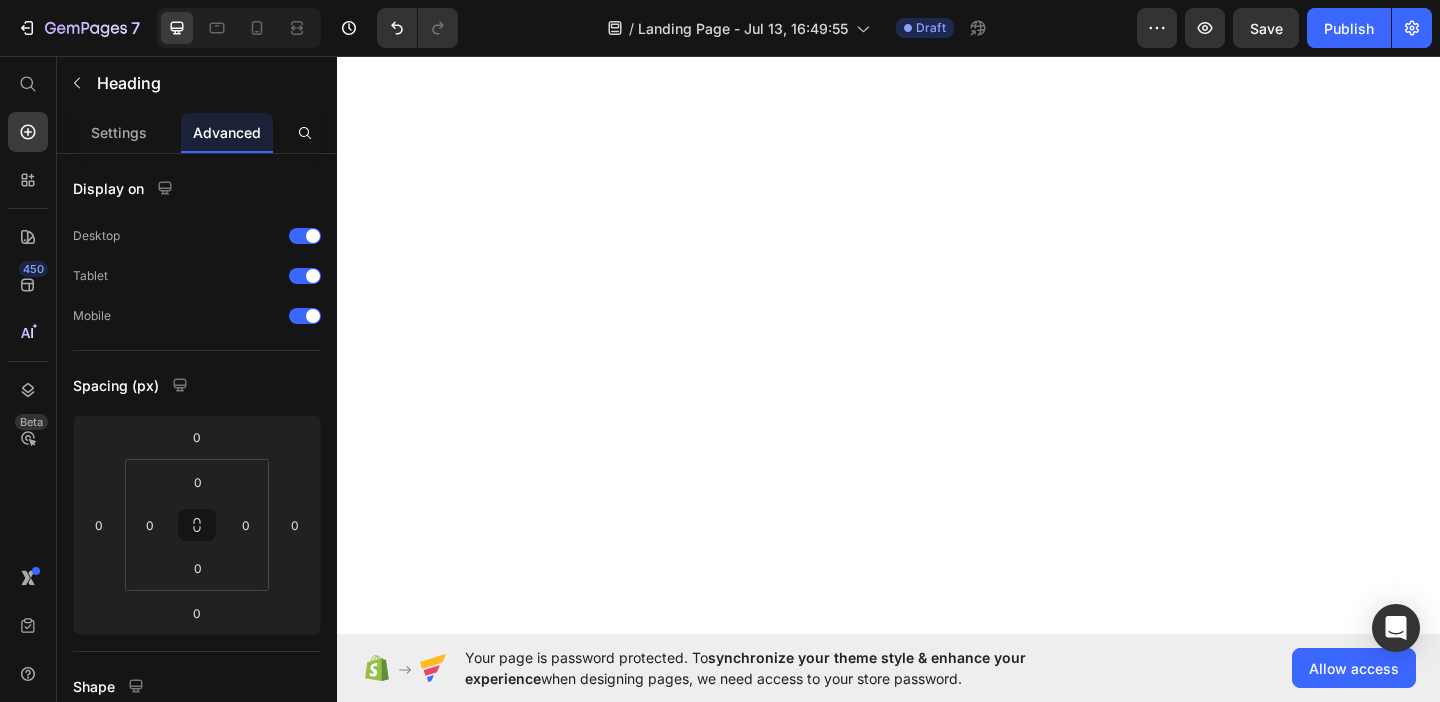 scroll, scrollTop: 0, scrollLeft: 0, axis: both 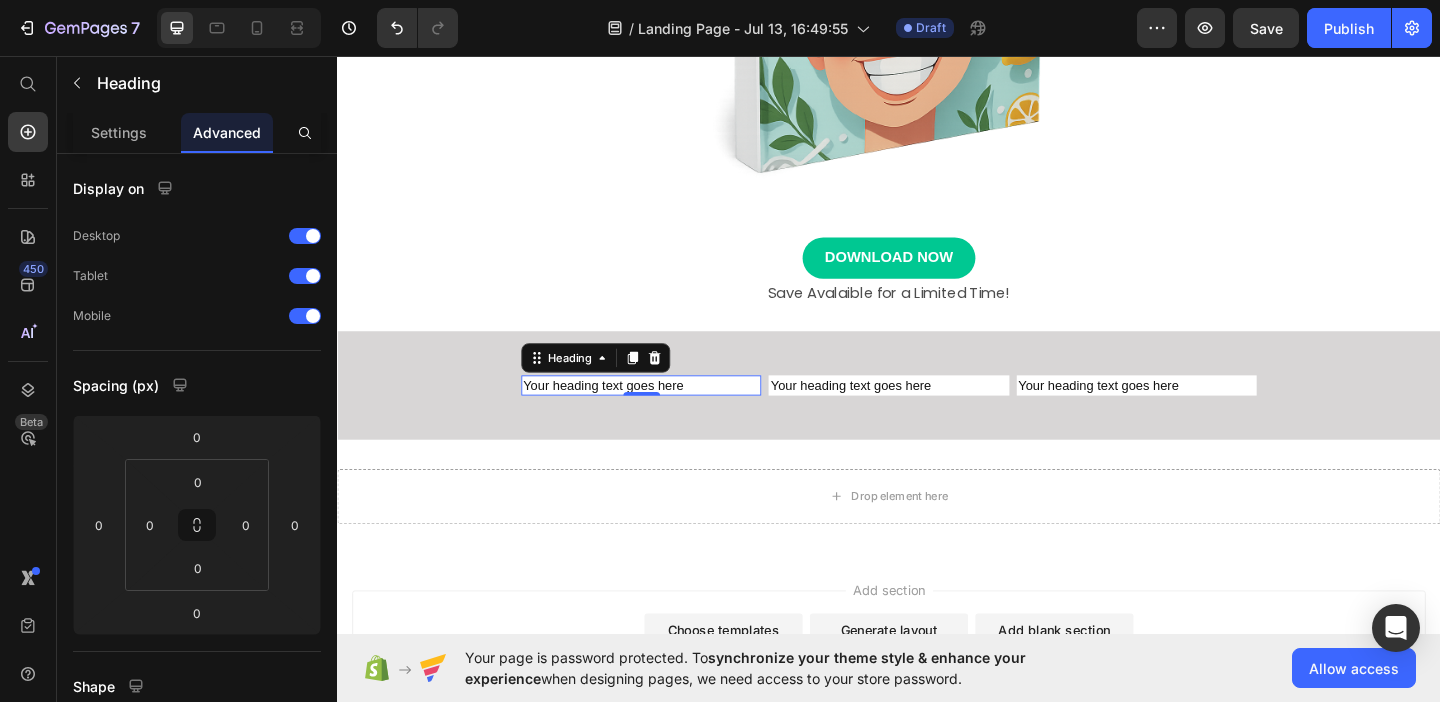 click on "Your heading text goes here" at bounding box center [667, 414] 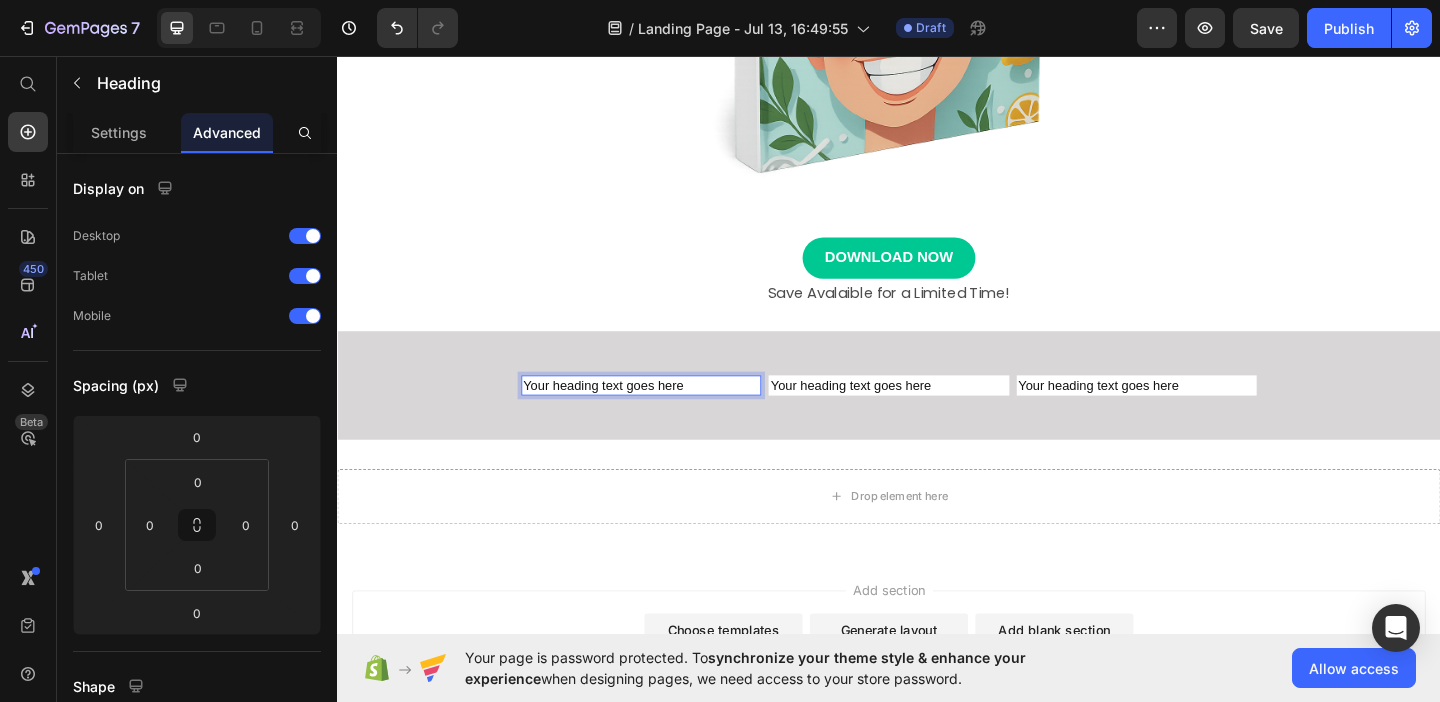 click on "Your heading text goes here" at bounding box center (667, 414) 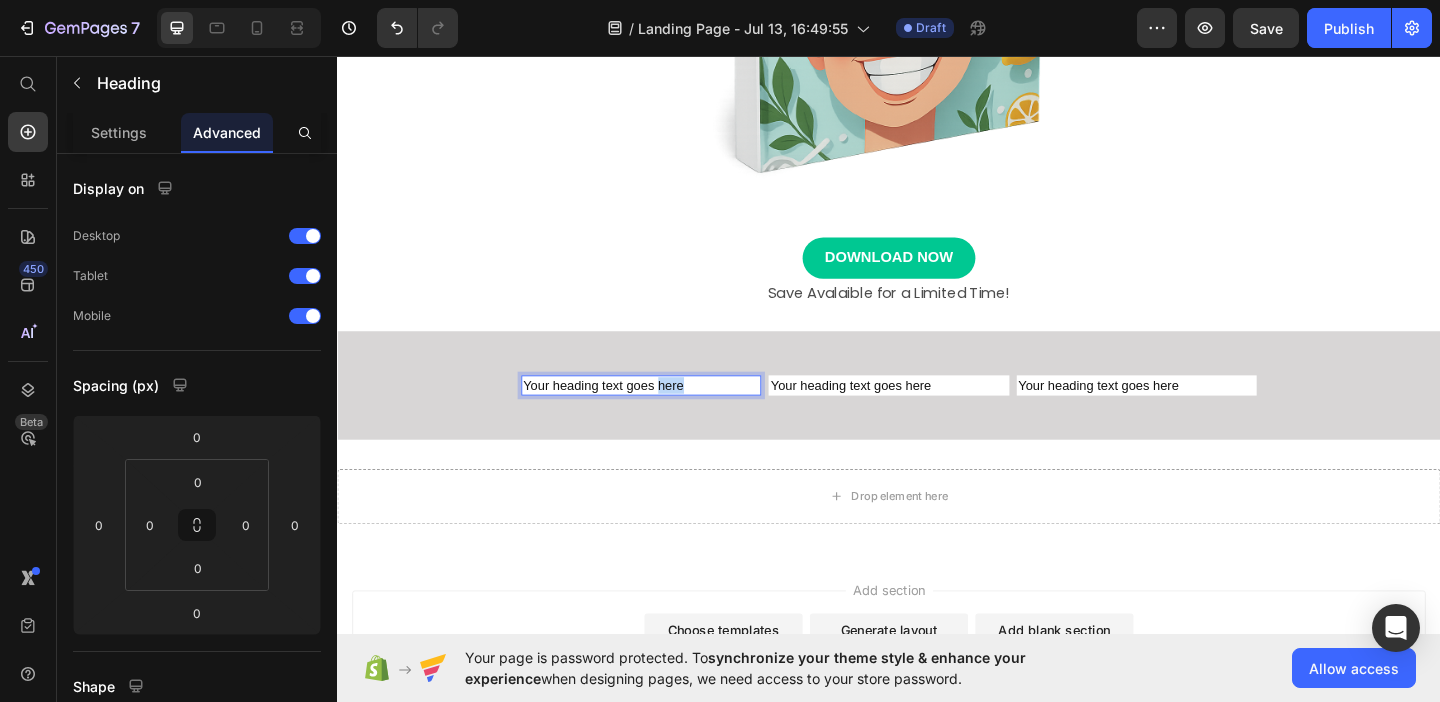 click on "Your heading text goes here" at bounding box center (667, 414) 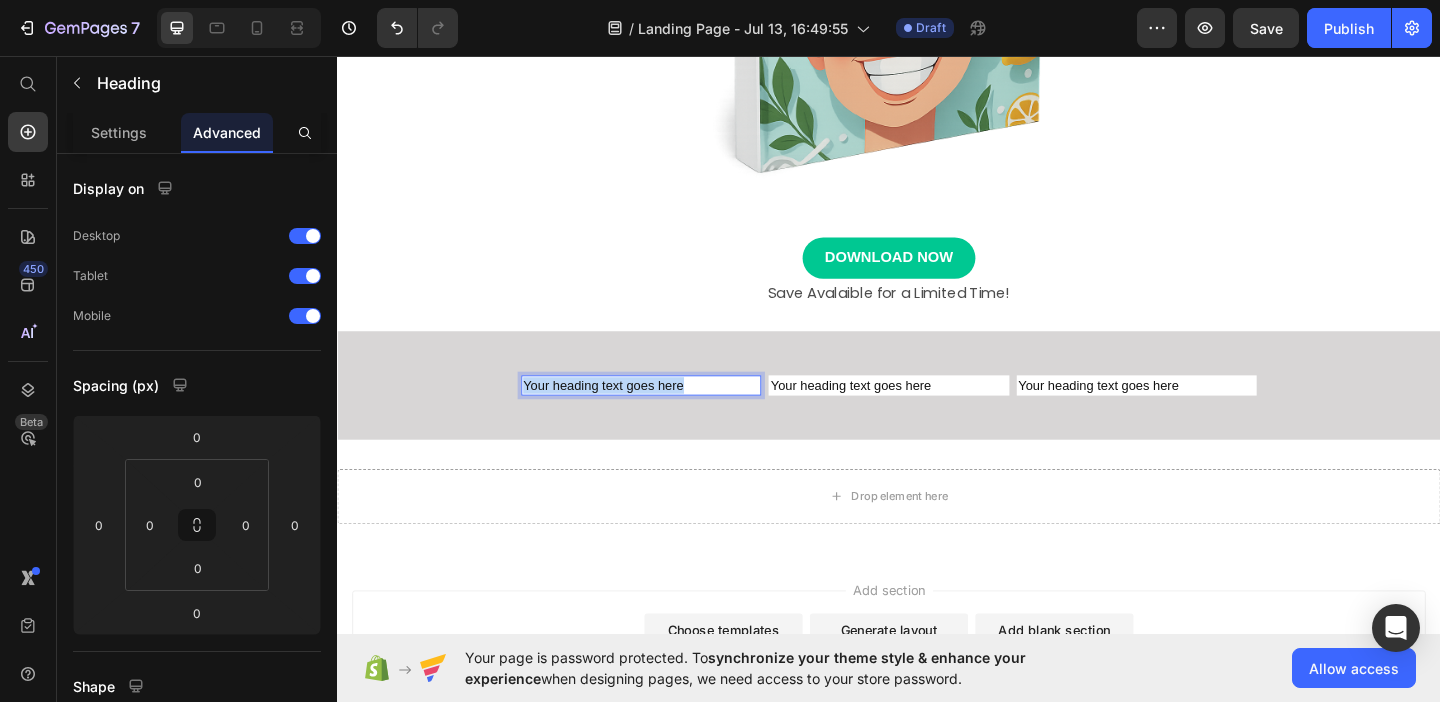 click on "Your heading text goes here" at bounding box center [667, 414] 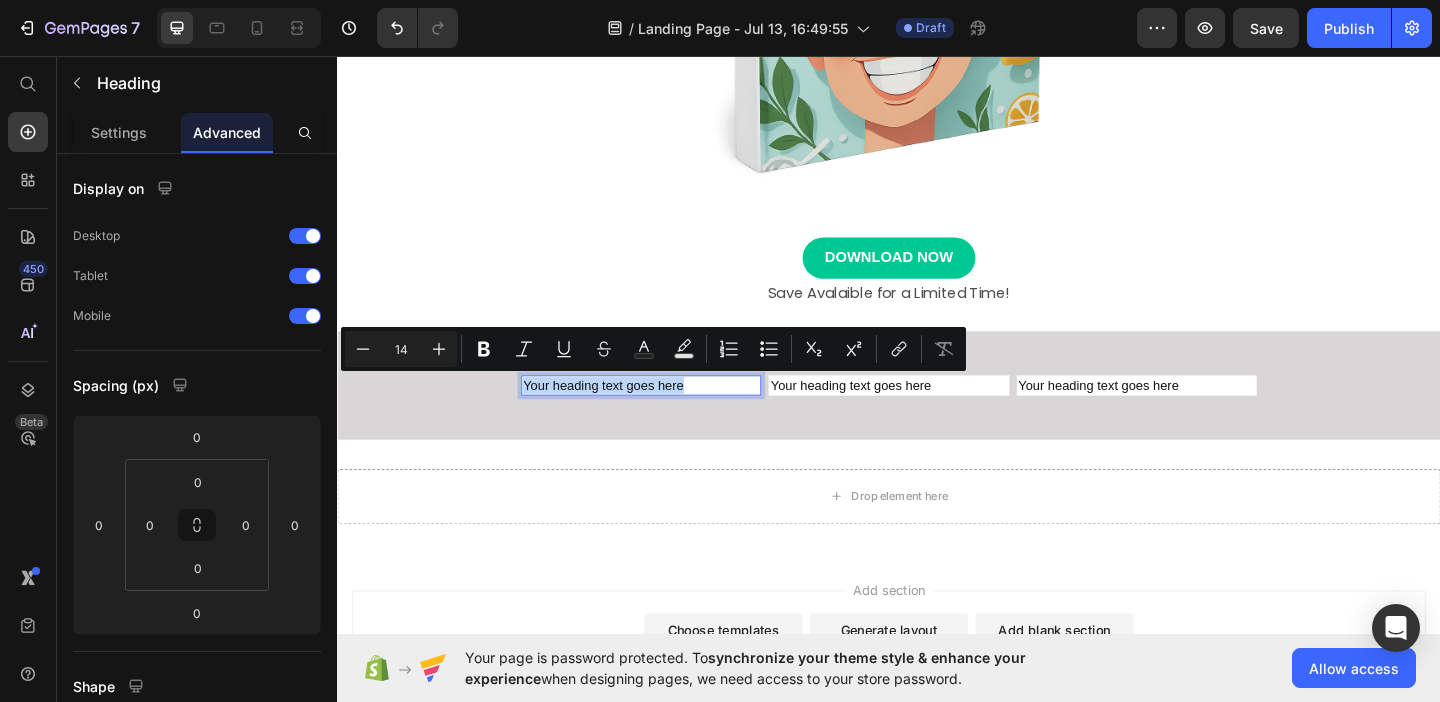 copy on "Your heading text goes here" 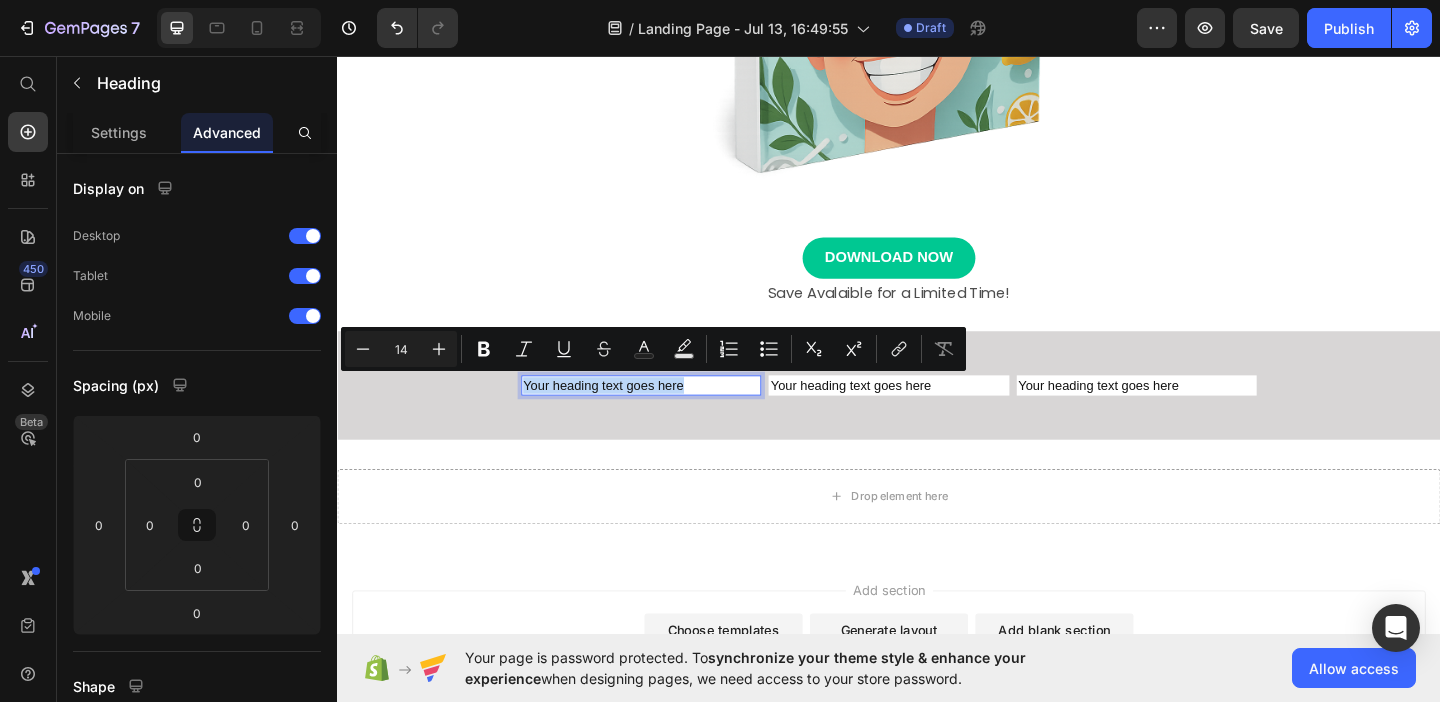 click on "Your heading text goes here" at bounding box center [667, 414] 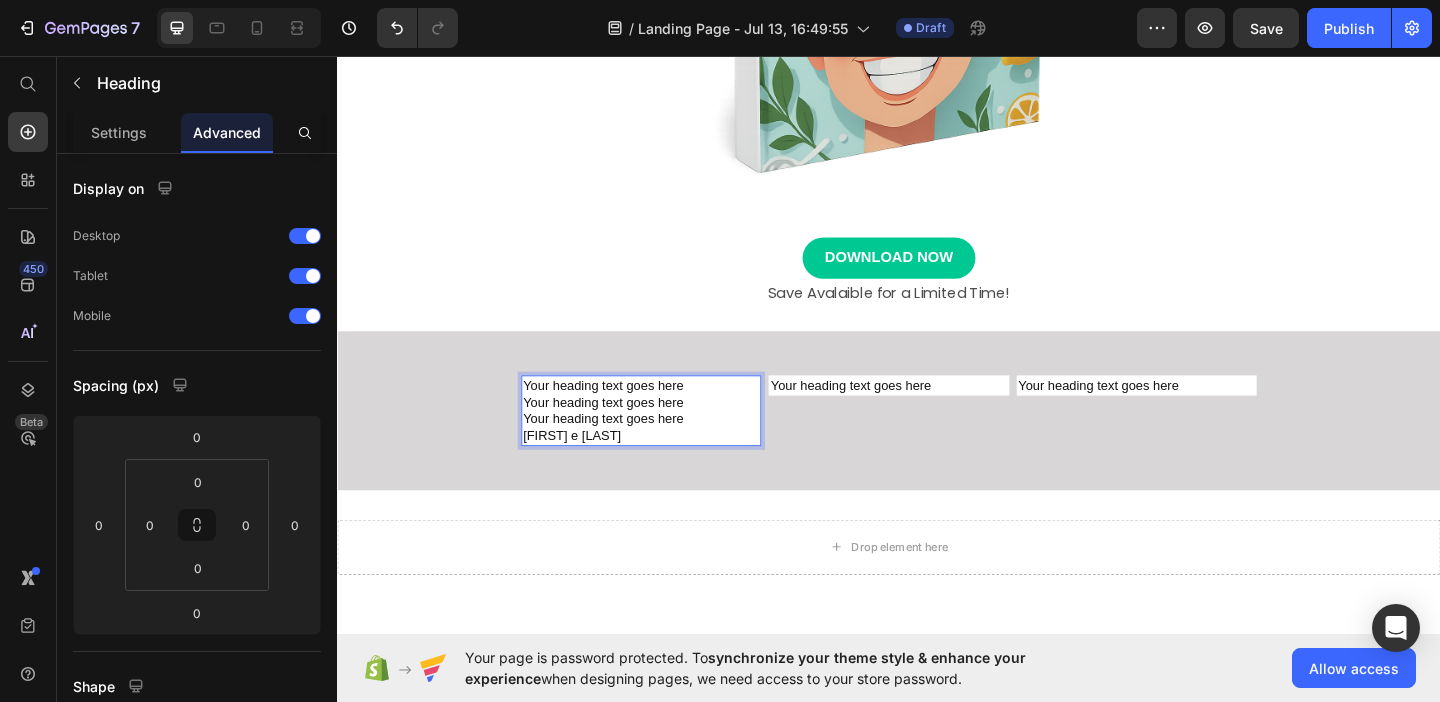 click on "Your heading text goes here Your heading text goes here Your heading text goes here [FIRST] e [LAST]" at bounding box center (667, 441) 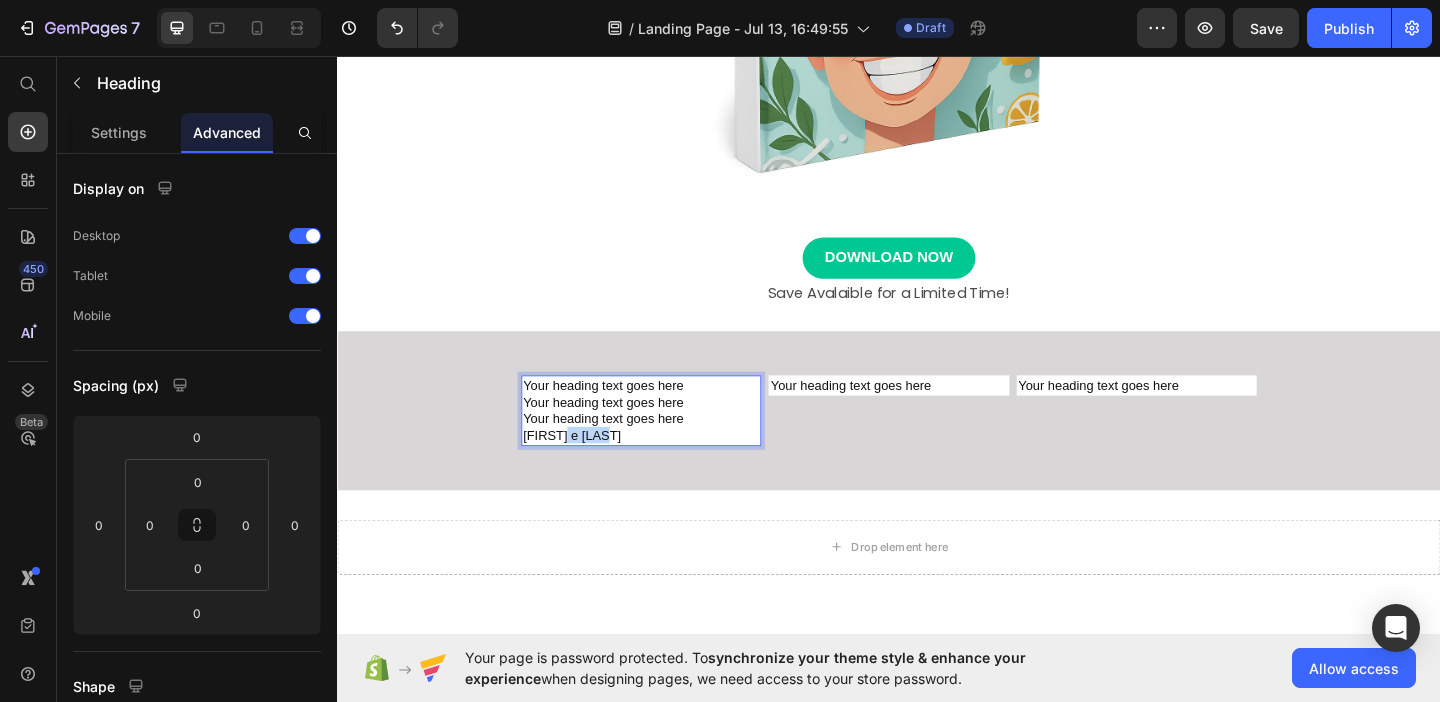 click on "Your heading text goes here Your heading text goes here Your heading text goes here [FIRST] e [LAST]" at bounding box center [667, 441] 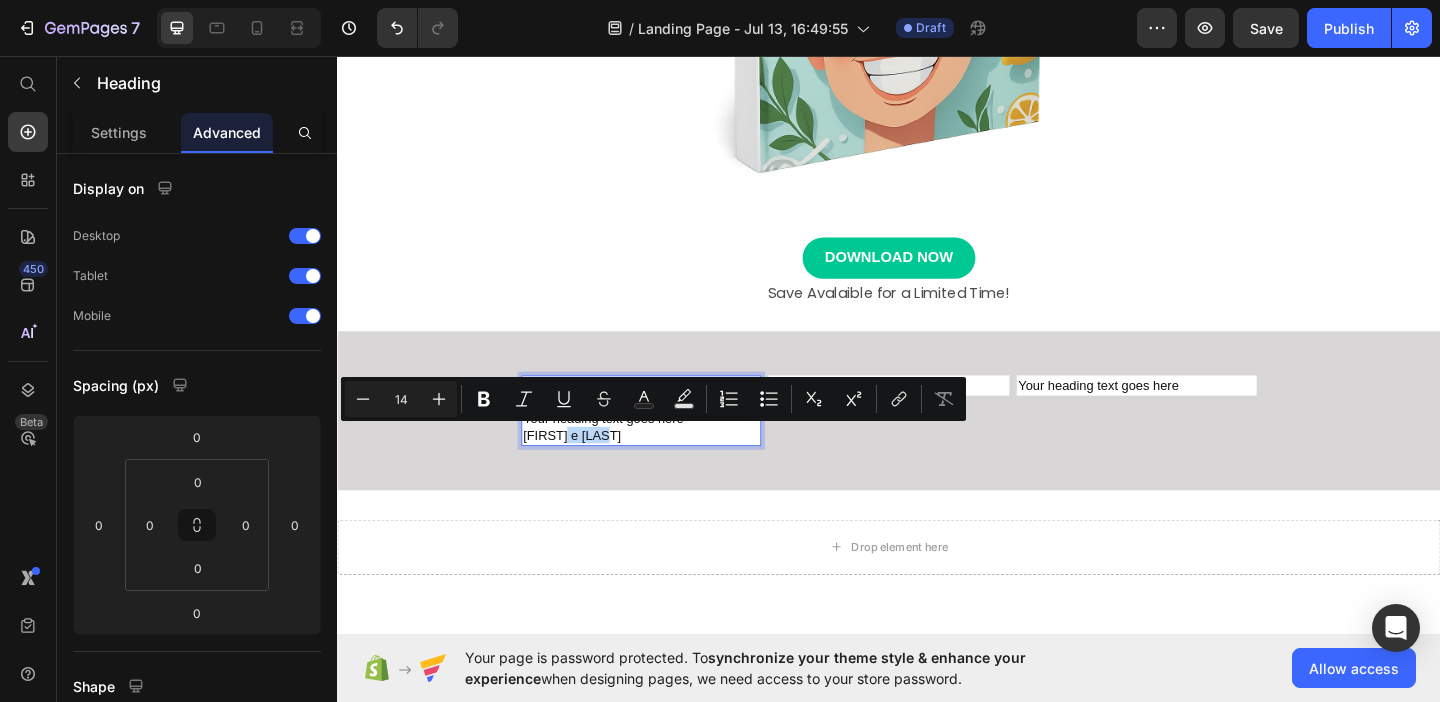 click on "Your heading text goes here Your heading text goes here Your heading text goes here [FIRST] e [LAST]" at bounding box center (667, 441) 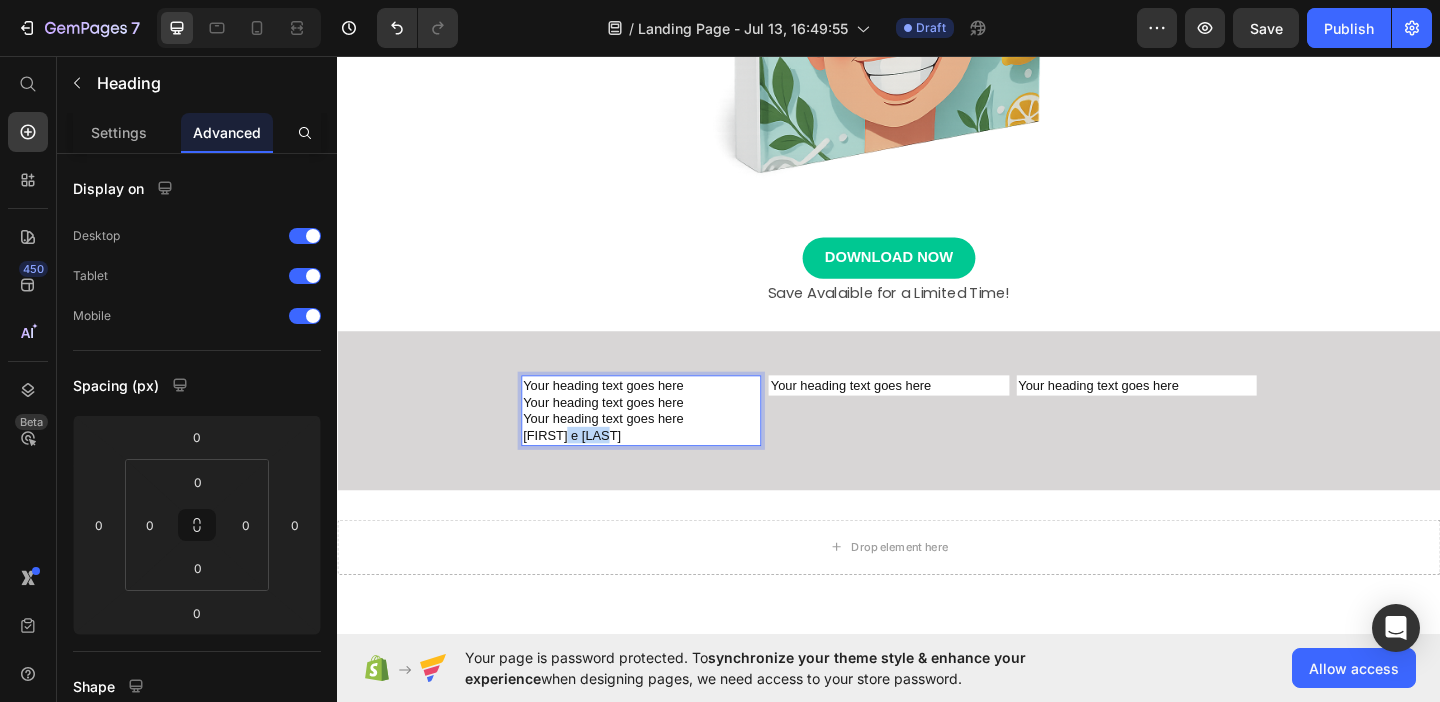 click on "Your heading text goes here Your heading text goes here Your heading text goes here [FIRST] e [LAST]" at bounding box center (667, 441) 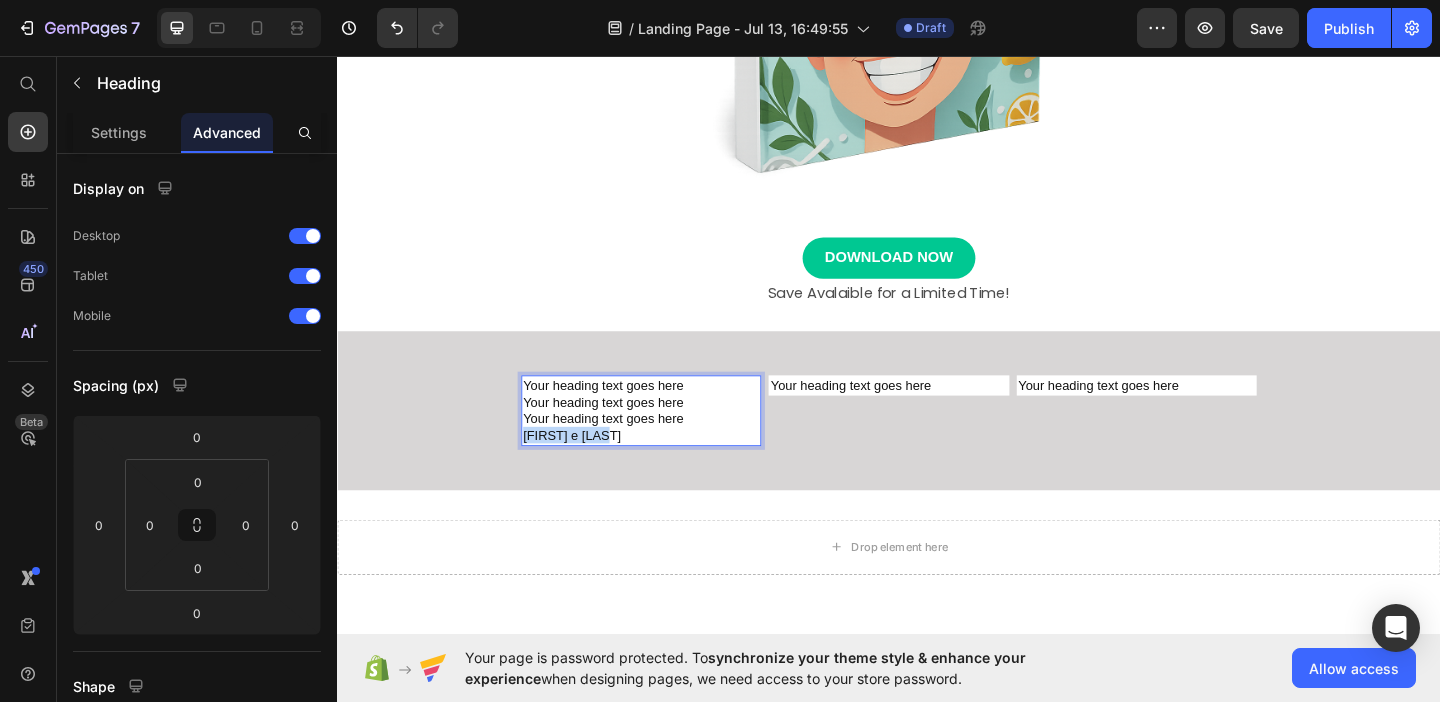 click on "Your heading text goes here Your heading text goes here Your heading text goes here [FIRST] e [LAST]" at bounding box center [667, 441] 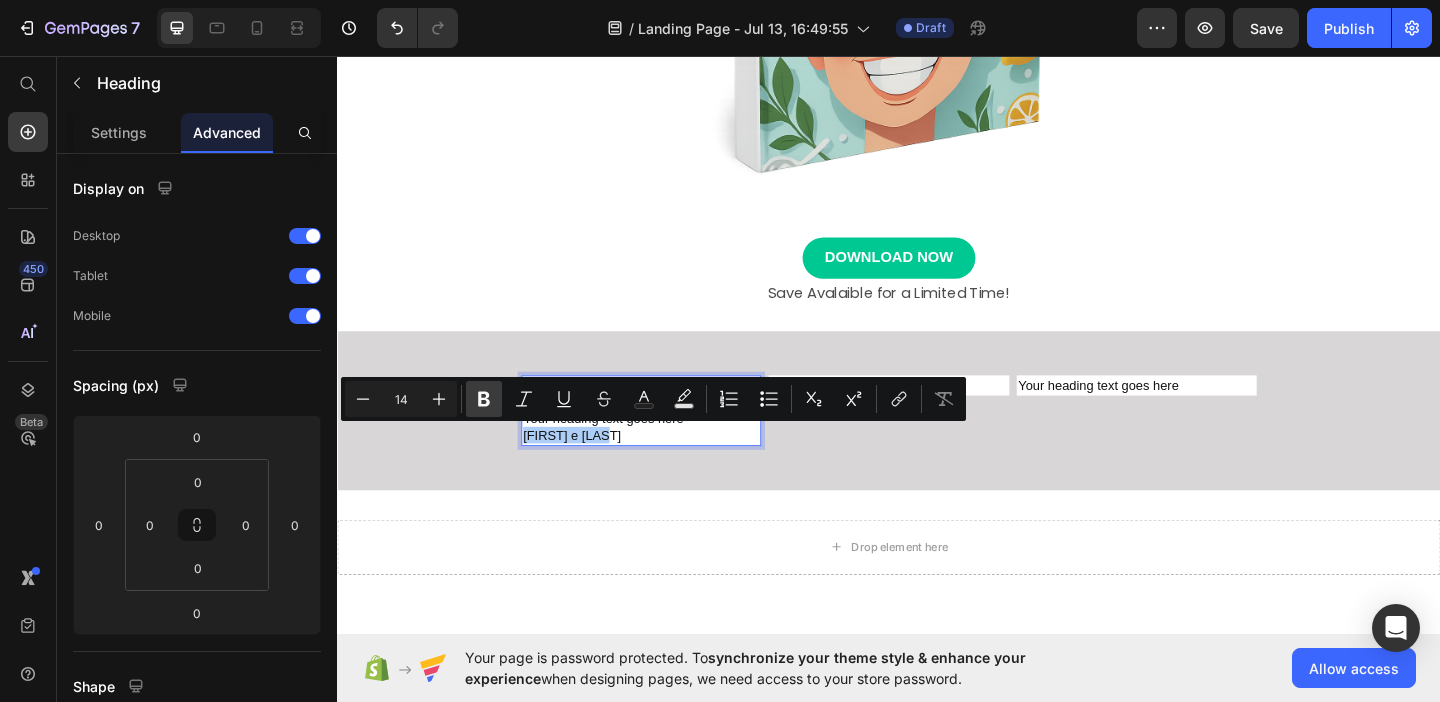 click on "Bold" at bounding box center [484, 399] 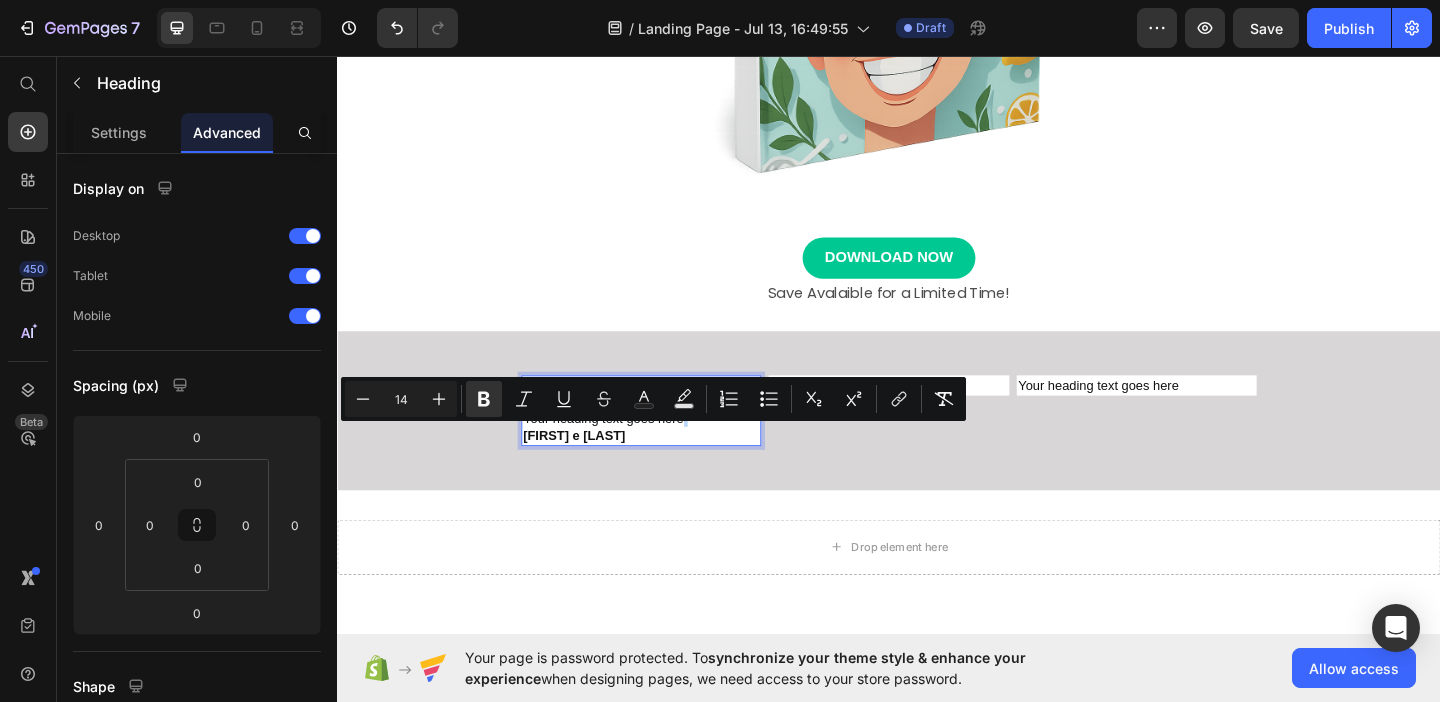 click on "Your heading text goes here Your heading text goes here Your heading text goes here [FIRST] e [LAST]" at bounding box center (667, 441) 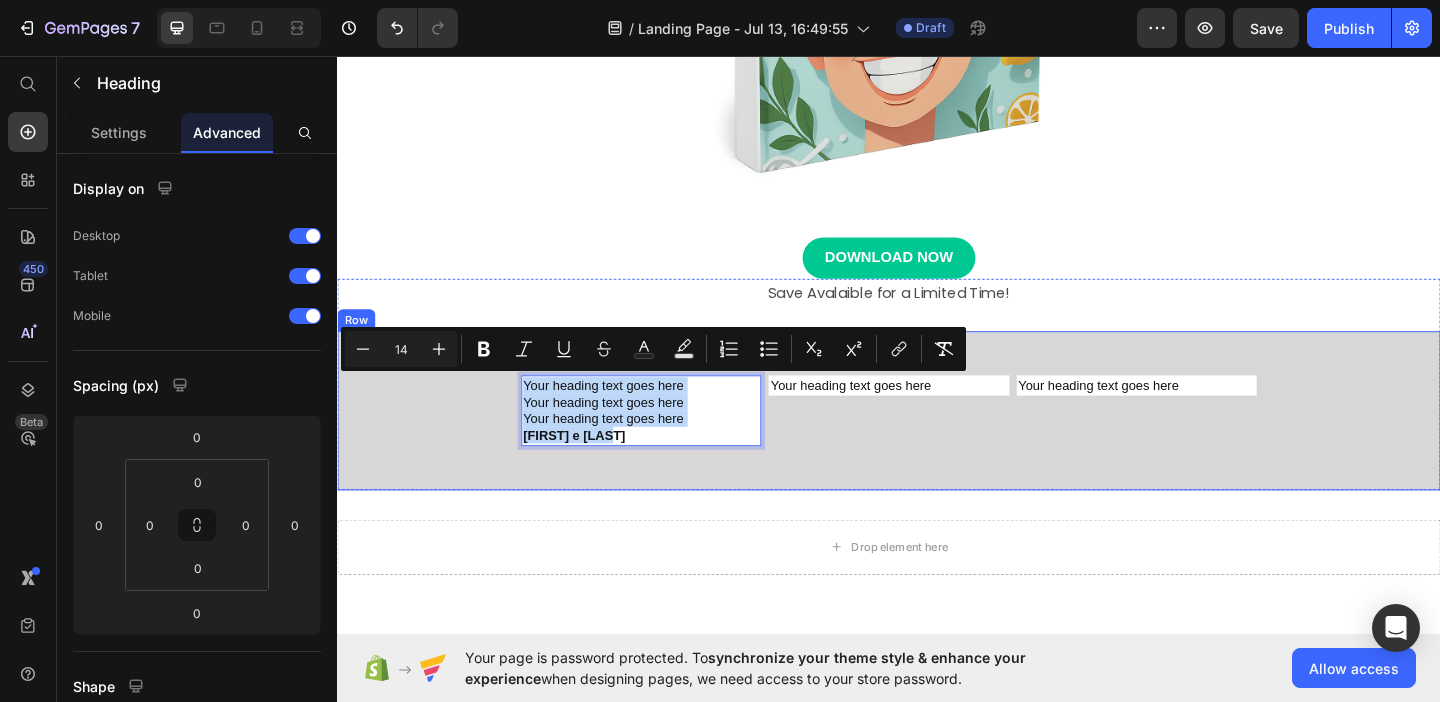 drag, startPoint x: 694, startPoint y: 471, endPoint x: 531, endPoint y: 419, distance: 171.09354 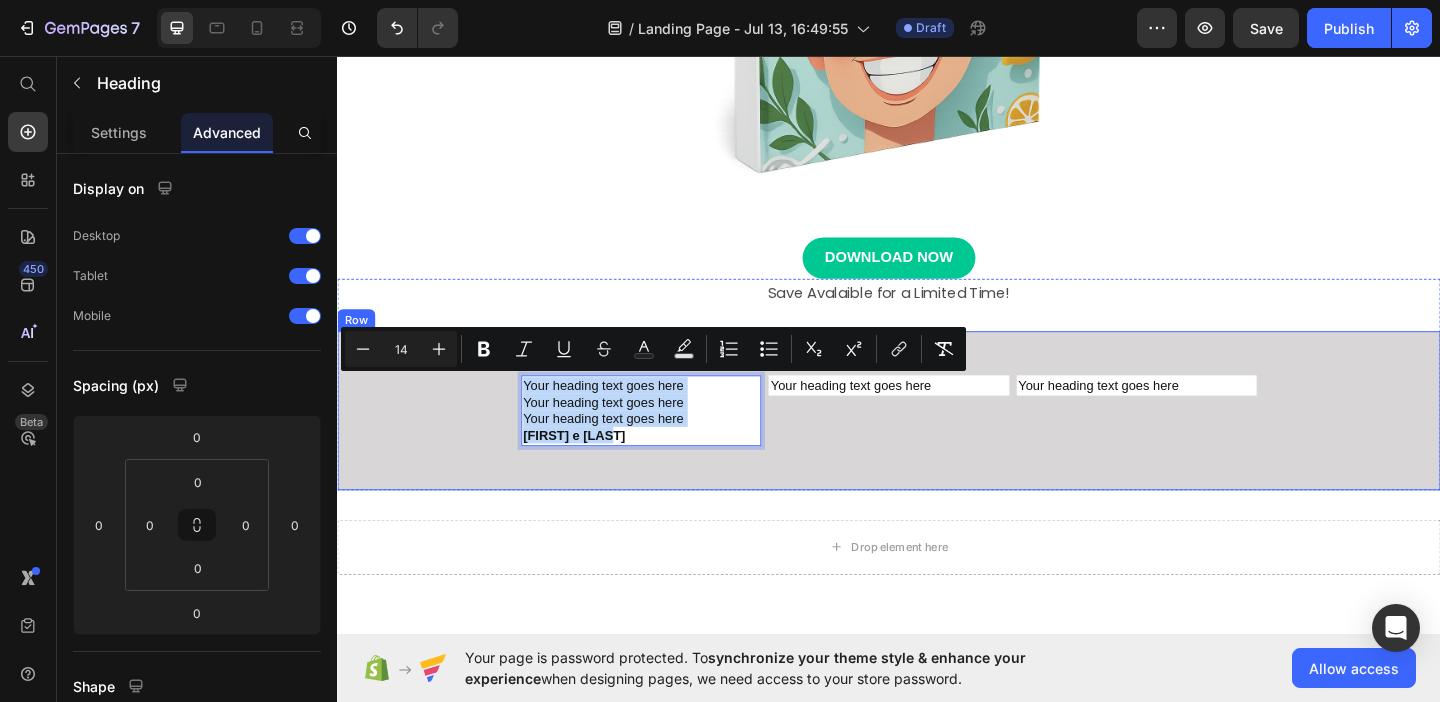click on "Your heading text goes here Your heading text goes here Your heading text goes here [FIRST] e [LAST] Heading   0 Your heading text goes here Heading Row Your heading text goes here Heading Row" at bounding box center [937, 441] 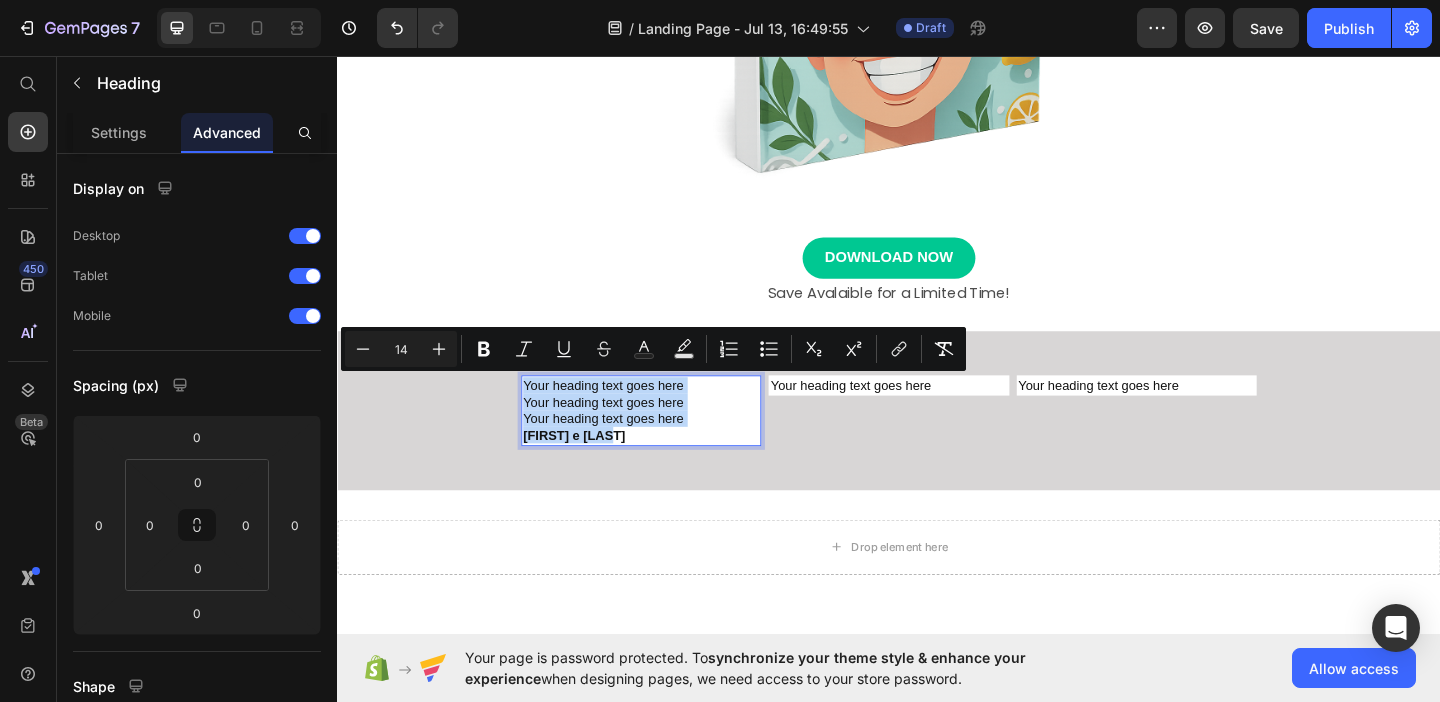 copy on "Your heading text goes here Your heading text goes here Your heading text goes here [FIRST] e [LAST]" 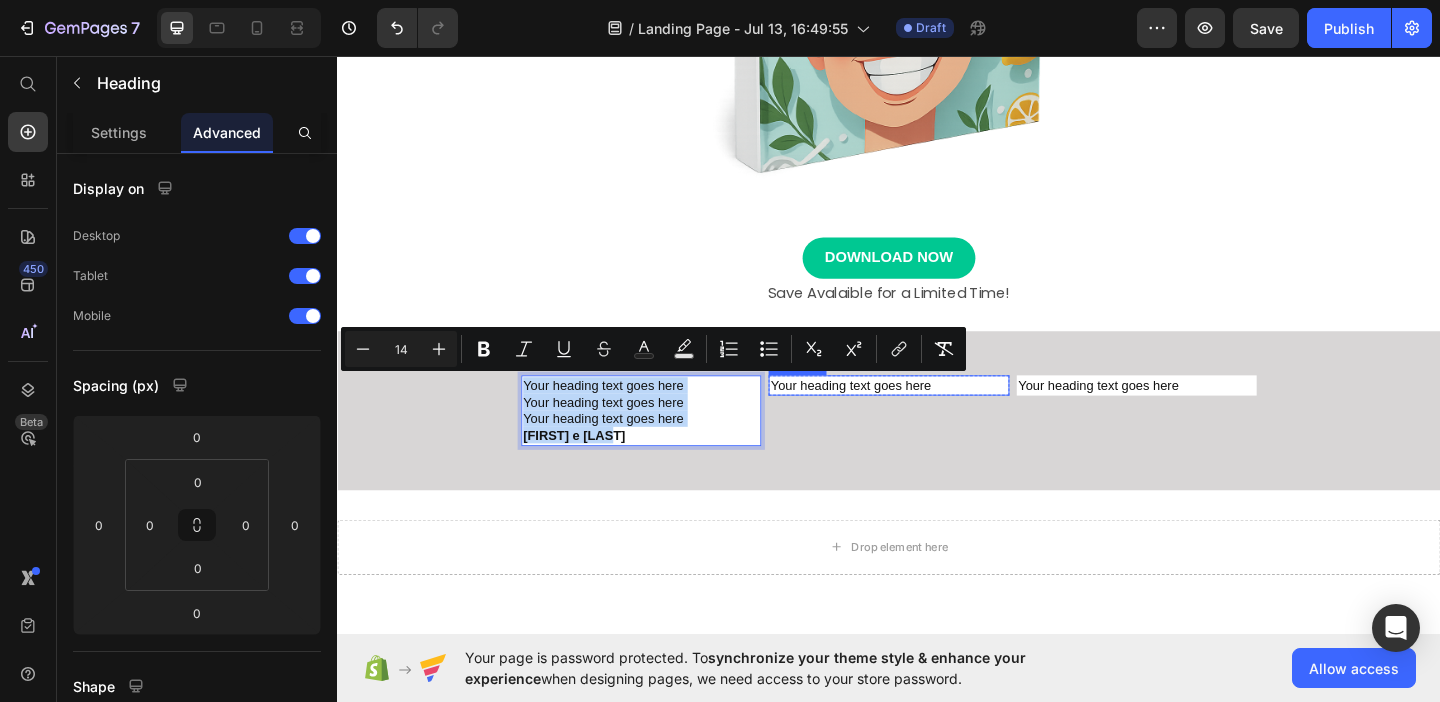 click on "Your heading text goes here" at bounding box center [936, 414] 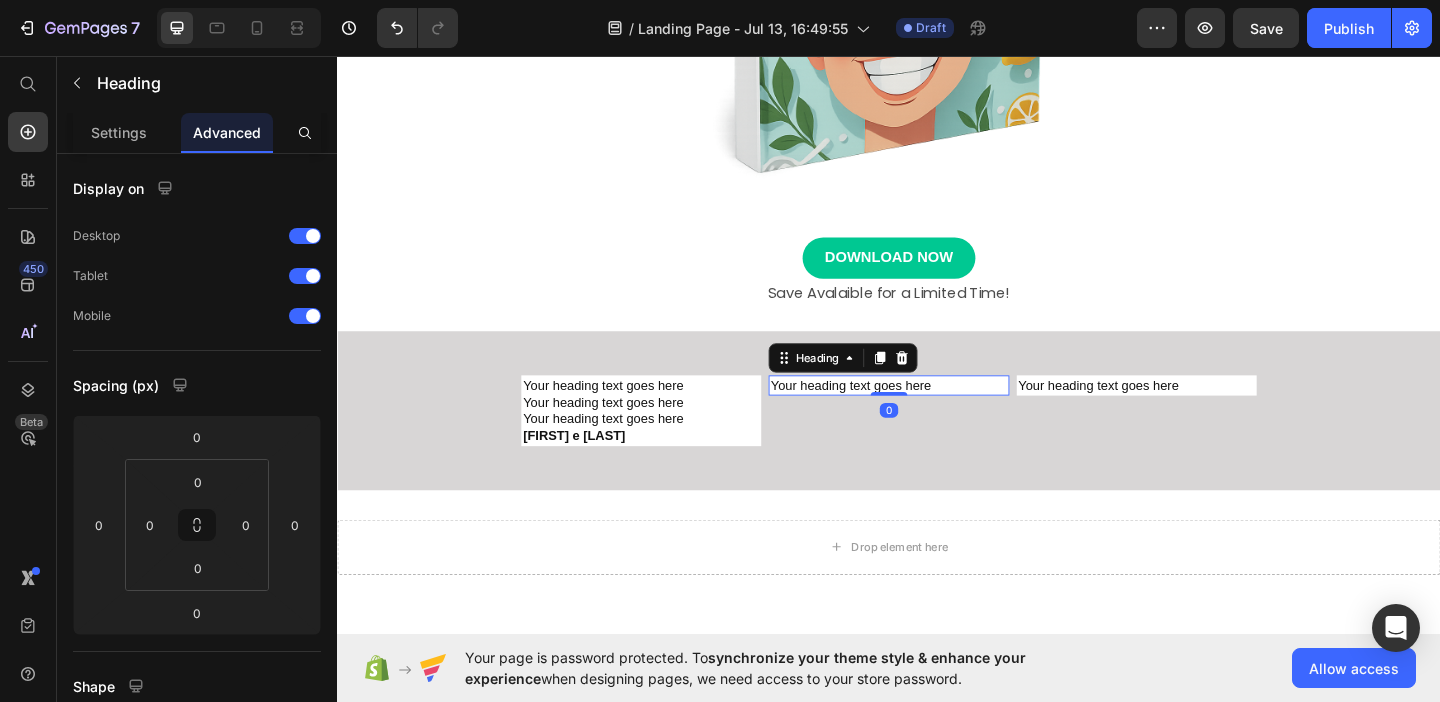 click on "Your heading text goes here" at bounding box center (936, 414) 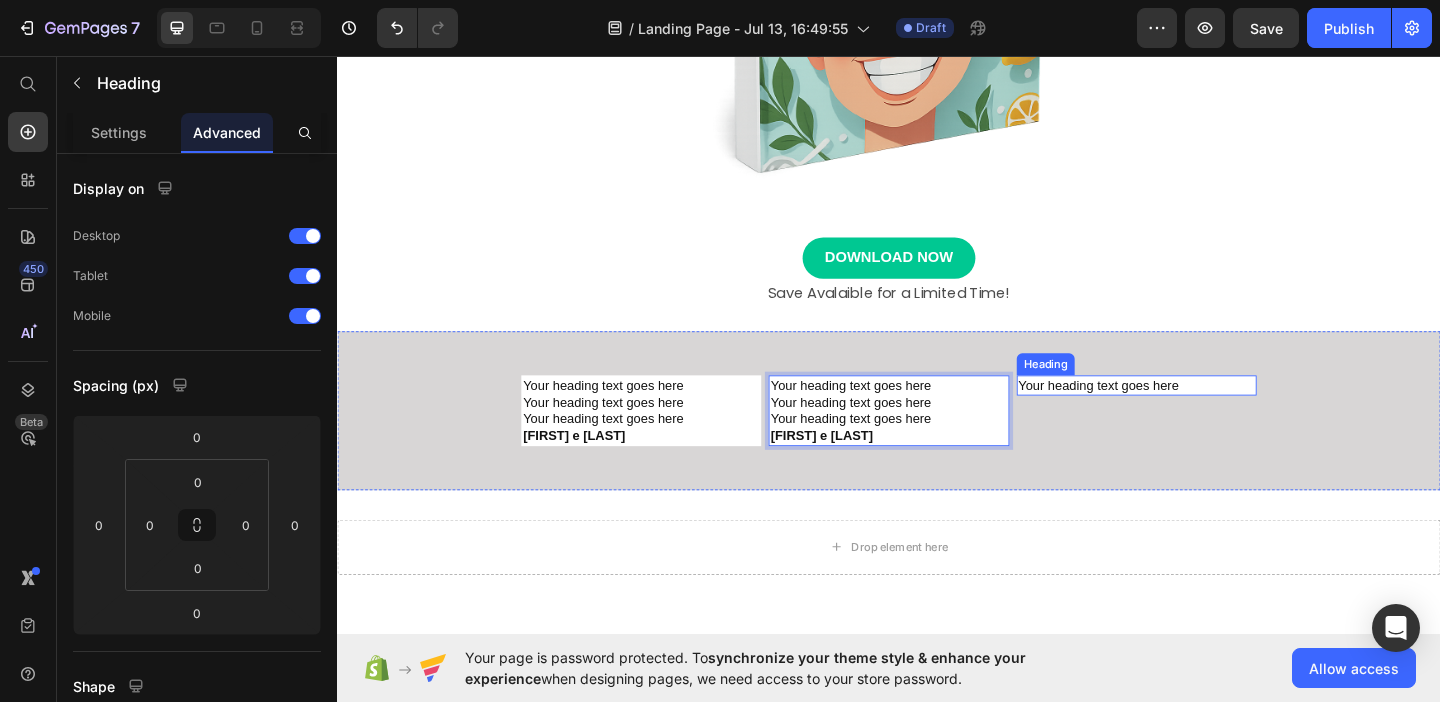 click on "Your heading text goes here" at bounding box center [1206, 414] 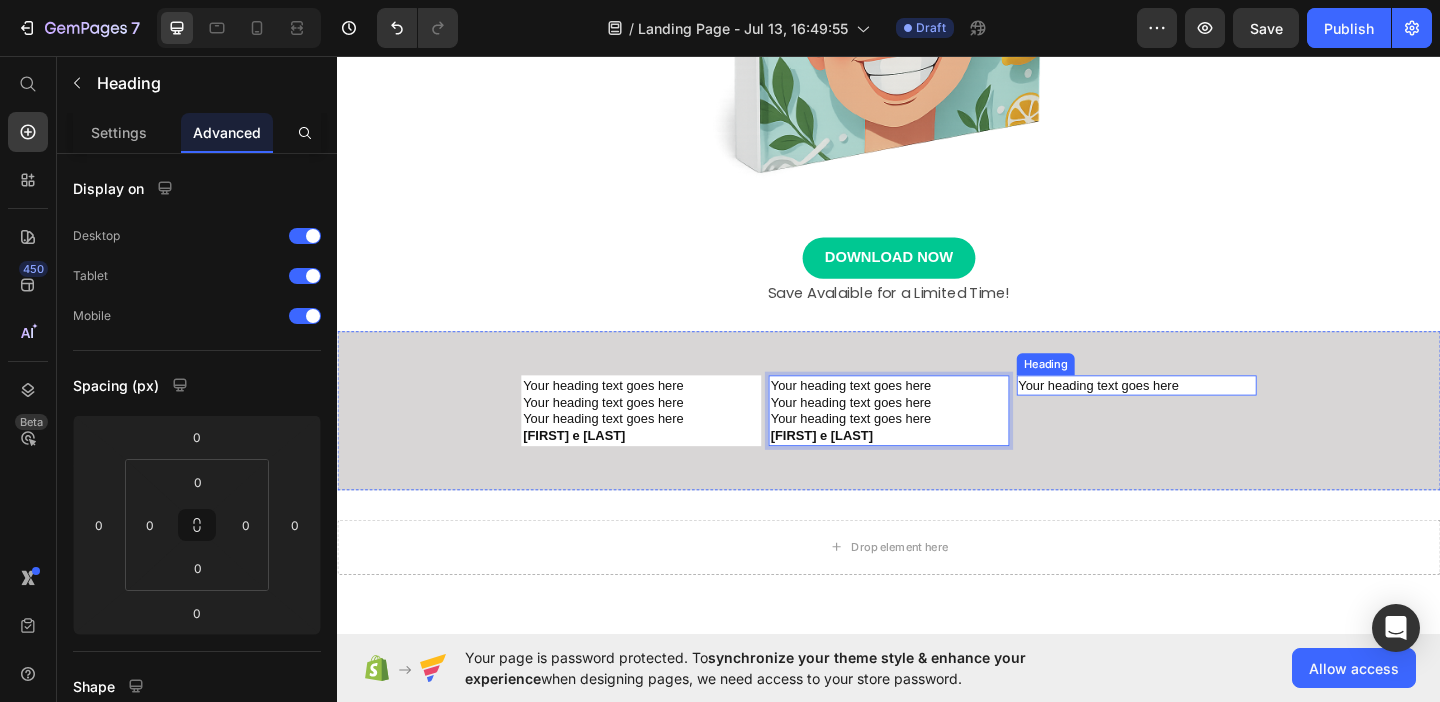click on "Your heading text goes here" at bounding box center [1206, 414] 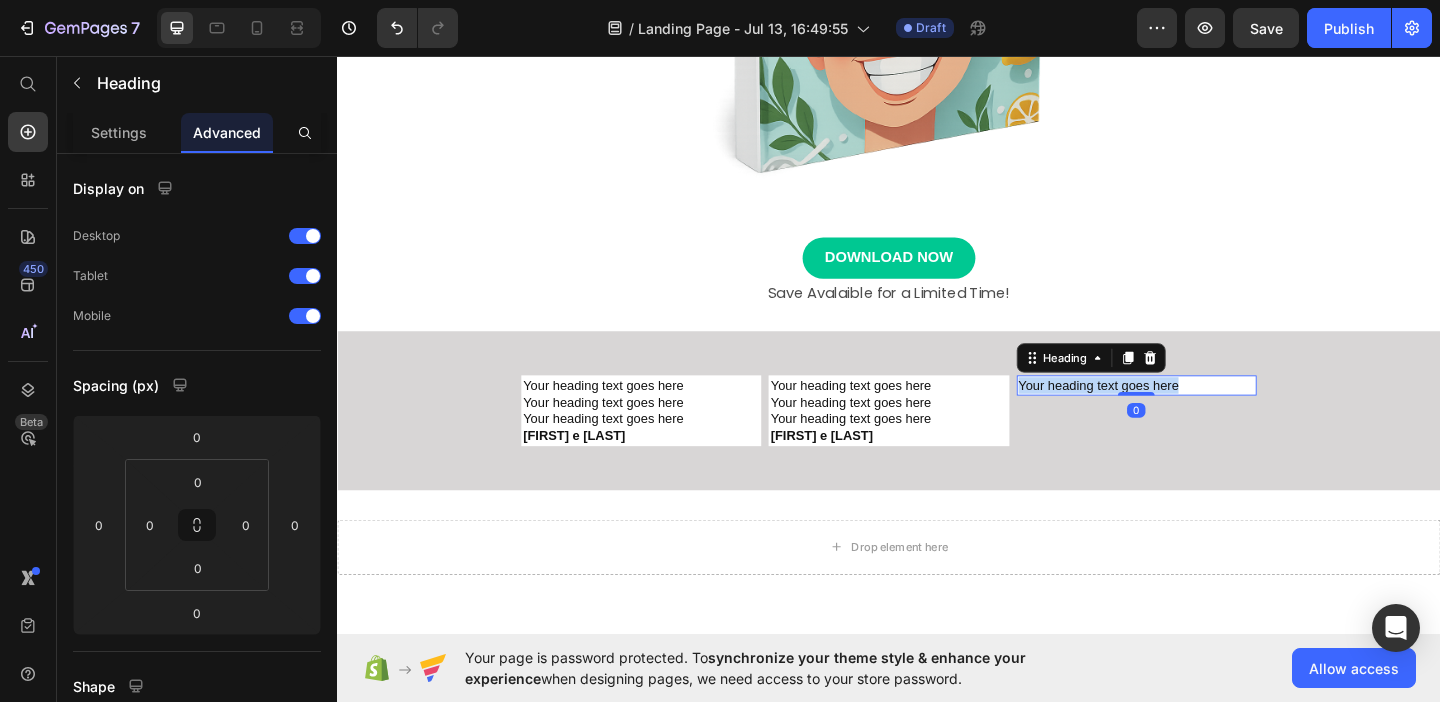 click on "Your heading text goes here" at bounding box center (1206, 414) 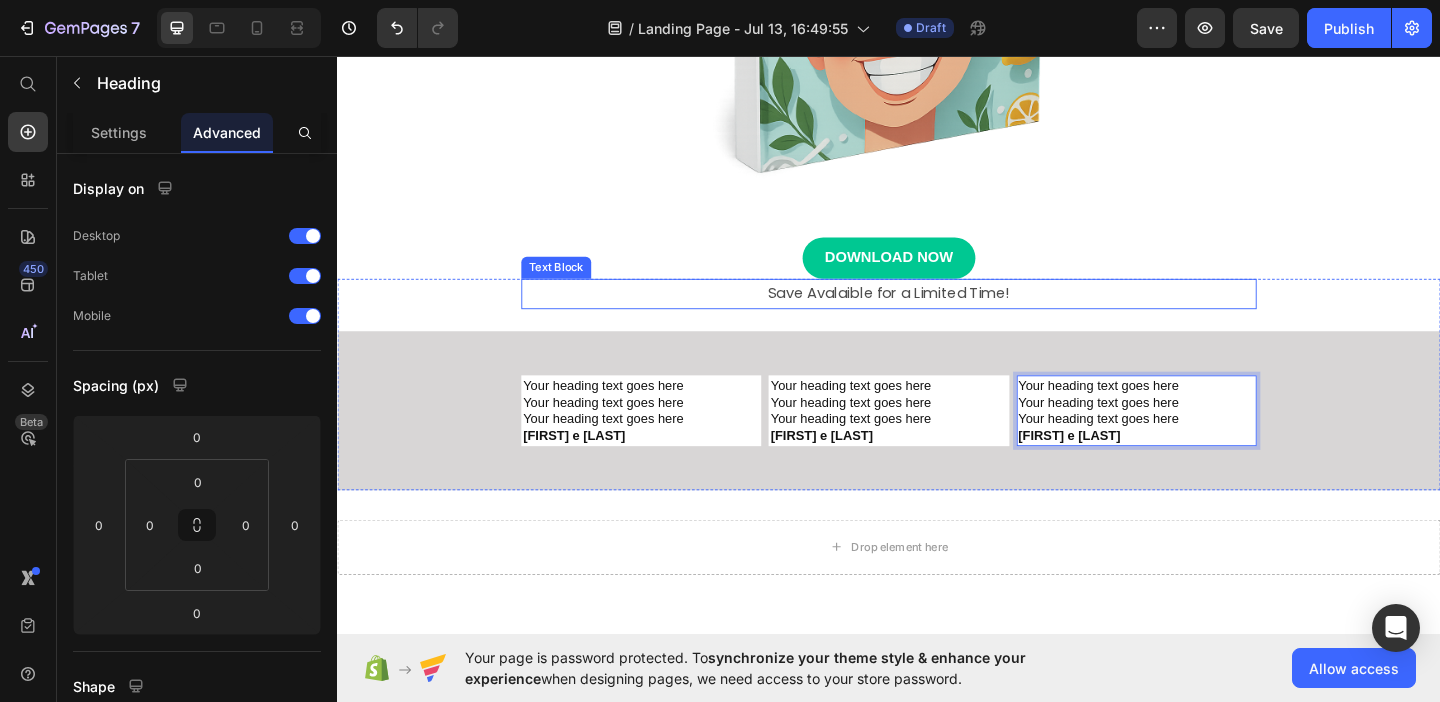 click on "Save Avalaible for a Limited Time!" at bounding box center [937, 314] 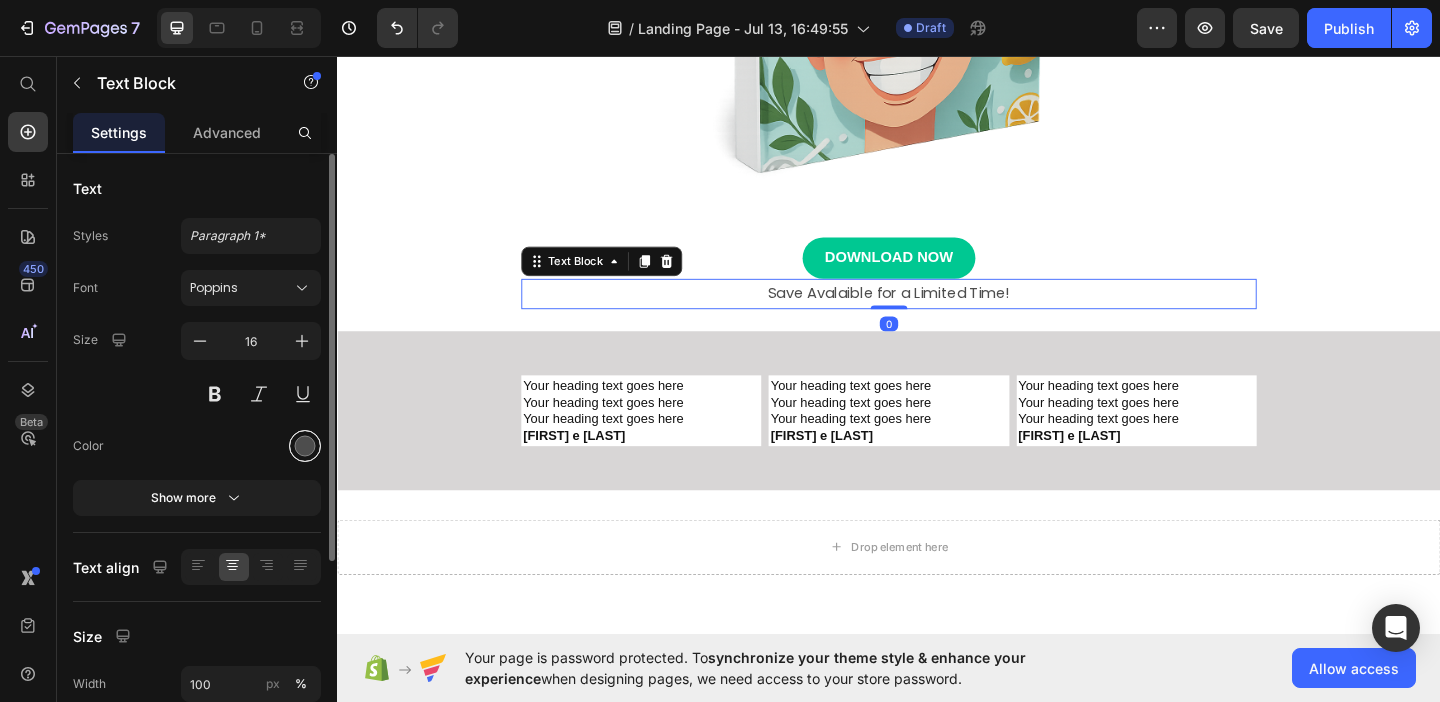 click at bounding box center [305, 446] 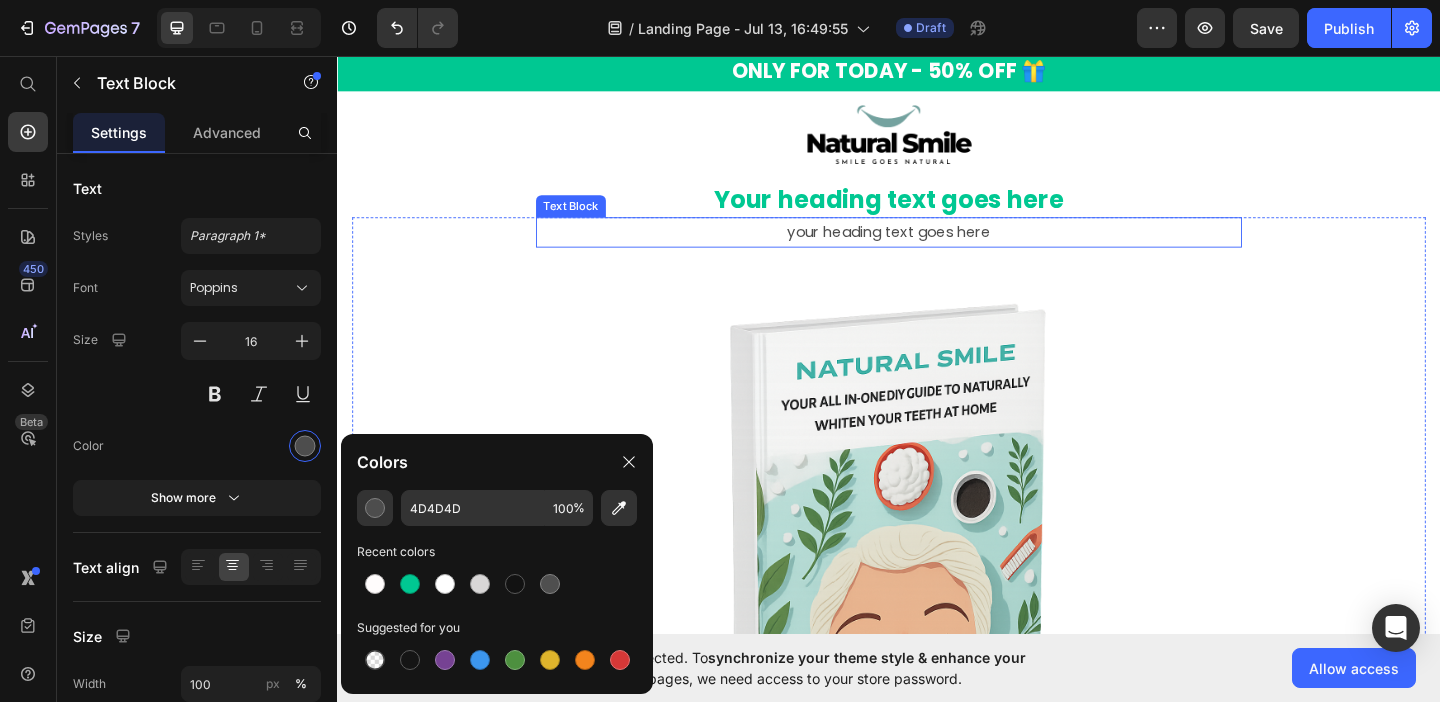 scroll, scrollTop: 45, scrollLeft: 0, axis: vertical 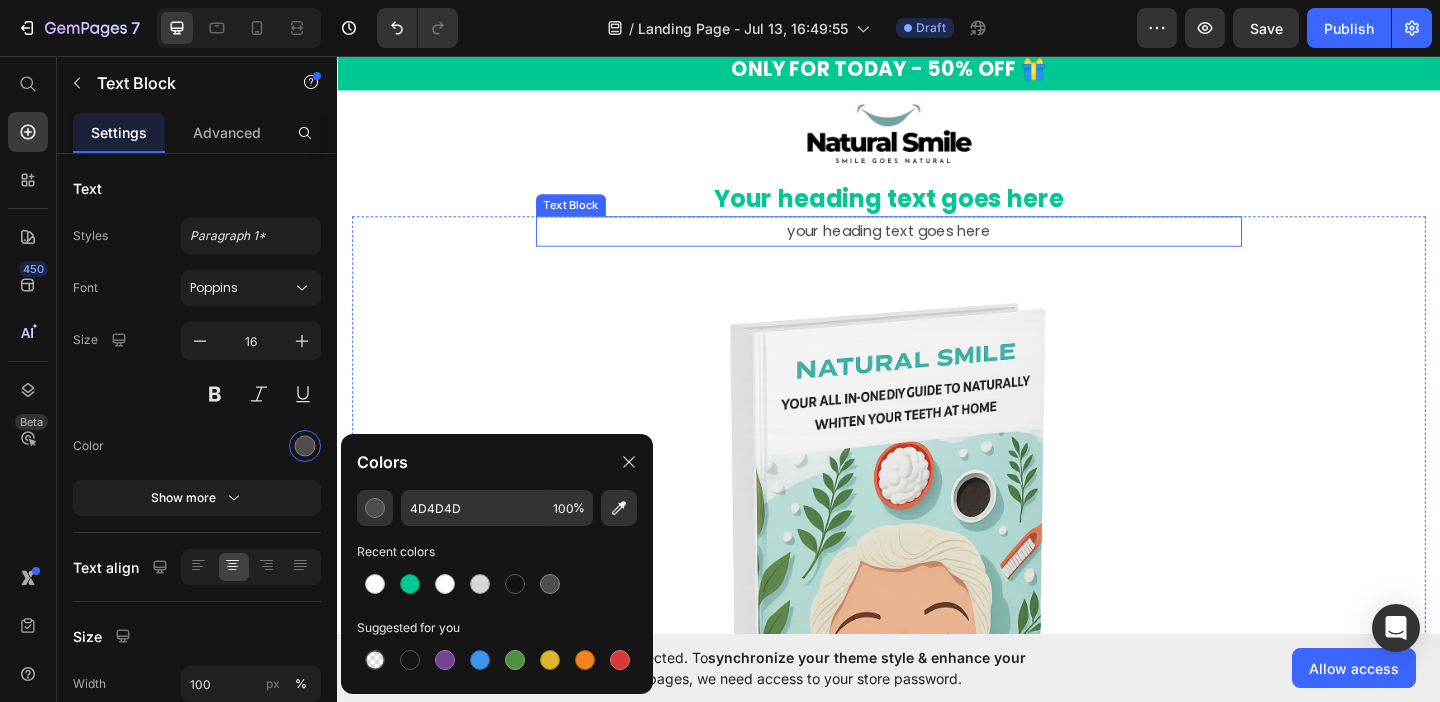 click on "your heading text goes here" at bounding box center [937, 246] 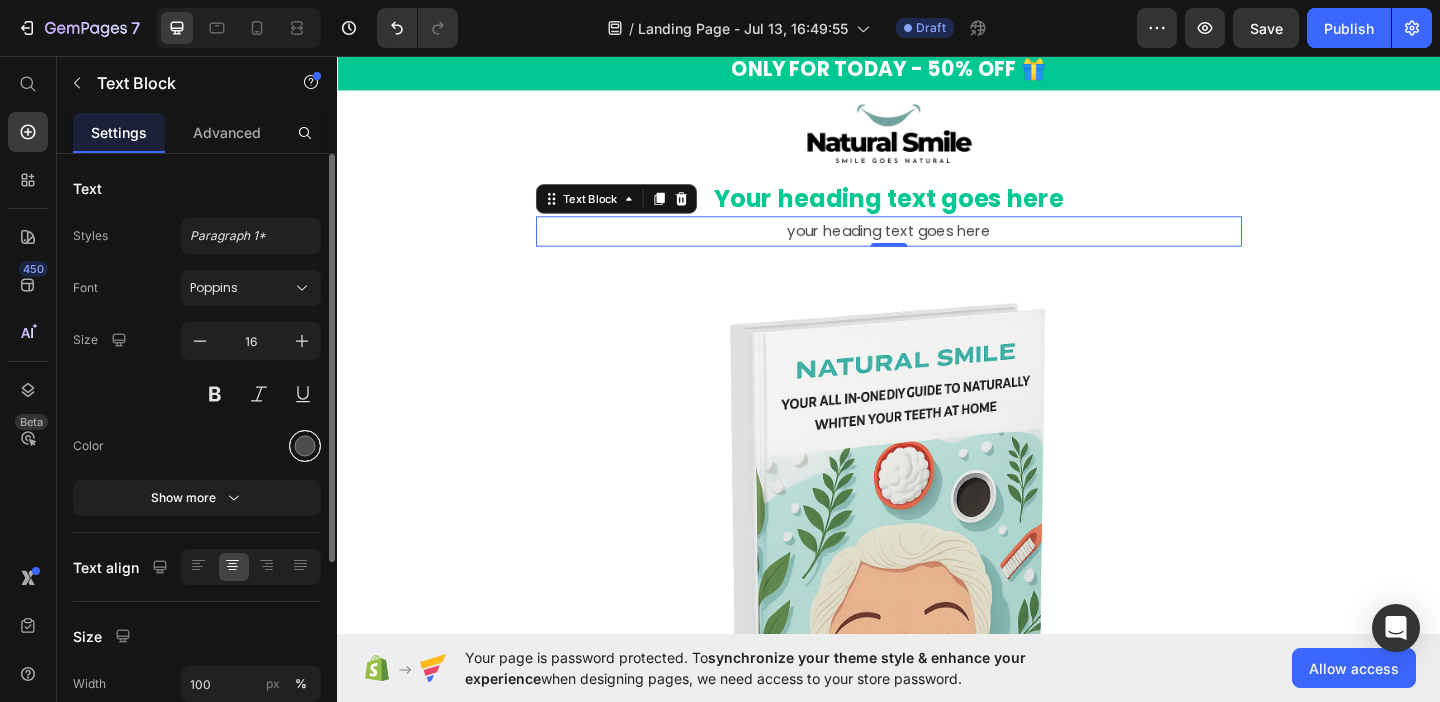 click at bounding box center (305, 446) 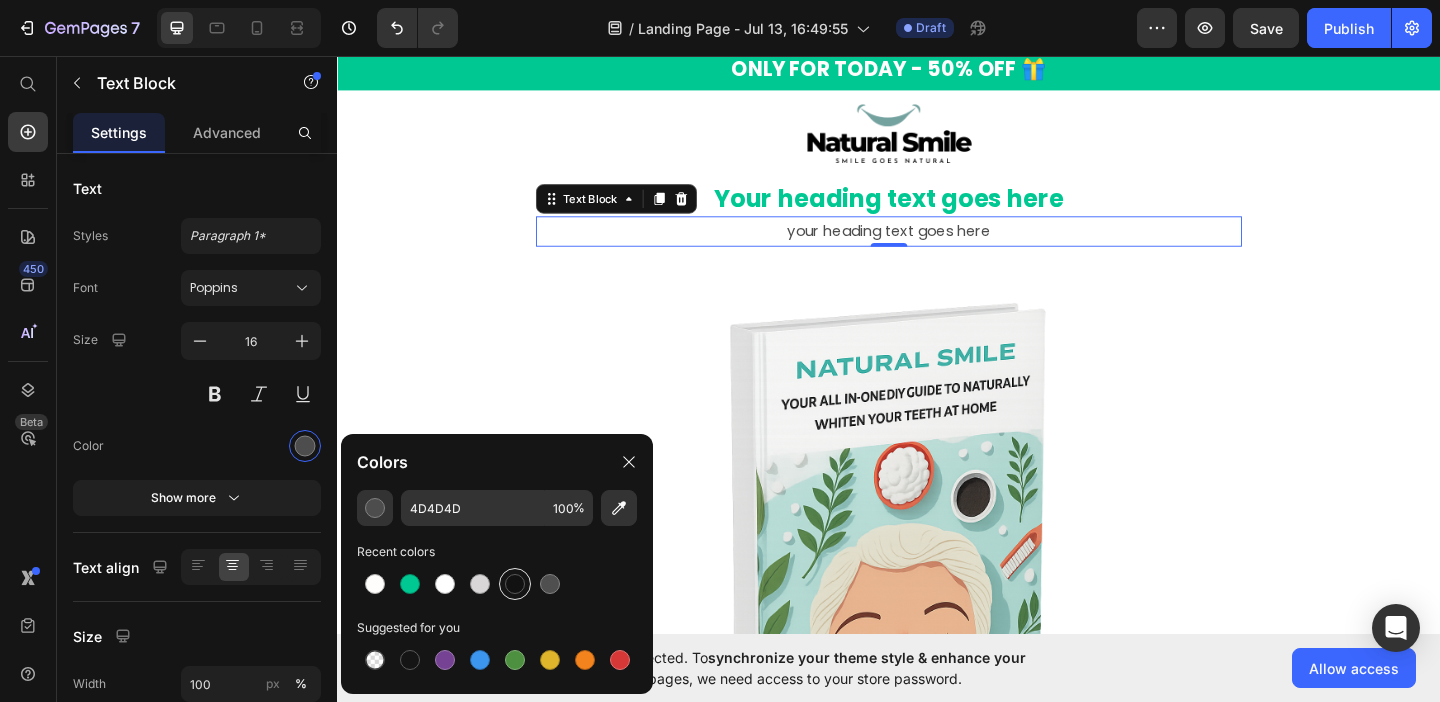 click at bounding box center (515, 584) 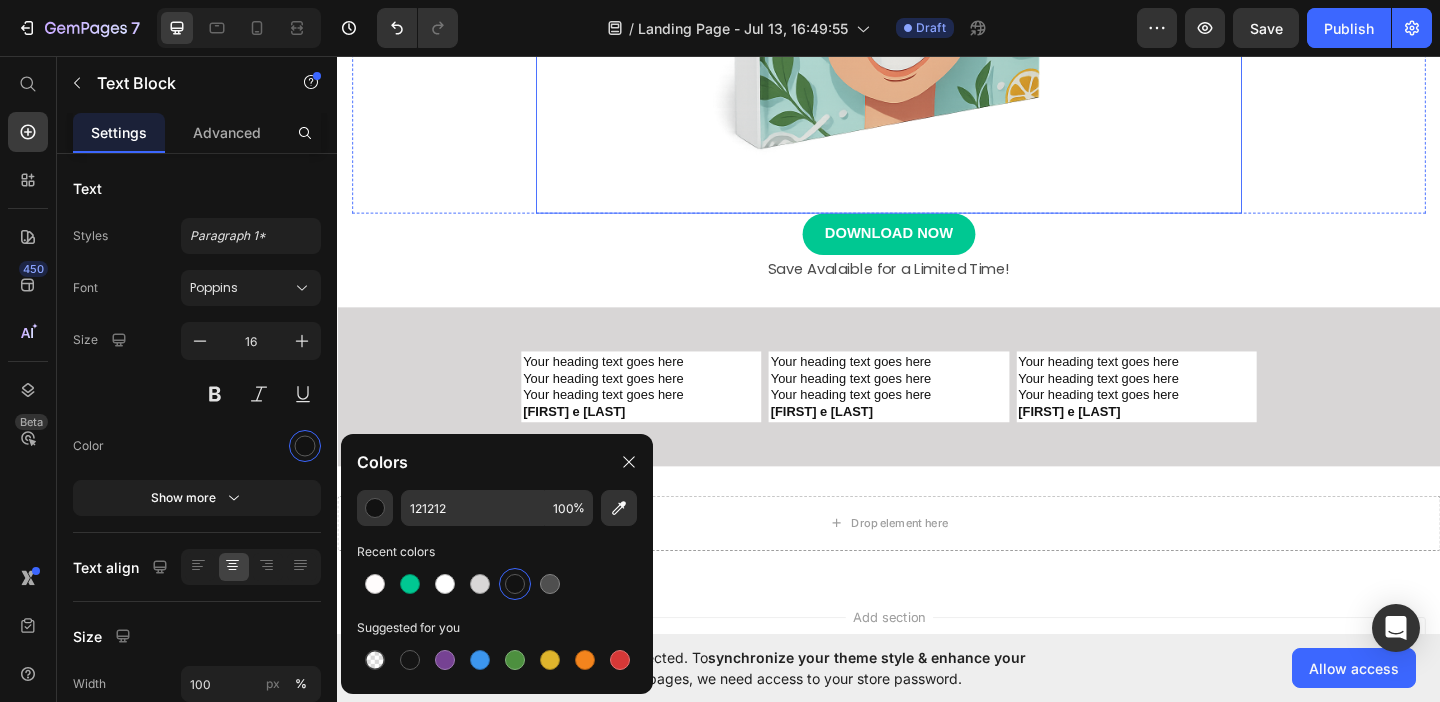 scroll, scrollTop: 792, scrollLeft: 0, axis: vertical 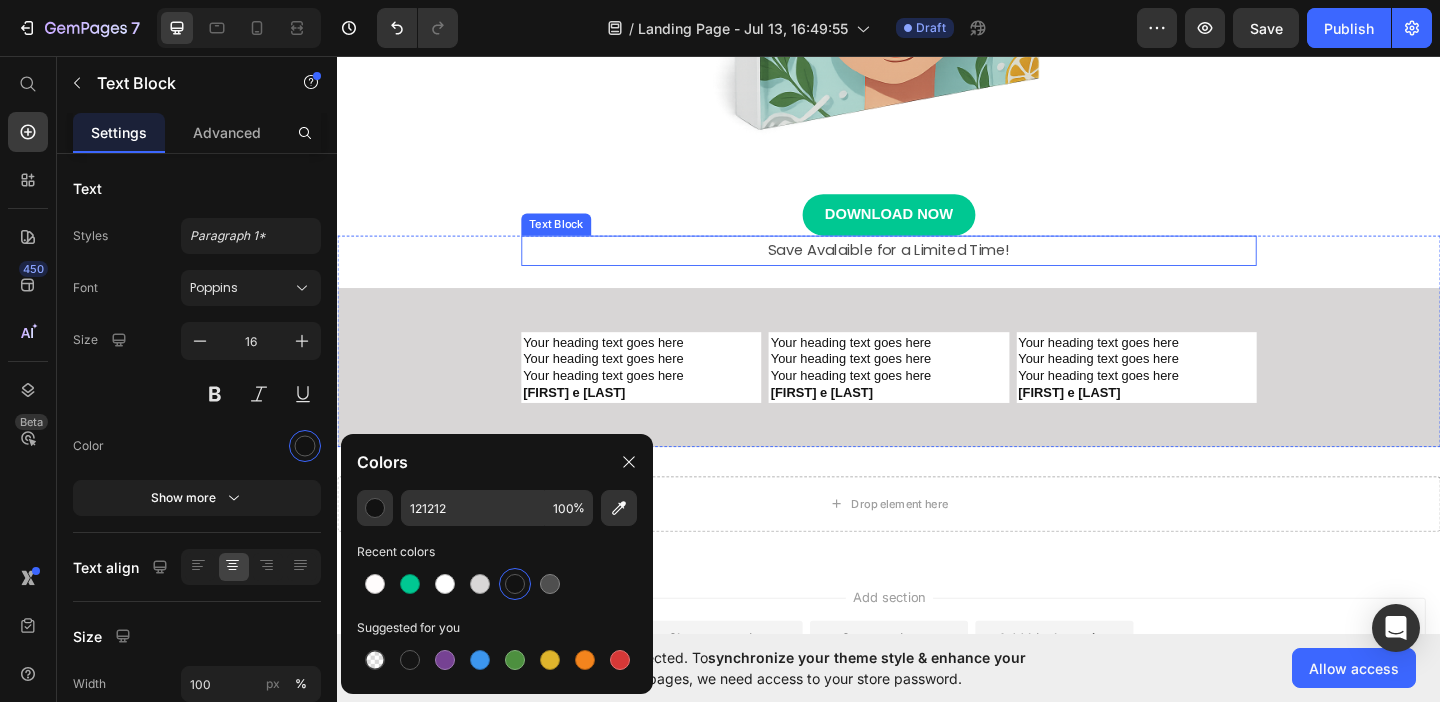 click on "Save Avalaible for a Limited Time!" at bounding box center (937, 267) 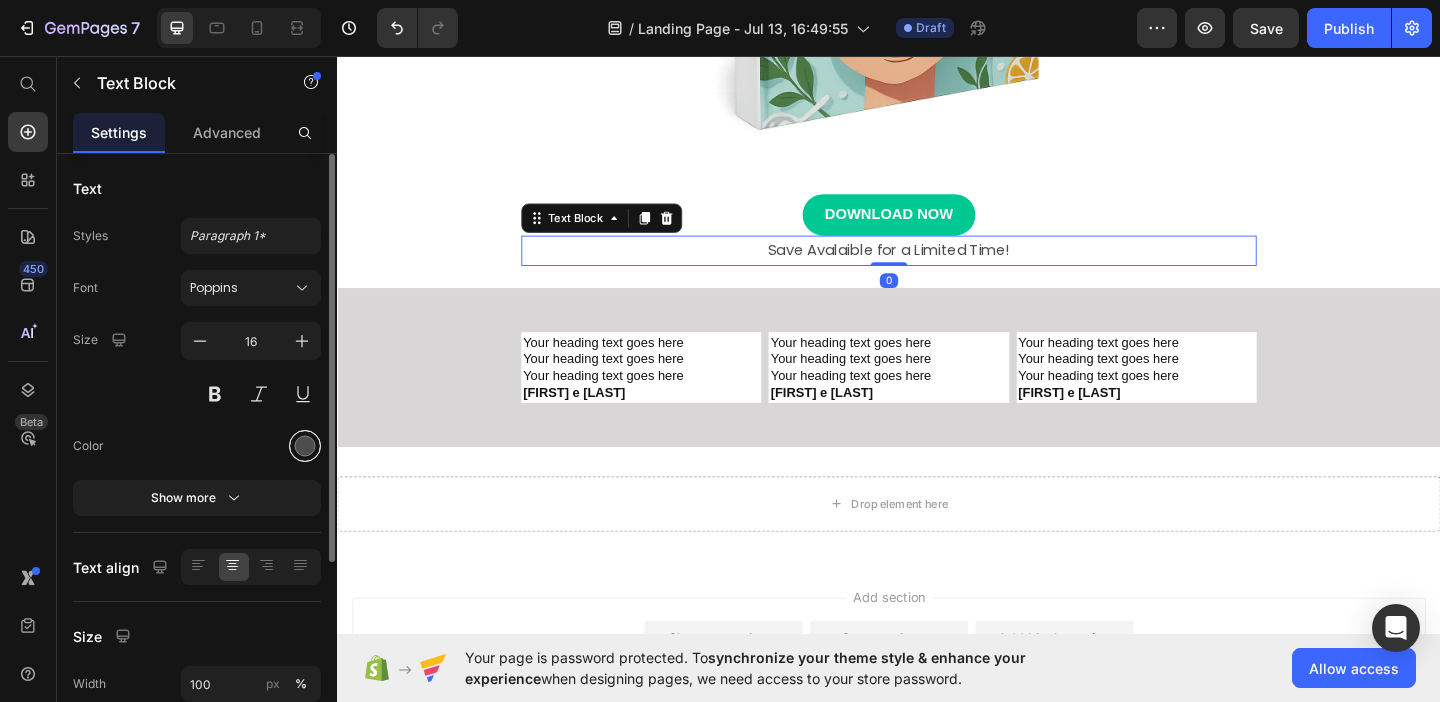 click at bounding box center (305, 446) 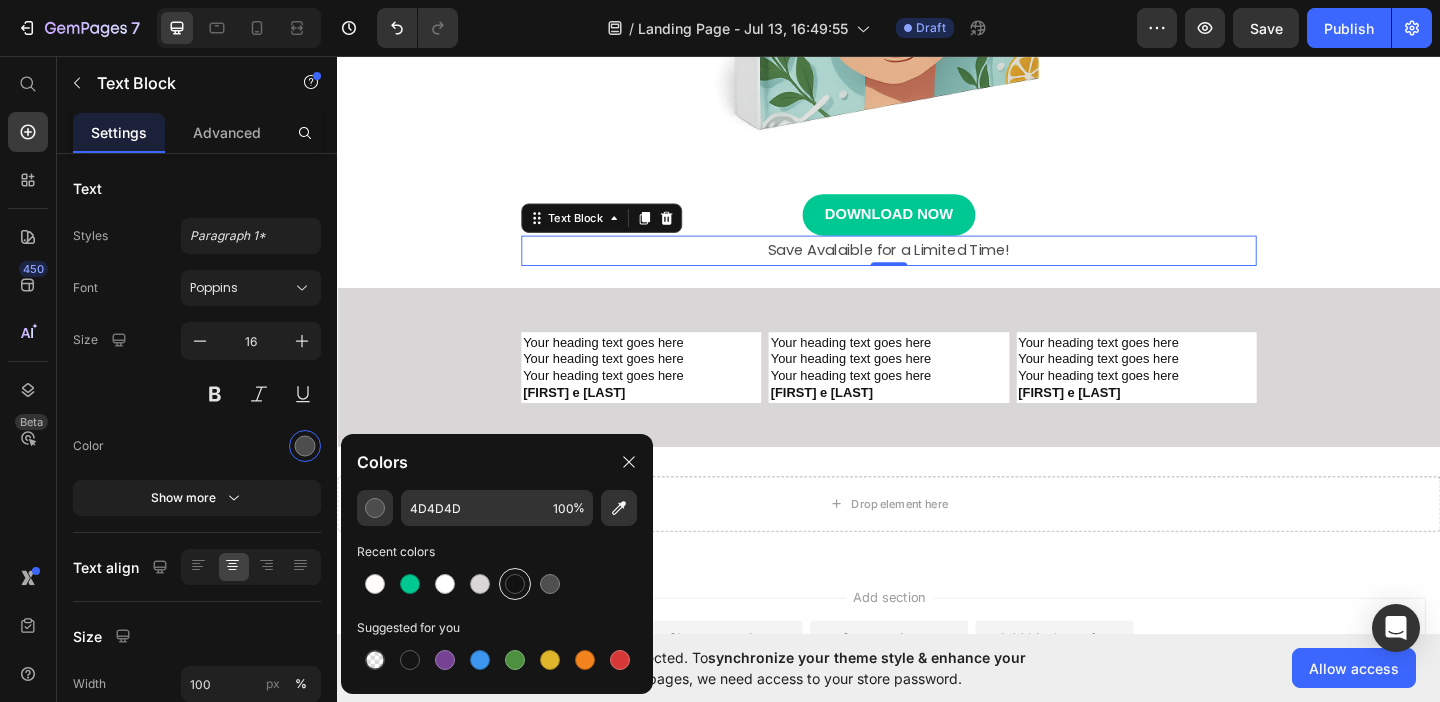 click at bounding box center (515, 584) 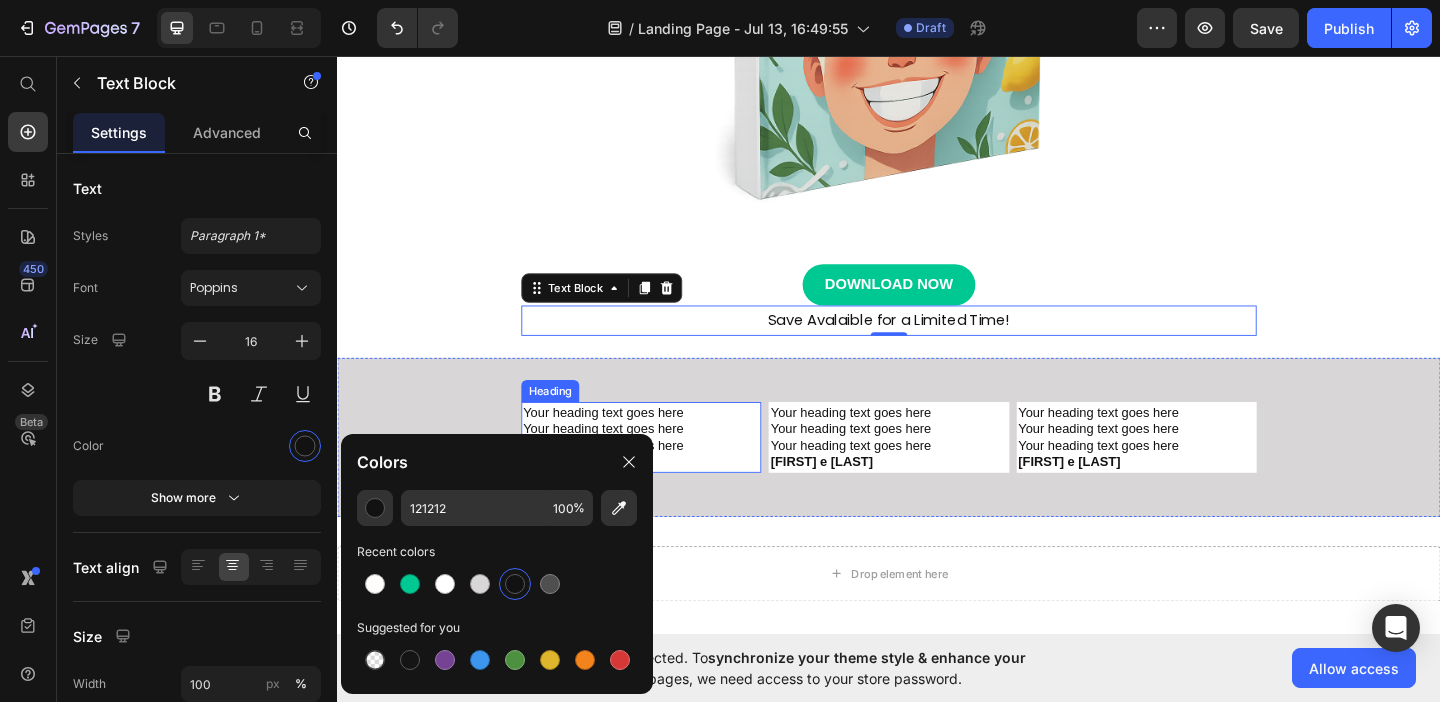 scroll, scrollTop: 687, scrollLeft: 0, axis: vertical 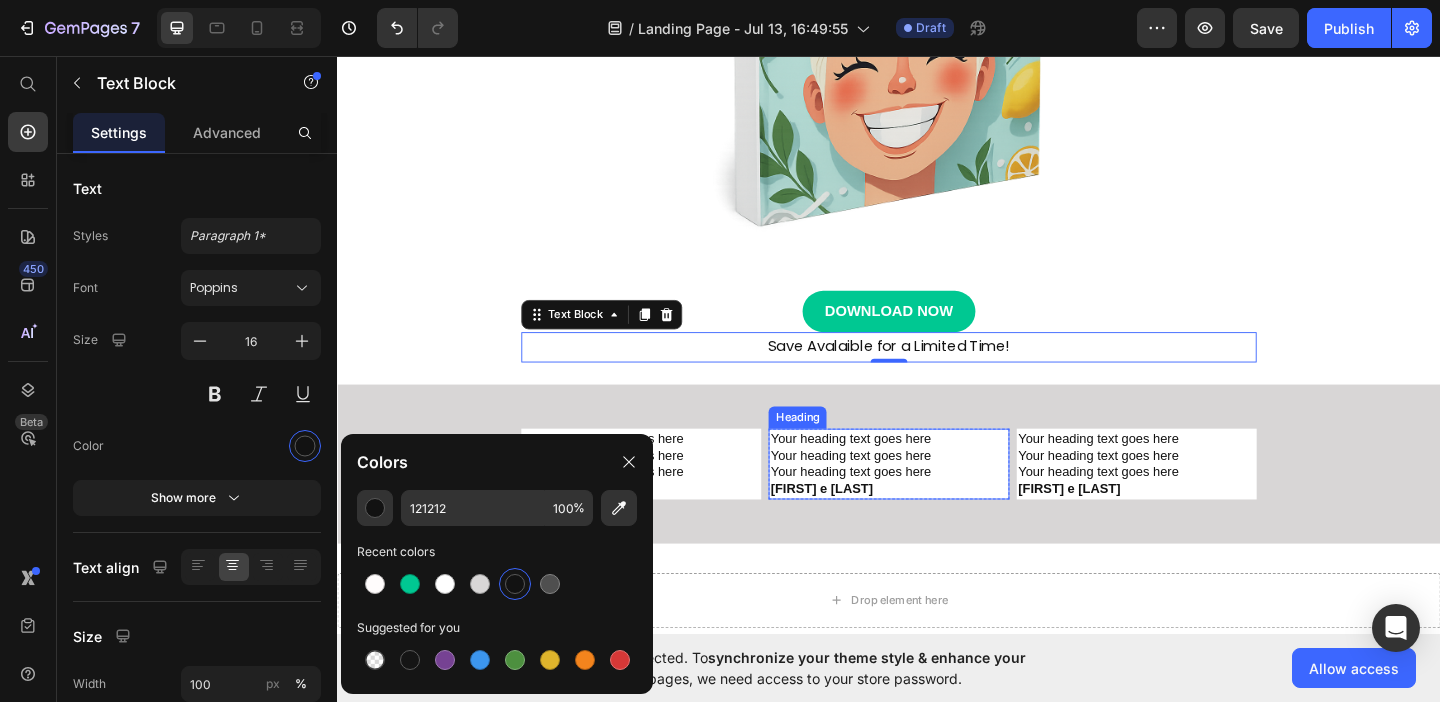 click on "Your heading text goes here Your heading text goes here Your heading text goes here [FIRST] e [LAST]" at bounding box center [936, 499] 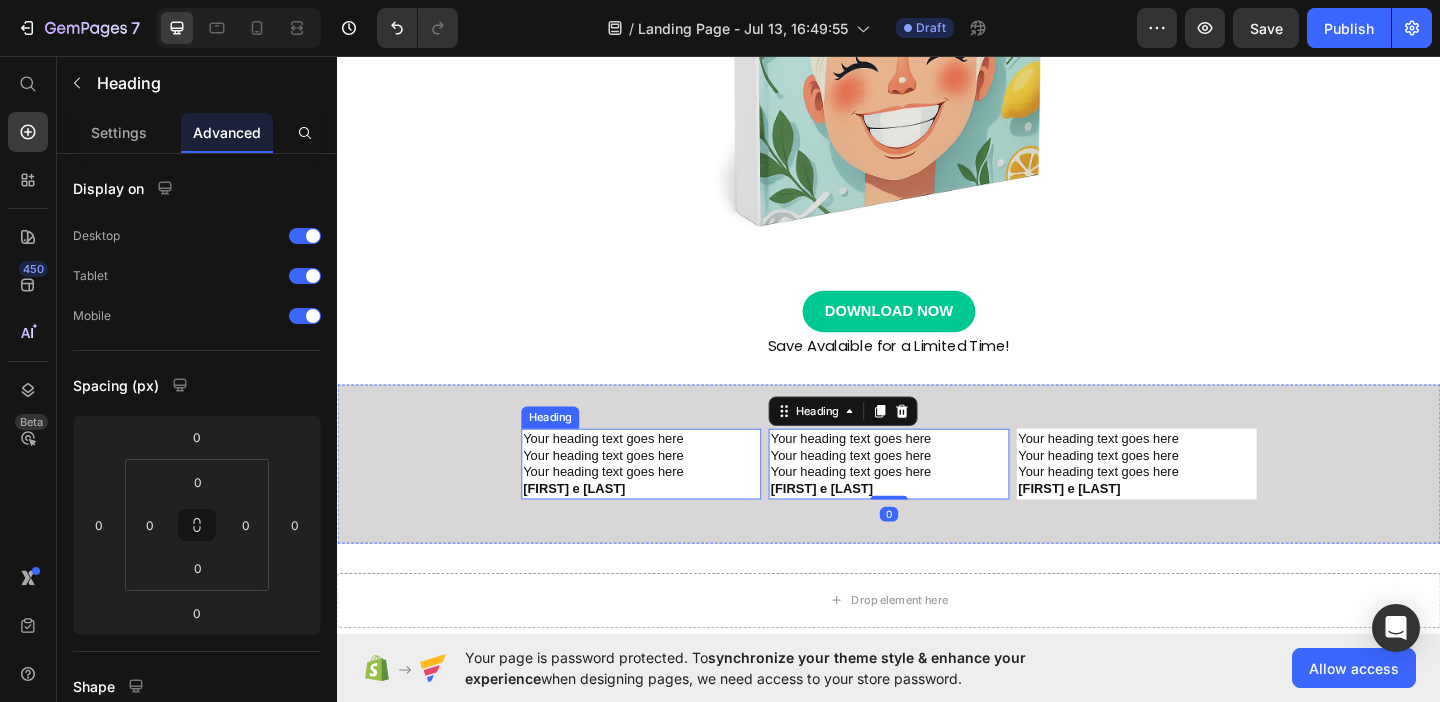 click on "Your heading text goes here Your heading text goes here Your heading text goes here [FIRST] e [LAST]" at bounding box center [667, 499] 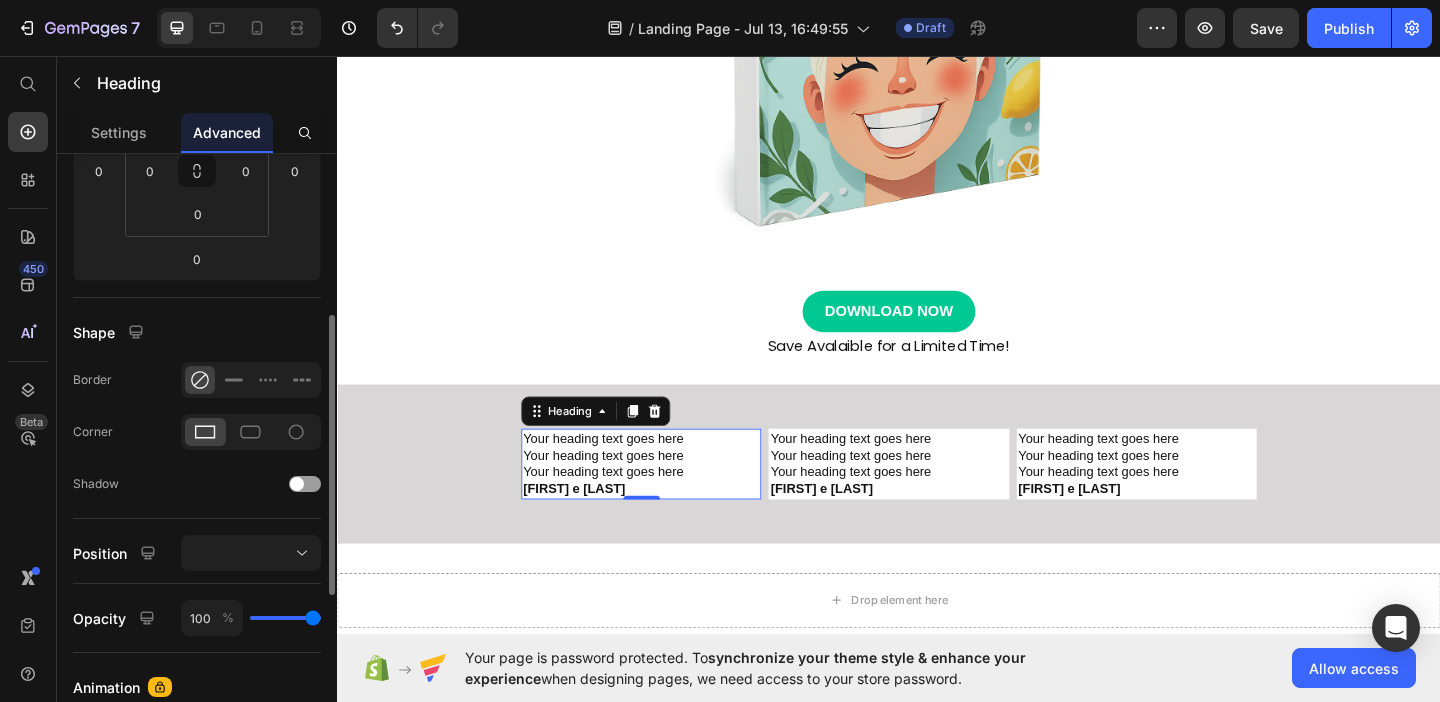 scroll, scrollTop: 351, scrollLeft: 0, axis: vertical 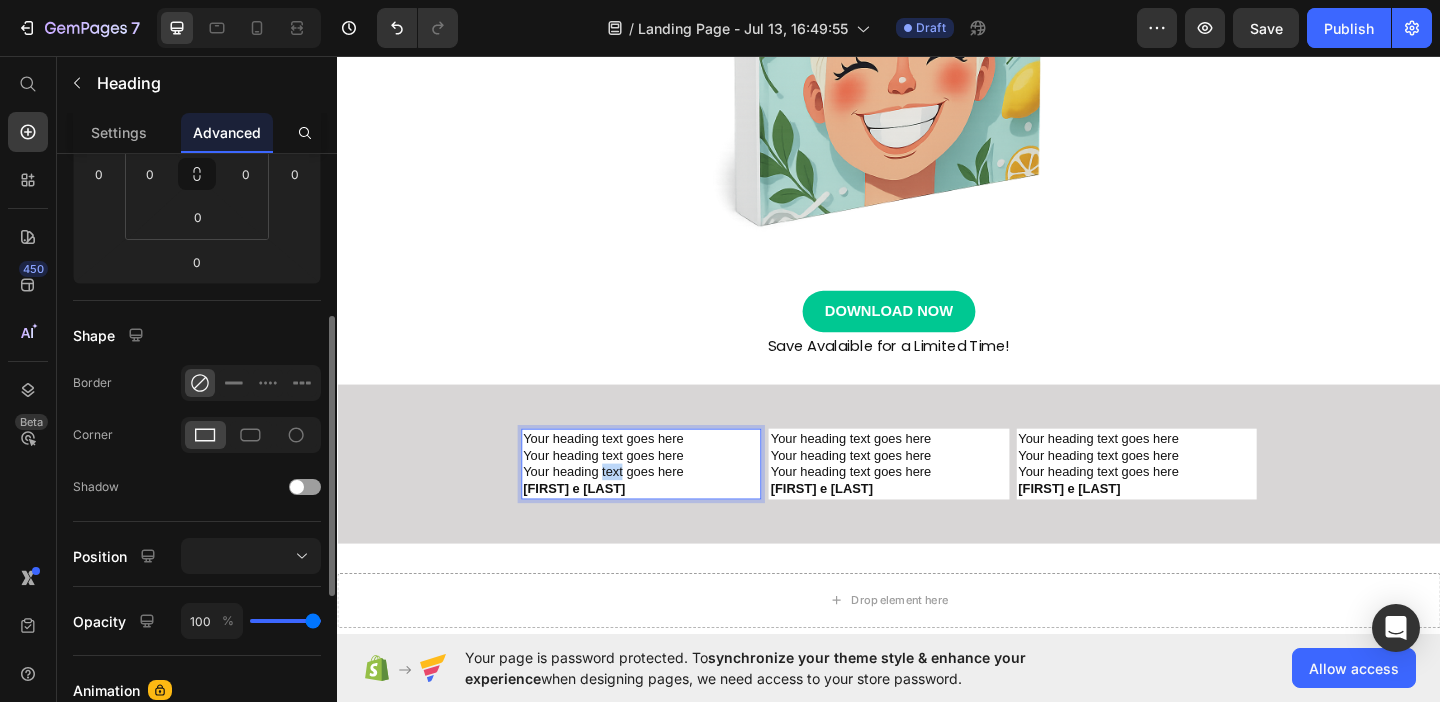 click on "Your heading text goes here Your heading text goes here Your heading text goes here [FIRST] e [LAST]" at bounding box center [667, 499] 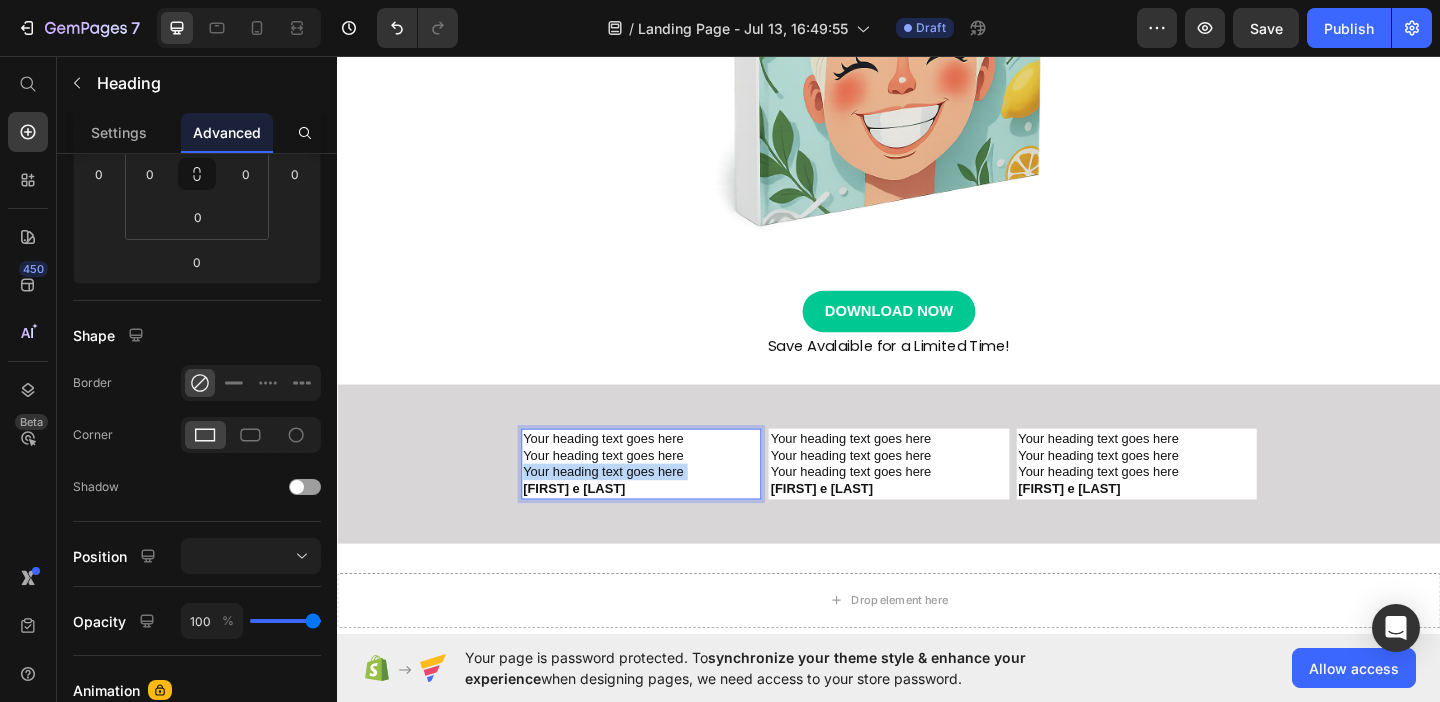 click on "Your heading text goes here Your heading text goes here Your heading text goes here [FIRST] e [LAST]" at bounding box center [667, 499] 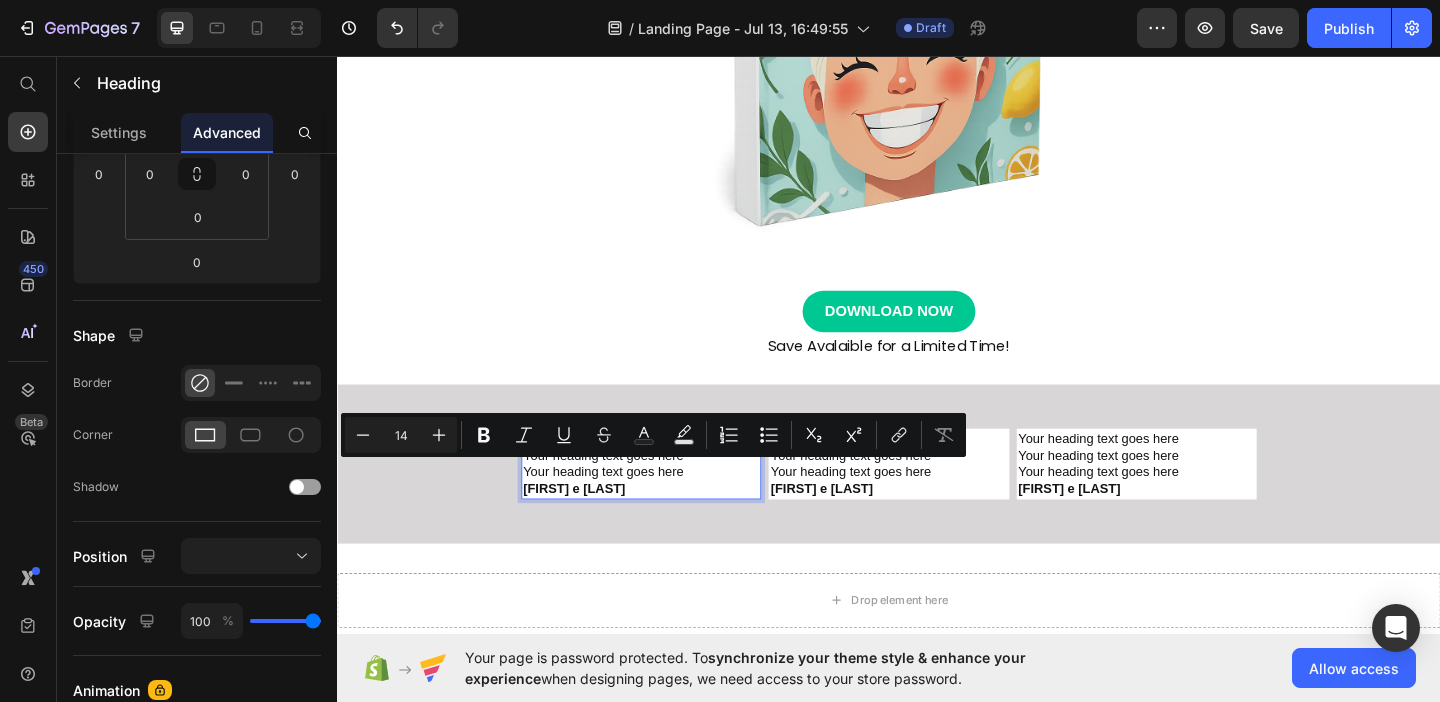 click on "[FIRST] e [LAST]" at bounding box center [594, 526] 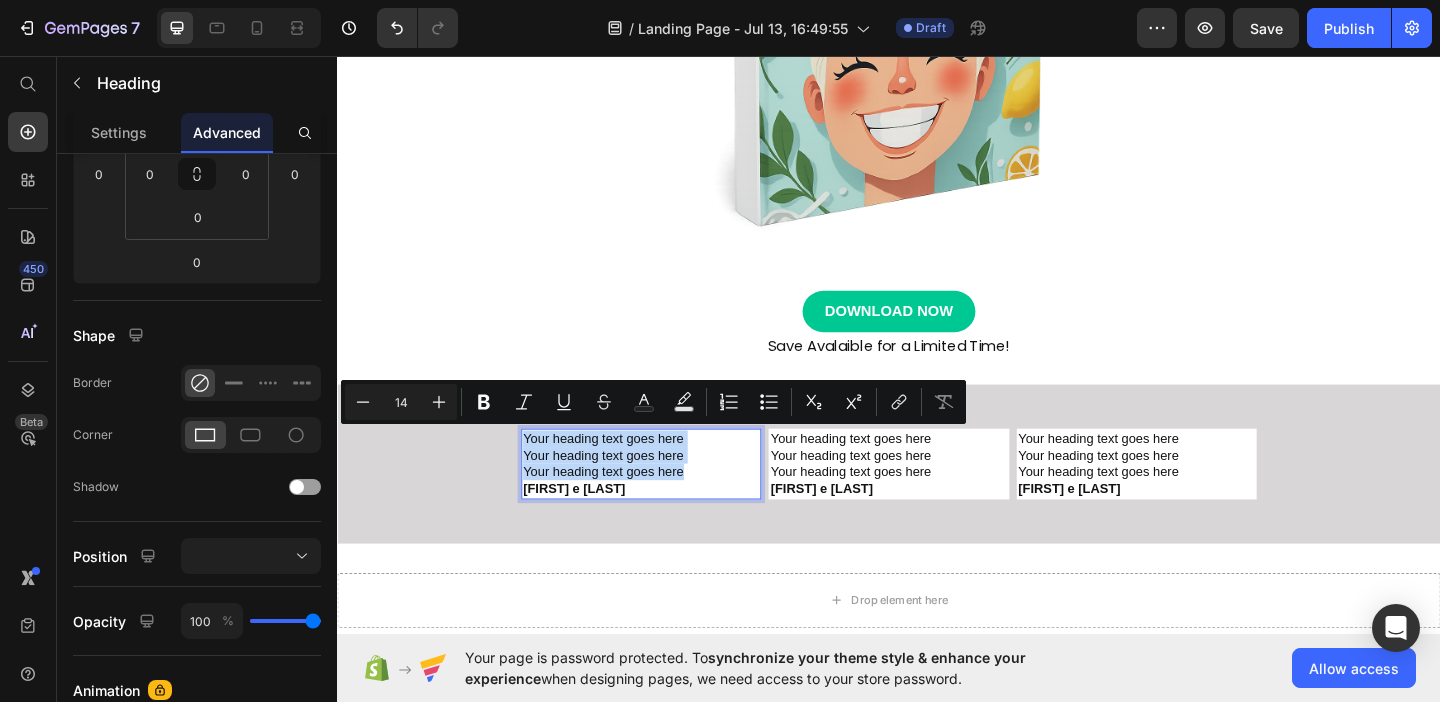 drag, startPoint x: 722, startPoint y: 516, endPoint x: 539, endPoint y: 469, distance: 188.93915 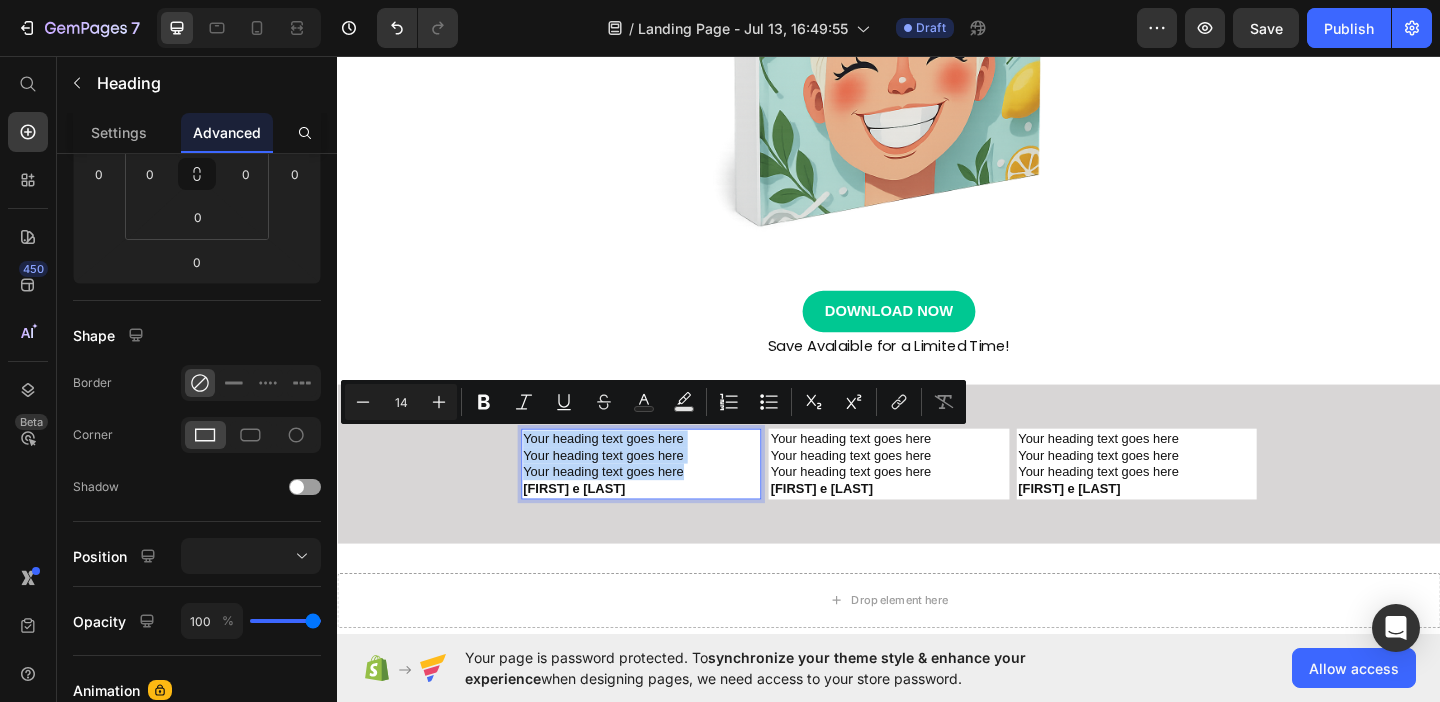 click on "Your heading text goes here Your heading text goes here Your heading text goes here [FIRST] e [LAST]" at bounding box center (667, 499) 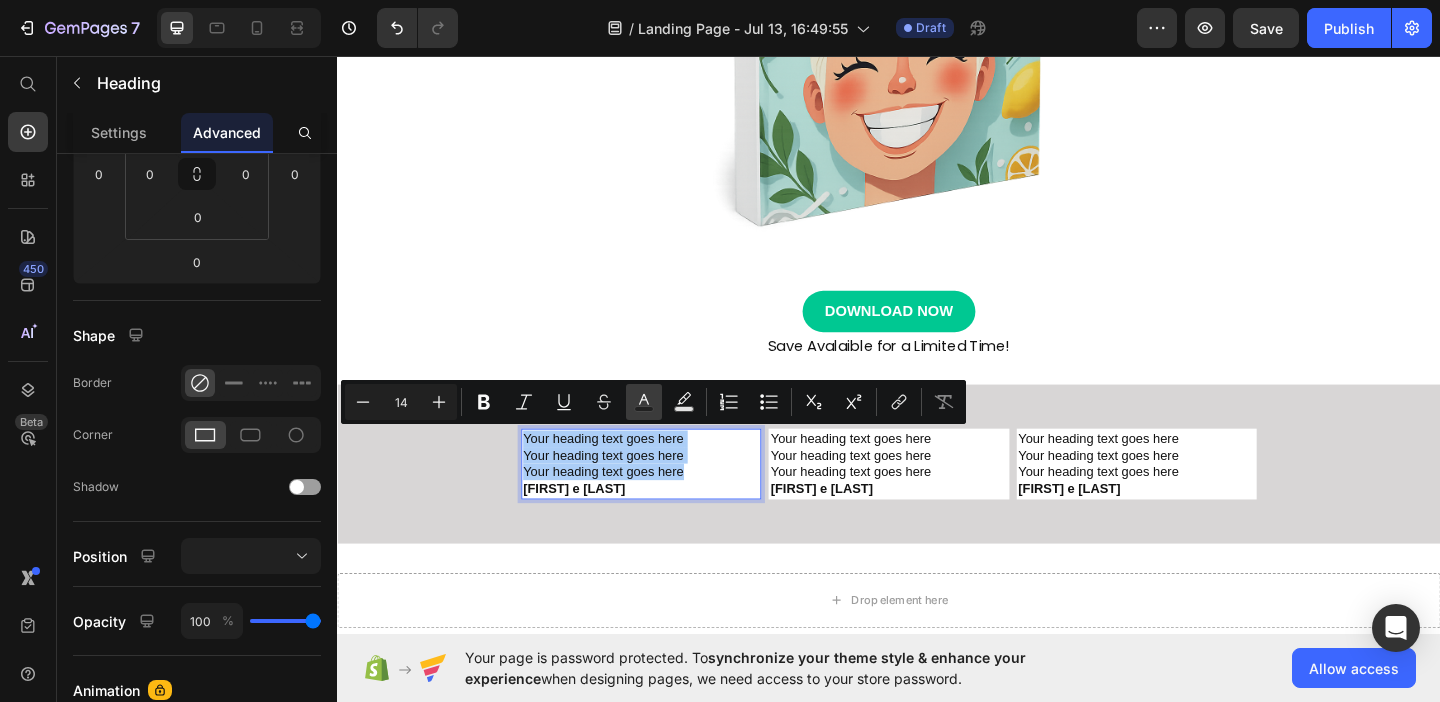 click 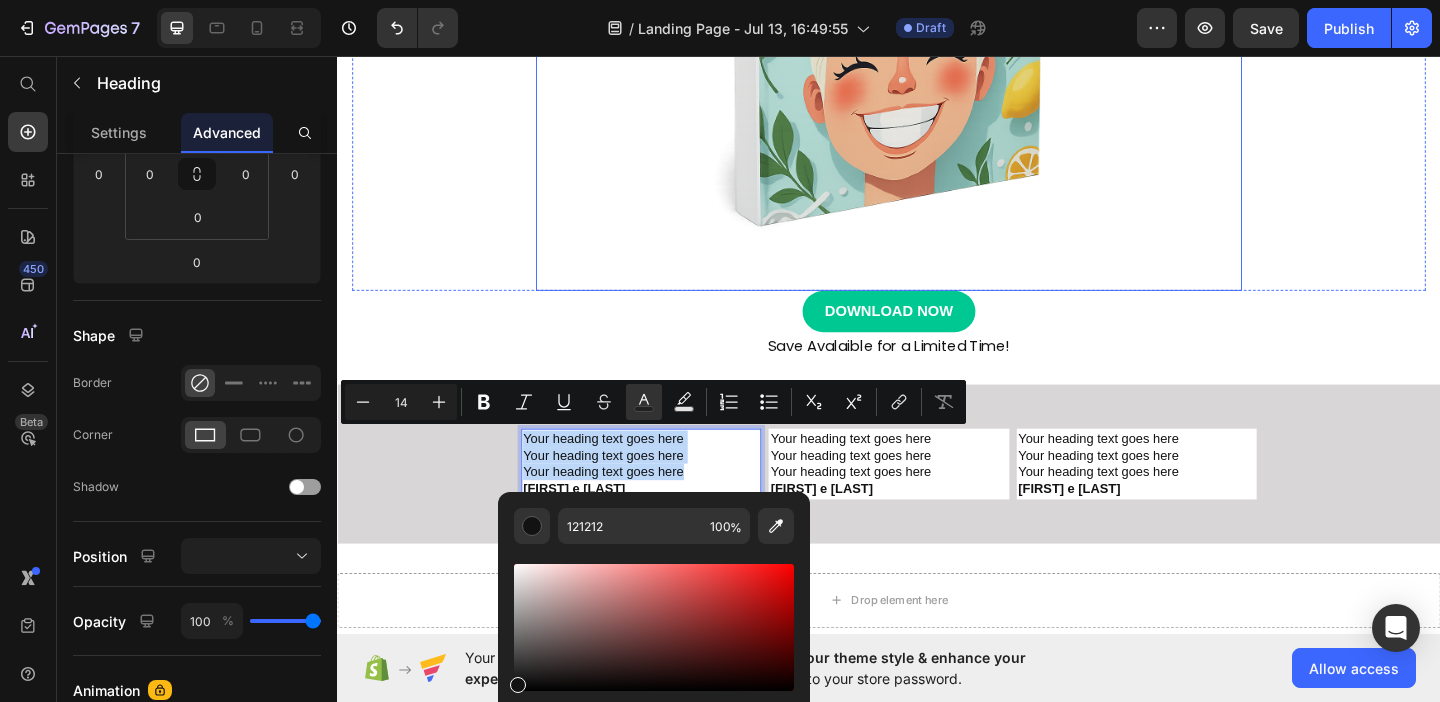 click at bounding box center [937, -34] 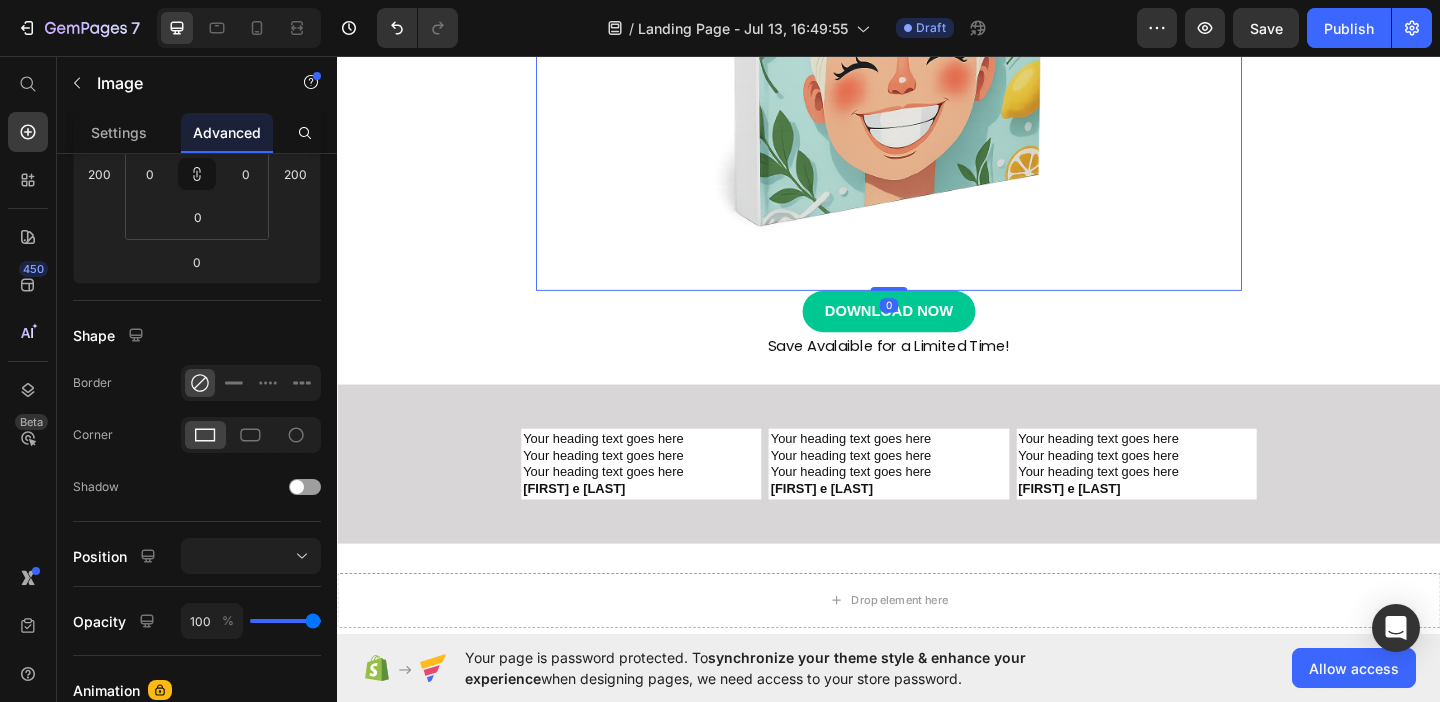 scroll, scrollTop: 0, scrollLeft: 0, axis: both 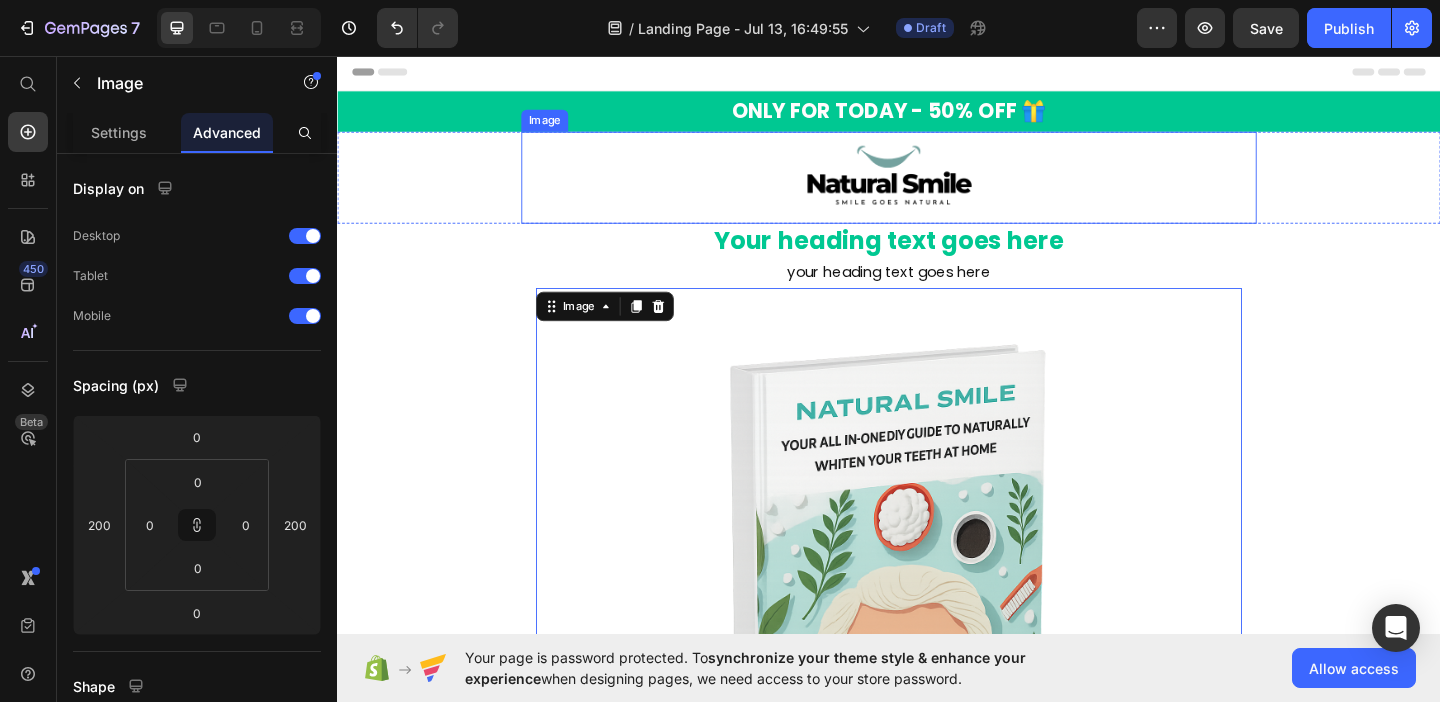click at bounding box center [937, 188] 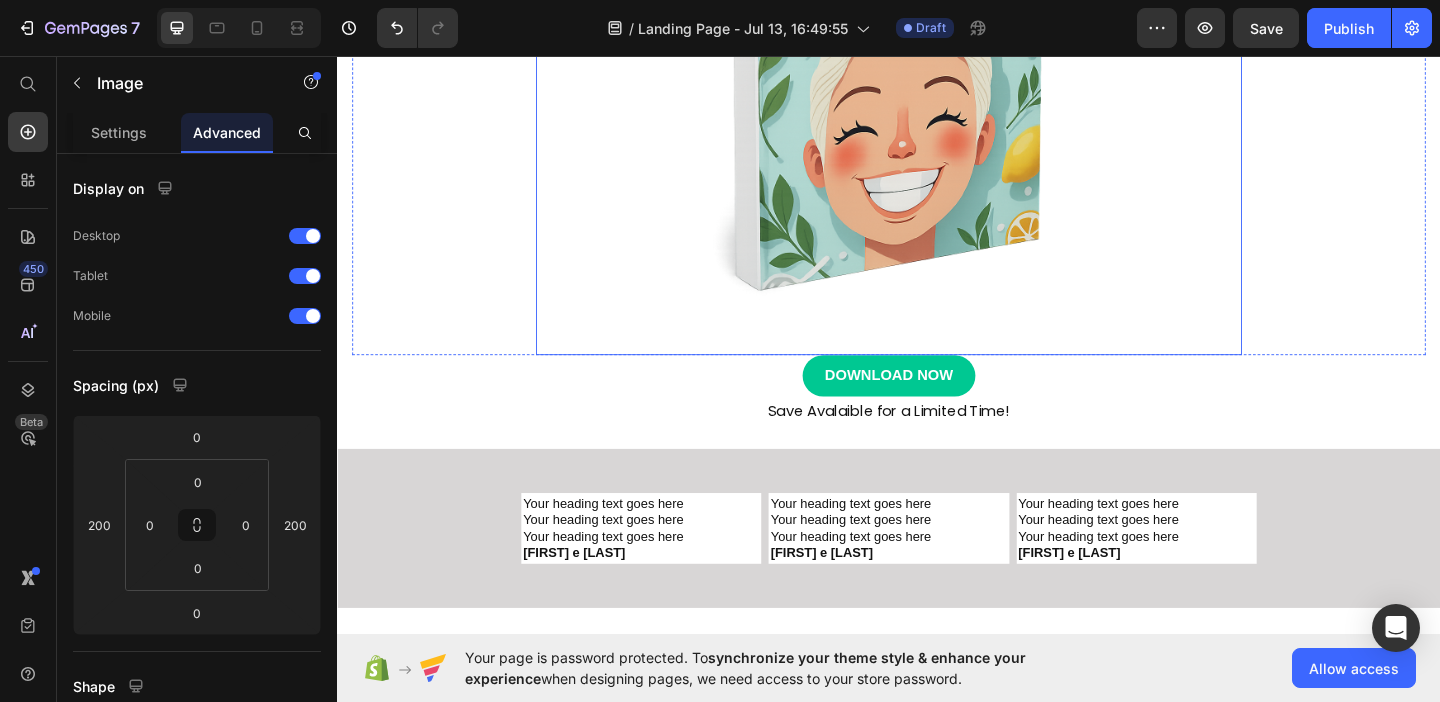 scroll, scrollTop: 610, scrollLeft: 0, axis: vertical 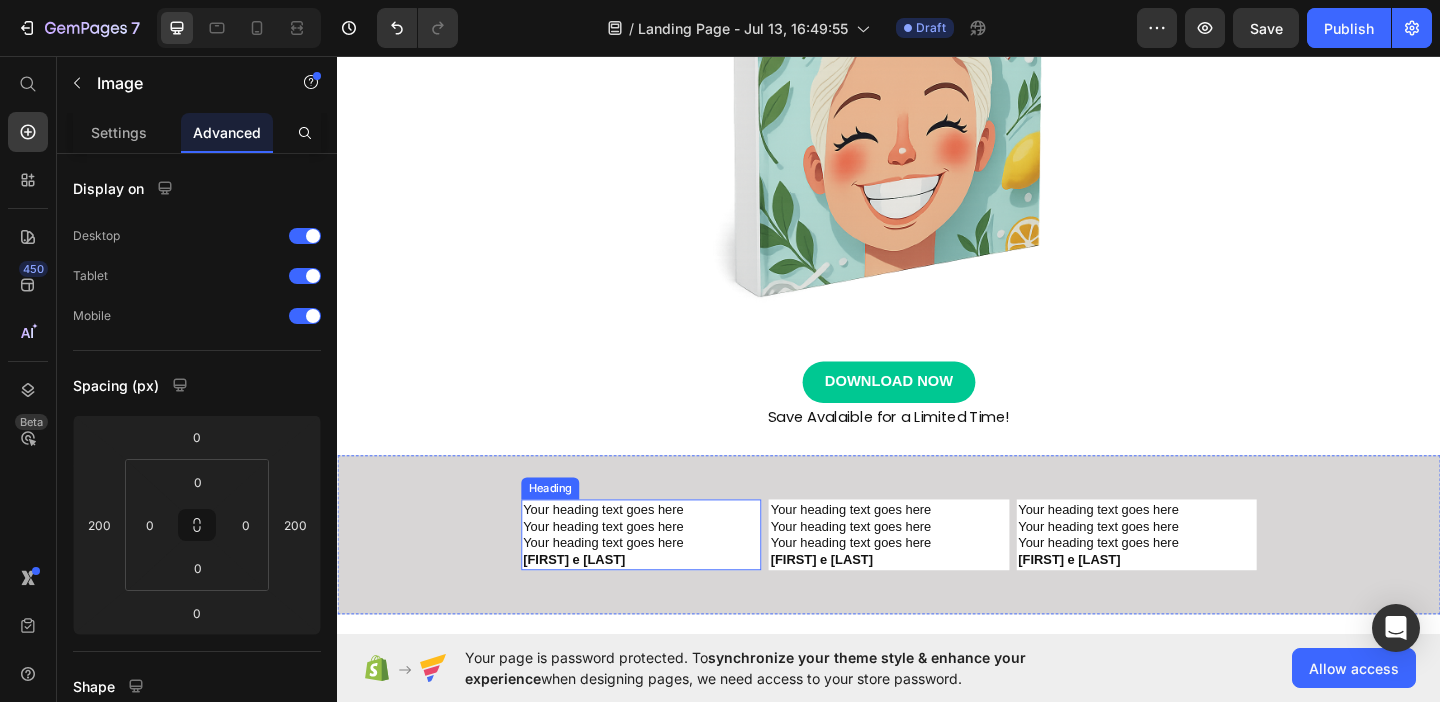 click on "Your heading text goes here Your heading text goes here Your heading text goes here [FIRST] e [LAST]" at bounding box center (667, 576) 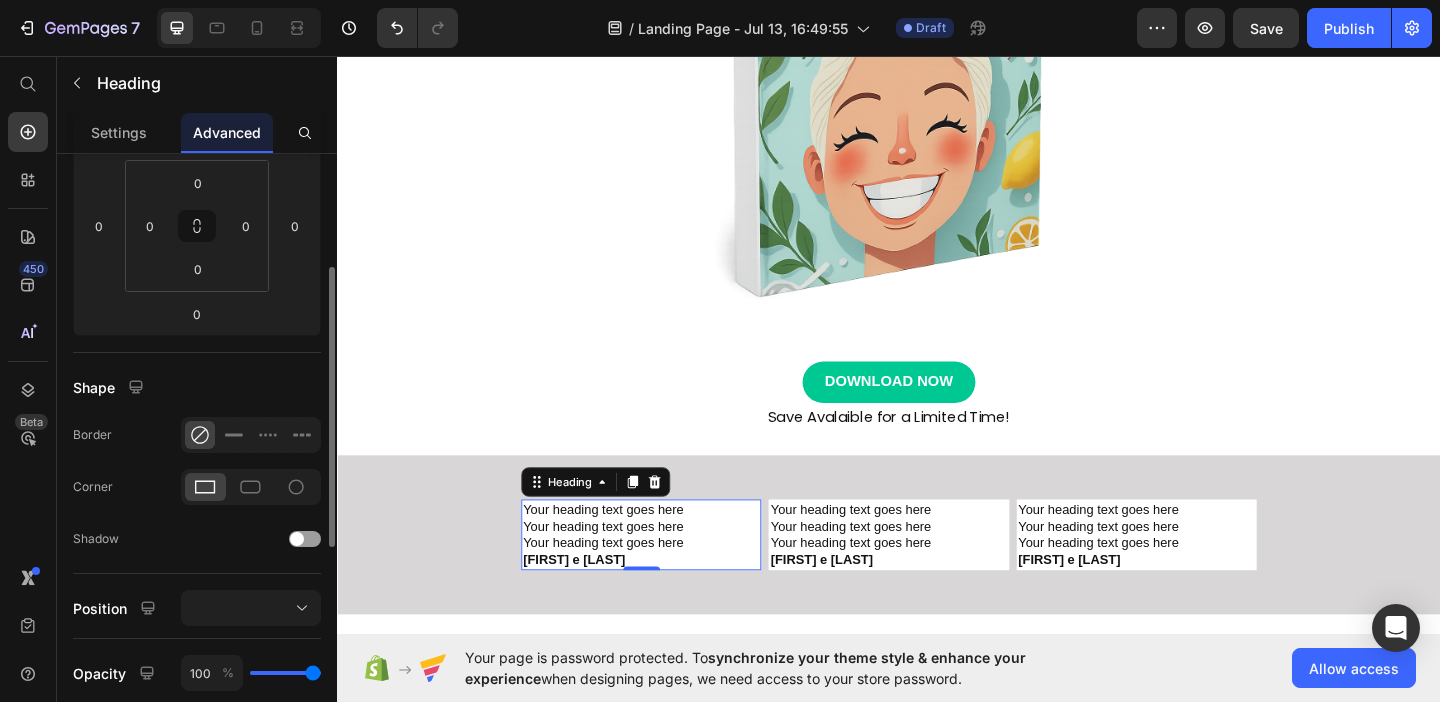 scroll, scrollTop: 312, scrollLeft: 0, axis: vertical 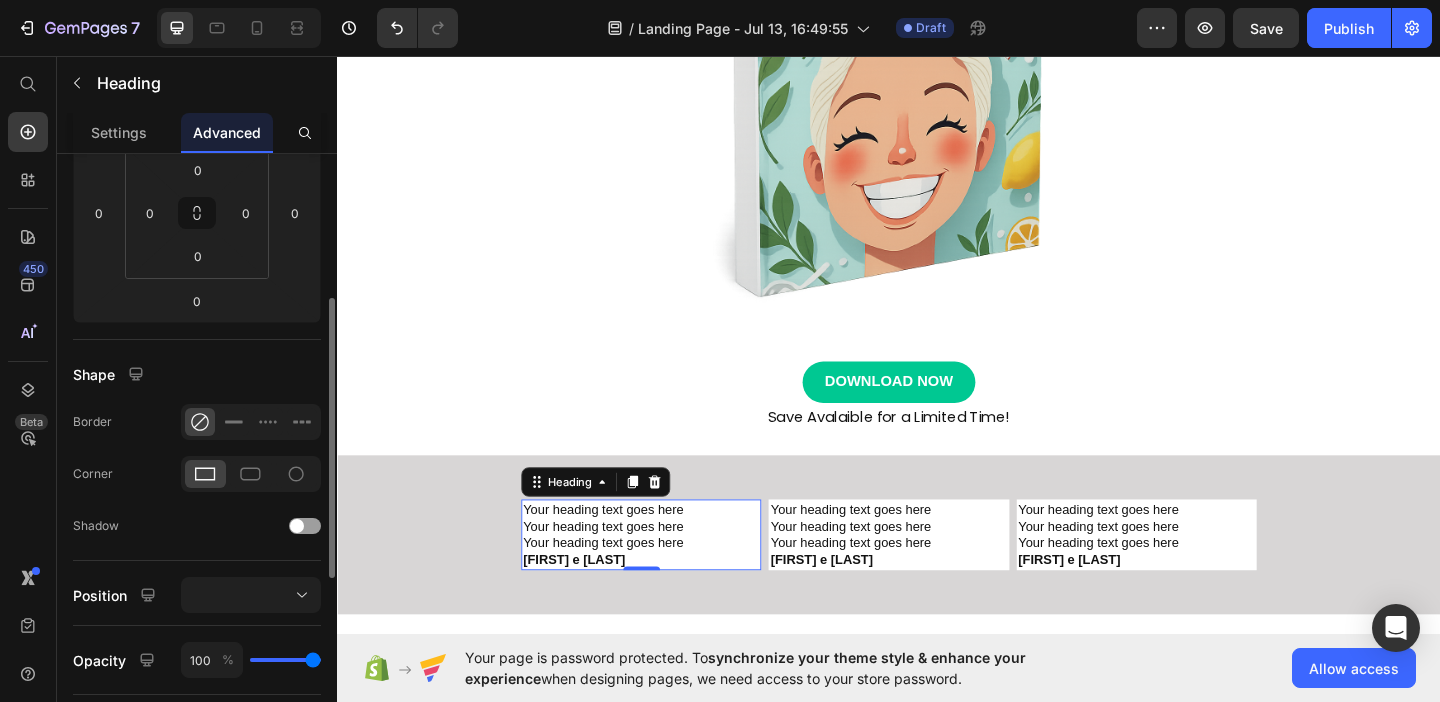 click 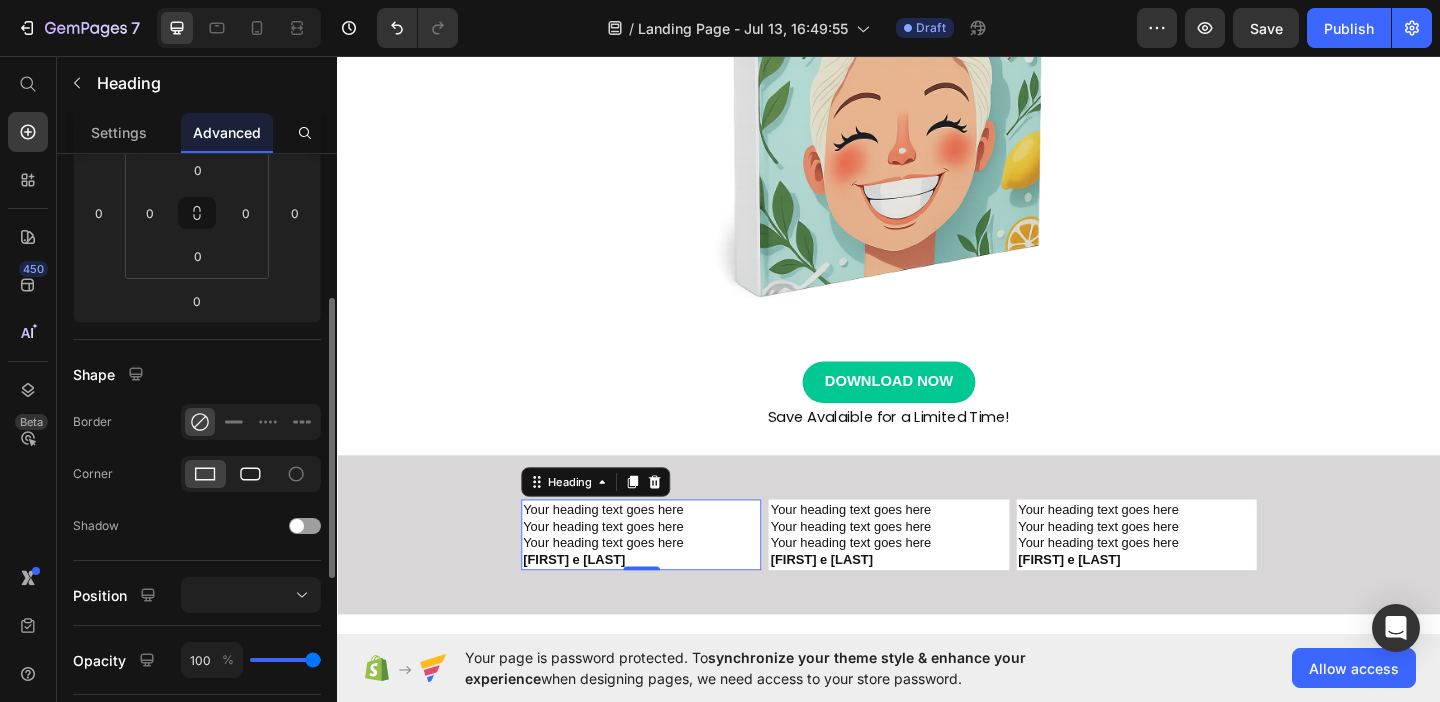 click 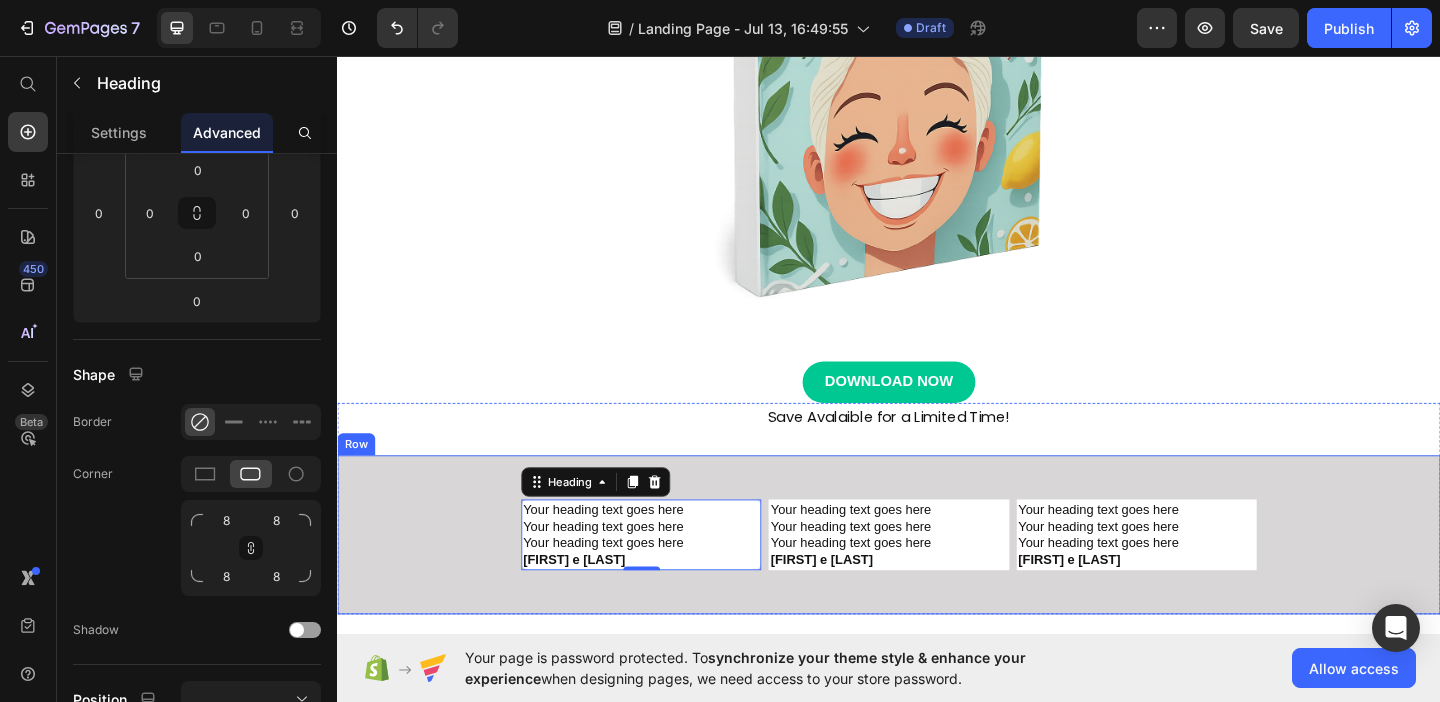 click on "Your heading text goes here Your heading text goes here Your heading text goes here [FIRST] e [LAST] Heading   0 Your heading text goes here Your heading text goes here Your heading text goes here [FIRST] e [LAST] Heading Row Your heading text goes here Your heading text goes here Your heading text goes here [FIRST] e [LAST] Heading Row" at bounding box center (937, 576) 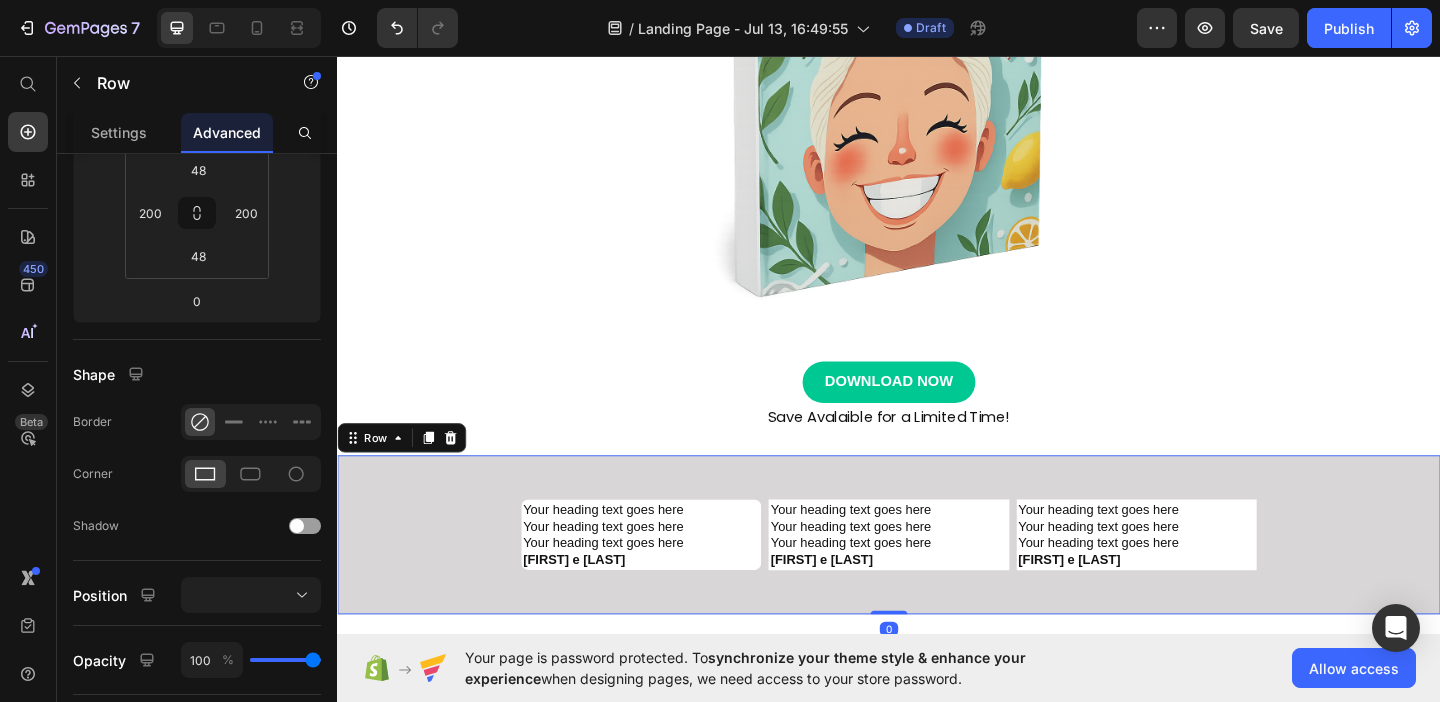scroll, scrollTop: 0, scrollLeft: 0, axis: both 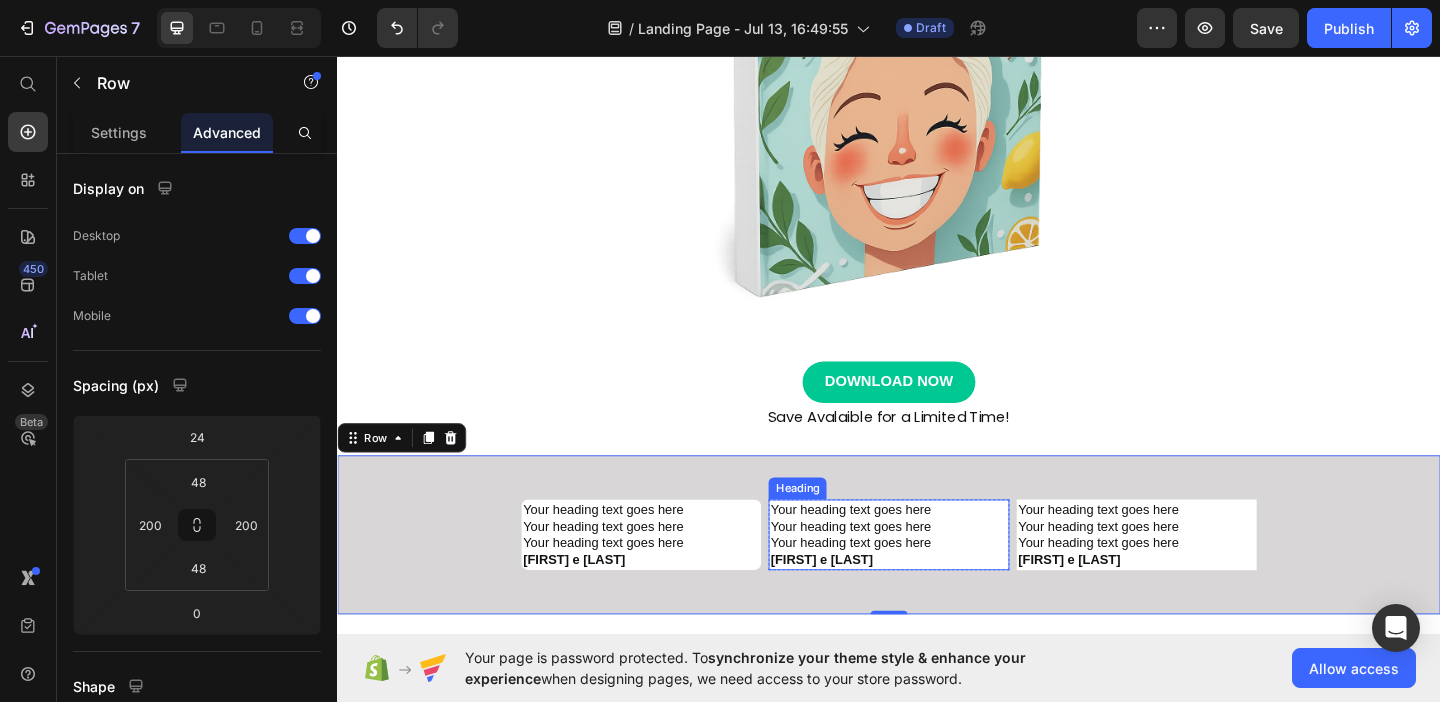 click on "Your heading text goes here Your heading text goes here Your heading text goes here [FIRST] e [LAST]" at bounding box center [936, 576] 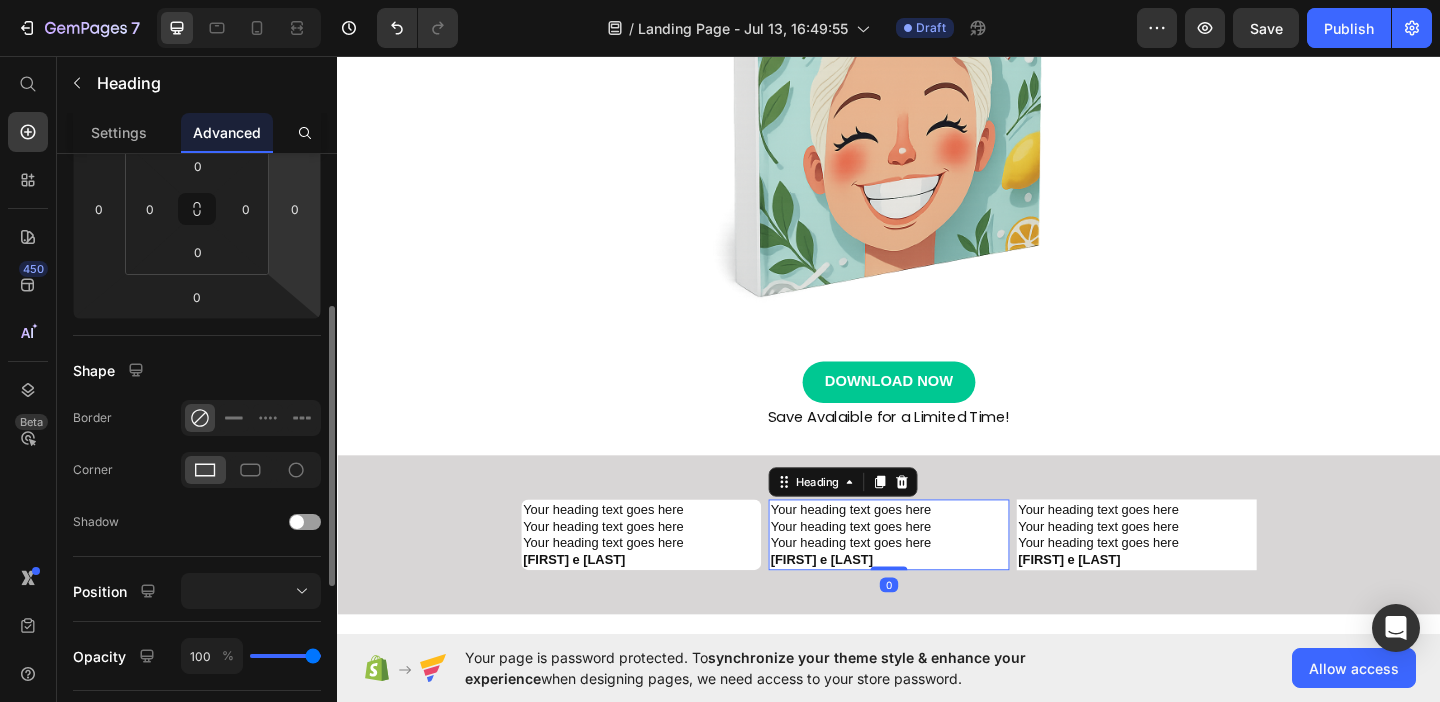scroll, scrollTop: 320, scrollLeft: 0, axis: vertical 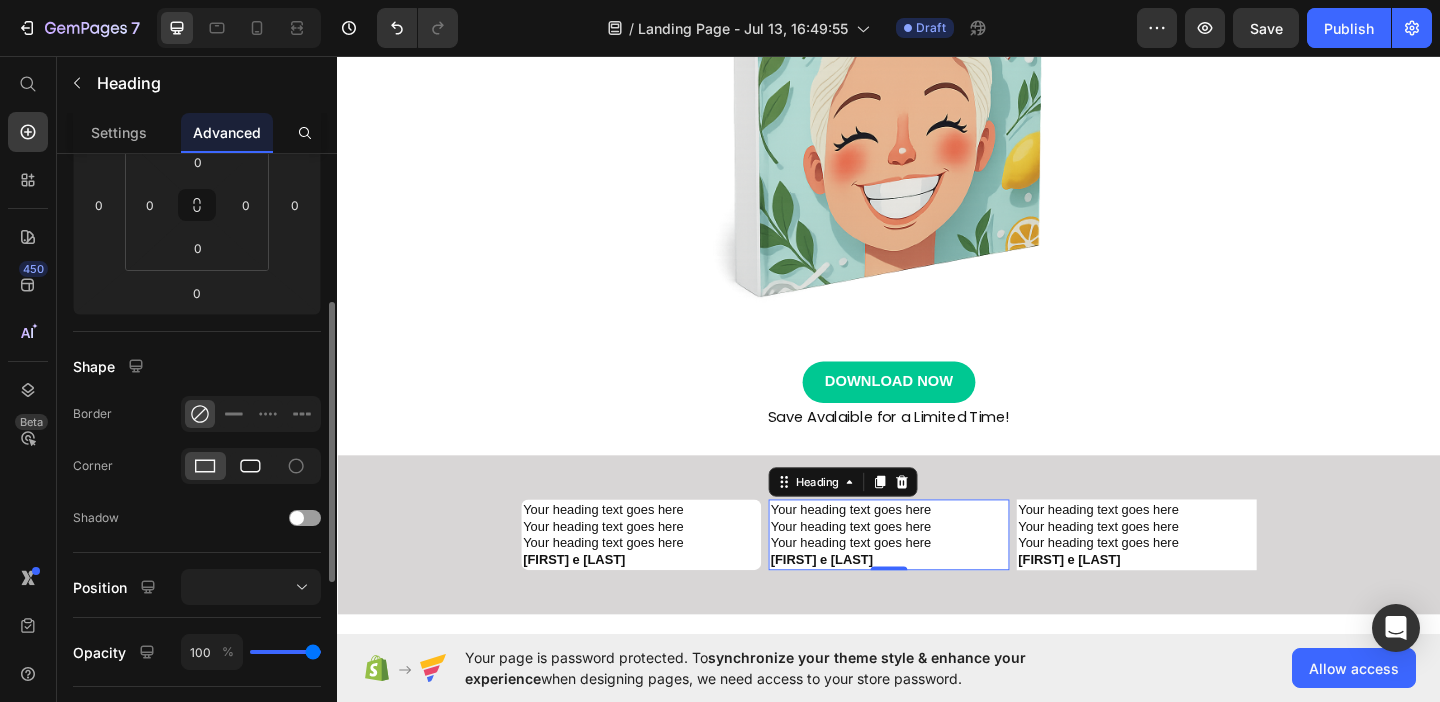 click 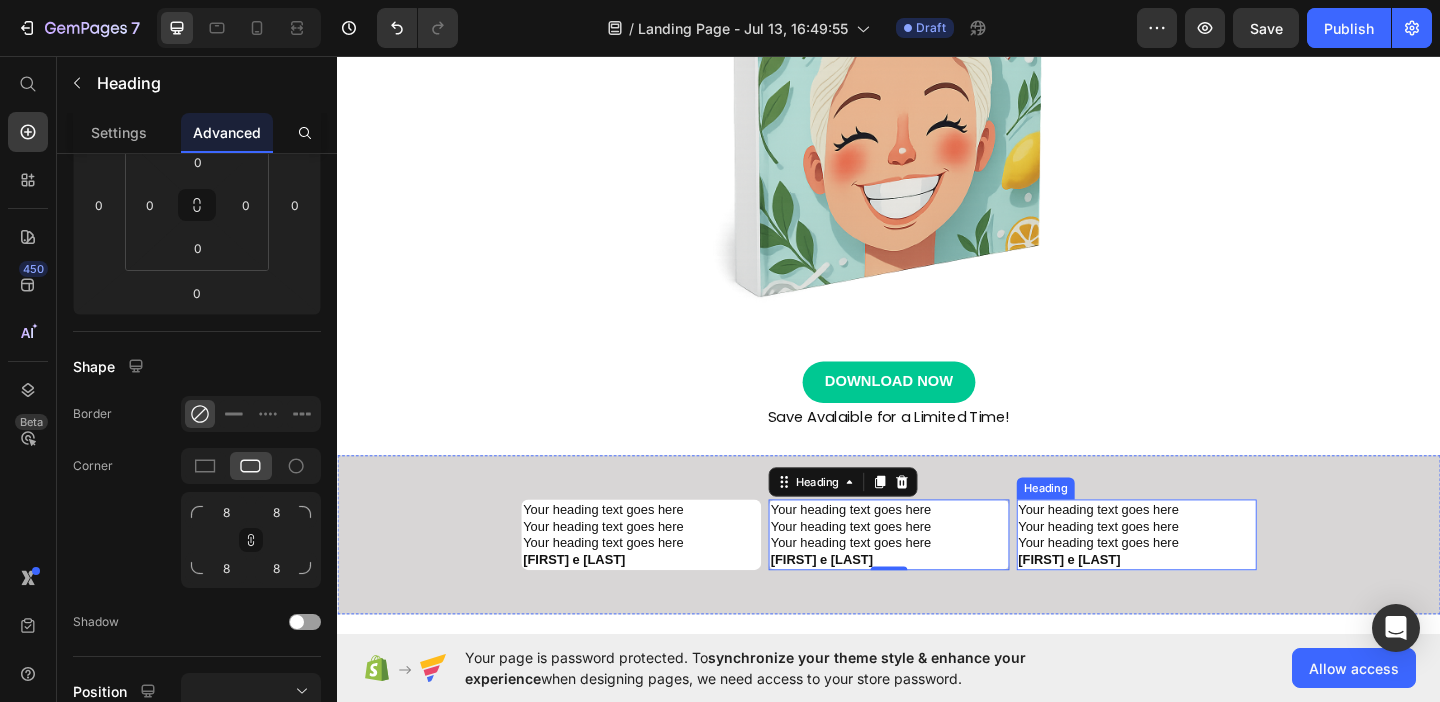 click on "Your heading text goes here Your heading text goes here Your heading text goes here [FIRST] e [LAST]" at bounding box center (1206, 576) 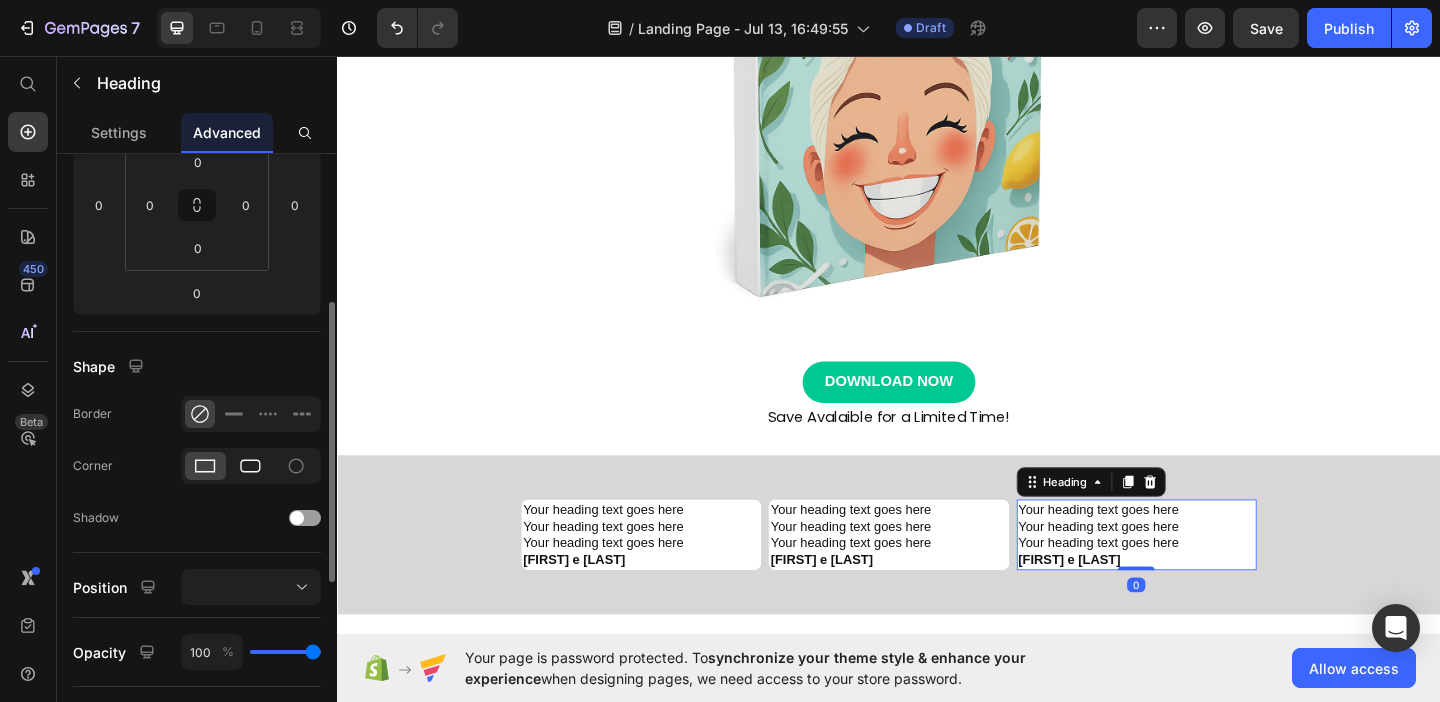 click 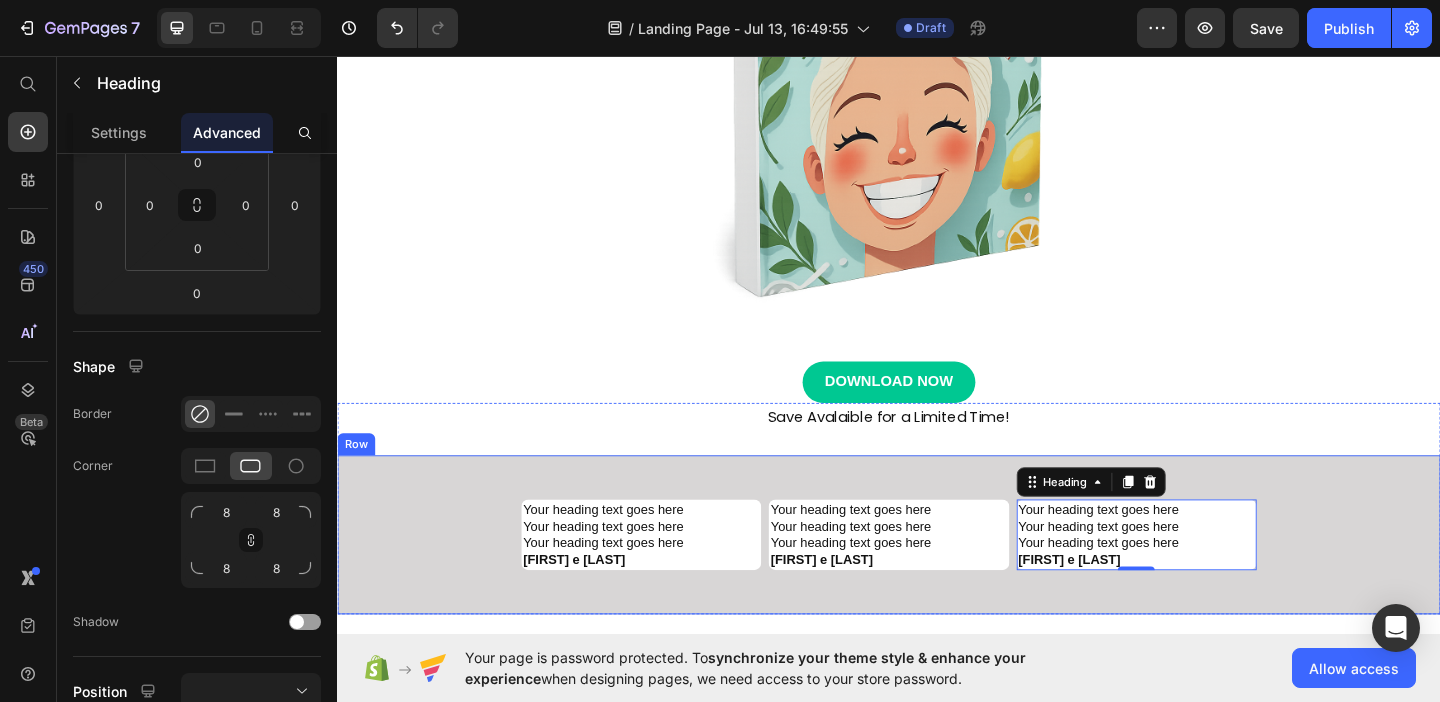click on "Your heading text goes here Your heading text goes here Your heading text goes here [FIRST] e [LAST] Heading Your heading text goes here Your heading text goes here Your heading text goes here [FIRST] e [LAST] Heading Row Your heading text goes here Your heading text goes here Your heading text goes here [FIRST] e [LAST] Heading   0 Row" at bounding box center [937, 576] 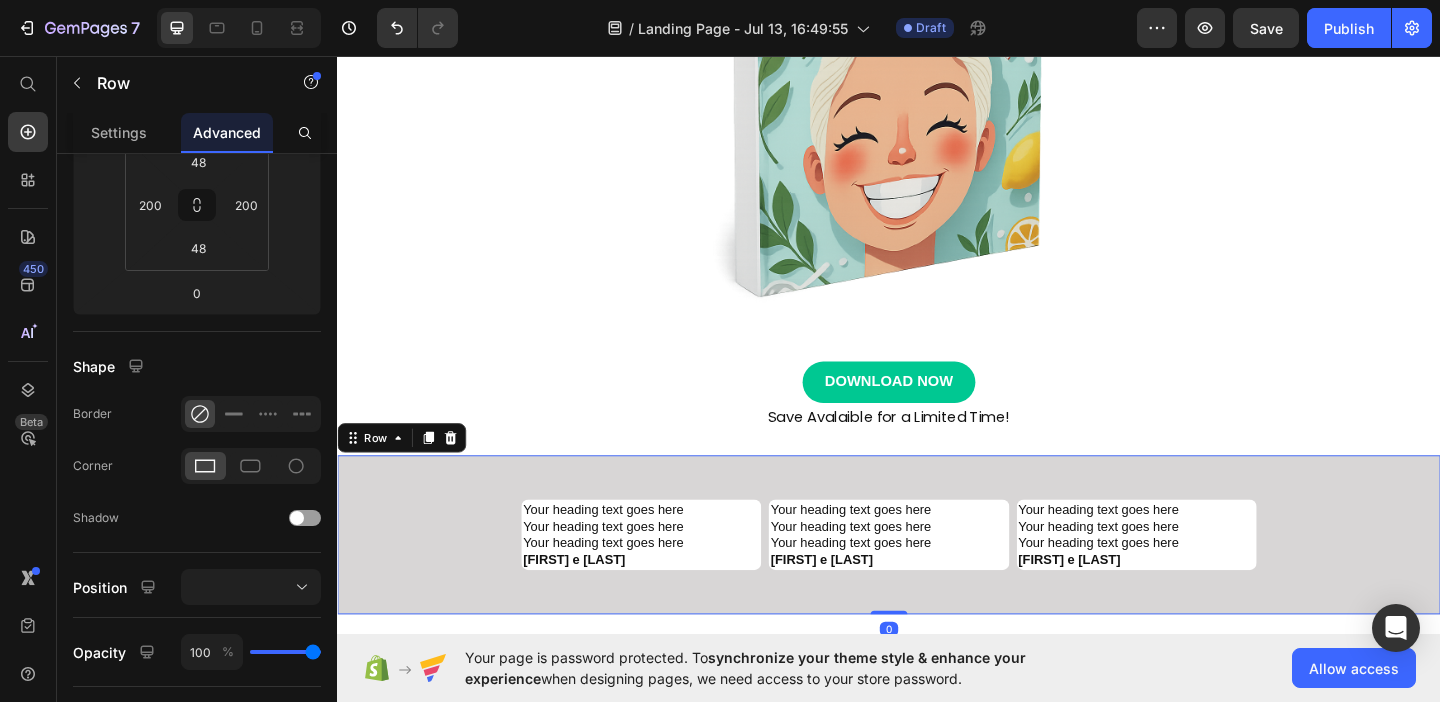 scroll, scrollTop: 0, scrollLeft: 0, axis: both 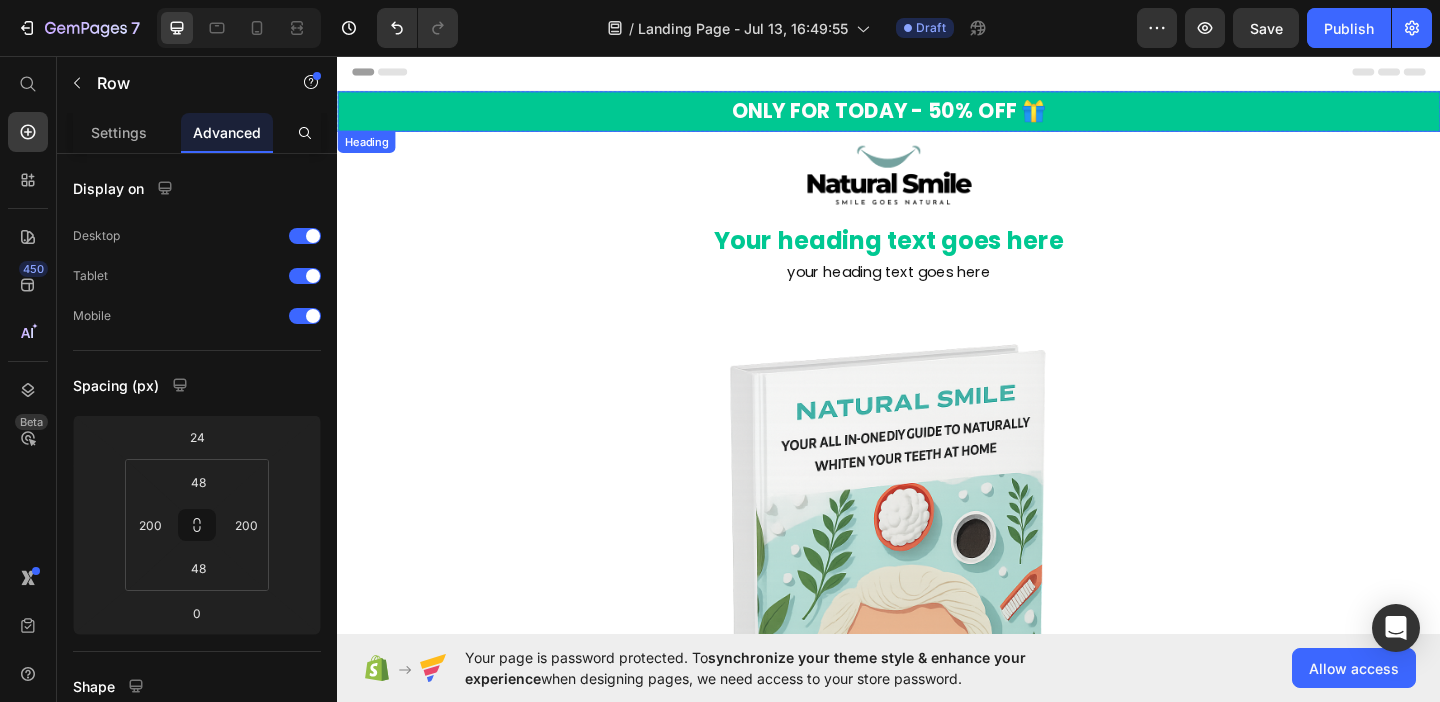 click on "ONLY FOR TODAY - 50% OFF 🎁" at bounding box center [937, 116] 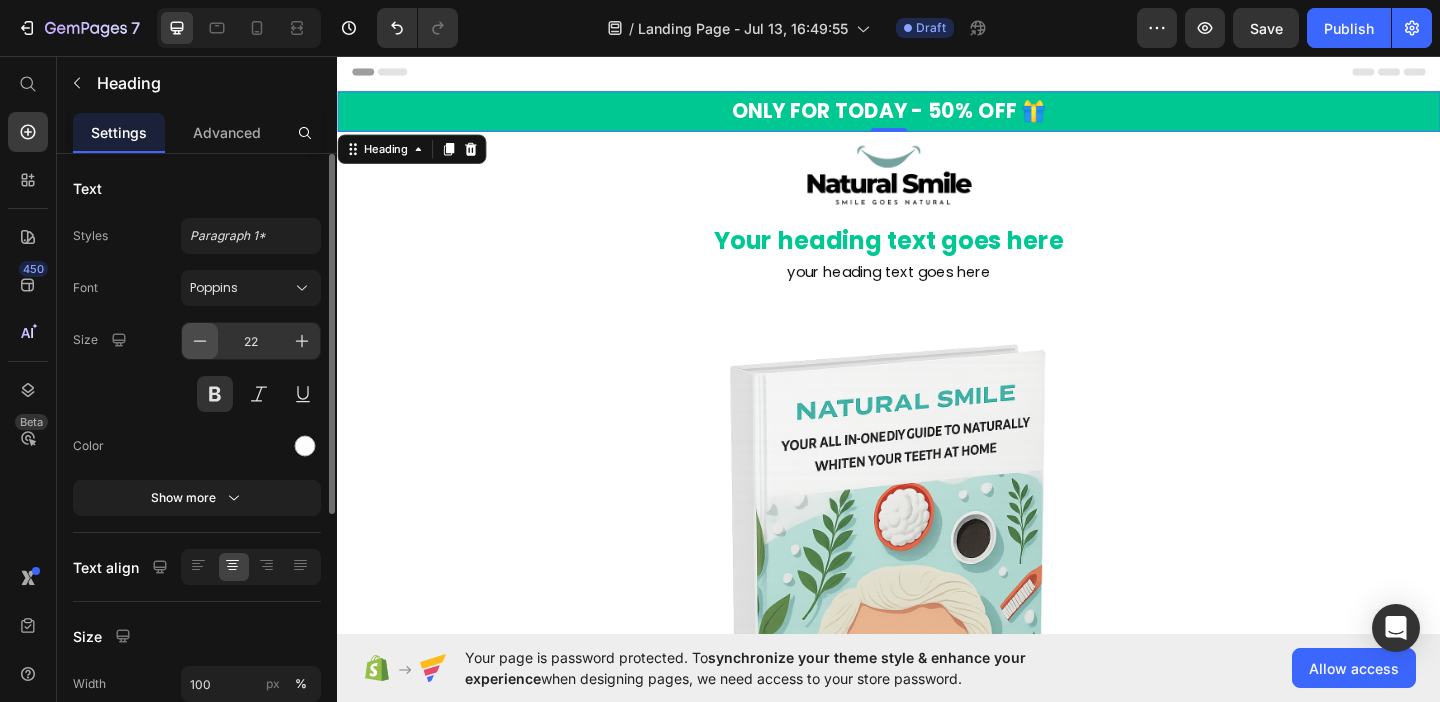 click 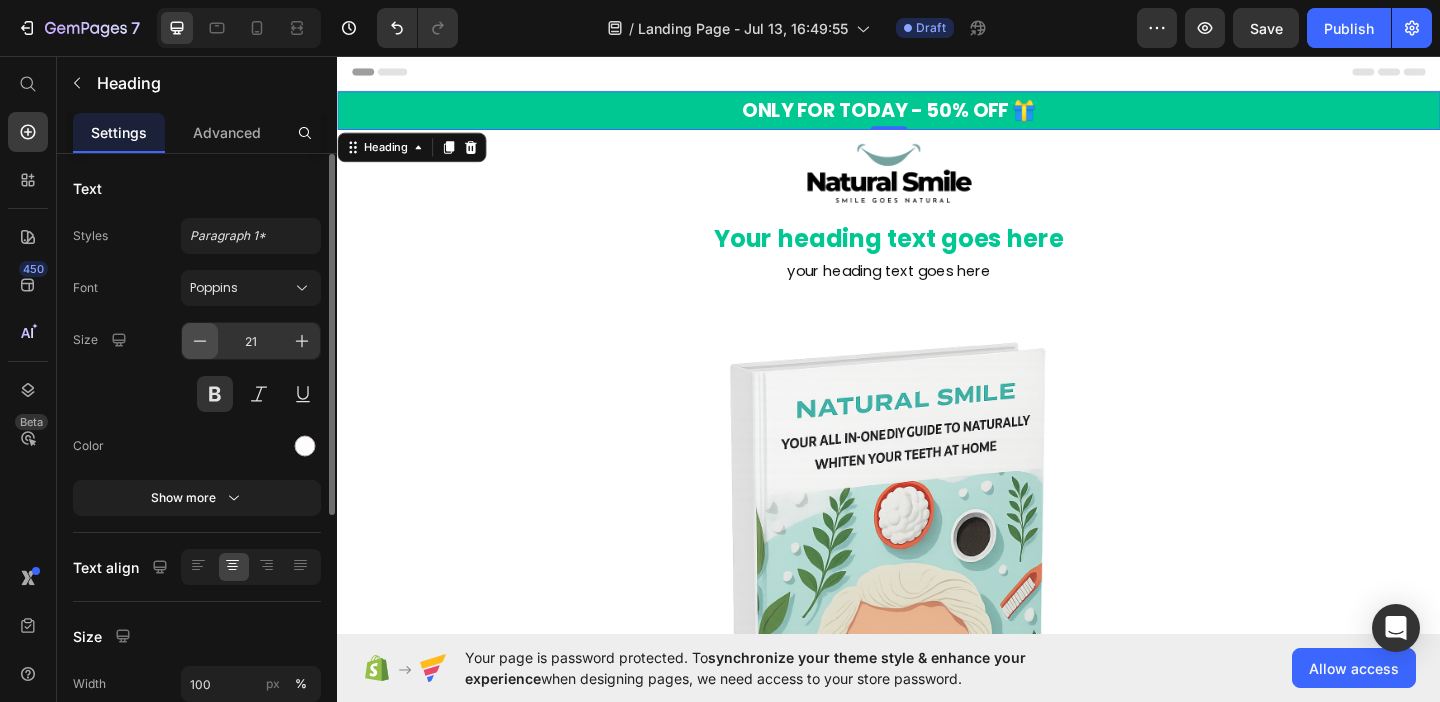click 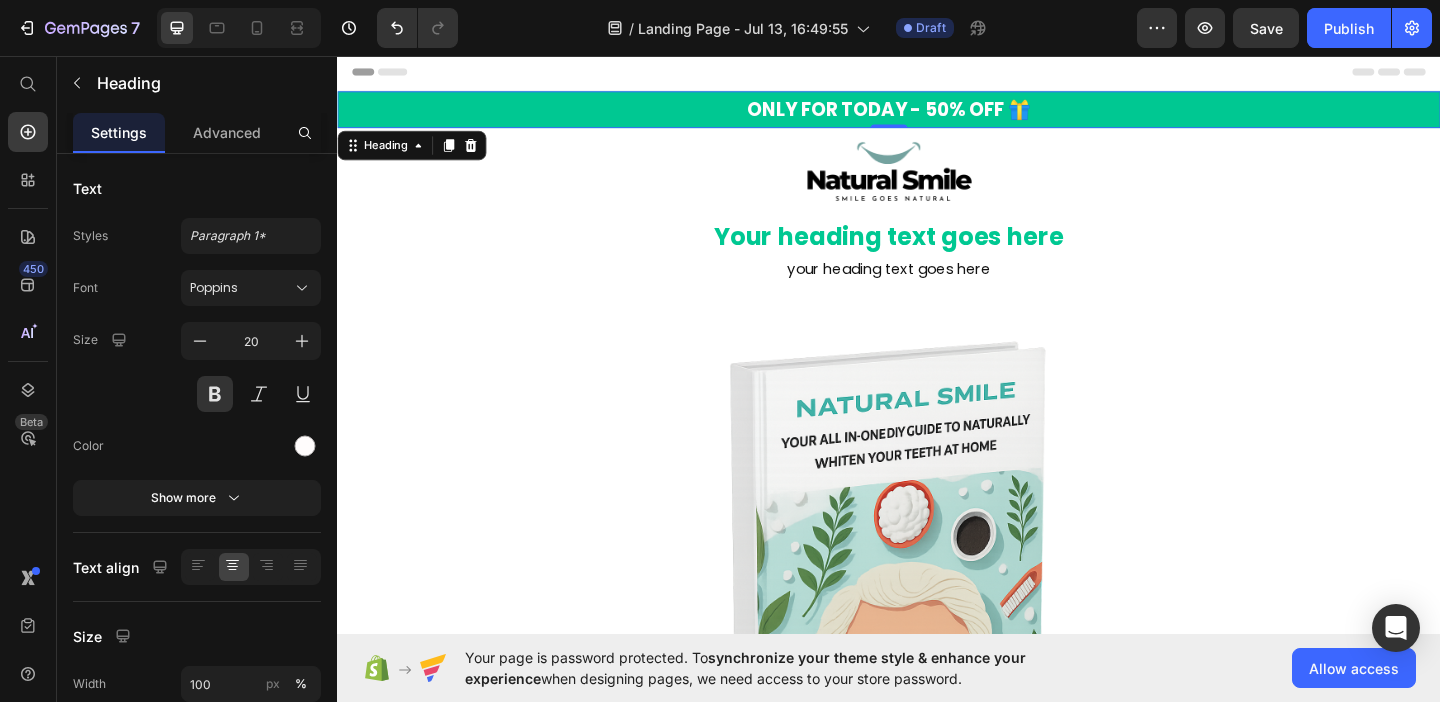 click on "ONLY FOR TODAY - 50% OFF 🎁" at bounding box center [937, 114] 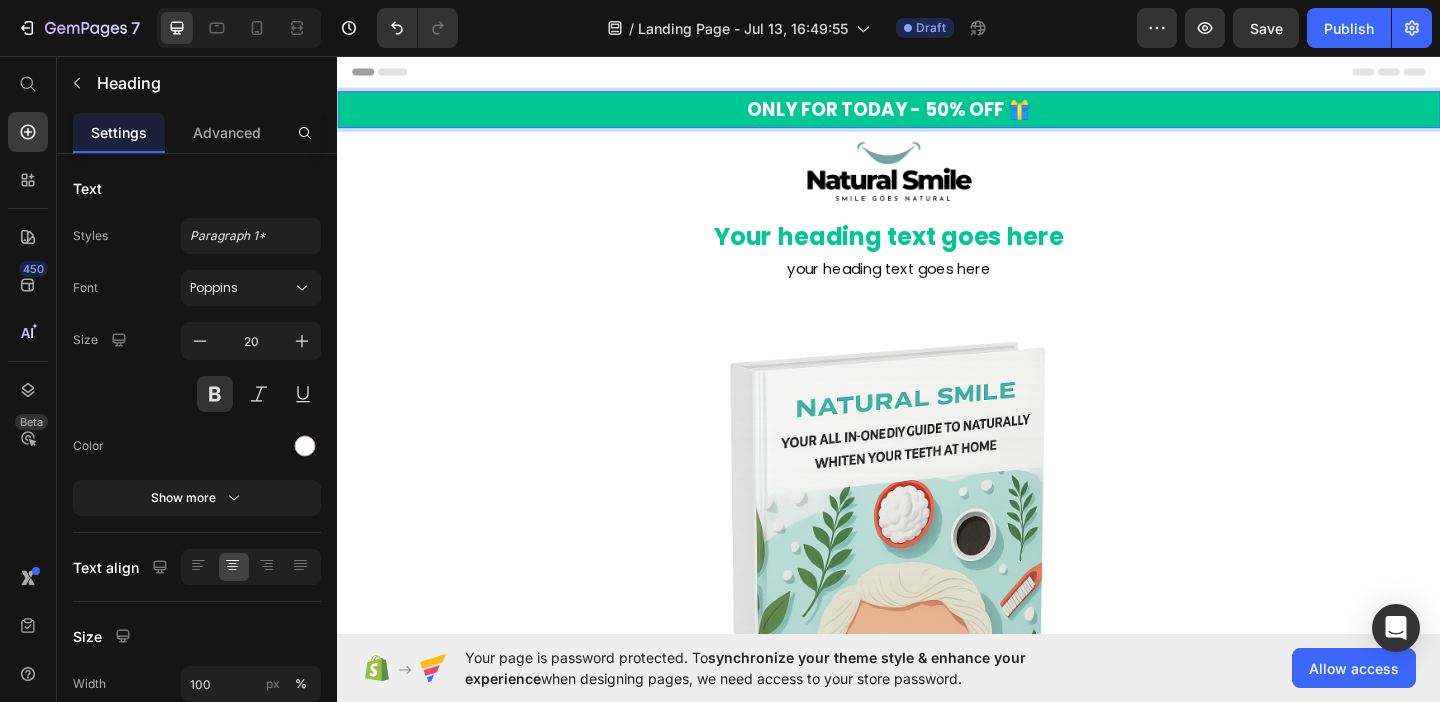 click on "ONLY FOR TODAY - 50% OFF 🎁" at bounding box center (937, 114) 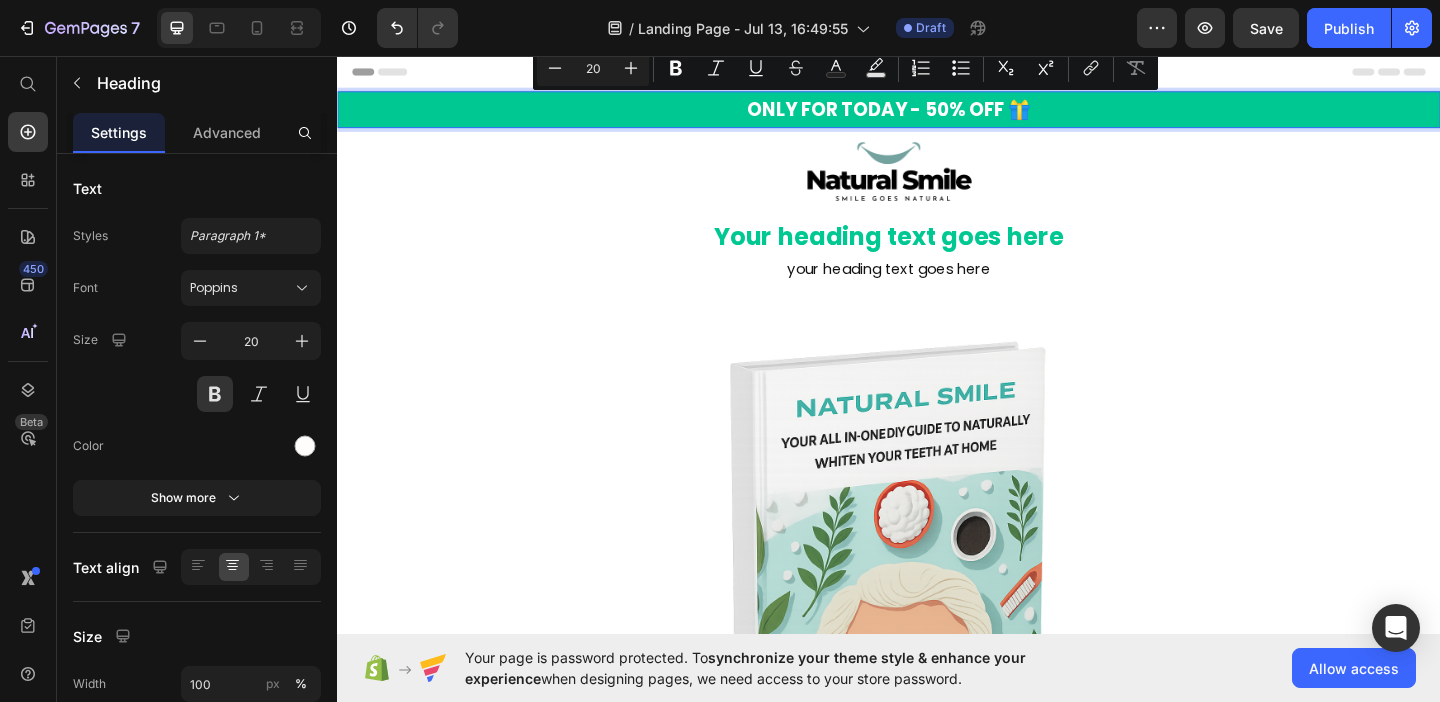 click on "ONLY FOR TODAY - 50% OFF 🎁" at bounding box center [937, 114] 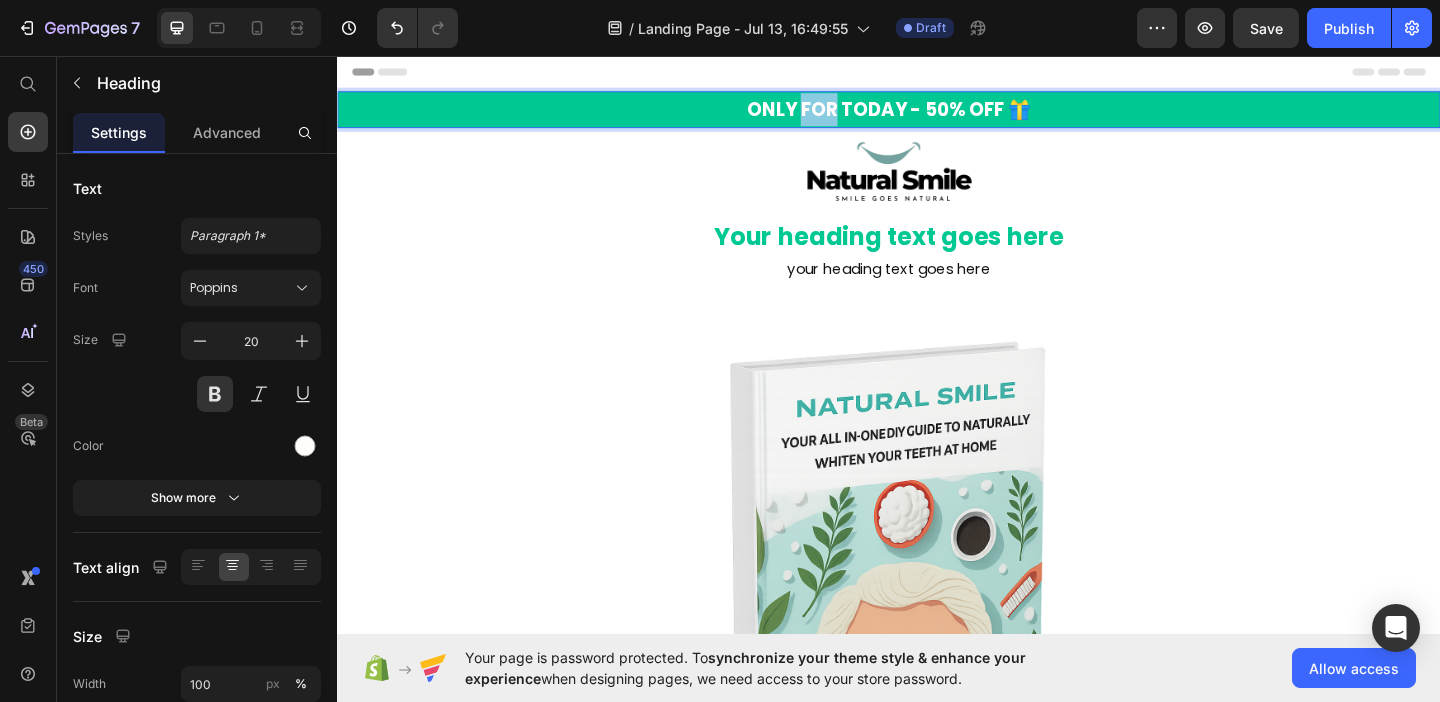 click on "ONLY FOR TODAY - 50% OFF 🎁" at bounding box center [937, 114] 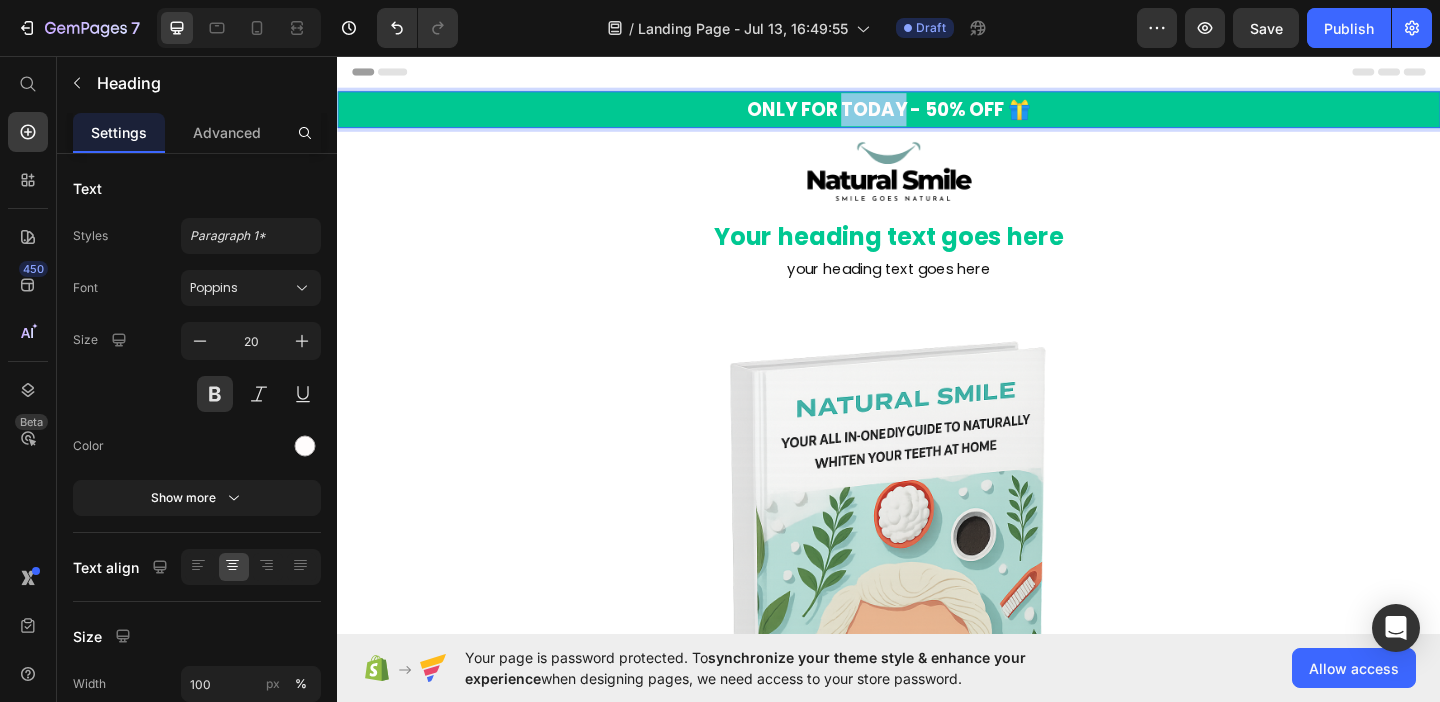 click on "ONLY FOR TODAY - 50% OFF 🎁" at bounding box center (937, 114) 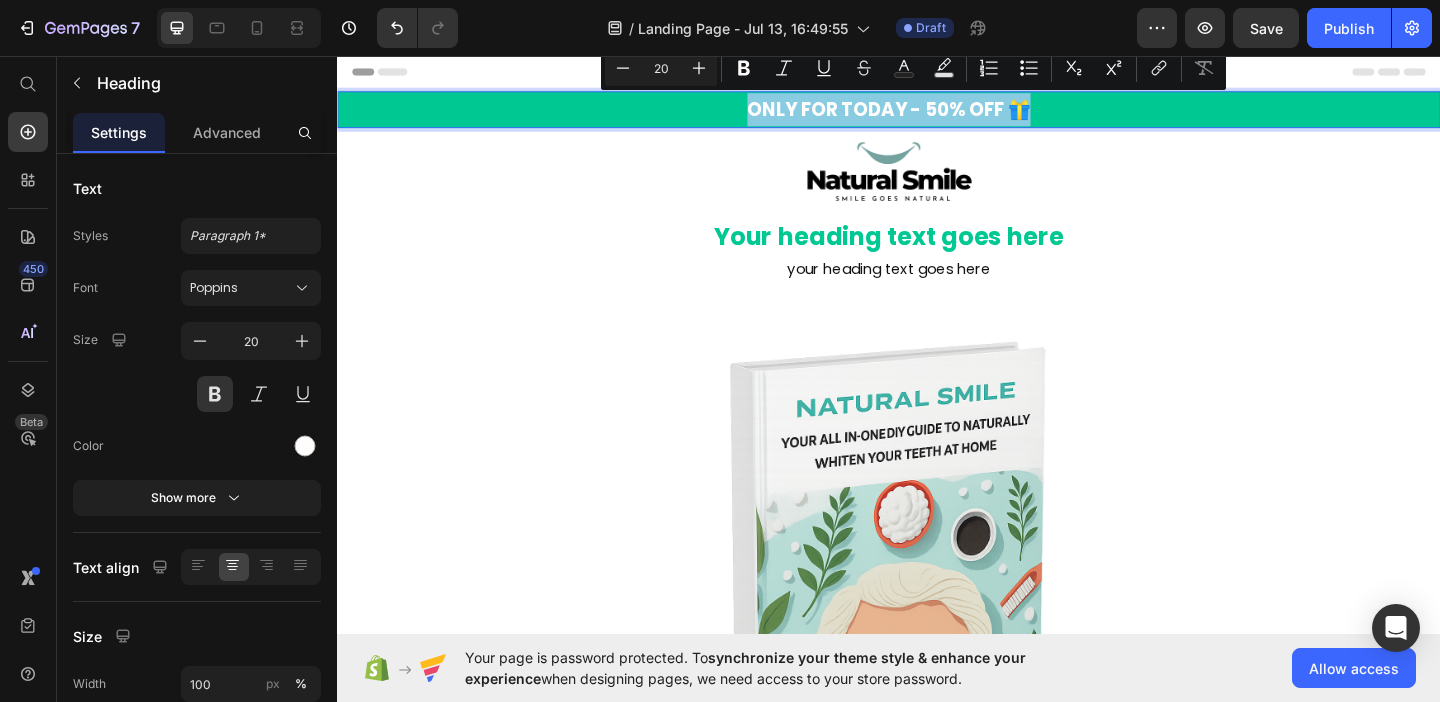 click on "ONLY FOR TODAY - 50% OFF 🎁" at bounding box center [937, 114] 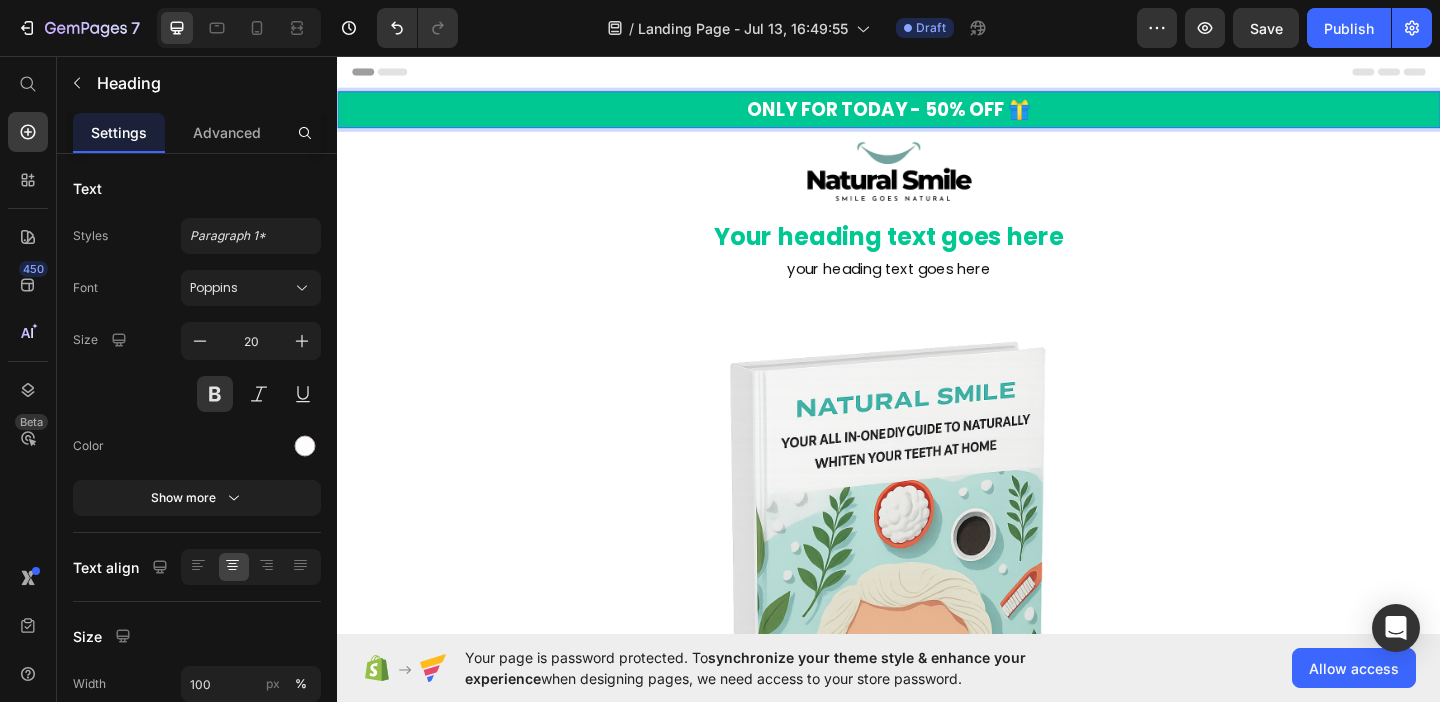 click on "ONLY FOR TODAY - 50% OFF 🎁" at bounding box center (937, 114) 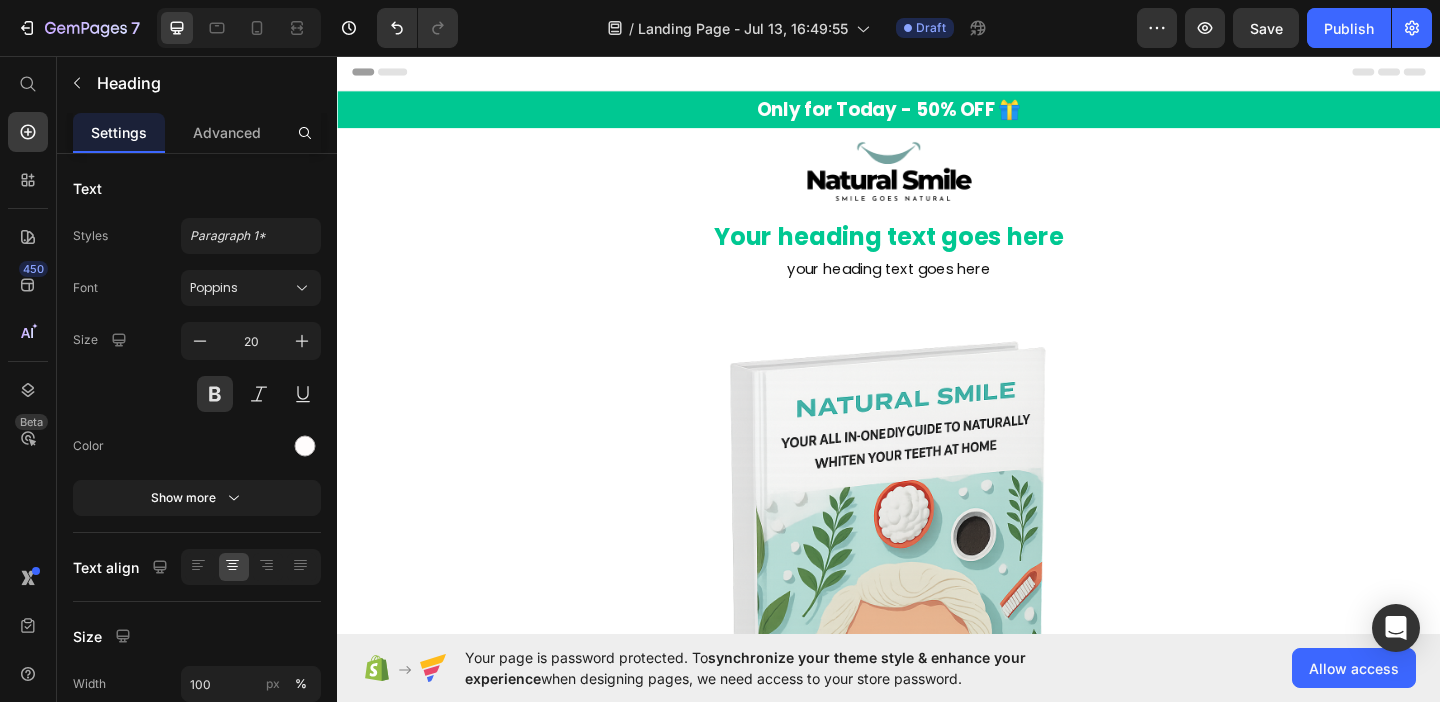 click on "Header" at bounding box center (937, 73) 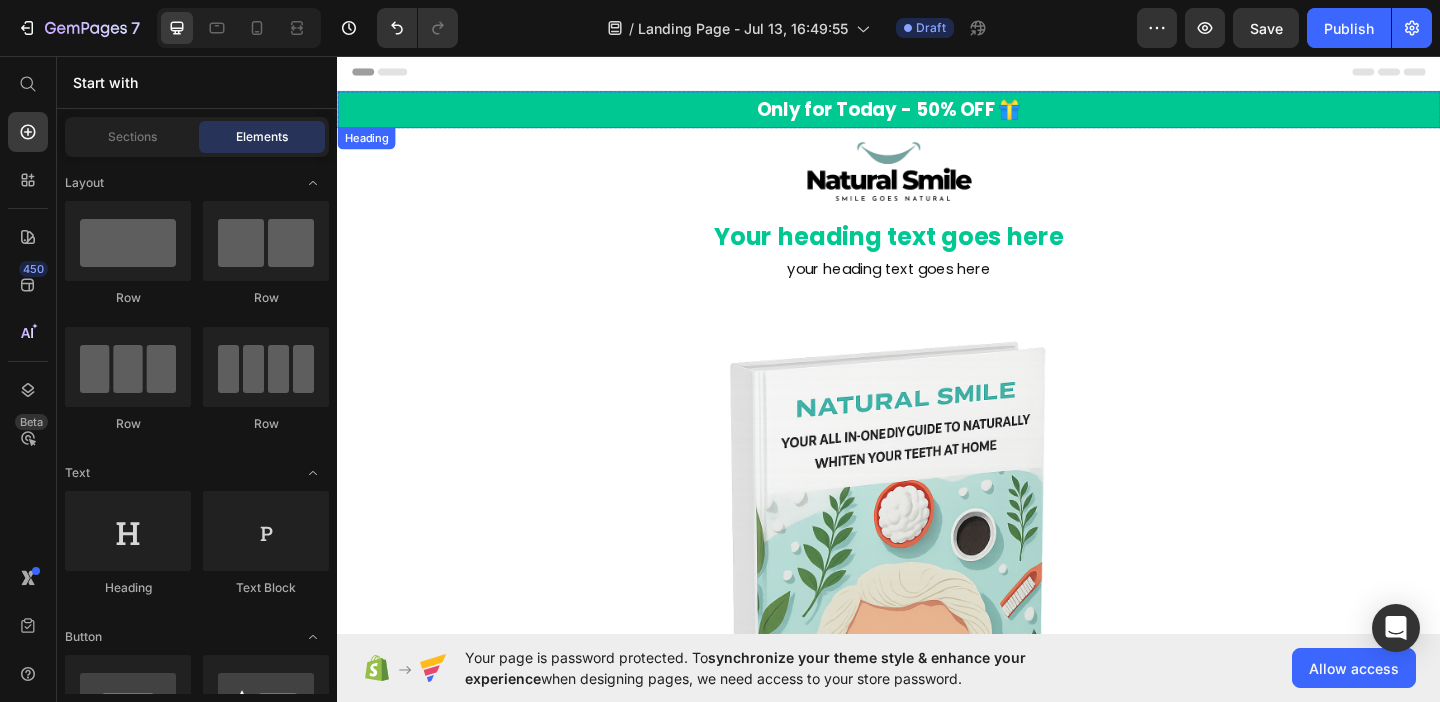 click on "Only for Today - 50% OFF 🎁" at bounding box center [937, 114] 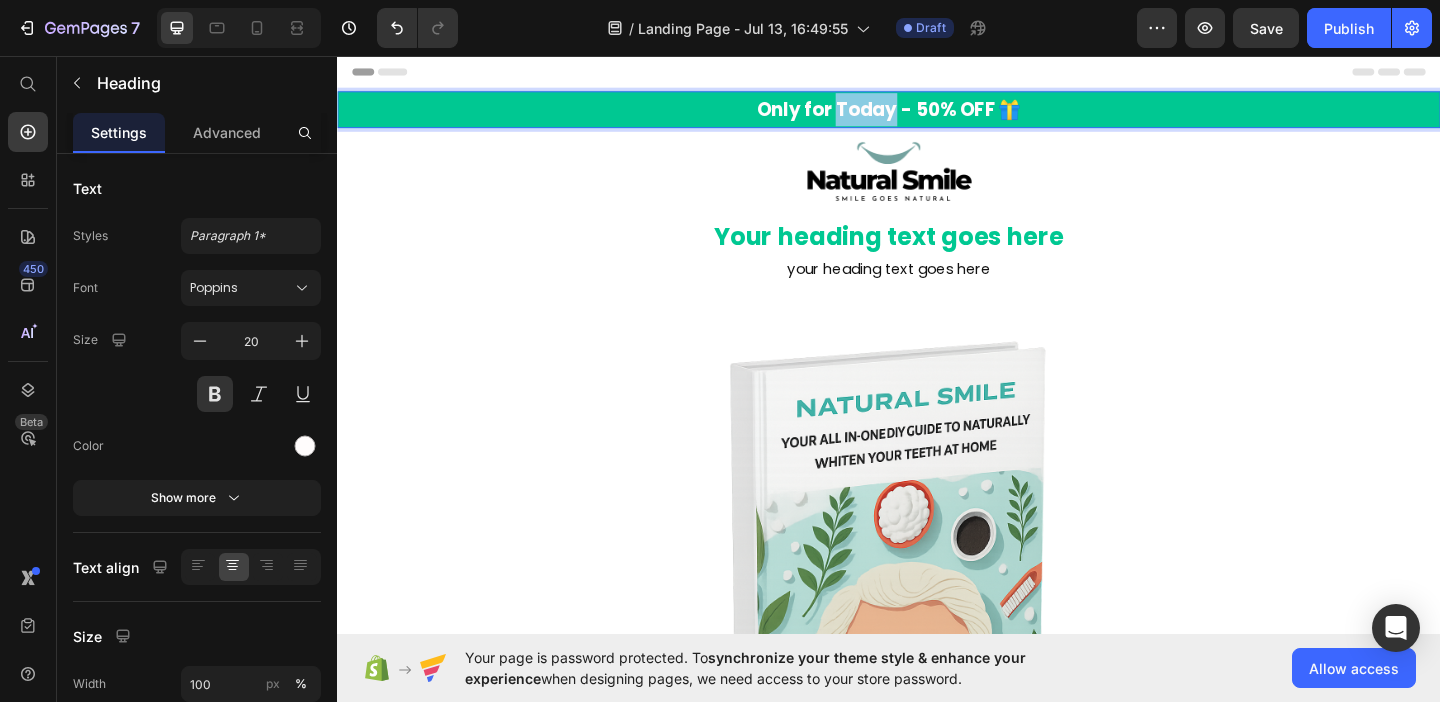 click on "Only for Today - 50% OFF 🎁" at bounding box center (937, 114) 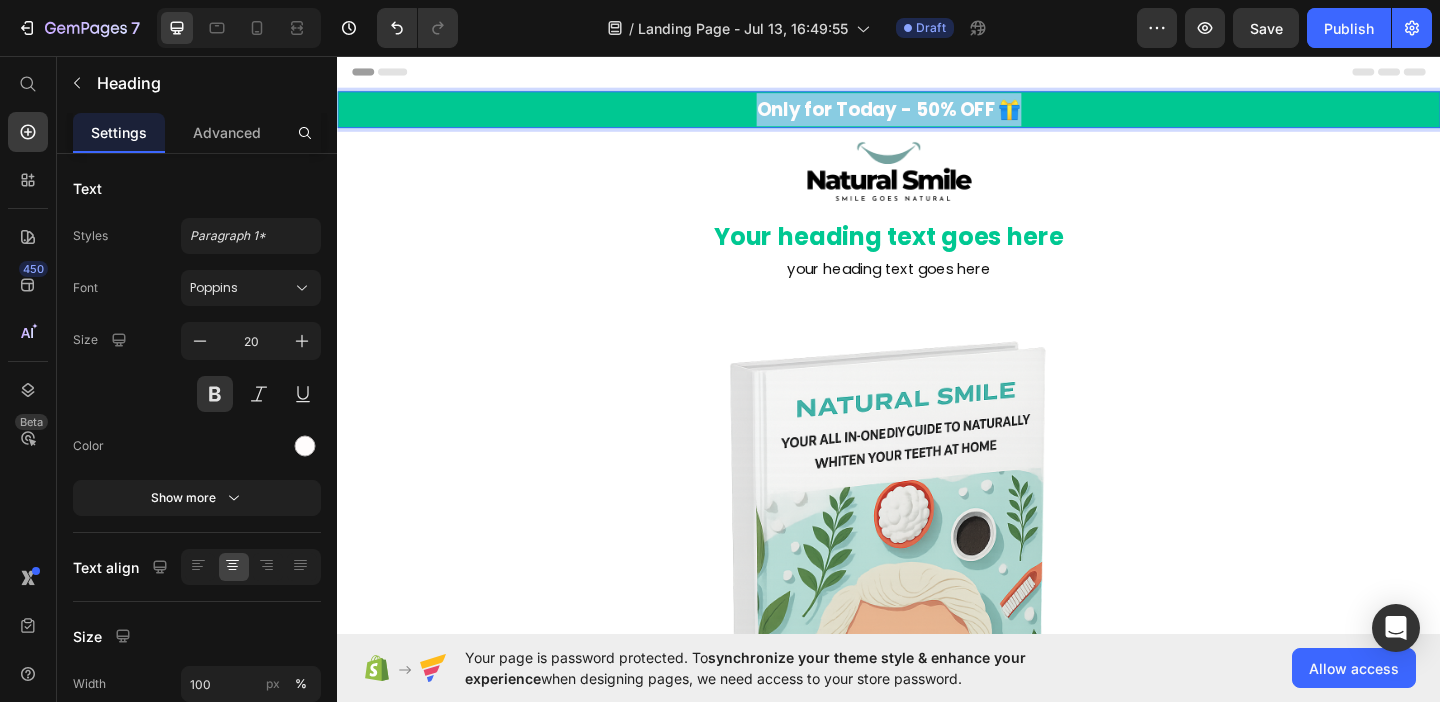 click on "Only for Today - 50% OFF 🎁" at bounding box center (937, 114) 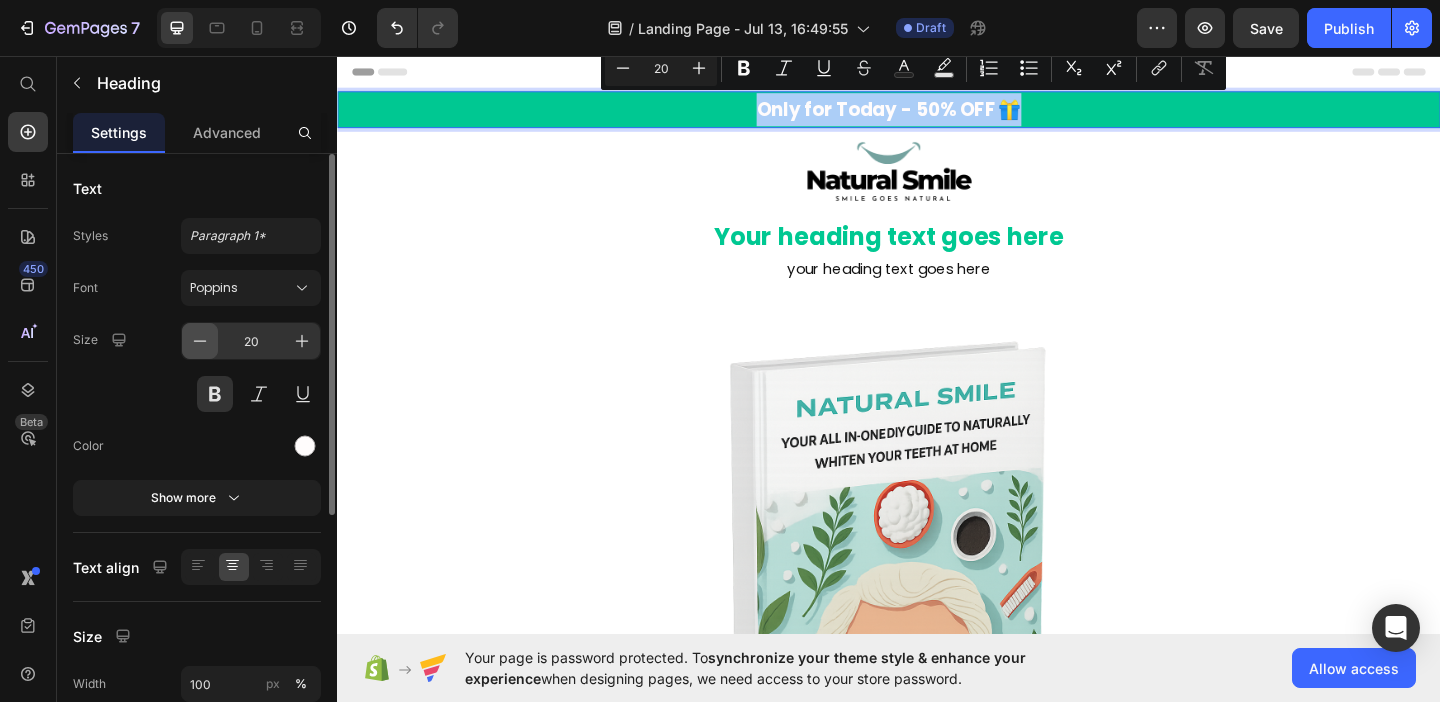 click 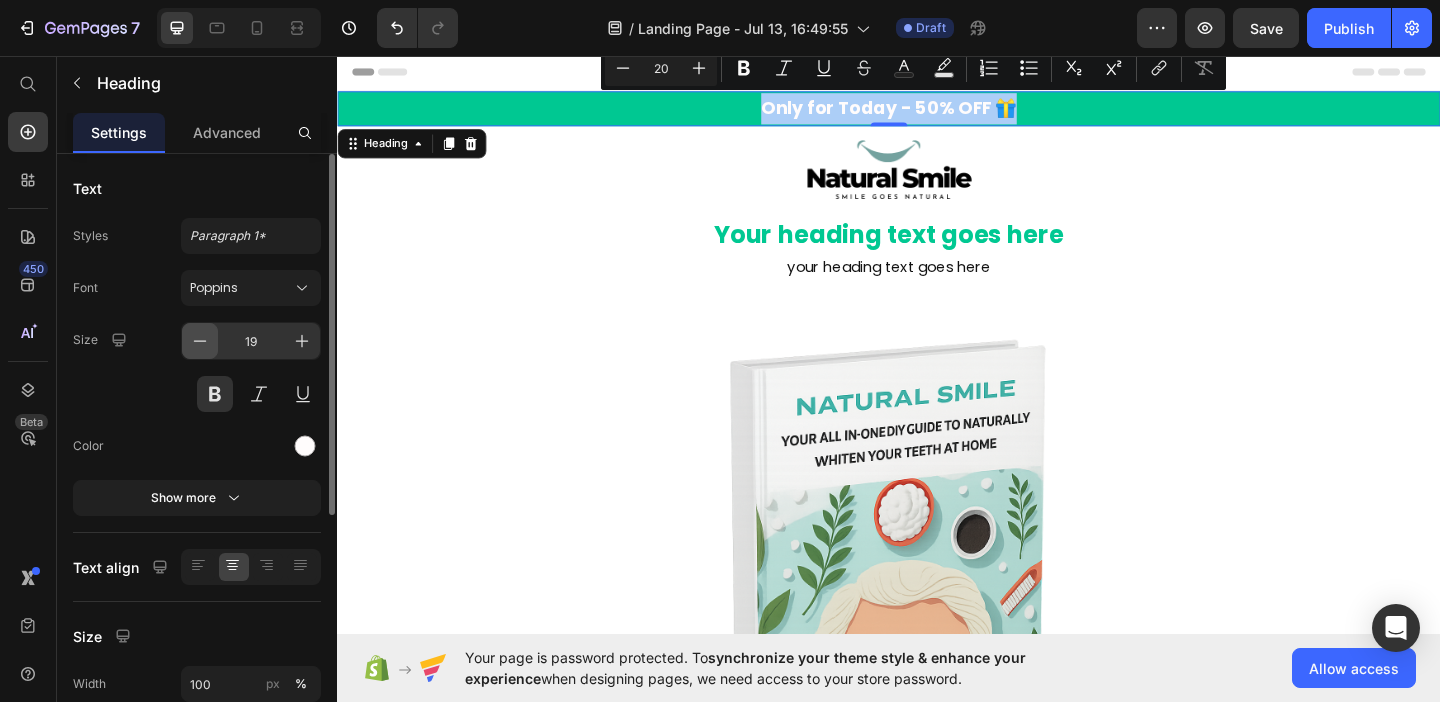 click 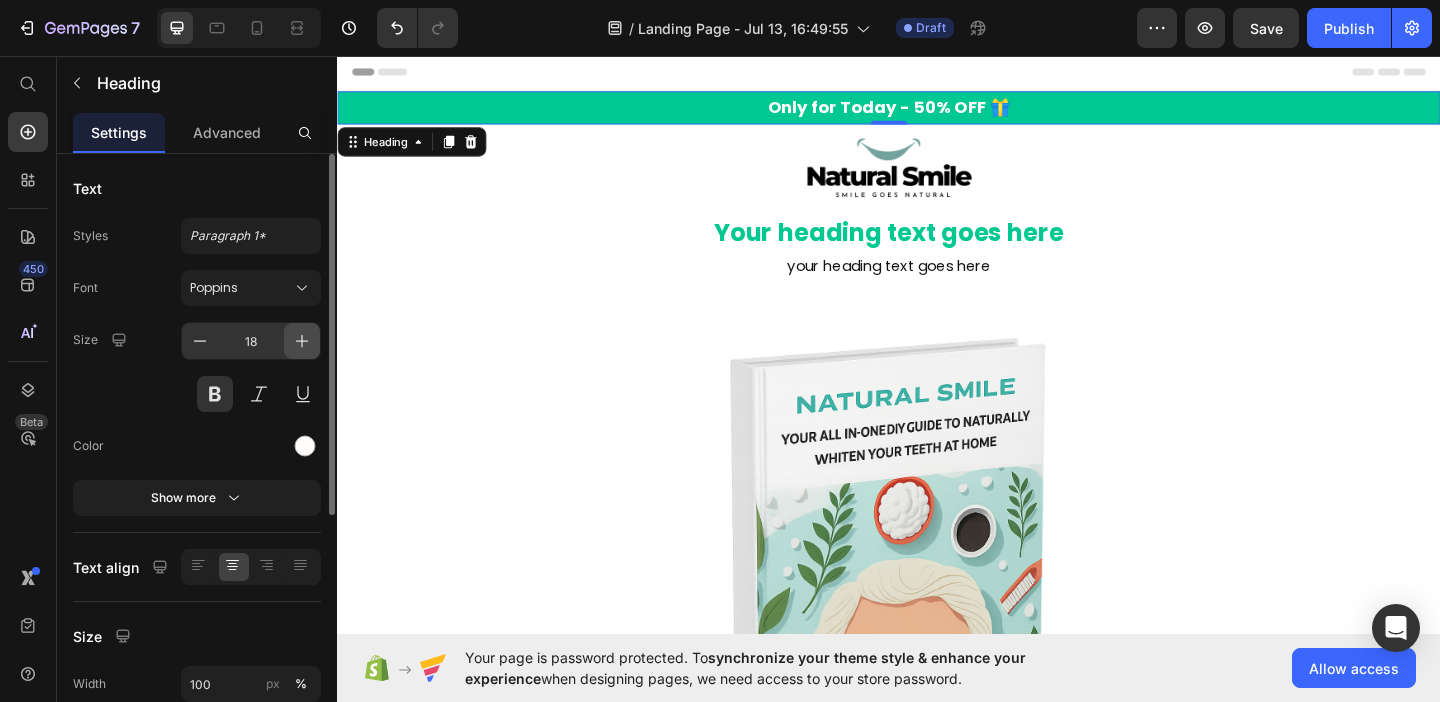 click 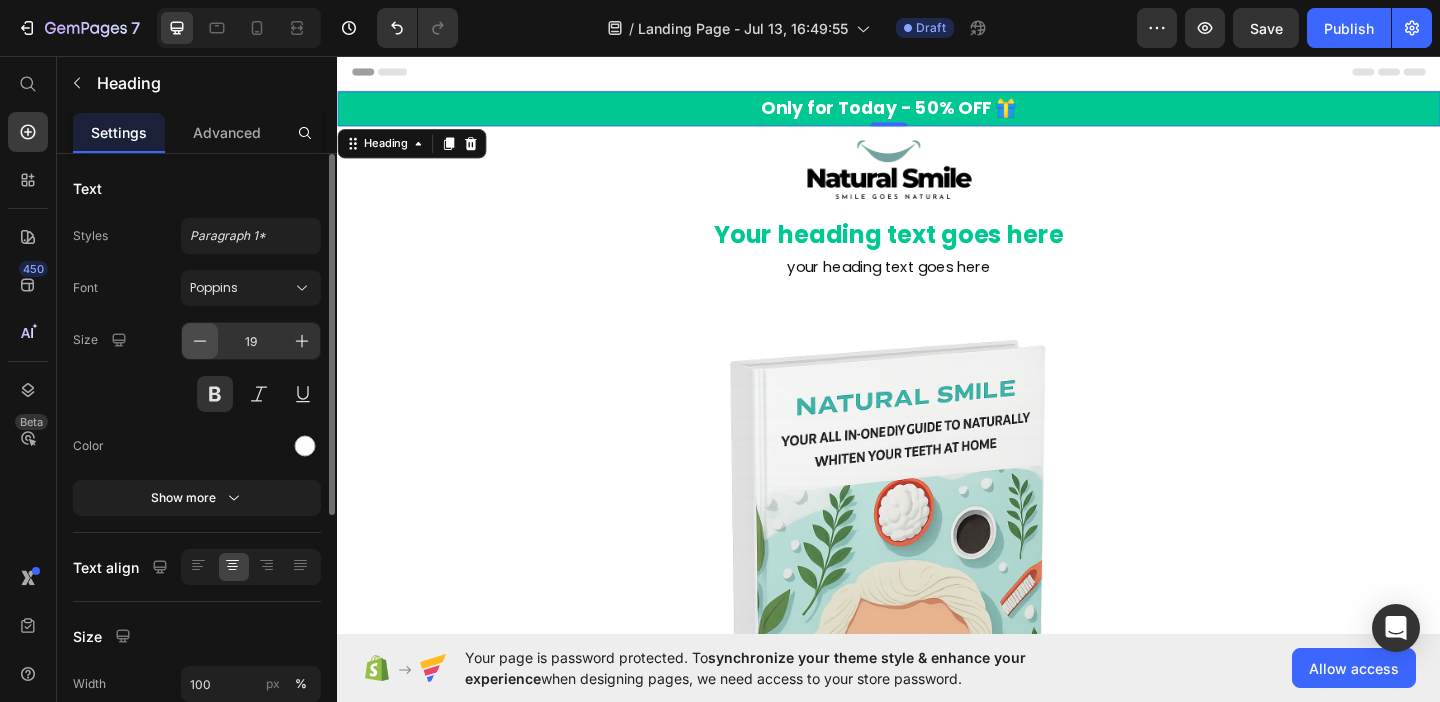click at bounding box center (200, 341) 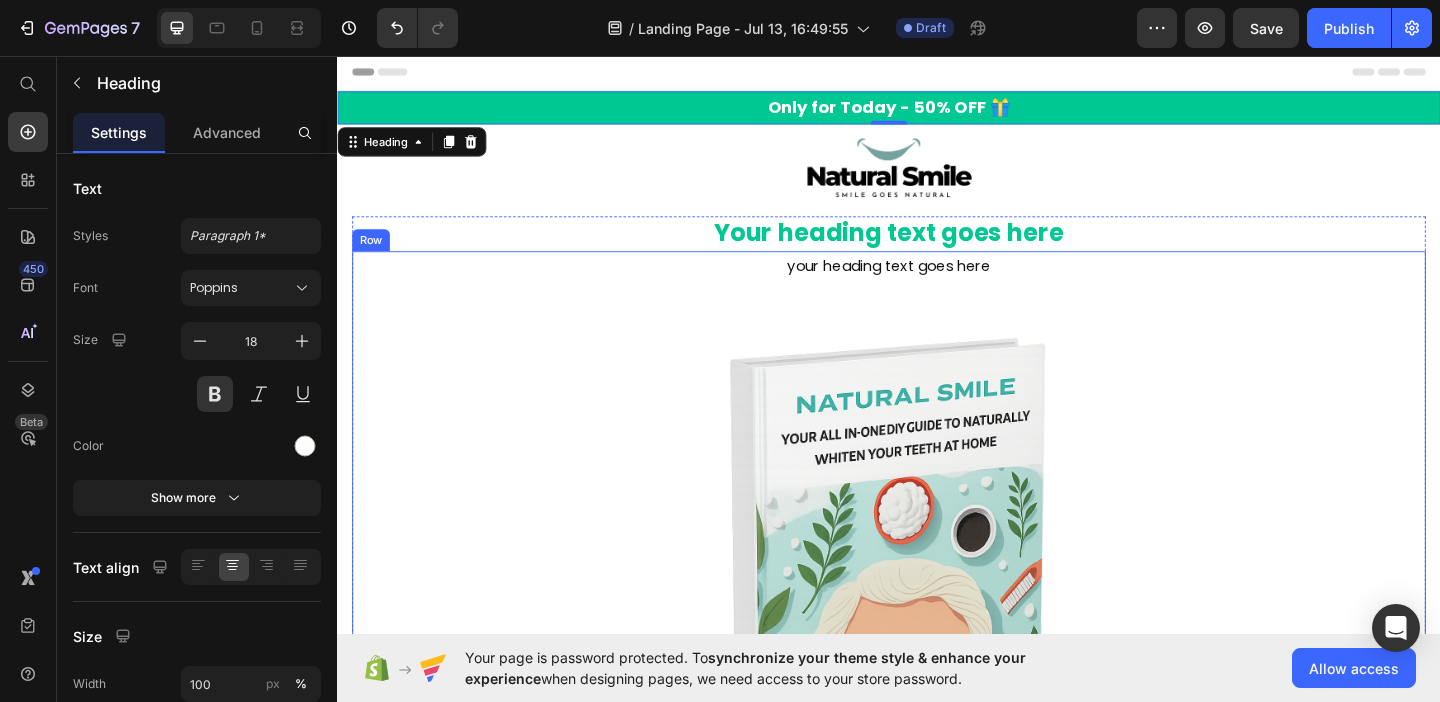 click on "your heading text goes here  Text Block Image" at bounding box center (937, 629) 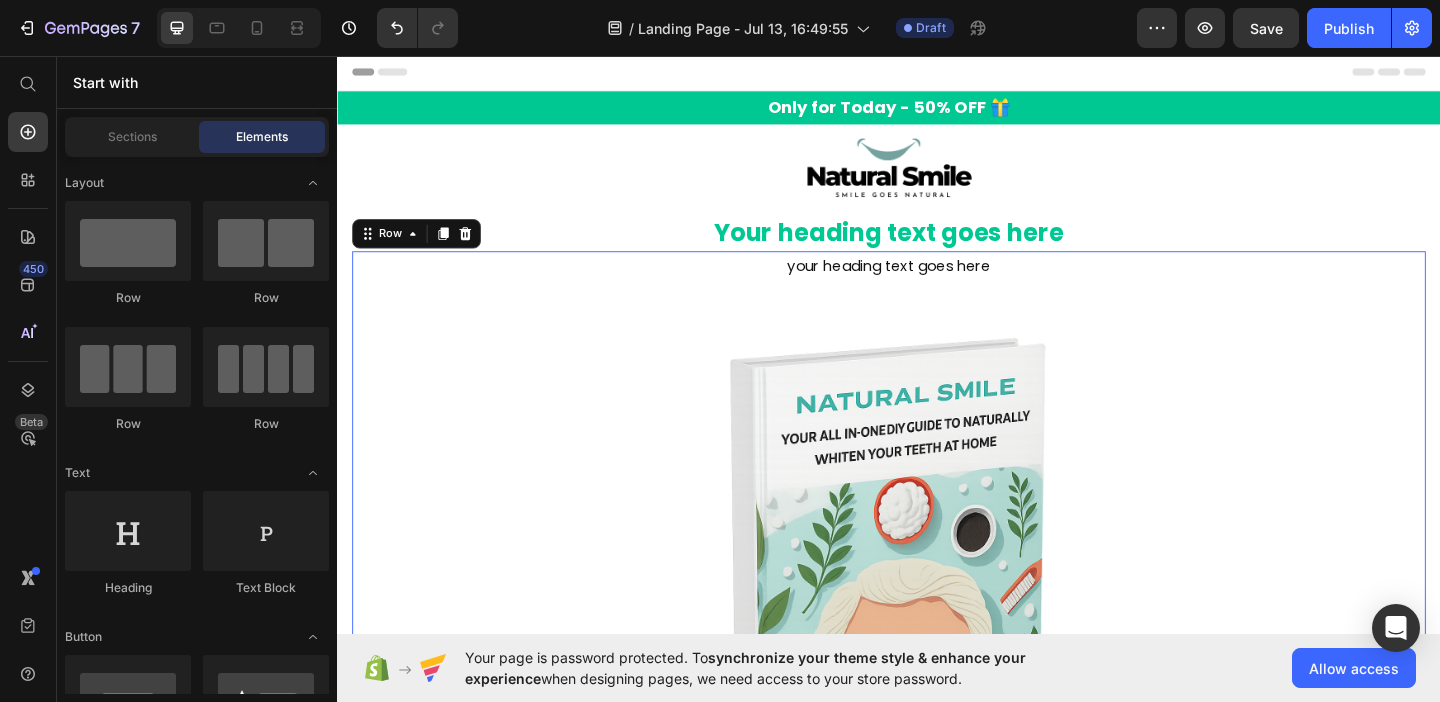 click on "Header" at bounding box center [937, 73] 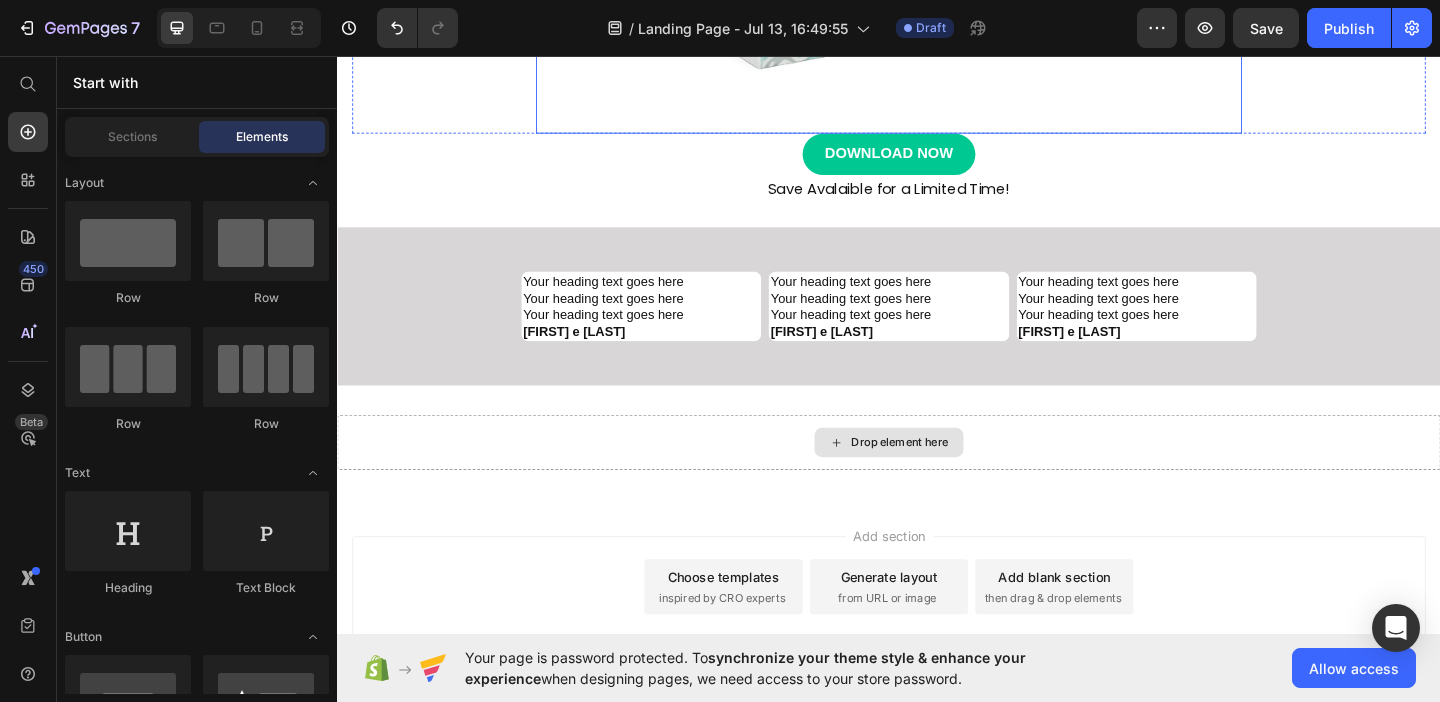 scroll, scrollTop: 832, scrollLeft: 0, axis: vertical 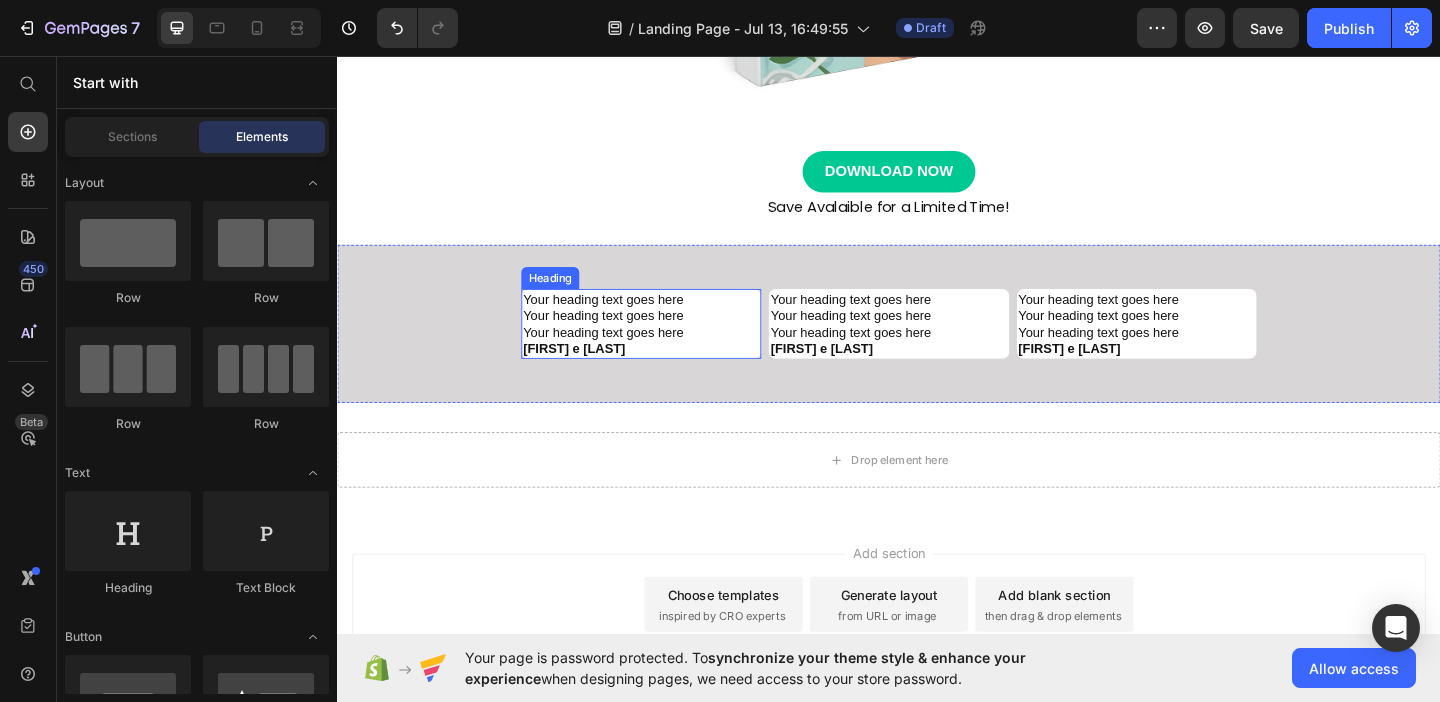 click on "Your heading text goes here Your heading text goes here Your heading text goes here Nome e Cognome" at bounding box center (667, 347) 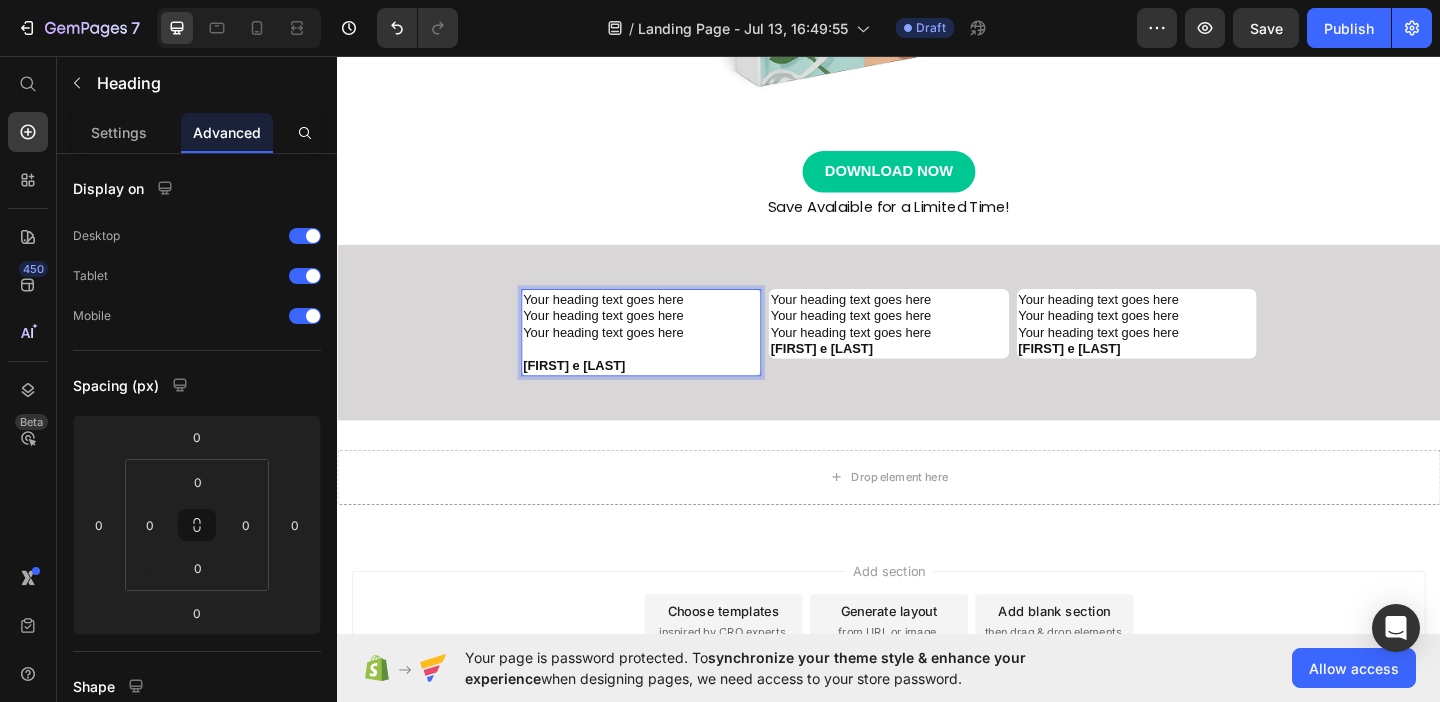 click on "Nome e Cognome" at bounding box center [594, 392] 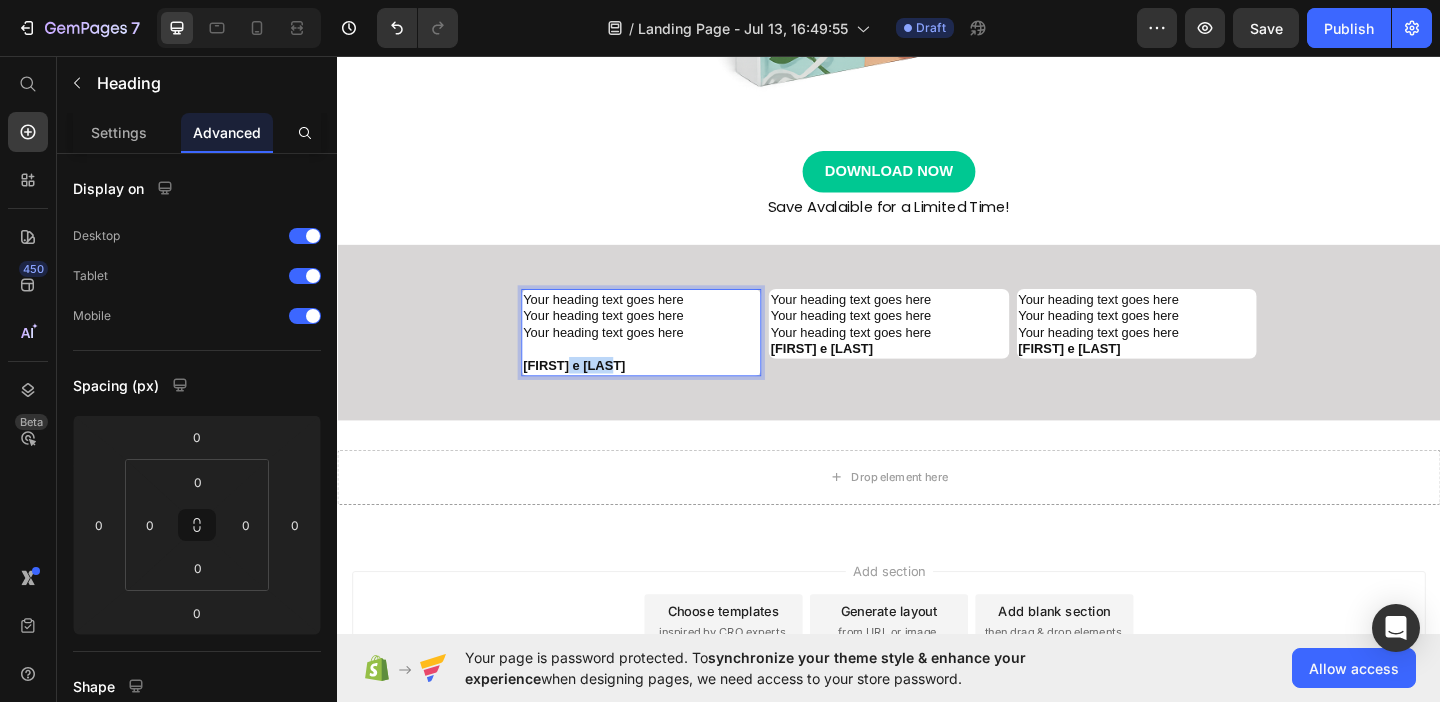 click on "Nome e Cognome" at bounding box center (594, 392) 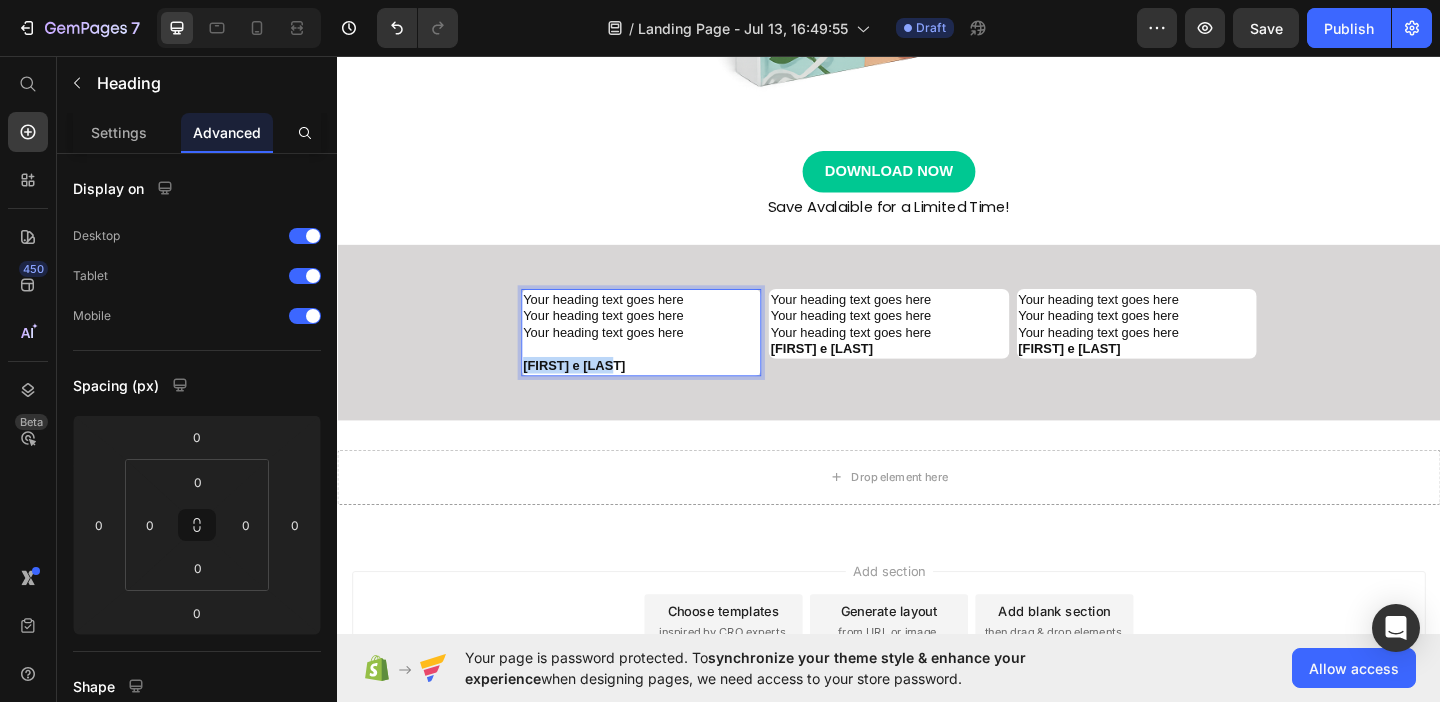 click on "Nome e Cognome" at bounding box center (594, 392) 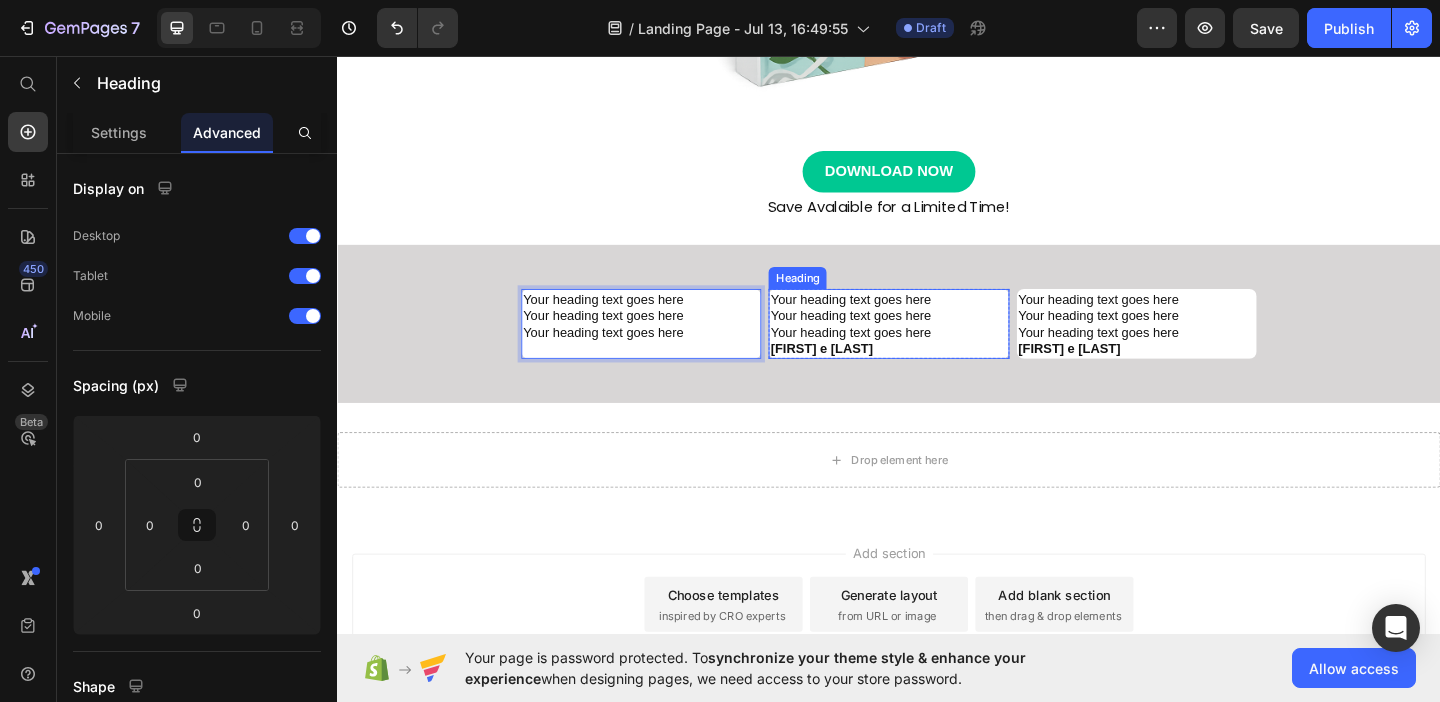 click on "Nome e Cognome" at bounding box center (863, 374) 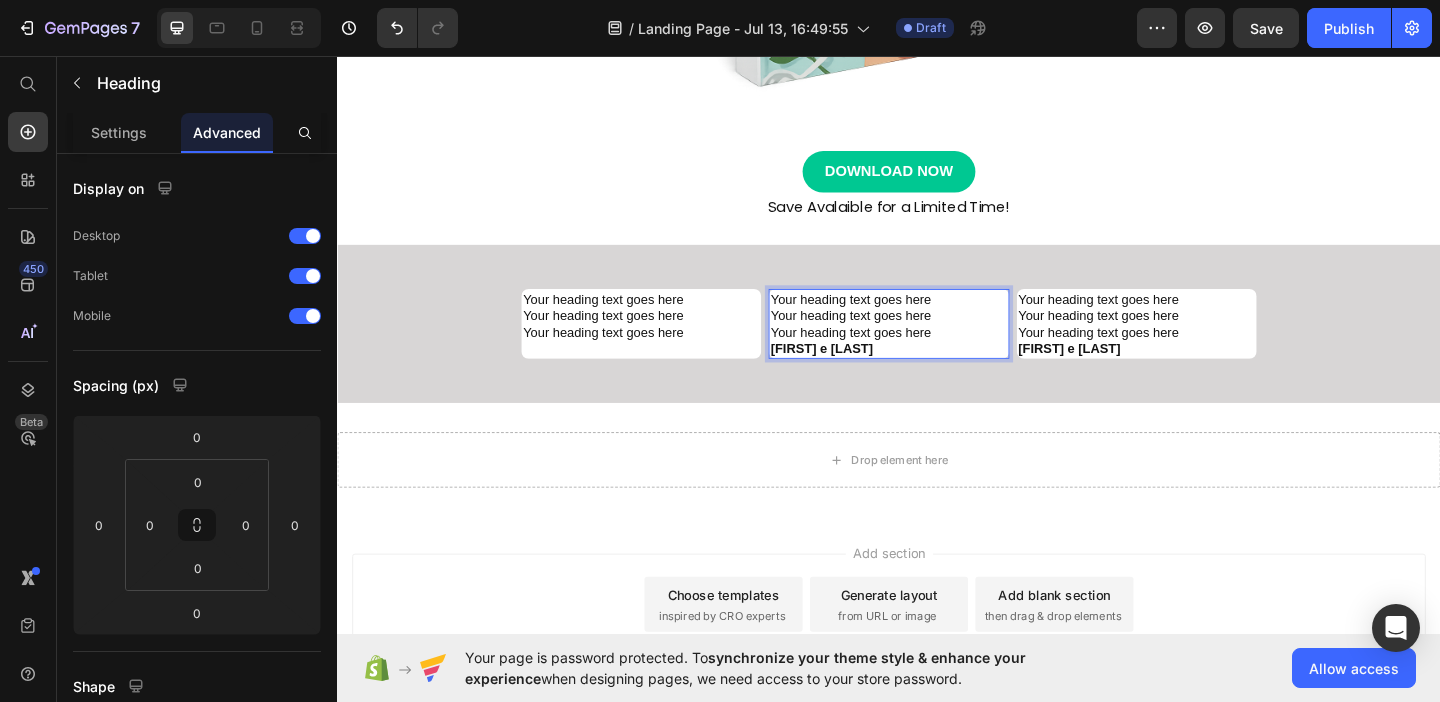 click on "Nome e Cognome" at bounding box center (863, 374) 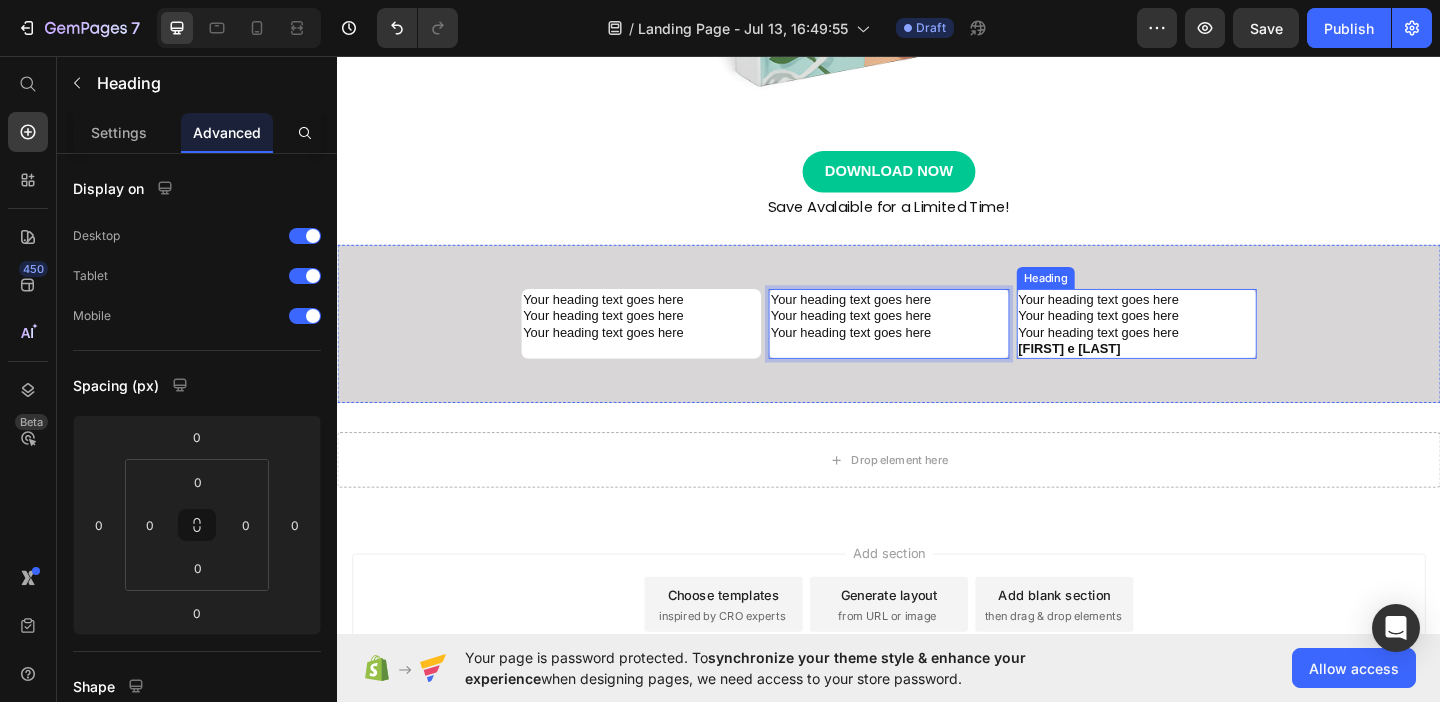 click on "Nome e Cognome" at bounding box center (1133, 374) 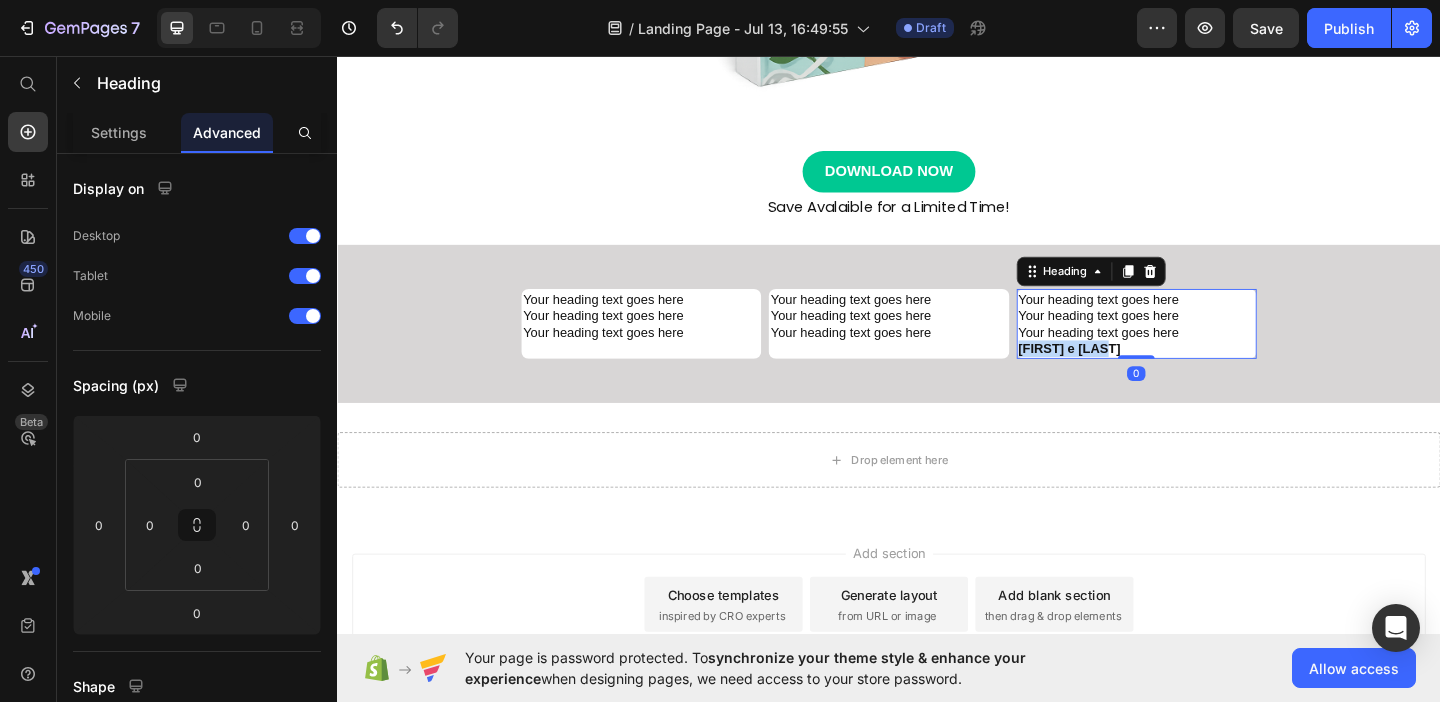 click on "Nome e Cognome" at bounding box center [1133, 374] 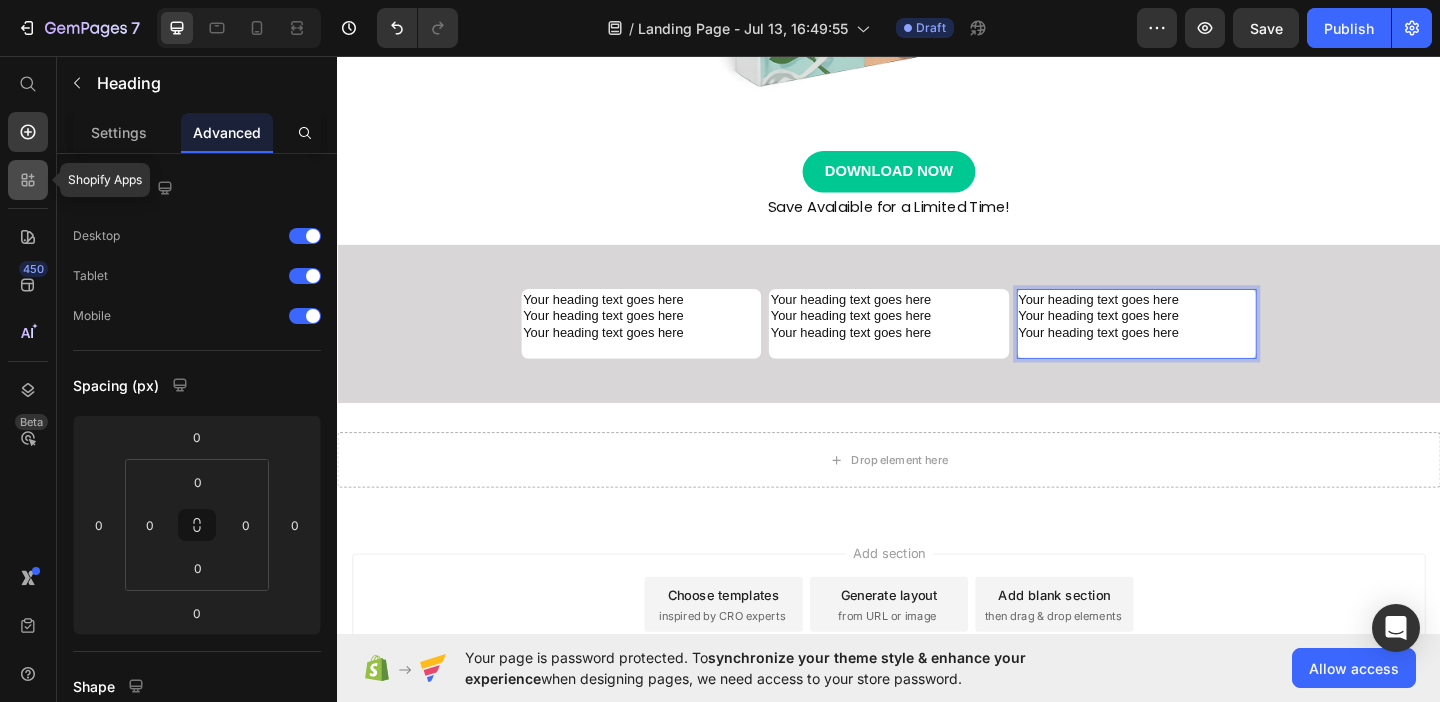 click 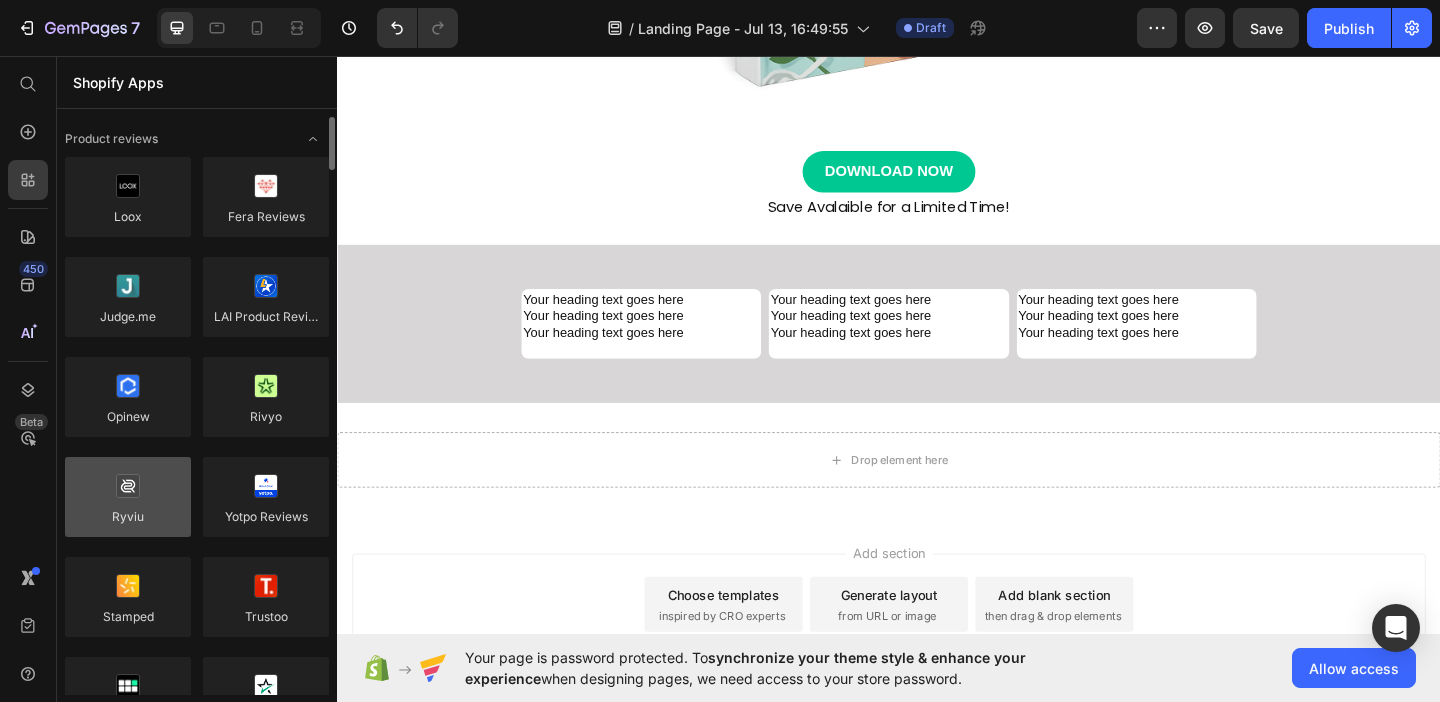 scroll, scrollTop: 23, scrollLeft: 0, axis: vertical 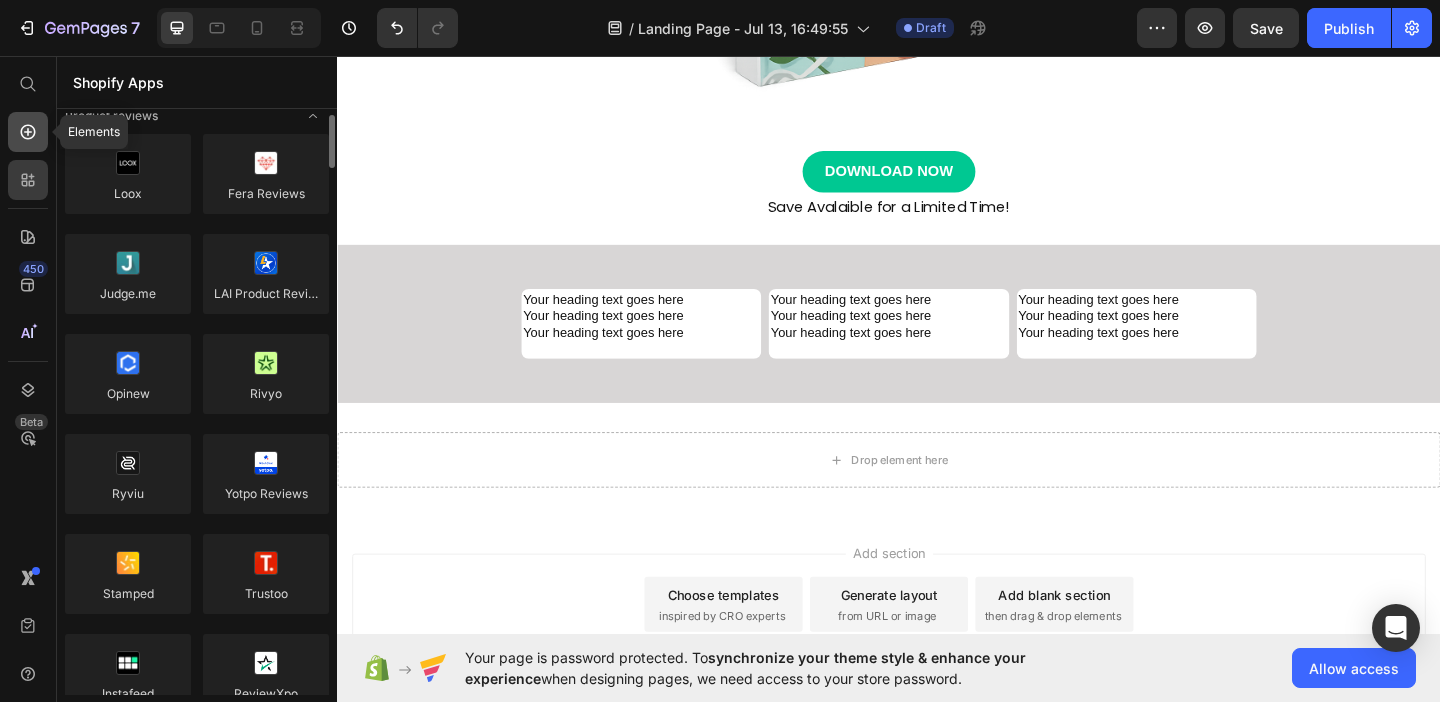 click 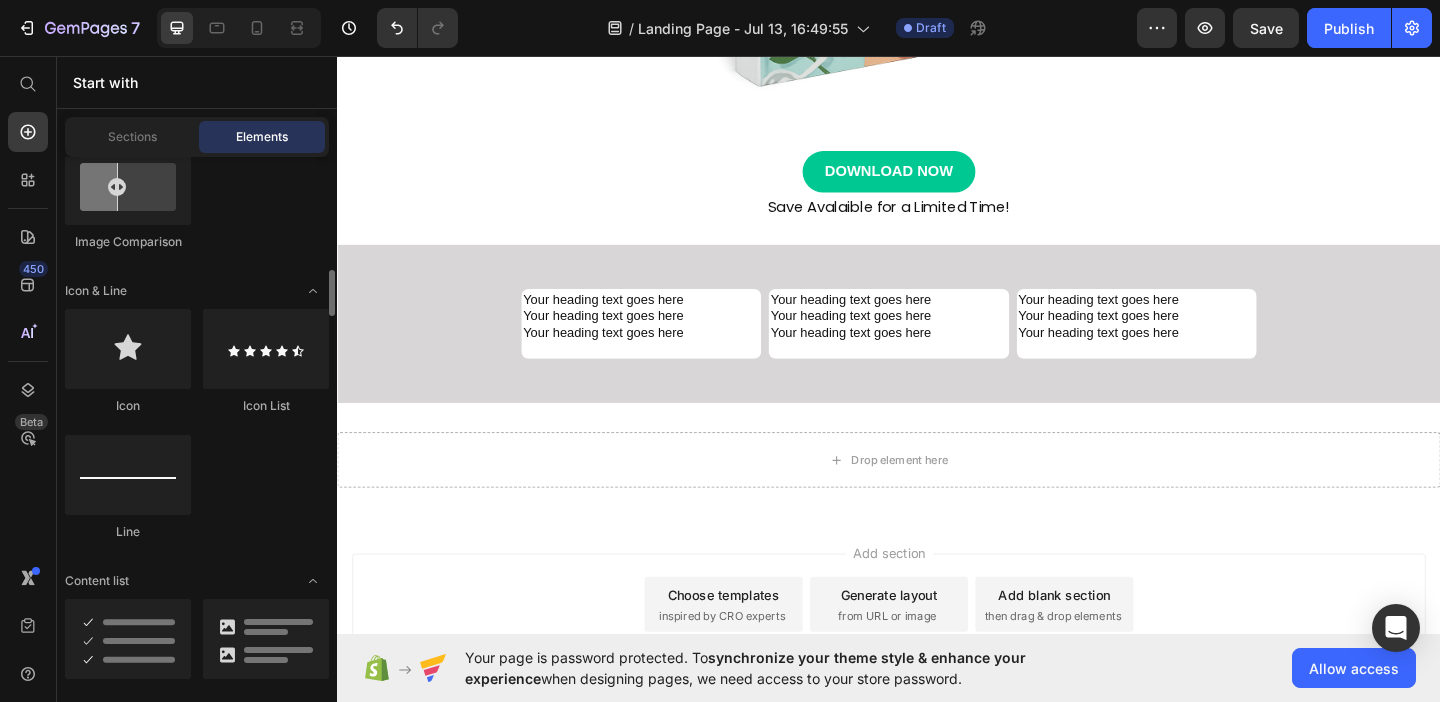 scroll, scrollTop: 1303, scrollLeft: 0, axis: vertical 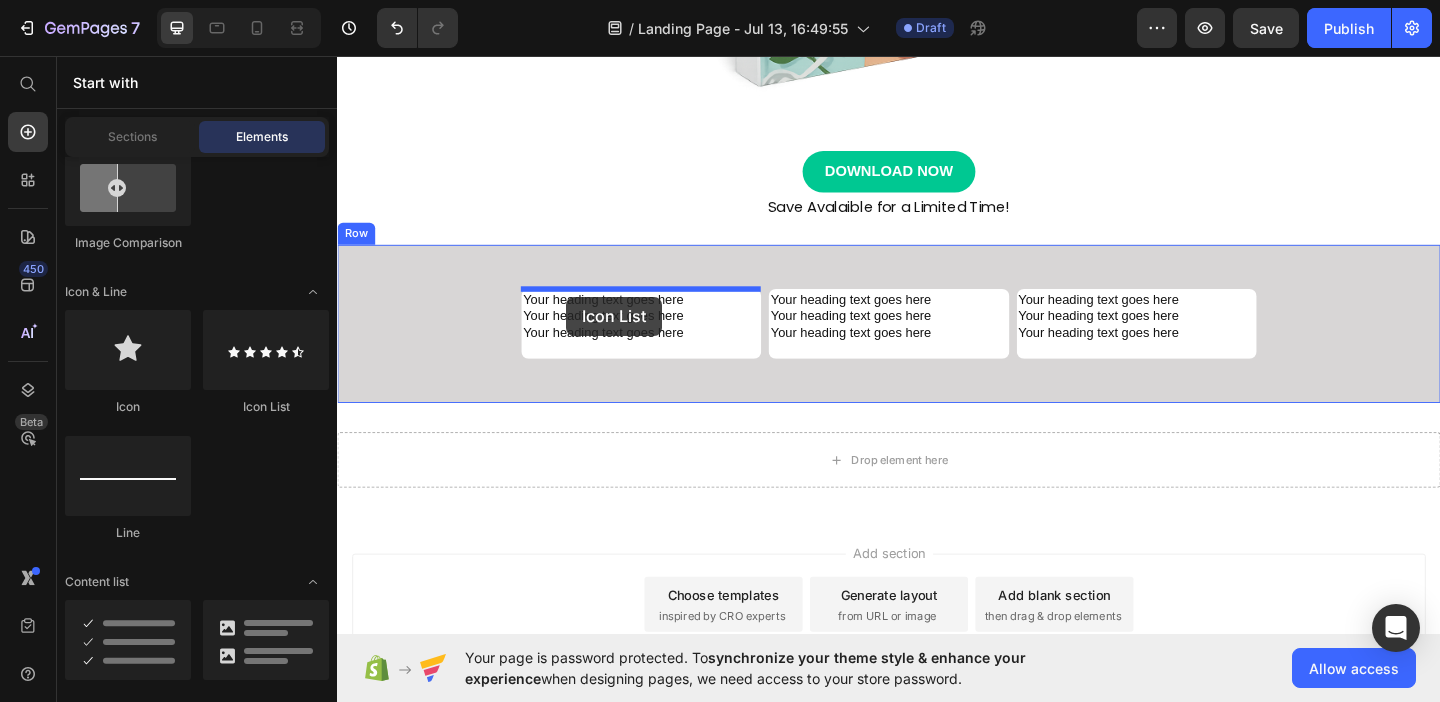 drag, startPoint x: 595, startPoint y: 413, endPoint x: 586, endPoint y: 318, distance: 95.42536 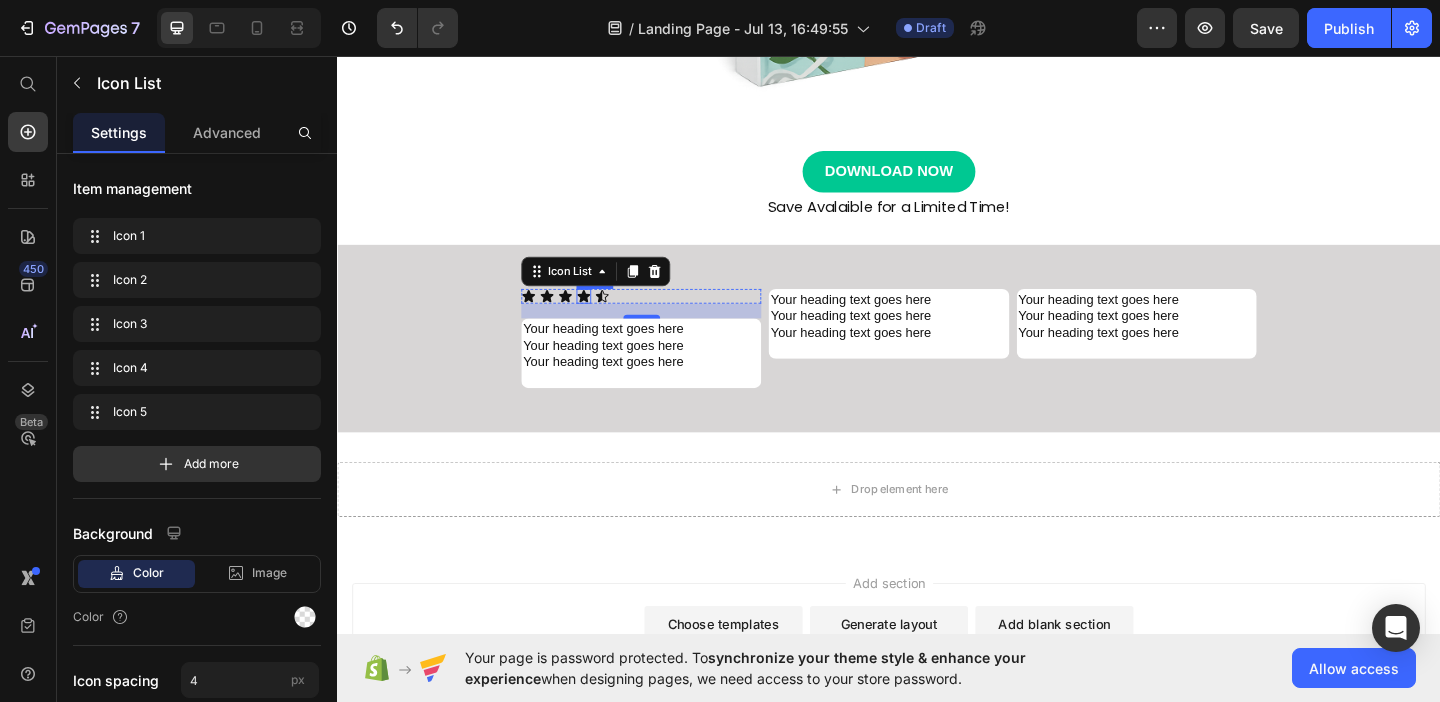 click 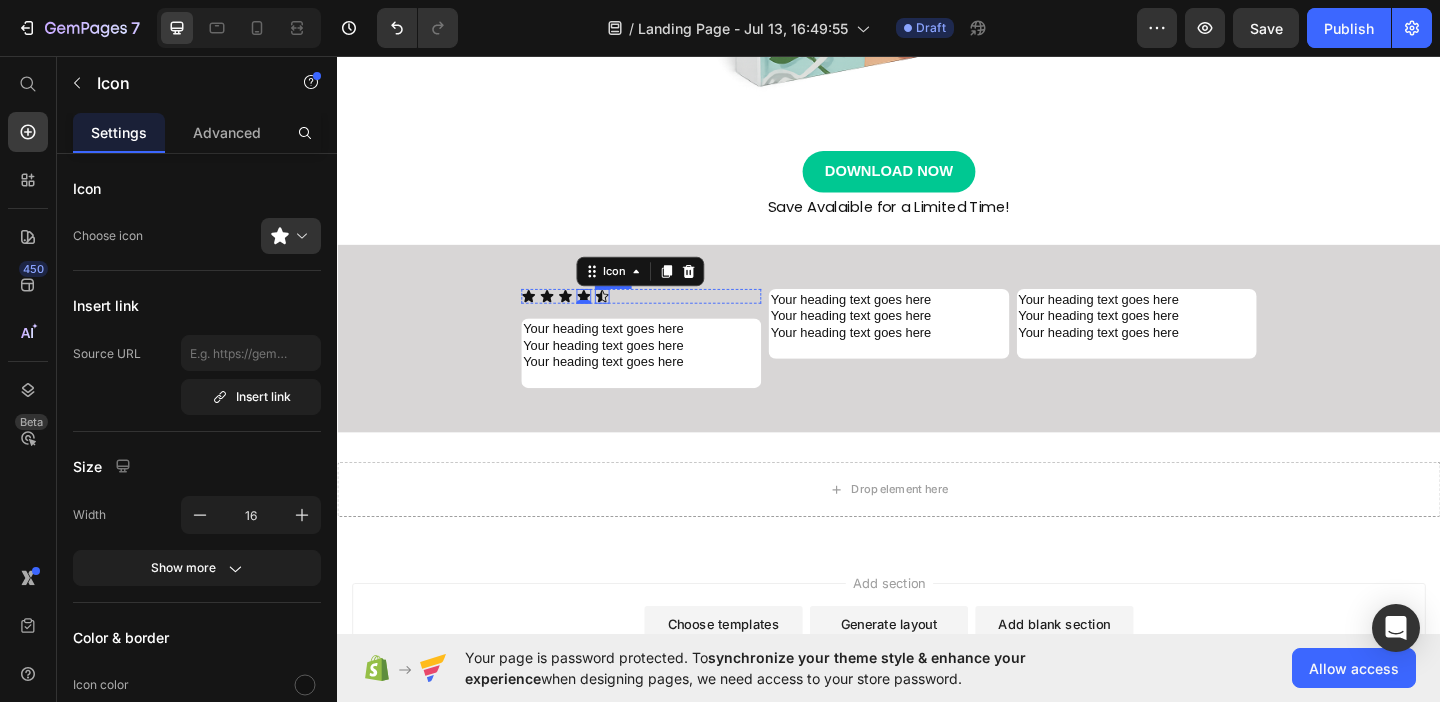 click 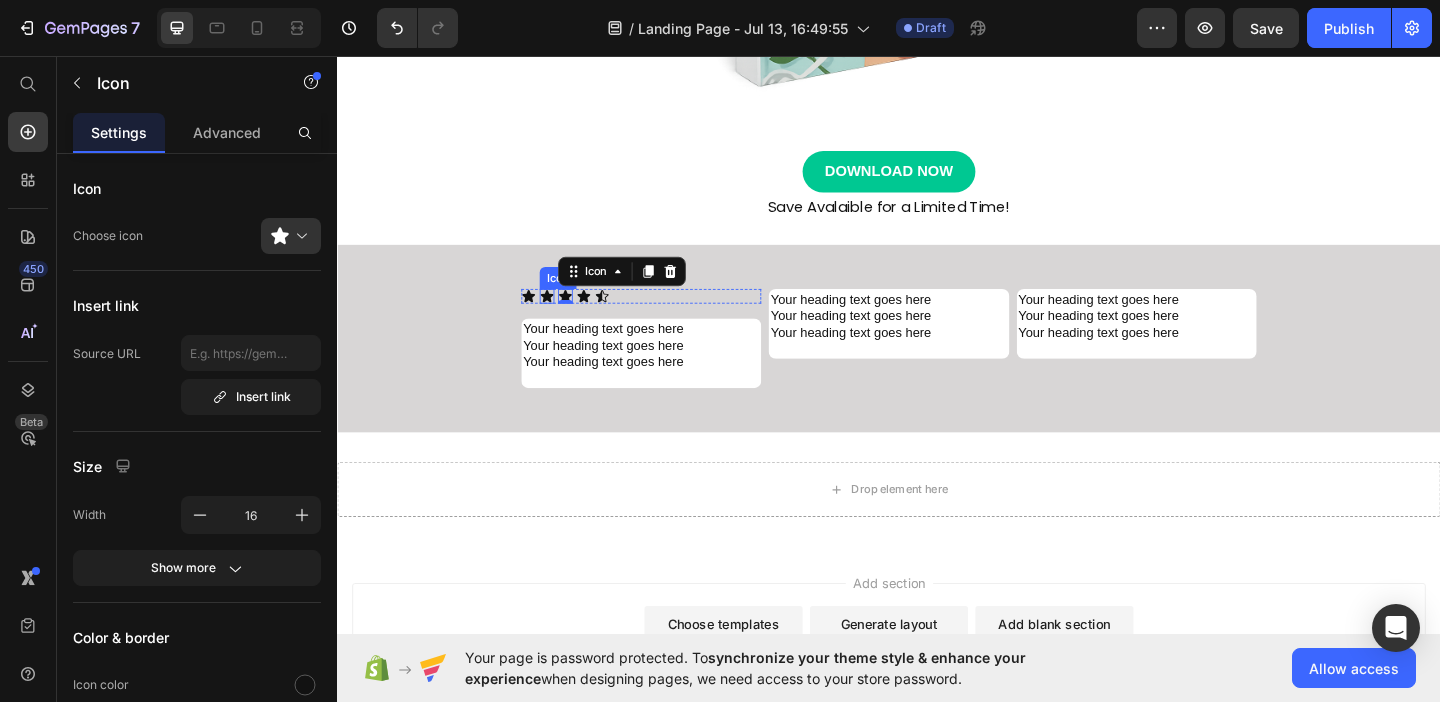click 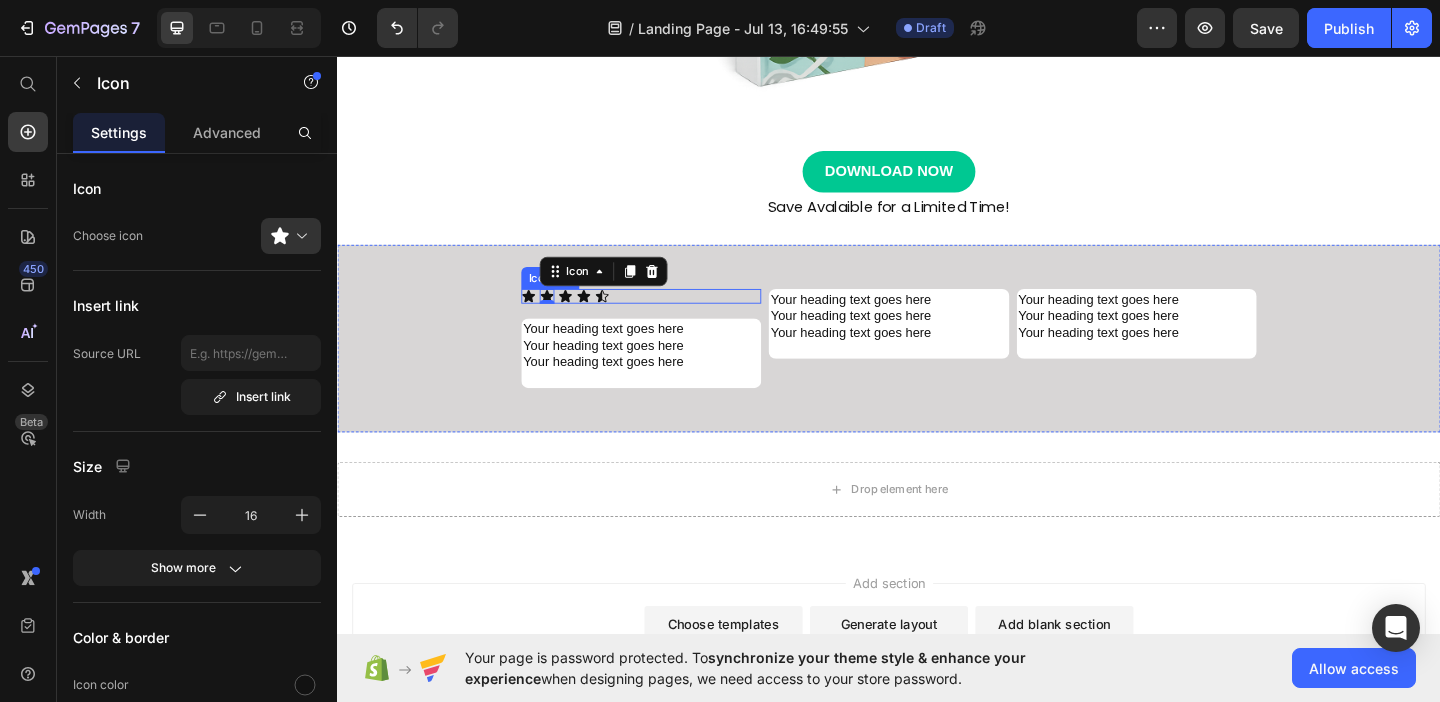 click on "Icon Icon   0 Icon Icon Icon" at bounding box center [667, 317] 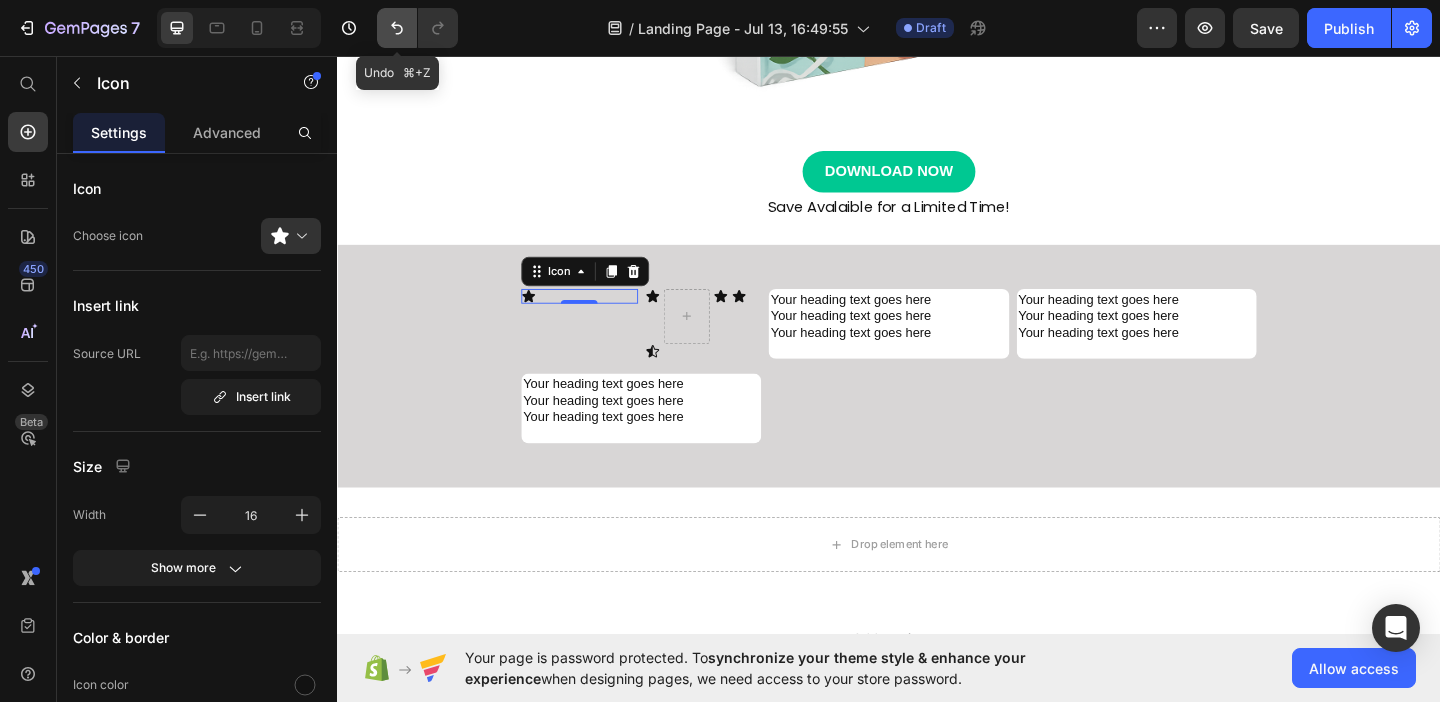 click 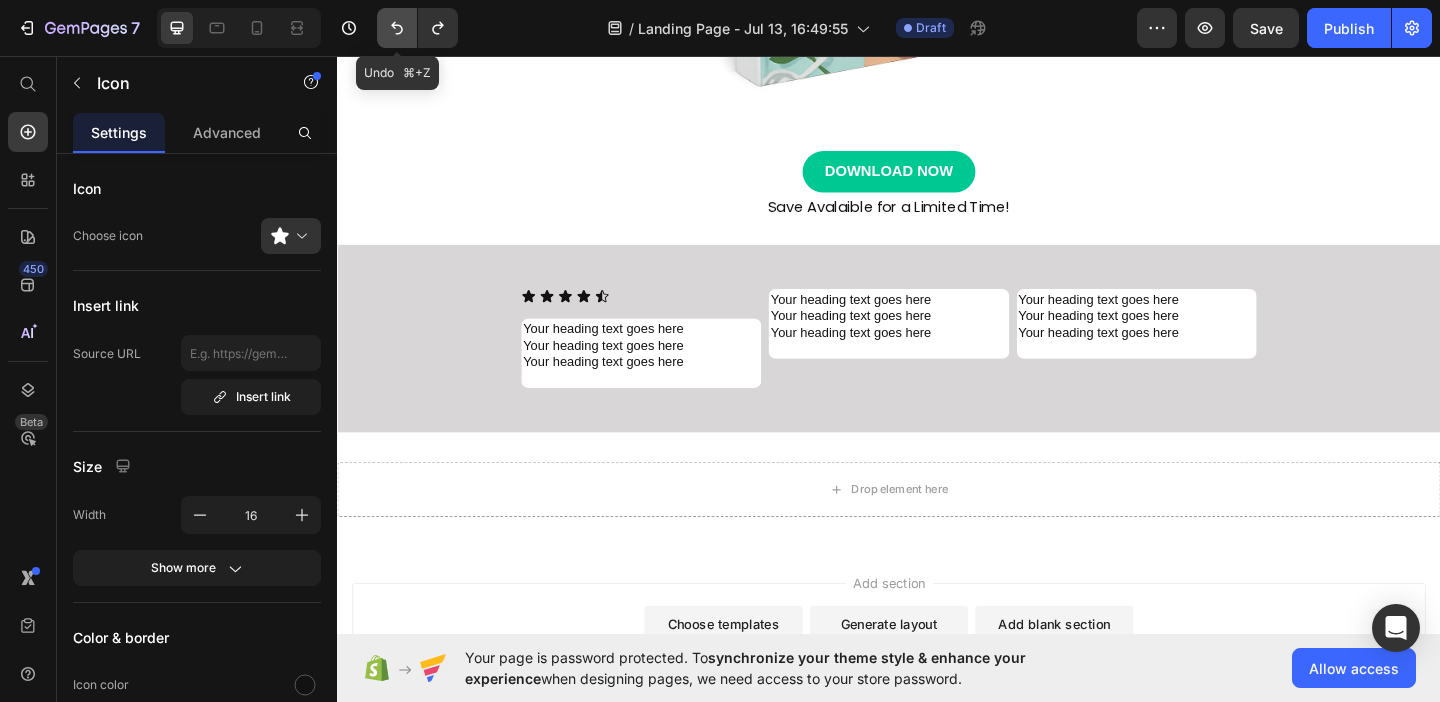 click 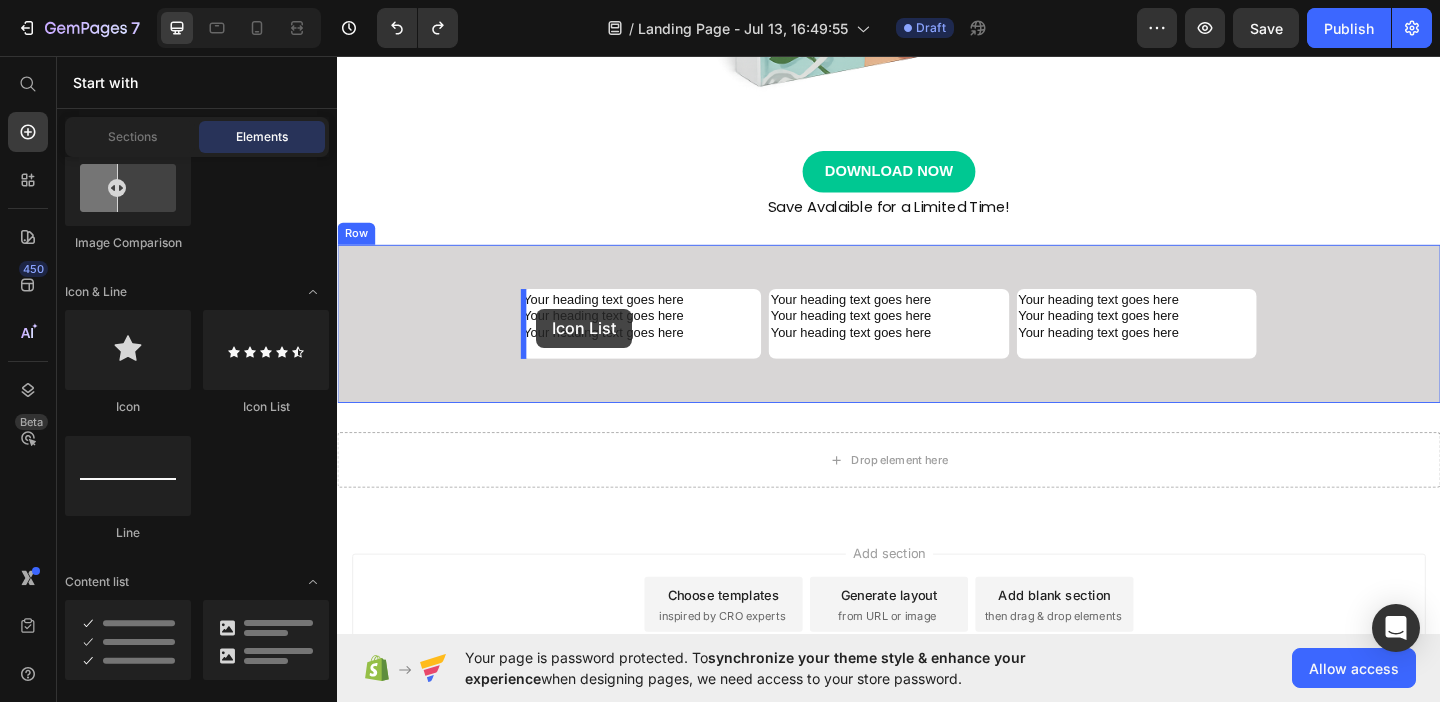 drag, startPoint x: 608, startPoint y: 392, endPoint x: 553, endPoint y: 331, distance: 82.13403 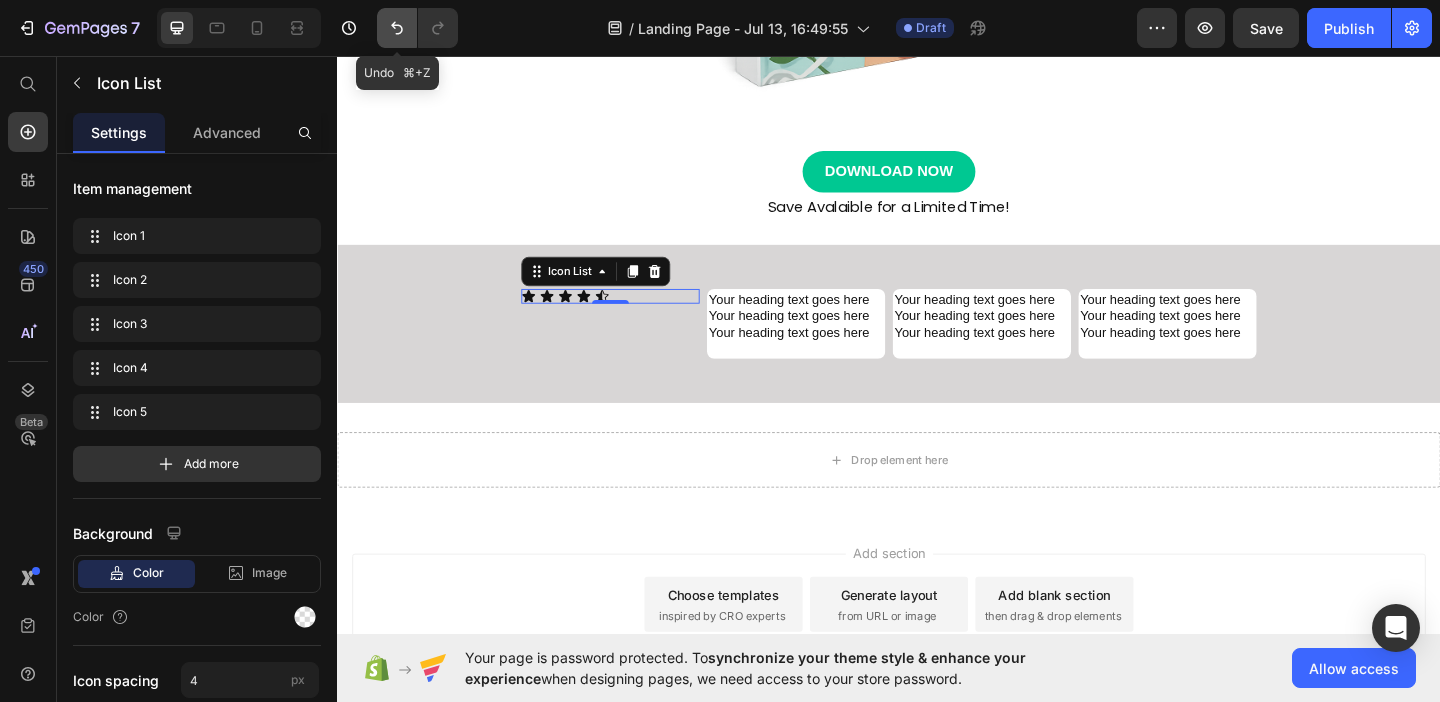 click 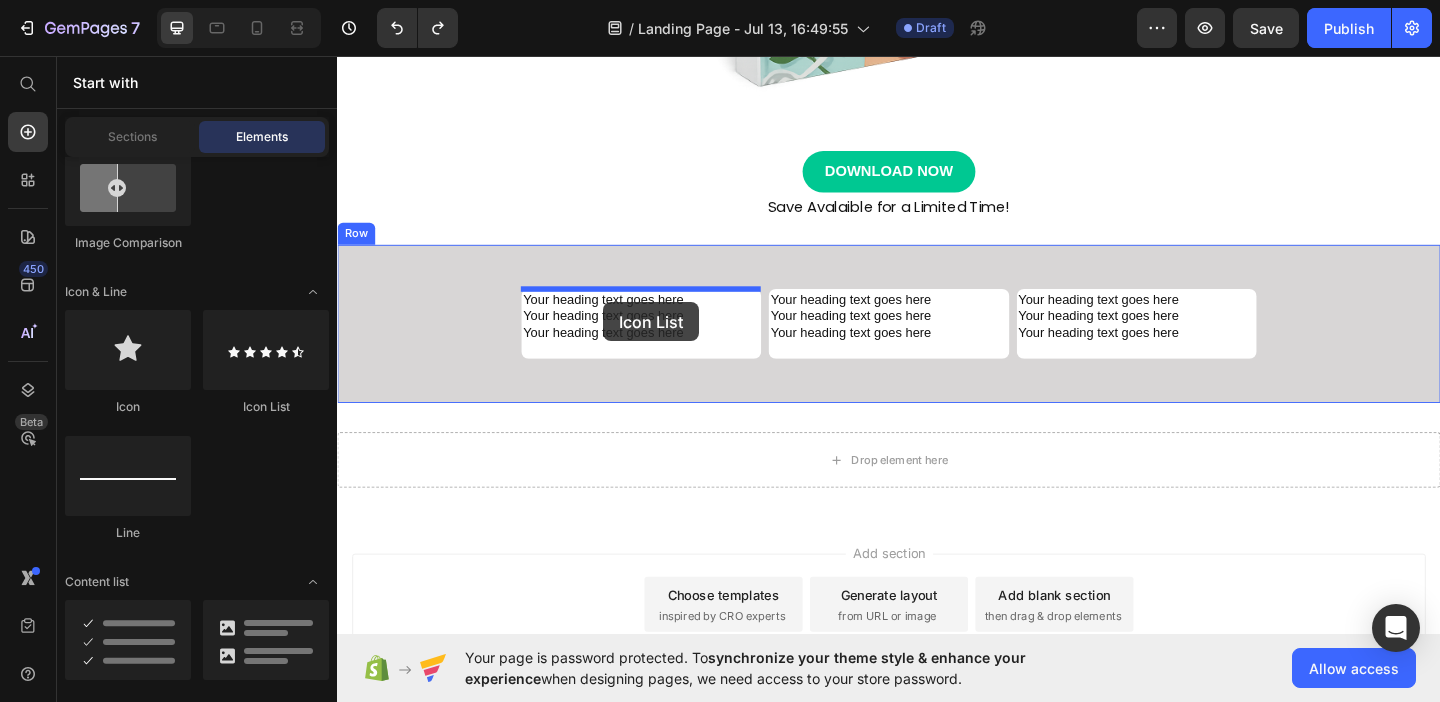 drag, startPoint x: 575, startPoint y: 417, endPoint x: 626, endPoint y: 324, distance: 106.06602 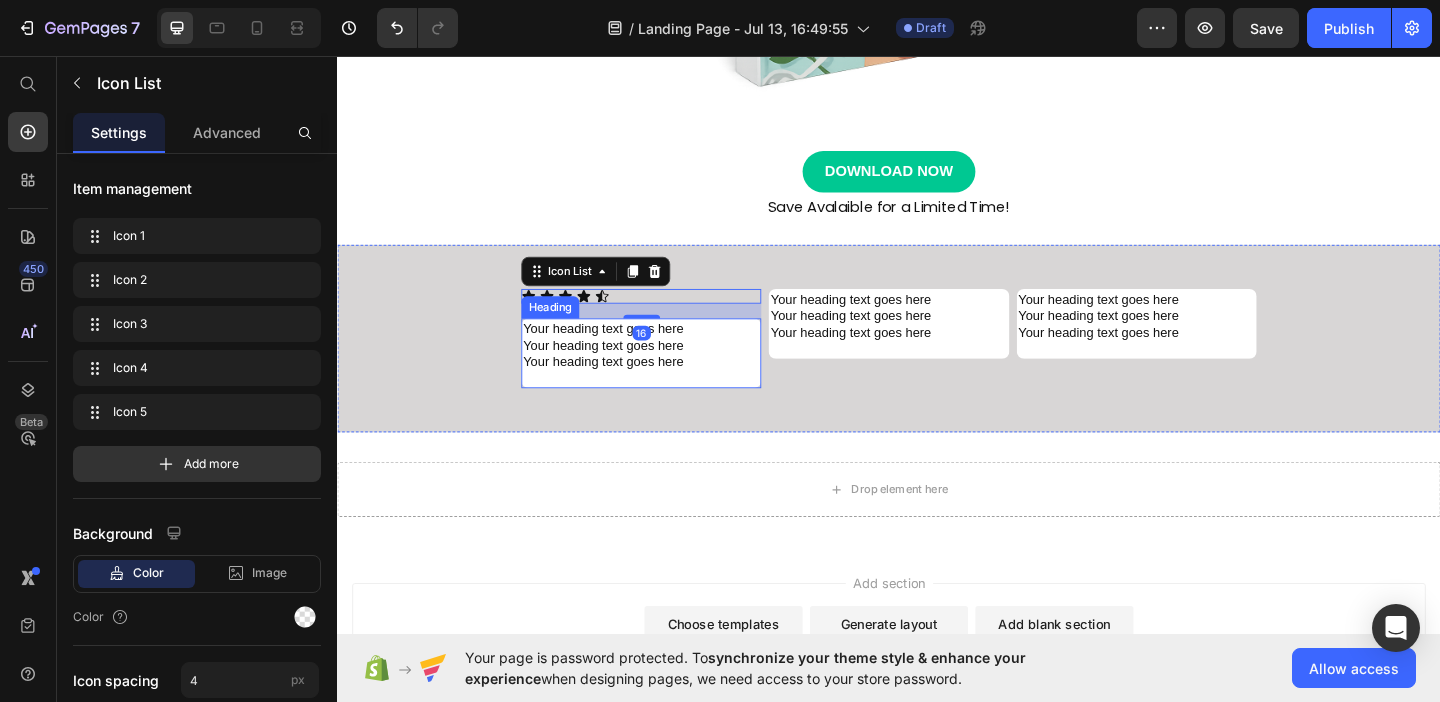 click on "Your heading text goes here Your heading text goes here Your heading text goes here" at bounding box center (667, 379) 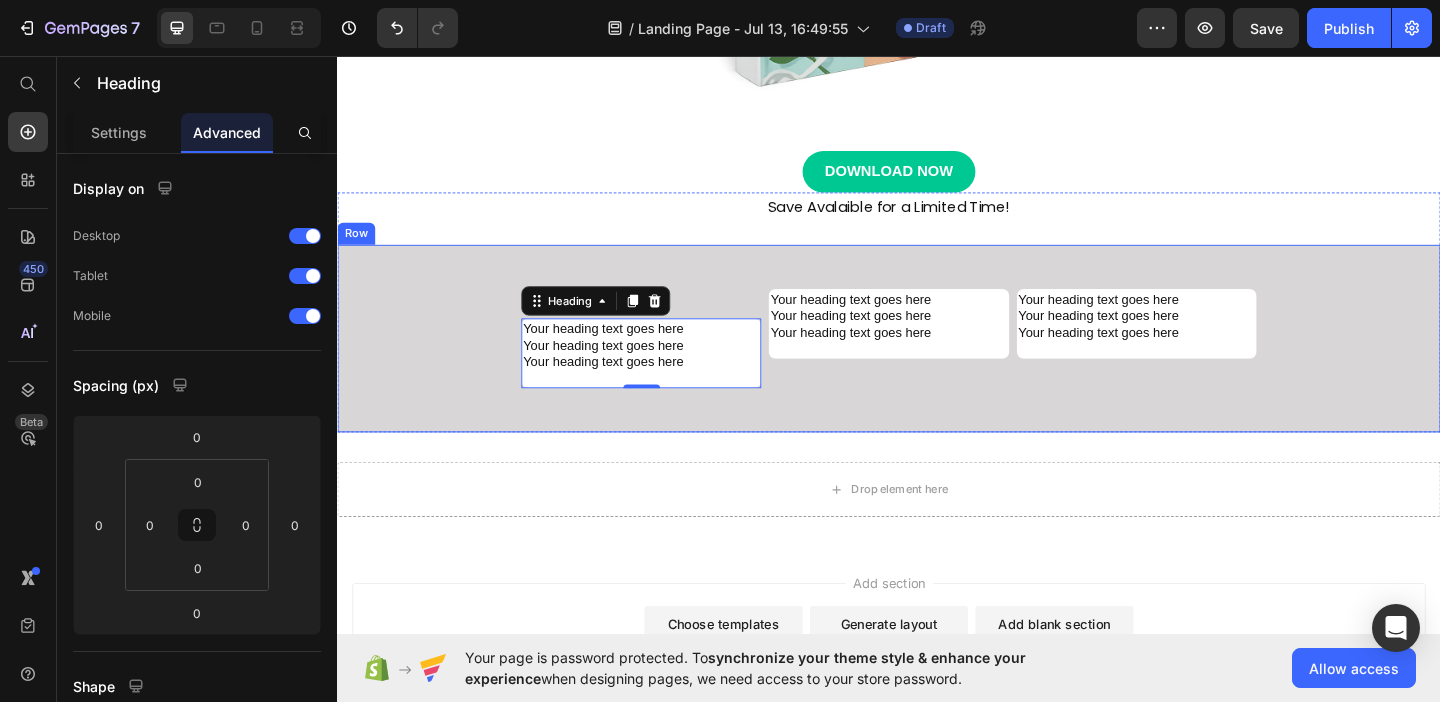 click on "Icon Icon Icon Icon Icon Icon List Your heading text goes here Your heading text goes here Your heading text goes here   Heading   0 Your heading text goes here Your heading text goes here Your heading text goes here   Heading Row Your heading text goes here Your heading text goes here Your heading text goes here   Heading Row" at bounding box center [937, 363] 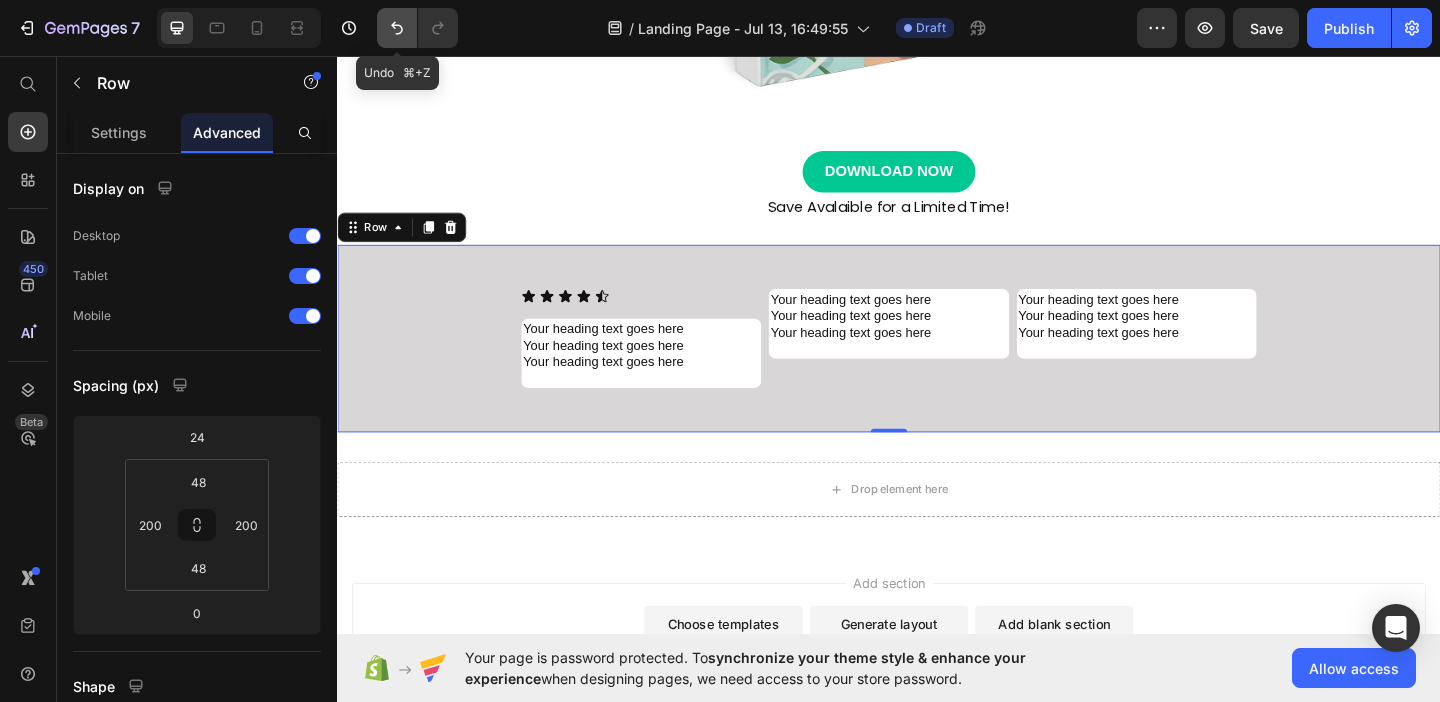 click 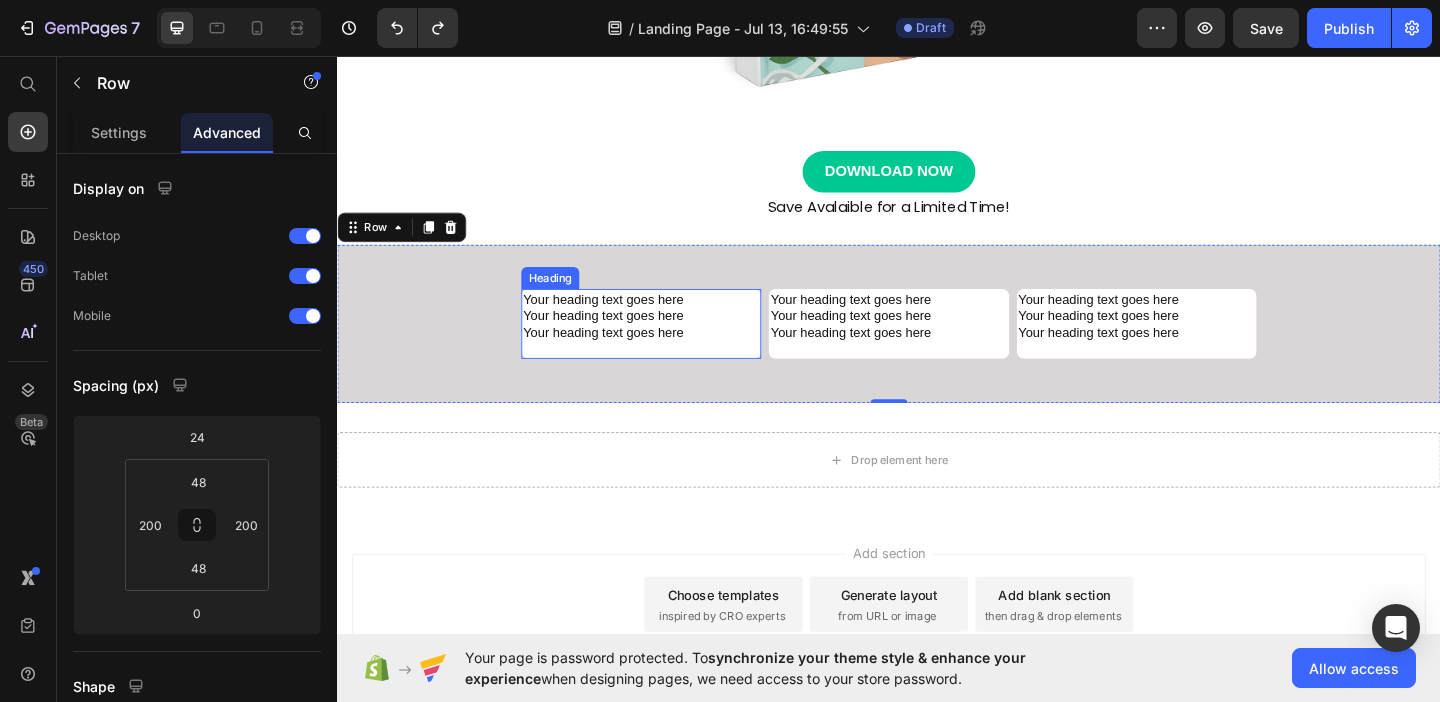 click on "Your heading text goes here Your heading text goes here Your heading text goes here" at bounding box center (667, 347) 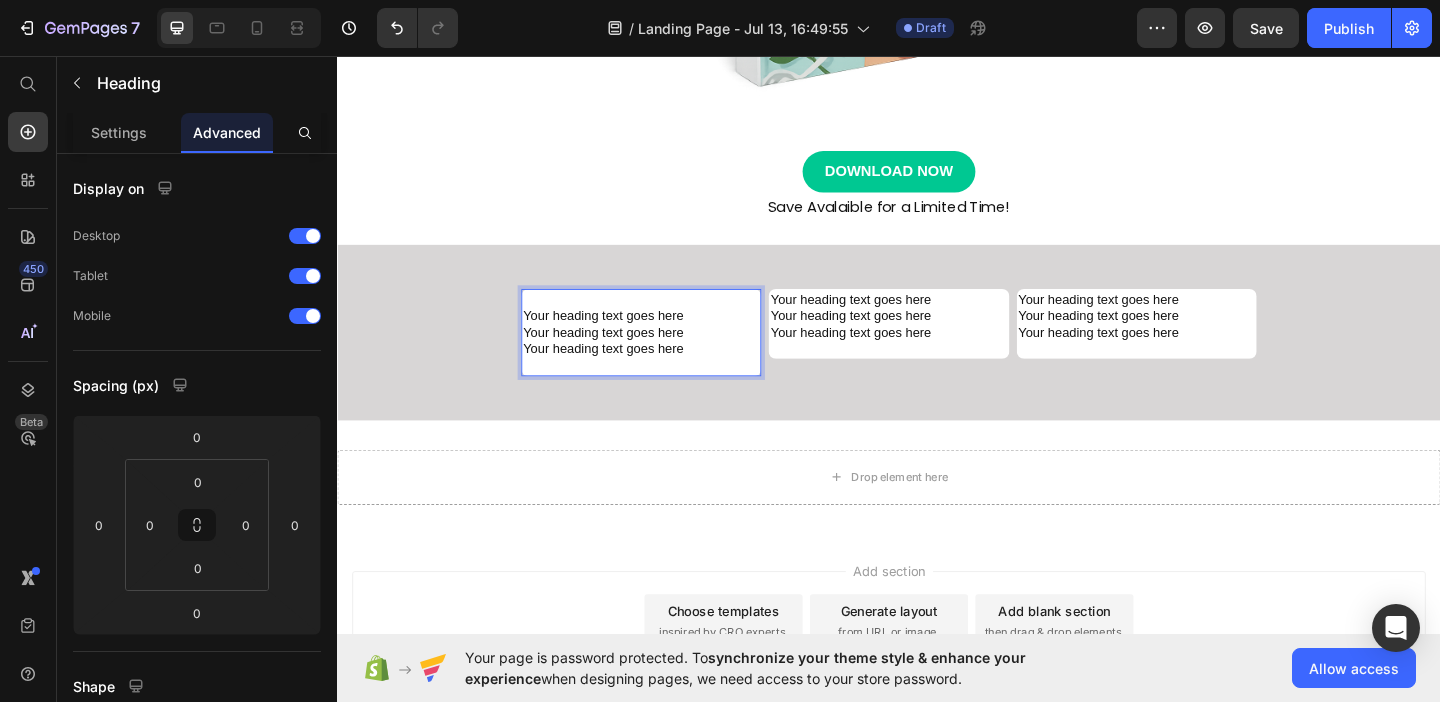 click on "450 Beta" at bounding box center (28, 311) 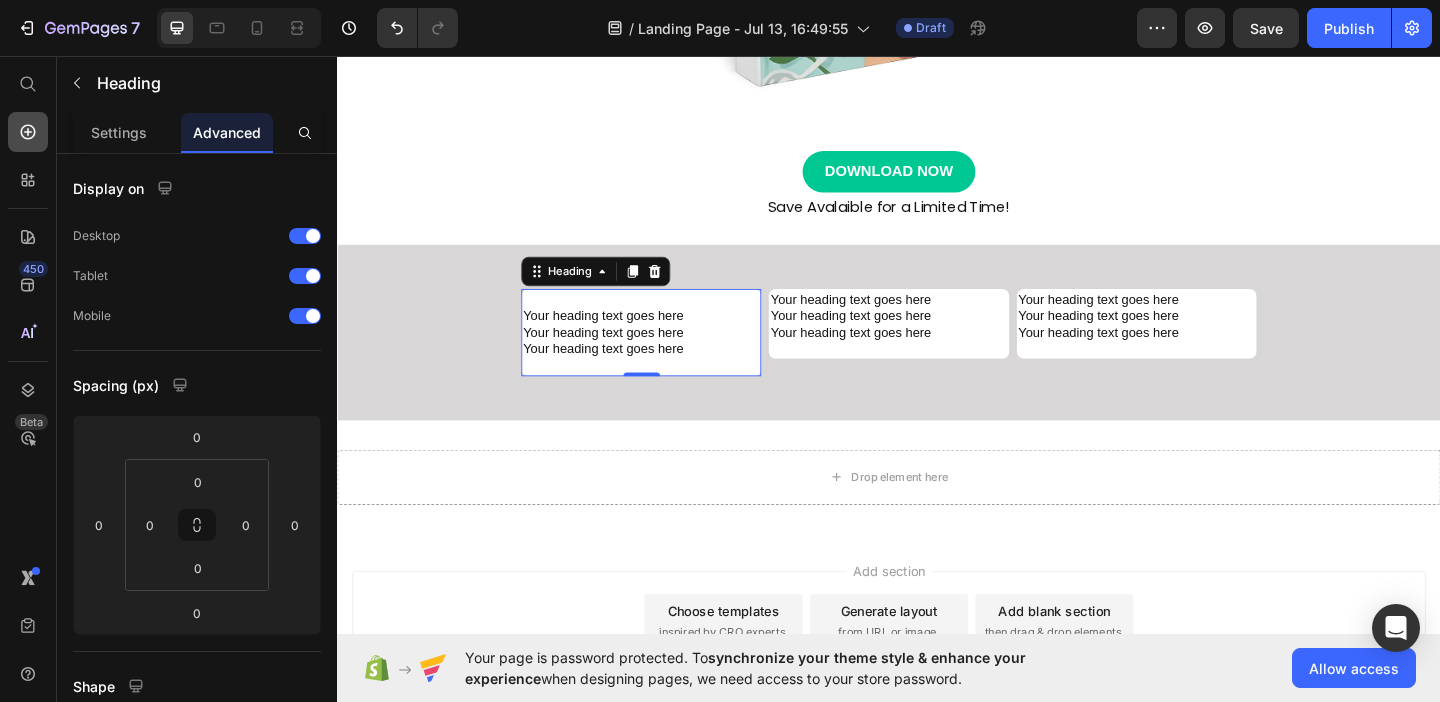 click 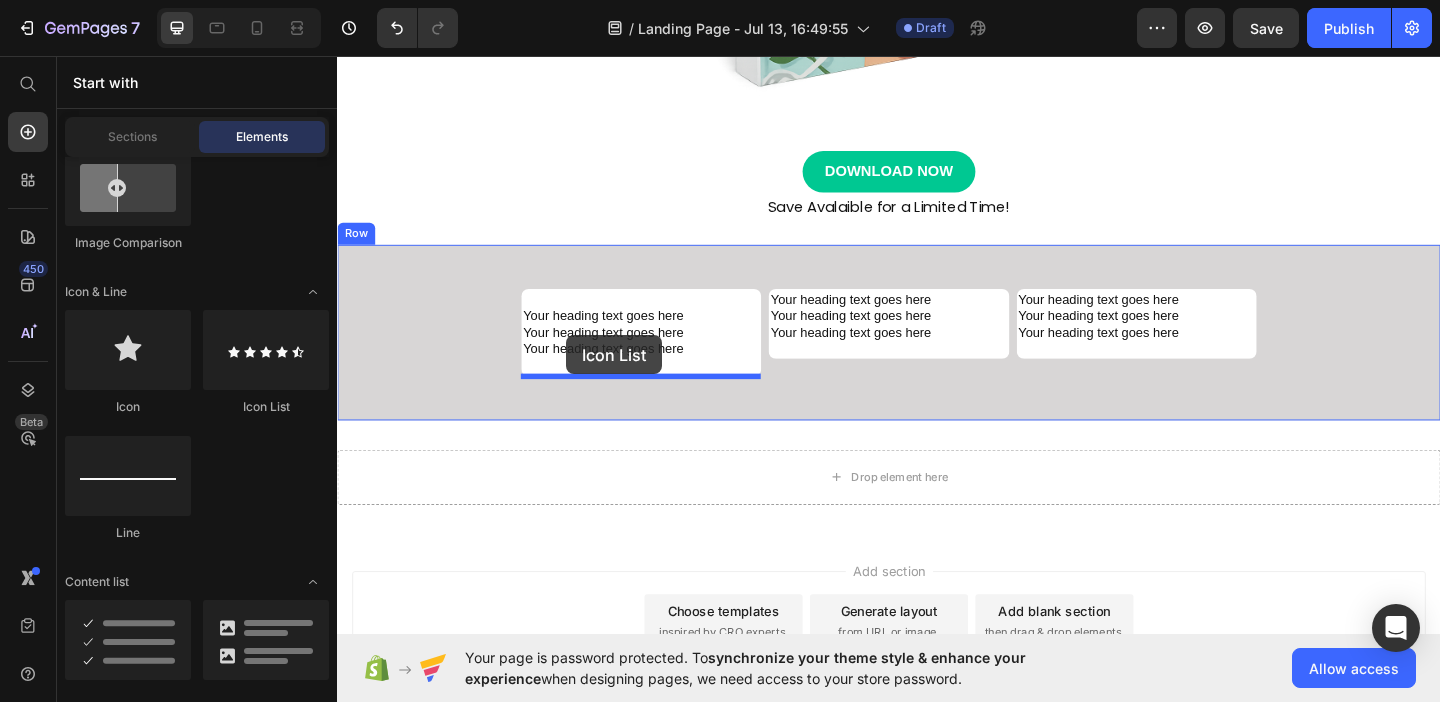 drag, startPoint x: 593, startPoint y: 412, endPoint x: 586, endPoint y: 360, distance: 52.46904 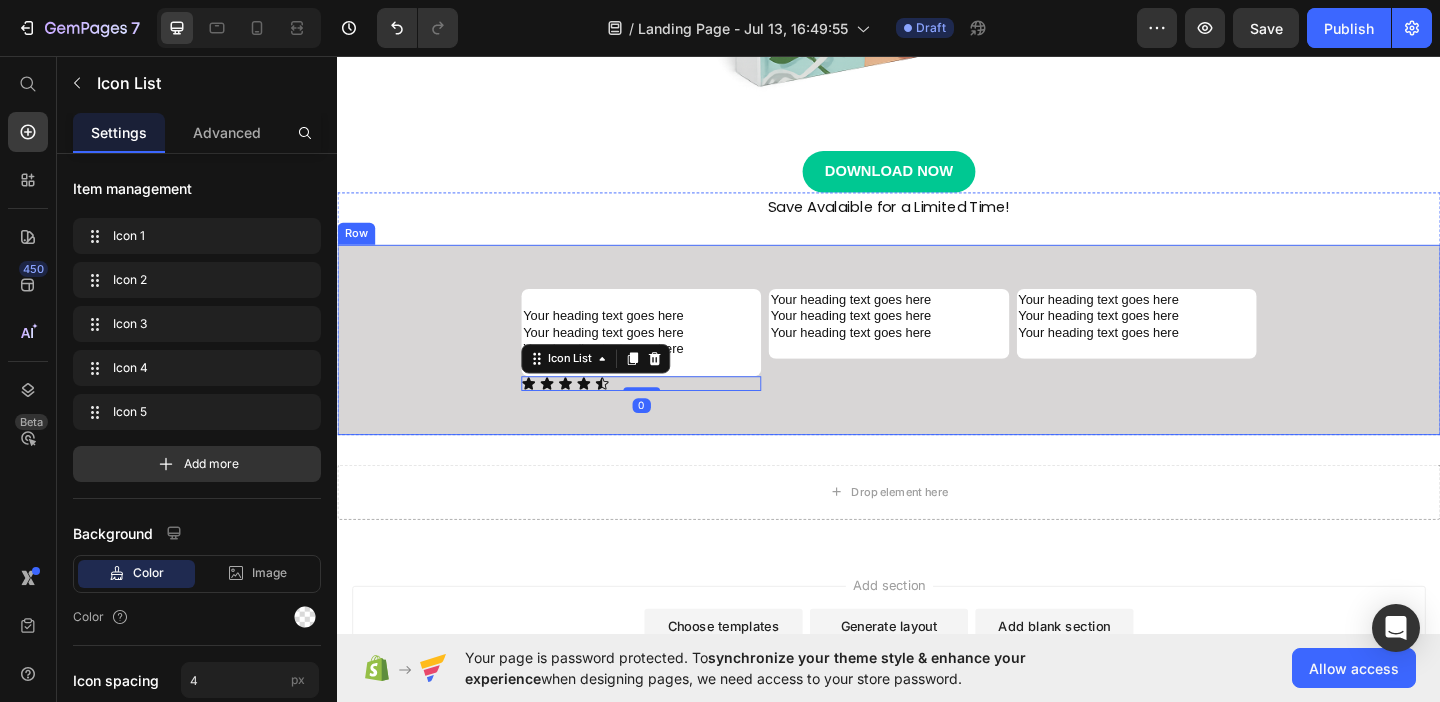click on "⁠⁠⁠⁠⁠⁠⁠ Your heading text goes here Your heading text goes here Your heading text goes here   Heading Icon Icon Icon Icon Icon Icon List   0 Your heading text goes here Your heading text goes here Your heading text goes here   Heading Row Your heading text goes here Your heading text goes here Your heading text goes here   Heading Row" at bounding box center (937, 364) 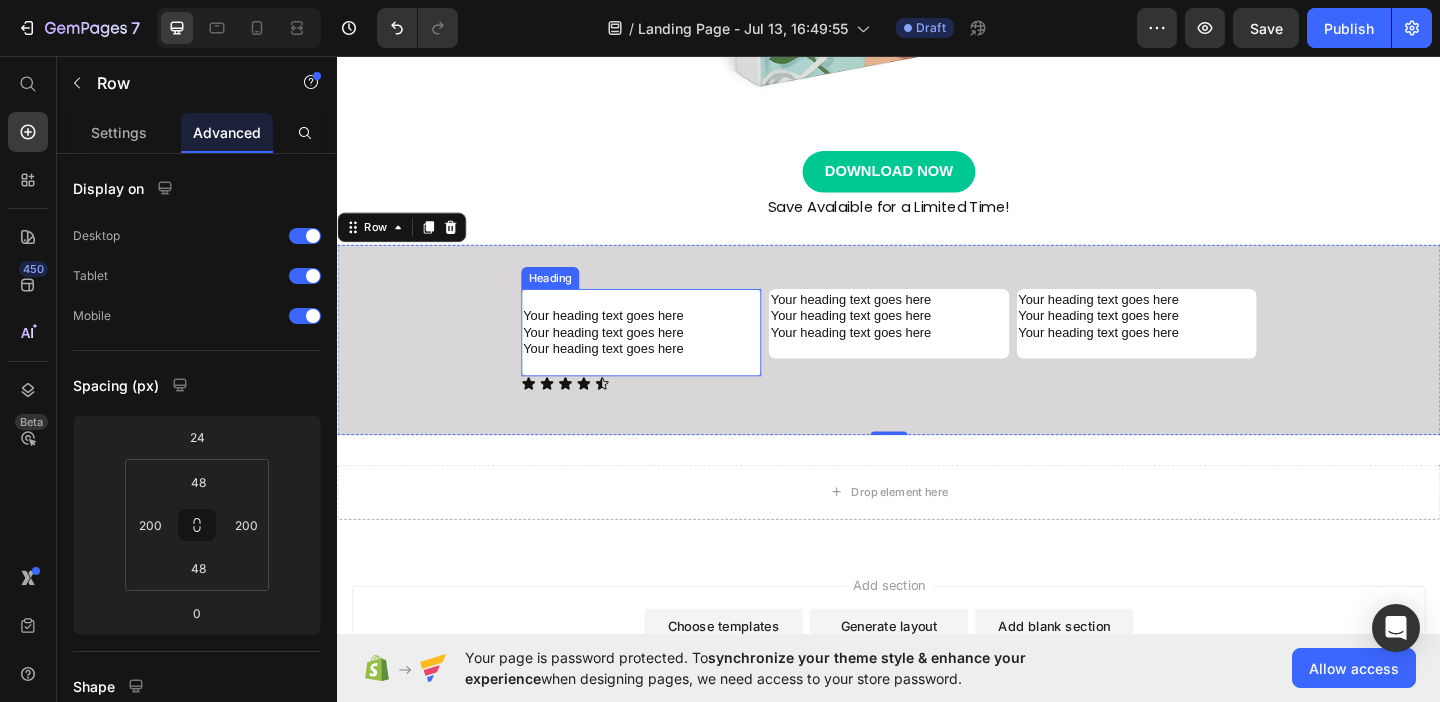 click on "⁠⁠⁠⁠⁠⁠⁠ Your heading text goes here Your heading text goes here Your heading text goes here" at bounding box center [667, 356] 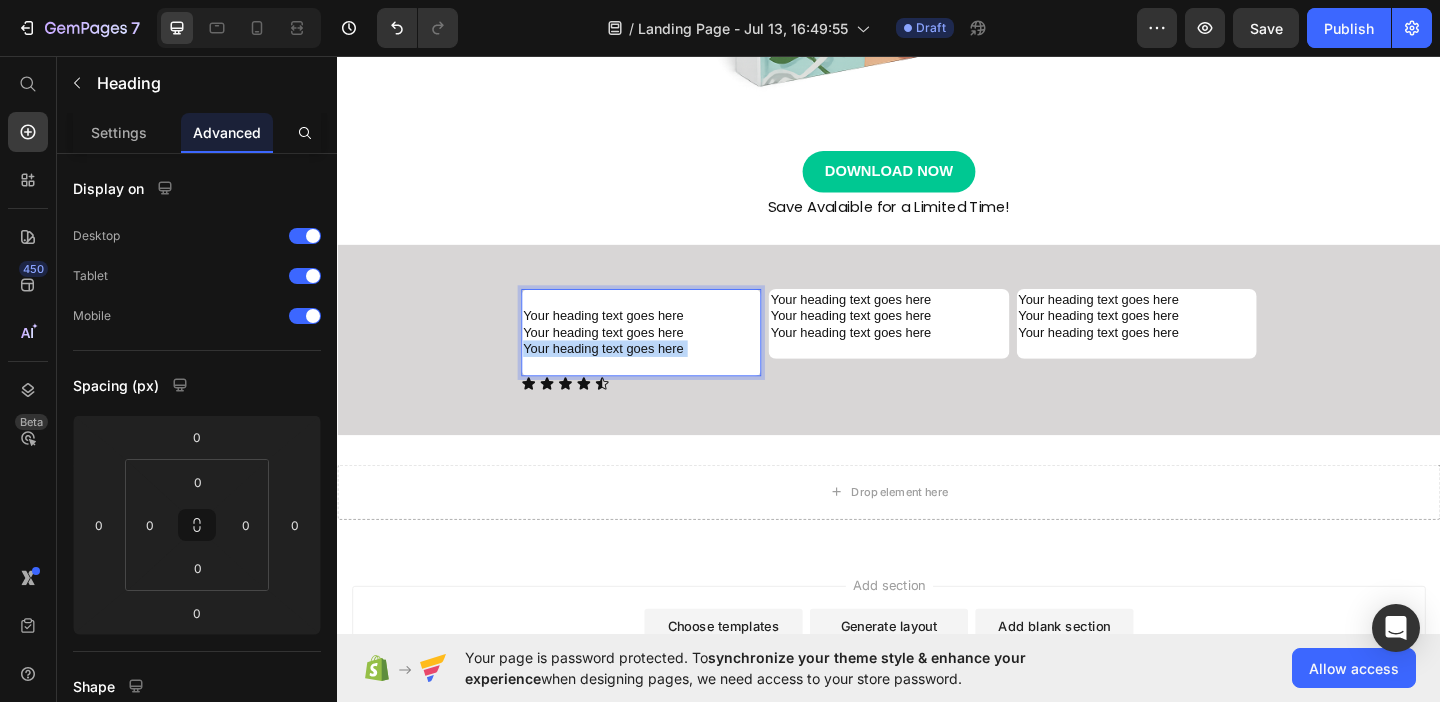click on "⁠⁠⁠⁠⁠⁠⁠ Your heading text goes here Your heading text goes here Your heading text goes here" at bounding box center (667, 356) 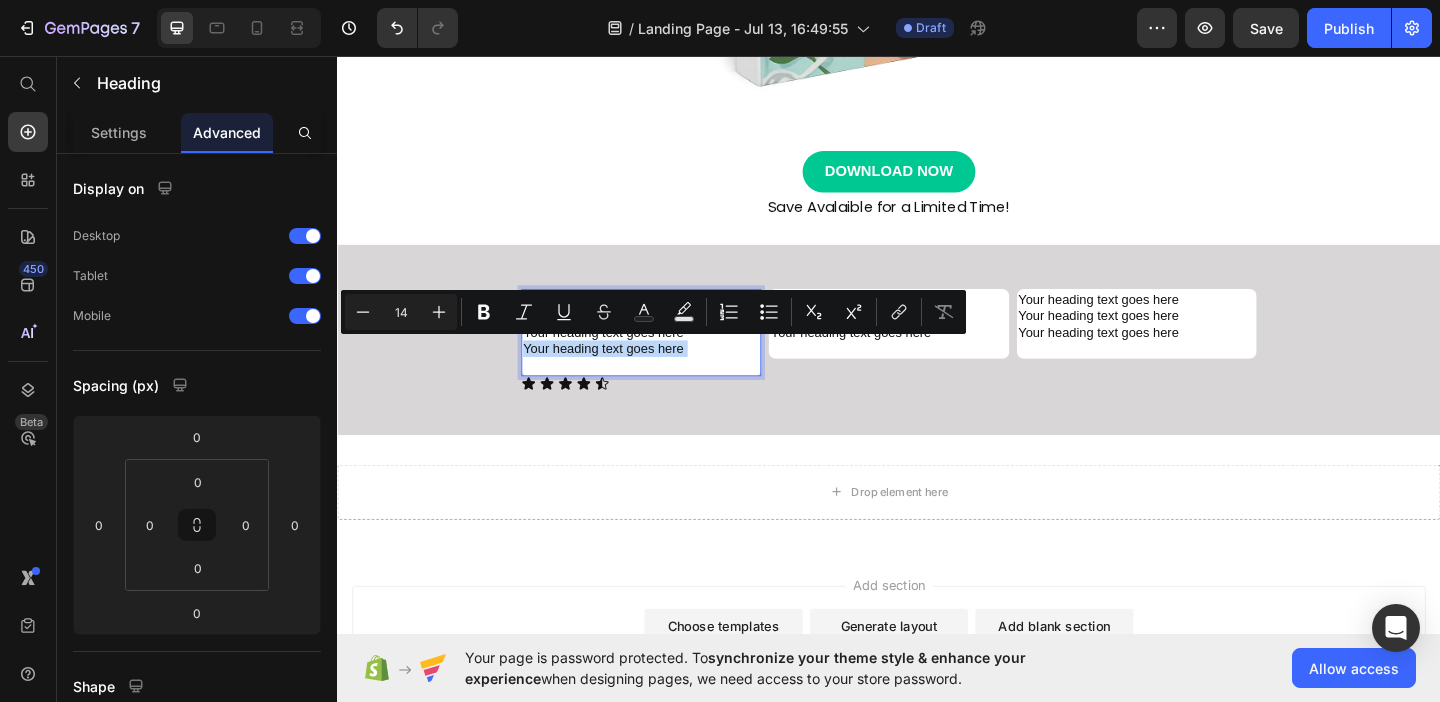 copy on "Your heading text goes here" 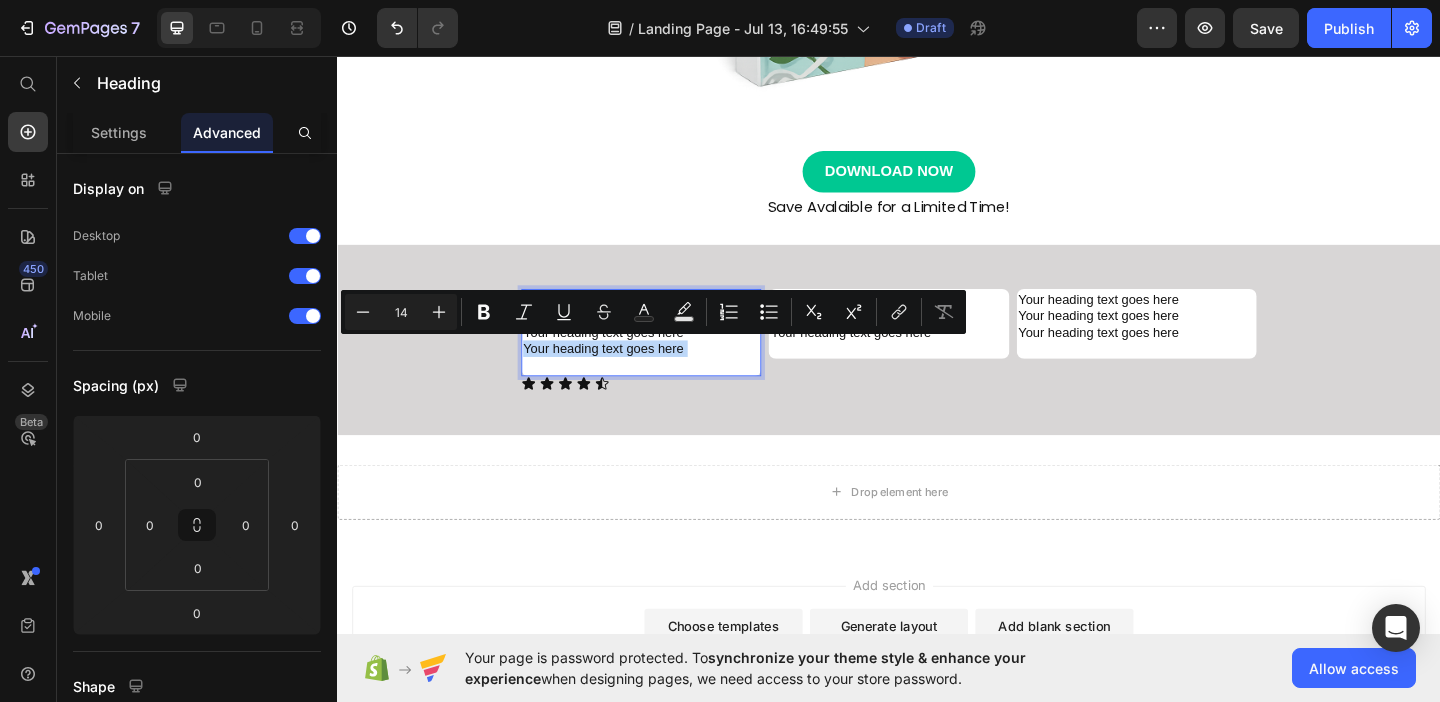 click on "Your heading text goes here Your heading text goes here Your heading text goes here" at bounding box center (667, 356) 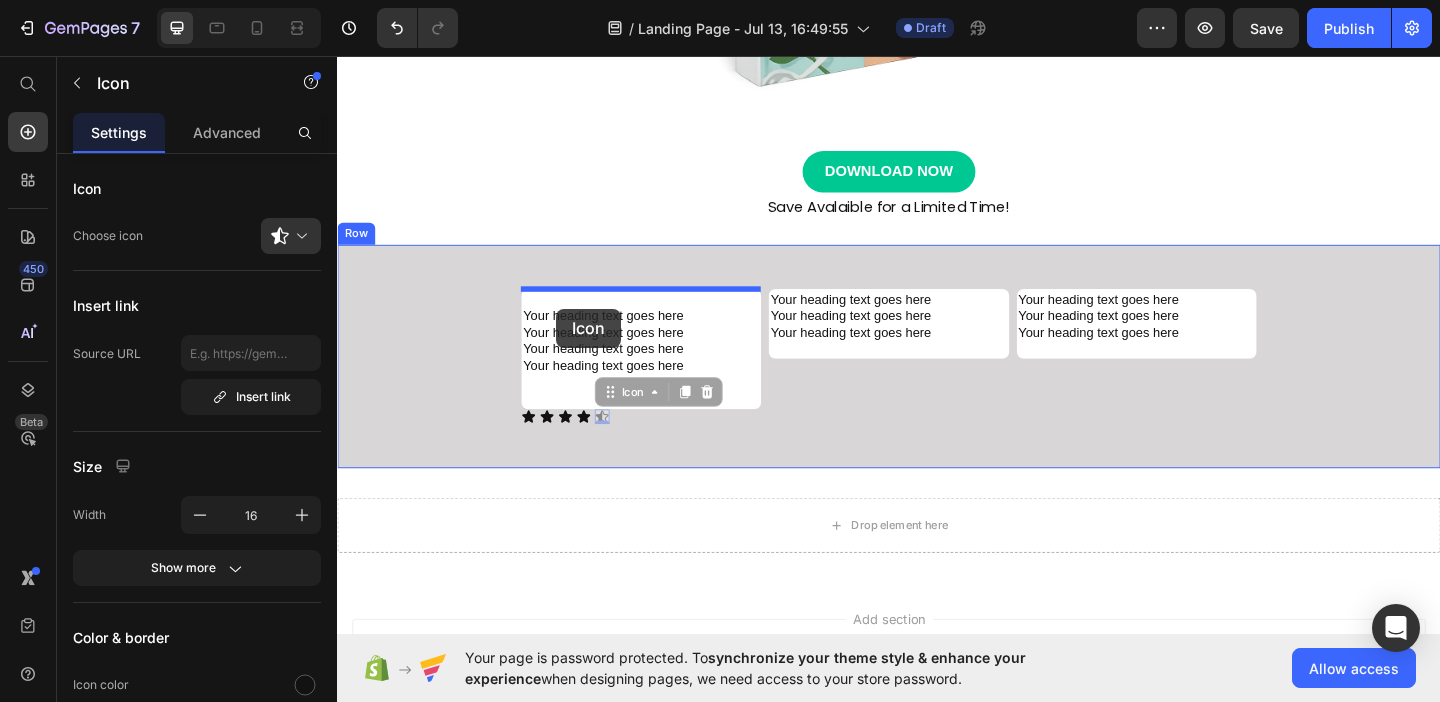 drag, startPoint x: 626, startPoint y: 446, endPoint x: 575, endPoint y: 331, distance: 125.80143 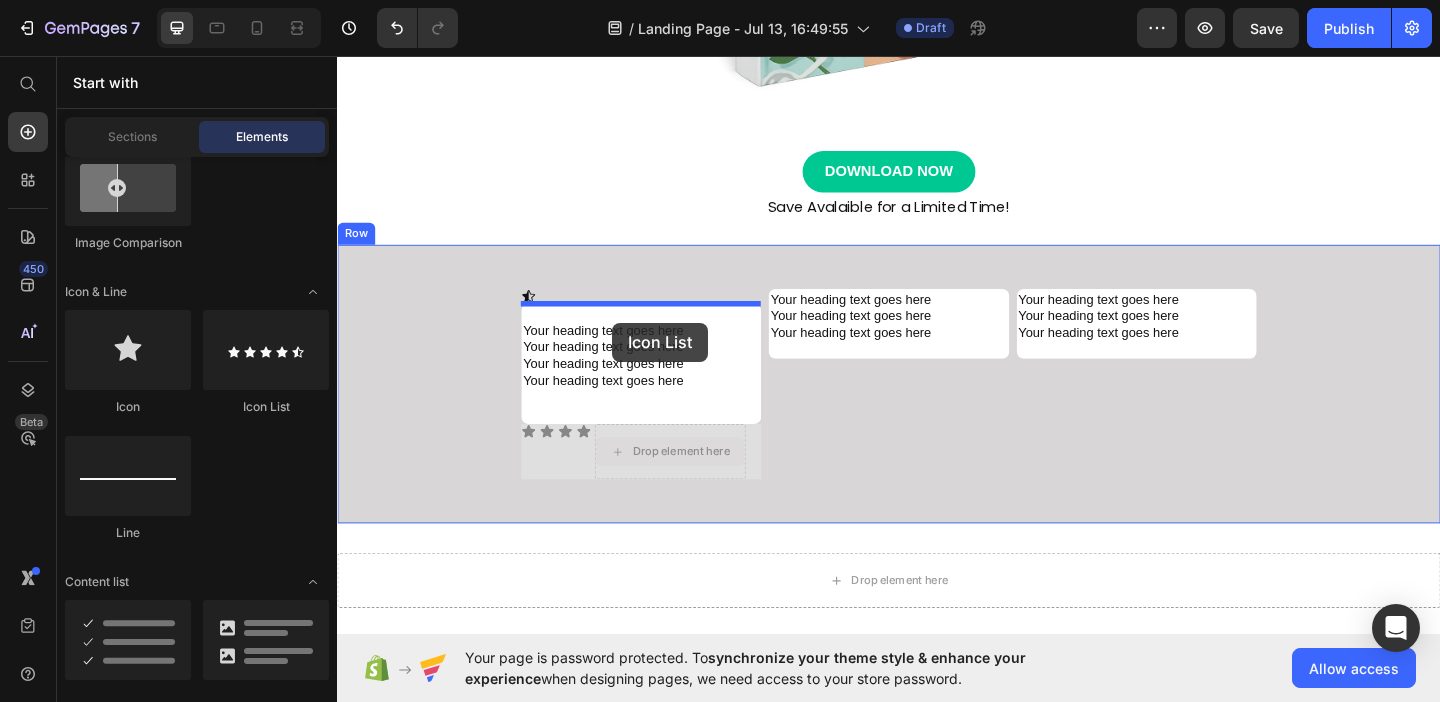 drag, startPoint x: 688, startPoint y: 478, endPoint x: 635, endPoint y: 373, distance: 117.61803 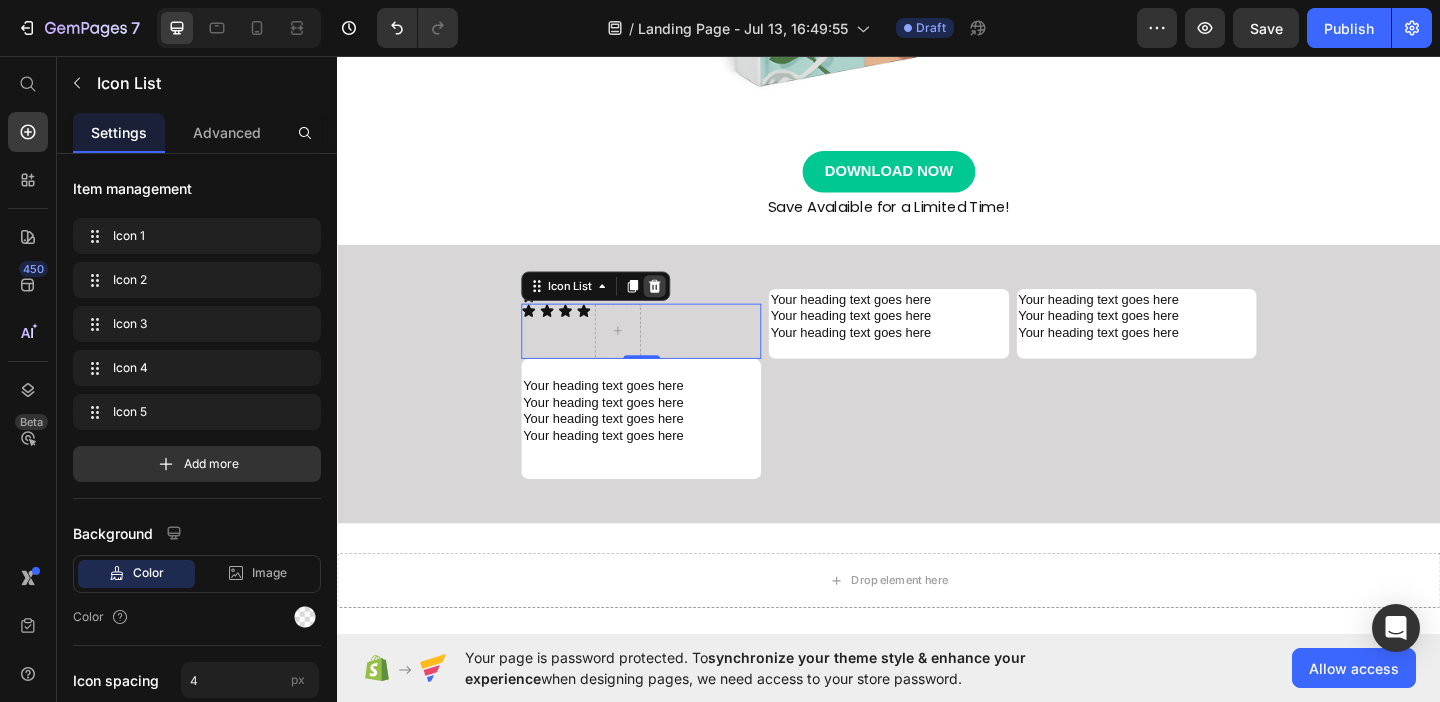 click at bounding box center (682, 306) 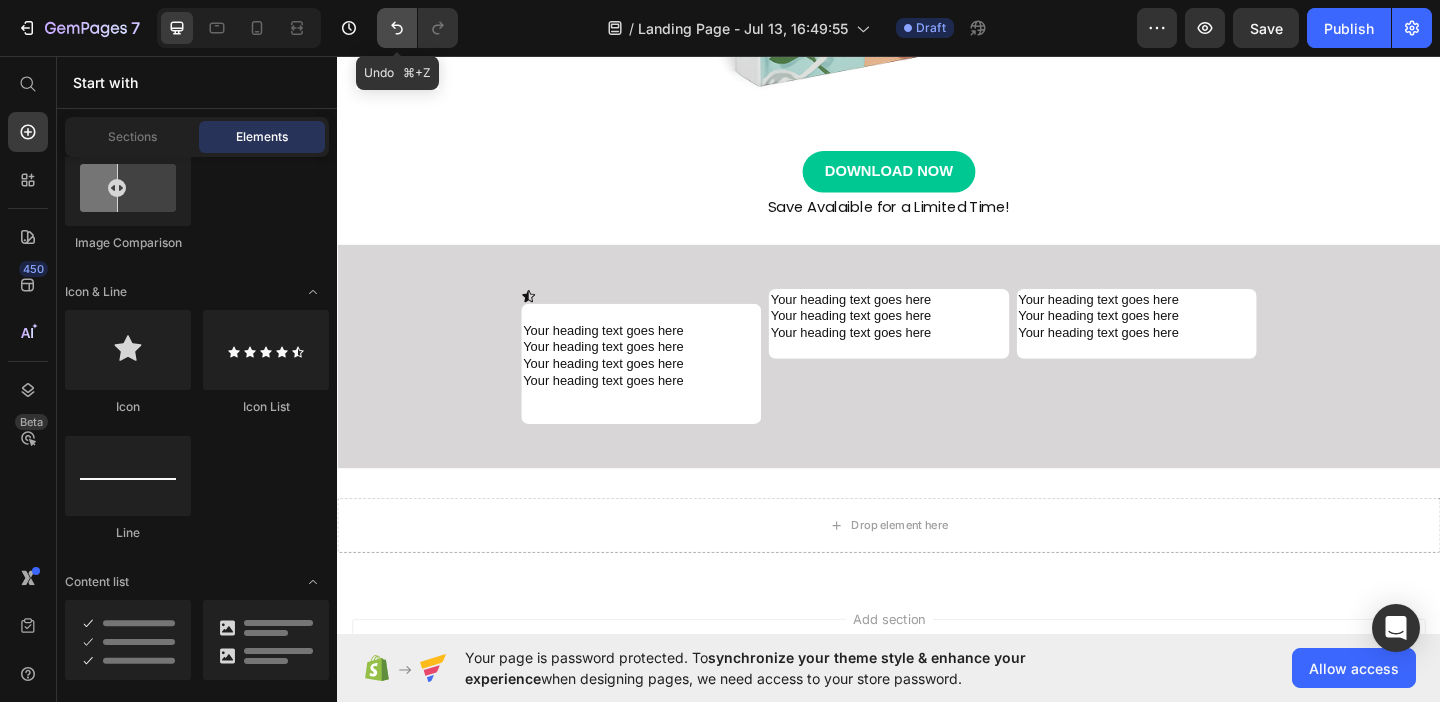 click 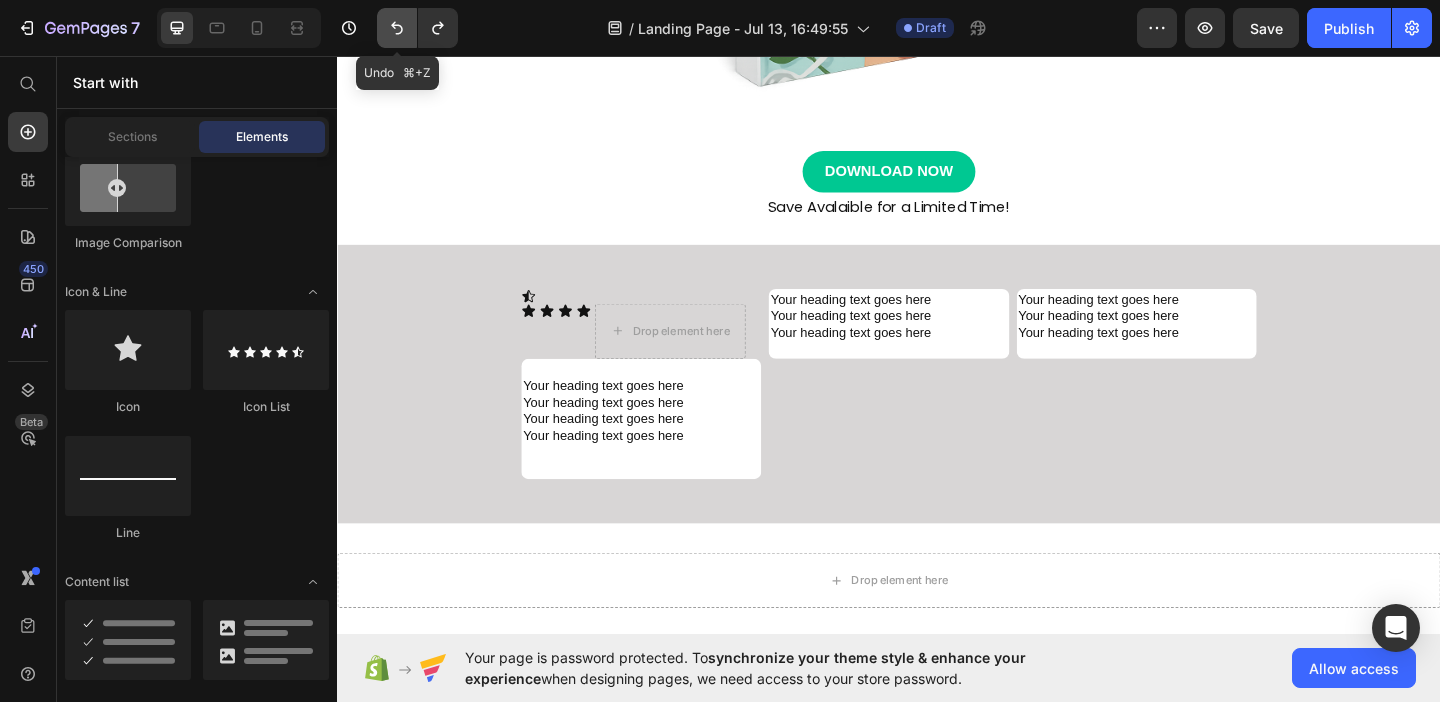 click 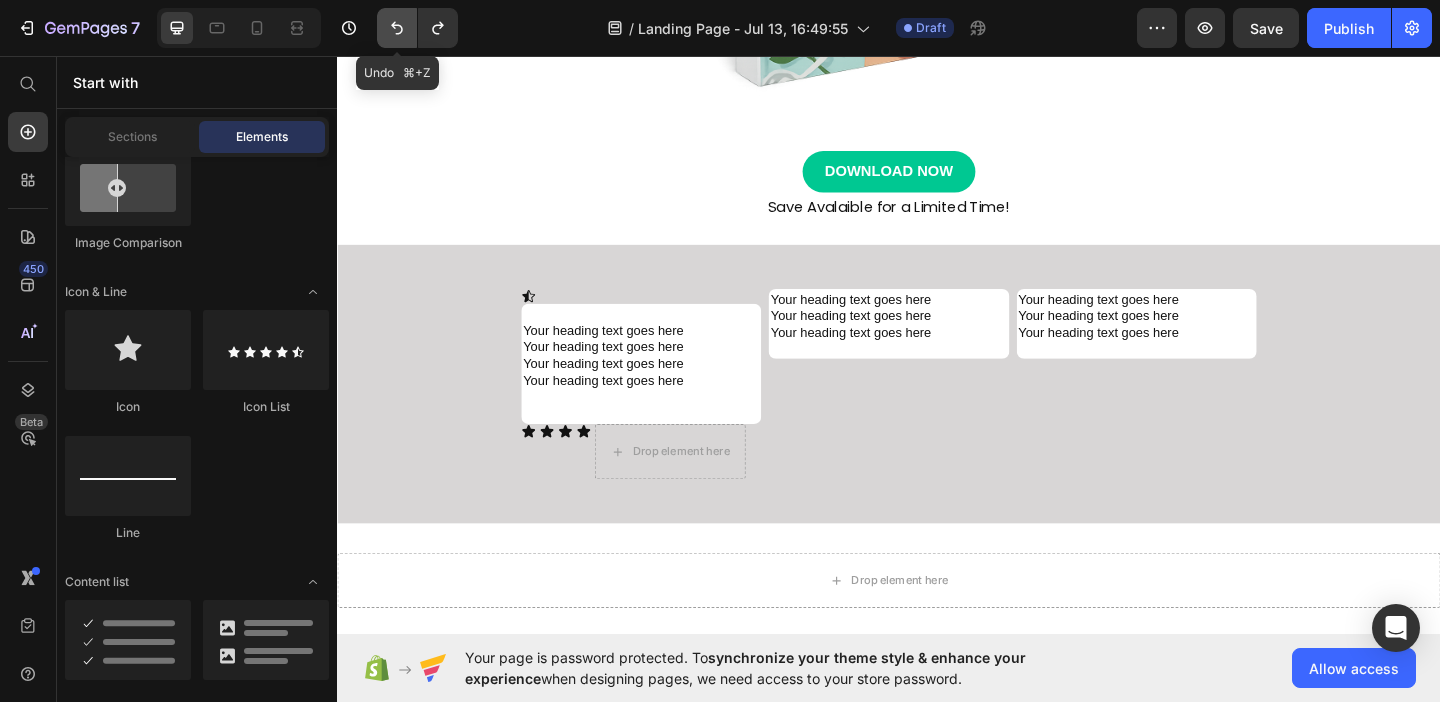 click 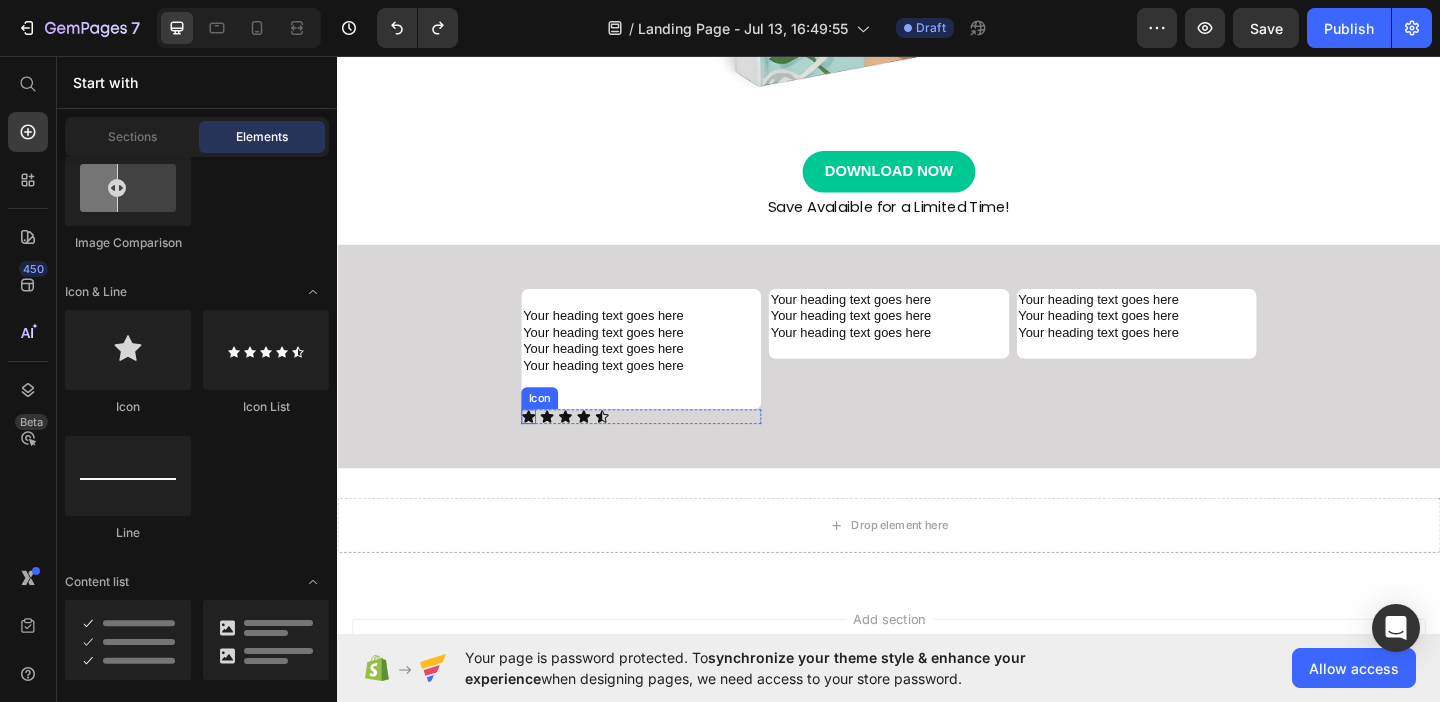 click 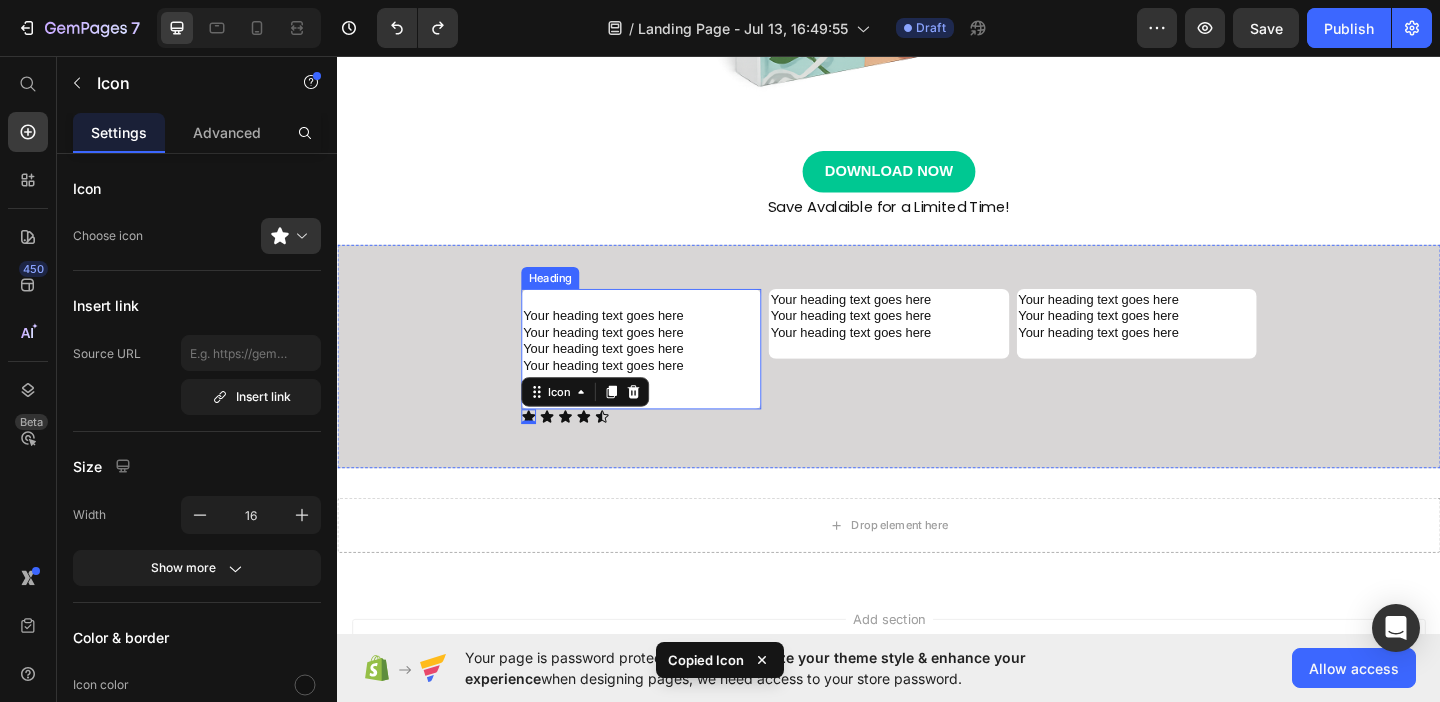 click on "⁠⁠⁠⁠⁠⁠⁠ Your heading text goes here Your heading text goes here Your heading text goes here Your heading text goes here" at bounding box center (667, 374) 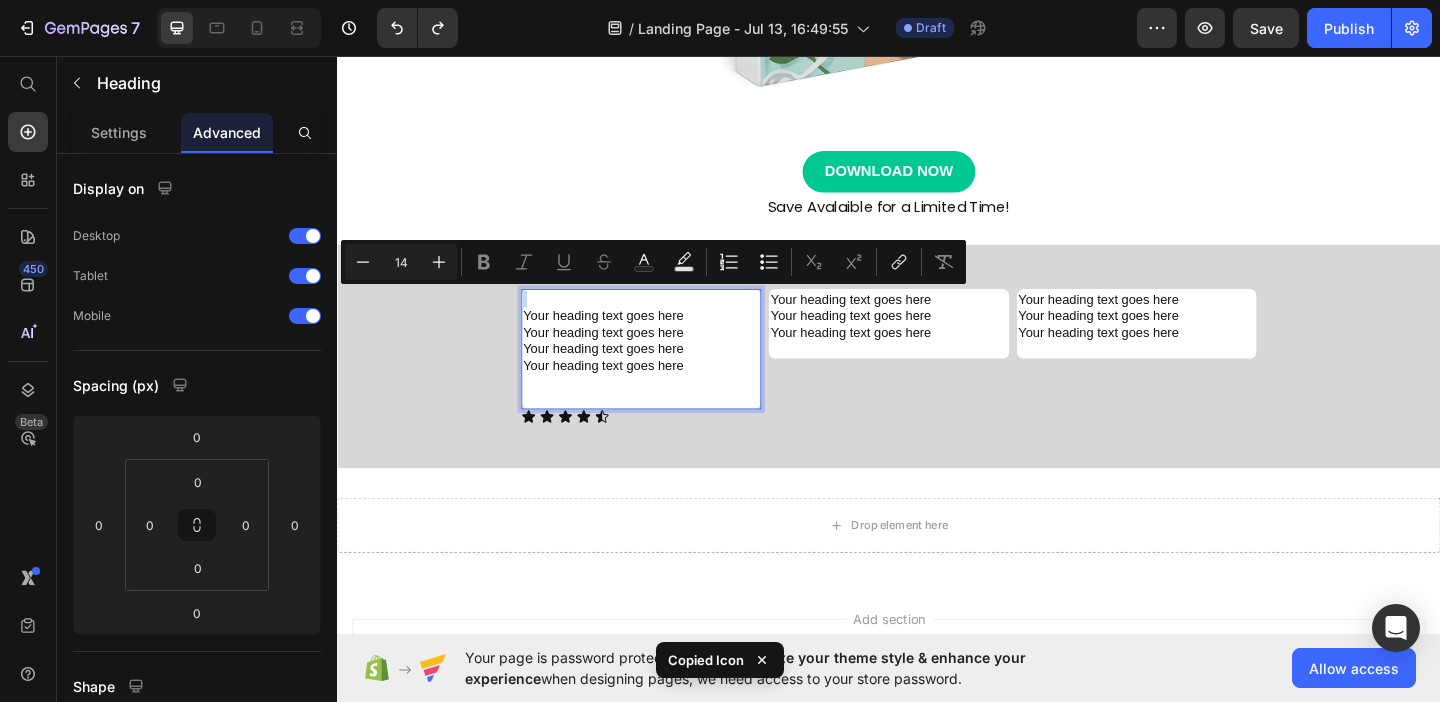 click on "Your heading text goes here Your heading text goes here Your heading text goes here Your heading text goes here" at bounding box center [667, 374] 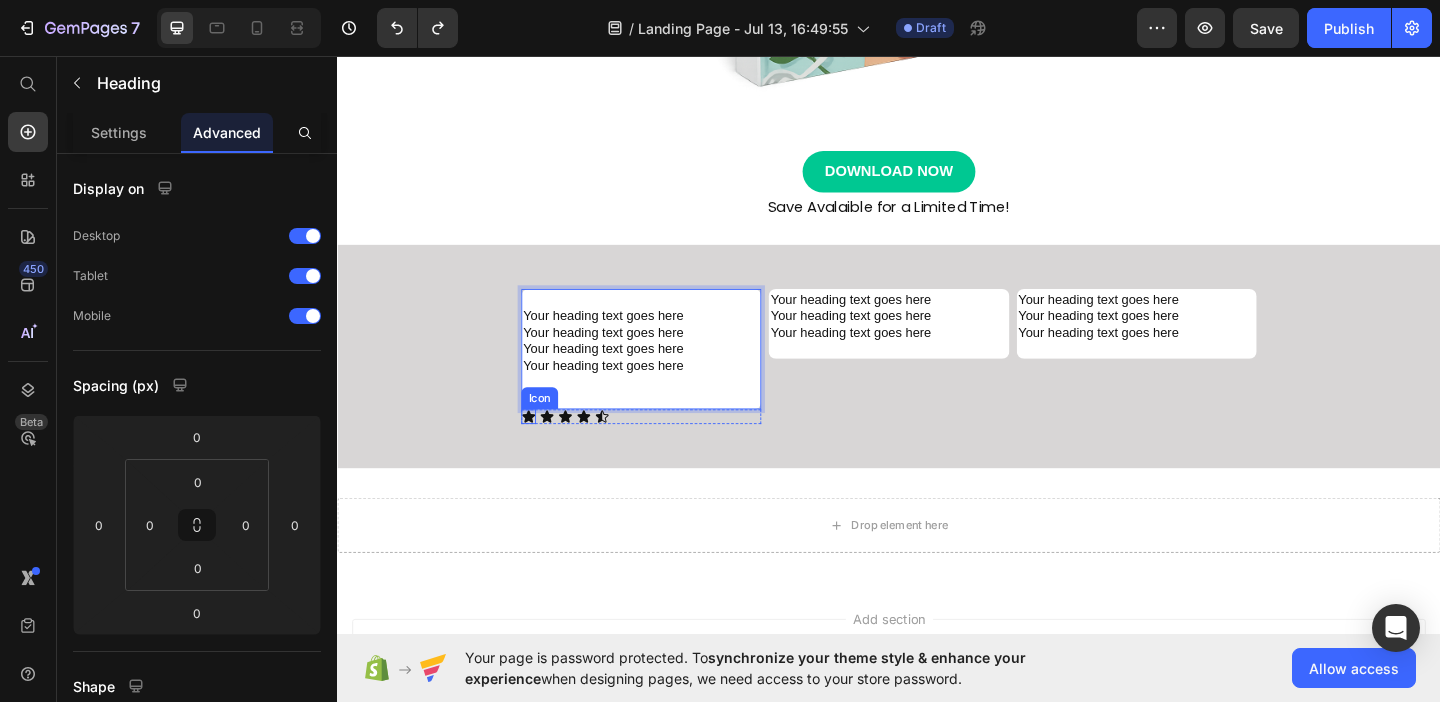 click 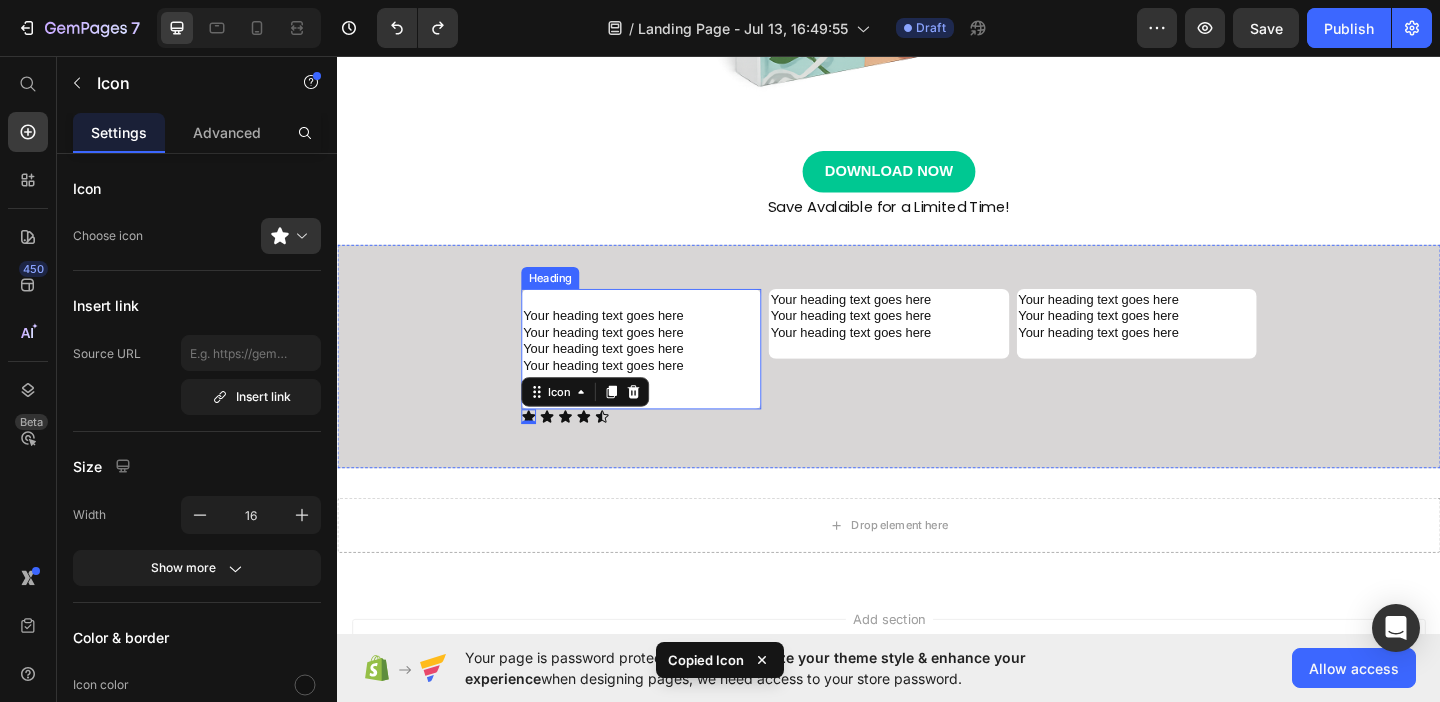 click on "⁠⁠⁠⁠⁠⁠⁠ Your heading text goes here Your heading text goes here Your heading text goes here Your heading text goes here" at bounding box center (667, 374) 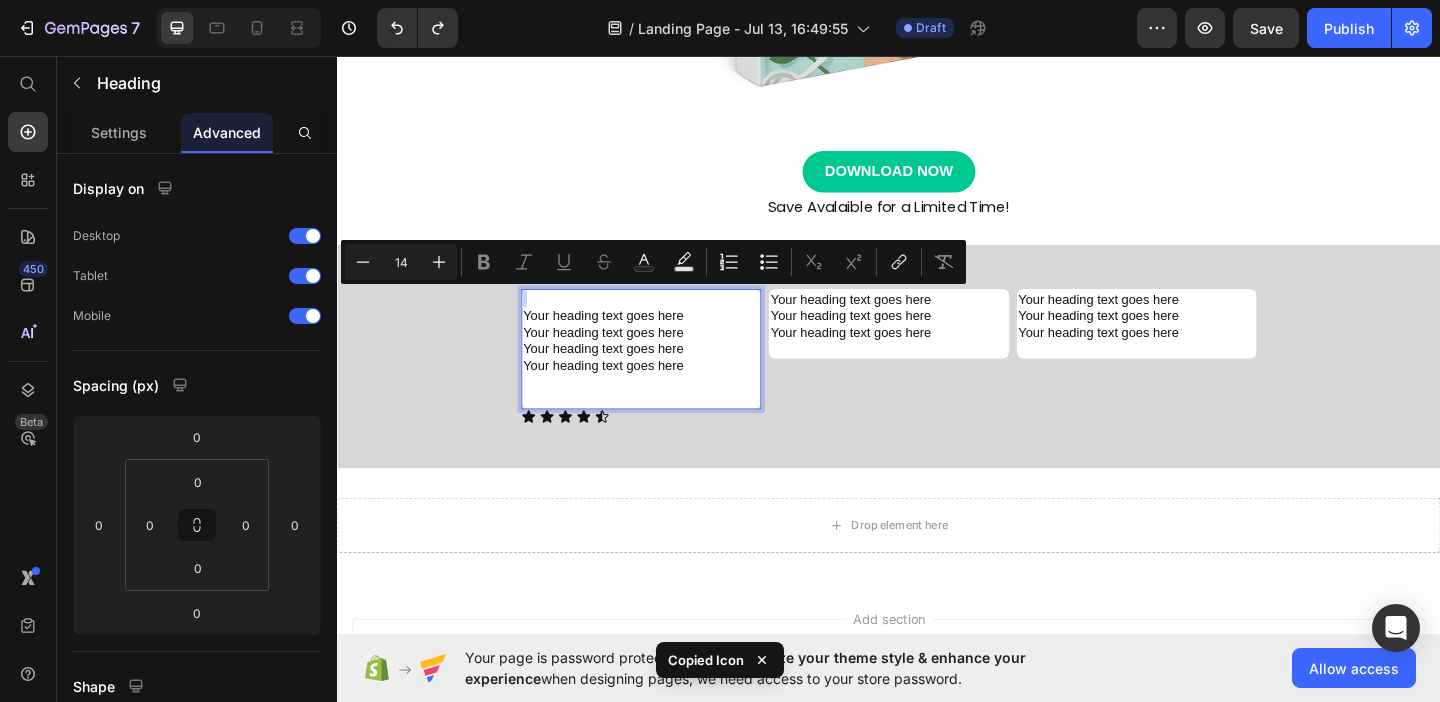 click on "Your heading text goes here Your heading text goes here Your heading text goes here Your heading text goes here" at bounding box center (667, 374) 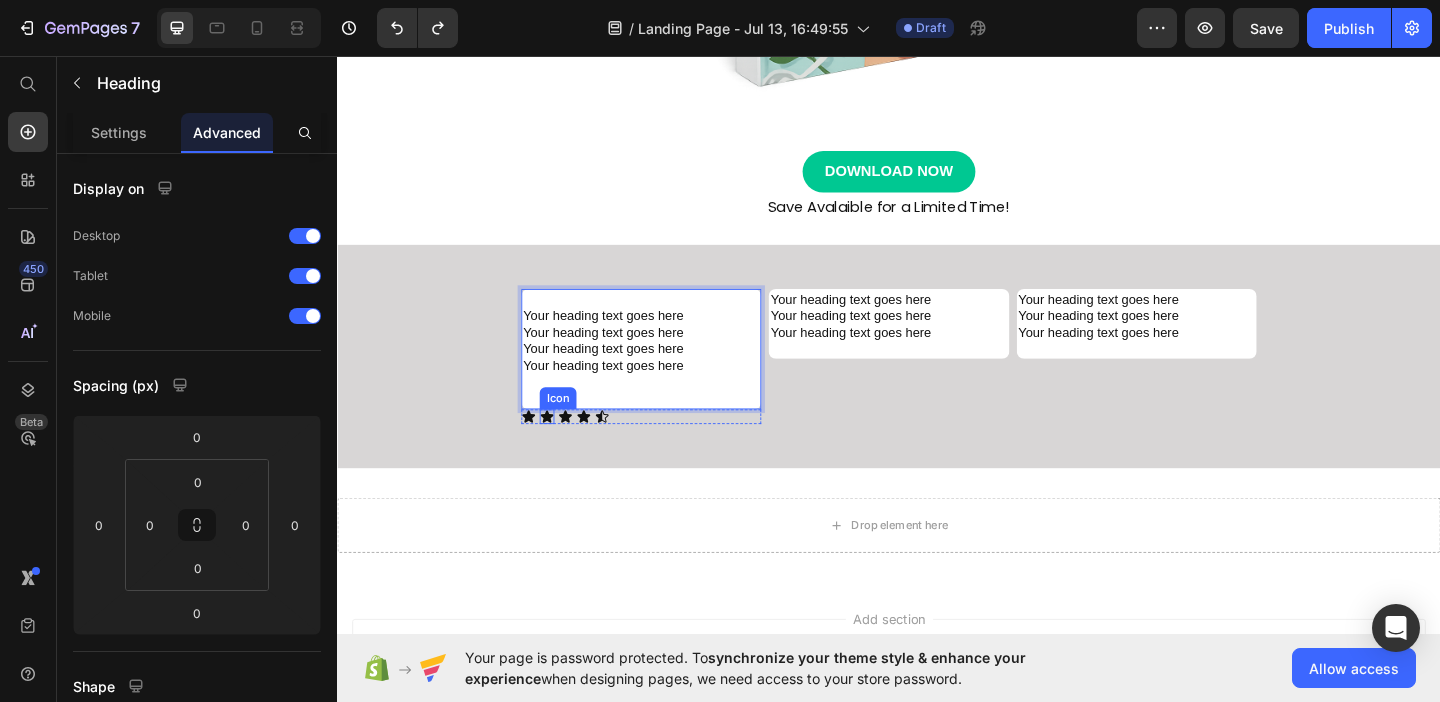 click 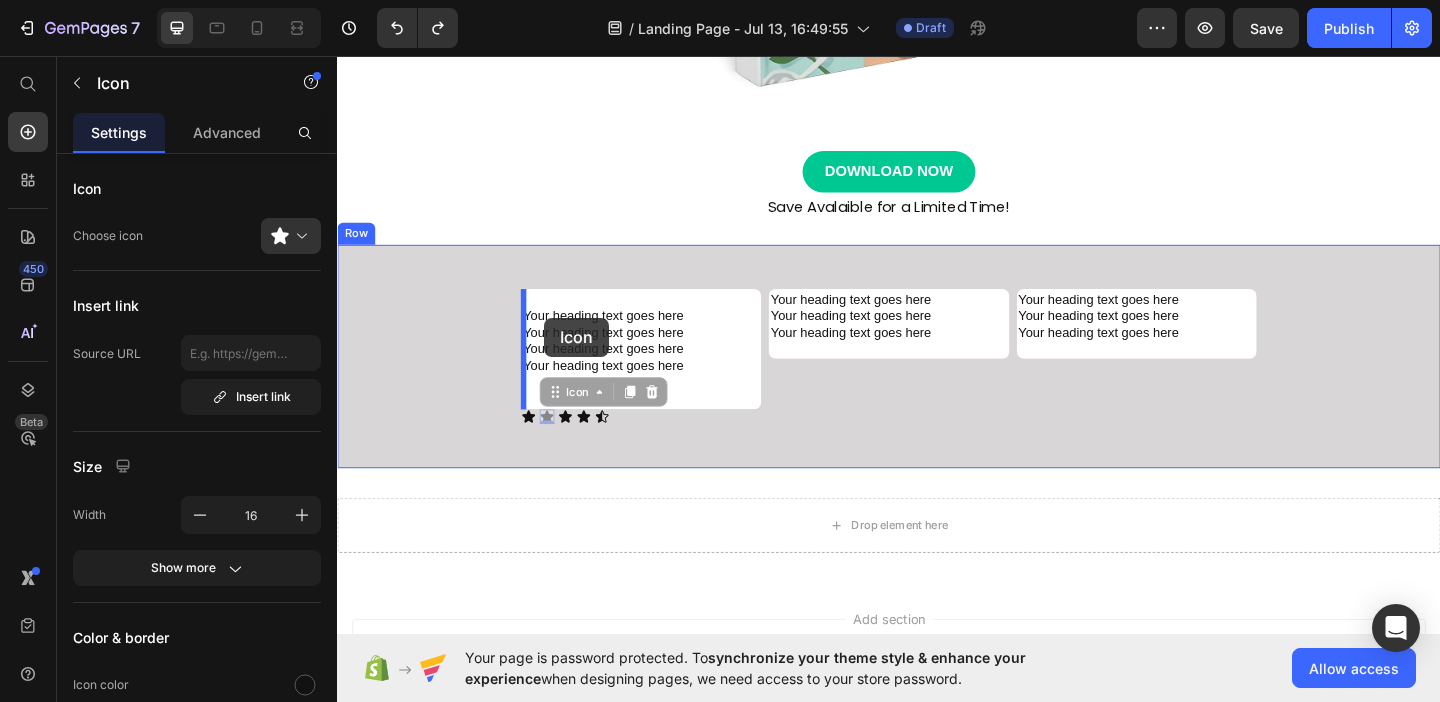 drag, startPoint x: 558, startPoint y: 444, endPoint x: 562, endPoint y: 341, distance: 103.077644 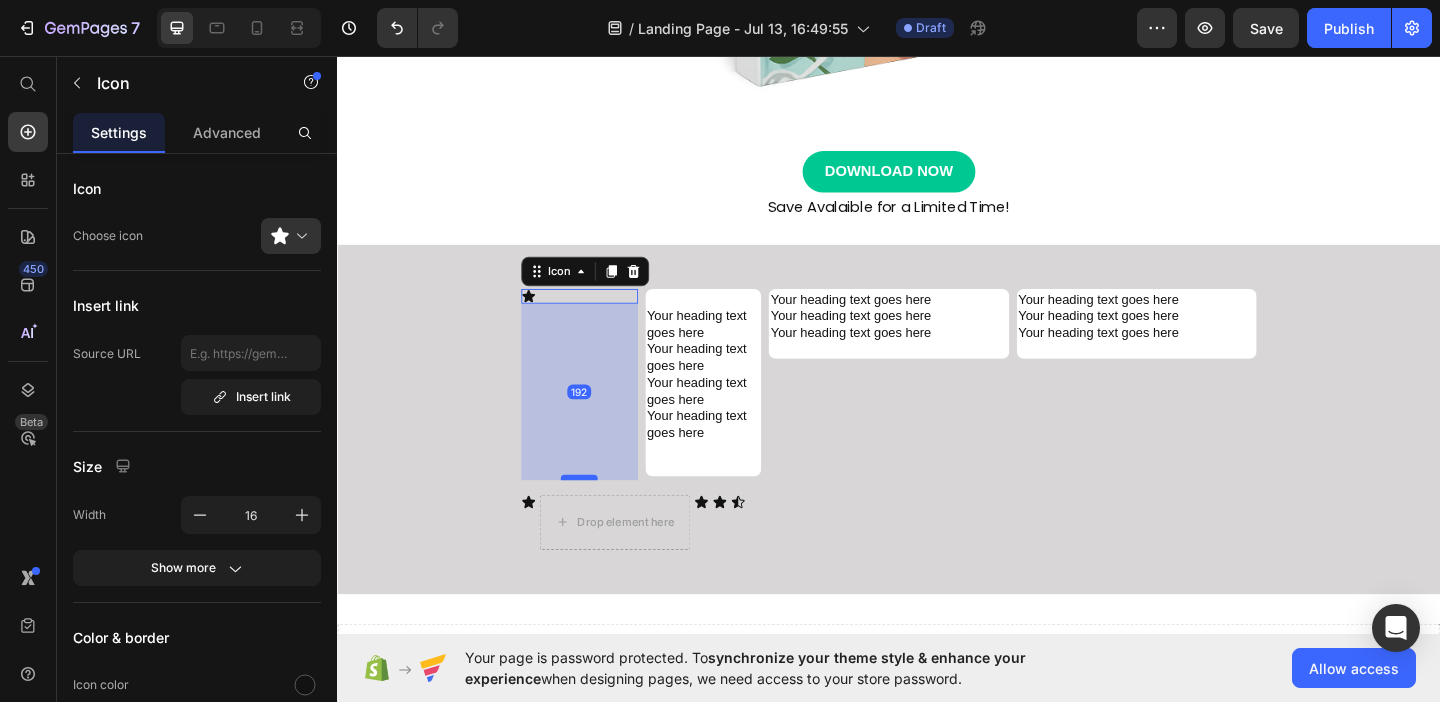 drag, startPoint x: 600, startPoint y: 323, endPoint x: 606, endPoint y: 515, distance: 192.09373 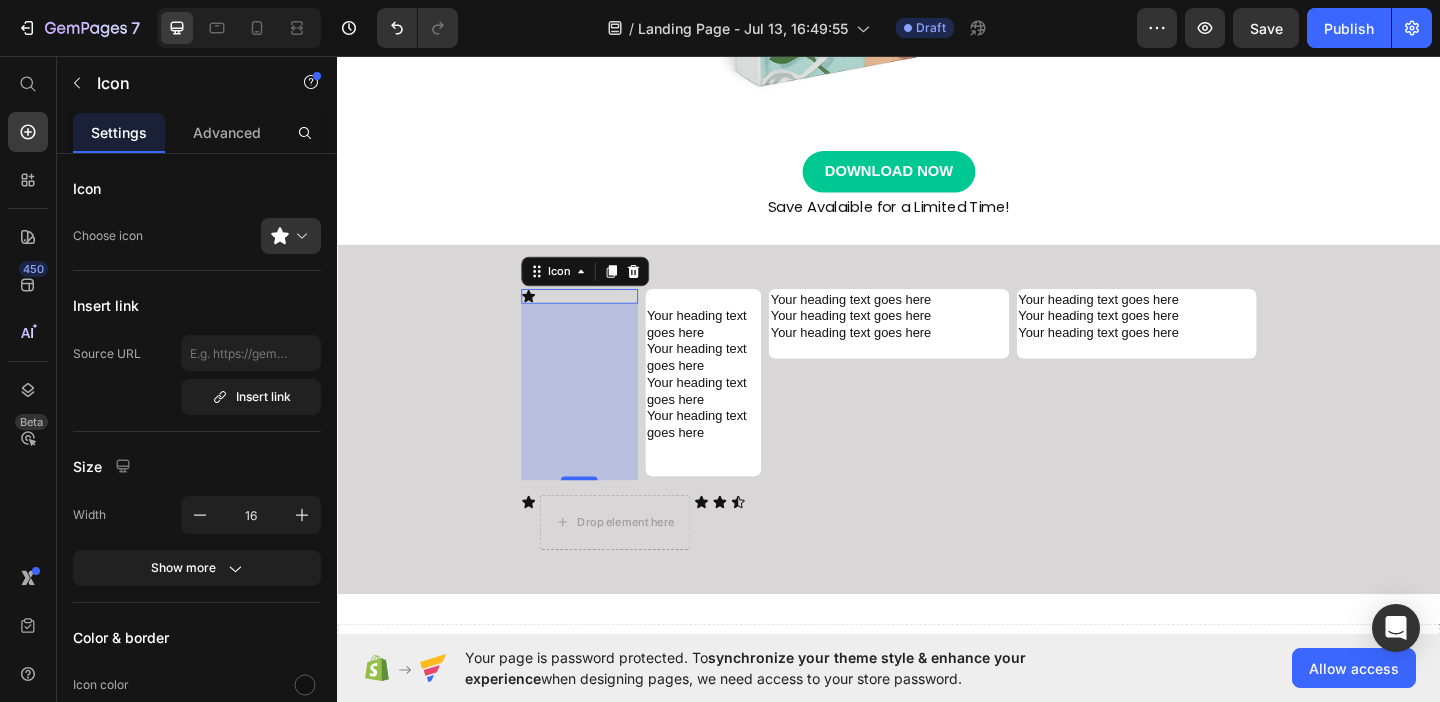 click 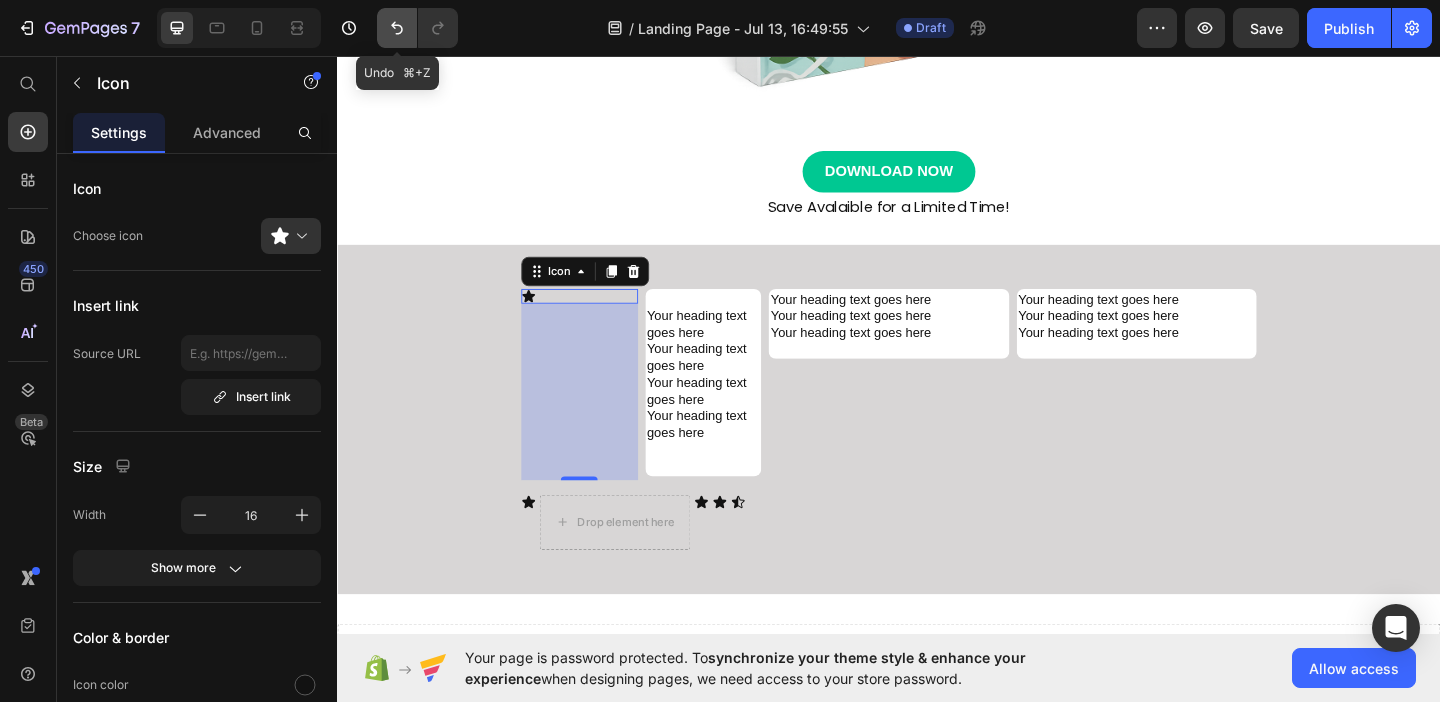 click 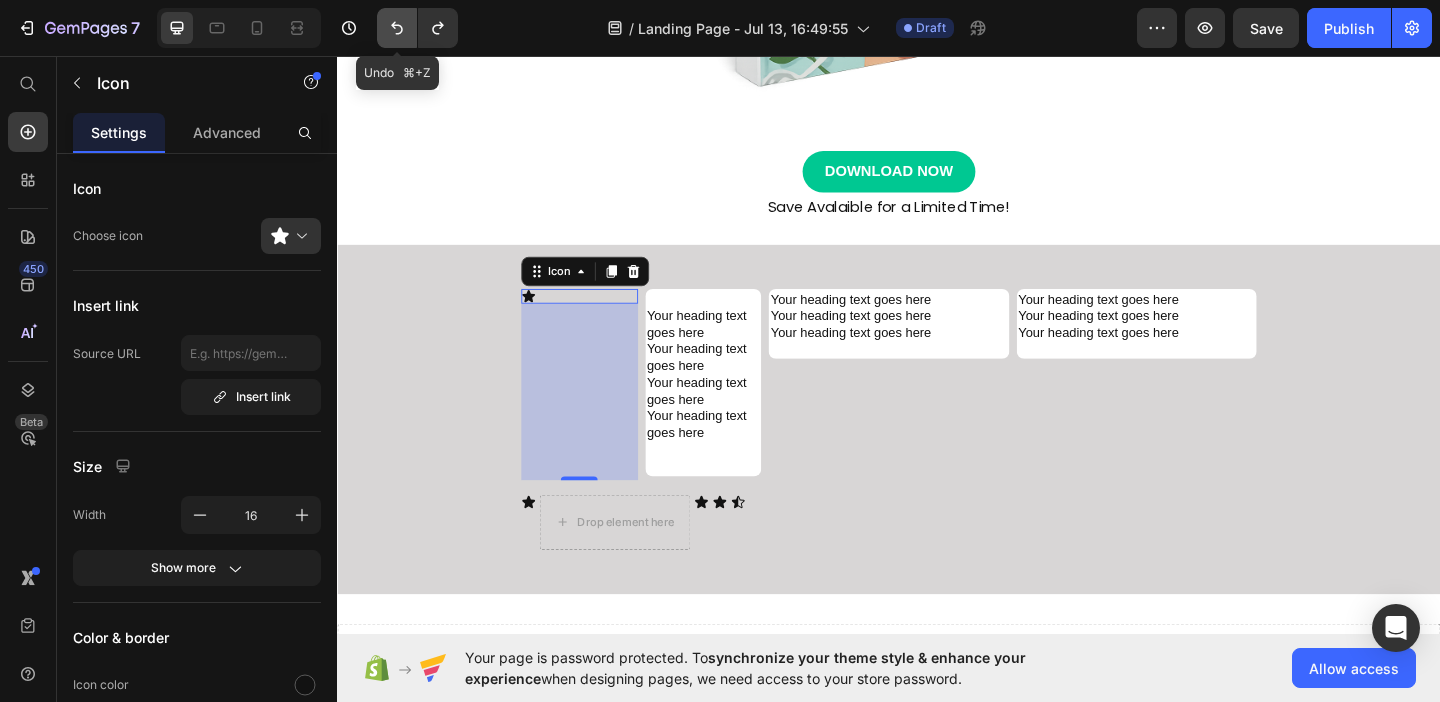 click 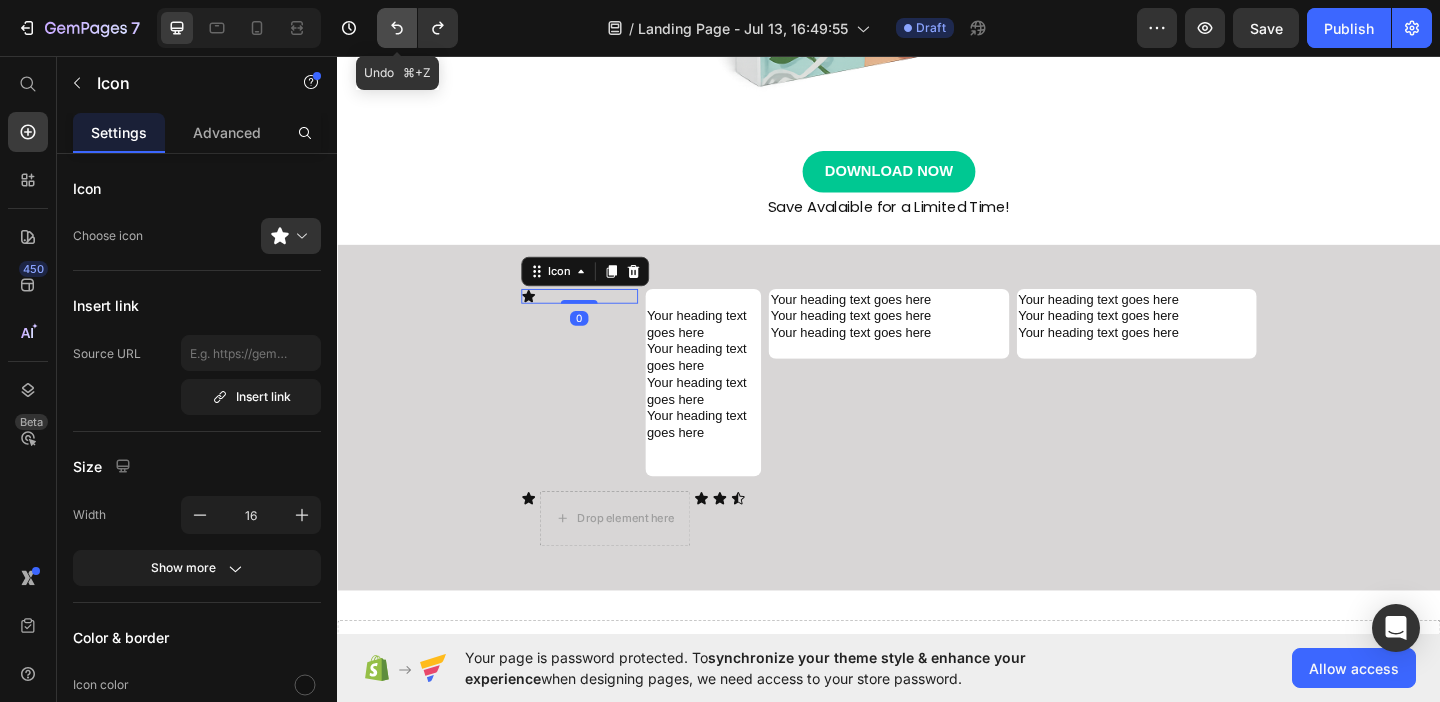 click 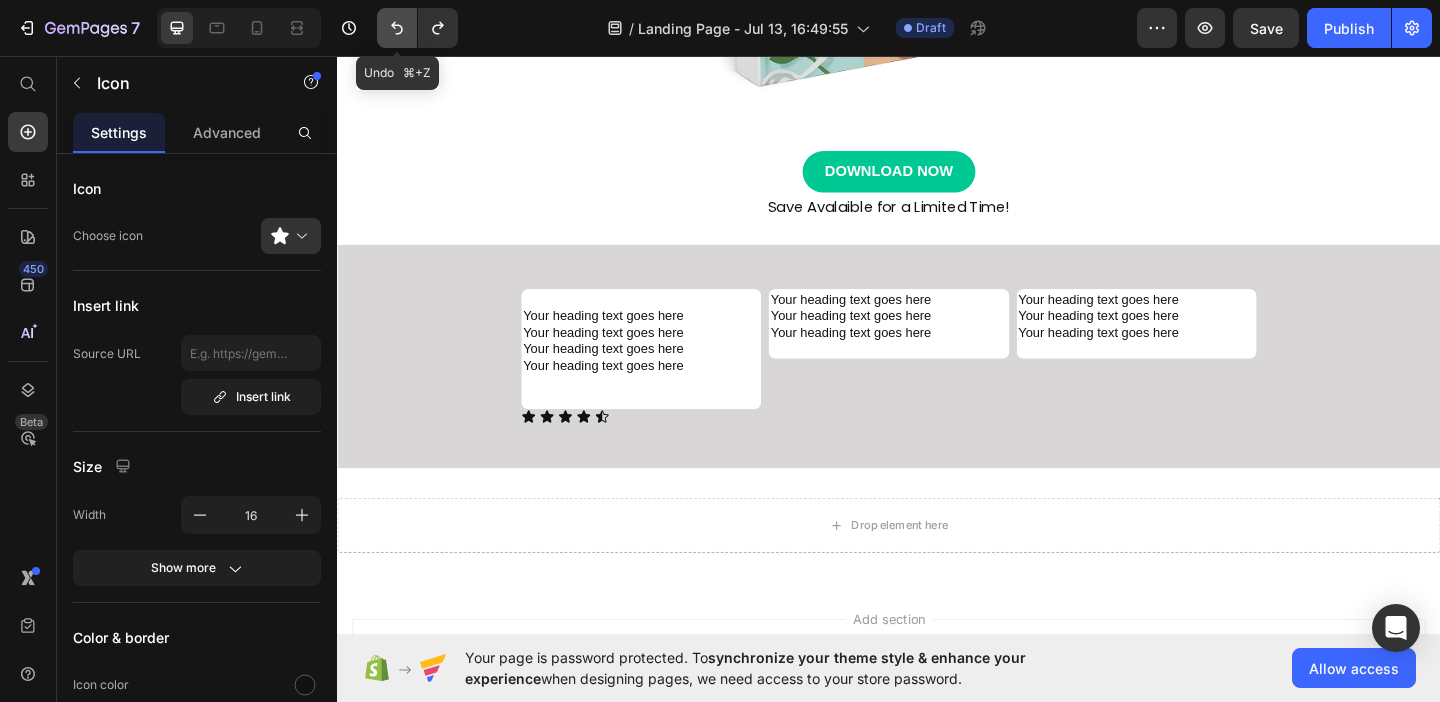 click 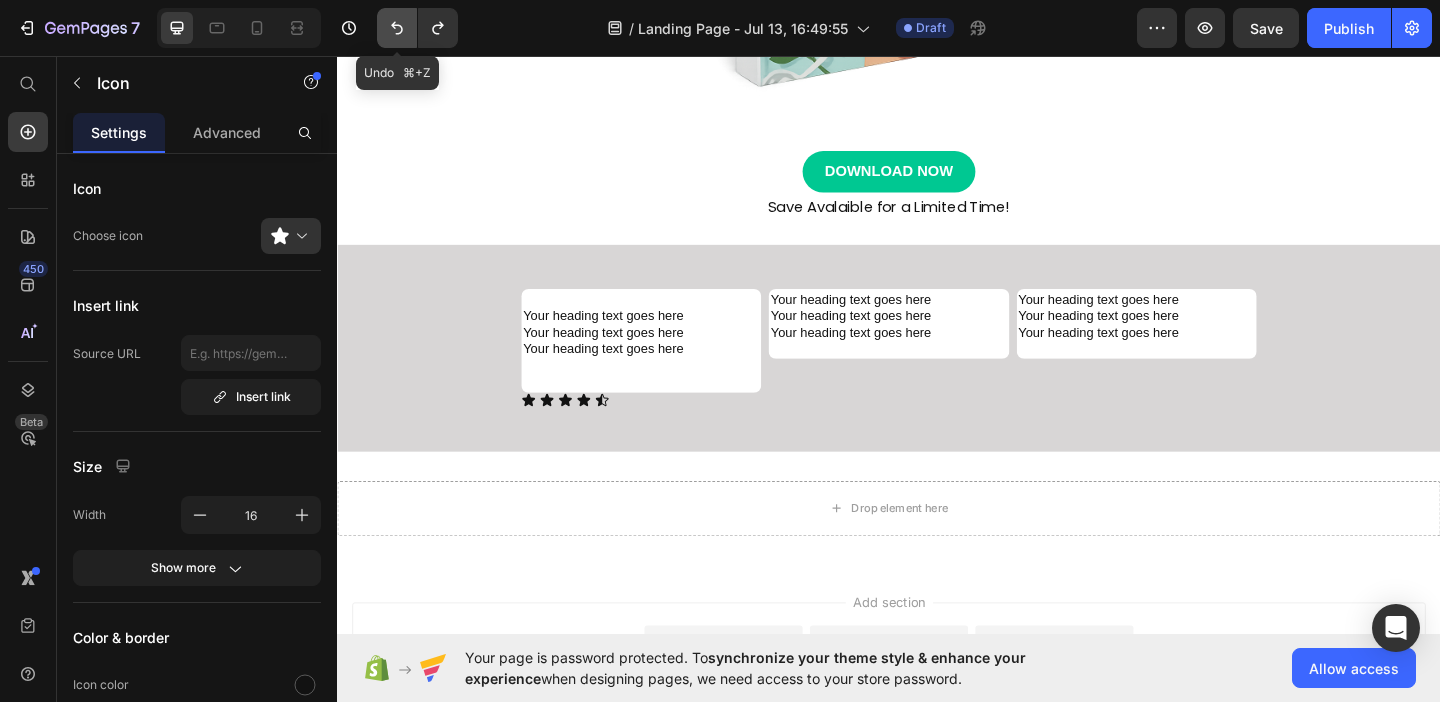 click 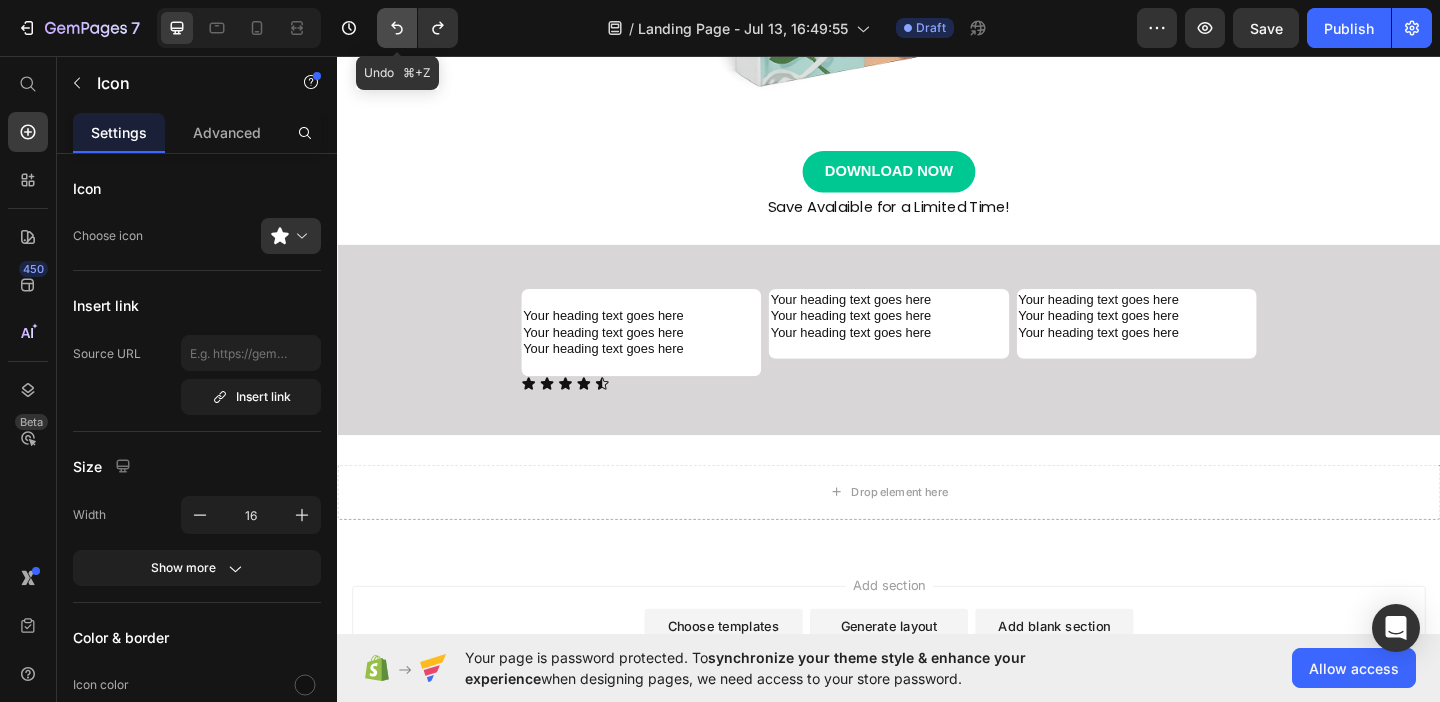 click 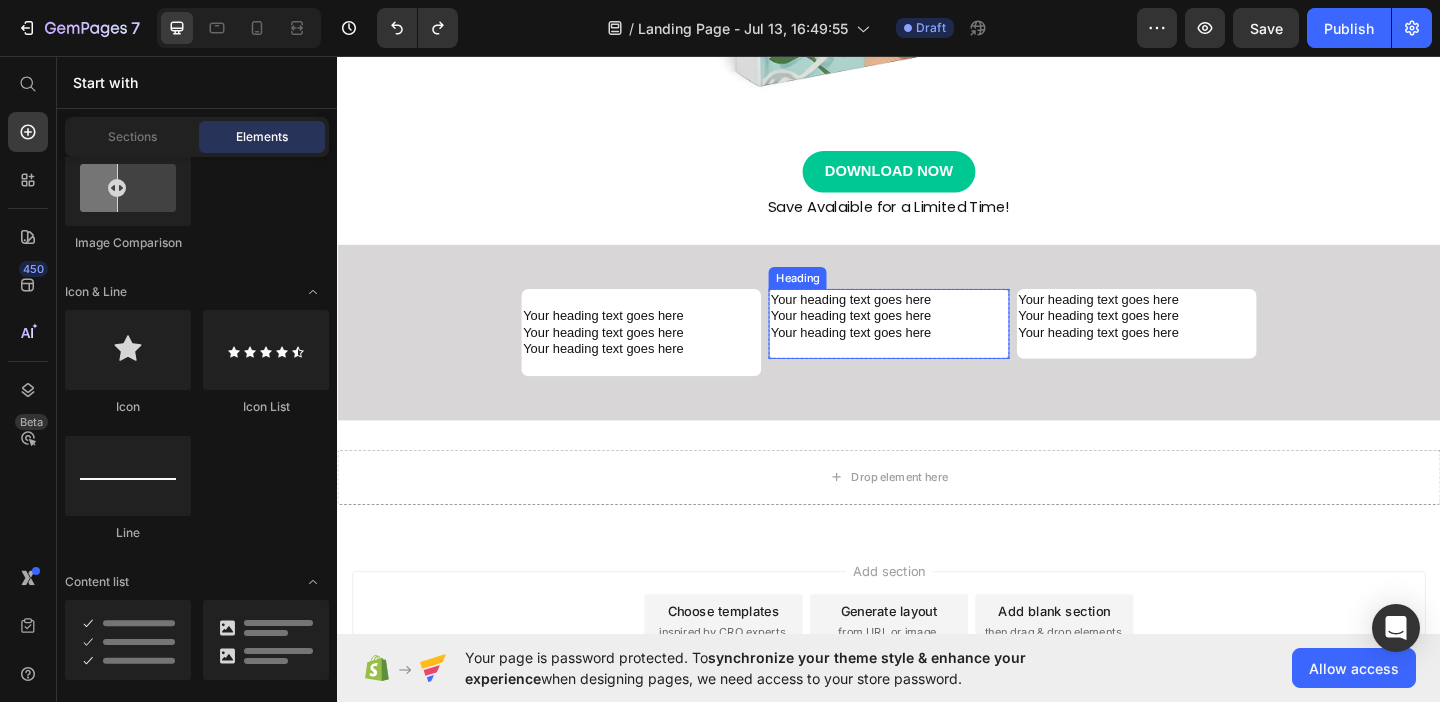 click on "Your heading text goes here Your heading text goes here Your heading text goes here" at bounding box center [936, 347] 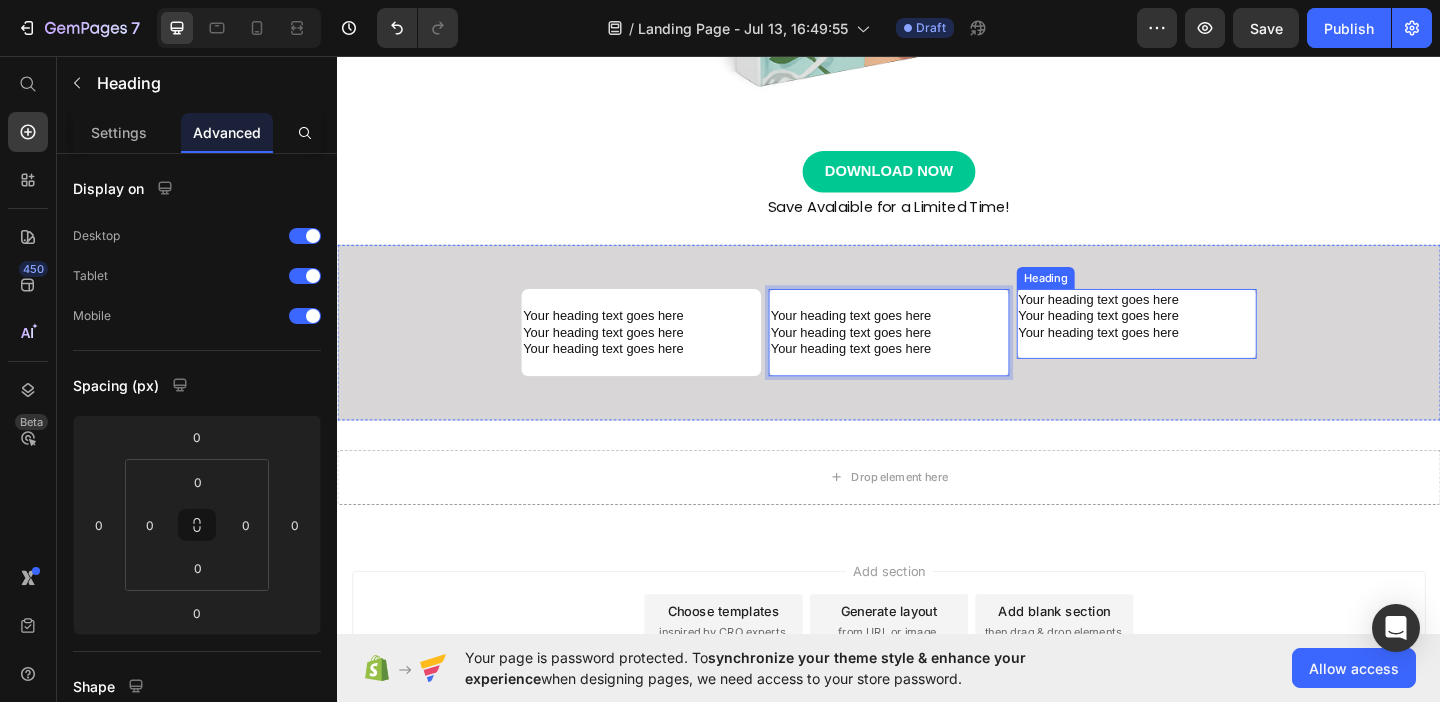 click on "Your heading text goes here Your heading text goes here Your heading text goes here" at bounding box center (1206, 347) 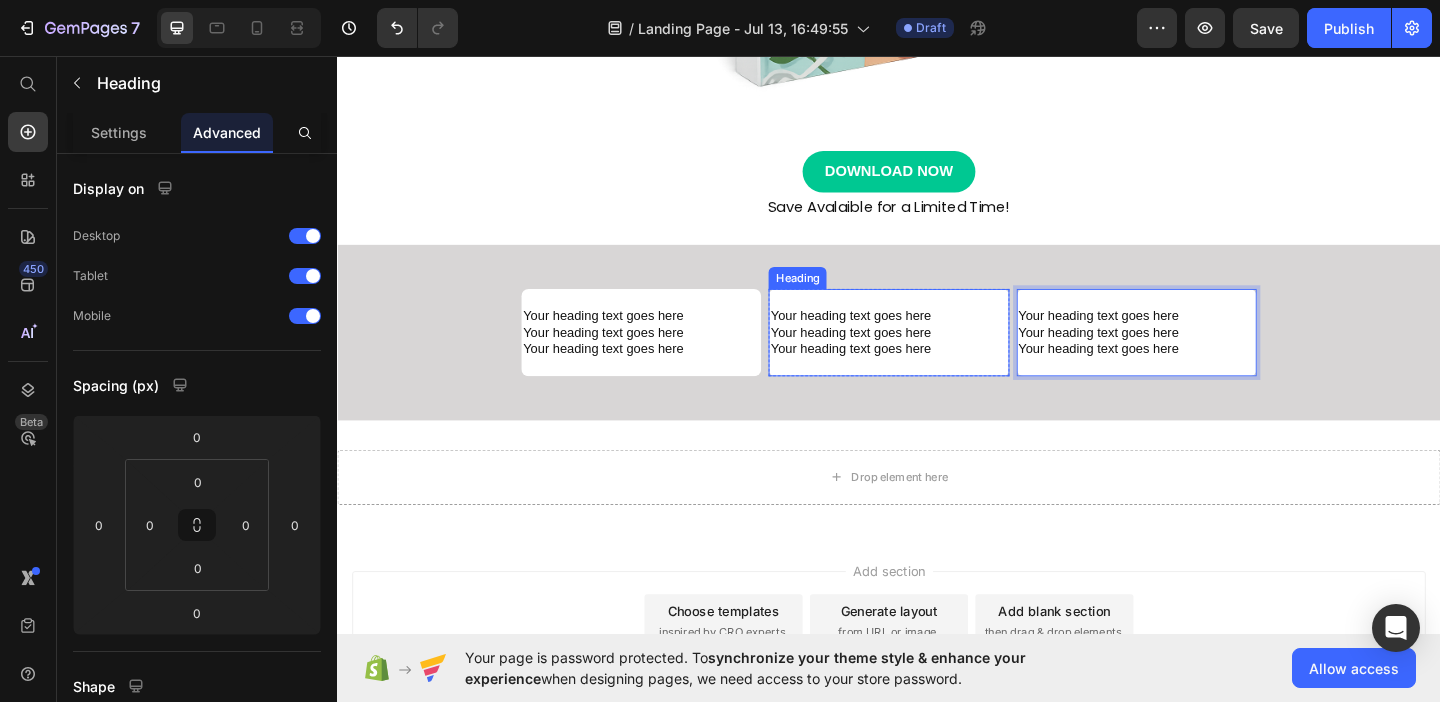 click on "⁠⁠⁠⁠⁠⁠⁠ Your heading text goes here Your heading text goes here Your heading text goes here" at bounding box center (936, 356) 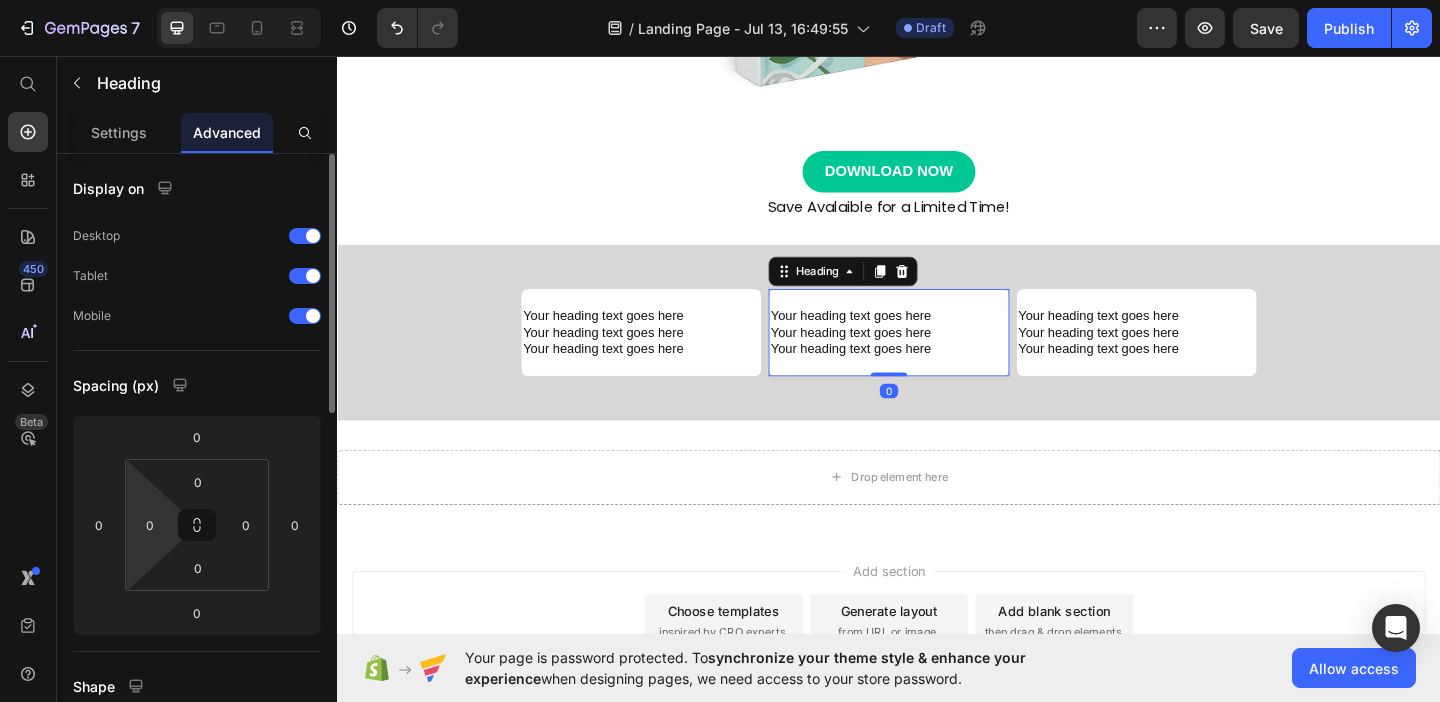 click on "7   /  Landing Page - Jul 13, 16:49:55 Draft Preview  Save   Publish  450 Beta Start with Sections Elements Hero Section Product Detail Brands Trusted Badges Guarantee Product Breakdown How to use Testimonials Compare Bundle FAQs Social Proof Brand Story Product List Collection Blog List Contact Sticky Add to Cart Custom Footer Browse Library 450 Layout
Row
Row
Row
Row Text
Heading
Text Block Button
Button
Button
Sticky Back to top Media
Image" at bounding box center [720, 0] 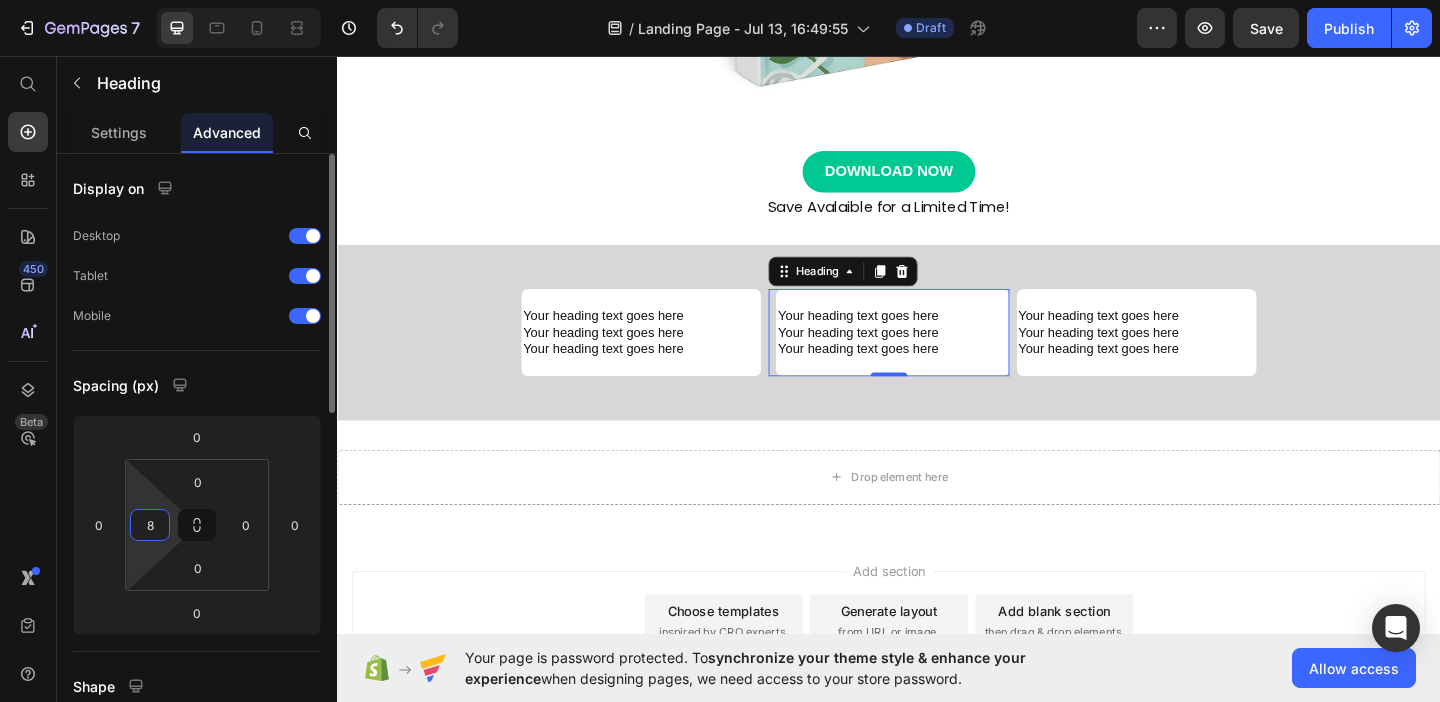 type on "8" 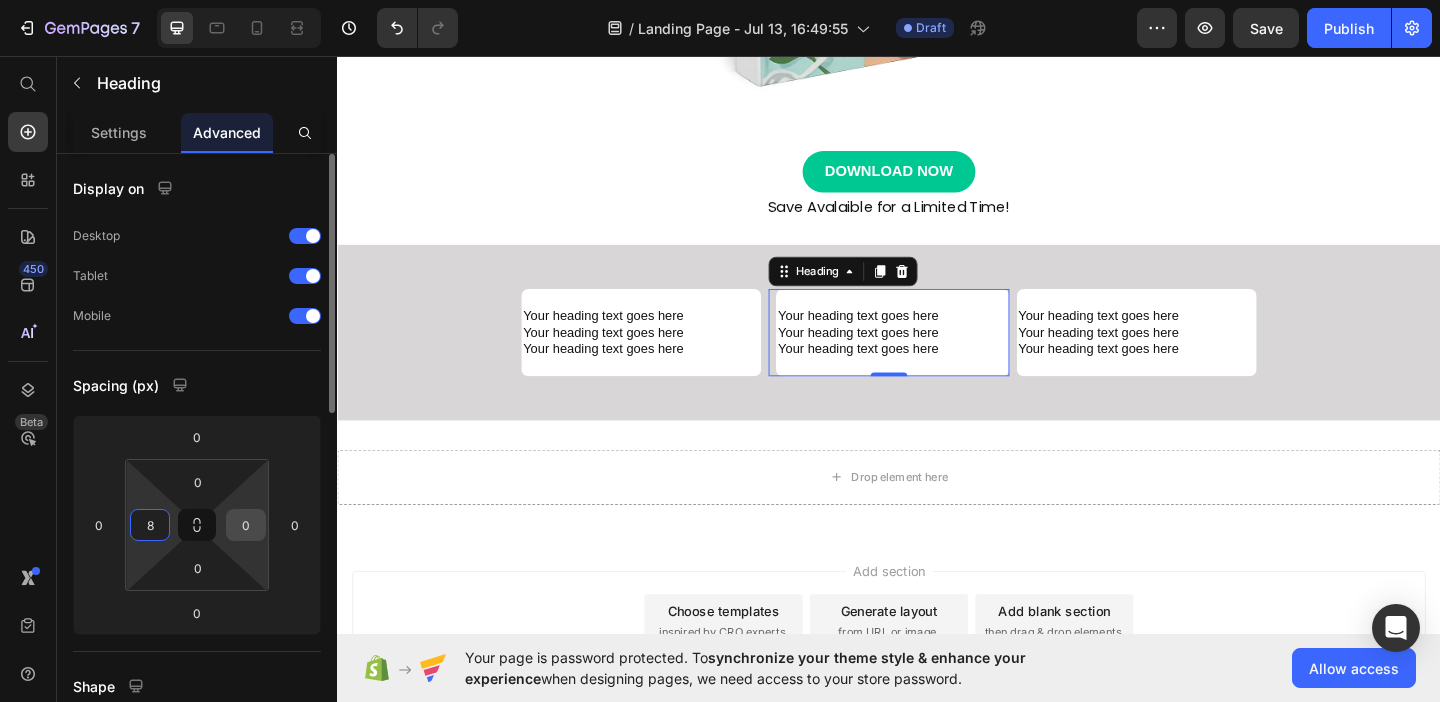 click on "0" at bounding box center [246, 525] 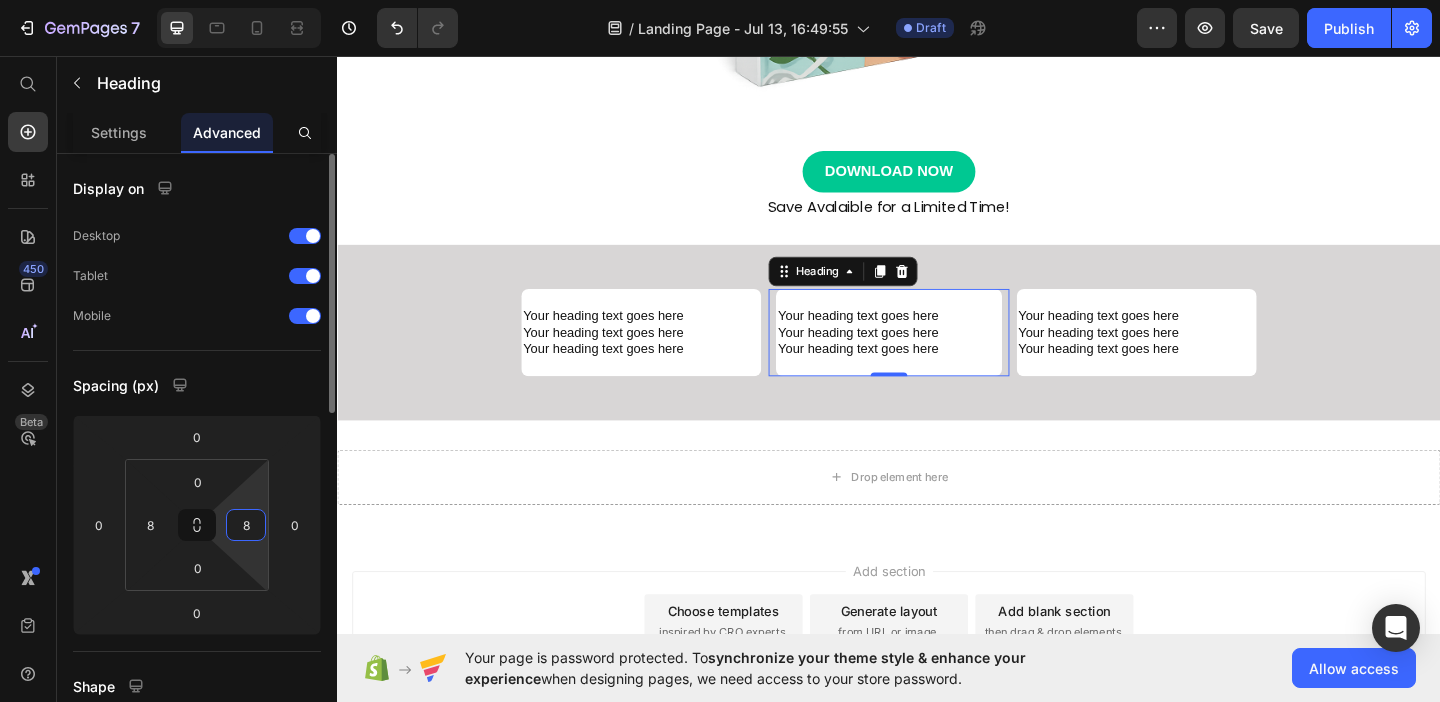 type on "8" 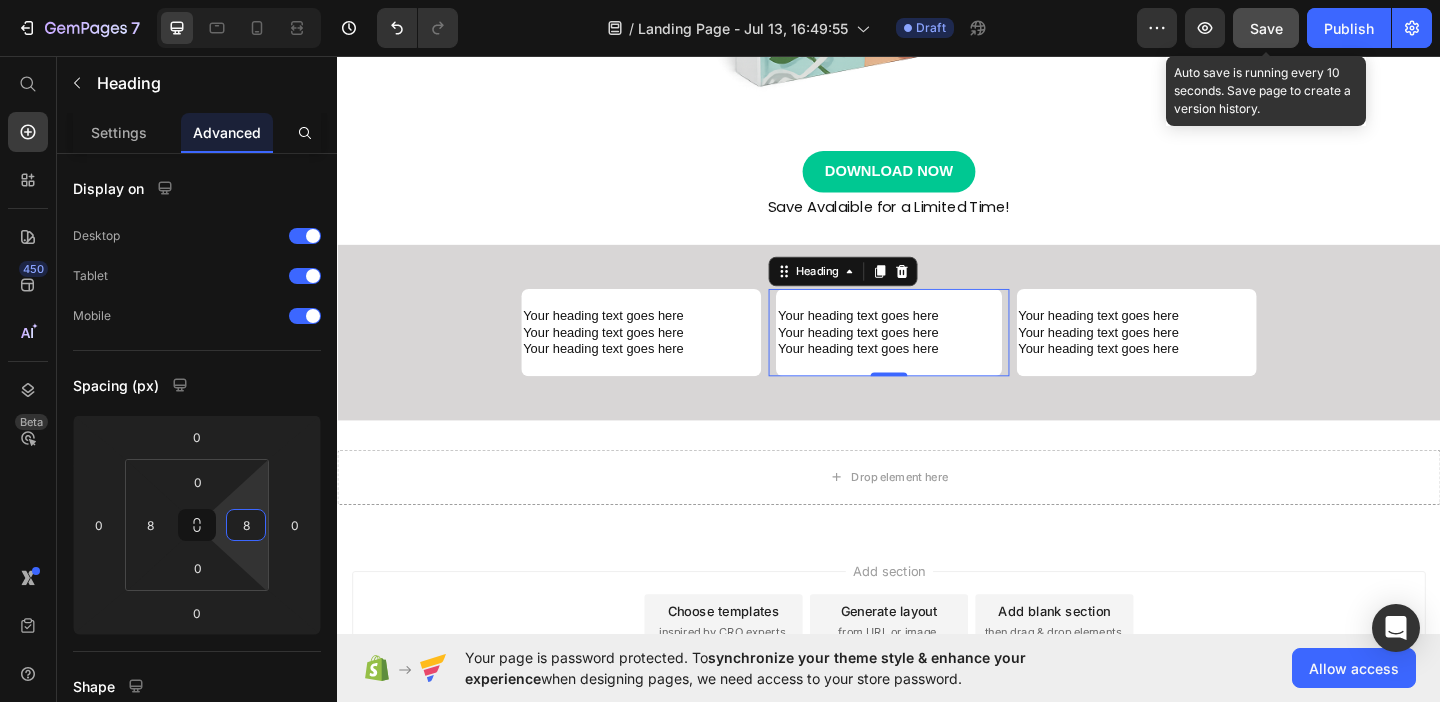 click on "Save" 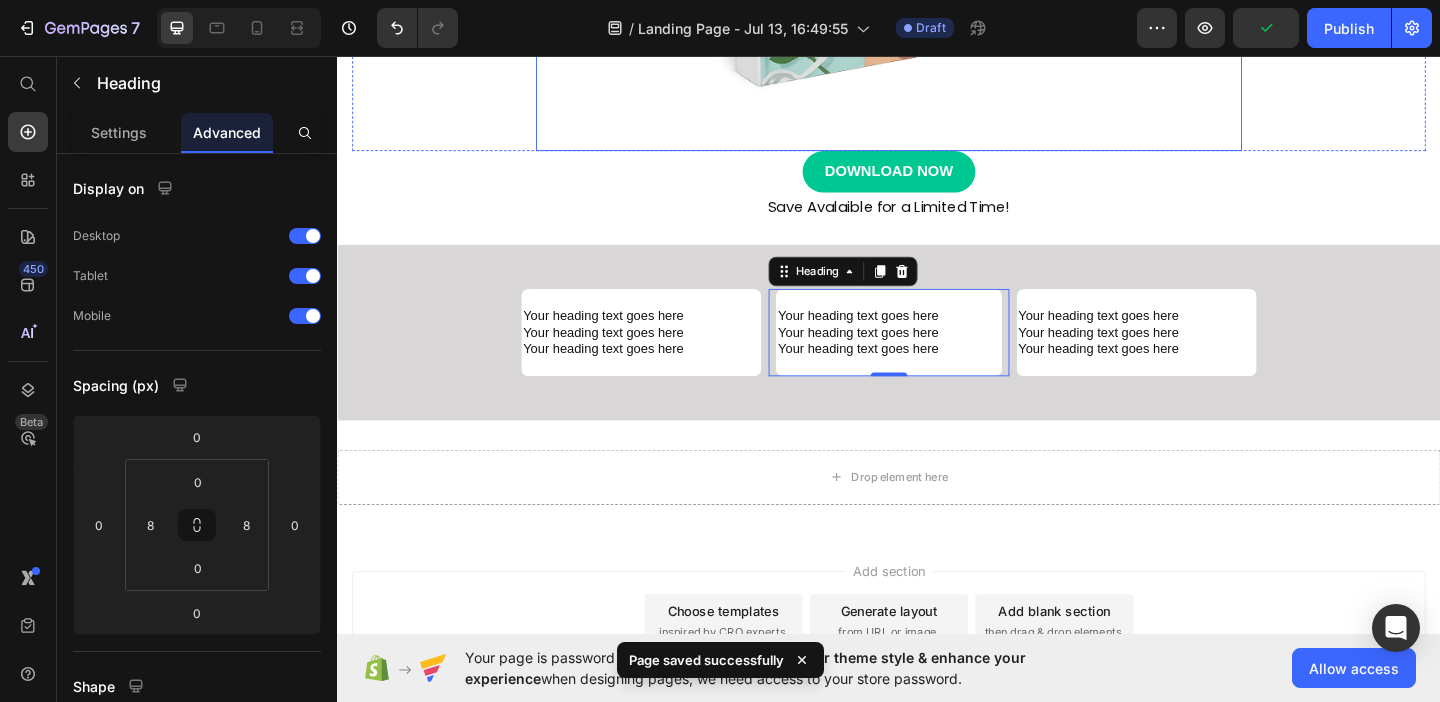type 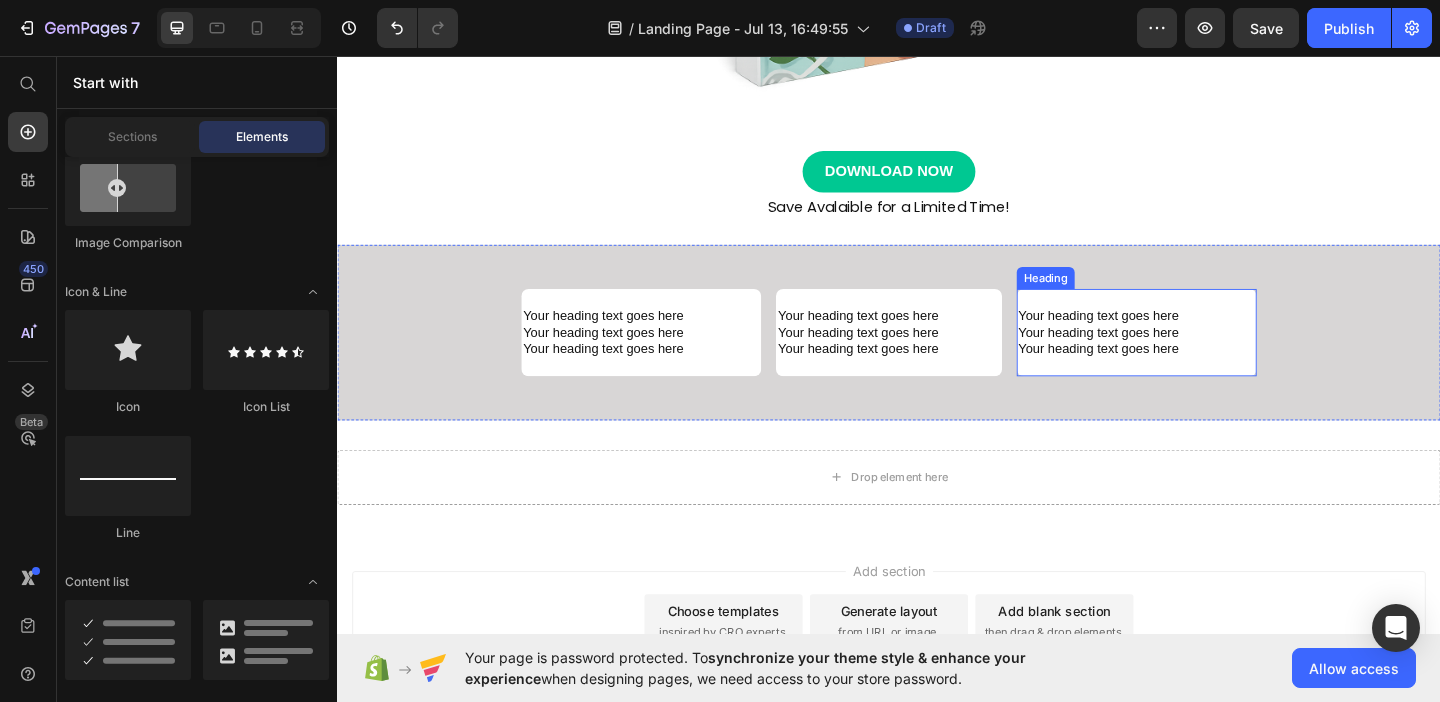 click on "⁠⁠⁠⁠⁠⁠⁠ Your heading text goes here Your heading text goes here Your heading text goes here" at bounding box center (1206, 356) 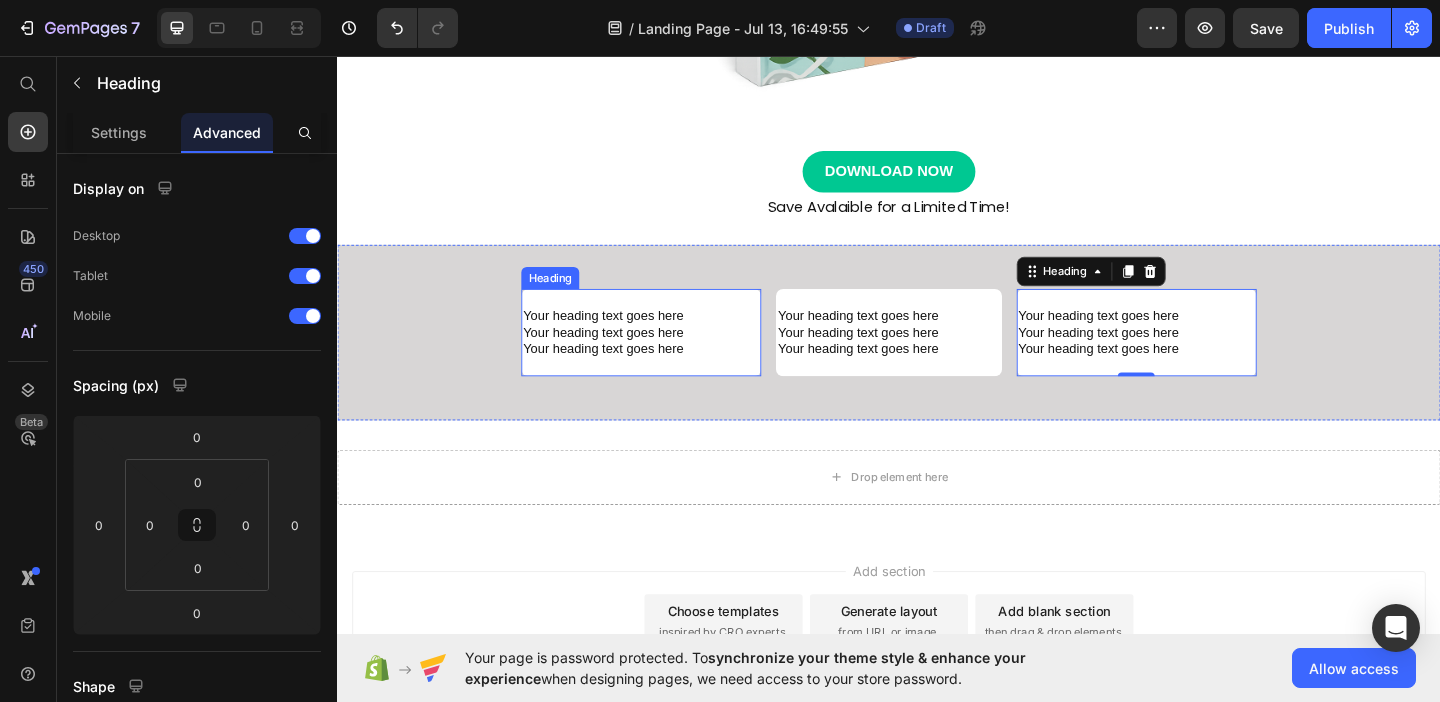click on "Your heading text goes here Your heading text goes here Your heading text goes here" at bounding box center (667, 356) 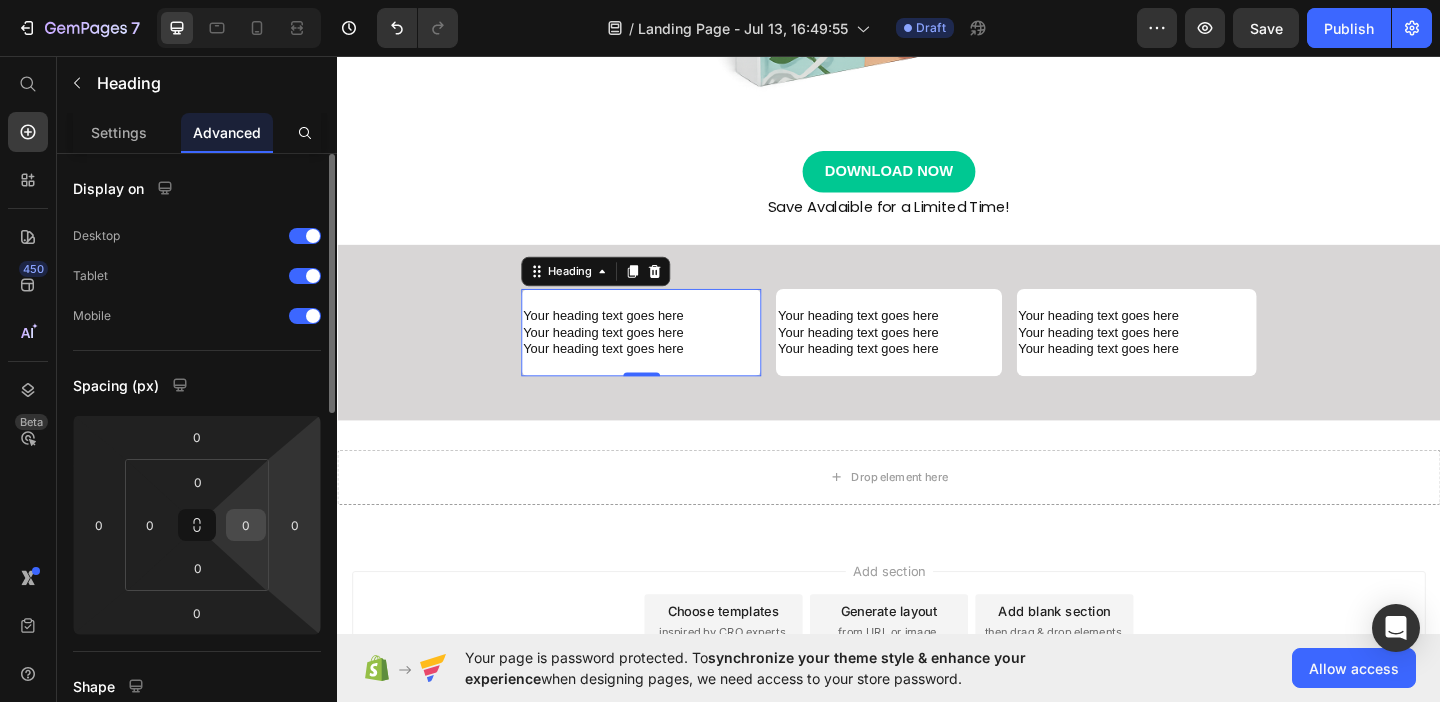 click on "0" at bounding box center [246, 525] 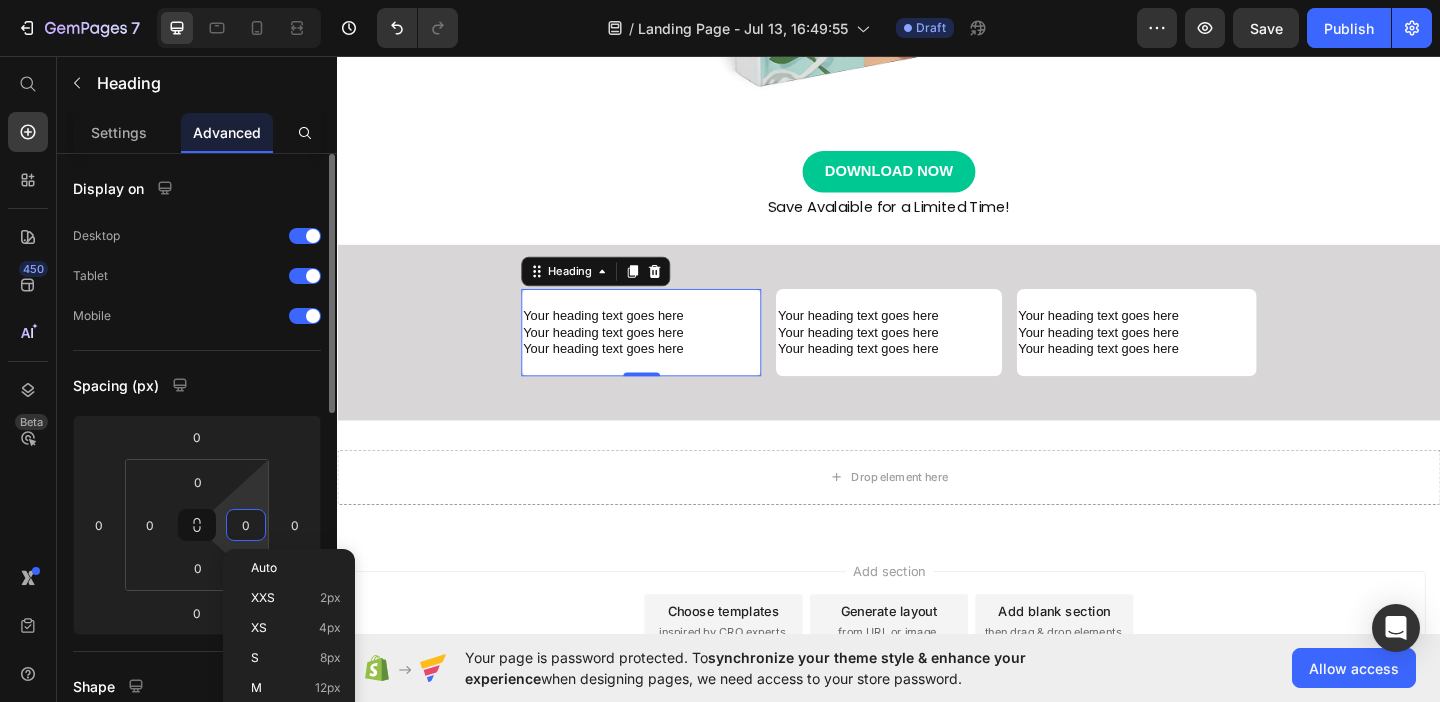 type on "8" 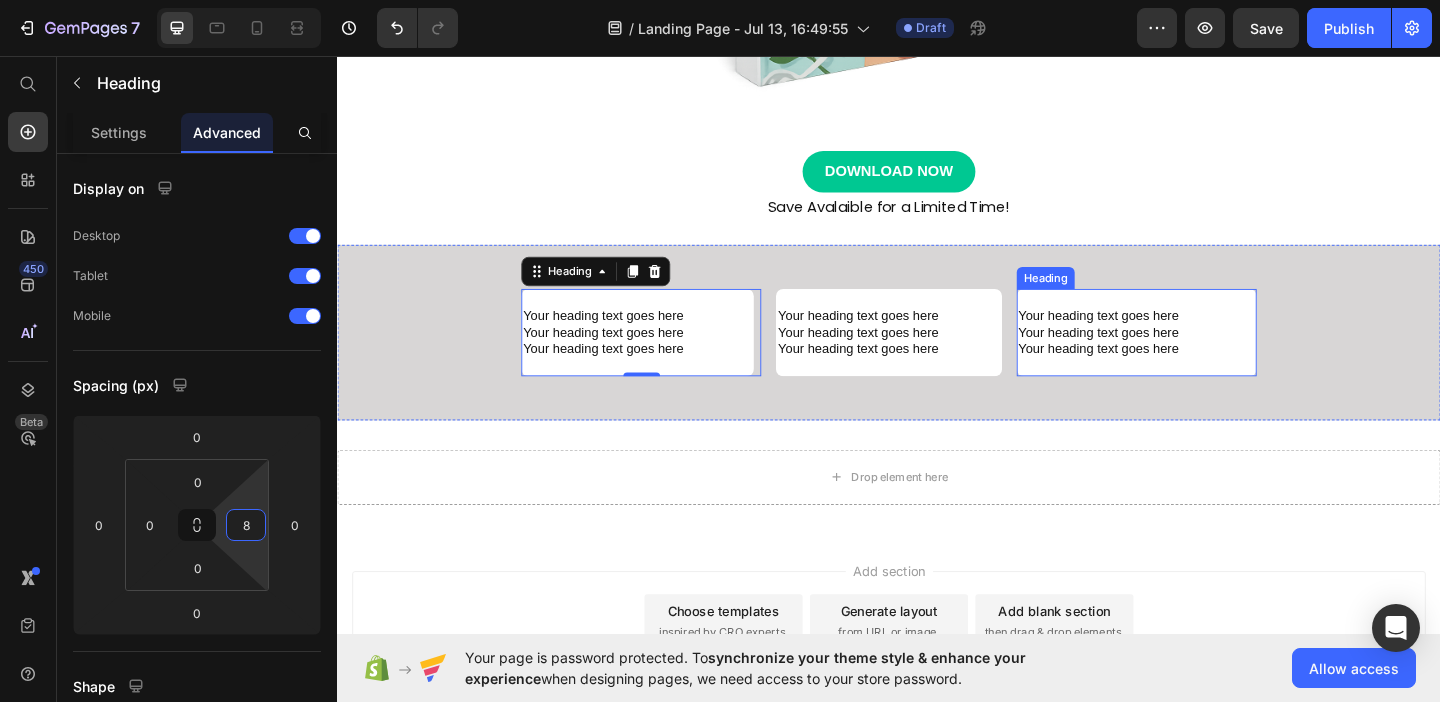 click on "⁠⁠⁠⁠⁠⁠⁠ Your heading text goes here Your heading text goes here Your heading text goes here" at bounding box center [1206, 356] 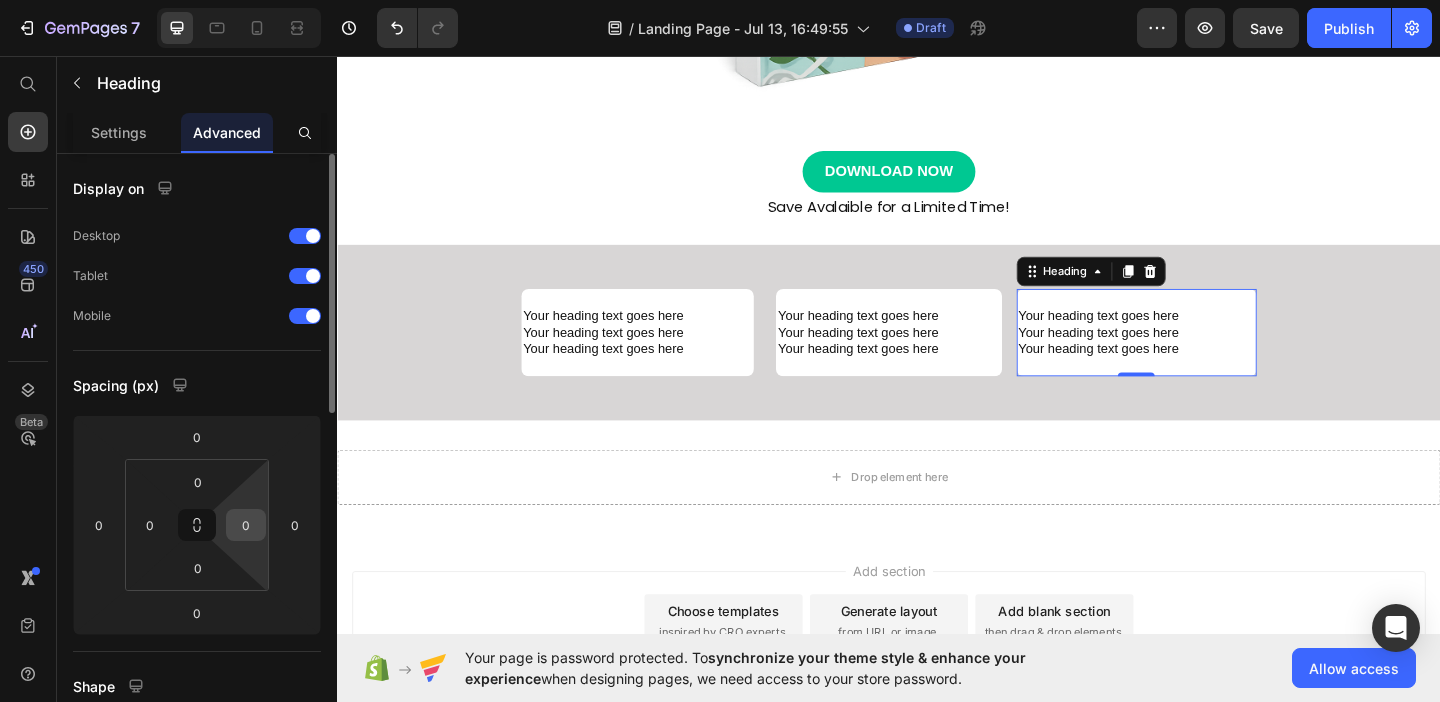 click on "0" at bounding box center (246, 525) 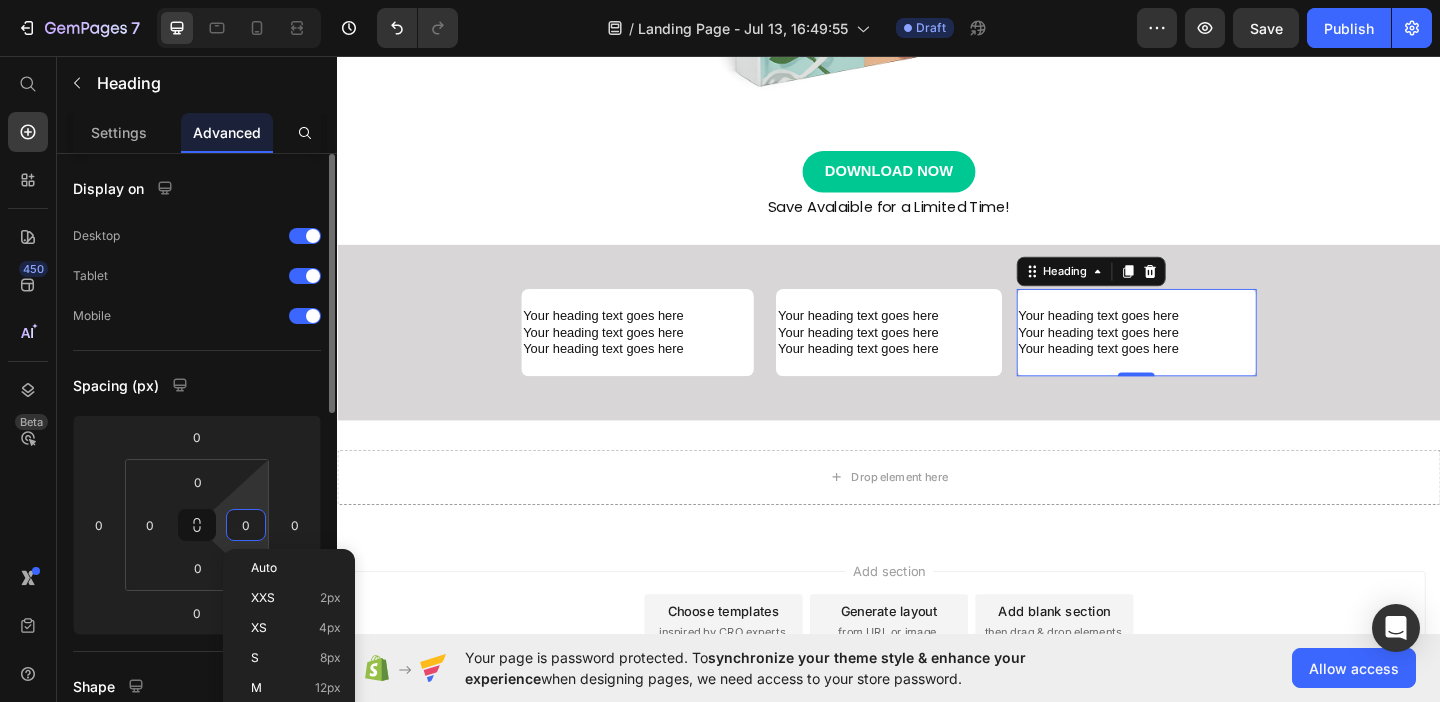 type on "8" 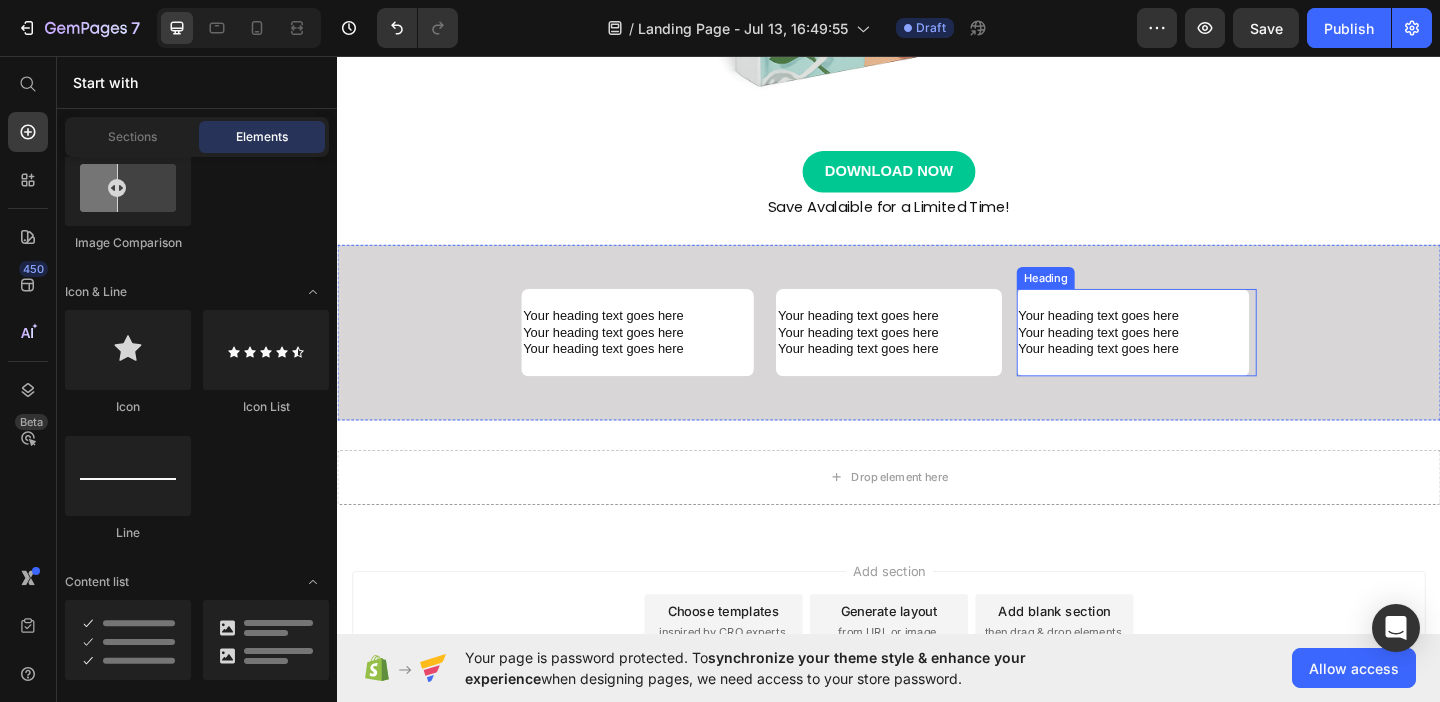 click on "⁠⁠⁠⁠⁠⁠⁠ Your heading text goes here Your heading text goes here Your heading text goes here" at bounding box center (1202, 356) 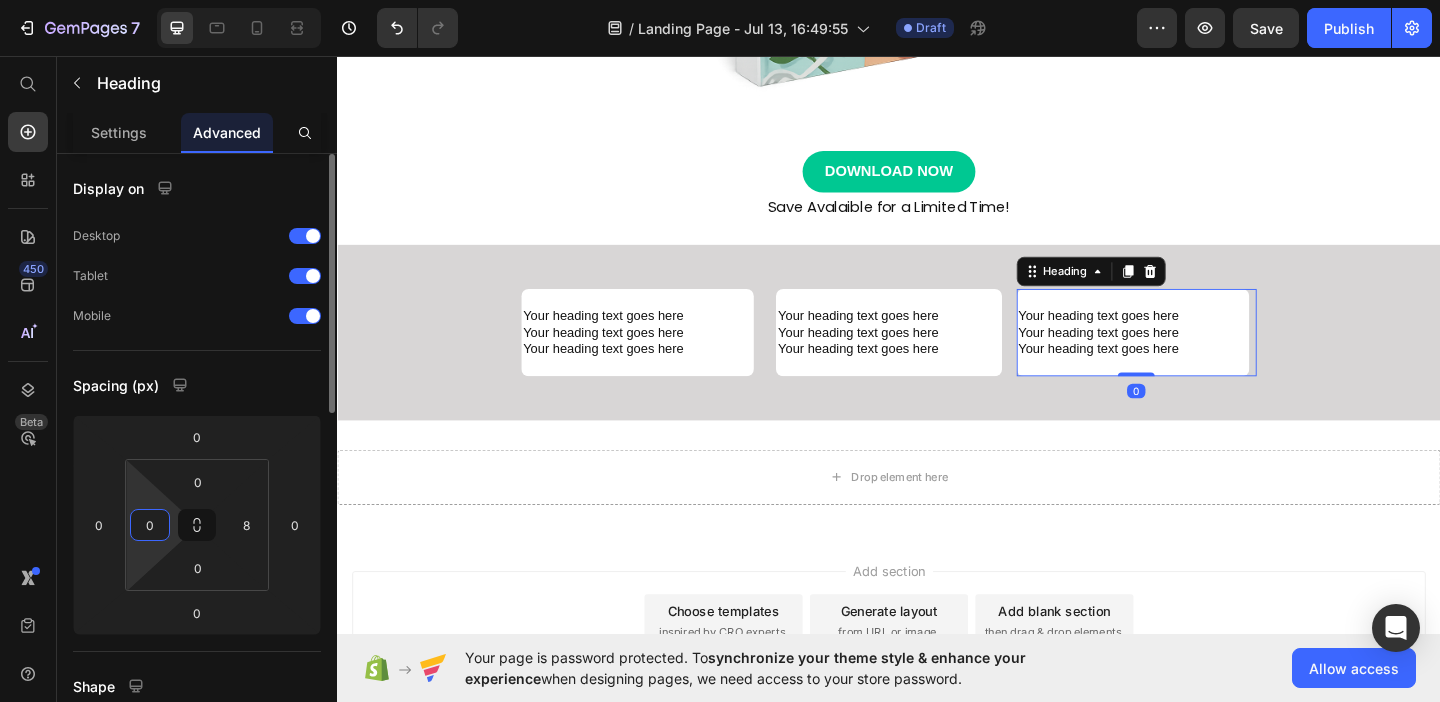 click on "0" at bounding box center (150, 525) 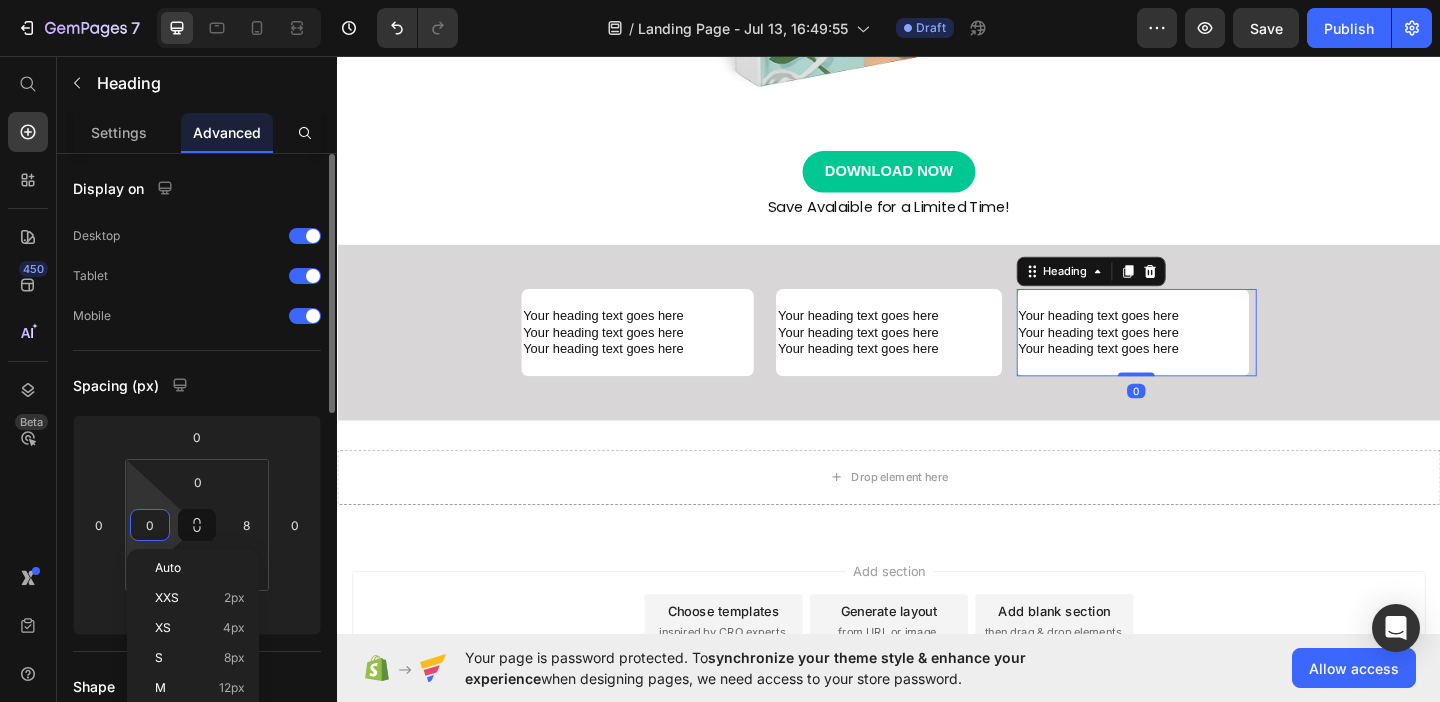 type on "8" 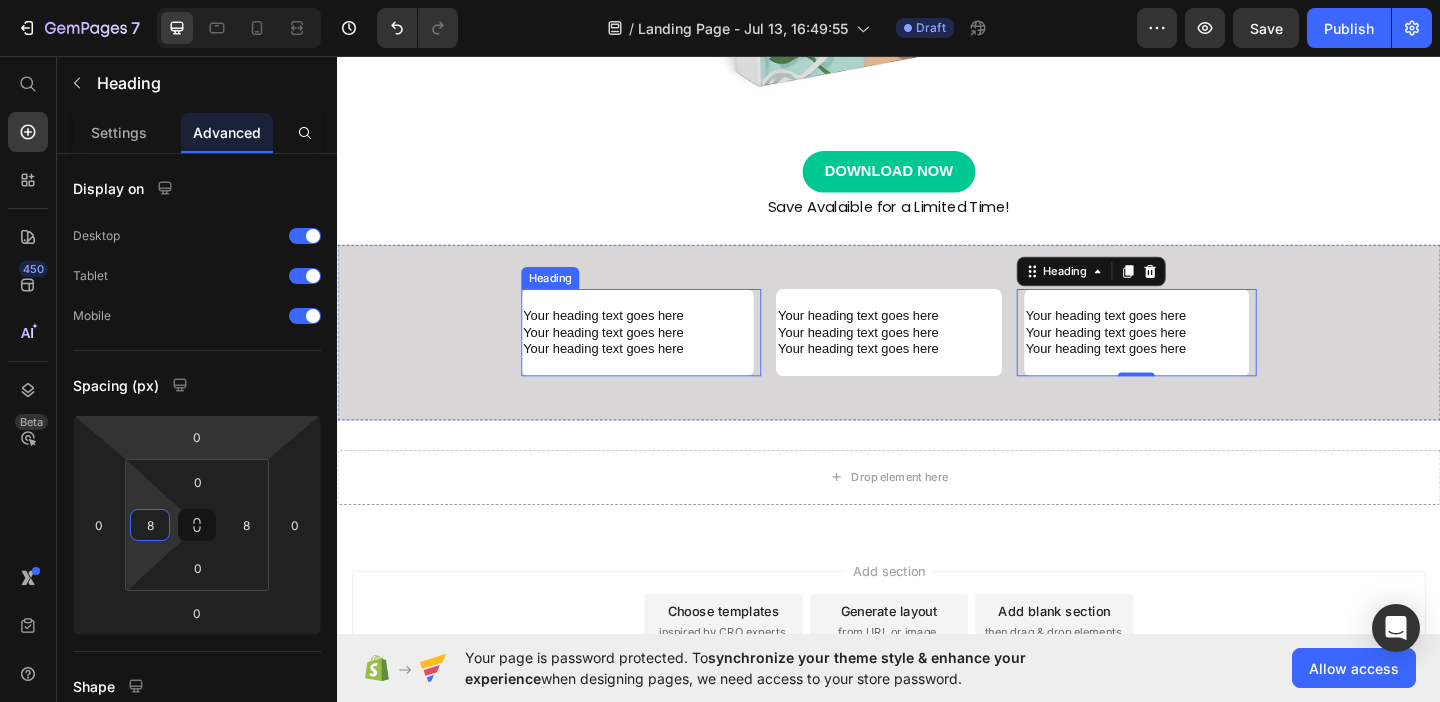 click on "Your heading text goes here Your heading text goes here Your heading text goes here" at bounding box center [663, 356] 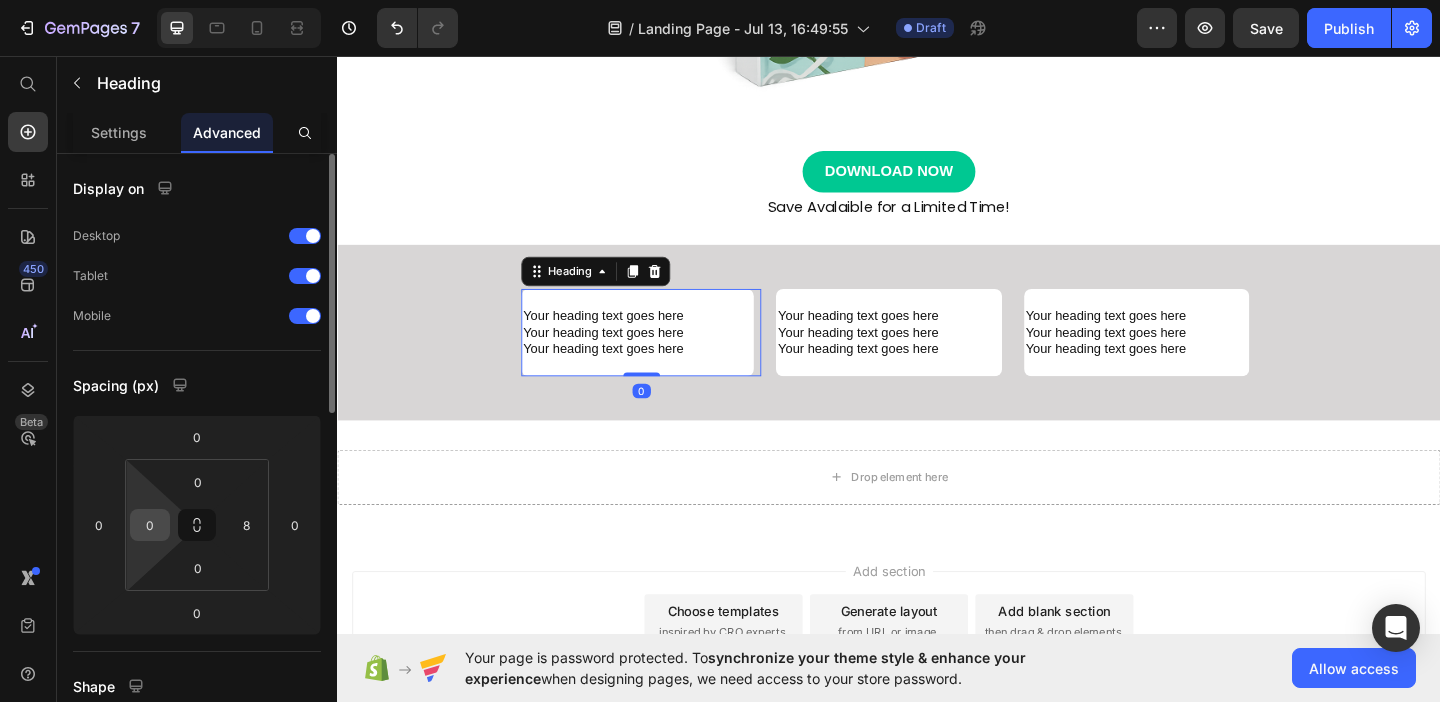 click on "0" at bounding box center (150, 525) 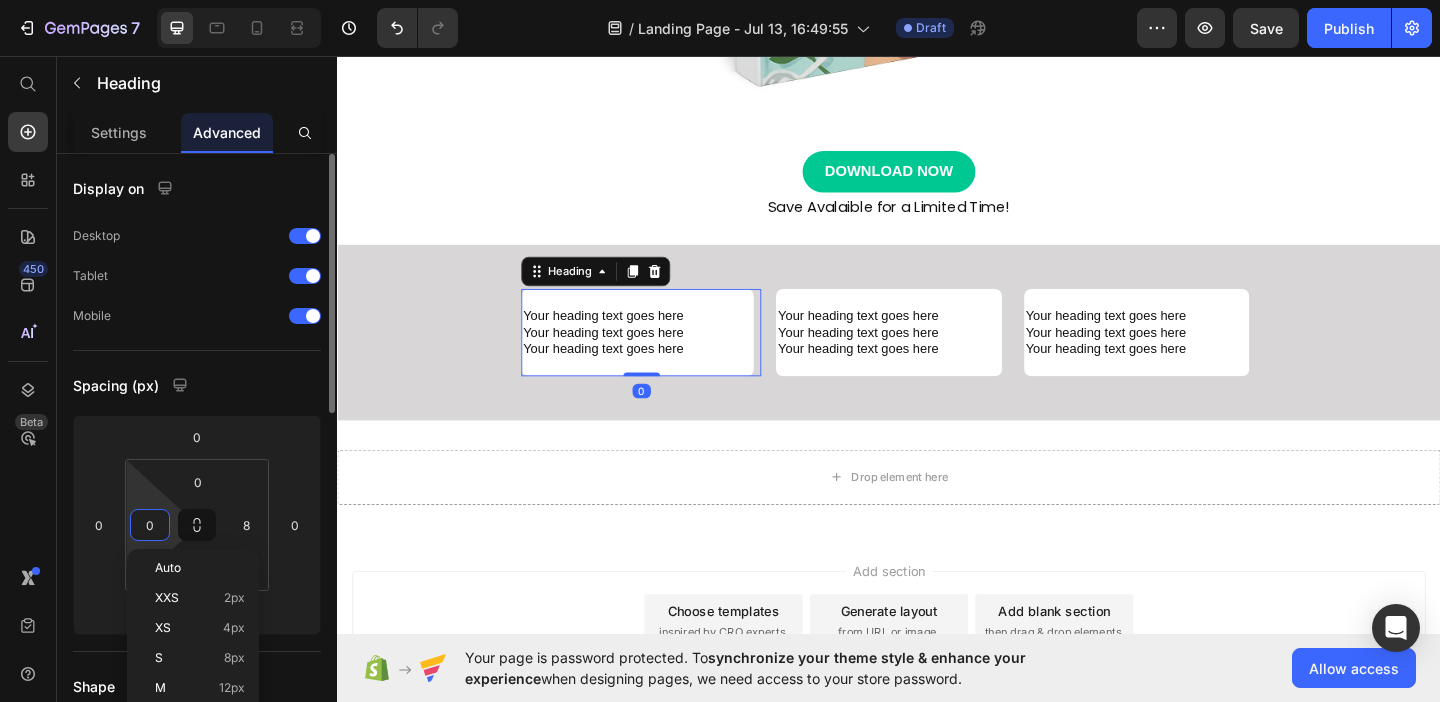 type on "8" 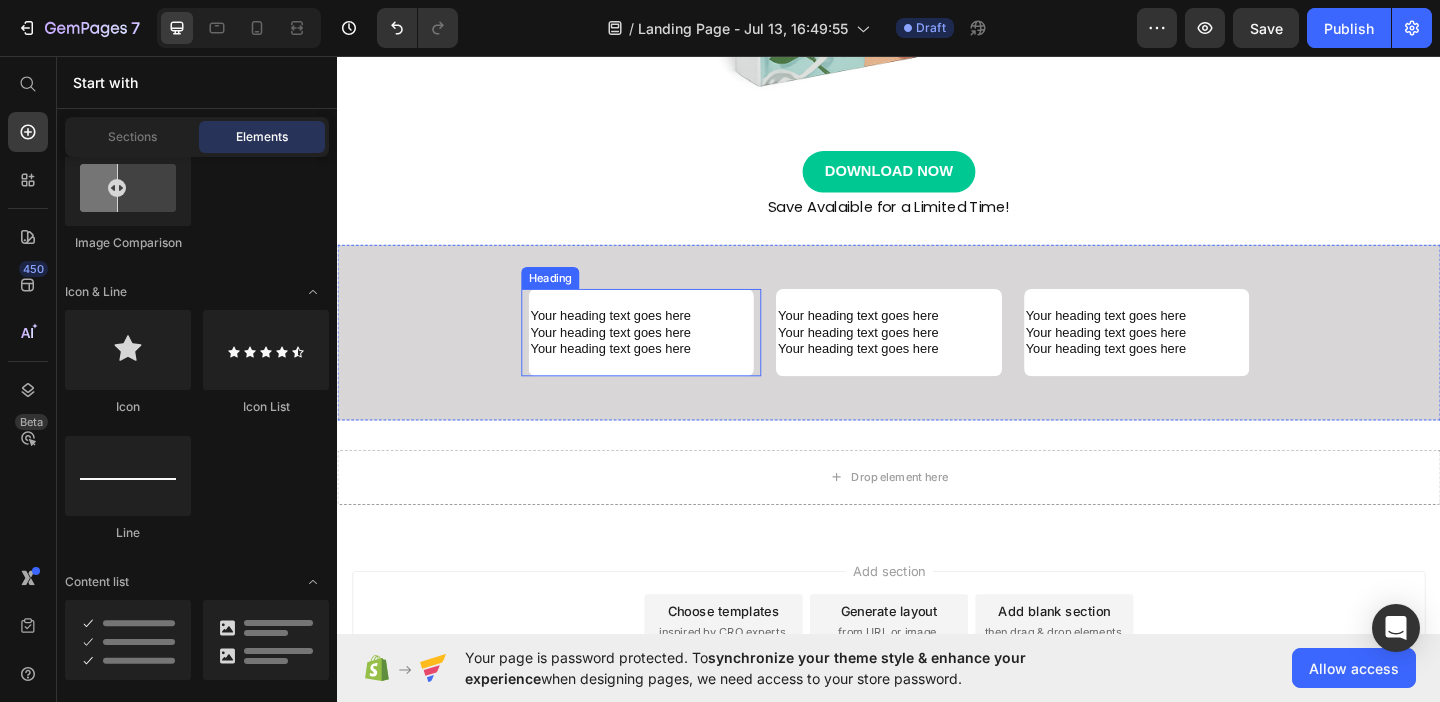 click on "Your heading text goes here Your heading text goes here Your heading text goes here" at bounding box center [667, 356] 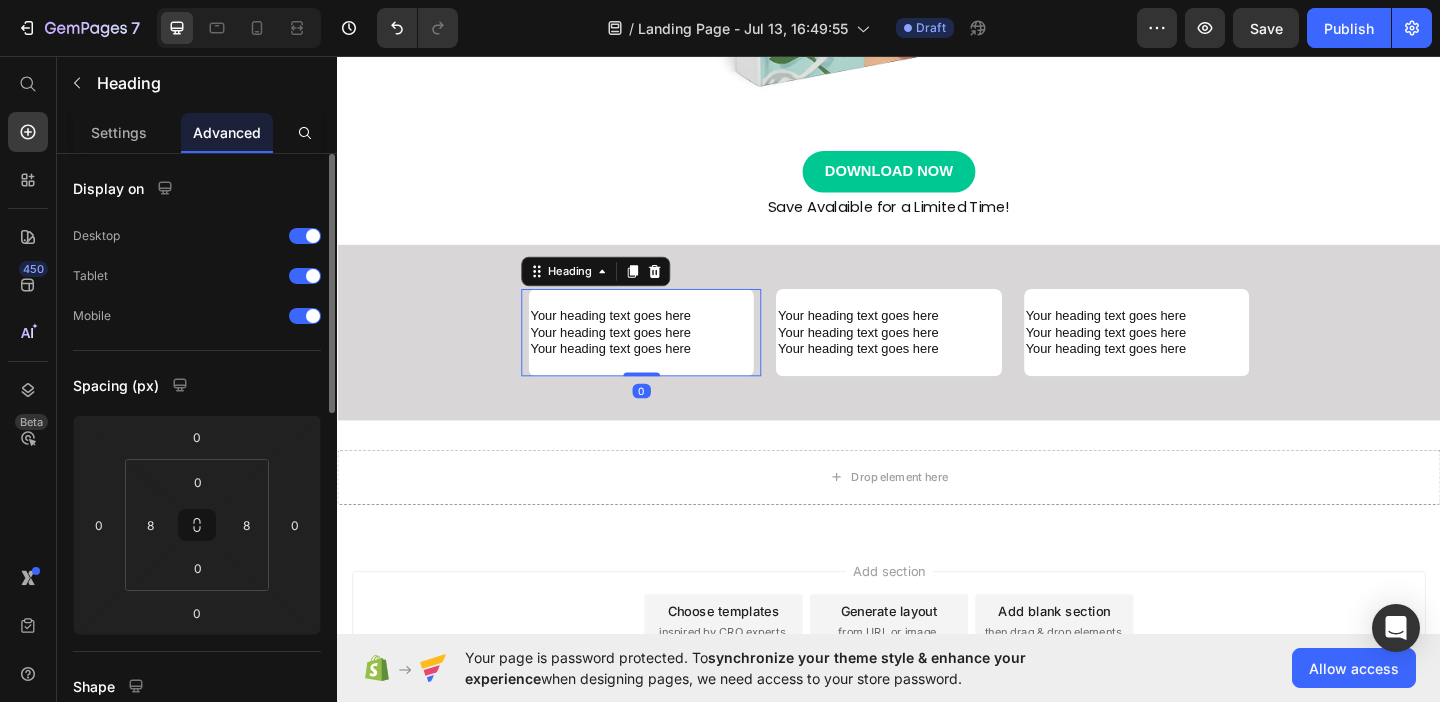 click on "Your heading text goes here Your heading text goes here Your heading text goes here" at bounding box center [667, 356] 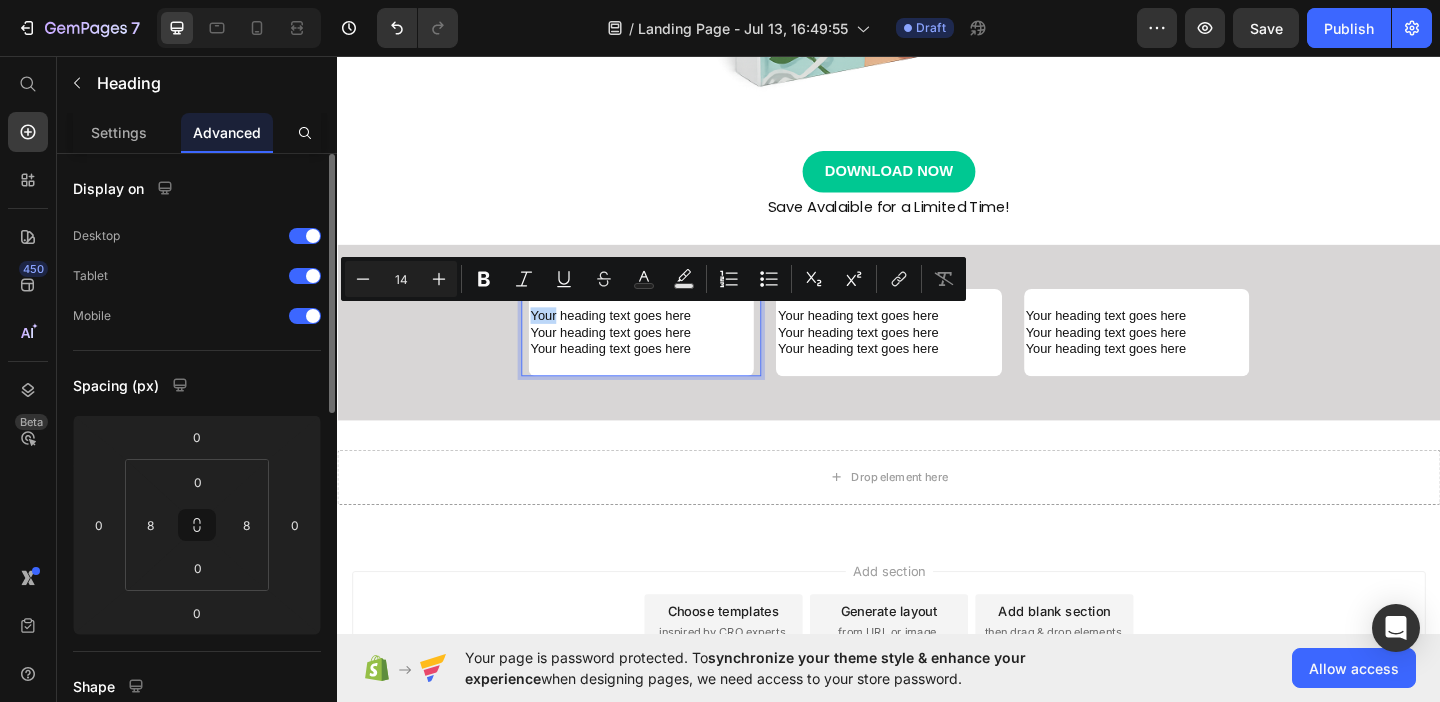 click on "Your heading text goes here Your heading text goes here Your heading text goes here" at bounding box center (667, 356) 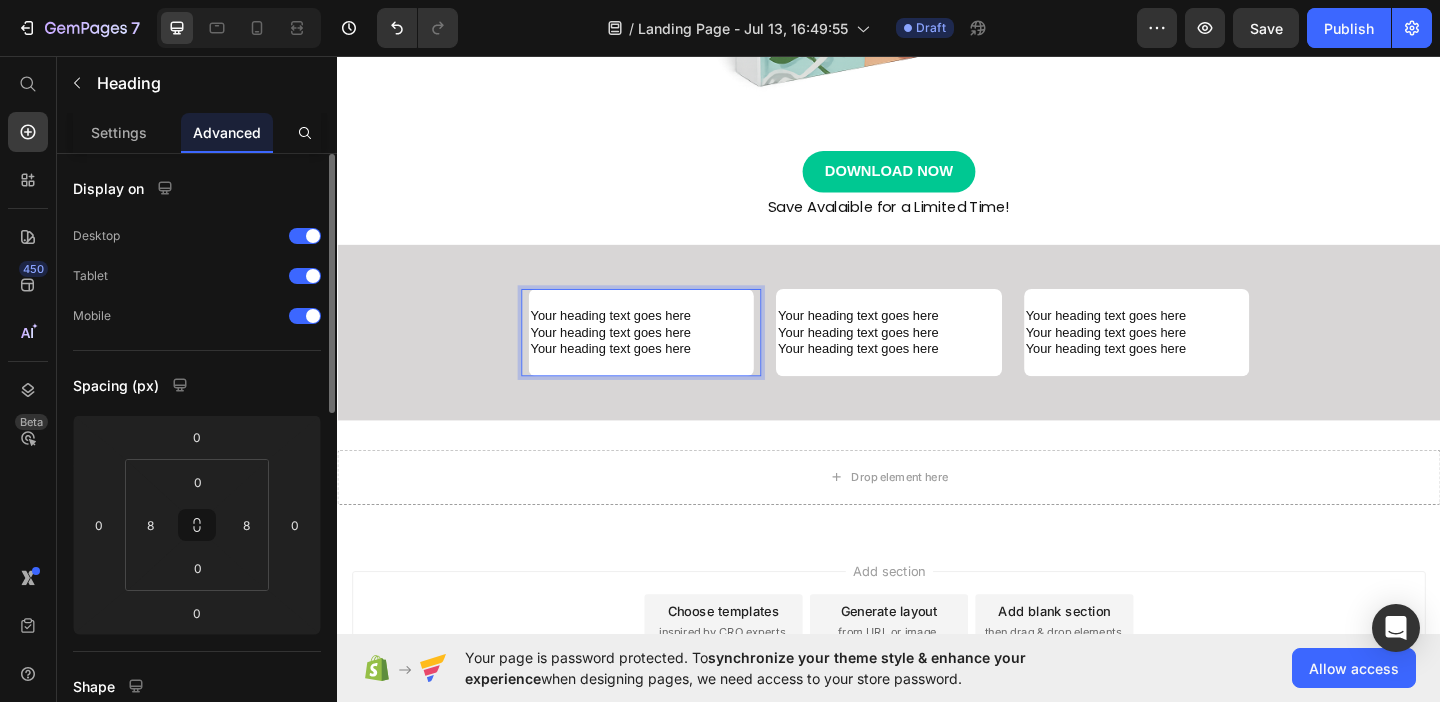 click on "Your heading text goes here Your heading text goes here Your heading text goes here" at bounding box center [667, 356] 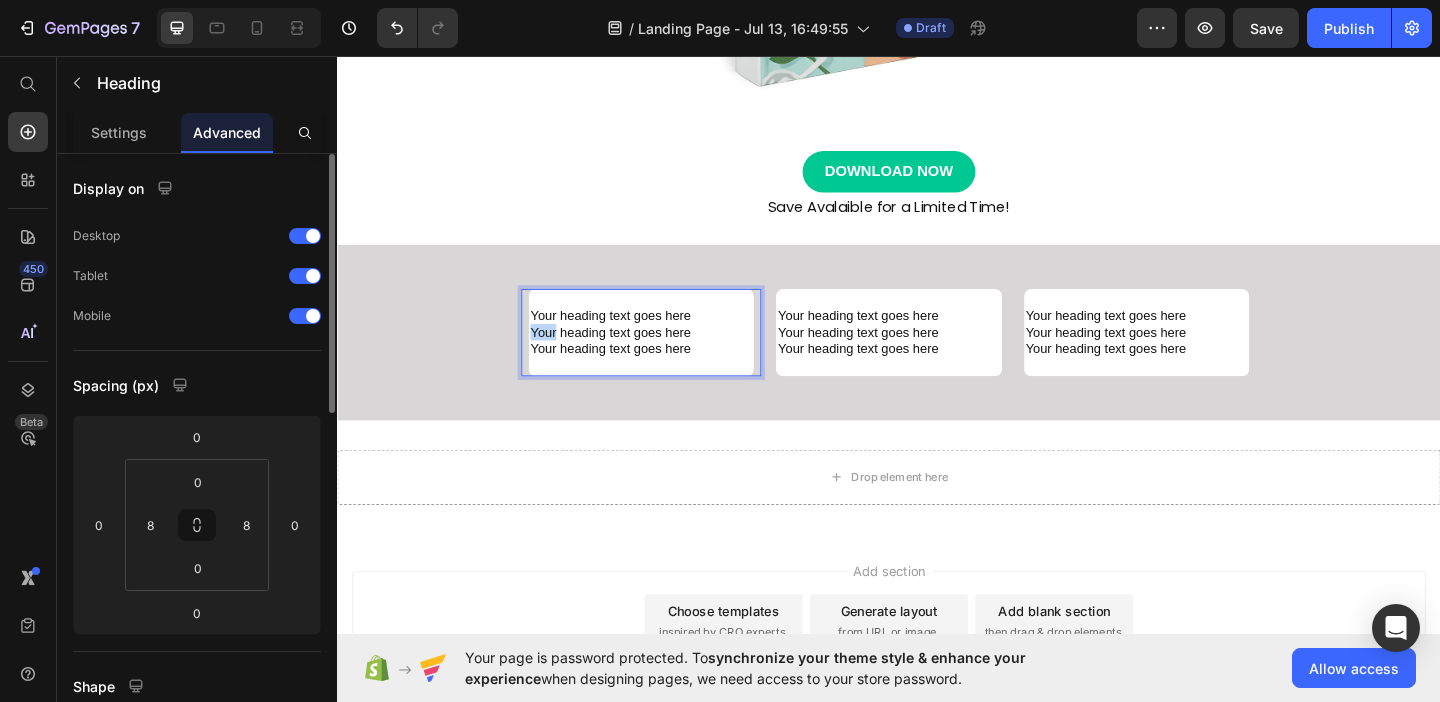click on "Your heading text goes here Your heading text goes here Your heading text goes here" at bounding box center [667, 356] 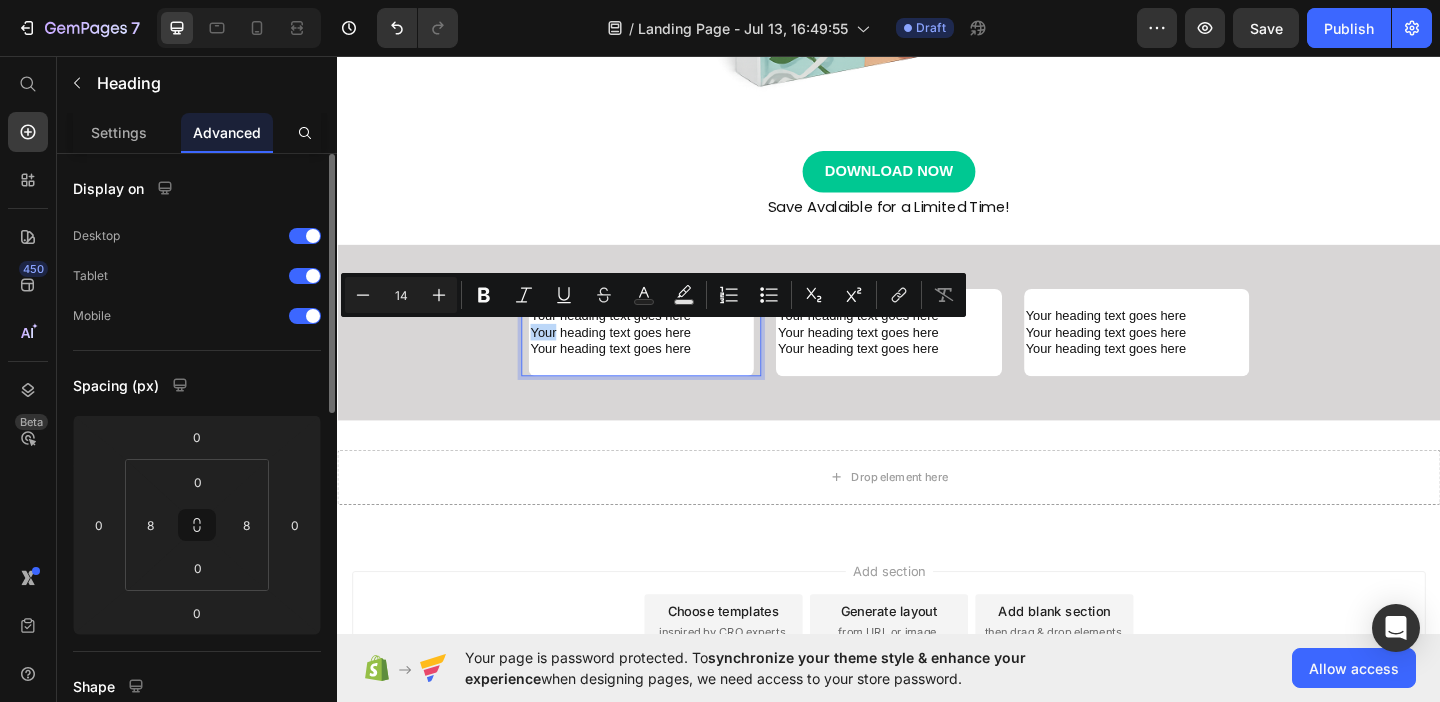 click on "Your heading text goes here Your heading text goes here Your heading text goes here" at bounding box center (667, 356) 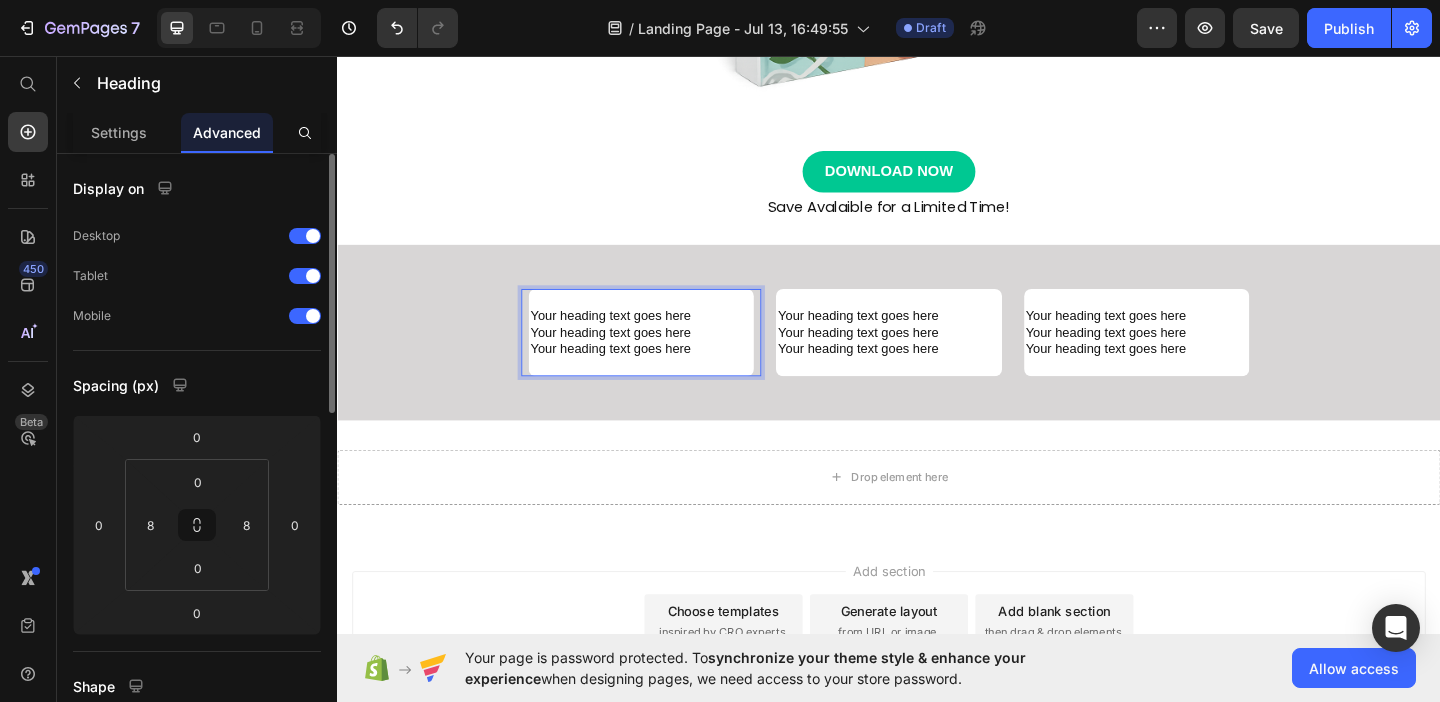 click on "Your heading text goes here  Your heading text goes here Your heading text goes here" at bounding box center (667, 356) 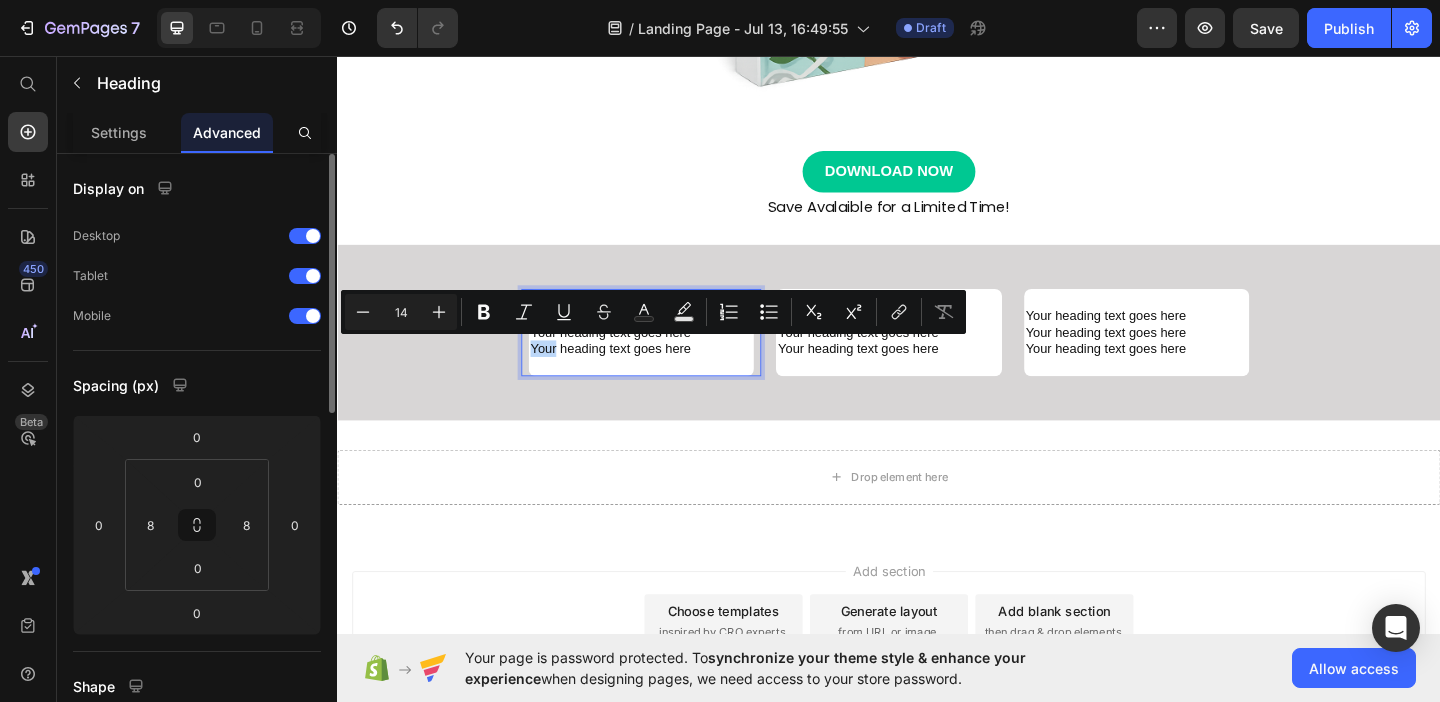 click on "Your heading text goes here  Your heading text goes here Your heading text goes here" at bounding box center (667, 356) 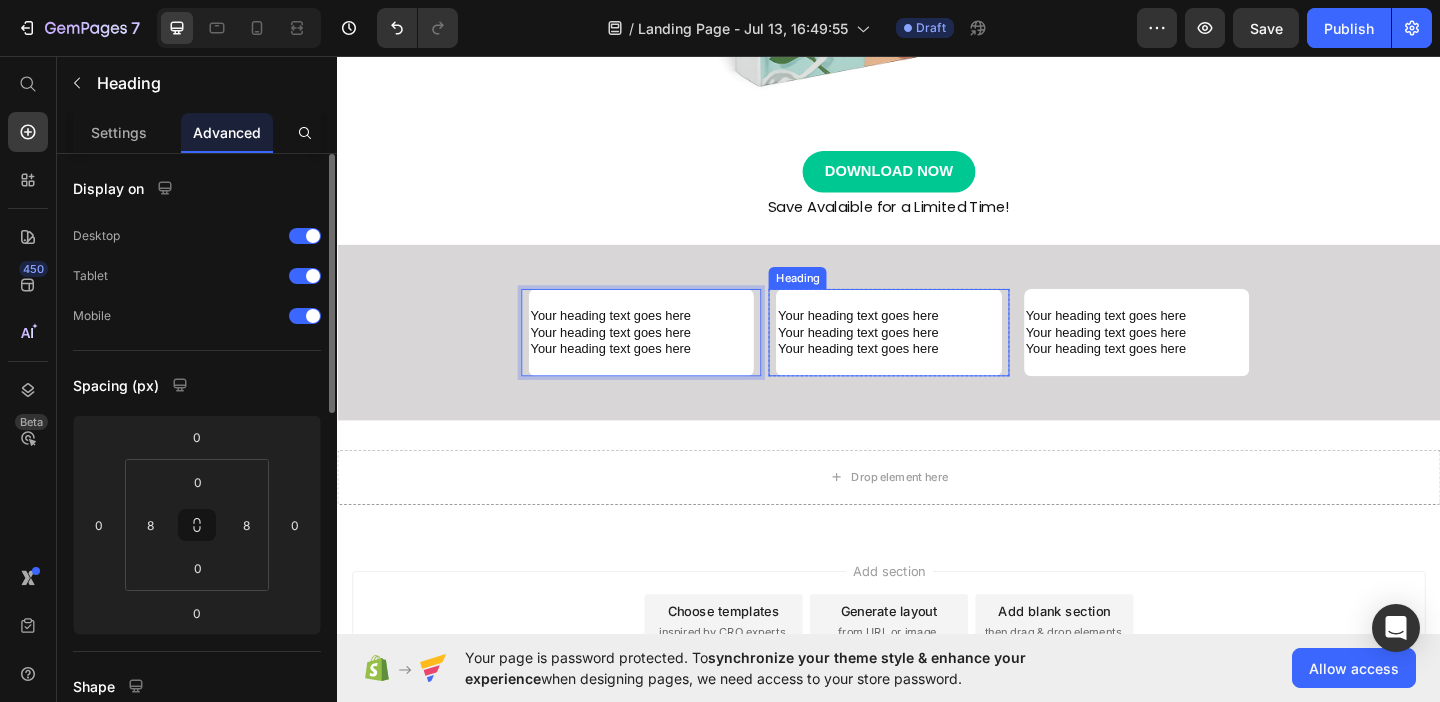 click on "⁠⁠⁠⁠⁠⁠⁠ Your heading text goes here Your heading text goes here Your heading text goes here" at bounding box center (936, 356) 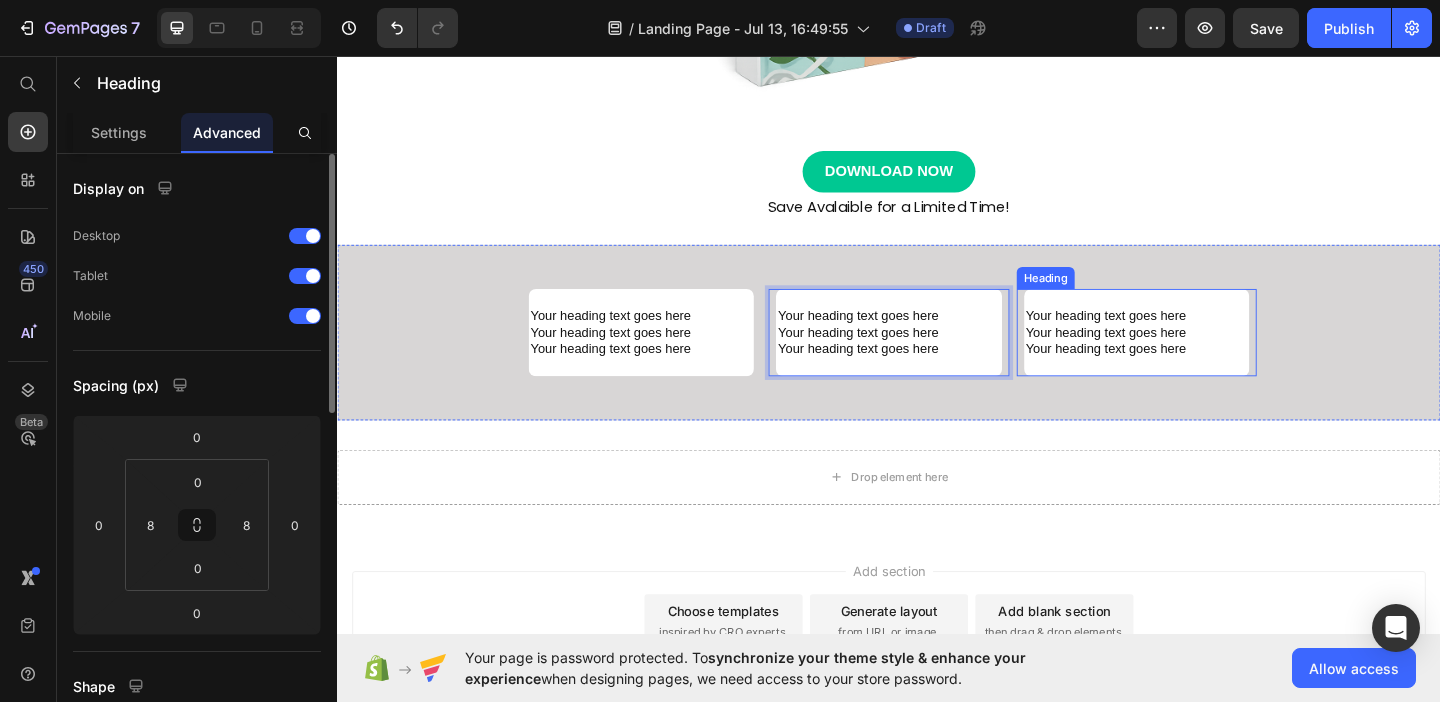 click on "⁠⁠⁠⁠⁠⁠⁠ Your heading text goes here Your heading text goes here Your heading text goes here" at bounding box center [1206, 356] 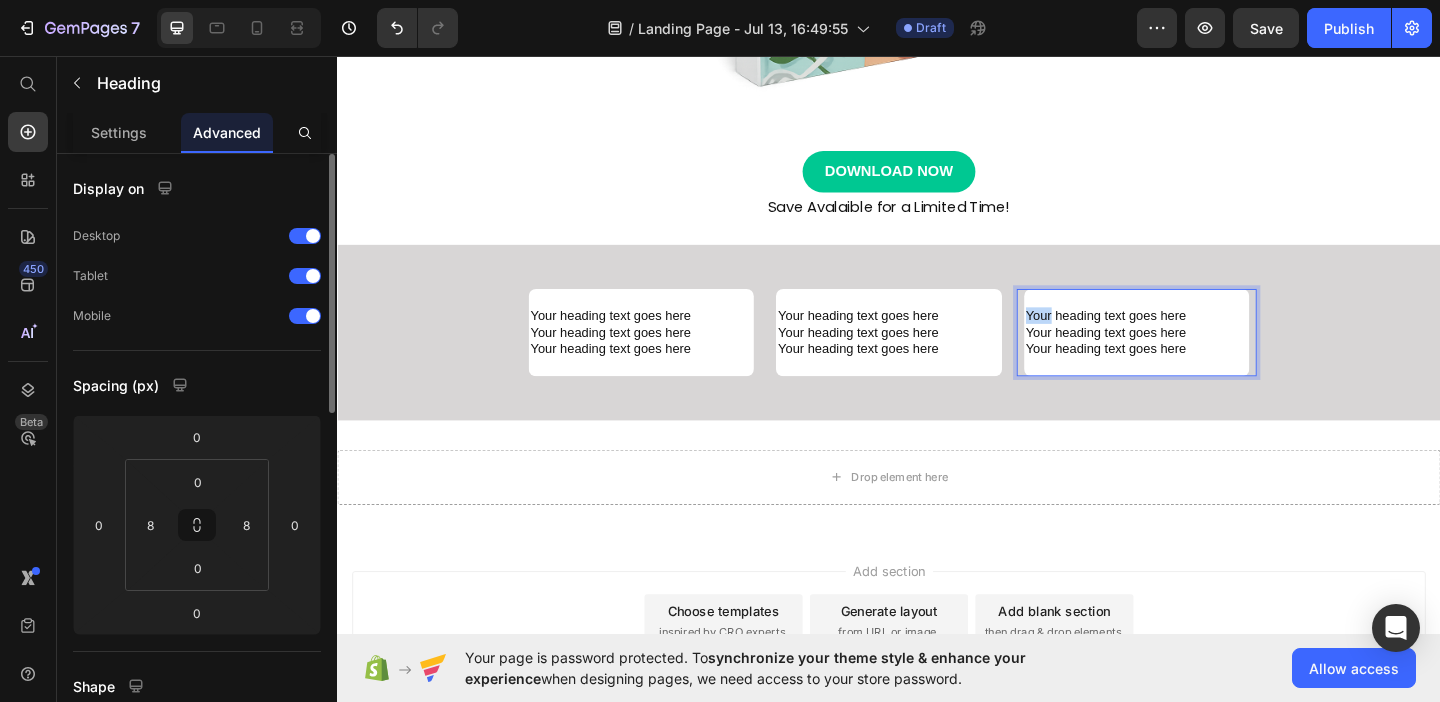 click on "⁠⁠⁠⁠⁠⁠⁠ Your heading text goes here Your heading text goes here Your heading text goes here" at bounding box center (1206, 356) 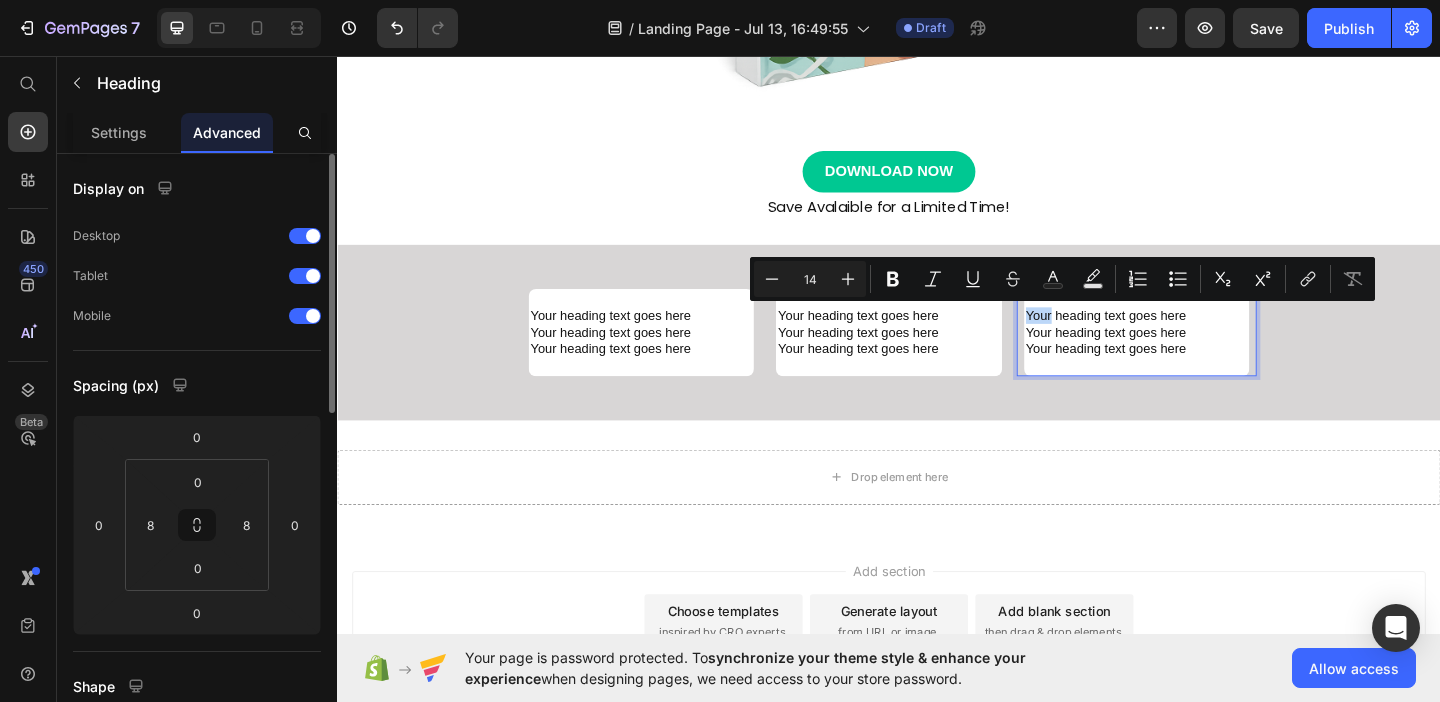 click on "Your heading text goes here Your heading text goes here Your heading text goes here" at bounding box center (1206, 356) 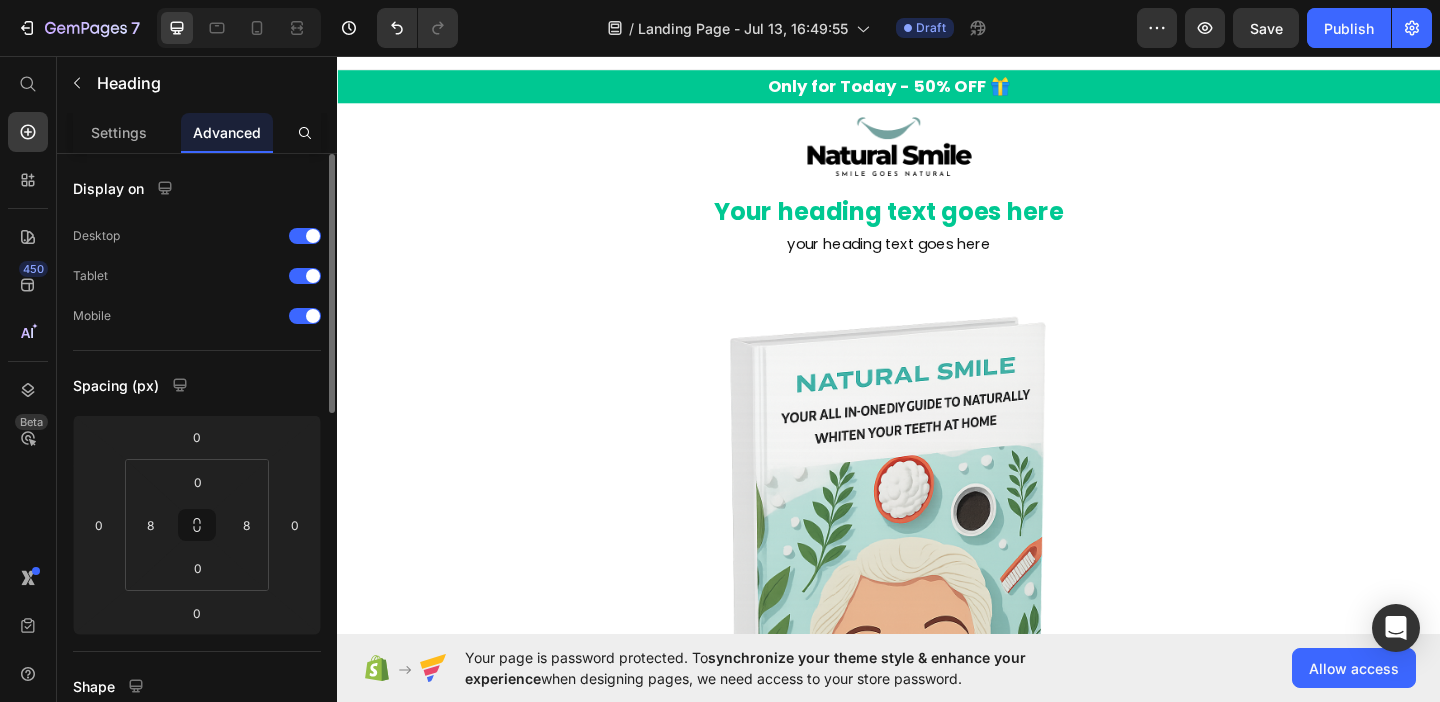 scroll, scrollTop: 25, scrollLeft: 0, axis: vertical 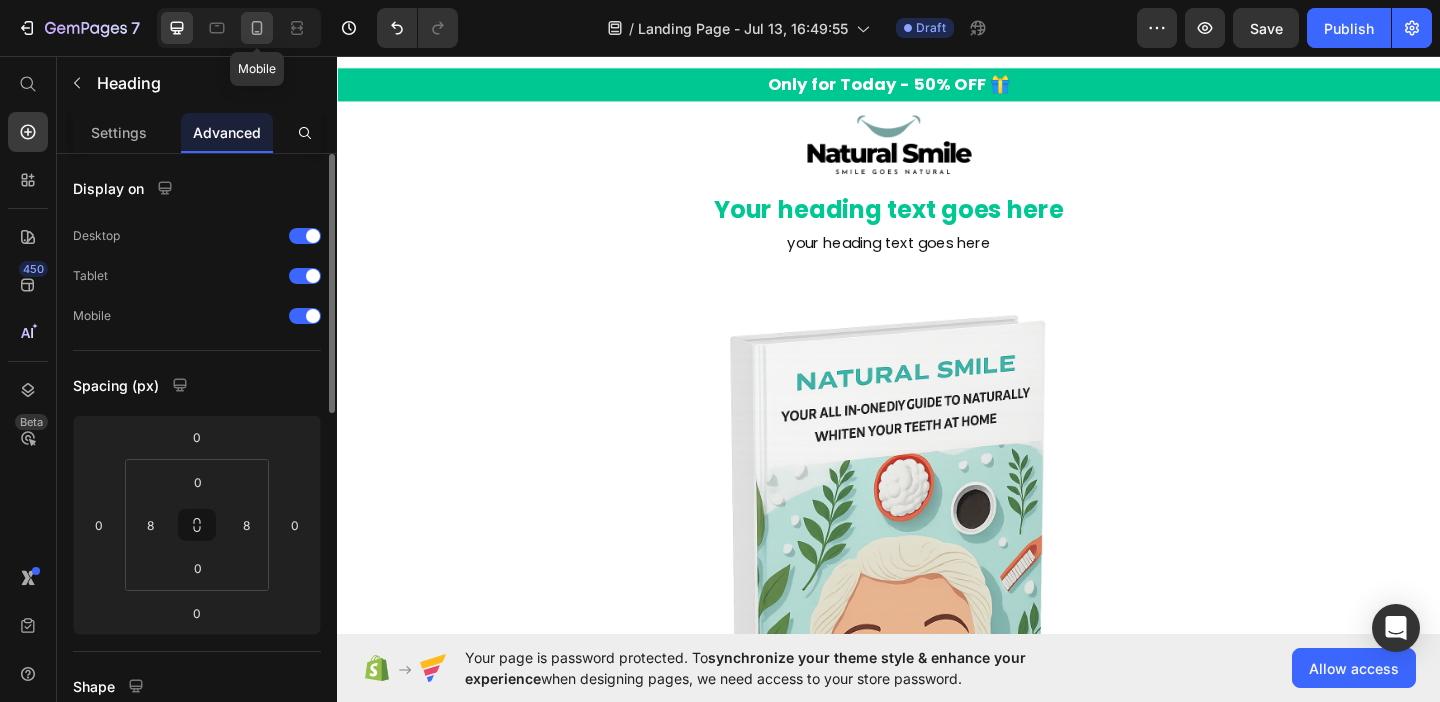 click 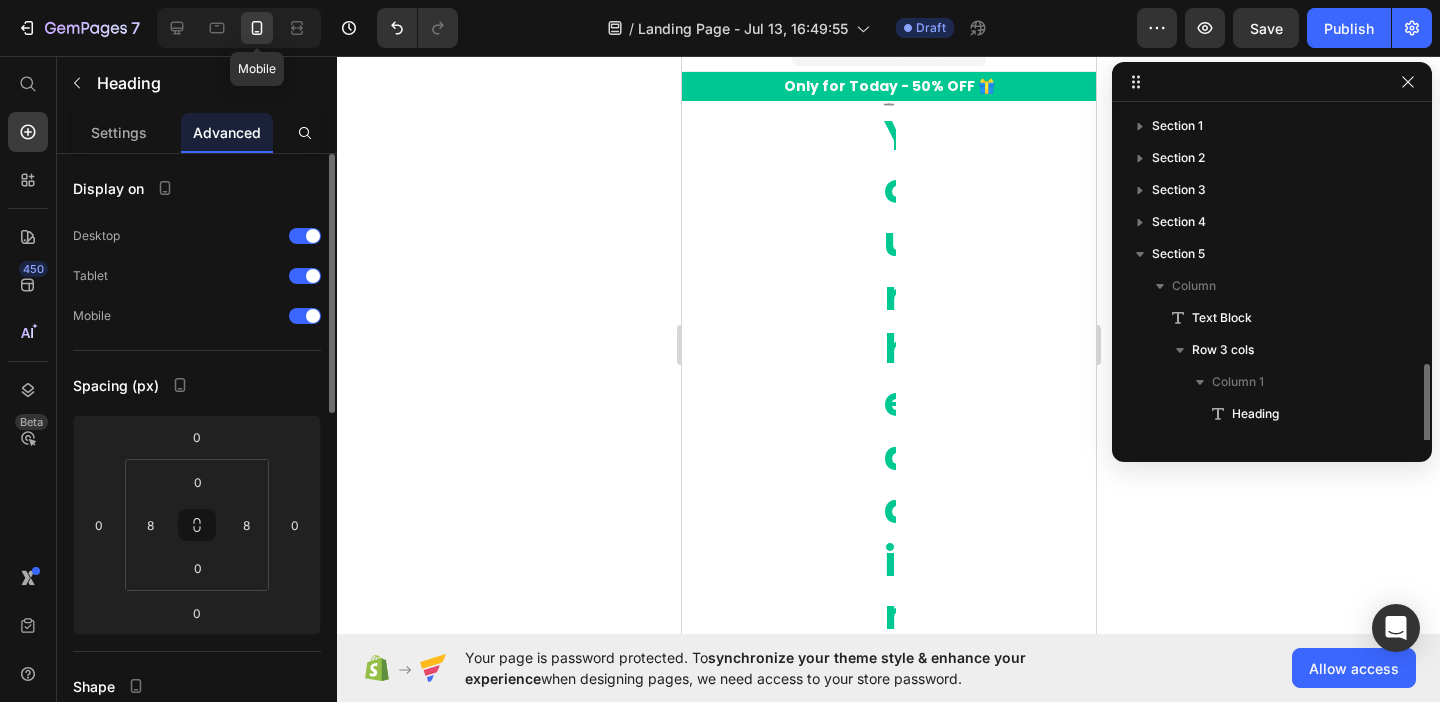 scroll, scrollTop: 150, scrollLeft: 0, axis: vertical 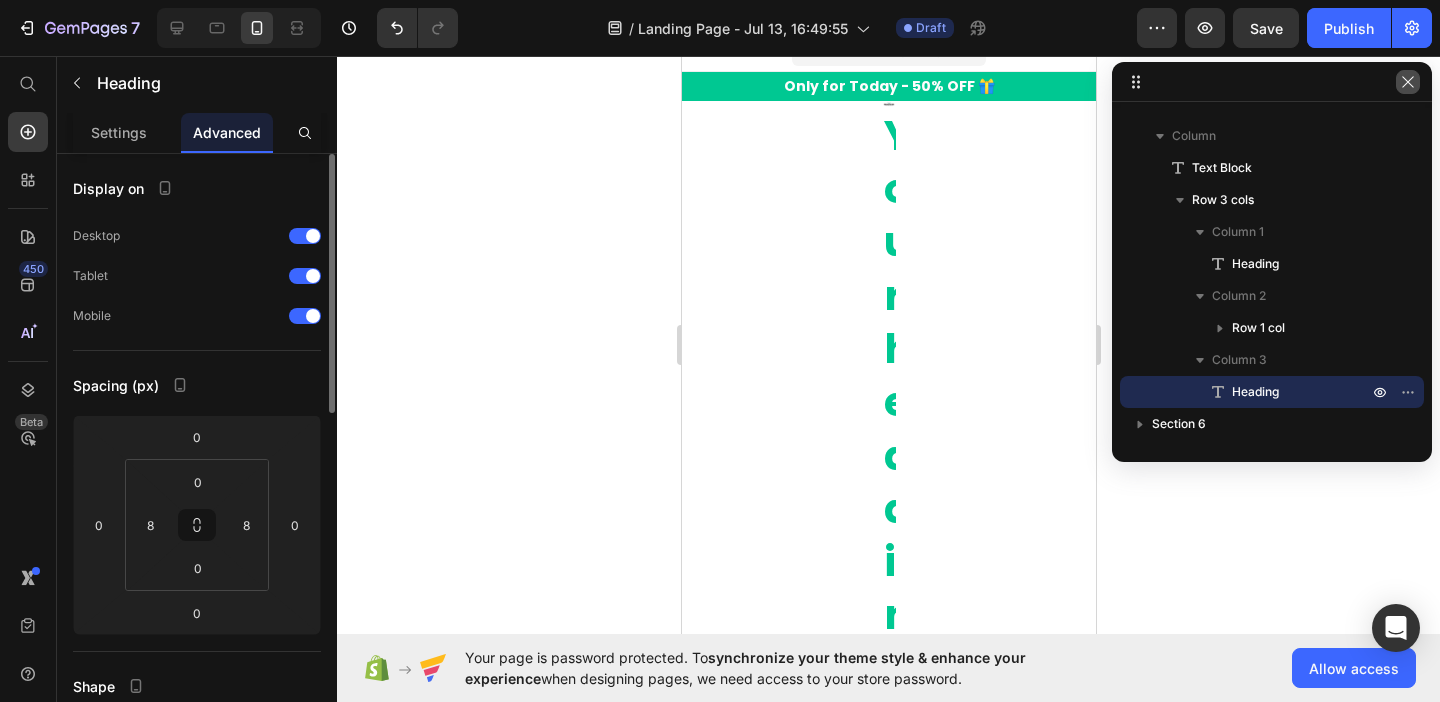 click 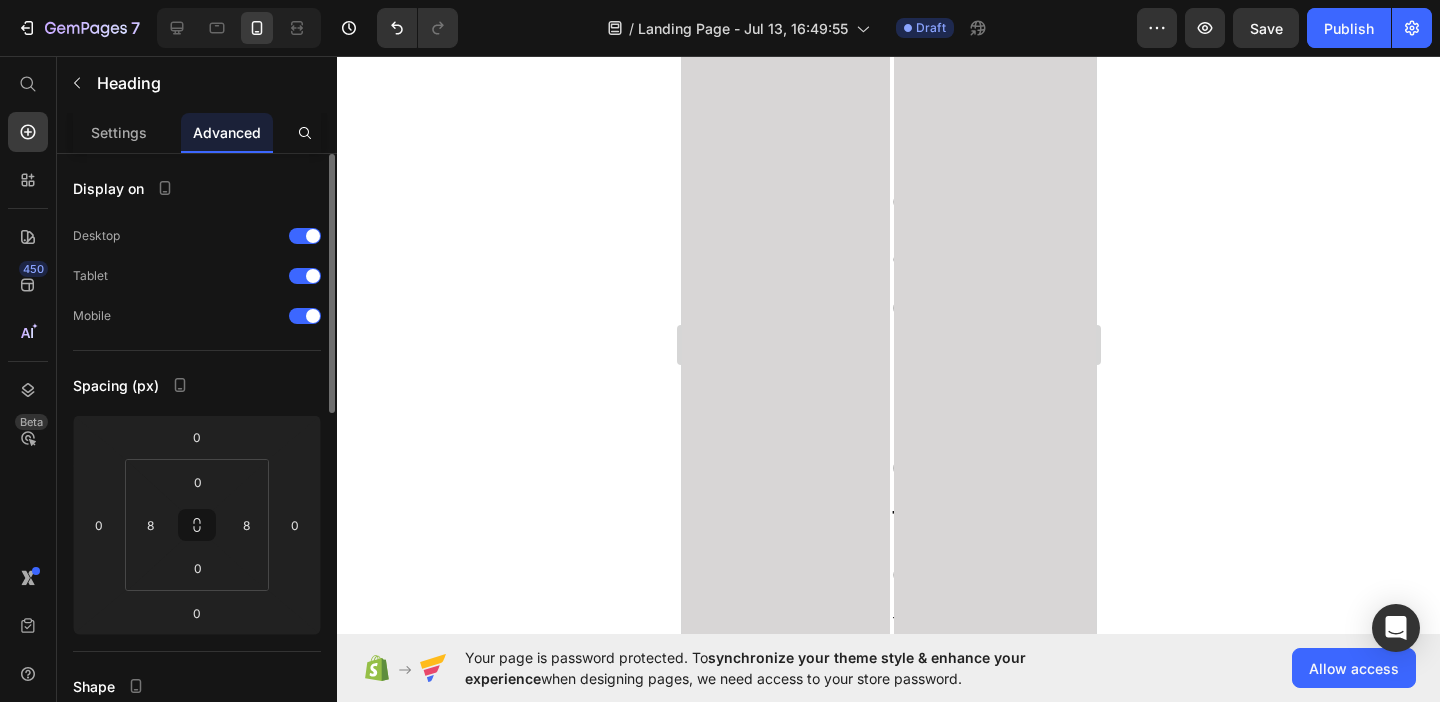 scroll, scrollTop: 4550, scrollLeft: 0, axis: vertical 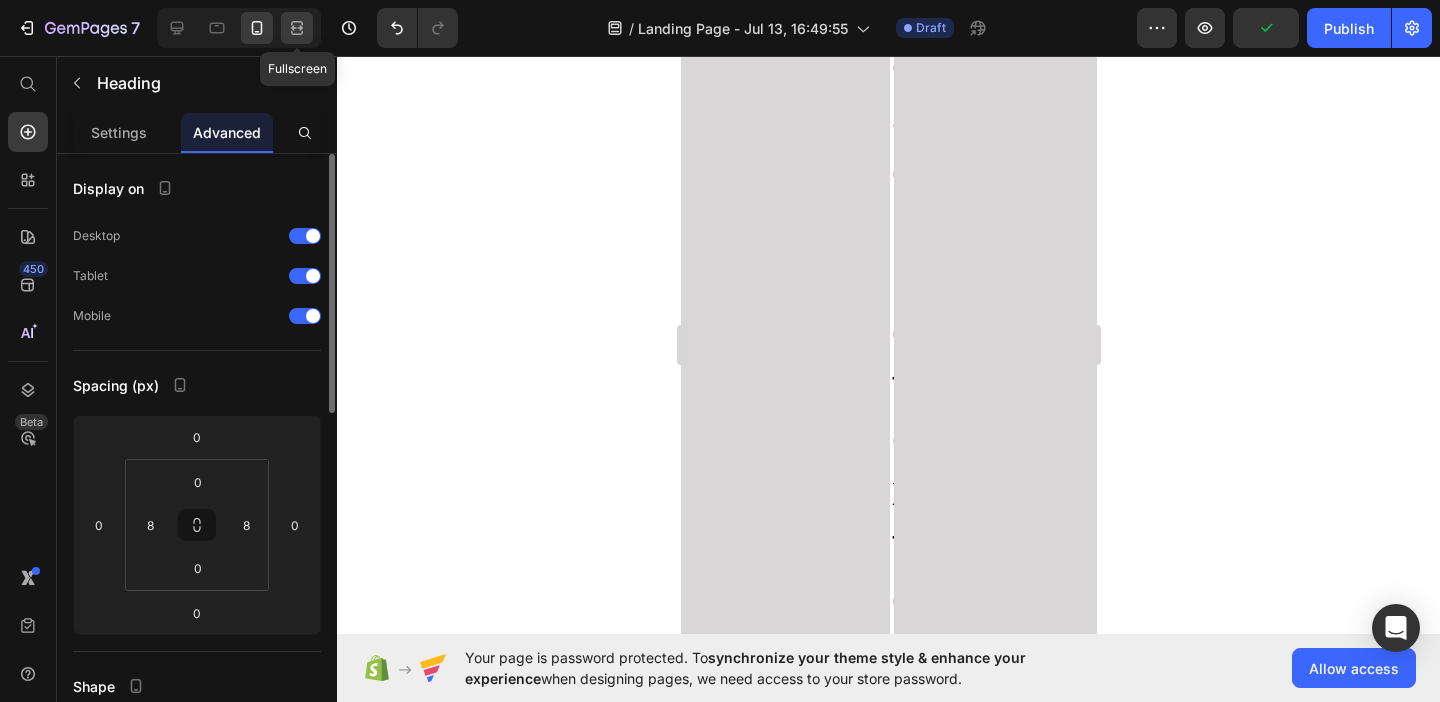 click 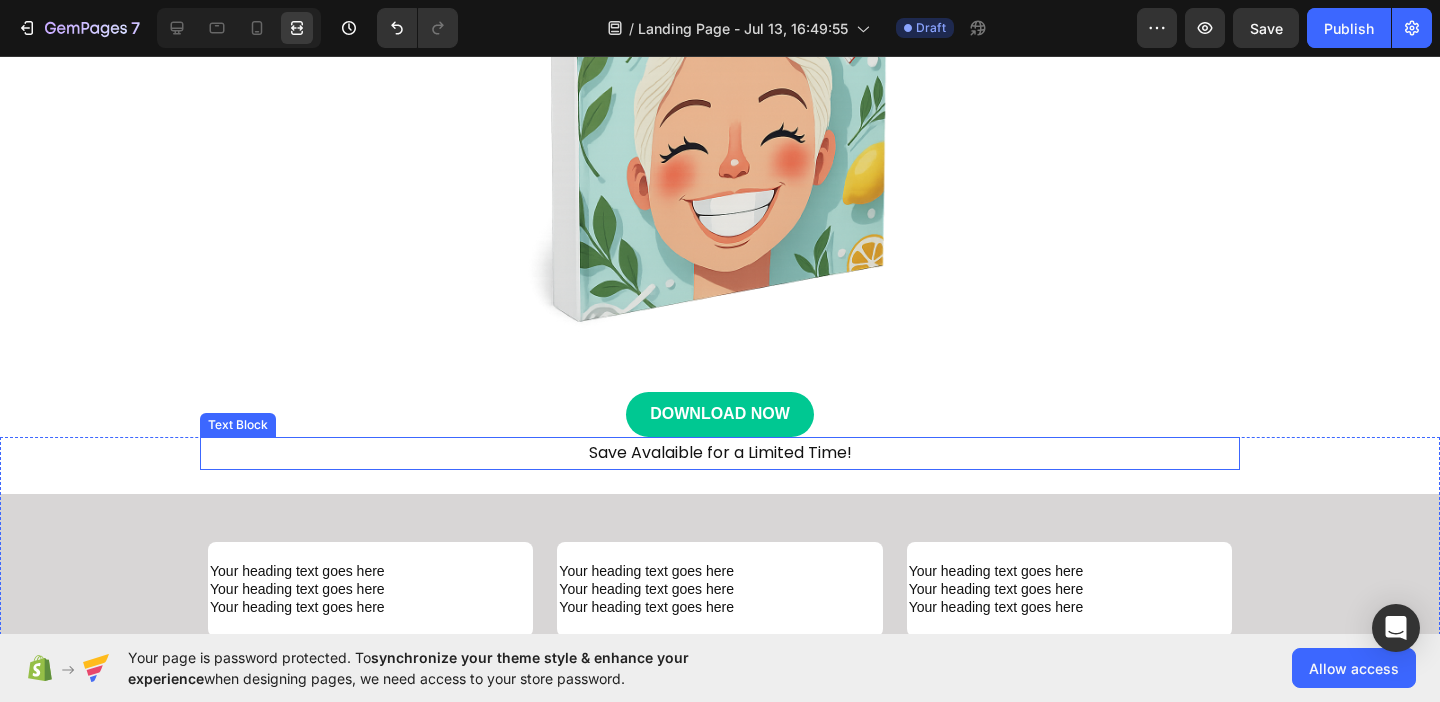 scroll, scrollTop: 600, scrollLeft: 0, axis: vertical 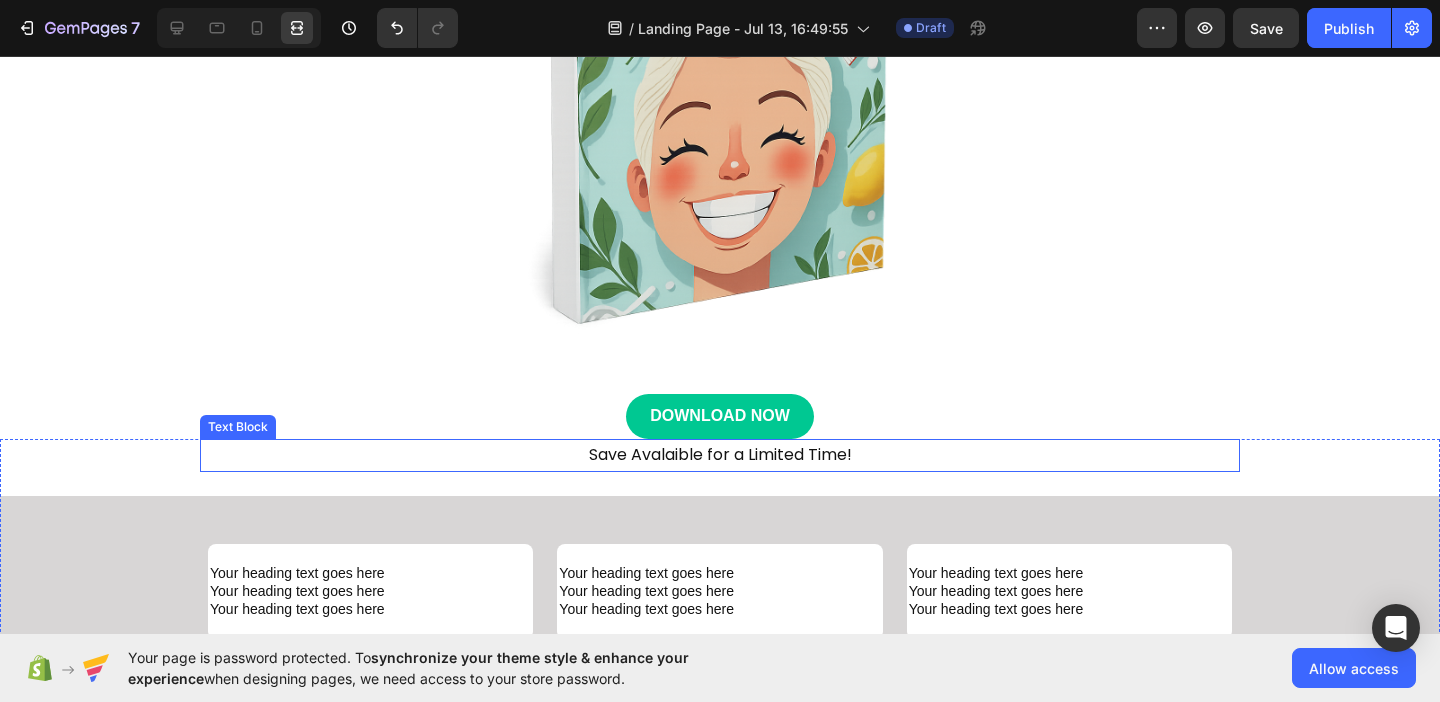 click on "Save Avalaible for a Limited Time!" at bounding box center (720, 455) 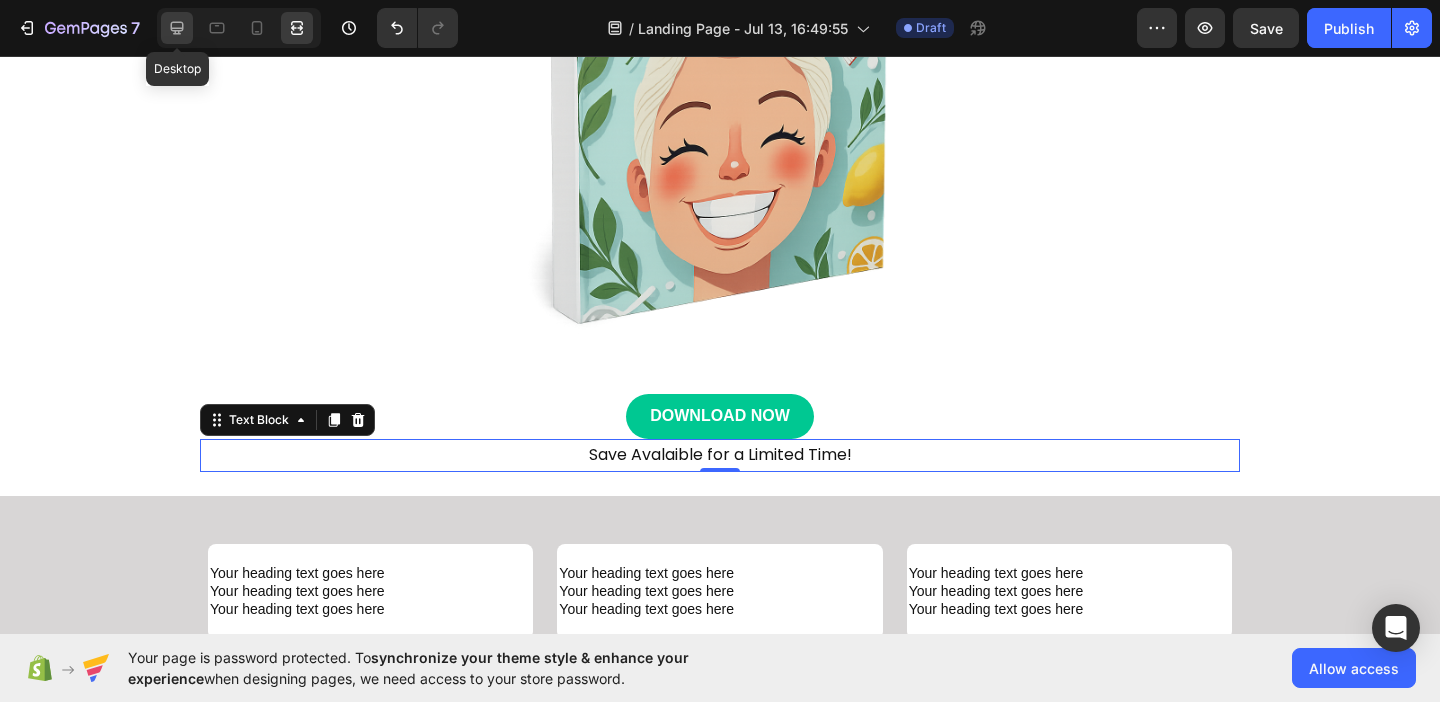 click 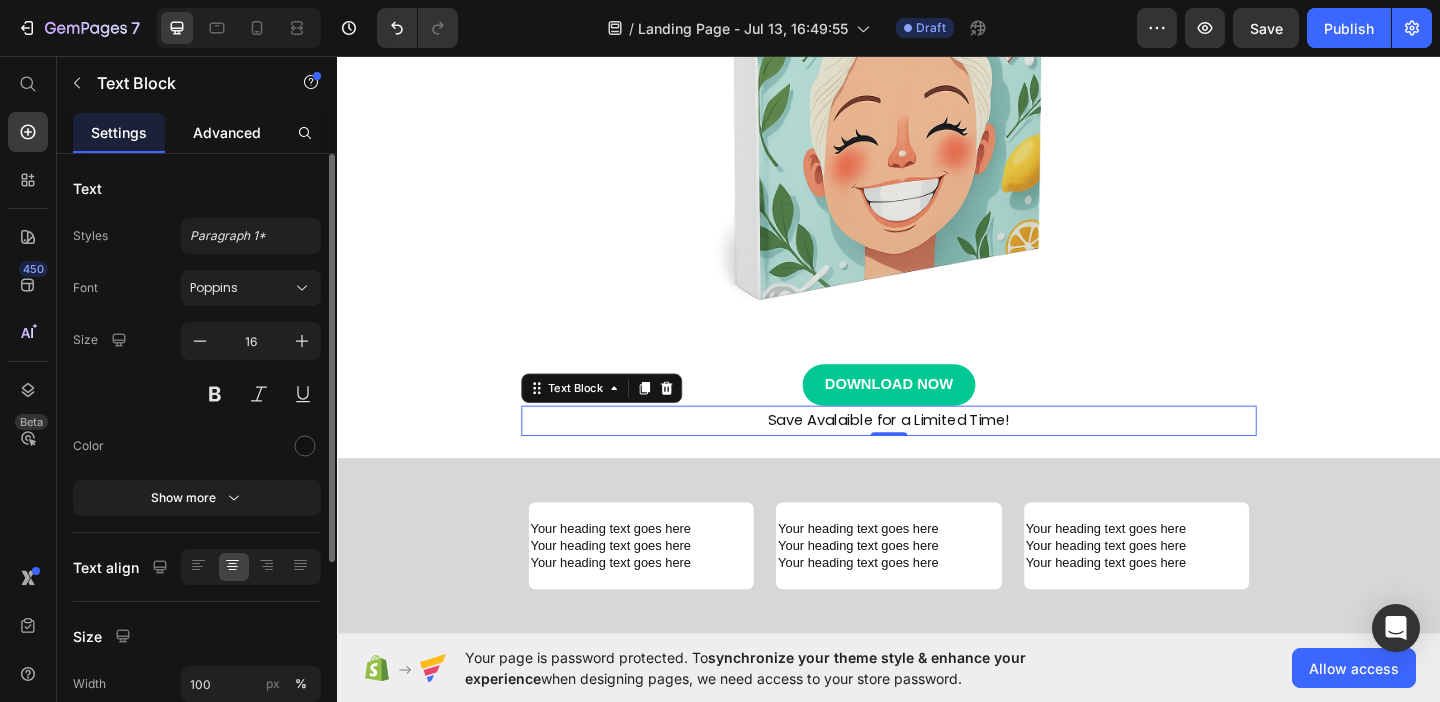 click on "Advanced" at bounding box center (227, 132) 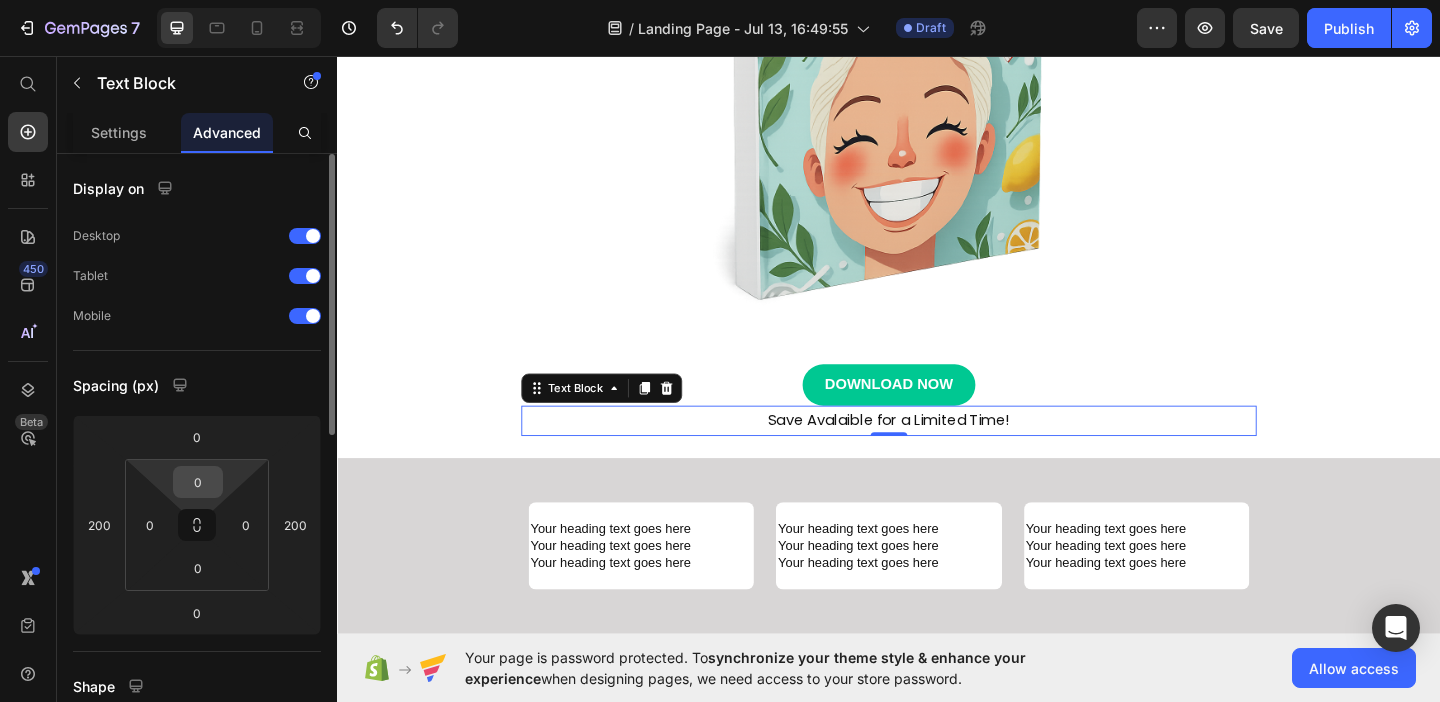 click on "0" at bounding box center [198, 482] 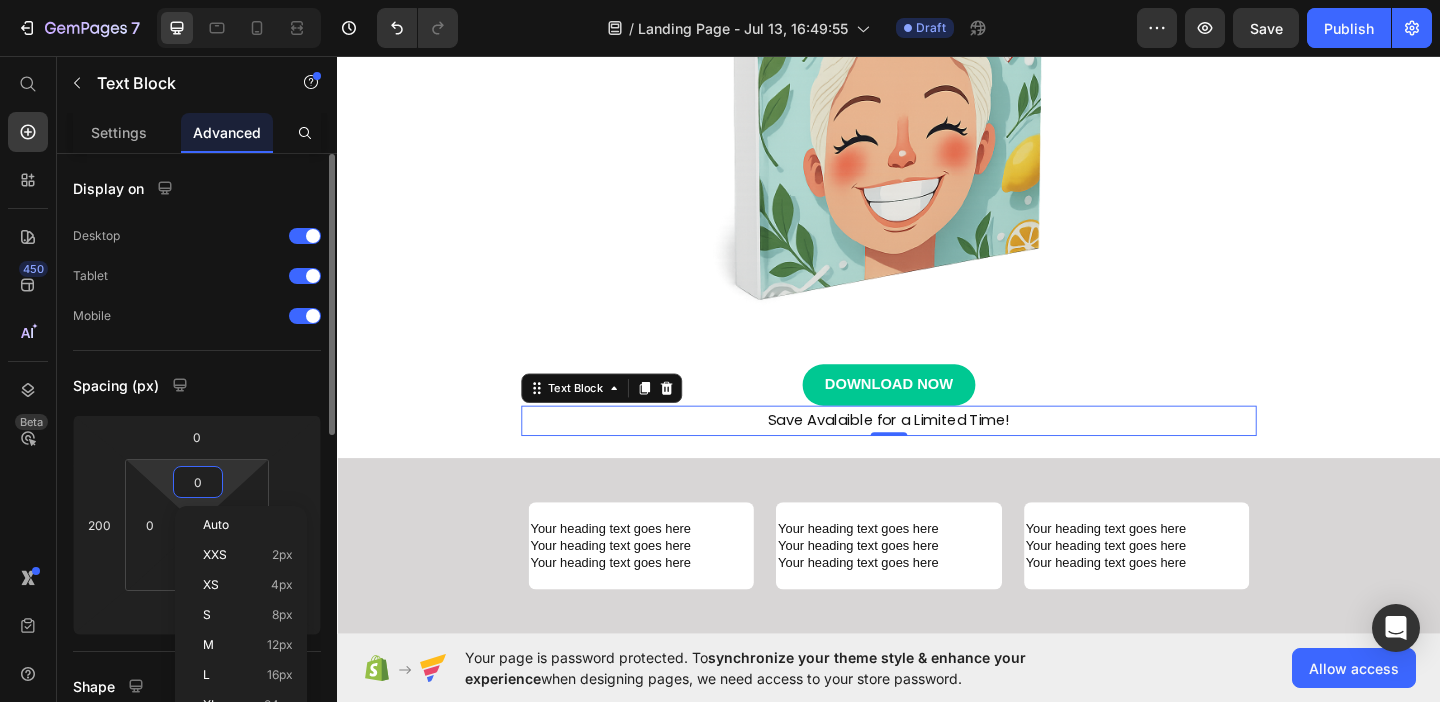 type on "8" 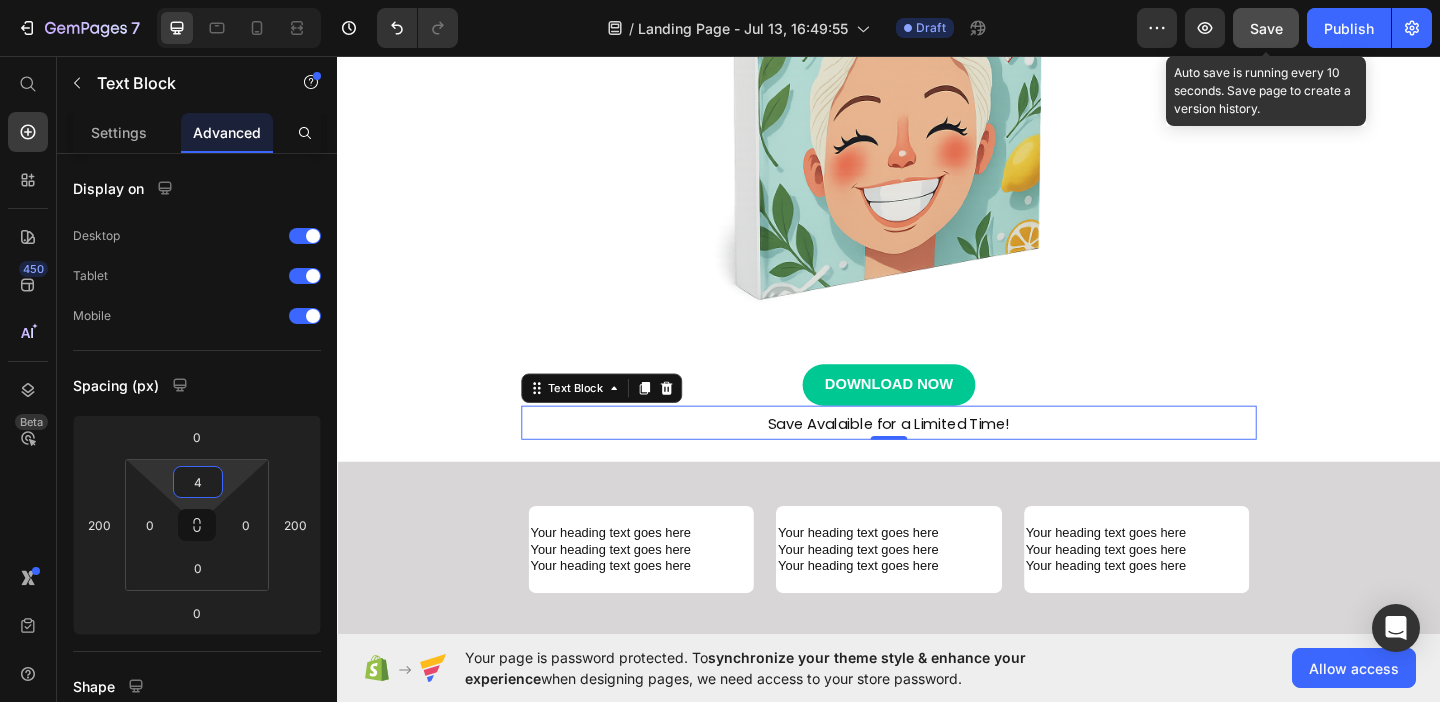 type on "4" 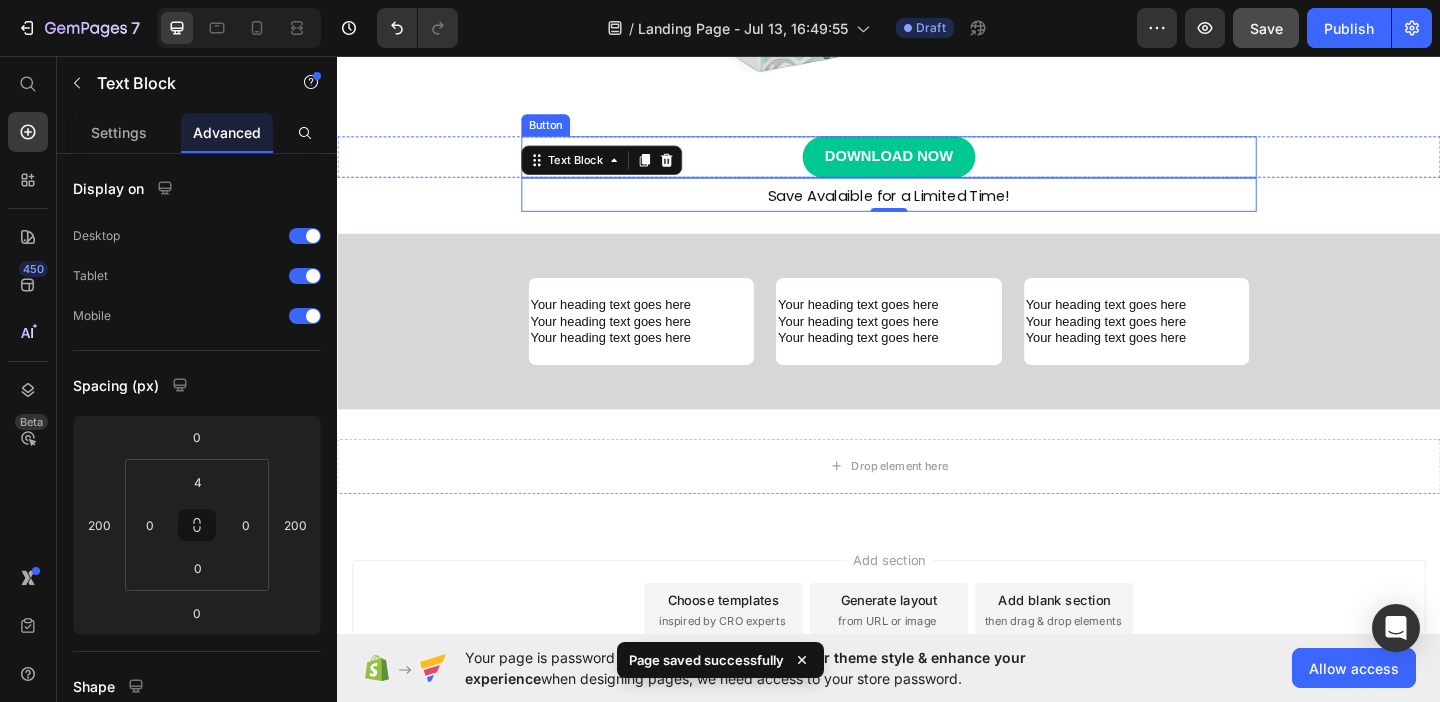 scroll, scrollTop: 861, scrollLeft: 0, axis: vertical 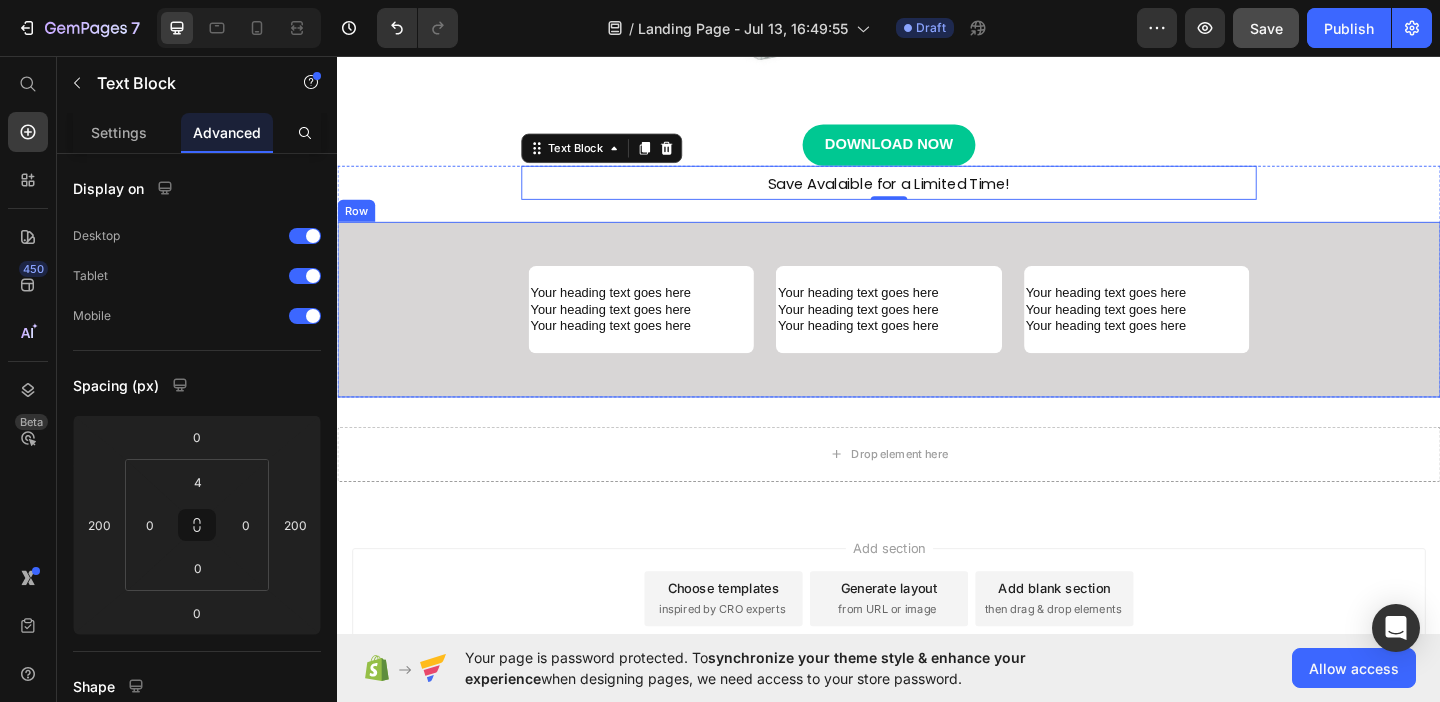 click on "Your heading text goes here  Your heading text goes here  Your heading text goes here   Heading  Your heading text goes here  Your heading text goes here  Your heading text goes here   Heading Row  Your heading text goes here  Your heading text goes here  Your heading text goes here   Heading Row" at bounding box center (937, 331) 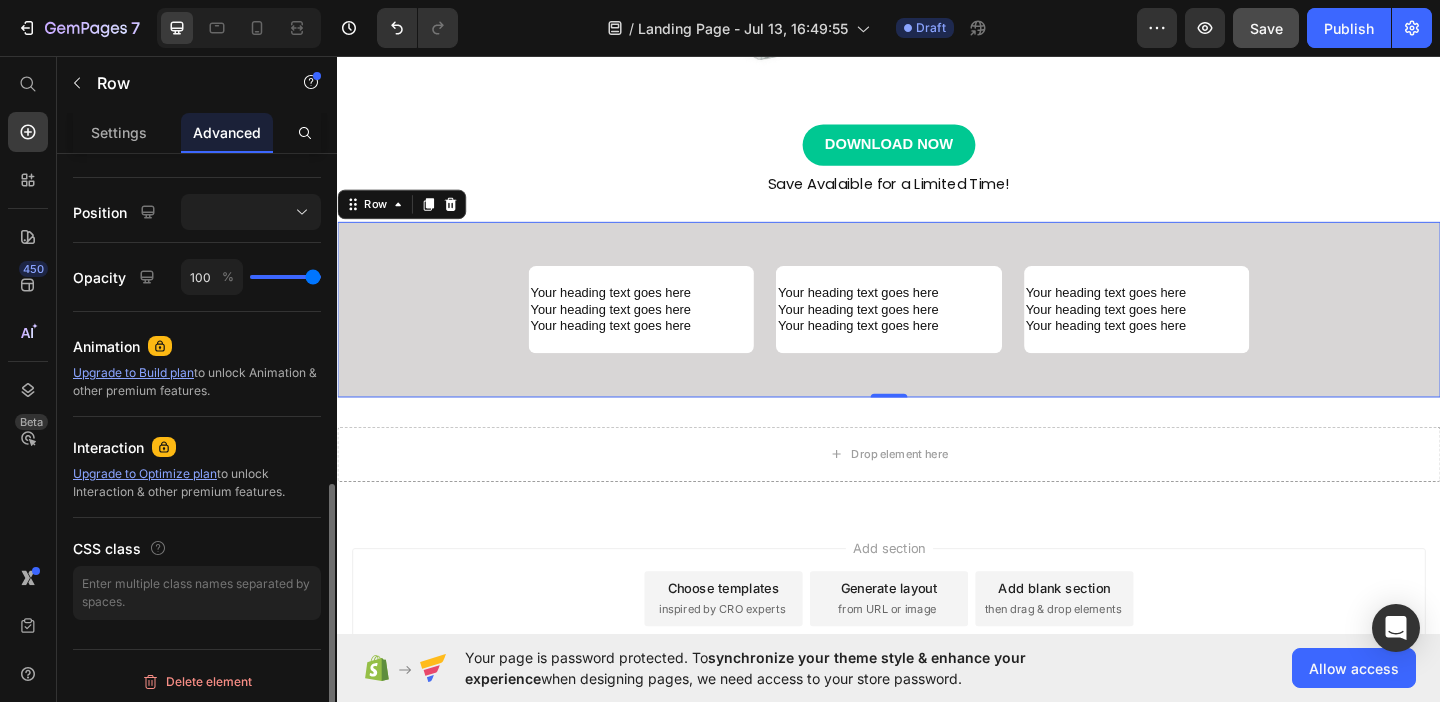 scroll, scrollTop: 700, scrollLeft: 0, axis: vertical 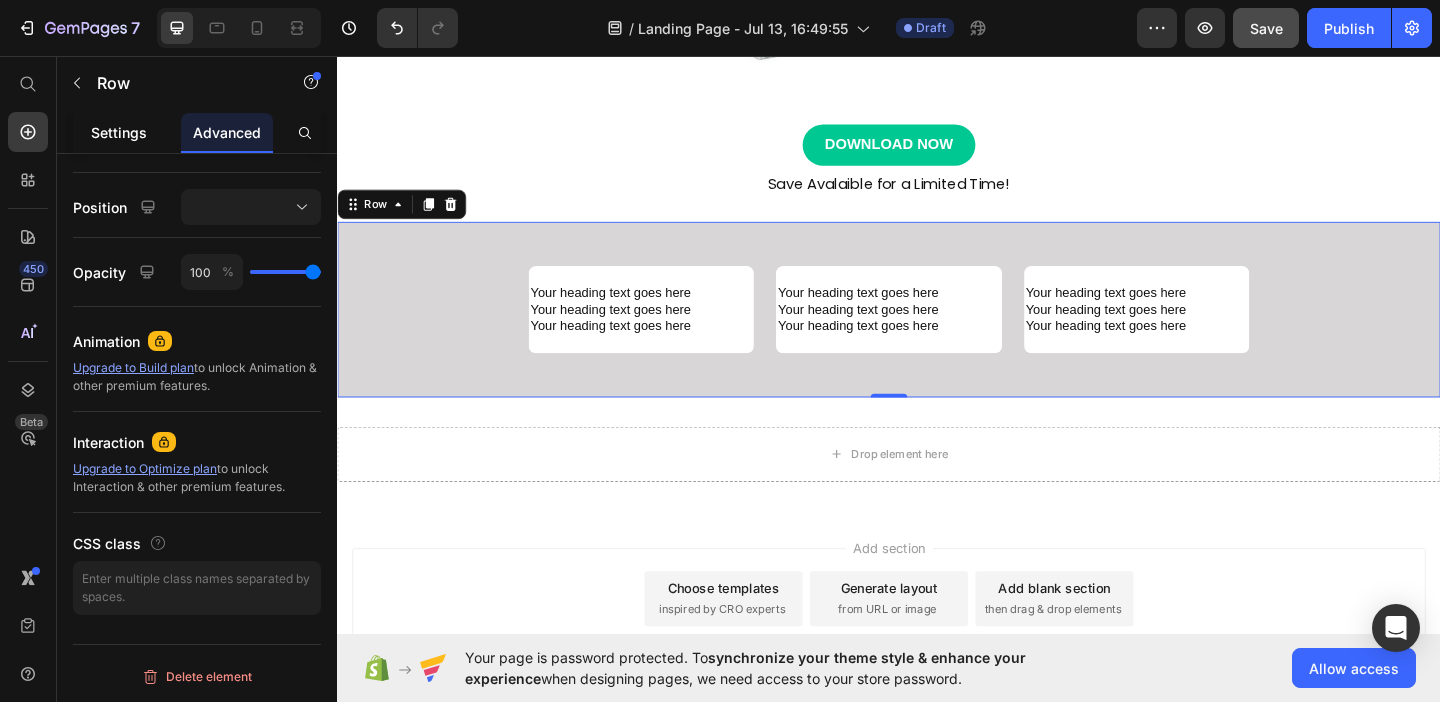 click on "Settings" 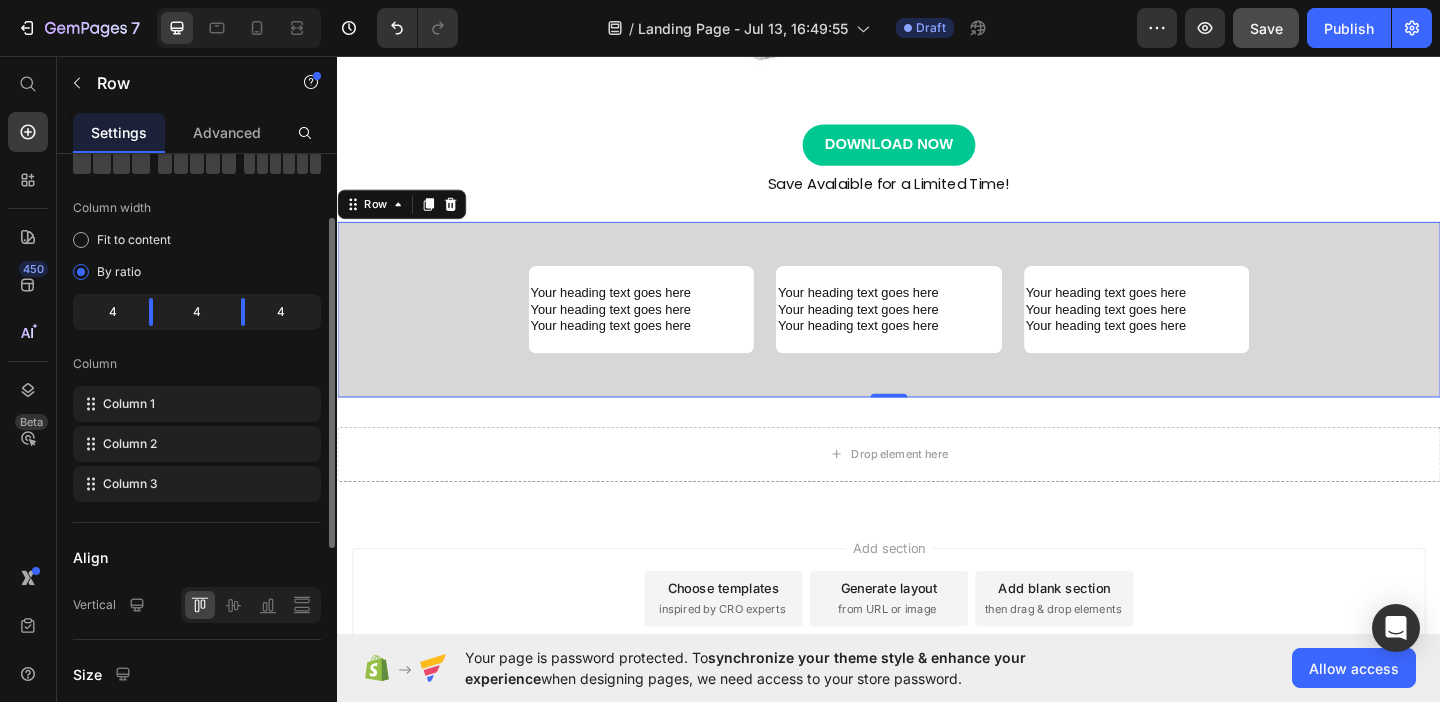 scroll, scrollTop: 128, scrollLeft: 0, axis: vertical 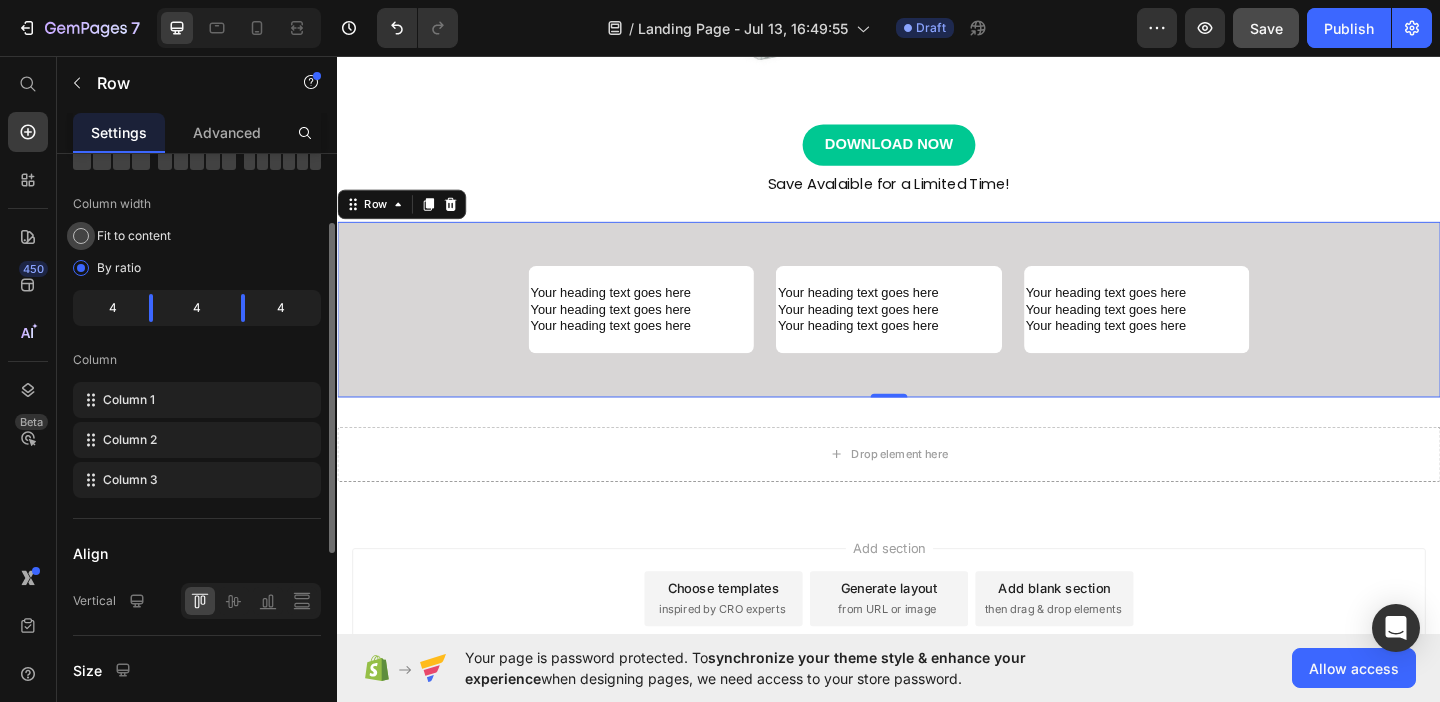 click on "Fit to content" 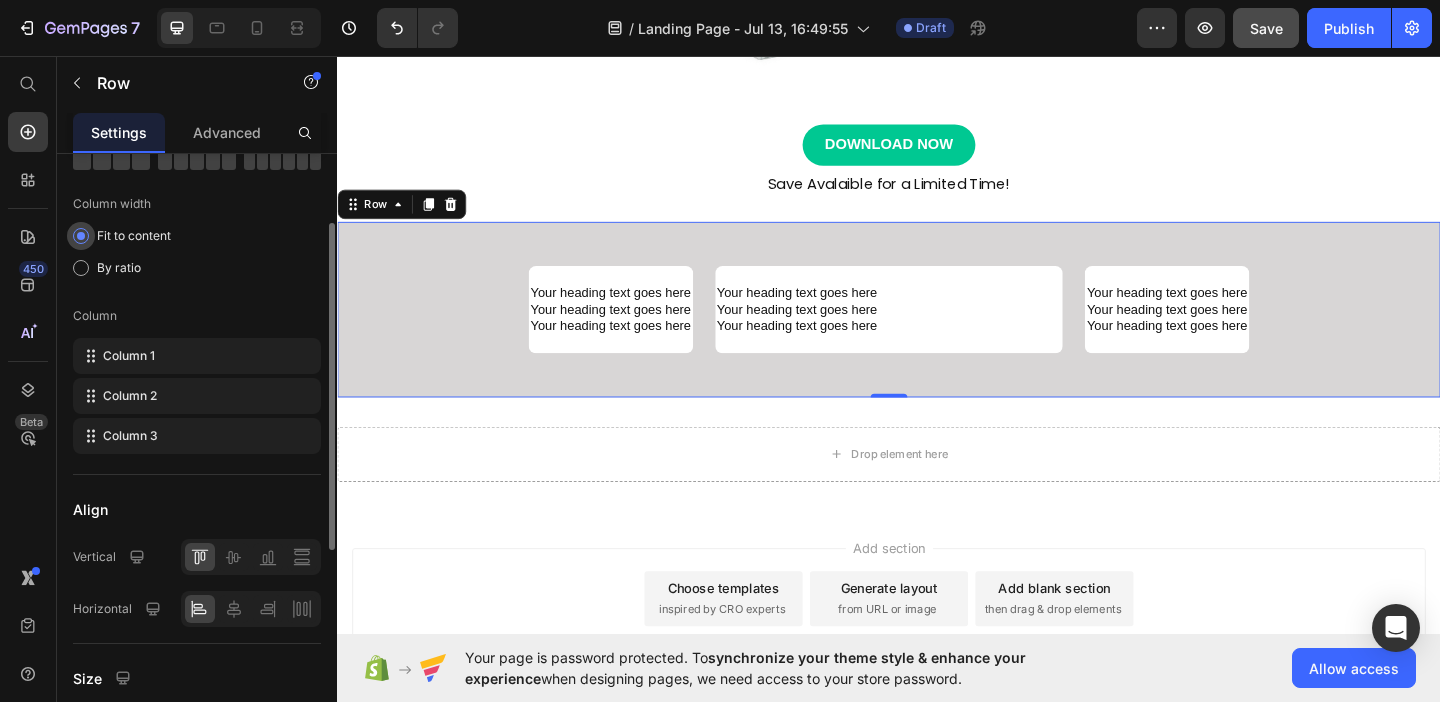 click on "Fit to content" 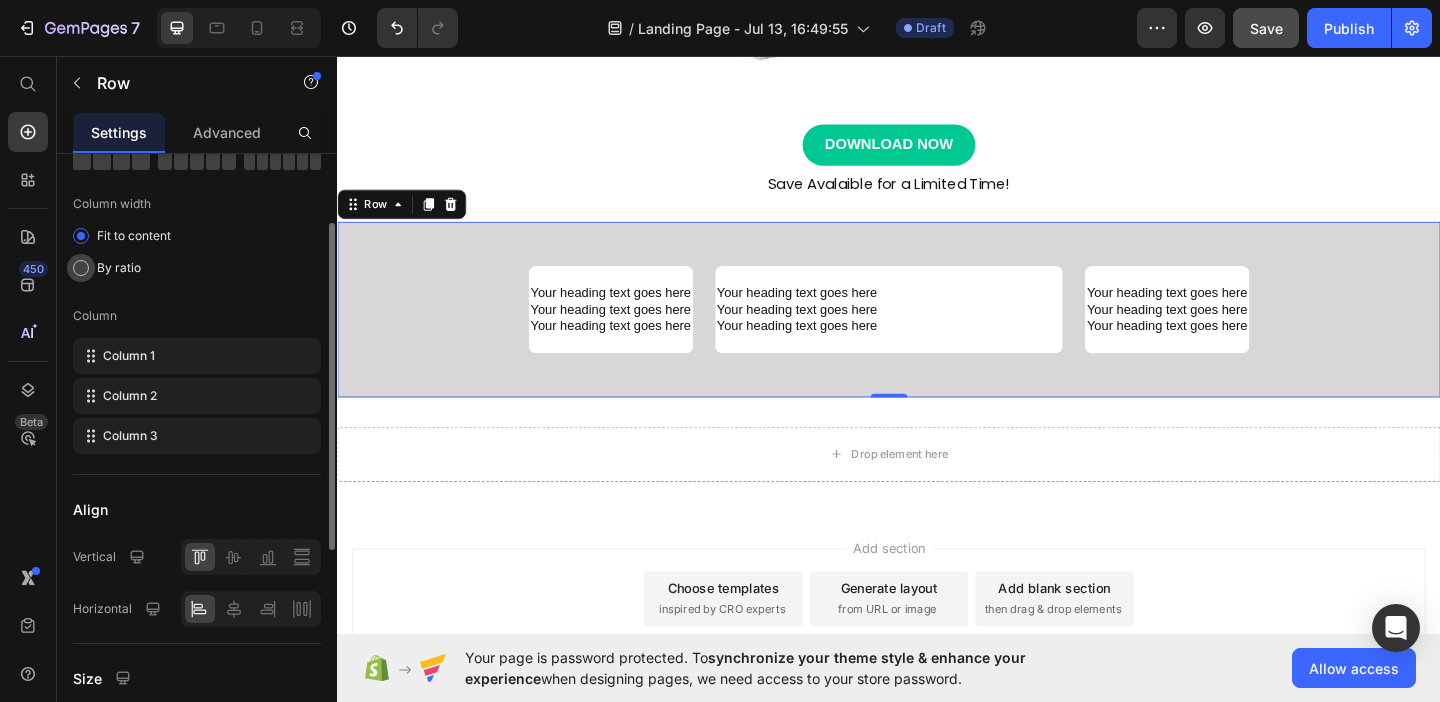 click at bounding box center (81, 268) 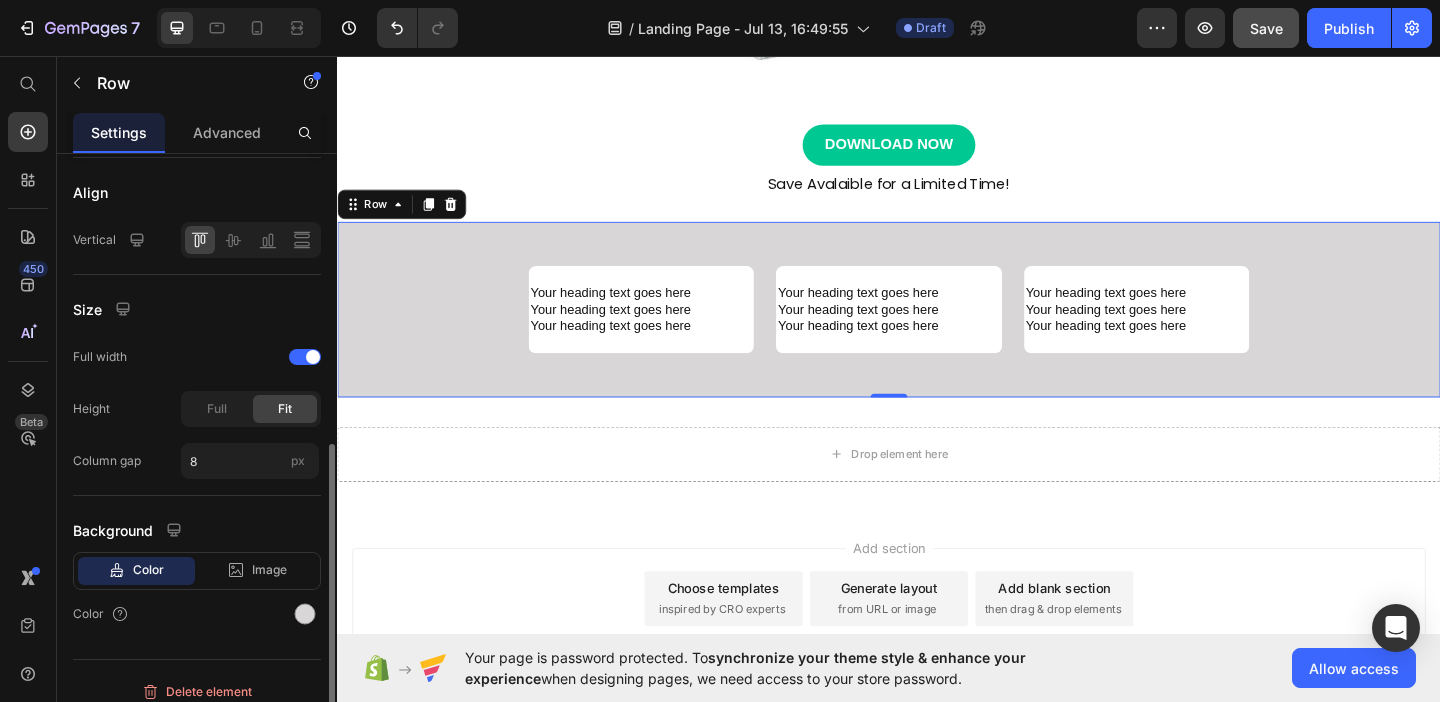scroll, scrollTop: 504, scrollLeft: 0, axis: vertical 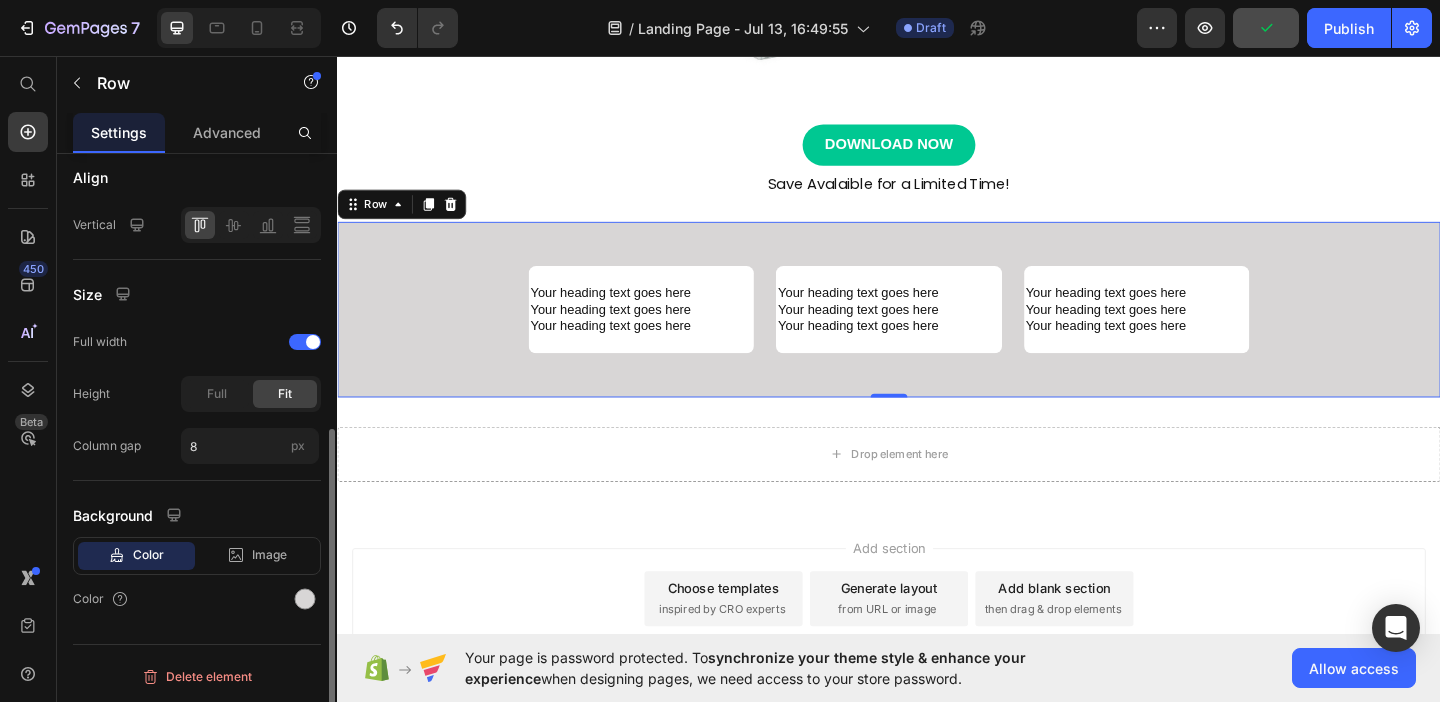 click on "Color" 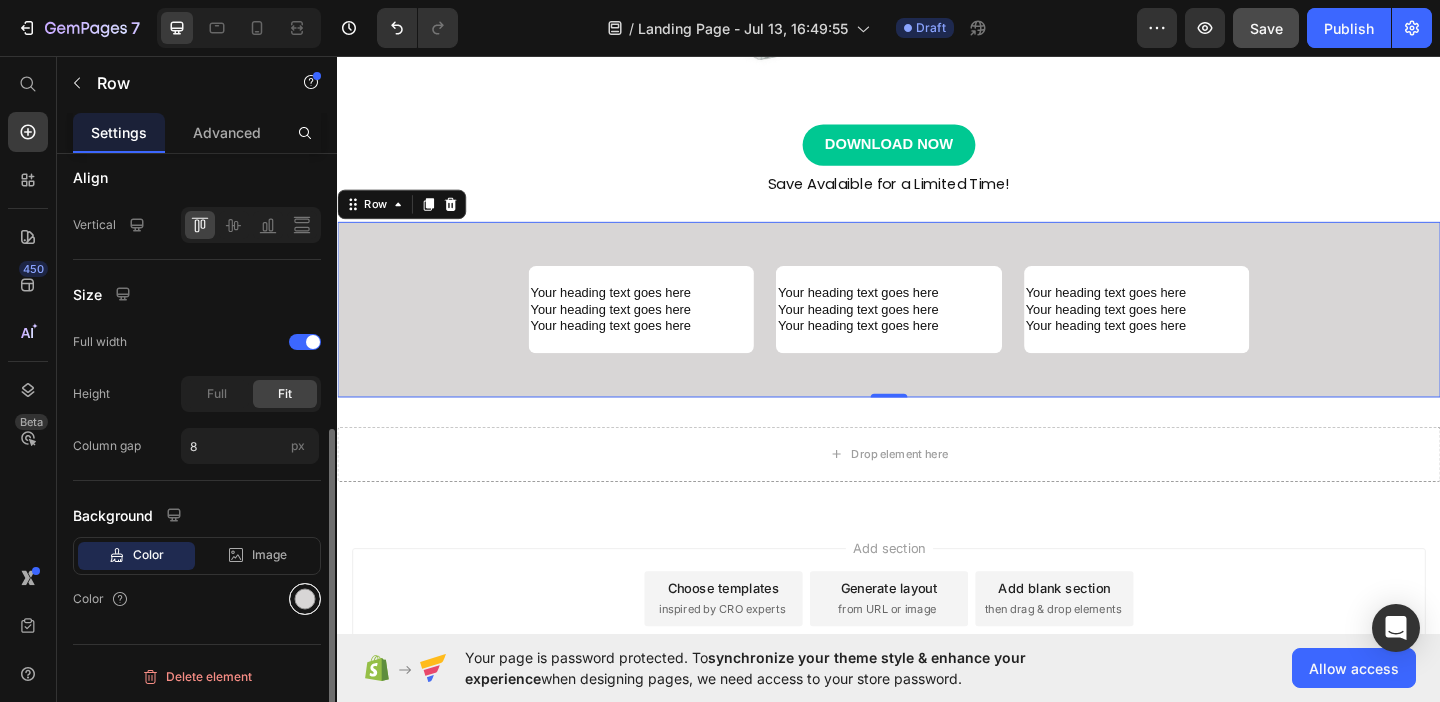 click at bounding box center (305, 599) 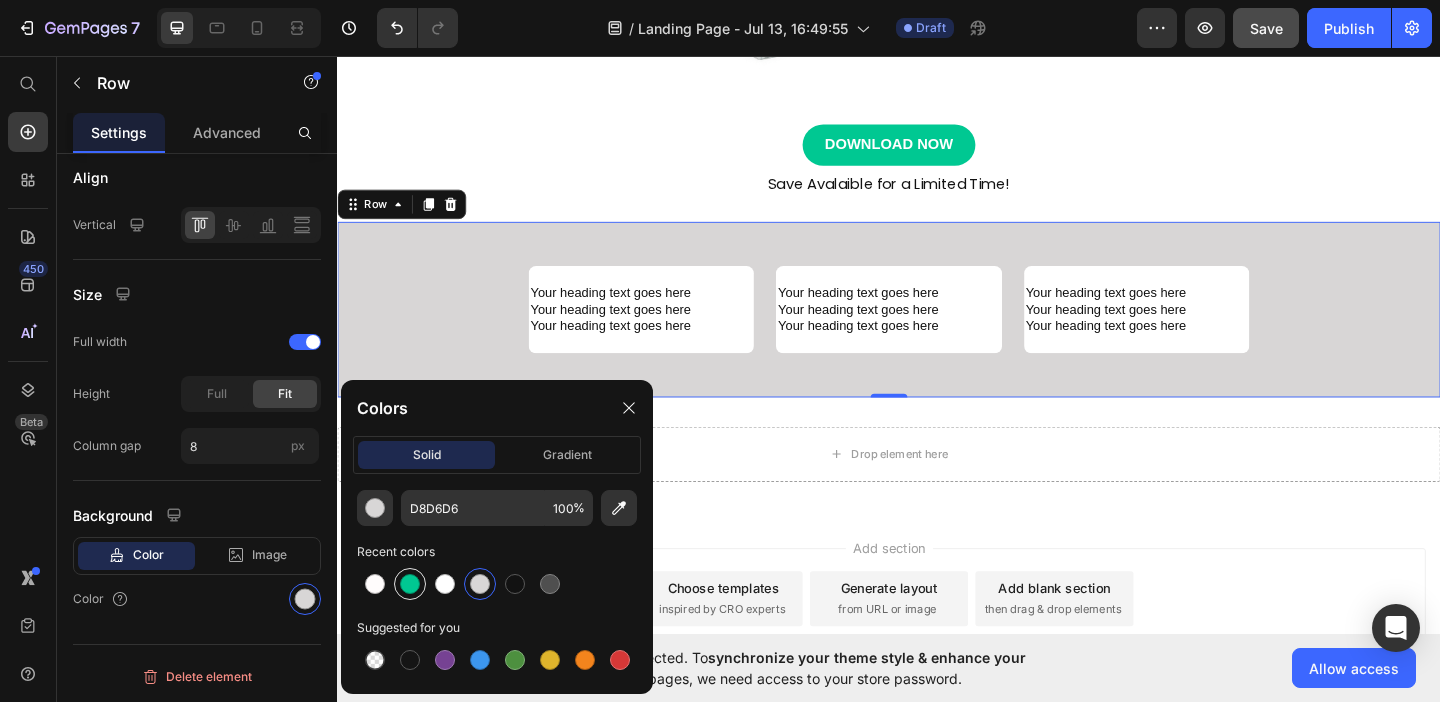 click at bounding box center (410, 584) 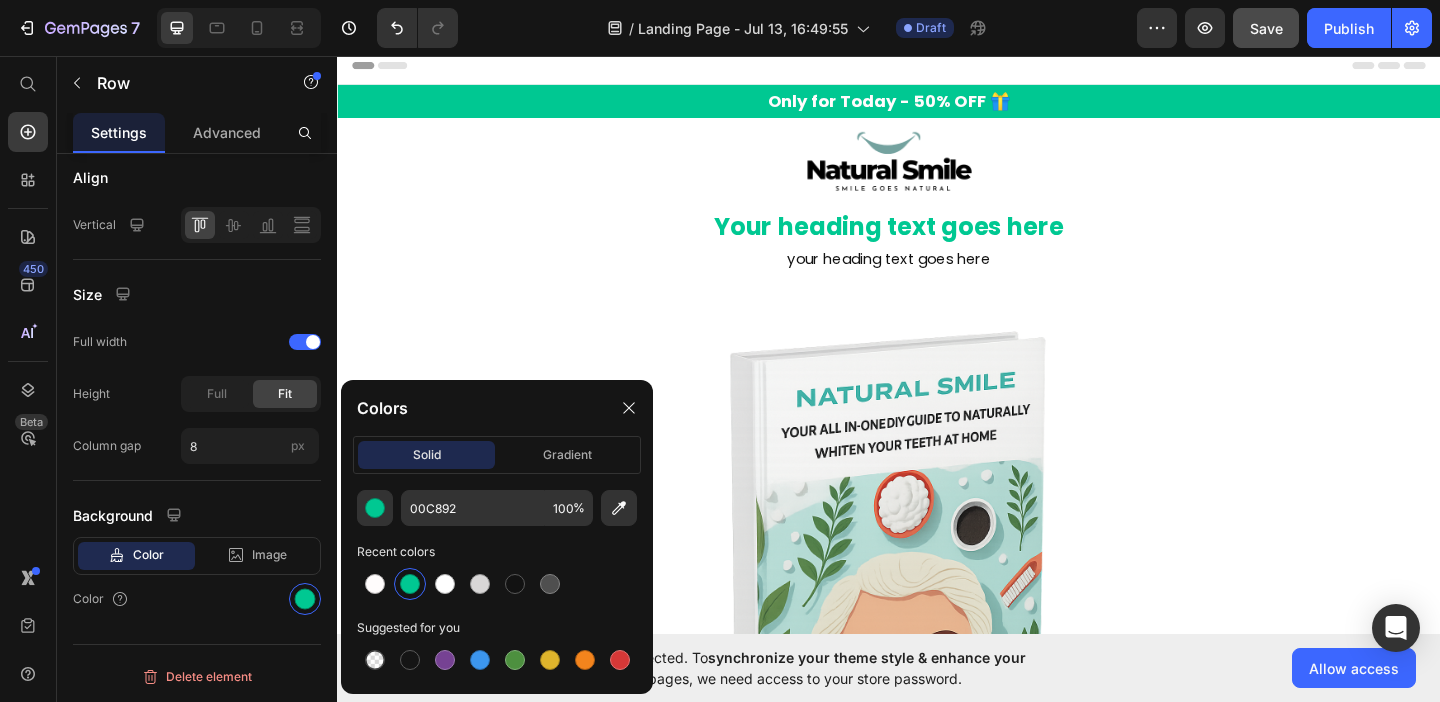 scroll, scrollTop: 0, scrollLeft: 0, axis: both 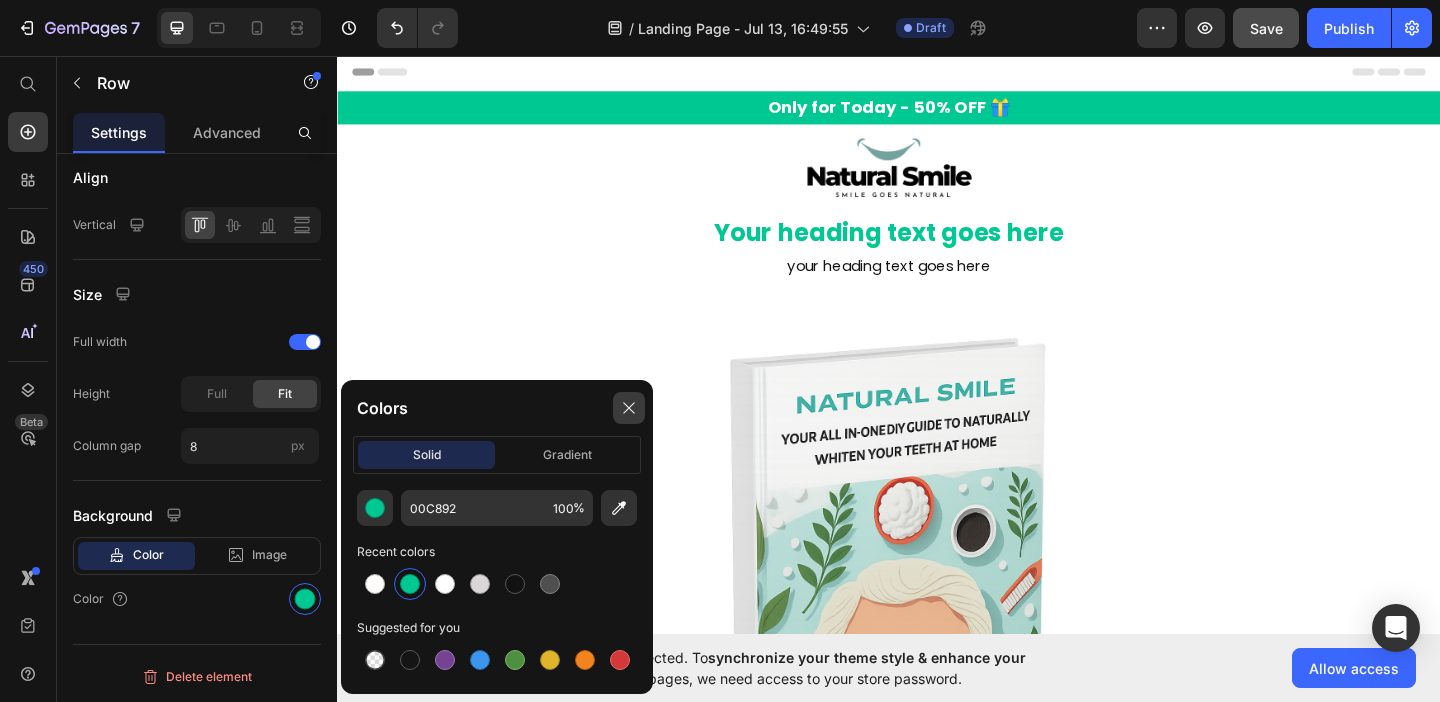click at bounding box center [629, 408] 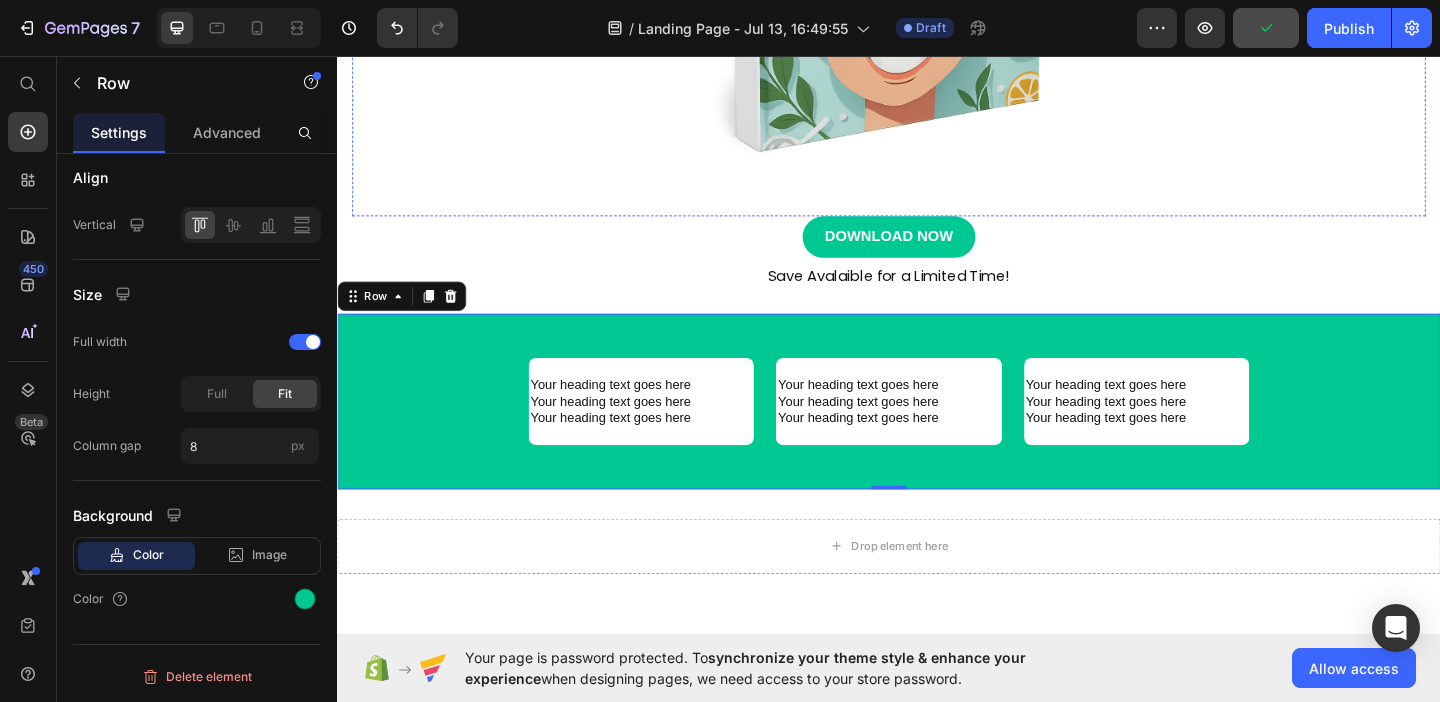 scroll, scrollTop: 762, scrollLeft: 0, axis: vertical 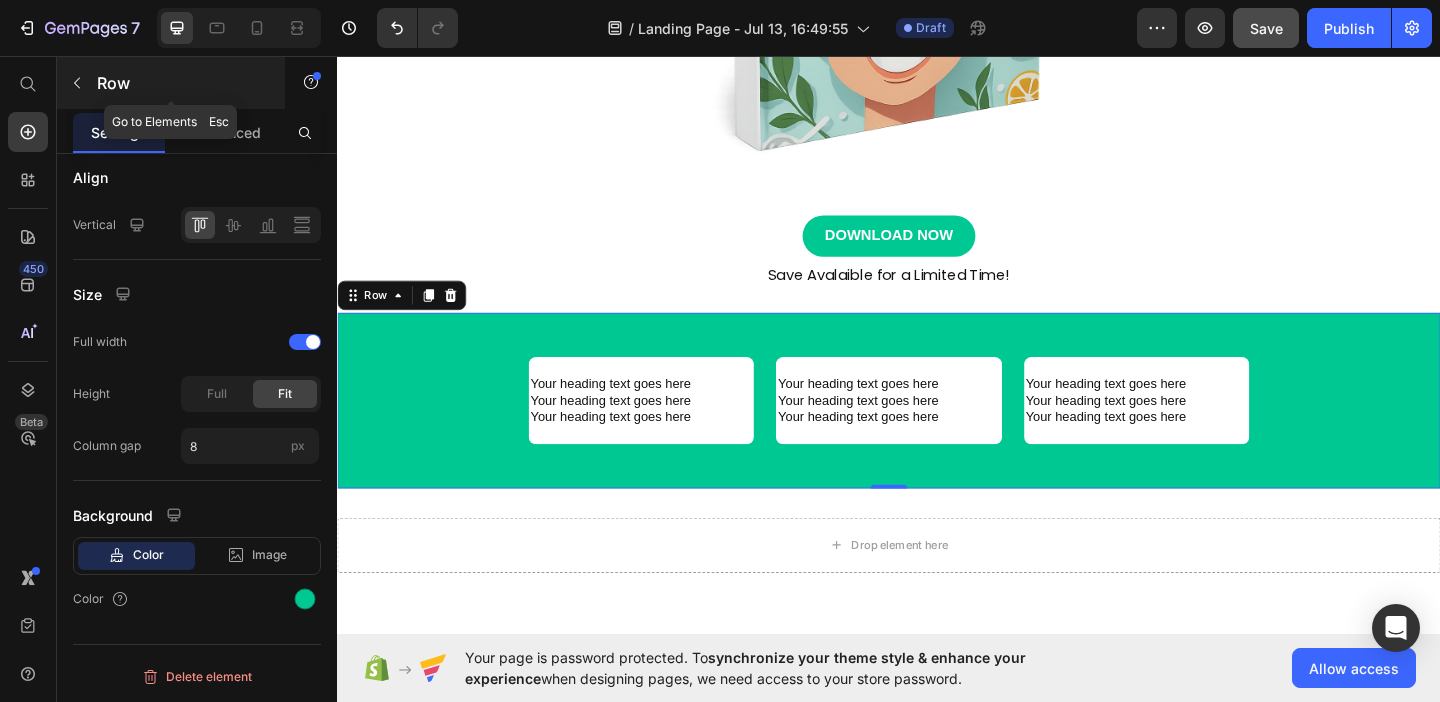 click at bounding box center [77, 83] 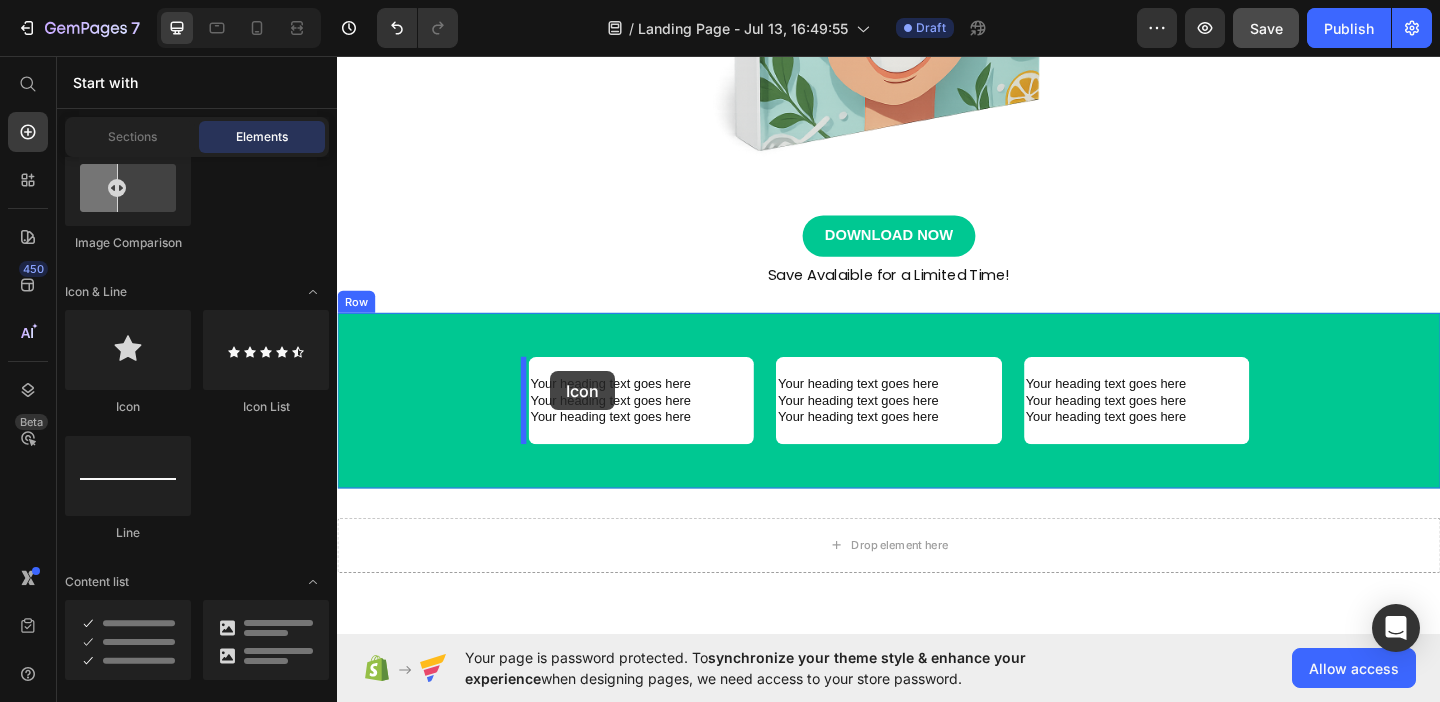 drag, startPoint x: 495, startPoint y: 401, endPoint x: 569, endPoint y: 399, distance: 74.02702 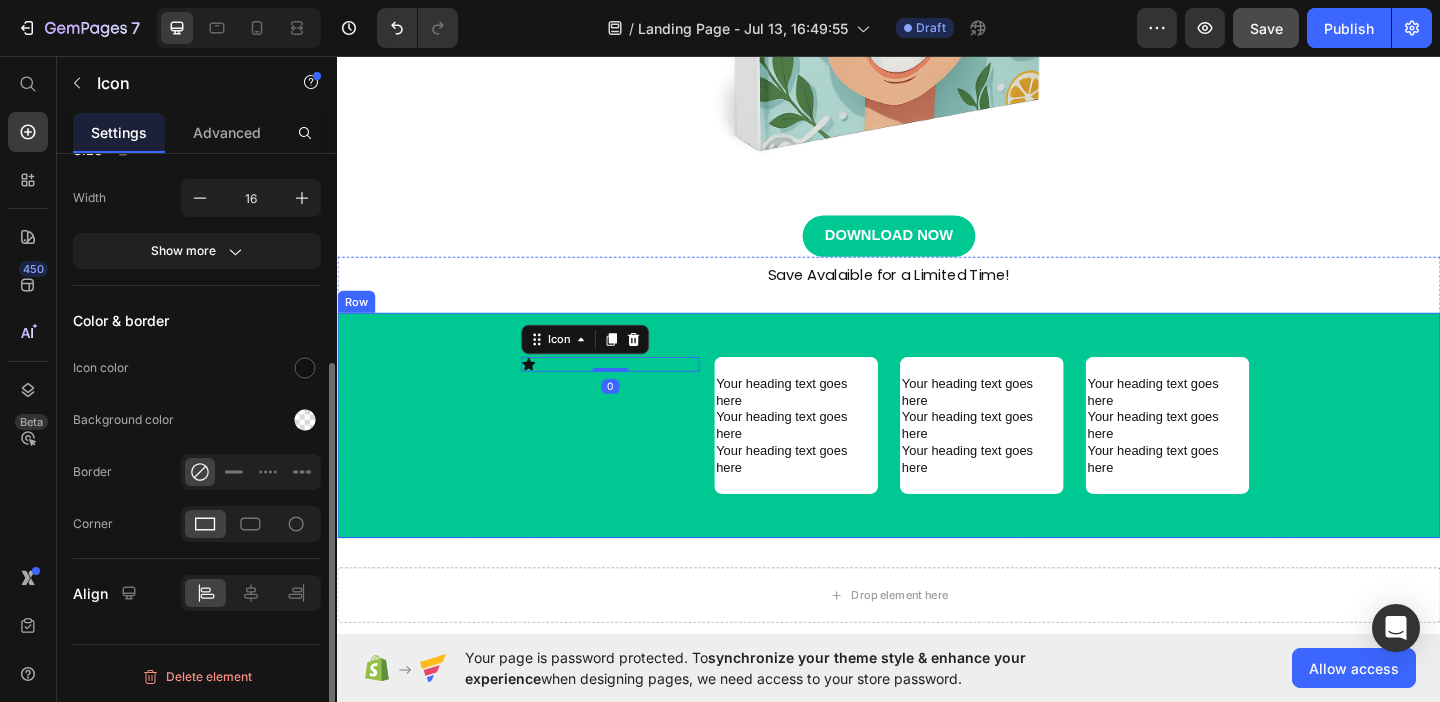 scroll, scrollTop: 0, scrollLeft: 0, axis: both 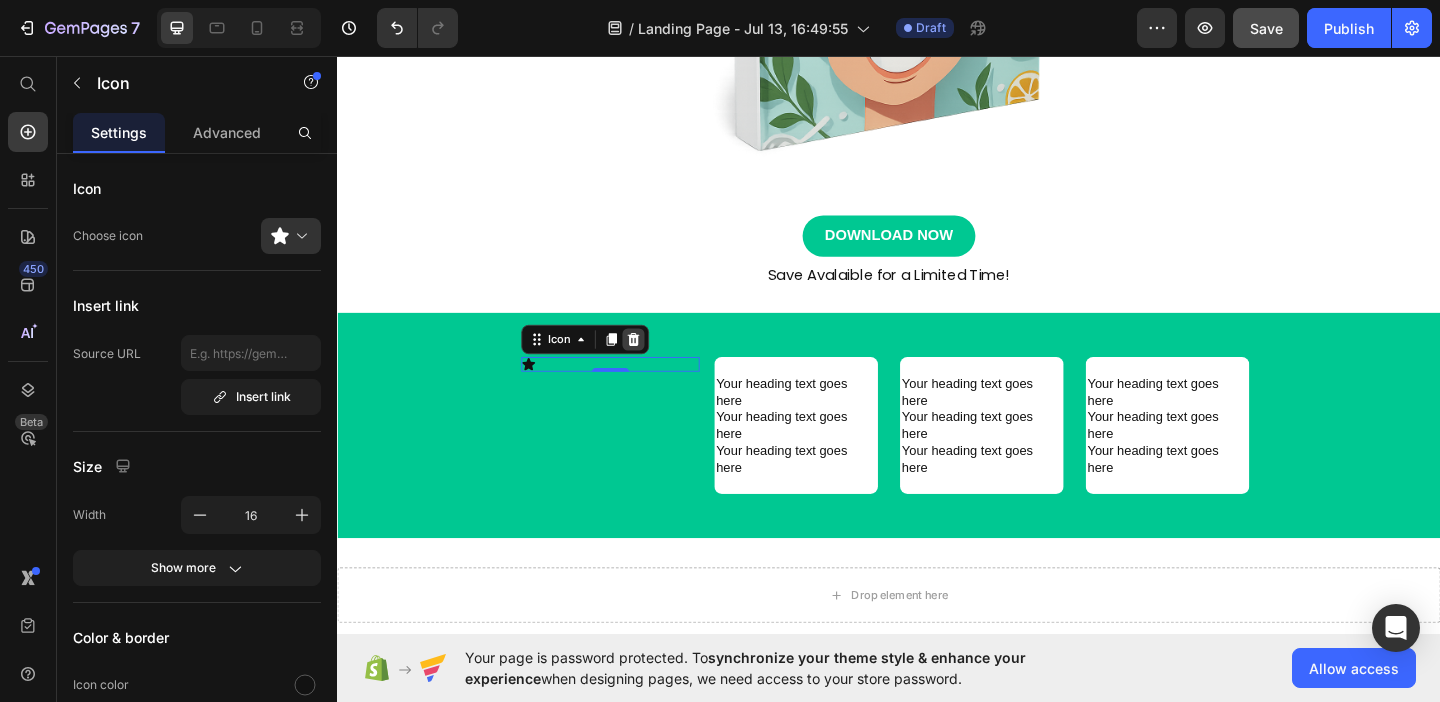 click 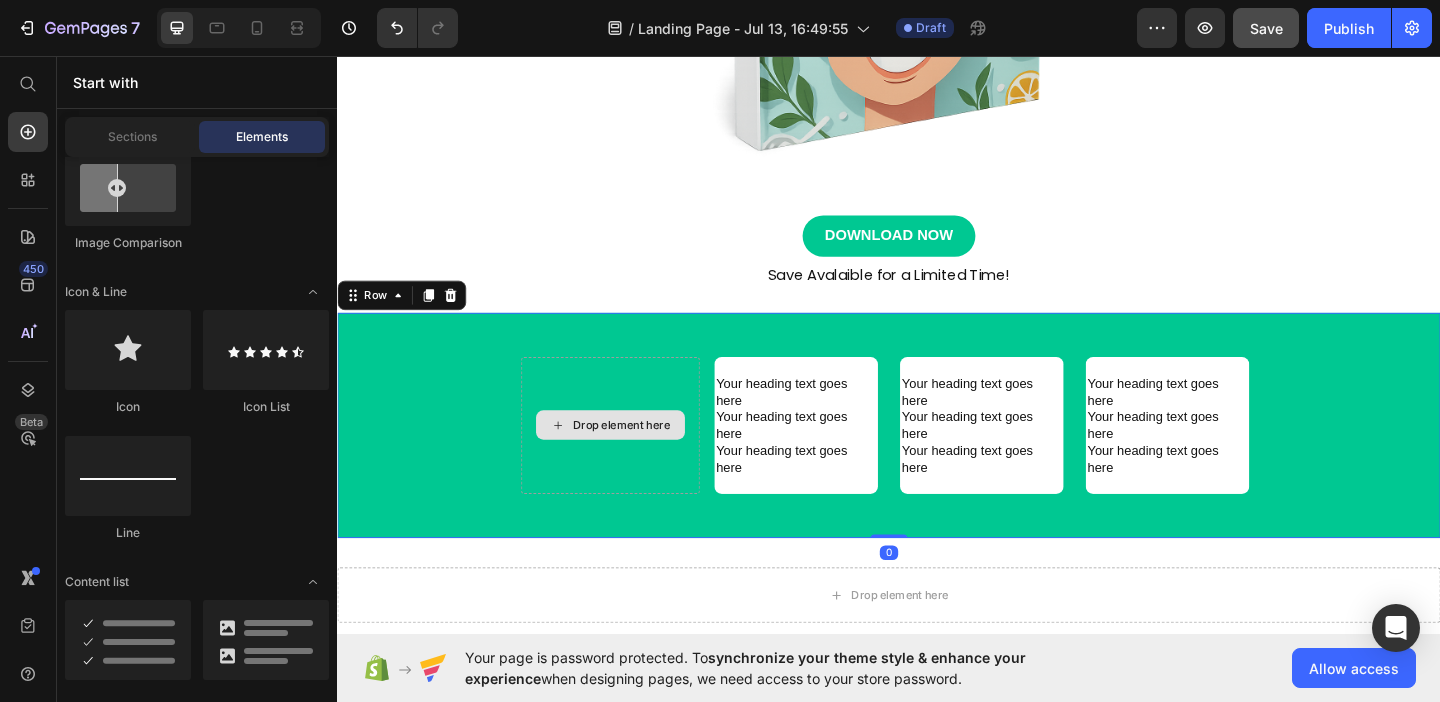 click on "Drop element here" at bounding box center (634, 458) 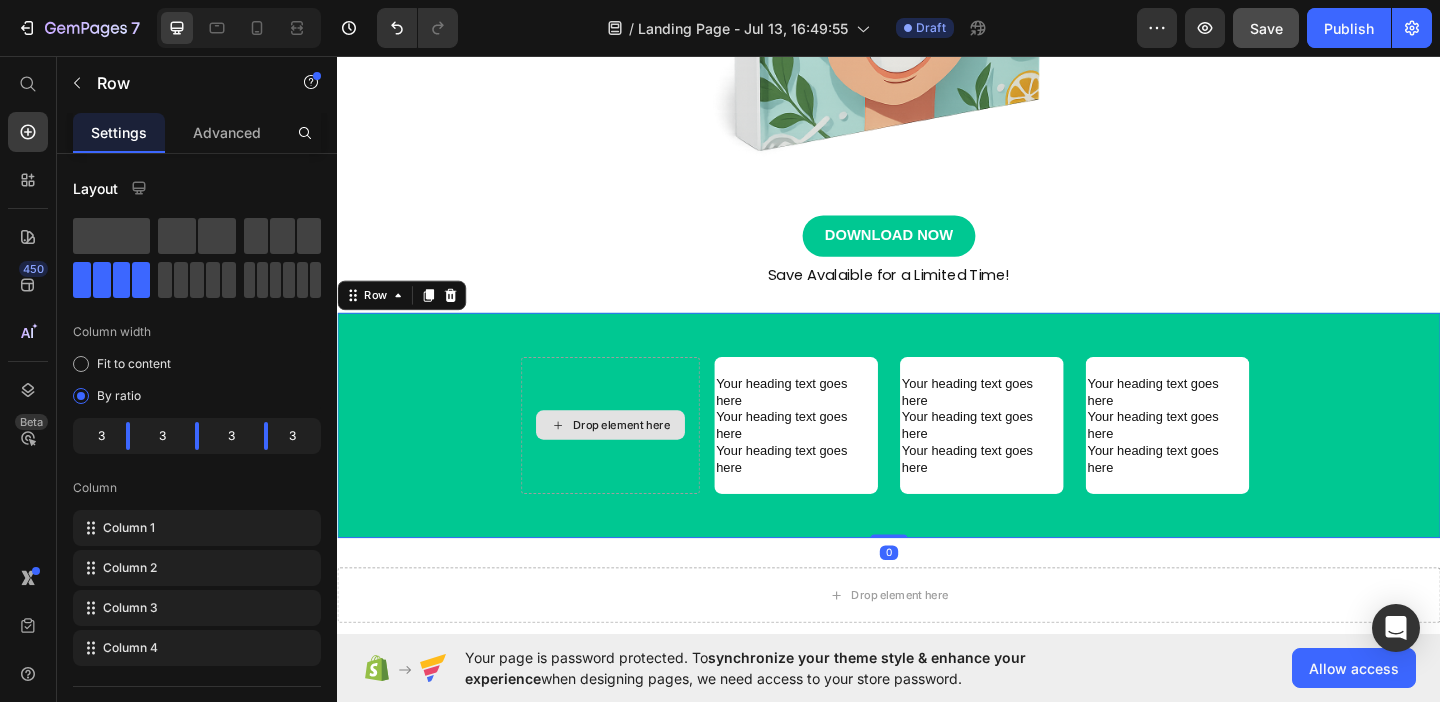 click on "Drop element here" at bounding box center (634, 458) 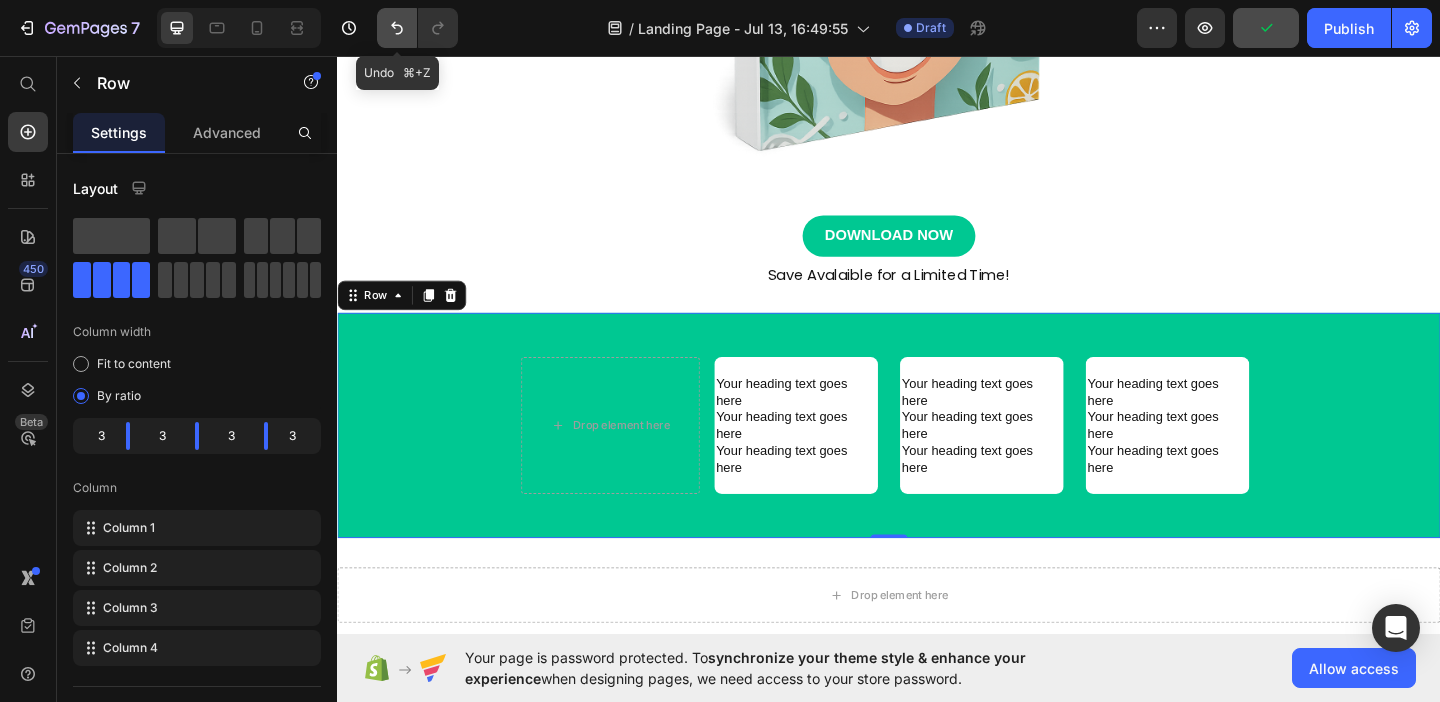 click 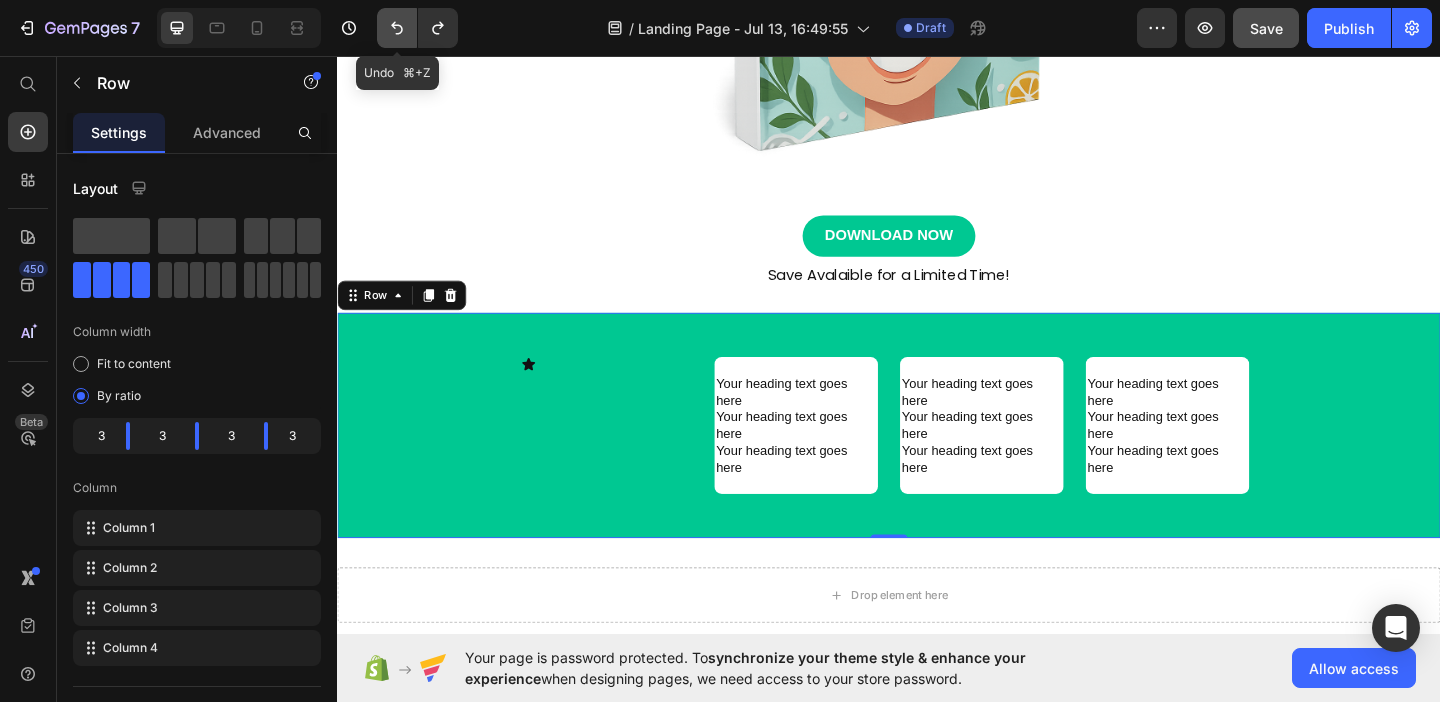 click 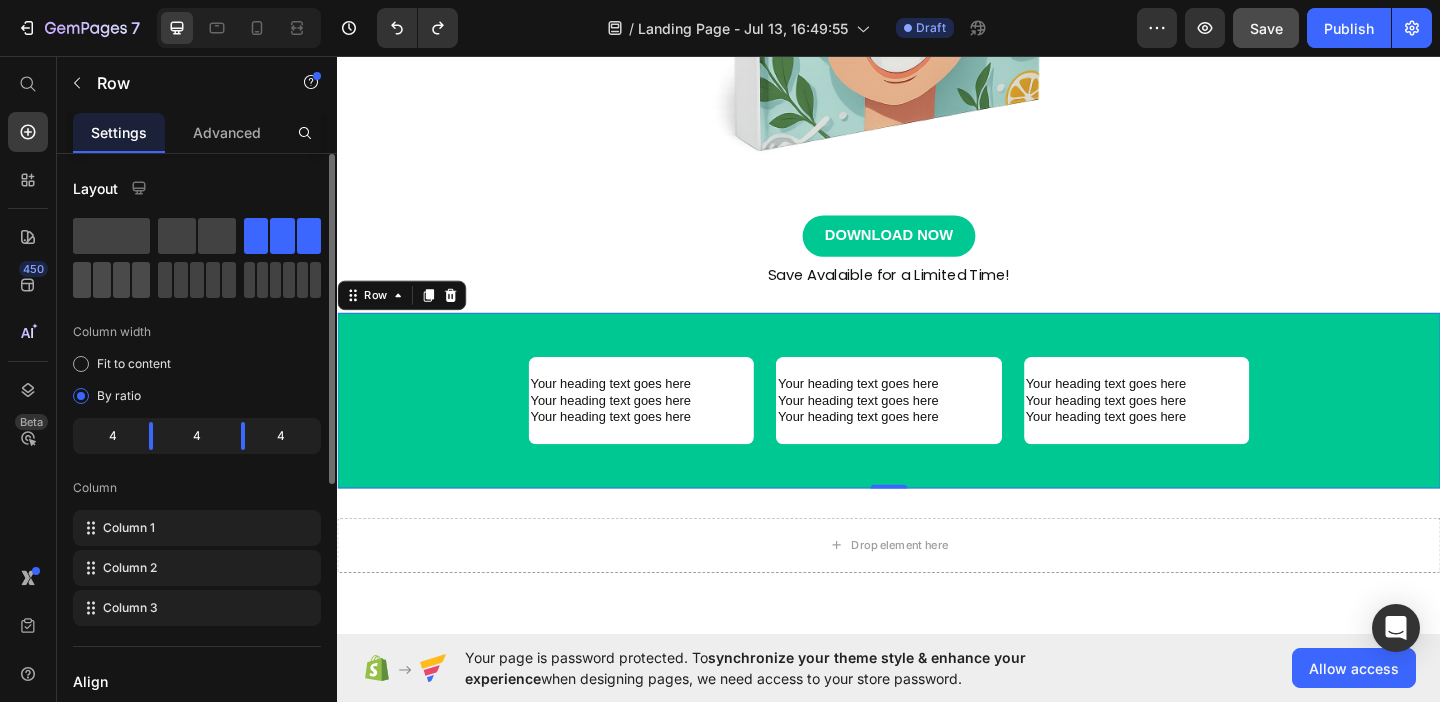 click 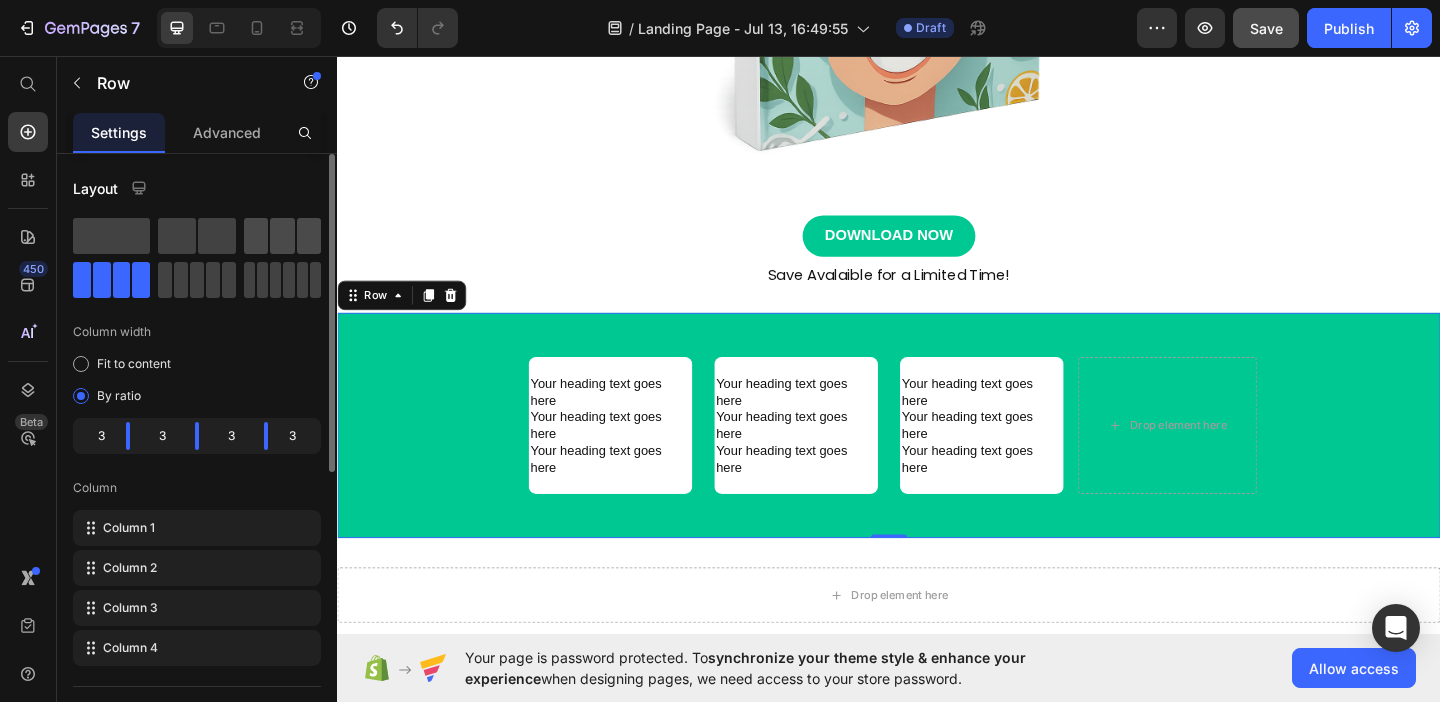 click 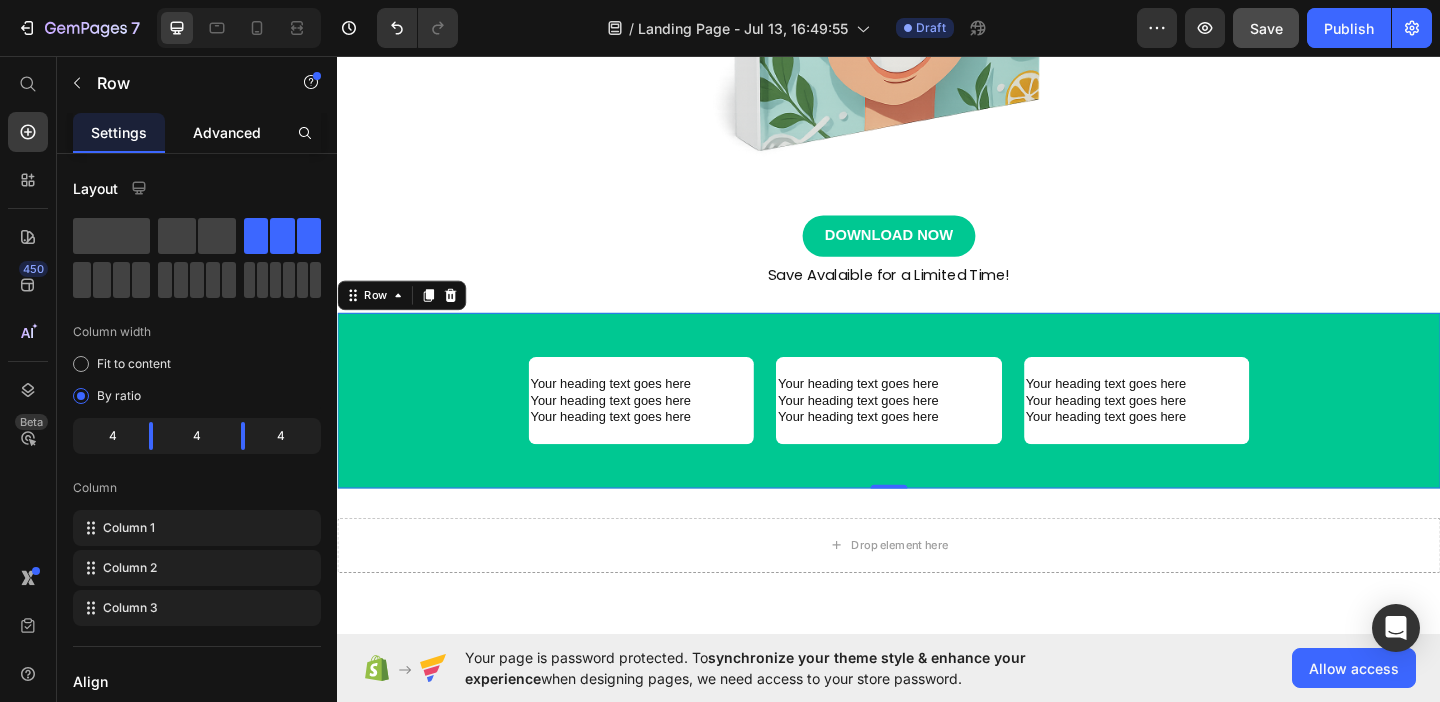 click on "Advanced" at bounding box center [227, 132] 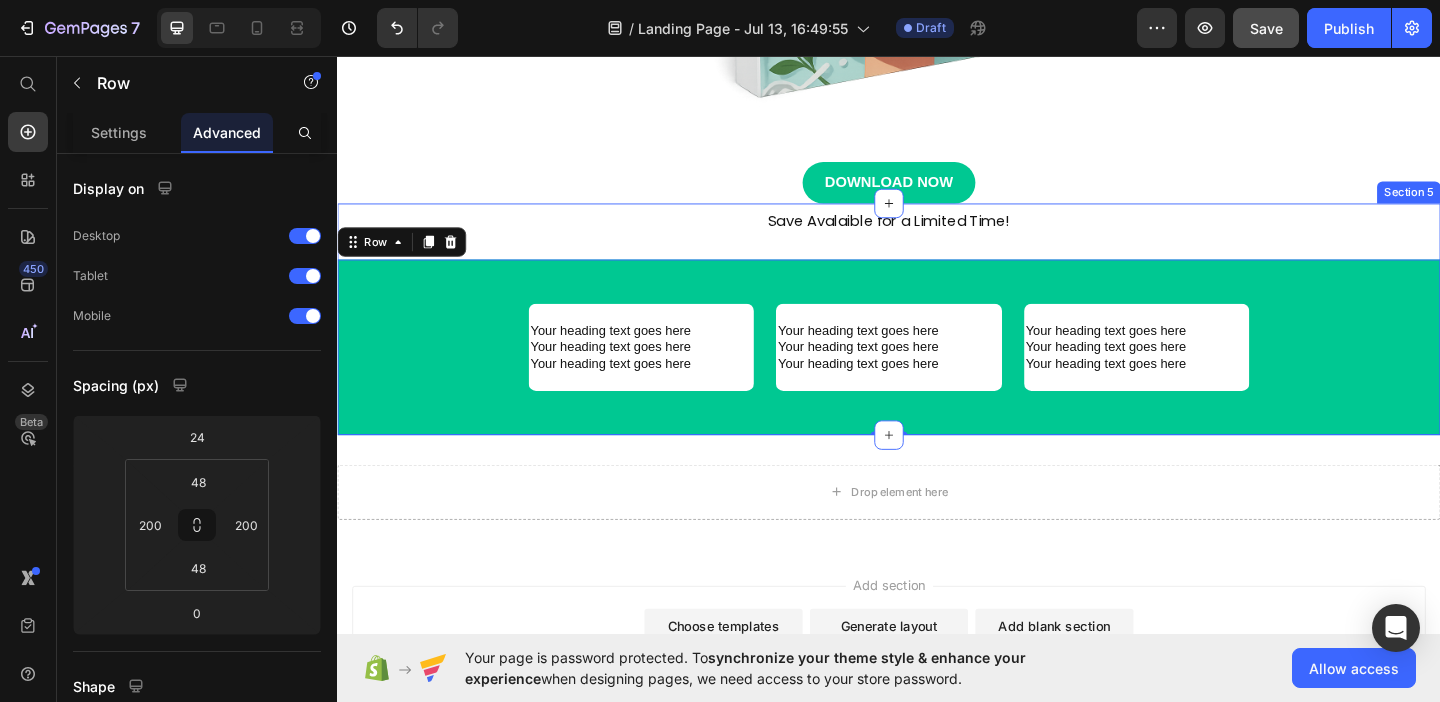 scroll, scrollTop: 822, scrollLeft: 0, axis: vertical 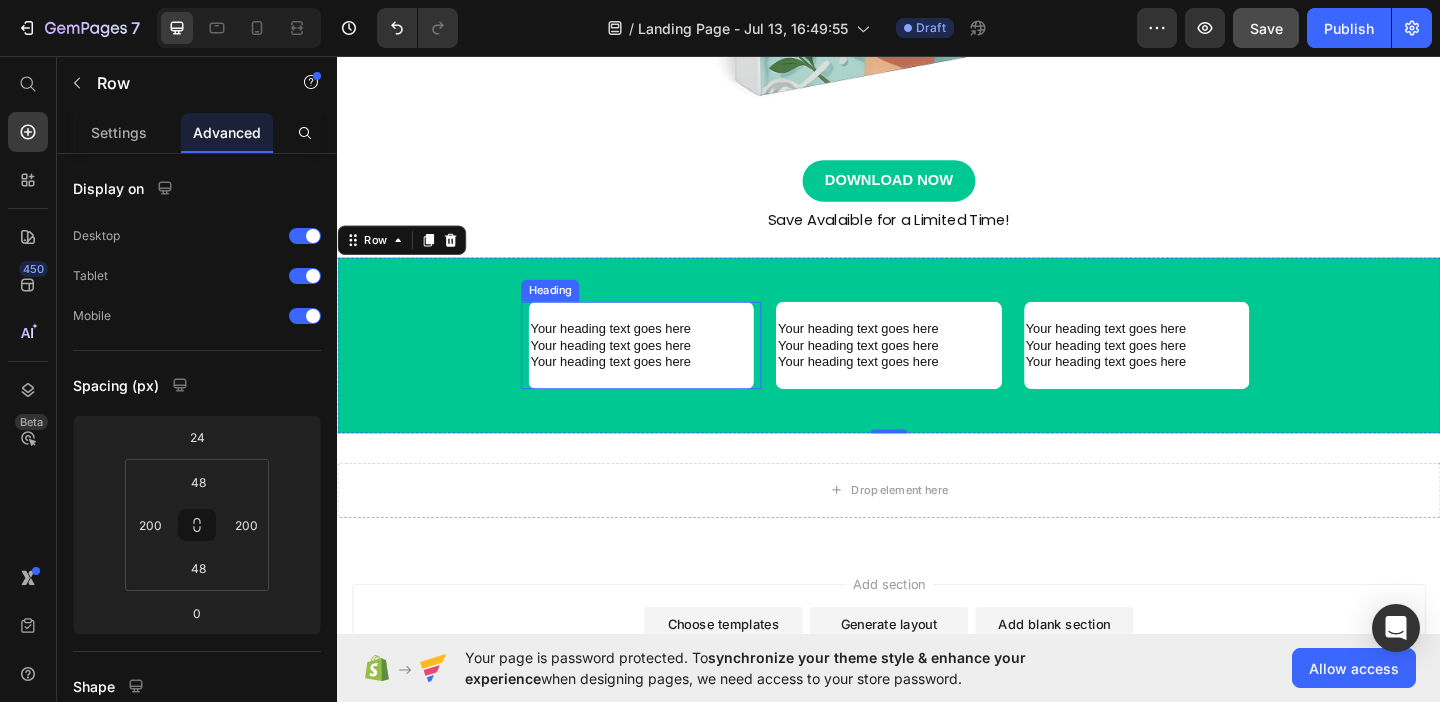 click on "Your heading text goes here  Your heading text goes here  Your heading text goes here" at bounding box center [667, 370] 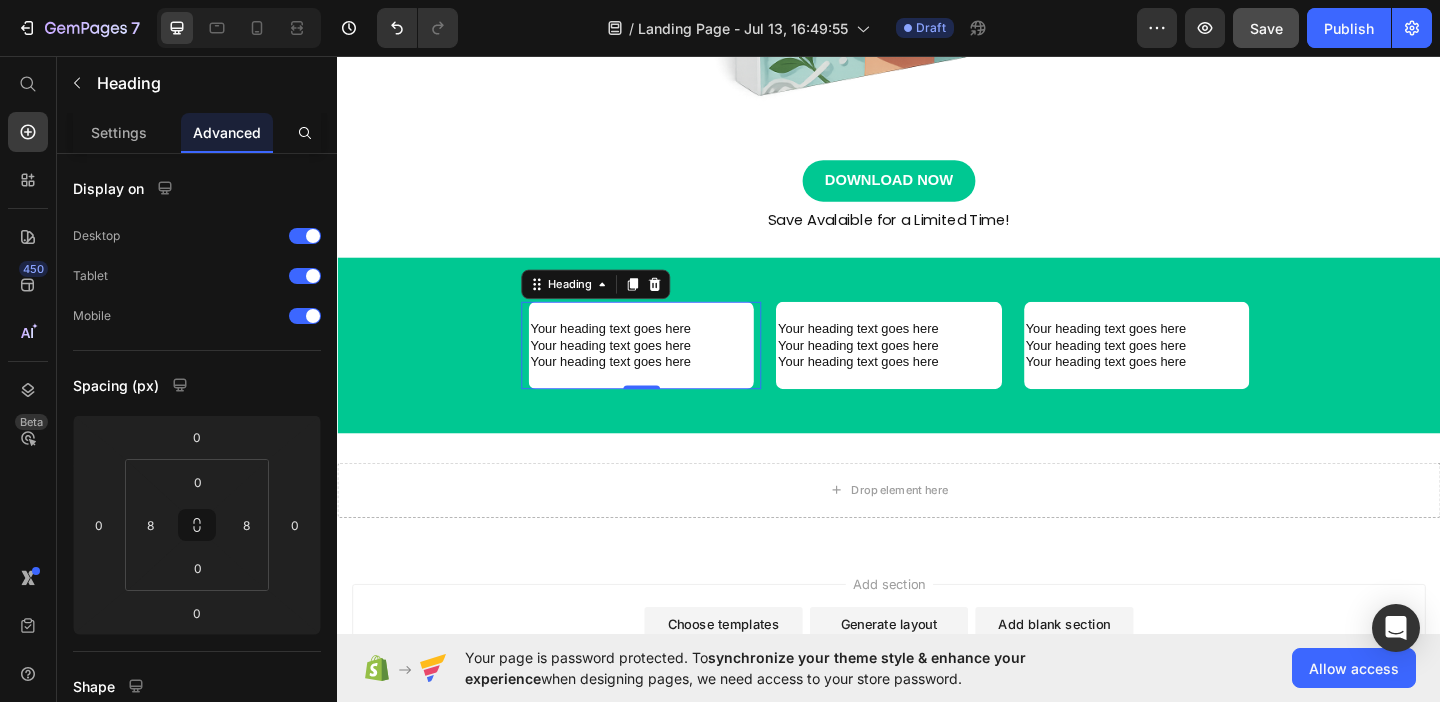 click on "Your heading text goes here  Your heading text goes here  Your heading text goes here" at bounding box center [667, 370] 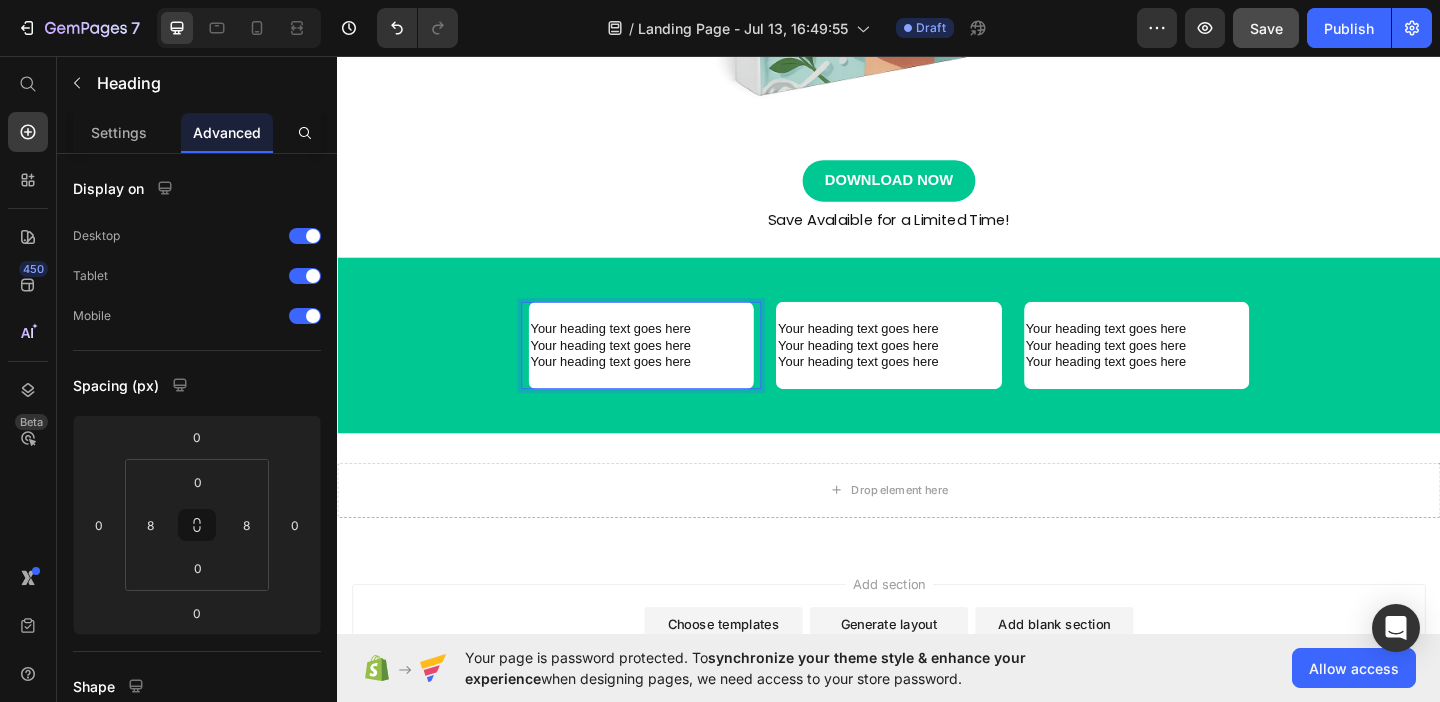 click on "⁠⁠⁠⁠⁠⁠⁠  Your heading text goes here  Your heading text goes here  Your heading text goes here" at bounding box center (667, 370) 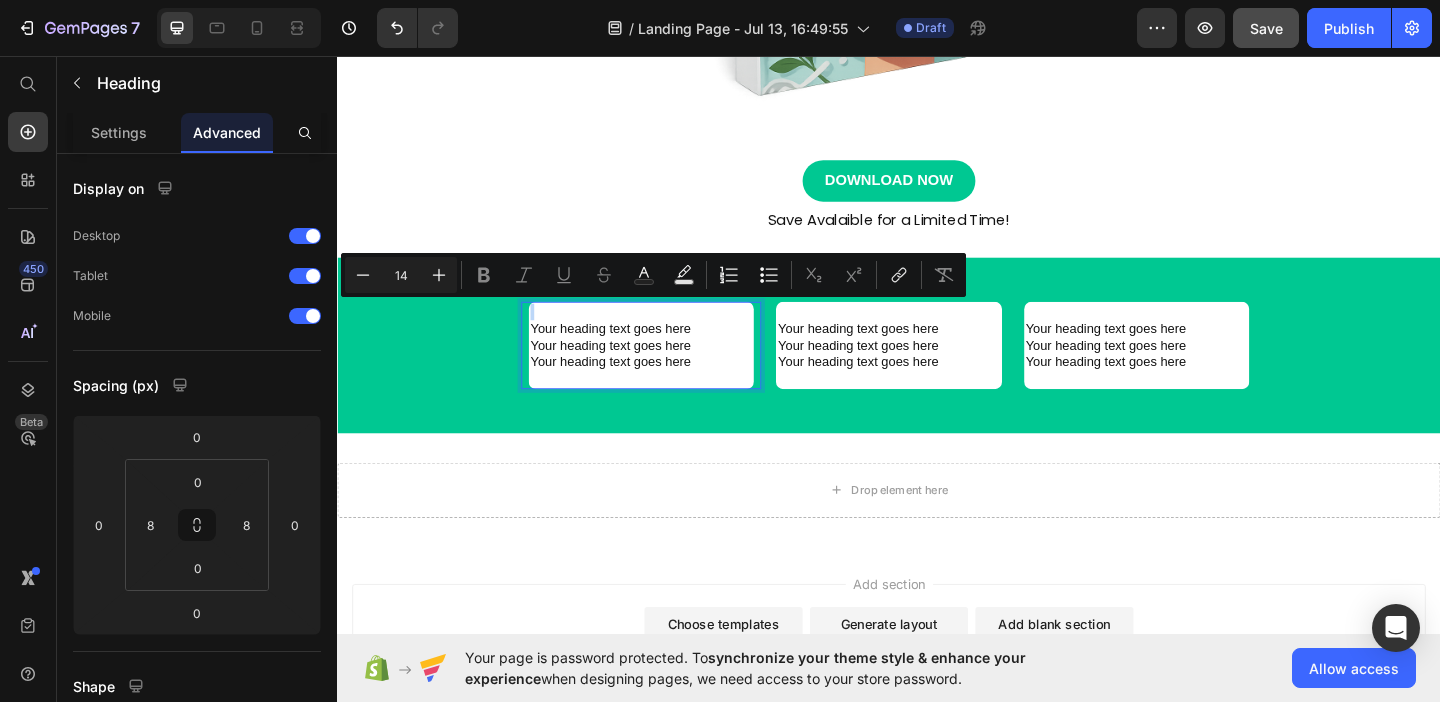 click on "Your heading text goes here  Your heading text goes here  Your heading text goes here" at bounding box center [667, 370] 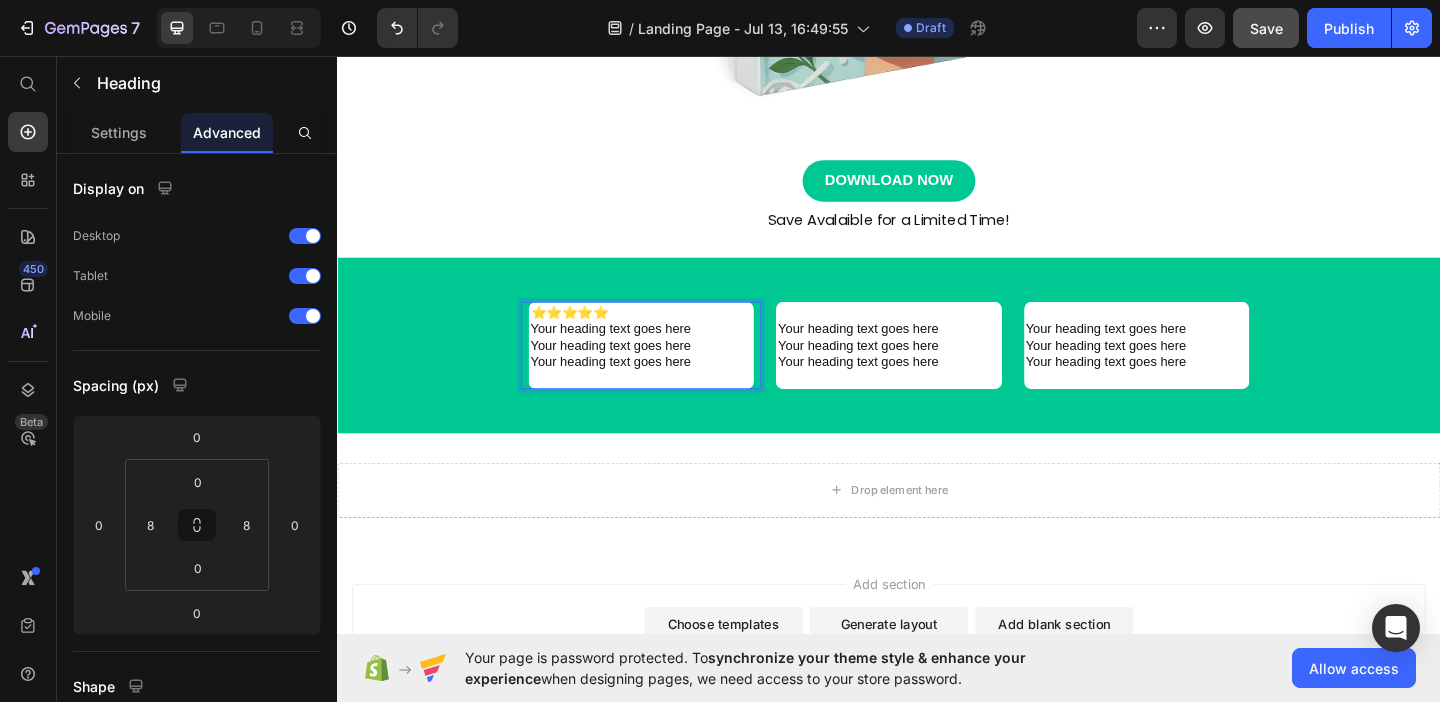 click on "⭐️⭐️⭐️⭐️⭐️  Your heading text goes here  Your heading text goes here  Your heading text goes here" at bounding box center (667, 370) 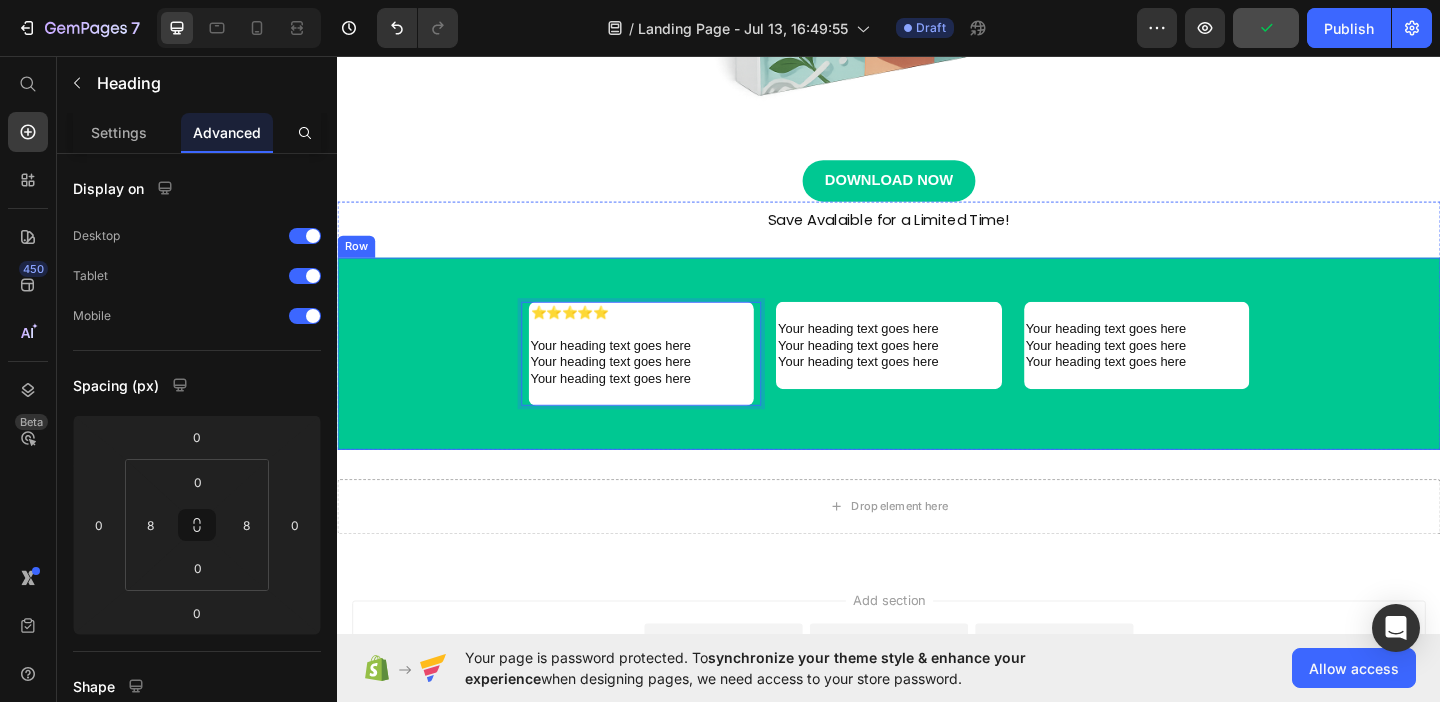 click on "⭐️⭐️⭐️⭐️⭐️ ⁠⁠⁠⁠⁠⁠⁠  Your heading text goes here  Your heading text goes here  Your heading text goes here   Heading   0  Your heading text goes here  Your heading text goes here  Your heading text goes here   Heading Row  Your heading text goes here  Your heading text goes here  Your heading text goes here   Heading Row" at bounding box center (937, 379) 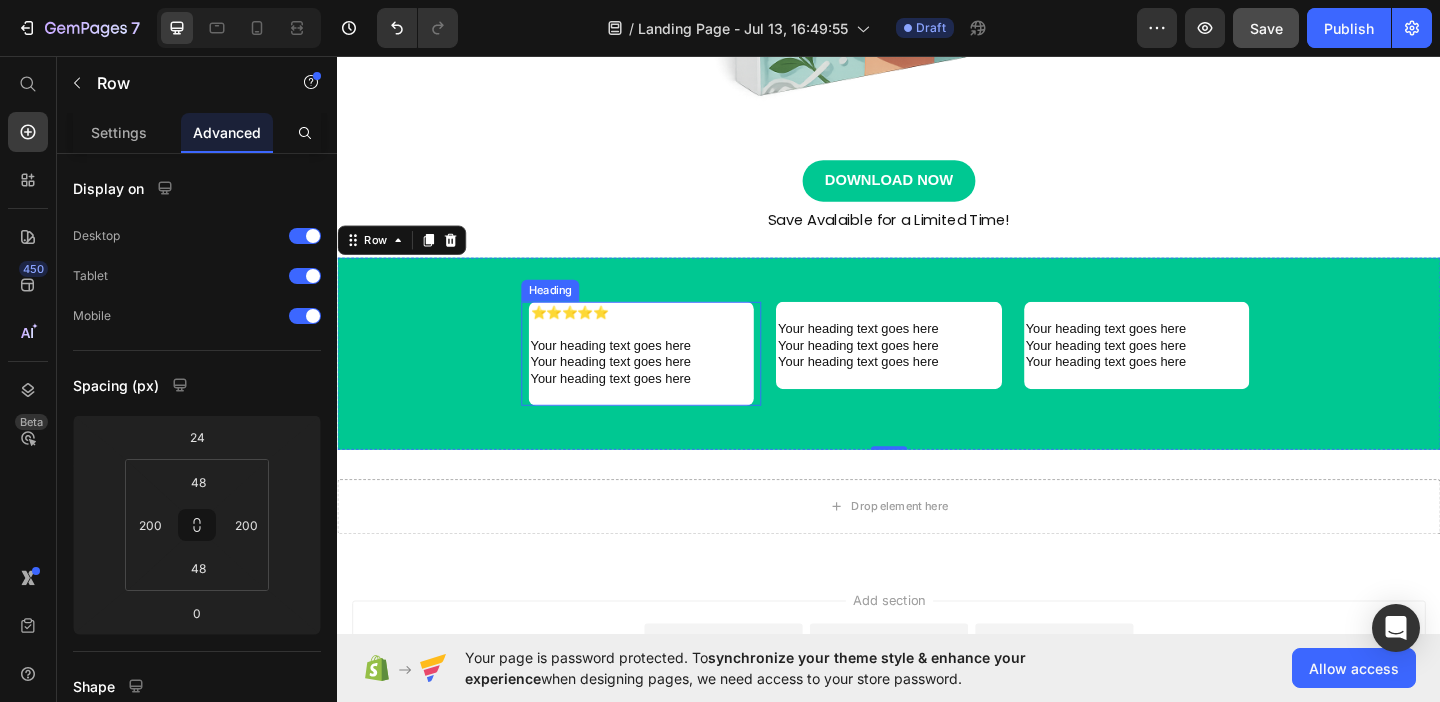 click on "⭐️⭐️⭐️⭐️⭐️  Your heading text goes here  Your heading text goes here  Your heading text goes here" at bounding box center [667, 379] 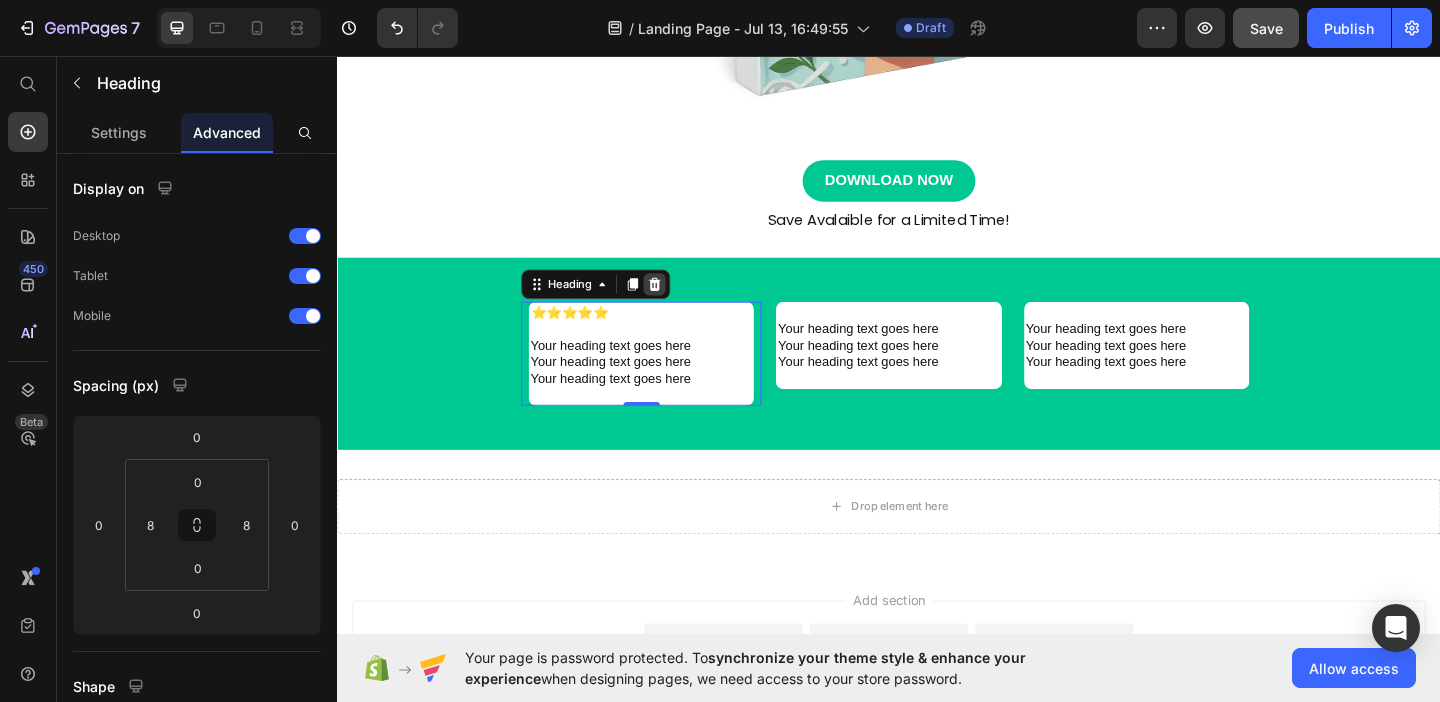 click at bounding box center (682, 304) 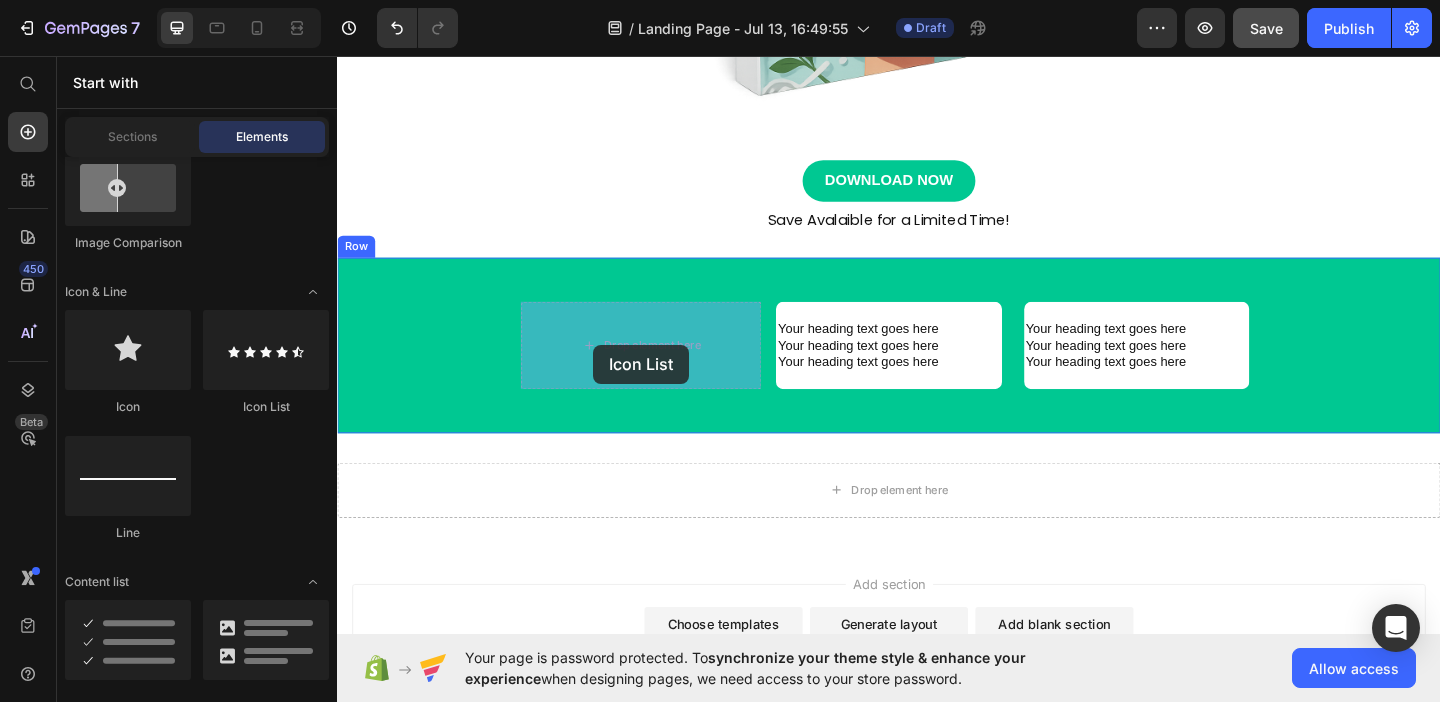 drag, startPoint x: 573, startPoint y: 407, endPoint x: 615, endPoint y: 370, distance: 55.97321 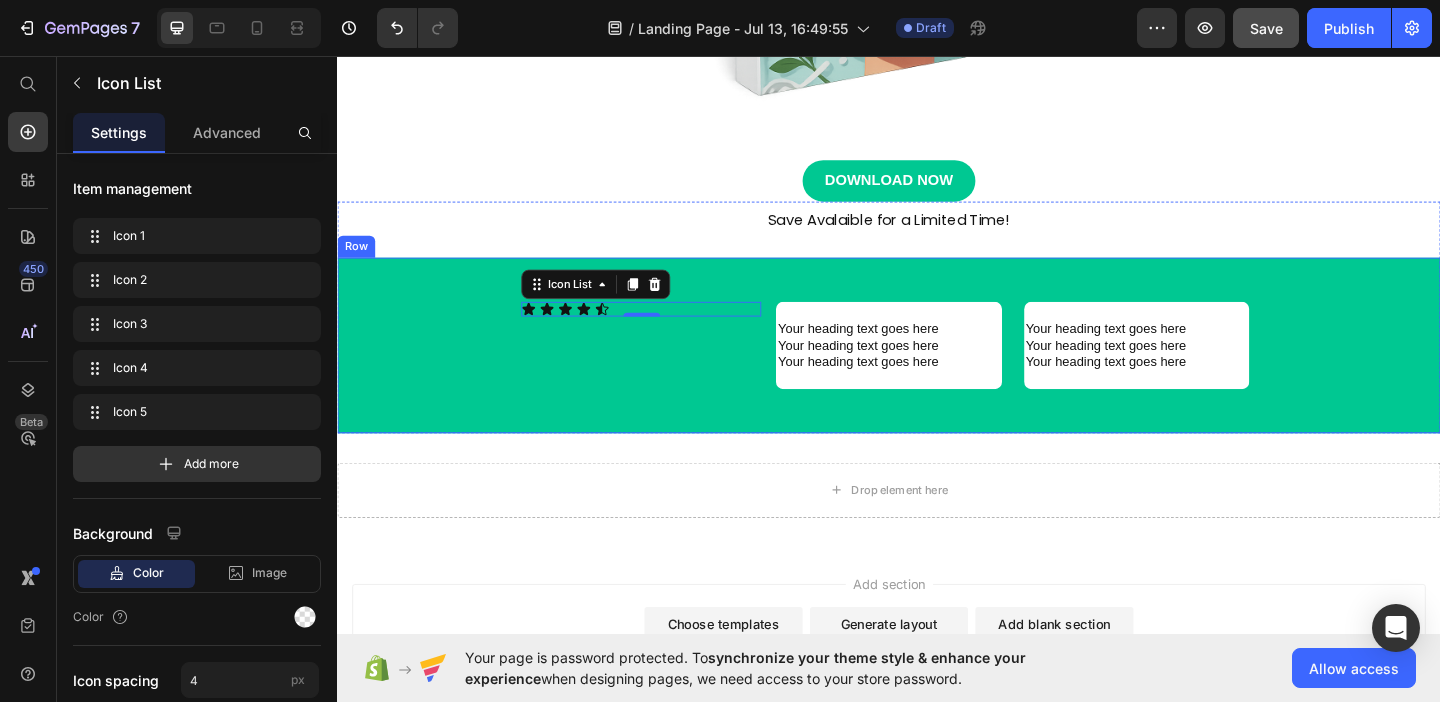 click on "Icon Icon Icon Icon Icon Icon List   0" at bounding box center [667, 370] 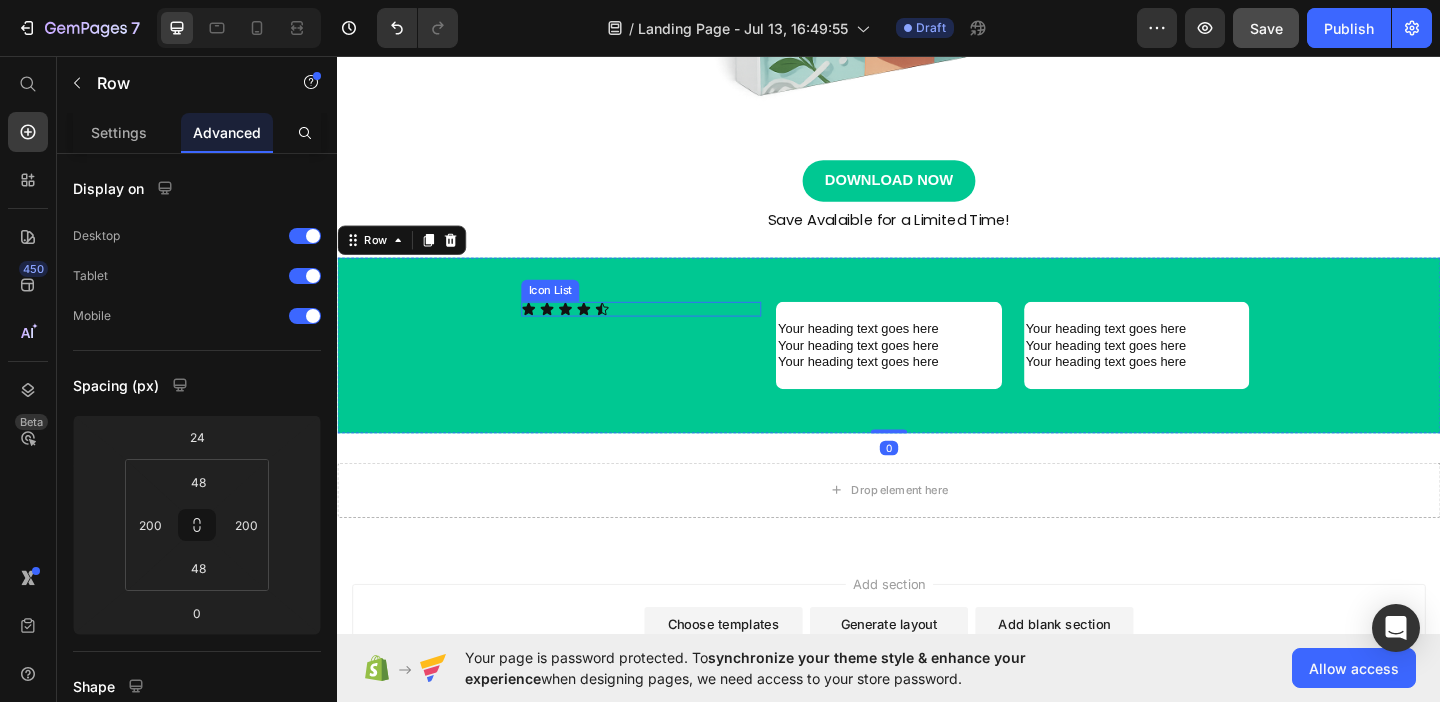 click on "Icon Icon Icon Icon Icon" at bounding box center [667, 331] 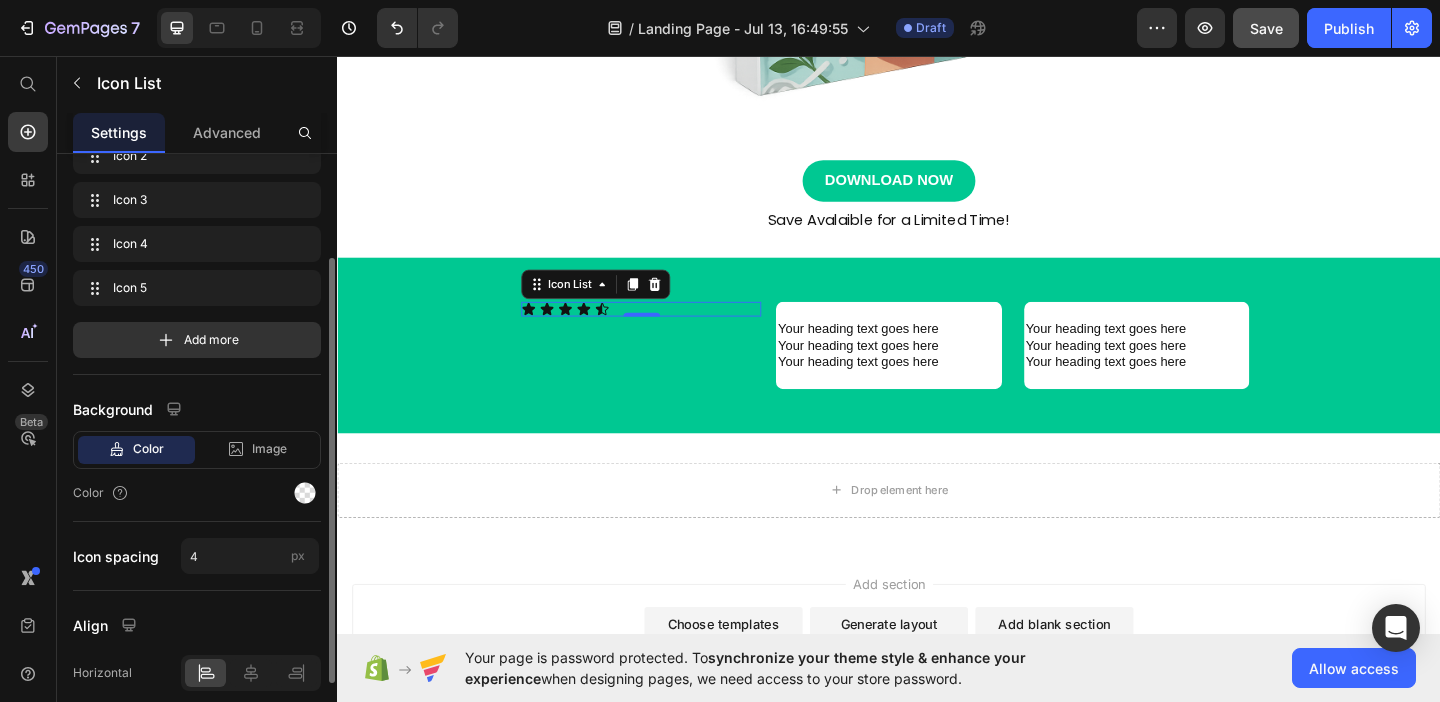 scroll, scrollTop: 134, scrollLeft: 0, axis: vertical 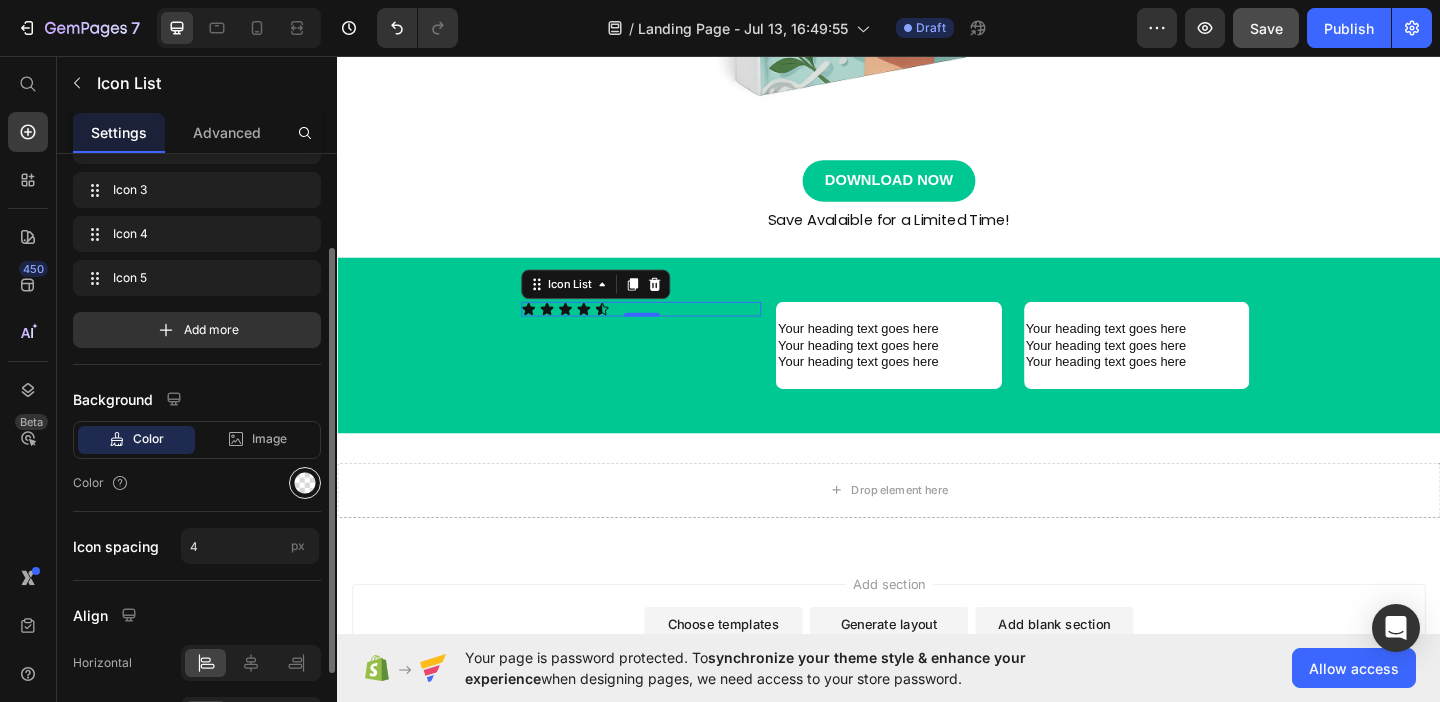 click at bounding box center (305, 483) 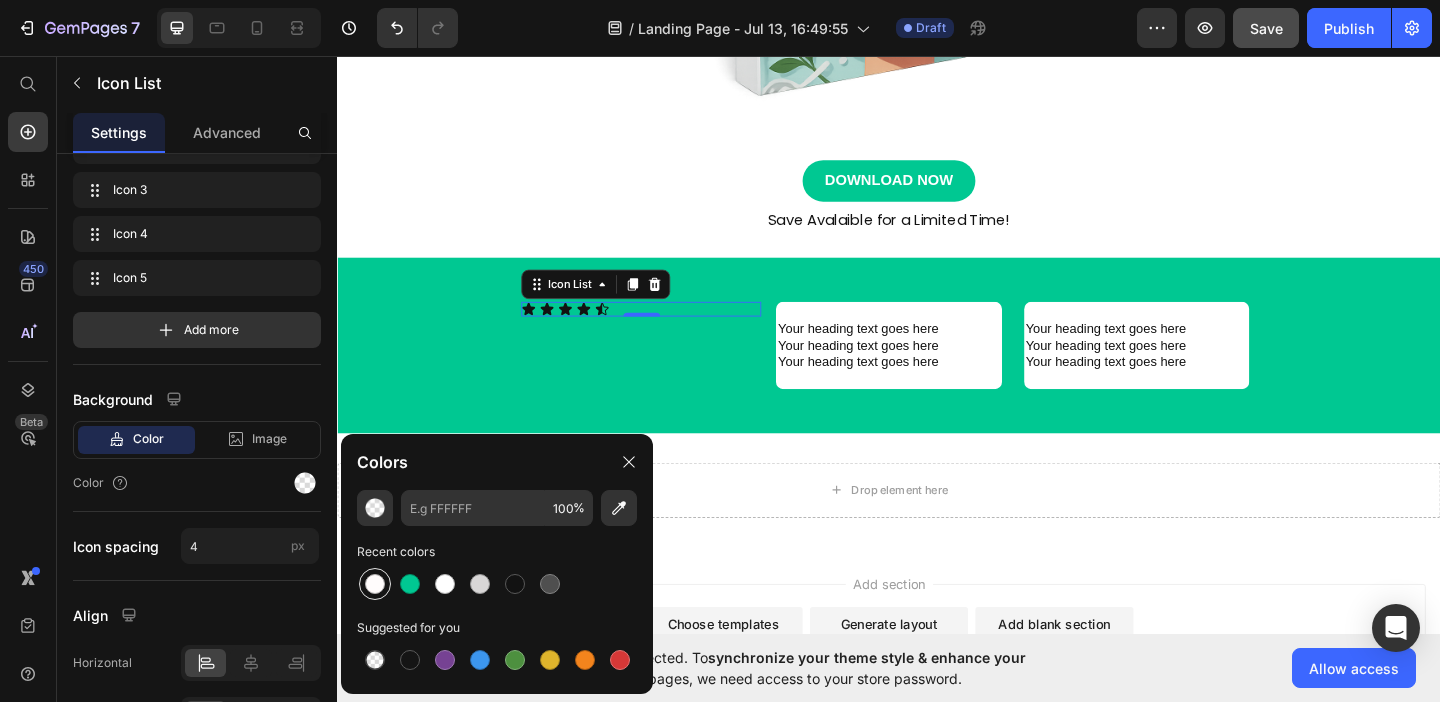 click at bounding box center (375, 584) 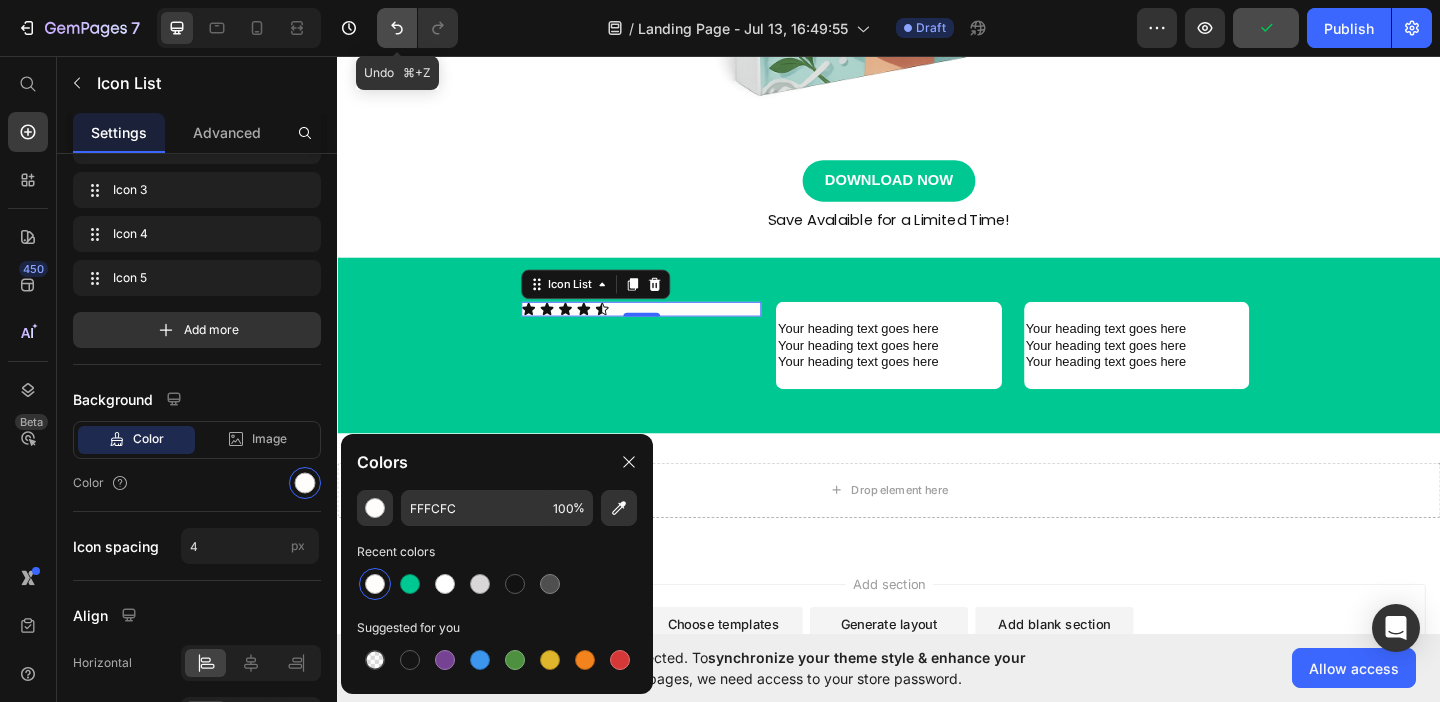 click 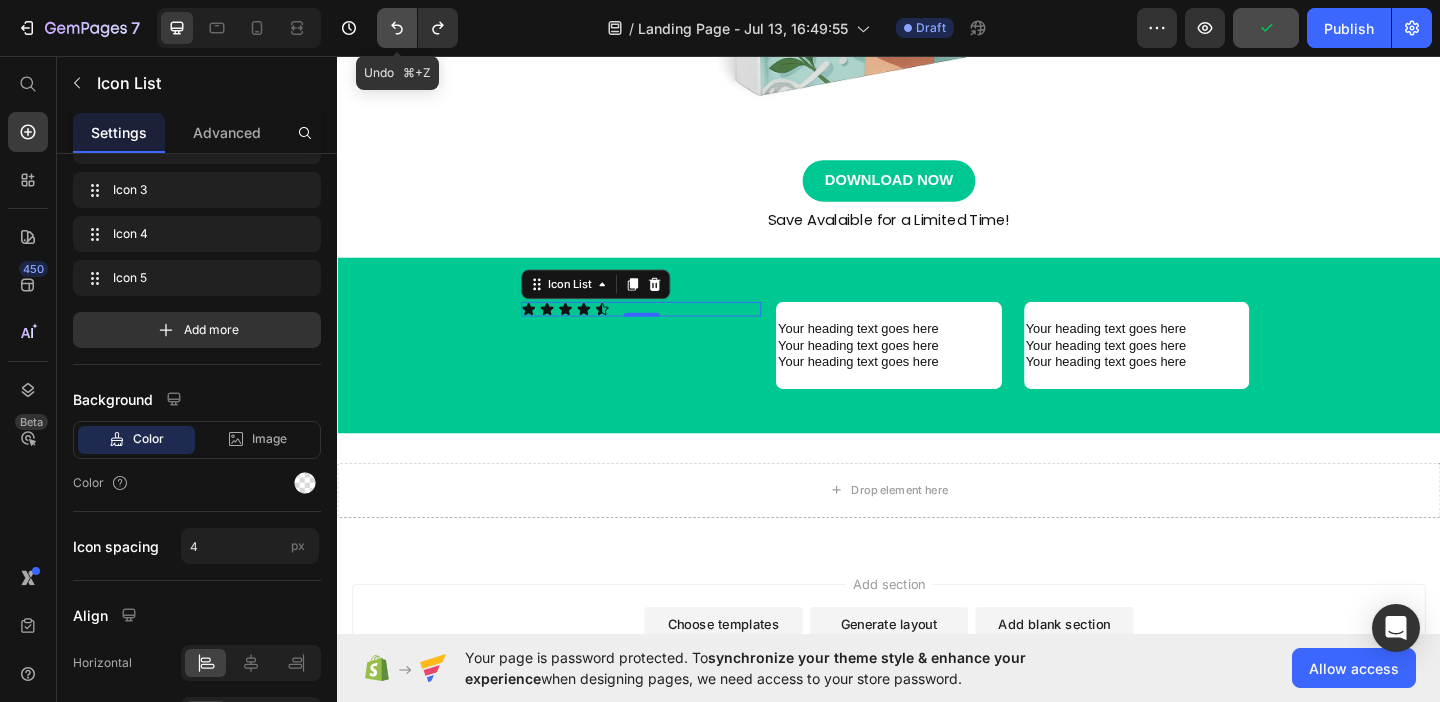 click 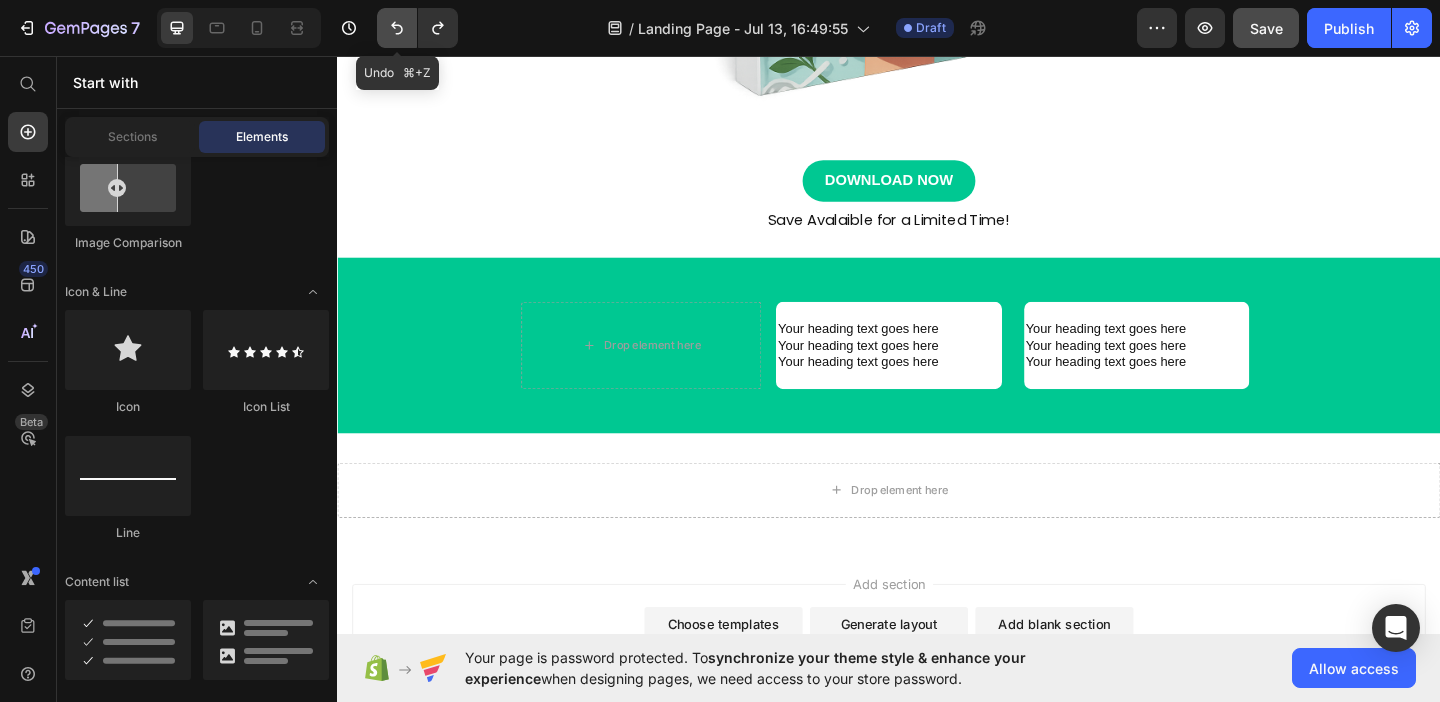 click 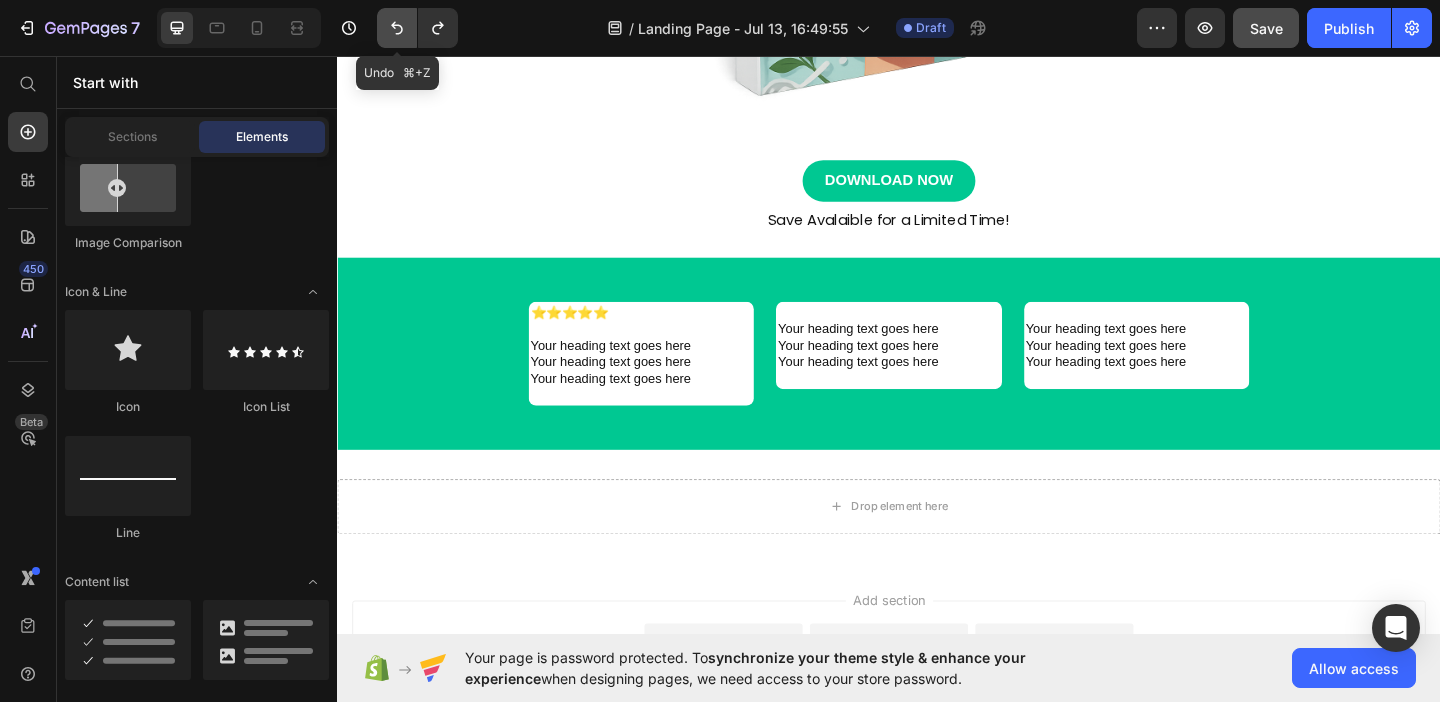click 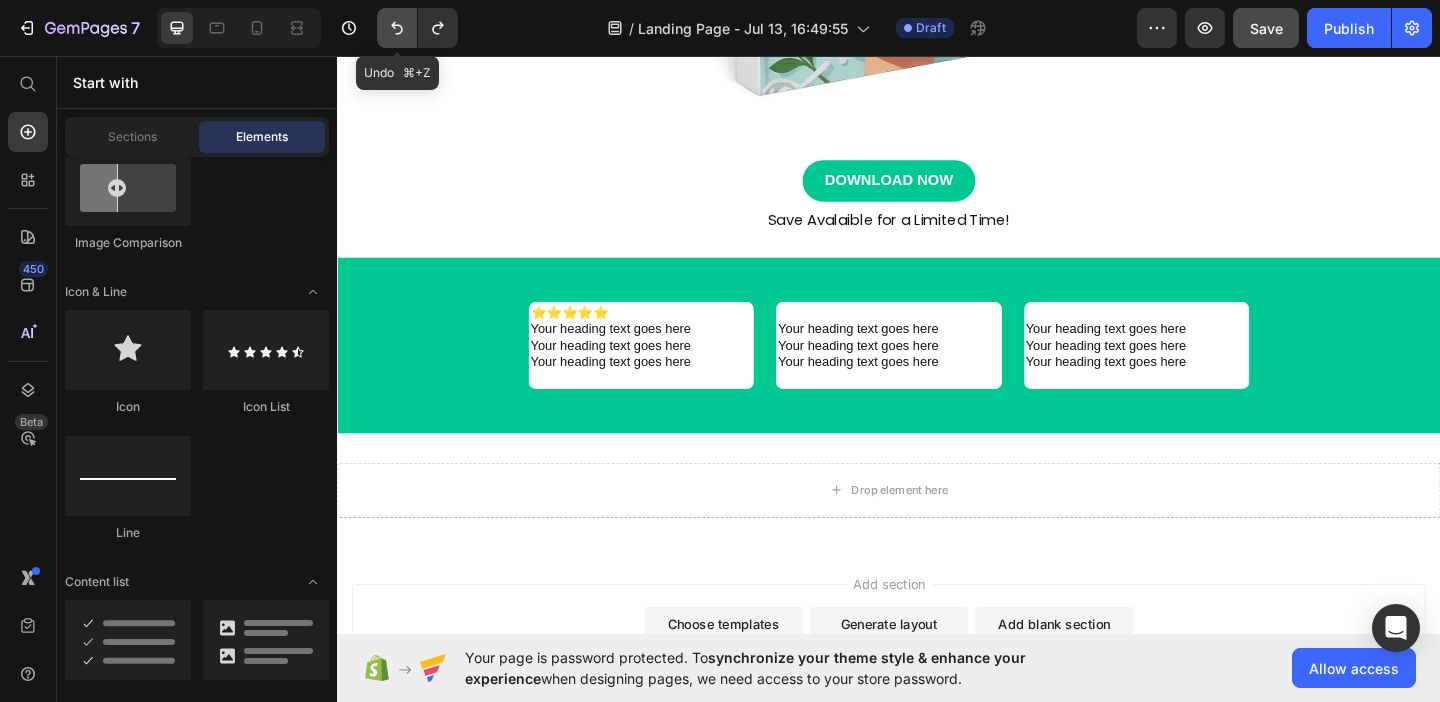 click 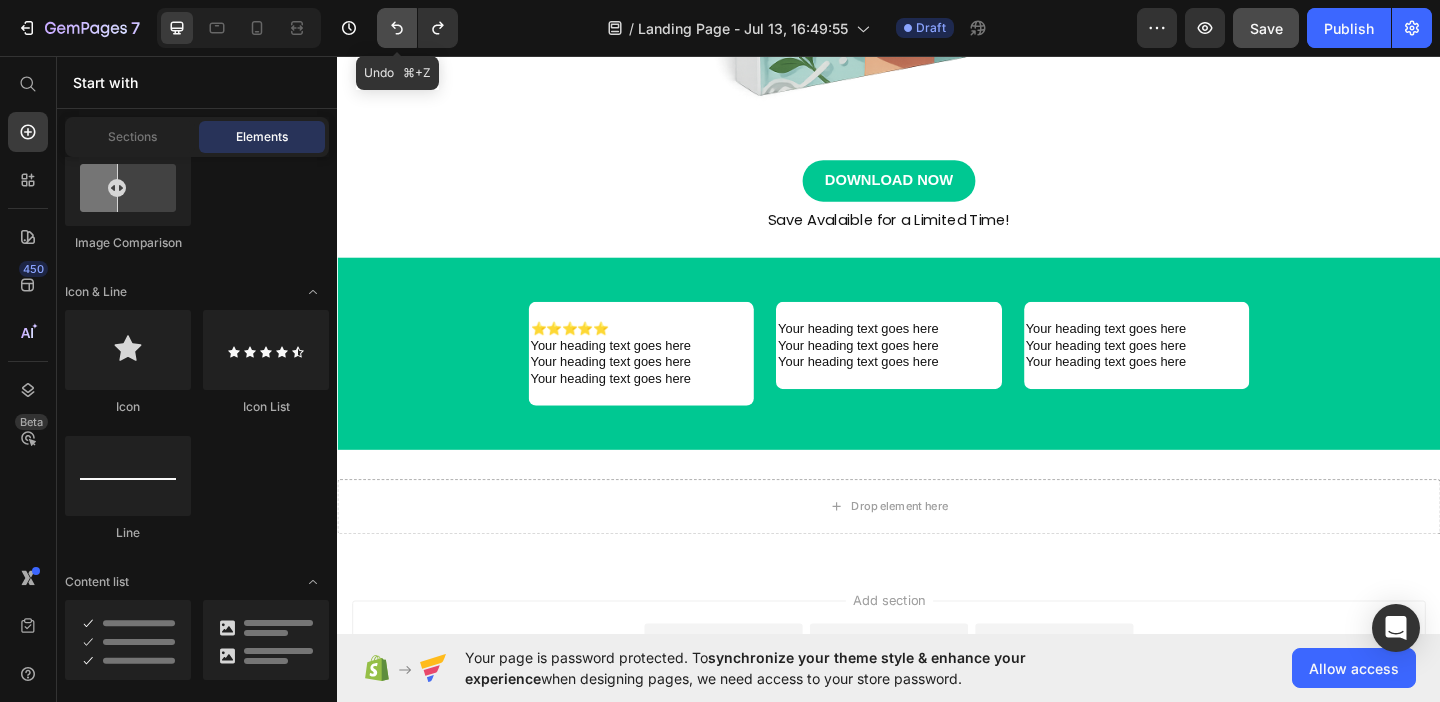 click 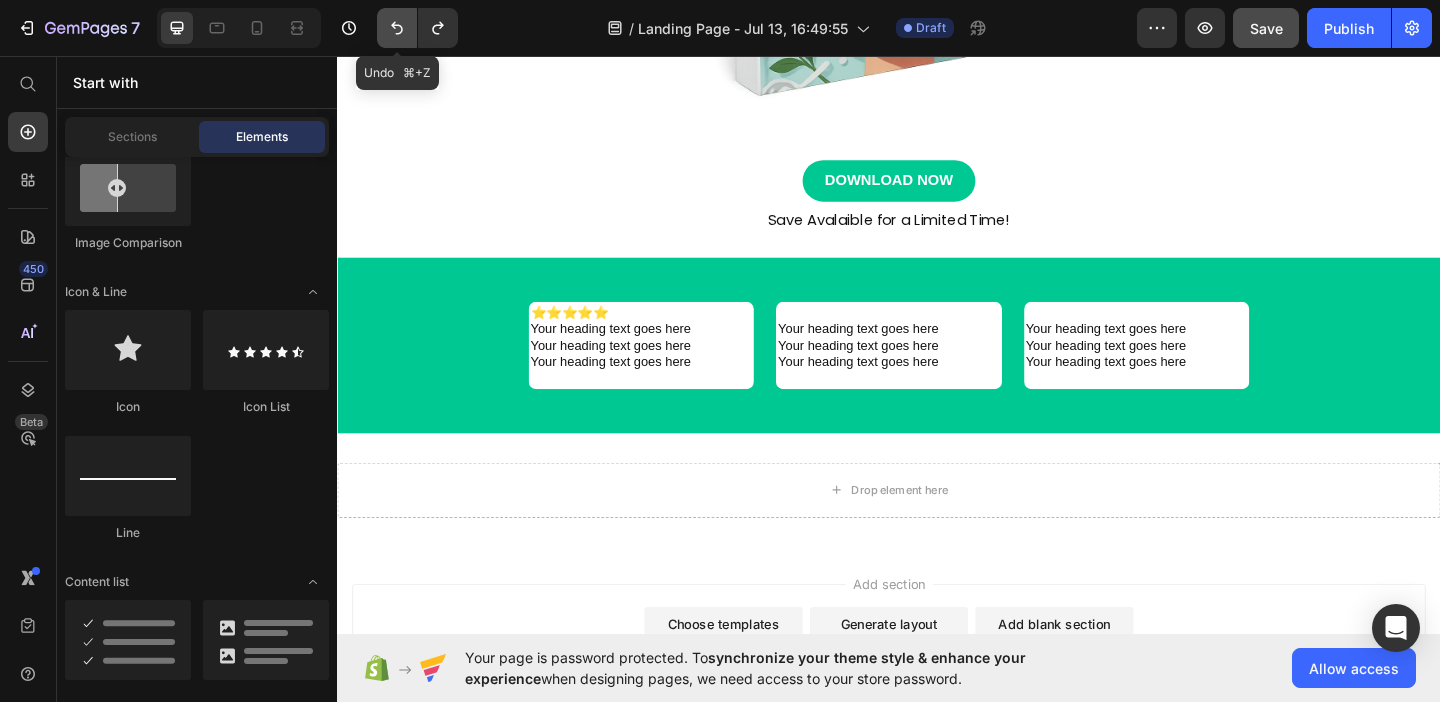 click 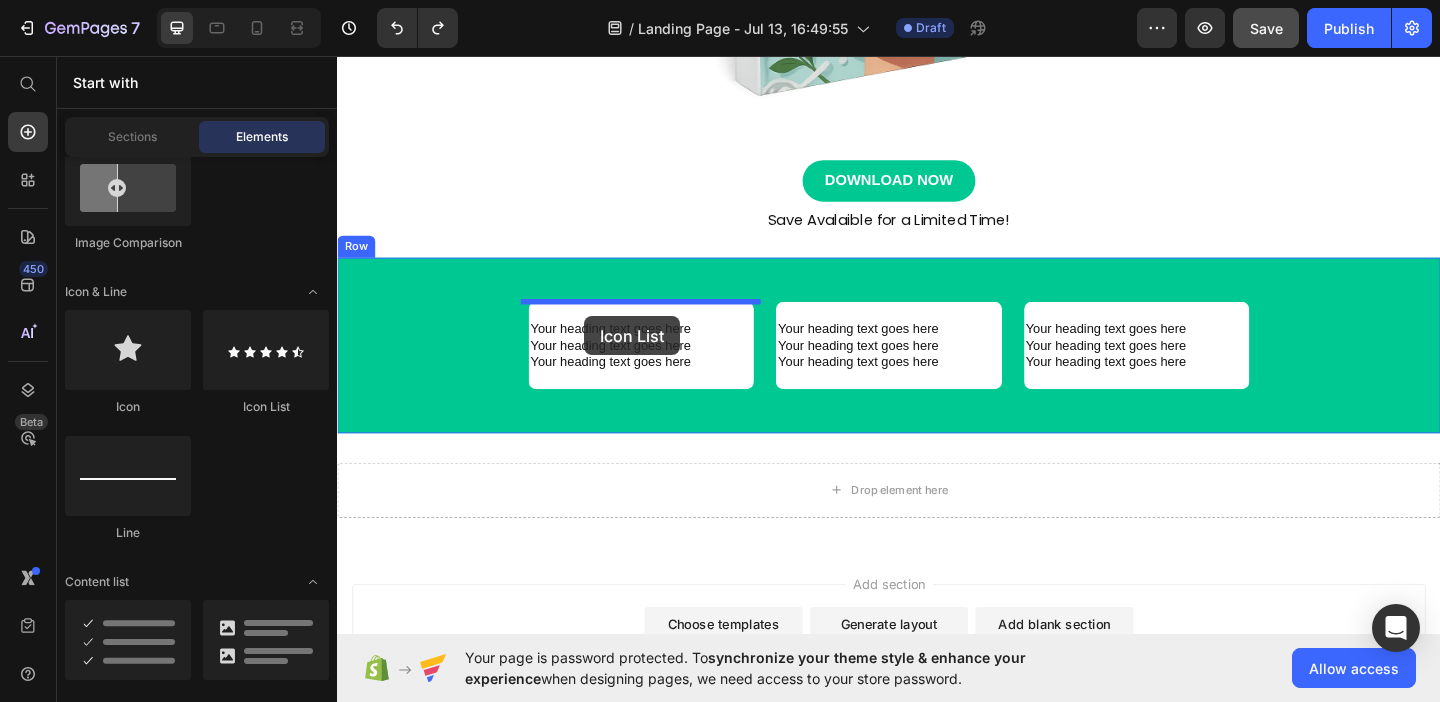 drag, startPoint x: 623, startPoint y: 411, endPoint x: 606, endPoint y: 339, distance: 73.97973 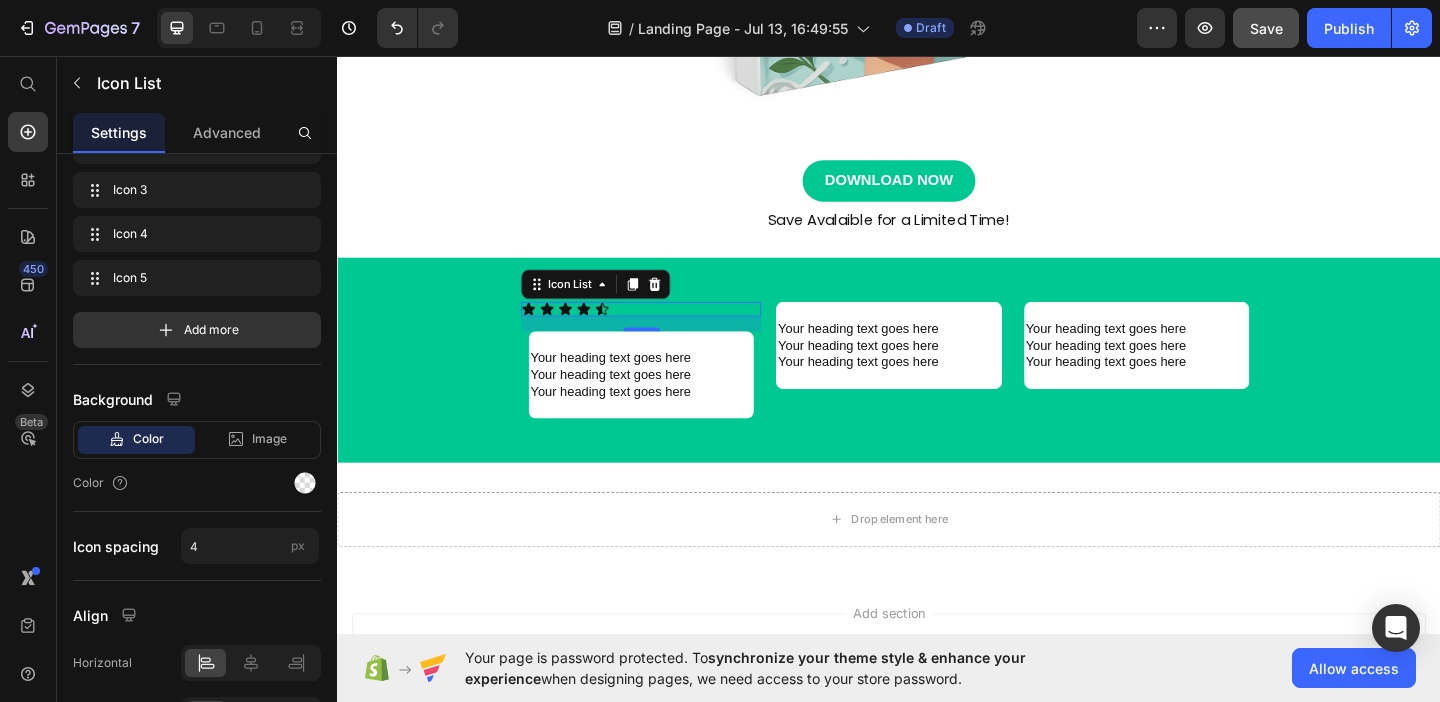 click on "Icon Icon Icon Icon Icon" at bounding box center [667, 331] 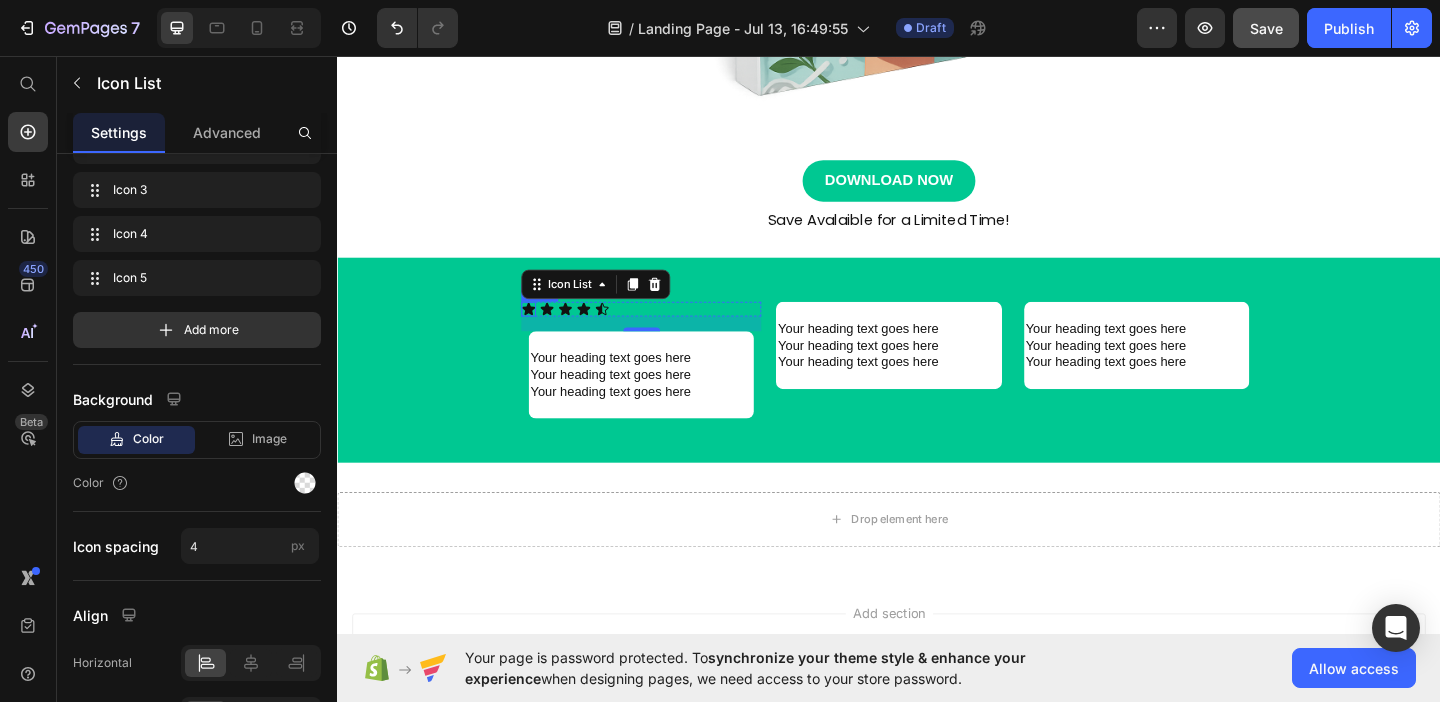 click 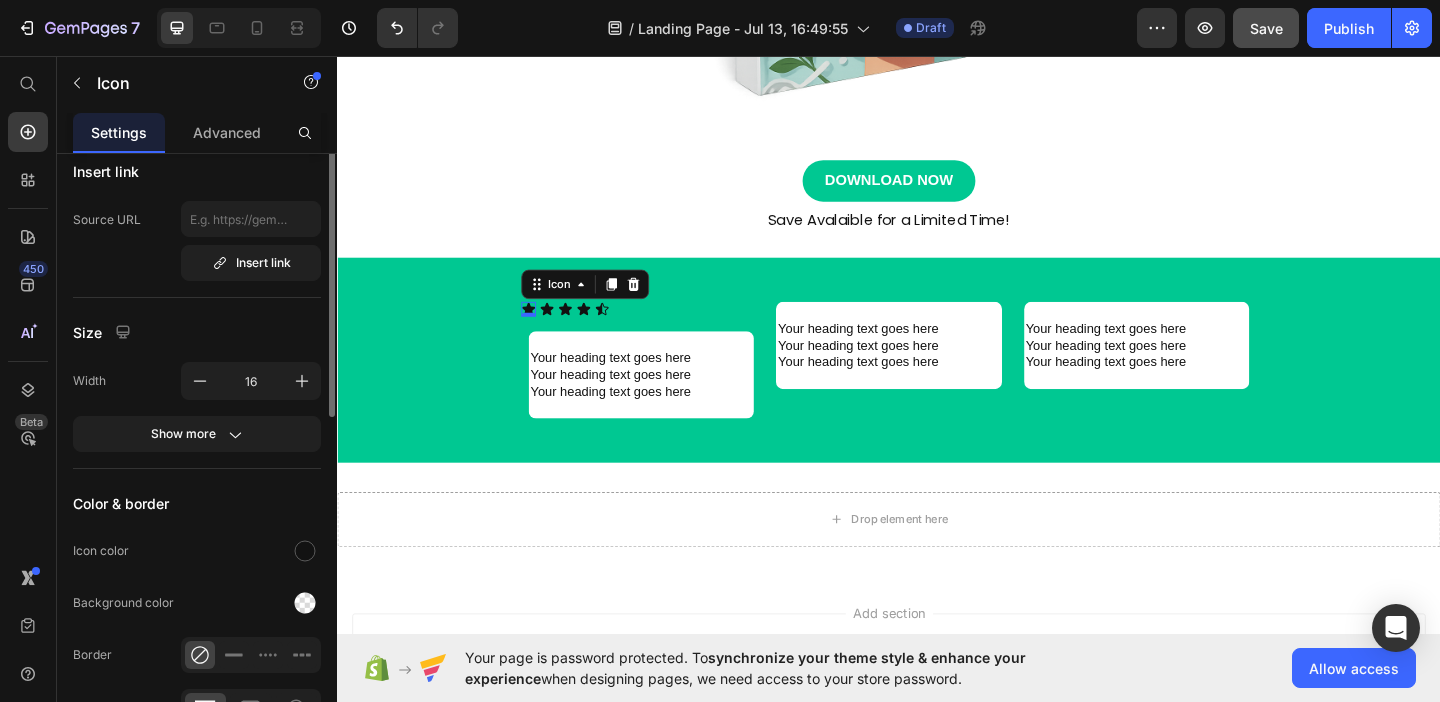 scroll, scrollTop: 0, scrollLeft: 0, axis: both 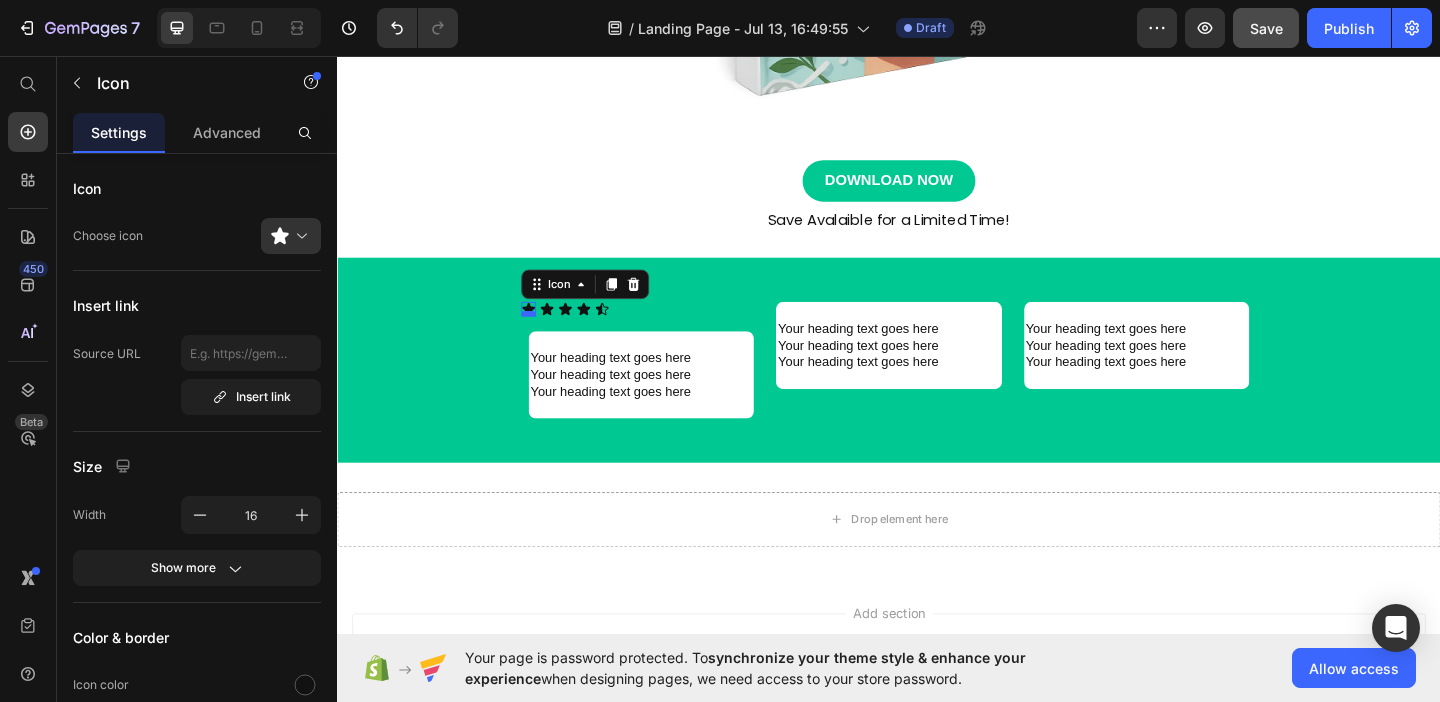 click at bounding box center (545, 336) 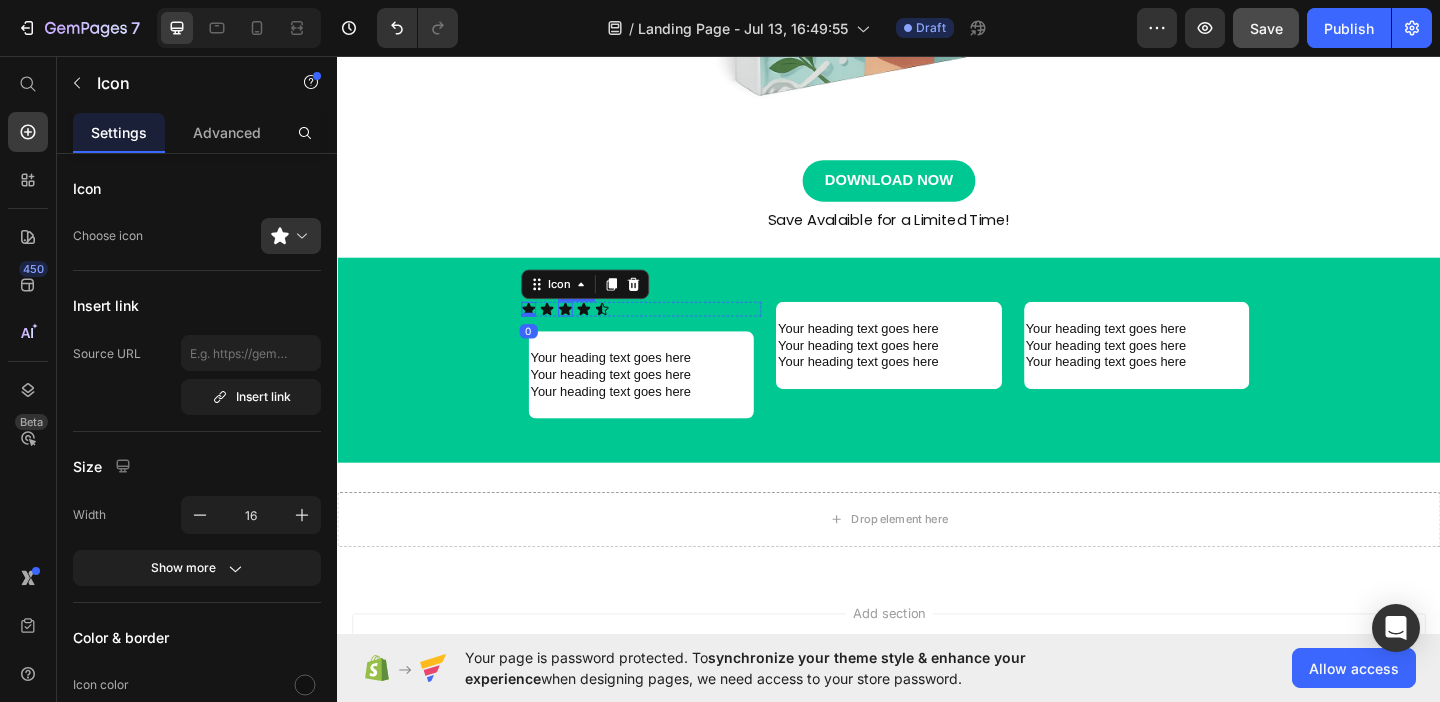 click on "Icon" at bounding box center (585, 331) 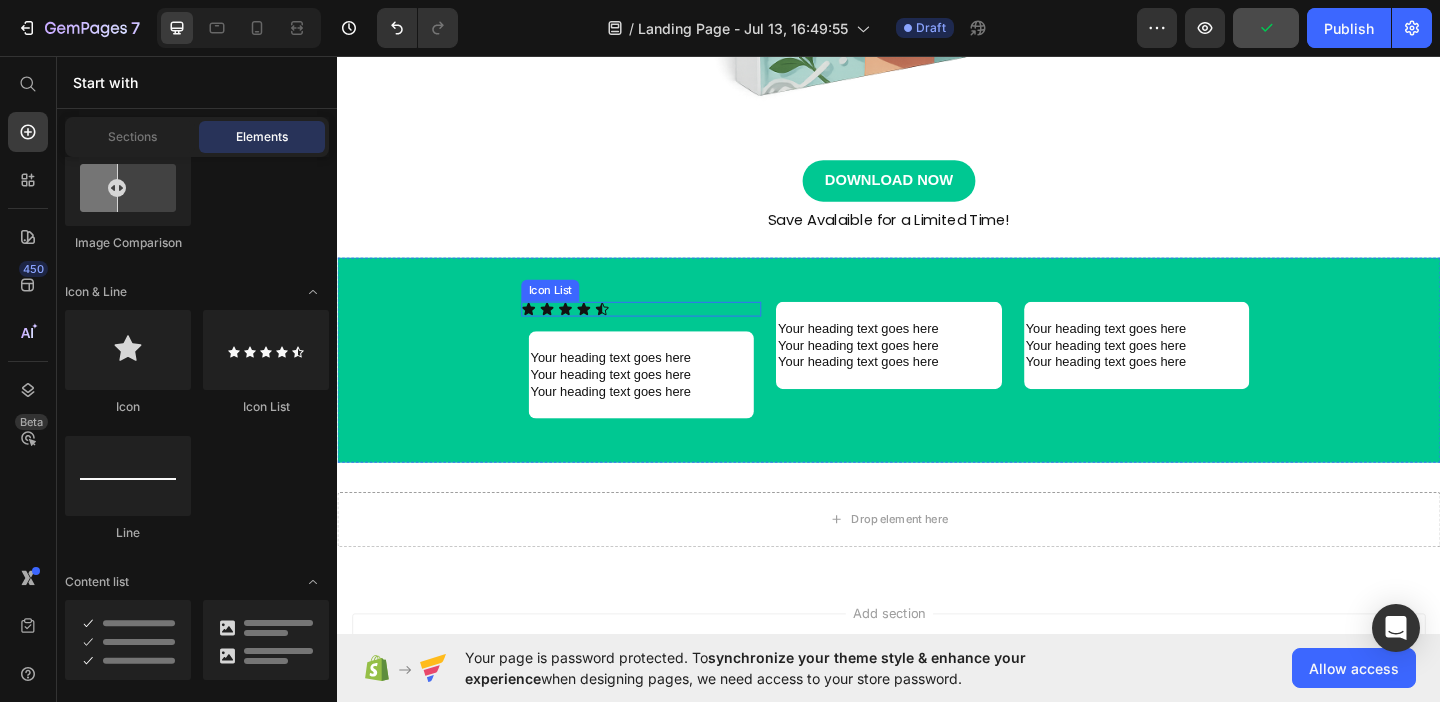 click on "Icon Icon Icon Icon Icon" at bounding box center (667, 331) 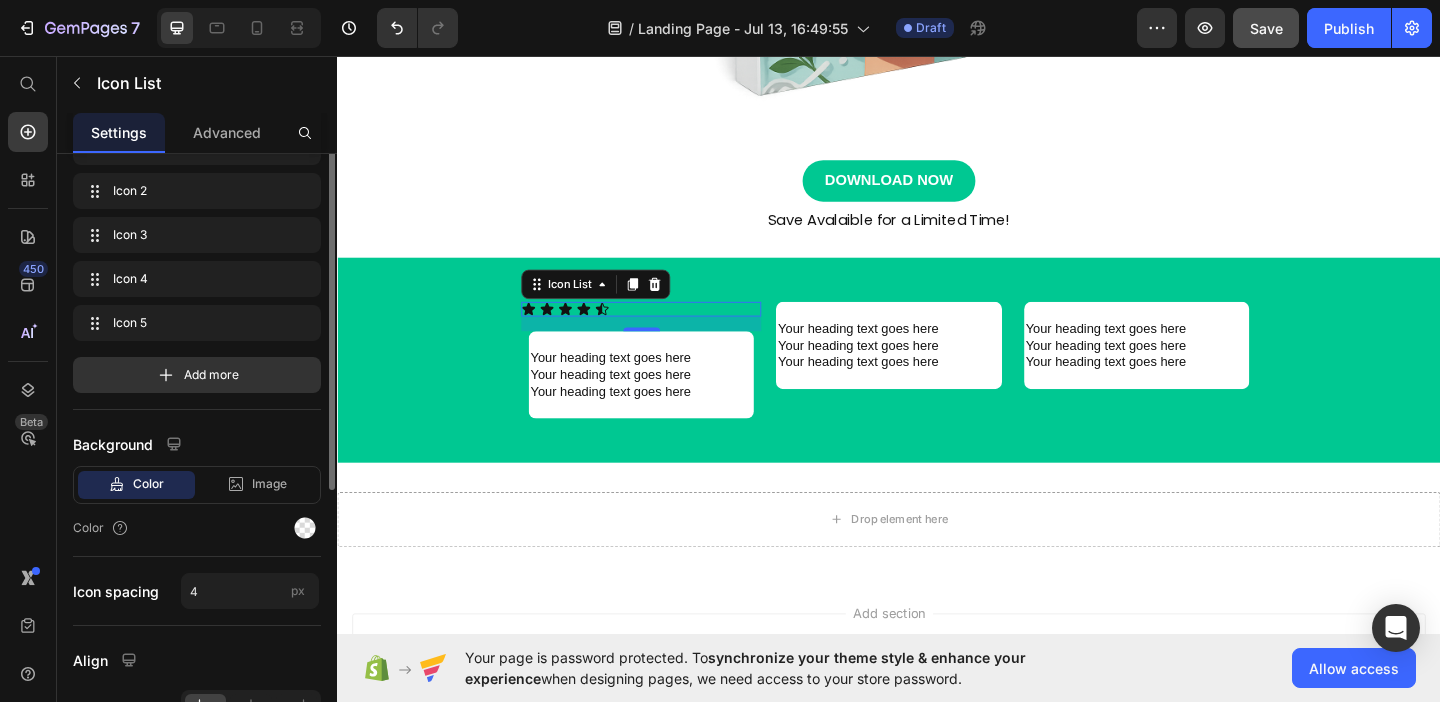 scroll, scrollTop: 0, scrollLeft: 0, axis: both 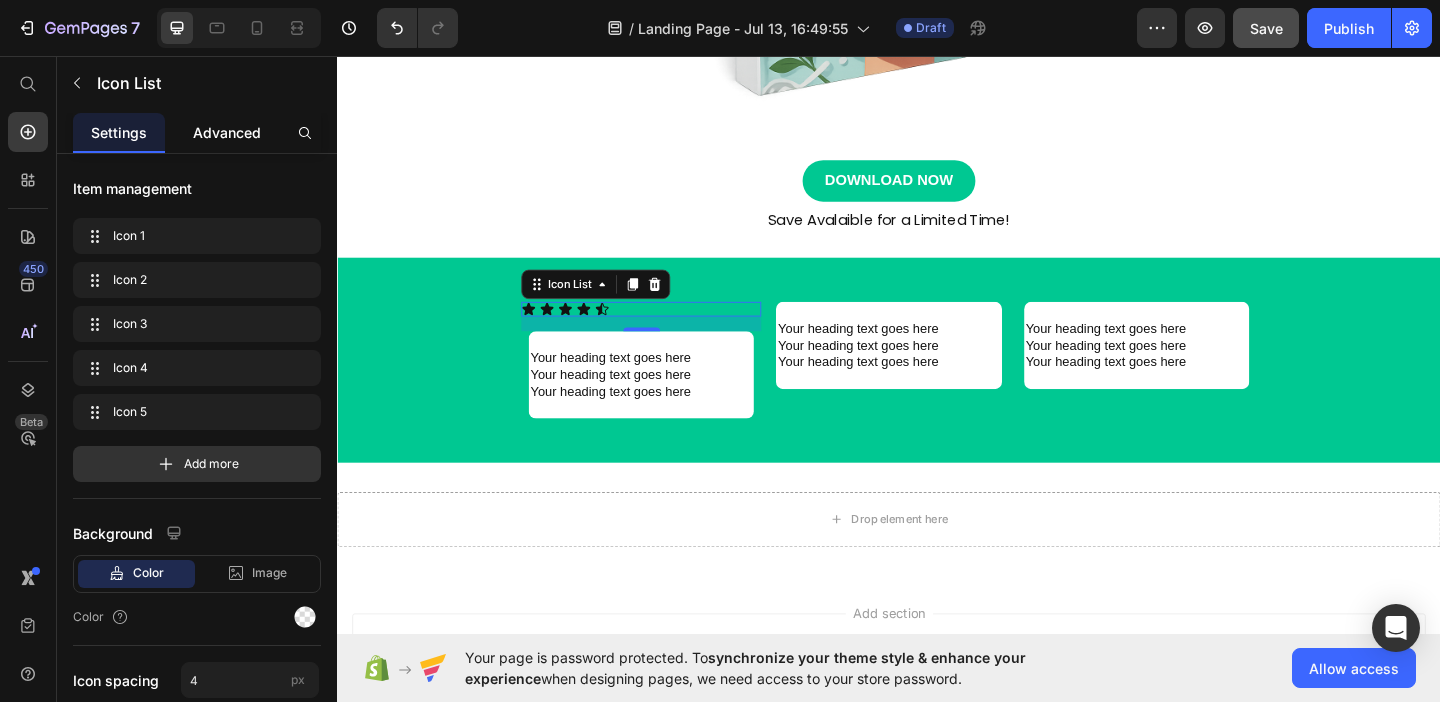click on "Advanced" at bounding box center [227, 132] 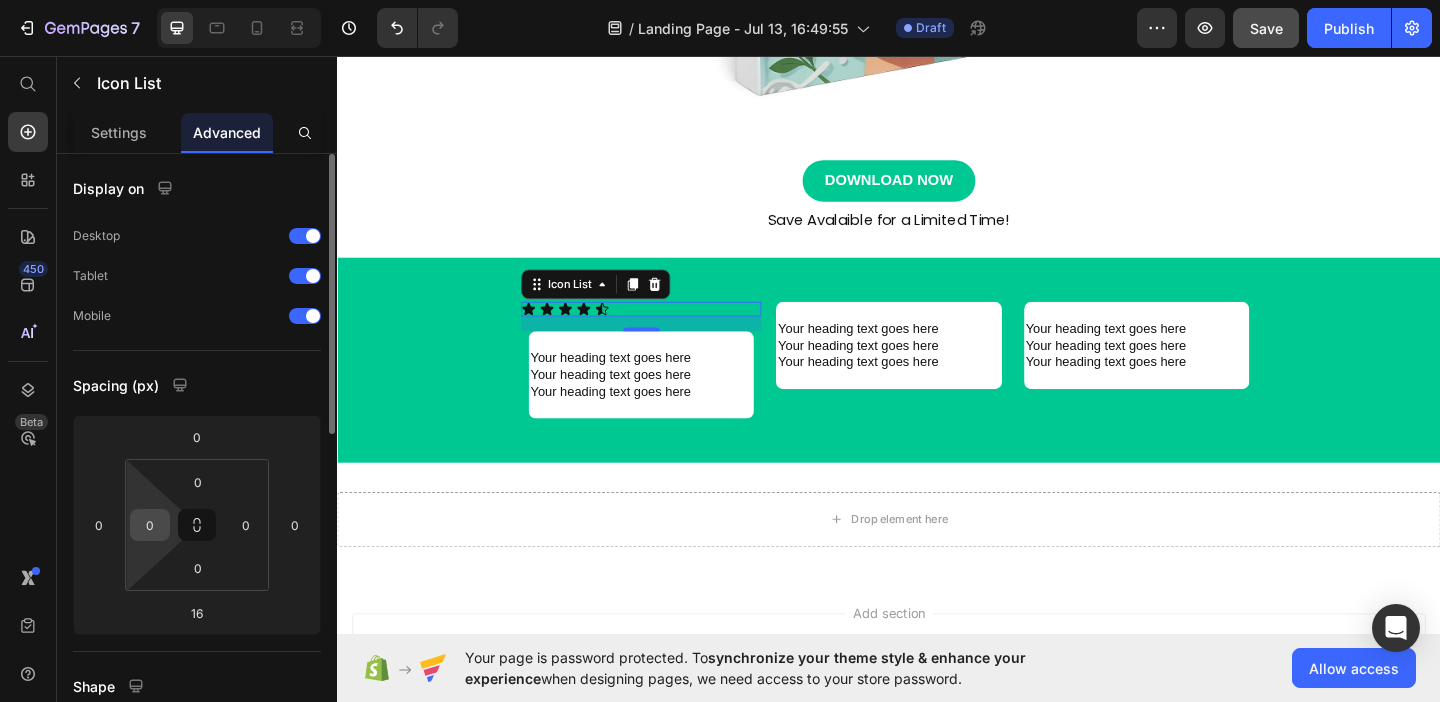 click on "0" at bounding box center [150, 525] 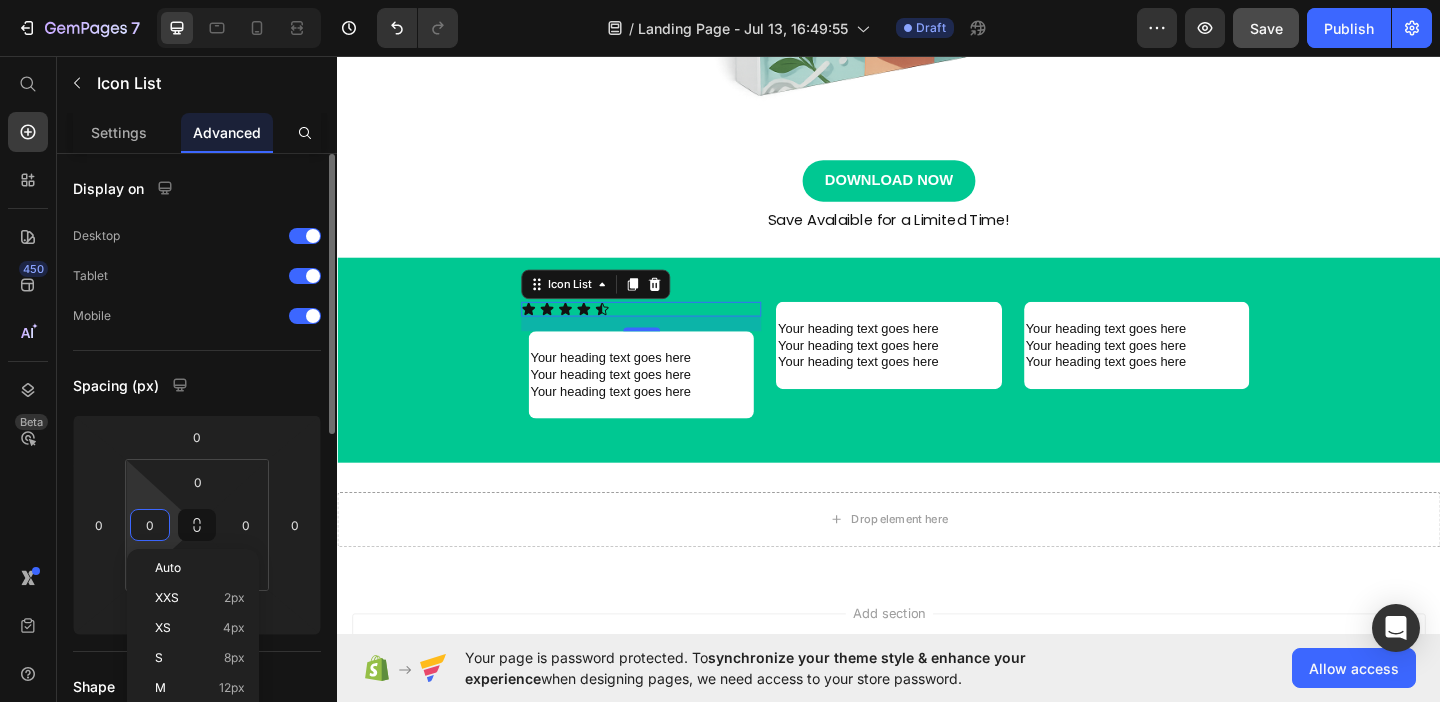 type on "8" 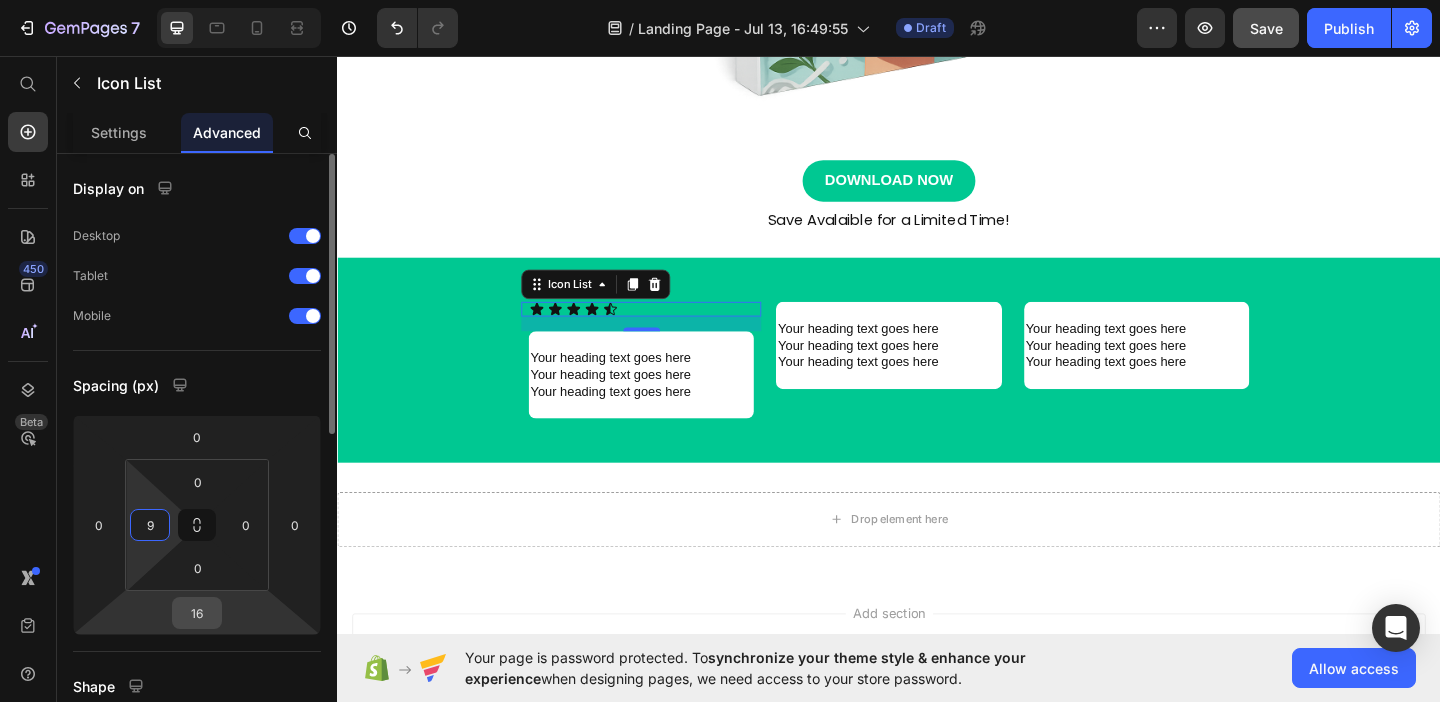 type on "9" 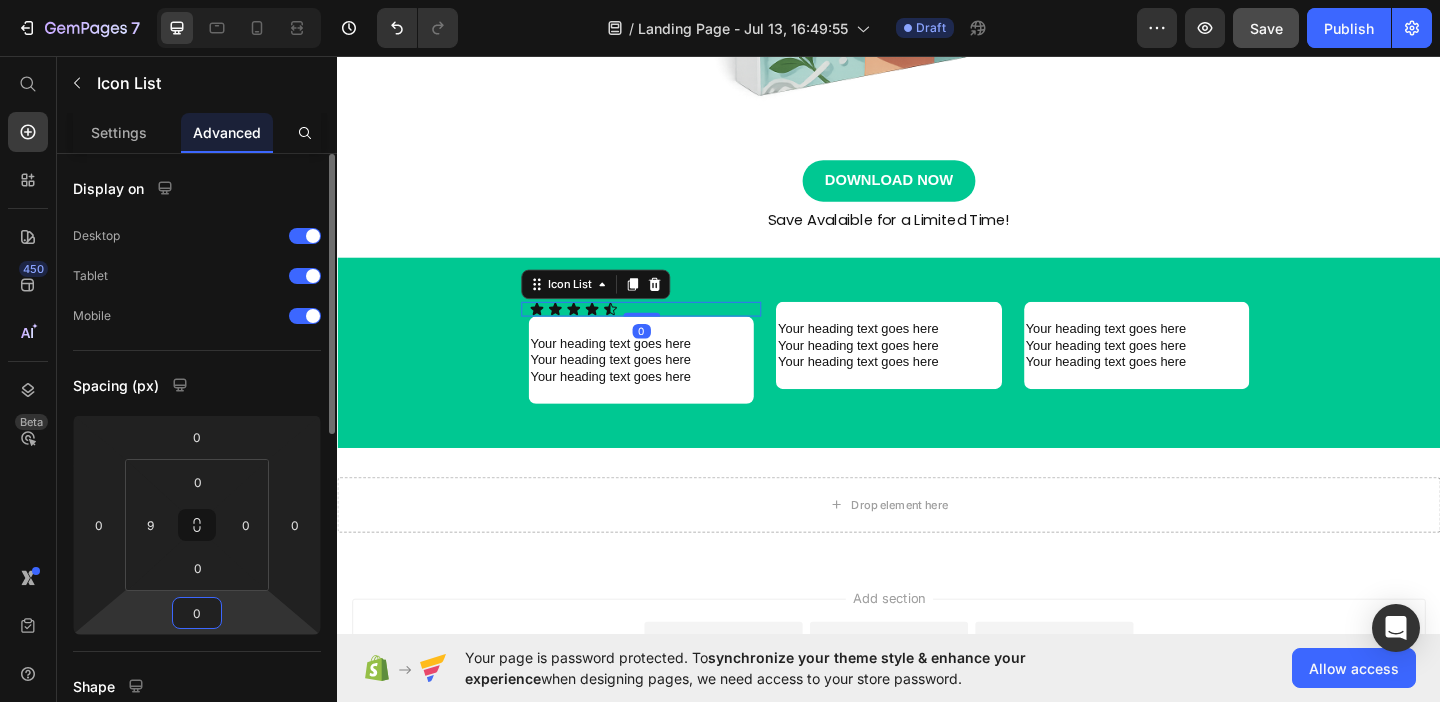 type on "0" 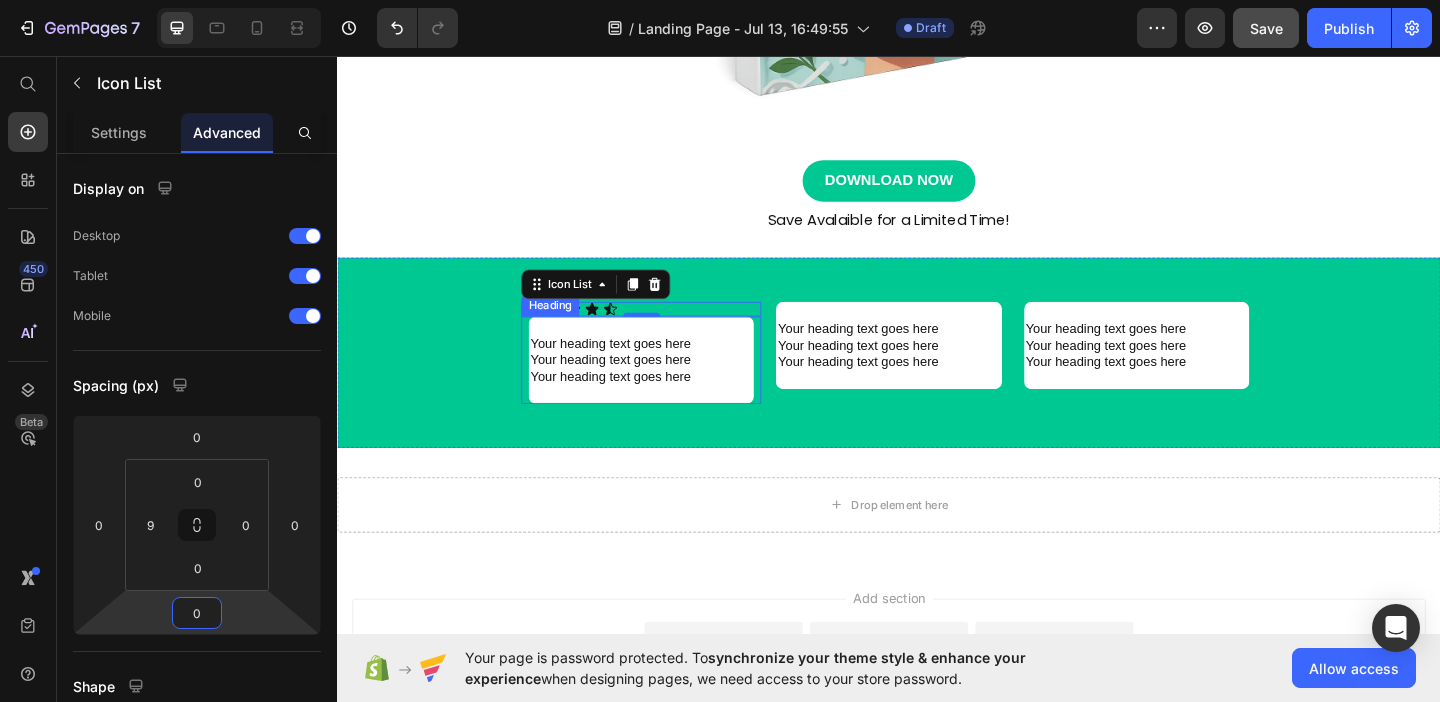 click on "Your heading text goes here  Your heading text goes here  Your heading text goes here" at bounding box center [667, 386] 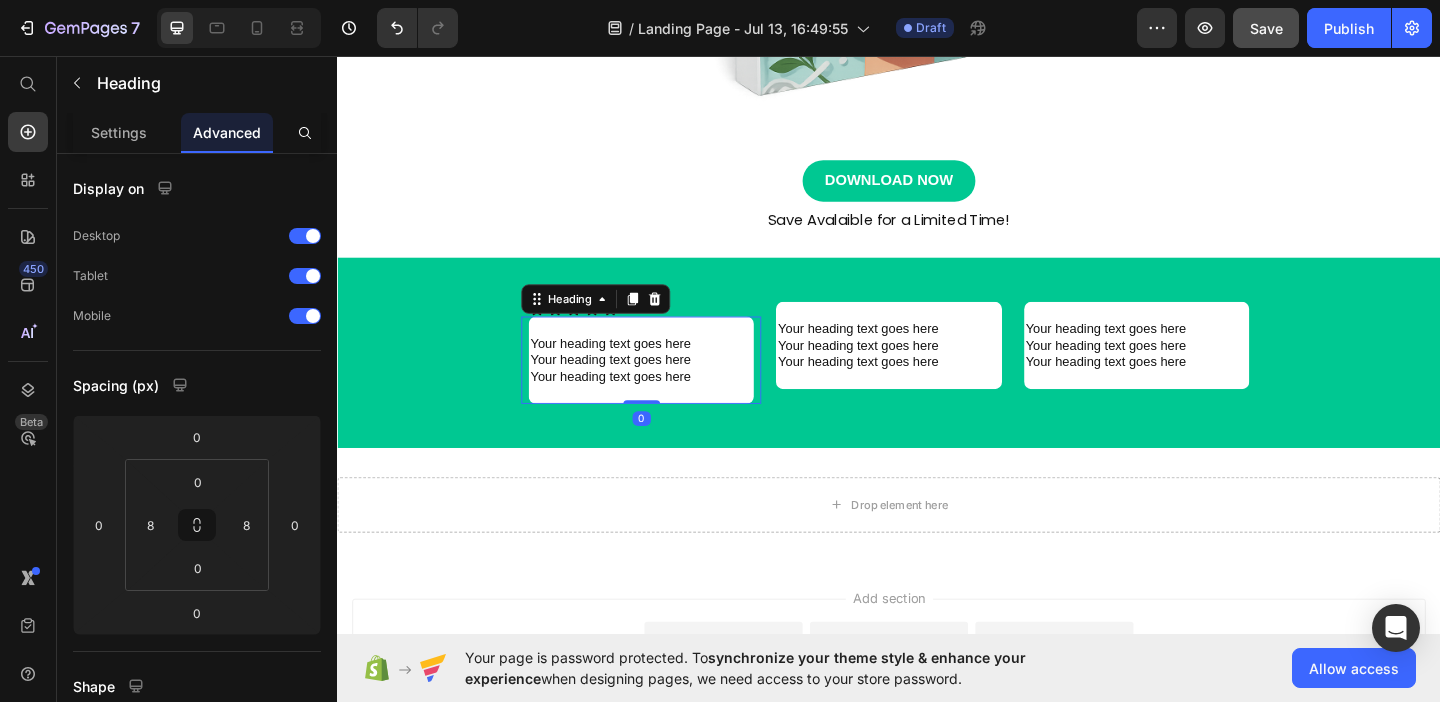 click on "Your heading text goes here  Your heading text goes here  Your heading text goes here" at bounding box center [667, 386] 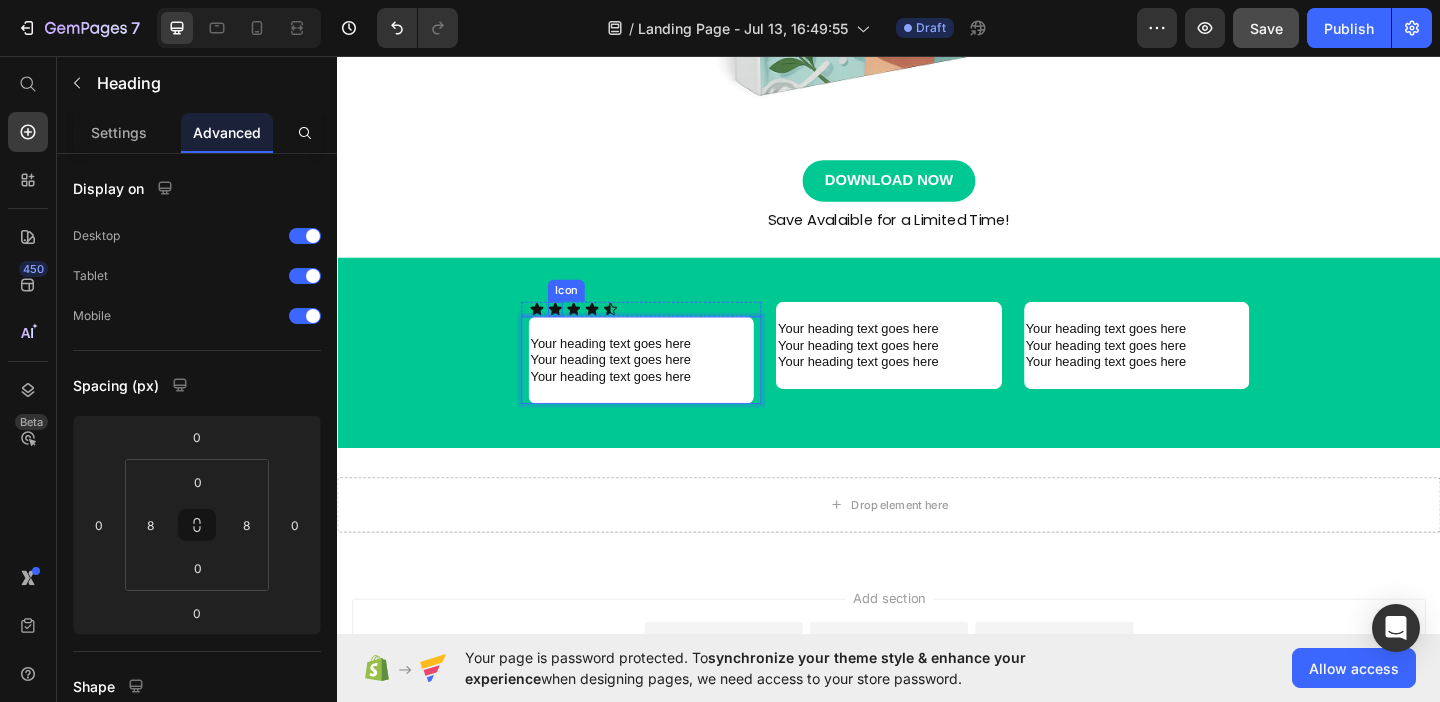 click 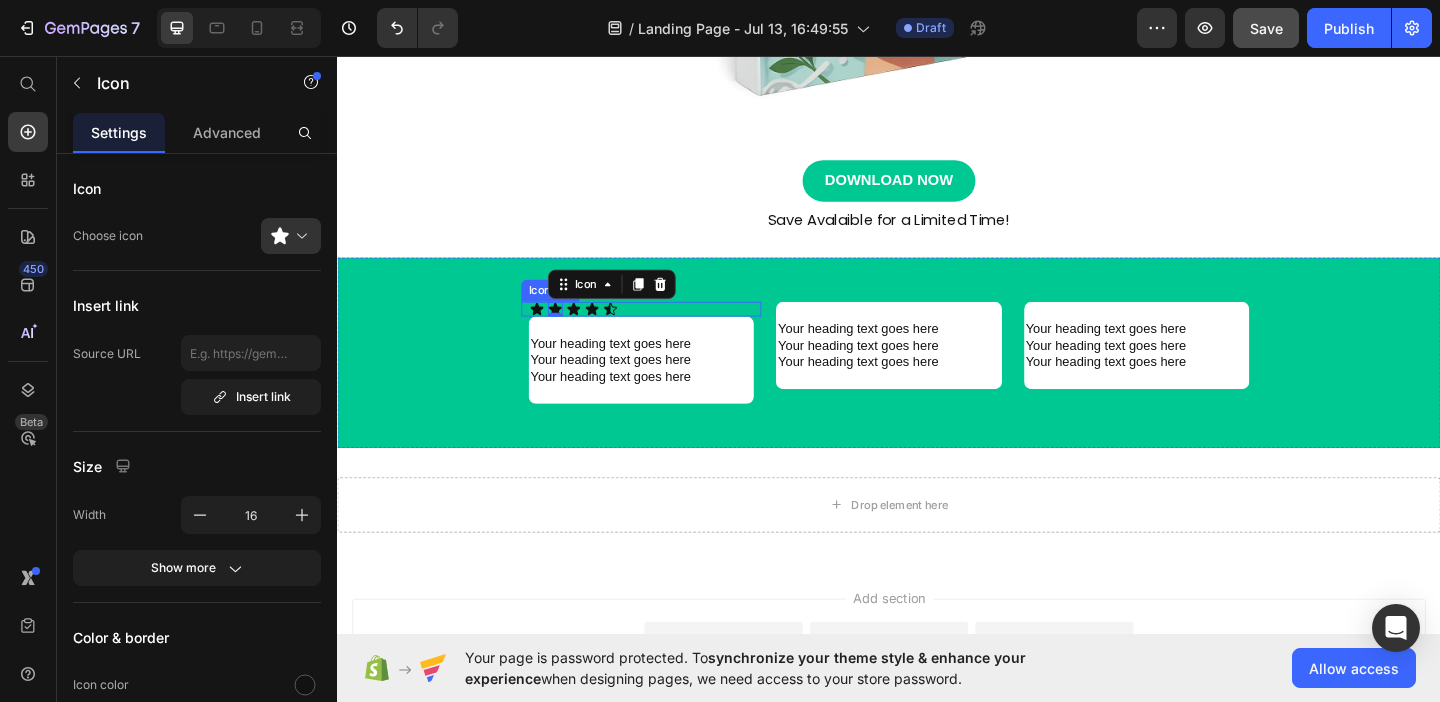 click on "Icon Icon   0 Icon Icon Icon" at bounding box center [672, 331] 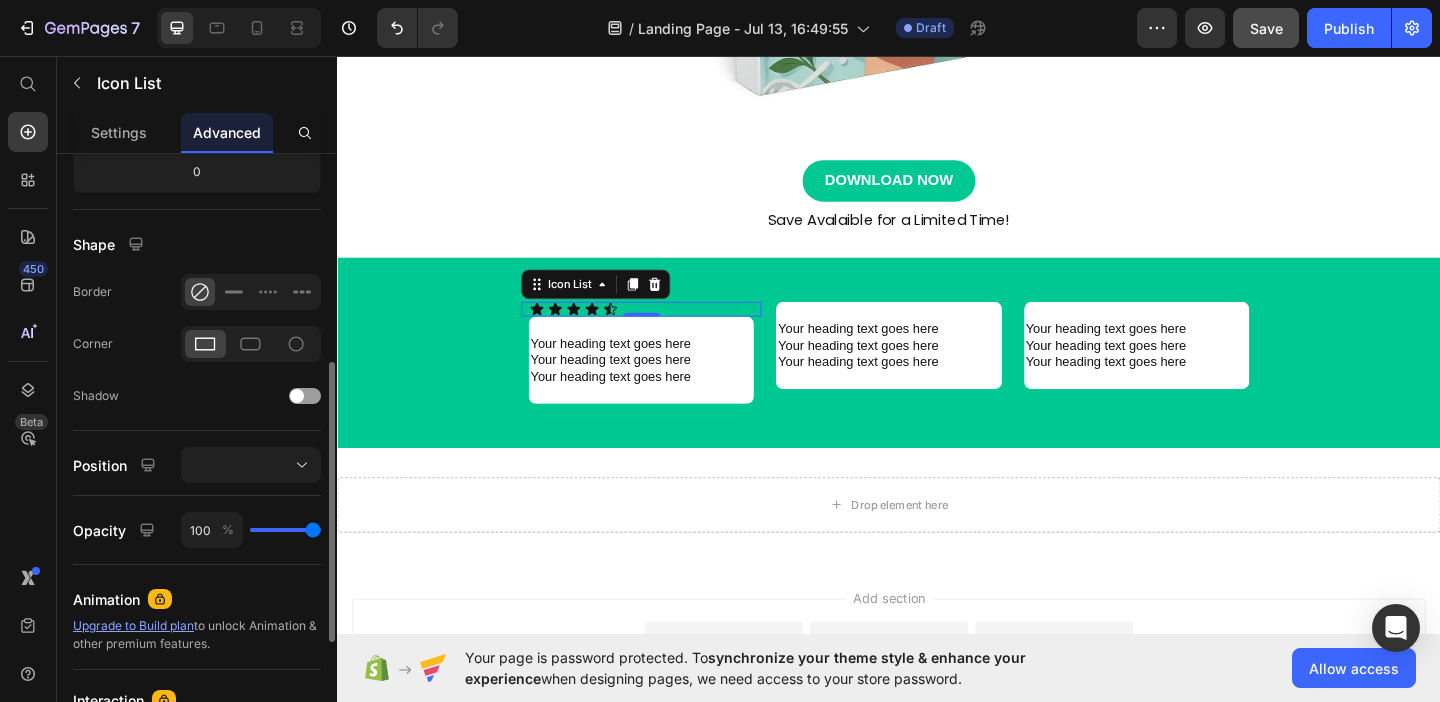 scroll, scrollTop: 444, scrollLeft: 0, axis: vertical 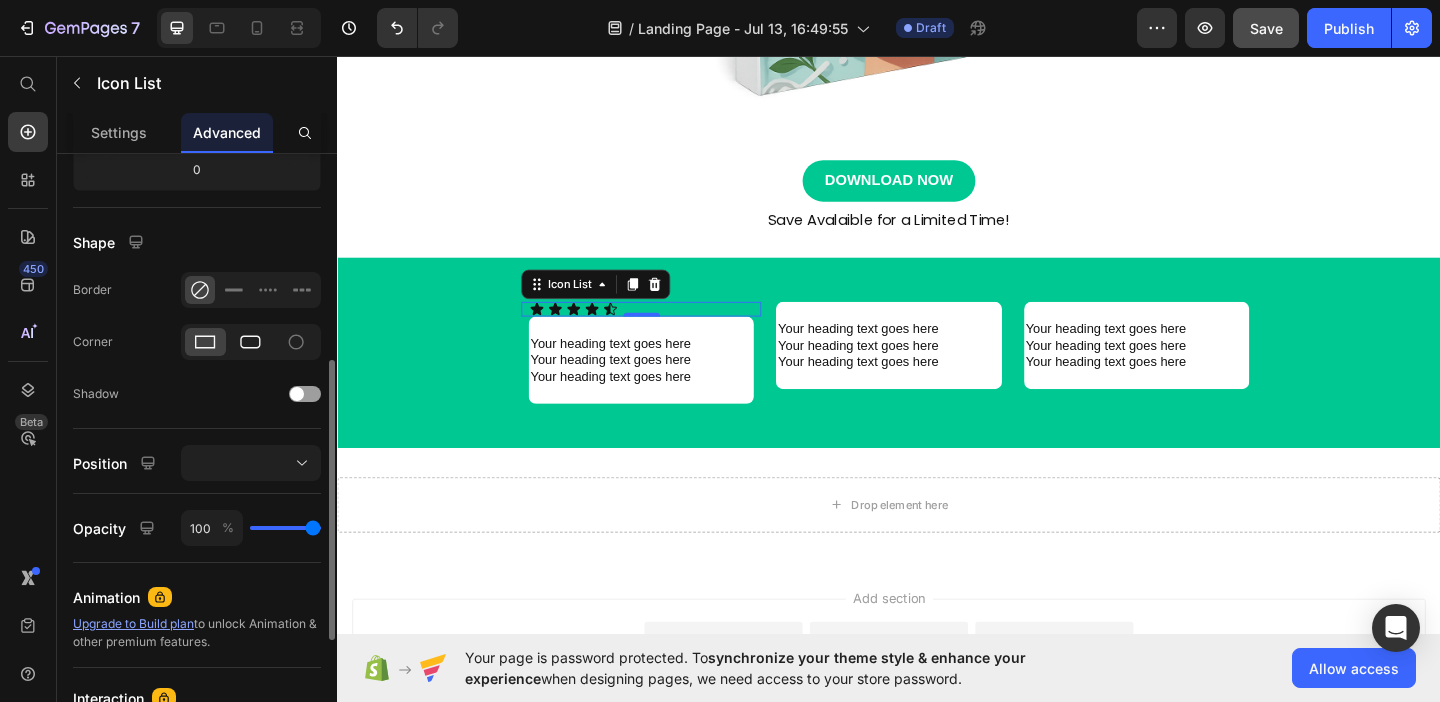 click 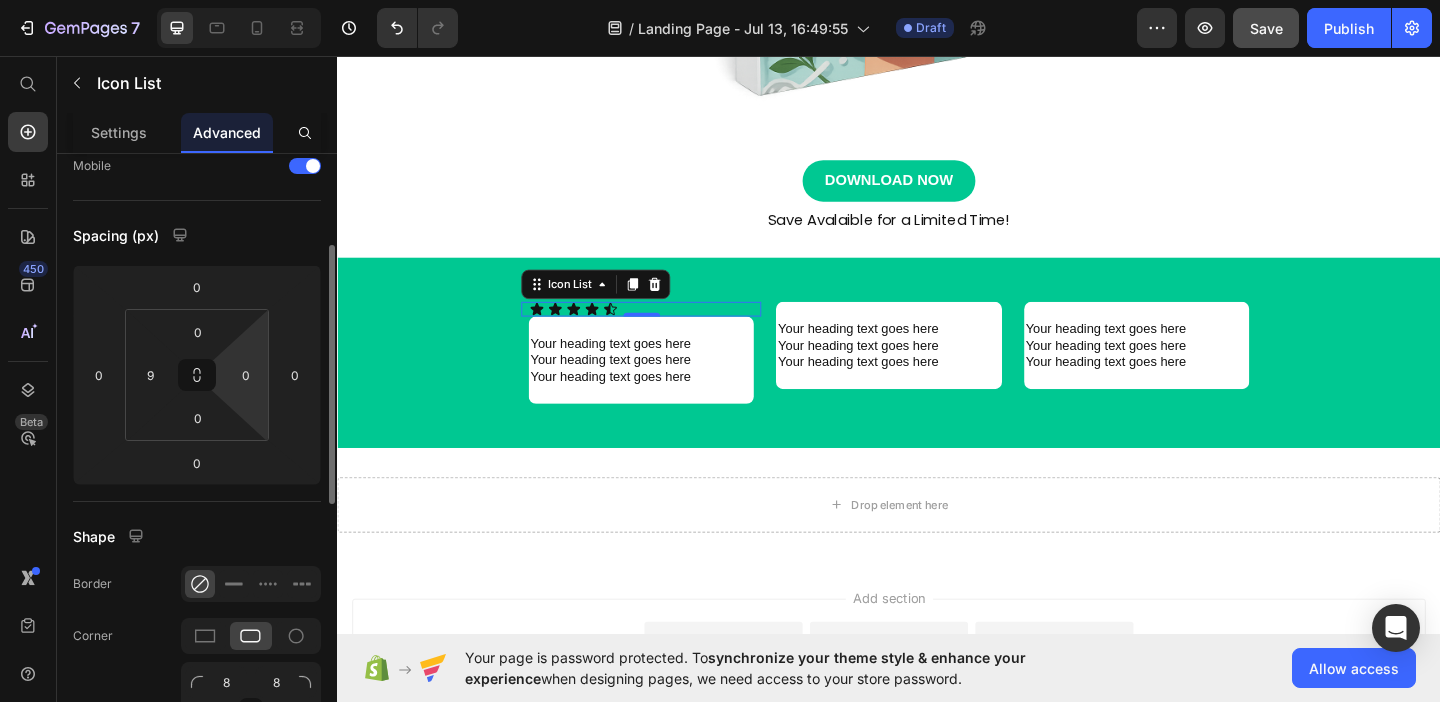 scroll, scrollTop: 113, scrollLeft: 0, axis: vertical 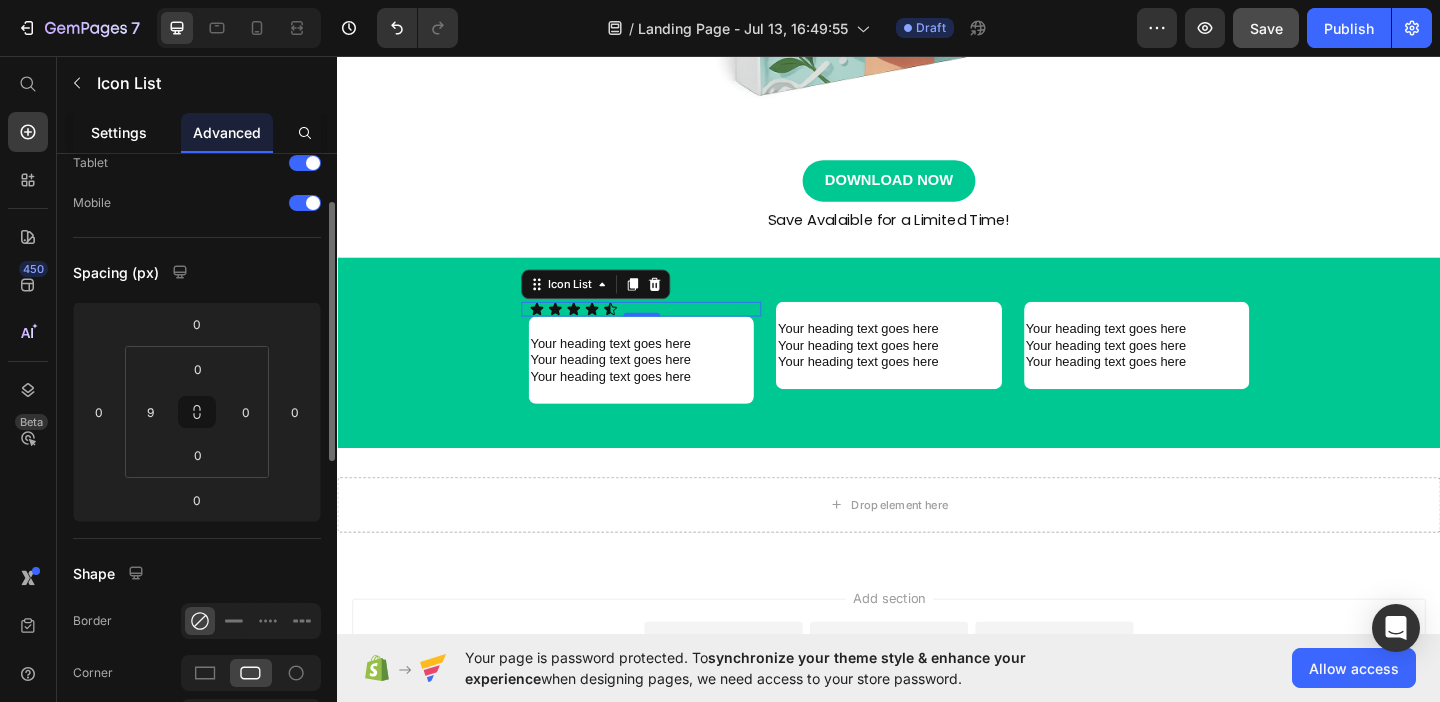 click on "Settings" 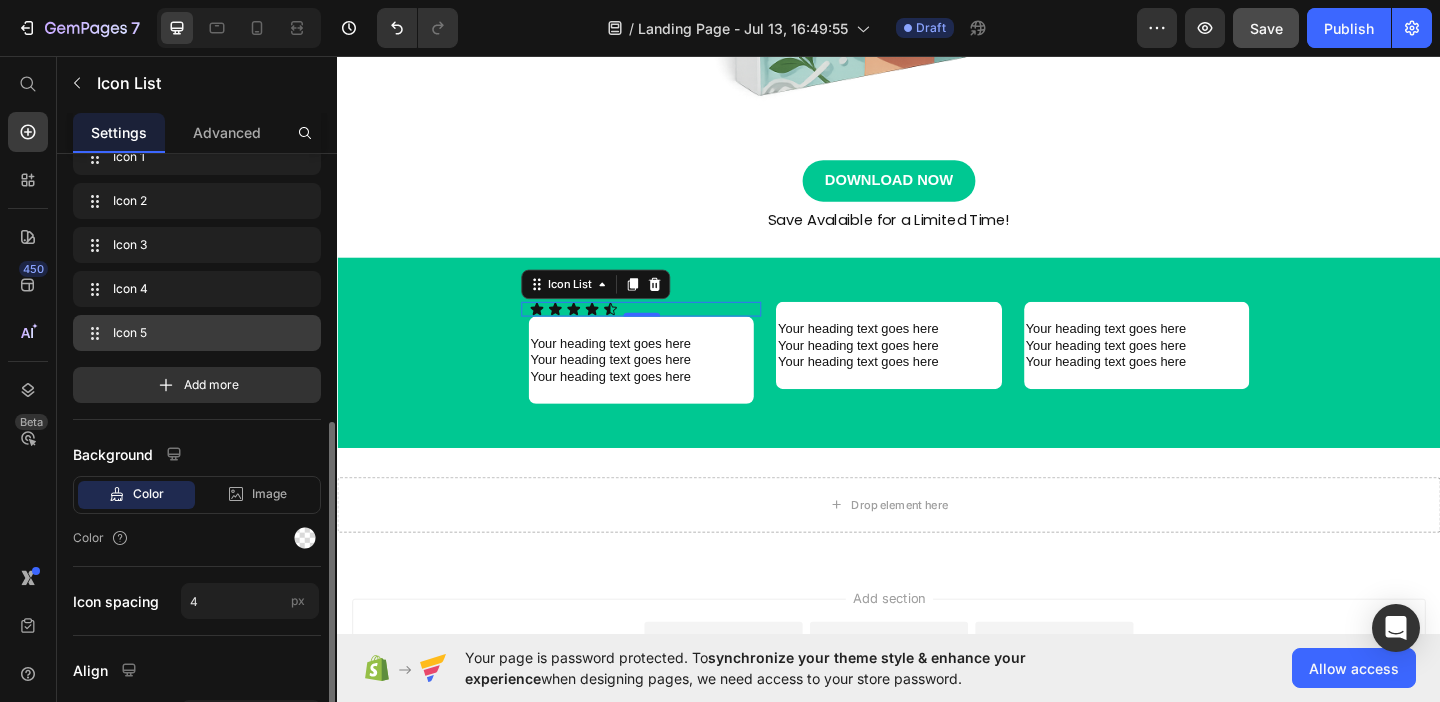 scroll, scrollTop: 256, scrollLeft: 0, axis: vertical 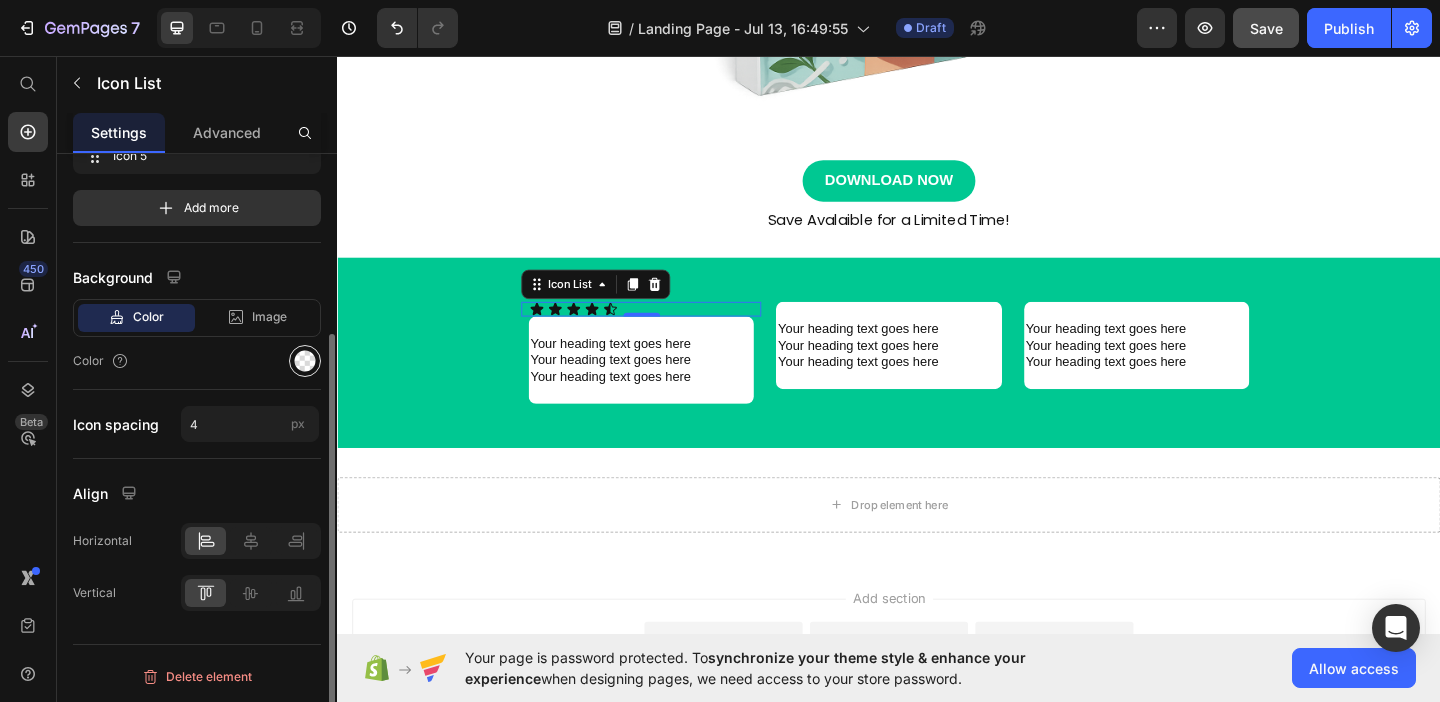 click at bounding box center [305, 361] 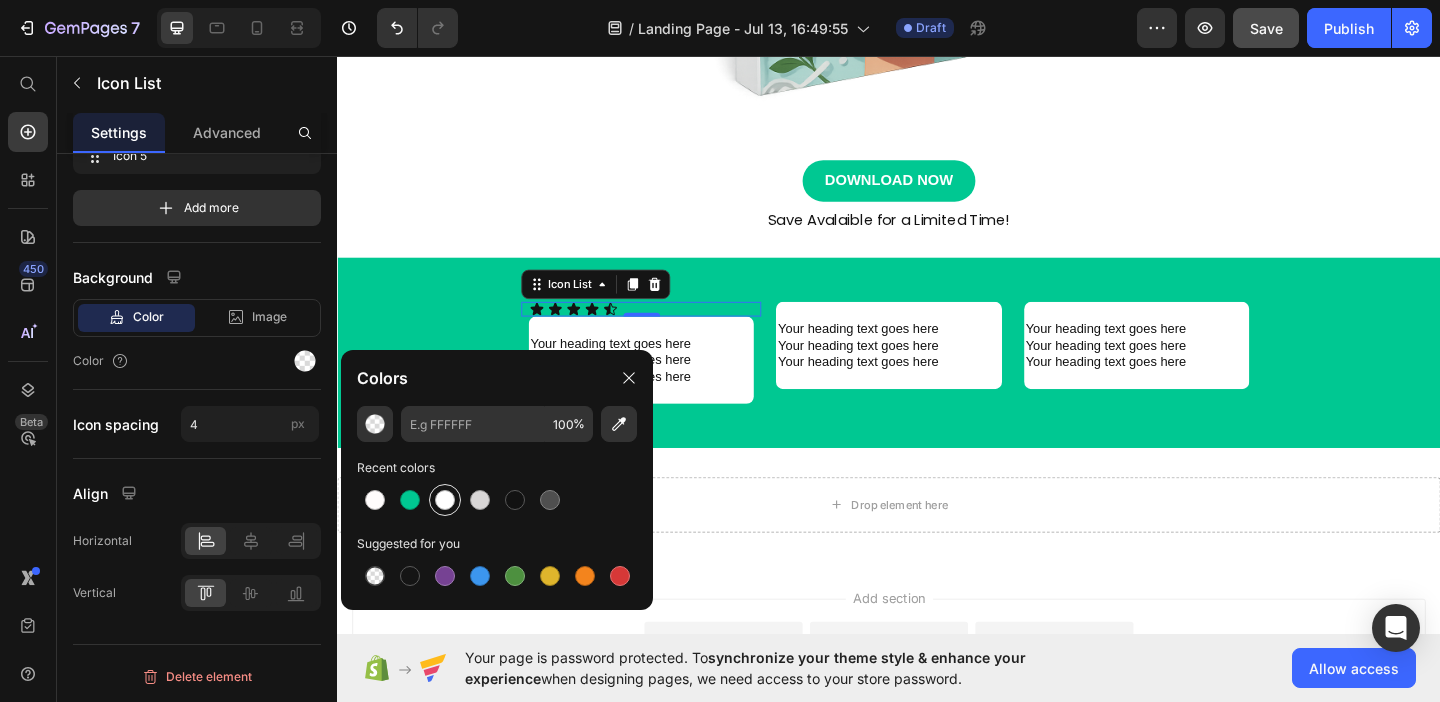 click at bounding box center [445, 500] 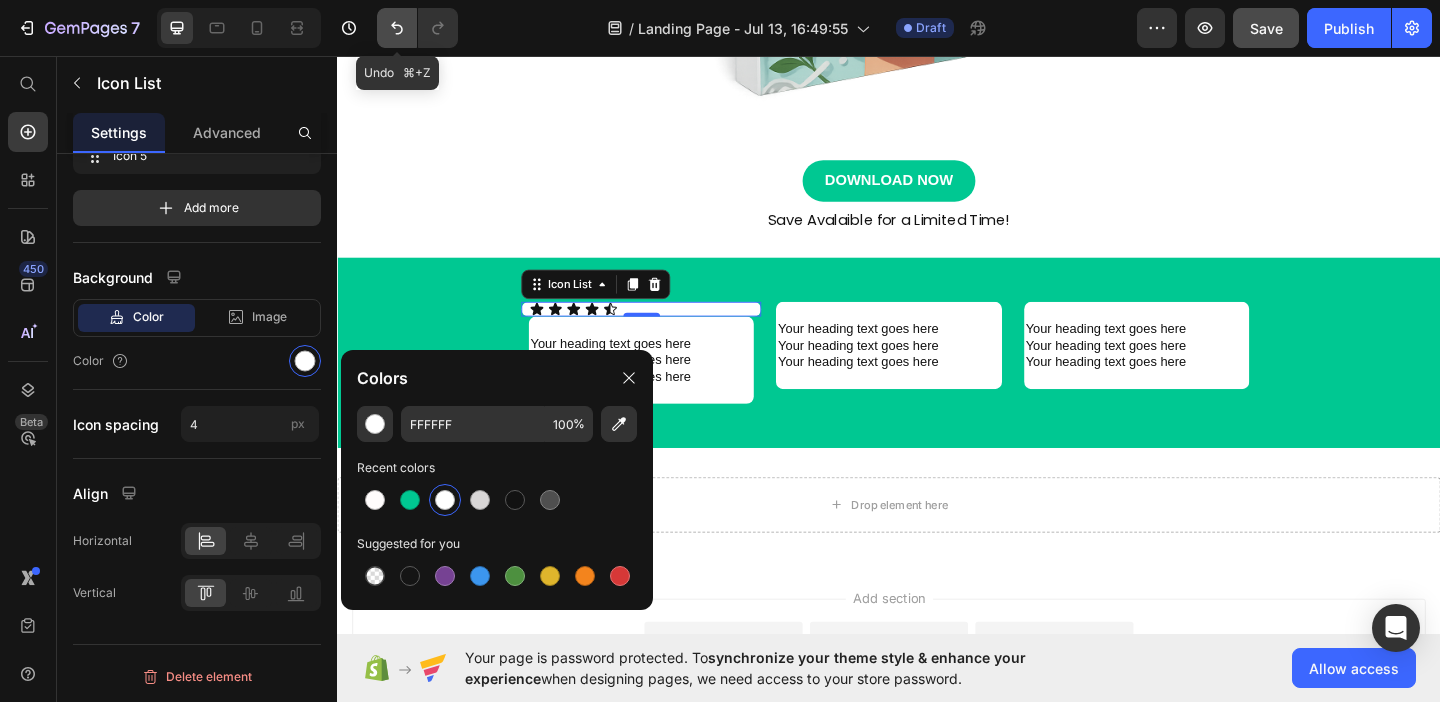 click 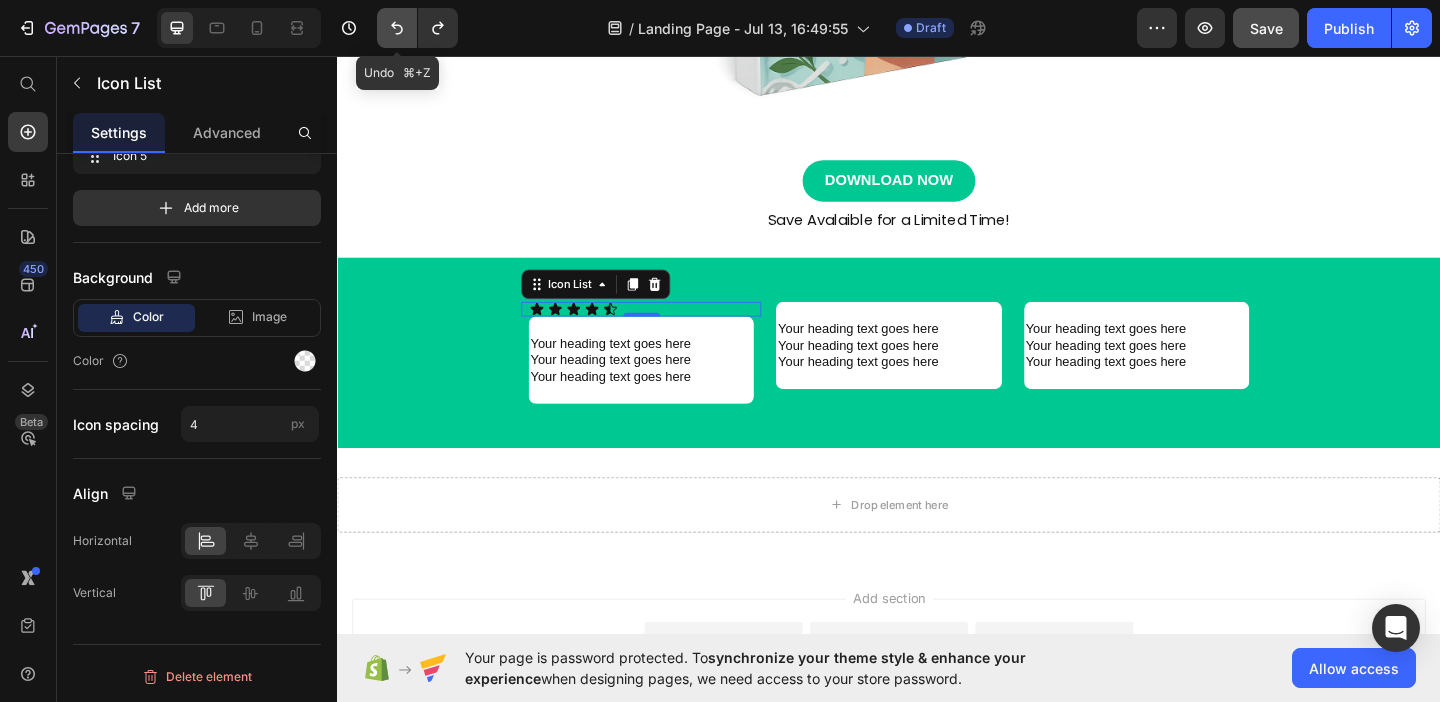 click 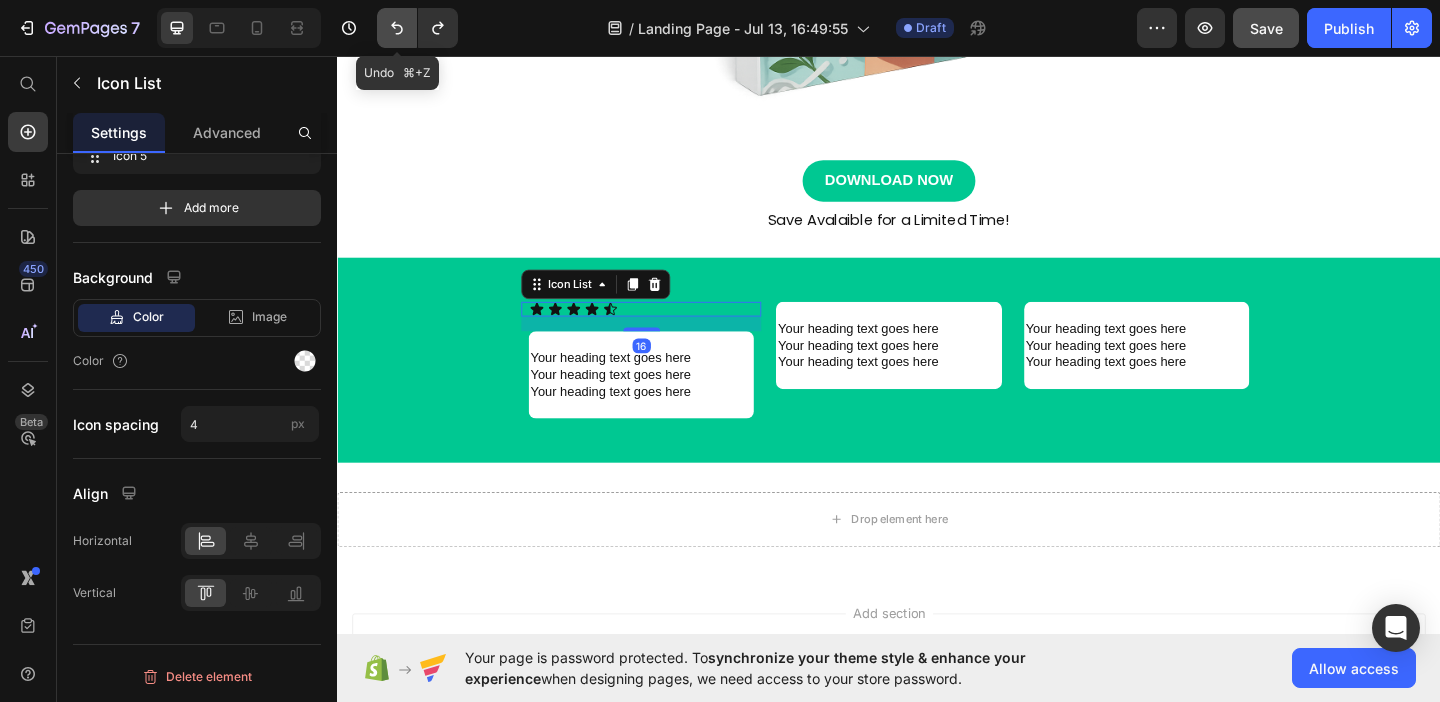 click 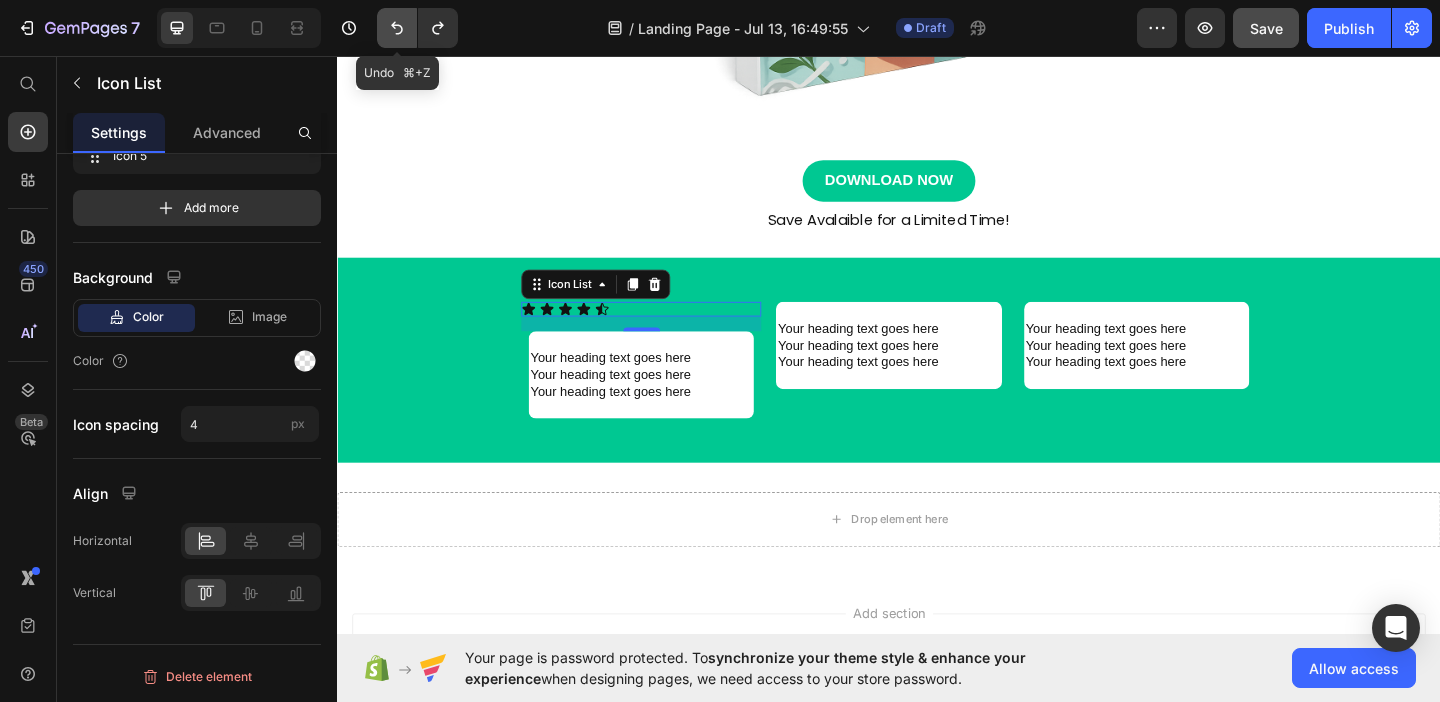 click 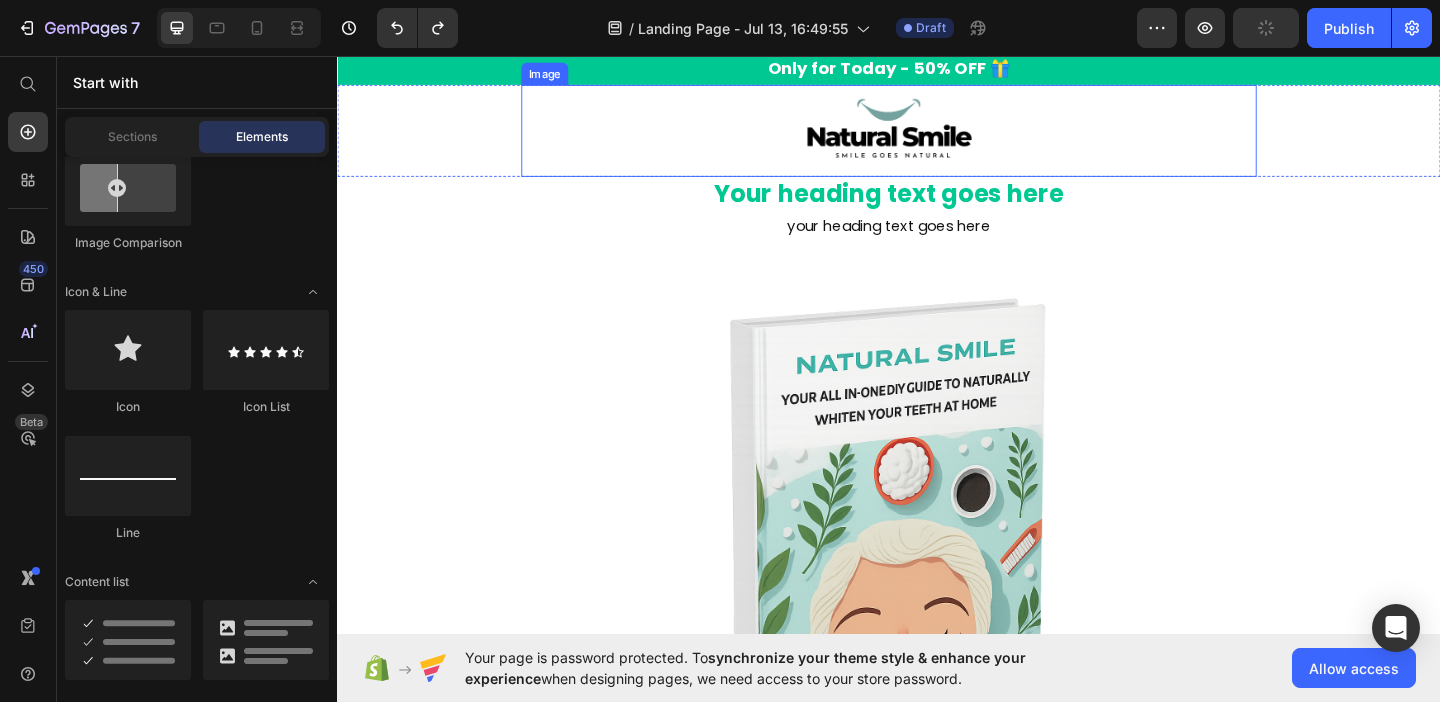 scroll, scrollTop: 0, scrollLeft: 0, axis: both 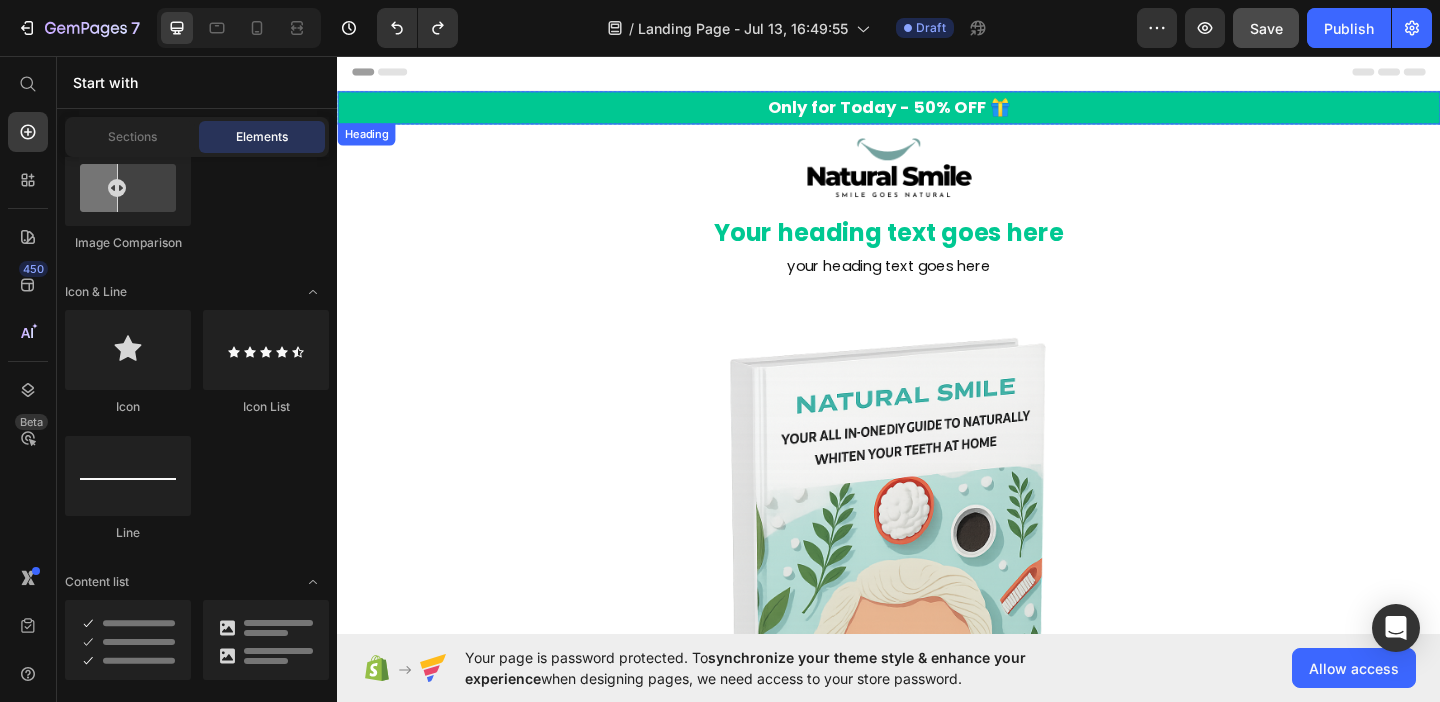 click on "Only for Today - 50% OFF 🎁" at bounding box center (937, 112) 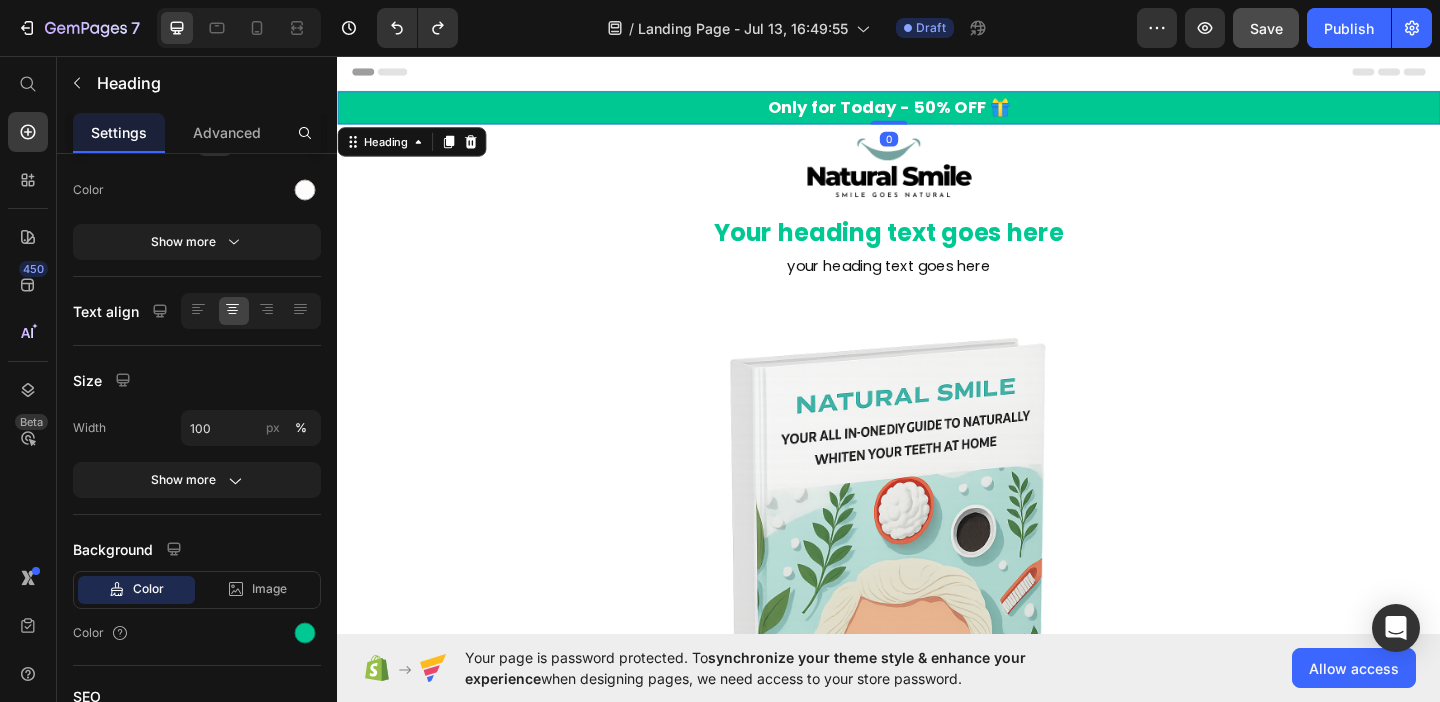 scroll, scrollTop: 0, scrollLeft: 0, axis: both 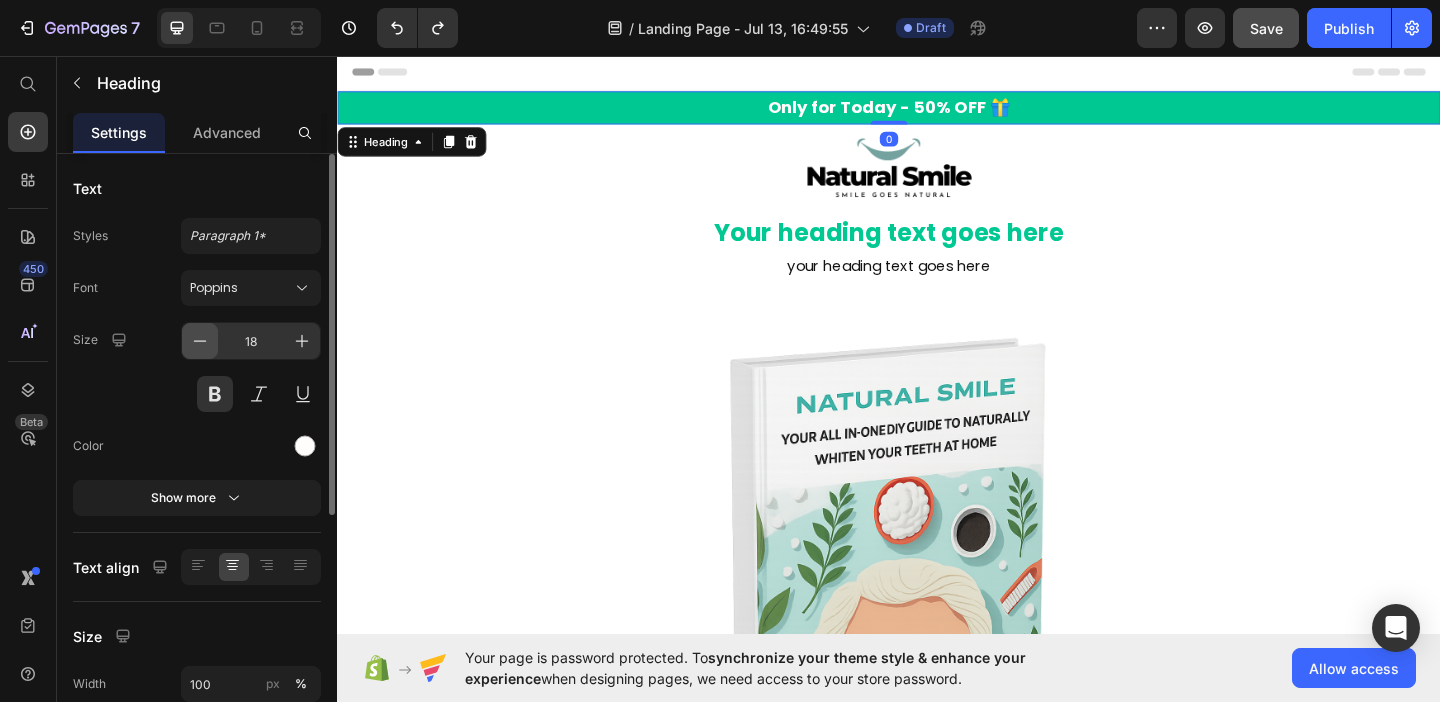 click 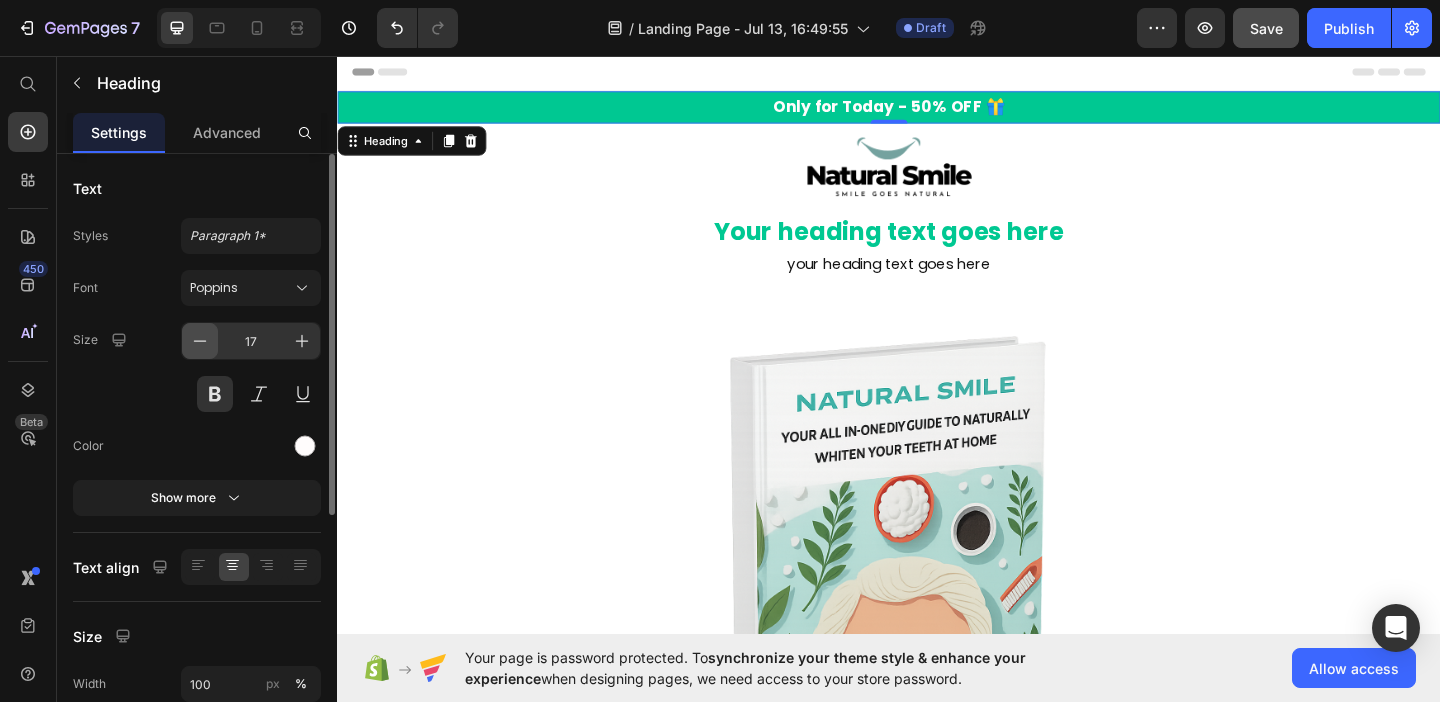 click 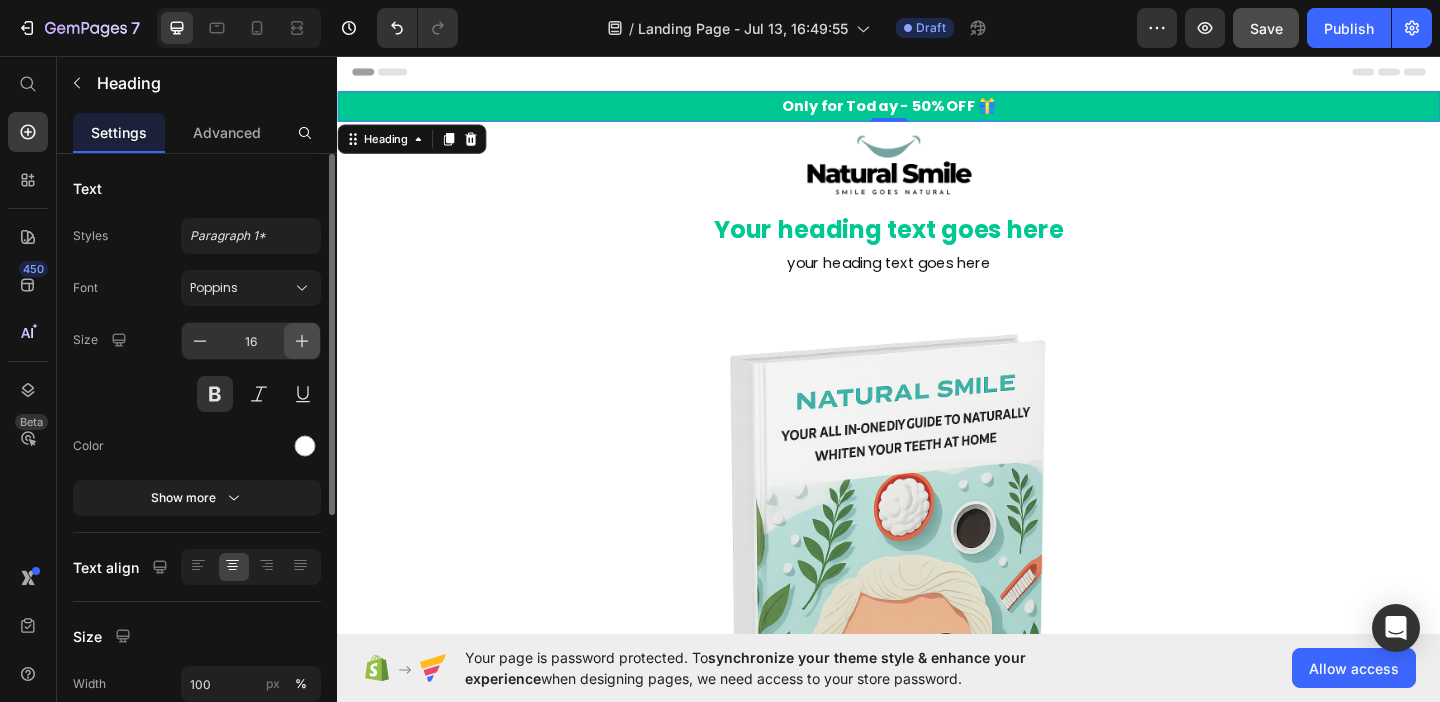 click 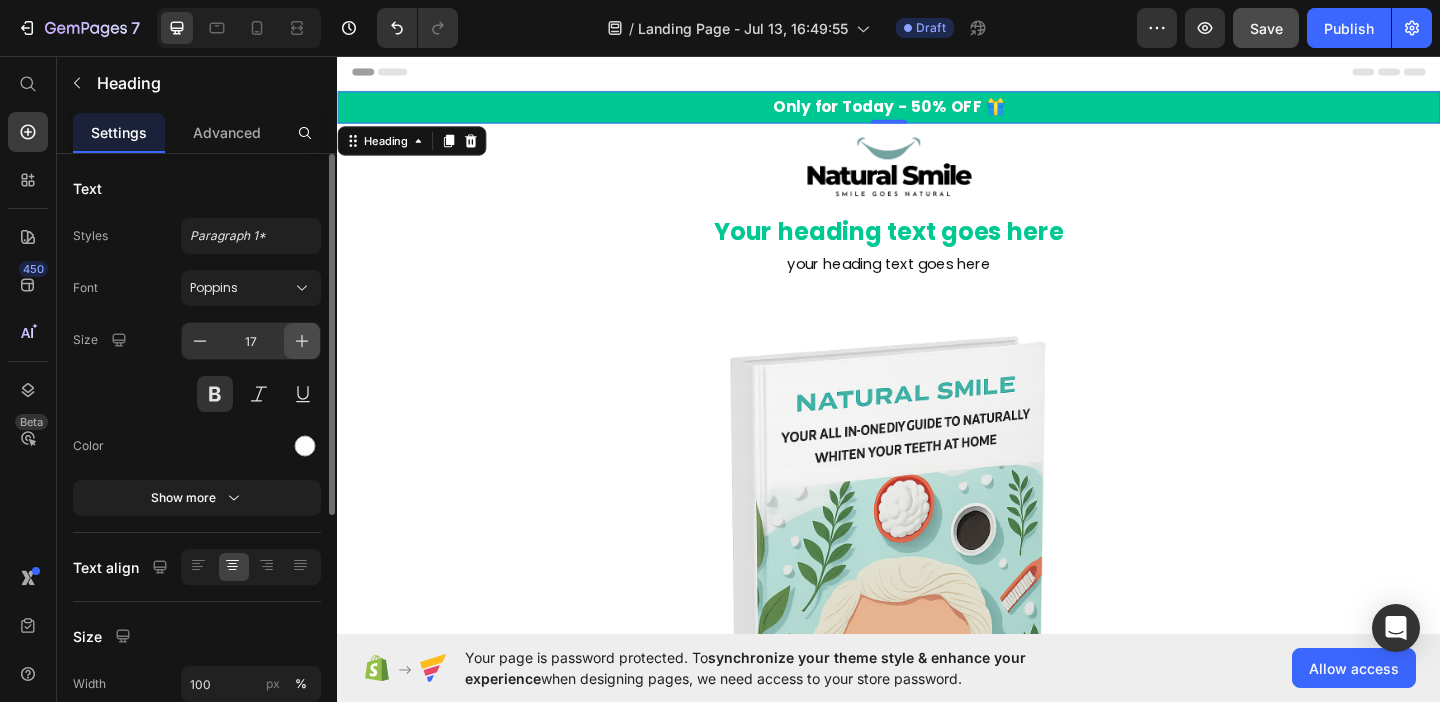click 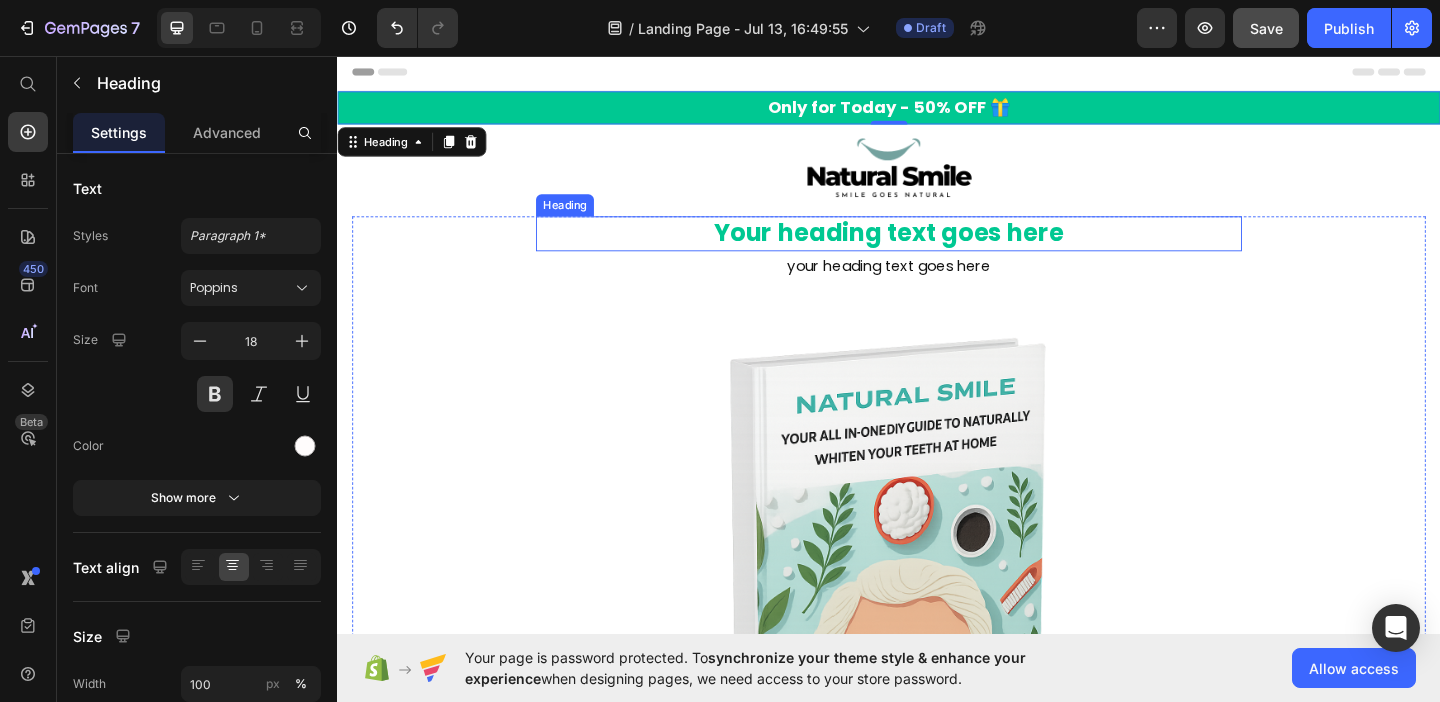 click on "Your heading text goes here" at bounding box center [937, 249] 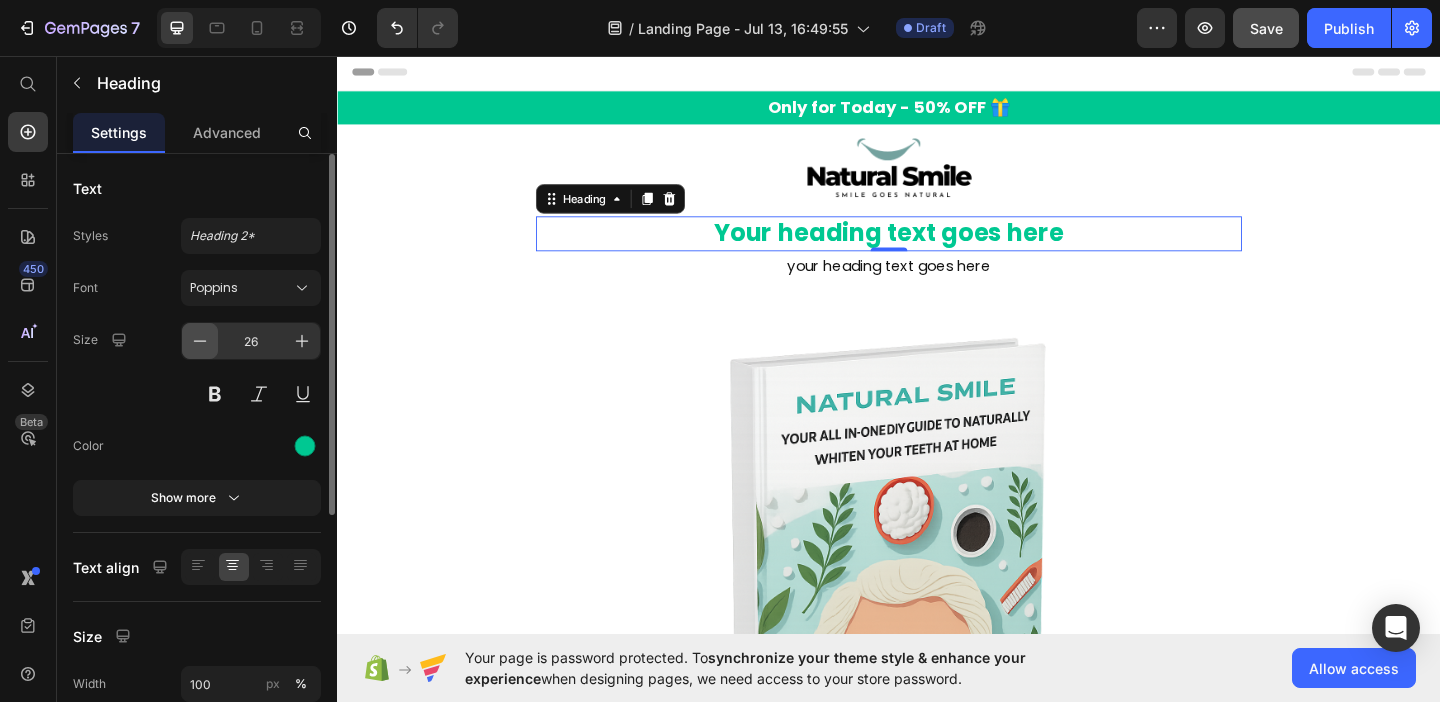 click at bounding box center [200, 341] 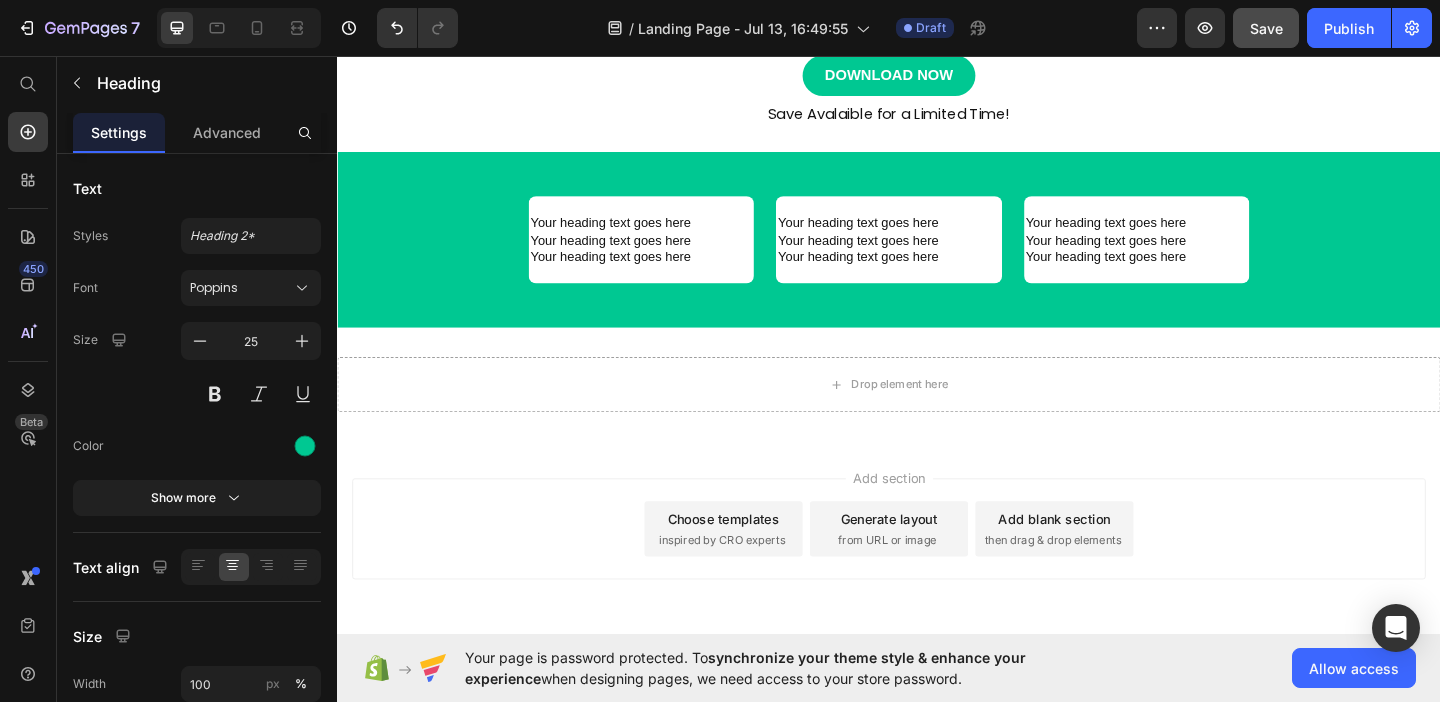 scroll, scrollTop: 952, scrollLeft: 0, axis: vertical 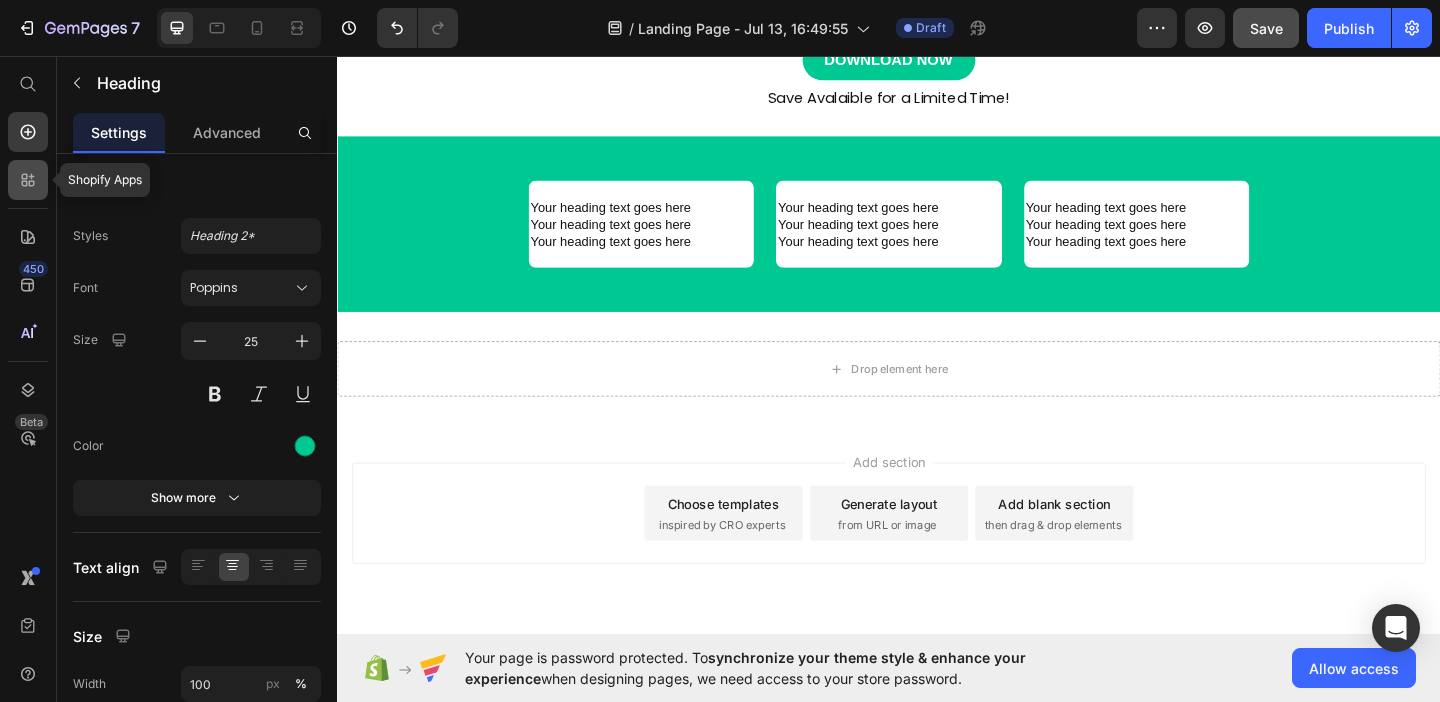 click 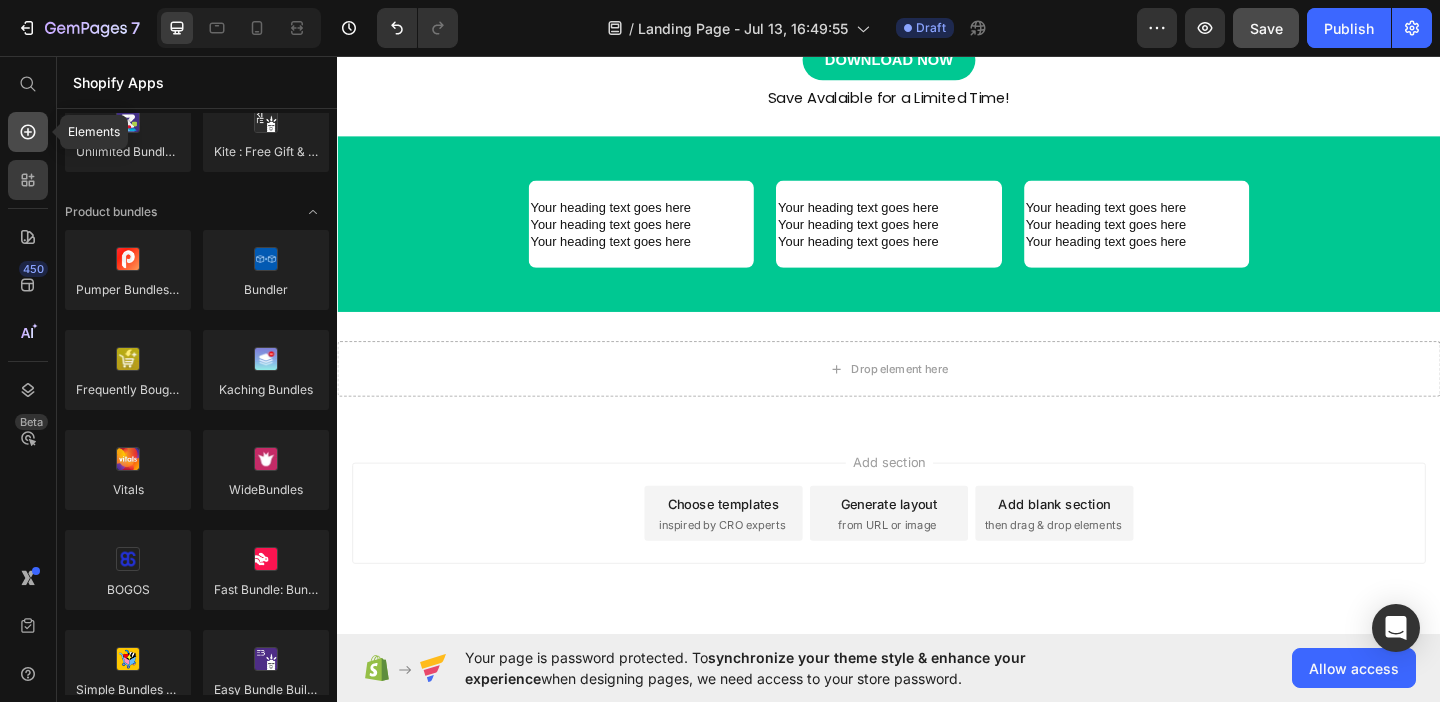 click 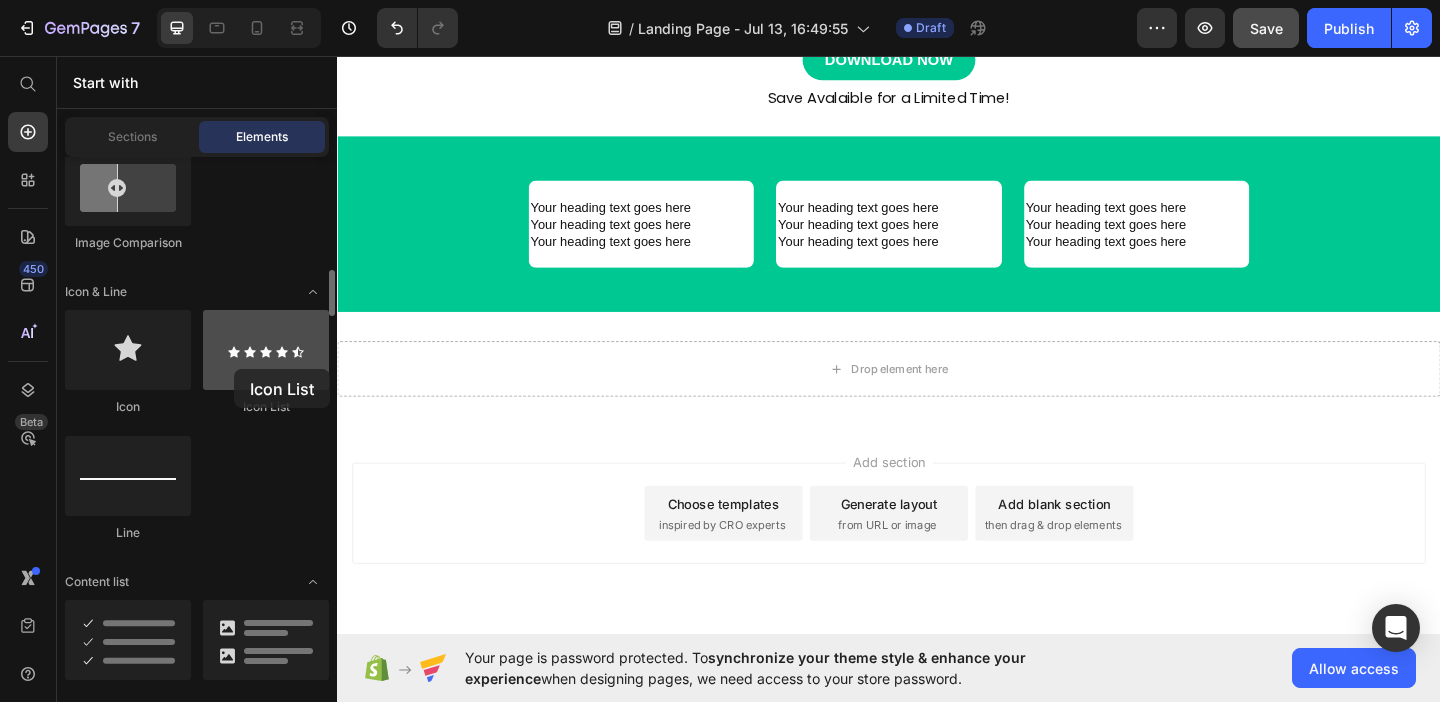 drag, startPoint x: 257, startPoint y: 360, endPoint x: 234, endPoint y: 369, distance: 24.698177 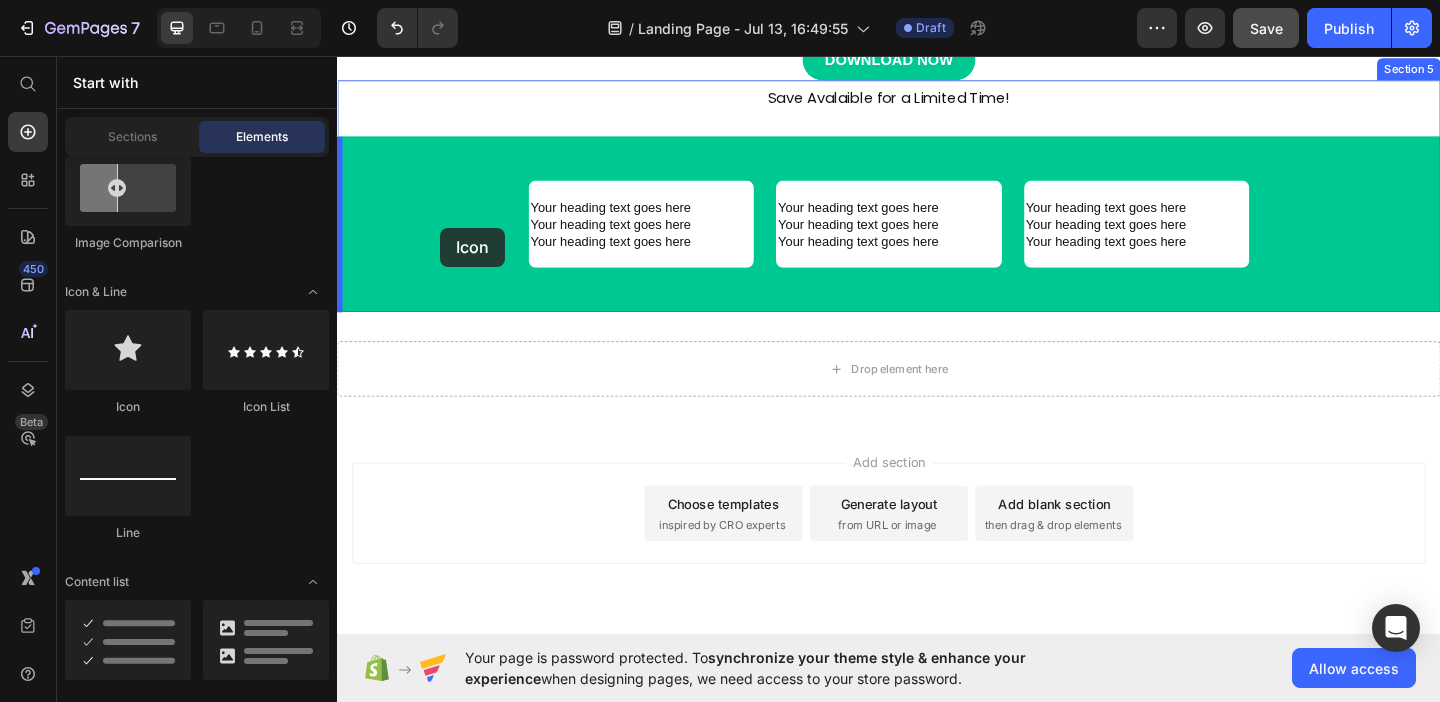 drag, startPoint x: 469, startPoint y: 418, endPoint x: 449, endPoint y: 243, distance: 176.13914 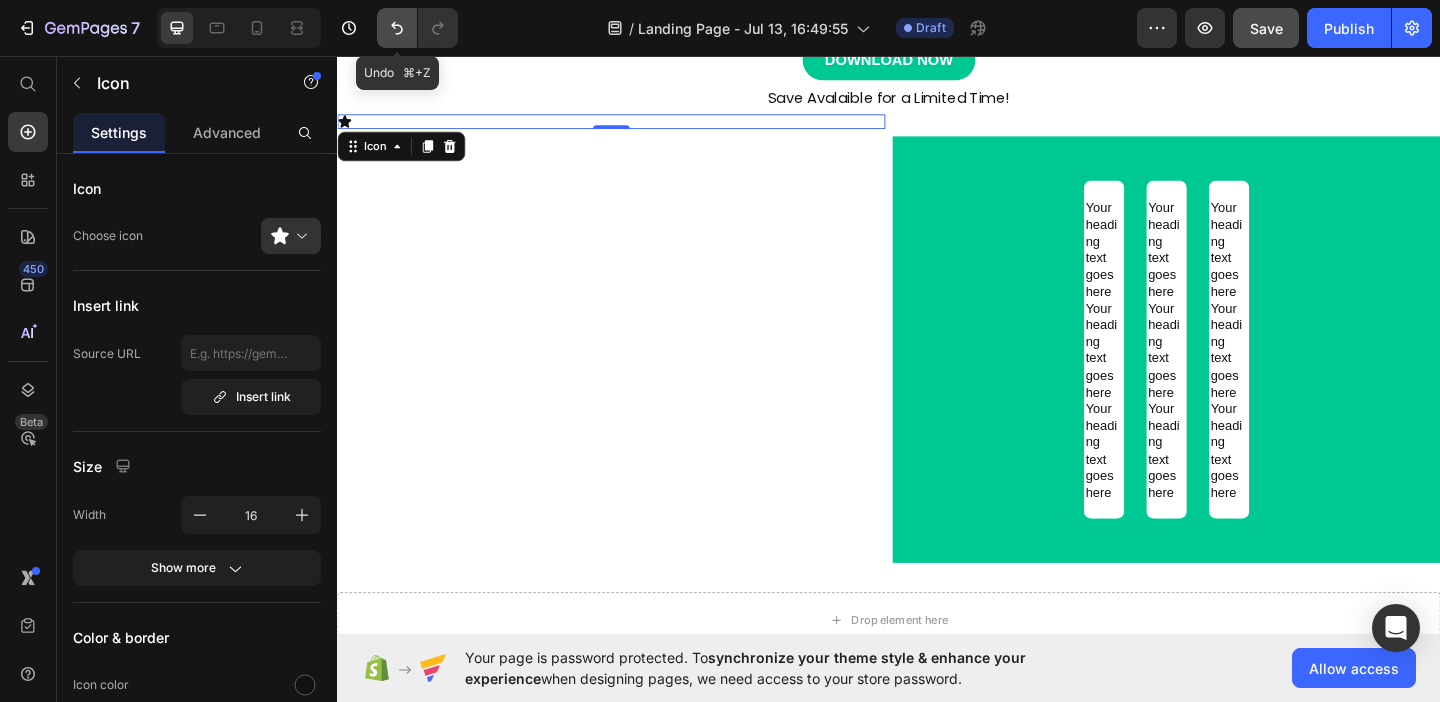 click 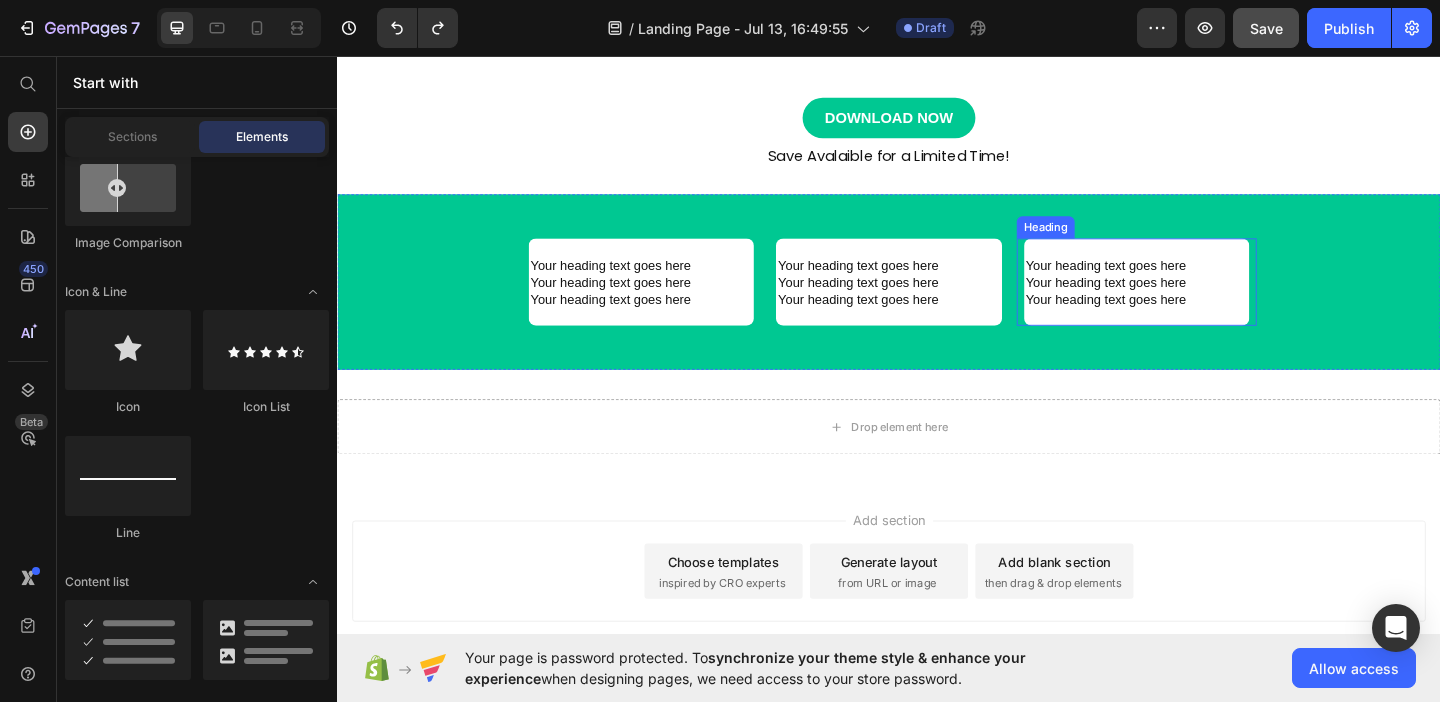 scroll, scrollTop: 1010, scrollLeft: 0, axis: vertical 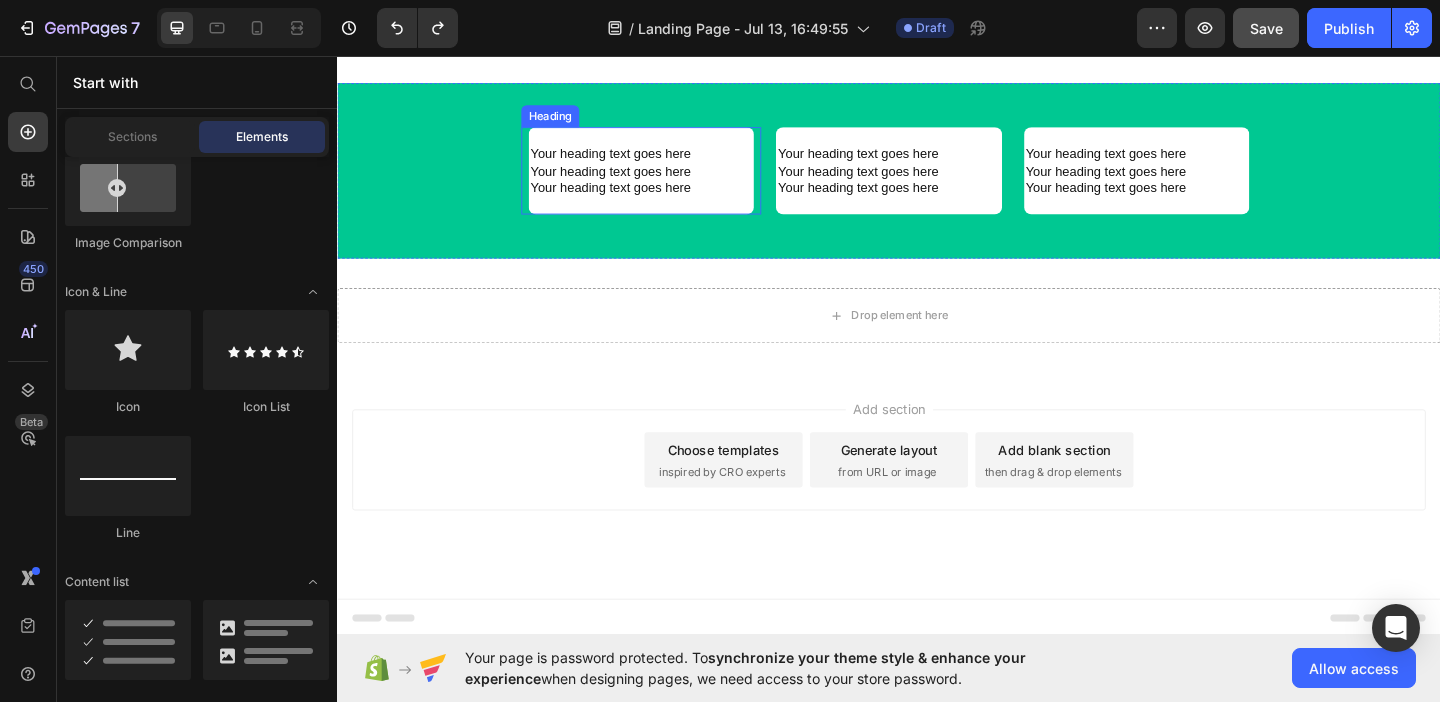 click on "Your heading text goes here  Your heading text goes here  Your heading text goes here" at bounding box center [667, 180] 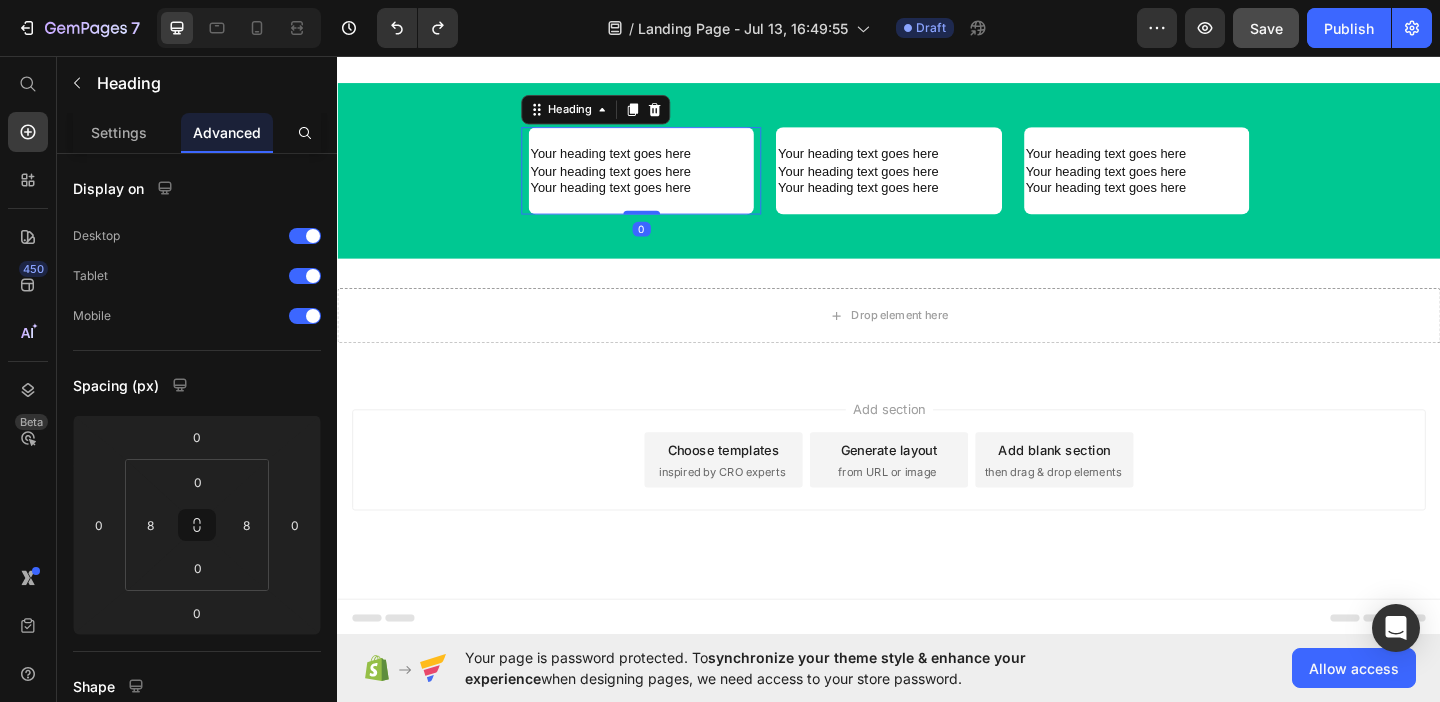 click on "Your heading text goes here  Your heading text goes here  Your heading text goes here" at bounding box center (667, 180) 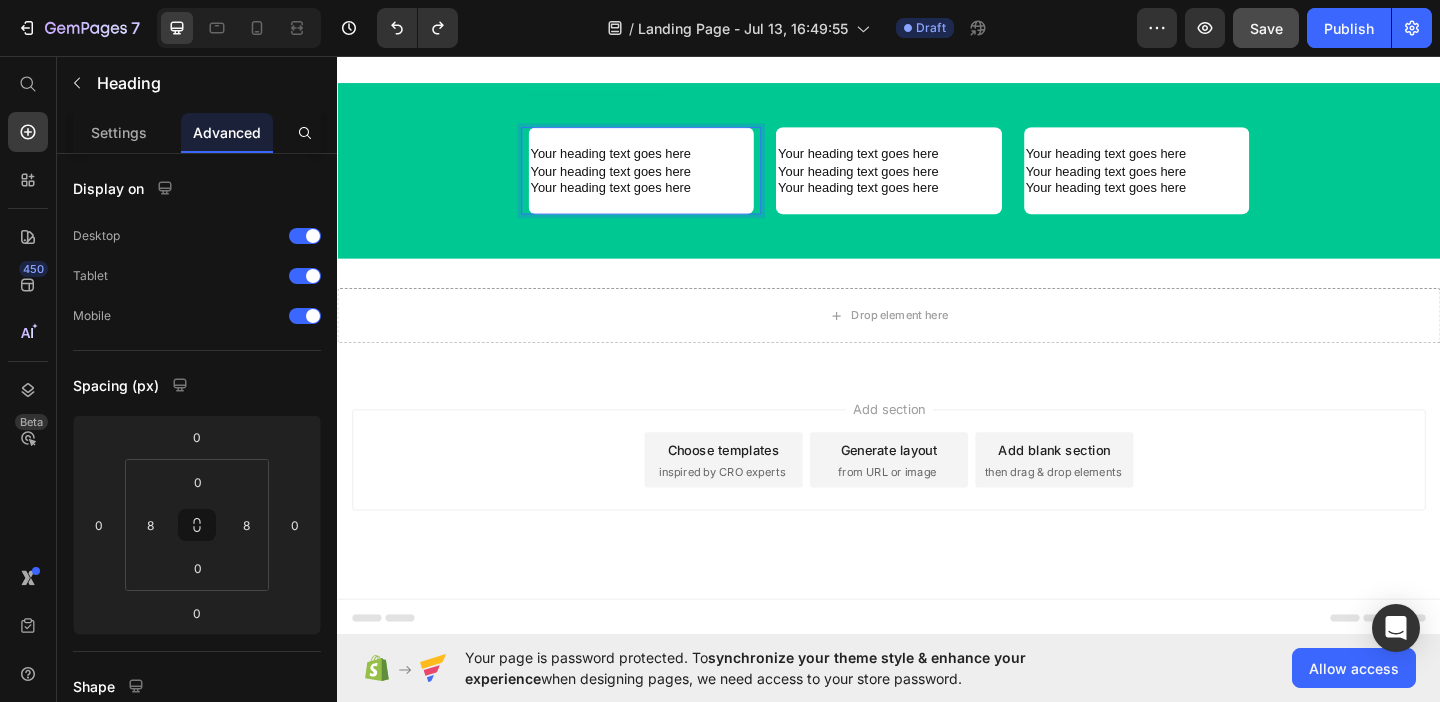 click on "Your heading text goes here  Your heading text goes here  Your heading text goes here" at bounding box center [667, 180] 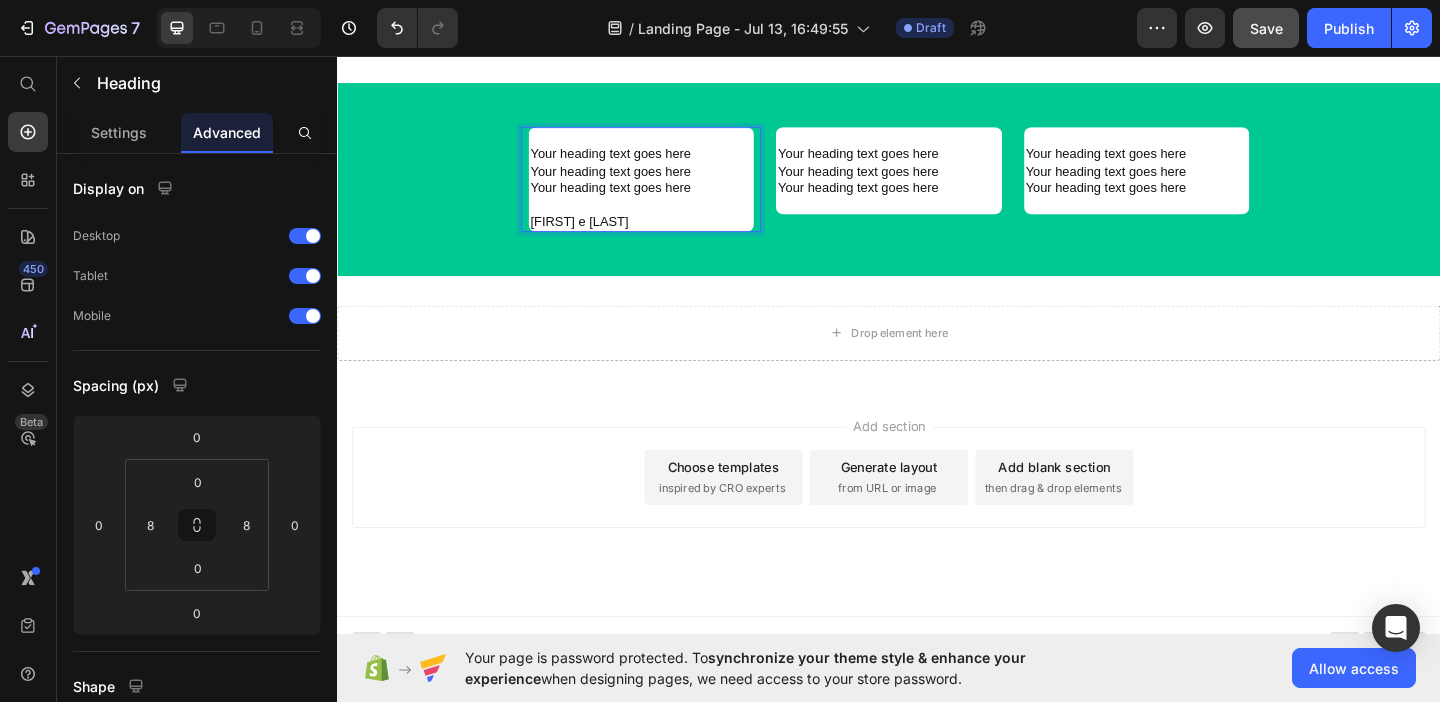 click on "Your heading text goes here  Your heading text goes here  Your heading text goes here Nome e Cognome" at bounding box center (667, 189) 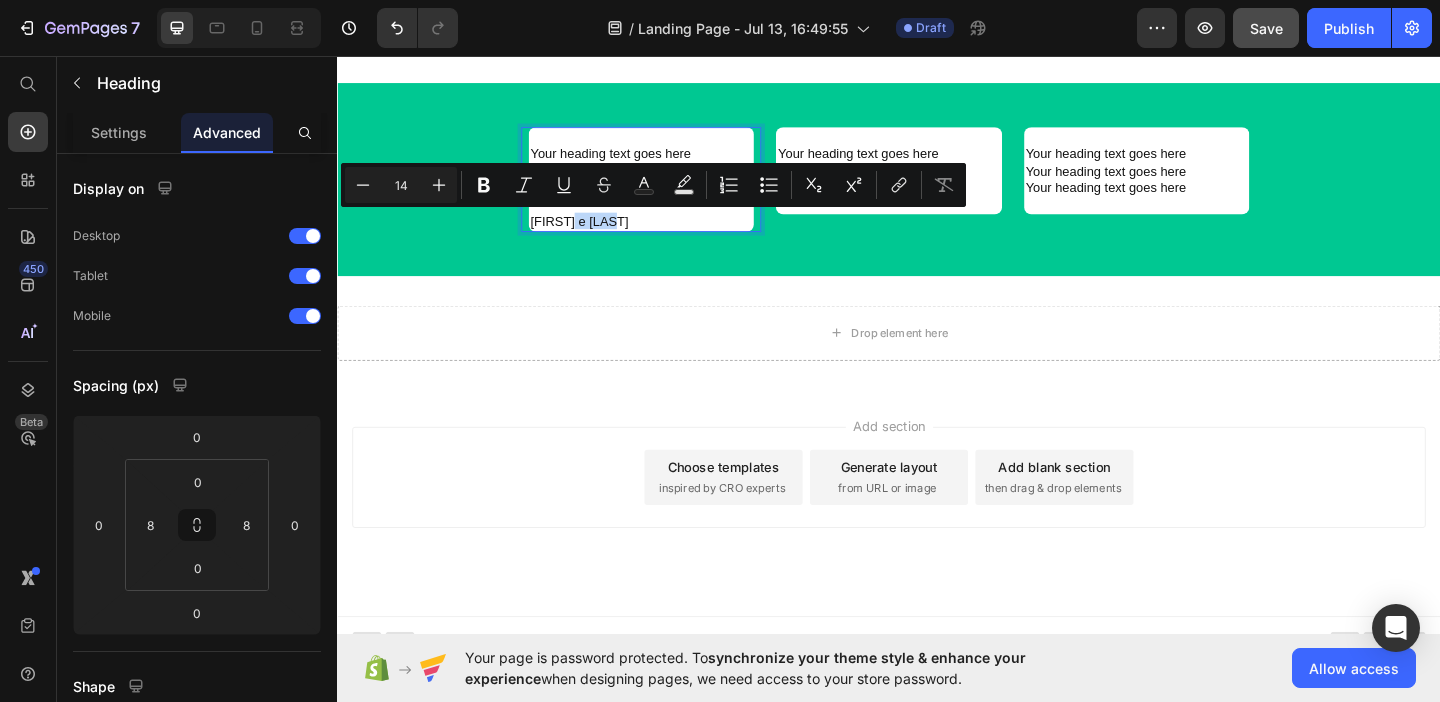 click on "Your heading text goes here  Your heading text goes here  Your heading text goes here Nome e Cognome" at bounding box center [667, 189] 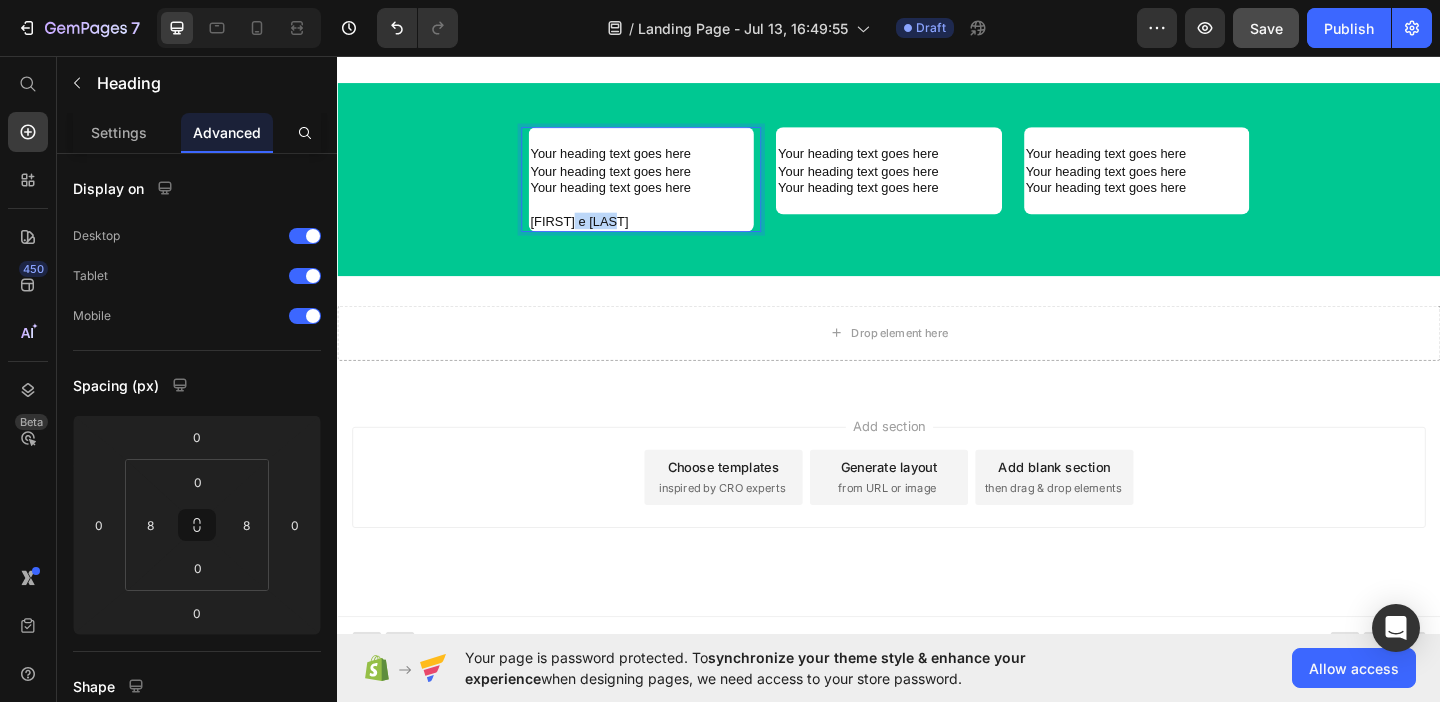 click on "Your heading text goes here  Your heading text goes here  Your heading text goes here Nome e Cognome" at bounding box center (667, 189) 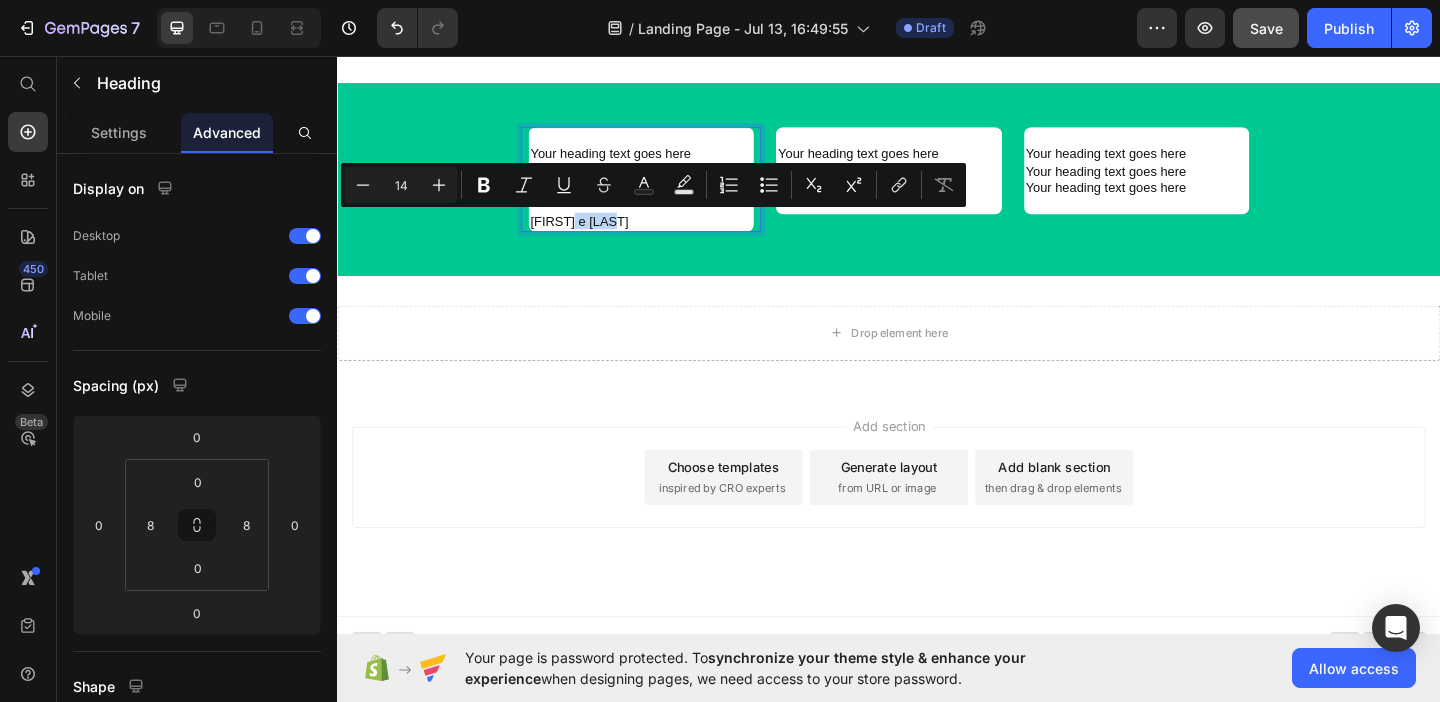 click on "Your heading text goes here  Your heading text goes here  Your heading text goes here Nome e Cognome" at bounding box center [667, 189] 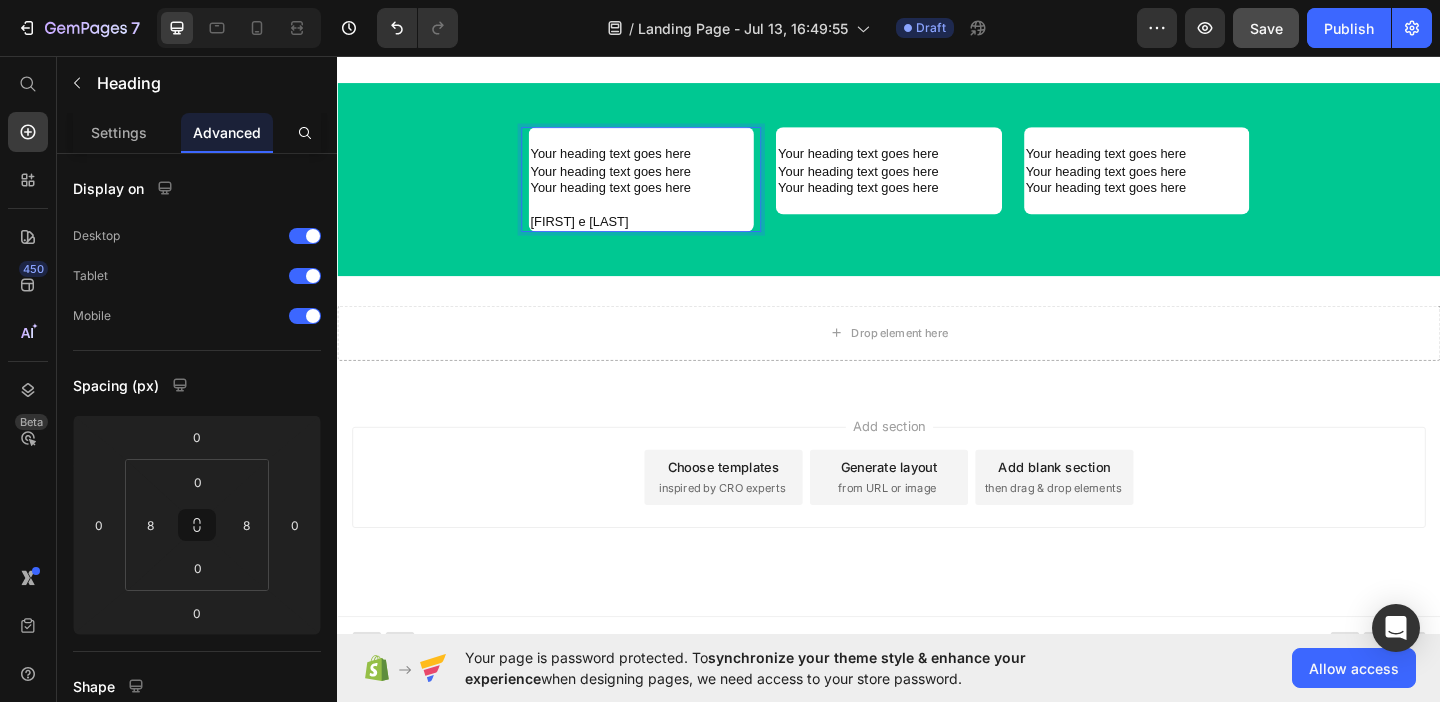 click on "Your heading text goes here  Your heading text goes here  Your heading text goes here Nome e Cognome" at bounding box center (667, 189) 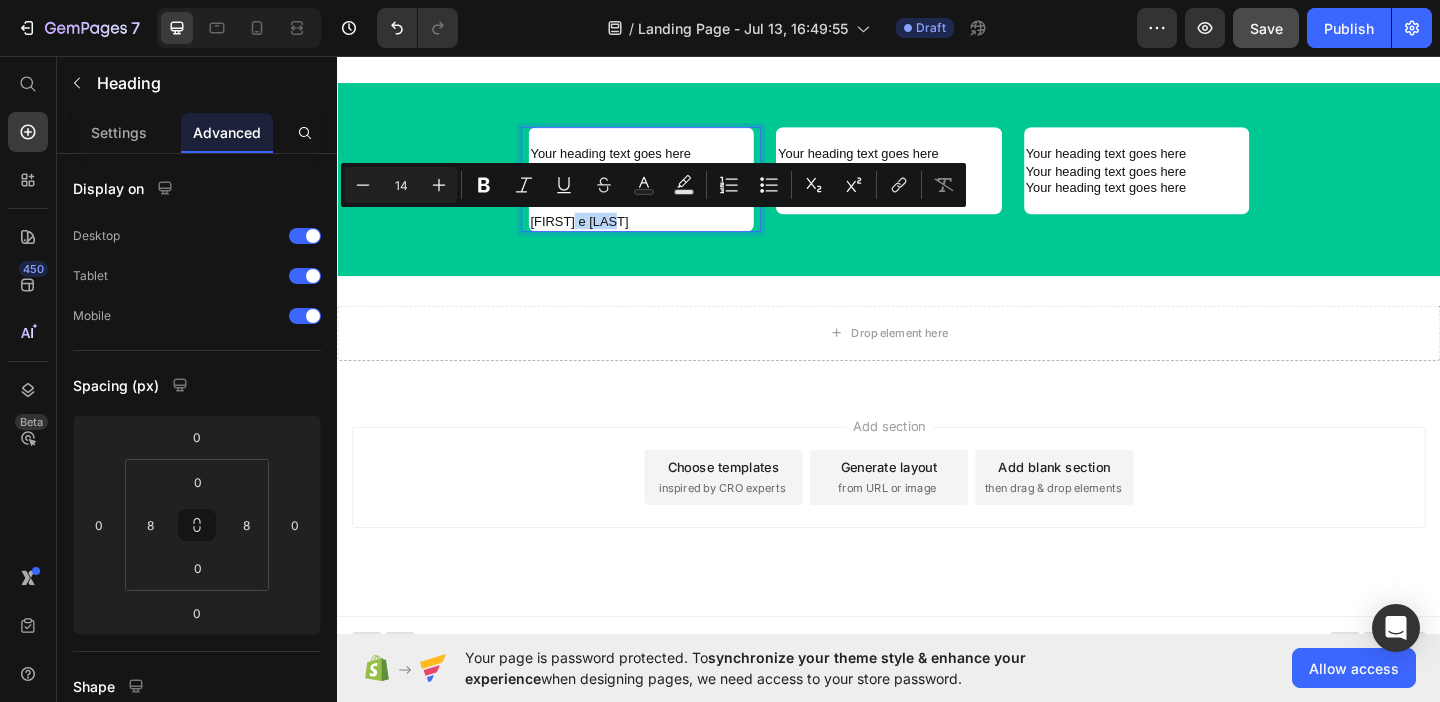 click on "Your heading text goes here  Your heading text goes here  Your heading text goes here Nome e Cognome" at bounding box center (667, 189) 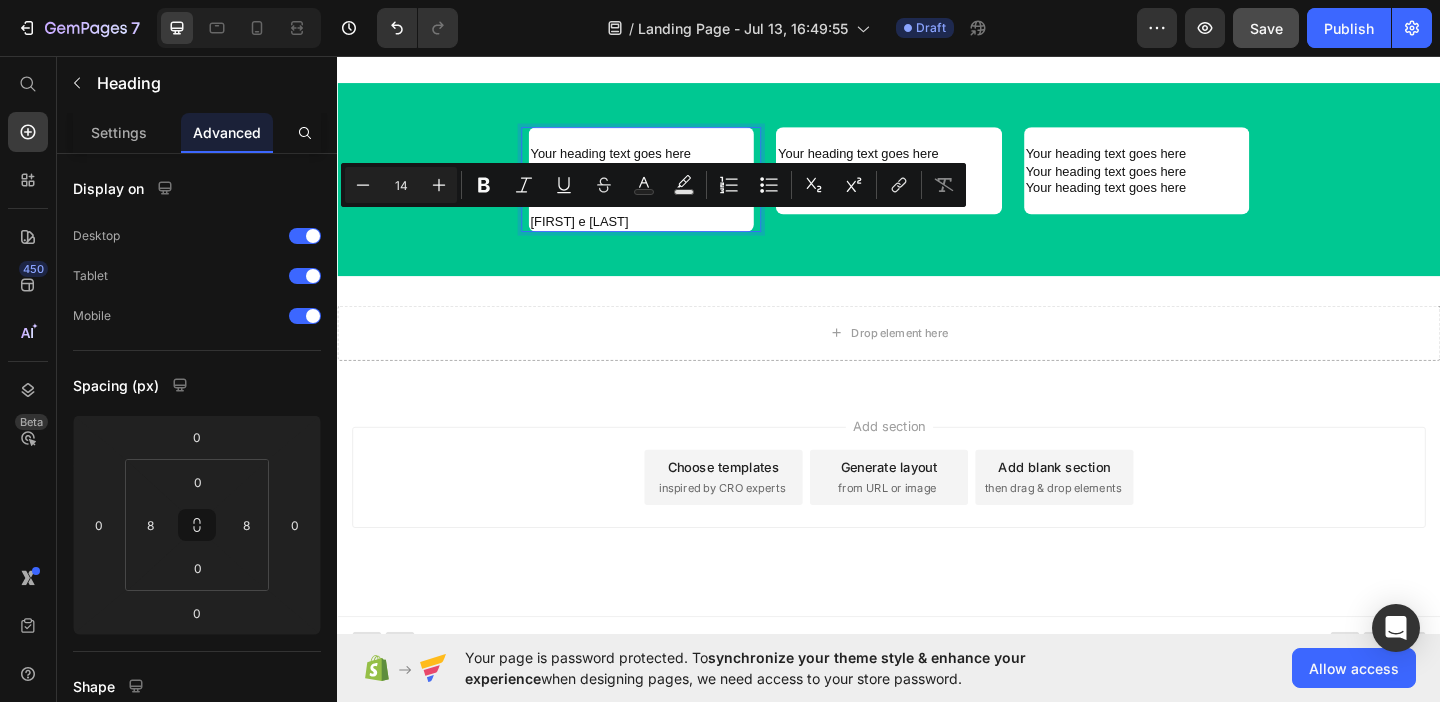 click on "Your heading text goes here  Your heading text goes here  Your heading text goes here Nome e Cognome" at bounding box center (667, 189) 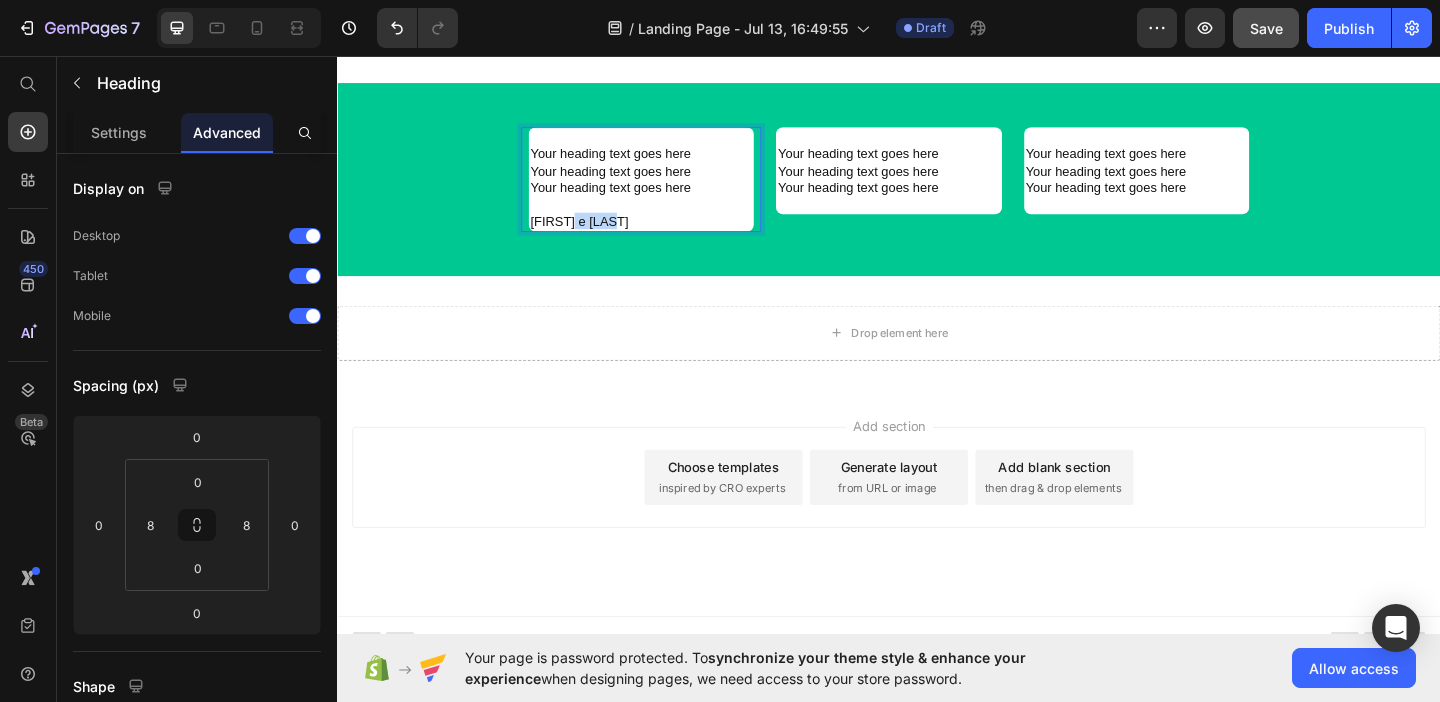 click on "Your heading text goes here  Your heading text goes here  Your heading text goes here Nome e Cognome" at bounding box center (667, 189) 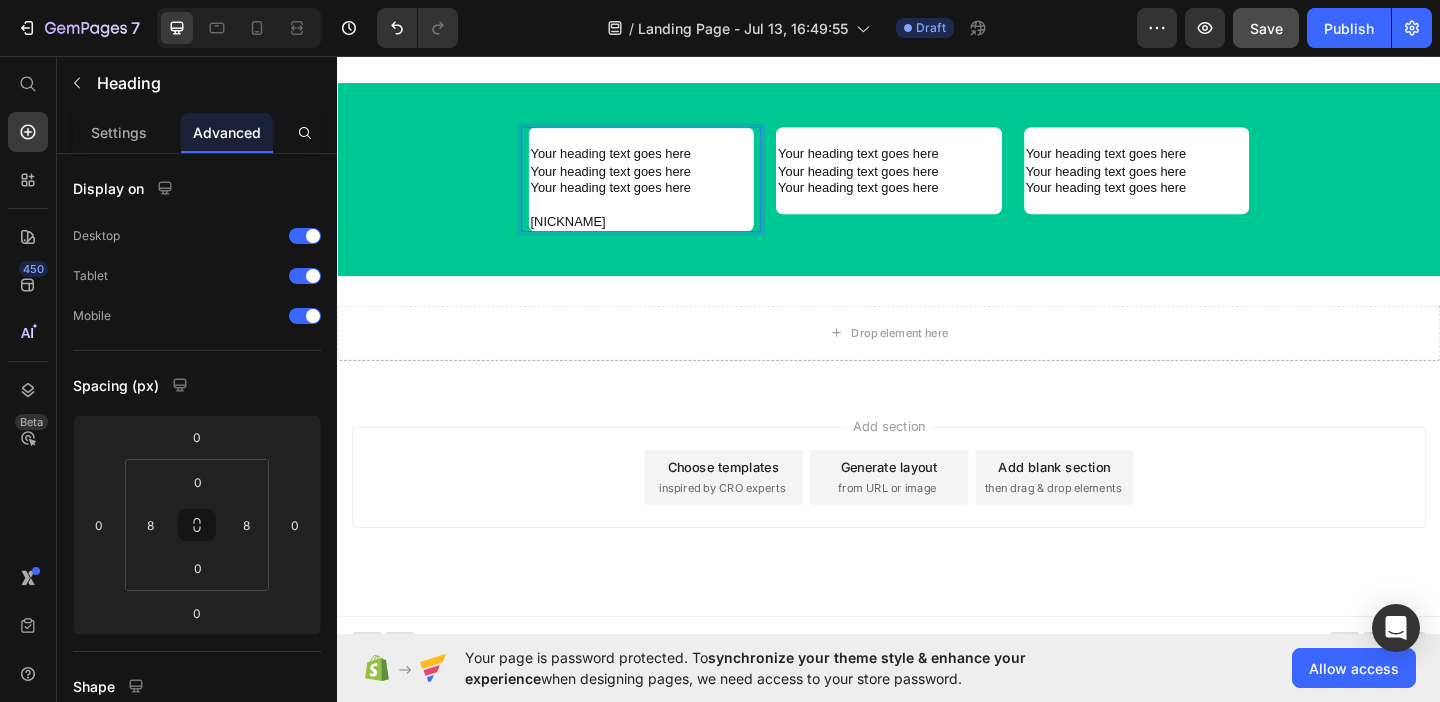 click on "Your heading text goes here  Your heading text goes here  Your heading text goes here Nick Name" at bounding box center [667, 189] 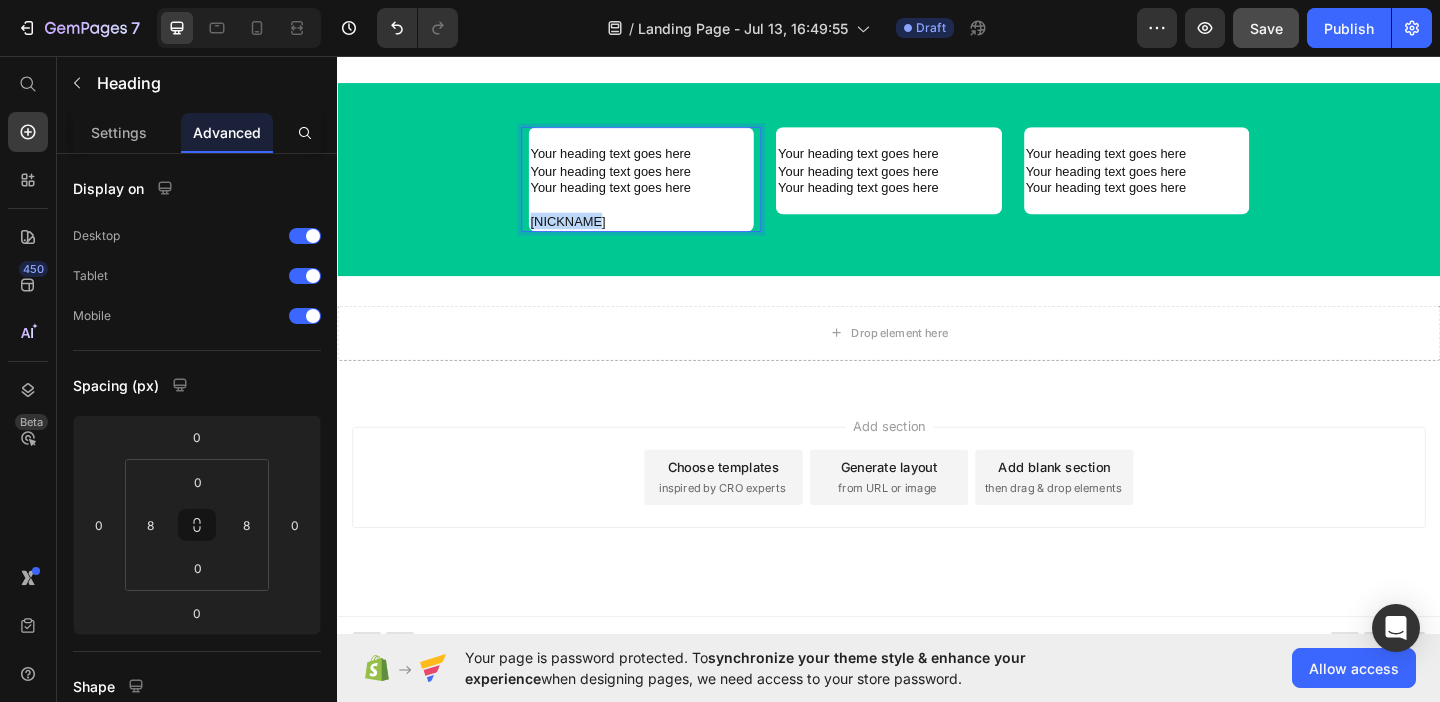 click on "Your heading text goes here  Your heading text goes here  Your heading text goes here Nick Name" at bounding box center (667, 189) 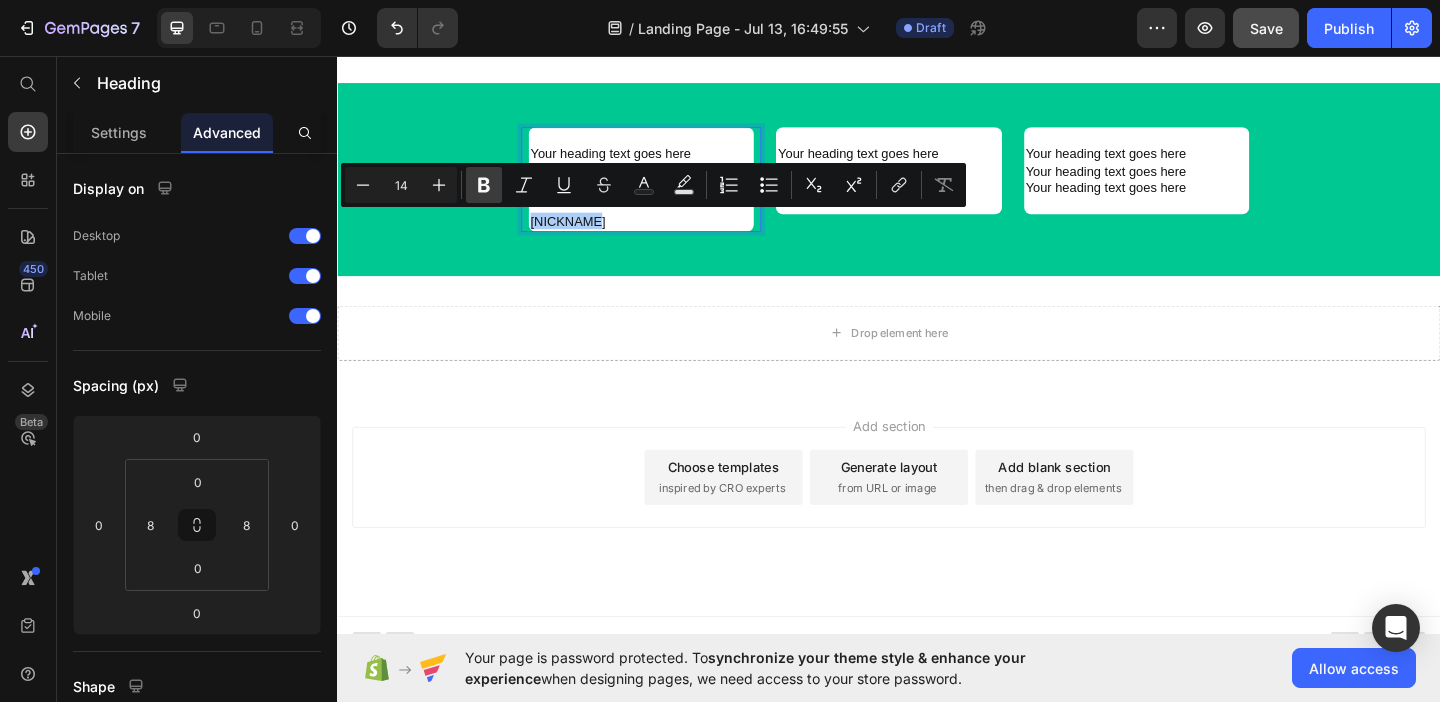 click 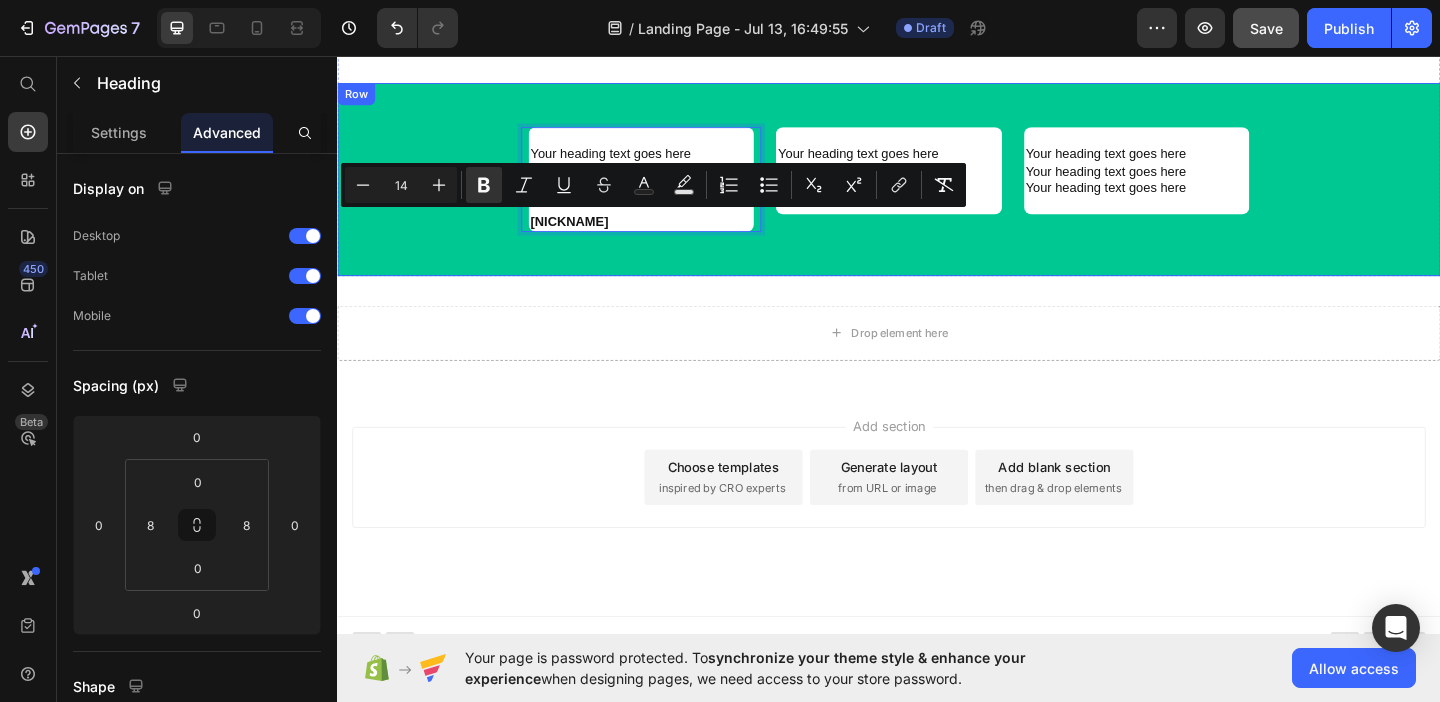 click on "Your heading text goes here  Your heading text goes here  Your heading text goes here Nick Name Heading   0  Your heading text goes here  Your heading text goes here  Your heading text goes here   Heading Row  Your heading text goes here  Your heading text goes here  Your heading text goes here   Heading Row" at bounding box center (937, 189) 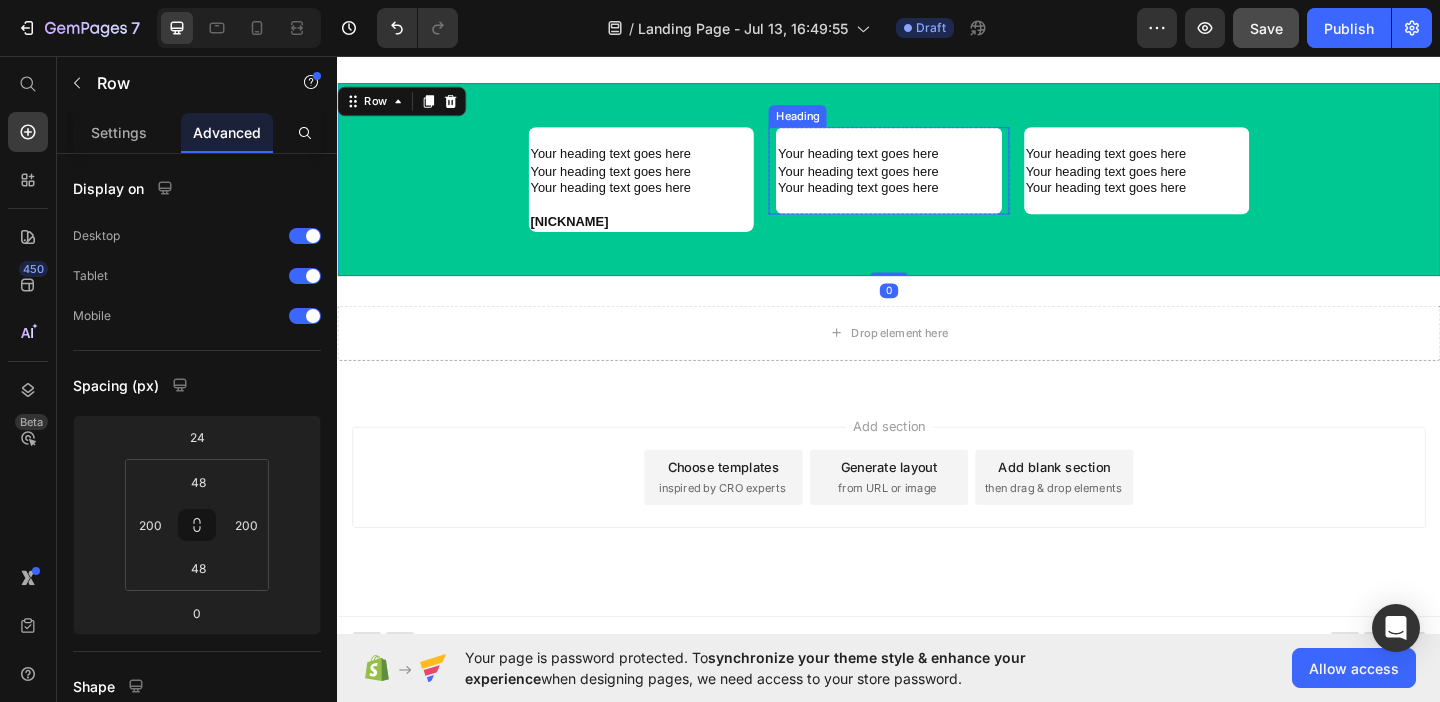 click on "Your heading text goes here  Your heading text goes here  Your heading text goes here" at bounding box center (936, 180) 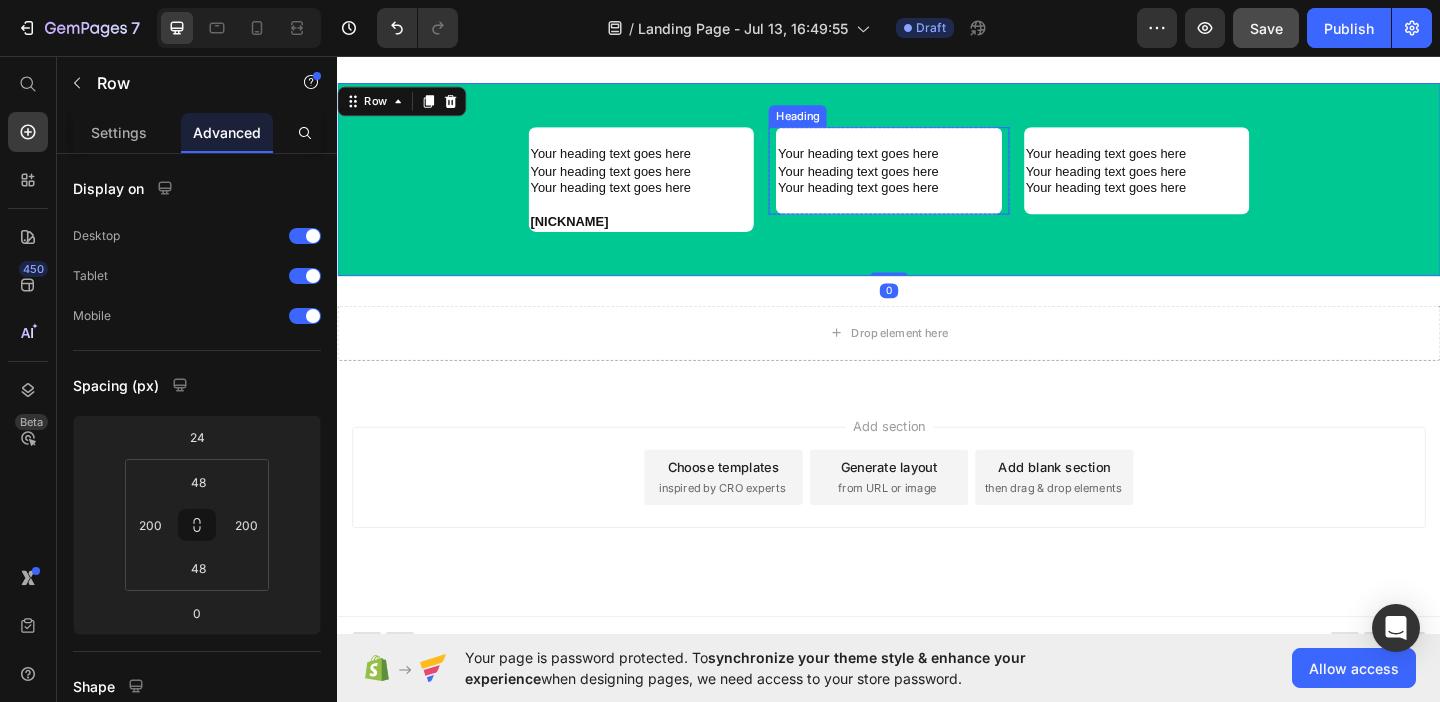 click on "Your heading text goes here  Your heading text goes here  Your heading text goes here" at bounding box center (936, 180) 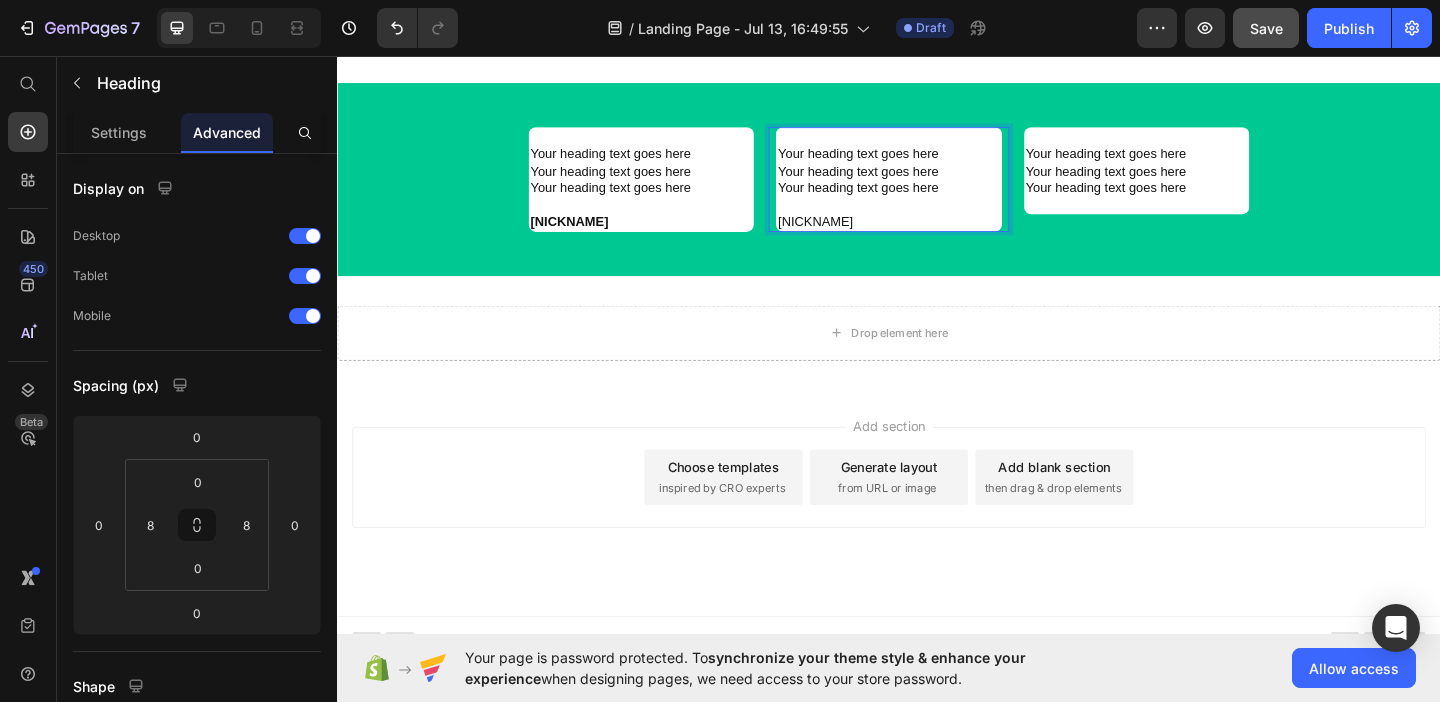 click on "Your heading text goes here  Your heading text goes here  Your heading text goes here   Nick Name" at bounding box center (936, 189) 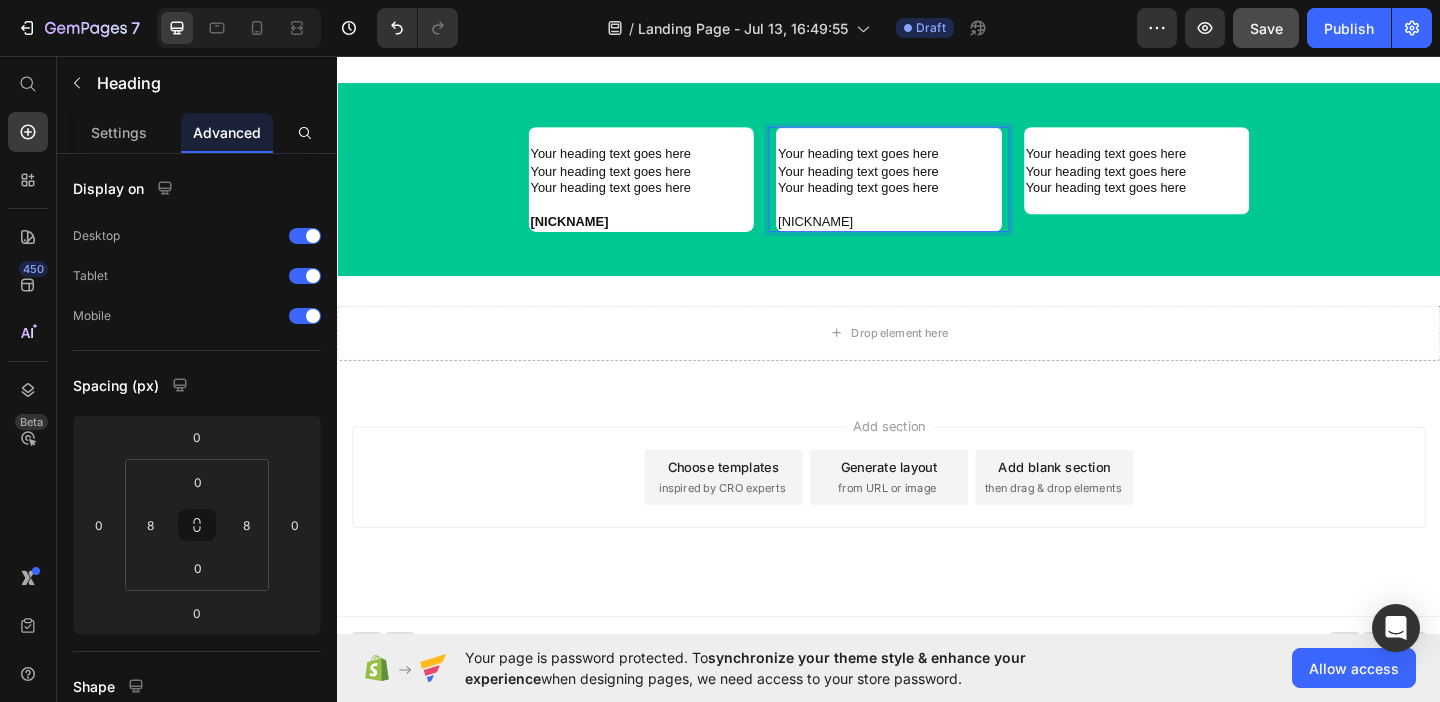 click on "Your heading text goes here  Your heading text goes here  Your heading text goes here   Nick Name" at bounding box center [936, 189] 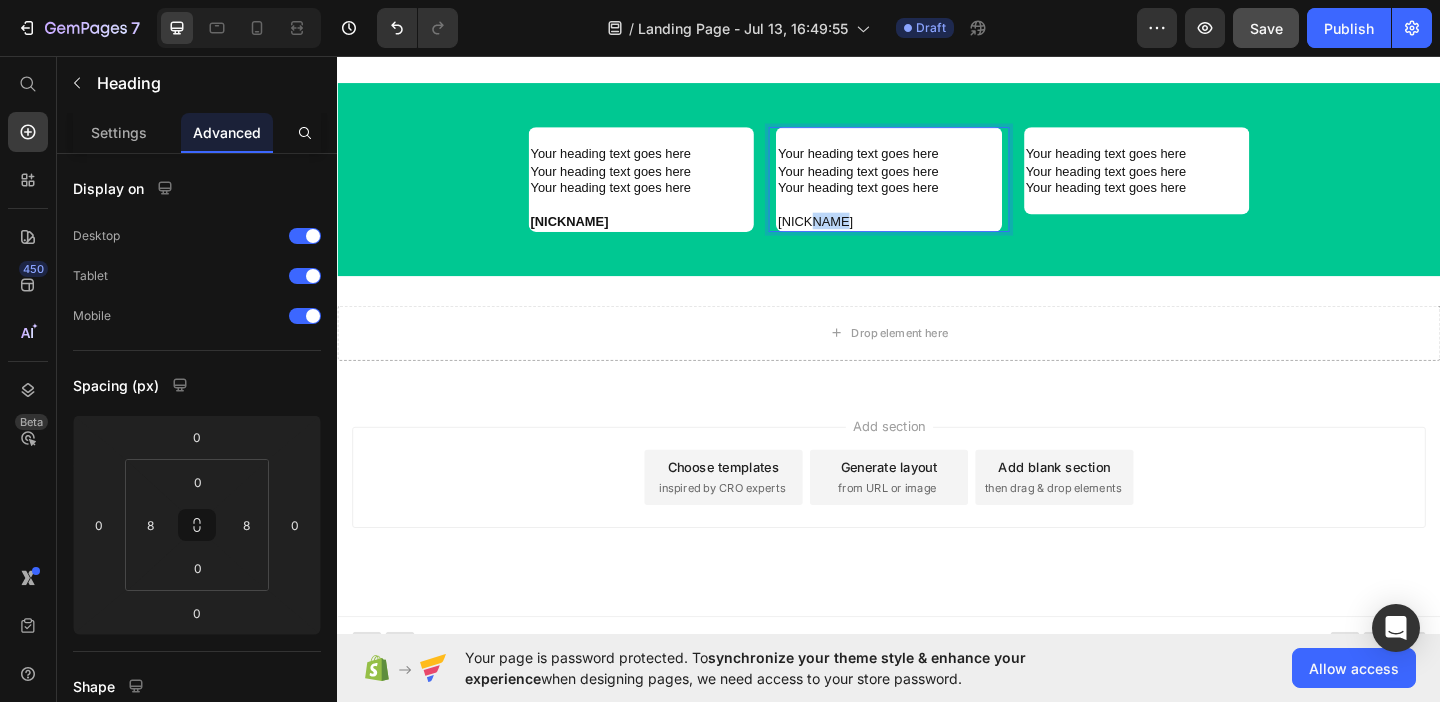 click on "Your heading text goes here  Your heading text goes here  Your heading text goes here   Nick Name" at bounding box center [936, 189] 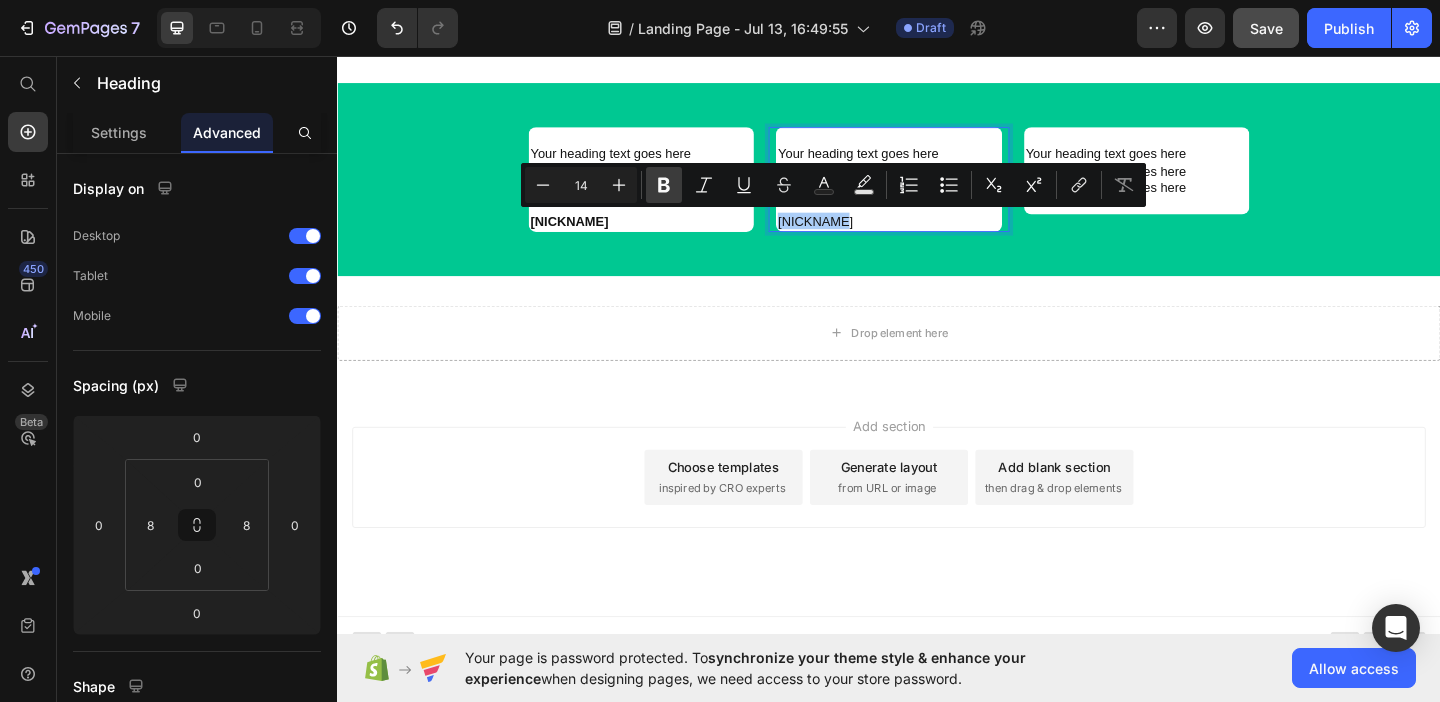 click 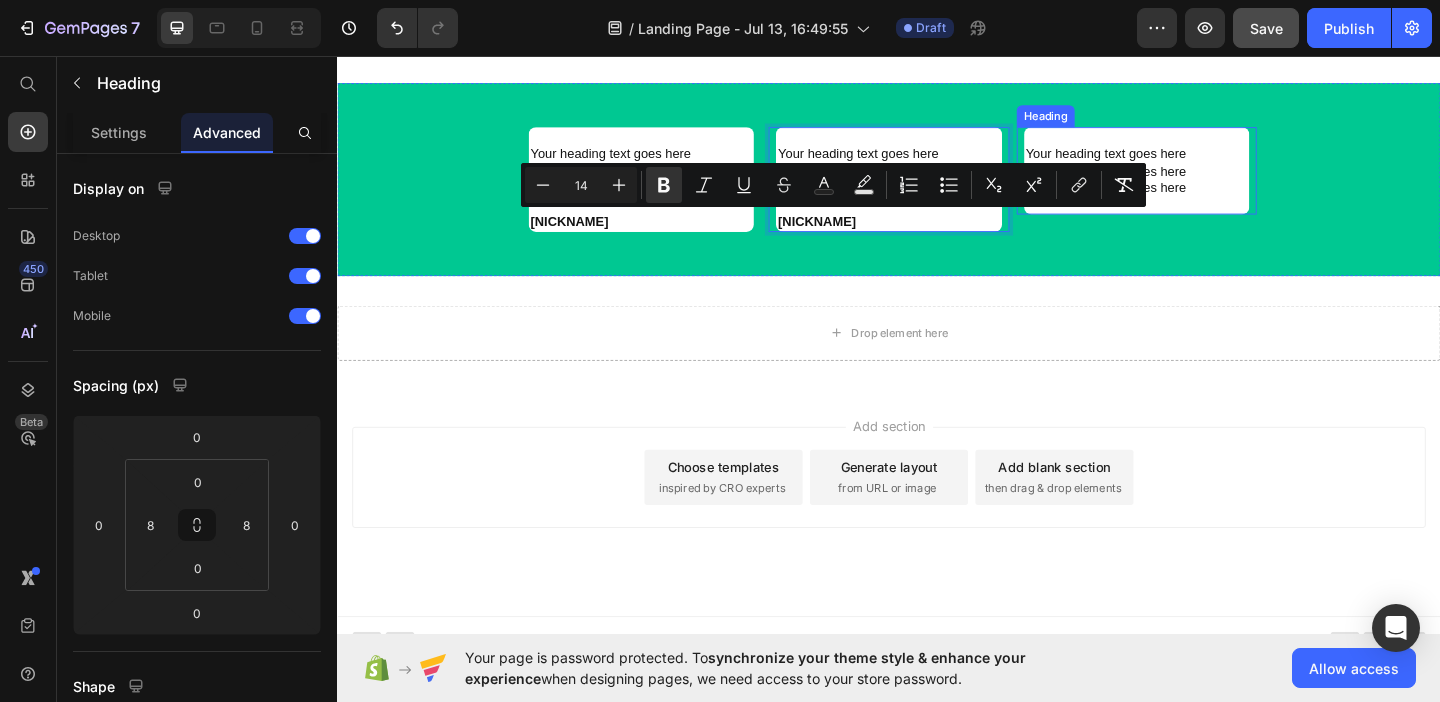click on "Your heading text goes here  Your heading text goes here  Your heading text goes here" at bounding box center [1206, 180] 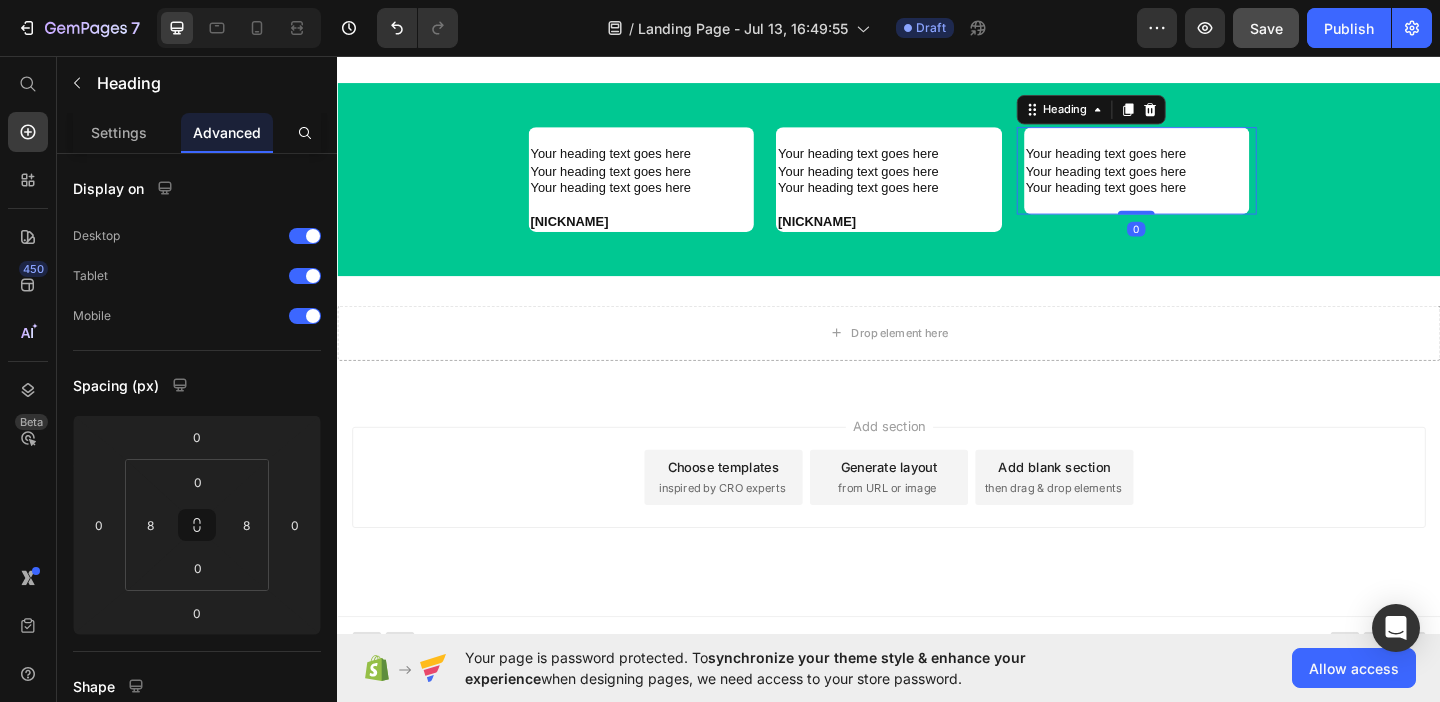 click on "Your heading text goes here  Your heading text goes here  Your heading text goes here" at bounding box center [1206, 180] 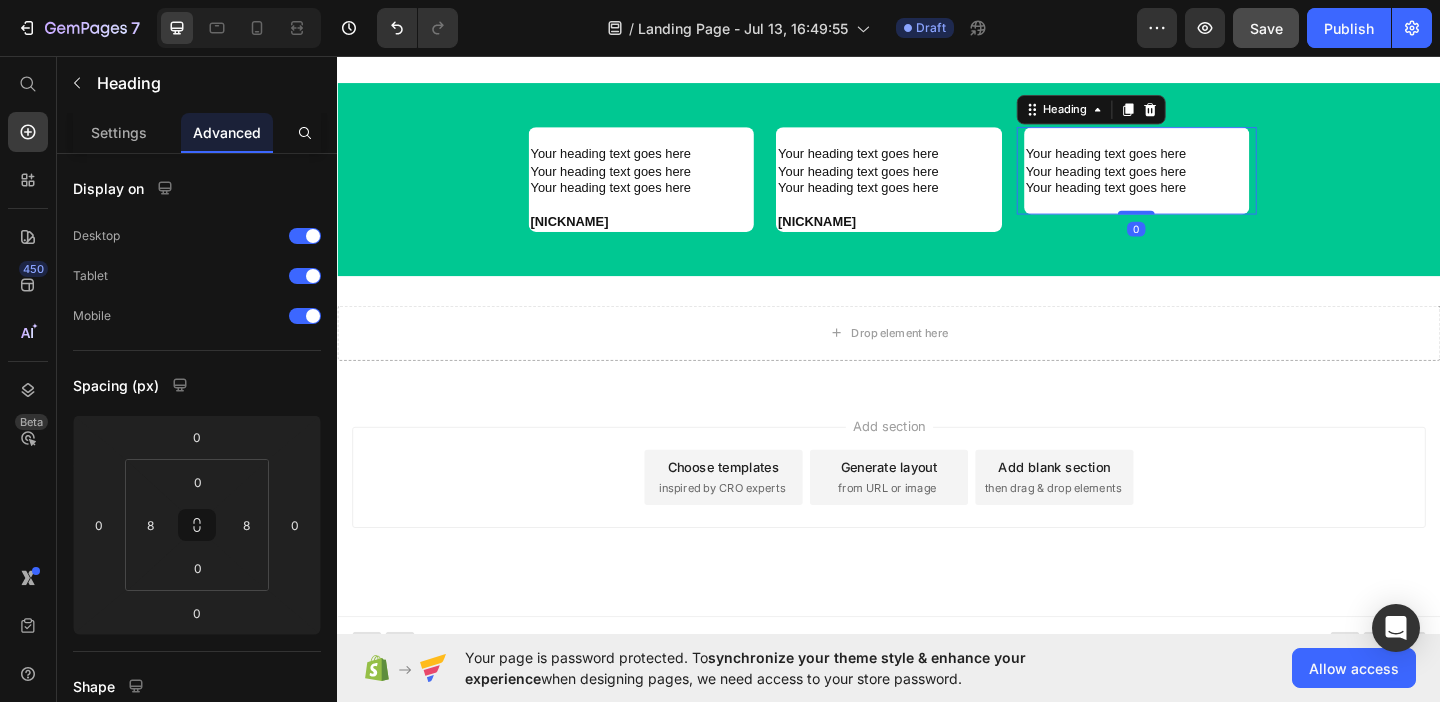 click on "Your heading text goes here  Your heading text goes here  Your heading text goes here" at bounding box center (1206, 180) 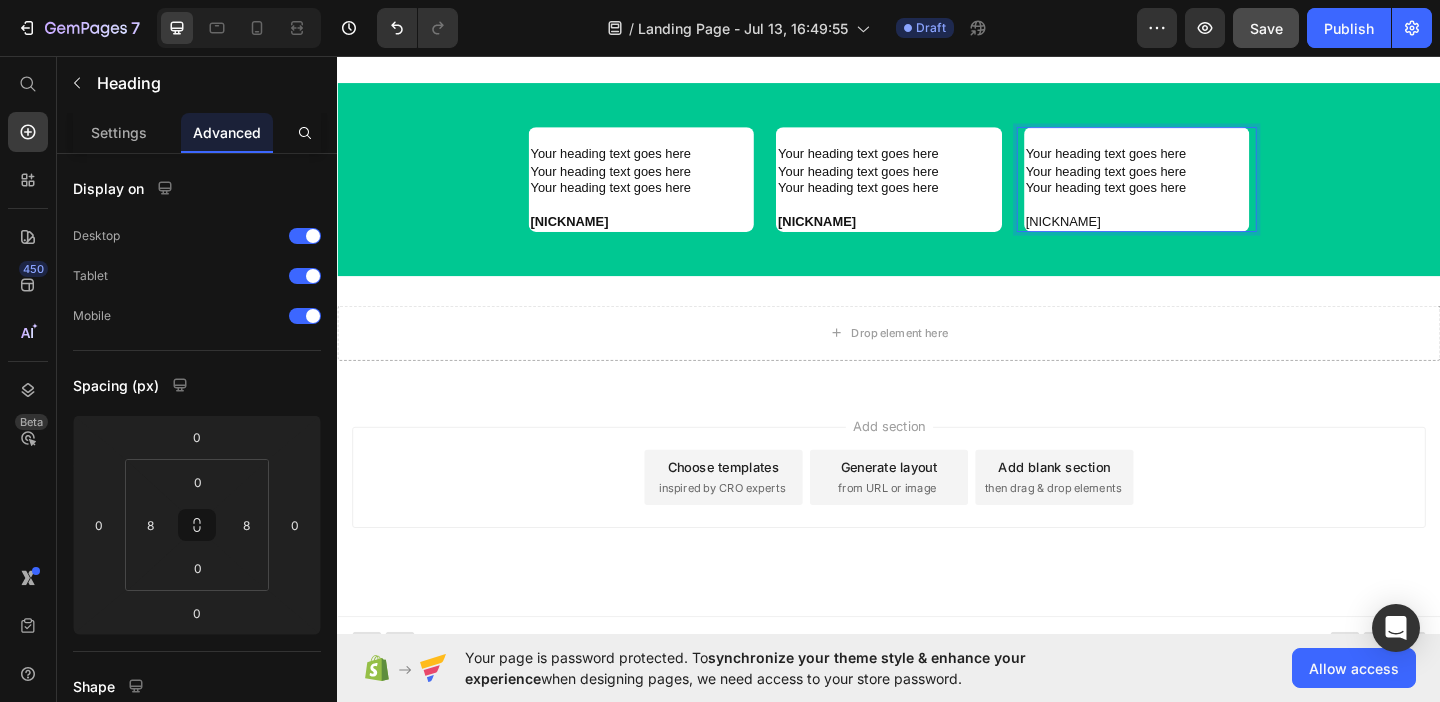 click on "Your heading text goes here  Your heading text goes here  Your heading text goes here   Nick Name" at bounding box center (1206, 189) 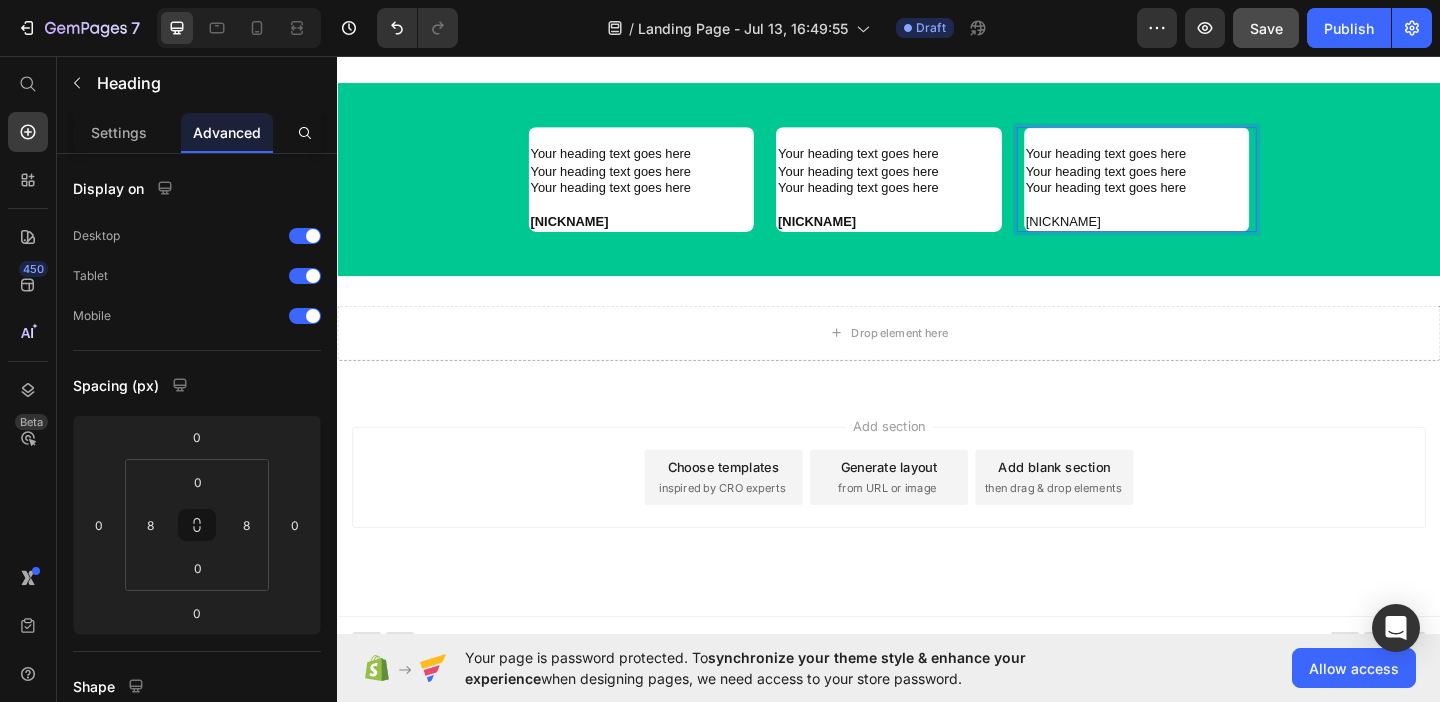 click on "Your heading text goes here  Your heading text goes here  Your heading text goes here   Nick Name" at bounding box center (1206, 189) 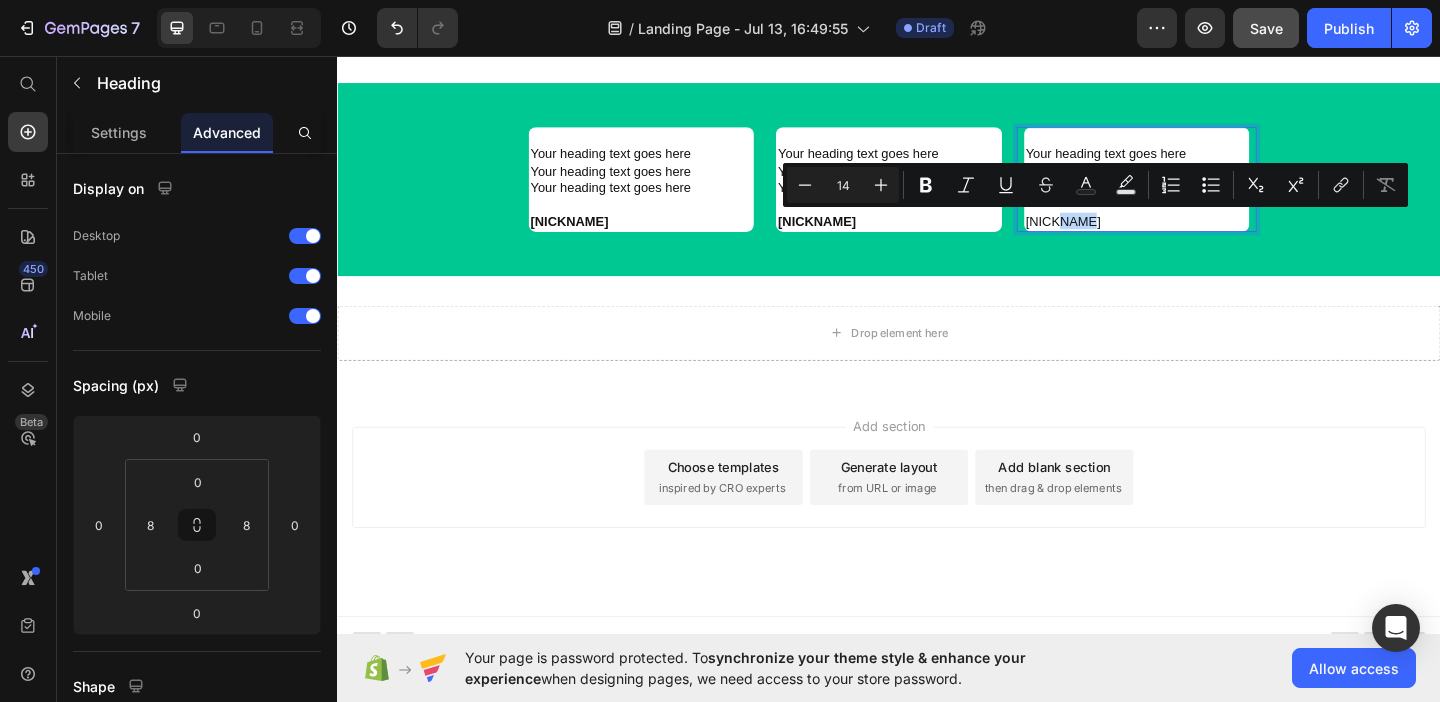 click on "Your heading text goes here  Your heading text goes here  Your heading text goes here   Nick Name" at bounding box center (1206, 189) 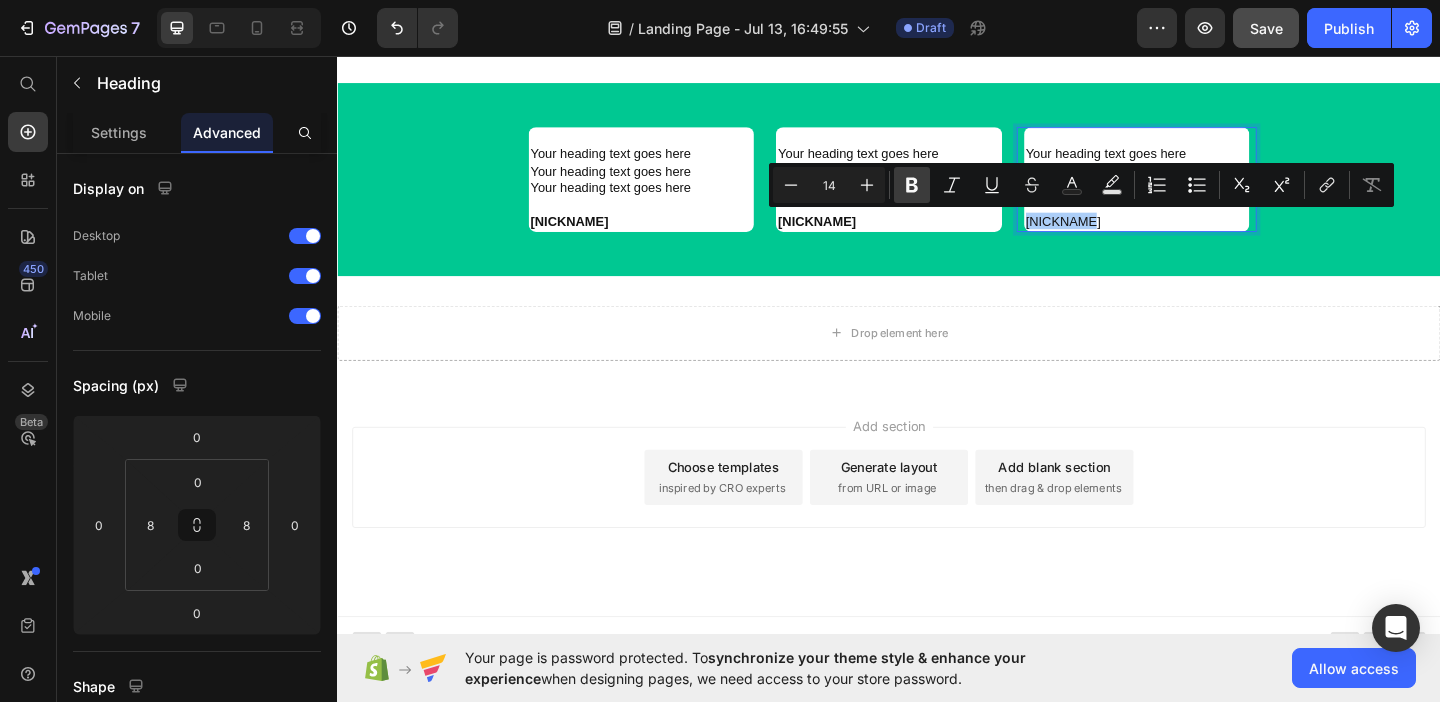 click 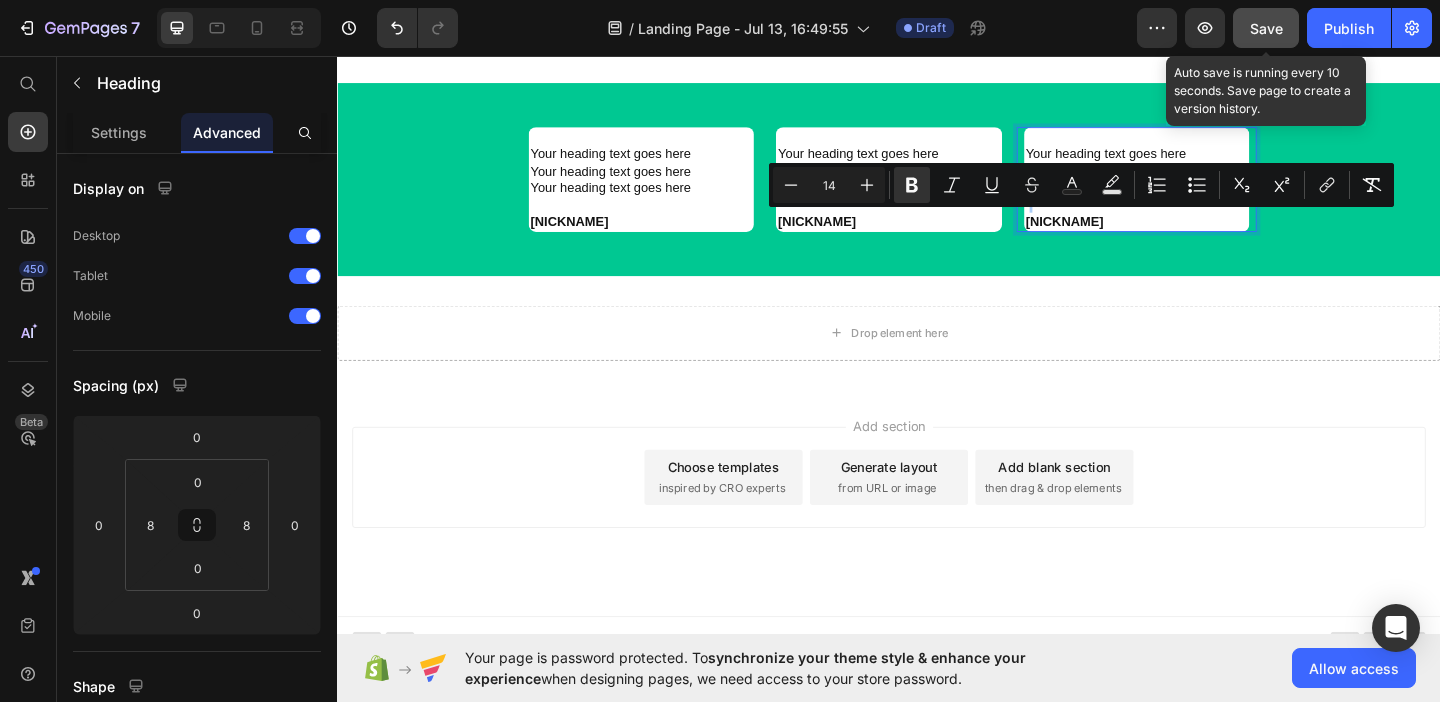 click on "Save" at bounding box center [1266, 28] 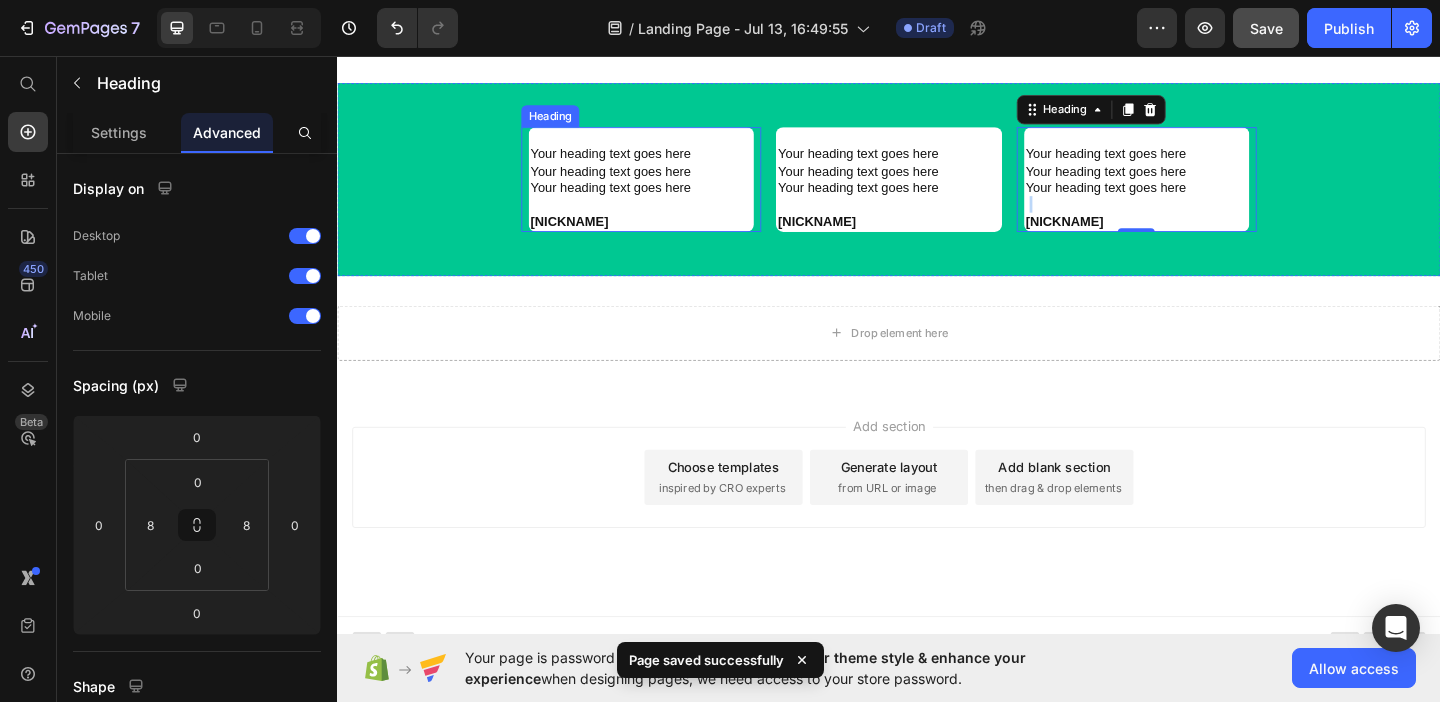 click on "Nick Name" at bounding box center (589, 235) 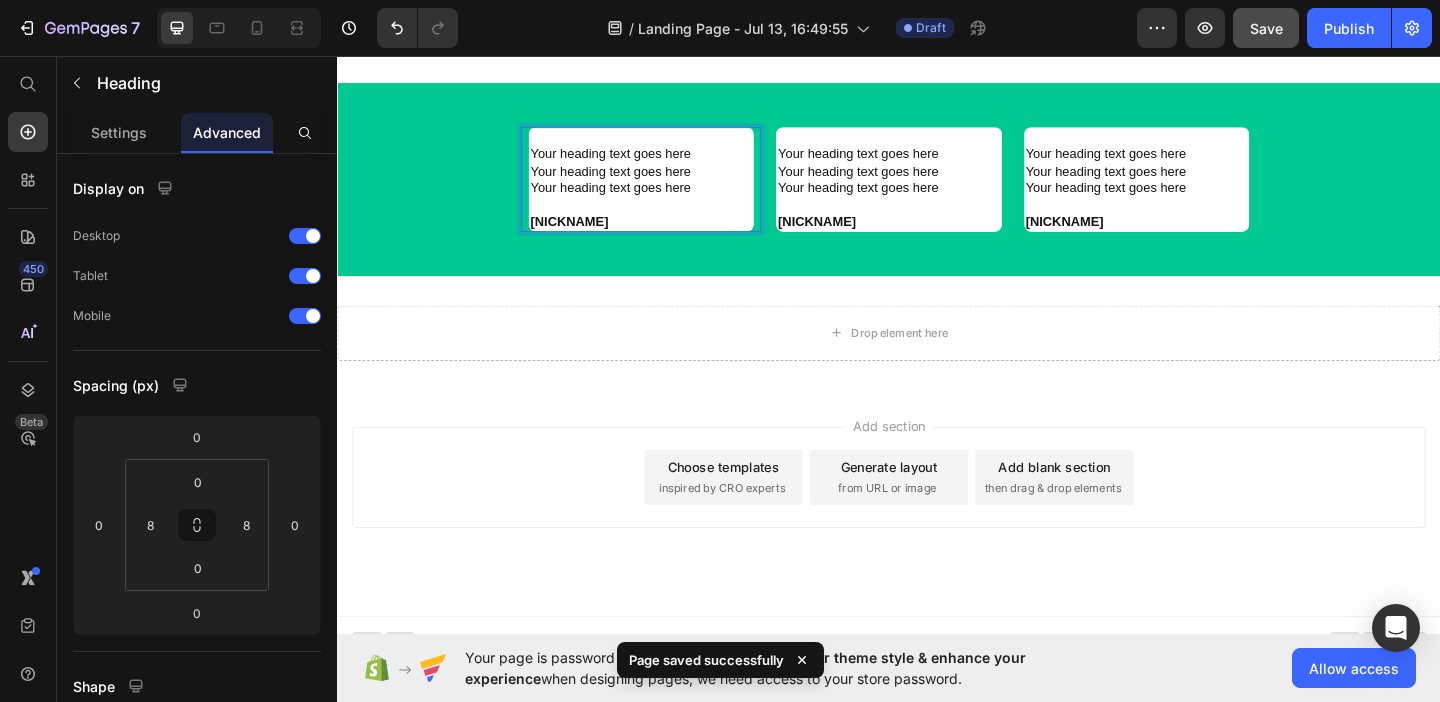 click on "Nick Name" at bounding box center [589, 235] 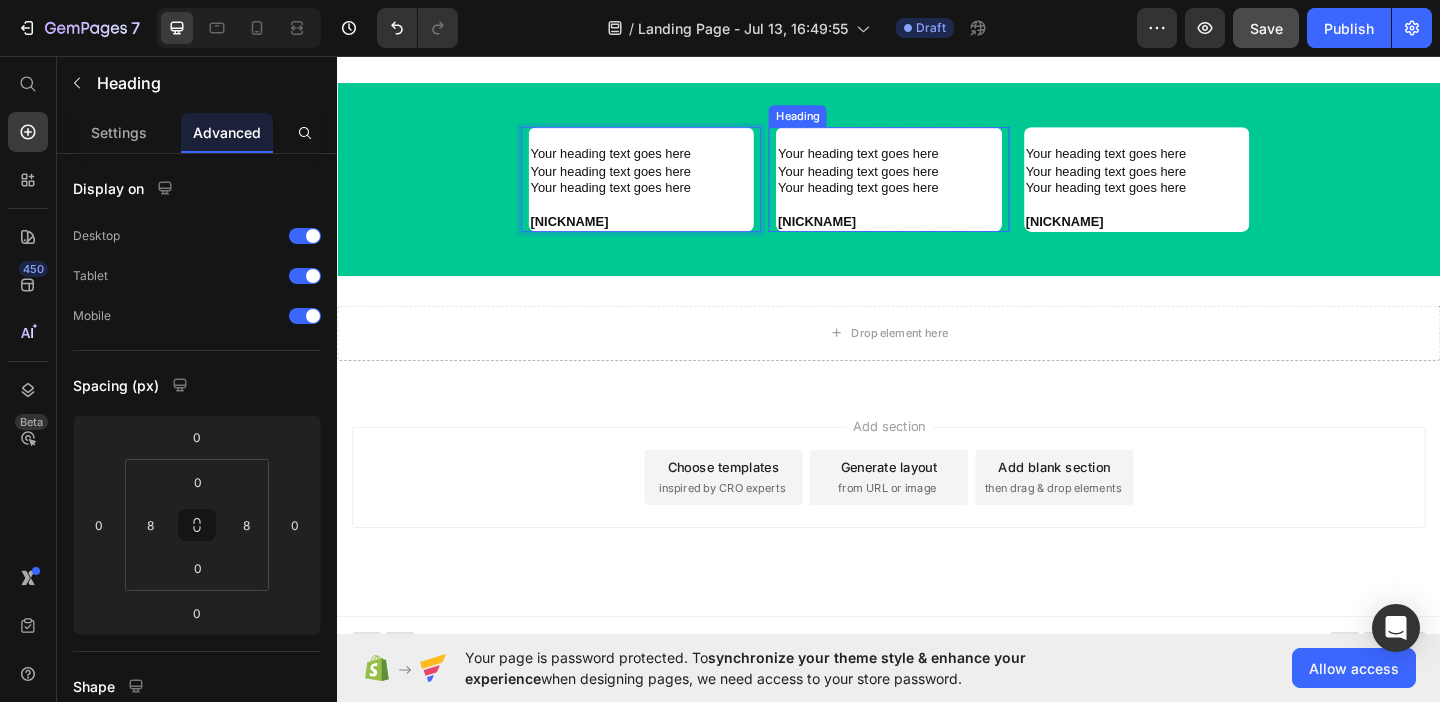 click on "Nick Name" at bounding box center (858, 235) 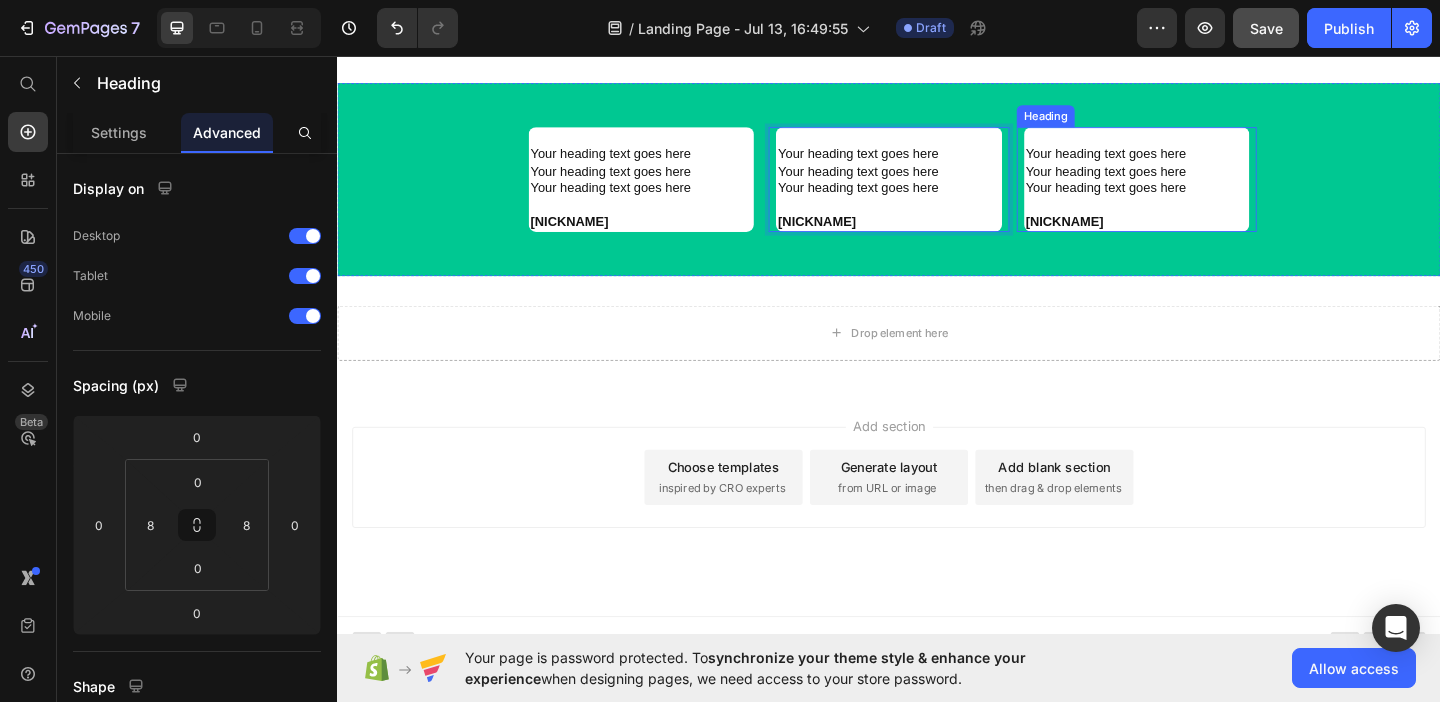 click on "Nick Name" at bounding box center [1128, 235] 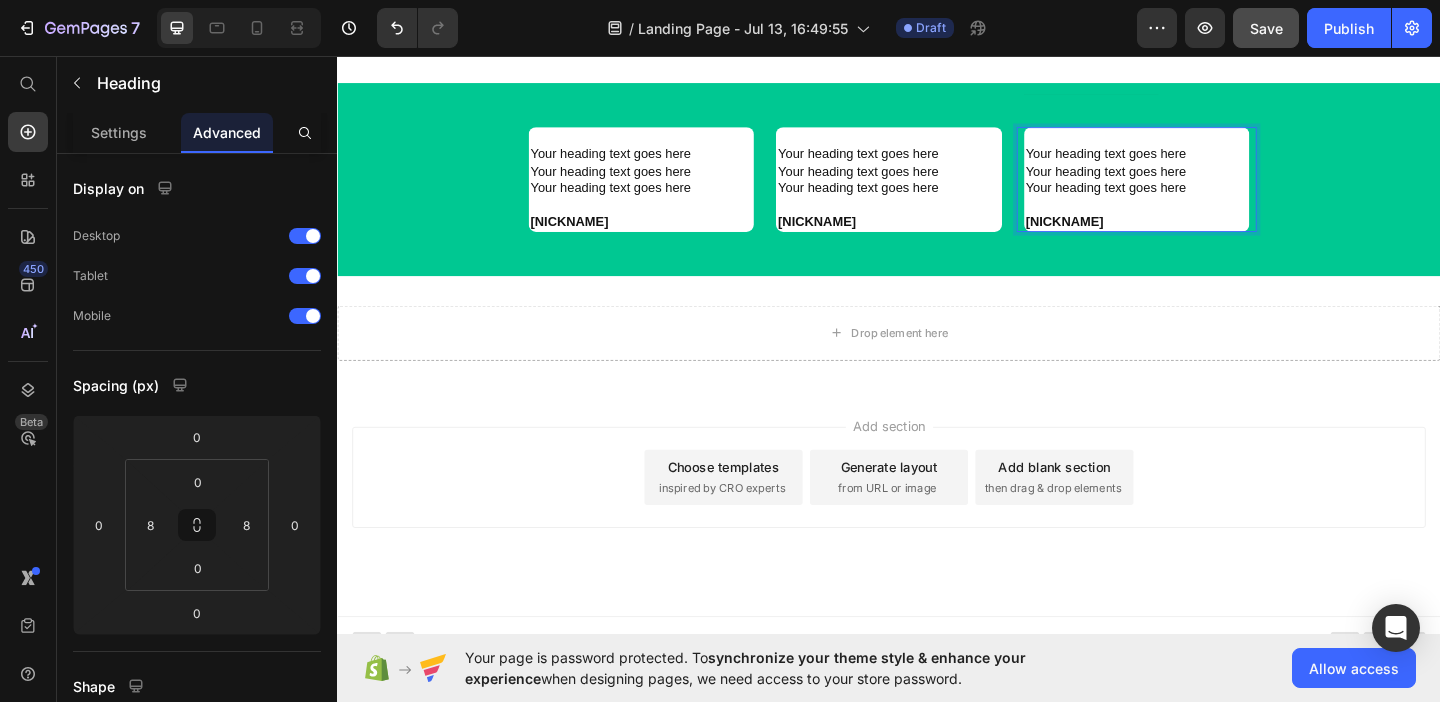 click on "Nick Name" at bounding box center [1128, 235] 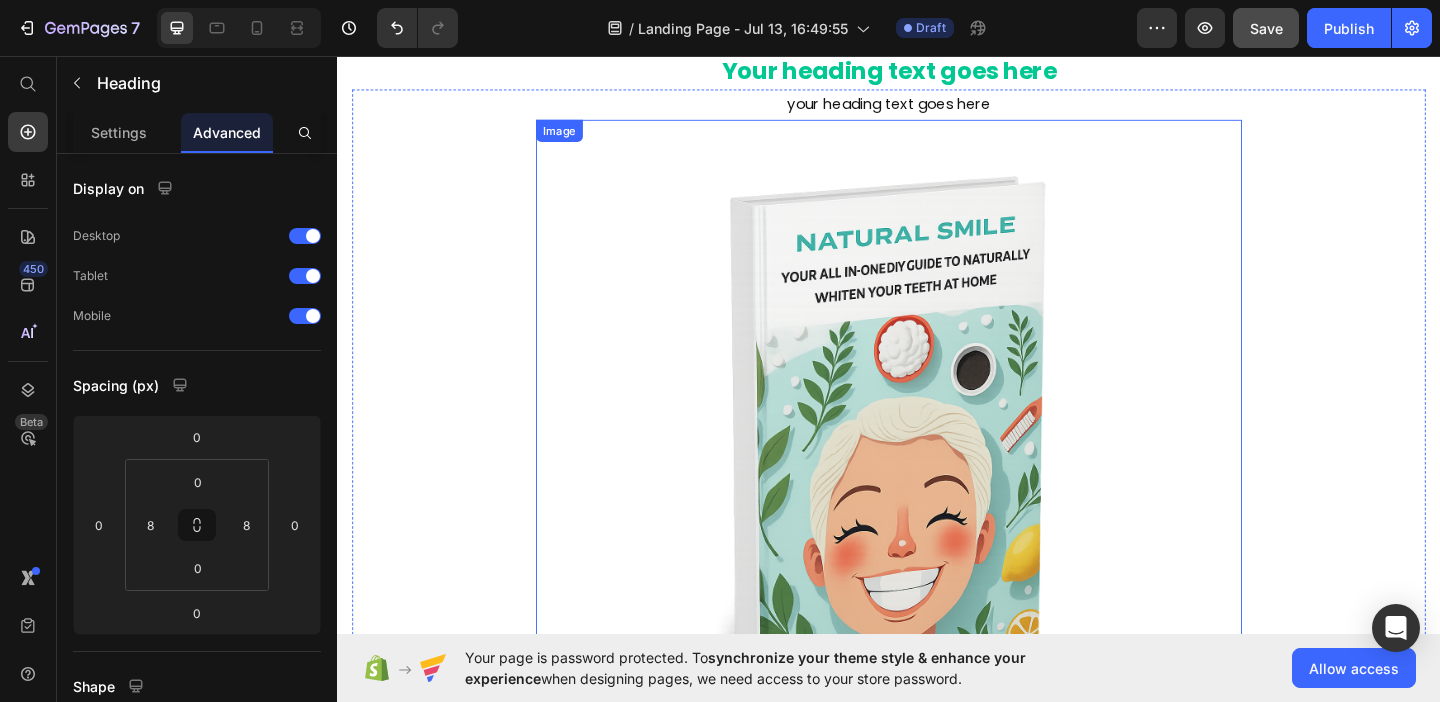 scroll, scrollTop: 0, scrollLeft: 0, axis: both 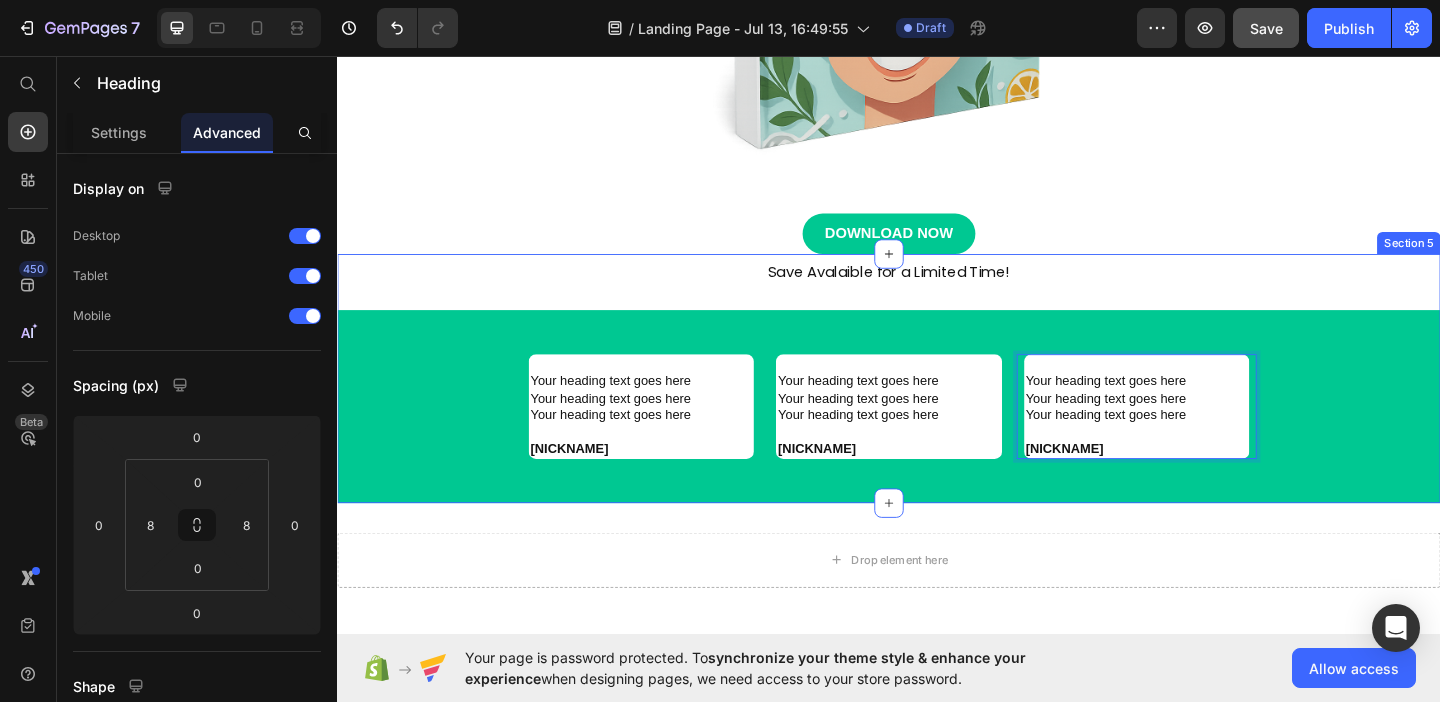 click on "Save Avalaible for a Limited Time! Text Block ⁠⁠⁠⁠⁠⁠⁠  Your heading text goes here  Your heading text goes here  Your heading text goes here  Nick Name Heading ⁠⁠⁠⁠⁠⁠⁠  Your heading text goes here  Your heading text goes here  Your heading text goes here    Nick Name Heading Row  Your heading text goes here  Your heading text goes here  Your heading text goes here    Nick Name Heading   0 Row" at bounding box center [937, 406] 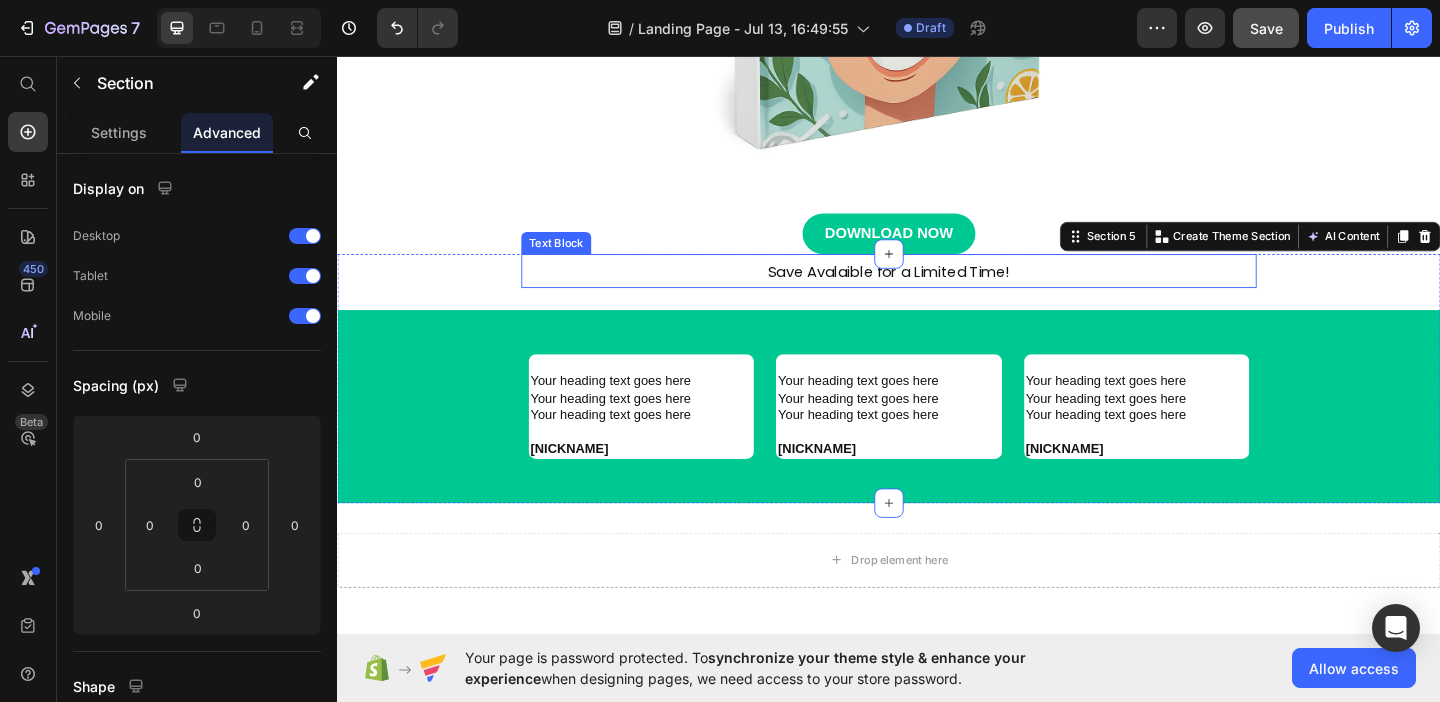 click on "Save Avalaible for a Limited Time!" at bounding box center [937, 291] 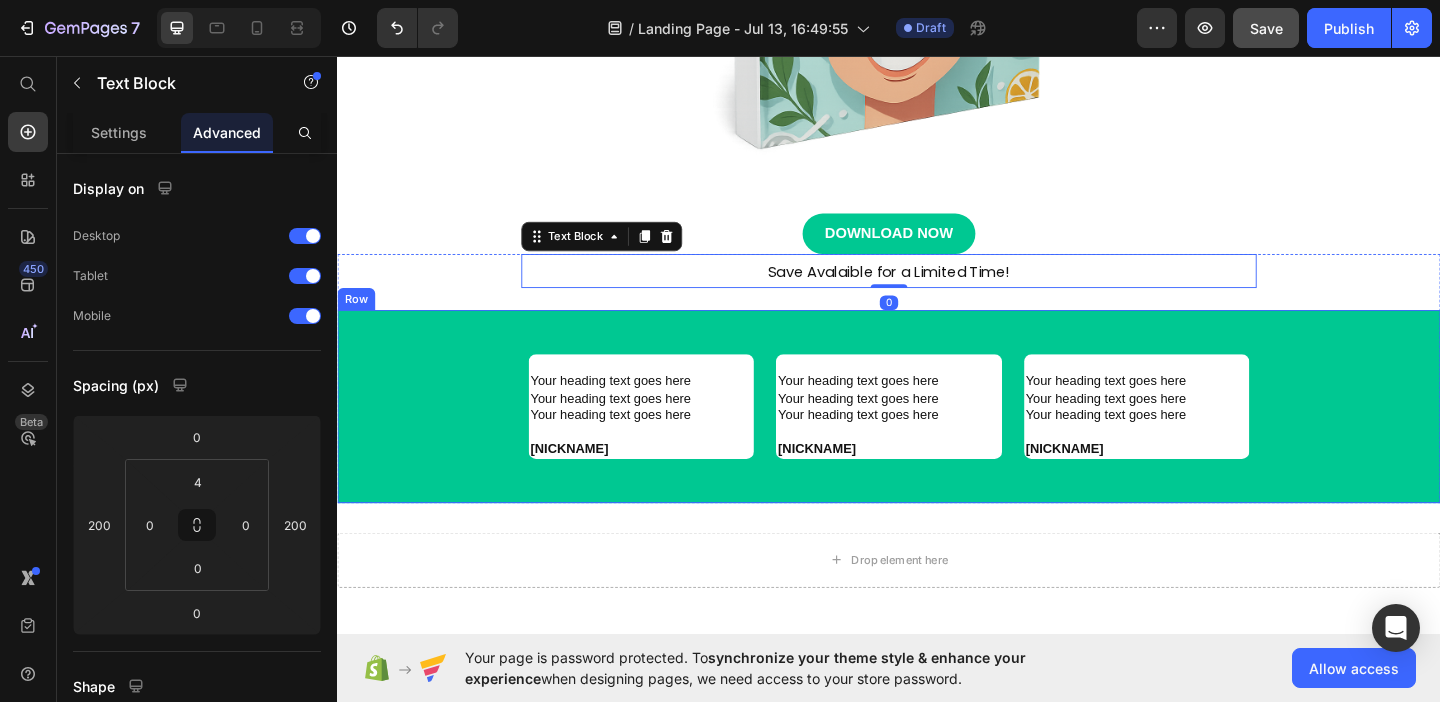 click on "⁠⁠⁠⁠⁠⁠⁠  Your heading text goes here  Your heading text goes here  Your heading text goes here  Nick Name Heading ⁠⁠⁠⁠⁠⁠⁠  Your heading text goes here  Your heading text goes here  Your heading text goes here    Nick Name Heading Row ⁠⁠⁠⁠⁠⁠⁠  Your heading text goes here  Your heading text goes here  Your heading text goes here    Nick Name Heading Row" at bounding box center (937, 436) 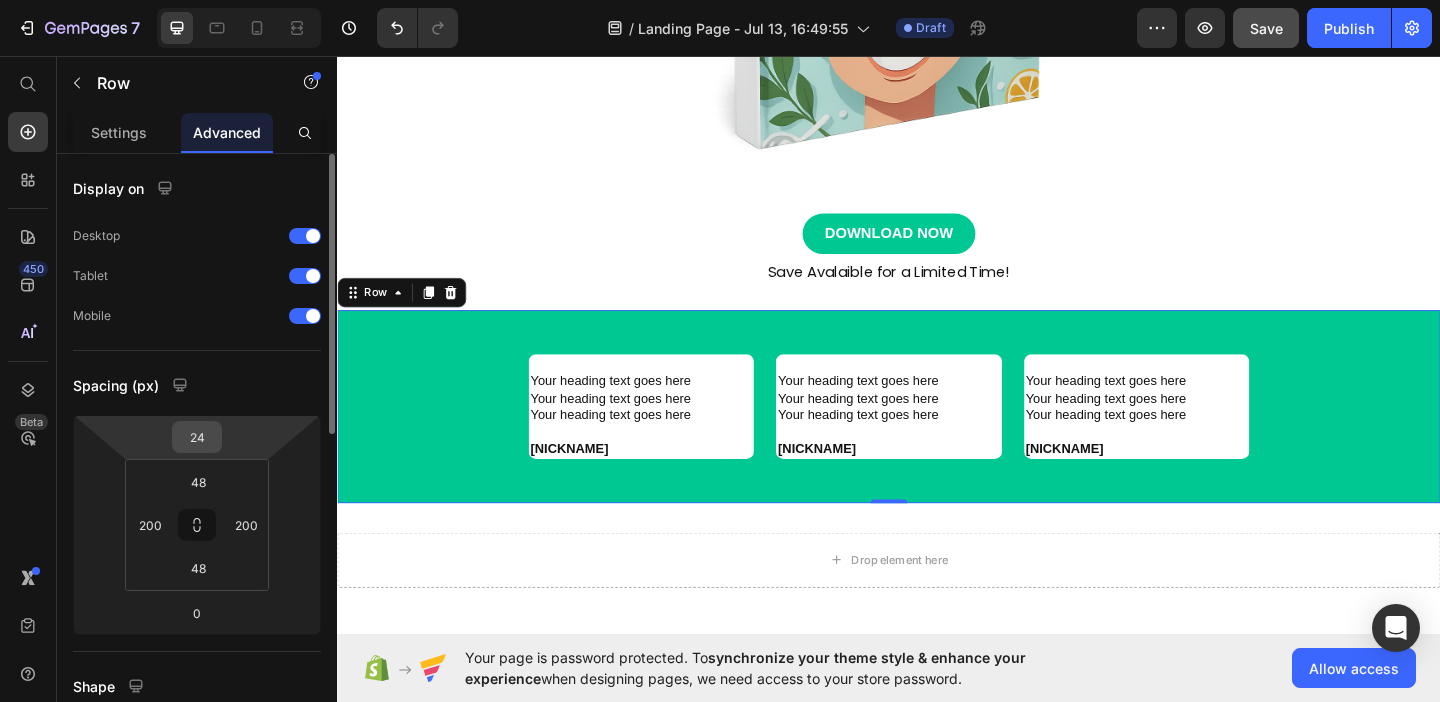 click on "24" at bounding box center [197, 437] 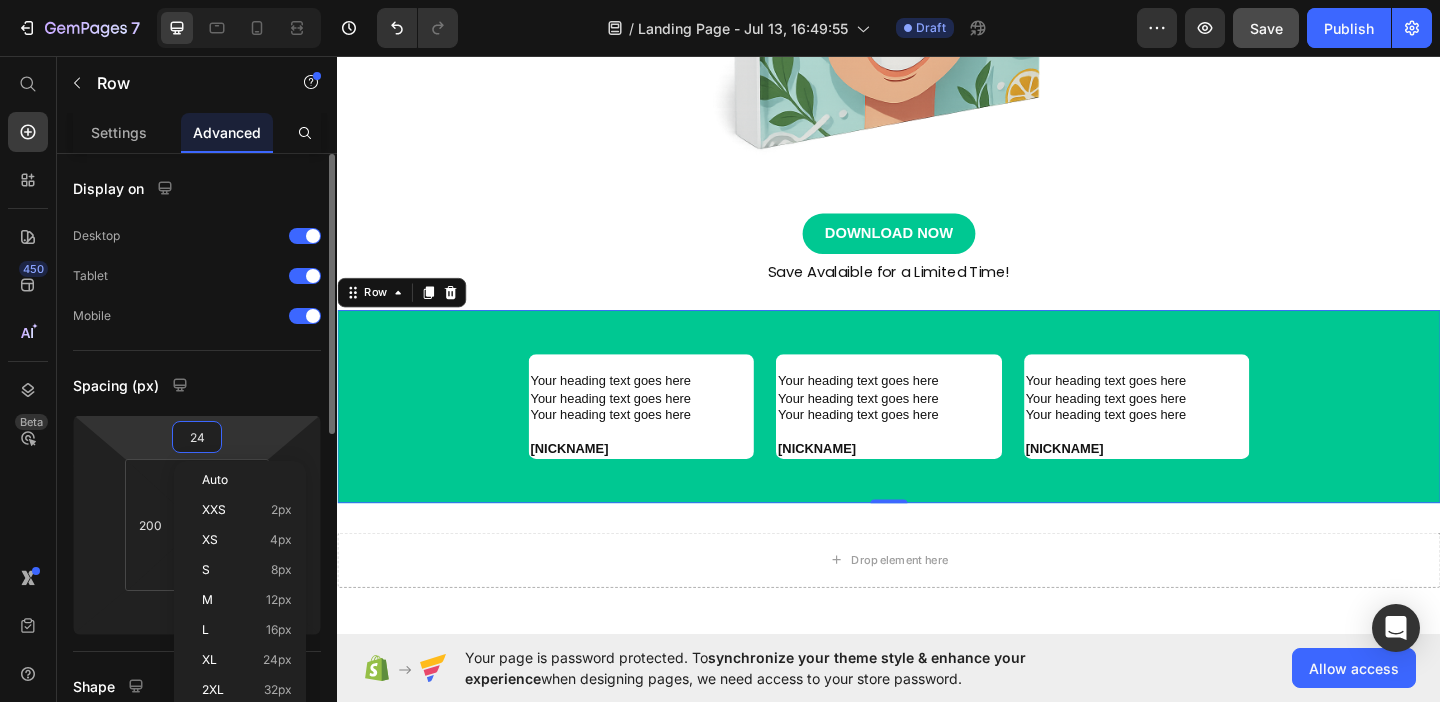 type on "0" 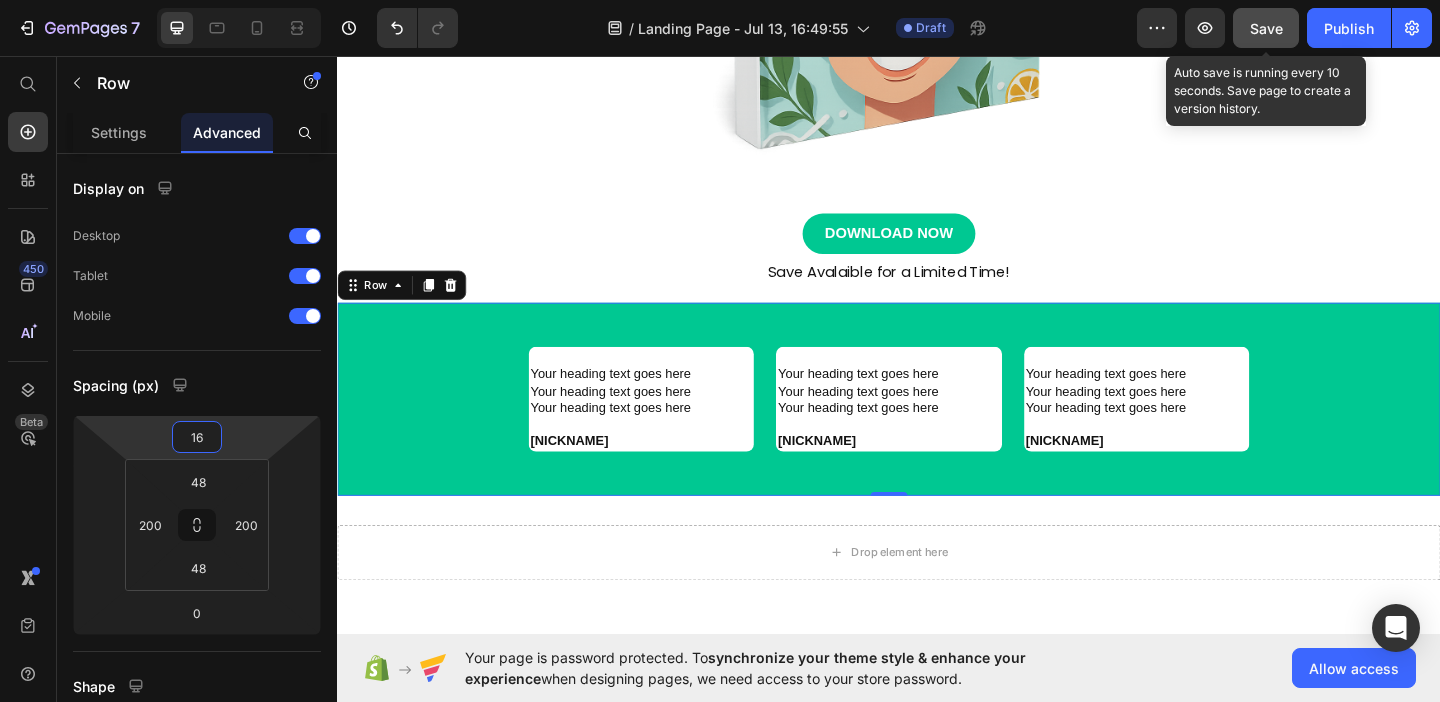type on "16" 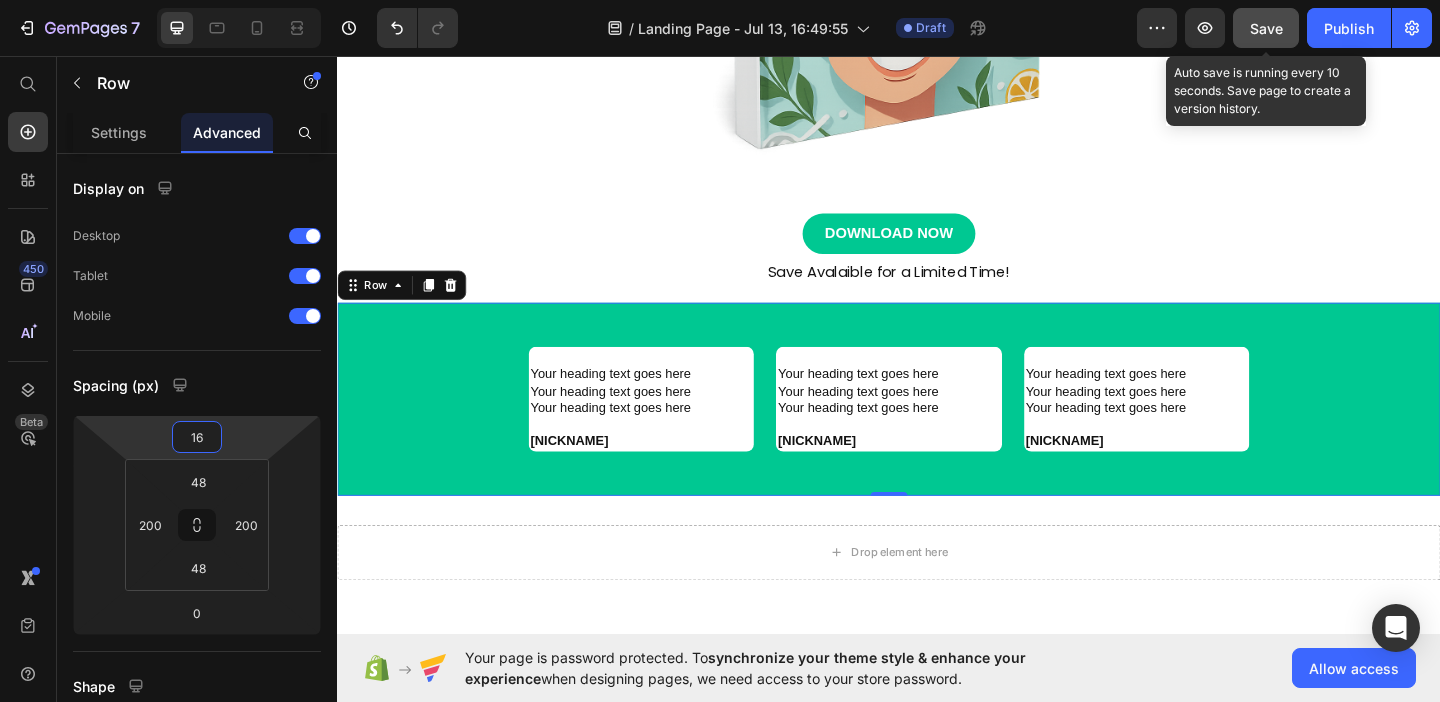 click on "Save" at bounding box center [1266, 28] 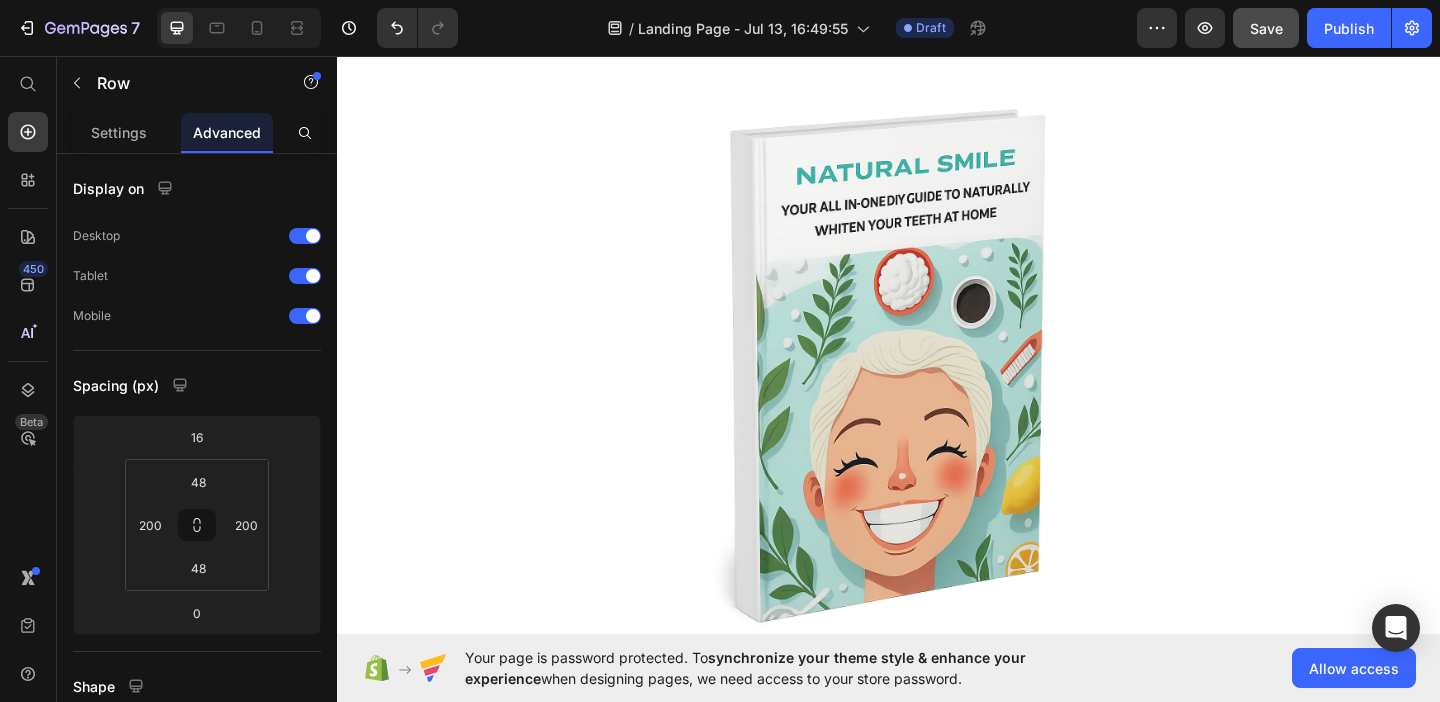 scroll, scrollTop: 243, scrollLeft: 0, axis: vertical 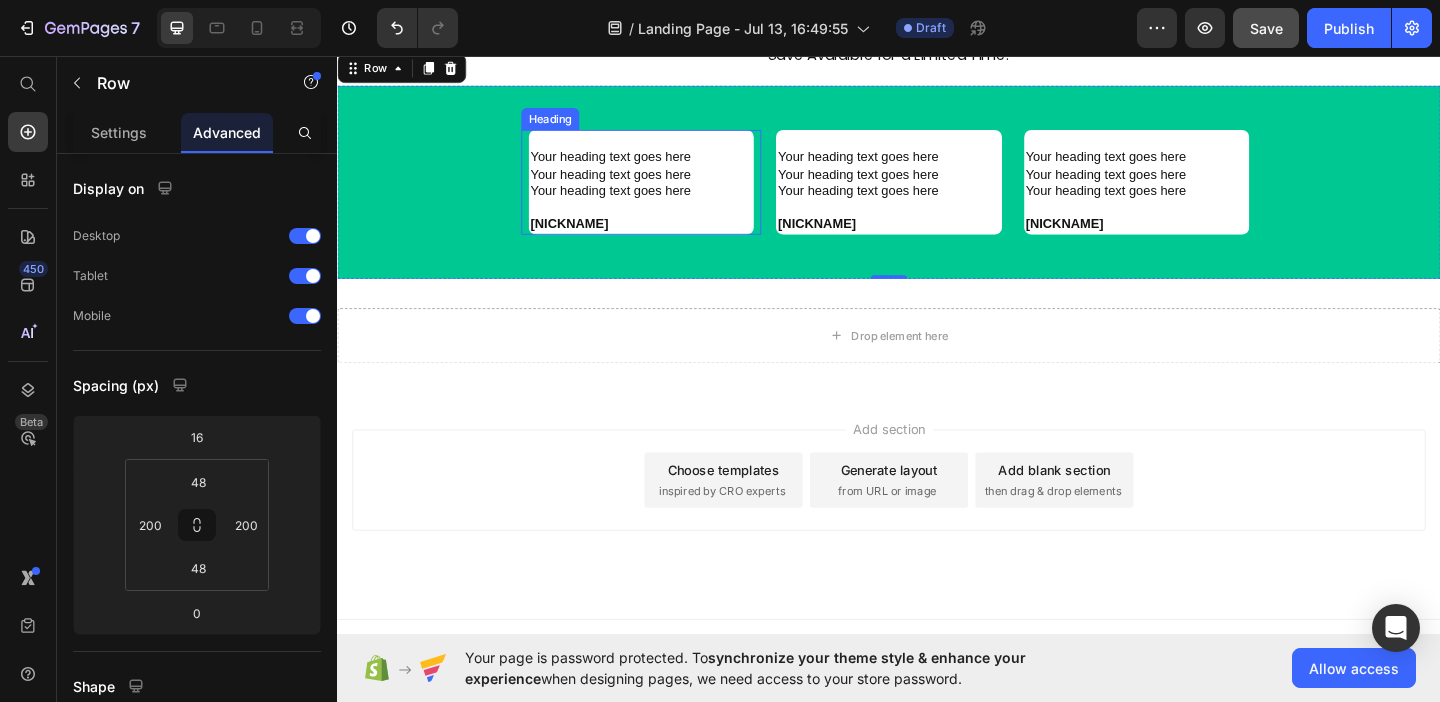 click on "Nick Name" at bounding box center (589, 238) 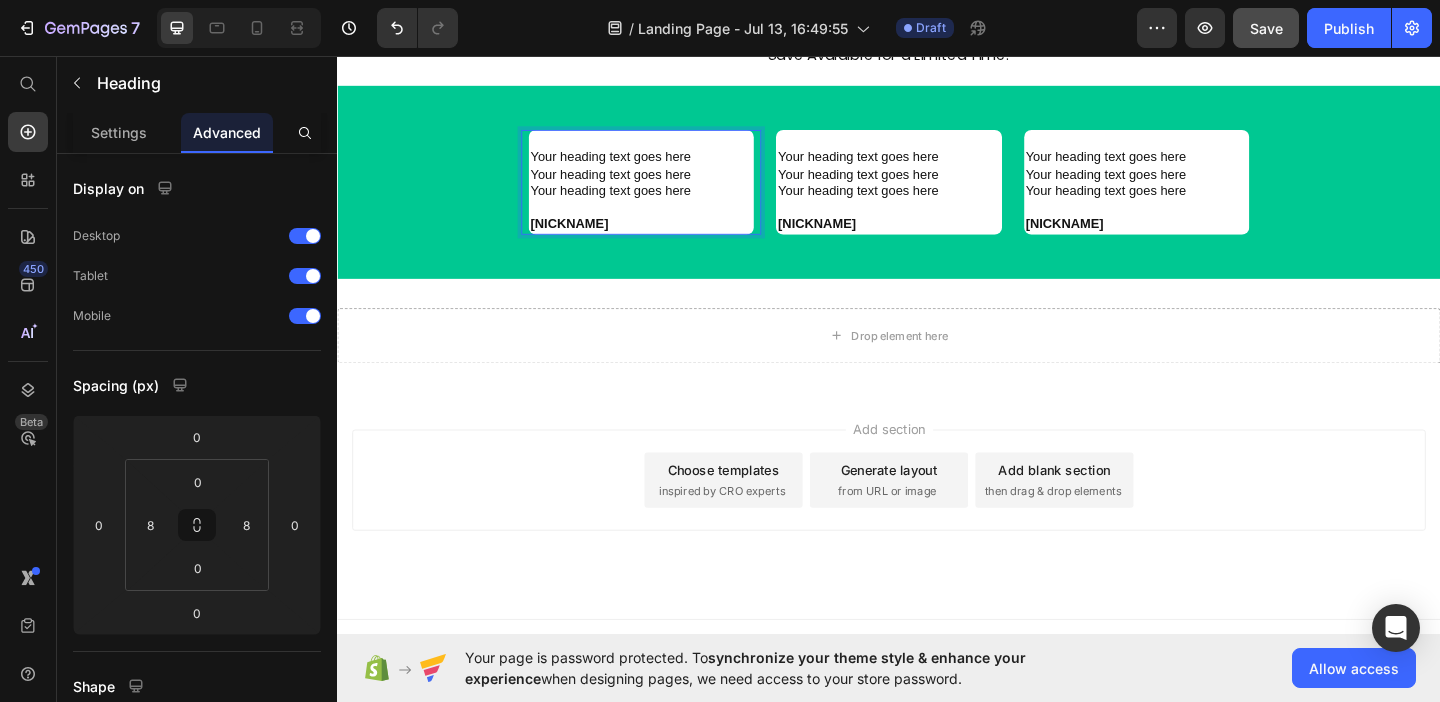 click on "Nick Name" at bounding box center [589, 238] 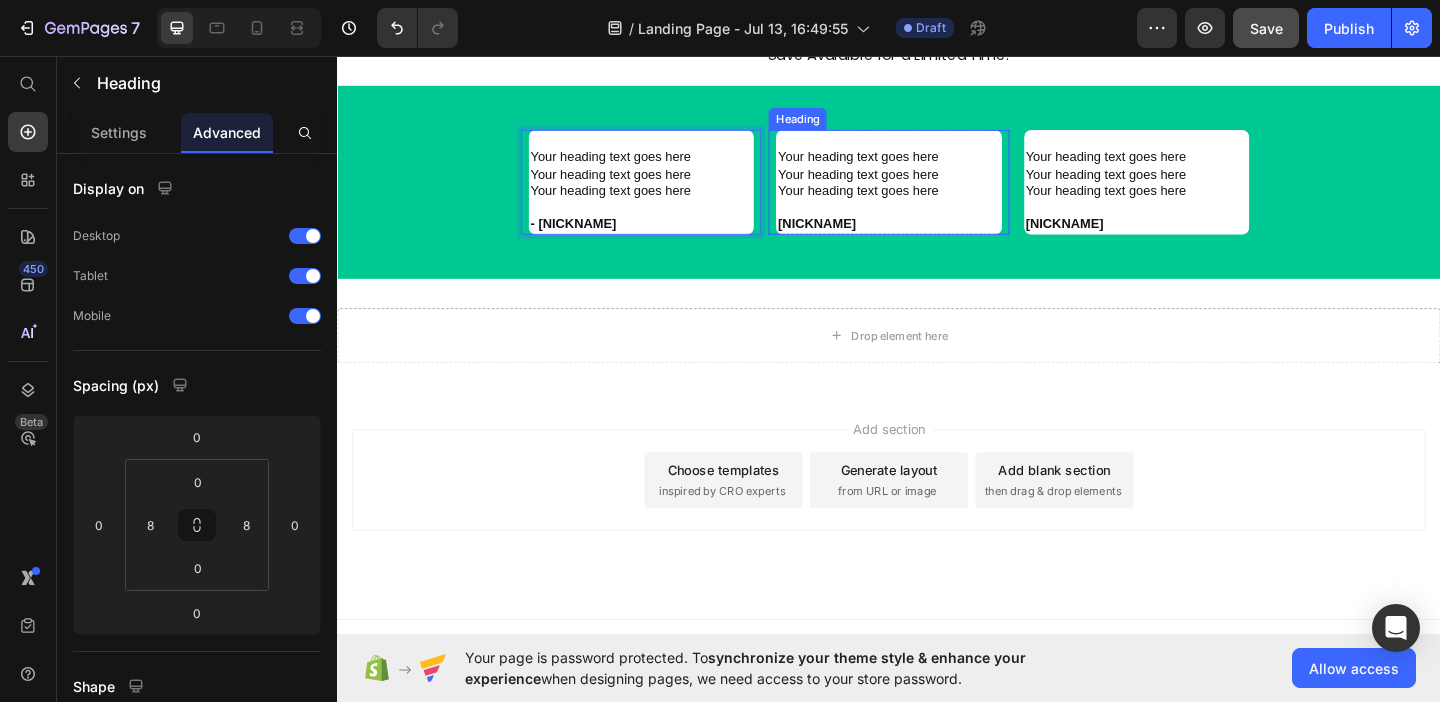 click on "Nick Name" at bounding box center [858, 238] 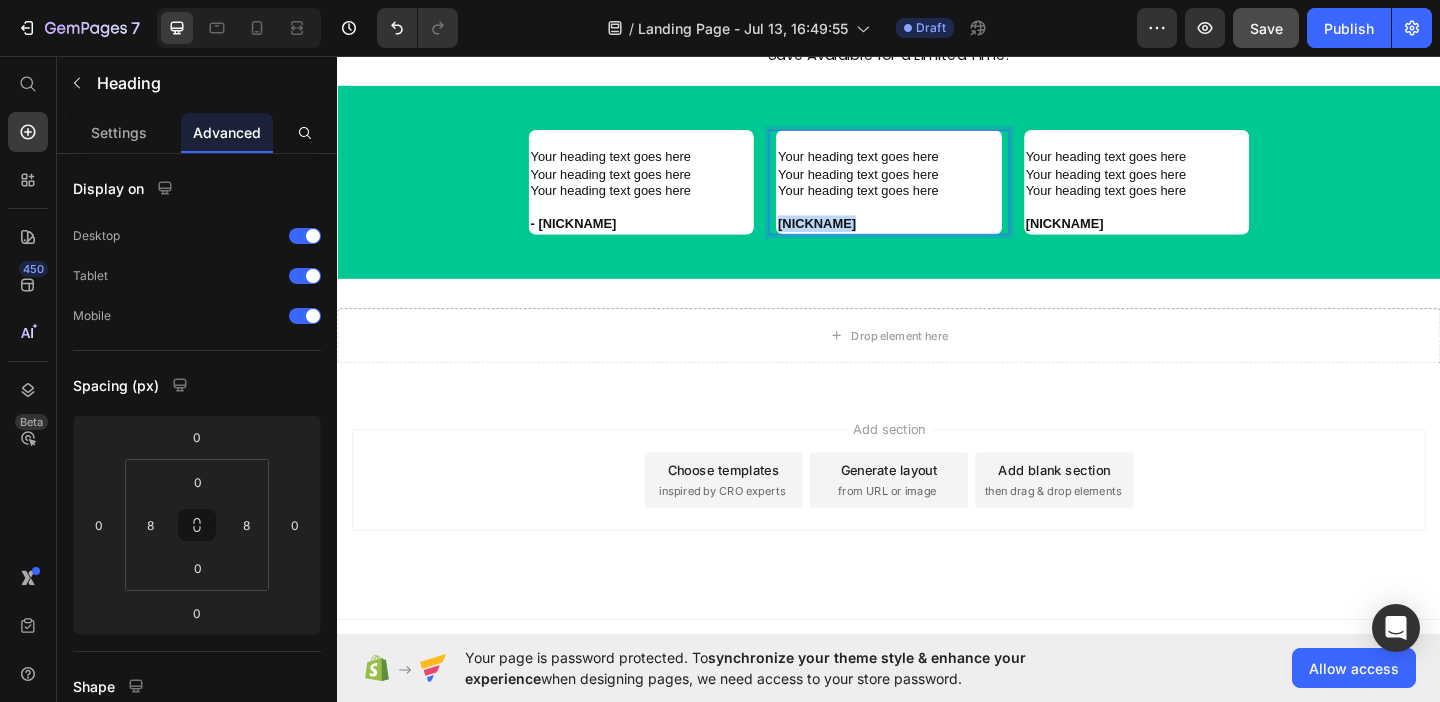 click on "Nick Name" at bounding box center [858, 238] 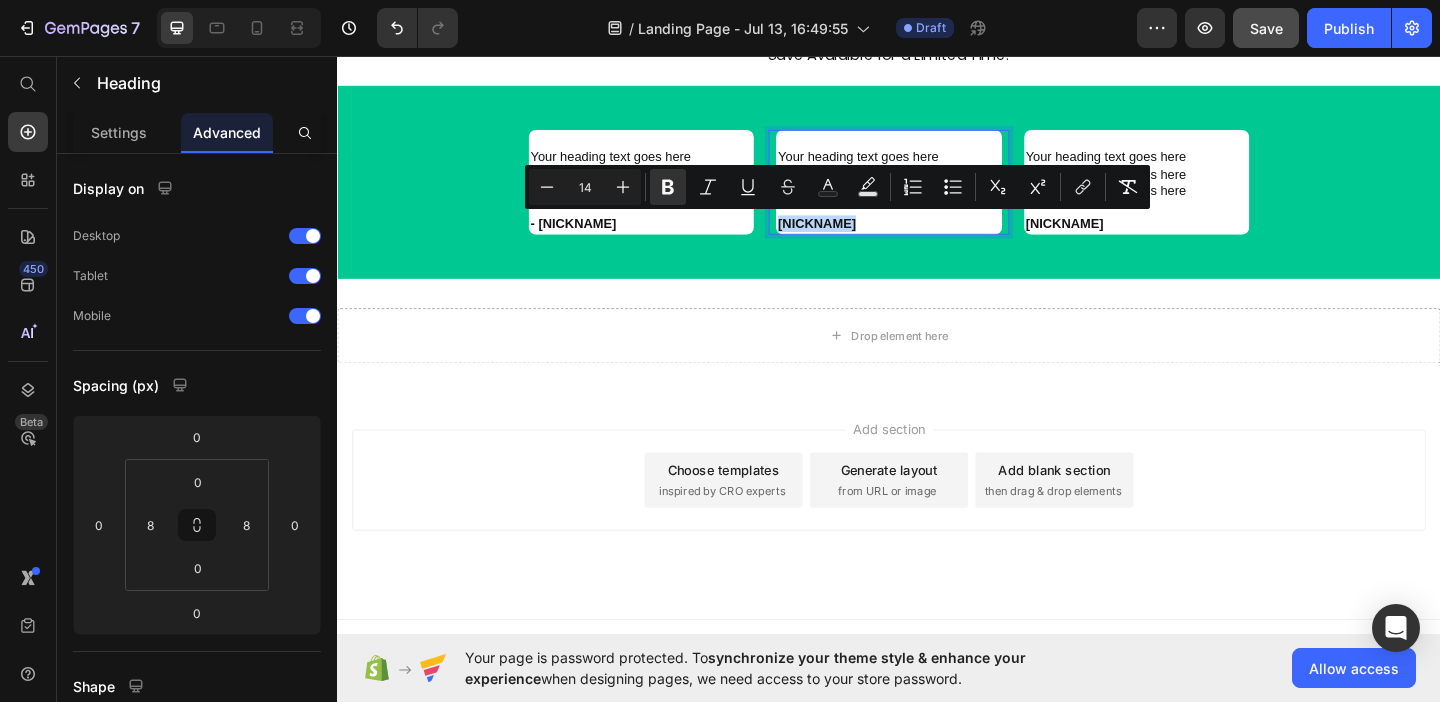 click on "Nick Name" at bounding box center [858, 238] 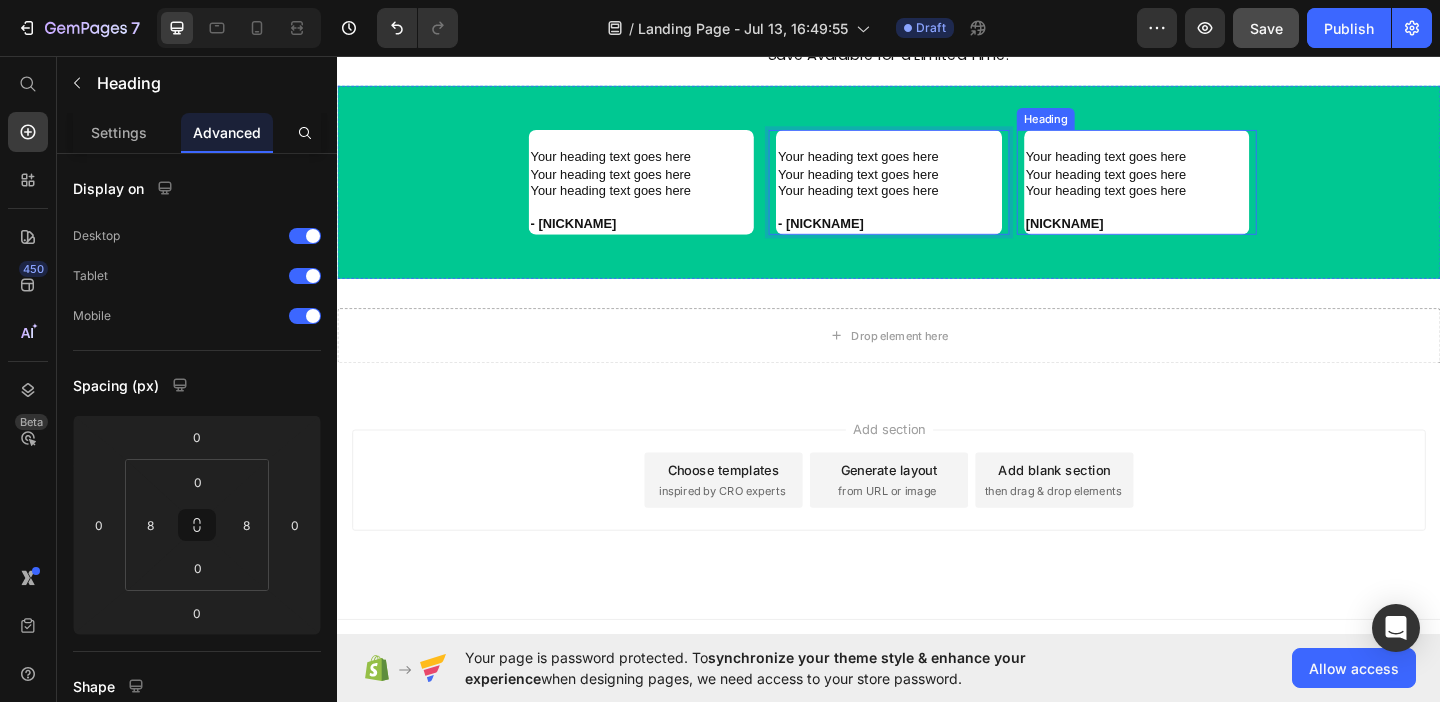 click on "Nick Name" at bounding box center [1128, 238] 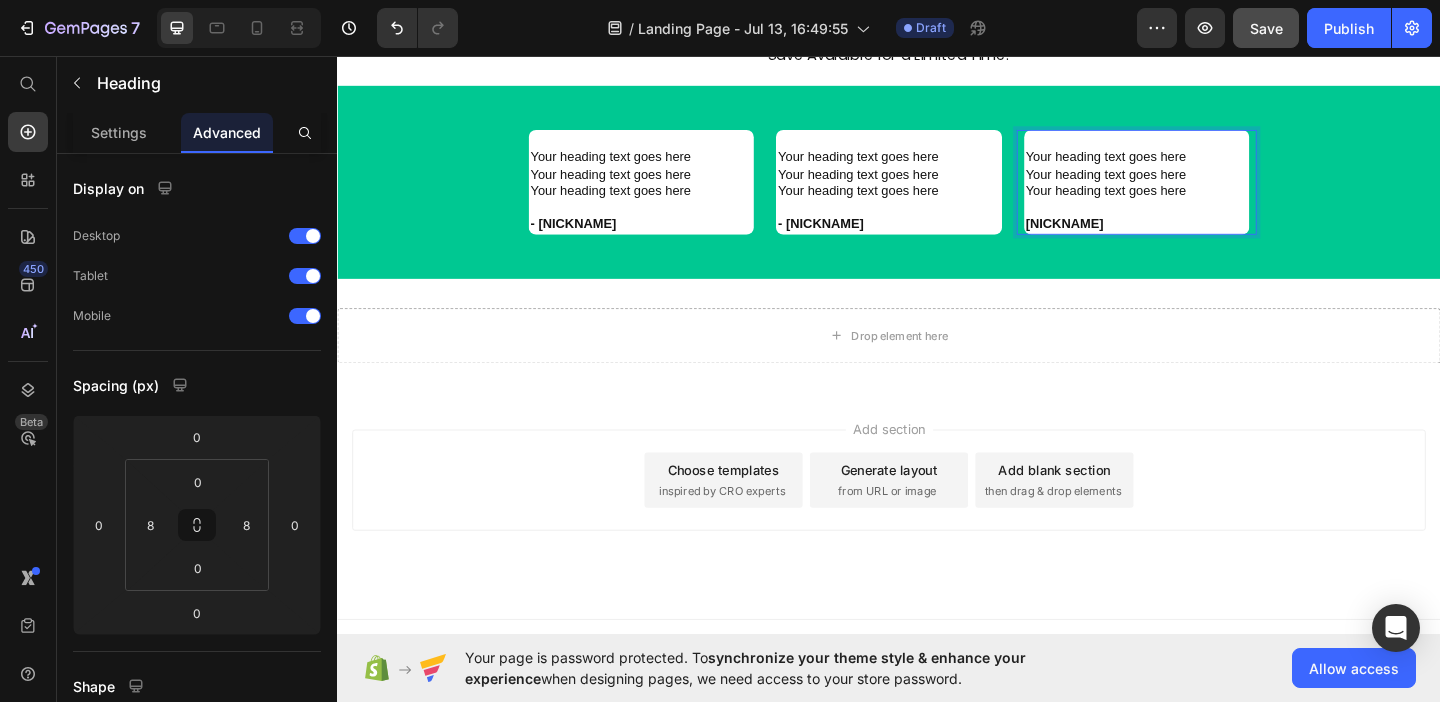 click on "Nick Name" at bounding box center [1128, 238] 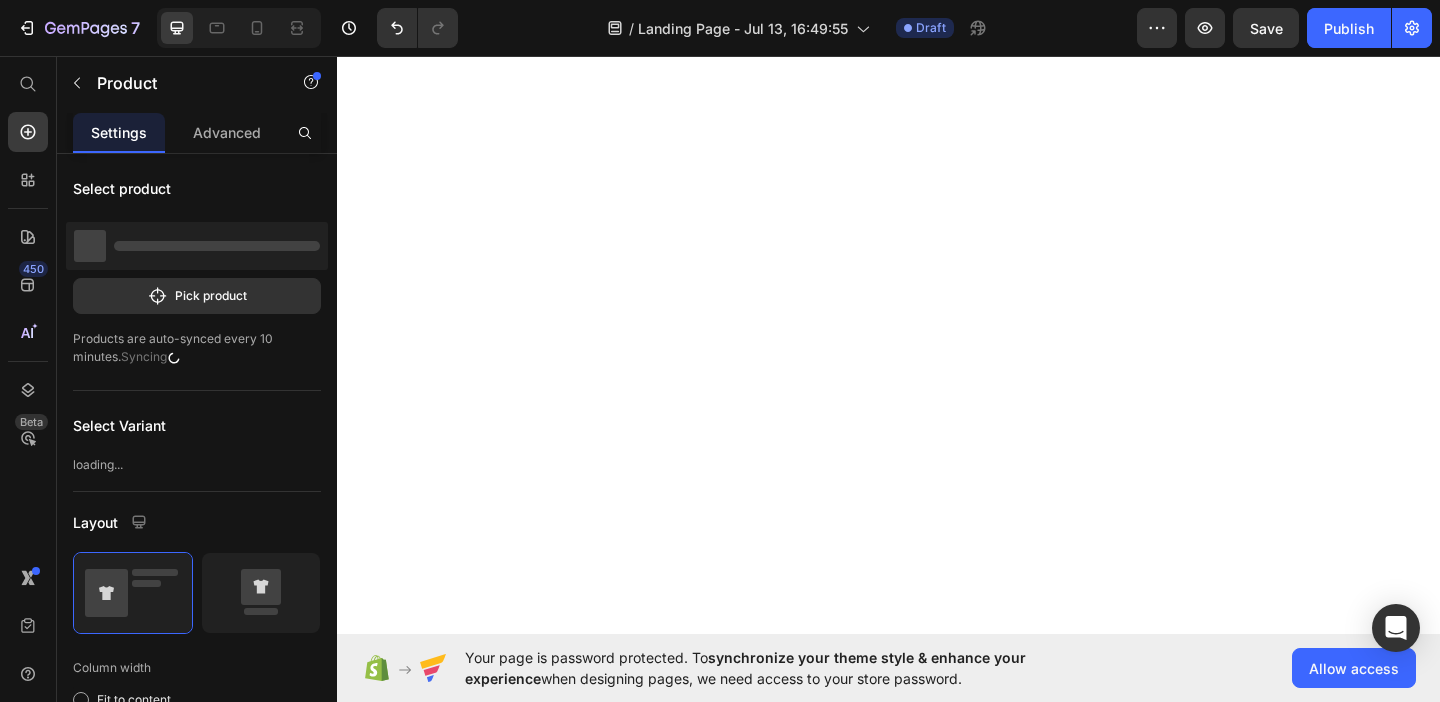 scroll, scrollTop: 0, scrollLeft: 0, axis: both 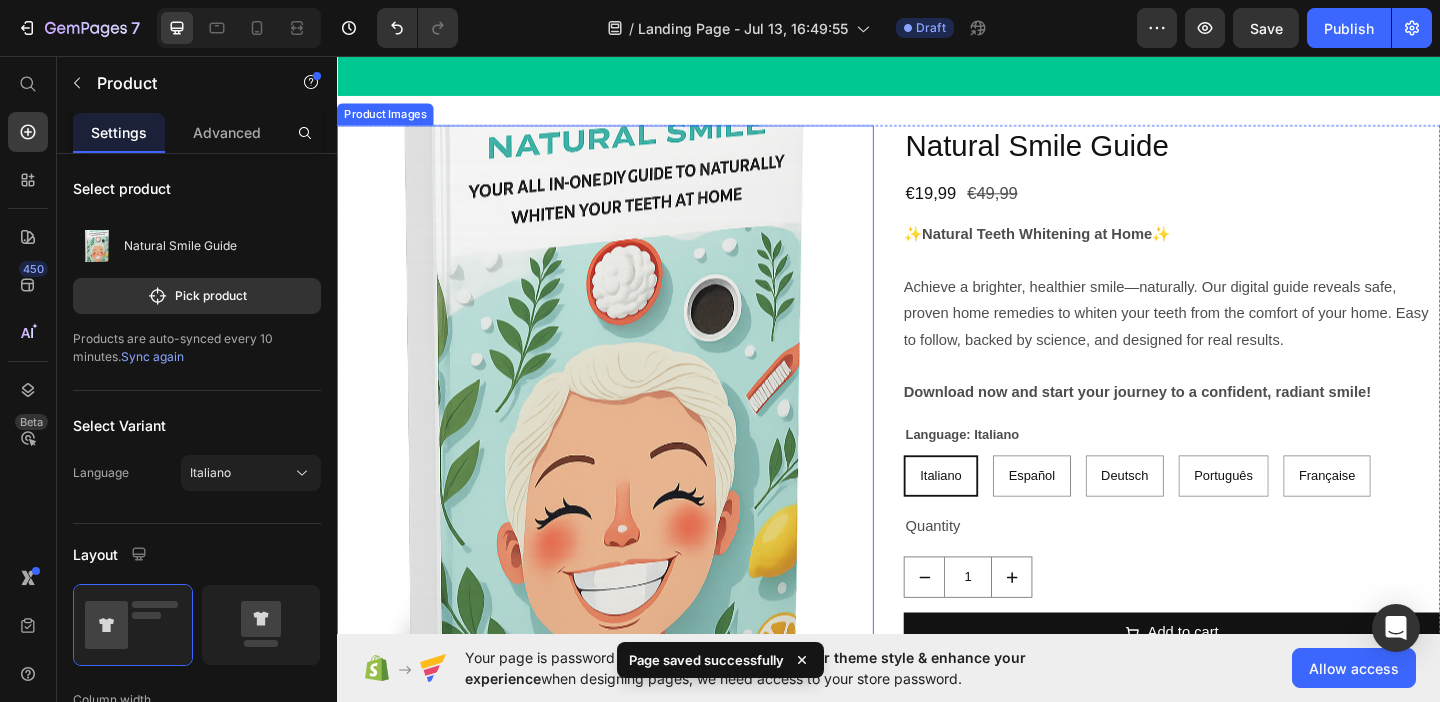 click at bounding box center (629, 423) 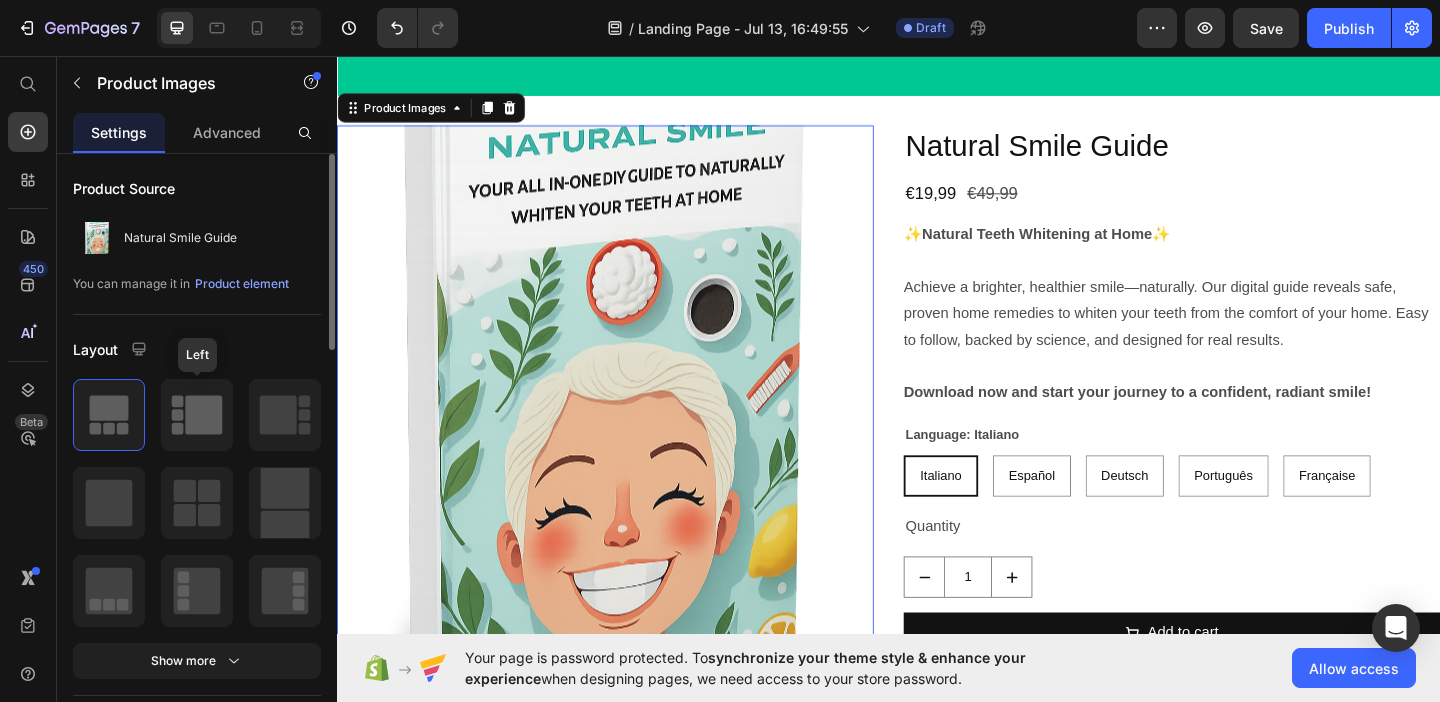 click 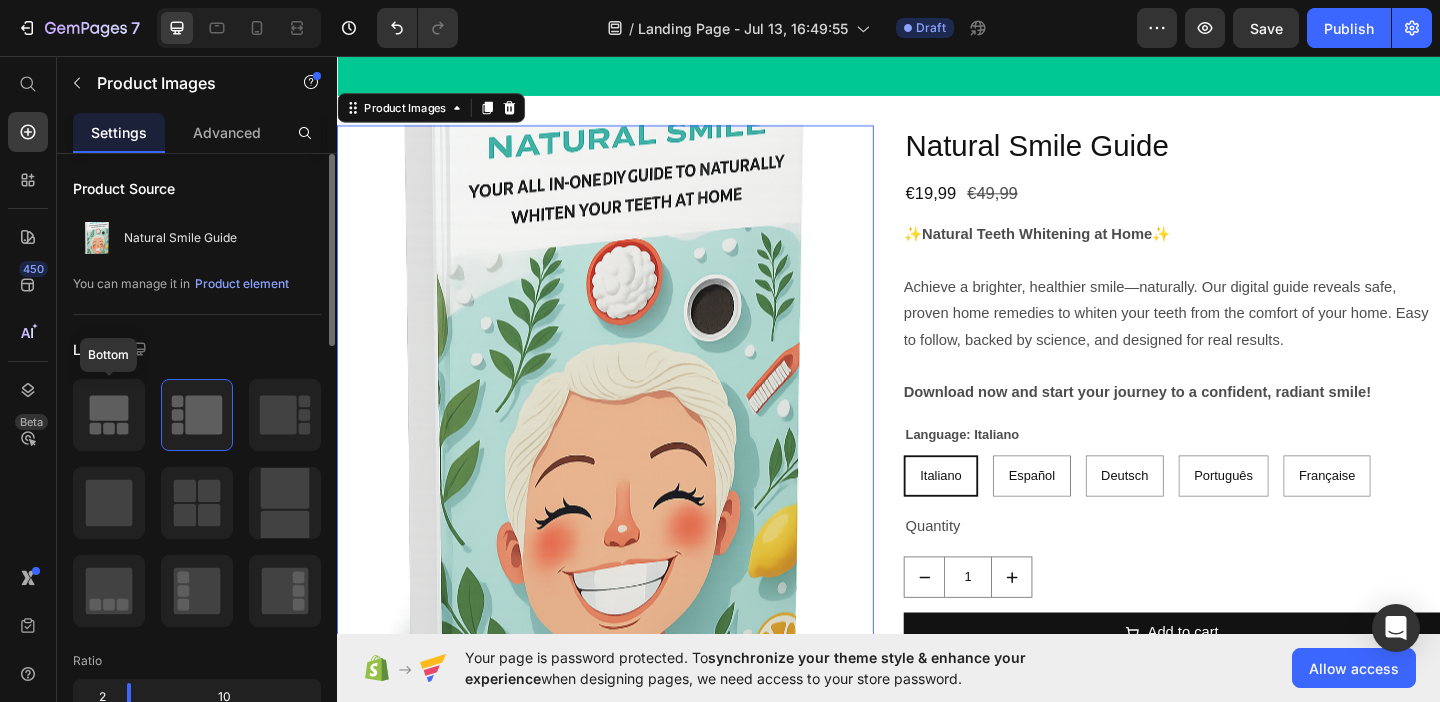 click 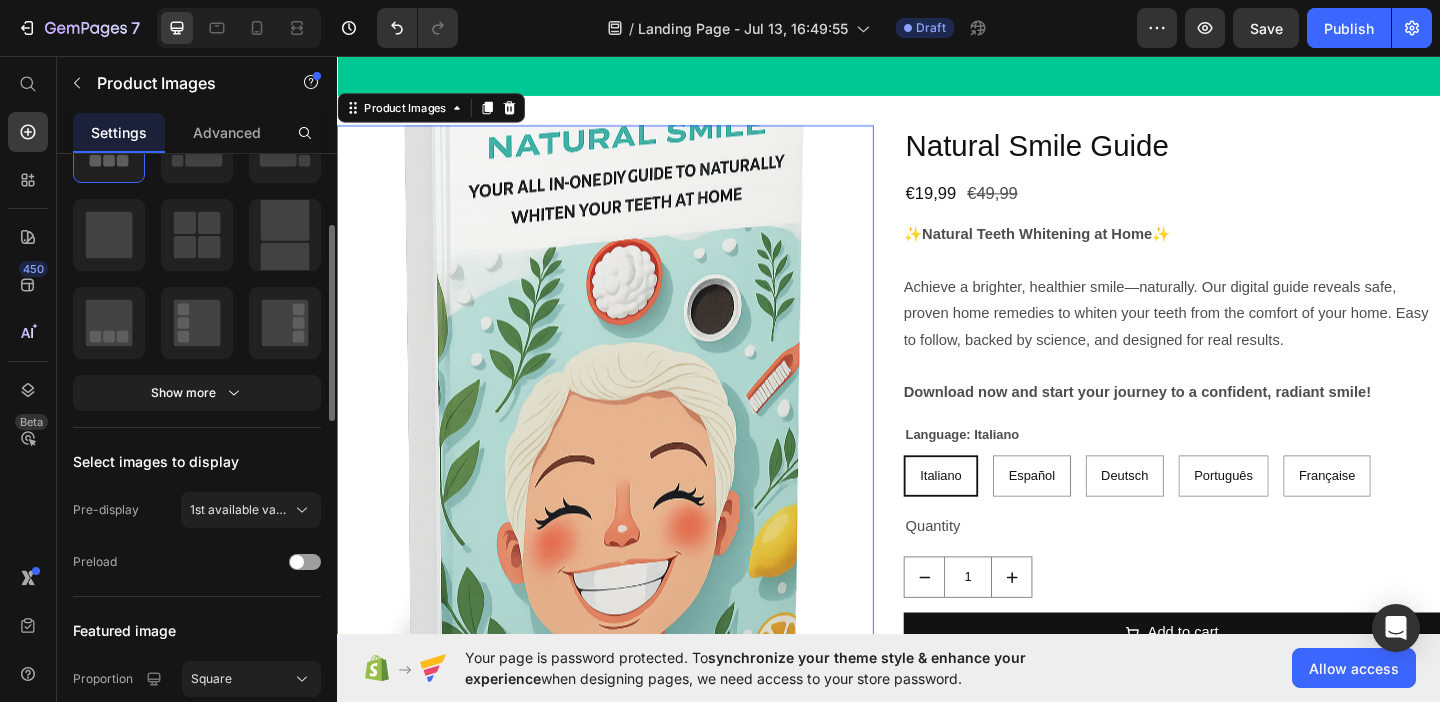 scroll, scrollTop: 273, scrollLeft: 0, axis: vertical 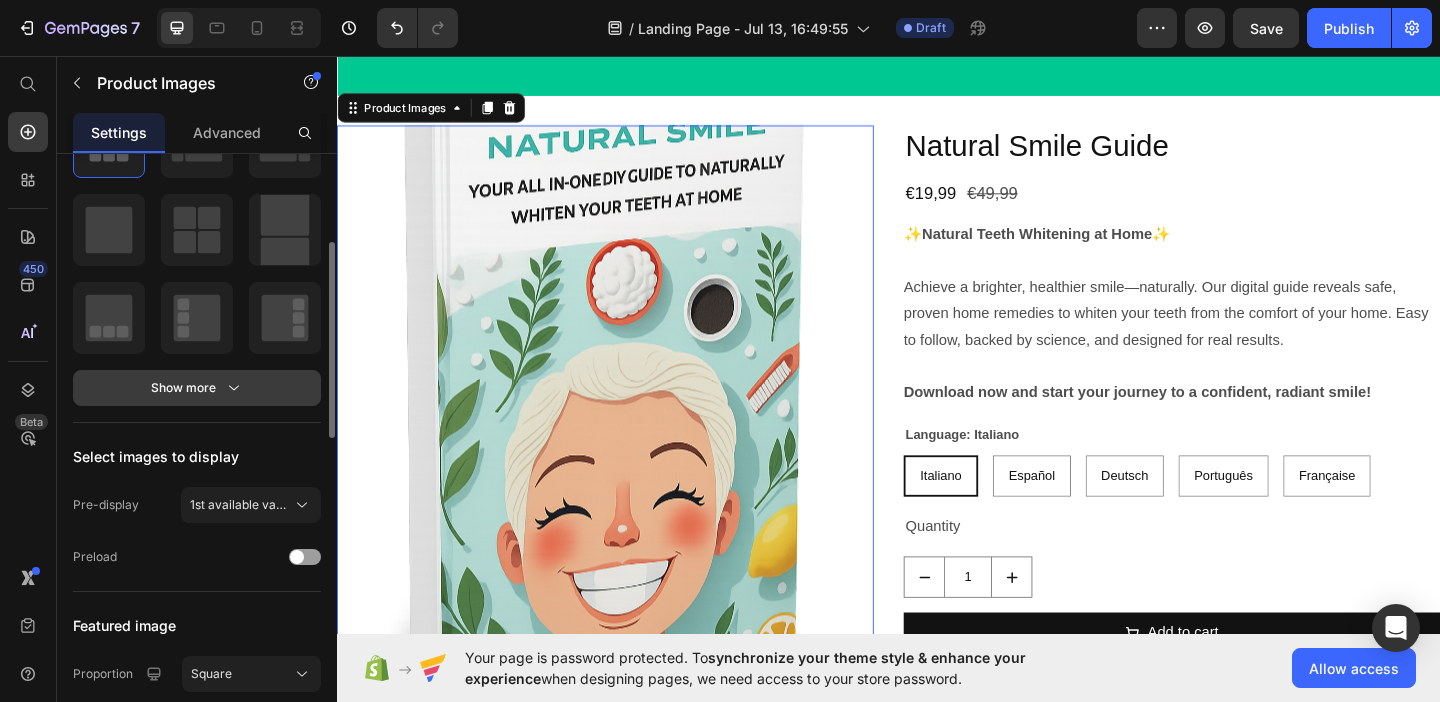 click on "Show more" at bounding box center (197, 388) 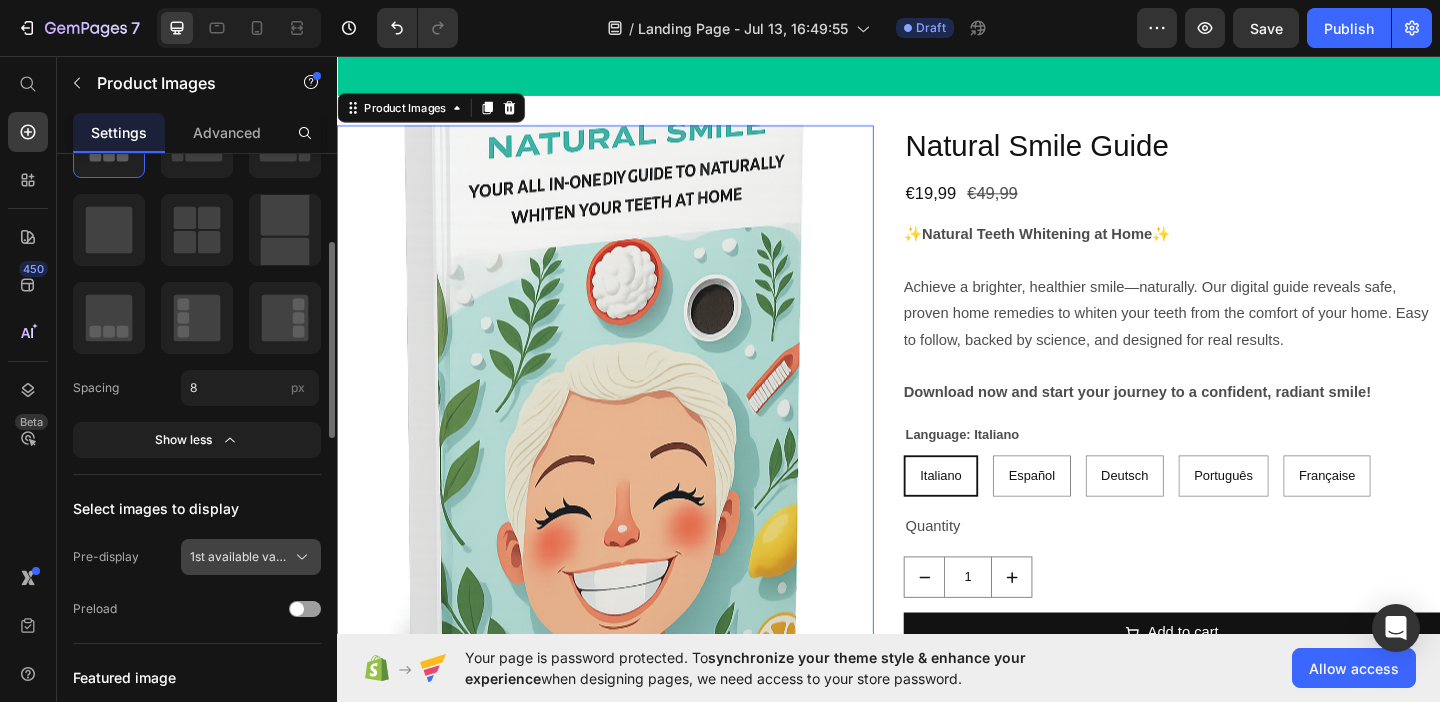 click on "1st available variant" at bounding box center (239, 557) 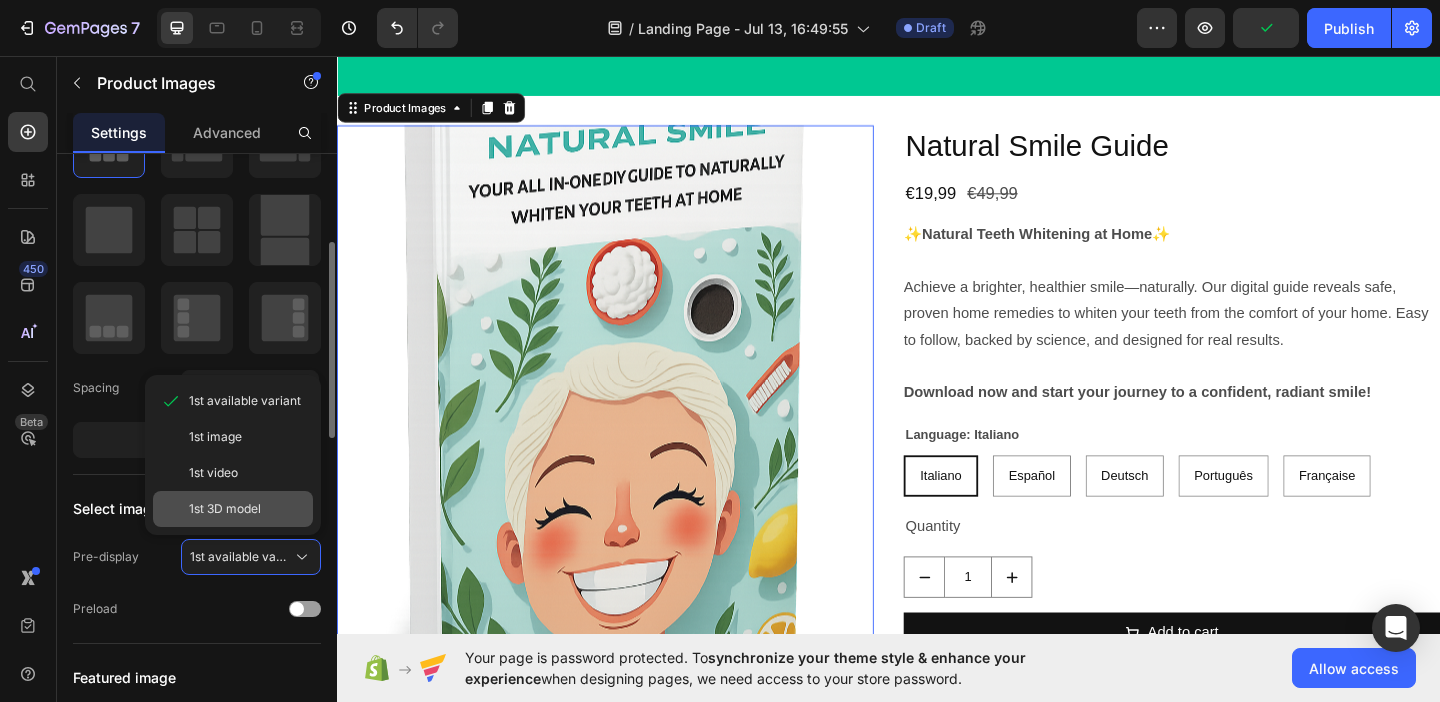 click on "1st 3D model" at bounding box center [225, 509] 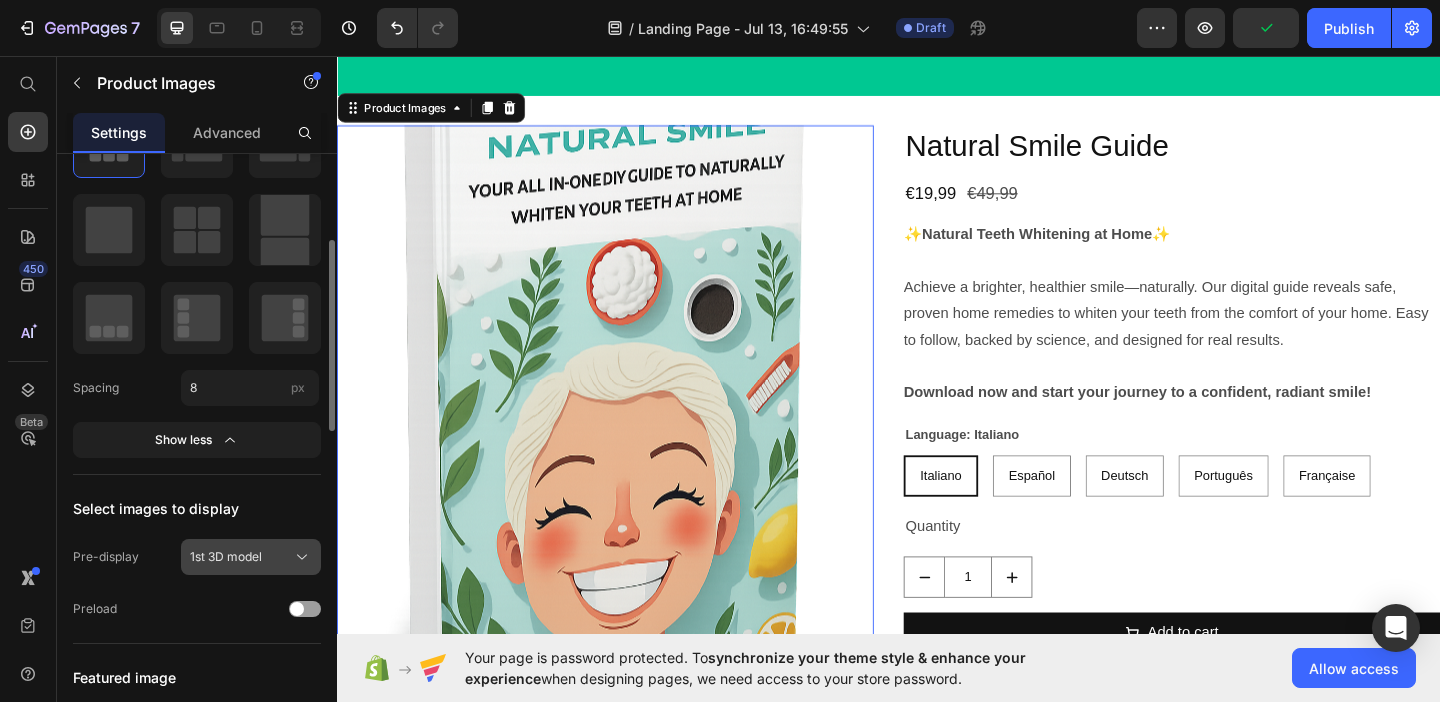click on "1st 3D model" at bounding box center (226, 557) 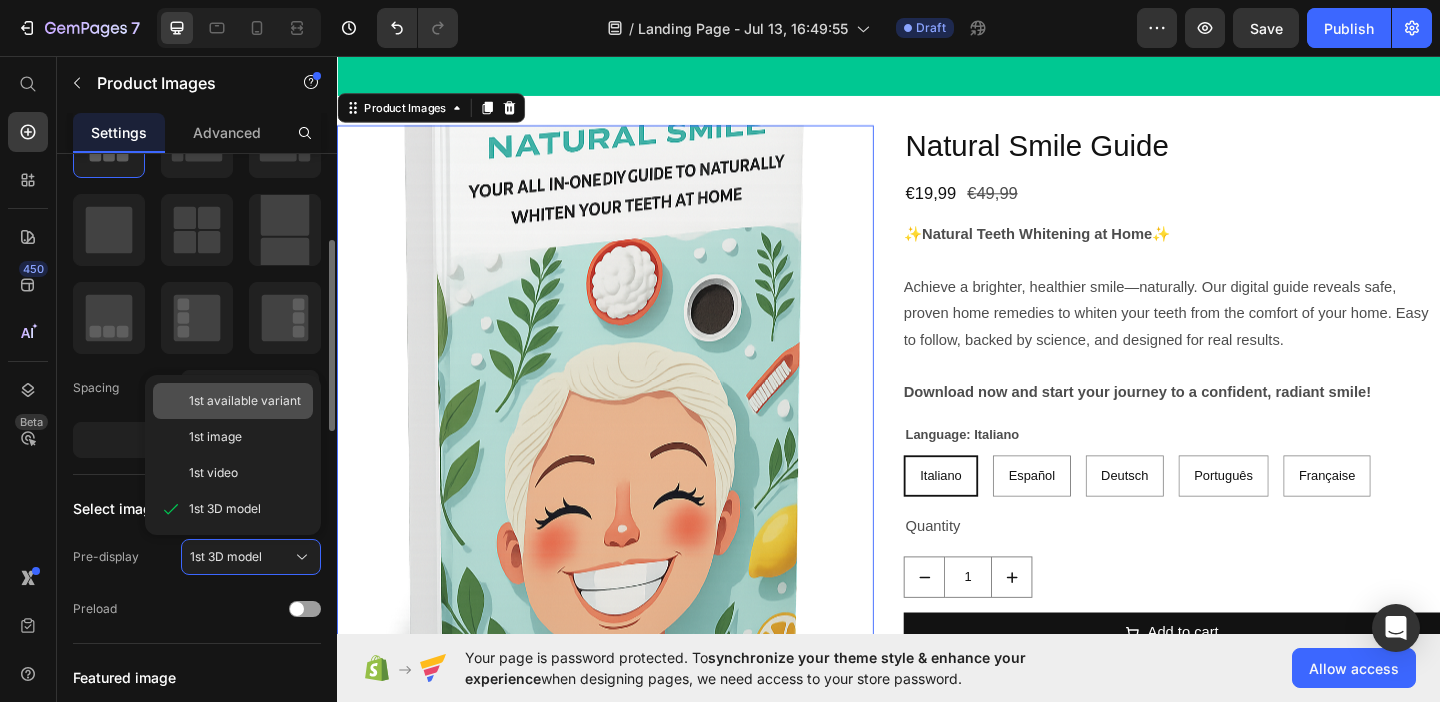 click on "1st available variant" 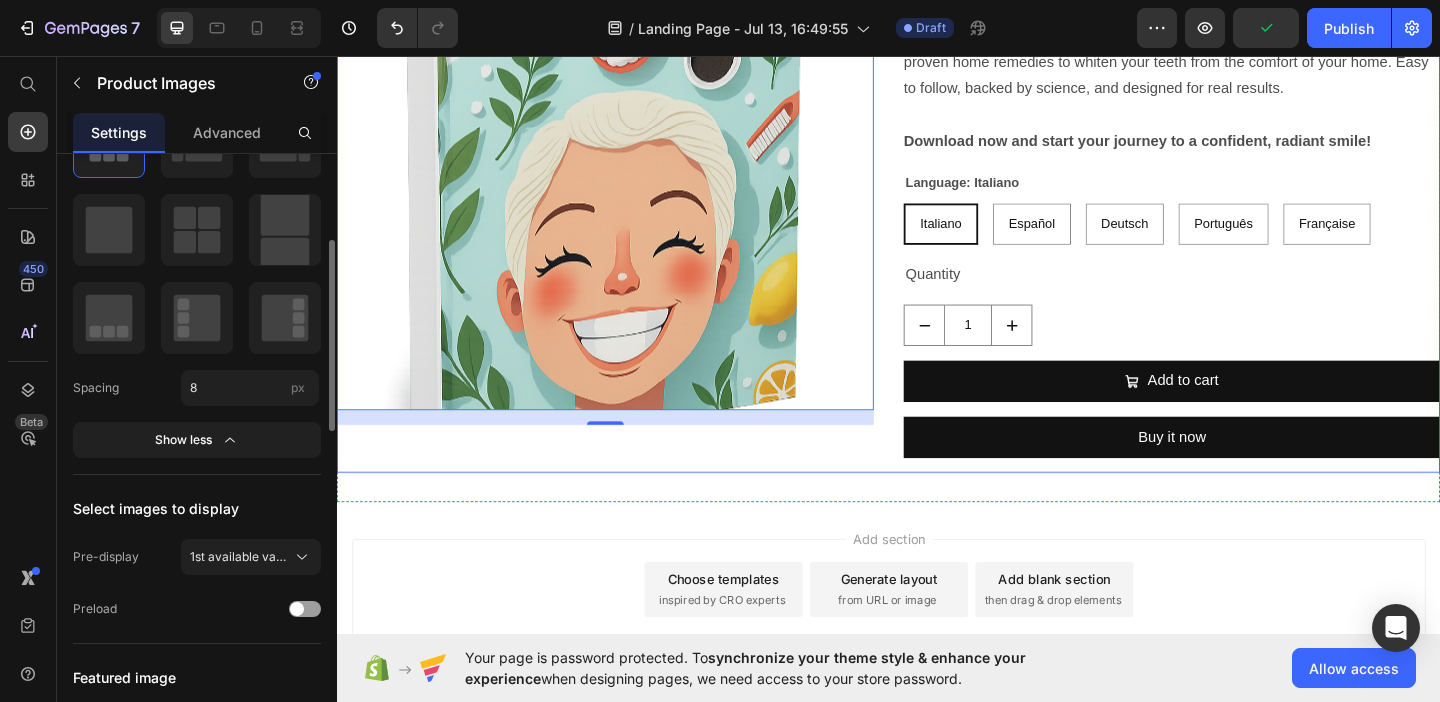 scroll, scrollTop: 1488, scrollLeft: 0, axis: vertical 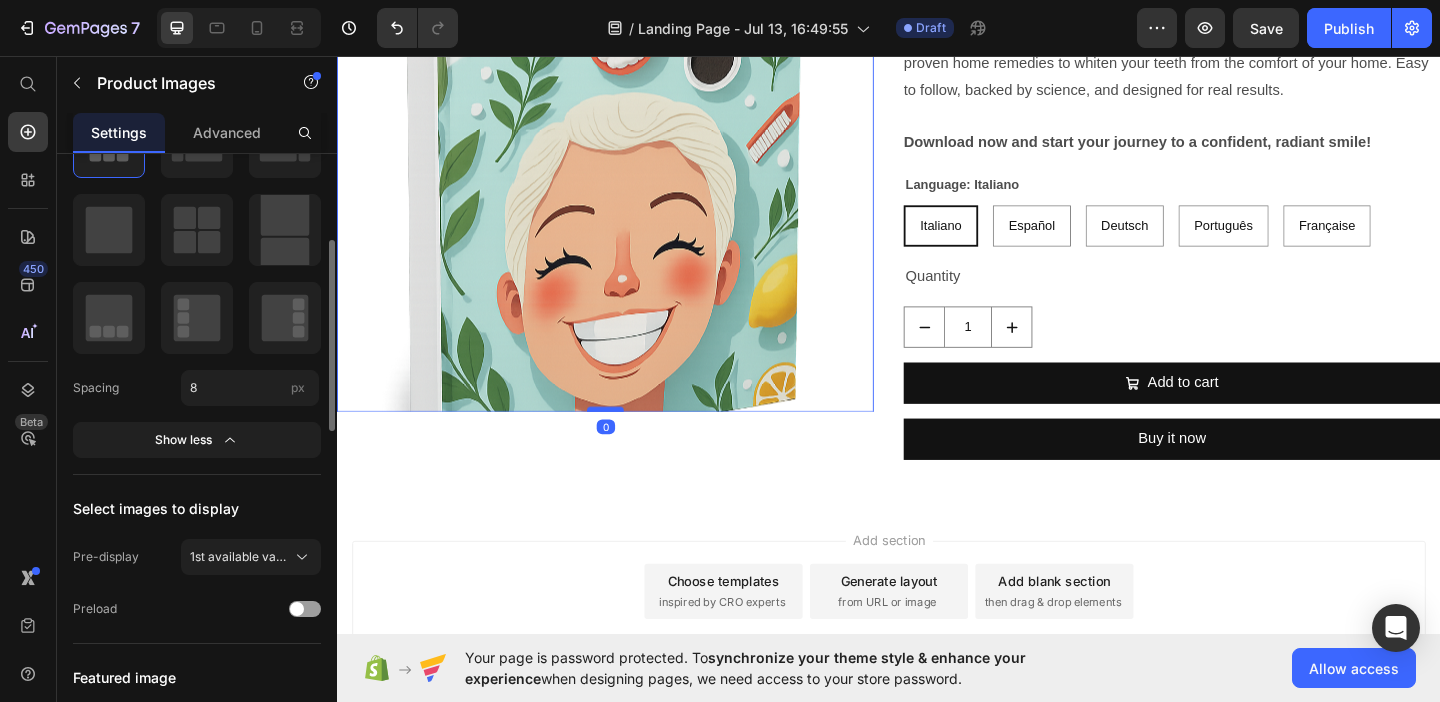 drag, startPoint x: 633, startPoint y: 457, endPoint x: 640, endPoint y: 441, distance: 17.464249 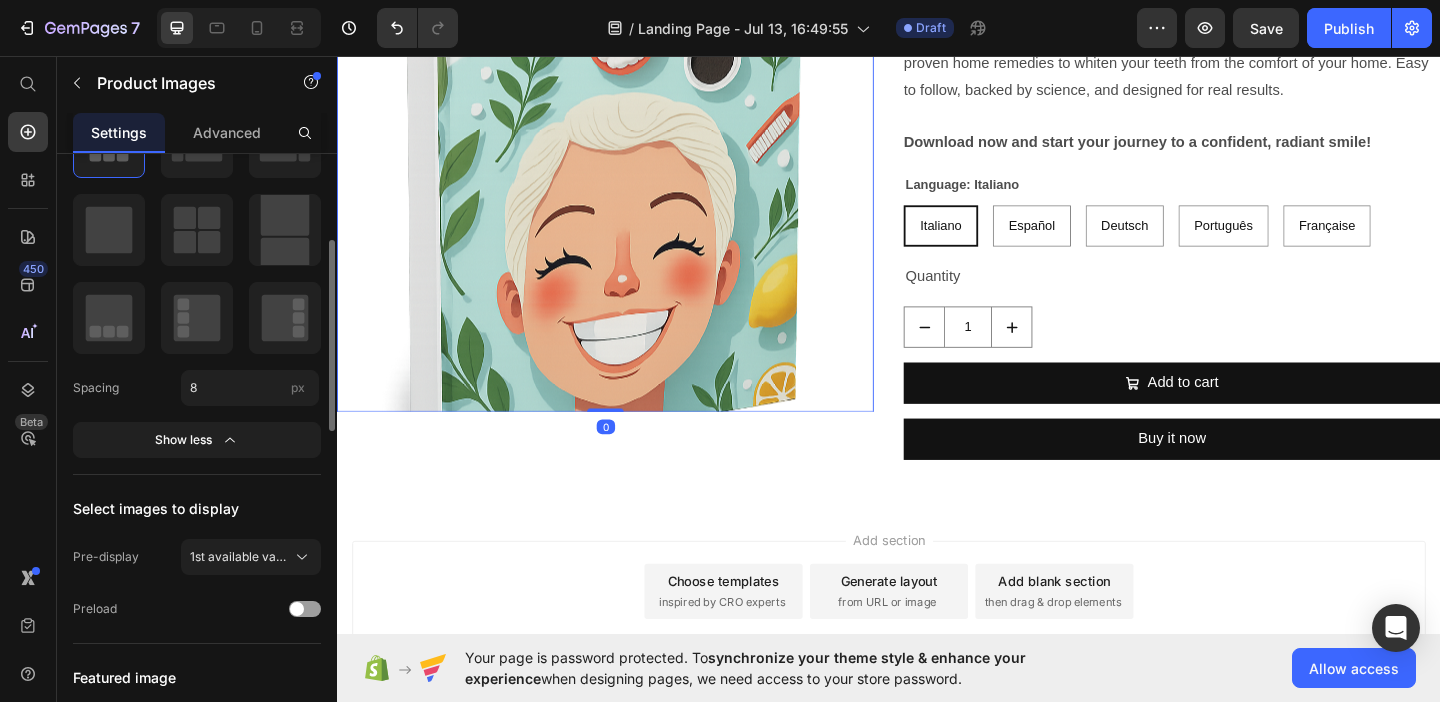 scroll, scrollTop: 1095, scrollLeft: 0, axis: vertical 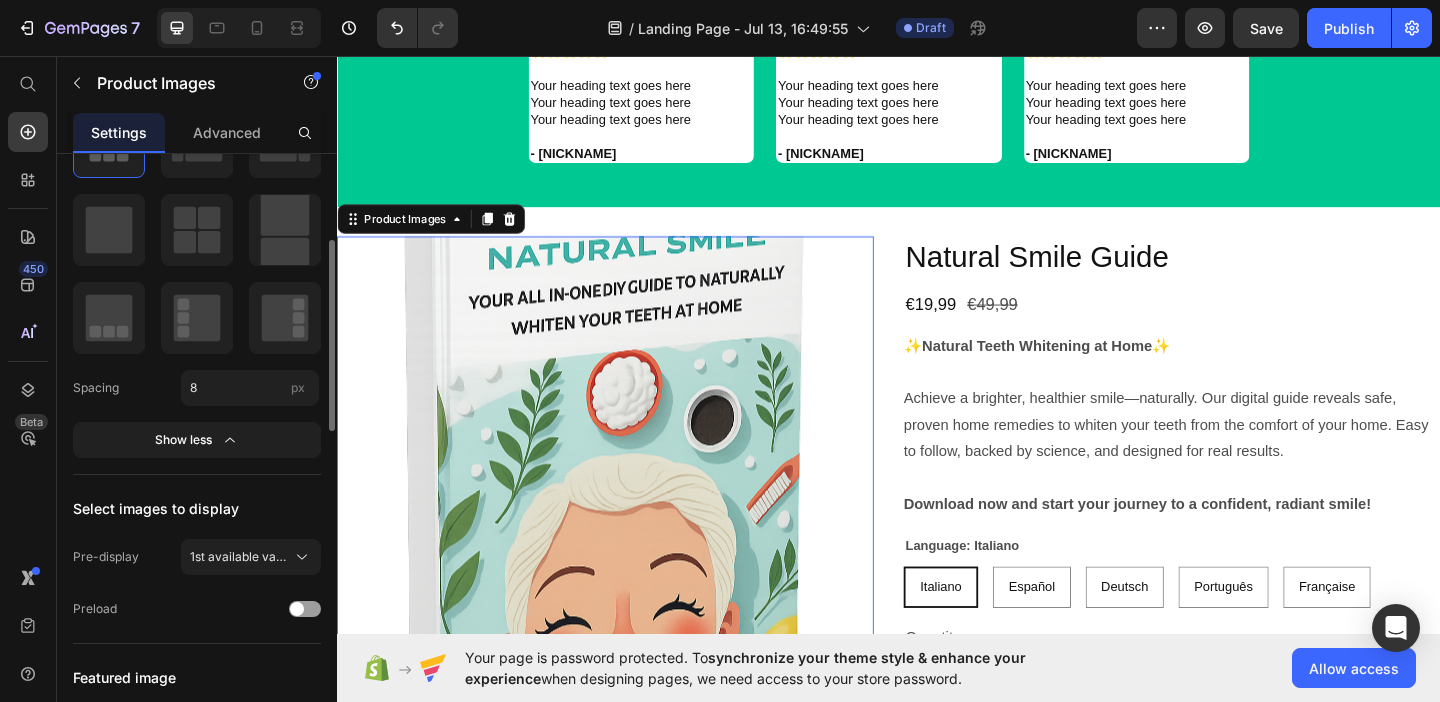 click at bounding box center [629, 544] 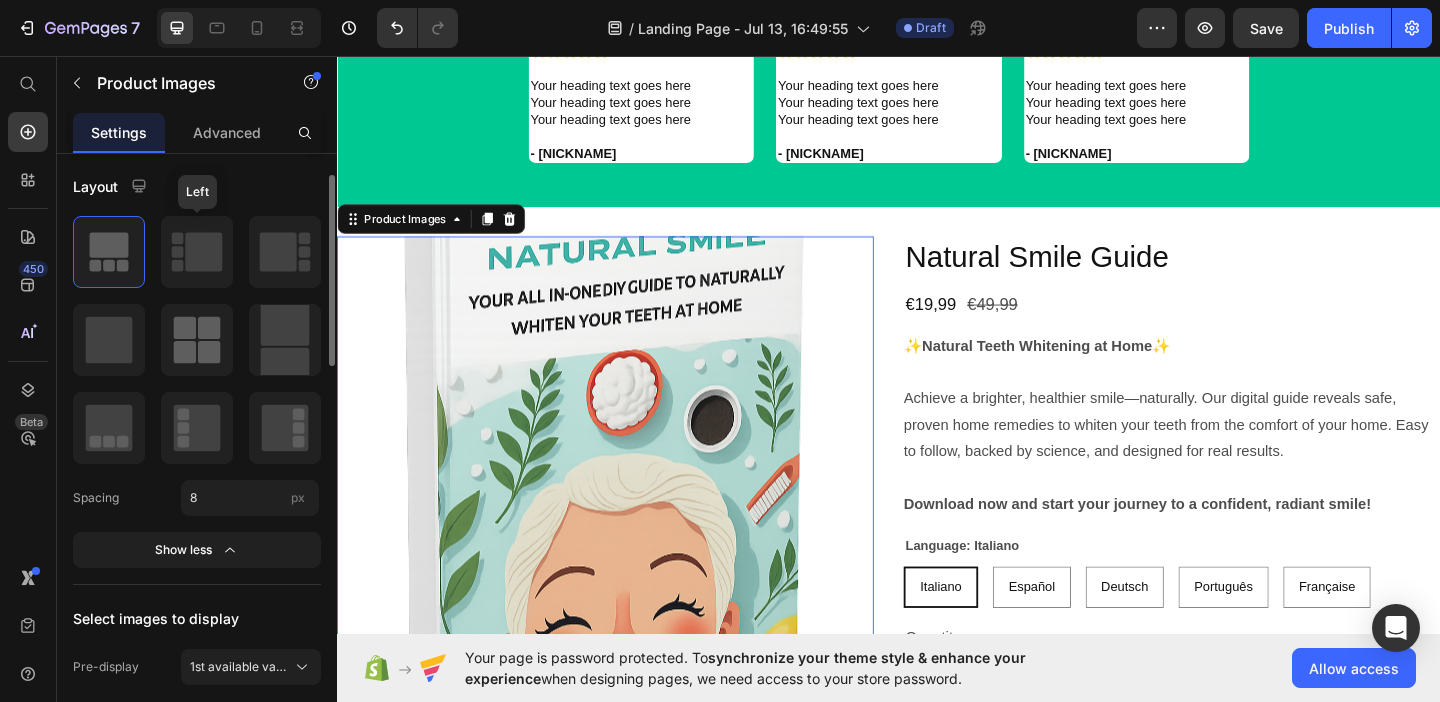 scroll, scrollTop: 0, scrollLeft: 0, axis: both 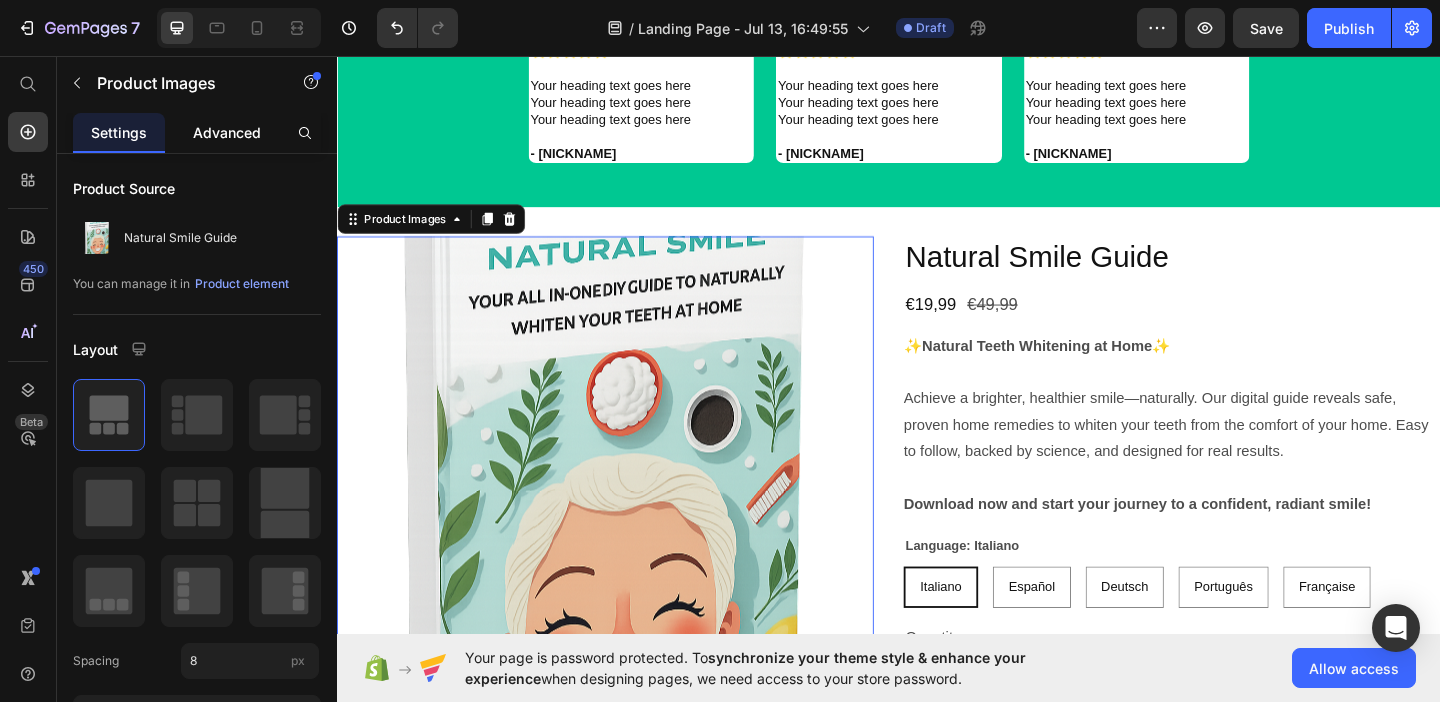 click on "Advanced" 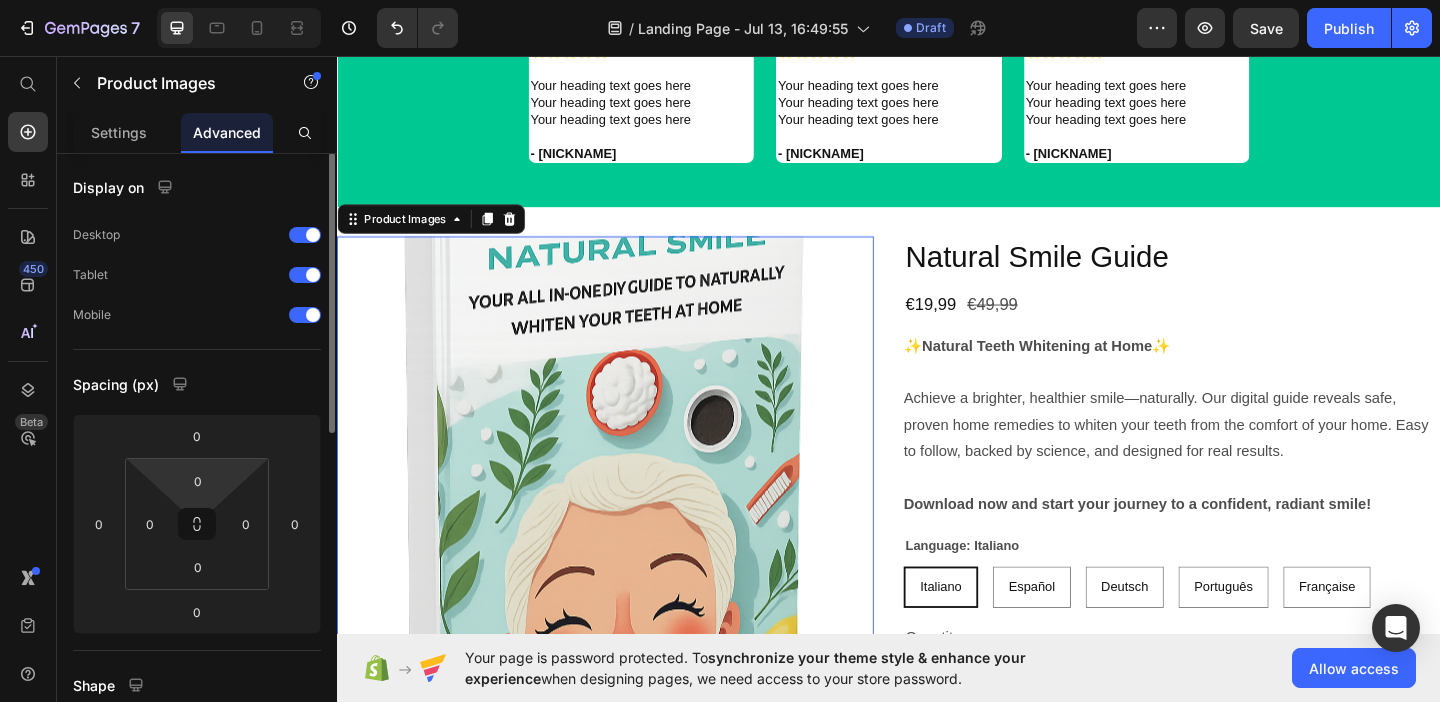 scroll, scrollTop: 0, scrollLeft: 0, axis: both 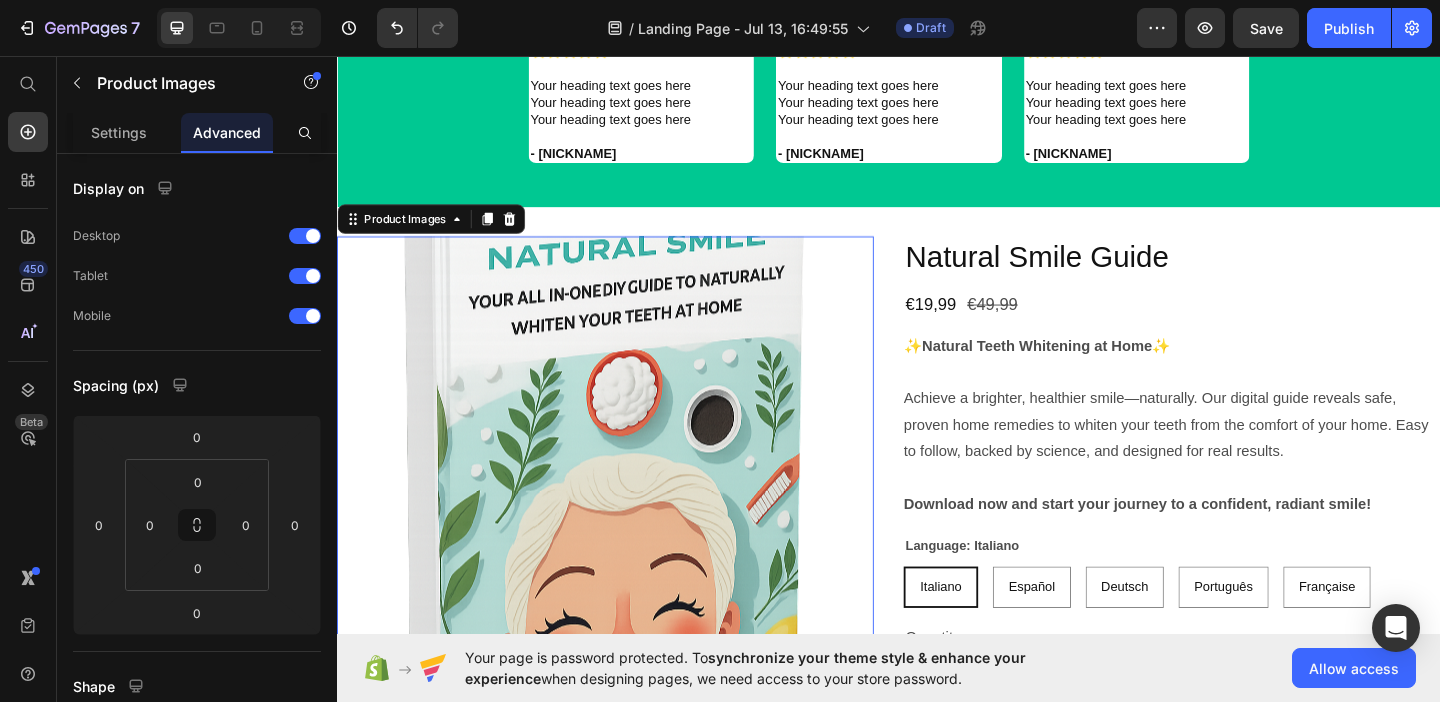 click at bounding box center [629, 544] 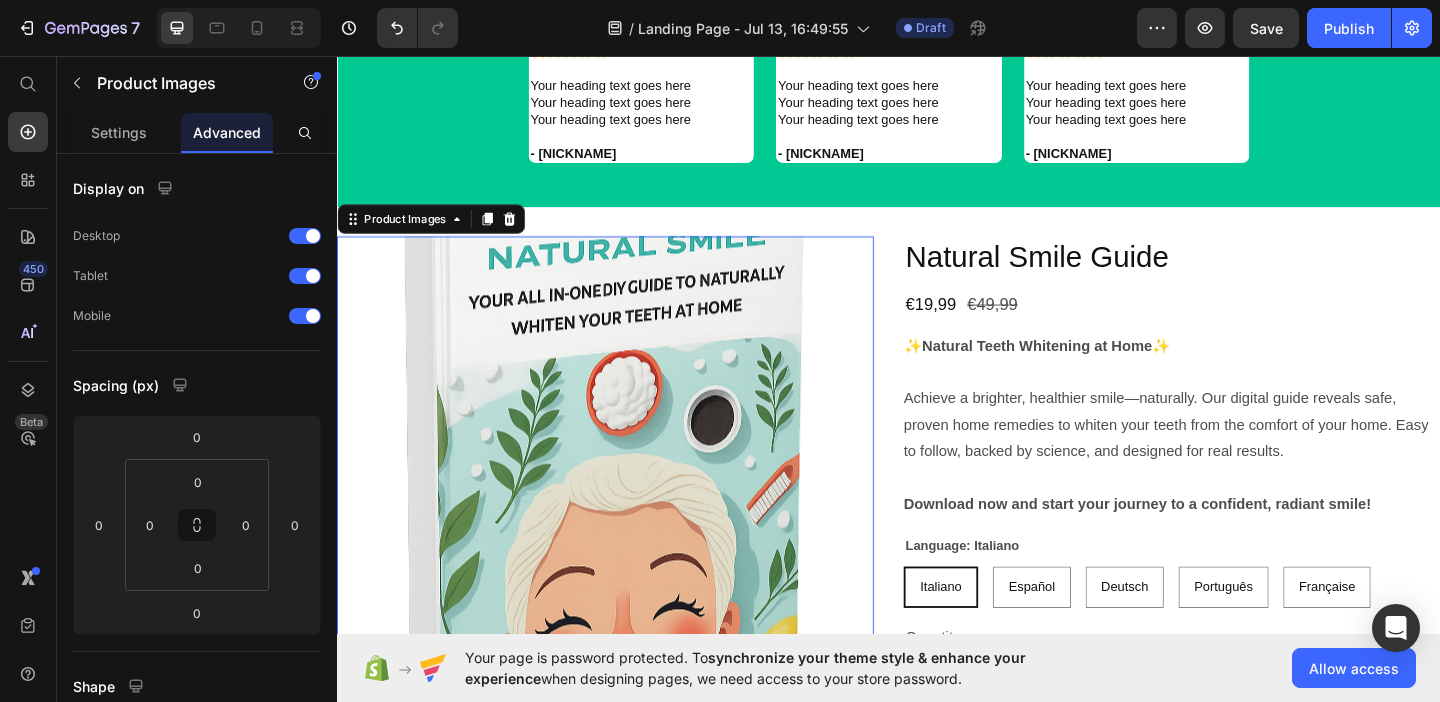 click at bounding box center (629, 544) 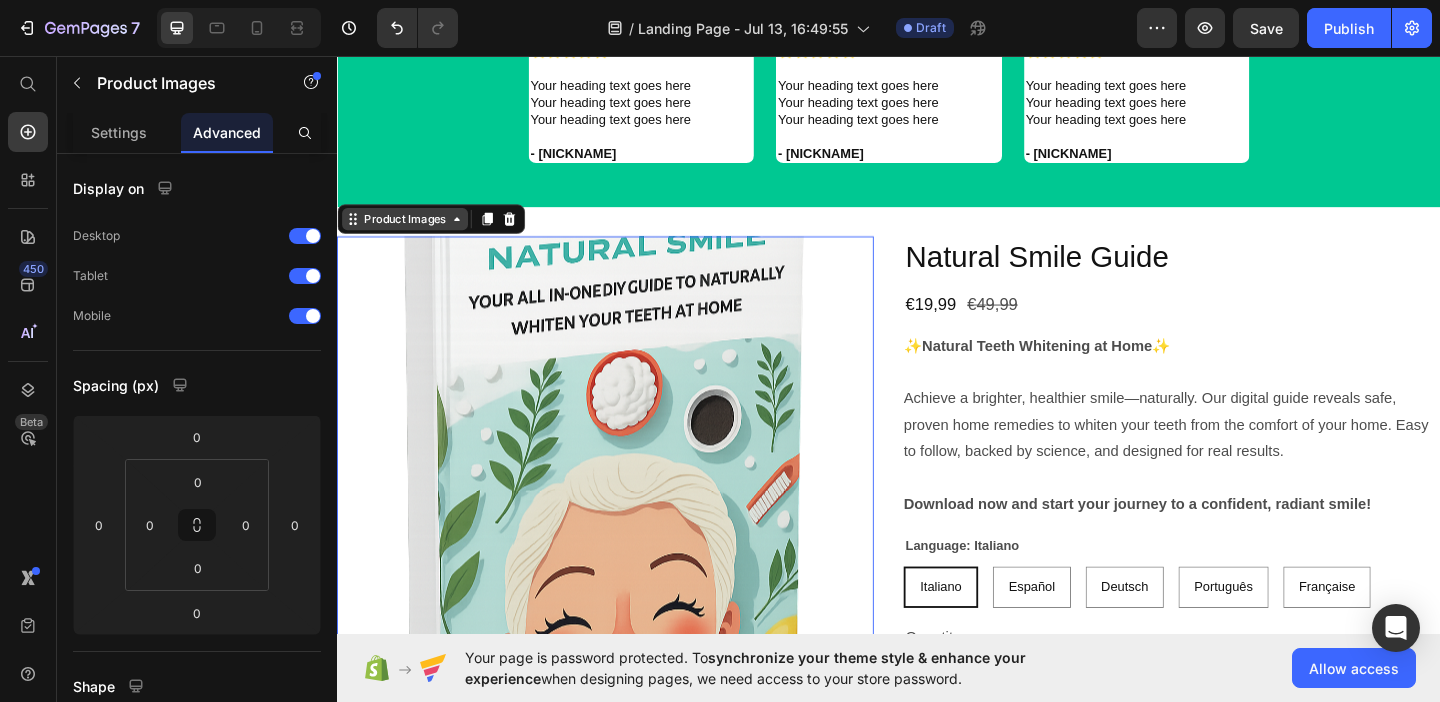 click on "Product Images" at bounding box center (410, 233) 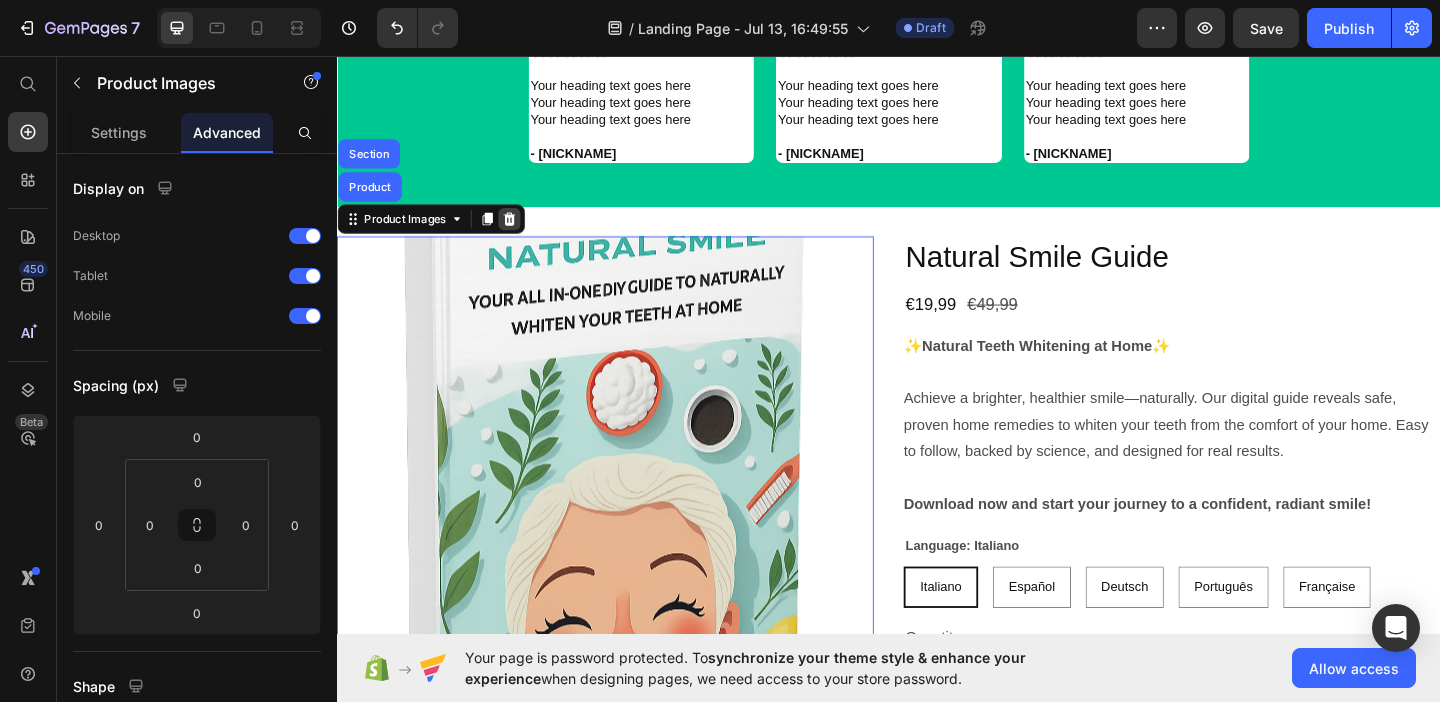 click 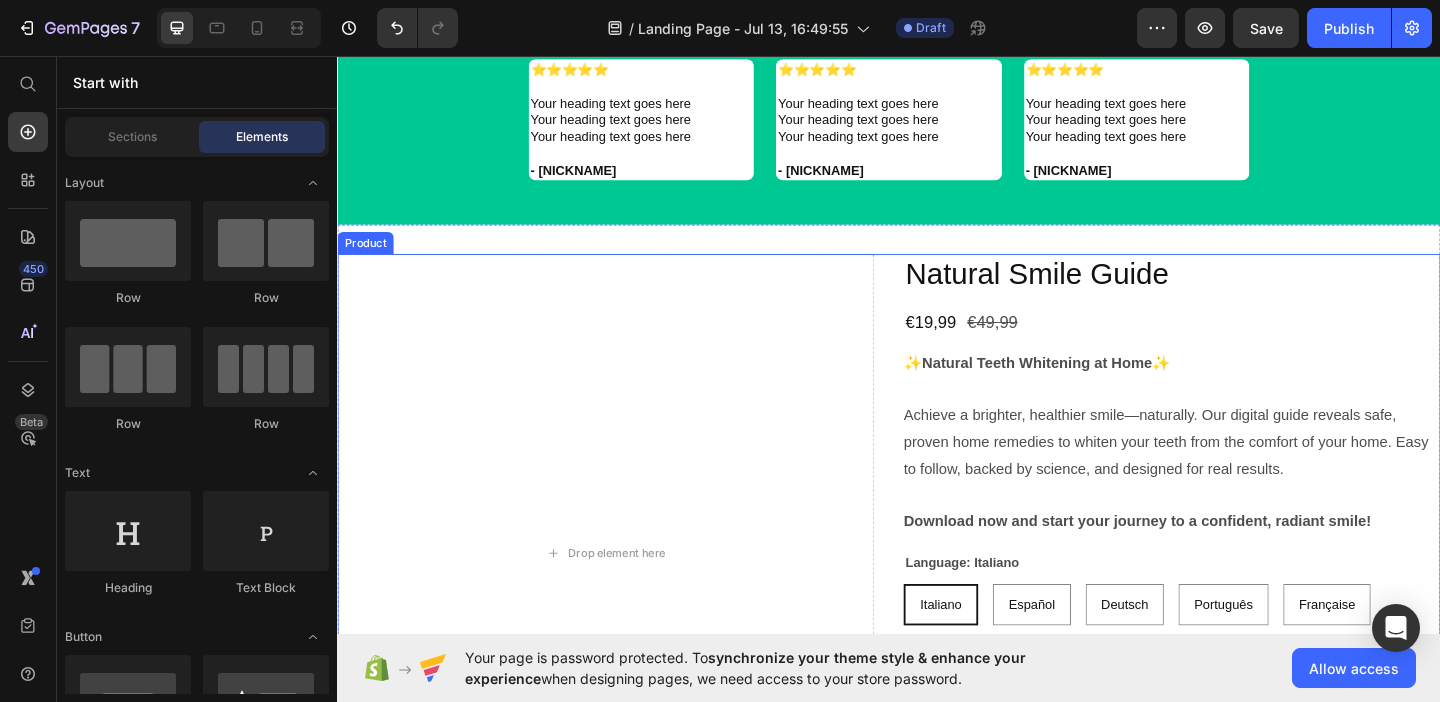 scroll, scrollTop: 1078, scrollLeft: 0, axis: vertical 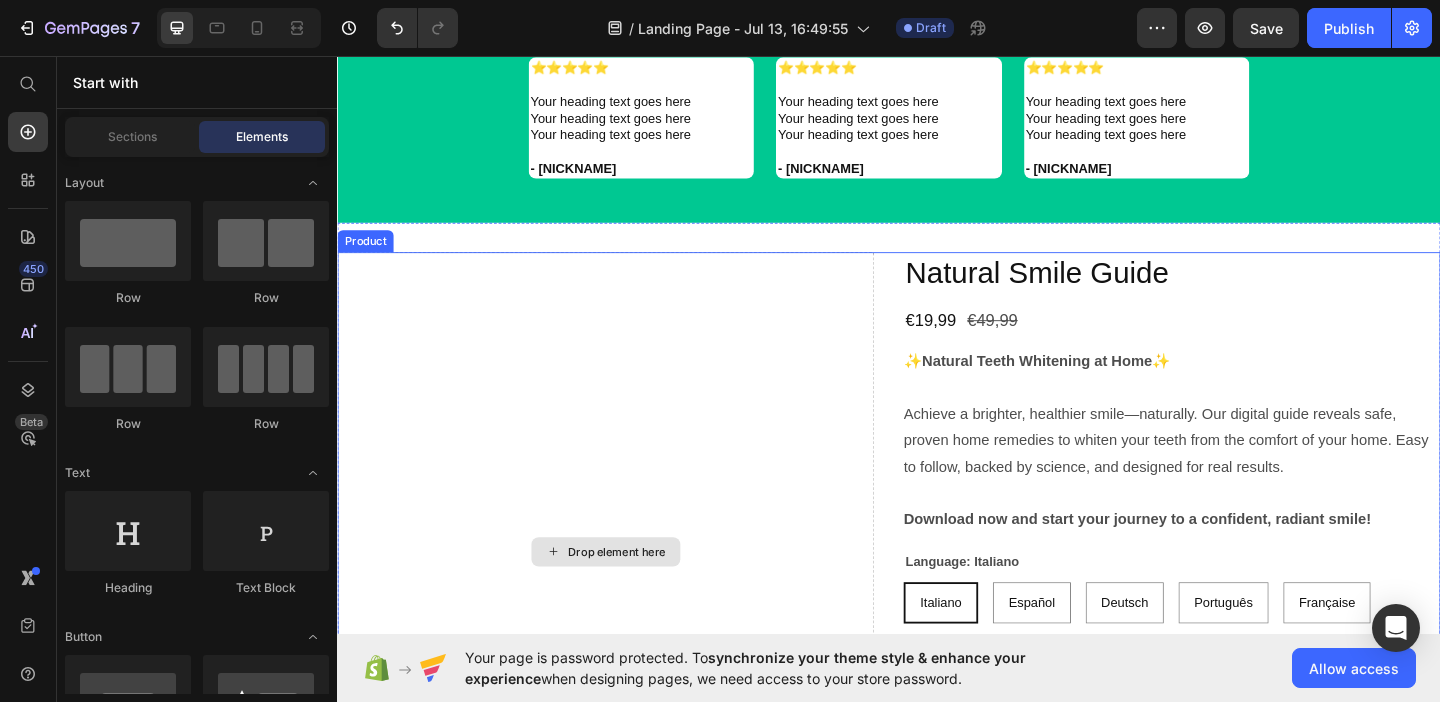 click on "Drop element here" at bounding box center [629, 595] 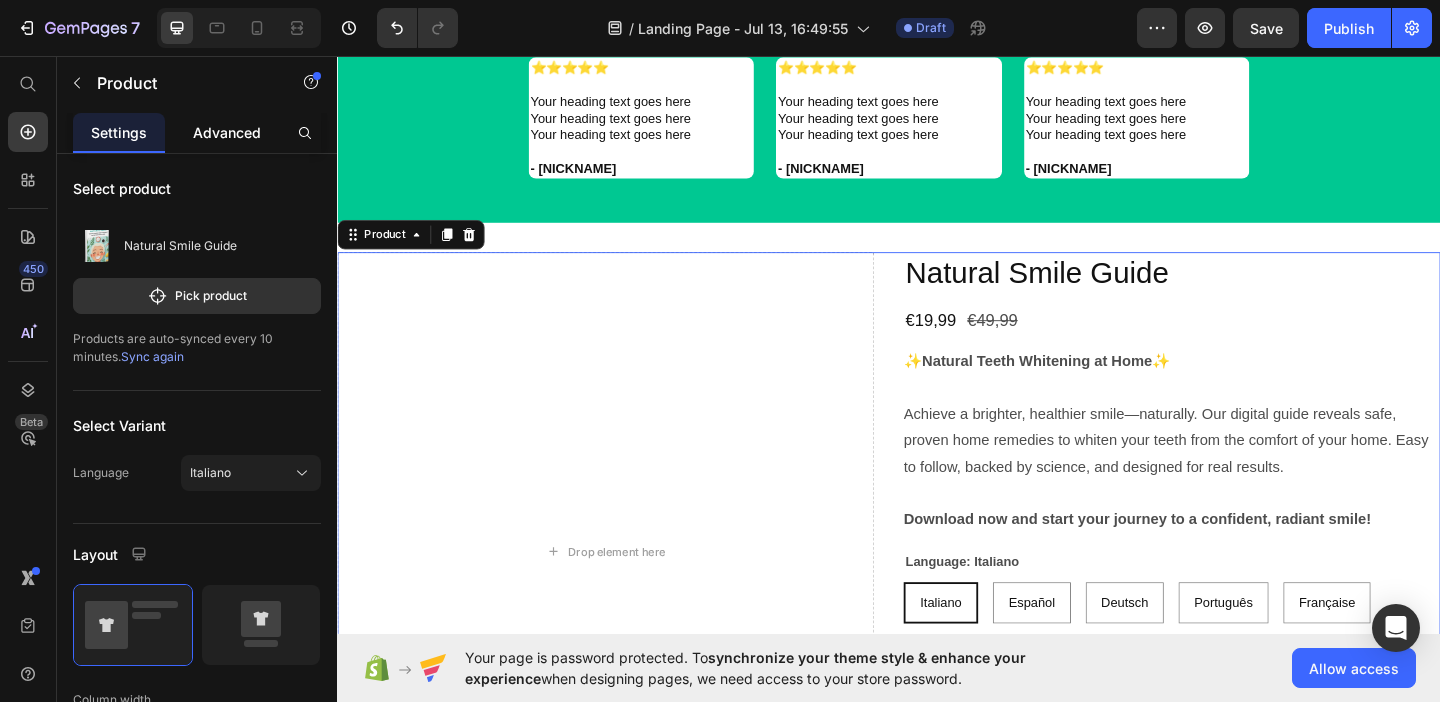 click on "Advanced" 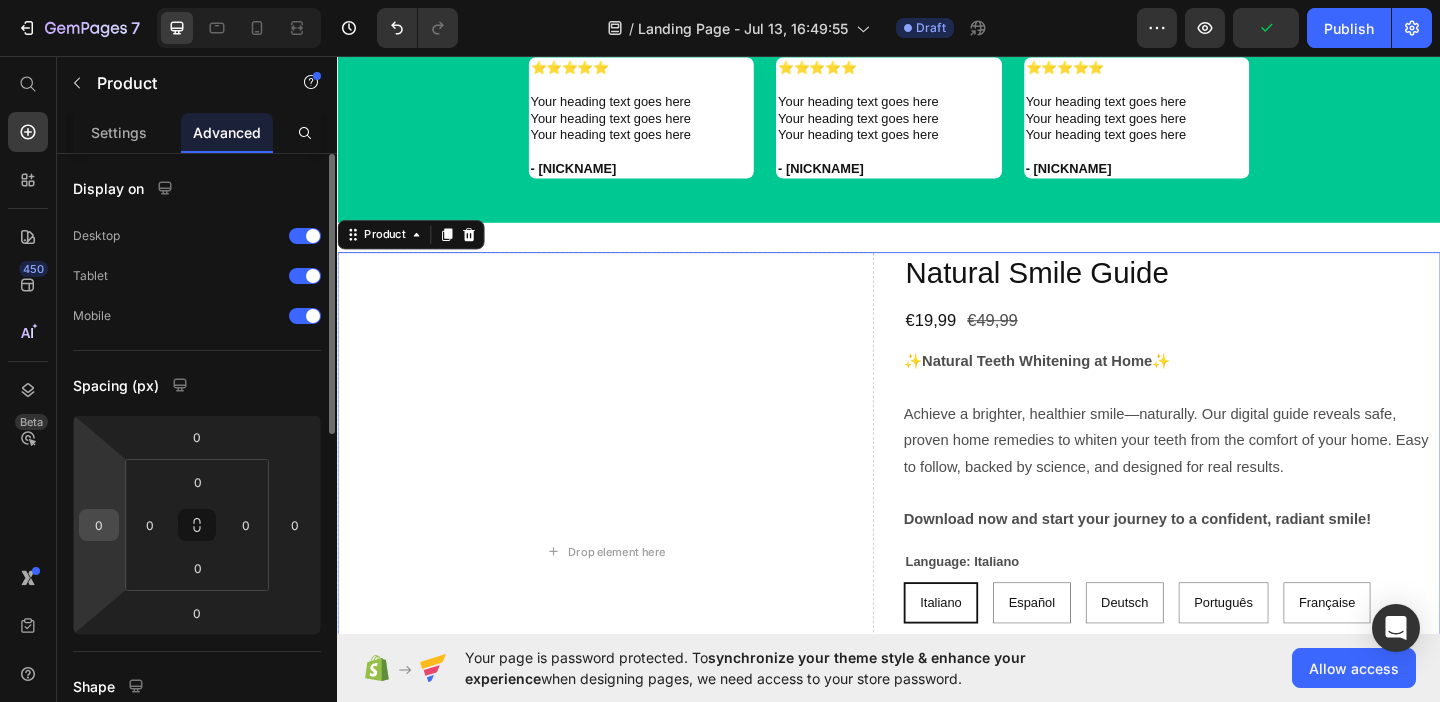 click on "0" at bounding box center [99, 525] 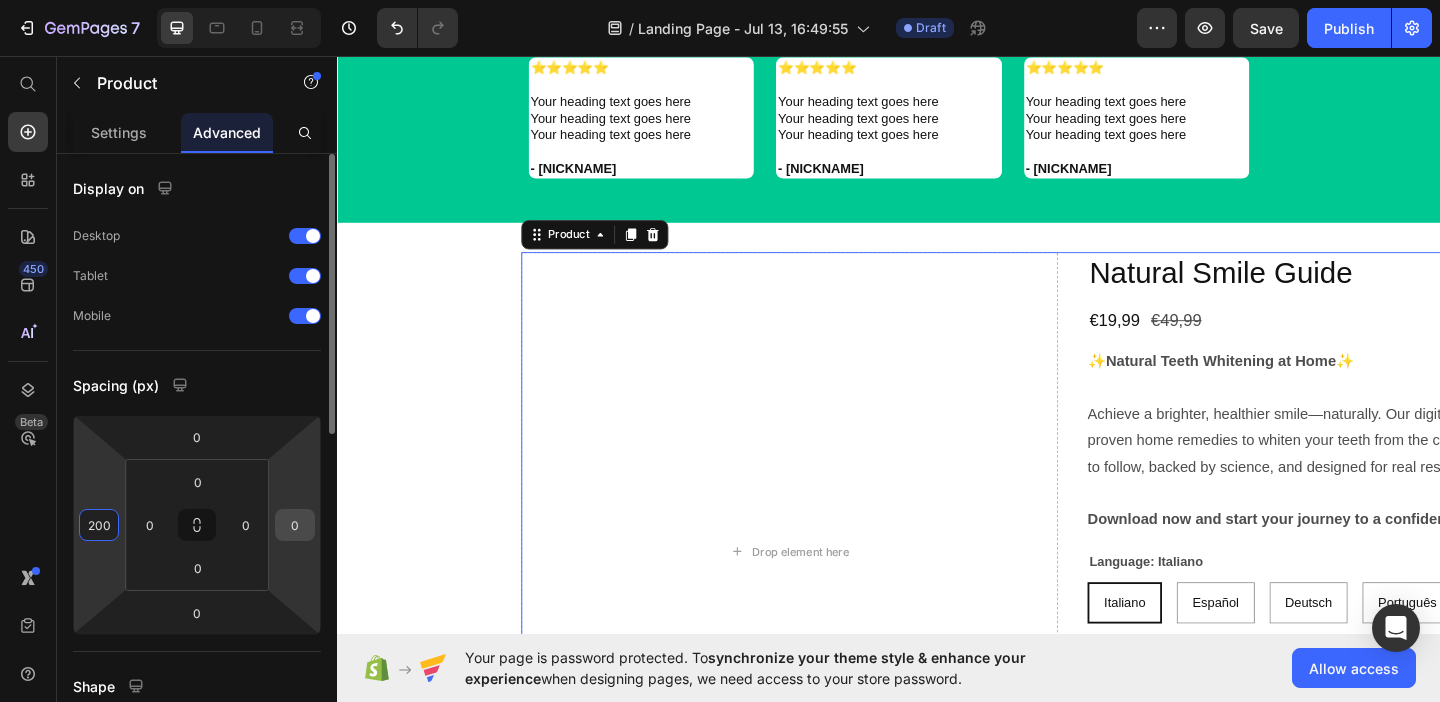 type on "200" 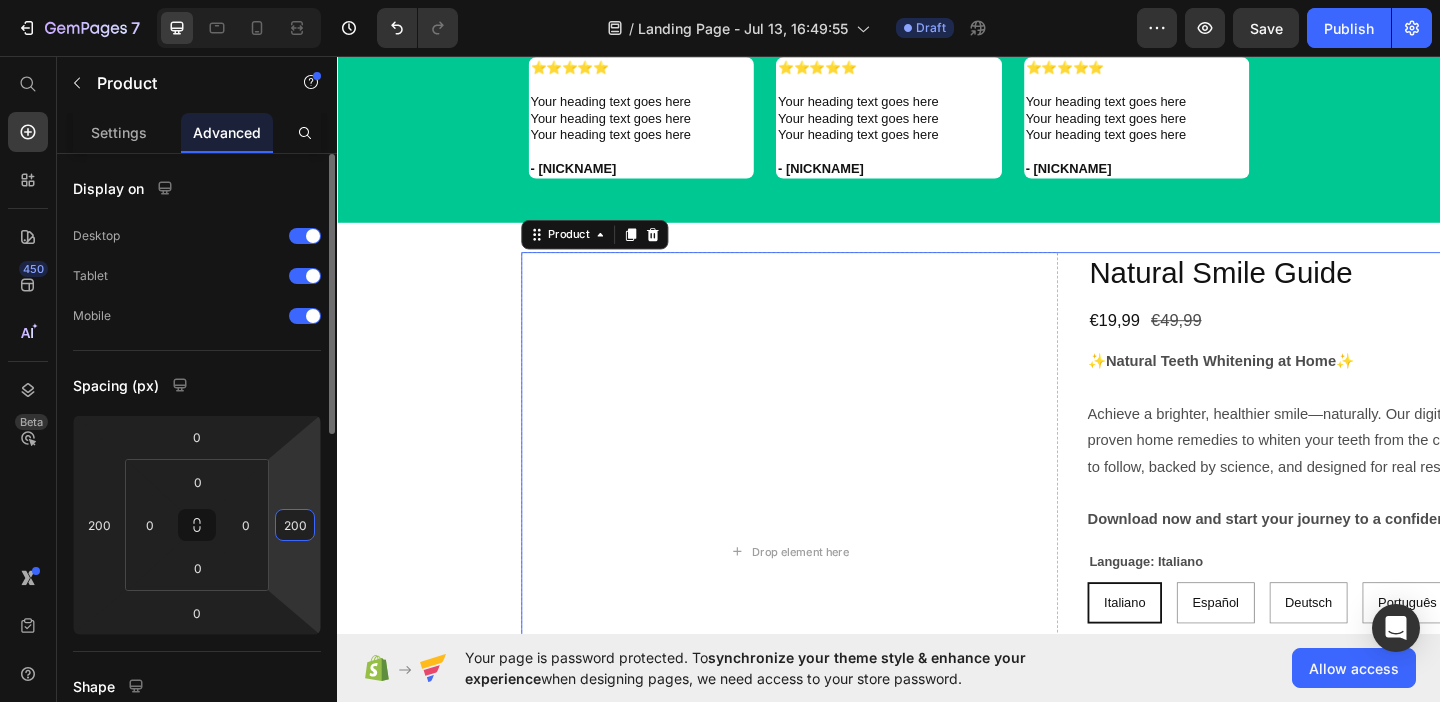 type on "200" 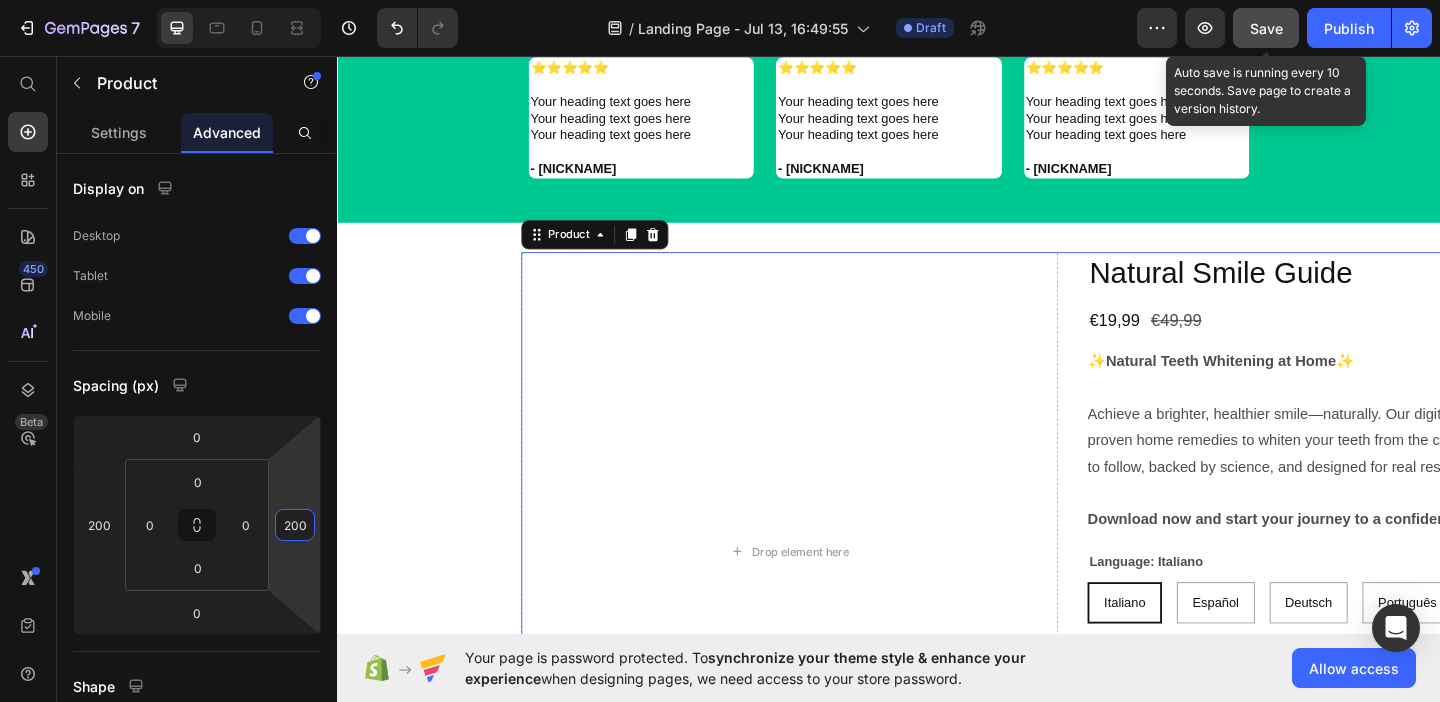 click on "Save" 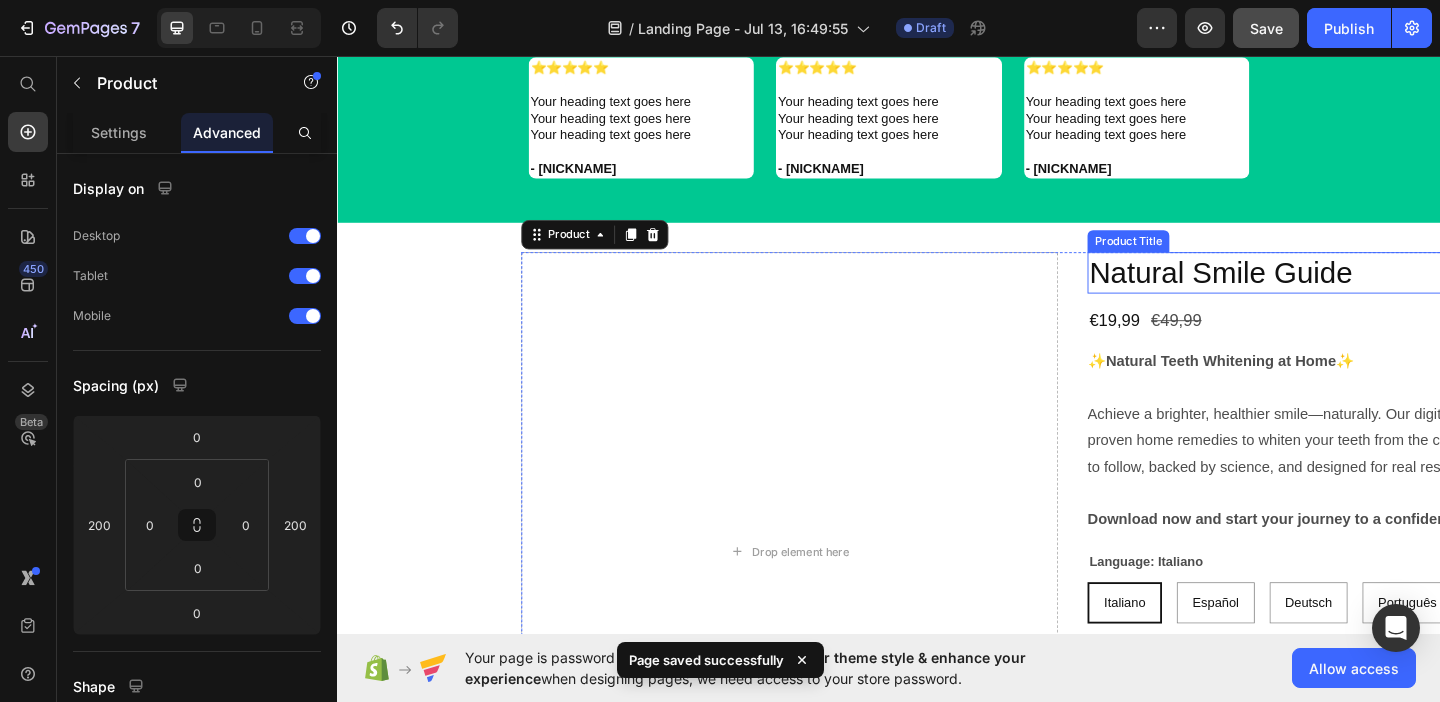 click on "Natural Smile Guide" at bounding box center [1445, 292] 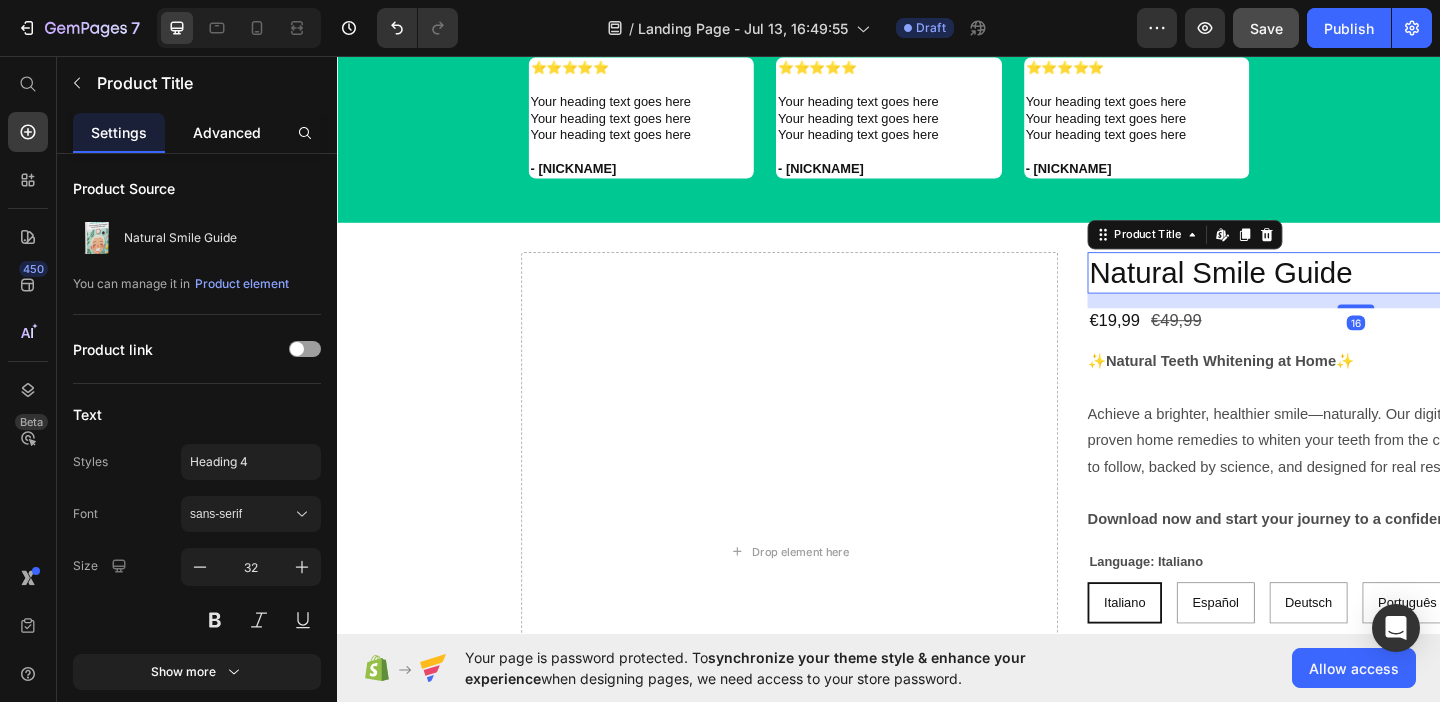 click on "Advanced" at bounding box center [227, 132] 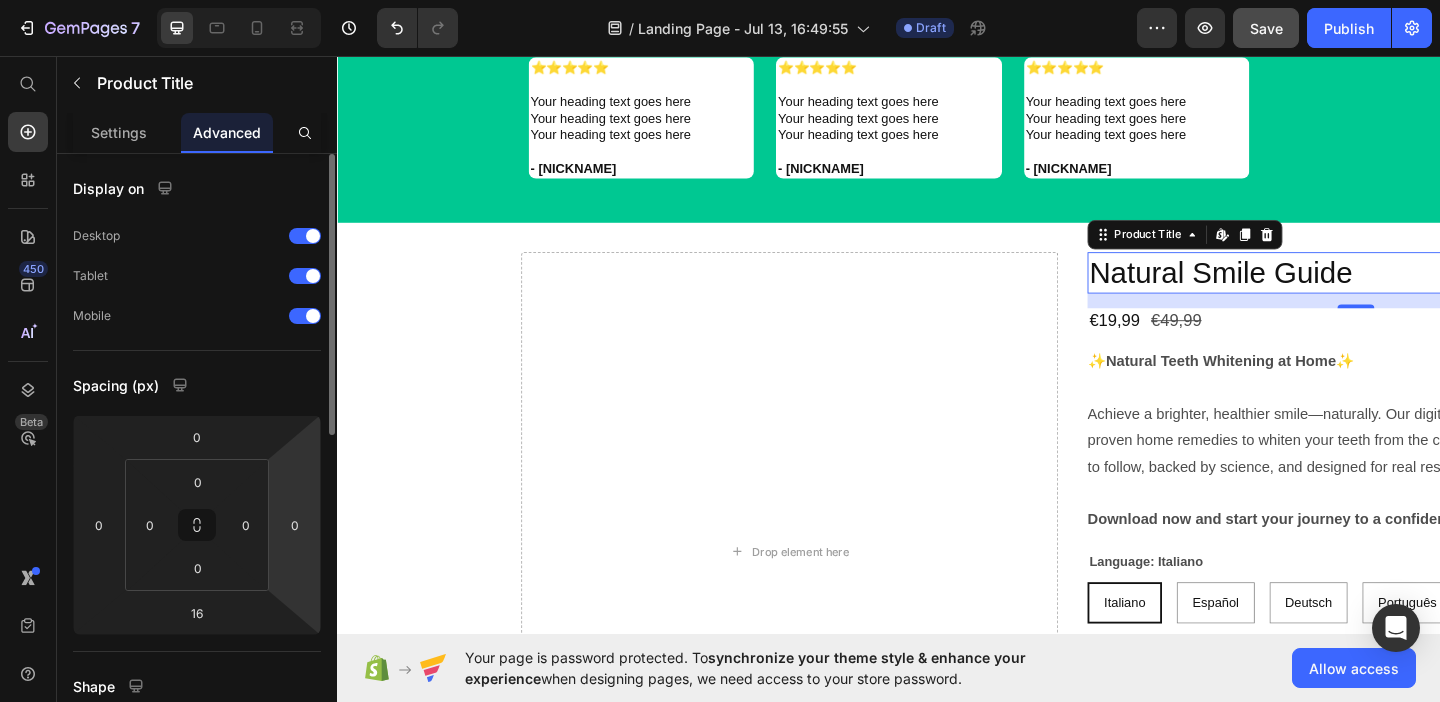click on "7   /  Landing Page - Jul 13, 16:49:55 Draft Preview  Save   Publish  450 Beta Start with Sections Elements Hero Section Product Detail Brands Trusted Badges Guarantee Product Breakdown How to use Testimonials Compare Bundle FAQs Social Proof Brand Story Product List Collection Blog List Contact Sticky Add to Cart Custom Footer Browse Library 450 Layout
Row
Row
Row
Row Text
Heading
Text Block Button
Button
Button
Sticky Back to top Media
Image
Image" 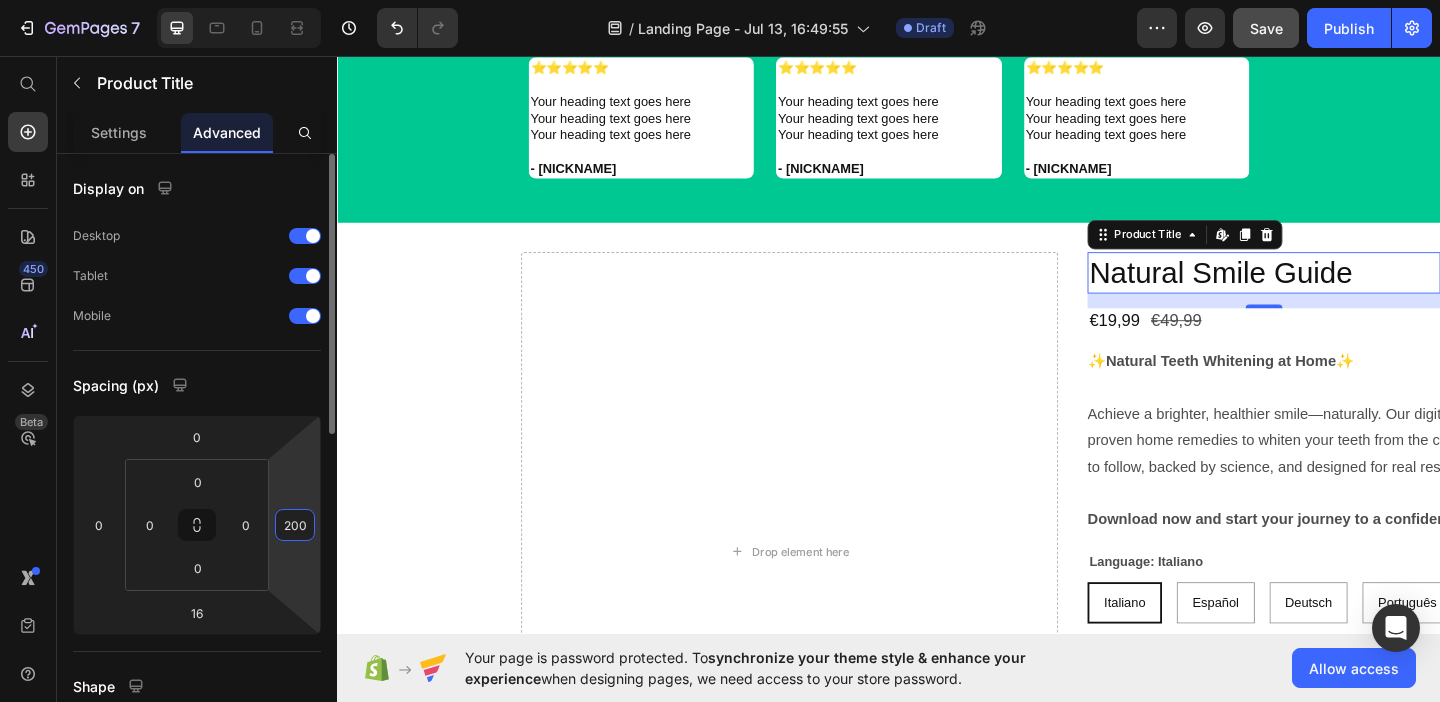 type on "200" 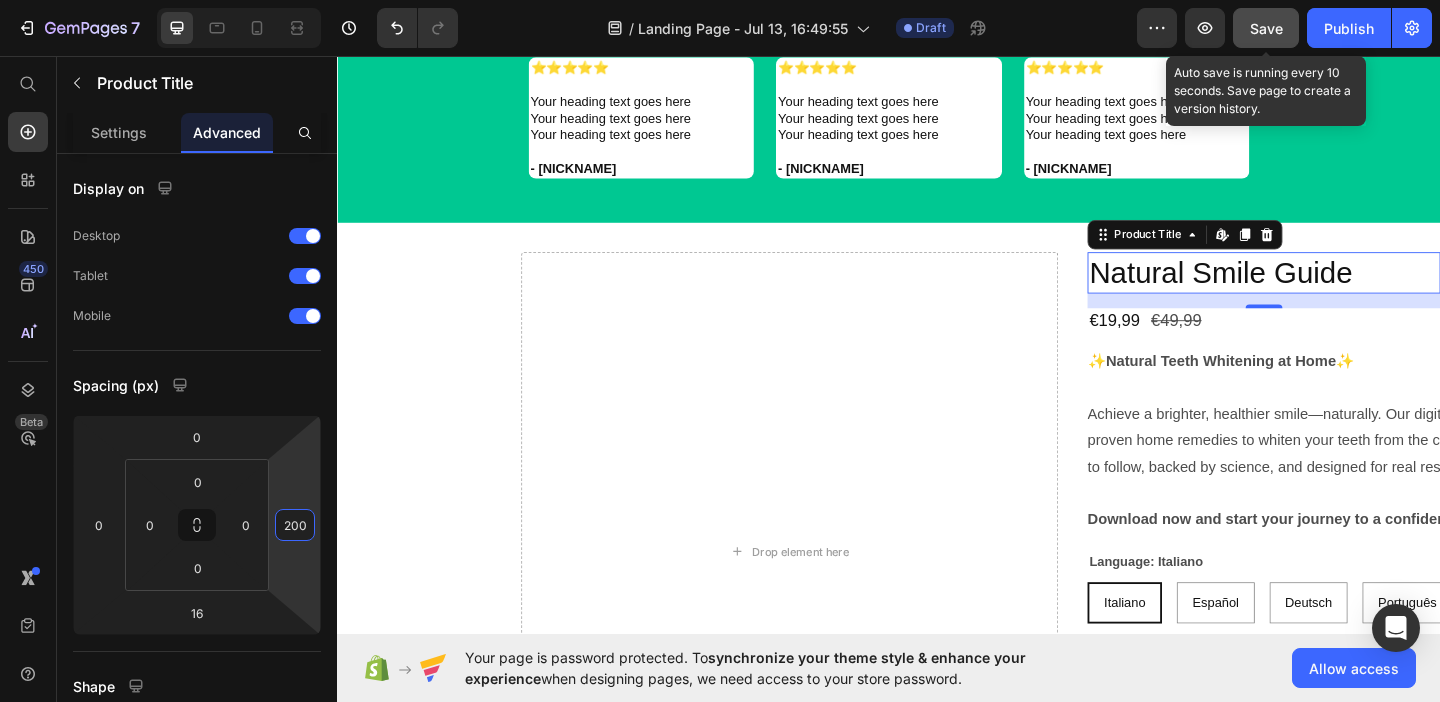 click on "Save" at bounding box center [1266, 28] 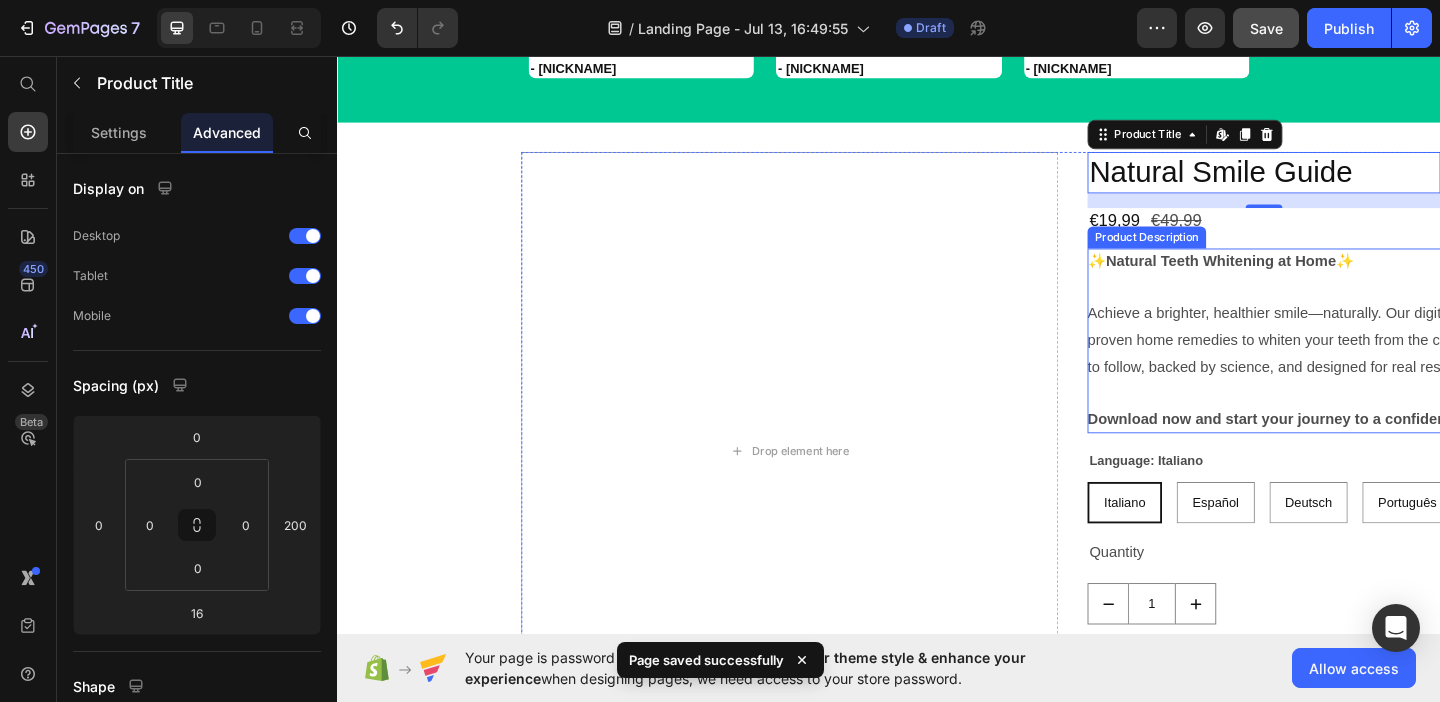 scroll, scrollTop: 1188, scrollLeft: 0, axis: vertical 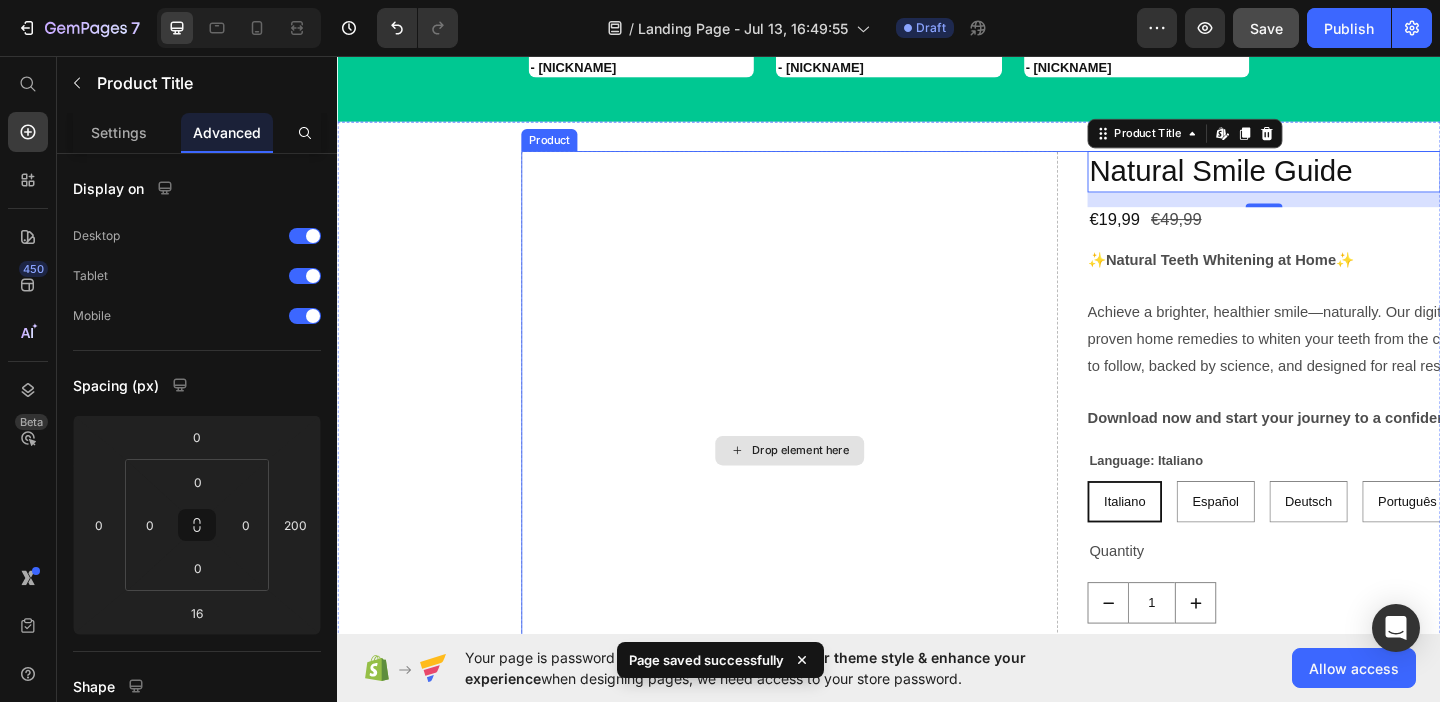 click on "Drop element here" at bounding box center [829, 485] 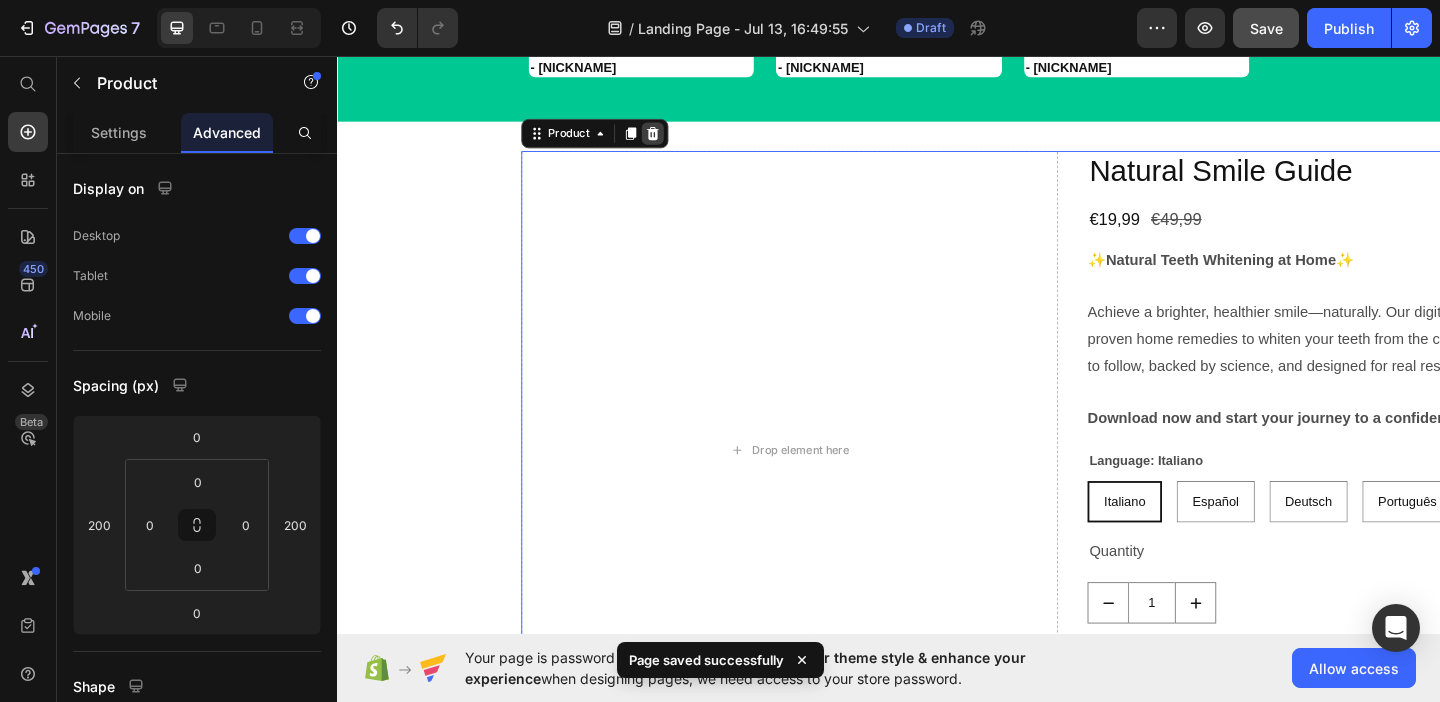 click at bounding box center [680, 140] 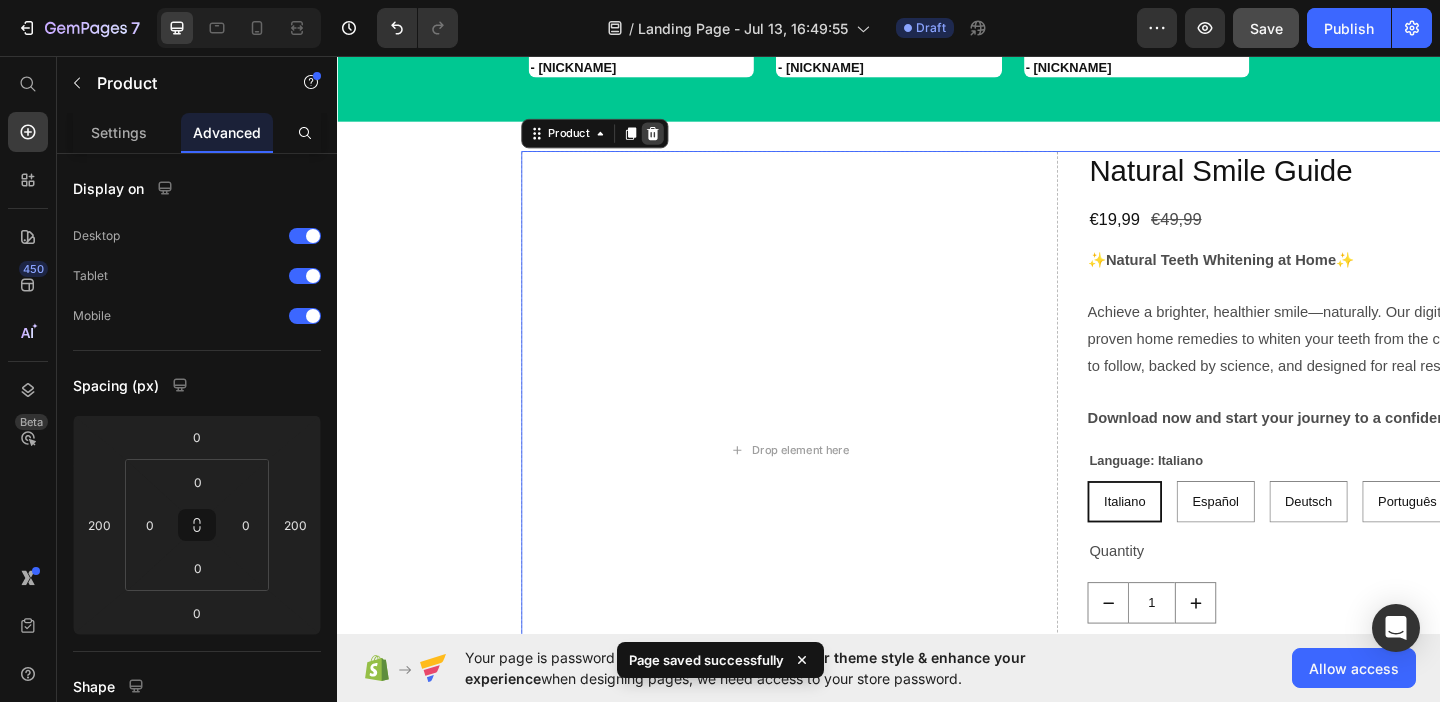 scroll, scrollTop: 1039, scrollLeft: 0, axis: vertical 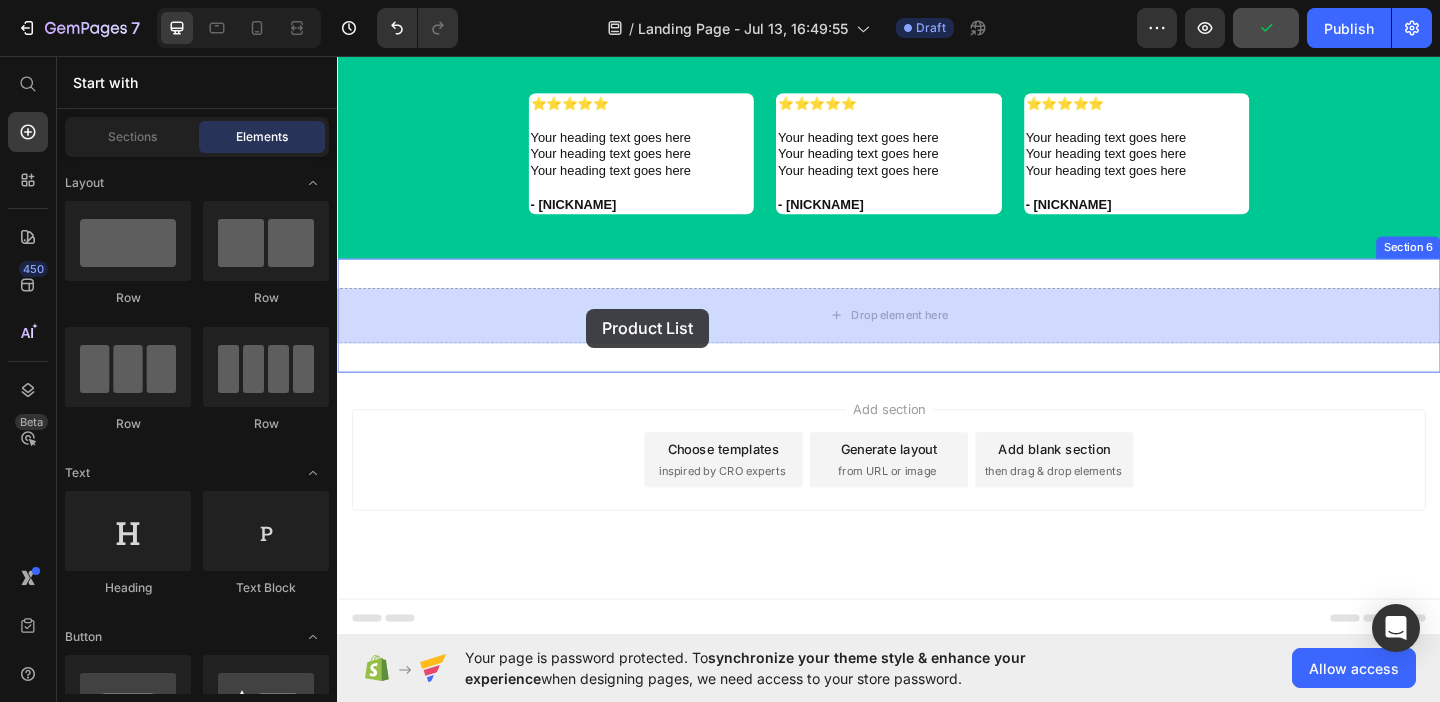 drag, startPoint x: 599, startPoint y: 545, endPoint x: 608, endPoint y: 331, distance: 214.18916 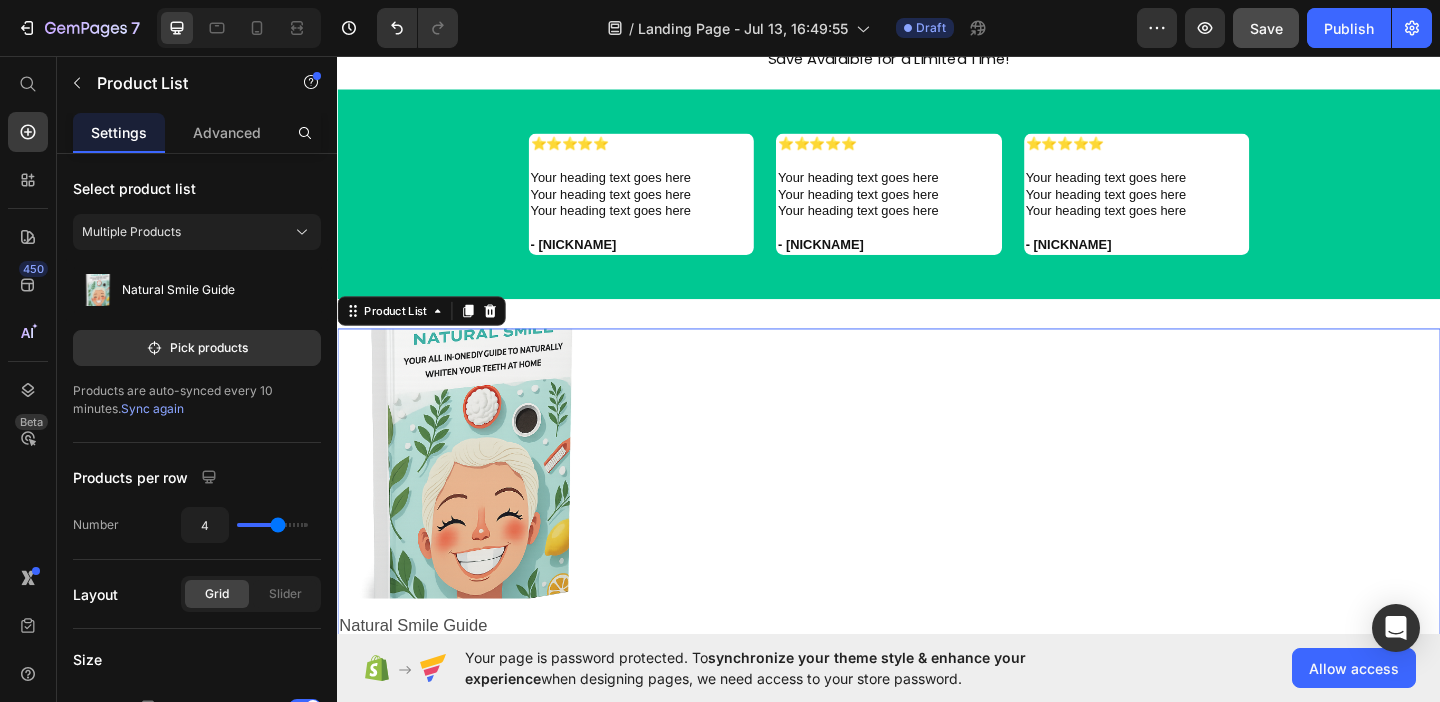 scroll, scrollTop: 1188, scrollLeft: 0, axis: vertical 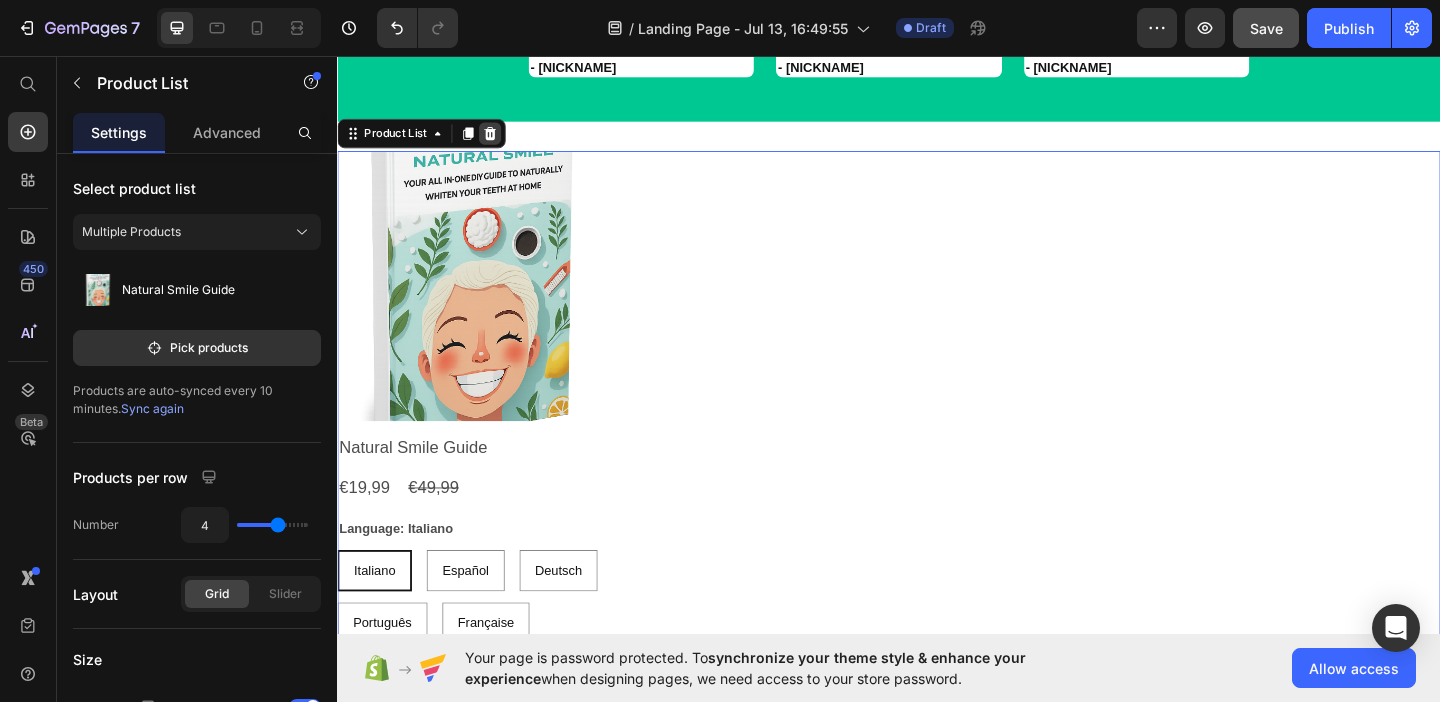click 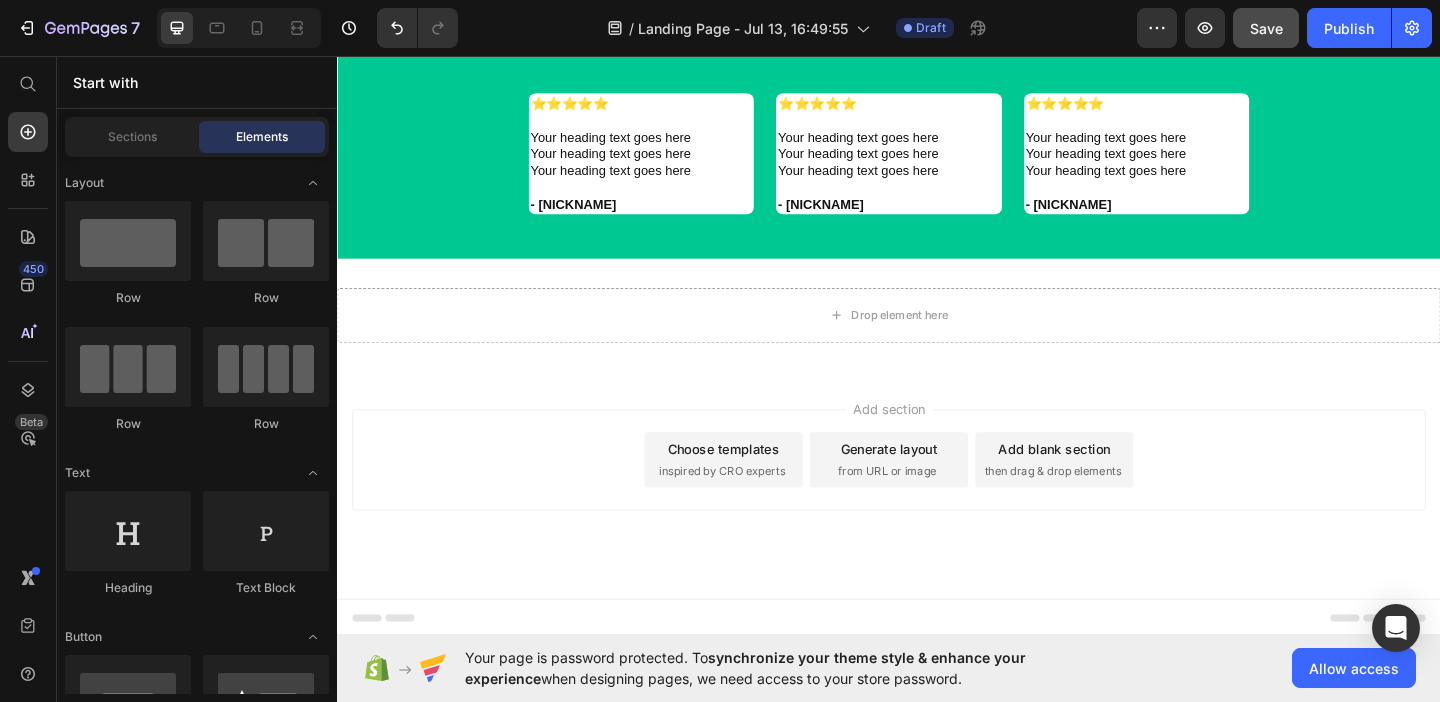 scroll, scrollTop: 1039, scrollLeft: 0, axis: vertical 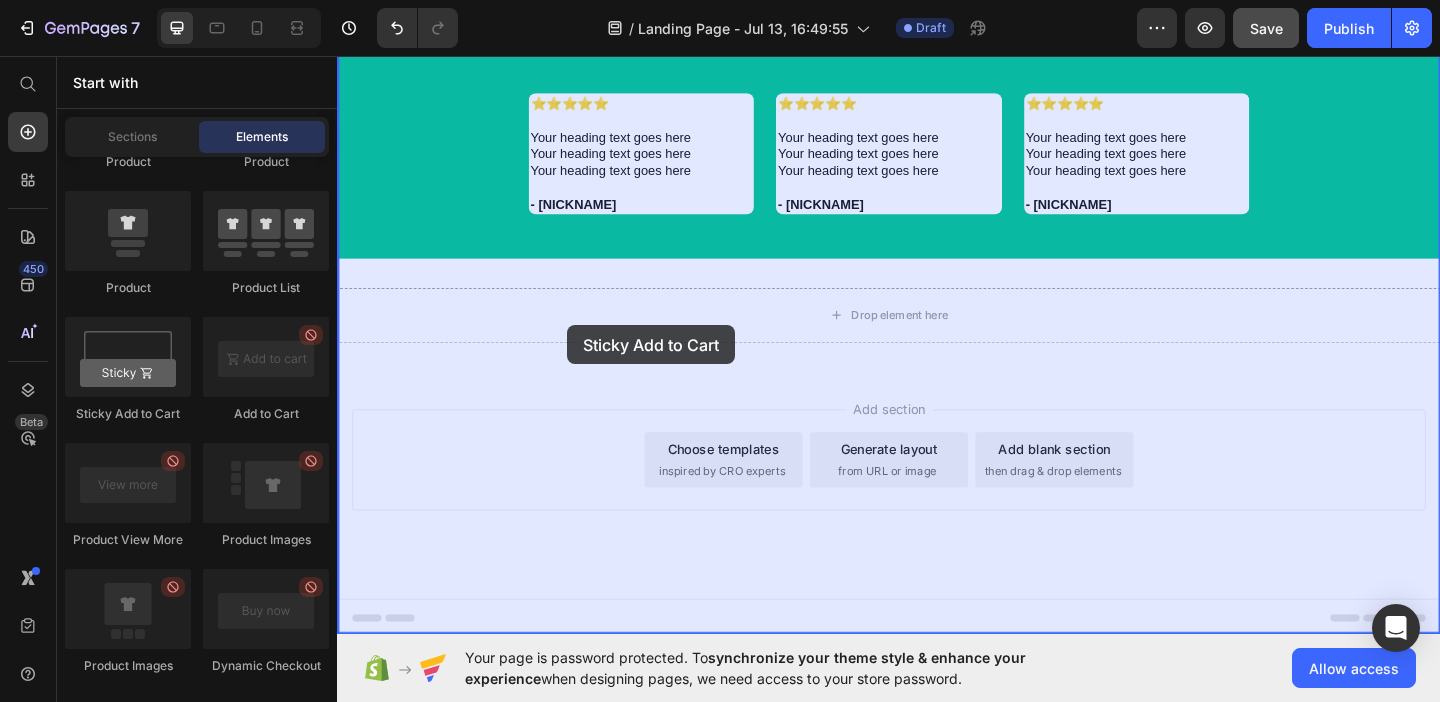 drag, startPoint x: 448, startPoint y: 424, endPoint x: 587, endPoint y: 349, distance: 157.94302 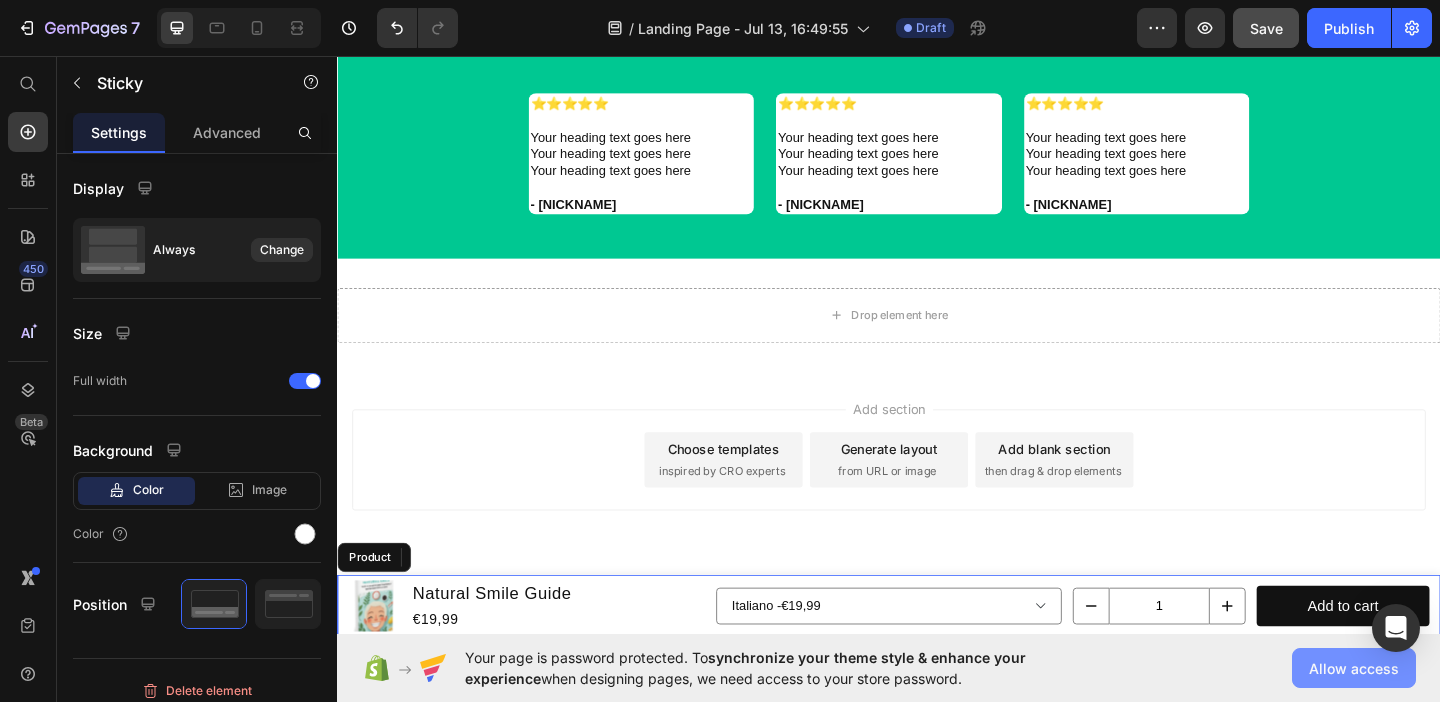 click on "Allow access" 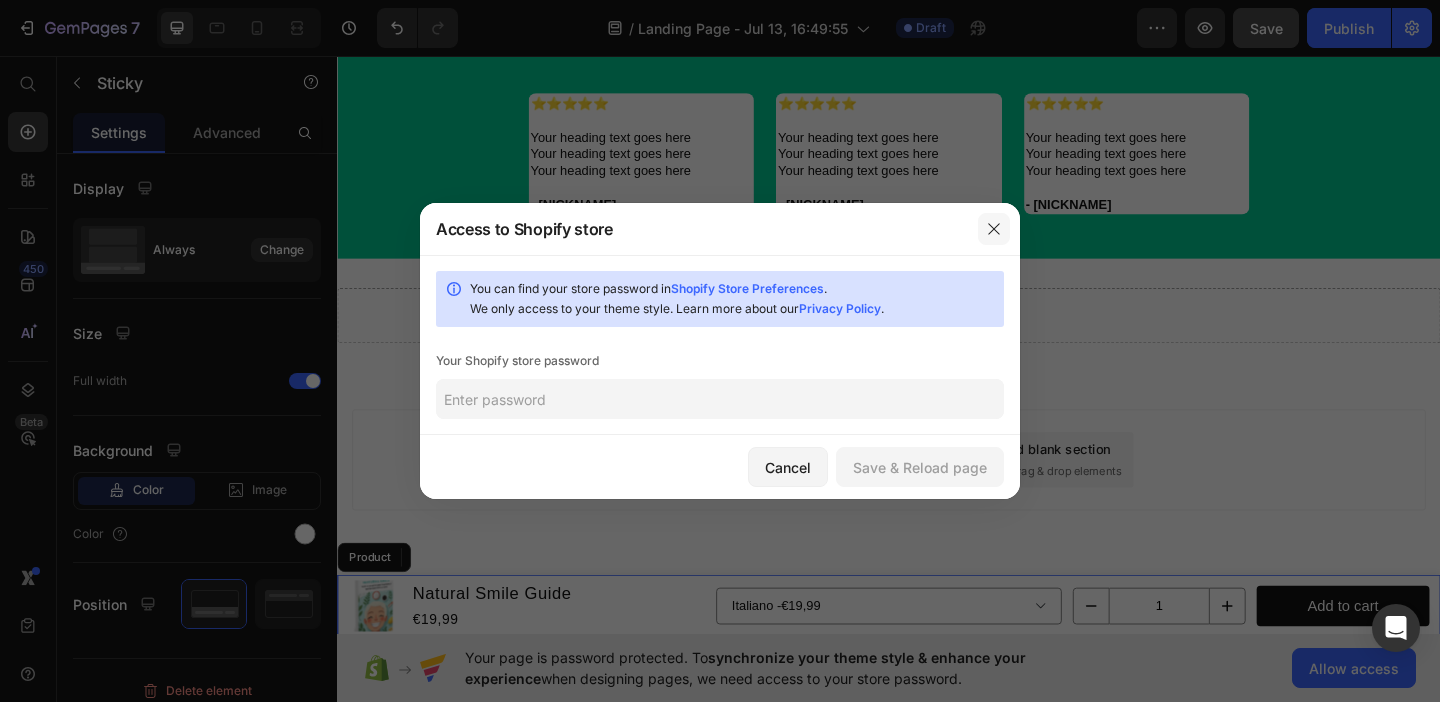 click at bounding box center (994, 229) 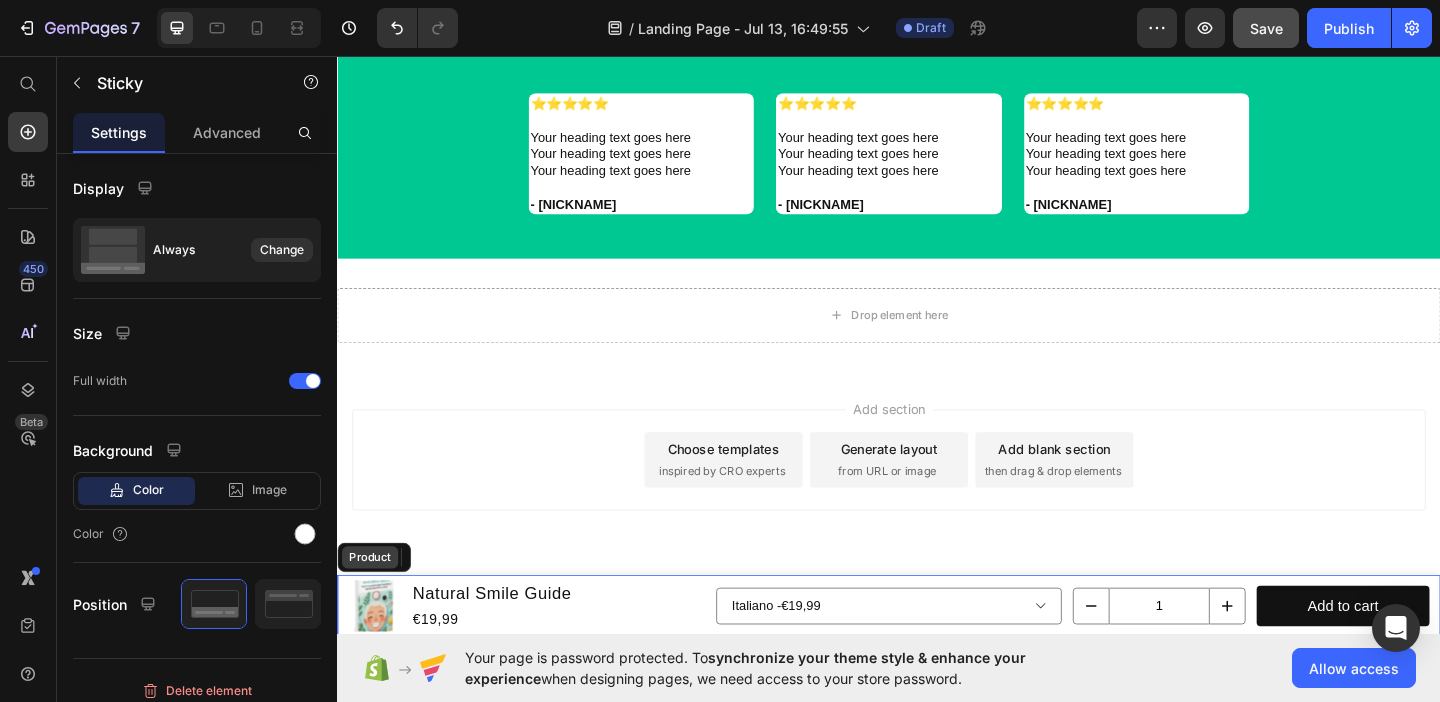 click on "Product" at bounding box center (372, 601) 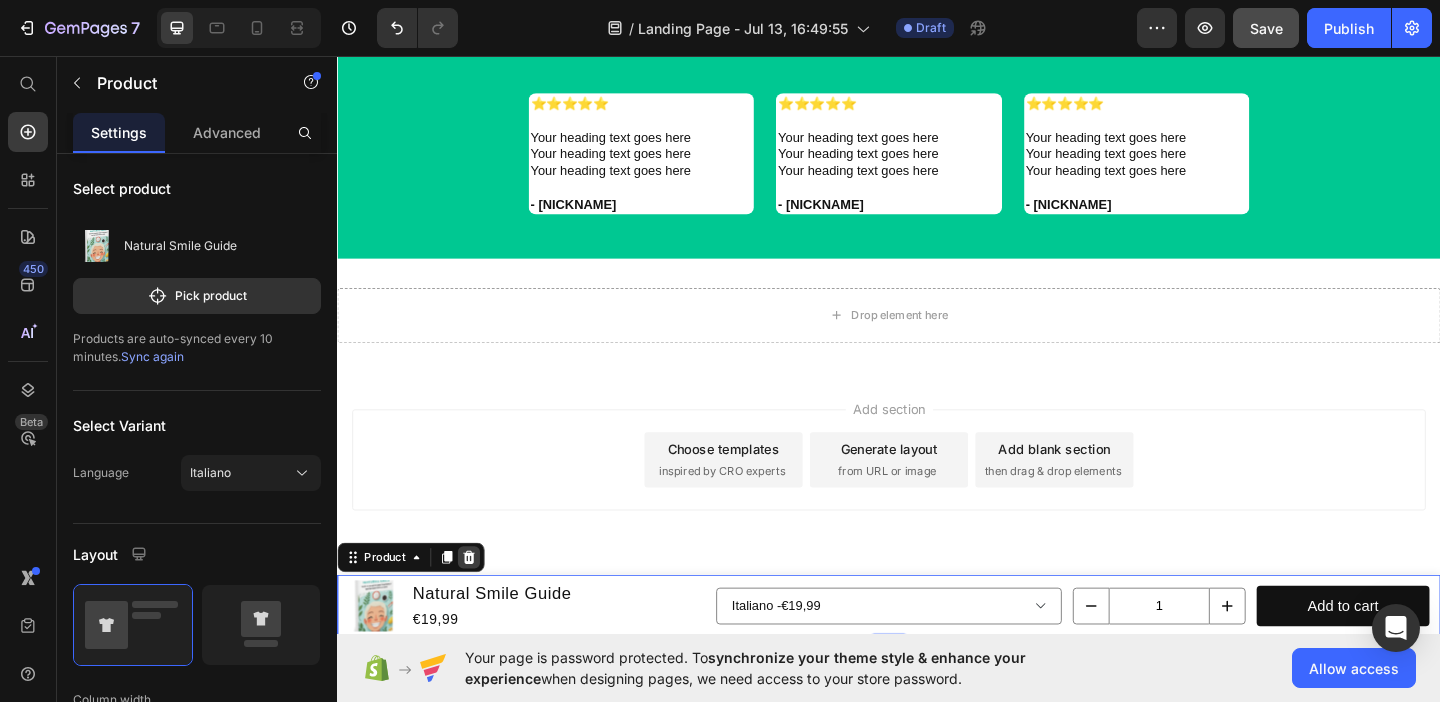 click 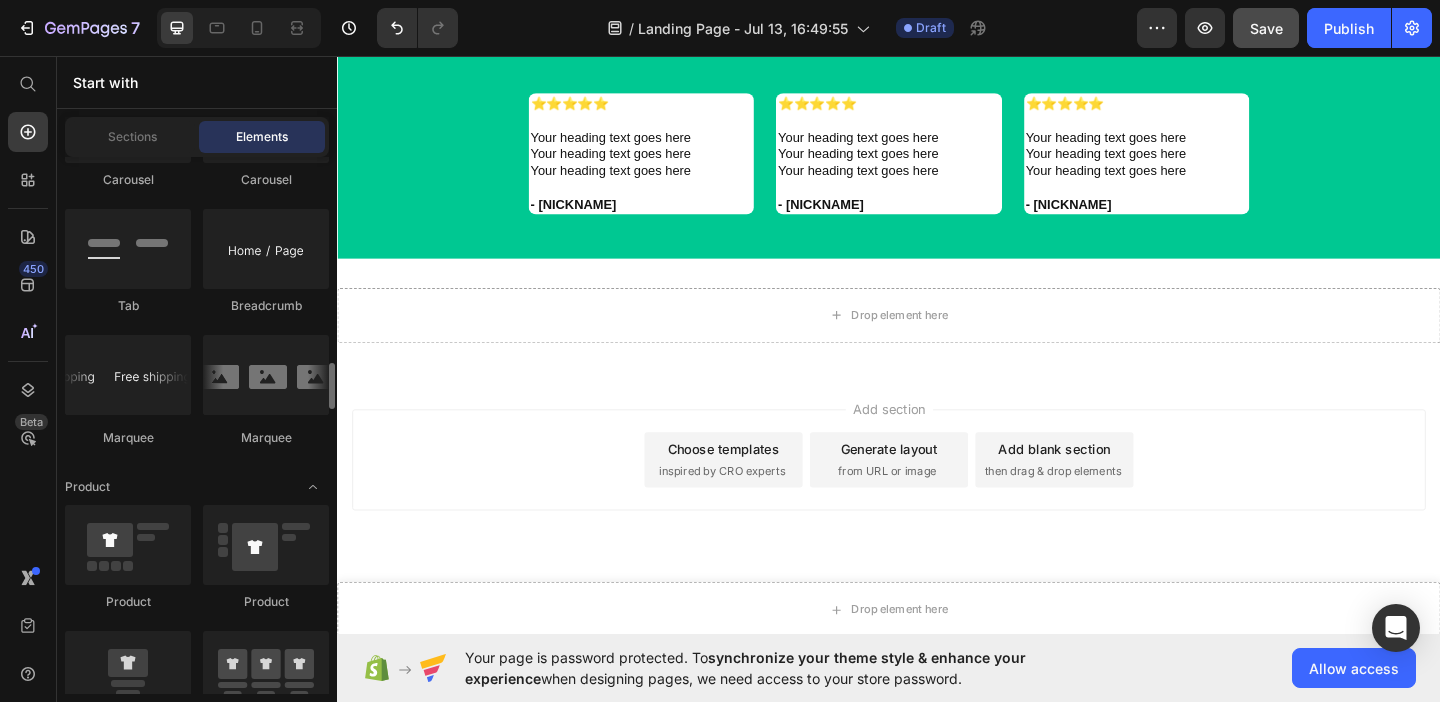 scroll, scrollTop: 2363, scrollLeft: 0, axis: vertical 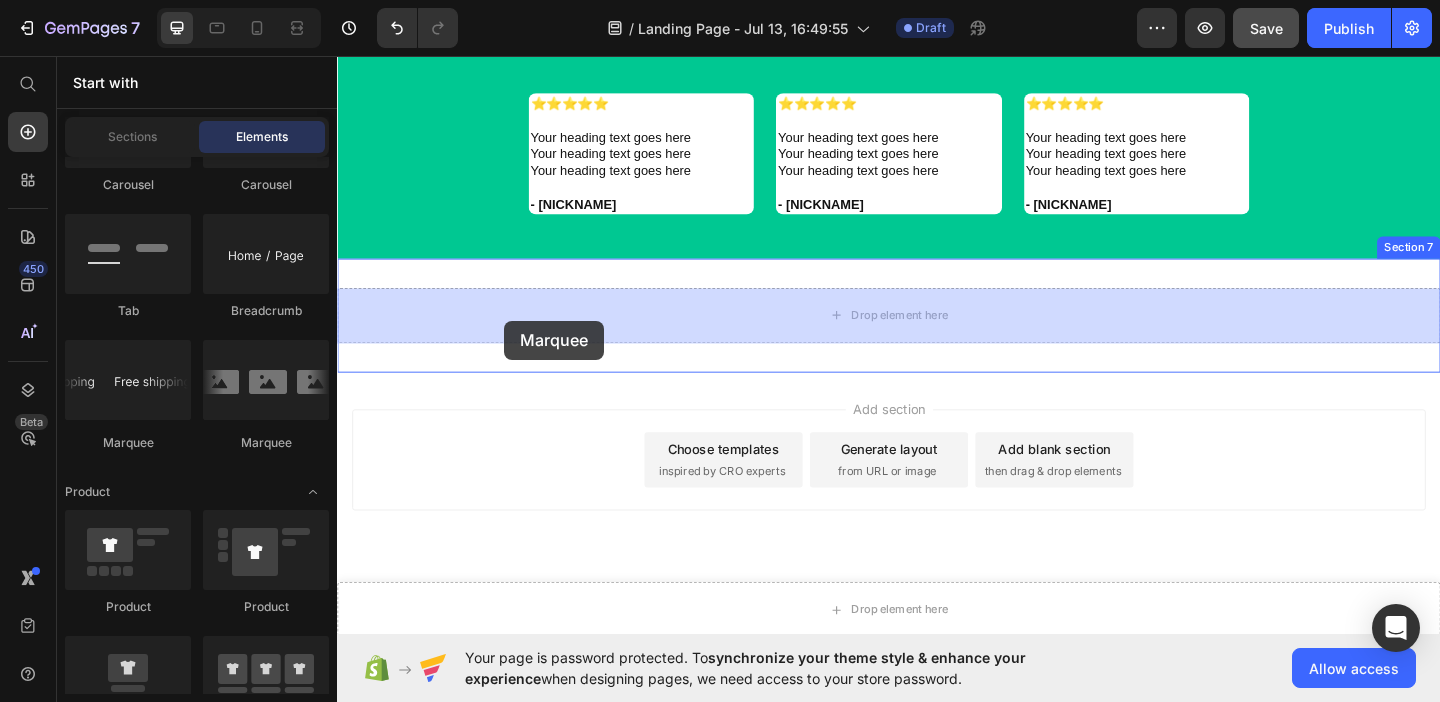 drag, startPoint x: 486, startPoint y: 441, endPoint x: 519, endPoint y: 344, distance: 102.45975 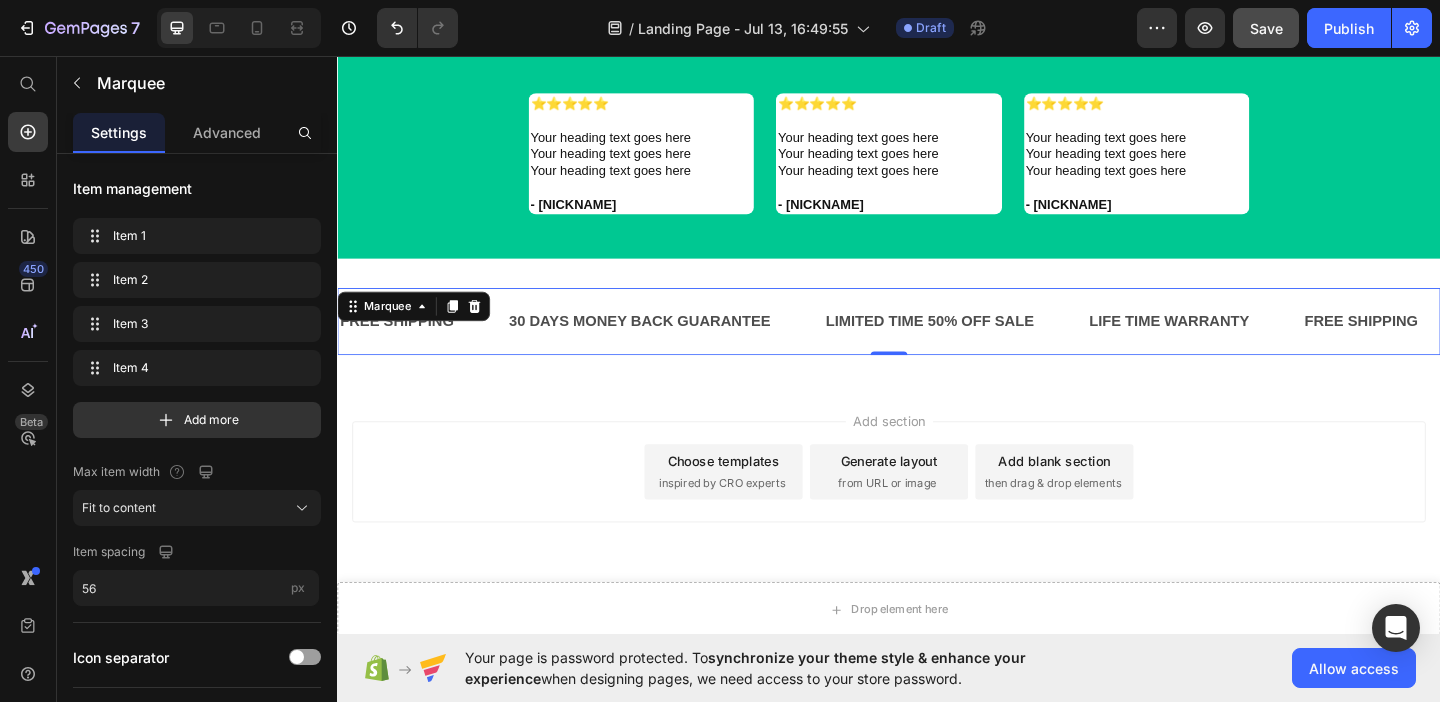 scroll, scrollTop: 1052, scrollLeft: 0, axis: vertical 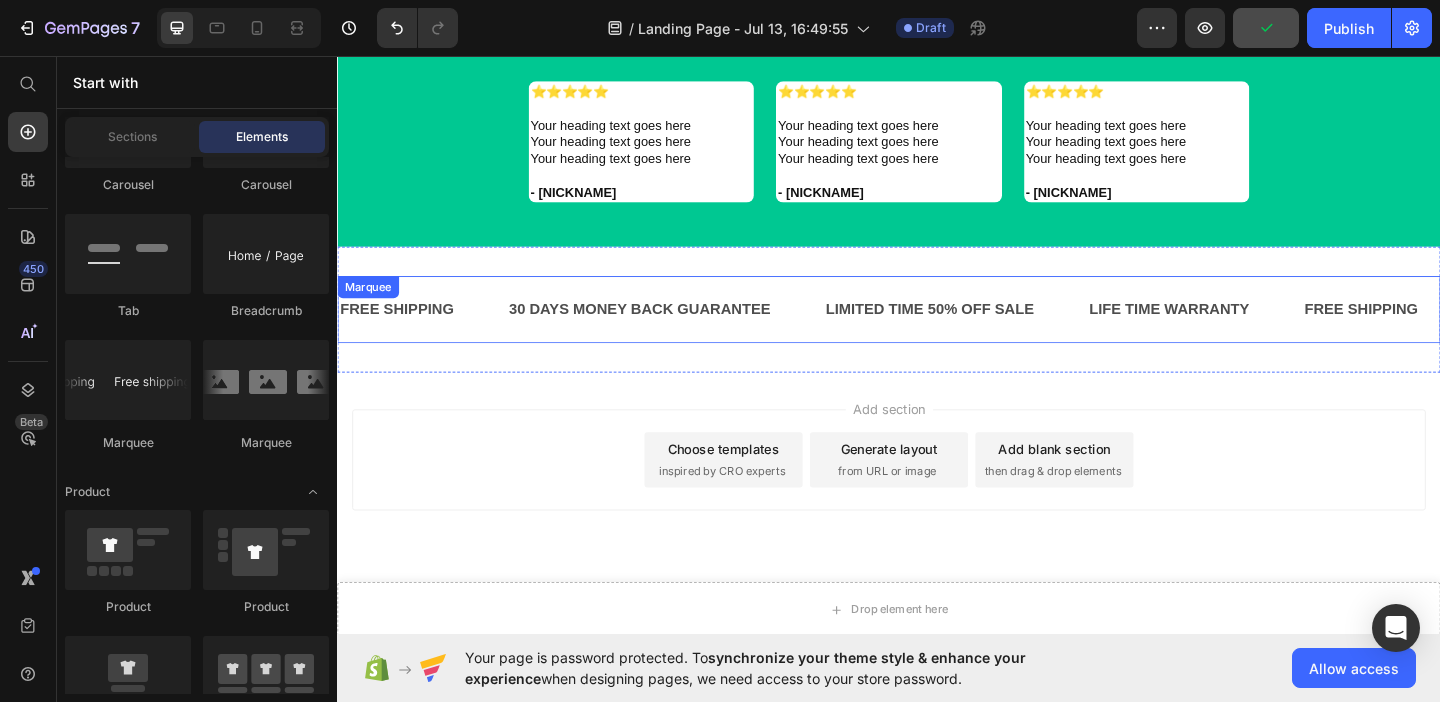 click on "FREE SHIPPING Text 30 DAYS MONEY BACK GUARANTEE Text LIMITED TIME 50% OFF SALE Text LIFE TIME WARRANTY Text FREE SHIPPING Text 30 DAYS MONEY BACK GUARANTEE Text LIMITED TIME 50% OFF SALE Text LIFE TIME WARRANTY Text FREE SHIPPING Text 30 DAYS MONEY BACK GUARANTEE Text LIMITED TIME 50% OFF SALE Text LIFE TIME WARRANTY Text FREE SHIPPING Text 30 DAYS MONEY BACK GUARANTEE Text LIMITED TIME 50% OFF SALE Text LIFE TIME WARRANTY Text FREE SHIPPING Text 30 DAYS MONEY BACK GUARANTEE Text LIMITED TIME 50% OFF SALE Text LIFE TIME WARRANTY Text FREE SHIPPING Text 30 DAYS MONEY BACK GUARANTEE Text LIMITED TIME 50% OFF SALE Text LIFE TIME WARRANTY Text Marquee" at bounding box center [937, 331] 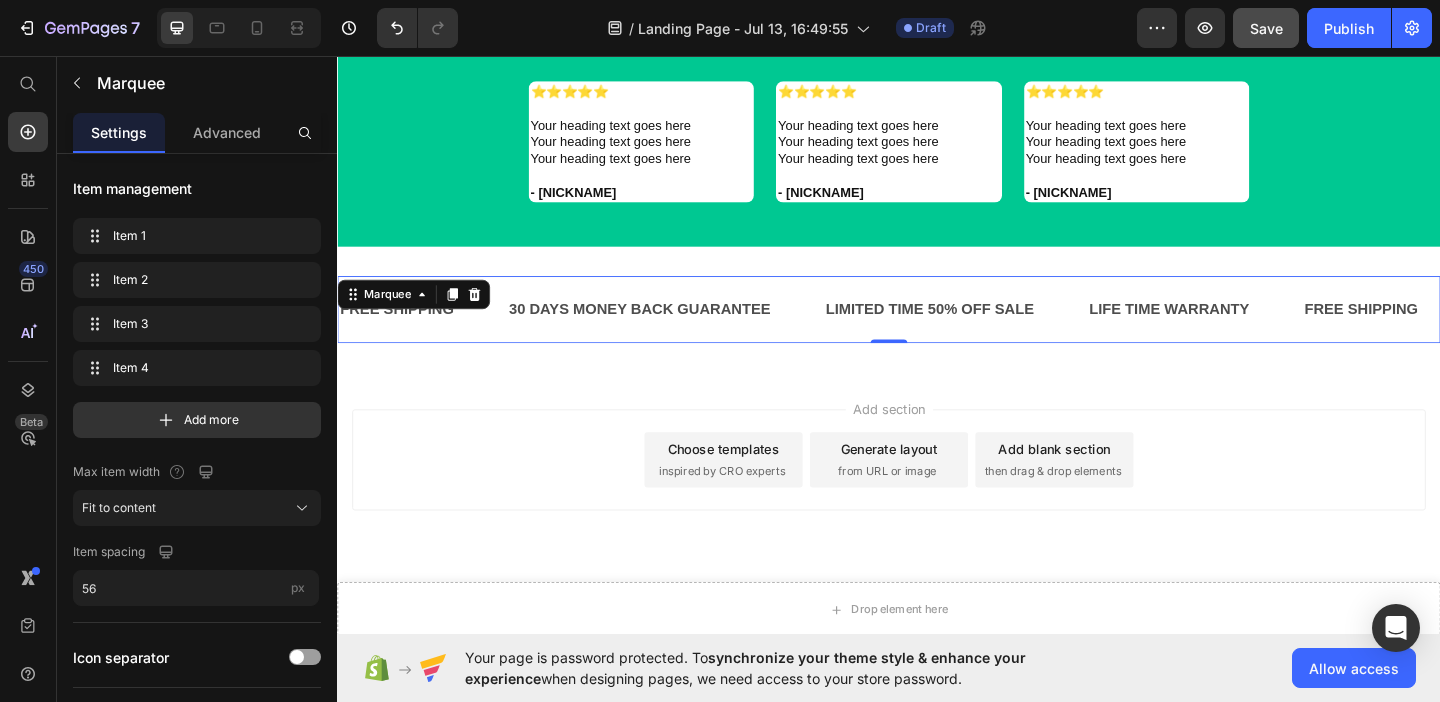 click on "FREE SHIPPING Text 30 DAYS MONEY BACK GUARANTEE Text LIMITED TIME 50% OFF SALE Text LIFE TIME WARRANTY Text FREE SHIPPING Text 30 DAYS MONEY BACK GUARANTEE Text LIMITED TIME 50% OFF SALE Text LIFE TIME WARRANTY Text FREE SHIPPING Text 30 DAYS MONEY BACK GUARANTEE Text LIMITED TIME 50% OFF SALE Text LIFE TIME WARRANTY Text FREE SHIPPING Text 30 DAYS MONEY BACK GUARANTEE Text LIMITED TIME 50% OFF SALE Text LIFE TIME WARRANTY Text FREE SHIPPING Text 30 DAYS MONEY BACK GUARANTEE Text LIMITED TIME 50% OFF SALE Text LIFE TIME WARRANTY Text FREE SHIPPING Text 30 DAYS MONEY BACK GUARANTEE Text LIMITED TIME 50% OFF SALE Text LIFE TIME WARRANTY Text Marquee   0" at bounding box center [937, 331] 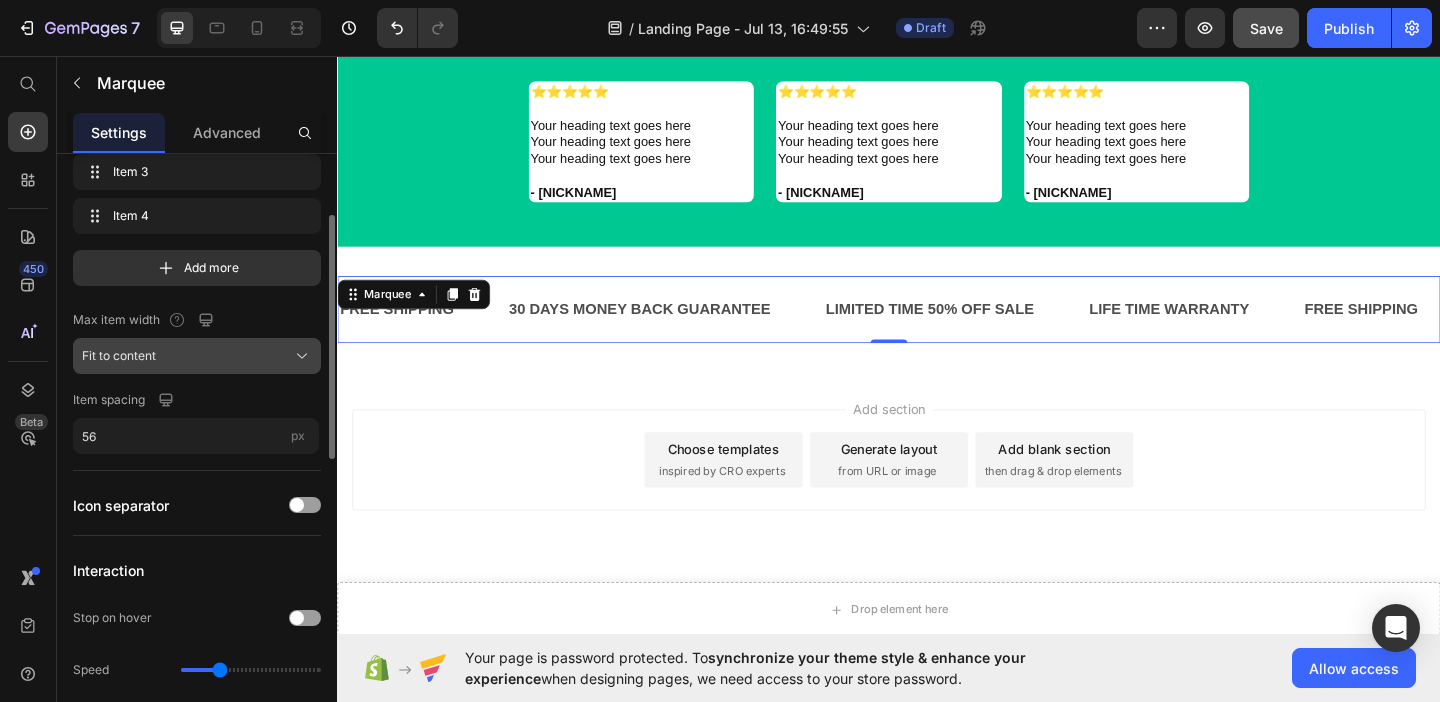 scroll, scrollTop: 159, scrollLeft: 0, axis: vertical 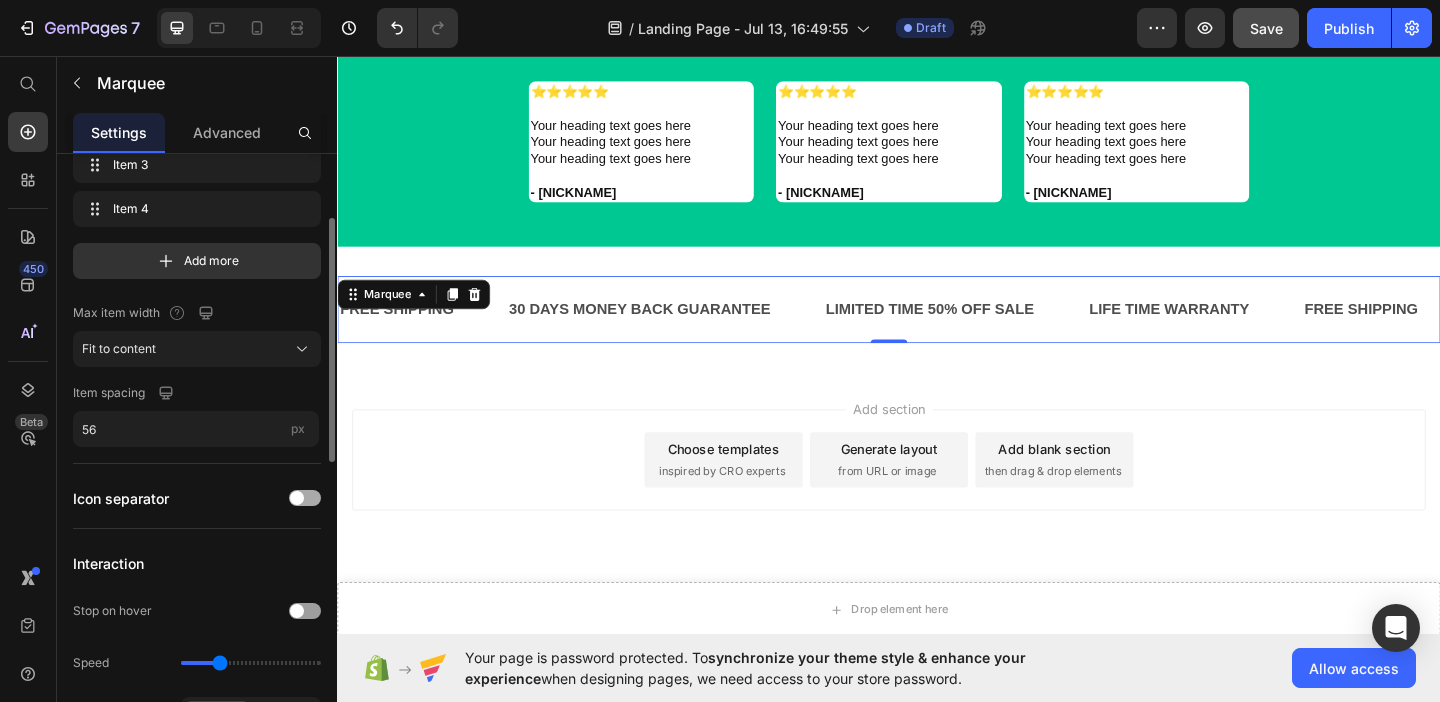 click at bounding box center [305, 498] 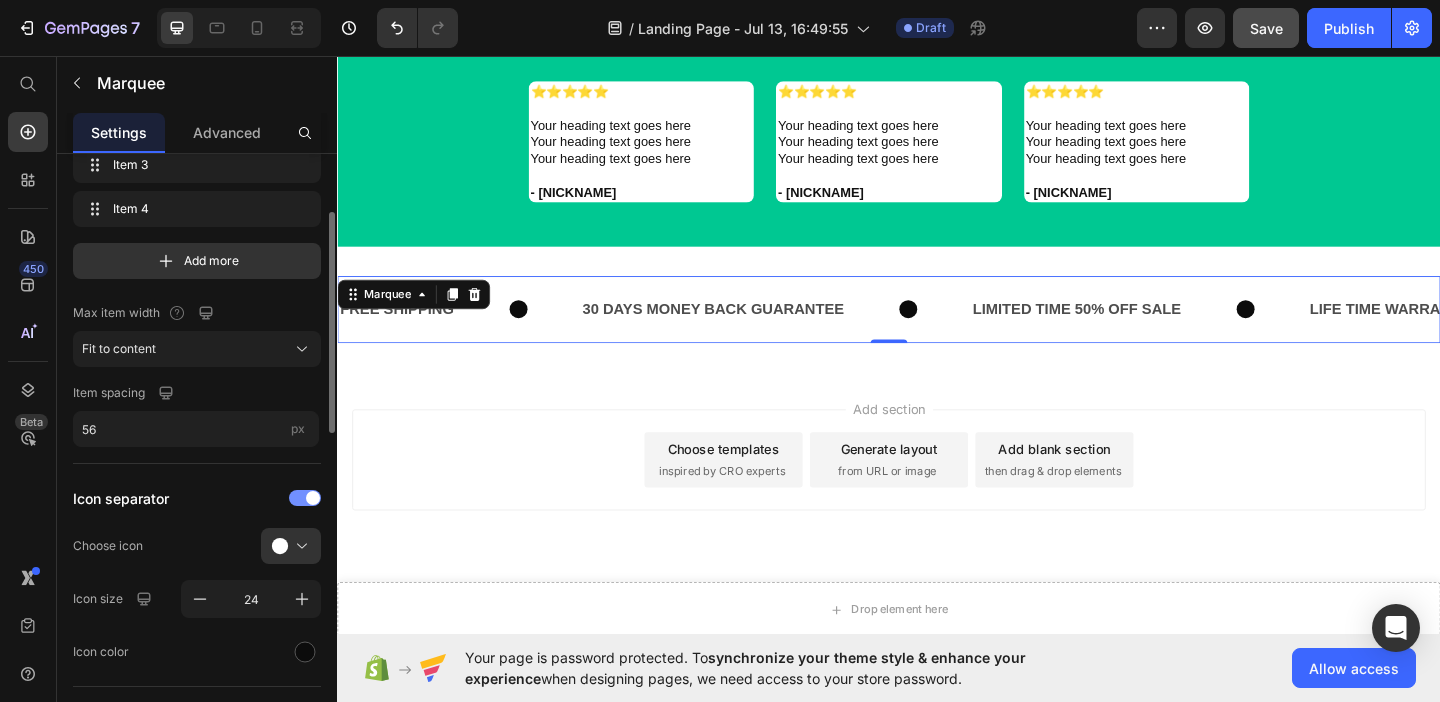 click at bounding box center [313, 498] 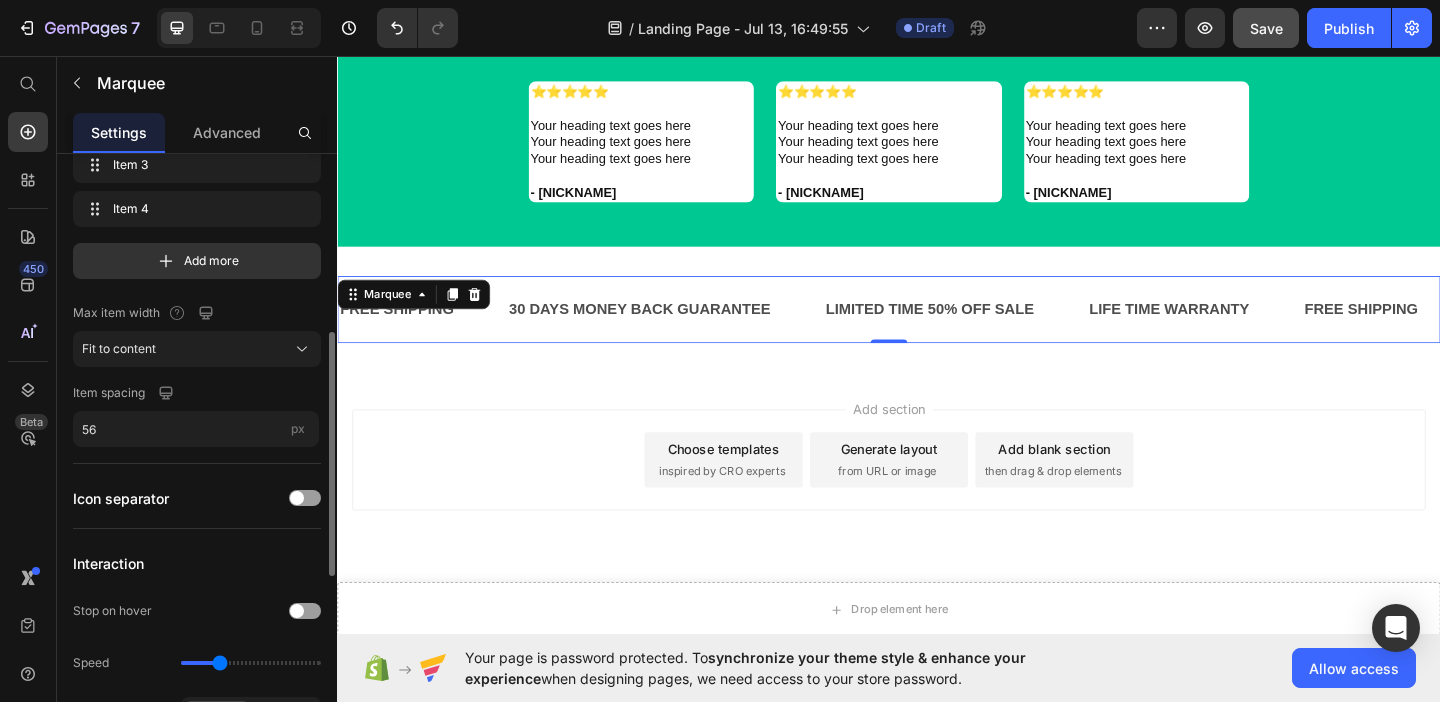 scroll, scrollTop: 240, scrollLeft: 0, axis: vertical 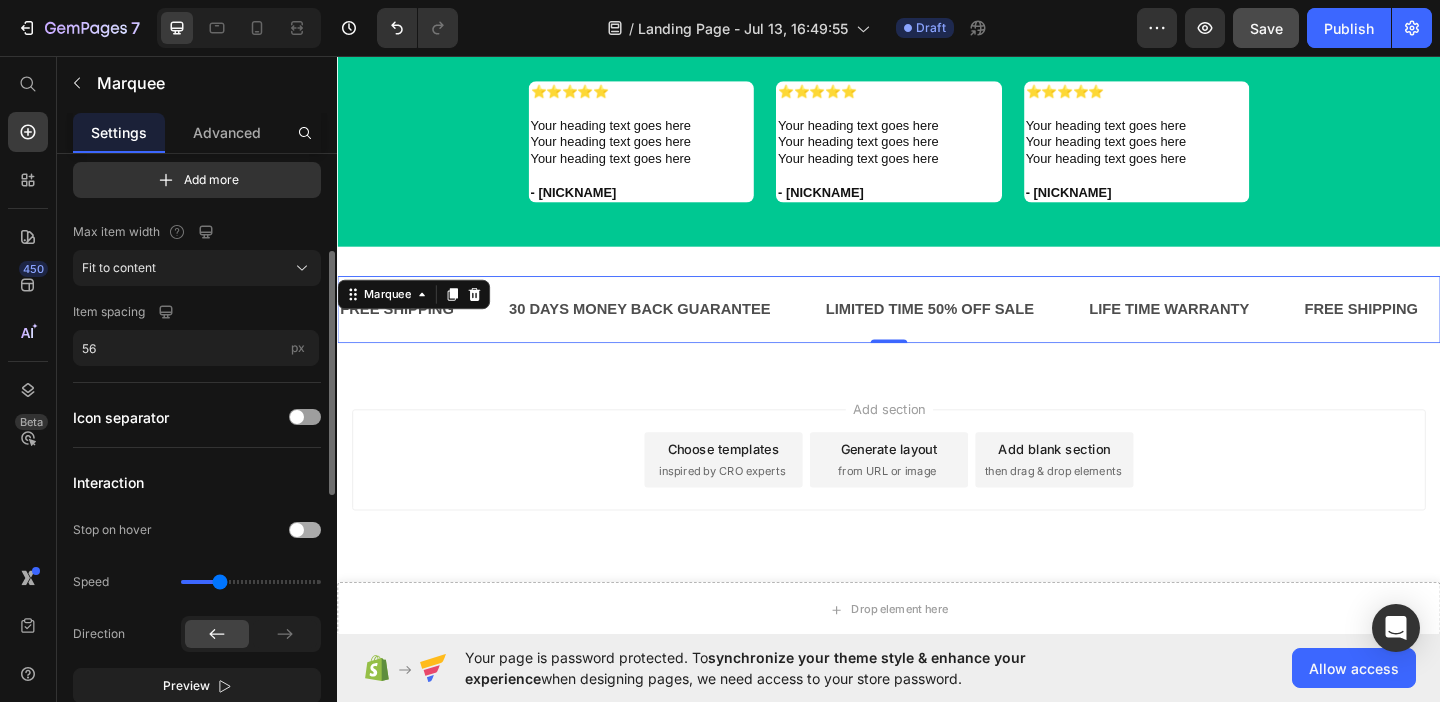 click at bounding box center (305, 530) 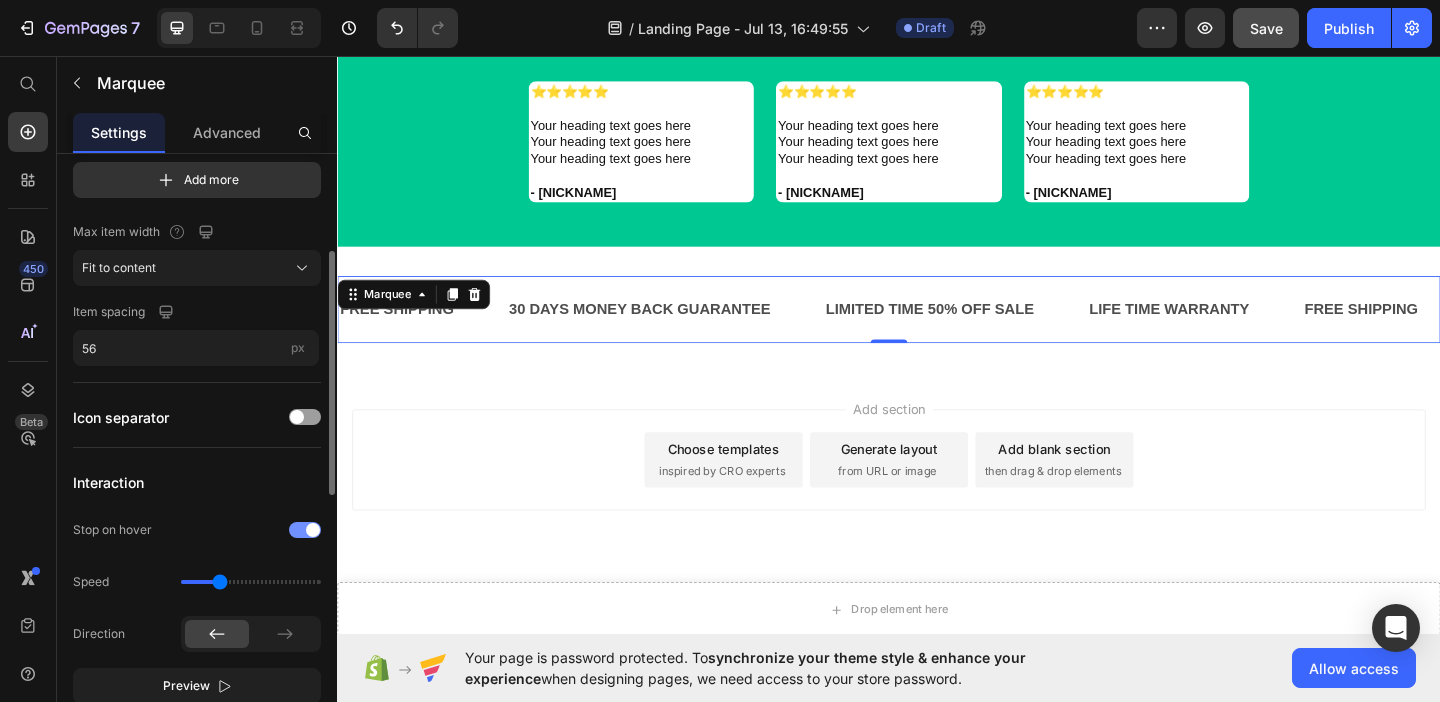 click at bounding box center [313, 530] 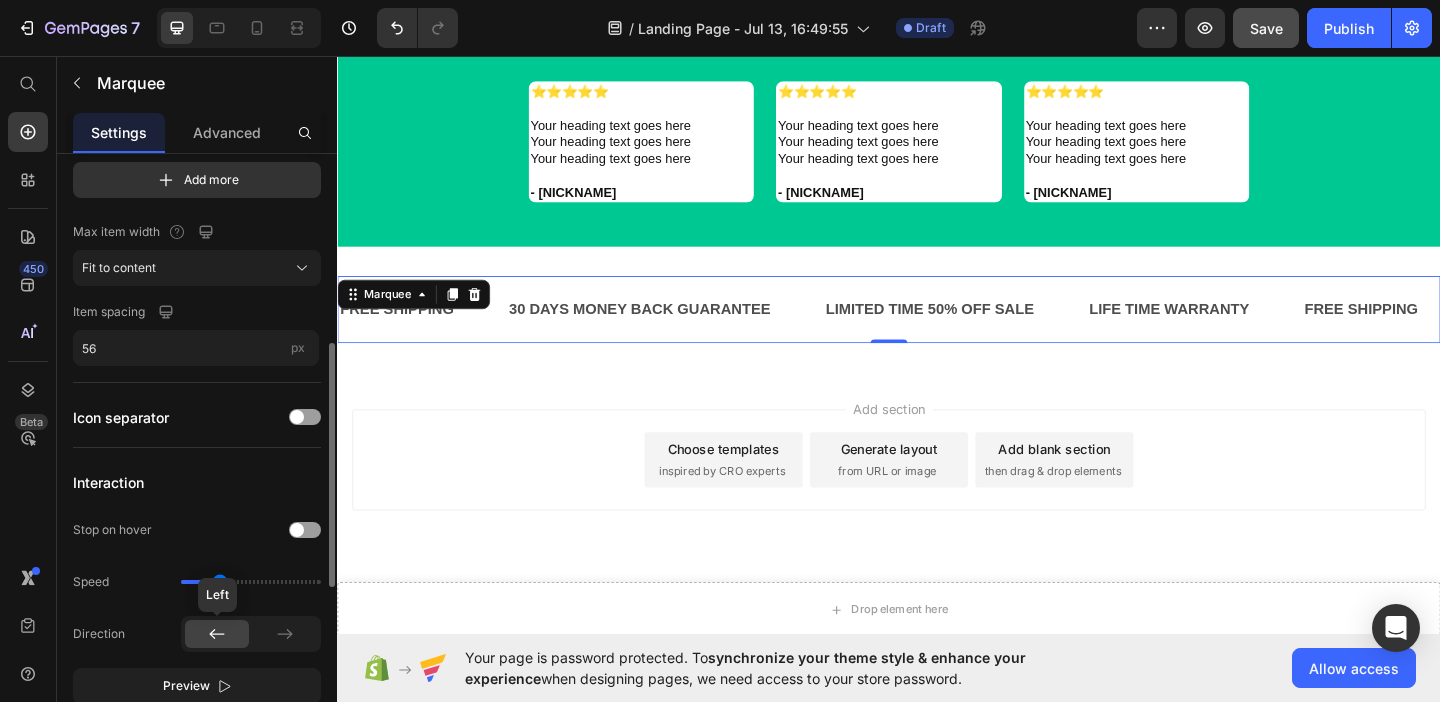 scroll, scrollTop: 388, scrollLeft: 0, axis: vertical 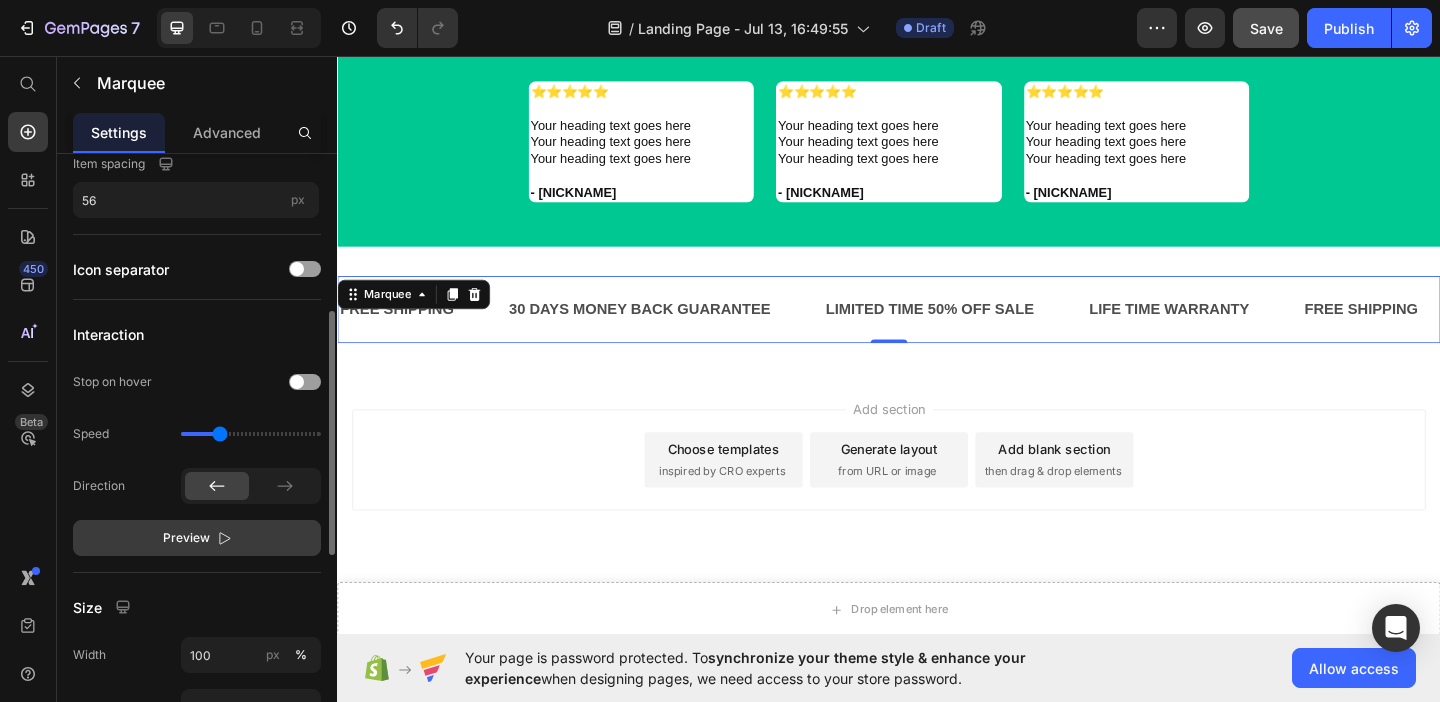 click 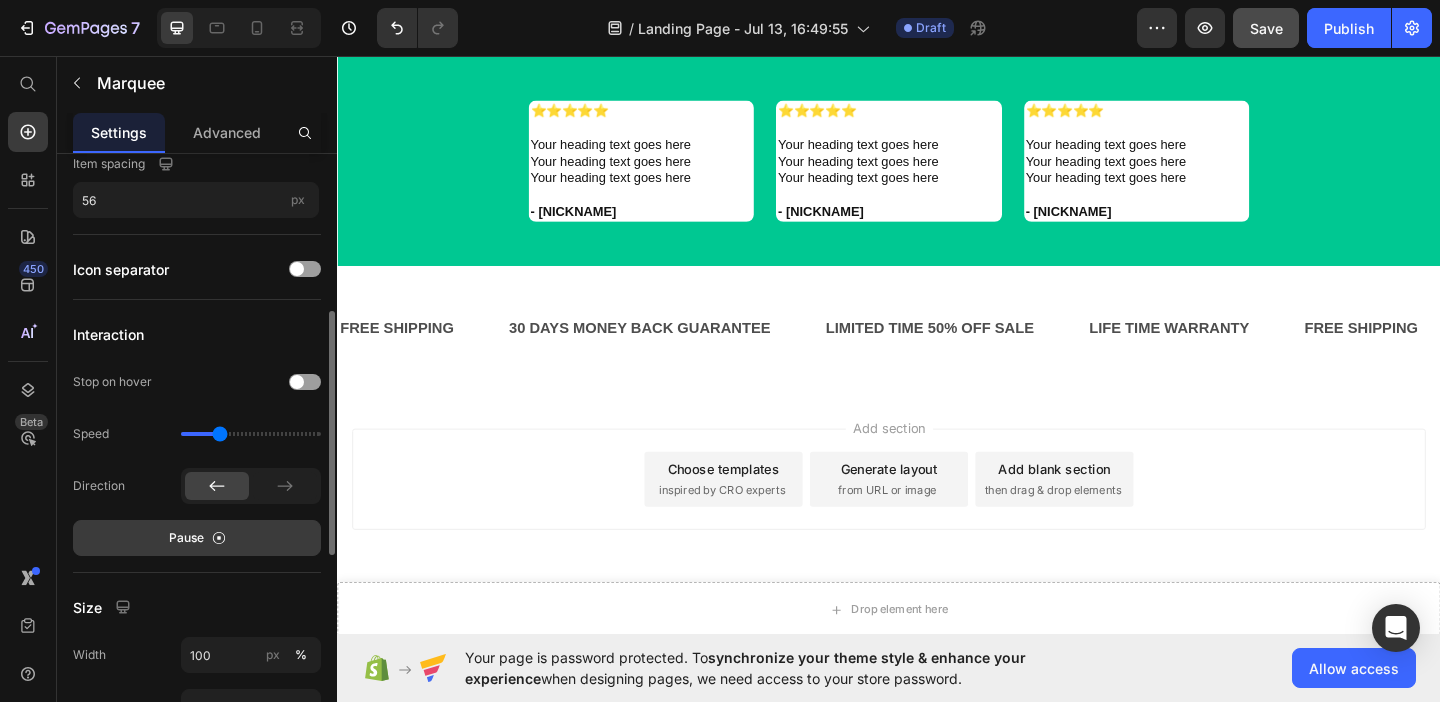 scroll, scrollTop: 1052, scrollLeft: 0, axis: vertical 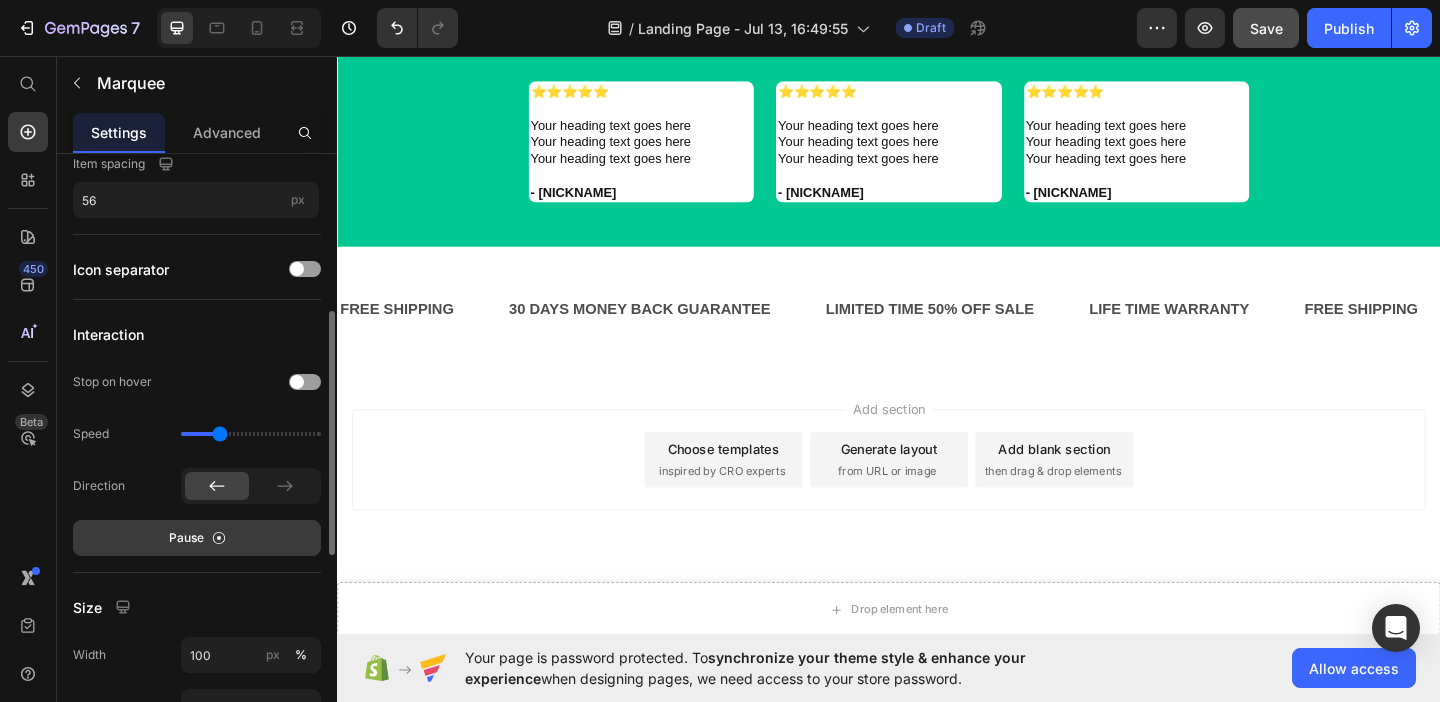 click on "30 DAYS MONEY BACK GUARANTEE Text" at bounding box center [694, 331] 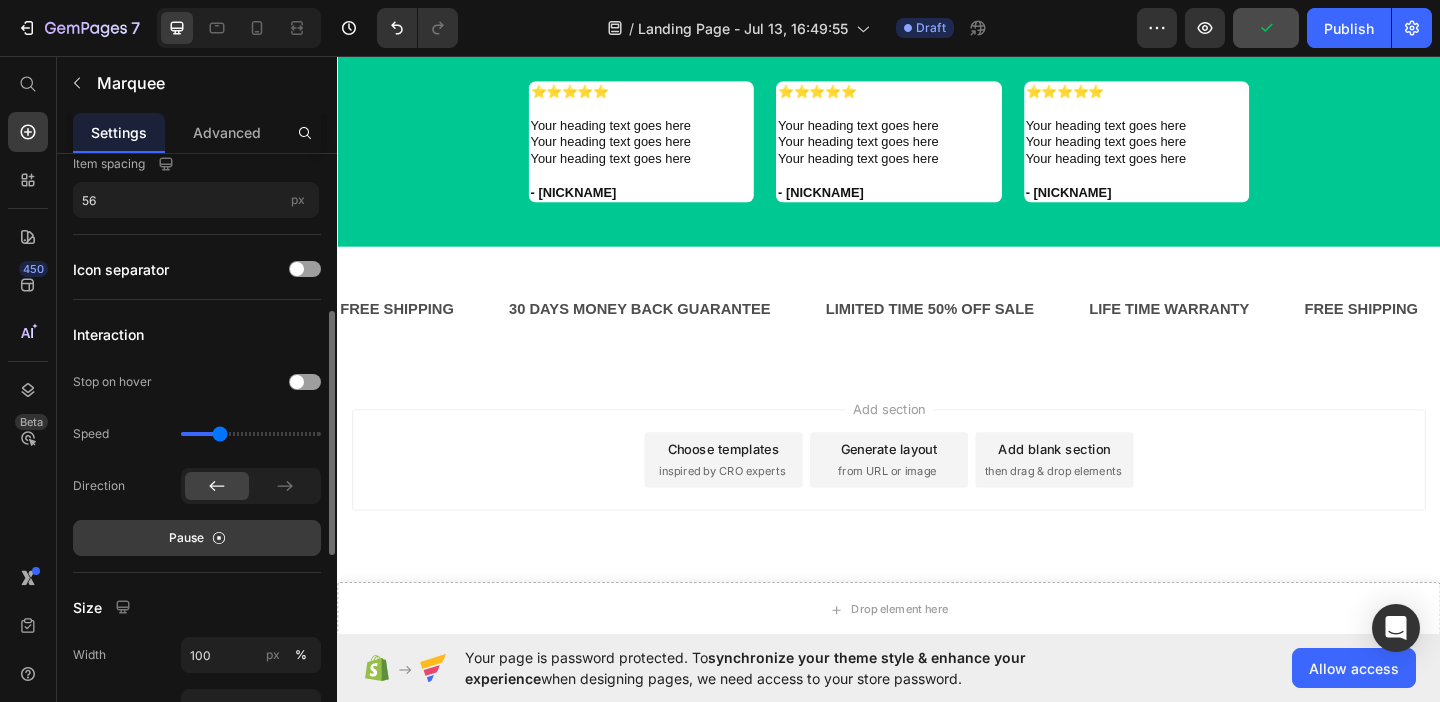 click on "30 DAYS MONEY BACK GUARANTEE Text" at bounding box center [694, 331] 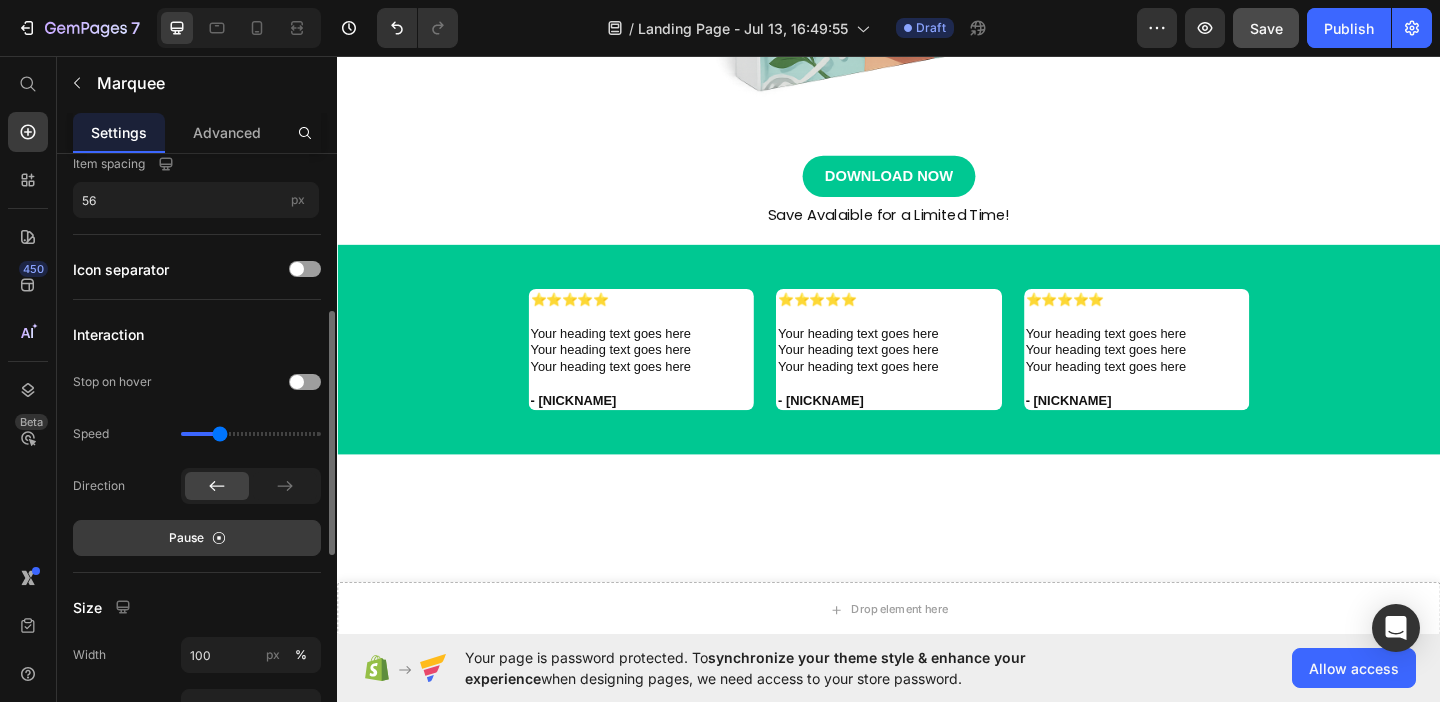 scroll, scrollTop: 0, scrollLeft: 0, axis: both 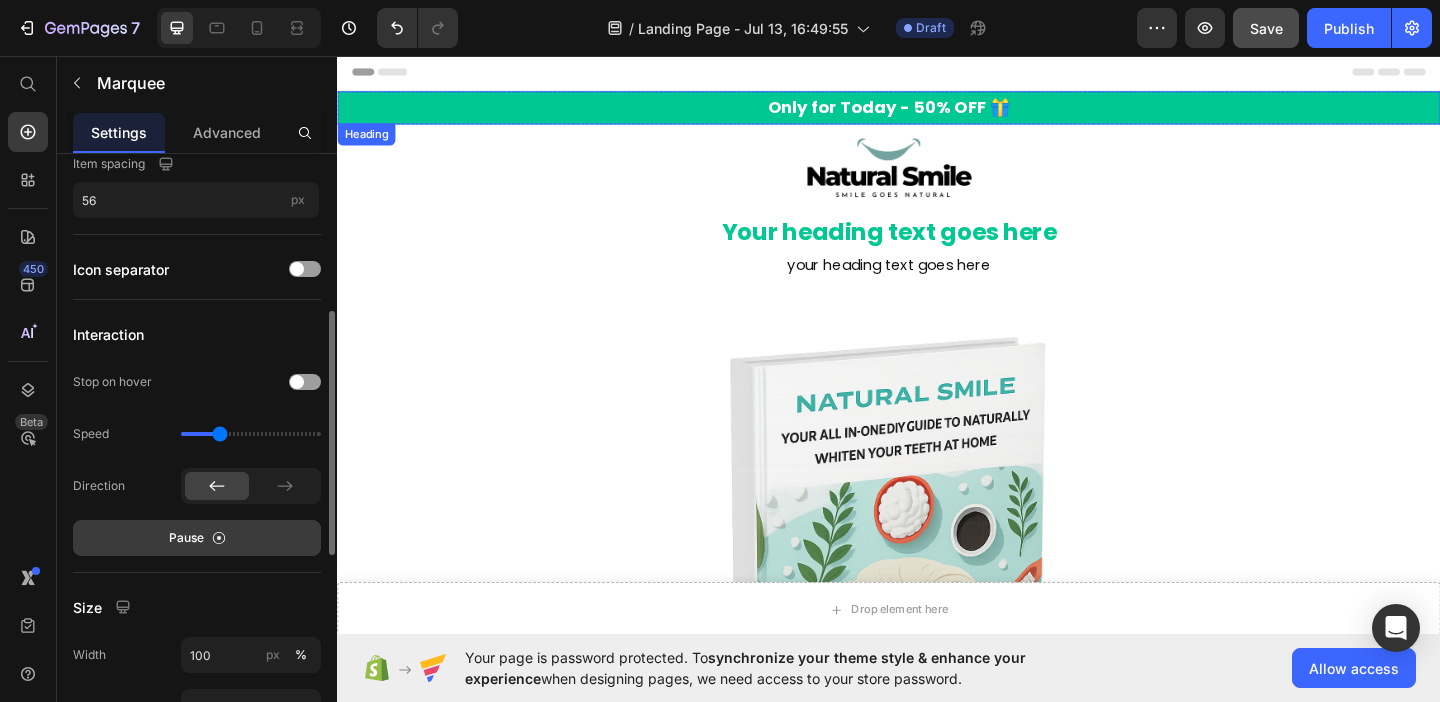 click on "Only for Today - 50% OFF 🎁" at bounding box center (937, 112) 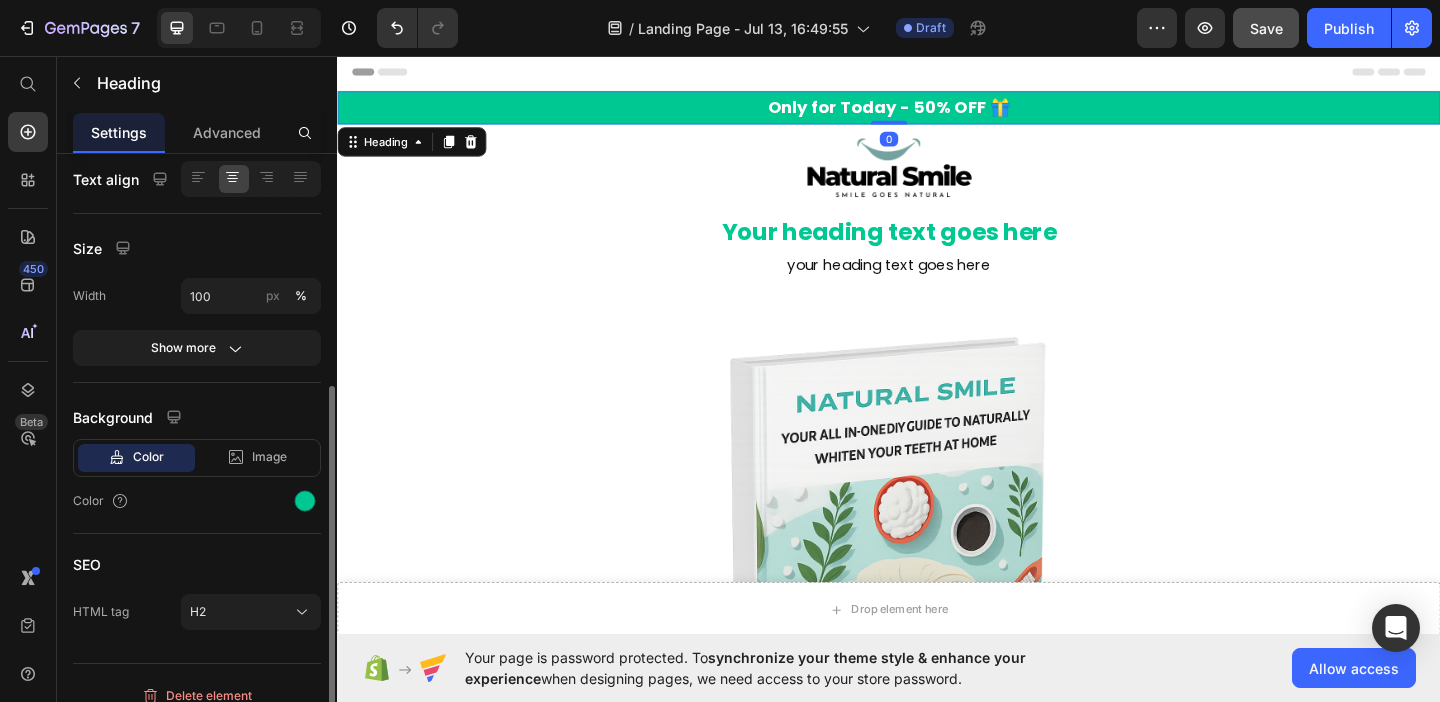 click on "Only for Today - 50% OFF 🎁" at bounding box center (937, 112) 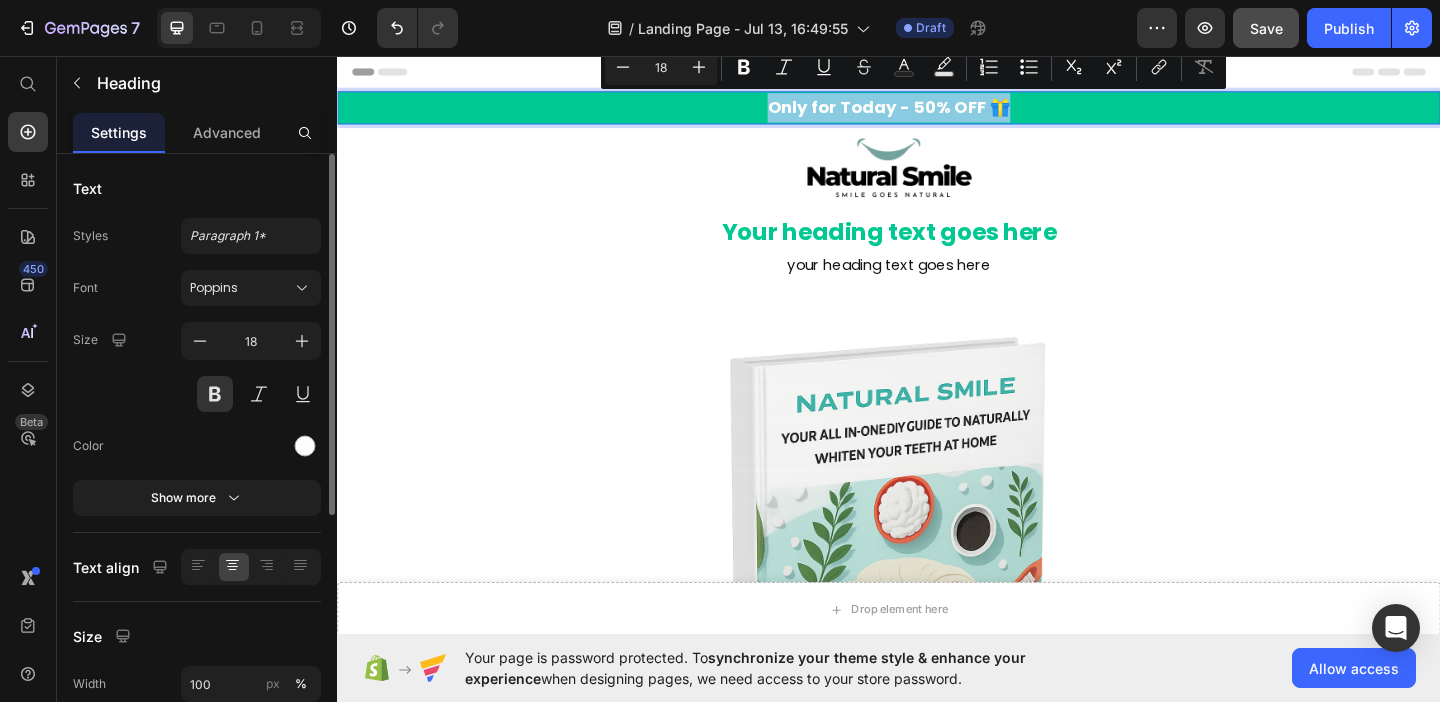 copy on "Only for Today - 50% OFF 🎁" 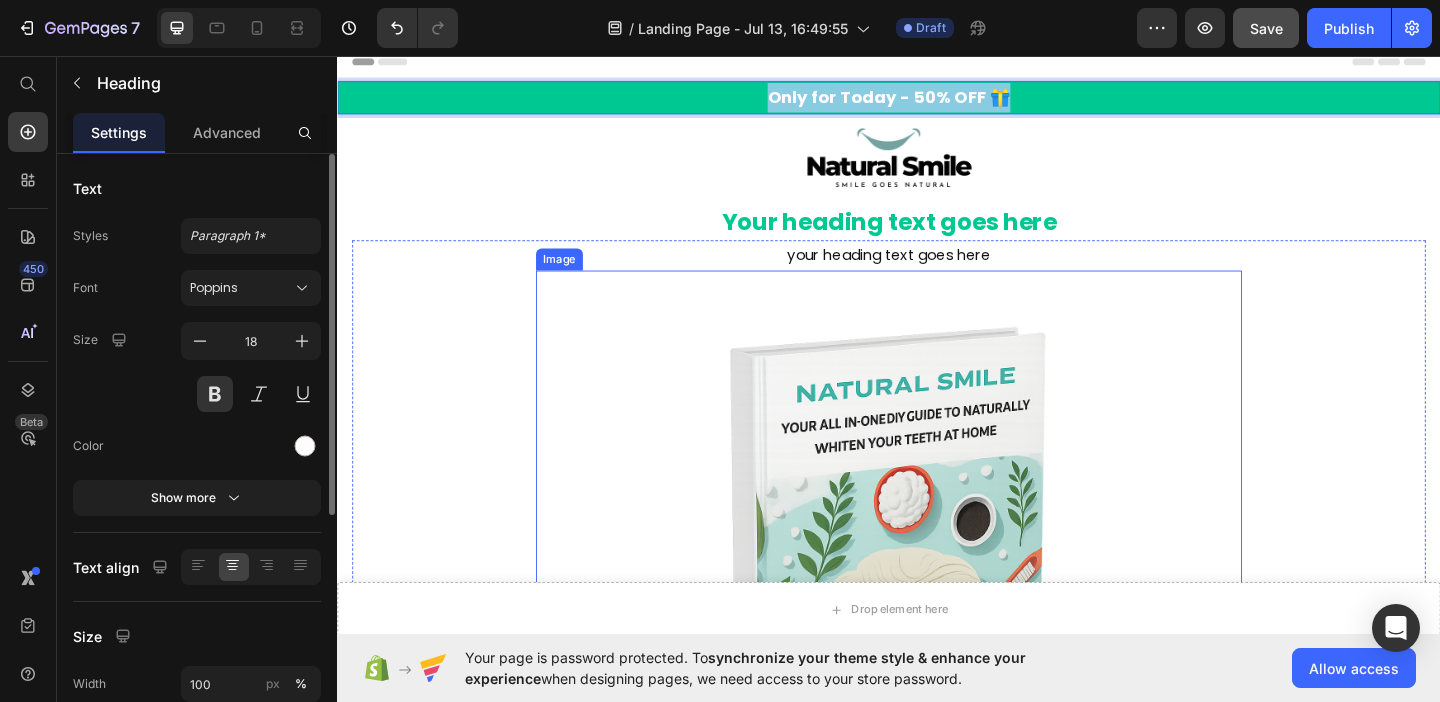 type on "16" 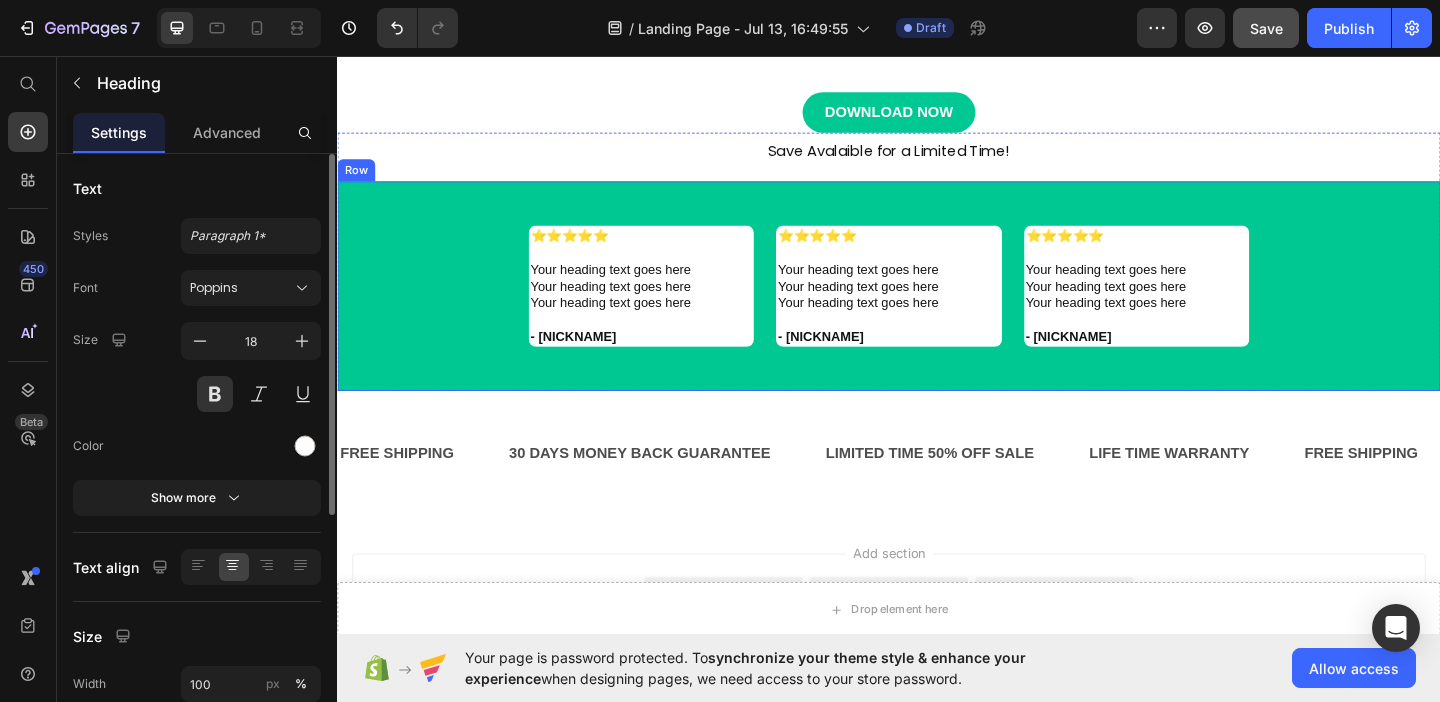 scroll, scrollTop: 948, scrollLeft: 0, axis: vertical 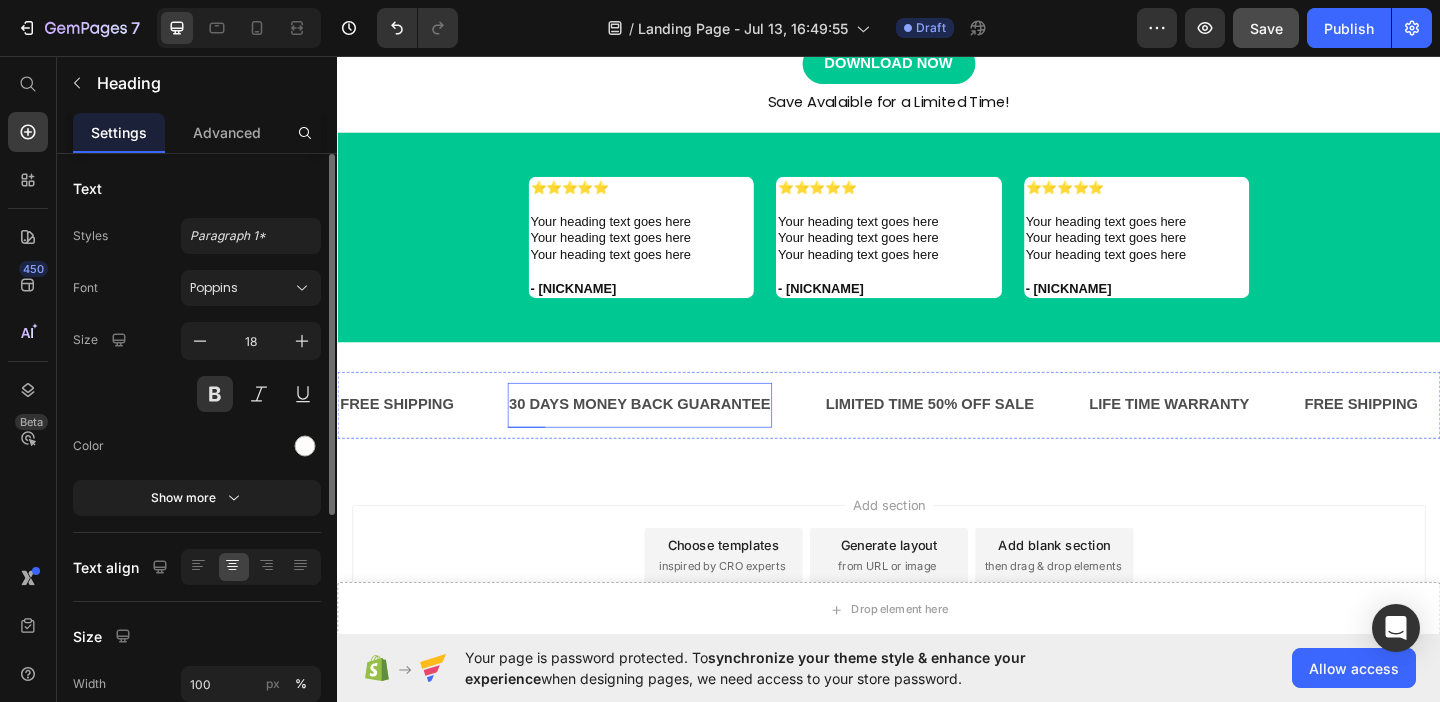 click on "30 DAYS MONEY BACK GUARANTEE" at bounding box center [666, 435] 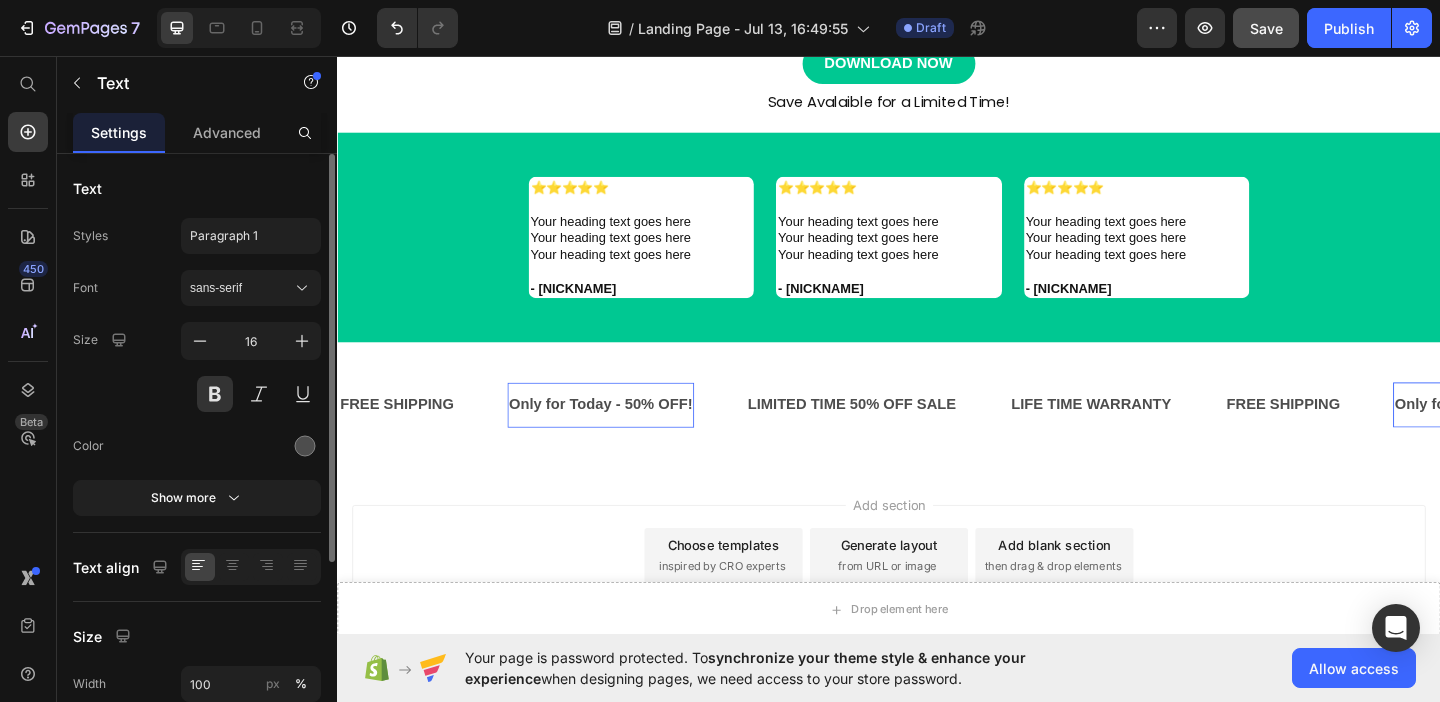 click on "Only for Today - 50% OFF!" at bounding box center [624, 435] 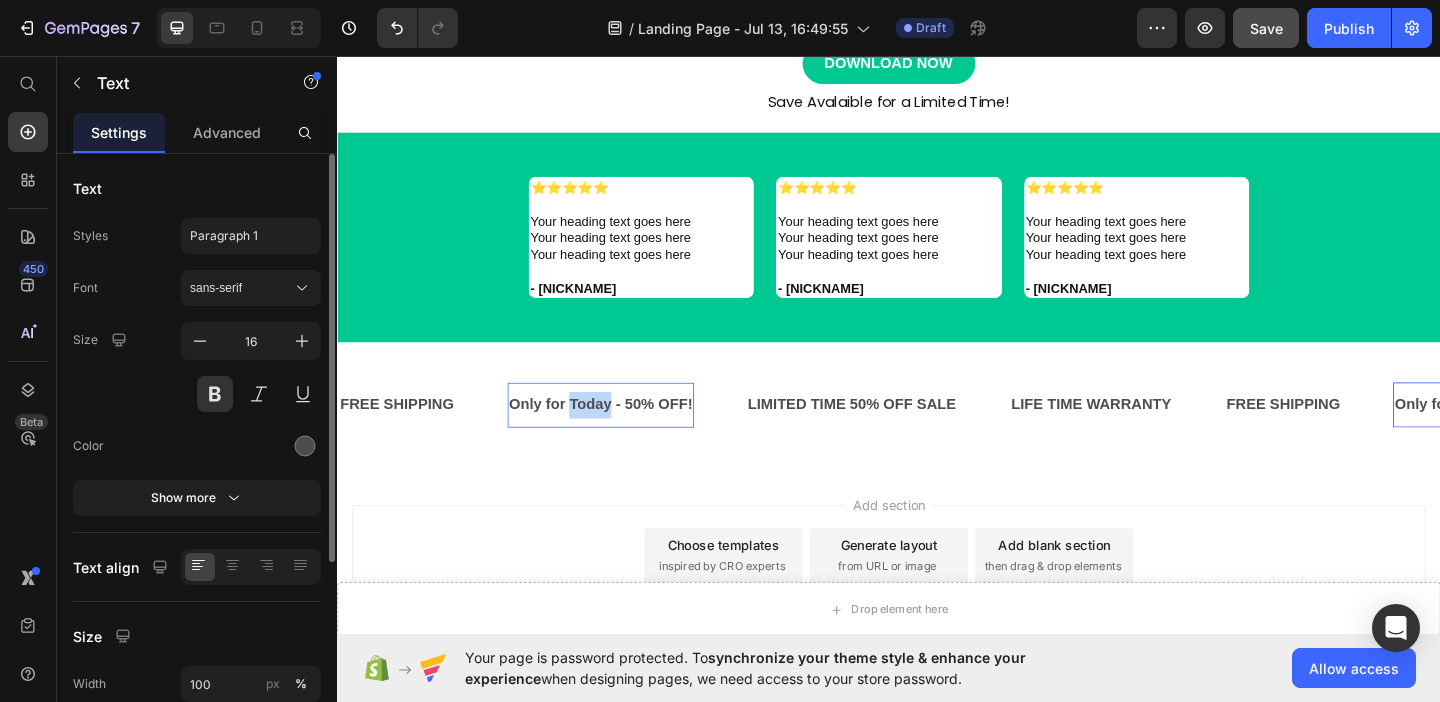 click on "Only for Today - 50% OFF!" at bounding box center (624, 435) 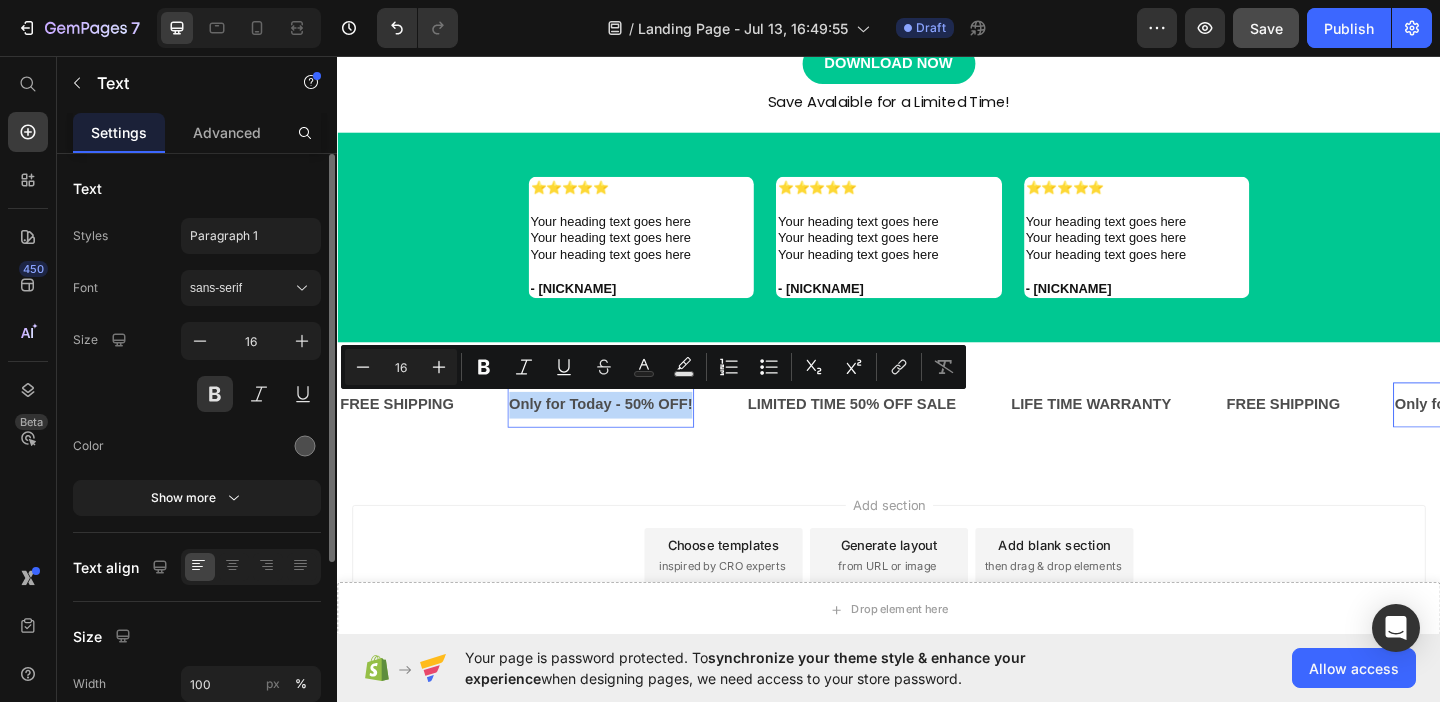 copy on "Only for Today - 50% OFF!" 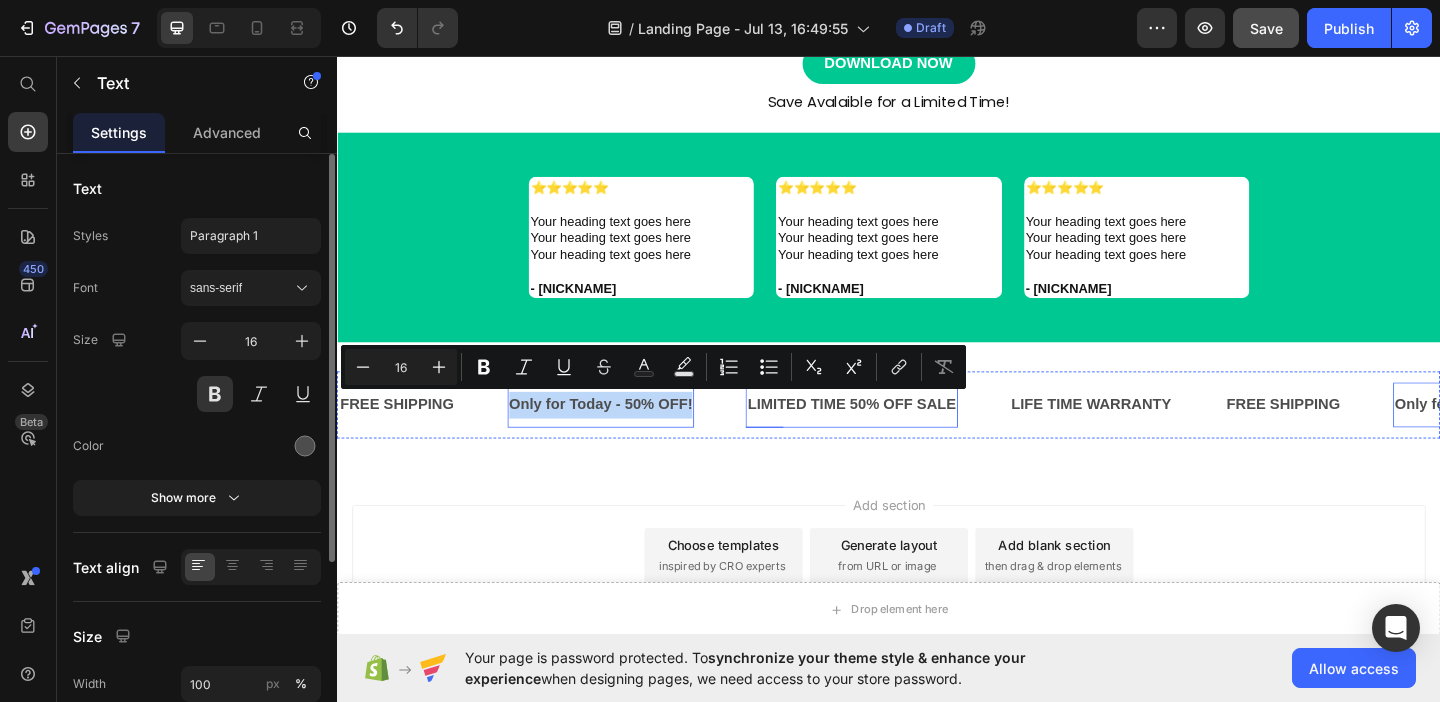 click on "LIMITED TIME 50% OFF SALE" at bounding box center [896, 435] 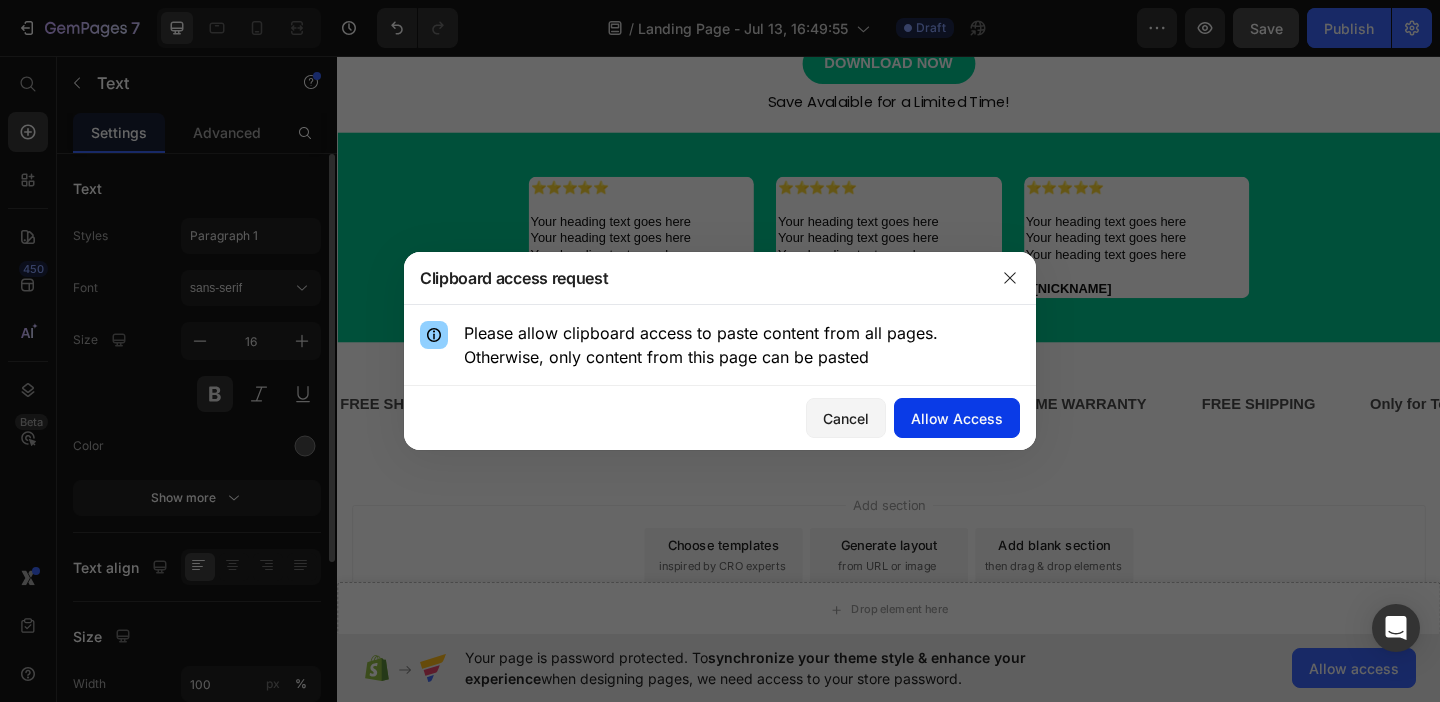 click on "Allow Access" at bounding box center [957, 418] 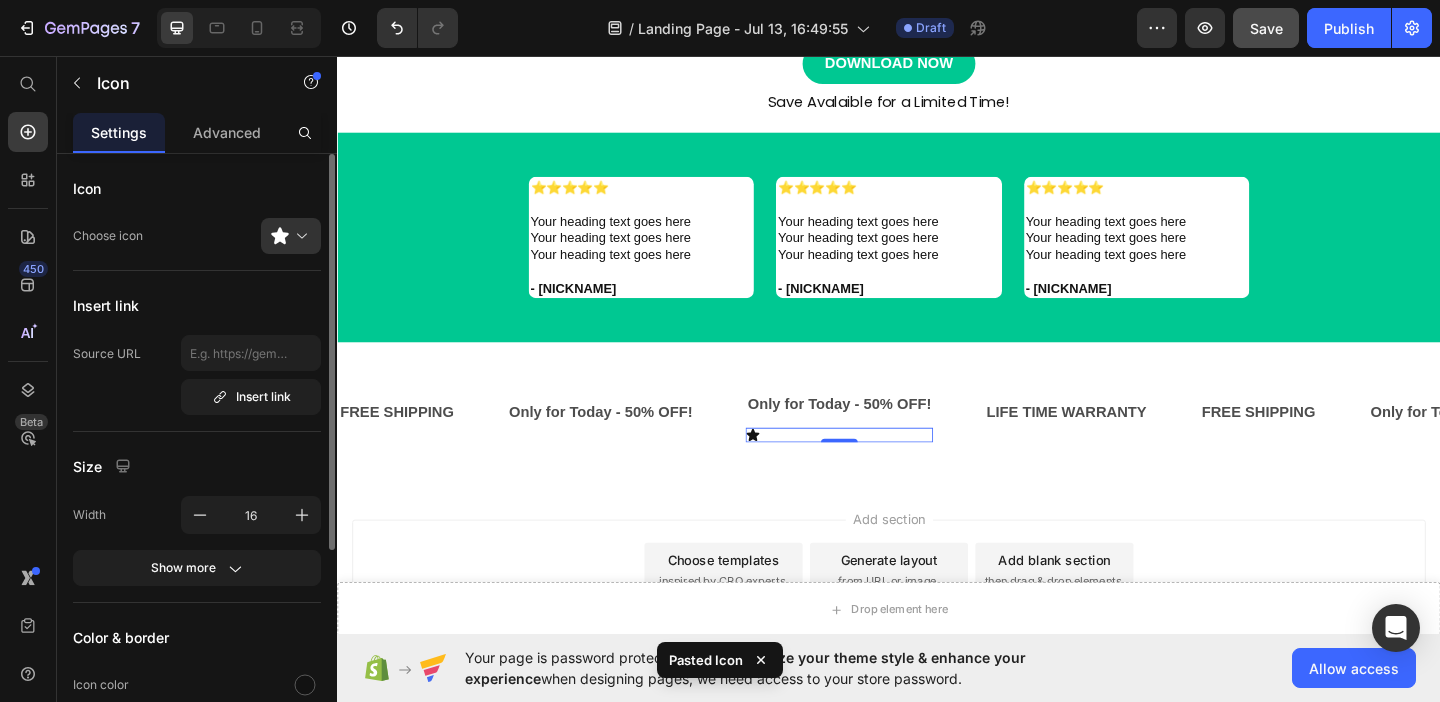 click on "Icon   0" at bounding box center (883, 468) 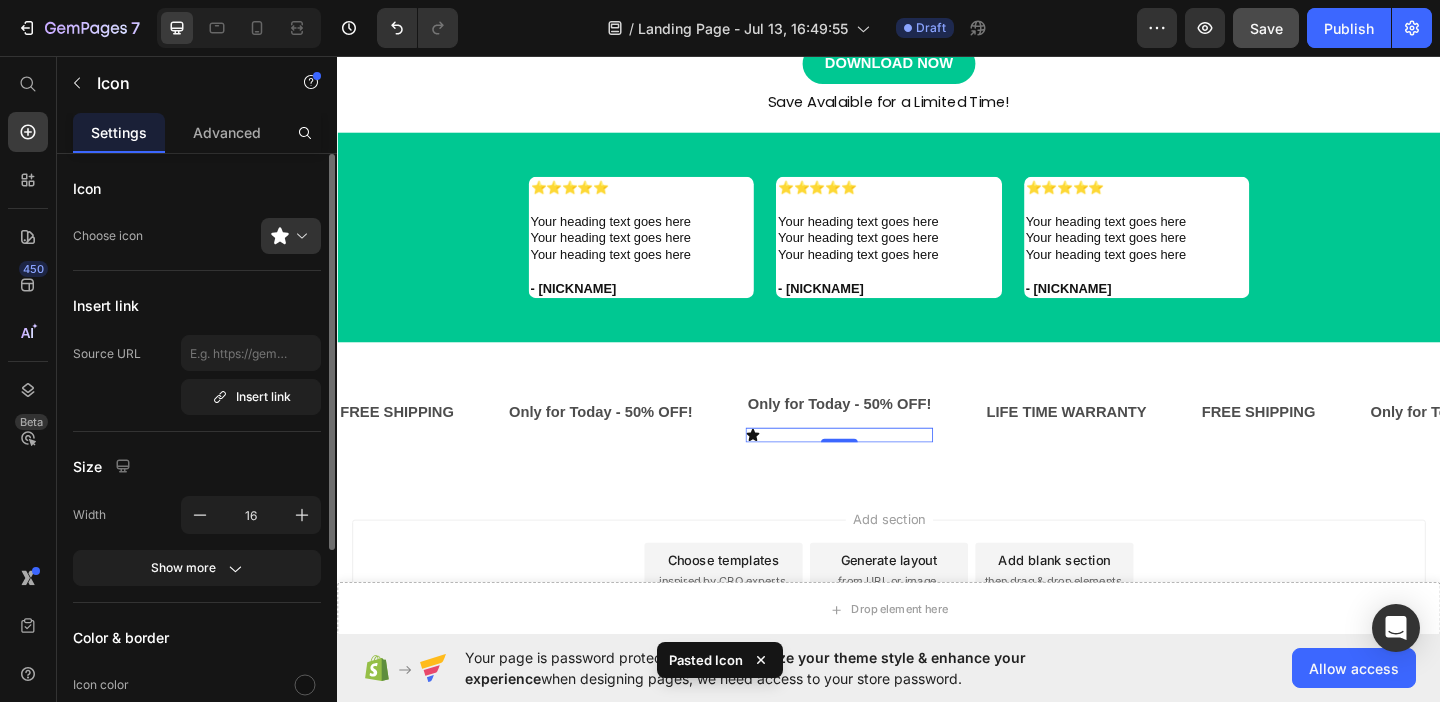 click on "Icon   0" at bounding box center [883, 468] 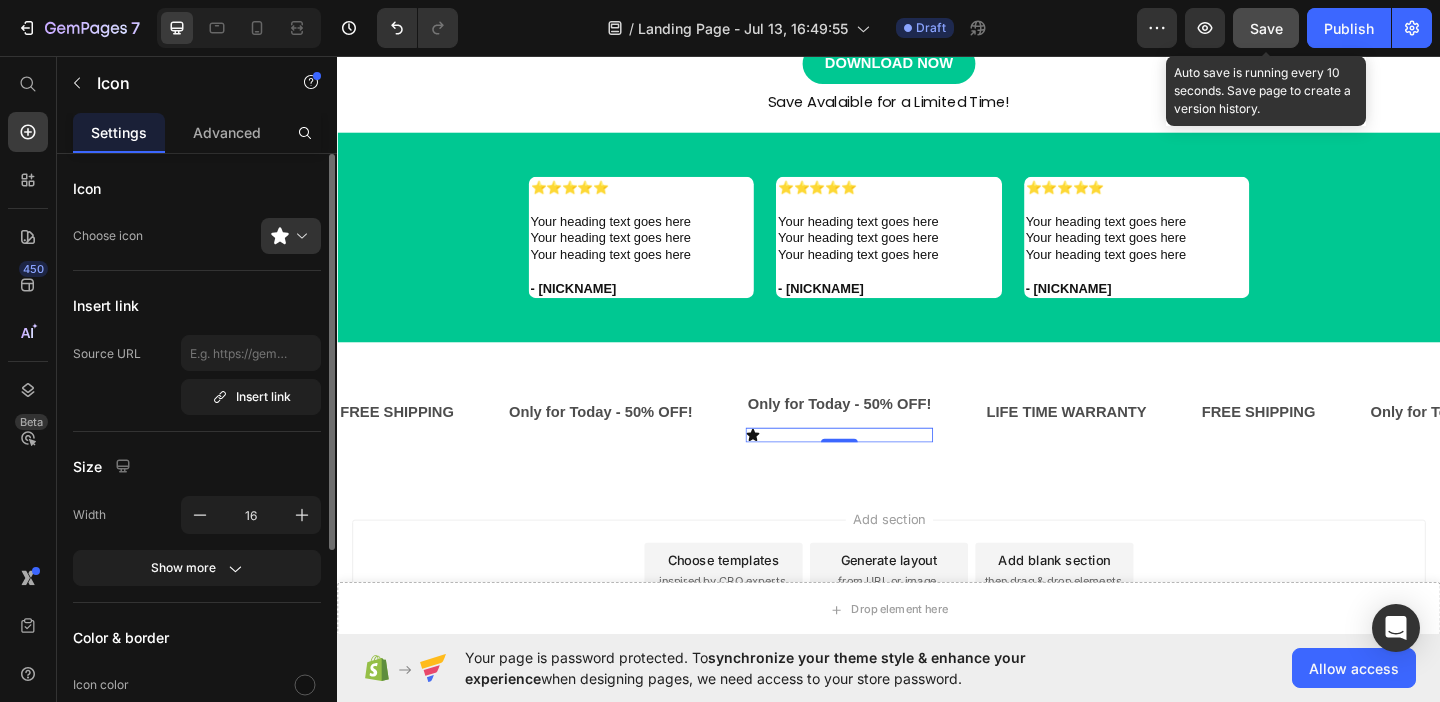 click on "Save" at bounding box center (1266, 28) 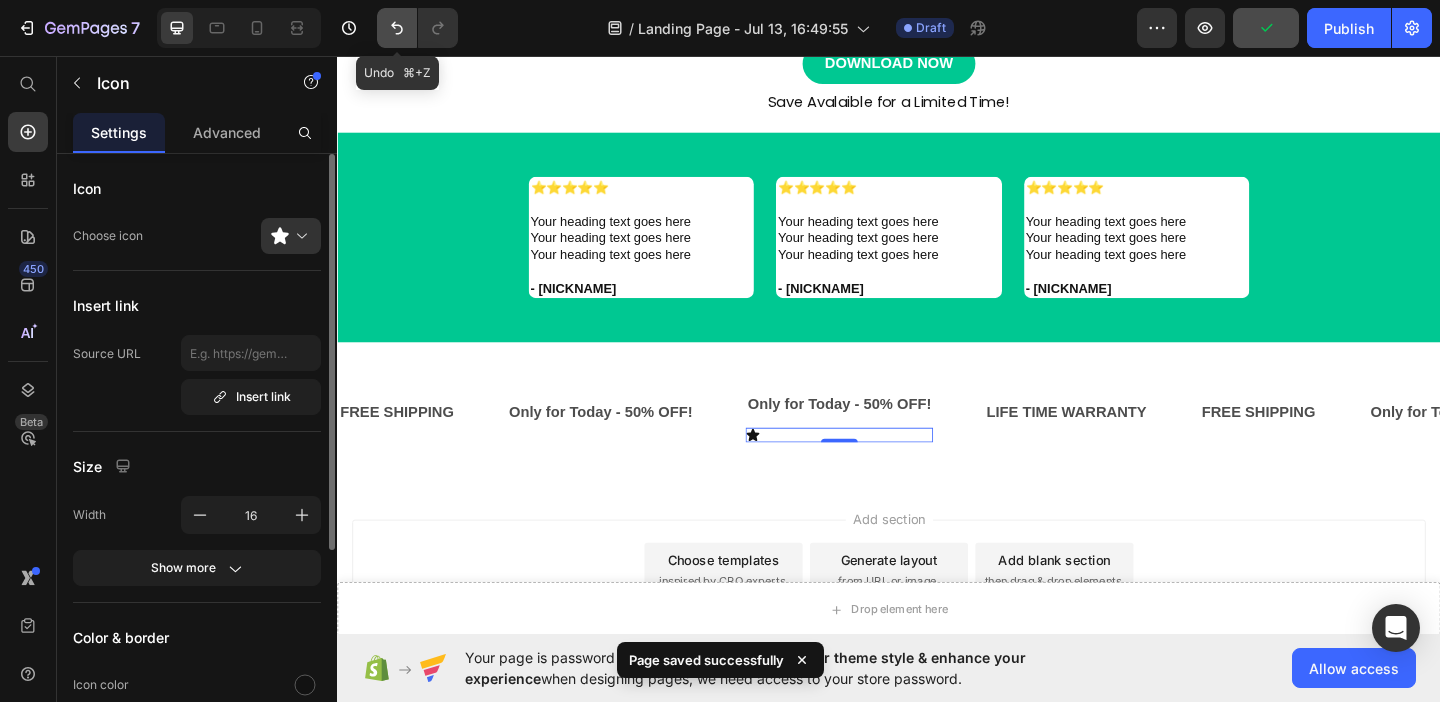 click 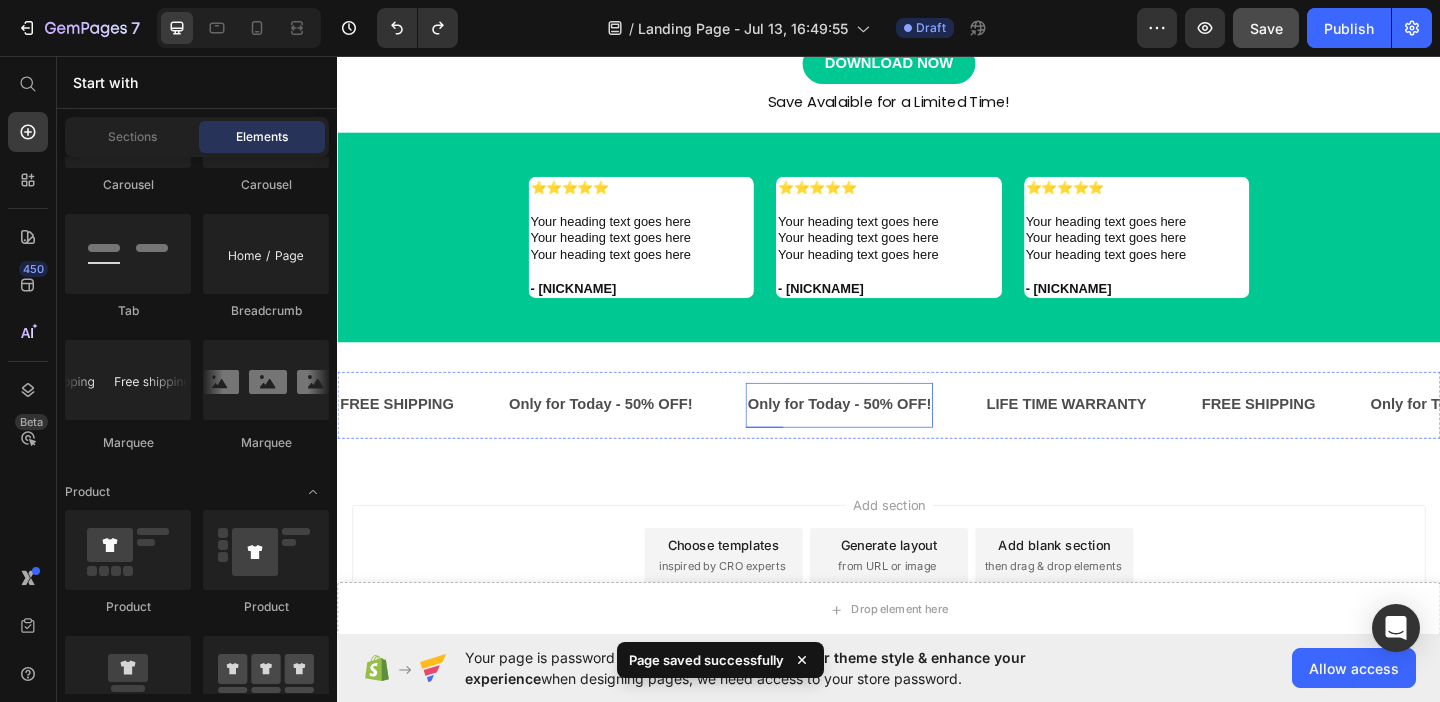 click on "Only for Today - 50% OFF!" at bounding box center (883, 435) 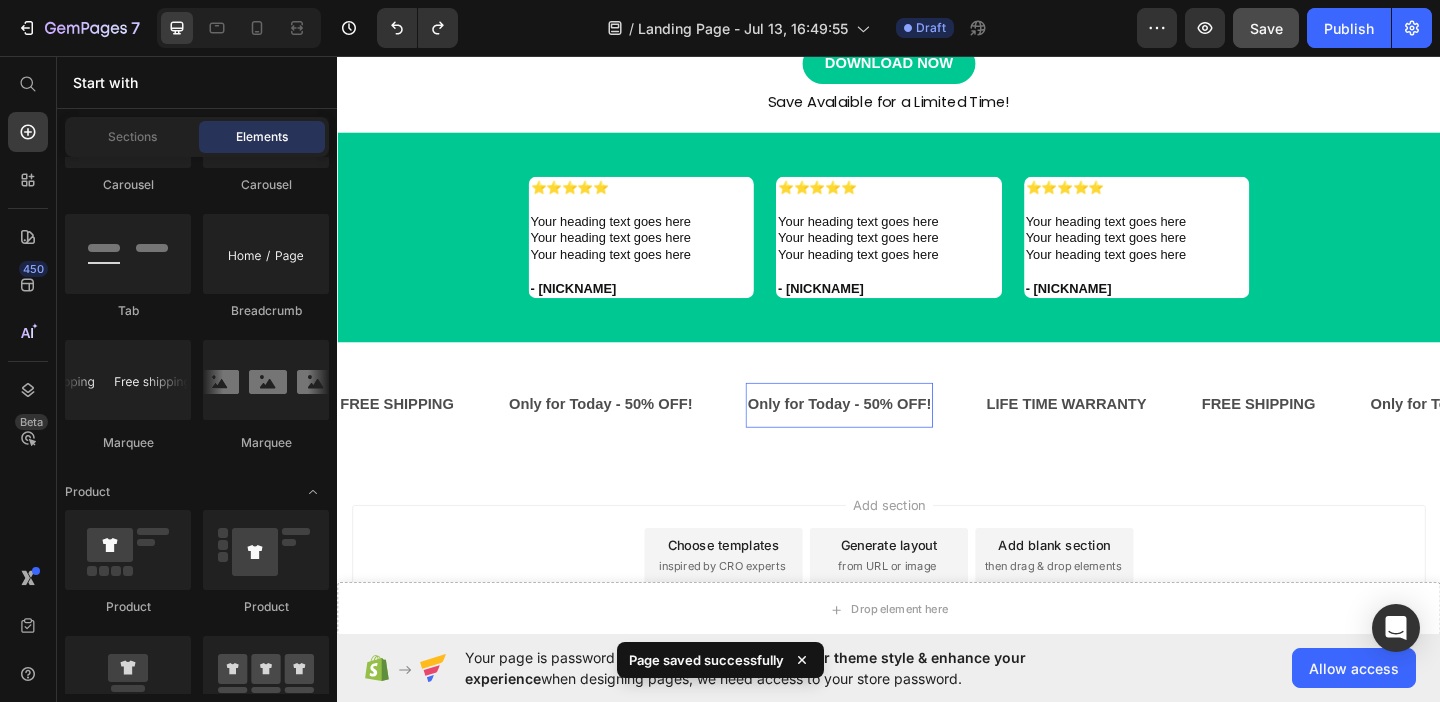click on "Only for Today - 50% OFF!" at bounding box center (883, 435) 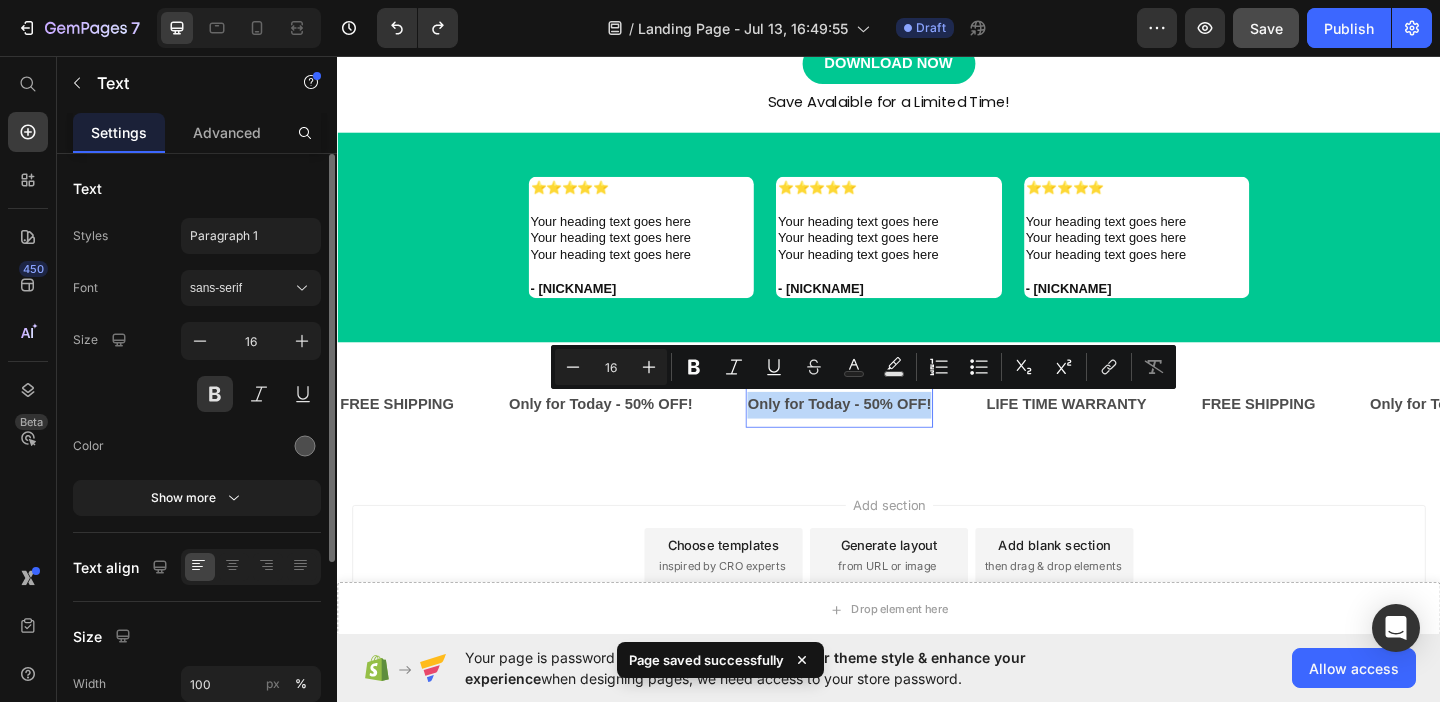 copy on "Only for Today - 50% OFF!" 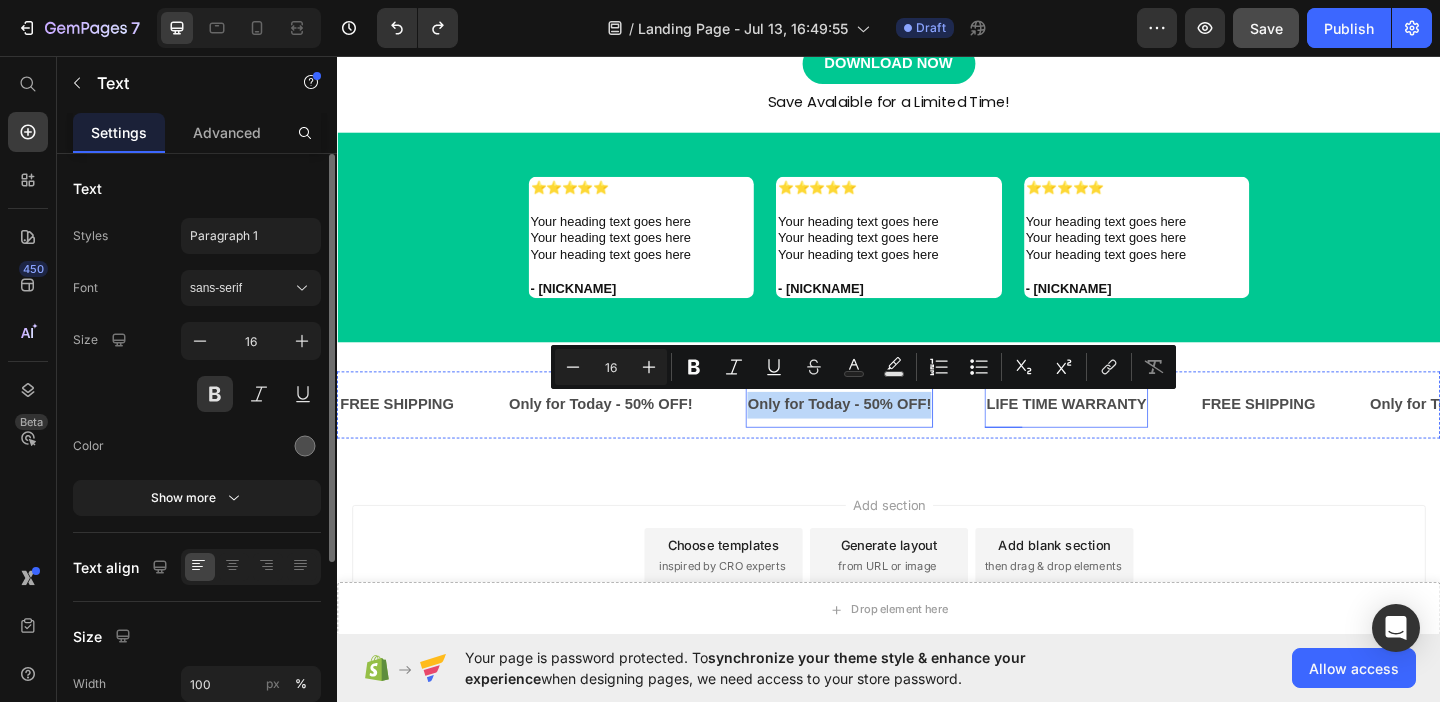 click on "LIFE TIME WARRANTY" at bounding box center [1130, 435] 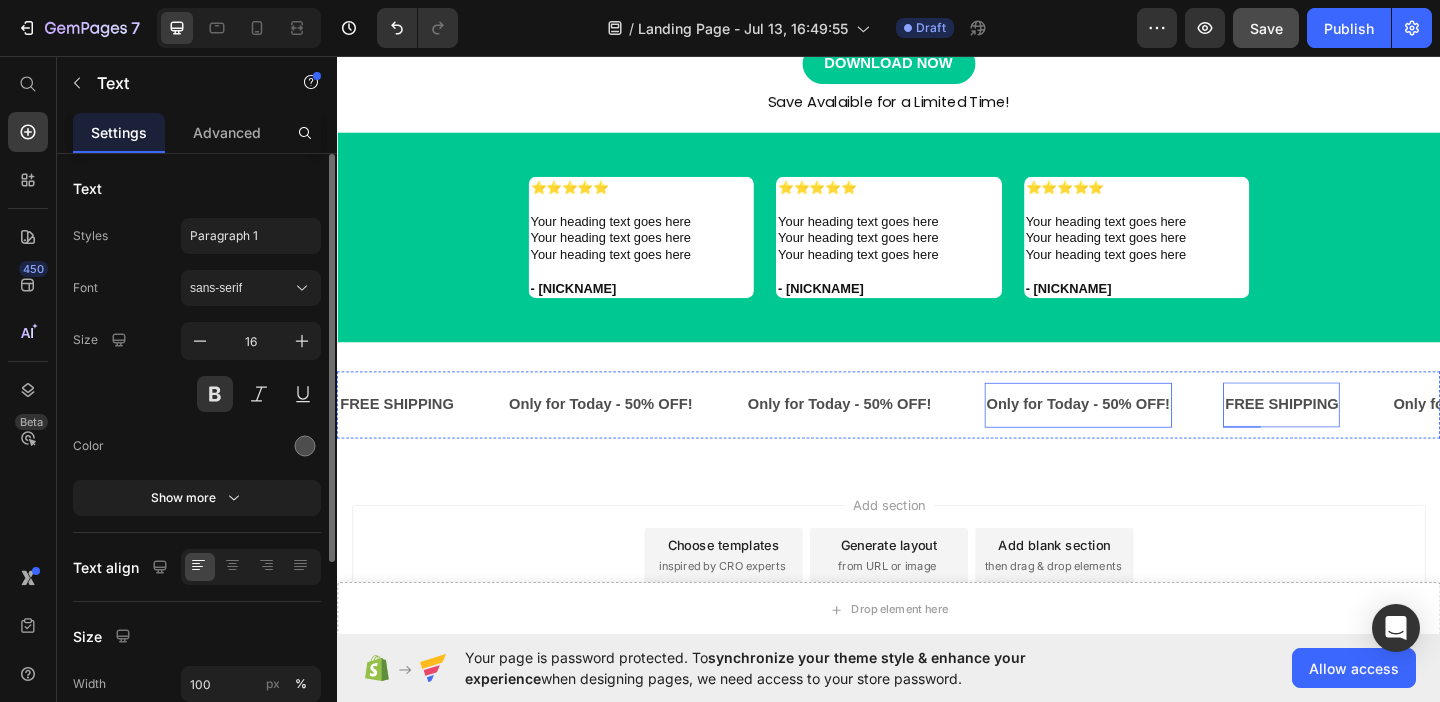 click on "FREE SHIPPING" at bounding box center [1365, 435] 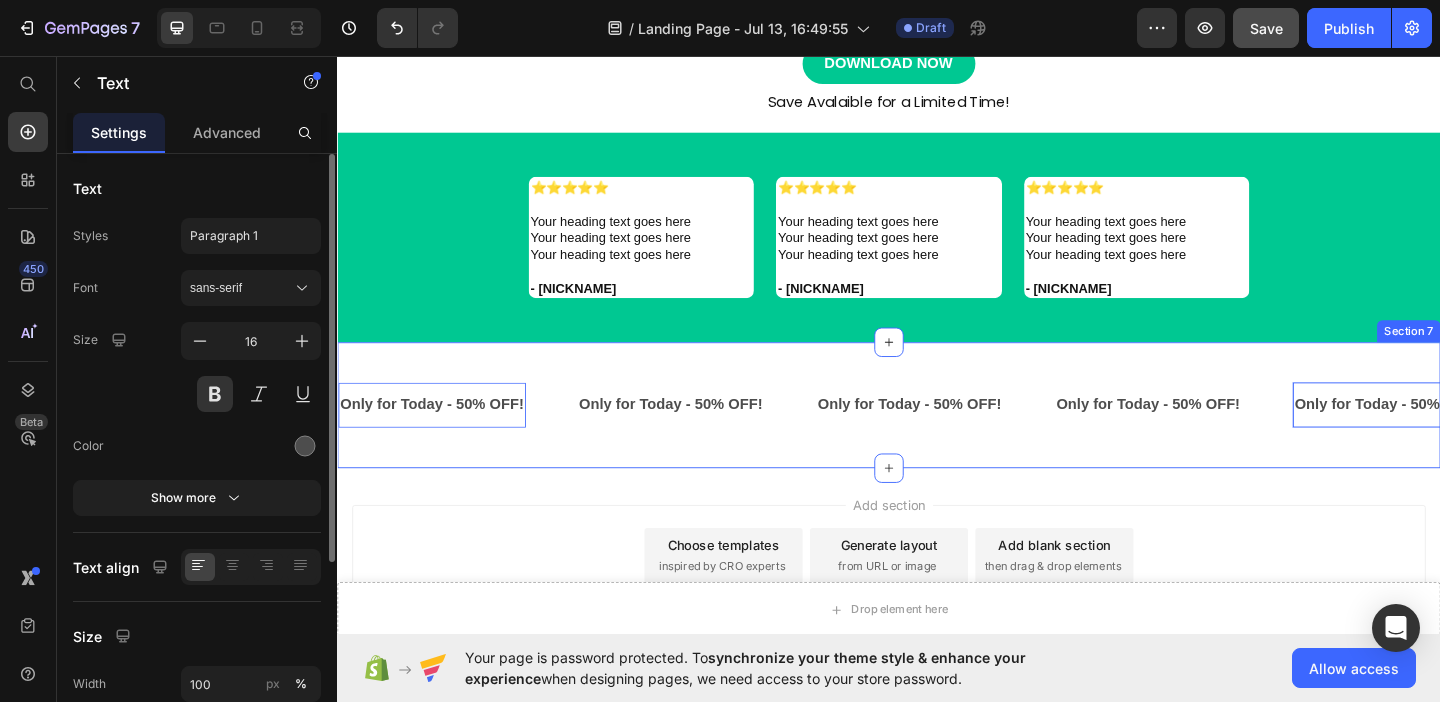 scroll, scrollTop: 1052, scrollLeft: 0, axis: vertical 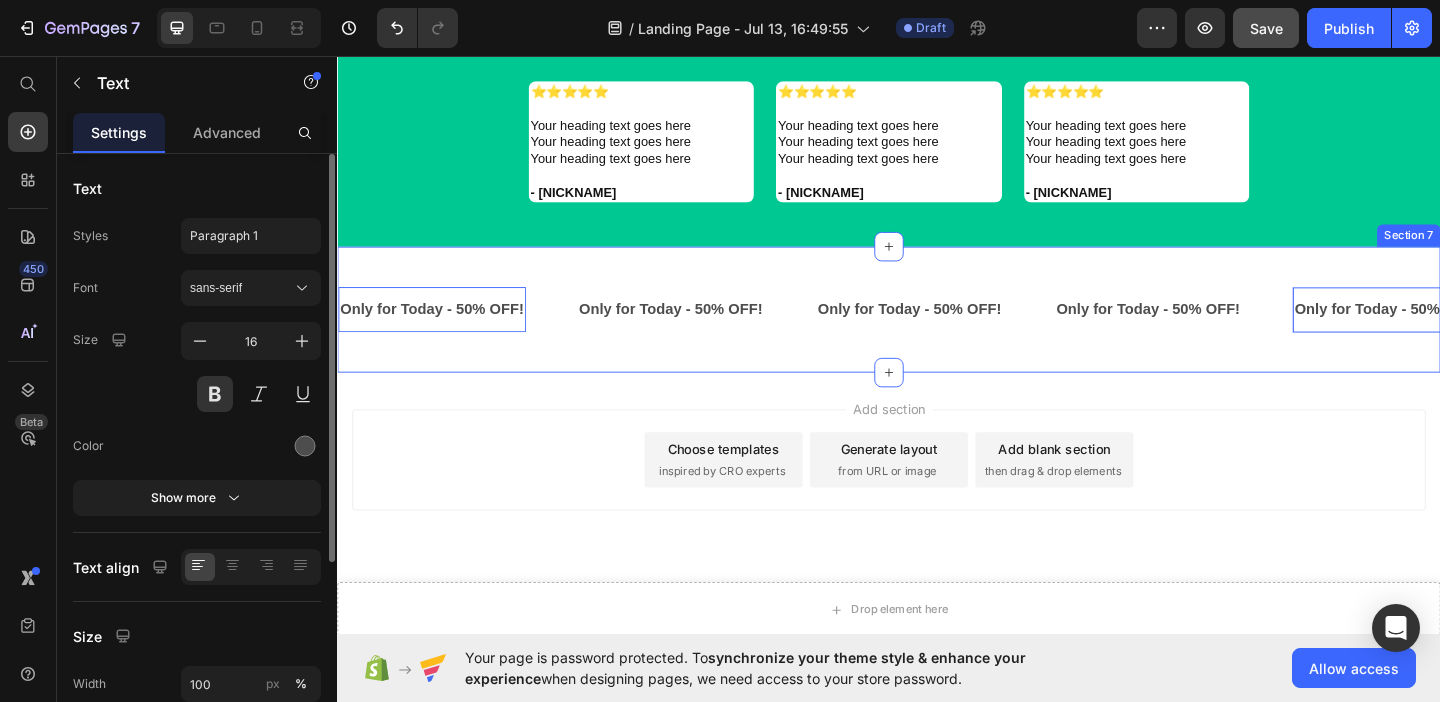 click on "Only for Today - 50% OFF! Text   0 Only for Today - 50% OFF! Text Only for Today - 50% OFF! Text Only for Today - 50% OFF! Text Only for Today - 50% OFF! Text   0 Only for Today - 50% OFF! Text Only for Today - 50% OFF! Text Only for Today - 50% OFF! Text Only for Today - 50% OFF! Text   0 Only for Today - 50% OFF! Text Only for Today - 50% OFF! Text Only for Today - 50% OFF! Text Only for Today - 50% OFF! Text   0 Only for Today - 50% OFF! Text Only for Today - 50% OFF! Text Only for Today - 50% OFF! Text Only for Today - 50% OFF! Text   0 Only for Today - 50% OFF! Text Only for Today - 50% OFF! Text Only for Today - 50% OFF! Text Only for Today - 50% OFF! Text   0 Only for Today - 50% OFF! Text Only for Today - 50% OFF! Text Only for Today - 50% OFF! Text Marquee Section 7" at bounding box center [937, 331] 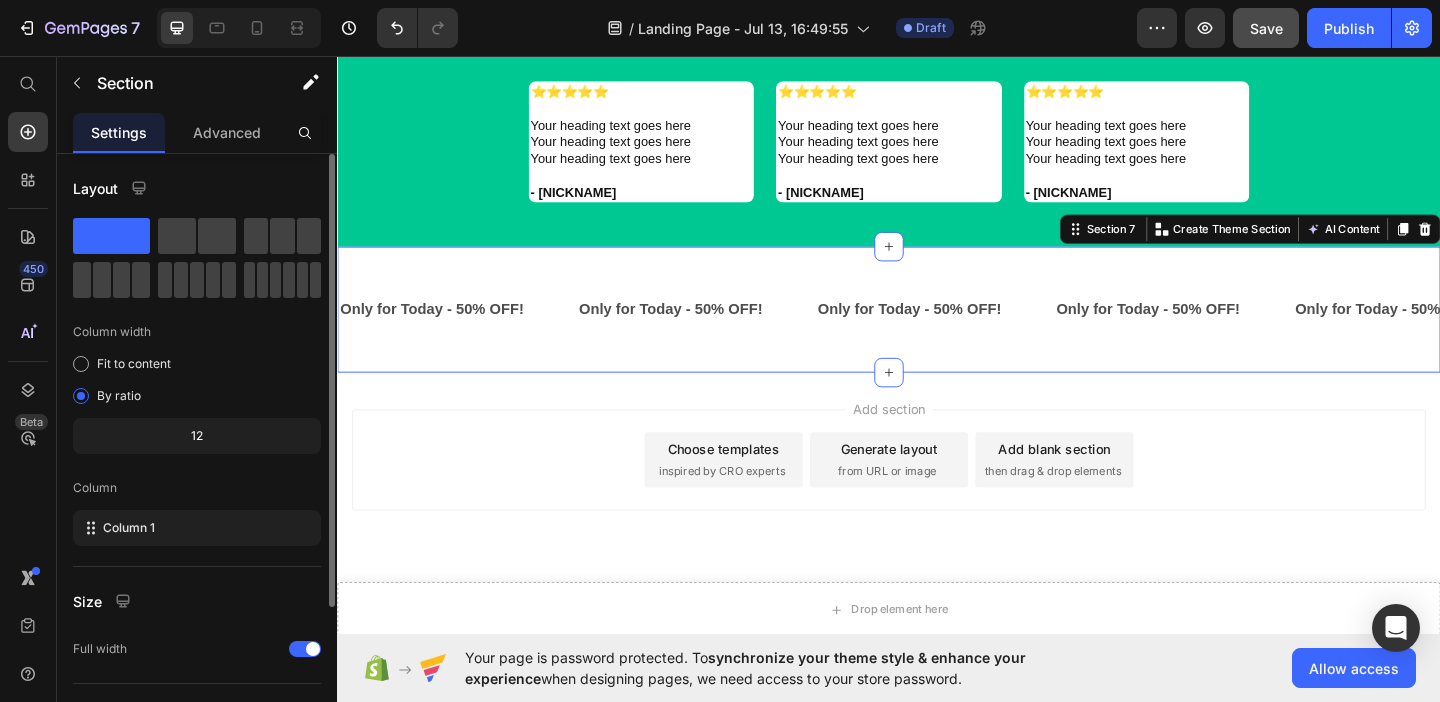 click on "Only for Today - 50% OFF! Text Only for Today - 50% OFF! Text Only for Today - 50% OFF! Text Only for Today - 50% OFF! Text Only for Today - 50% OFF! Text Only for Today - 50% OFF! Text Only for Today - 50% OFF! Text Only for Today - 50% OFF! Text Only for Today - 50% OFF! Text Only for Today - 50% OFF! Text Only for Today - 50% OFF! Text Only for Today - 50% OFF! Text Only for Today - 50% OFF! Text Only for Today - 50% OFF! Text Only for Today - 50% OFF! Text Only for Today - 50% OFF! Text Only for Today - 50% OFF! Text Only for Today - 50% OFF! Text Only for Today - 50% OFF! Text Only for Today - 50% OFF! Text Only for Today - 50% OFF! Text Only for Today - 50% OFF! Text Only for Today - 50% OFF! Text Only for Today - 50% OFF! Text Marquee Section 7   You can create reusable sections Create Theme Section AI Content Write with GemAI What would you like to describe here? Tone and Voice Persuasive Product Natural Smile Guide Show more Generate" at bounding box center (937, 331) 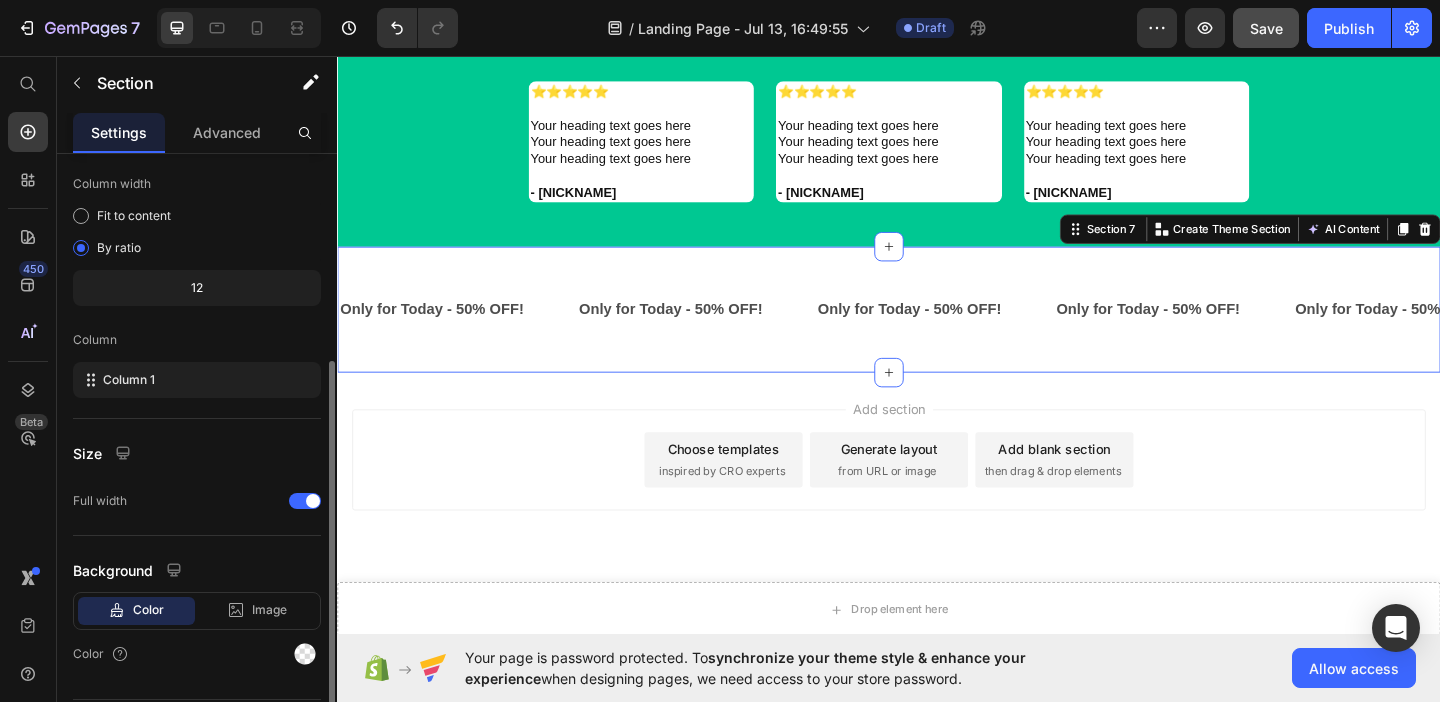 scroll, scrollTop: 203, scrollLeft: 0, axis: vertical 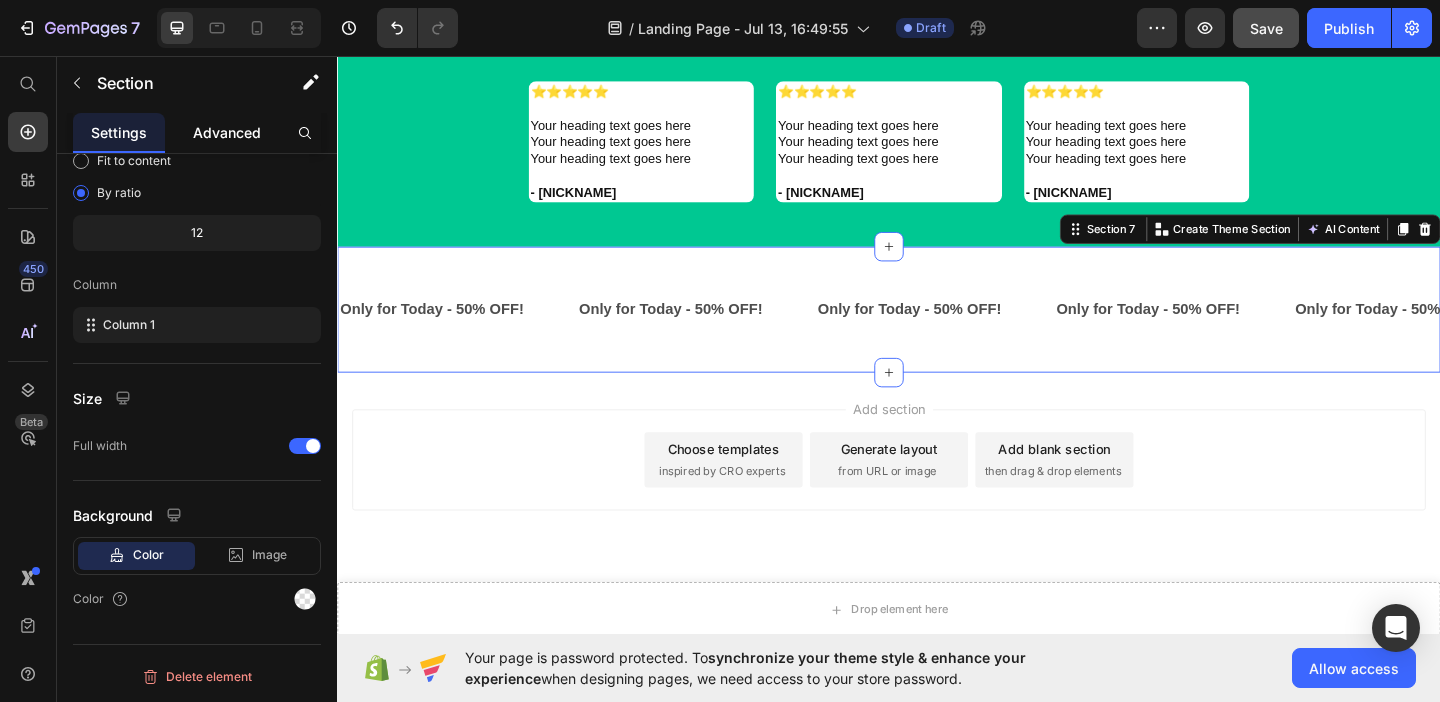 click on "Advanced" at bounding box center (227, 132) 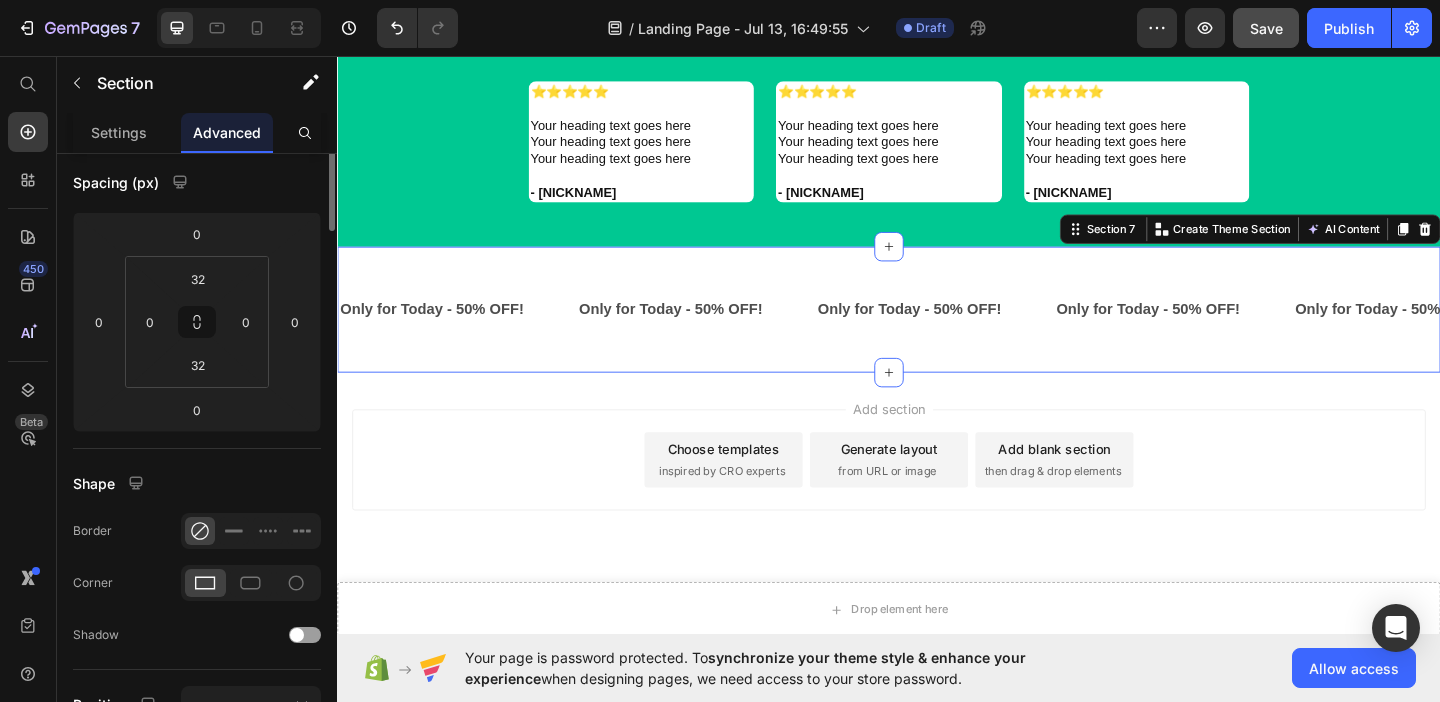 scroll, scrollTop: 0, scrollLeft: 0, axis: both 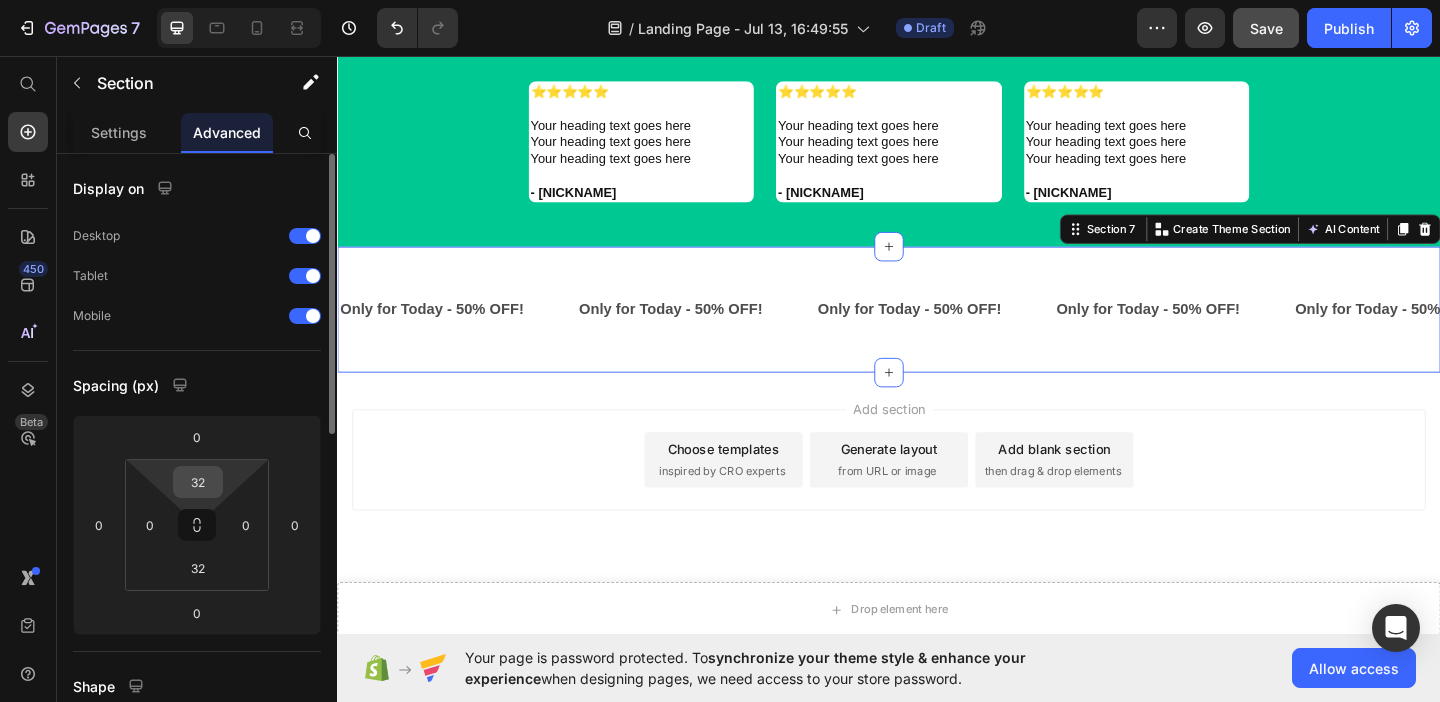 click on "32" at bounding box center (198, 482) 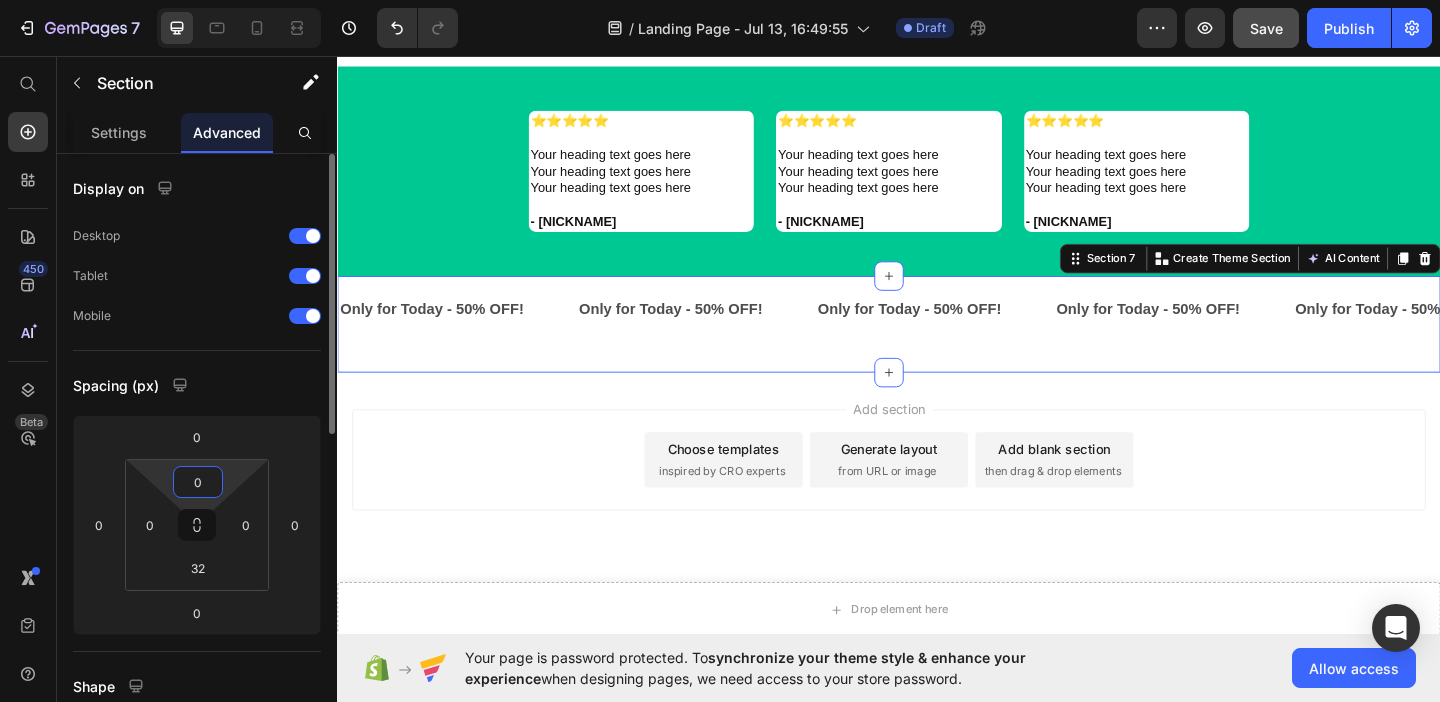scroll, scrollTop: 1020, scrollLeft: 0, axis: vertical 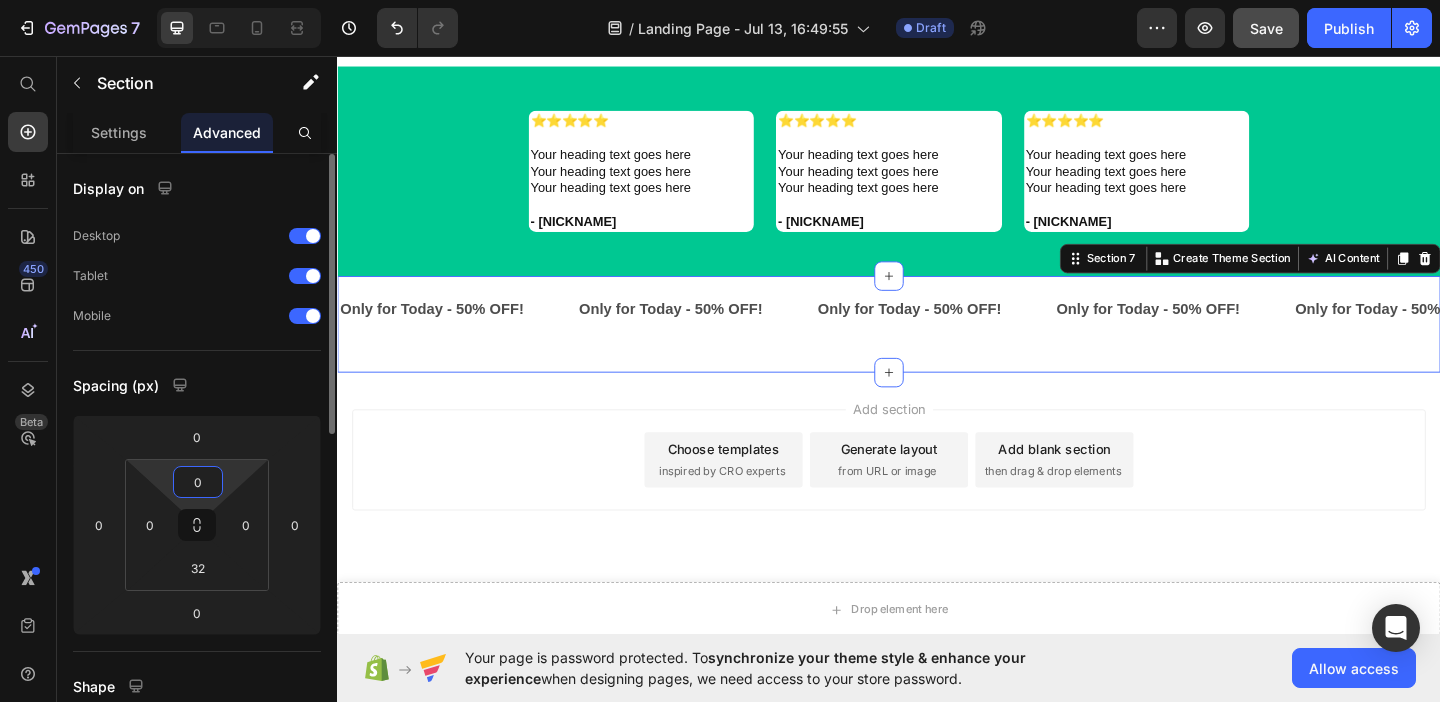 type on "0" 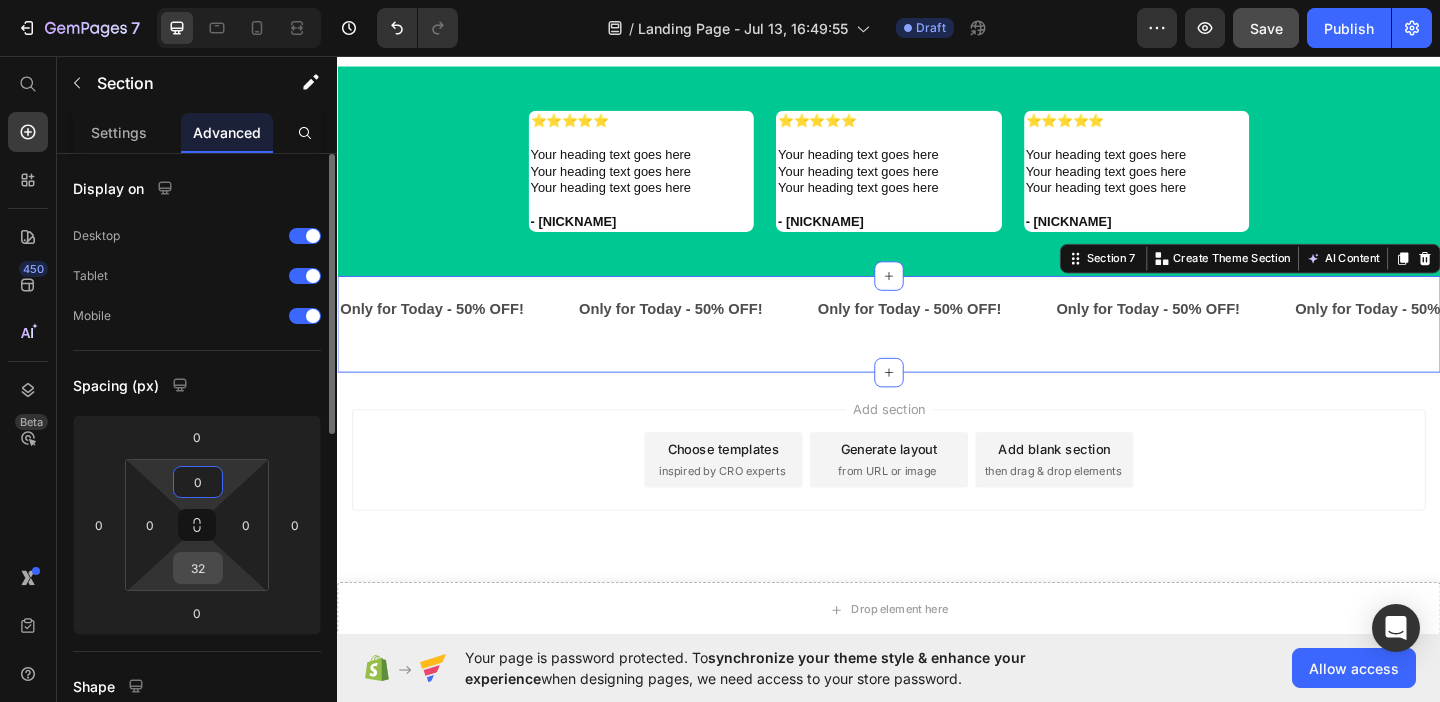 click on "32" at bounding box center [198, 568] 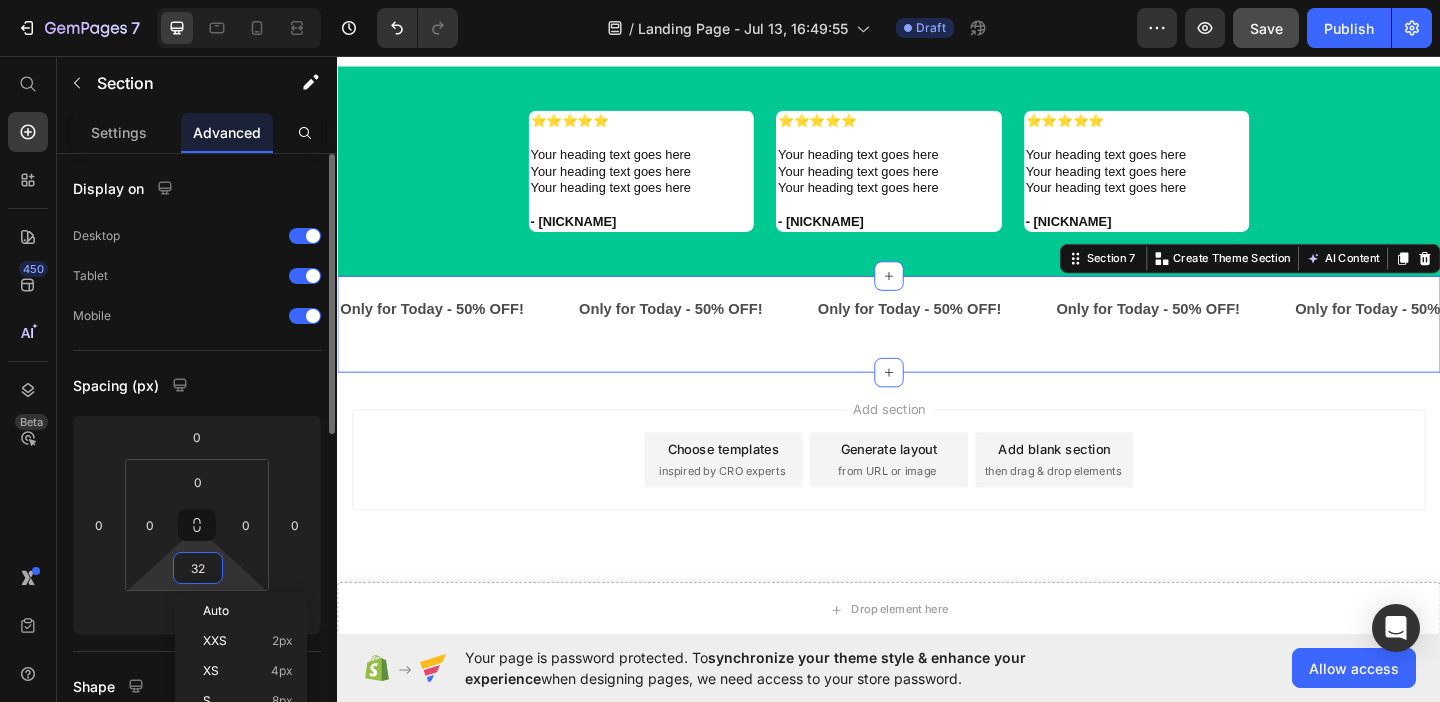 type on "0" 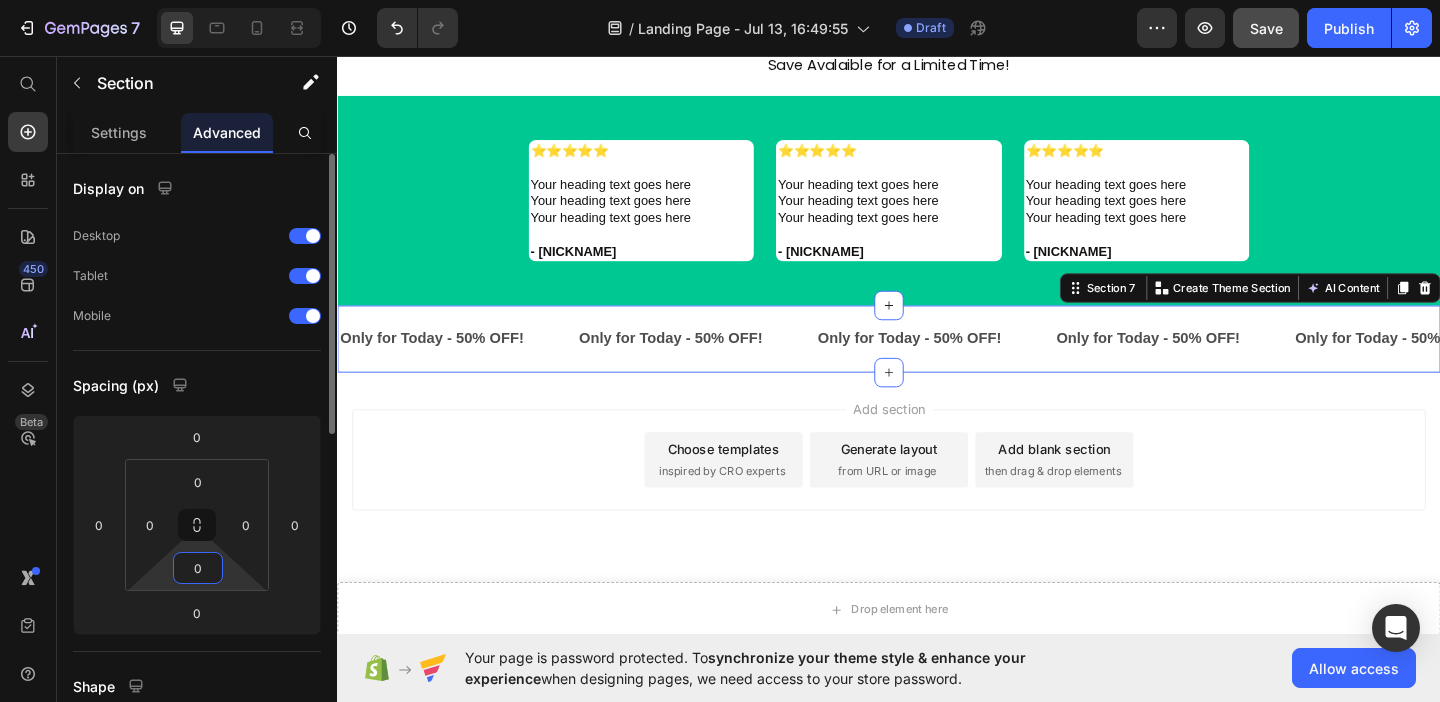 scroll, scrollTop: 988, scrollLeft: 0, axis: vertical 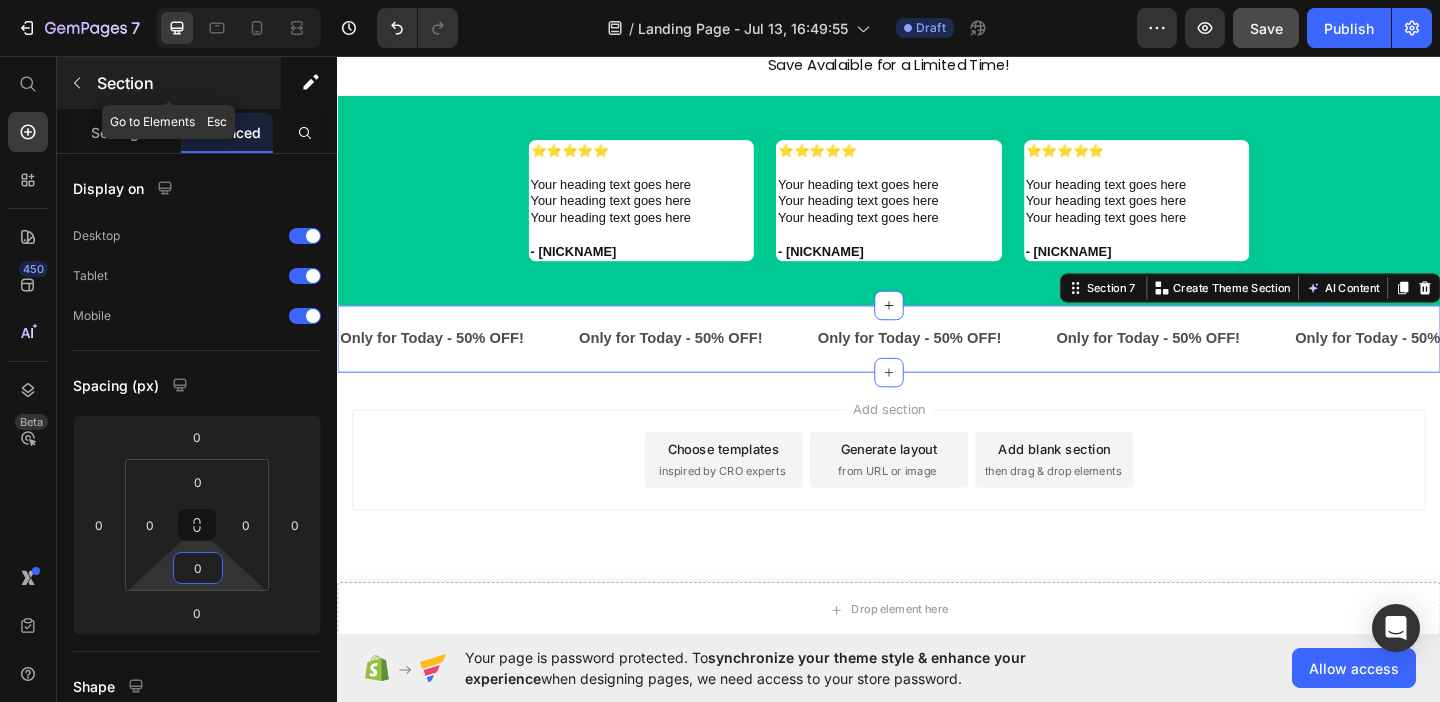 click 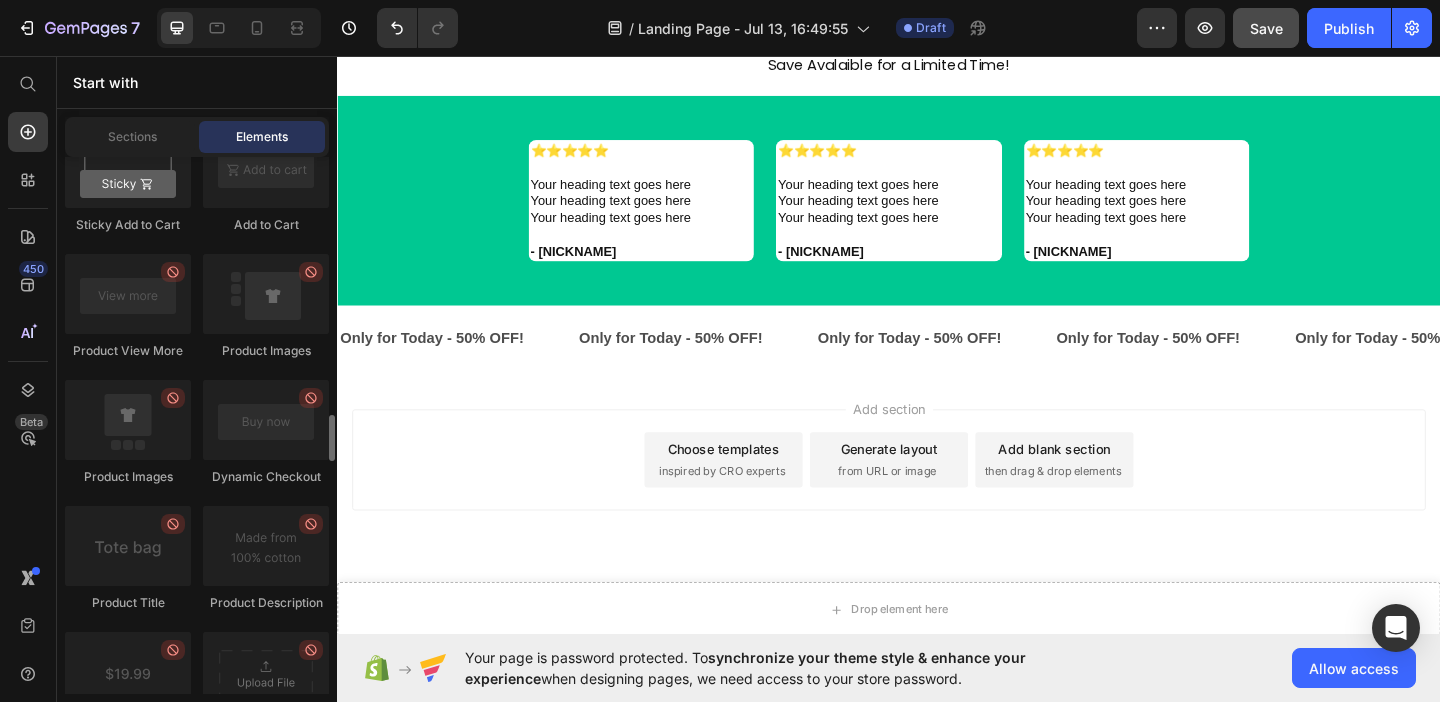 scroll, scrollTop: 2998, scrollLeft: 0, axis: vertical 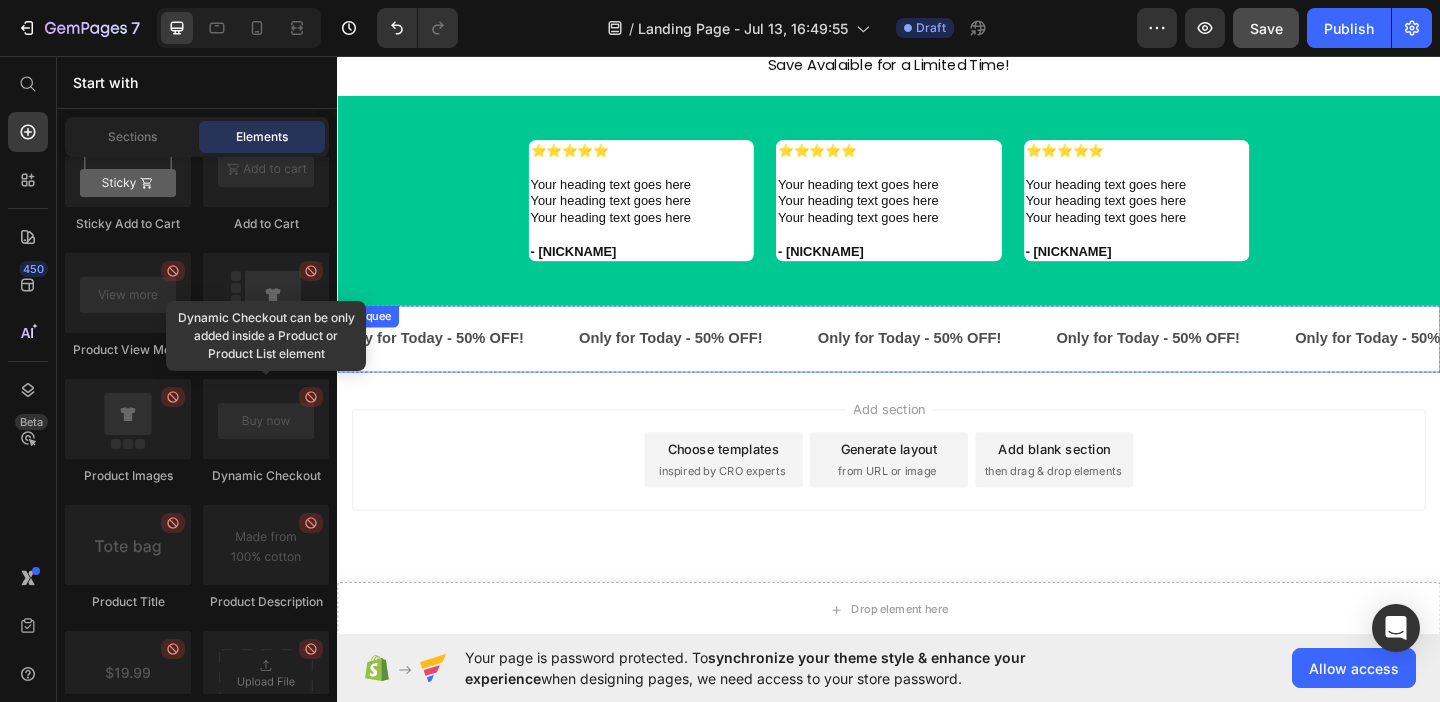 click on "Only for Today - 50% OFF! Text" at bounding box center [468, 363] 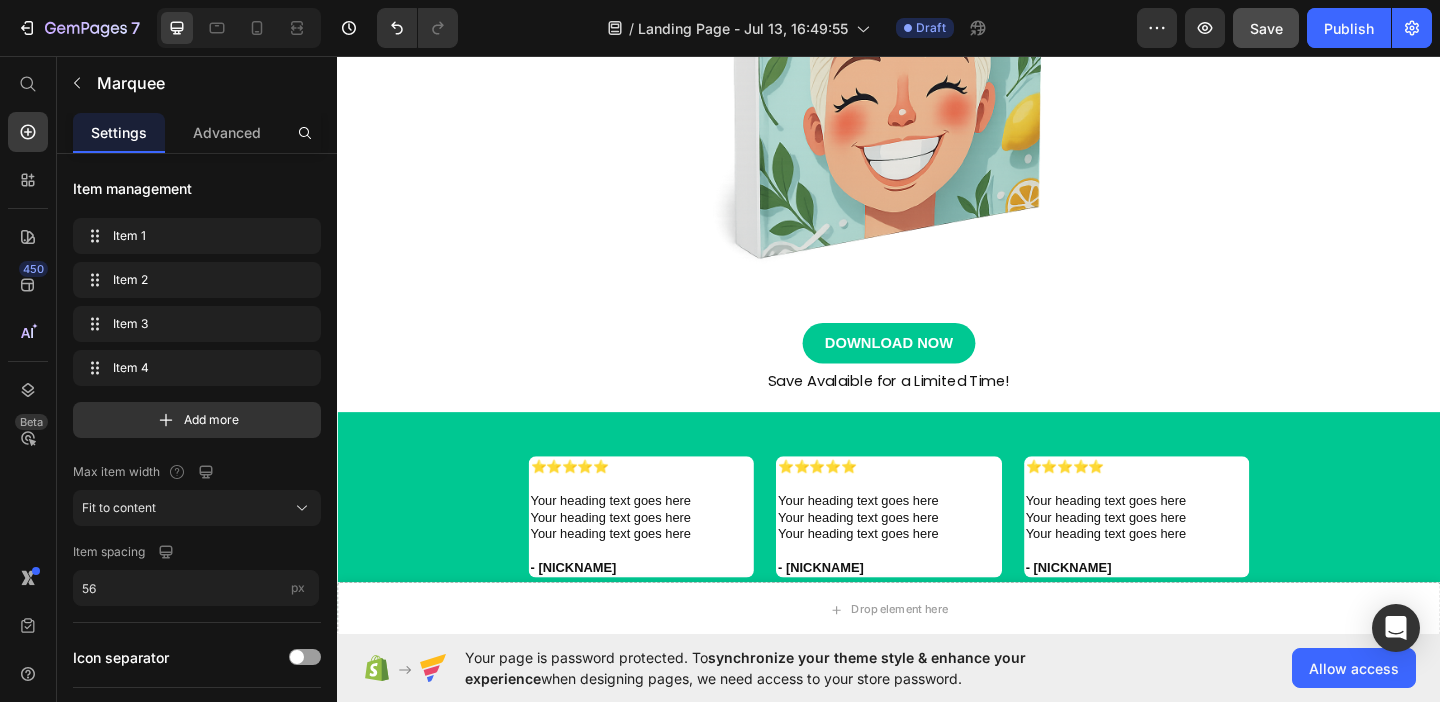 scroll, scrollTop: 988, scrollLeft: 0, axis: vertical 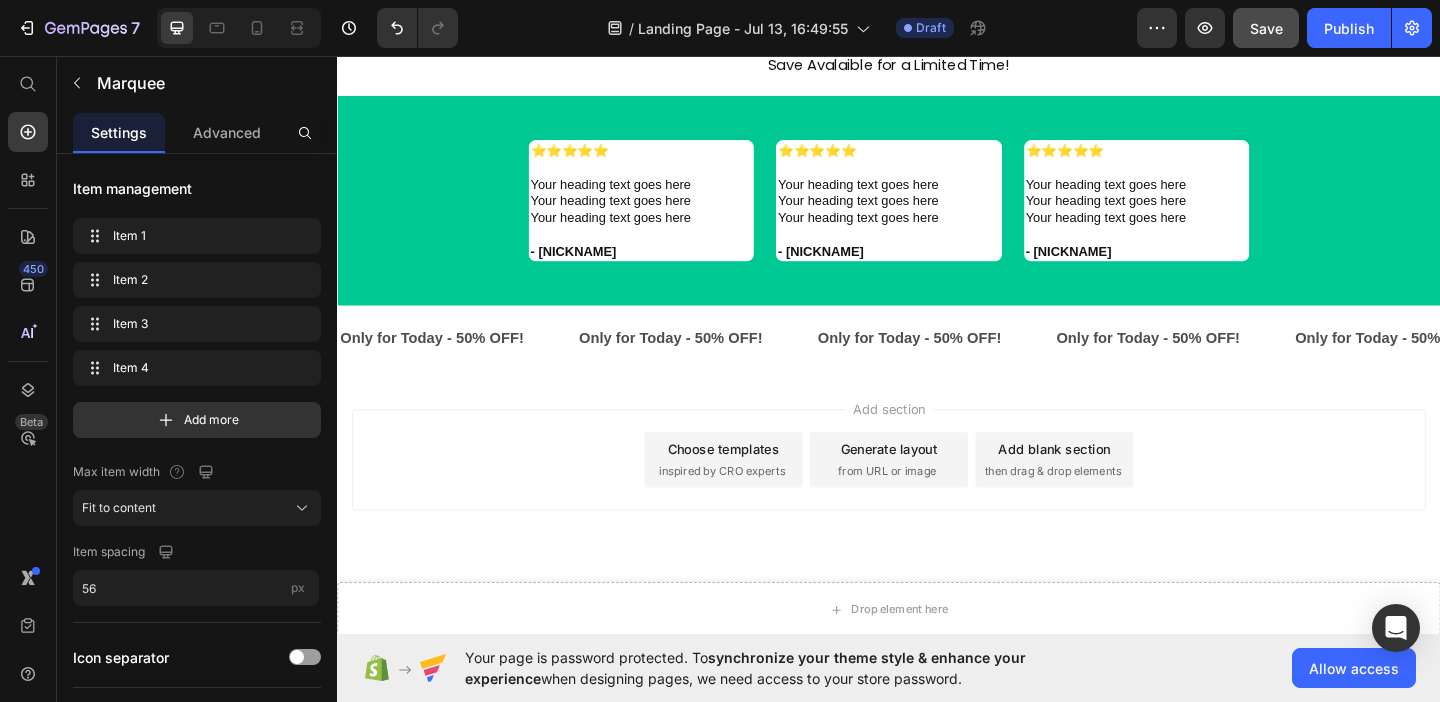 click on "Only for Today - 50% OFF! Text" at bounding box center [468, 363] 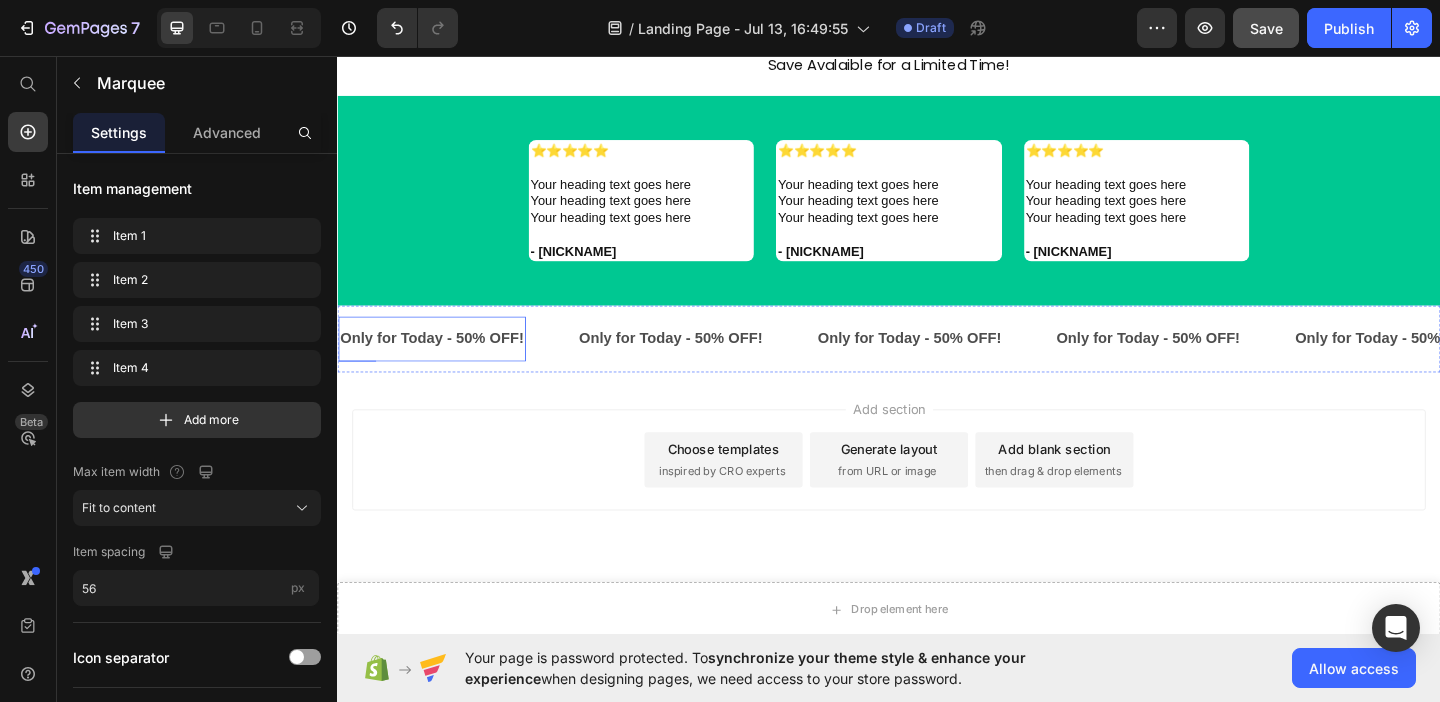 click on "Only for Today - 50% OFF!" at bounding box center [440, 363] 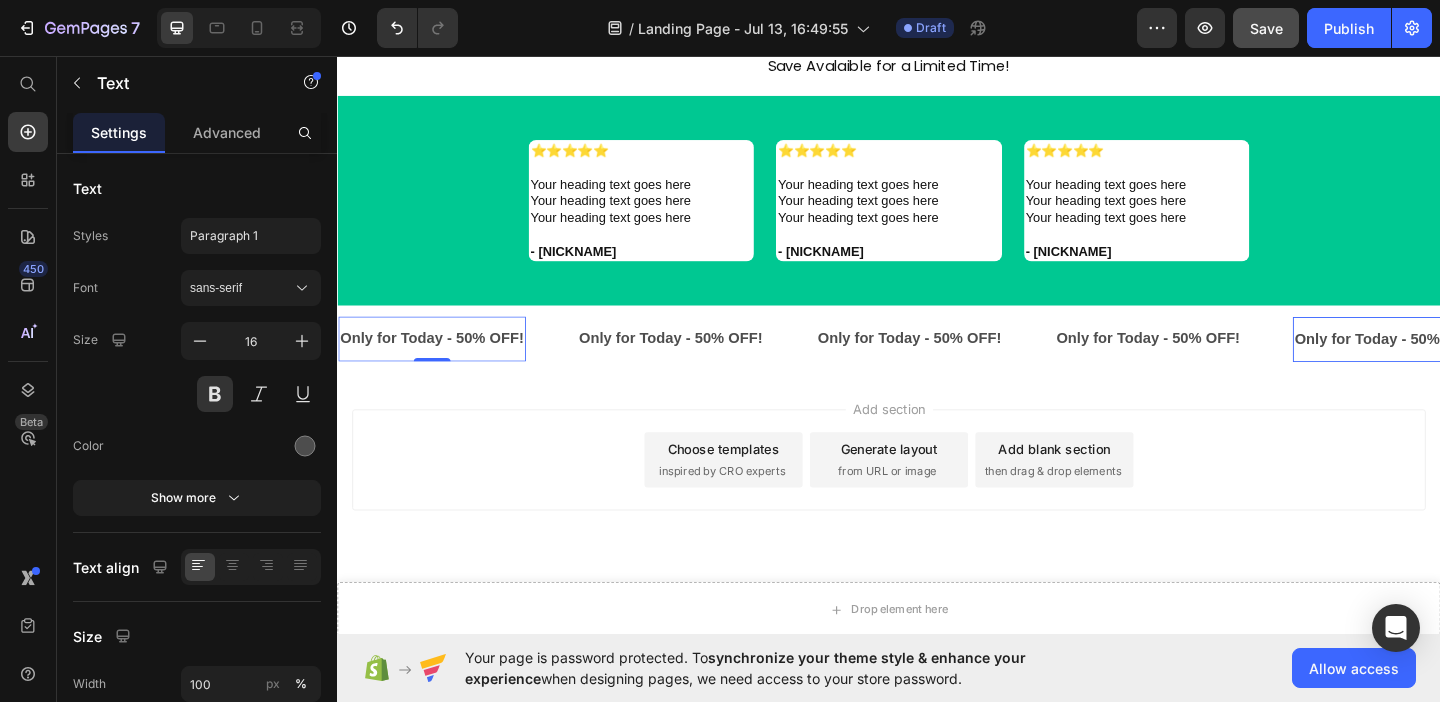 click on "Add section Choose templates inspired by CRO experts Generate layout from URL or image Add blank section then drag & drop elements" at bounding box center (937, 523) 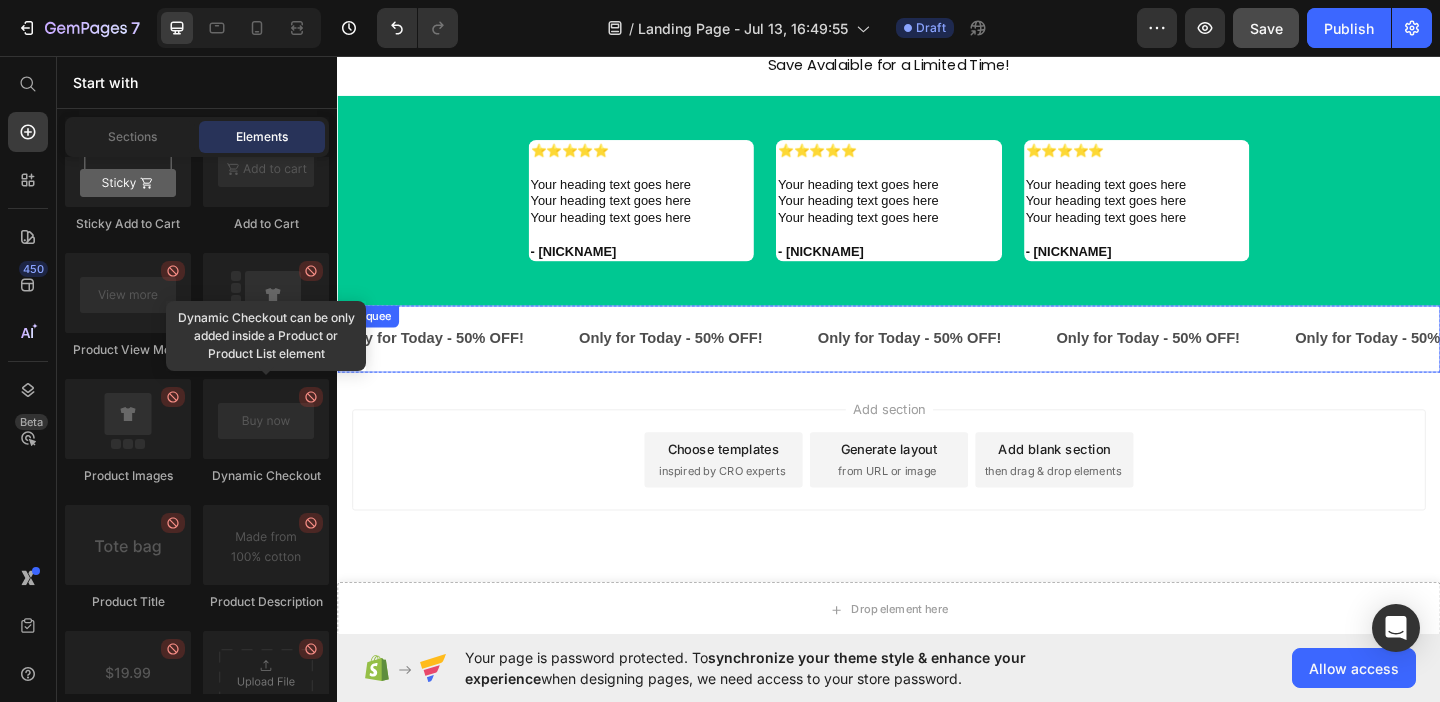 click on "Only for Today - 50% OFF! Text Only for Today - 50% OFF! Text Only for Today - 50% OFF! Text Only for Today - 50% OFF! Text Only for Today - 50% OFF! Text Only for Today - 50% OFF! Text Only for Today - 50% OFF! Text Only for Today - 50% OFF! Text Only for Today - 50% OFF! Text Only for Today - 50% OFF! Text Only for Today - 50% OFF! Text Only for Today - 50% OFF! Text Only for Today - 50% OFF! Text Only for Today - 50% OFF! Text Only for Today - 50% OFF! Text Only for Today - 50% OFF! Text Only for Today - 50% OFF! Text Only for Today - 50% OFF! Text Only for Today - 50% OFF! Text Only for Today - 50% OFF! Text Only for Today - 50% OFF! Text Only for Today - 50% OFF! Text Only for Today - 50% OFF! Text Only for Today - 50% OFF! Text Marquee" at bounding box center [937, 363] 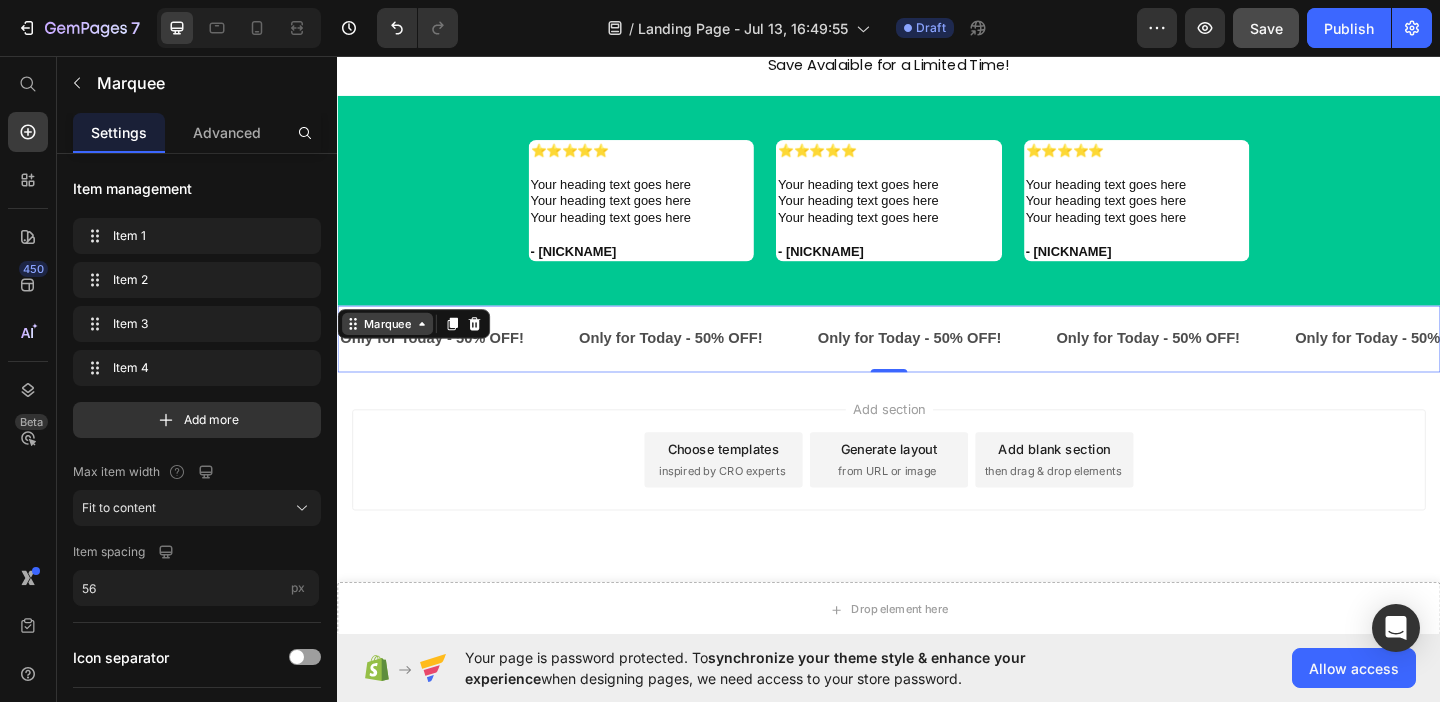 click on "Drop element here Sticky Your heading text goes here Heading your heading text goes here  Text Block Image Row Row Section 4 DOWNLOAD NOW Button Section 5 Save Avalaible for a Limited Time! Text Block  ⭐️⭐️⭐️⭐️⭐️  Your heading text goes here  Your heading text goes here  Your heading text goes here  - Nick Name Heading  ⭐️⭐️⭐️⭐️⭐️  Your heading text goes here  Your heading text goes here  Your heading text goes here    - Nick Name Heading Row  ⭐️⭐️⭐️⭐️⭐️  Your heading text goes here  Your heading text goes here  Your heading text goes here    - Nick Name Heading Row Section 6 Only for Today - 50% OFF! Text Only for Today - 50% OFF! Text Only for Today - 50% OFF! Text Only for Today - 50% OFF! Text Only for Today - 50% OFF! Text Only for Today - 50% OFF! Text Only for Today - 50% OFF! Text Only for Today - 50% OFF! Text Only for Today - 50% OFF! Text Only for Today - 50% OFF! Text Only for Today - 50% OFF! Text Text" at bounding box center [937, -247] 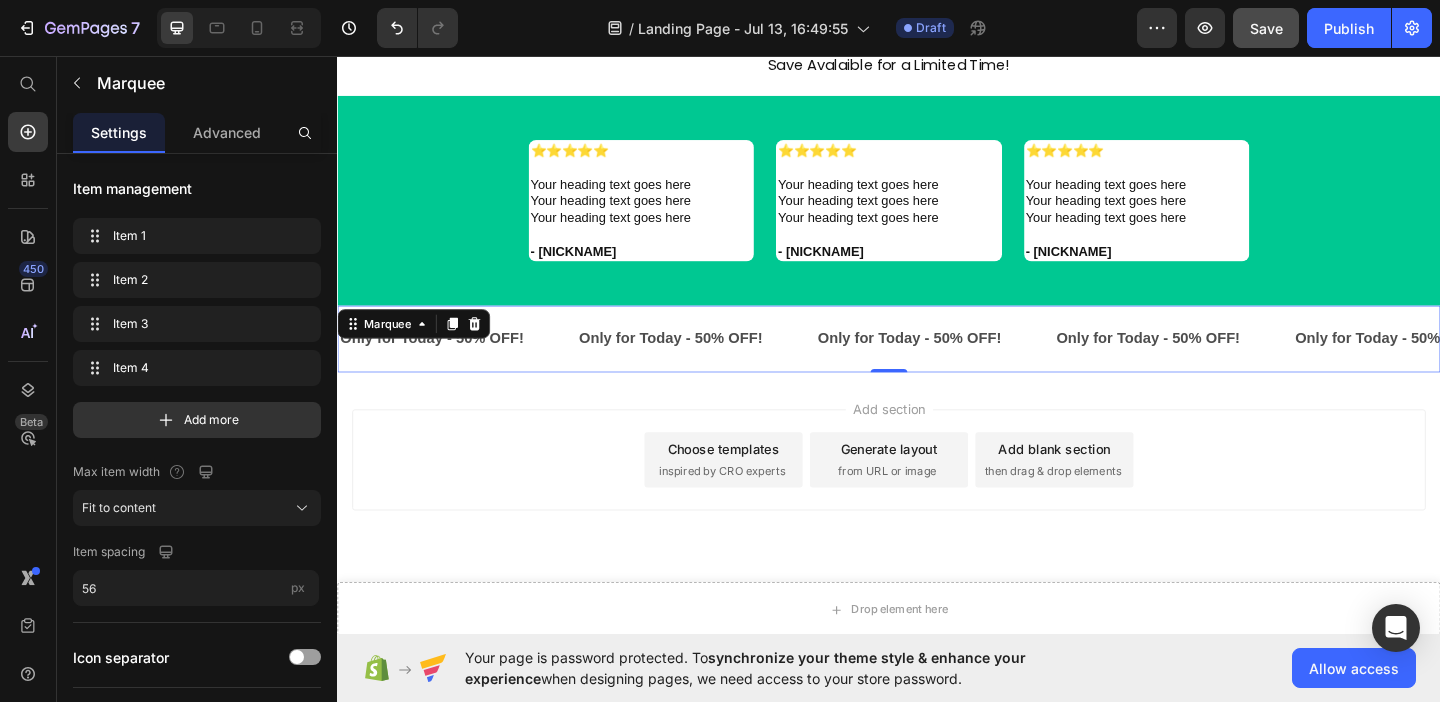 drag, startPoint x: 354, startPoint y: 352, endPoint x: 371, endPoint y: 177, distance: 175.82378 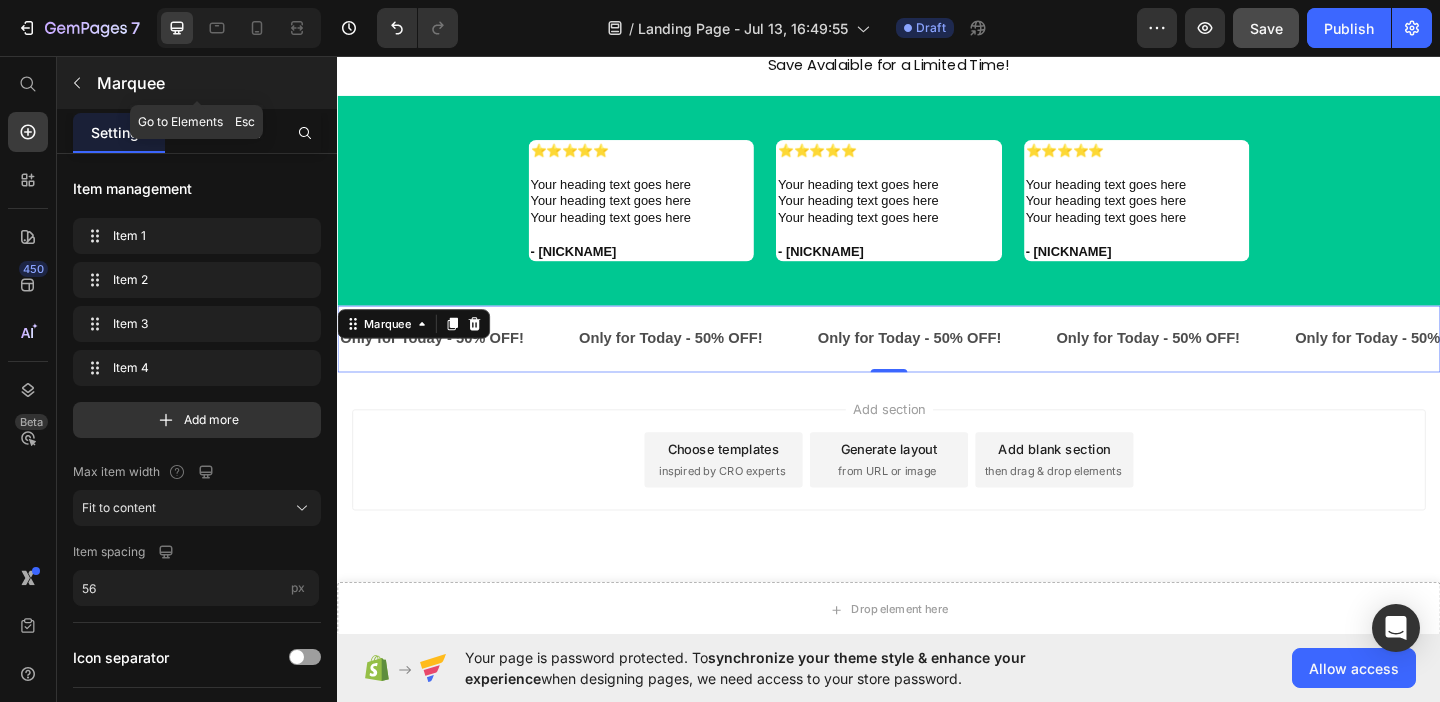 click 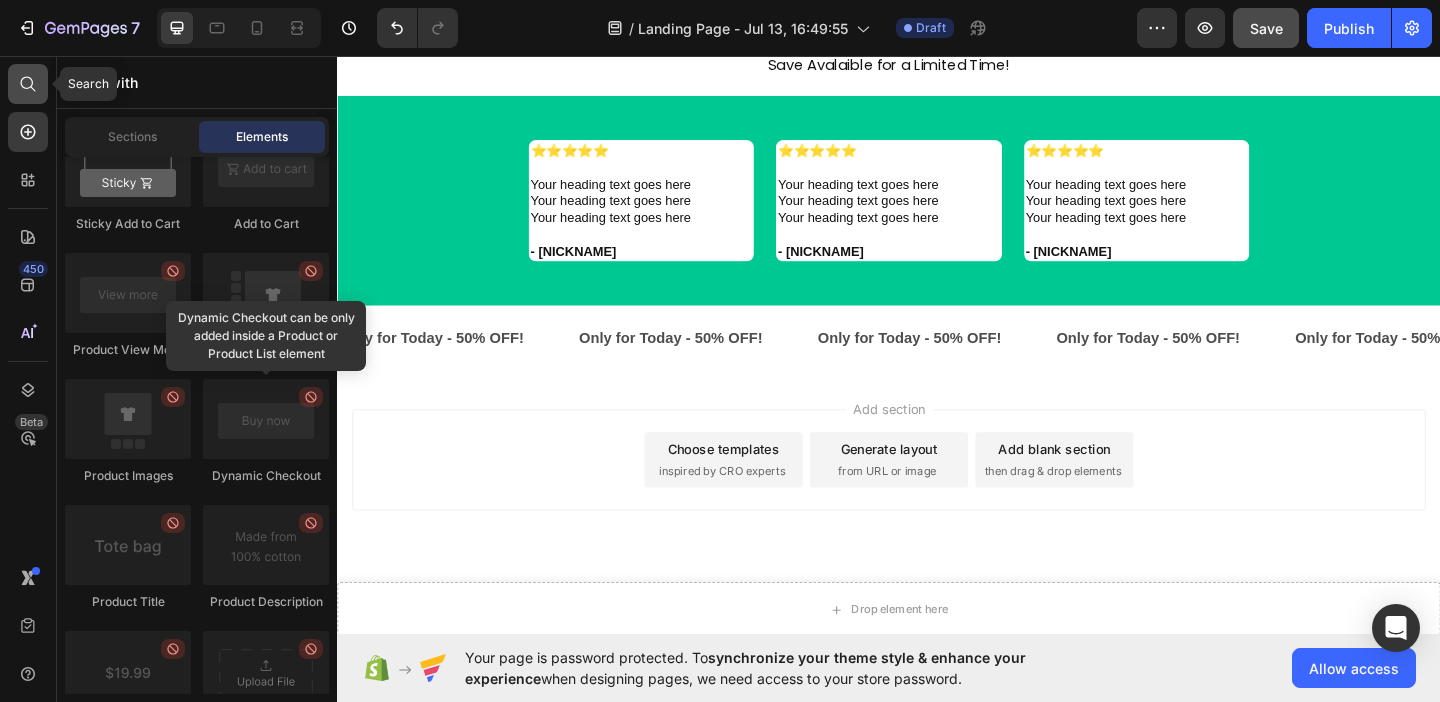 click 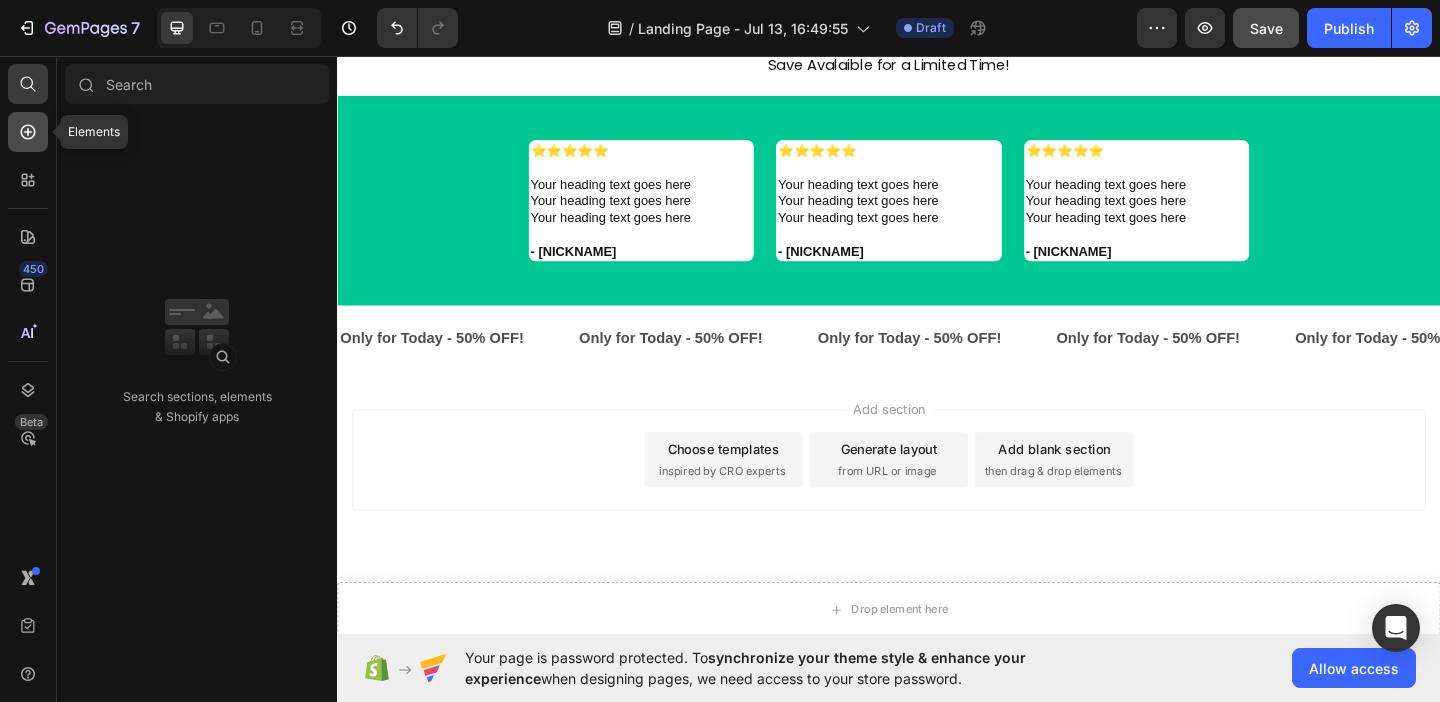 click 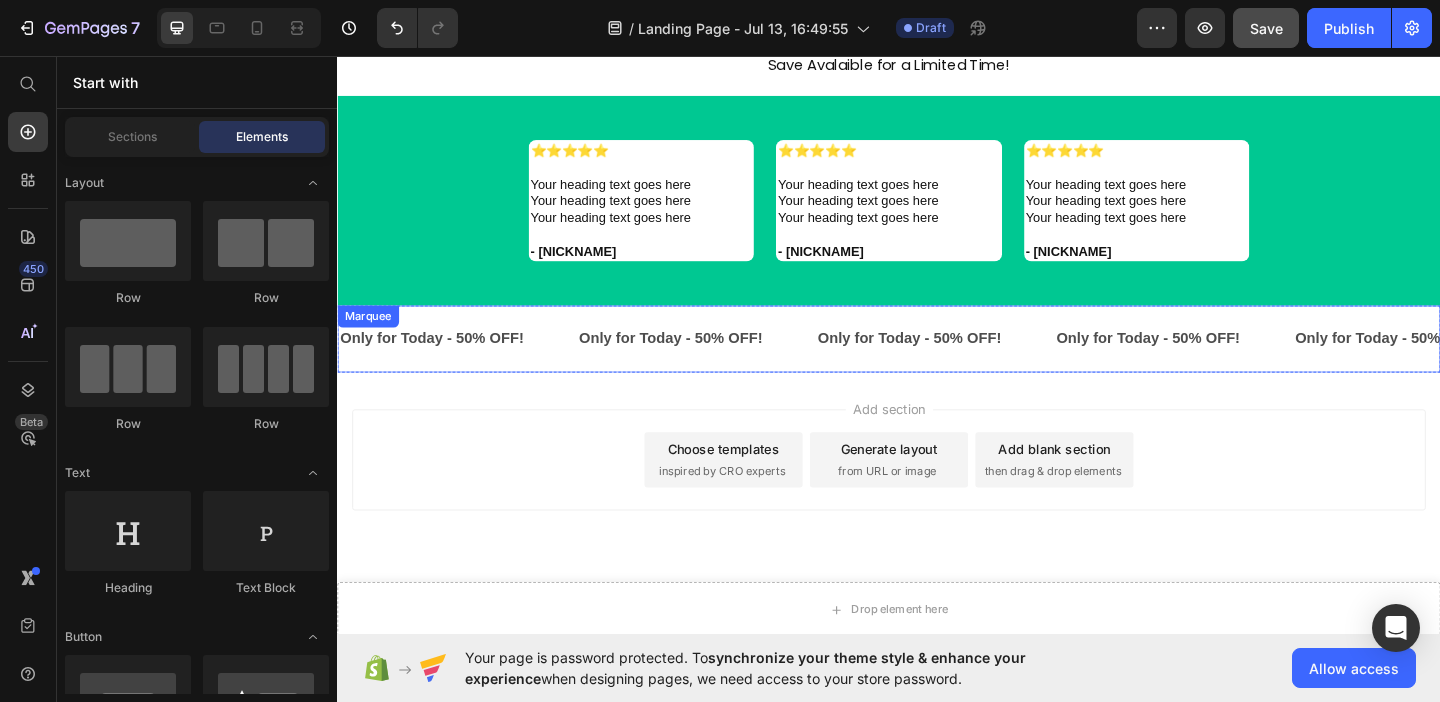 click on "Only for Today - 50% OFF! Text" at bounding box center (468, 363) 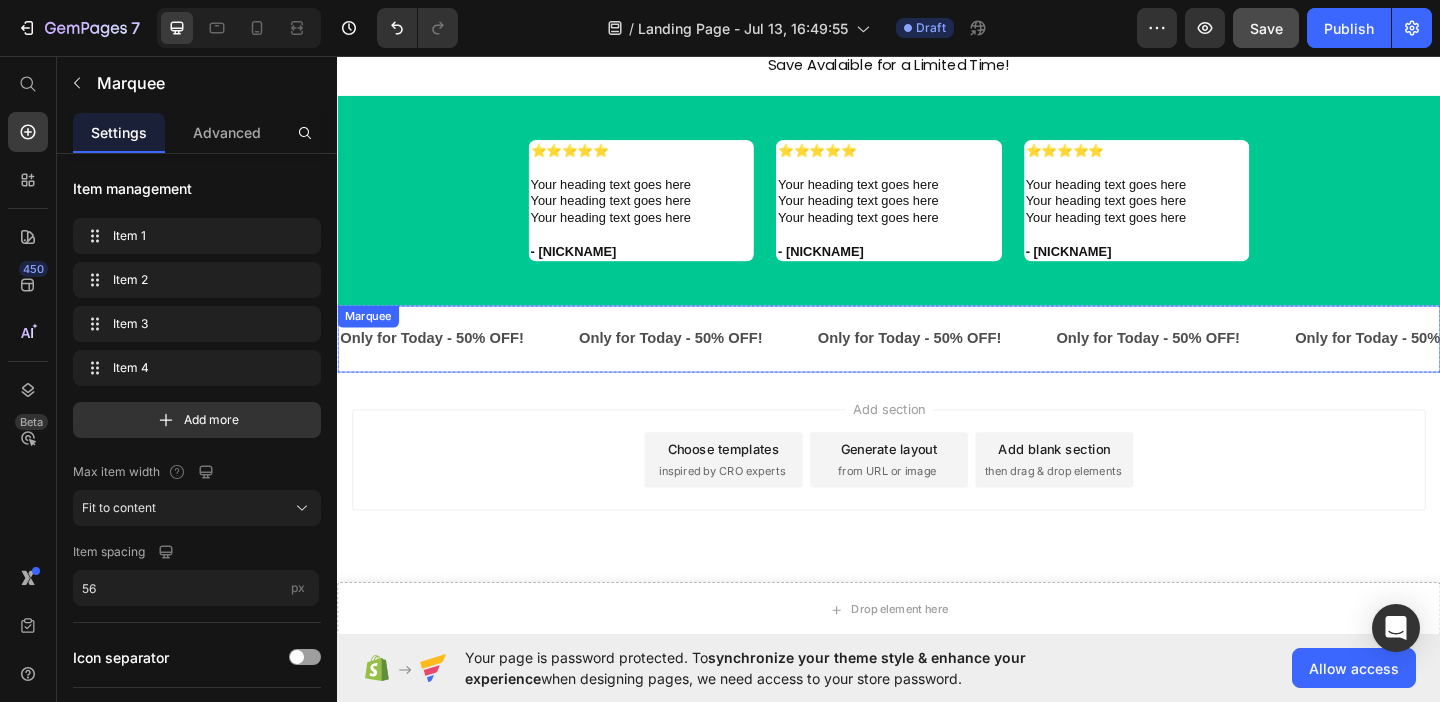 click on "Only for Today - 50% OFF! Text" at bounding box center (468, 363) 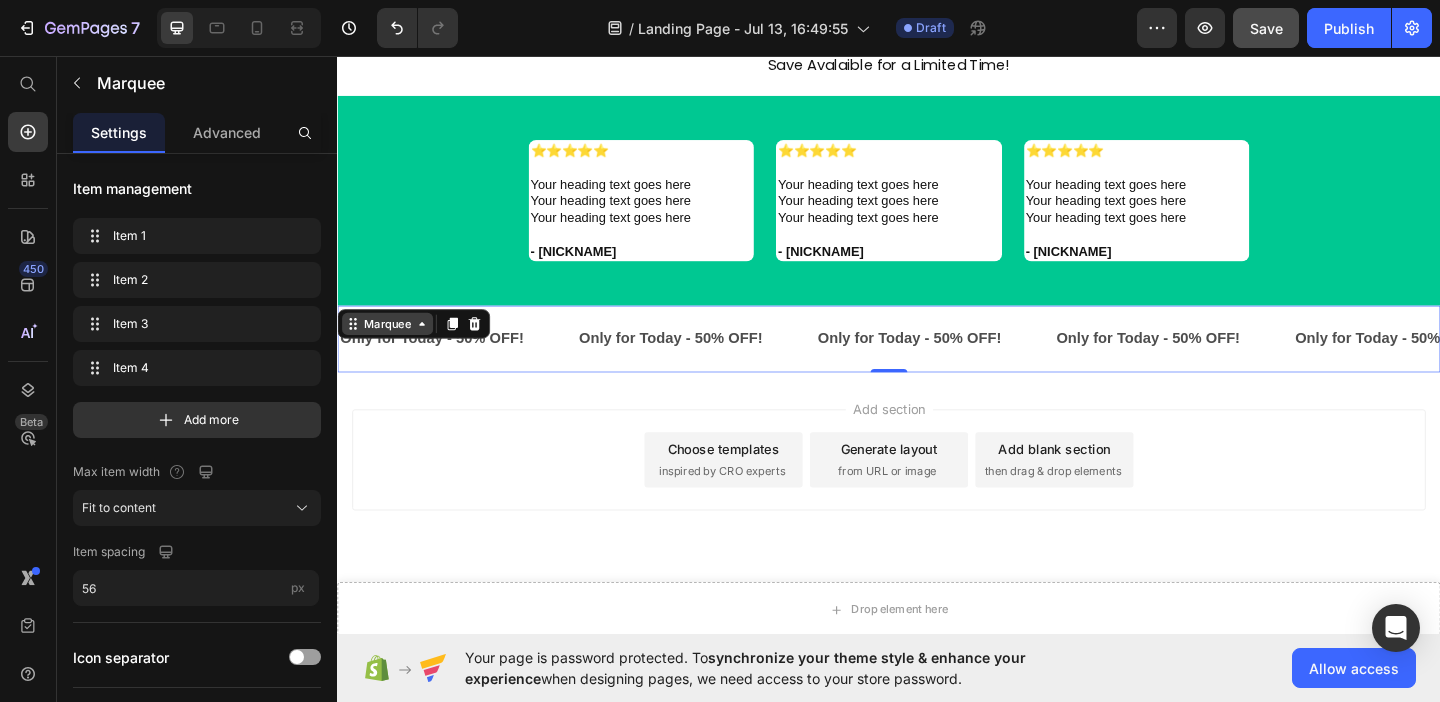 click 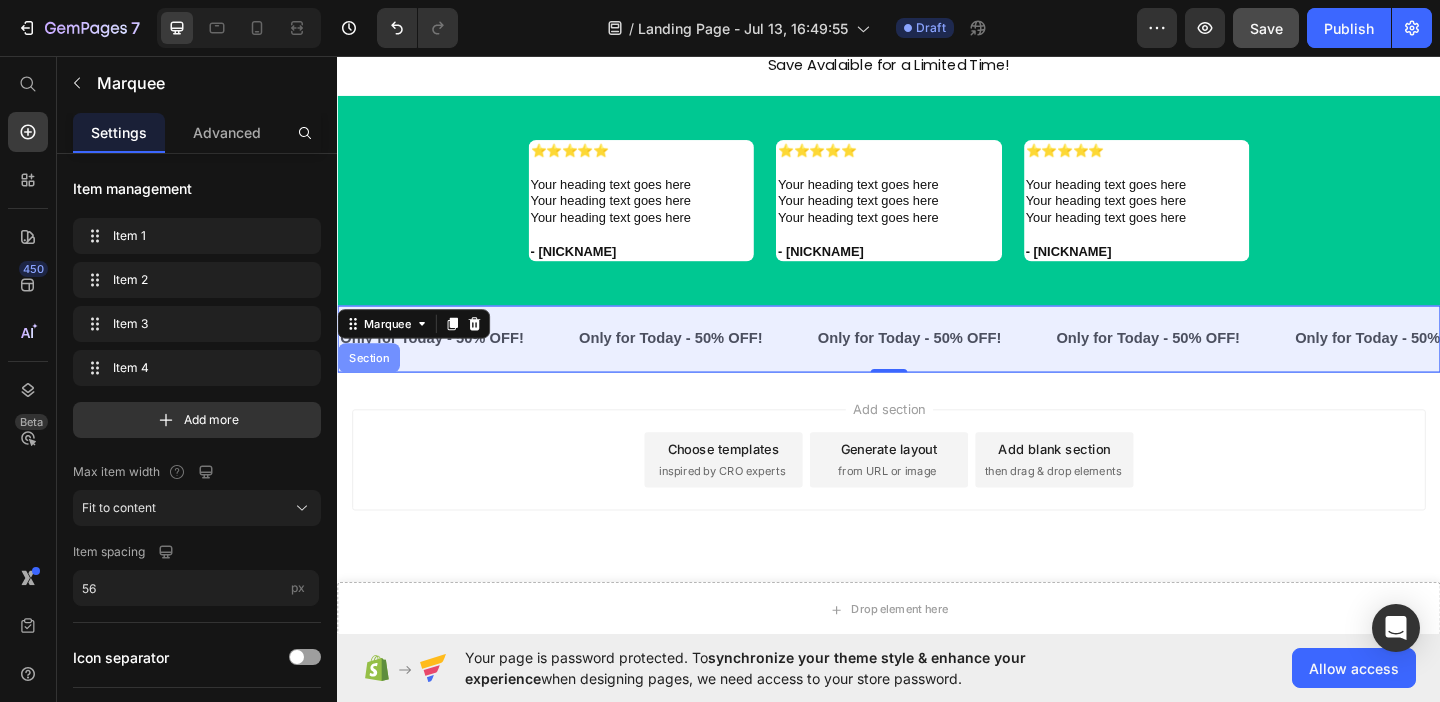 click on "Section" at bounding box center [371, 384] 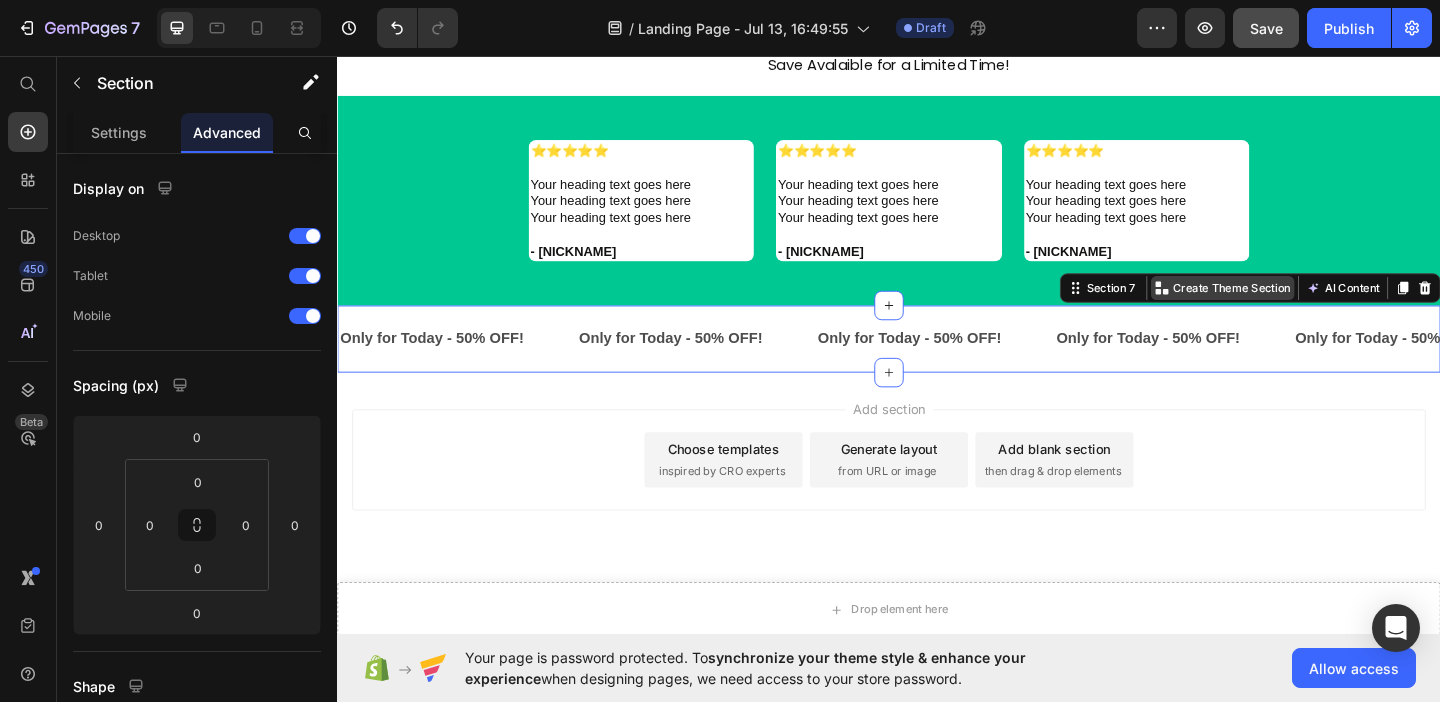 drag, startPoint x: 1138, startPoint y: 315, endPoint x: 1271, endPoint y: 315, distance: 133 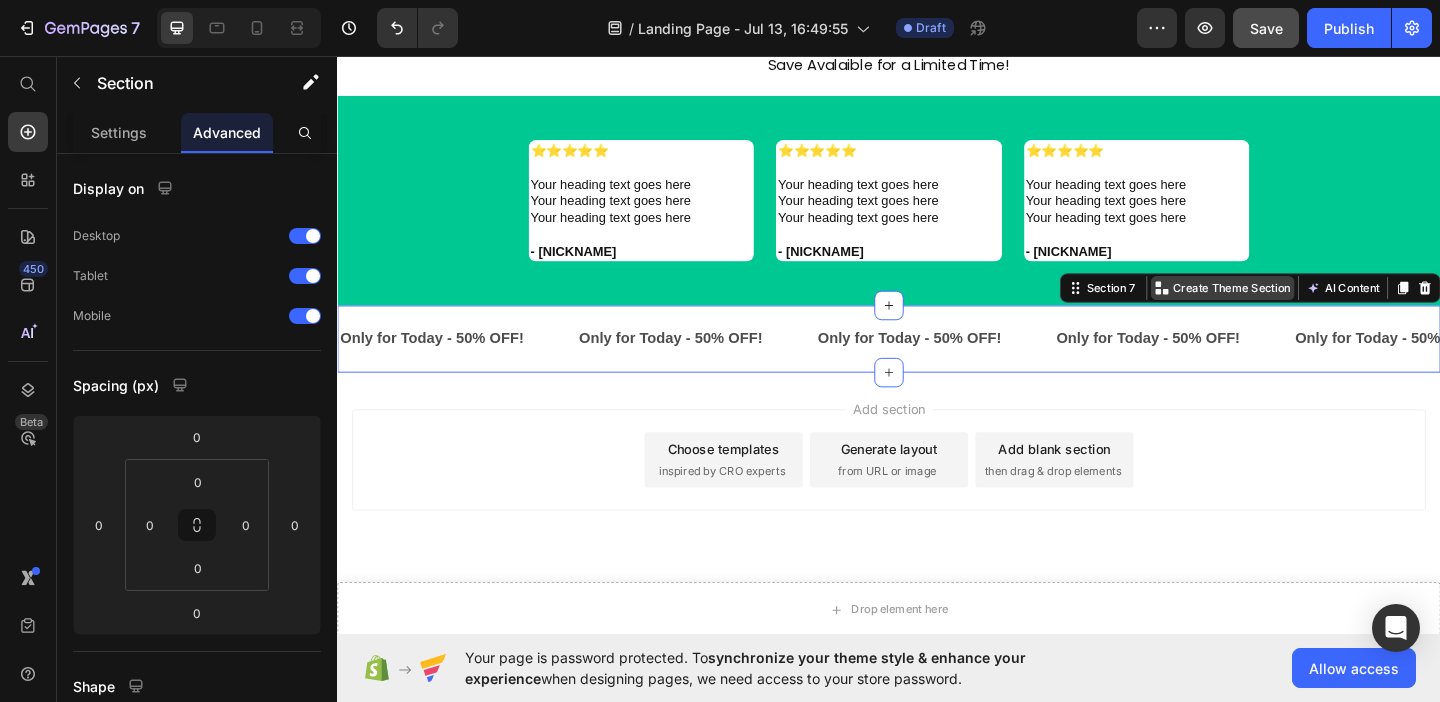 click on "Drop element here Sticky Your heading text goes here Heading your heading text goes here  Text Block Image Row Row Section 4 DOWNLOAD NOW Button Section 5 Save Avalaible for a Limited Time! Text Block  ⭐️⭐️⭐️⭐️⭐️  Your heading text goes here  Your heading text goes here  Your heading text goes here  - Nick Name Heading  ⭐️⭐️⭐️⭐️⭐️  Your heading text goes here  Your heading text goes here  Your heading text goes here    - Nick Name Heading Row  ⭐️⭐️⭐️⭐️⭐️  Your heading text goes here  Your heading text goes here  Your heading text goes here    - Nick Name Heading Row Section 6 Only for Today - 50% OFF! Text Only for Today - 50% OFF! Text Only for Today - 50% OFF! Text Only for Today - 50% OFF! Text Only for Today - 50% OFF! Text Only for Today - 50% OFF! Text Only for Today - 50% OFF! Text Only for Today - 50% OFF! Text Only for Today - 50% OFF! Text Only for Today - 50% OFF! Text Only for Today - 50% OFF! Text Text" at bounding box center (937, -247) 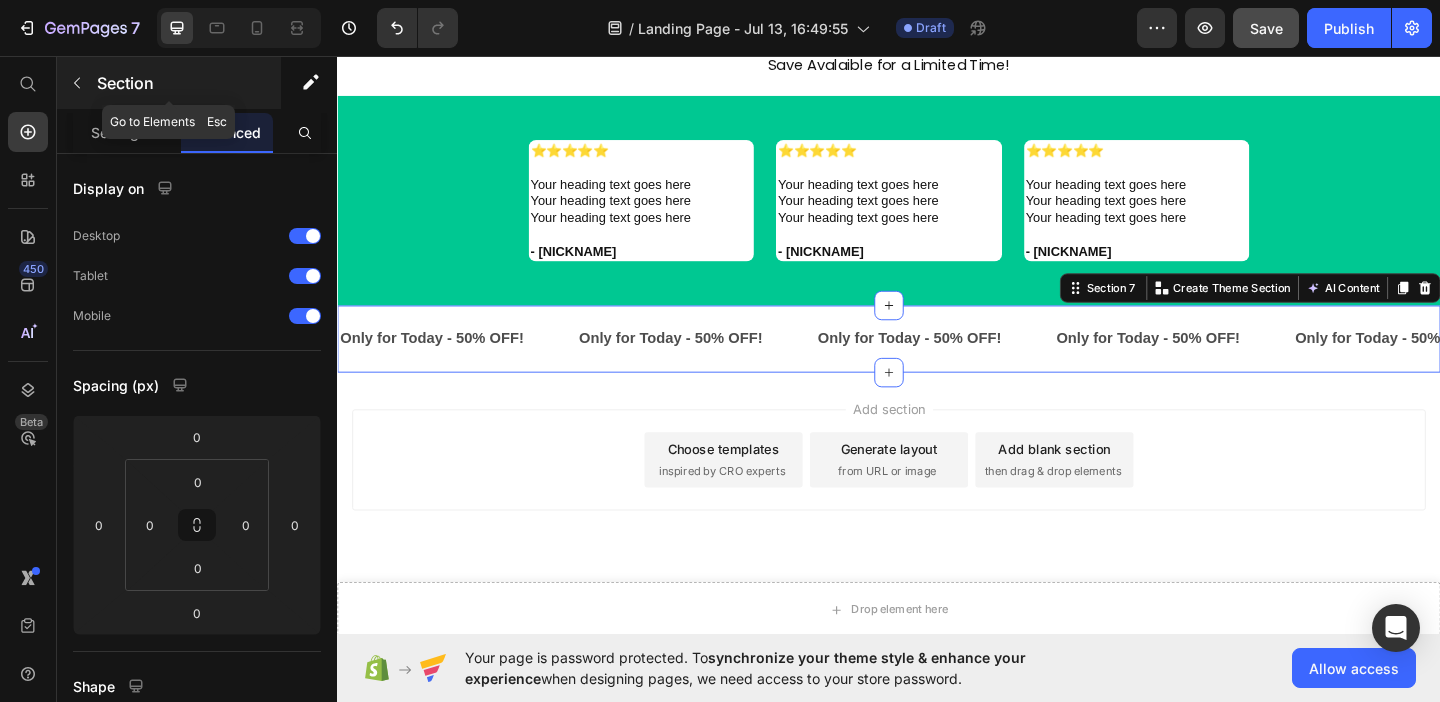 click 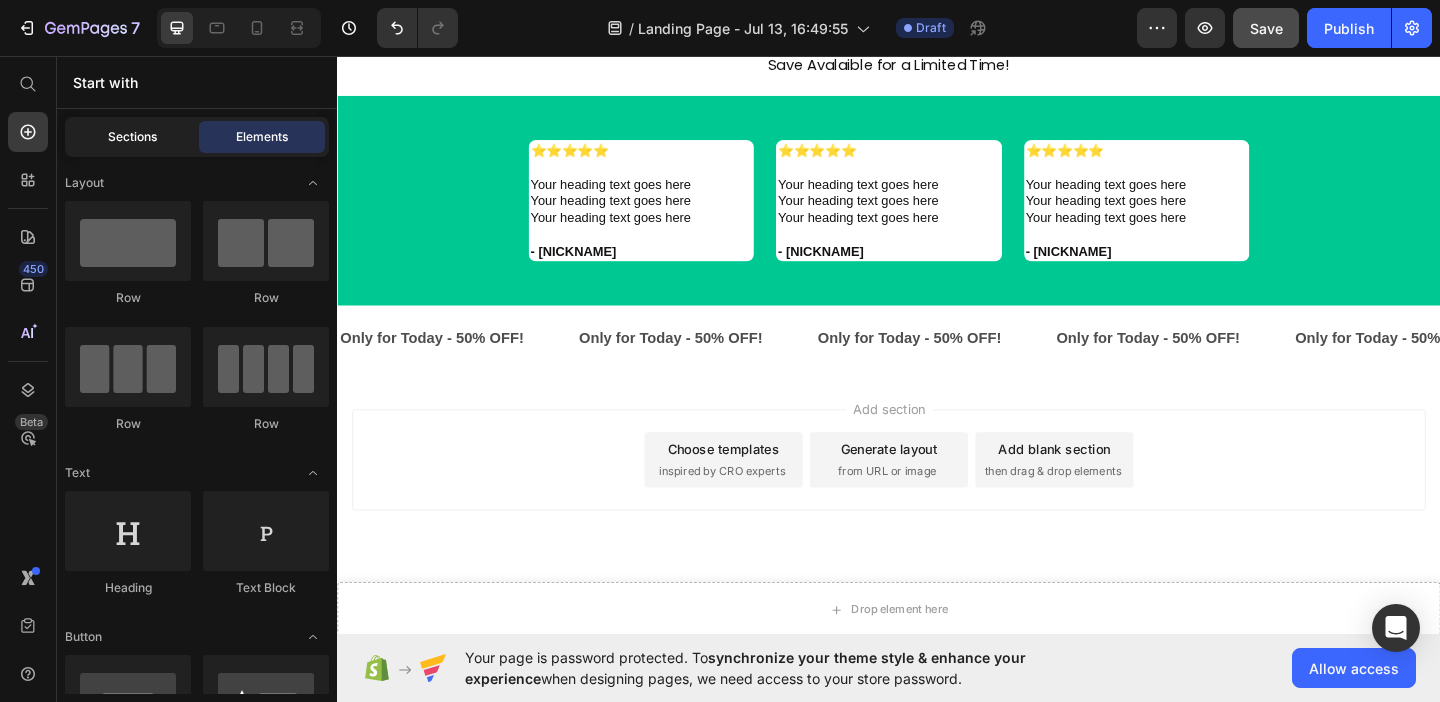 click on "Sections" at bounding box center [132, 137] 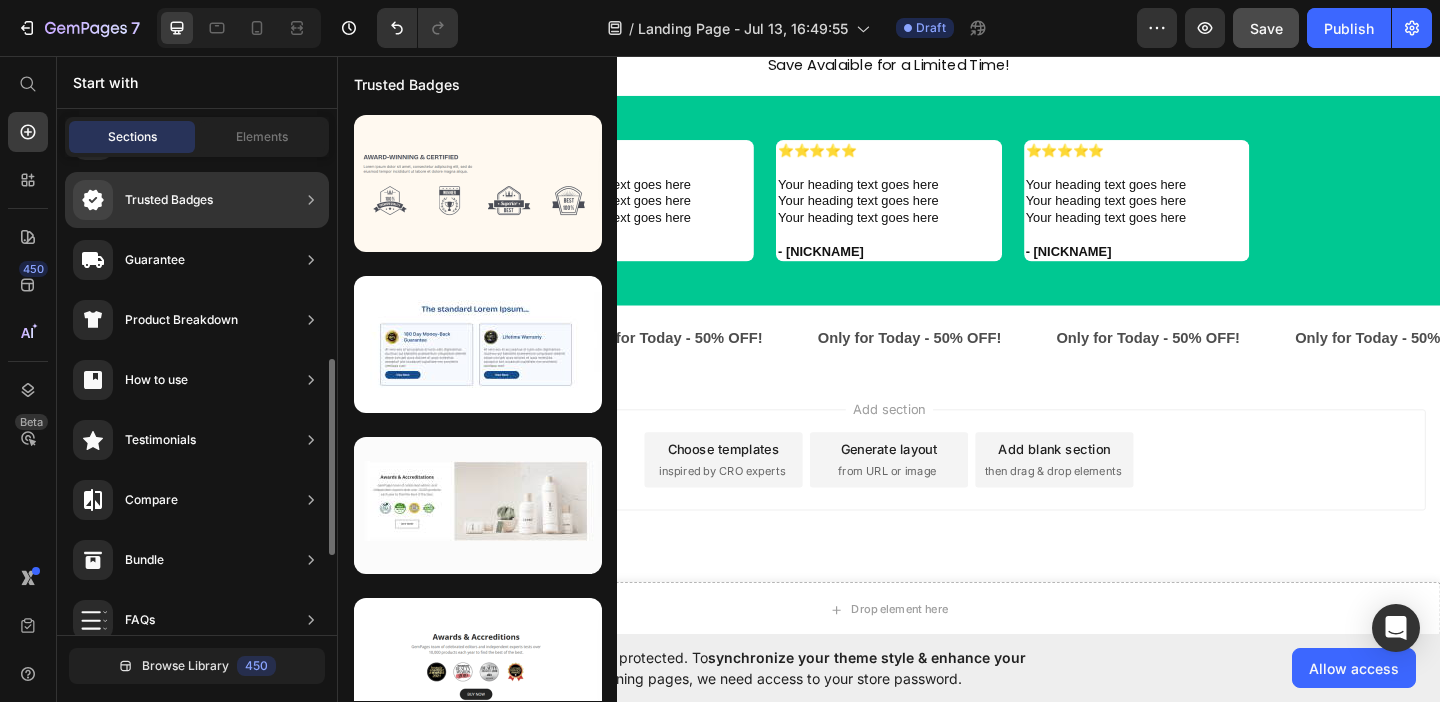 scroll, scrollTop: 283, scrollLeft: 0, axis: vertical 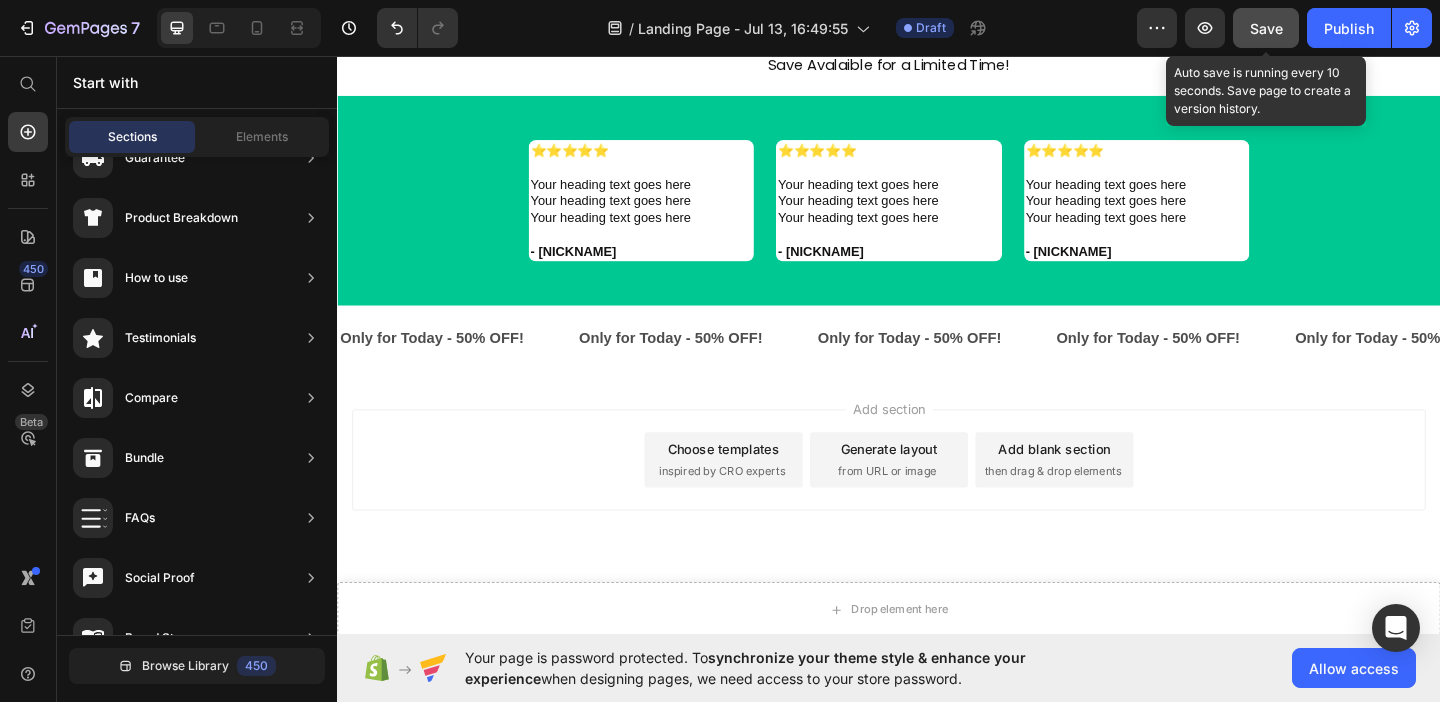 click on "Save" at bounding box center (1266, 28) 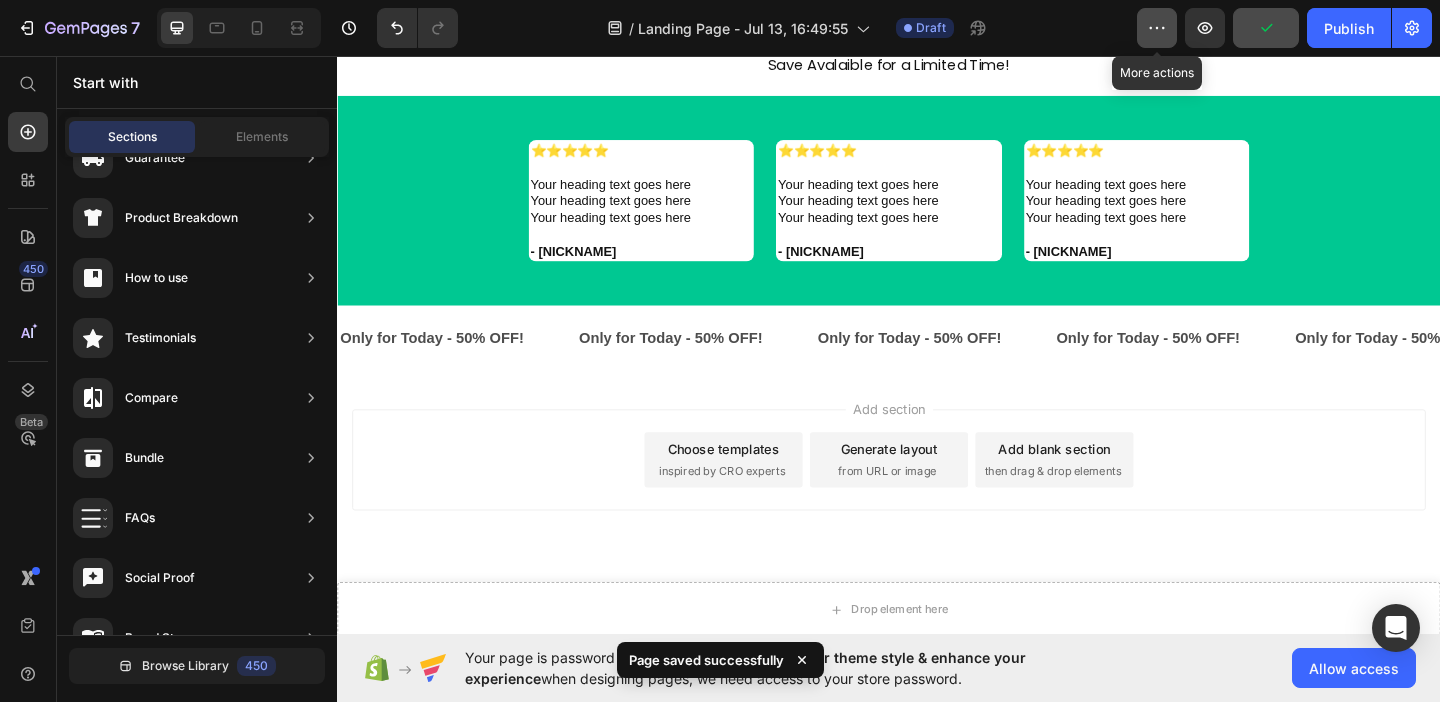 click 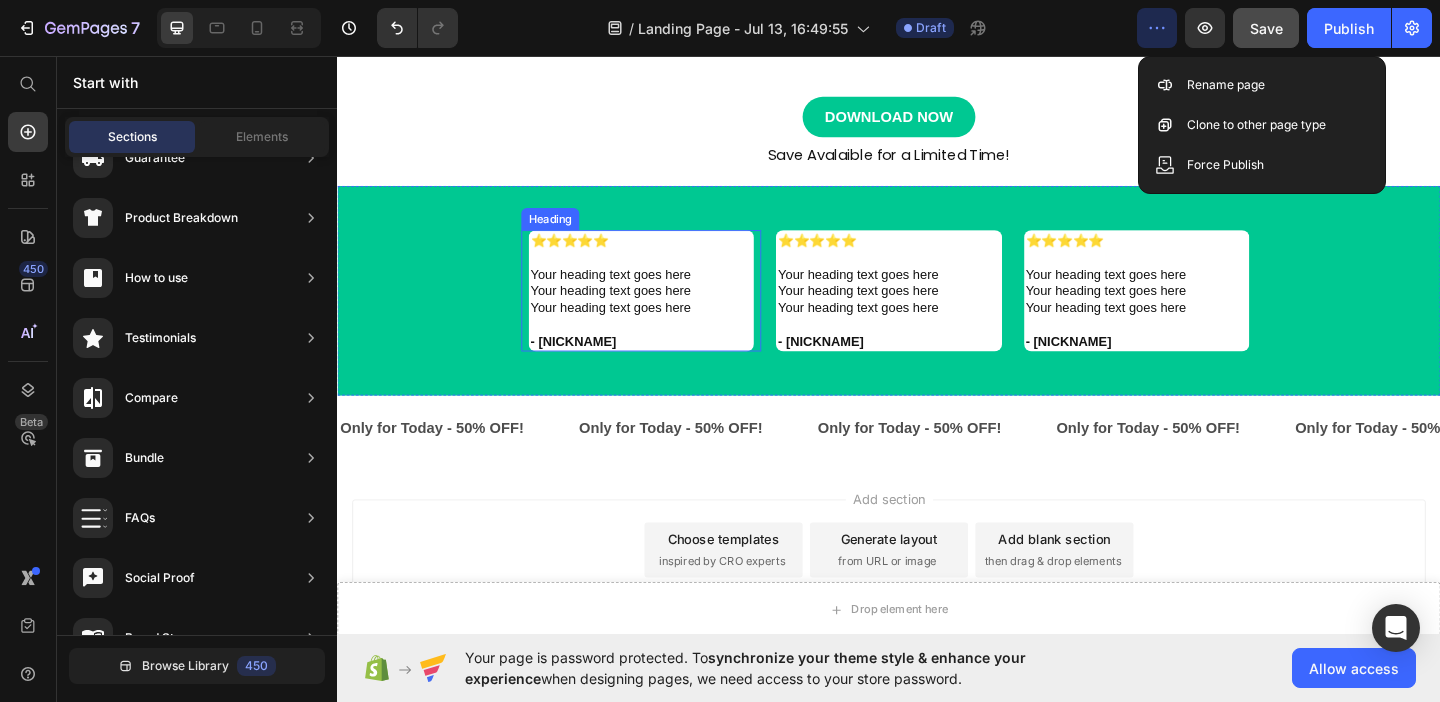 scroll, scrollTop: 902, scrollLeft: 0, axis: vertical 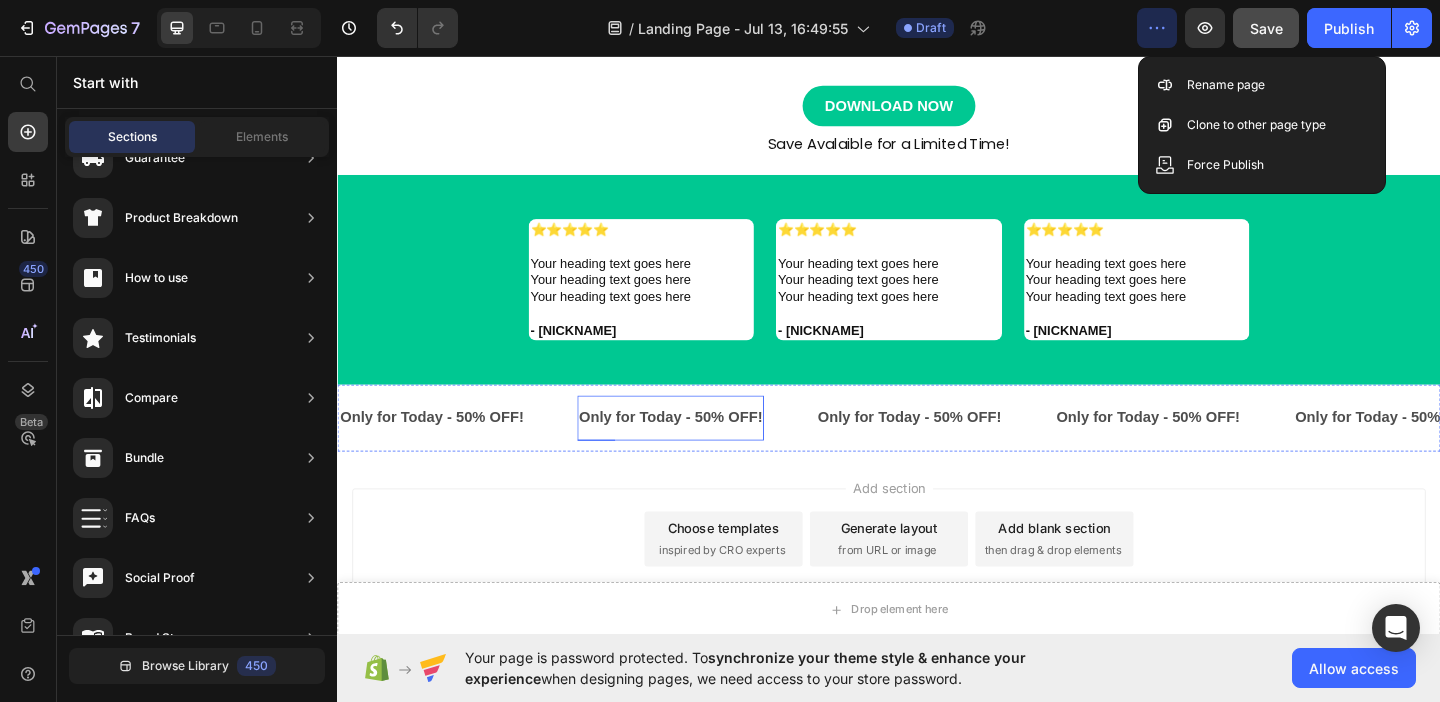 click on "Only for Today - 50% OFF!" at bounding box center [700, 449] 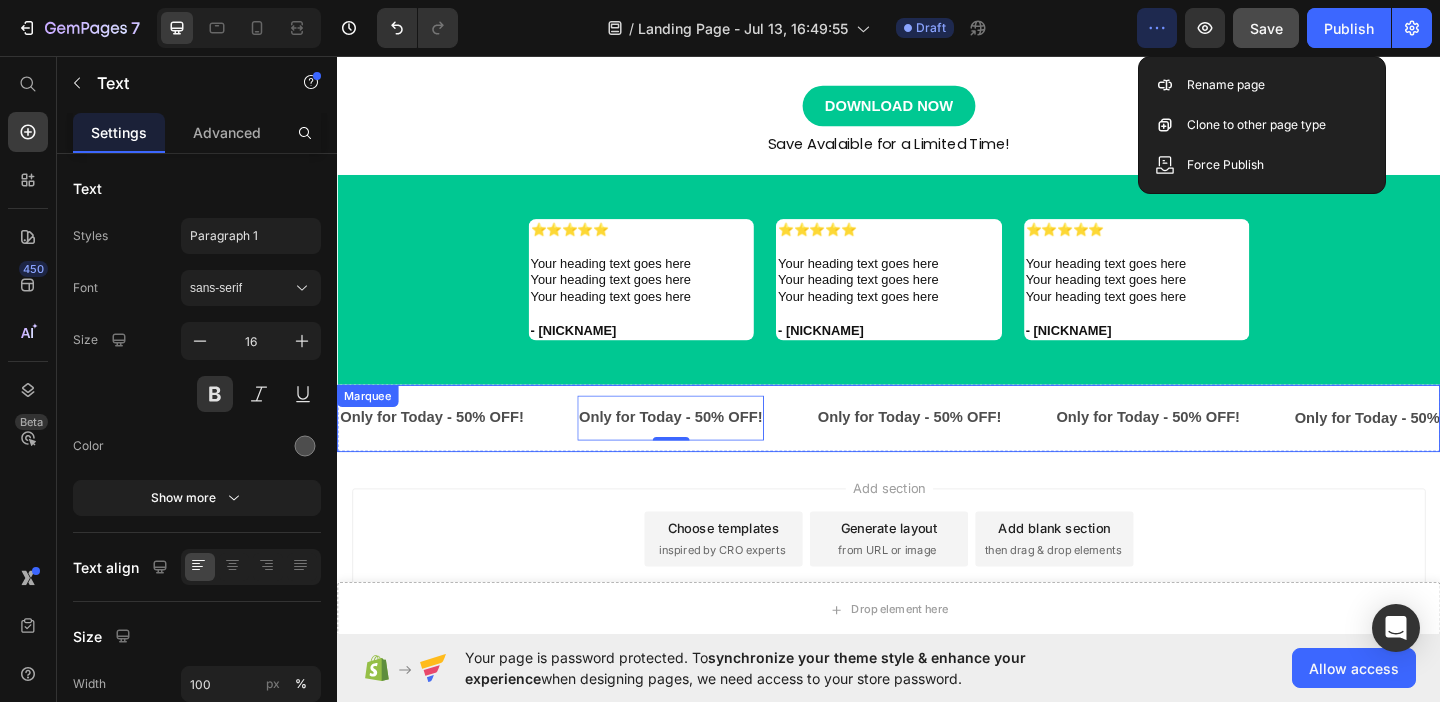 click on "Only for Today - 50% OFF! Text Only for Today - 50% OFF! Text   0 Only for Today - 50% OFF! Text Only for Today - 50% OFF! Text Only for Today - 50% OFF! Text Only for Today - 50% OFF! Text   0 Only for Today - 50% OFF! Text Only for Today - 50% OFF! Text Only for Today - 50% OFF! Text Only for Today - 50% OFF! Text   0 Only for Today - 50% OFF! Text Only for Today - 50% OFF! Text Only for Today - 50% OFF! Text Only for Today - 50% OFF! Text   0 Only for Today - 50% OFF! Text Only for Today - 50% OFF! Text Only for Today - 50% OFF! Text Only for Today - 50% OFF! Text   0 Only for Today - 50% OFF! Text Only for Today - 50% OFF! Text Only for Today - 50% OFF! Text Only for Today - 50% OFF! Text   0 Only for Today - 50% OFF! Text Only for Today - 50% OFF! Text Marquee" at bounding box center (937, 449) 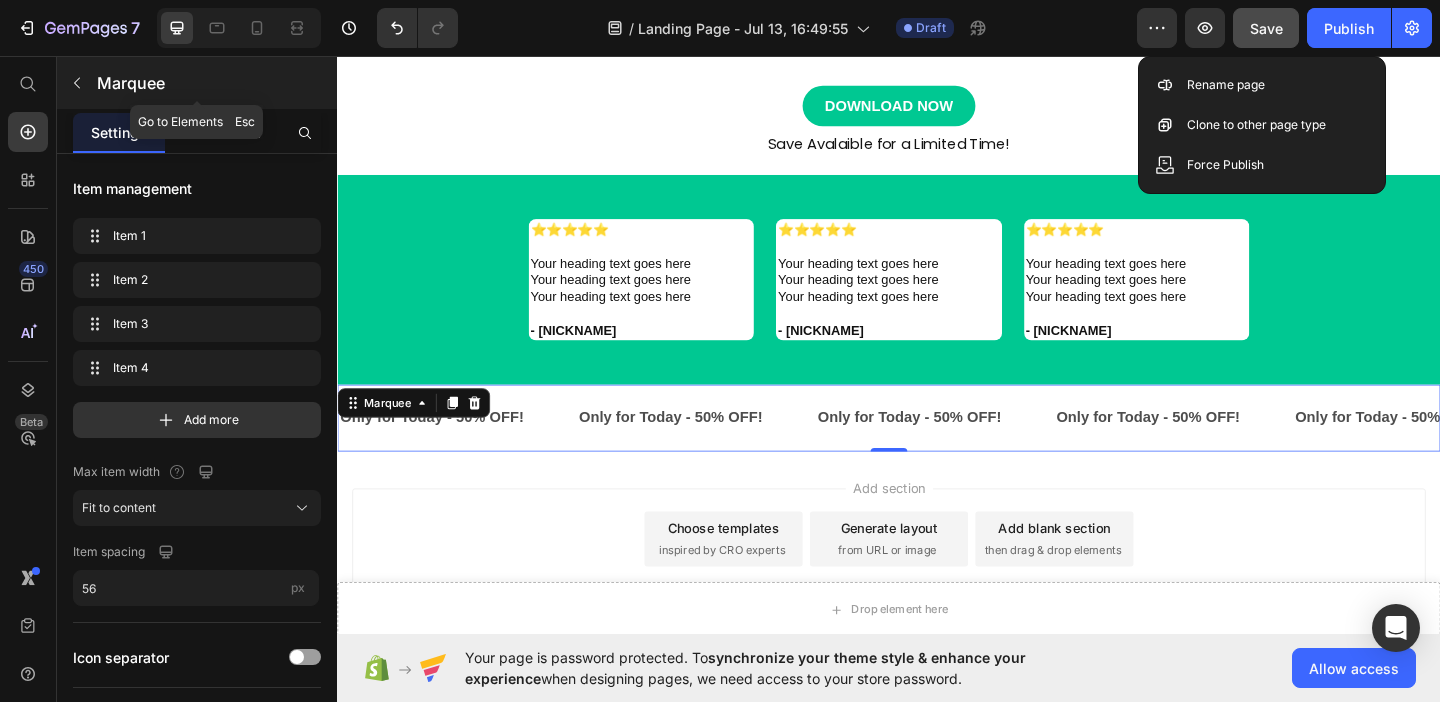 click 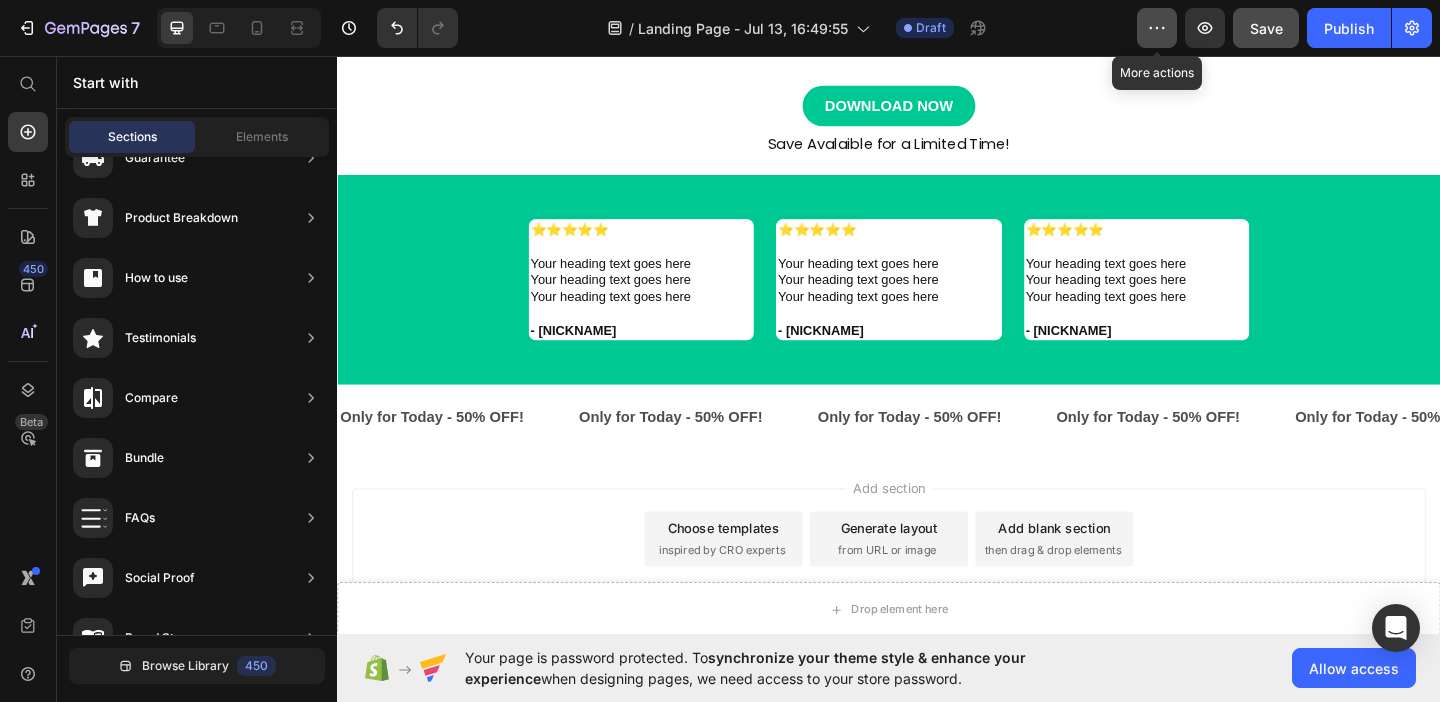 click 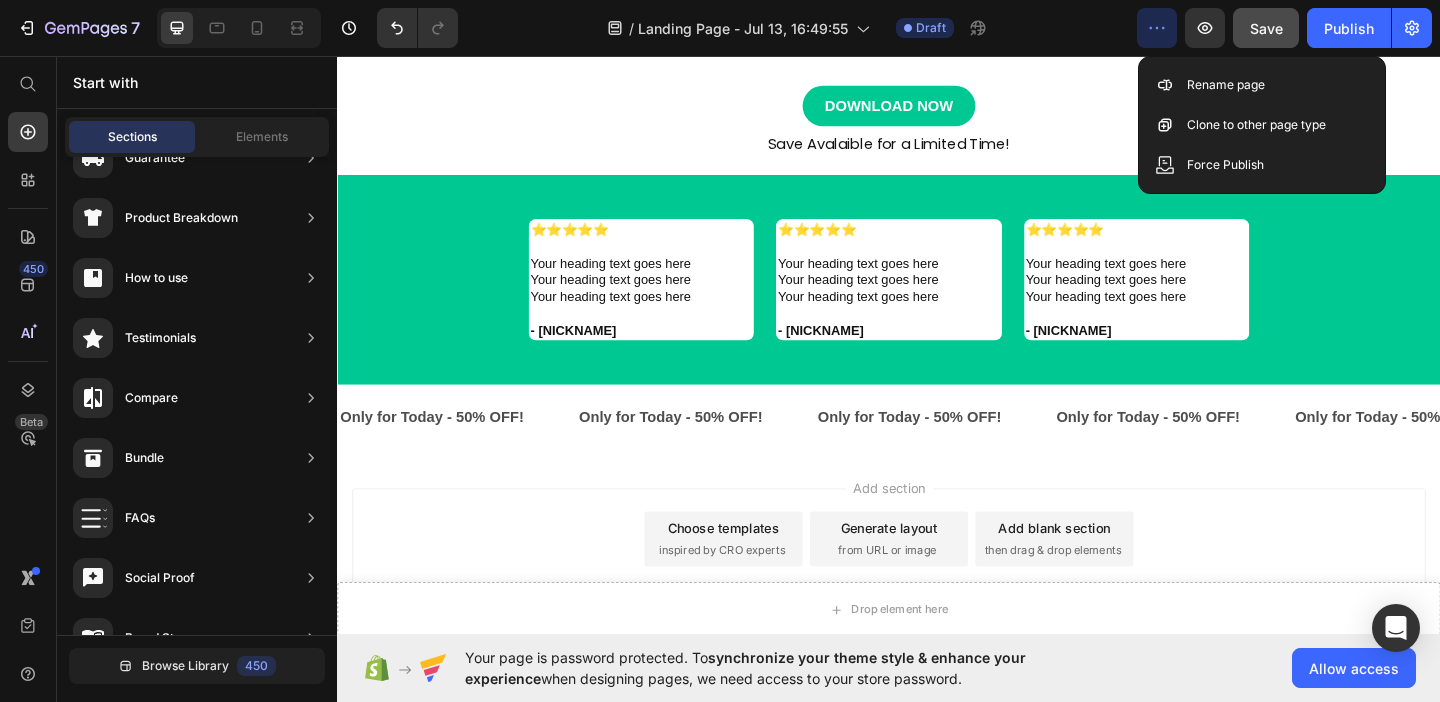 click on "Add section Choose templates inspired by CRO experts Generate layout from URL or image Add blank section then drag & drop elements" at bounding box center (937, 581) 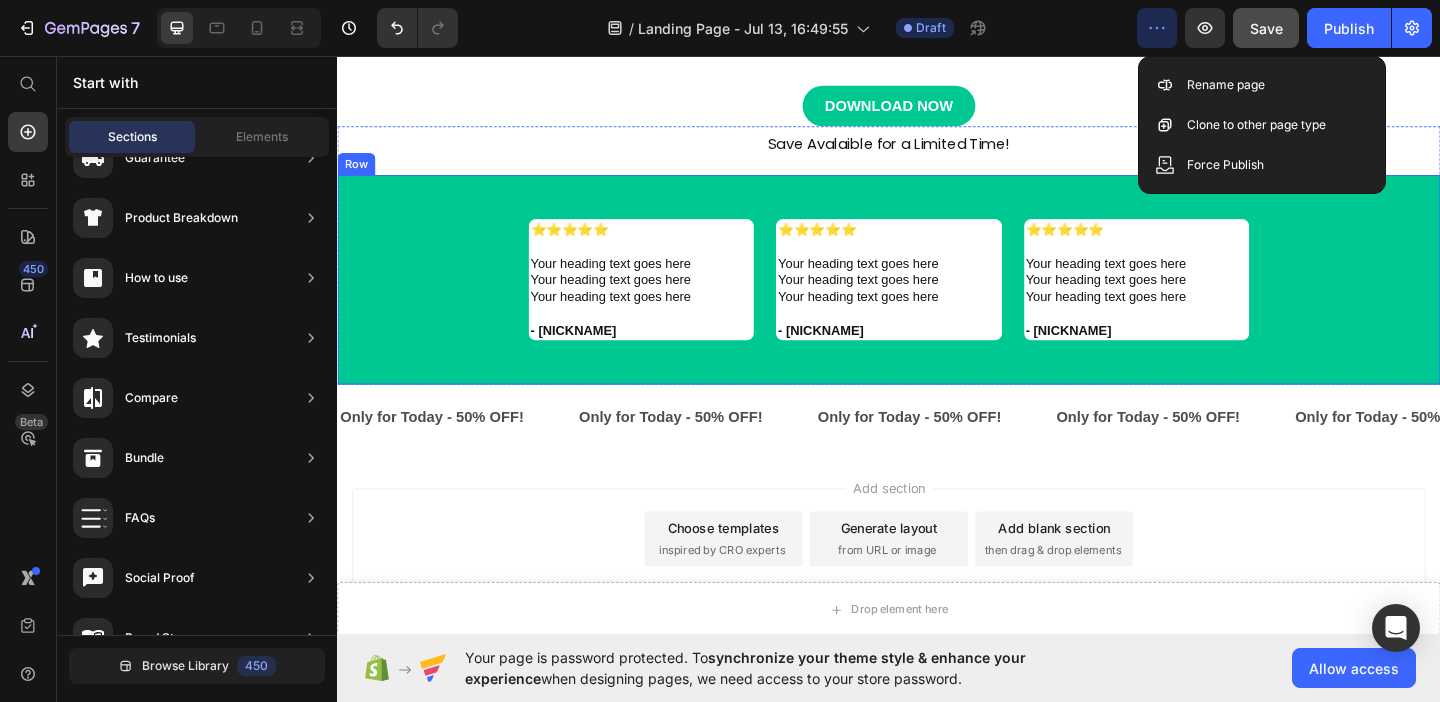 click on "⭐️⭐️⭐️⭐️⭐️  Your heading text goes here  Your heading text goes here  Your heading text goes here  - Nick Name Heading  ⭐️⭐️⭐️⭐️⭐️  Your heading text goes here  Your heading text goes here  Your heading text goes here    - Nick Name Heading Row  ⭐️⭐️⭐️⭐️⭐️  Your heading text goes here  Your heading text goes here  Your heading text goes here    - Nick Name Heading Row" at bounding box center (937, 298) 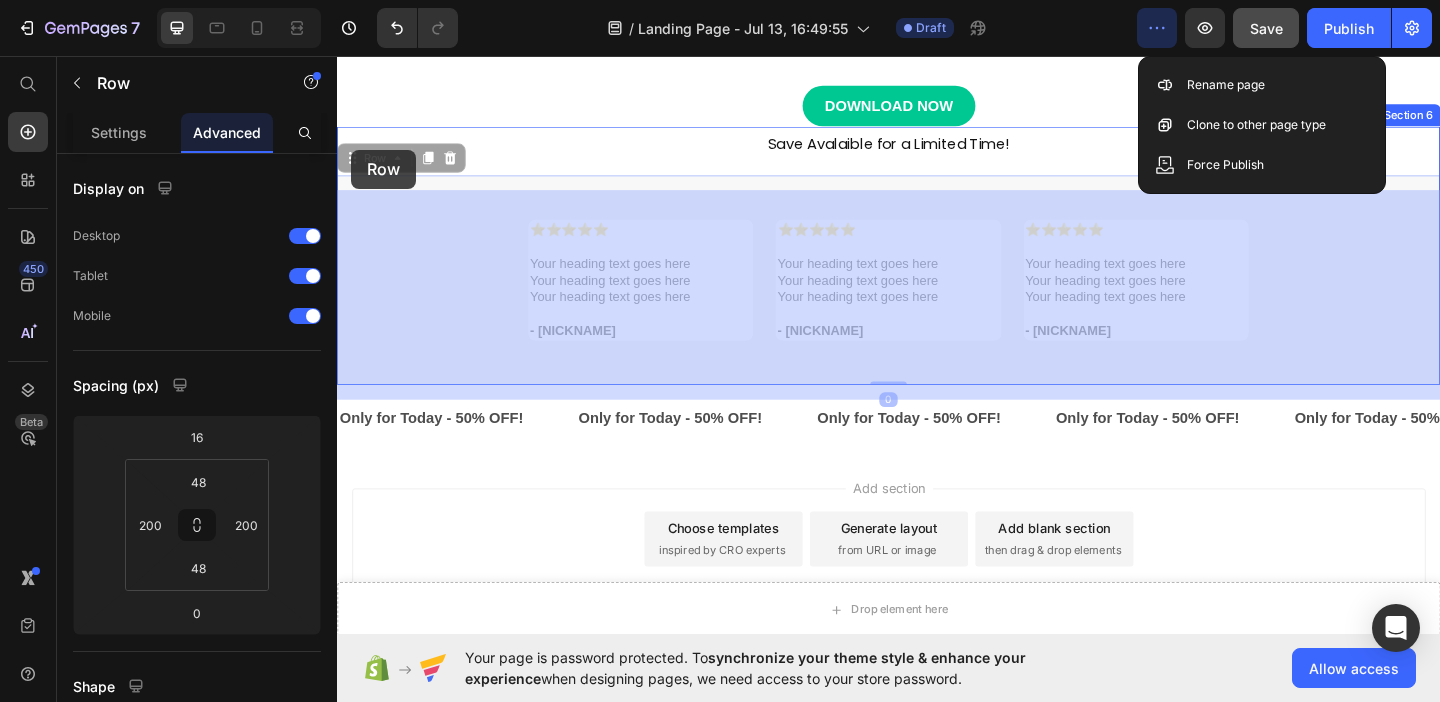click on "Header
Drop element here Sticky Your heading text goes here Heading your heading text goes here  Text Block Image Row Row Section 4 DOWNLOAD NOW Button Section 5 Save Avalaible for a Limited Time! Text Block  ⭐️⭐️⭐️⭐️⭐️  Your heading text goes here  Your heading text goes here  Your heading text goes here  - Nick Name Heading  ⭐️⭐️⭐️⭐️⭐️  Your heading text goes here  Your heading text goes here  Your heading text goes here    - Nick Name Heading Row  ⭐️⭐️⭐️⭐️⭐️  Your heading text goes here  Your heading text goes here  Your heading text goes here    - Nick Name Heading Row   0  ⭐️⭐️⭐️⭐️⭐️  Your heading text goes here  Your heading text goes here  Your heading text goes here  - Nick Name Heading  ⭐️⭐️⭐️⭐️⭐️  Your heading text goes here  Your heading text goes here  Your heading text goes here    - Nick Name Heading Row  ⭐️⭐️⭐️⭐️⭐️   Heading Row" at bounding box center [937, -38] 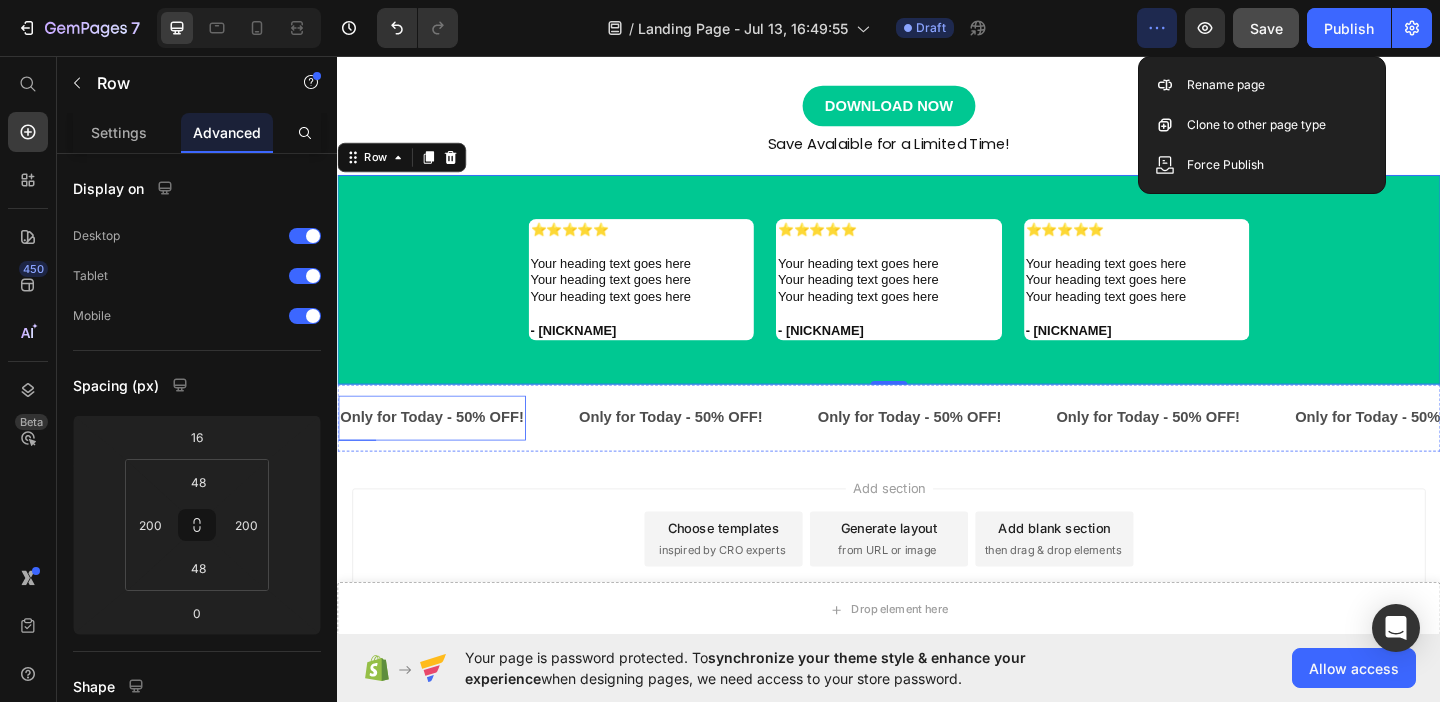 click on "Only for Today - 50% OFF!" at bounding box center (440, 449) 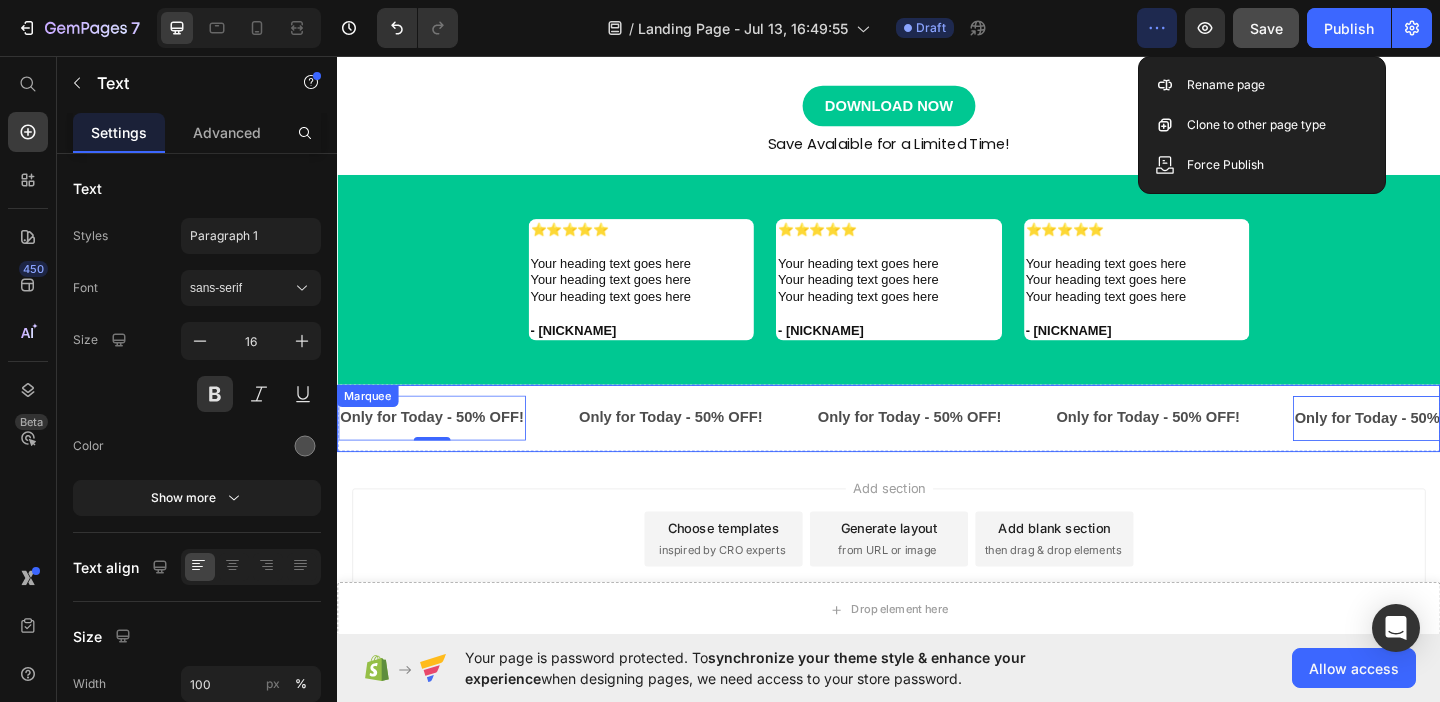click on "Only for Today - 50% OFF! Text   0" at bounding box center [468, 449] 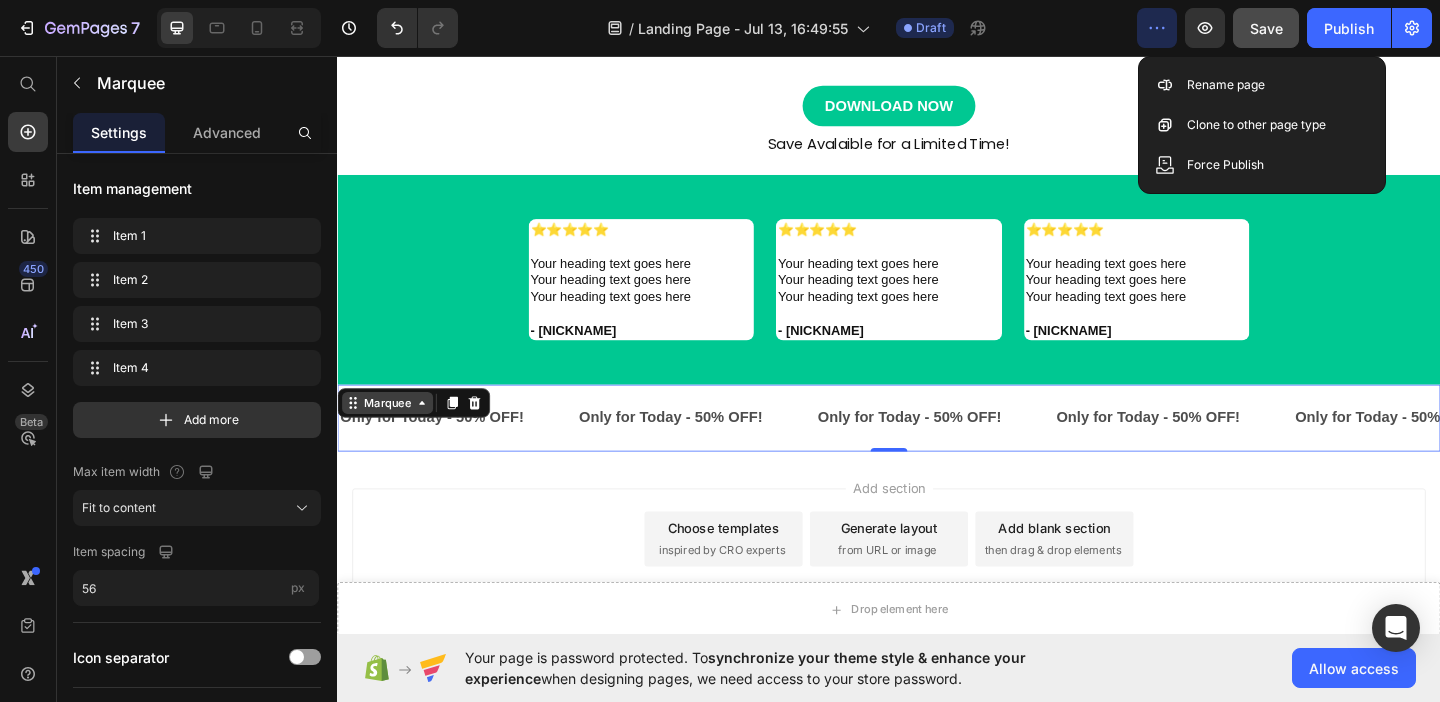 drag, startPoint x: 377, startPoint y: 427, endPoint x: 353, endPoint y: 439, distance: 26.832815 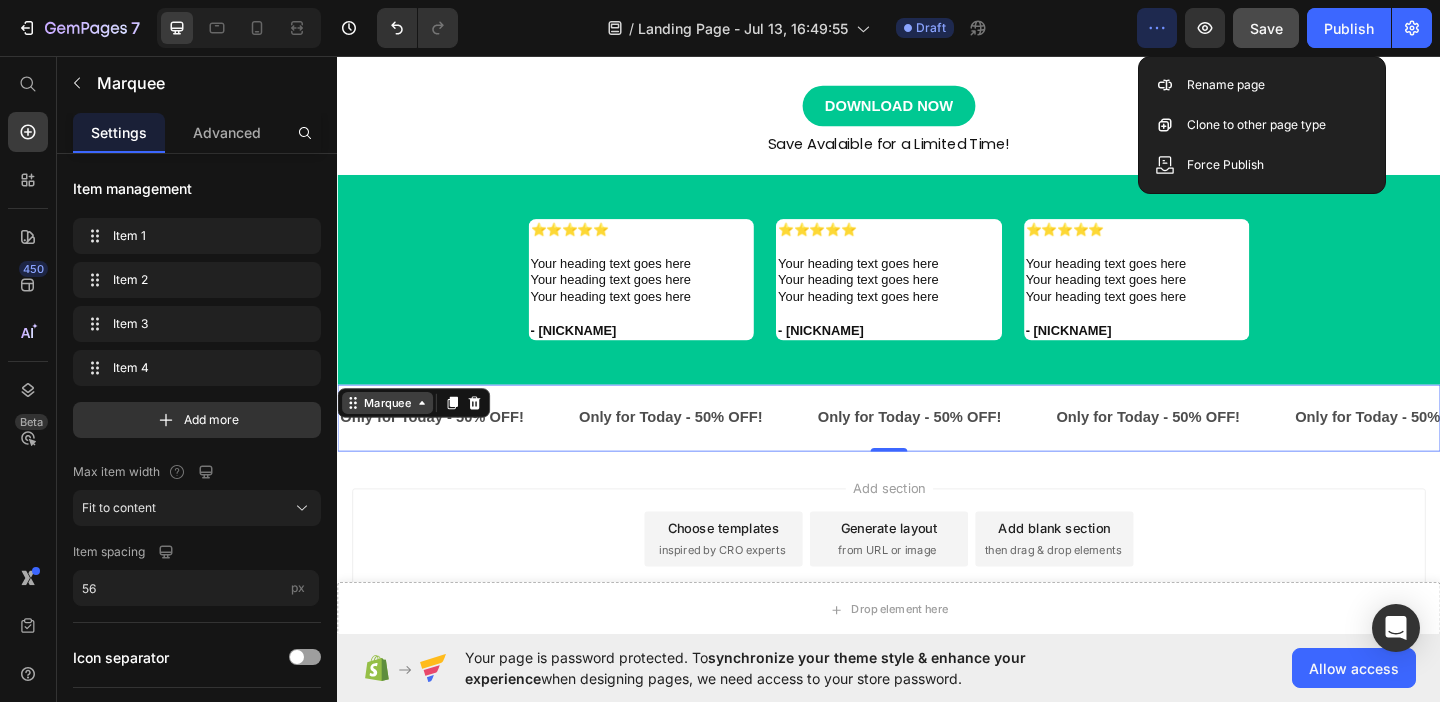 click on "Drop element here Sticky Your heading text goes here Heading your heading text goes here  Text Block Image Row Row Section 4 DOWNLOAD NOW Button Section 5 Save Avalaible for a Limited Time! Text Block  ⭐️⭐️⭐️⭐️⭐️  Your heading text goes here  Your heading text goes here  Your heading text goes here  - Nick Name Heading  ⭐️⭐️⭐️⭐️⭐️  Your heading text goes here  Your heading text goes here  Your heading text goes here    - Nick Name Heading Row  ⭐️⭐️⭐️⭐️⭐️  Your heading text goes here  Your heading text goes here  Your heading text goes here    - Nick Name Heading Row Section 6 Only for Today - 50% OFF! Text Only for Today - 50% OFF! Text Only for Today - 50% OFF! Text Only for Today - 50% OFF! Text Only for Today - 50% OFF! Text Only for Today - 50% OFF! Text Only for Today - 50% OFF! Text Only for Today - 50% OFF! Text Only for Today - 50% OFF! Text Only for Today - 50% OFF! Text Only for Today - 50% OFF! Text Text" at bounding box center (937, -161) 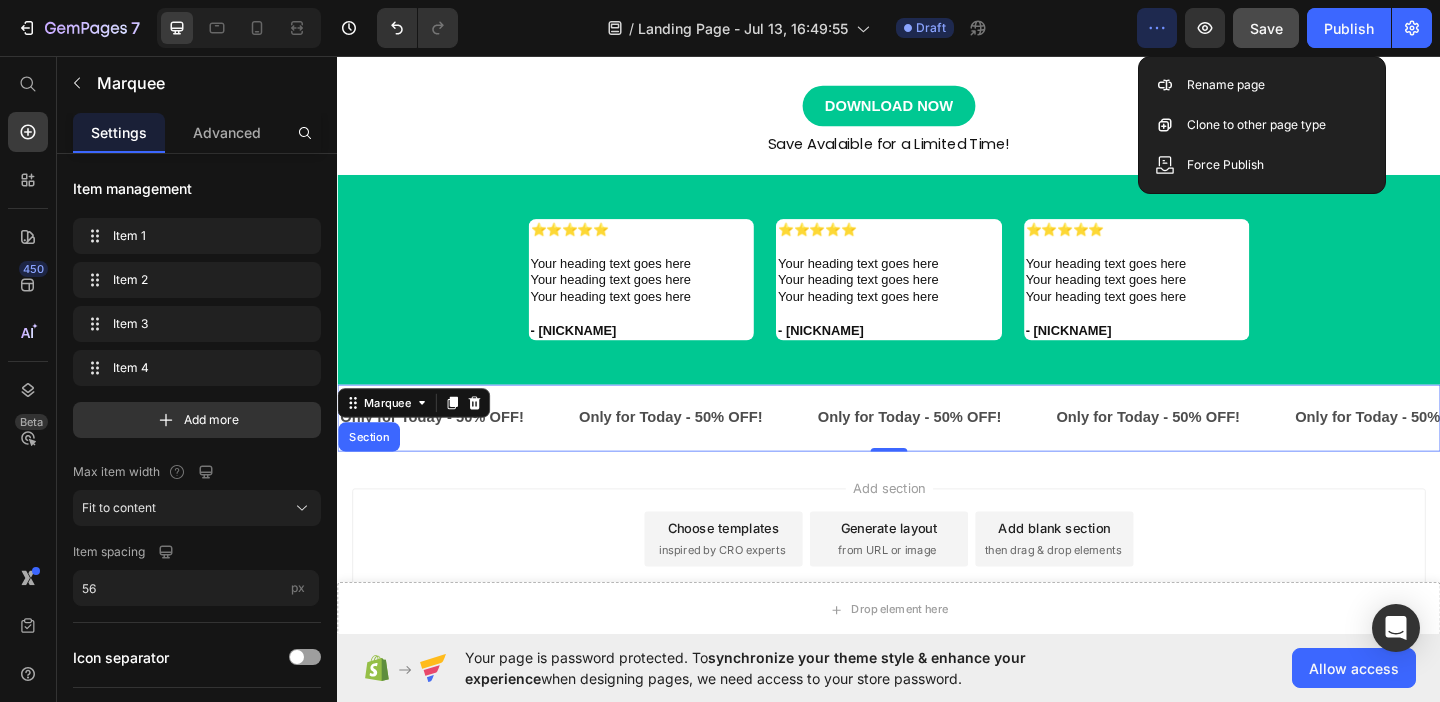drag, startPoint x: 361, startPoint y: 437, endPoint x: 435, endPoint y: 506, distance: 101.17806 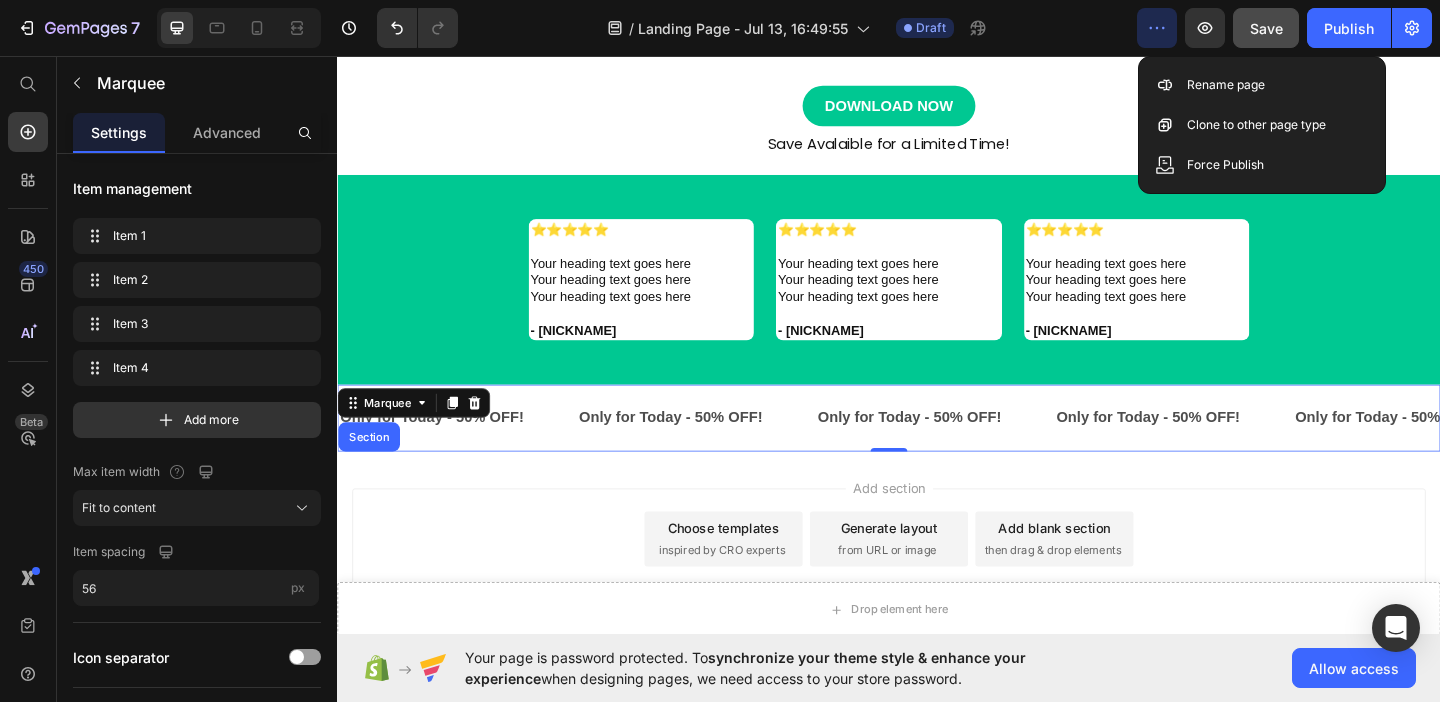 click on "Header
Drop element here Sticky Your heading text goes here Heading your heading text goes here  Text Block Image Row Row Section 4 DOWNLOAD NOW Button Section 5 Save Avalaible for a Limited Time! Text Block  ⭐️⭐️⭐️⭐️⭐️  Your heading text goes here  Your heading text goes here  Your heading text goes here  - Nick Name Heading  ⭐️⭐️⭐️⭐️⭐️  Your heading text goes here  Your heading text goes here  Your heading text goes here    - Nick Name Heading Row  ⭐️⭐️⭐️⭐️⭐️  Your heading text goes here  Your heading text goes here  Your heading text goes here    - Nick Name Heading Row Section 6 Only for Today - 50% OFF! Text Only for Today - 50% OFF! Text Only for Today - 50% OFF! Text Only for Today - 50% OFF! Text Only for Today - 50% OFF! Text Only for Today - 50% OFF! Text Only for Today - 50% OFF! Text Only for Today - 50% OFF! Text Only for Today - 50% OFF! Text Only for Today - 50% OFF! Text Only for Today - 50% OFF!" at bounding box center [937, -38] 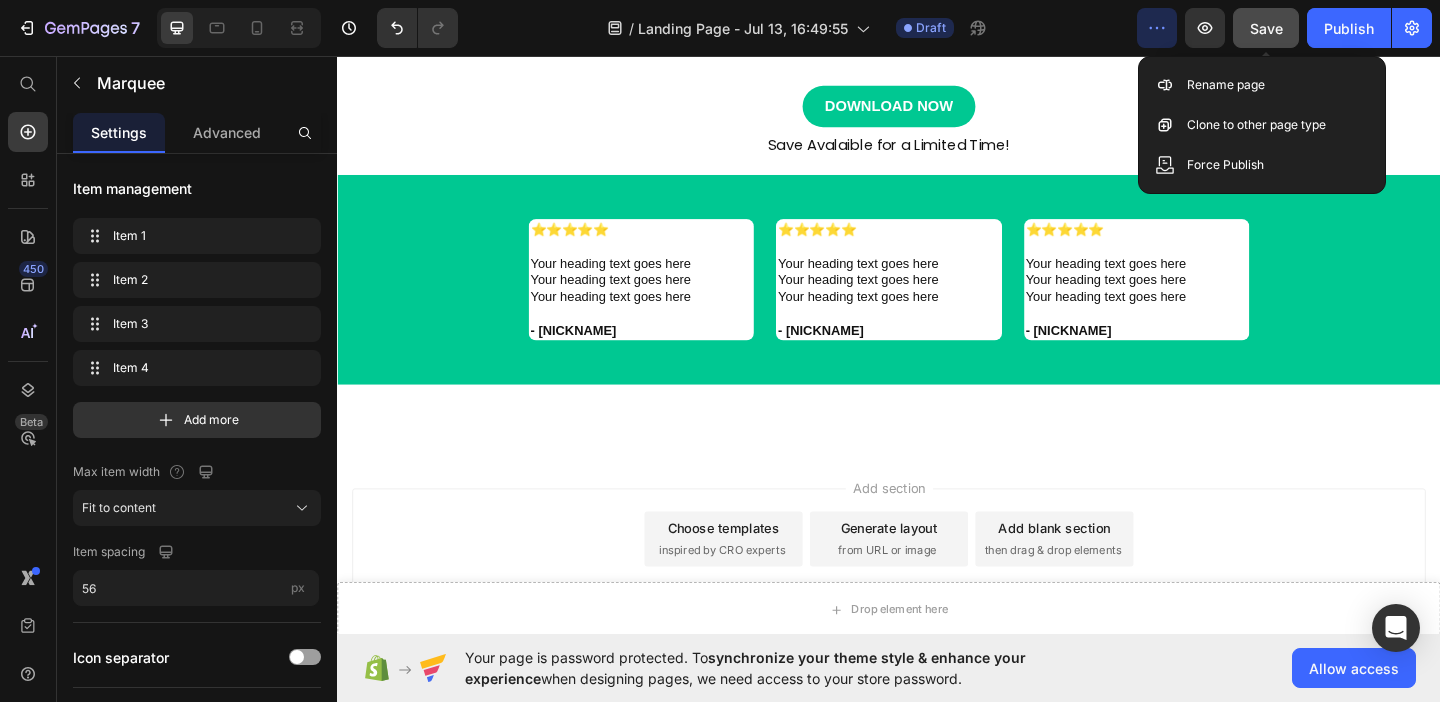 scroll, scrollTop: 0, scrollLeft: 0, axis: both 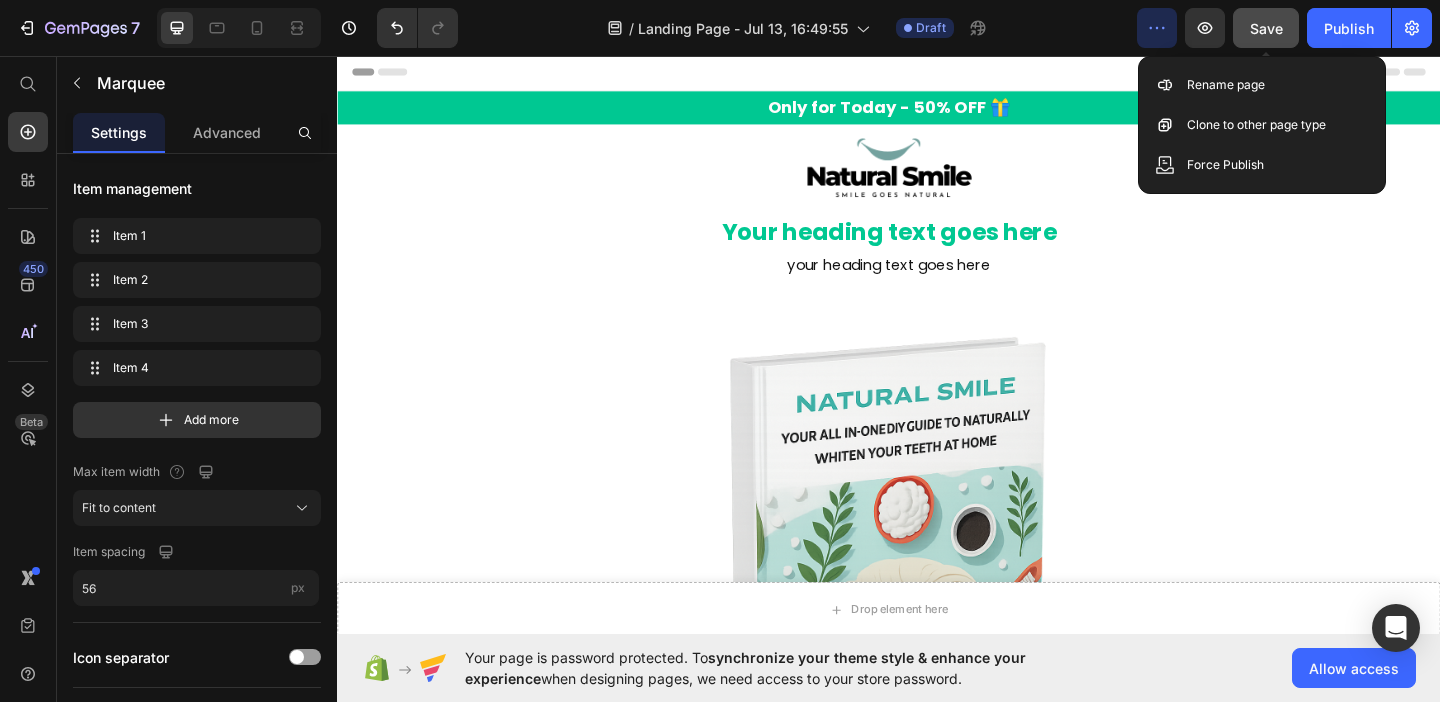 click on "Save" 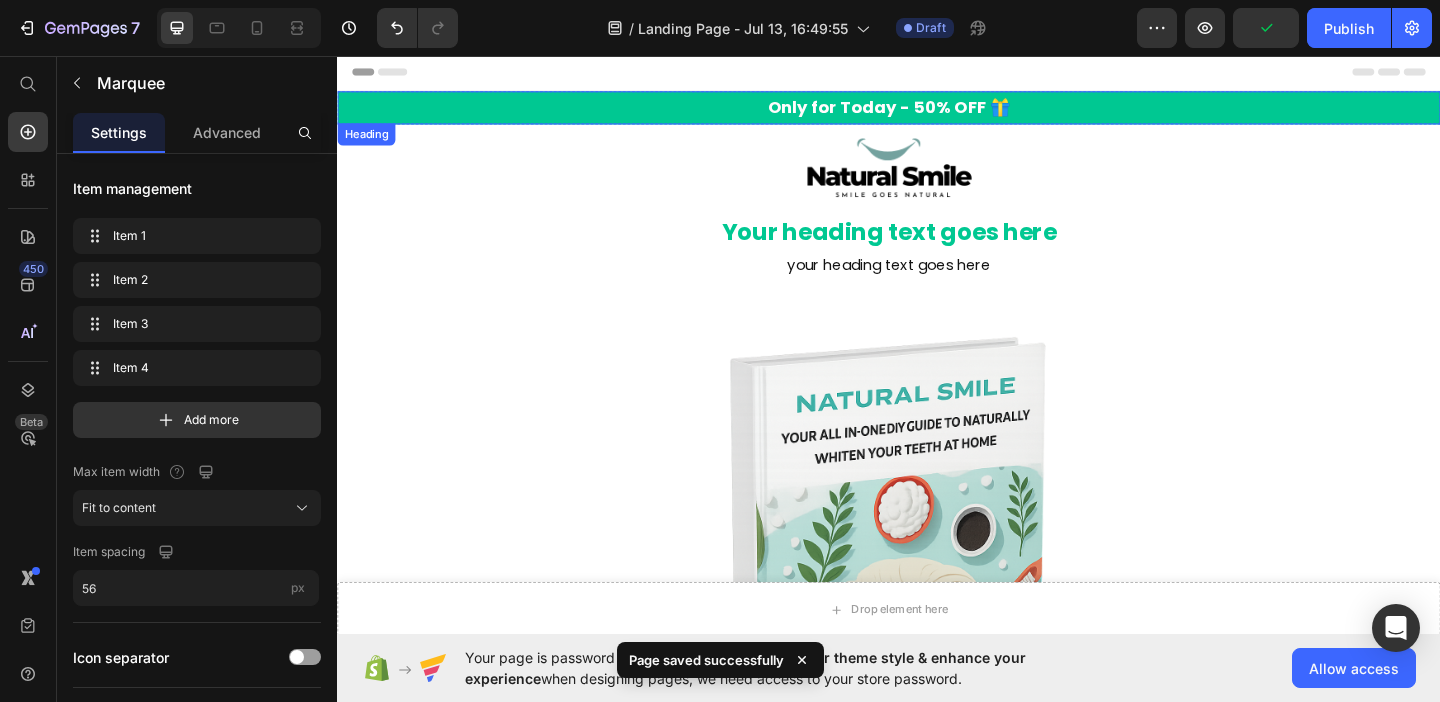 click on "Only for Today - 50% OFF 🎁" at bounding box center (937, 112) 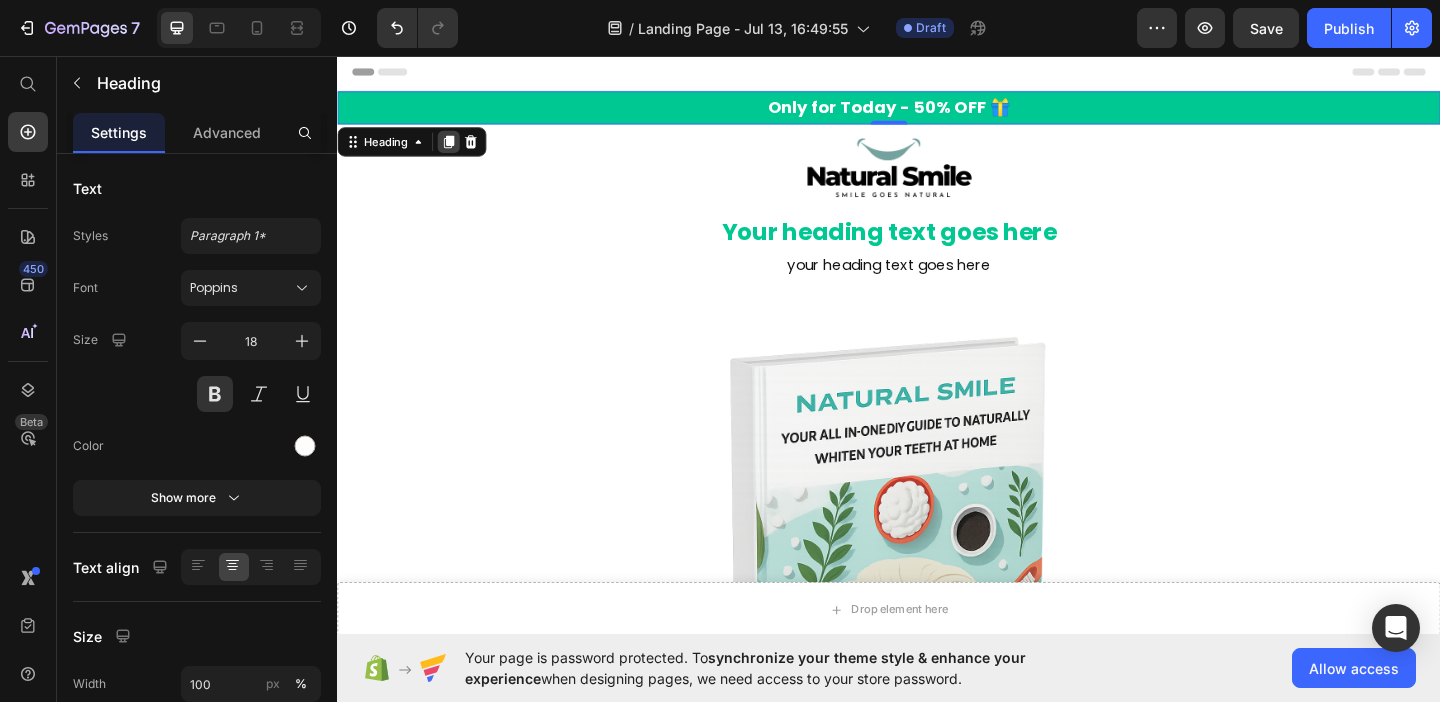click 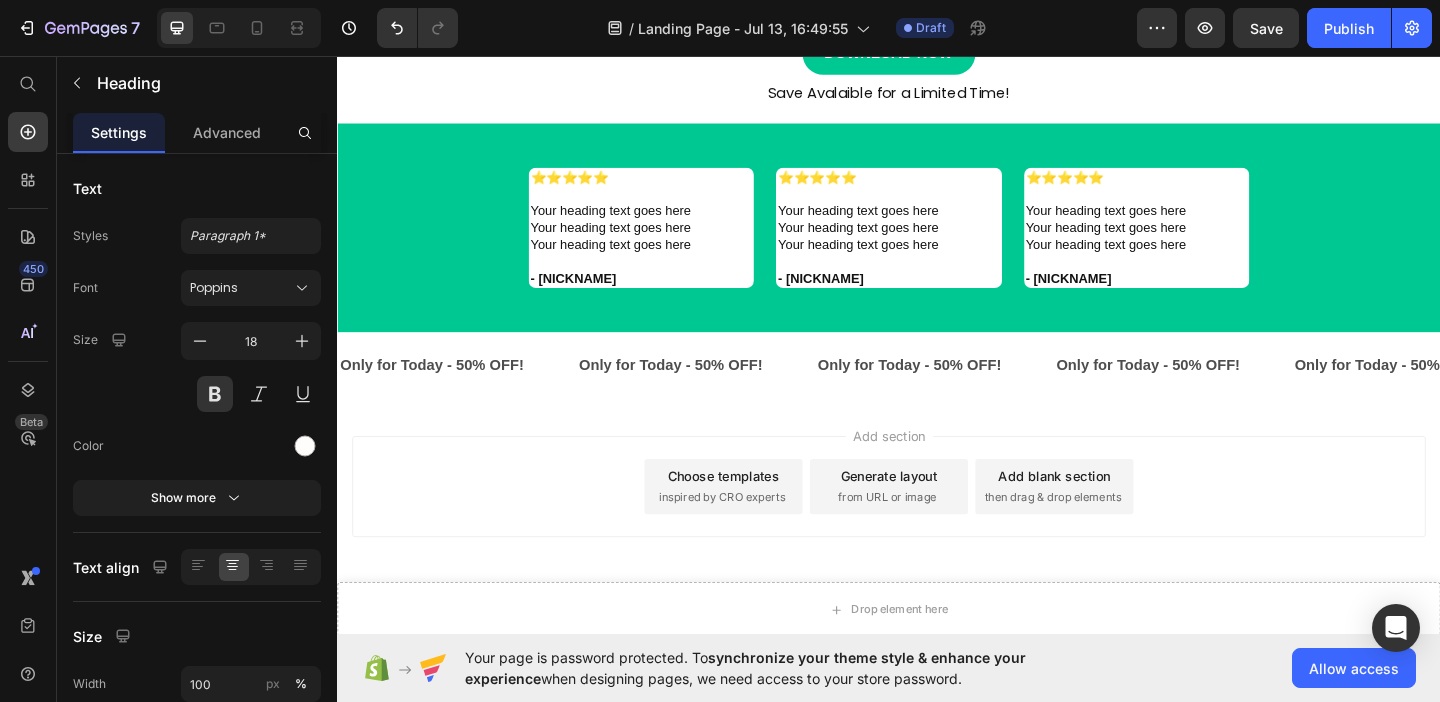 scroll, scrollTop: 1024, scrollLeft: 0, axis: vertical 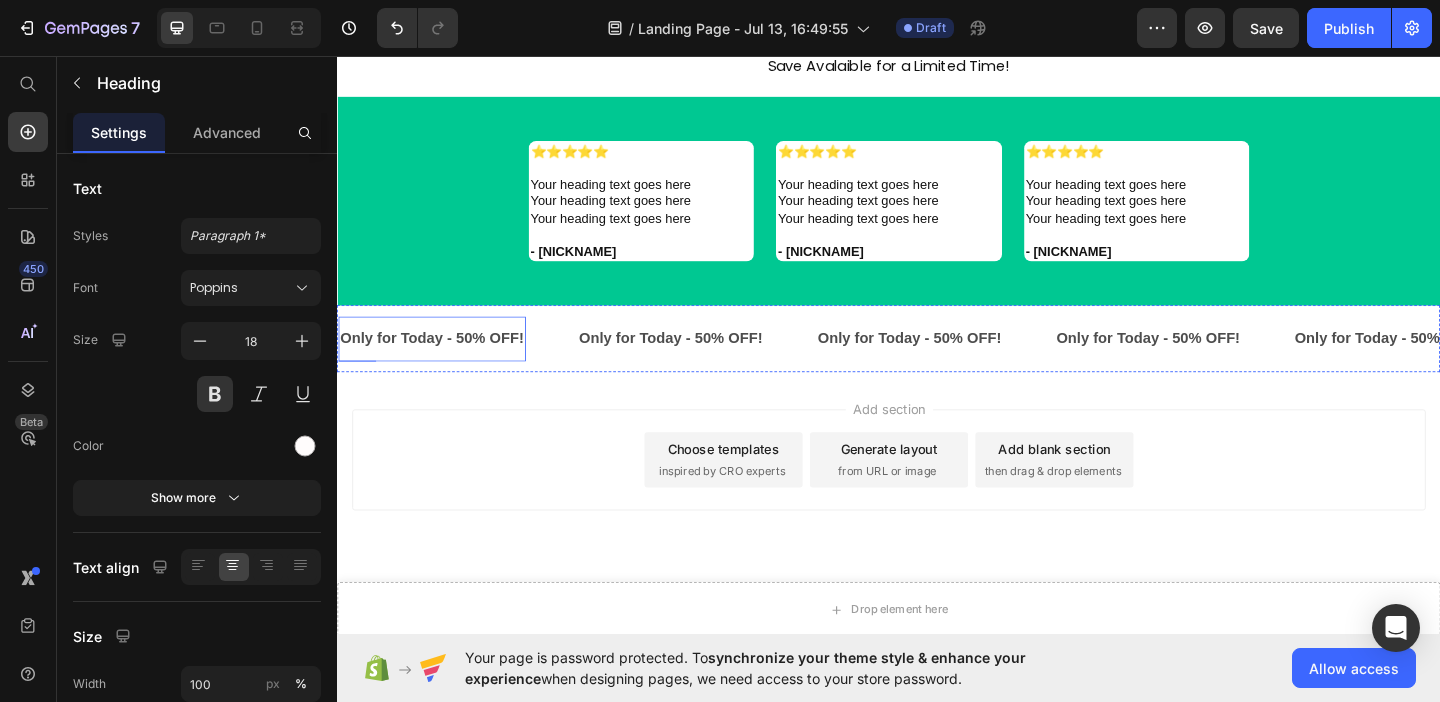 click on "Only for Today - 50% OFF!" at bounding box center [440, 363] 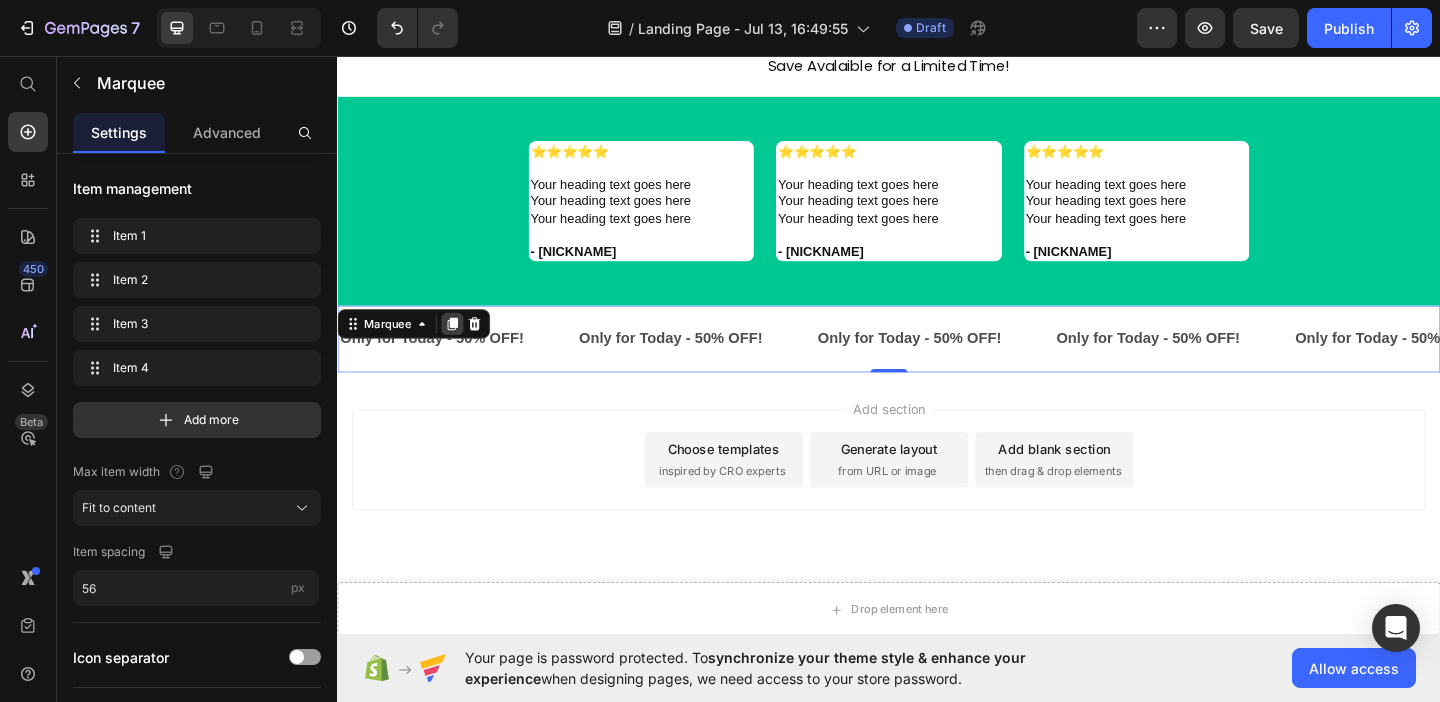 click 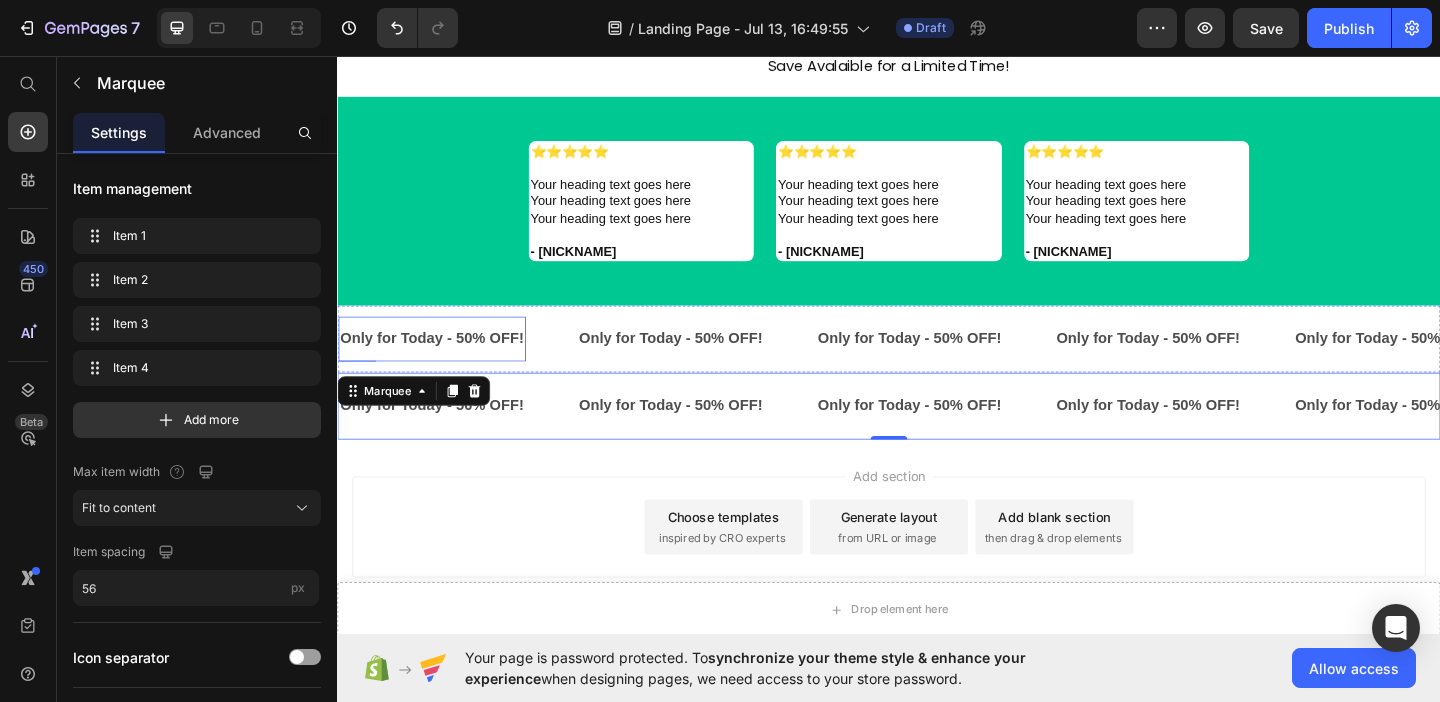 click on "Only for Today - 50% OFF! Text Only for Today - 50% OFF! Text Only for Today - 50% OFF! Text Only for Today - 50% OFF! Text Only for Today - 50% OFF! Text Only for Today - 50% OFF! Text Only for Today - 50% OFF! Text Only for Today - 50% OFF! Text Only for Today - 50% OFF! Text Only for Today - 50% OFF! Text Only for Today - 50% OFF! Text Only for Today - 50% OFF! Text Only for Today - 50% OFF! Text Only for Today - 50% OFF! Text Only for Today - 50% OFF! Text Only for Today - 50% OFF! Text Only for Today - 50% OFF! Text Only for Today - 50% OFF! Text Only for Today - 50% OFF! Text Only for Today - 50% OFF! Text Only for Today - 50% OFF! Text Only for Today - 50% OFF! Text Only for Today - 50% OFF! Text Only for Today - 50% OFF! Text Marquee Only for Today - 50% OFF! Text Only for Today - 50% OFF! Text Only for Today - 50% OFF! Text Only for Today - 50% OFF! Text Only for Today - 50% OFF! Text Only for Today - 50% OFF! Text Only for Today - 50% OFF! Text Only for Today - 50% OFF! Text Text Text Text Text Text" at bounding box center [937, 400] 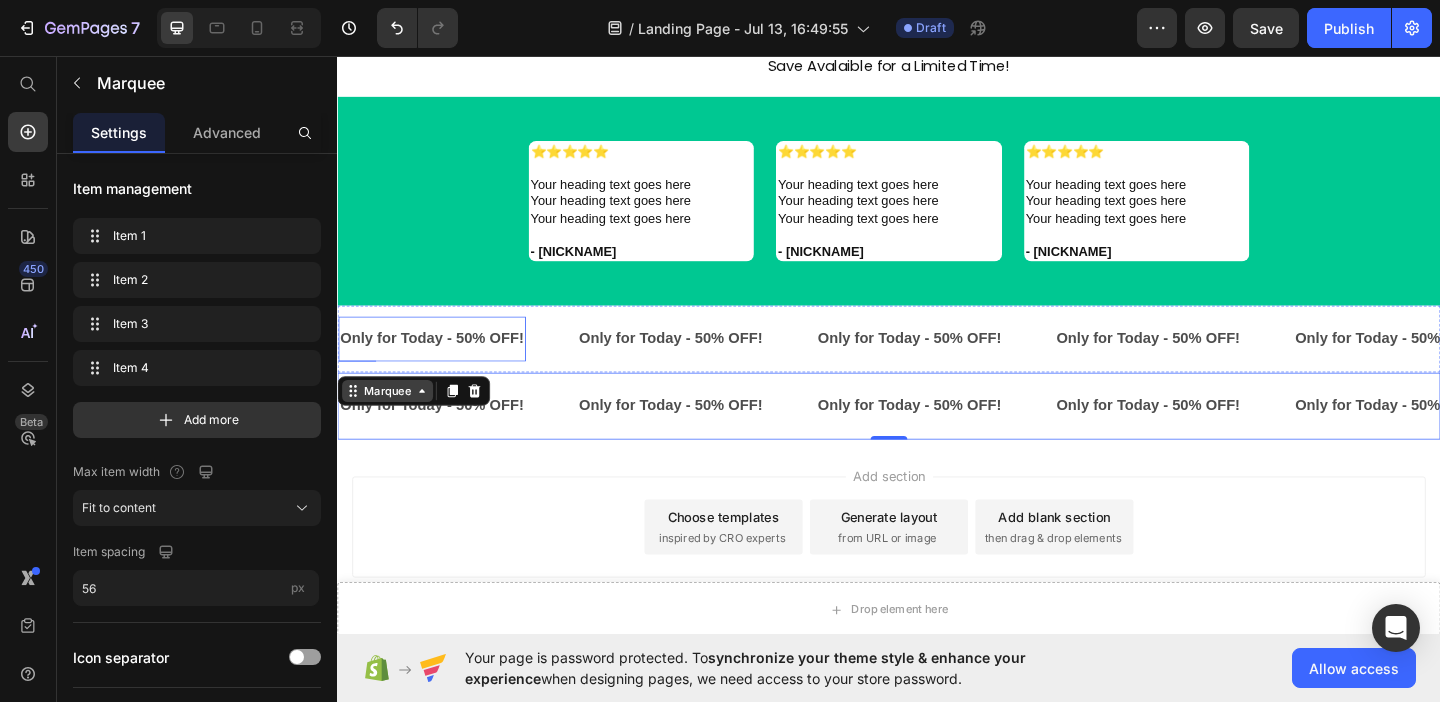 click on "Marquee" at bounding box center (391, 420) 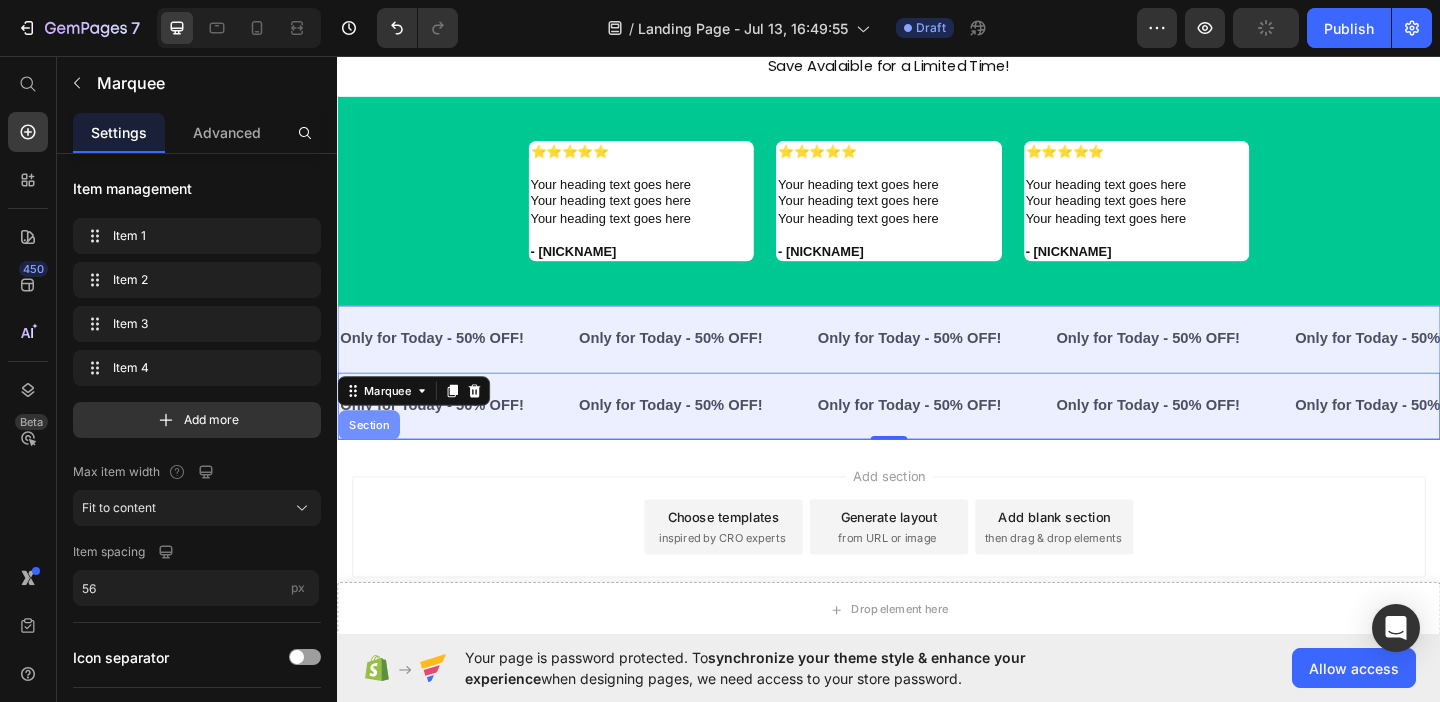 click on "Section" at bounding box center [371, 457] 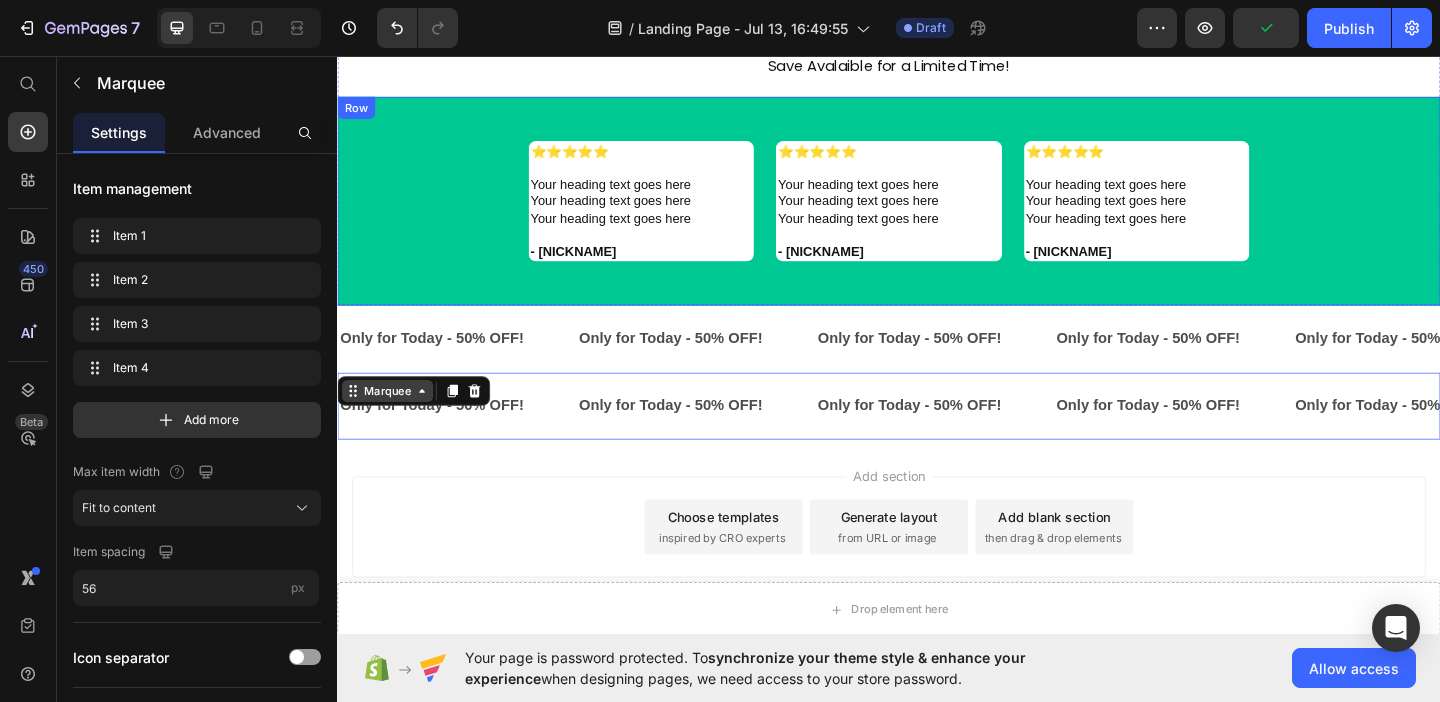 drag, startPoint x: 369, startPoint y: 412, endPoint x: 355, endPoint y: 422, distance: 17.20465 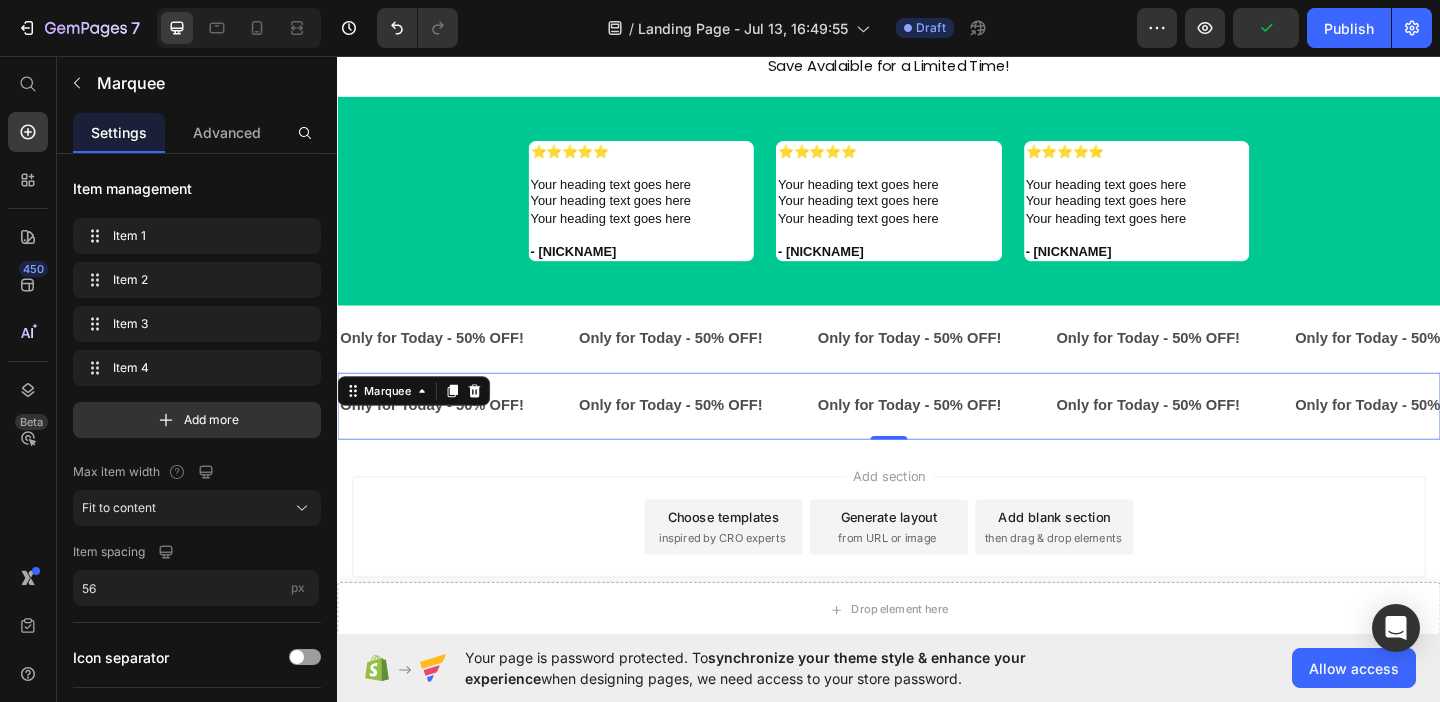 drag, startPoint x: 355, startPoint y: 422, endPoint x: 384, endPoint y: 237, distance: 187.25919 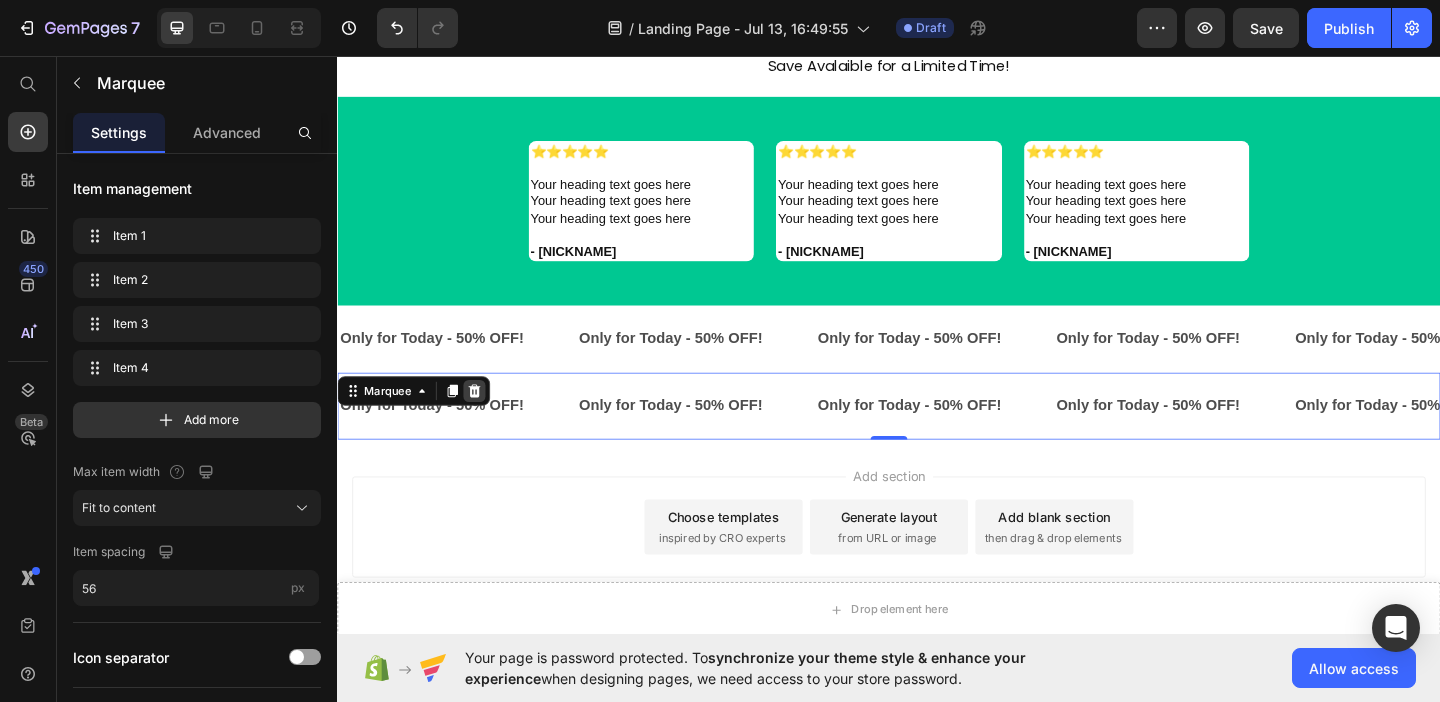 click 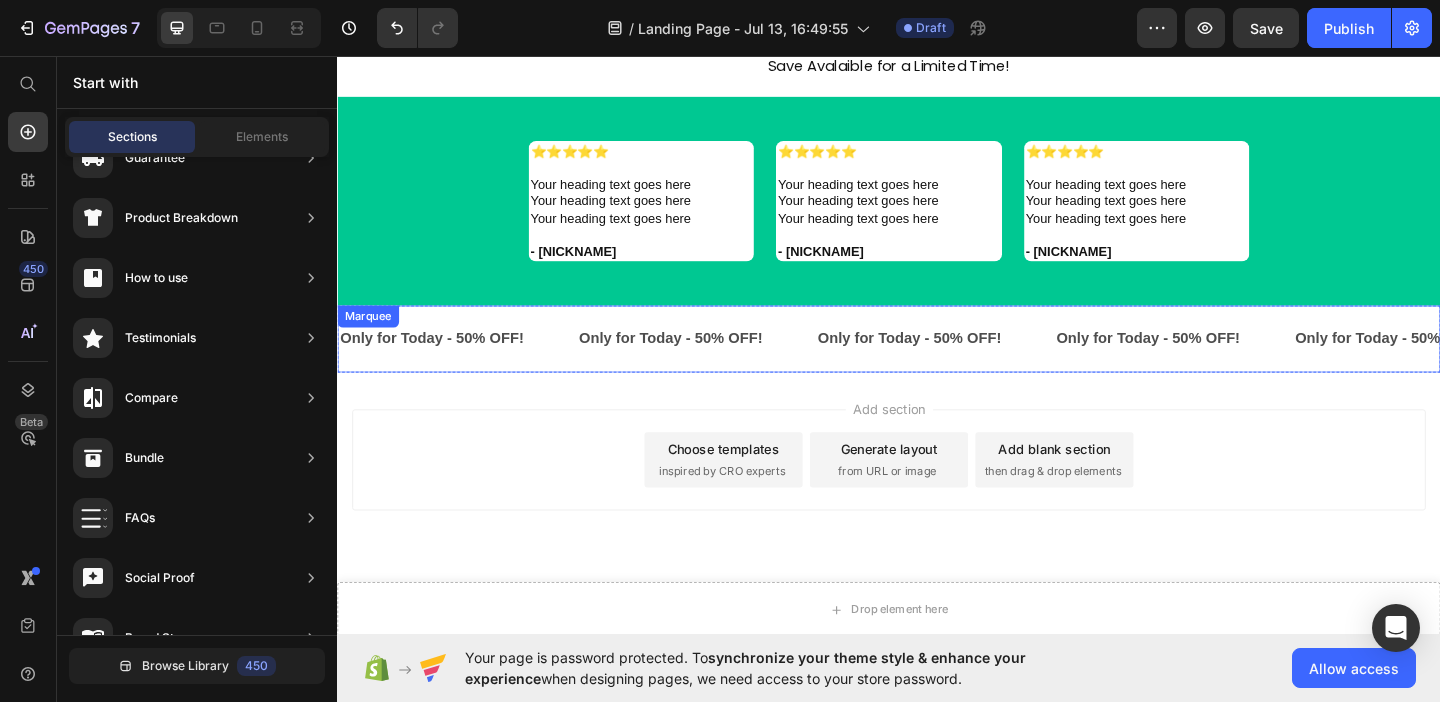 click on "Only for Today - 50% OFF! Text" at bounding box center (468, 363) 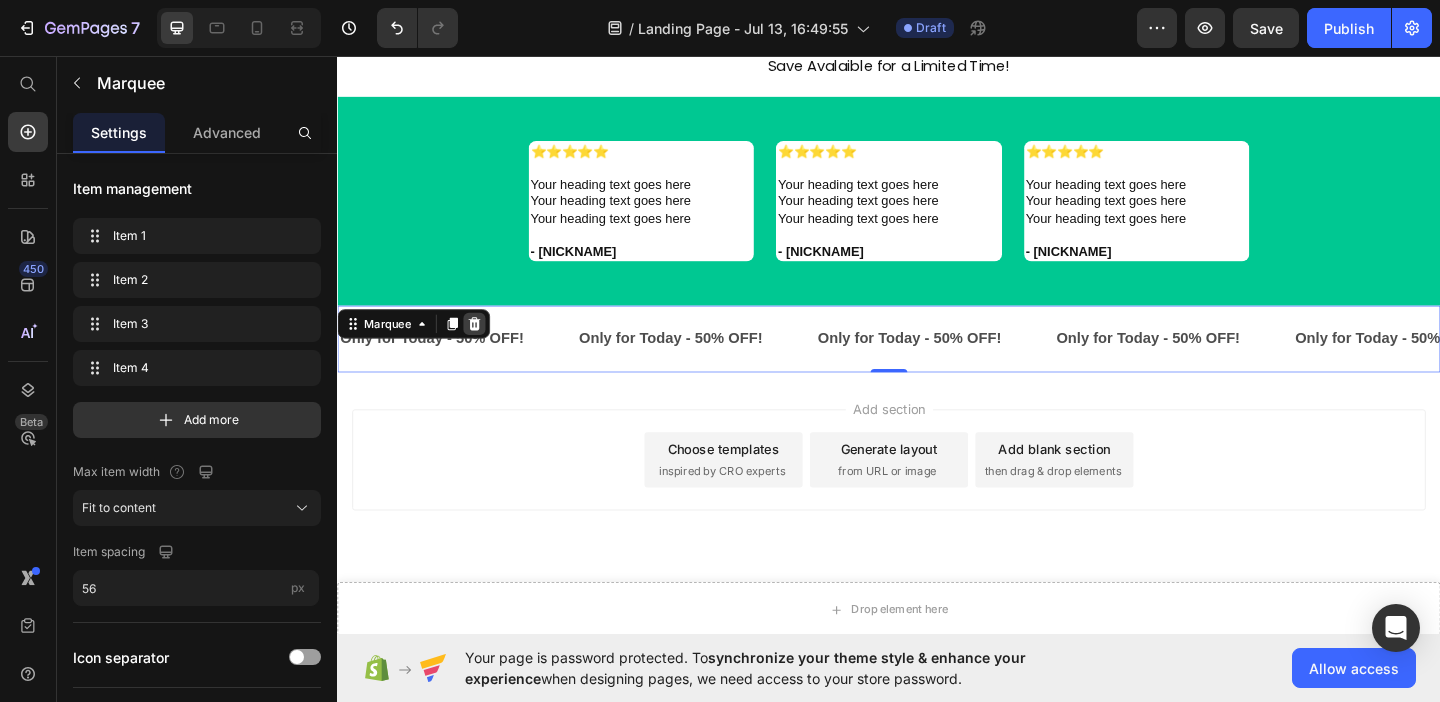 click 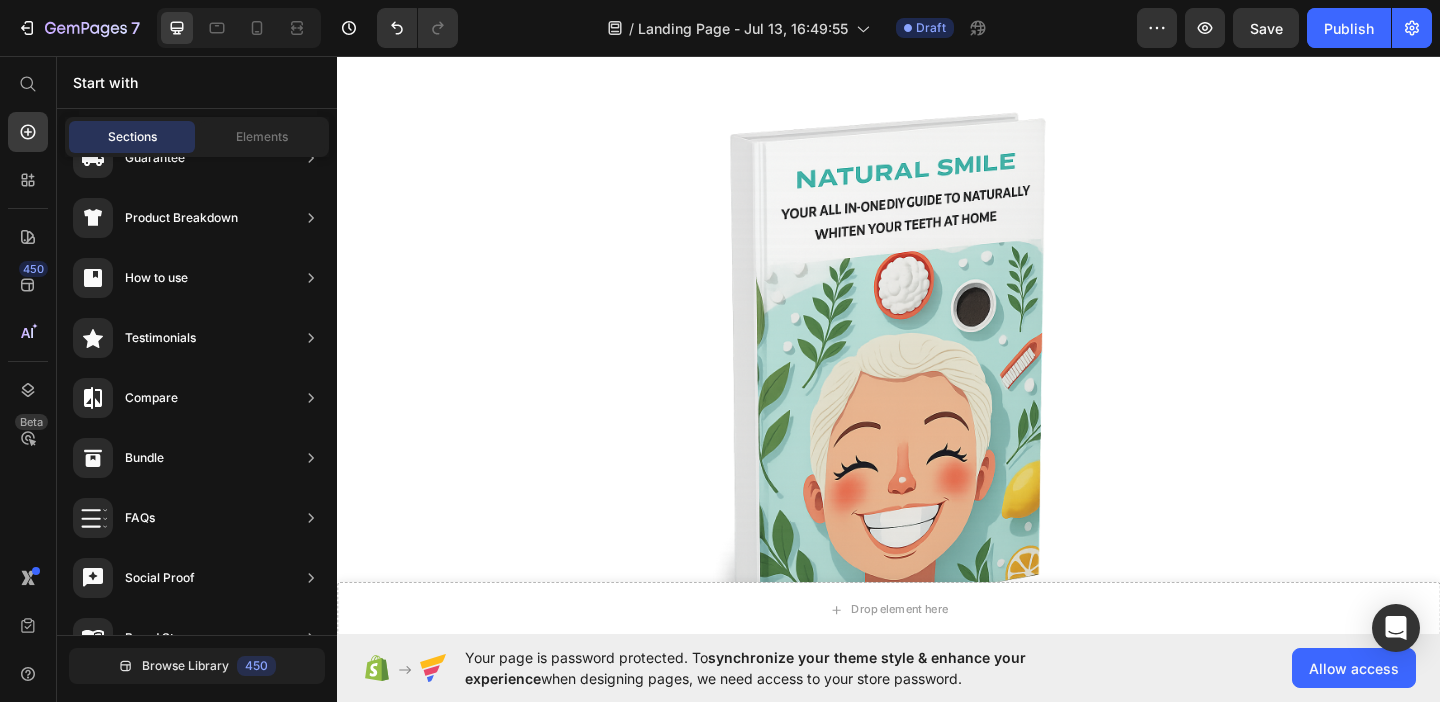 scroll, scrollTop: 0, scrollLeft: 0, axis: both 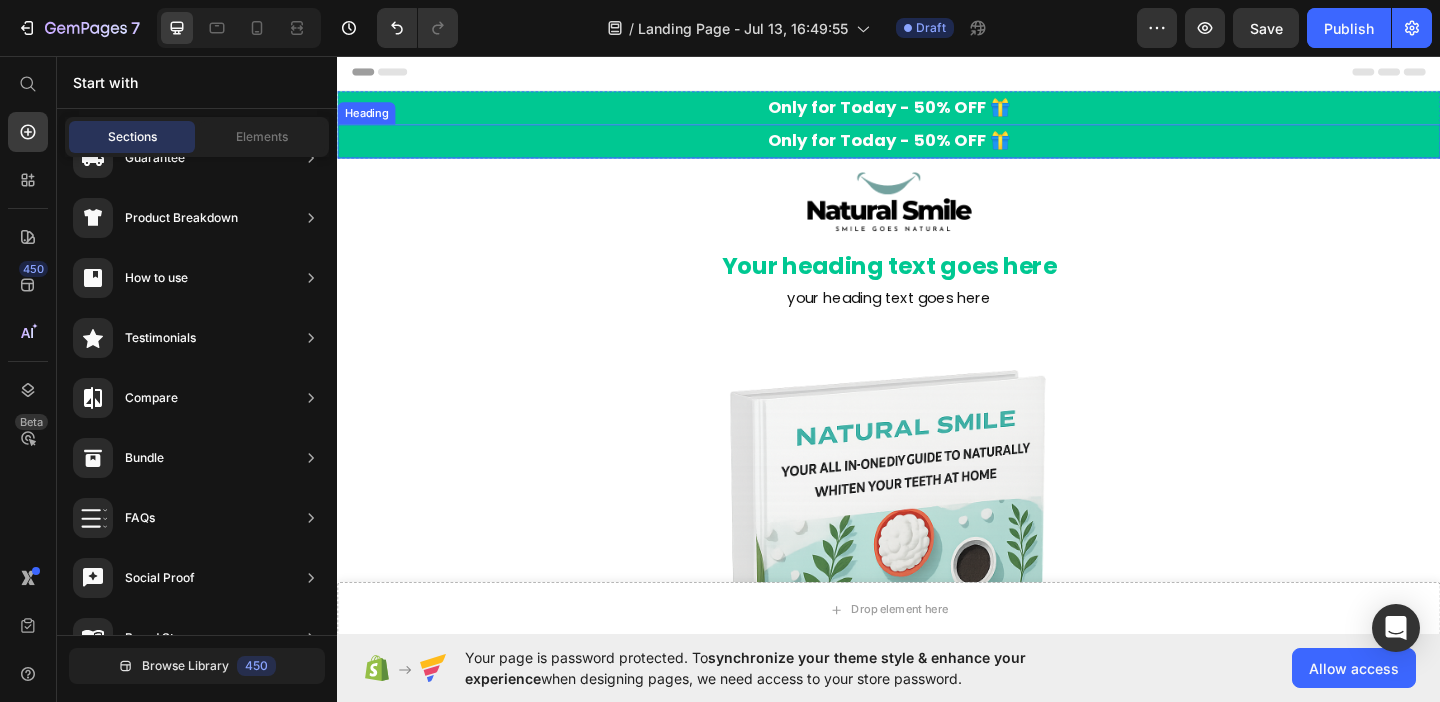 click on "Only for Today - 50% OFF 🎁" at bounding box center [937, 148] 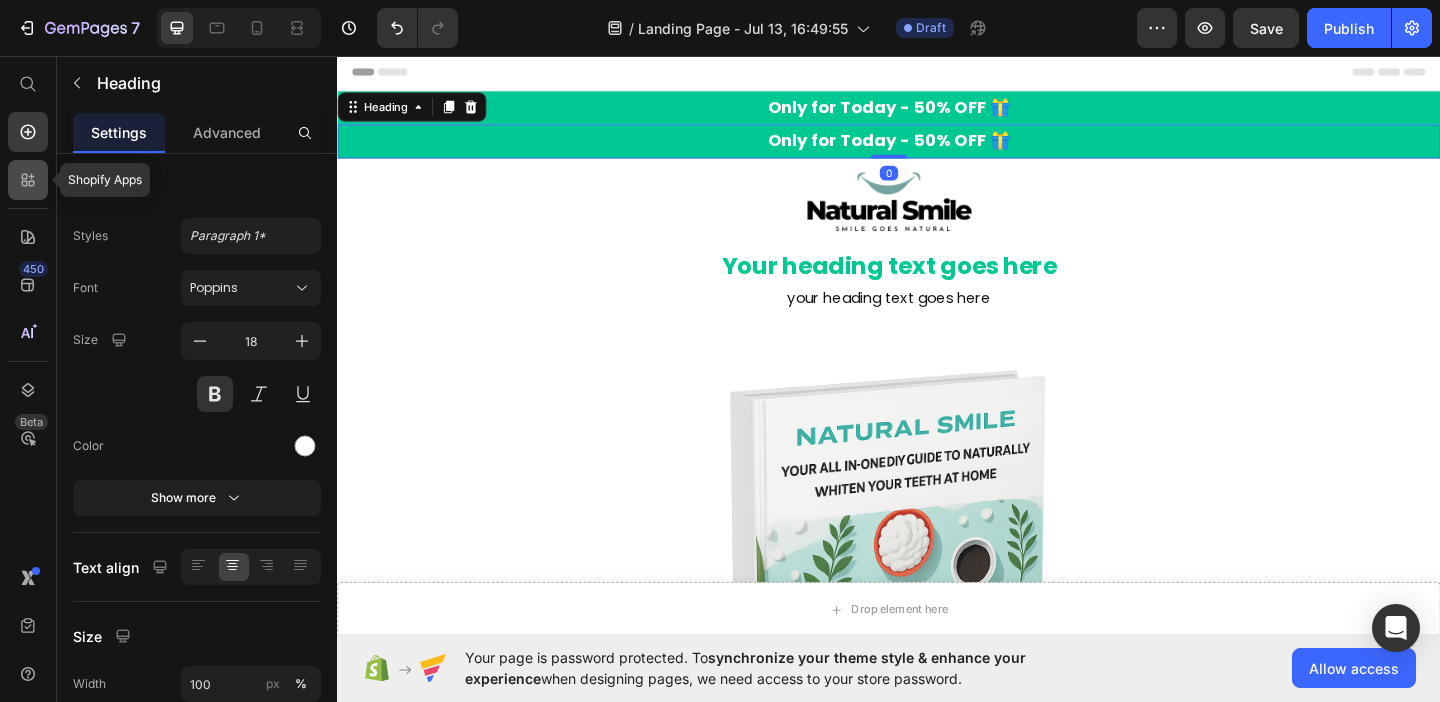 click 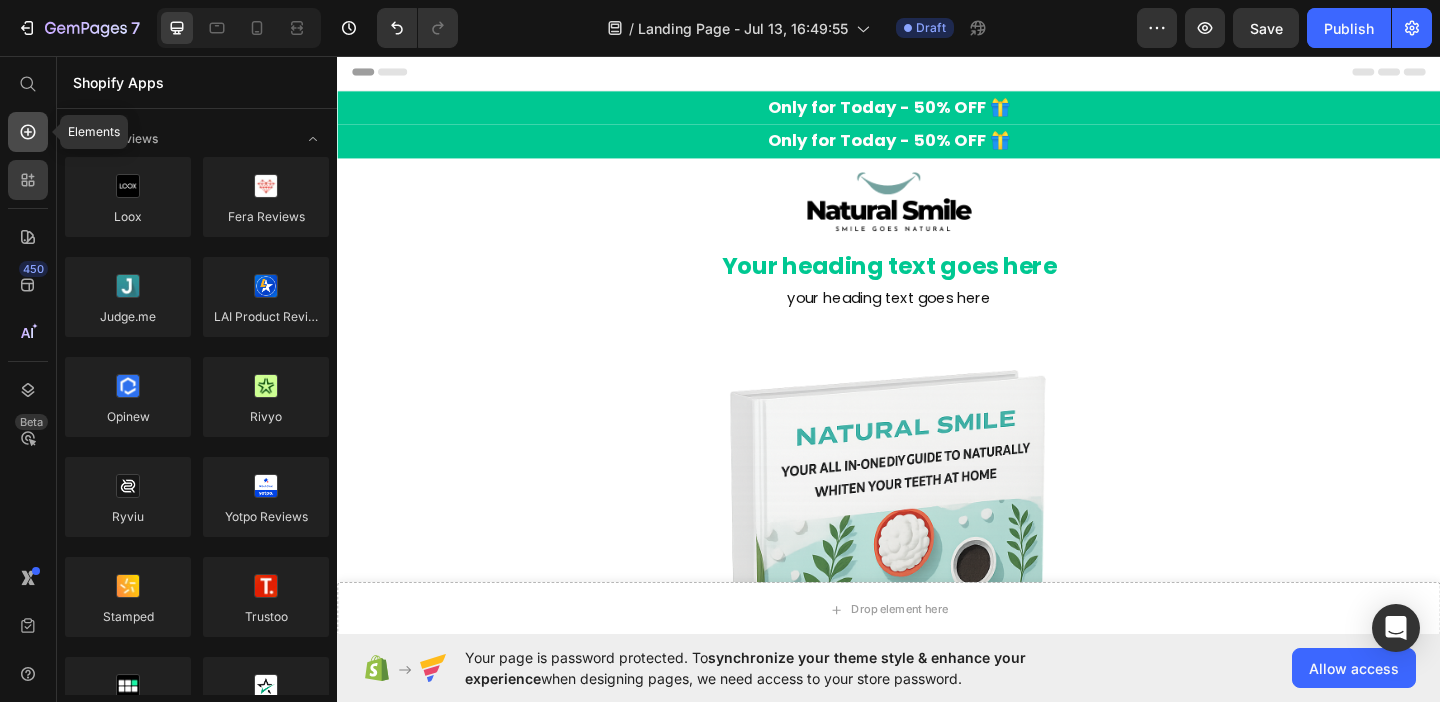 click 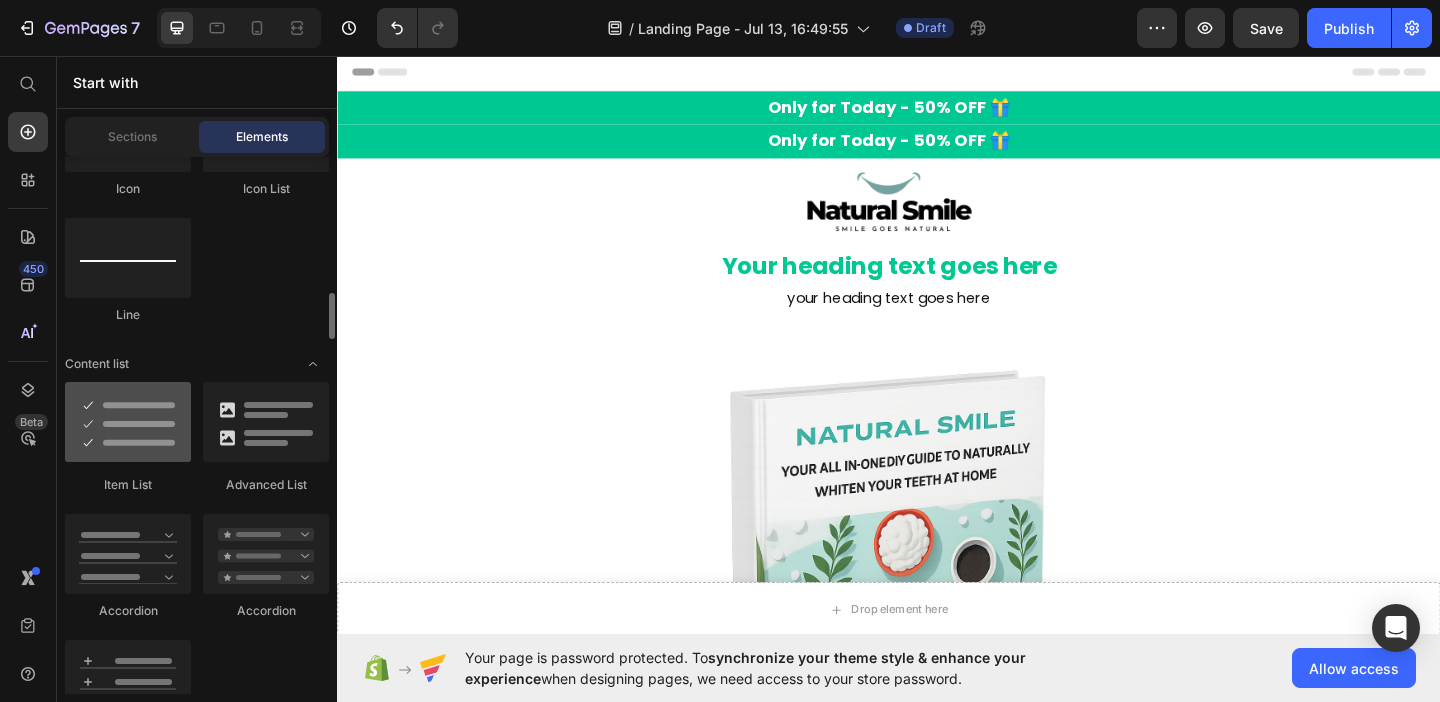 scroll, scrollTop: 1525, scrollLeft: 0, axis: vertical 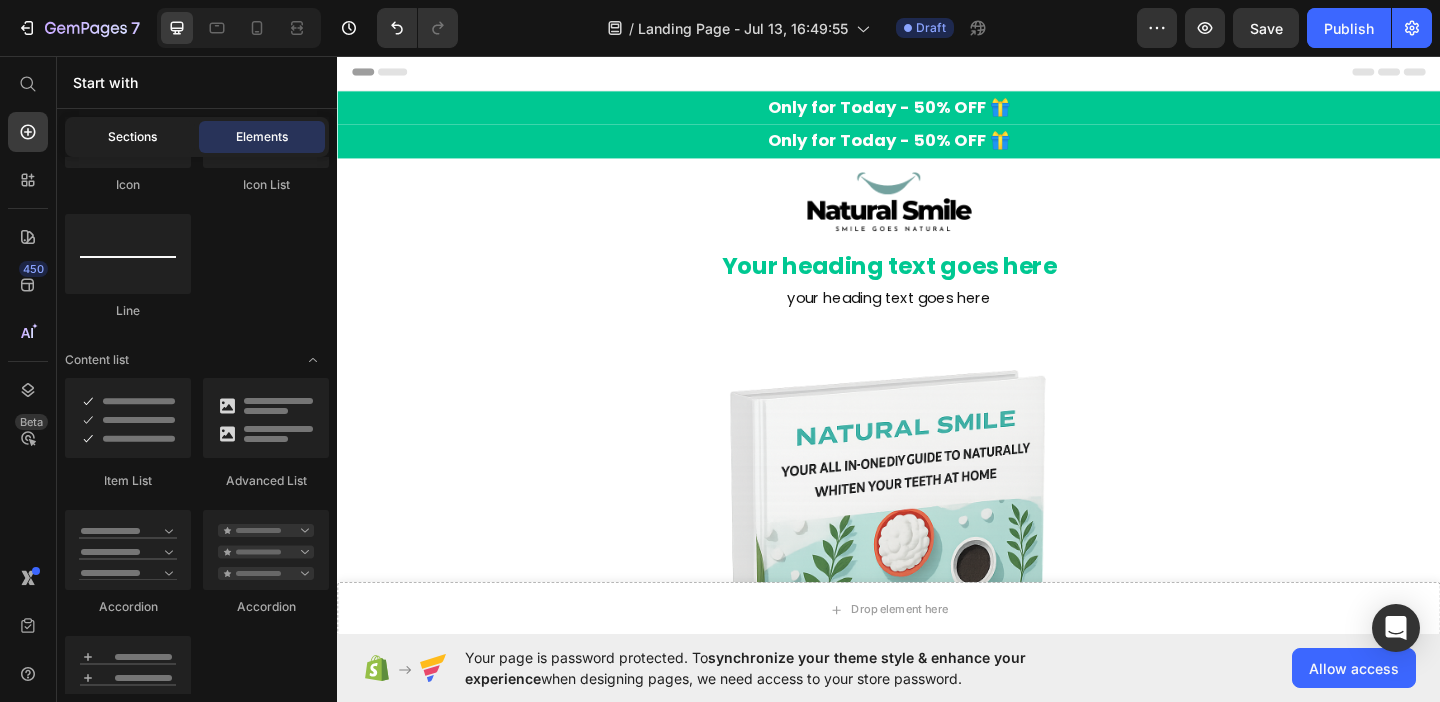click on "Sections" at bounding box center [132, 137] 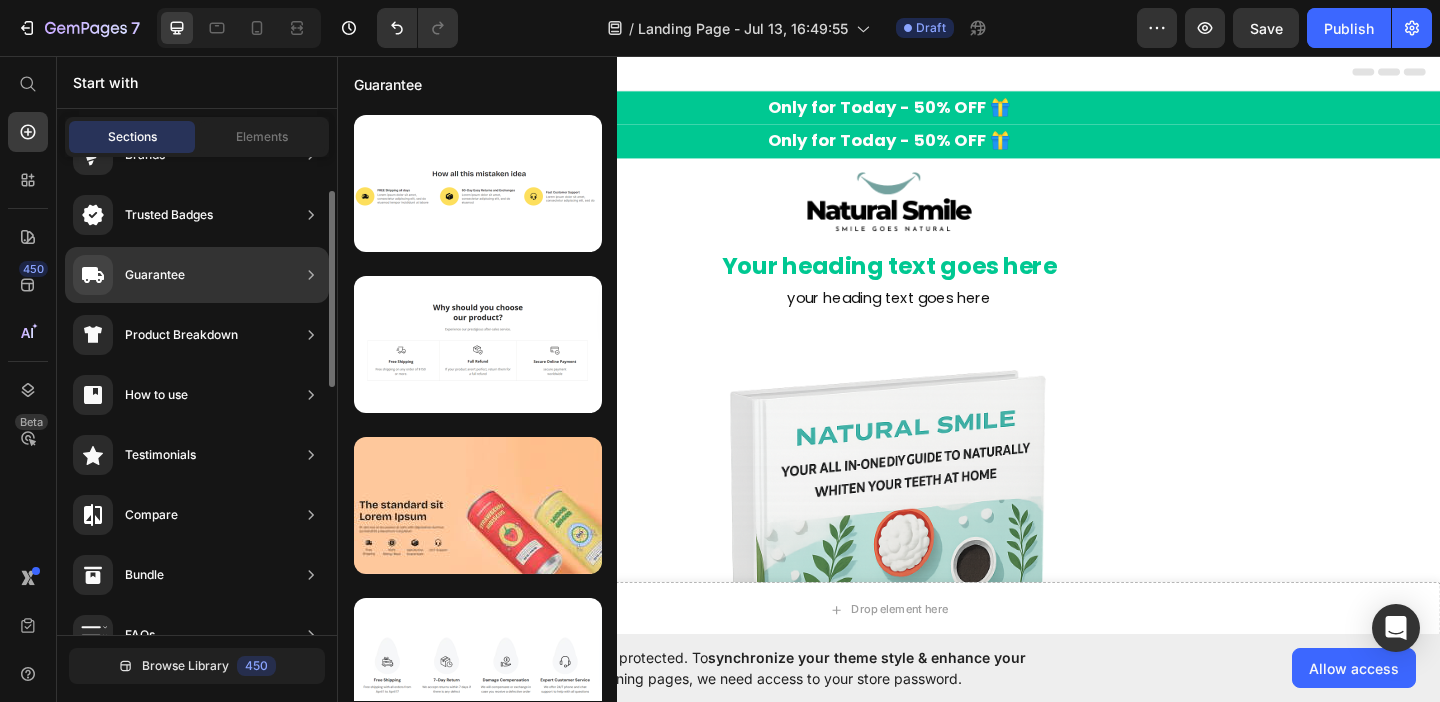 scroll, scrollTop: 168, scrollLeft: 0, axis: vertical 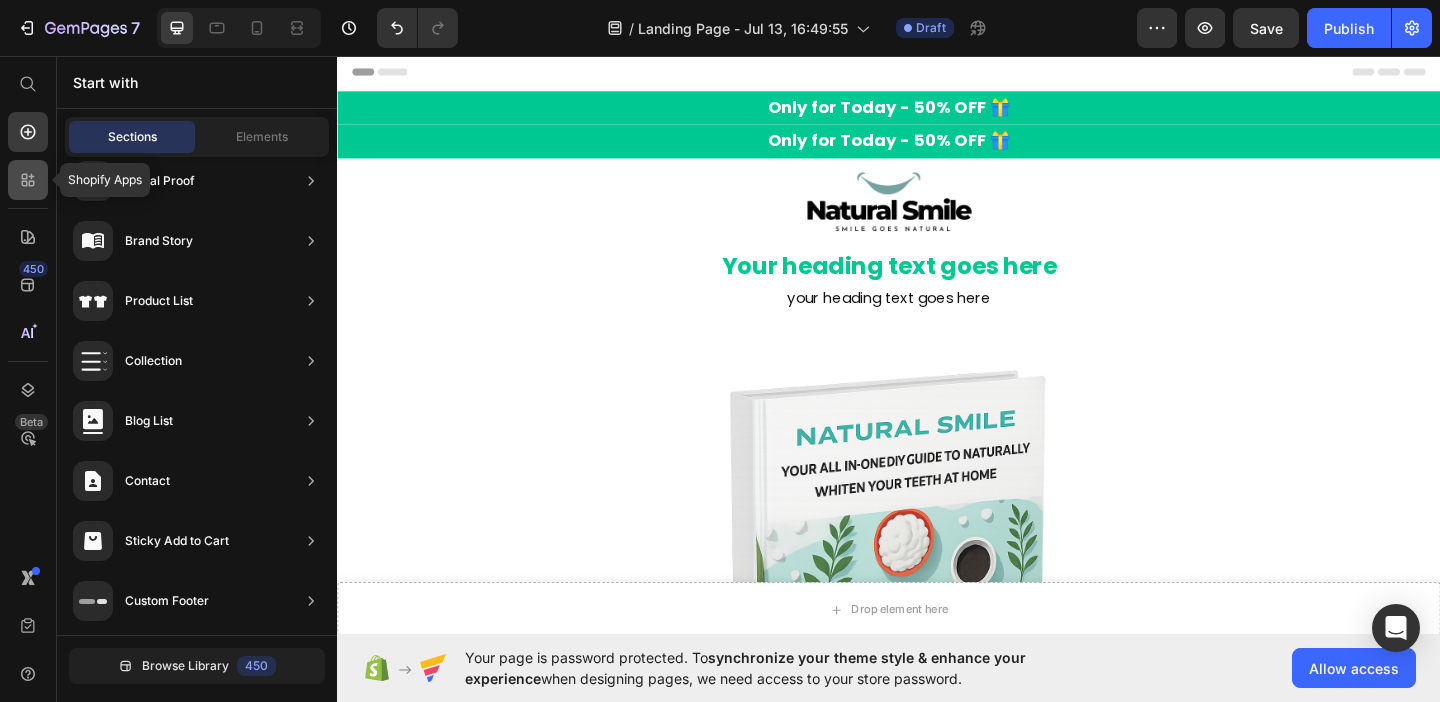click 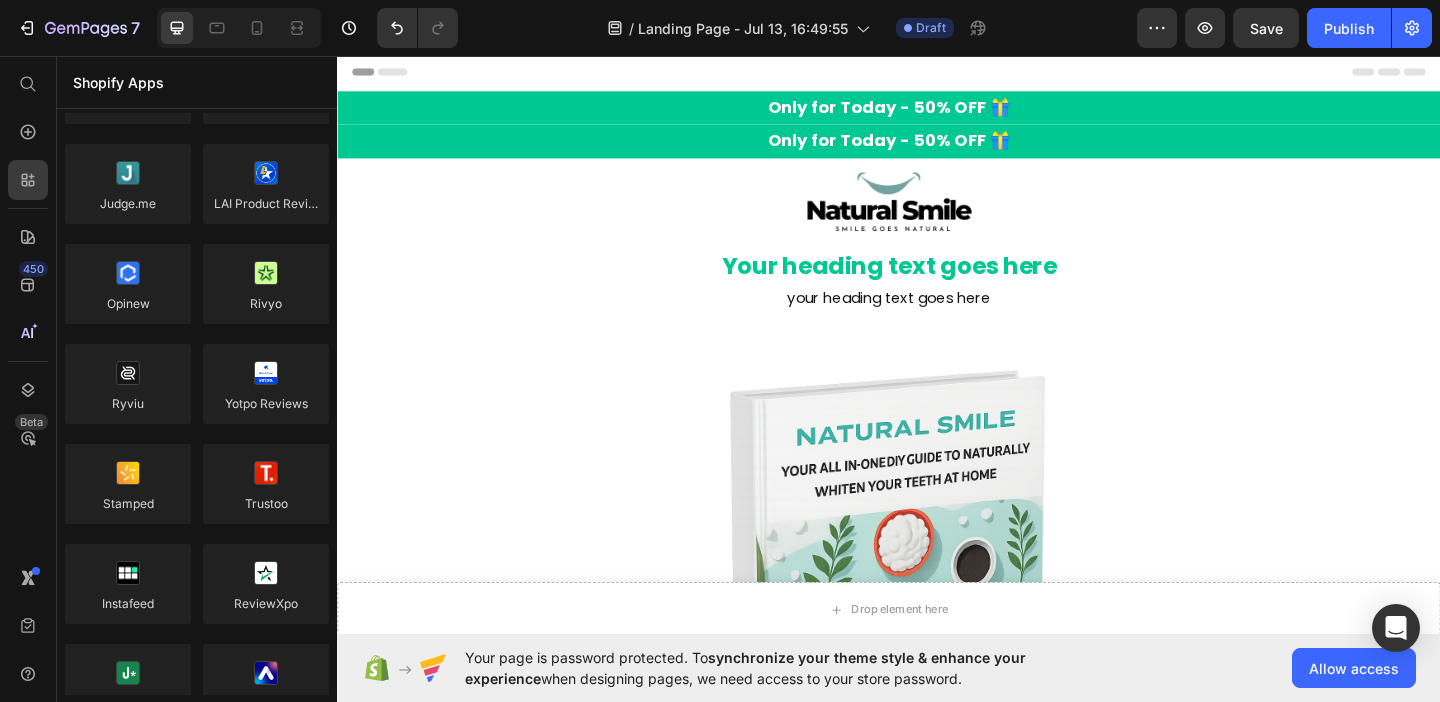 scroll, scrollTop: 0, scrollLeft: 0, axis: both 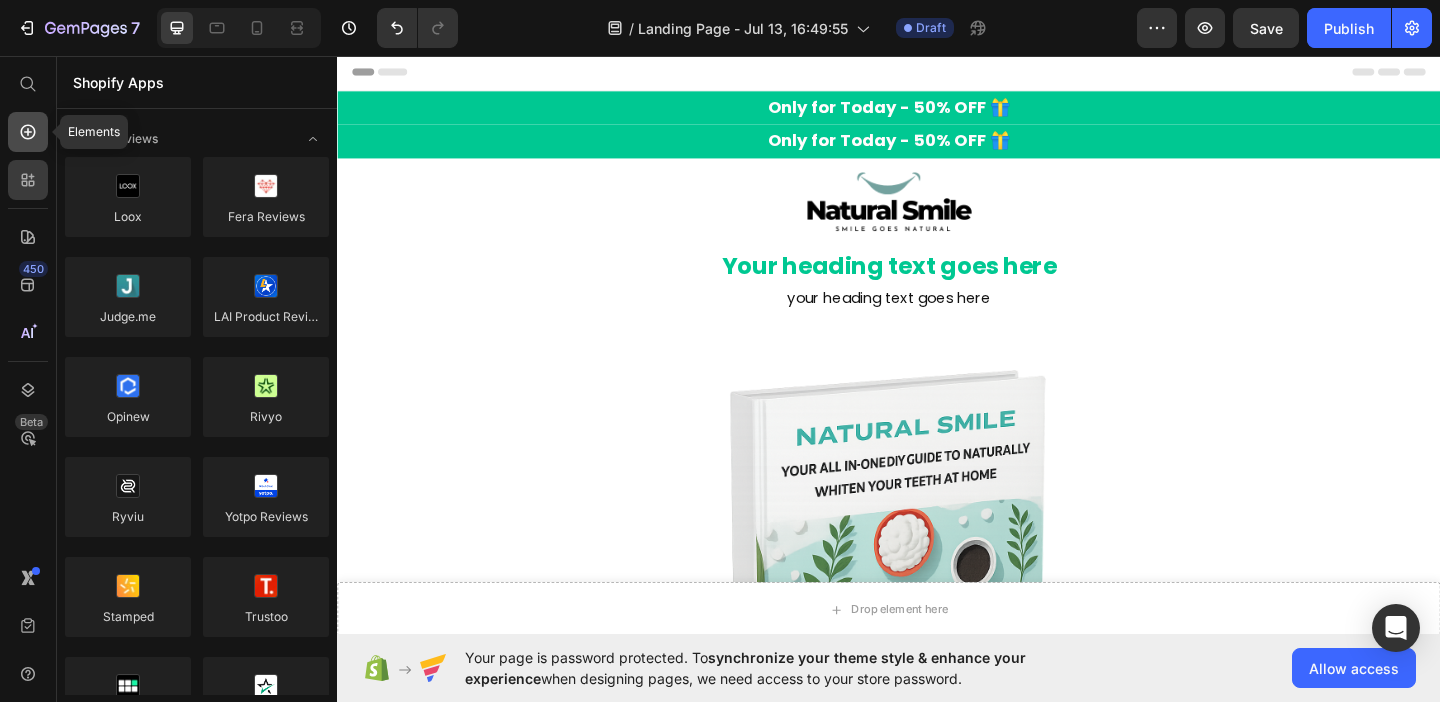 click 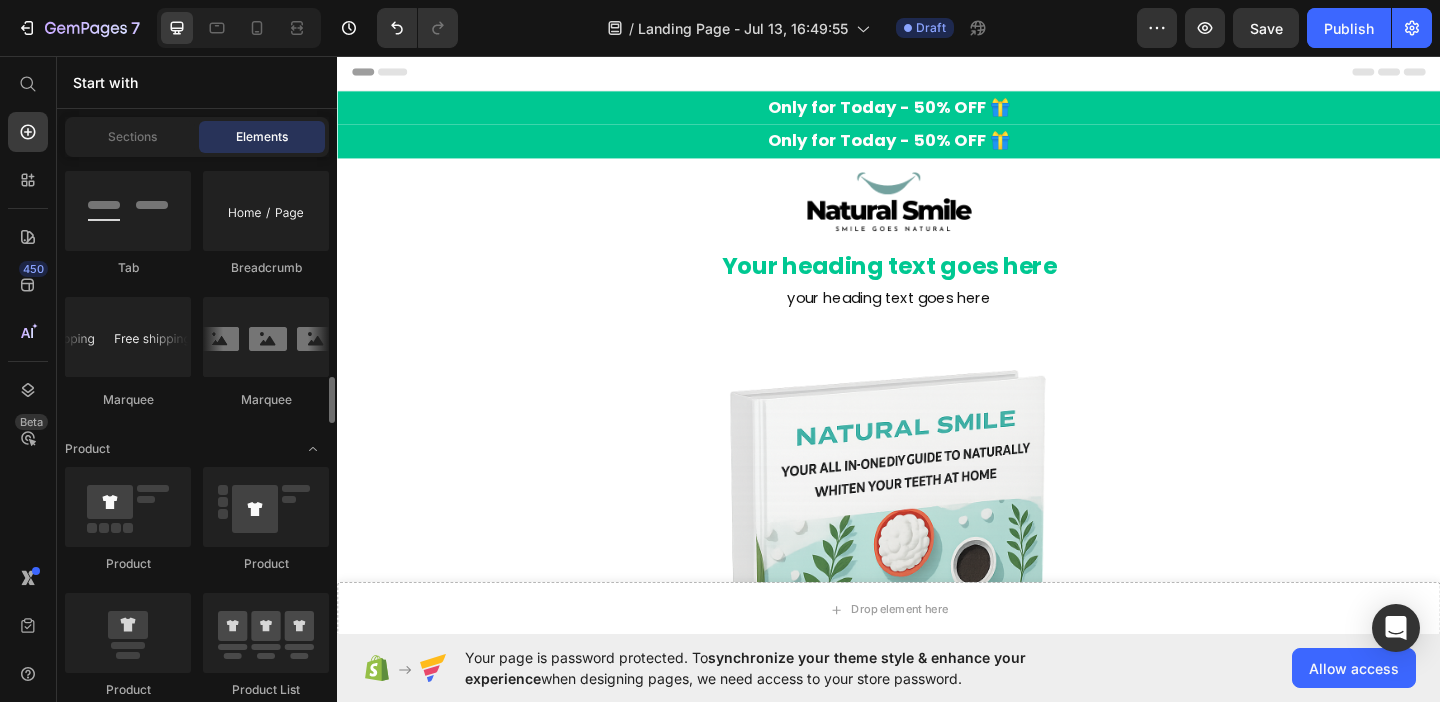 scroll, scrollTop: 2423, scrollLeft: 0, axis: vertical 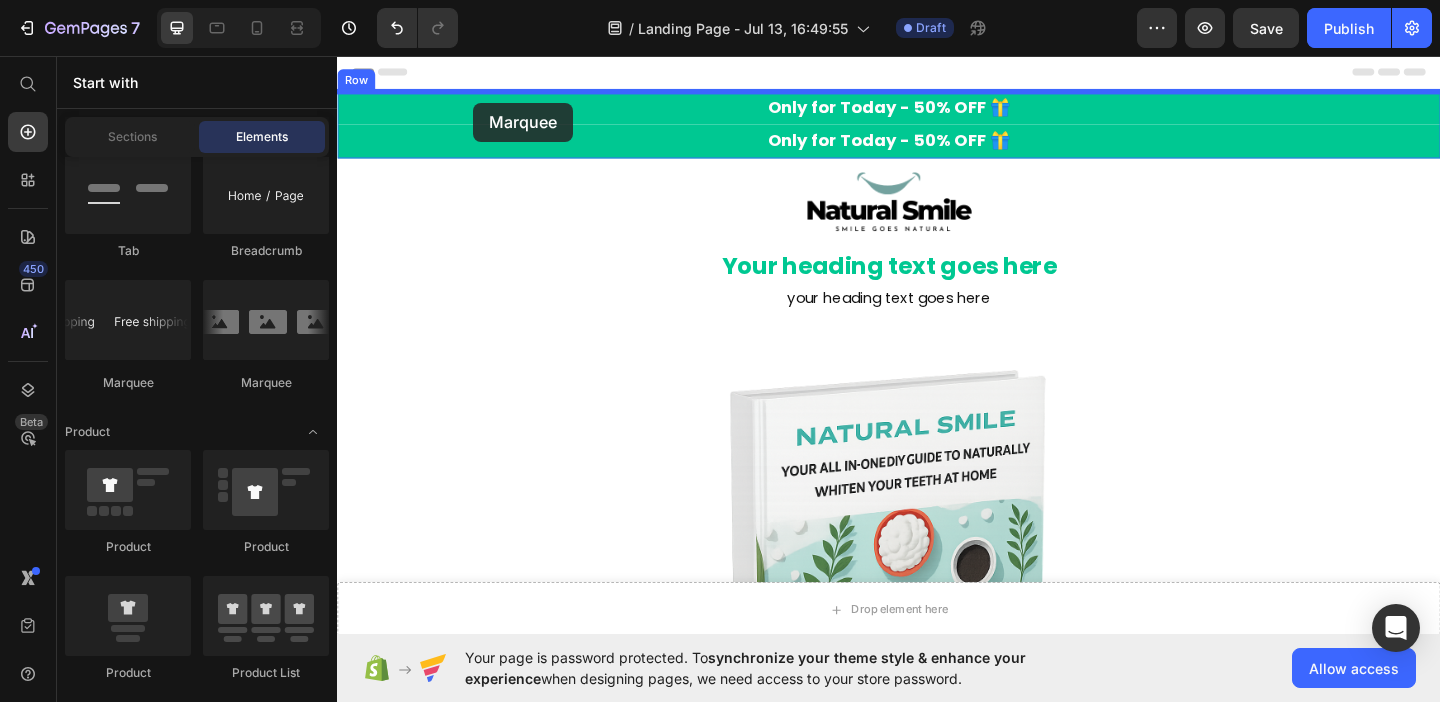 drag, startPoint x: 482, startPoint y: 392, endPoint x: 485, endPoint y: 107, distance: 285.01578 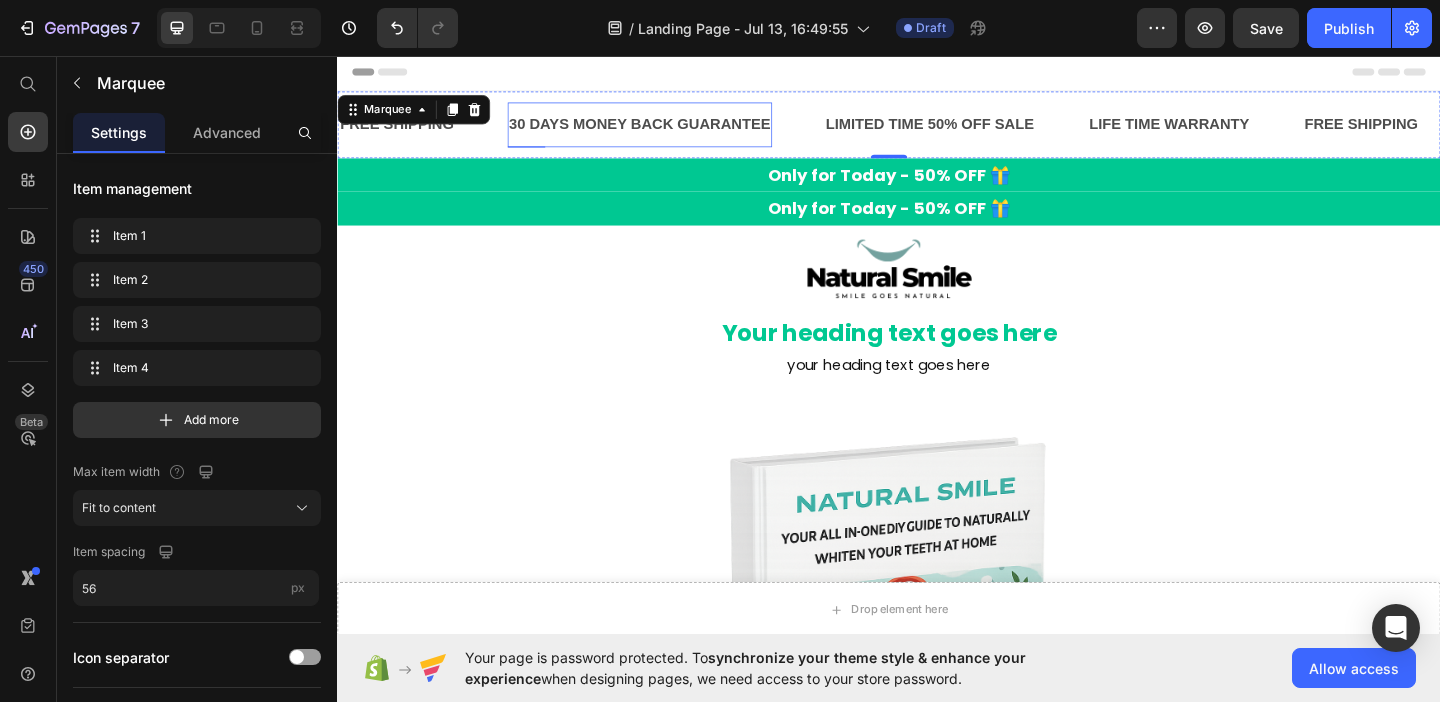click on "30 DAYS MONEY BACK GUARANTEE" at bounding box center (666, 130) 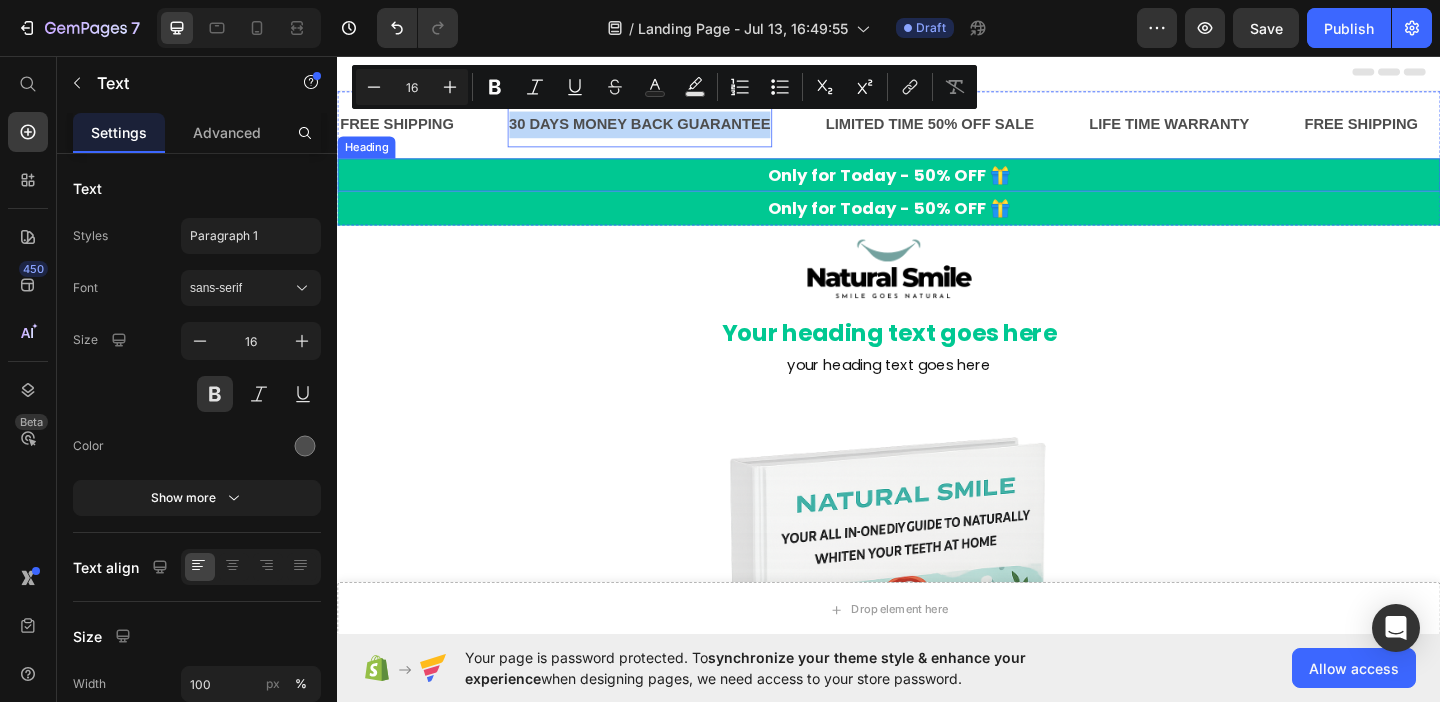 click on "Only for Today - 50% OFF 🎁" at bounding box center [937, 185] 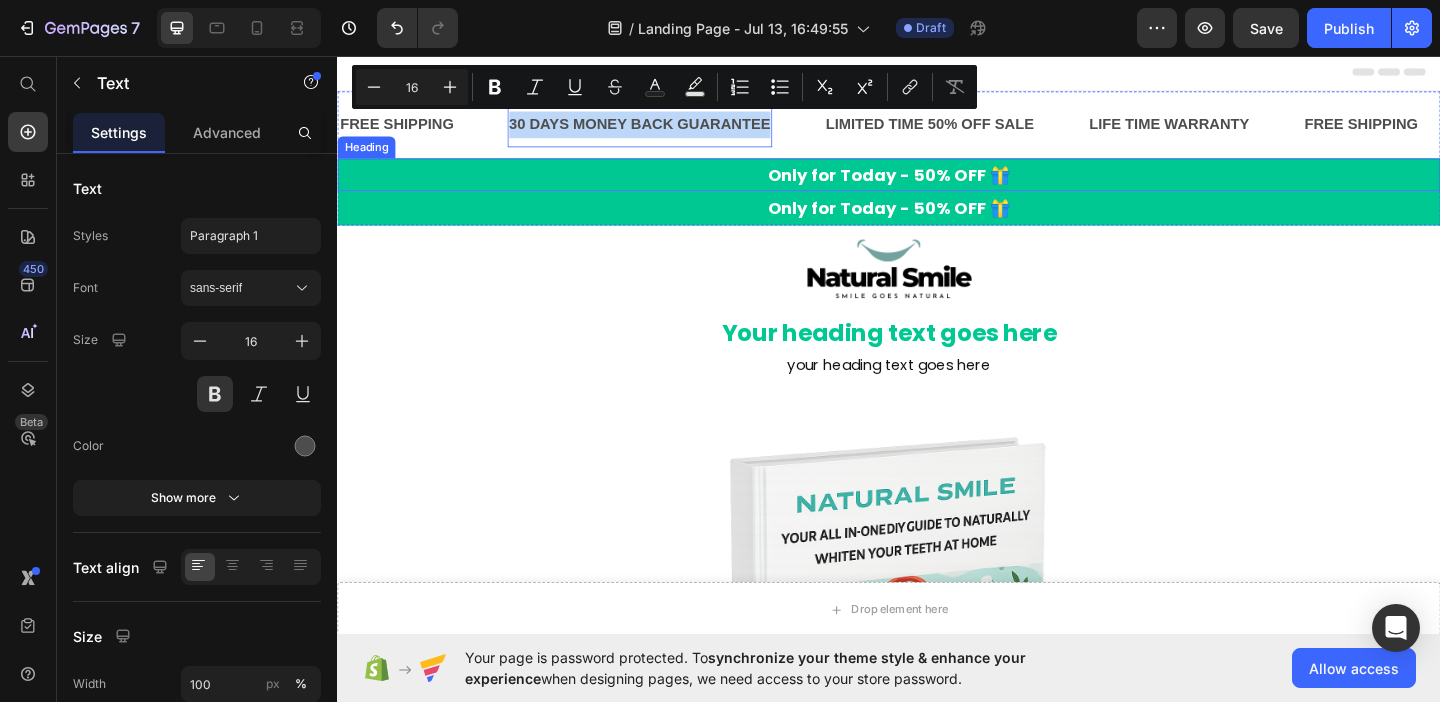 click on "Only for Today - 50% OFF 🎁" at bounding box center (937, 185) 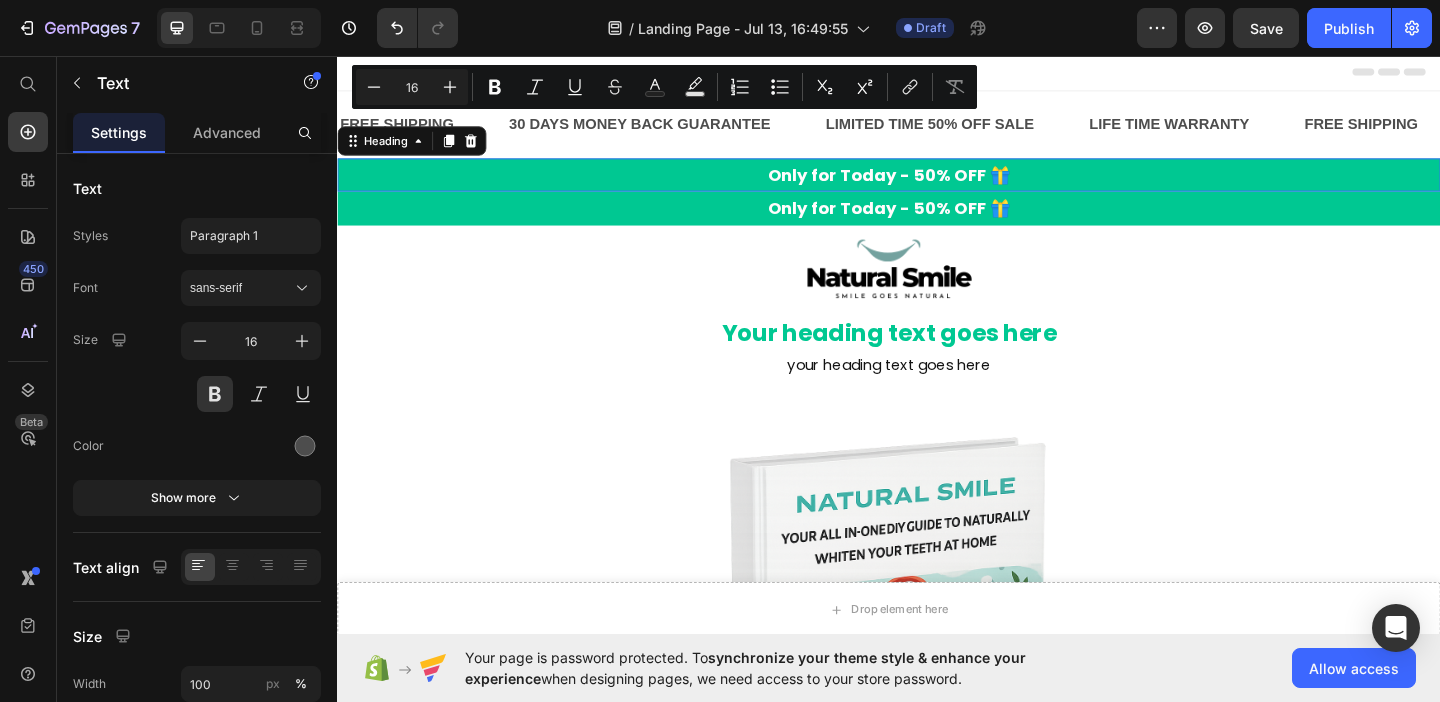 click on "Only for Today - 50% OFF 🎁" at bounding box center (937, 185) 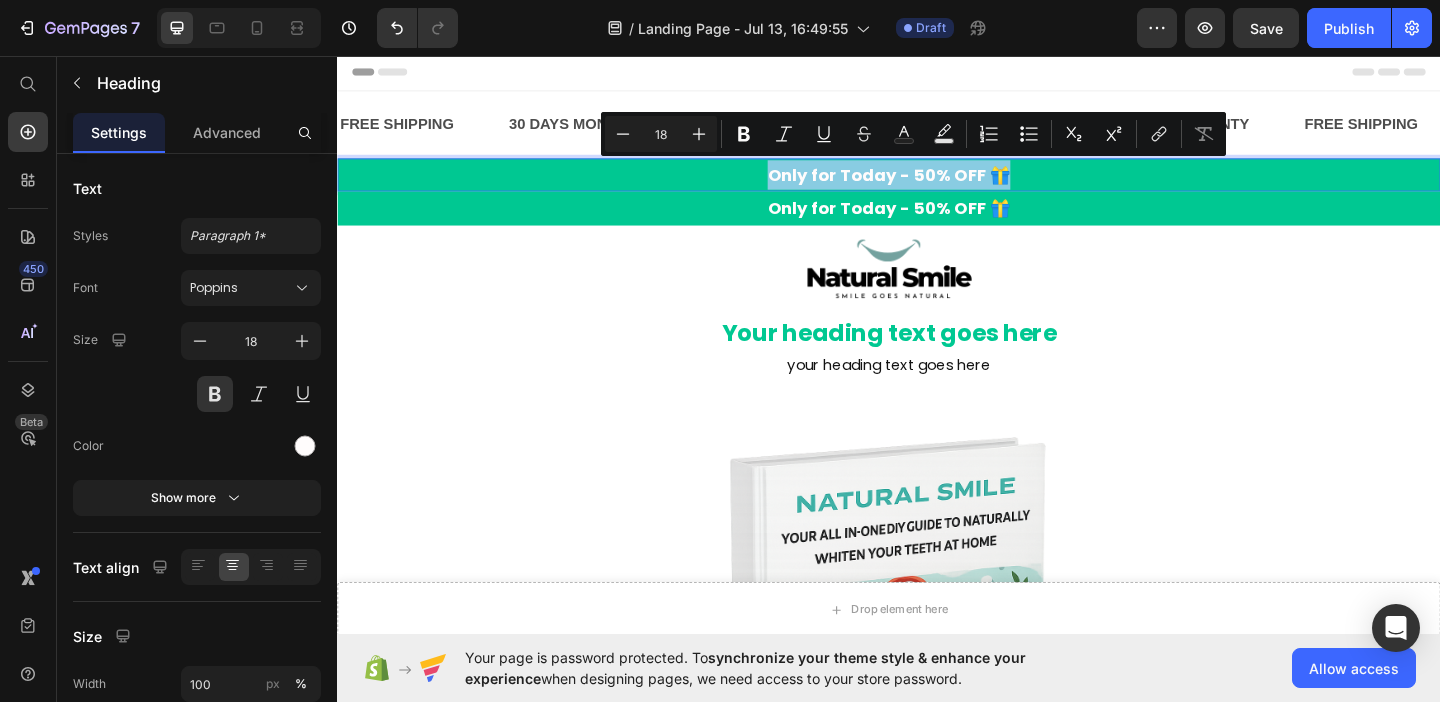 copy on "Only for Today - 50% OFF 🎁" 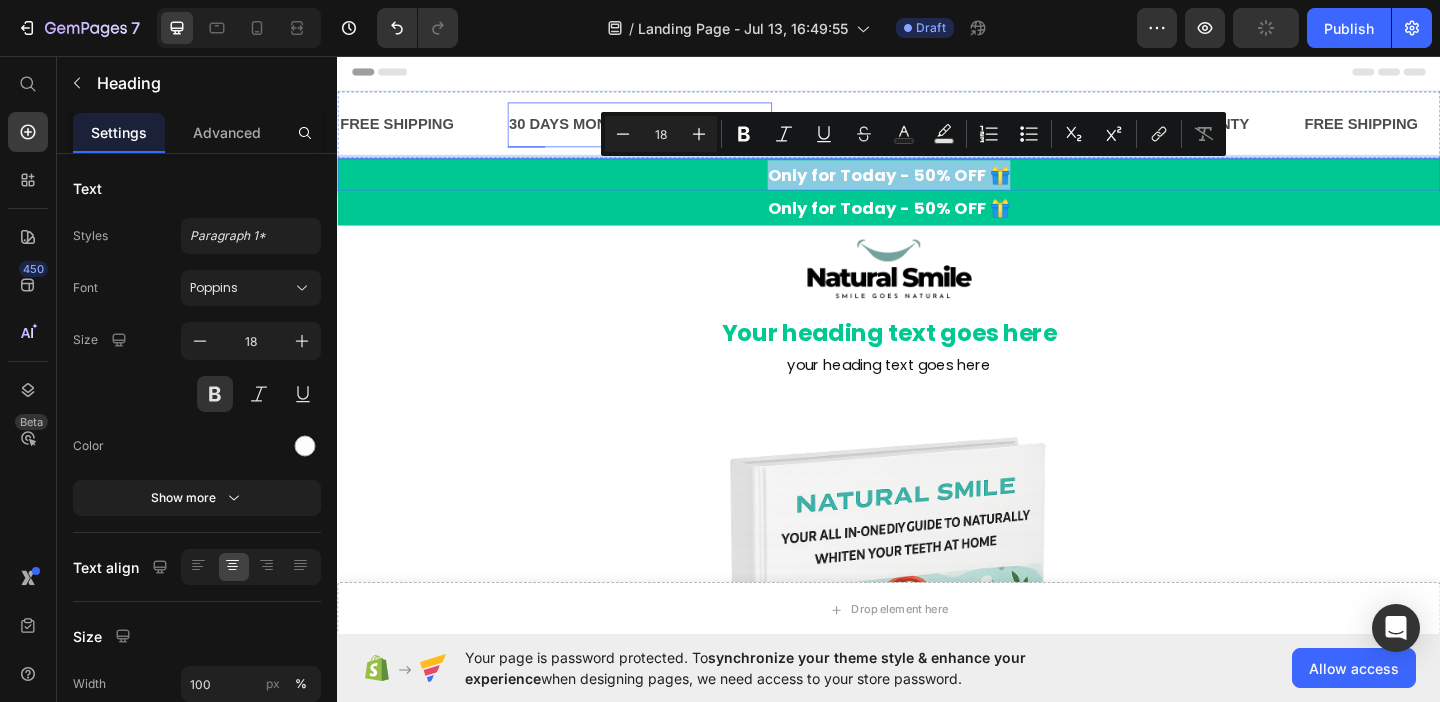 click on "30 DAYS MONEY BACK GUARANTEE" at bounding box center (666, 130) 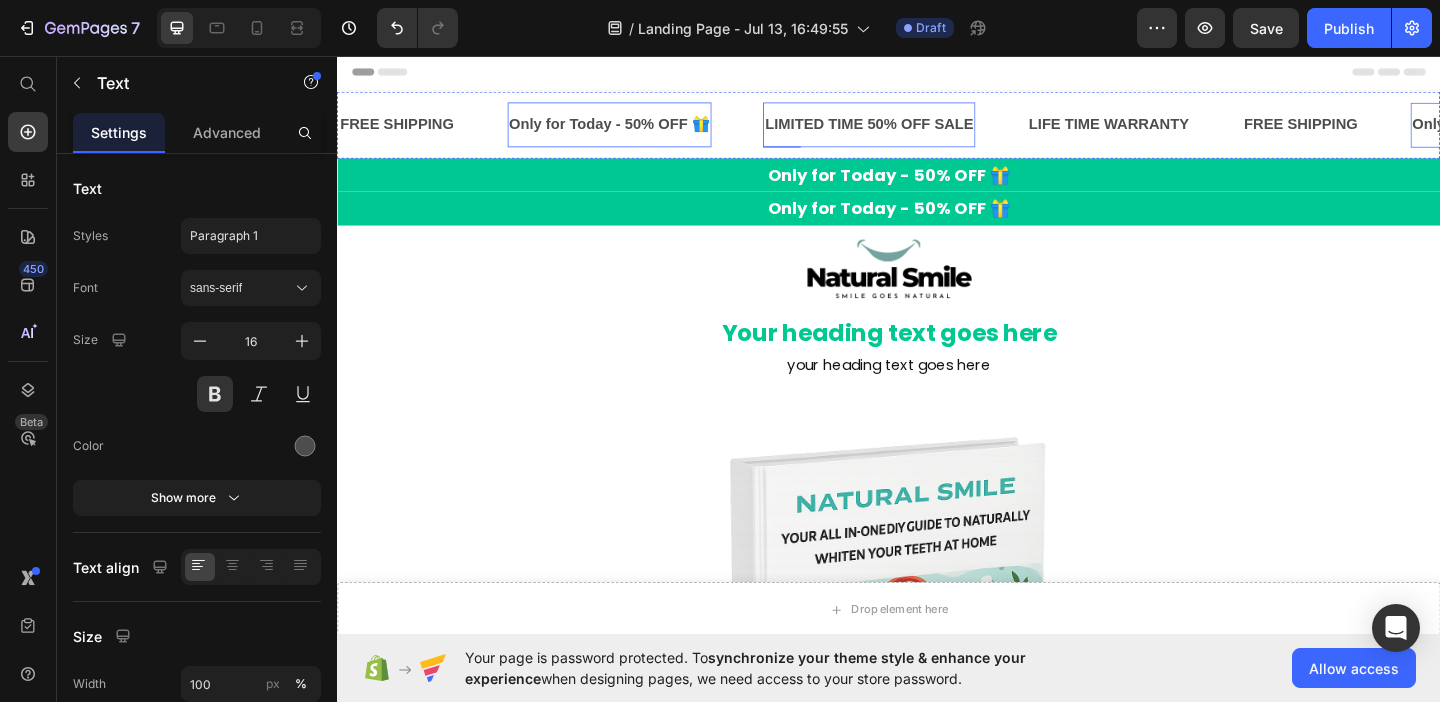 click on "LIMITED TIME 50% OFF SALE" at bounding box center (915, 130) 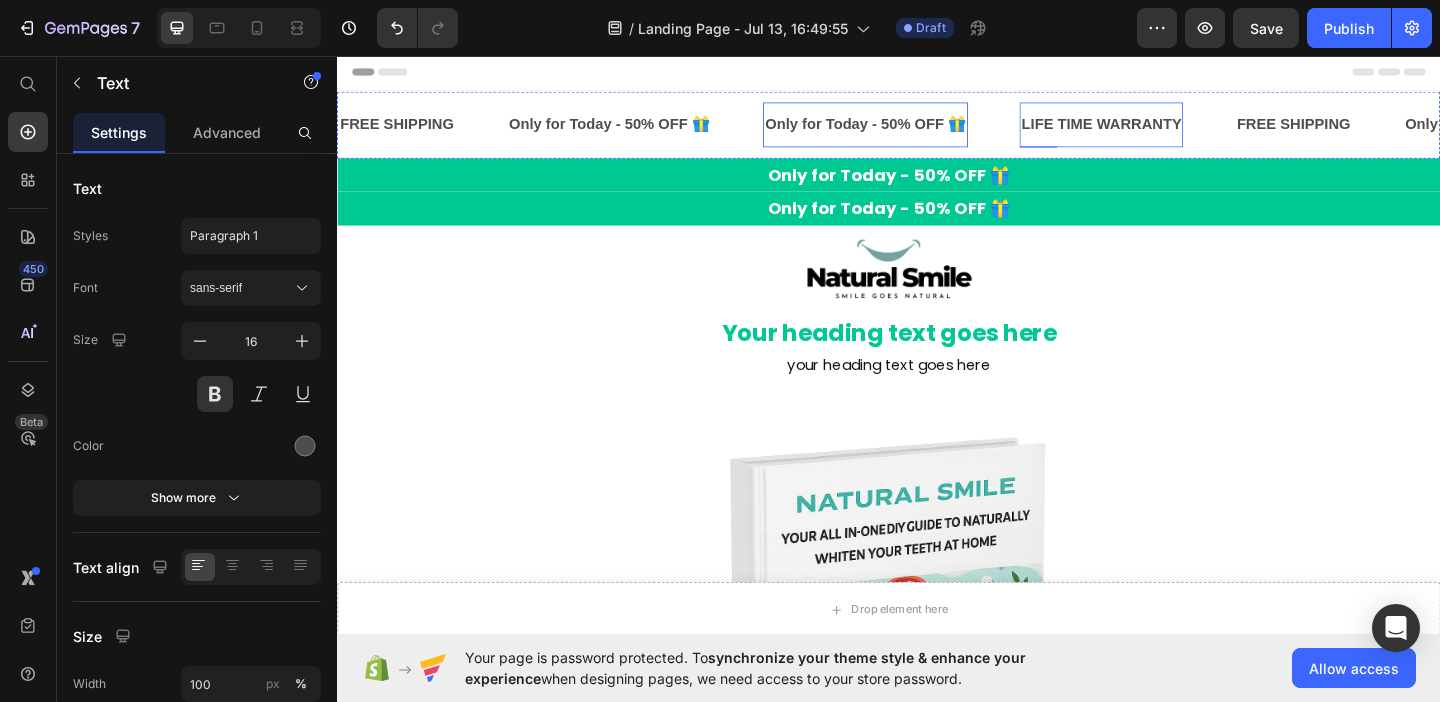 click on "LIFE TIME WARRANTY" at bounding box center [1168, 130] 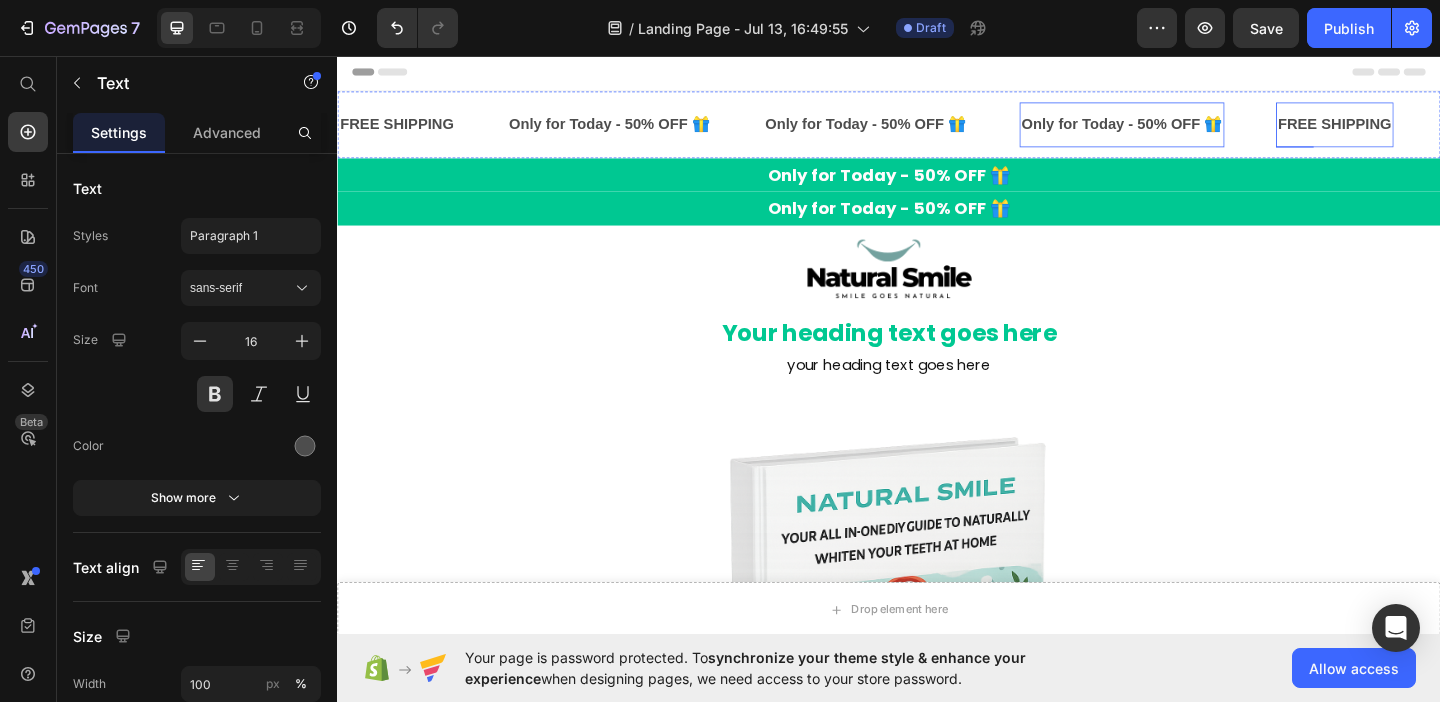 click on "FREE SHIPPING" at bounding box center [1422, 130] 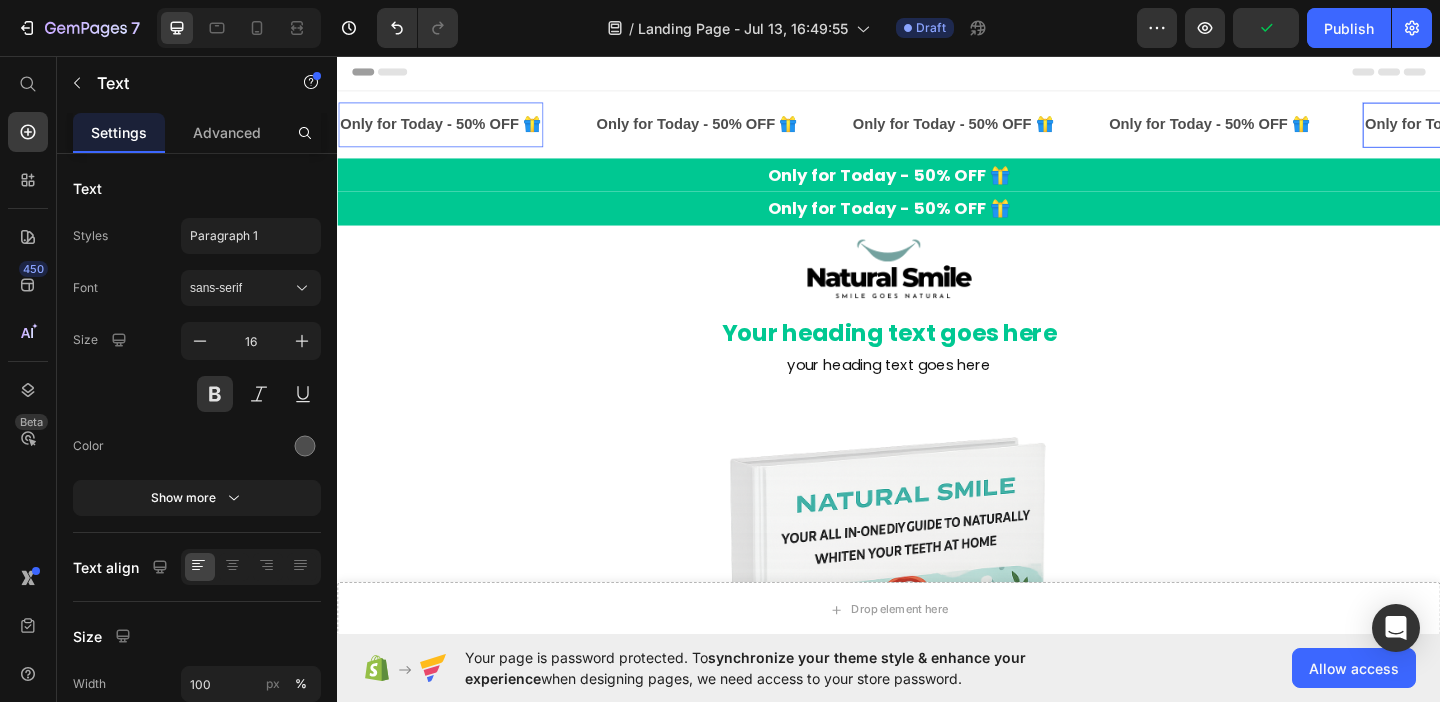 scroll, scrollTop: 0, scrollLeft: 62, axis: horizontal 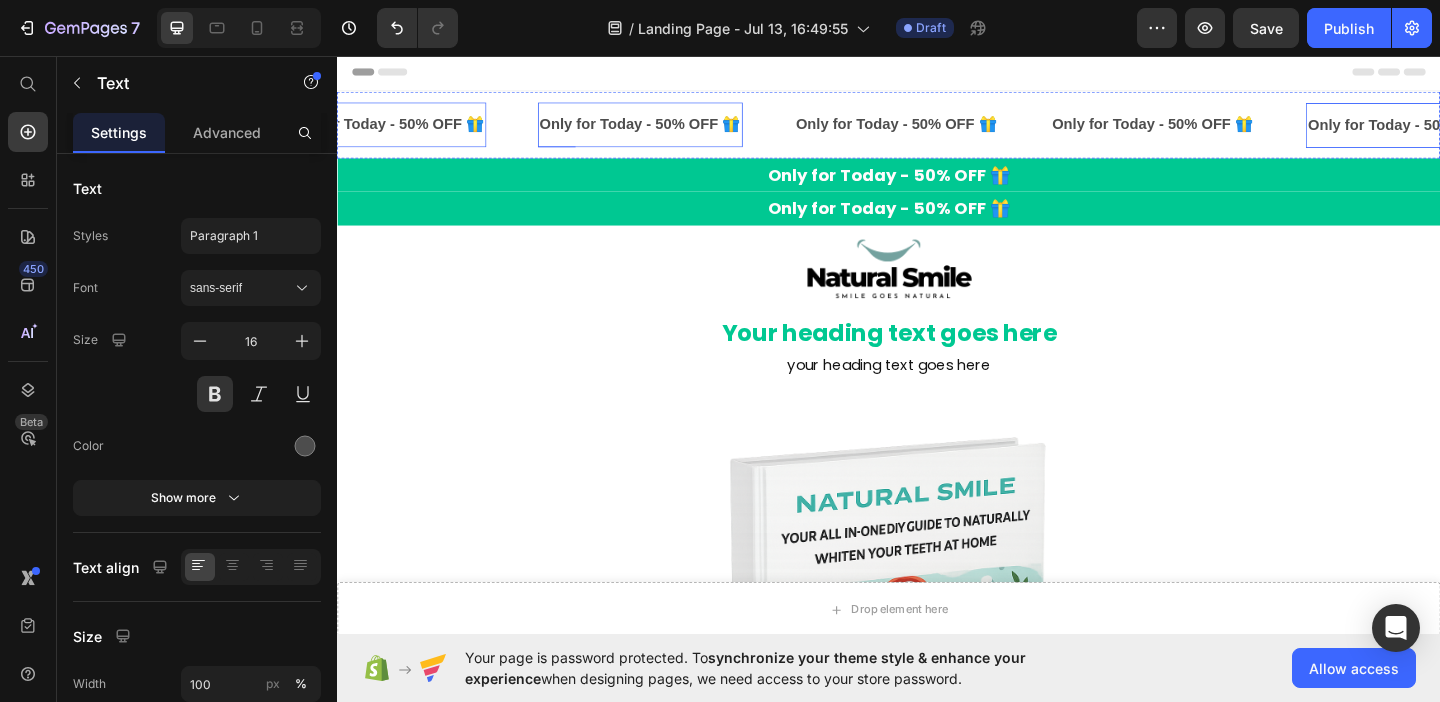 click on "Only for Today - 50% OFF 🎁 Text" at bounding box center [666, 130] 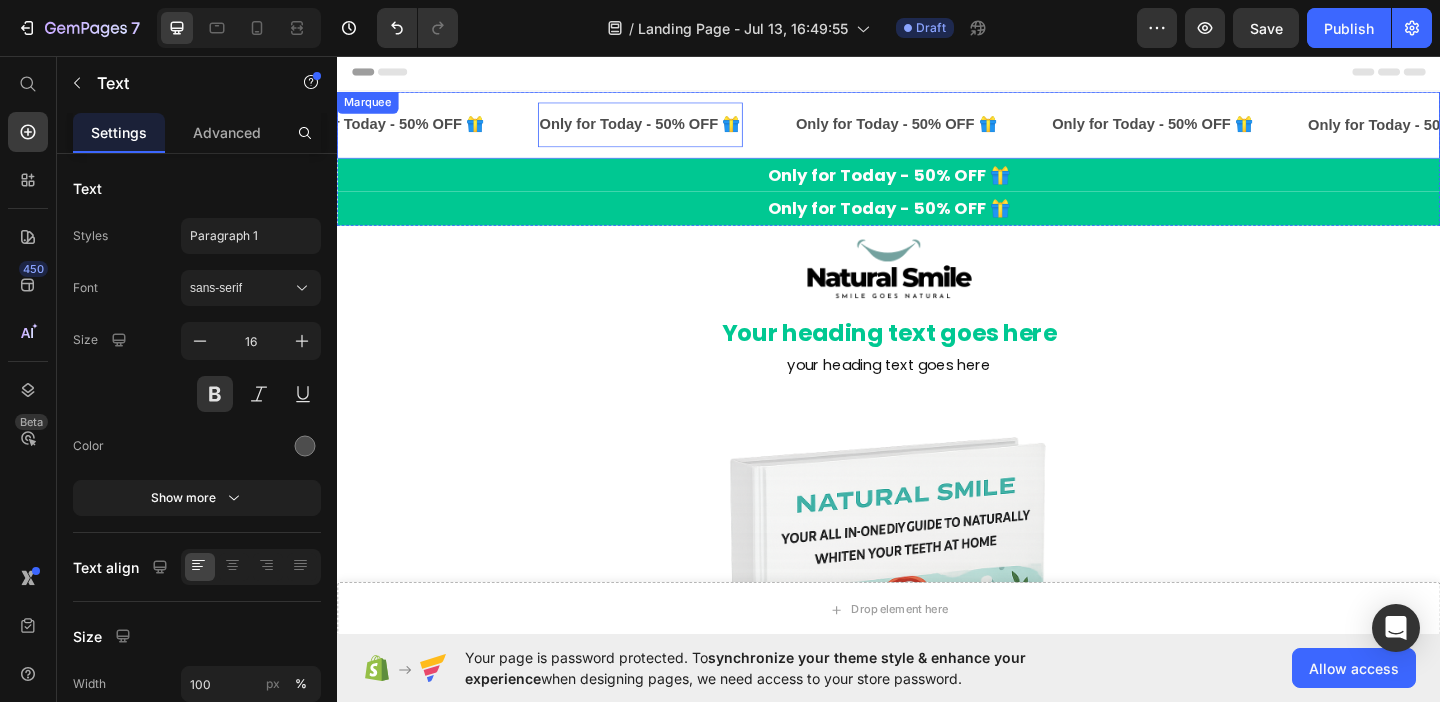 click on "Only for Today - 50% OFF 🎁 Text   0" at bounding box center (694, 130) 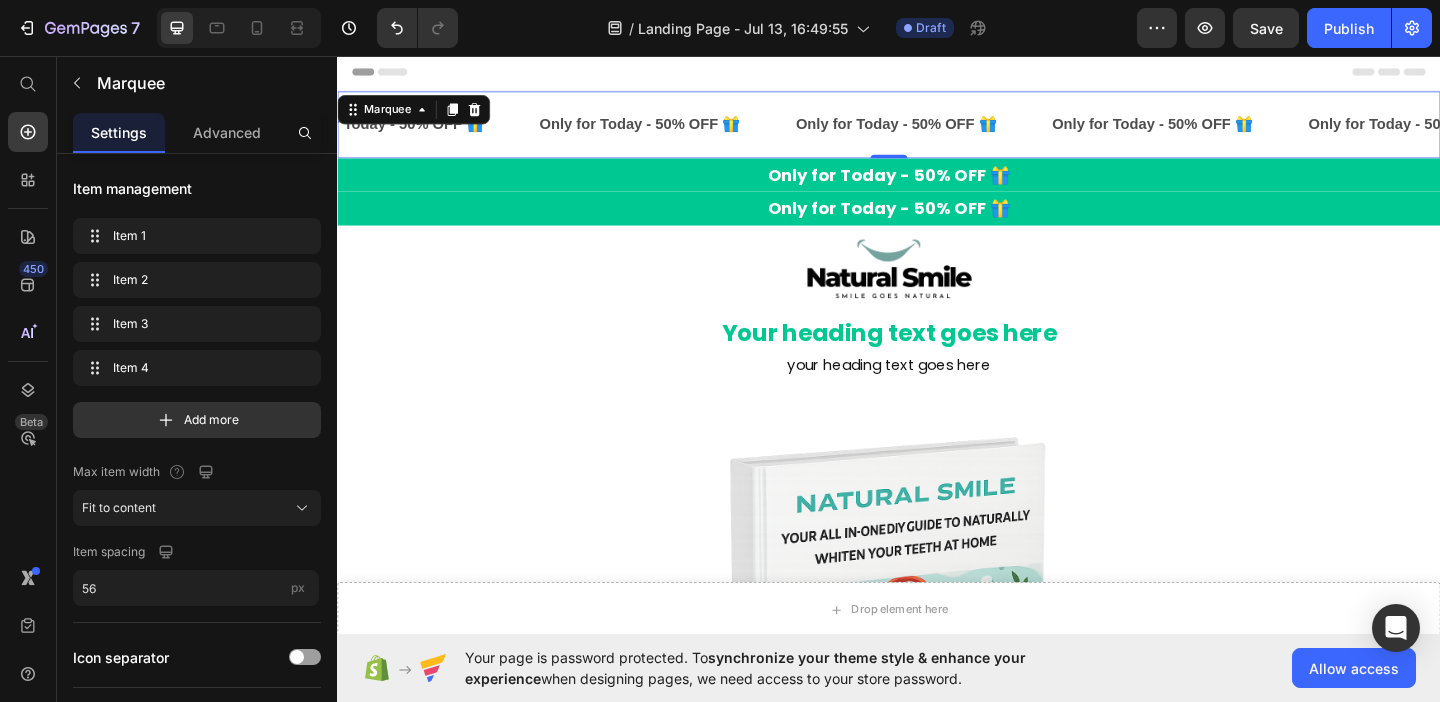 click on "Only for Today - 50% OFF 🎁 Text Only for Today - 50% OFF 🎁 Text Only for Today - 50% OFF 🎁 Text Only for Today - 50% OFF 🎁 Text Only for Today - 50% OFF 🎁 Text Only for Today - 50% OFF 🎁 Text Only for Today - 50% OFF 🎁 Text Only for Today - 50% OFF 🎁 Text Only for Today - 50% OFF 🎁 Text Only for Today - 50% OFF 🎁 Text Only for Today - 50% OFF 🎁 Text Only for Today - 50% OFF 🎁 Text Only for Today - 50% OFF 🎁 Text Only for Today - 50% OFF 🎁 Text Only for Today - 50% OFF 🎁 Text Only for Today - 50% OFF 🎁 Text Only for Today - 50% OFF 🎁 Text Only for Today - 50% OFF 🎁 Text Only for Today - 50% OFF 🎁 Text Only for Today - 50% OFF 🎁 Text Only for Today - 50% OFF 🎁 Text Only for Today - 50% OFF 🎁 Text Only for Today - 50% OFF 🎁 Text Only for Today - 50% OFF 🎁 Text Marquee   0" at bounding box center [937, 130] 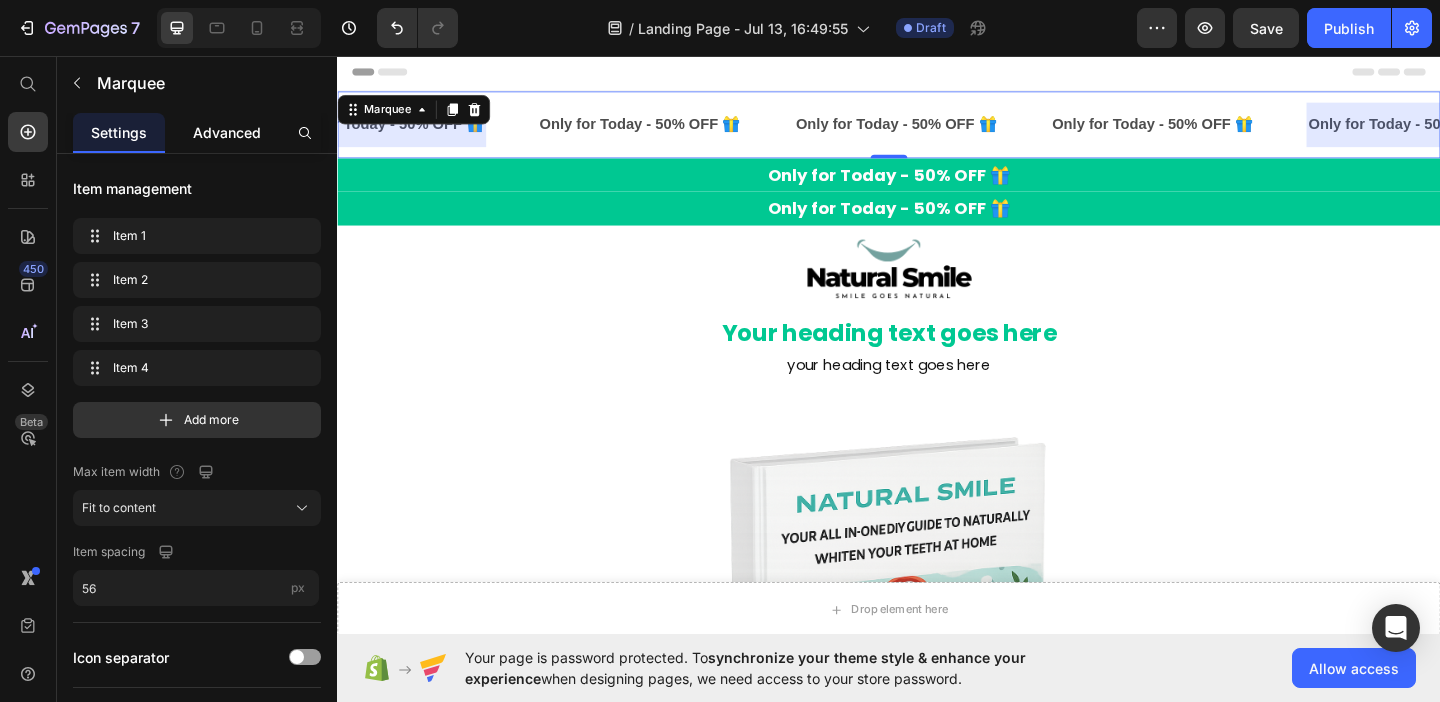 click on "Advanced" at bounding box center [227, 132] 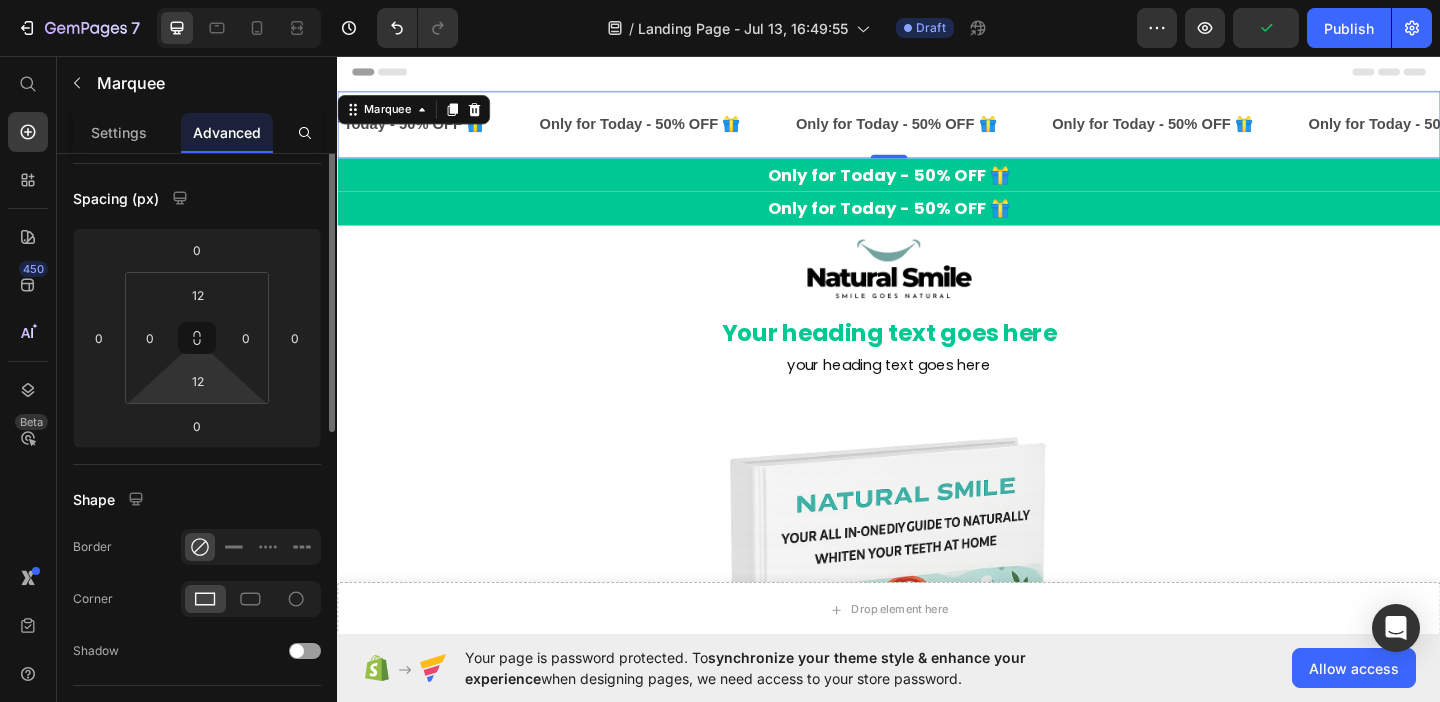 scroll, scrollTop: 127, scrollLeft: 0, axis: vertical 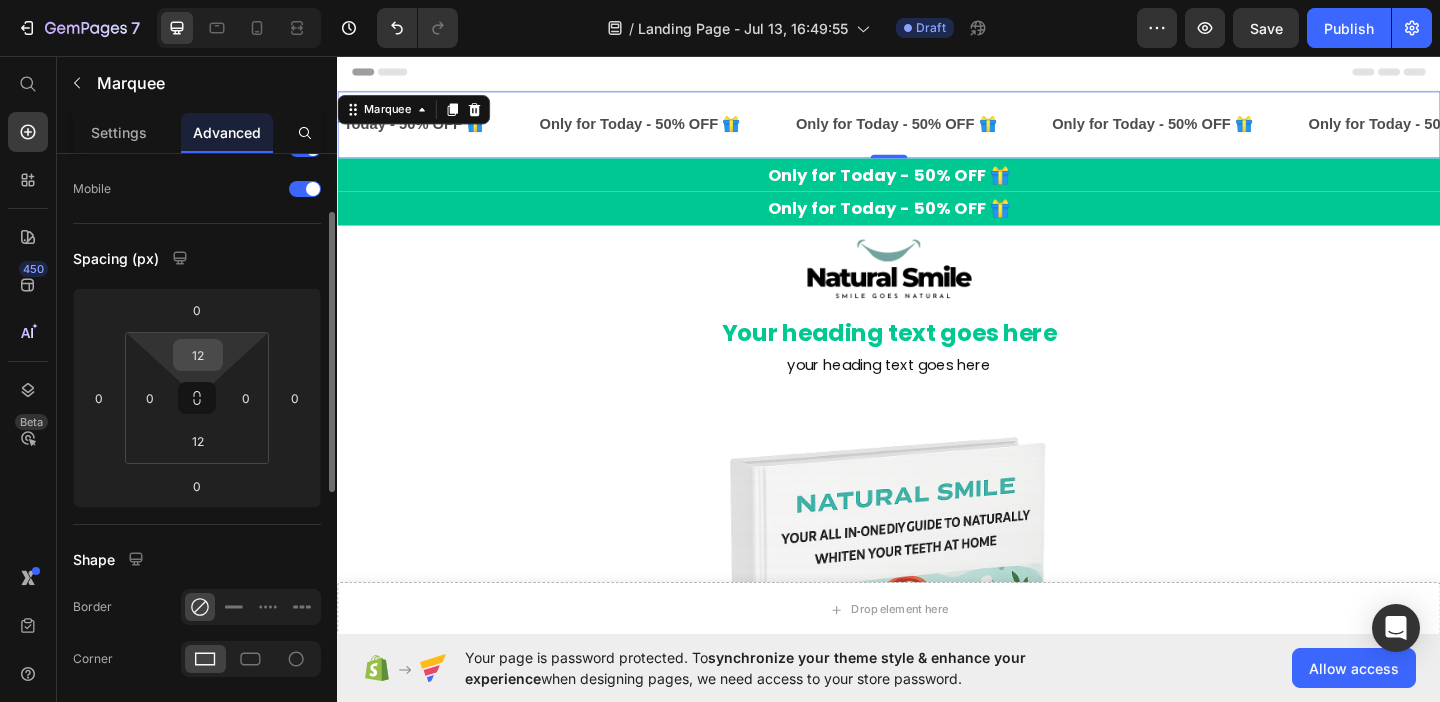 click on "12" at bounding box center [198, 355] 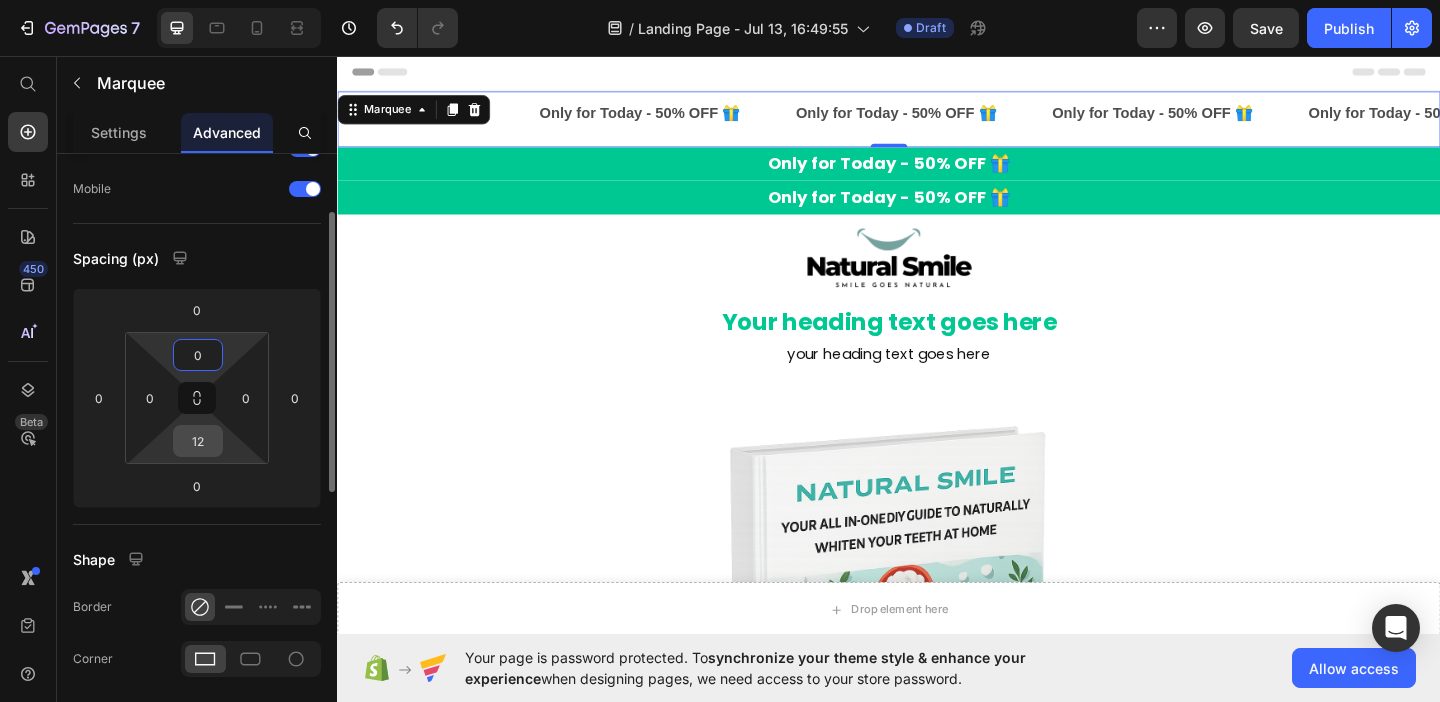 type on "0" 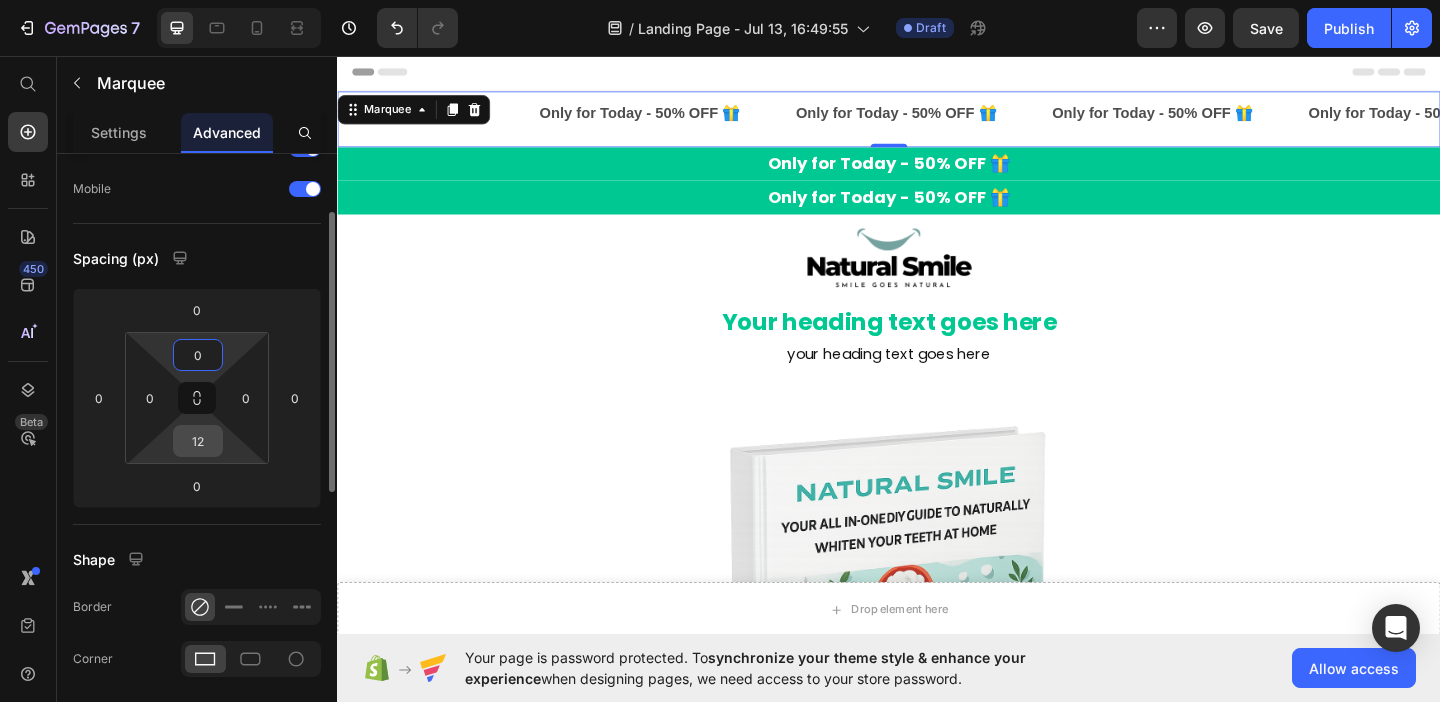 click on "12" at bounding box center (198, 441) 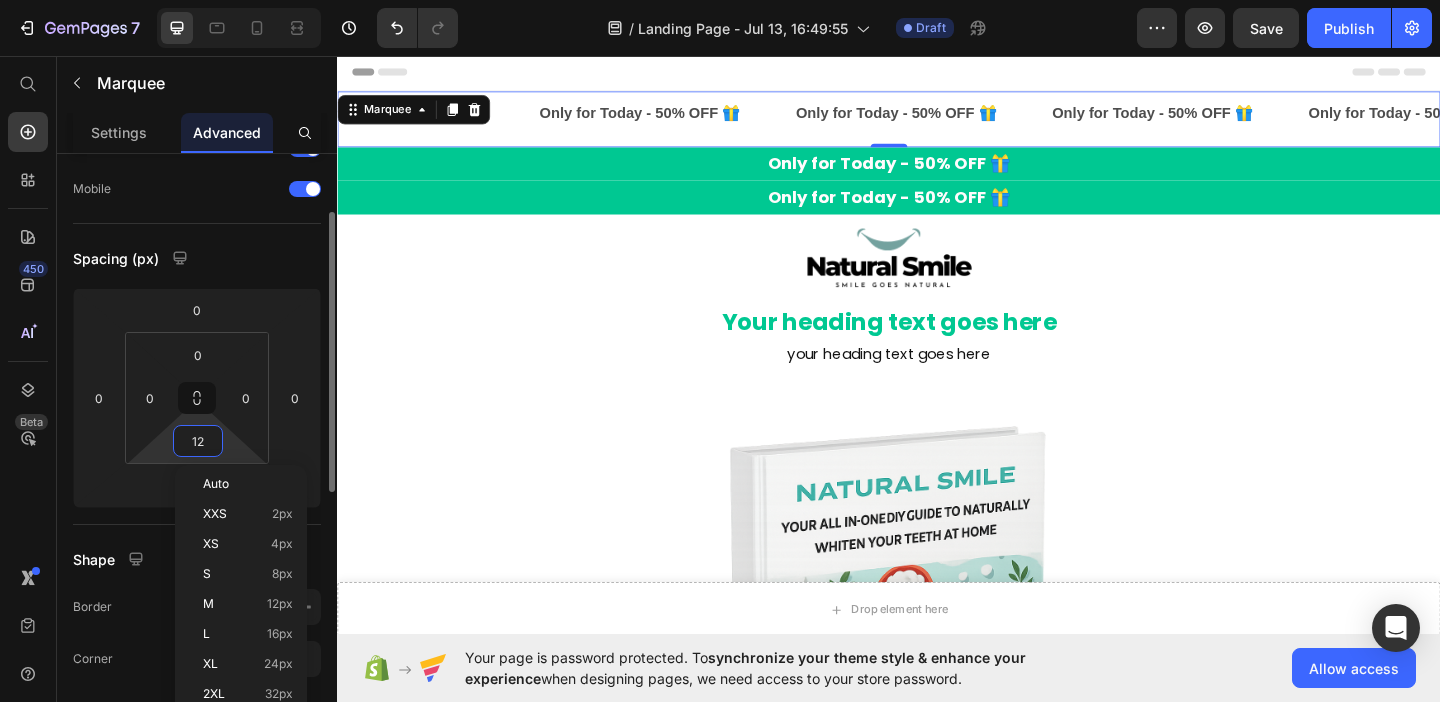 type on "0" 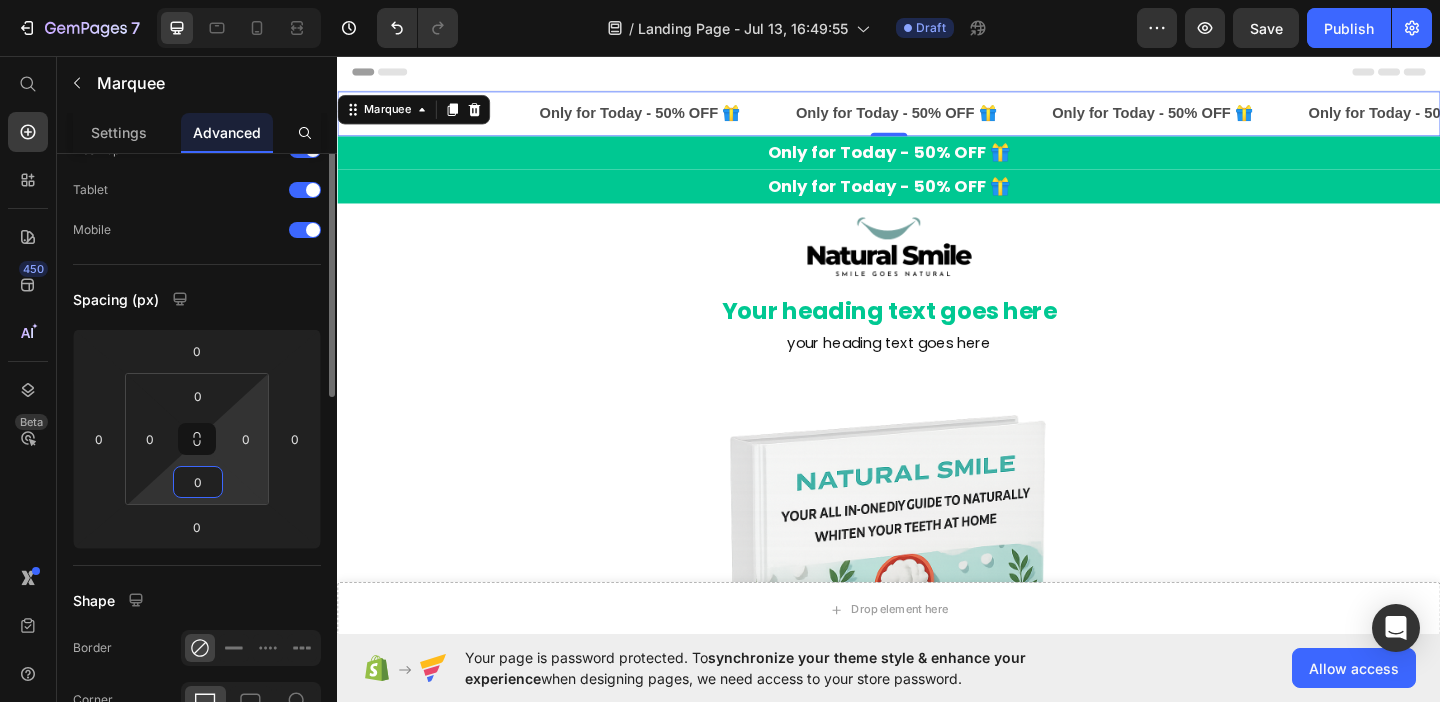 scroll, scrollTop: 0, scrollLeft: 0, axis: both 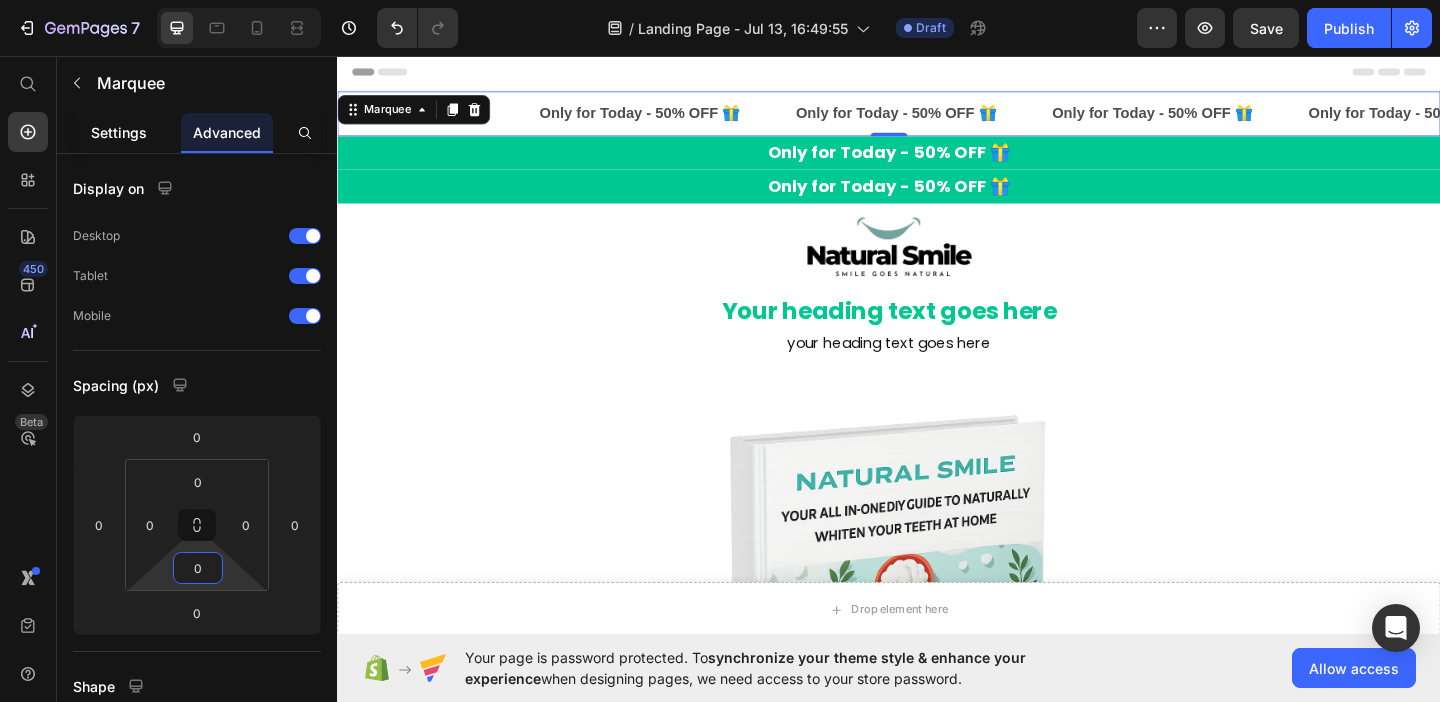 click on "Settings" 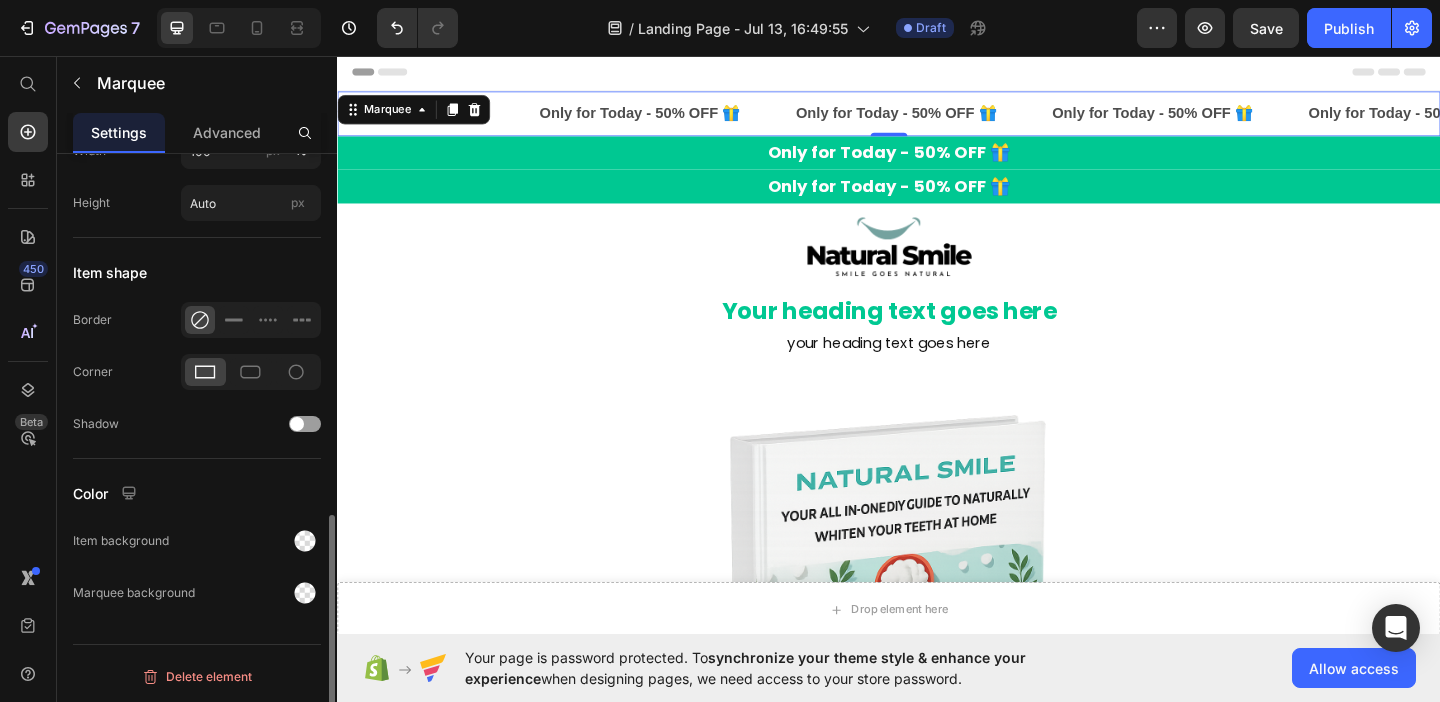 scroll, scrollTop: 891, scrollLeft: 0, axis: vertical 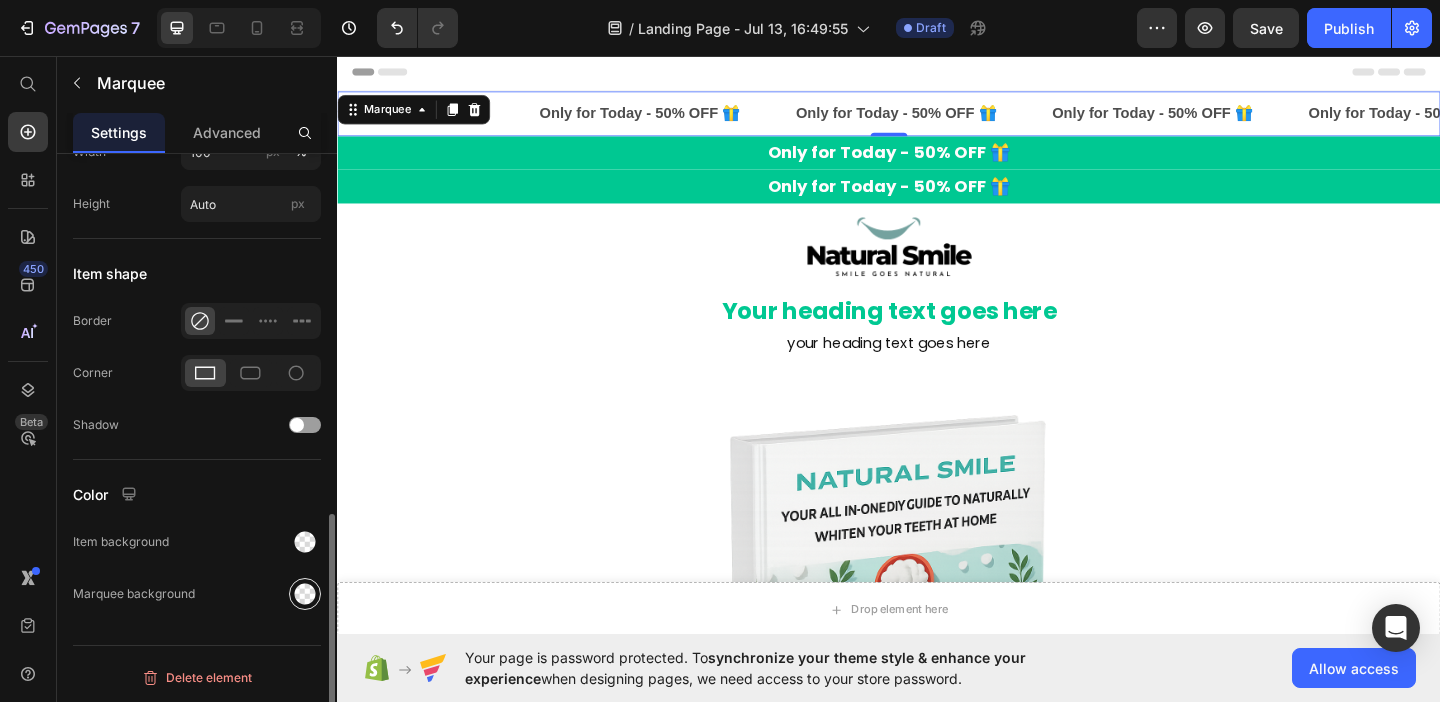 click at bounding box center (305, 594) 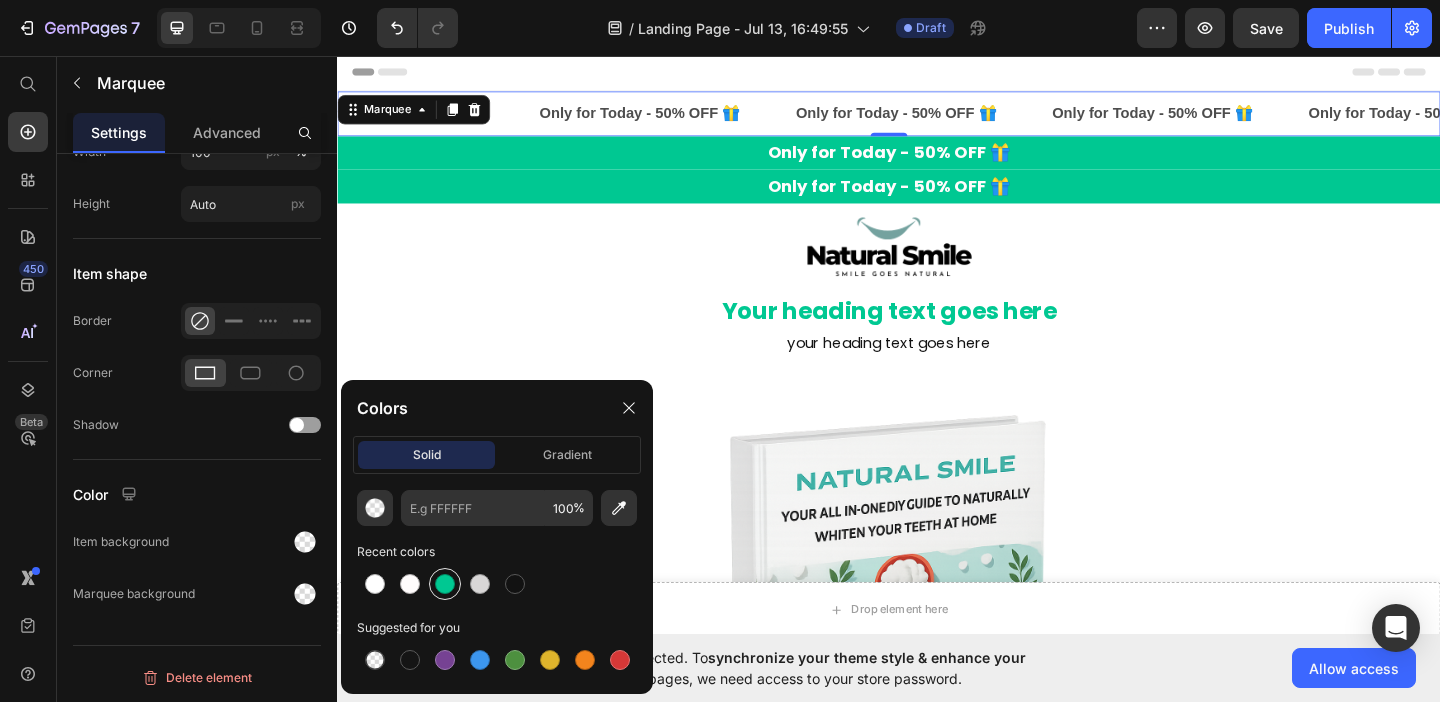 click at bounding box center [445, 584] 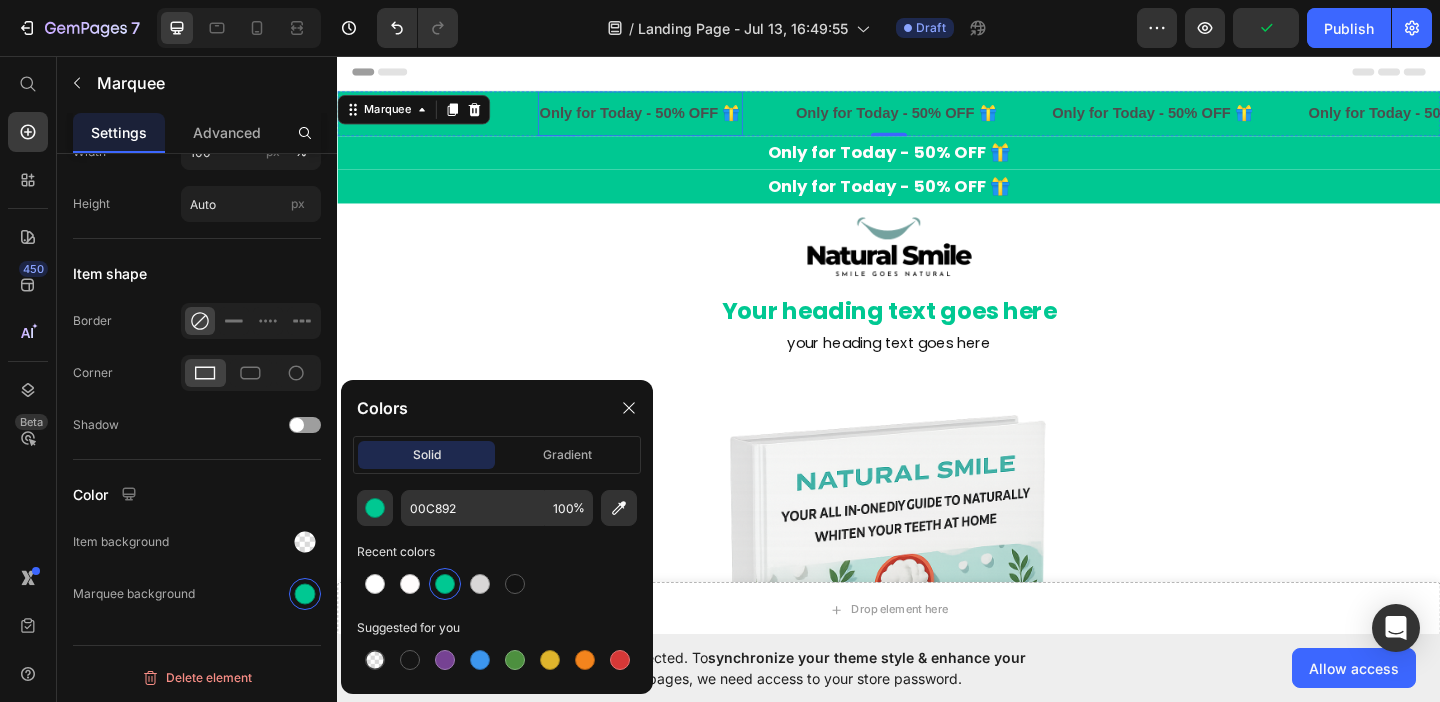 click on "Only for Today - 50% OFF 🎁" at bounding box center [666, 118] 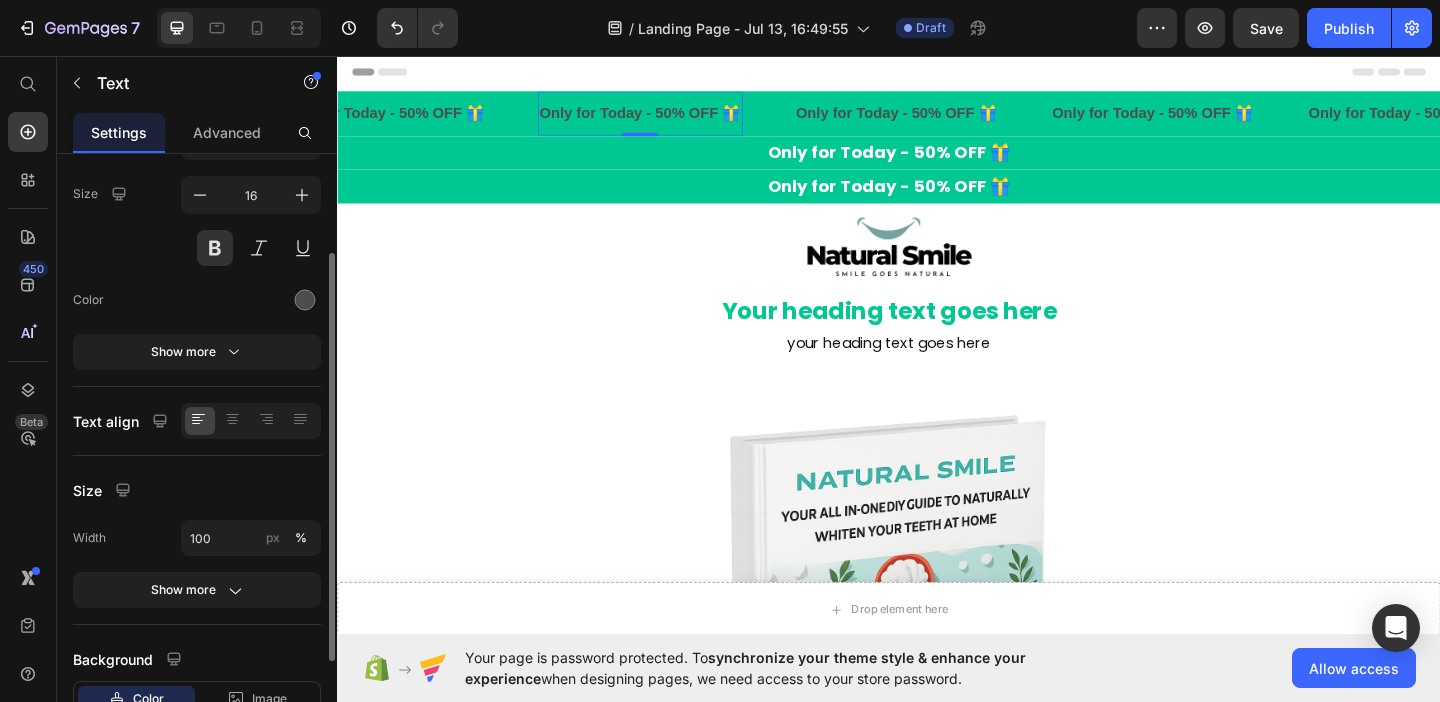 scroll, scrollTop: 145, scrollLeft: 0, axis: vertical 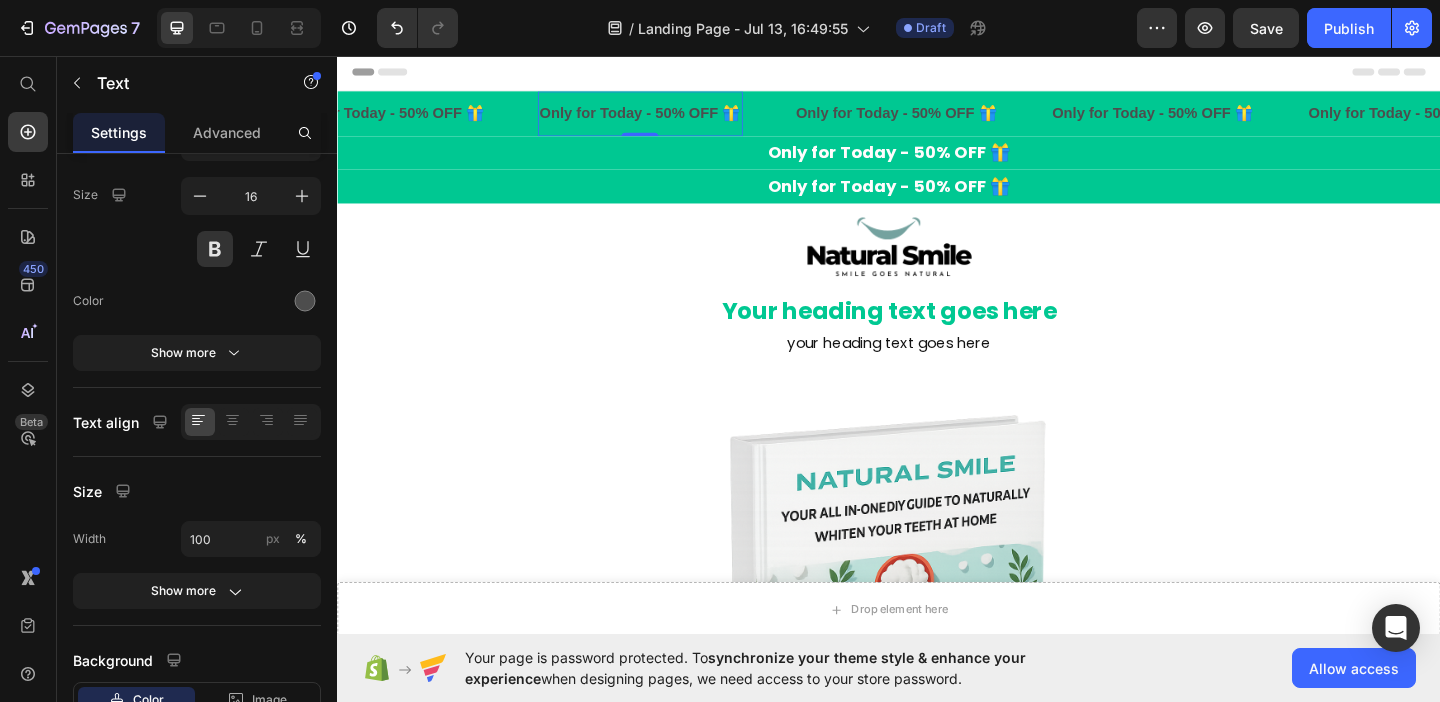 click on "Only for Today - 50% OFF 🎁" at bounding box center (666, 118) 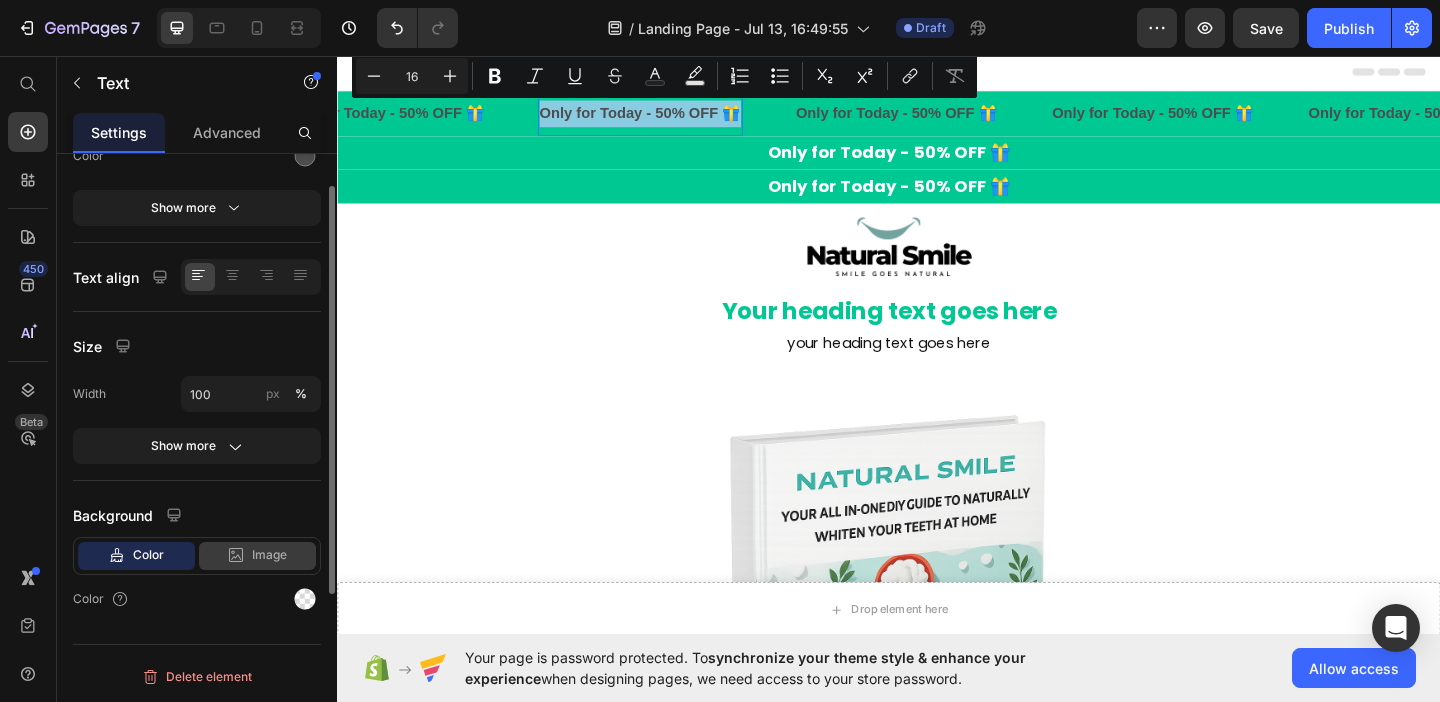 scroll, scrollTop: 135, scrollLeft: 0, axis: vertical 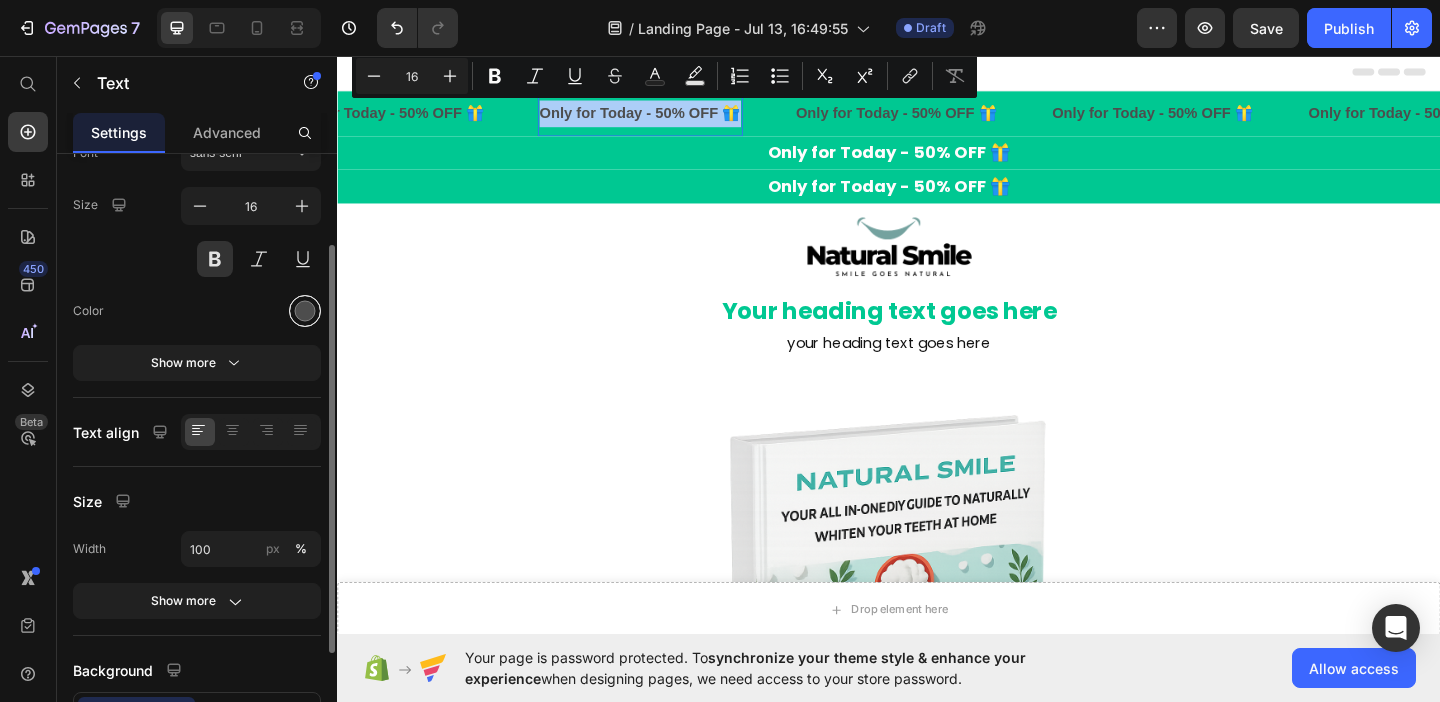 click at bounding box center [305, 311] 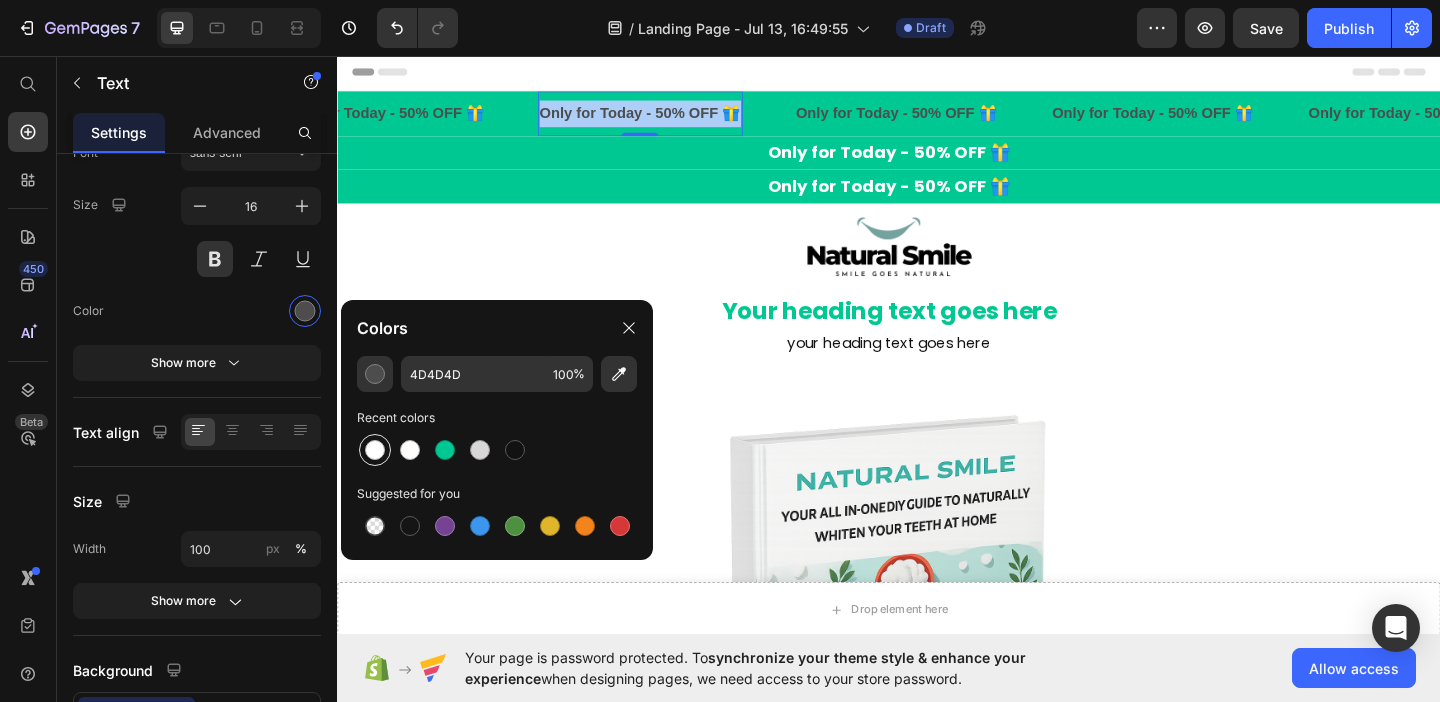 click at bounding box center [375, 450] 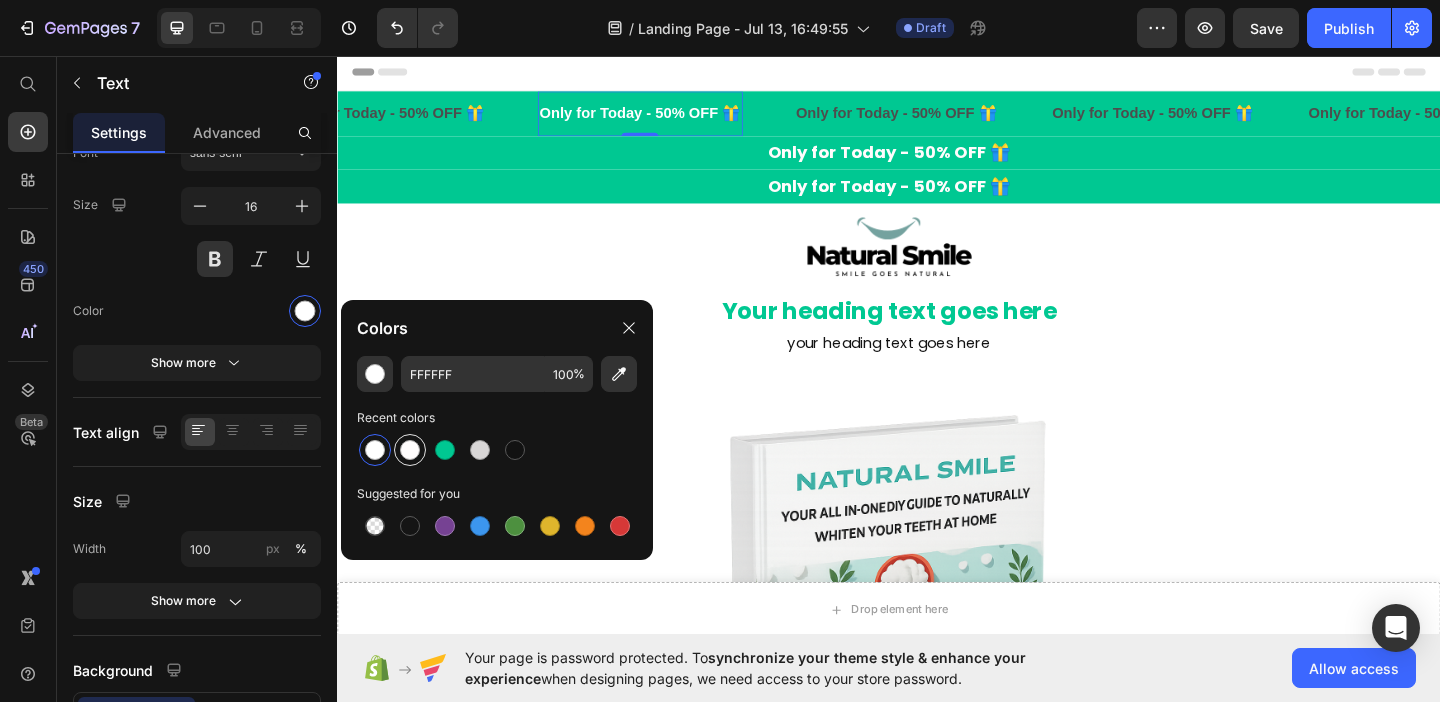 click at bounding box center [410, 450] 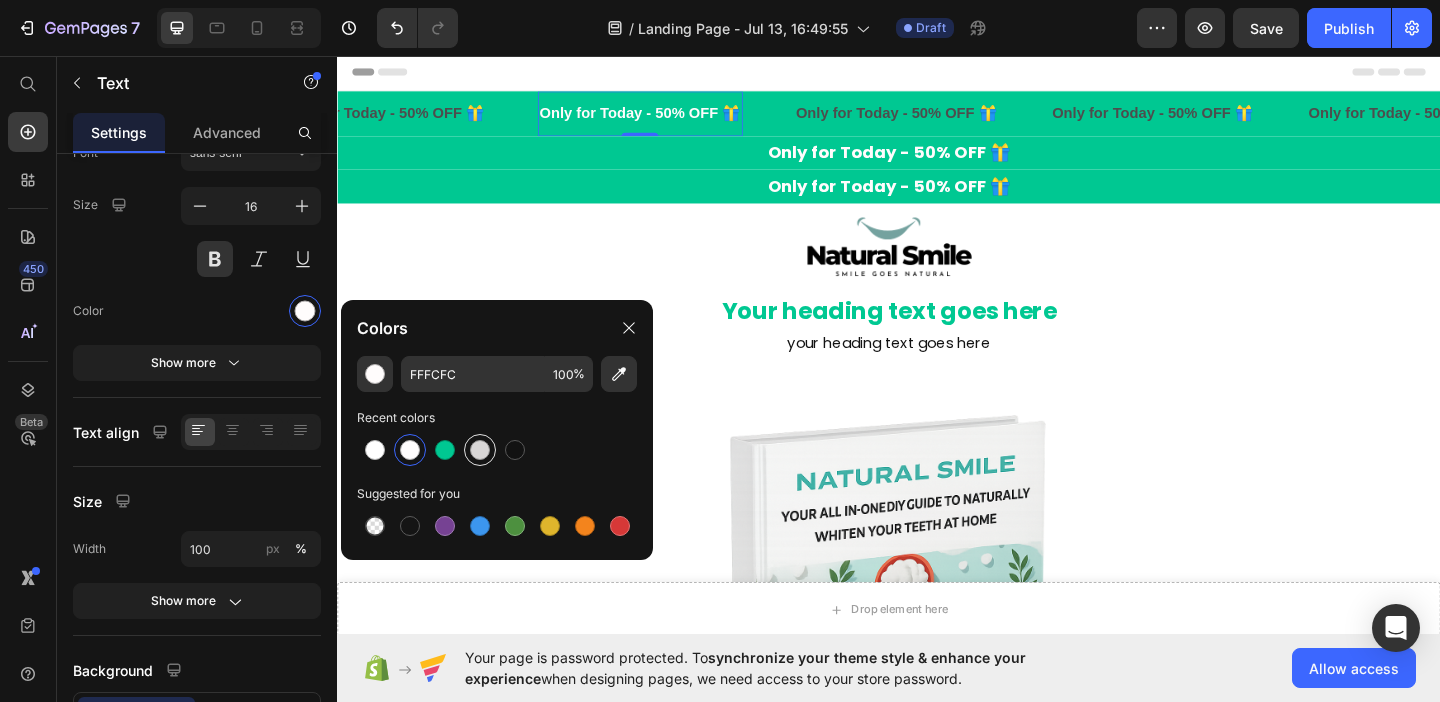 click at bounding box center [480, 450] 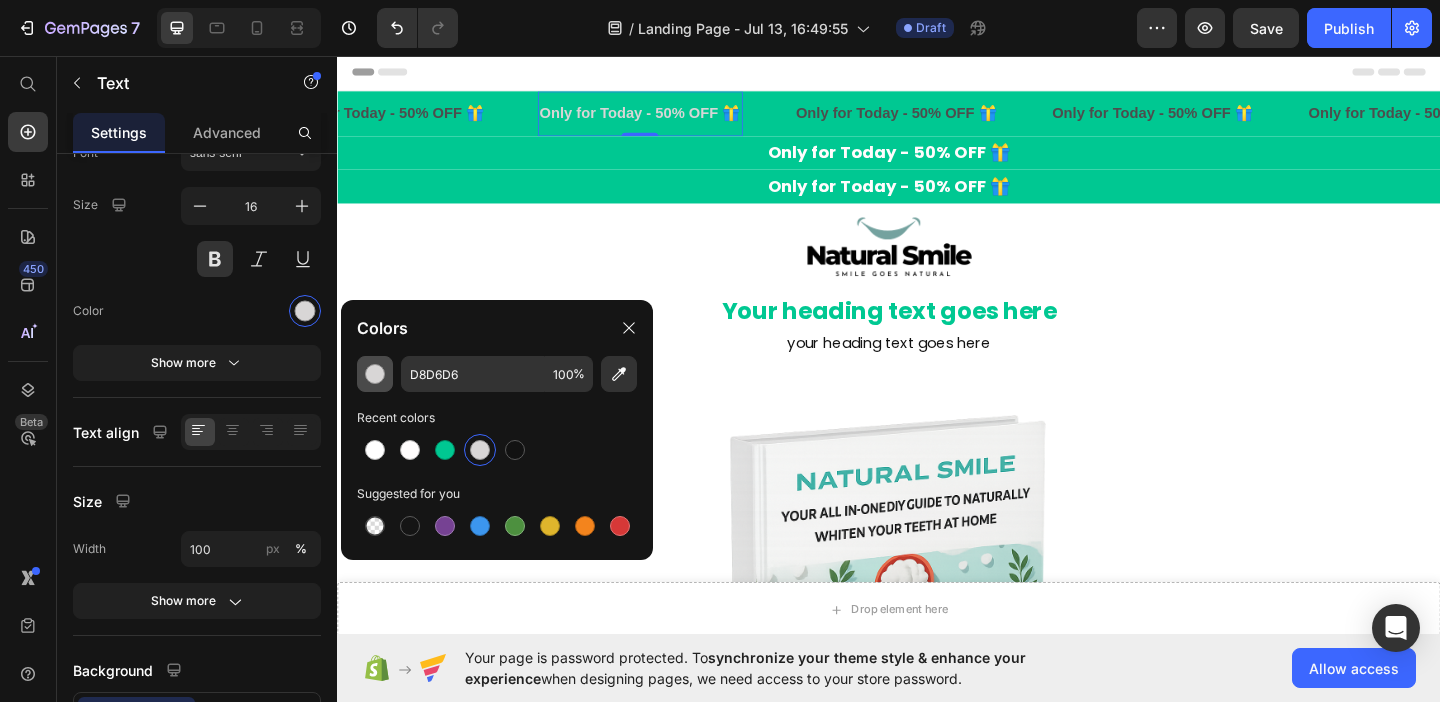 click at bounding box center [375, 374] 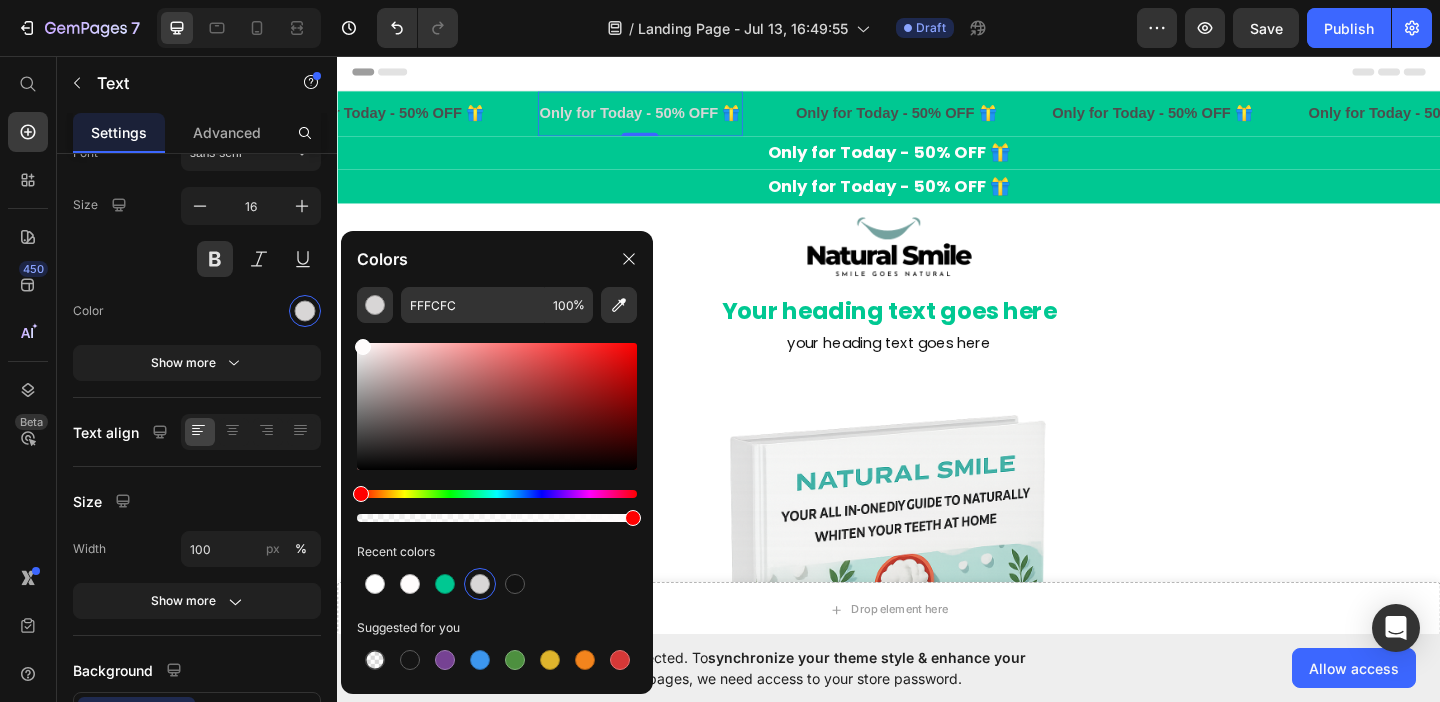 drag, startPoint x: 362, startPoint y: 369, endPoint x: 362, endPoint y: 333, distance: 36 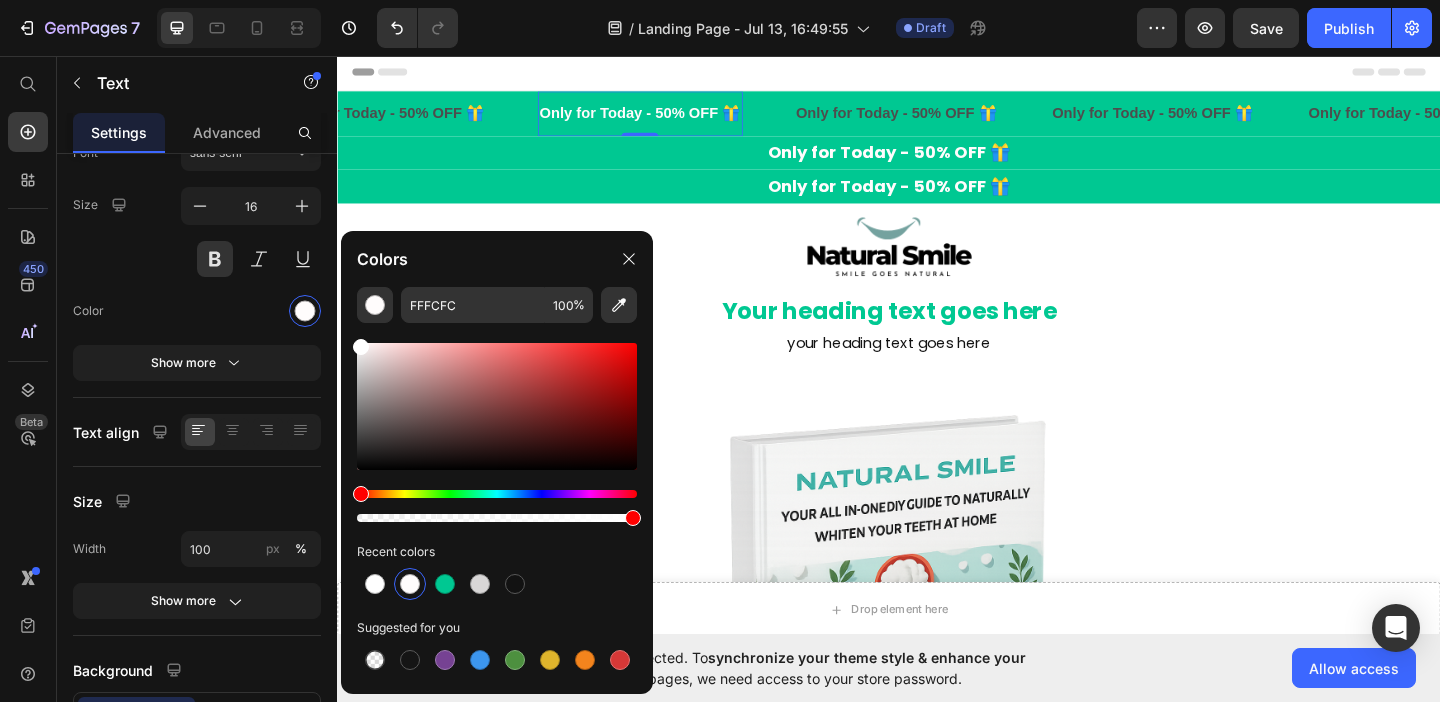 type on "FFFFFF" 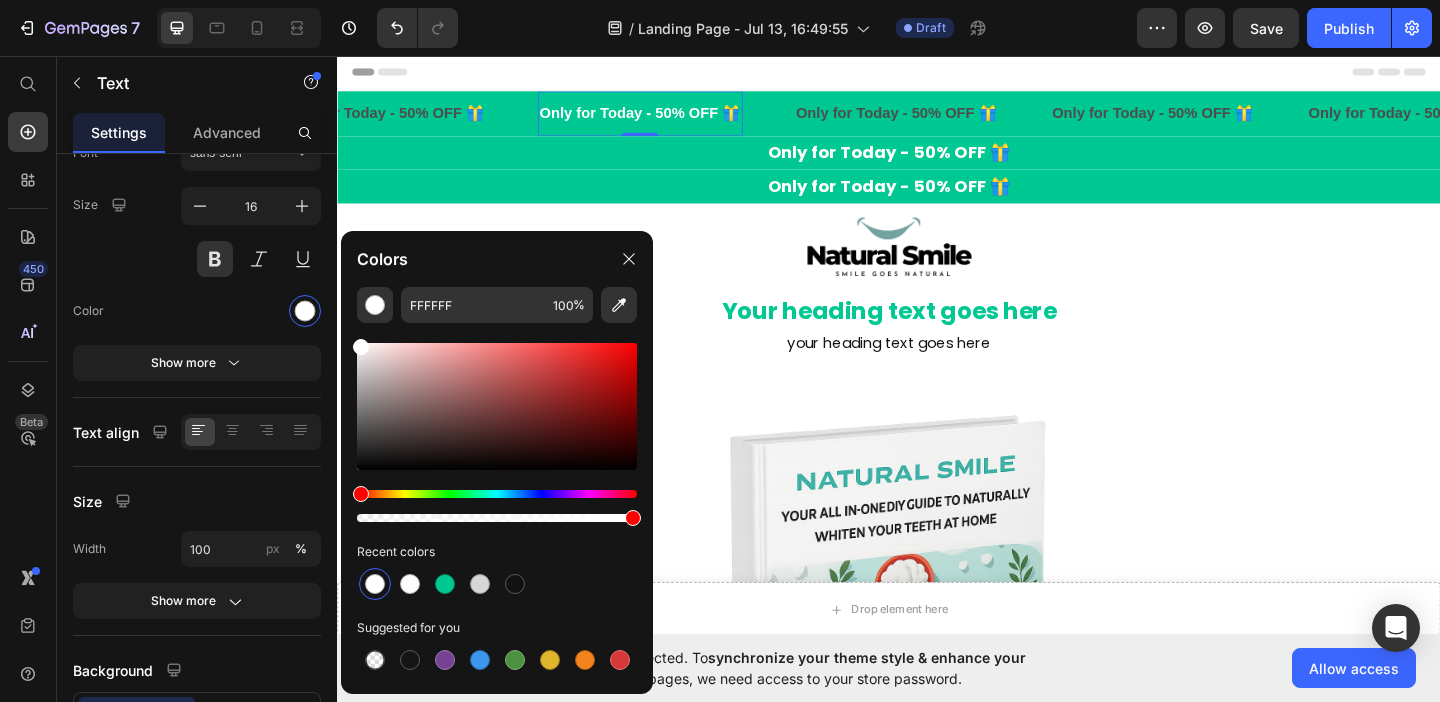 drag, startPoint x: 700, startPoint y: 400, endPoint x: 337, endPoint y: 353, distance: 366.03006 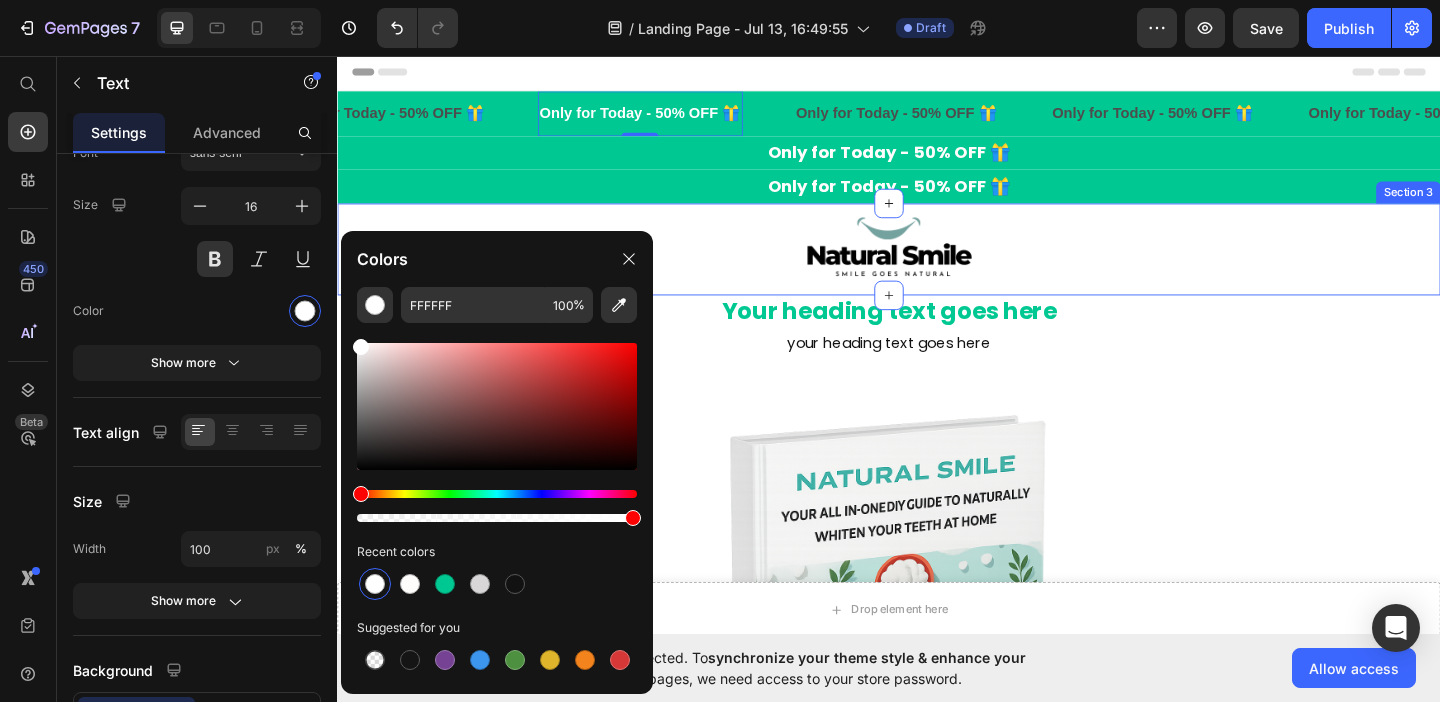 click on "Image" at bounding box center [937, 266] 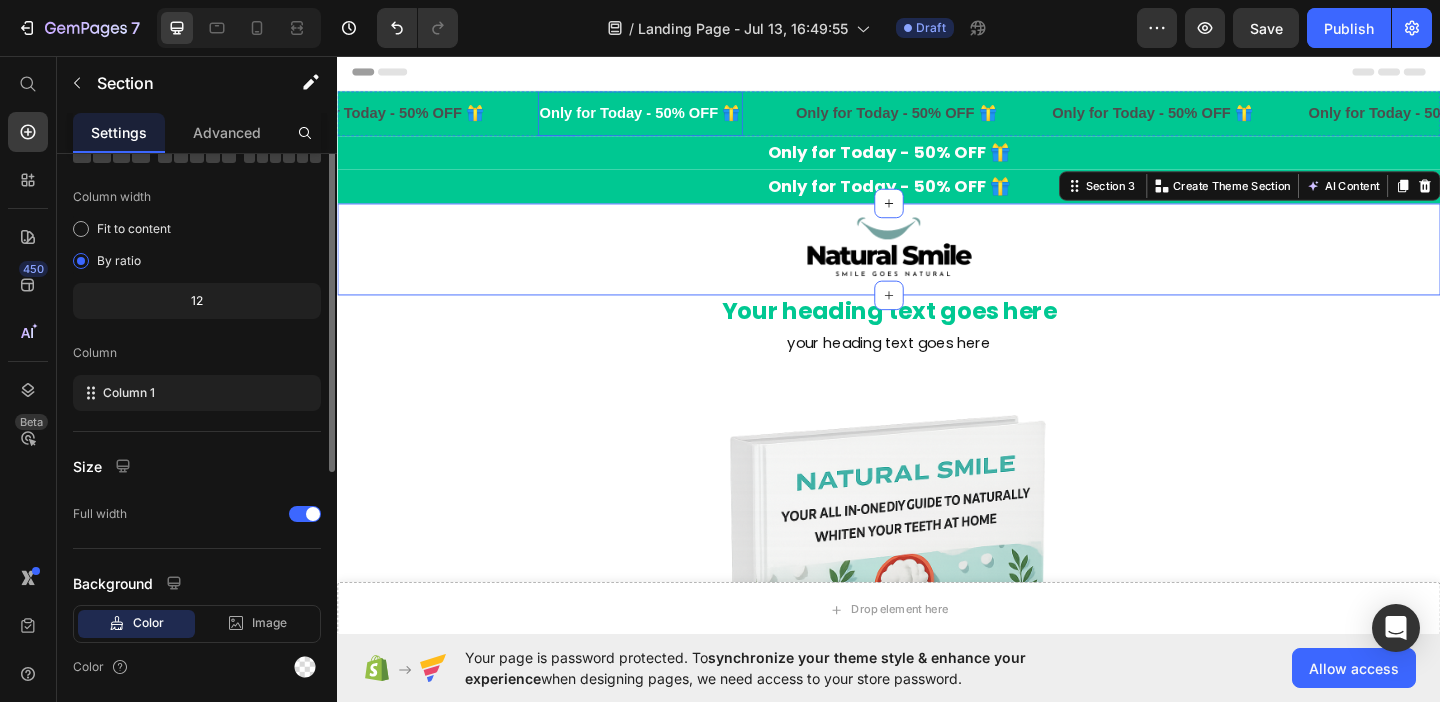 scroll, scrollTop: 0, scrollLeft: 0, axis: both 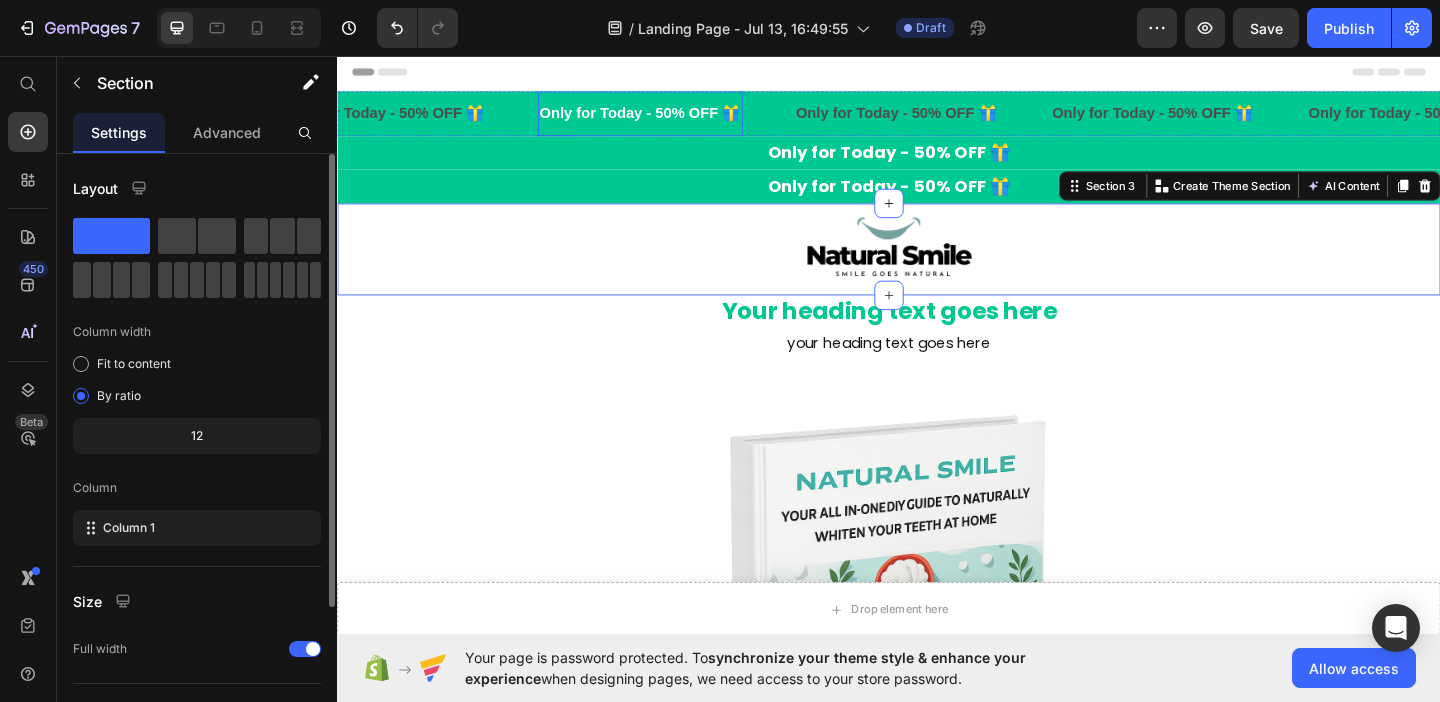 click on "Only for Today - 50% OFF 🎁" at bounding box center [666, 118] 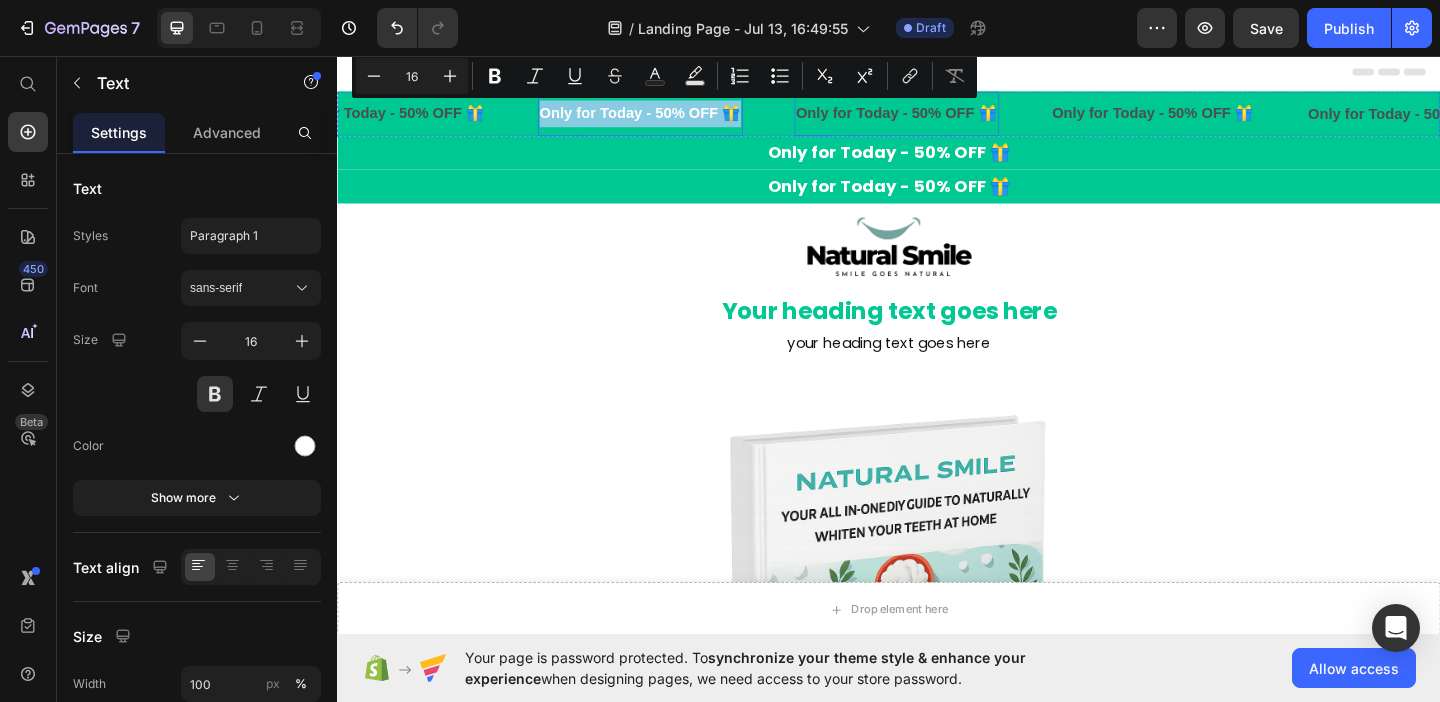 click on "Only for Today - 50% OFF 🎁" at bounding box center (945, 118) 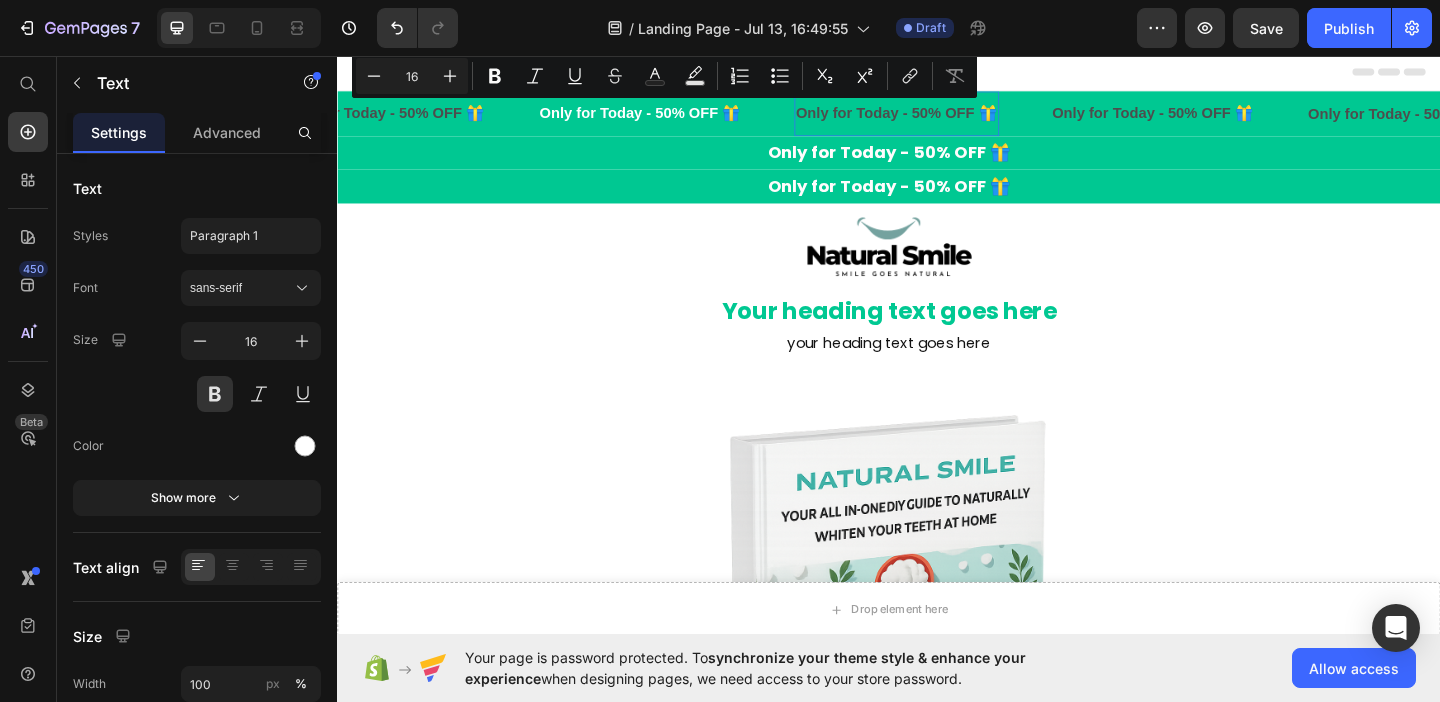 click on "Only for Today - 50% OFF 🎁" at bounding box center [945, 118] 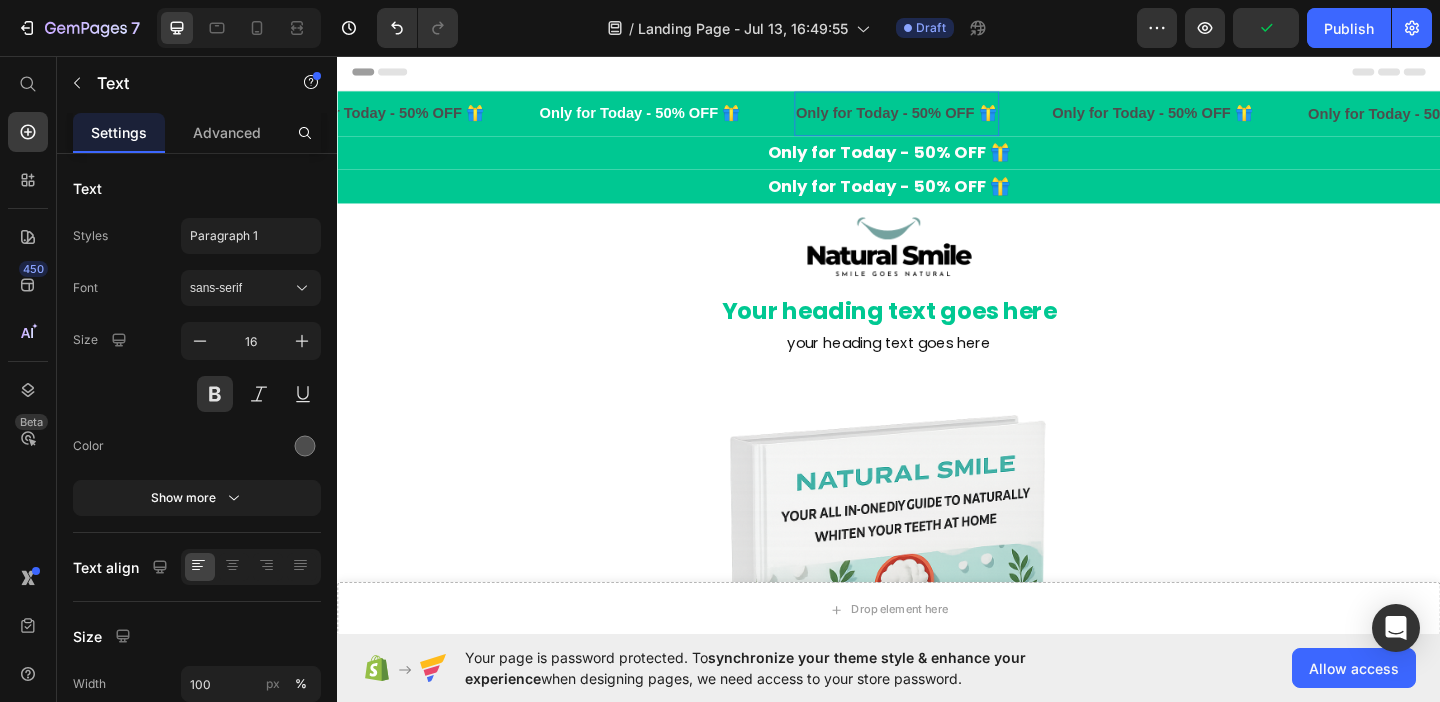 click on "Only for Today - 50% OFF 🎁" at bounding box center [945, 118] 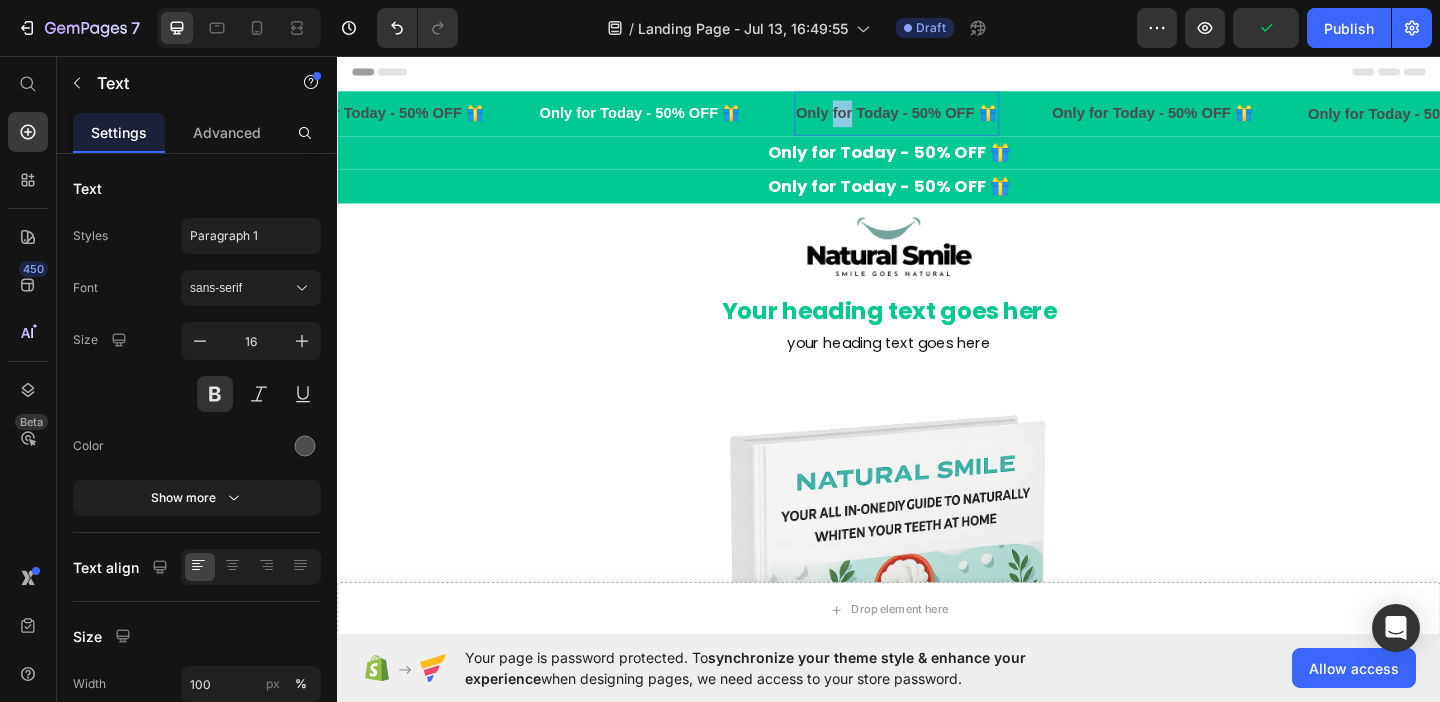 click on "Only for Today - 50% OFF 🎁" at bounding box center [945, 118] 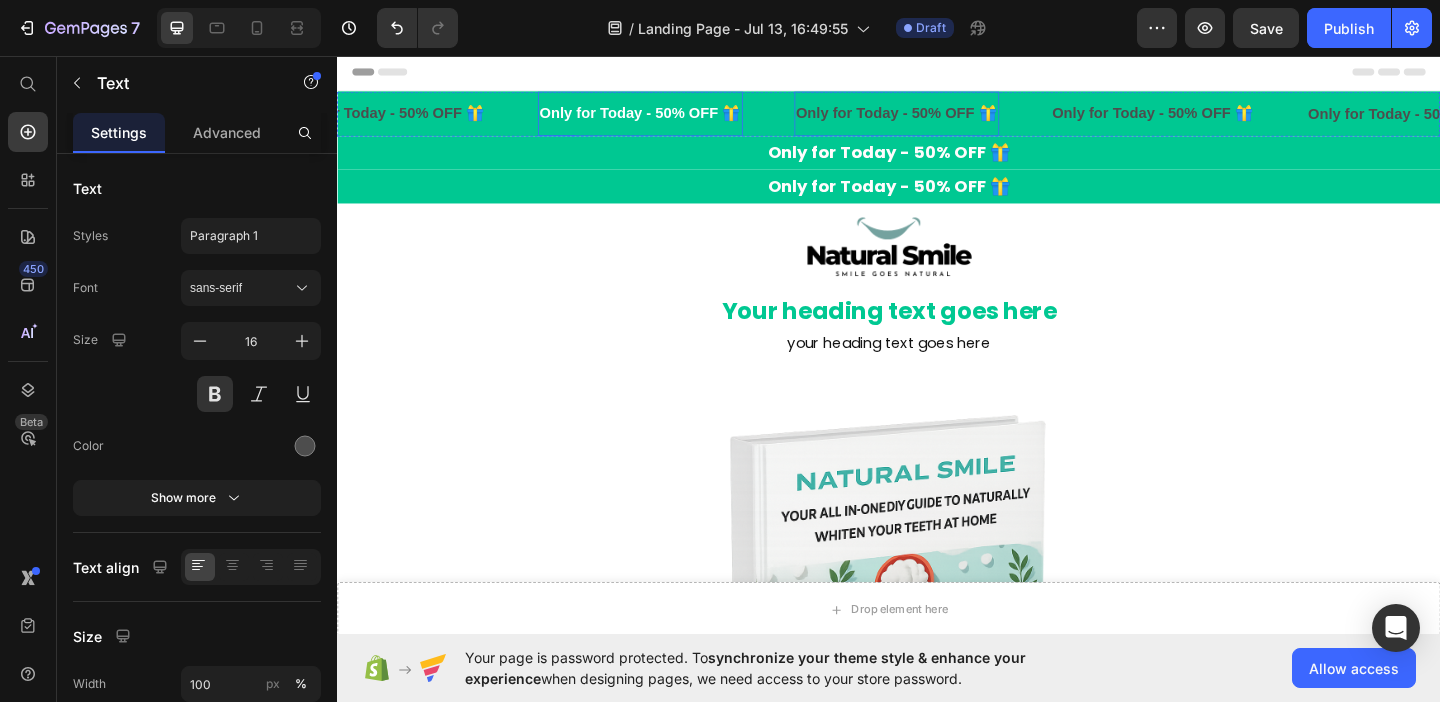 click on "Only for Today - 50% OFF 🎁" at bounding box center [666, 118] 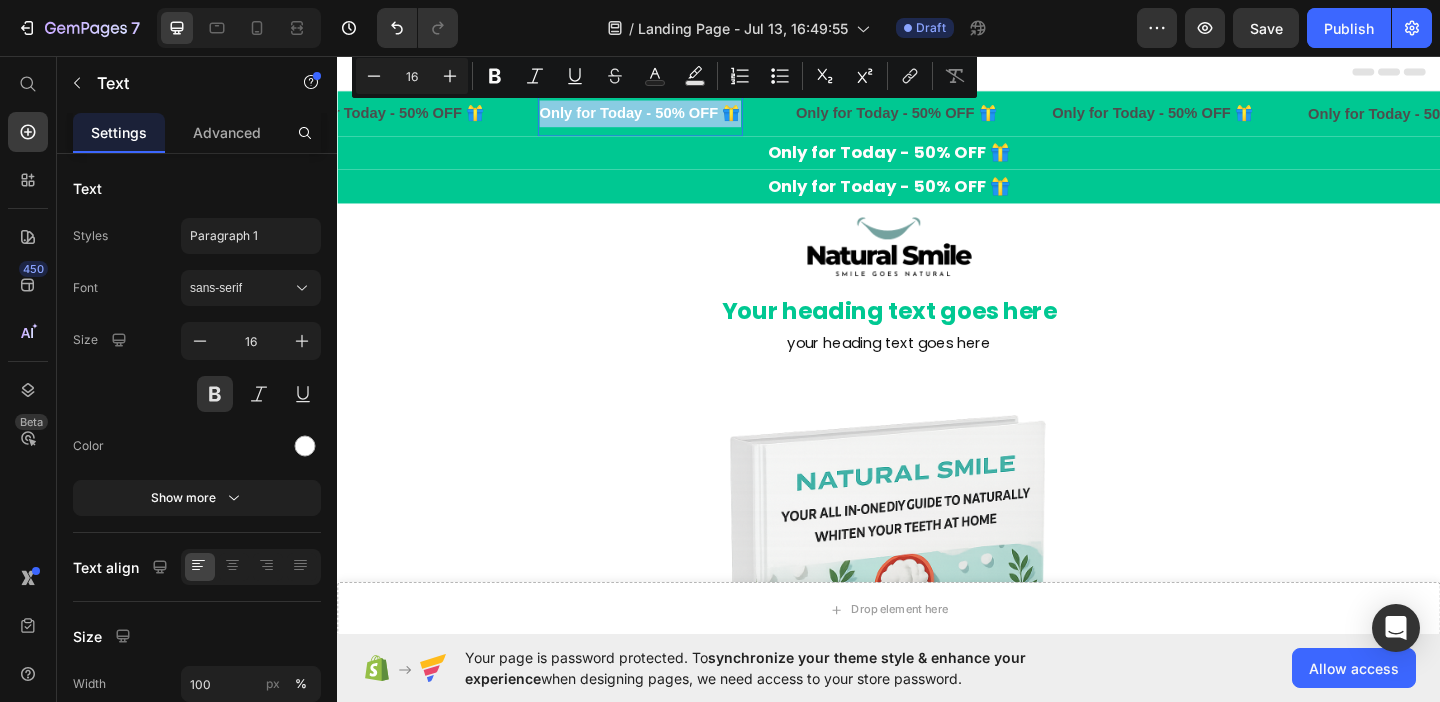 copy on "Only for Today - 50% OFF 🎁" 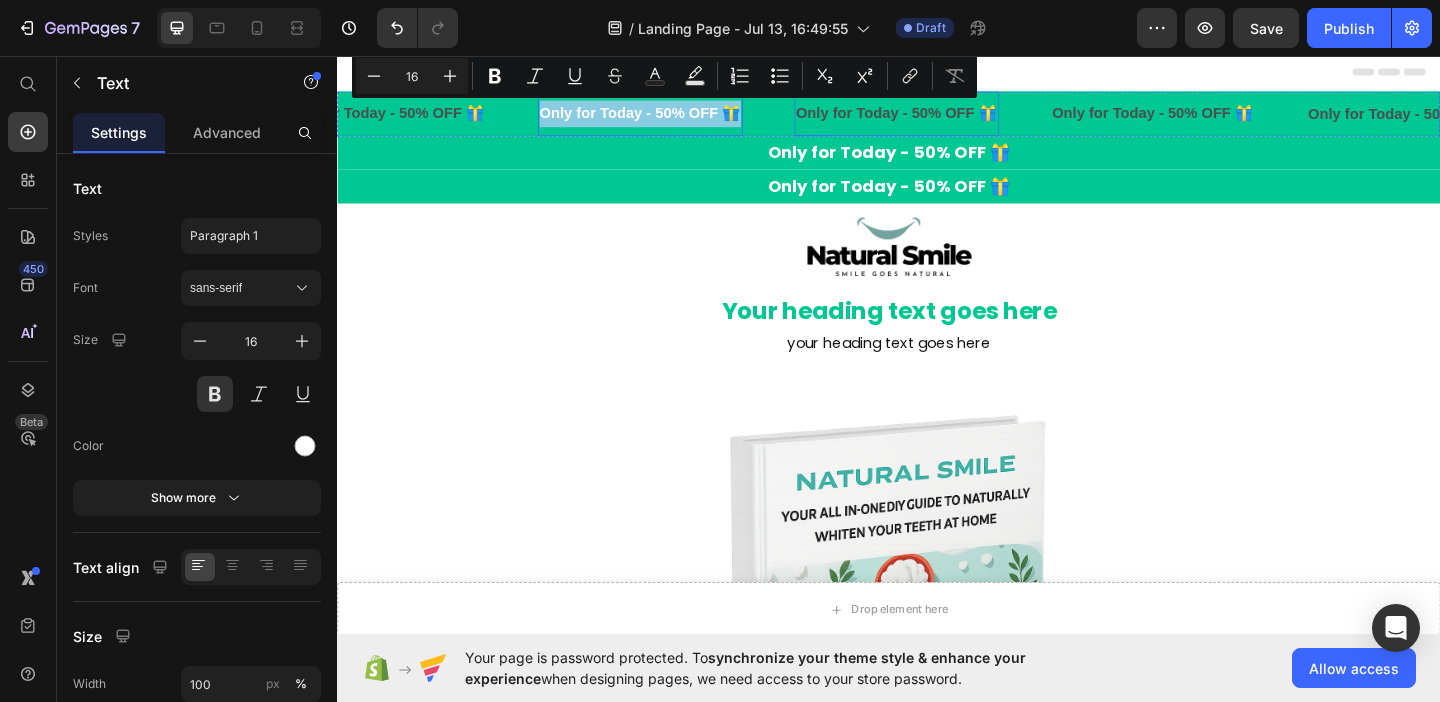 click on "Only for Today - 50% OFF 🎁" at bounding box center (945, 118) 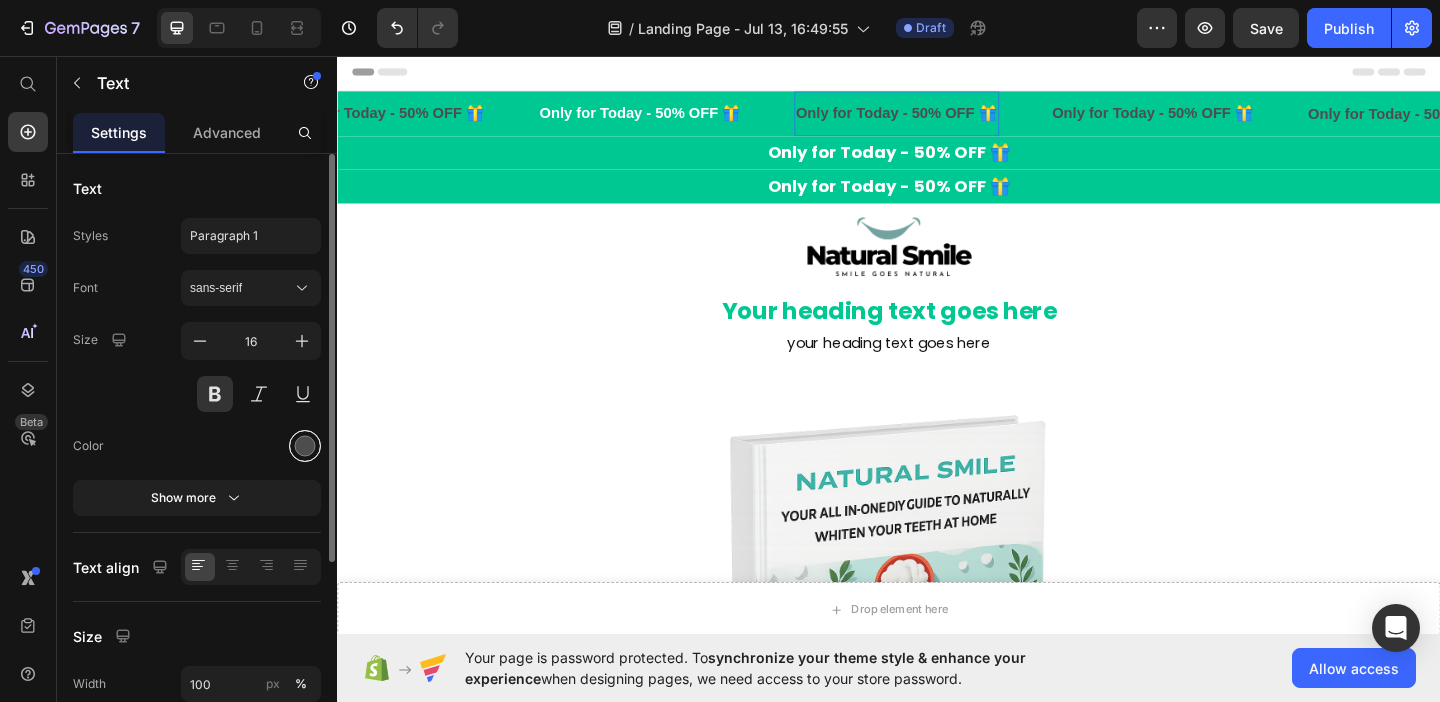 click at bounding box center (305, 446) 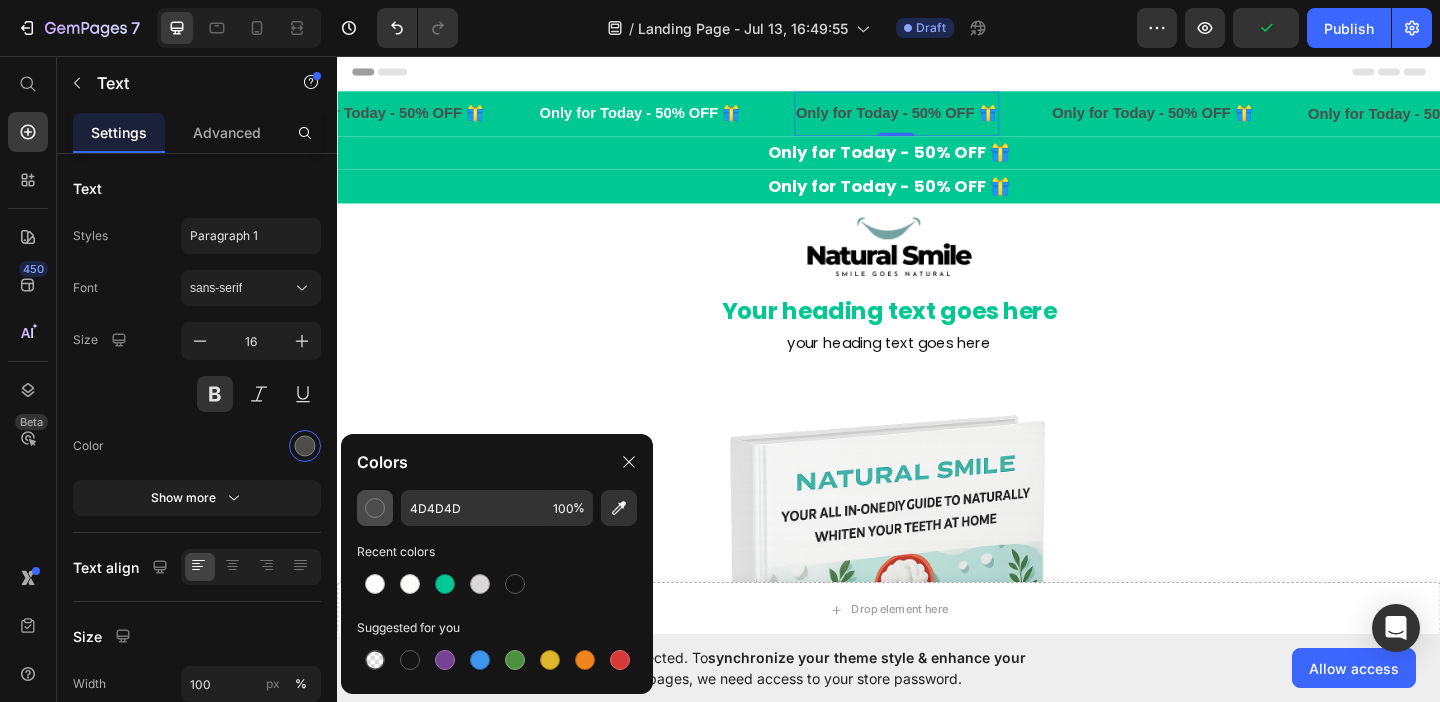 click at bounding box center [375, 508] 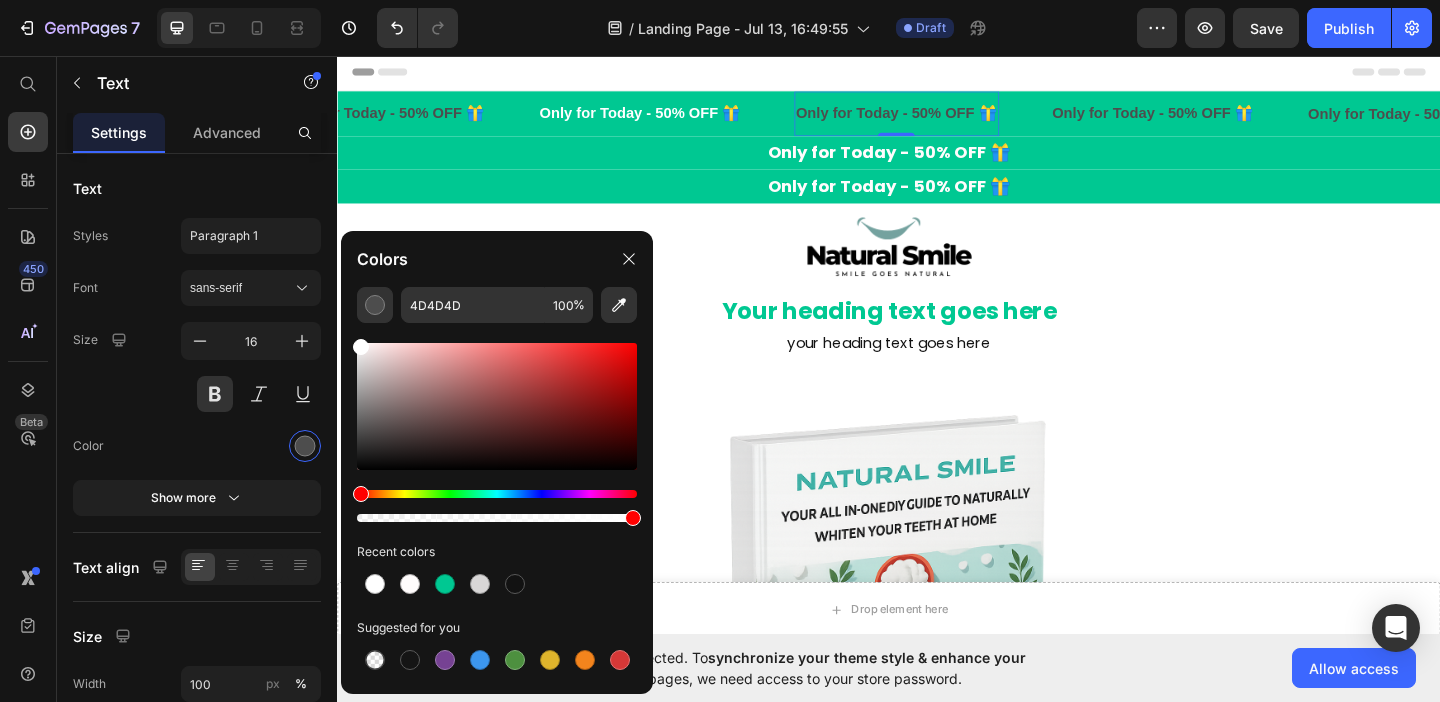 drag, startPoint x: 360, startPoint y: 463, endPoint x: 356, endPoint y: 332, distance: 131.06105 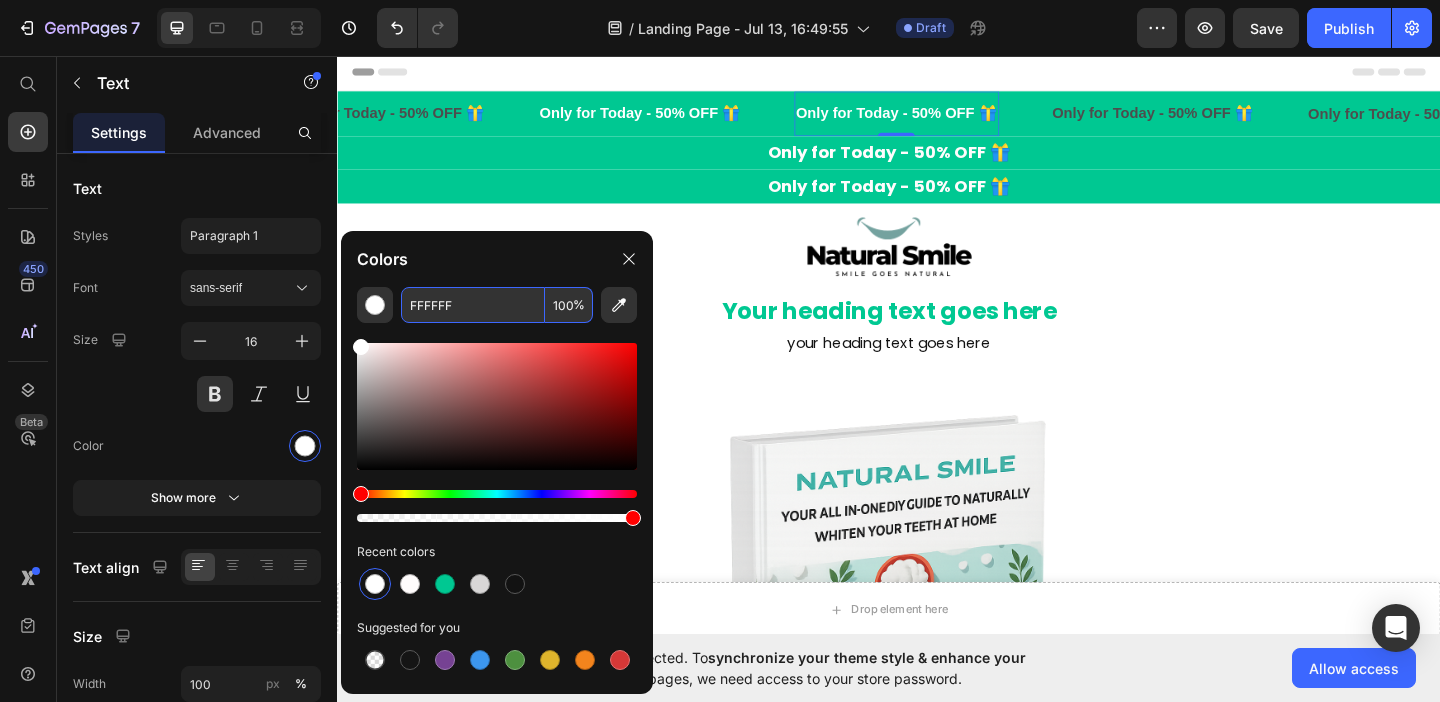 click on "FFFFFF" at bounding box center (473, 305) 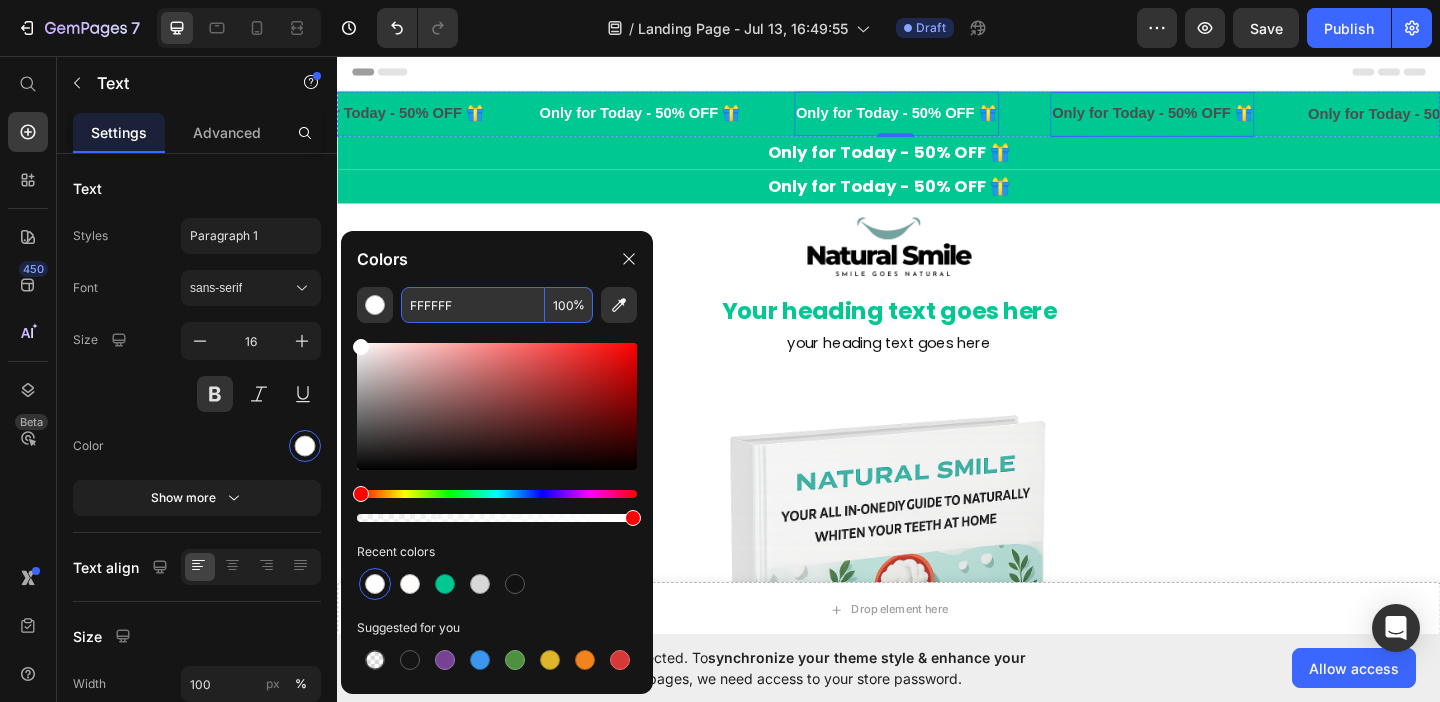 click on "Only for Today - 50% OFF 🎁" at bounding box center (1224, 118) 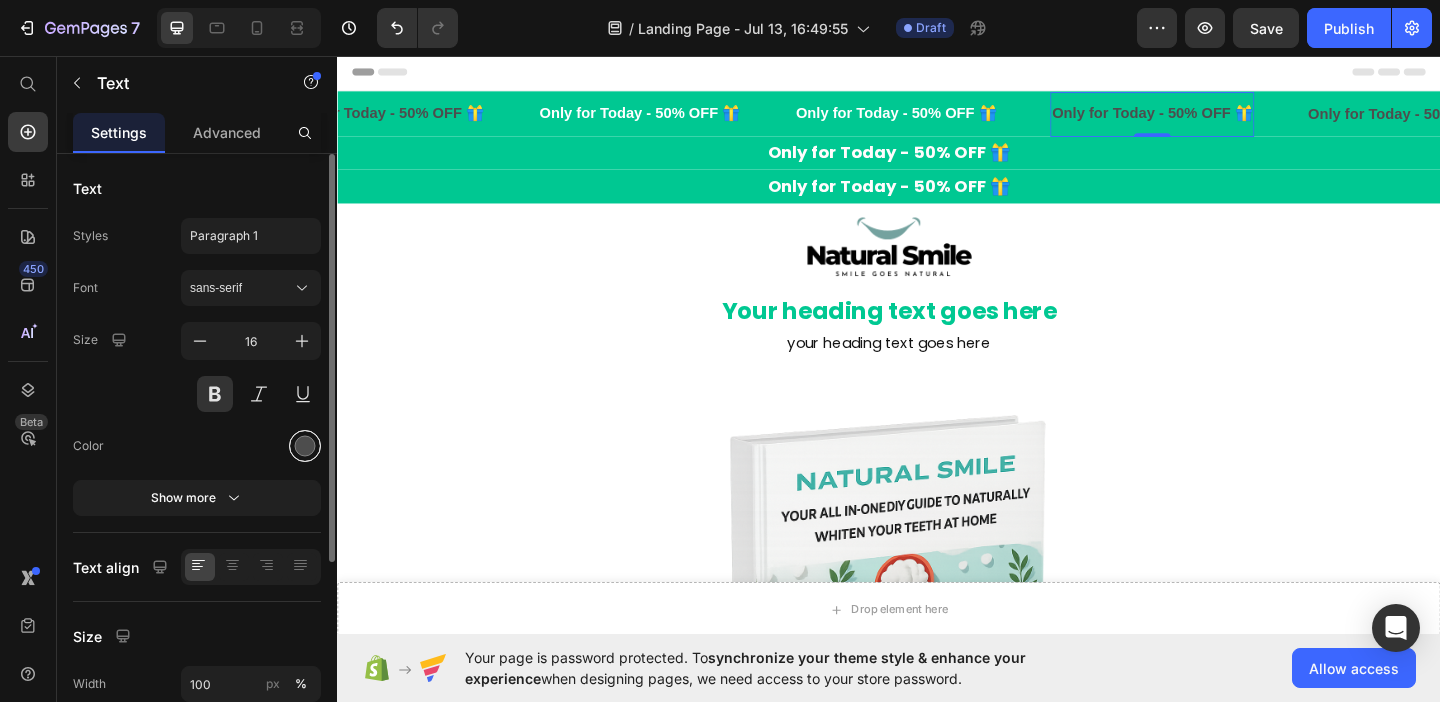 click at bounding box center (305, 446) 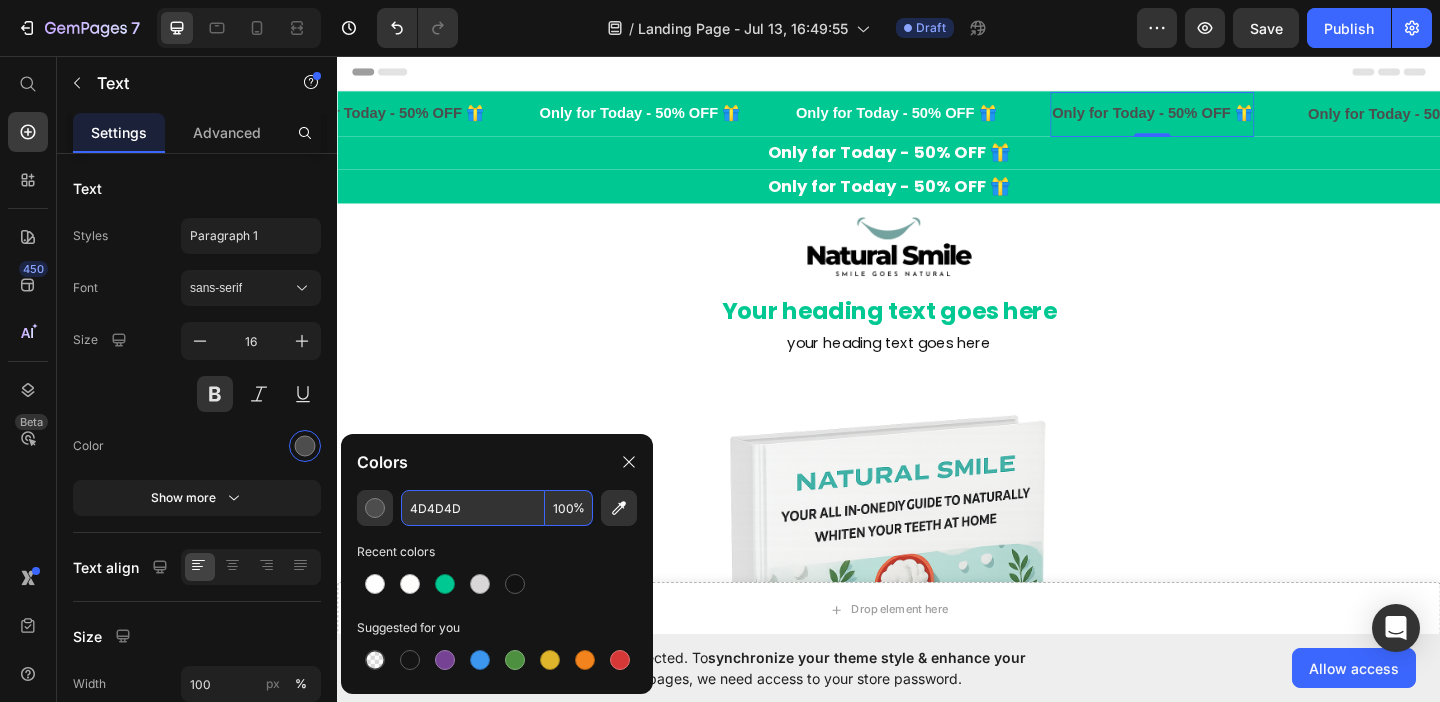 click on "4D4D4D" at bounding box center [473, 508] 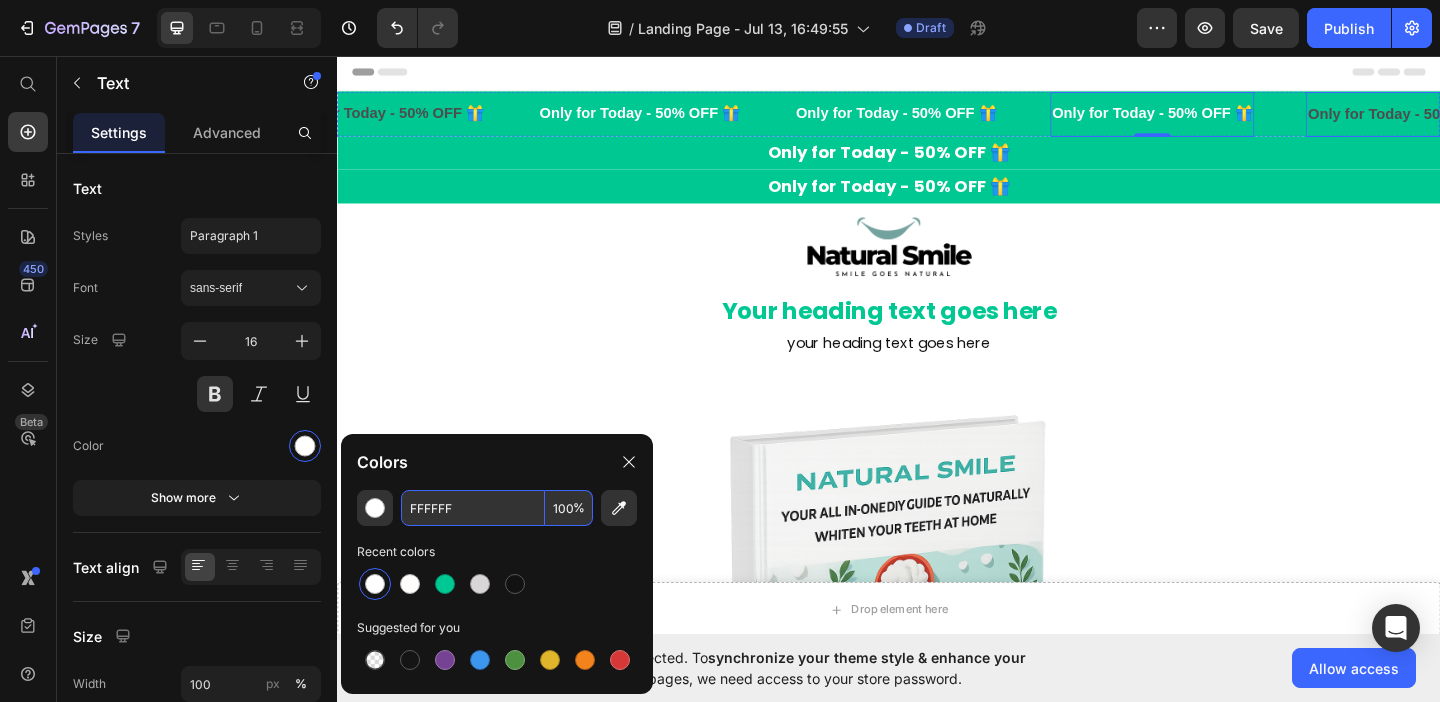 click on "Only for Today - 50% OFF 🎁" at bounding box center [1502, 118] 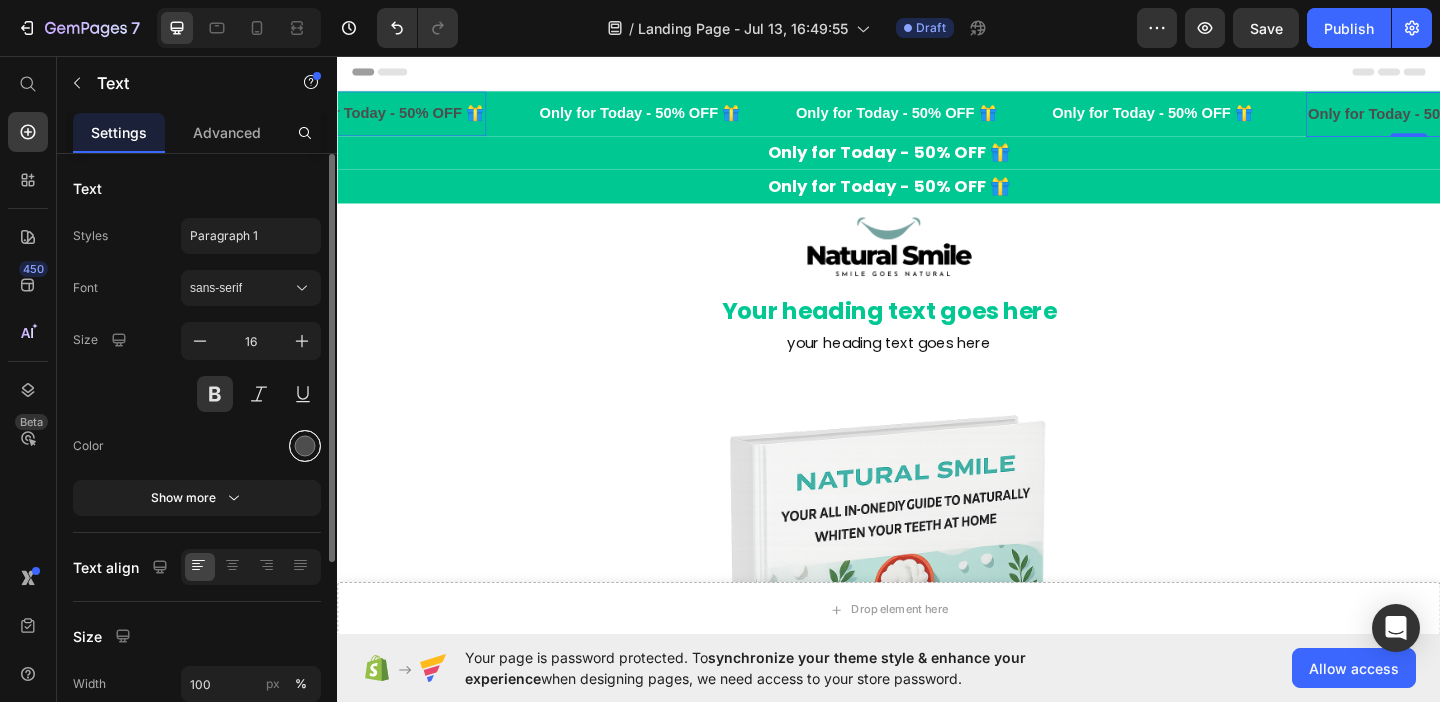 click at bounding box center [305, 446] 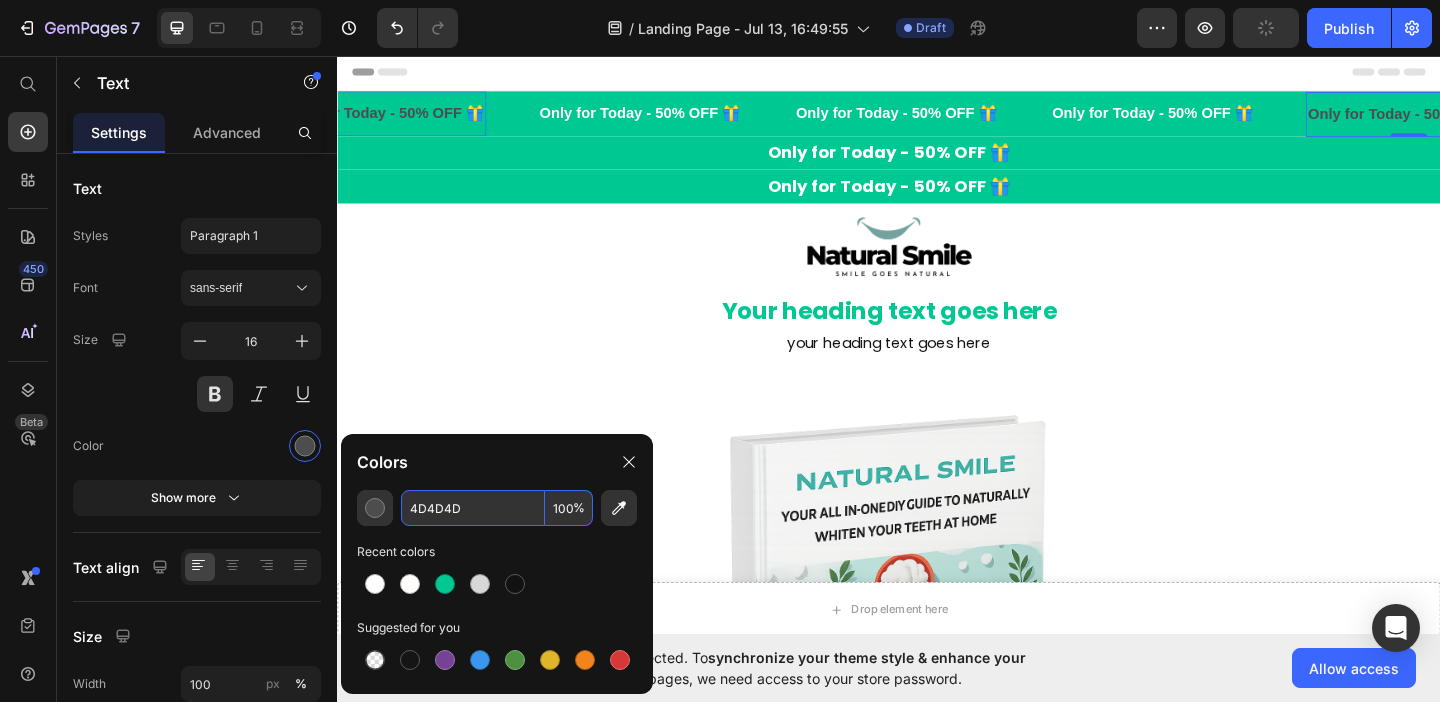 click on "4D4D4D" at bounding box center [473, 508] 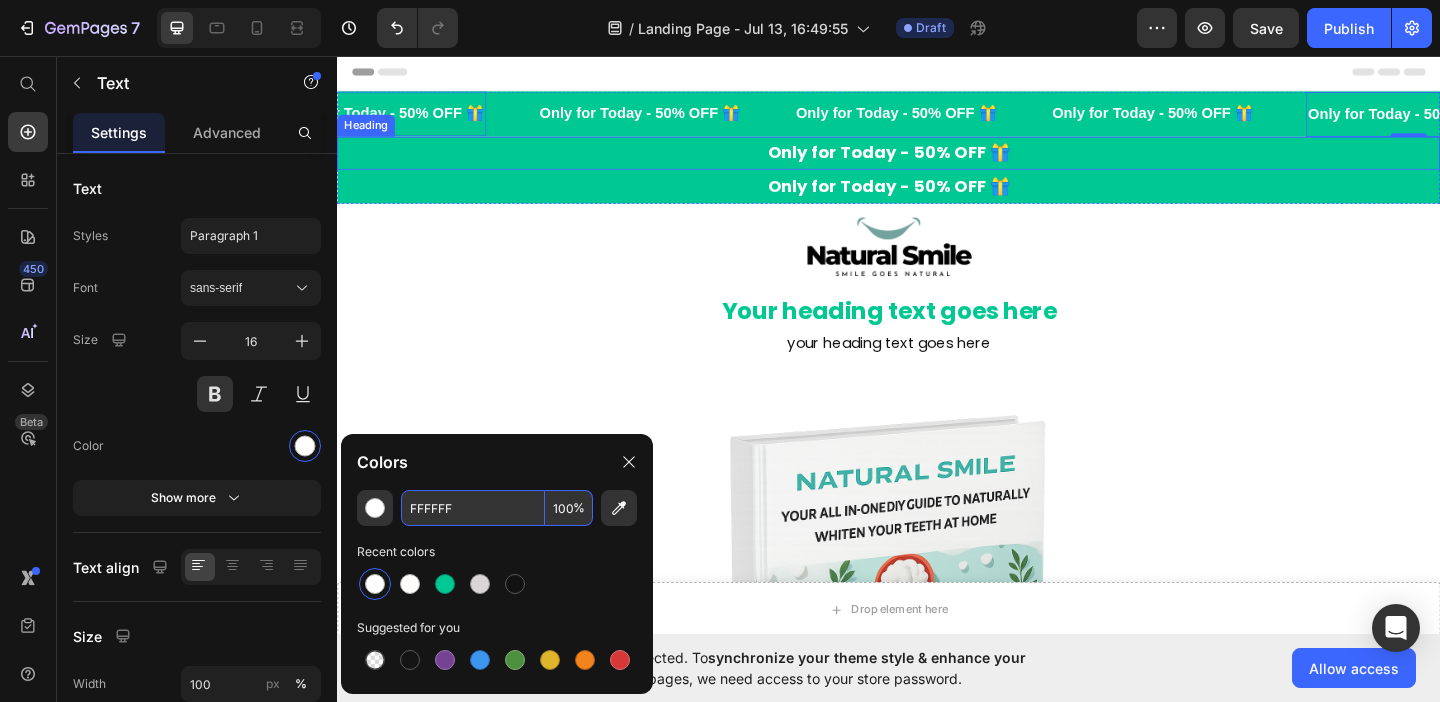 click on "Only for Today - 50% OFF 🎁" at bounding box center (937, 161) 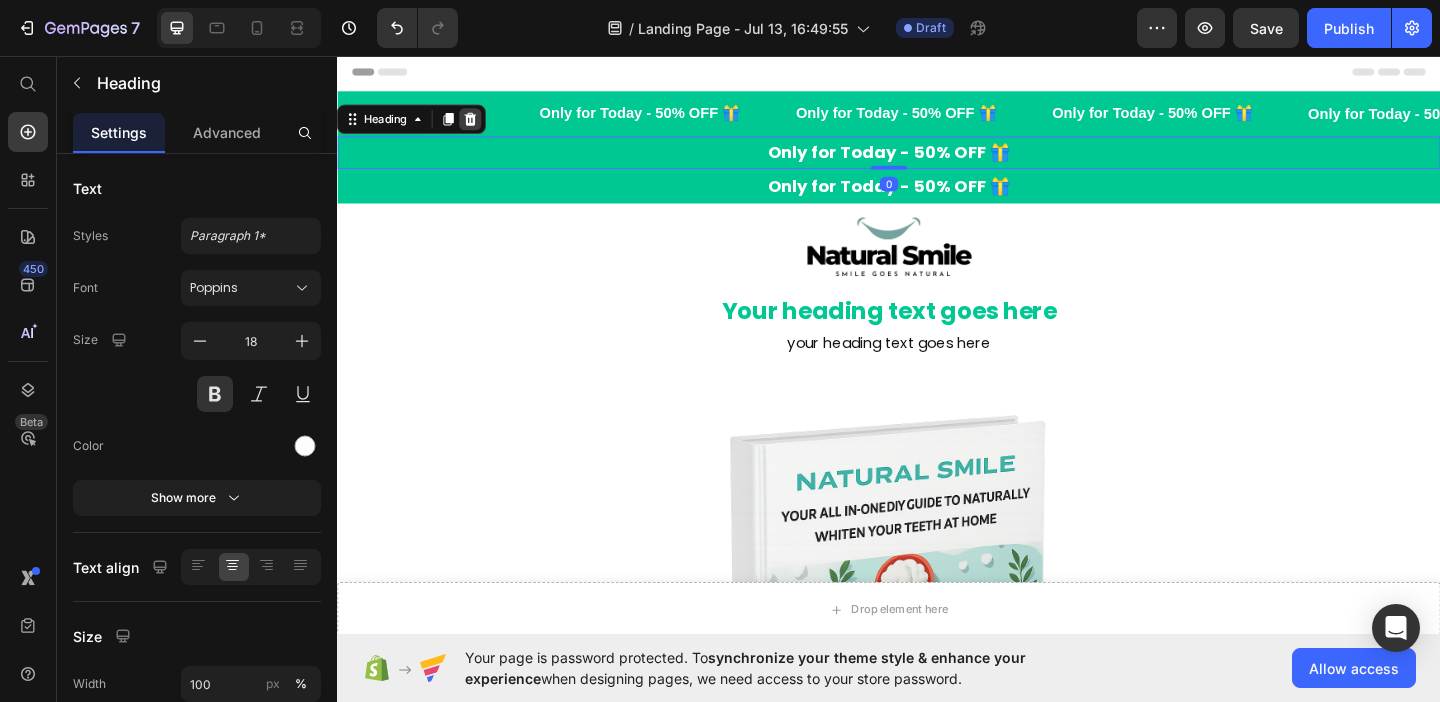 click 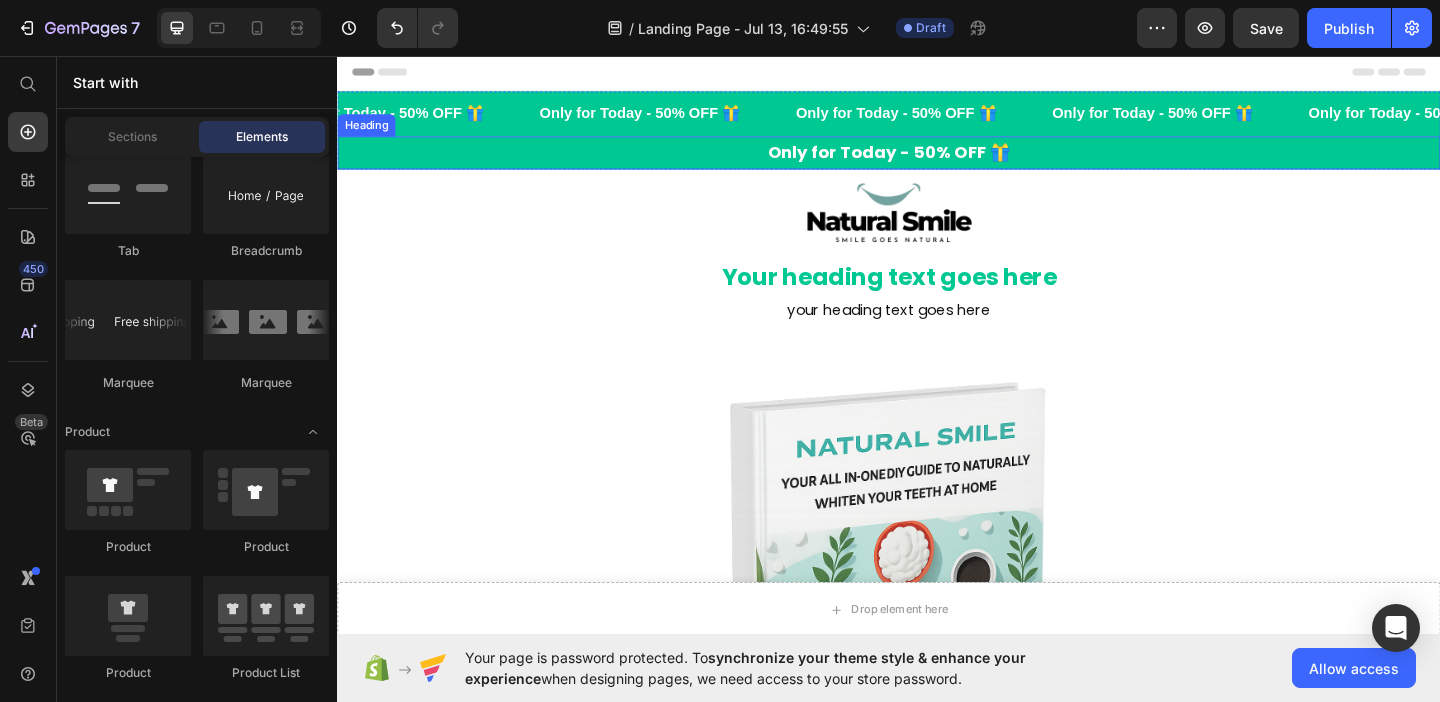 click on "Only for Today - 50% OFF 🎁" at bounding box center [937, 161] 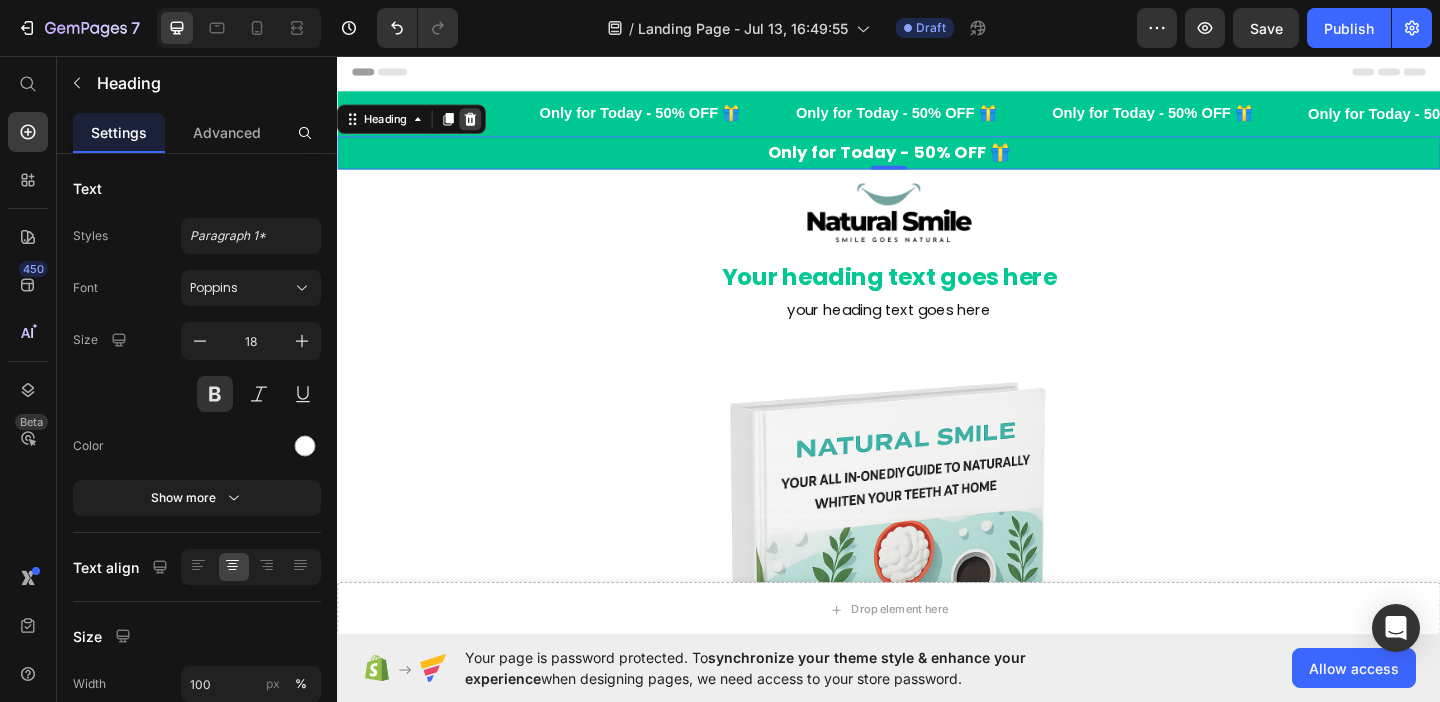 click 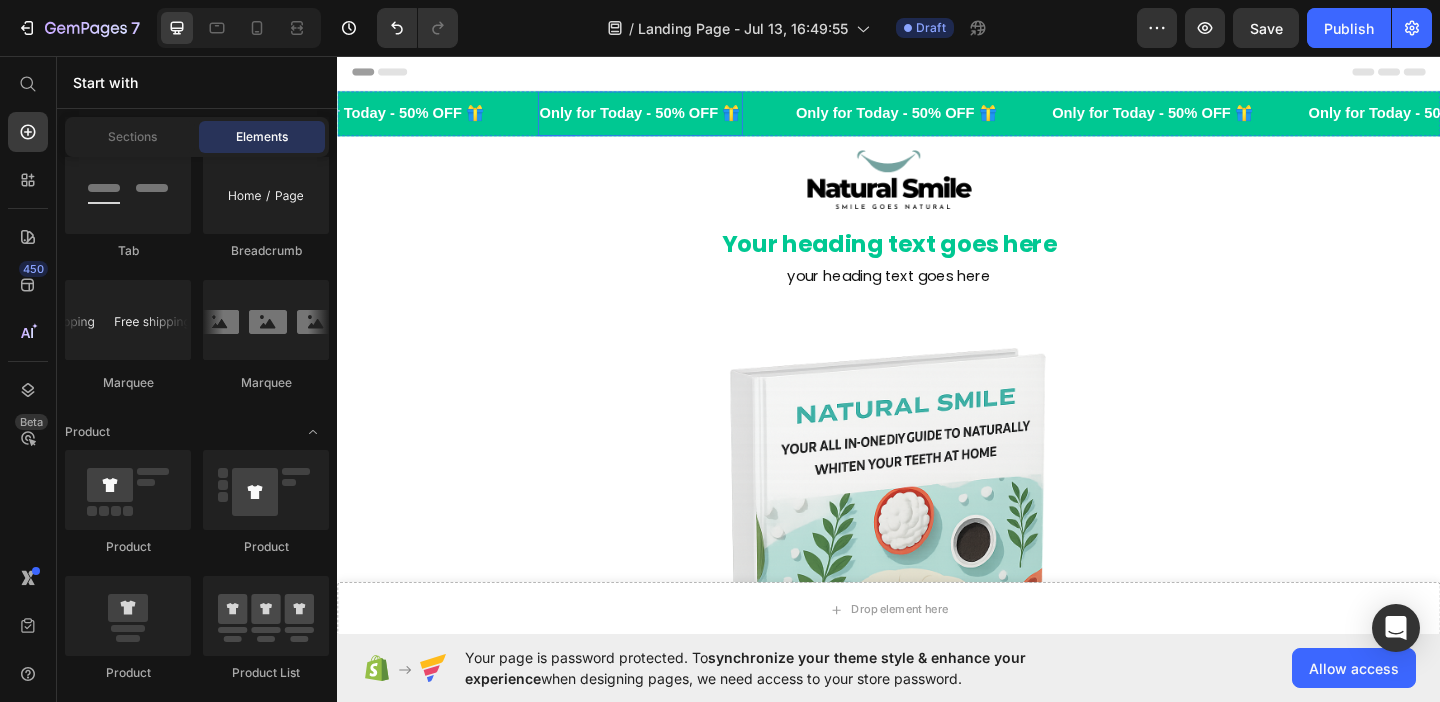 click on "Only for Today - 50% OFF 🎁" at bounding box center (666, 118) 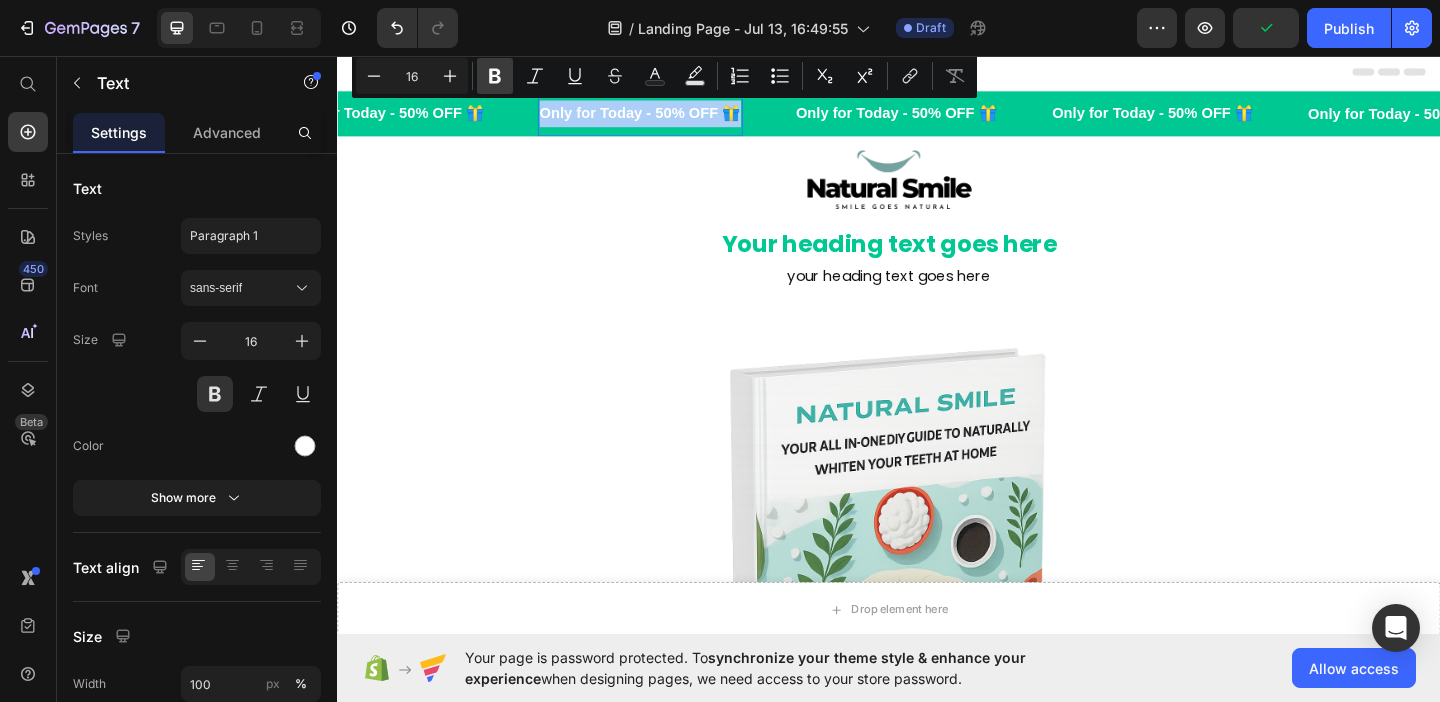 click 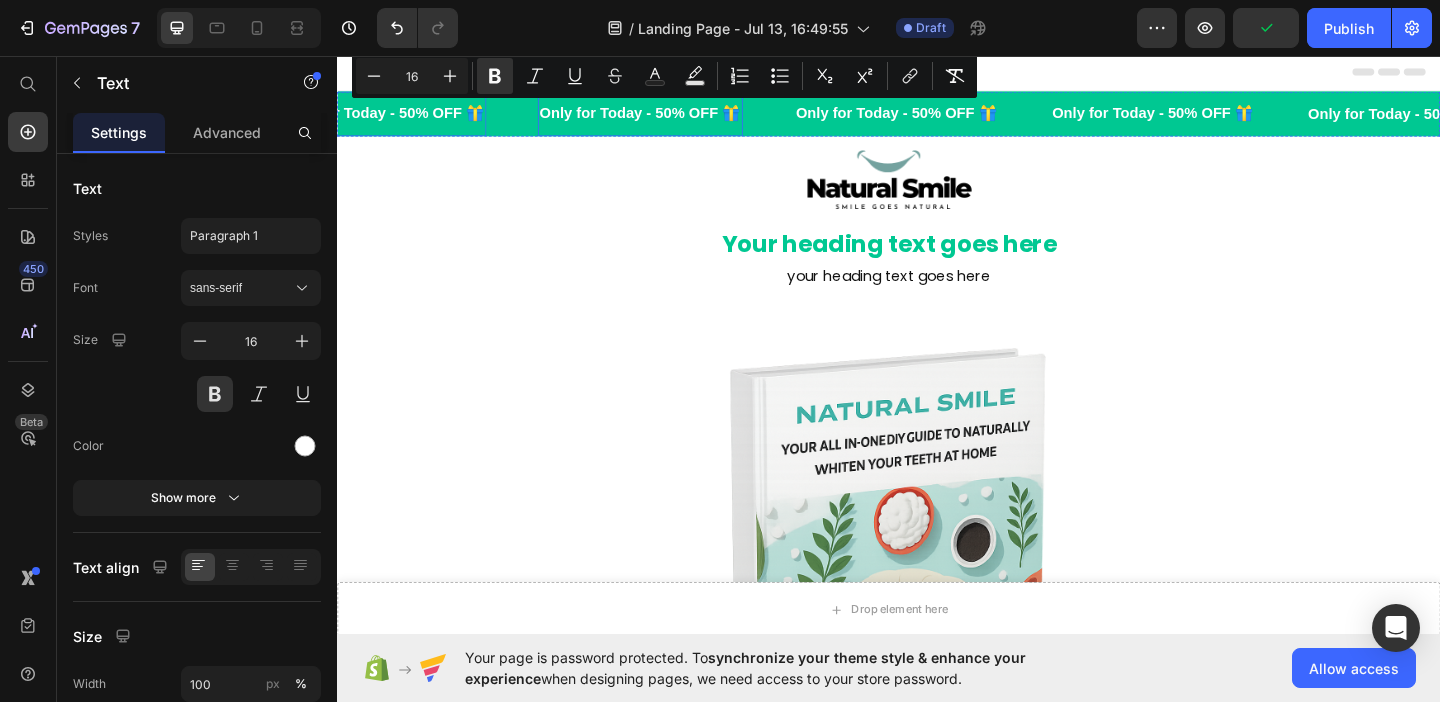 click on "Only for Today - 50% OFF 🎁" at bounding box center (387, 118) 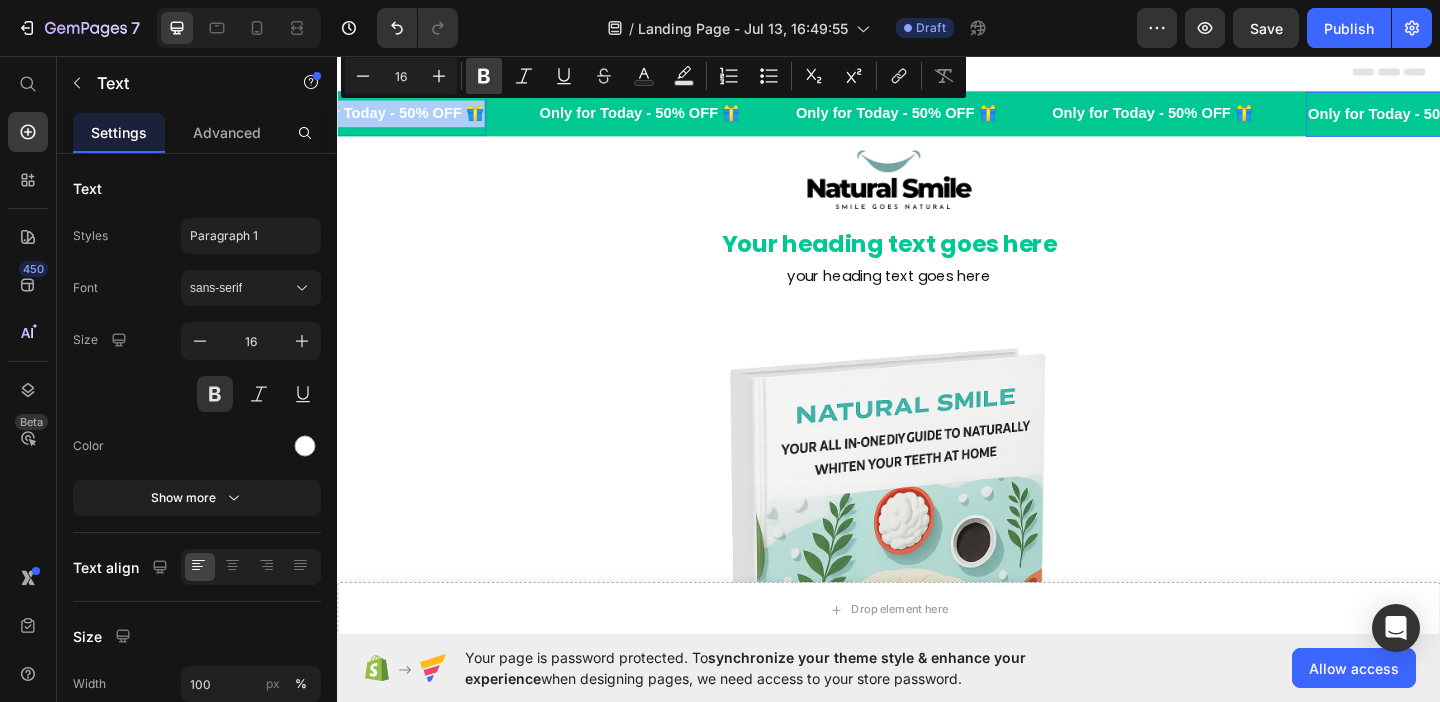 click 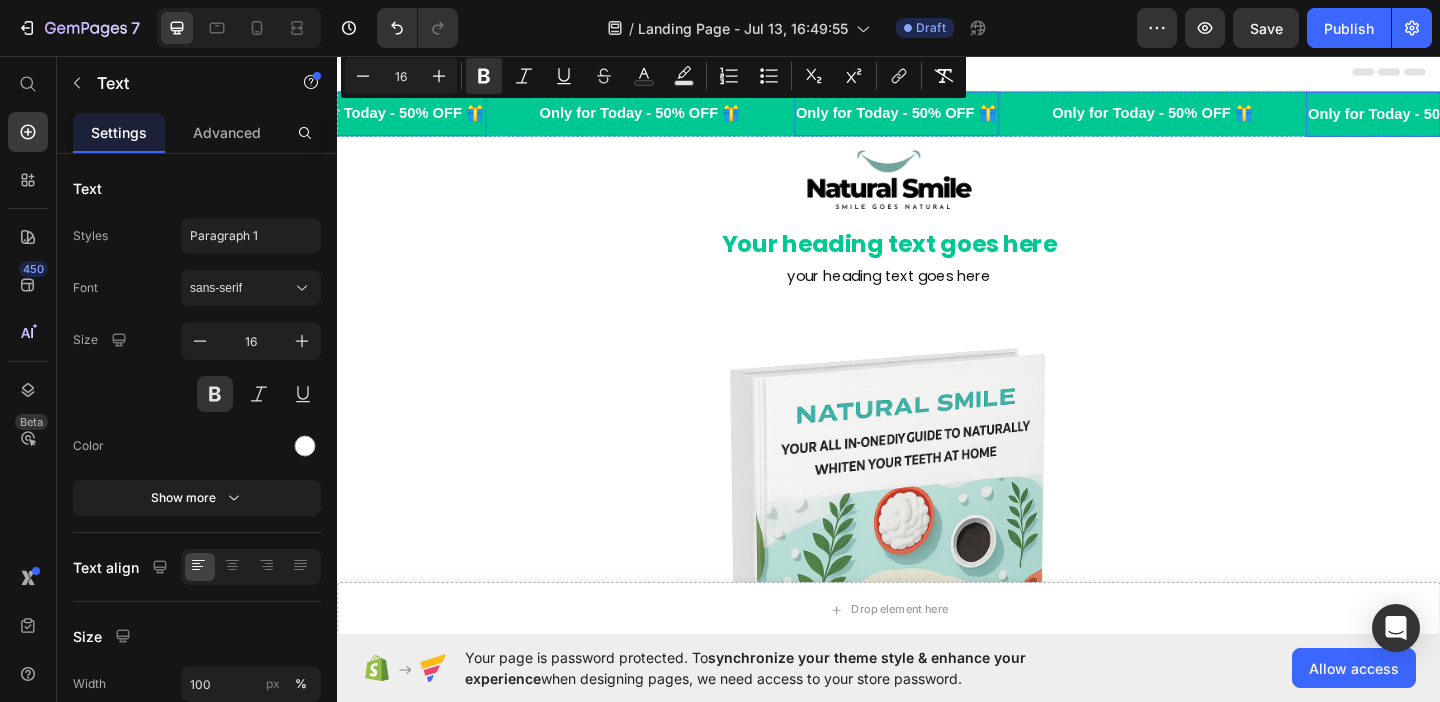 click on "Only for Today - 50% OFF 🎁" at bounding box center [945, 118] 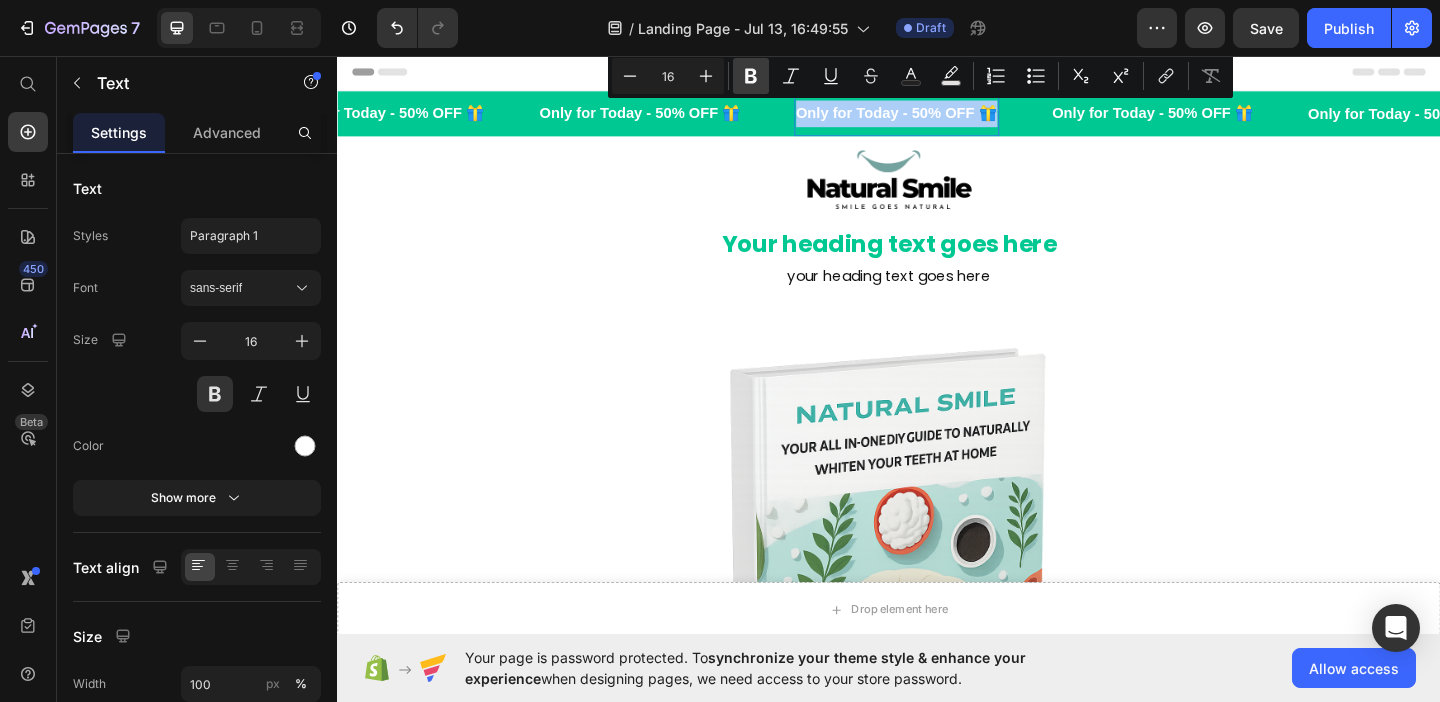 click 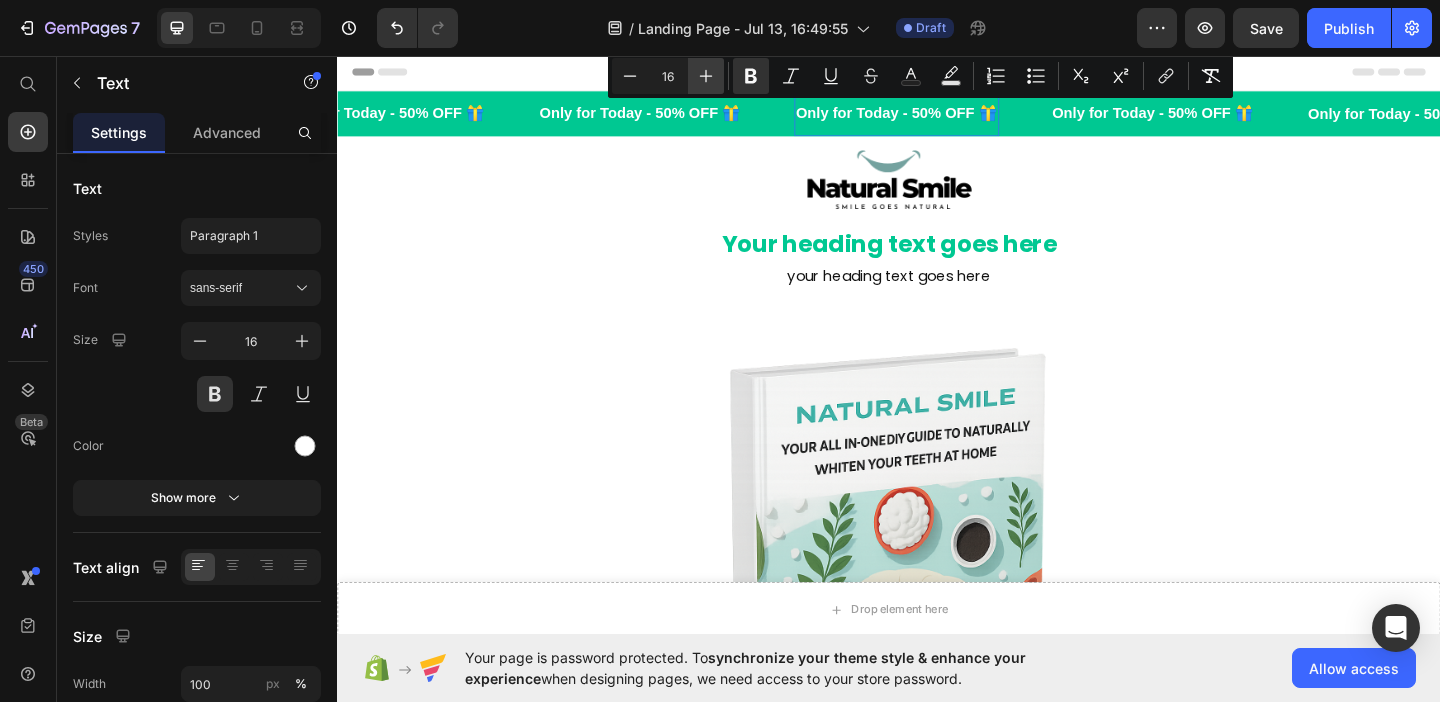 click on "Plus" at bounding box center [706, 76] 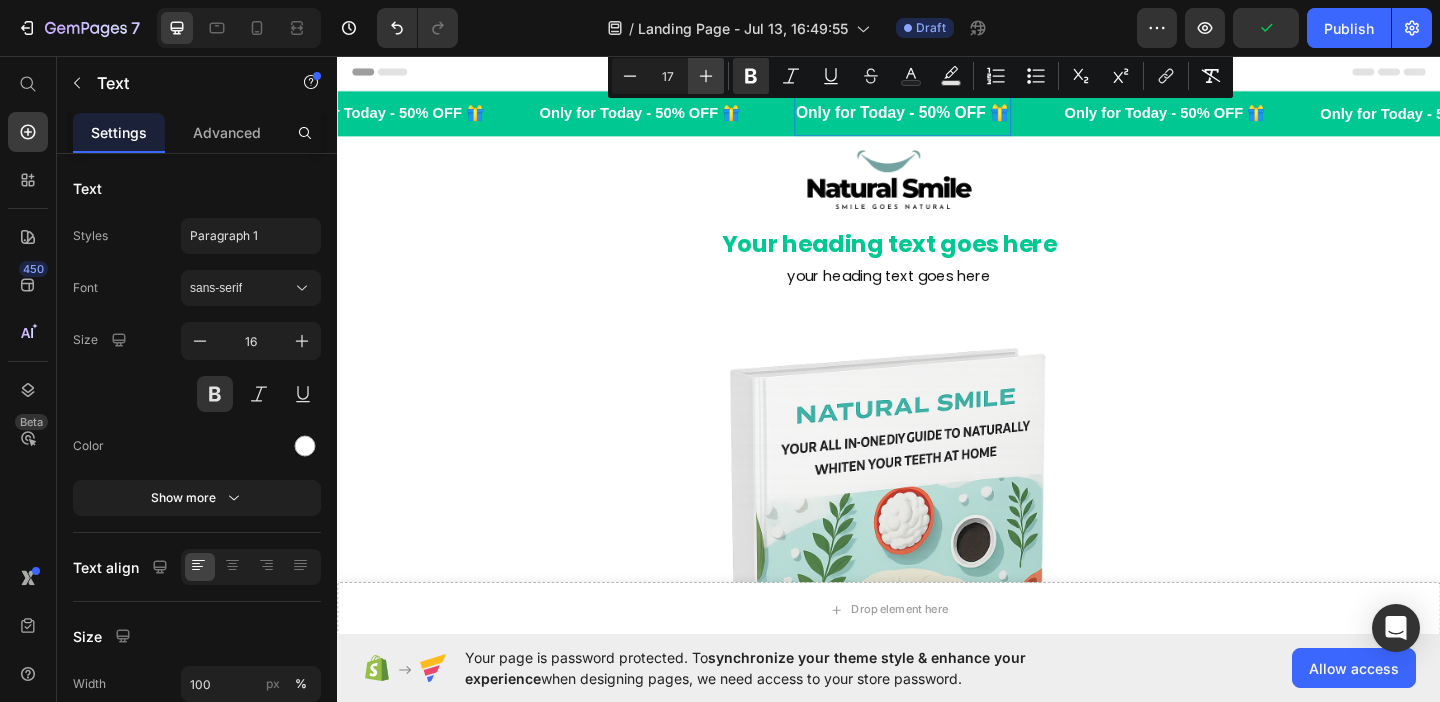 click on "Plus" at bounding box center (706, 76) 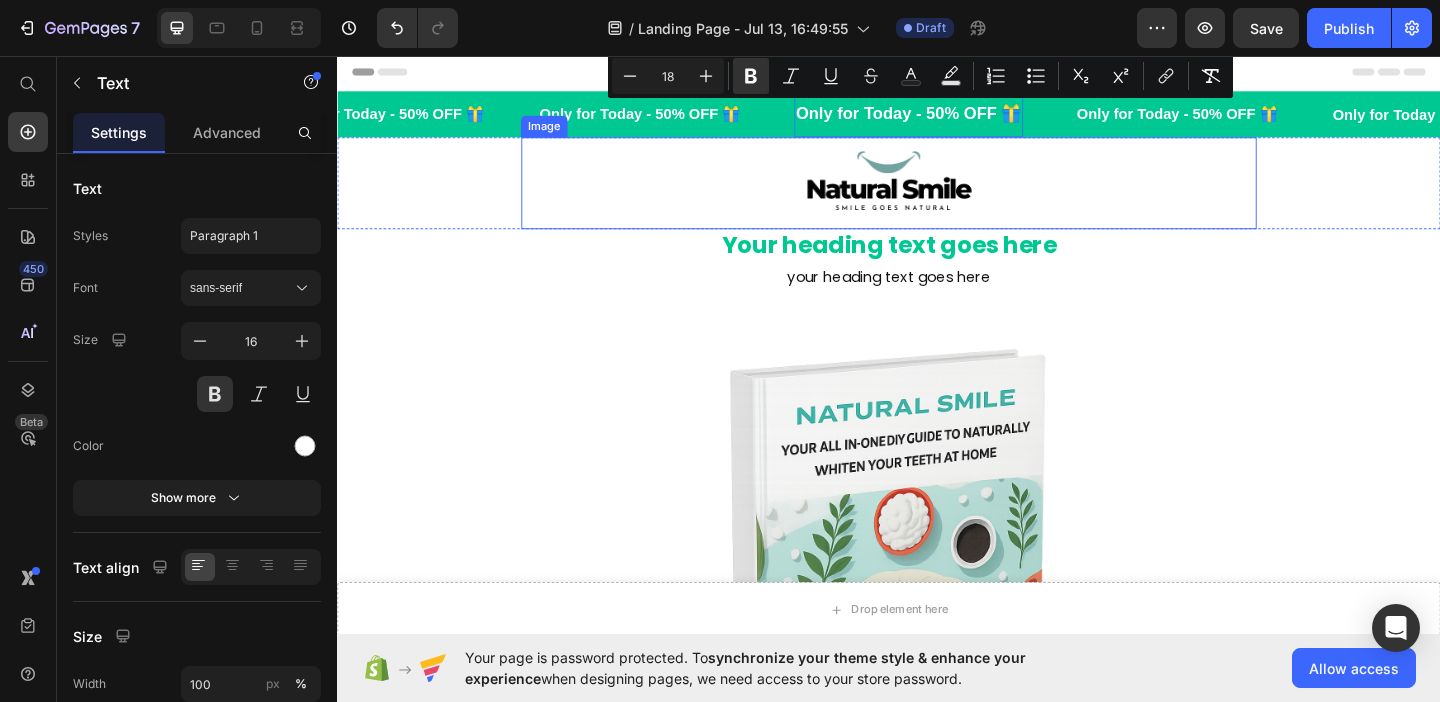 click at bounding box center (937, 194) 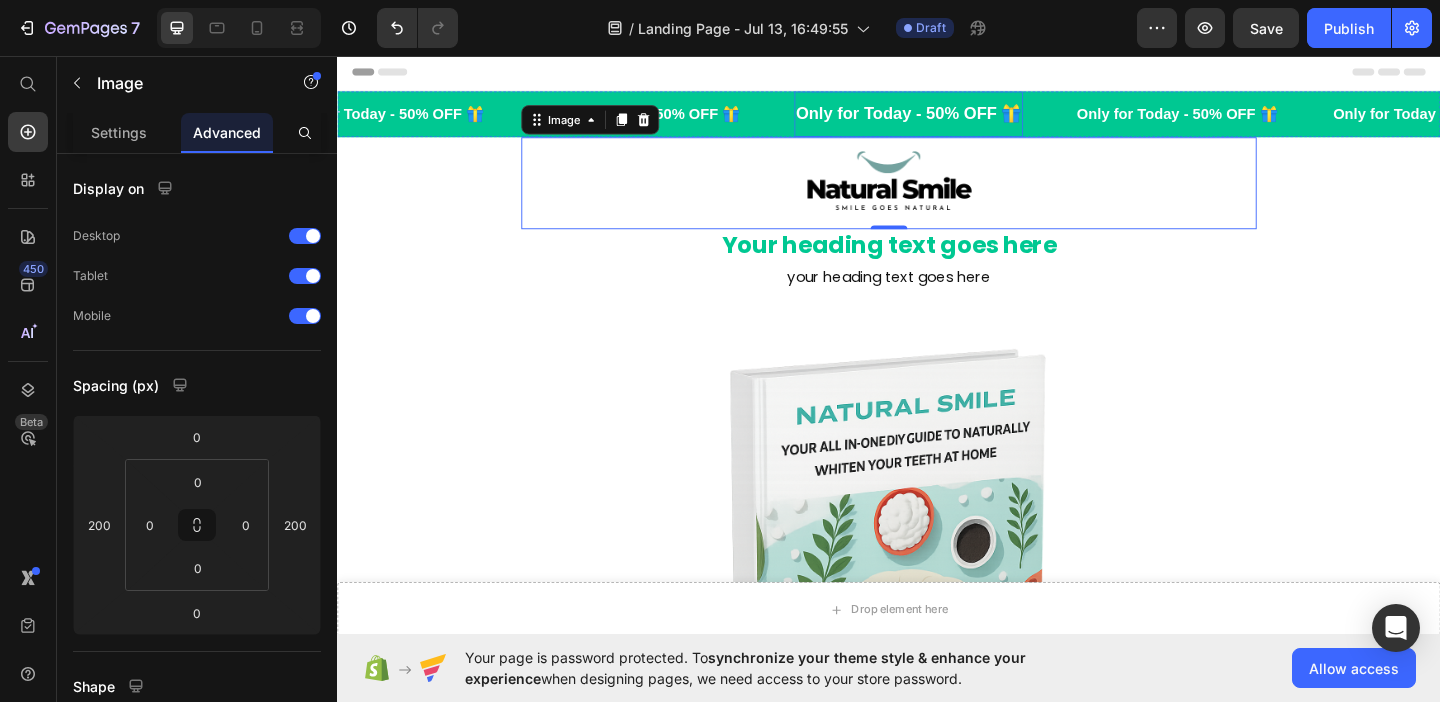 click on "Only for Today - 50% OFF 🎁" at bounding box center (959, 118) 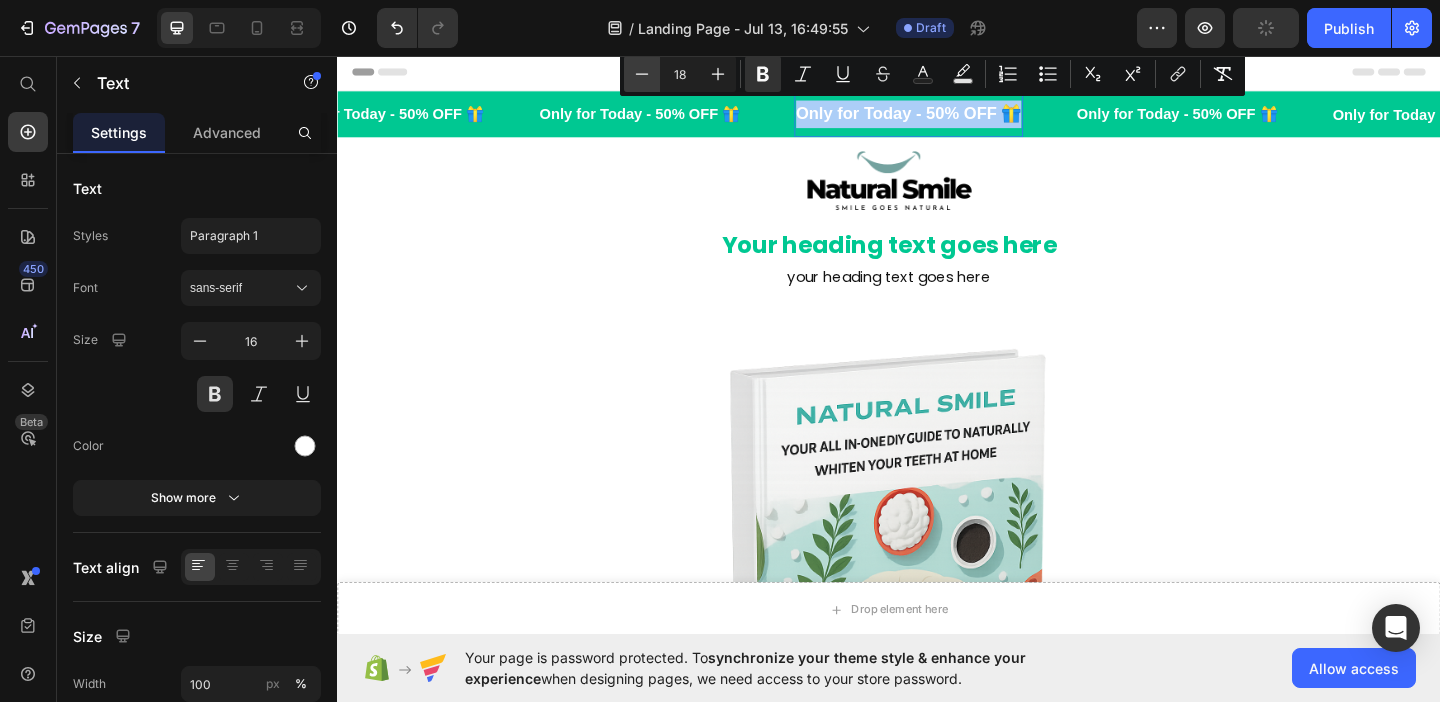 click 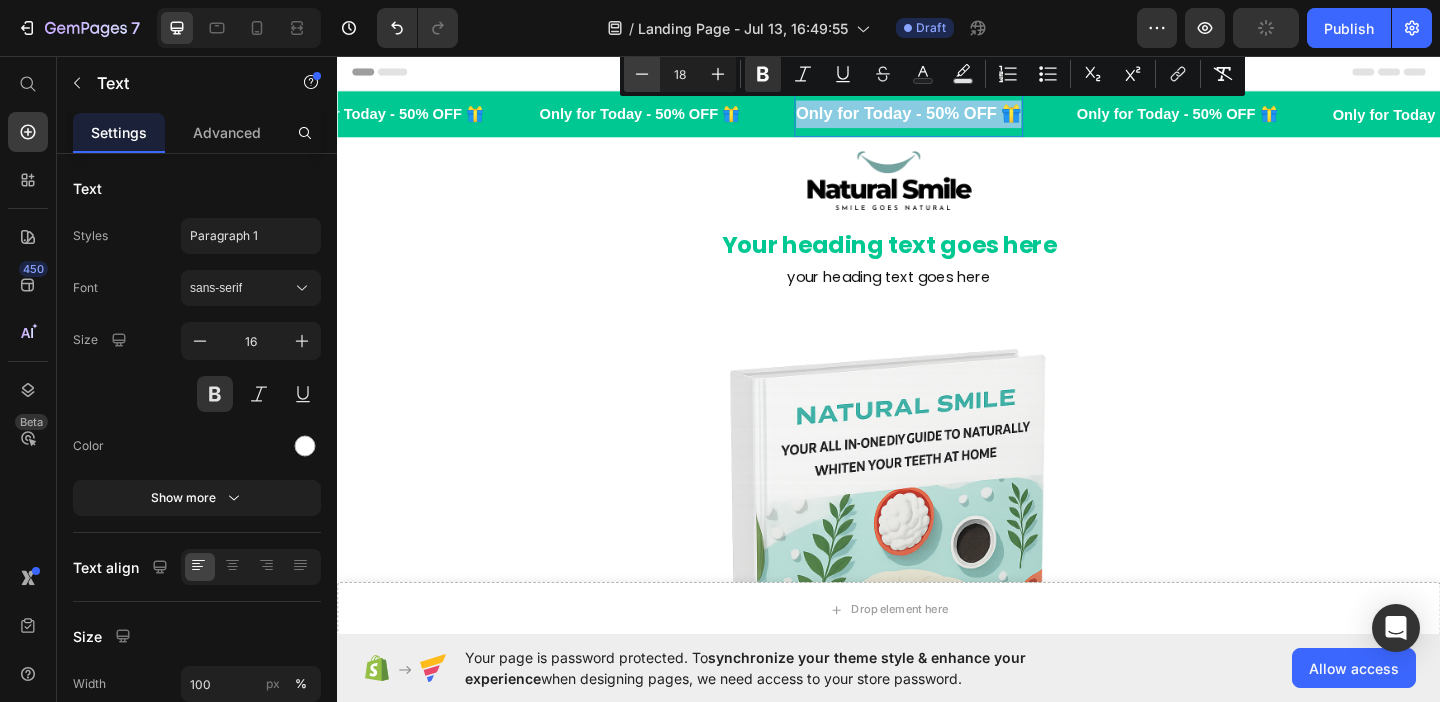 type on "17" 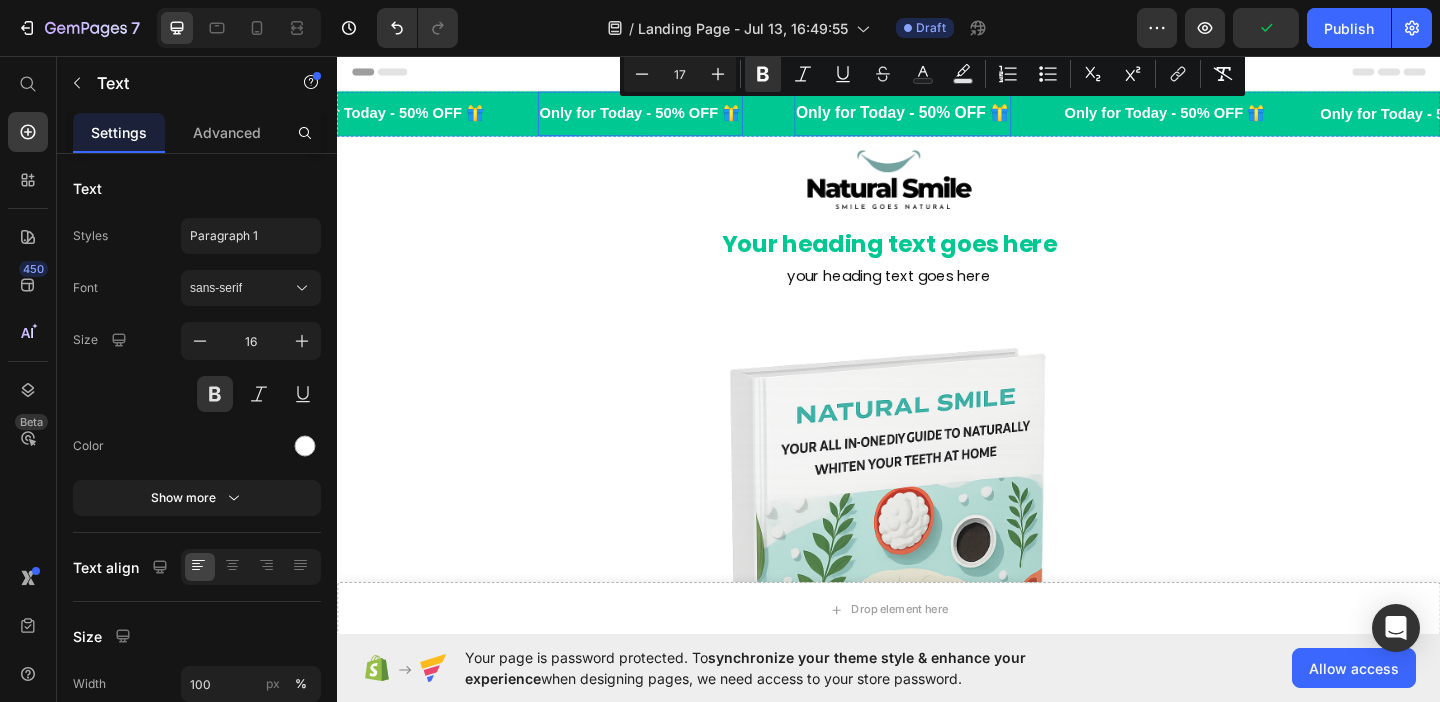 click on "Only for Today - 50% OFF 🎁" at bounding box center [666, 117] 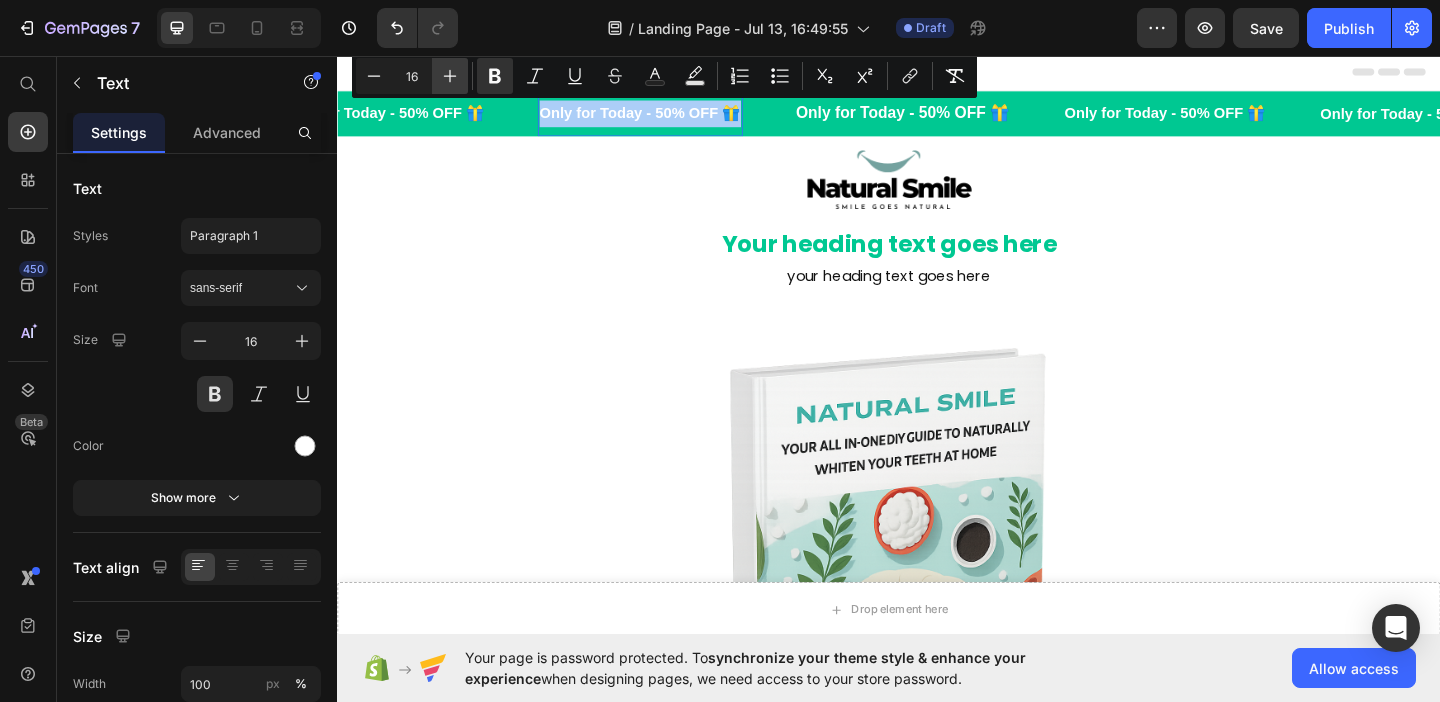 click 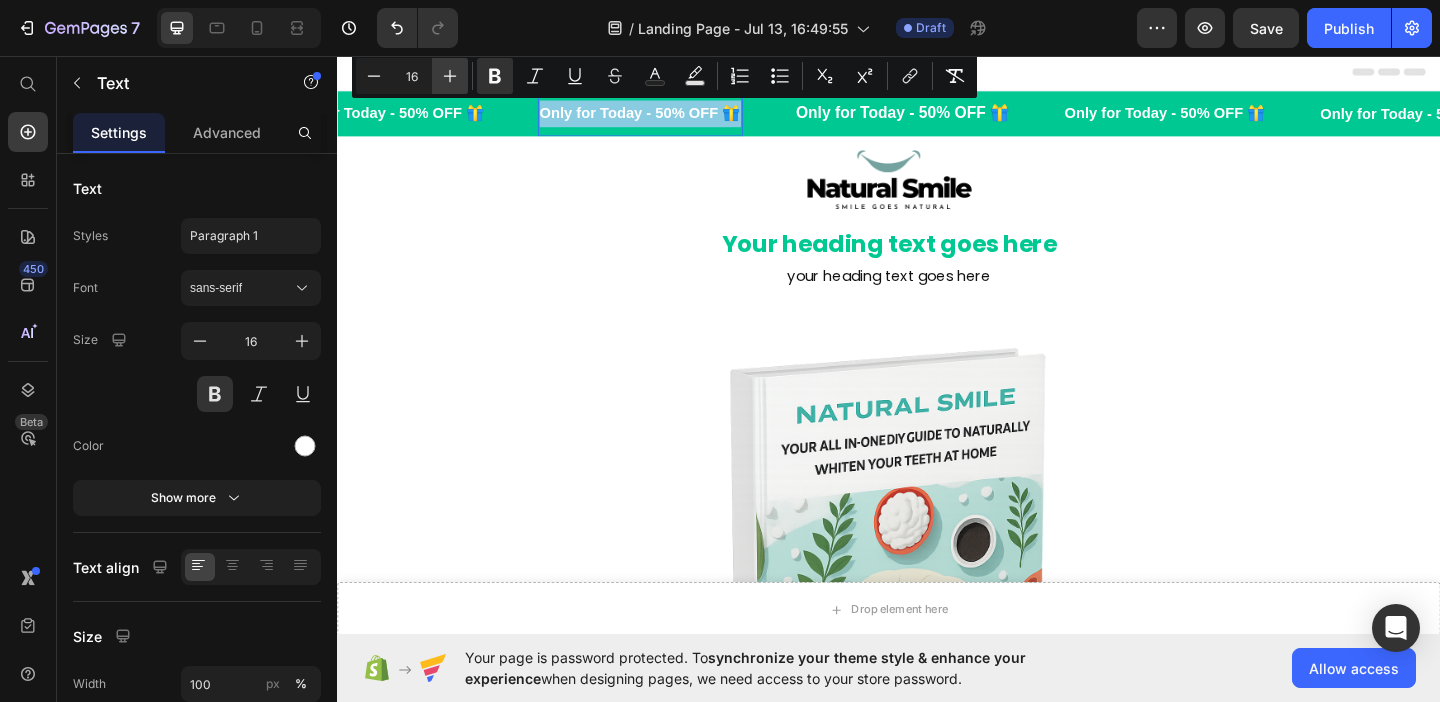 type on "17" 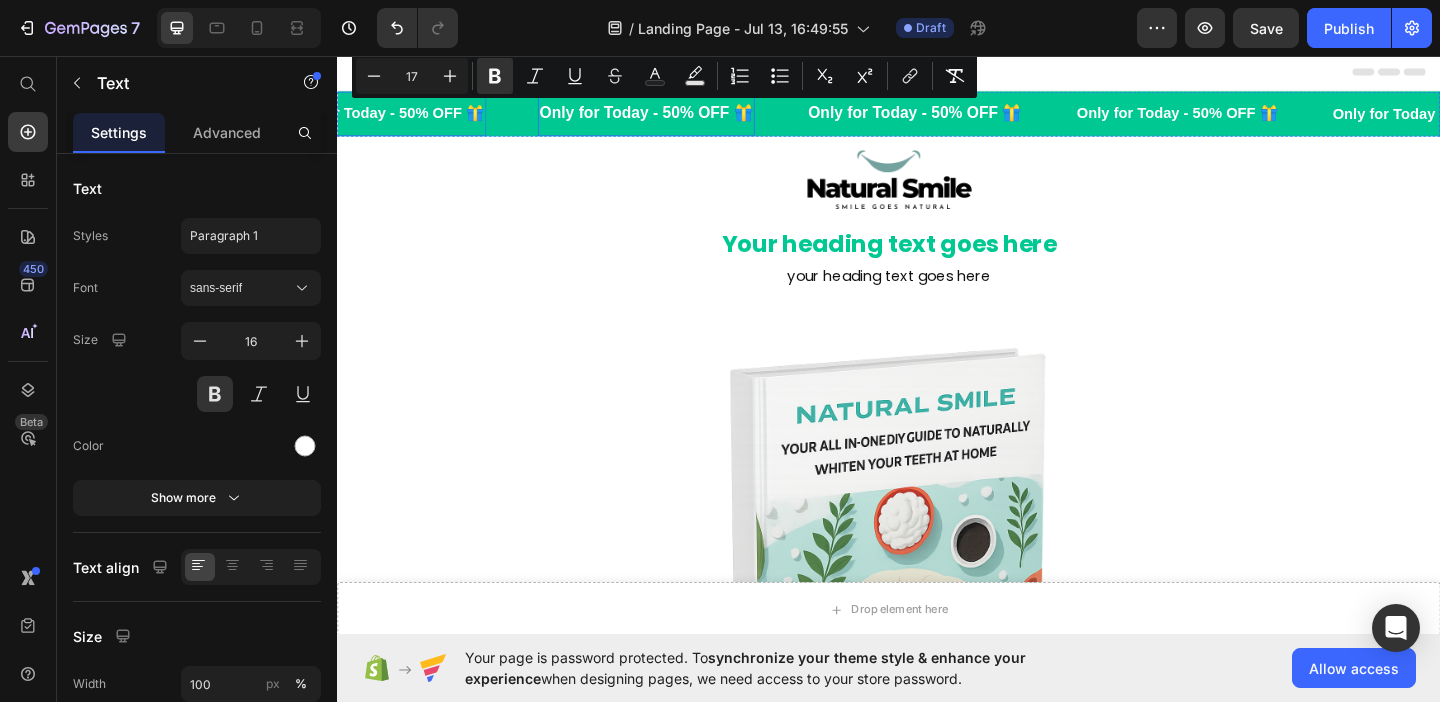 click on "Only for Today - 50% OFF 🎁" at bounding box center (387, 117) 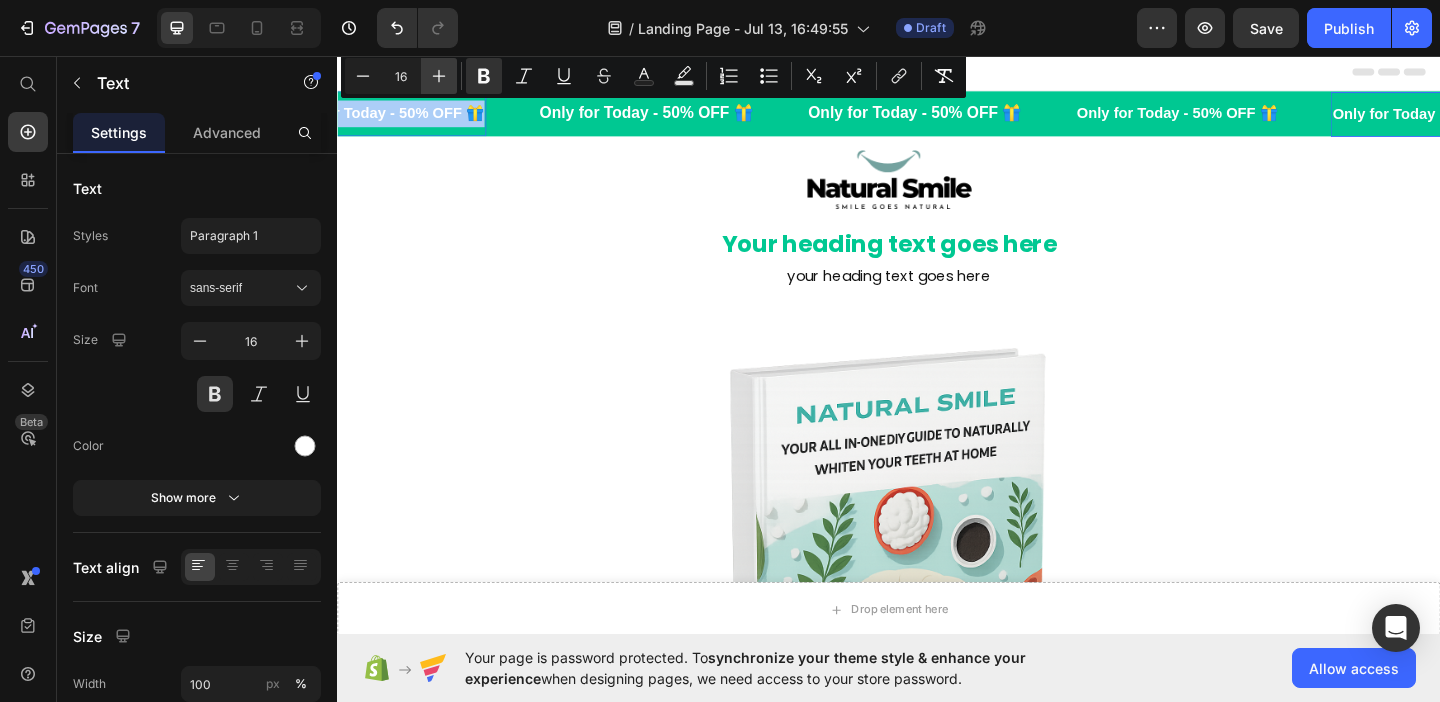 click 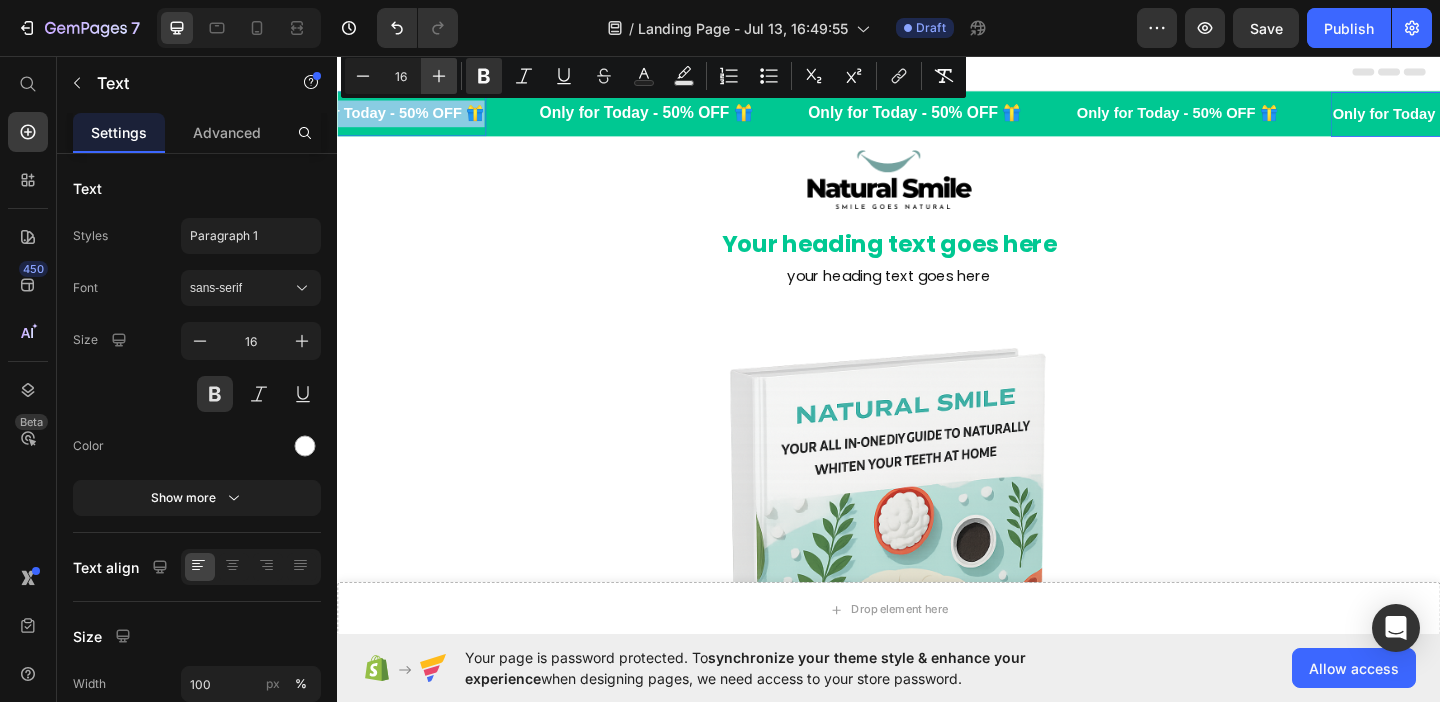 type on "17" 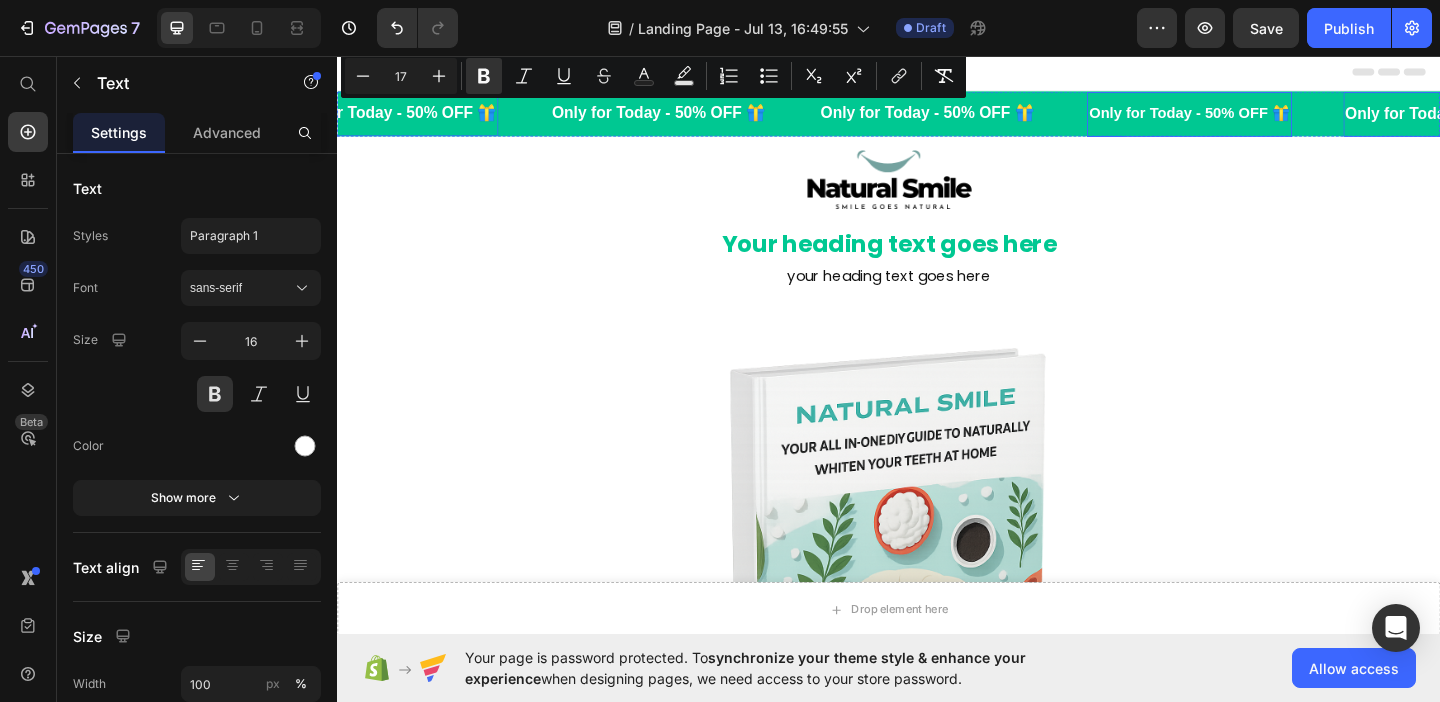 click on "Only for Today - 50% OFF 🎁" at bounding box center (1264, 118) 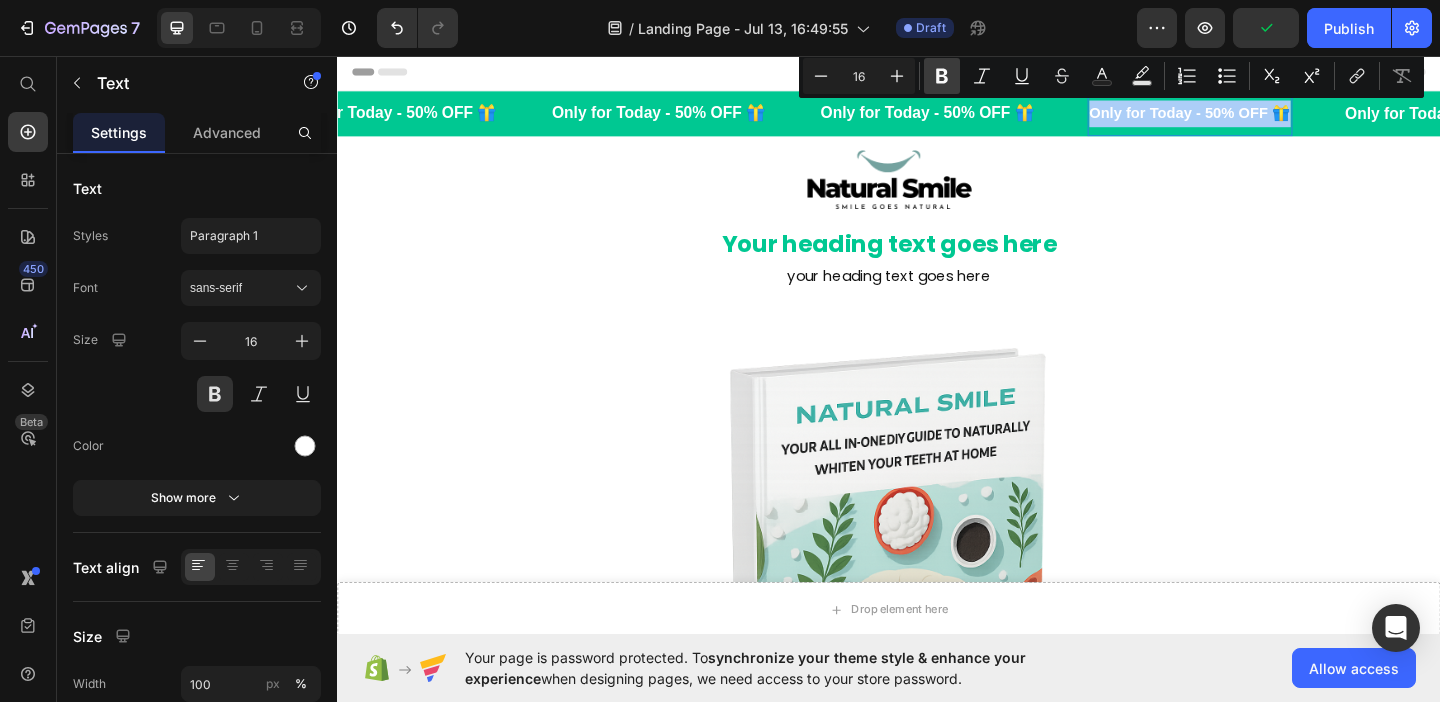click 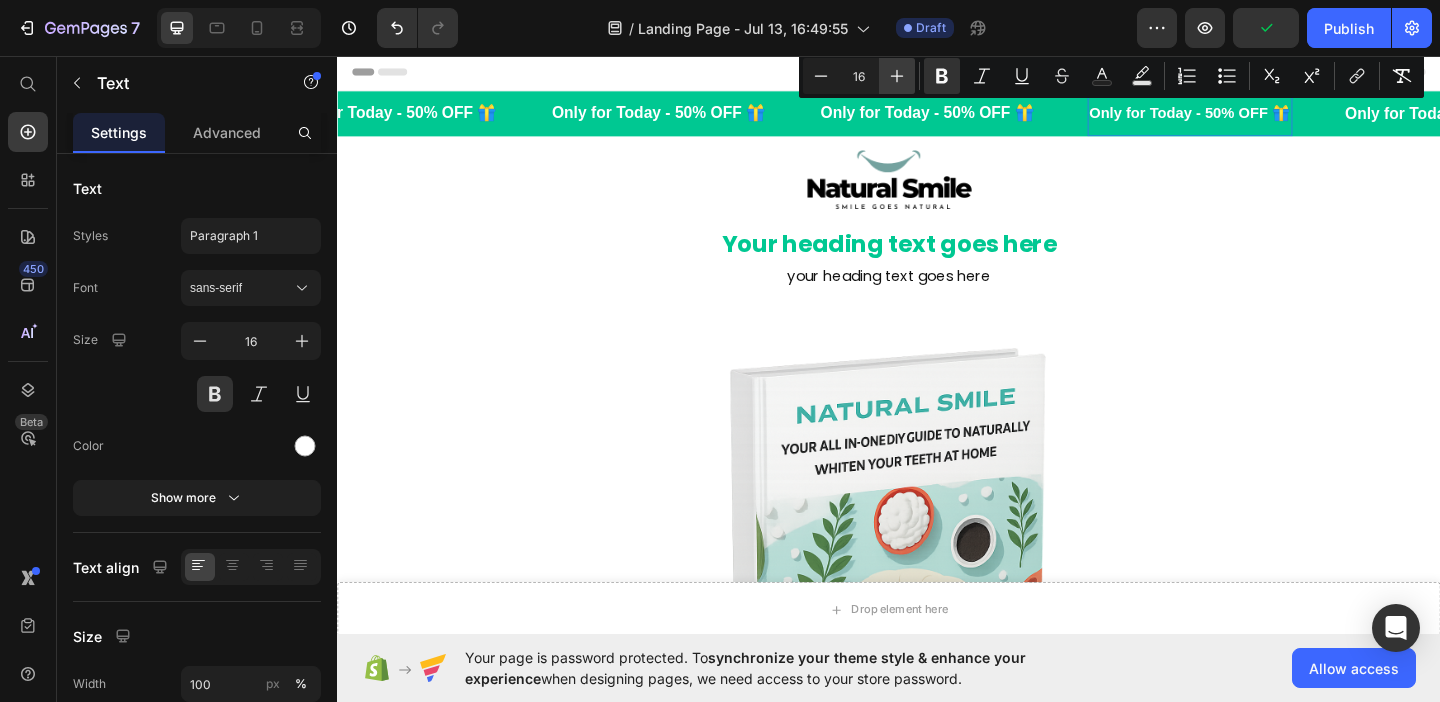 click 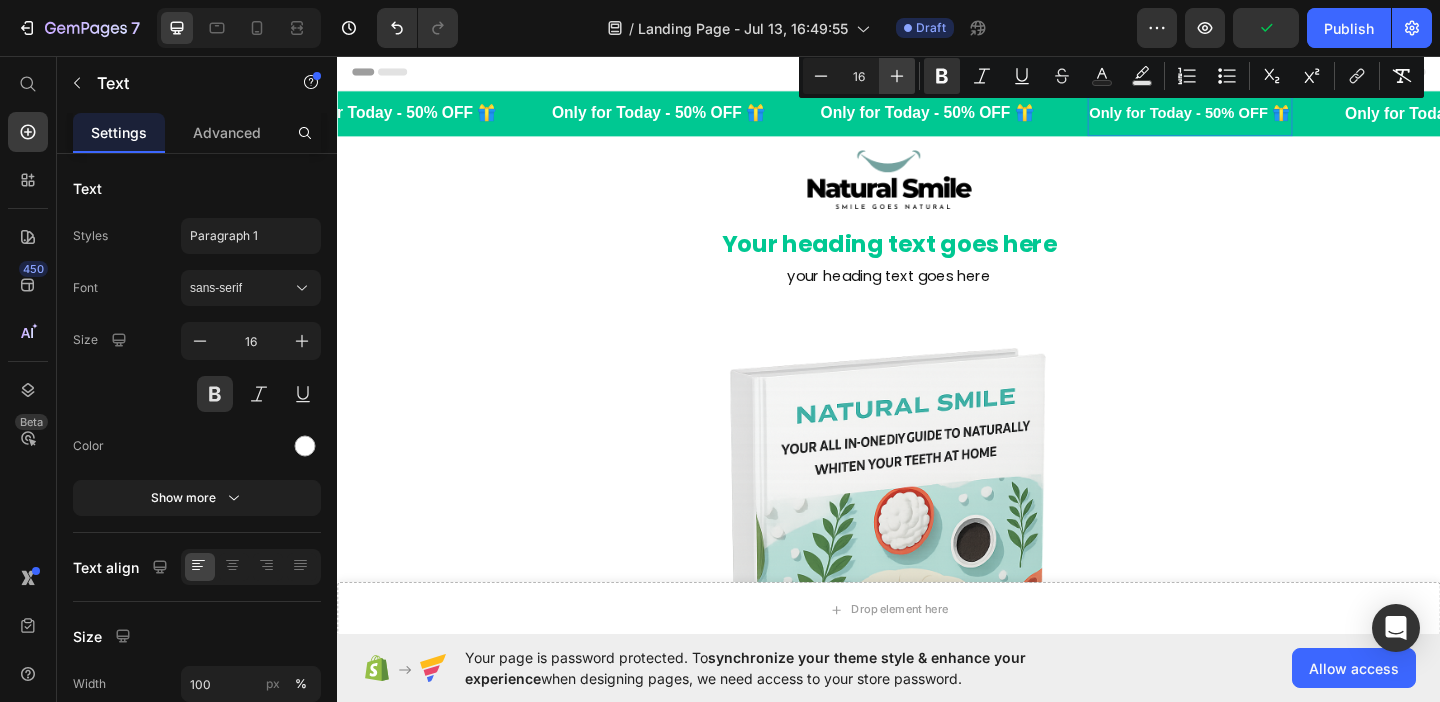 type on "17" 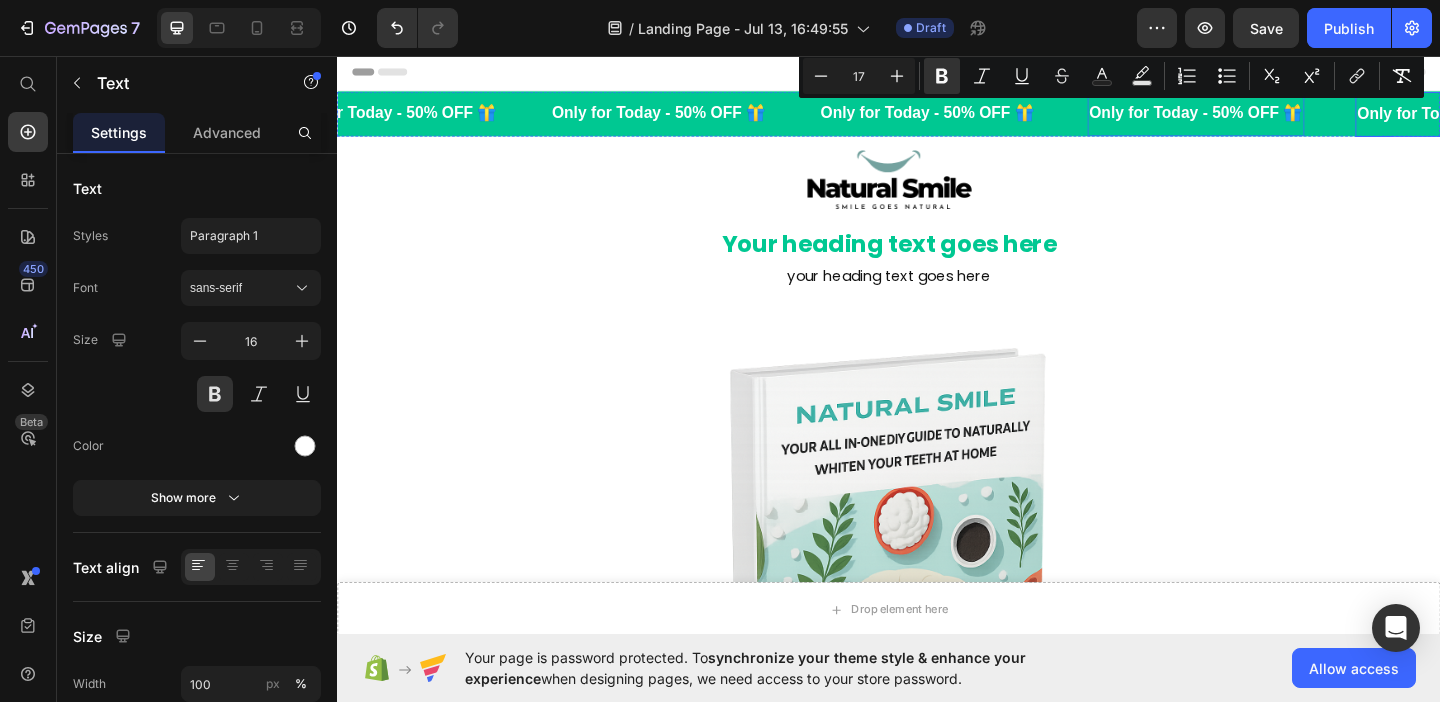 click on "Only for Today - 50% OFF 🎁" at bounding box center [1563, 117] 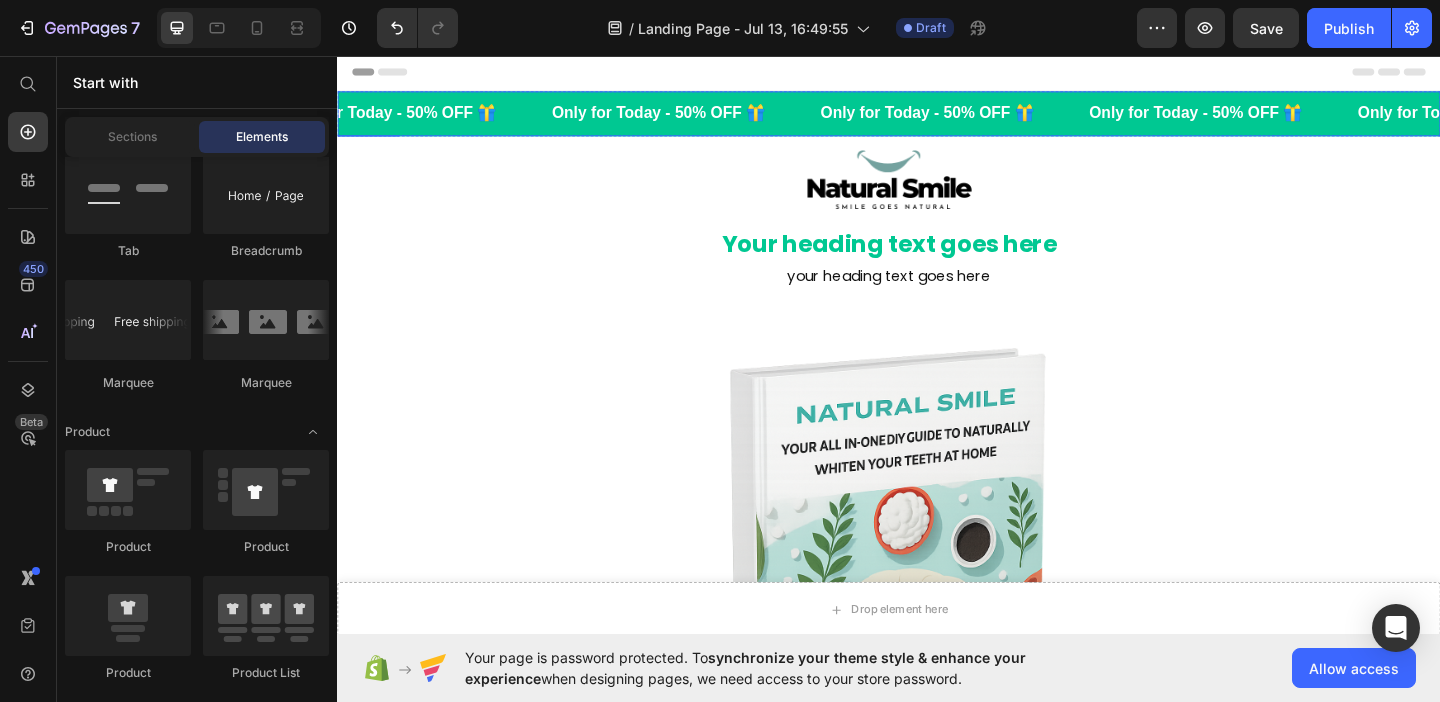 click on "Only for Today - 50% OFF 🎁 Text" at bounding box center [422, 118] 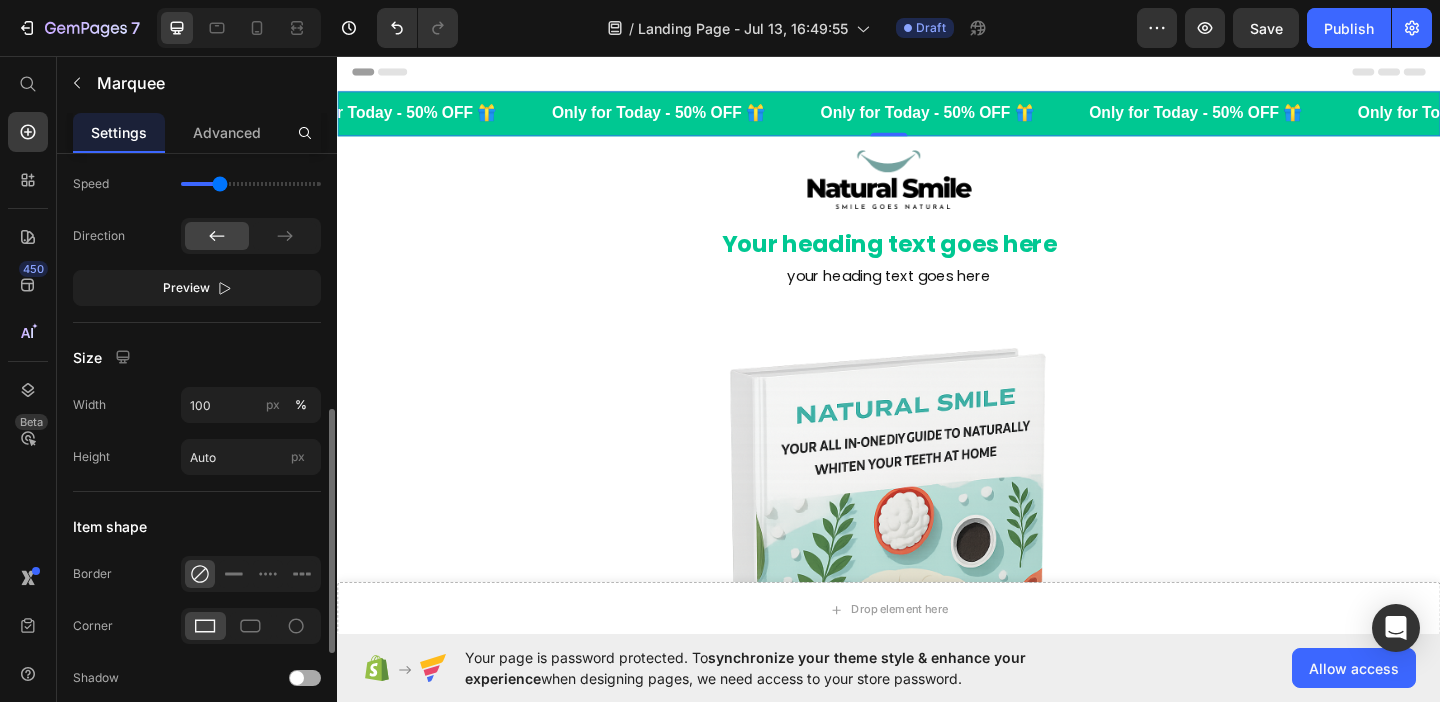 scroll, scrollTop: 636, scrollLeft: 0, axis: vertical 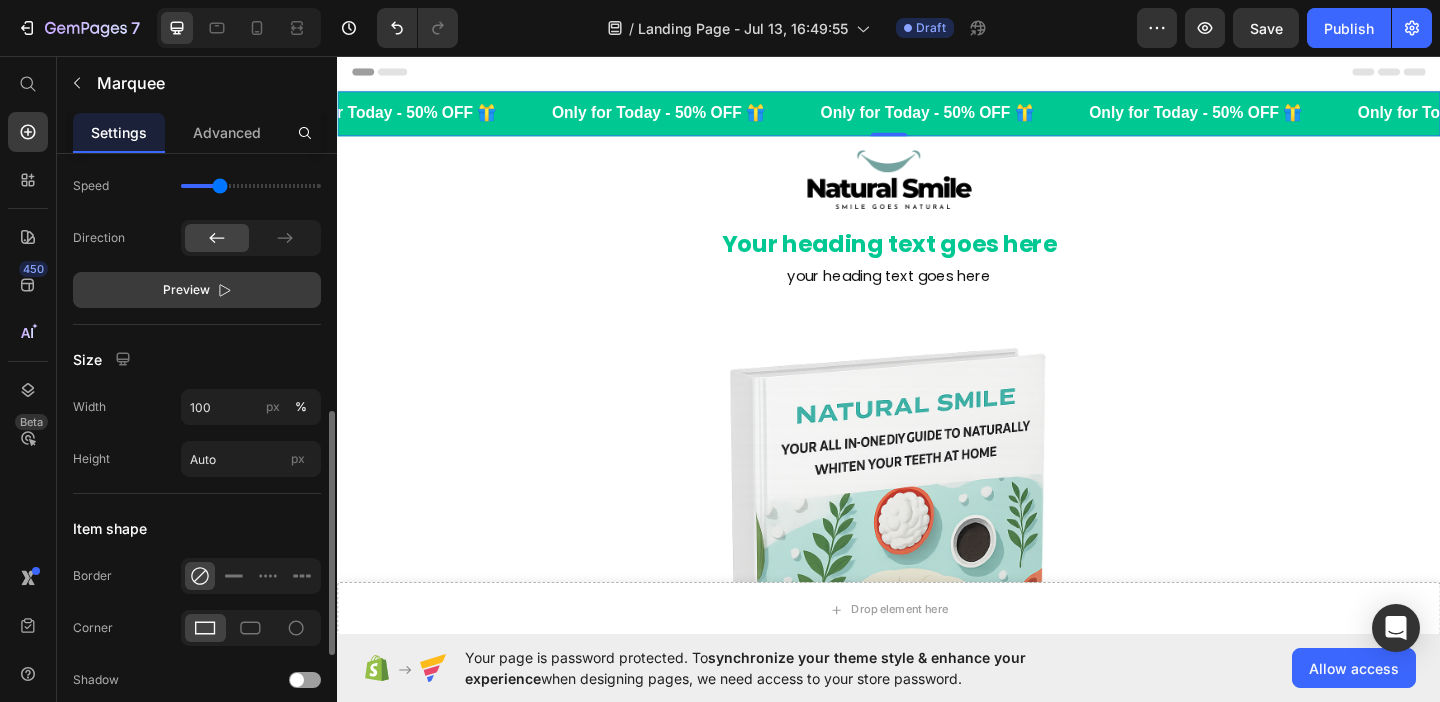 click on "Preview" at bounding box center [197, 290] 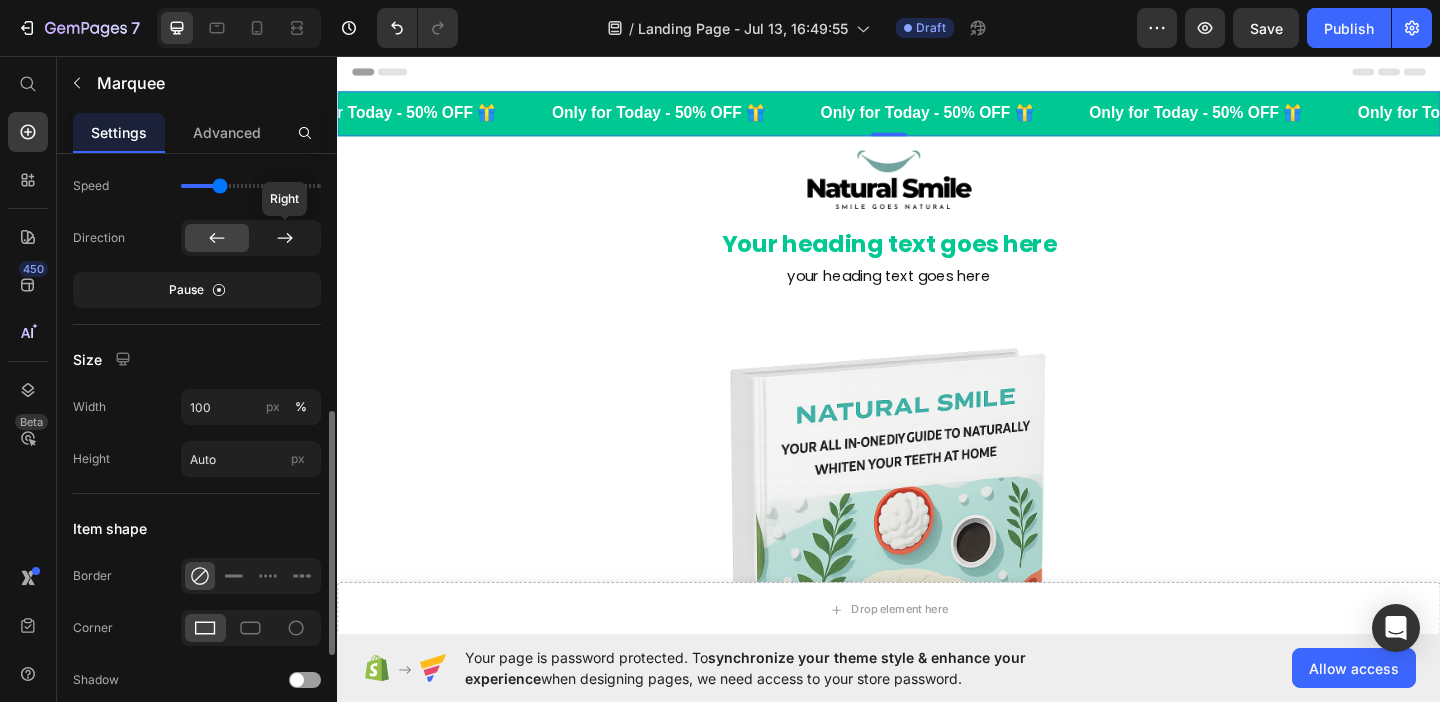 click 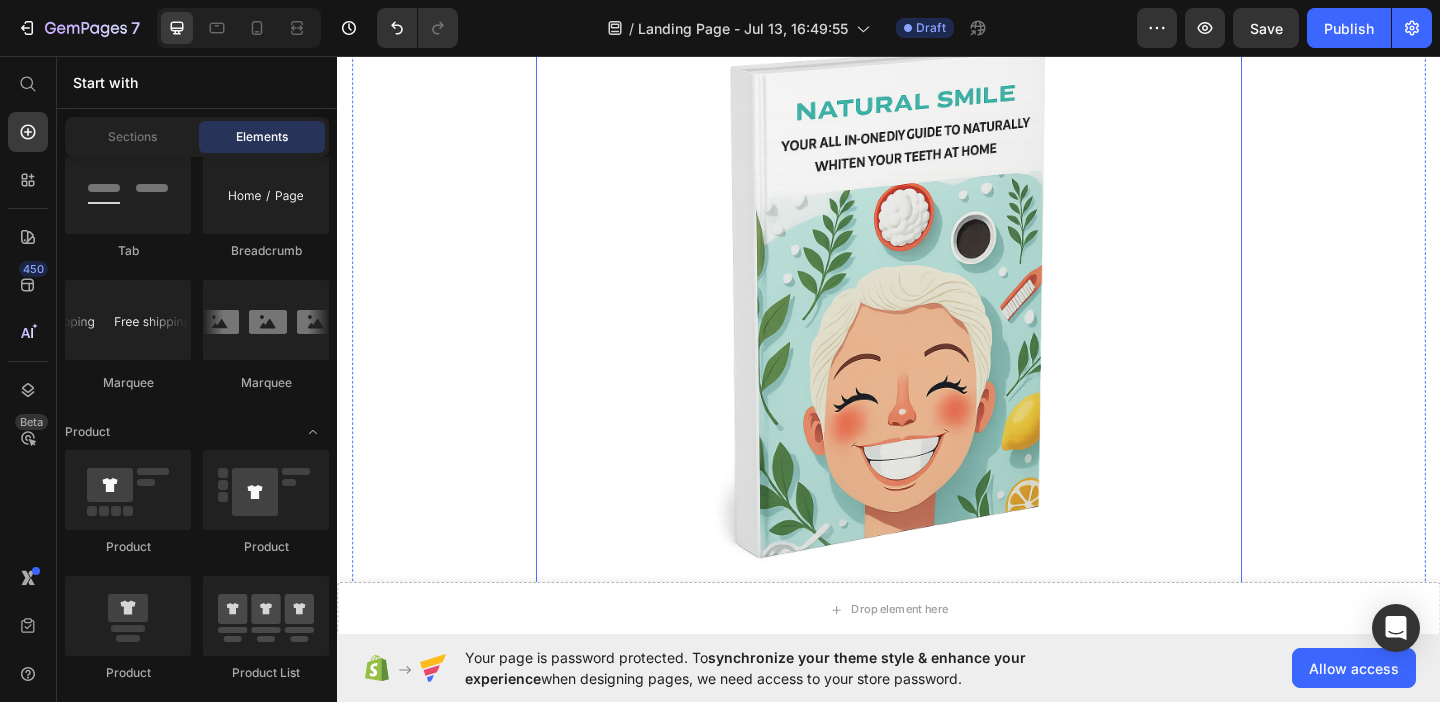 scroll, scrollTop: 0, scrollLeft: 0, axis: both 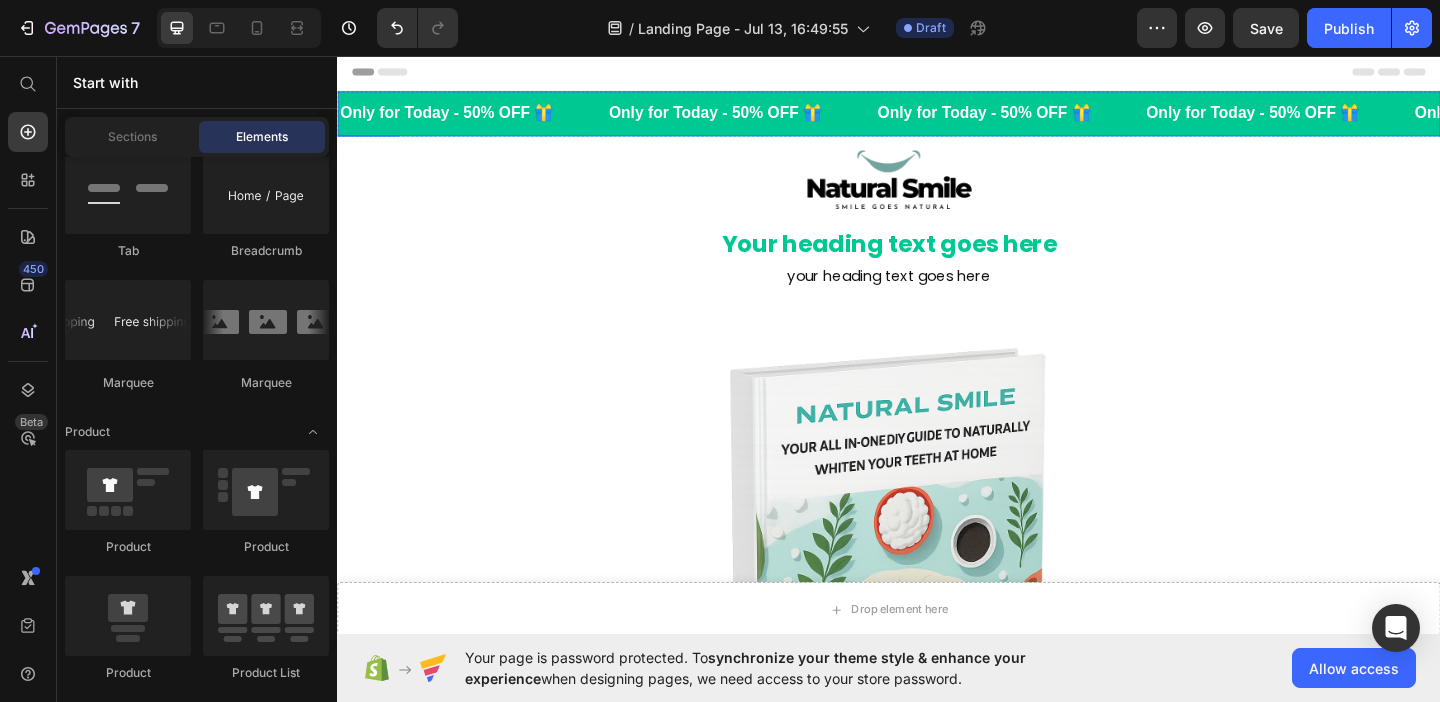 click on "Only for Today - 50% OFF 🎁 Text" at bounding box center (484, 118) 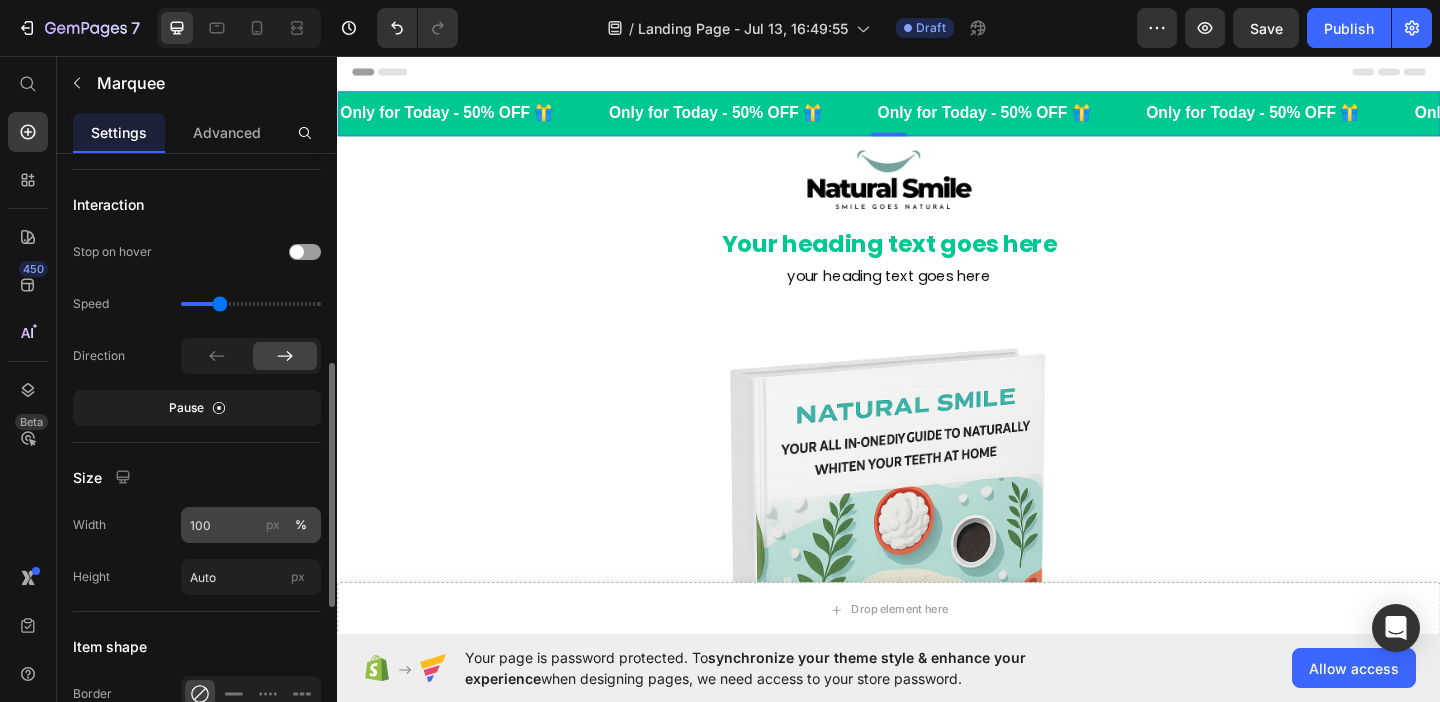 scroll, scrollTop: 526, scrollLeft: 0, axis: vertical 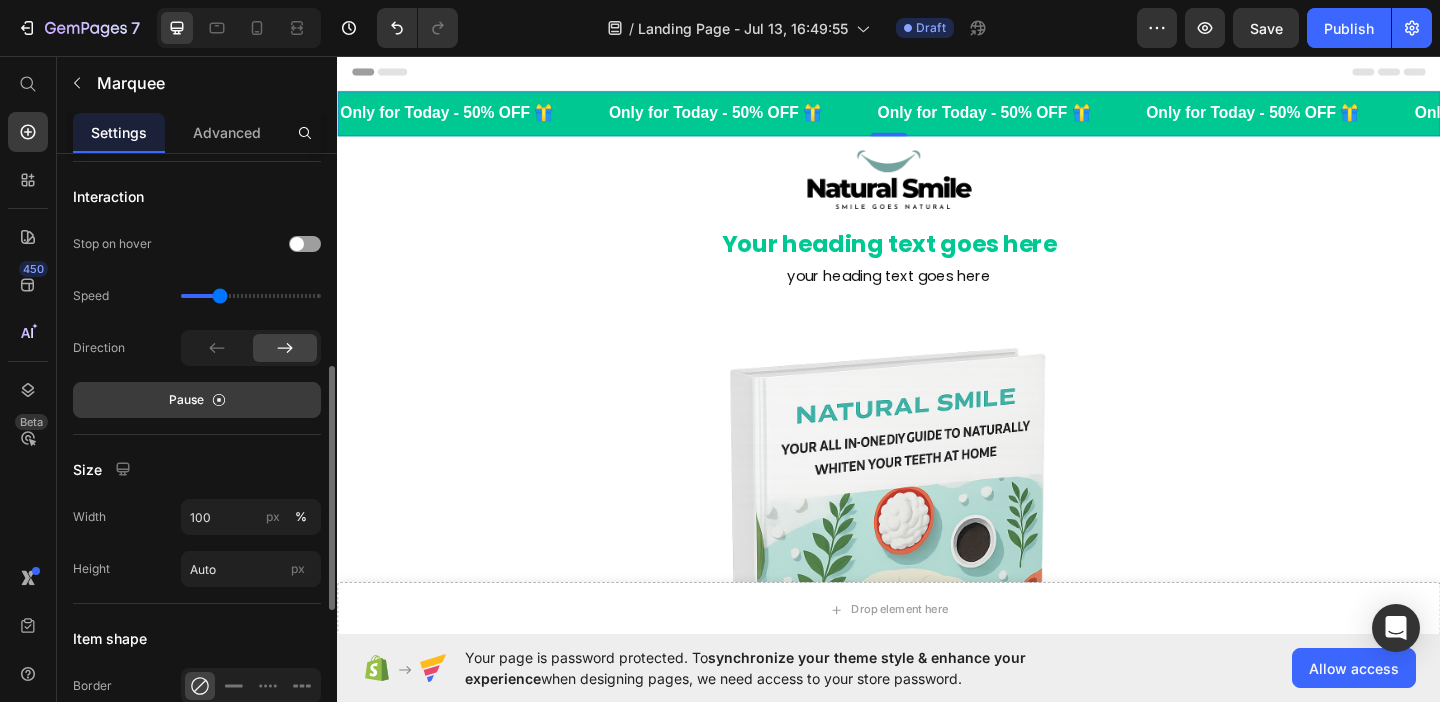 click 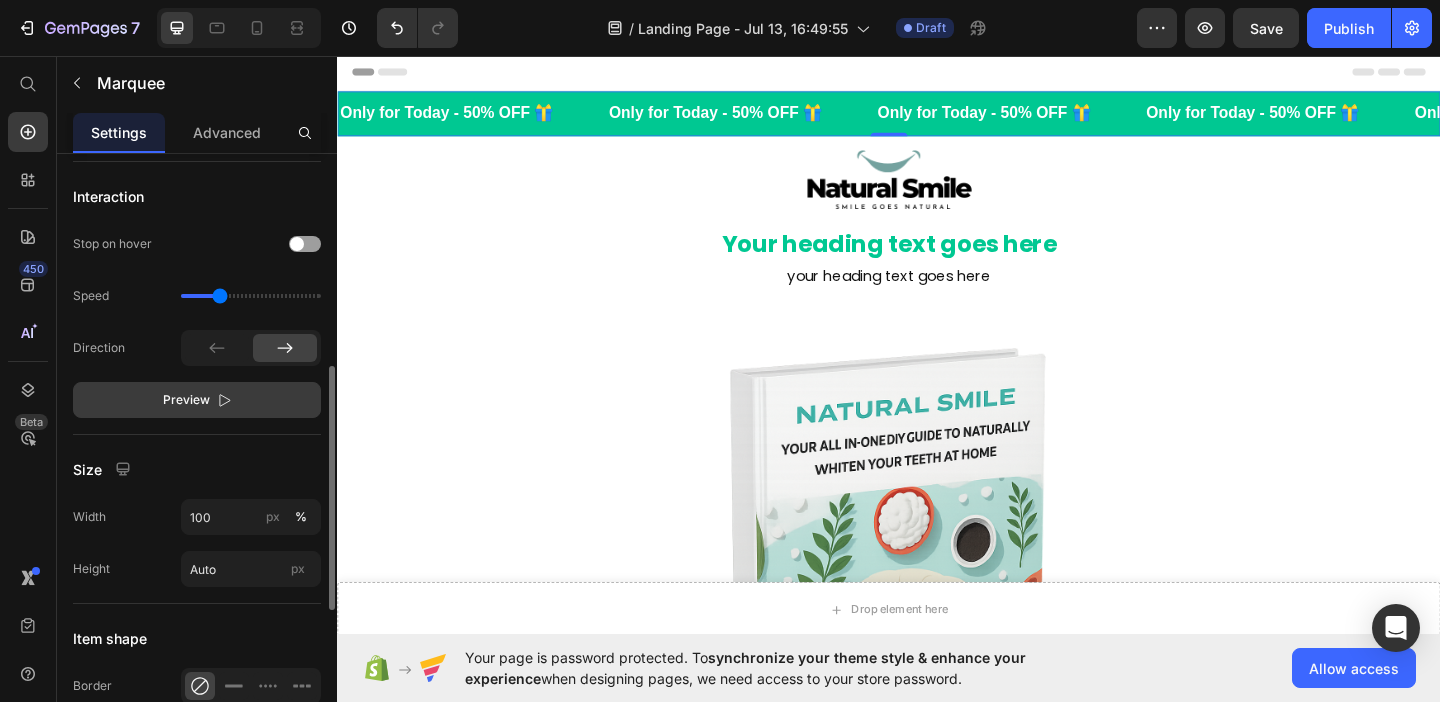 click 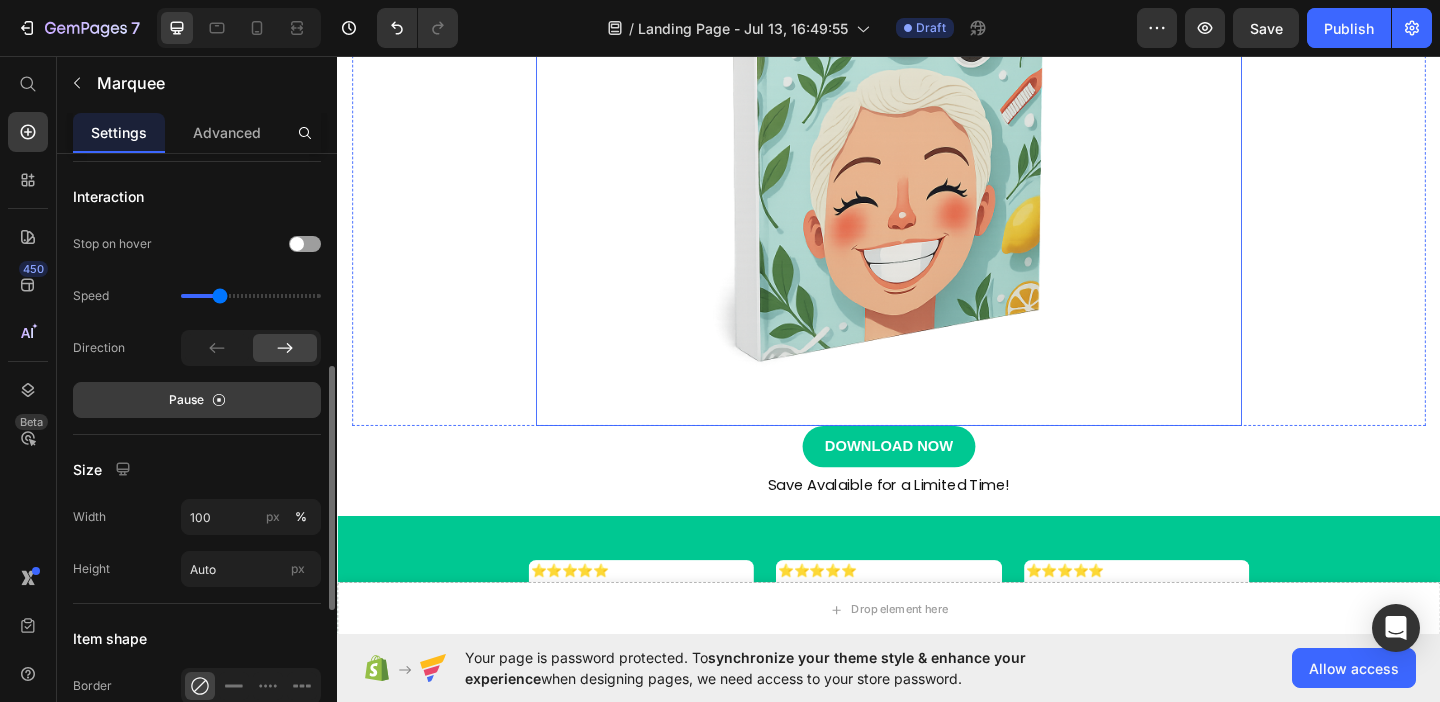scroll, scrollTop: 0, scrollLeft: 0, axis: both 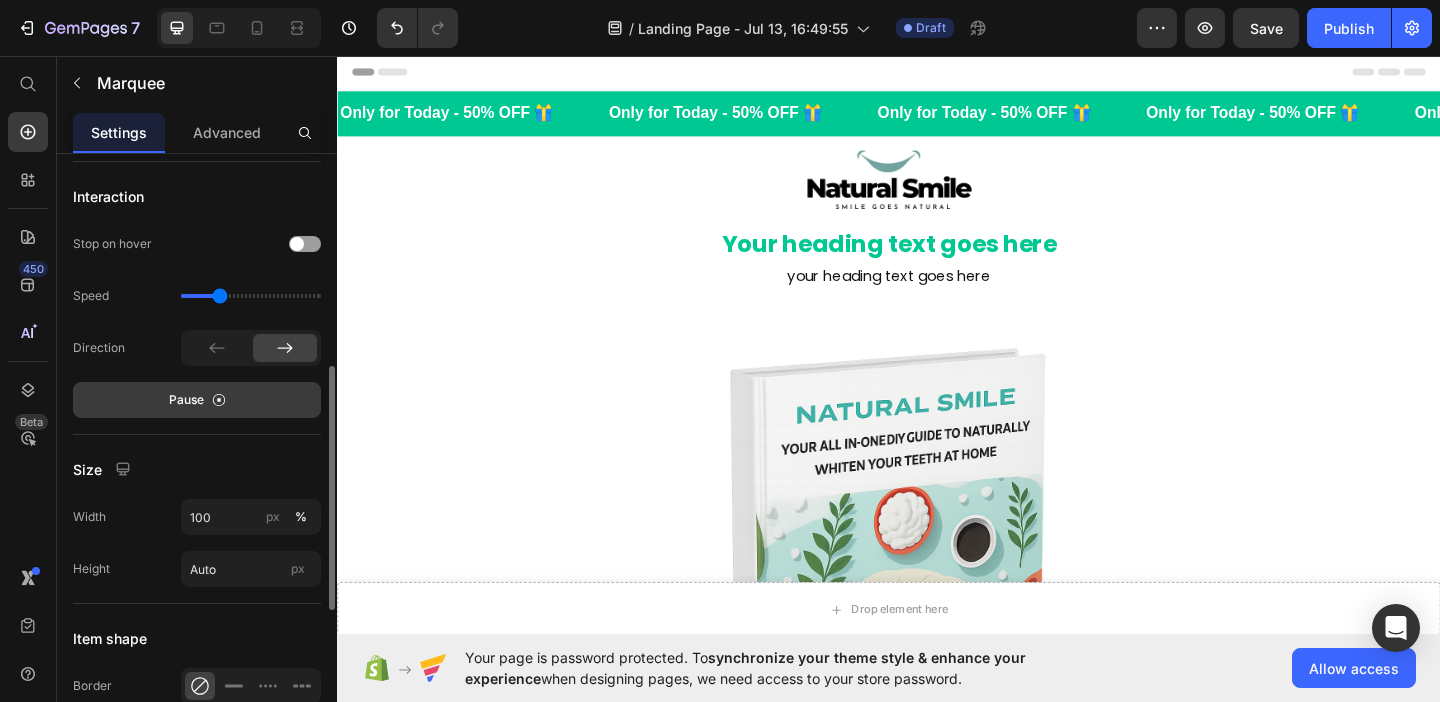 click 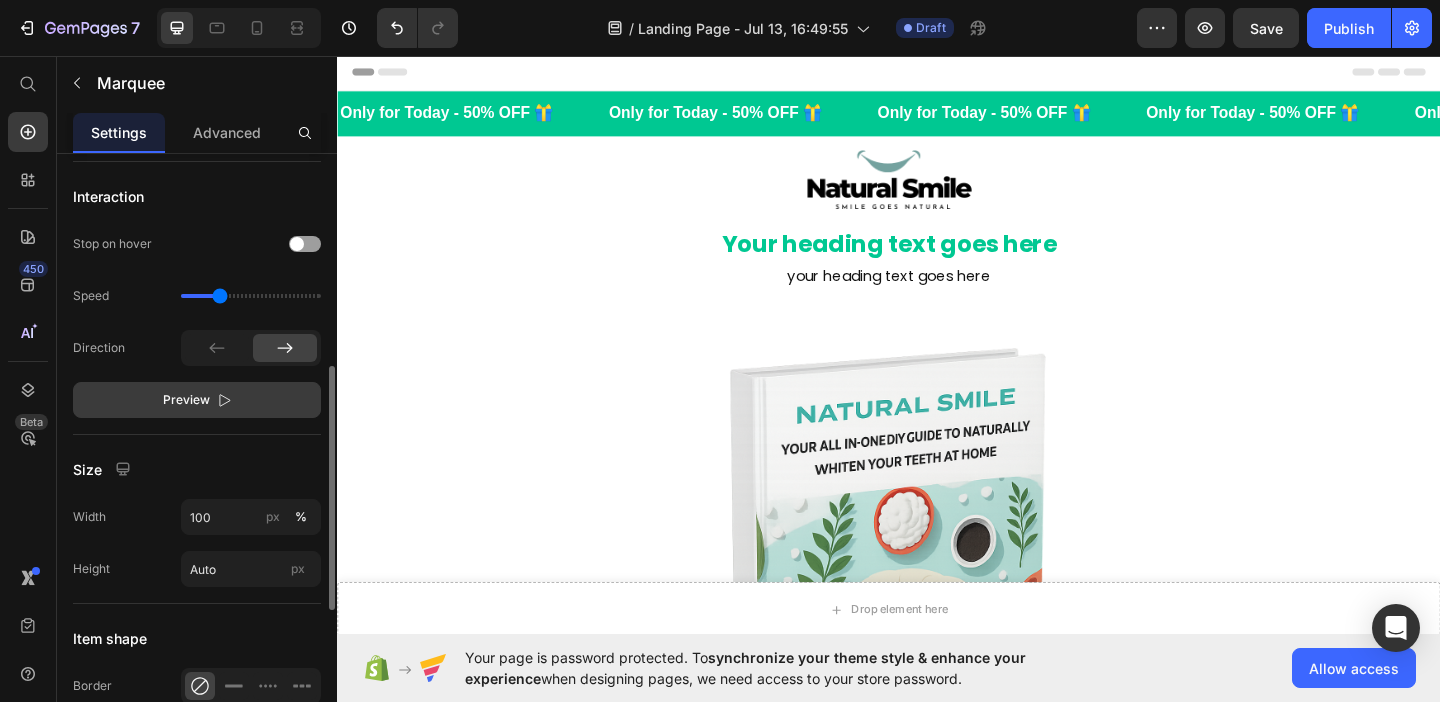 click 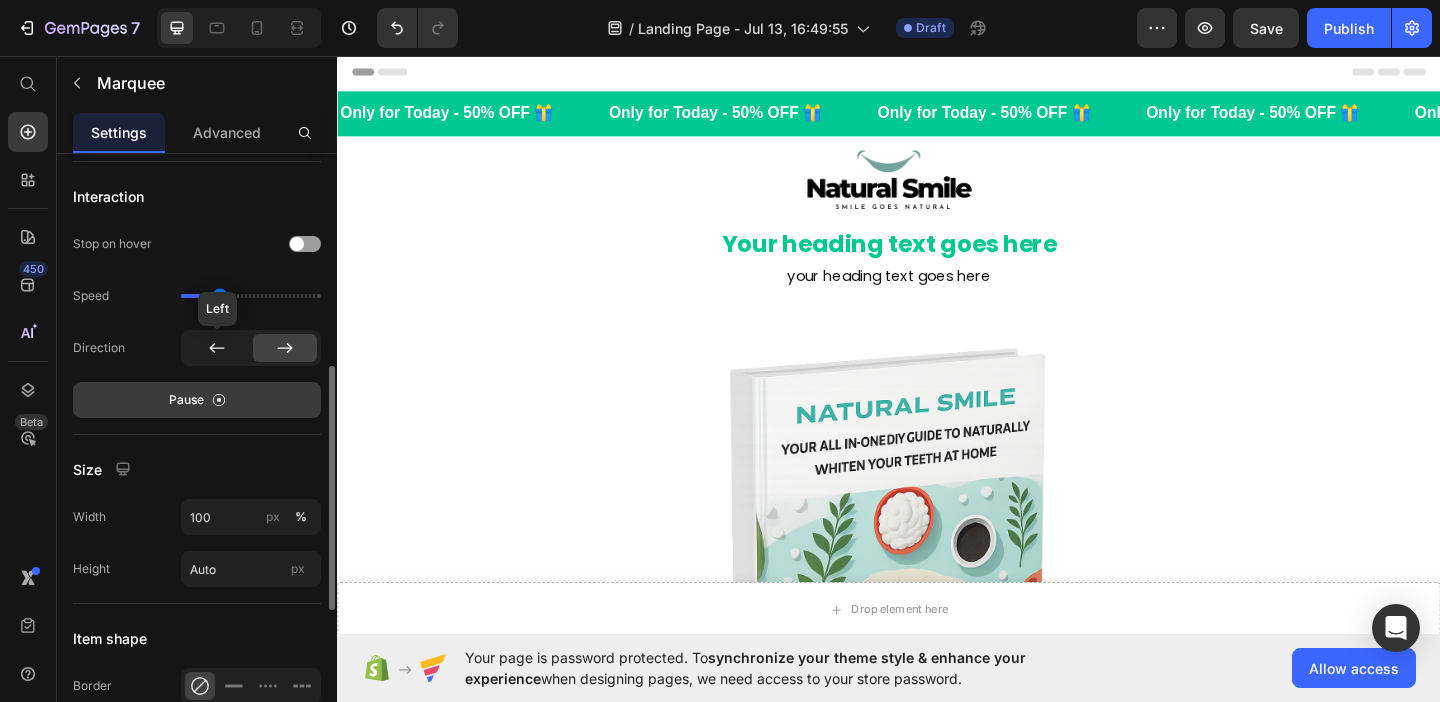 click 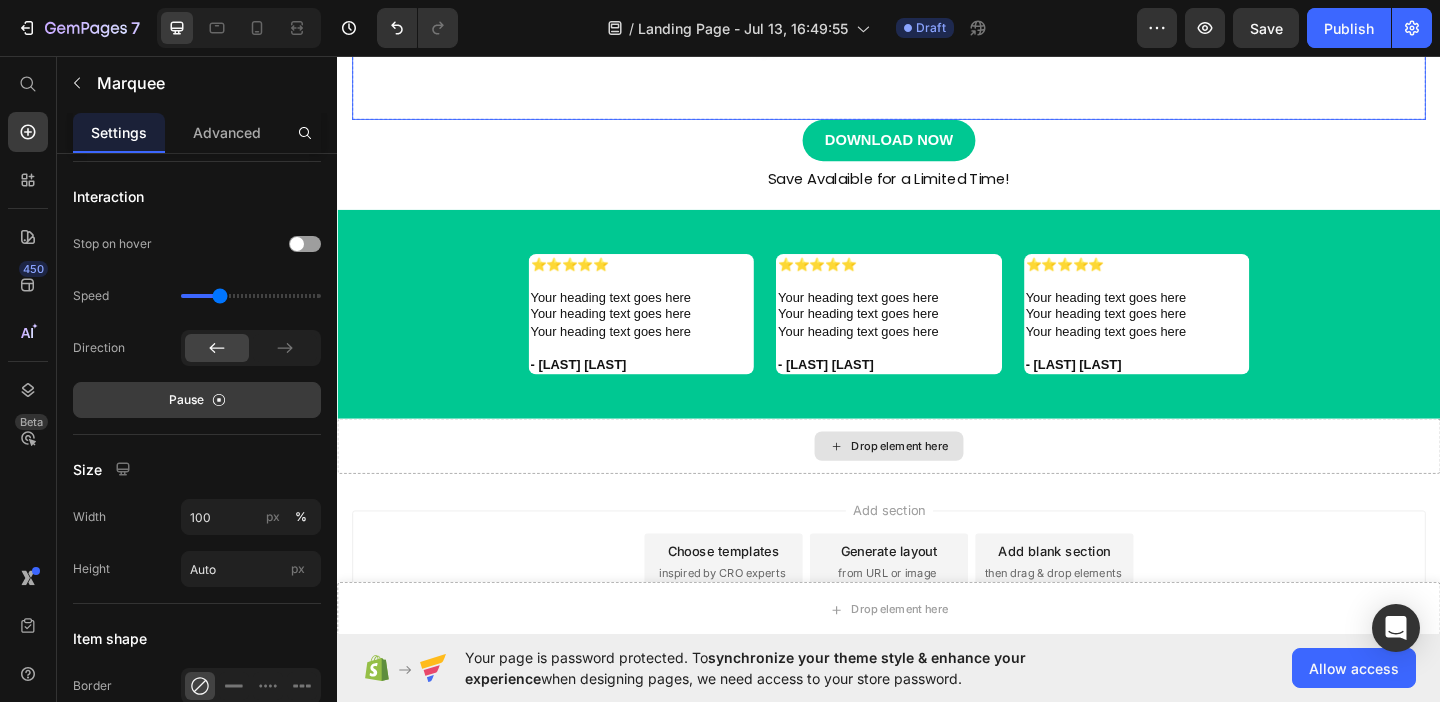 scroll, scrollTop: 903, scrollLeft: 0, axis: vertical 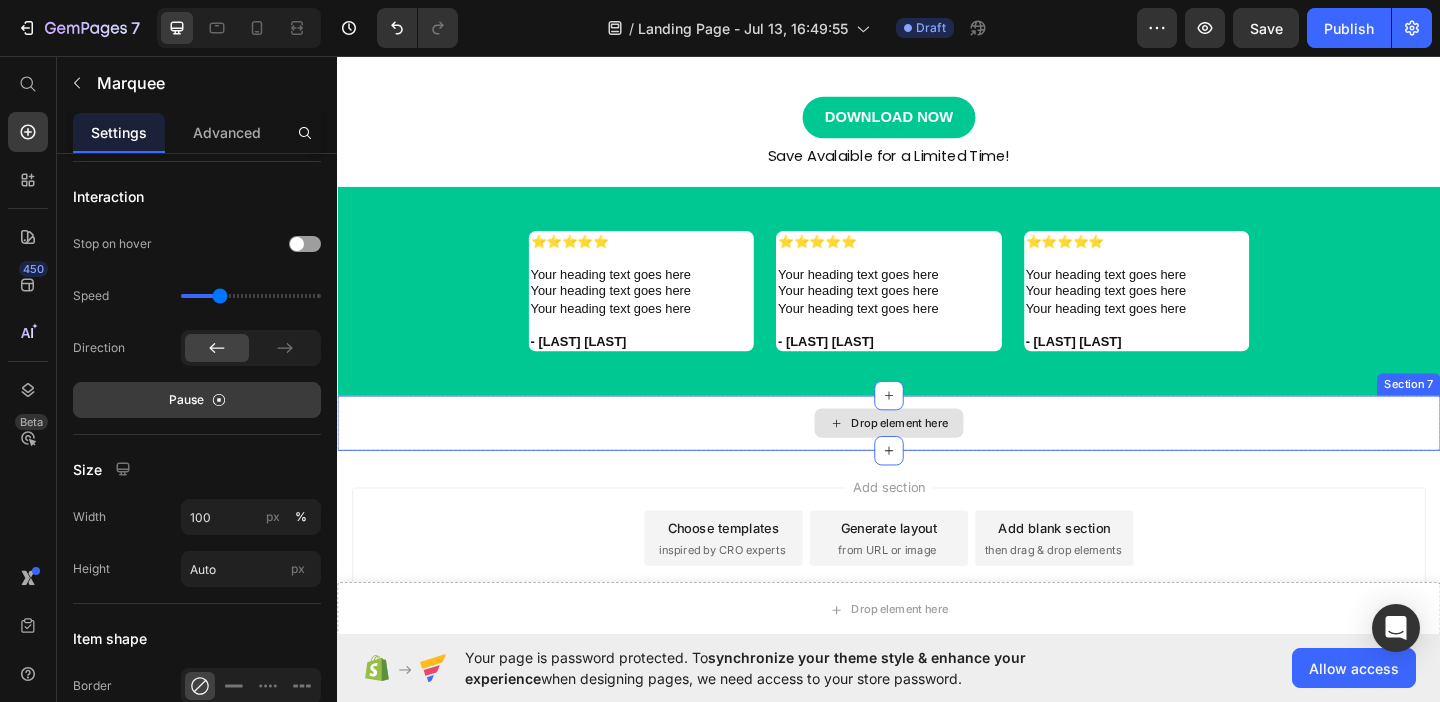 click on "Drop element here" at bounding box center (937, 455) 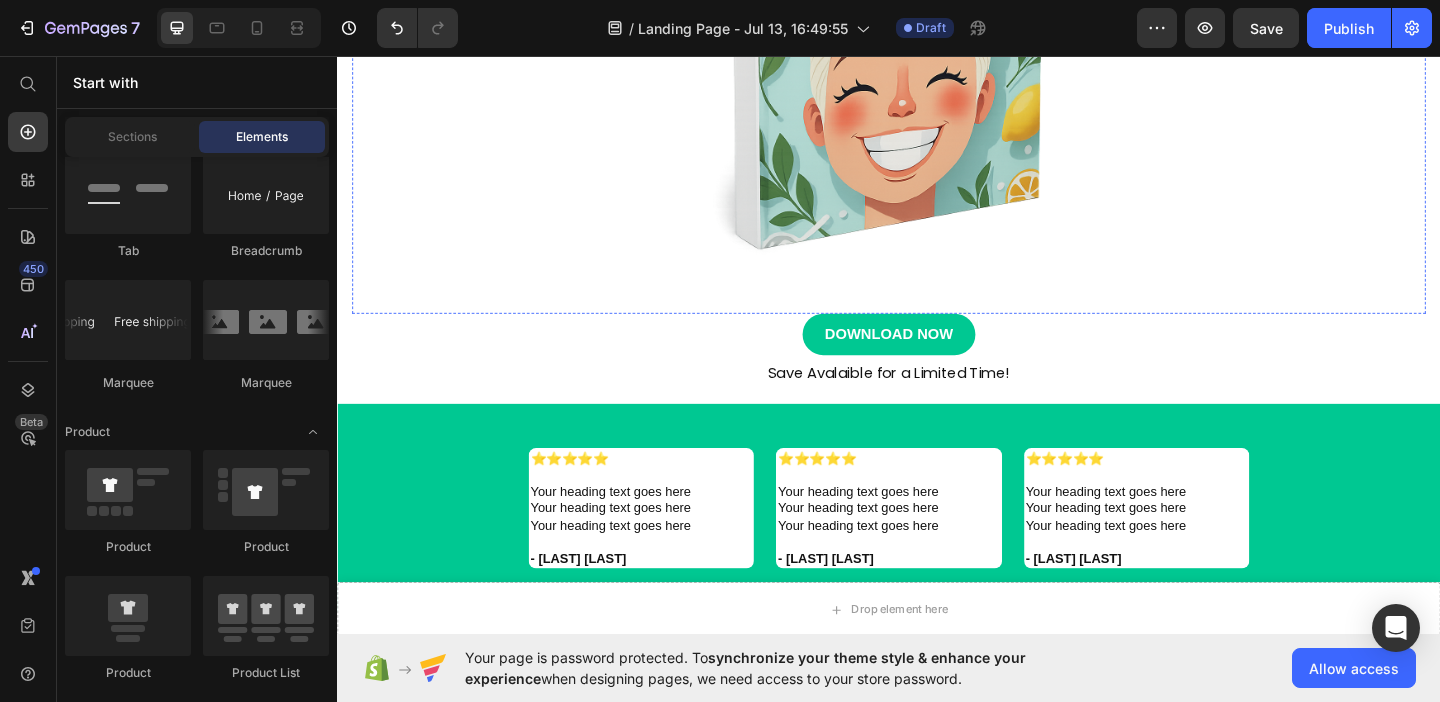 scroll, scrollTop: 0, scrollLeft: 0, axis: both 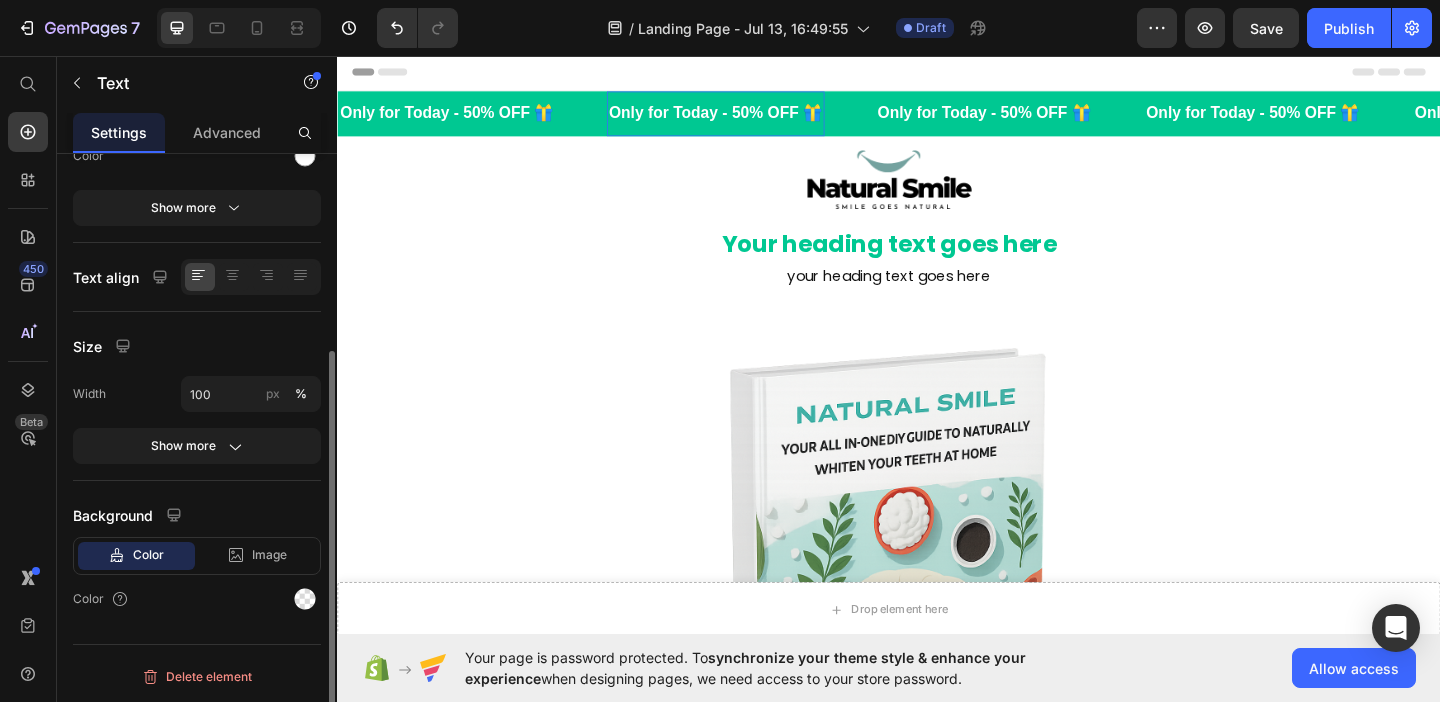 click on "Only for Today - 50% OFF 🎁" at bounding box center (748, 118) 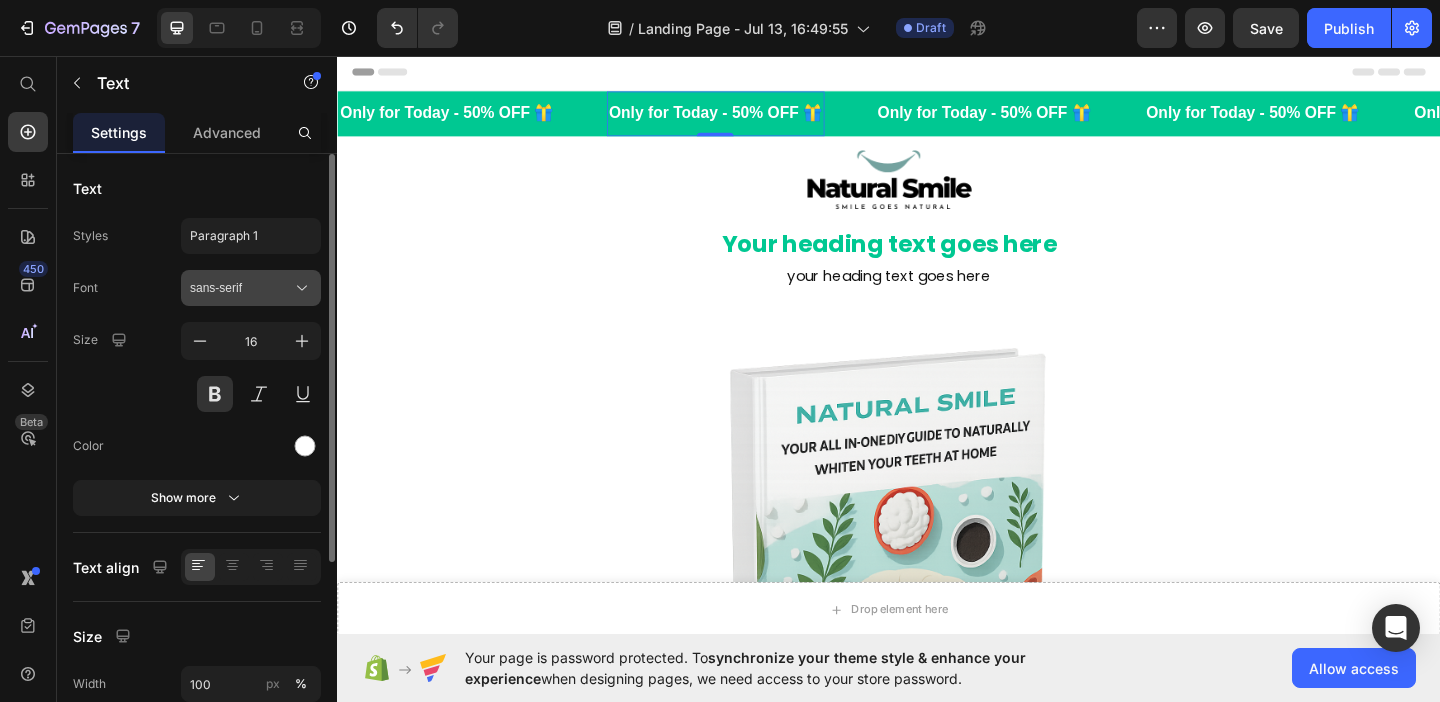 click on "sans-serif" at bounding box center (251, 288) 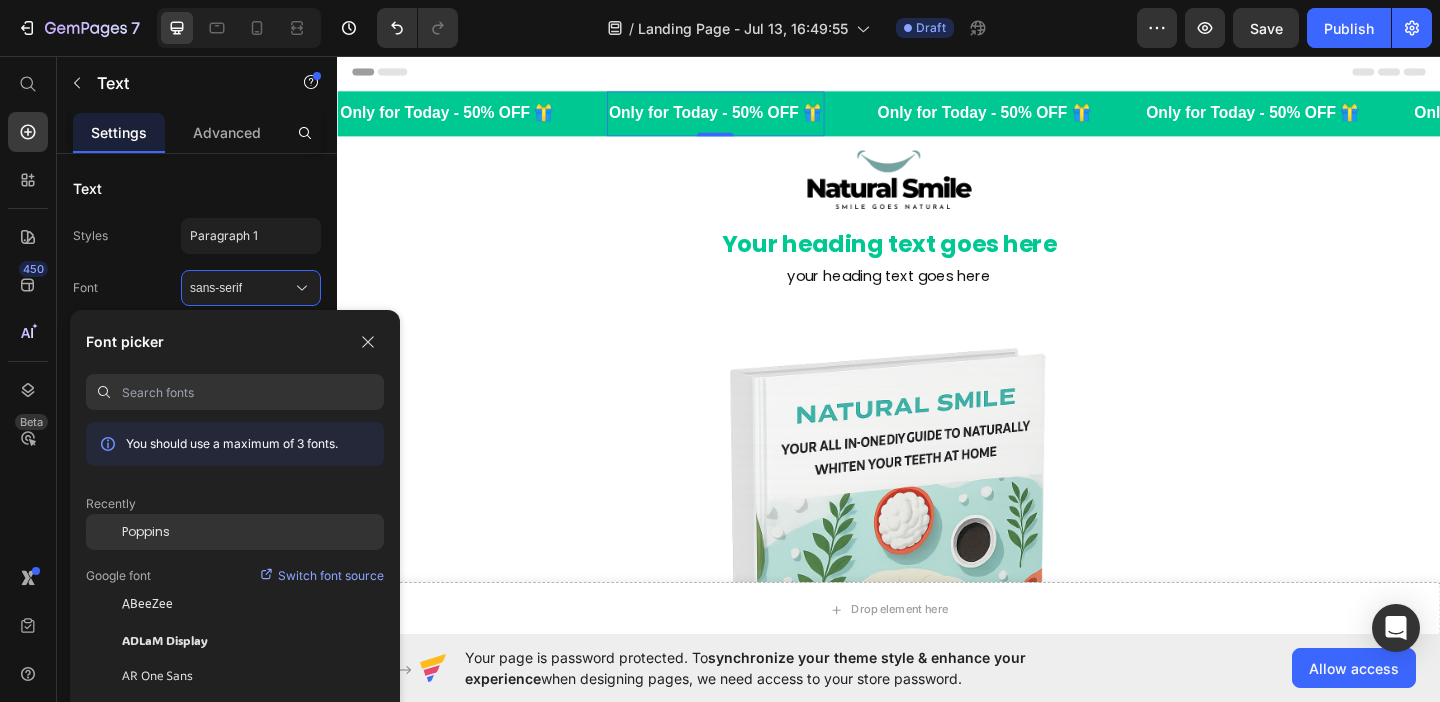click on "Poppins" 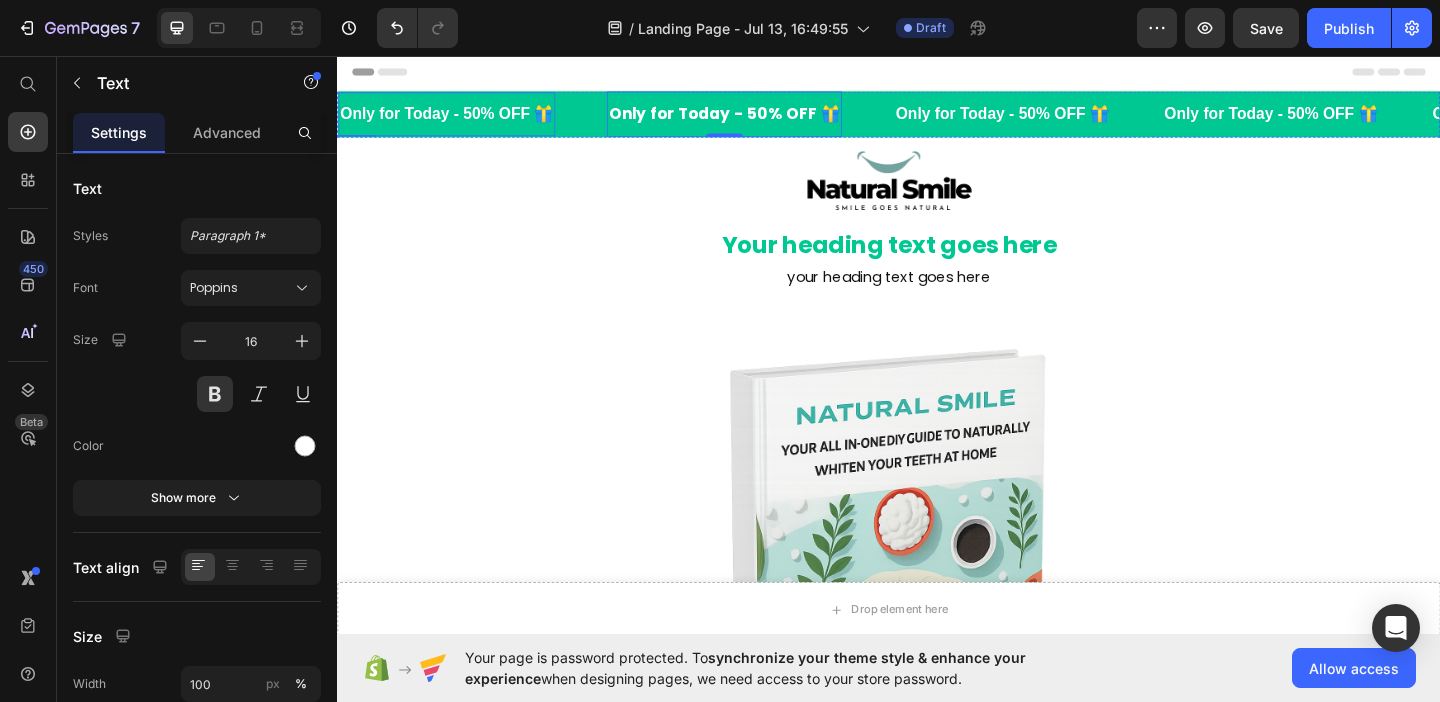 click on "Only for Today - 50% OFF 🎁" at bounding box center (456, 118) 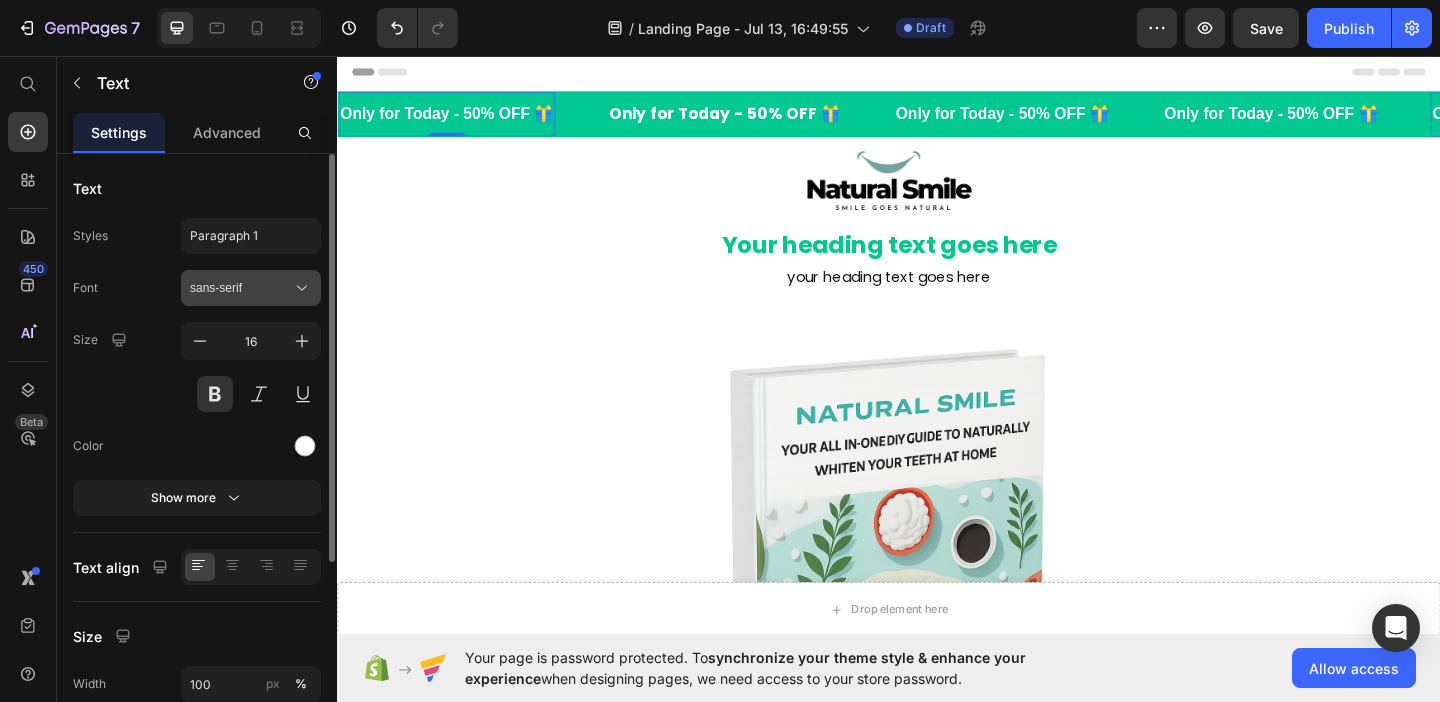 click on "sans-serif" at bounding box center [241, 288] 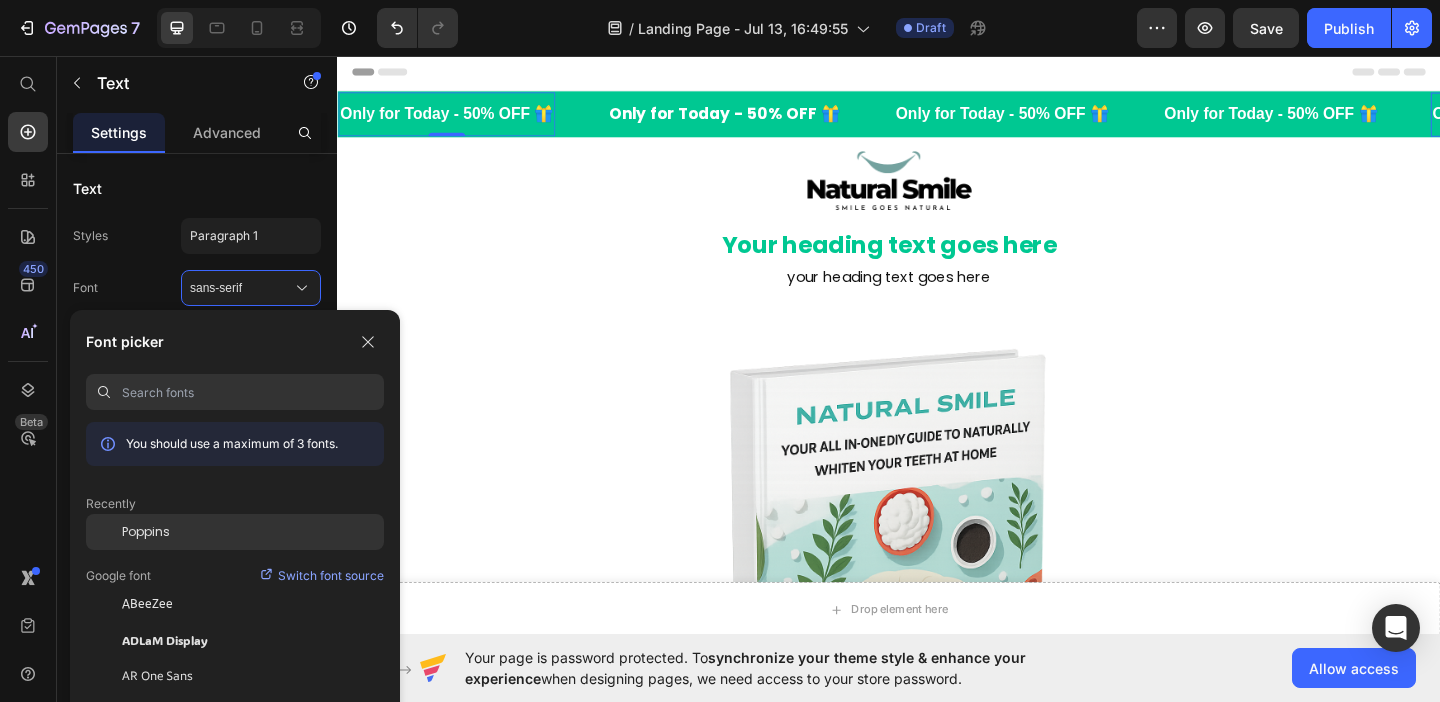 drag, startPoint x: 258, startPoint y: 525, endPoint x: 161, endPoint y: 285, distance: 258.86096 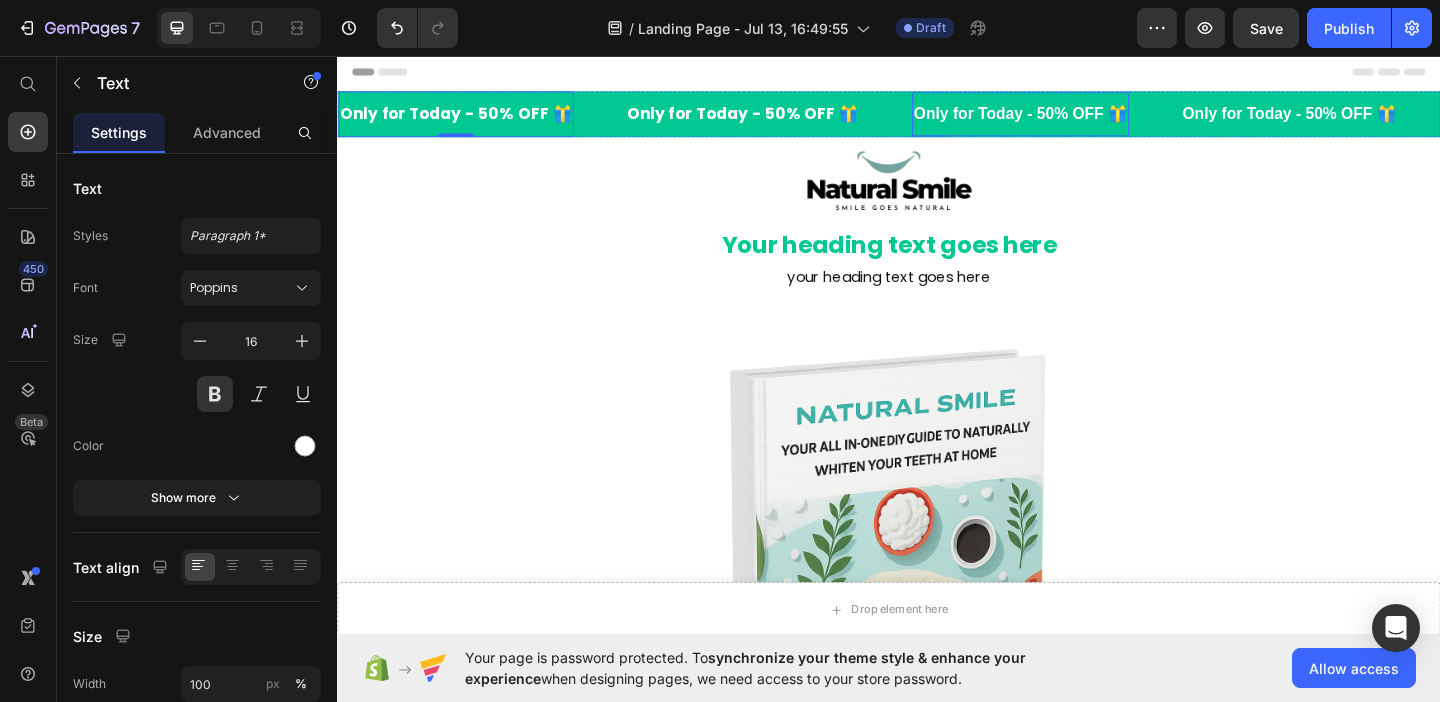 click on "Only for Today - 50% OFF 🎁" at bounding box center (1080, 118) 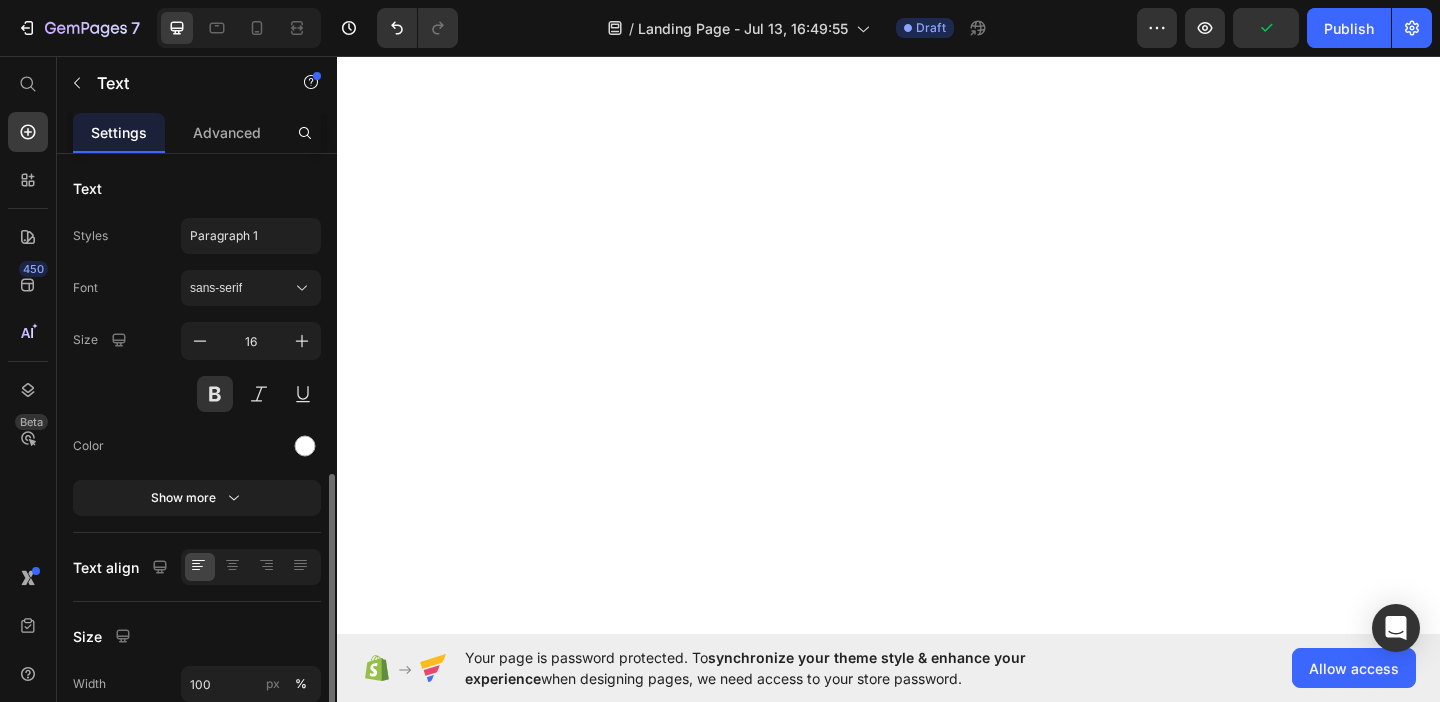 scroll, scrollTop: 0, scrollLeft: 0, axis: both 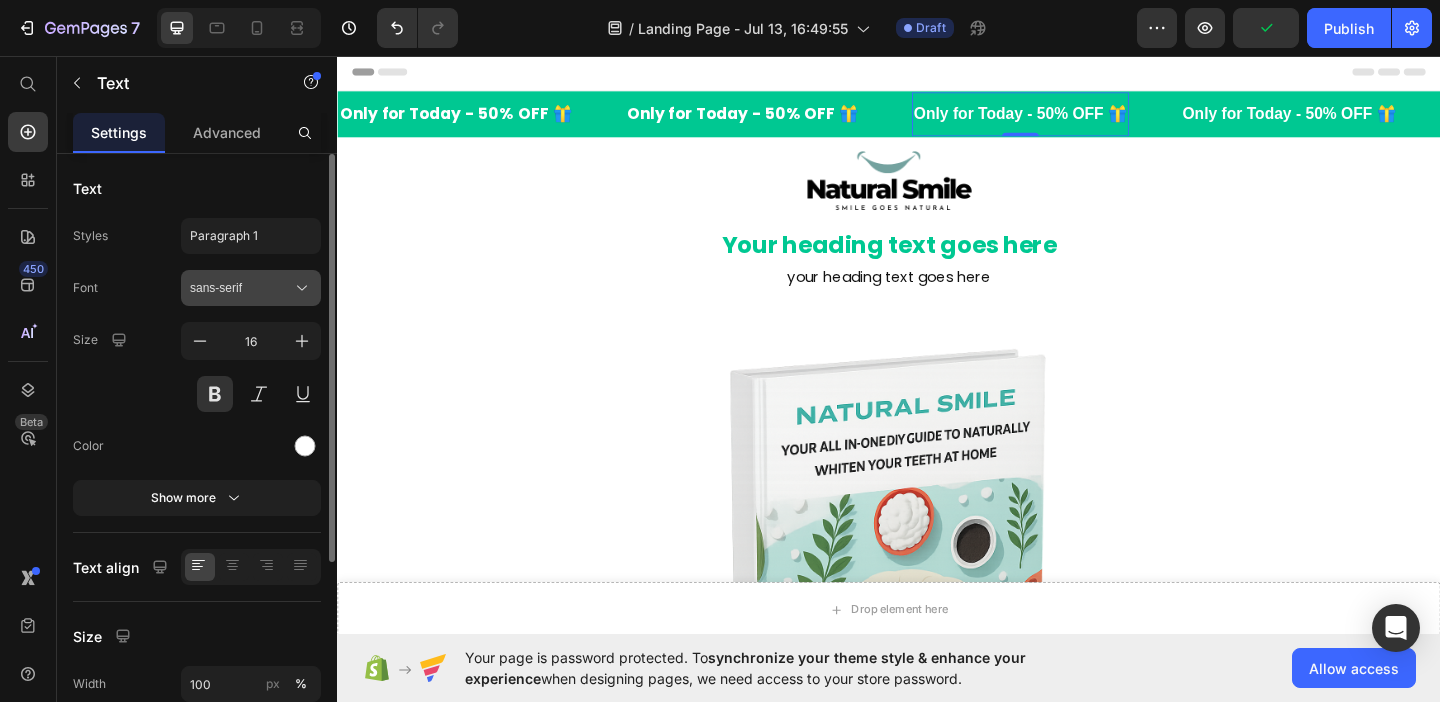 click on "sans-serif" at bounding box center [241, 288] 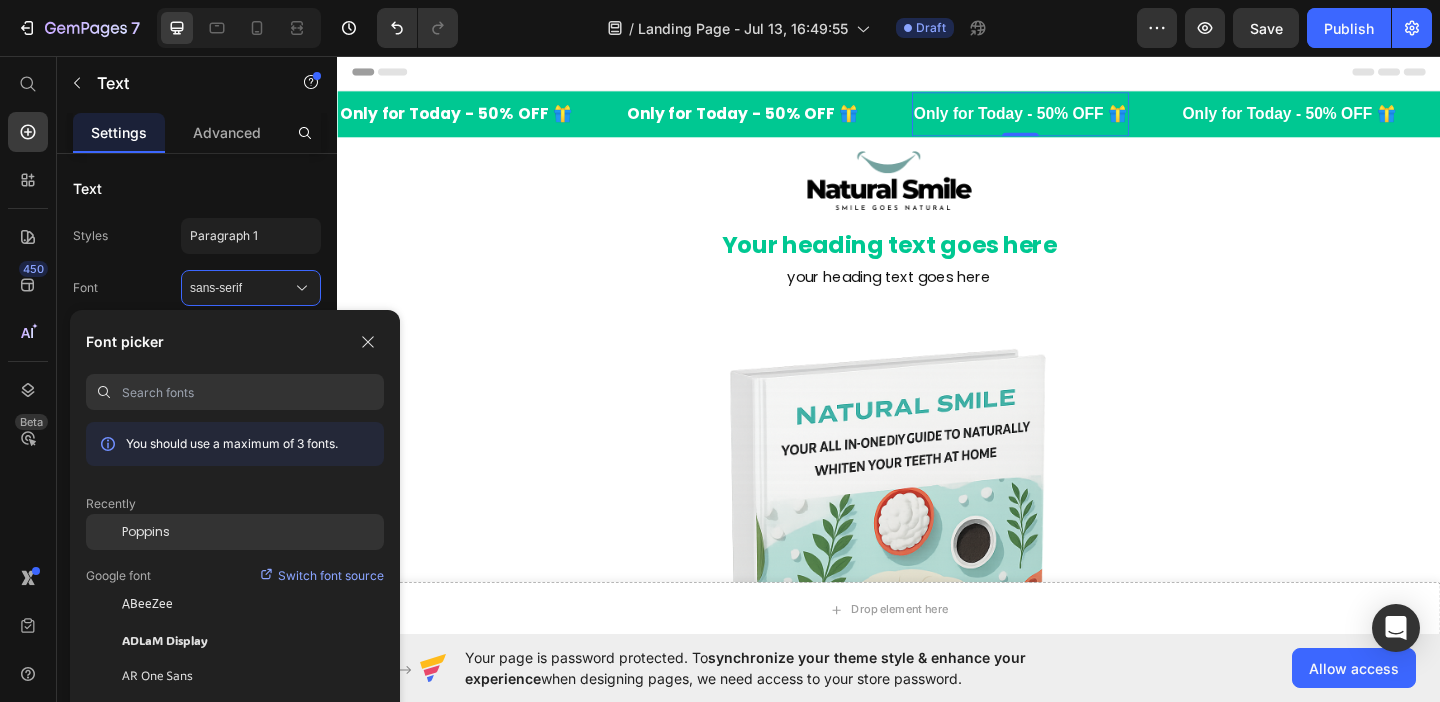 drag, startPoint x: 228, startPoint y: 524, endPoint x: 401, endPoint y: 223, distance: 347.17432 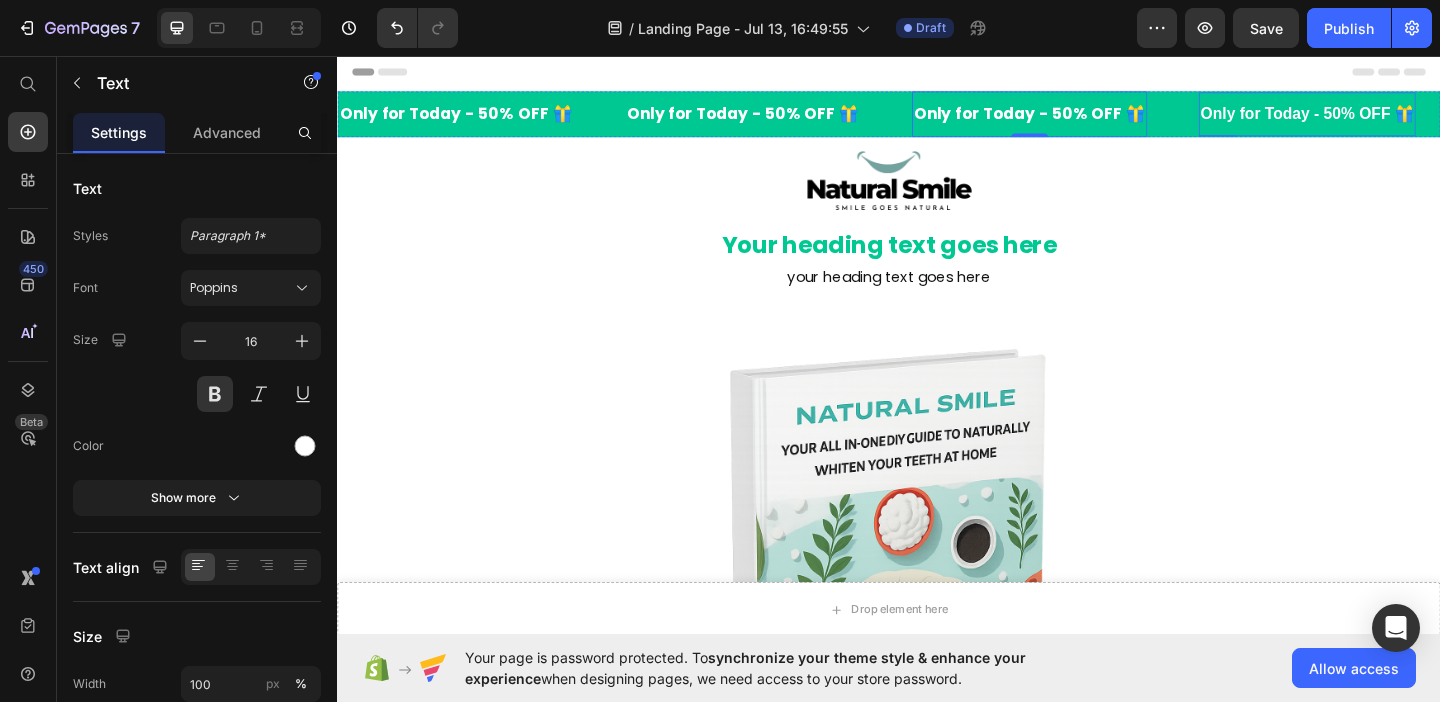 click on "Only for Today - 50% OFF 🎁" at bounding box center (1392, 118) 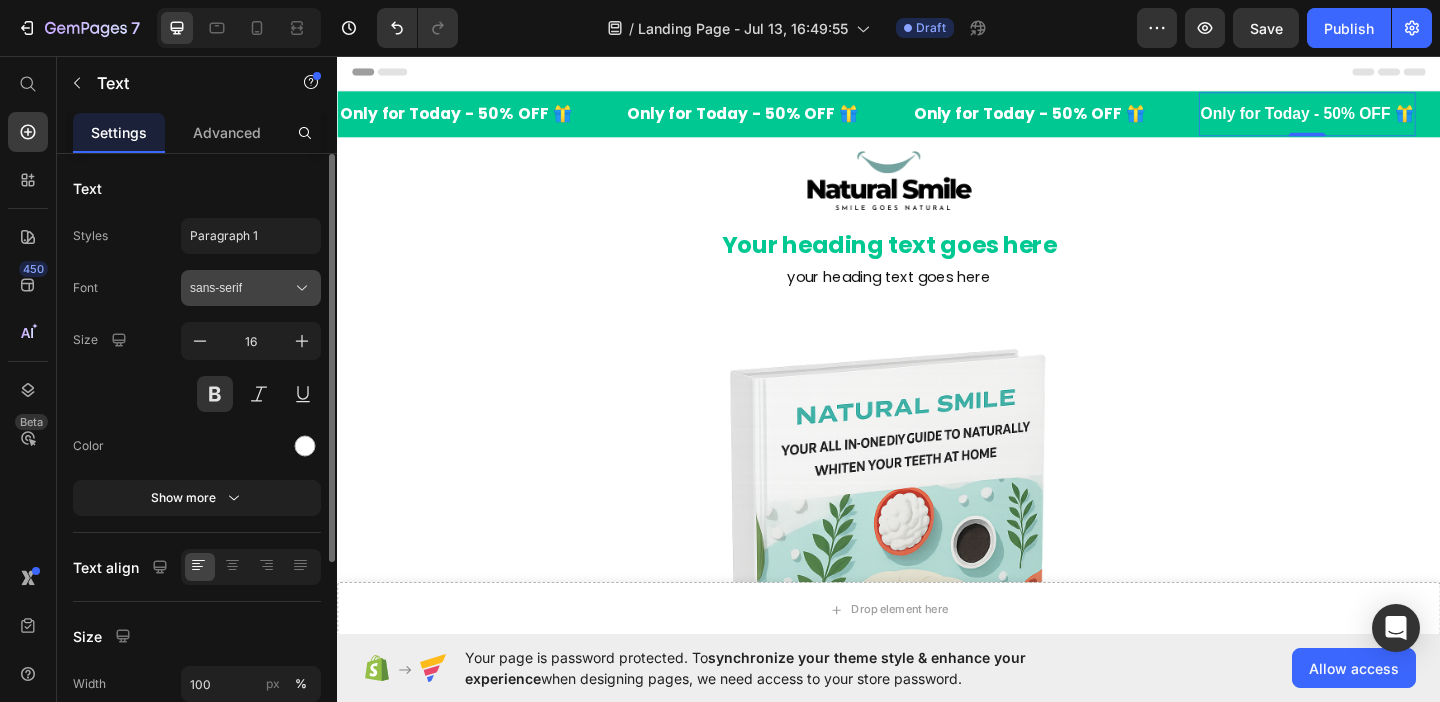 click on "sans-serif" at bounding box center [241, 288] 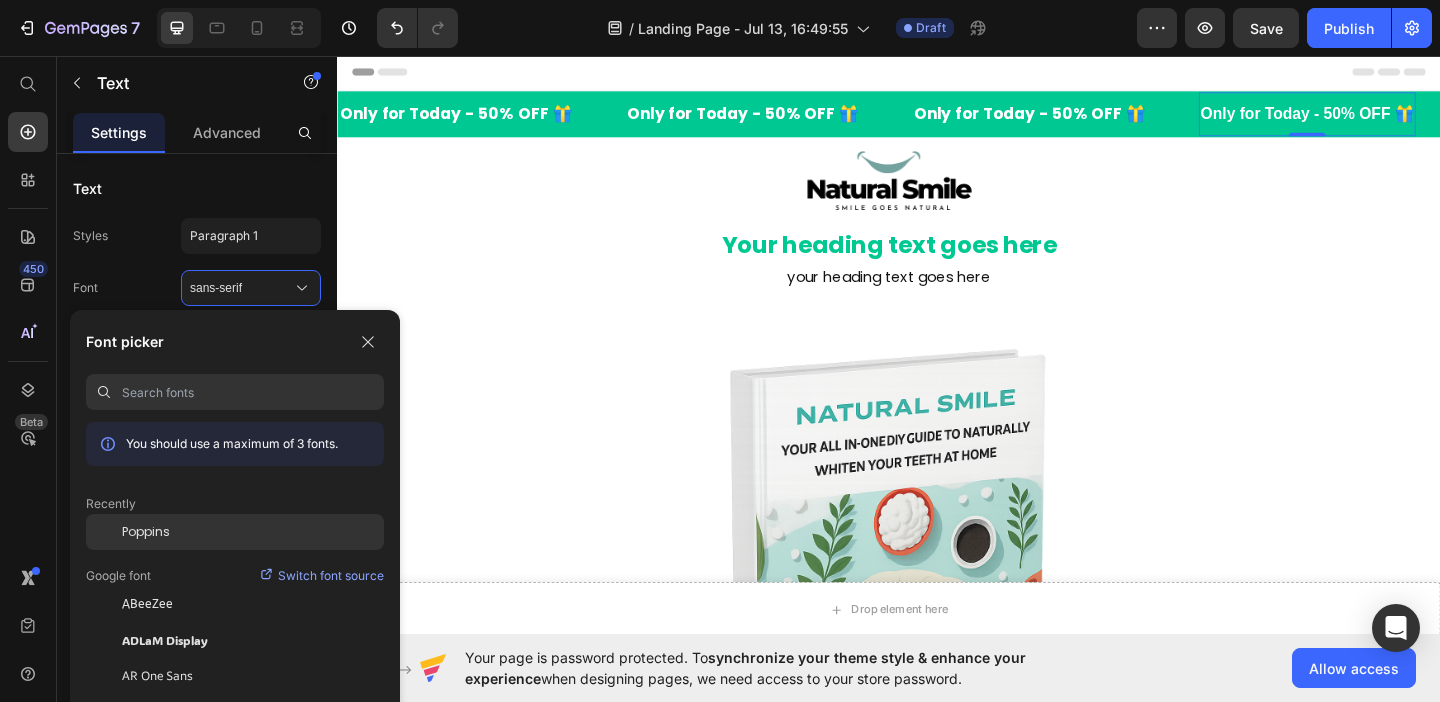click on "Poppins" 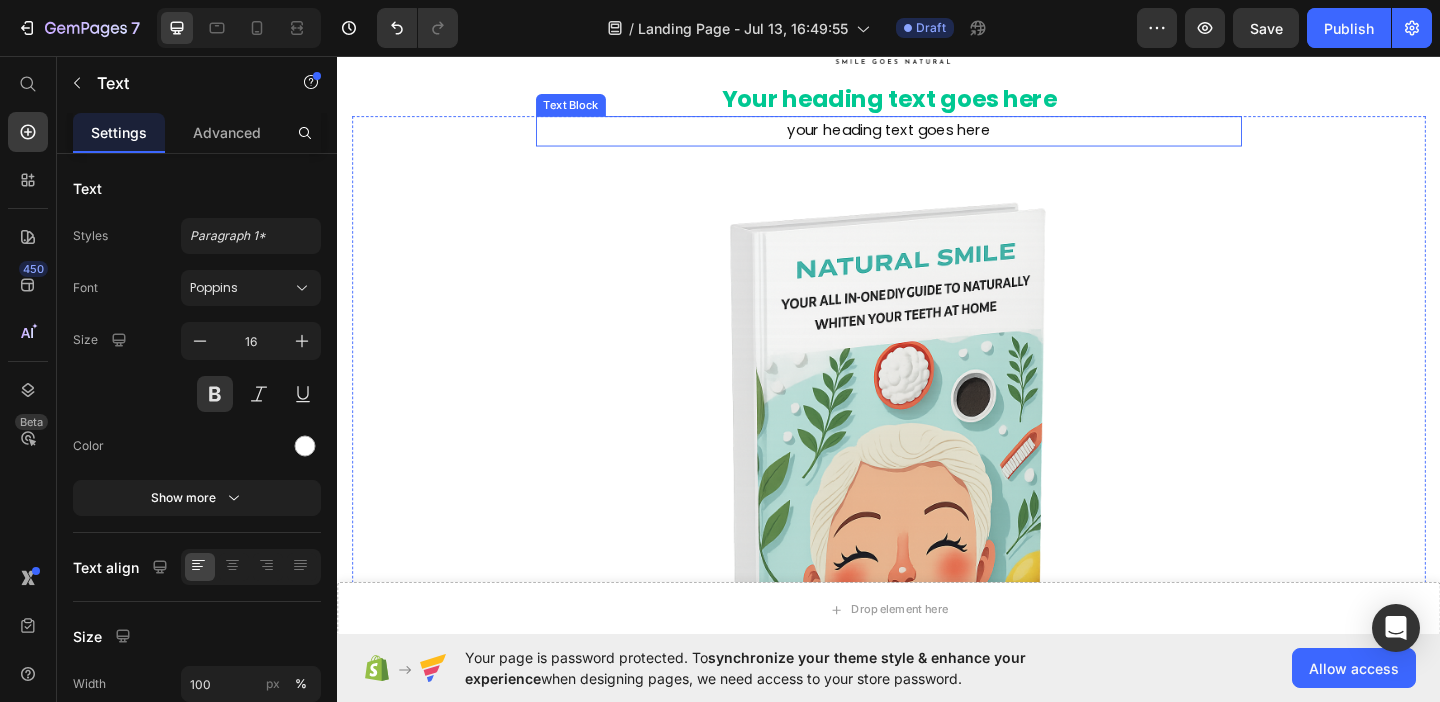 scroll, scrollTop: 0, scrollLeft: 0, axis: both 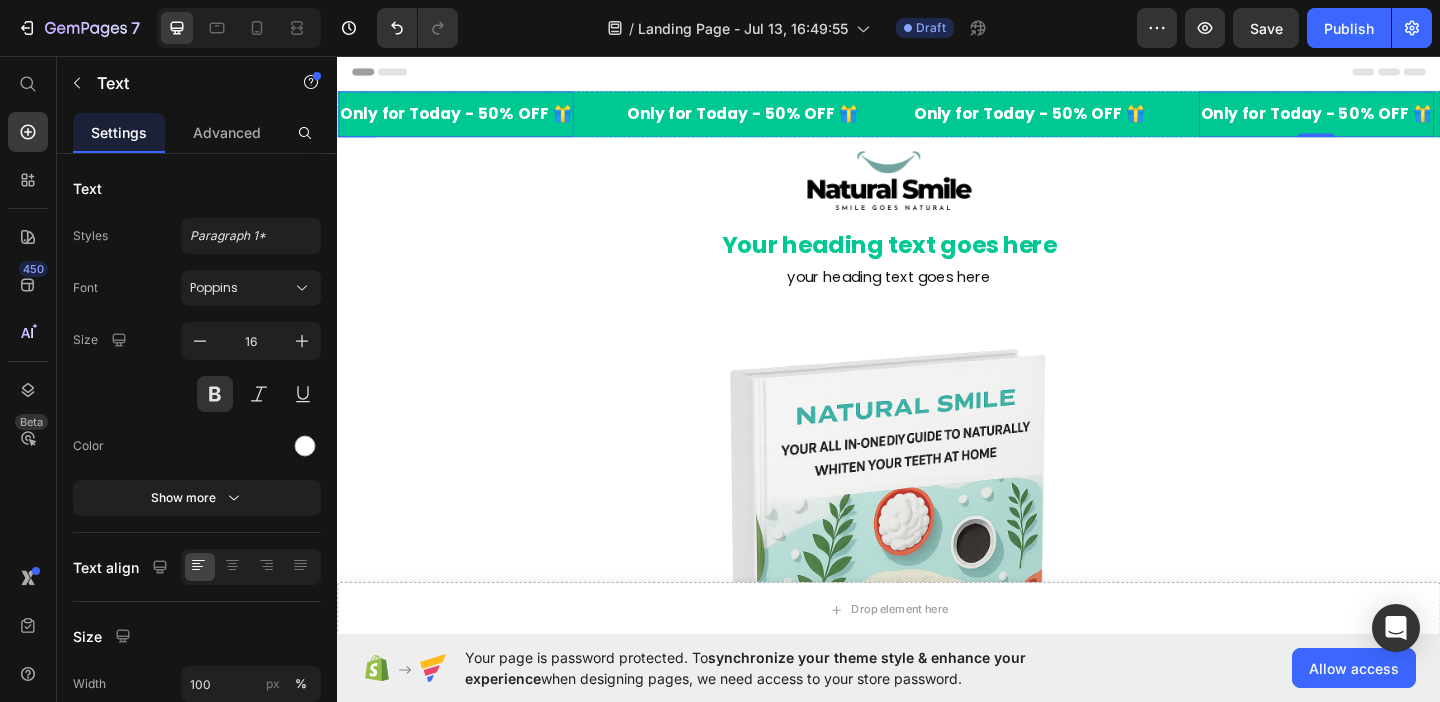 click on "Only for Today - 50% OFF 🎁" at bounding box center (466, 118) 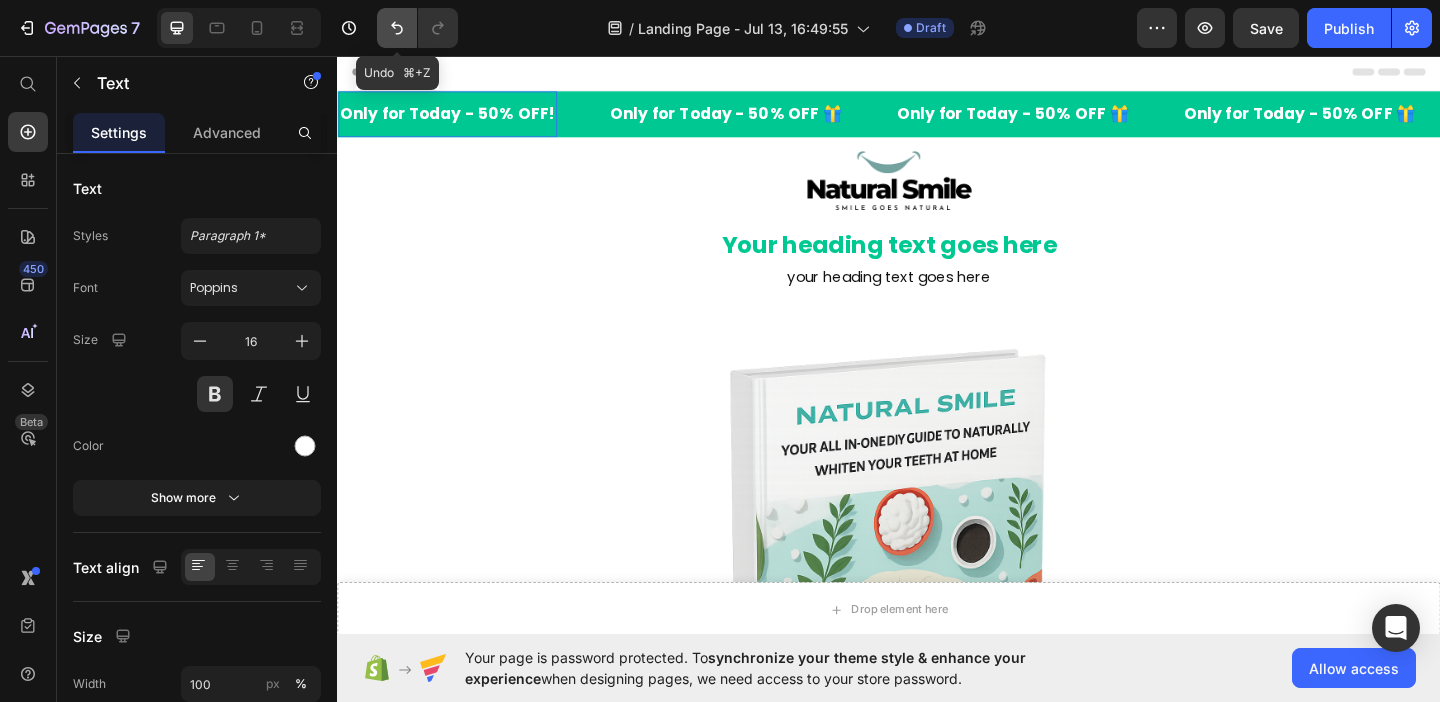 click 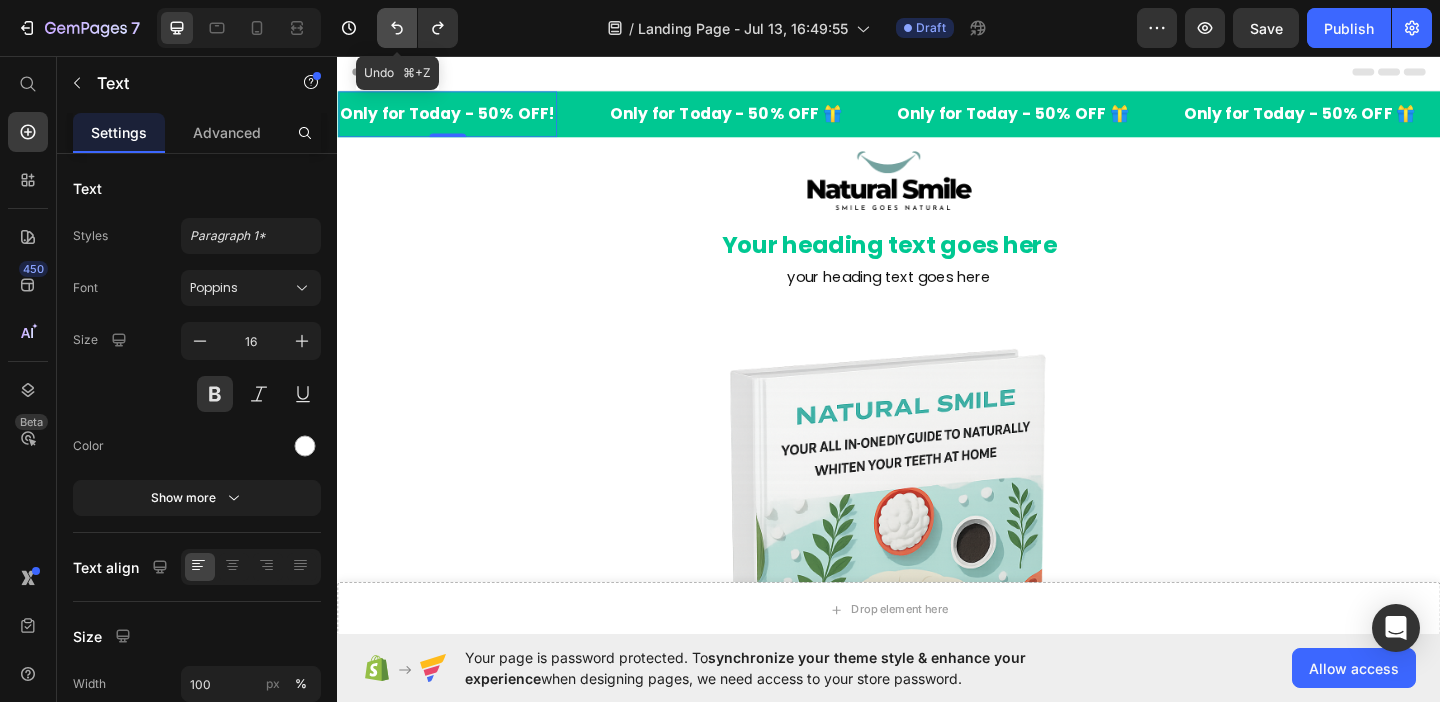 click 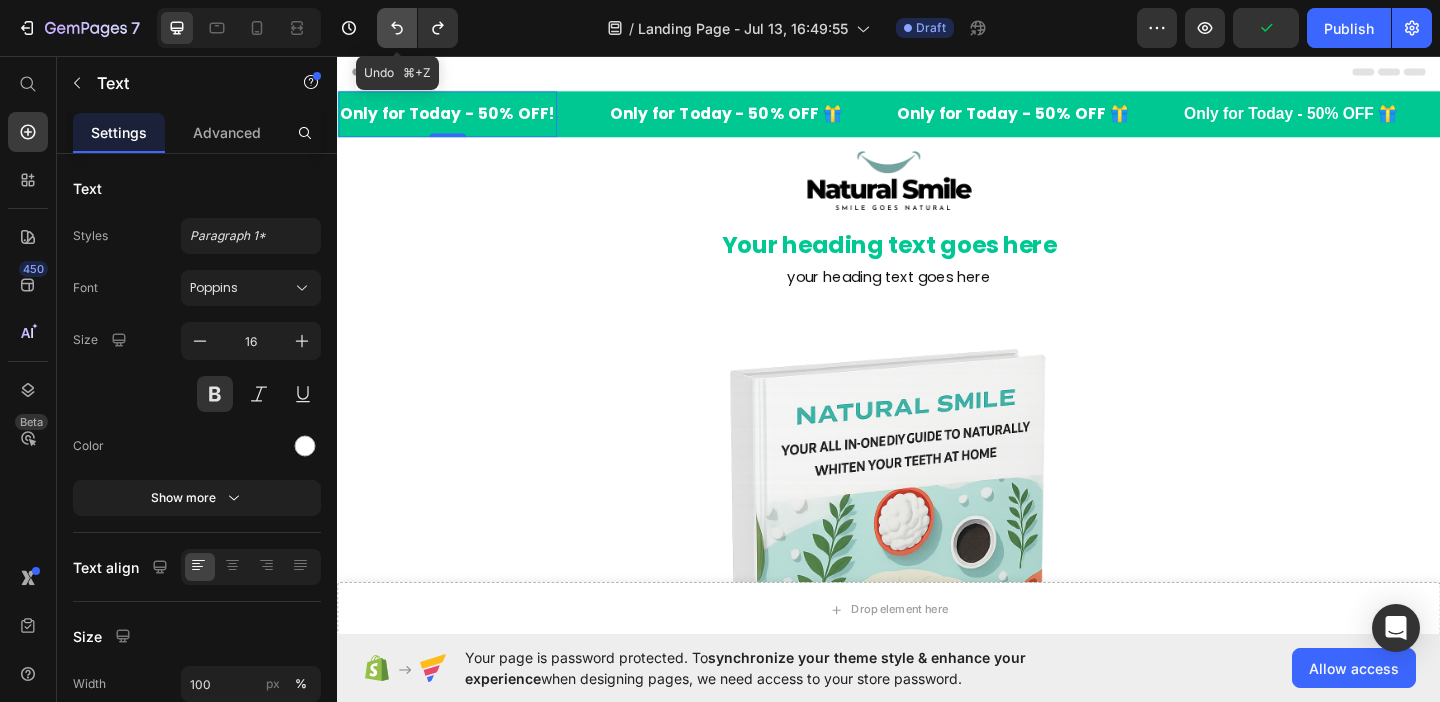 click 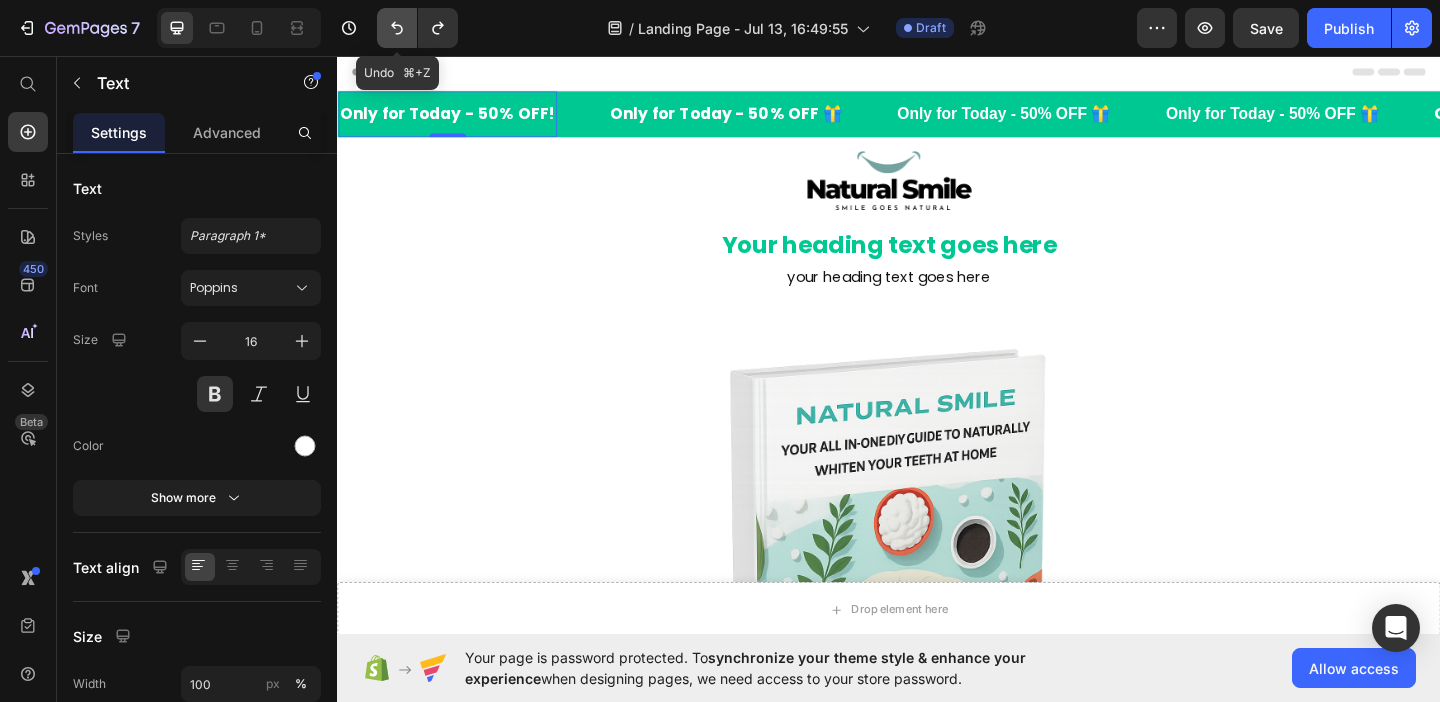 click 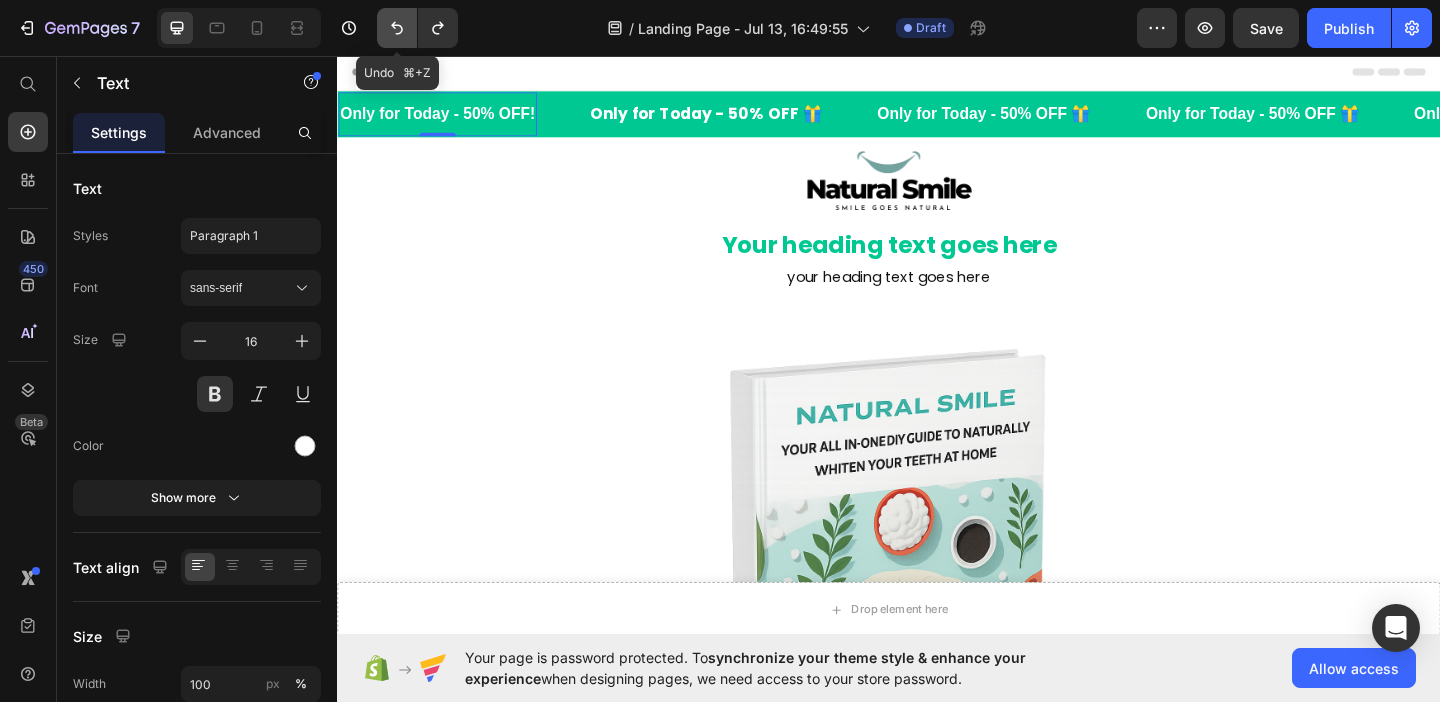 click 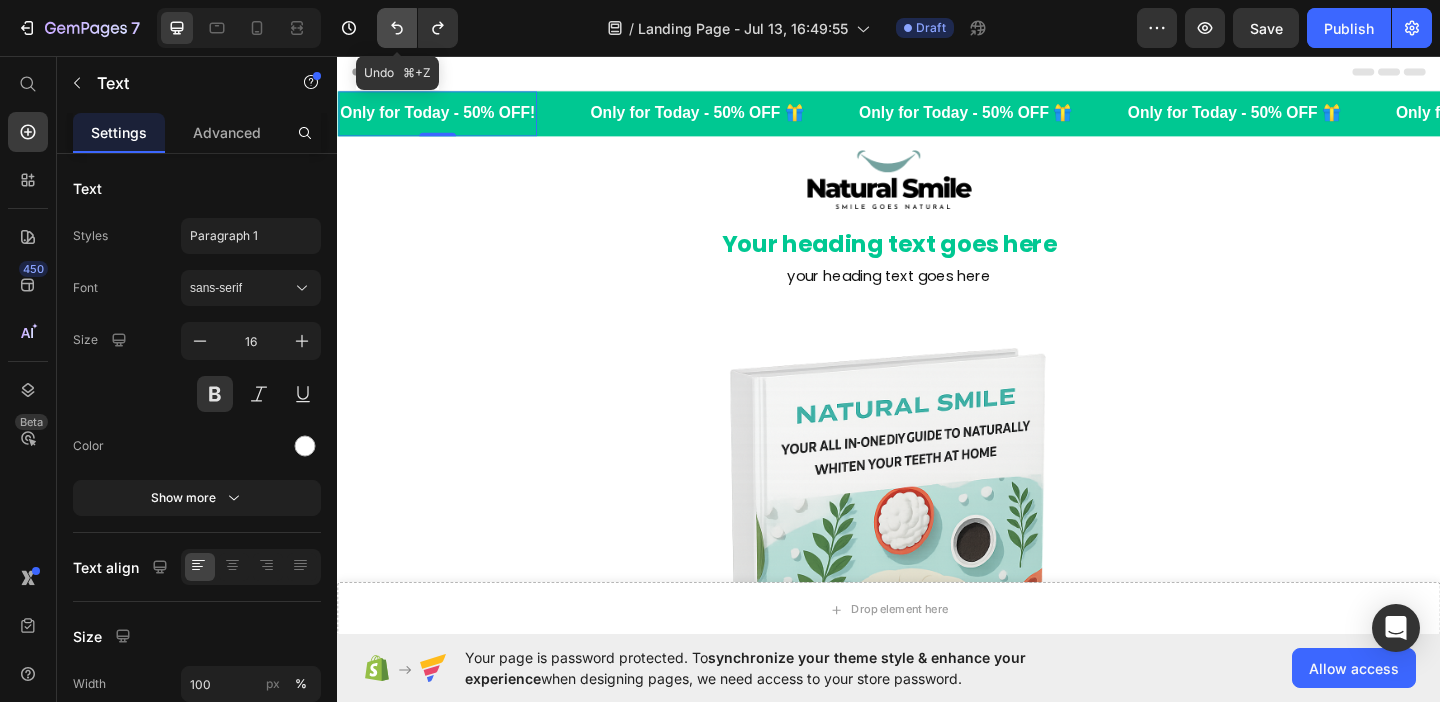 click 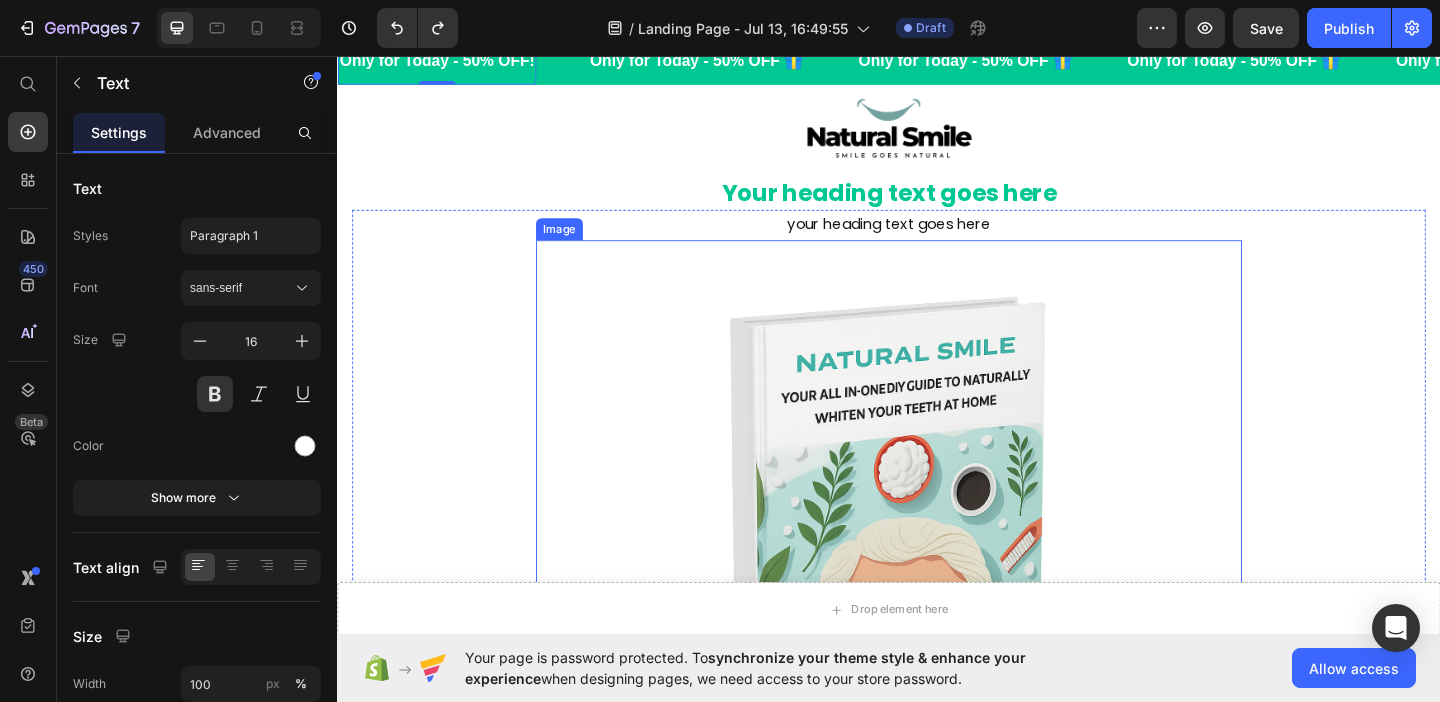 scroll, scrollTop: 0, scrollLeft: 0, axis: both 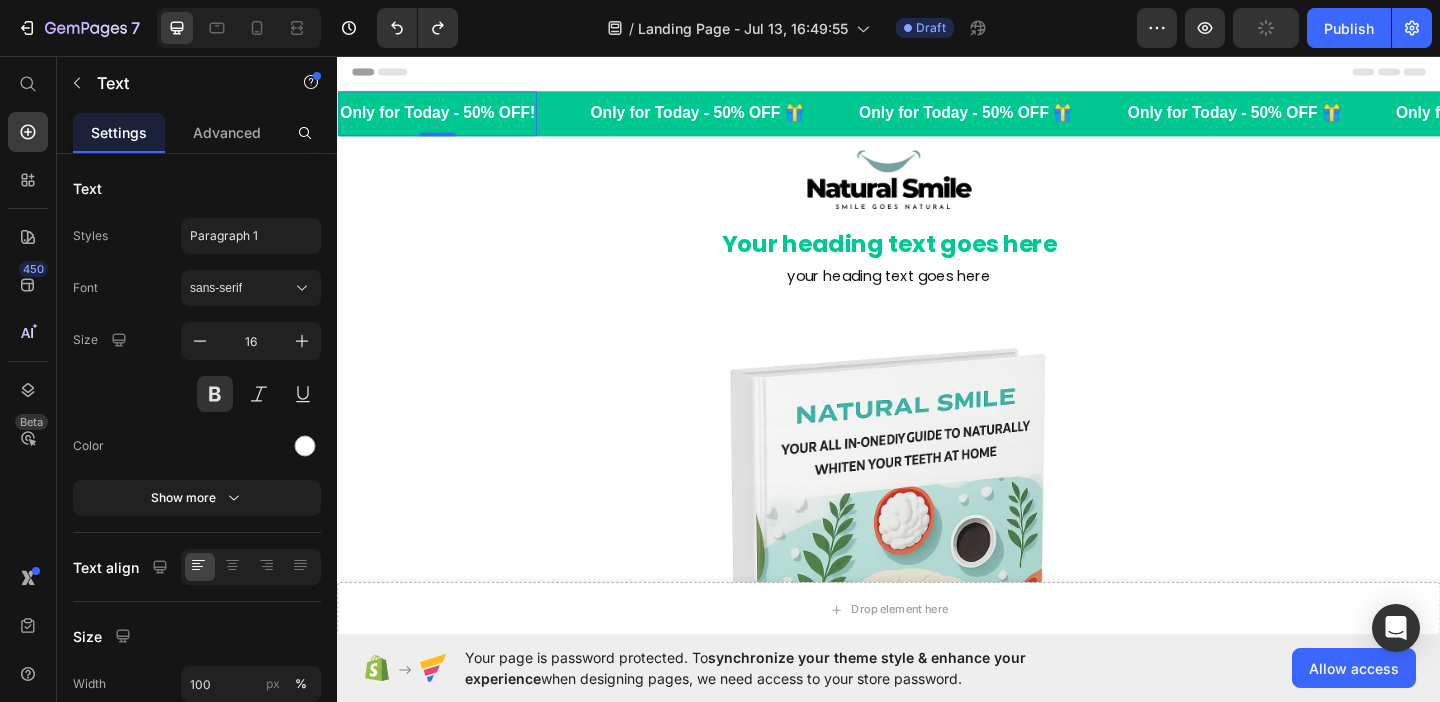click on "Only for Today - 50% OFF!" at bounding box center [446, 117] 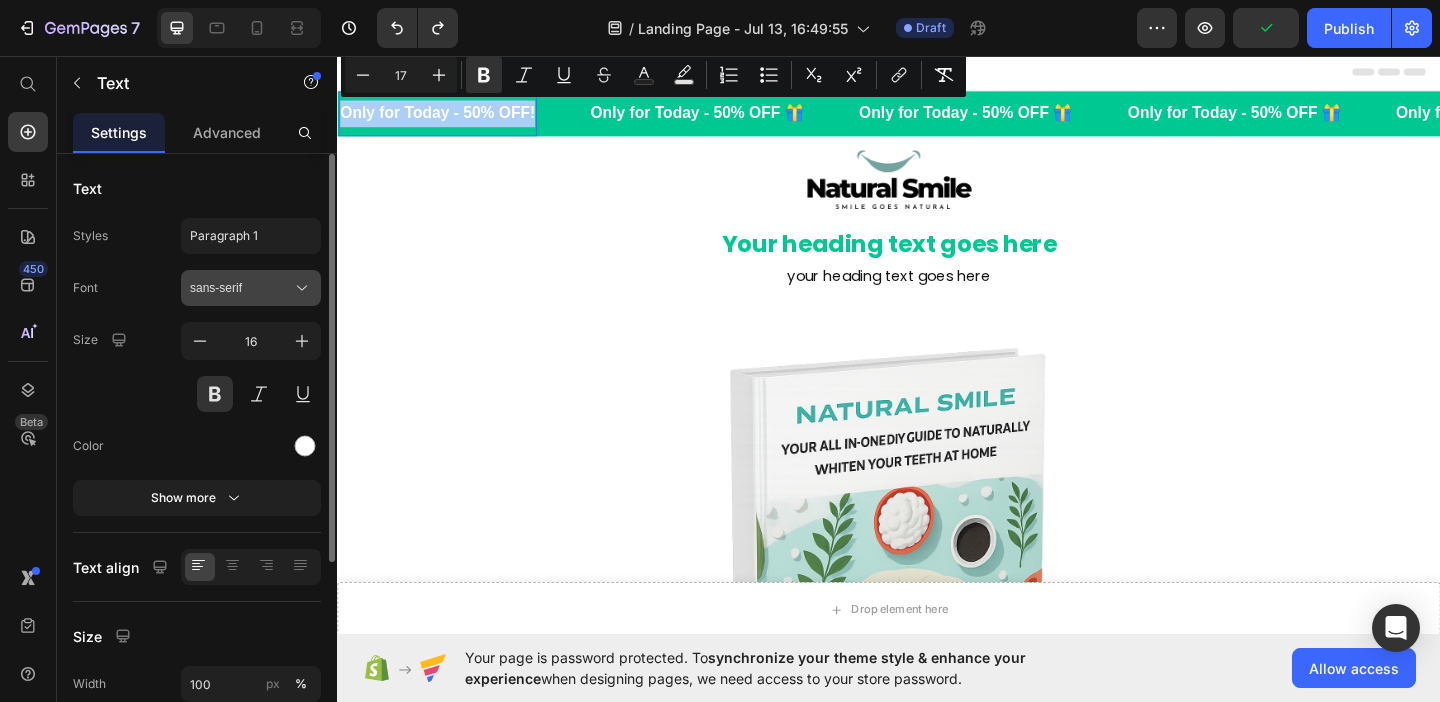 click 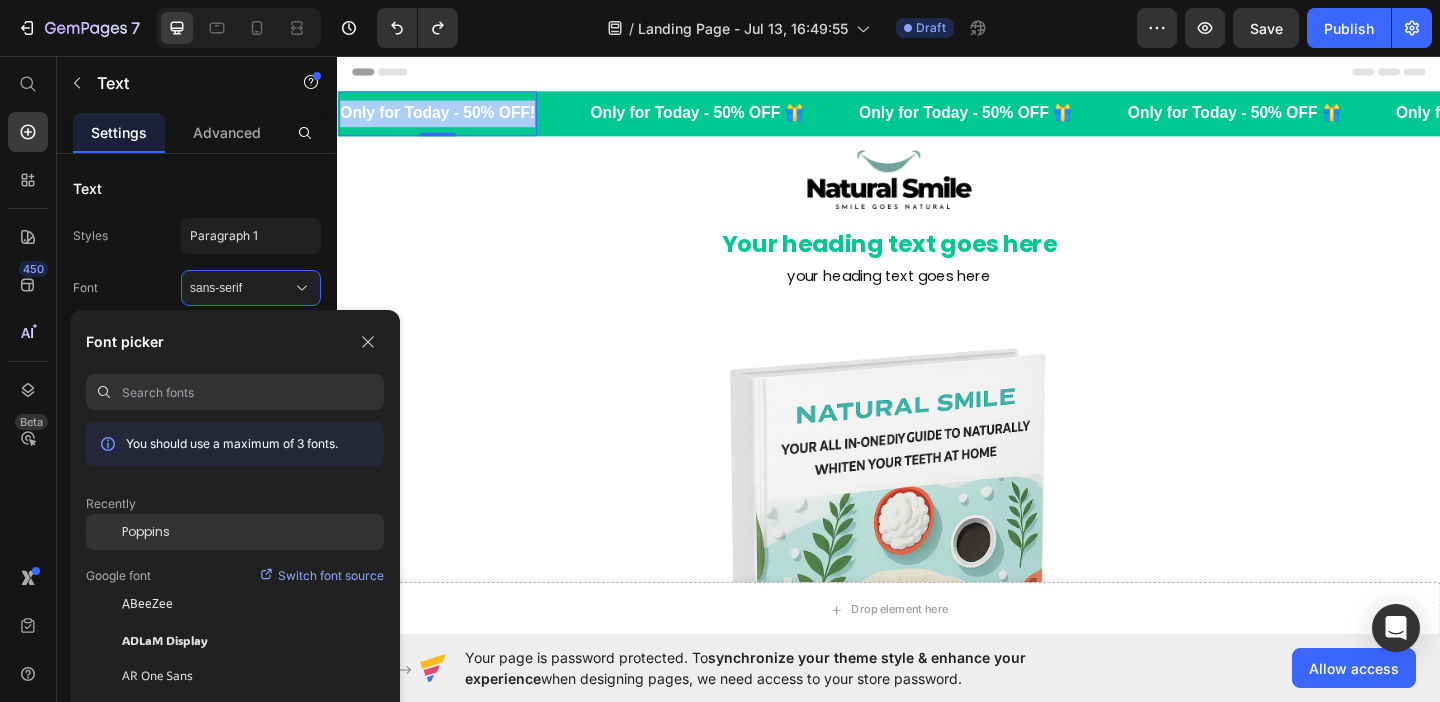 click on "Poppins" 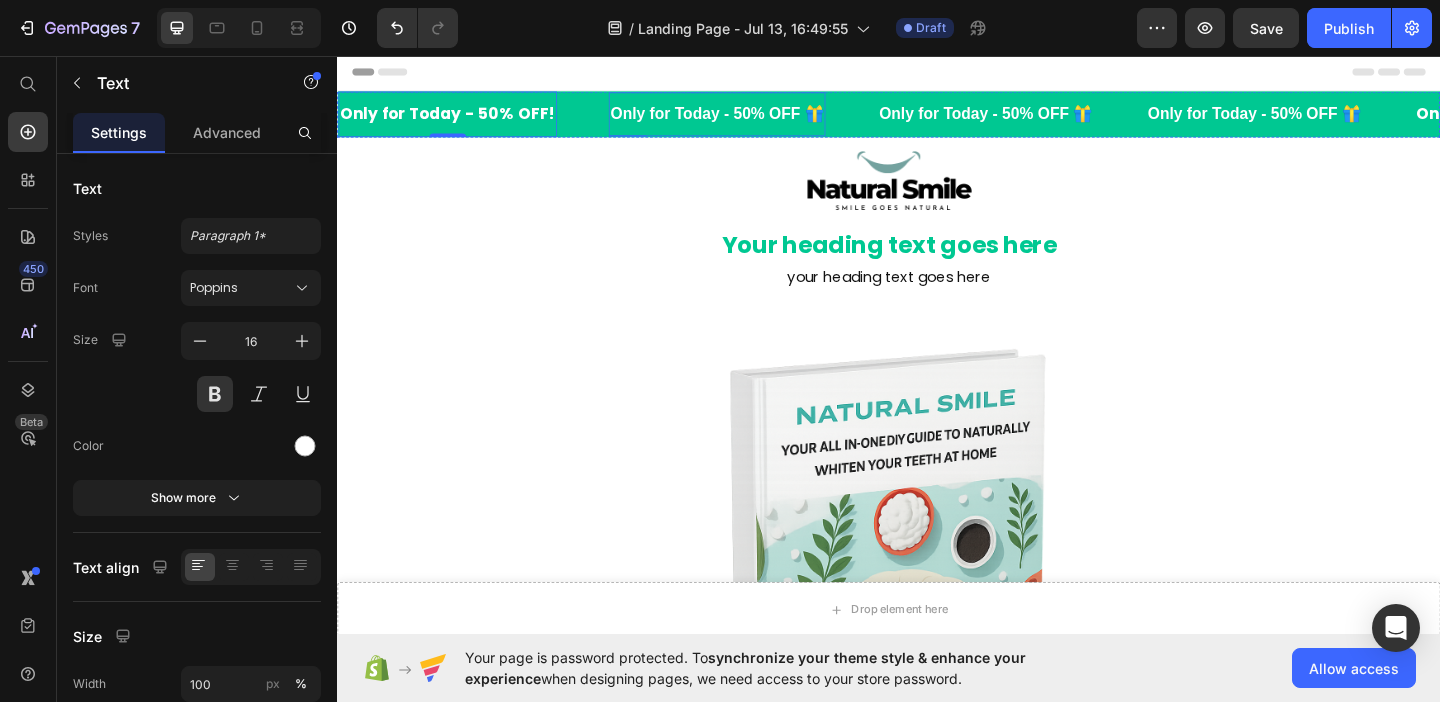 click on "Only for Today - 50% OFF 🎁" at bounding box center [750, 118] 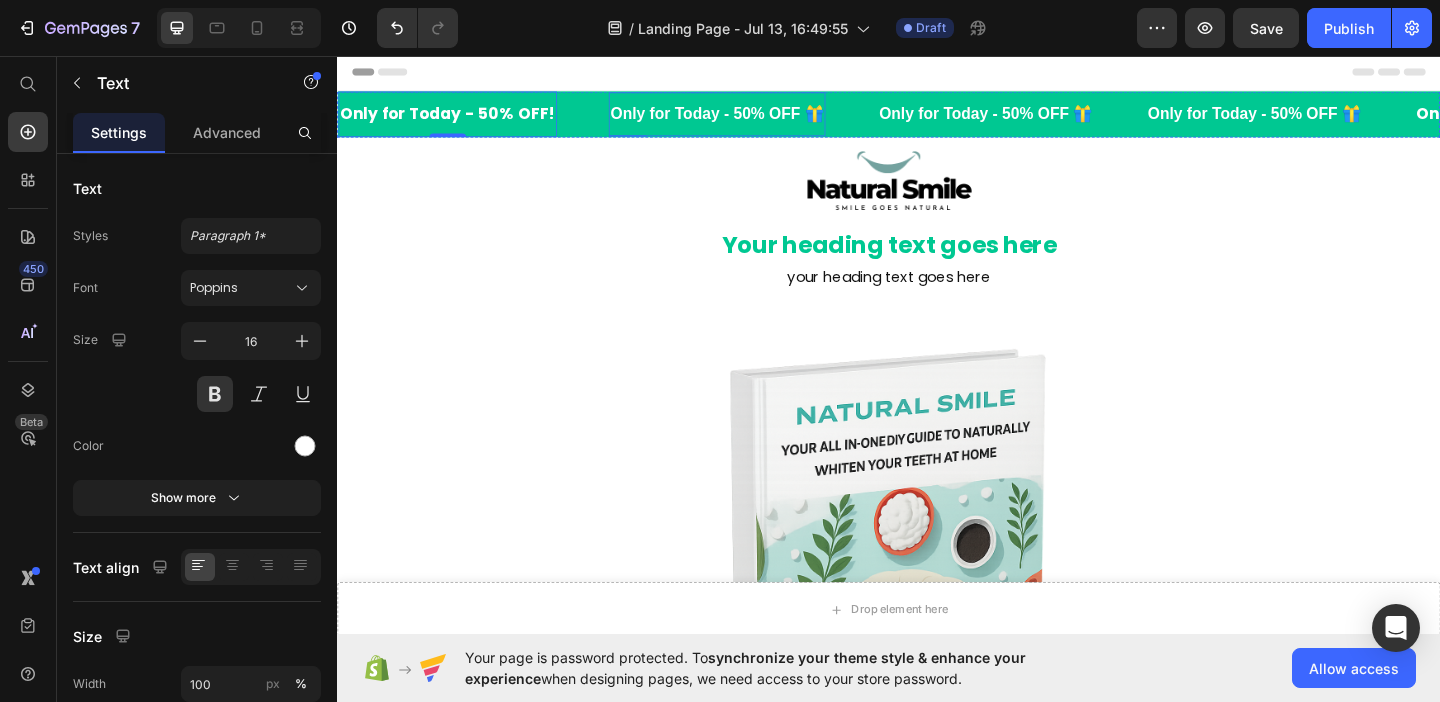 click on "Only for Today - 50% OFF 🎁" at bounding box center (750, 118) 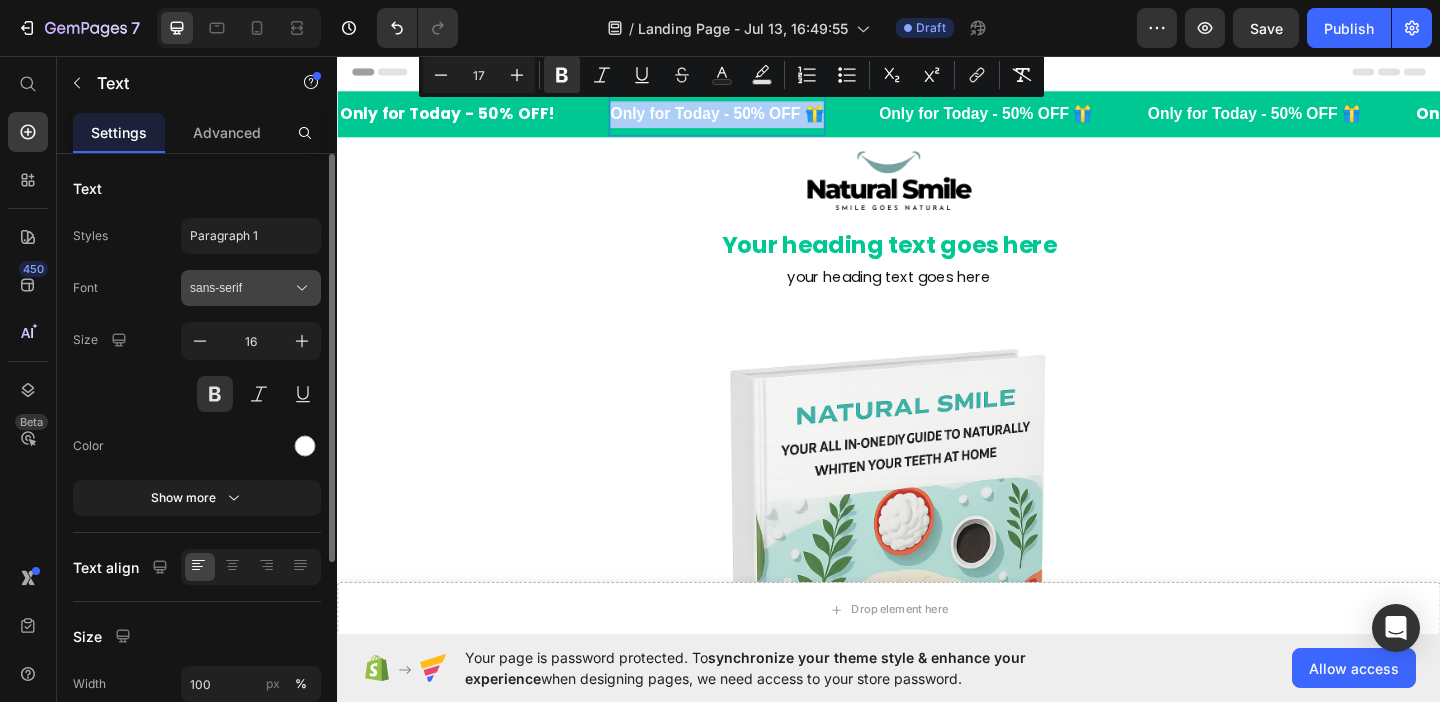 click on "sans-serif" at bounding box center (241, 288) 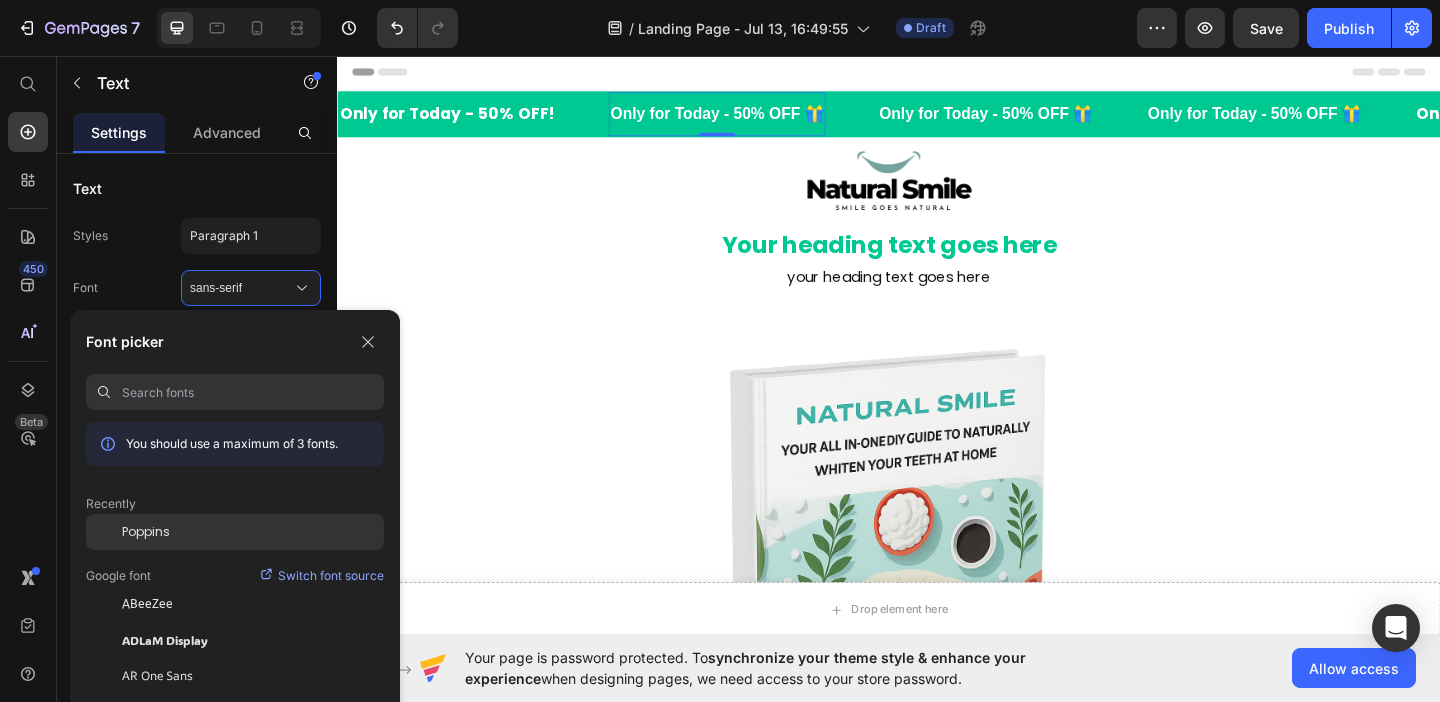 click on "Poppins" 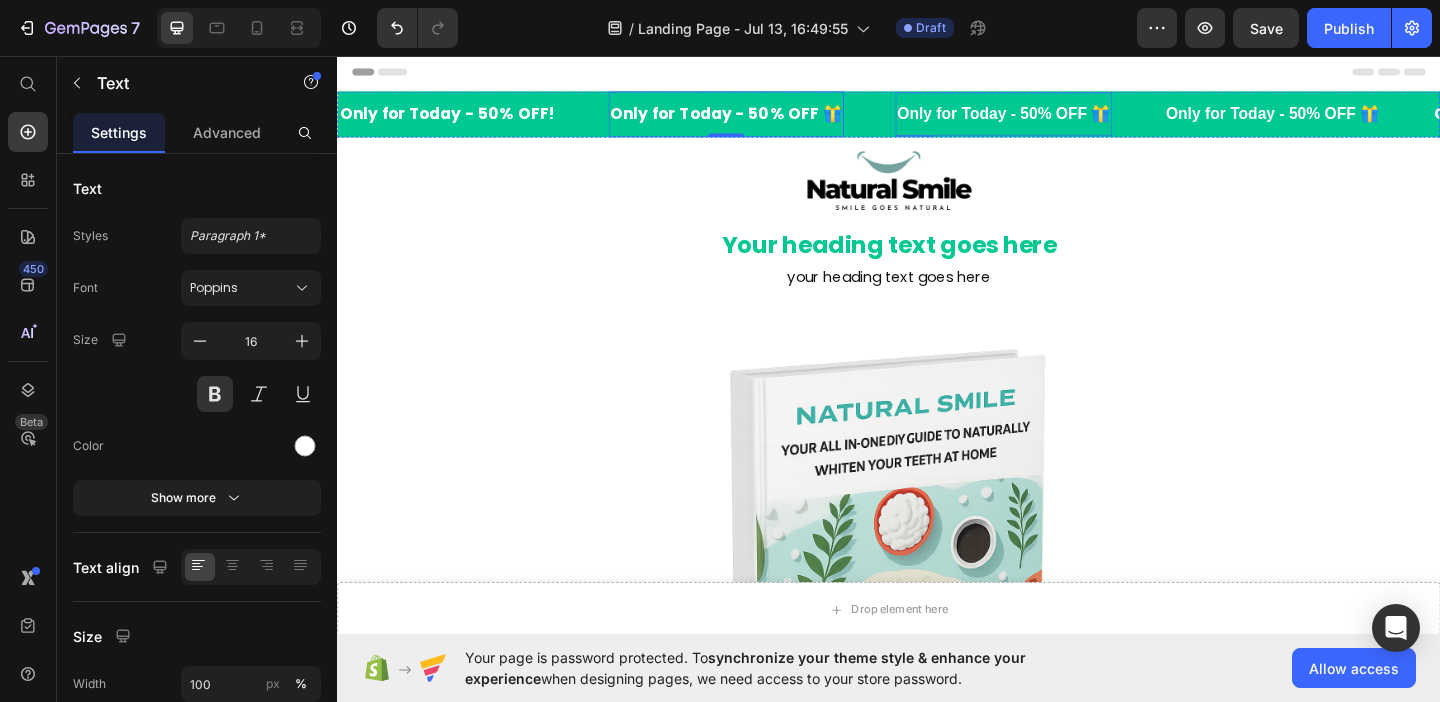 click on "Only for Today - 50% OFF 🎁" at bounding box center [1062, 118] 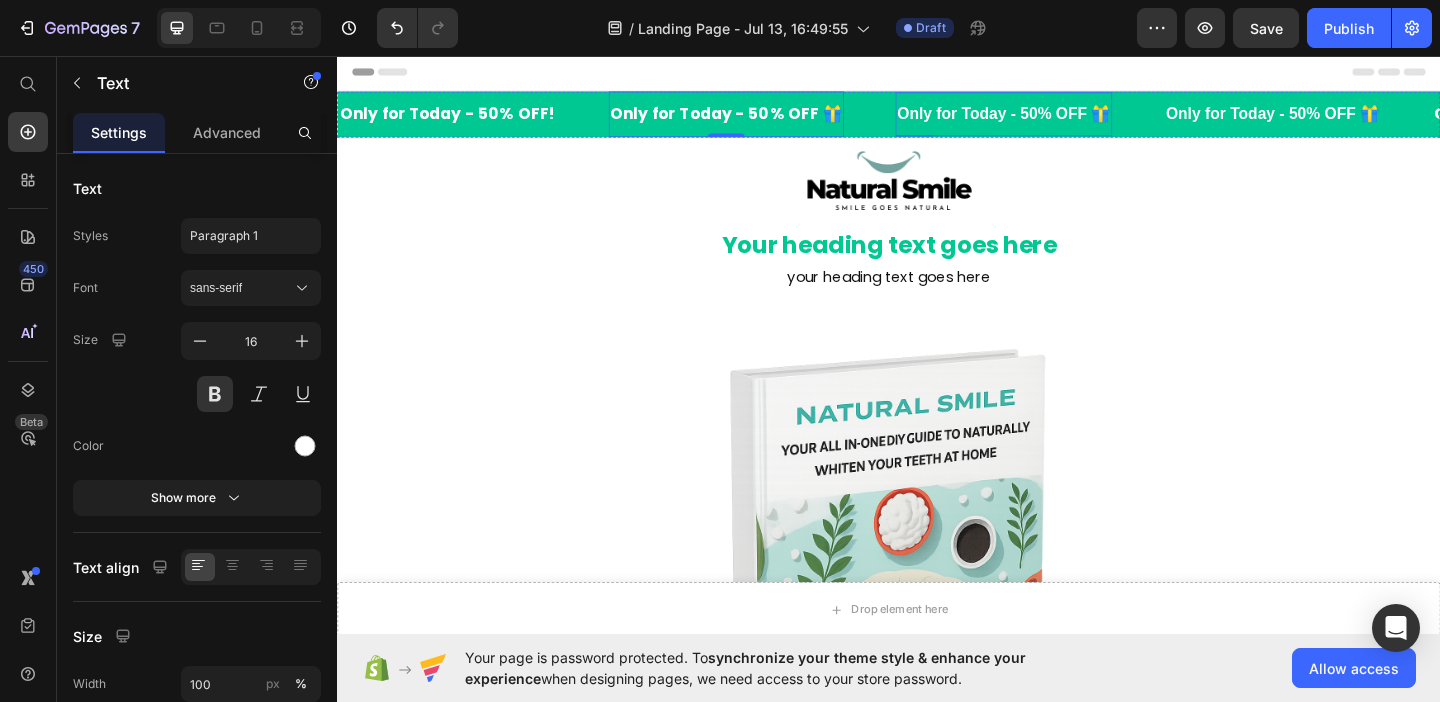 click on "Only for Today - 50% OFF 🎁" at bounding box center (1062, 118) 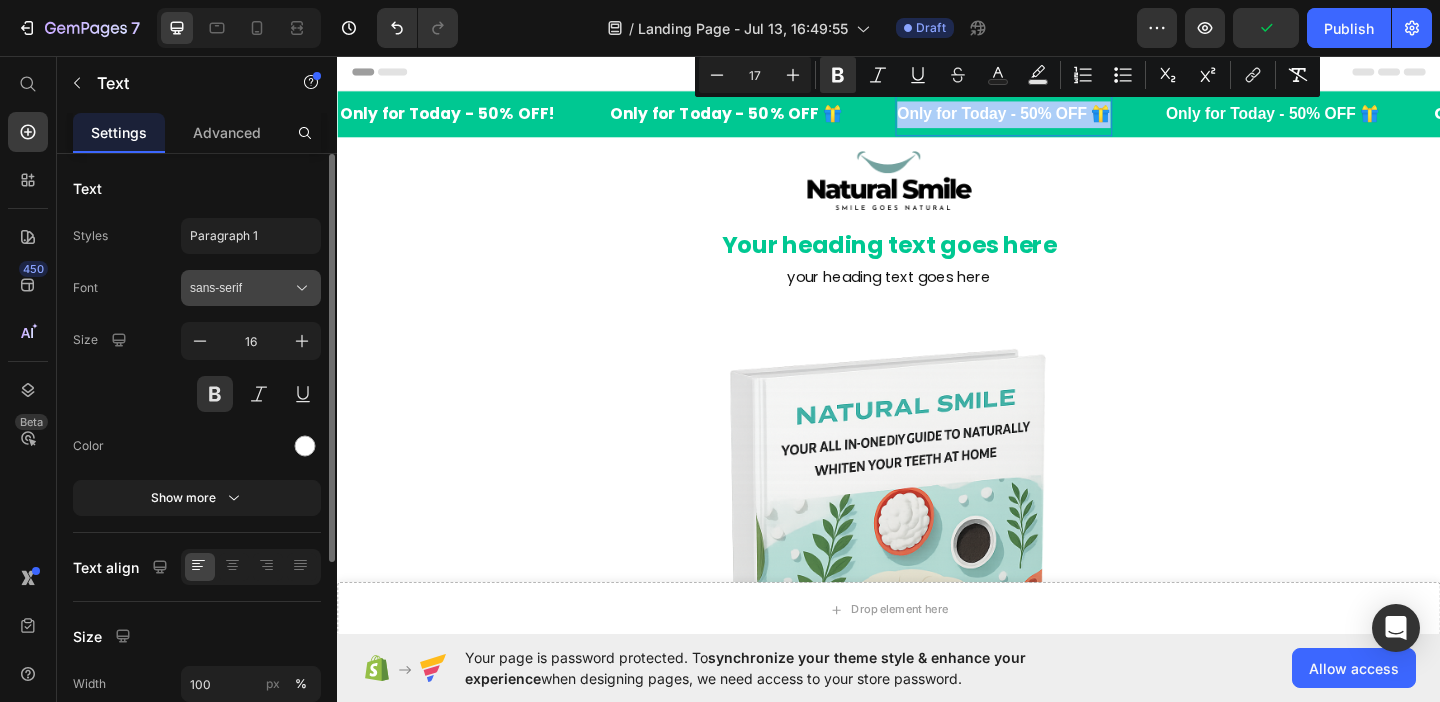 click on "sans-serif" at bounding box center [251, 288] 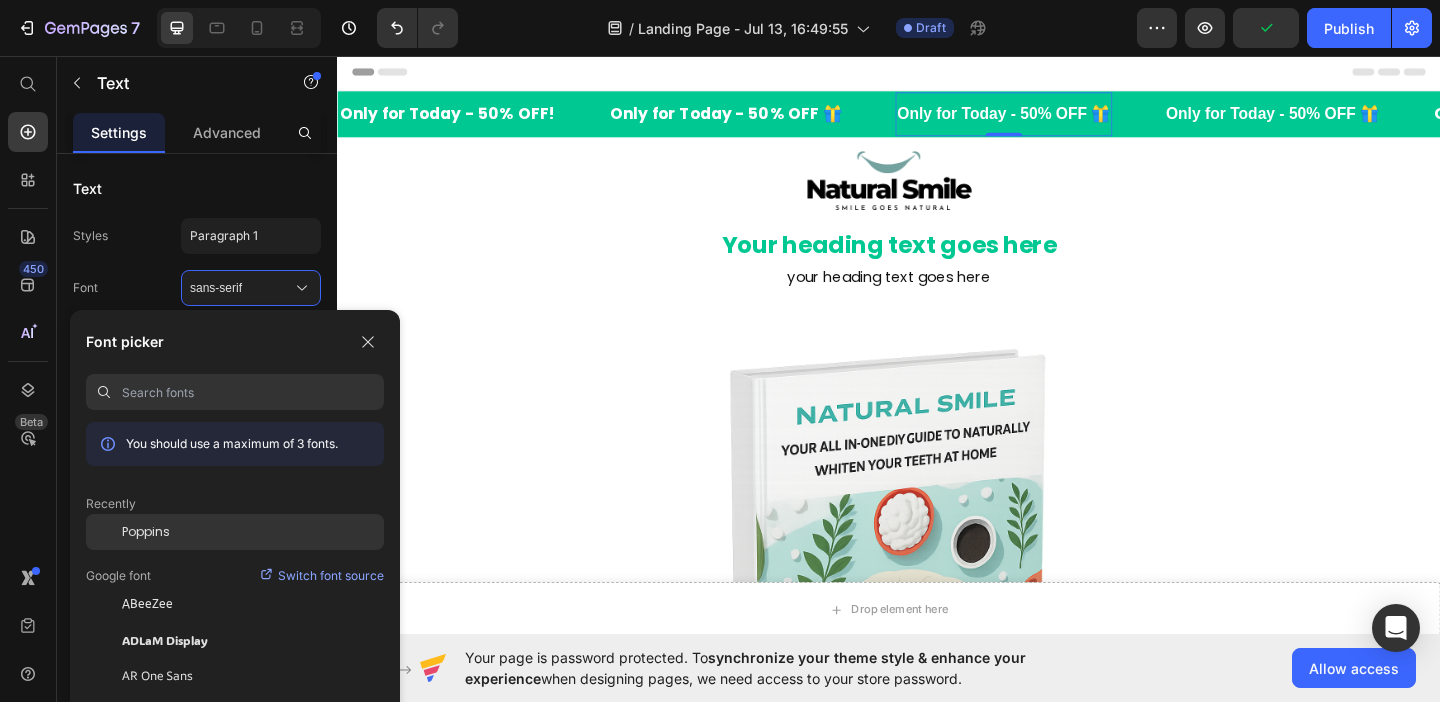 drag, startPoint x: 204, startPoint y: 524, endPoint x: 210, endPoint y: 261, distance: 263.06842 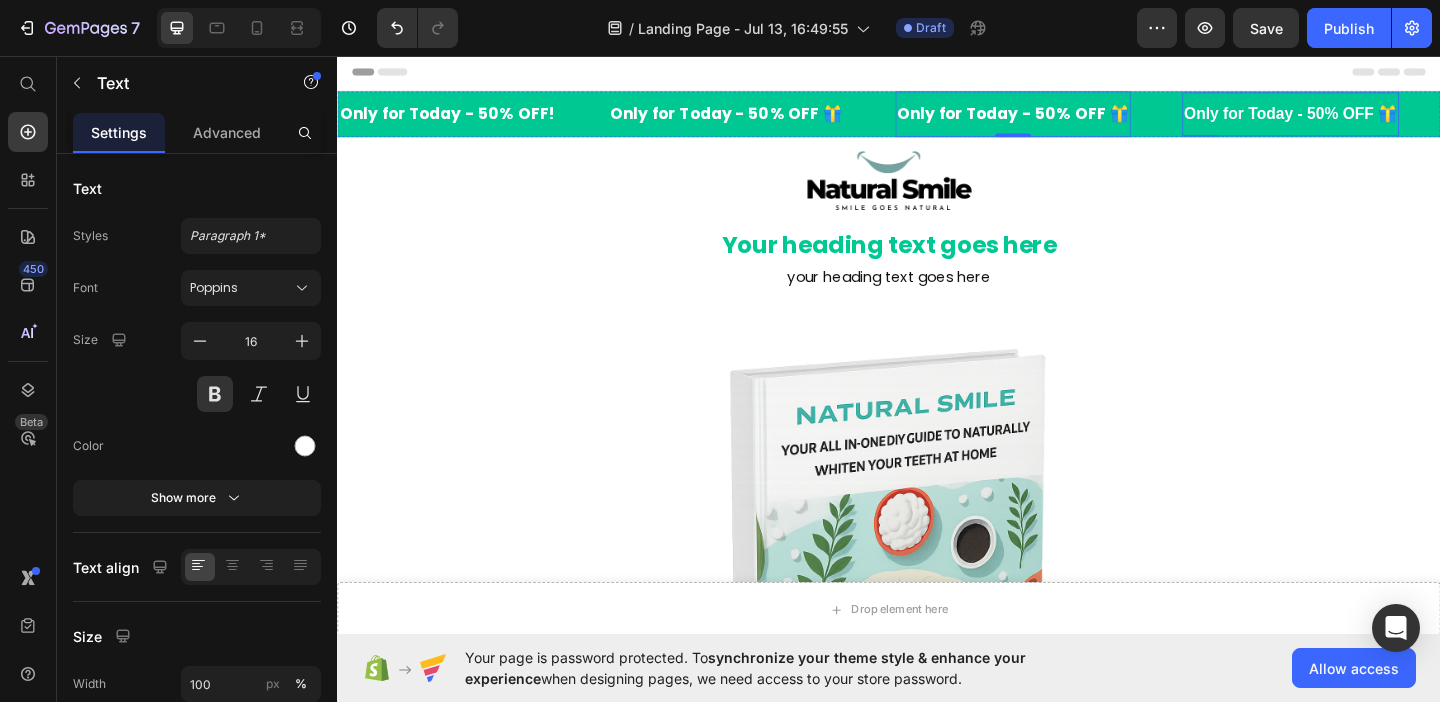 click on "Only for Today - 50% OFF 🎁" at bounding box center [1374, 118] 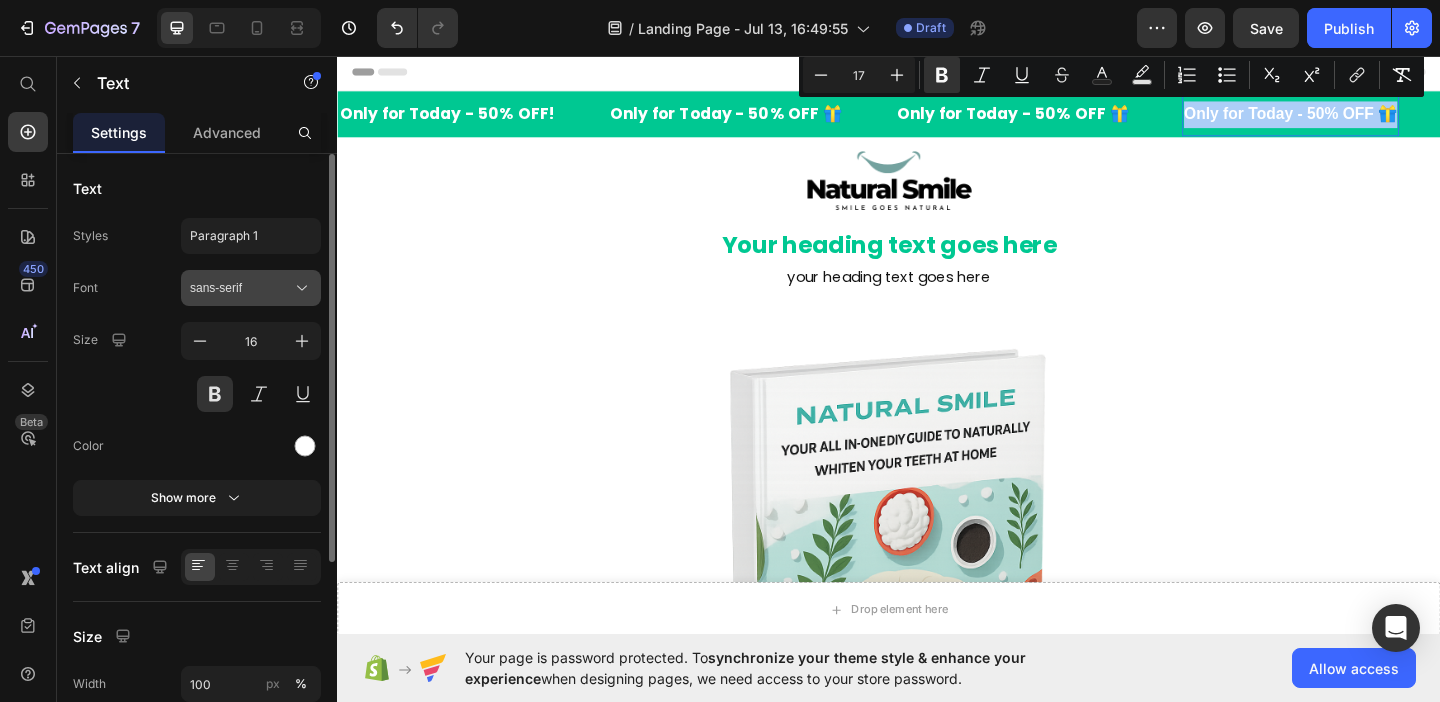 click on "sans-serif" at bounding box center [241, 288] 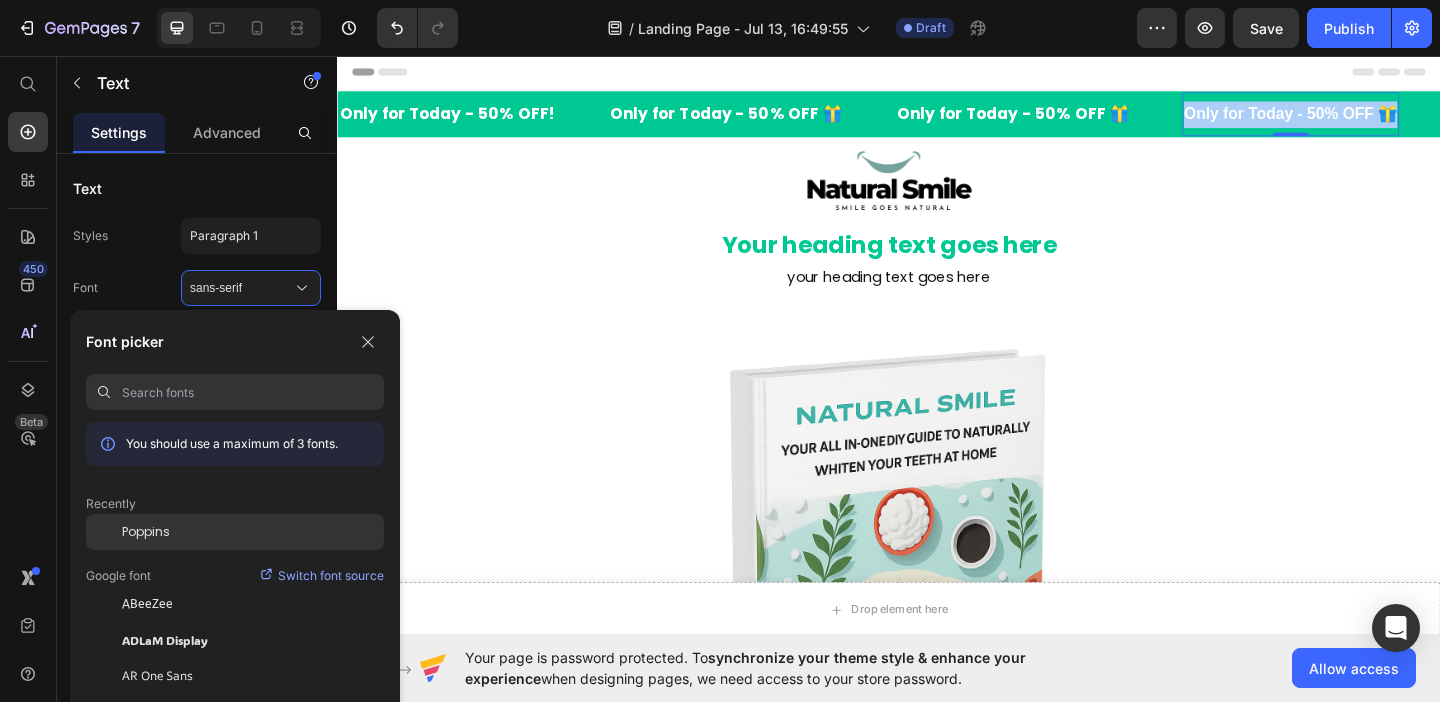 click on "Poppins" 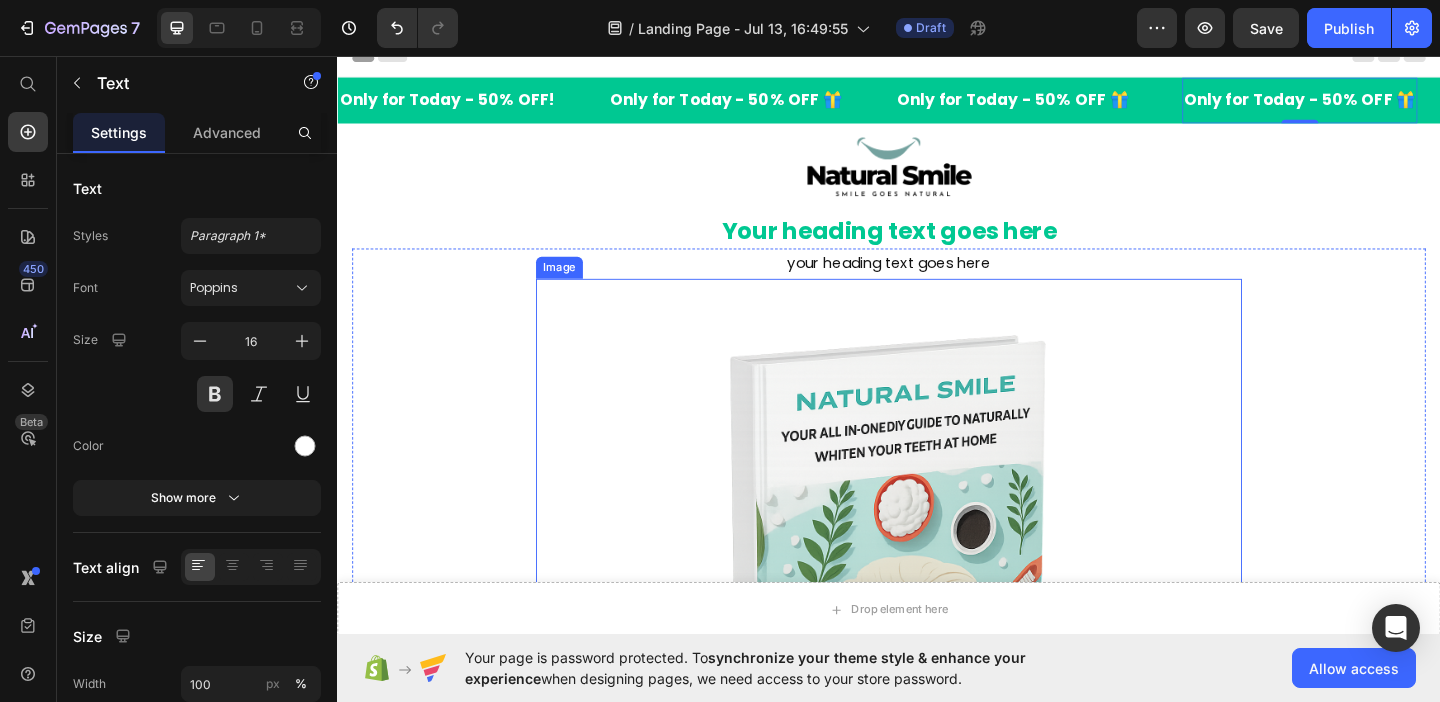 scroll, scrollTop: 0, scrollLeft: 0, axis: both 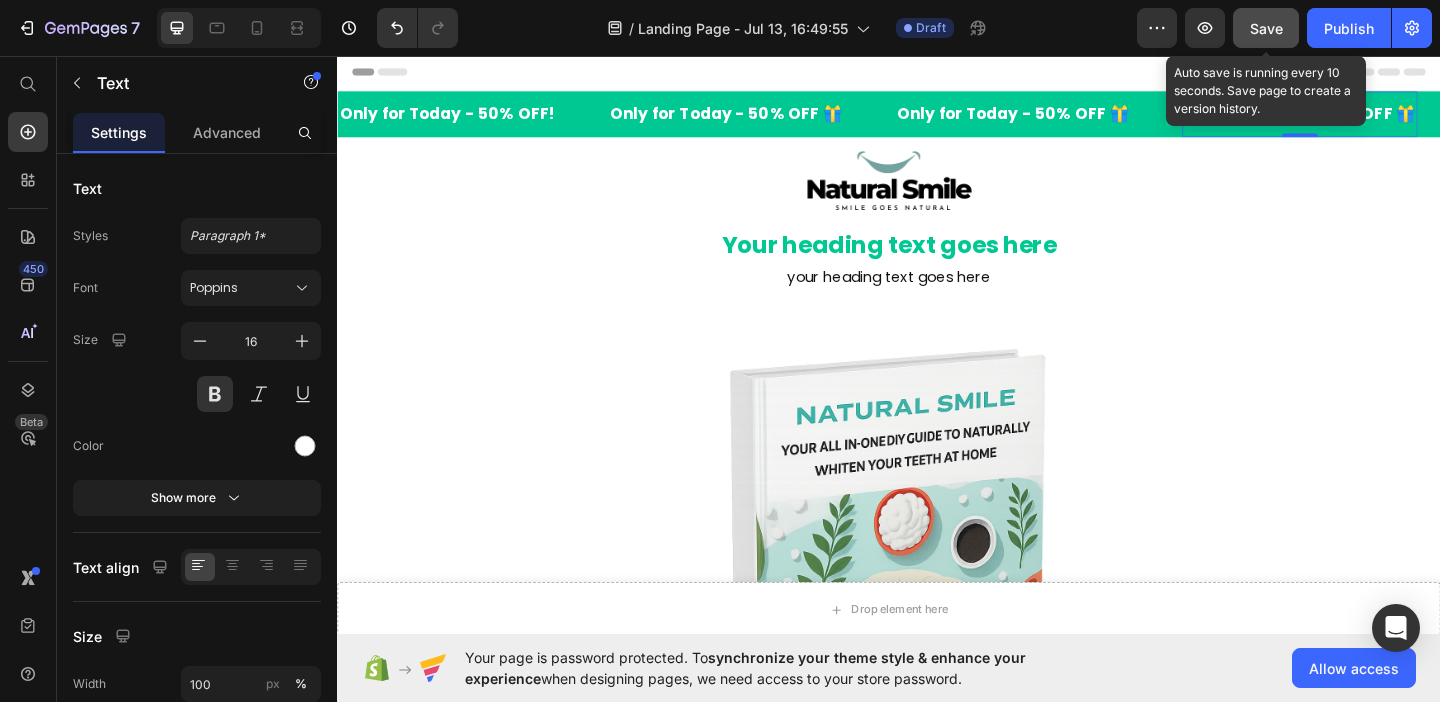 click on "Save" at bounding box center (1266, 28) 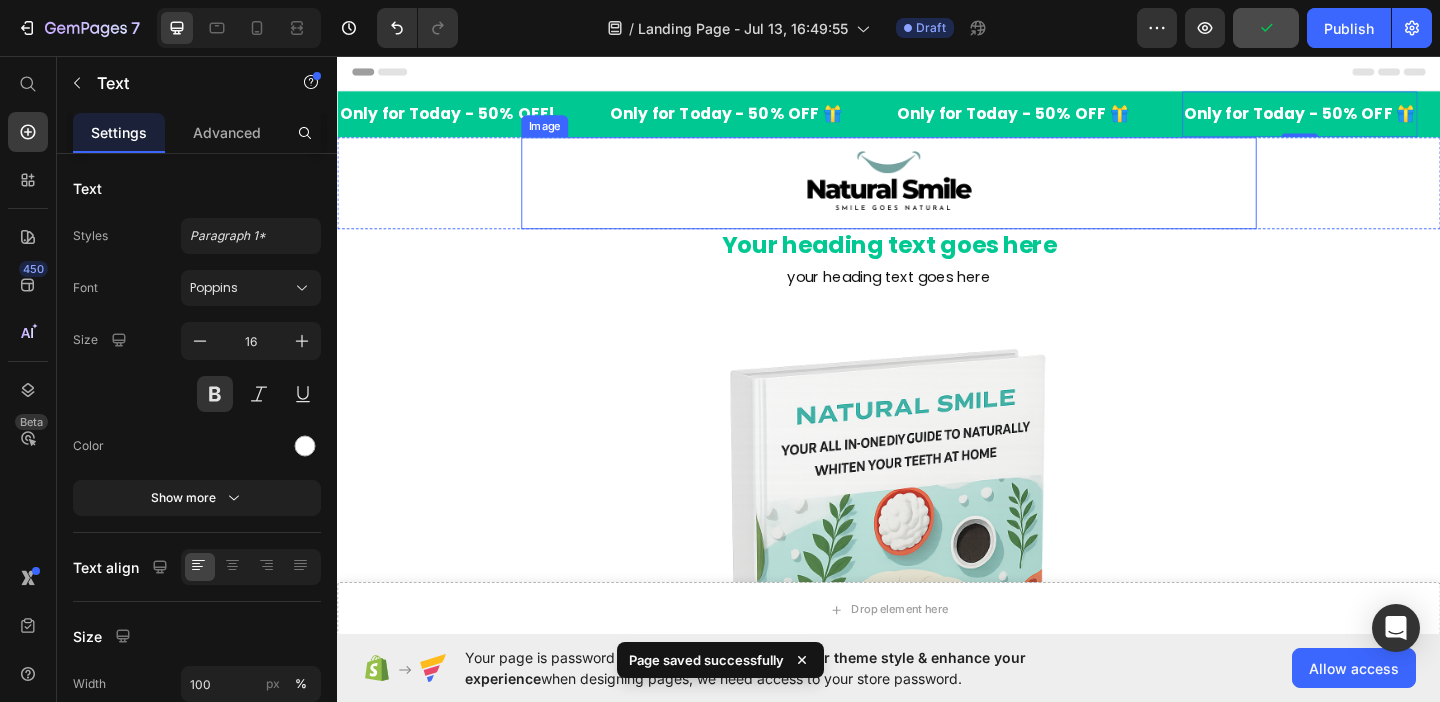 type 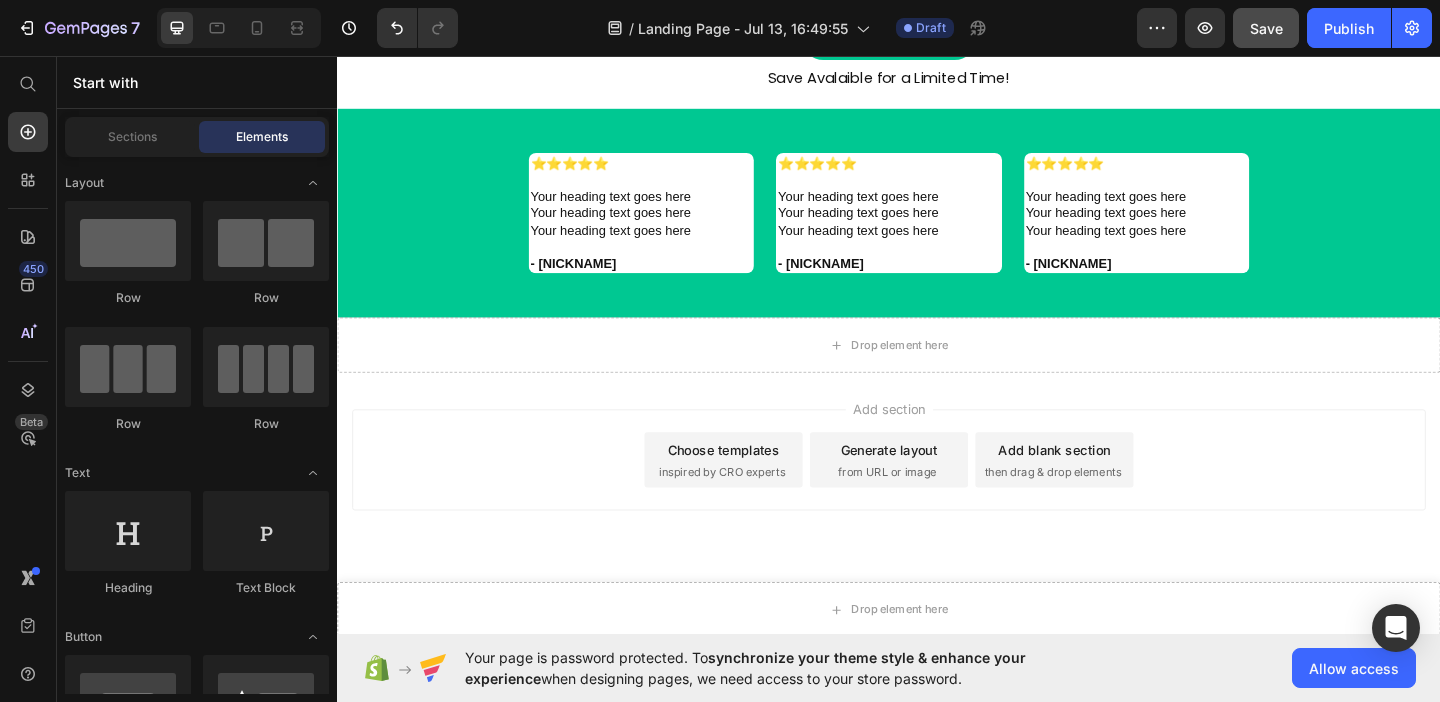 scroll, scrollTop: 979, scrollLeft: 0, axis: vertical 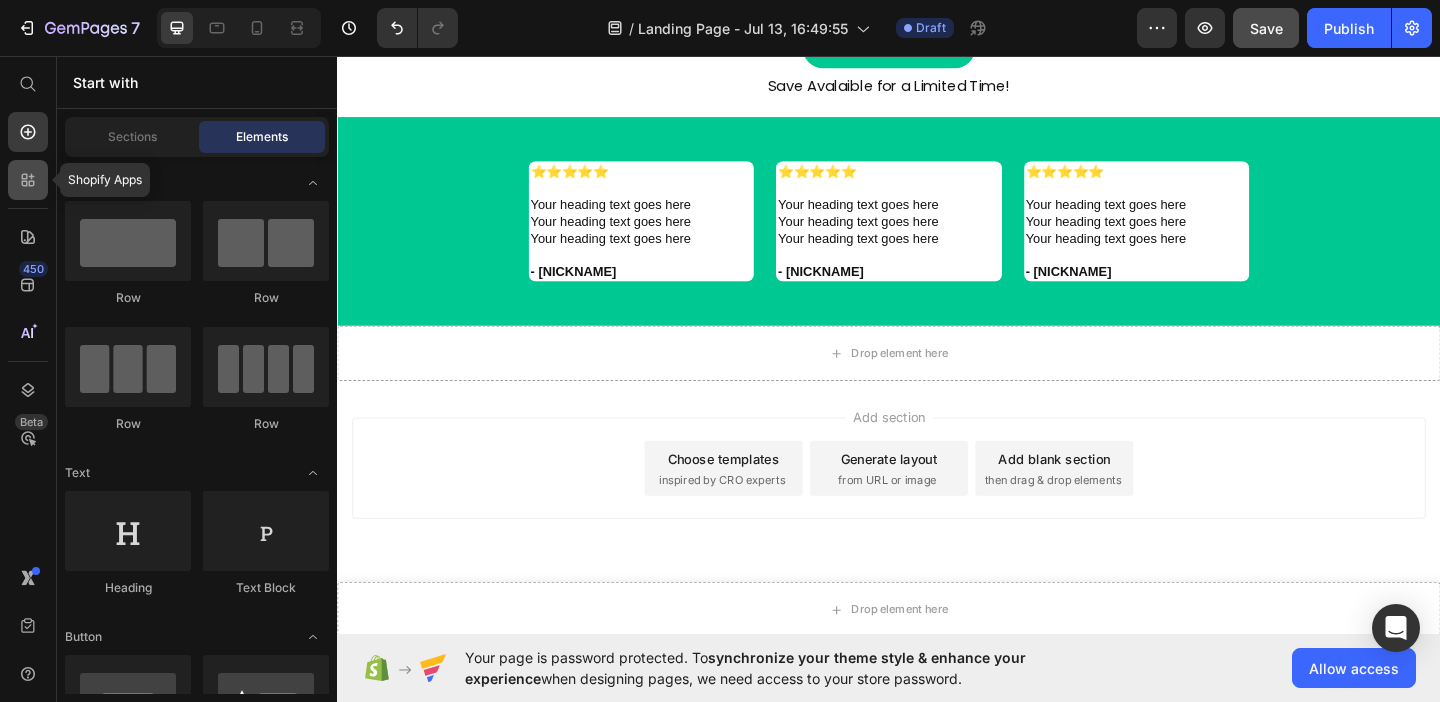 click 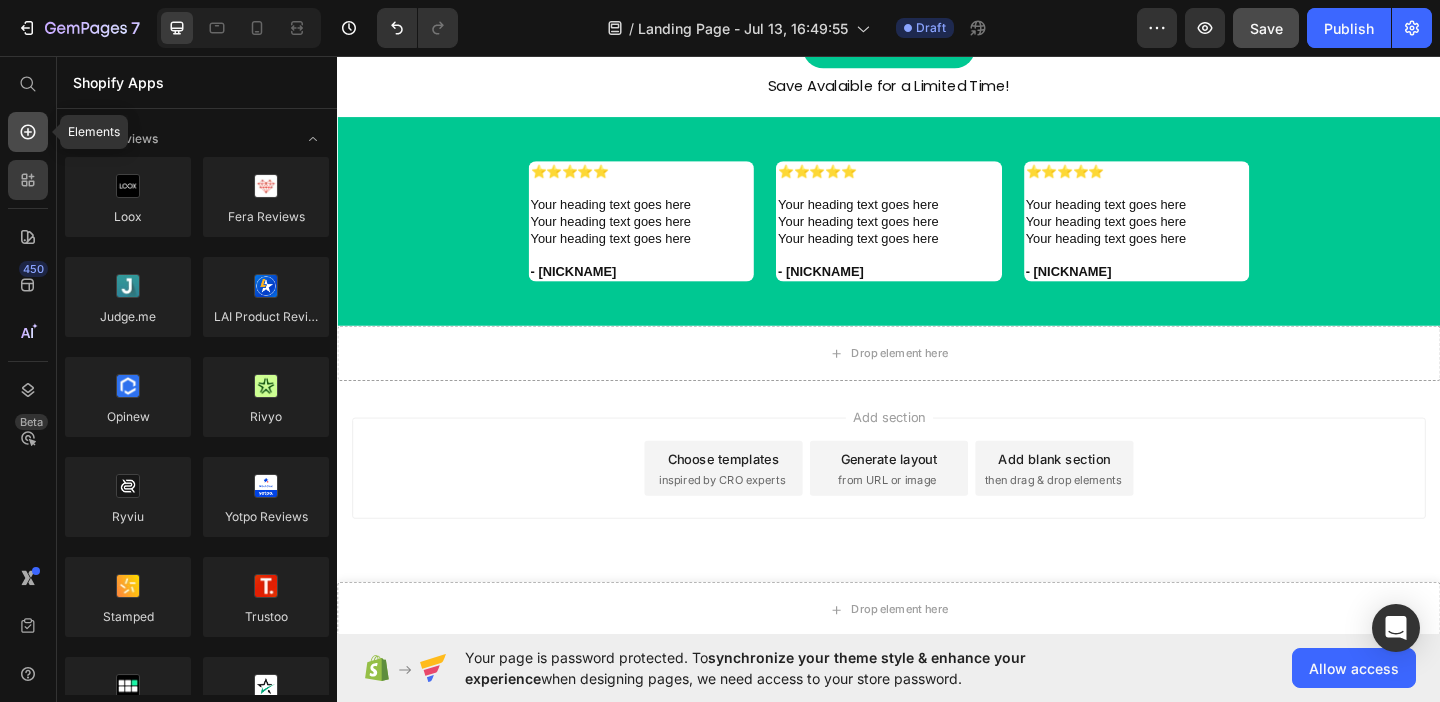 click 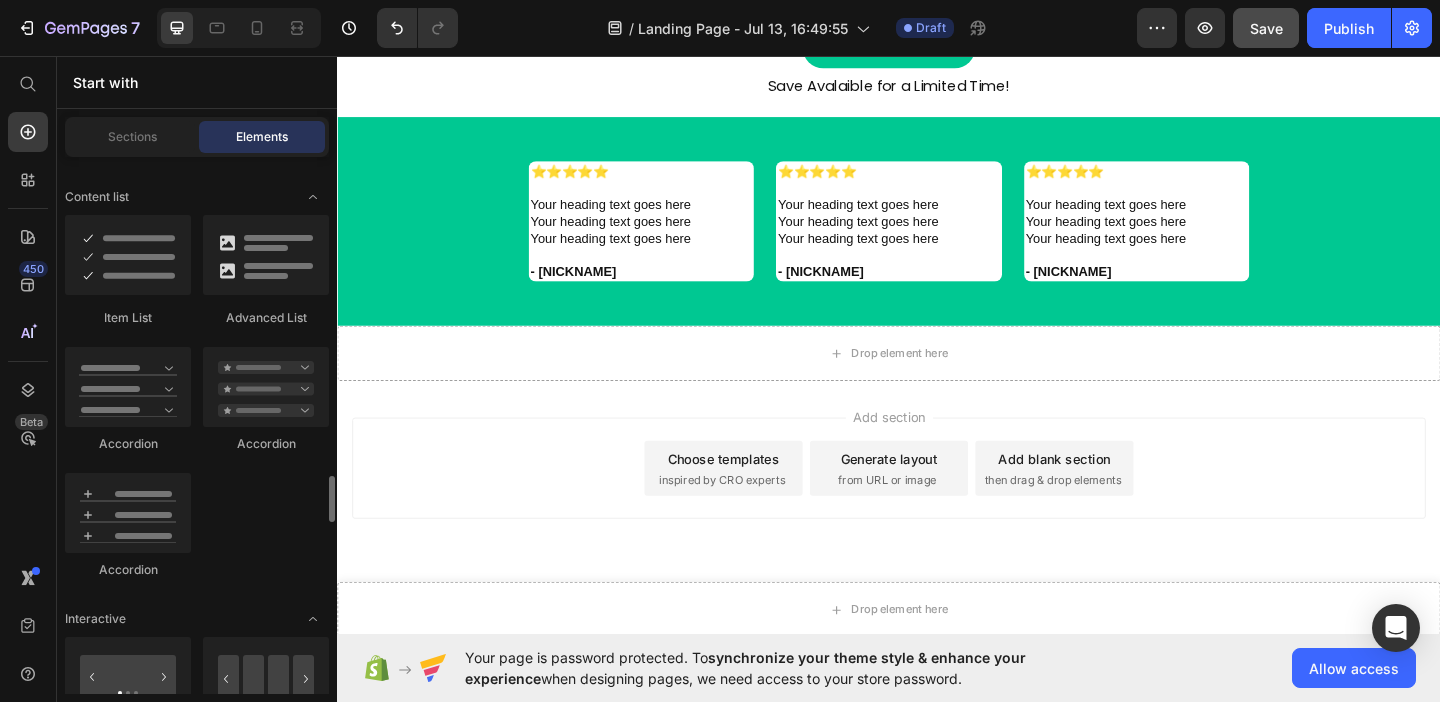 scroll, scrollTop: 1411, scrollLeft: 0, axis: vertical 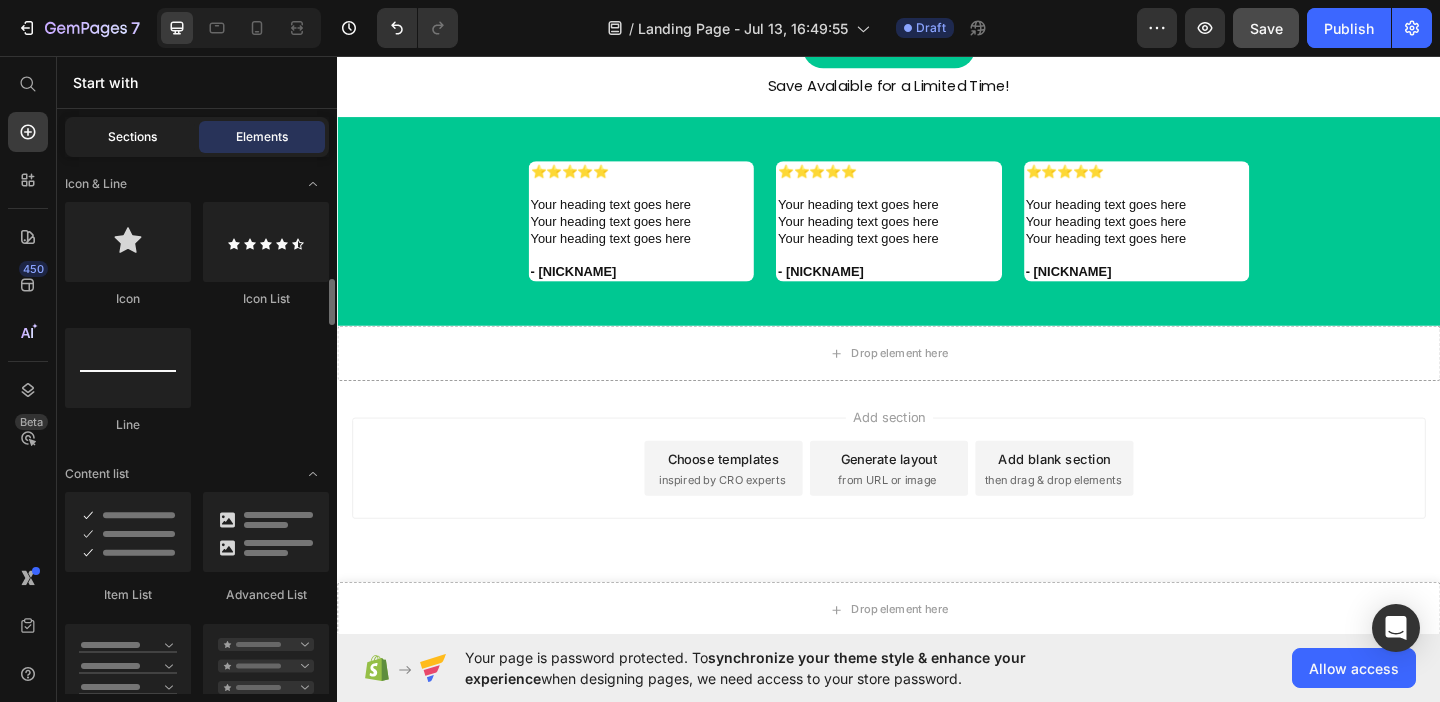 click on "Sections" at bounding box center (132, 137) 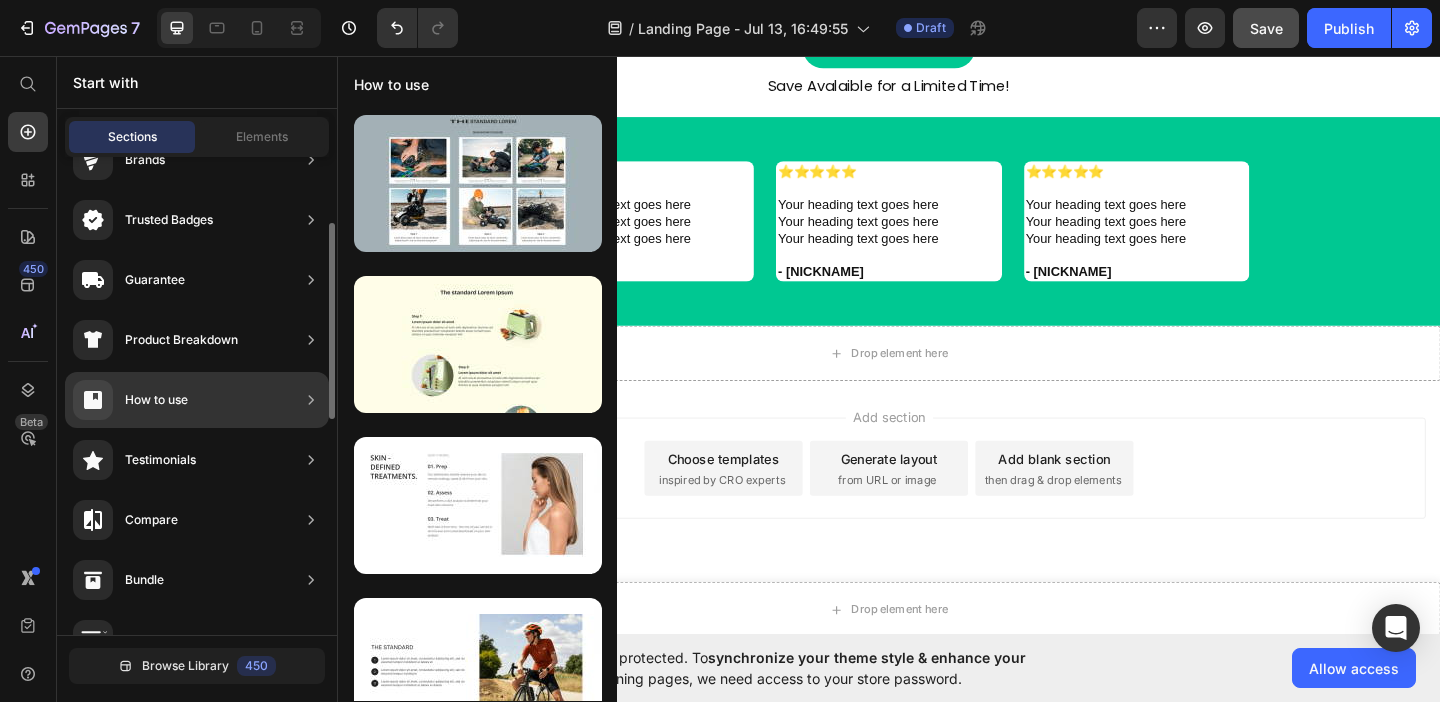 scroll, scrollTop: 192, scrollLeft: 0, axis: vertical 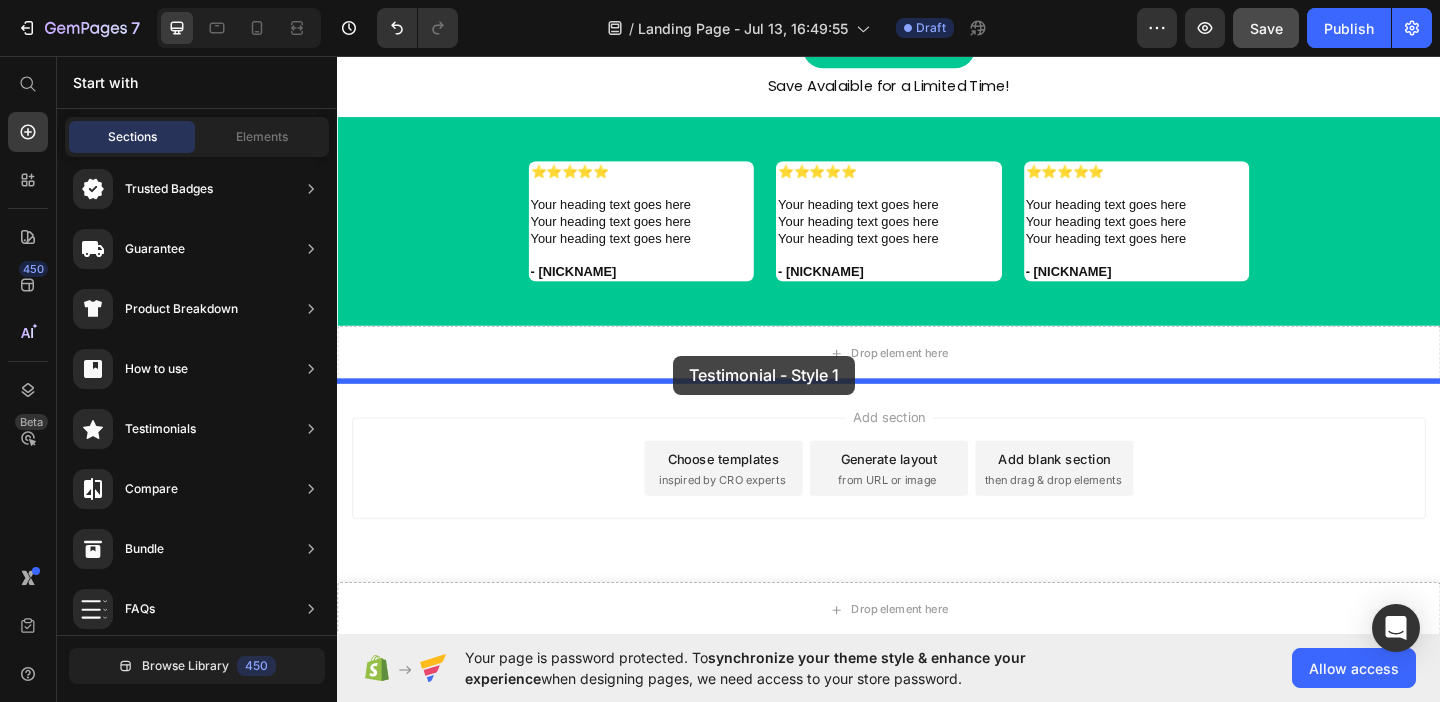 drag, startPoint x: 751, startPoint y: 275, endPoint x: 703, endPoint y: 382, distance: 117.273186 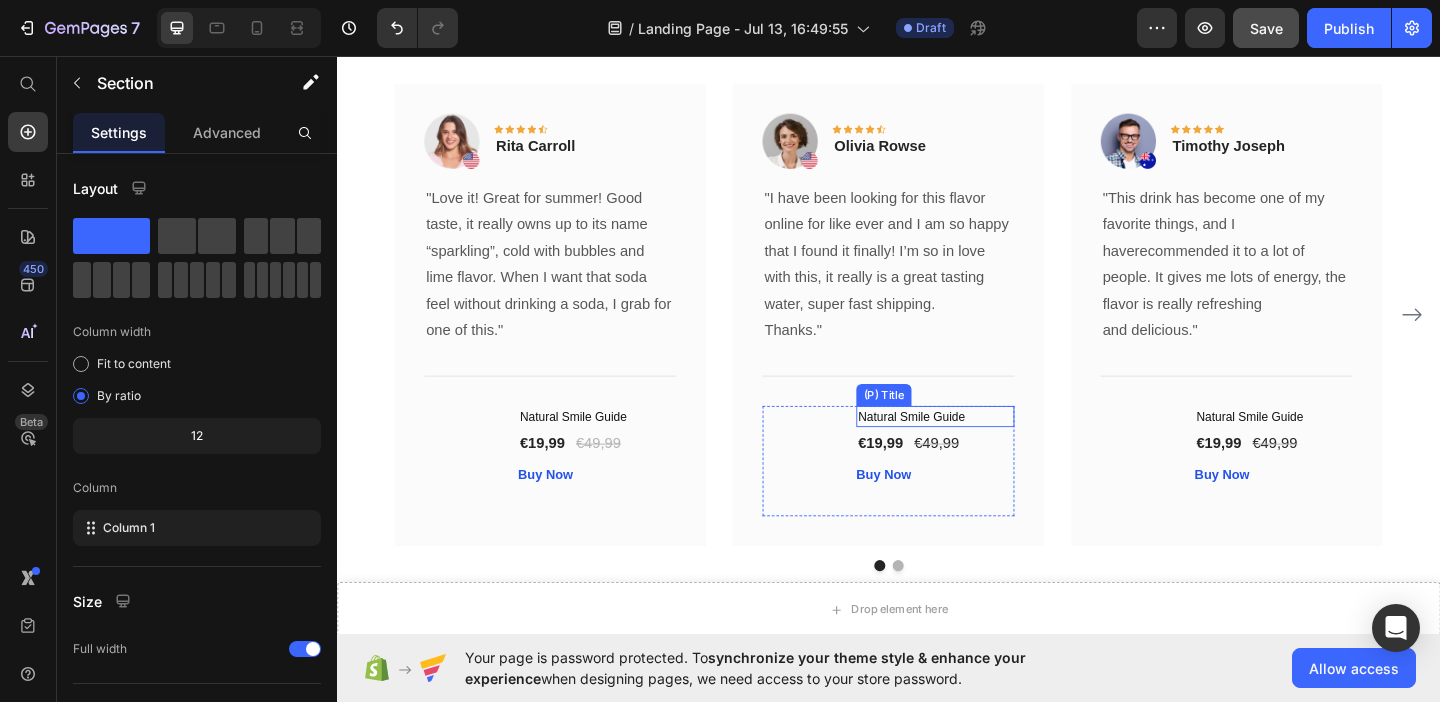 scroll, scrollTop: 1534, scrollLeft: 0, axis: vertical 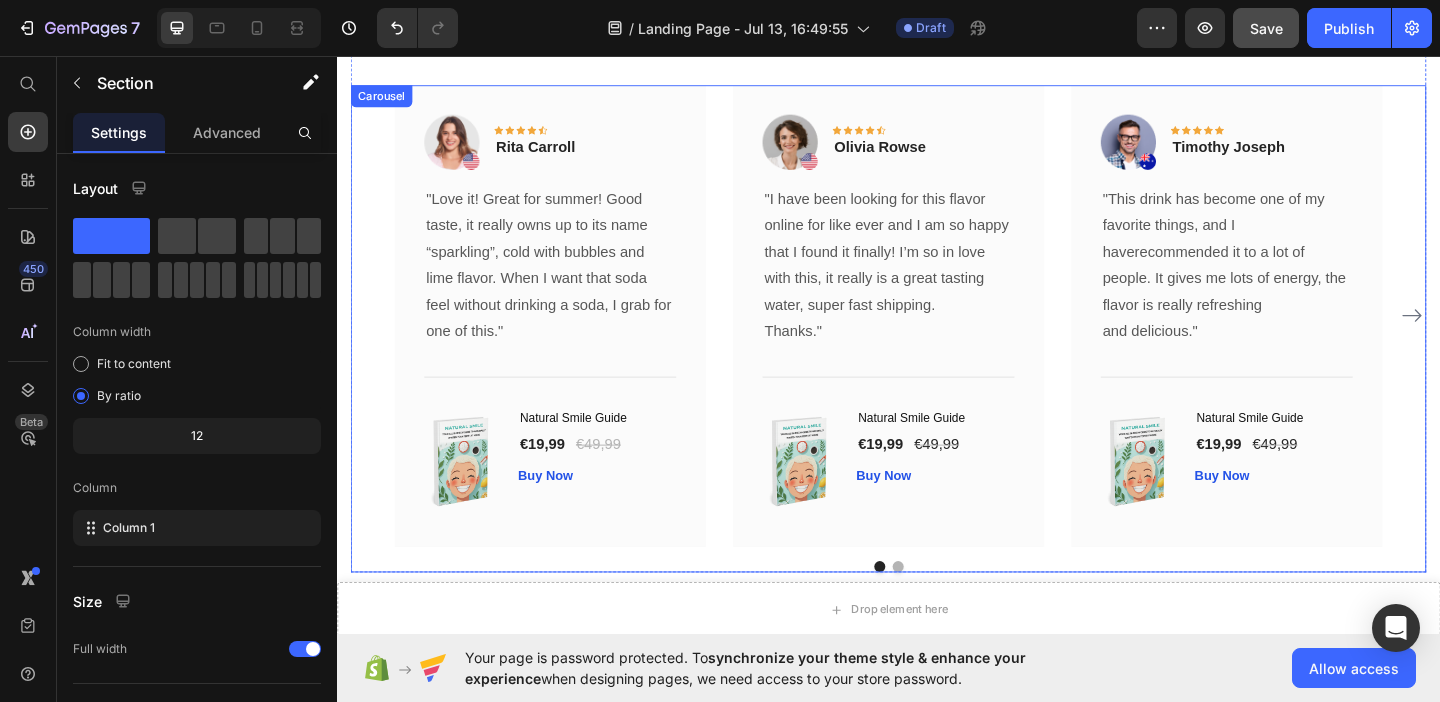 click 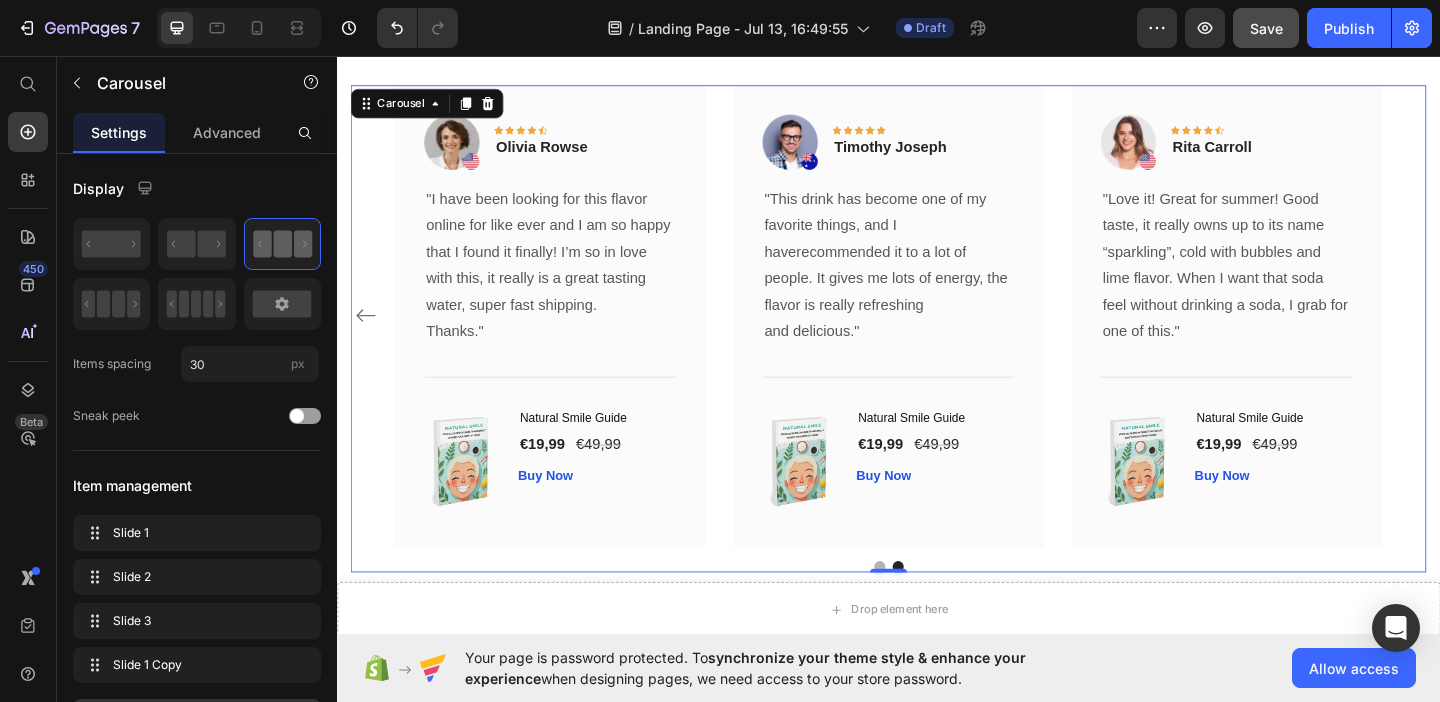 click 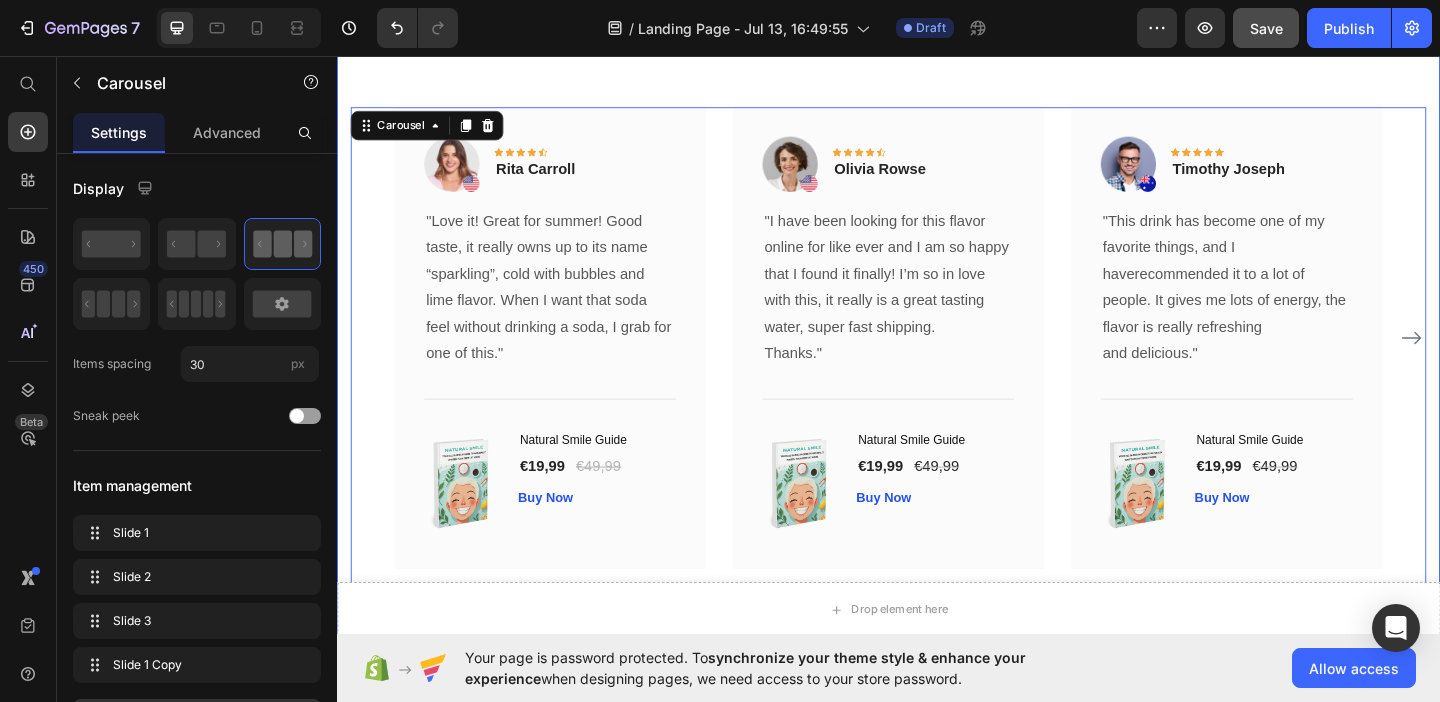 scroll, scrollTop: 1214, scrollLeft: 0, axis: vertical 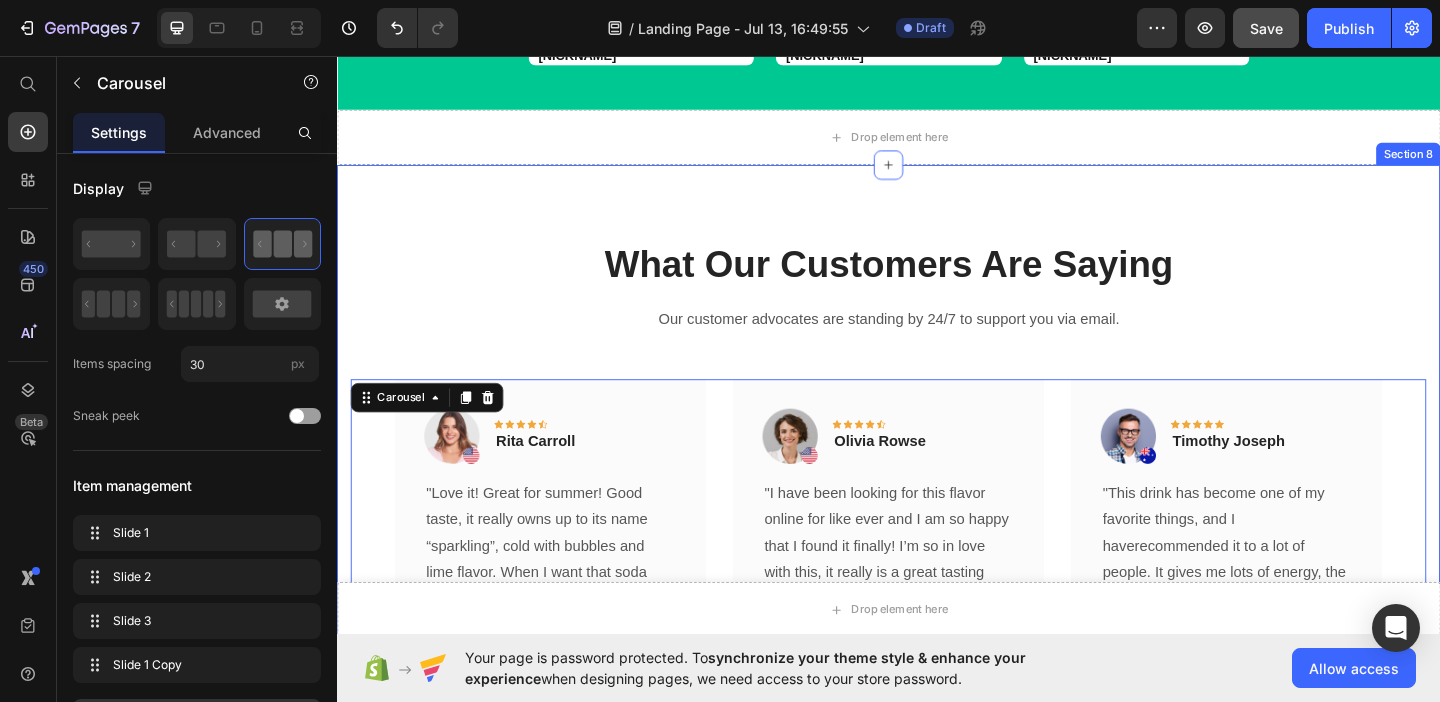click on "What Our Customers Are Saying Heading Our customer advocates are standing by 24/7 to support you via email. Text block
Image
Icon
Icon
Icon
Icon
Icon Row Rita Carroll Text block Row "Love it! Great for summer! Good taste, it really owns up to its name “sparkling”, cold with bubbles and lime flavor. When I want that soda feel without drinking a soda, I grab for one of this." Text block                Title Line (P) Images & Gallery Natural Smile Guide (P) Title €19,99 (P) Price €49,99 (P) Price Row Buy Now (P) Cart Button Product Row Image
Icon
Icon
Icon
Icon
Icon Row Olivia Rowse Text block Row "I have been looking for this flavor online for like ever and I am so happy that I found it finally! I’m so in love with this, it really is a great tasting water, super fast shipping.  Thanks." Text block                Title Line Row" at bounding box center [937, 595] 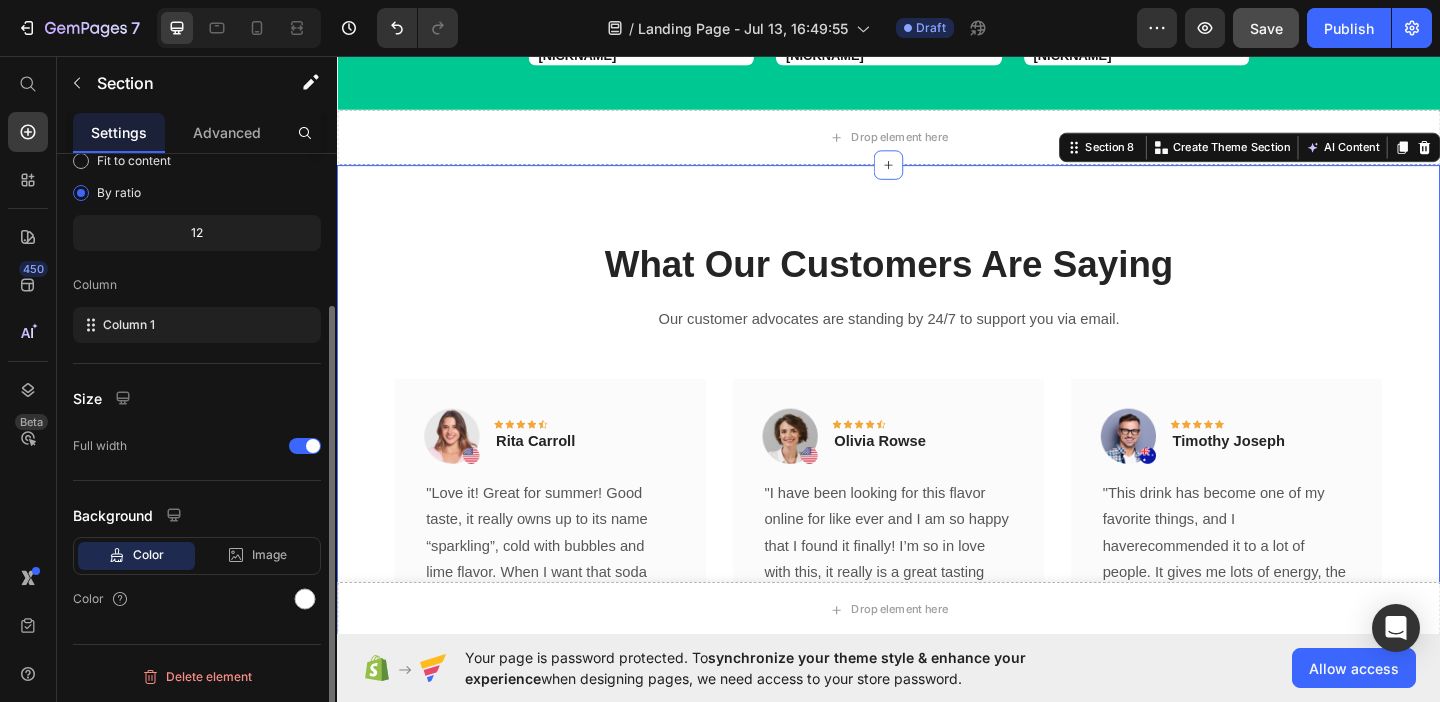 scroll, scrollTop: 201, scrollLeft: 0, axis: vertical 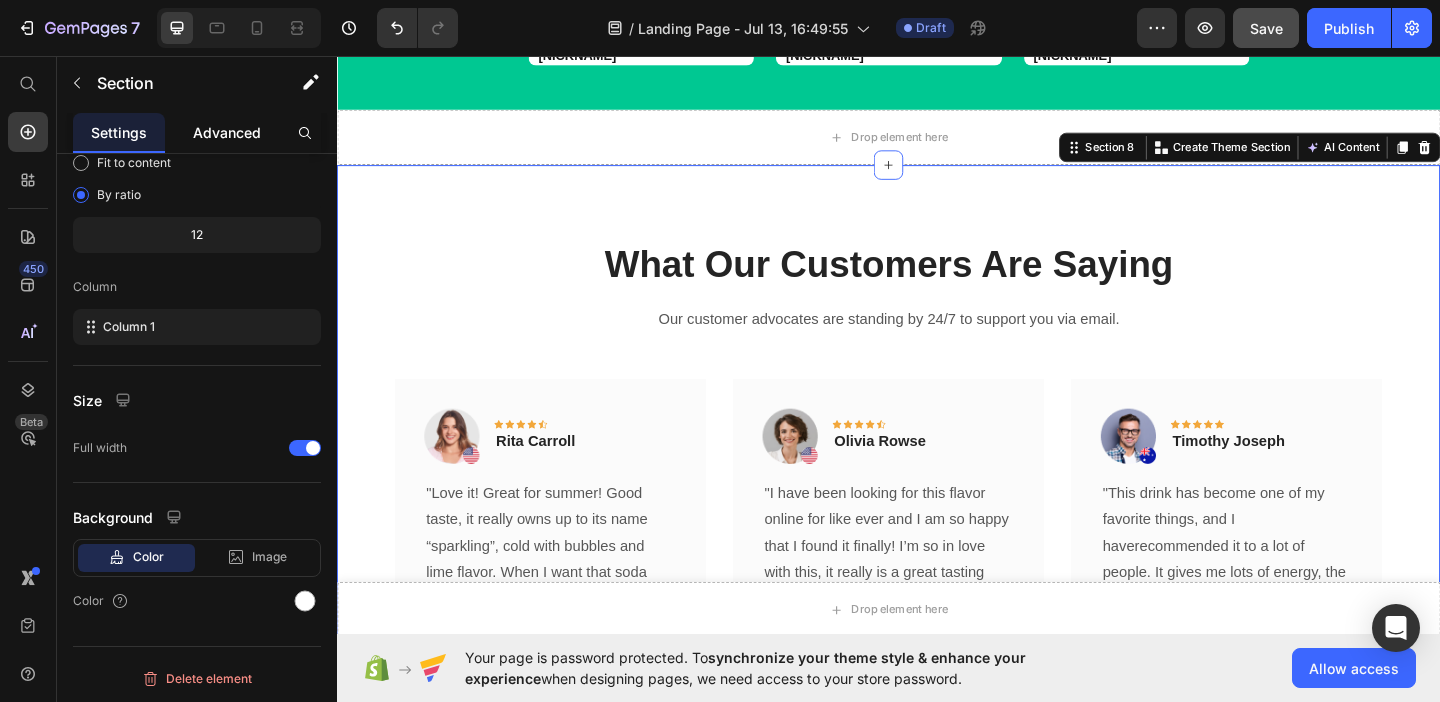 click on "Advanced" at bounding box center (227, 132) 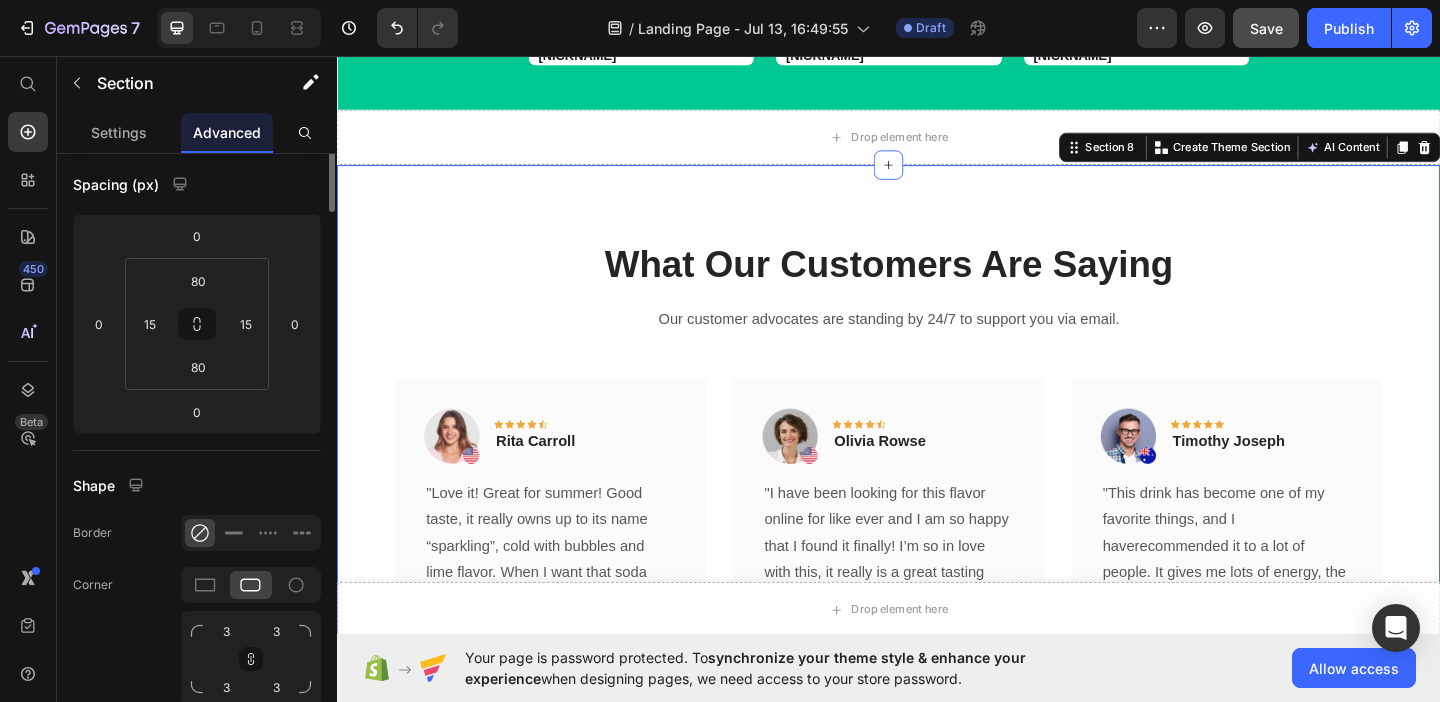 scroll, scrollTop: 0, scrollLeft: 0, axis: both 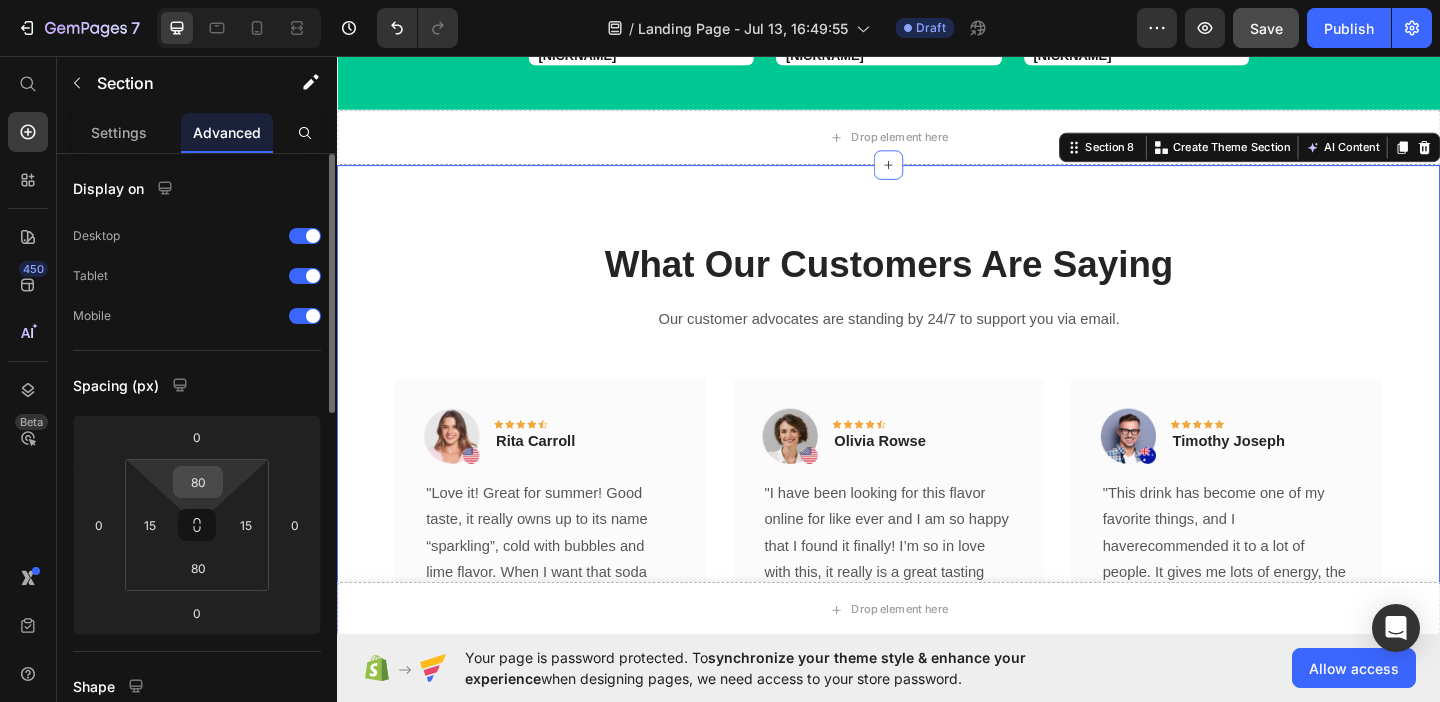 click on "80" at bounding box center (198, 482) 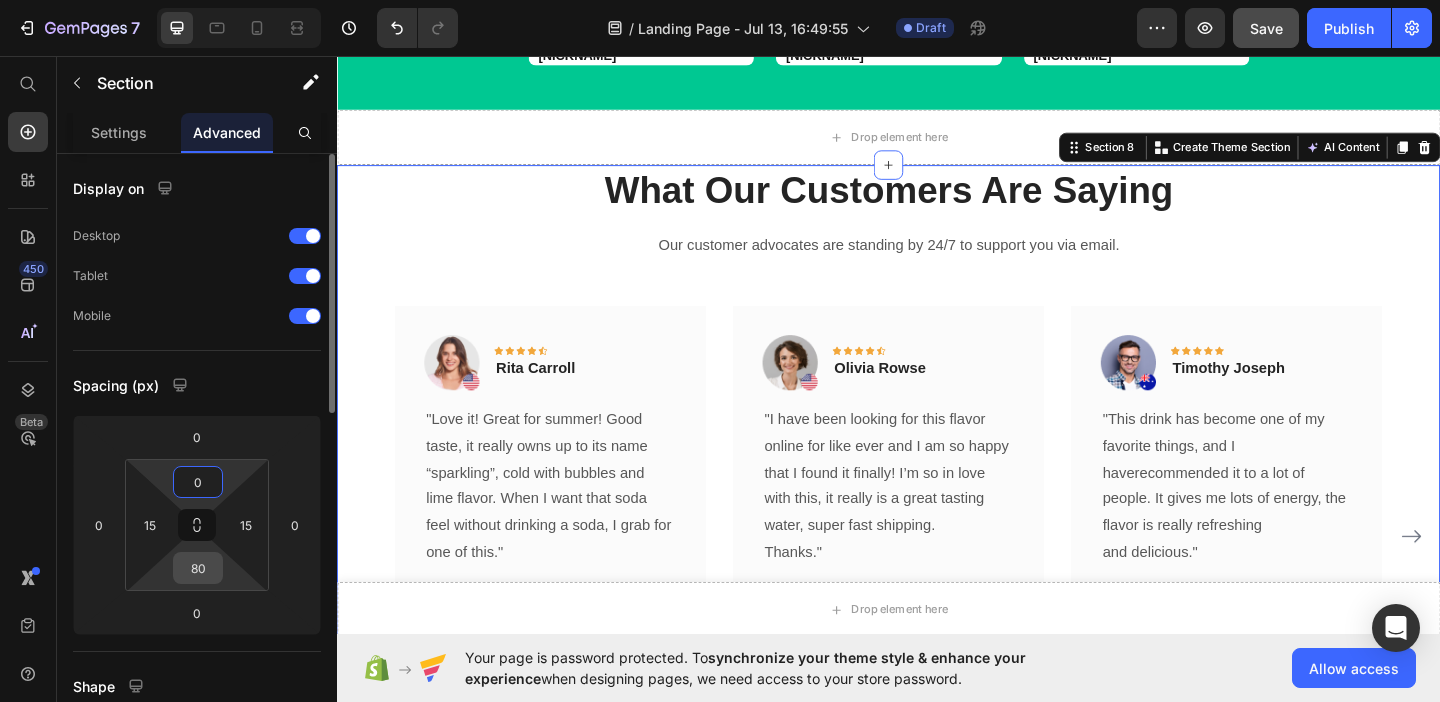 type on "0" 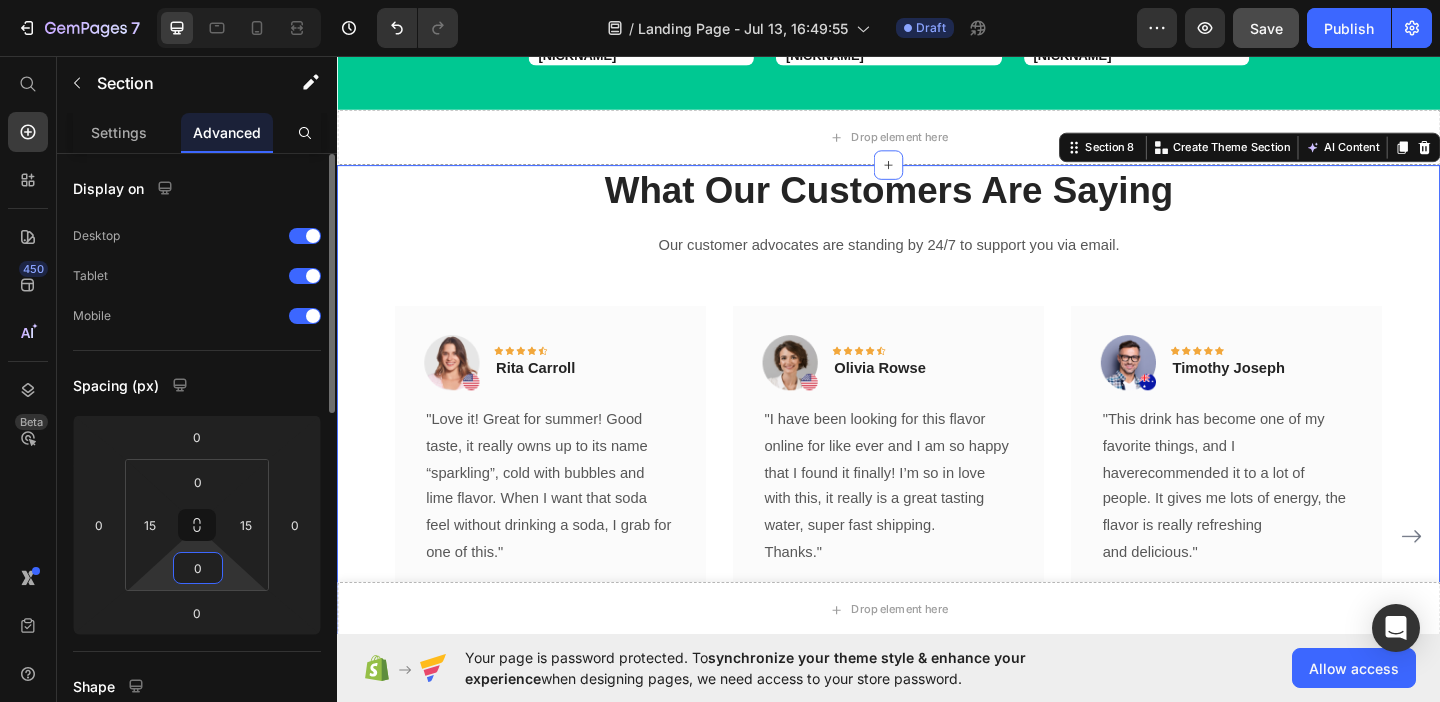 type on "0" 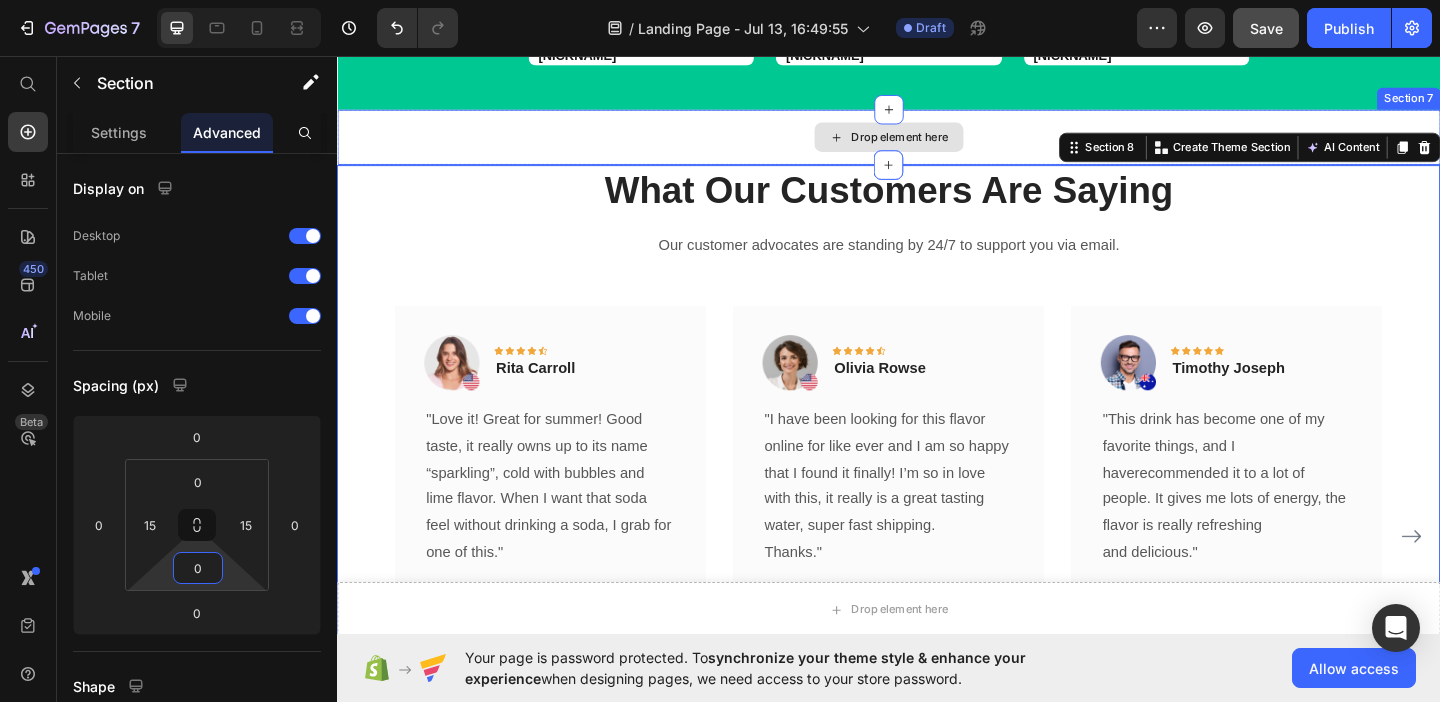 click on "Drop element here" at bounding box center [937, 144] 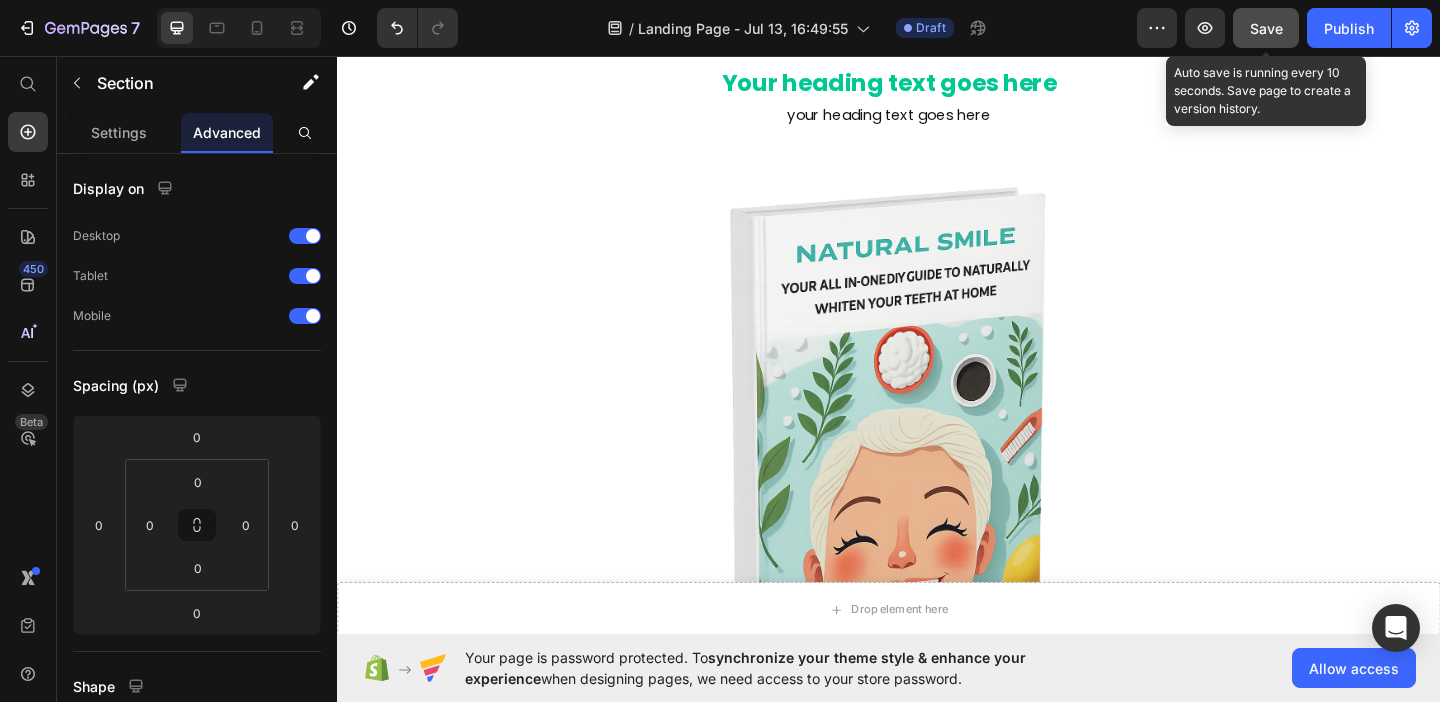 scroll, scrollTop: 1415, scrollLeft: 0, axis: vertical 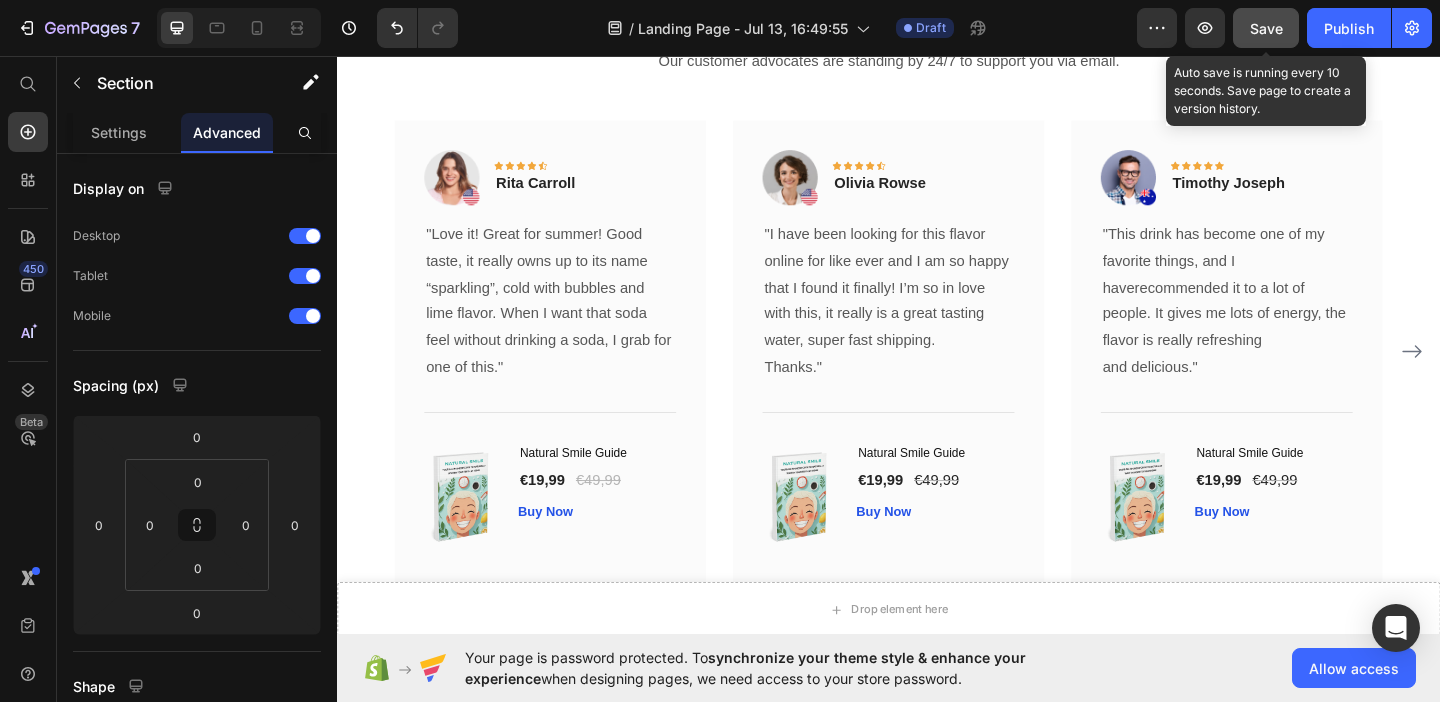 click on "Save" at bounding box center (1266, 28) 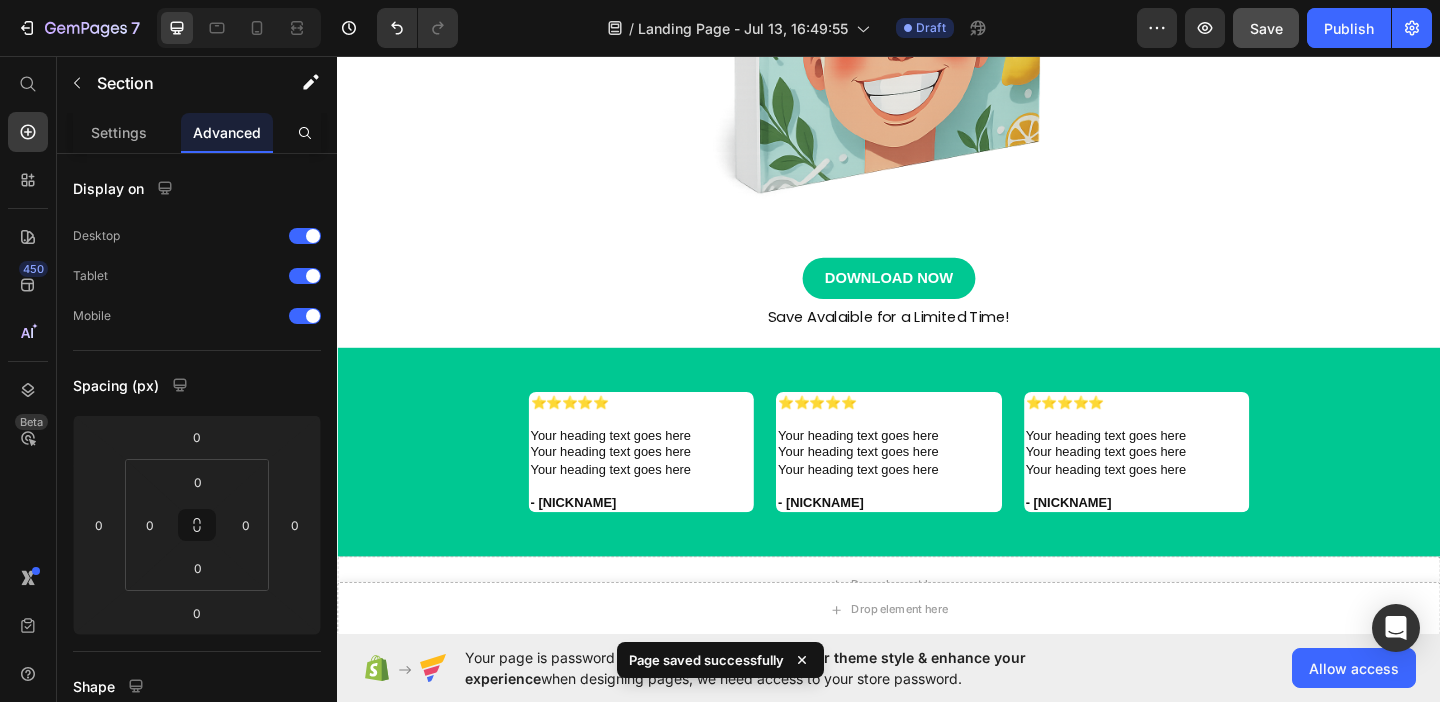 scroll, scrollTop: 0, scrollLeft: 0, axis: both 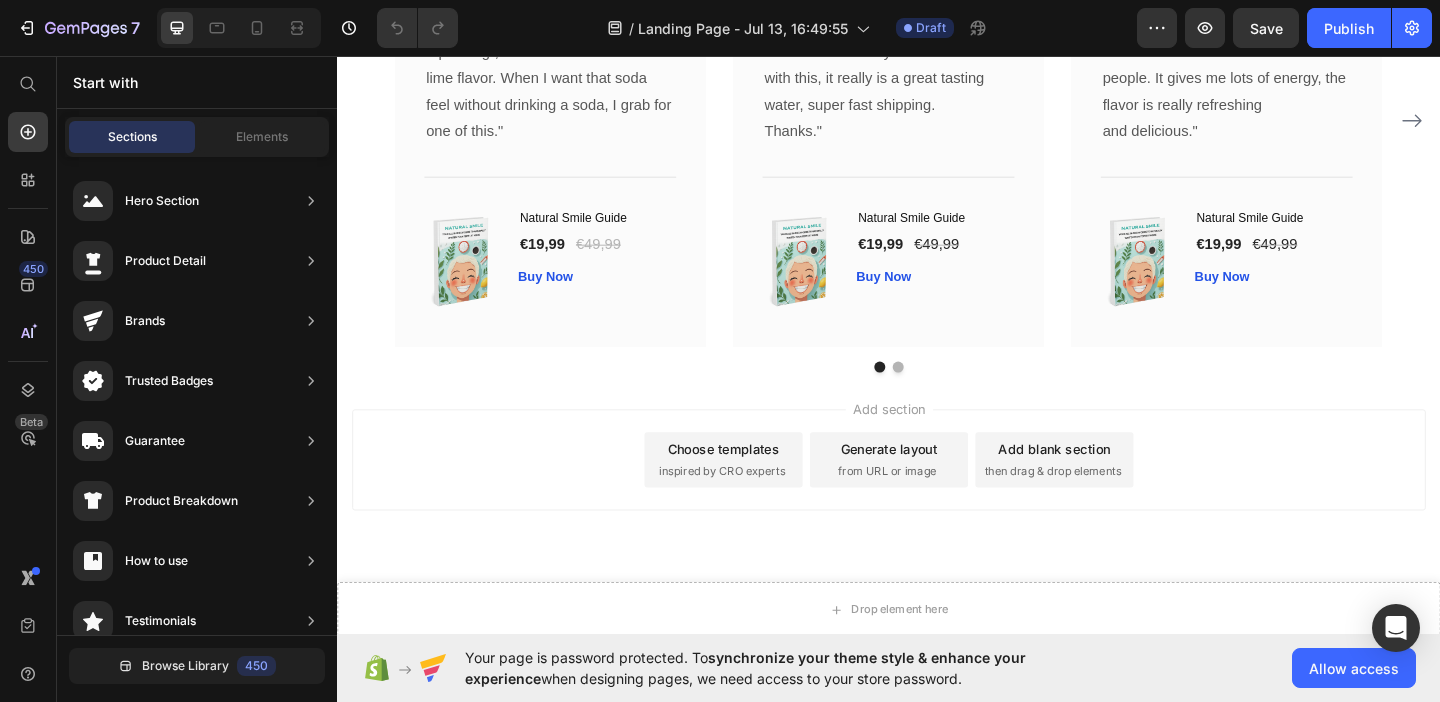 click on "Drop element here" at bounding box center [937, -303] 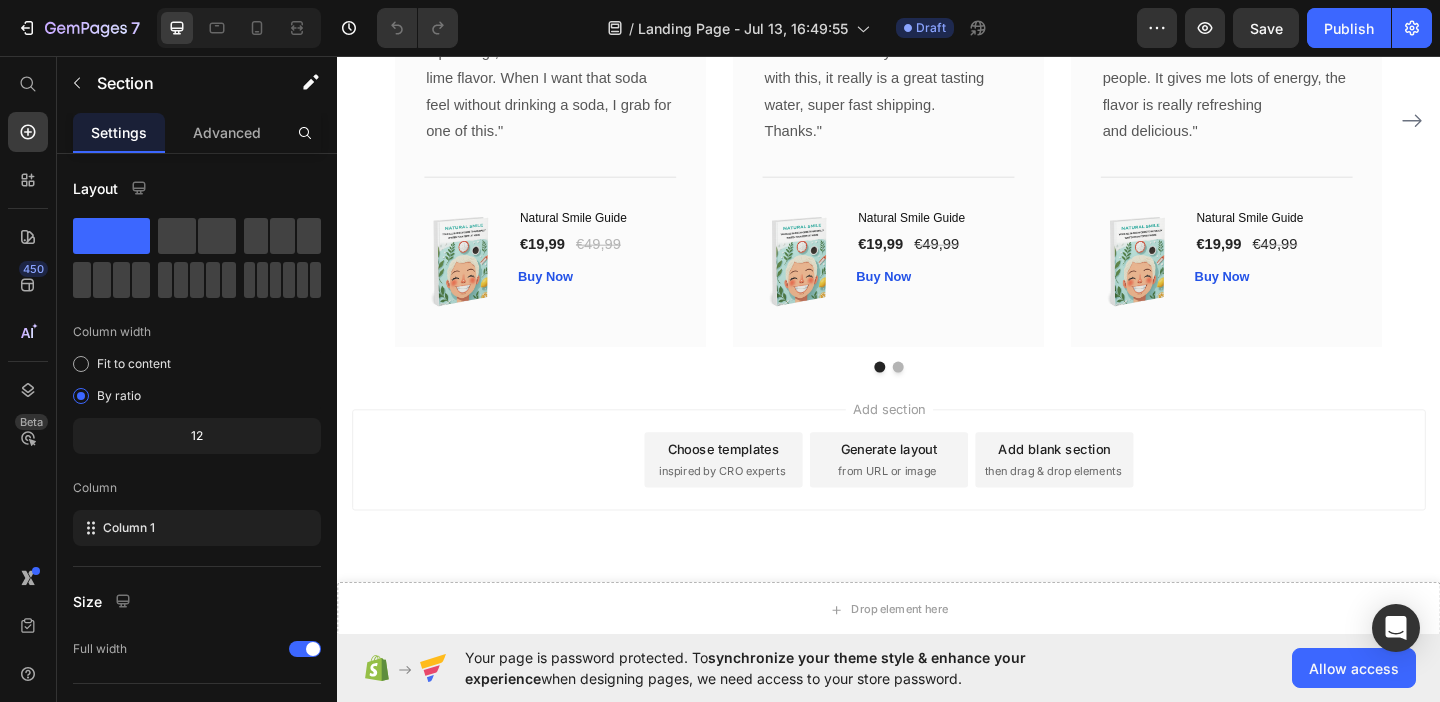 click 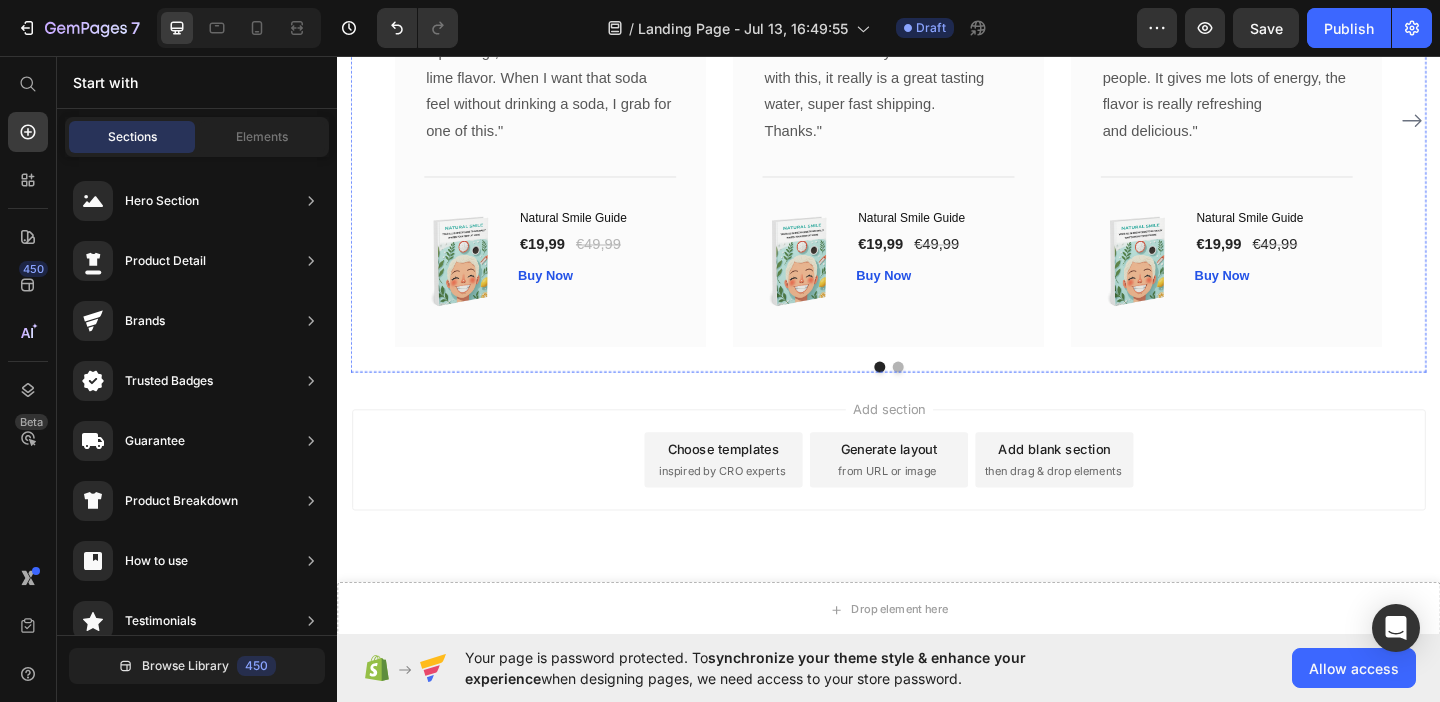 click on "What Our Customers Are Saying" at bounding box center (937, -245) 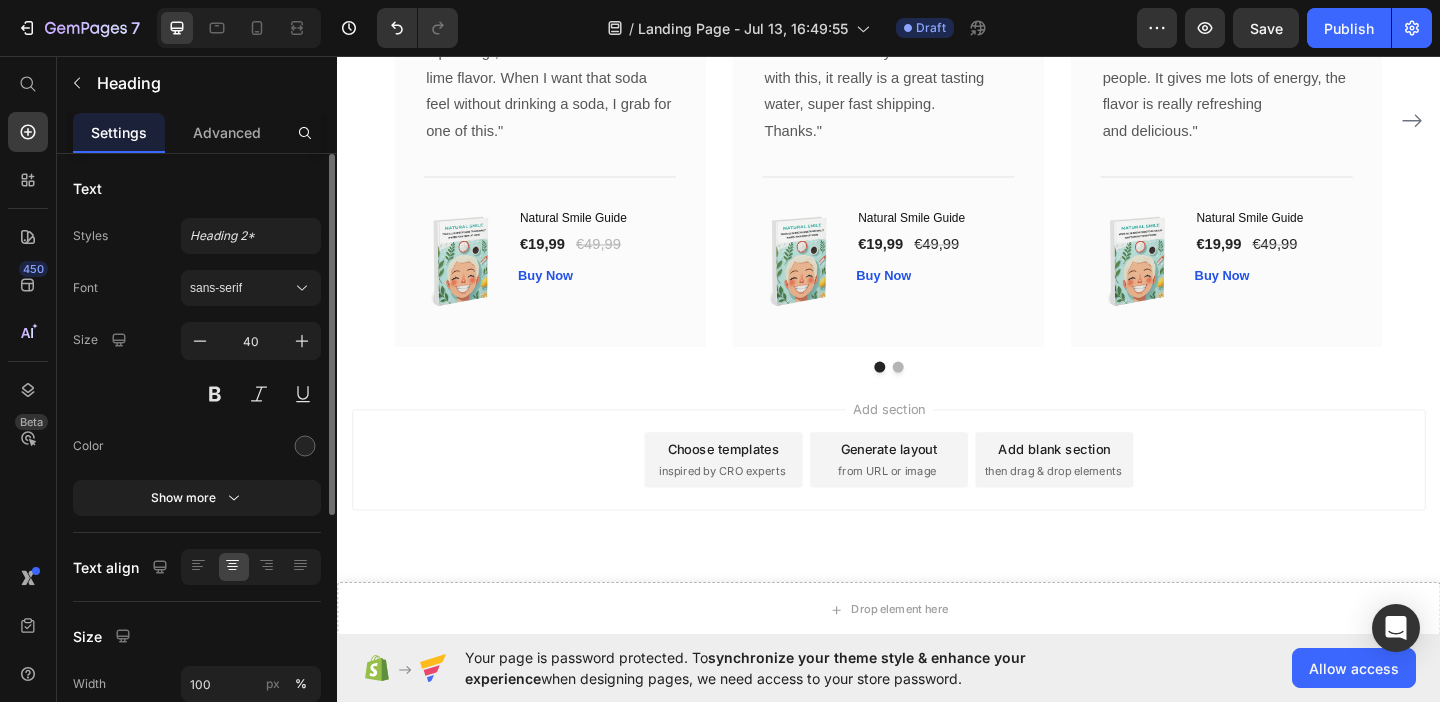scroll, scrollTop: 16, scrollLeft: 0, axis: vertical 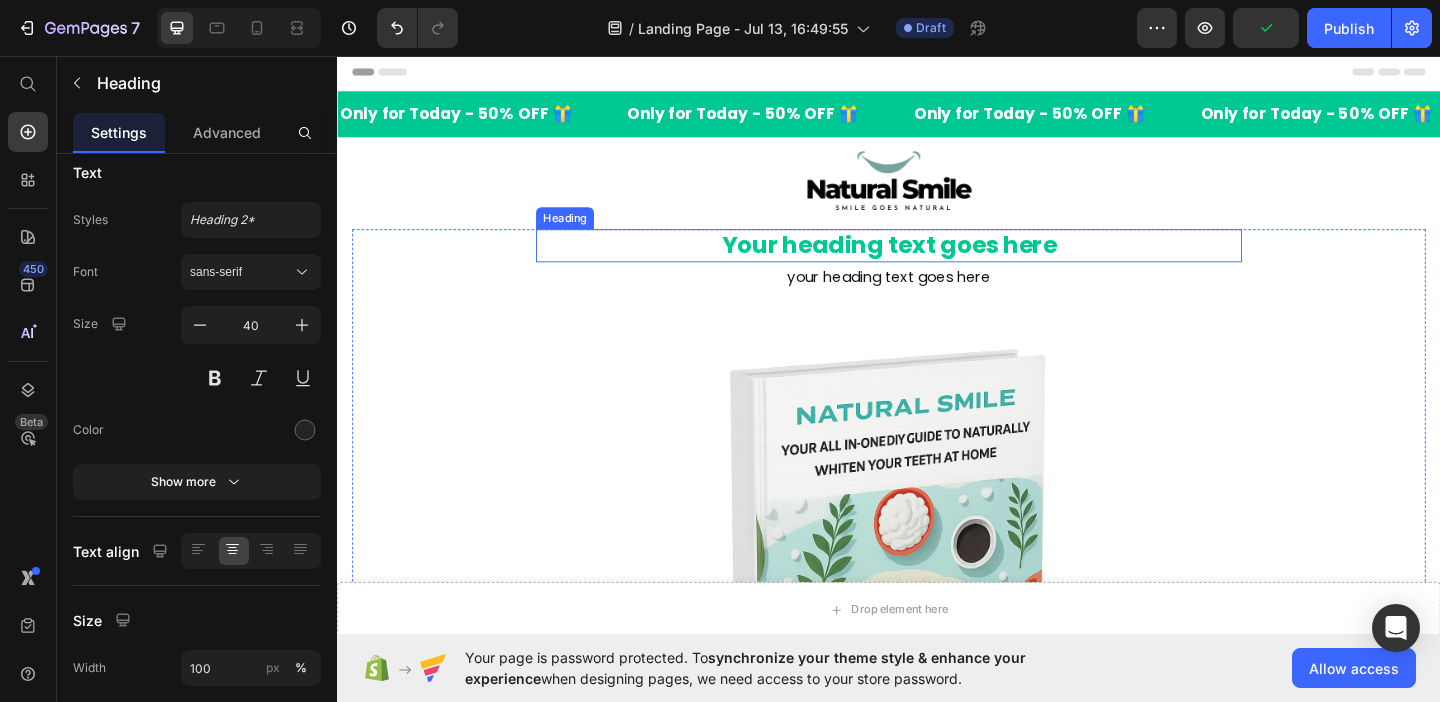 click on "Your heading text goes here" at bounding box center [937, 262] 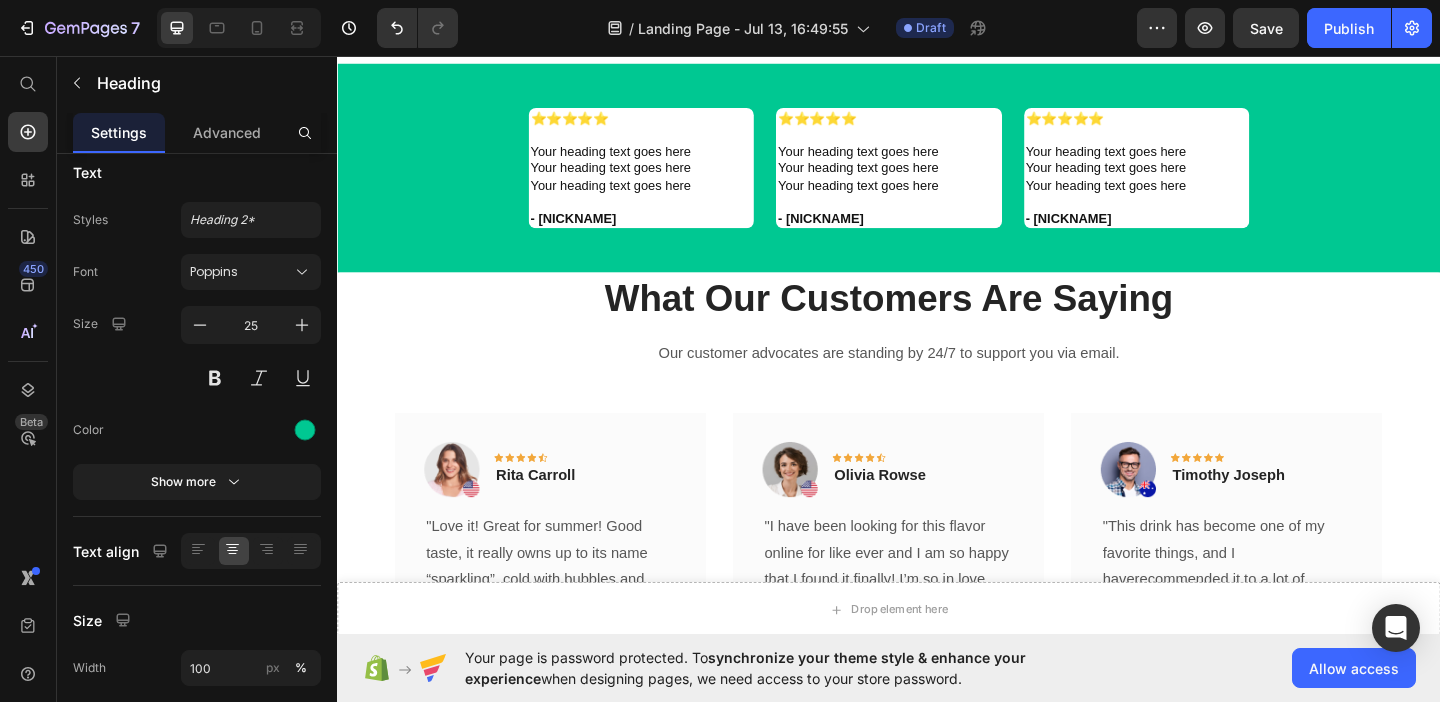 scroll, scrollTop: 1036, scrollLeft: 0, axis: vertical 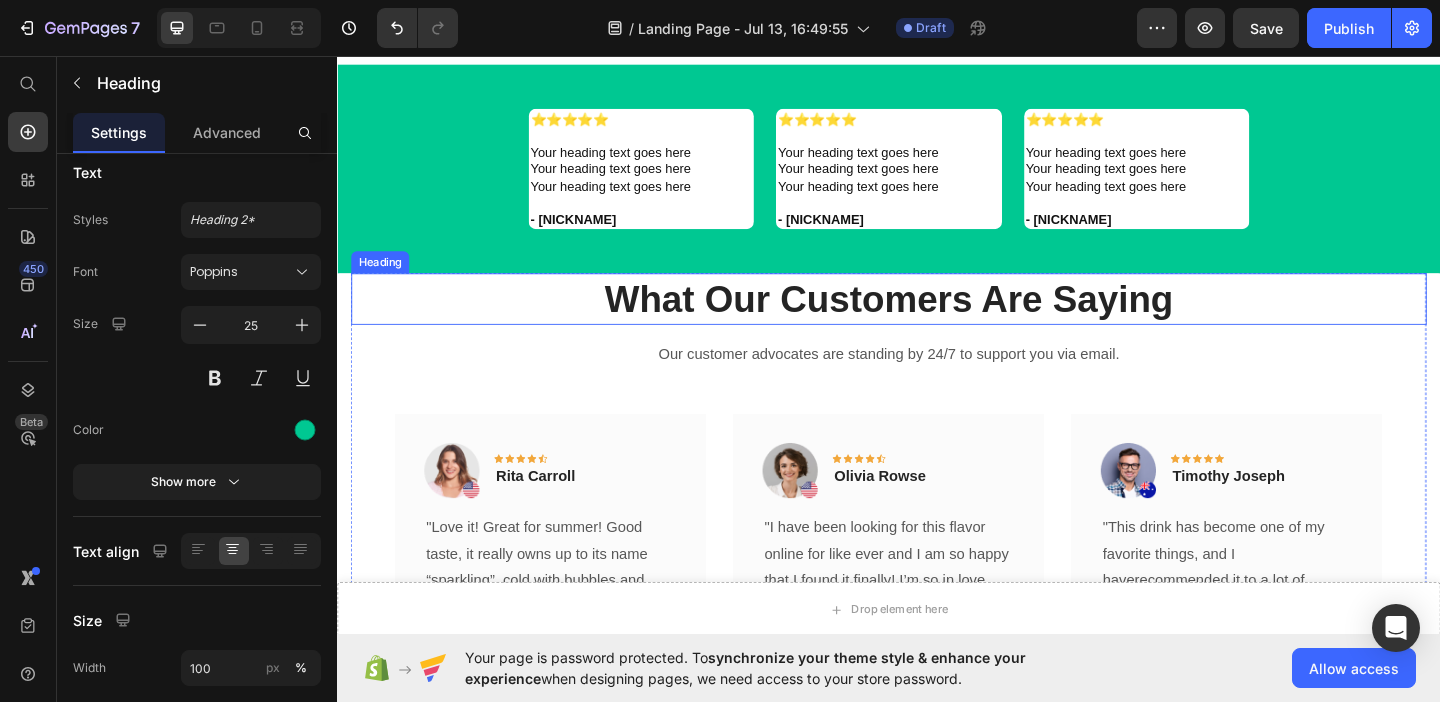 click on "What Our Customers Are Saying" at bounding box center (937, 320) 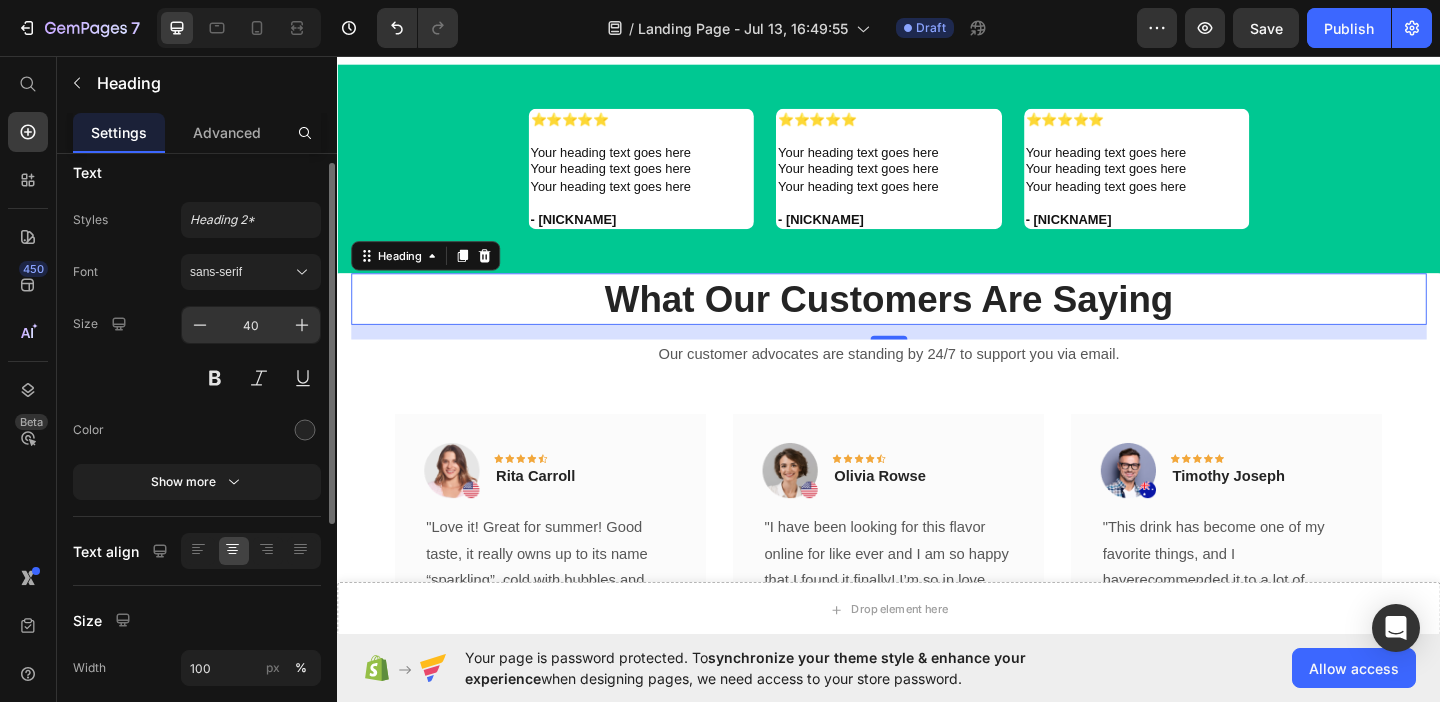 click on "40" at bounding box center (251, 325) 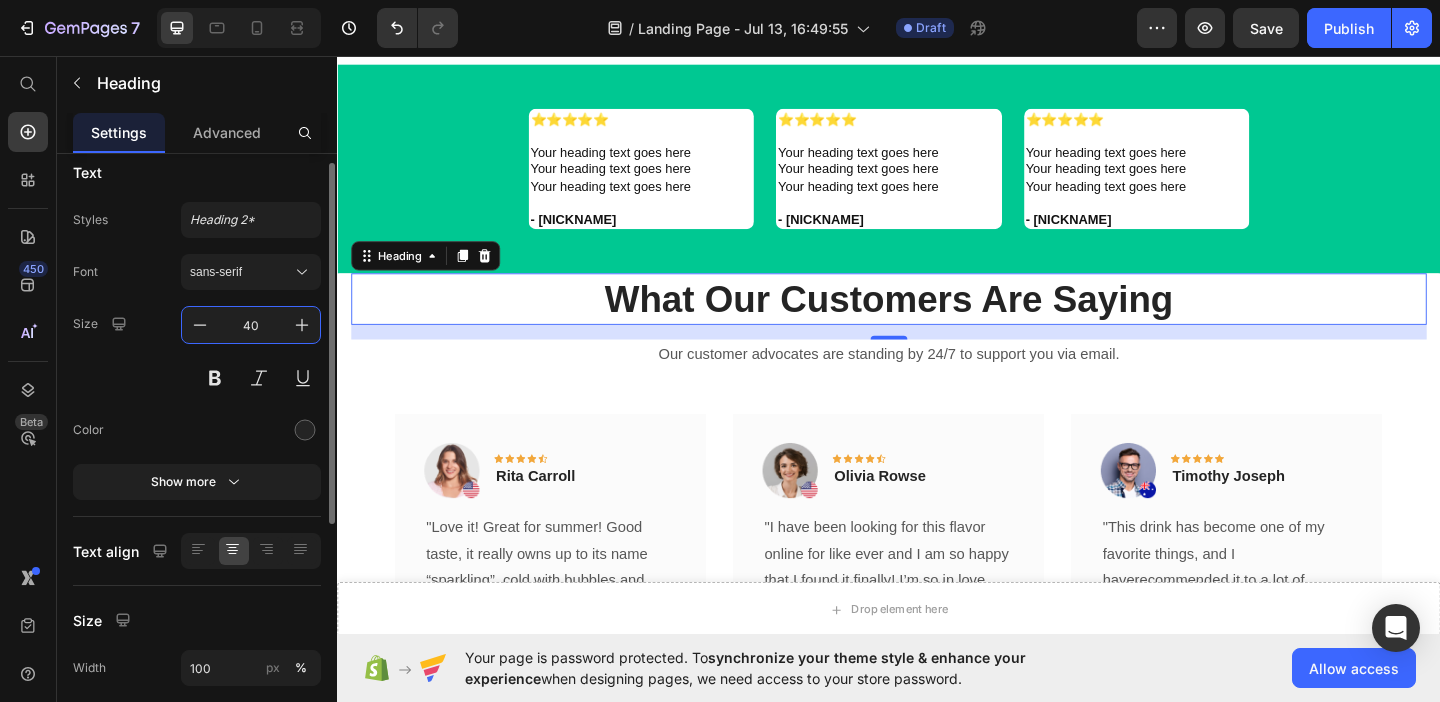 click on "40" at bounding box center [251, 325] 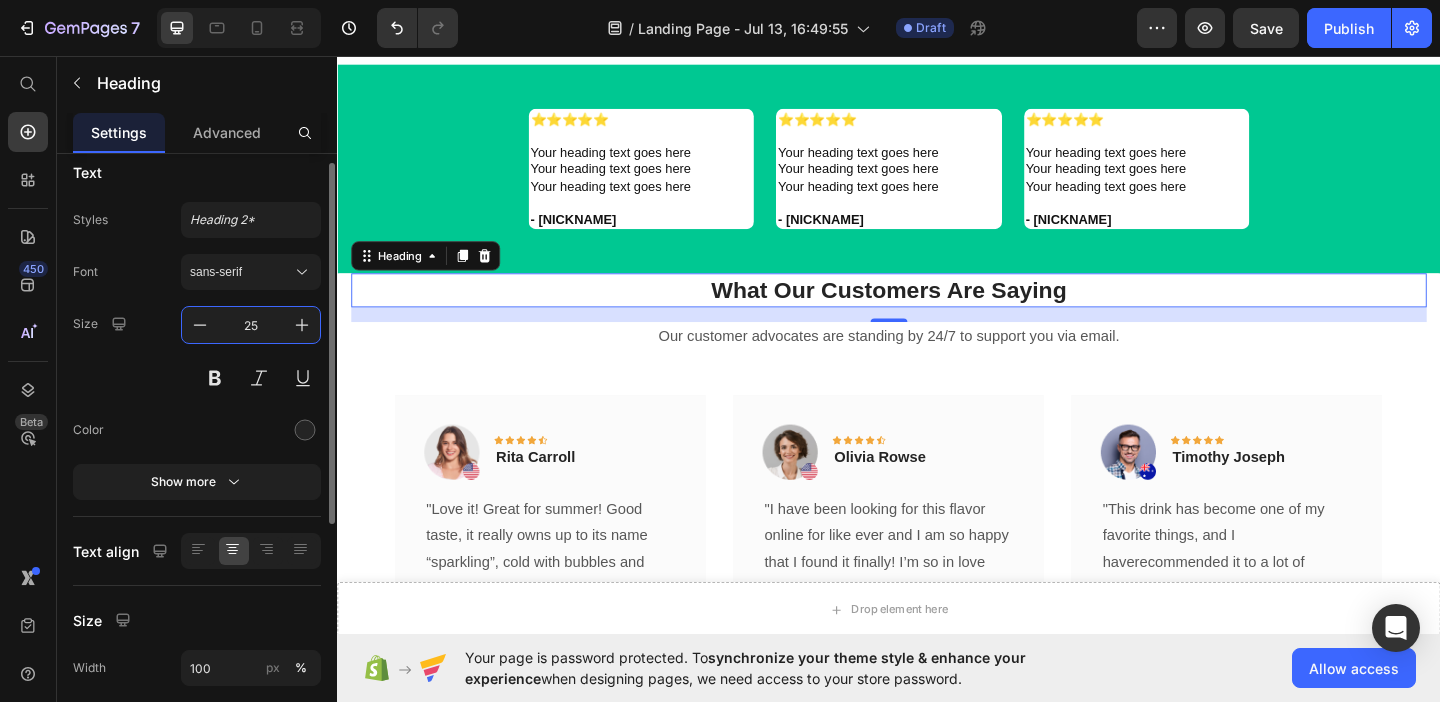 type on "25" 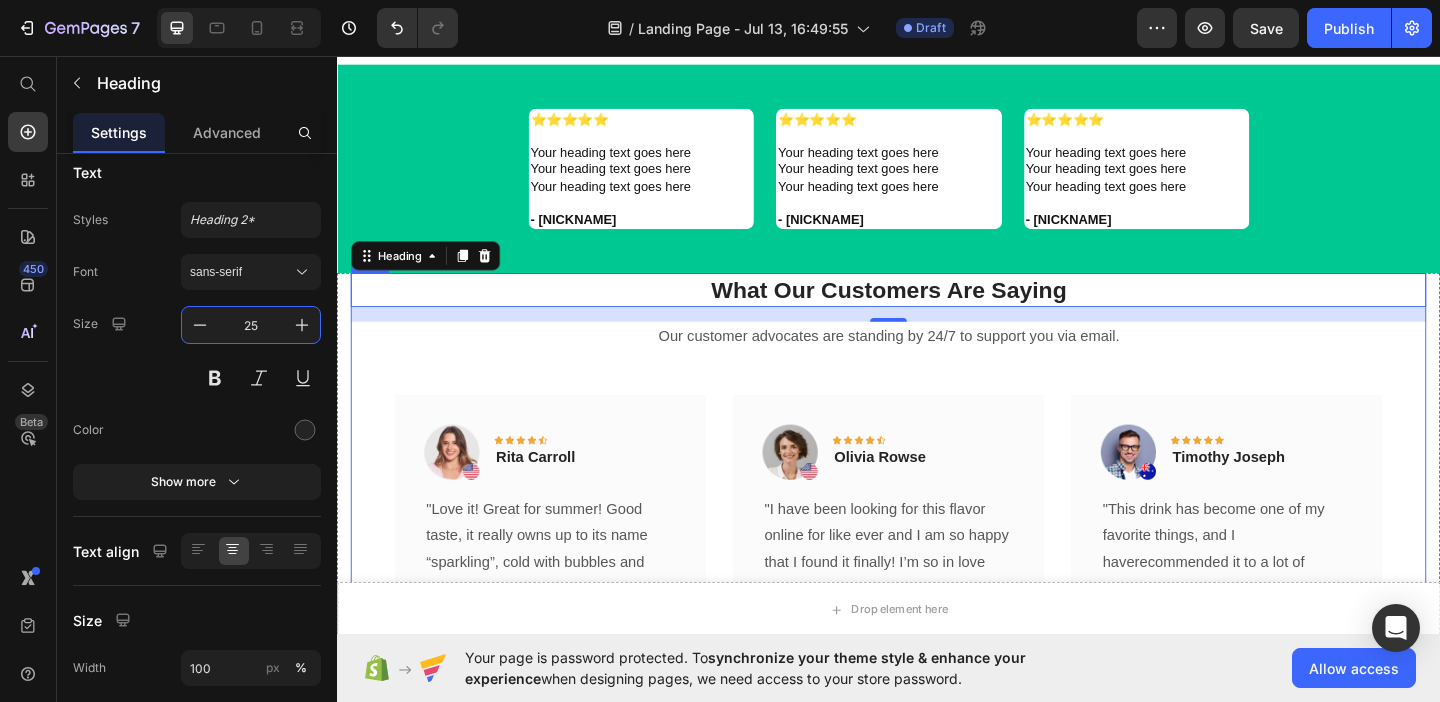 click on "What Our Customers Are Saying Heading   16 Our customer advocates are standing by 24/7 to support you via email. Text block
Image
Icon
Icon
Icon
Icon
Icon Row Rita Carroll Text block Row "Love it! Great for summer! Good taste, it really owns up to its name “sparkling”, cold with bubbles and lime flavor. When I want that soda feel without drinking a soda, I grab for one of this." Text block                Title Line (P) Images & Gallery Natural Smile Guide (P) Title €19,99 (P) Price €49,99 (P) Price Row Buy Now (P) Cart Button Product Row Image
Icon
Icon
Icon
Icon
Icon Row Olivia Rowse Text block Row "I have been looking for this flavor online for like ever and I am so happy that I found it finally! I’m so in love with this, it really is a great tasting water, super fast shipping.  Thanks." Text block                Title Row" at bounding box center (937, 623) 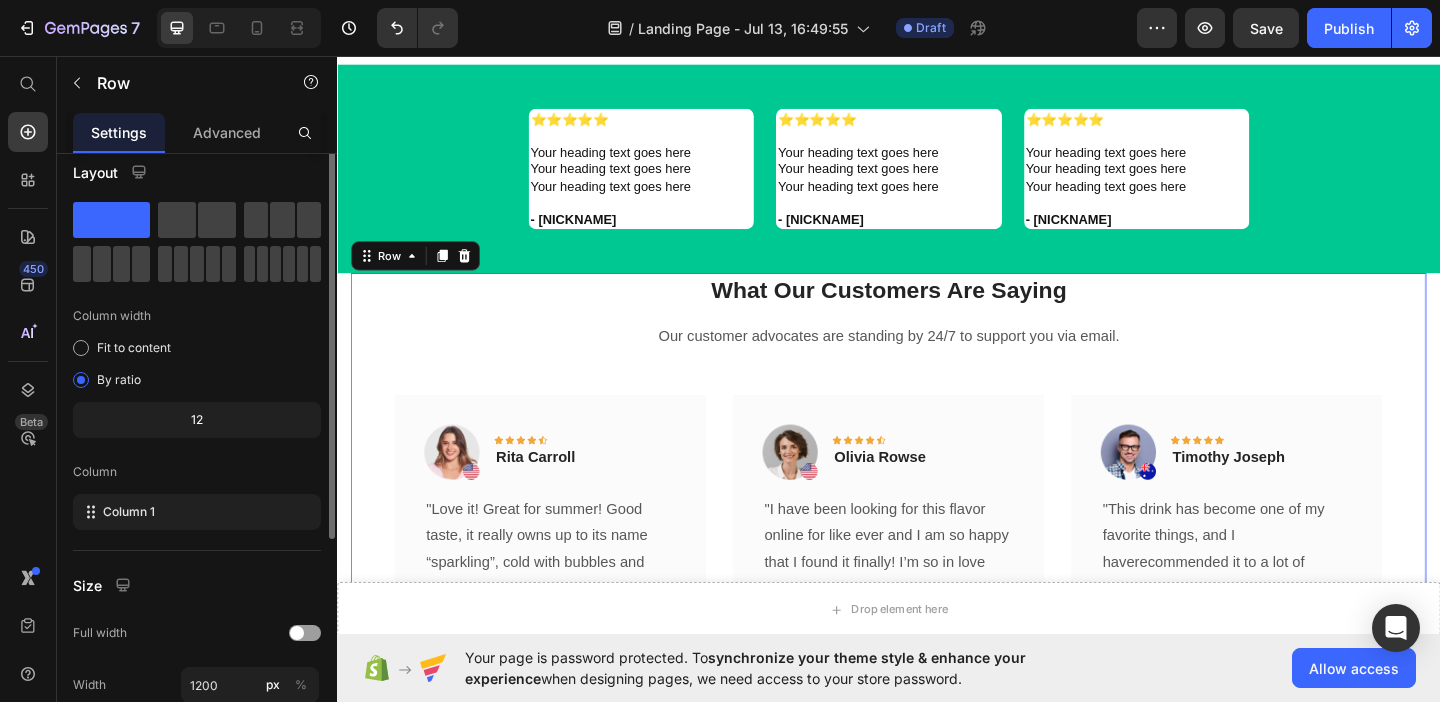 scroll, scrollTop: 0, scrollLeft: 0, axis: both 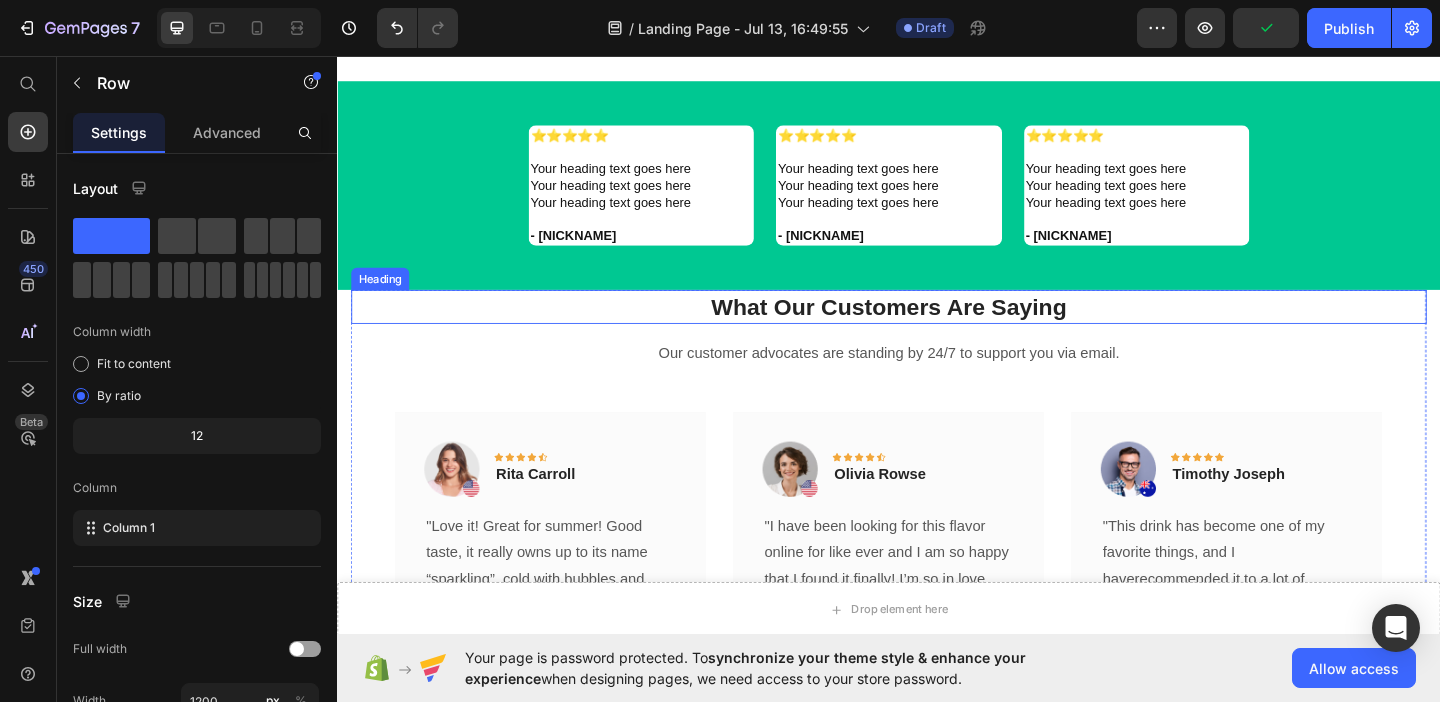 click on "What Our Customers Are Saying" at bounding box center [937, 328] 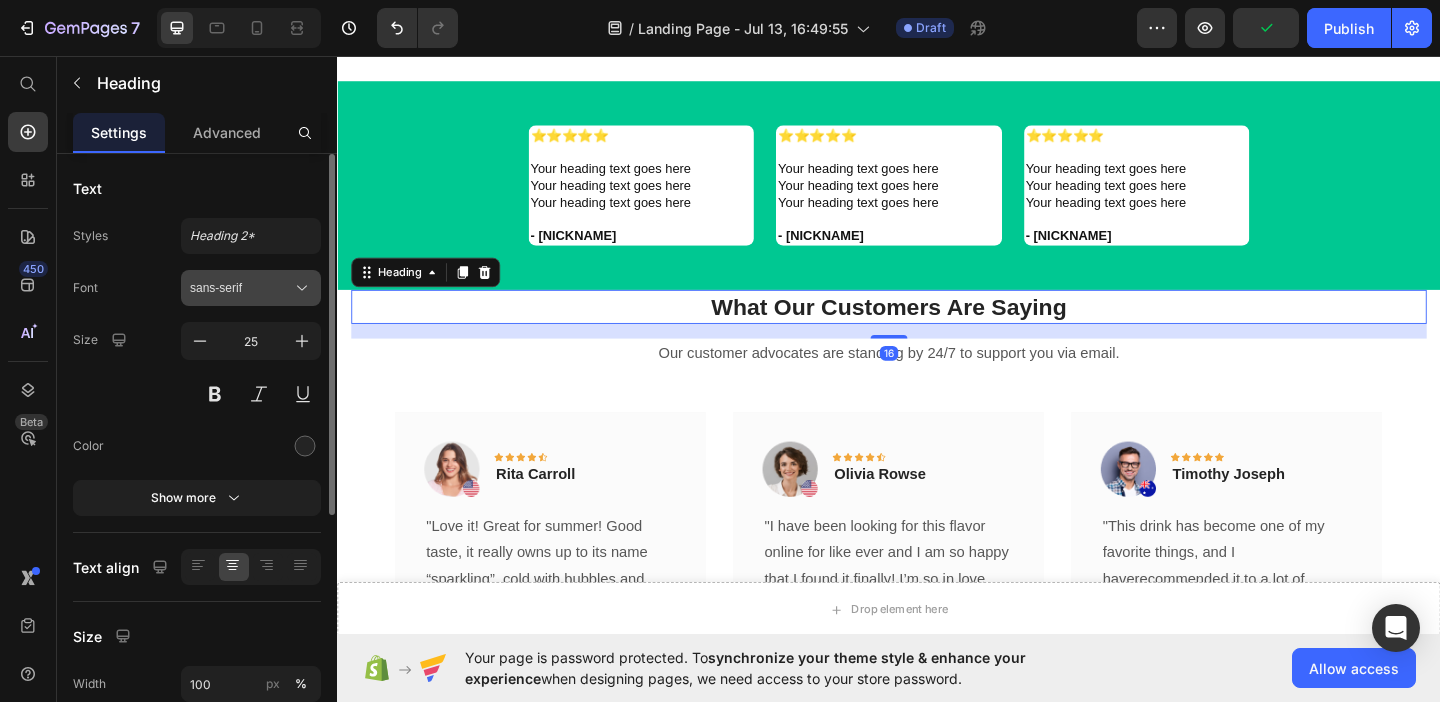 click on "sans-serif" at bounding box center (241, 288) 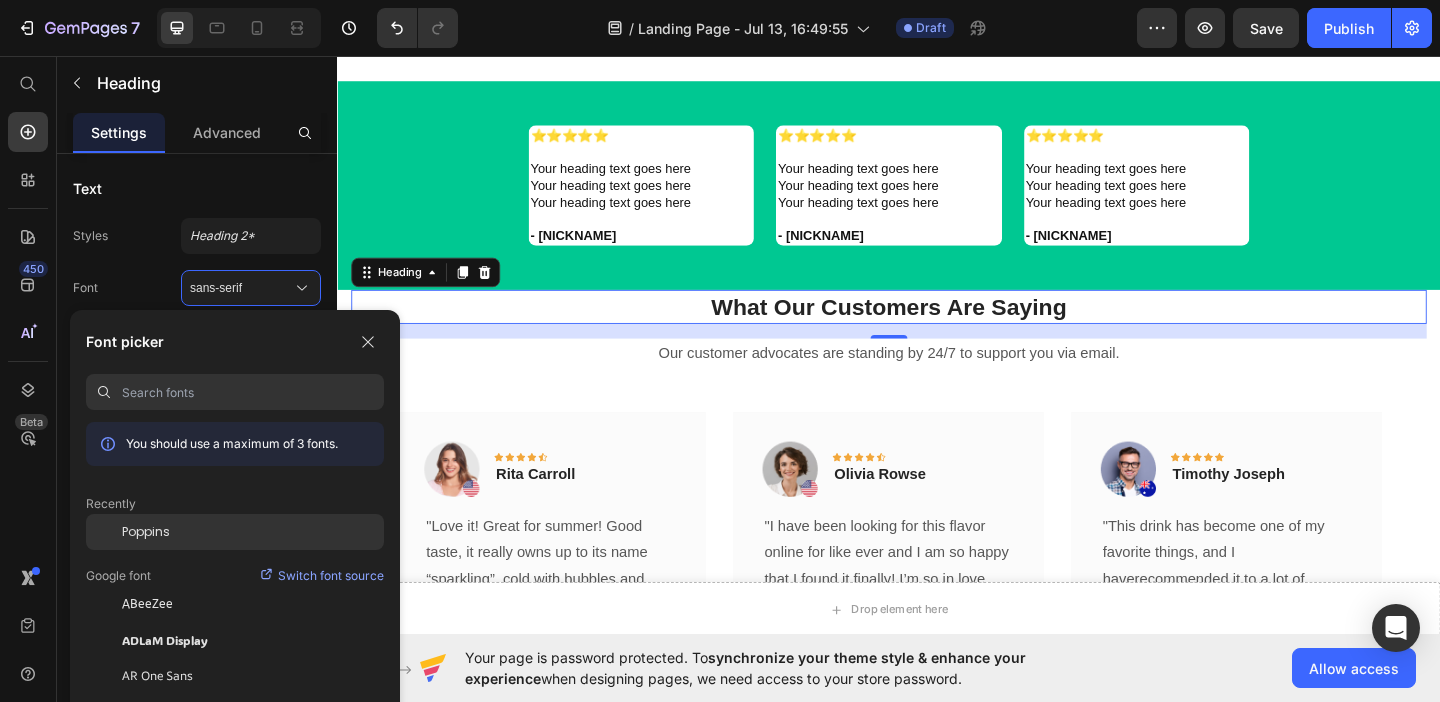 click on "Poppins" 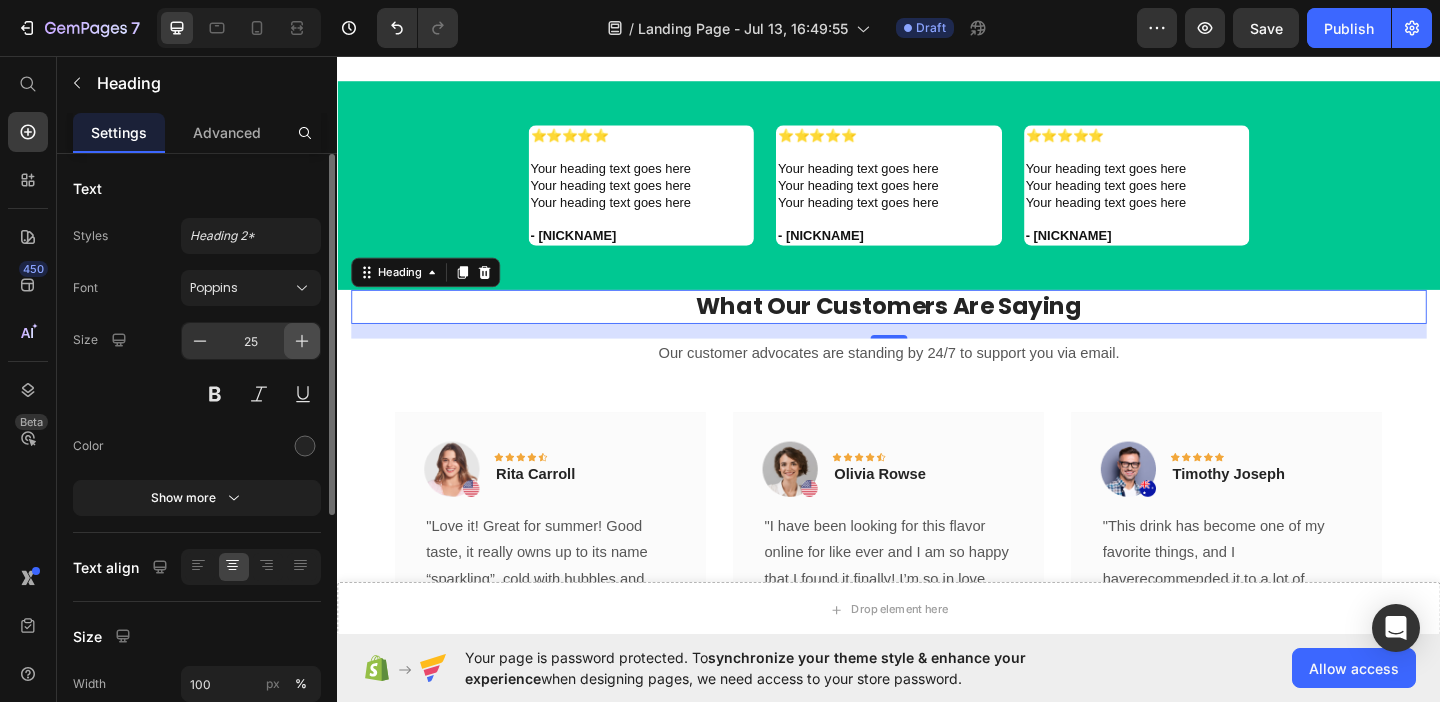 click 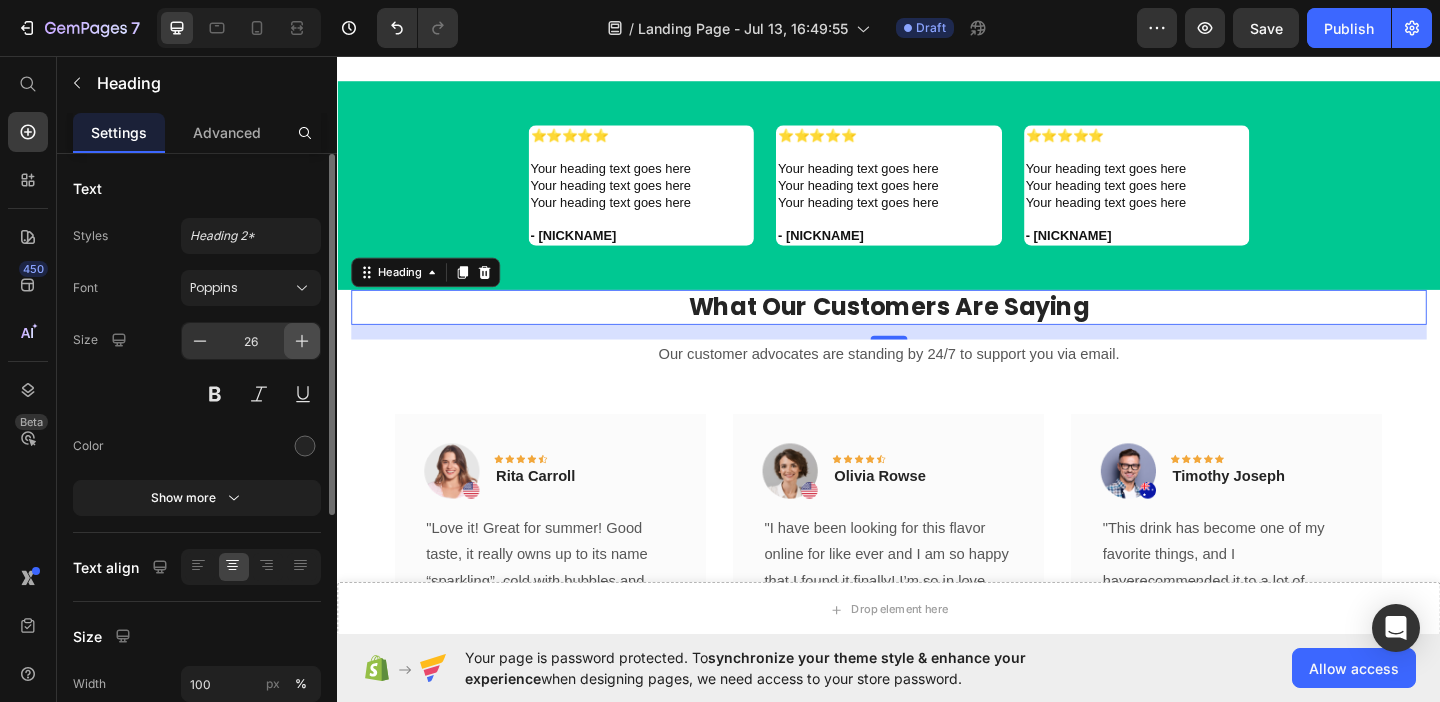 click 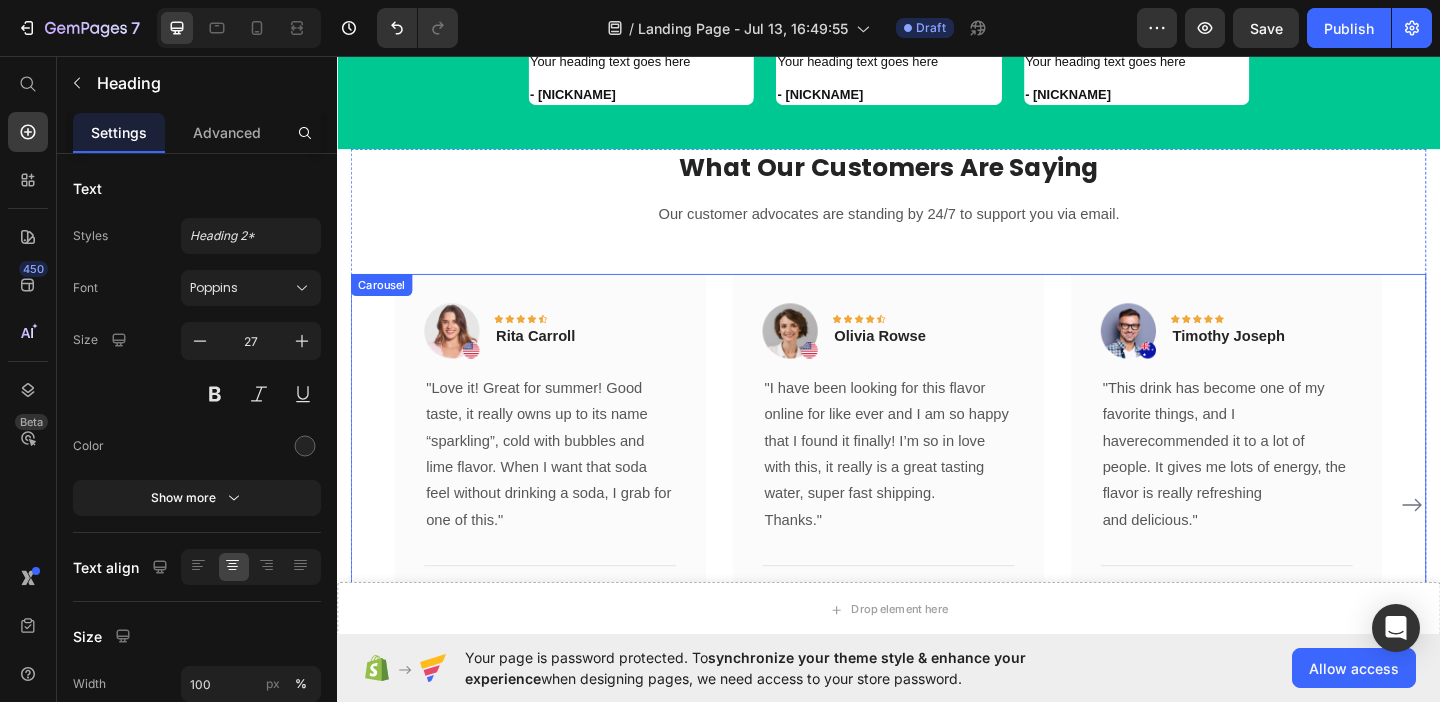 scroll, scrollTop: 968, scrollLeft: 0, axis: vertical 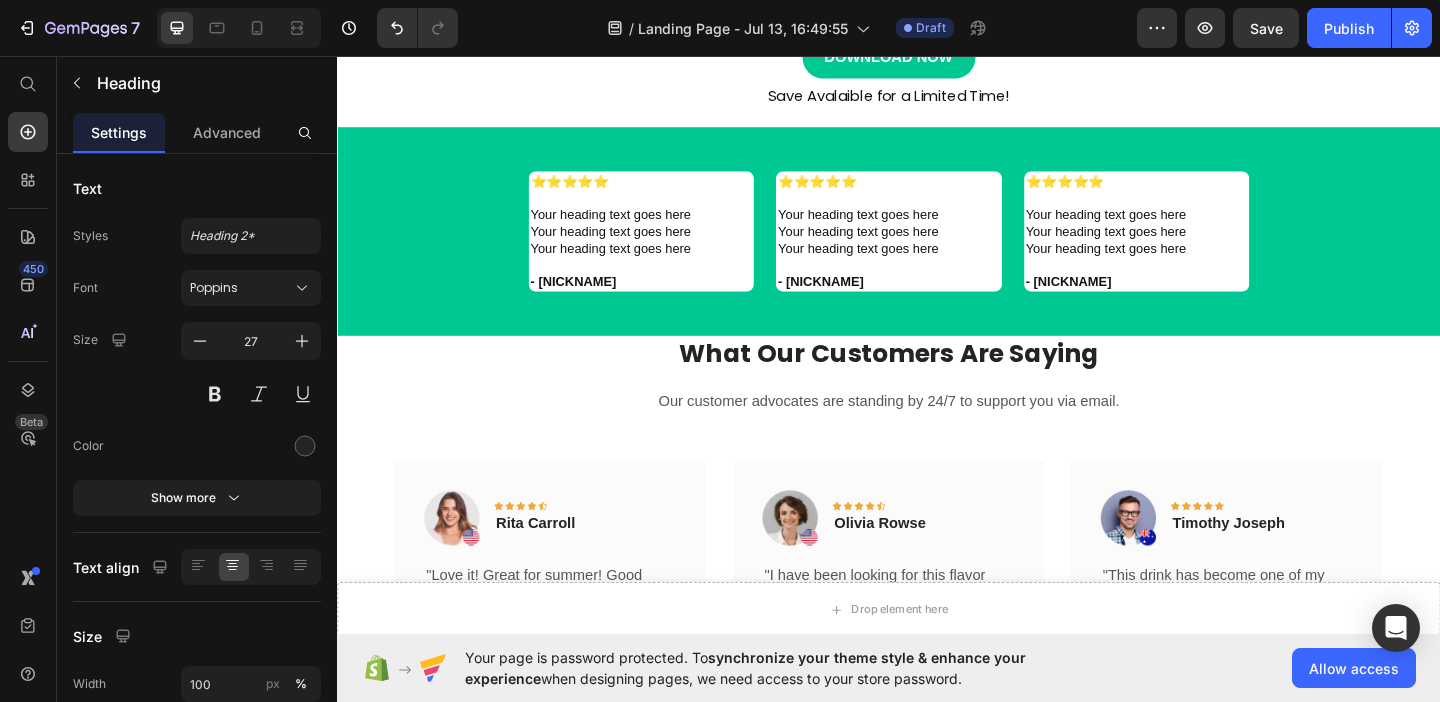 click on "What Our Customers Are Saying" at bounding box center [937, 379] 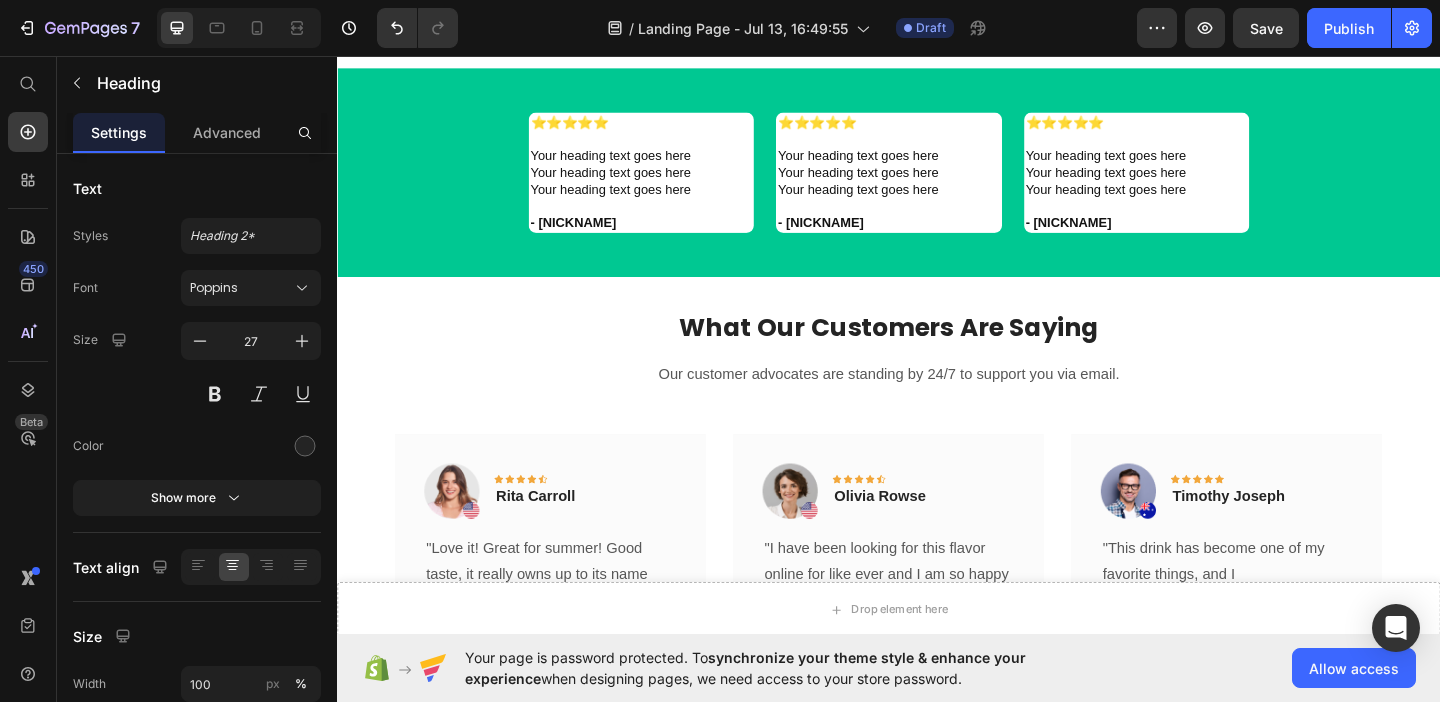 scroll, scrollTop: 1035, scrollLeft: 0, axis: vertical 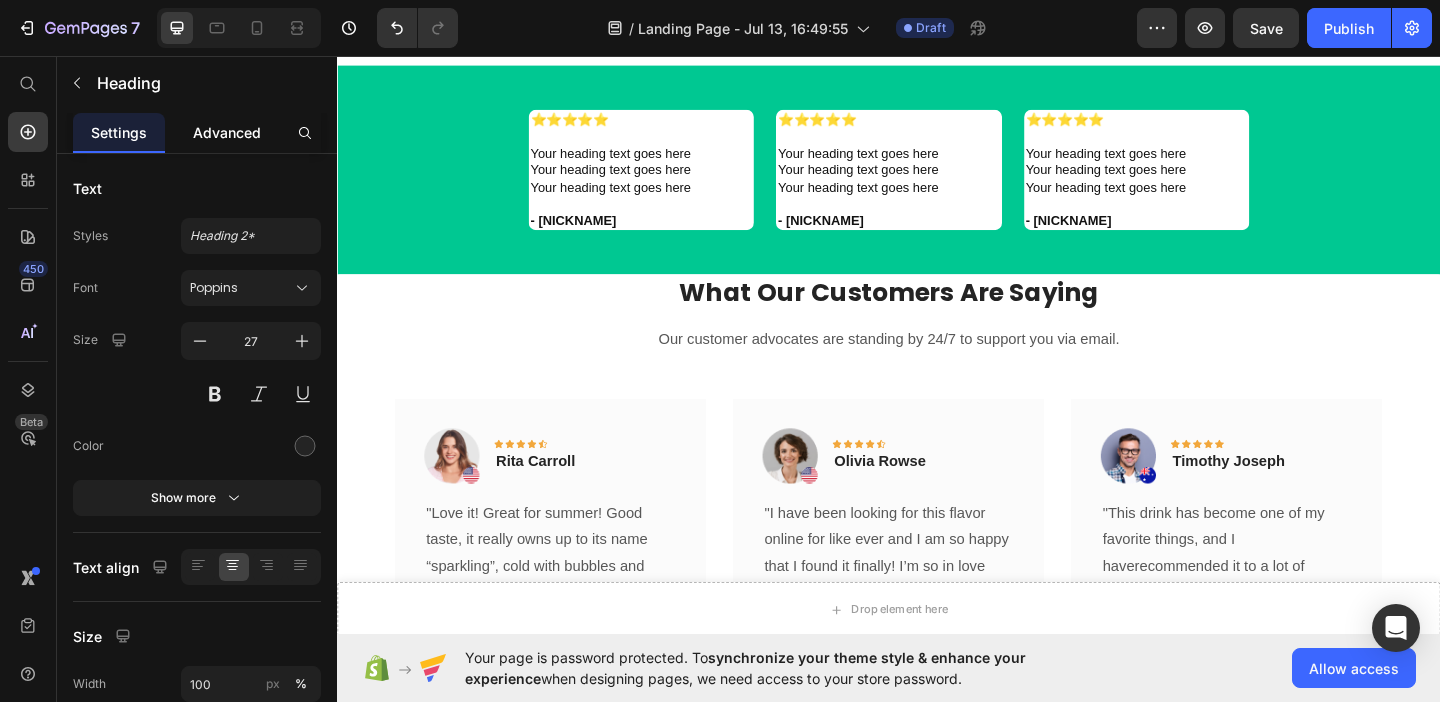 click on "Advanced" at bounding box center [227, 132] 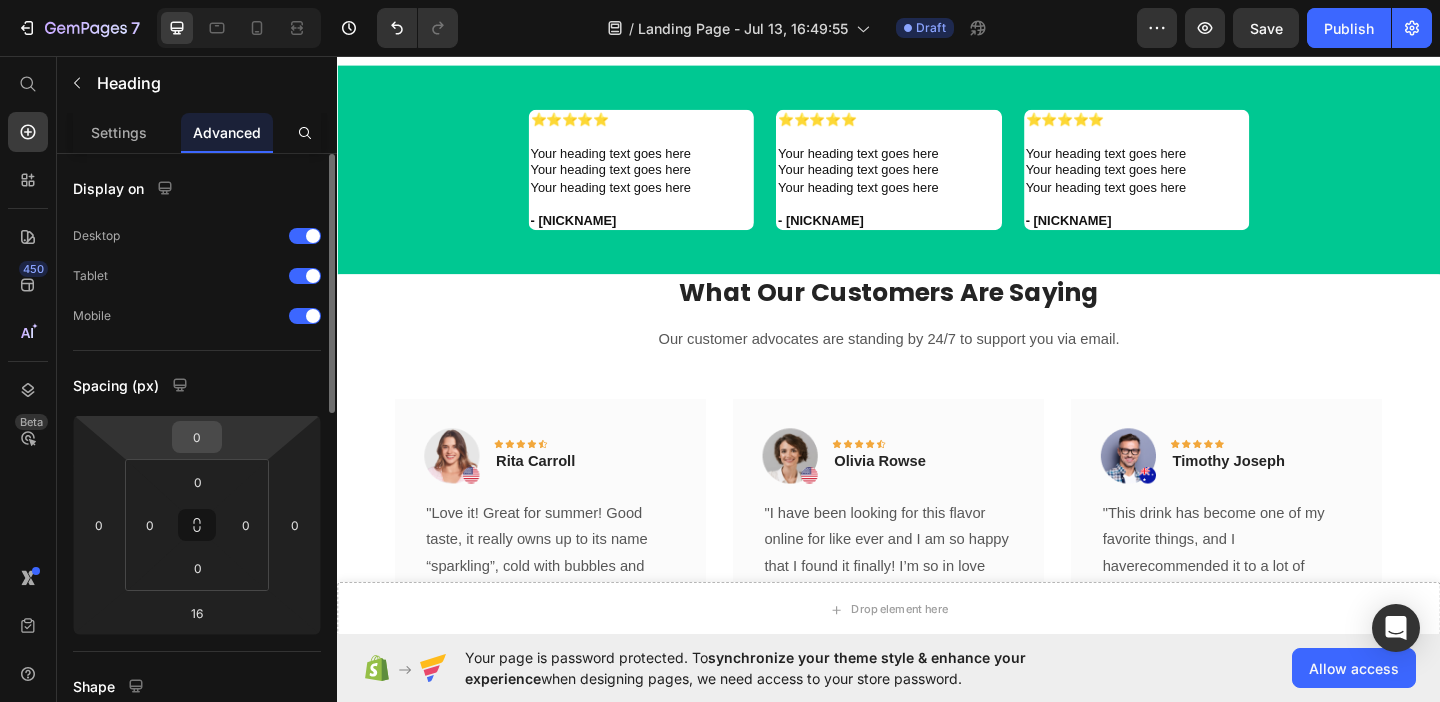 click on "0" at bounding box center [197, 437] 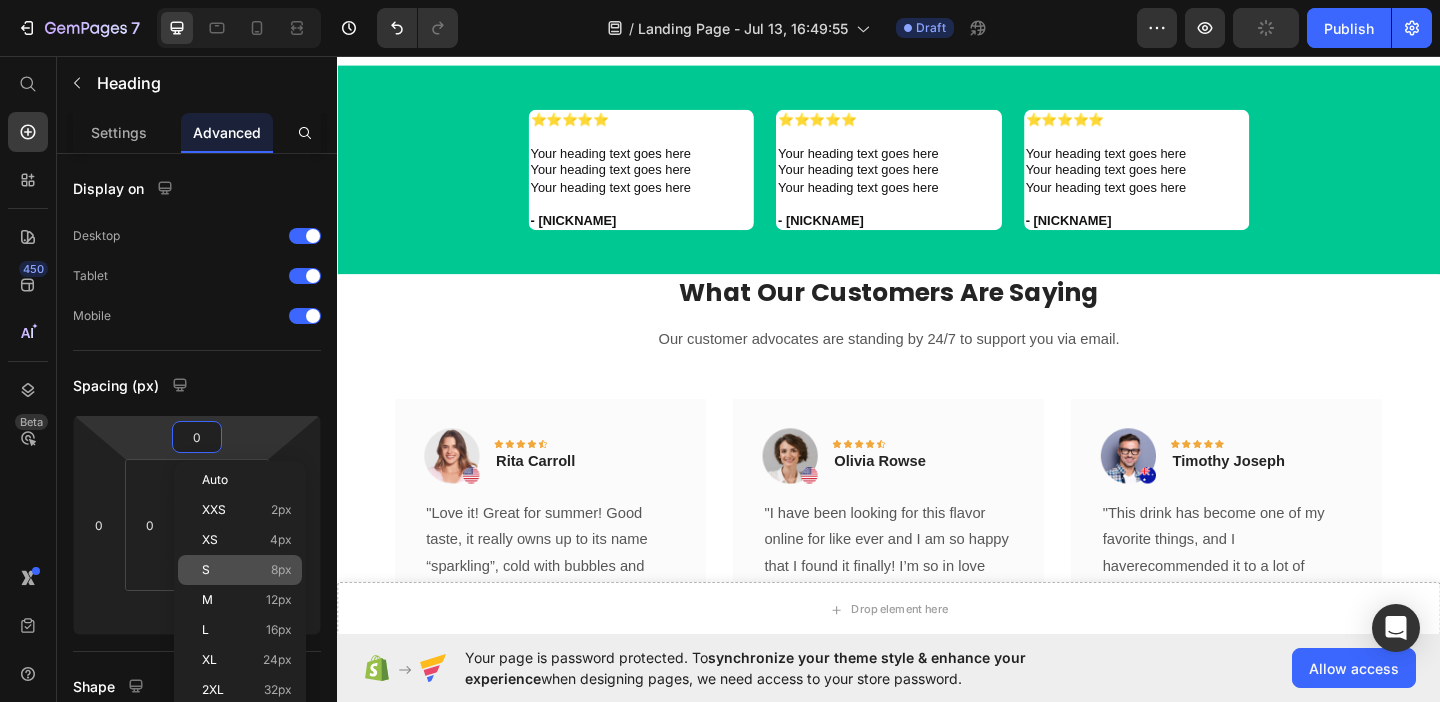 click on "S 8px" 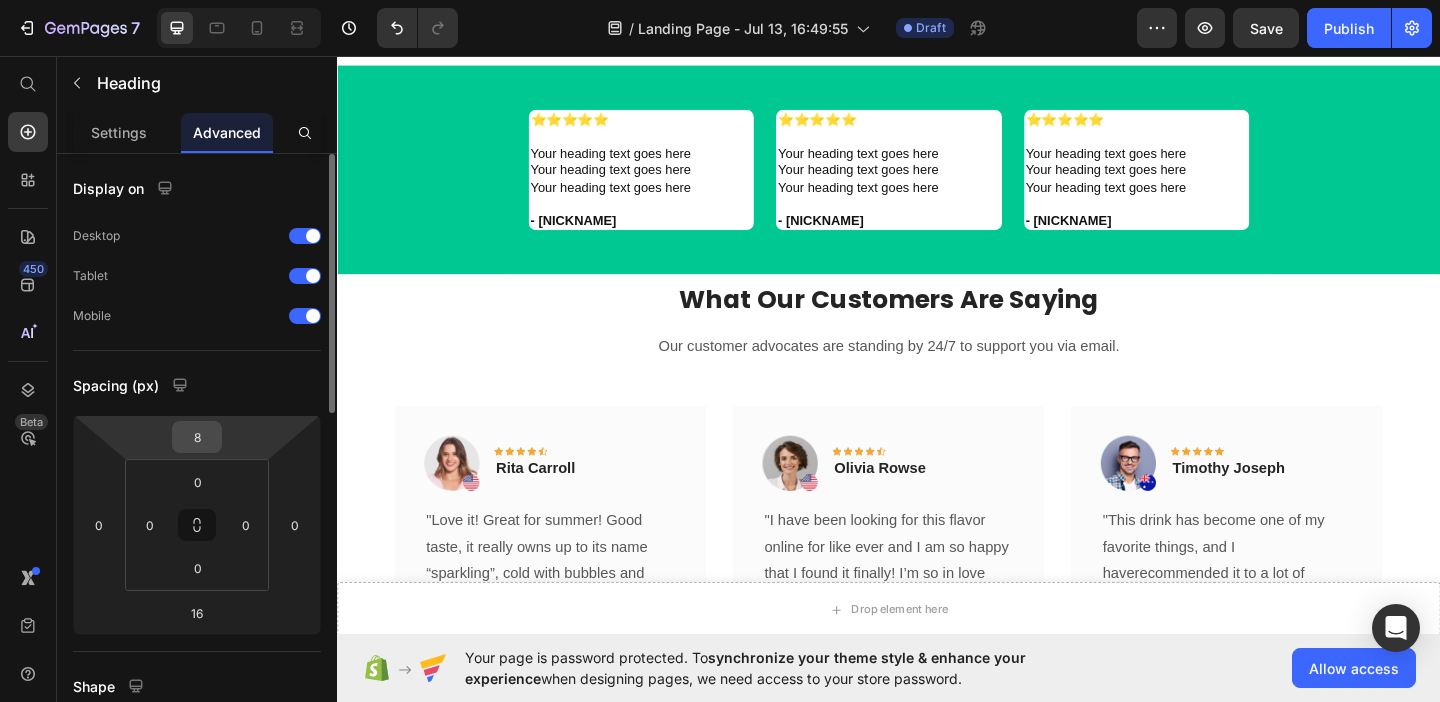 click on "8" at bounding box center [197, 437] 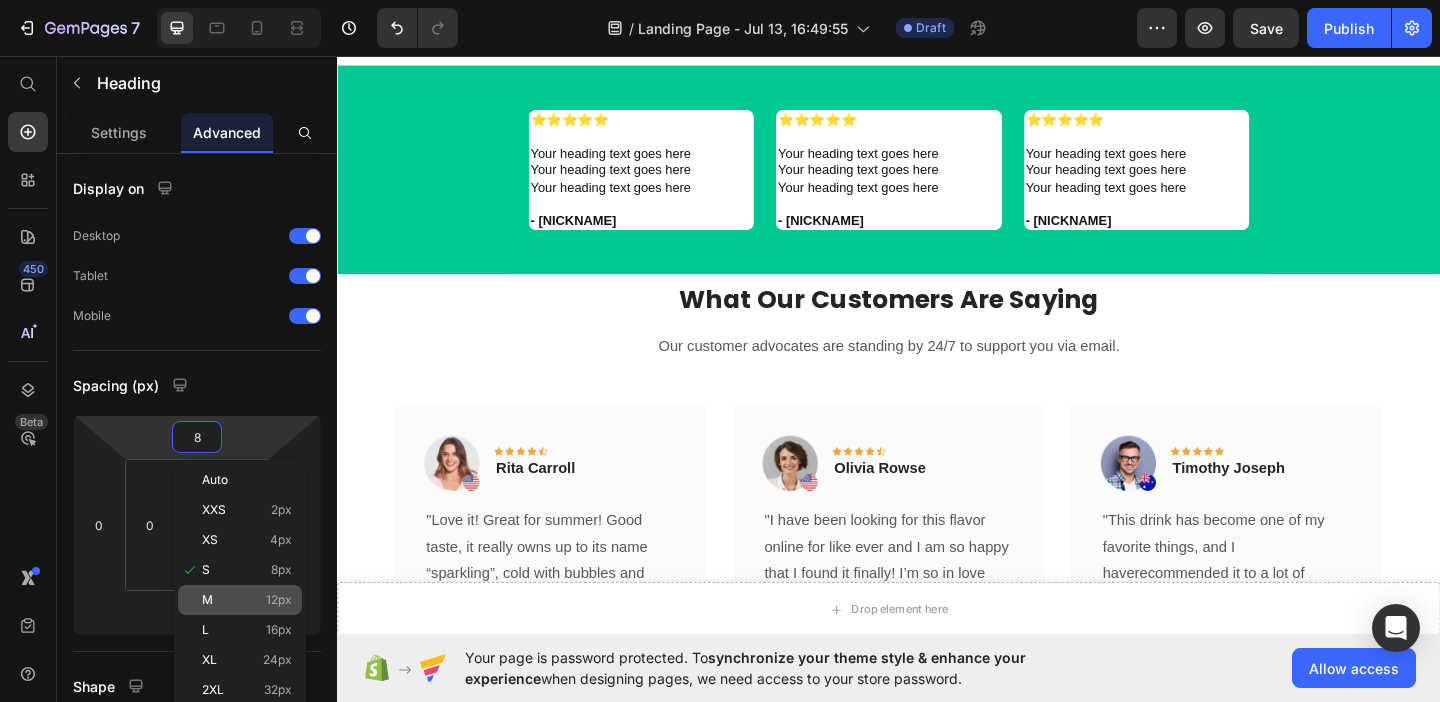 click on "M 12px" at bounding box center [247, 600] 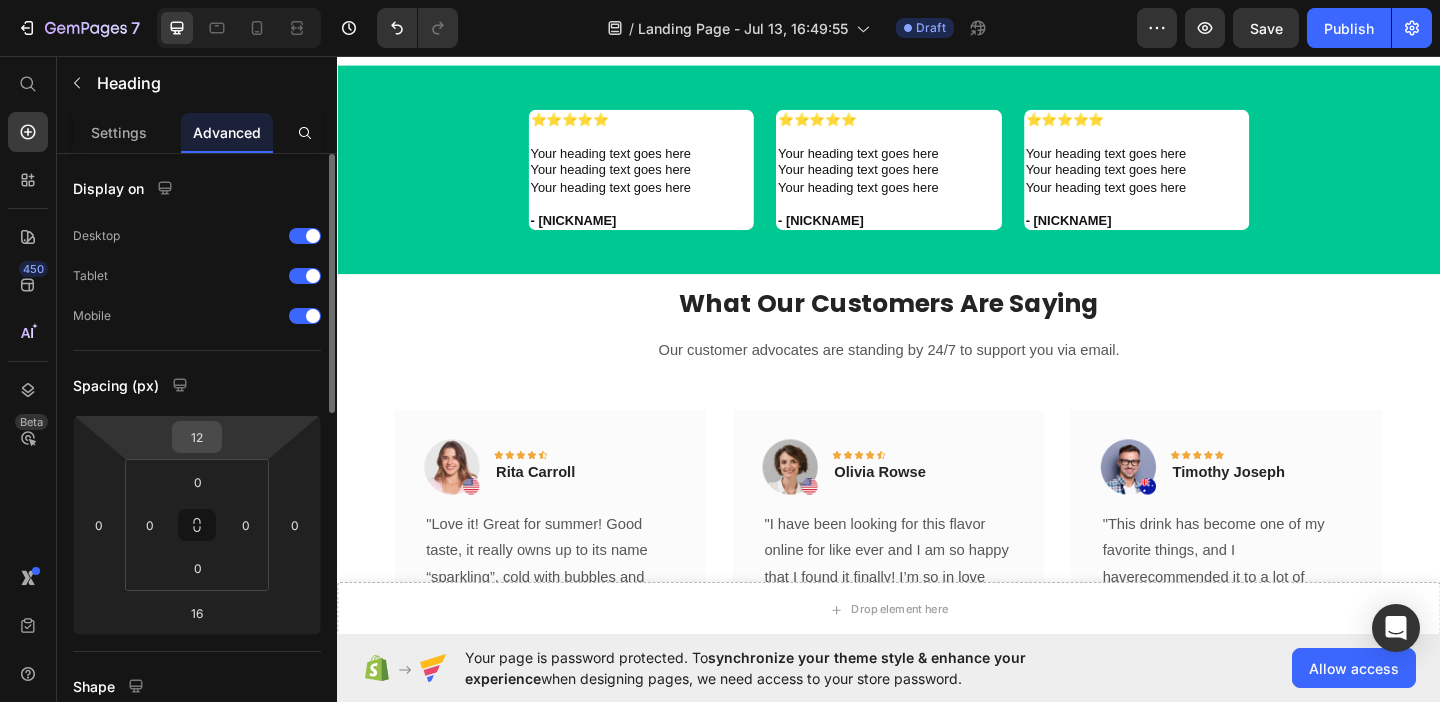 click on "12" at bounding box center [197, 437] 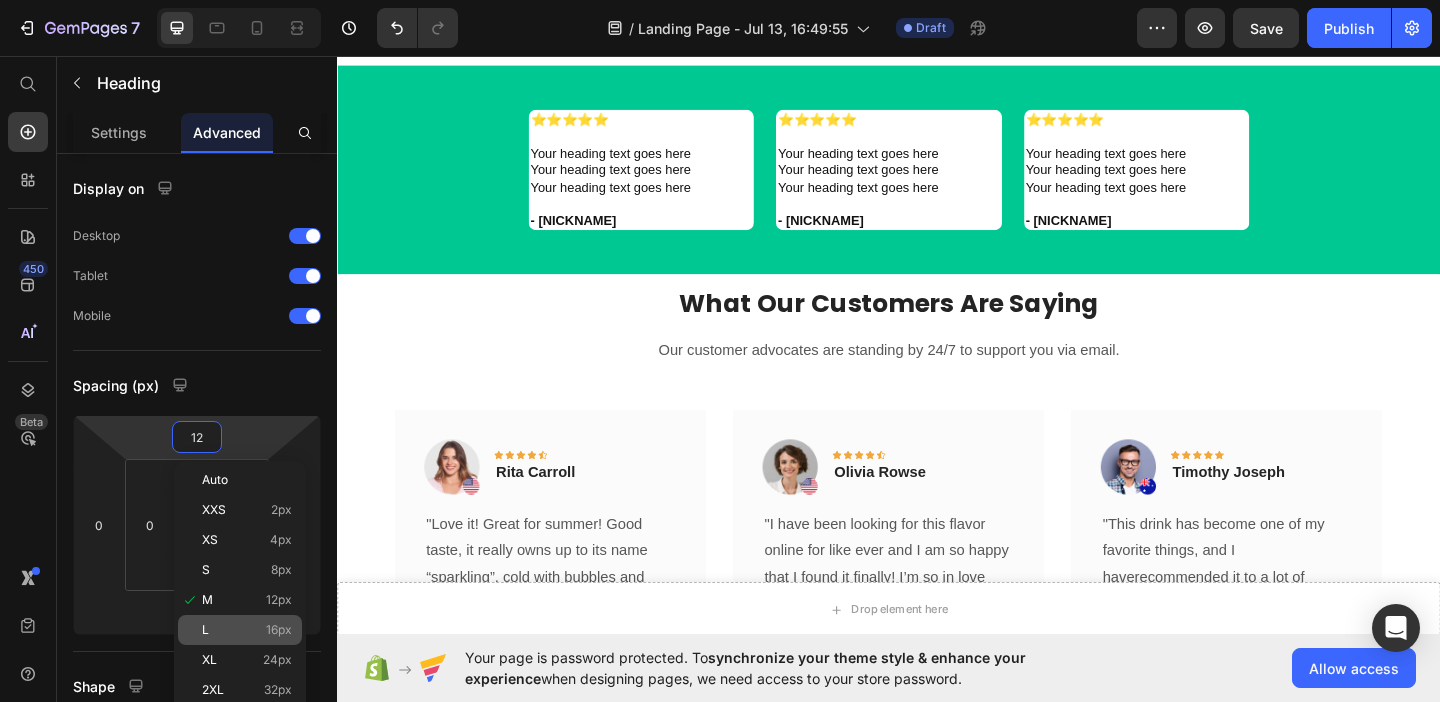 click on "L 16px" at bounding box center [247, 630] 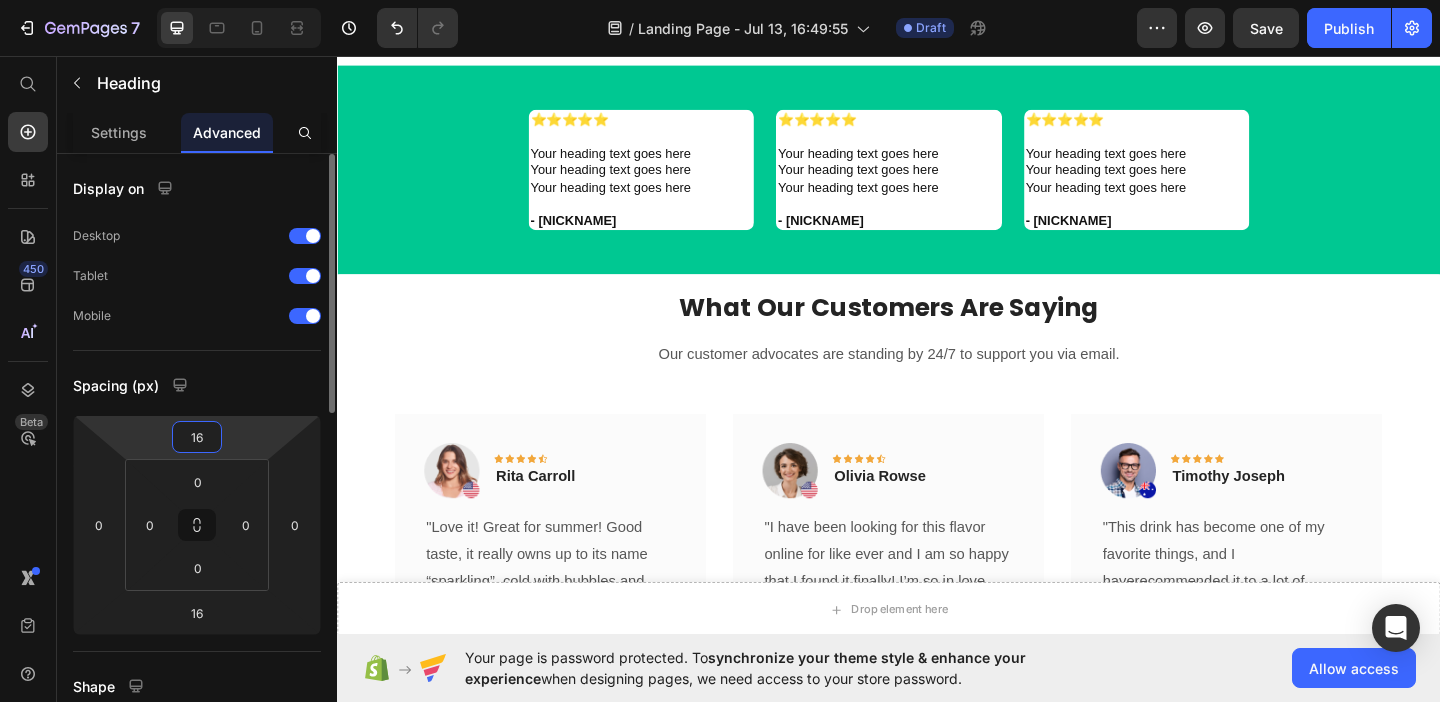 click on "16" at bounding box center [197, 437] 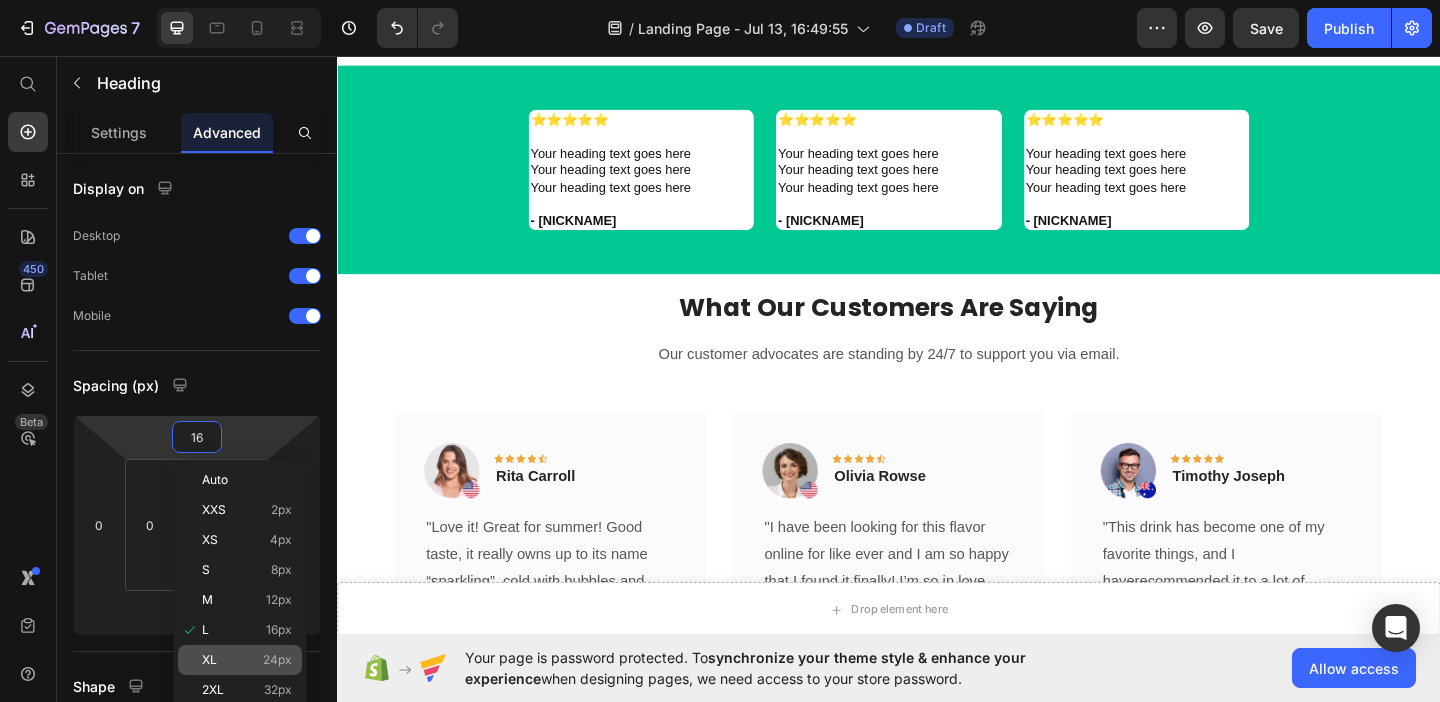 click on "XL" at bounding box center (209, 660) 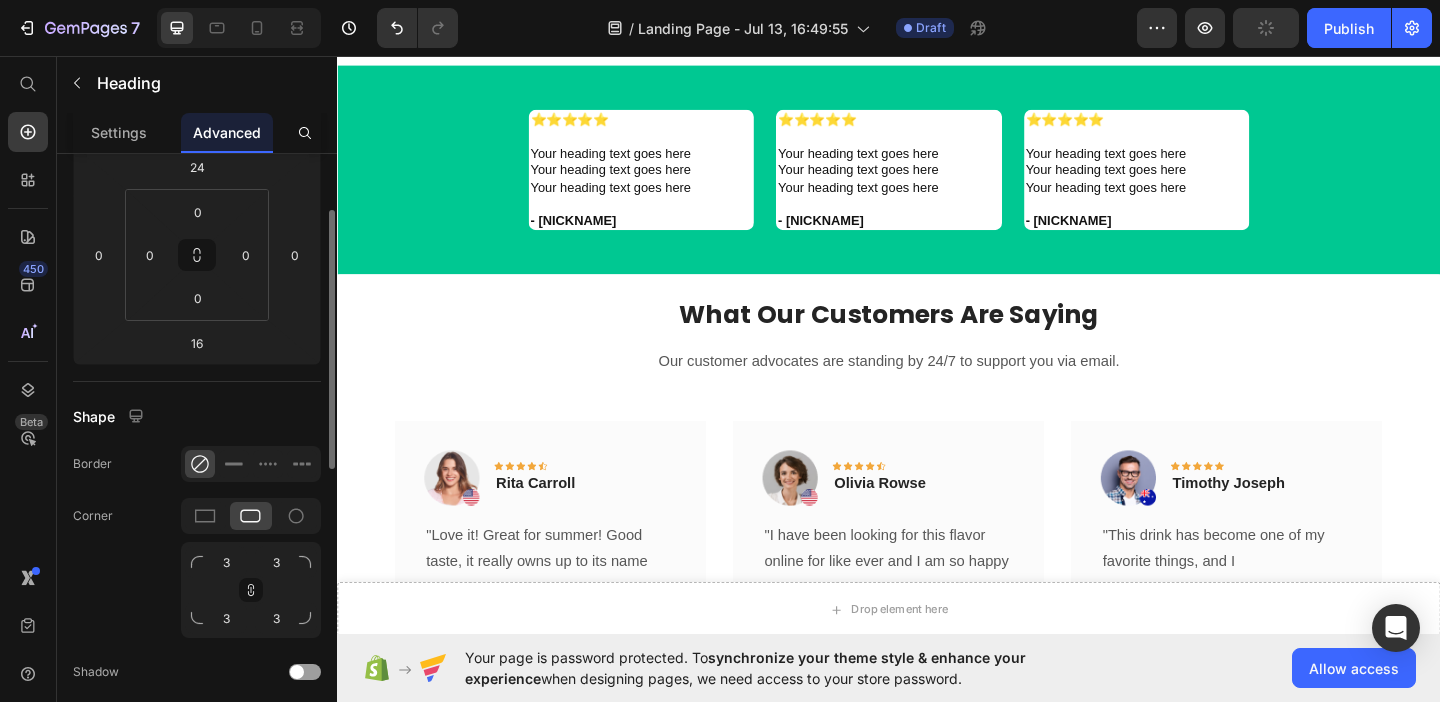 scroll, scrollTop: 228, scrollLeft: 0, axis: vertical 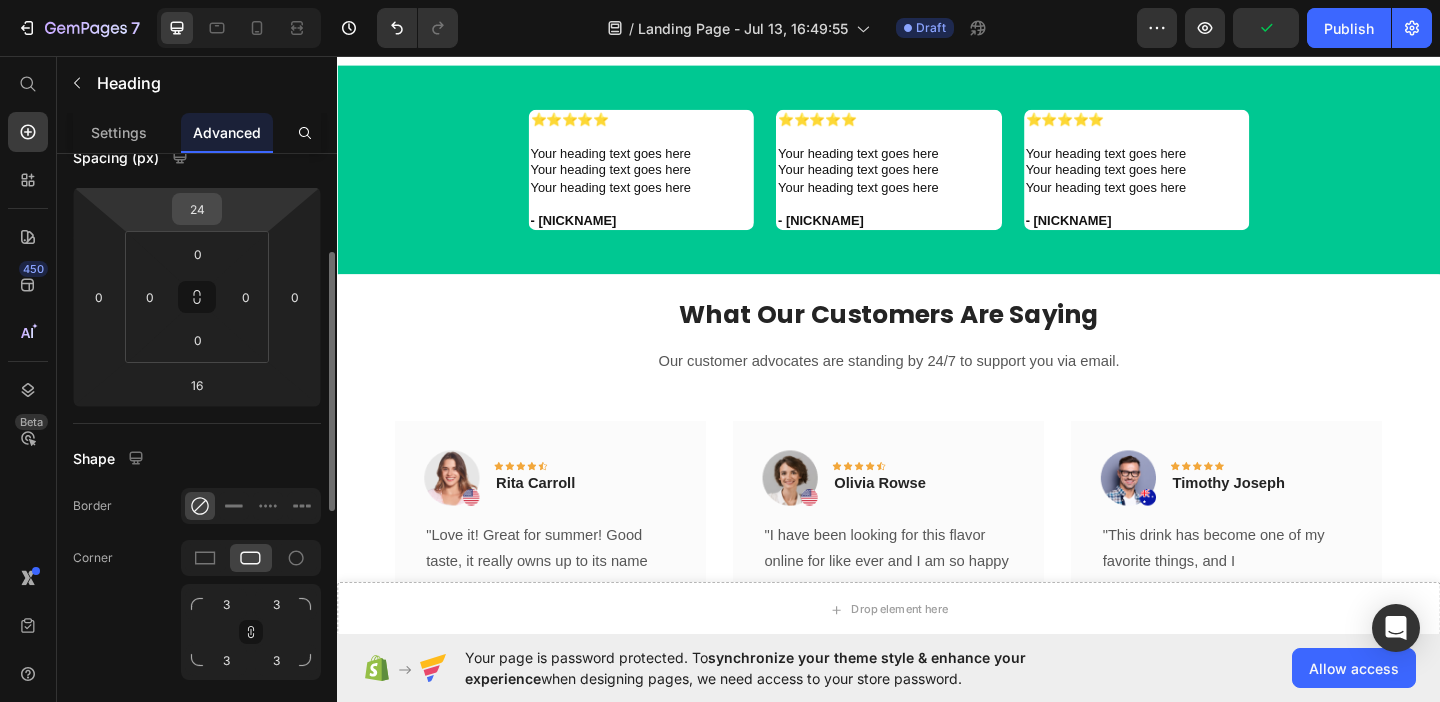 click on "24" at bounding box center [197, 209] 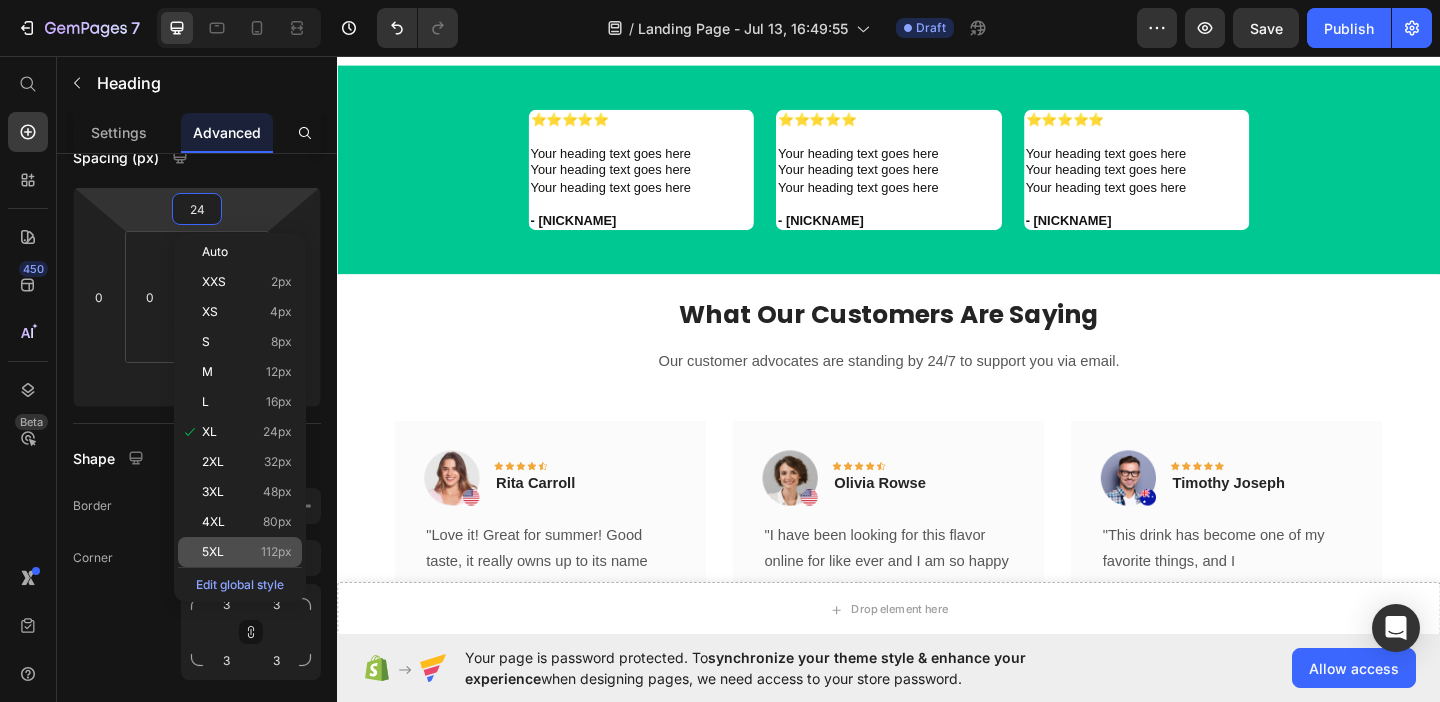 click on "5XL 112px" at bounding box center [247, 552] 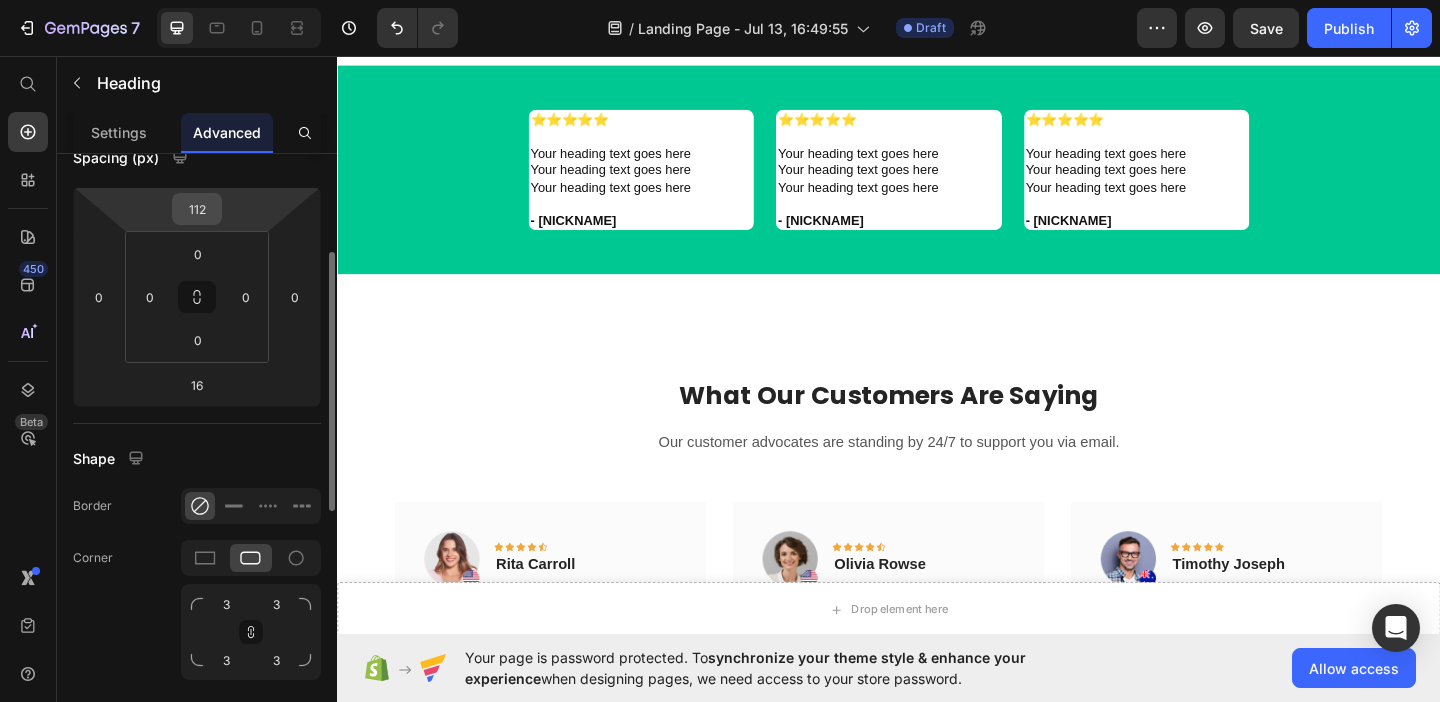 click on "112" at bounding box center [197, 209] 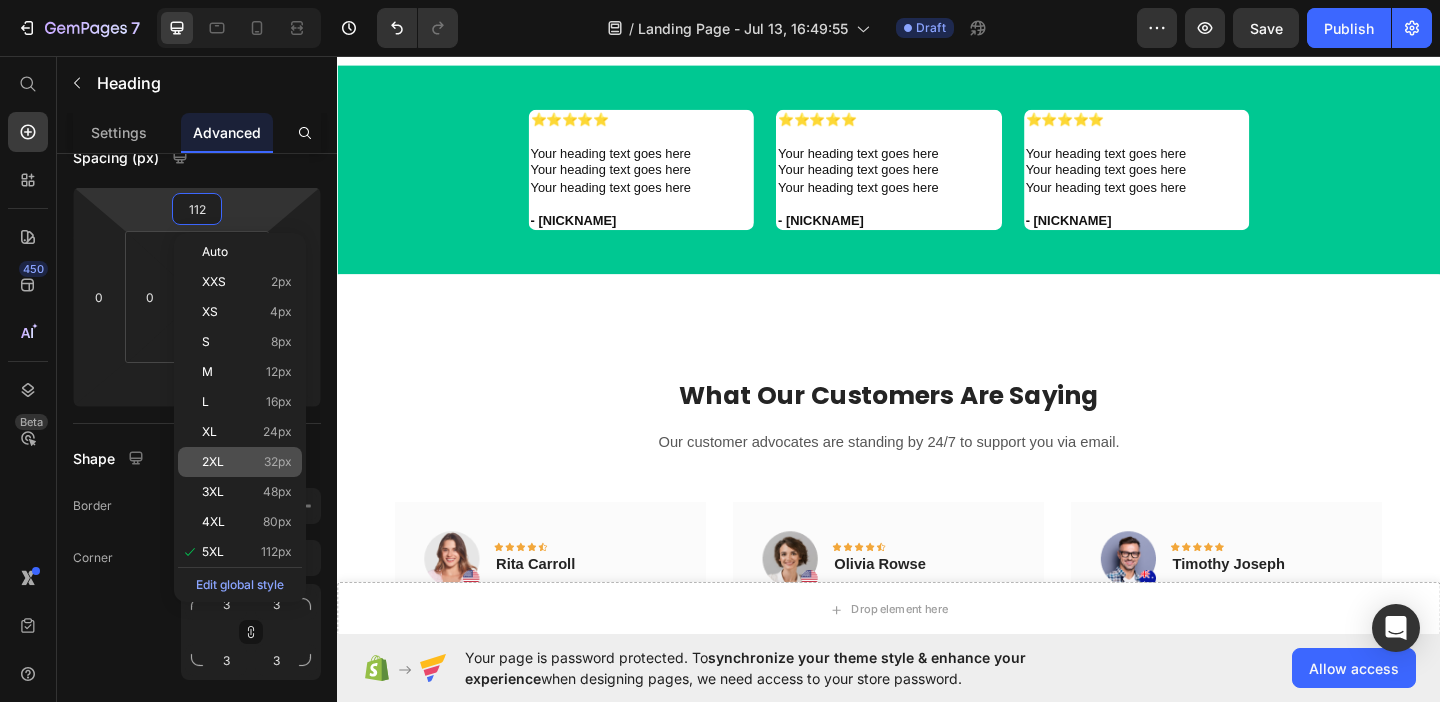 click on "2XL 32px" 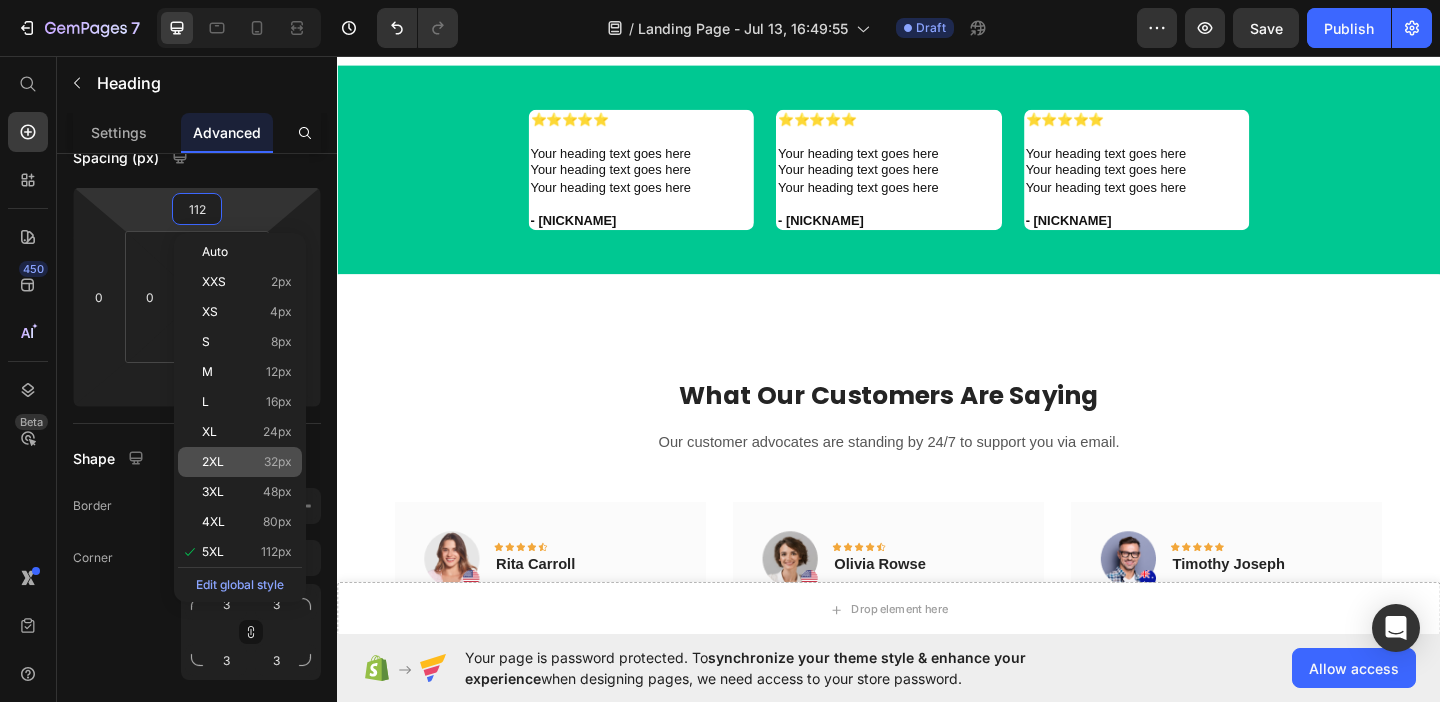 type on "32" 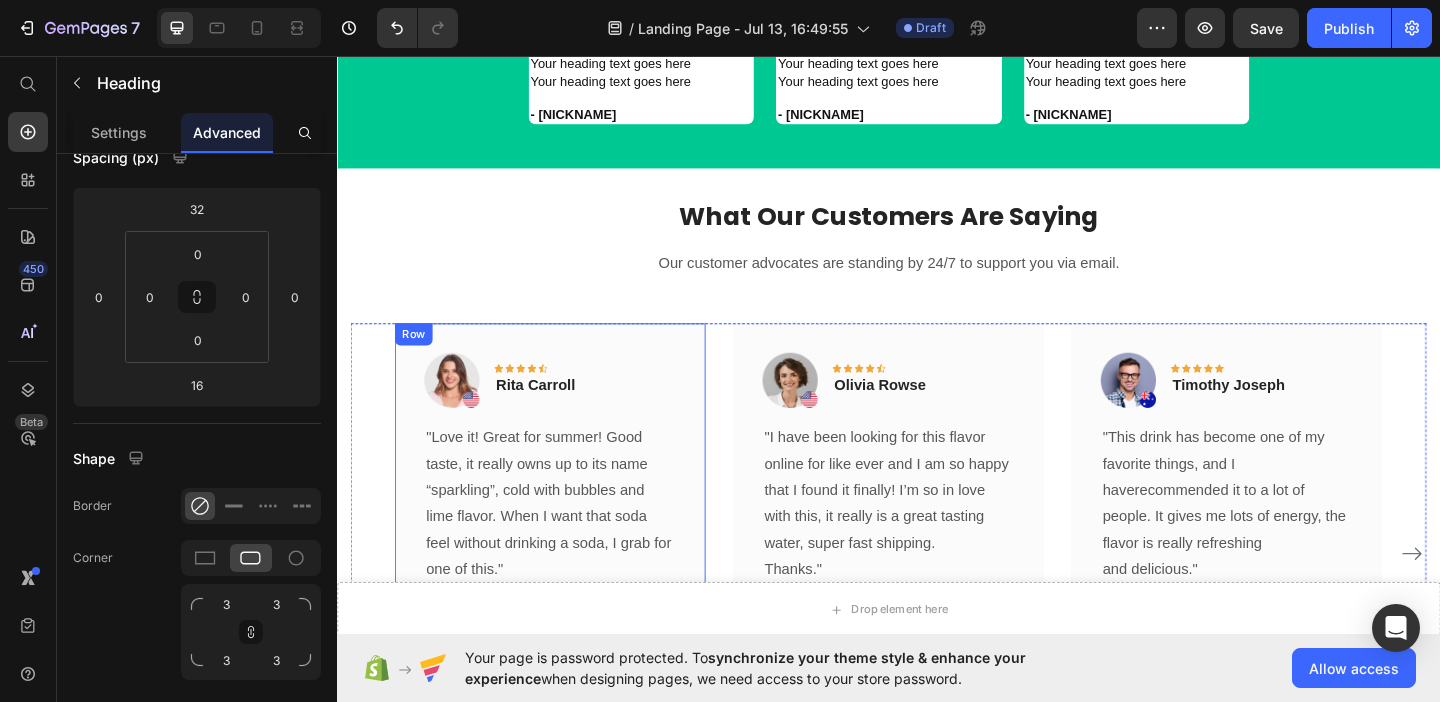 scroll, scrollTop: 1153, scrollLeft: 0, axis: vertical 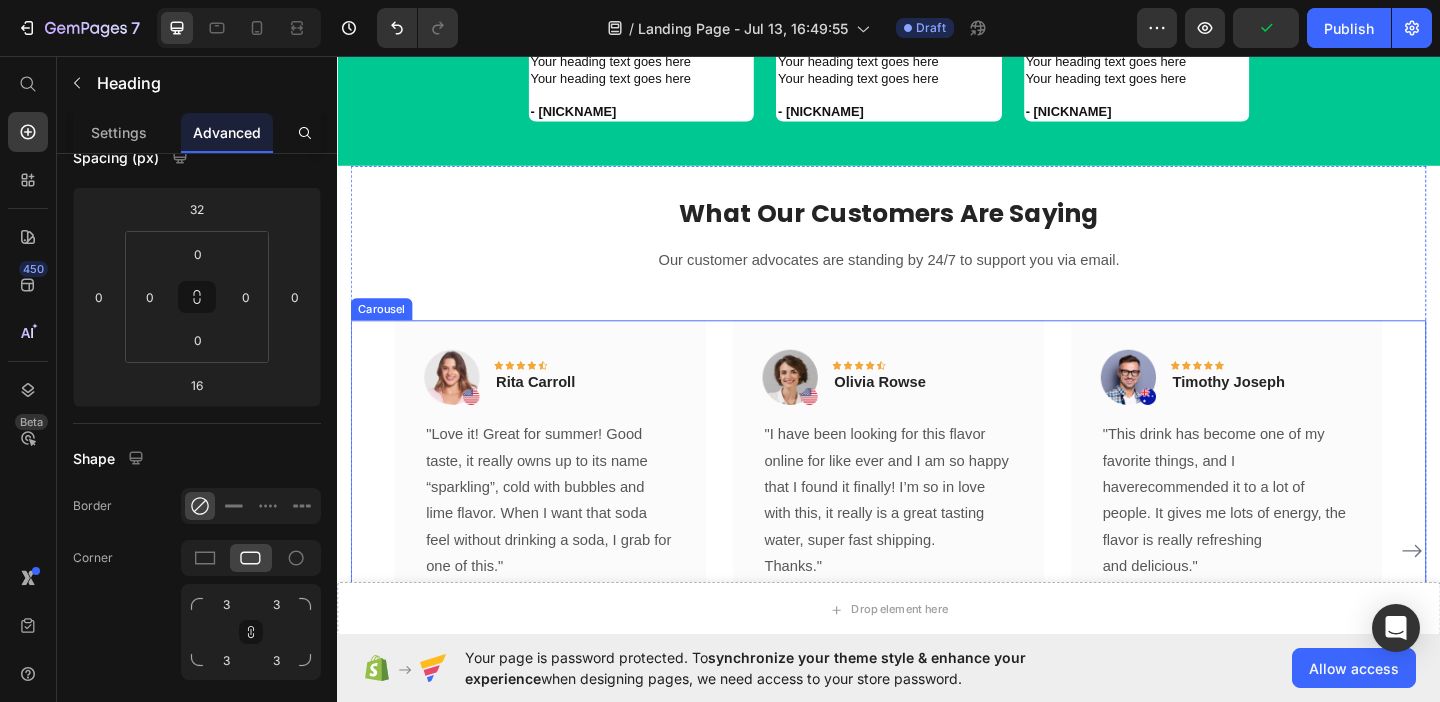 click on "Image
Icon
Icon
Icon
Icon
Icon Row Rita Carroll Text block Row "Love it! Great for summer! Good taste, it really owns up to its name “sparkling”, cold with bubbles and lime flavor. When I want that soda feel without drinking a soda, I grab for one of this." Text block                Title Line (P) Images & Gallery Natural Smile Guide (P) Title €19,99 (P) Price €49,99 (P) Price Row Buy Now (P) Cart Button Product Row Image
Icon
Icon
Icon
Icon
Icon Row Olivia Rowse Text block Row "I have been looking for this flavor online for like ever and I am so happy that I found it finally! I’m so in love with this, it really is a great tasting water, super fast shipping.  Thanks." Text block                Title Line (P) Images & Gallery Natural Smile Guide (P) Title €19,99 (P) Price €49,99 (P) Price Row Buy Now (P) Cart Button Product Row Image Row" at bounding box center (937, 594) 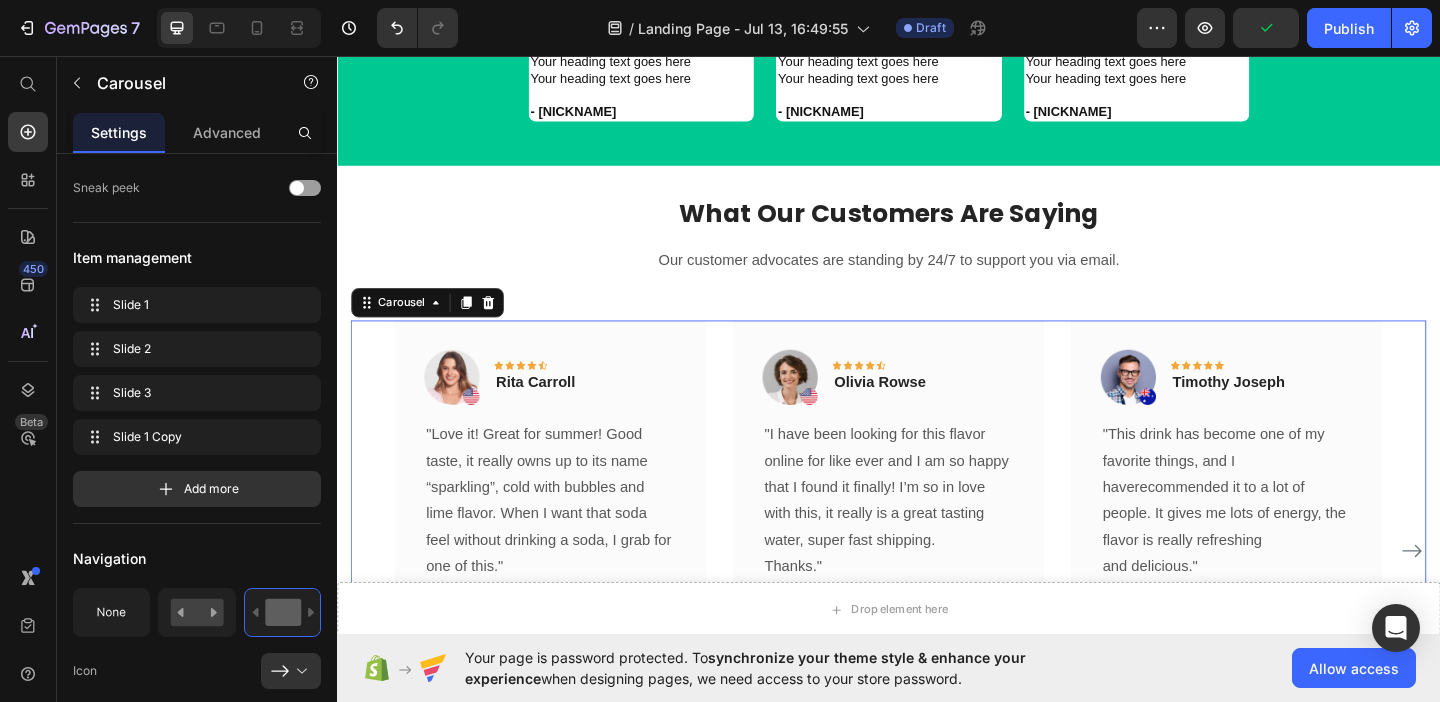 scroll, scrollTop: 0, scrollLeft: 0, axis: both 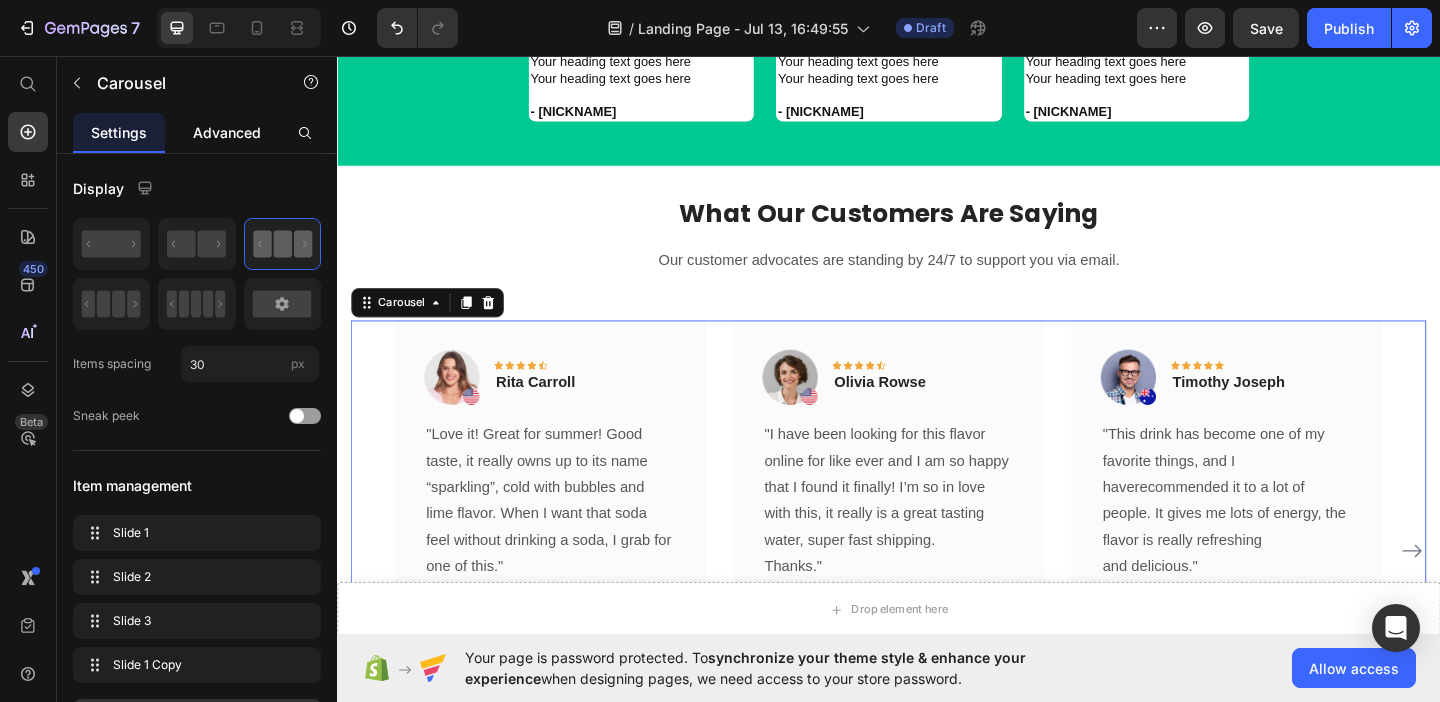 click on "Advanced" at bounding box center (227, 132) 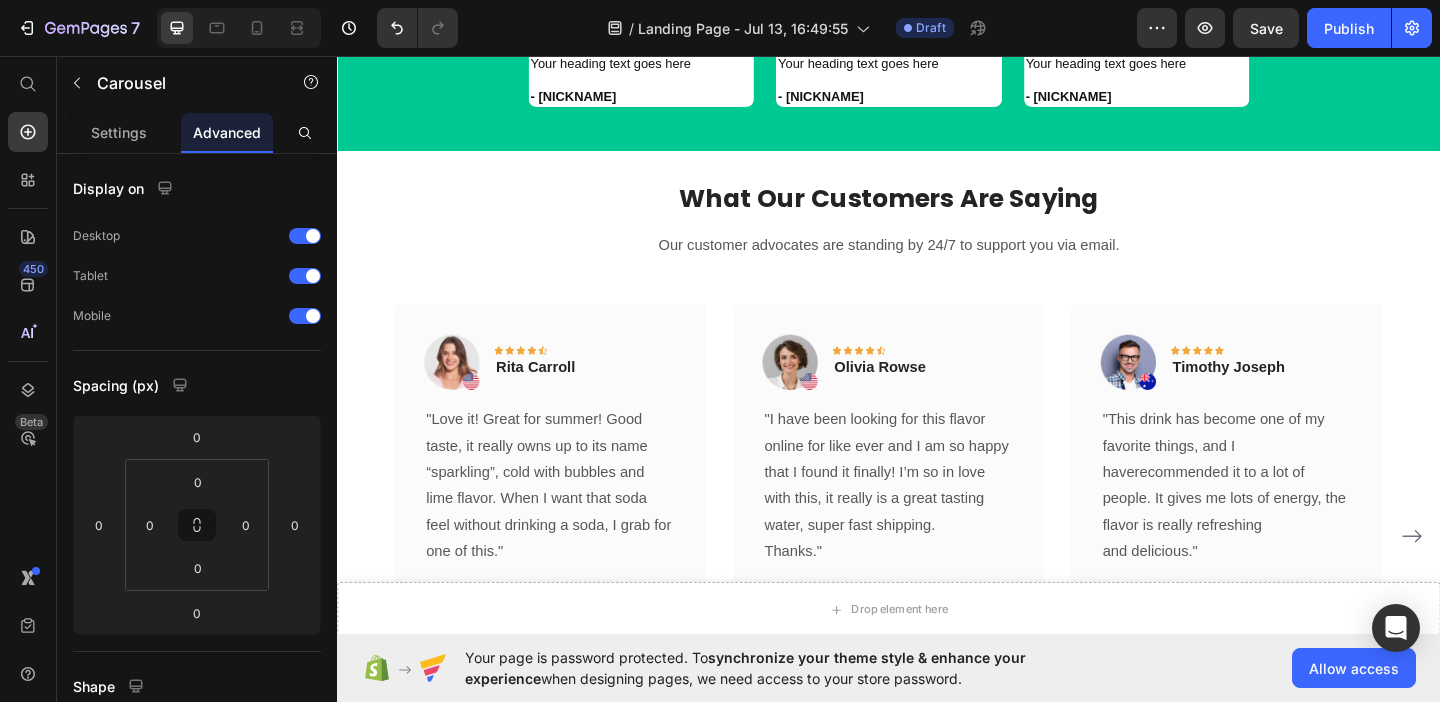 scroll, scrollTop: 1176, scrollLeft: 0, axis: vertical 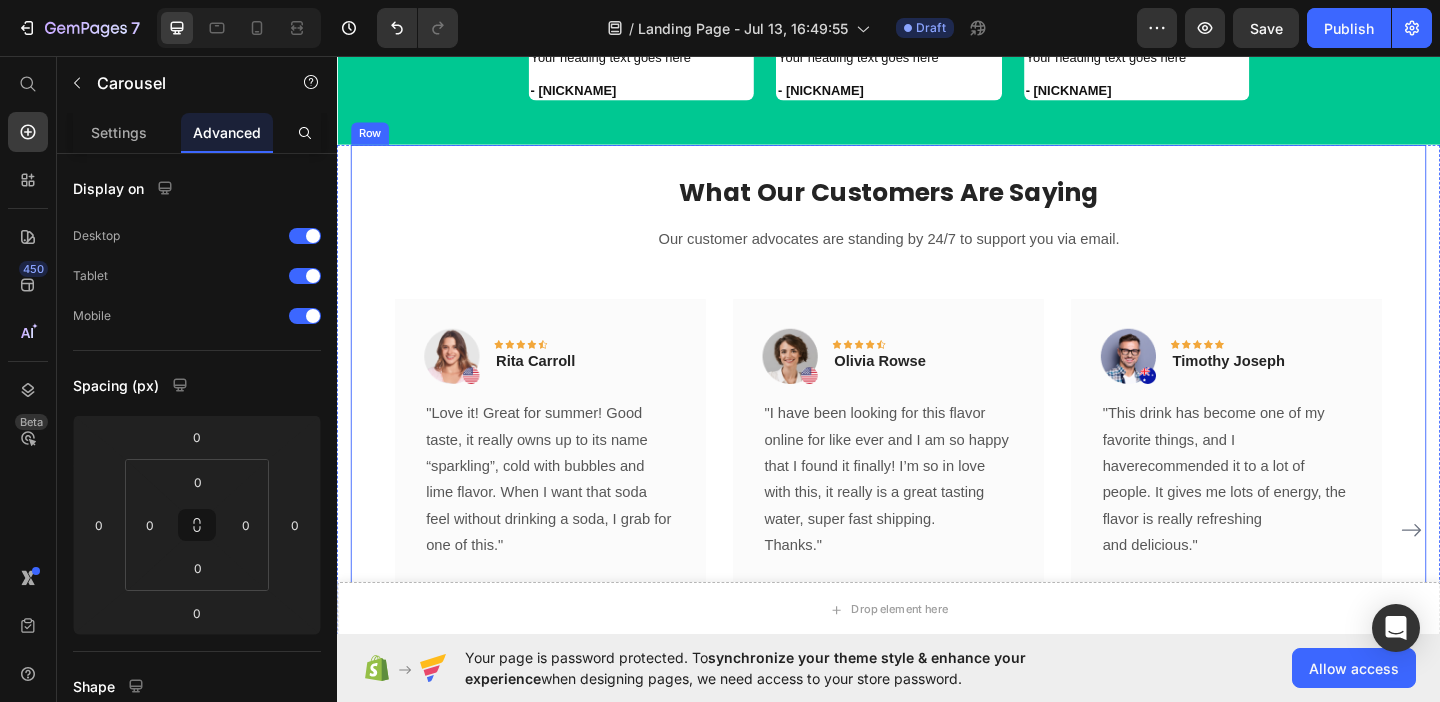 click on "What Our Customers Are Saying Heading Our customer advocates are standing by 24/7 to support you via email. Text block
Image
Icon
Icon
Icon
Icon
Icon Row Rita Carroll Text block Row "Love it! Great for summer! Good taste, it really owns up to its name “sparkling”, cold with bubbles and lime flavor. When I want that soda feel without drinking a soda, I grab for one of this." Text block                Title Line (P) Images & Gallery Natural Smile Guide (P) Title €19,99 (P) Price €49,99 (P) Price Row Buy Now (P) Cart Button Product Row Image
Icon
Icon
Icon
Icon
Icon Row Olivia Rowse Text block Row "I have been looking for this flavor online for like ever and I am so happy that I found it finally! I’m so in love with this, it really is a great tasting water, super fast shipping.  Thanks." Text block                Title Line Row" at bounding box center (937, 501) 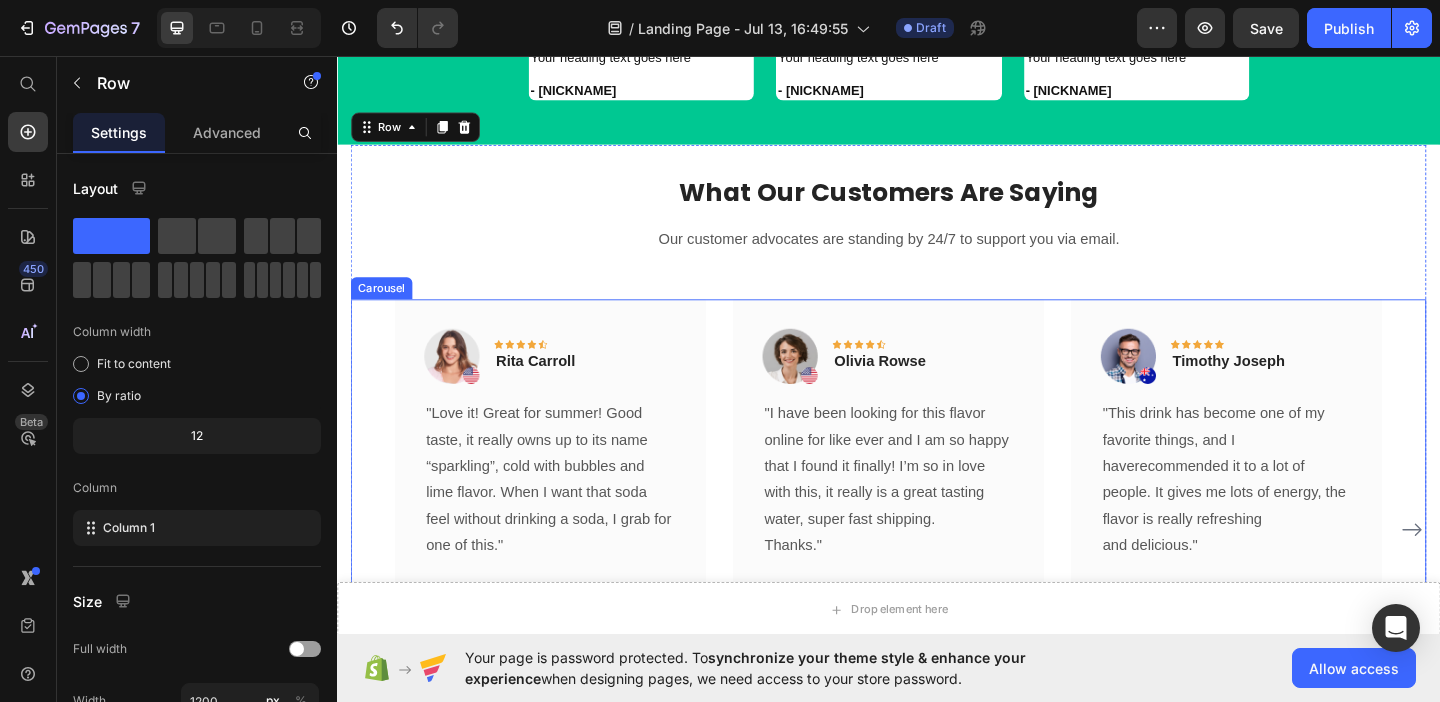 click on "Image
Icon
Icon
Icon
Icon
Icon Row Rita Carroll Text block Row "Love it! Great for summer! Good taste, it really owns up to its name “sparkling”, cold with bubbles and lime flavor. When I want that soda feel without drinking a soda, I grab for one of this." Text block                Title Line (P) Images & Gallery Natural Smile Guide (P) Title €19,99 (P) Price €49,99 (P) Price Row Buy Now (P) Cart Button Product Row Image
Icon
Icon
Icon
Icon
Icon Row Olivia Rowse Text block Row "I have been looking for this flavor online for like ever and I am so happy that I found it finally! I’m so in love with this, it really is a great tasting water, super fast shipping.  Thanks." Text block                Title Line (P) Images & Gallery Natural Smile Guide (P) Title €19,99 (P) Price €49,99 (P) Price Row Buy Now (P) Cart Button Product Row Image Row" at bounding box center (937, 571) 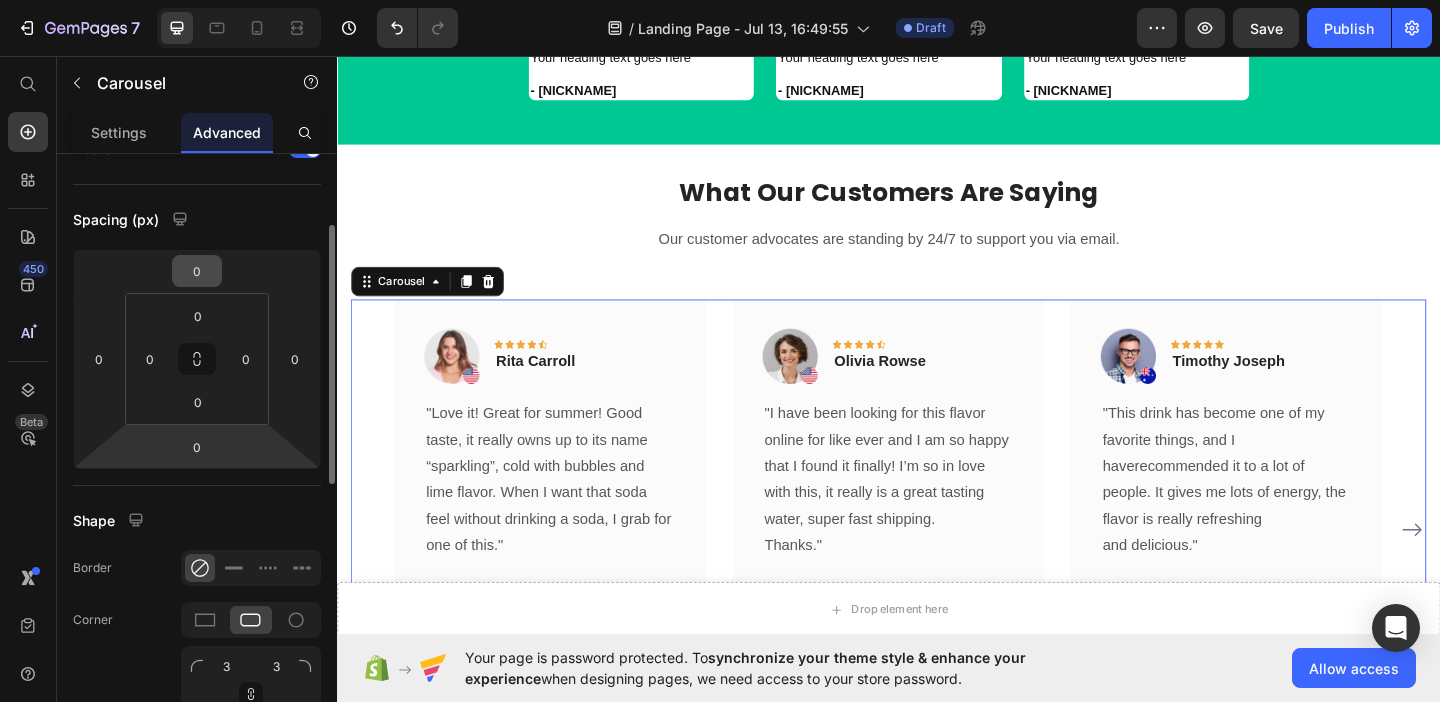 scroll, scrollTop: 165, scrollLeft: 0, axis: vertical 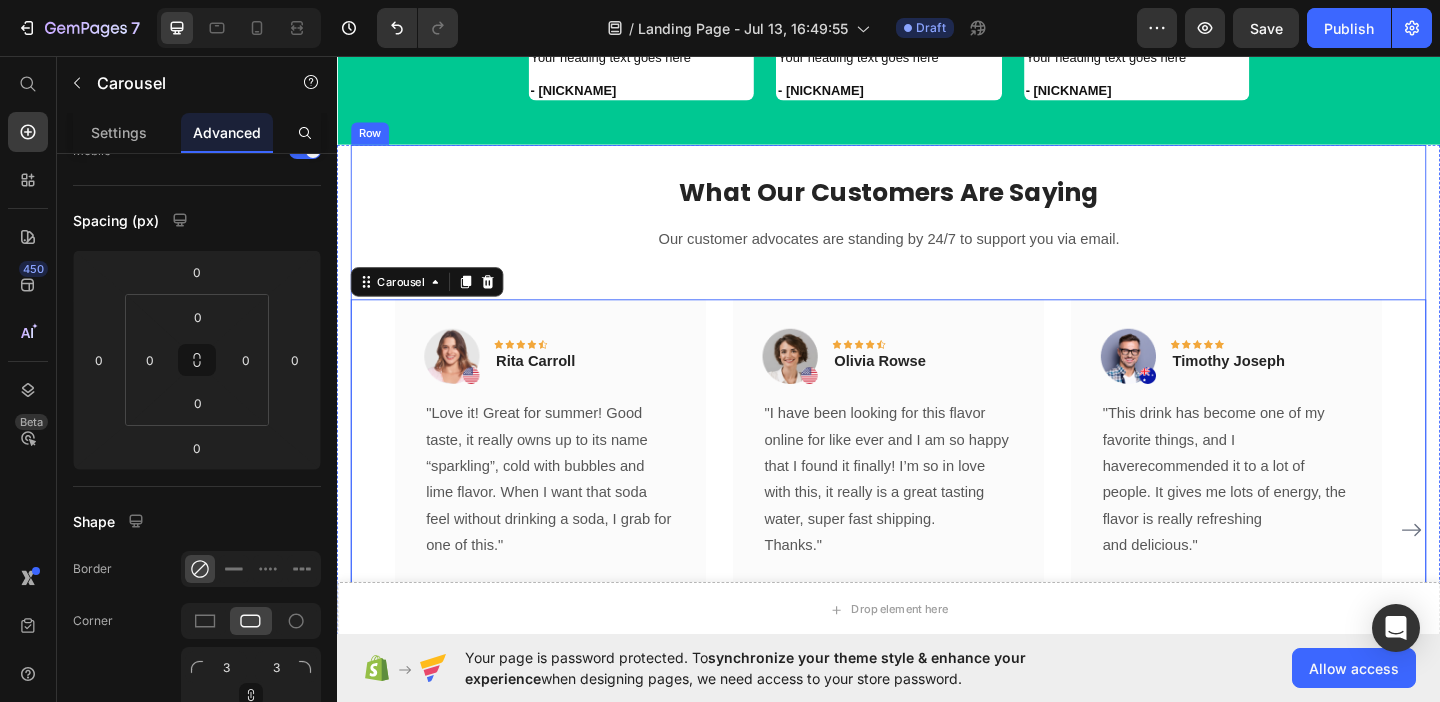 click on "What Our Customers Are Saying Heading Our customer advocates are standing by 24/7 to support you via email. Text block
Image
Icon
Icon
Icon
Icon
Icon Row Rita Carroll Text block Row "Love it! Great for summer! Good taste, it really owns up to its name “sparkling”, cold with bubbles and lime flavor. When I want that soda feel without drinking a soda, I grab for one of this." Text block                Title Line (P) Images & Gallery Natural Smile Guide (P) Title €19,99 (P) Price €49,99 (P) Price Row Buy Now (P) Cart Button Product Row Image
Icon
Icon
Icon
Icon
Icon Row Olivia Rowse Text block Row "I have been looking for this flavor online for like ever and I am so happy that I found it finally! I’m so in love with this, it really is a great tasting water, super fast shipping.  Thanks." Text block                Title Line Row" at bounding box center [937, 501] 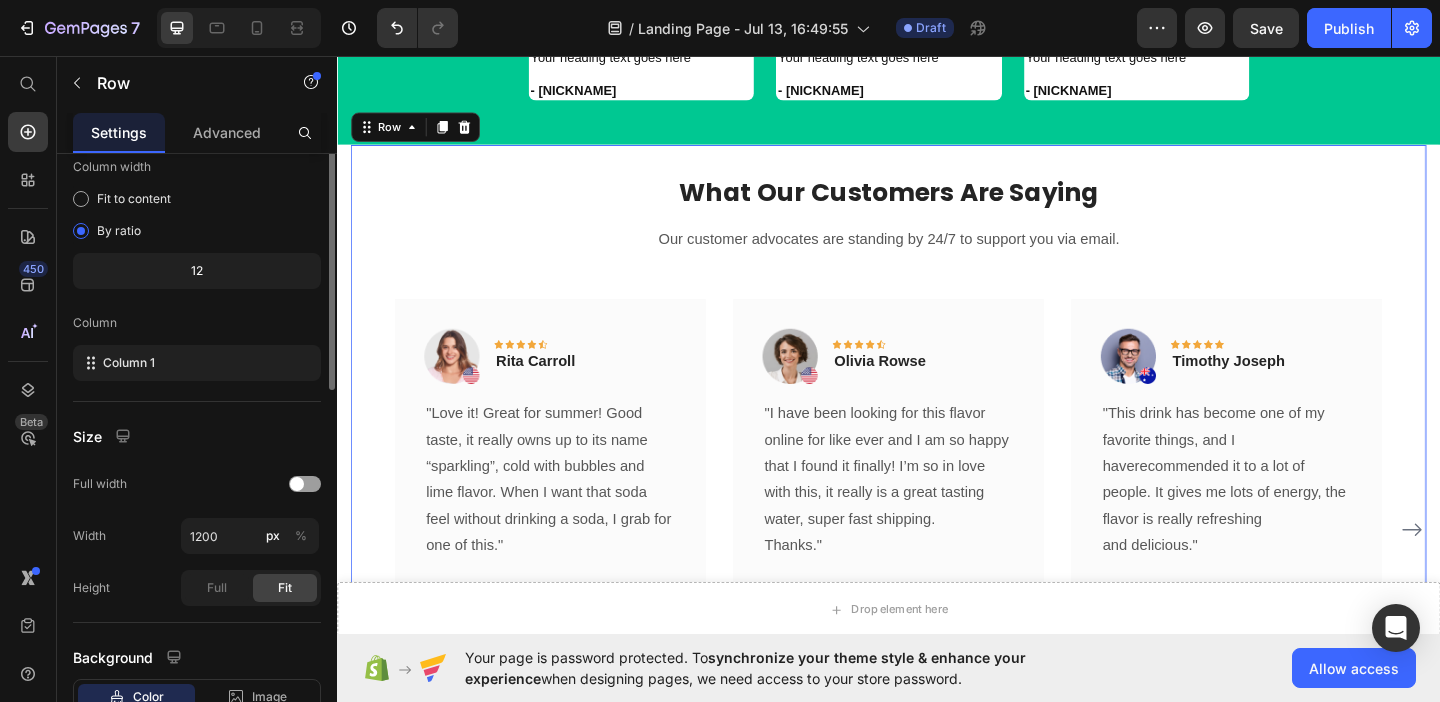 scroll, scrollTop: 0, scrollLeft: 0, axis: both 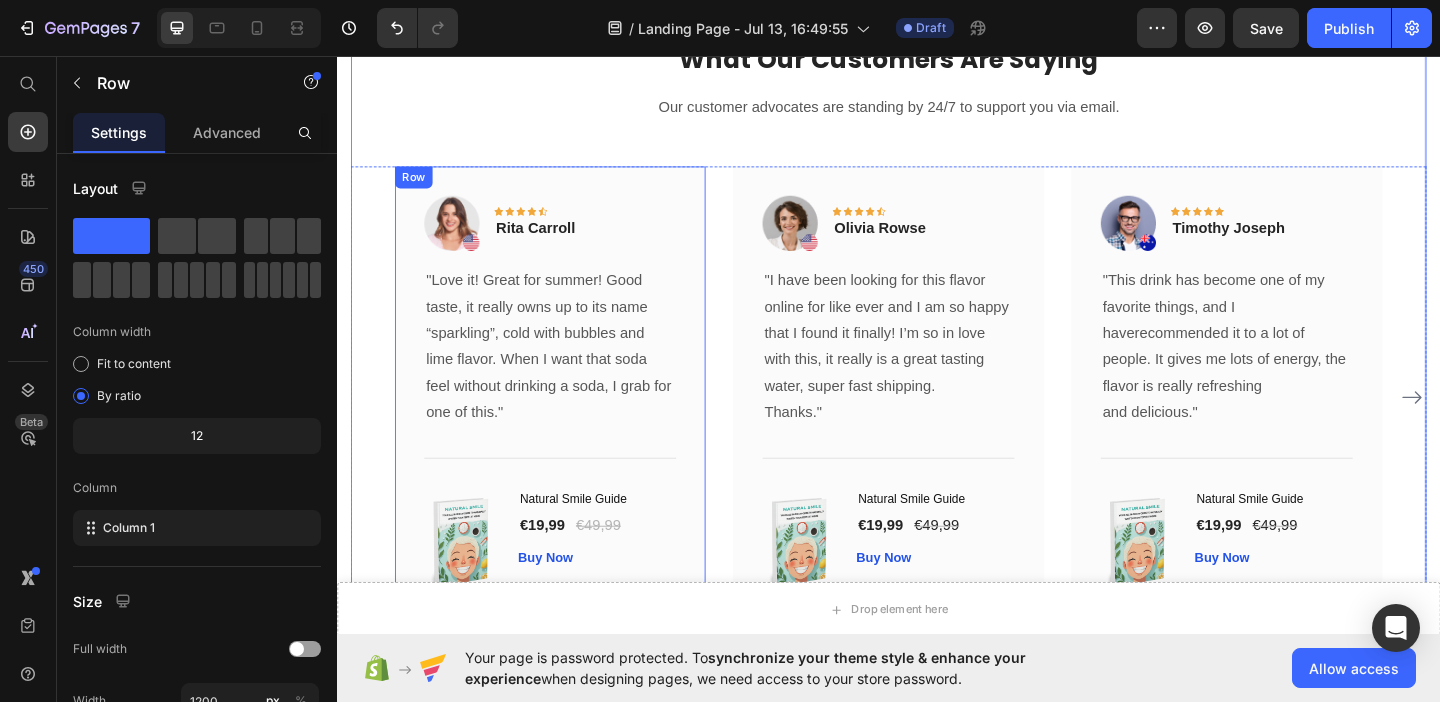 click on "Image
Icon
Icon
Icon
Icon
Icon Row Rita Carroll Text block Row "Love it! Great for summer! Good taste, it really owns up to its name “sparkling”, cold with bubbles and lime flavor. When I want that soda feel without drinking a soda, I grab for one of this." Text block                Title Line (P) Images & Gallery Natural Smile Guide (P) Title €19,99 (P) Price €49,99 (P) Price Row Buy Now (P) Cart Button Product Row" at bounding box center [569, 427] 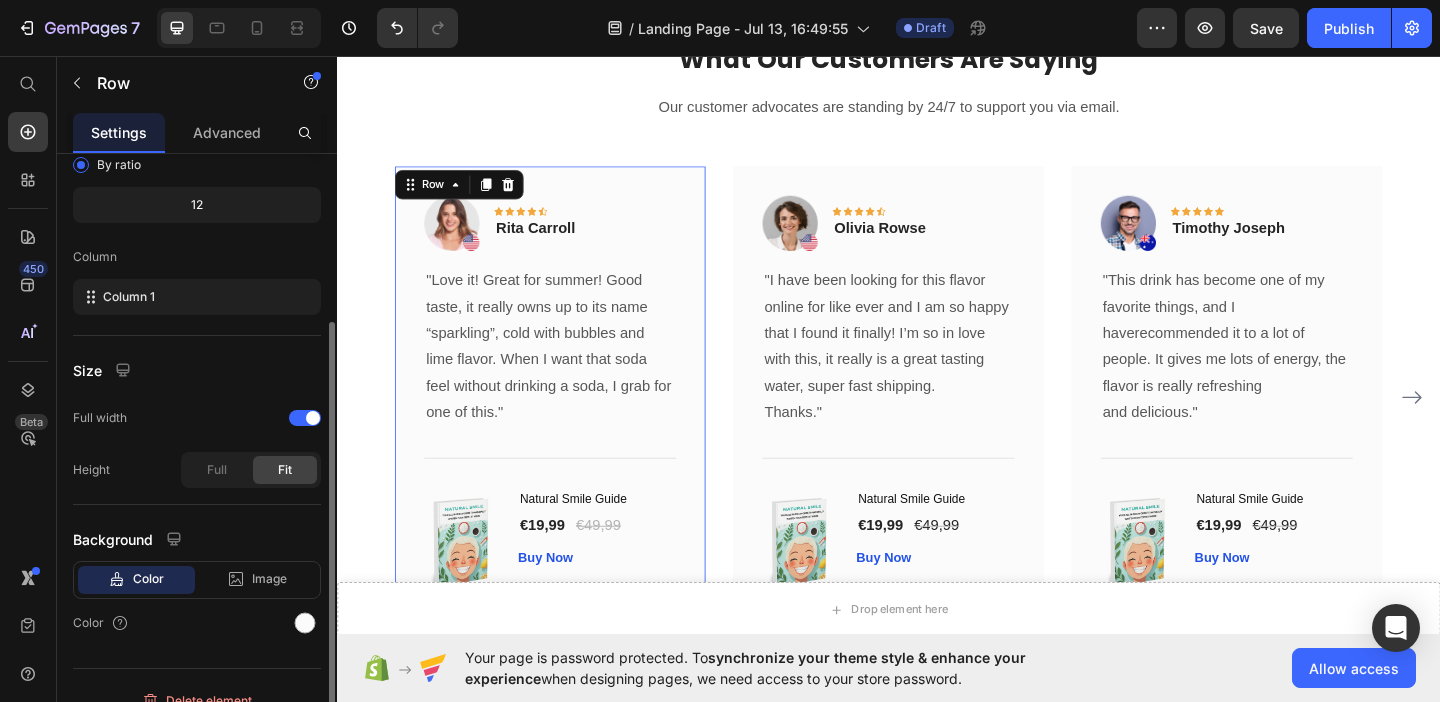 scroll, scrollTop: 255, scrollLeft: 0, axis: vertical 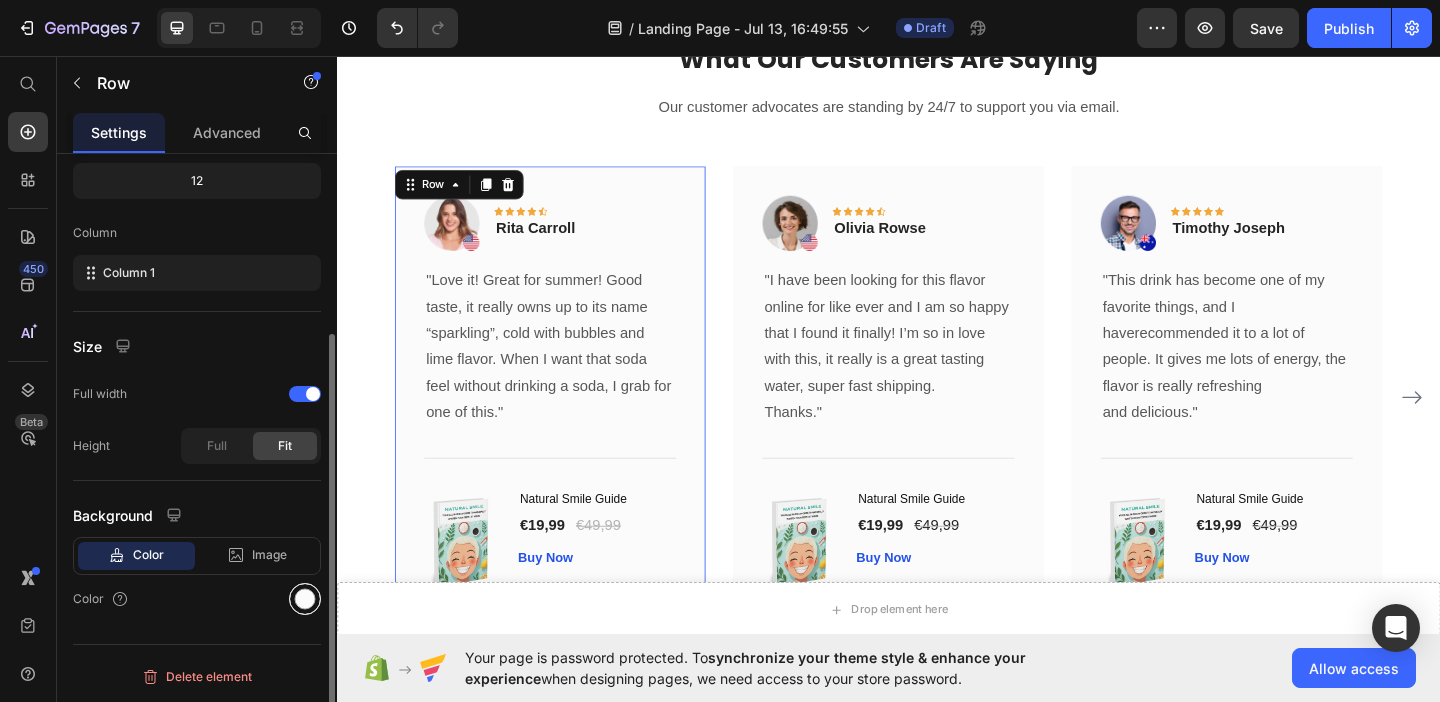 click at bounding box center [305, 599] 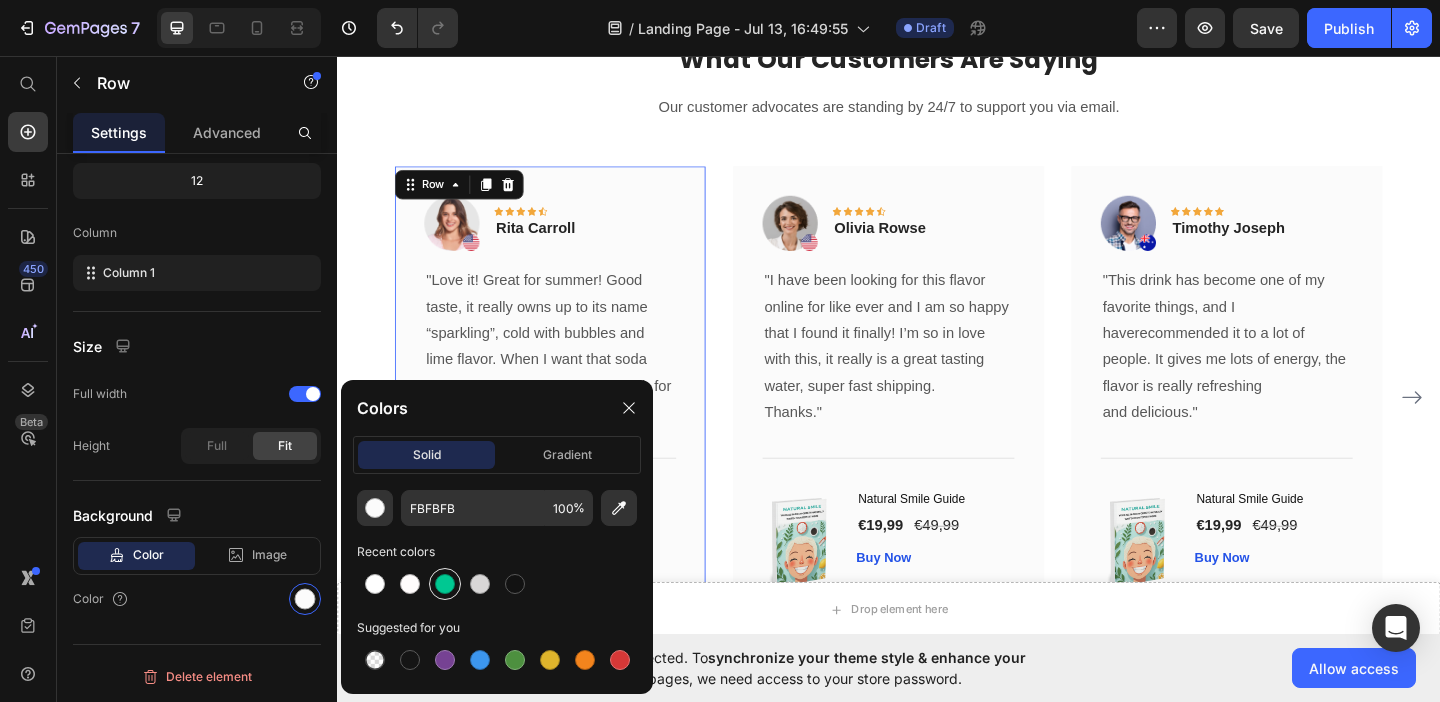 click at bounding box center [445, 584] 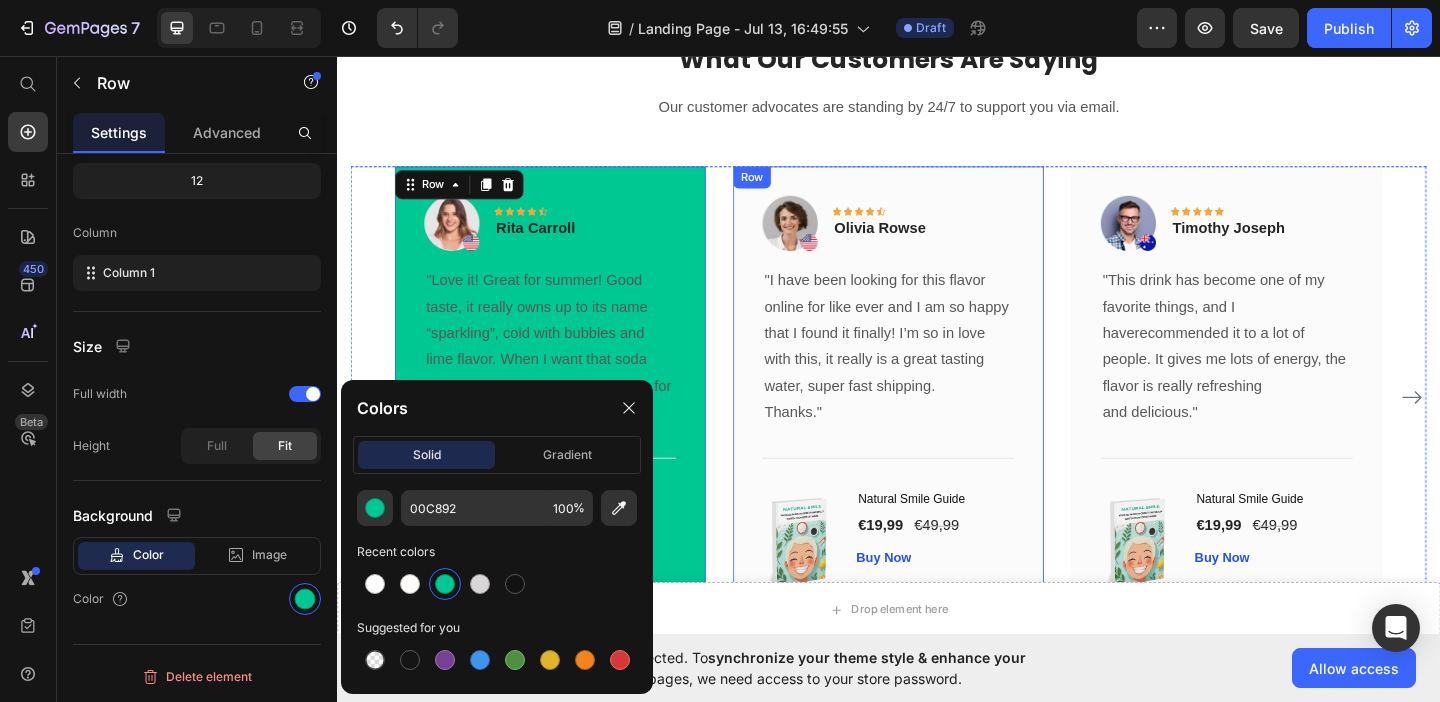 click on "Image
Icon
Icon
Icon
Icon
Icon Row Olivia Rowse Text block Row "I have been looking for this flavor online for like ever and I am so happy that I found it finally! I’m so in love with this, it really is a great tasting water, super fast shipping.  Thanks." Text block                Title Line (P) Images & Gallery Natural Smile Guide (P) Title €19,99 (P) Price €49,99 (P) Price Row Buy Now (P) Cart Button Product Row" at bounding box center (937, 427) 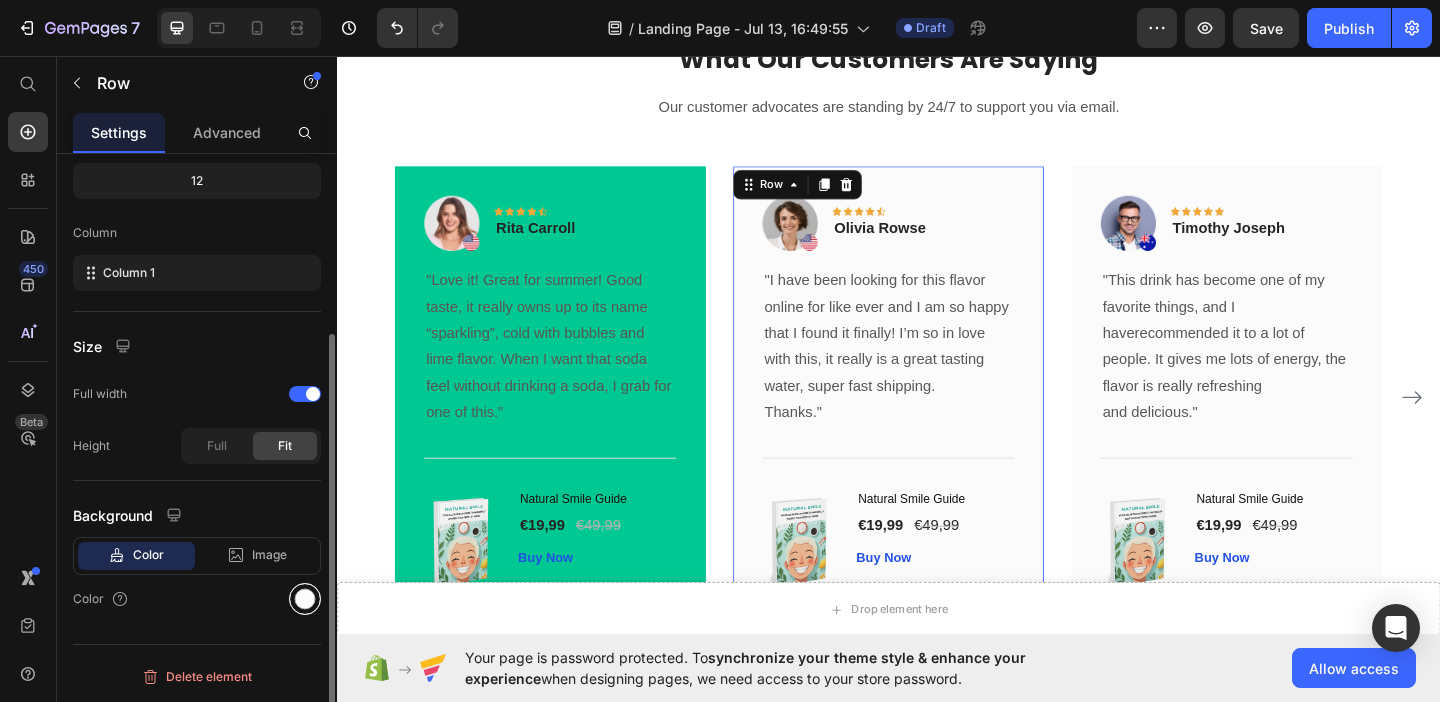 click at bounding box center (305, 599) 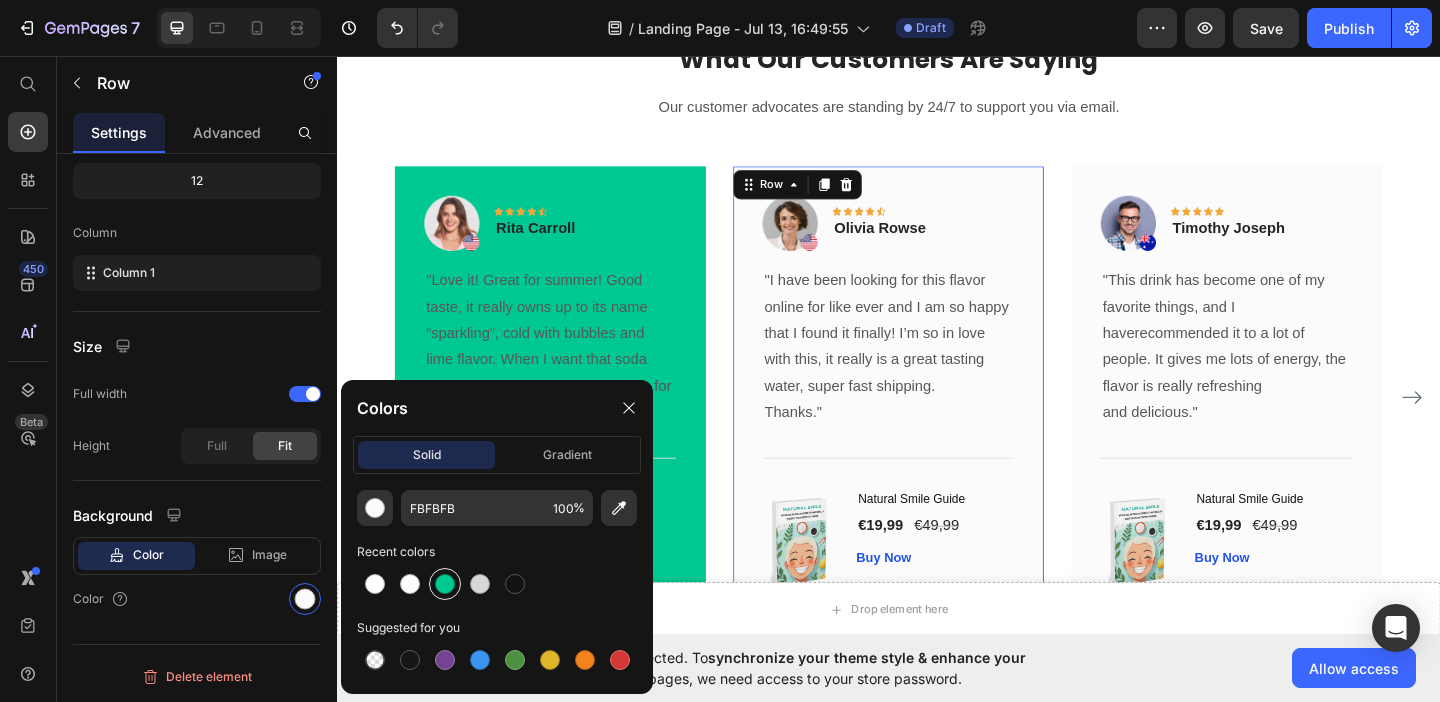 click at bounding box center [445, 584] 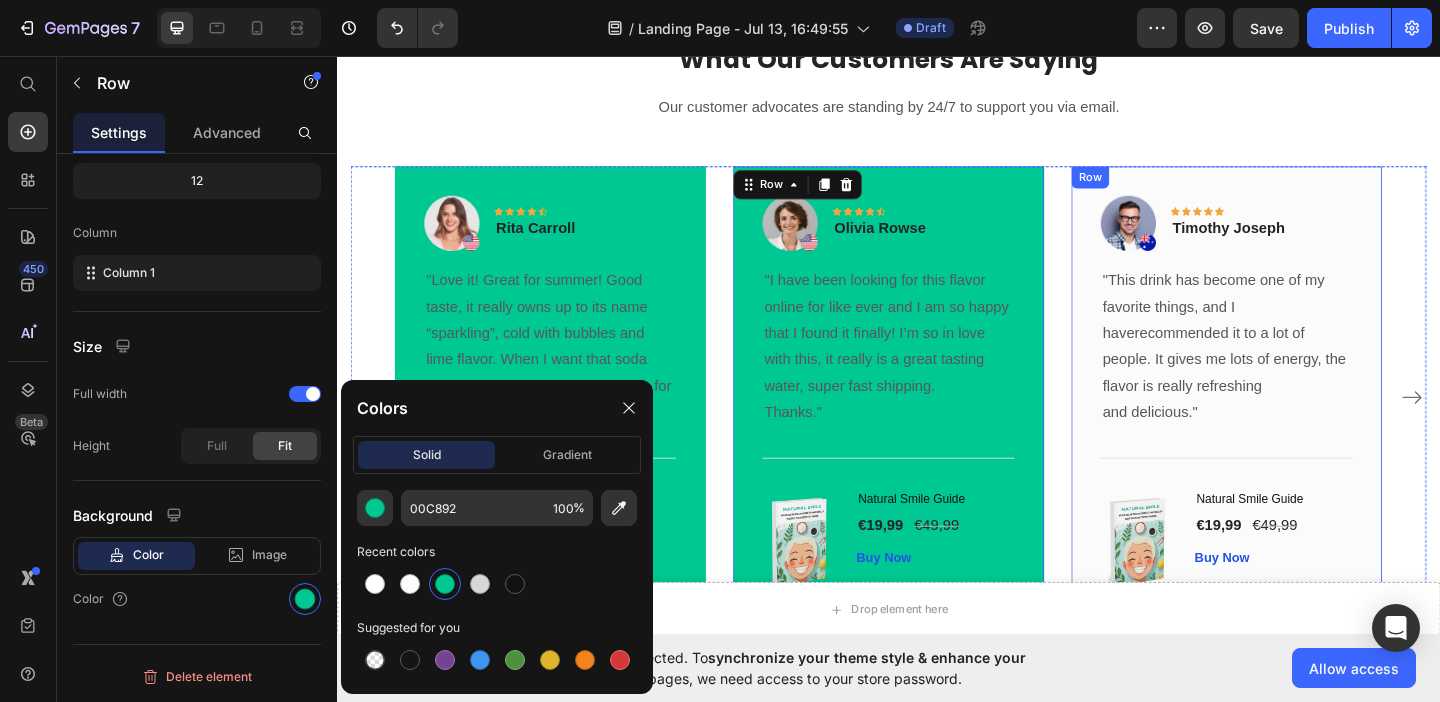 click on "Image
Icon
Icon
Icon
Icon
Icon Row Timothy Joseph Text block Row "This drink has become one of my favorite things, and I haverecommended it to a lot of people. It gives me lots of energy, the flavor is really refreshing  and delicious." Text block                Title Line (P) Images & Gallery Natural Smile Guide (P) Title €19,99 (P) Price €49,99 (P) Price Row Buy Now (P) Cart Button Product Row" at bounding box center (1305, 427) 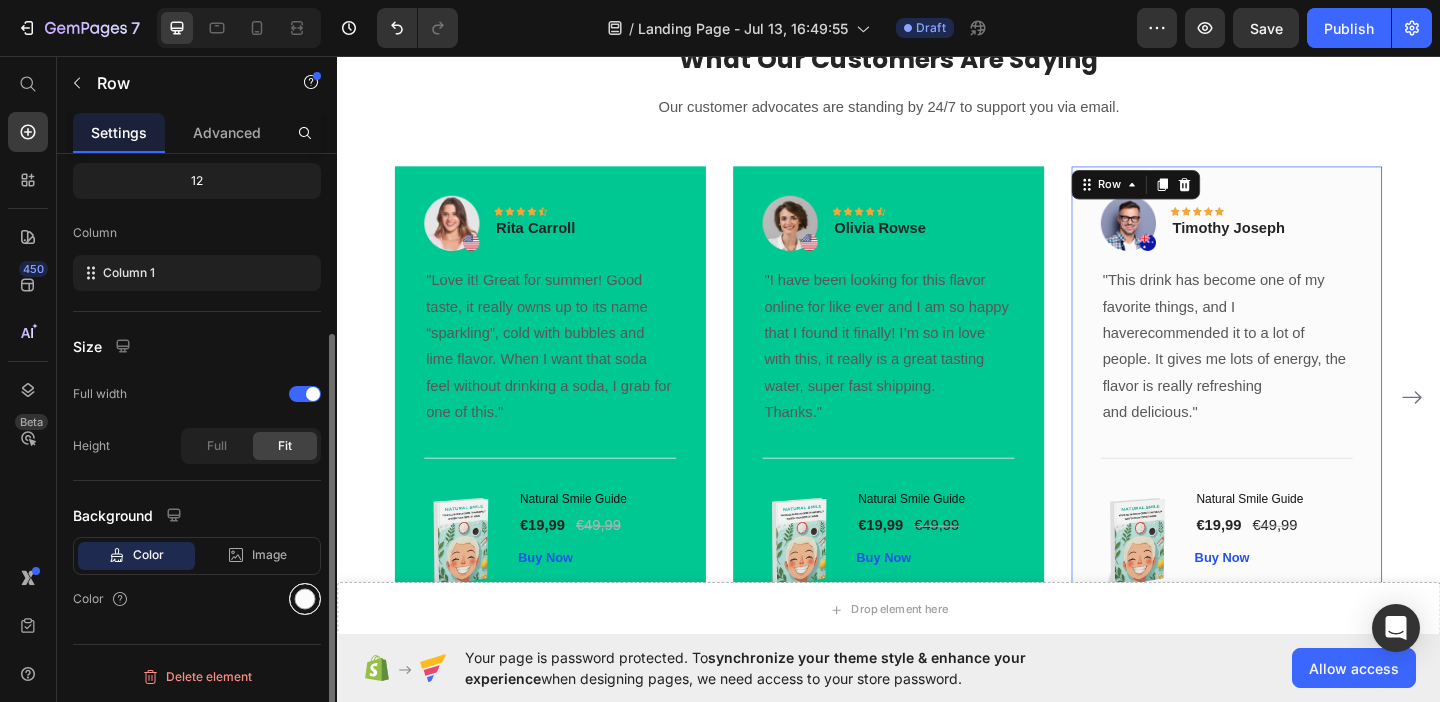 click at bounding box center [305, 599] 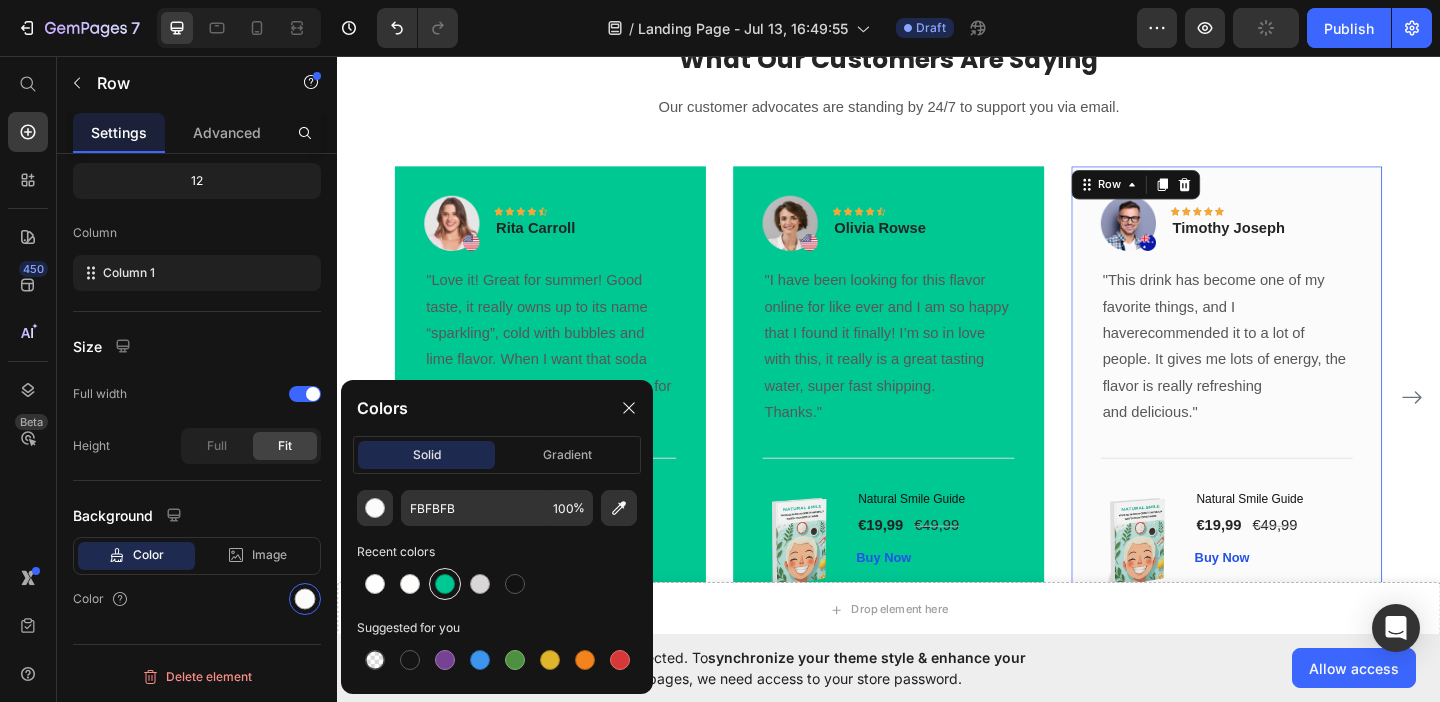 click at bounding box center (445, 584) 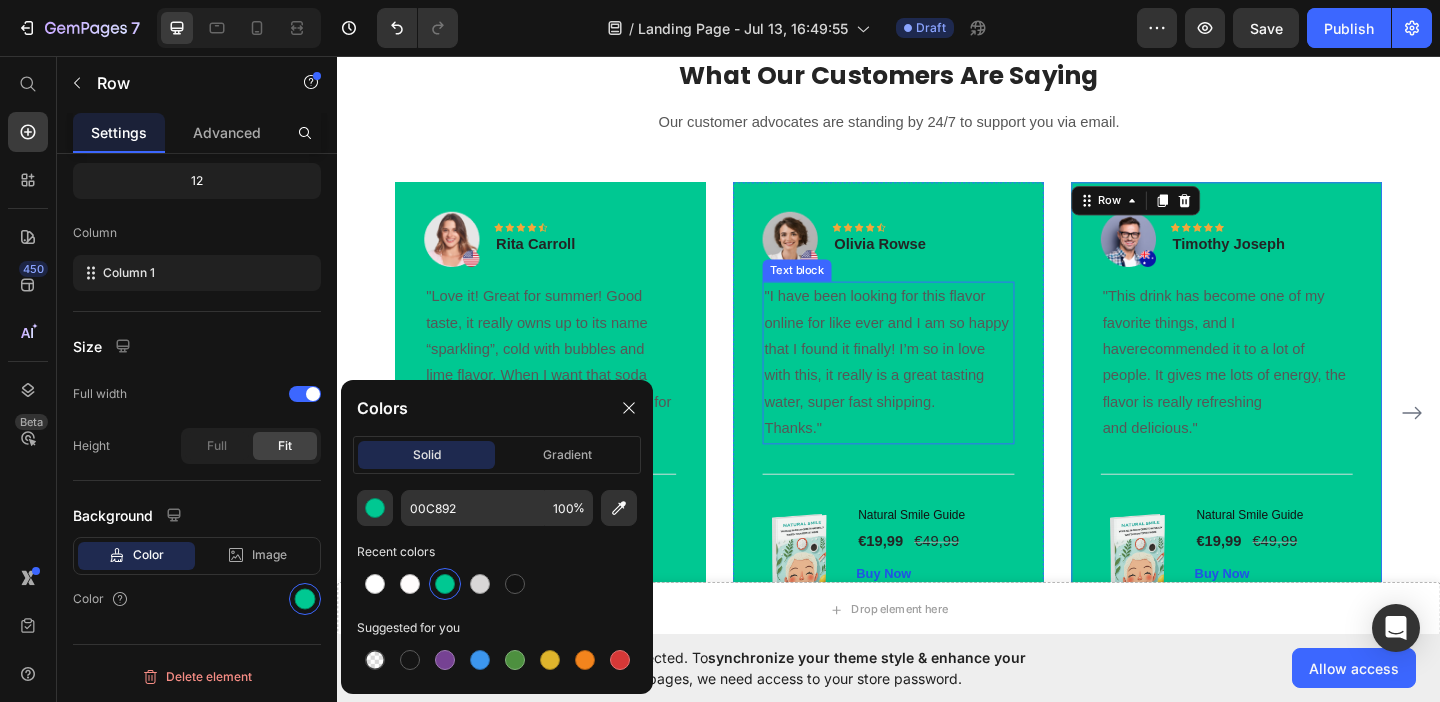 scroll, scrollTop: 1268, scrollLeft: 0, axis: vertical 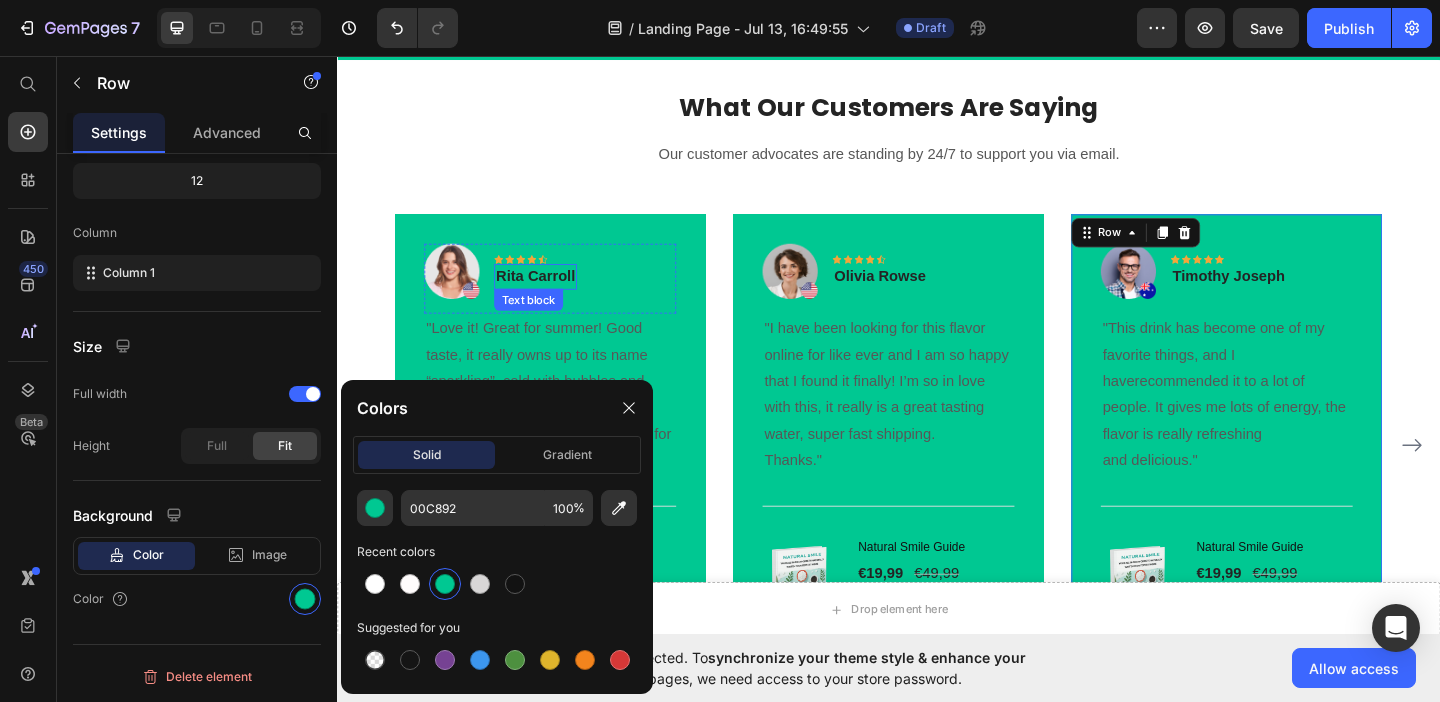 click on "Rita Carroll" at bounding box center (553, 296) 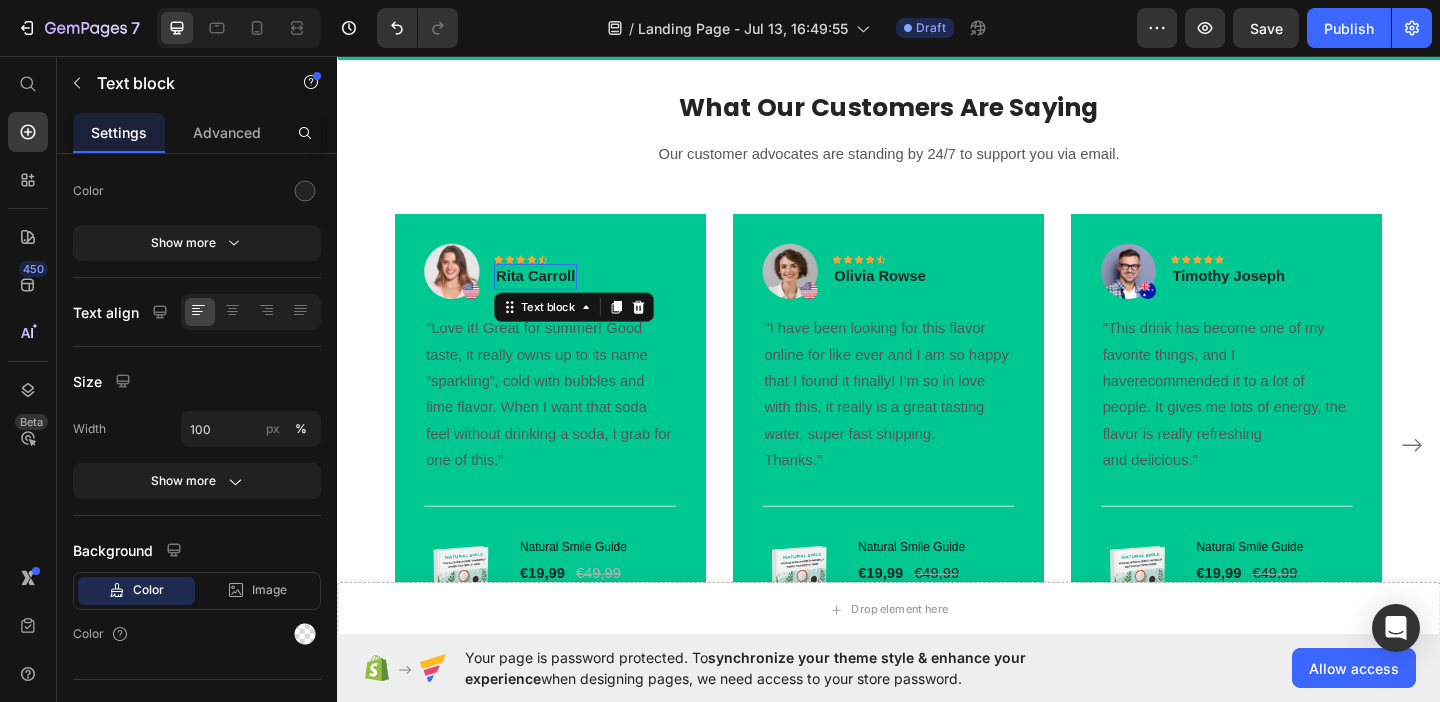 scroll, scrollTop: 0, scrollLeft: 0, axis: both 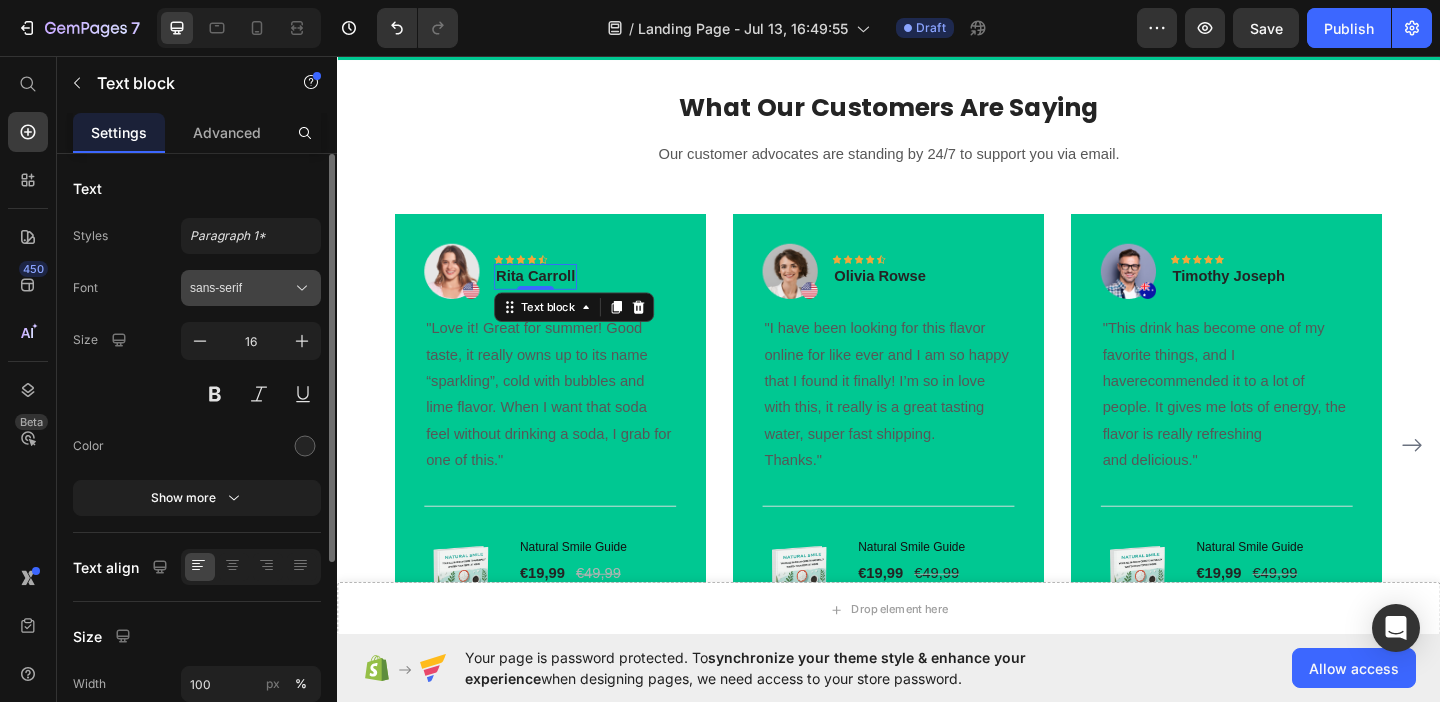 click on "sans-serif" at bounding box center (241, 288) 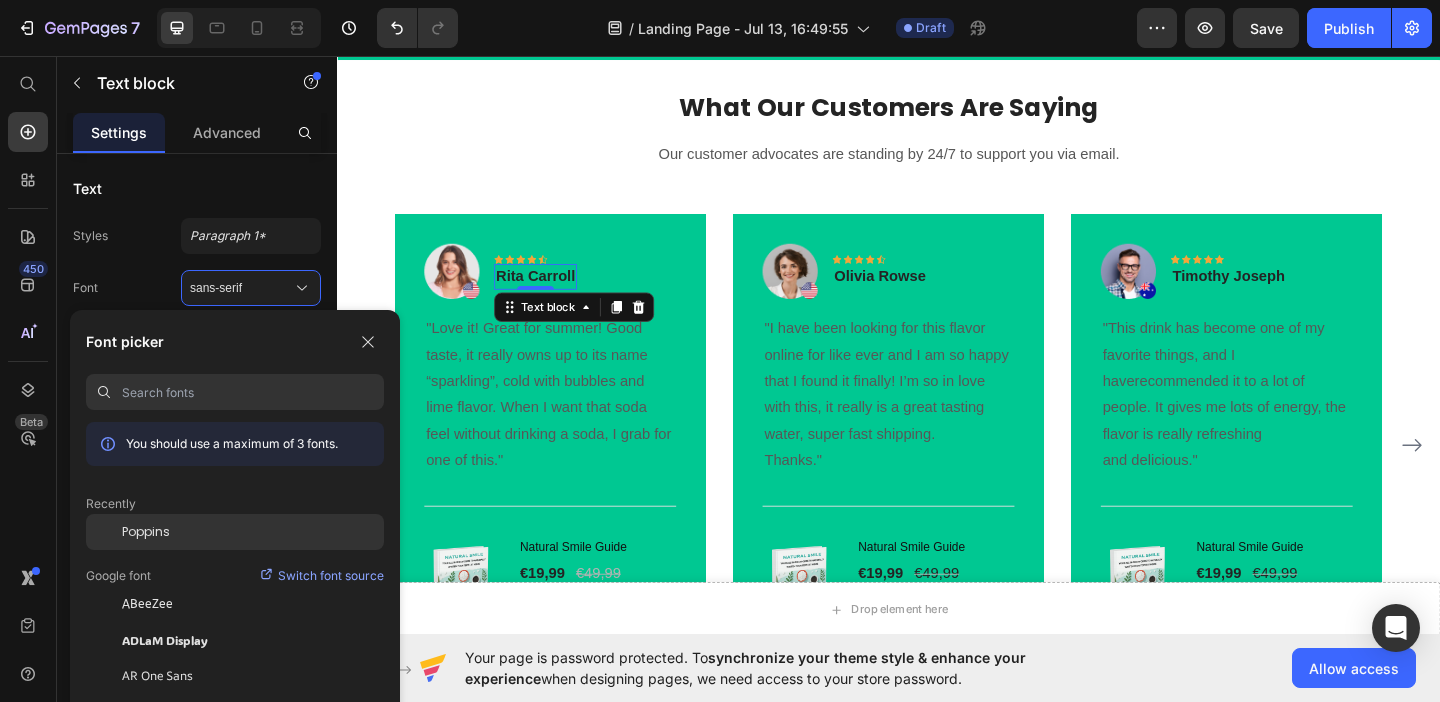 click on "Poppins" 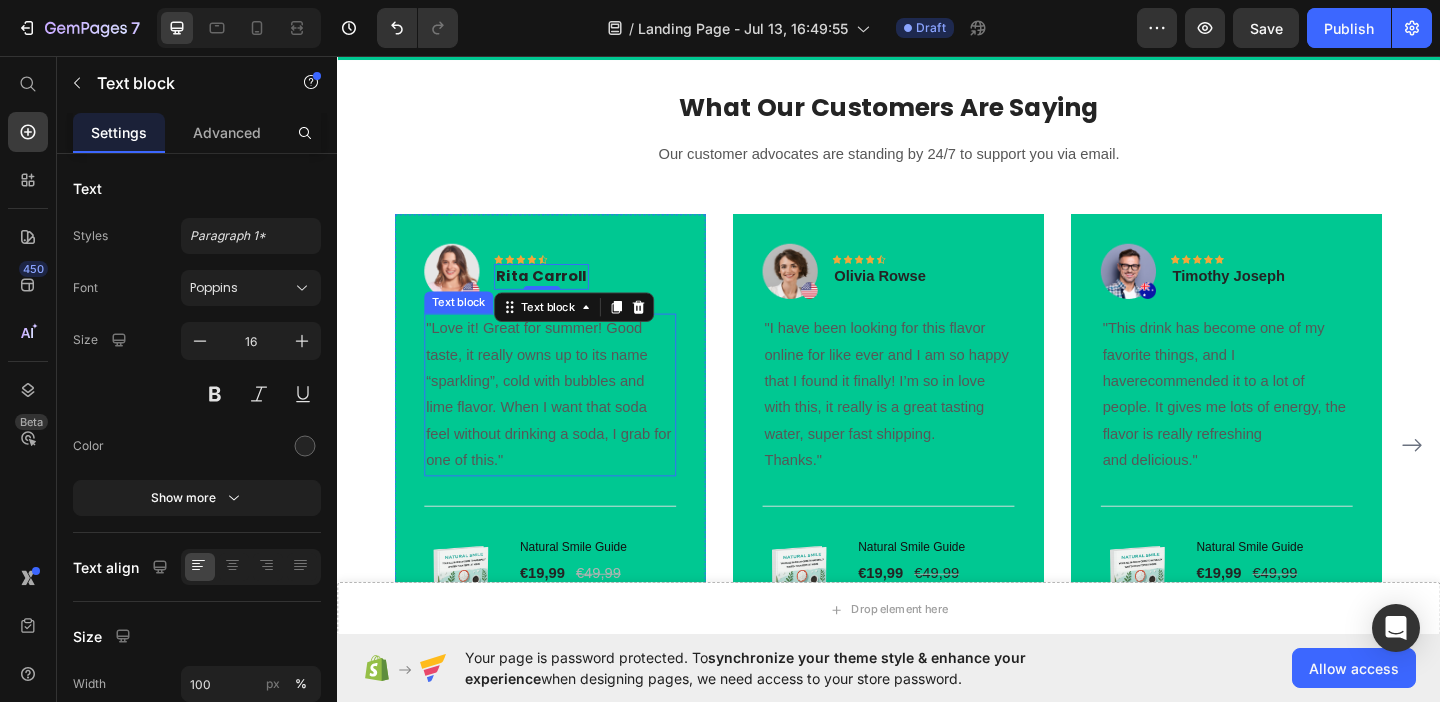 click on ""Love it! Great for summer! Good taste, it really owns up to its name “sparkling”, cold with bubbles and lime flavor. When I want that soda feel without drinking a soda, I grab for one of this."" at bounding box center [569, 424] 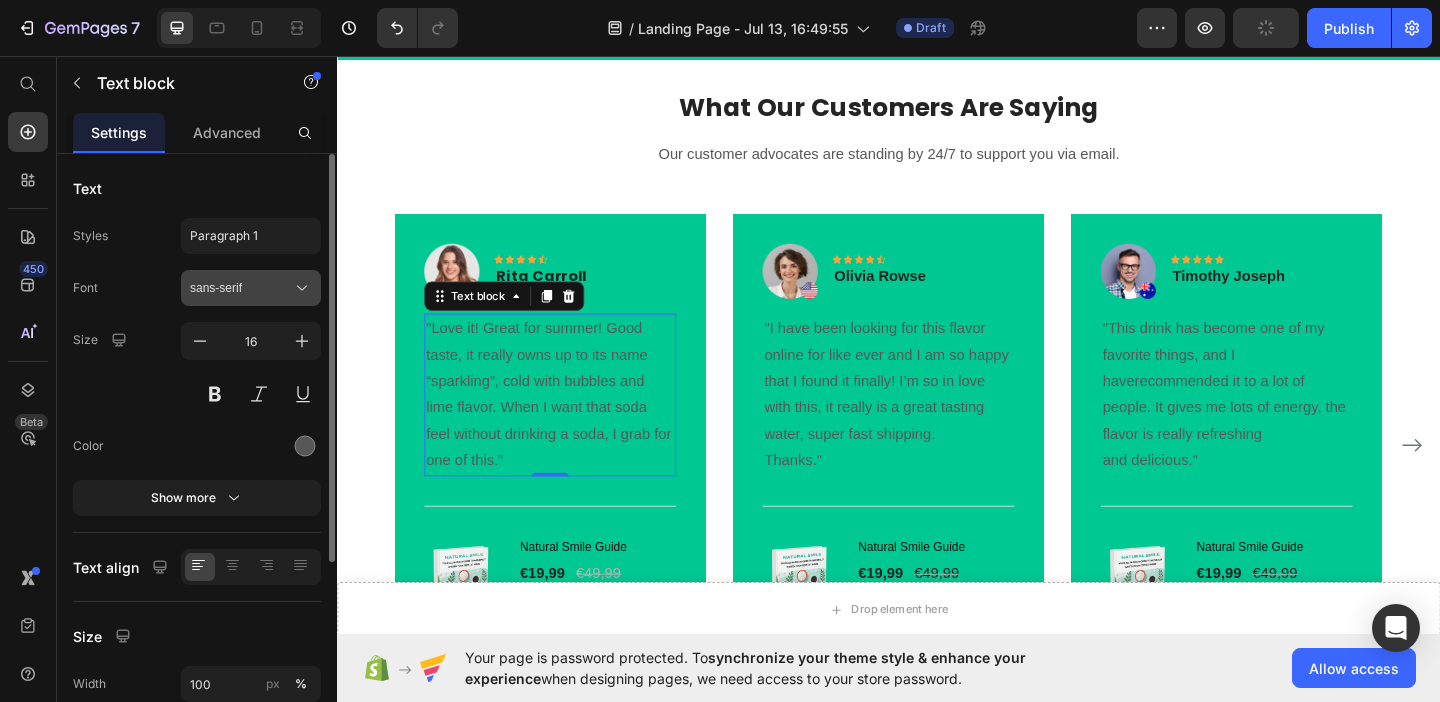 click on "sans-serif" at bounding box center [241, 288] 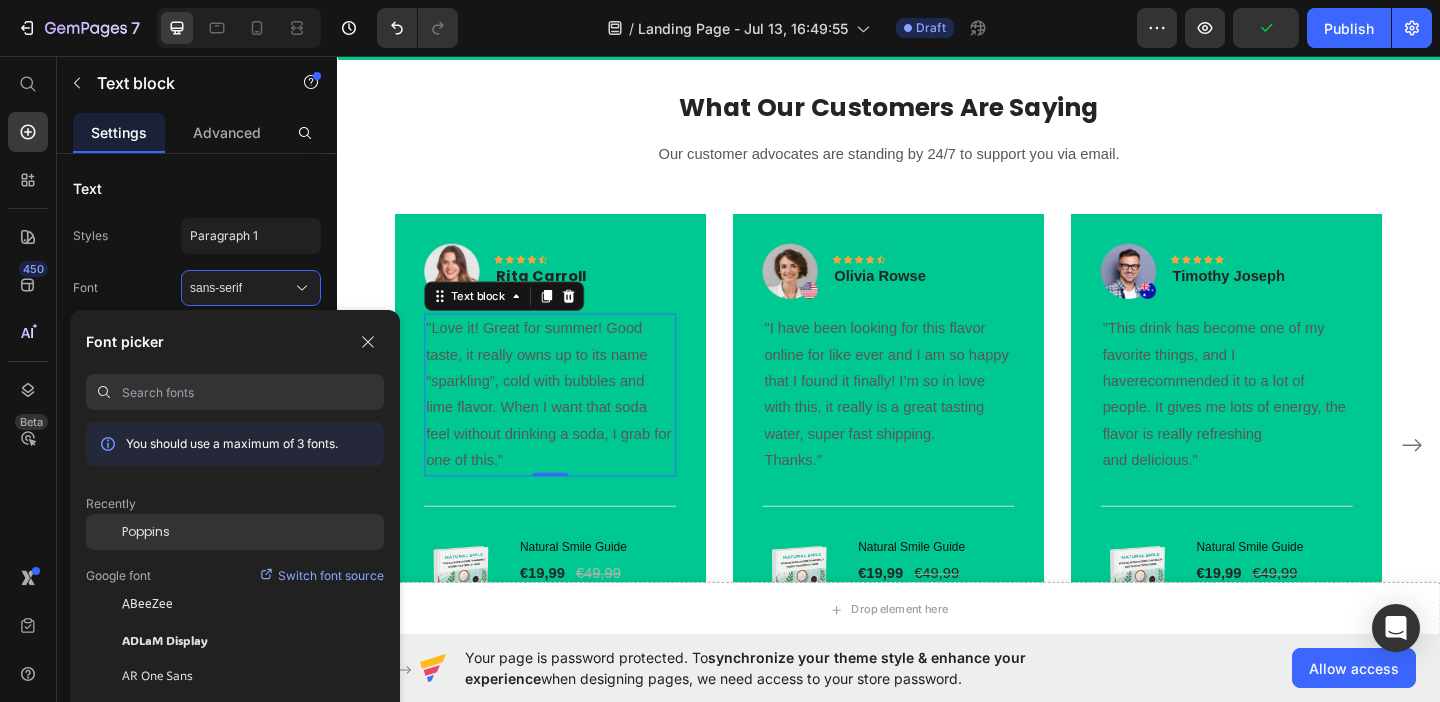 click on "Poppins" 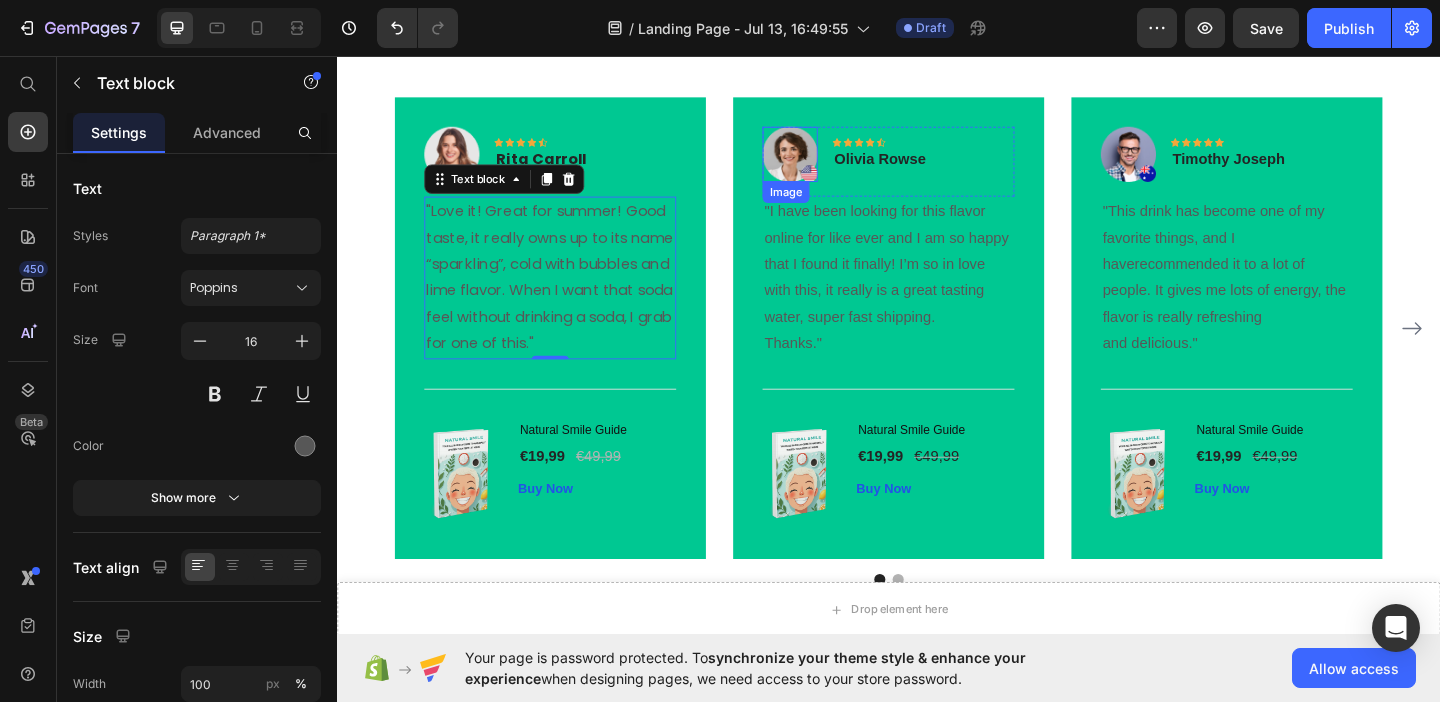 scroll, scrollTop: 1391, scrollLeft: 0, axis: vertical 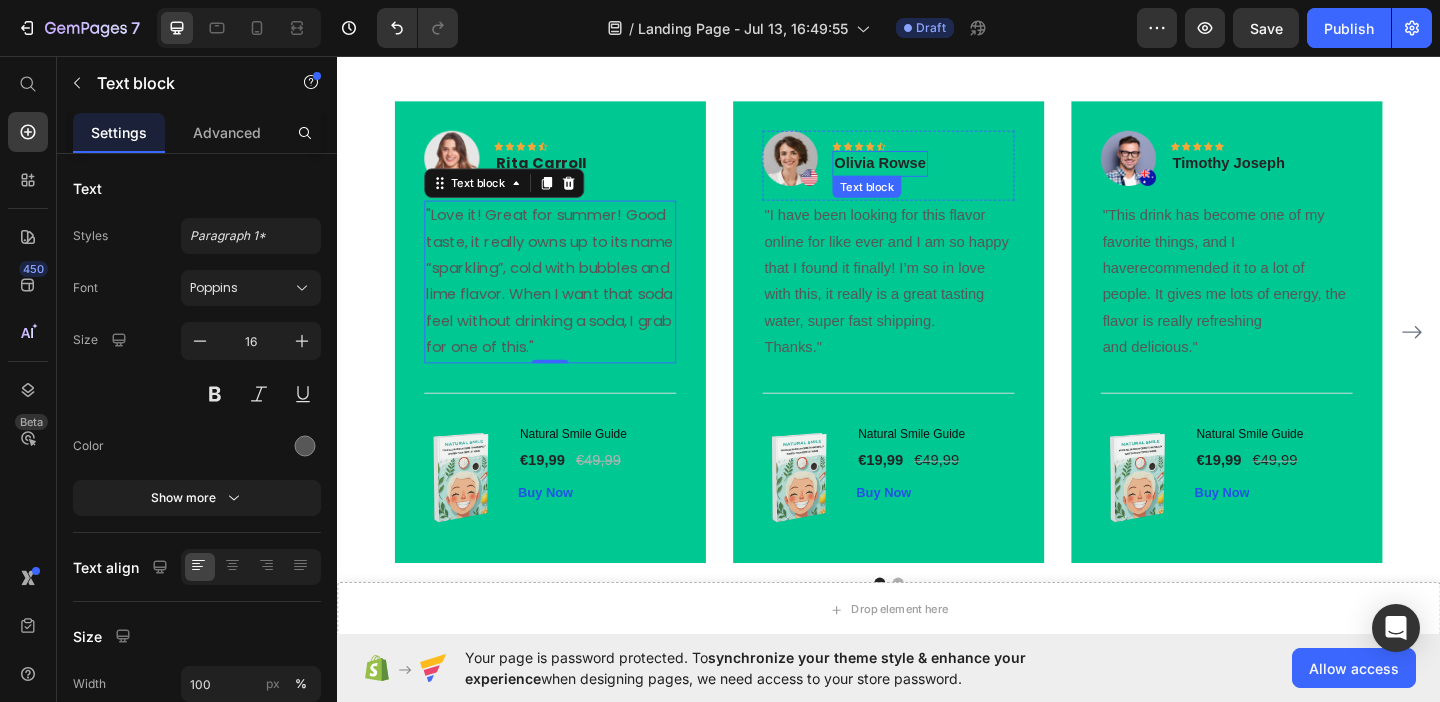 click on "Olivia Rowse" at bounding box center [928, 173] 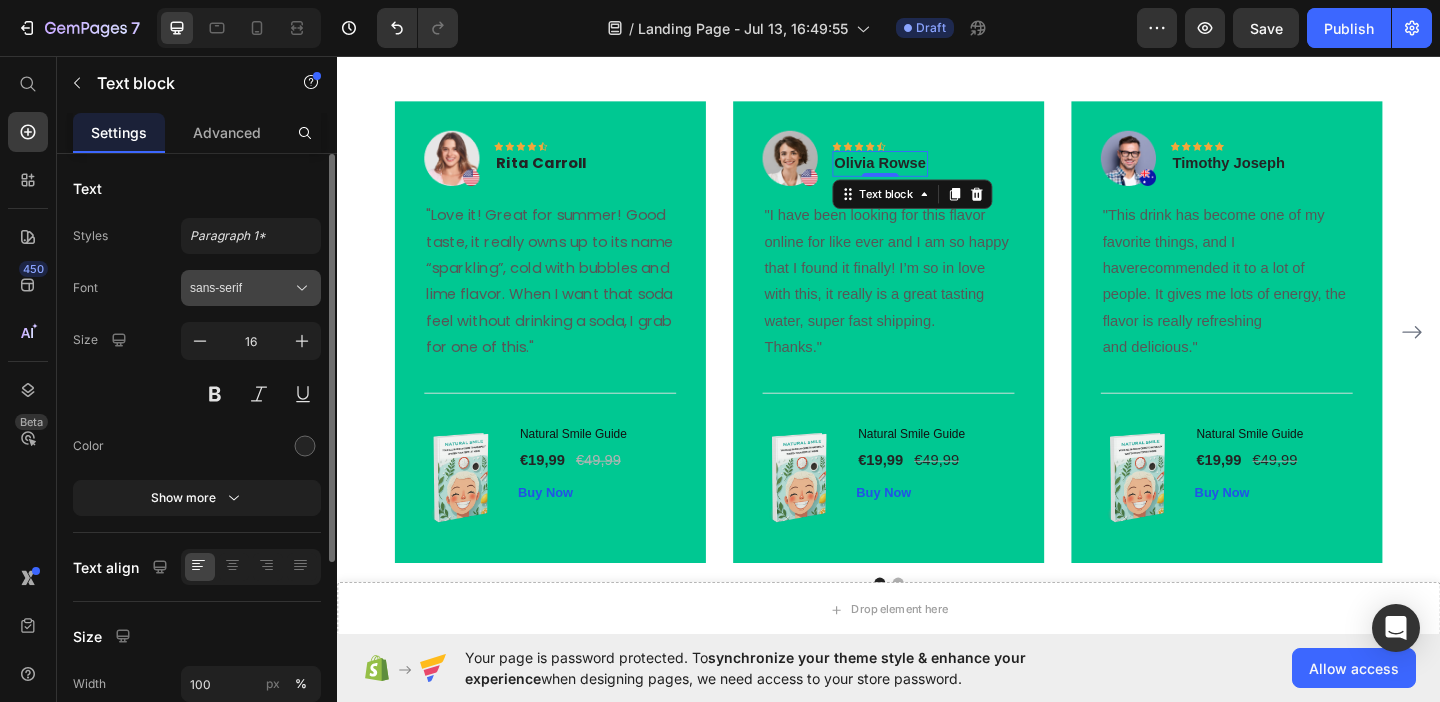 click on "sans-serif" at bounding box center [241, 288] 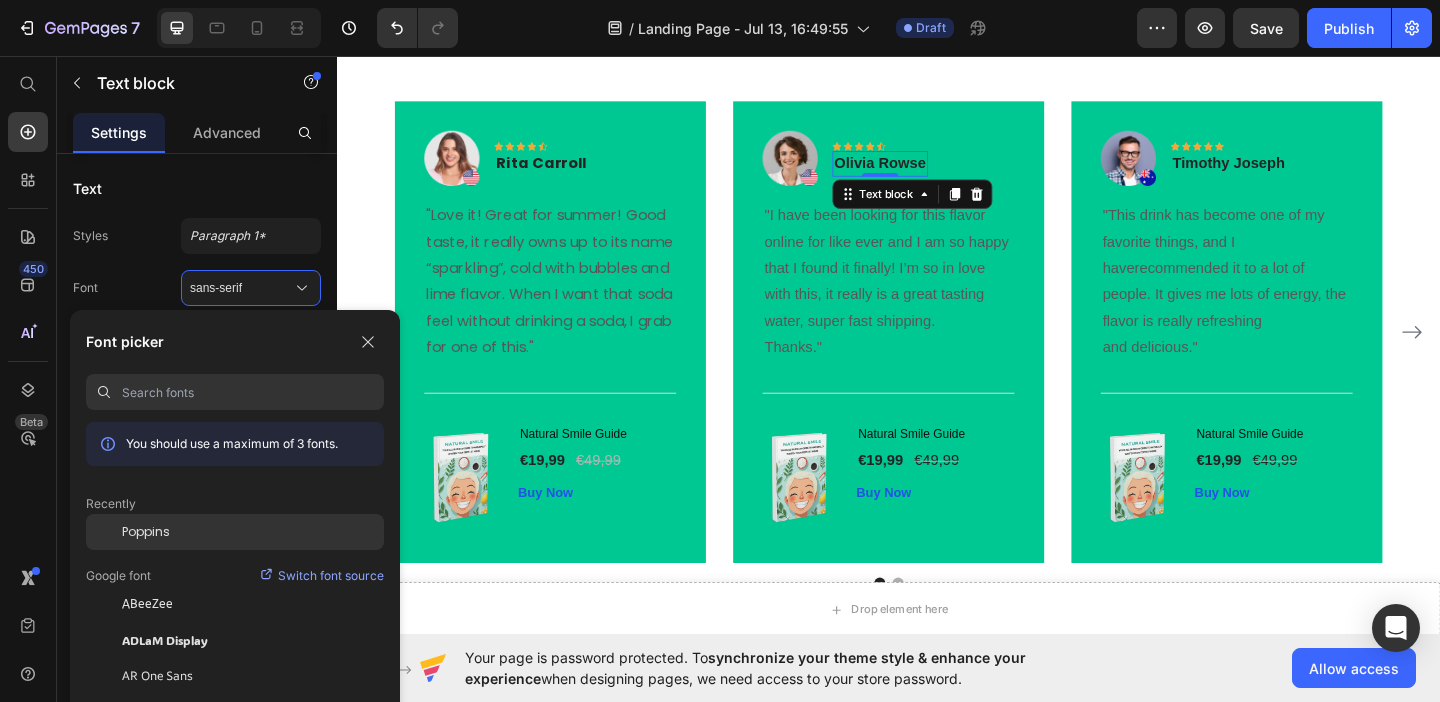 click on "Poppins" 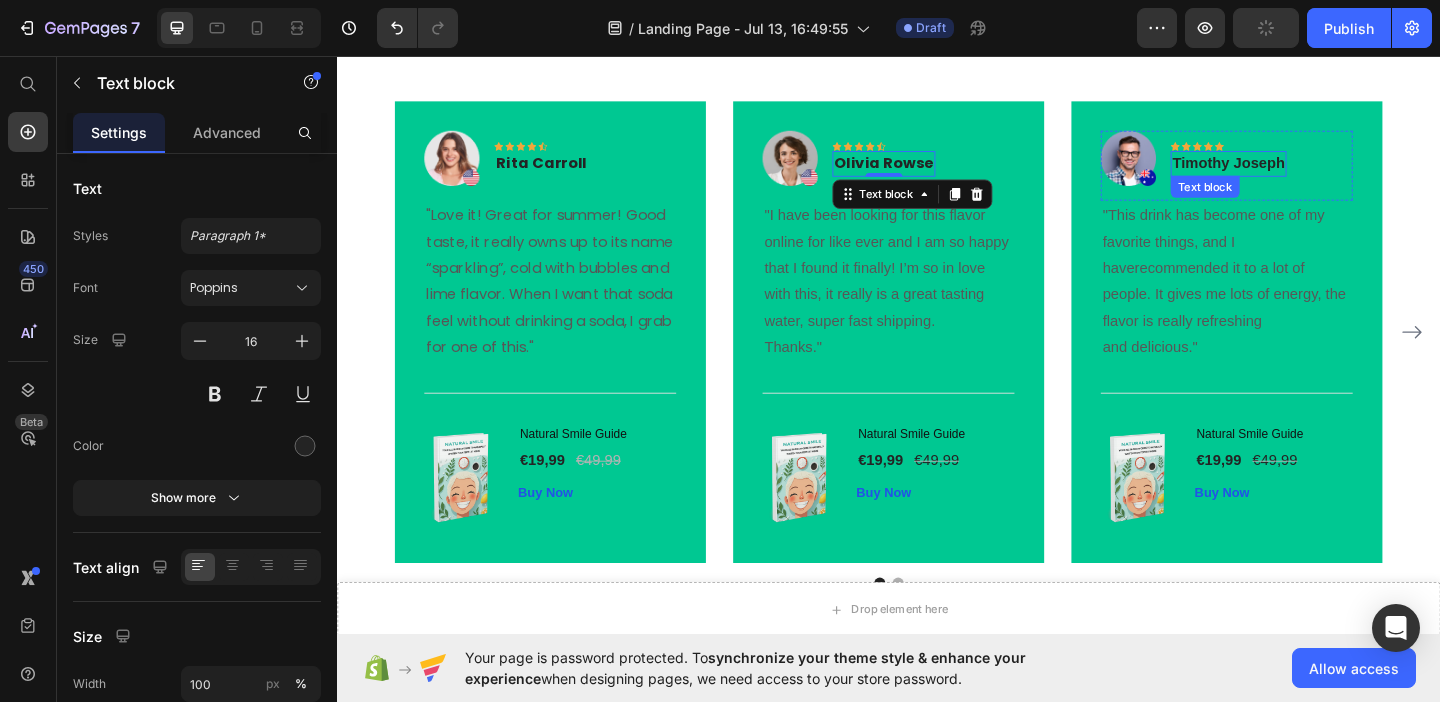 click on "Timothy Joseph" at bounding box center [1307, 173] 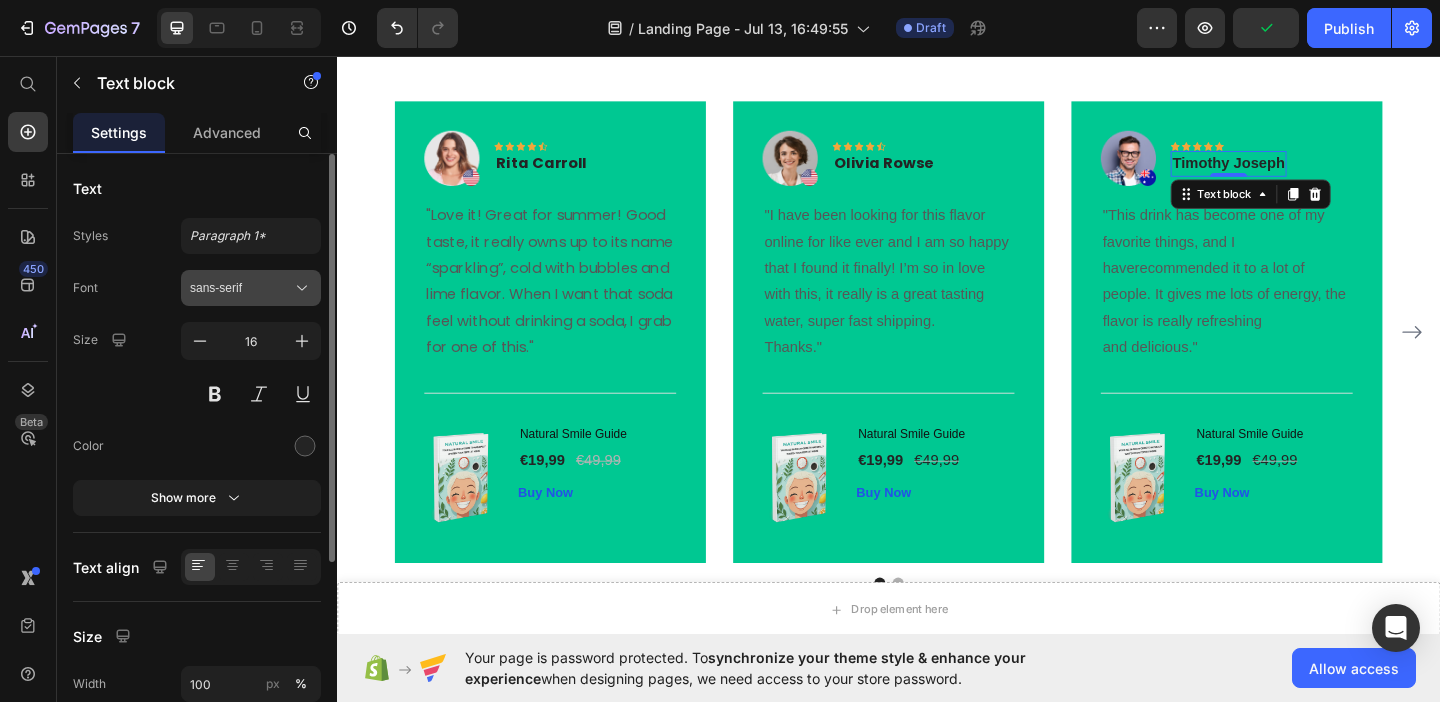 click on "sans-serif" at bounding box center (251, 288) 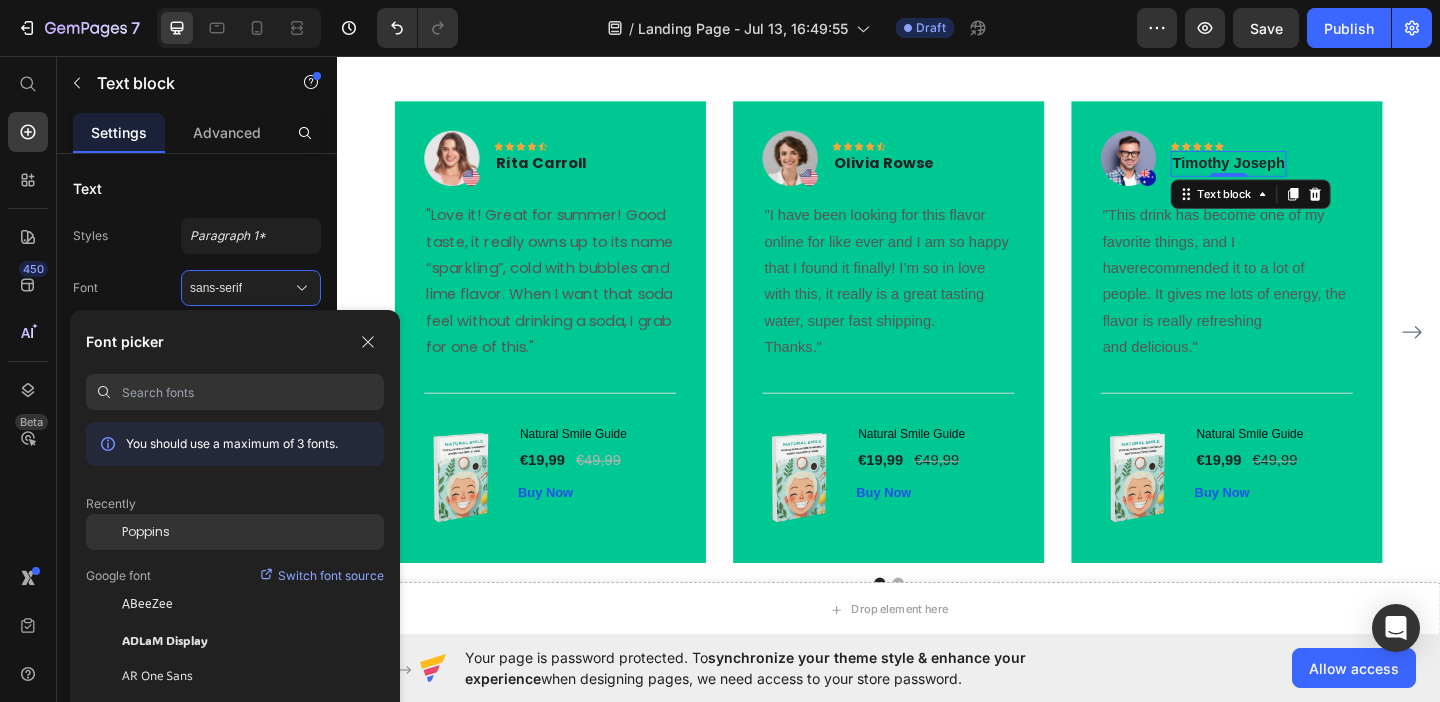 click on "Poppins" 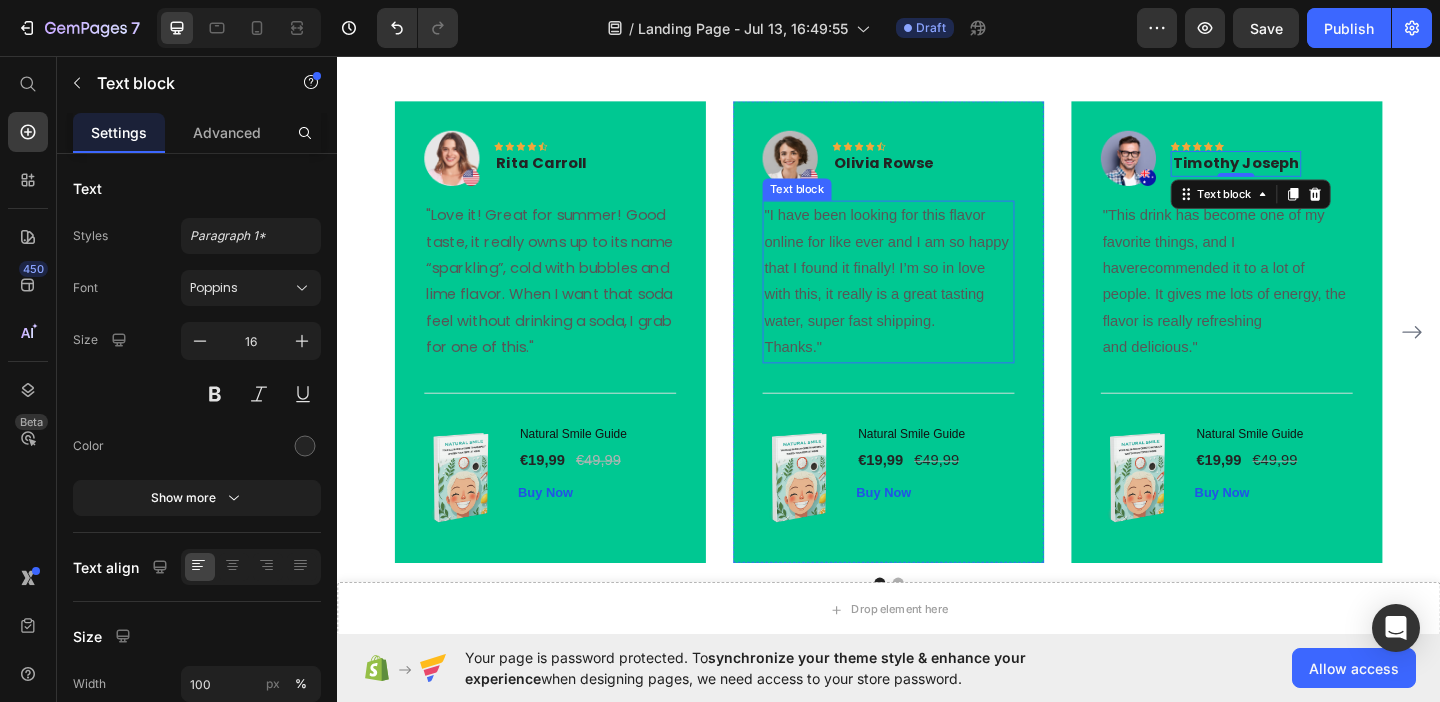 click on ""I have been looking for this flavor online for like ever and I am so happy that I found it finally! I’m so in love with this, it really is a great tasting water, super fast shipping." at bounding box center (937, 287) 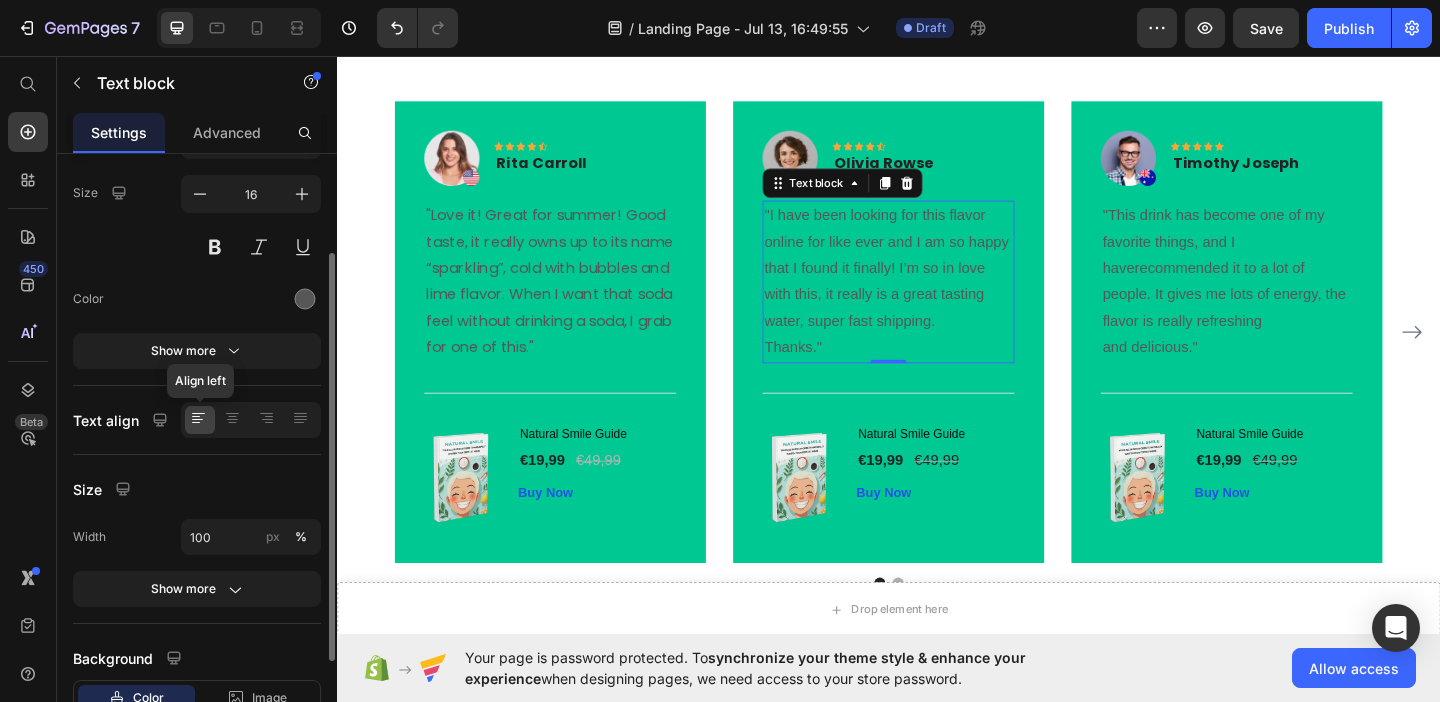 scroll, scrollTop: 116, scrollLeft: 0, axis: vertical 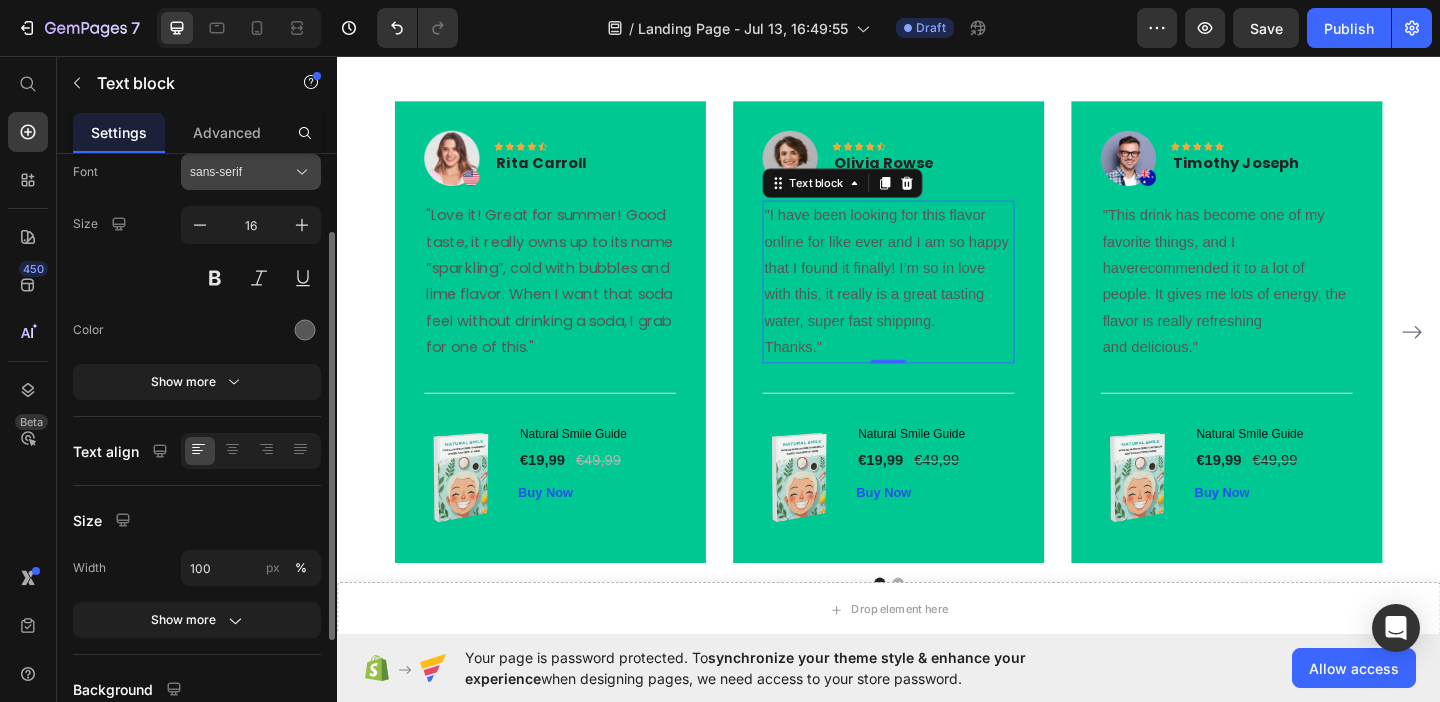 click on "sans-serif" at bounding box center [251, 172] 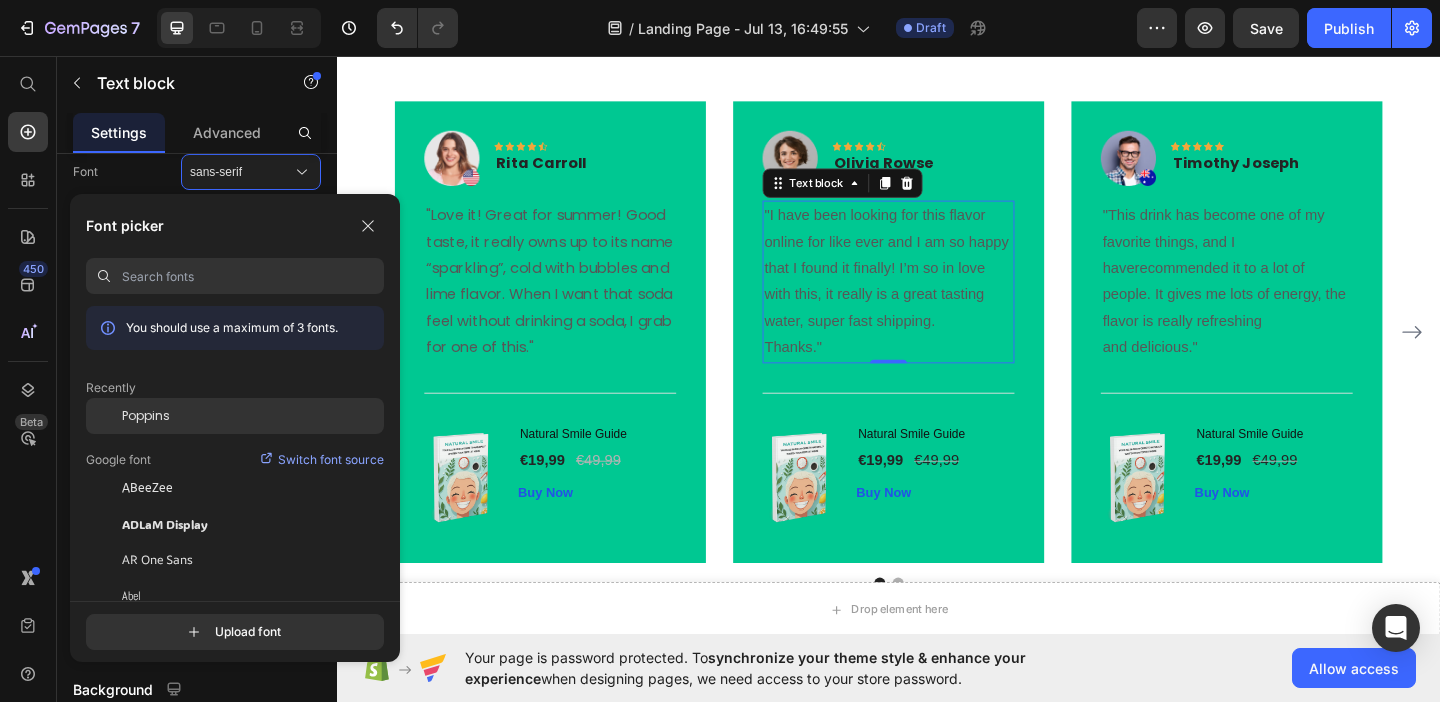 click on "Poppins" 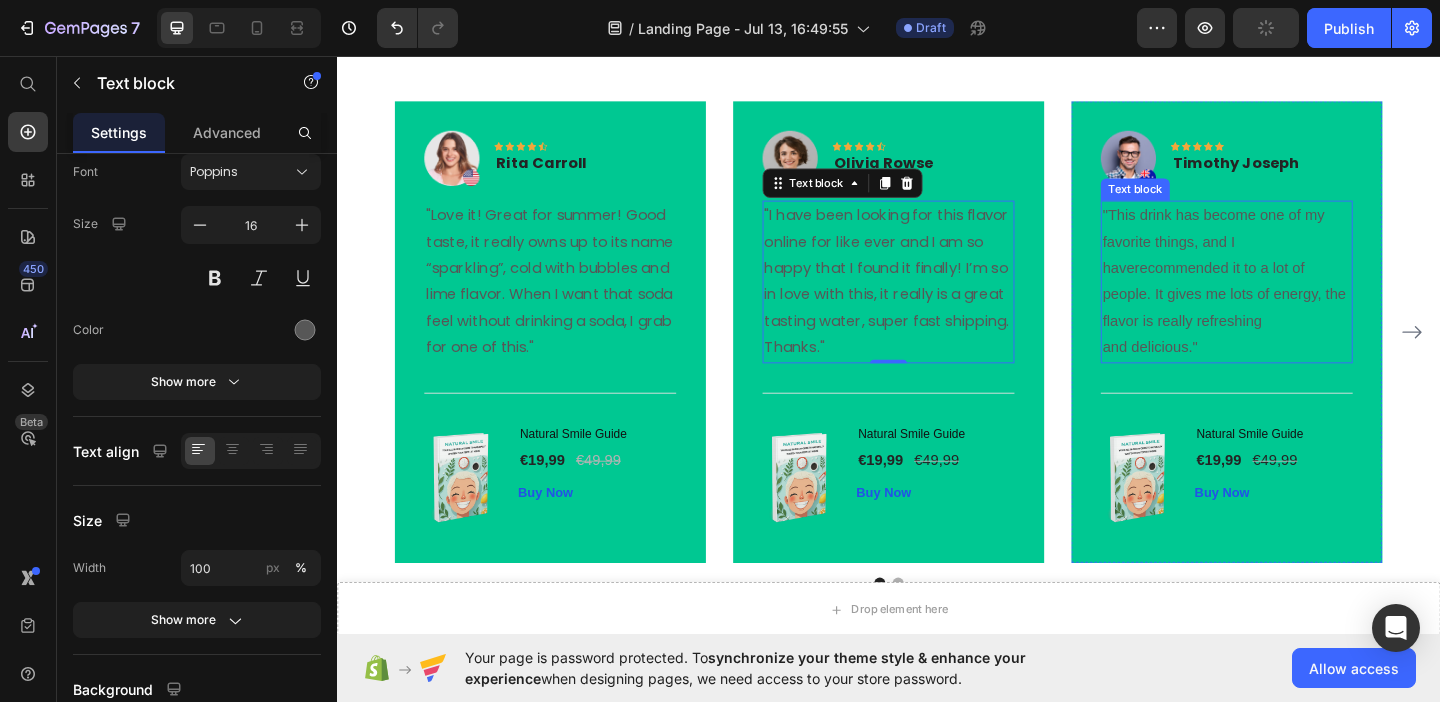 click on ""This drink has become one of my favorite things, and I haverecommended it to a lot of people. It gives me lots of energy, the flavor is really refreshing  and delicious."" at bounding box center (1305, 301) 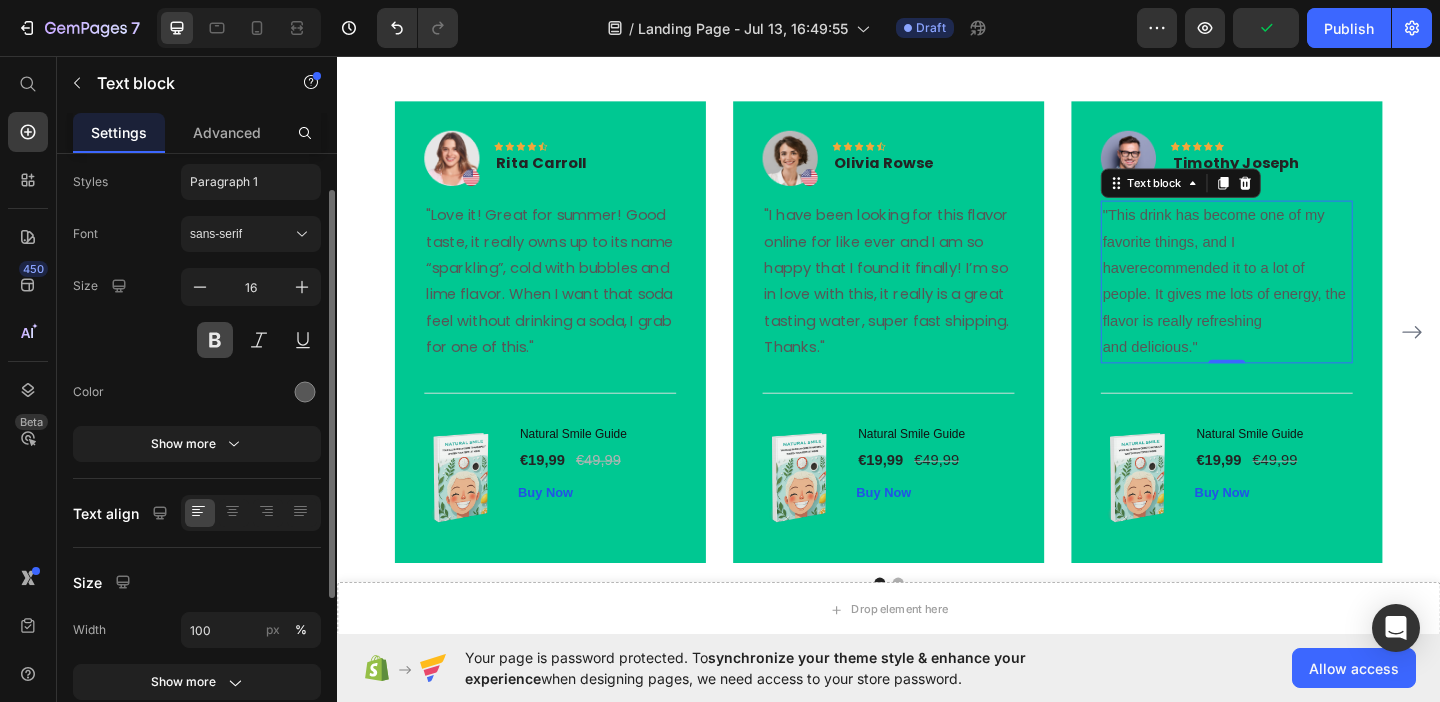scroll, scrollTop: 35, scrollLeft: 0, axis: vertical 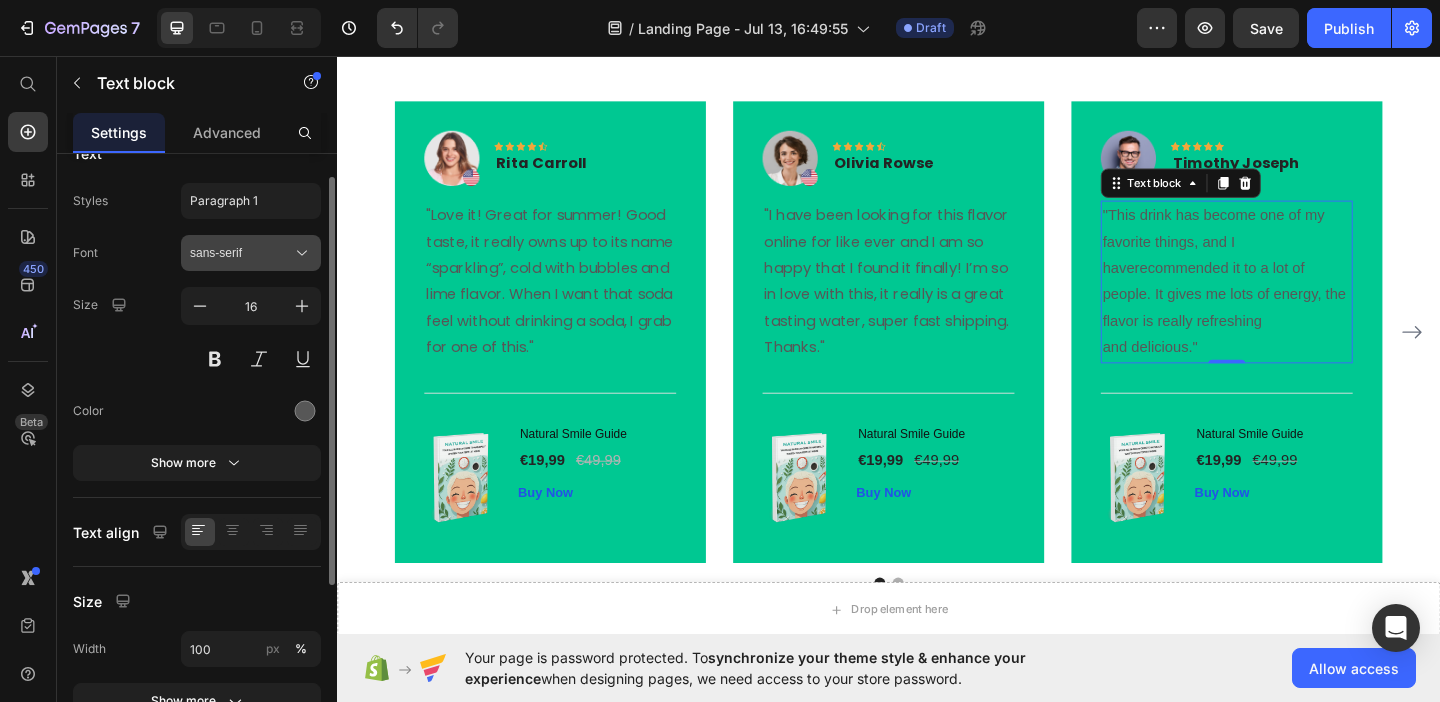 click on "sans-serif" at bounding box center (241, 253) 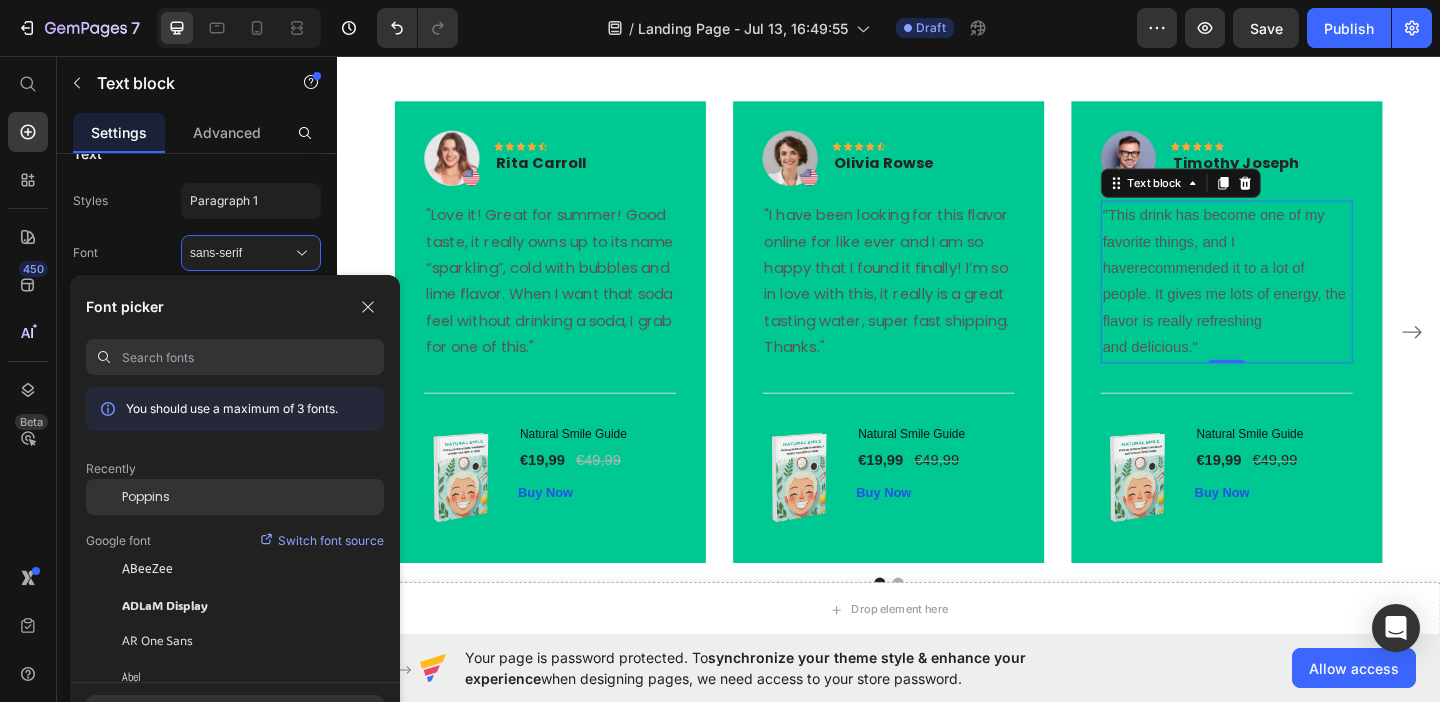 click on "Poppins" 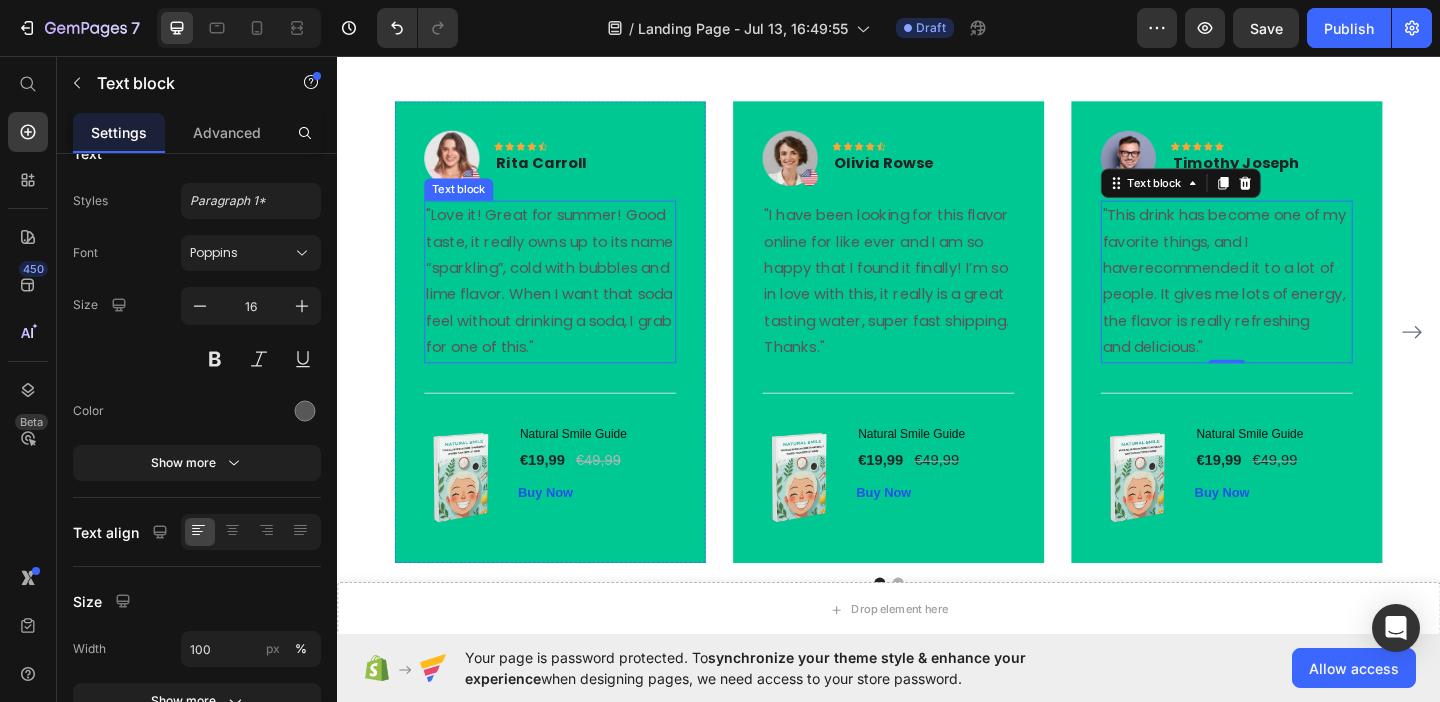 click on ""Love it! Great for summer! Good taste, it really owns up to its name “sparkling”, cold with bubbles and lime flavor. When I want that soda feel without drinking a soda, I grab for one of this."" at bounding box center (569, 301) 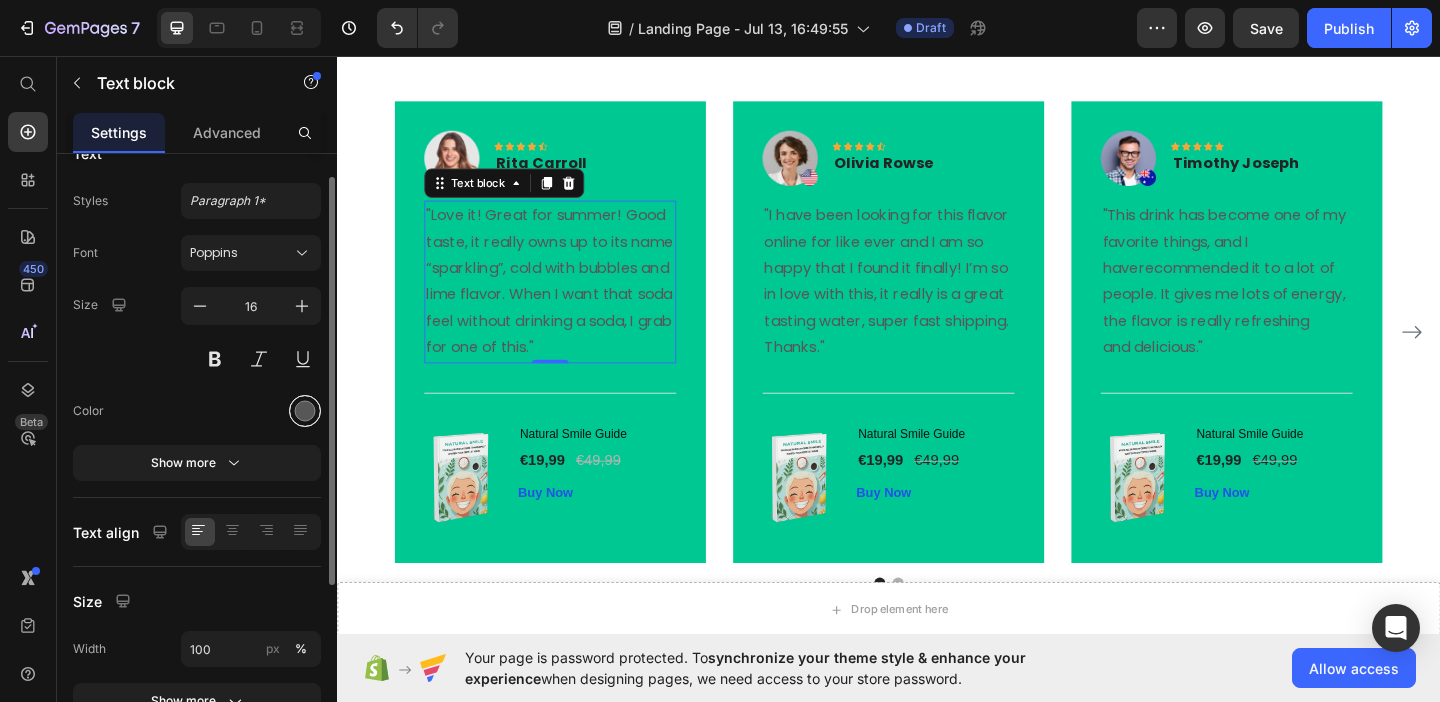 click at bounding box center [305, 411] 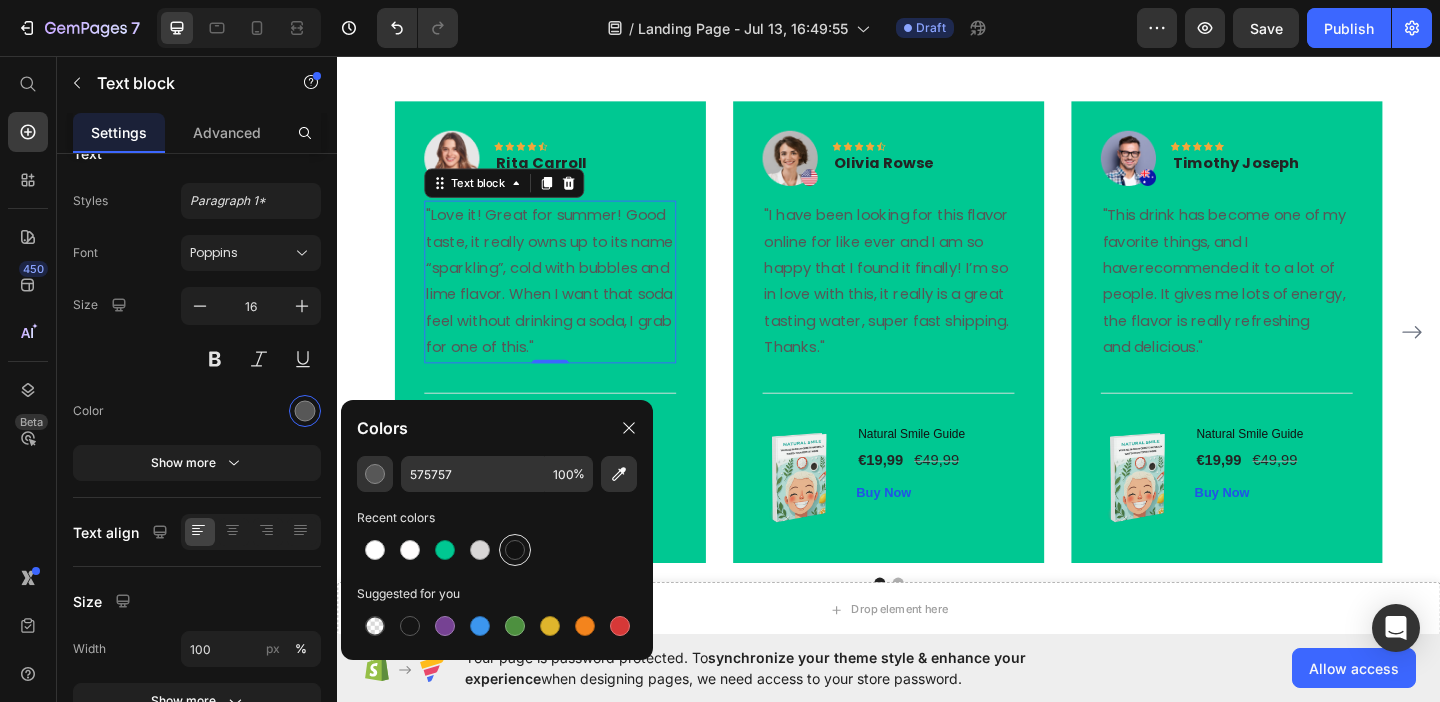 click at bounding box center (515, 550) 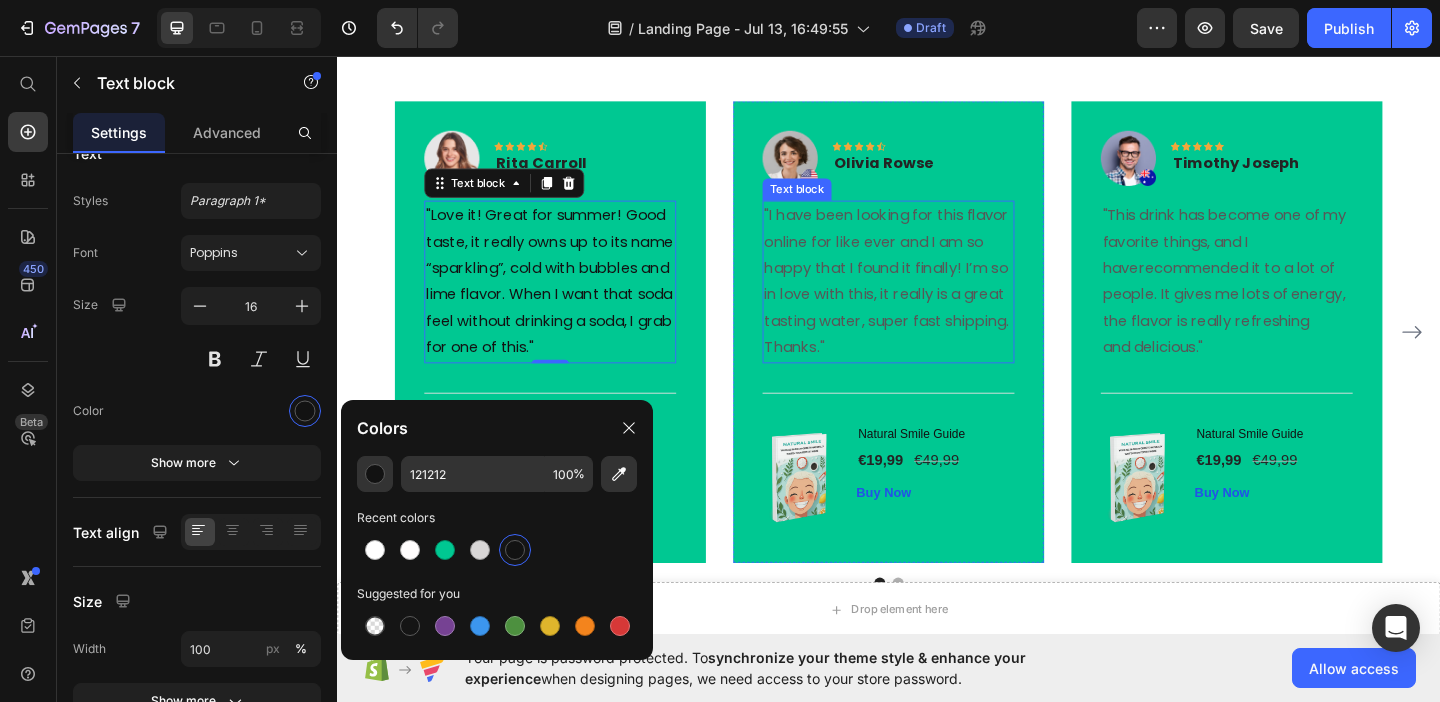 click on ""I have been looking for this flavor online for like ever and I am so happy that I found it finally! I’m so in love with this, it really is a great tasting water, super fast shipping." at bounding box center (937, 287) 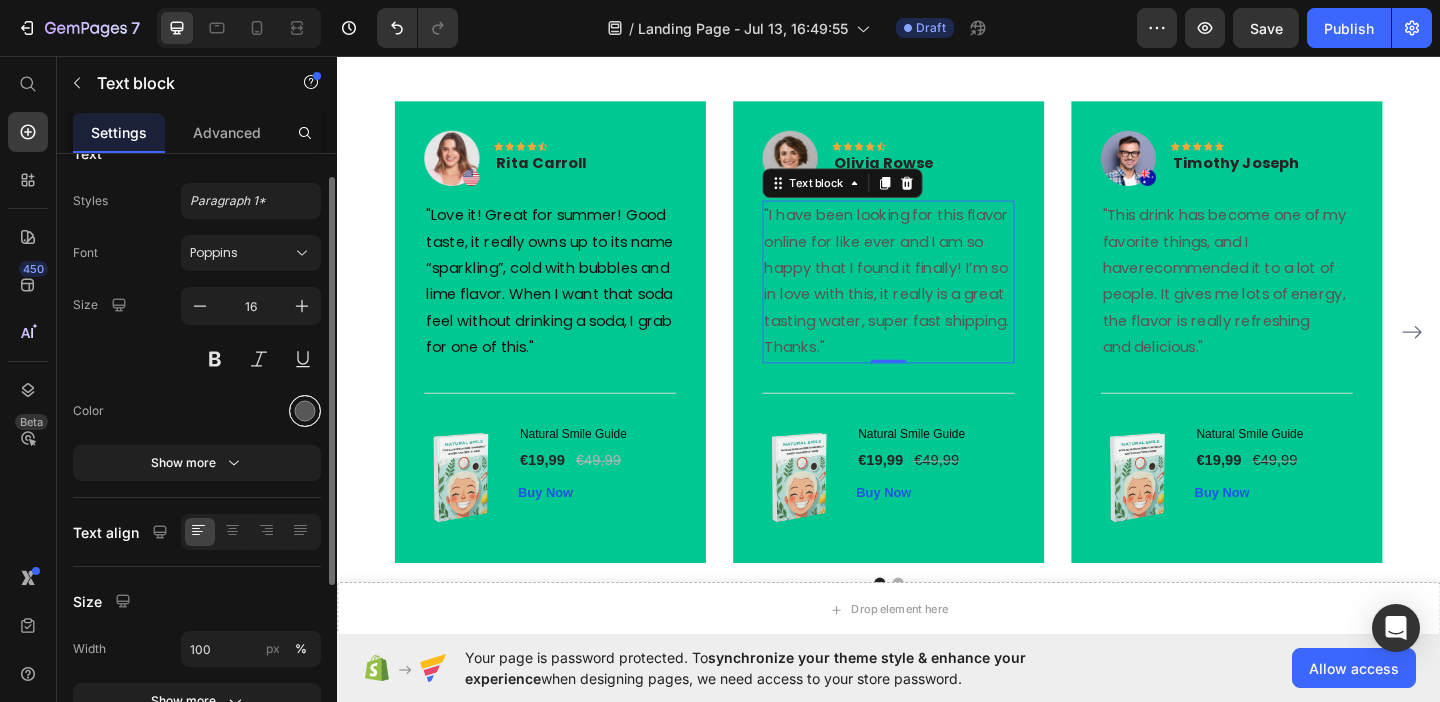 click at bounding box center (305, 411) 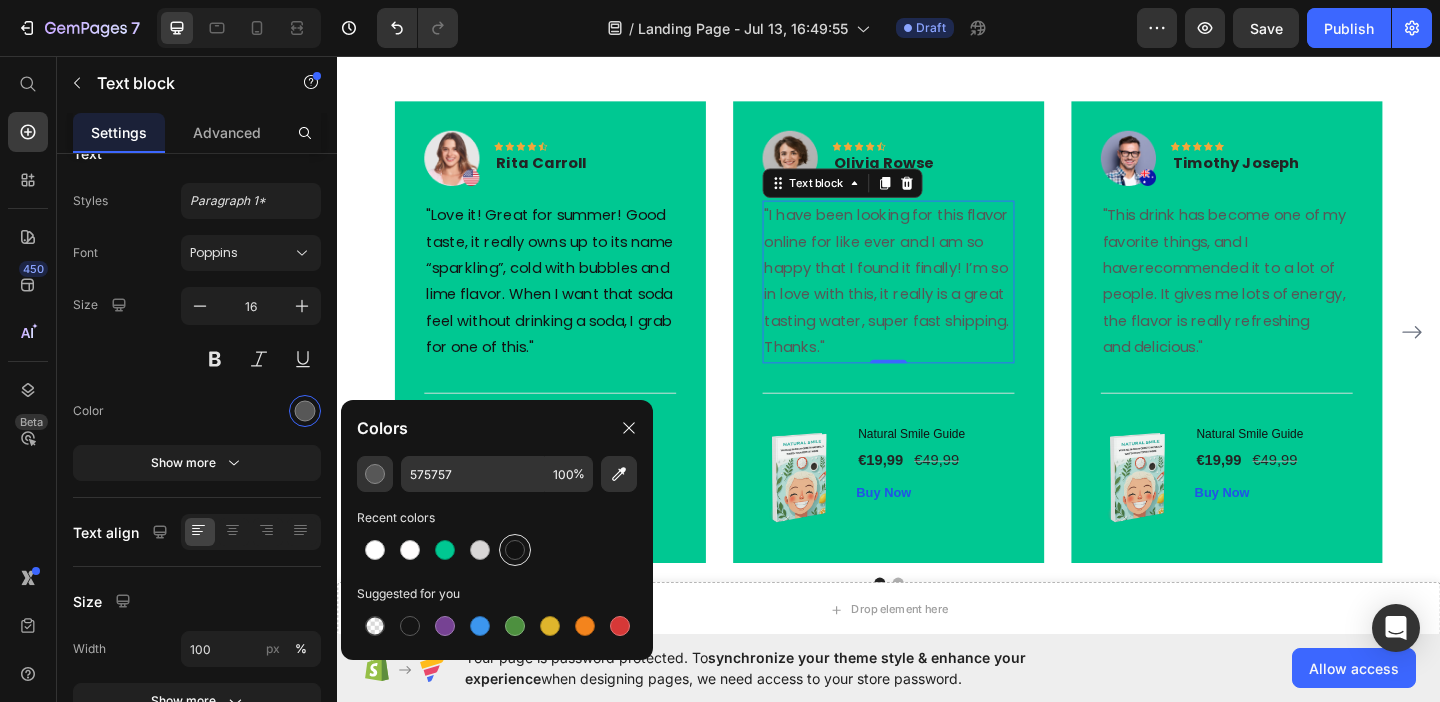 click at bounding box center [515, 550] 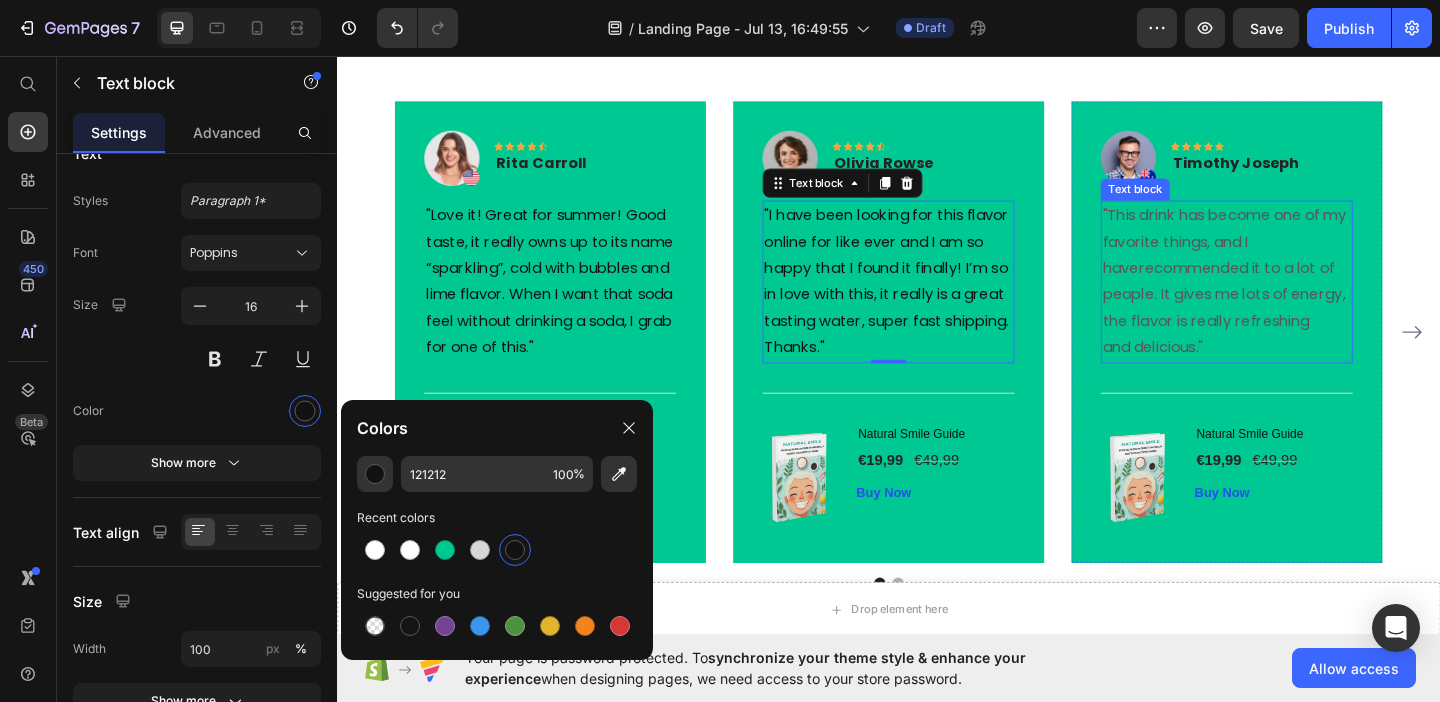 click on ""This drink has become one of my favorite things, and I haverecommended it to a lot of people. It gives me lots of energy, the flavor is really refreshing  and delicious."" at bounding box center [1305, 301] 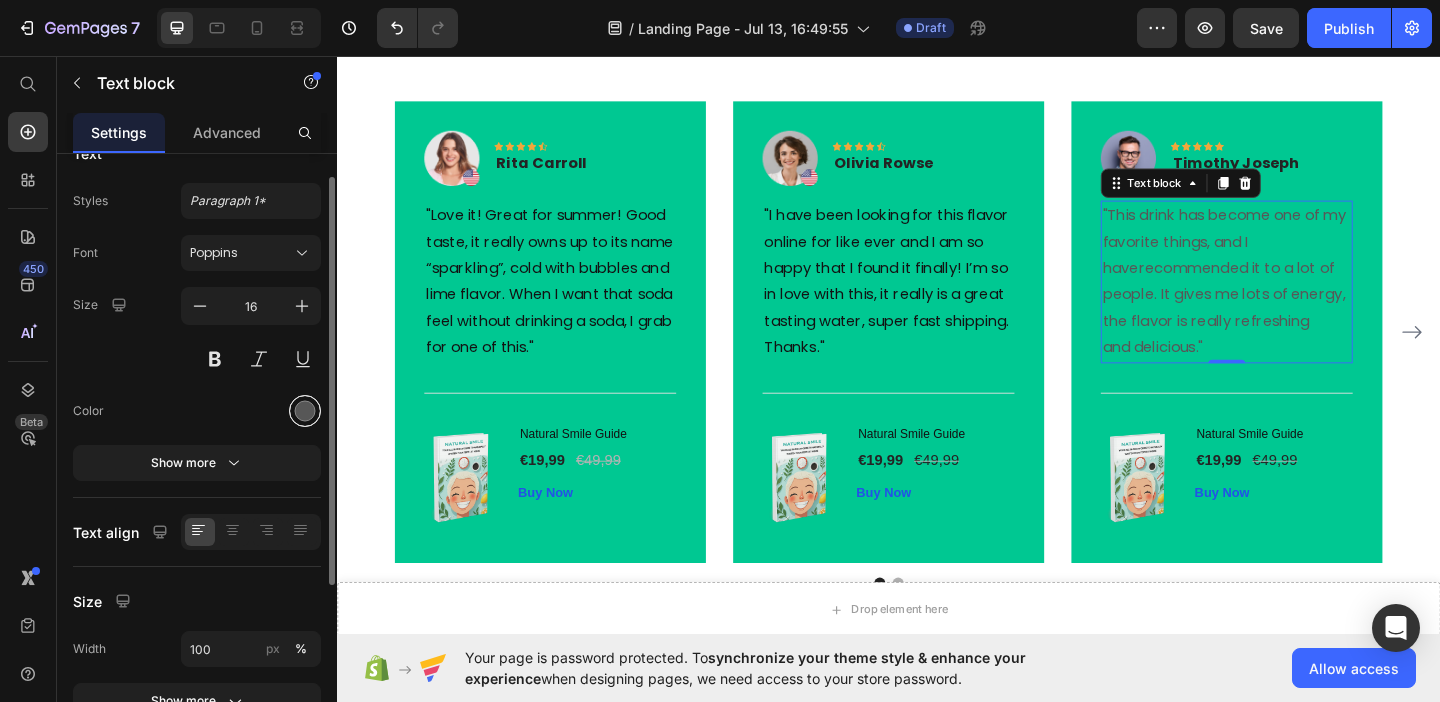 click at bounding box center [305, 411] 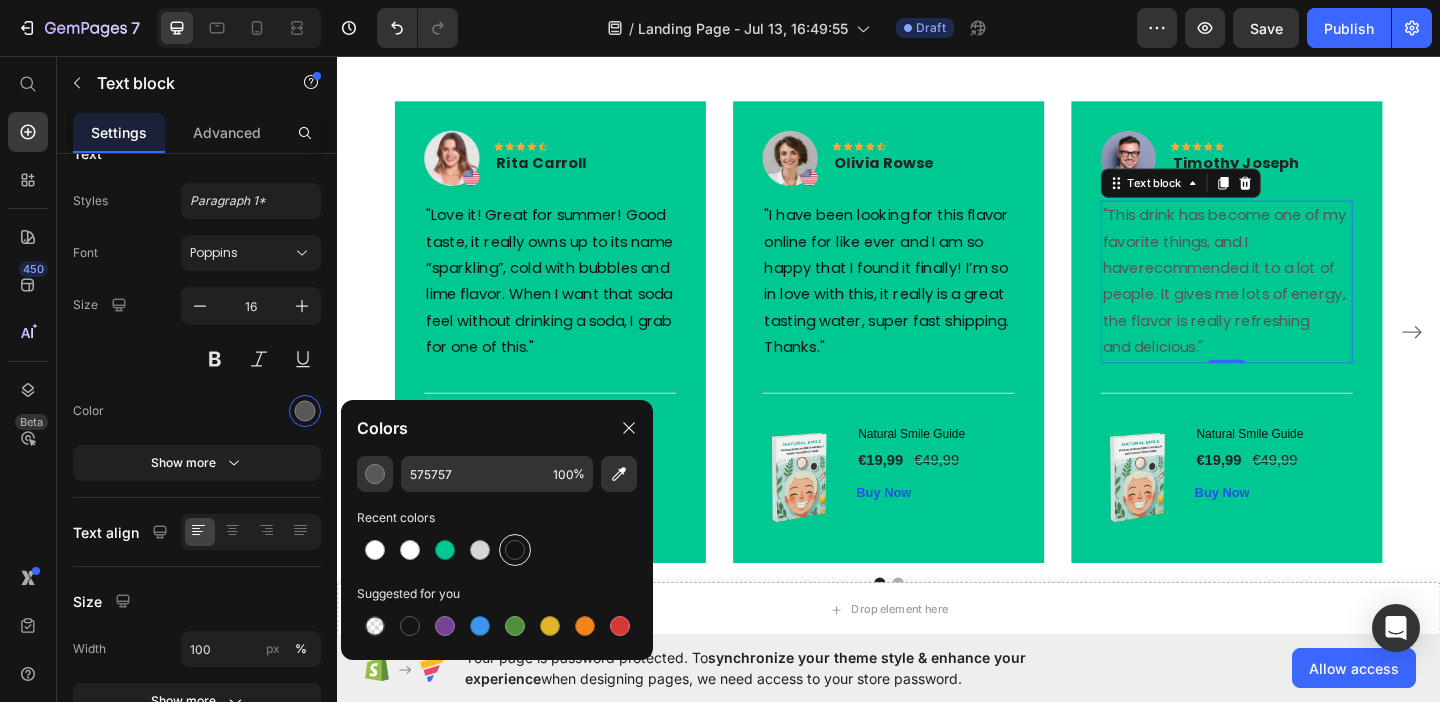 click at bounding box center [515, 550] 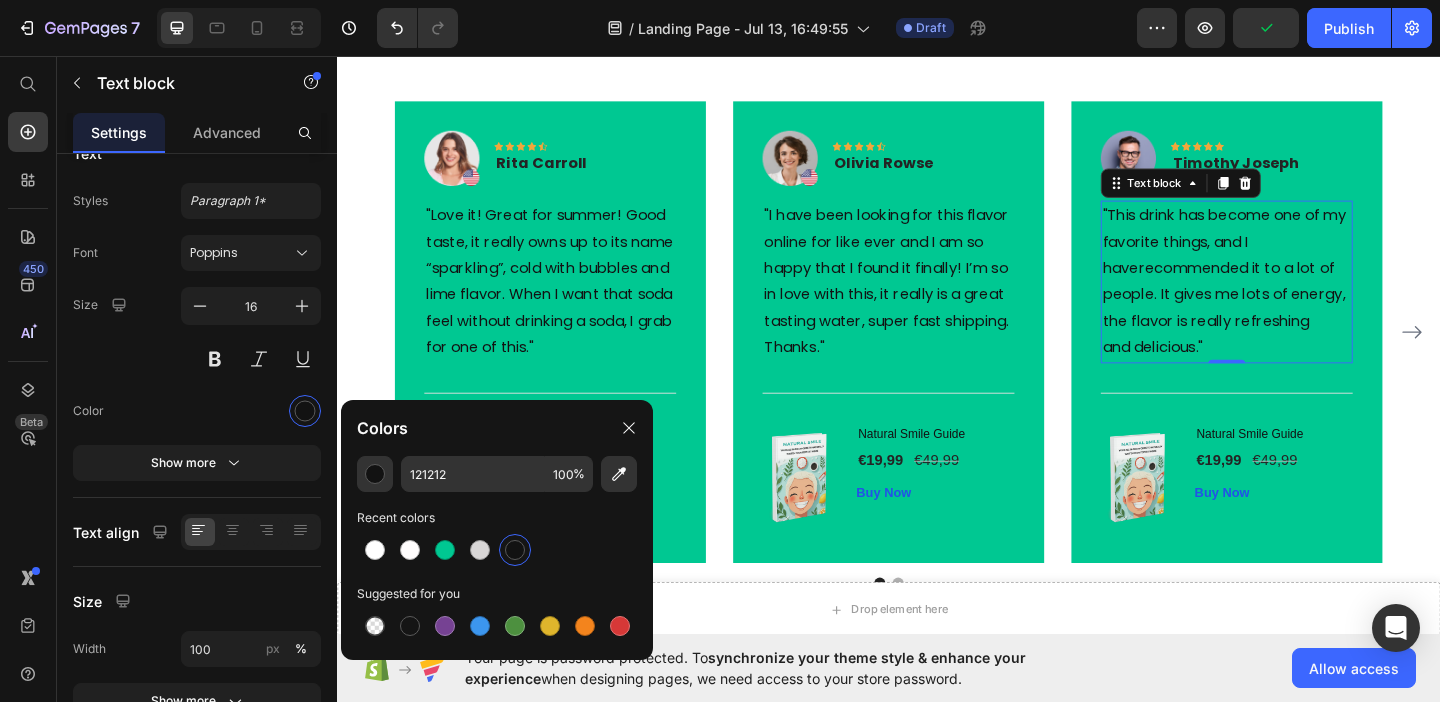 click on ""This drink has become one of my favorite things, and I haverecommended it to a lot of people. It gives me lots of energy, the flavor is really refreshing  and delicious."" at bounding box center [1305, 301] 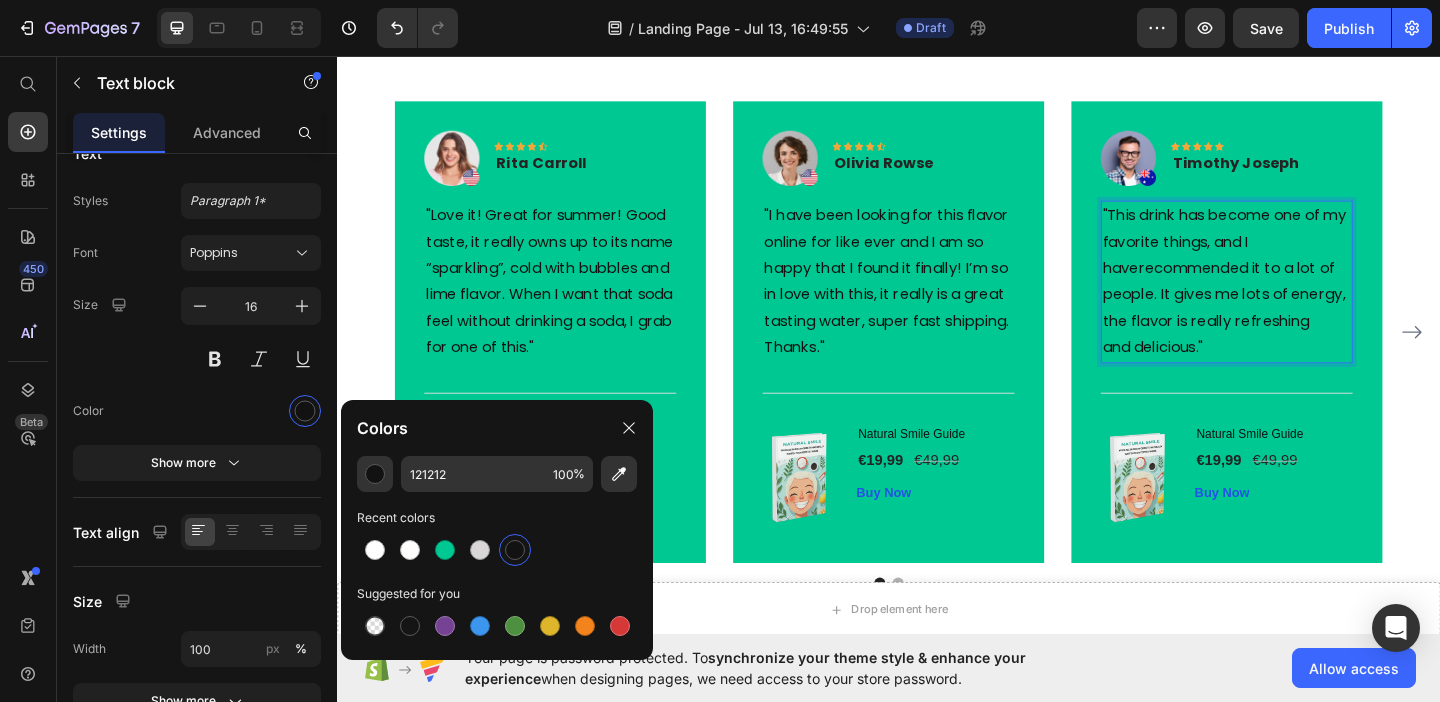 click on ""This drink has become one of my favorite things, and I haverecommended it to a lot of people. It gives me lots of energy, the flavor is really refreshing  and delicious."" at bounding box center [1305, 301] 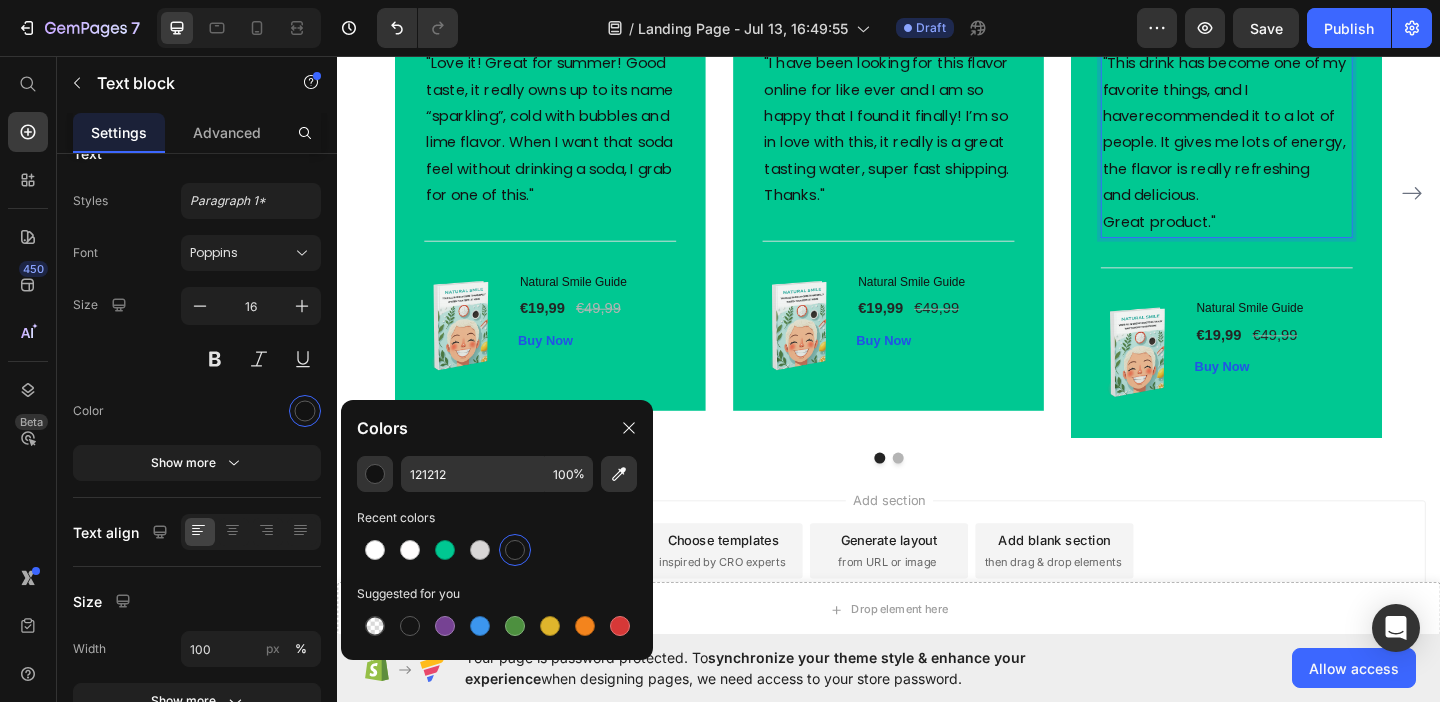 scroll, scrollTop: 1585, scrollLeft: 0, axis: vertical 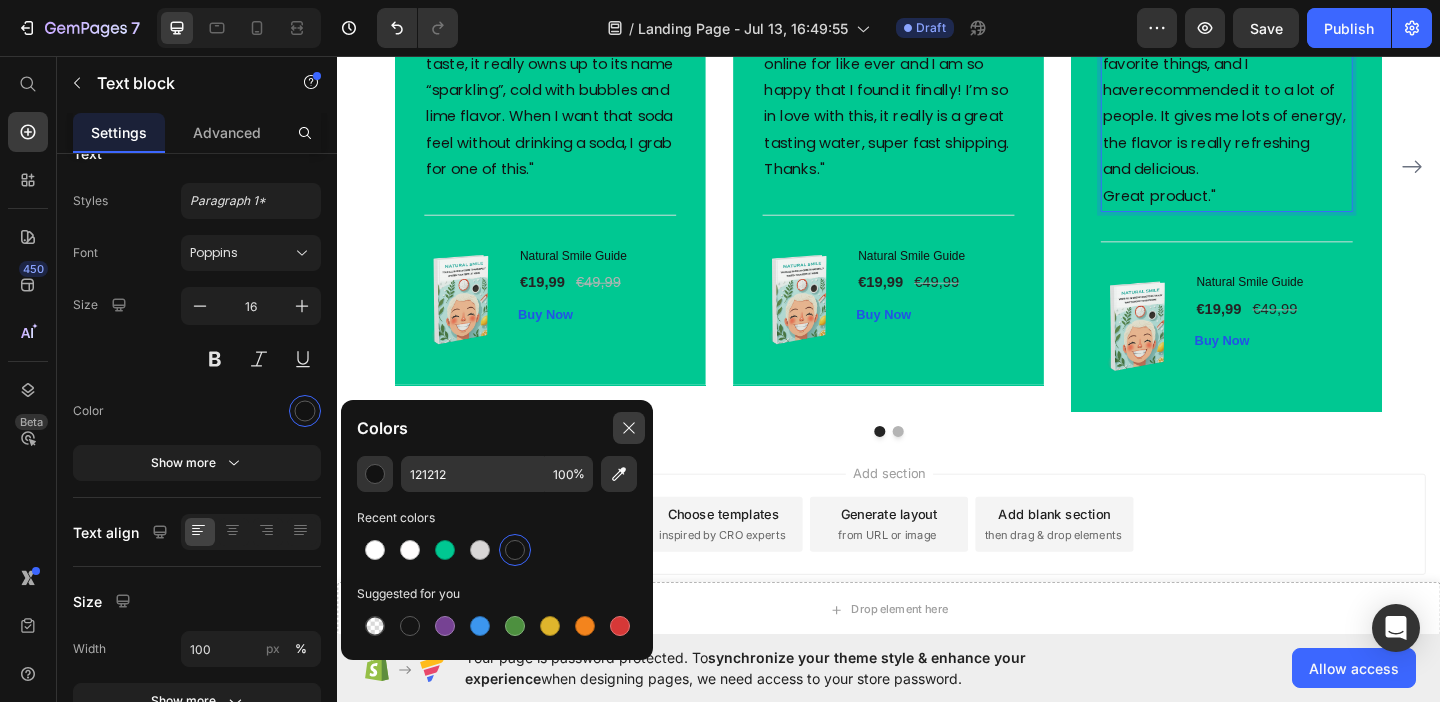 click 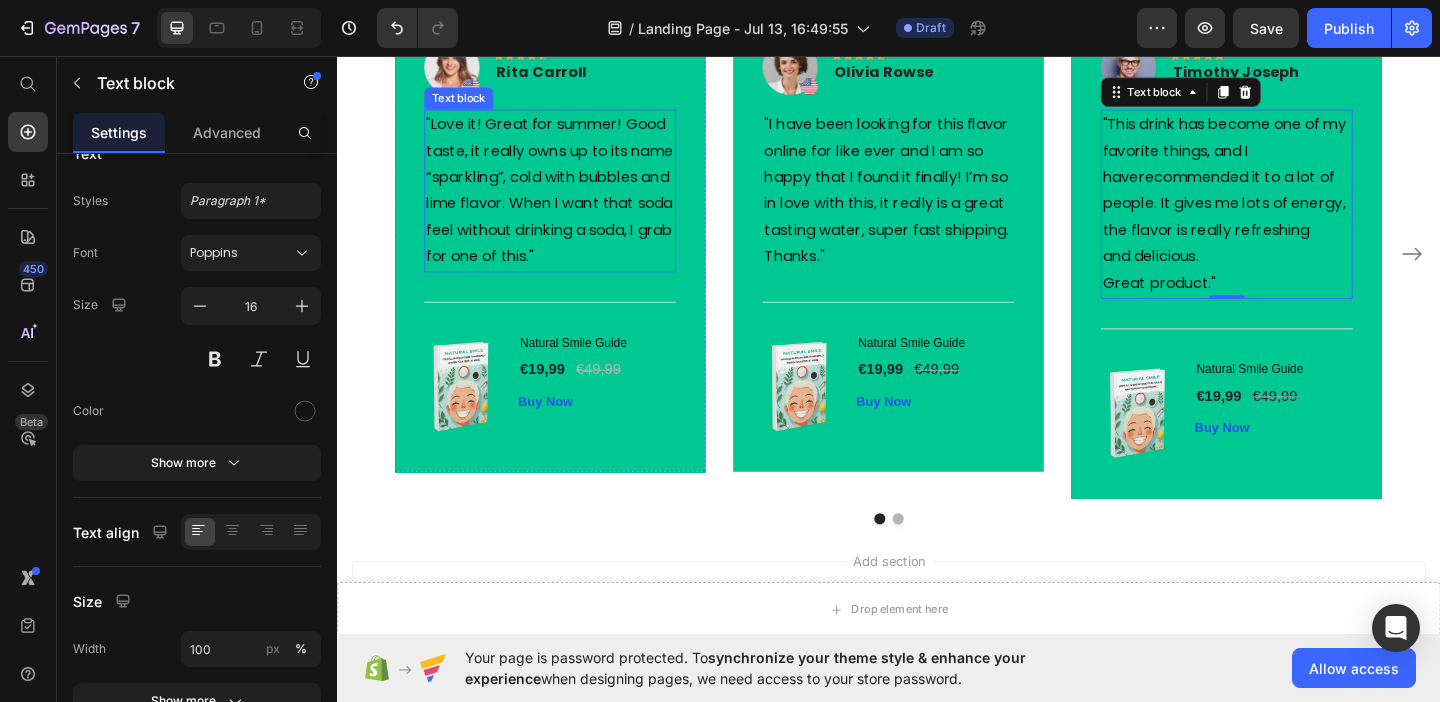 scroll, scrollTop: 1528, scrollLeft: 0, axis: vertical 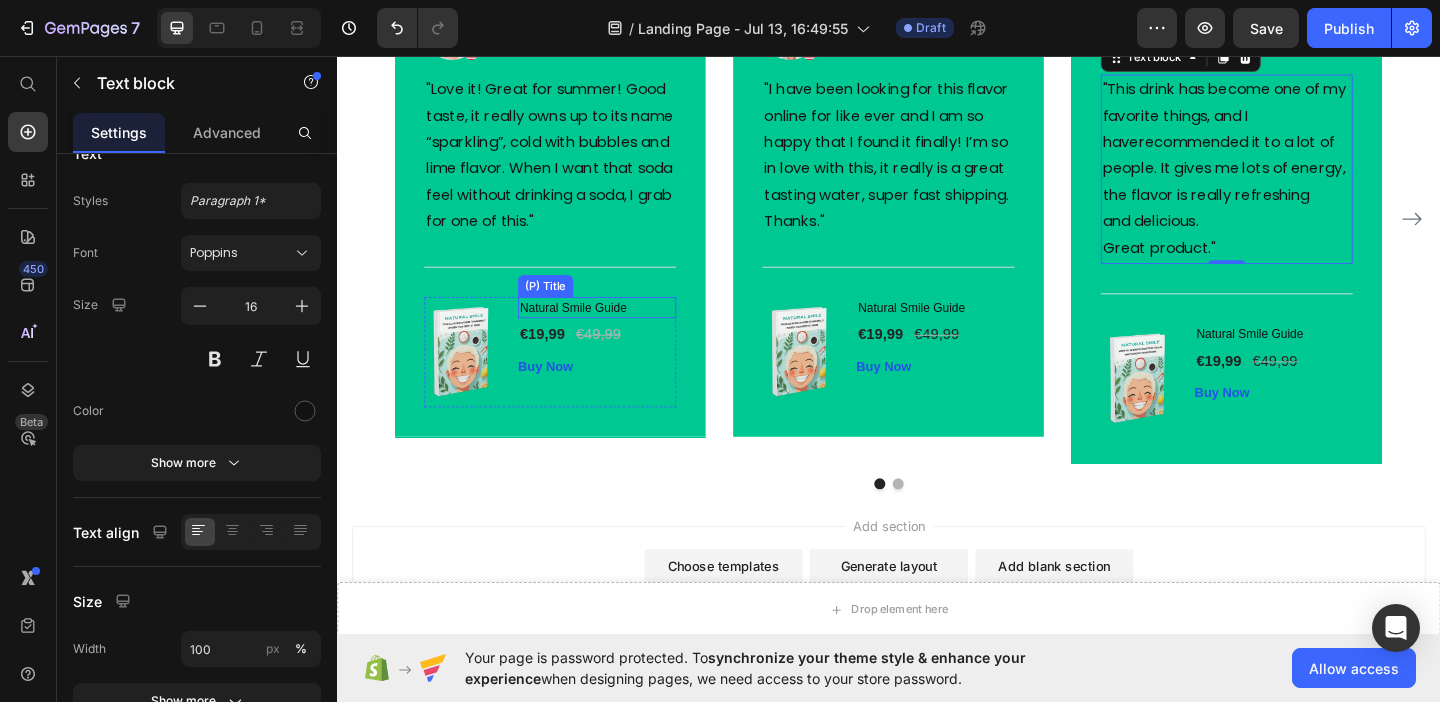 click on "Natural Smile Guide" at bounding box center (620, 330) 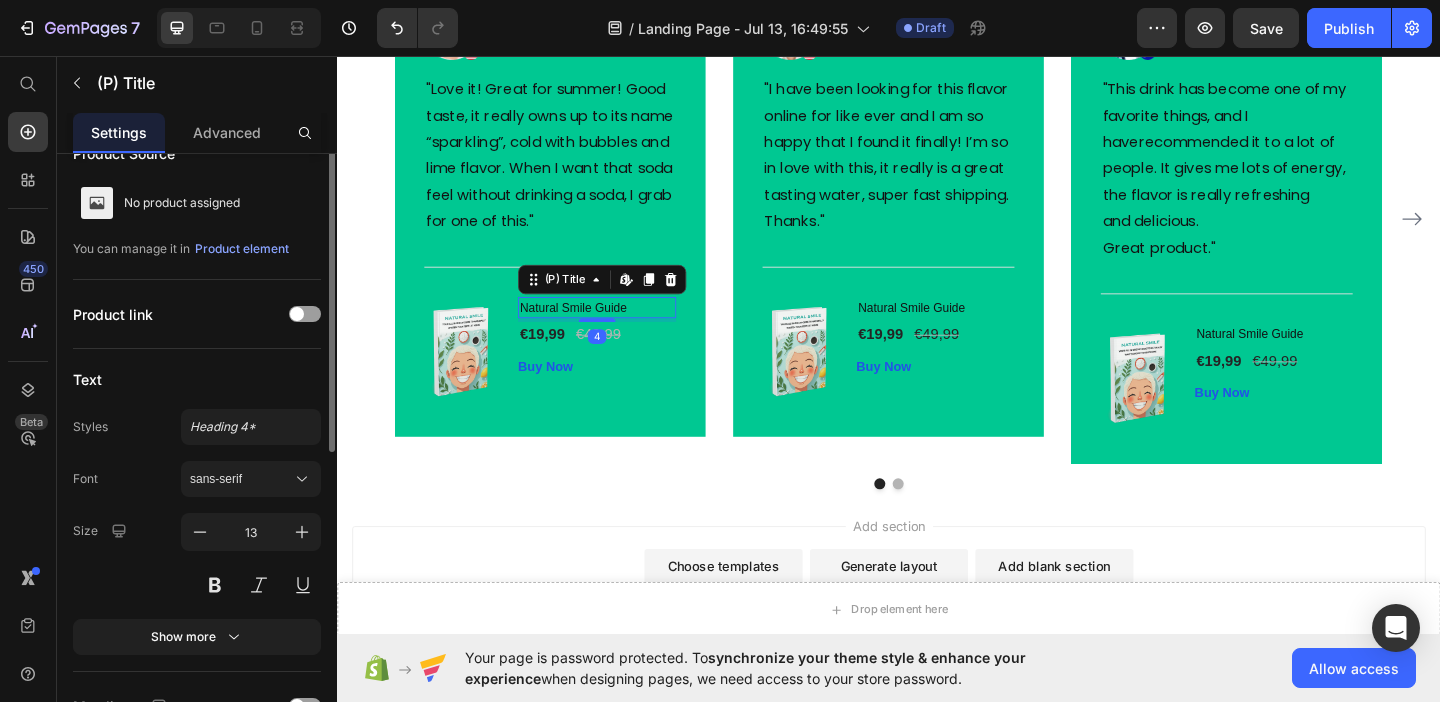 scroll, scrollTop: 0, scrollLeft: 0, axis: both 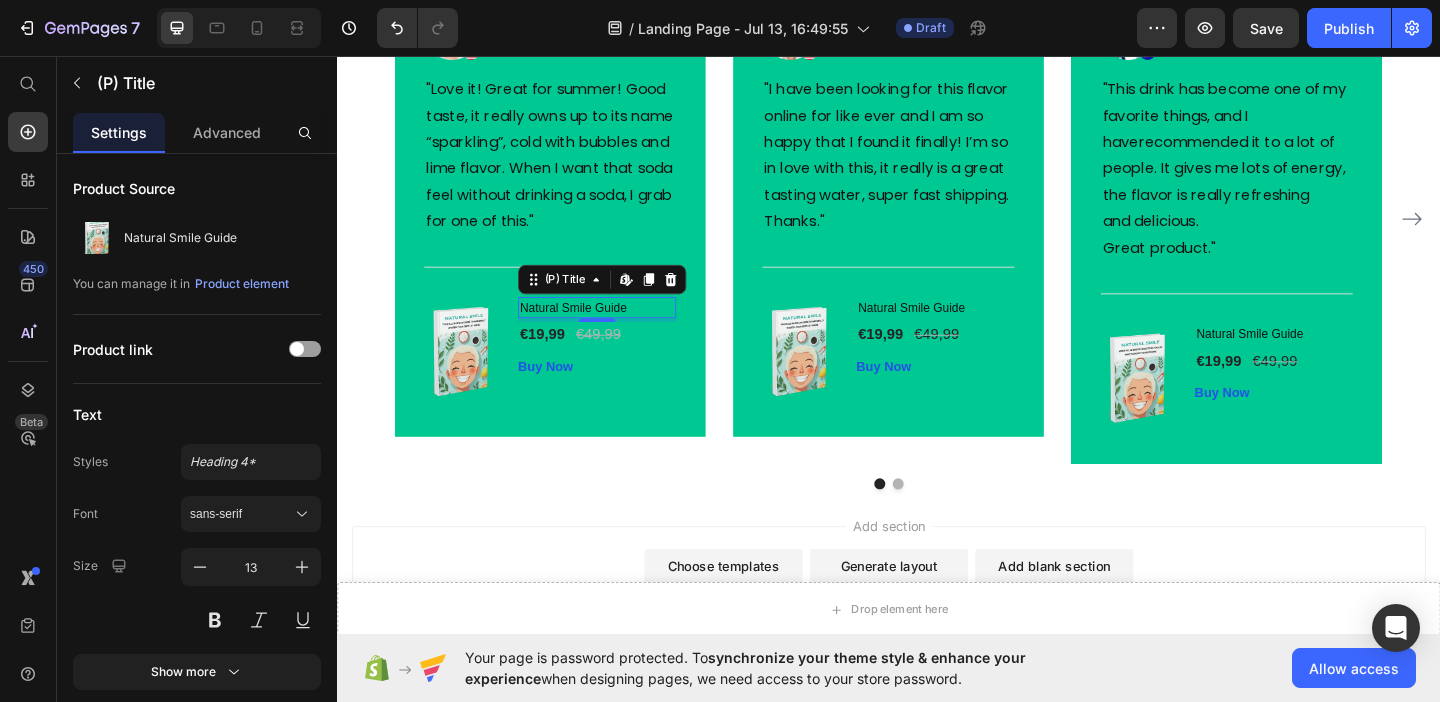 click on "Natural Smile Guide" at bounding box center [620, 330] 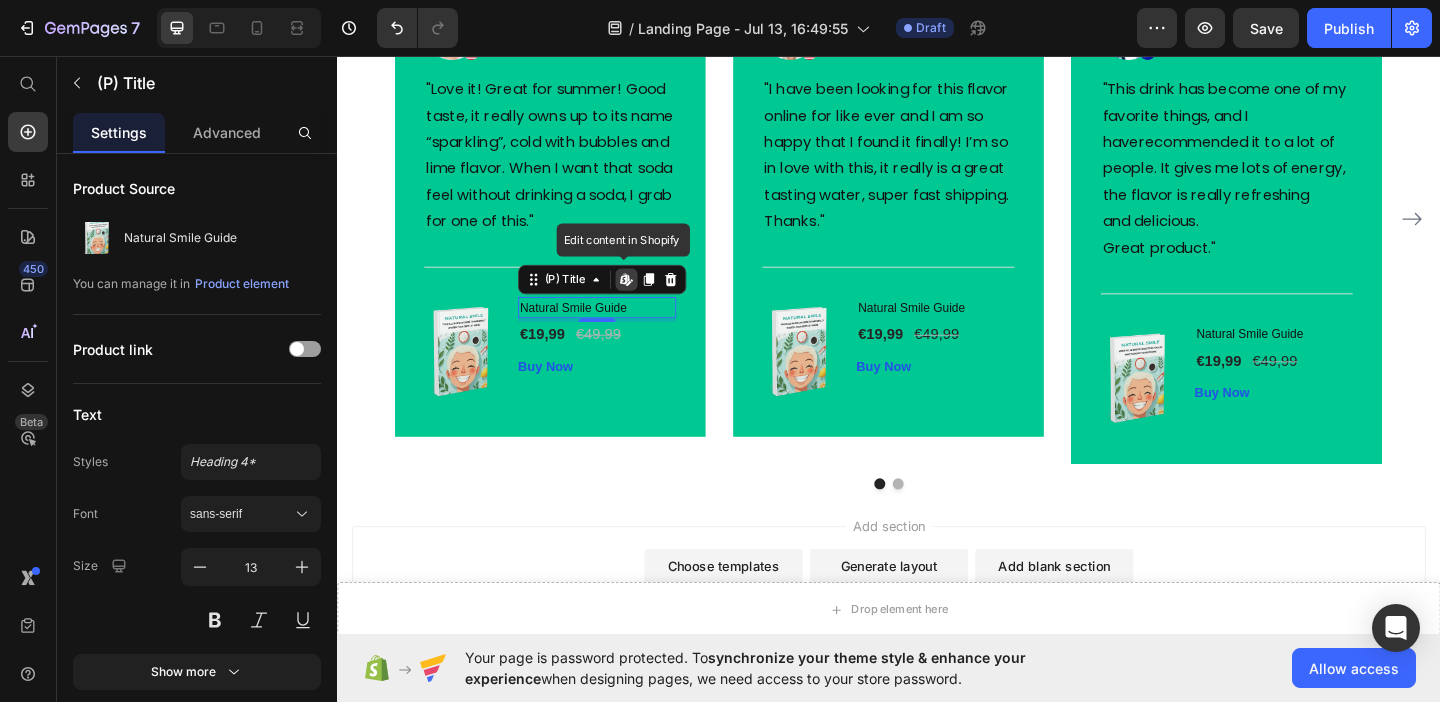 click on "Natural Smile Guide" at bounding box center [620, 330] 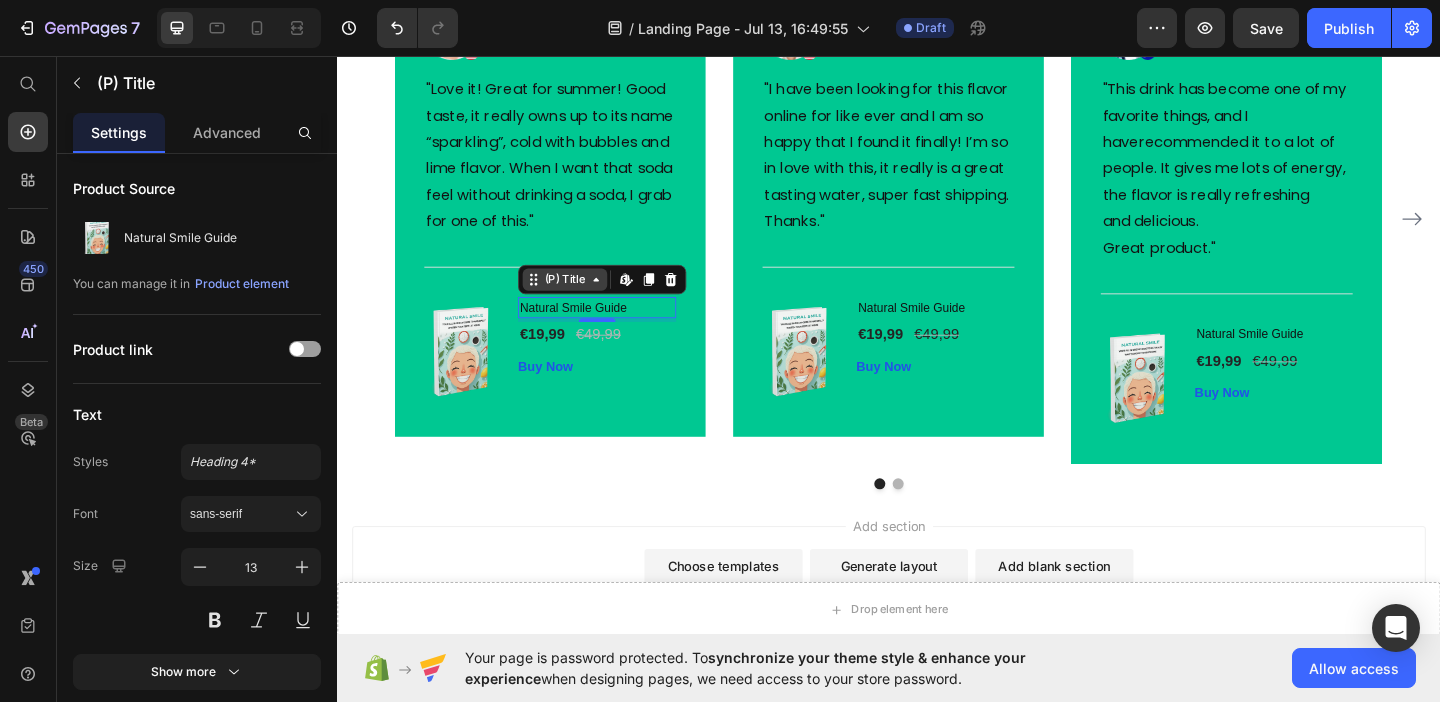click 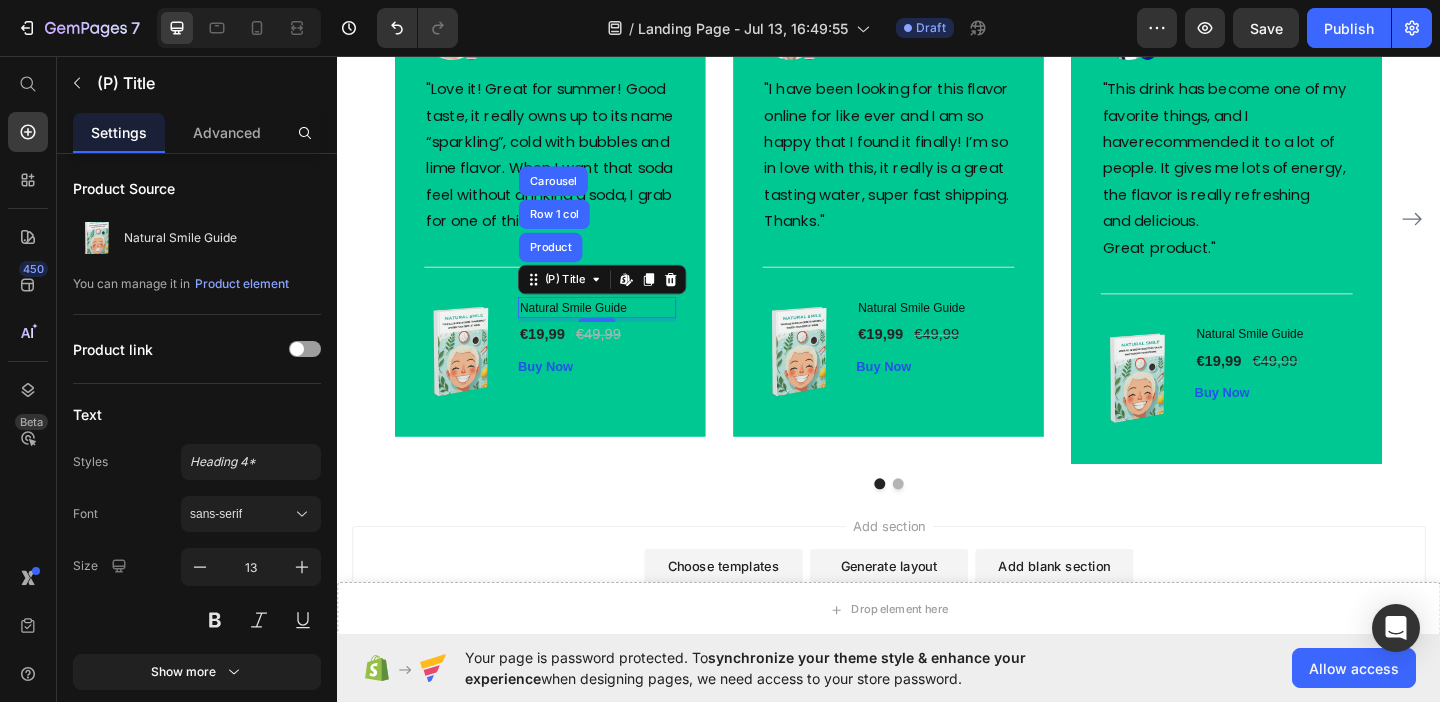 click on "Natural Smile Guide" at bounding box center (620, 330) 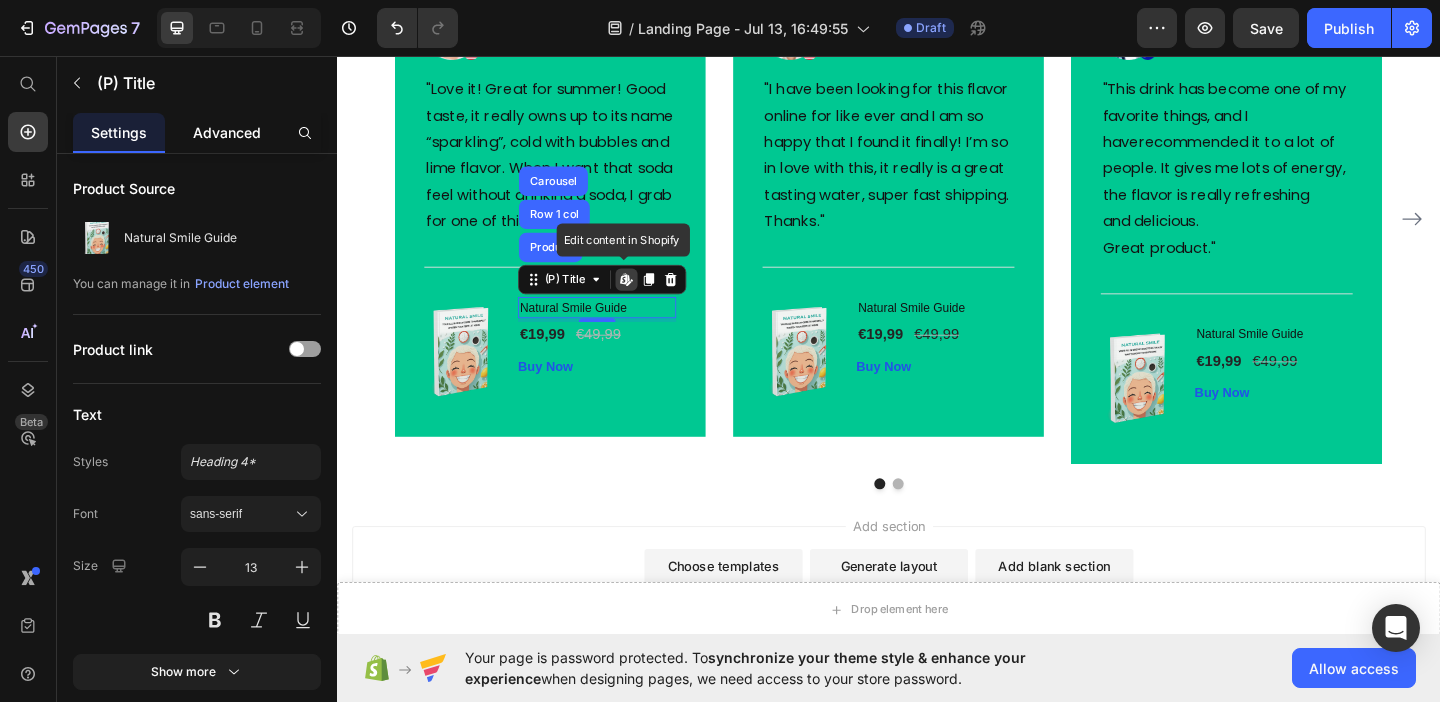 click on "Advanced" at bounding box center (227, 132) 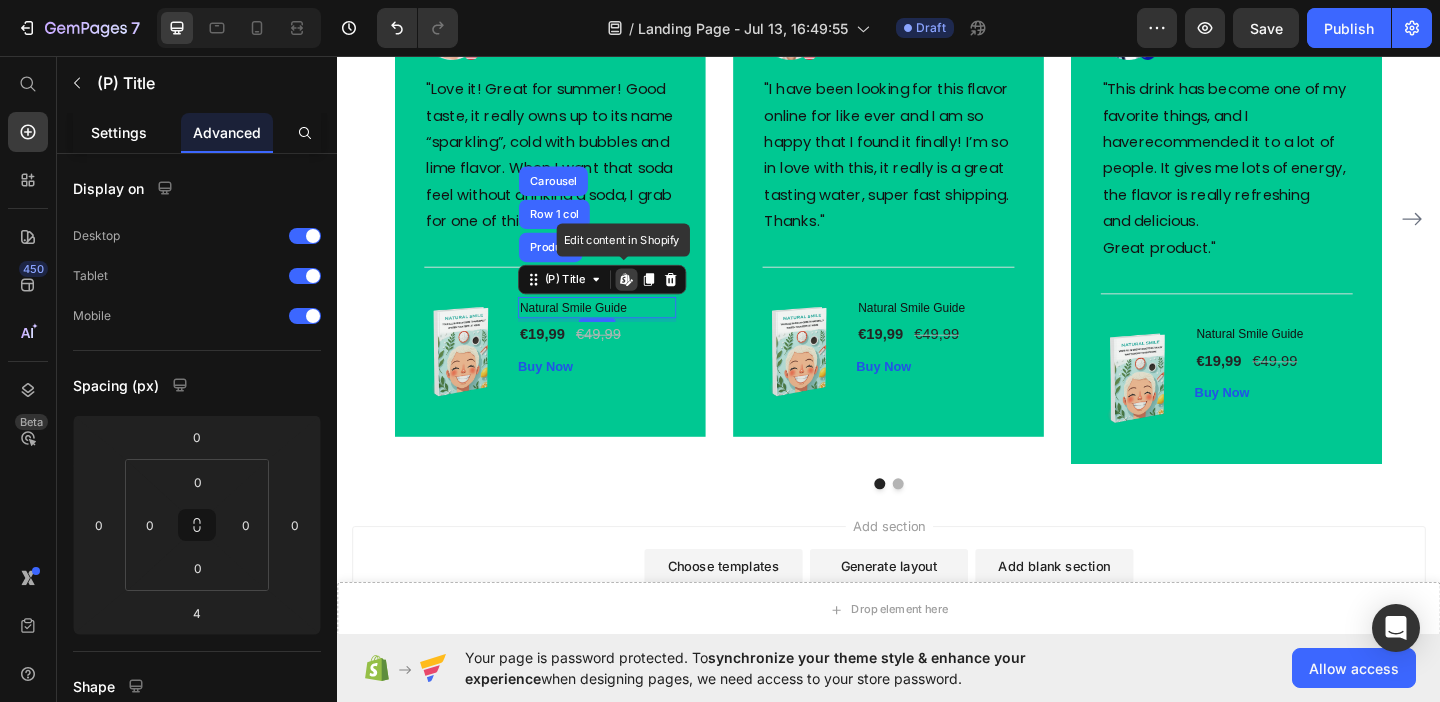 click on "Settings" at bounding box center [119, 132] 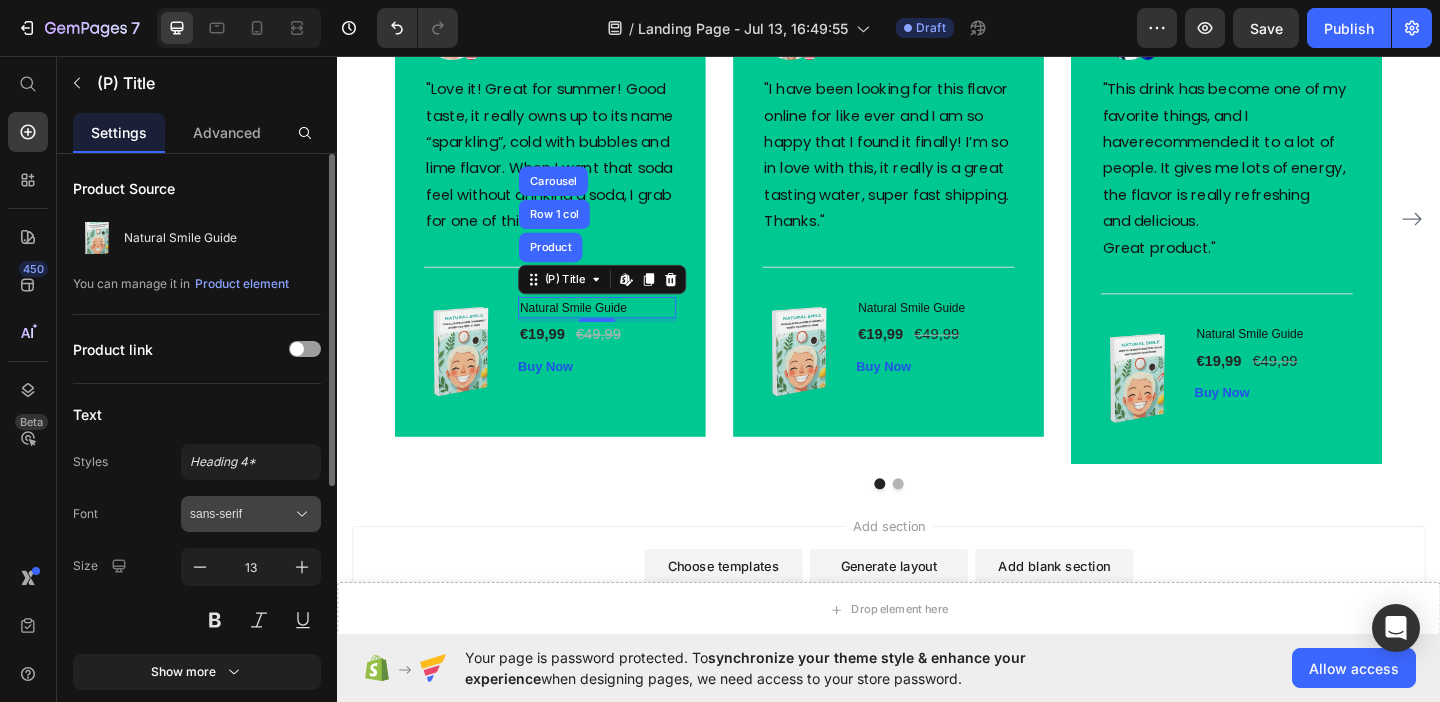 click on "sans-serif" at bounding box center [241, 514] 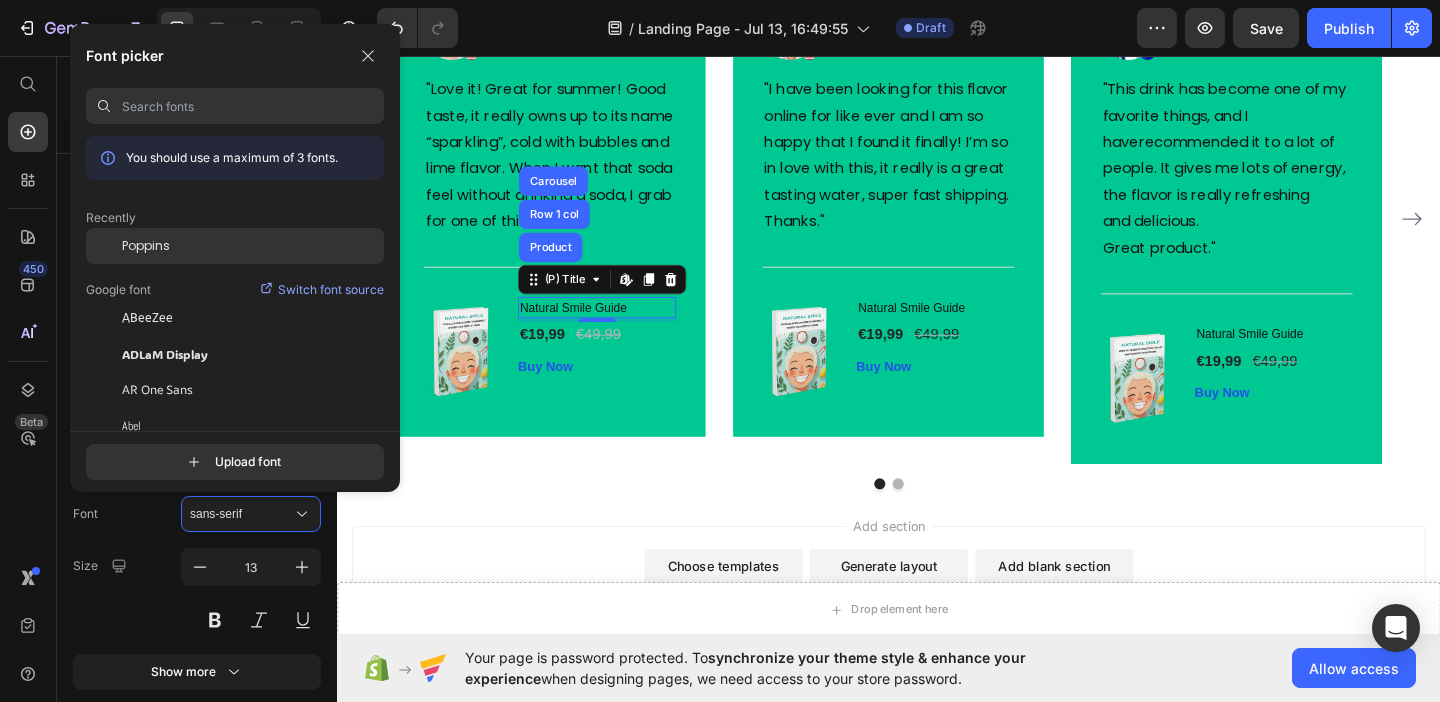 click on "Poppins" 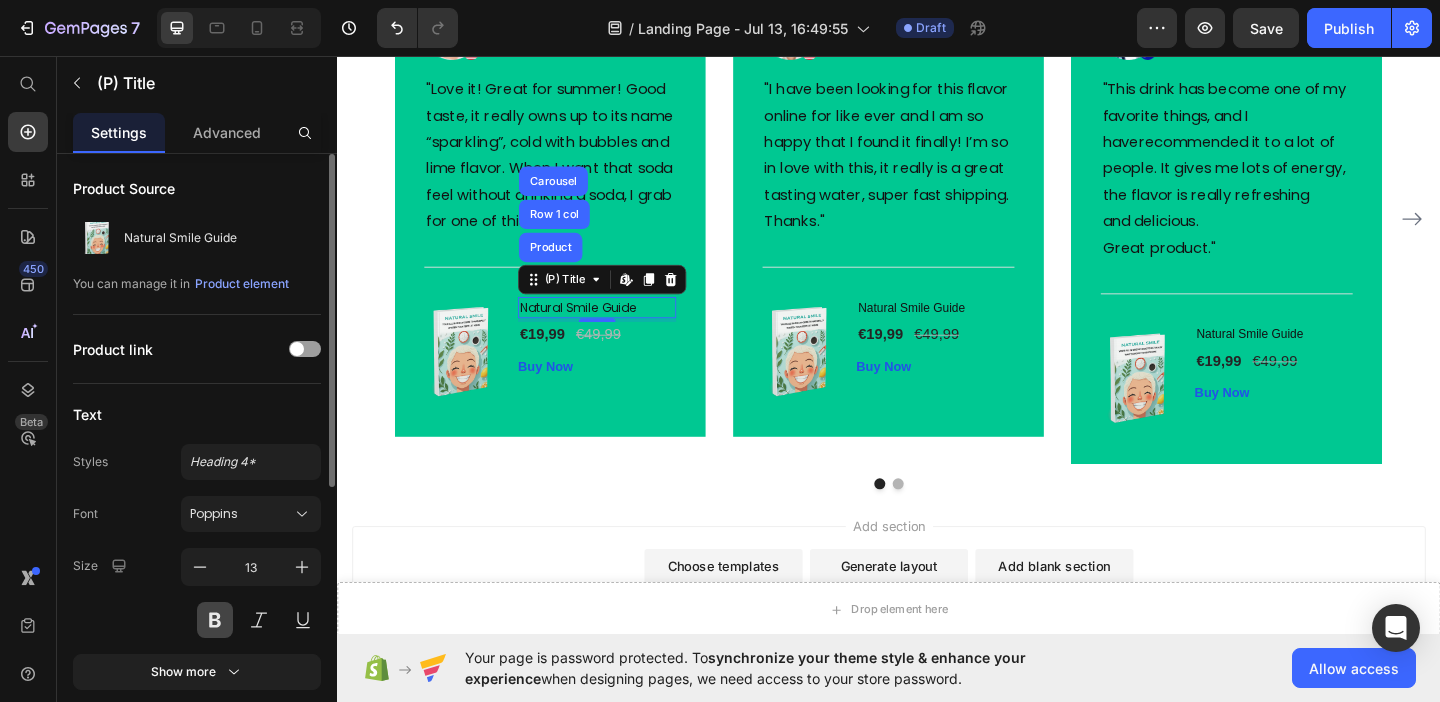 click at bounding box center [215, 620] 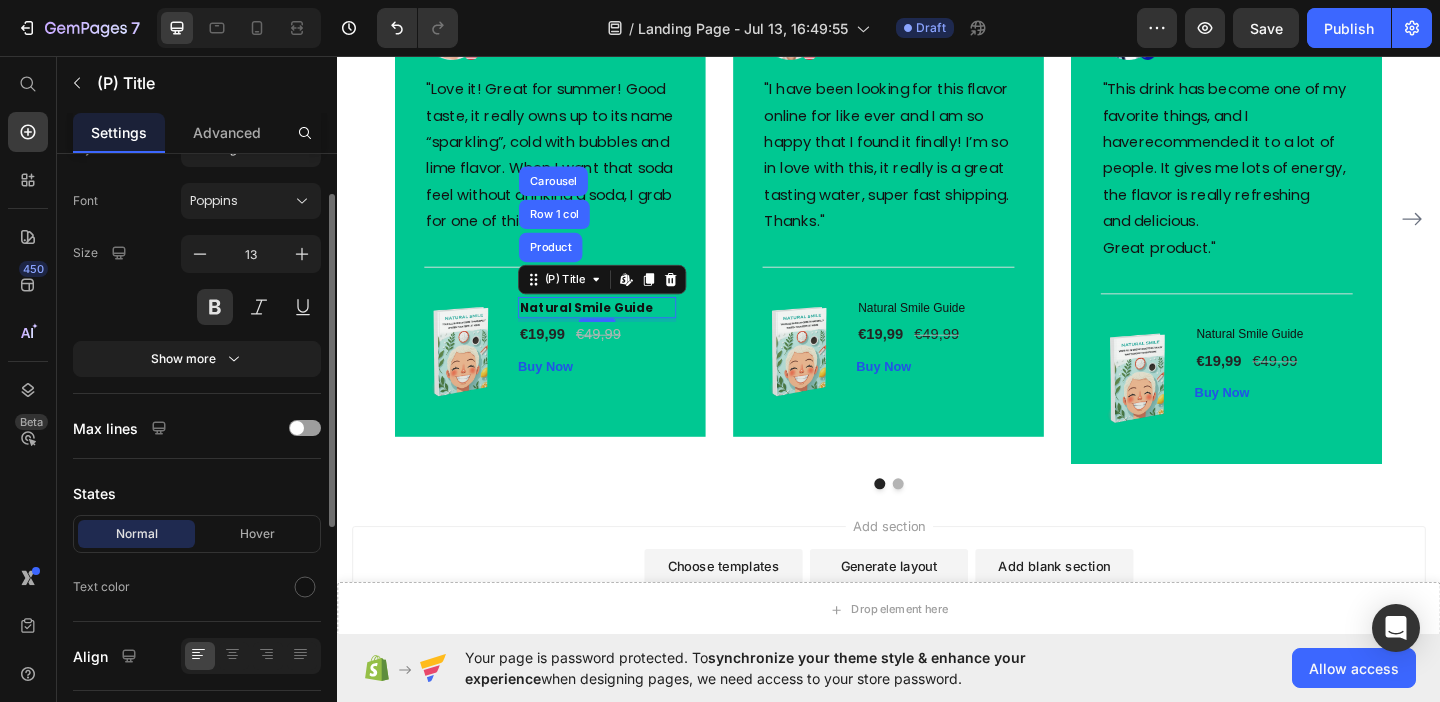 scroll, scrollTop: 314, scrollLeft: 0, axis: vertical 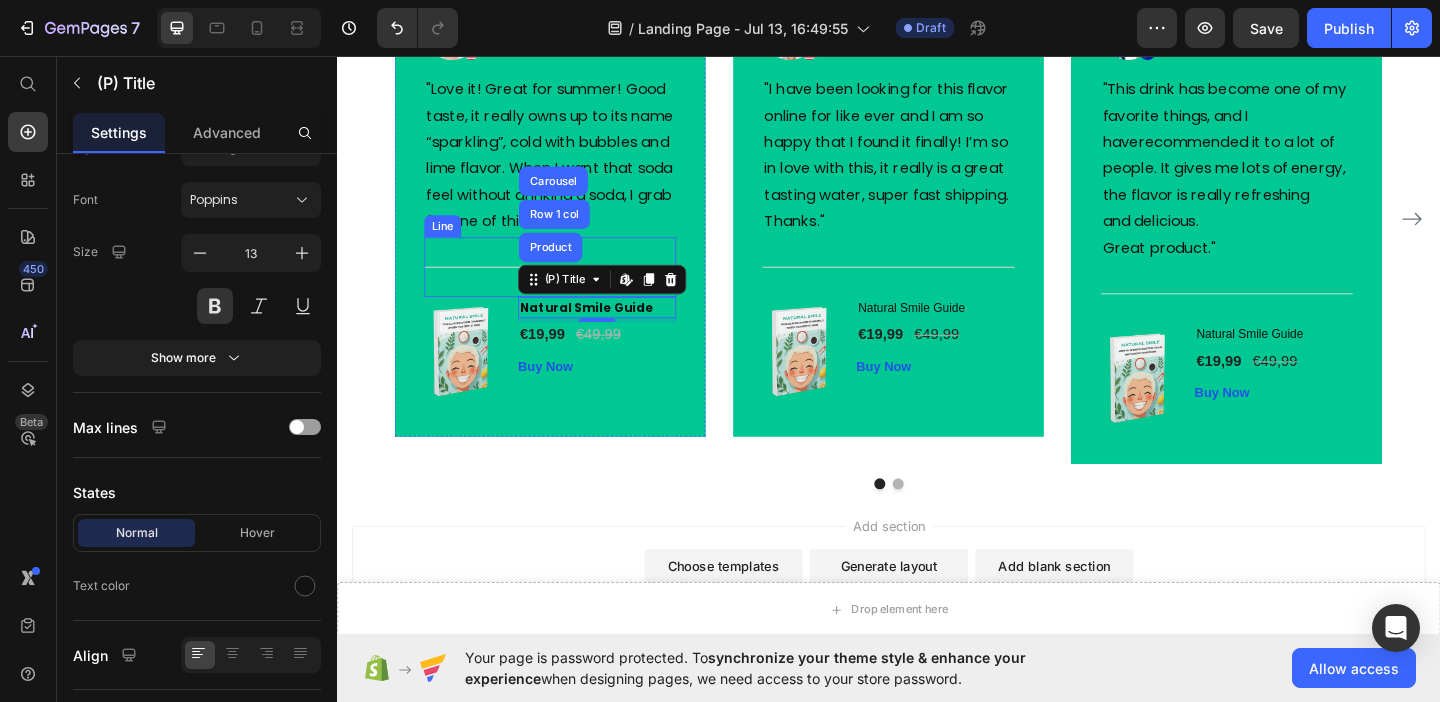 click on "Title Line" at bounding box center (569, 285) 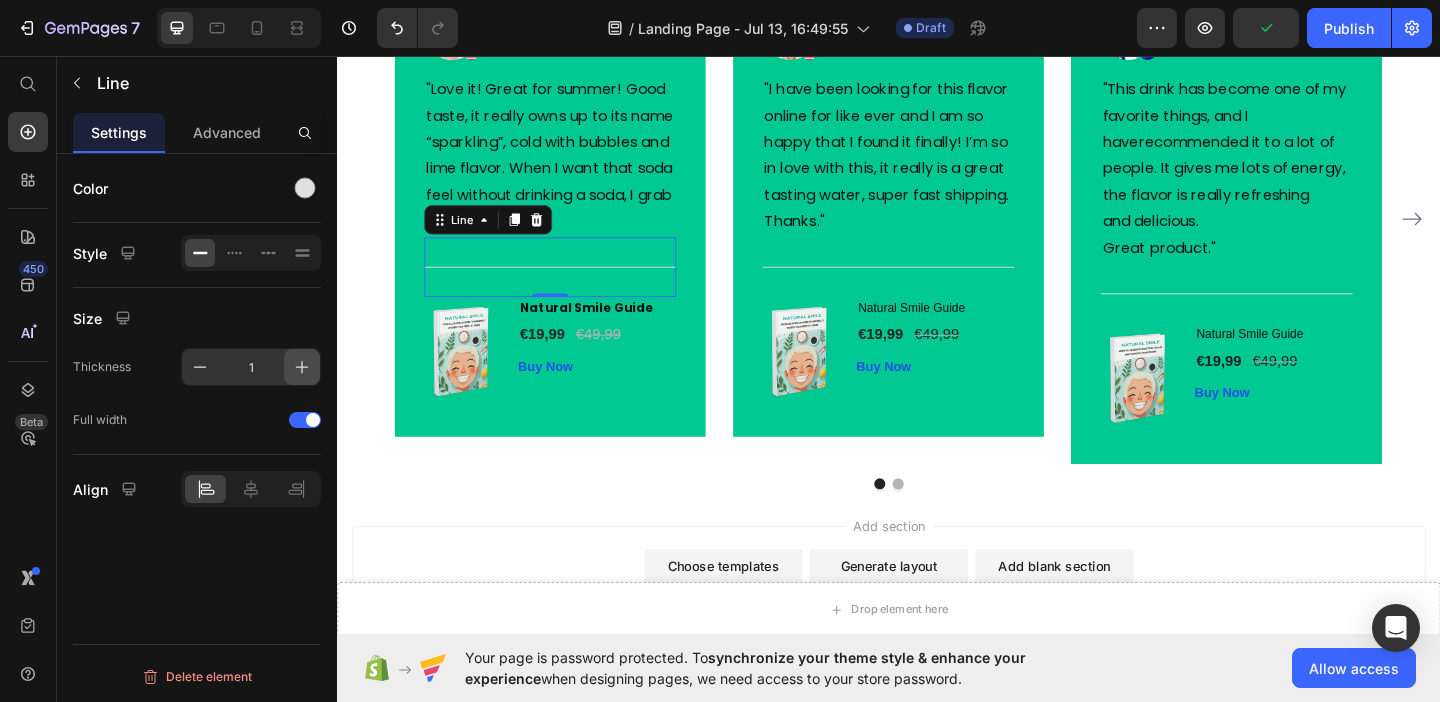 click 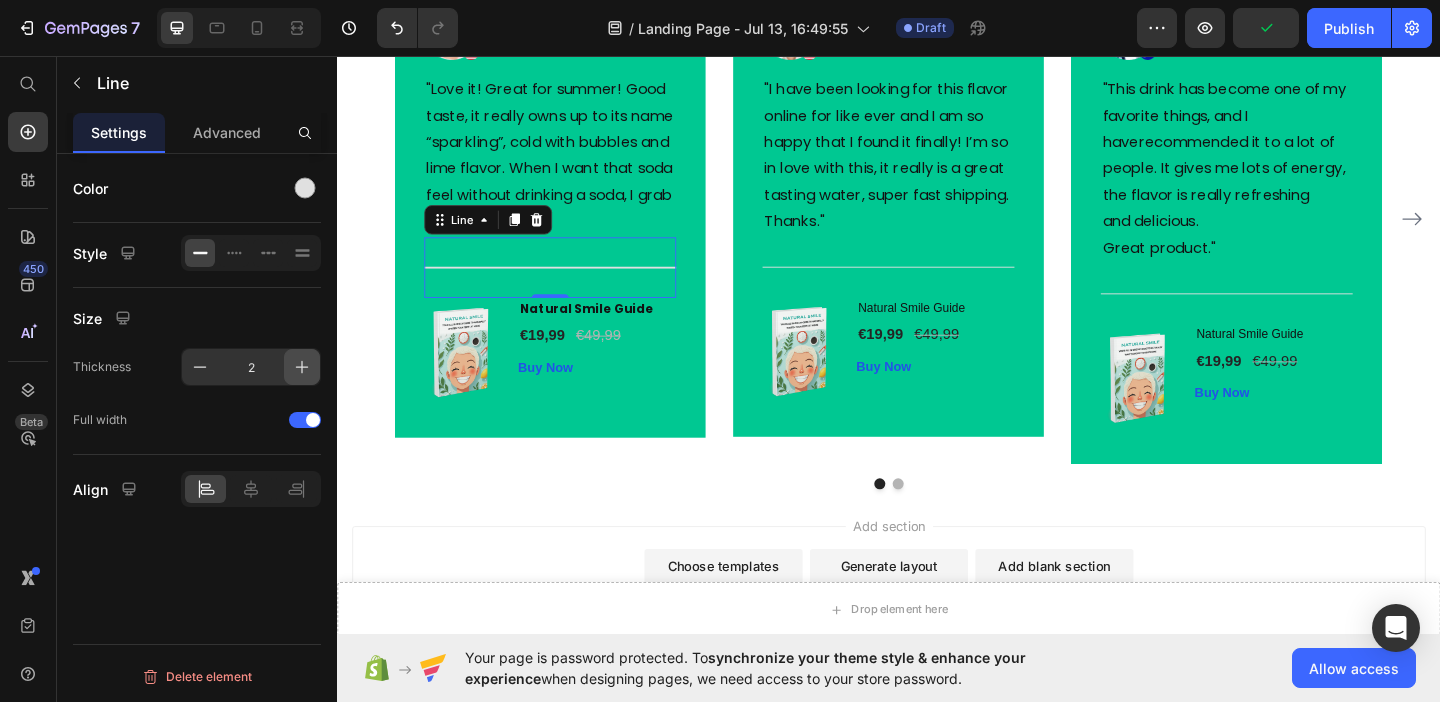 scroll, scrollTop: 1529, scrollLeft: 0, axis: vertical 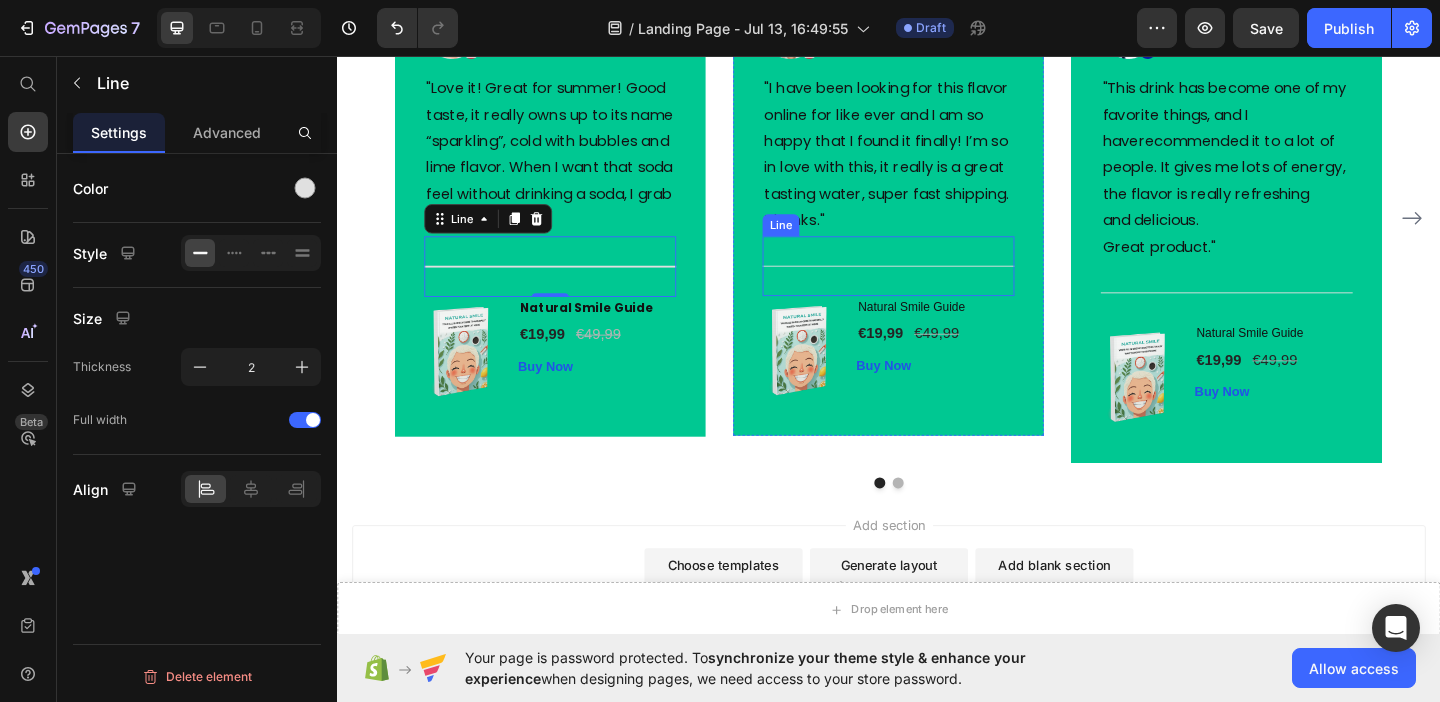 click at bounding box center (937, 284) 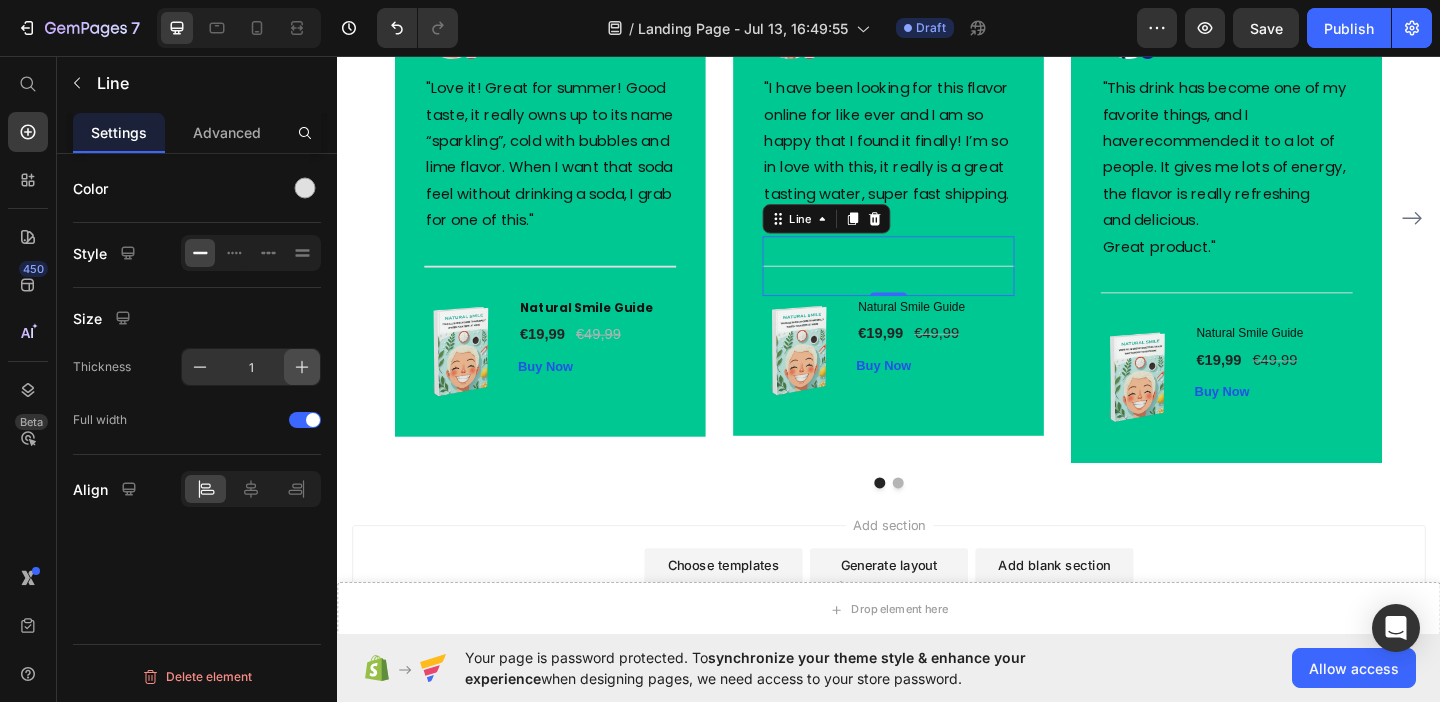 click 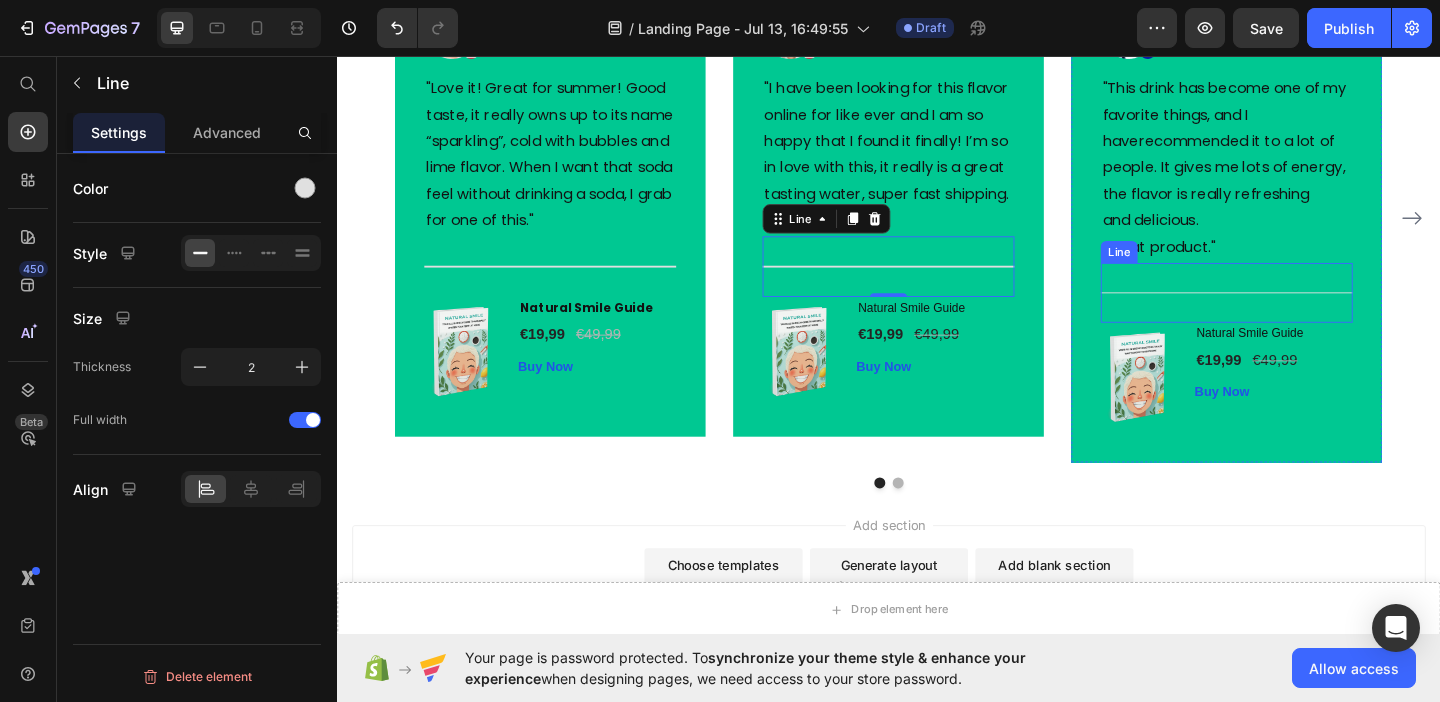 click at bounding box center (1305, 313) 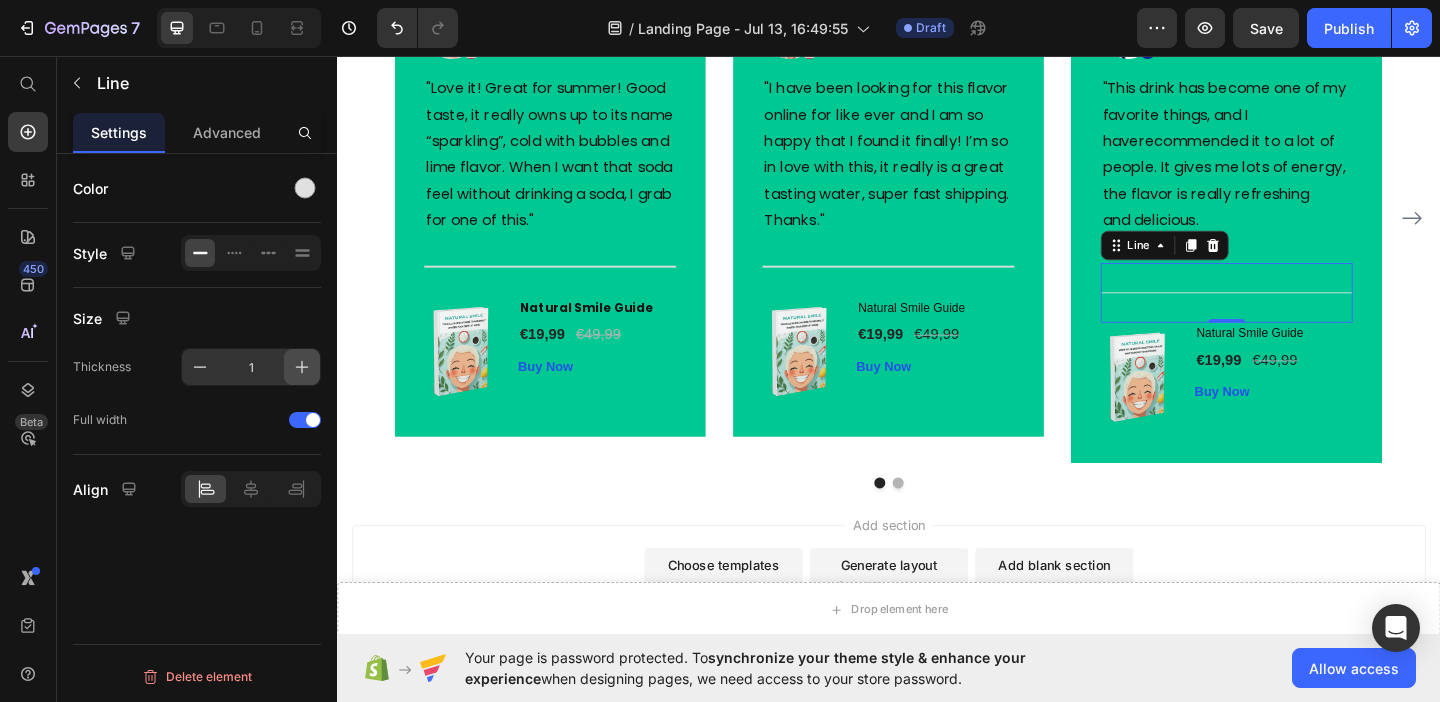 click 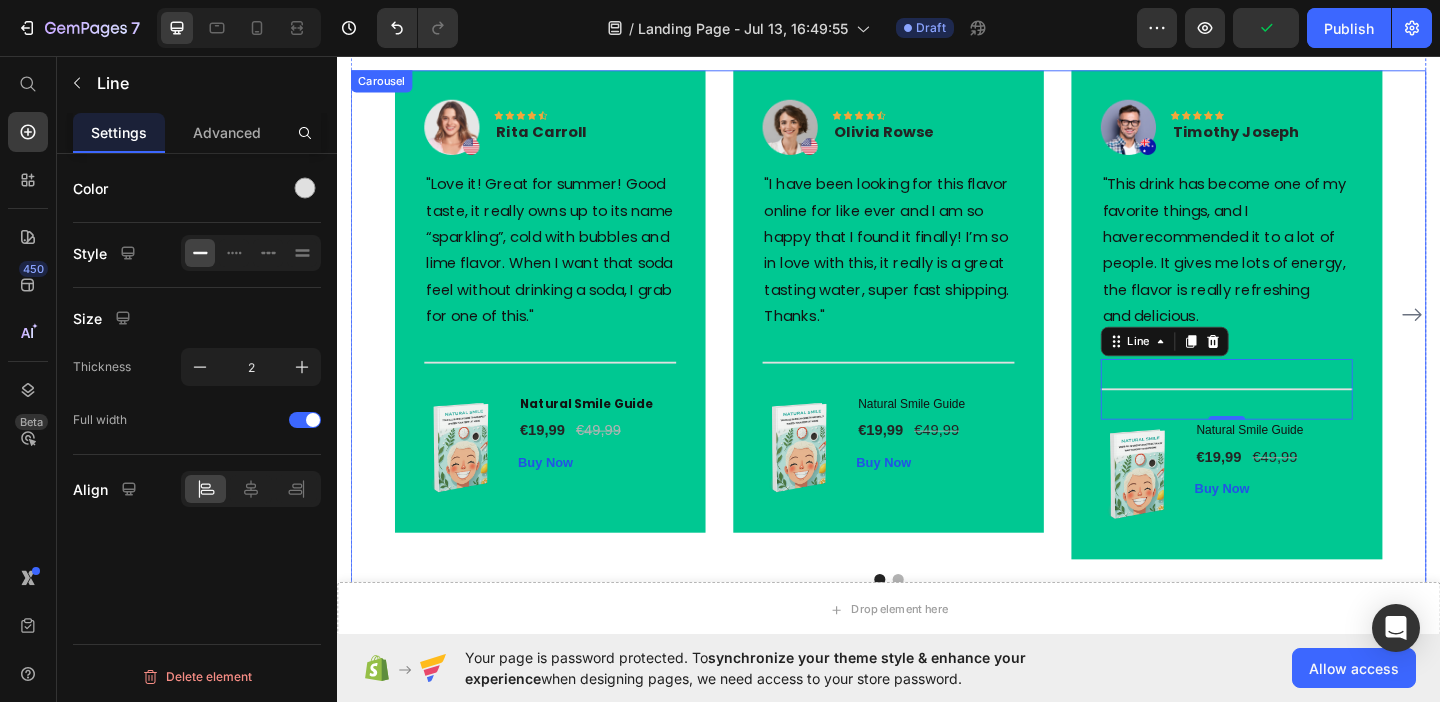 scroll, scrollTop: 1445, scrollLeft: 0, axis: vertical 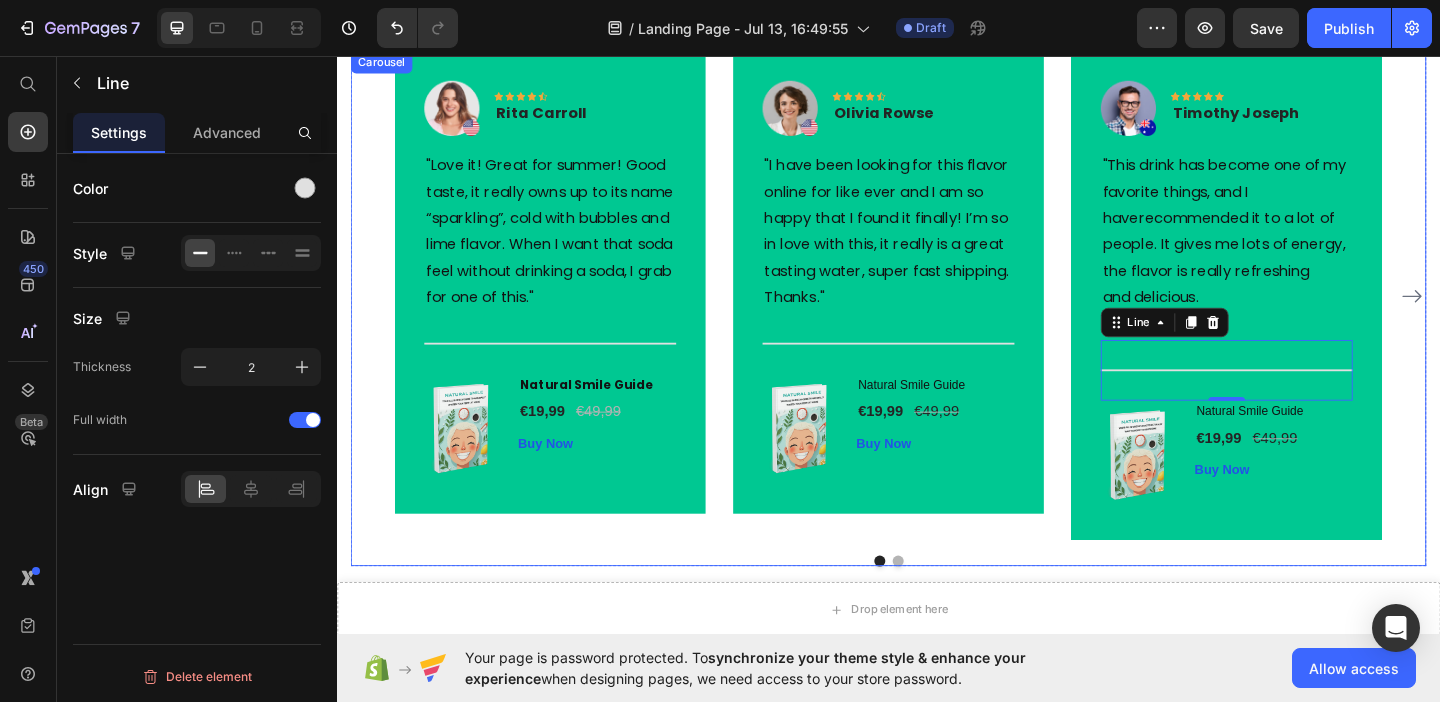 click on "Image
Icon
Icon
Icon
Icon
Icon Row Rita Carroll Text block Row "Love it! Great for summer! Good taste, it really owns up to its name “sparkling”, cold with bubbles and lime flavor. When I want that soda feel without drinking a soda, I grab for one of this." Text block                Title Line (P) Images & Gallery Natural Smile Guide (P) Title €19,99 (P) Price €49,99 (P) Price Row Buy Now (P) Cart Button Product Row Image
Icon
Icon
Icon
Icon
Icon Row Olivia Rowse Text block Row "I have been looking for this flavor online for like ever and I am so happy that I found it finally! I’m so in love with this, it really is a great tasting water, super fast shipping.  Thanks." Text block                Title Line (P) Images & Gallery Natural Smile Guide (P) Title €19,99 (P) Price €49,99 (P) Price Row Buy Now (P) Cart Button Row" at bounding box center [937, 317] 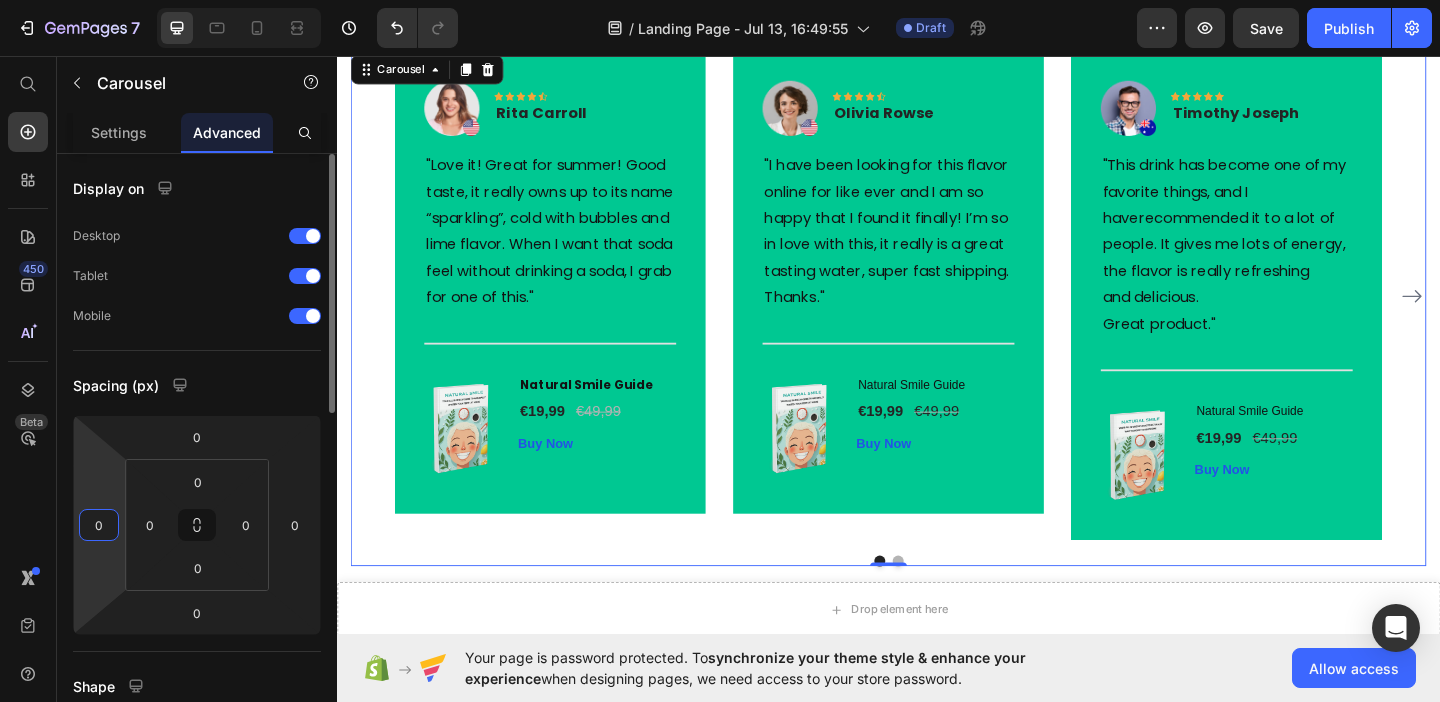 click on "0" at bounding box center (99, 525) 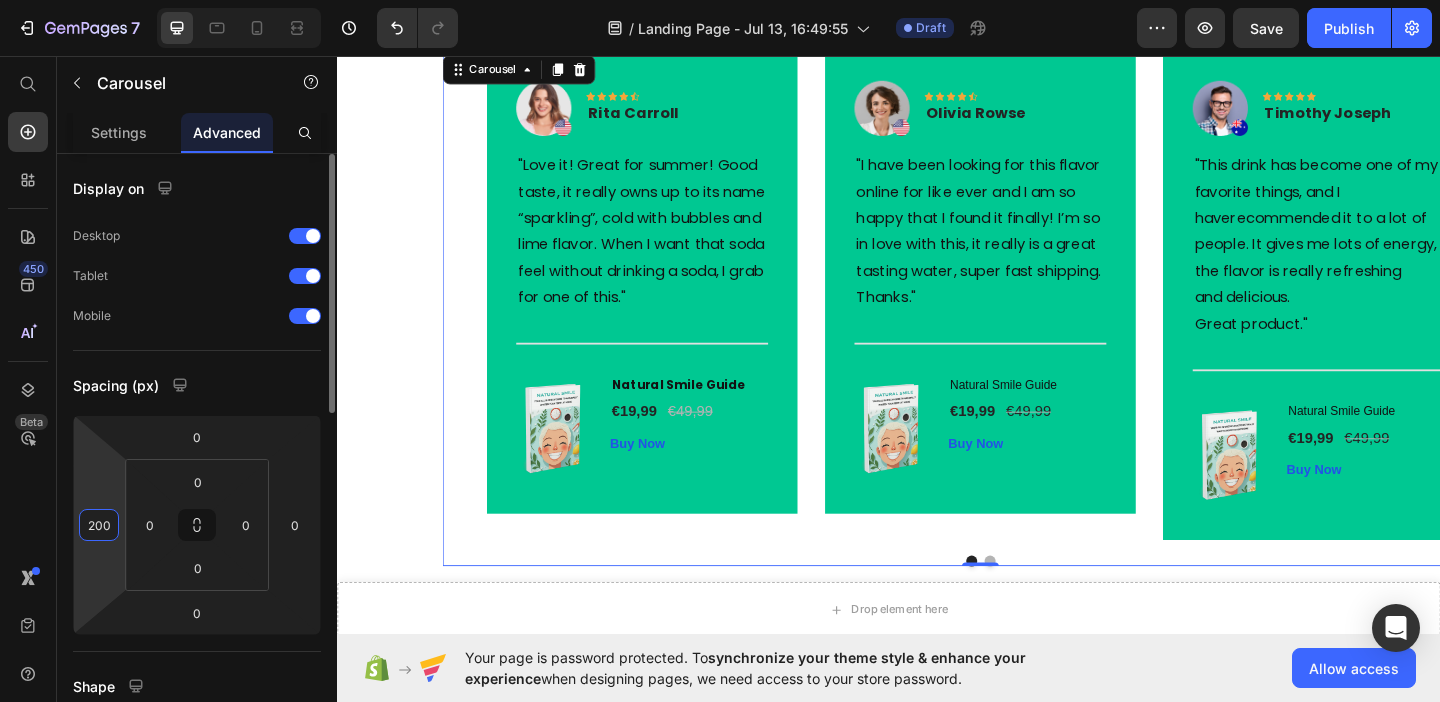 scroll, scrollTop: 1431, scrollLeft: 0, axis: vertical 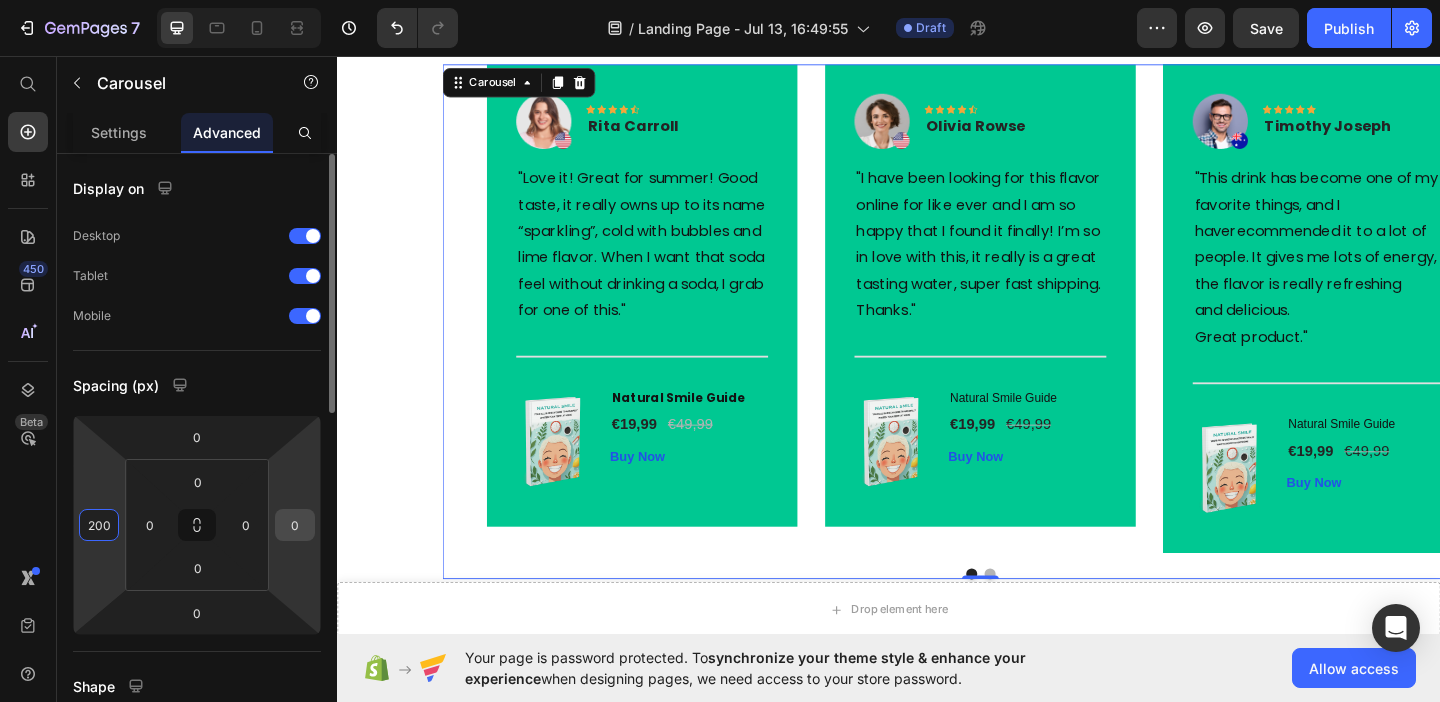 type on "200" 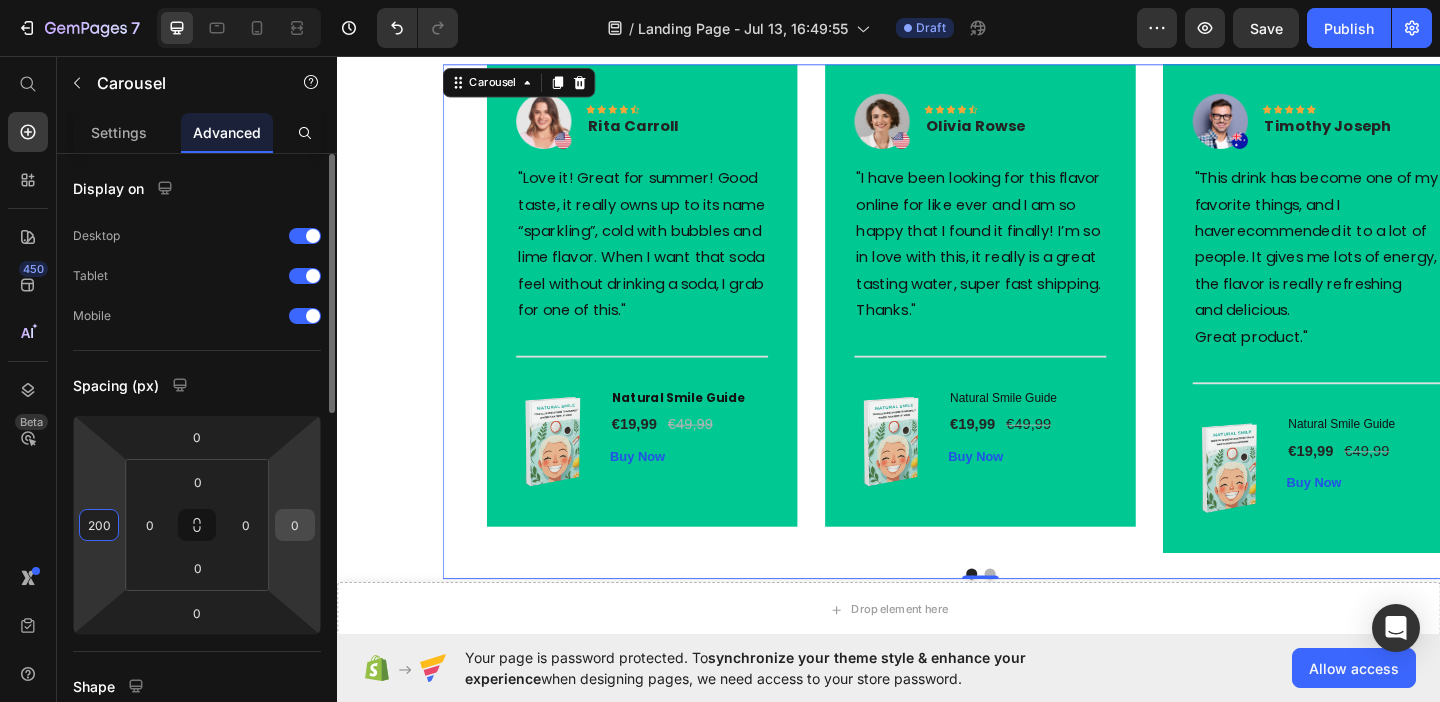 click on "0" at bounding box center [295, 525] 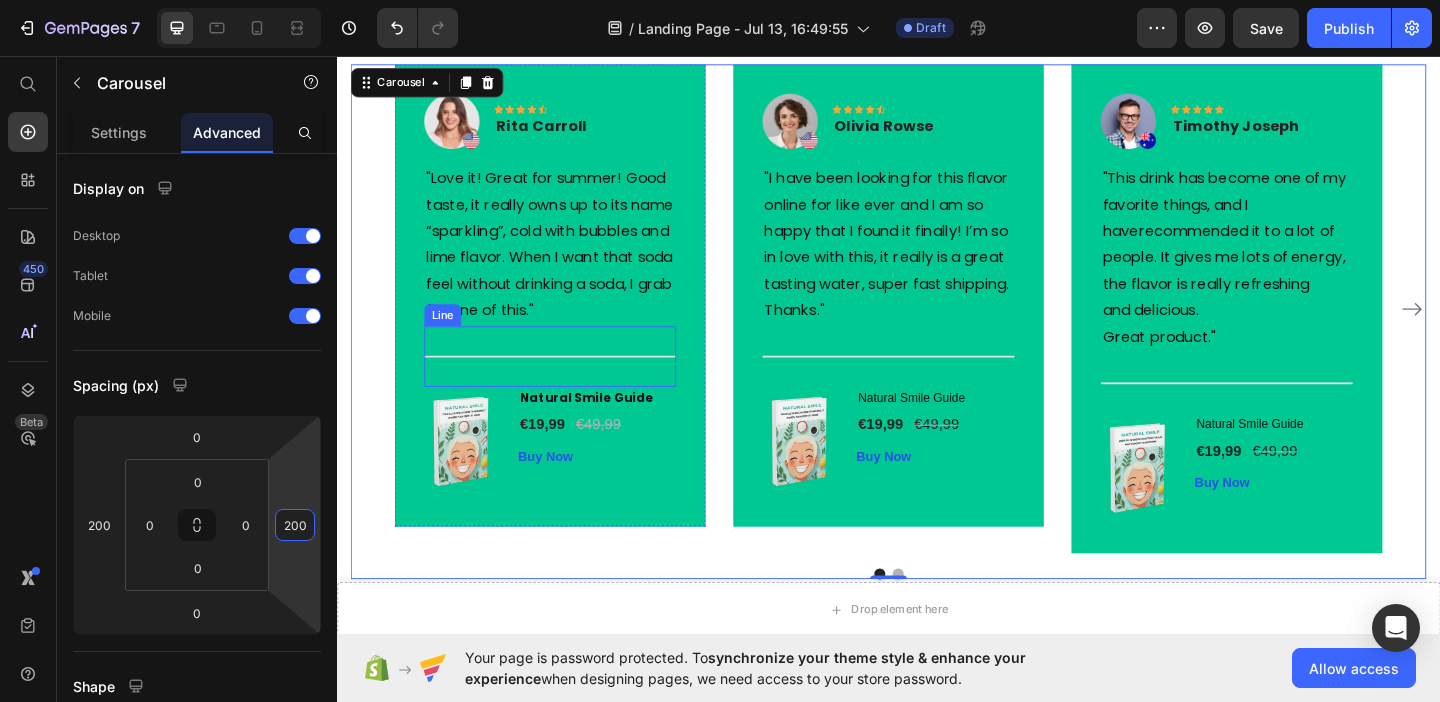 type on "200" 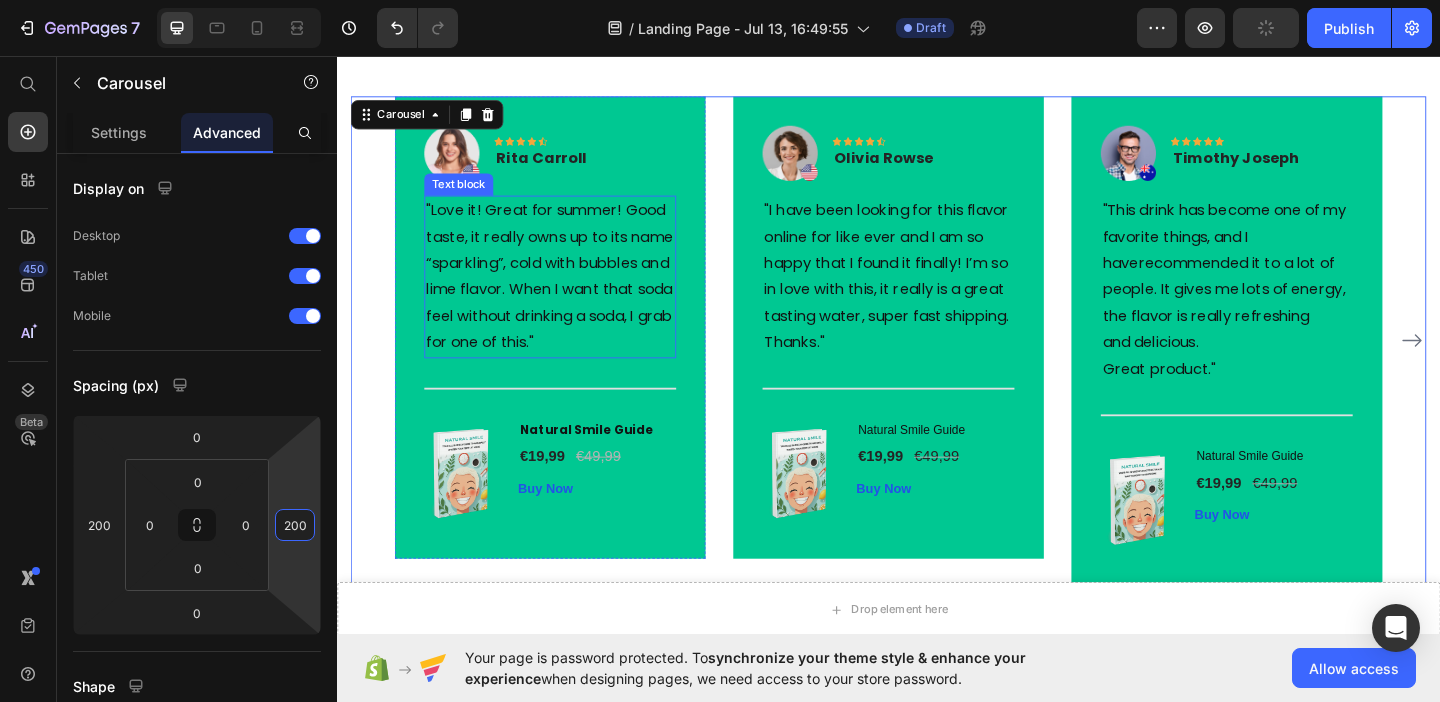 scroll, scrollTop: 1427, scrollLeft: 0, axis: vertical 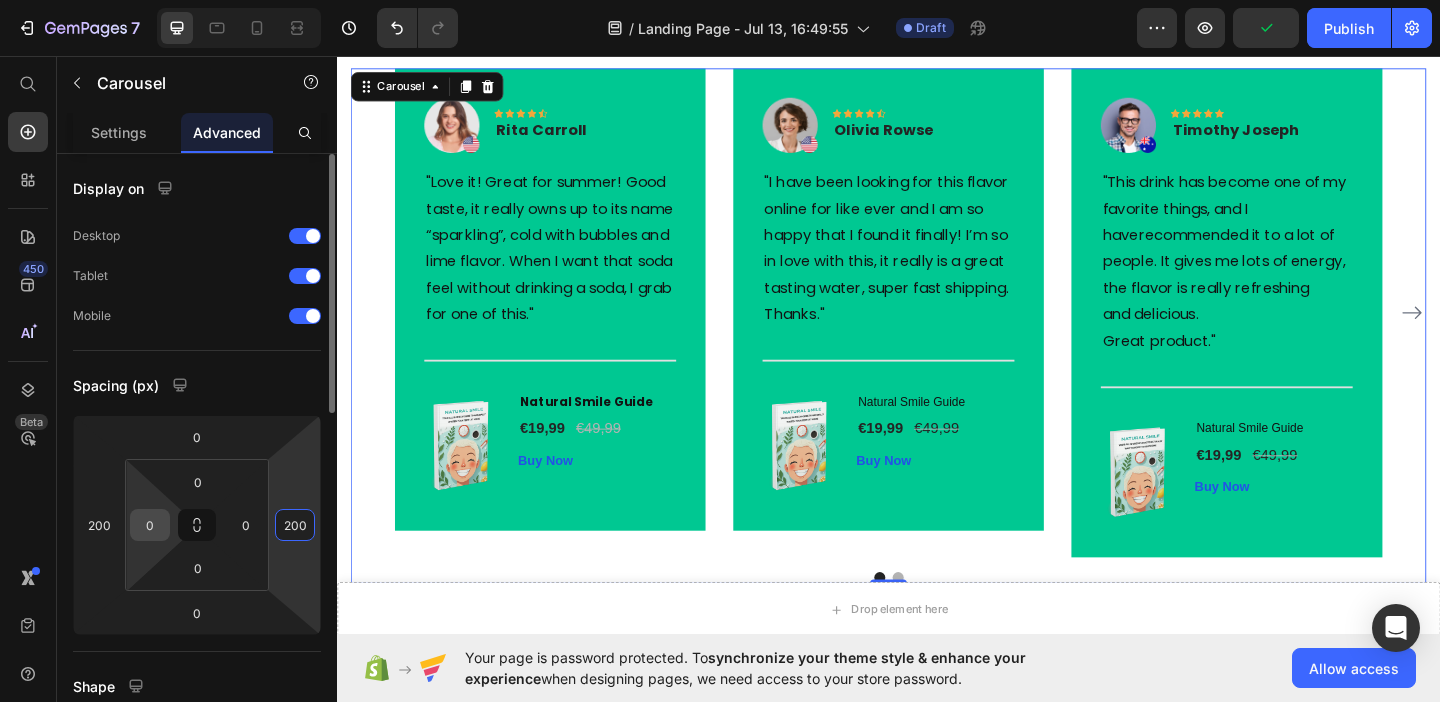 click on "0" at bounding box center [150, 525] 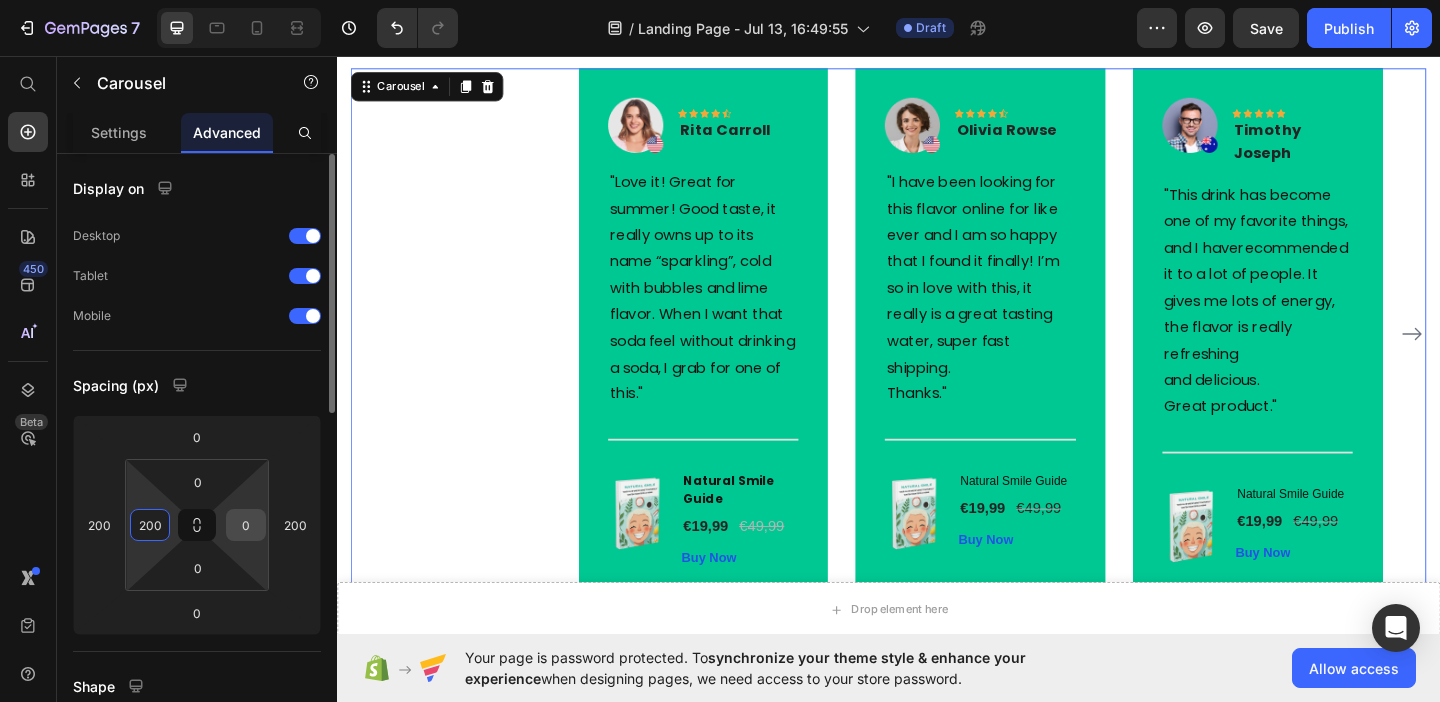 type on "200" 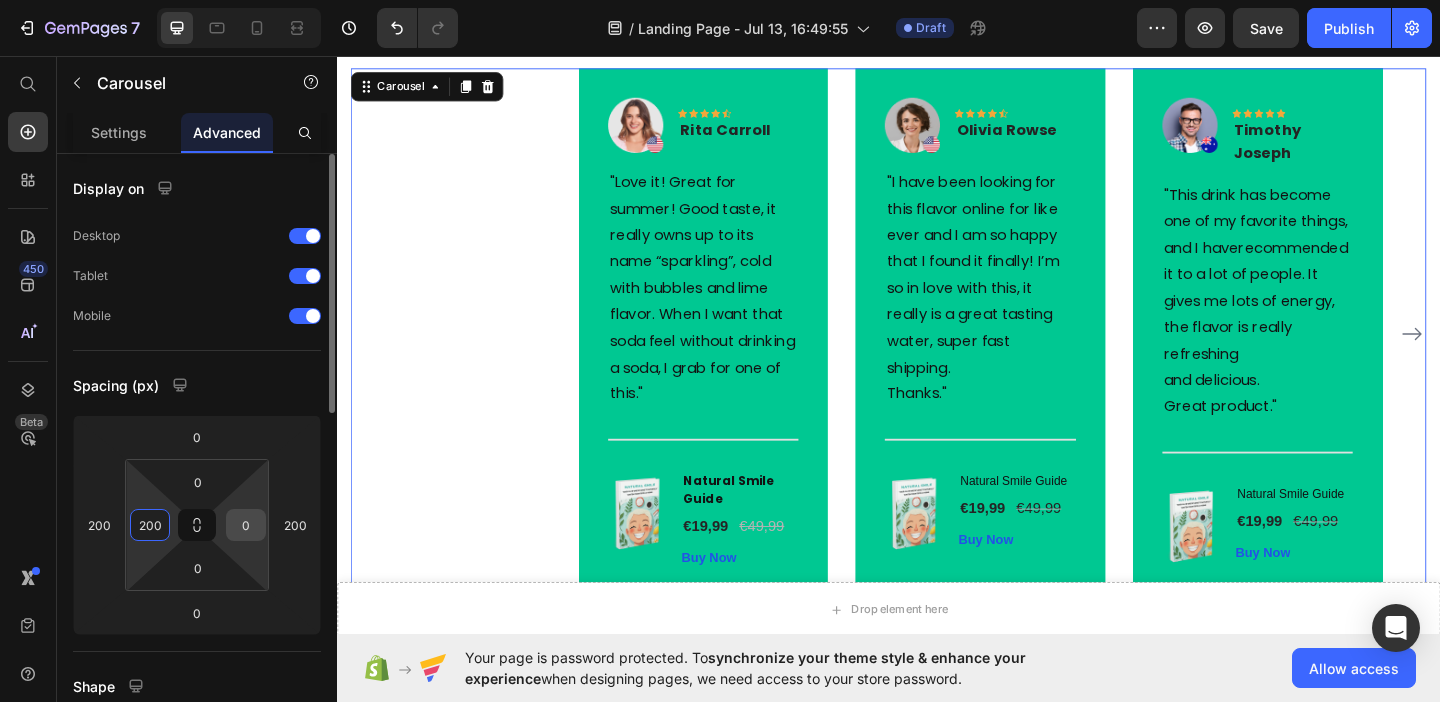 click on "0" at bounding box center [246, 525] 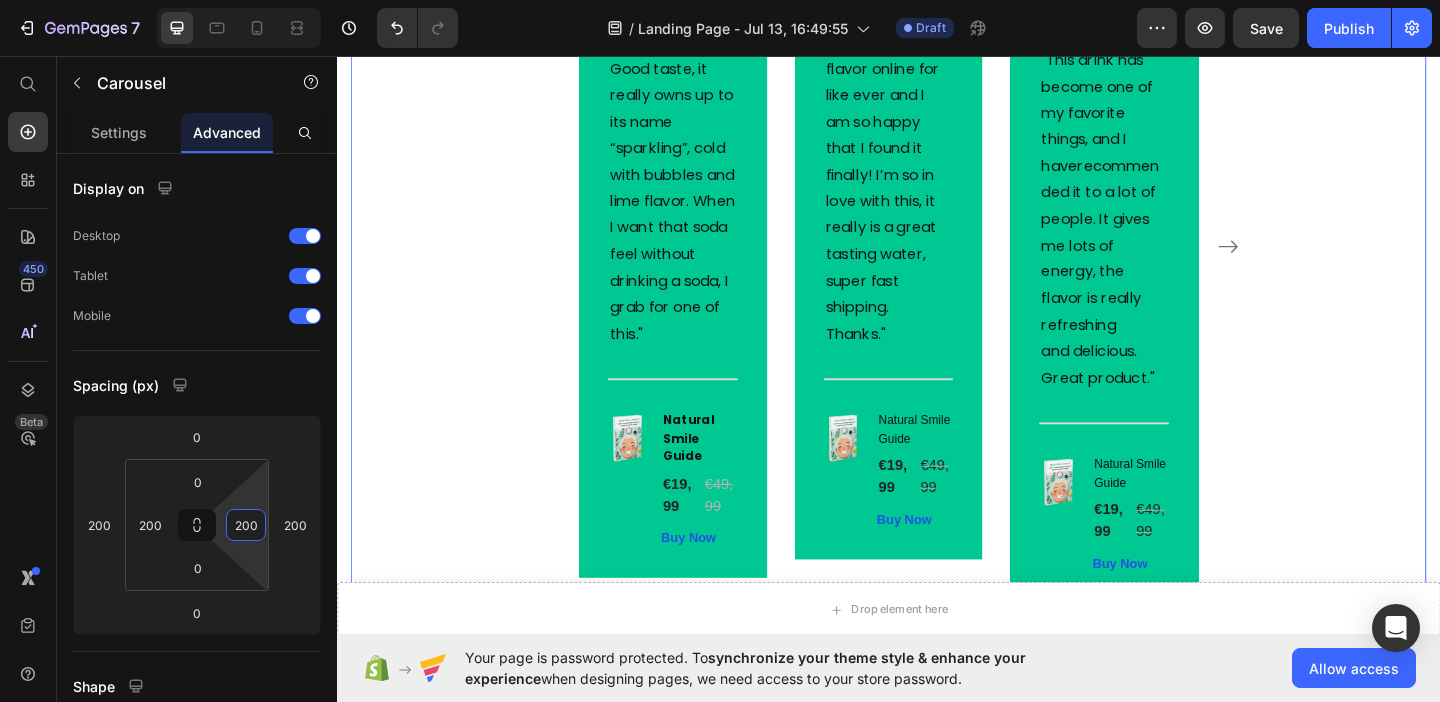 scroll, scrollTop: 1667, scrollLeft: 0, axis: vertical 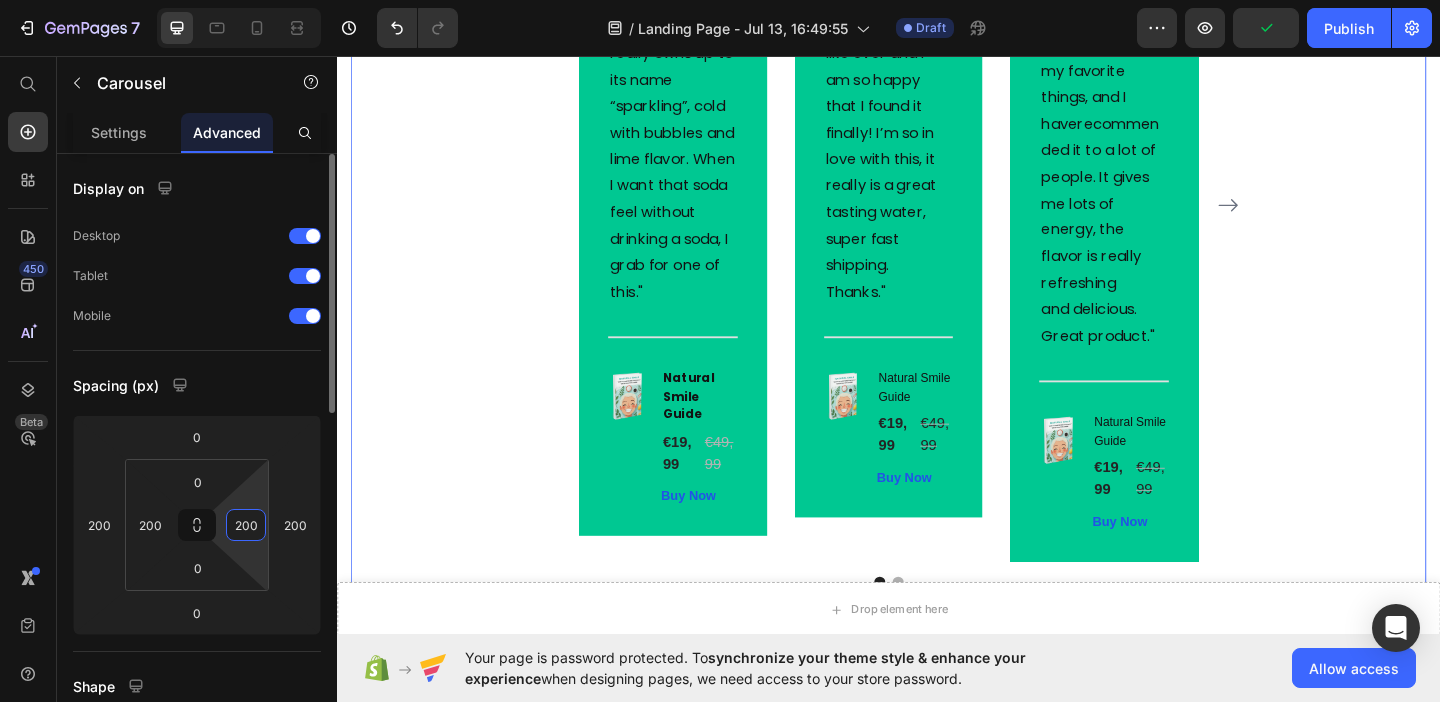 click on "200" at bounding box center [246, 525] 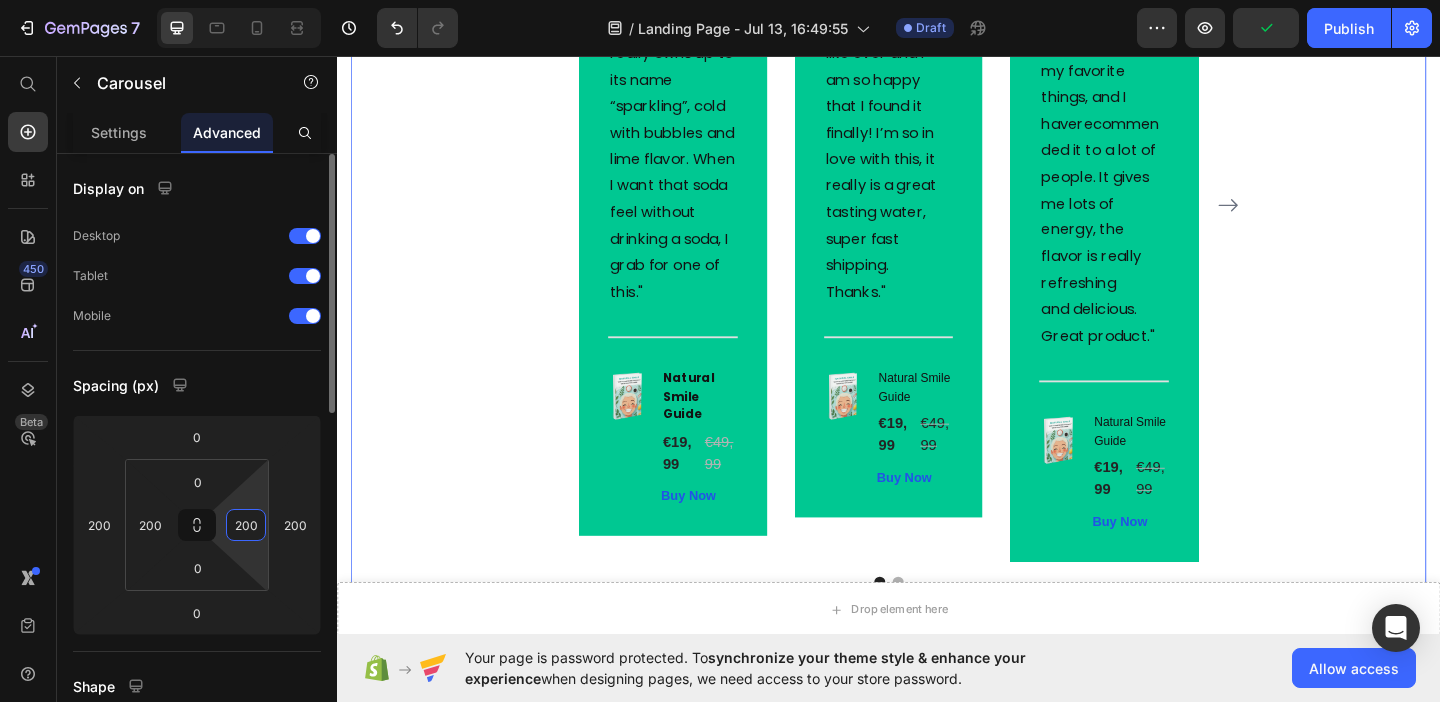 click on "200" at bounding box center (246, 525) 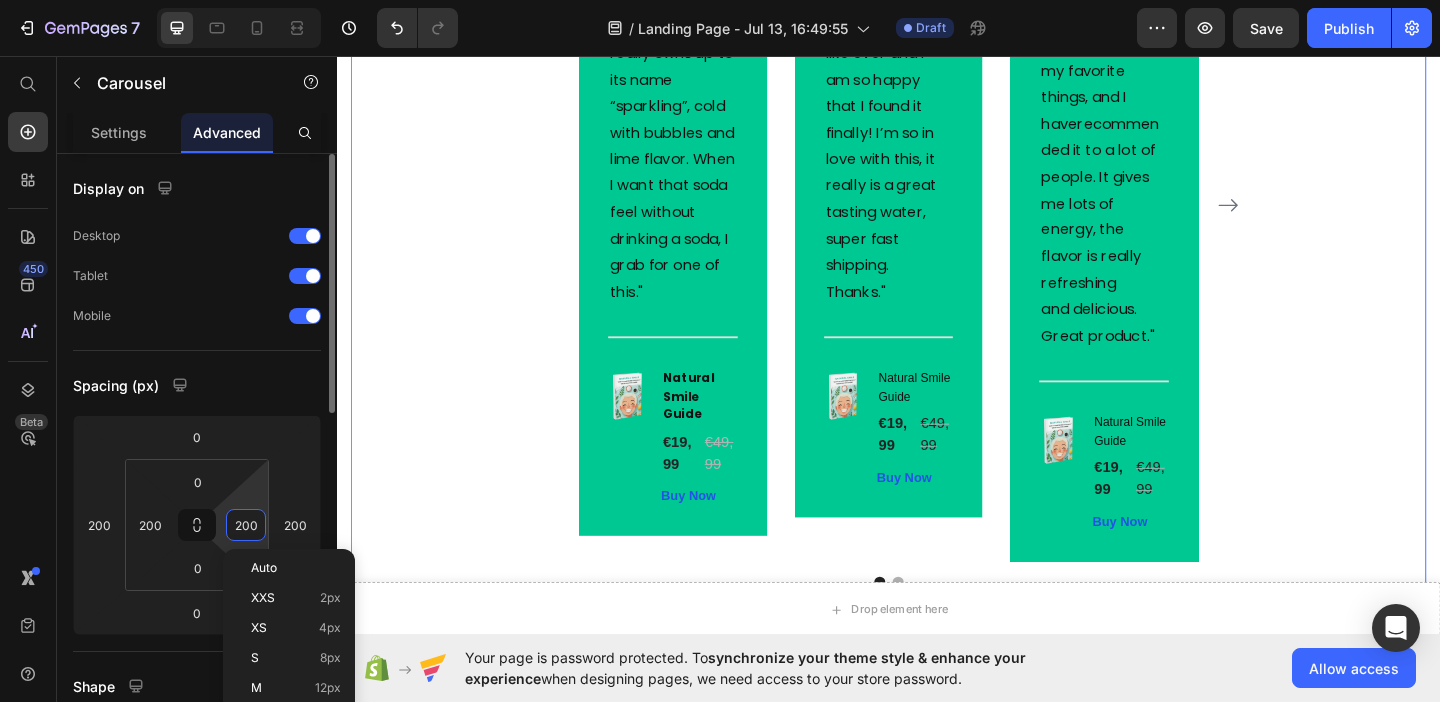 click on "200" at bounding box center [246, 525] 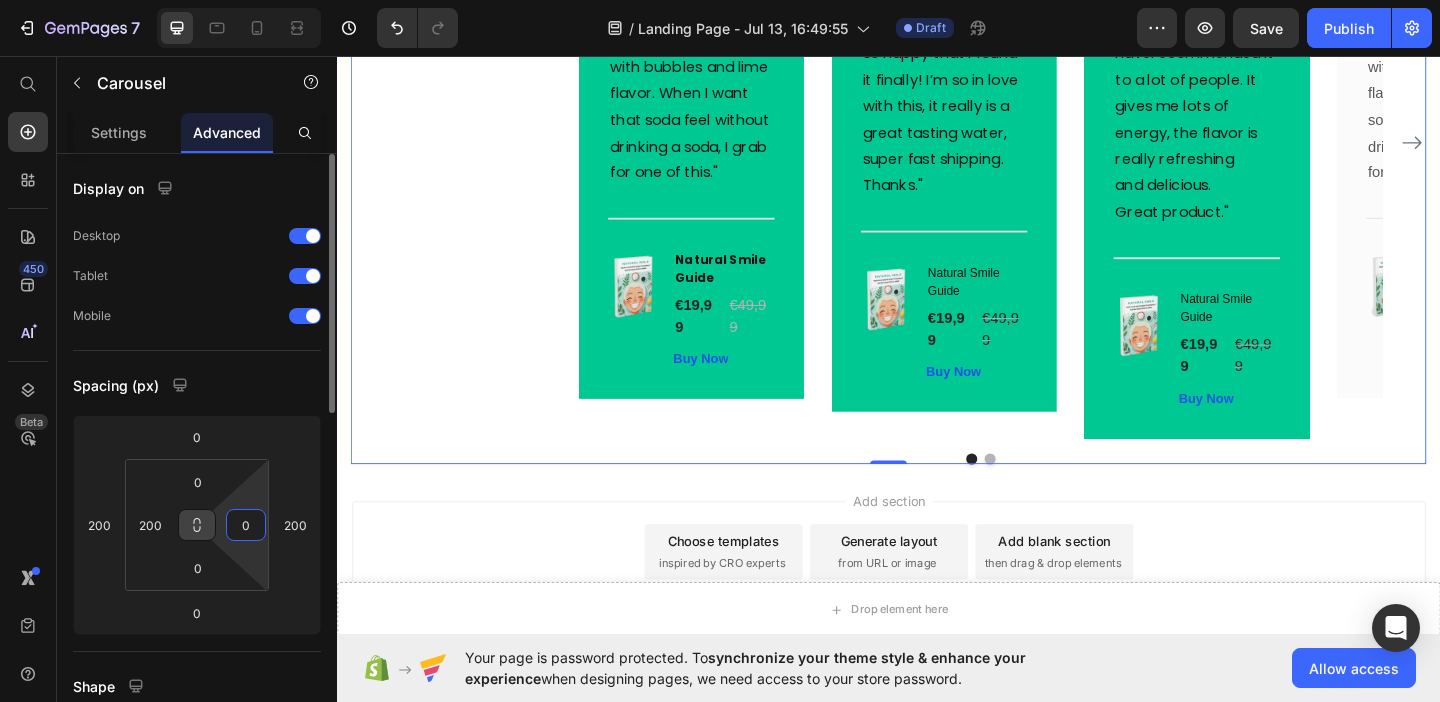 scroll, scrollTop: 1579, scrollLeft: 0, axis: vertical 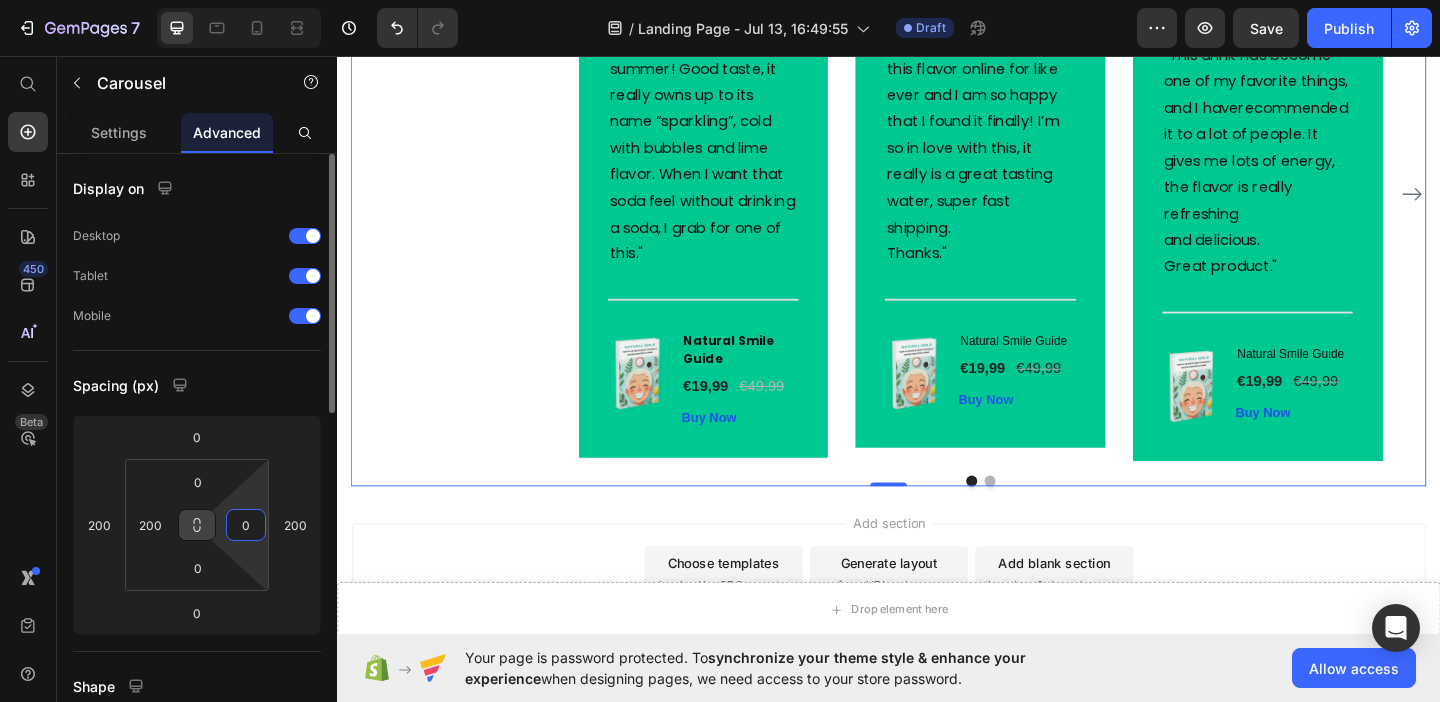 click 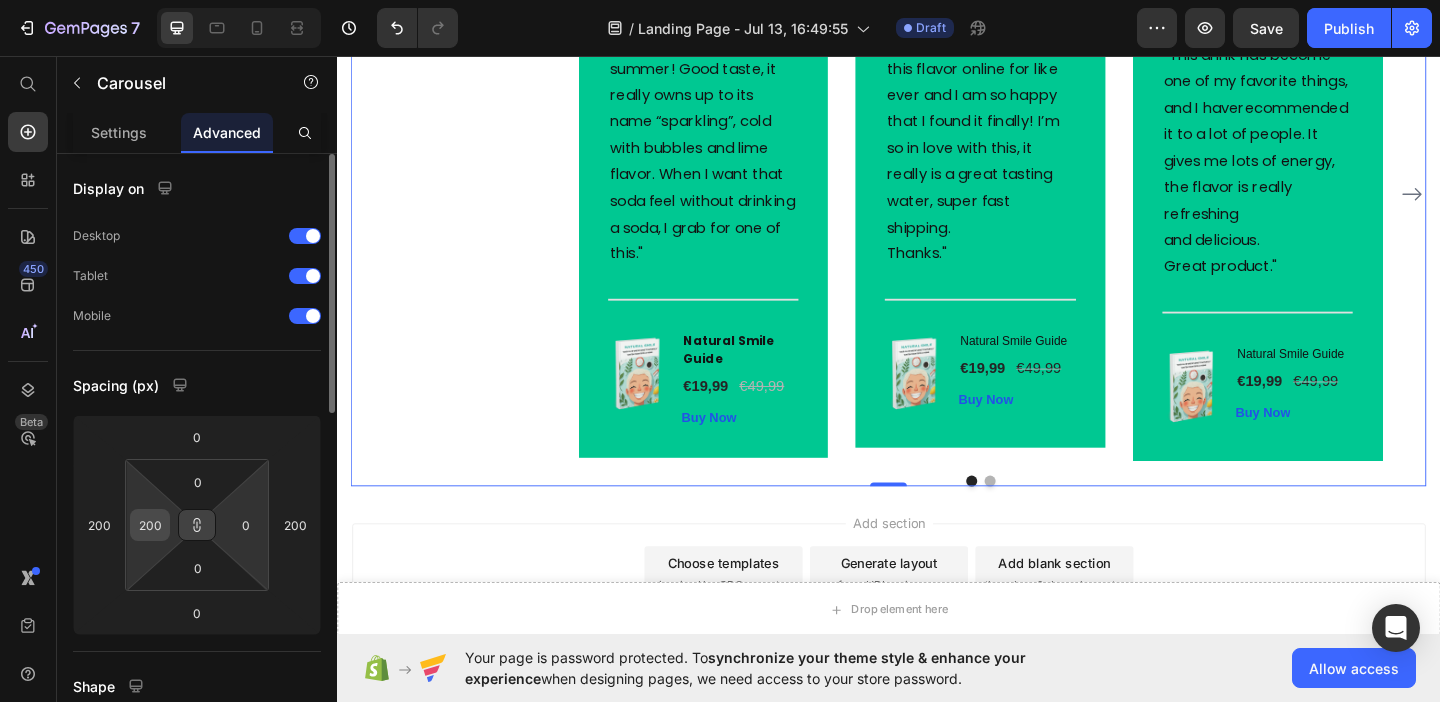 click on "200" at bounding box center [150, 525] 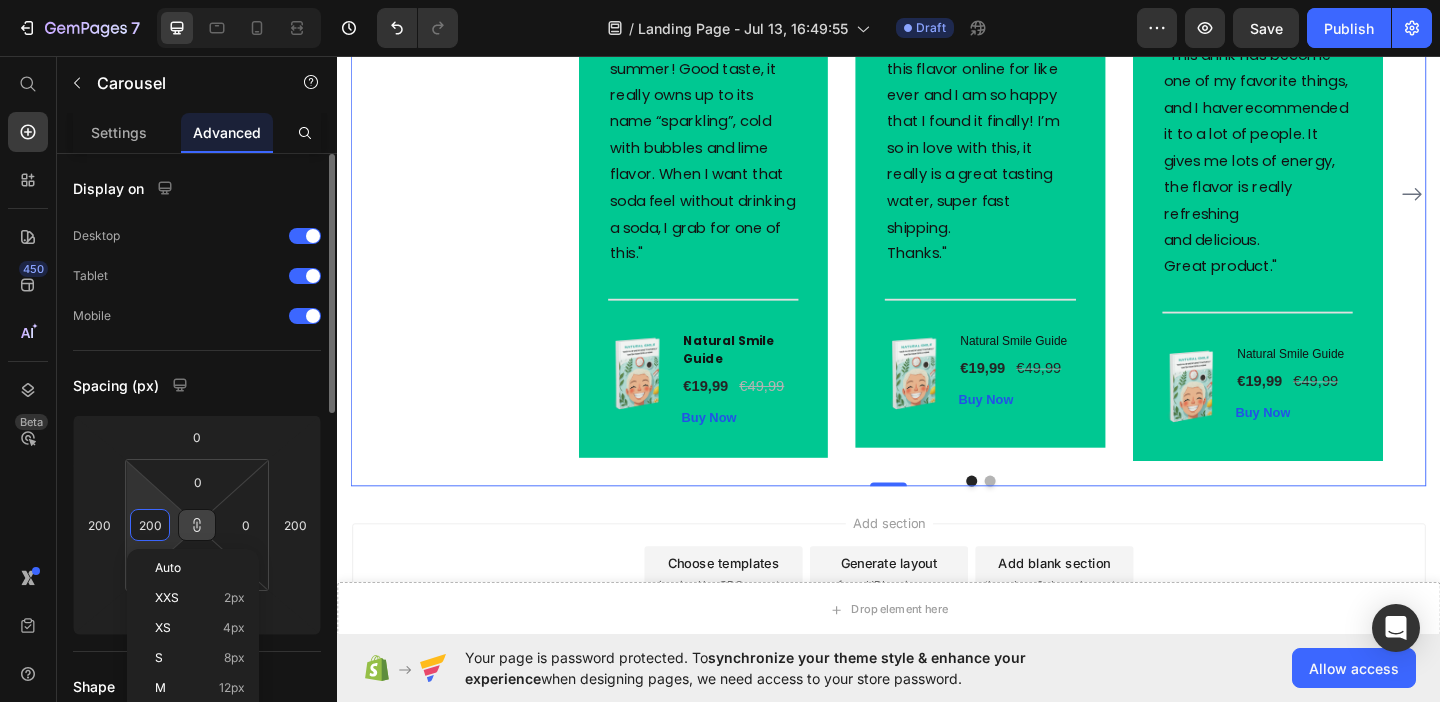 click on "200" at bounding box center [150, 525] 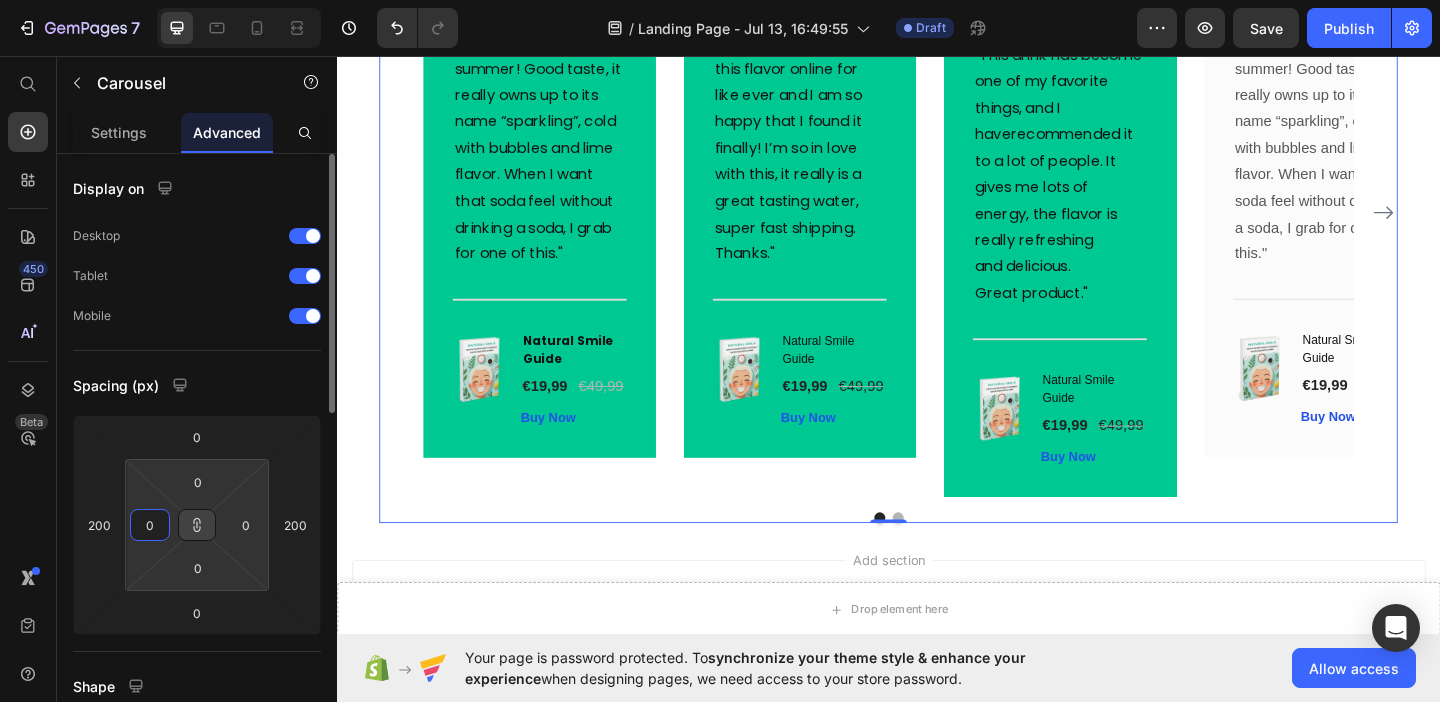 scroll, scrollTop: 1556, scrollLeft: 0, axis: vertical 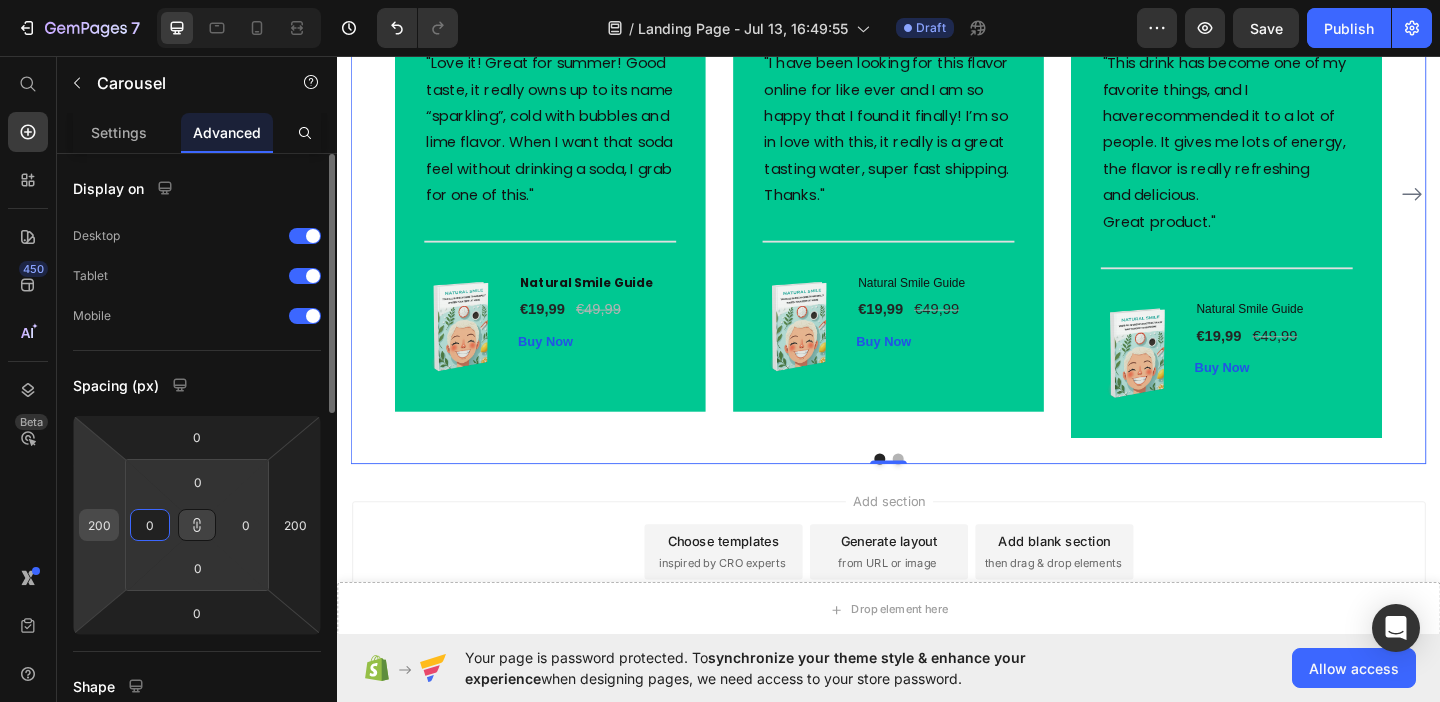 type on "0" 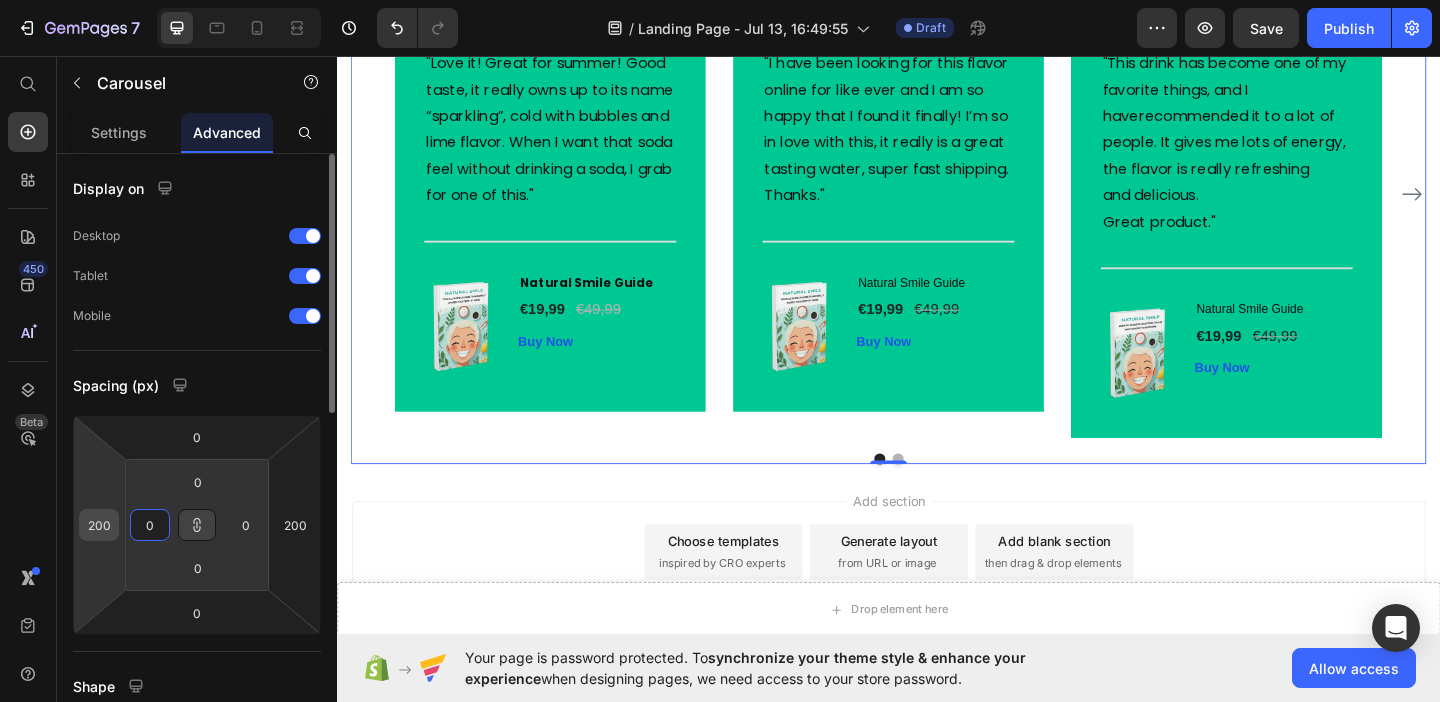 click on "200" at bounding box center [99, 525] 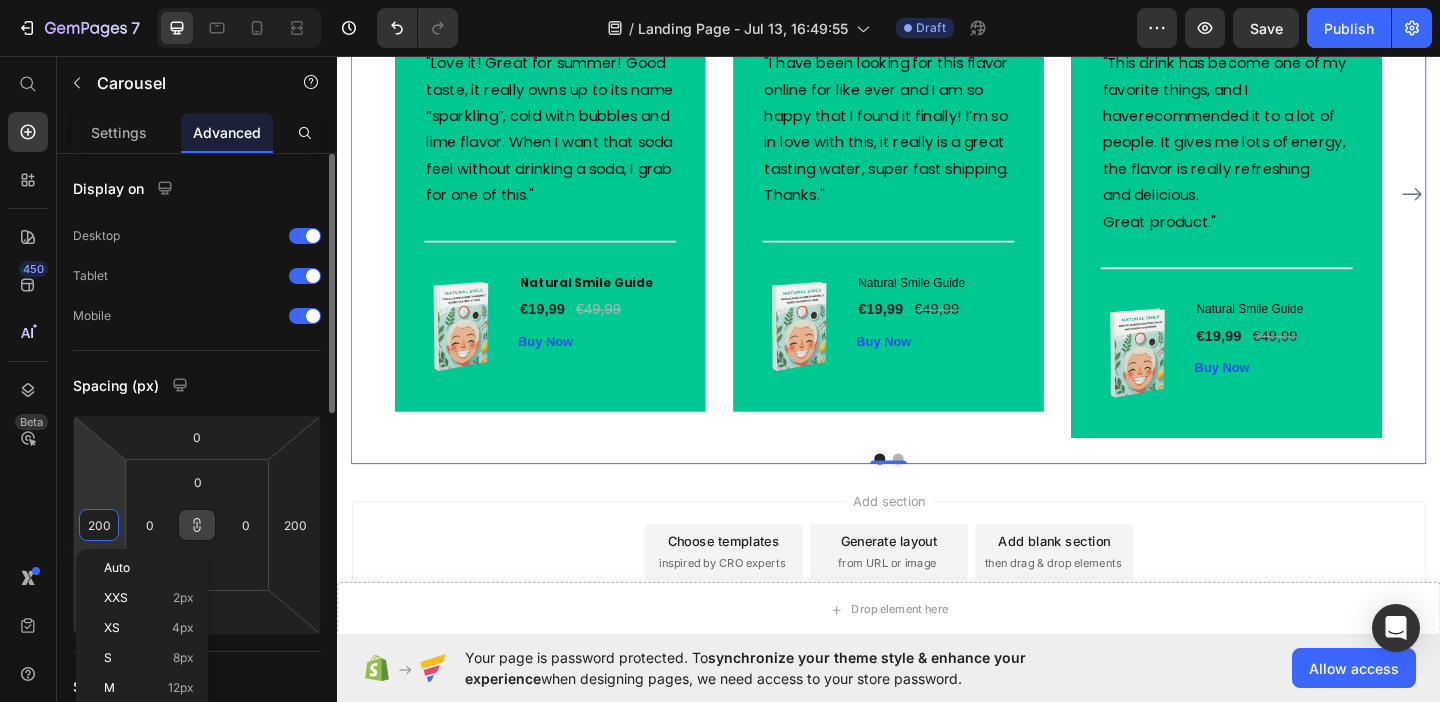 type on "0" 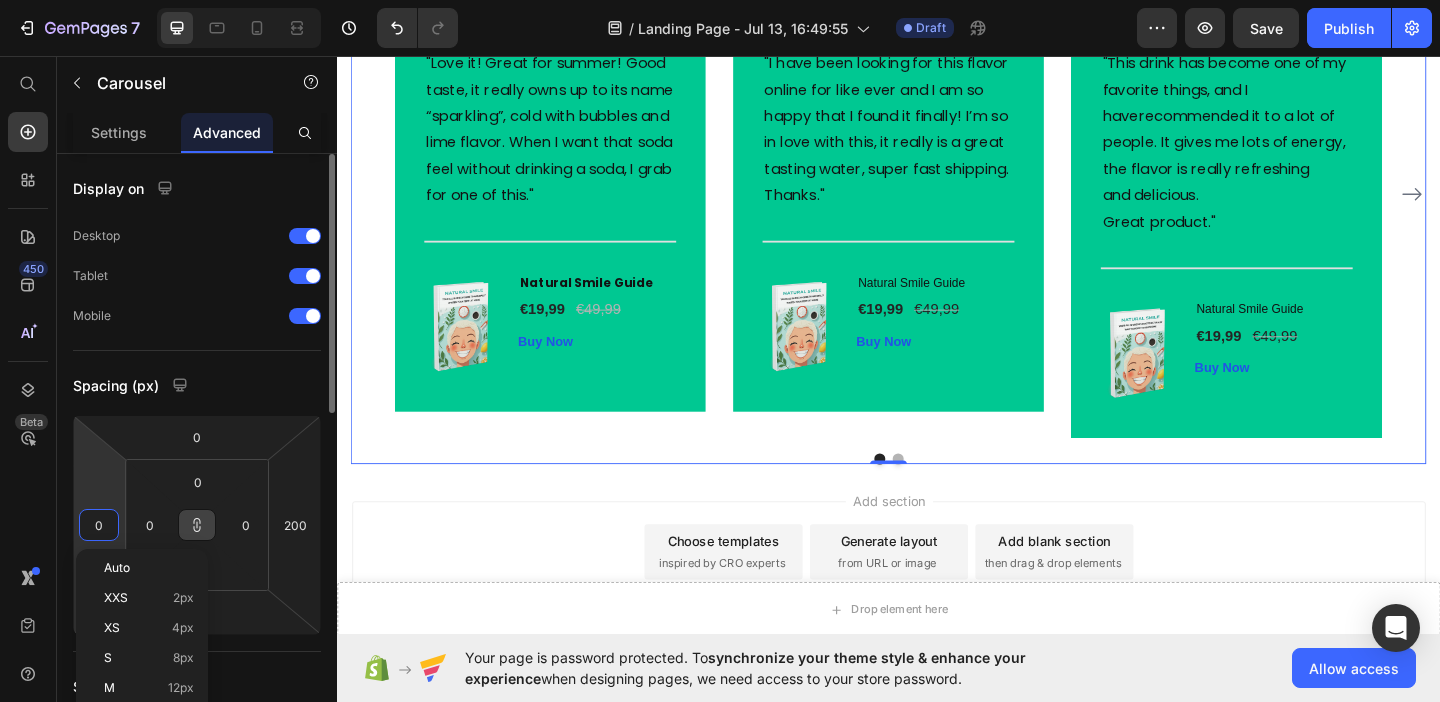 type on "0" 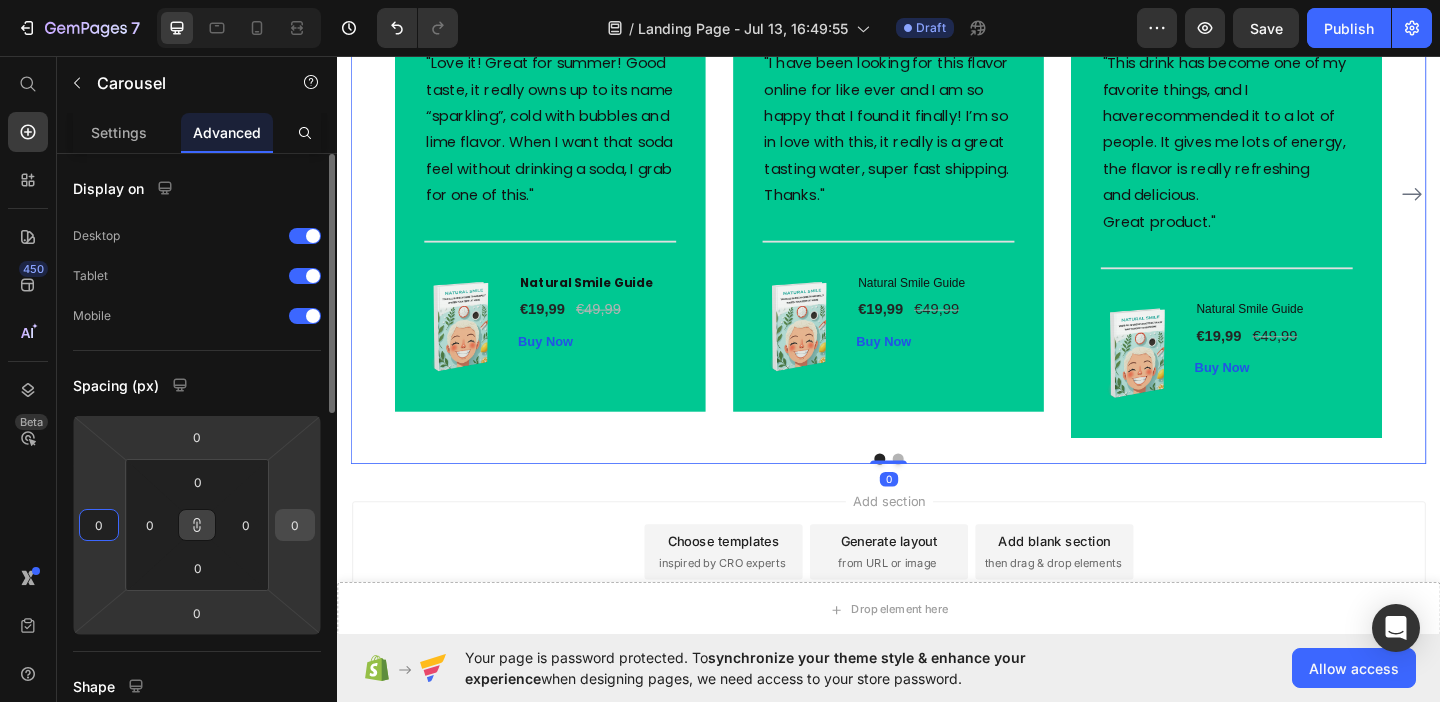 type on "0" 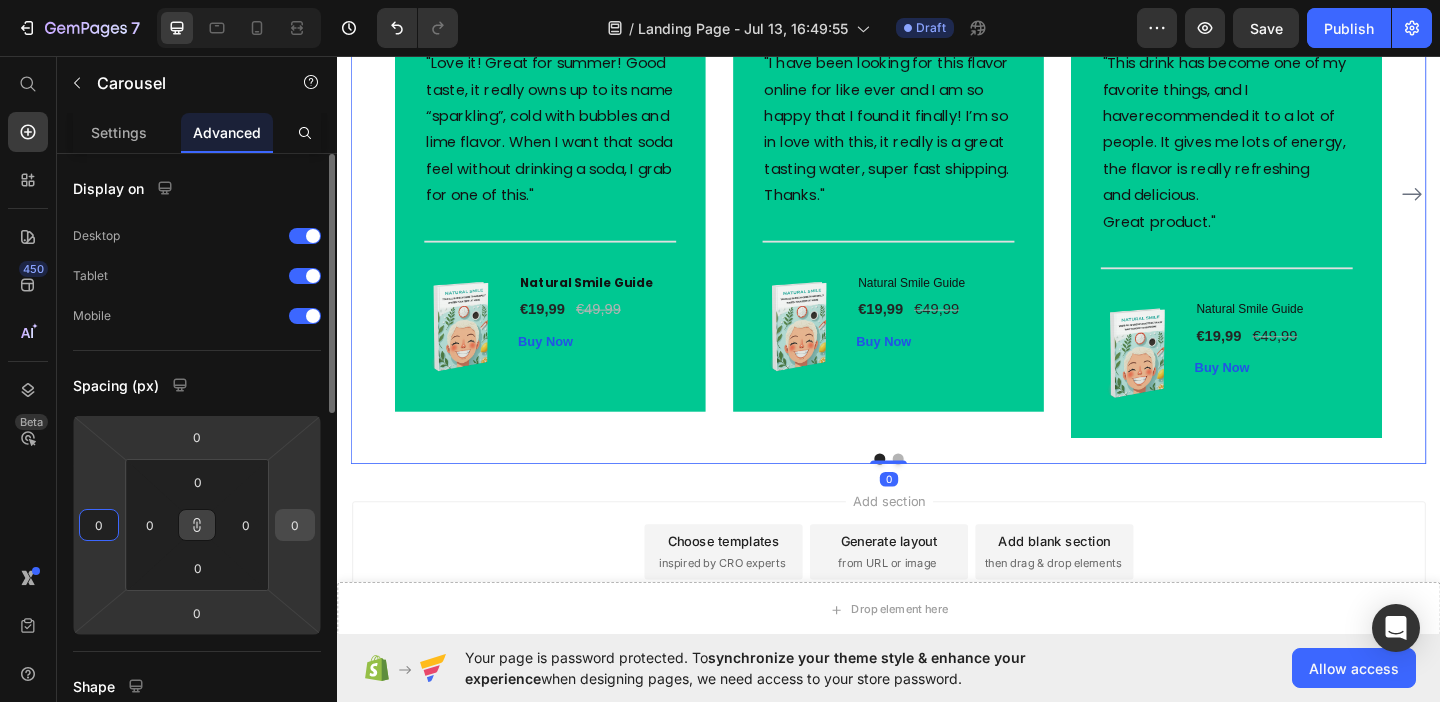 click on "0" at bounding box center (295, 525) 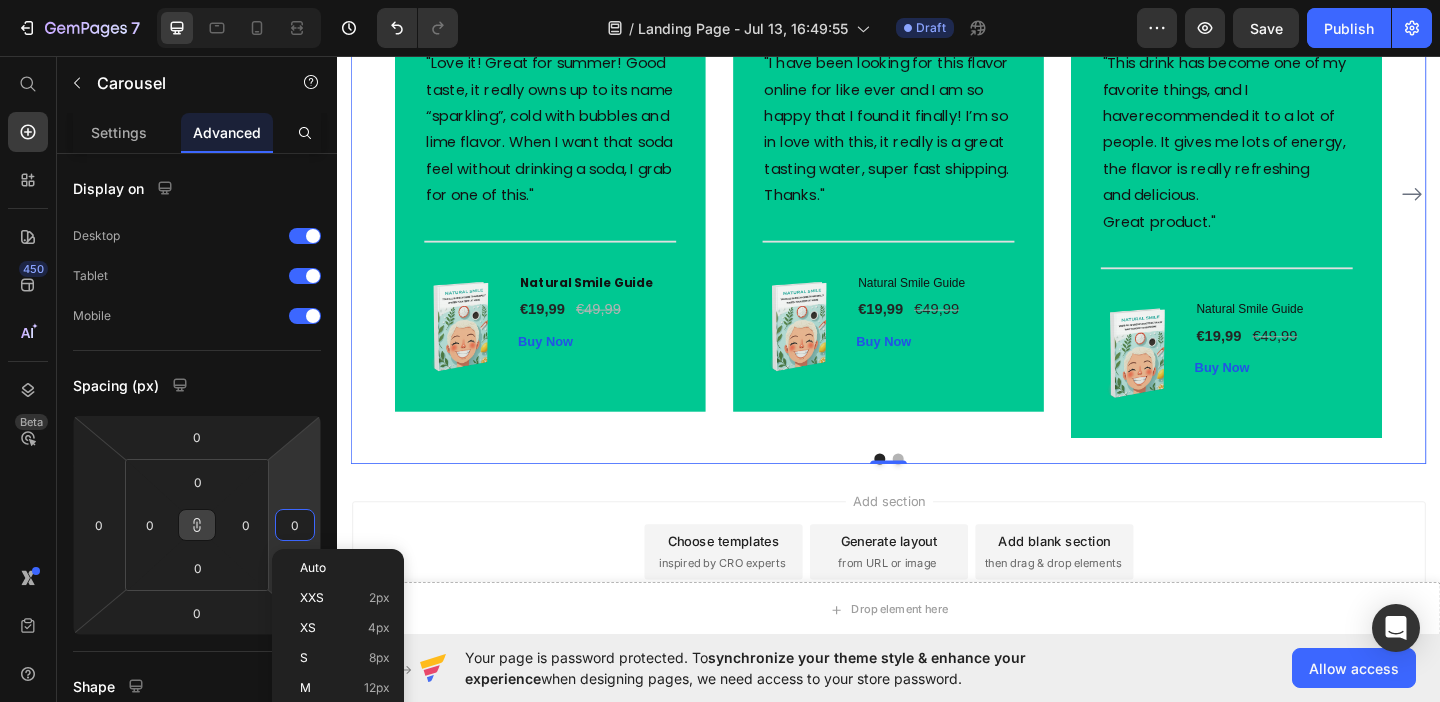 click on "Add section Choose templates inspired by CRO experts Generate layout from URL or image Add blank section then drag & drop elements" at bounding box center [937, 623] 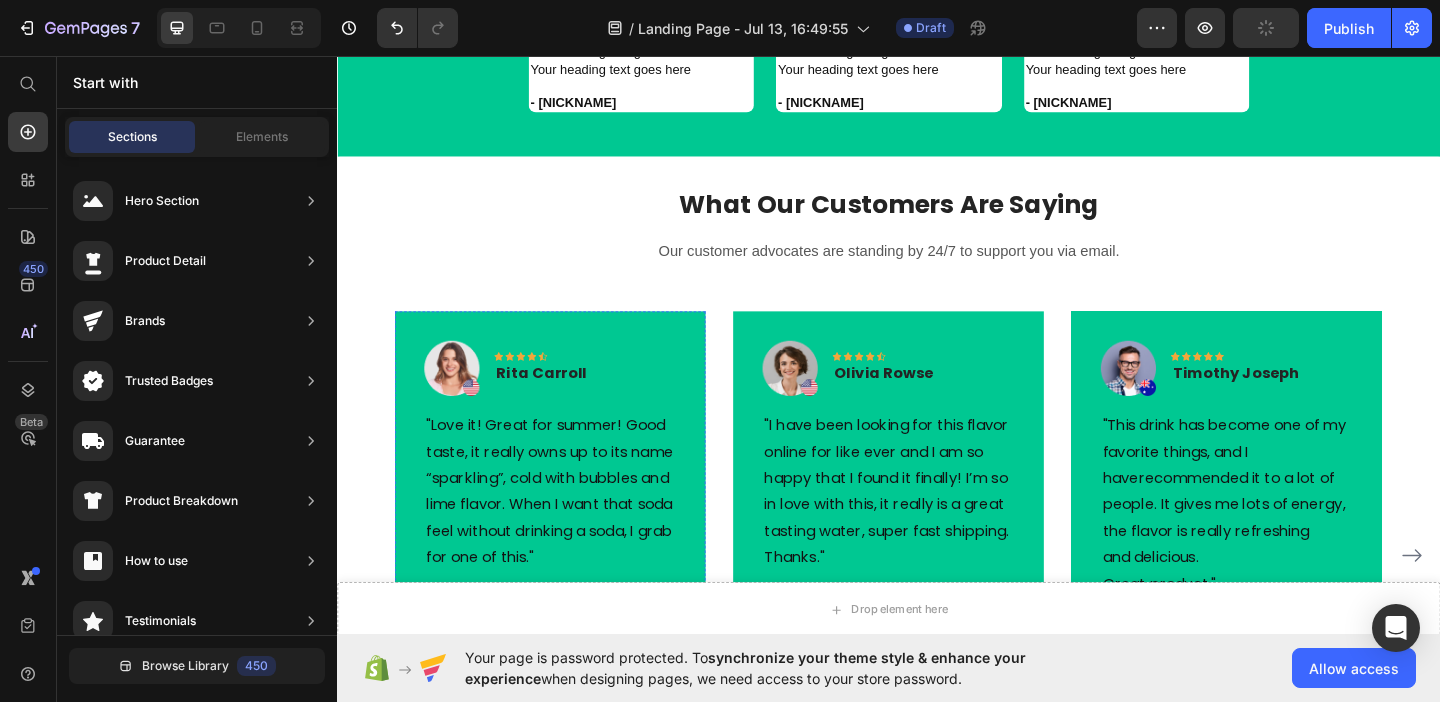 scroll, scrollTop: 1195, scrollLeft: 0, axis: vertical 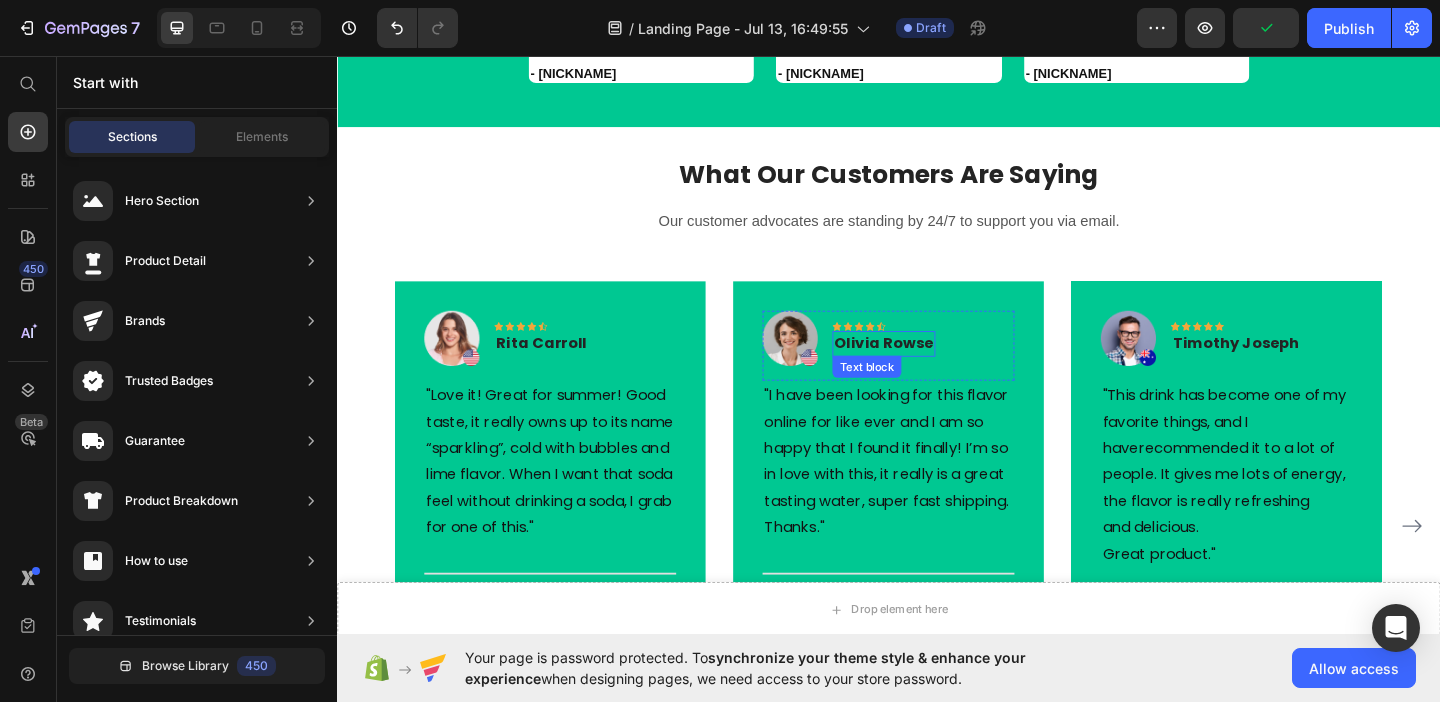 click on "Olivia Rowse" at bounding box center [932, 369] 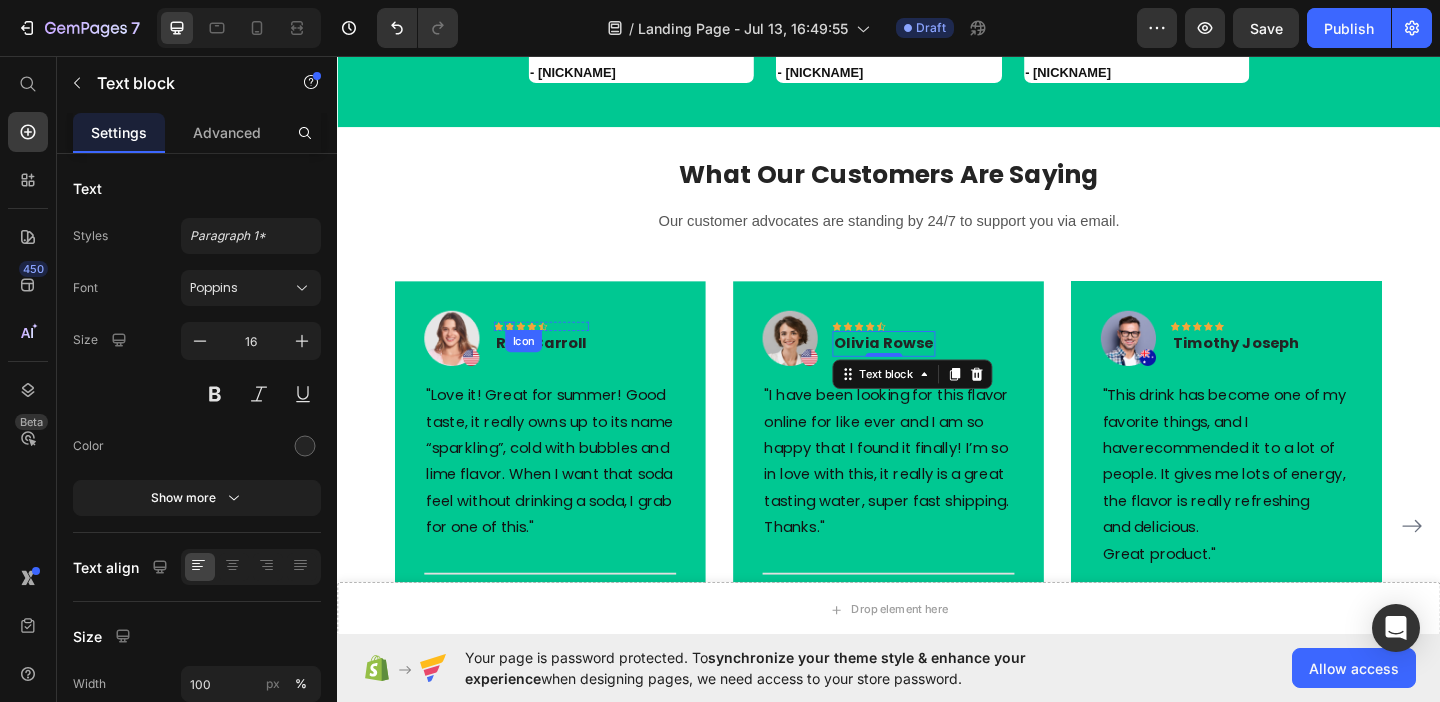 click 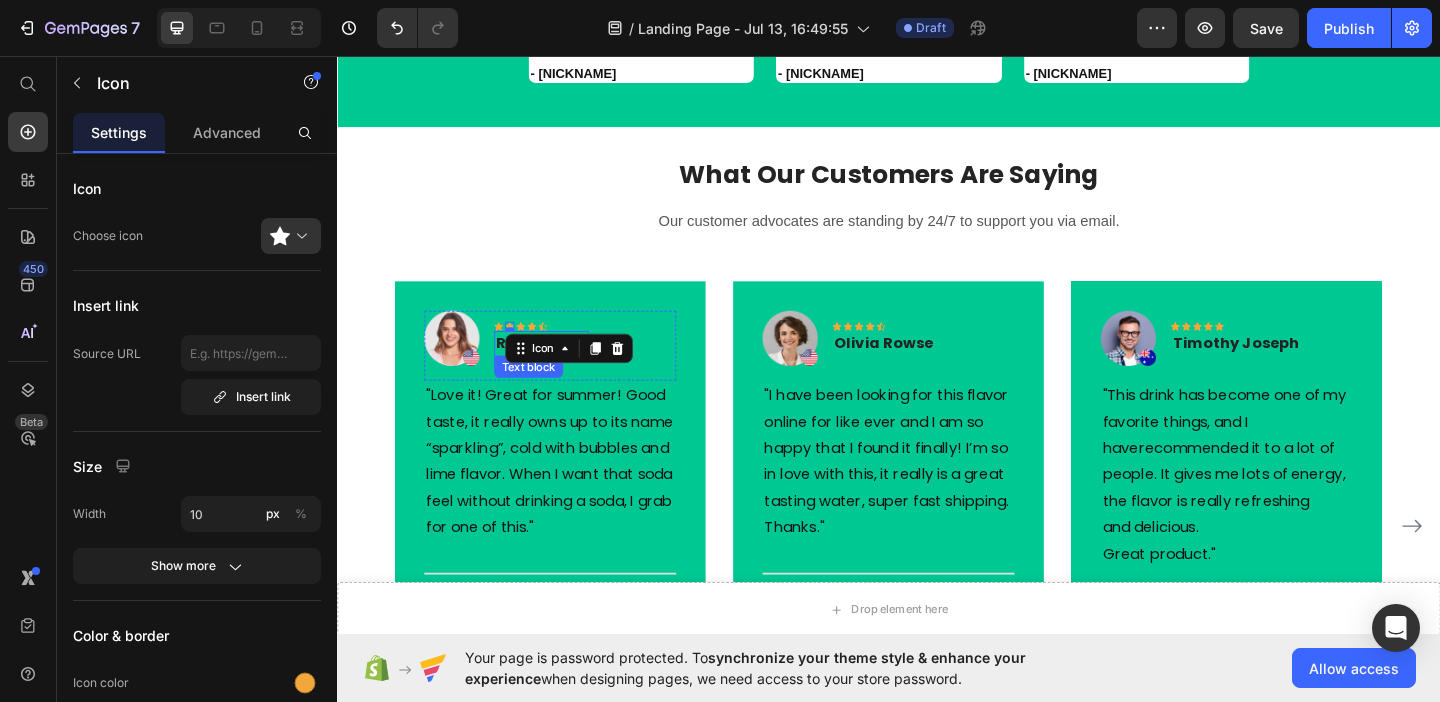 click on "Rita Carroll" at bounding box center (559, 369) 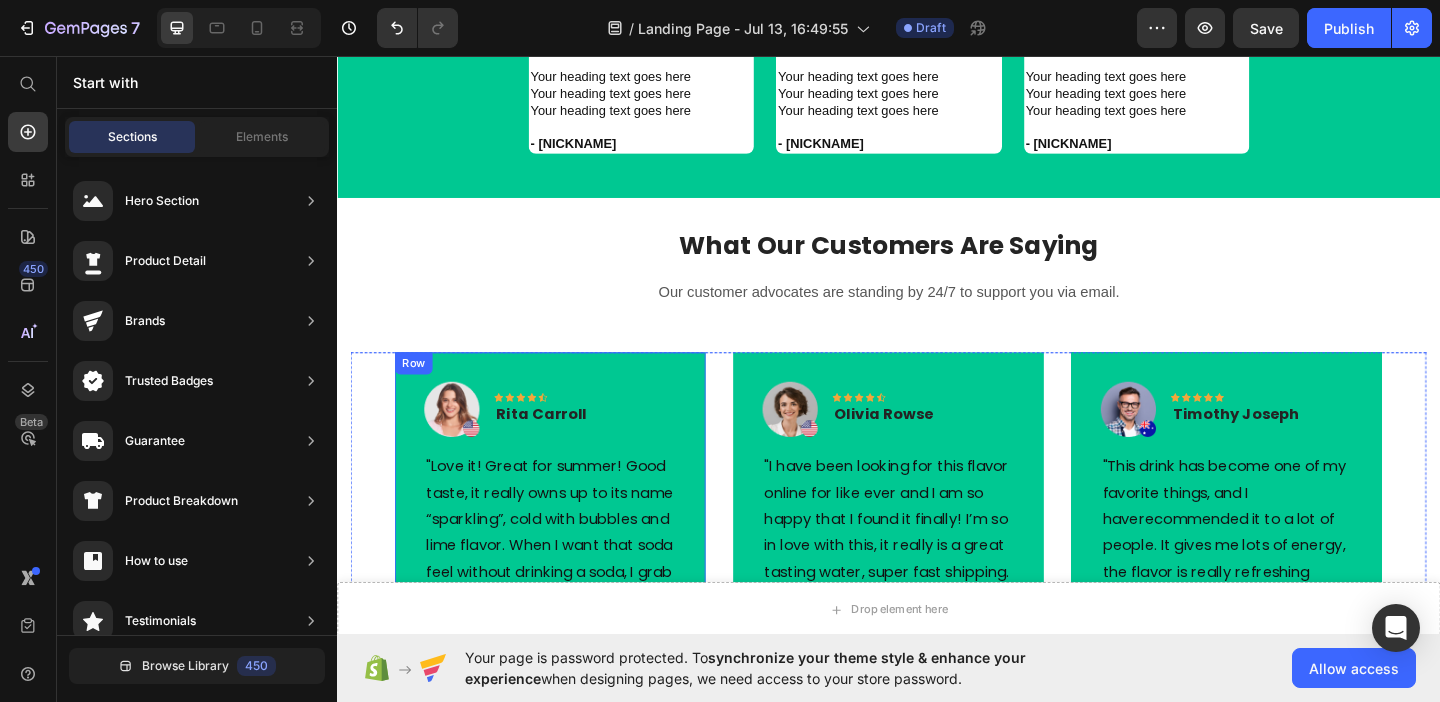 scroll, scrollTop: 1117, scrollLeft: 0, axis: vertical 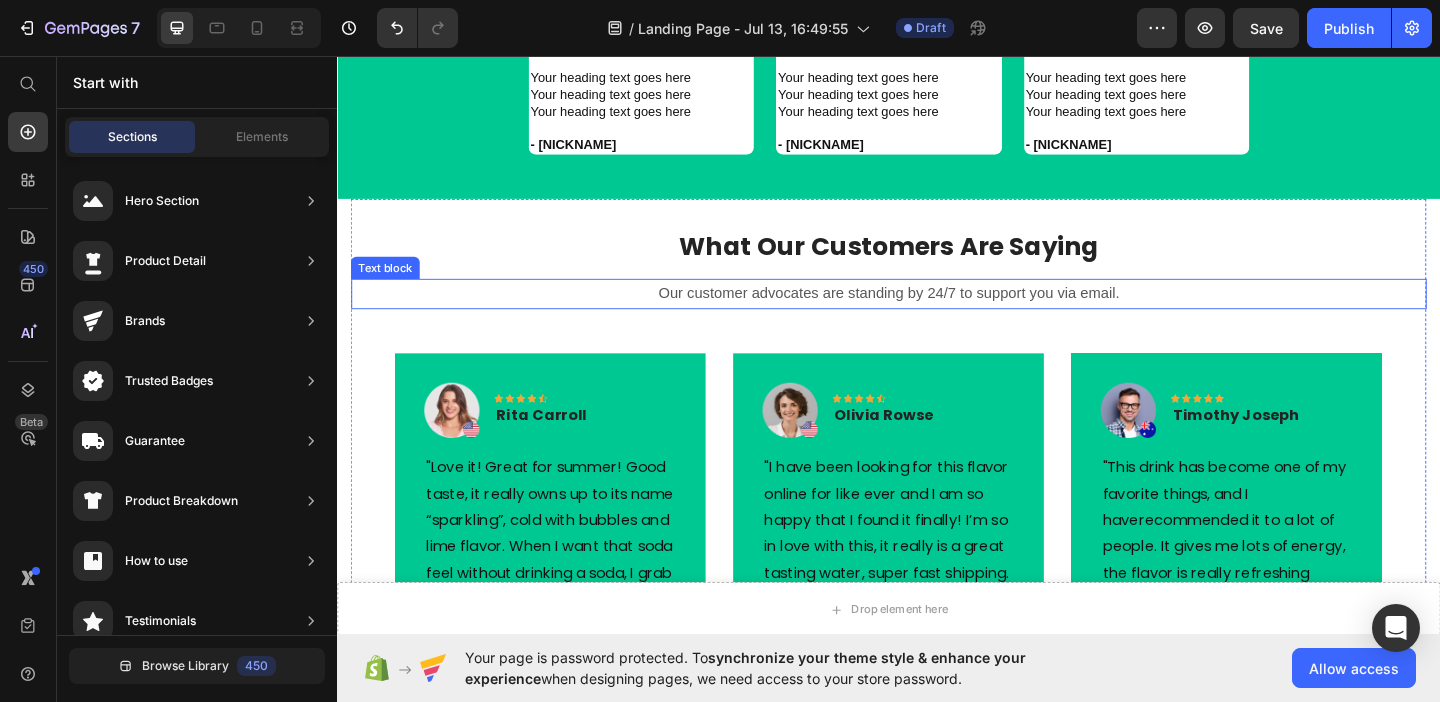 click on "Our customer advocates are standing by 24/7 to support you via email." at bounding box center [937, 314] 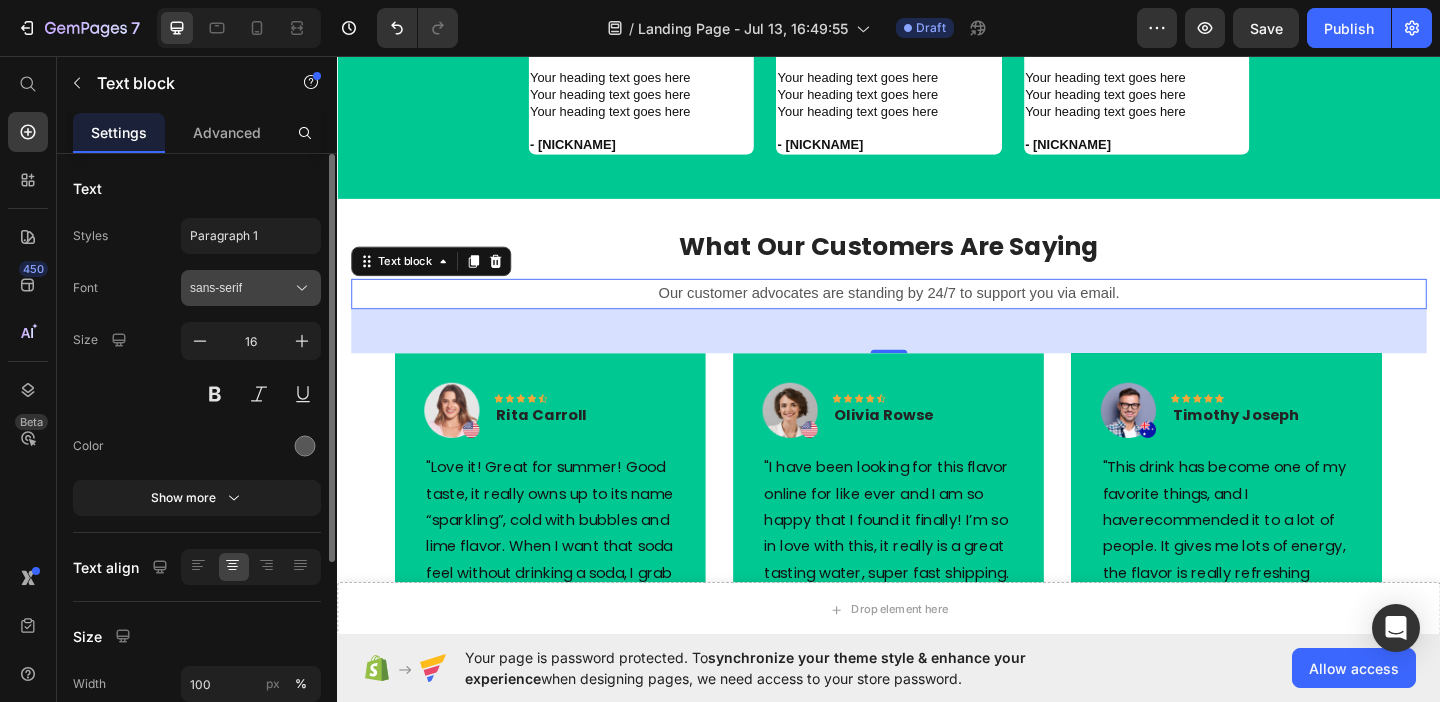 click 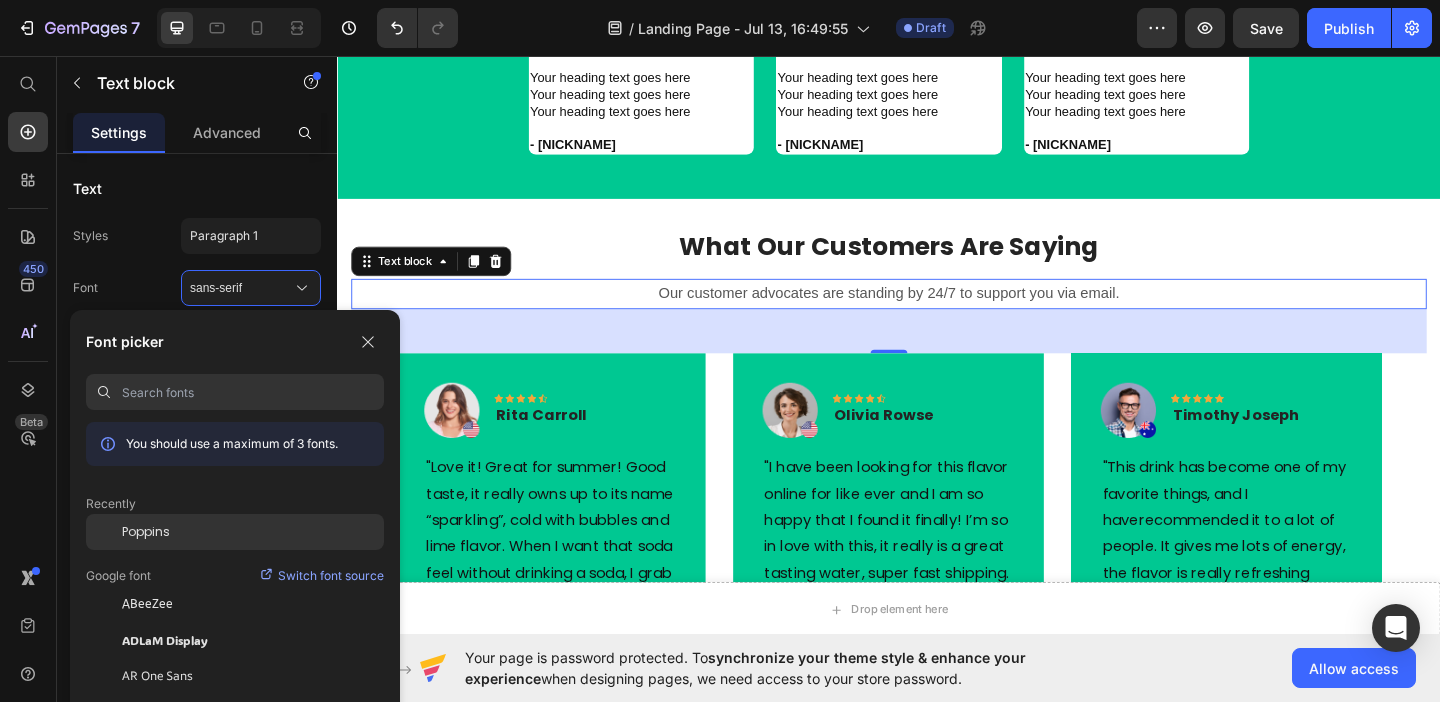 click on "Poppins" 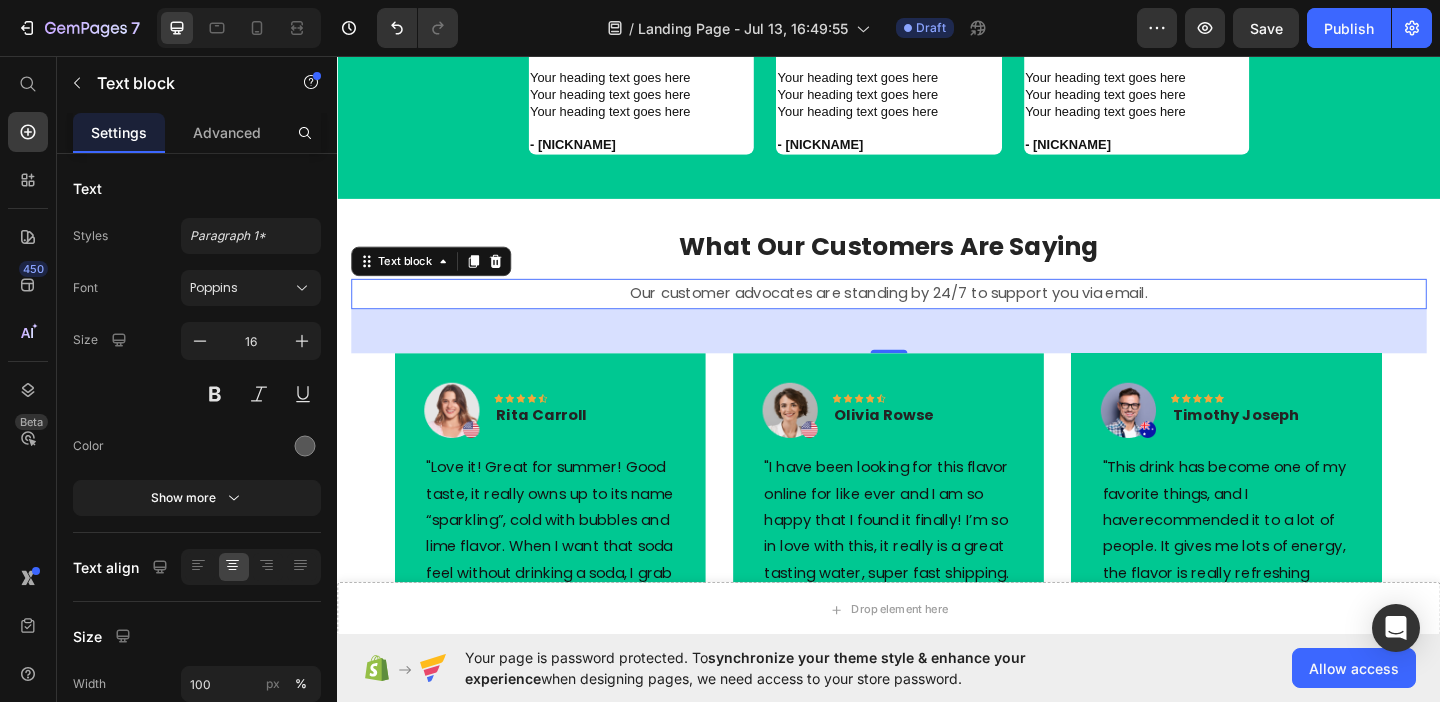 click on "Our customer advocates are standing by 24/7 to support you via email." at bounding box center [937, 314] 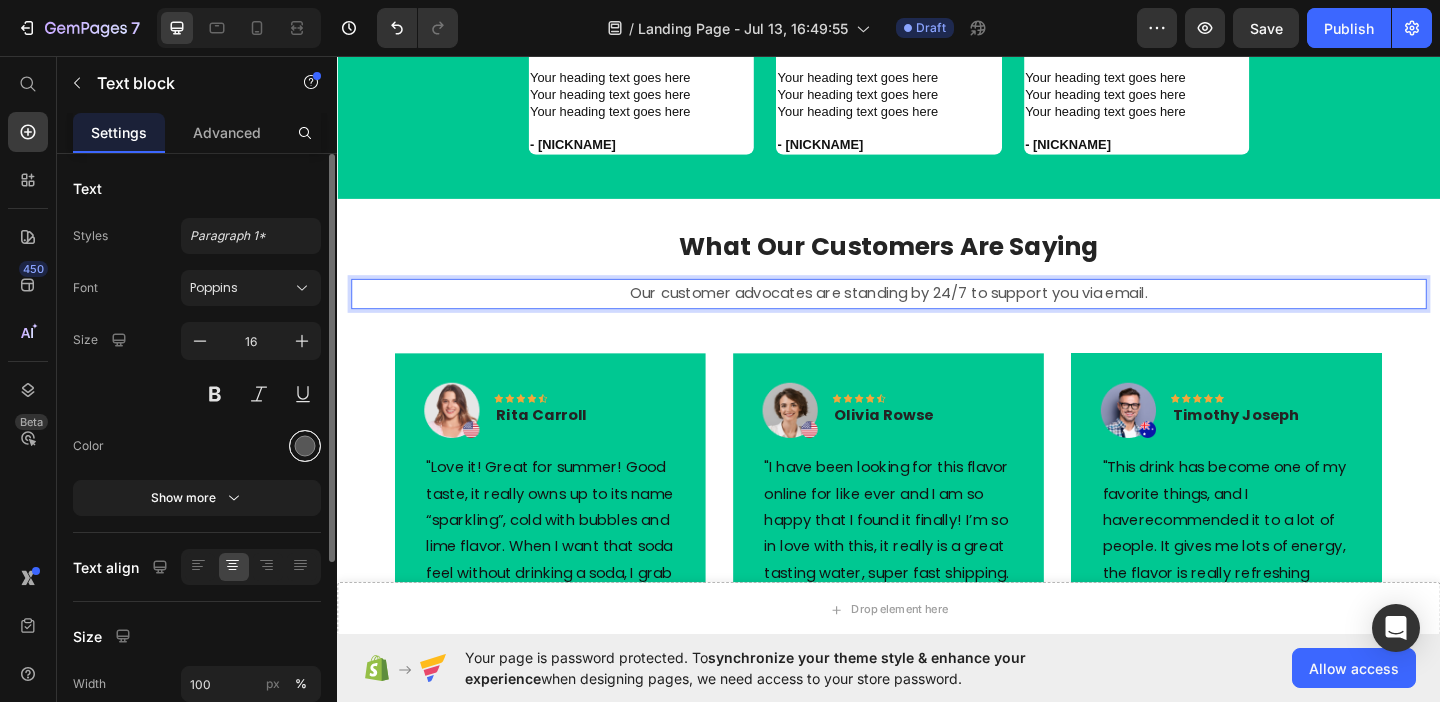 click at bounding box center [305, 446] 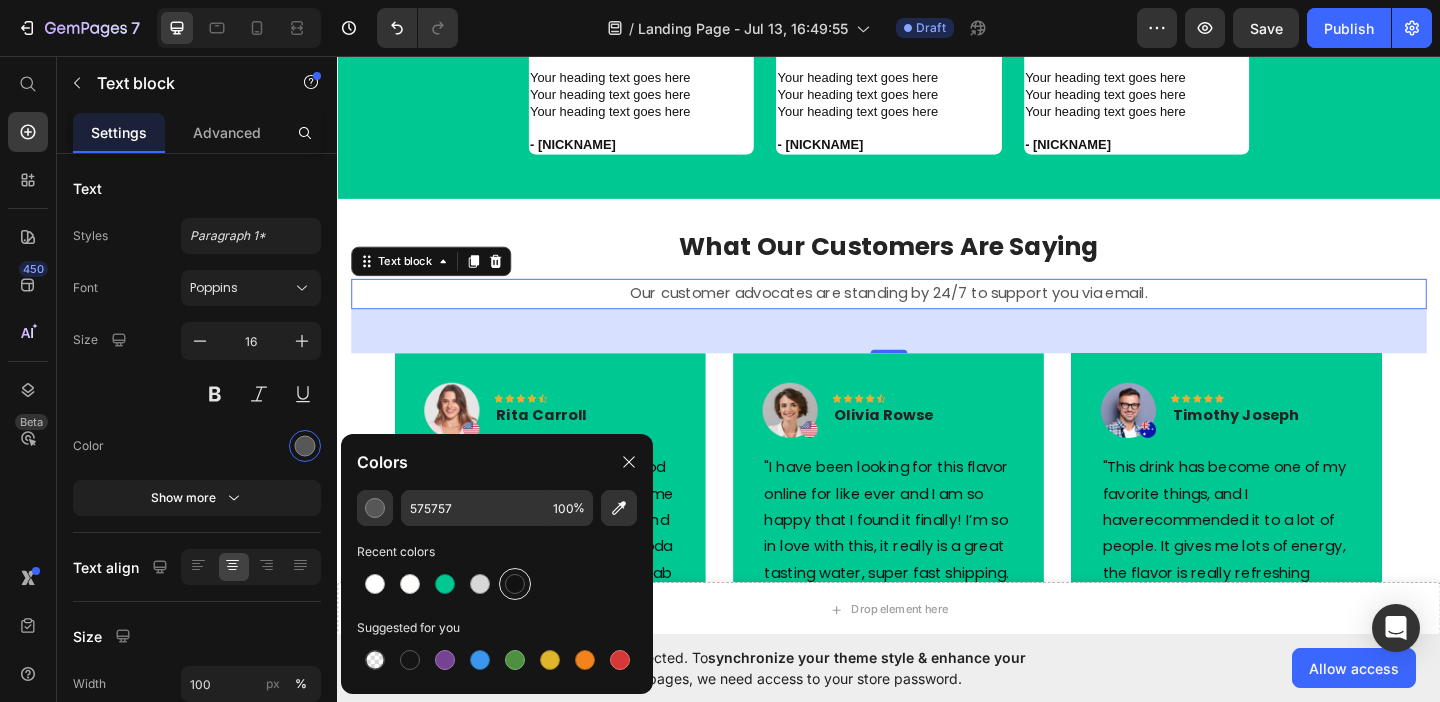 click at bounding box center [515, 584] 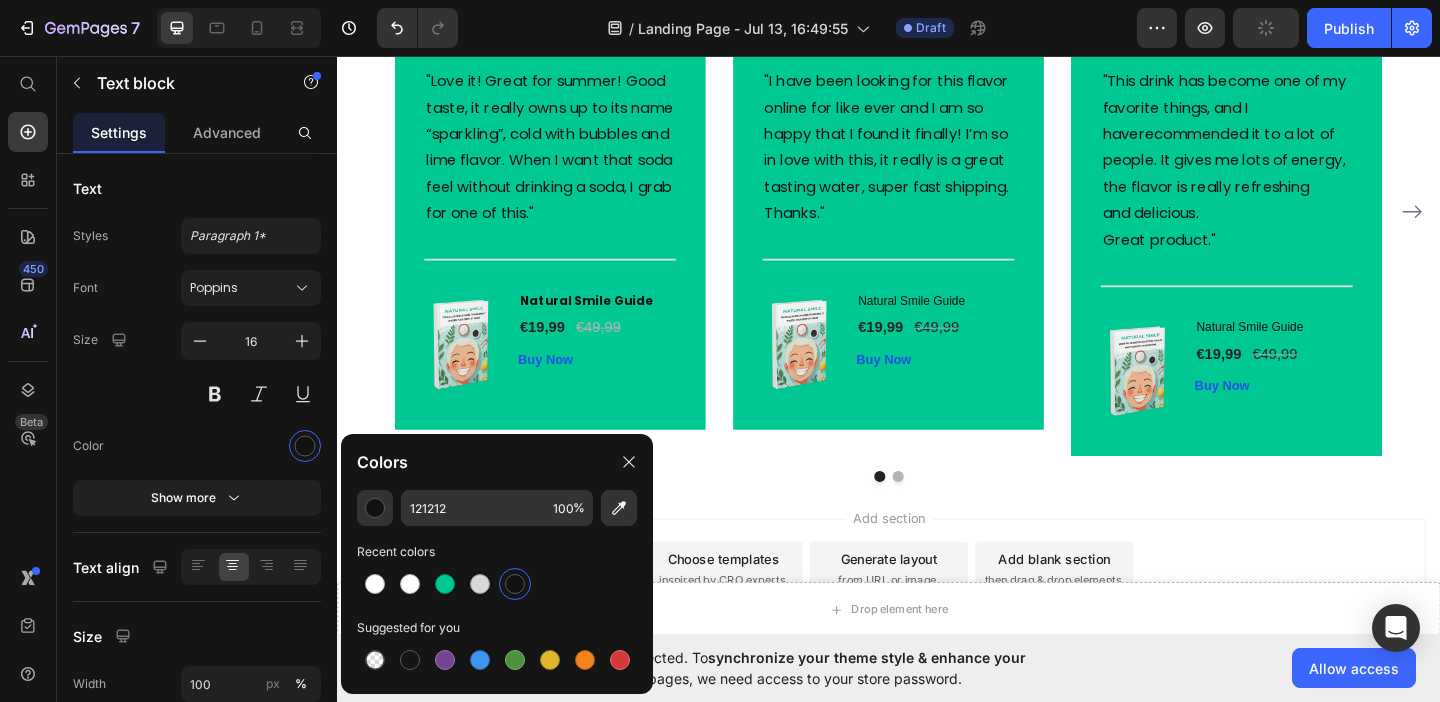 scroll, scrollTop: 1544, scrollLeft: 0, axis: vertical 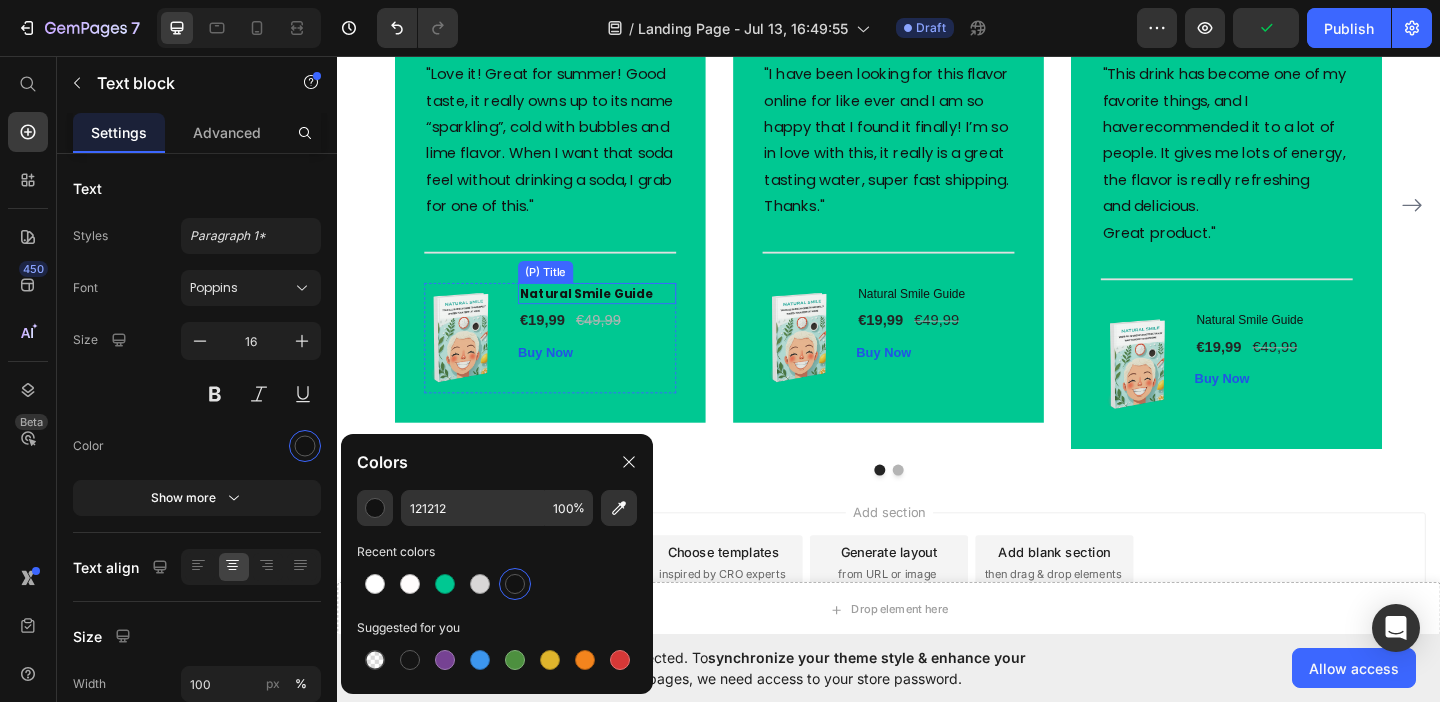 click on "Natural Smile Guide" at bounding box center [620, 315] 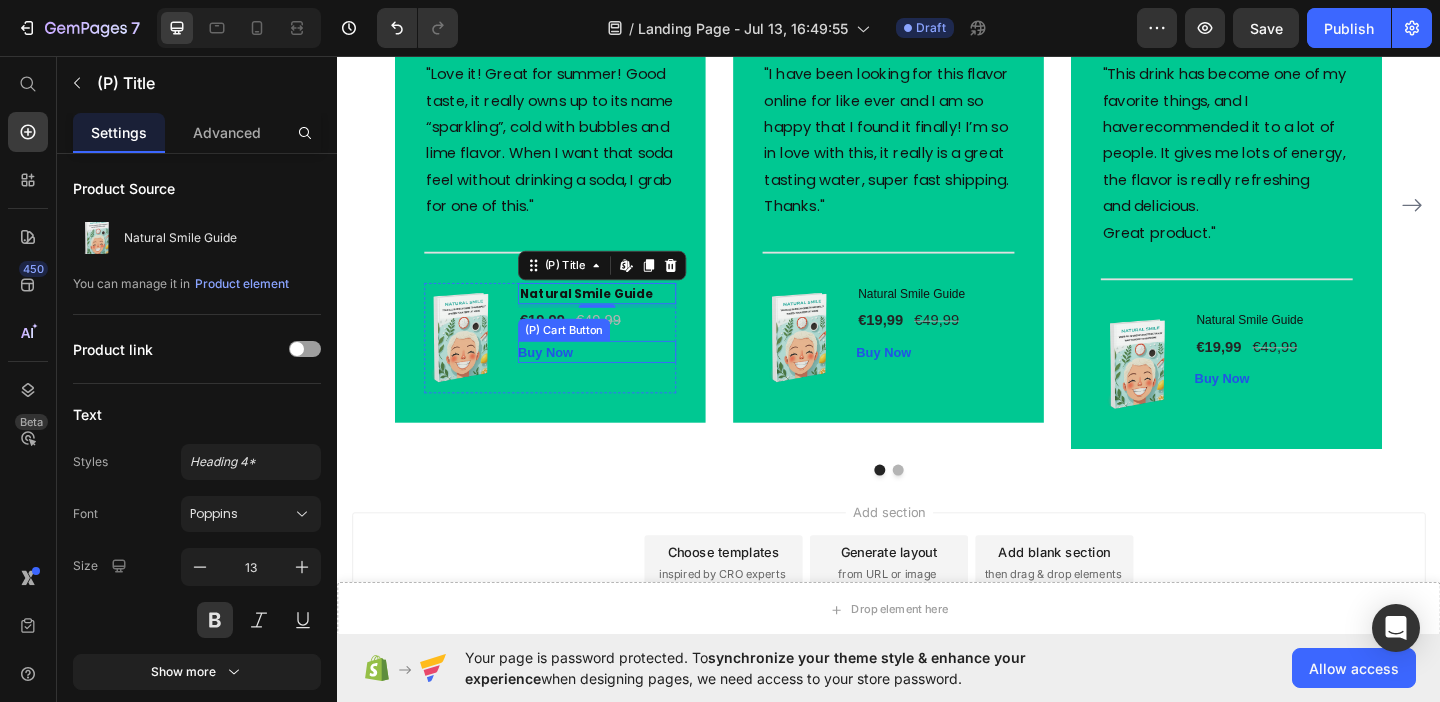 click on "(P) Cart Button" at bounding box center (584, 354) 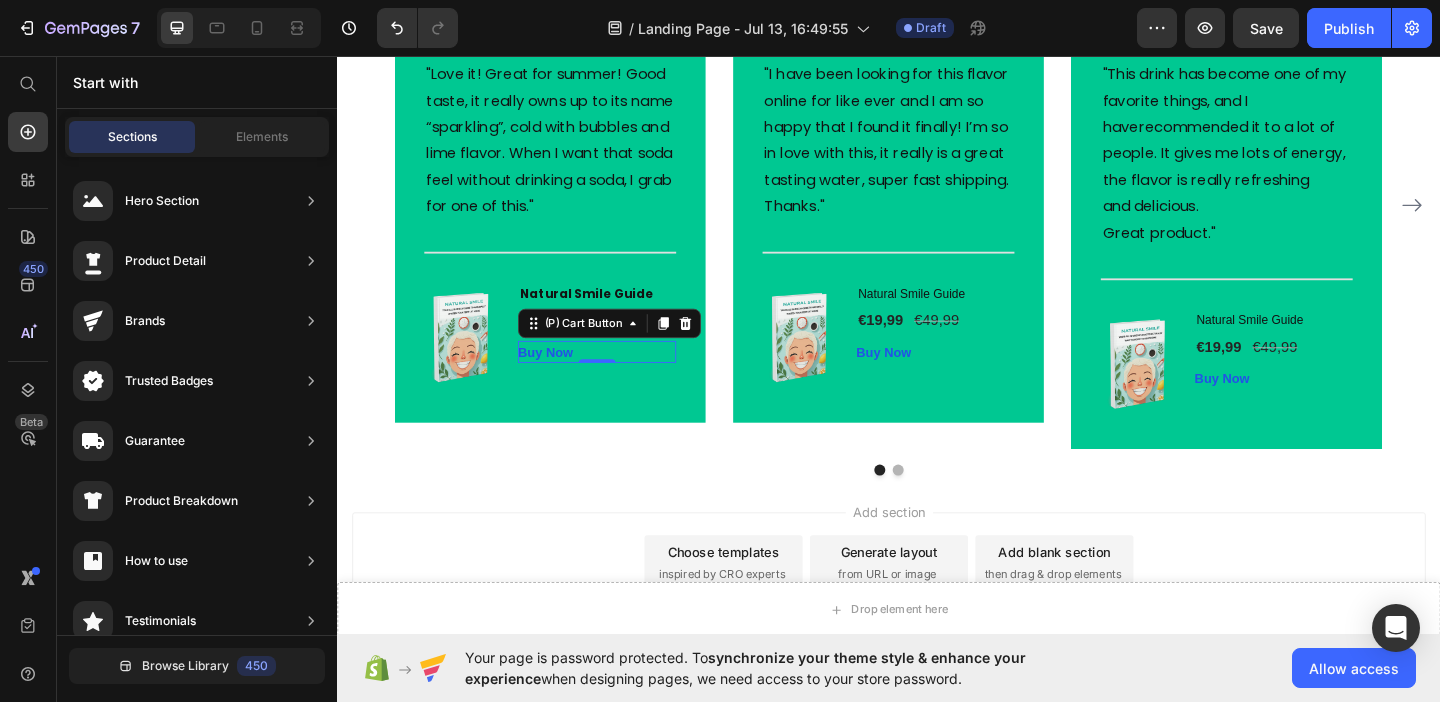 click on "Add section Choose templates inspired by CRO experts Generate layout from URL or image Add blank section then drag & drop elements" at bounding box center (937, 635) 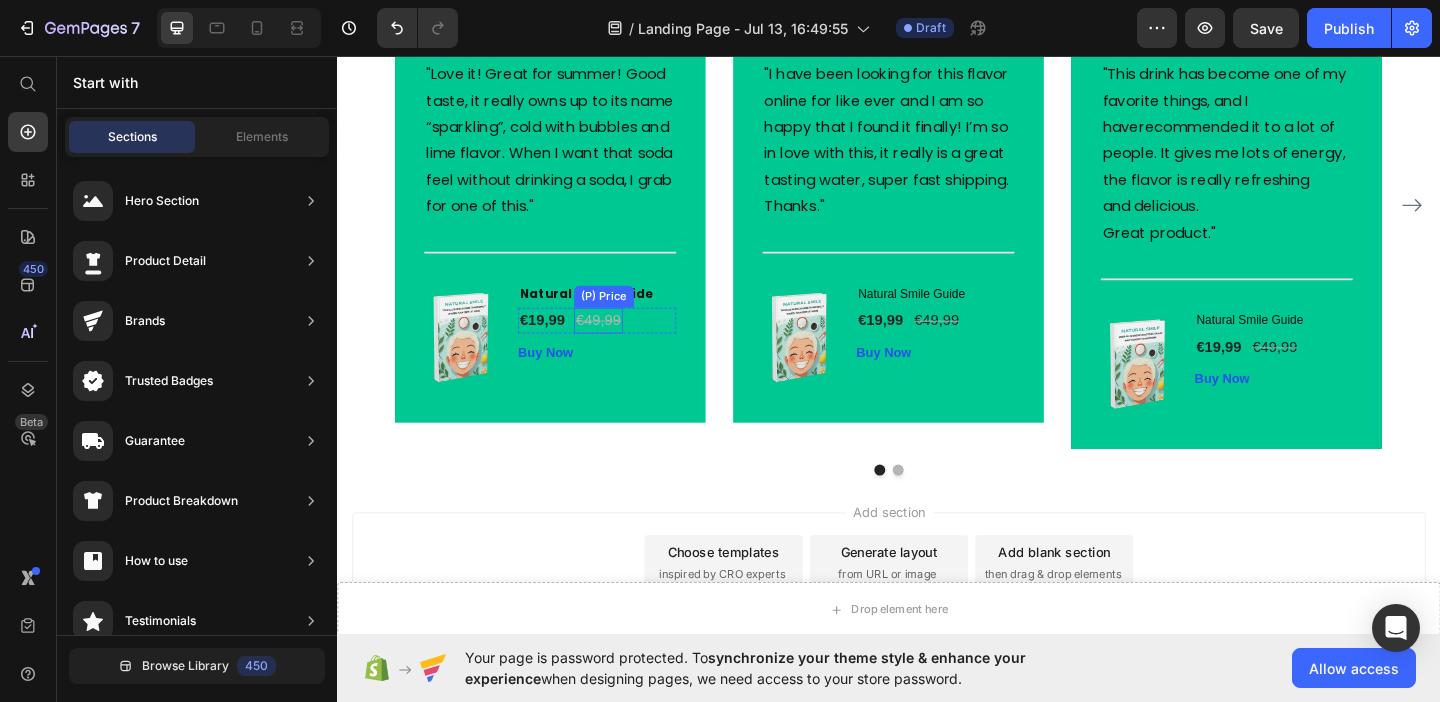 click on "€49,99" at bounding box center (621, 343) 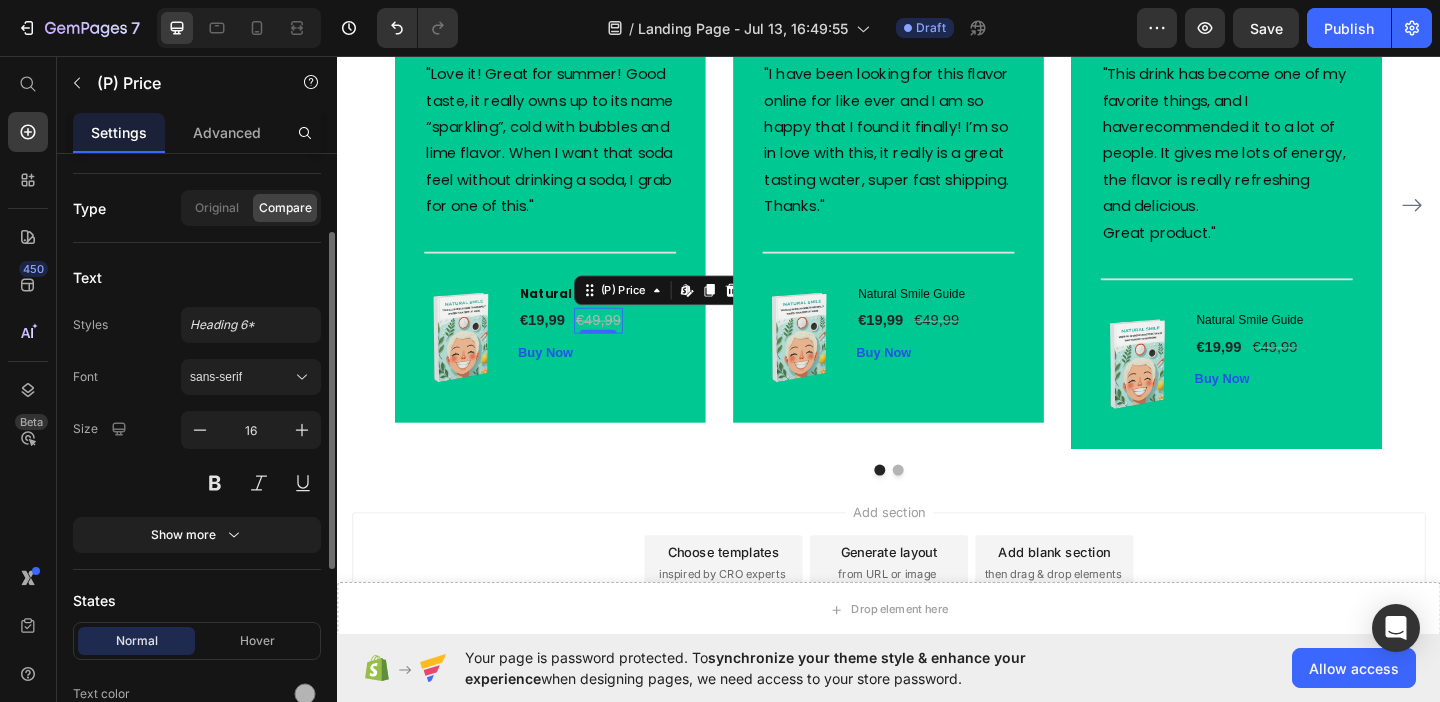 scroll, scrollTop: 142, scrollLeft: 0, axis: vertical 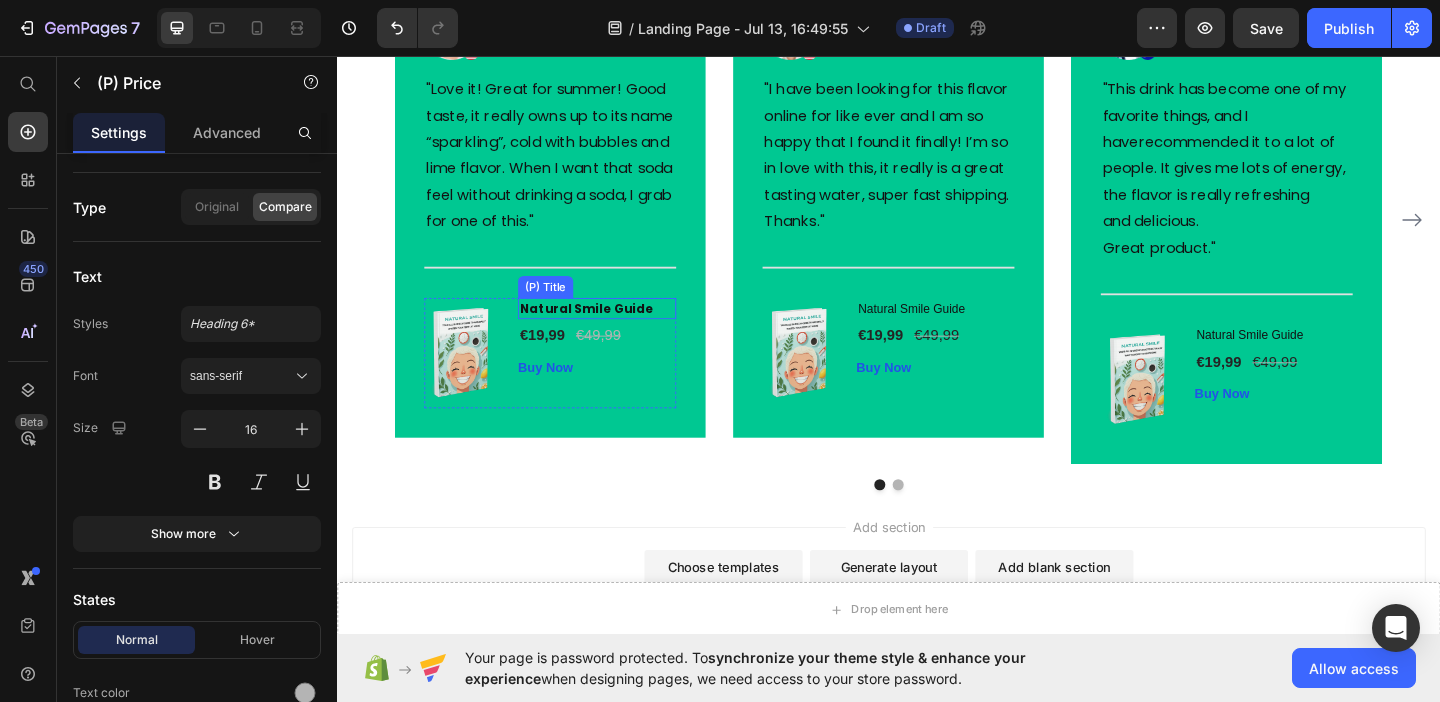 click on "Natural Smile Guide" at bounding box center (620, 331) 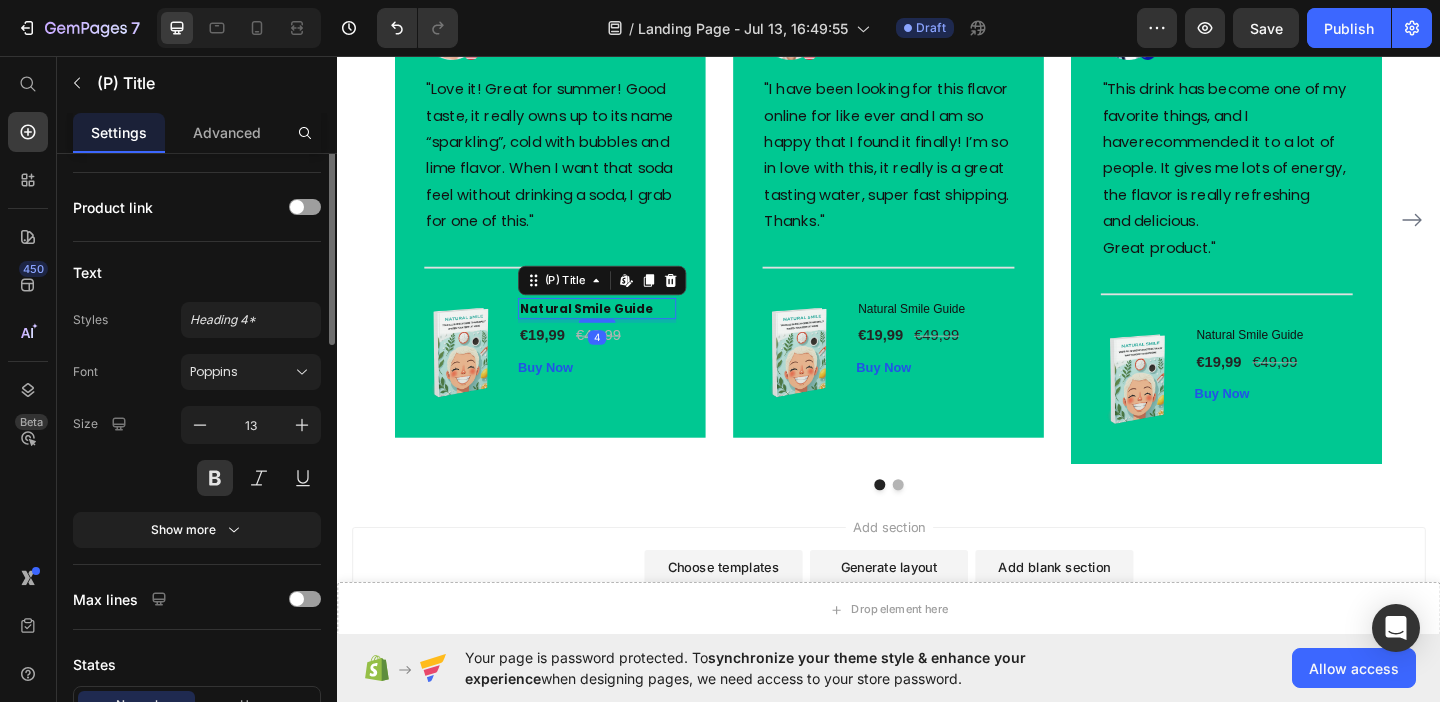 click on "Natural Smile Guide" at bounding box center [620, 331] 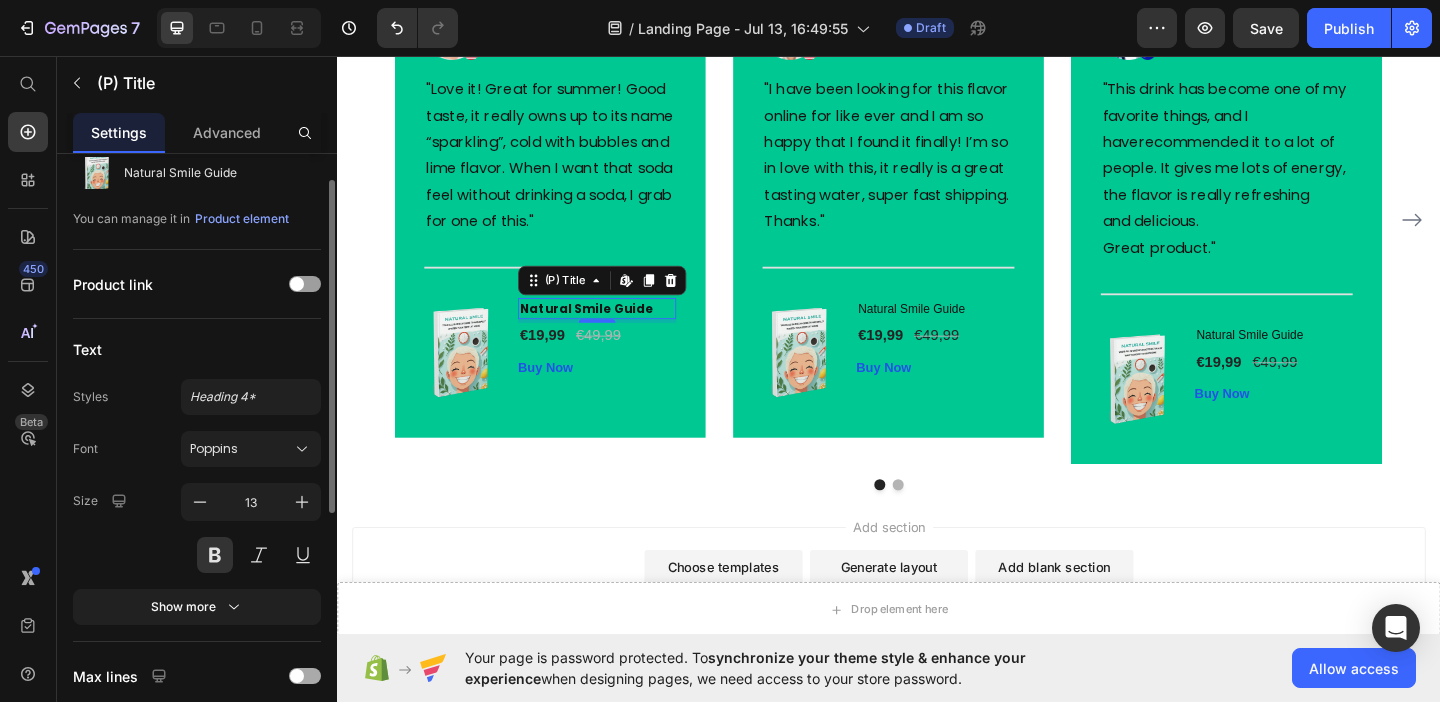 scroll, scrollTop: 53, scrollLeft: 0, axis: vertical 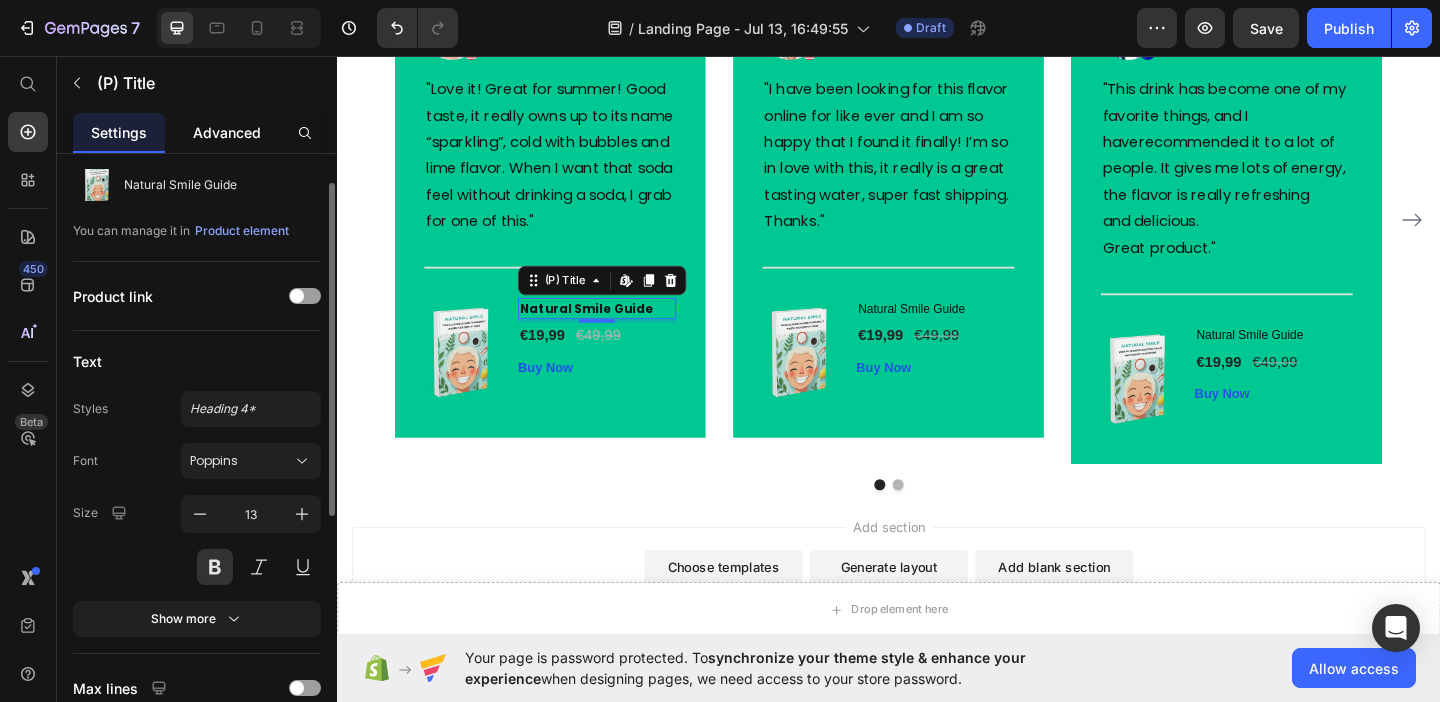 click on "Advanced" at bounding box center [227, 132] 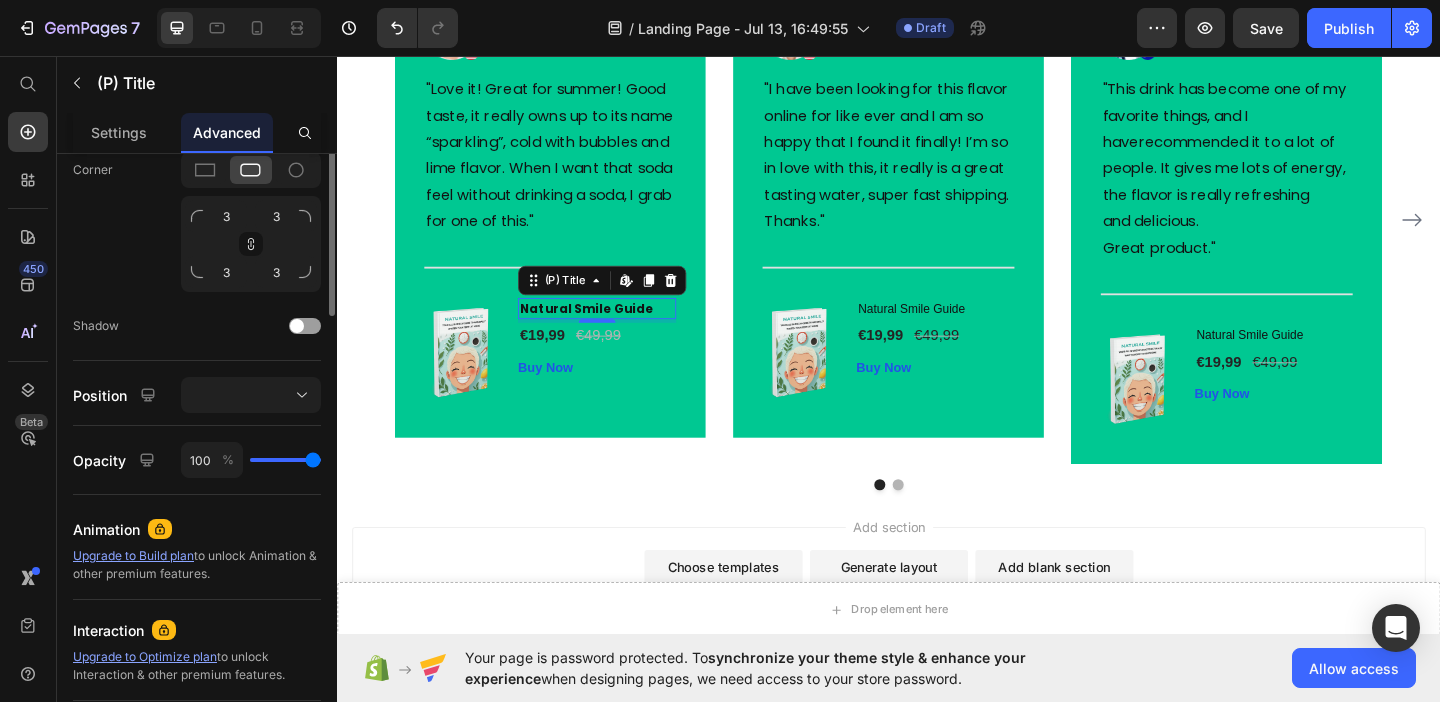 scroll, scrollTop: 0, scrollLeft: 0, axis: both 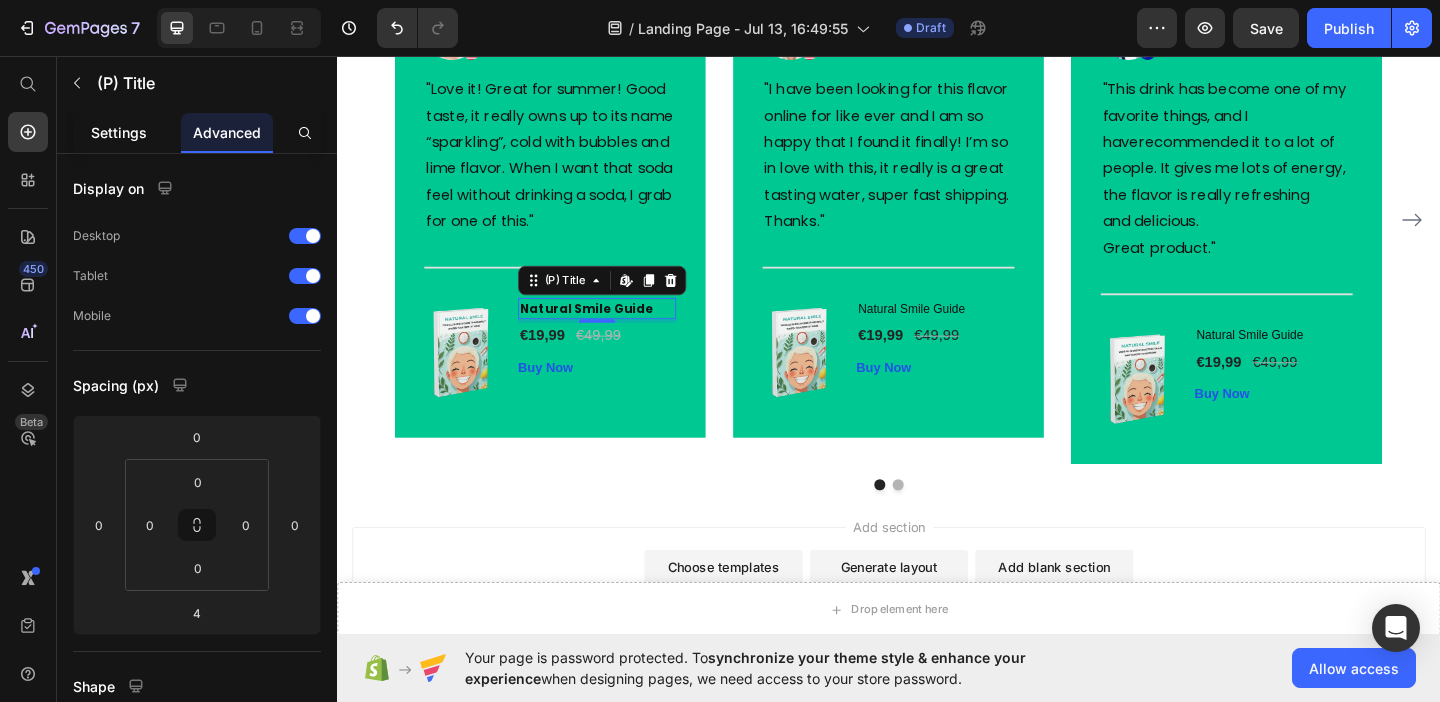 click on "Settings" at bounding box center [119, 132] 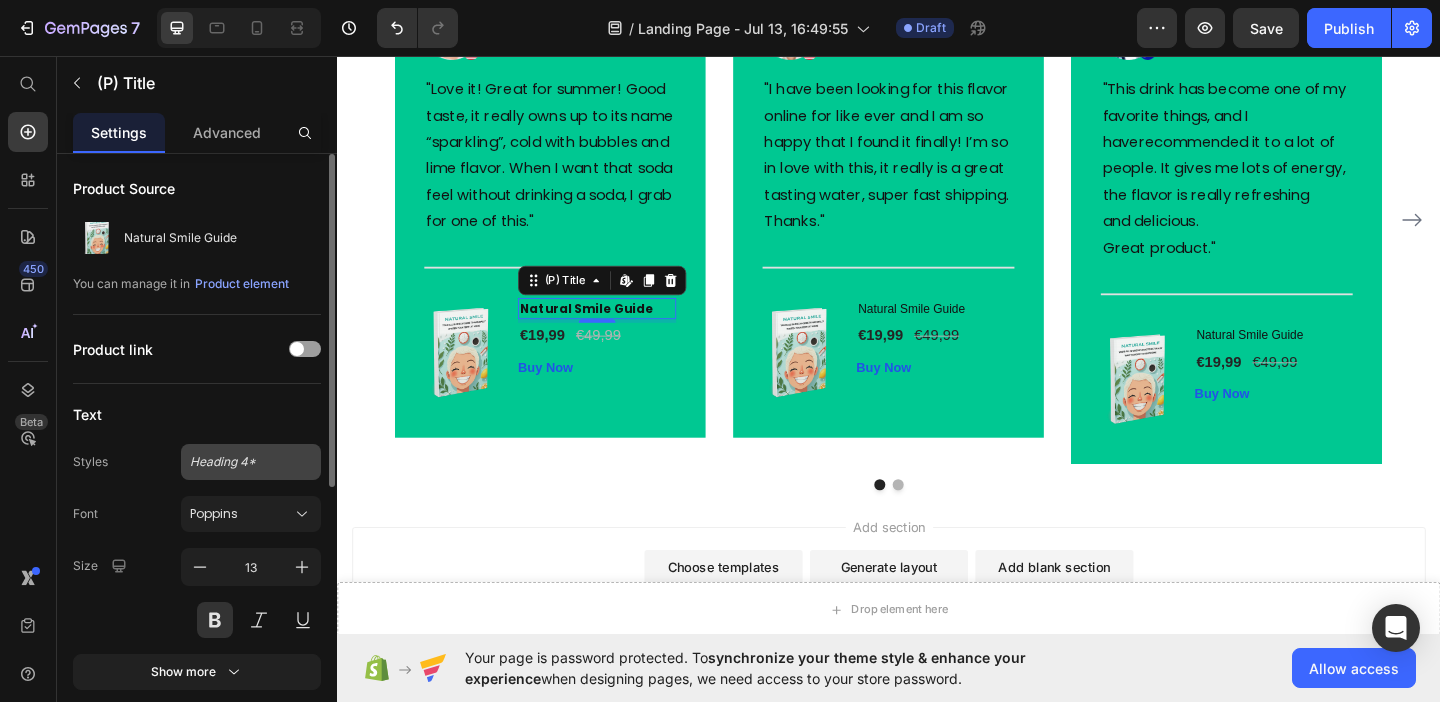 scroll, scrollTop: 1, scrollLeft: 0, axis: vertical 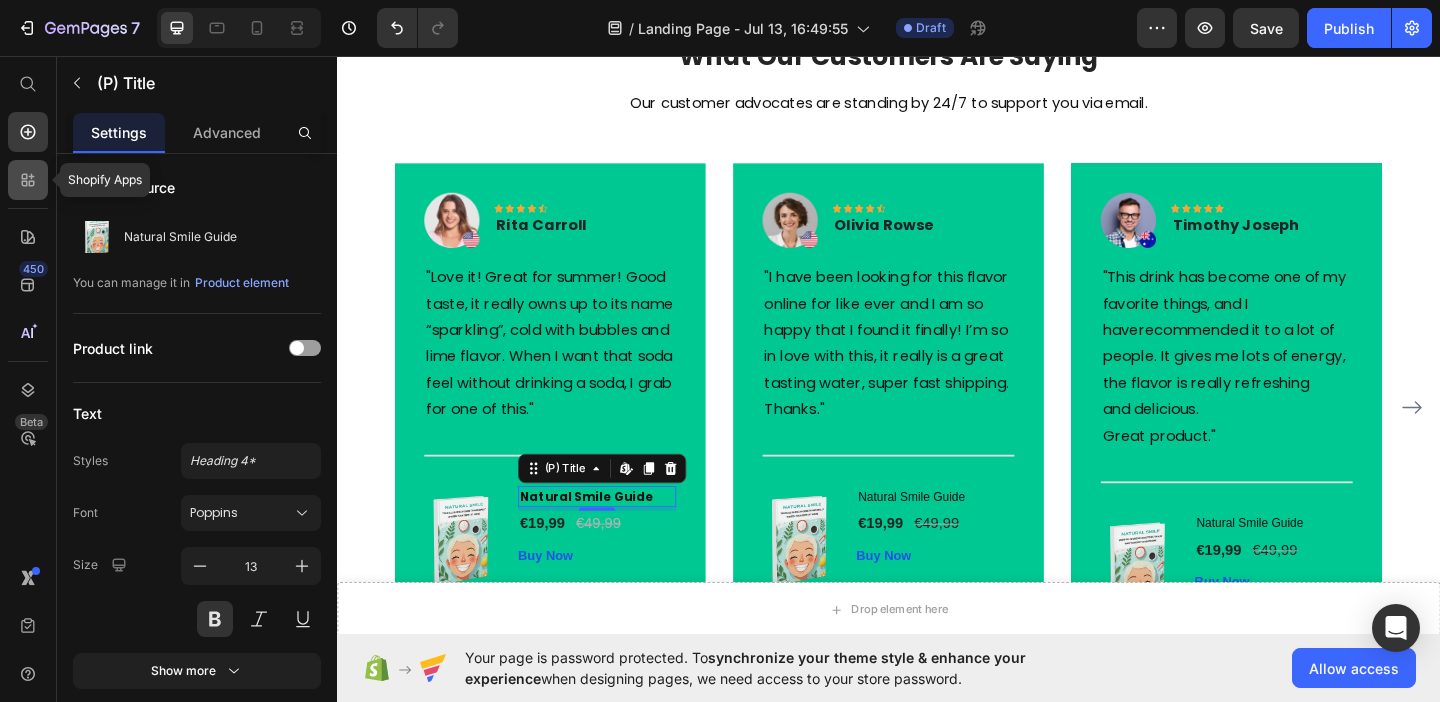 click 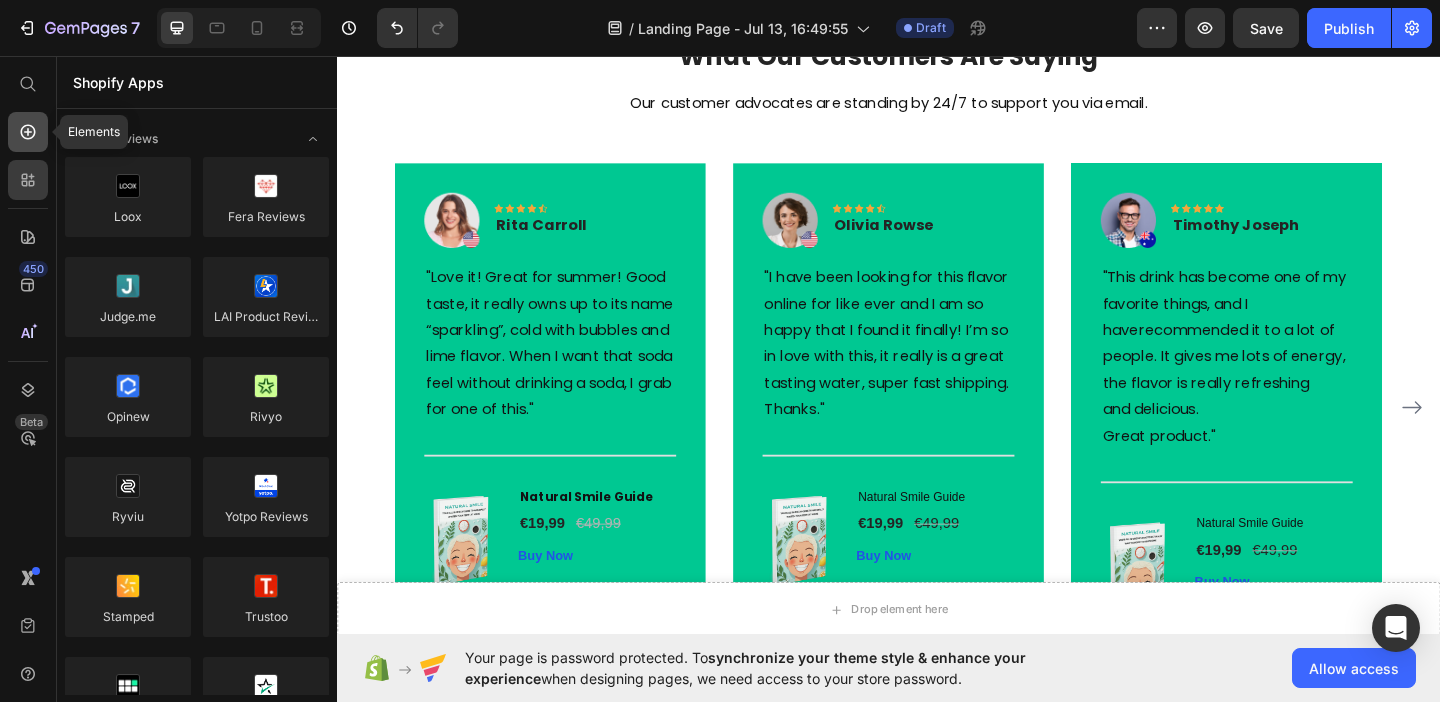 click 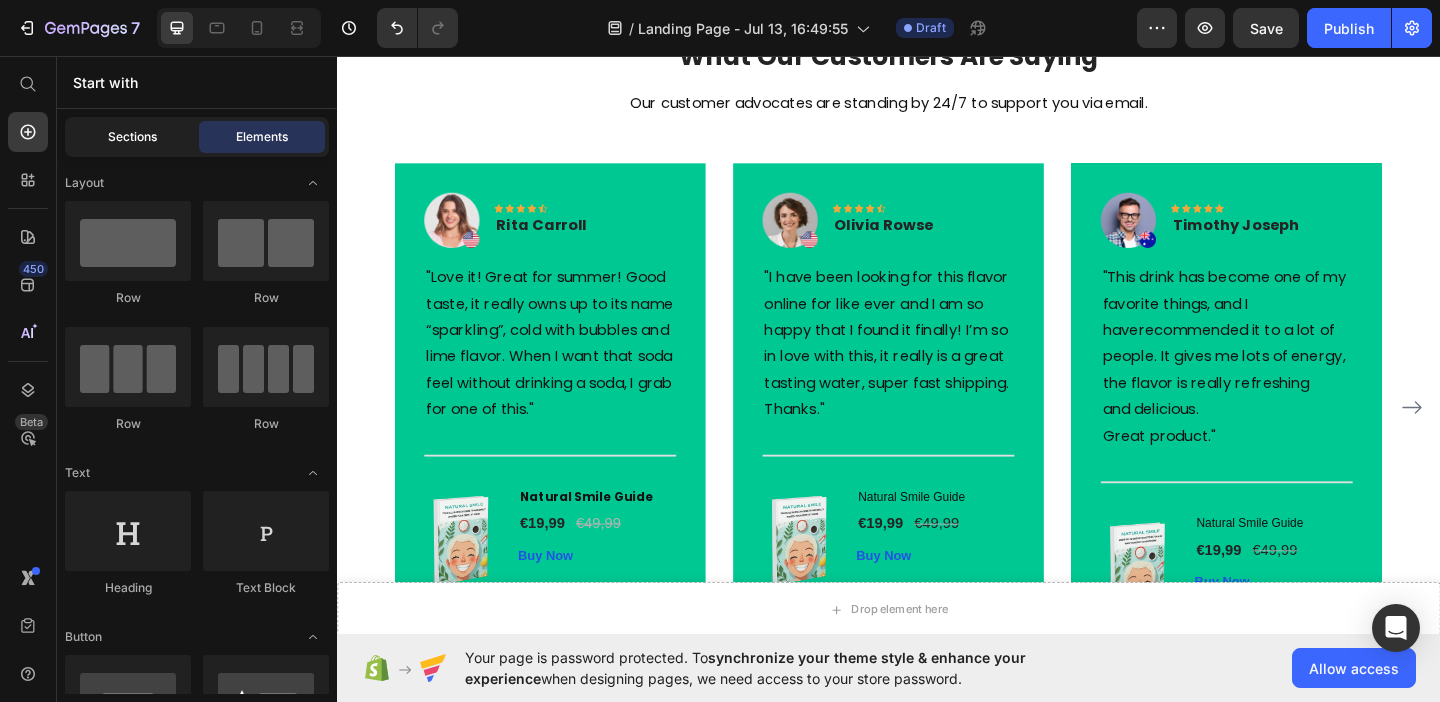 click on "Sections" 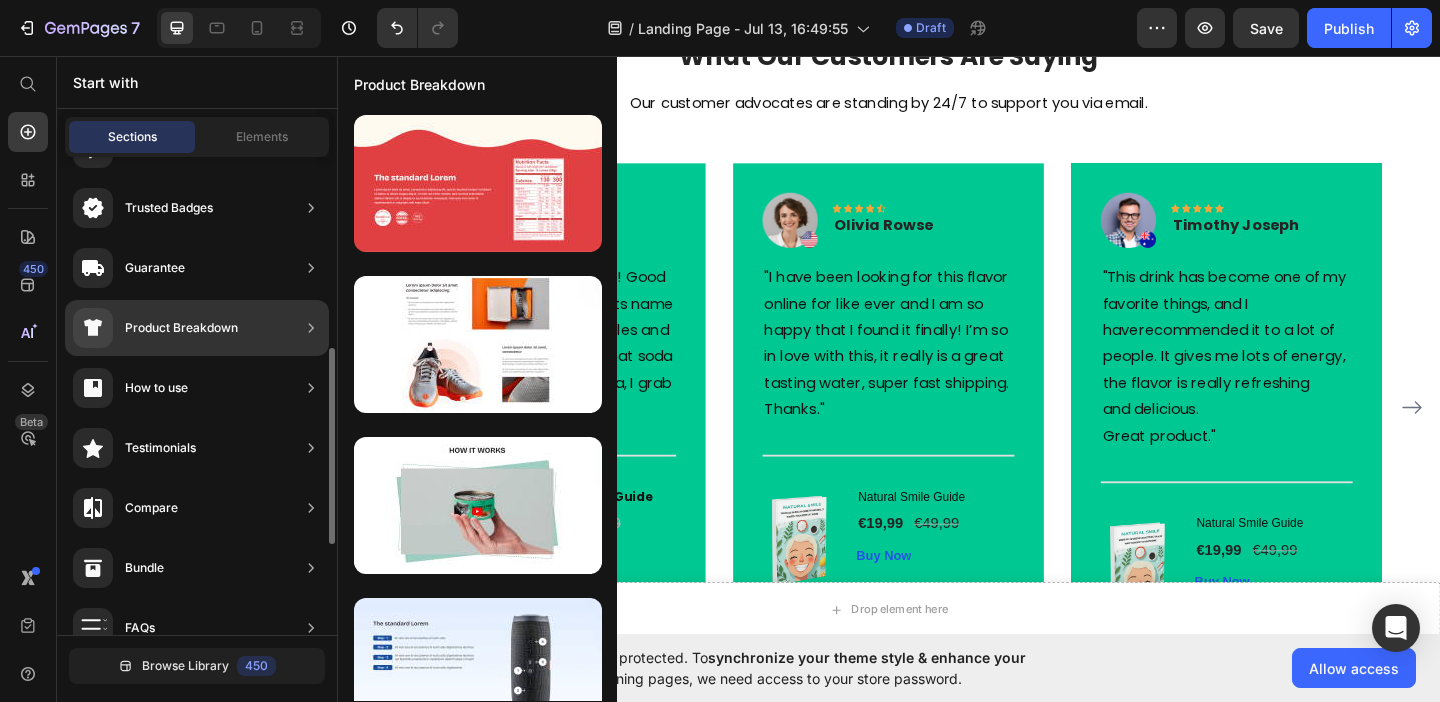 scroll, scrollTop: 263, scrollLeft: 0, axis: vertical 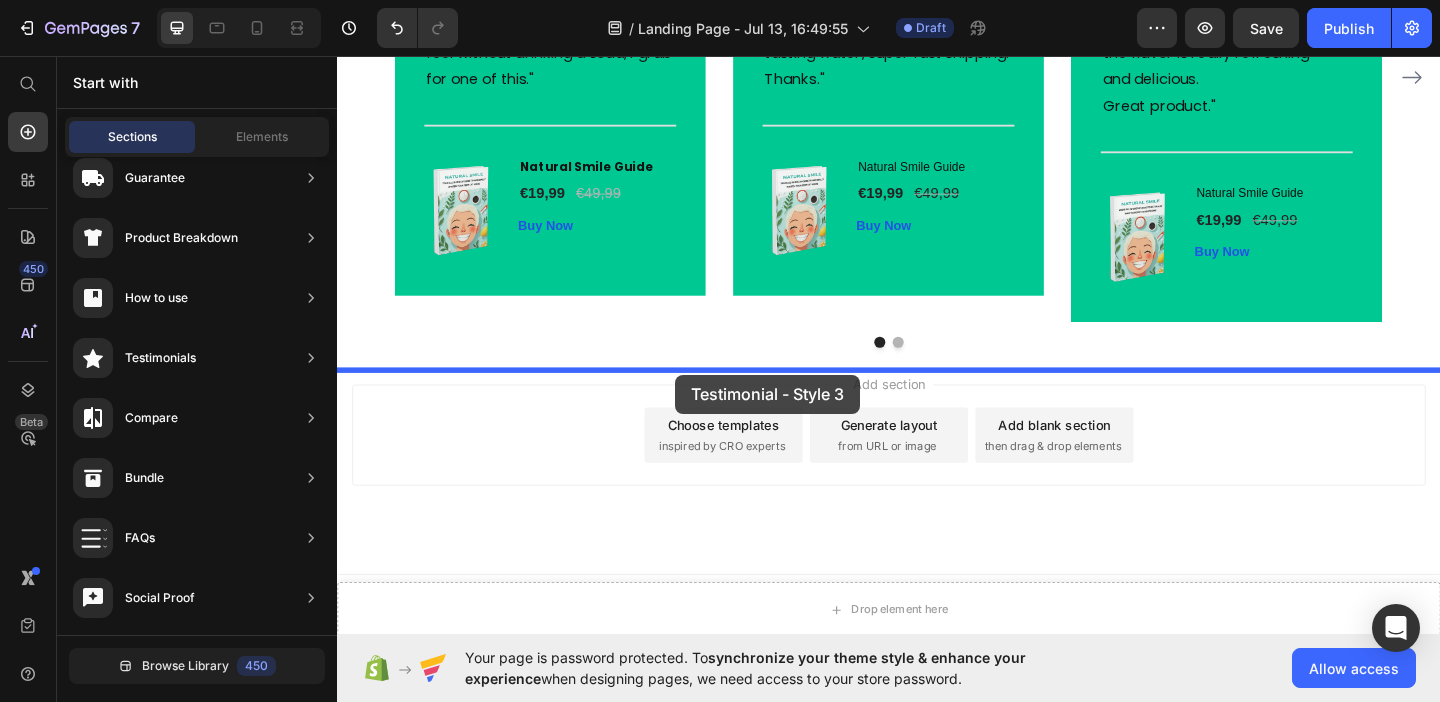 drag, startPoint x: 810, startPoint y: 512, endPoint x: 705, endPoint y: 403, distance: 151.34729 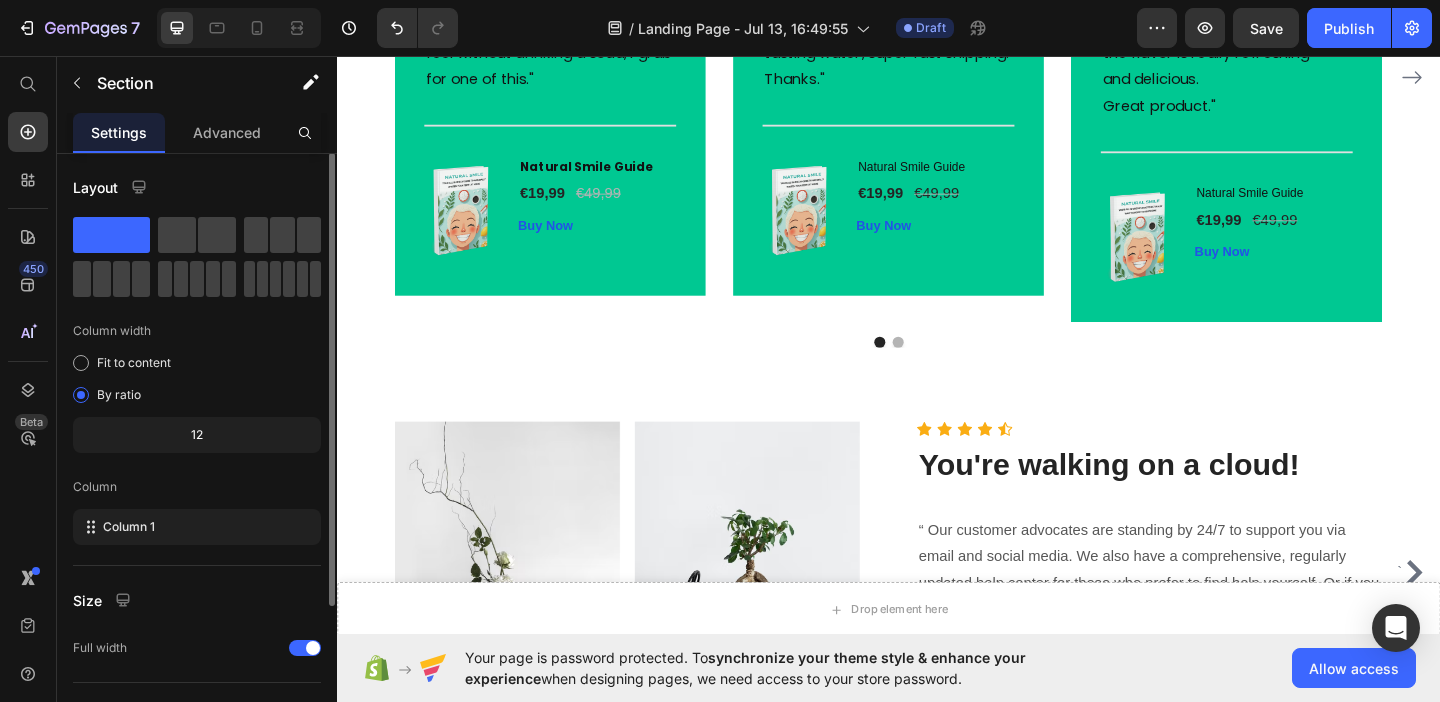 scroll, scrollTop: 0, scrollLeft: 0, axis: both 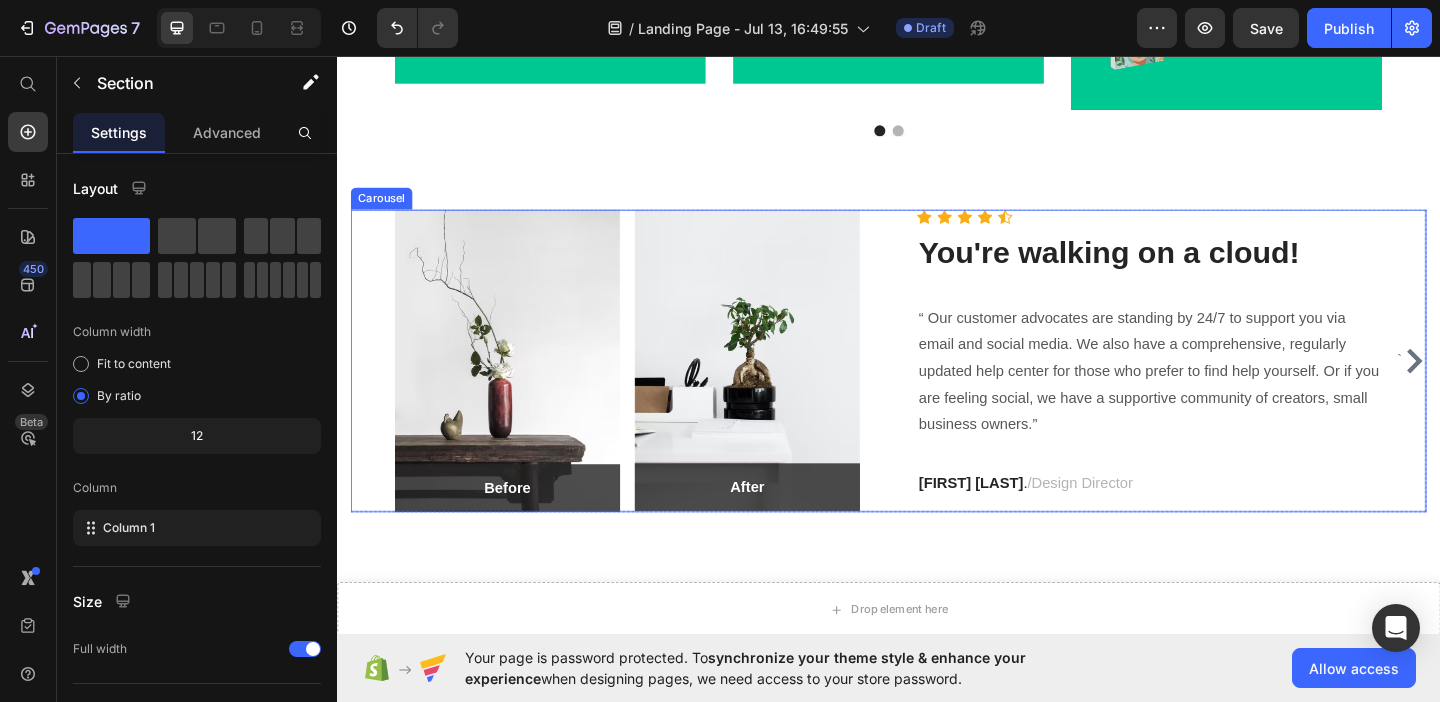 click 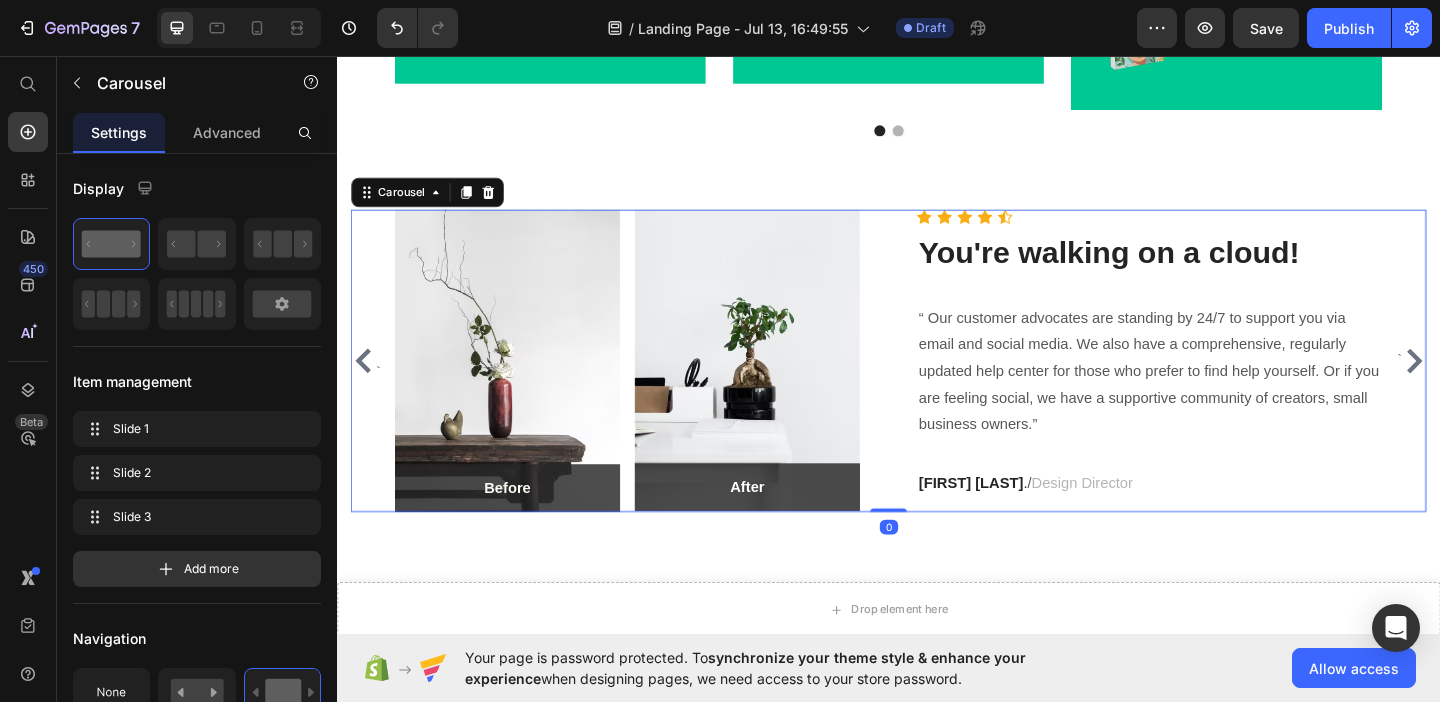 click 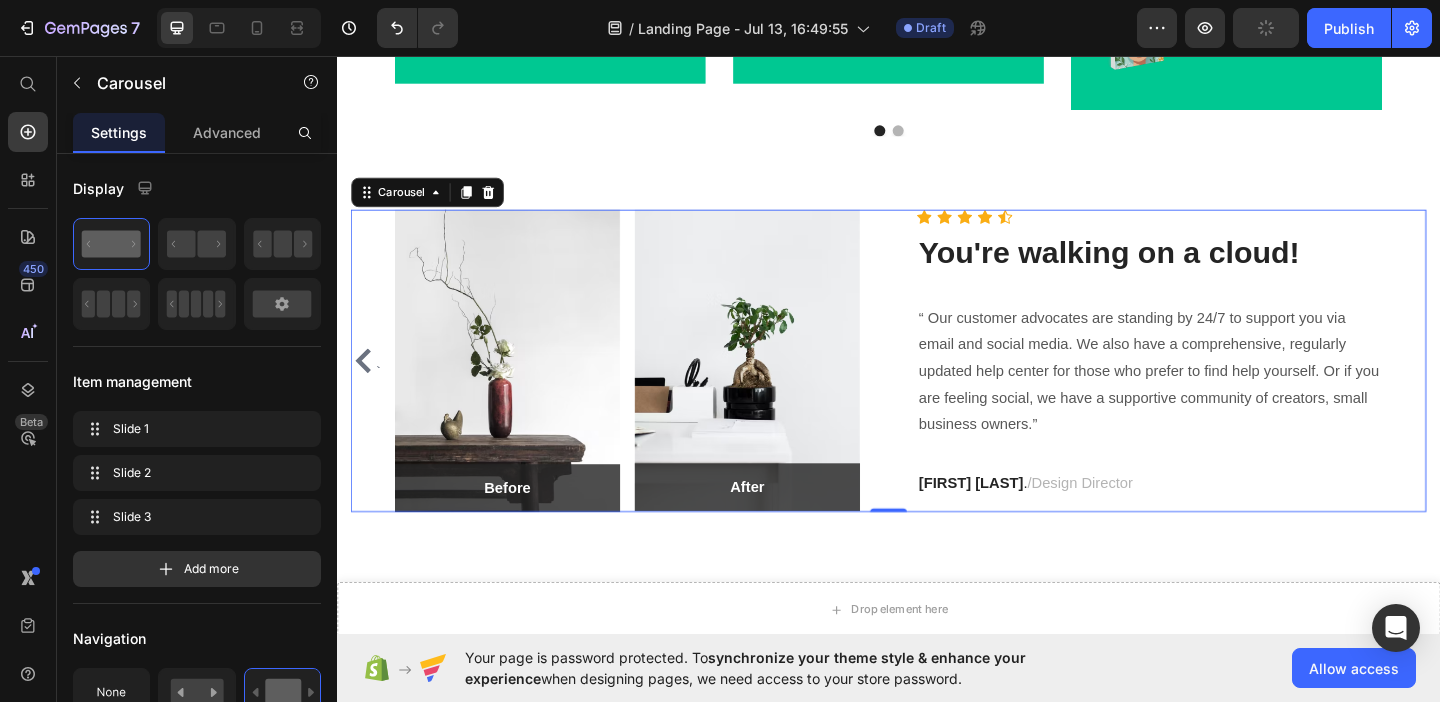 click 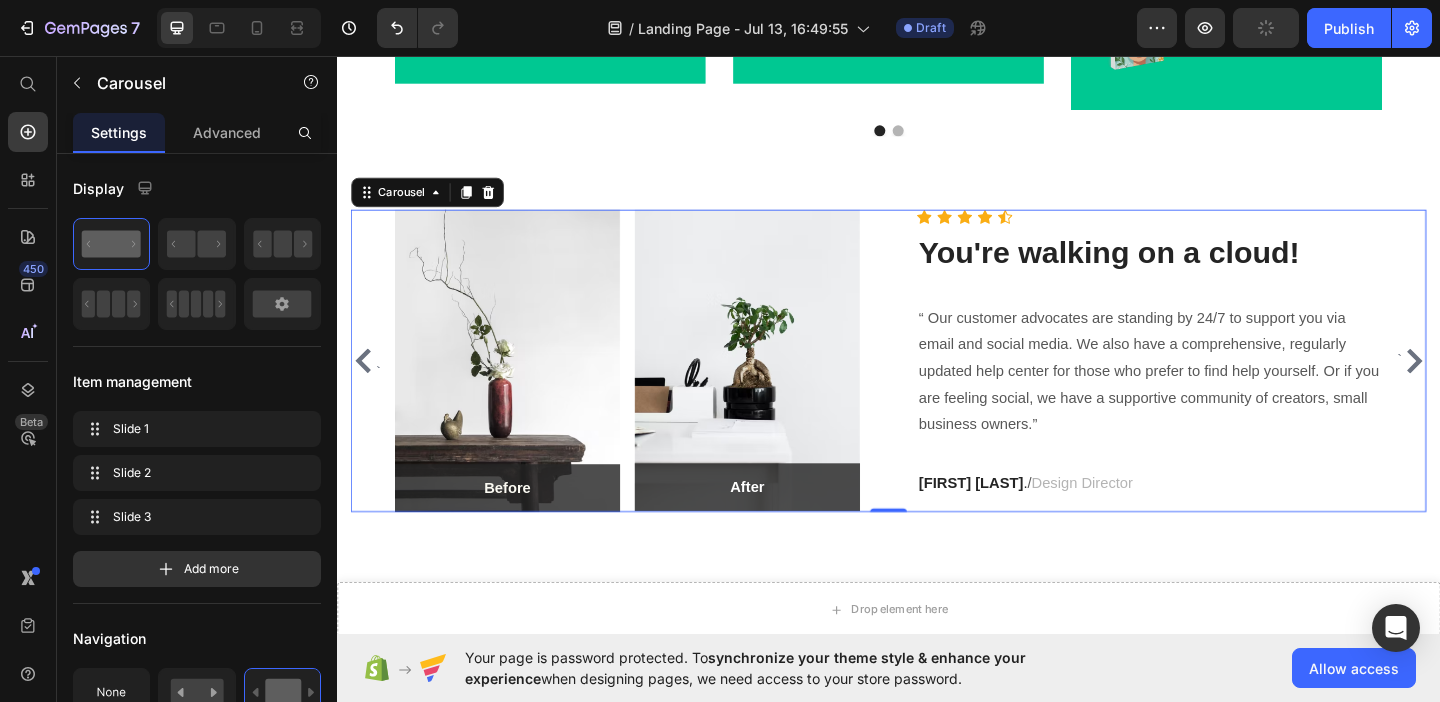 click 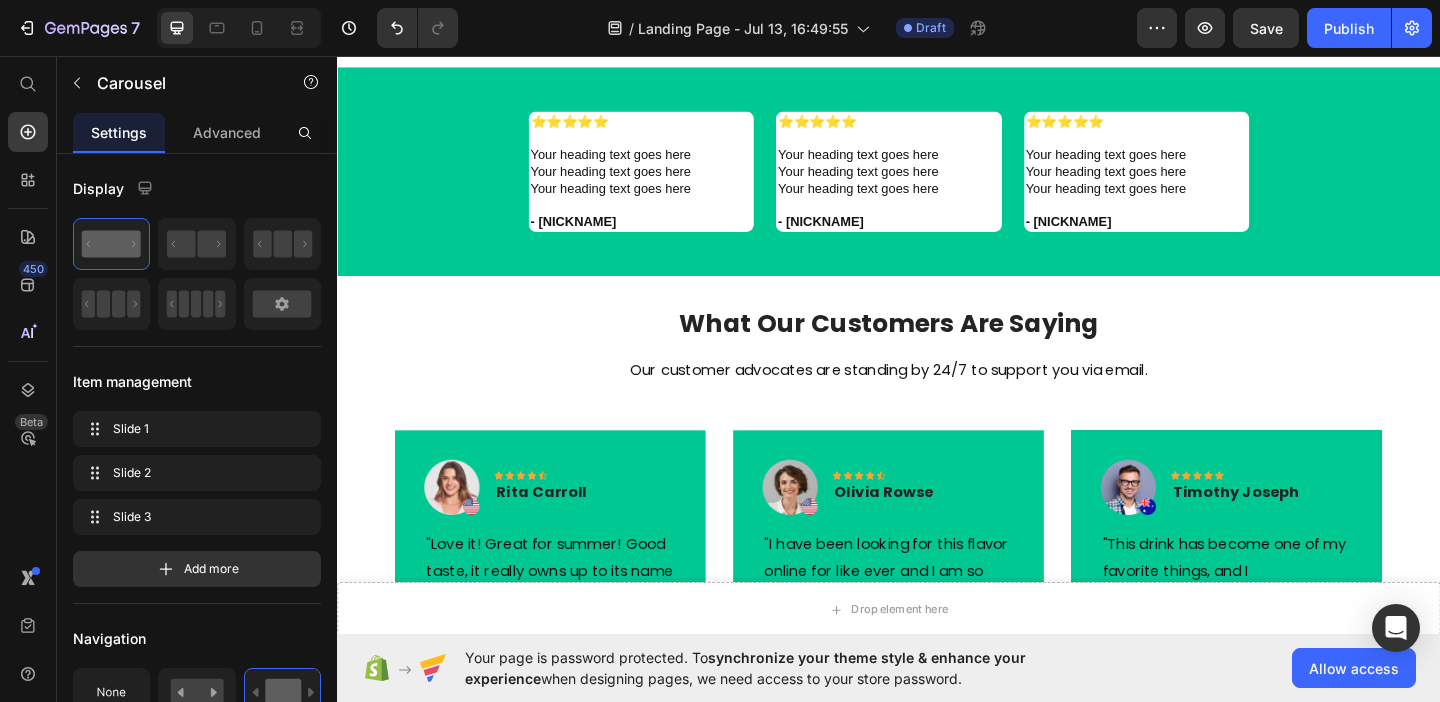 scroll, scrollTop: 1032, scrollLeft: 0, axis: vertical 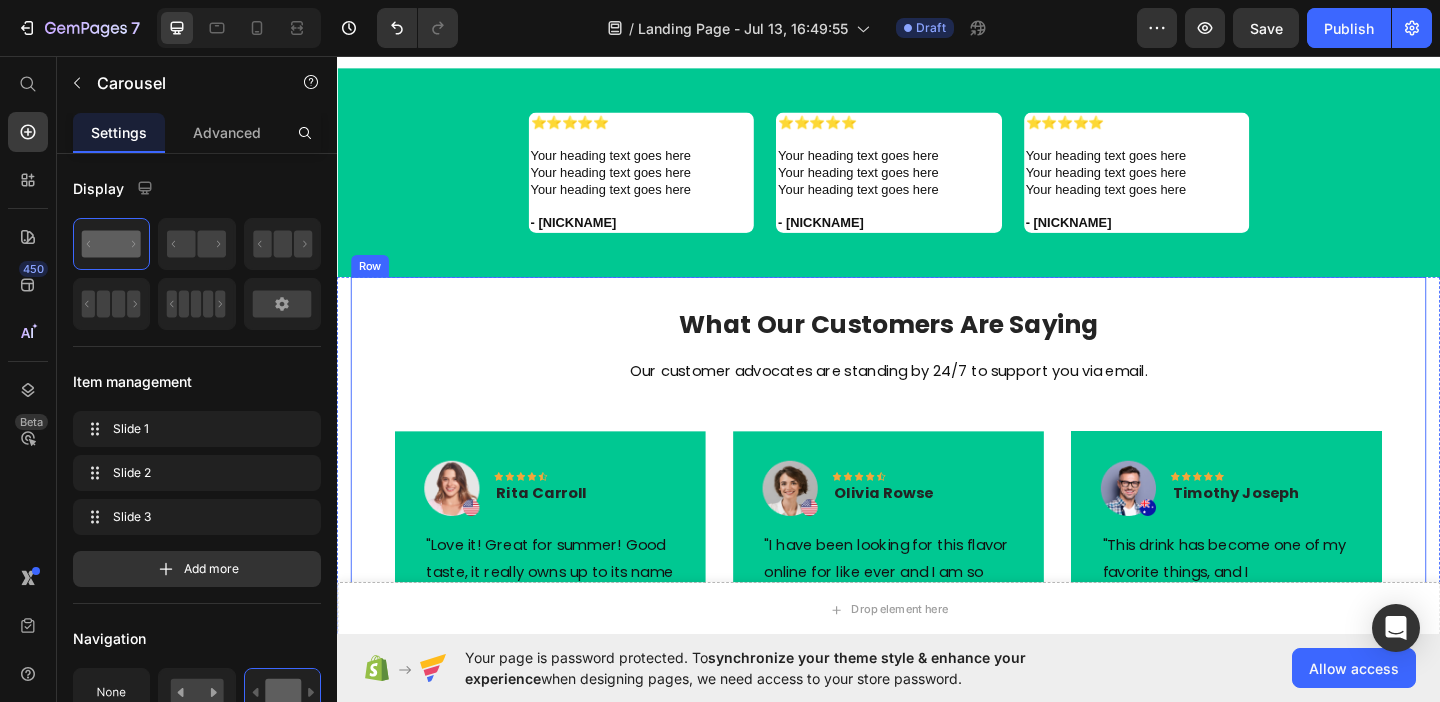 click on "What Our Customers Are Saying Heading Our customer advocates are standing by 24/7 to support you via email. Text block
Image
Icon
Icon
Icon
Icon
Icon Row Rita Carroll Text block Row "Love it! Great for summer! Good taste, it really owns up to its name “sparkling”, cold with bubbles and lime flavor. When I want that soda feel without drinking a soda, I grab for one of this." Text block                Title Line (P) Images & Gallery Natural Smile Guide (P) Title €19,99 (P) Price €49,99 (P) Price Row Buy Now (P) Cart Button Product Row Image
Icon
Icon
Icon
Icon
Icon Row Olivia Rowse Text block Row "I have been looking for this flavor online for like ever and I am so happy that I found it finally! I’m so in love with this, it really is a great tasting water, super fast shipping.  Thanks." Text block                Title Line Row" at bounding box center (937, 659) 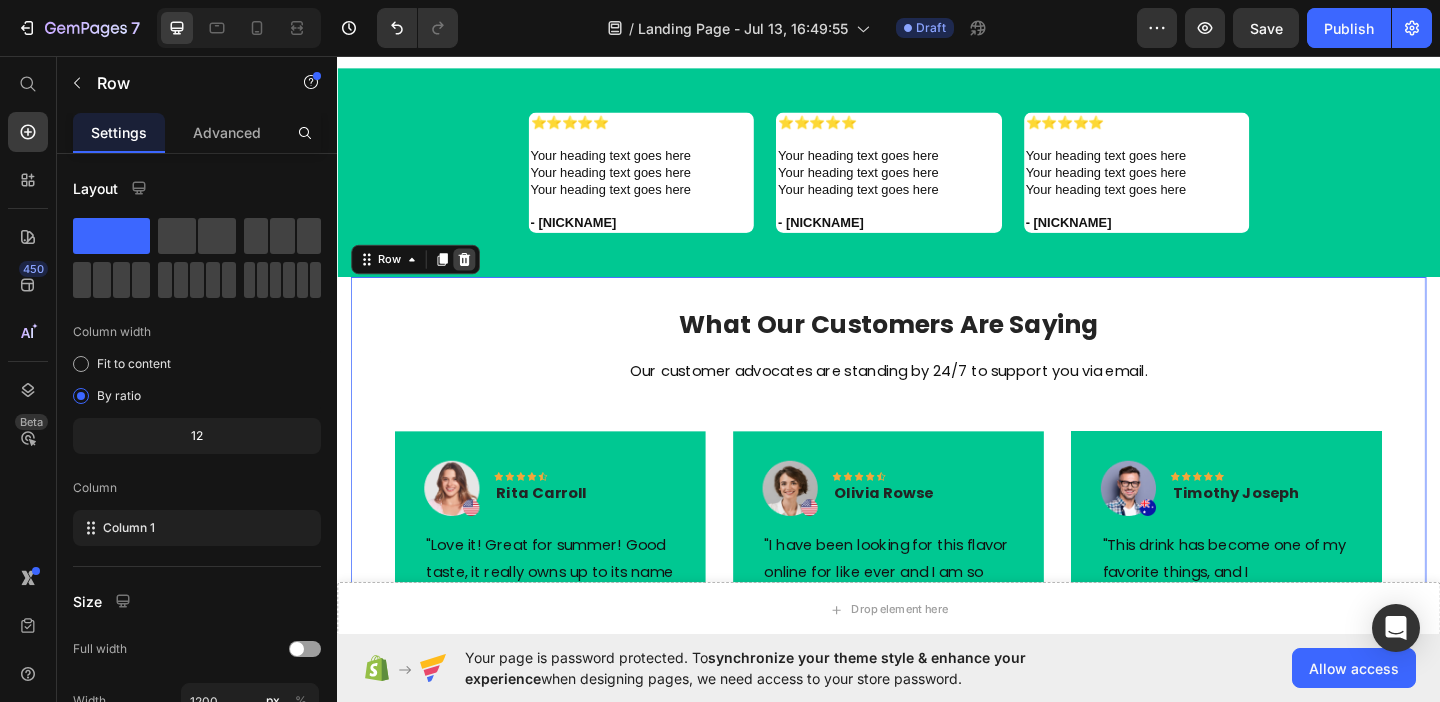 click 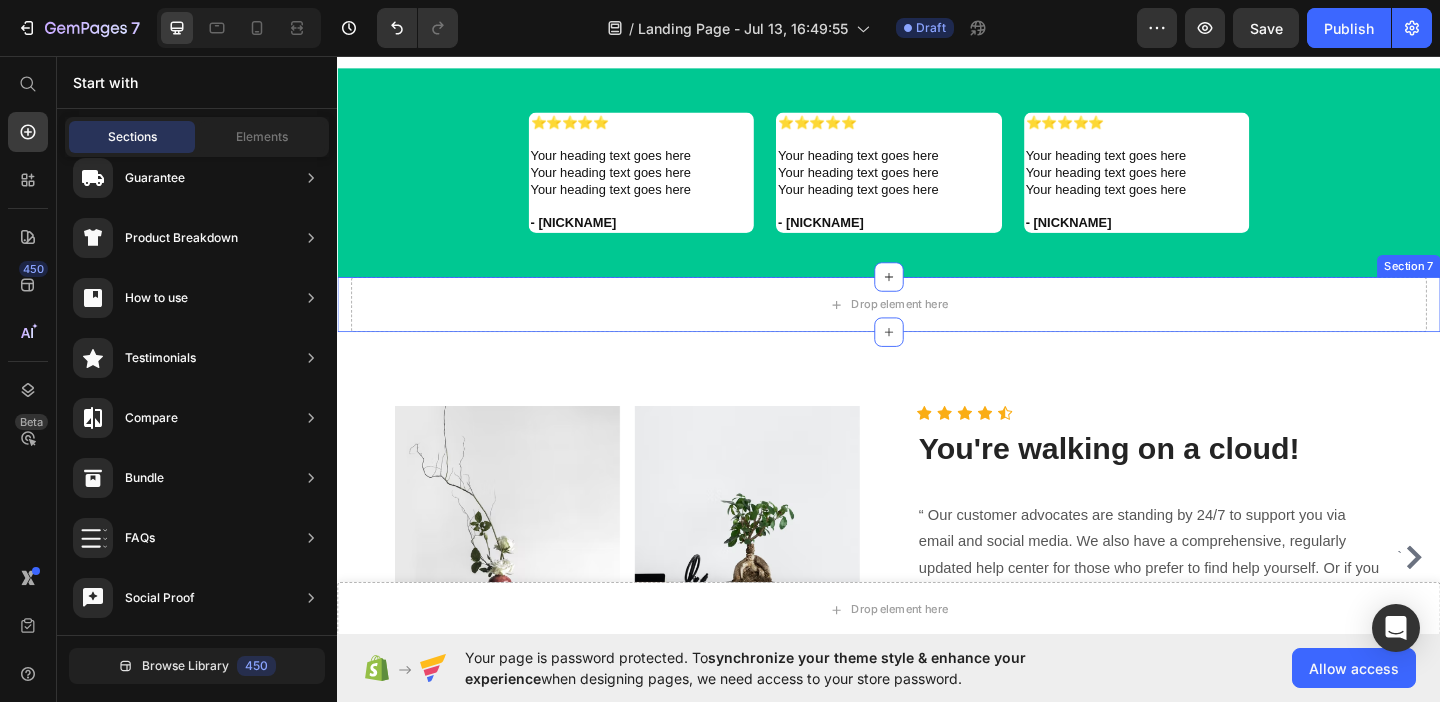 click on "Section 7" at bounding box center [1502, 284] 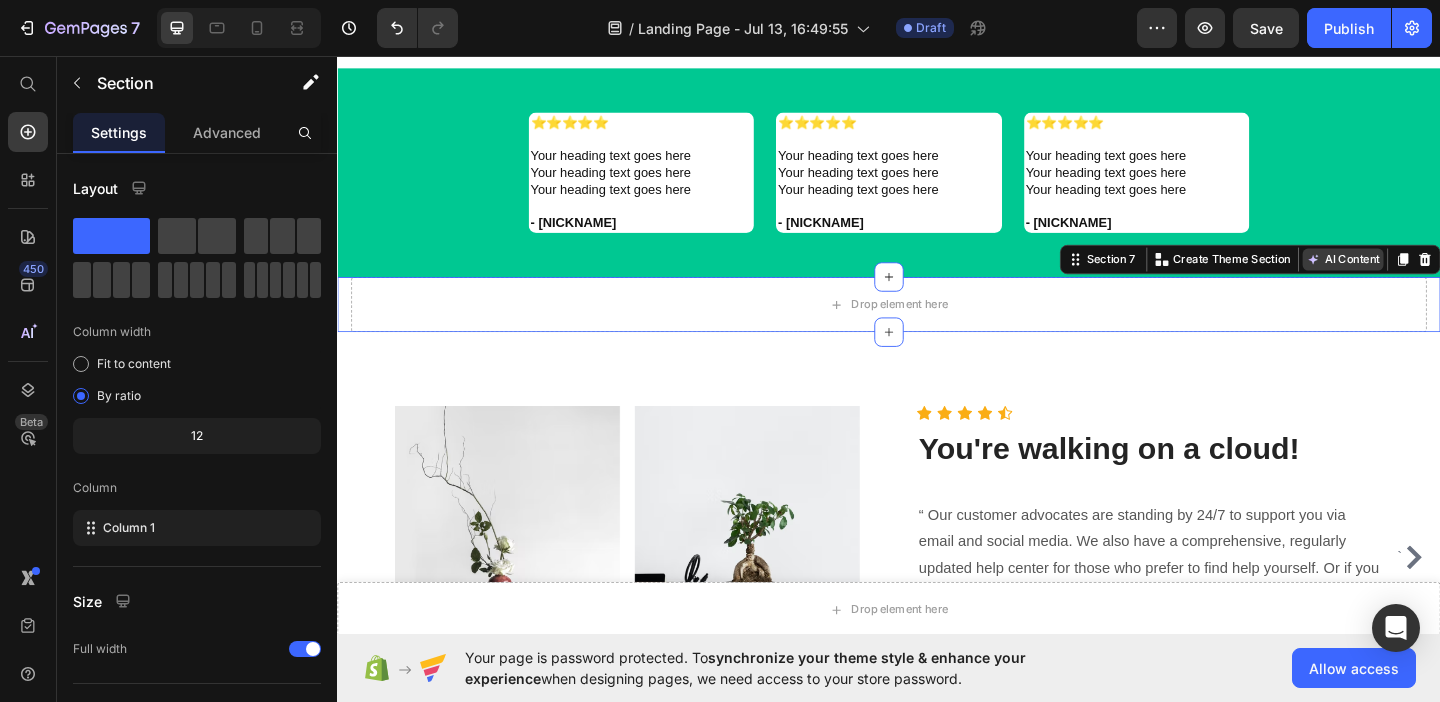 click on "AI Content" at bounding box center (1431, 277) 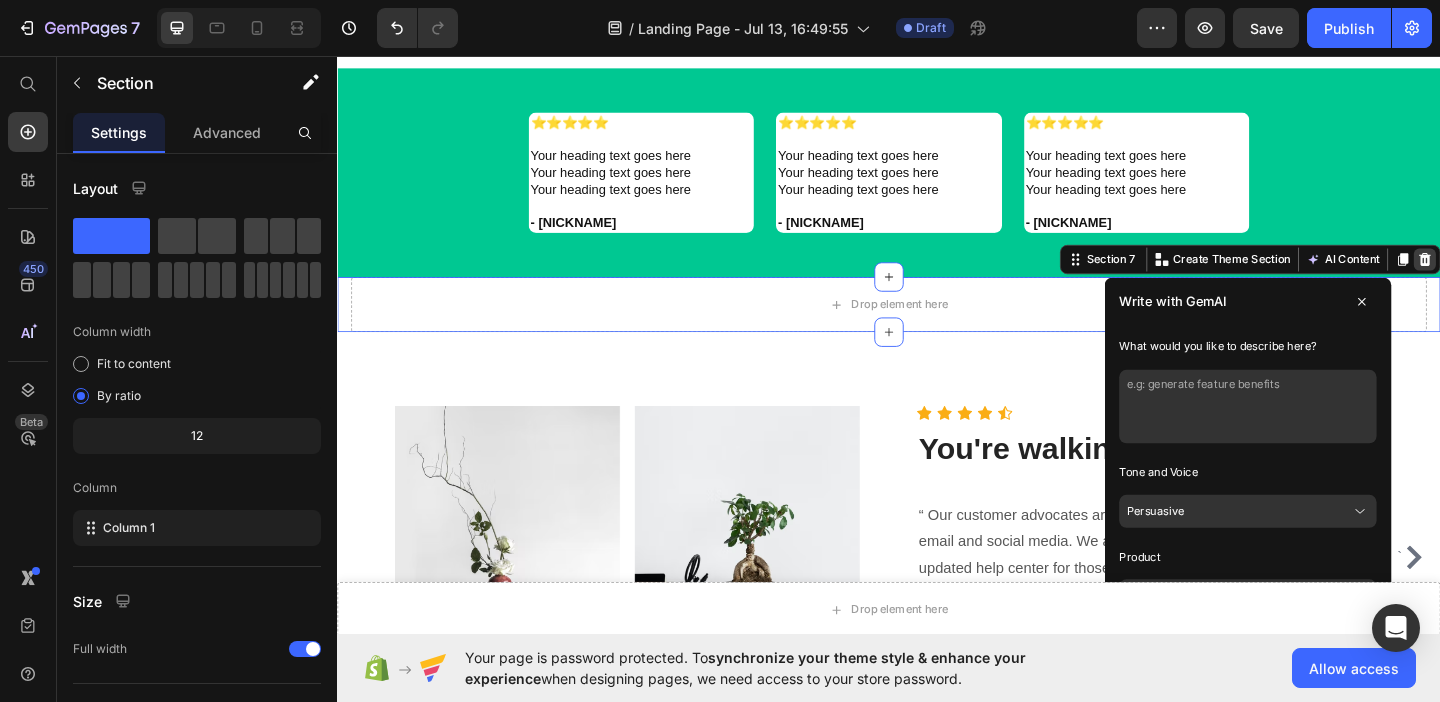click 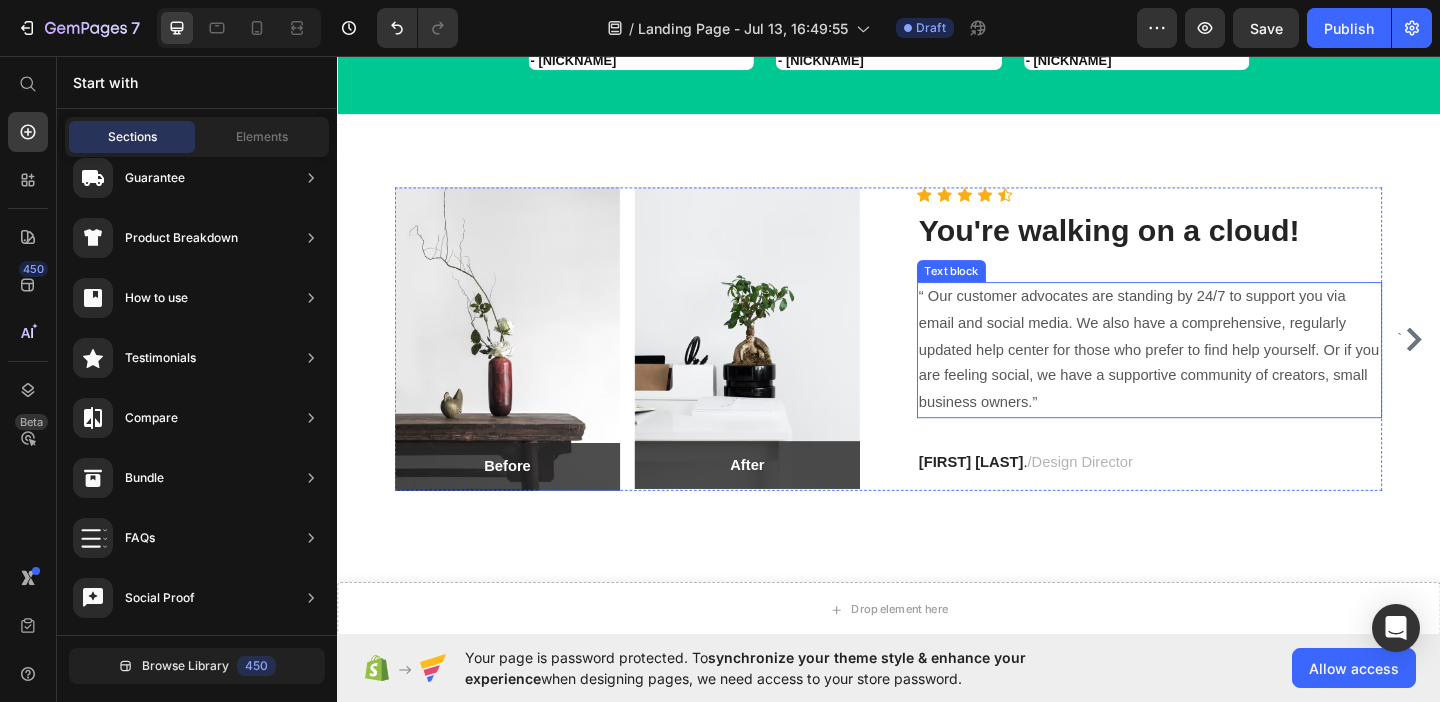 scroll, scrollTop: 1217, scrollLeft: 0, axis: vertical 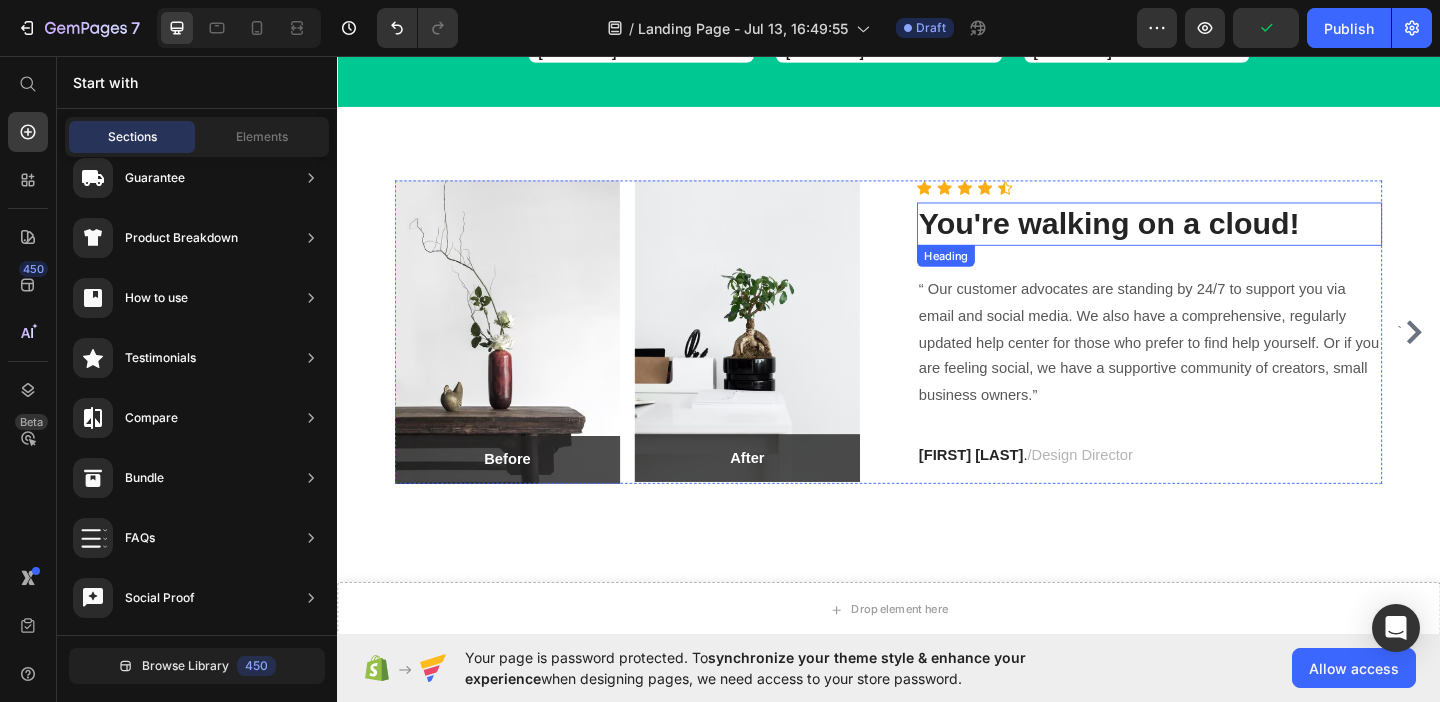 click on "You're walking on a cloud!" at bounding box center (1221, 238) 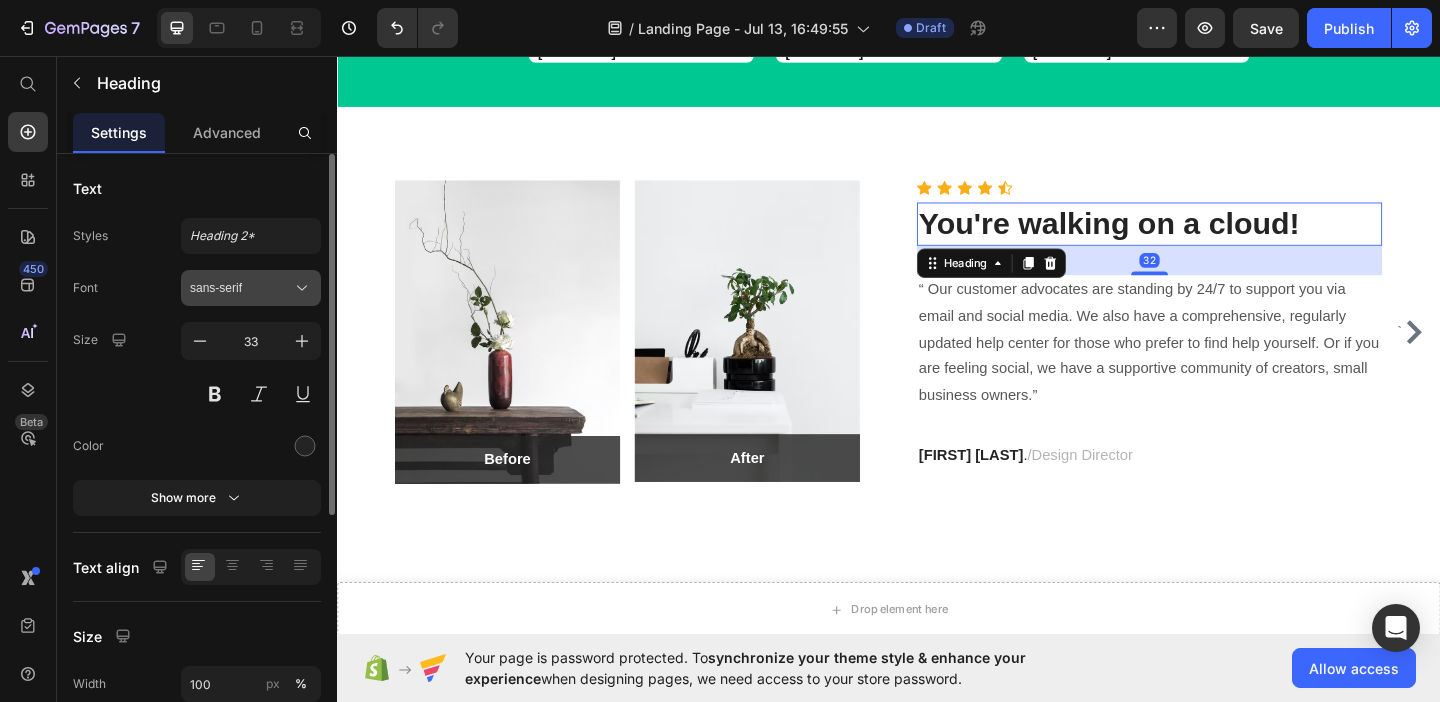 click 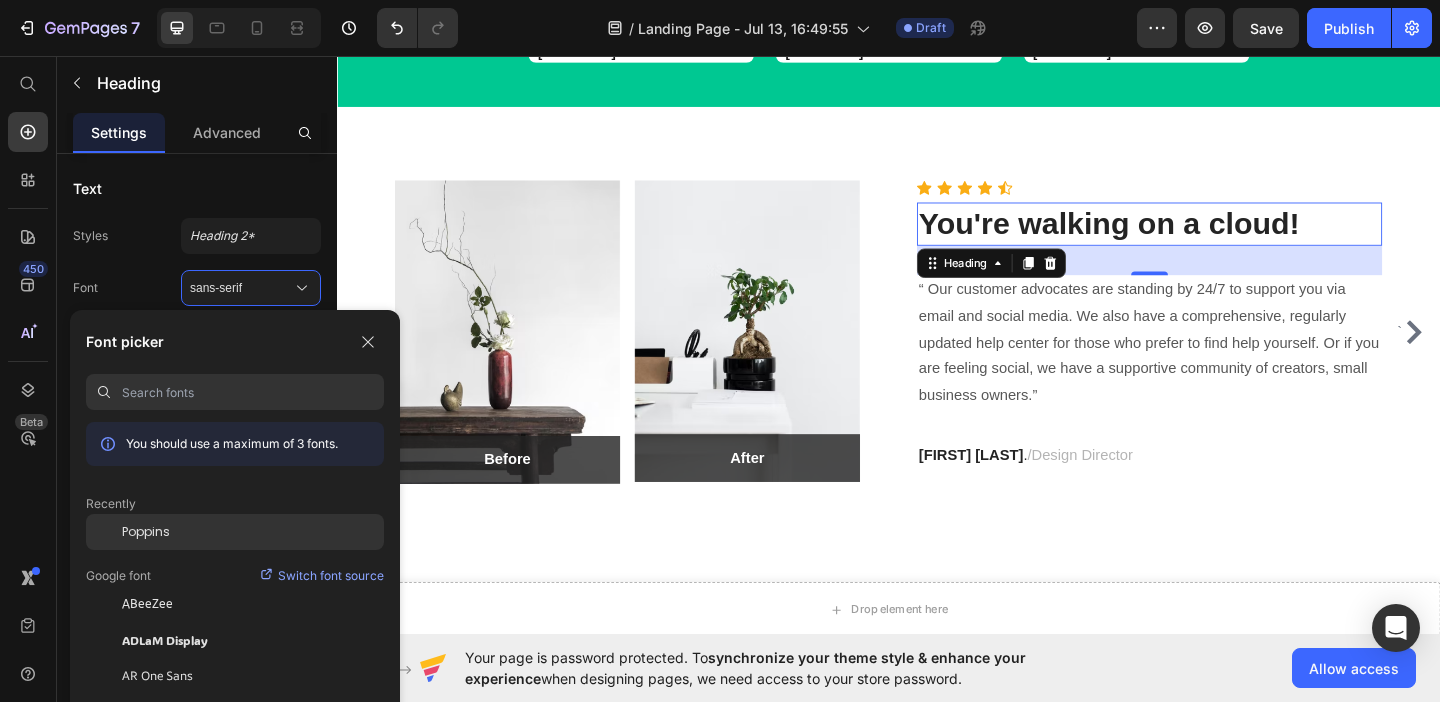 click on "Poppins" 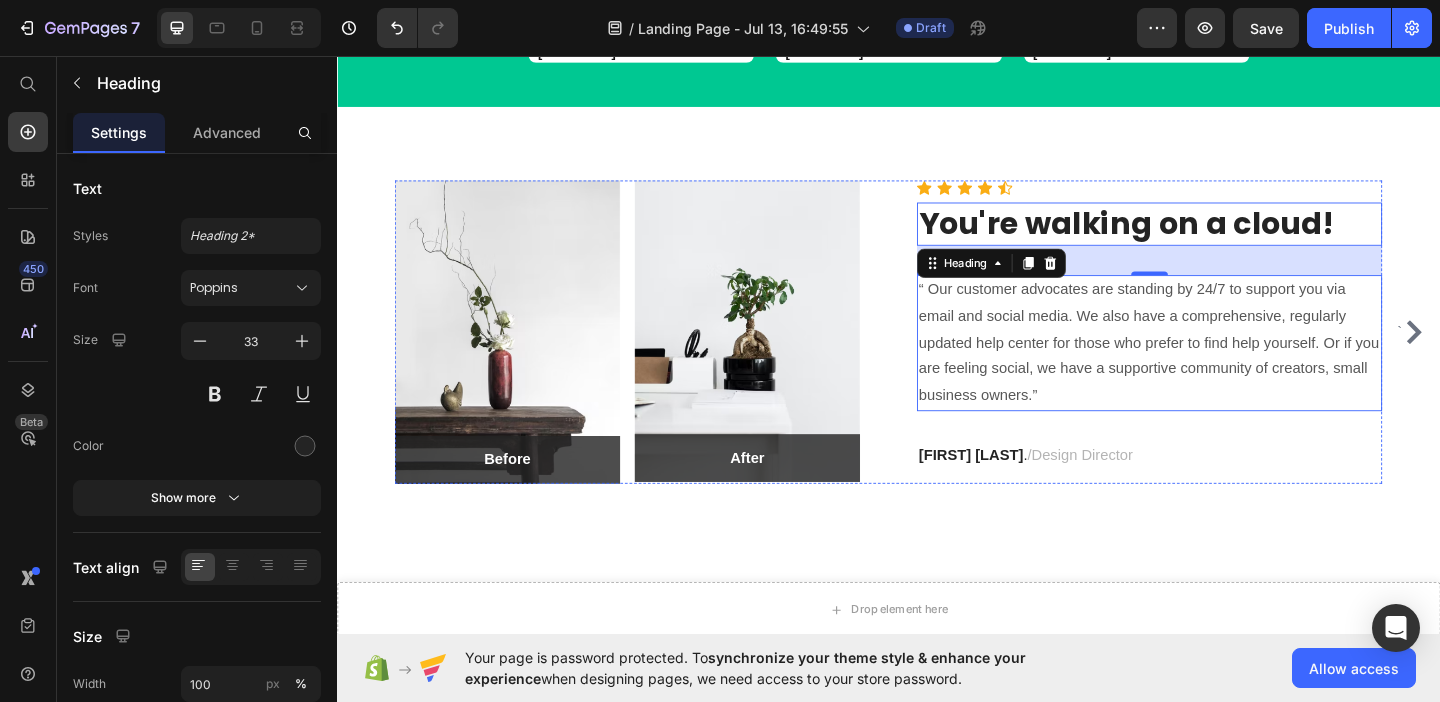 click on "“ Our customer advocates are standing by 24/7 to support you via email and social media. We also have a comprehensive, regularly updated help center for those who prefer to find help yourself. Or if you are feeling social, we have a supportive community of creators, small business owners.”" at bounding box center (1221, 368) 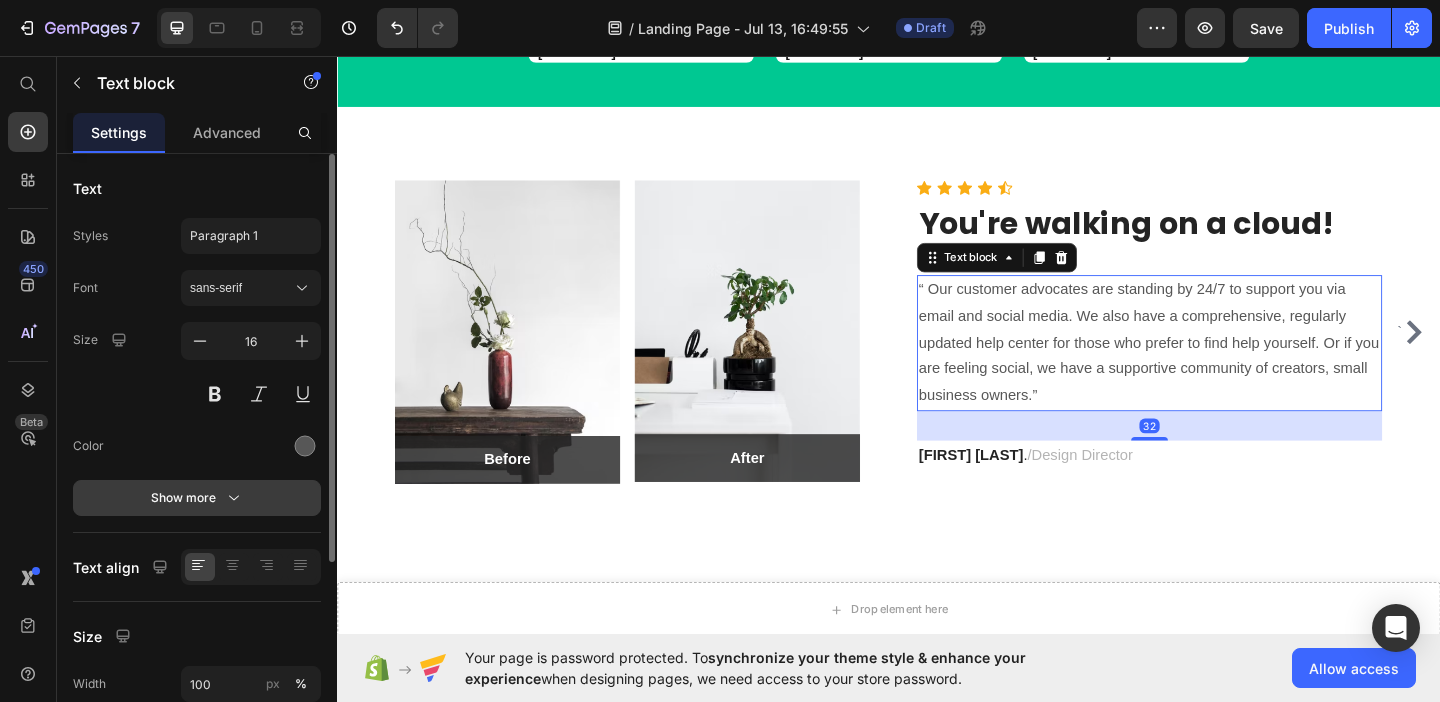 click 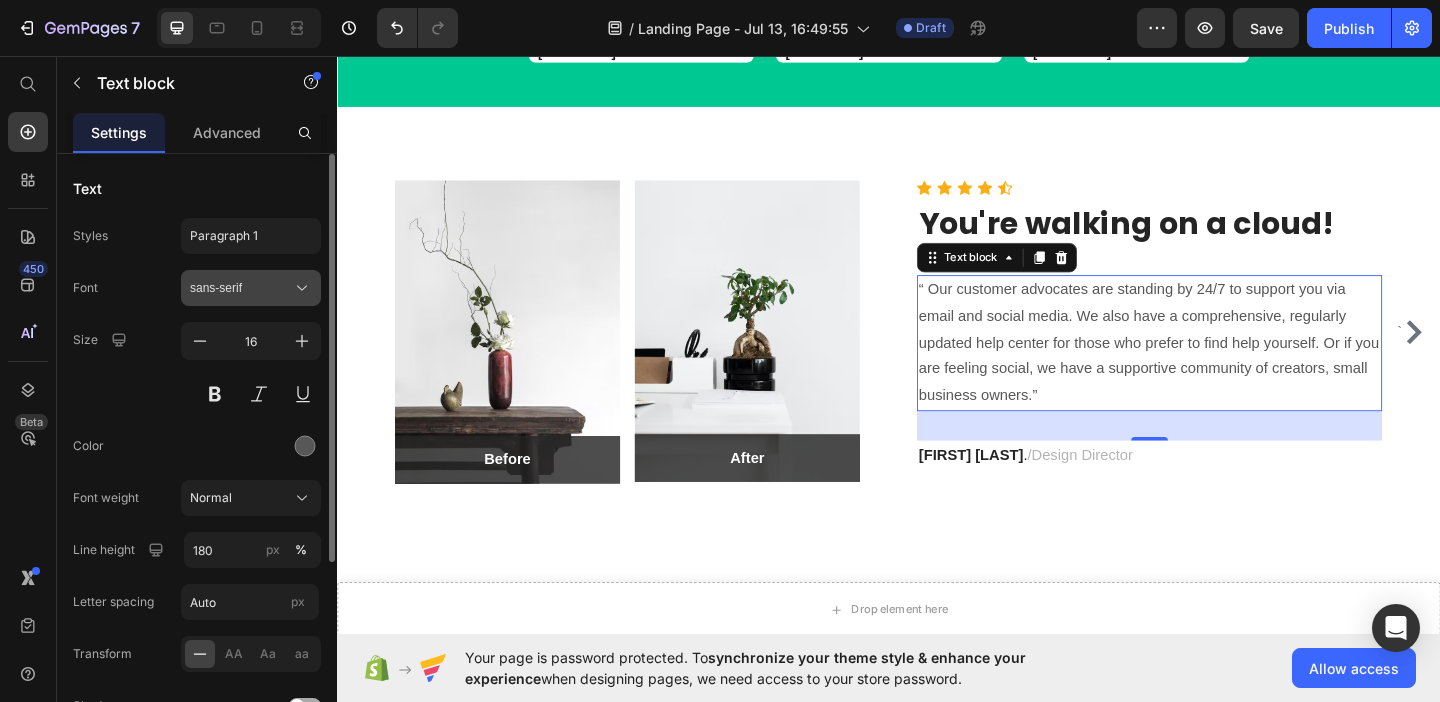 click on "sans-serif" at bounding box center [251, 288] 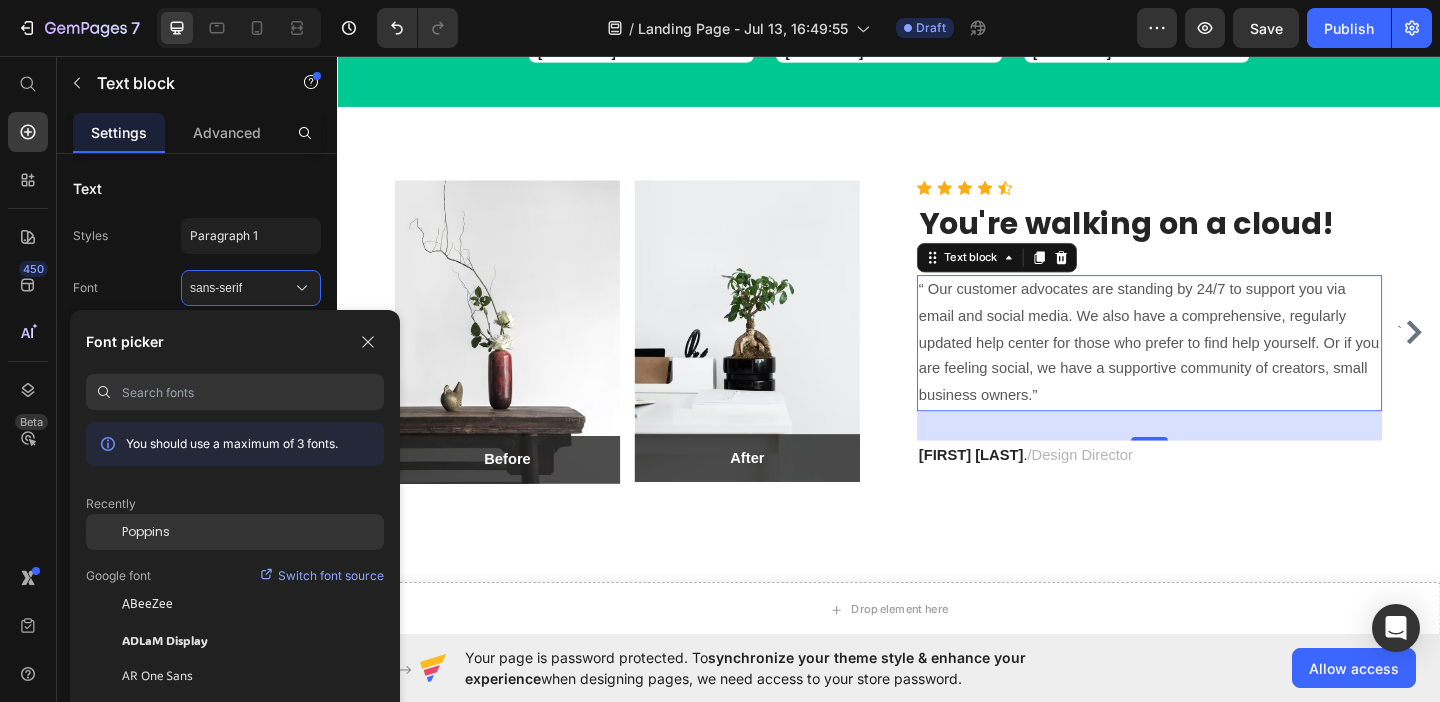 click on "Poppins" 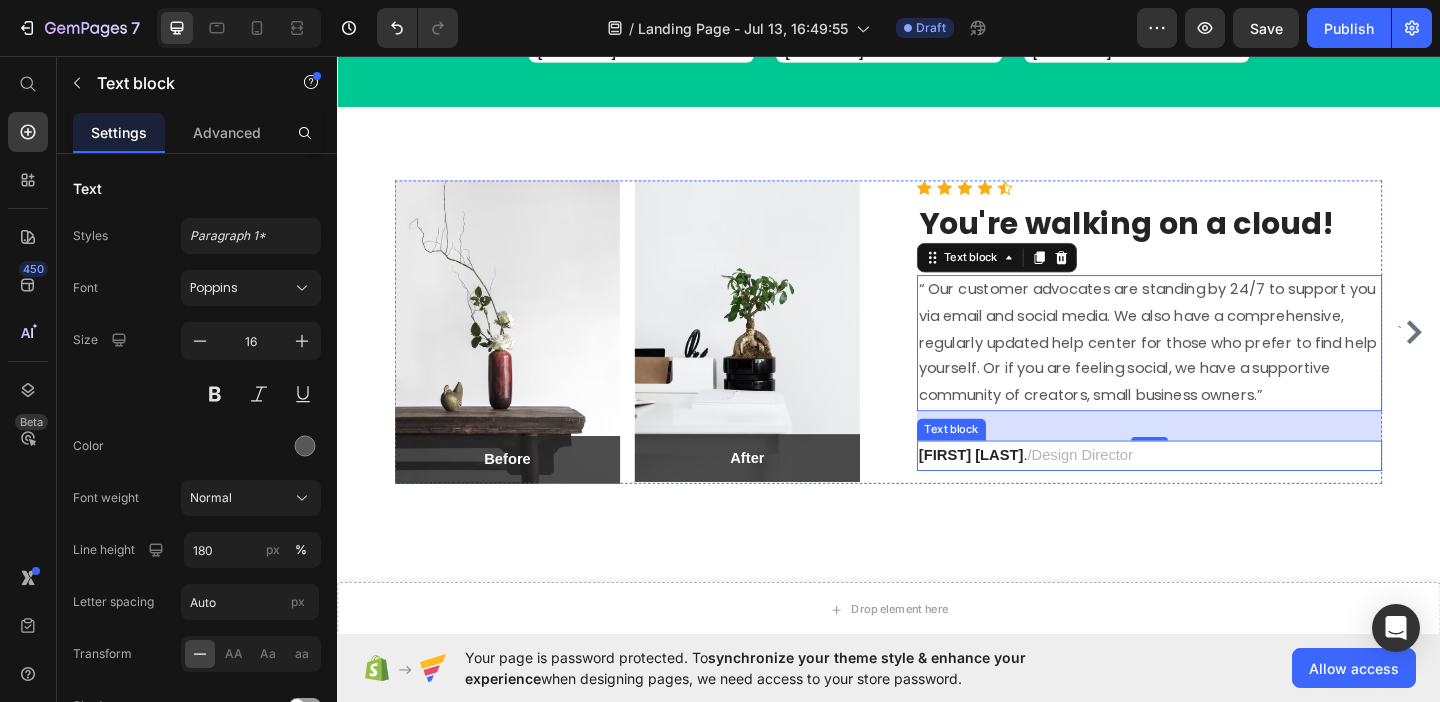 click on "Ryan S .  /  Design Director" at bounding box center (1221, 490) 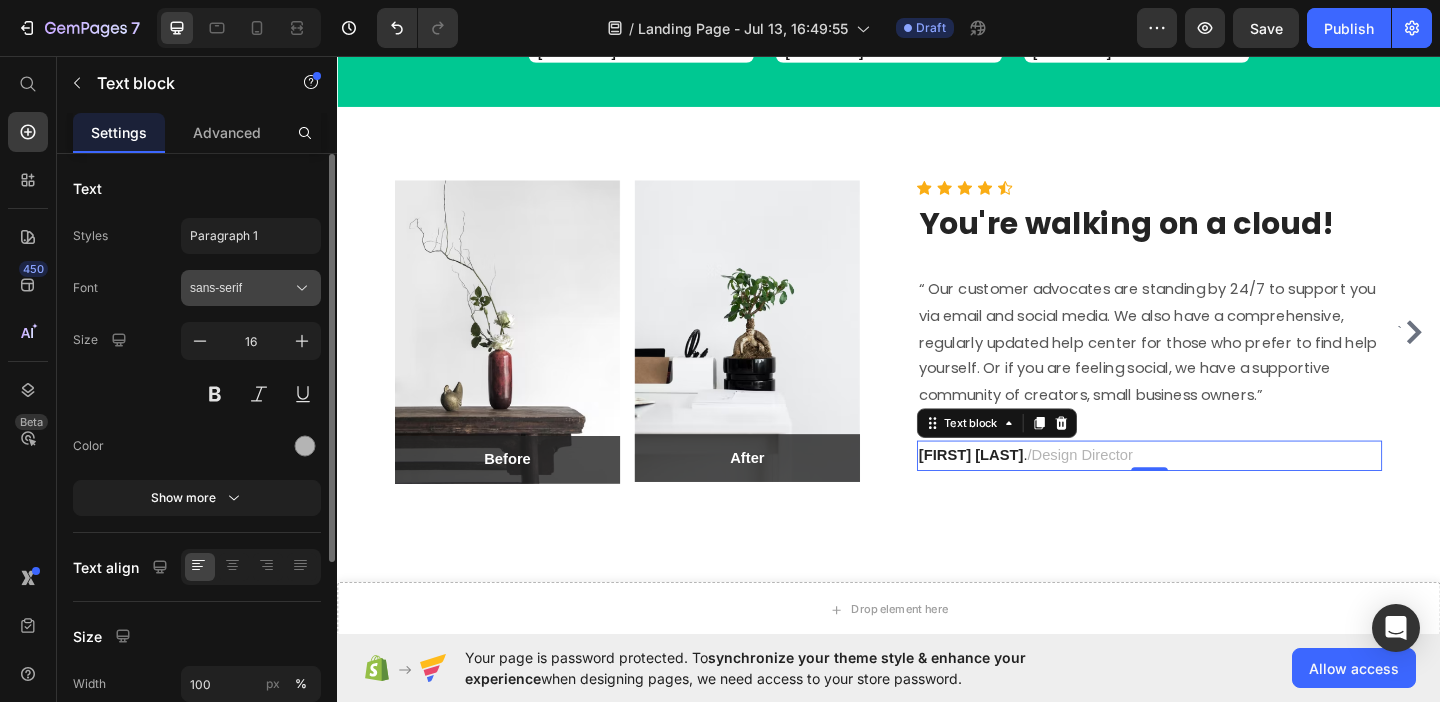 click on "sans-serif" at bounding box center [241, 288] 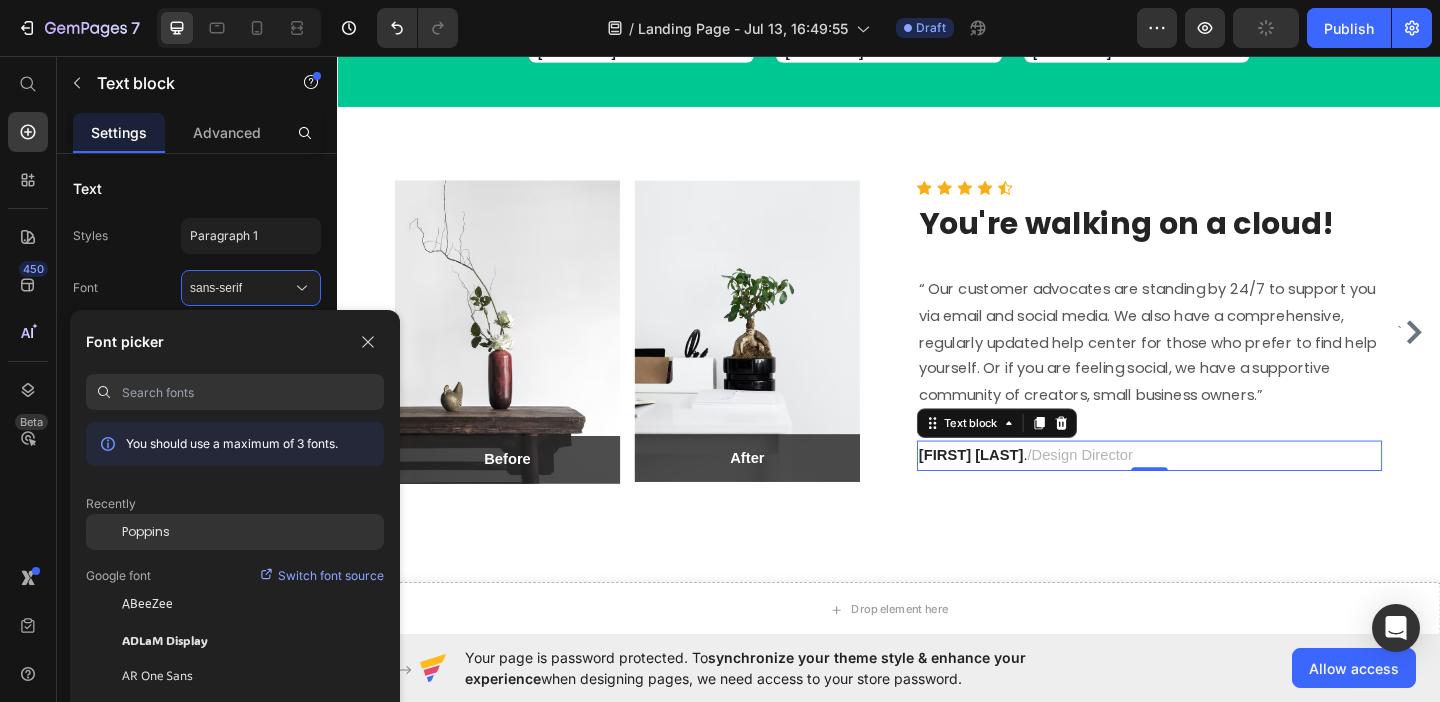 click on "Poppins" 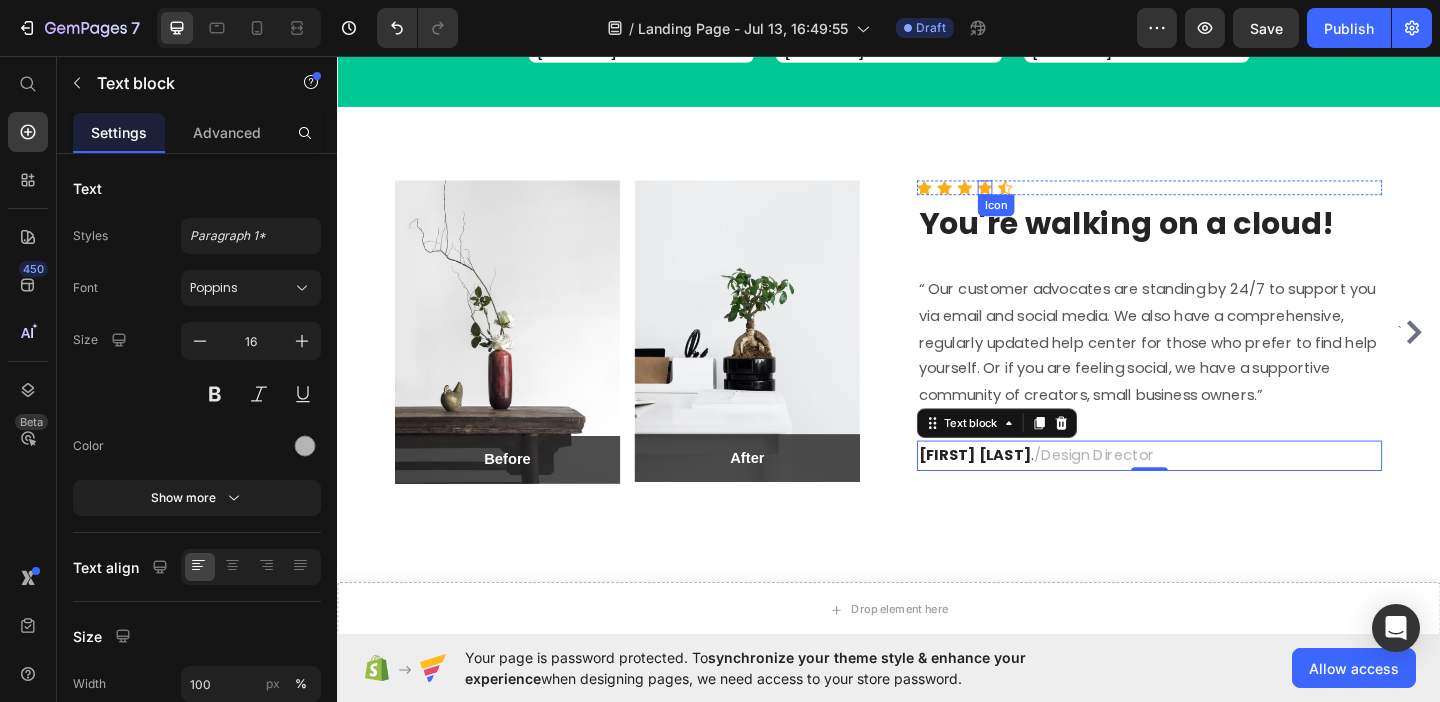 click 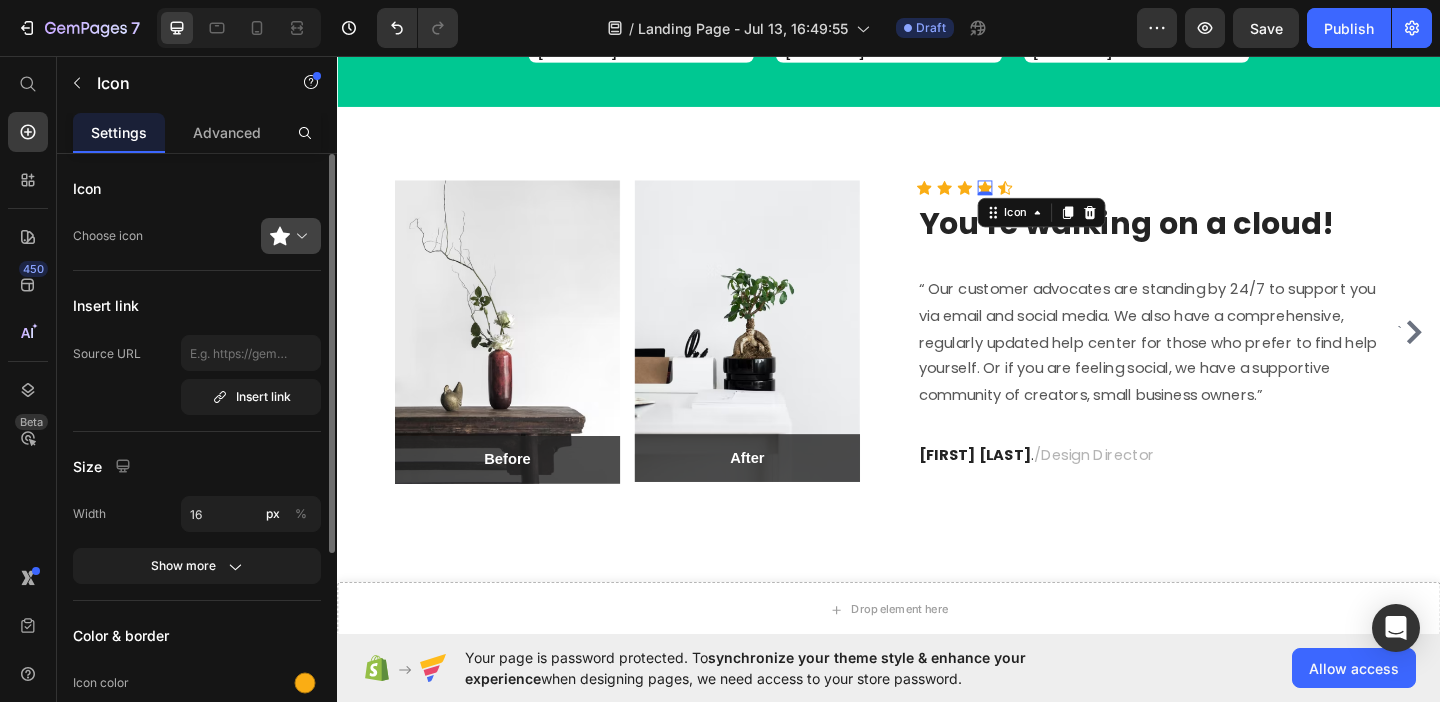 click at bounding box center [299, 236] 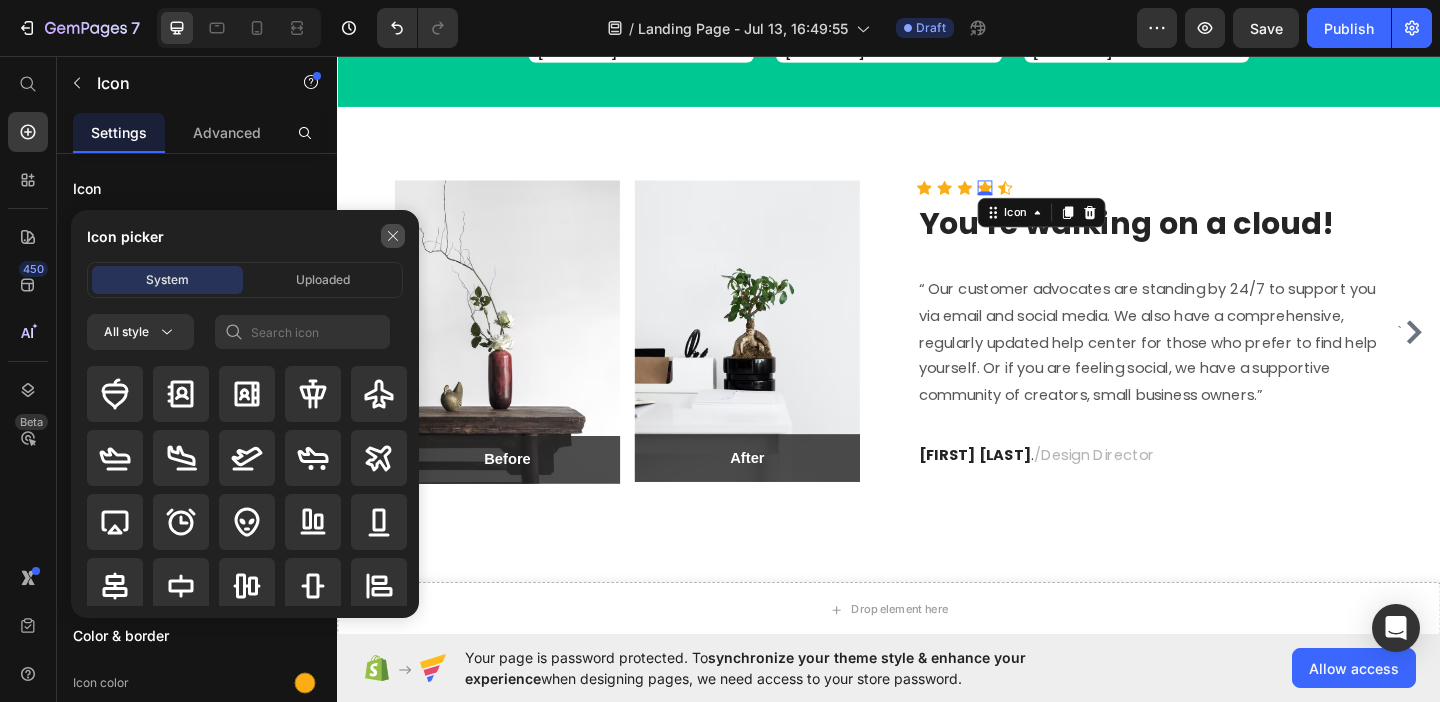 click 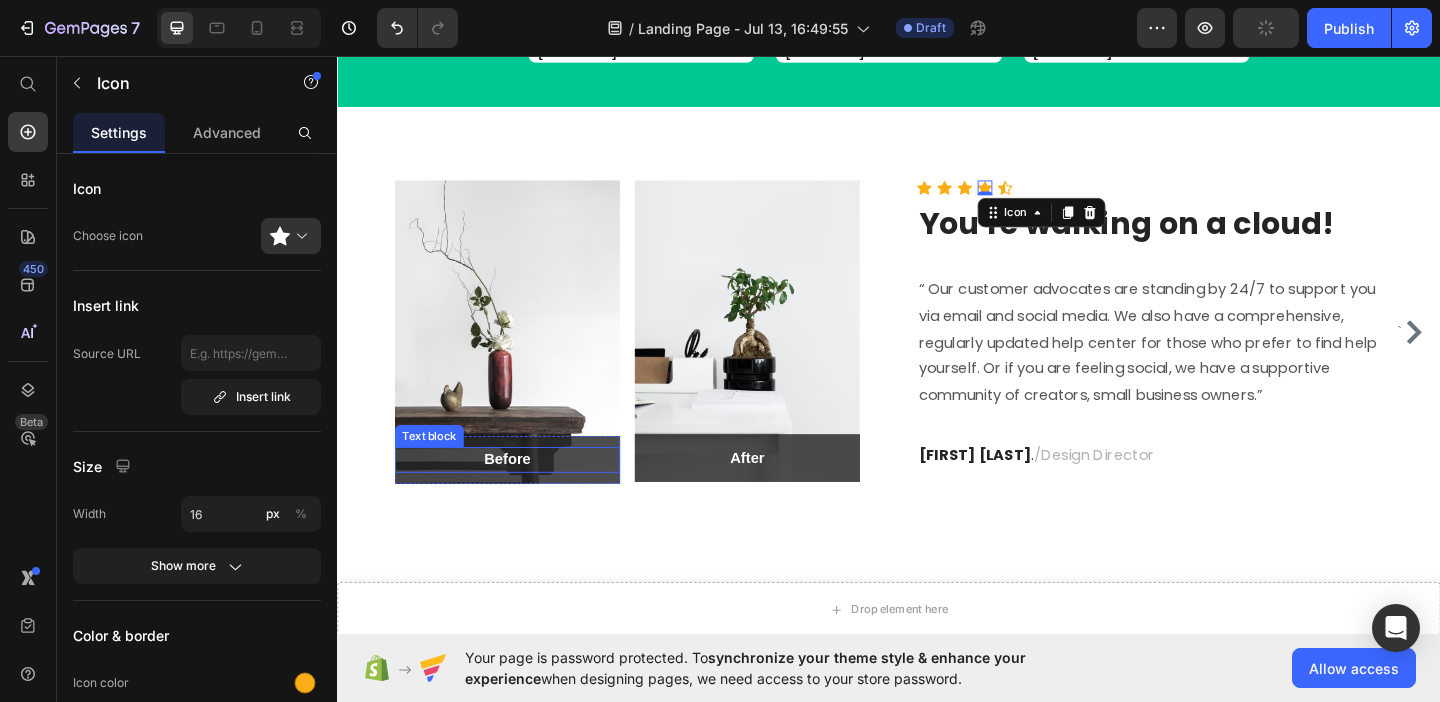 click on "Before" at bounding box center [522, 495] 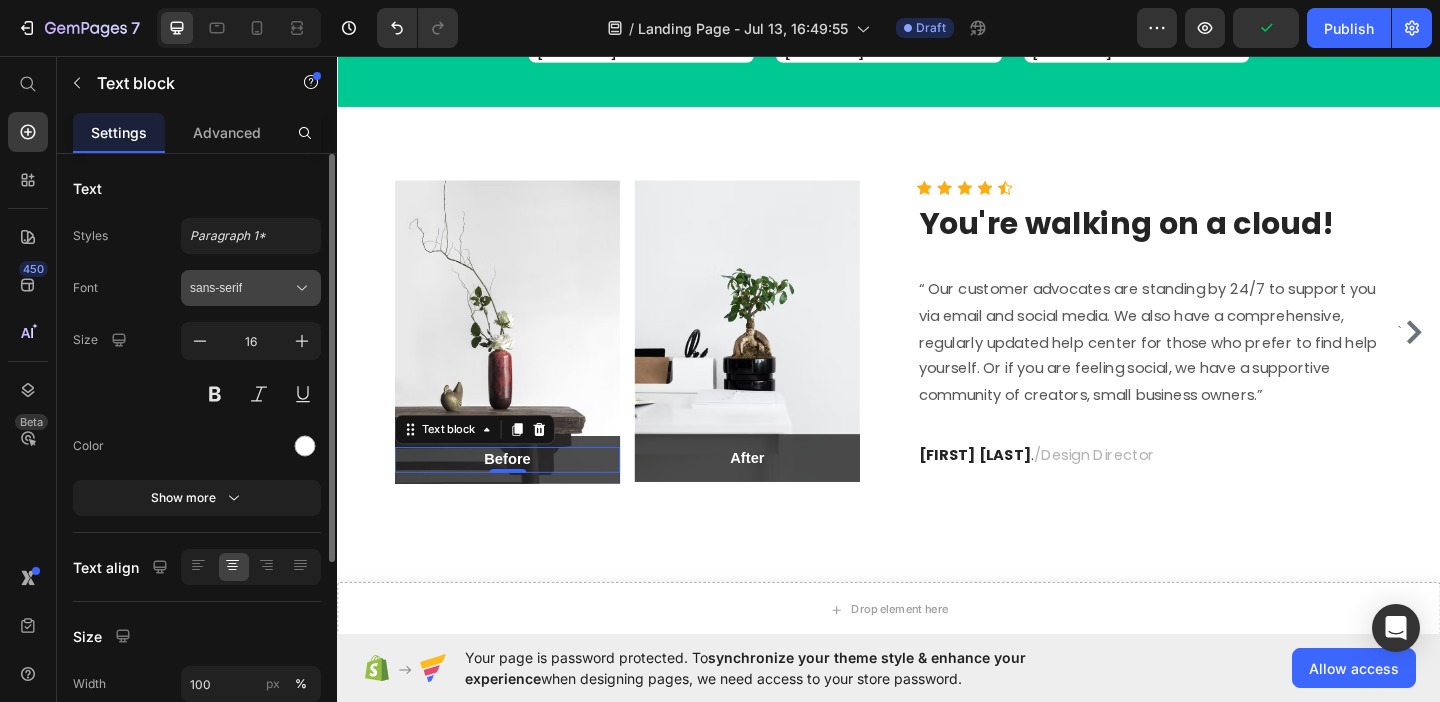 click on "sans-serif" at bounding box center (241, 288) 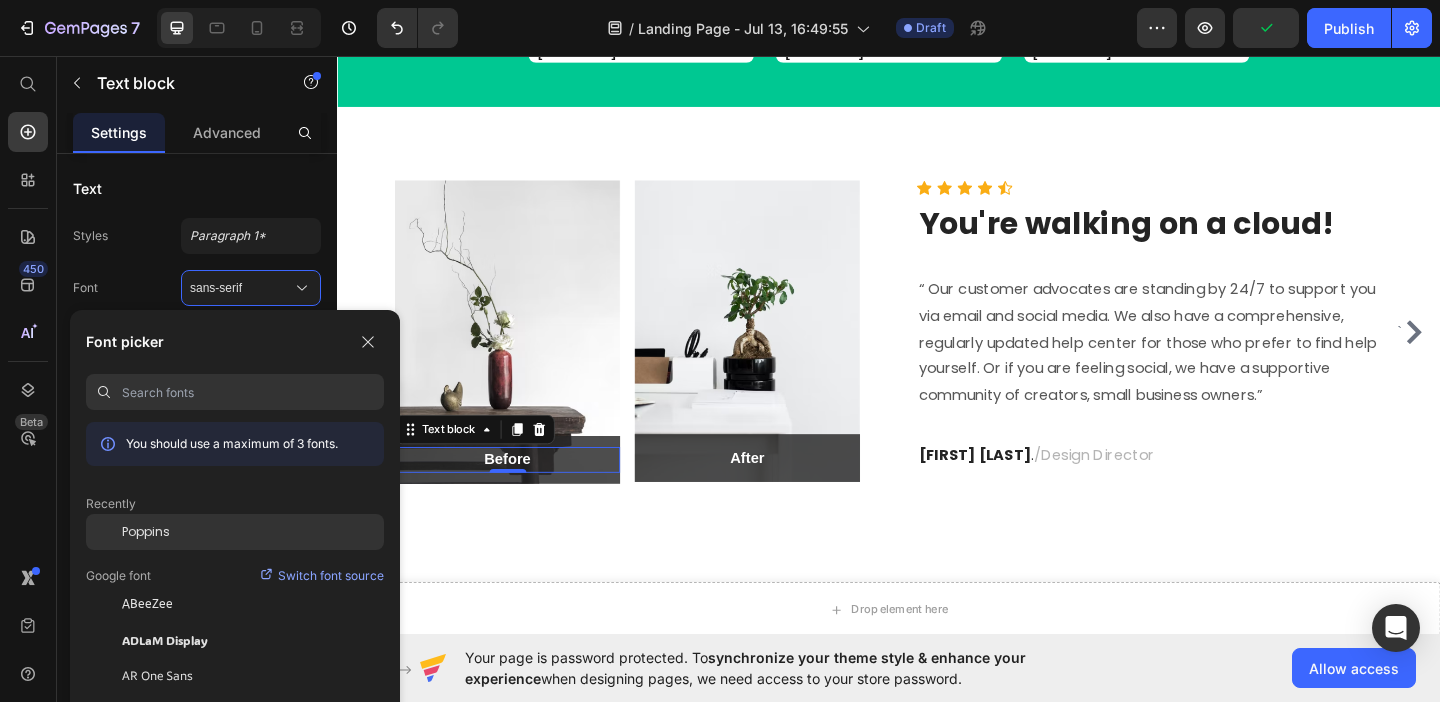 click on "Poppins" 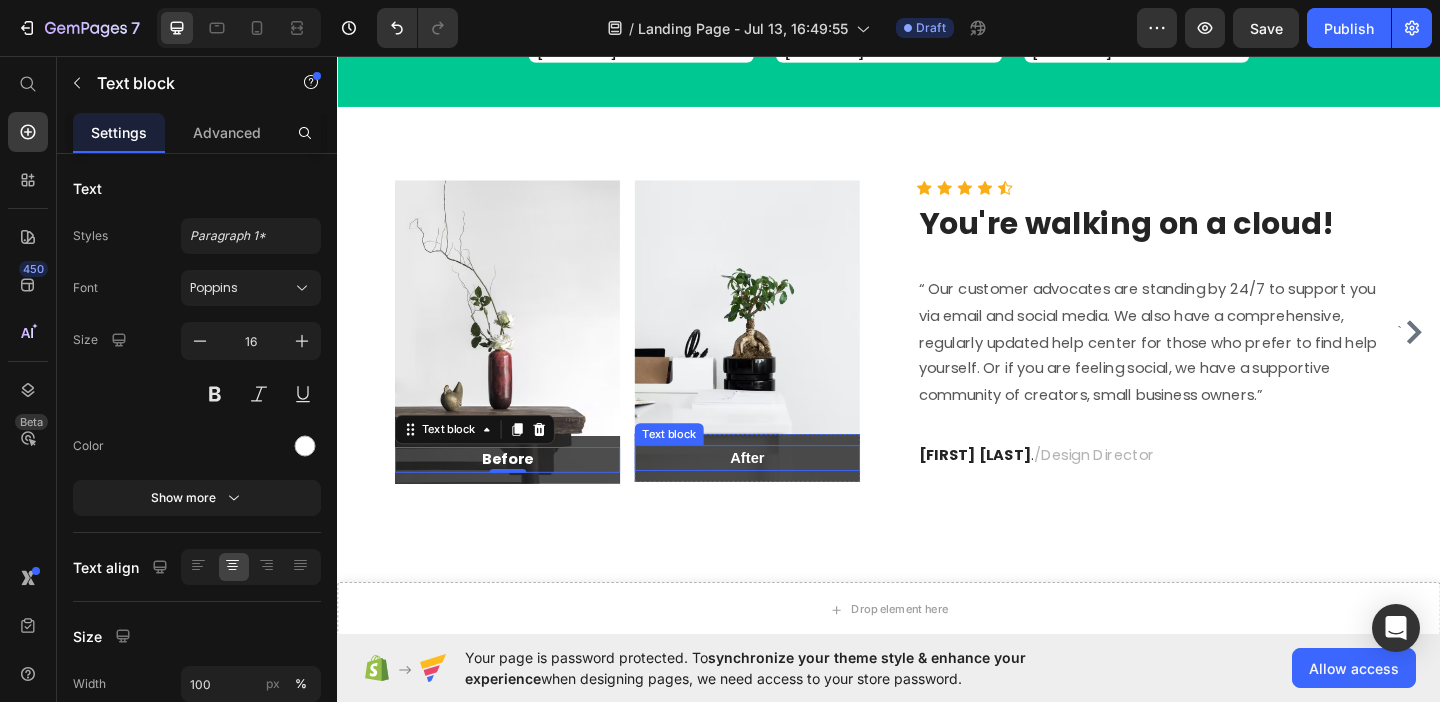 click on "After" at bounding box center (783, 493) 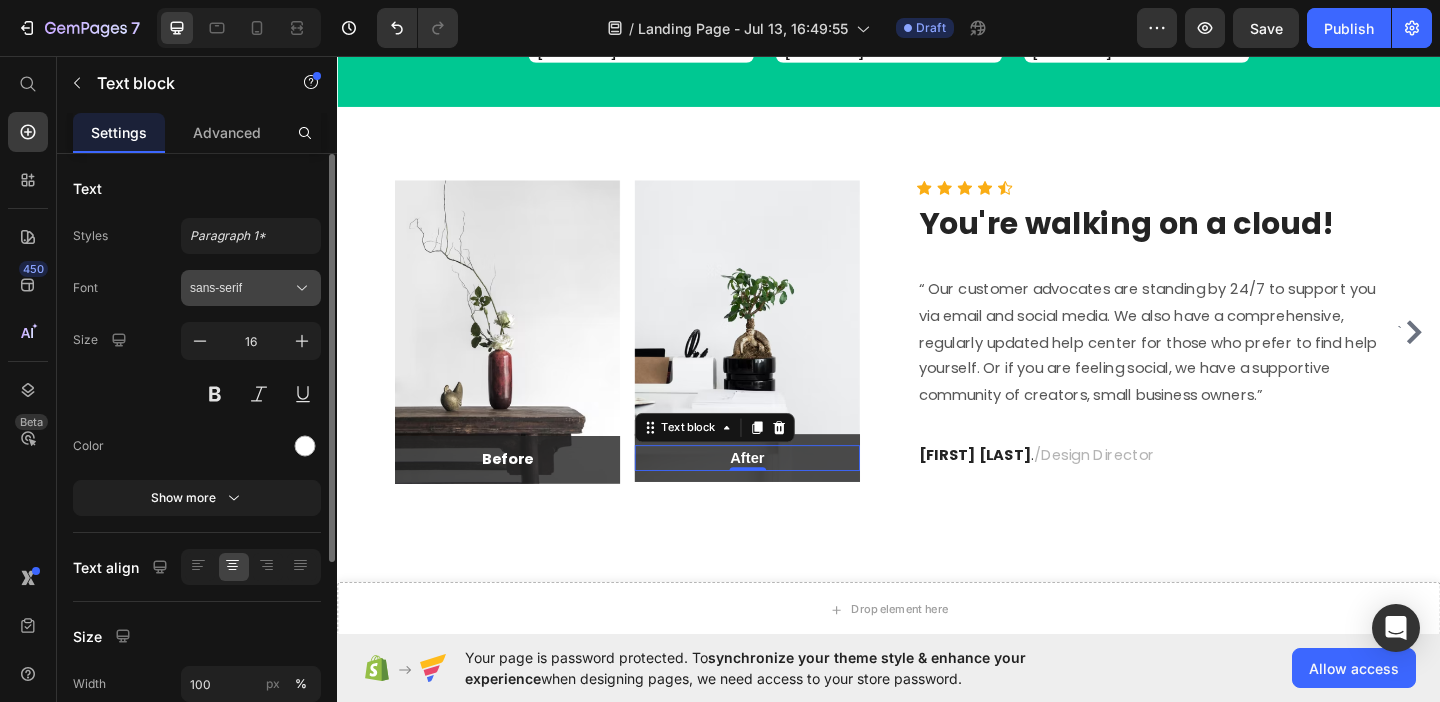 click on "sans-serif" at bounding box center (251, 288) 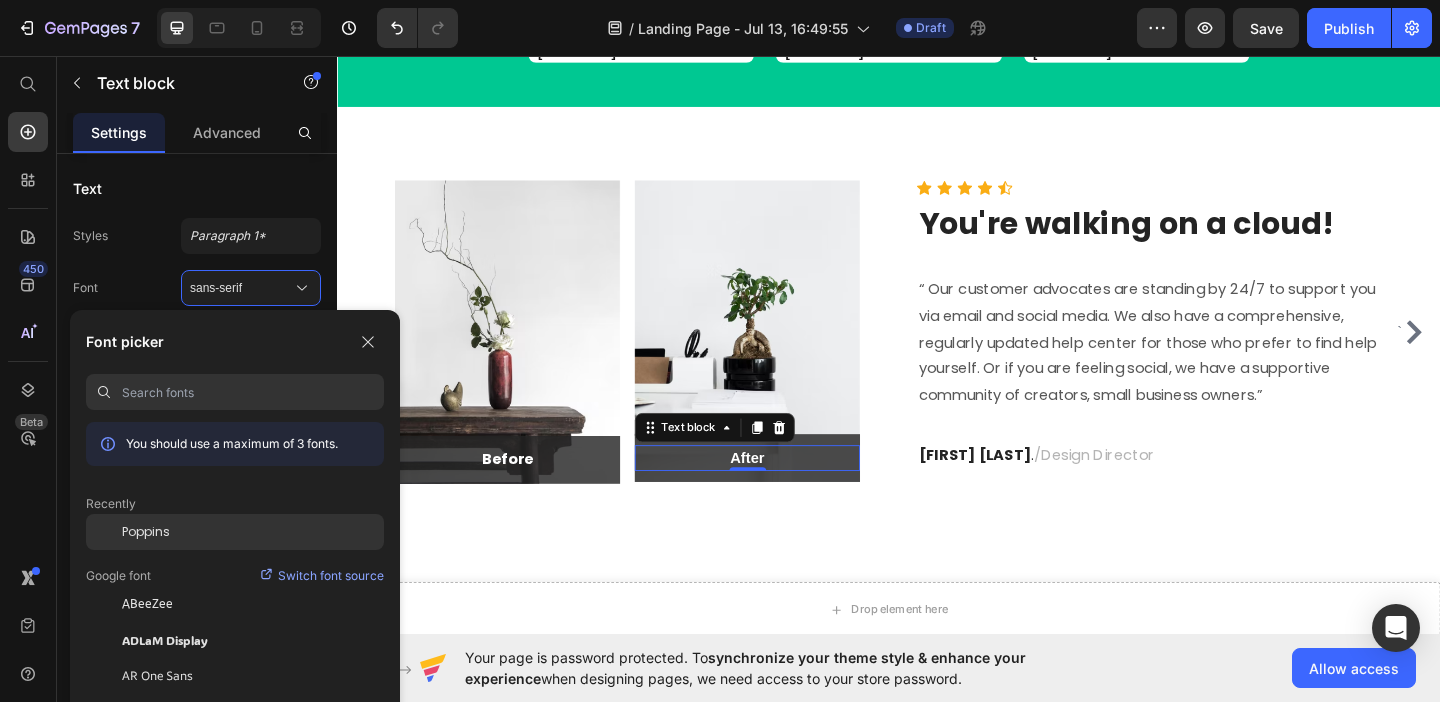 click on "Poppins" 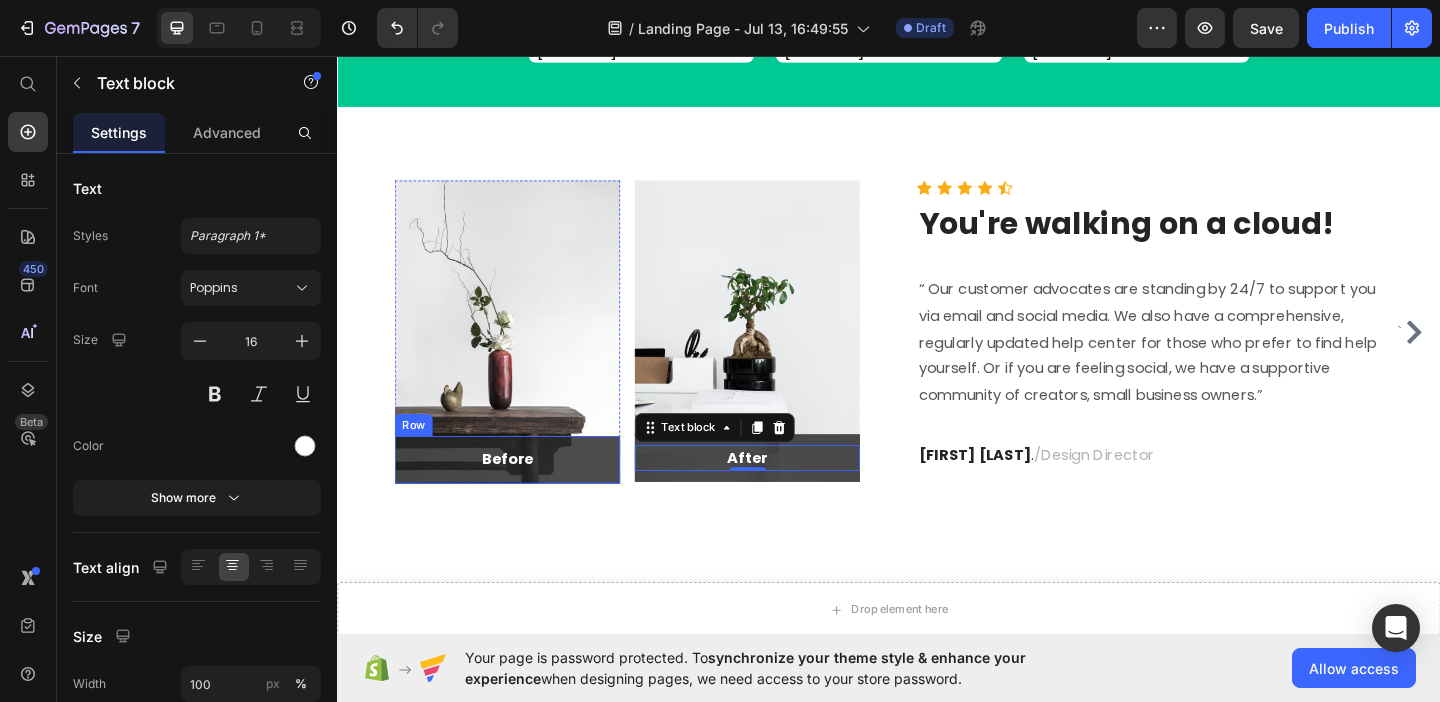 click on "Before Text block Row" at bounding box center [522, 495] 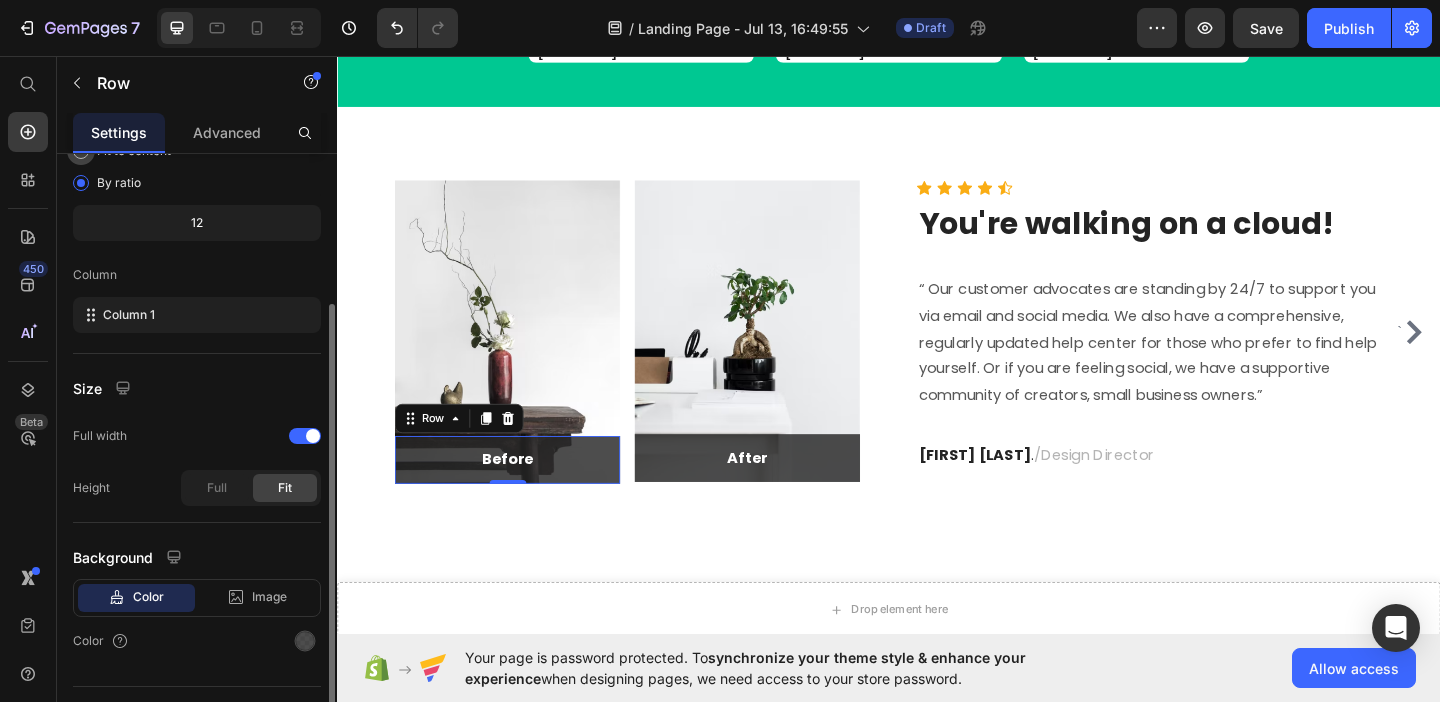 scroll, scrollTop: 255, scrollLeft: 0, axis: vertical 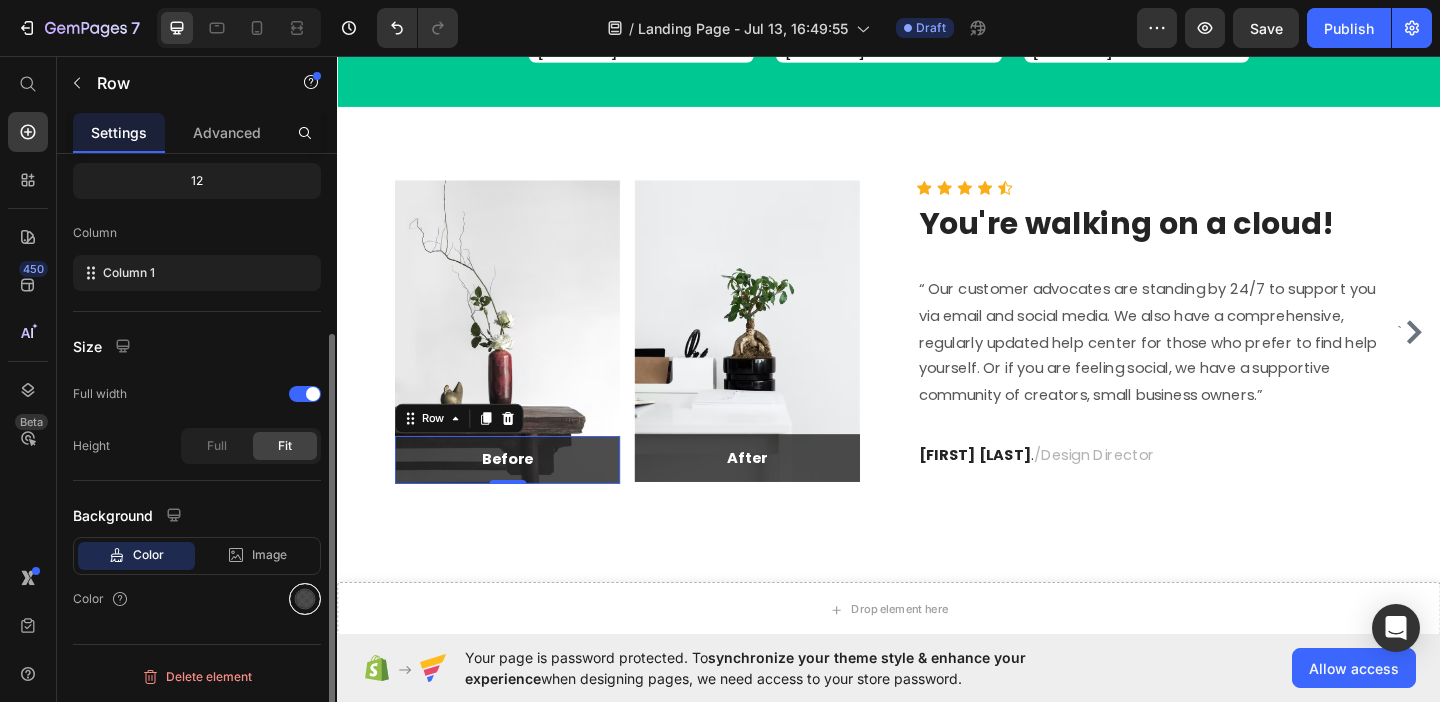 click at bounding box center (305, 599) 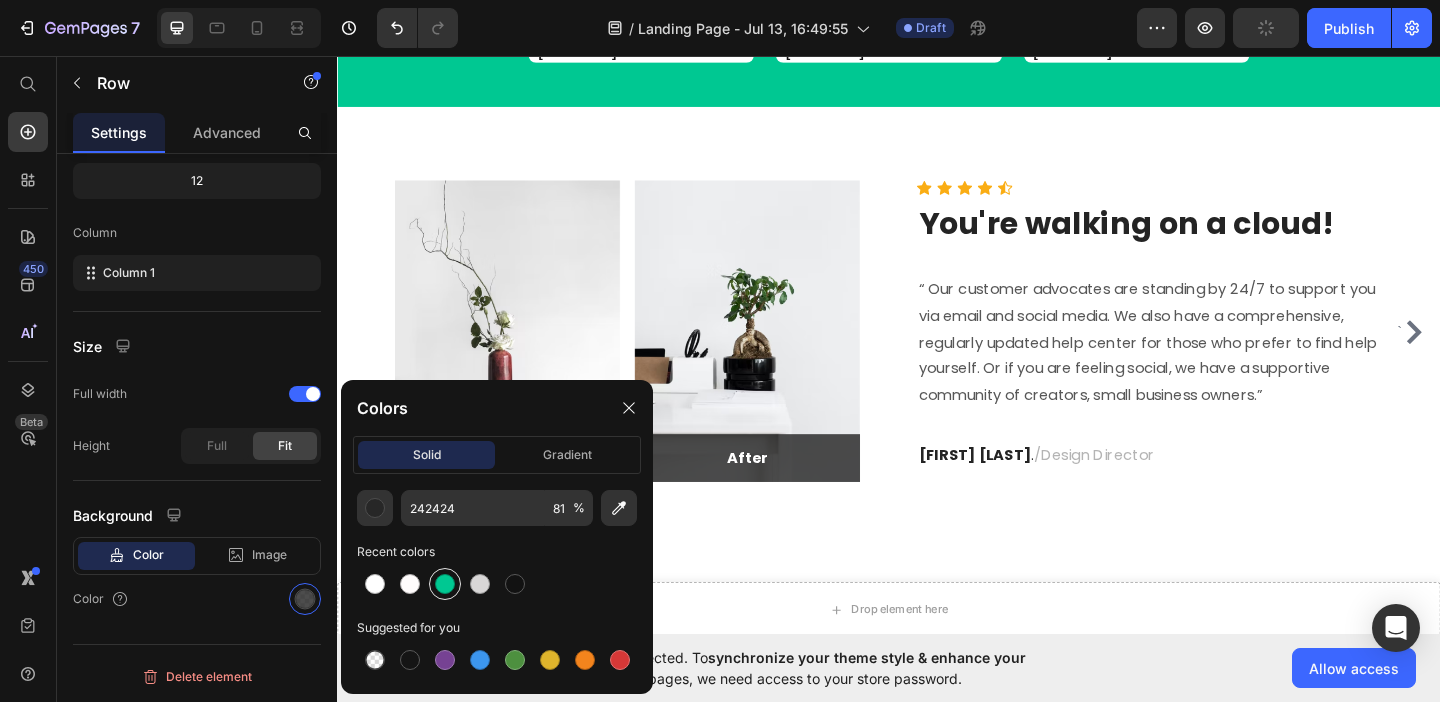 click at bounding box center [445, 584] 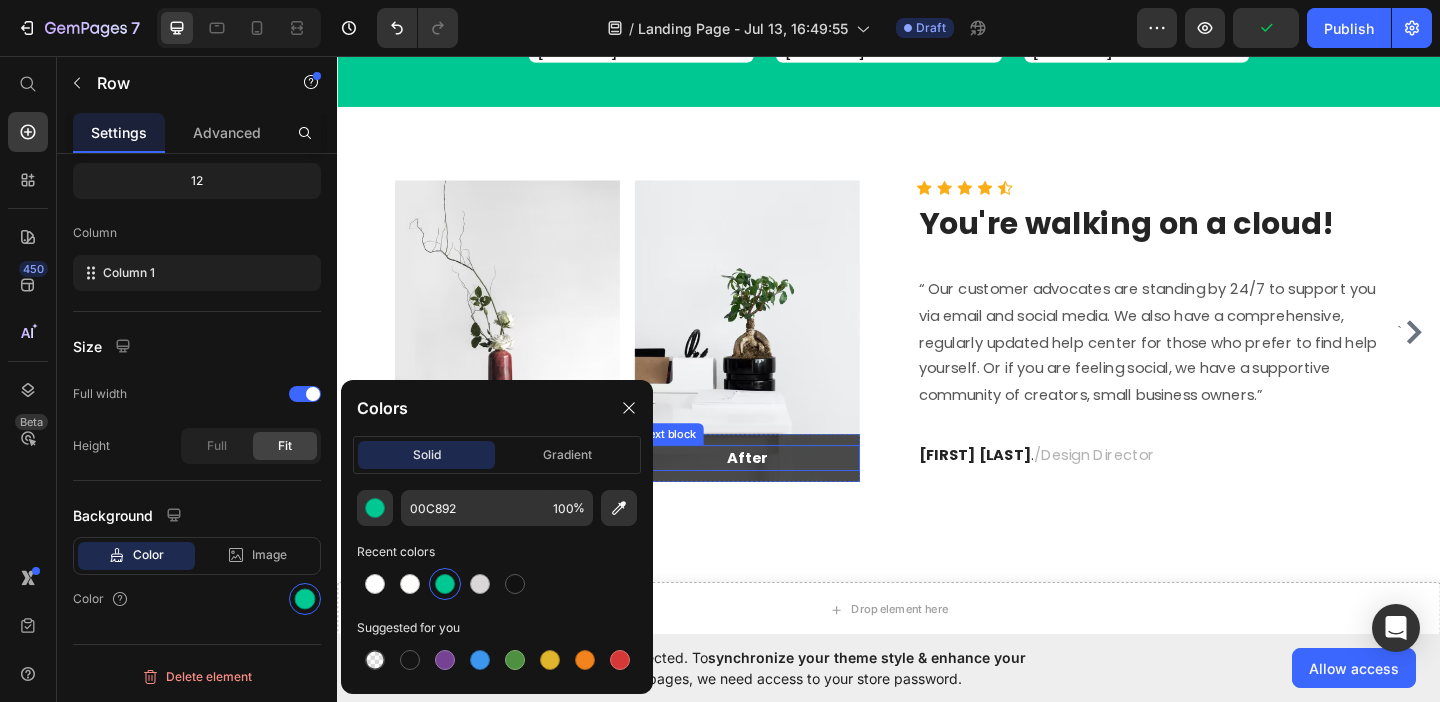click on "After" at bounding box center [783, 493] 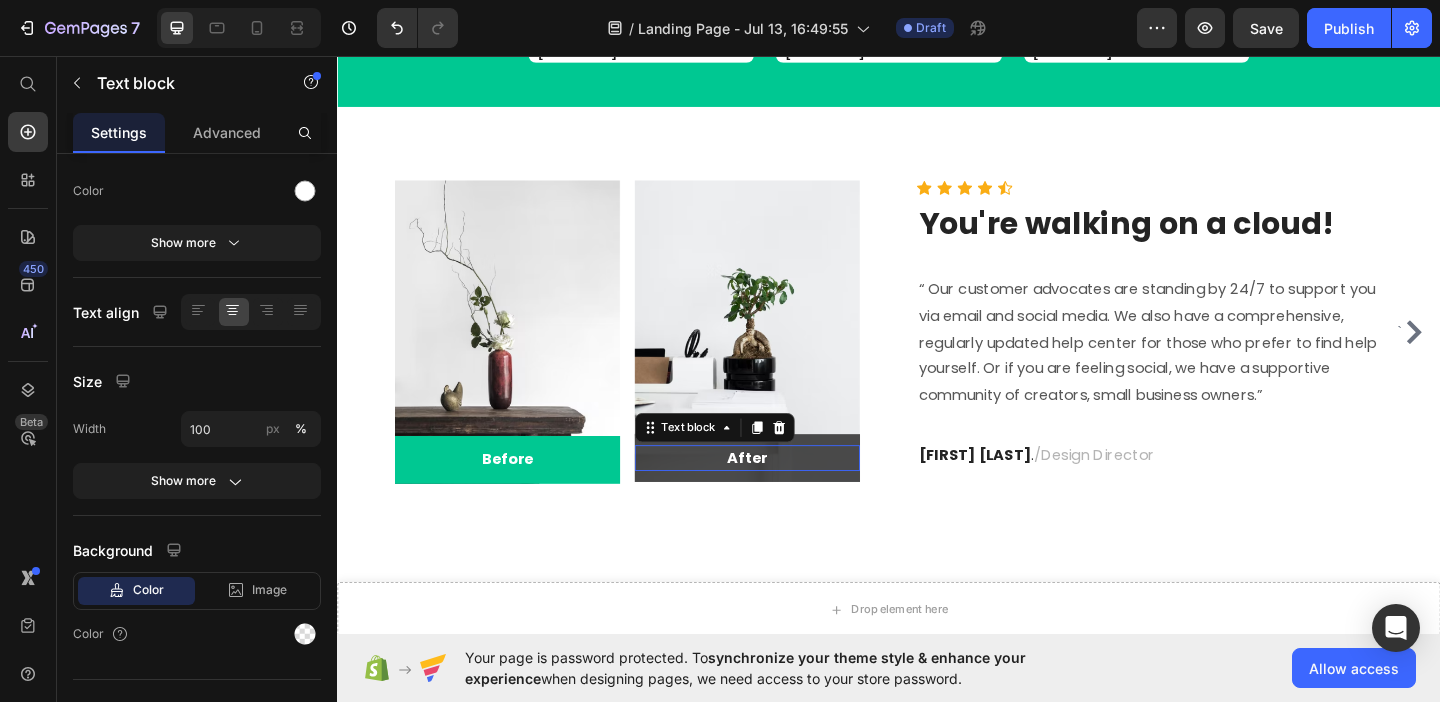 scroll, scrollTop: 0, scrollLeft: 0, axis: both 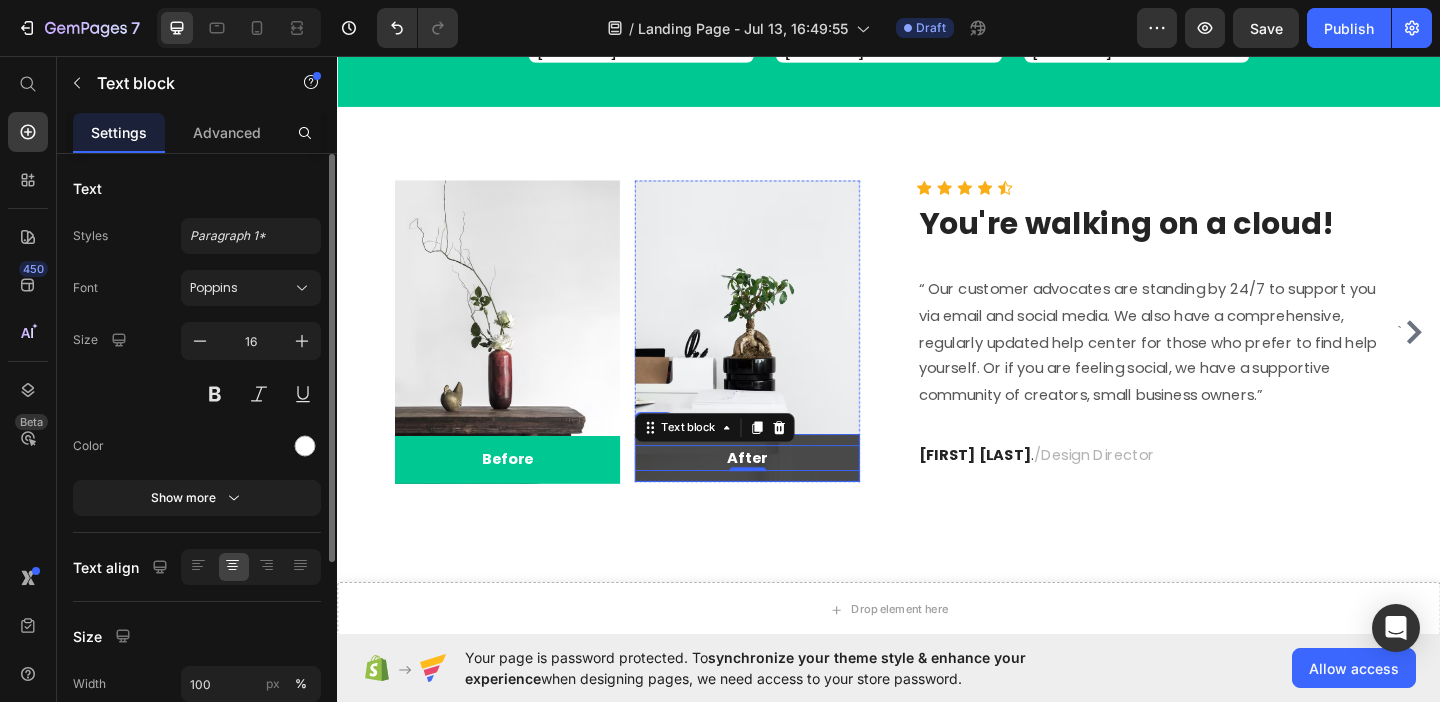 click on "After Text block   0 Row" at bounding box center (783, 493) 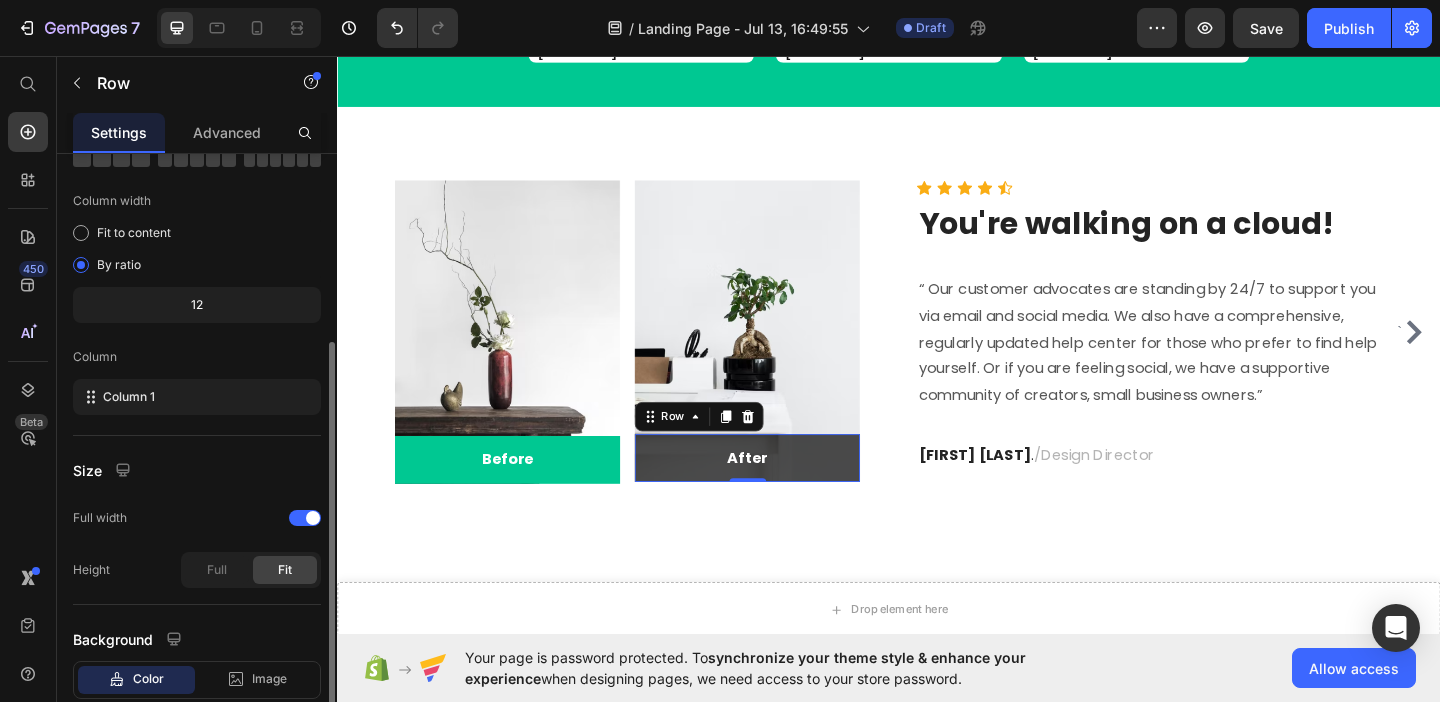 scroll, scrollTop: 255, scrollLeft: 0, axis: vertical 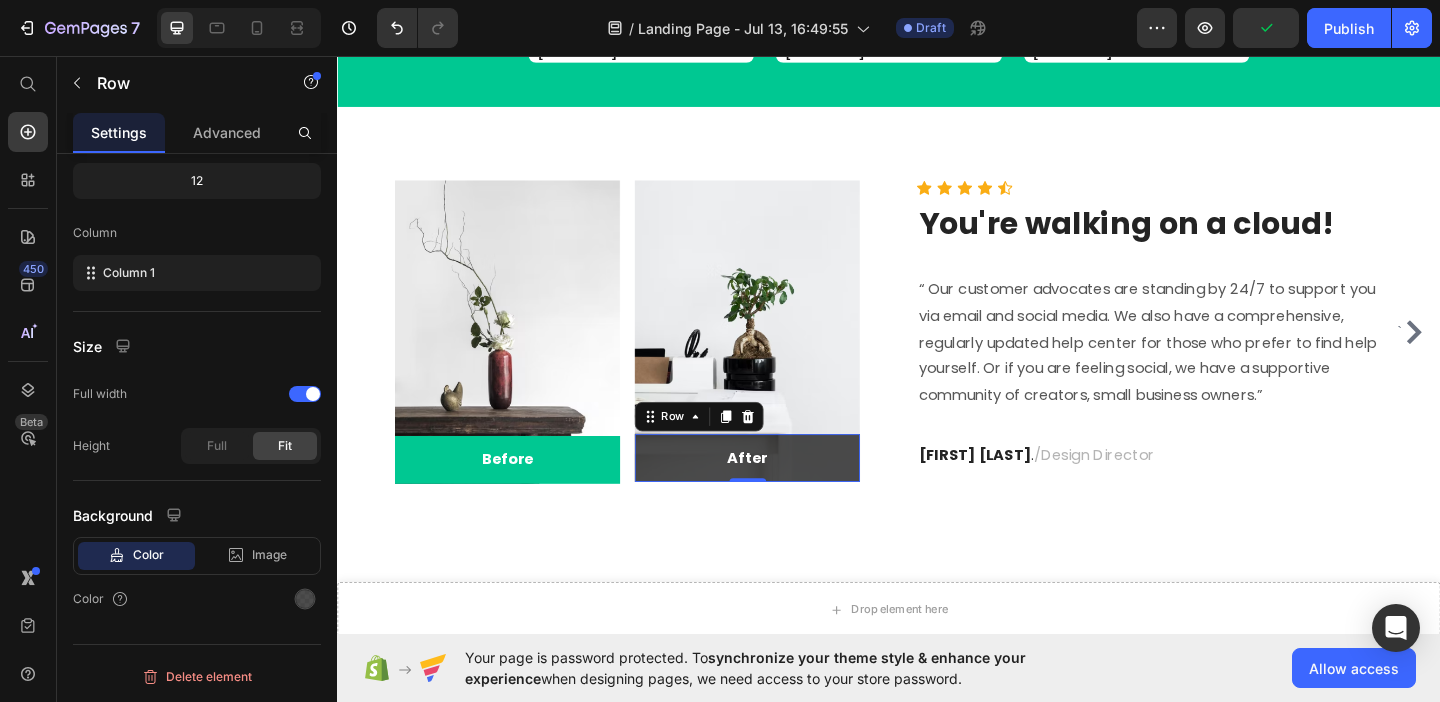 click on "After Text block Row   0" at bounding box center (783, 493) 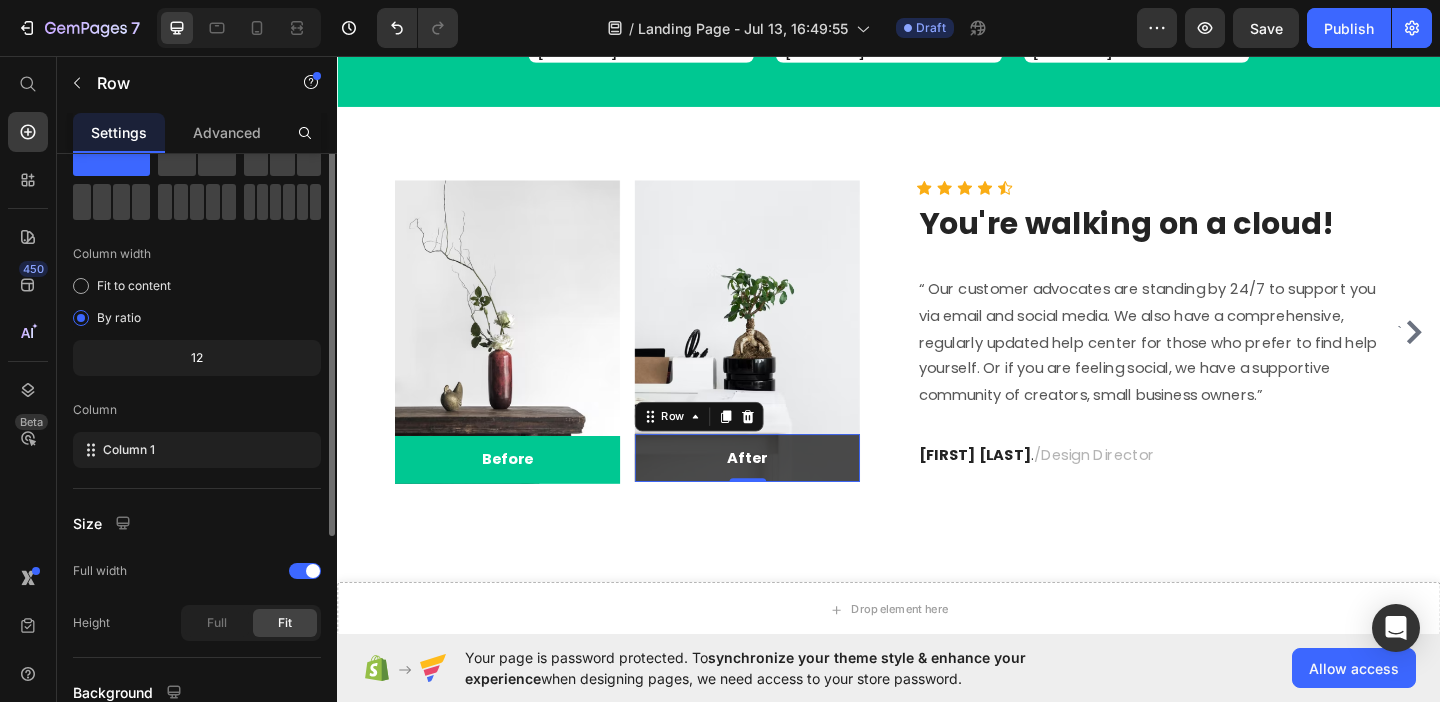 scroll, scrollTop: 0, scrollLeft: 0, axis: both 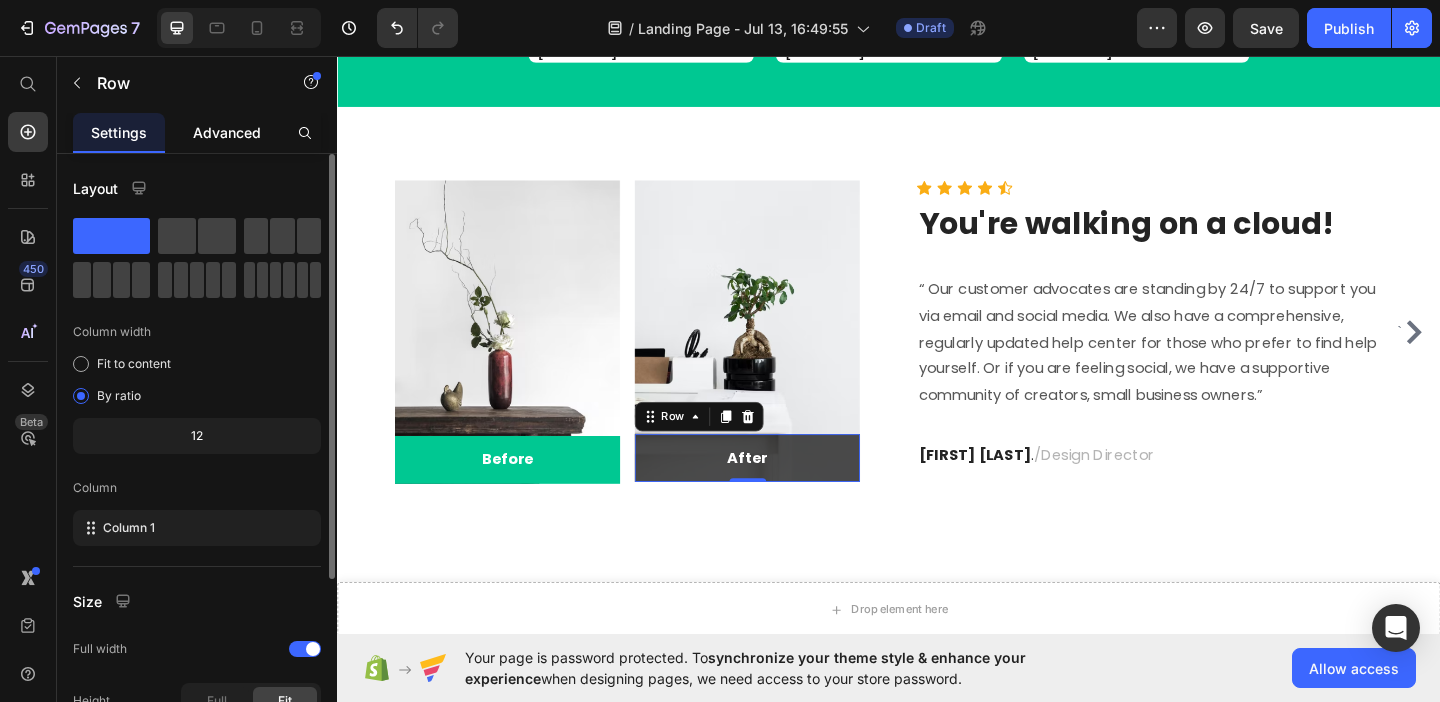 click on "Advanced" at bounding box center (227, 132) 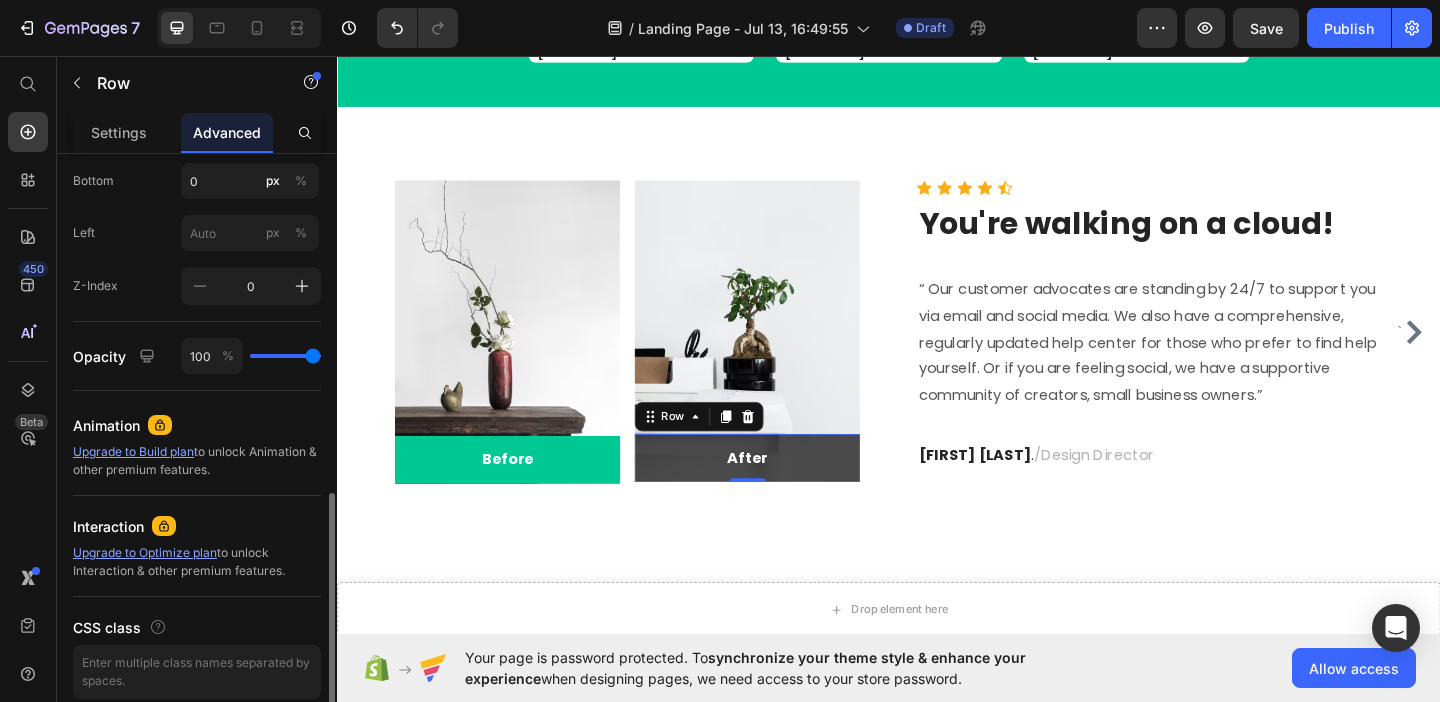scroll, scrollTop: 882, scrollLeft: 0, axis: vertical 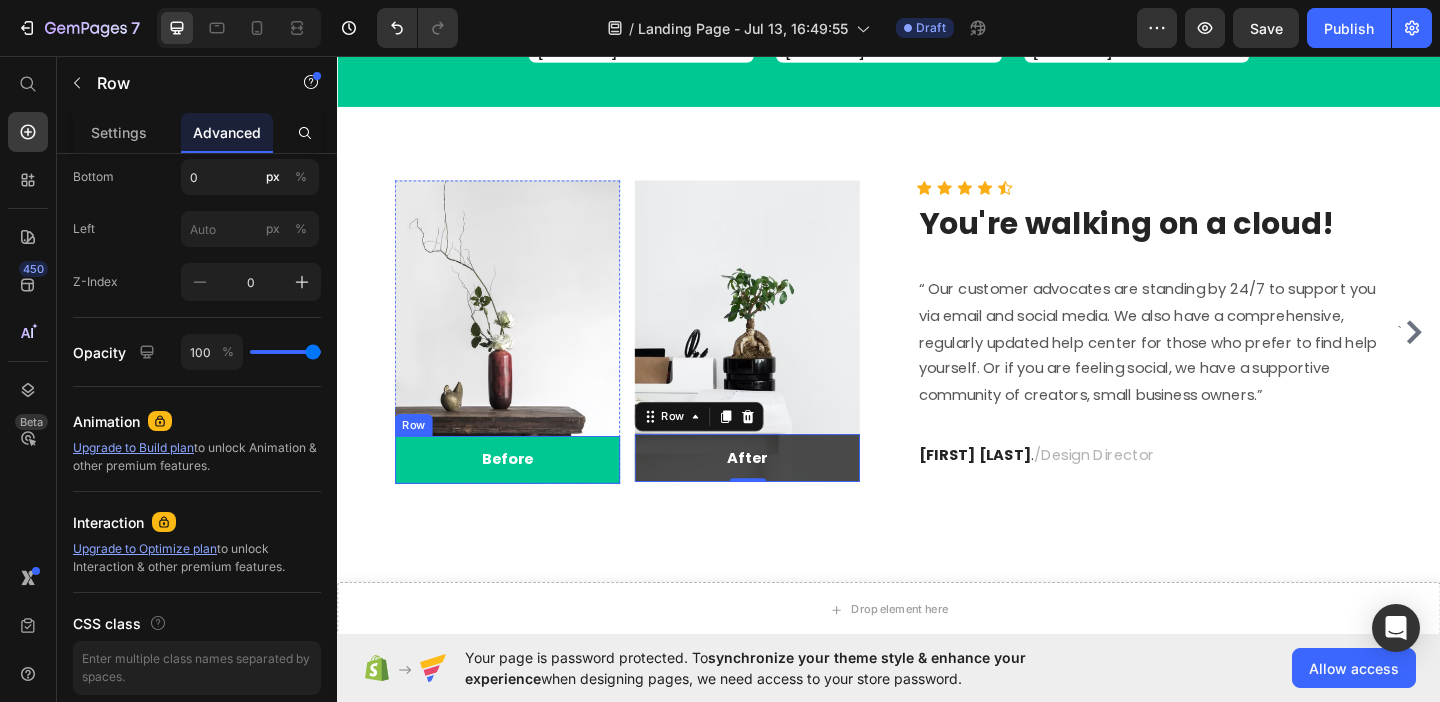 click on "Before Text block Row" at bounding box center (522, 495) 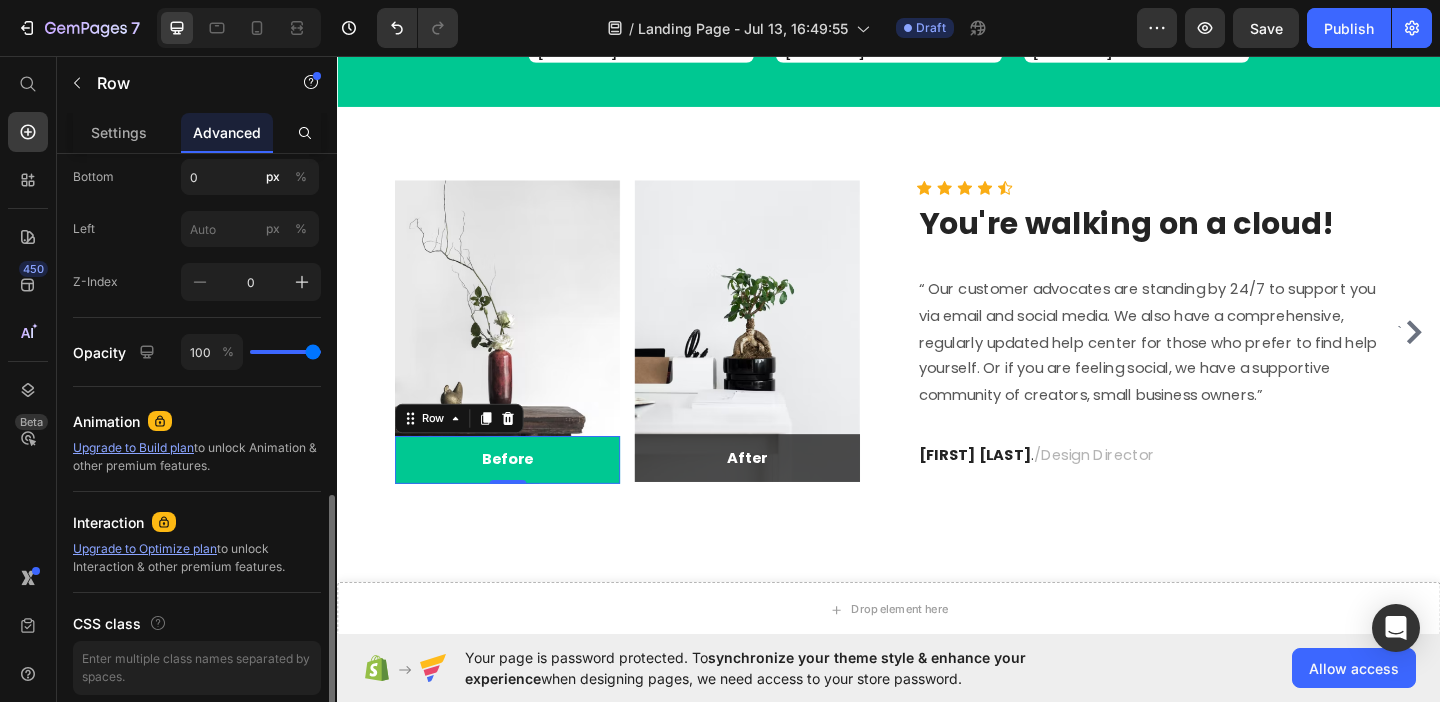 type on "96" 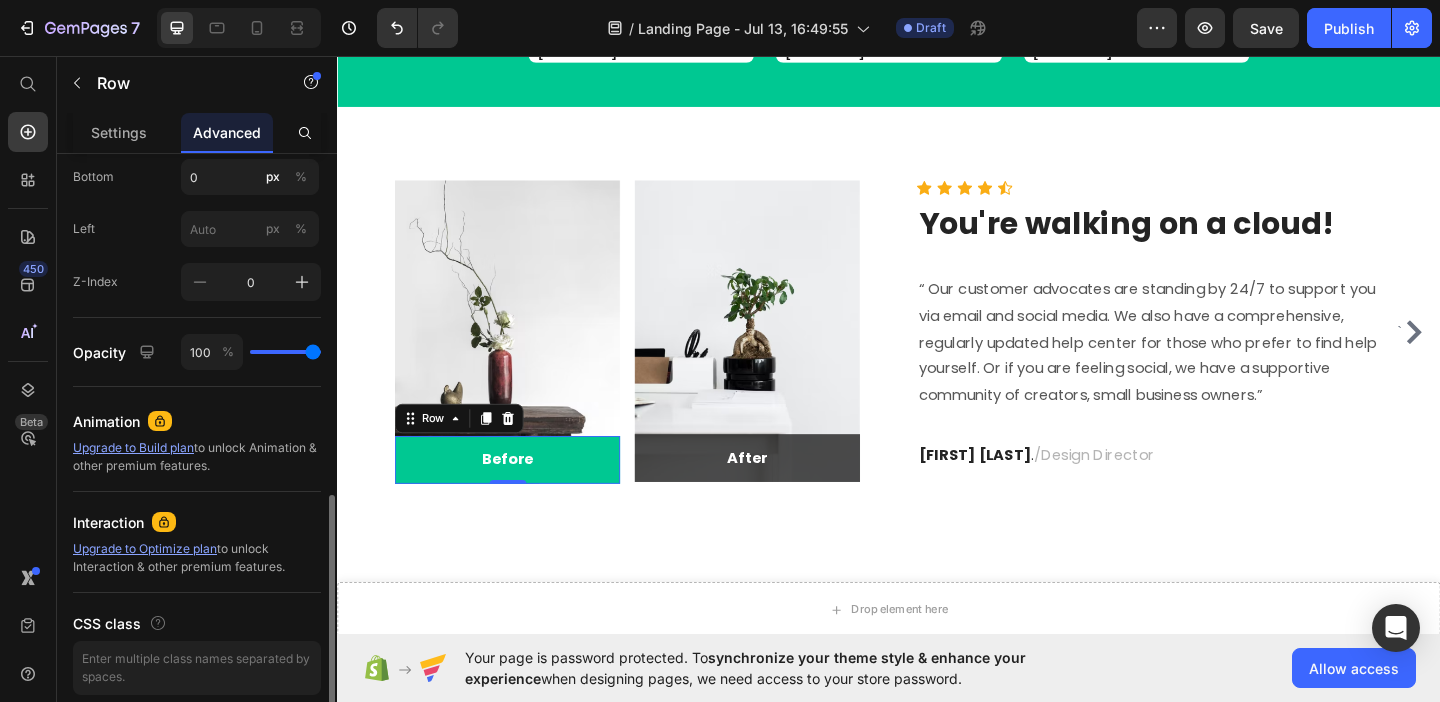 type on "96" 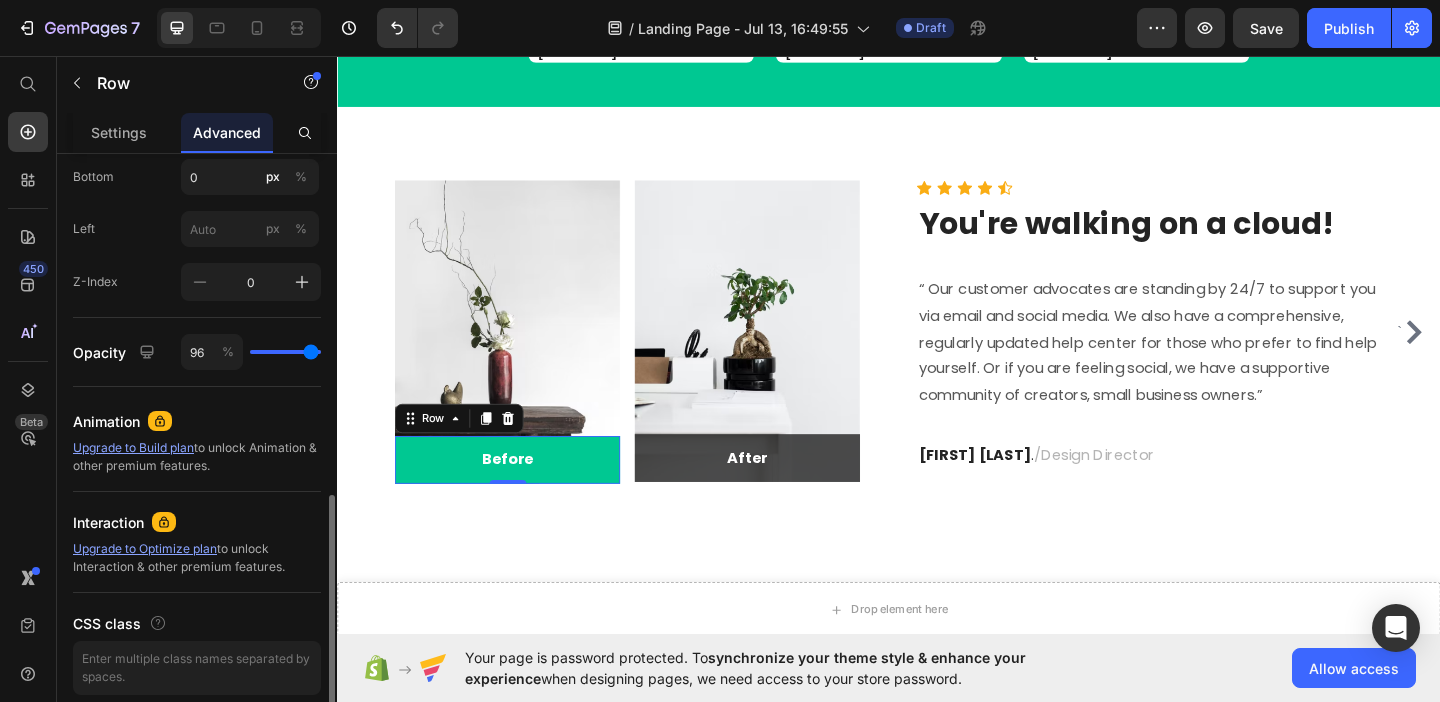 type on "94" 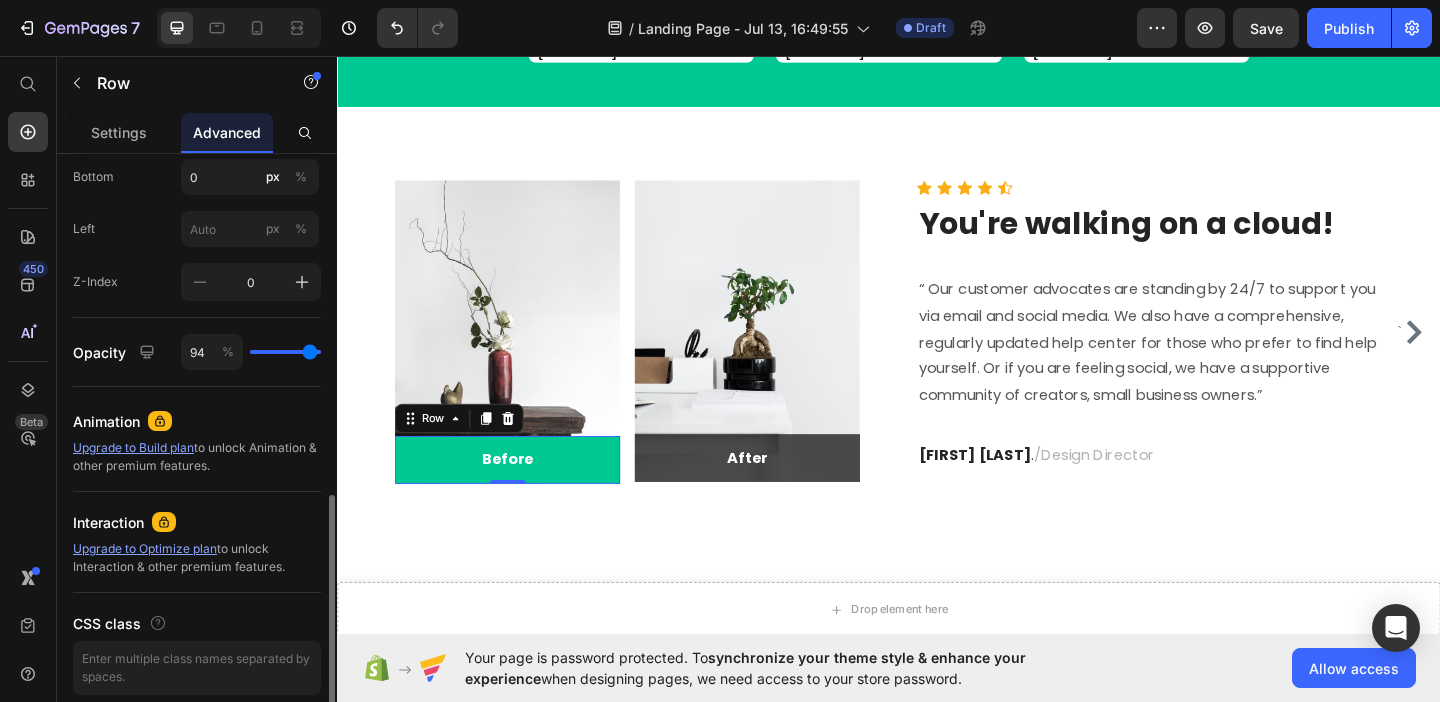 type on "90" 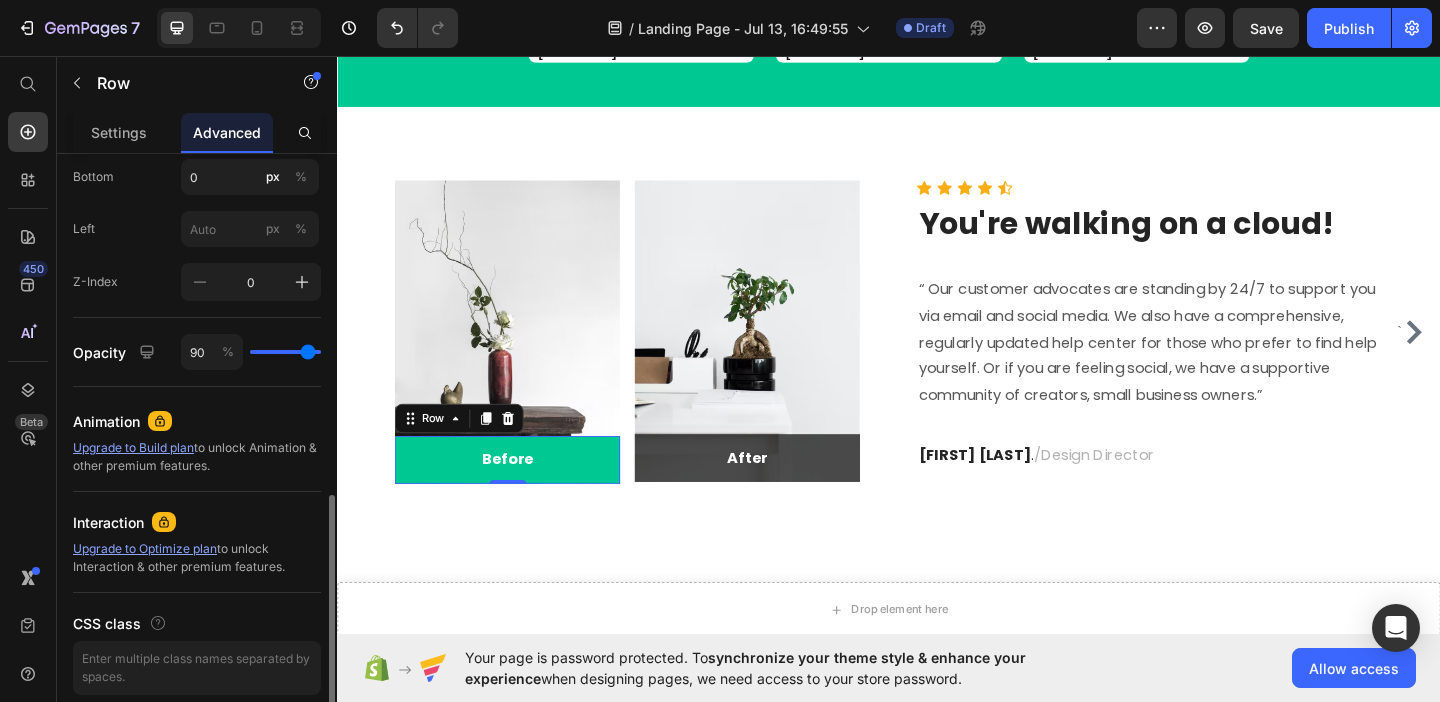type on "84" 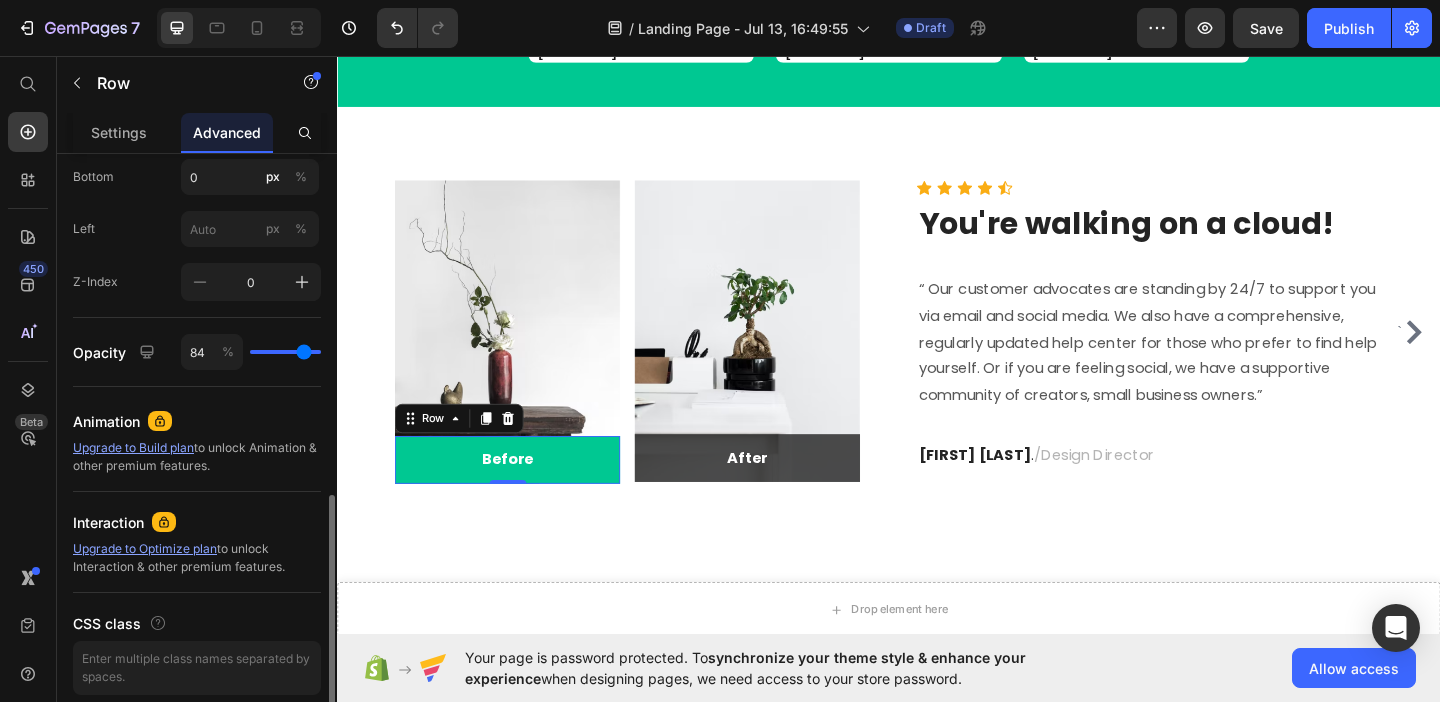 type on "76" 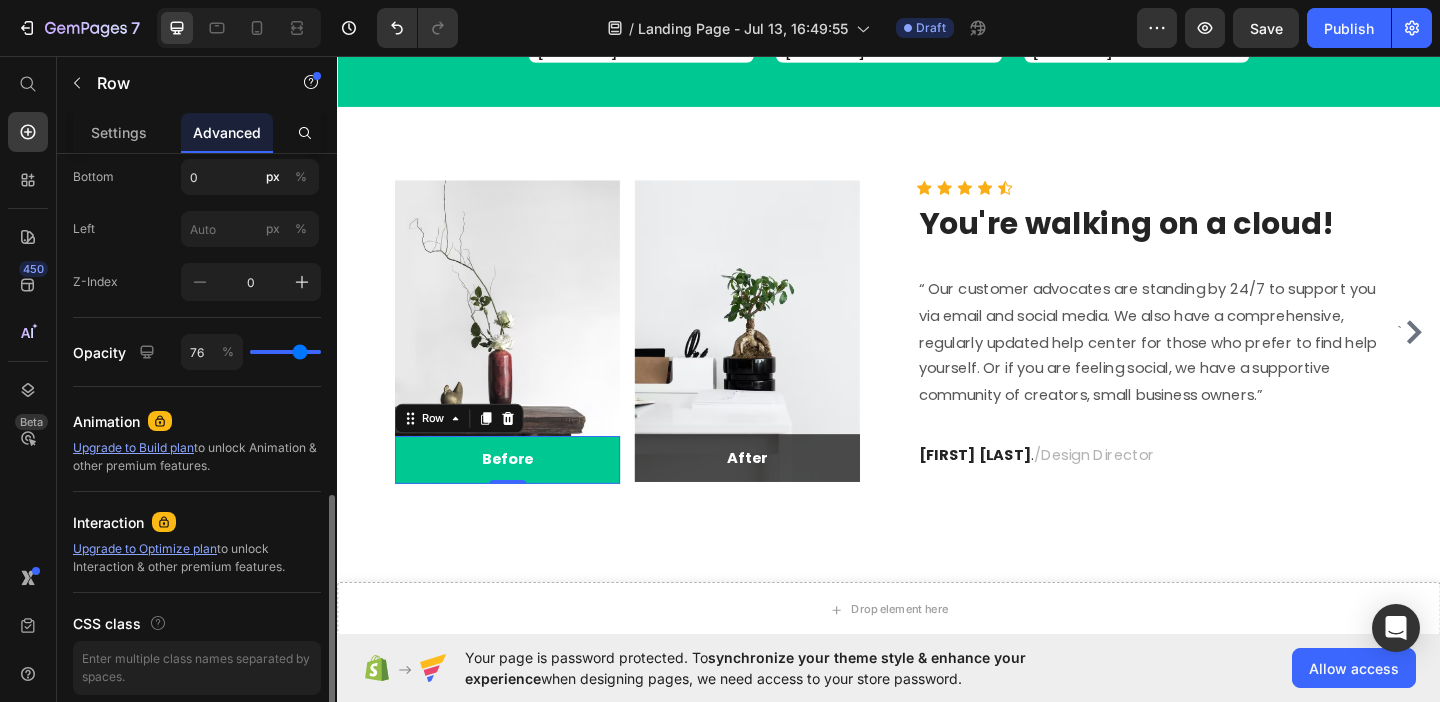 type on "69" 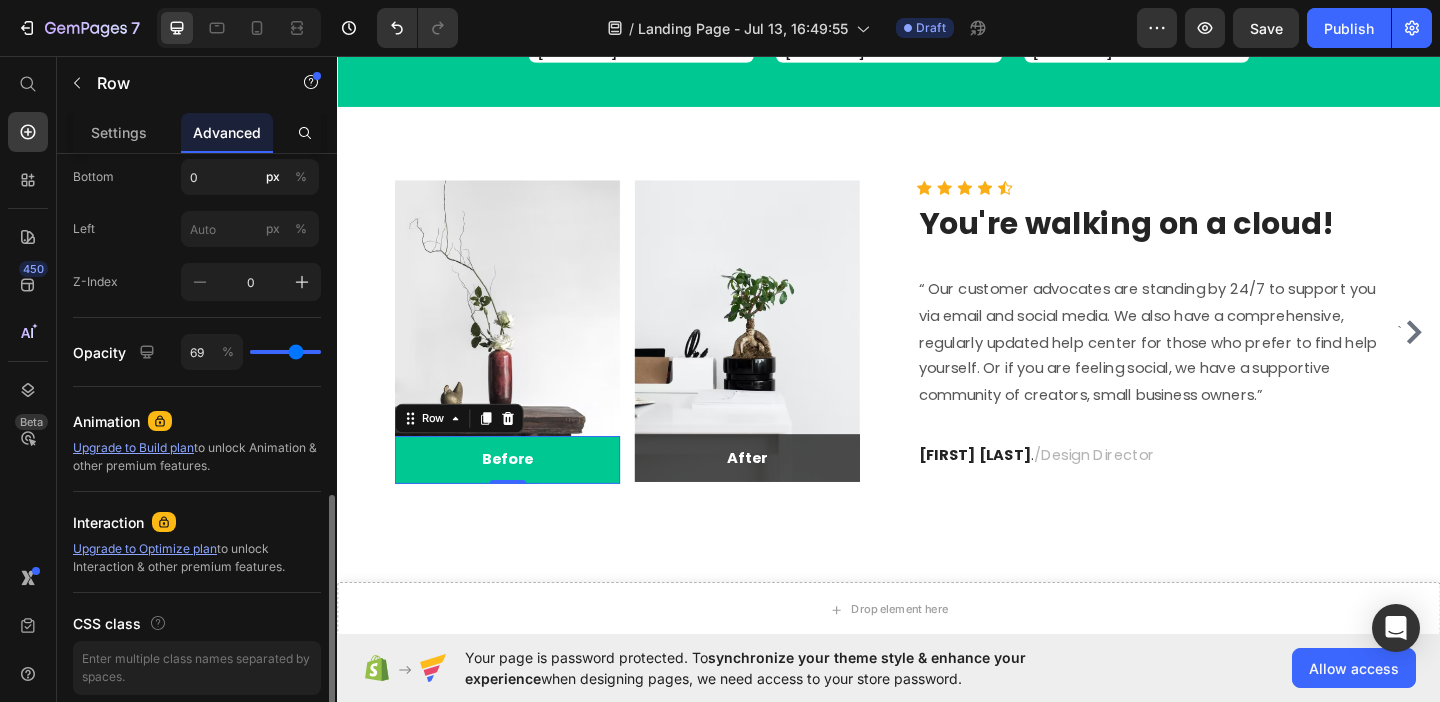 type on "62" 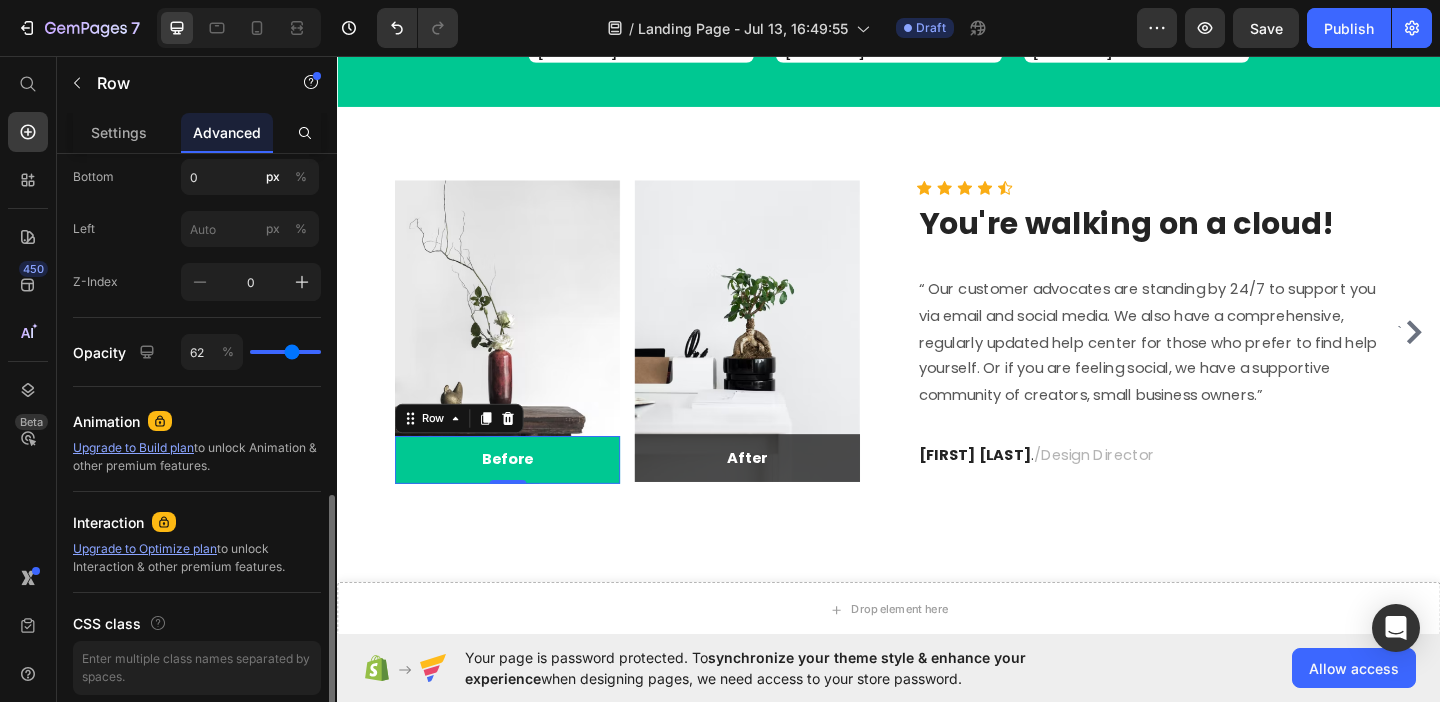 type on "54" 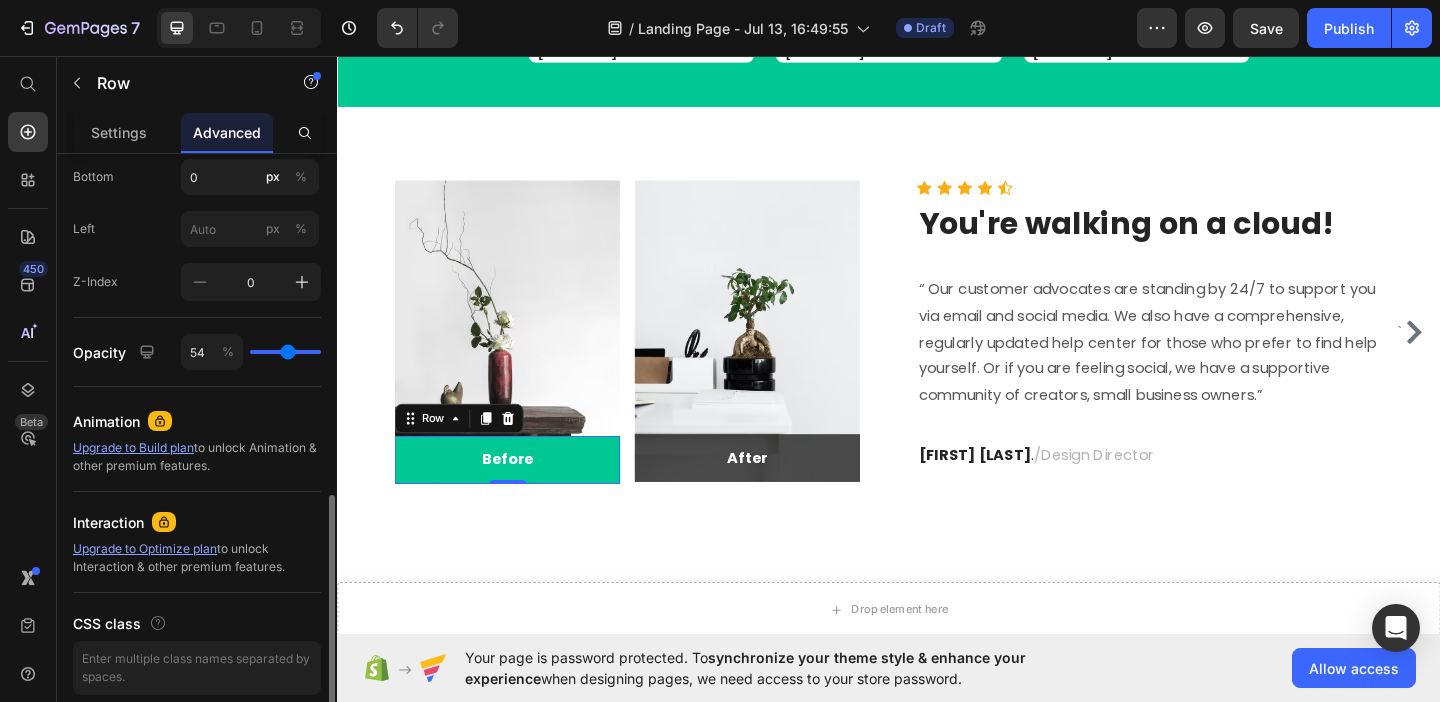 type on "49" 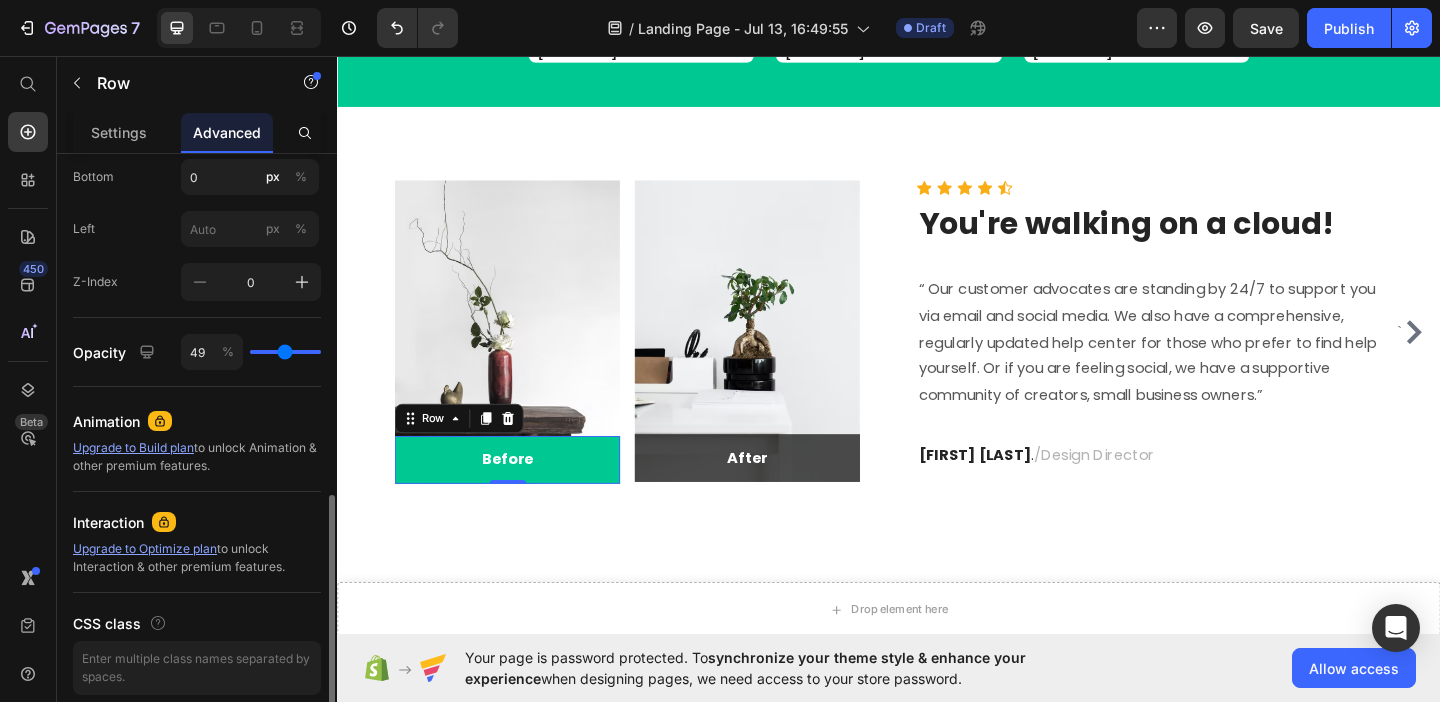type on "44" 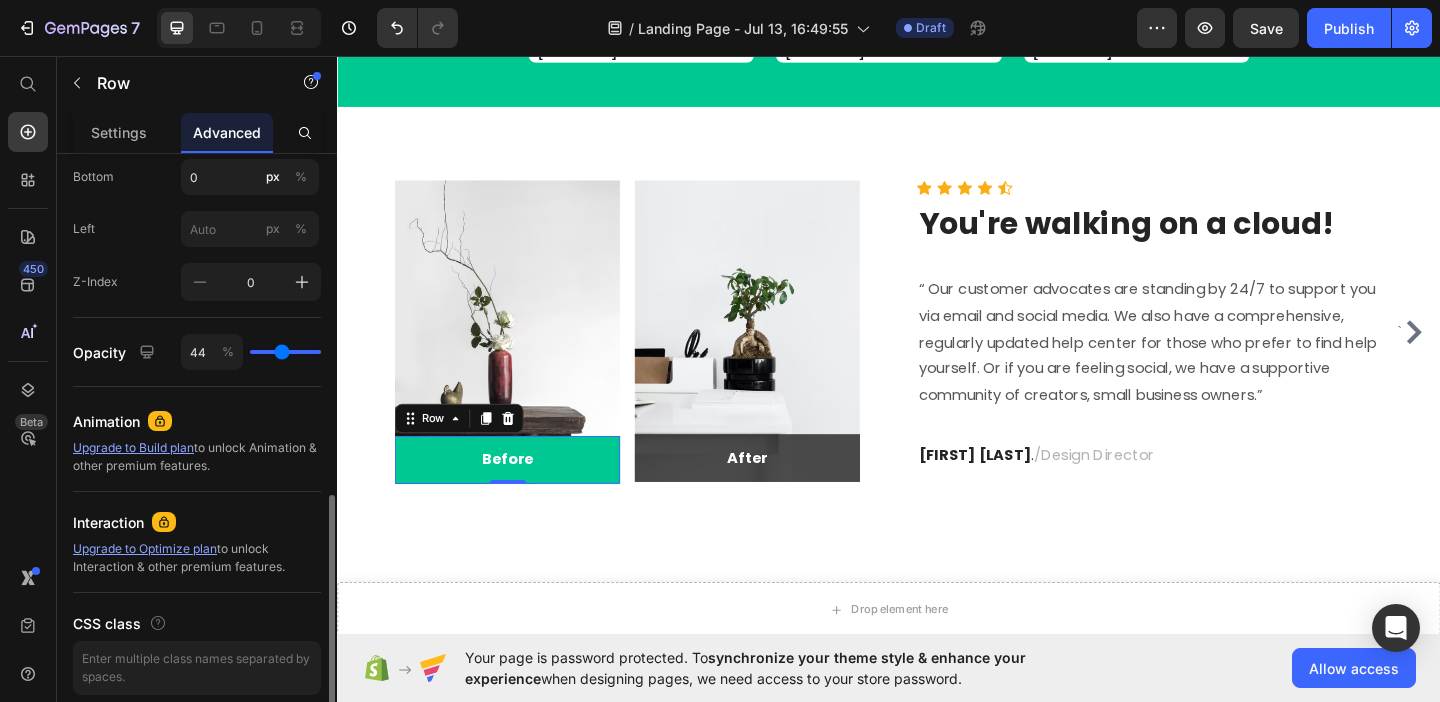 type on "40" 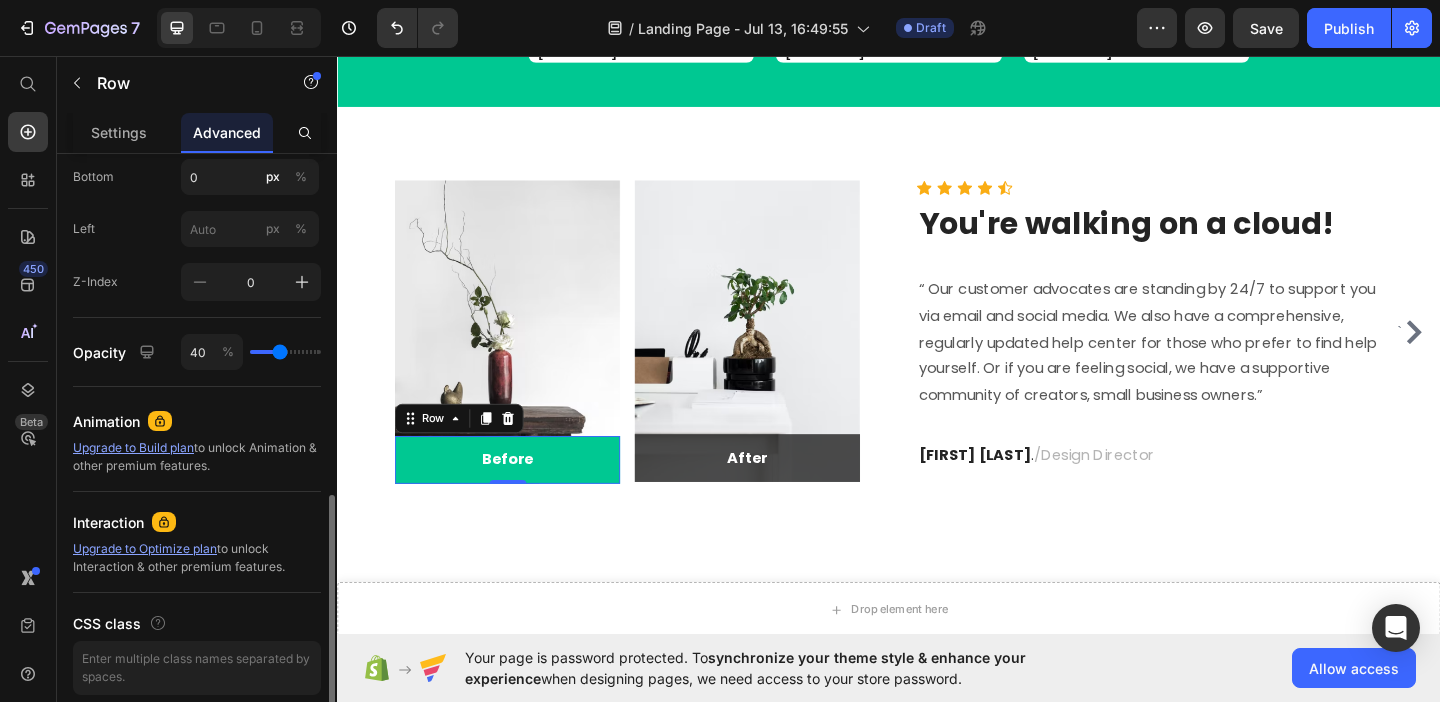 type on "36" 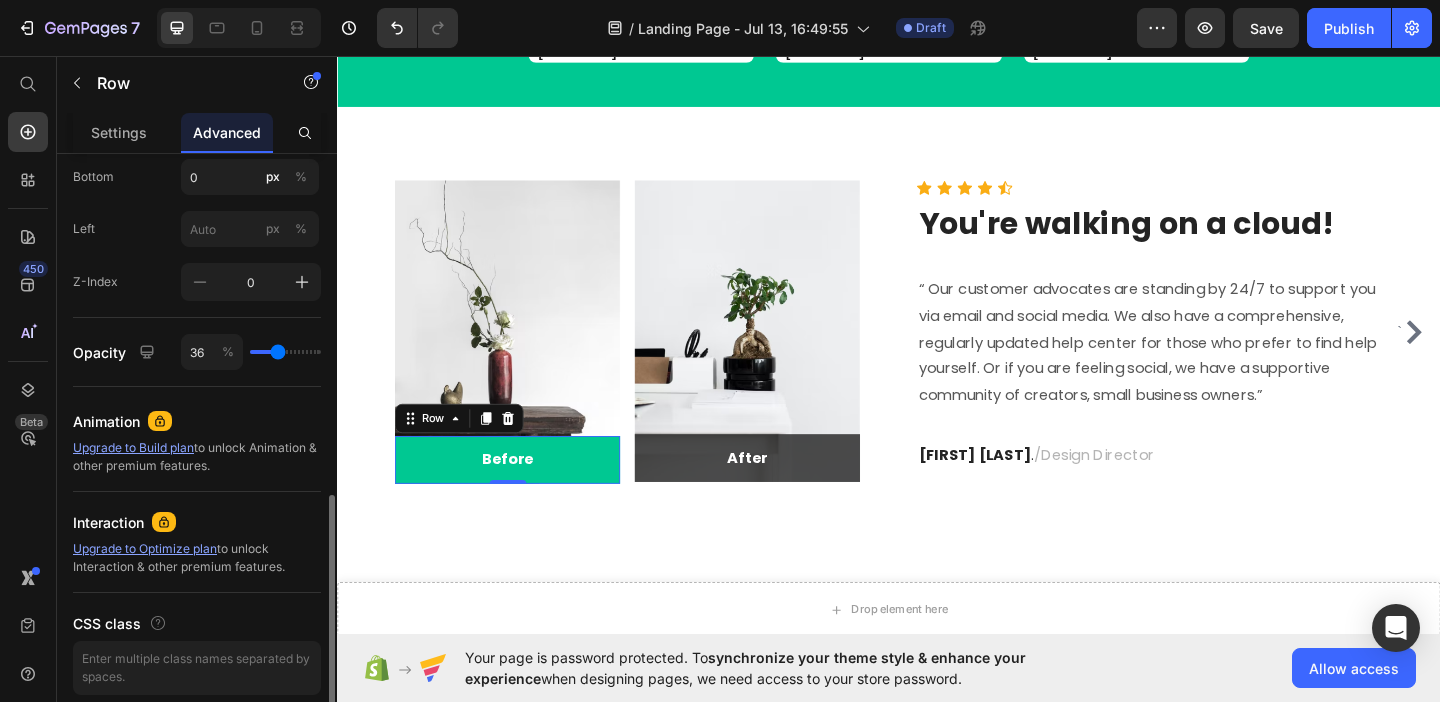 type on "33" 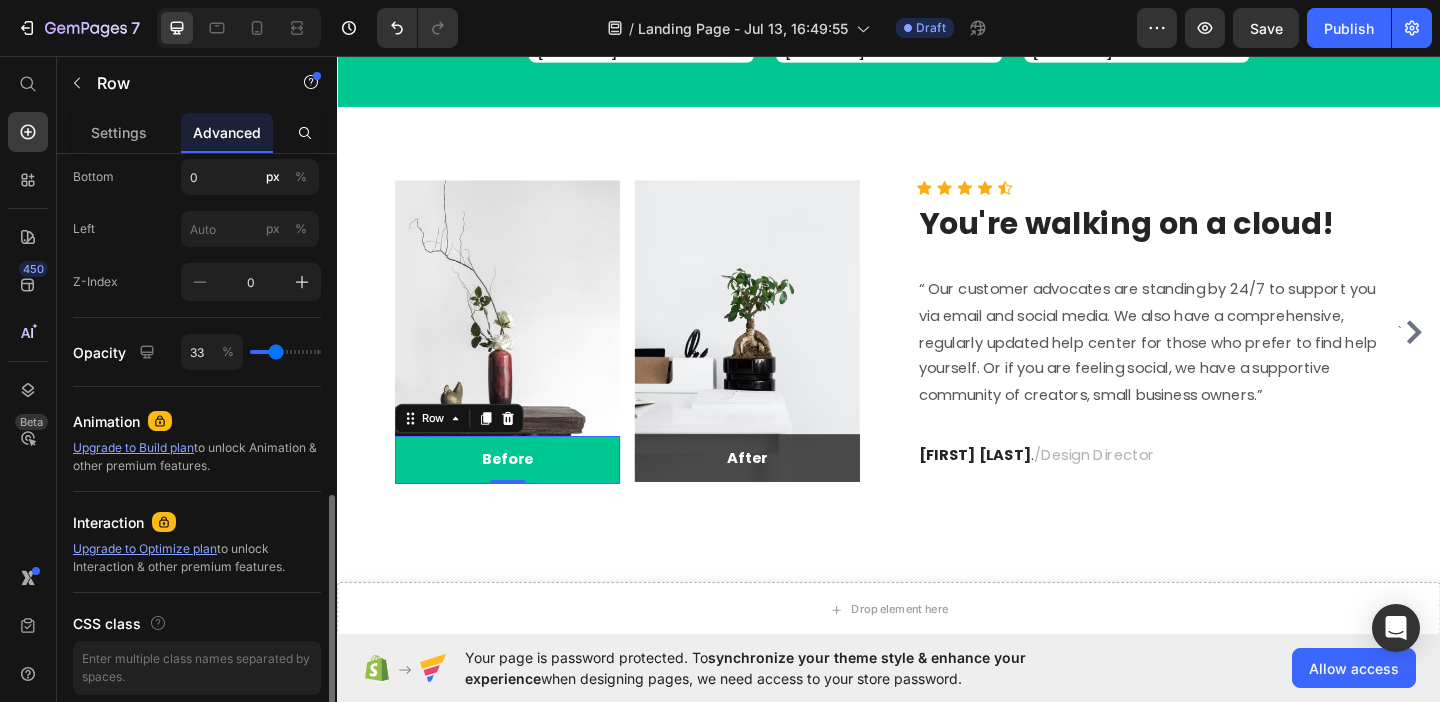 type on "30" 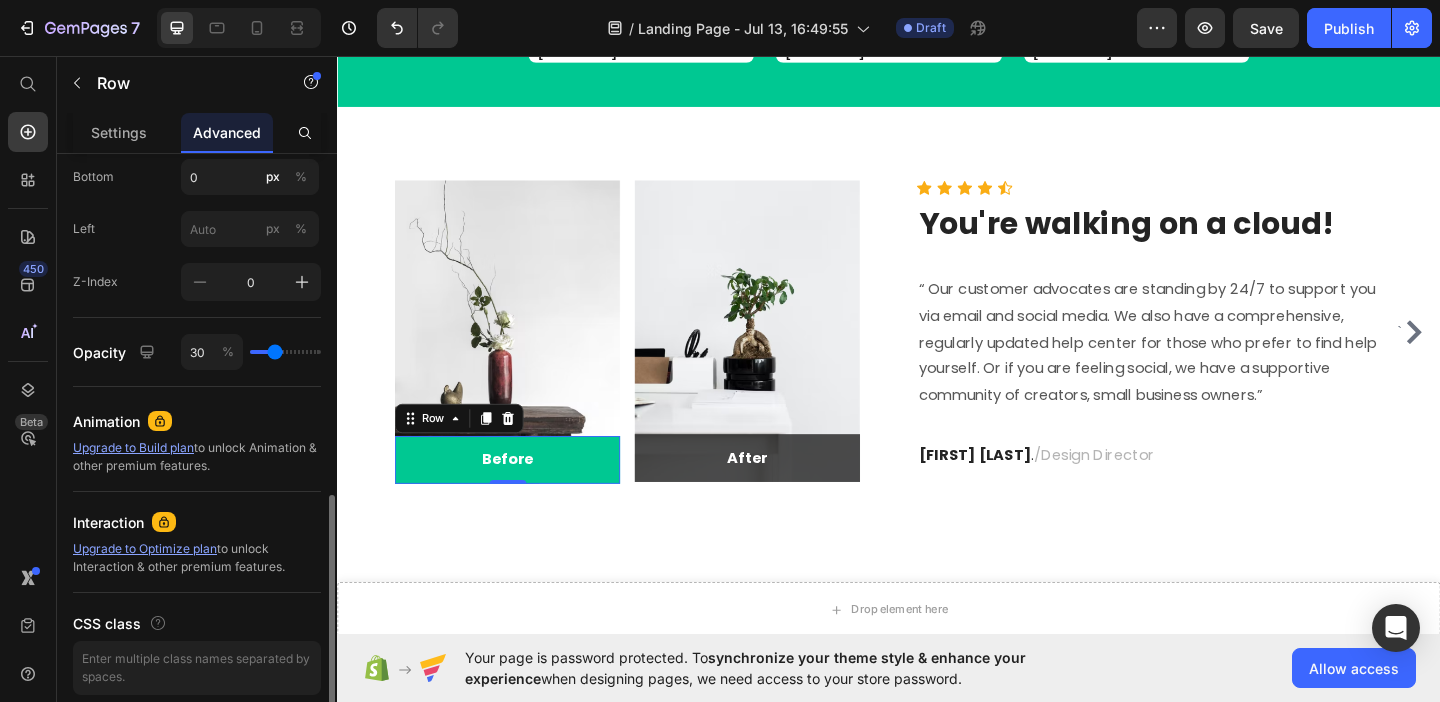 type on "27" 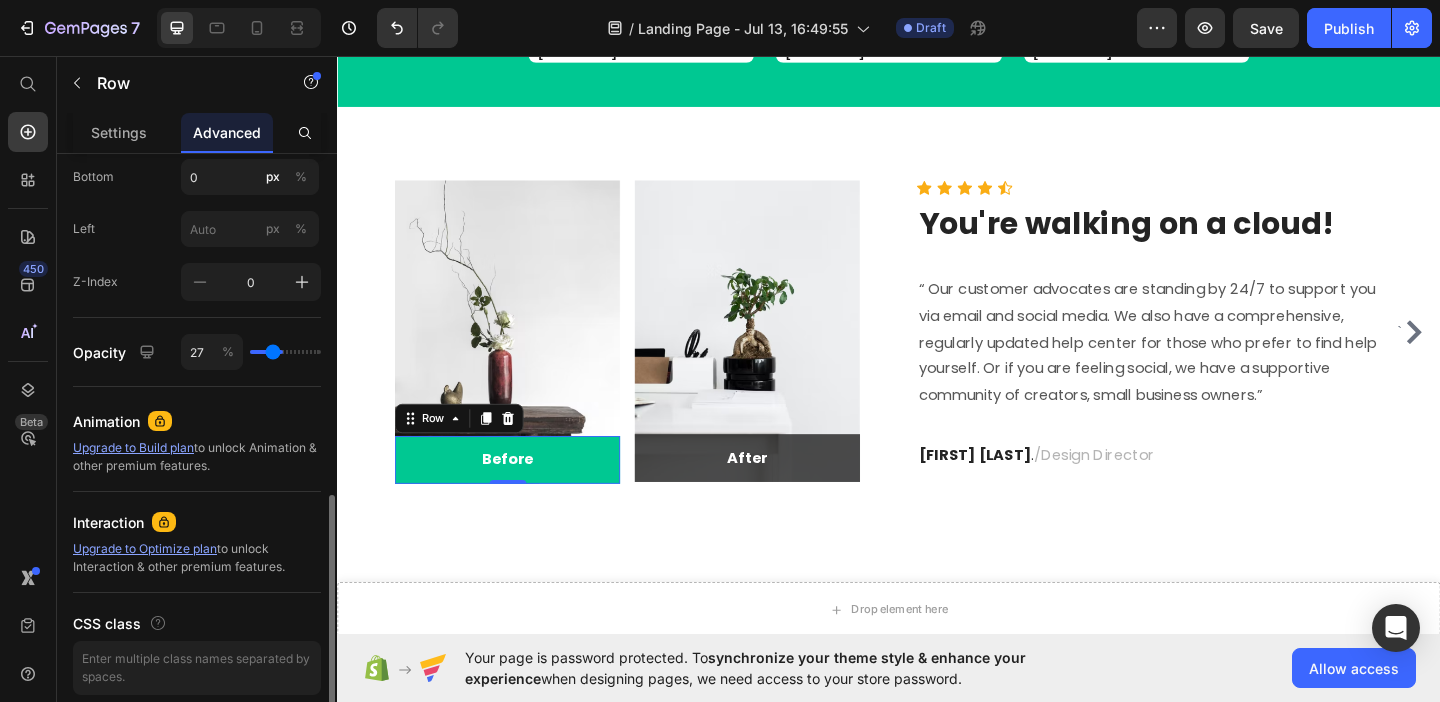 type on "25" 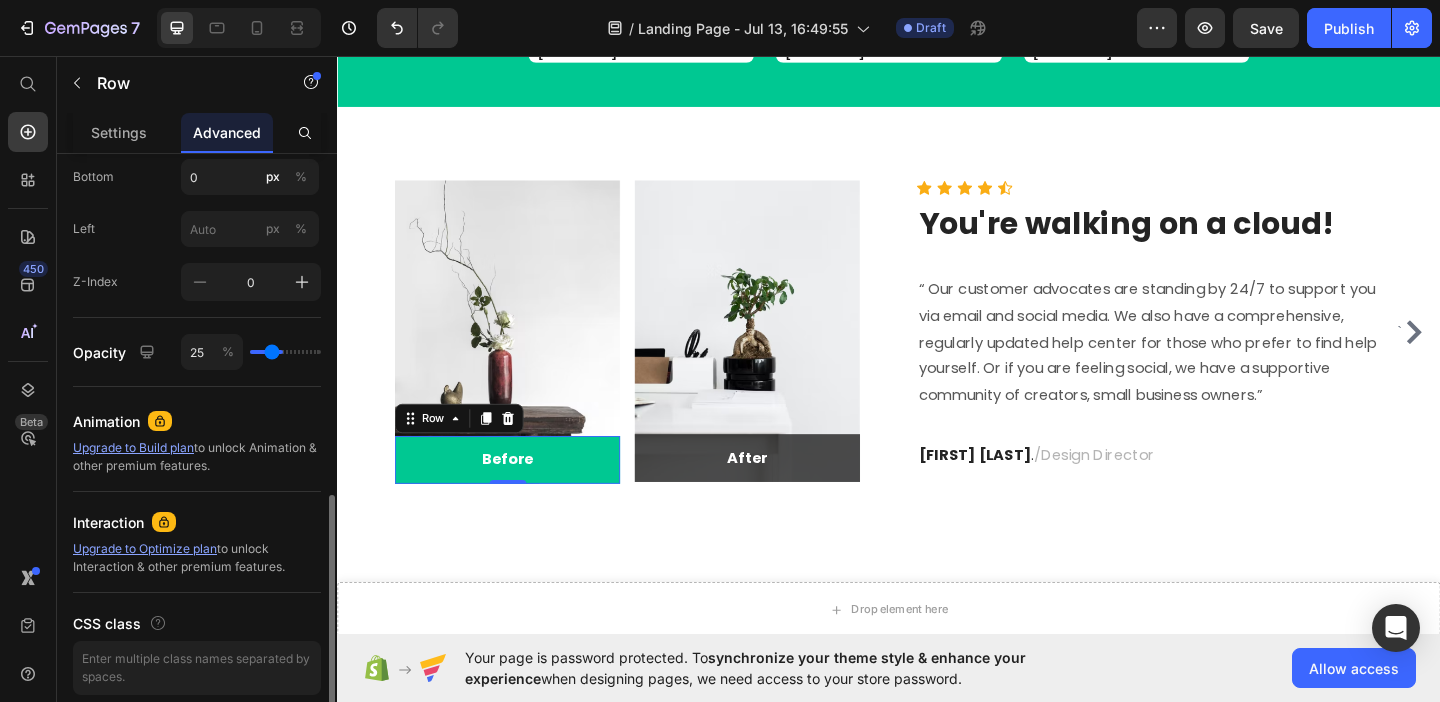 type on "23" 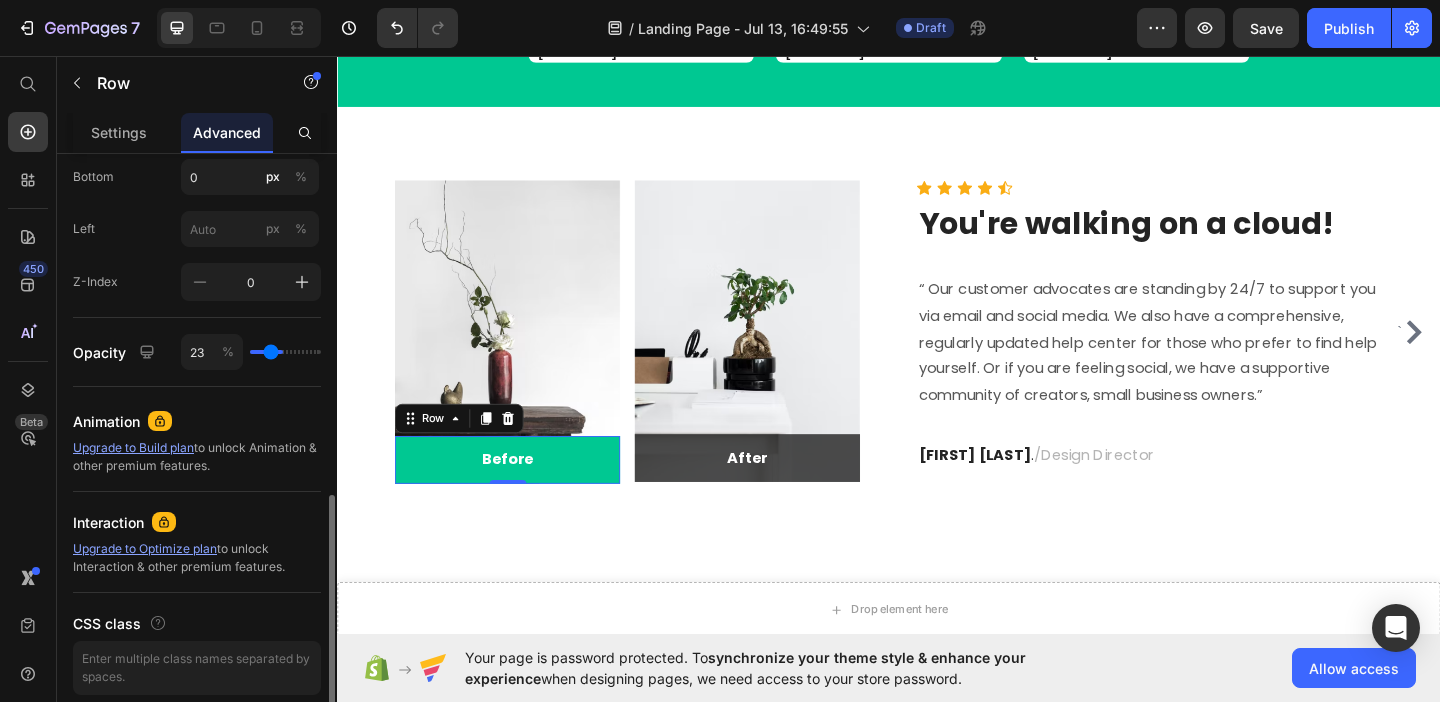 type on "21" 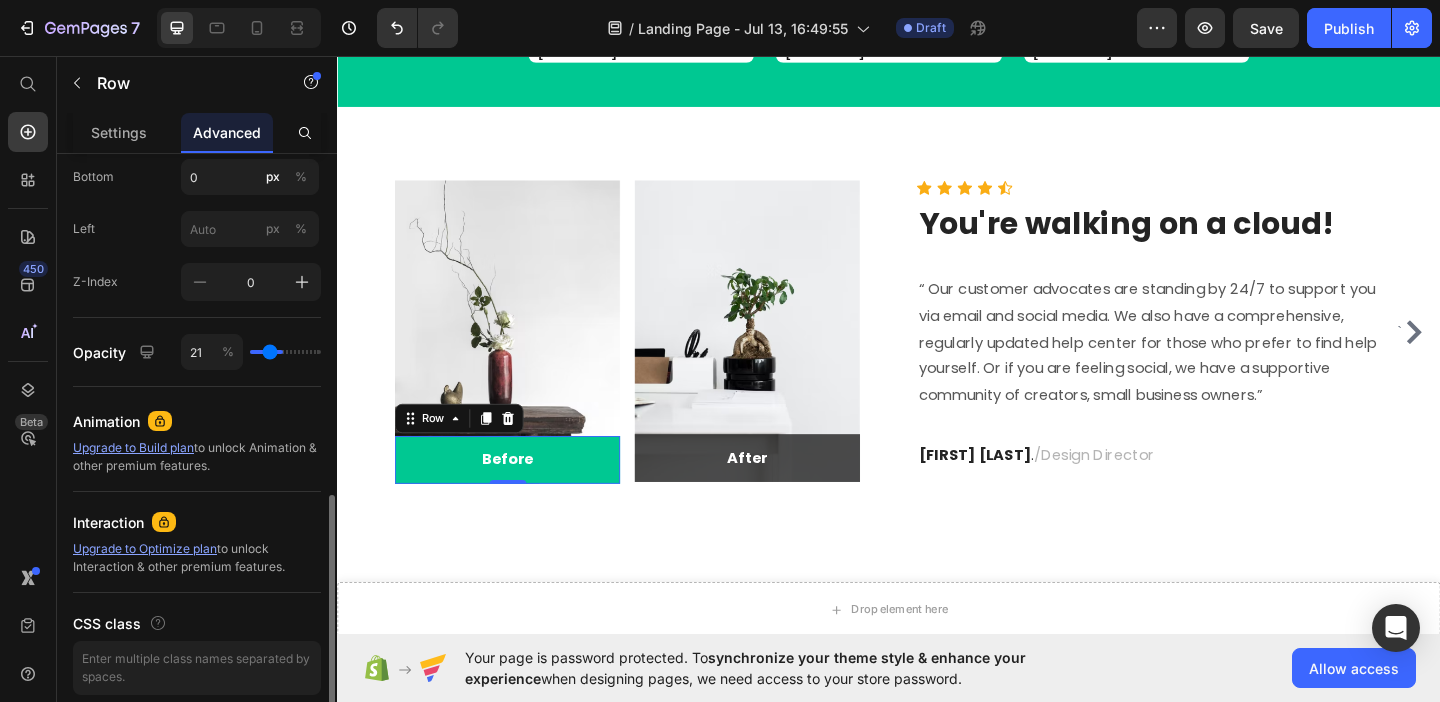 type on "19" 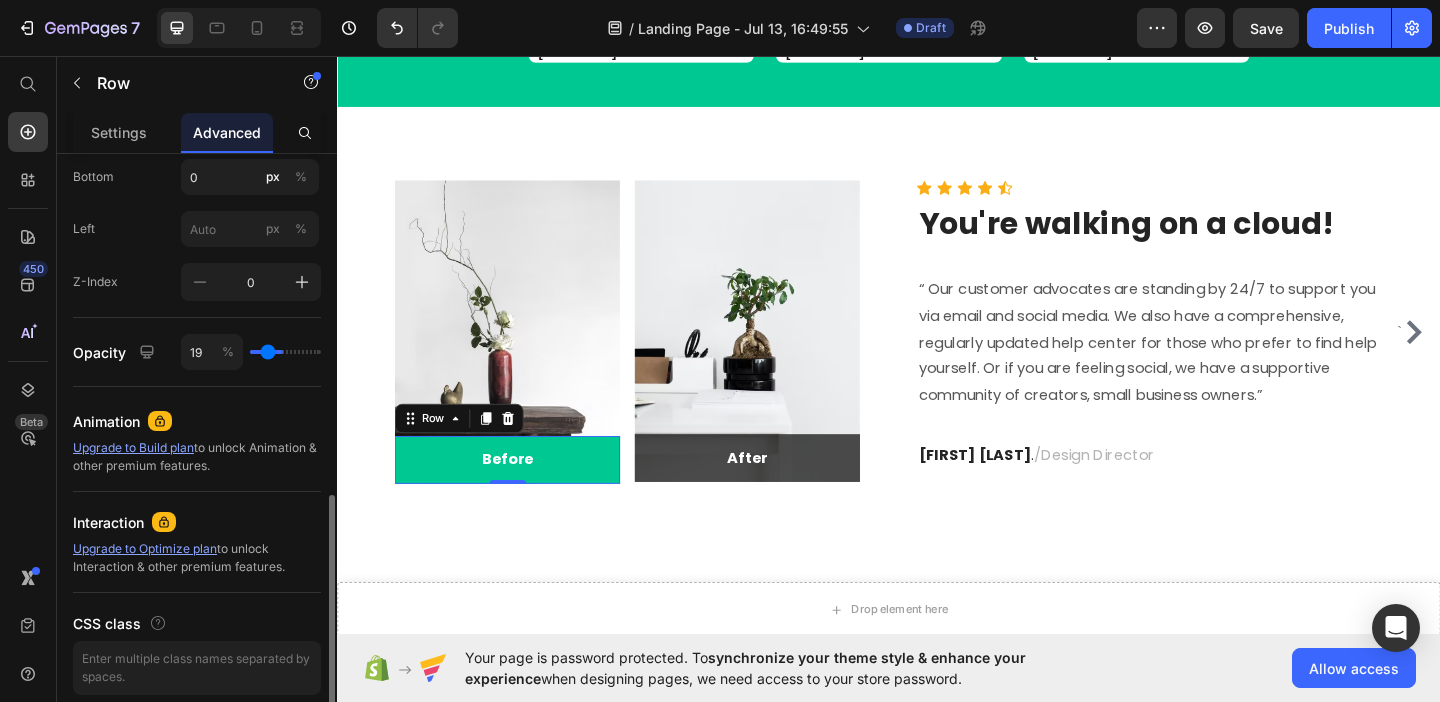 type on "17" 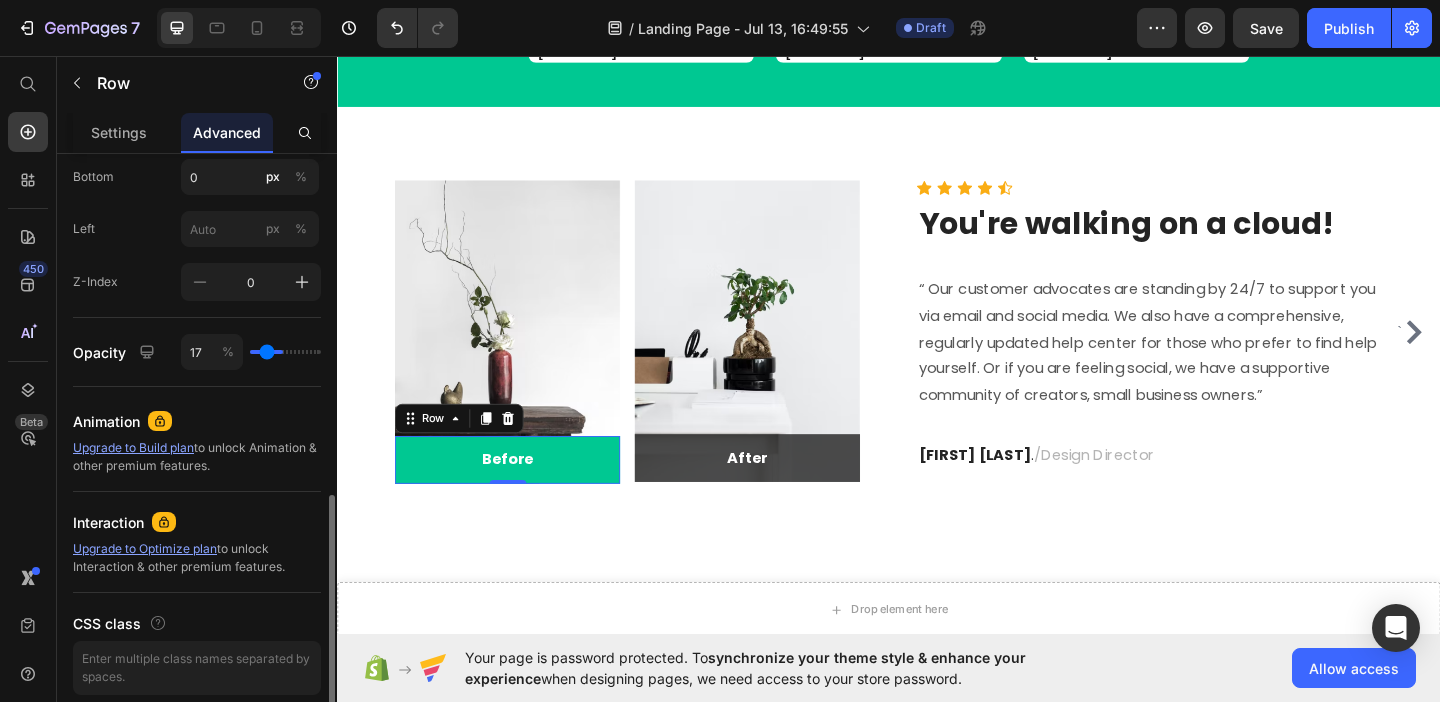type on "16" 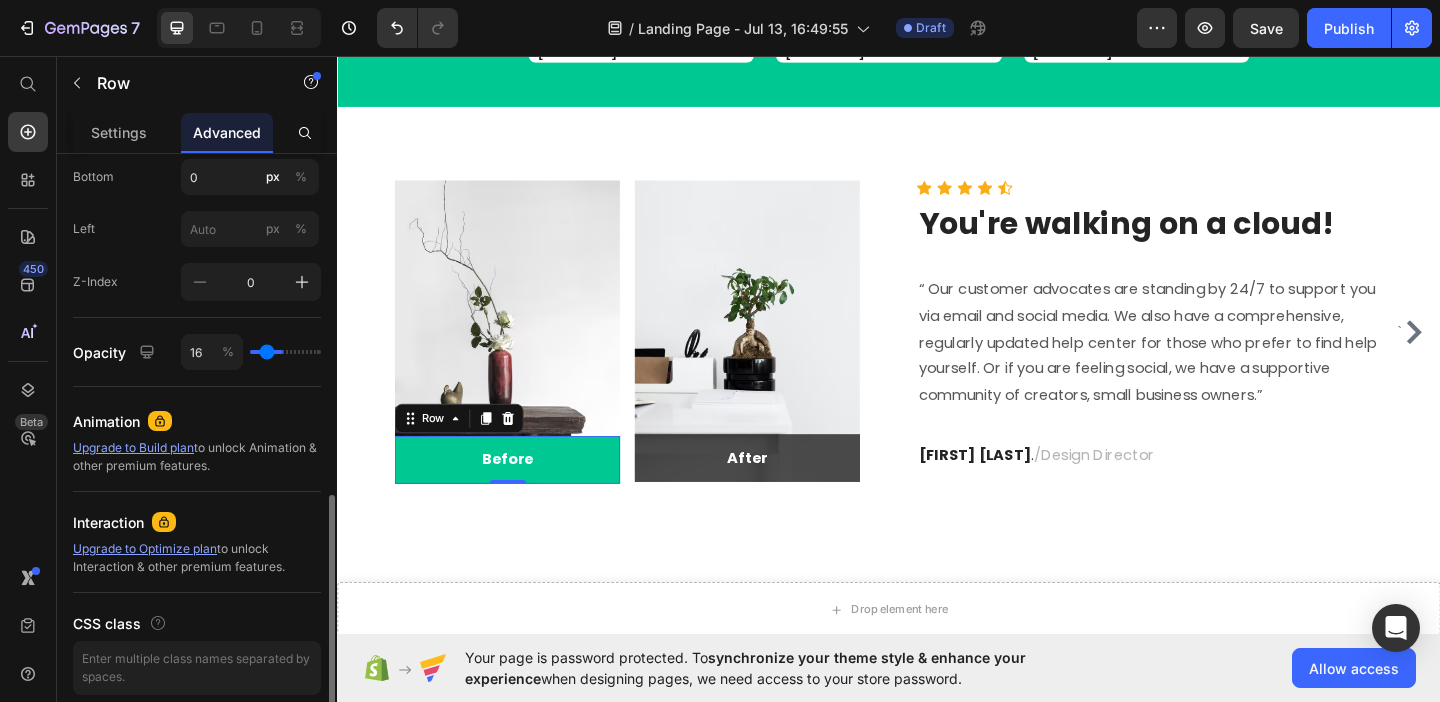 type on "14" 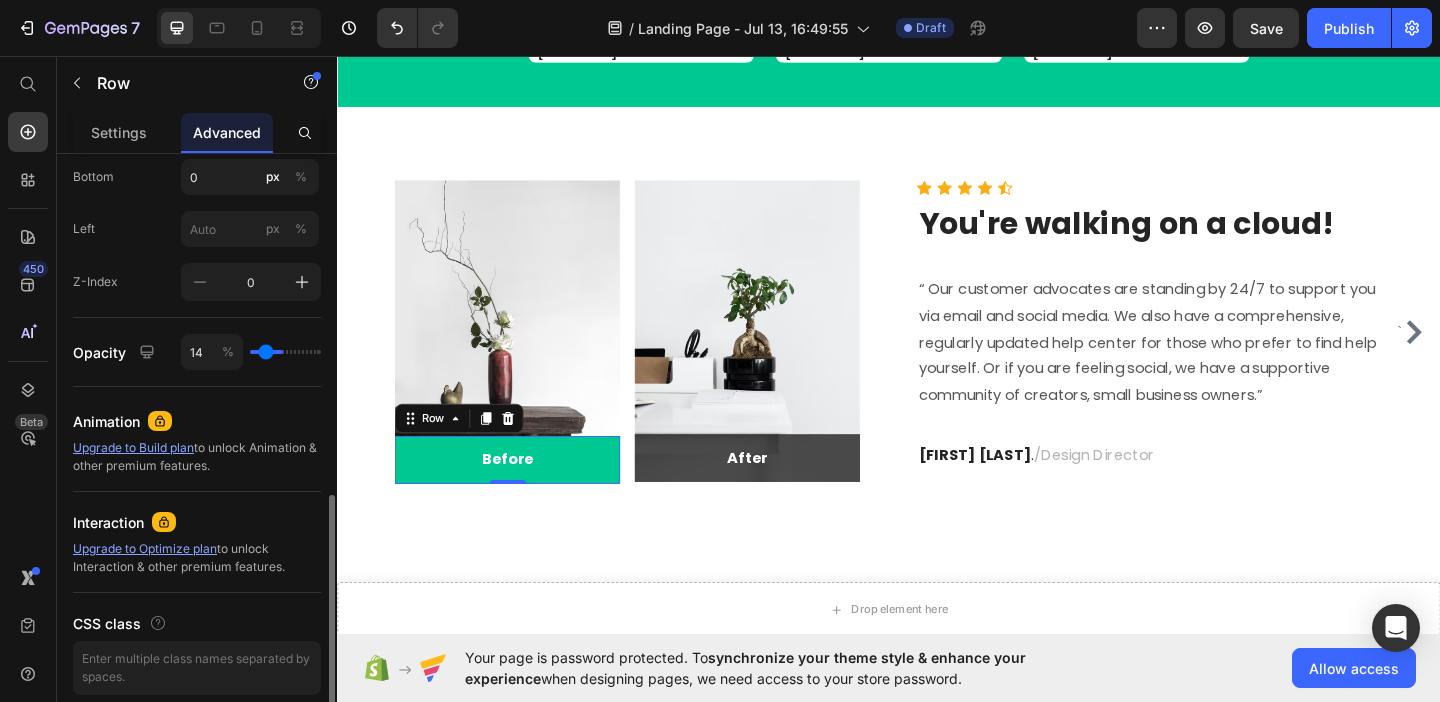 type on "12" 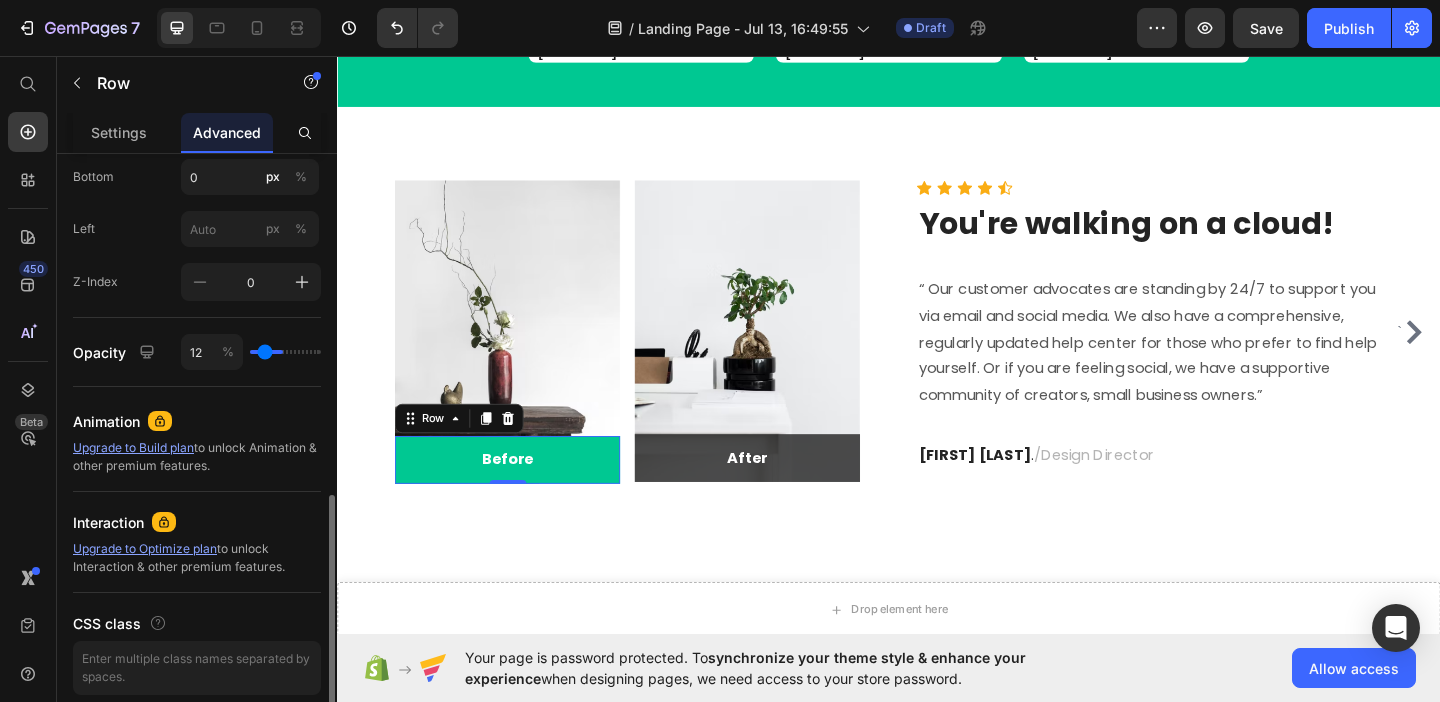type on "9" 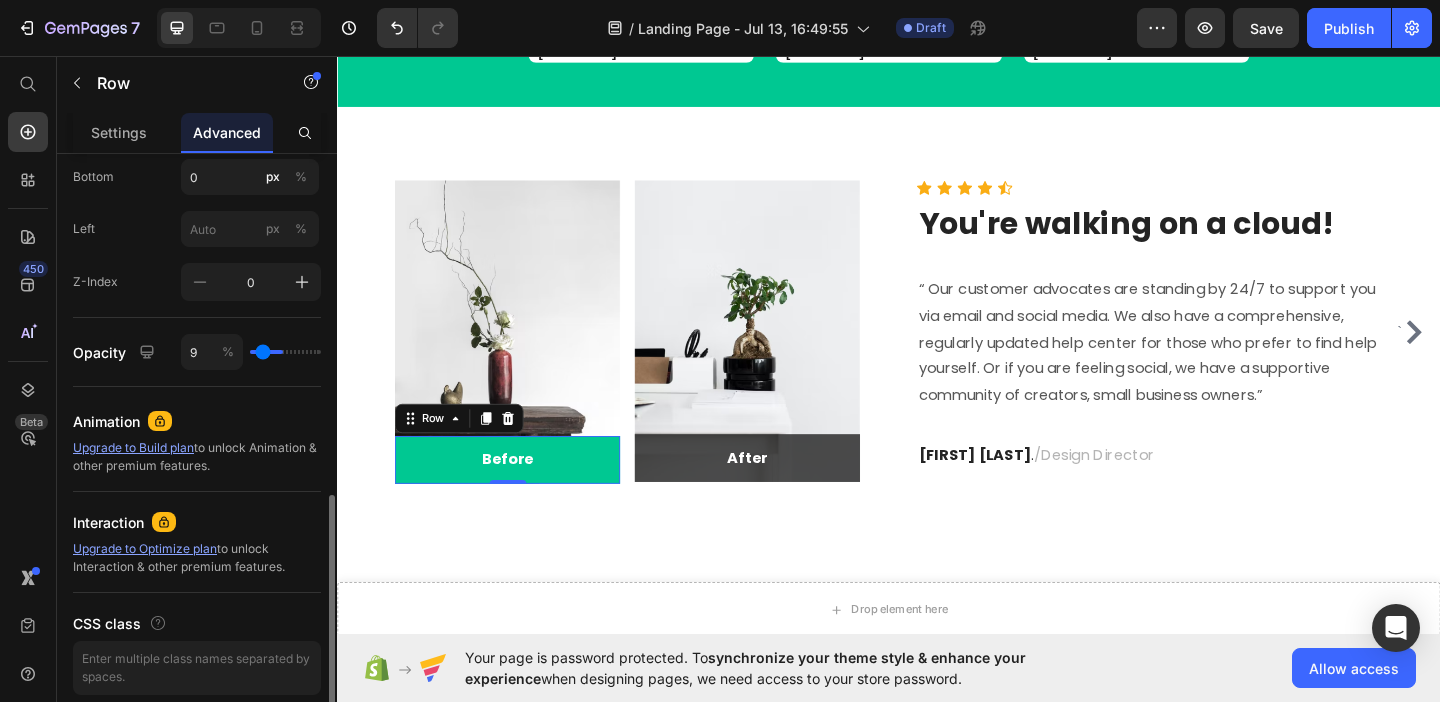 type on "7" 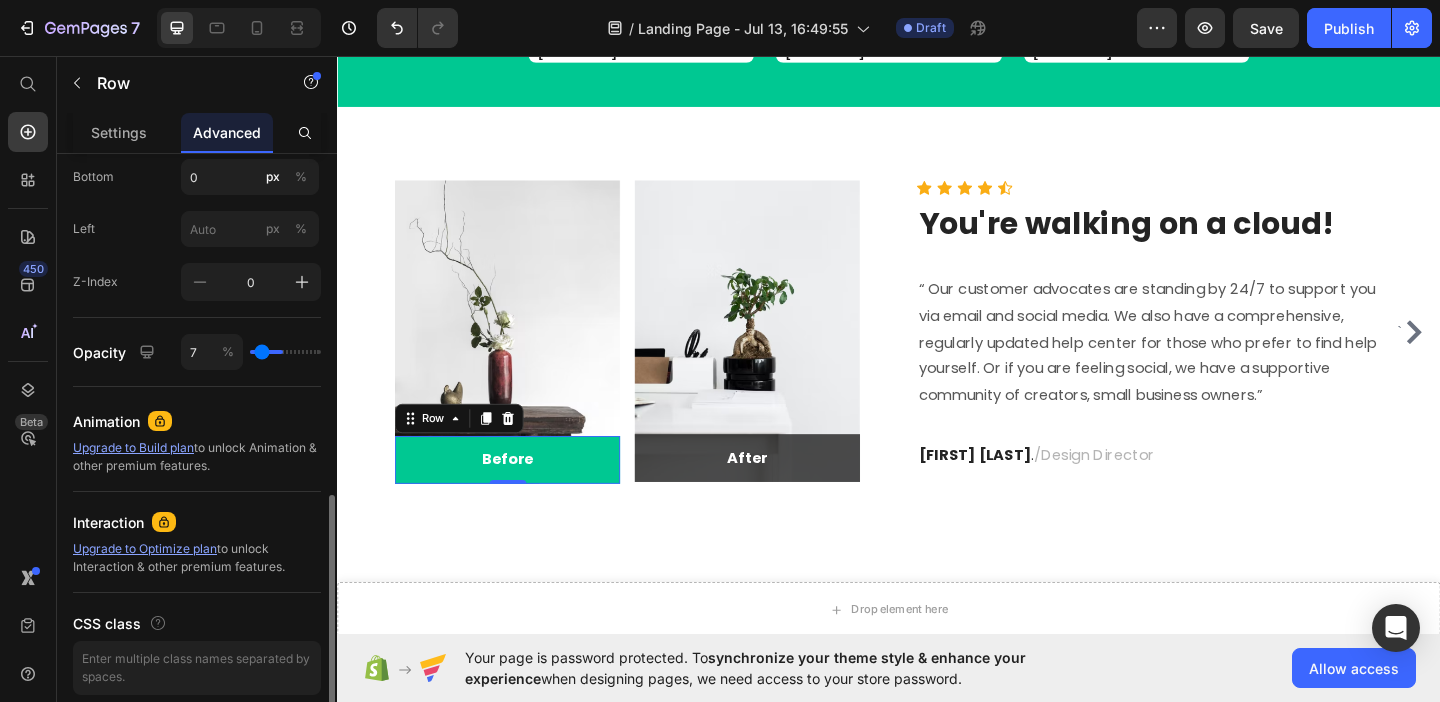 type on "5" 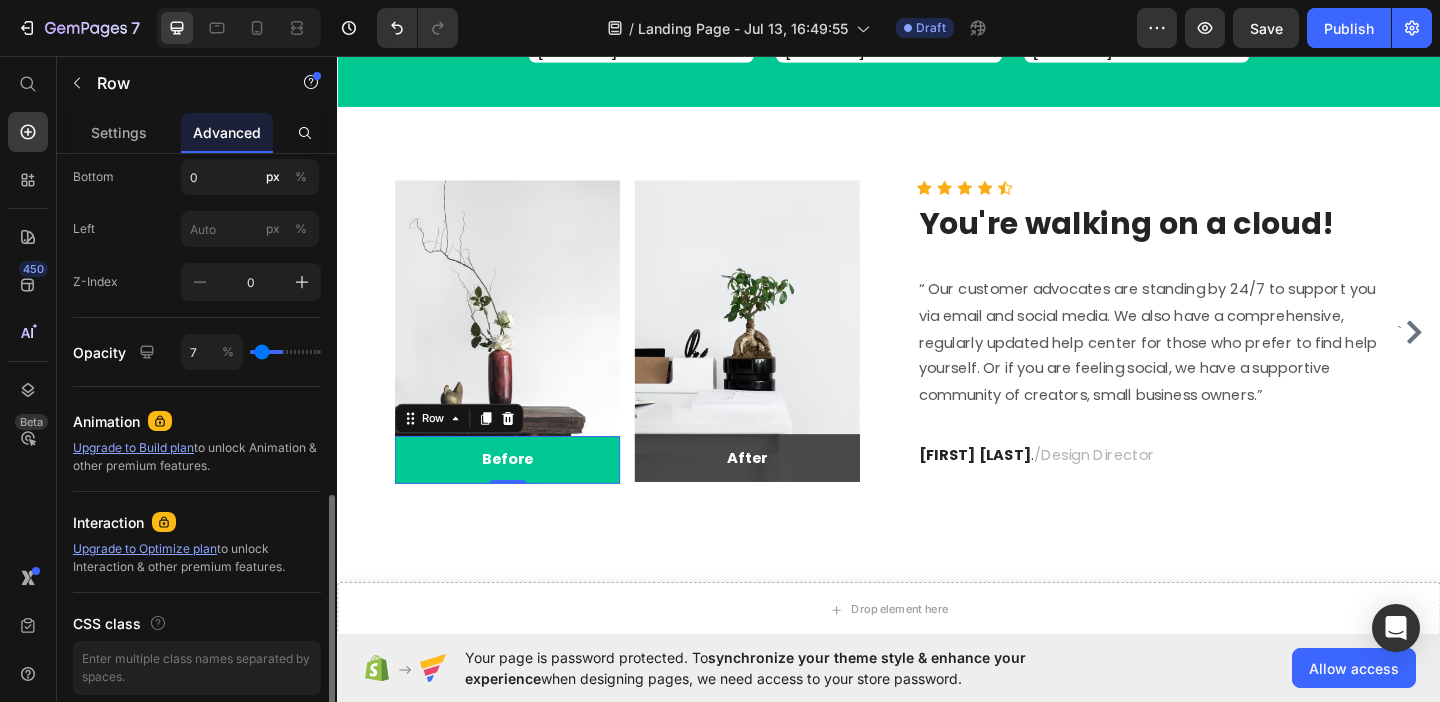 type on "5" 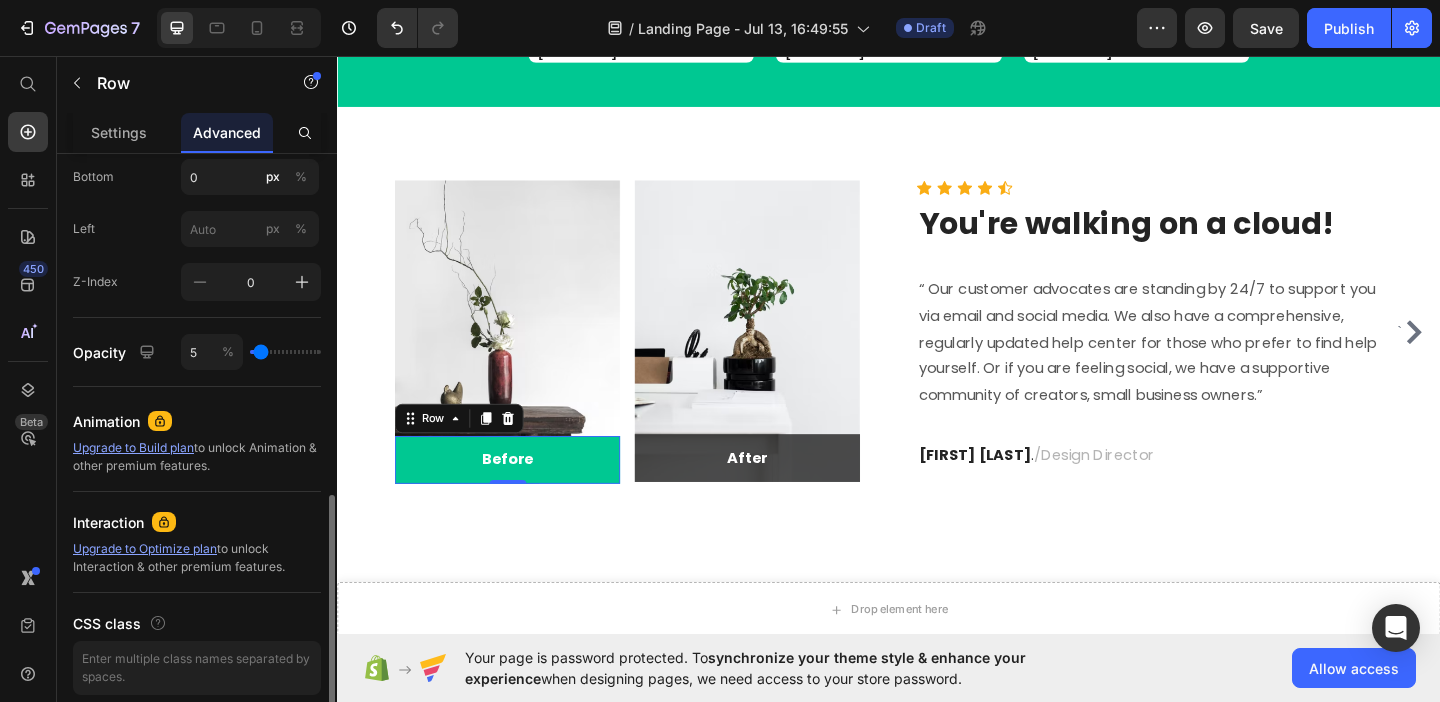 type on "3" 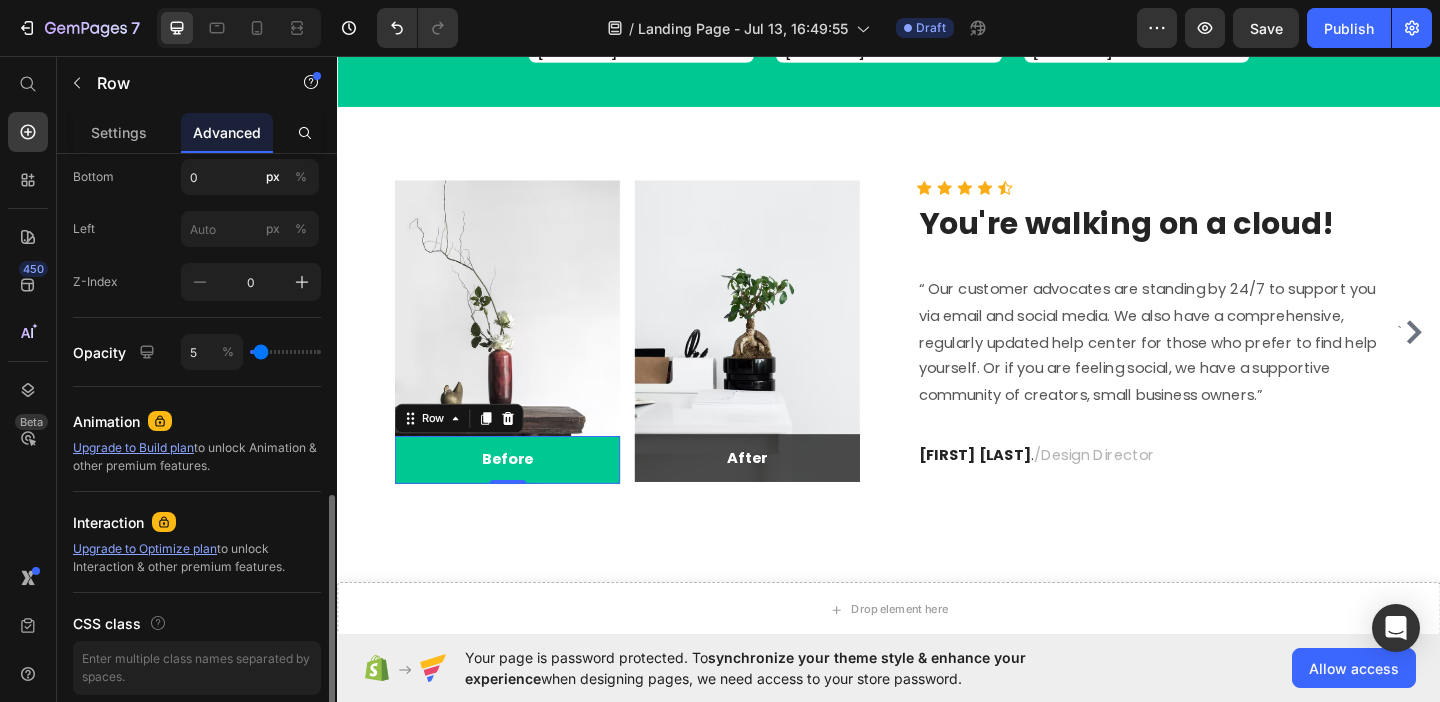type on "3" 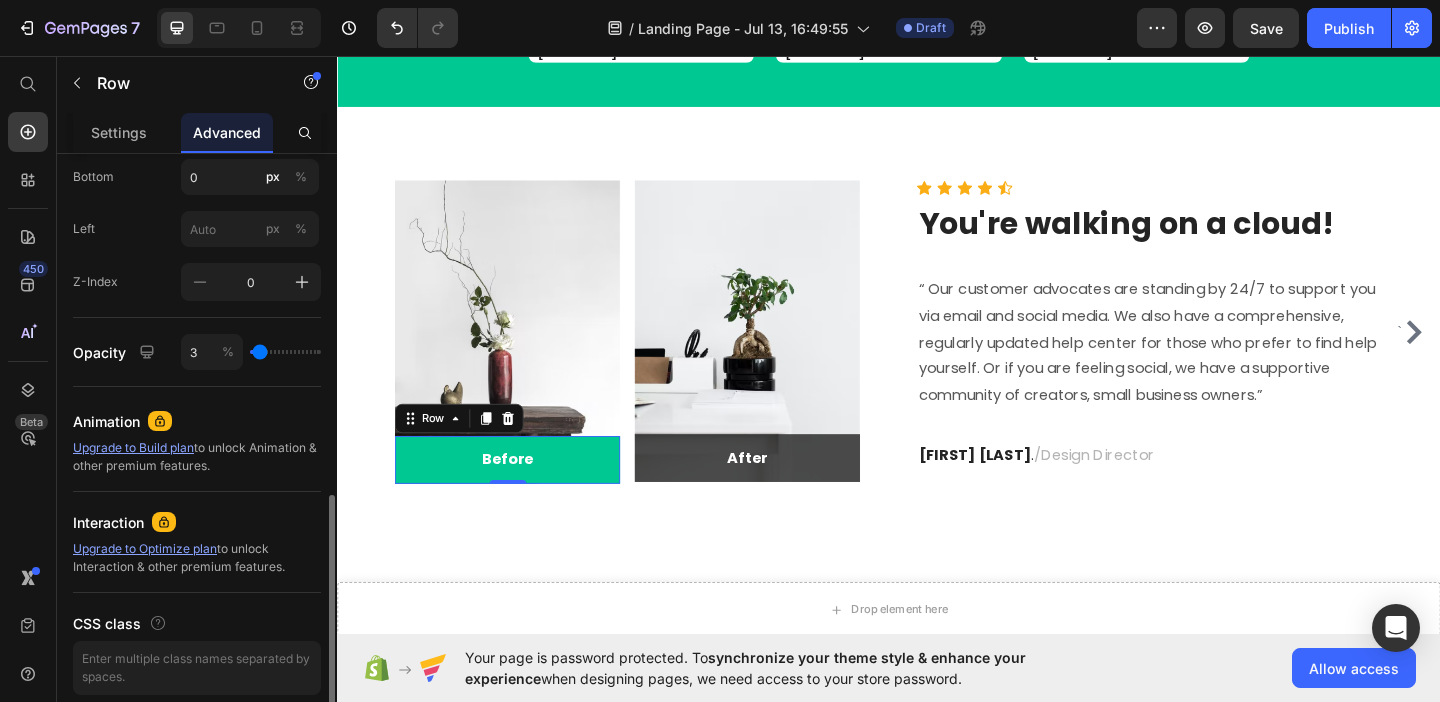 type on "0" 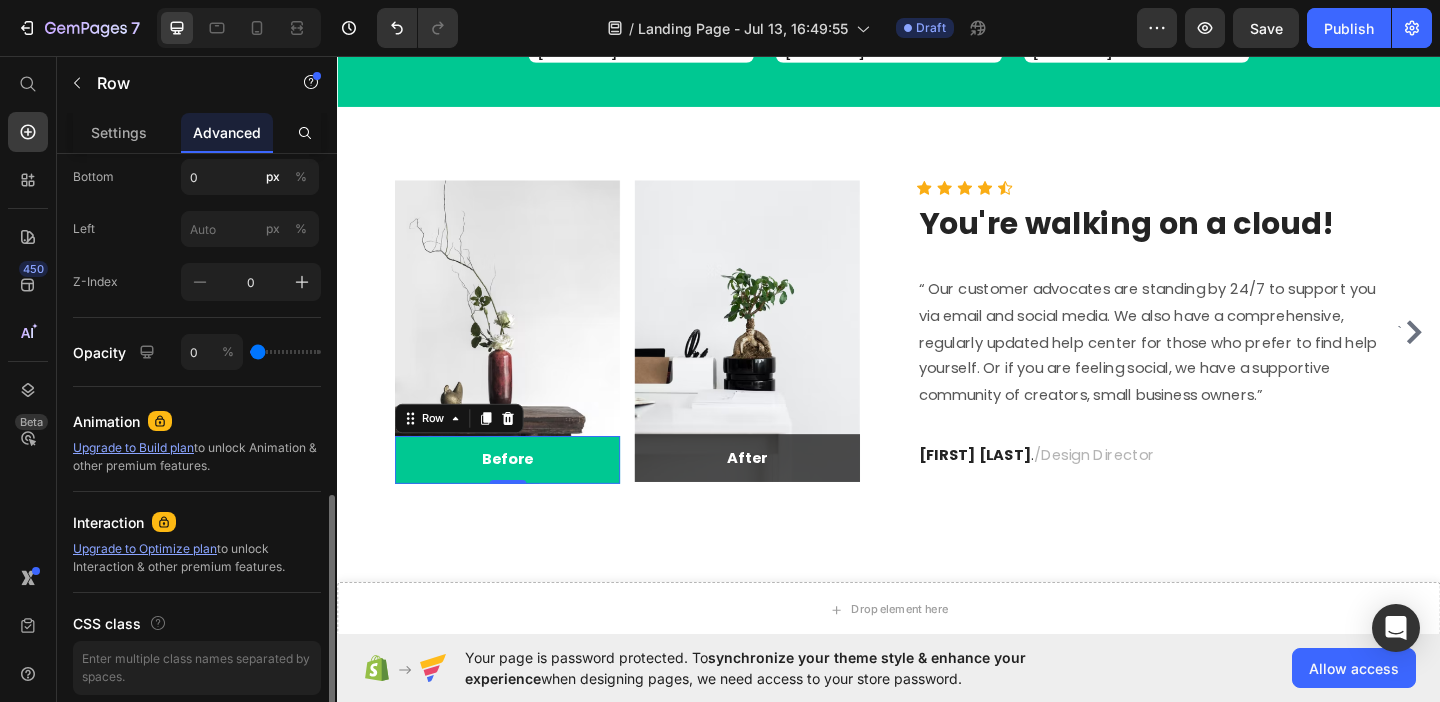 drag, startPoint x: 310, startPoint y: 356, endPoint x: 247, endPoint y: 353, distance: 63.07139 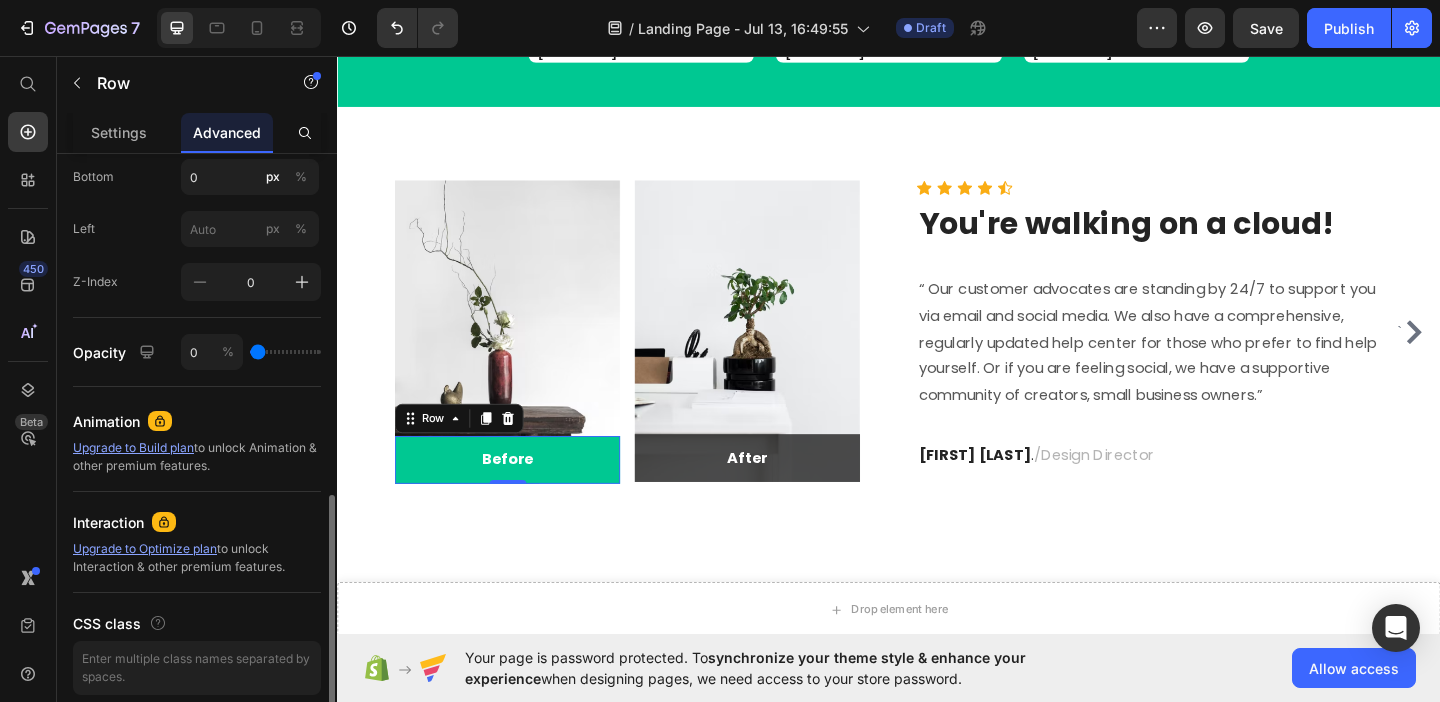 type on "0" 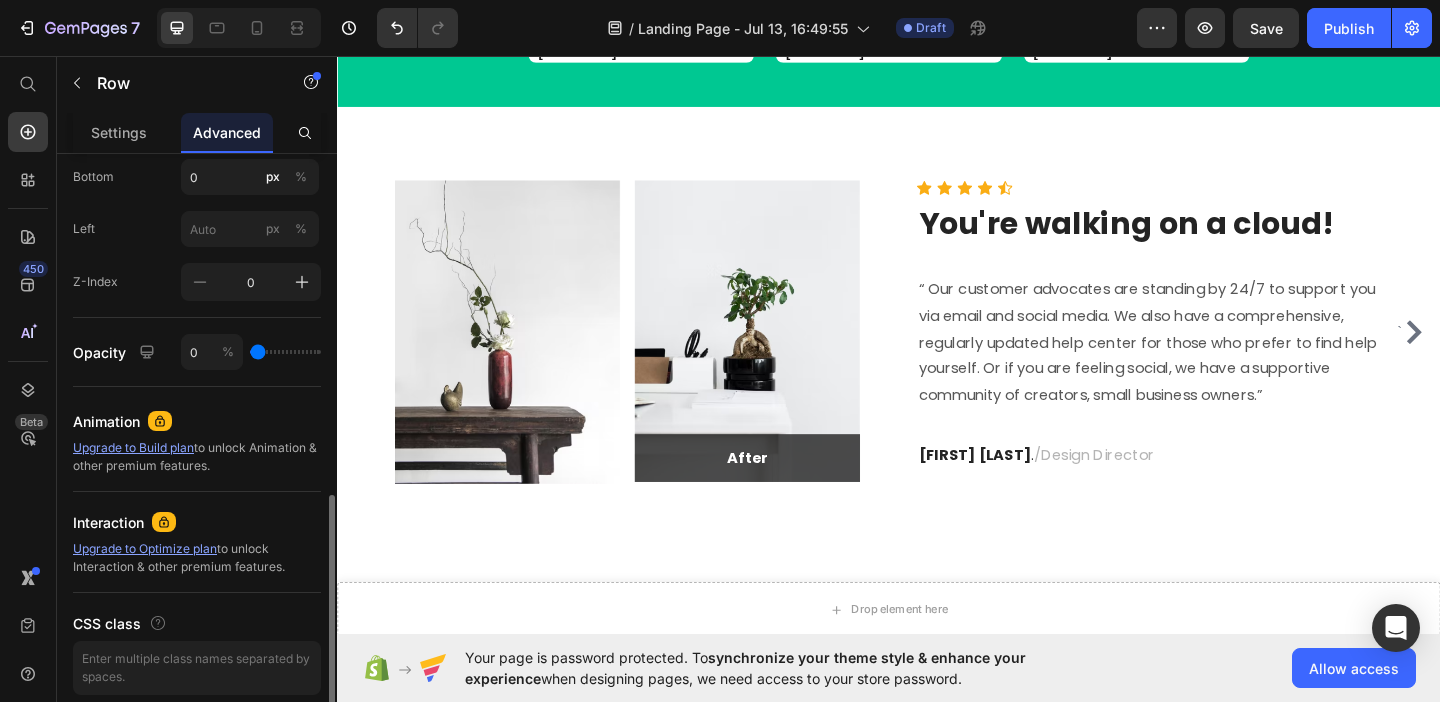 type on "3" 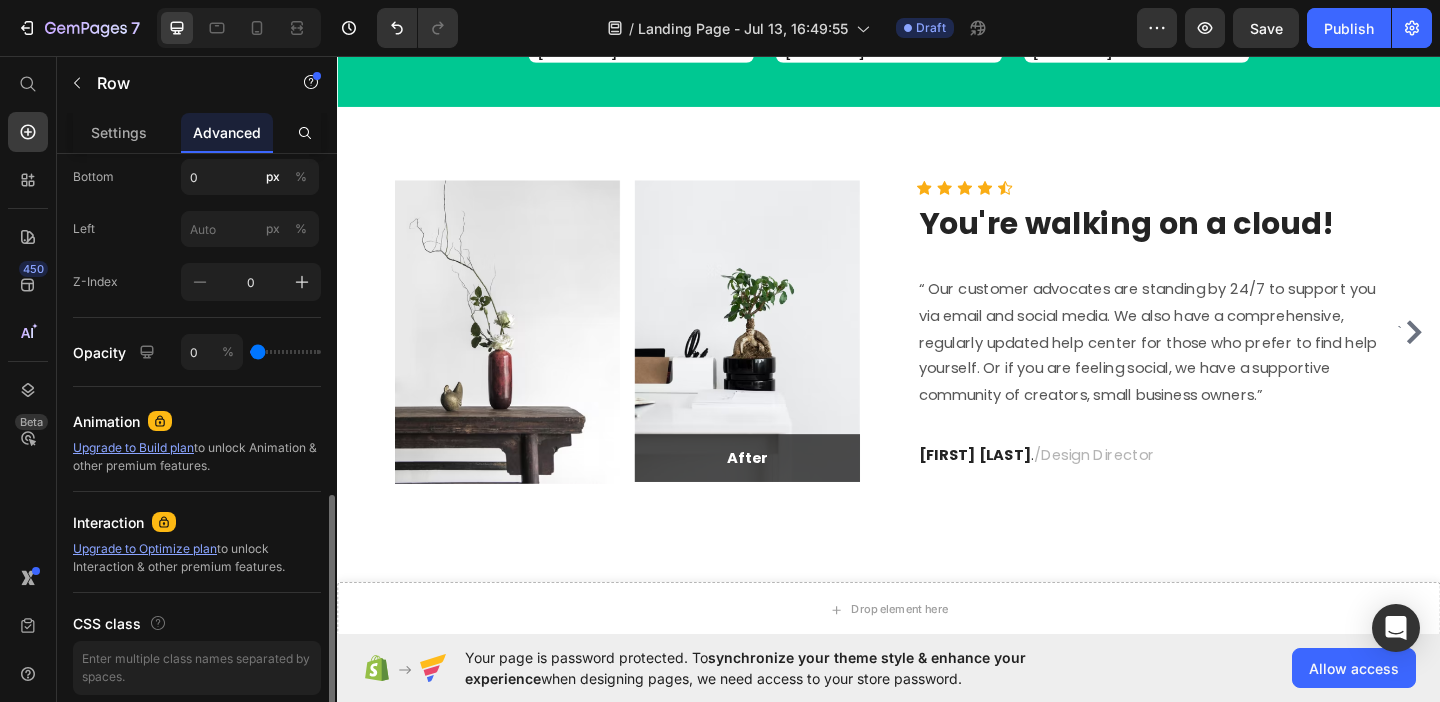 type on "3" 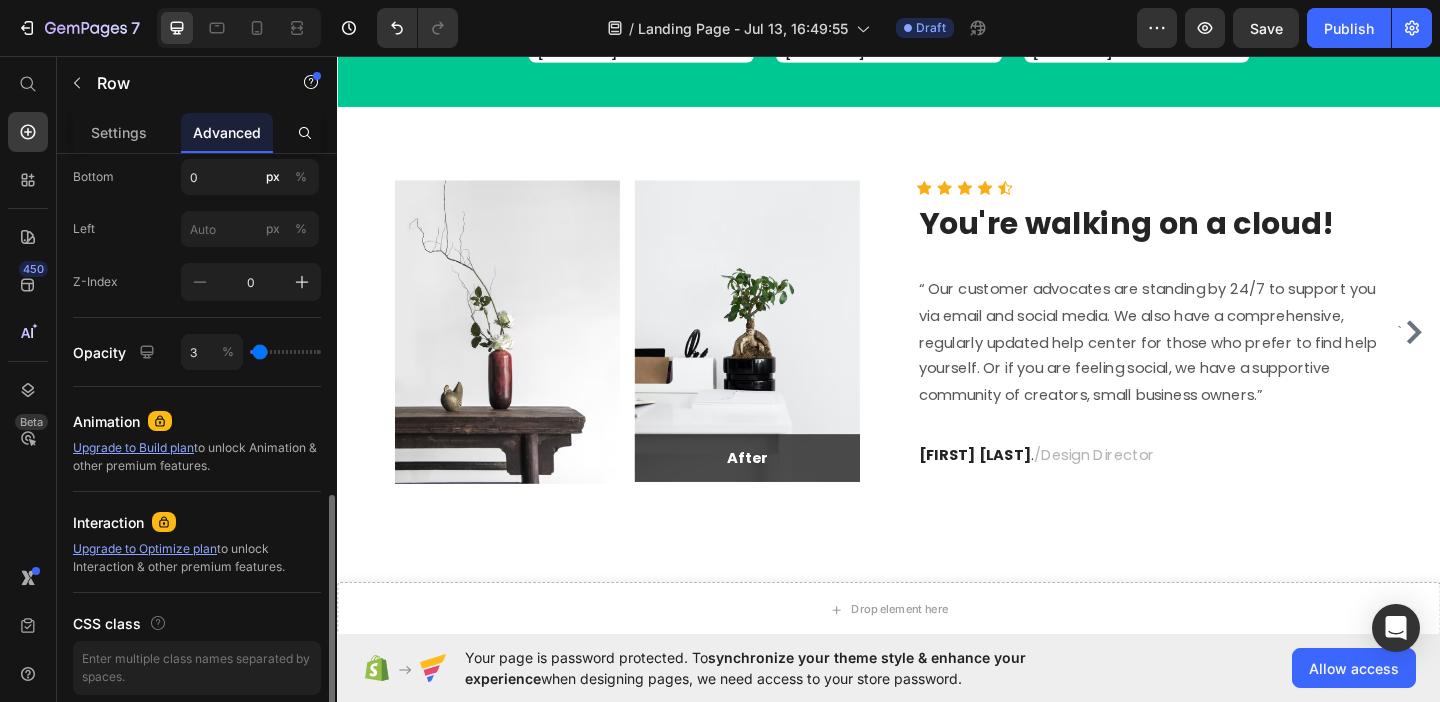 type on "11" 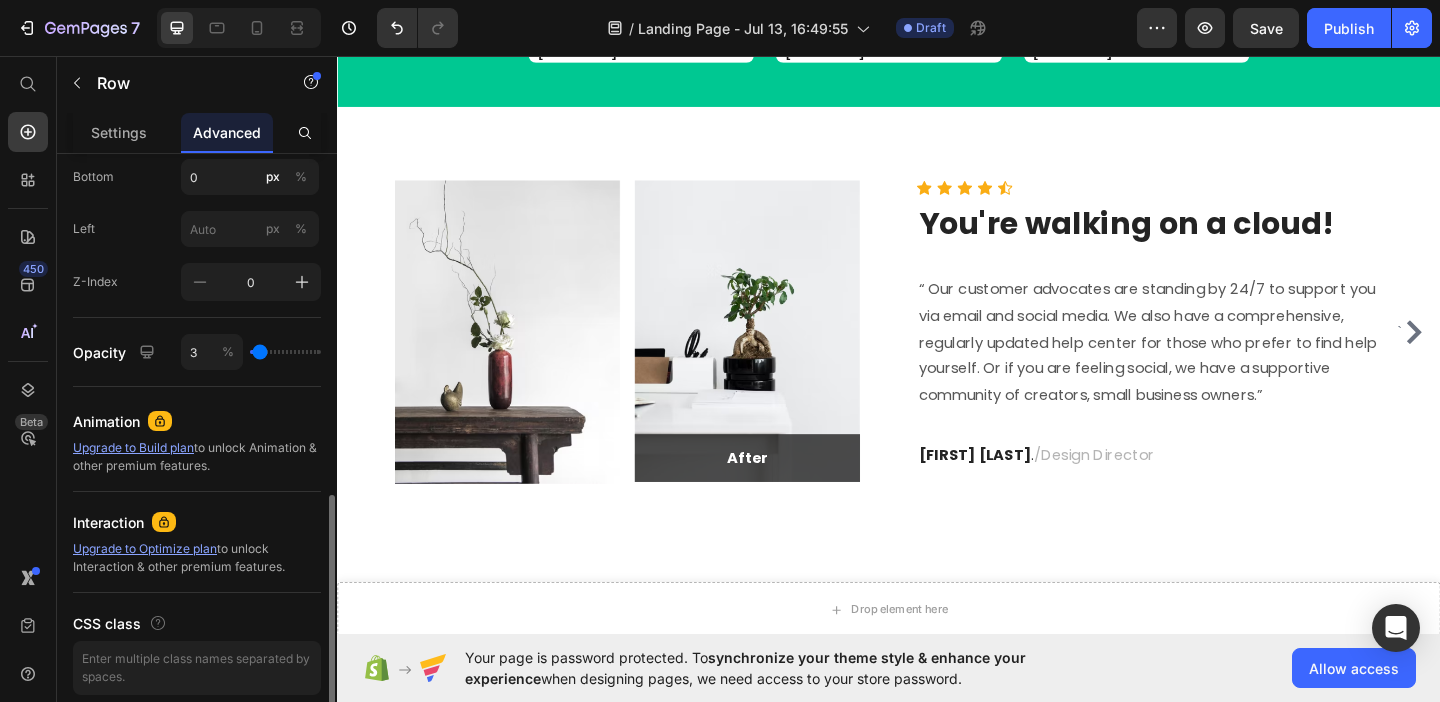 type on "11" 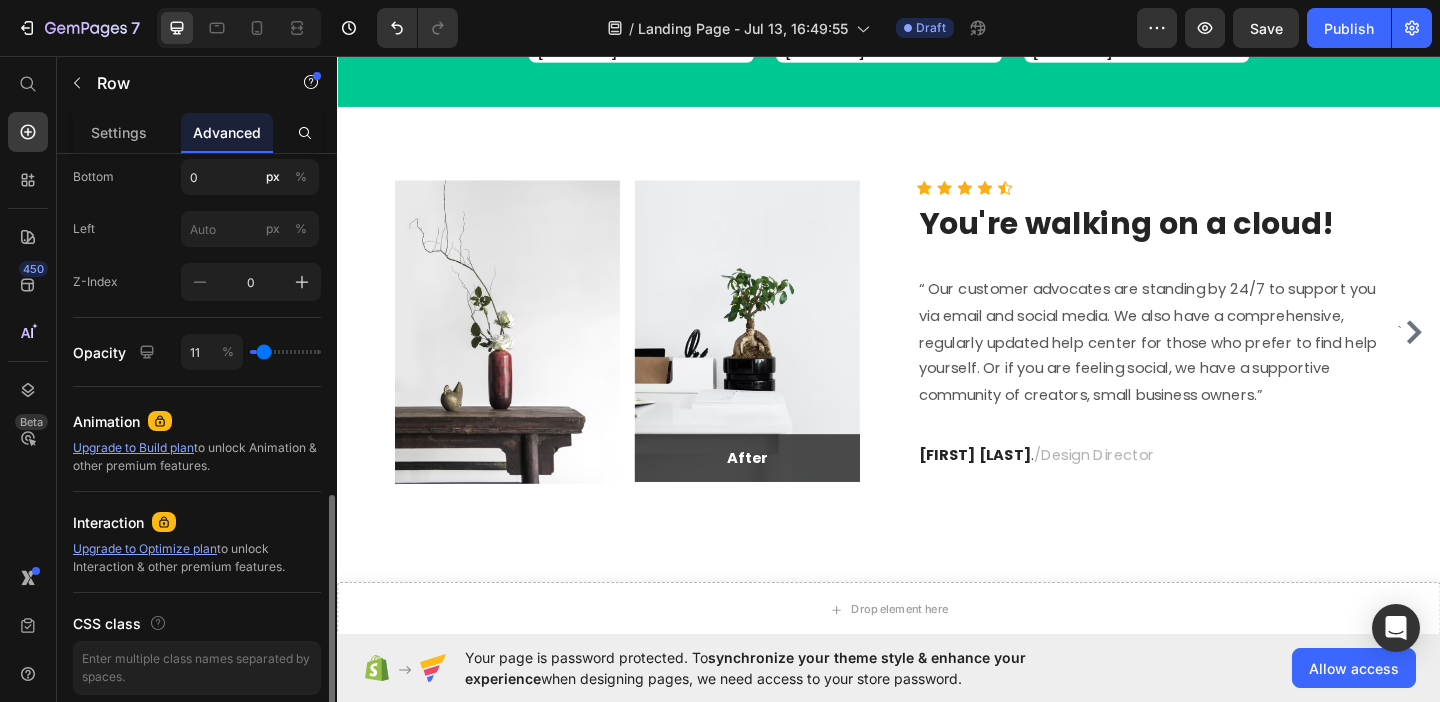type on "26" 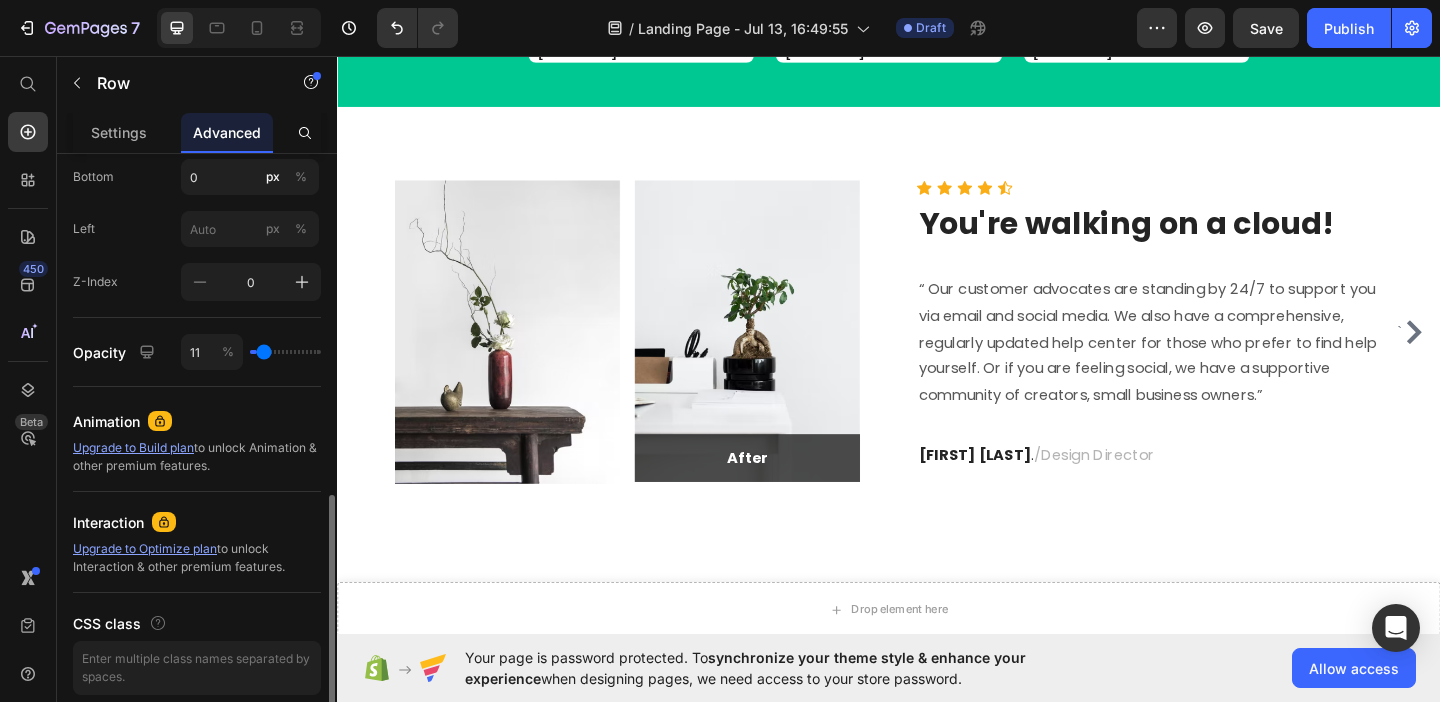type on "26" 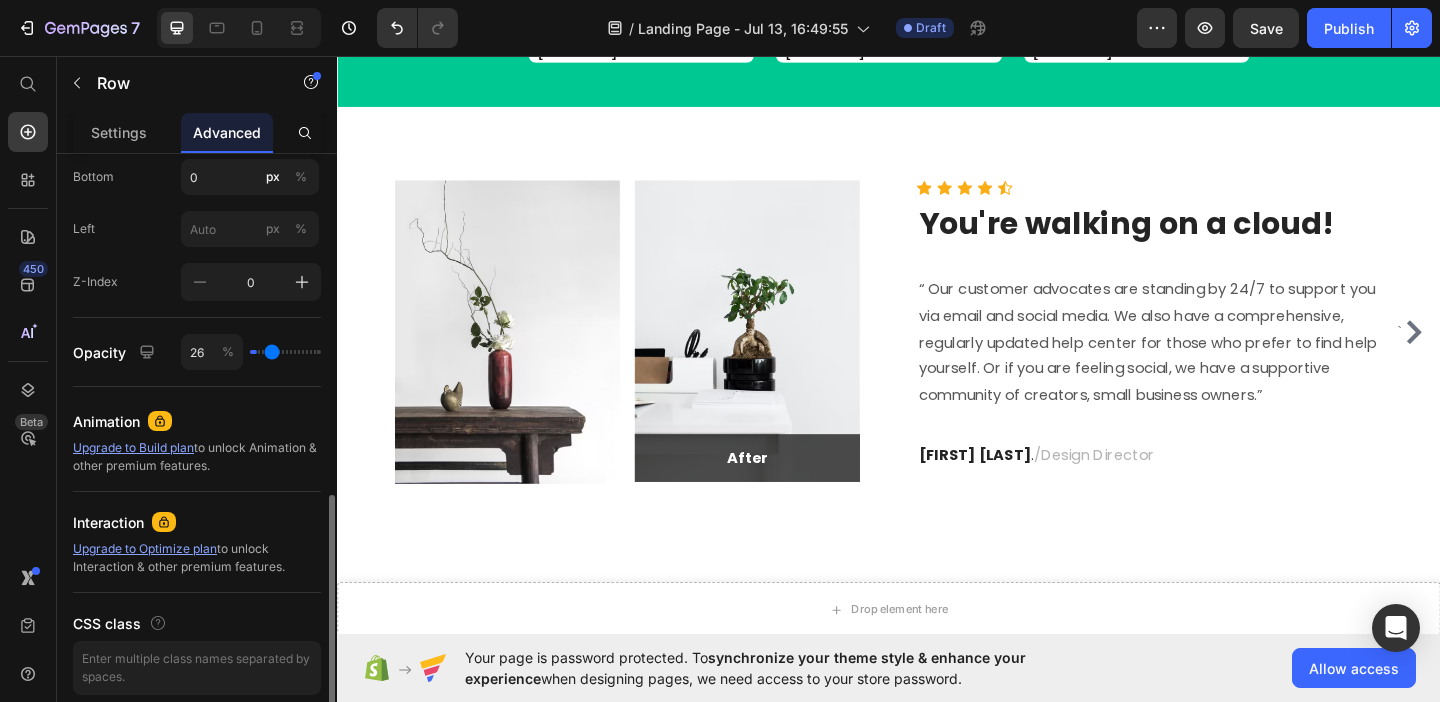 type on "45" 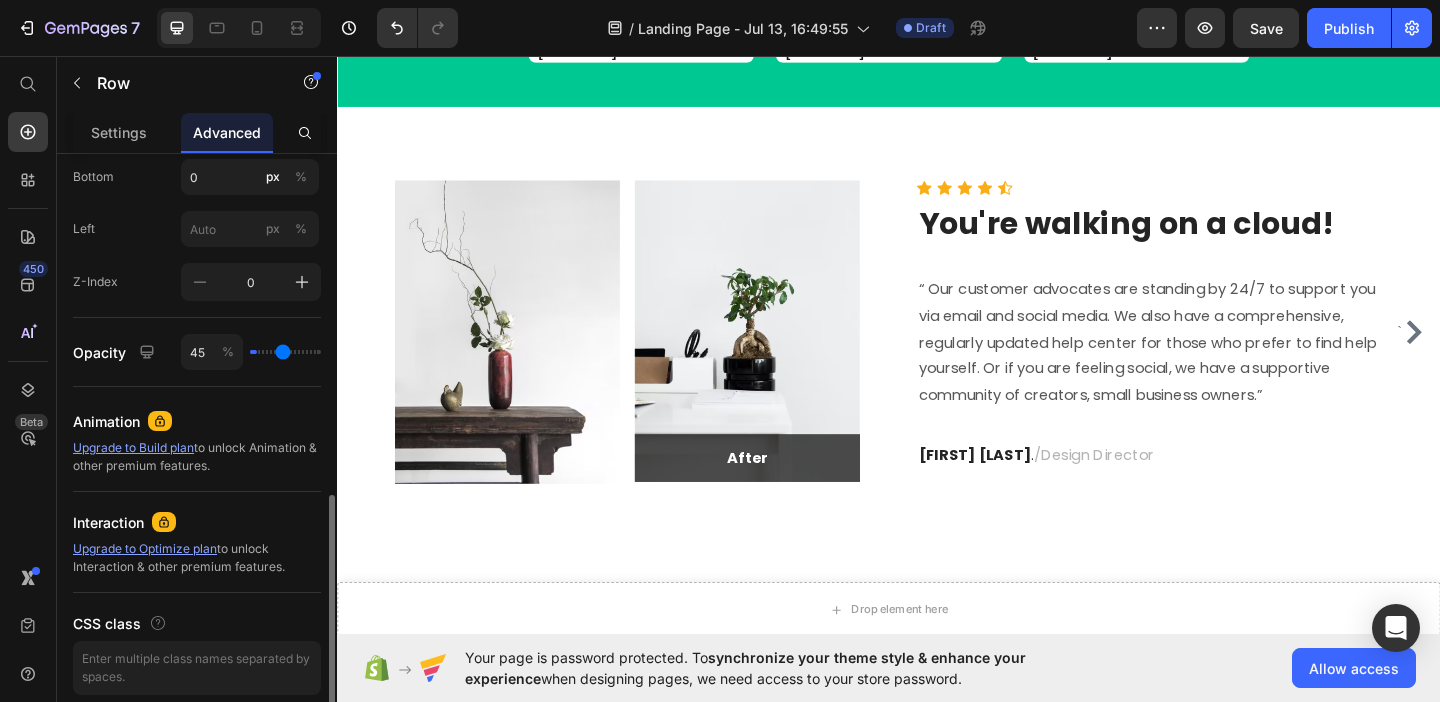 type on "64" 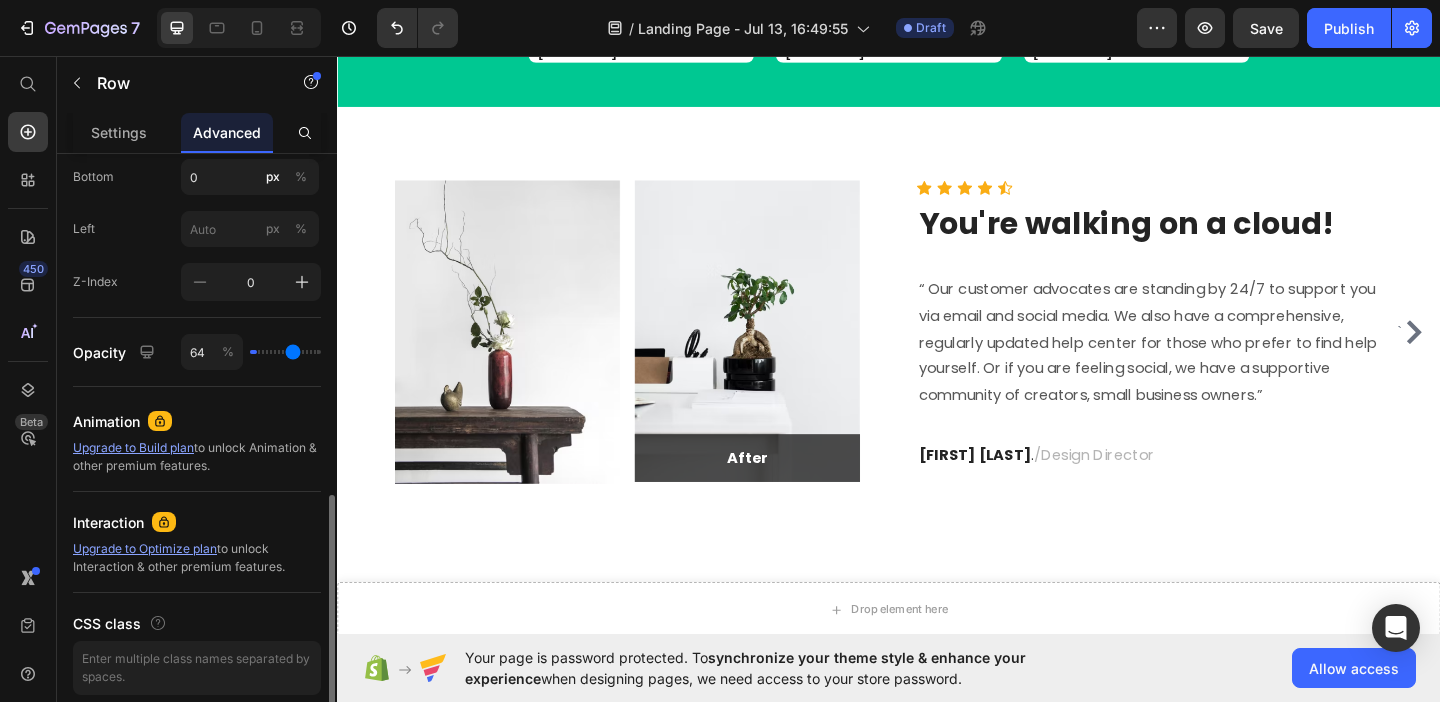type on "80" 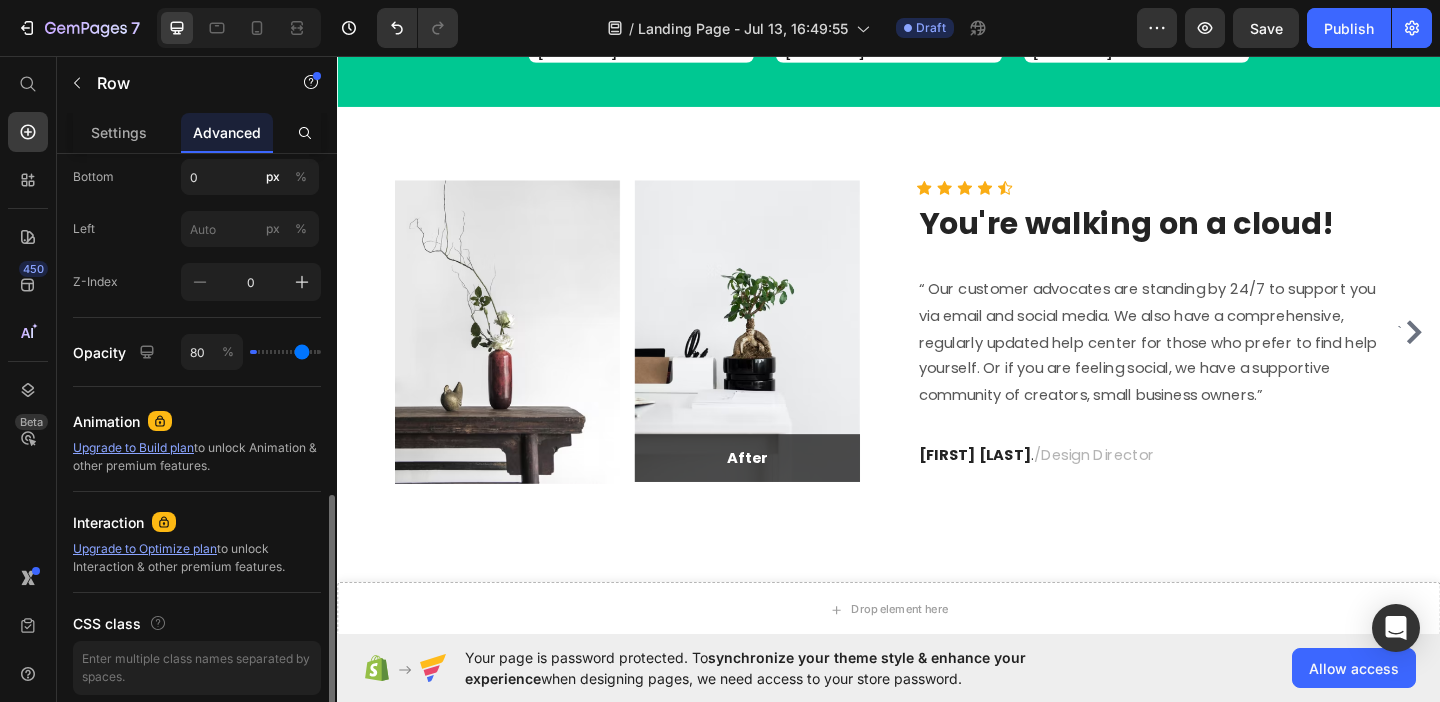 type on "93" 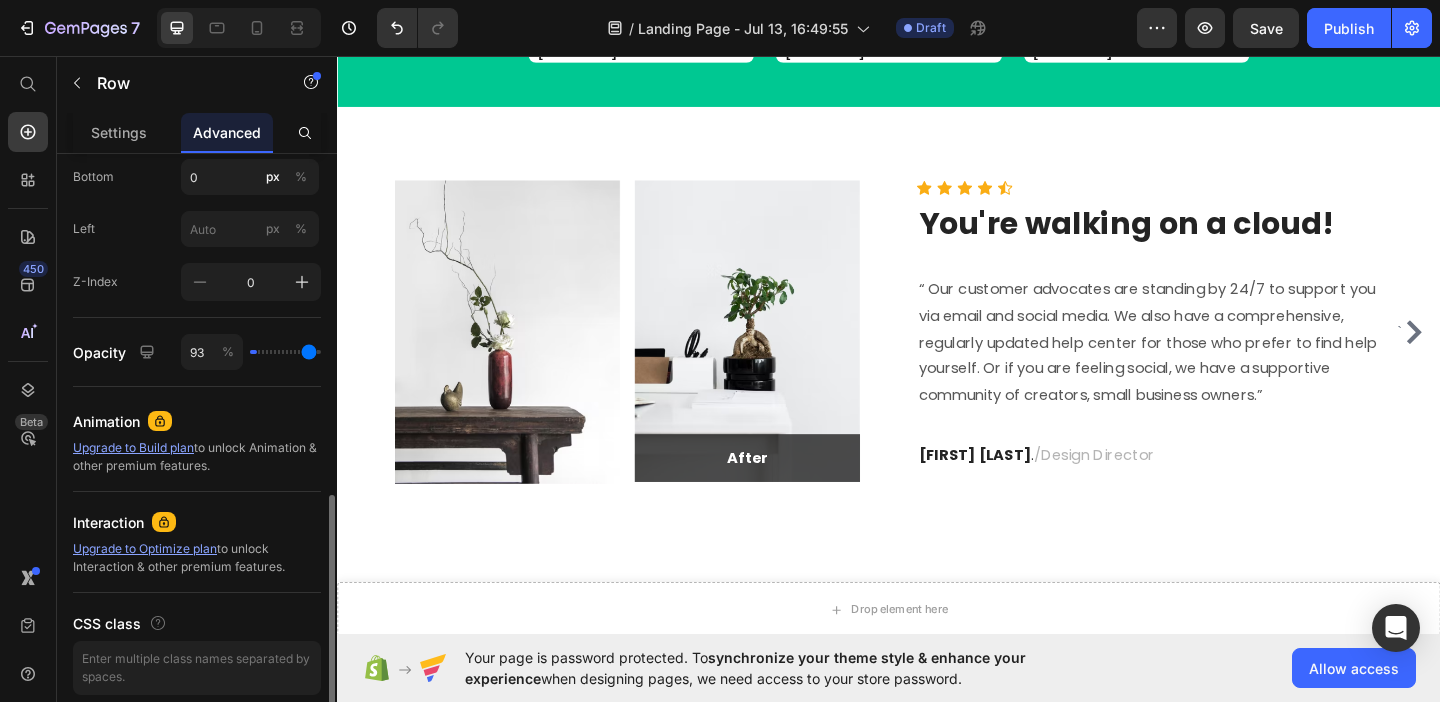 type on "100" 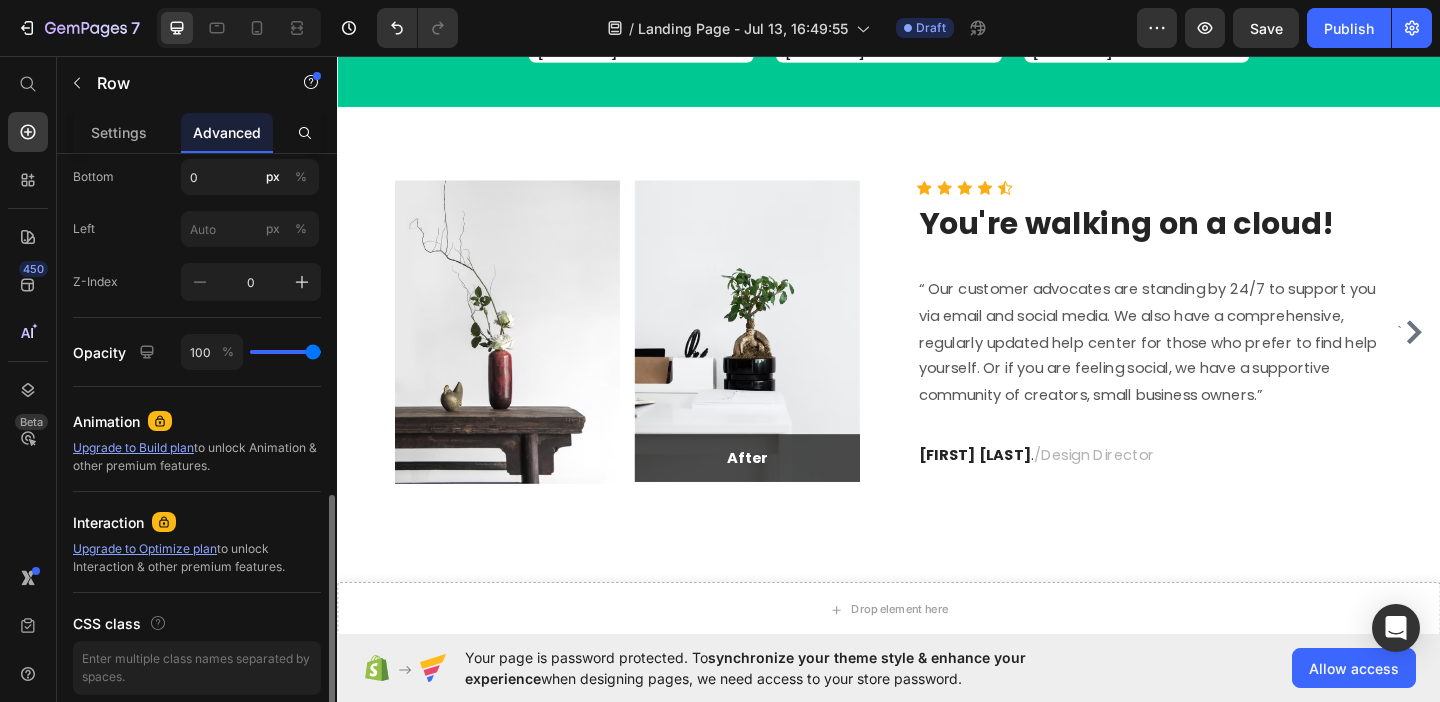 type on "100" 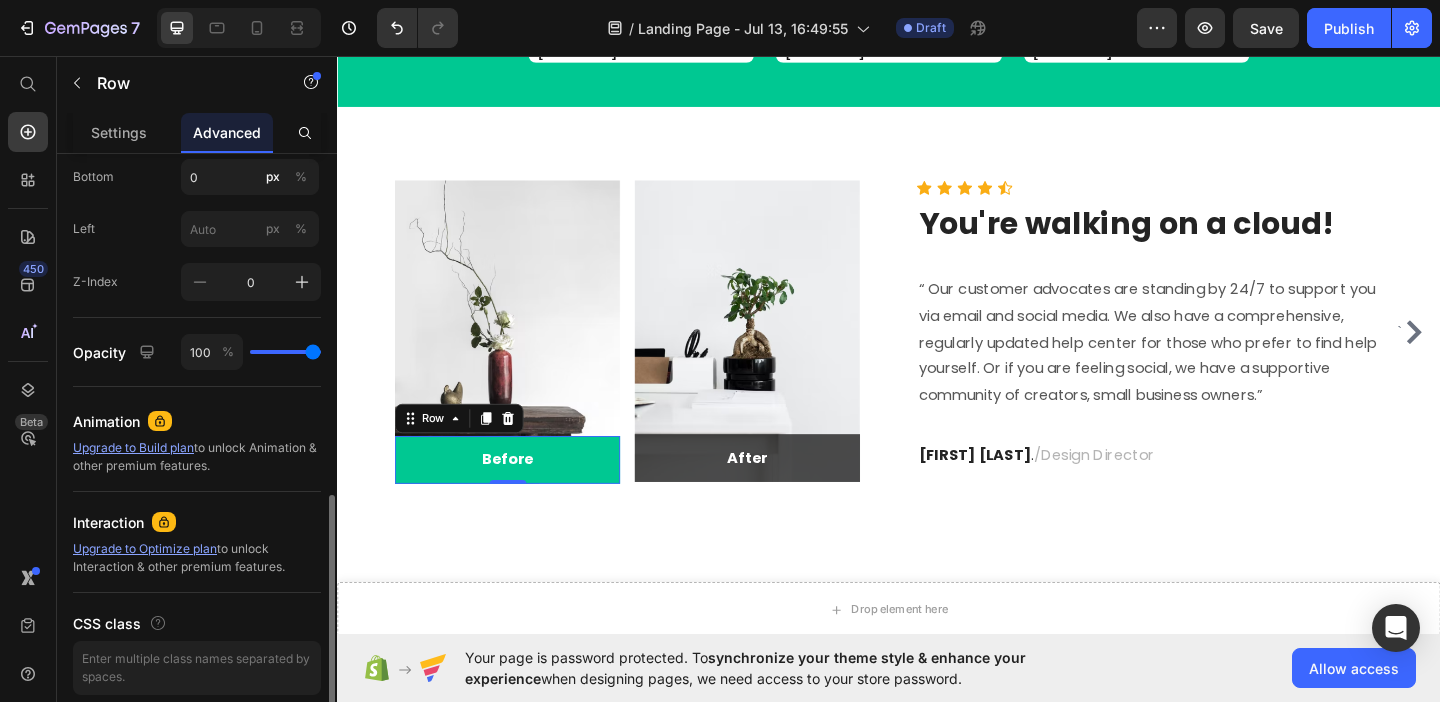 type on "99" 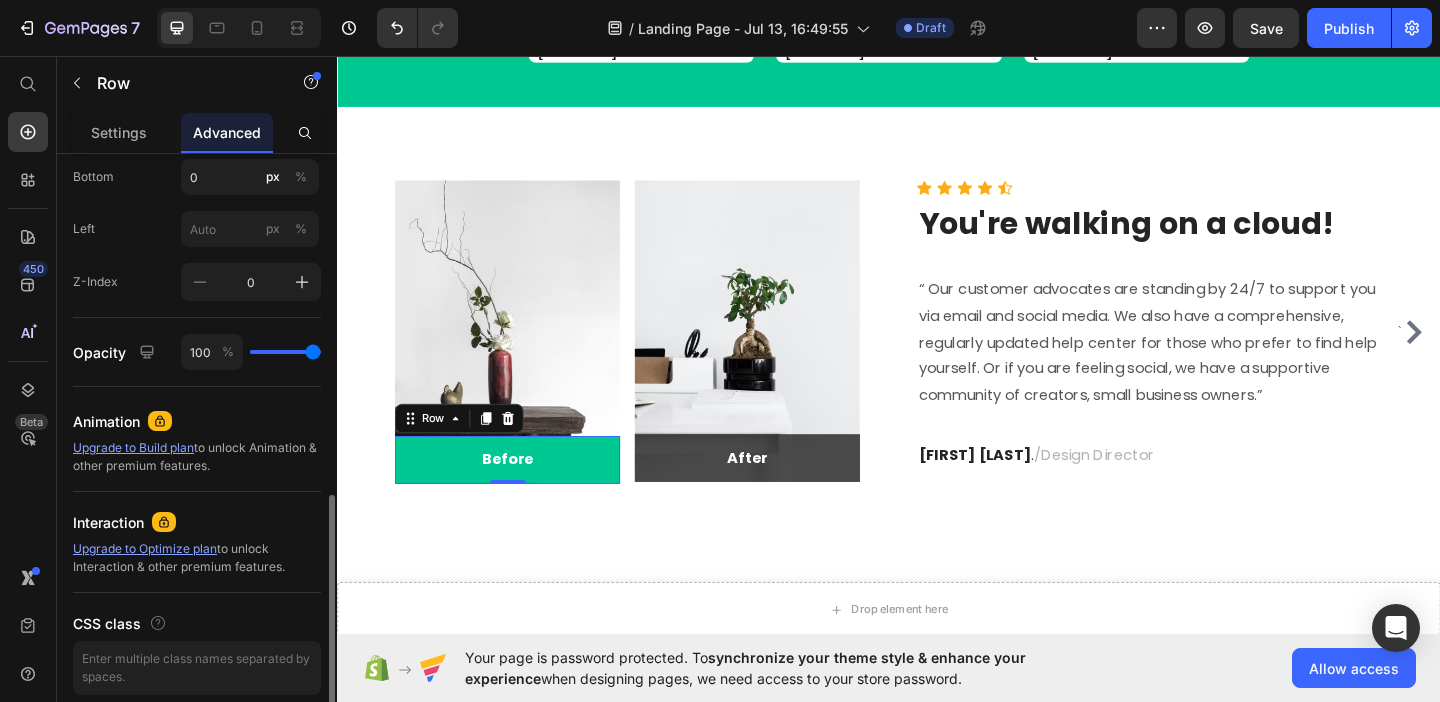 type on "99" 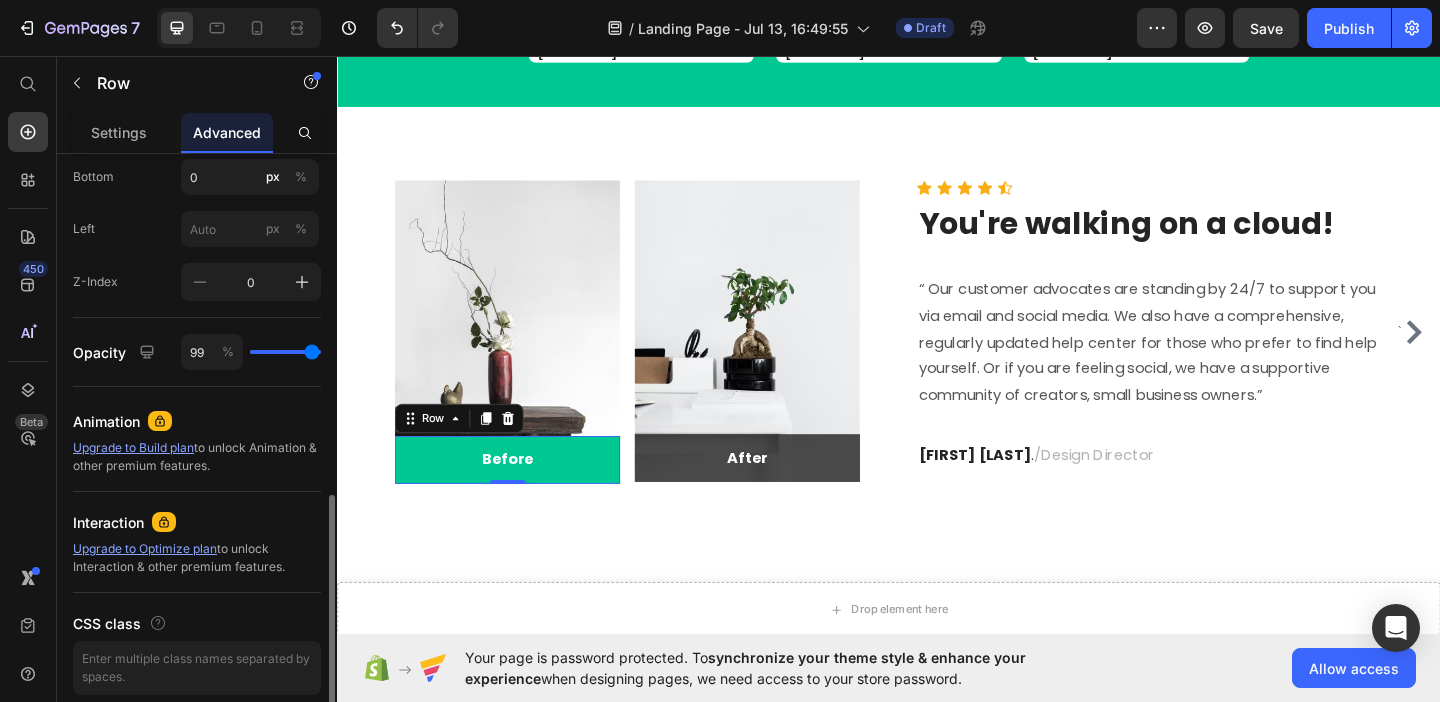 type on "95" 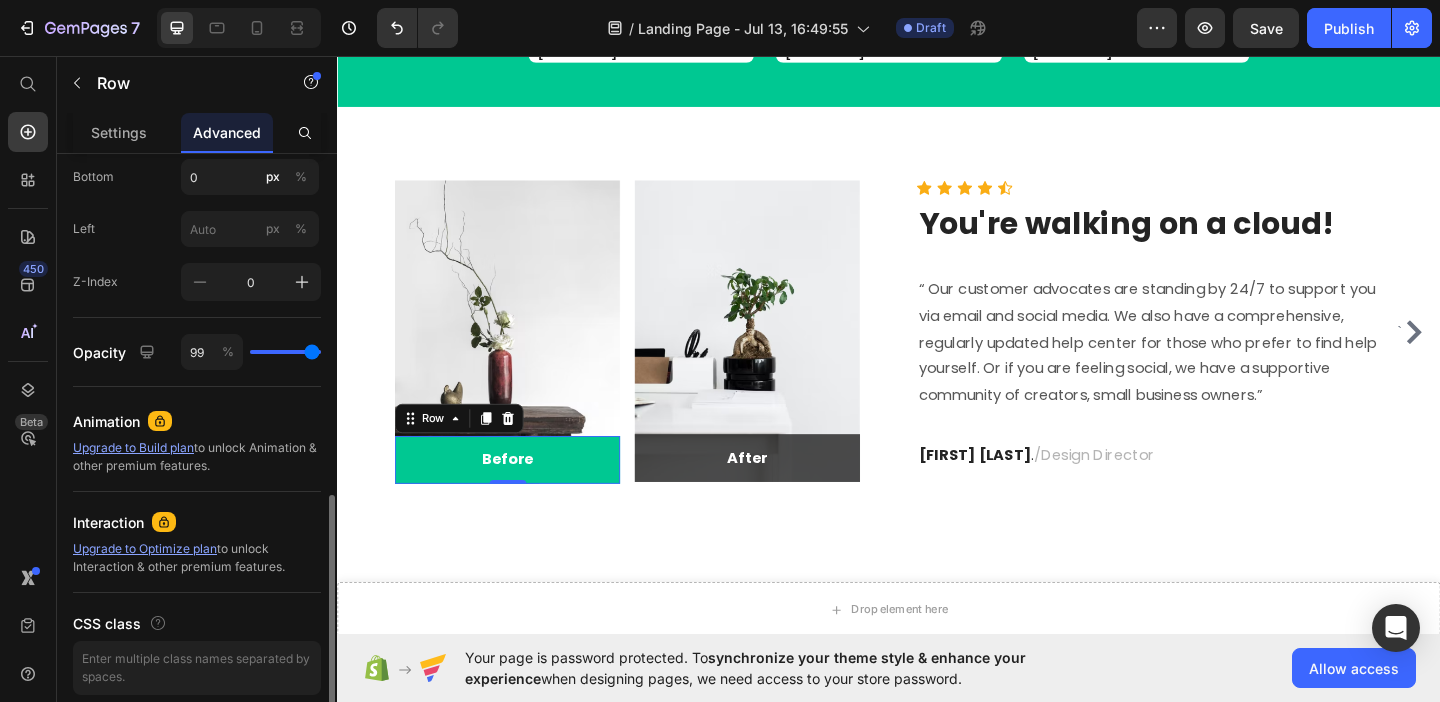 type on "95" 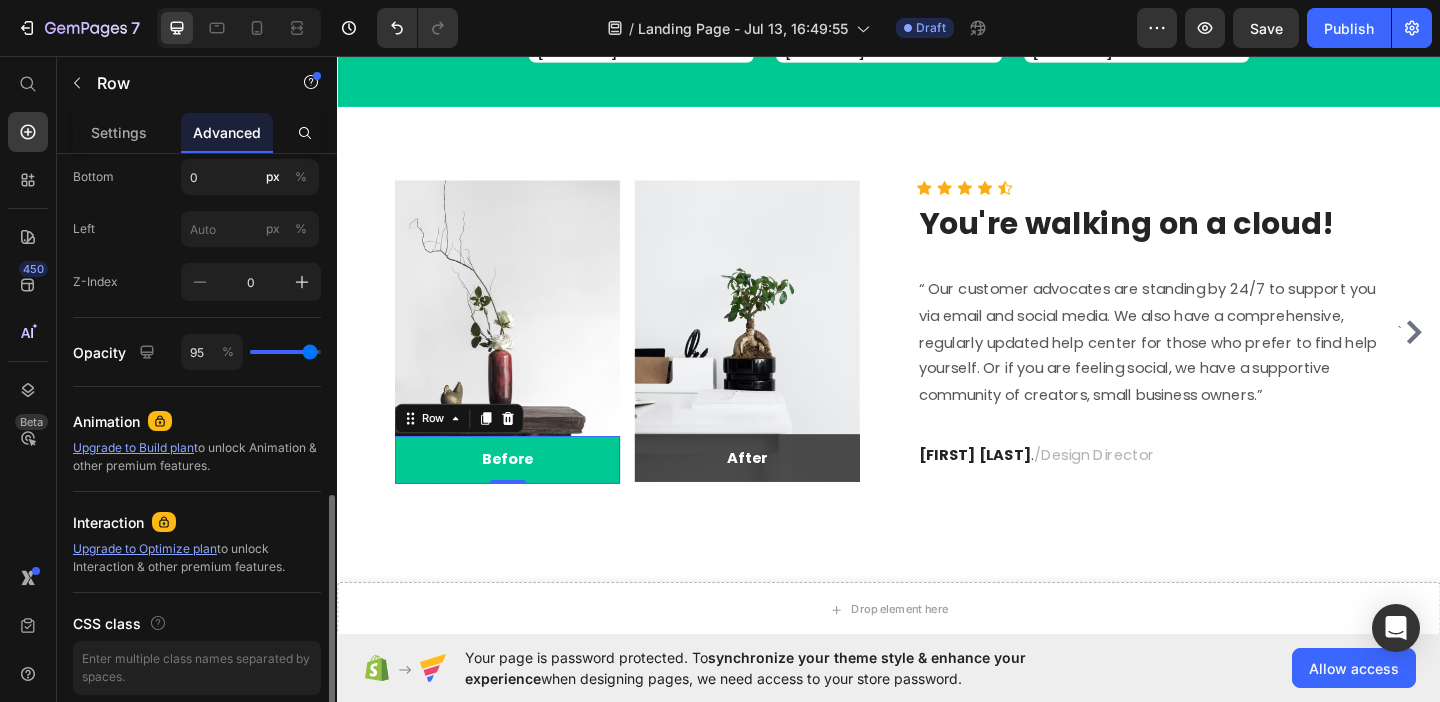 type on "92" 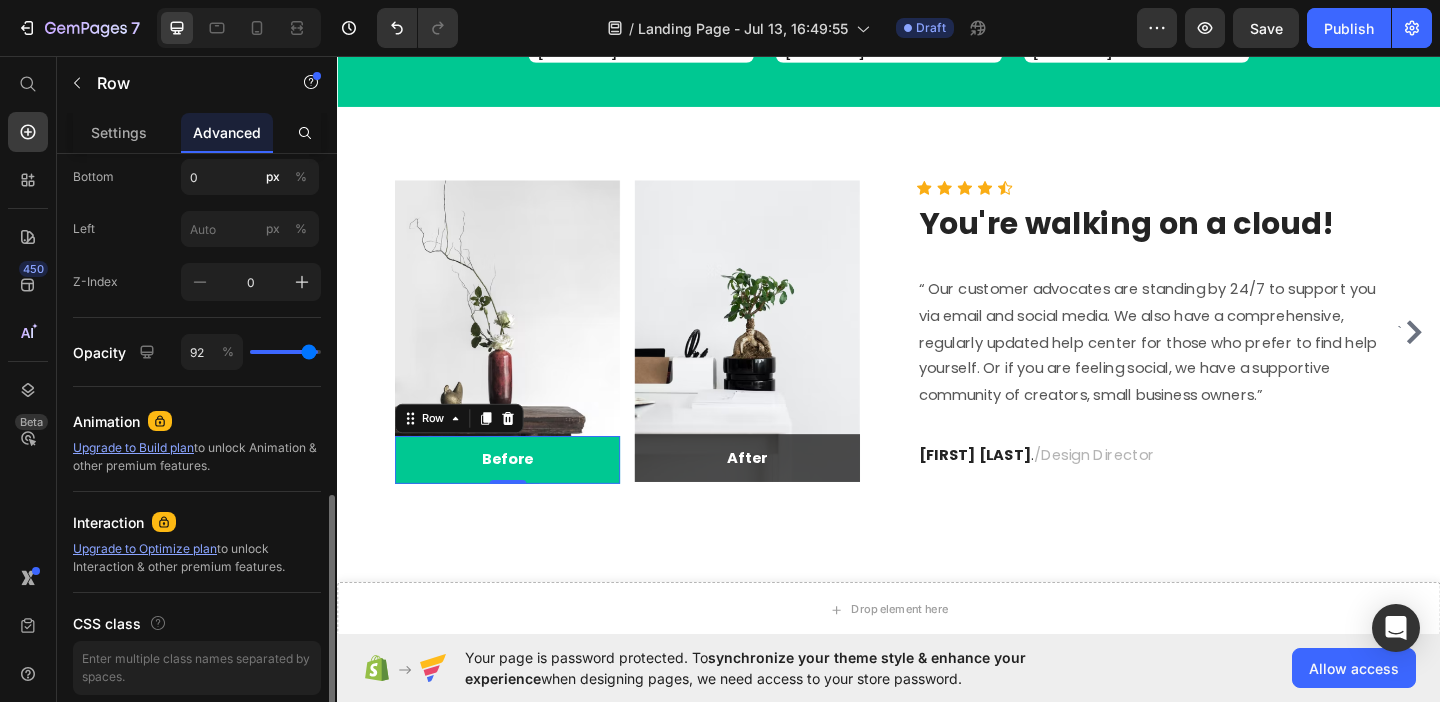 type on "90" 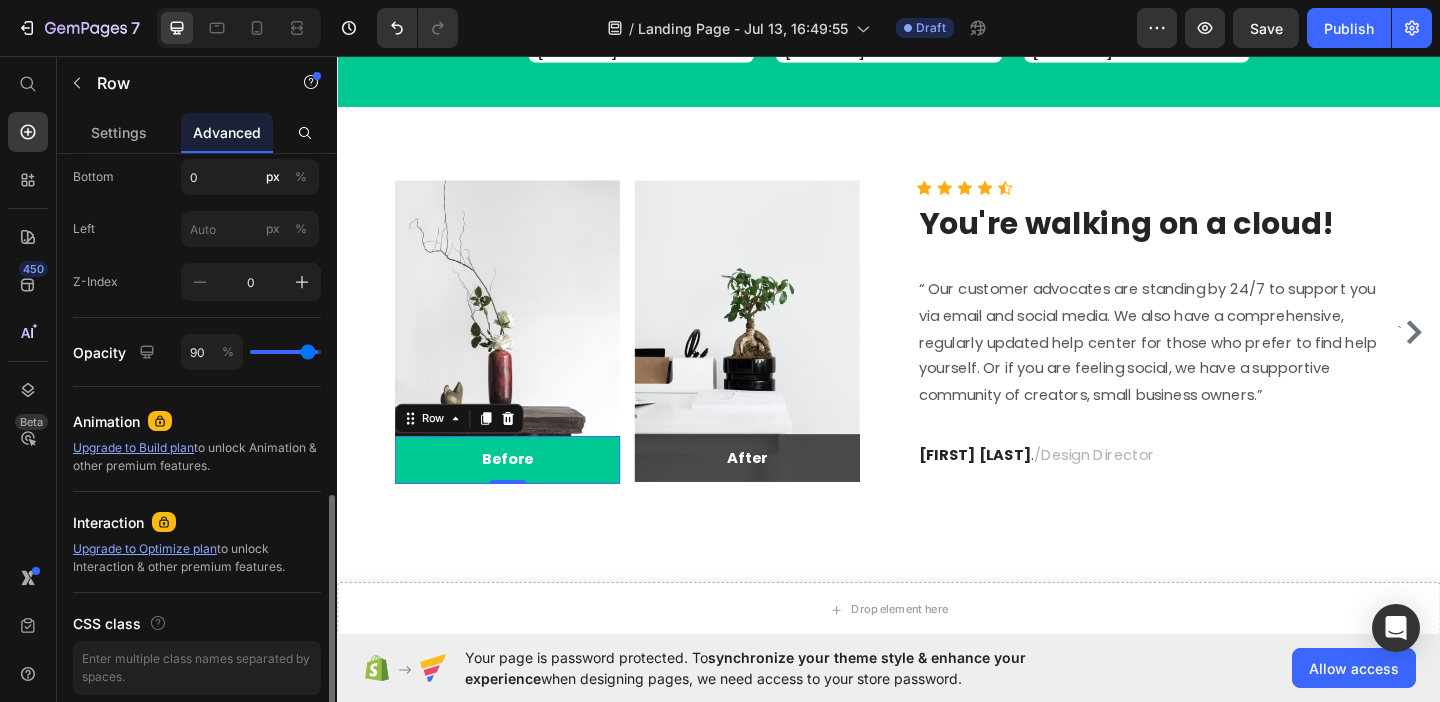 type on "88" 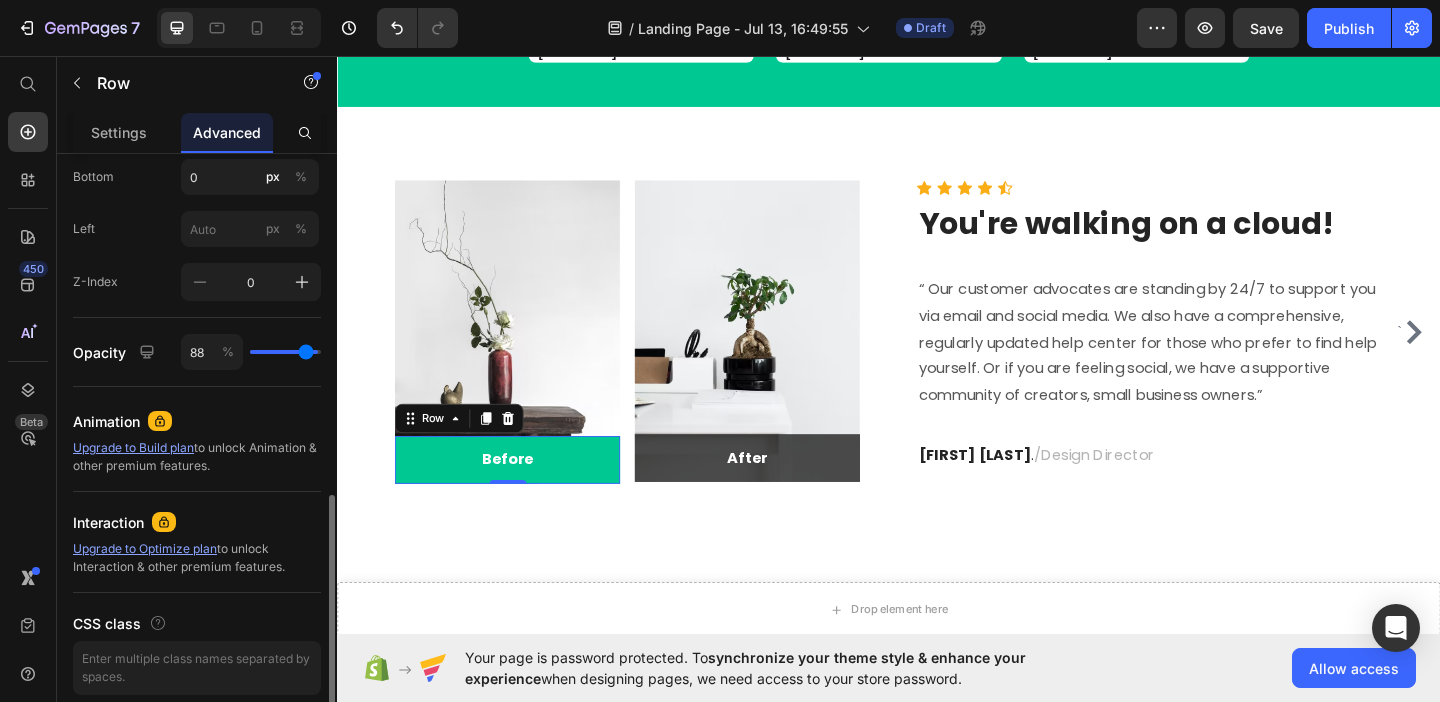 type on "88" 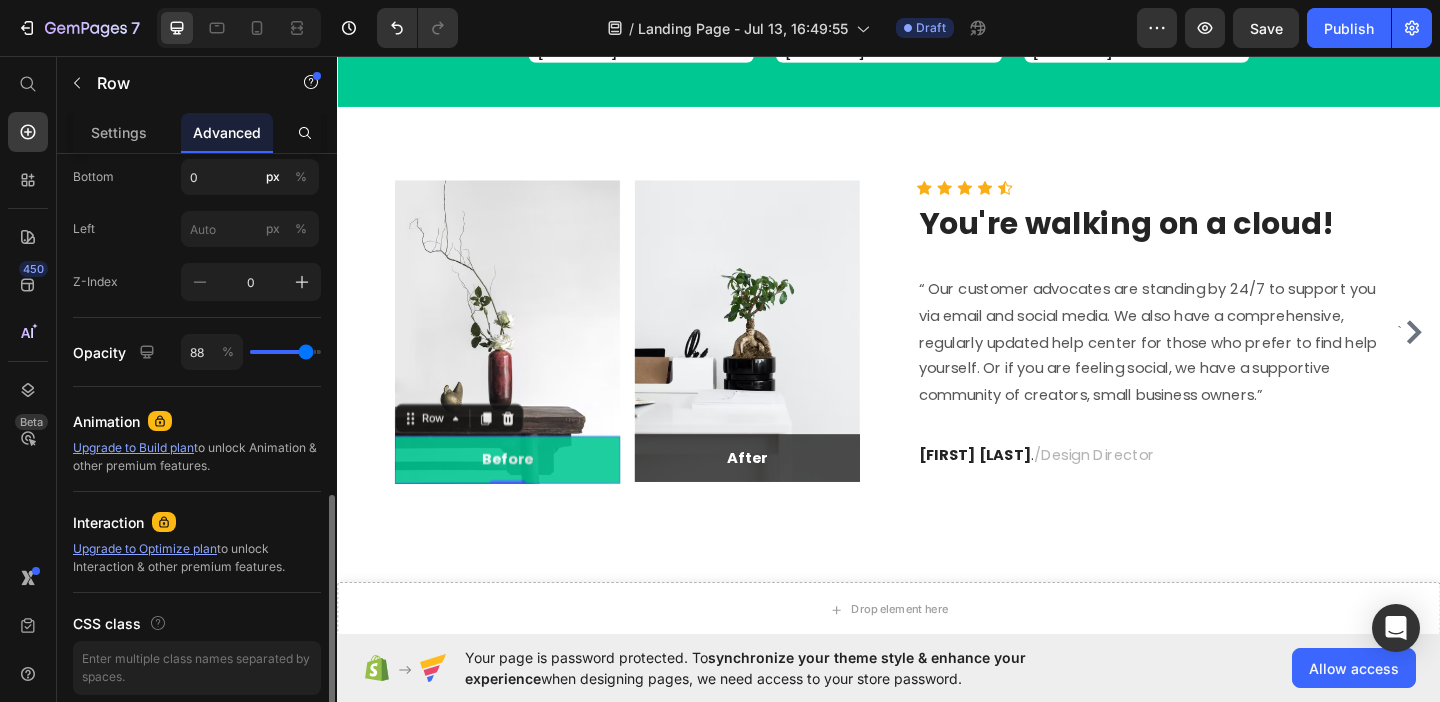 type on "89" 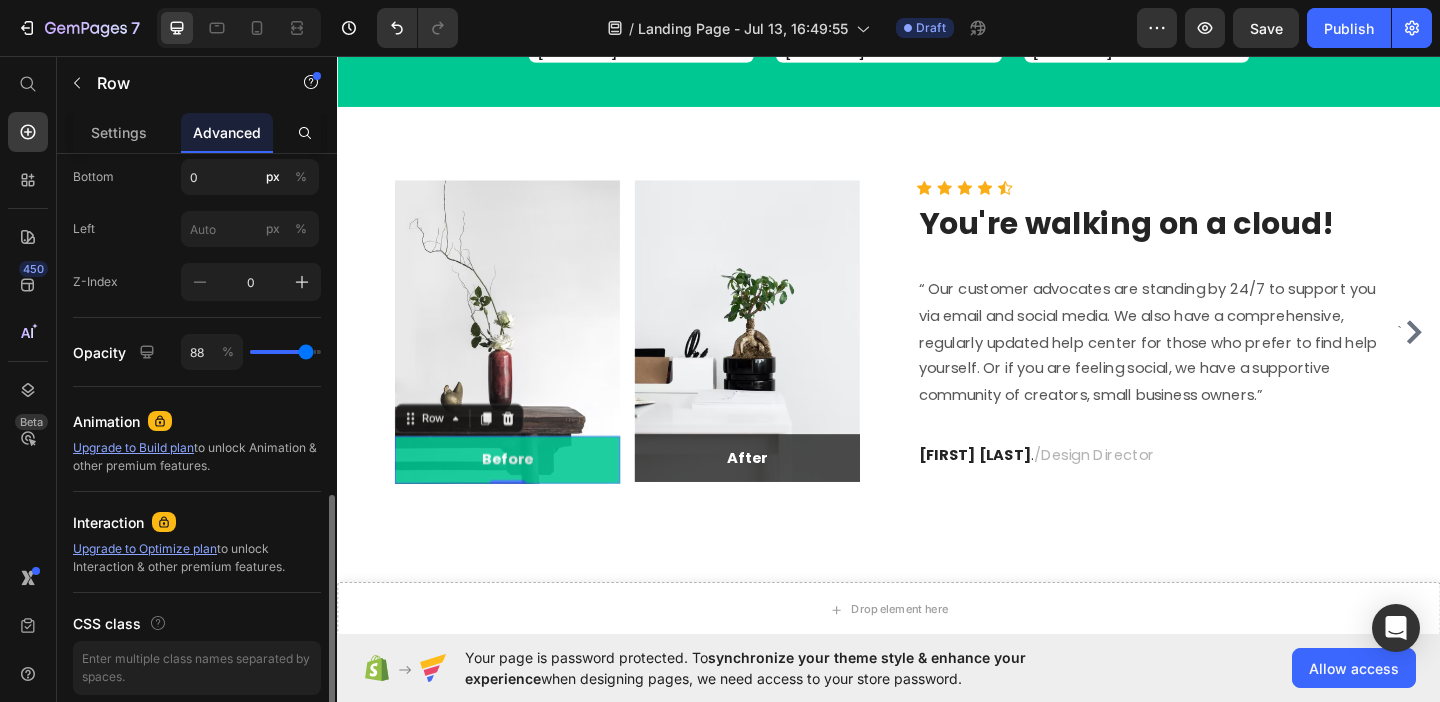 type on "89" 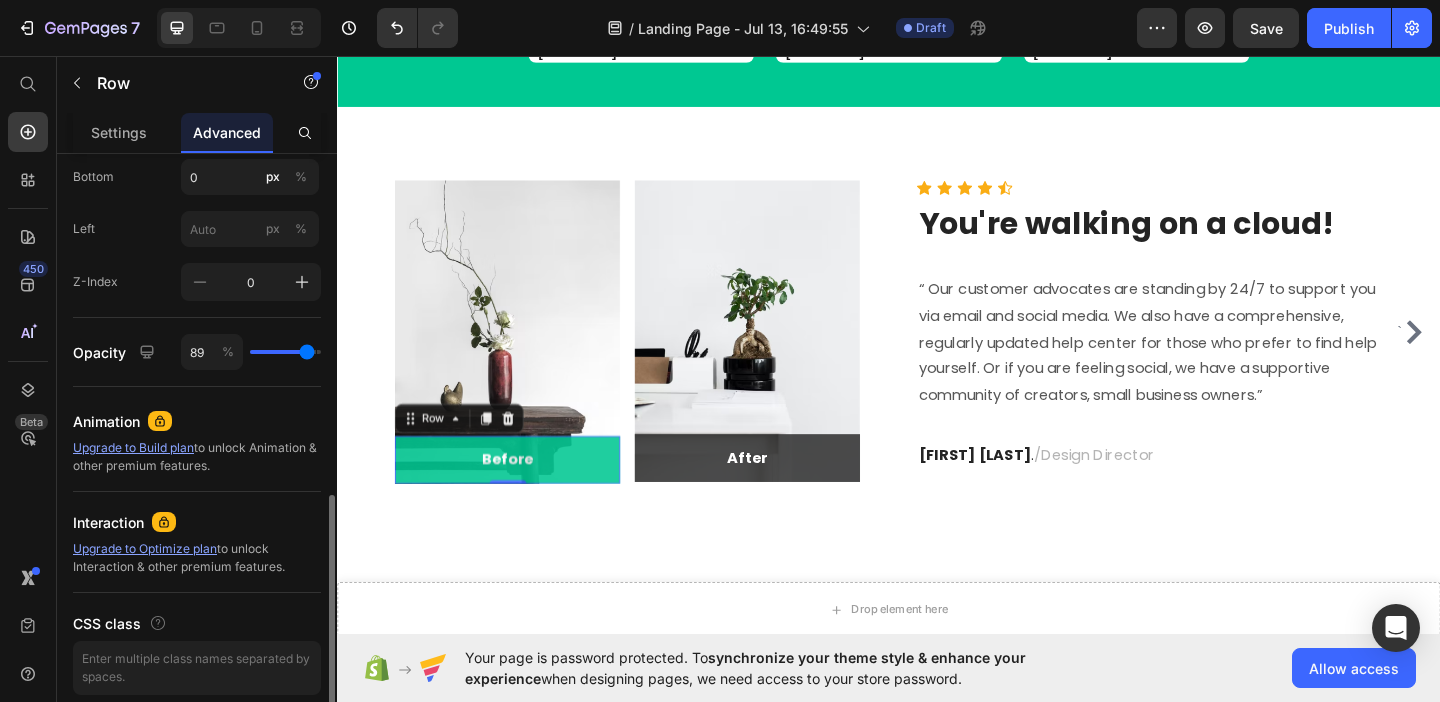 type on "90" 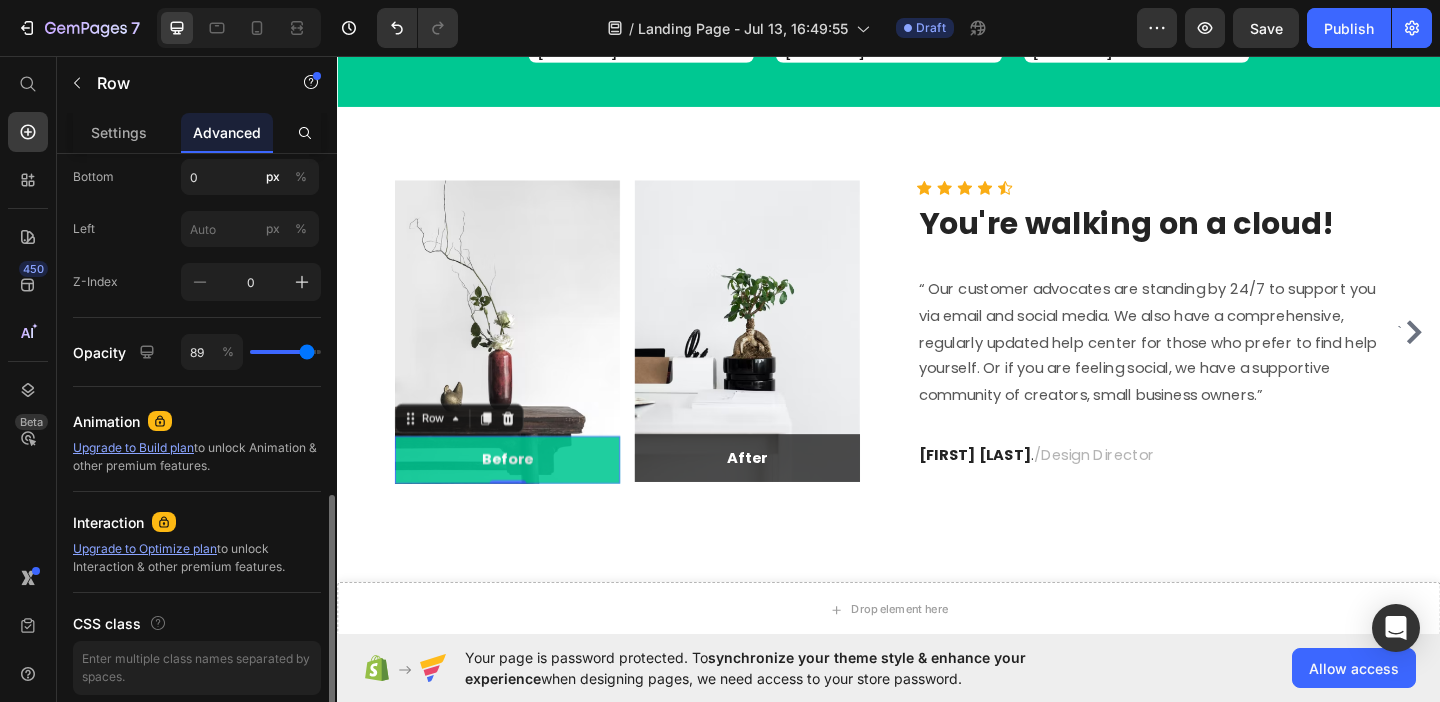 type on "90" 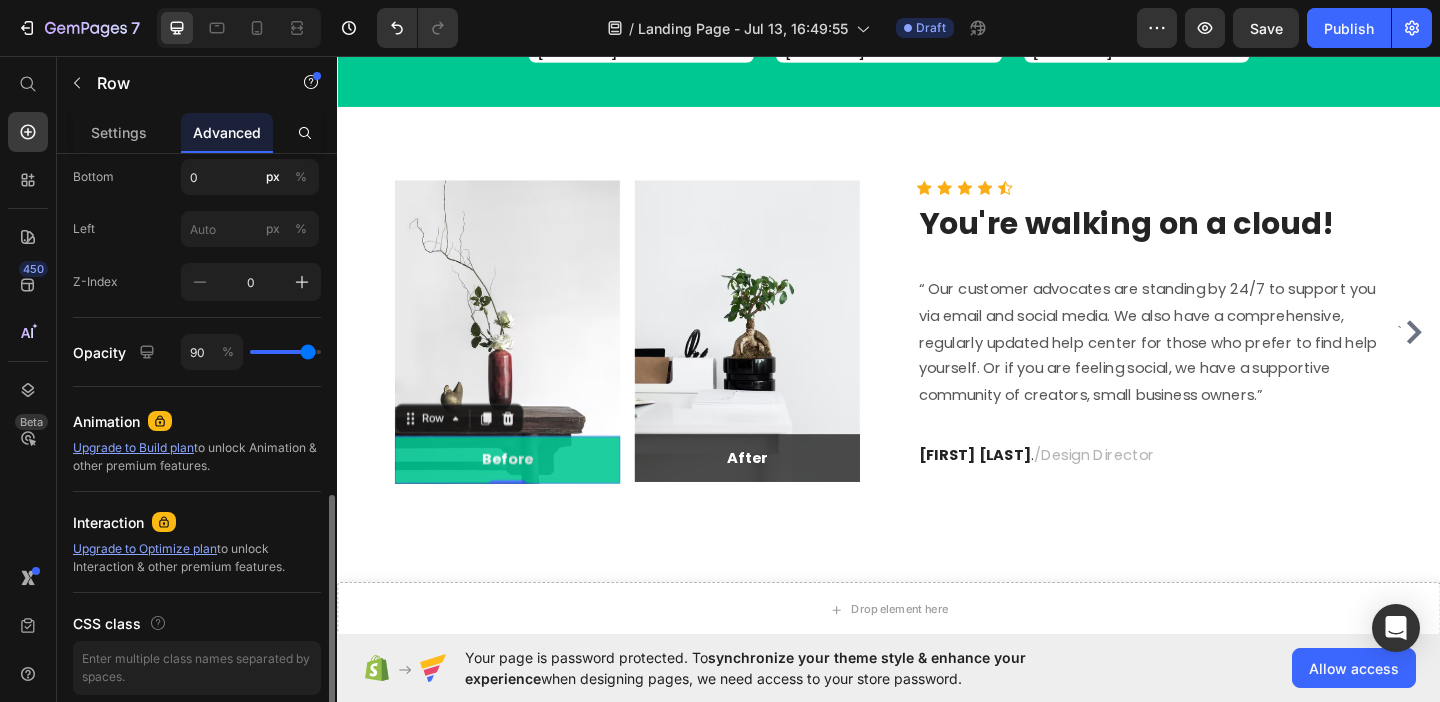 type on "91" 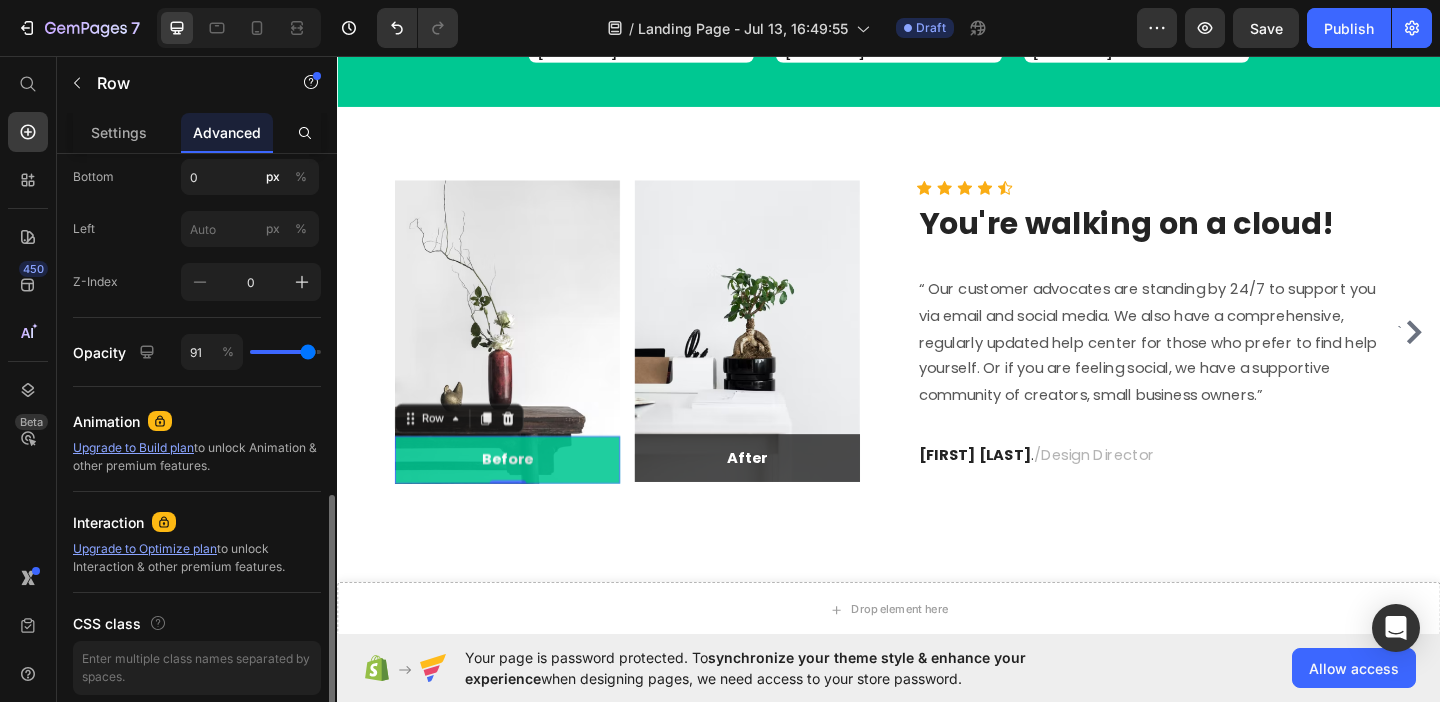type on "93" 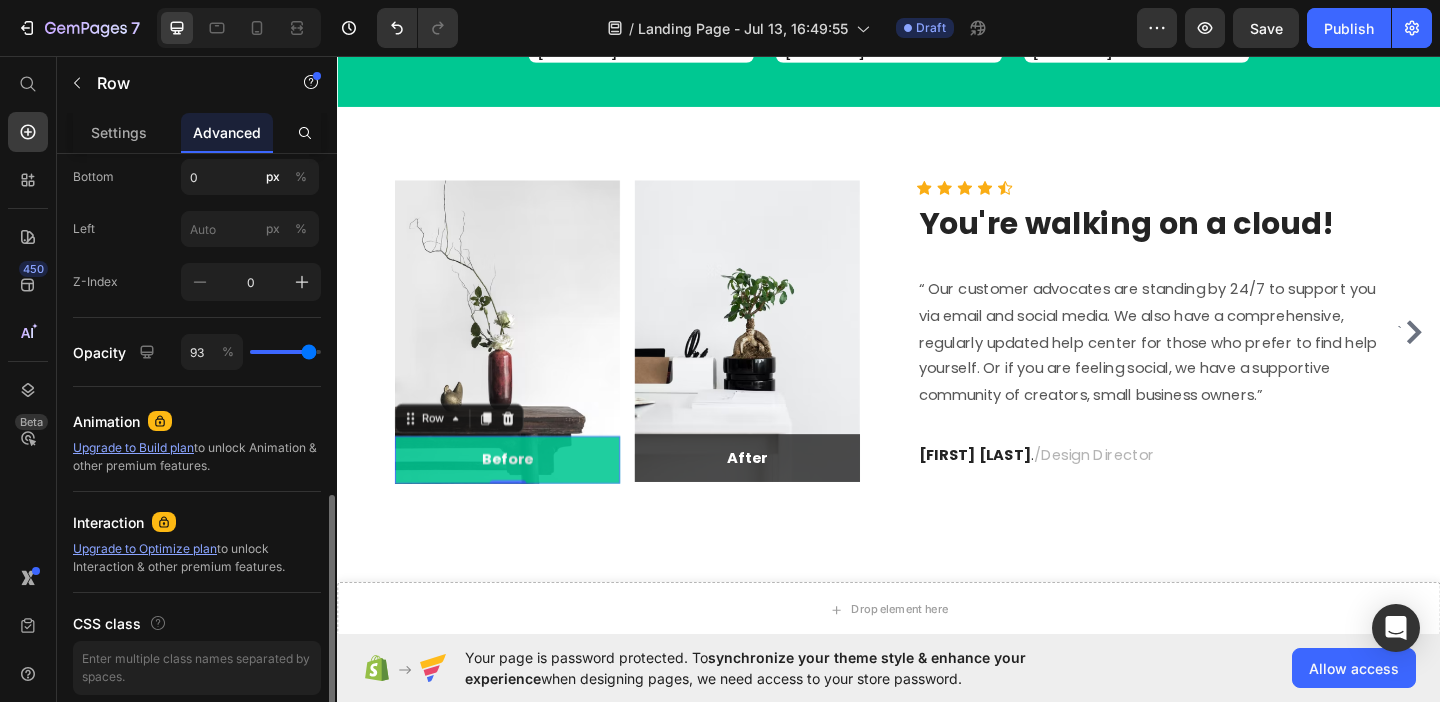 type on "94" 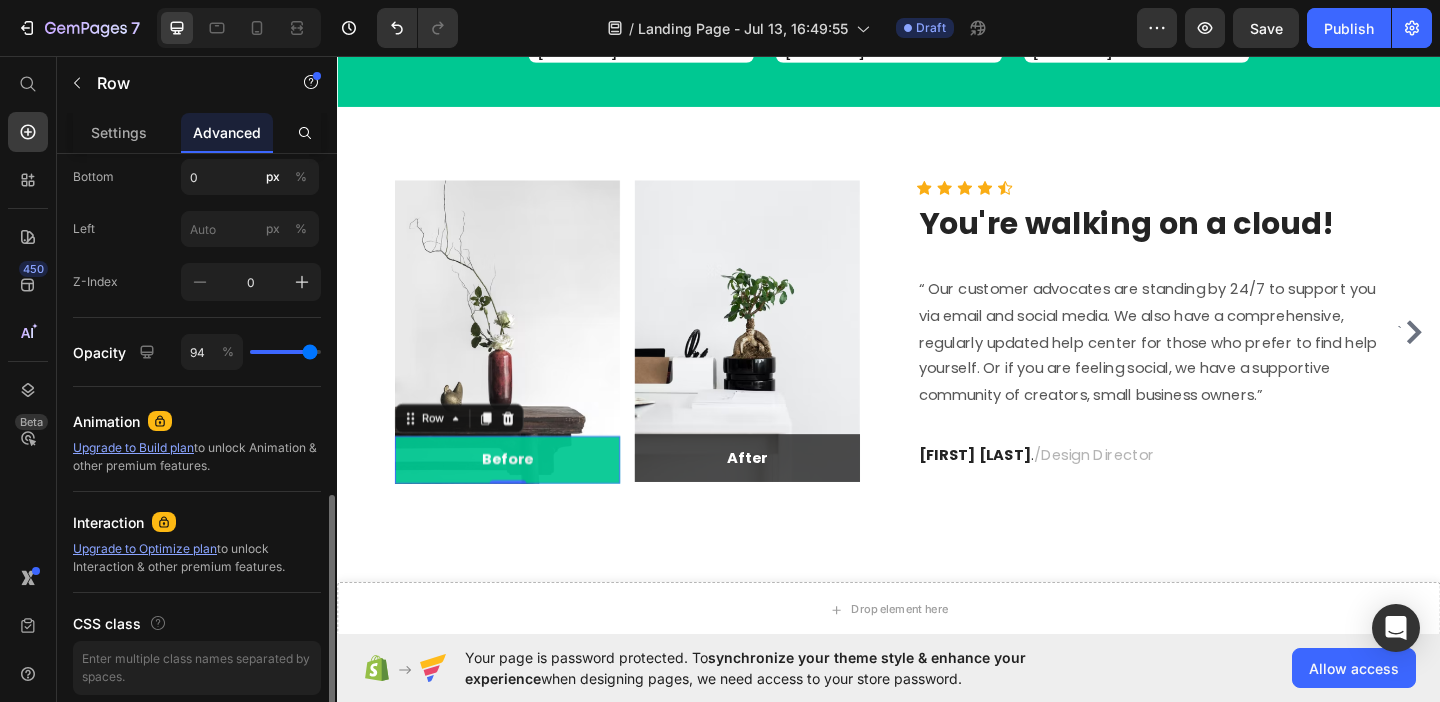 type on "94" 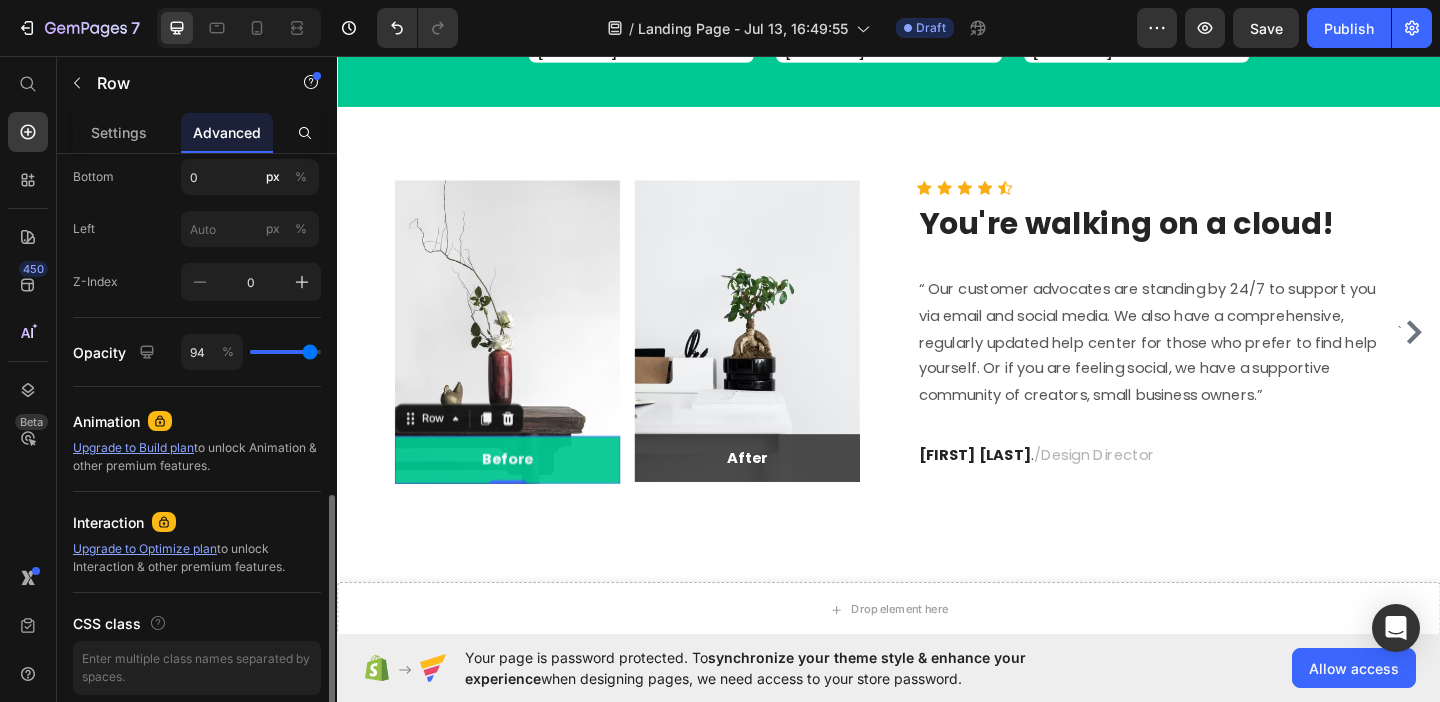 click at bounding box center (285, 352) 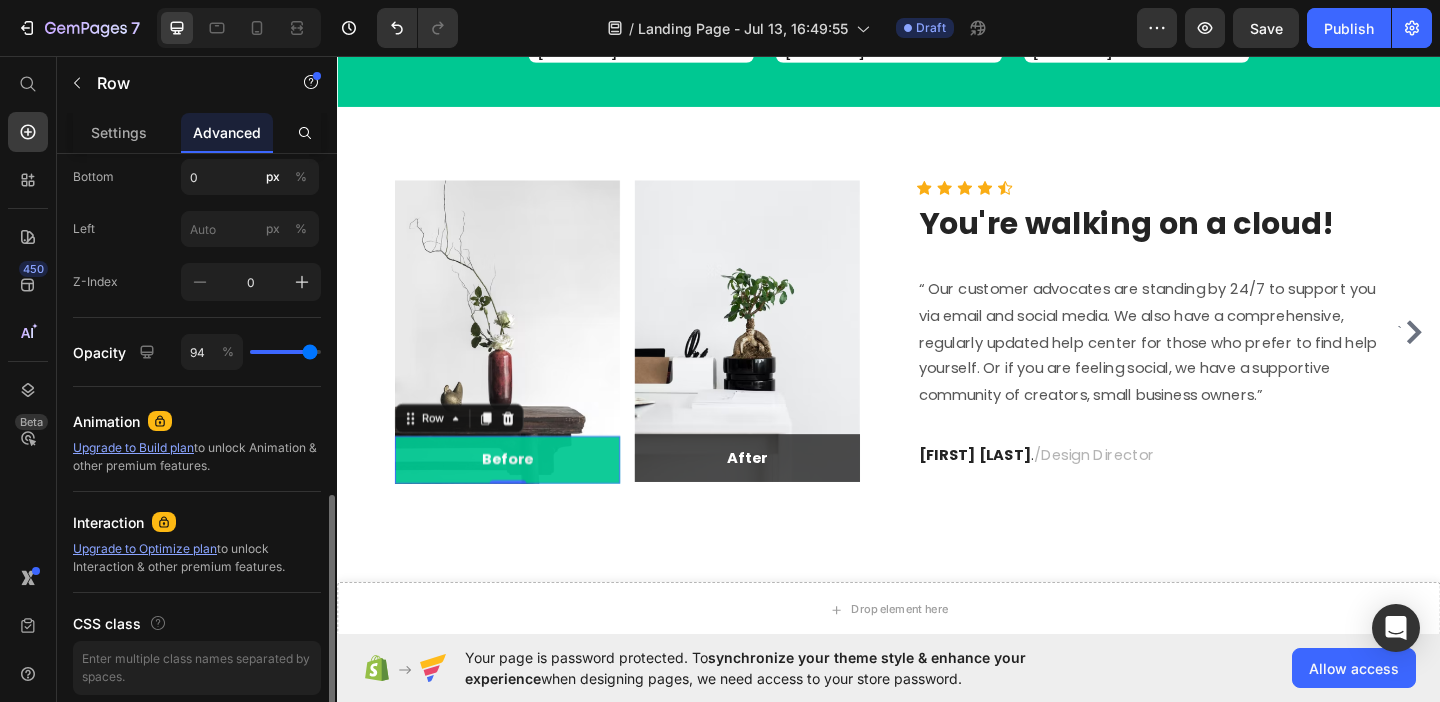 type on "96" 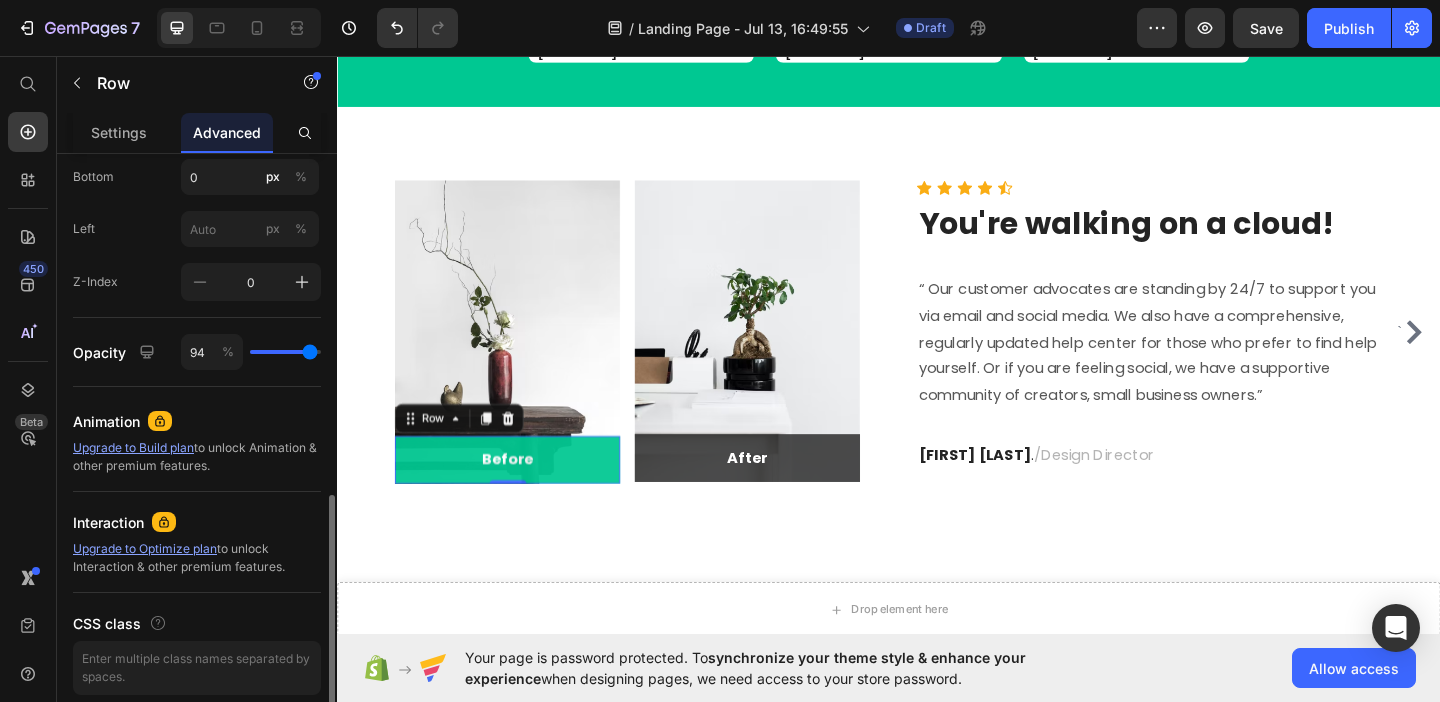 type on "96" 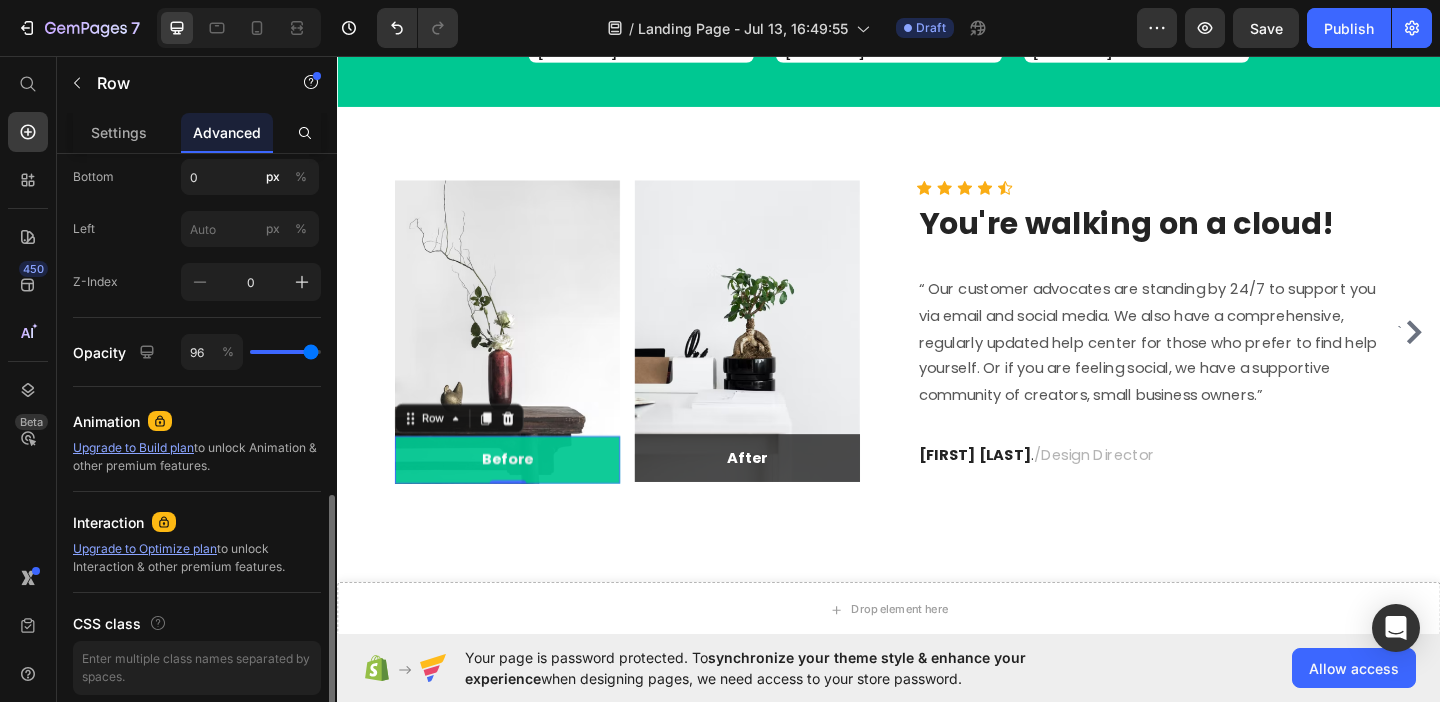 type on "98" 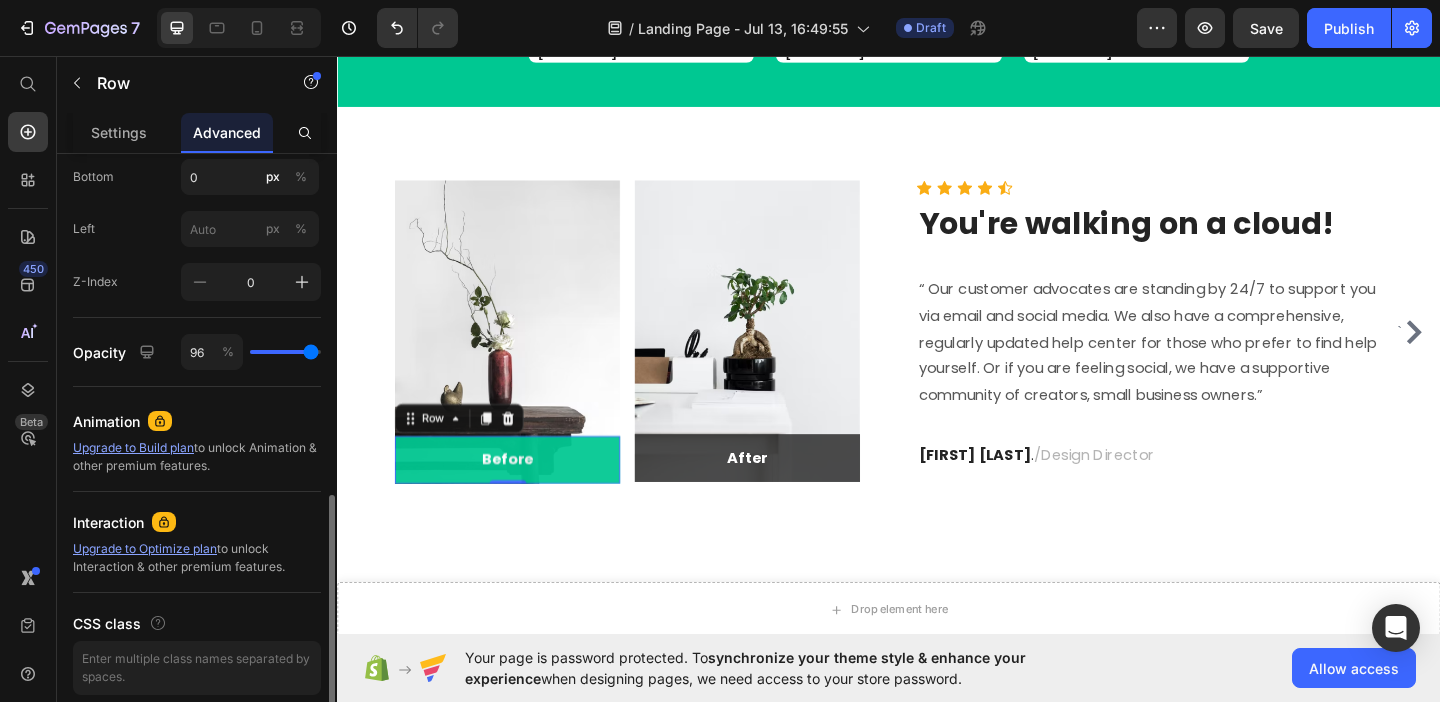type on "98" 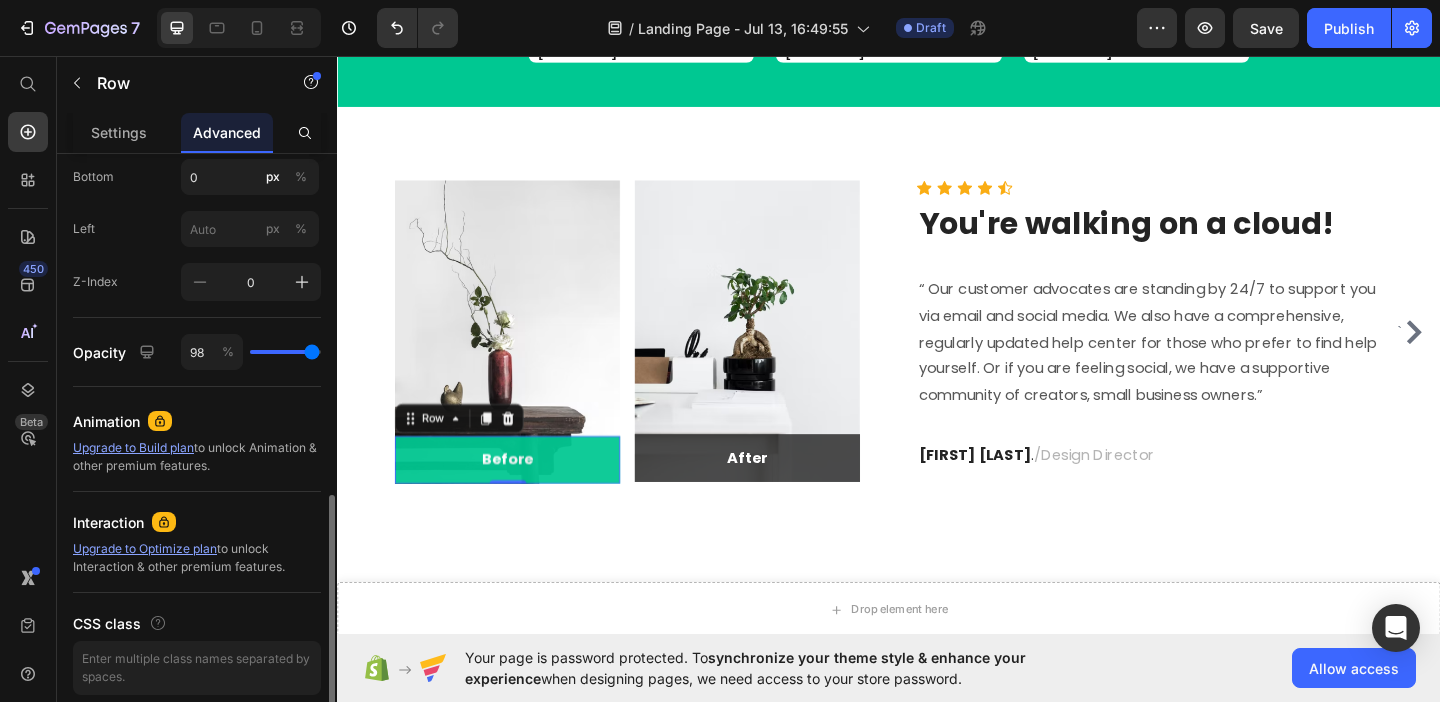 type on "100" 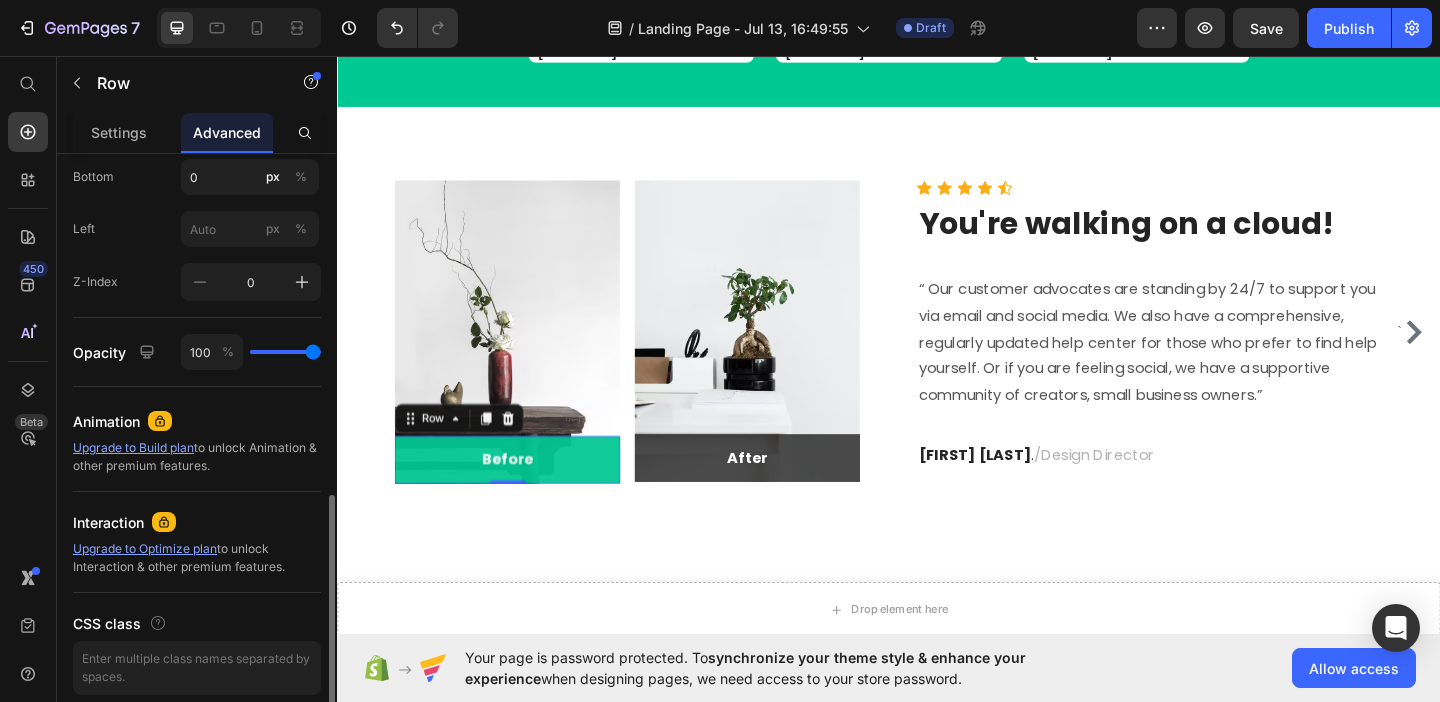 drag, startPoint x: 309, startPoint y: 353, endPoint x: 331, endPoint y: 353, distance: 22 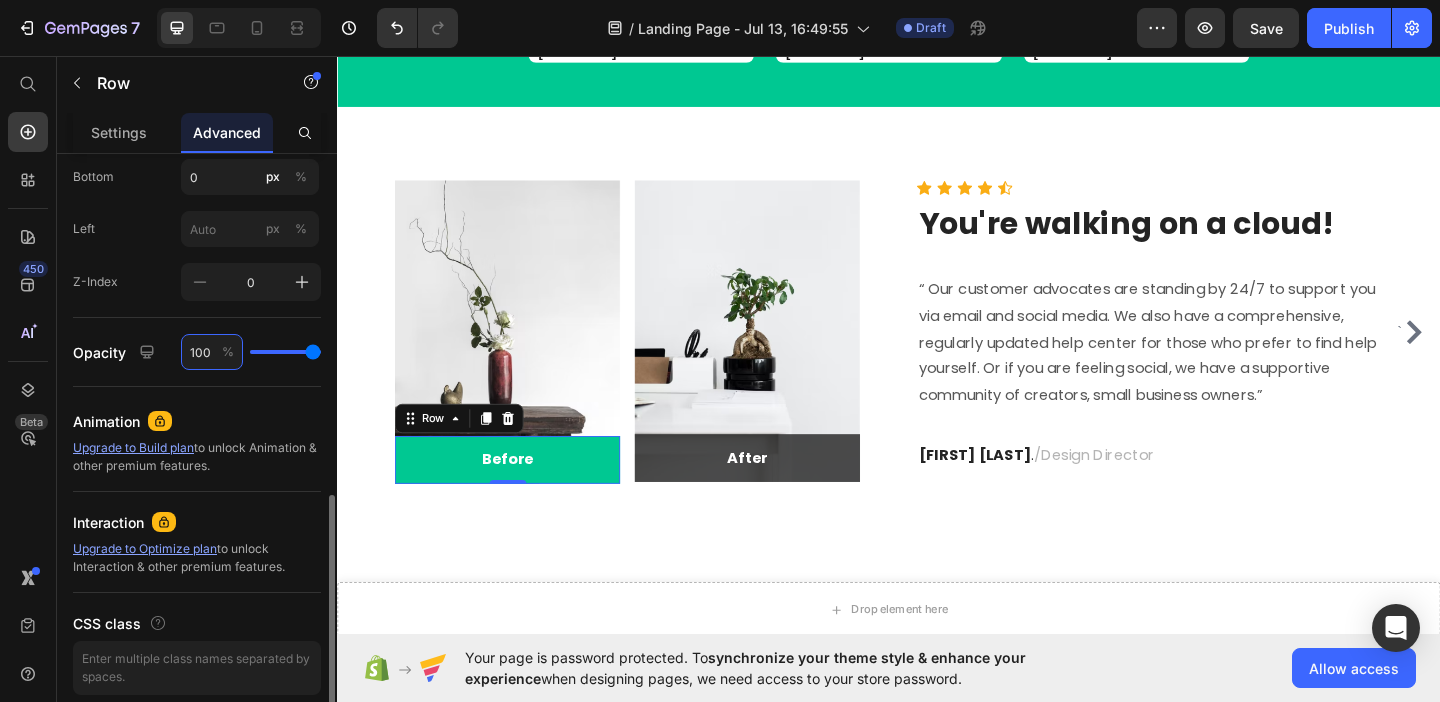 click on "100" at bounding box center (212, 352) 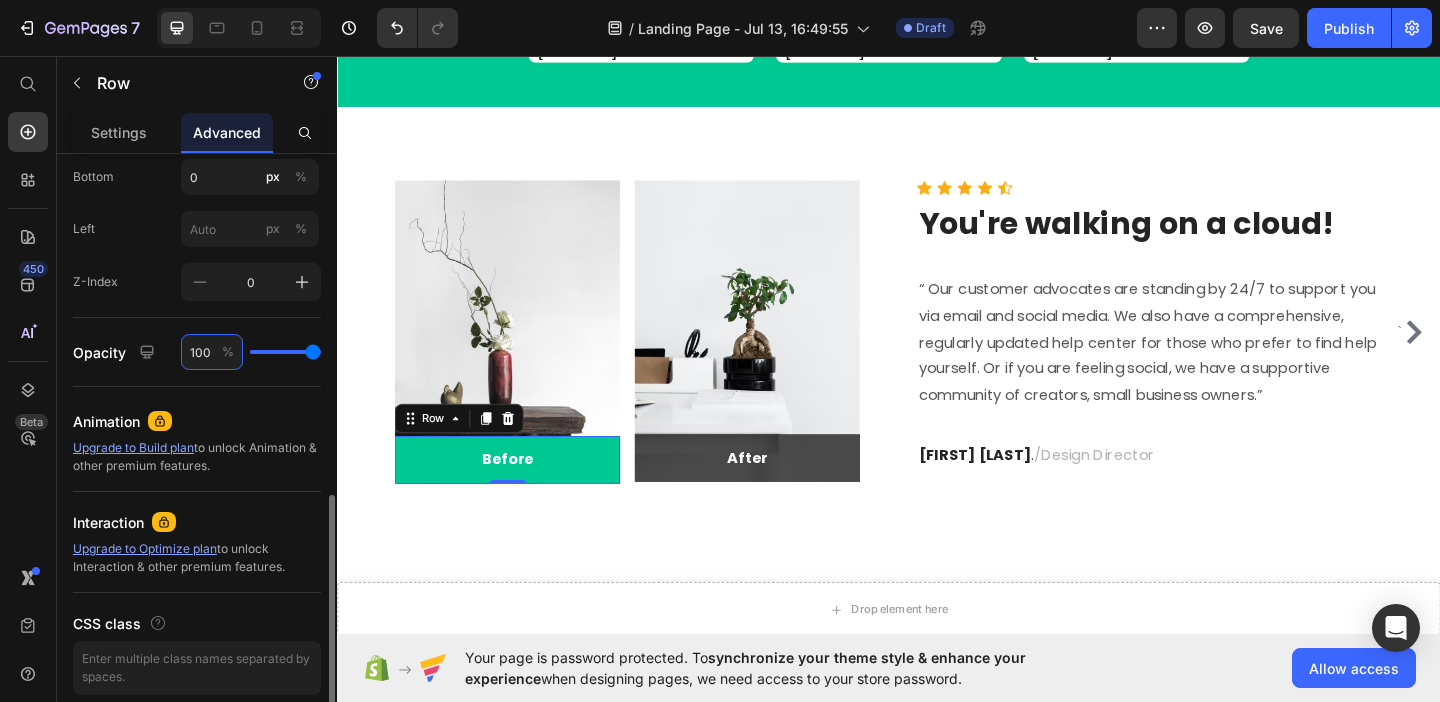 type on "9" 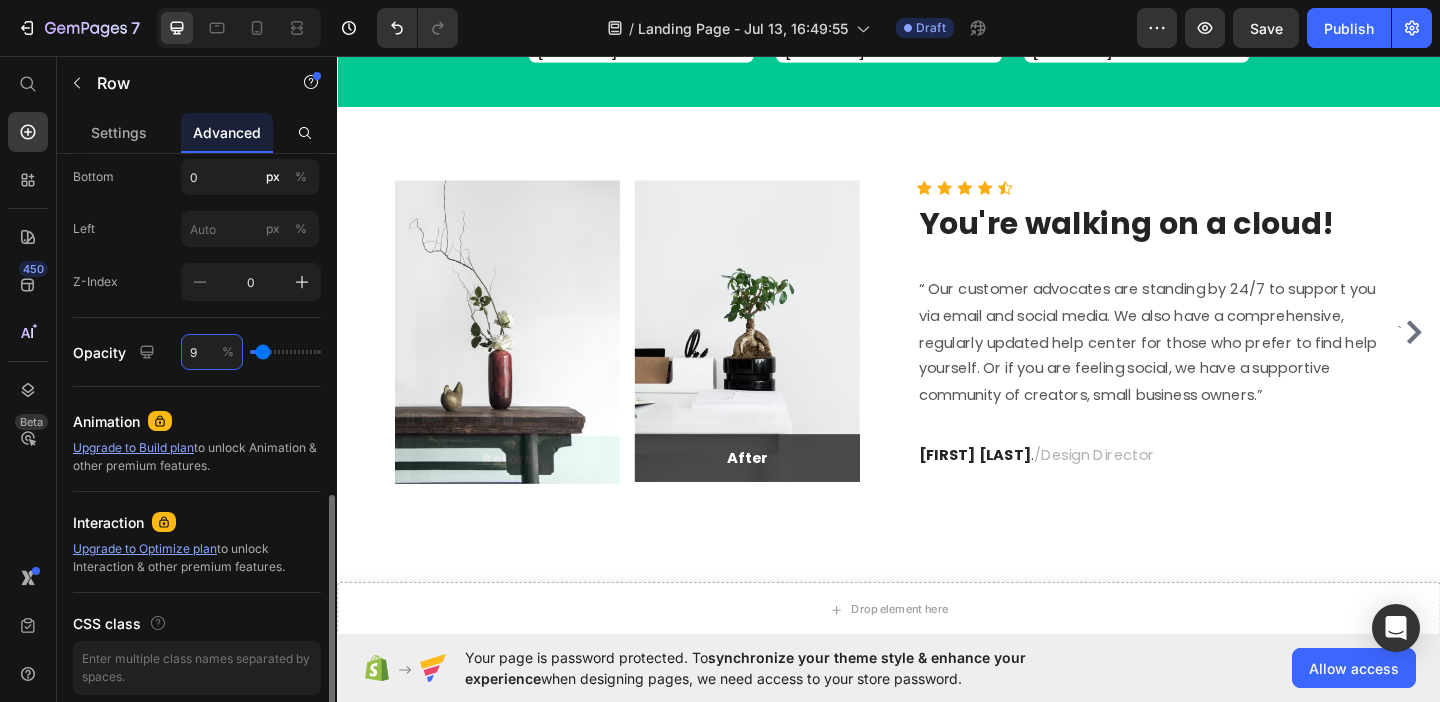 type on "95" 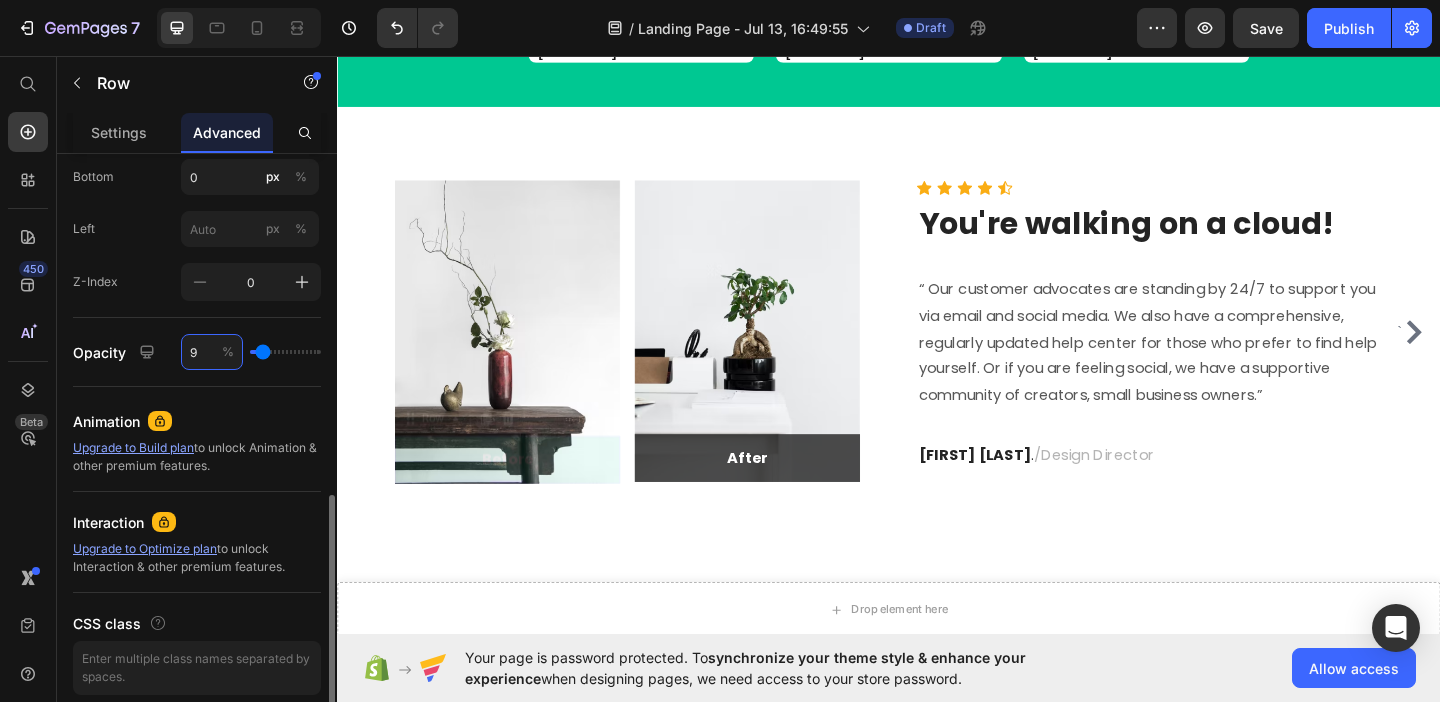type on "95" 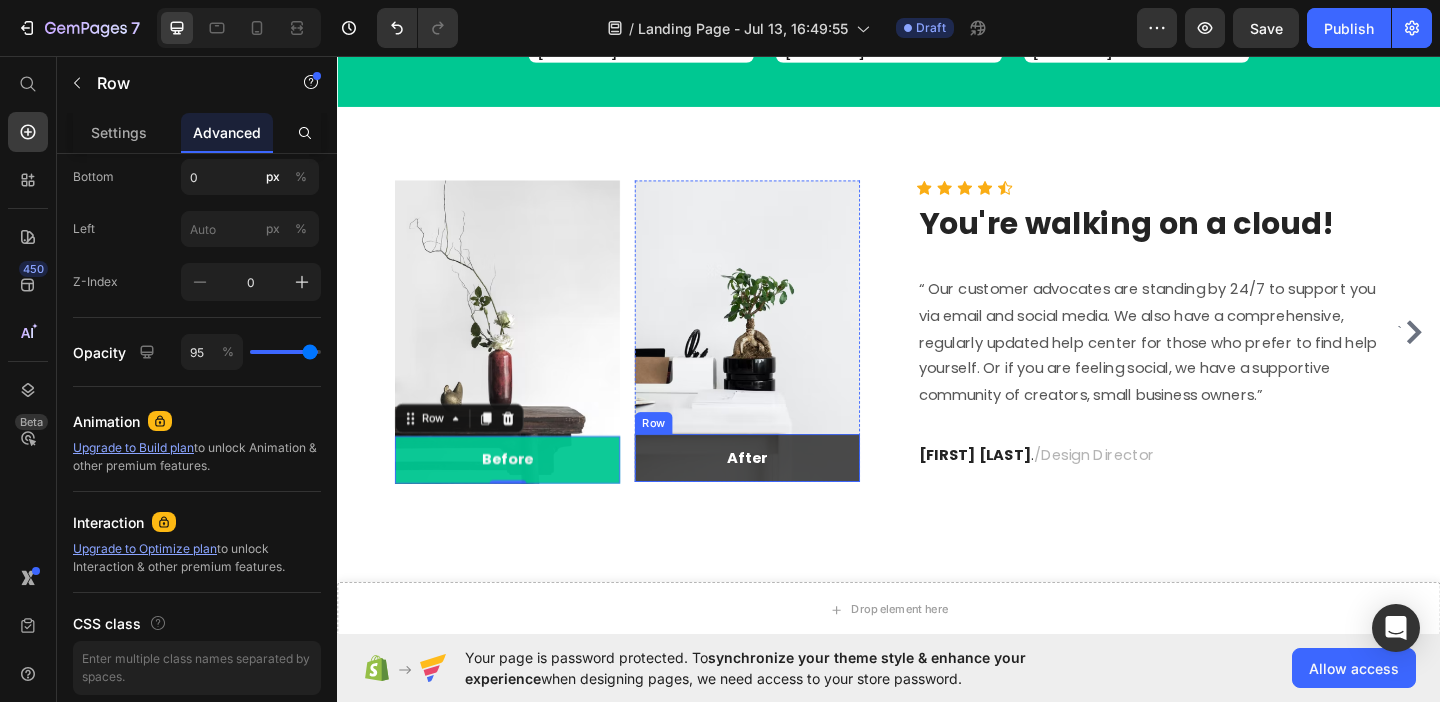 click on "After Text block Row" at bounding box center [783, 493] 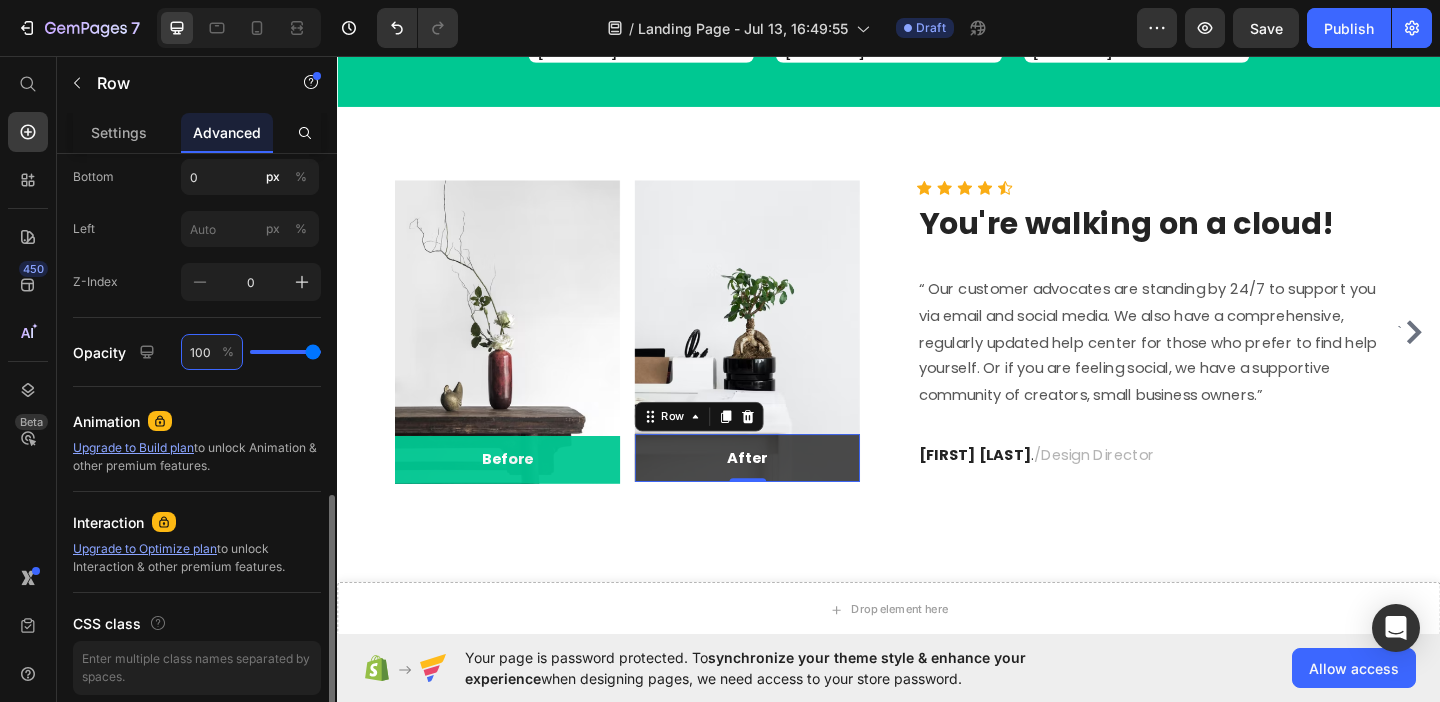 click on "100" at bounding box center [212, 352] 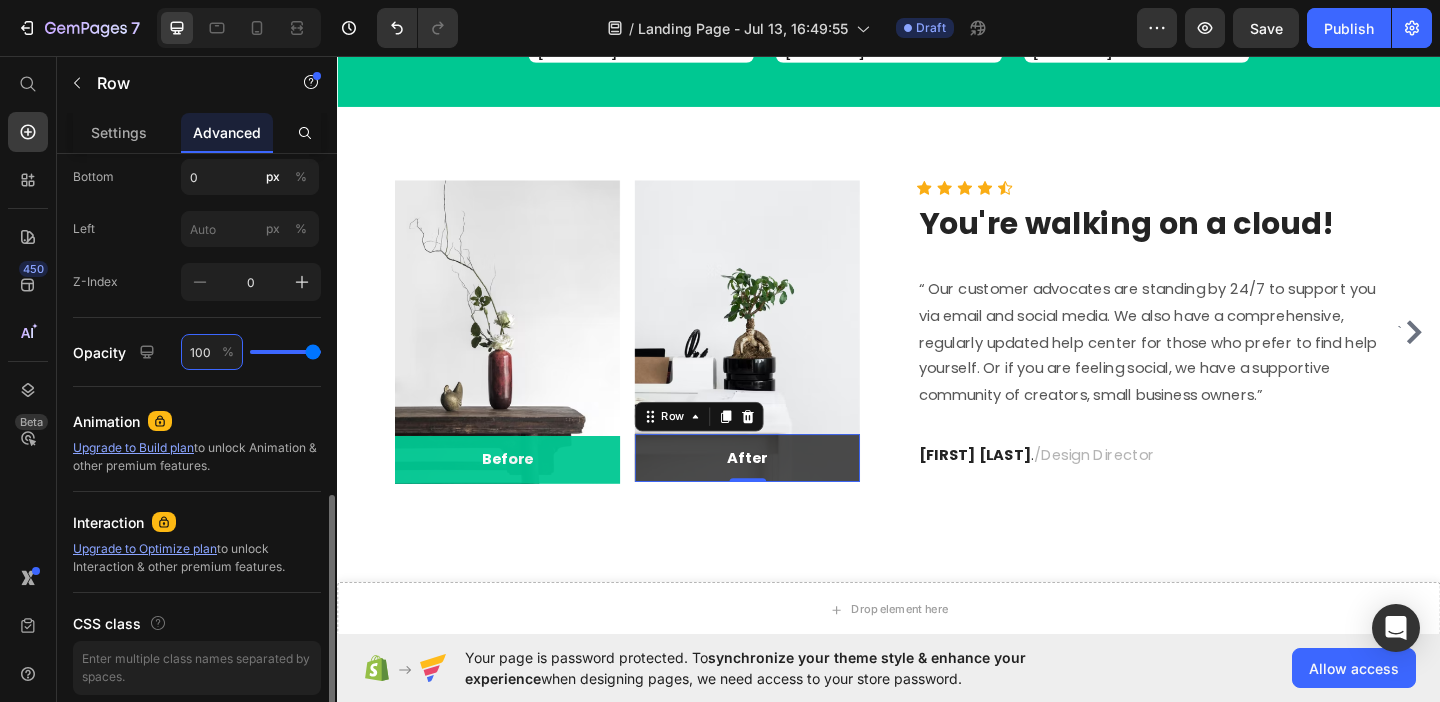 type on "9" 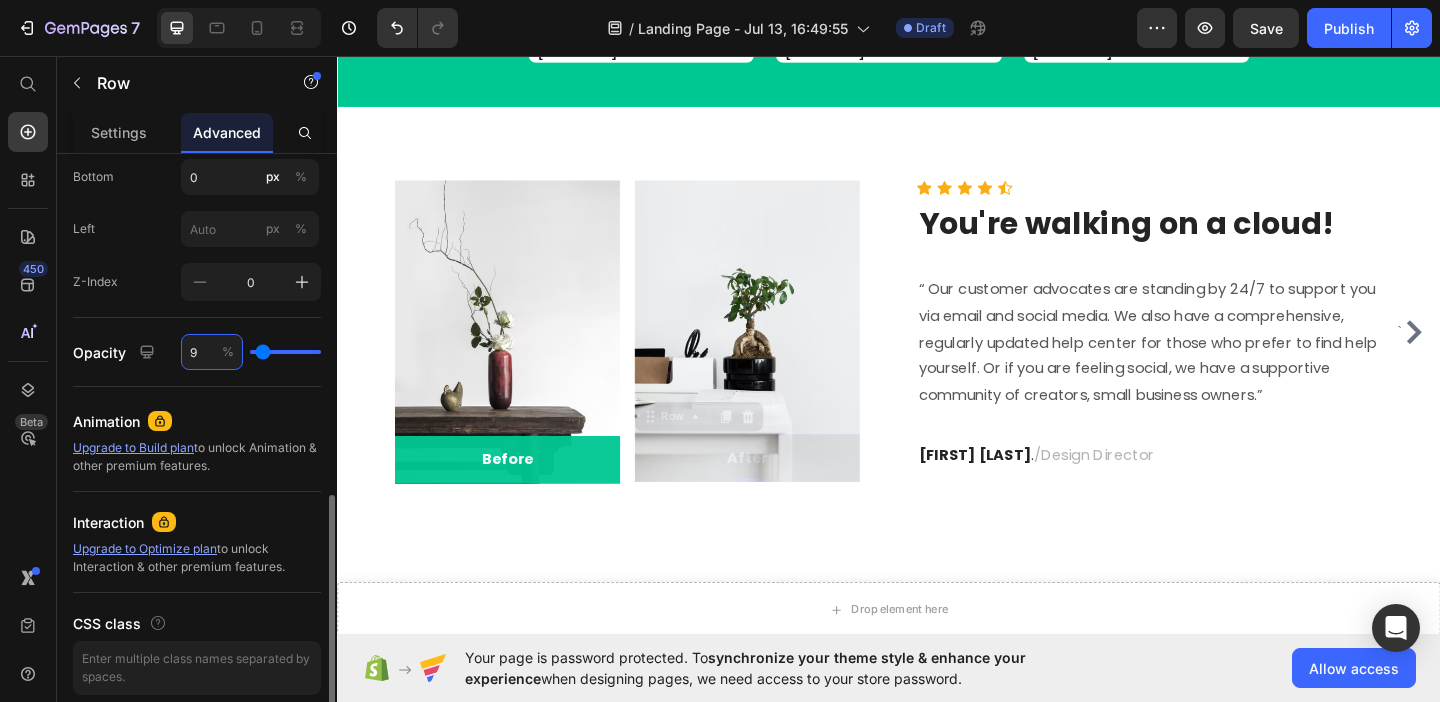 type on "95" 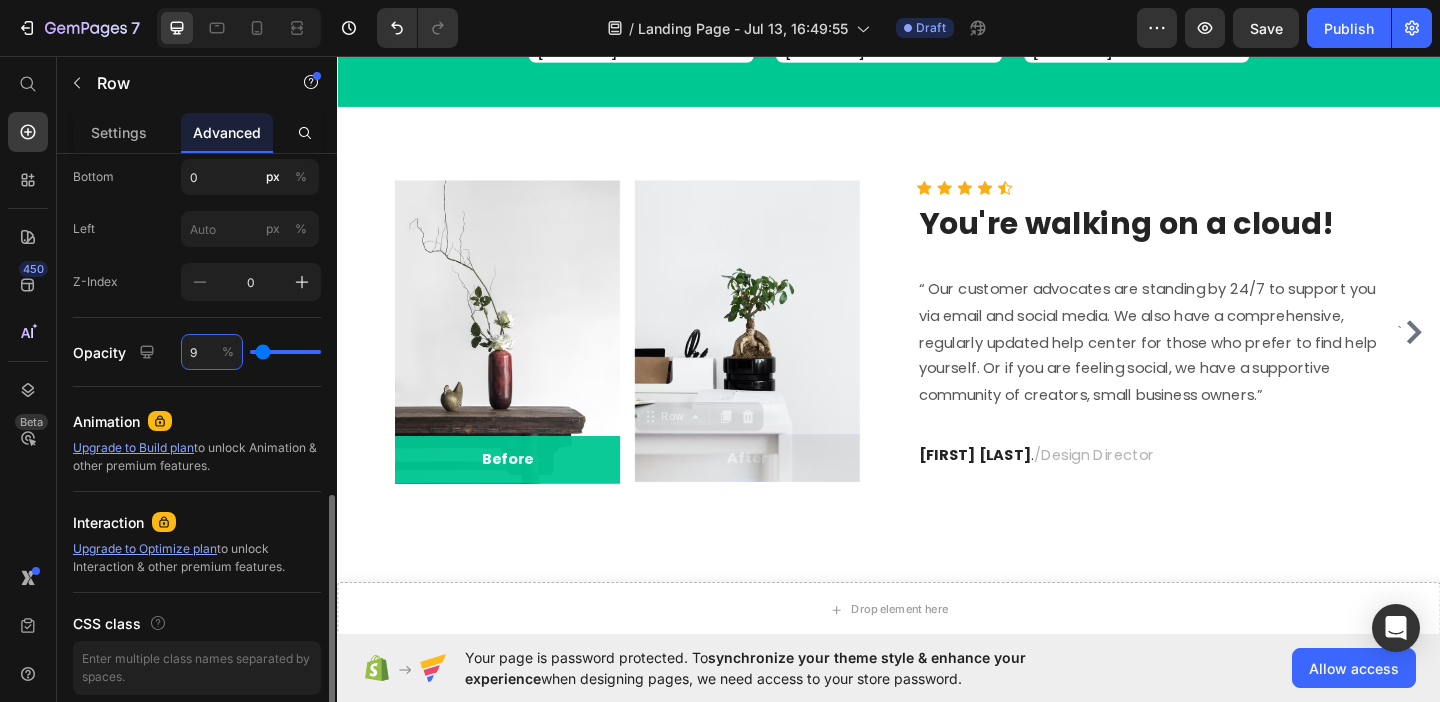type on "95" 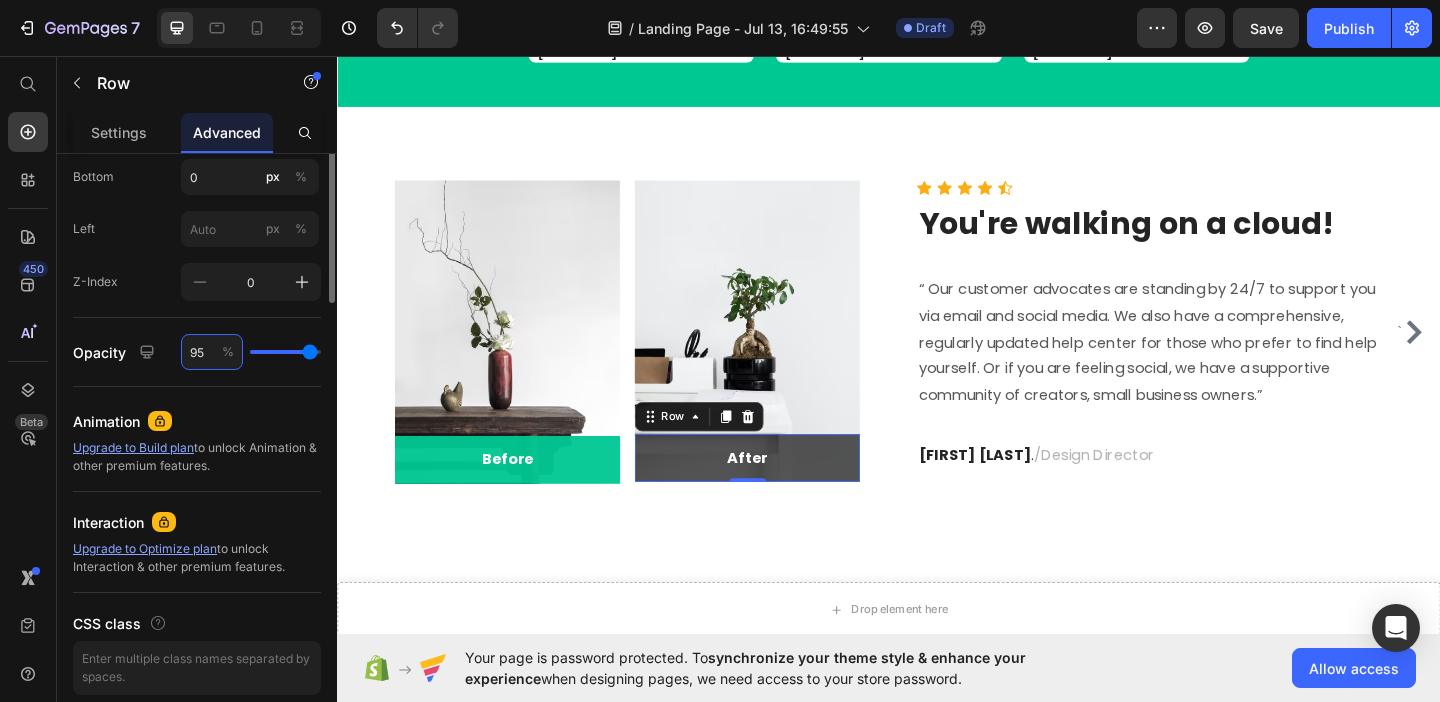 scroll, scrollTop: 424, scrollLeft: 0, axis: vertical 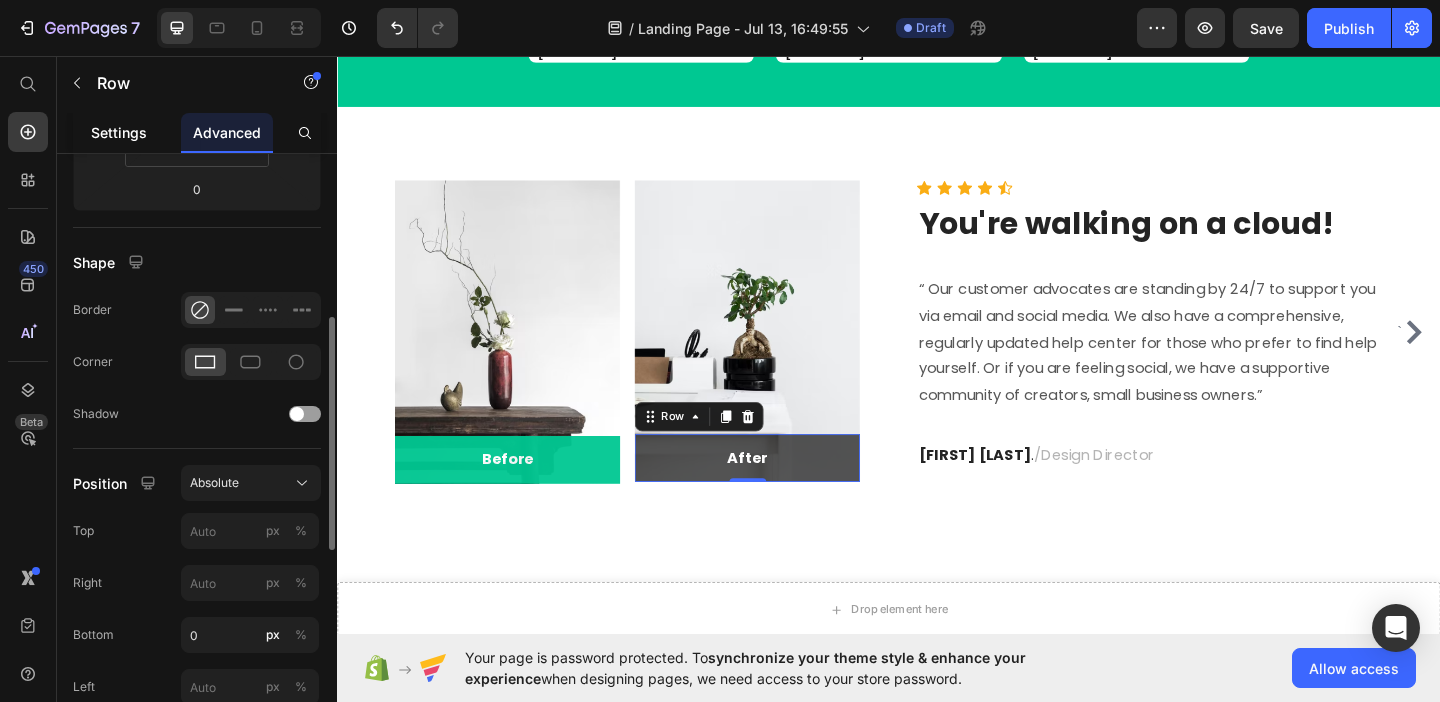 click on "Settings" at bounding box center (119, 132) 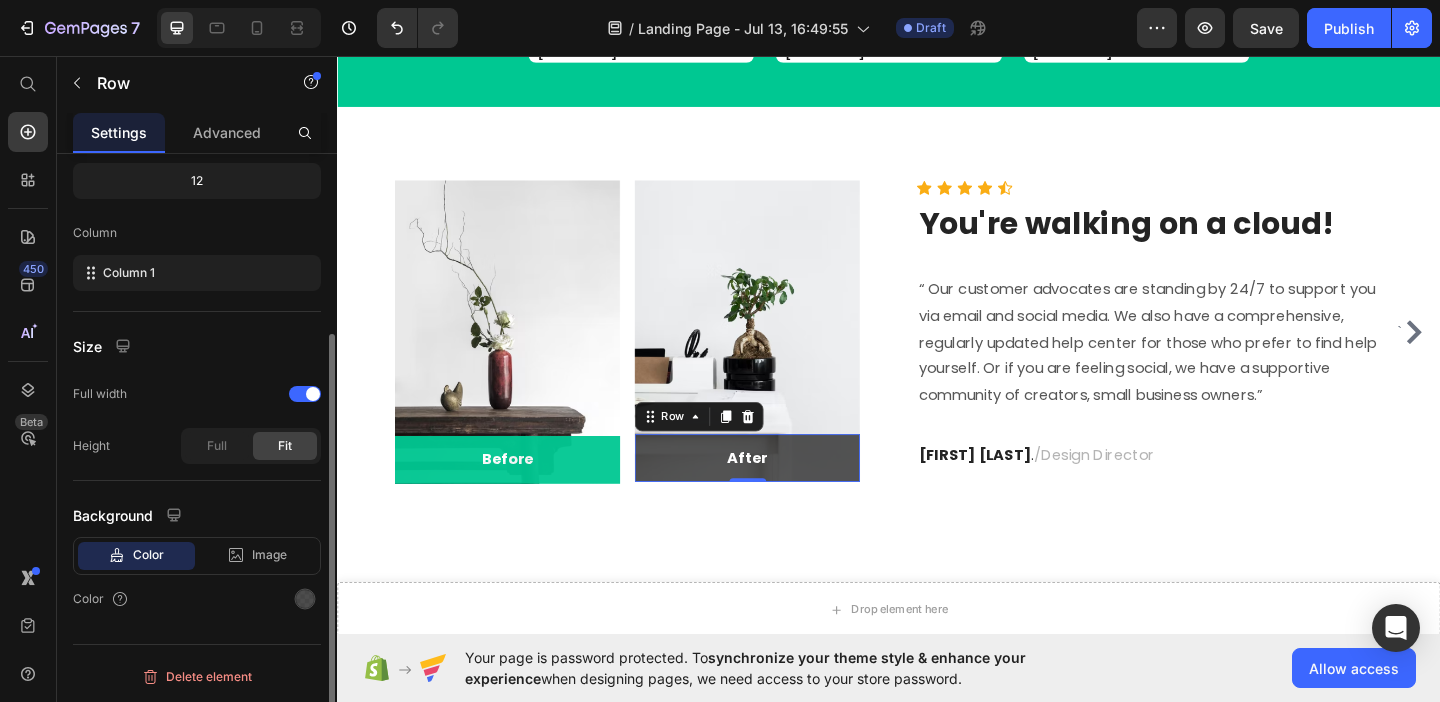 scroll, scrollTop: 251, scrollLeft: 0, axis: vertical 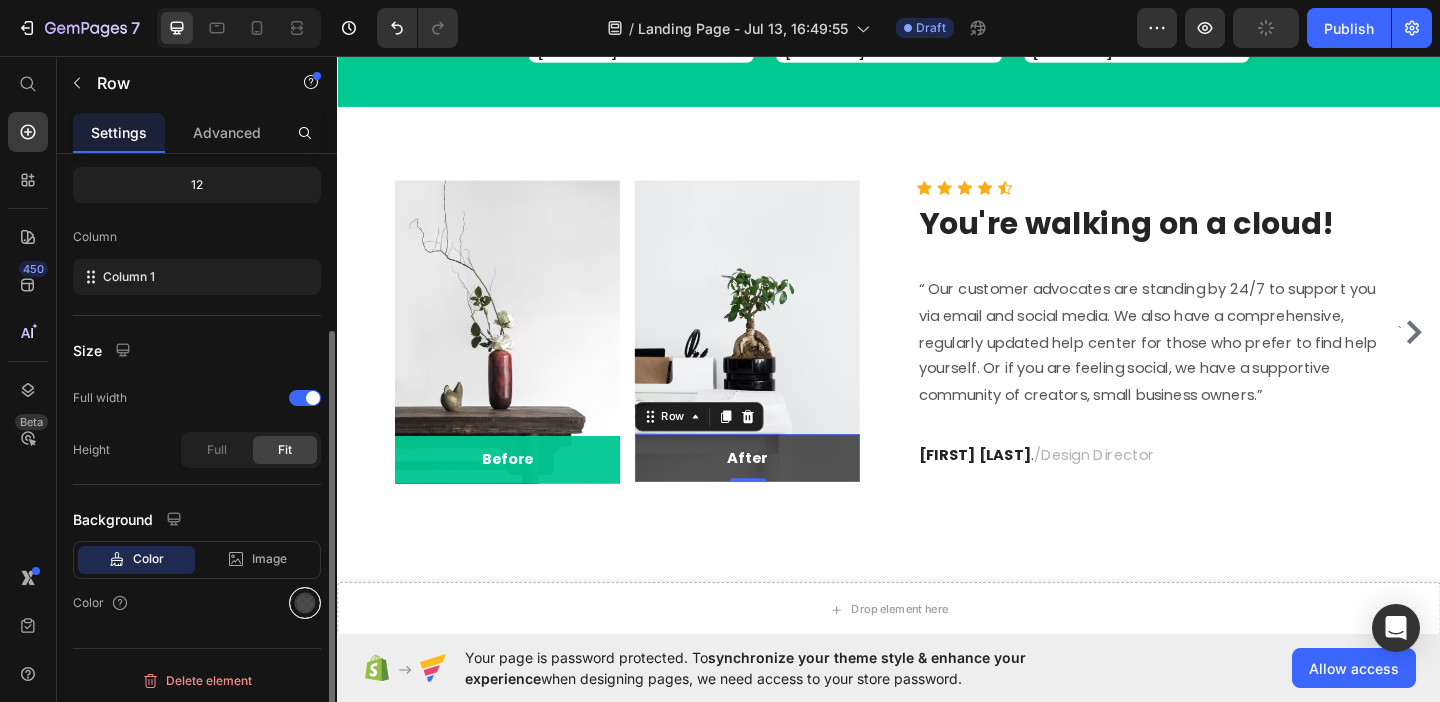 click at bounding box center (305, 603) 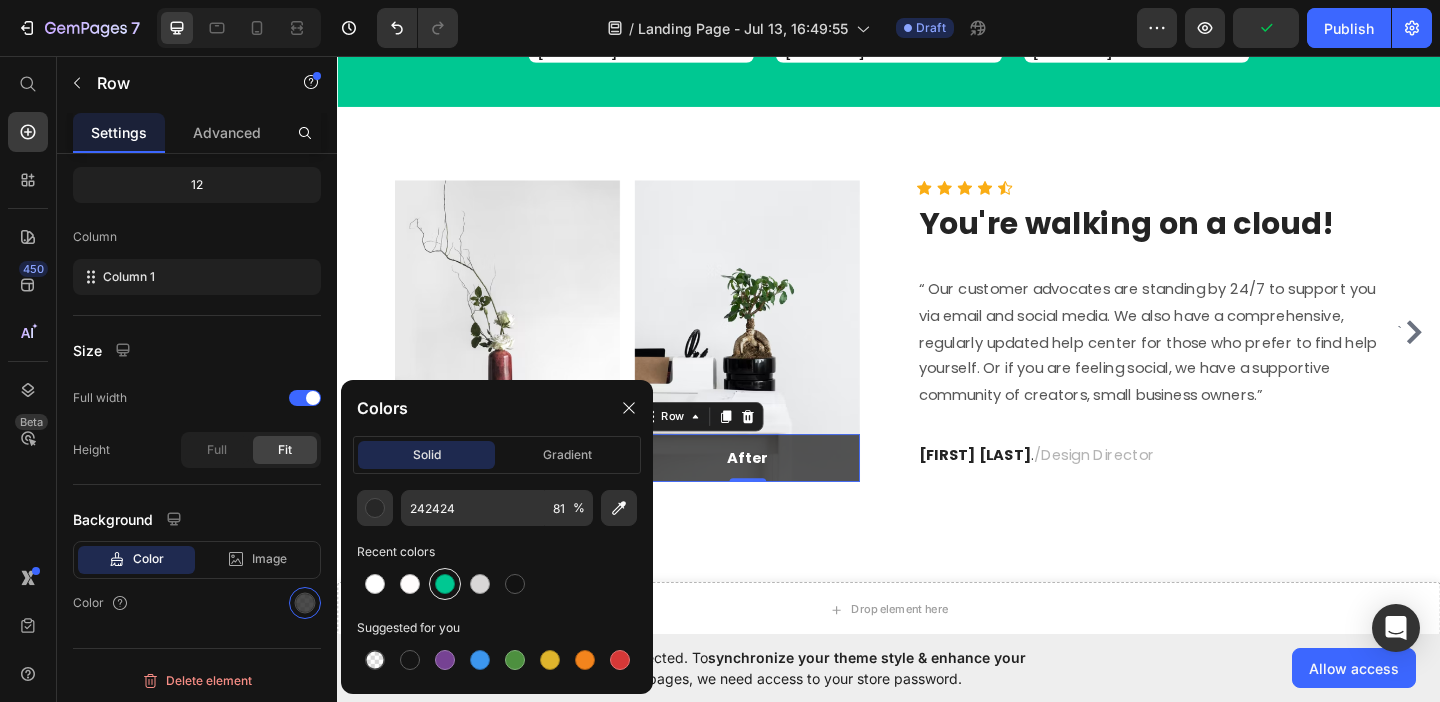 click at bounding box center [445, 584] 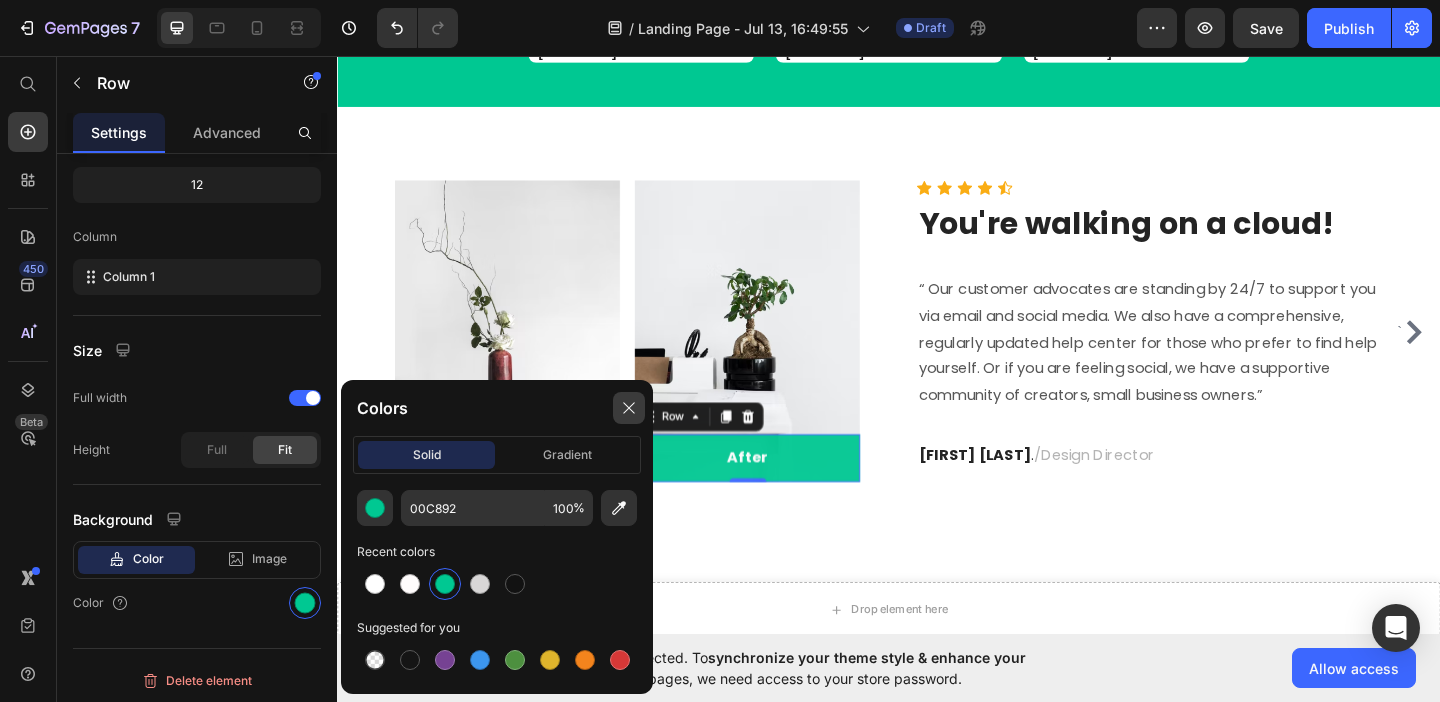 click at bounding box center (629, 408) 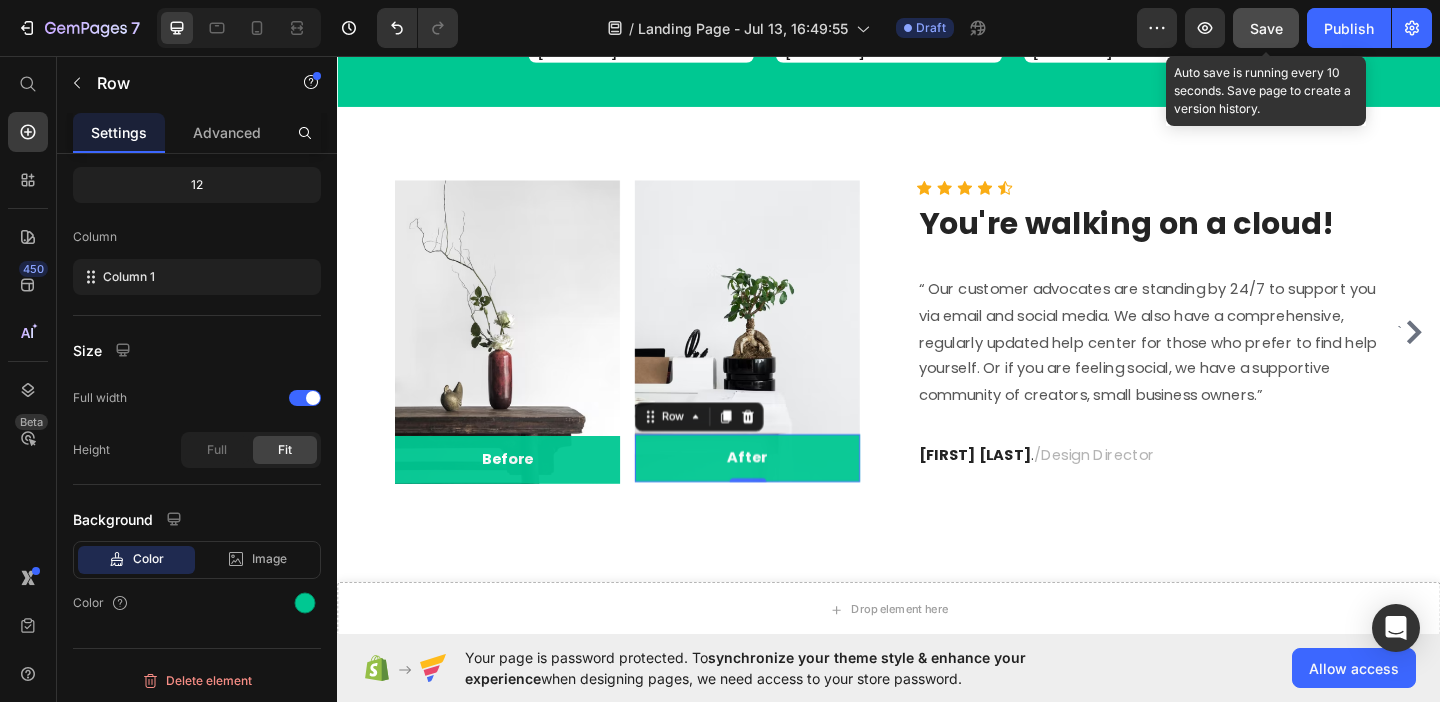 click on "Save" at bounding box center (1266, 28) 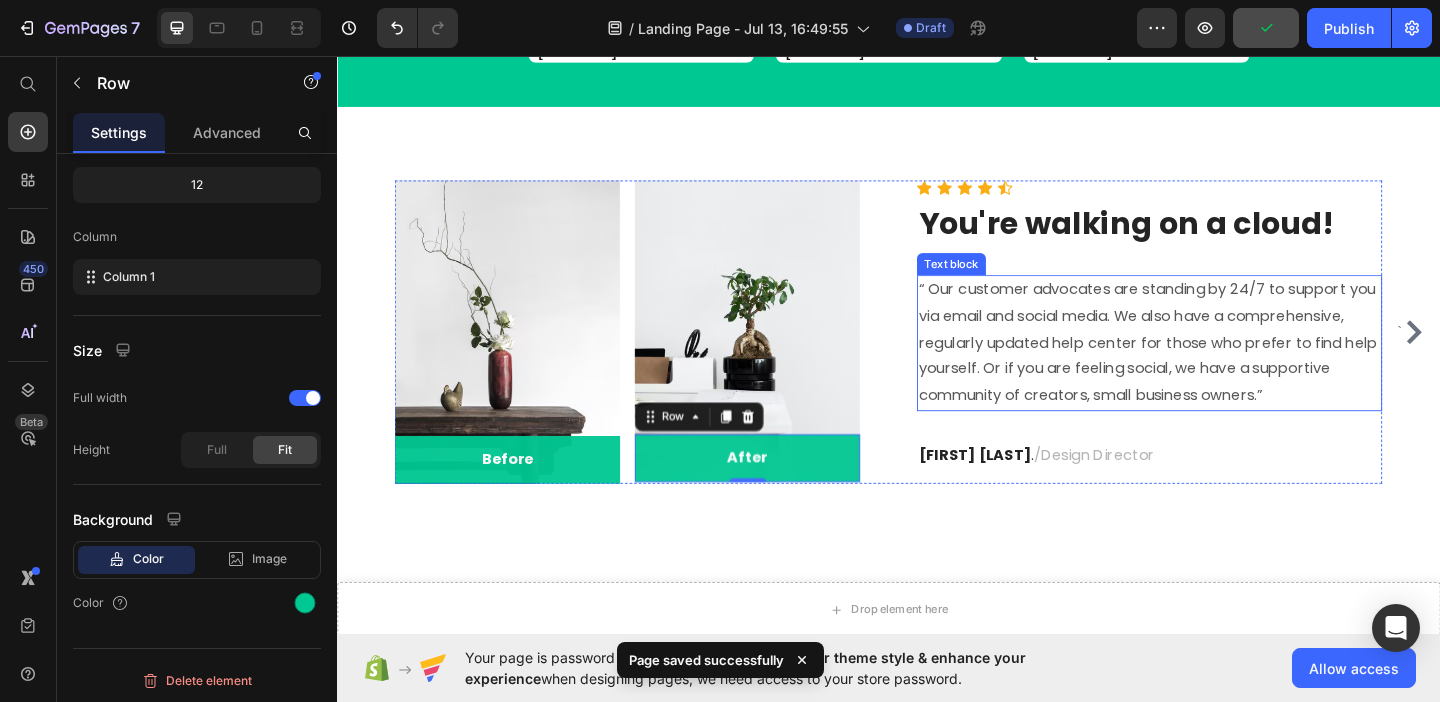 click on "“ Our customer advocates are standing by 24/7 to support you via email and social media. We also have a comprehensive, regularly updated help center for those who prefer to find help yourself. Or if you are feeling social, we have a supportive community of creators, small business owners.”" at bounding box center (1221, 368) 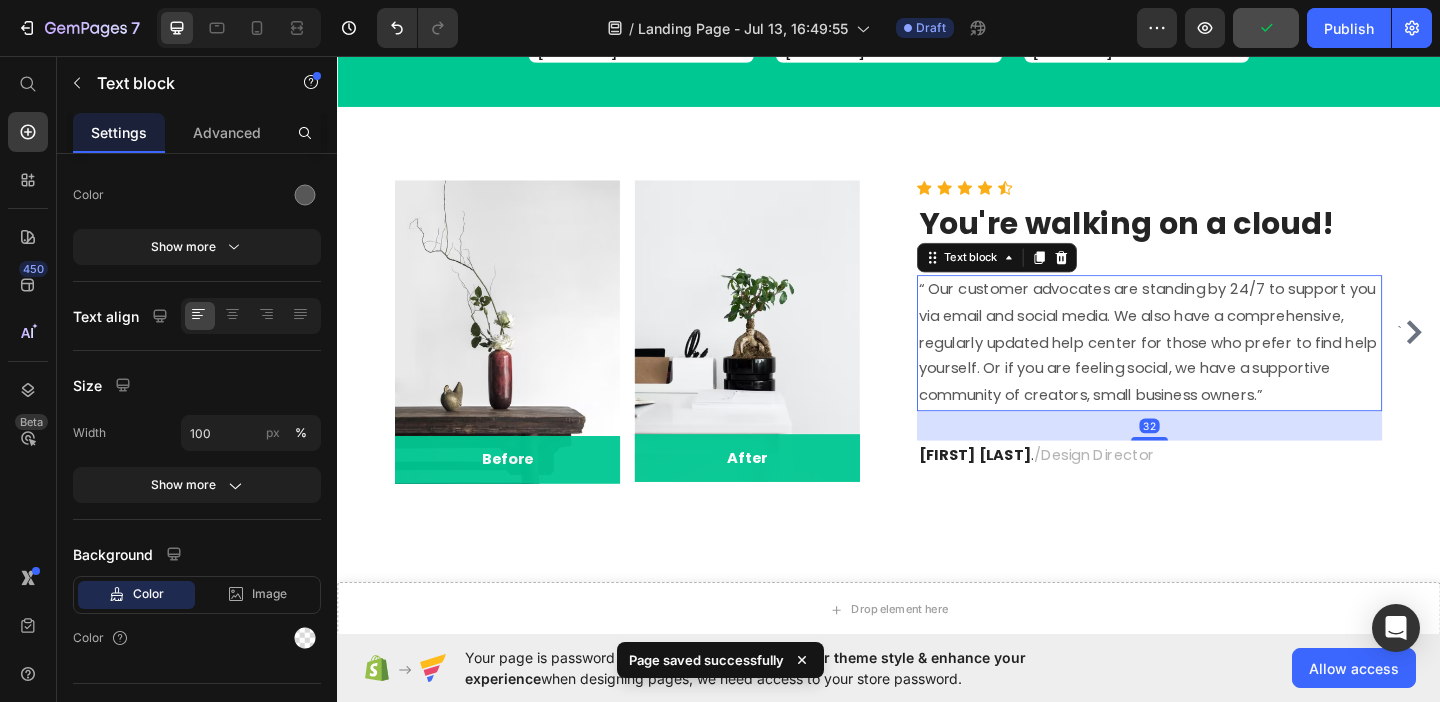 scroll, scrollTop: 0, scrollLeft: 0, axis: both 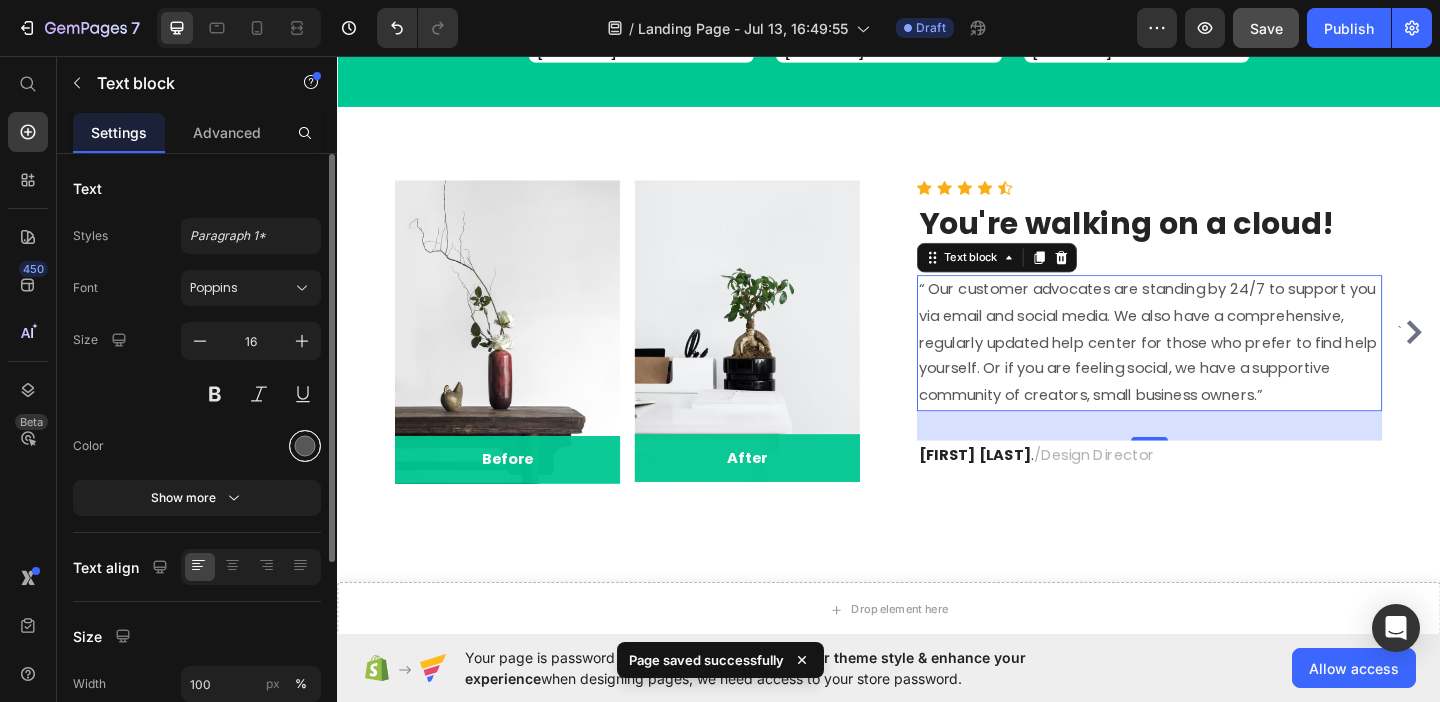 click at bounding box center (305, 446) 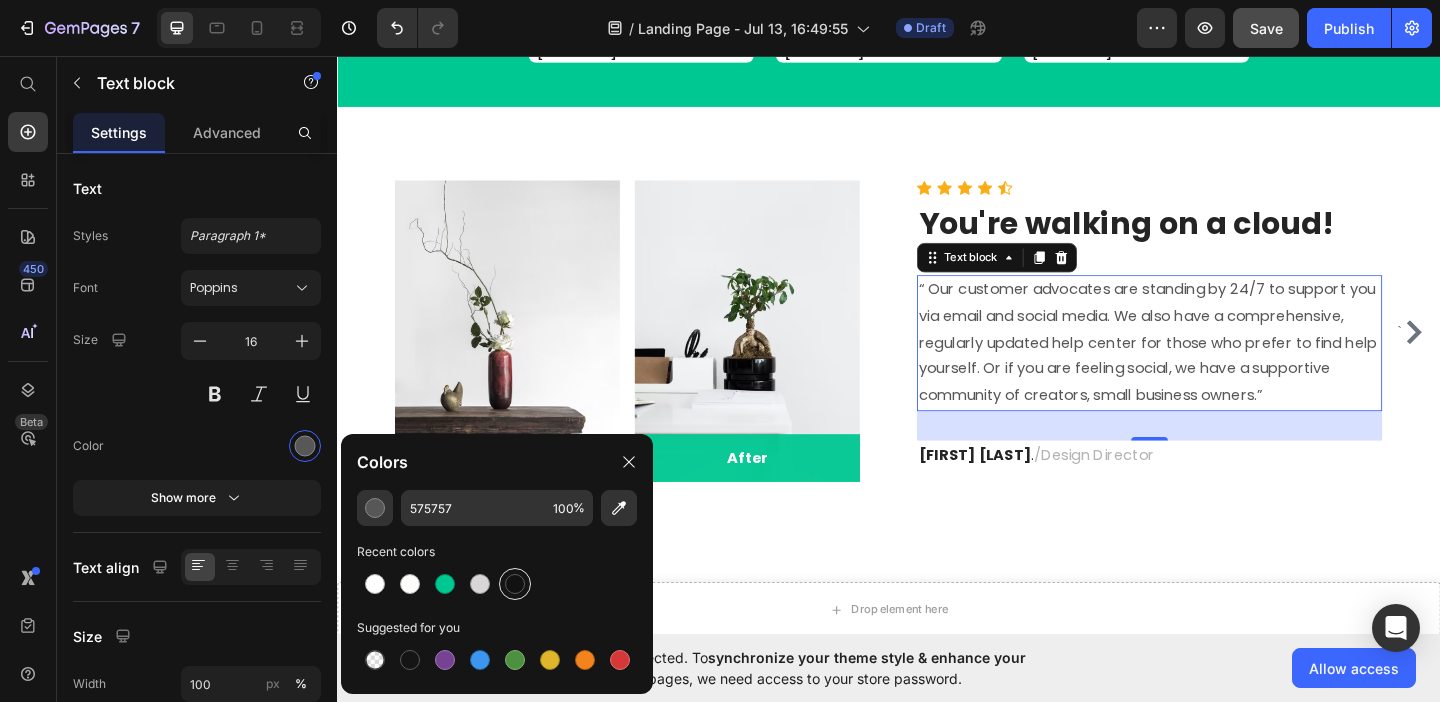 click at bounding box center (515, 584) 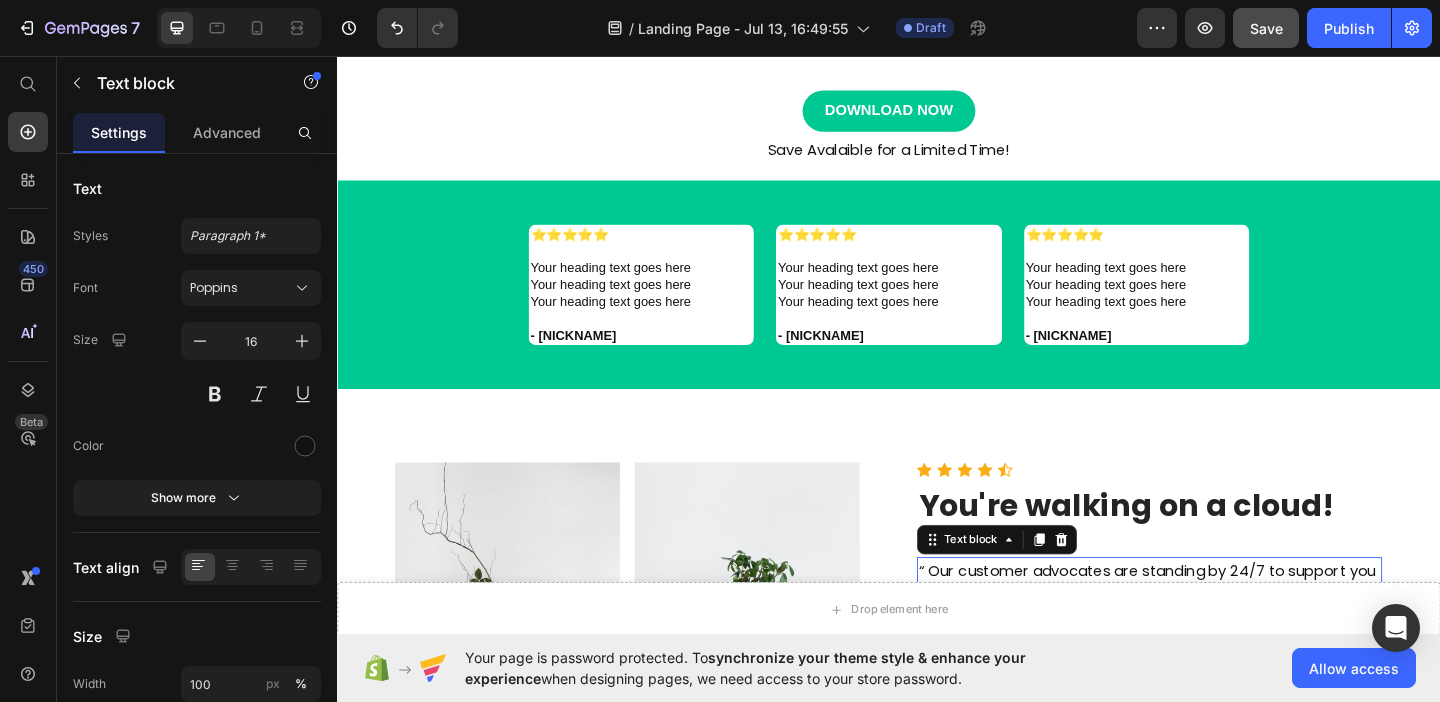 scroll, scrollTop: 909, scrollLeft: 0, axis: vertical 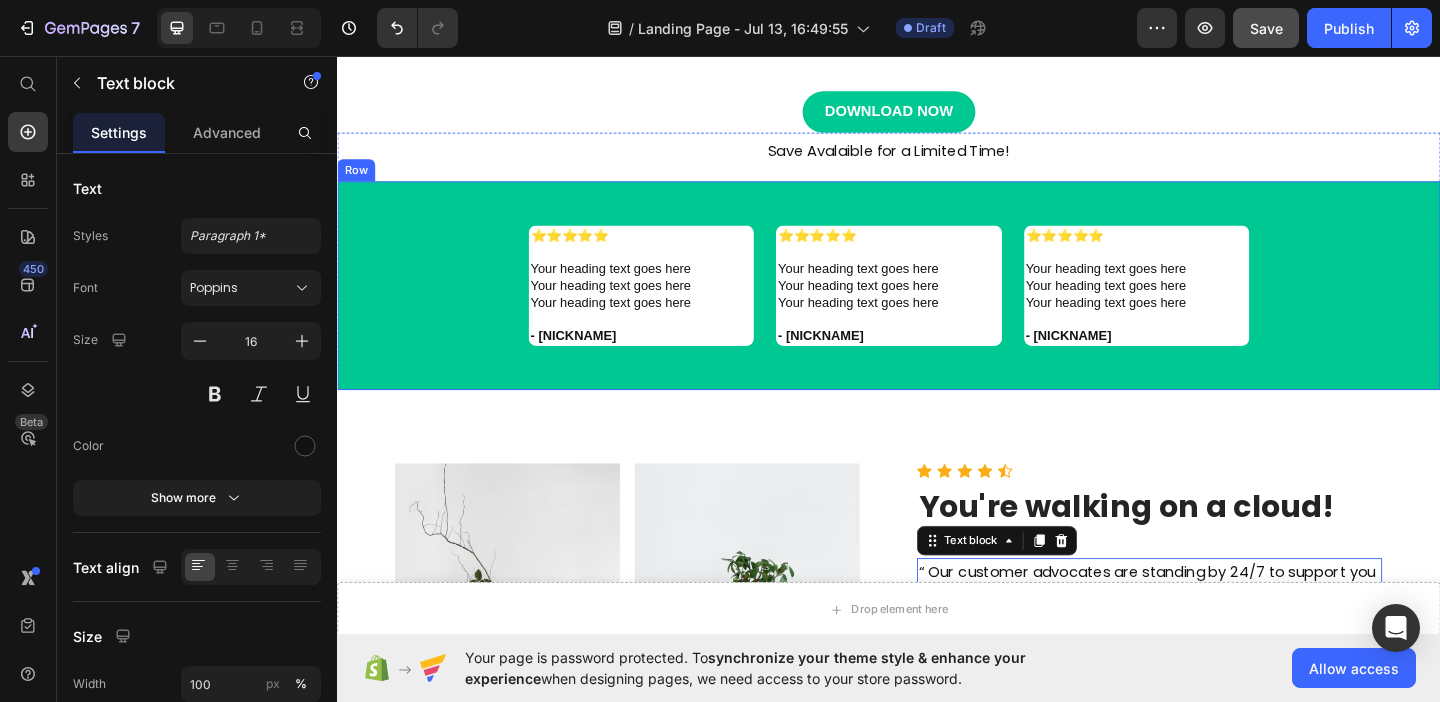 click on "⭐️⭐️⭐️⭐️⭐️  Your heading text goes here  Your heading text goes here  Your heading text goes here  - Nick Name Heading  ⭐️⭐️⭐️⭐️⭐️  Your heading text goes here  Your heading text goes here  Your heading text goes here    - Nick Name Heading Row  ⭐️⭐️⭐️⭐️⭐️  Your heading text goes here  Your heading text goes here  Your heading text goes here    - Nick Name Heading Row" at bounding box center (937, 305) 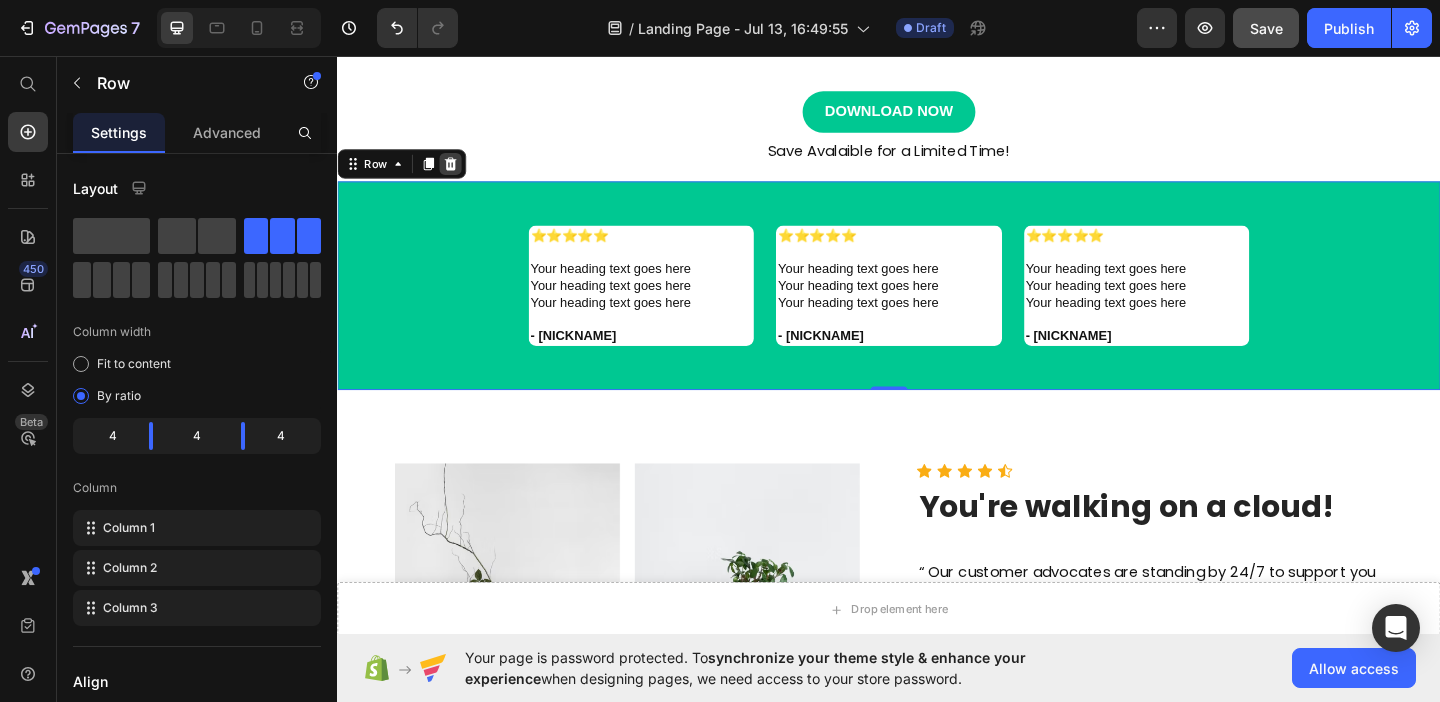 click 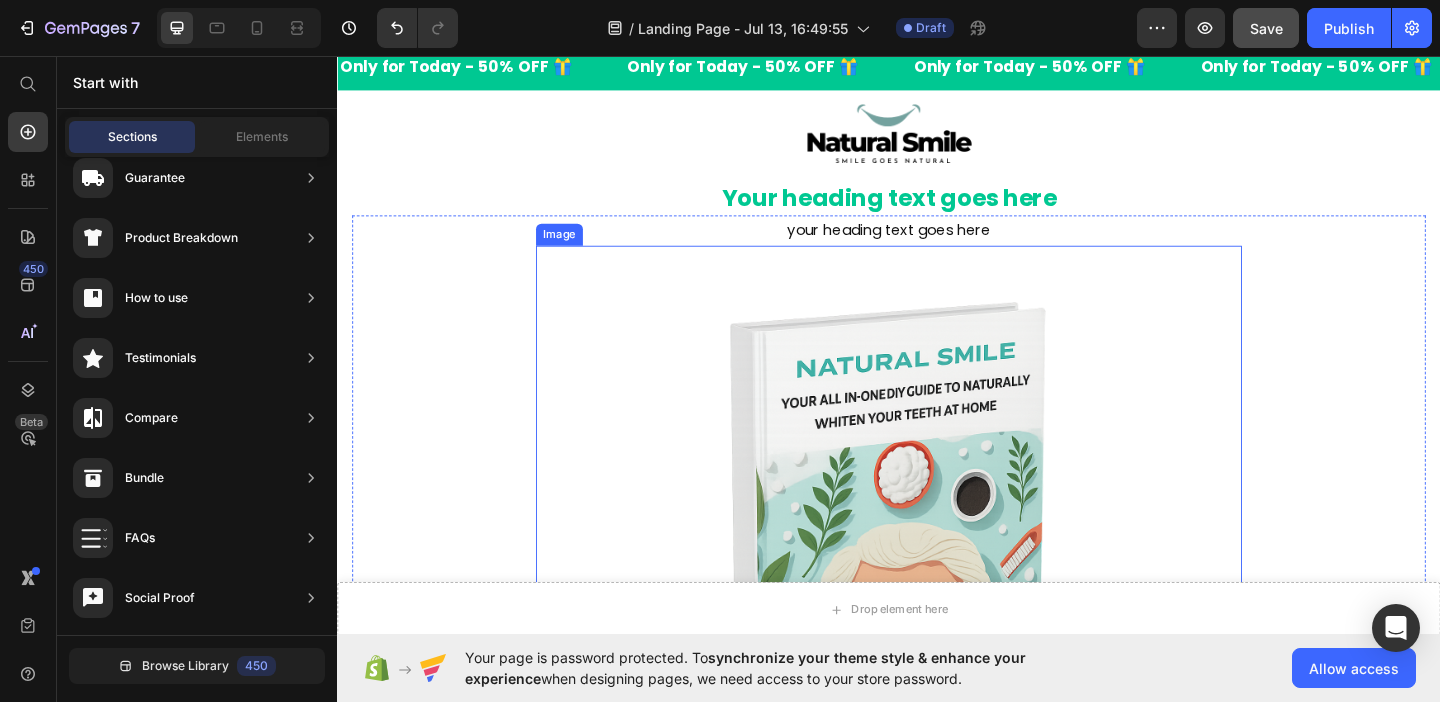 scroll, scrollTop: 0, scrollLeft: 0, axis: both 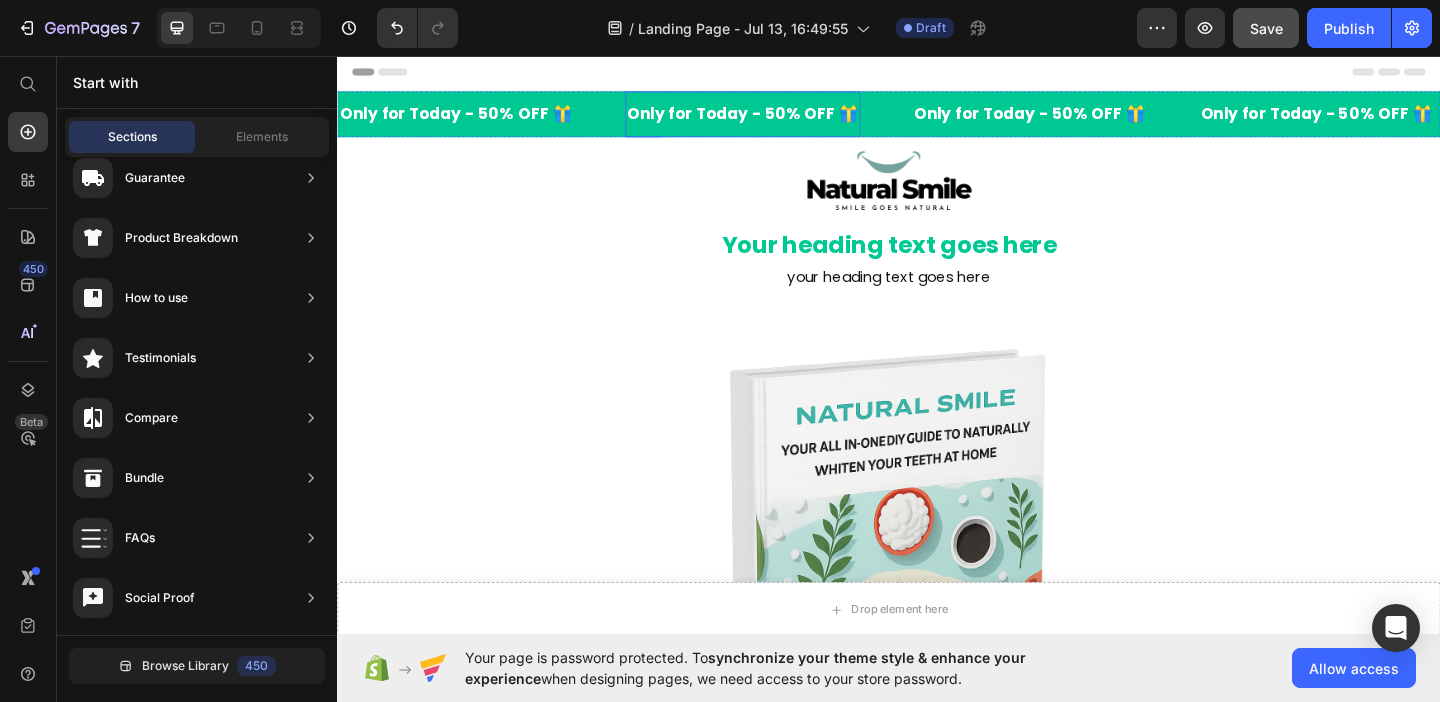 click on "Only for Today - 50% OFF 🎁" at bounding box center (778, 118) 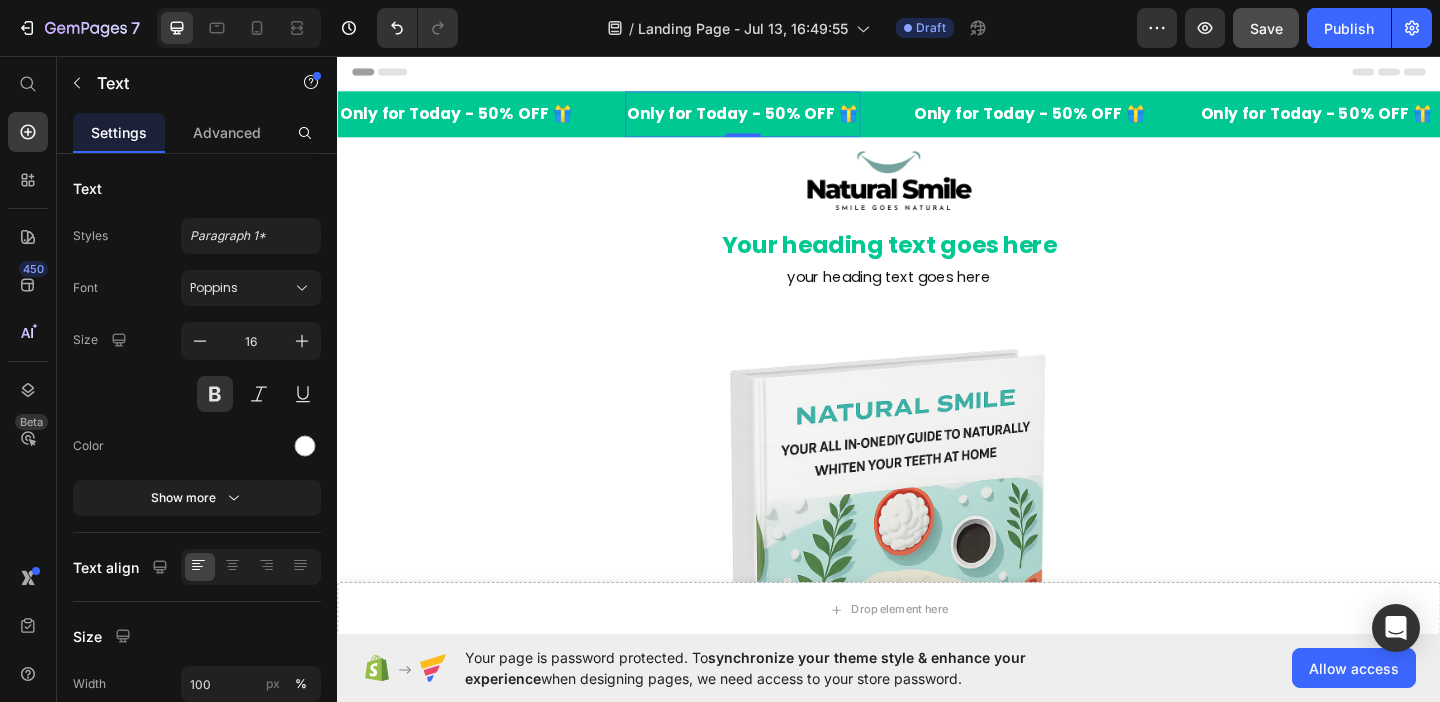 click on "Only for Today - 50% OFF 🎁" at bounding box center [778, 118] 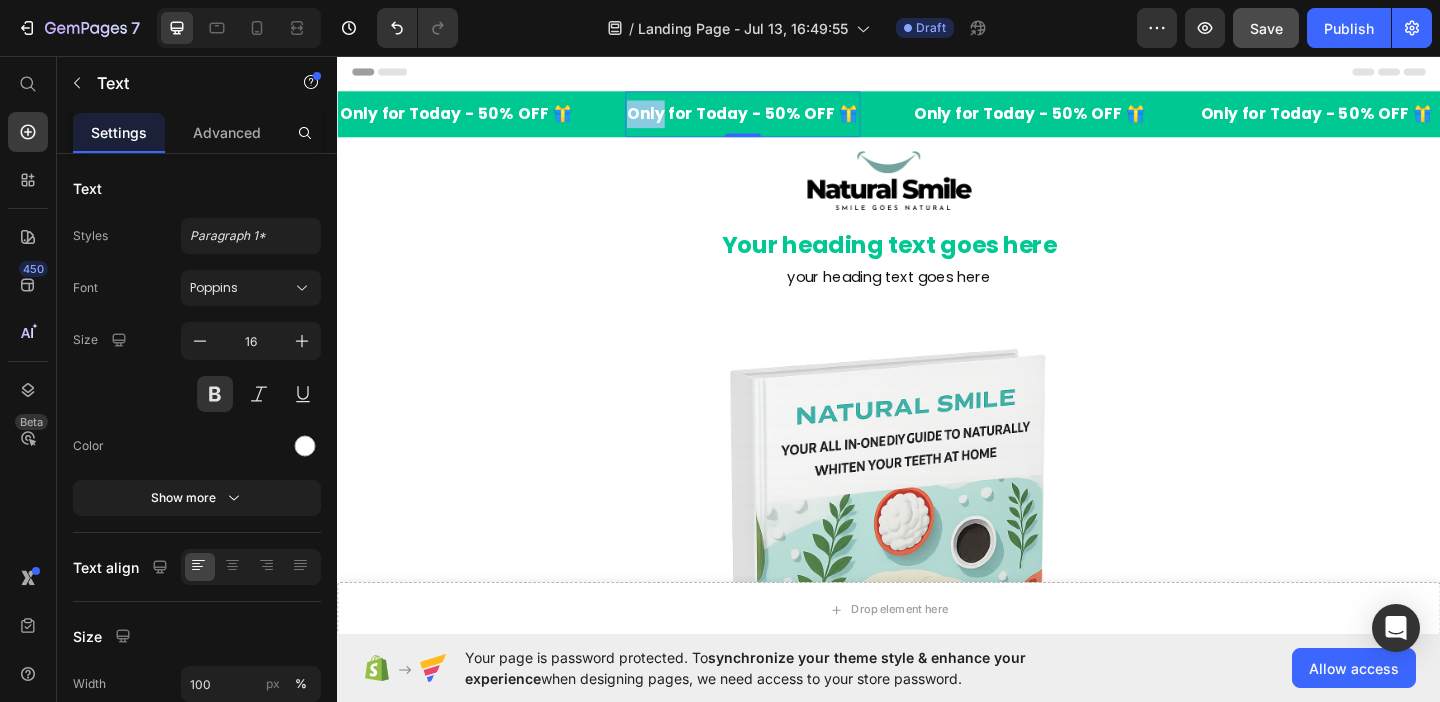 click on "Only for Today - 50% OFF 🎁" at bounding box center (778, 118) 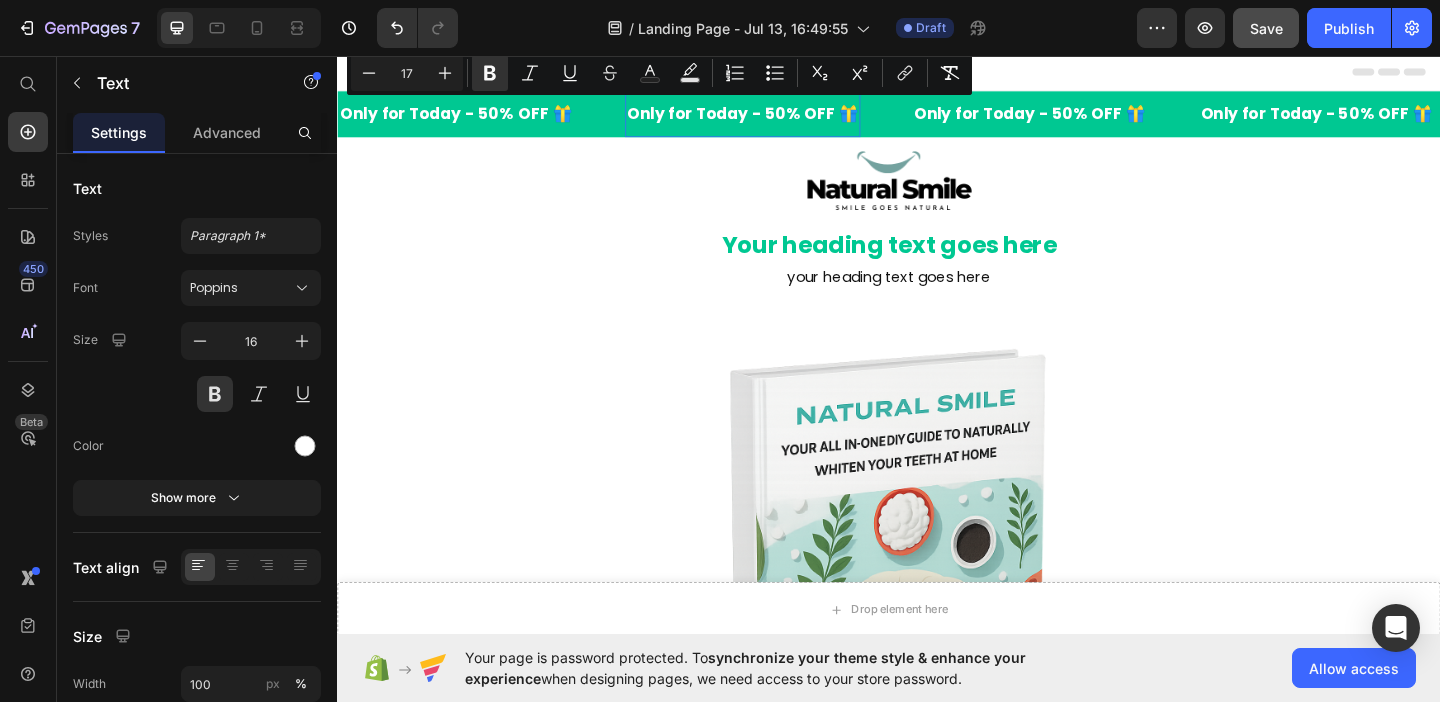 click on "Only for Today - 50% OFF 🎁" at bounding box center (778, 118) 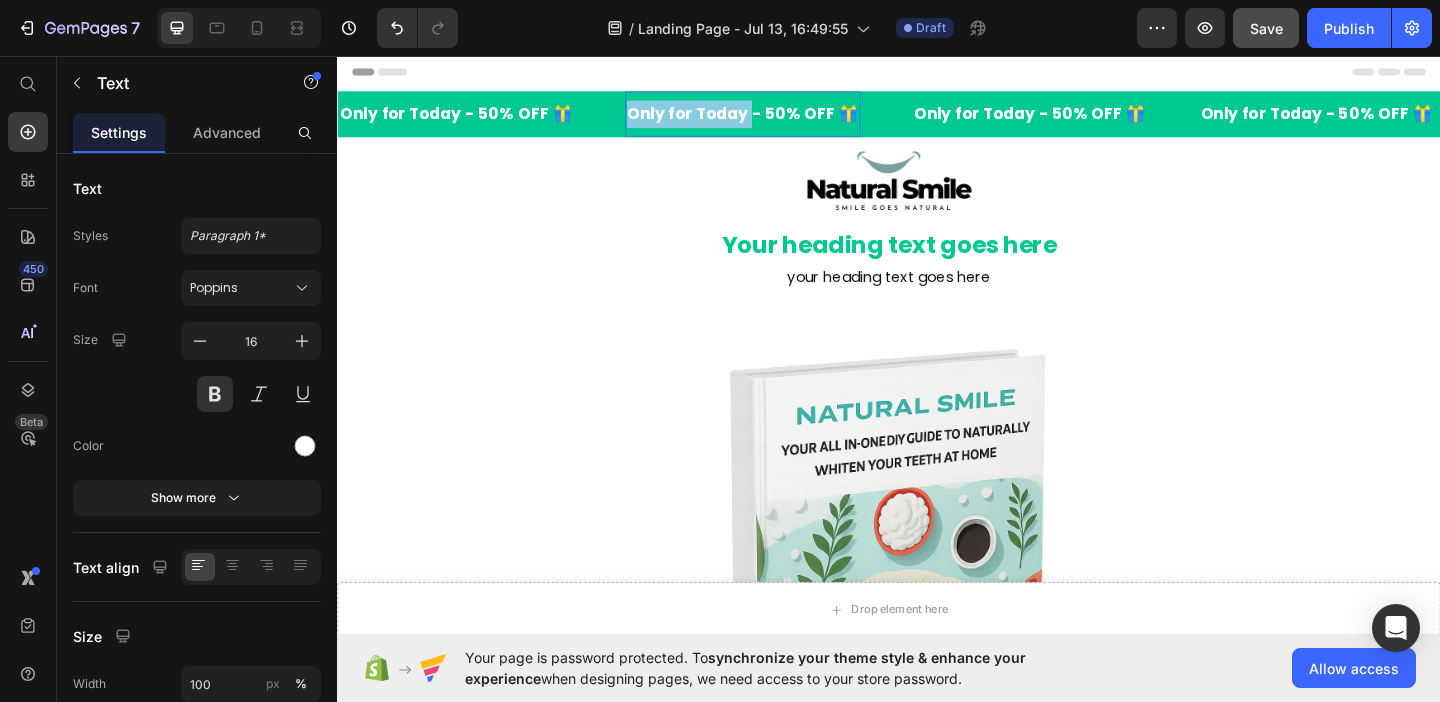 drag, startPoint x: 766, startPoint y: 121, endPoint x: 647, endPoint y: 115, distance: 119.15116 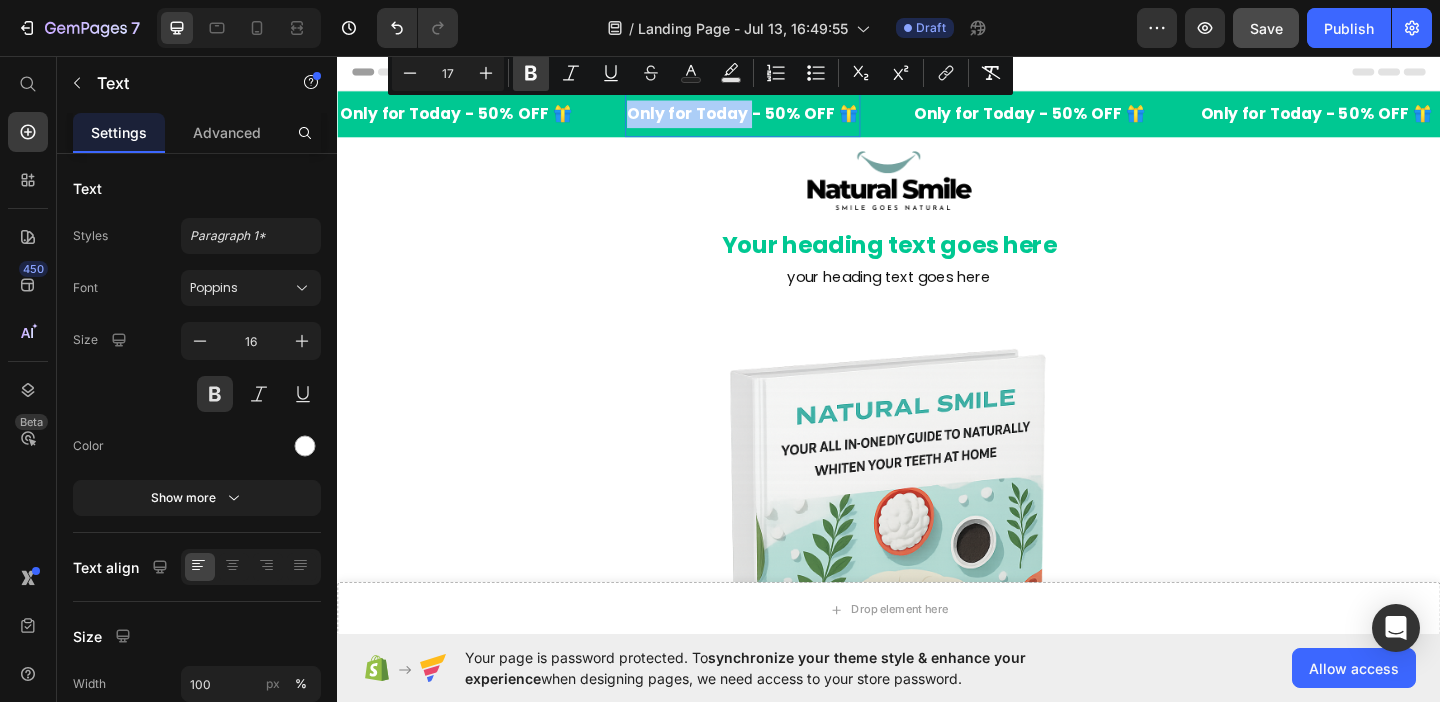 click 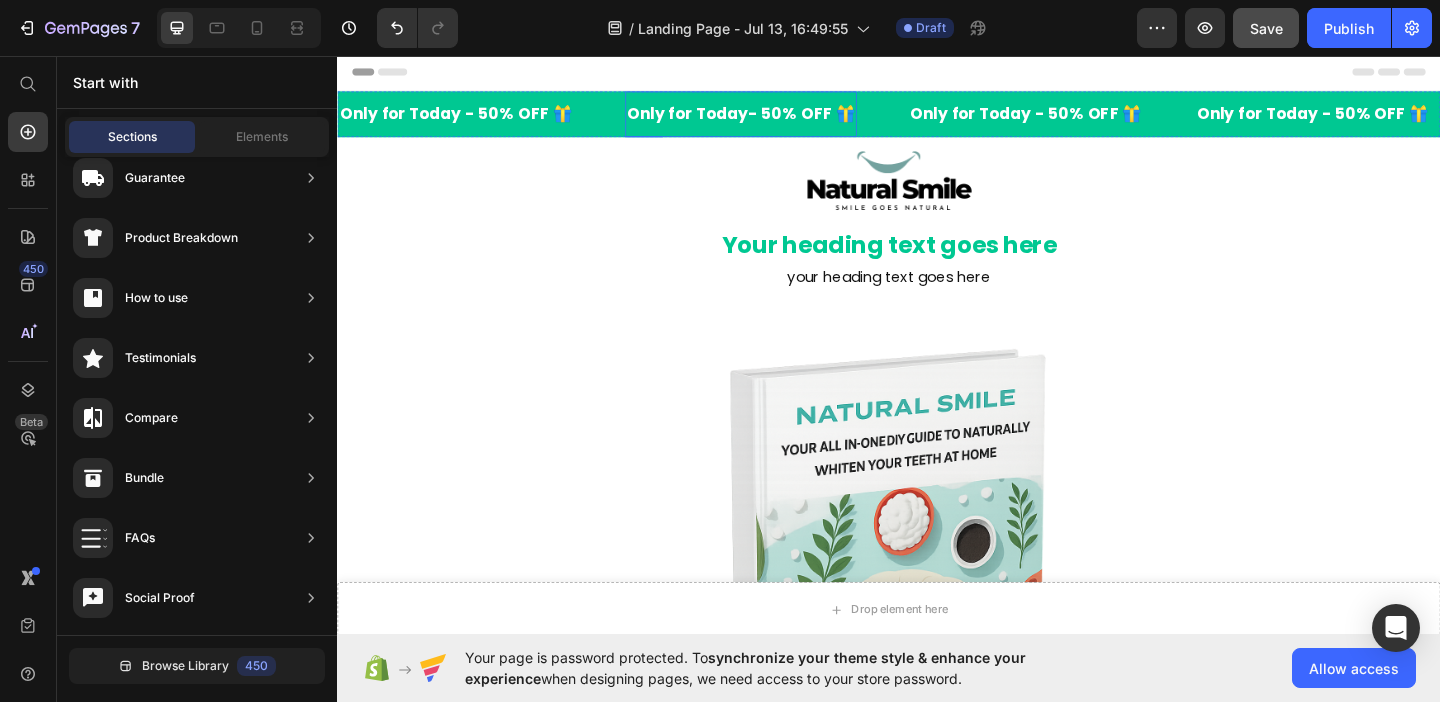 click on "Only for Today  - 50% OFF 🎁" at bounding box center [776, 118] 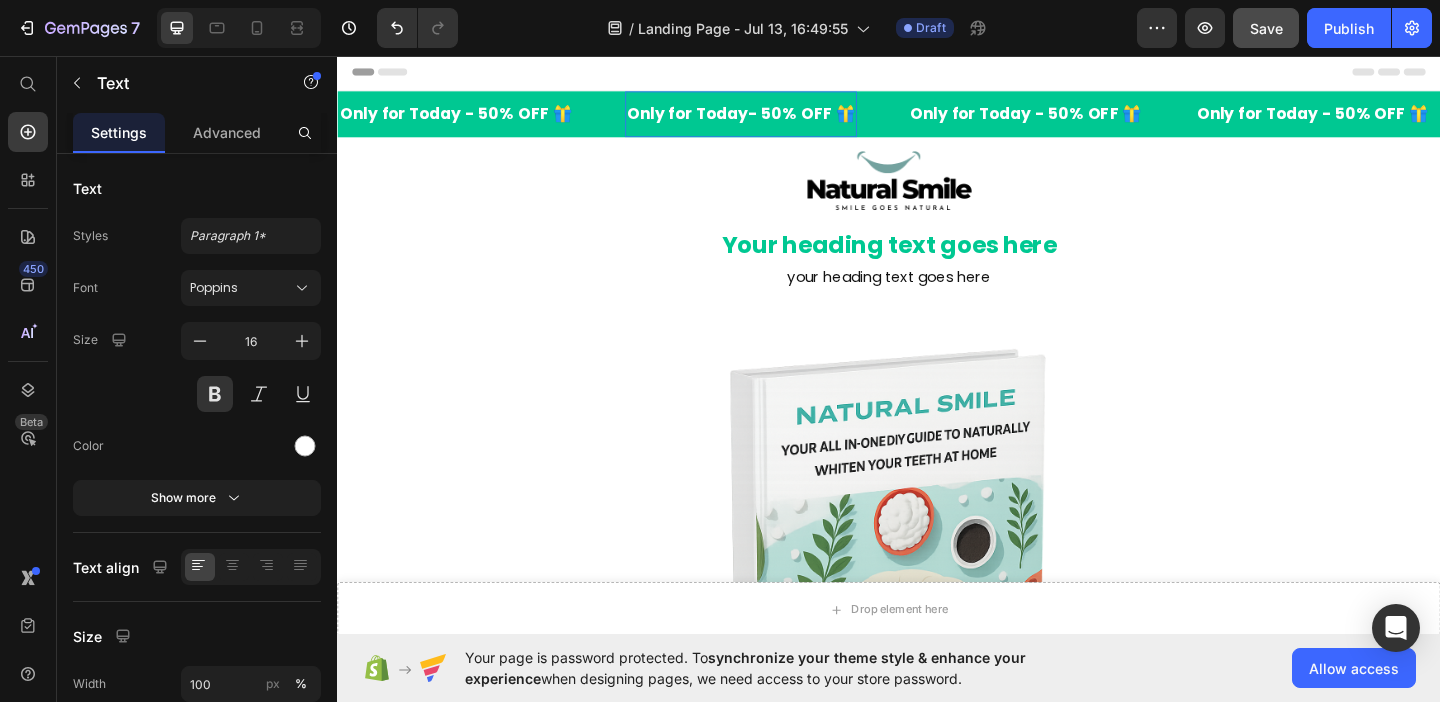 click on "Only for Today  - 50% OFF 🎁" at bounding box center (776, 118) 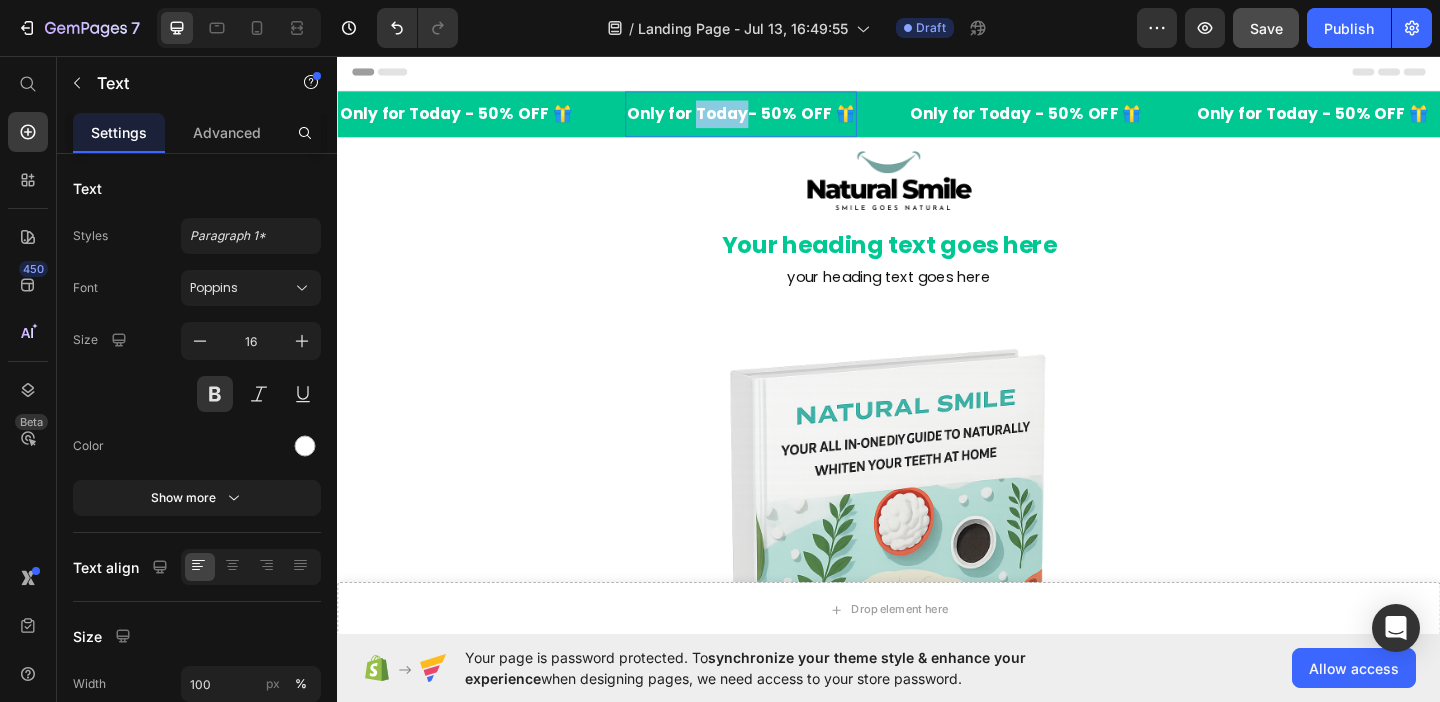 click on "Only for Today  - 50% OFF 🎁" at bounding box center [776, 118] 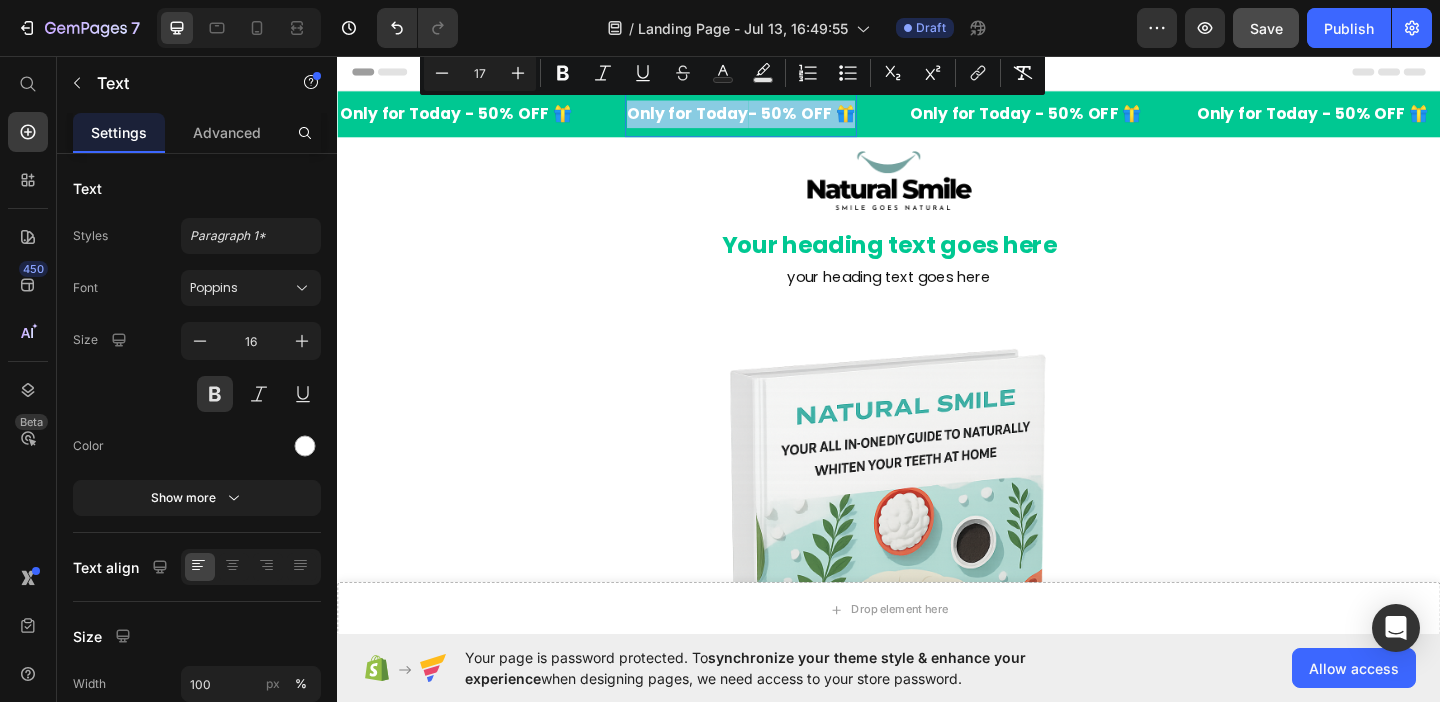 click on "Only for Today  - 50% OFF 🎁" at bounding box center (776, 118) 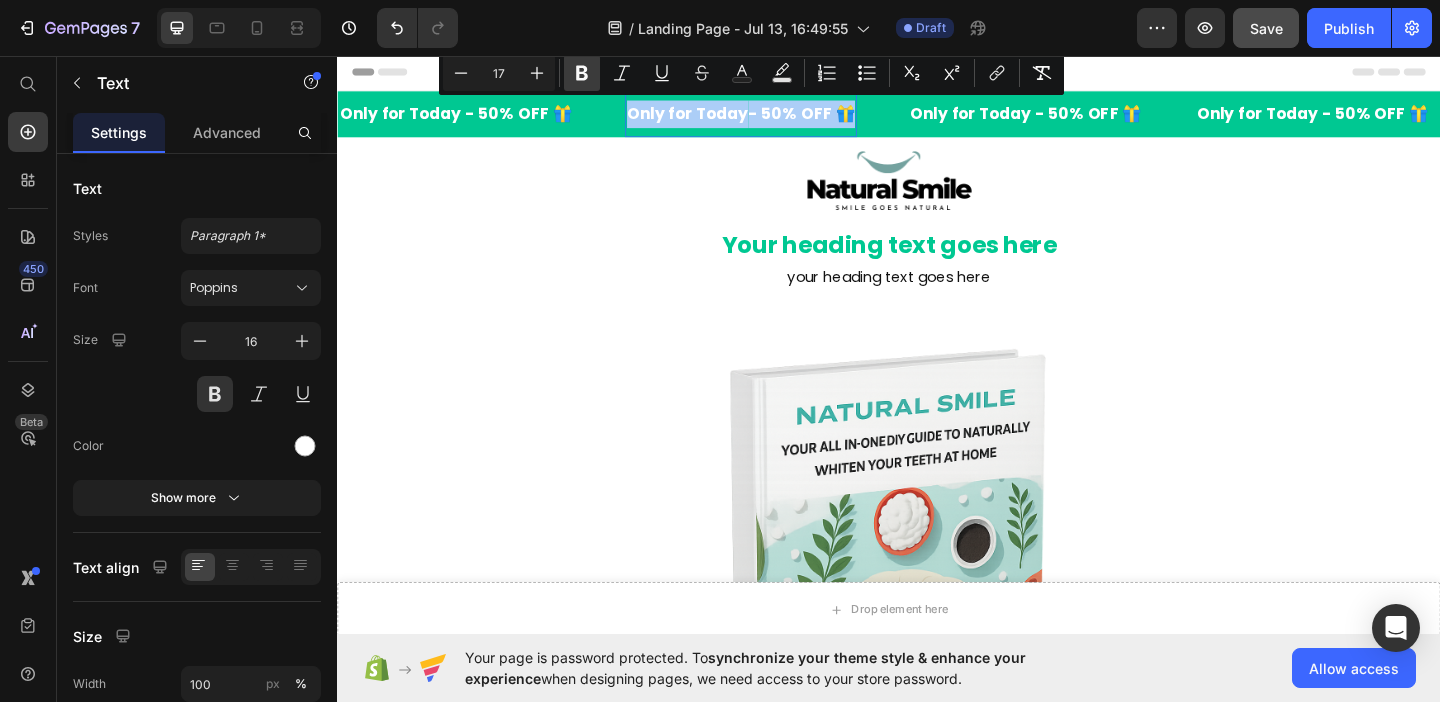 click 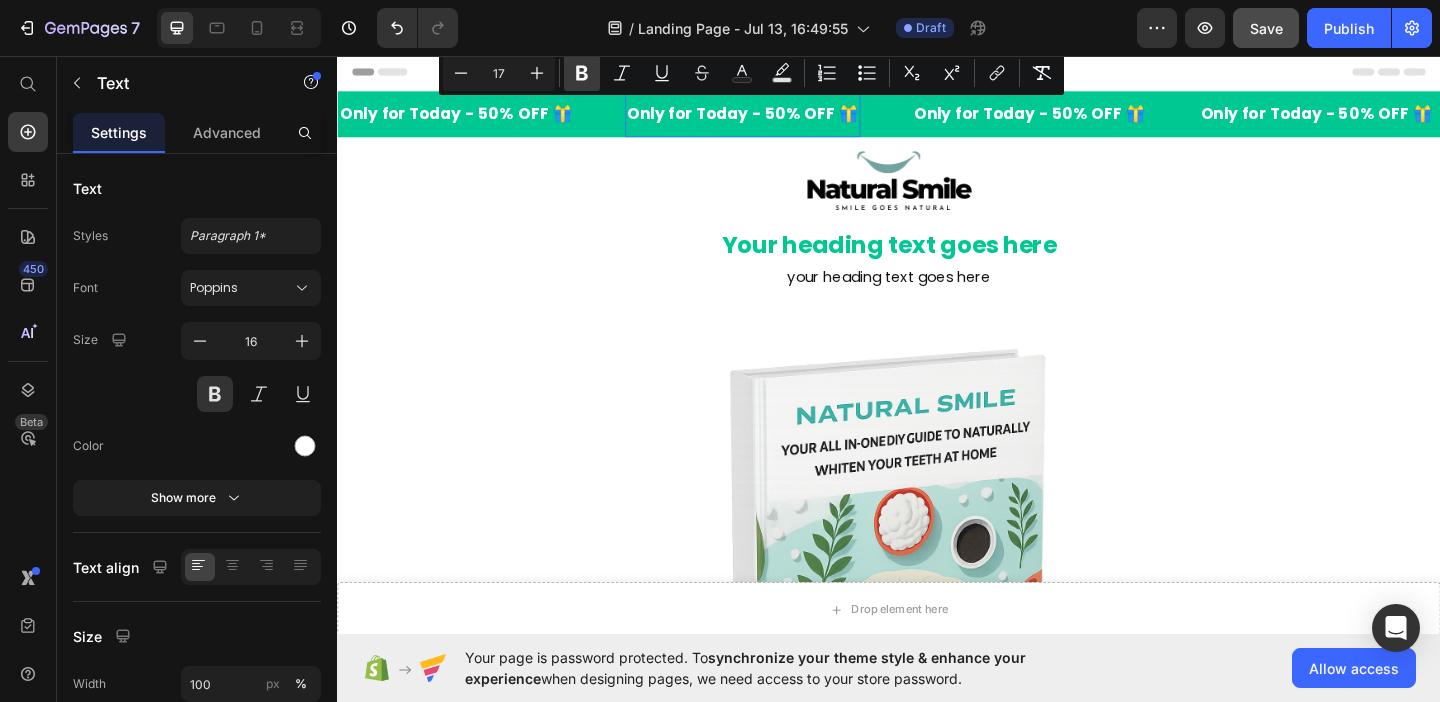 click 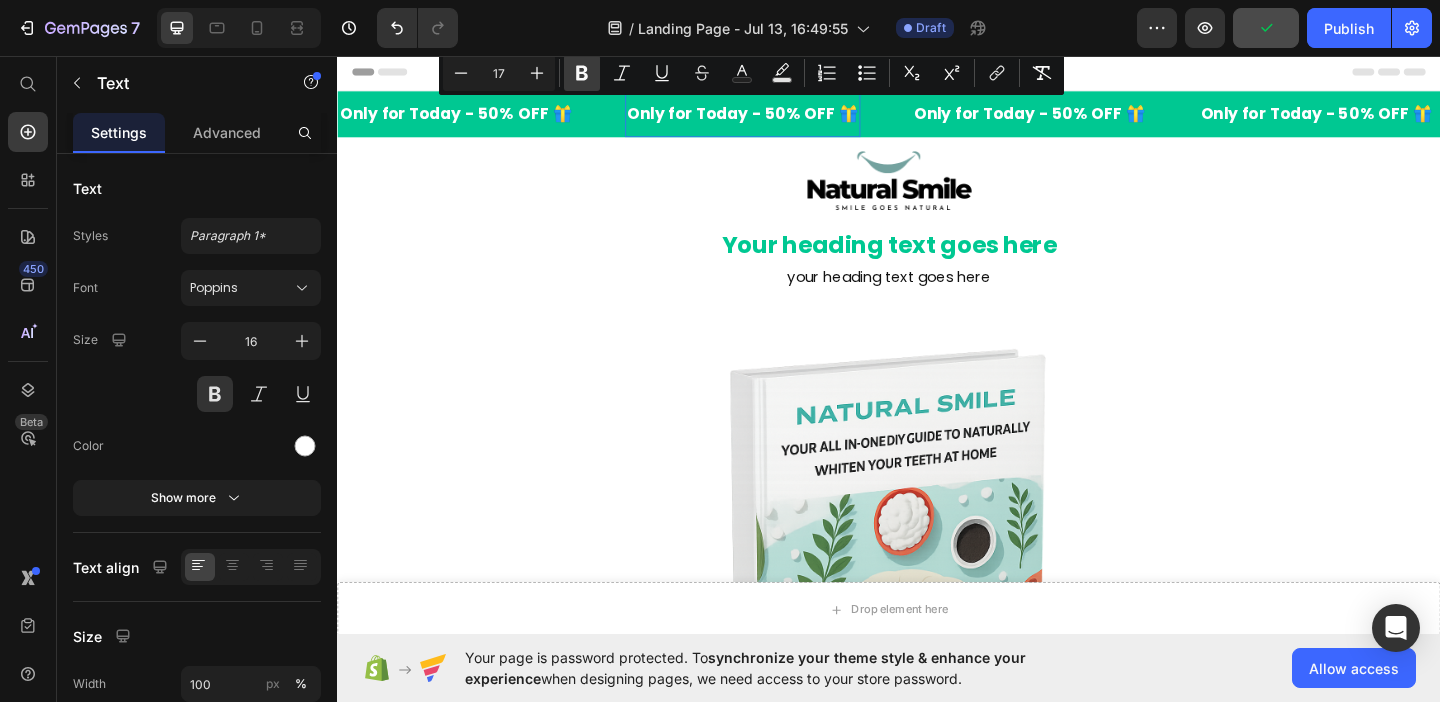 click 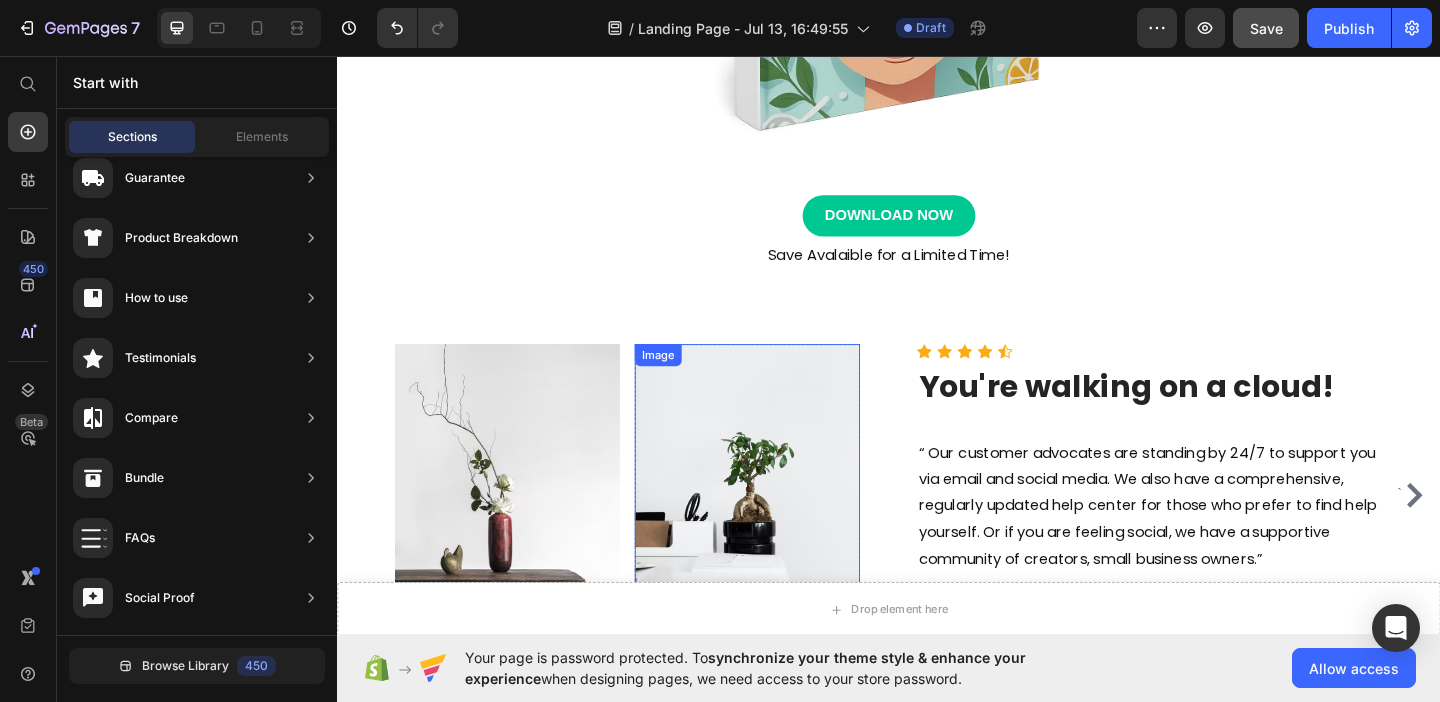 scroll, scrollTop: 794, scrollLeft: 0, axis: vertical 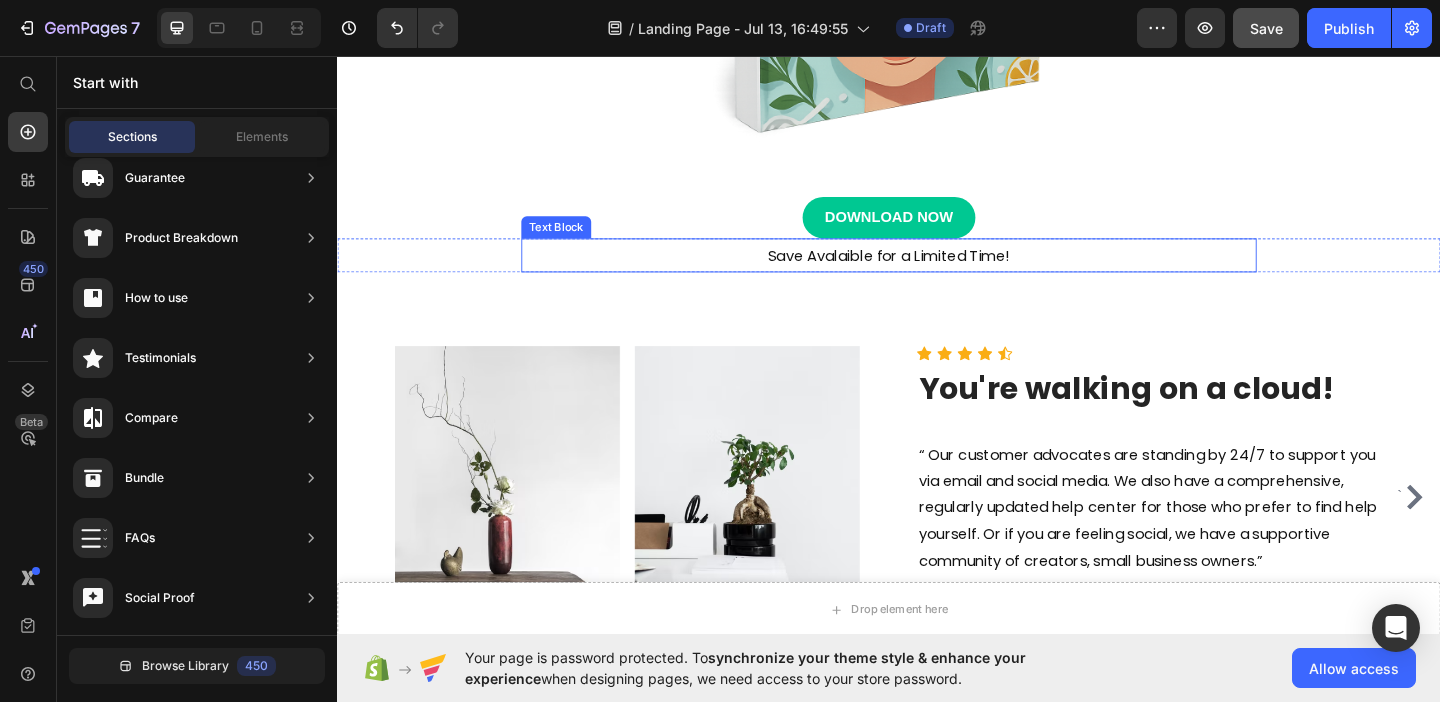 click on "Save Avalaible for a Limited Time!" at bounding box center [937, 274] 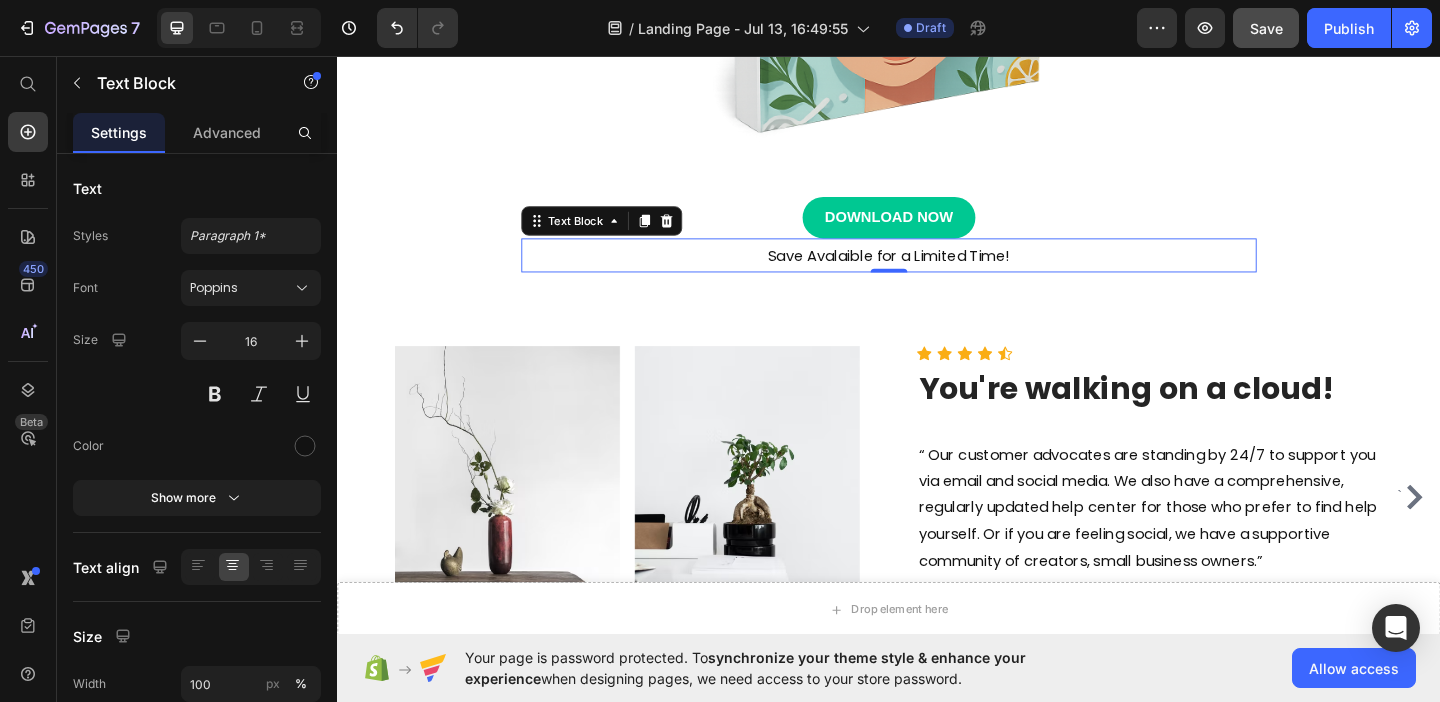 click on "Save Avalaible for a Limited Time!" at bounding box center [937, 274] 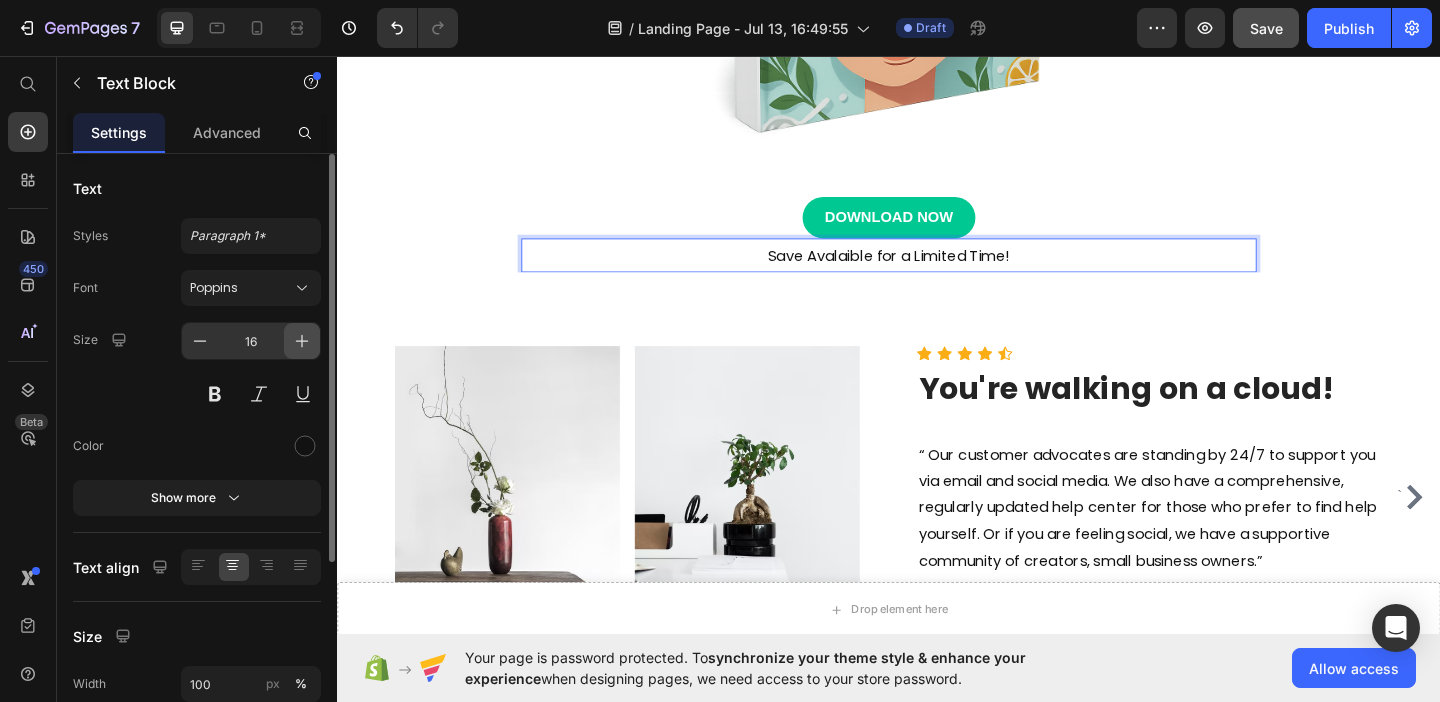 click 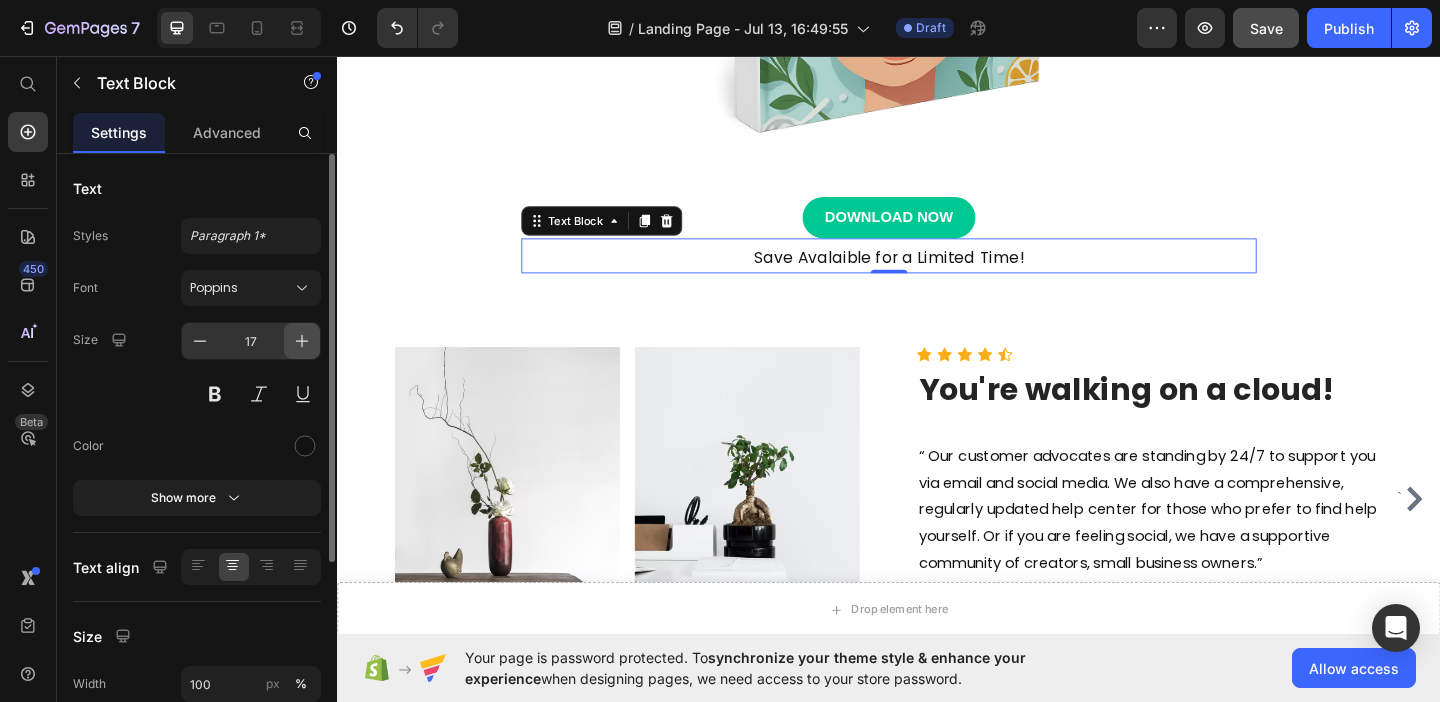 click 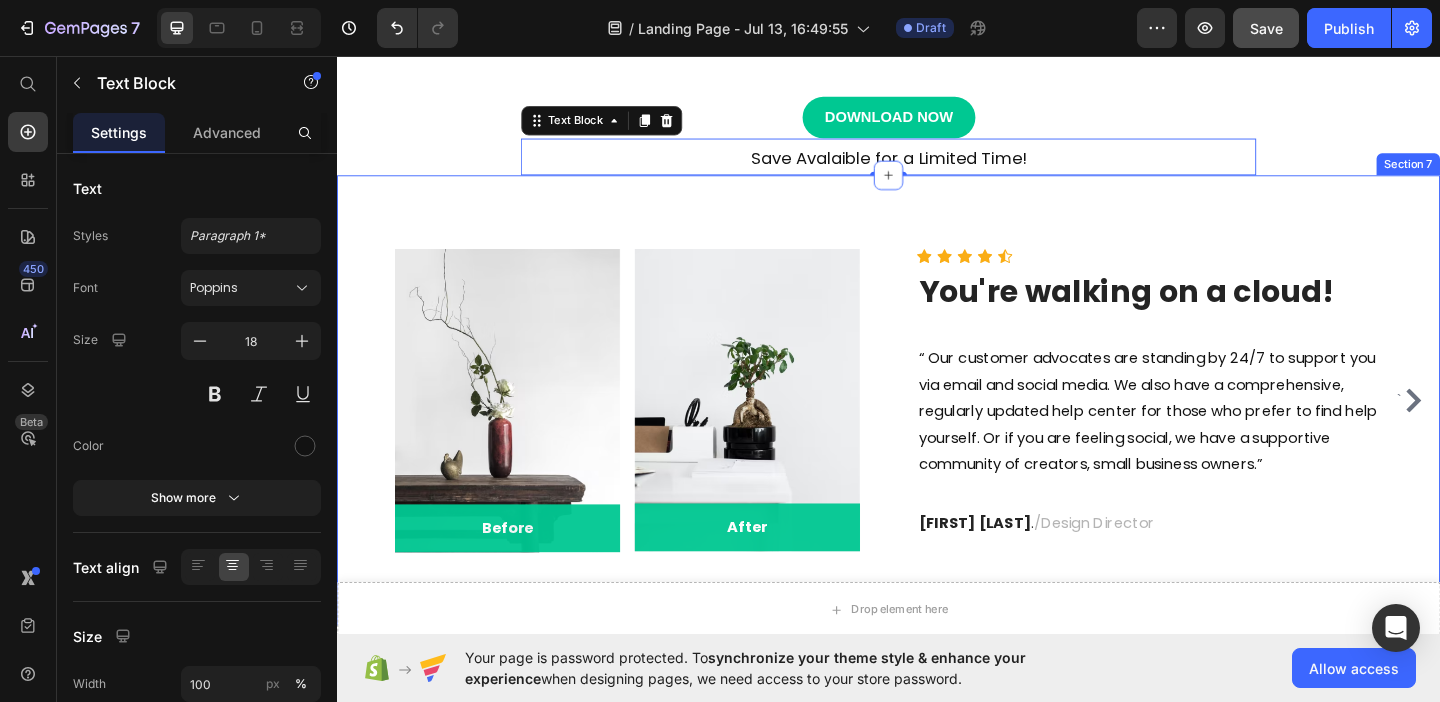scroll, scrollTop: 896, scrollLeft: 0, axis: vertical 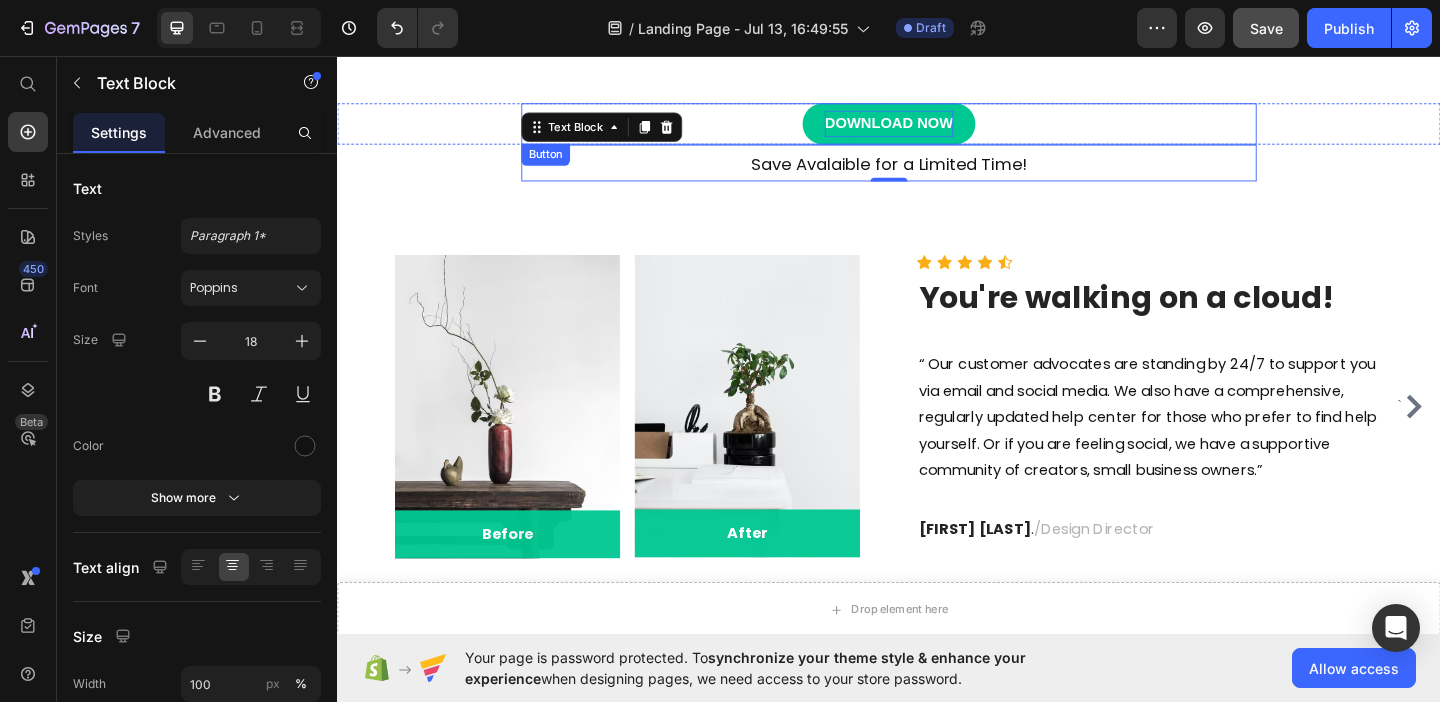click on "DOWNLOAD NOW" at bounding box center (937, 128) 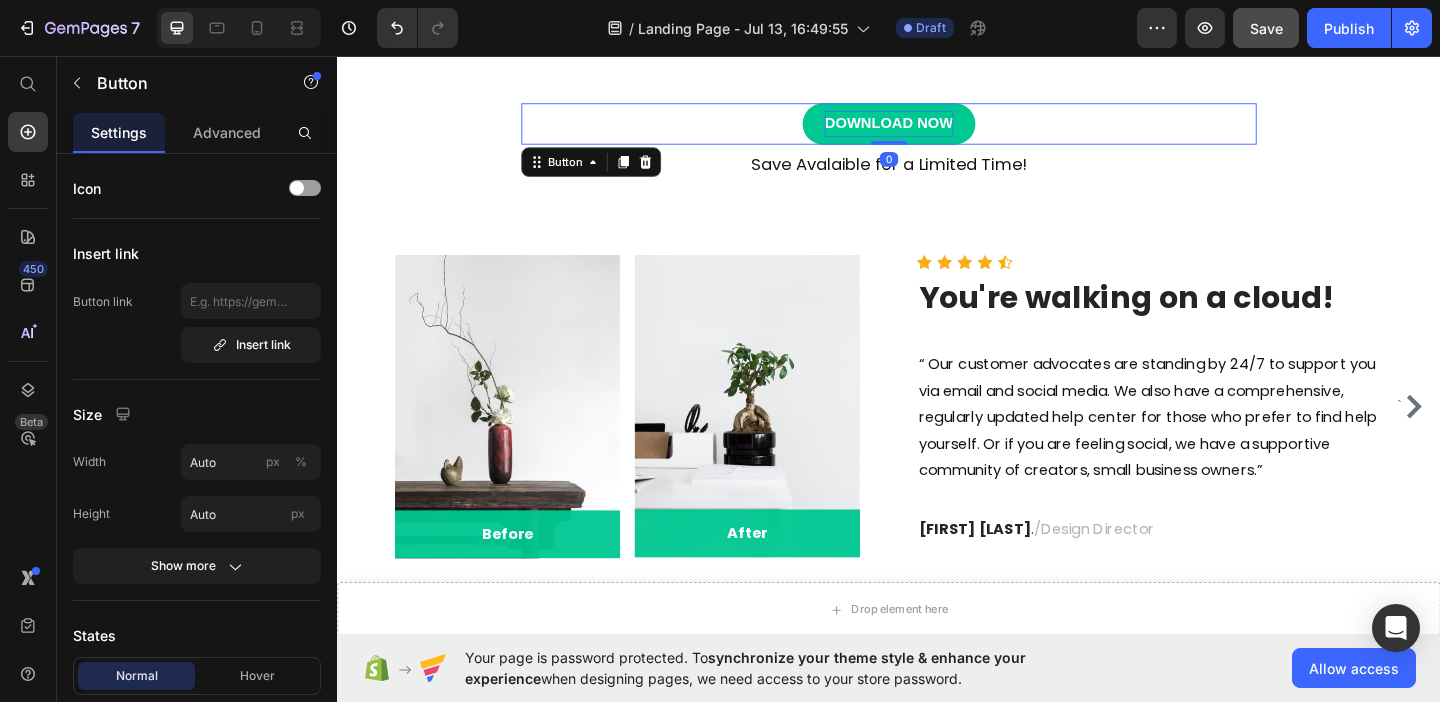 click on "DOWNLOAD NOW" at bounding box center [937, 128] 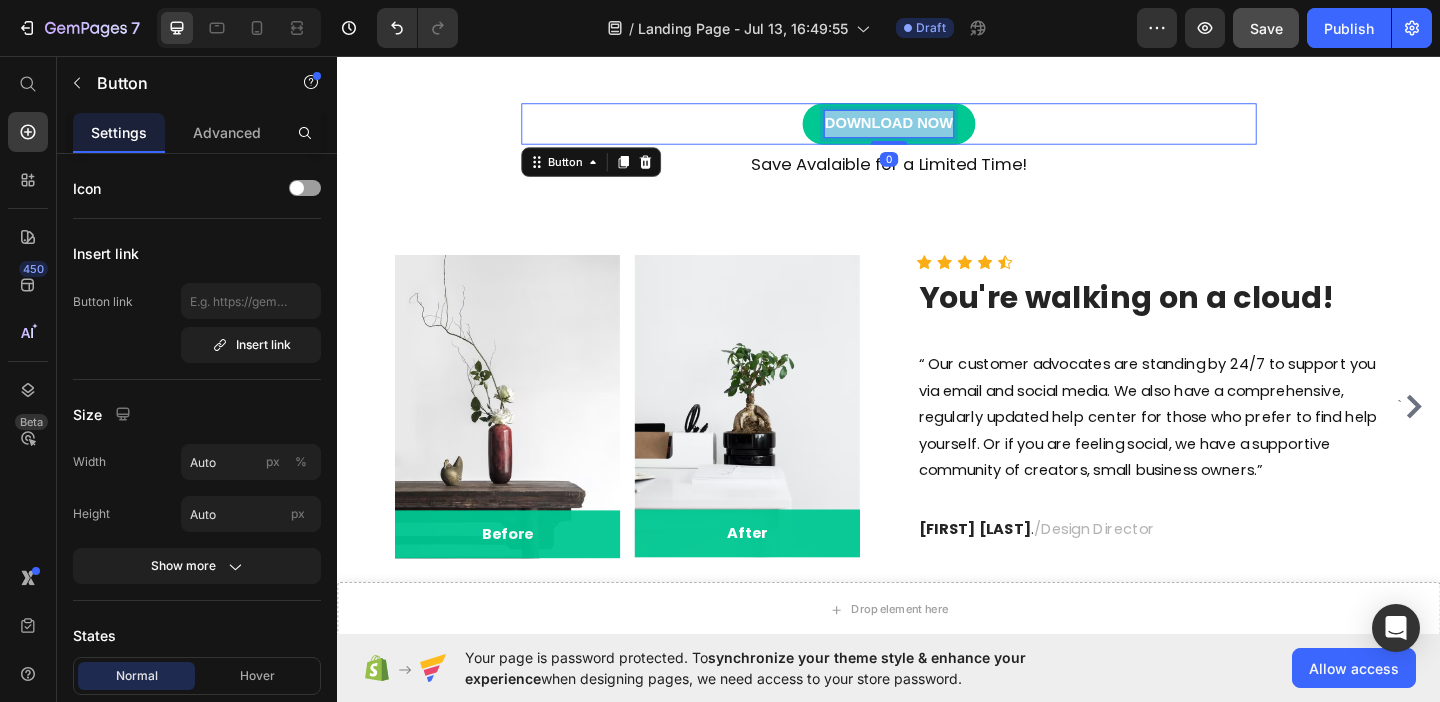 click on "DOWNLOAD NOW" at bounding box center [937, 128] 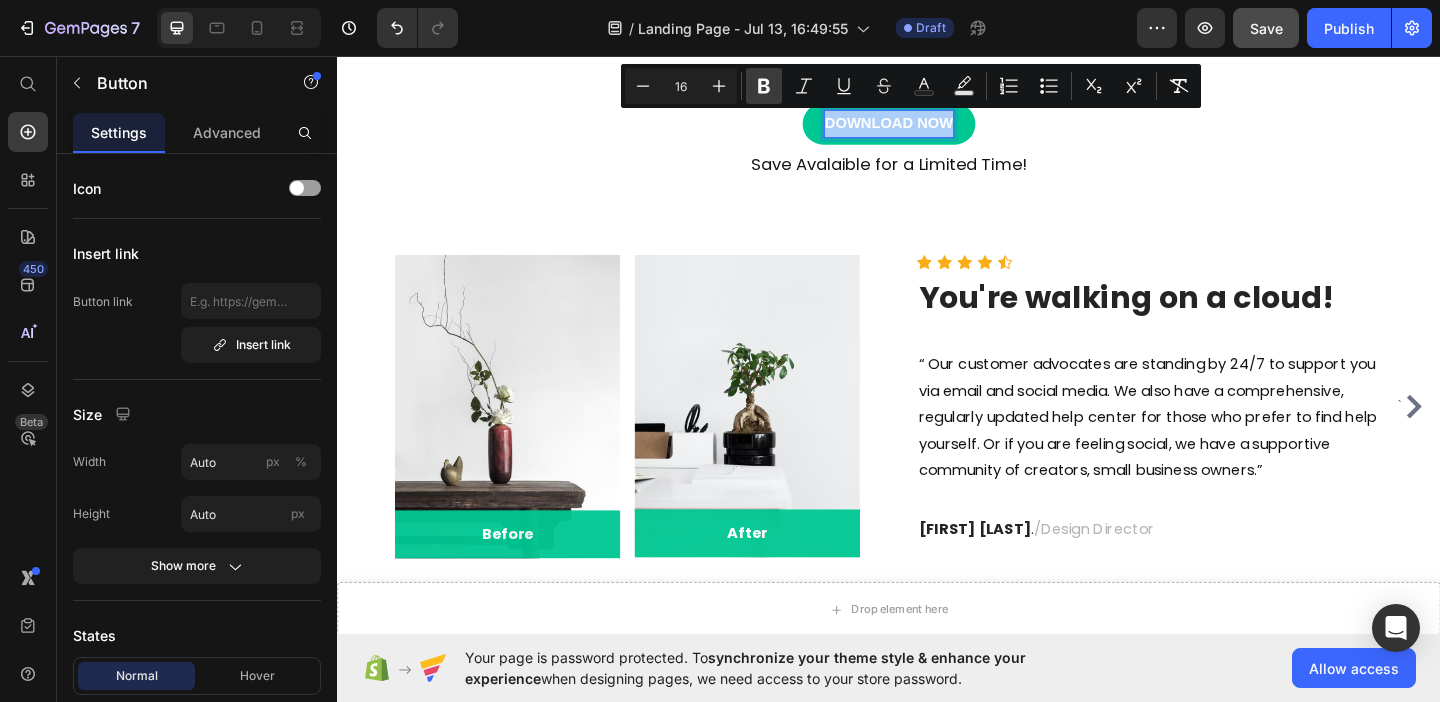click 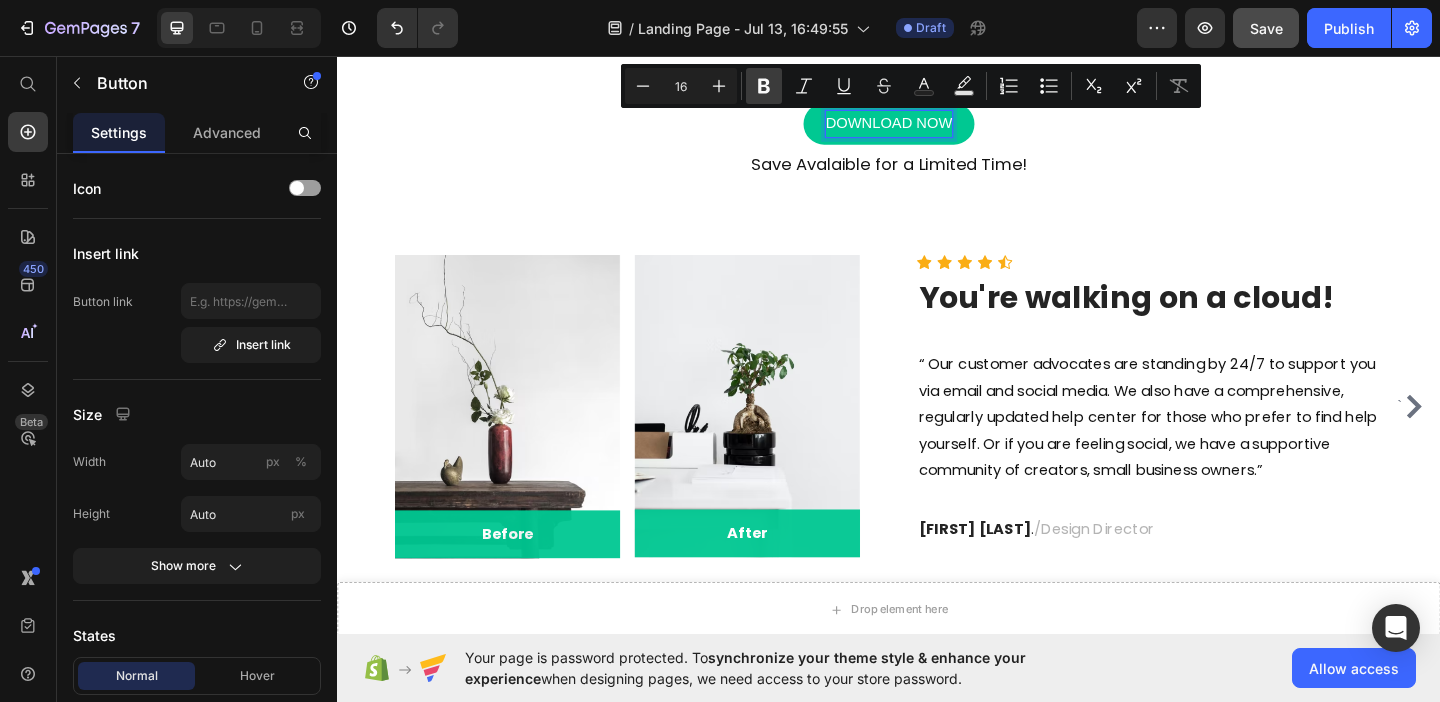 click 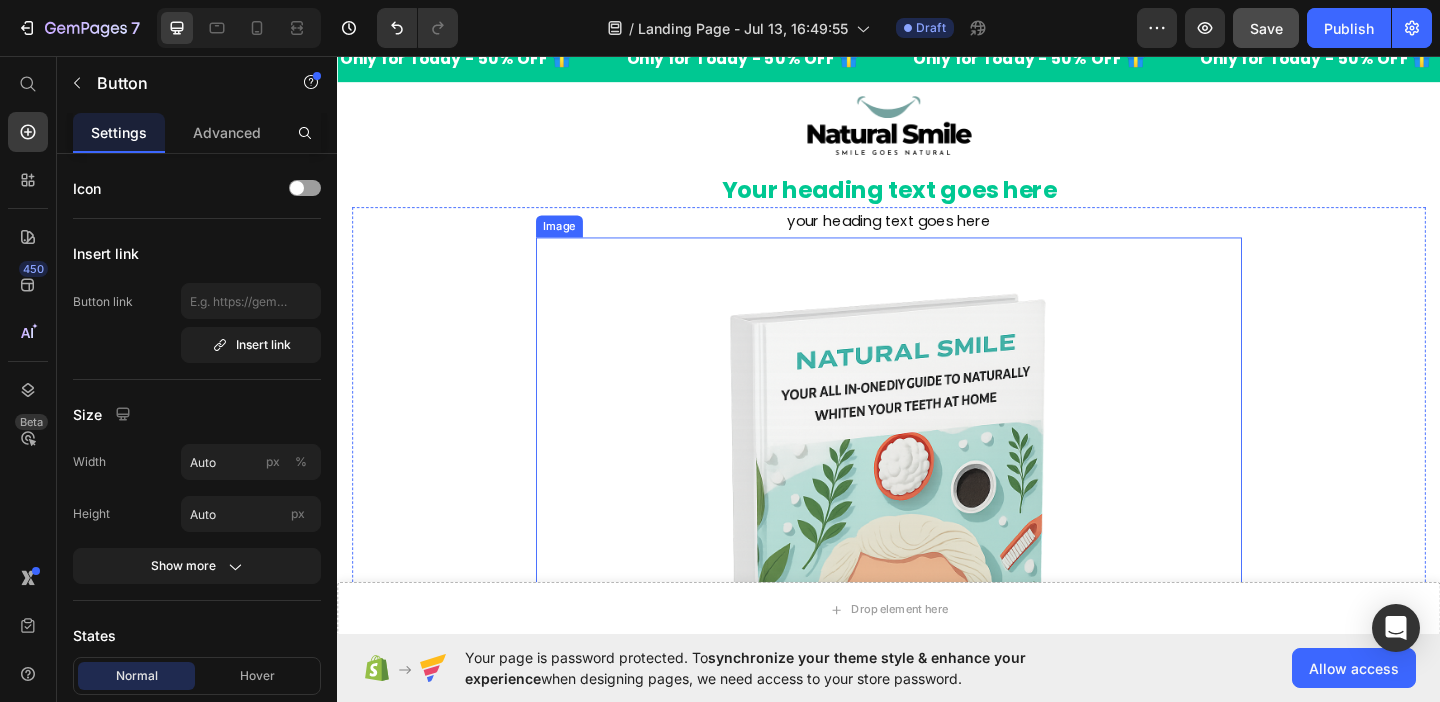 scroll, scrollTop: 0, scrollLeft: 0, axis: both 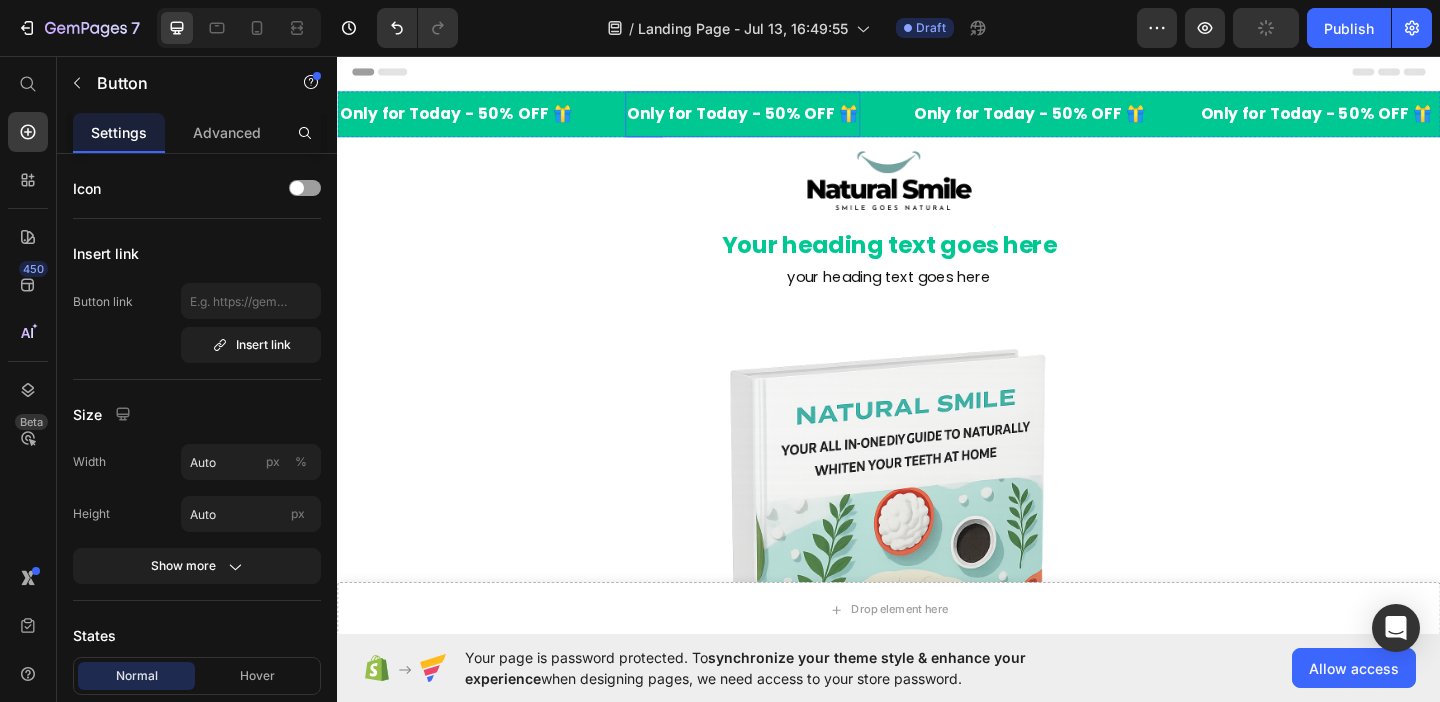 click on "Only for Today - 50% OFF 🎁" at bounding box center [778, 118] 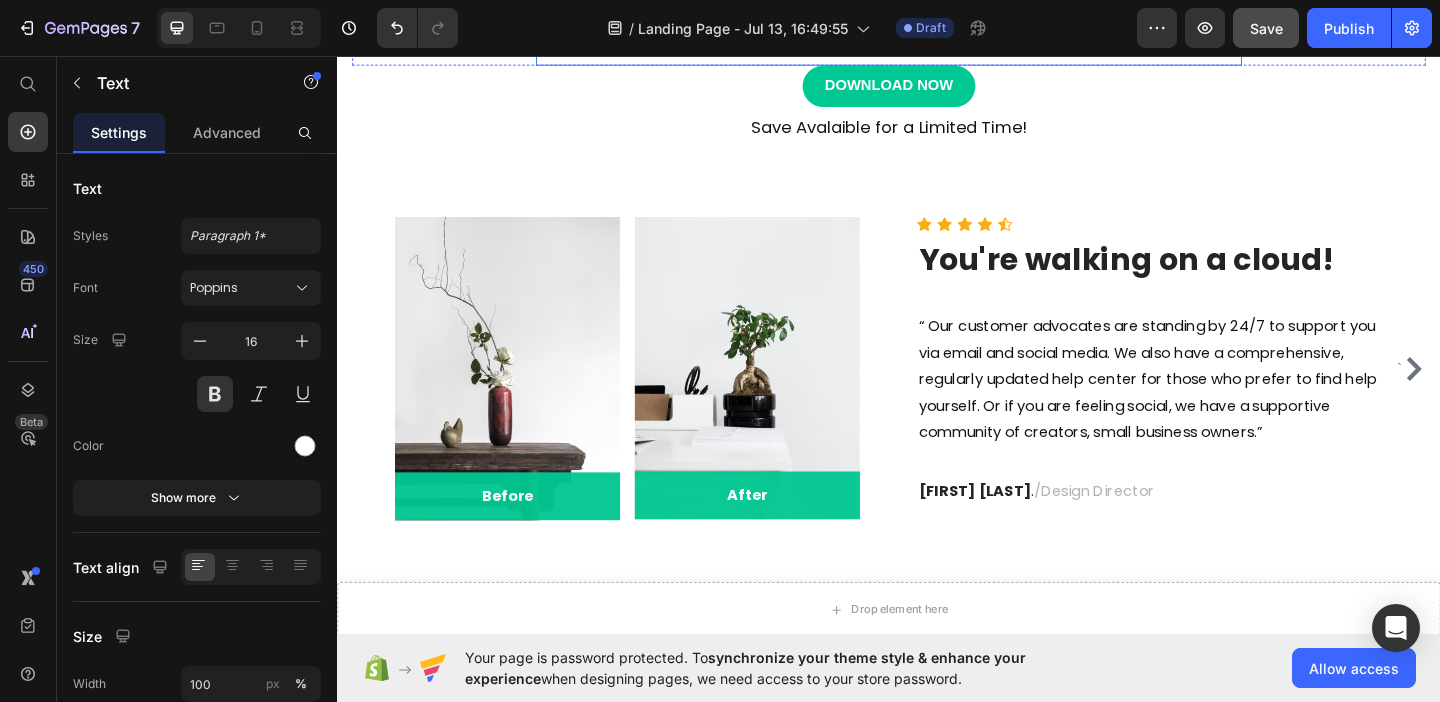 scroll, scrollTop: 928, scrollLeft: 0, axis: vertical 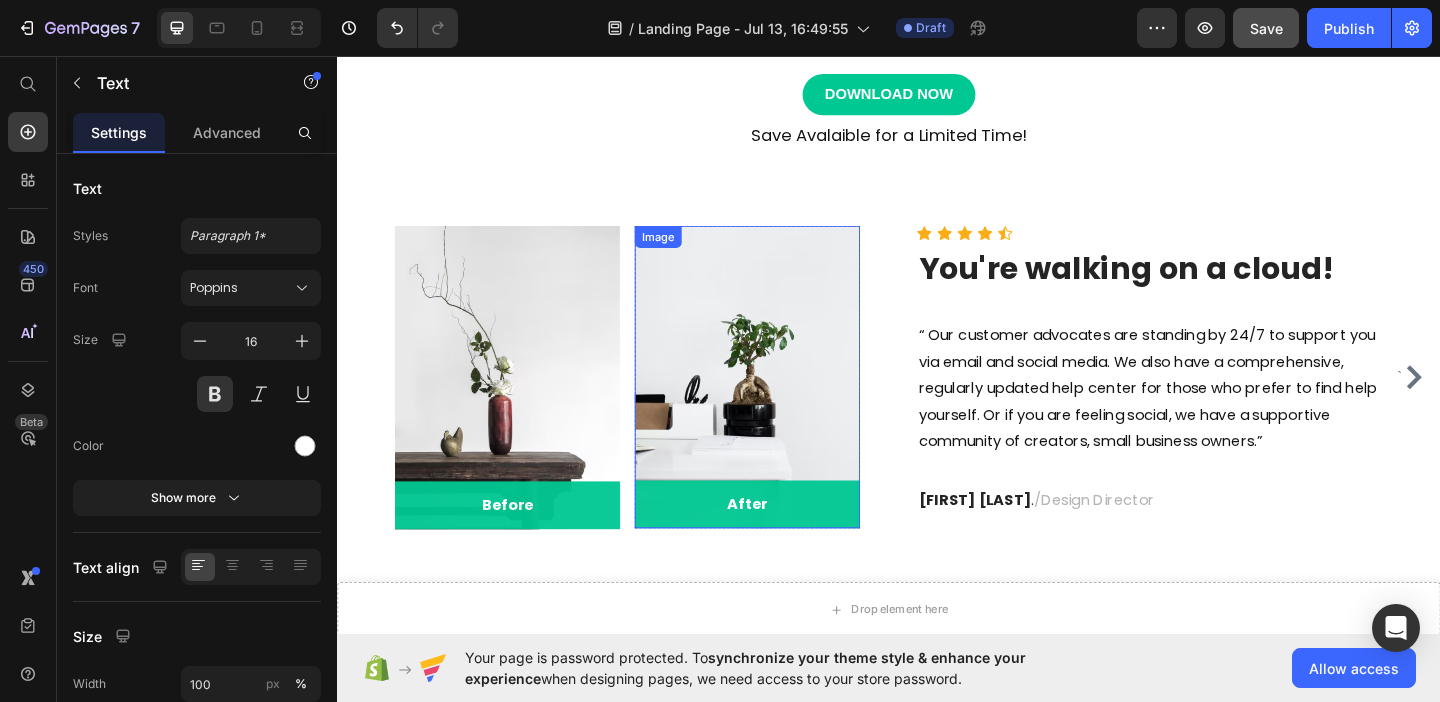 click at bounding box center [783, 404] 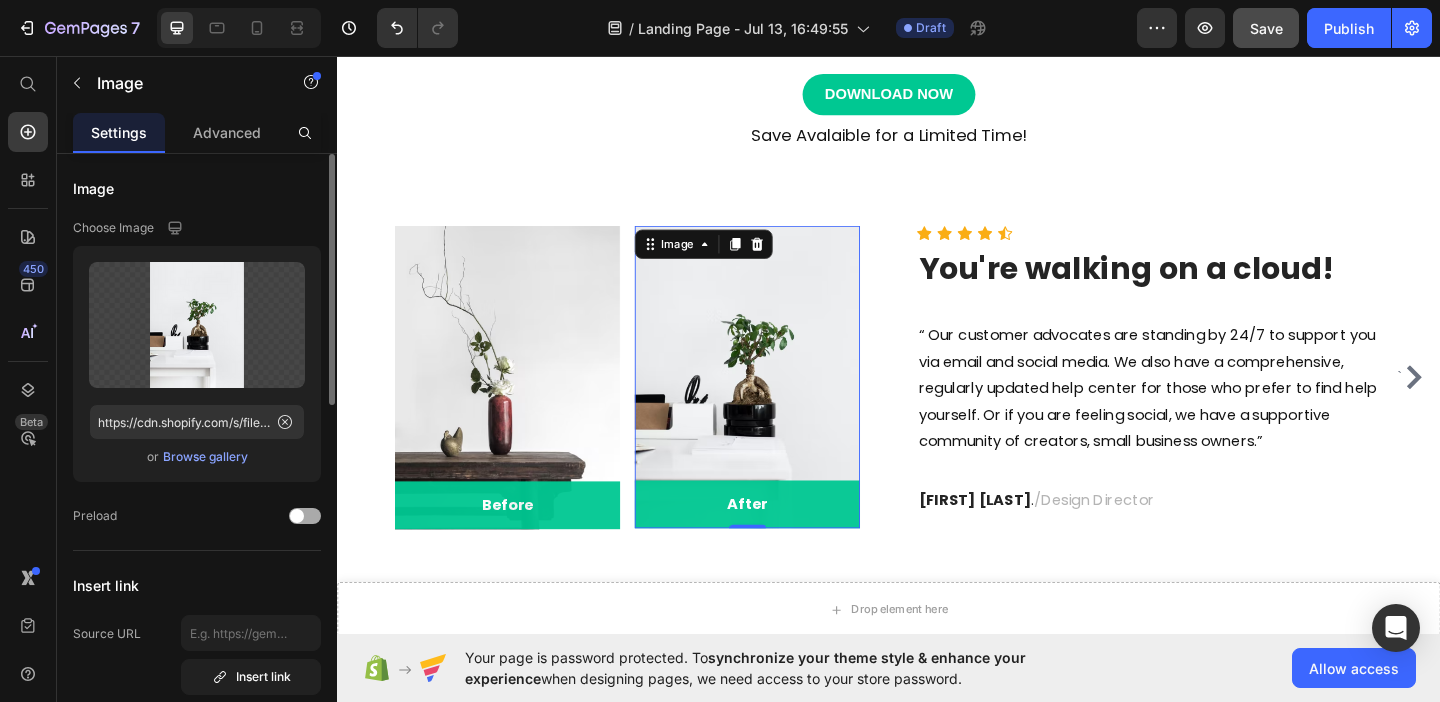 click at bounding box center [305, 516] 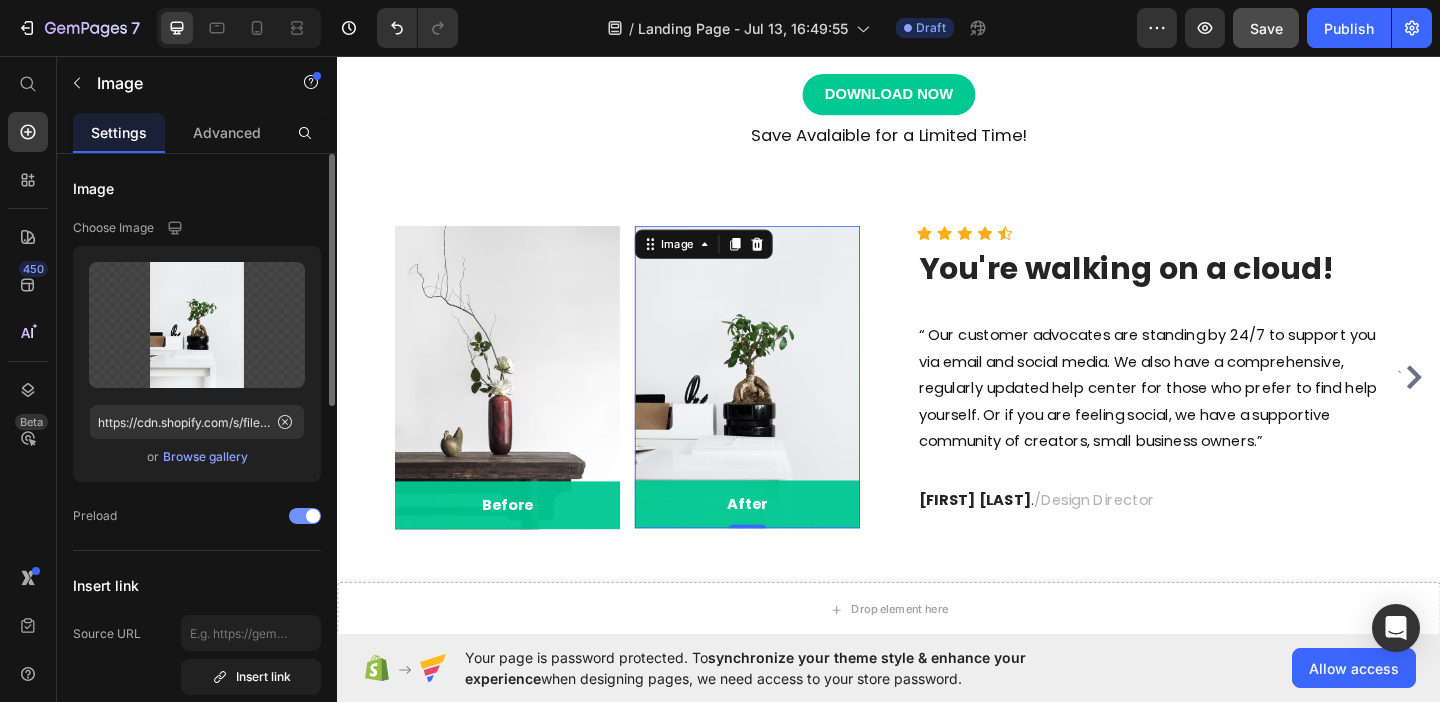 click at bounding box center [313, 516] 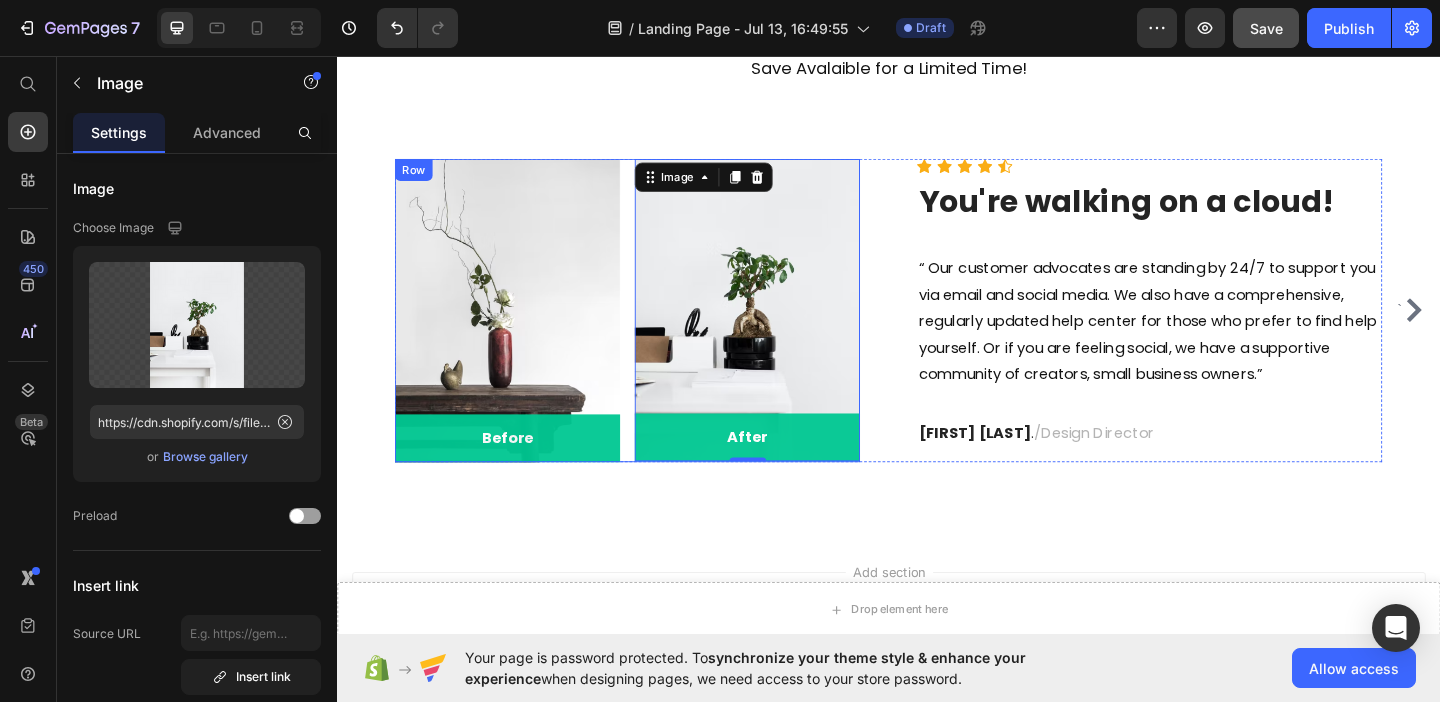 scroll, scrollTop: 1013, scrollLeft: 0, axis: vertical 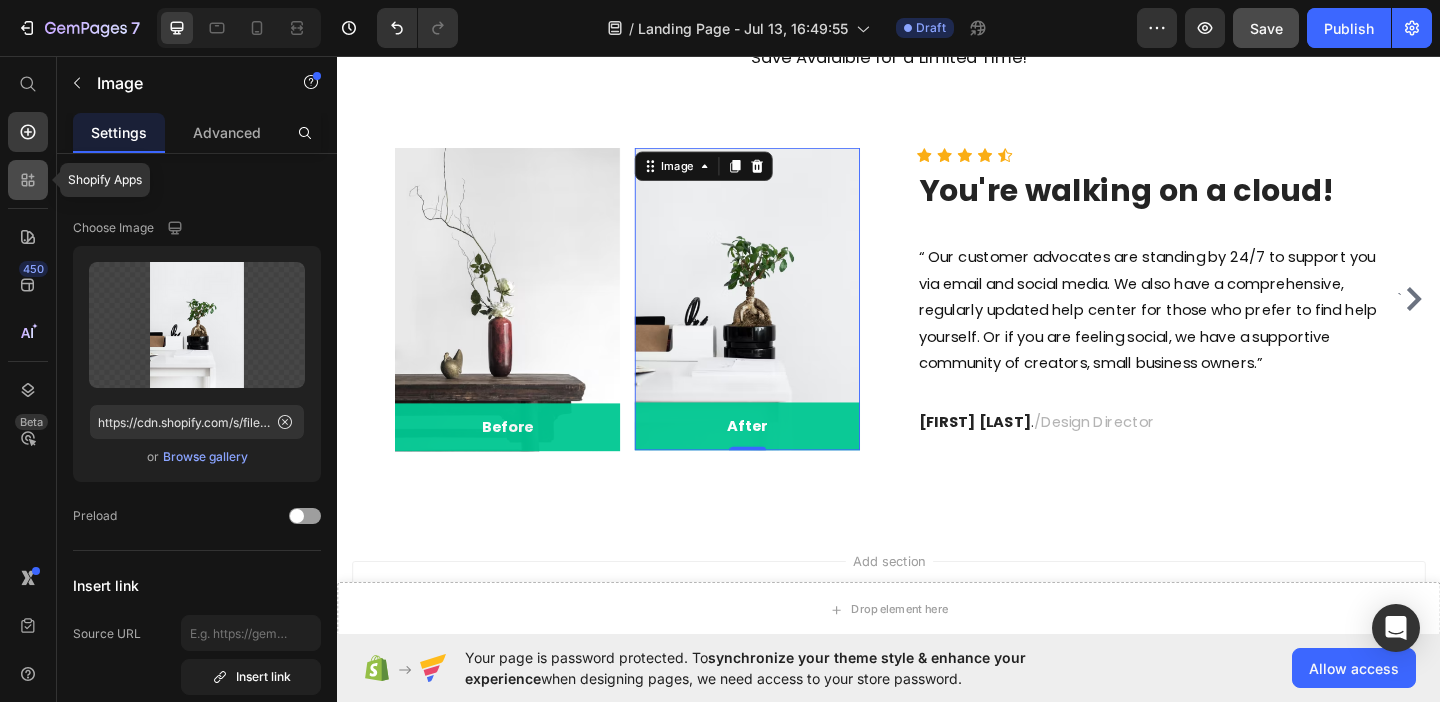 click 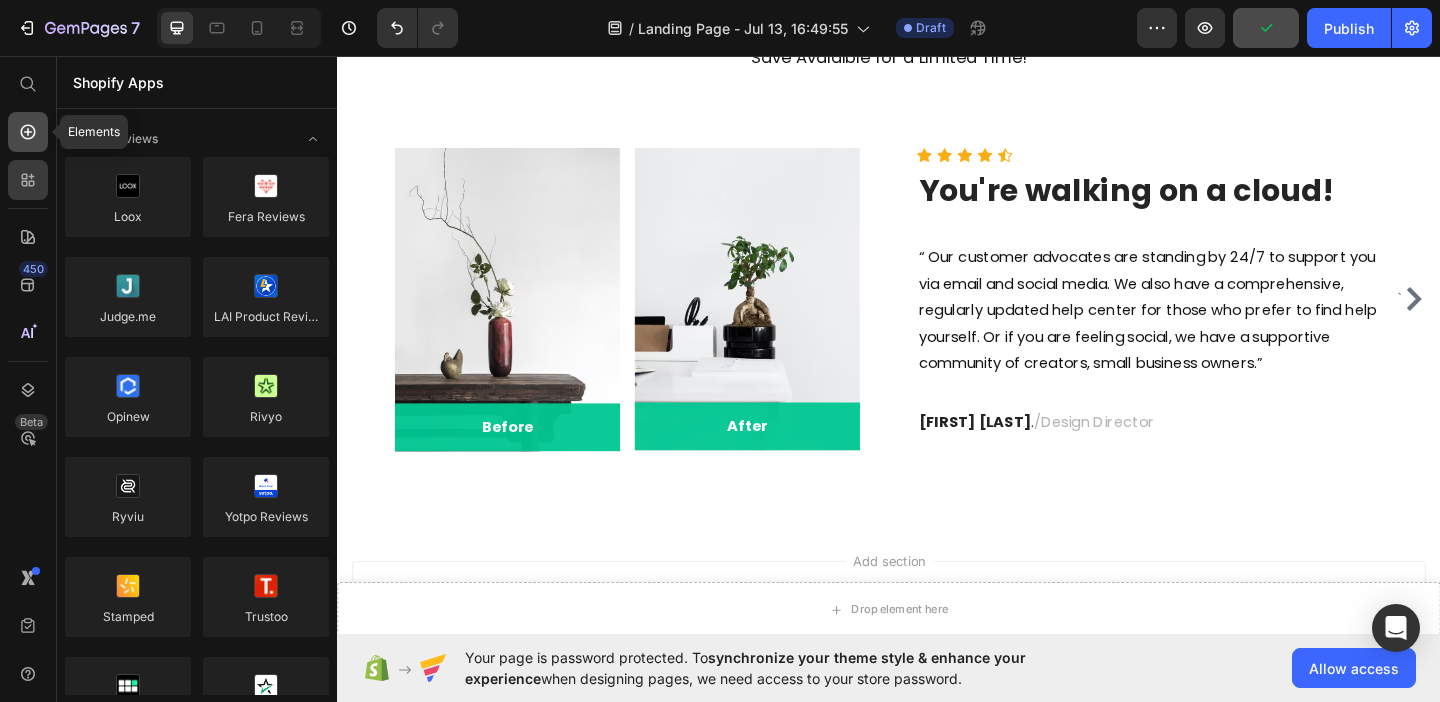 click 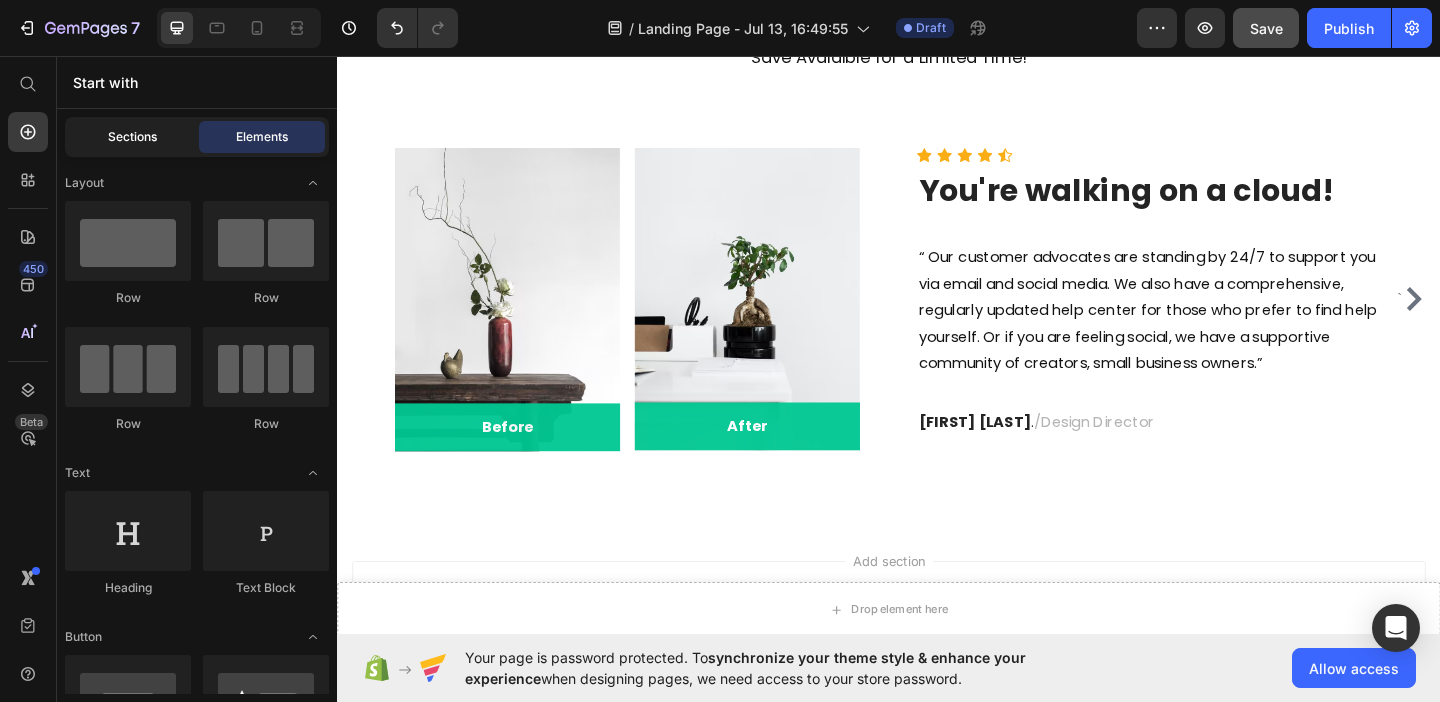 click on "Sections" 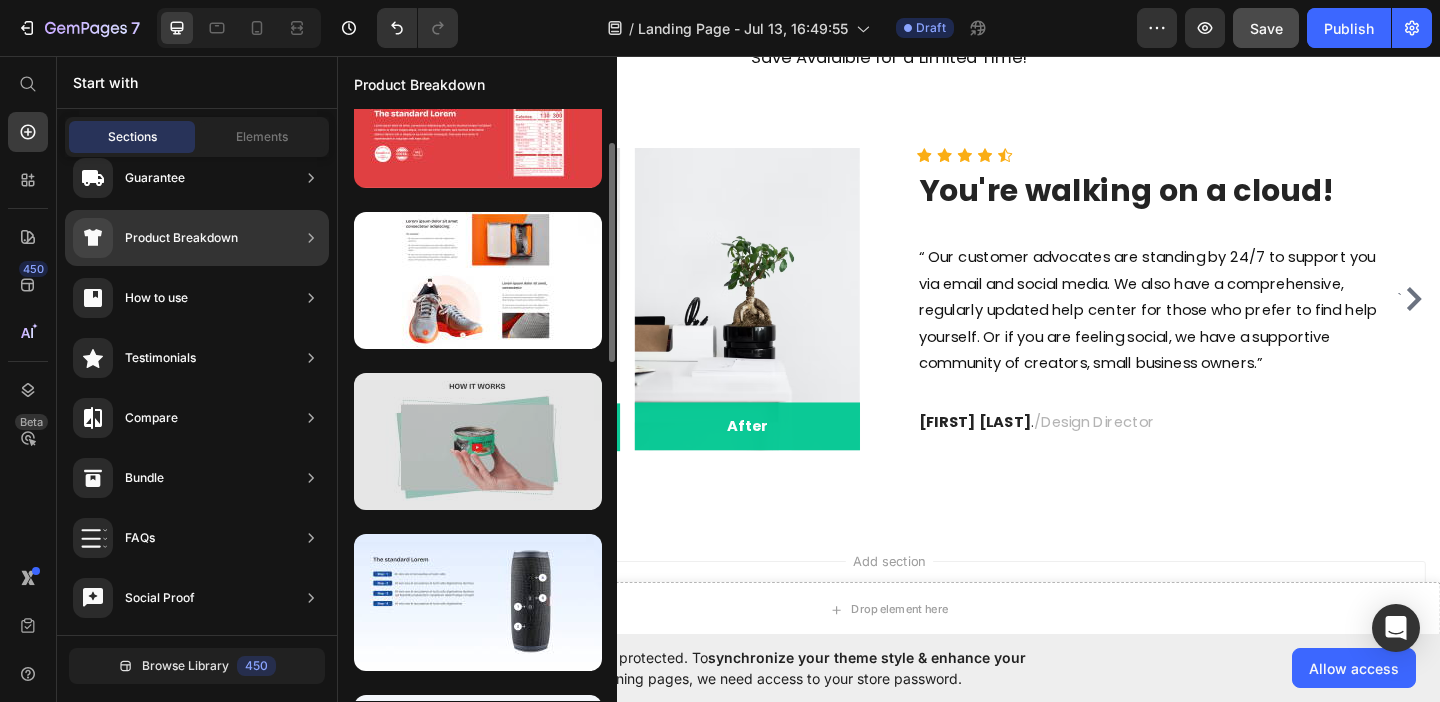 scroll, scrollTop: 85, scrollLeft: 0, axis: vertical 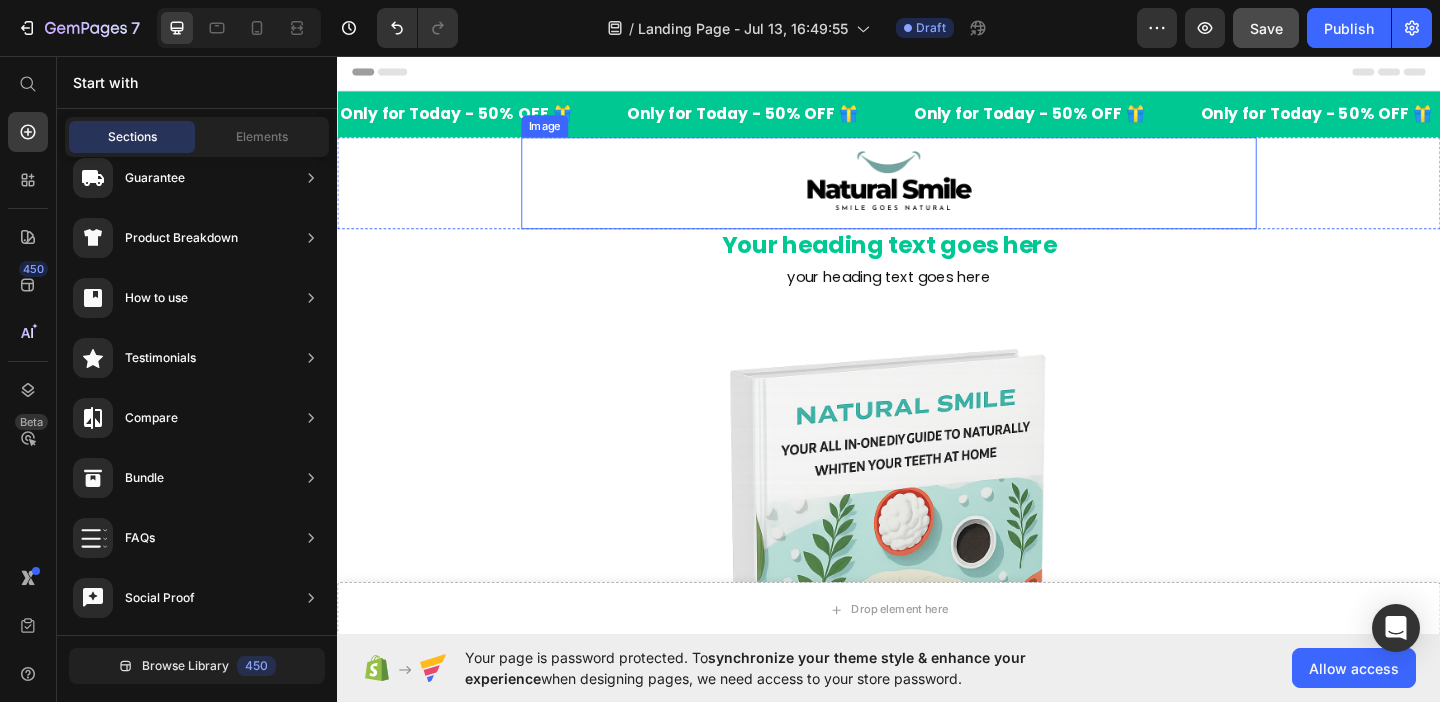 click at bounding box center (937, 194) 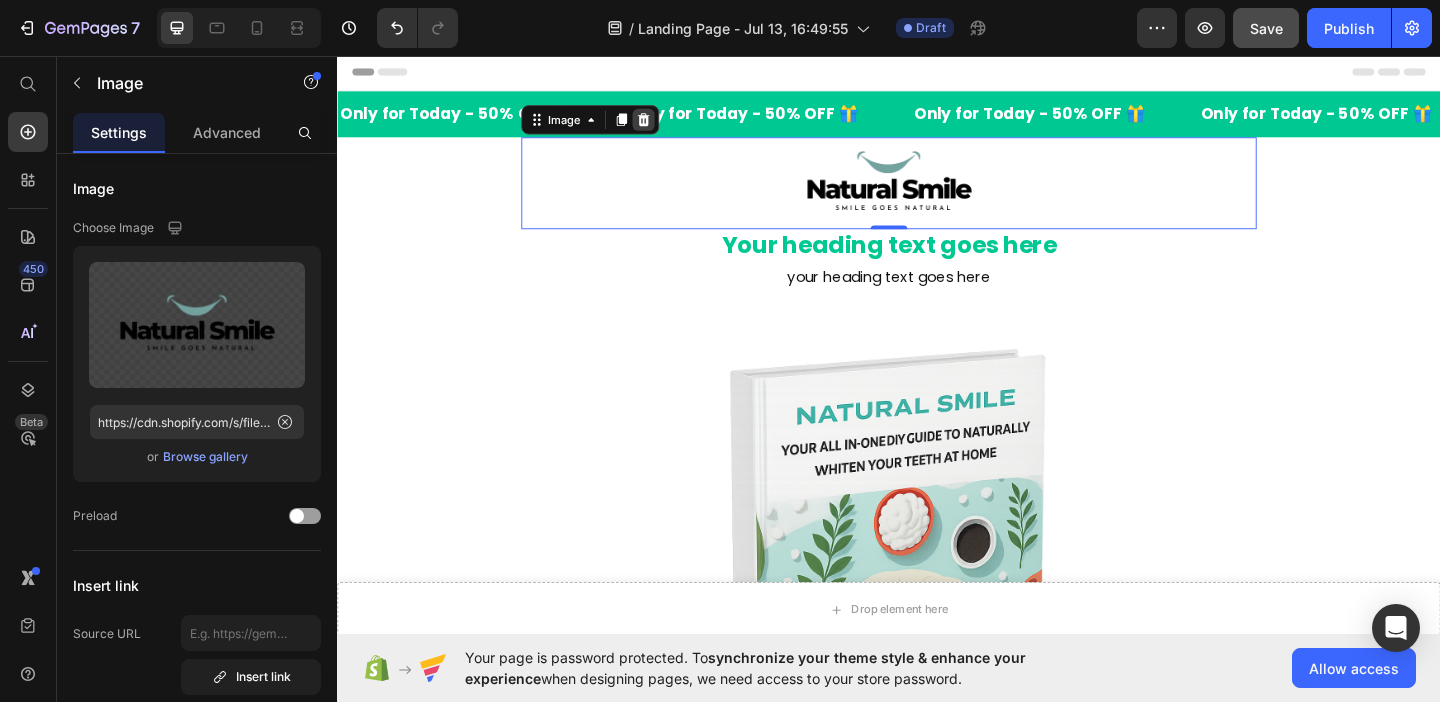 click 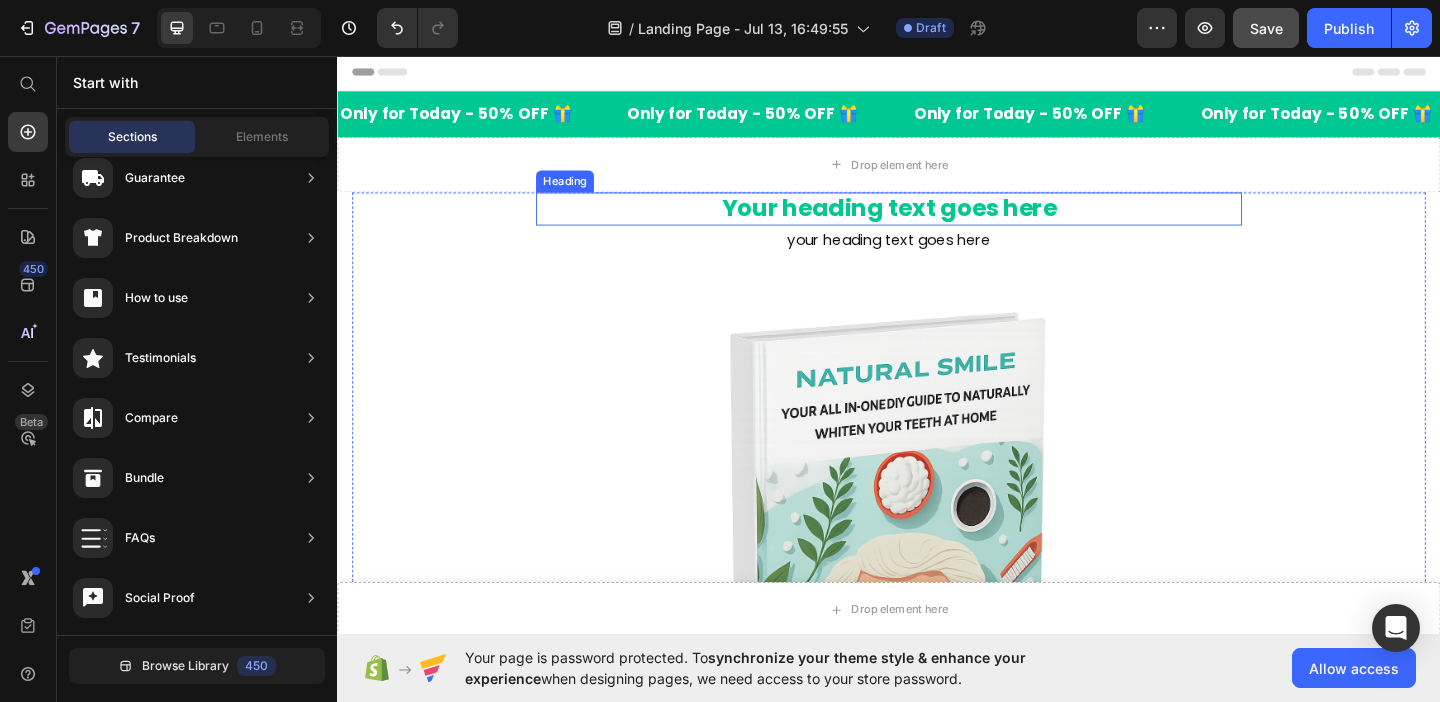 click on "Your heading text goes here" at bounding box center [937, 222] 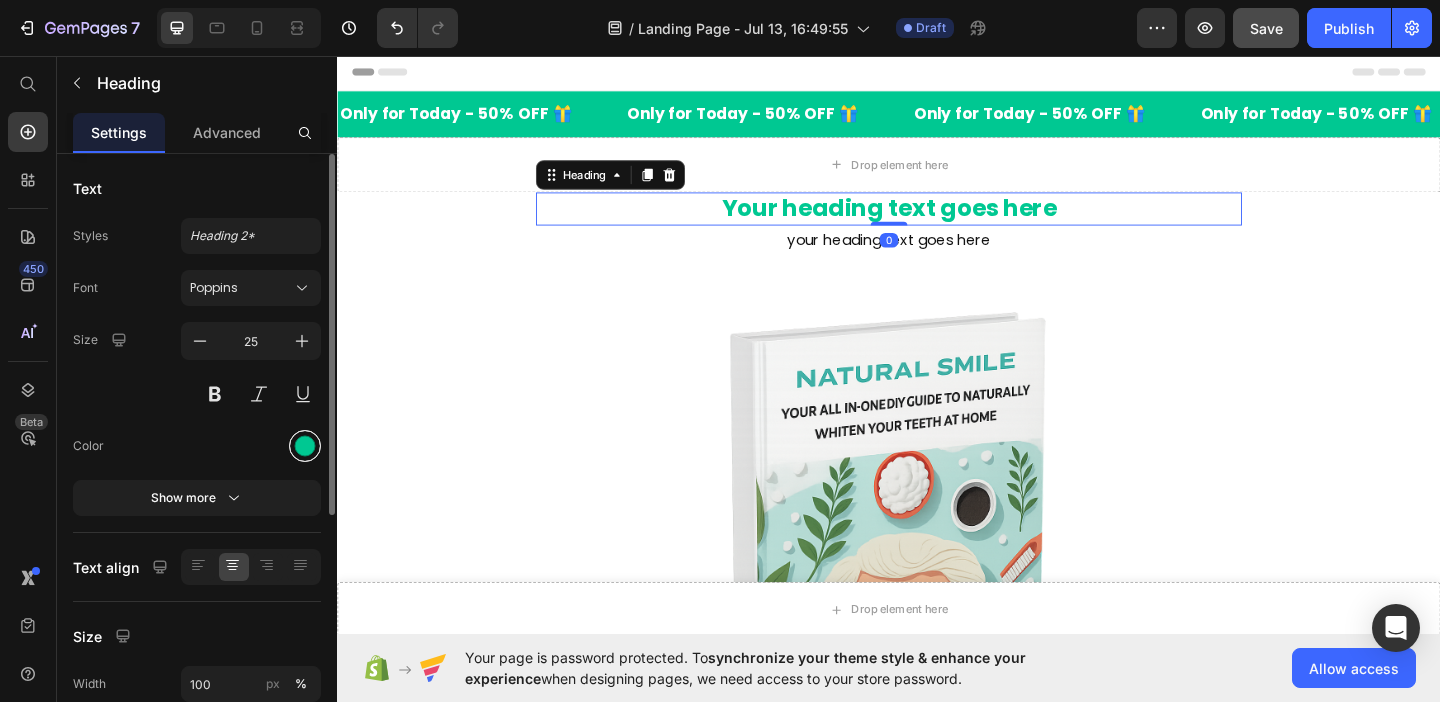 click at bounding box center [305, 446] 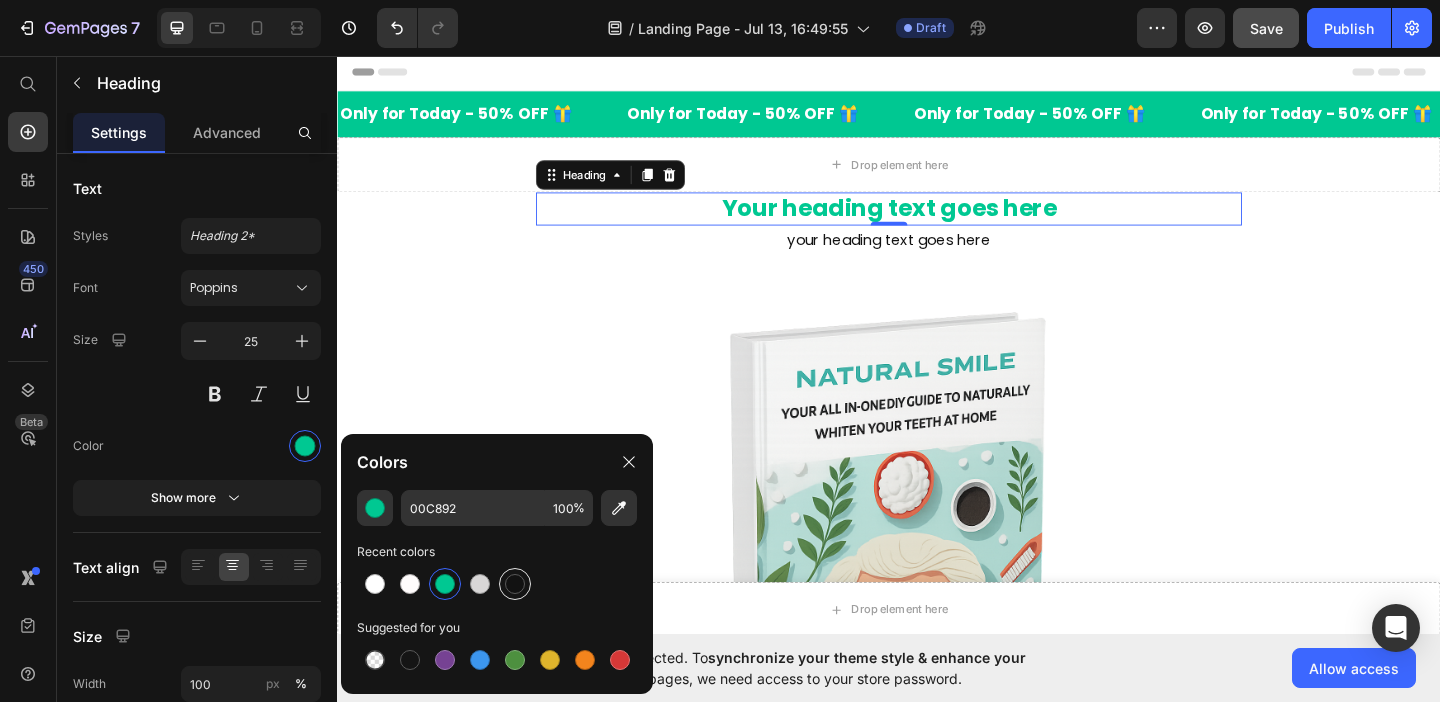 click at bounding box center (515, 584) 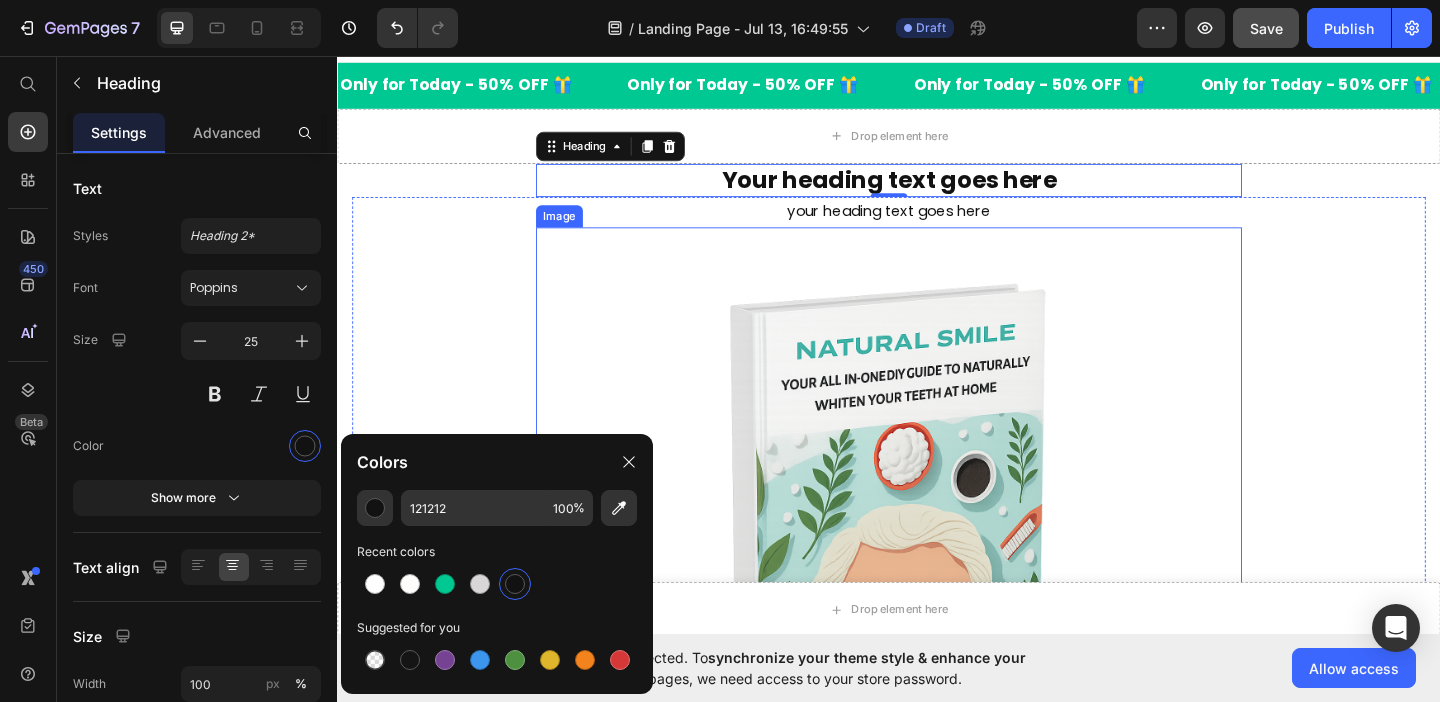 scroll, scrollTop: 0, scrollLeft: 0, axis: both 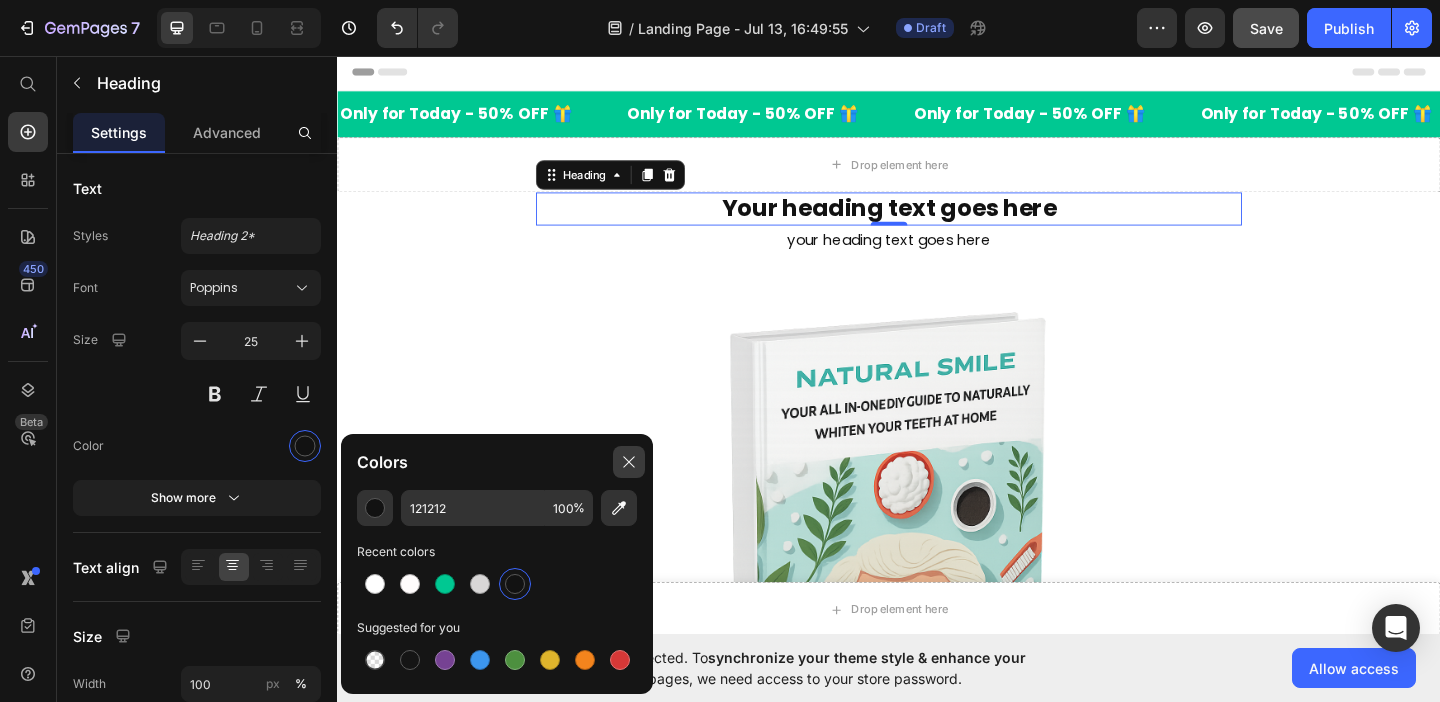click at bounding box center [629, 462] 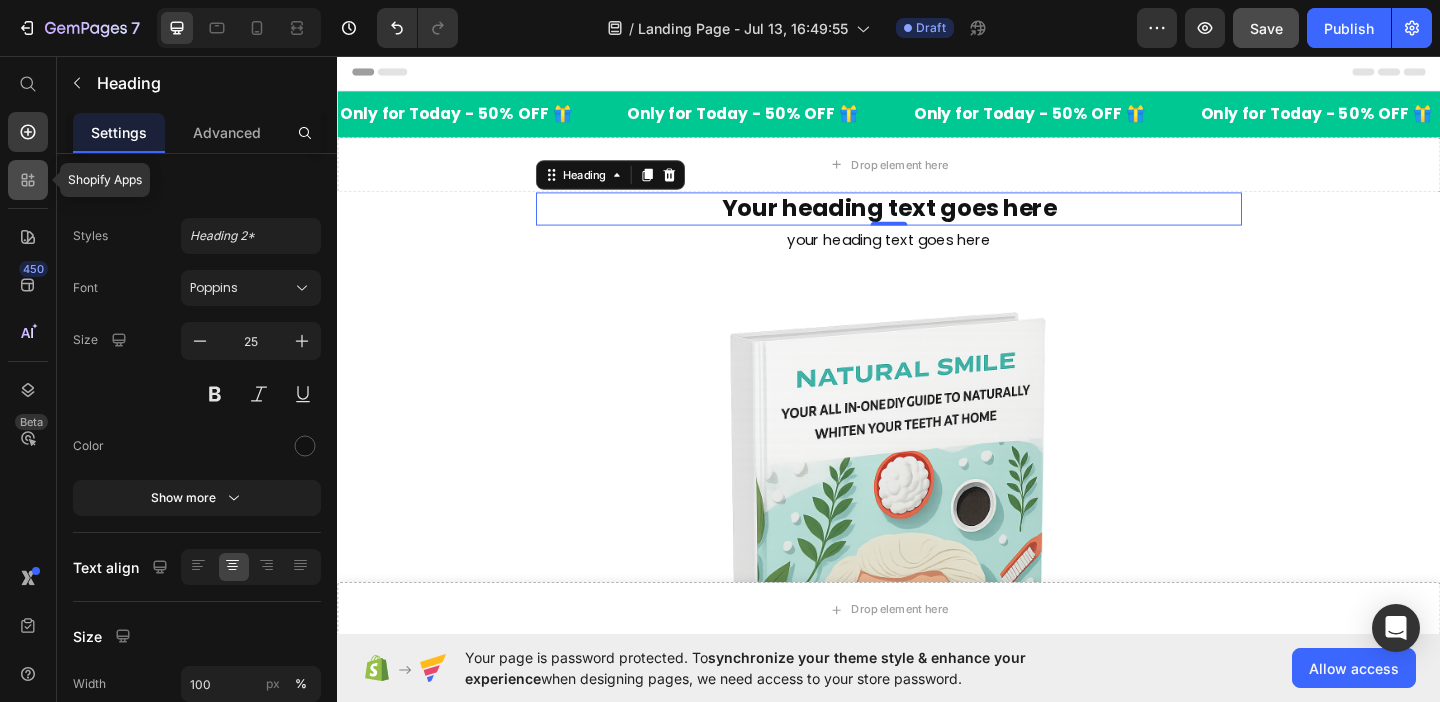 click 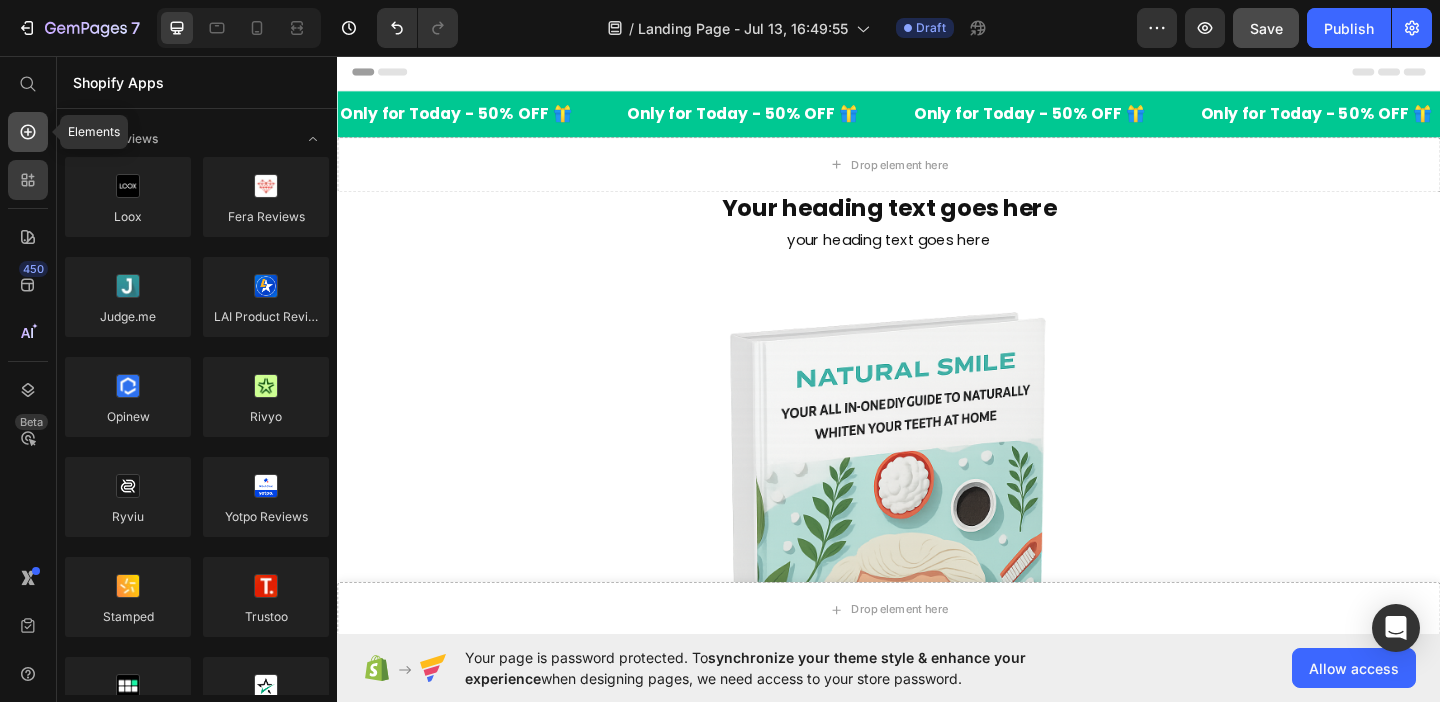 click 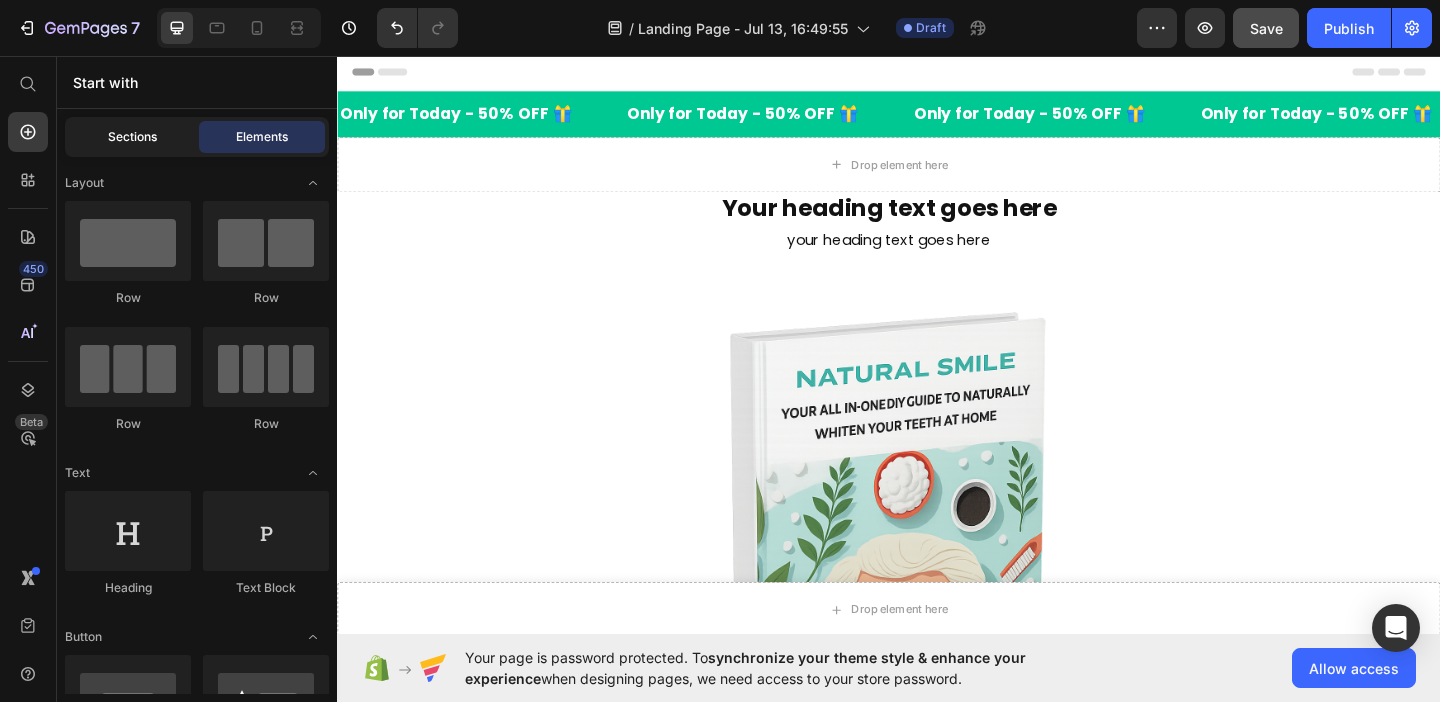 click on "Sections" at bounding box center [132, 137] 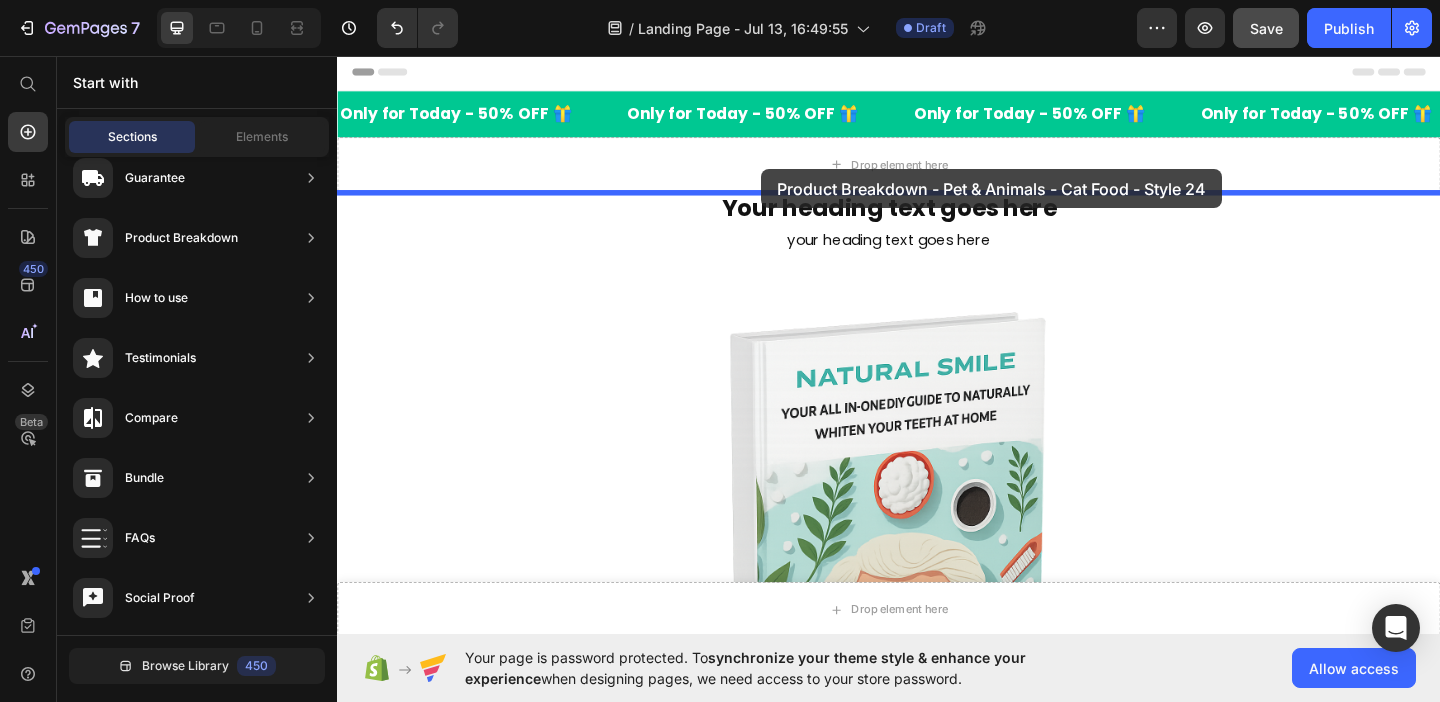 drag, startPoint x: 740, startPoint y: 464, endPoint x: 798, endPoint y: 179, distance: 290.8419 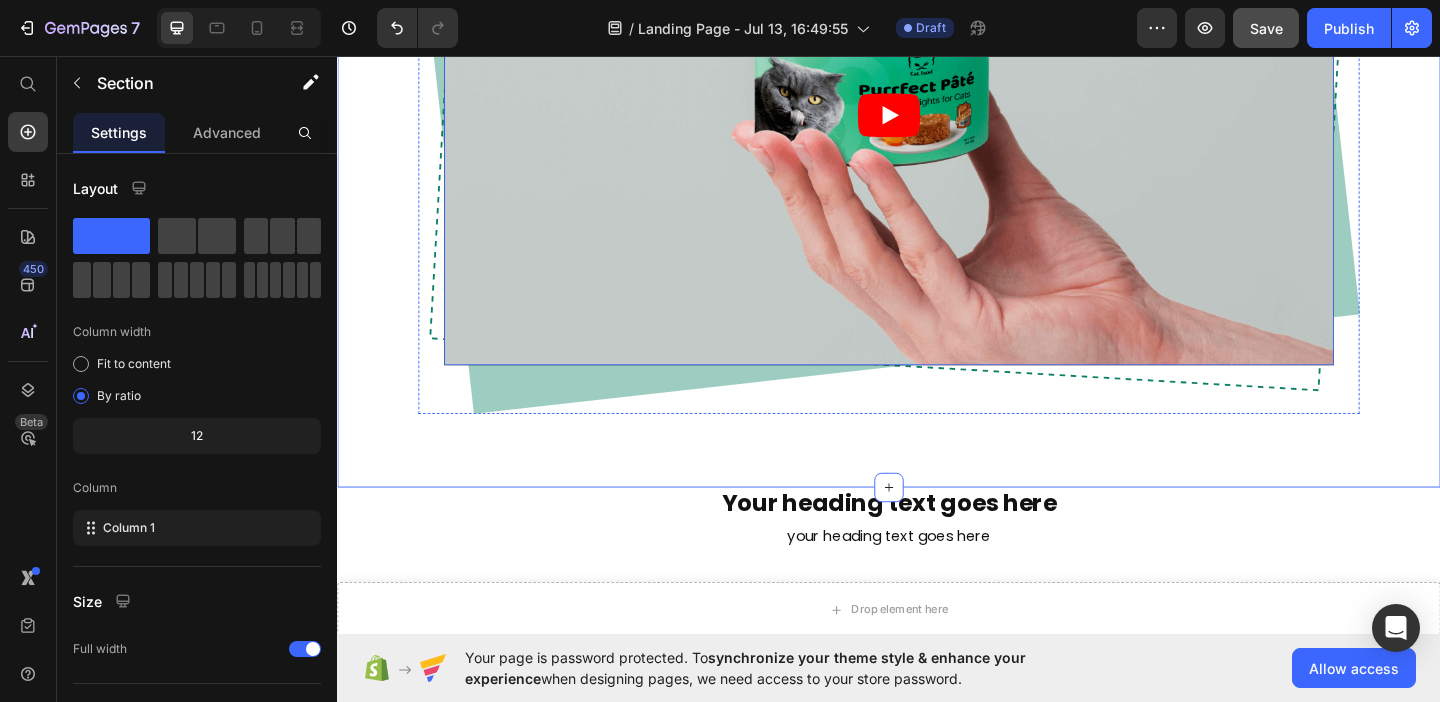 scroll, scrollTop: 592, scrollLeft: 0, axis: vertical 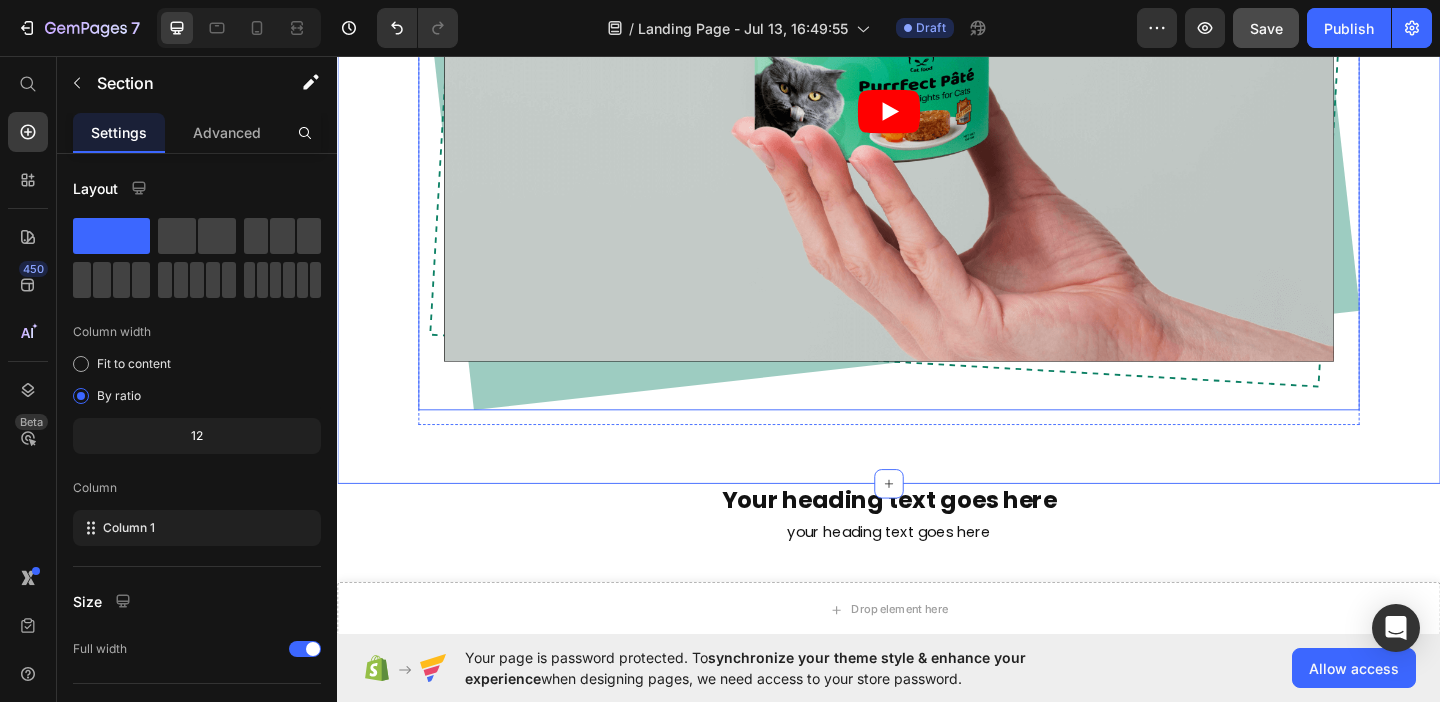 click on "Video Row" at bounding box center [937, 115] 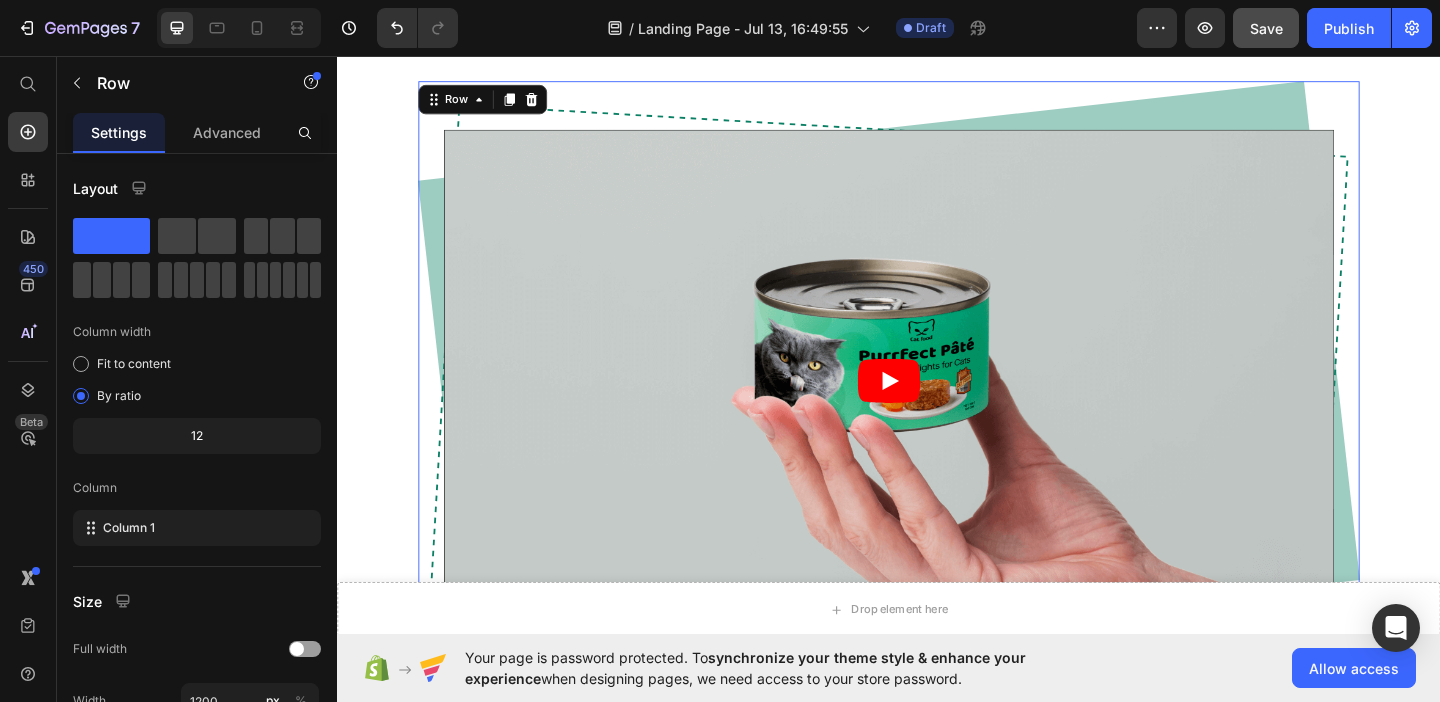 scroll, scrollTop: 283, scrollLeft: 0, axis: vertical 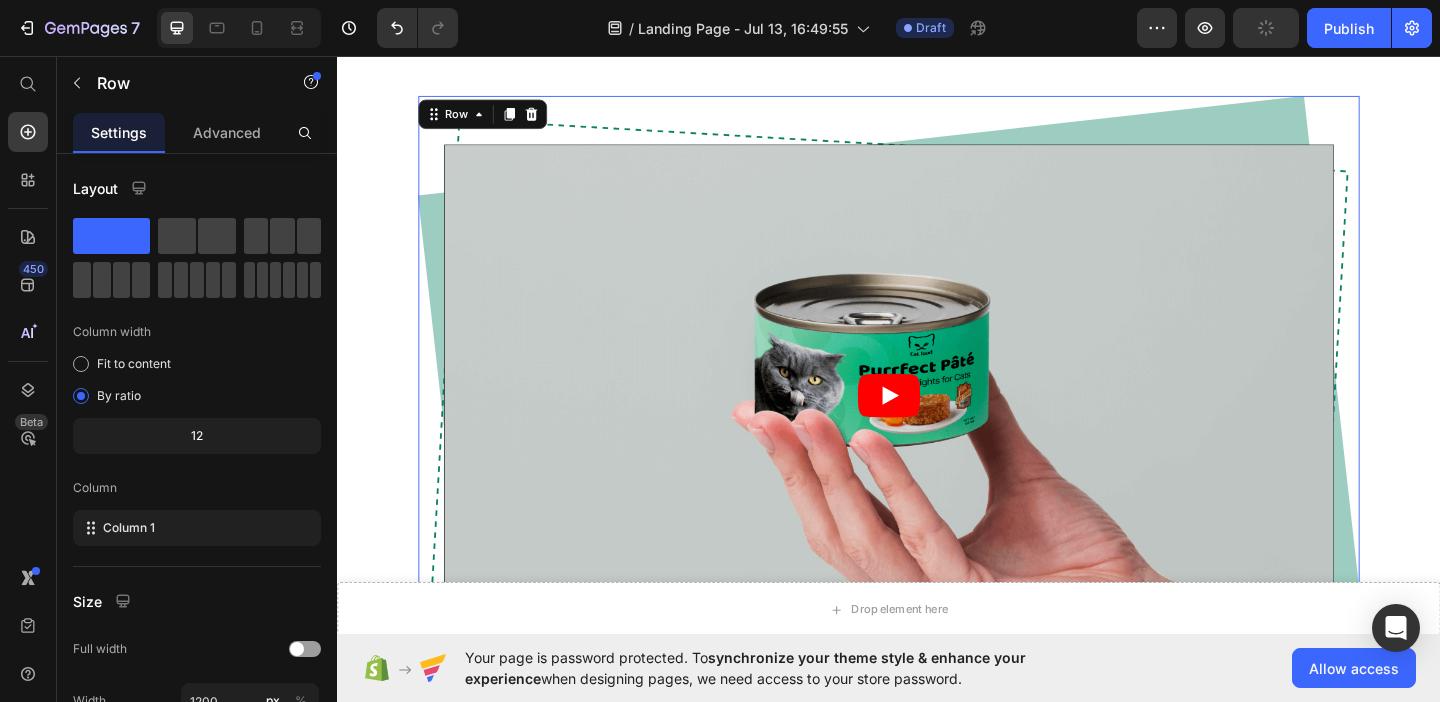click on "Video Row   16" at bounding box center [937, 424] 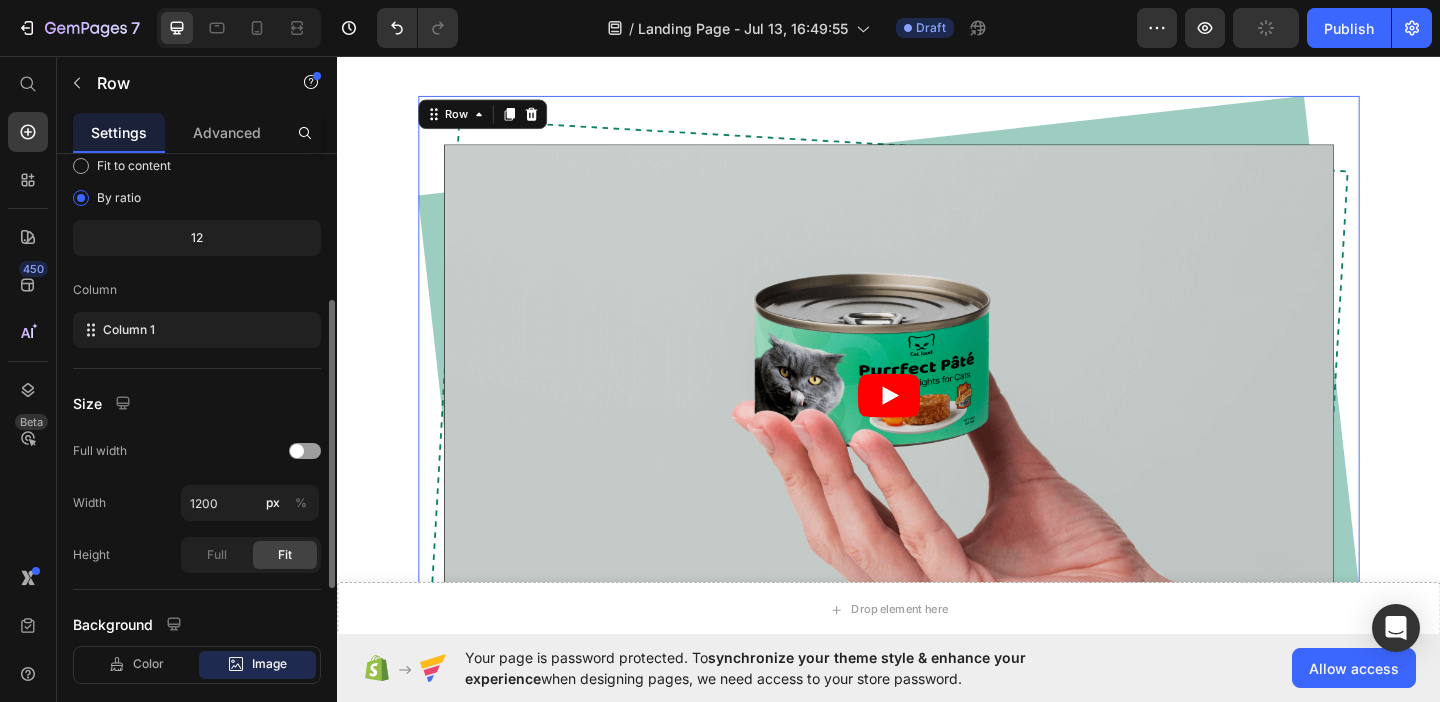 scroll, scrollTop: 663, scrollLeft: 0, axis: vertical 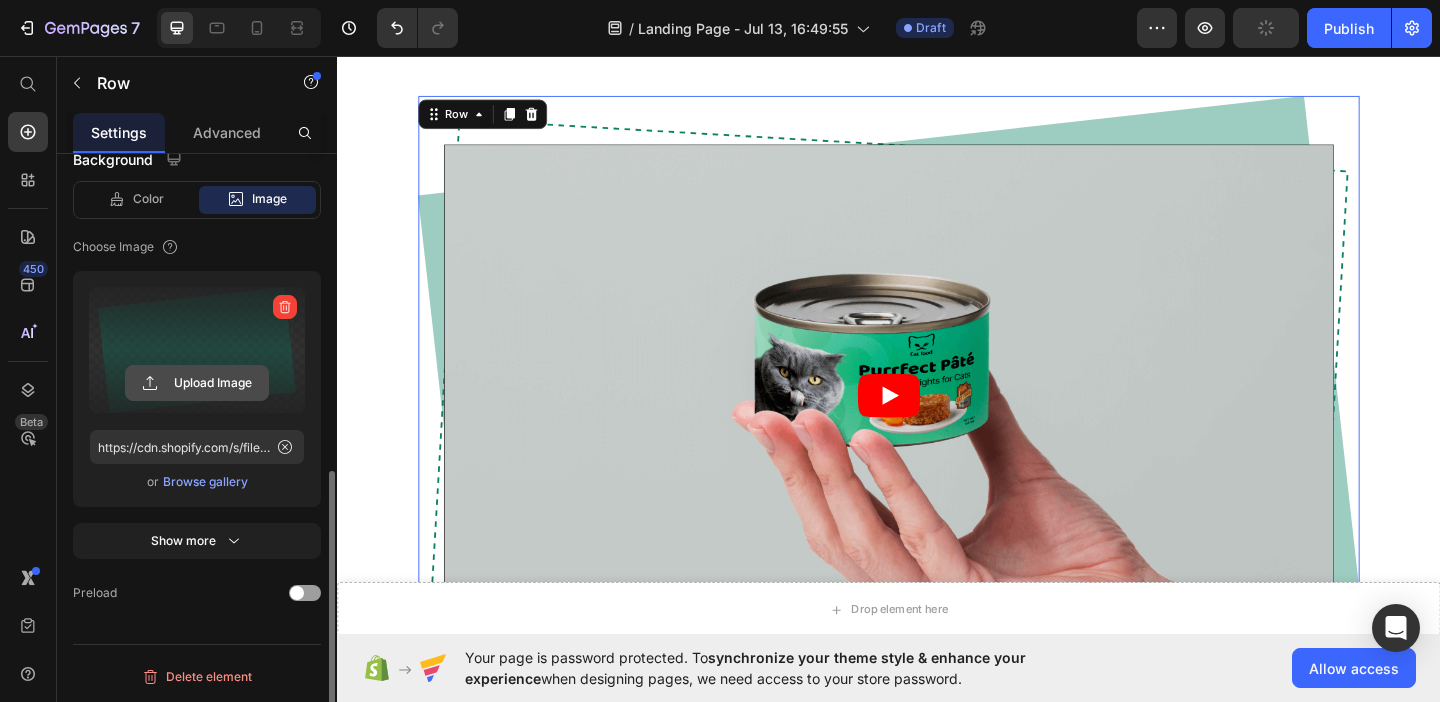 type on "https://cdn.shopify.com/s/files/1/0924/8430/5283/files/gempages_574302019884418094-ad07d825-bed4-4831-a37c-f55d6095ff8a.svg" 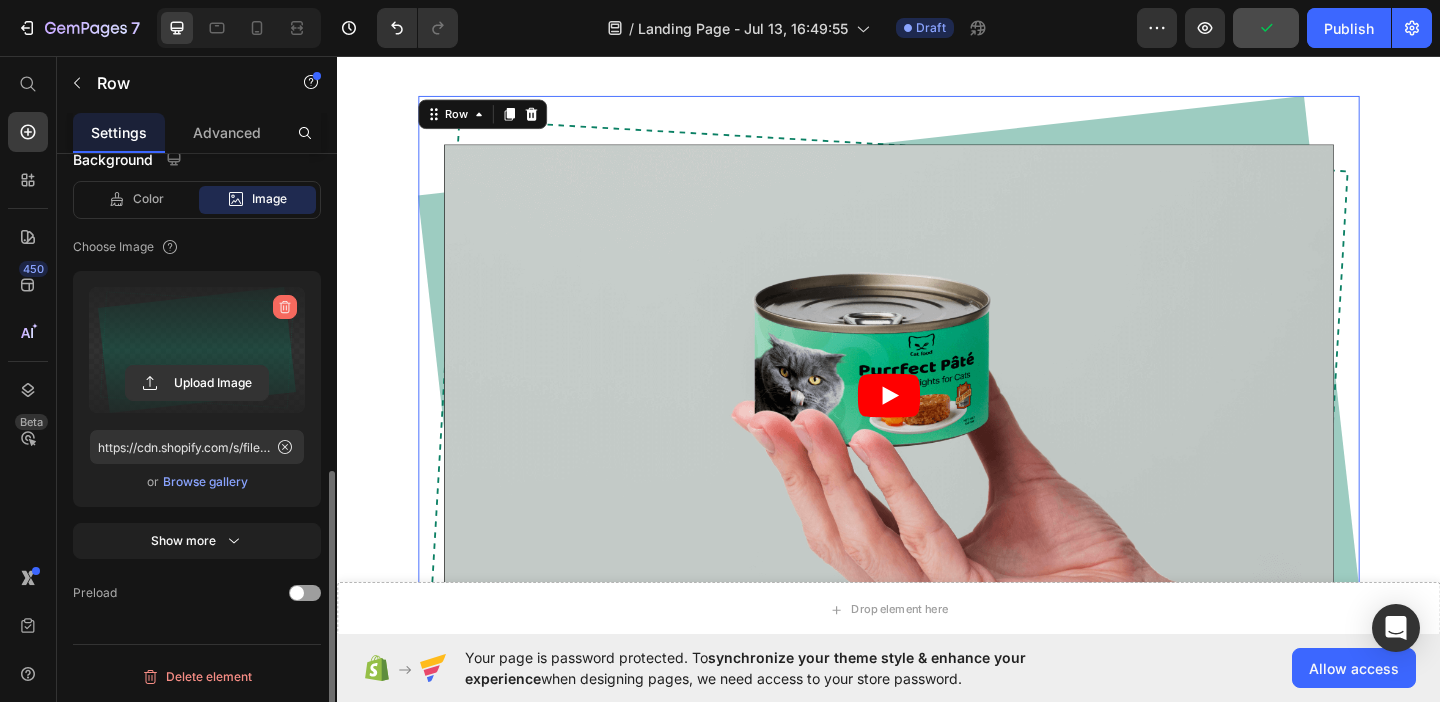 click 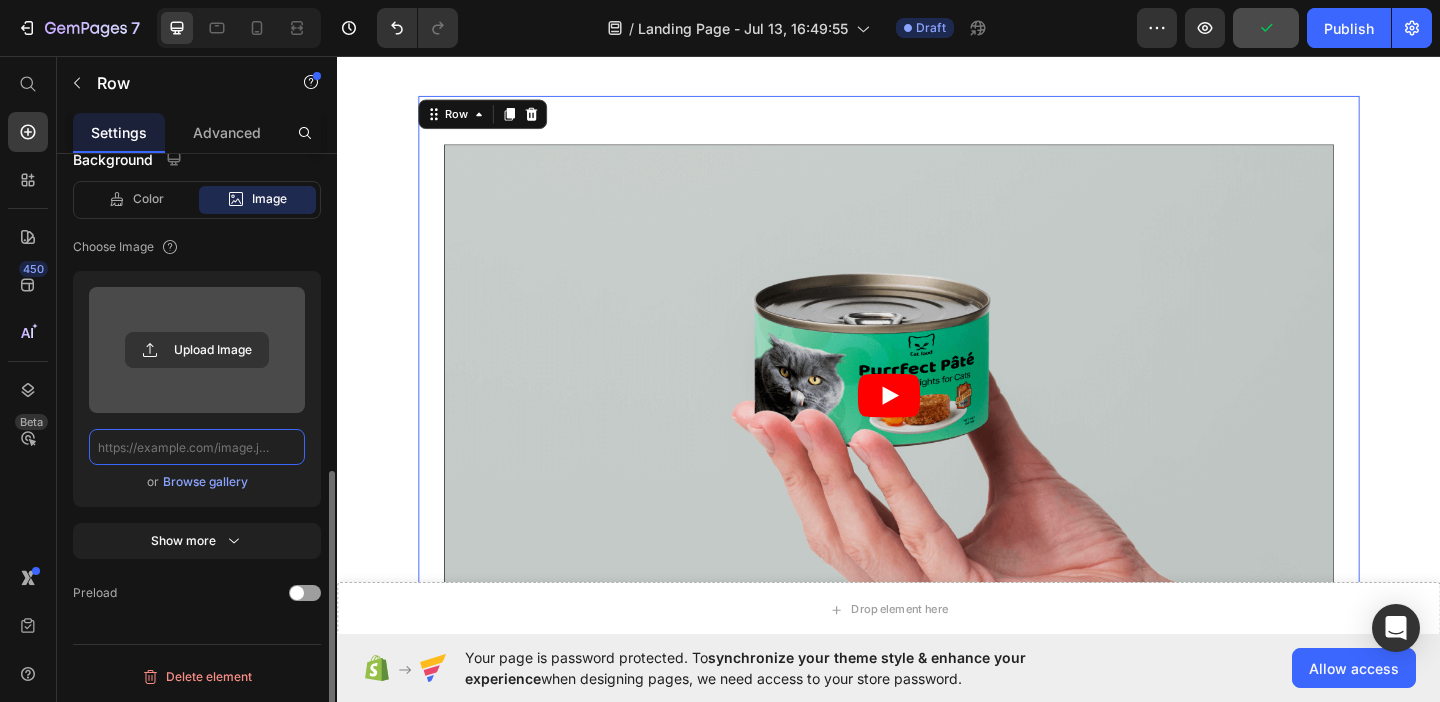scroll, scrollTop: 0, scrollLeft: 0, axis: both 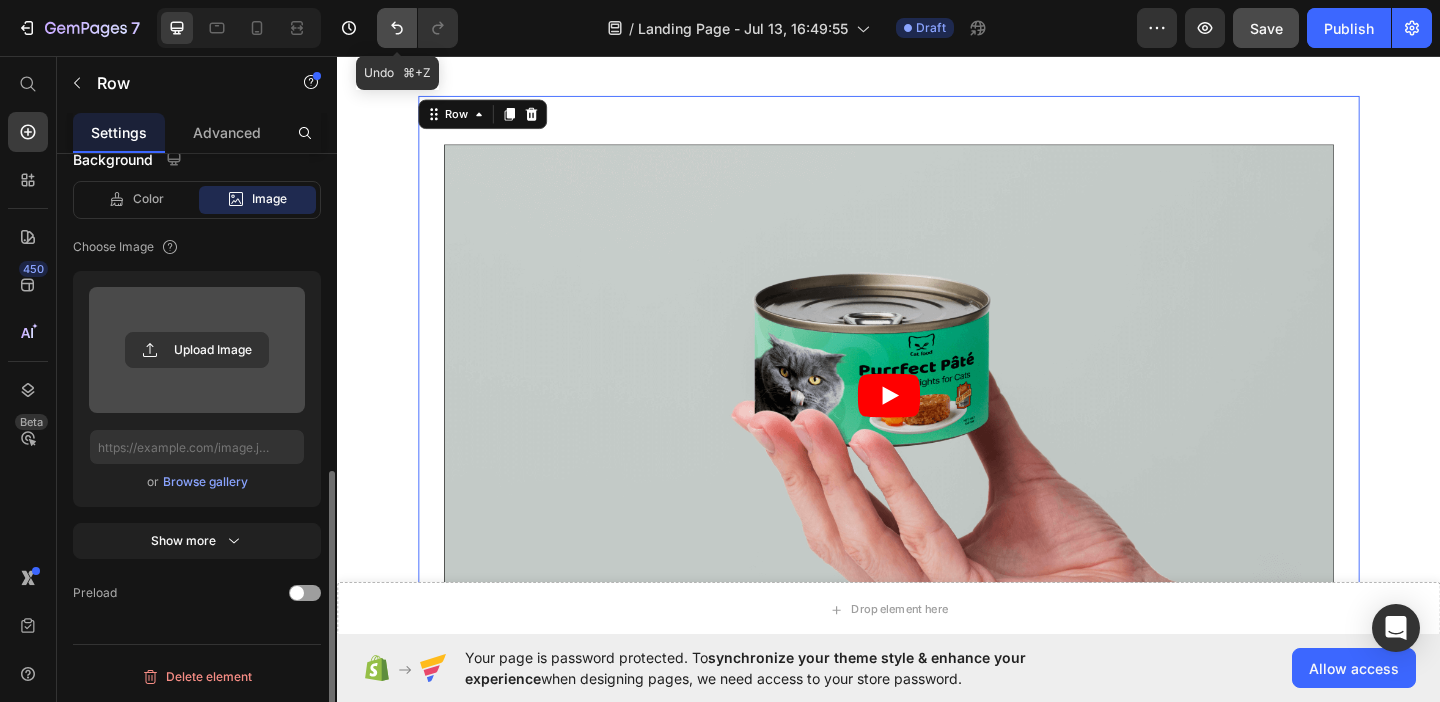 click 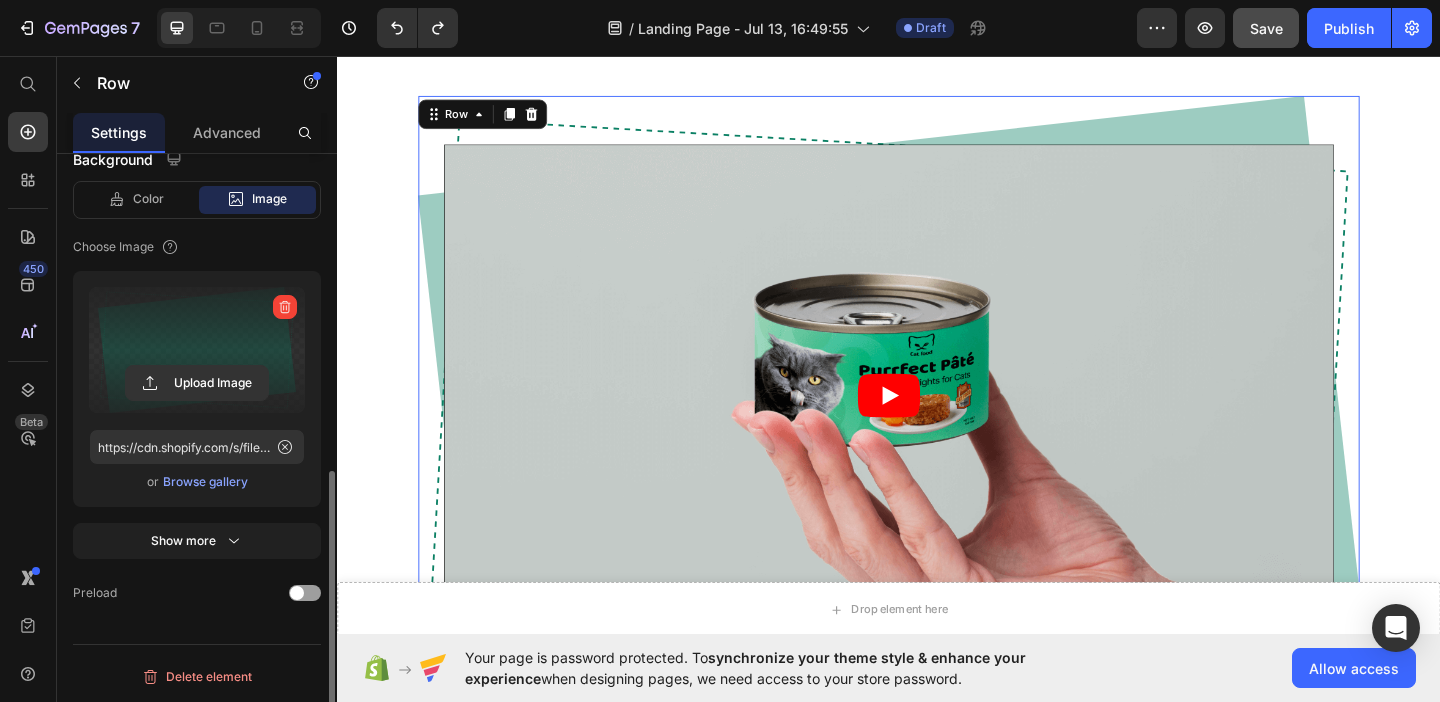 click on "Browse gallery" at bounding box center [205, 482] 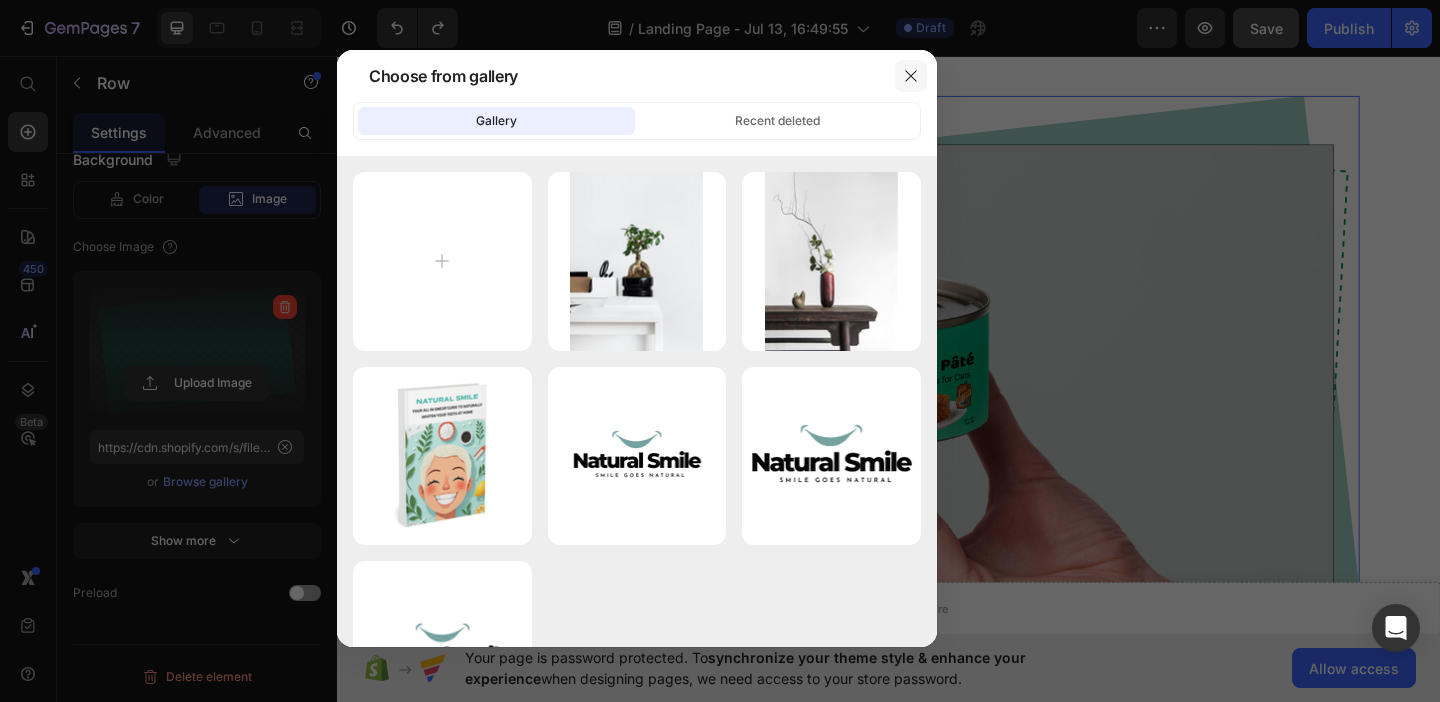 click at bounding box center (911, 76) 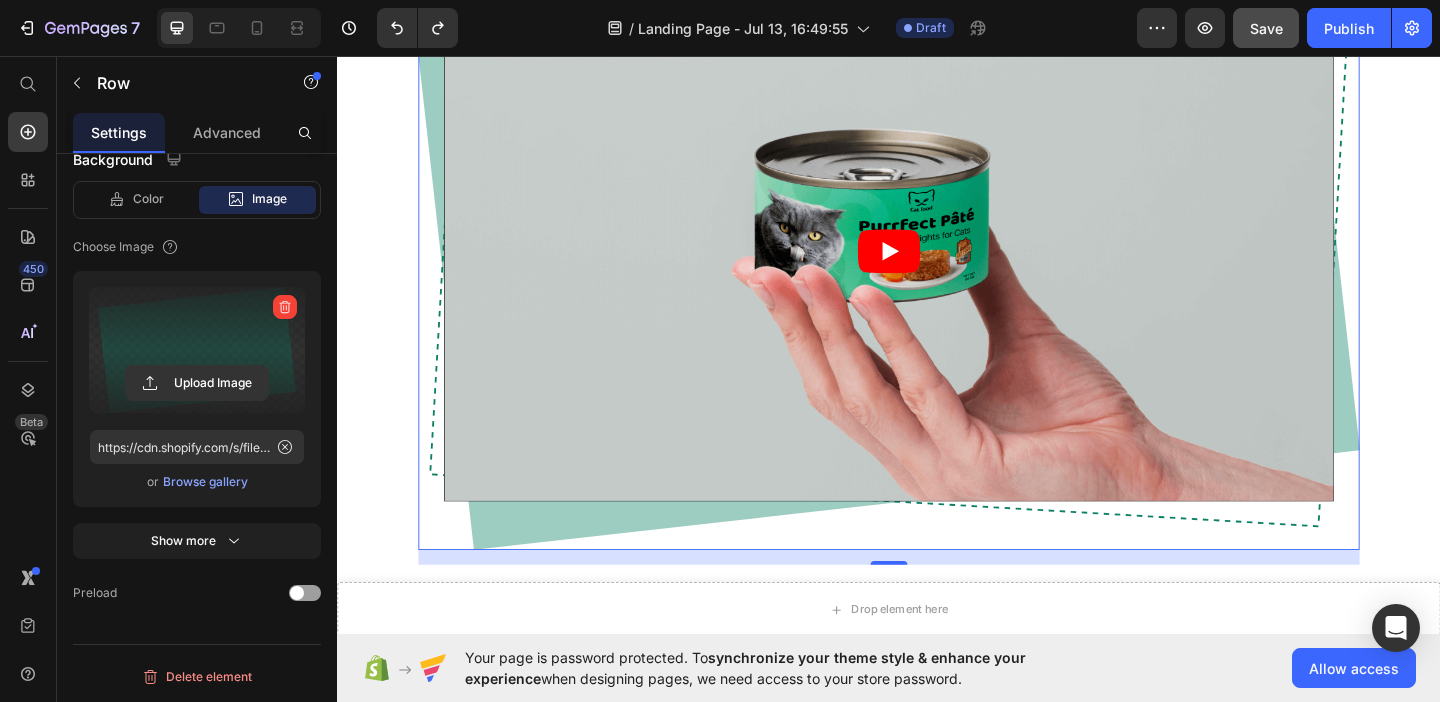 scroll, scrollTop: 430, scrollLeft: 0, axis: vertical 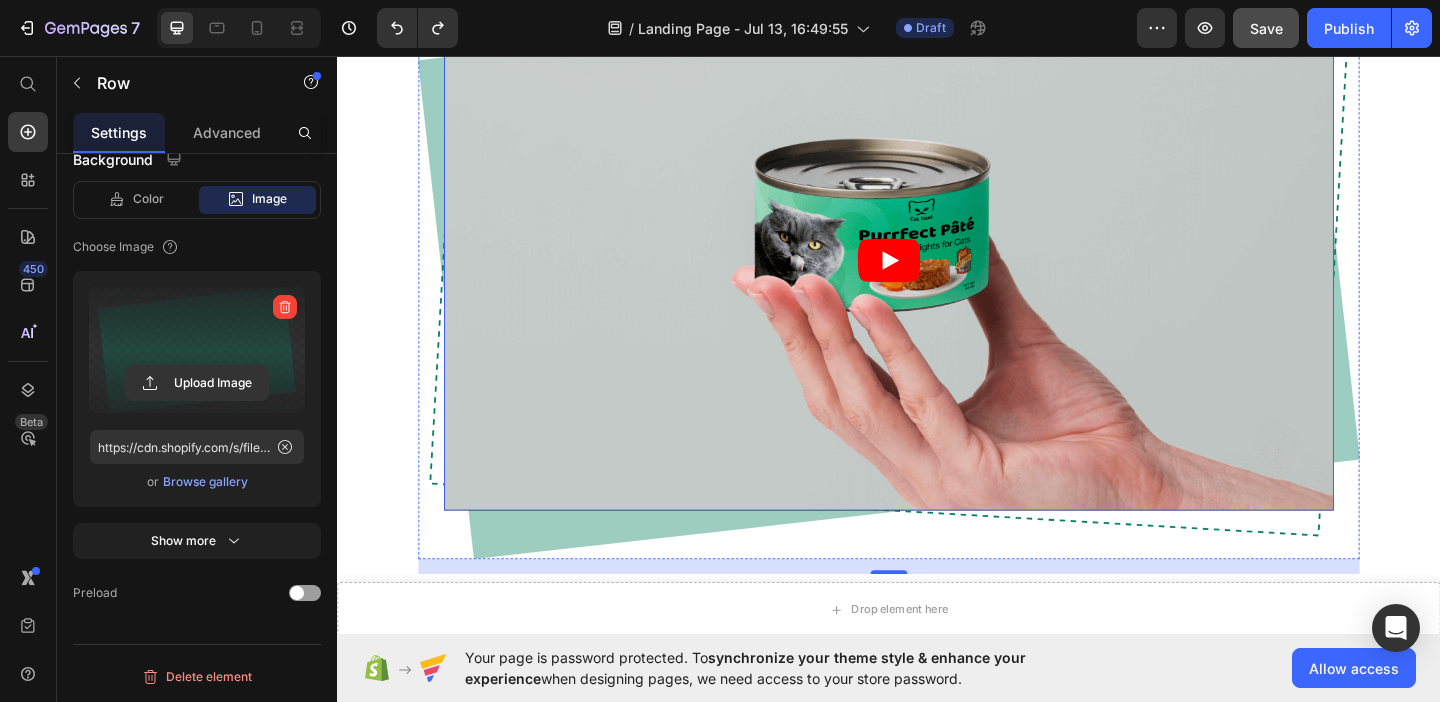 click 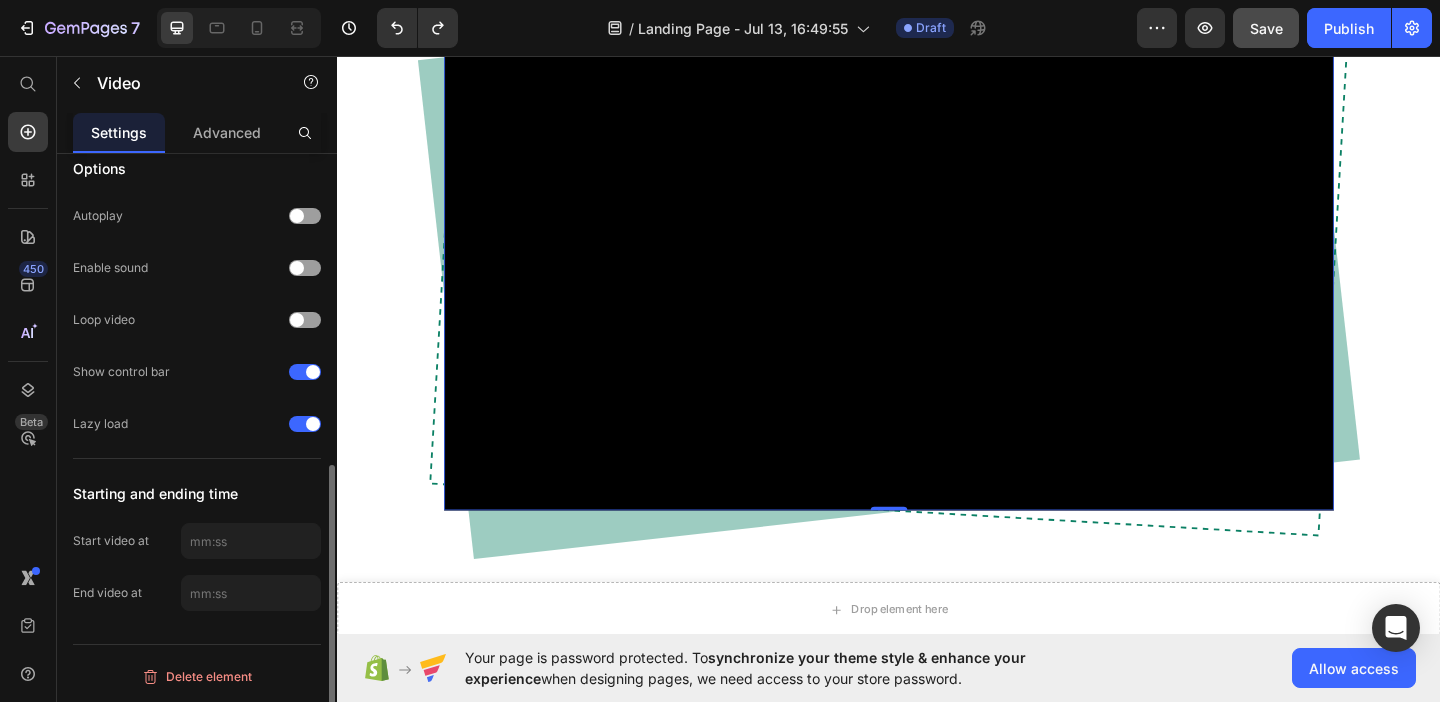 scroll, scrollTop: 0, scrollLeft: 0, axis: both 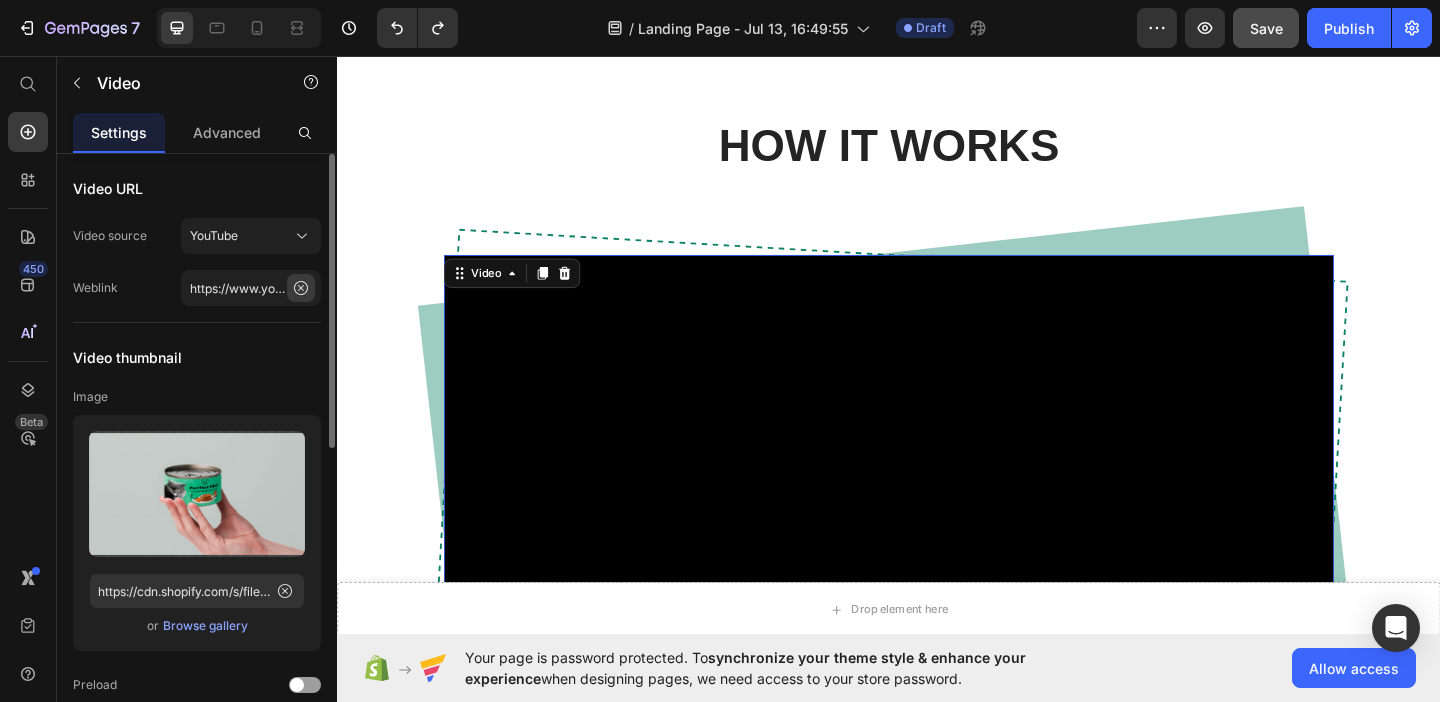 click 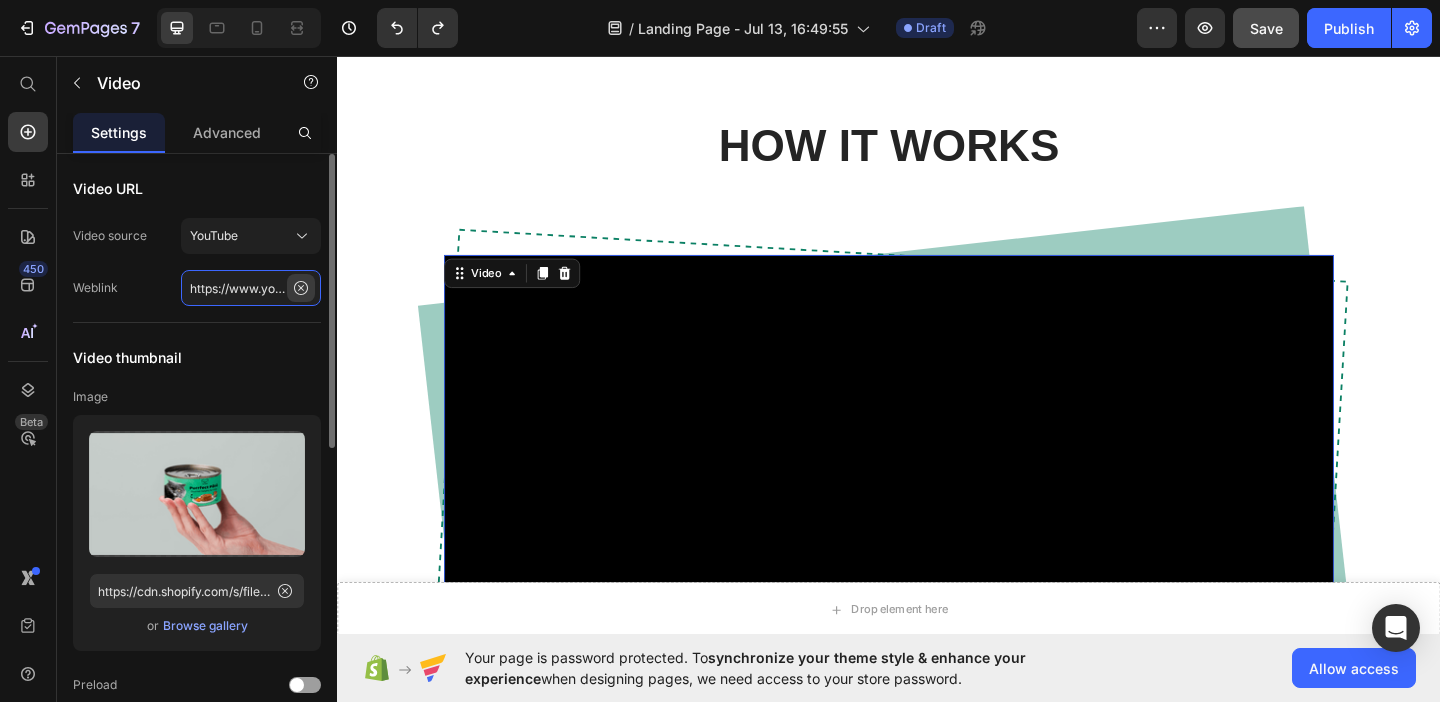 type 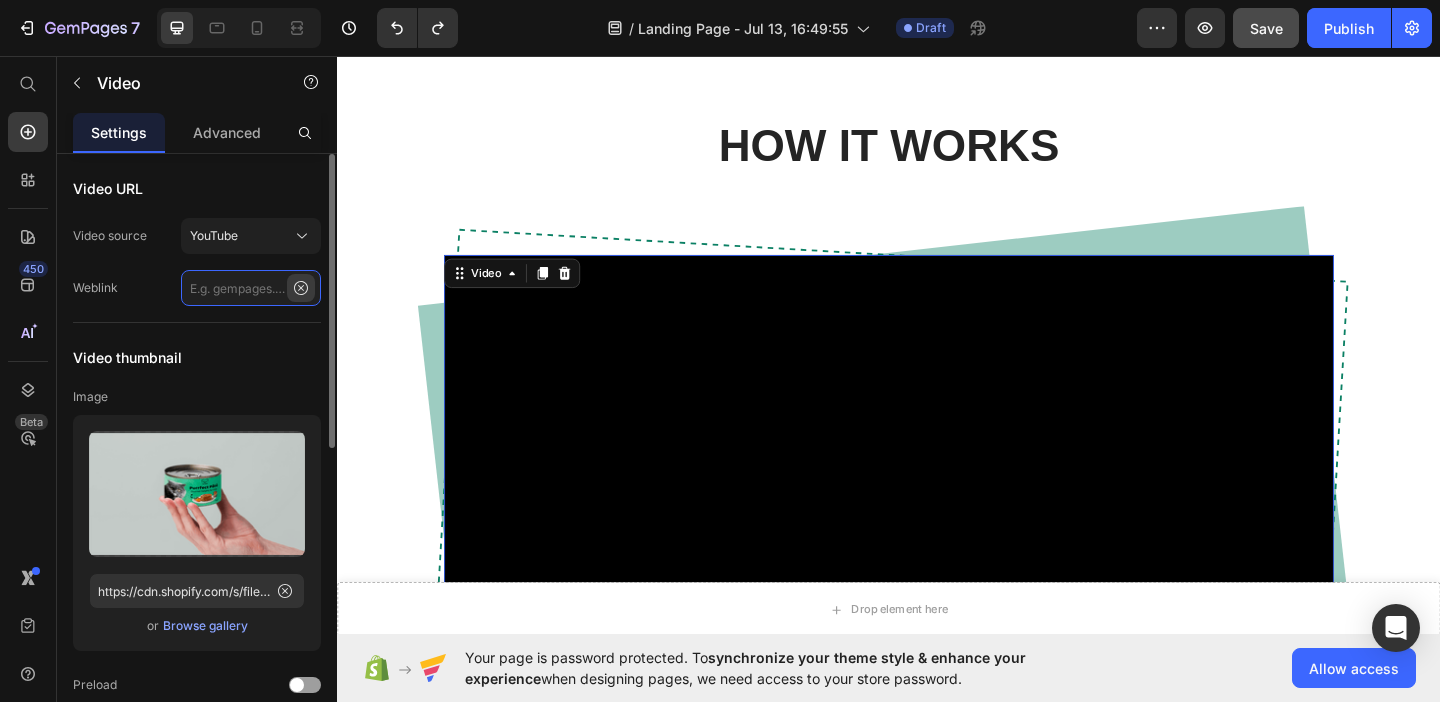scroll, scrollTop: 0, scrollLeft: 0, axis: both 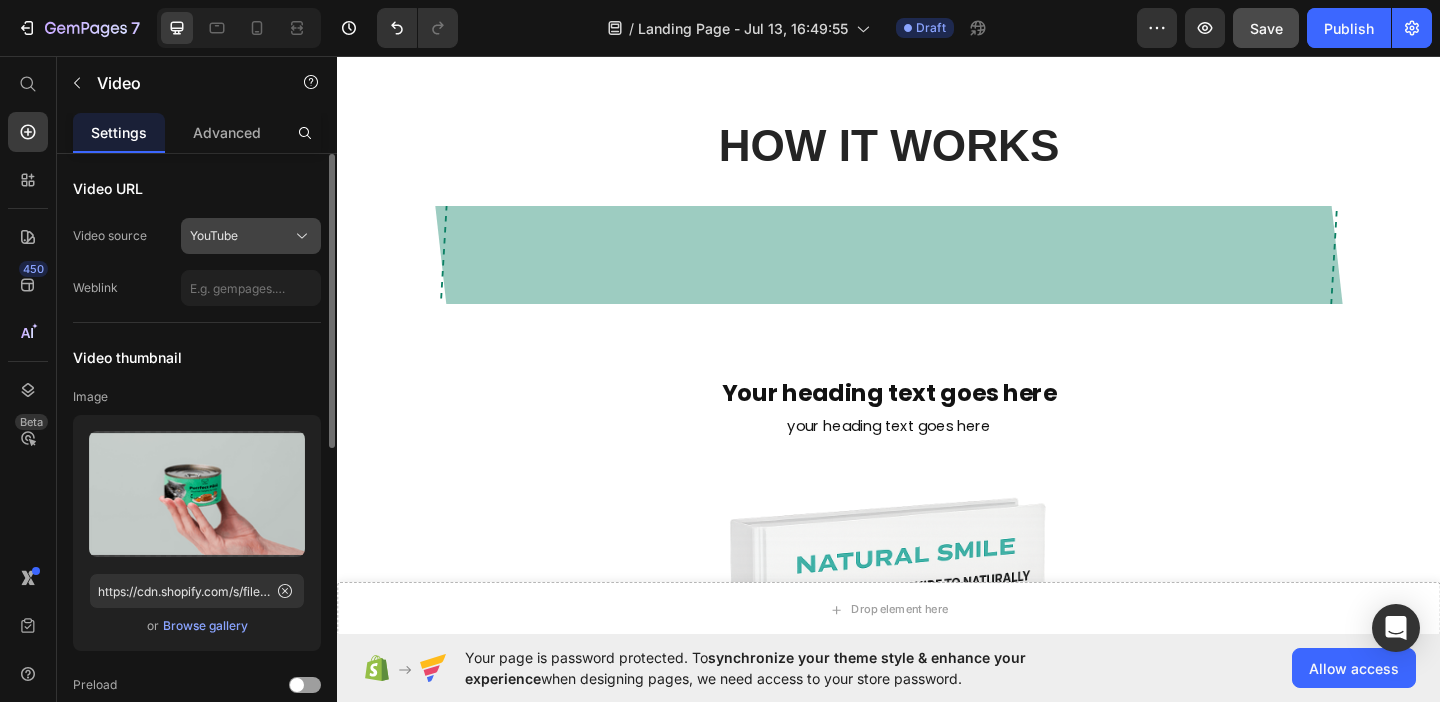 click 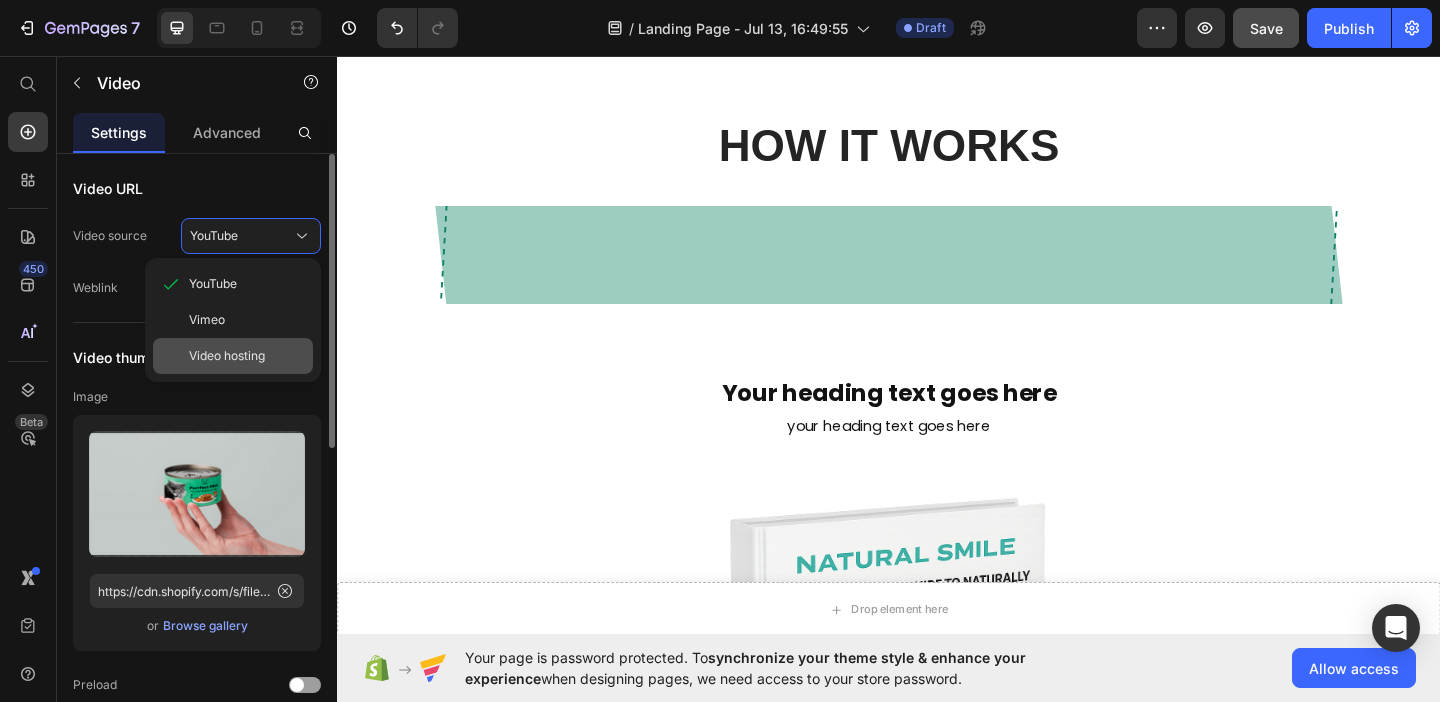 click on "Video hosting" at bounding box center (247, 356) 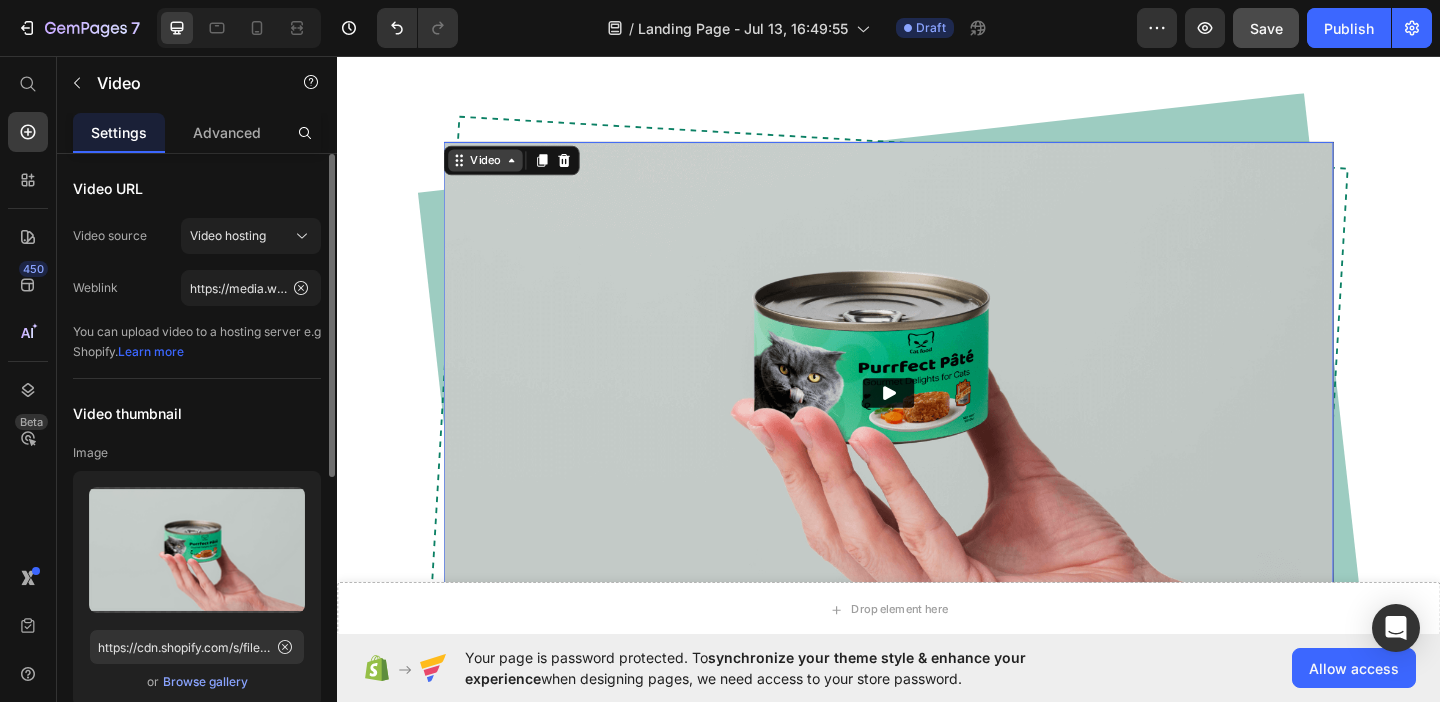 scroll, scrollTop: 400, scrollLeft: 0, axis: vertical 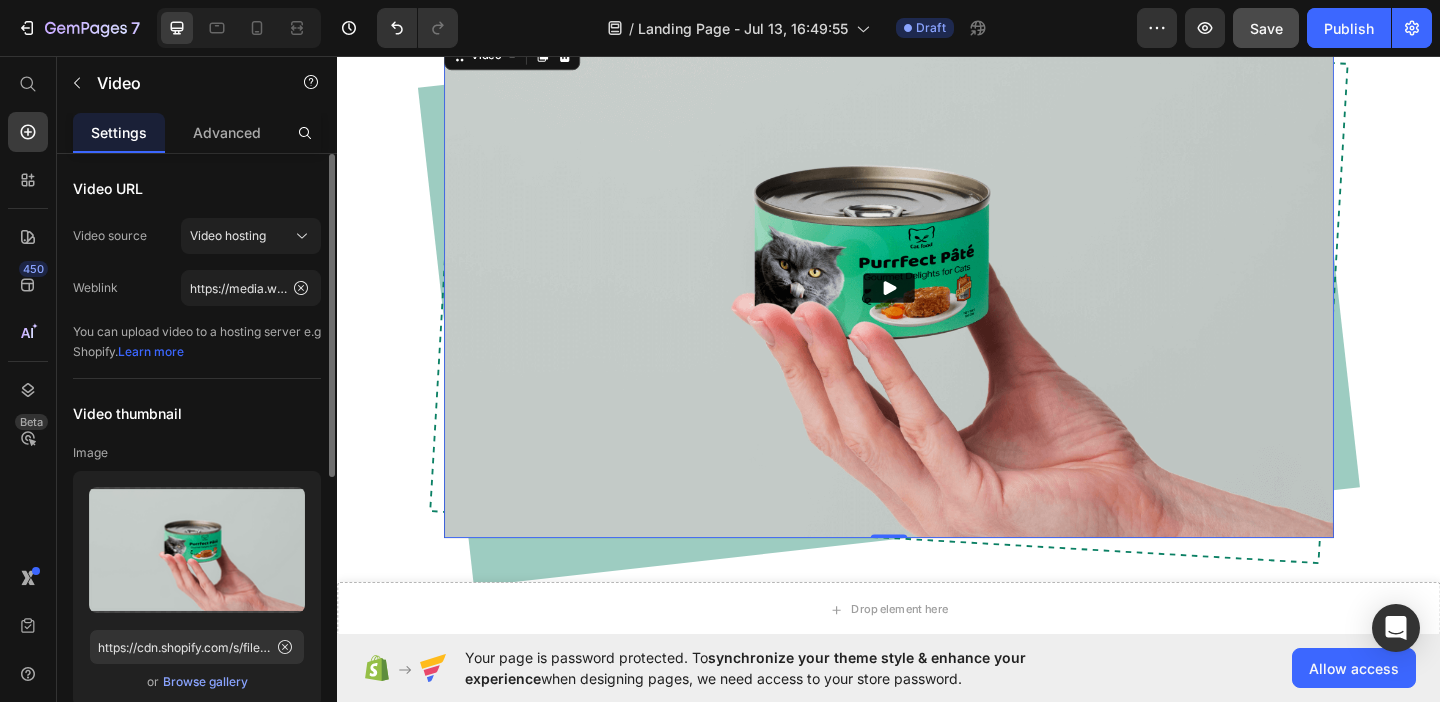 click at bounding box center [937, 308] 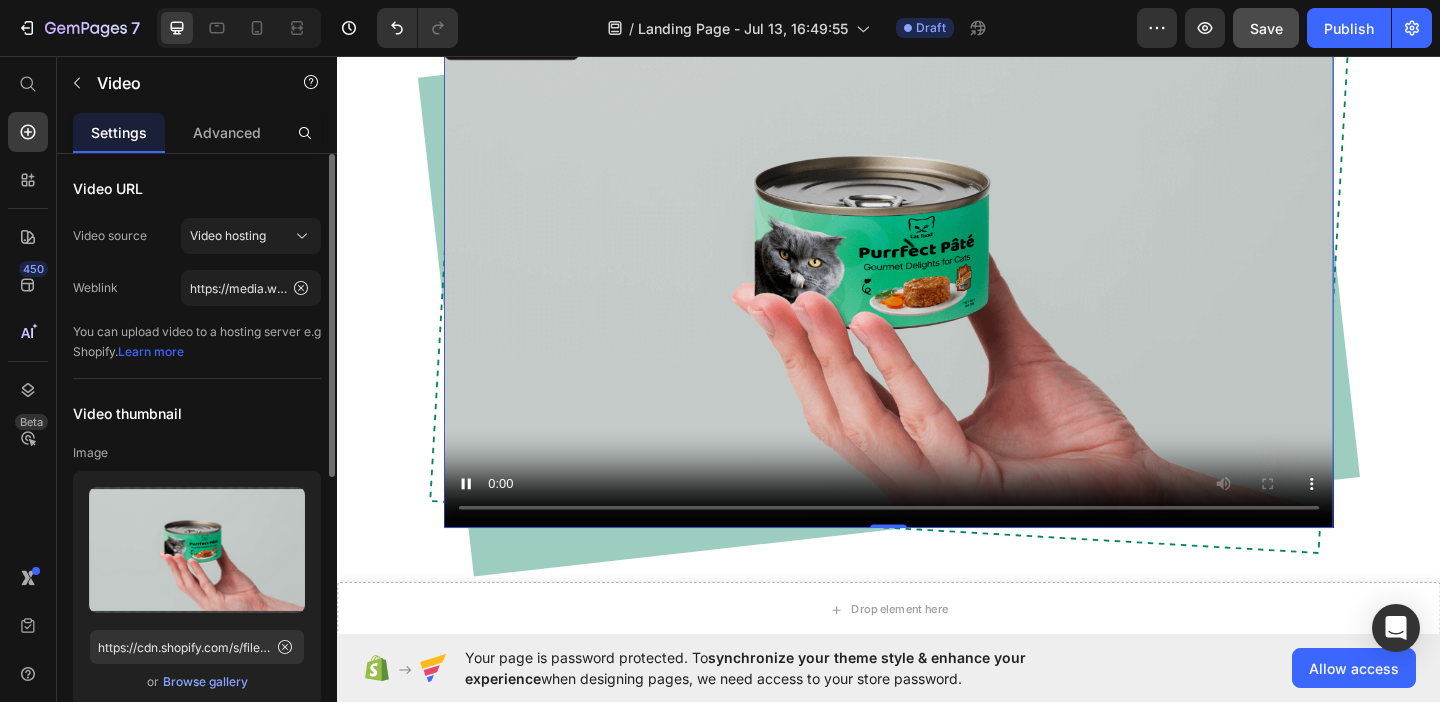 scroll, scrollTop: 410, scrollLeft: 0, axis: vertical 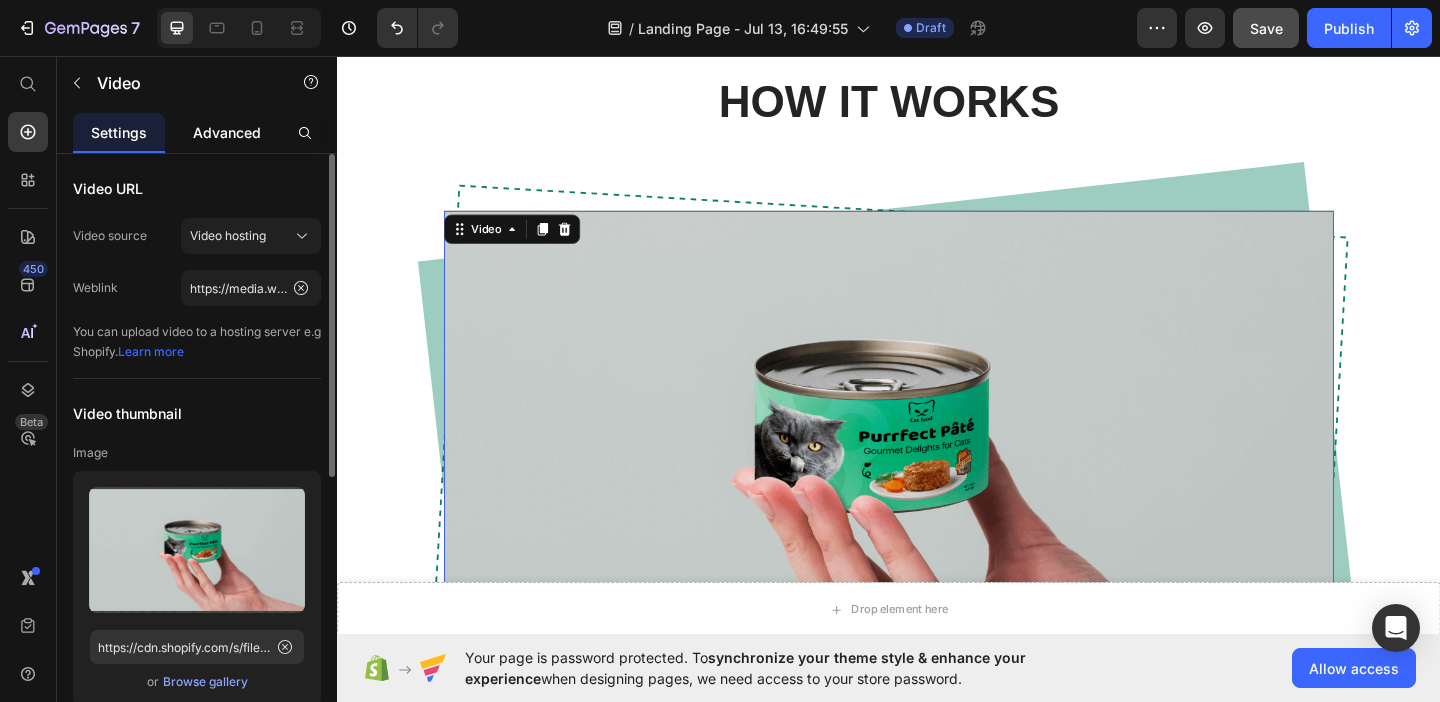 click on "Advanced" 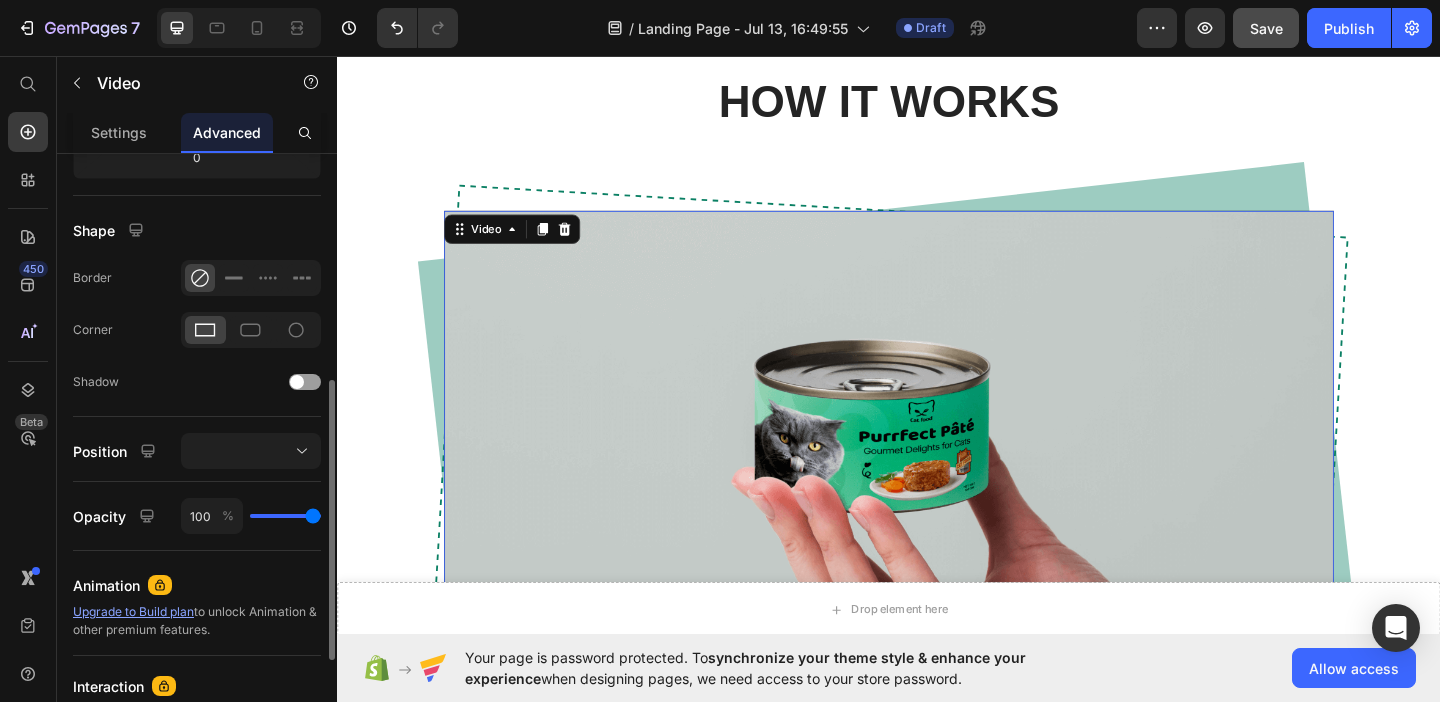 scroll, scrollTop: 466, scrollLeft: 0, axis: vertical 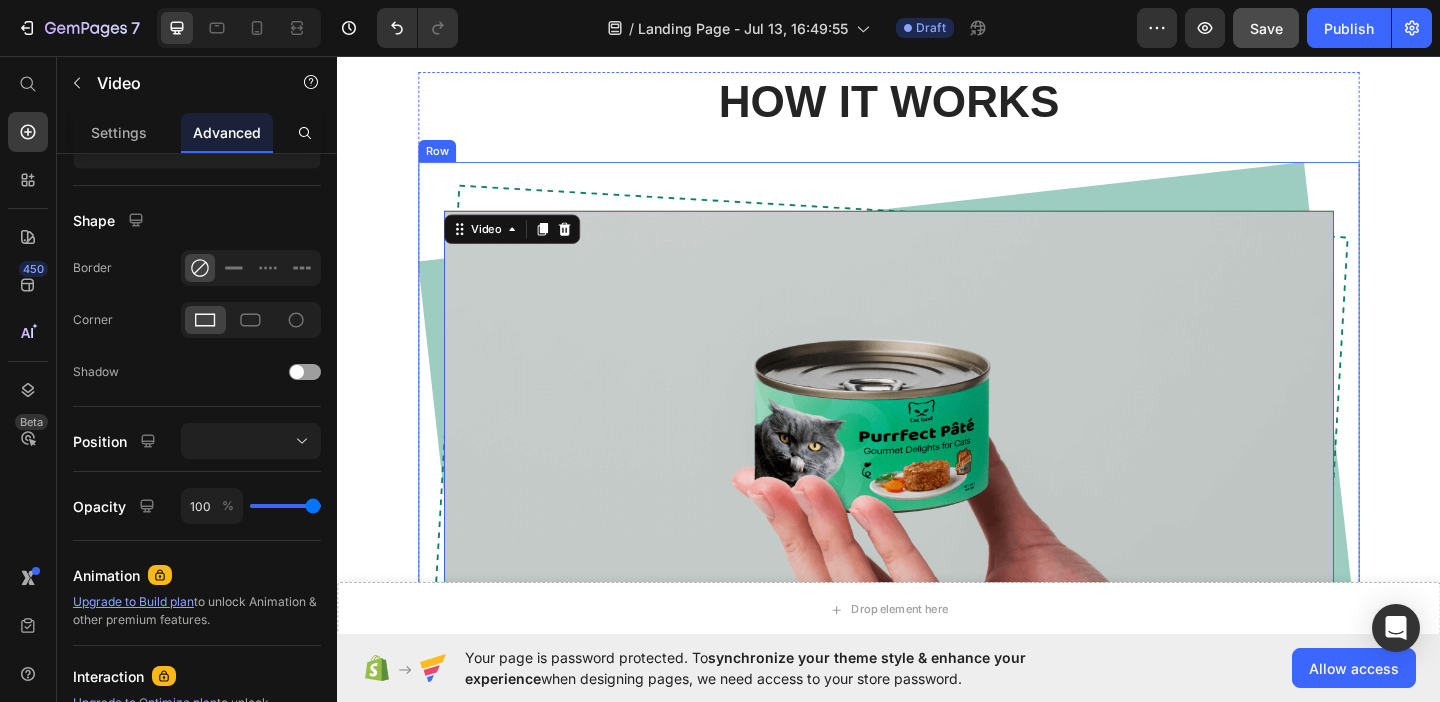 click on "Video   0 Row" at bounding box center (937, 496) 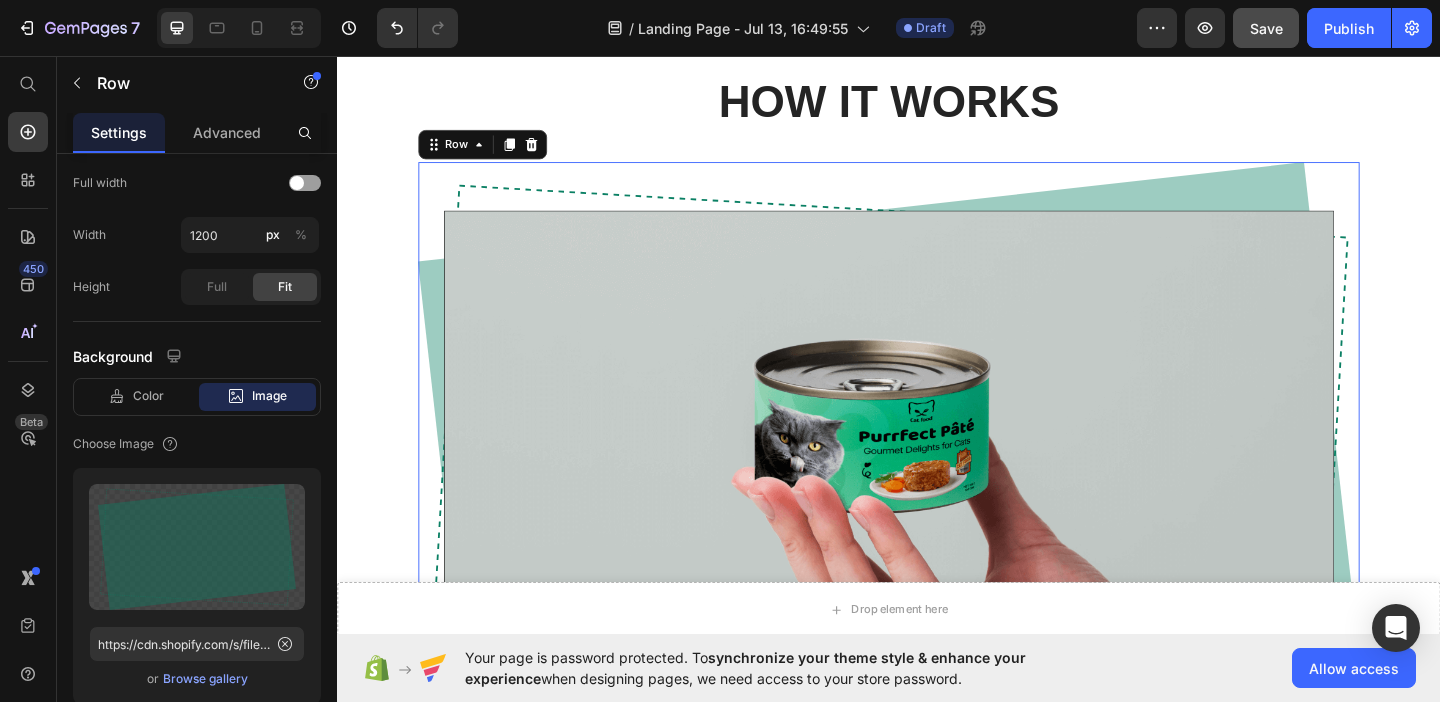 scroll, scrollTop: 0, scrollLeft: 0, axis: both 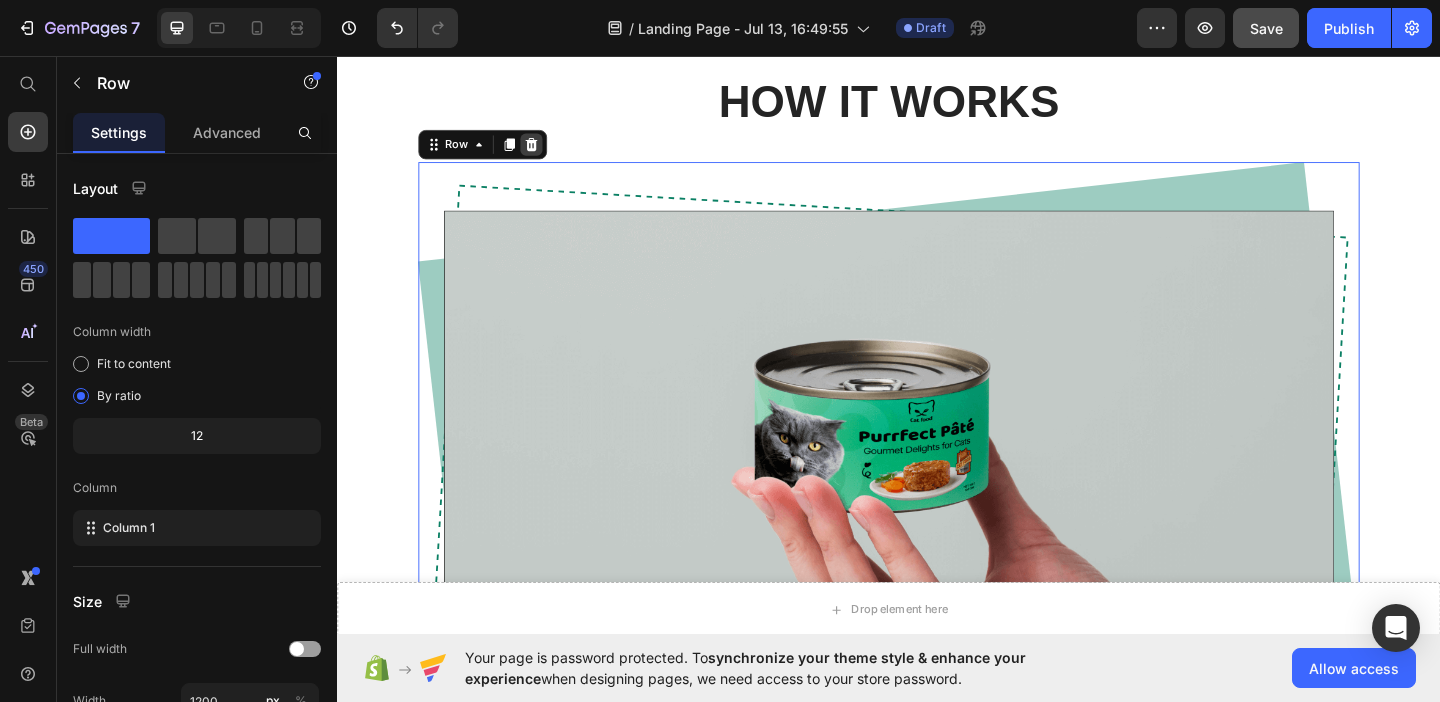 click 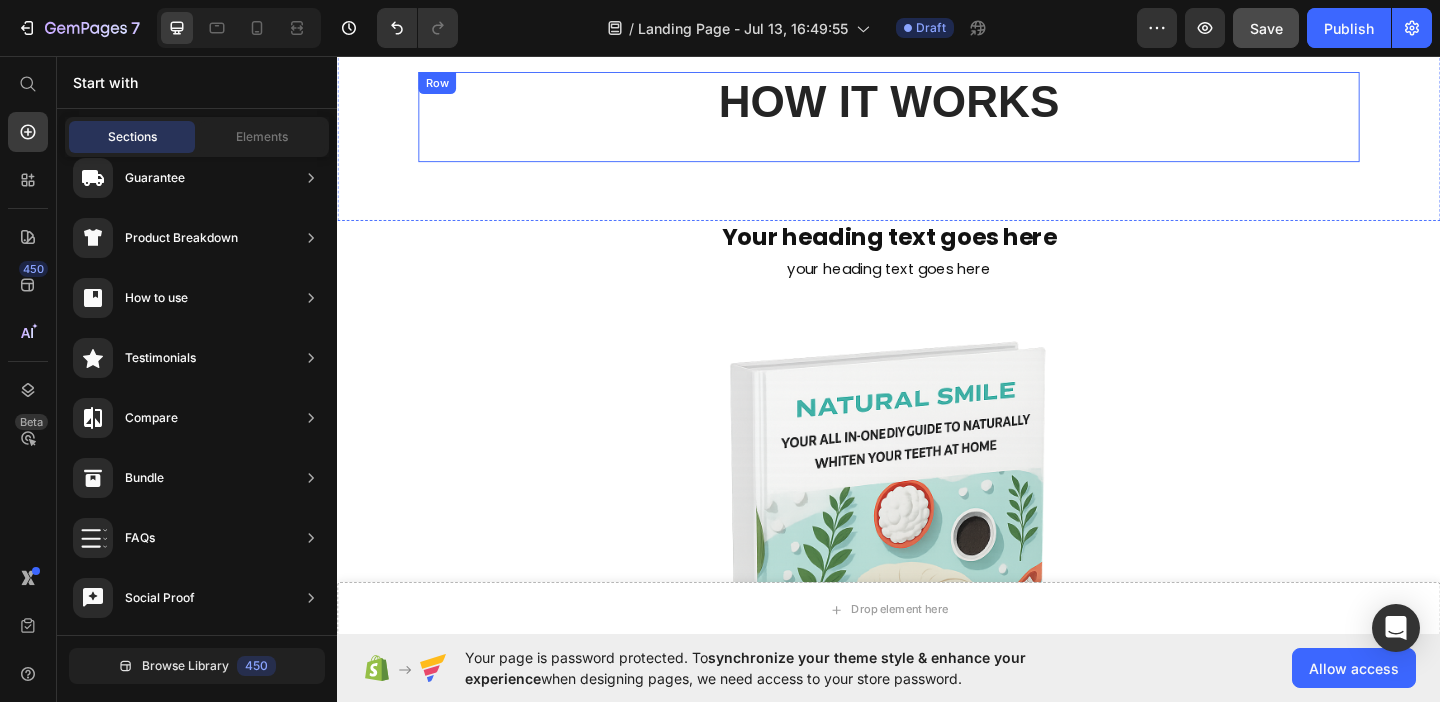 scroll, scrollTop: 78, scrollLeft: 0, axis: vertical 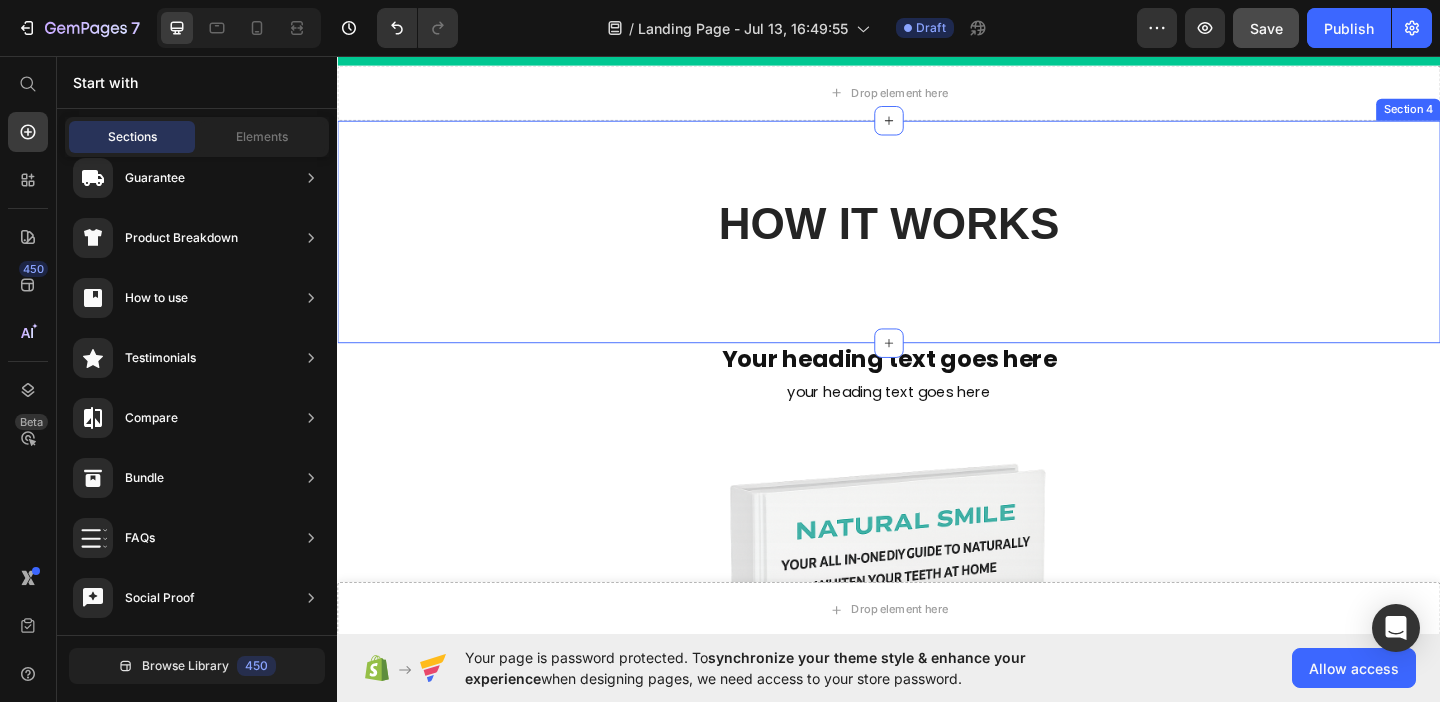 click on "HOW IT WORKS Heading Row Section 4" at bounding box center (937, 247) 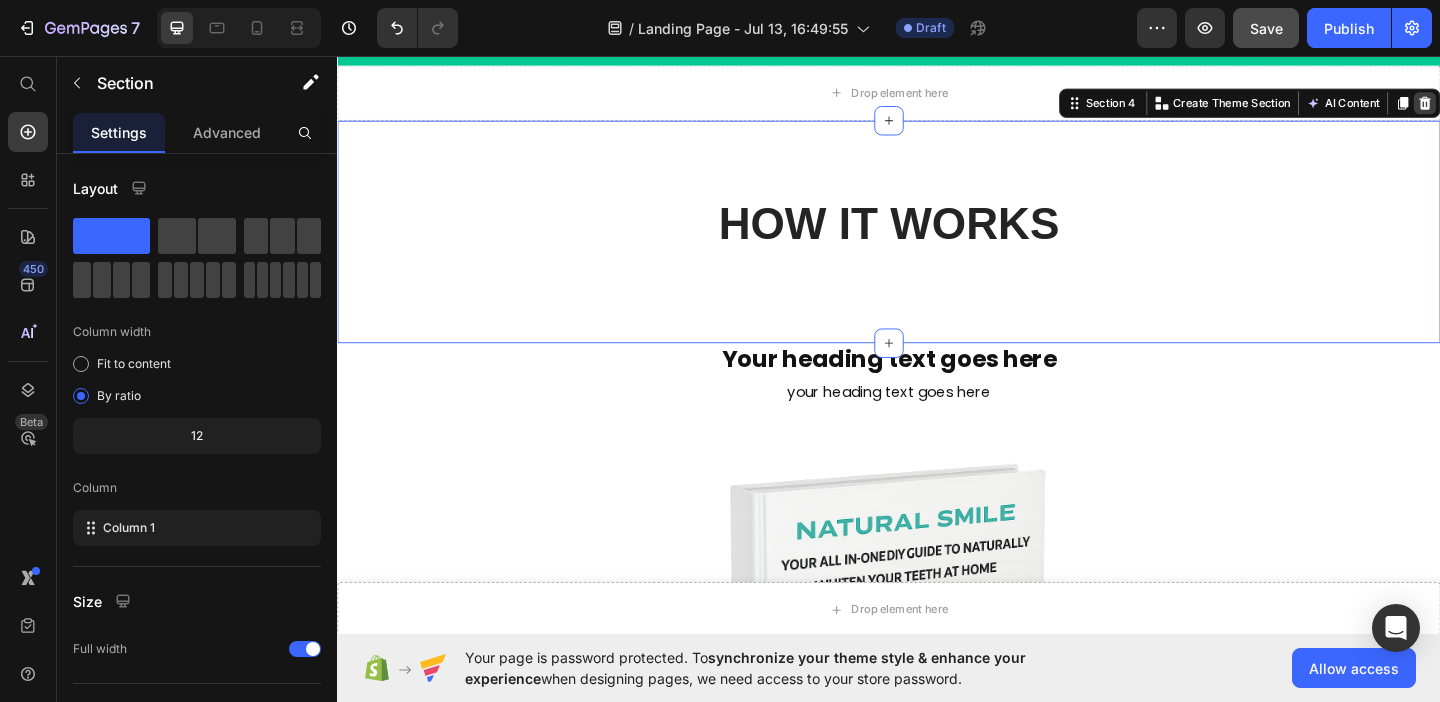 click 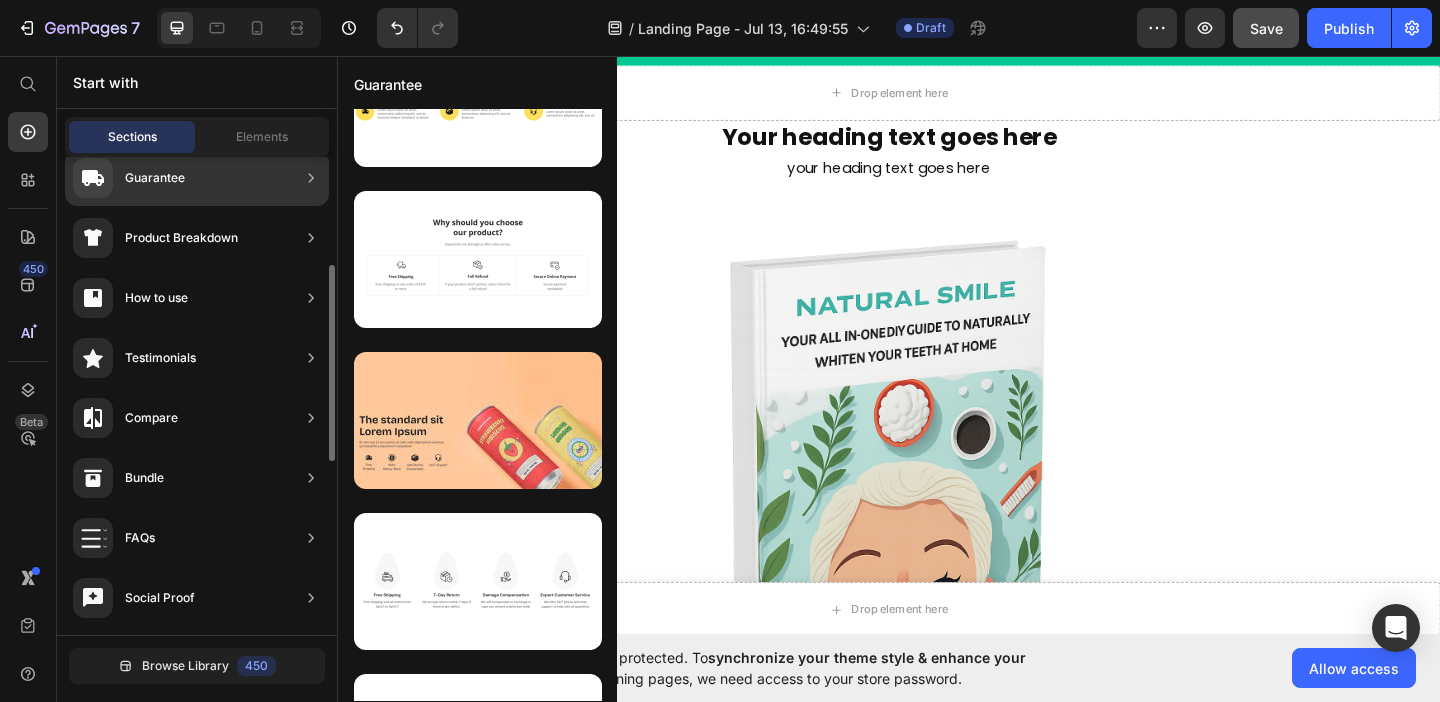 scroll, scrollTop: 40, scrollLeft: 0, axis: vertical 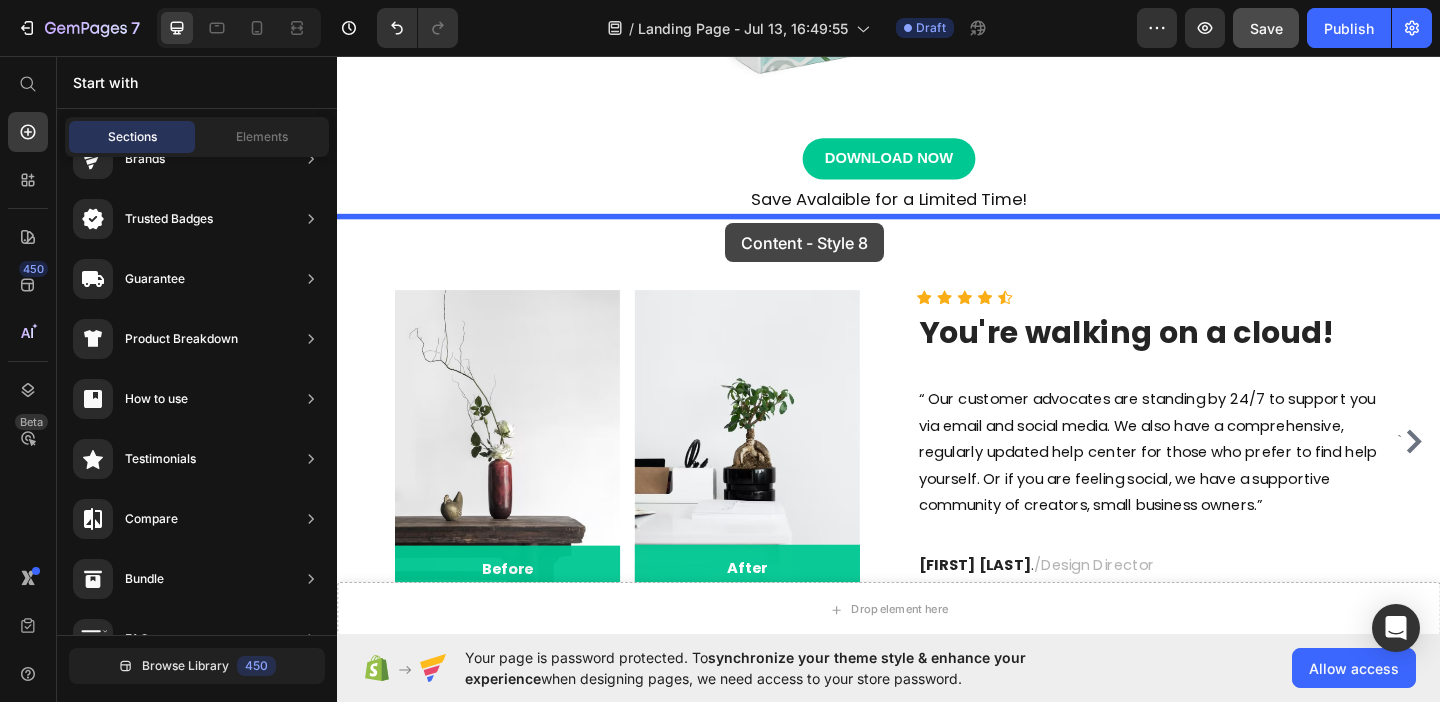 drag, startPoint x: 881, startPoint y: 427, endPoint x: 759, endPoint y: 238, distance: 224.95555 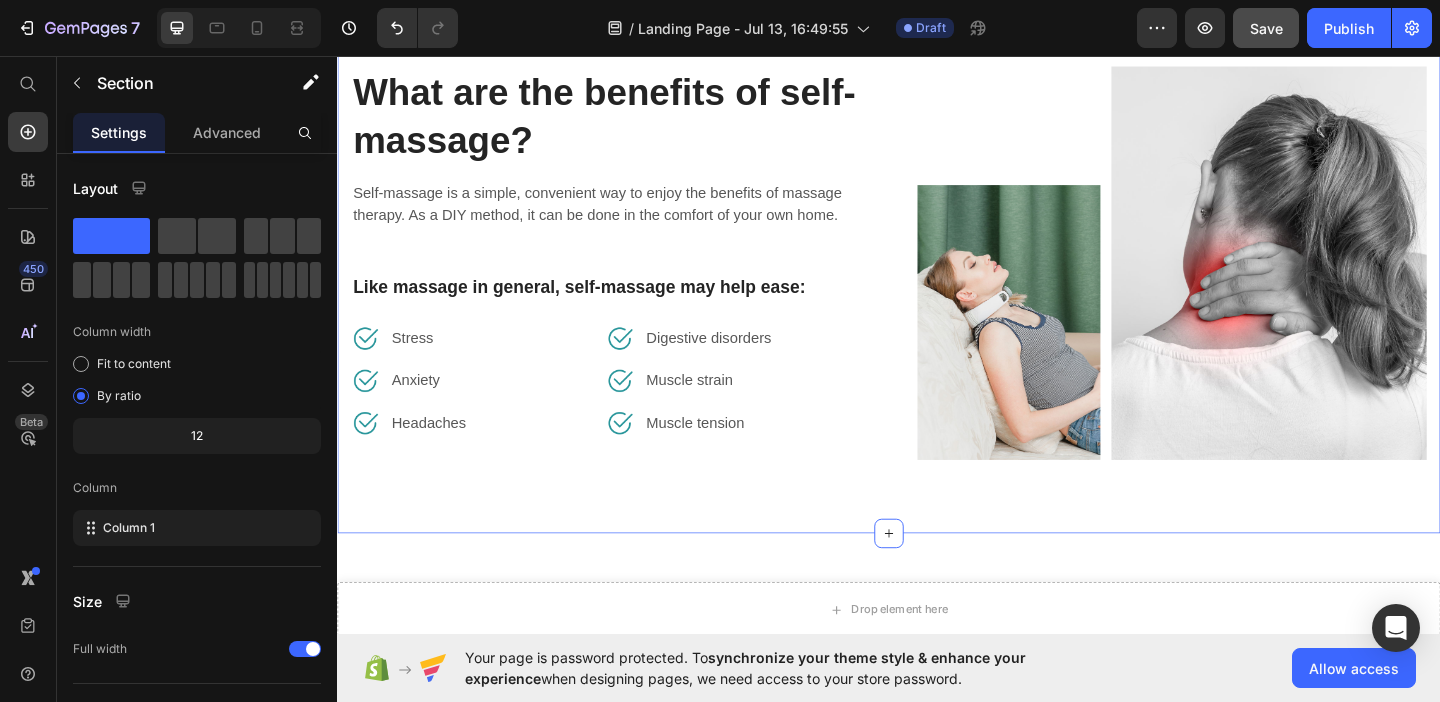 scroll, scrollTop: 979, scrollLeft: 0, axis: vertical 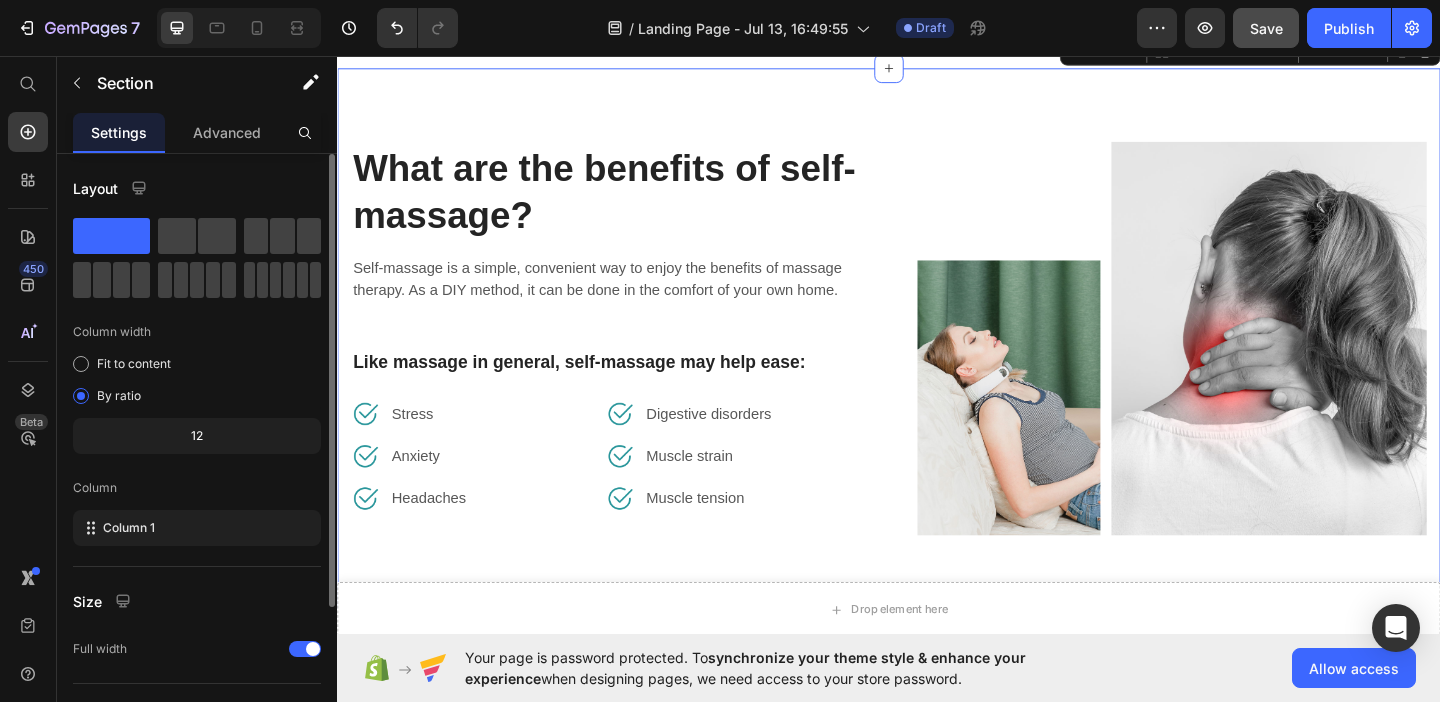 click on "Layout Column width Fit to content By ratio 12 Column Column 1 Size Full width Background Color Image Video  Color   Delete element" at bounding box center (197, 558) 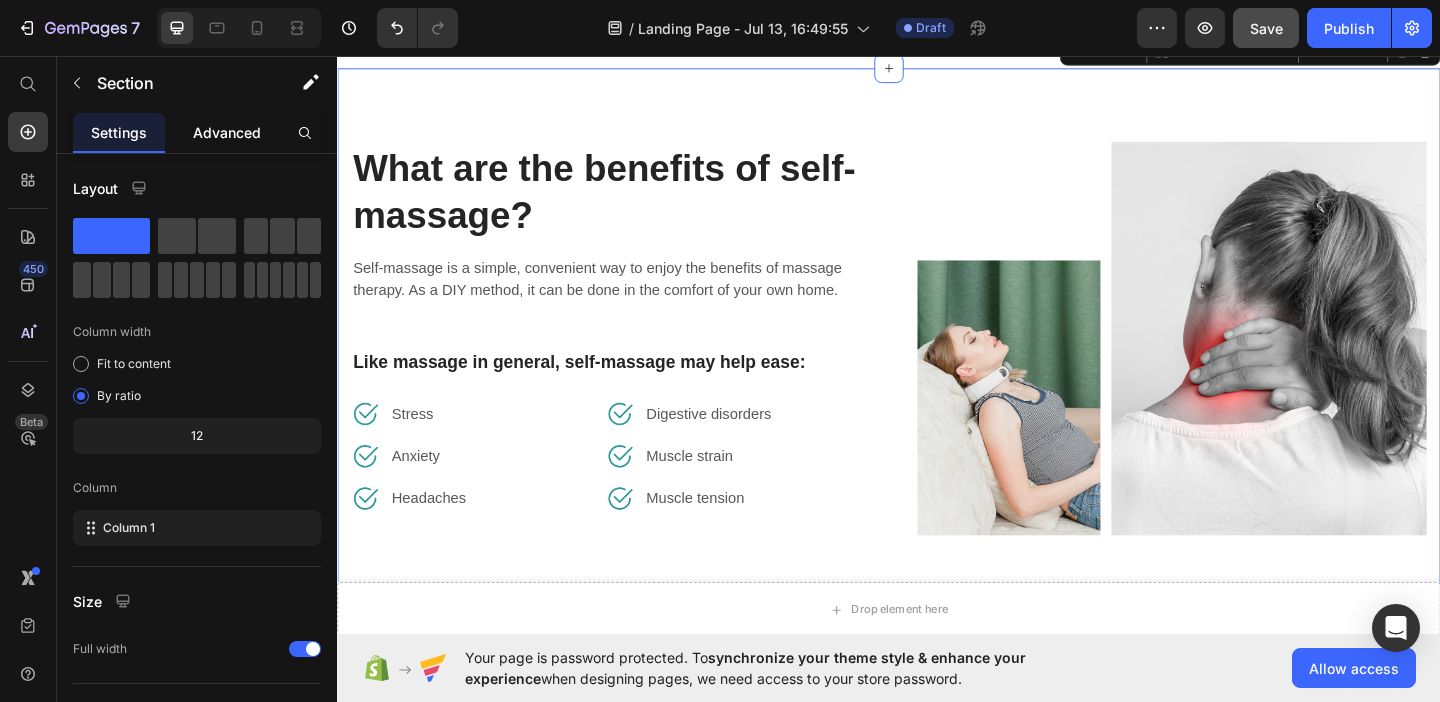 click on "Advanced" at bounding box center [227, 132] 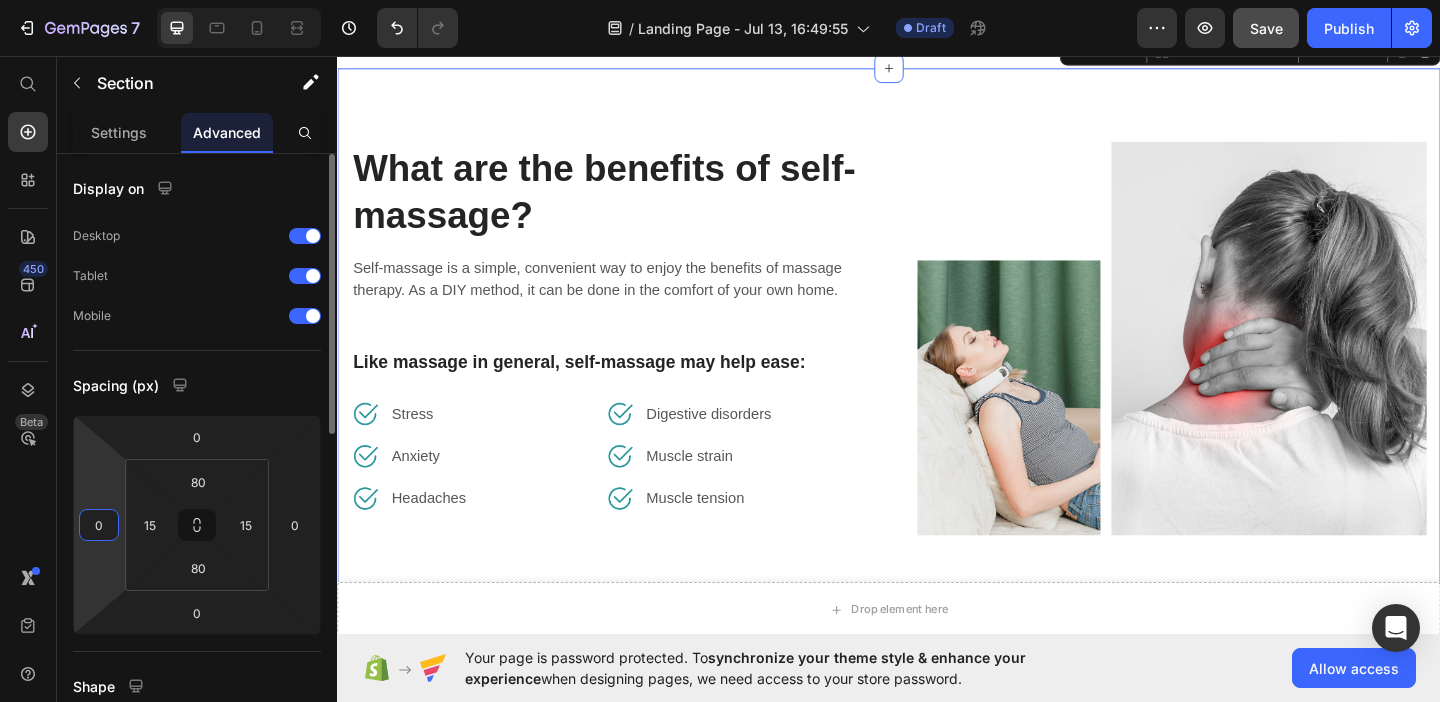 click on "0" at bounding box center [99, 525] 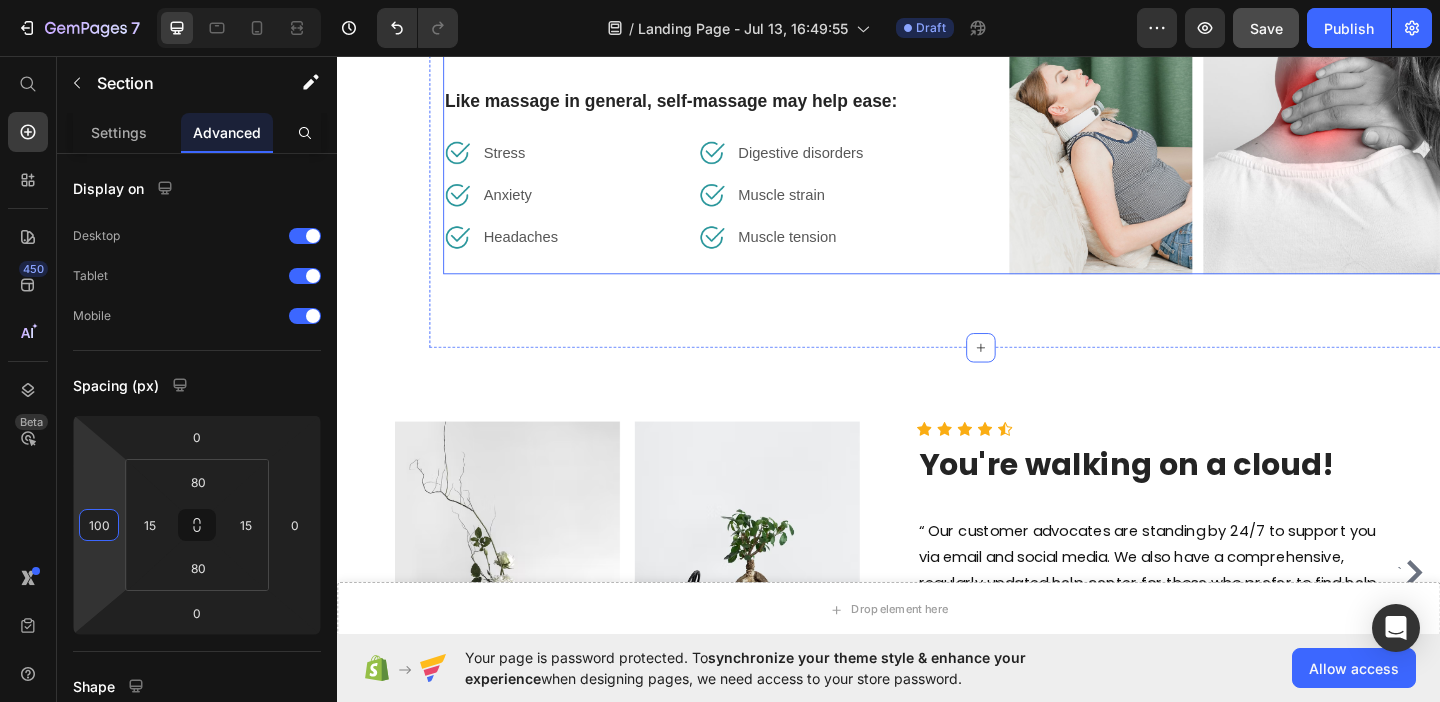 scroll, scrollTop: 1264, scrollLeft: 0, axis: vertical 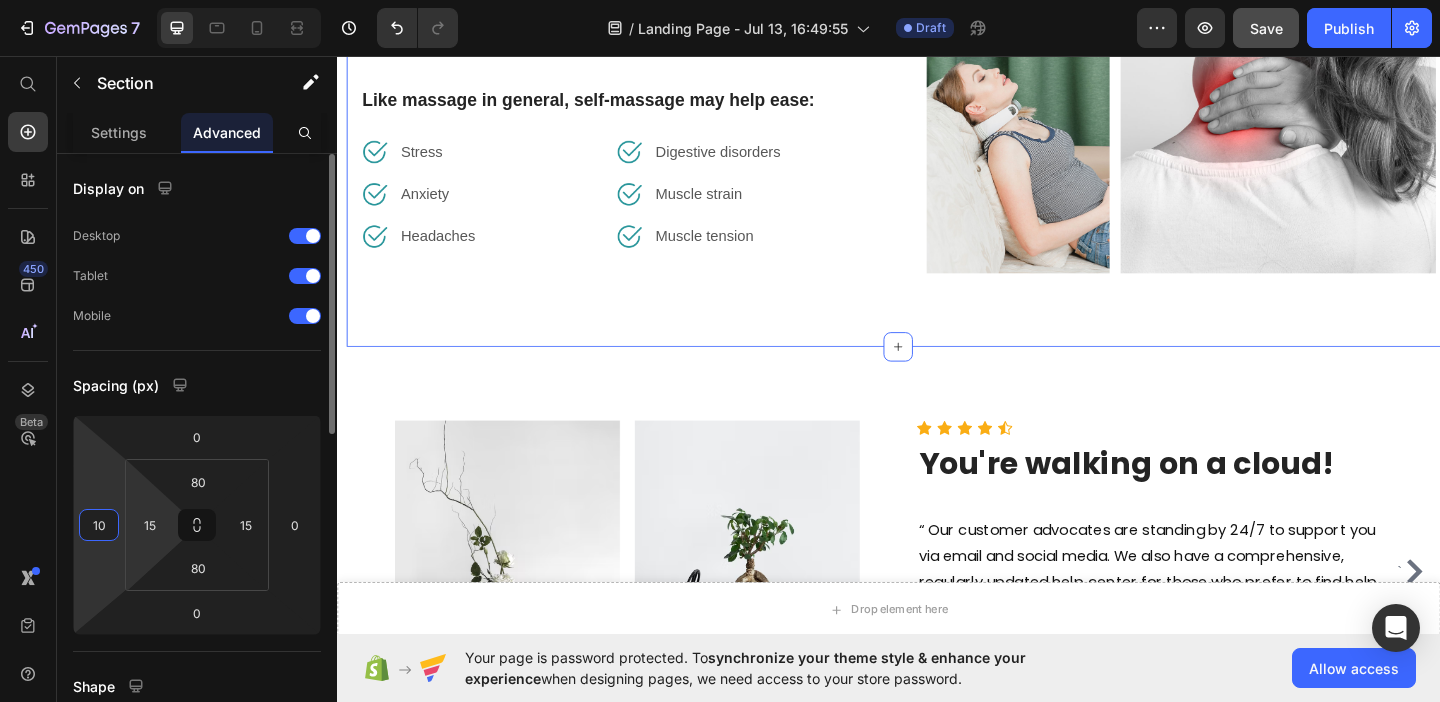 type on "1" 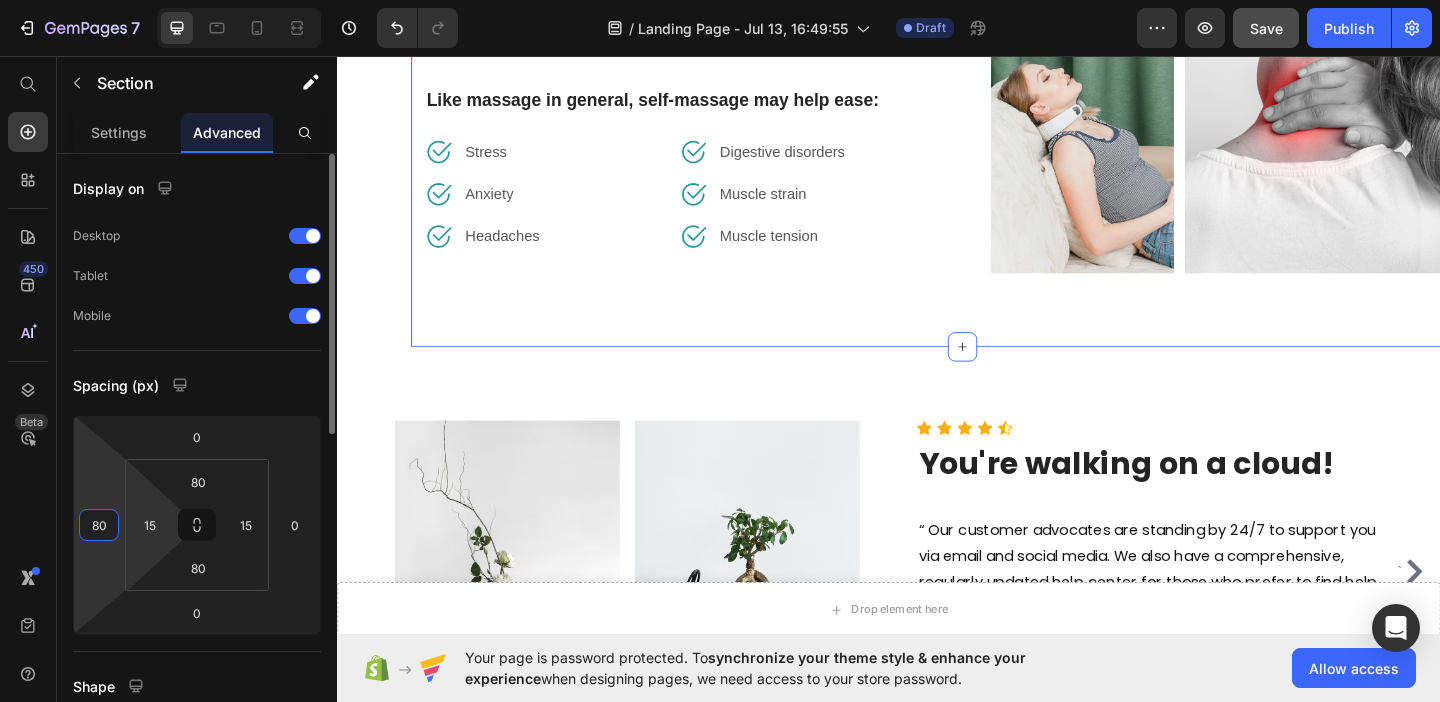 type on "8" 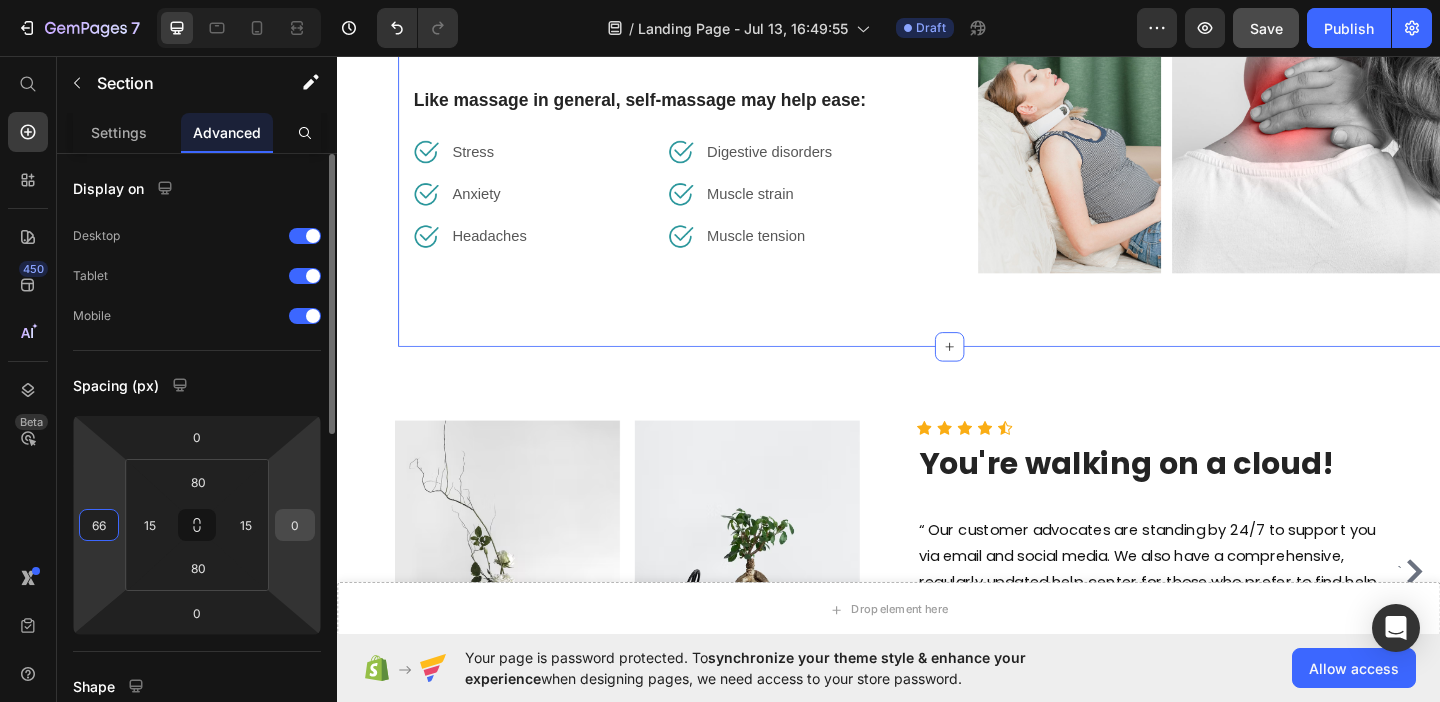 type on "66" 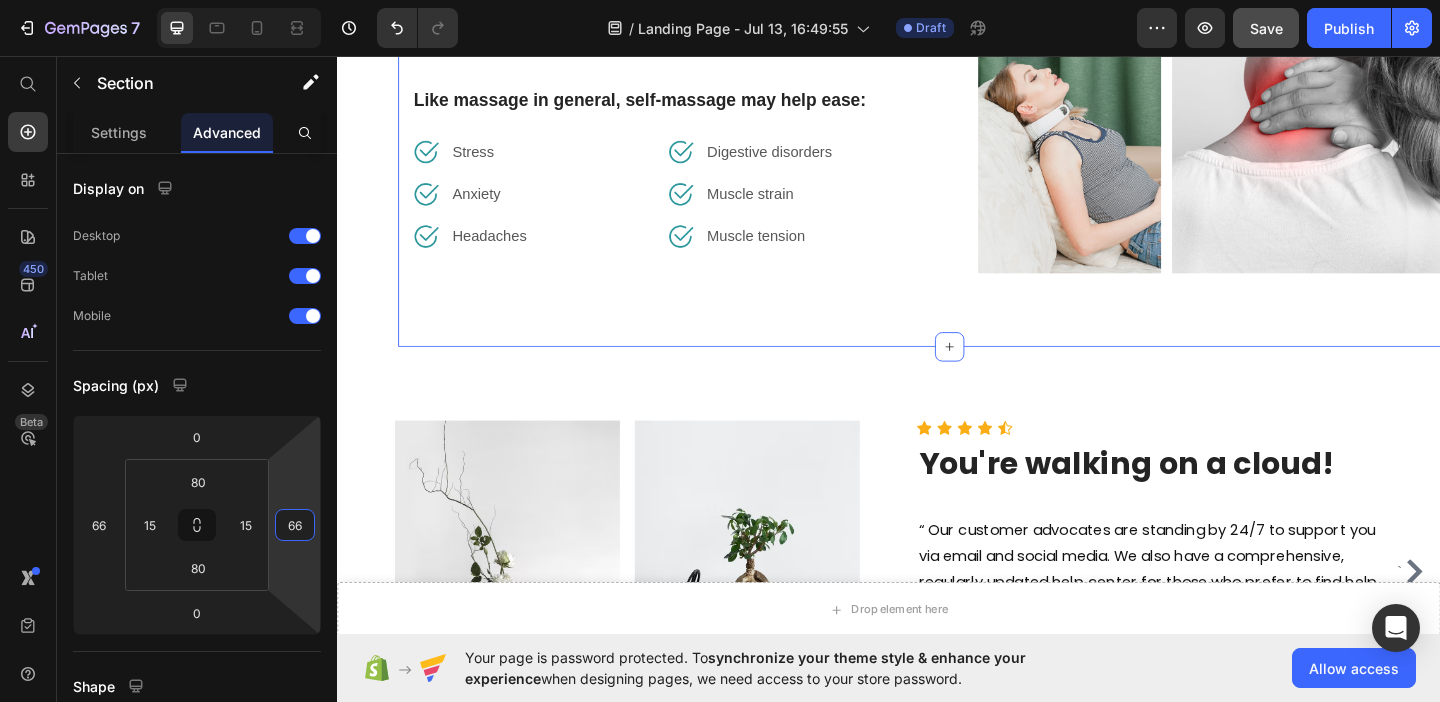 type on "66" 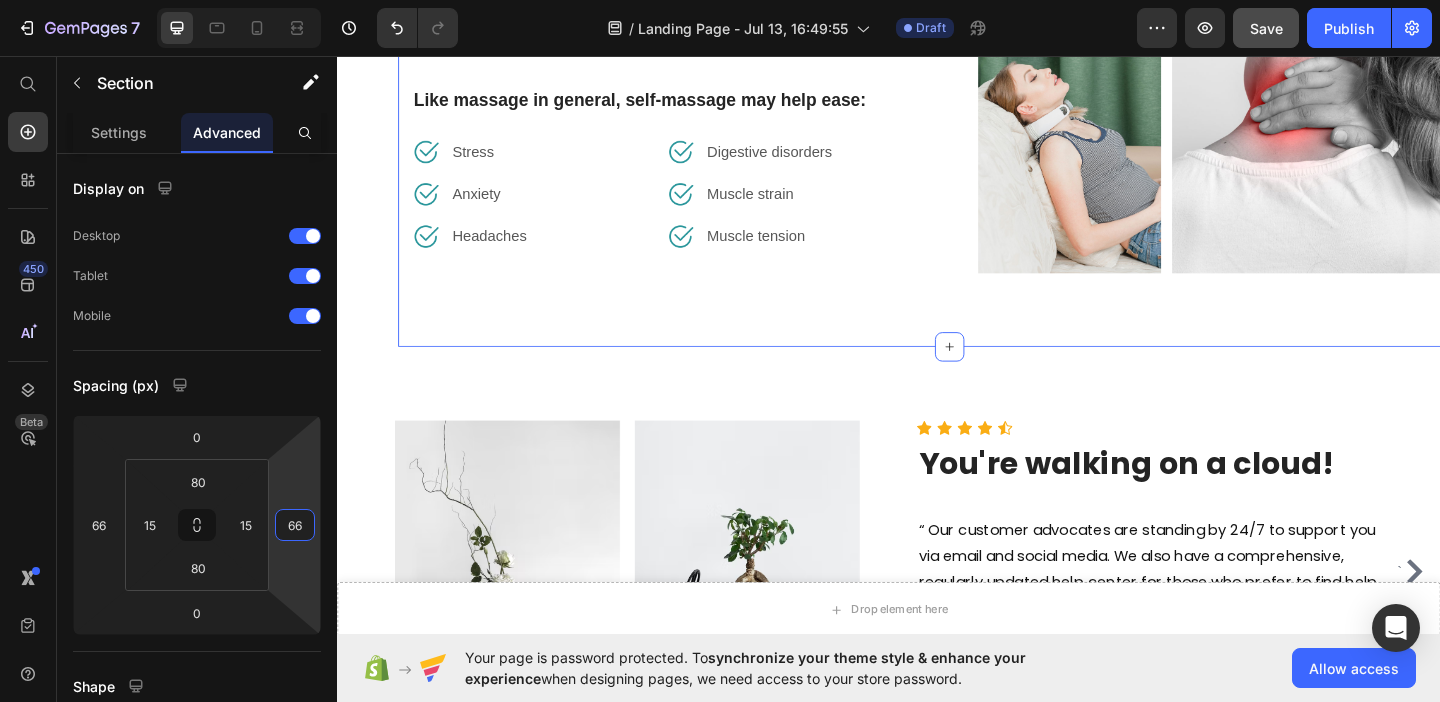 click on "What are the benefits of self-massage? Heading Self-massage is a simple, convenient way to enjoy the benefits of massage therapy. As a DIY method, it can be done in the comfort of your own home. Text block Like massage in general, self-massage may help ease: Text block Image Stress Text block Row Image Anxiety Text block Row Image Headaches Text block Row Image Digestive disorders Text block Row Image Muscle strain Text block Row Image Muscle tension Text block Row Row Image Image Row Row Section 7   You can create reusable sections Create Theme Section AI Content Write with GemAI What would you like to describe here? Tone and Voice Persuasive Product Natural Smile Guide Show more Generate" at bounding box center [1003, 78] 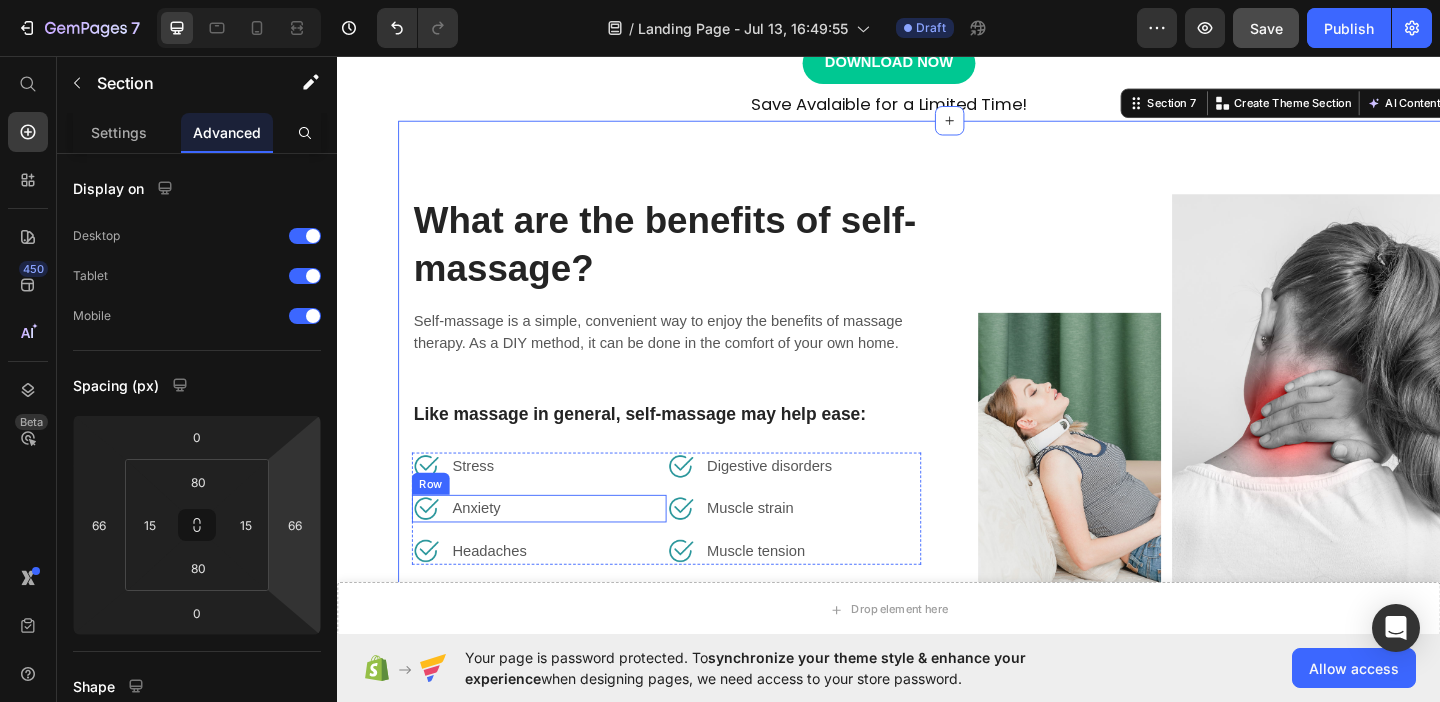 scroll, scrollTop: 918, scrollLeft: 0, axis: vertical 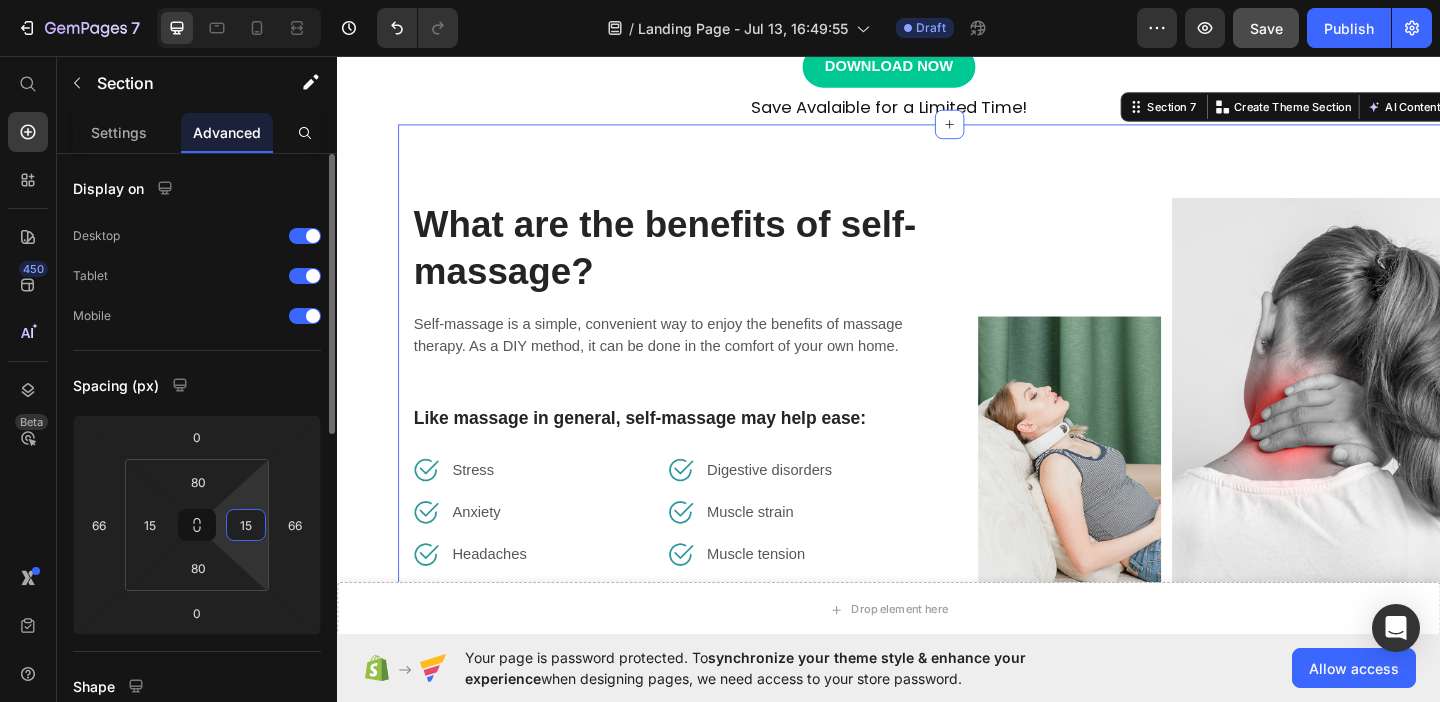 click on "15" at bounding box center [246, 525] 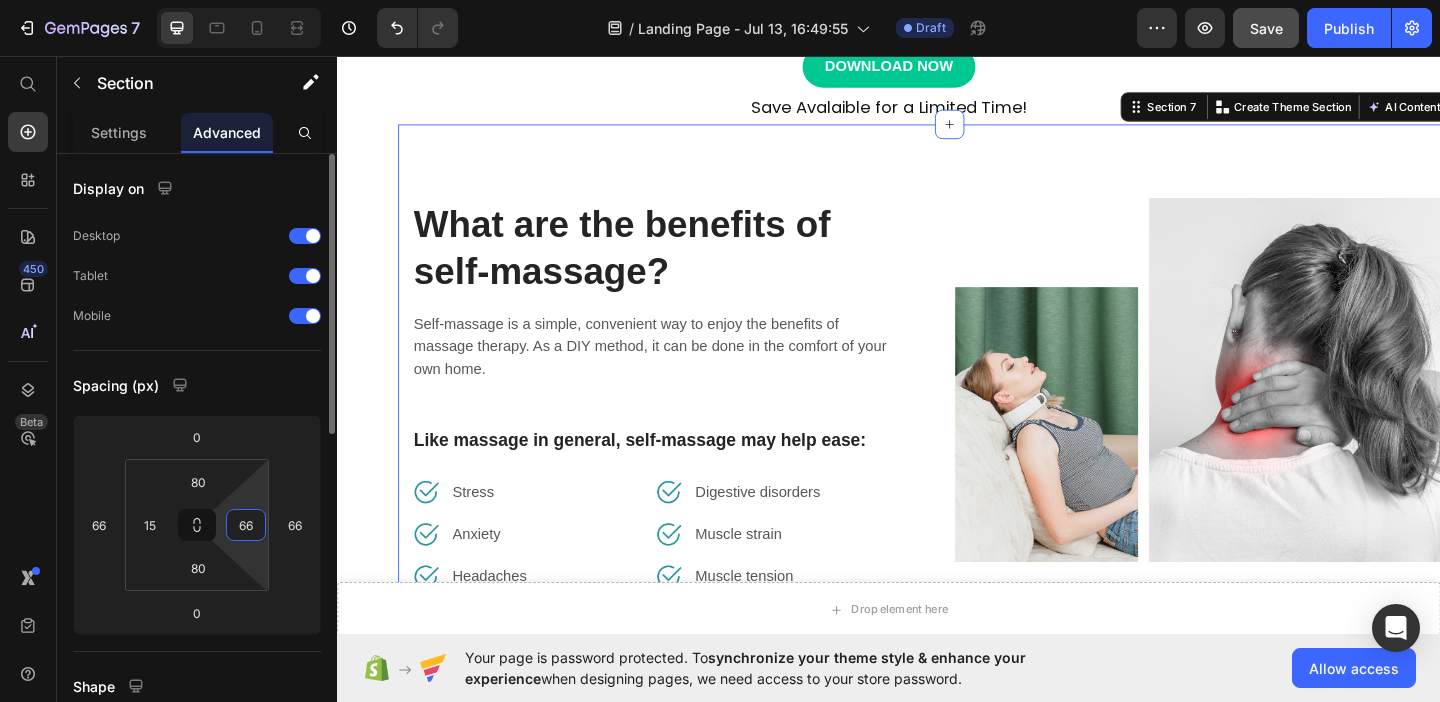type on "6" 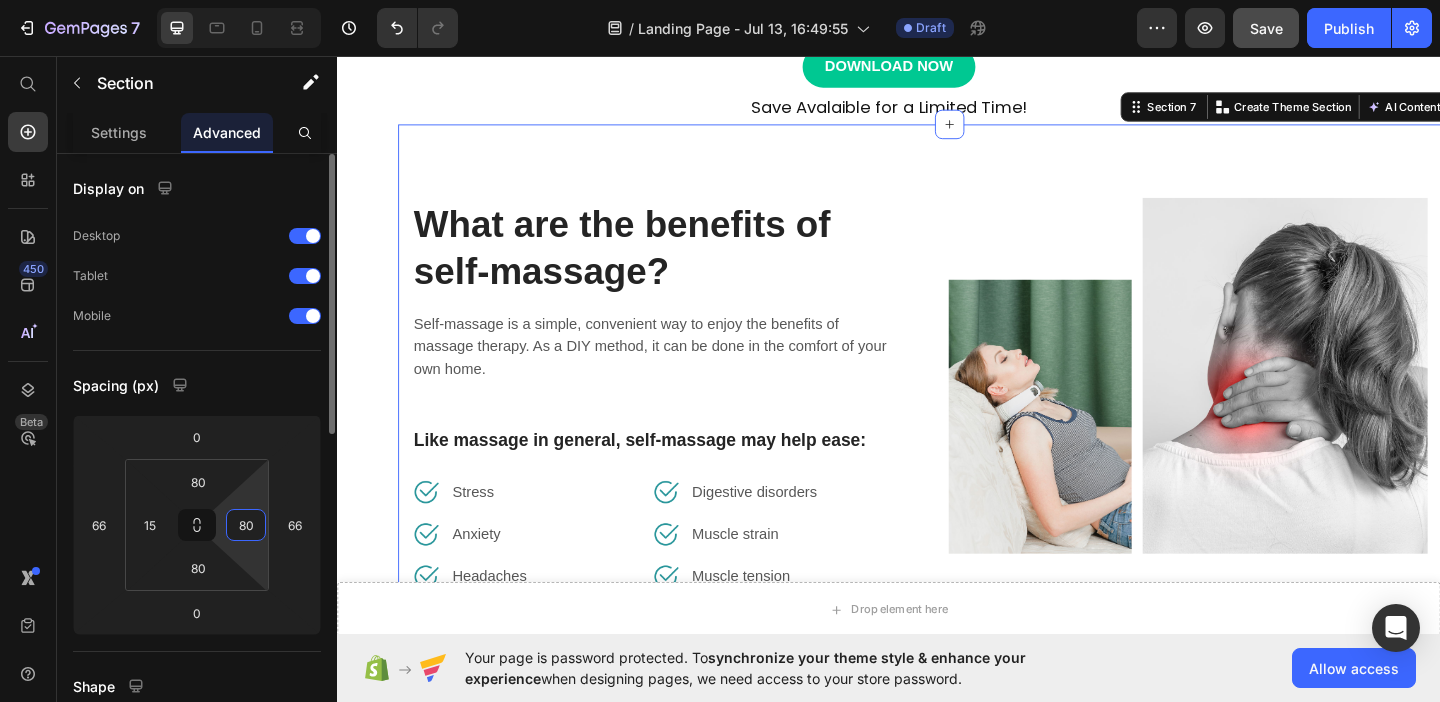 type on "8" 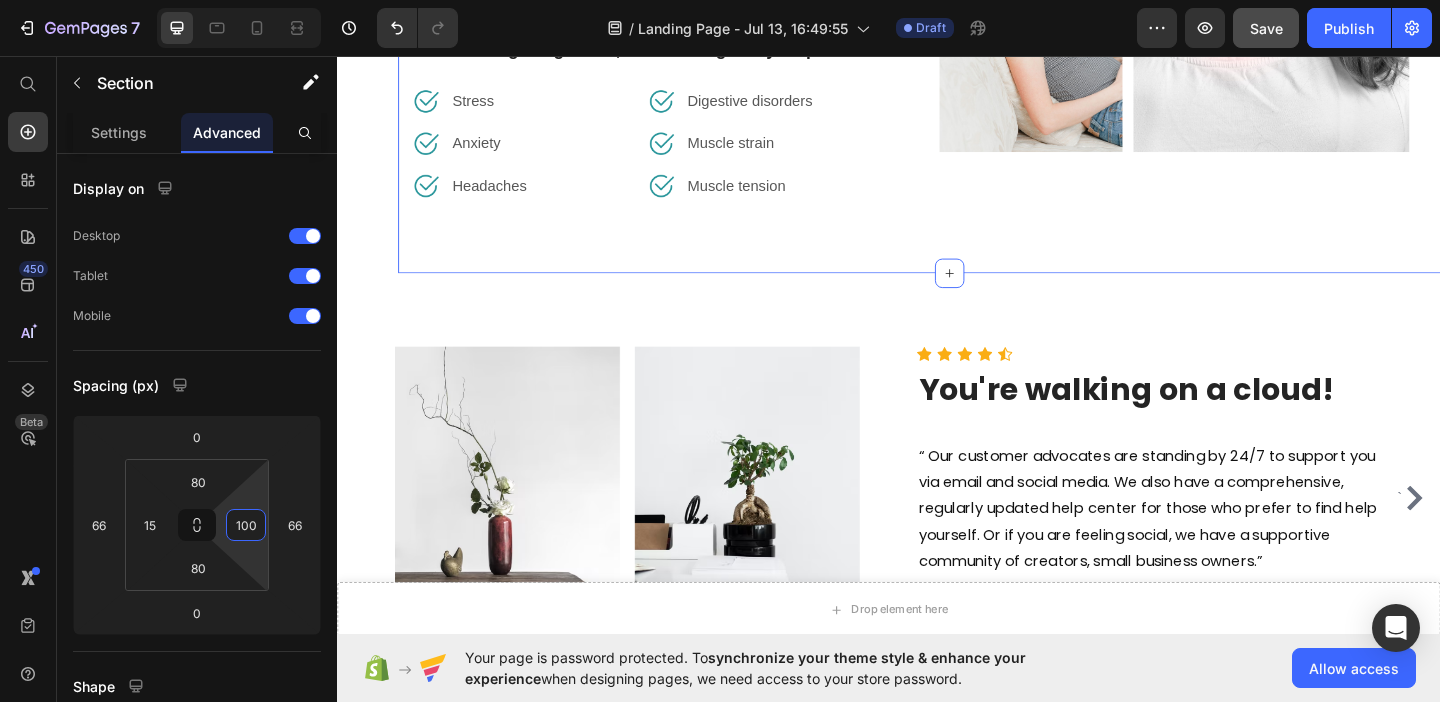 scroll, scrollTop: 1313, scrollLeft: 0, axis: vertical 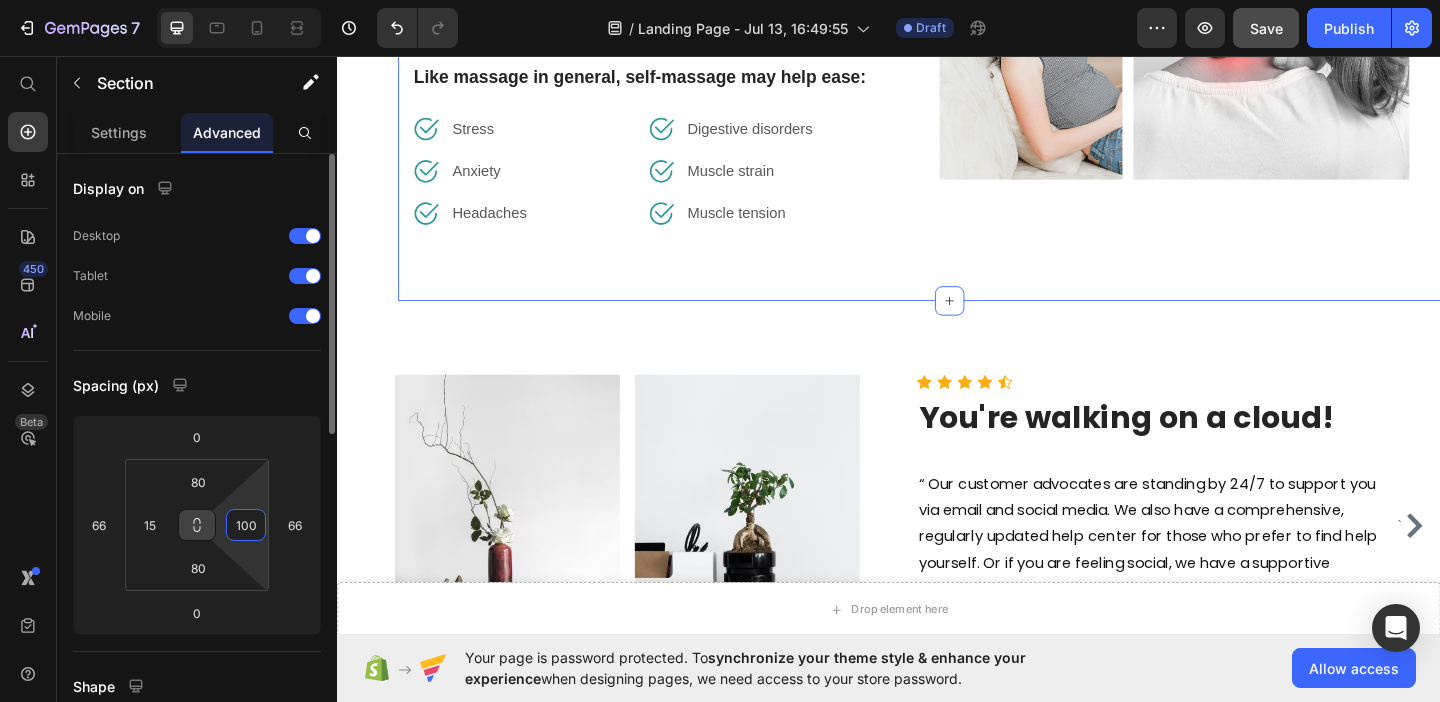 type on "100" 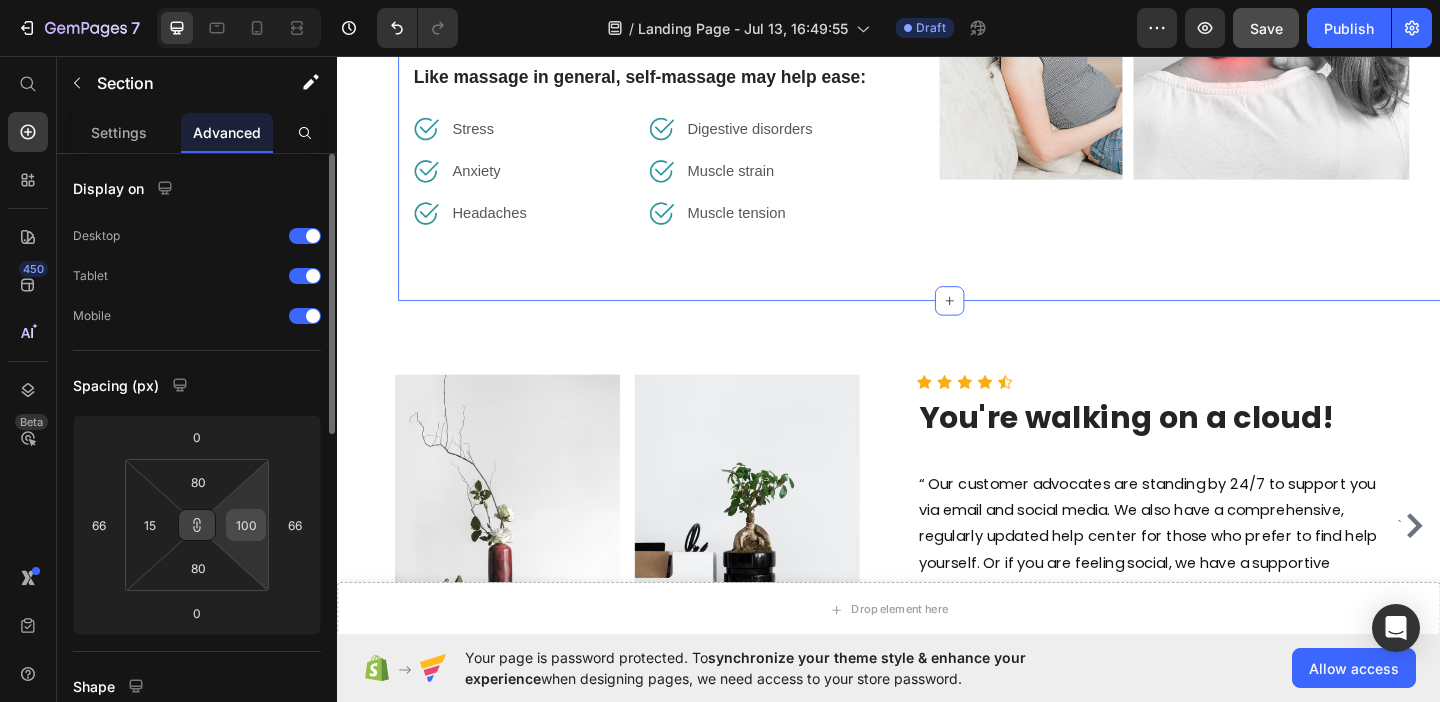 click on "100" at bounding box center [246, 525] 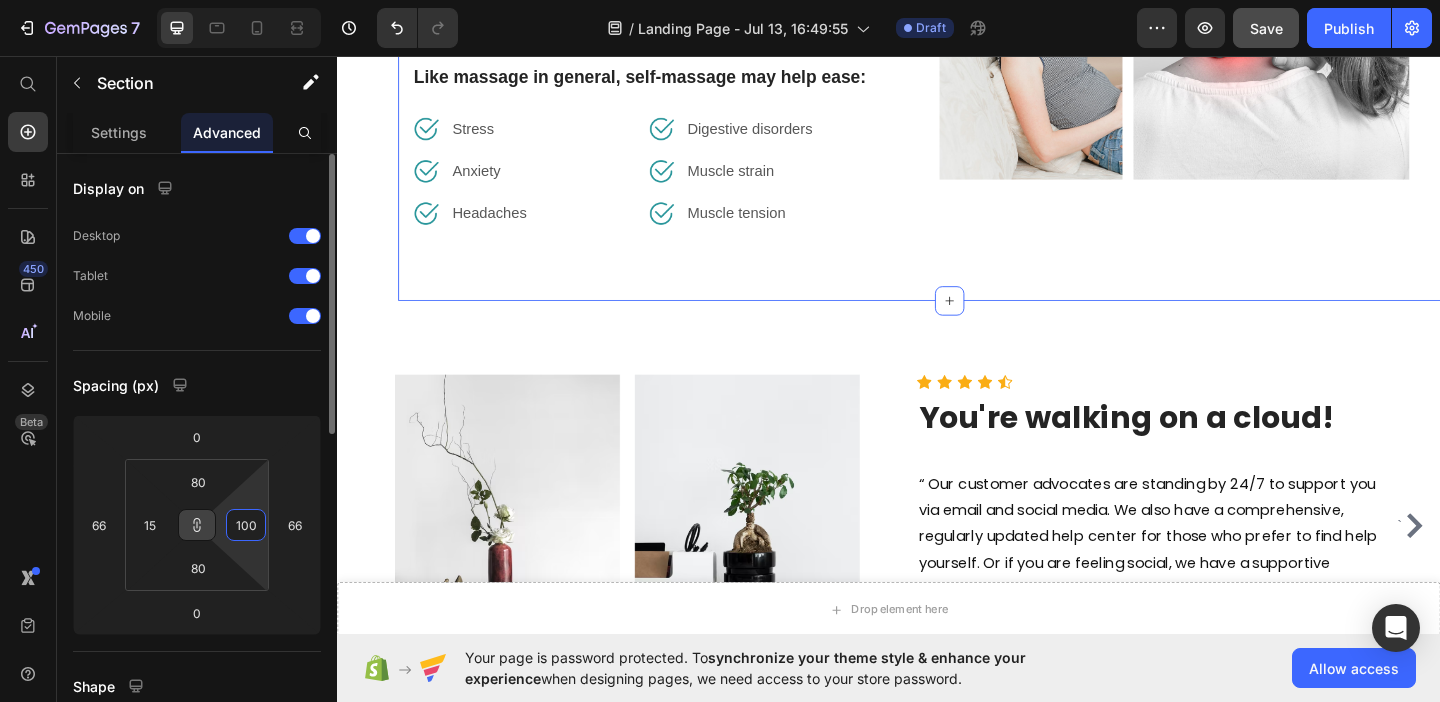 click on "100" at bounding box center [246, 525] 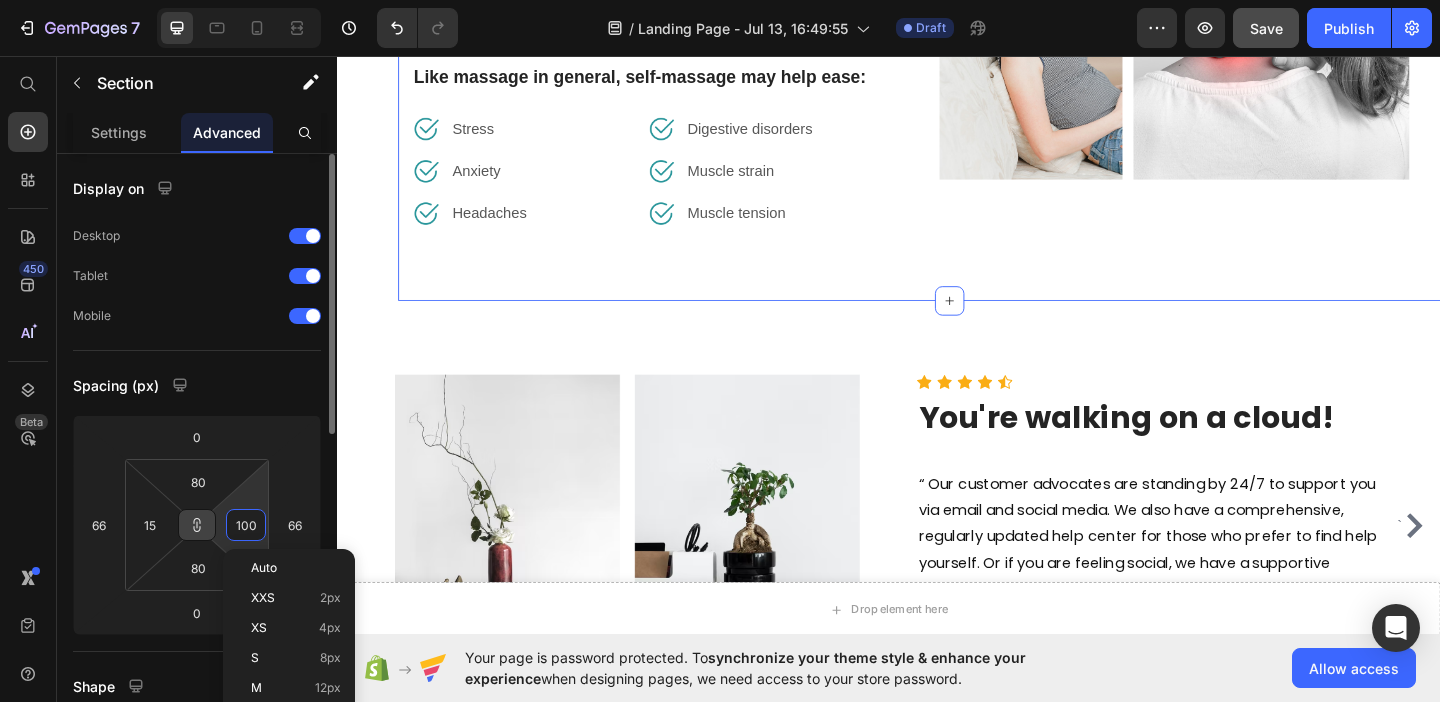 type on "1" 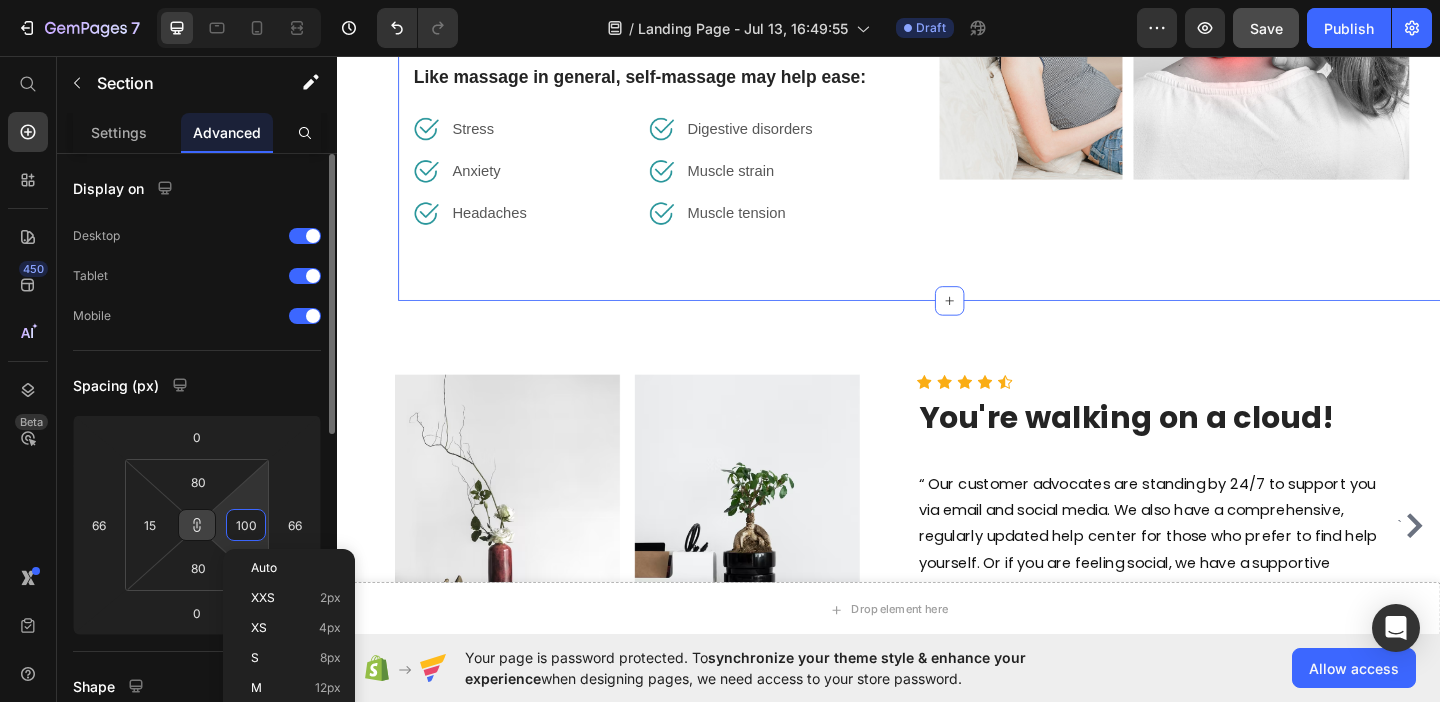 type on "1" 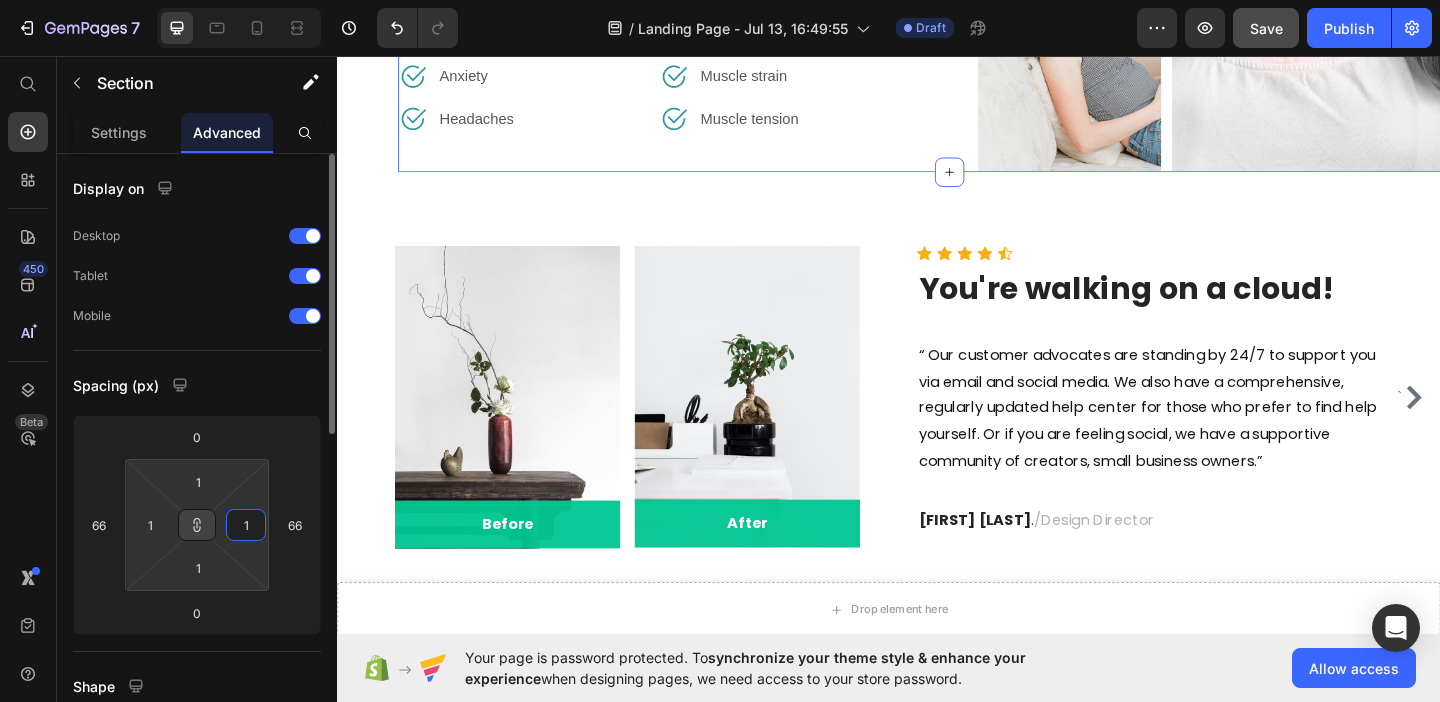 type on "15" 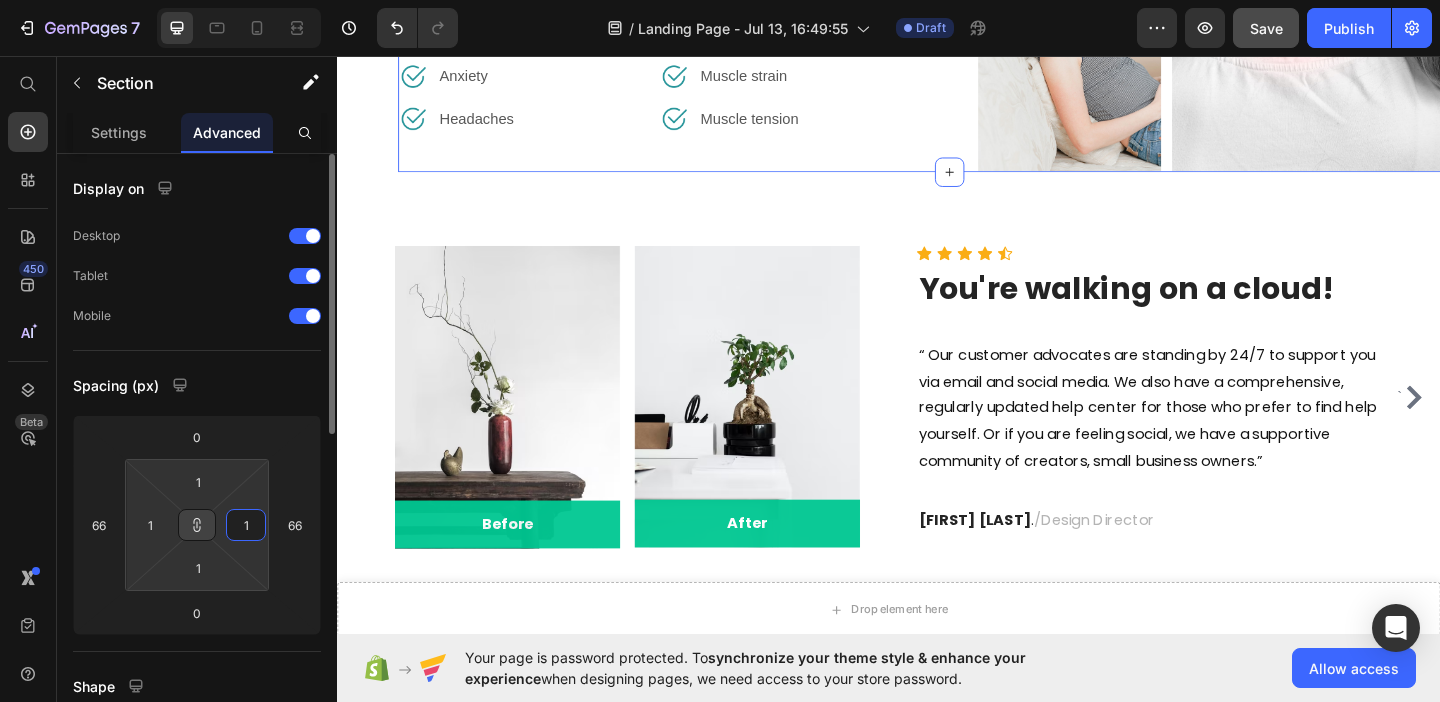 type on "15" 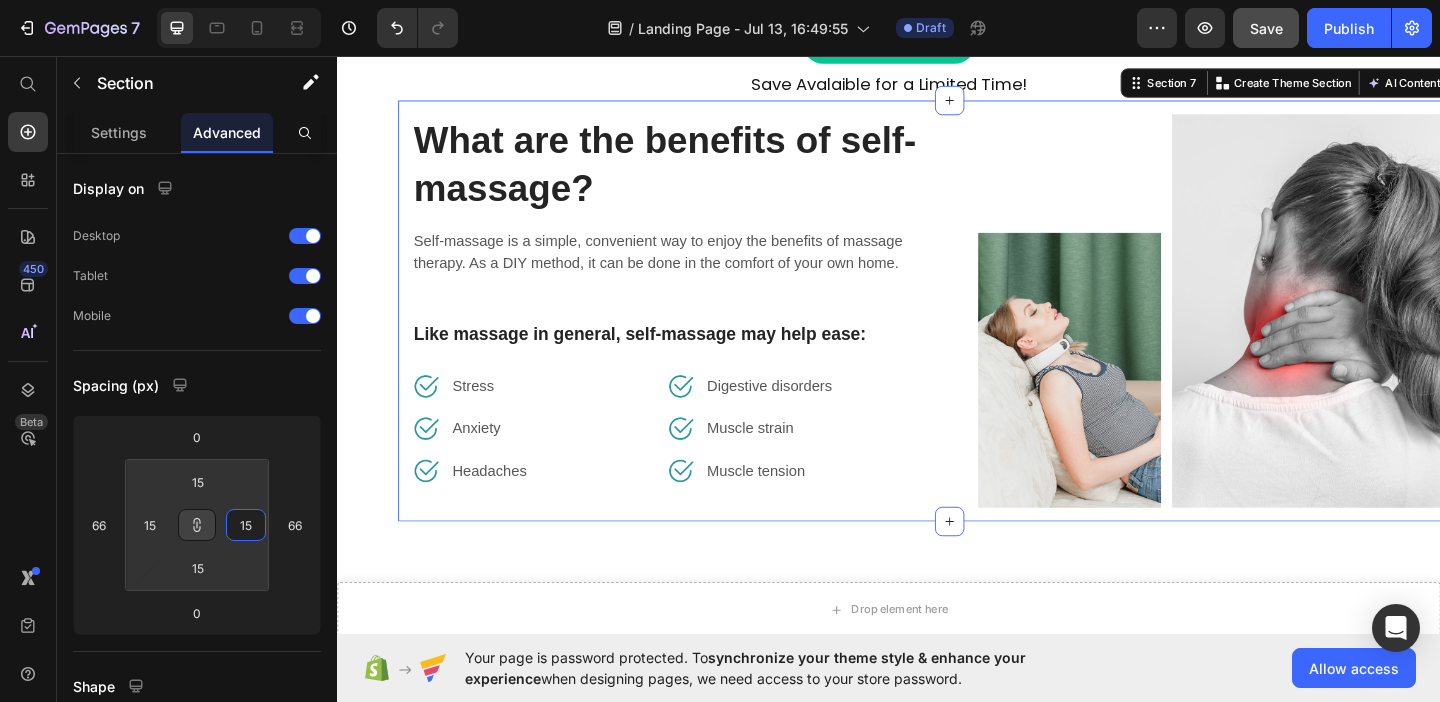 scroll, scrollTop: 888, scrollLeft: 0, axis: vertical 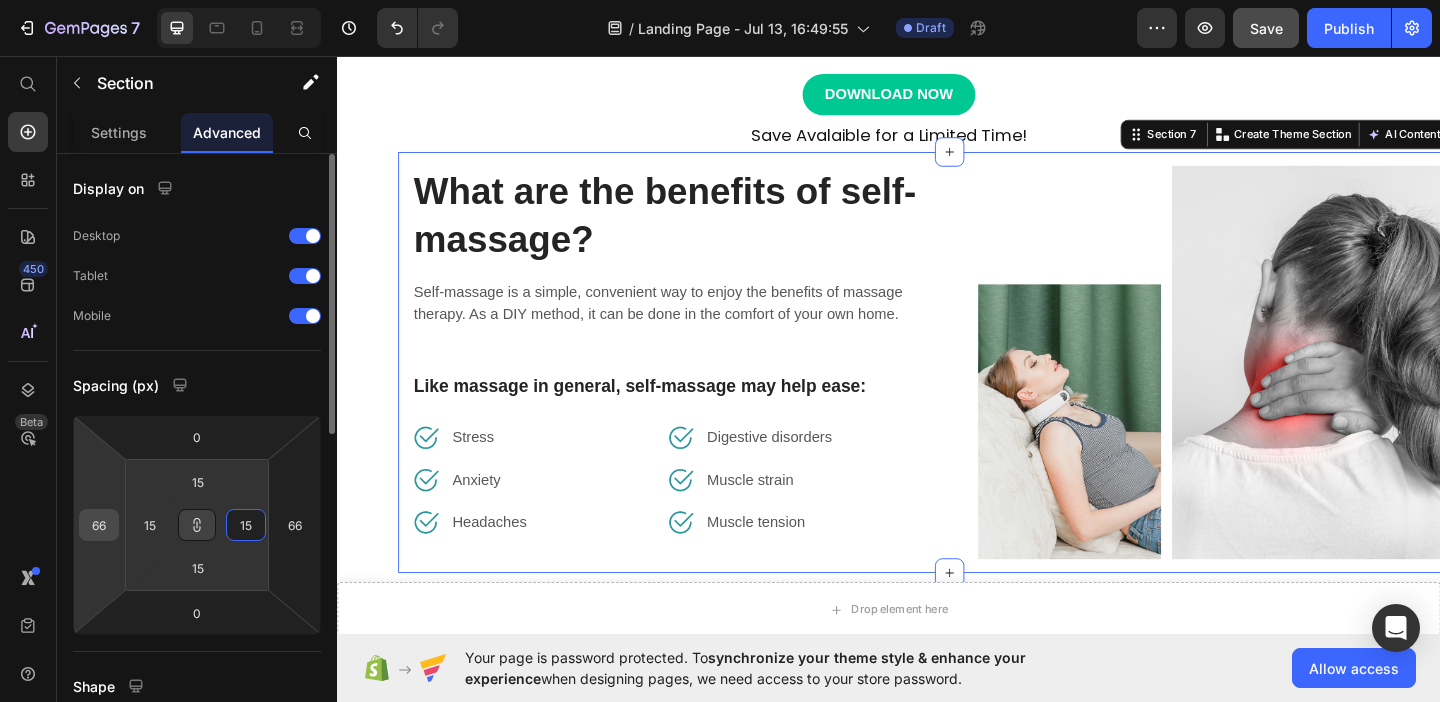 type on "15" 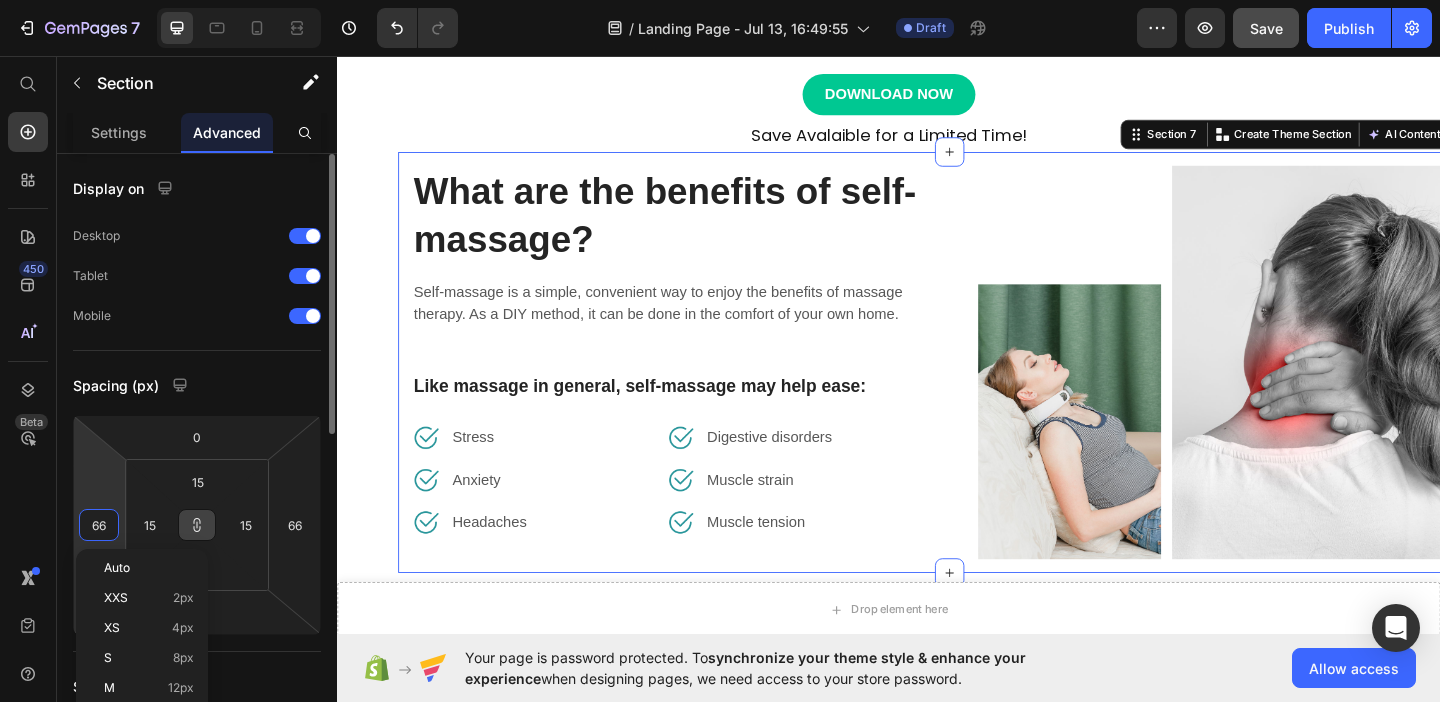 click on "66" at bounding box center [99, 525] 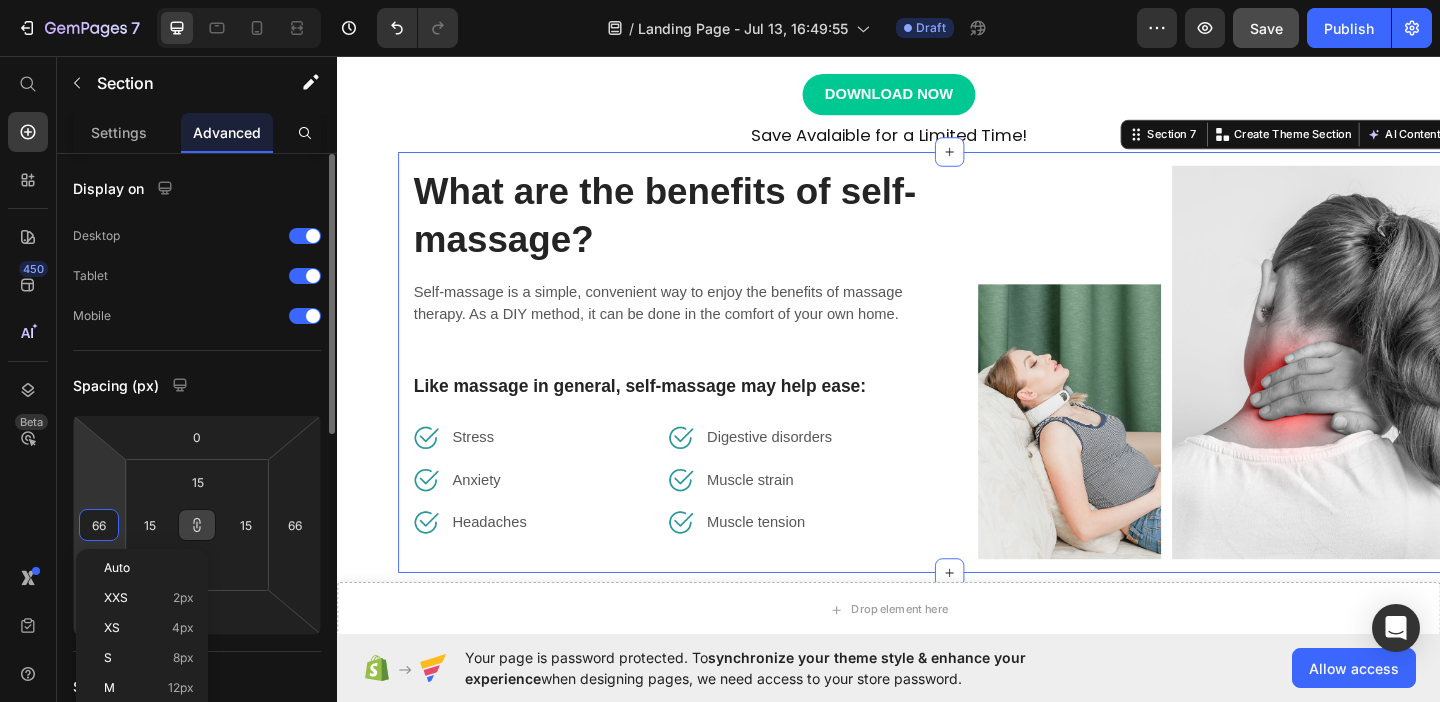 type on "0" 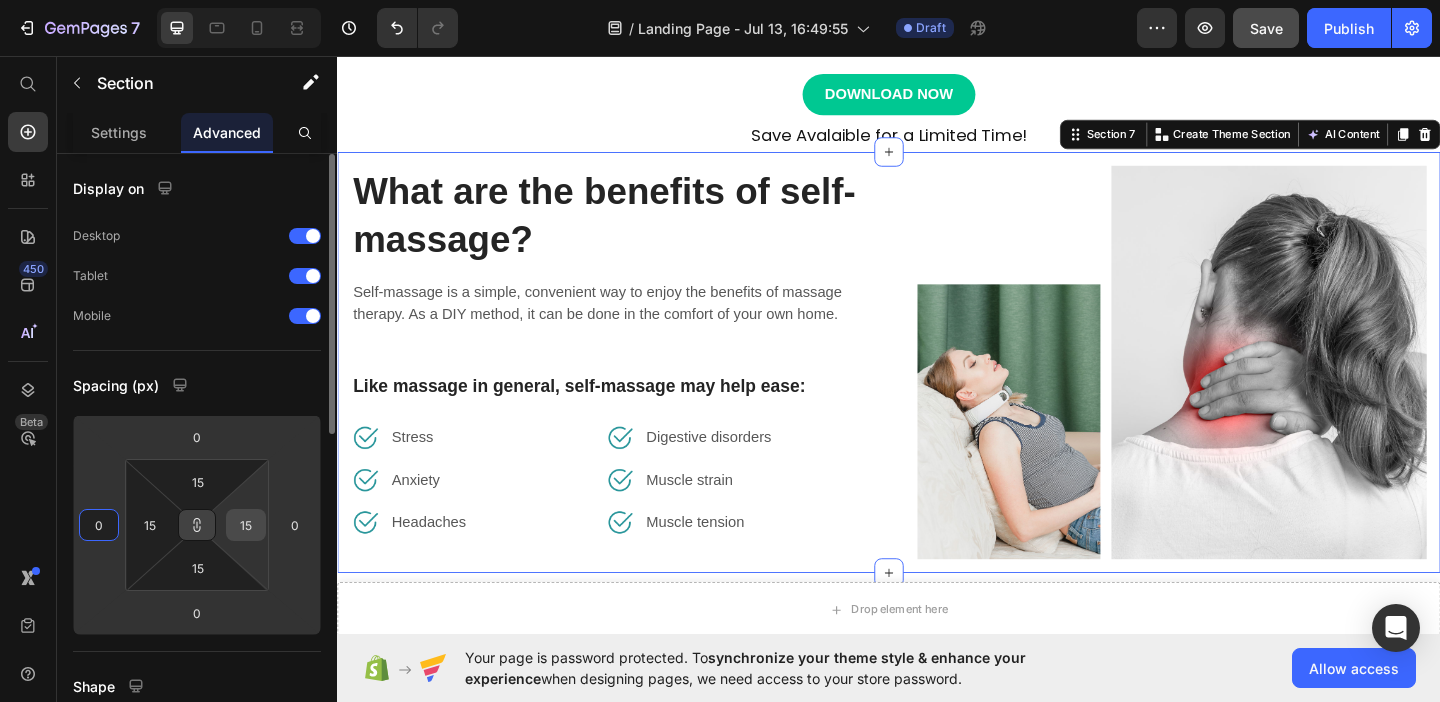 type on "0" 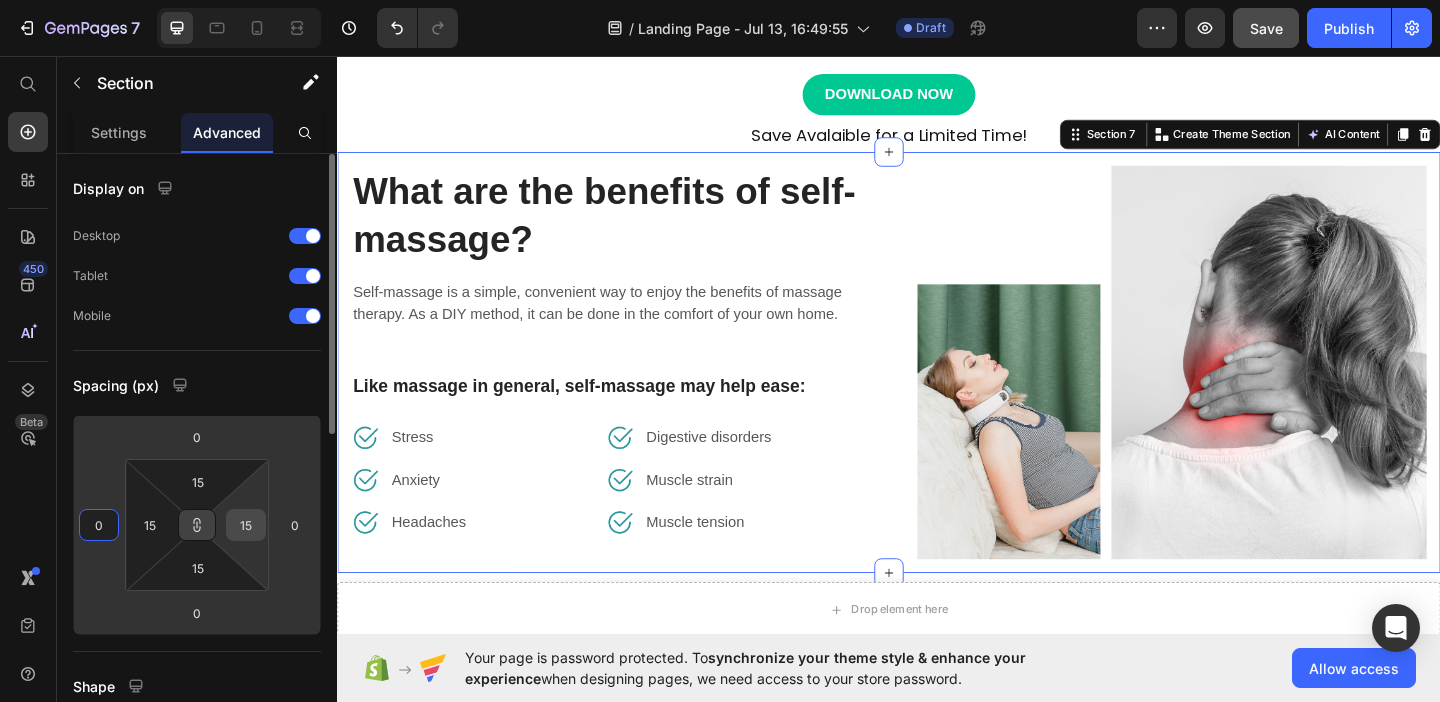 type on "1" 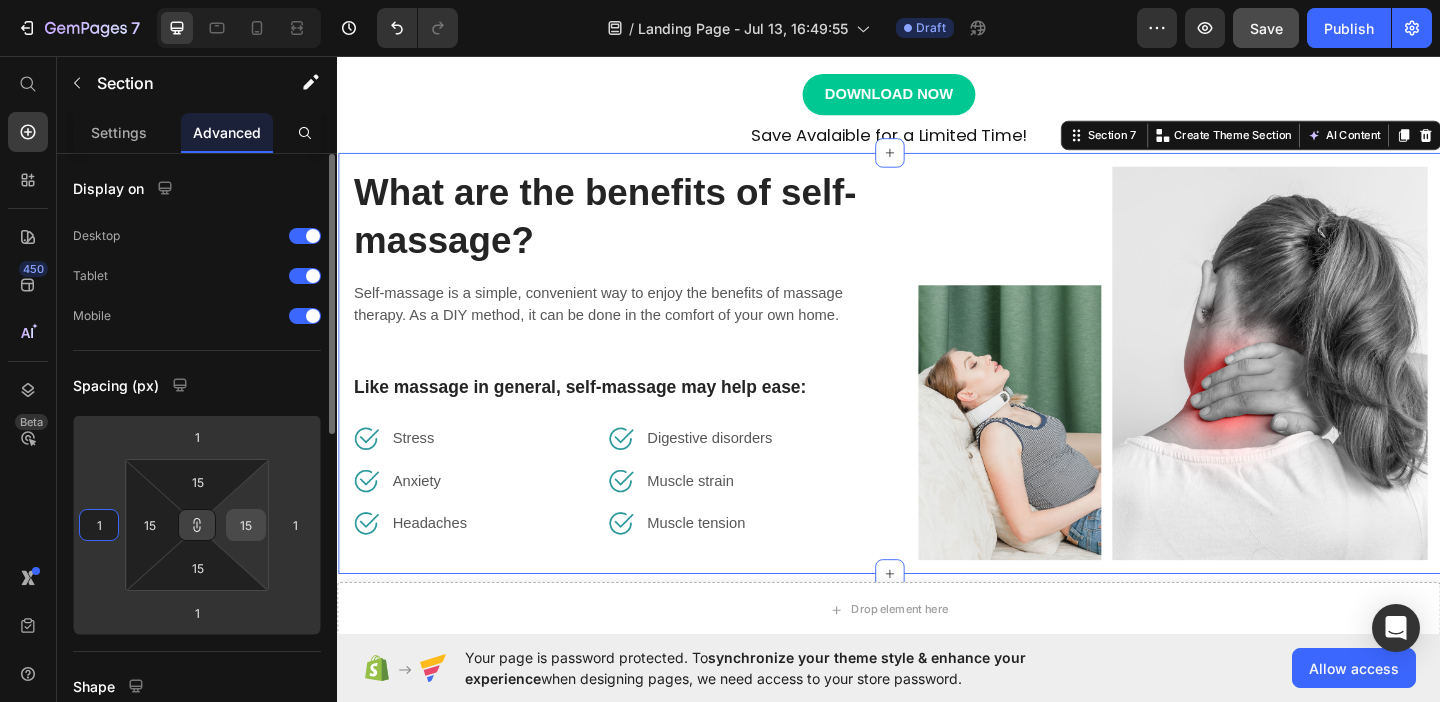 type on "10" 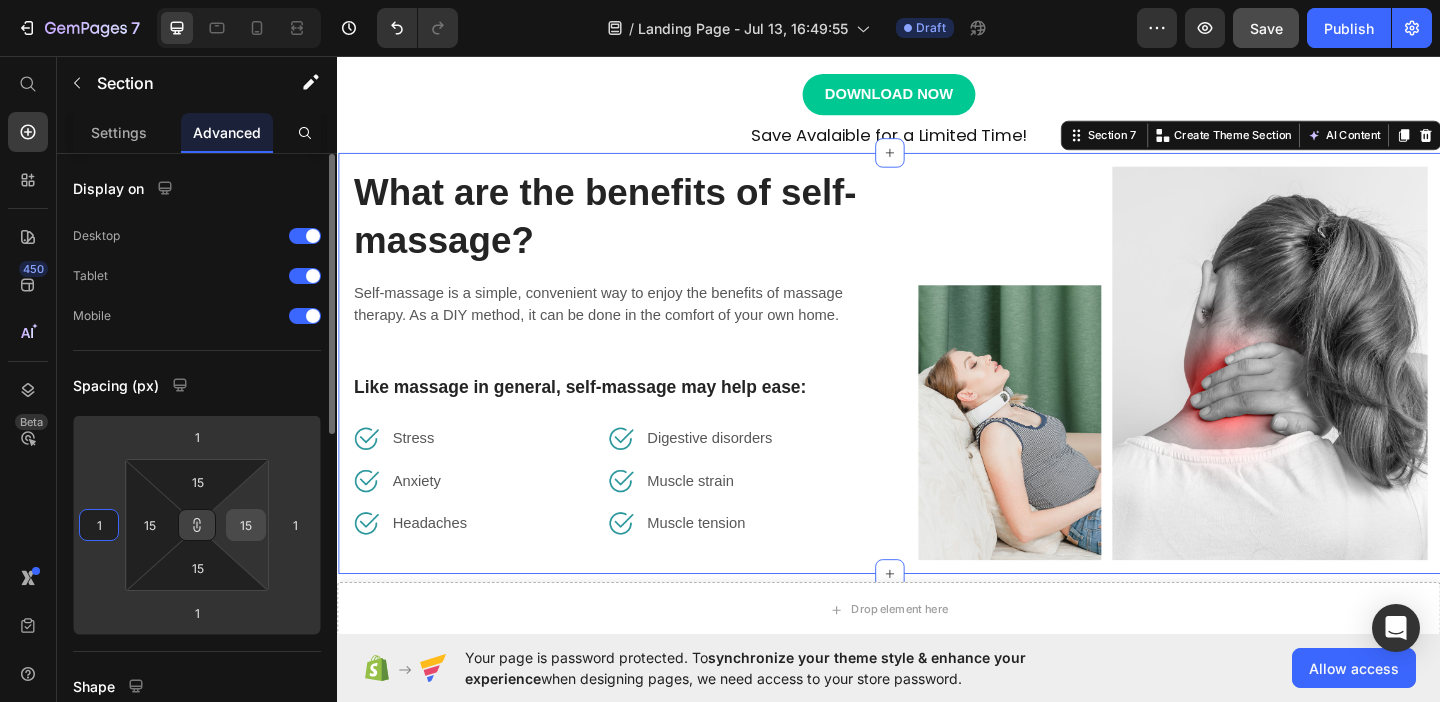type on "10" 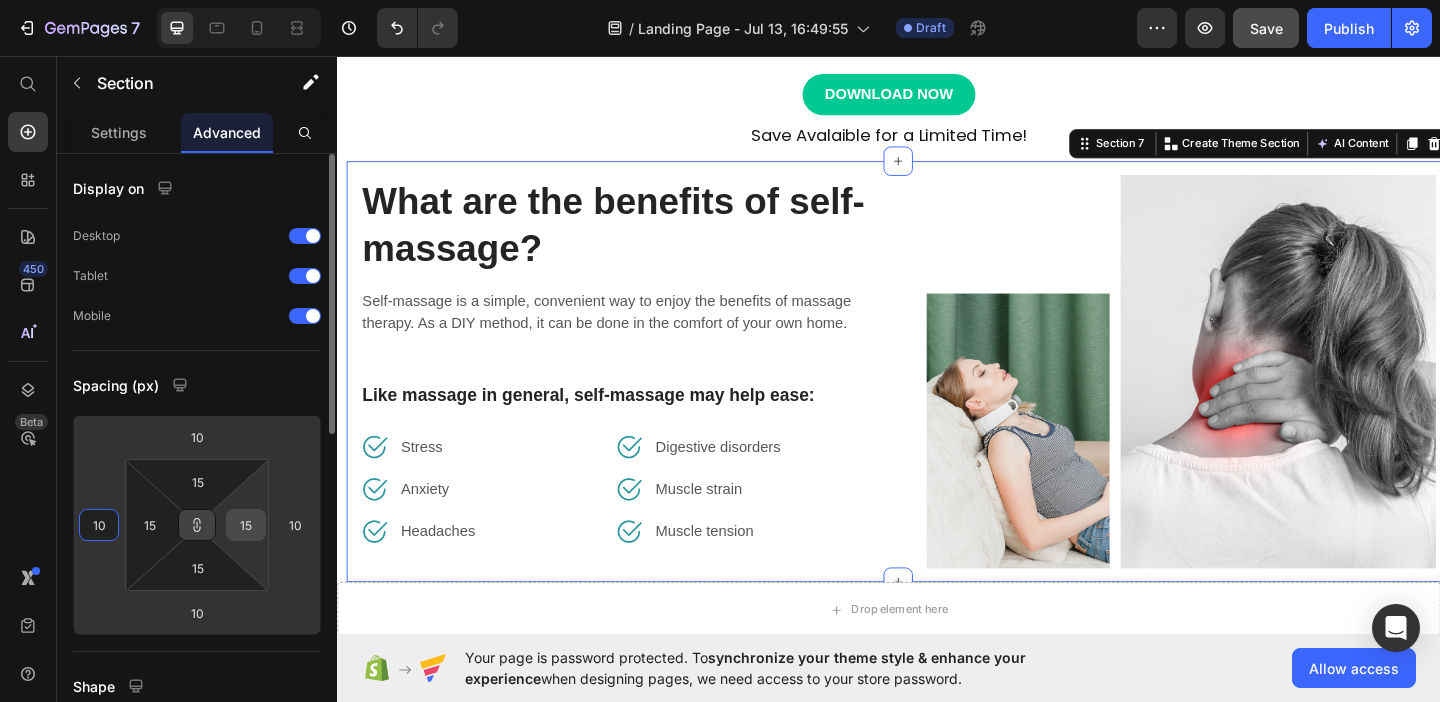 type on "1" 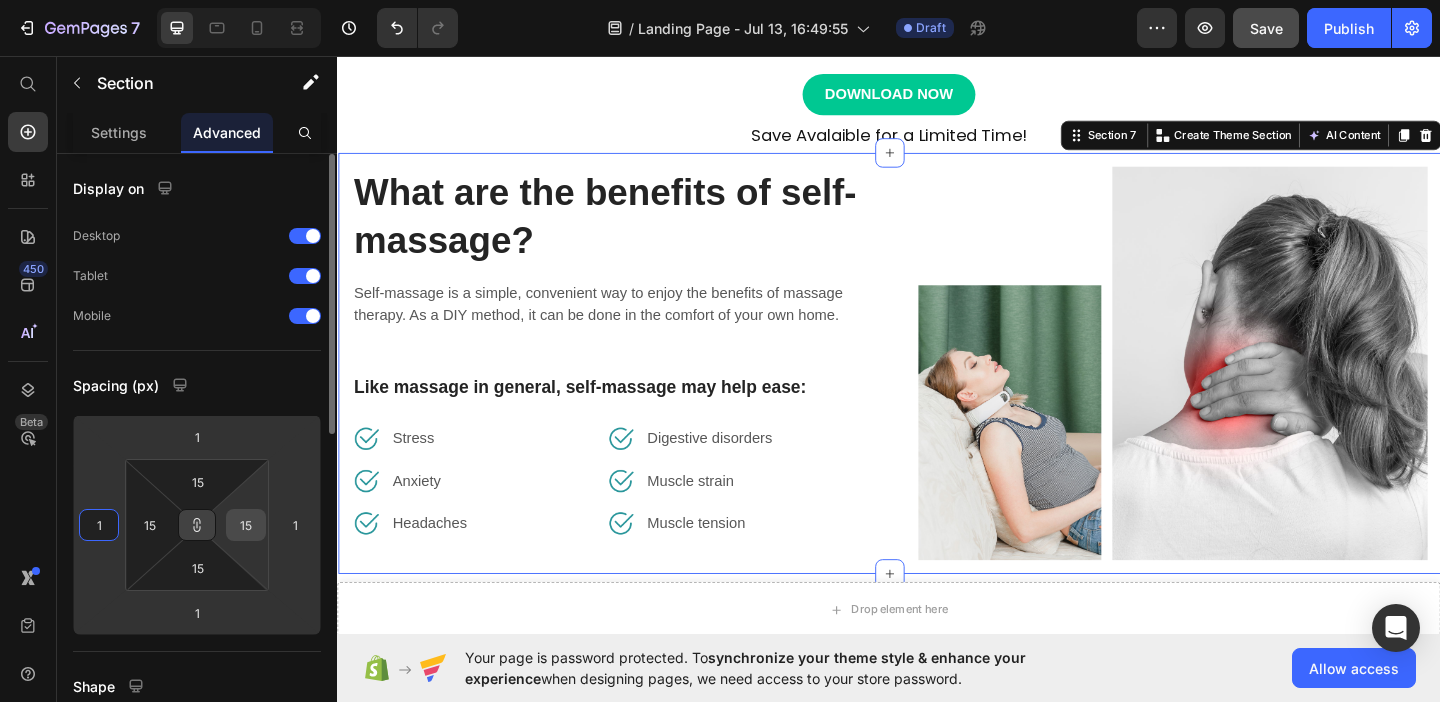 type on "0" 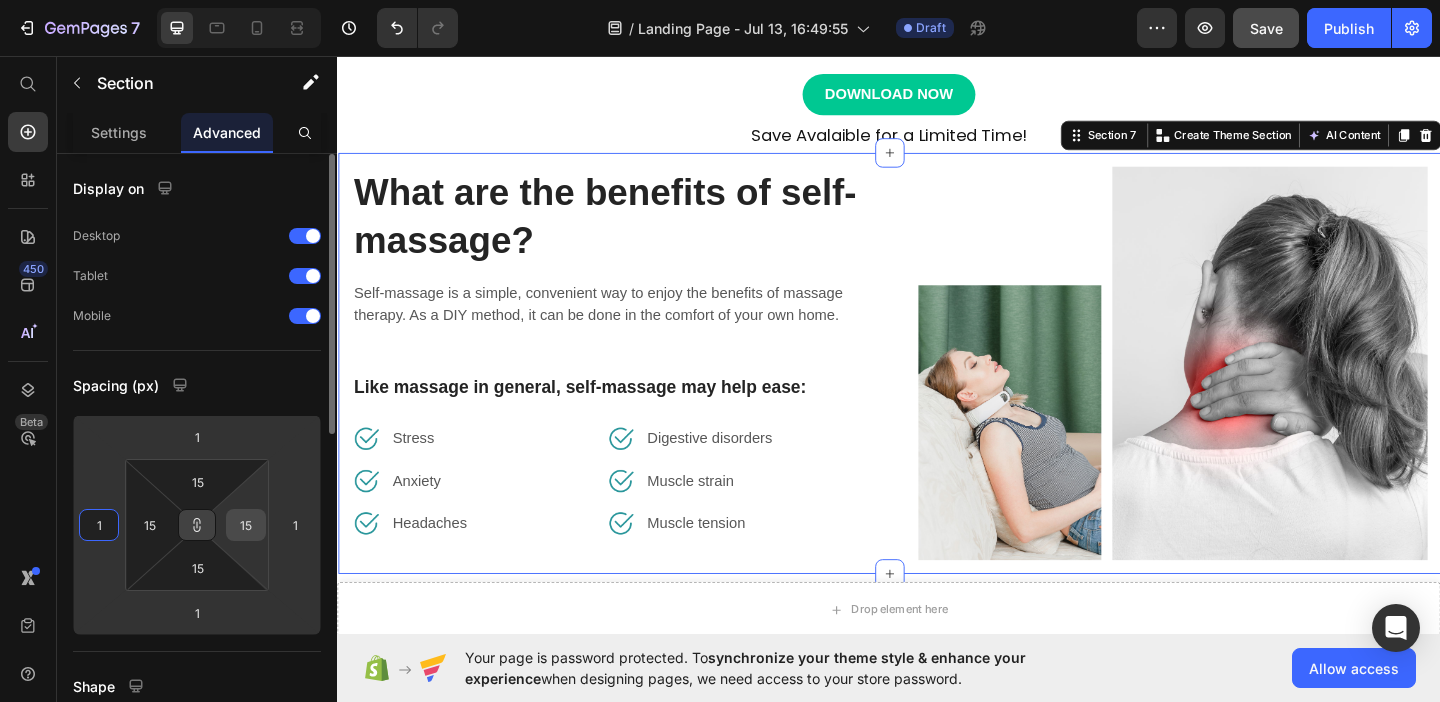 type on "0" 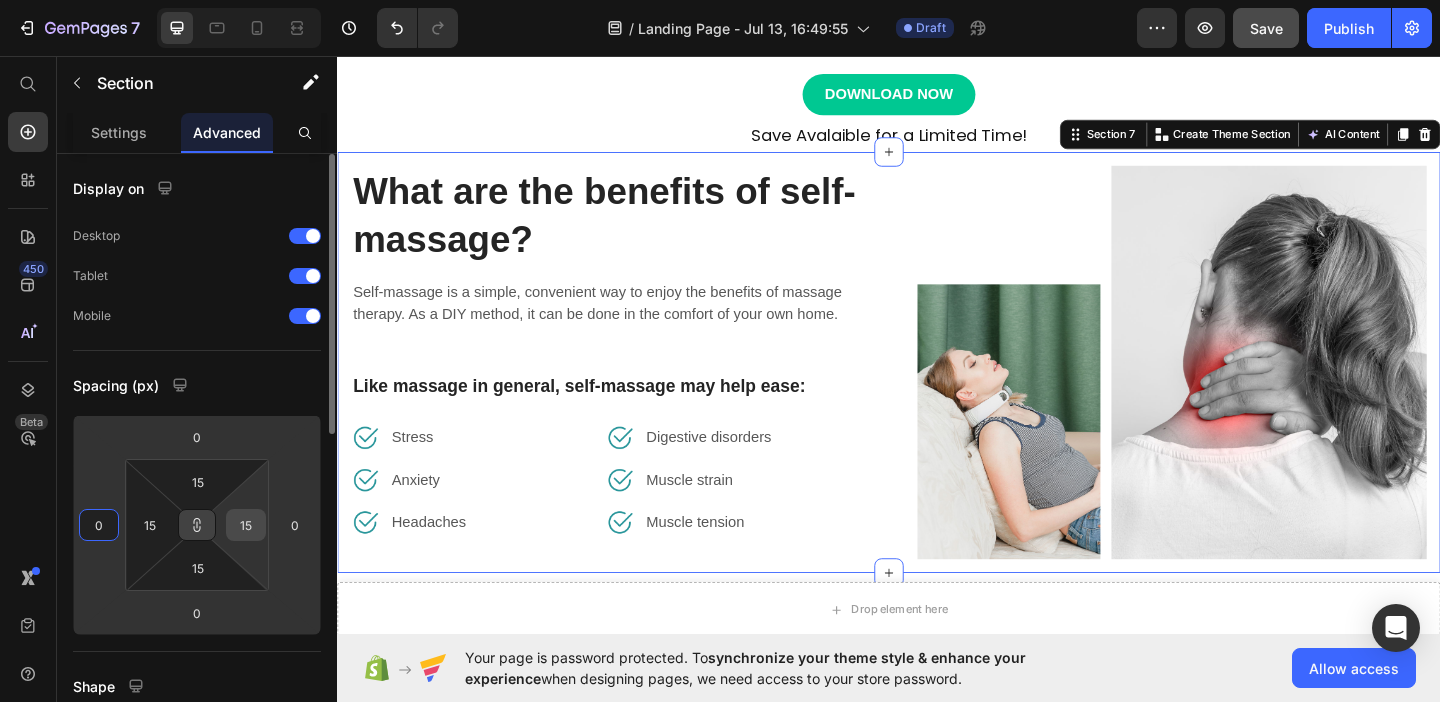 type on "6" 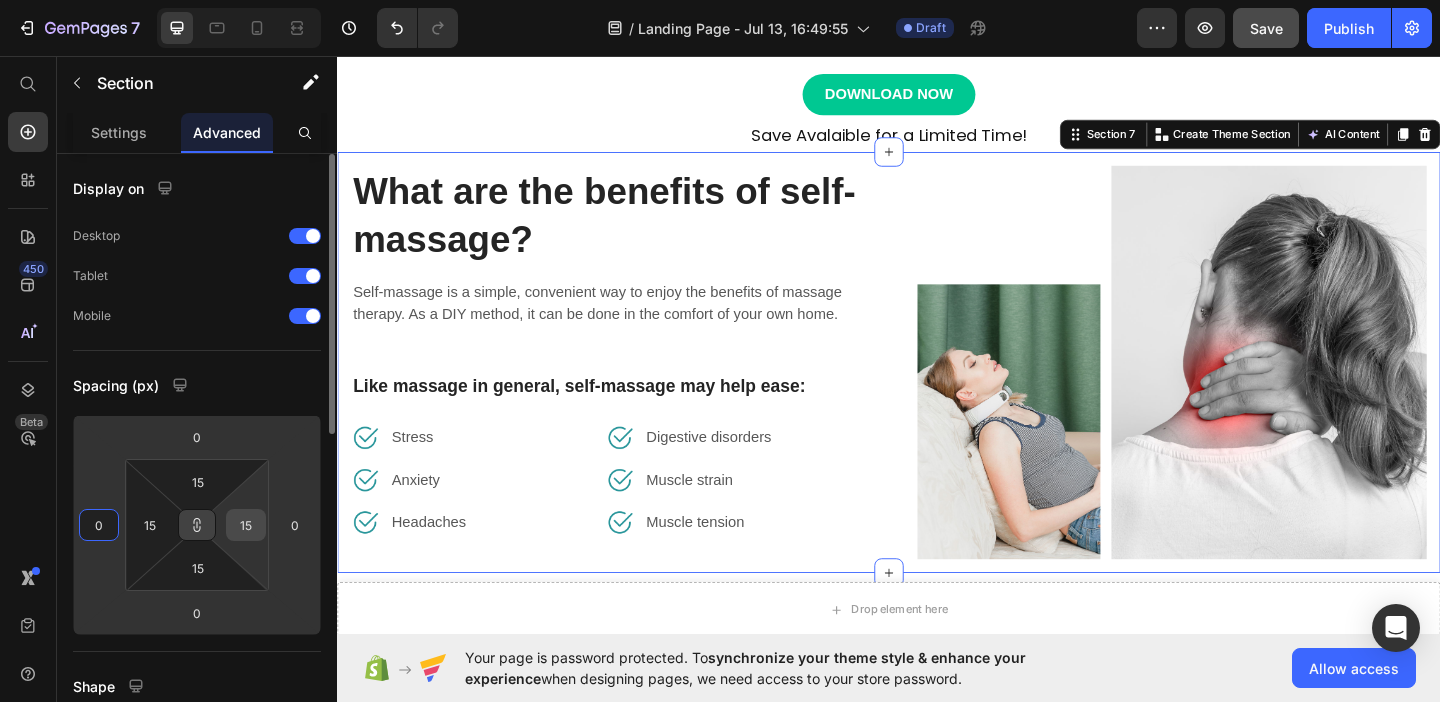 type on "6" 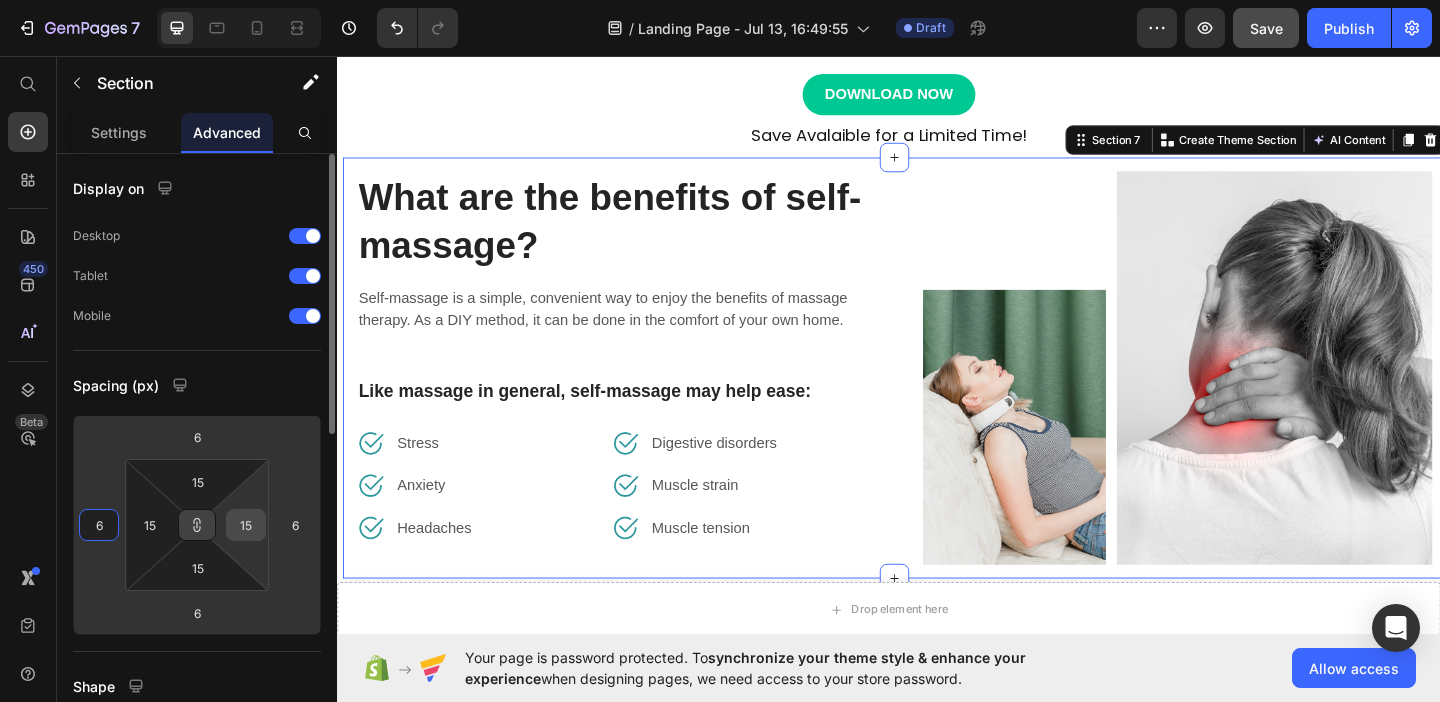 type on "60" 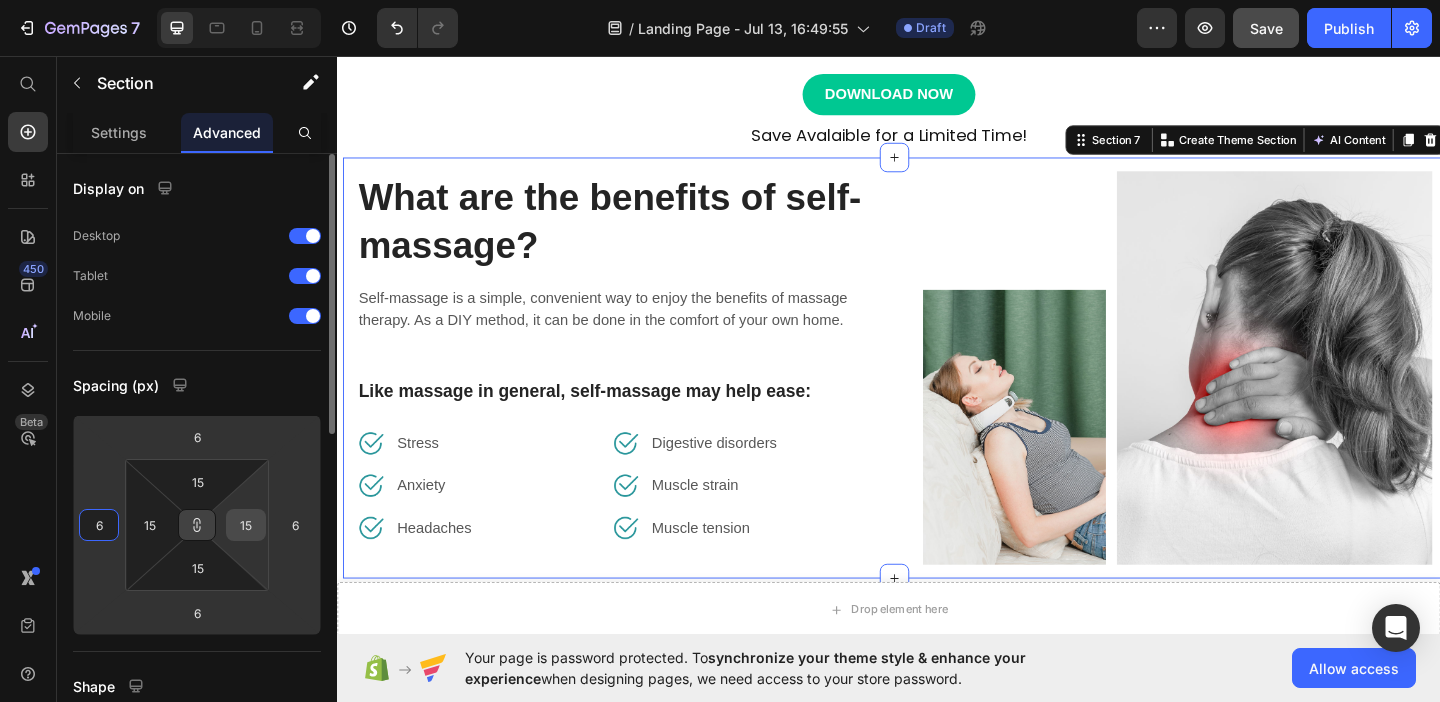 type on "60" 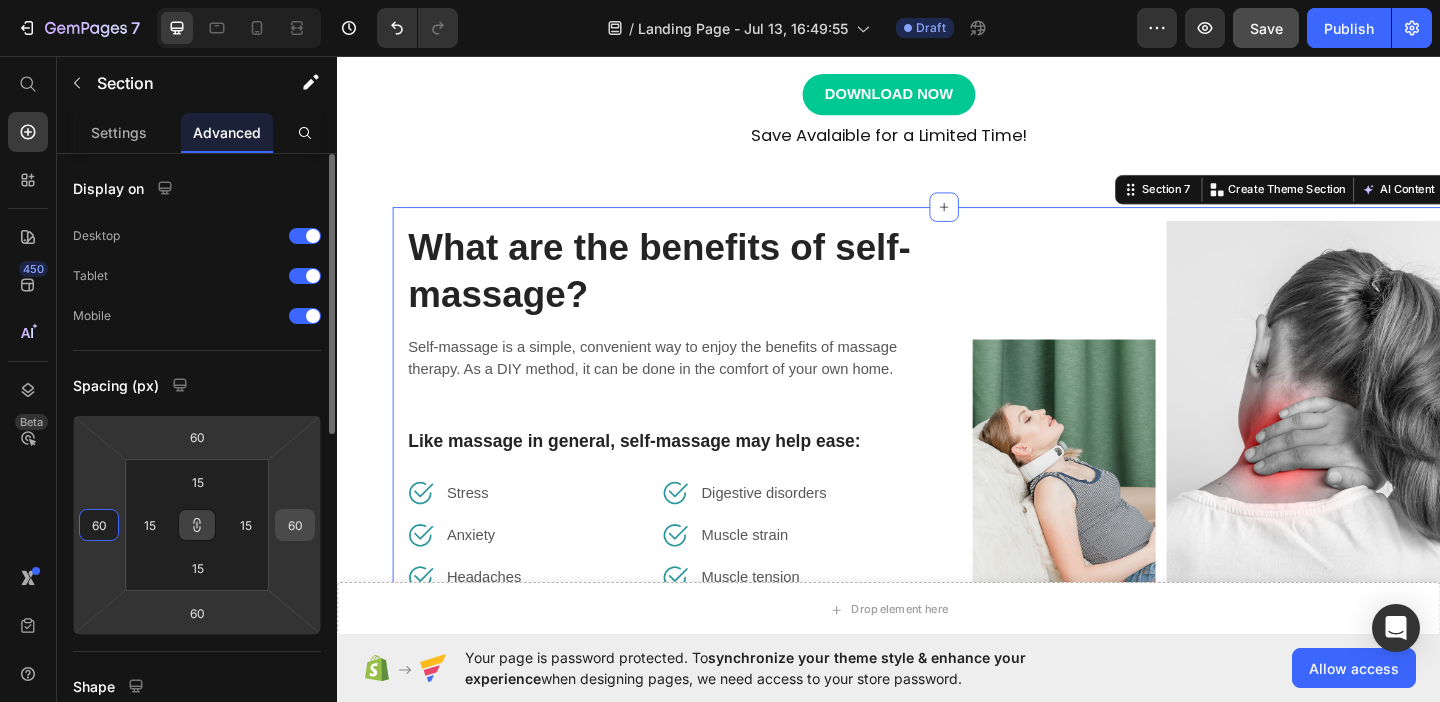 type on "60" 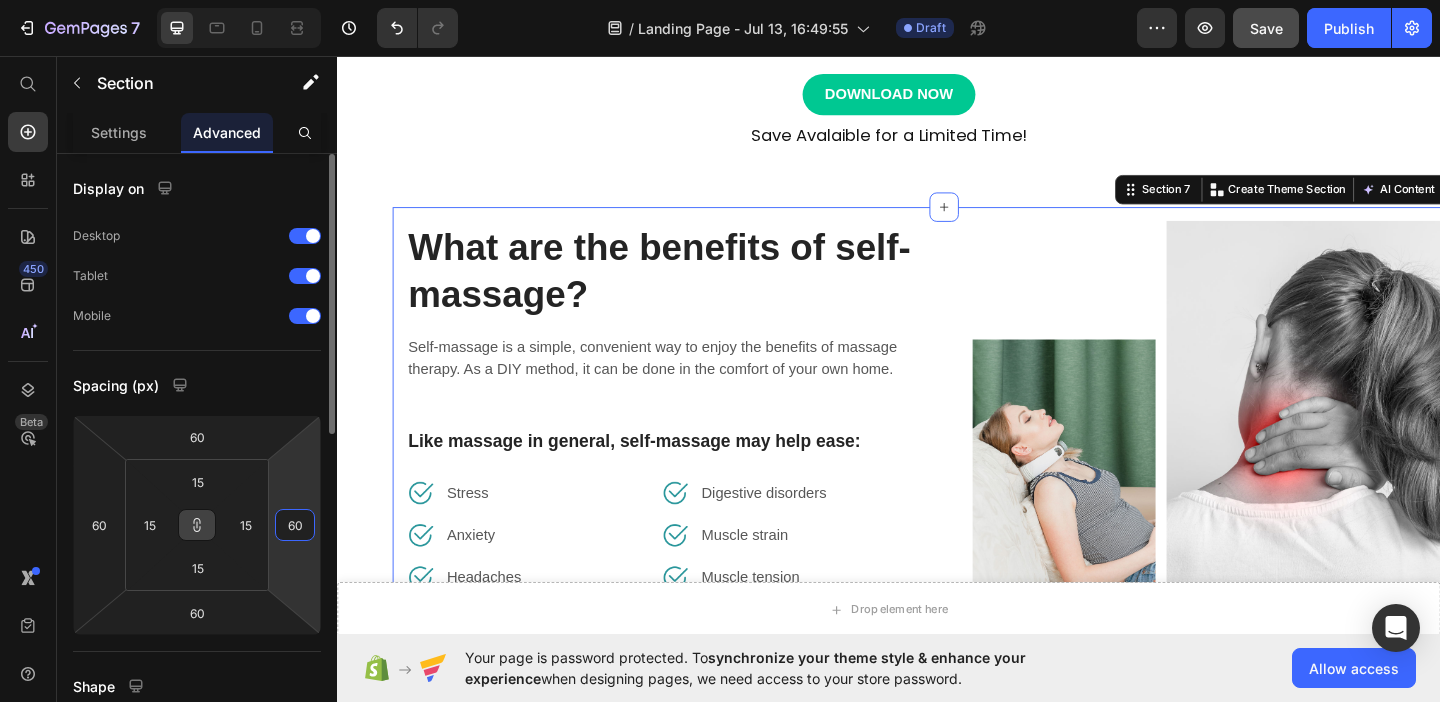 click on "60" at bounding box center [295, 525] 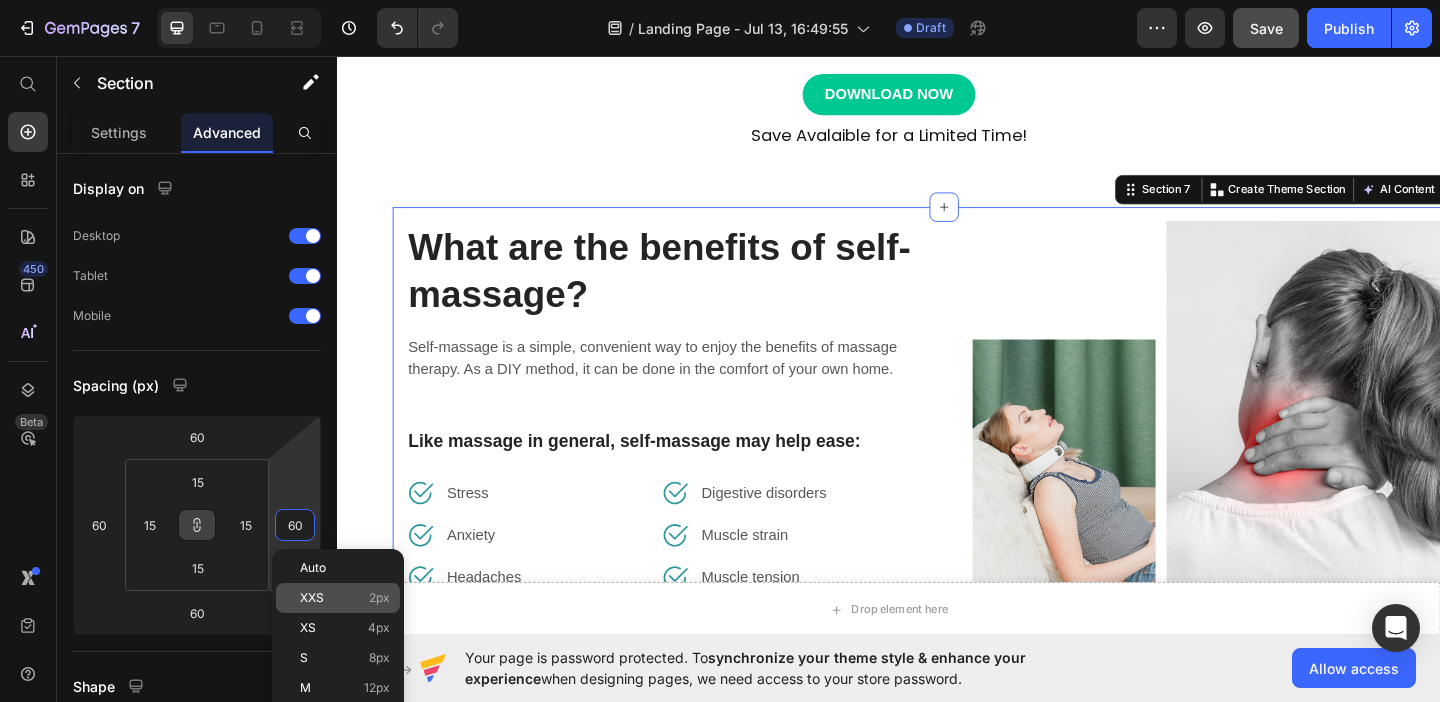 click on "XXS 2px" at bounding box center [345, 598] 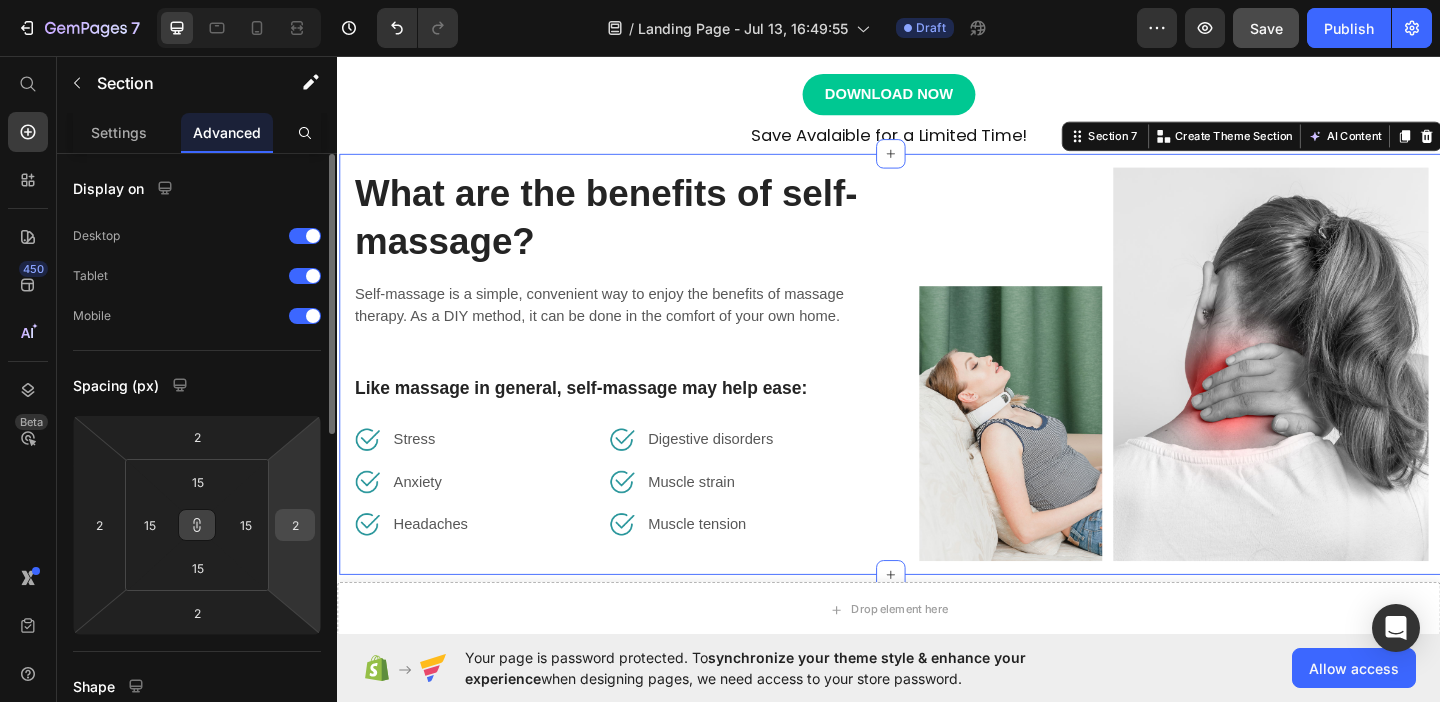 click on "2" at bounding box center (295, 525) 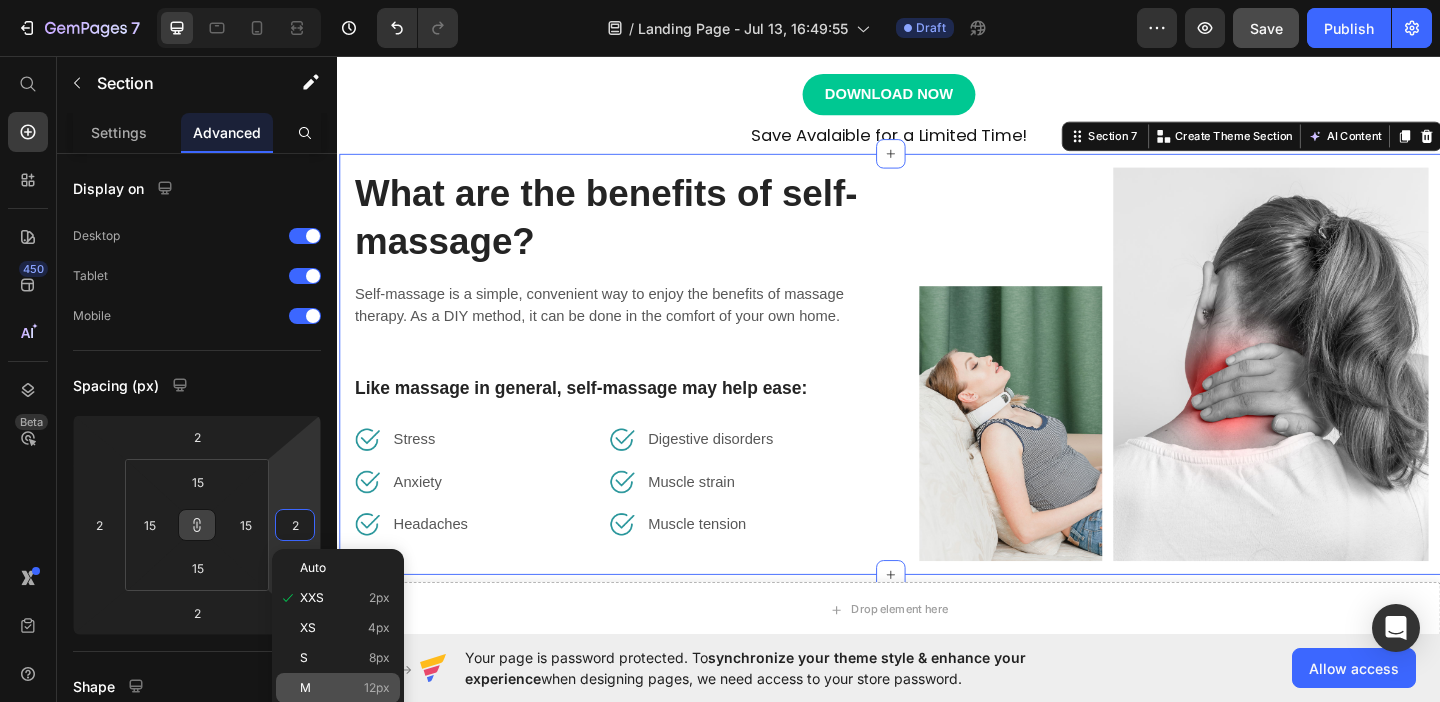 click on "M 12px" at bounding box center [345, 688] 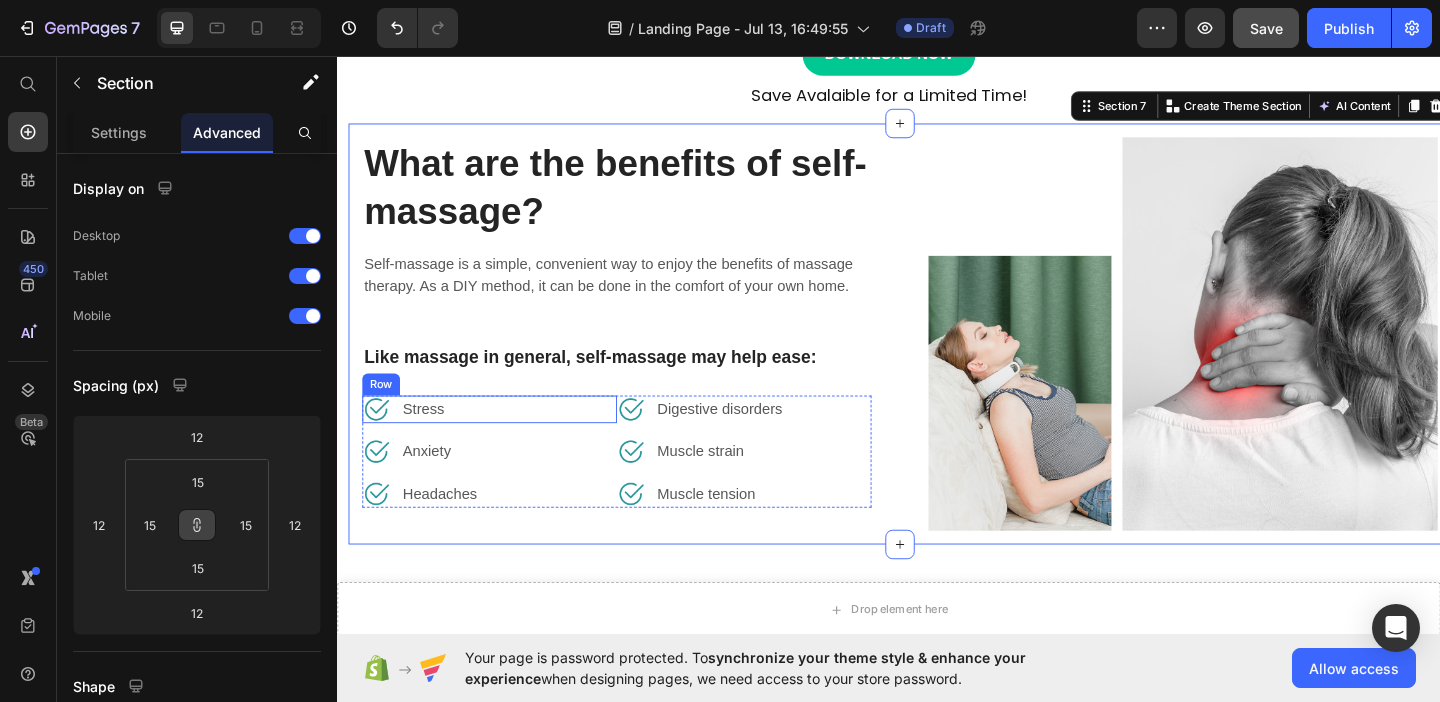 scroll, scrollTop: 899, scrollLeft: 0, axis: vertical 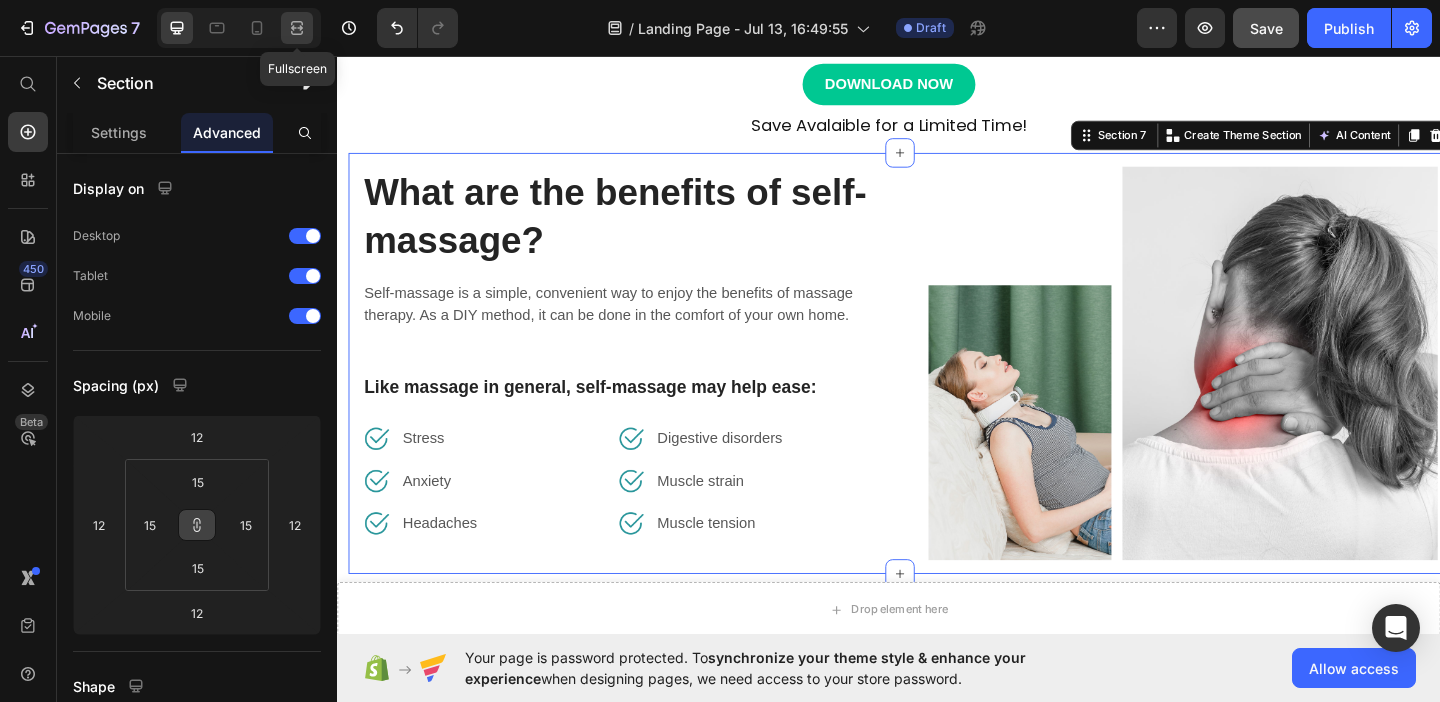 click 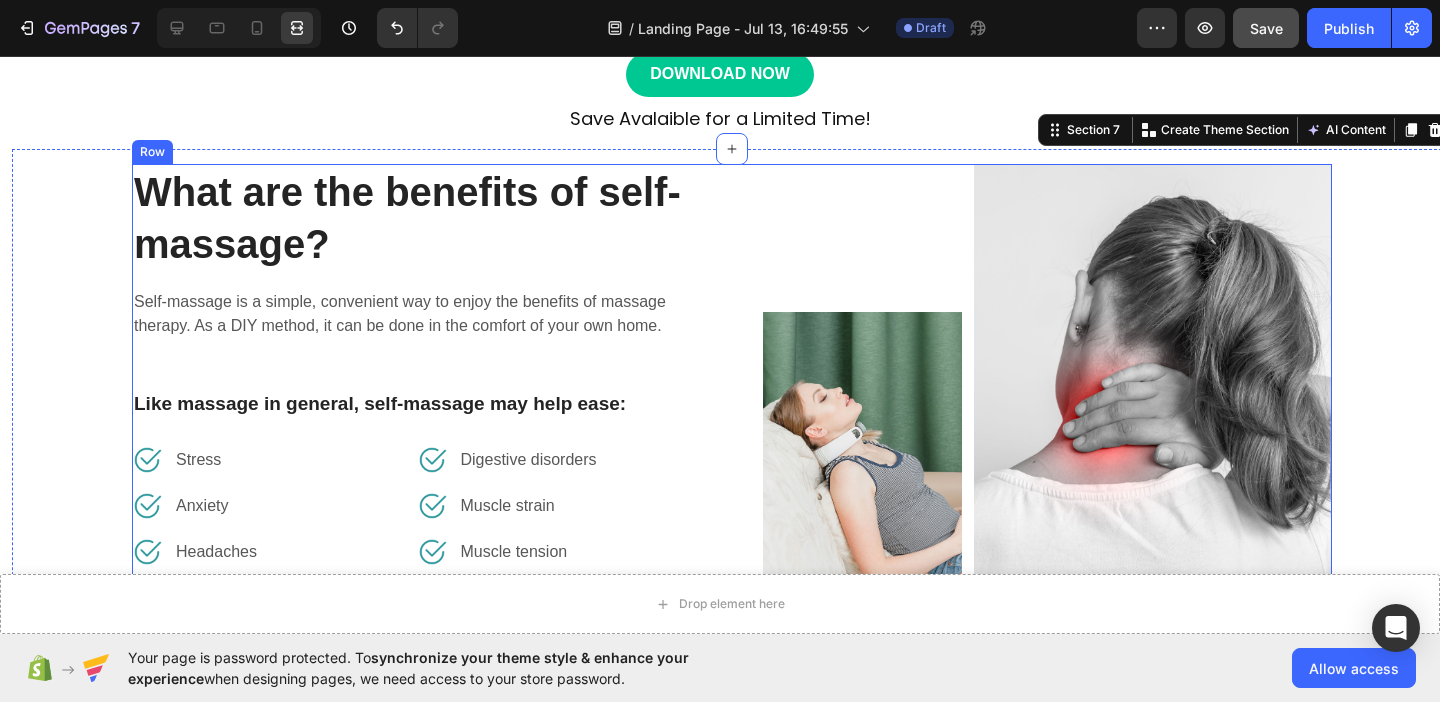 scroll, scrollTop: 916, scrollLeft: 0, axis: vertical 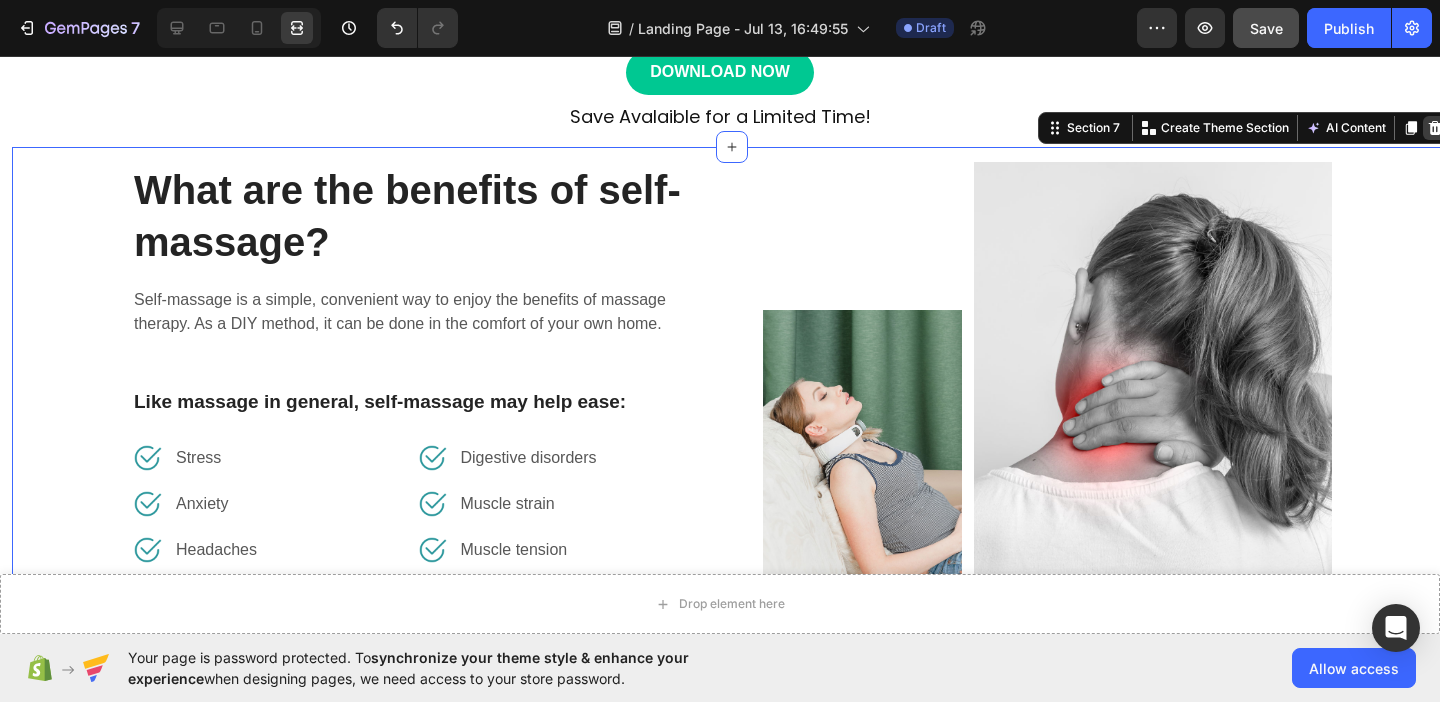 click 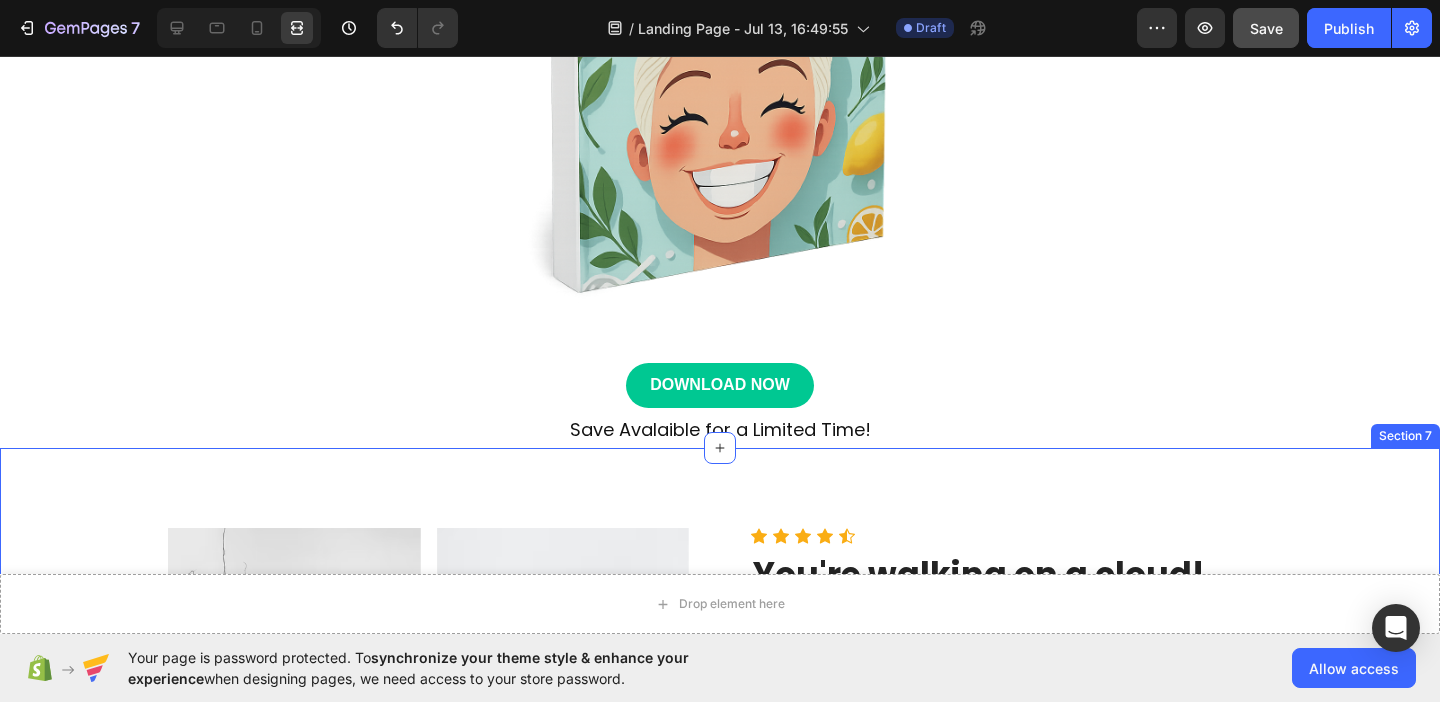 scroll, scrollTop: 602, scrollLeft: 0, axis: vertical 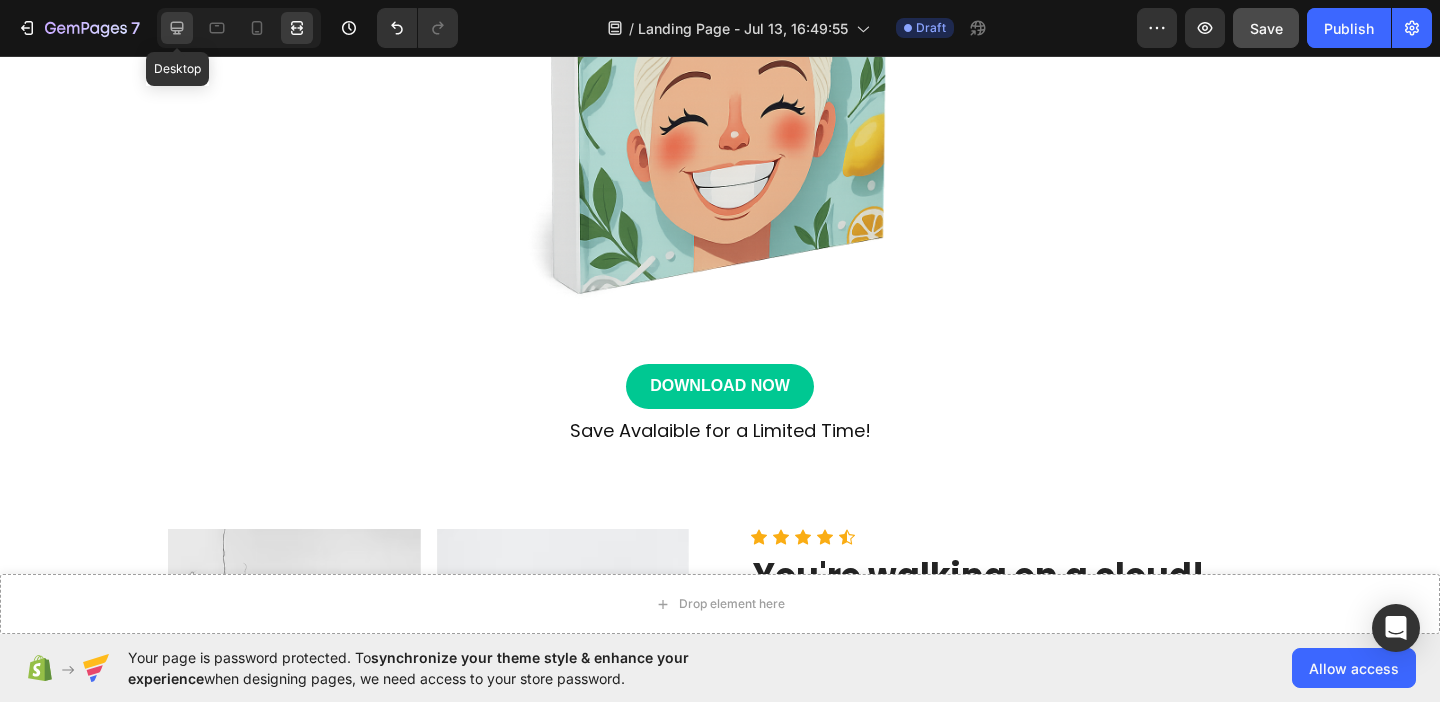 click 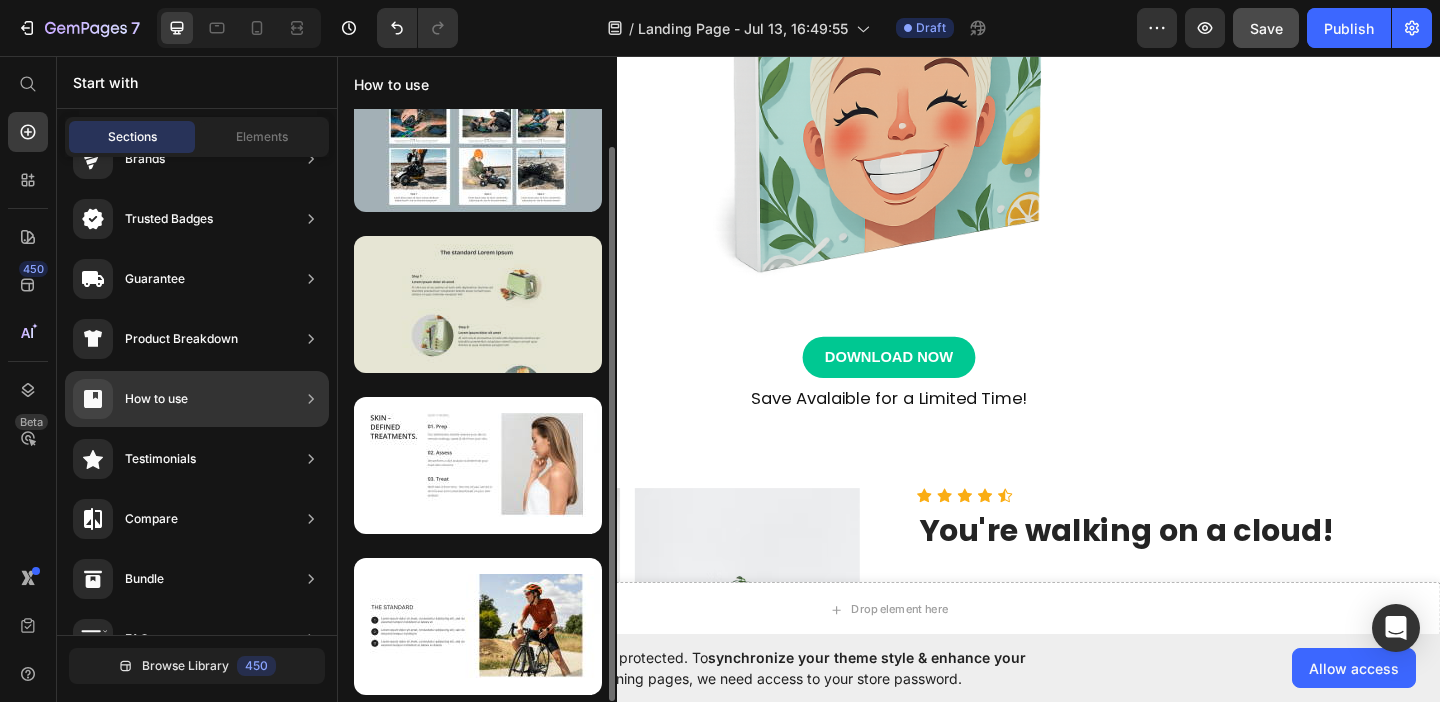 scroll, scrollTop: 0, scrollLeft: 0, axis: both 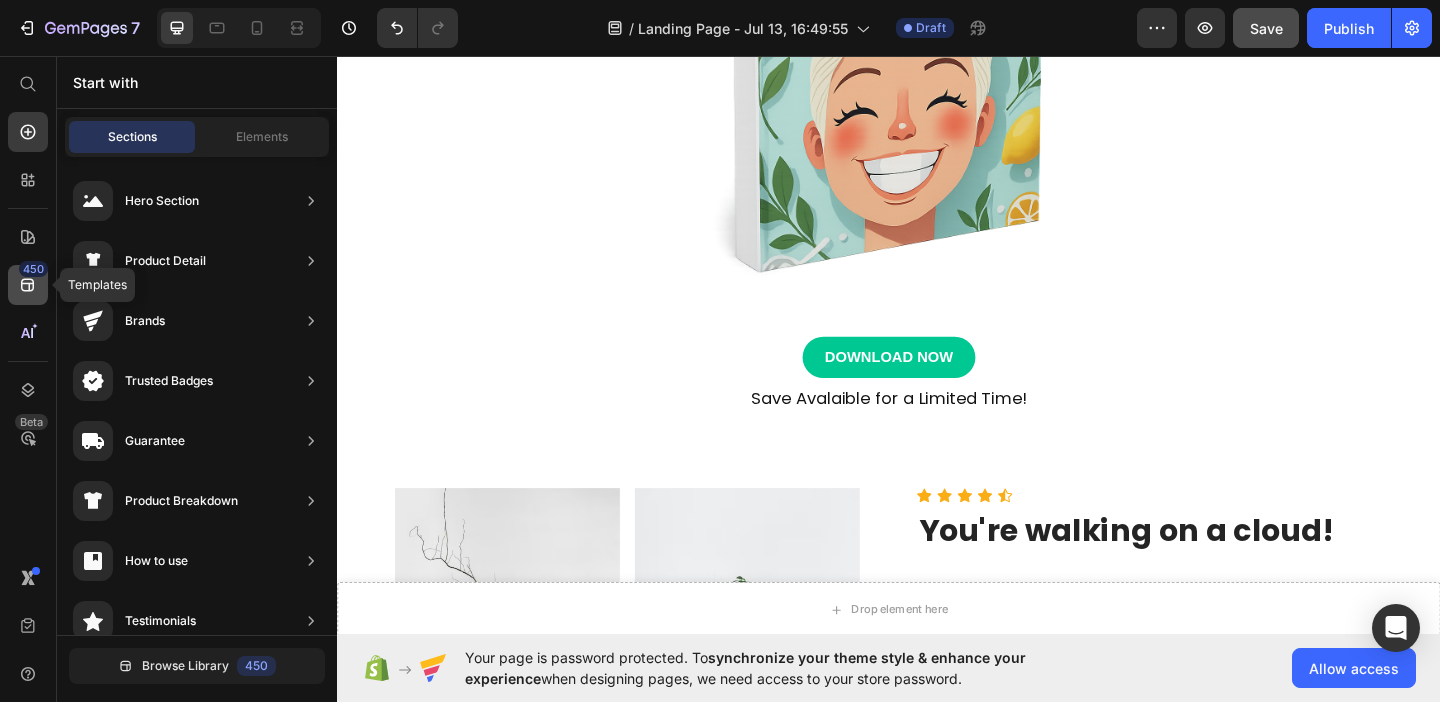 click 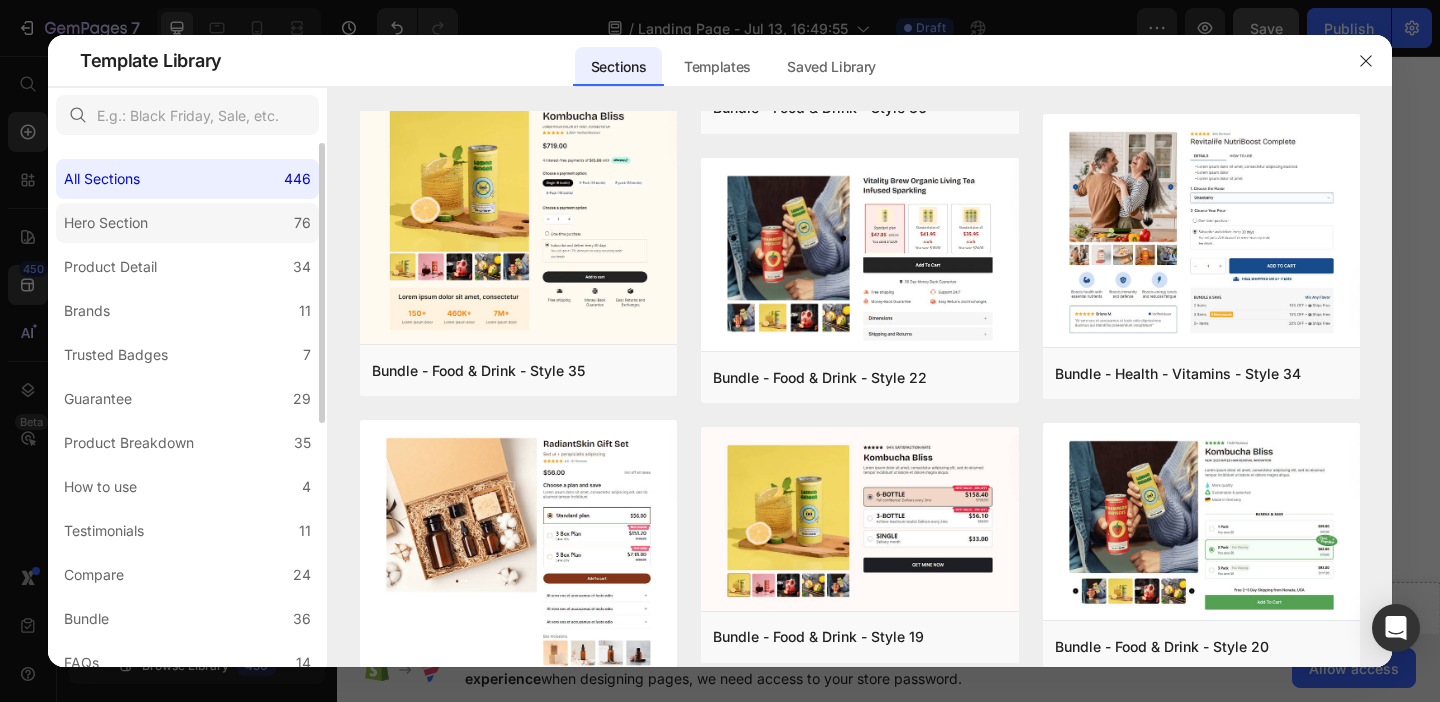 scroll, scrollTop: 1126, scrollLeft: 0, axis: vertical 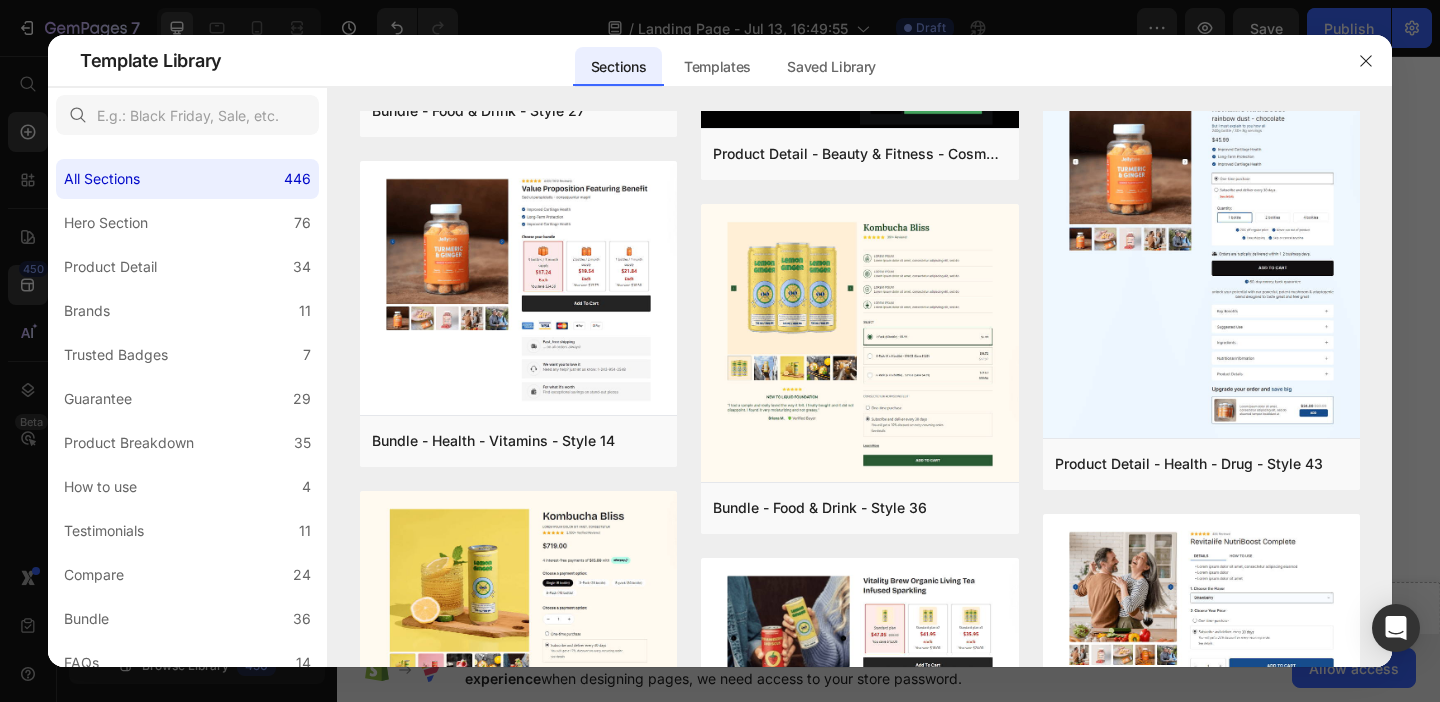 click on "Hero Section 76" 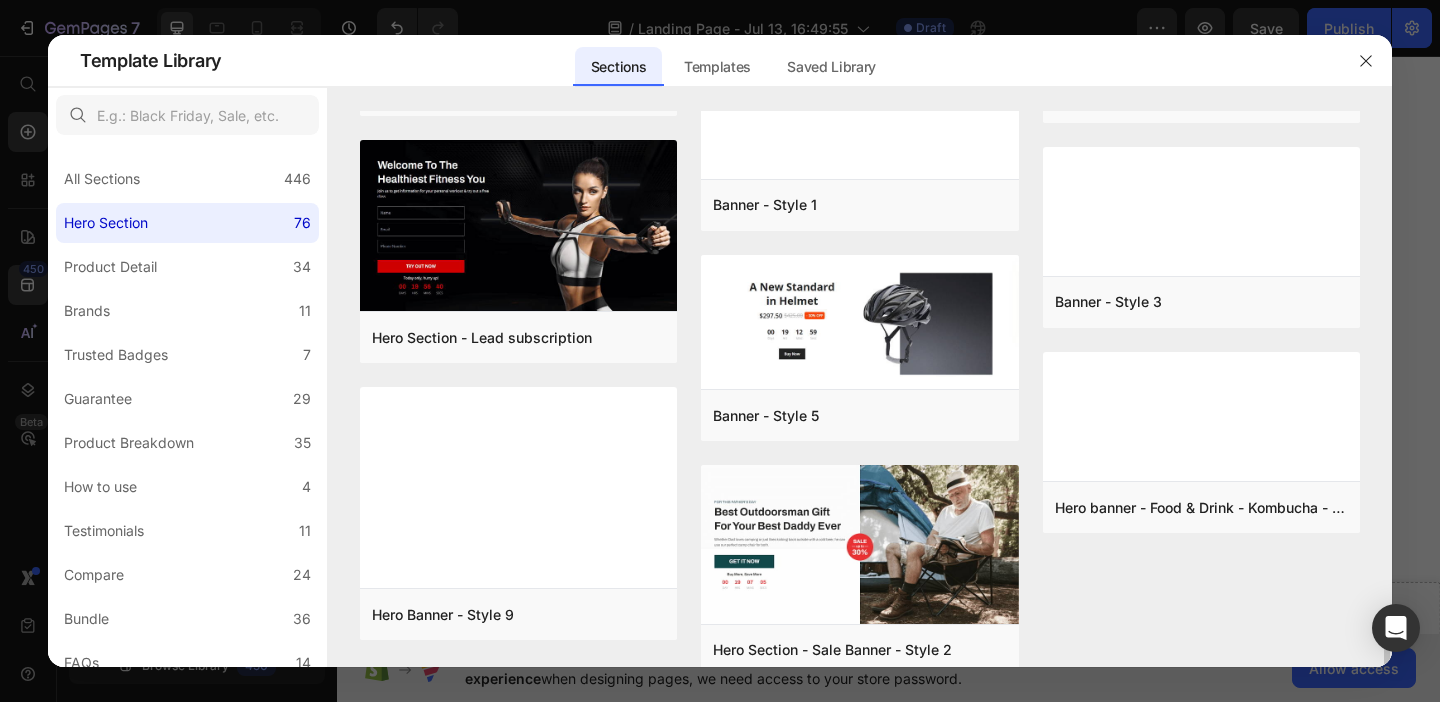 scroll, scrollTop: 4501, scrollLeft: 0, axis: vertical 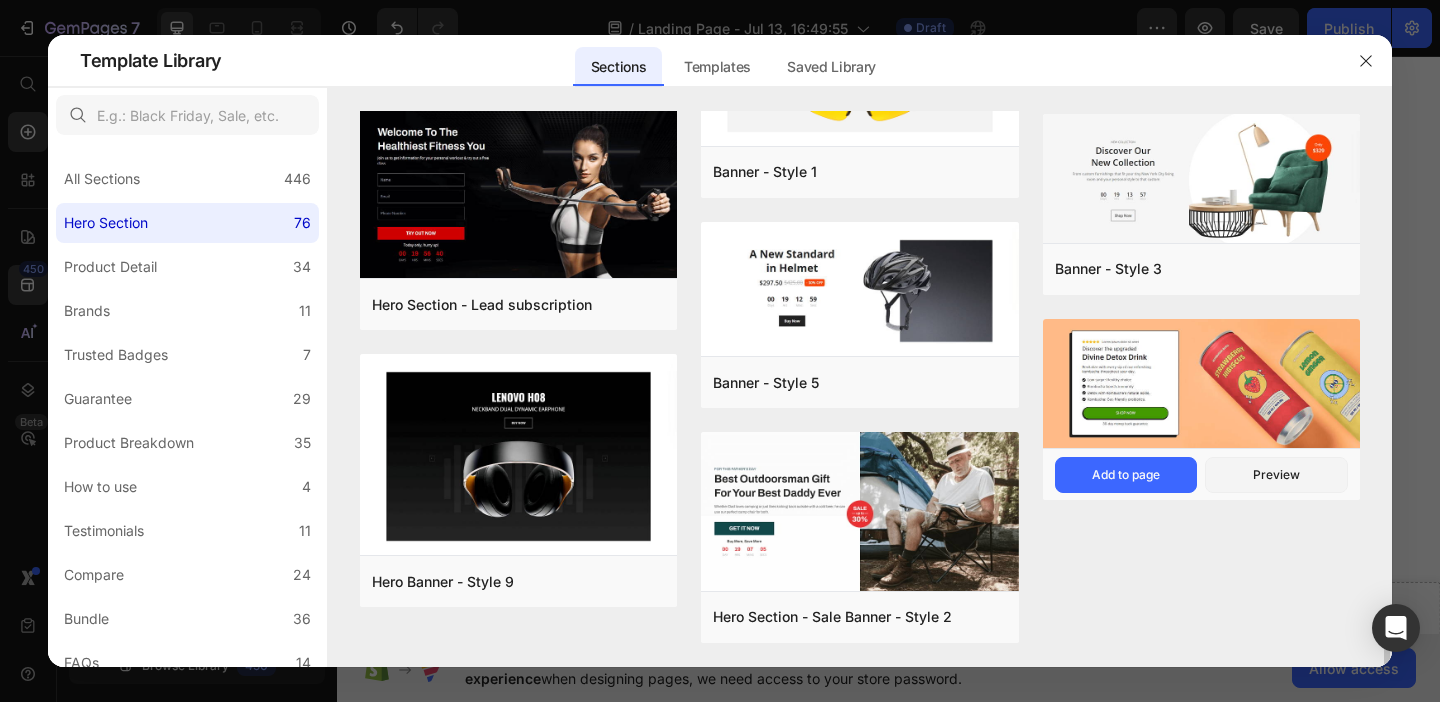 click at bounding box center (1201, 384) 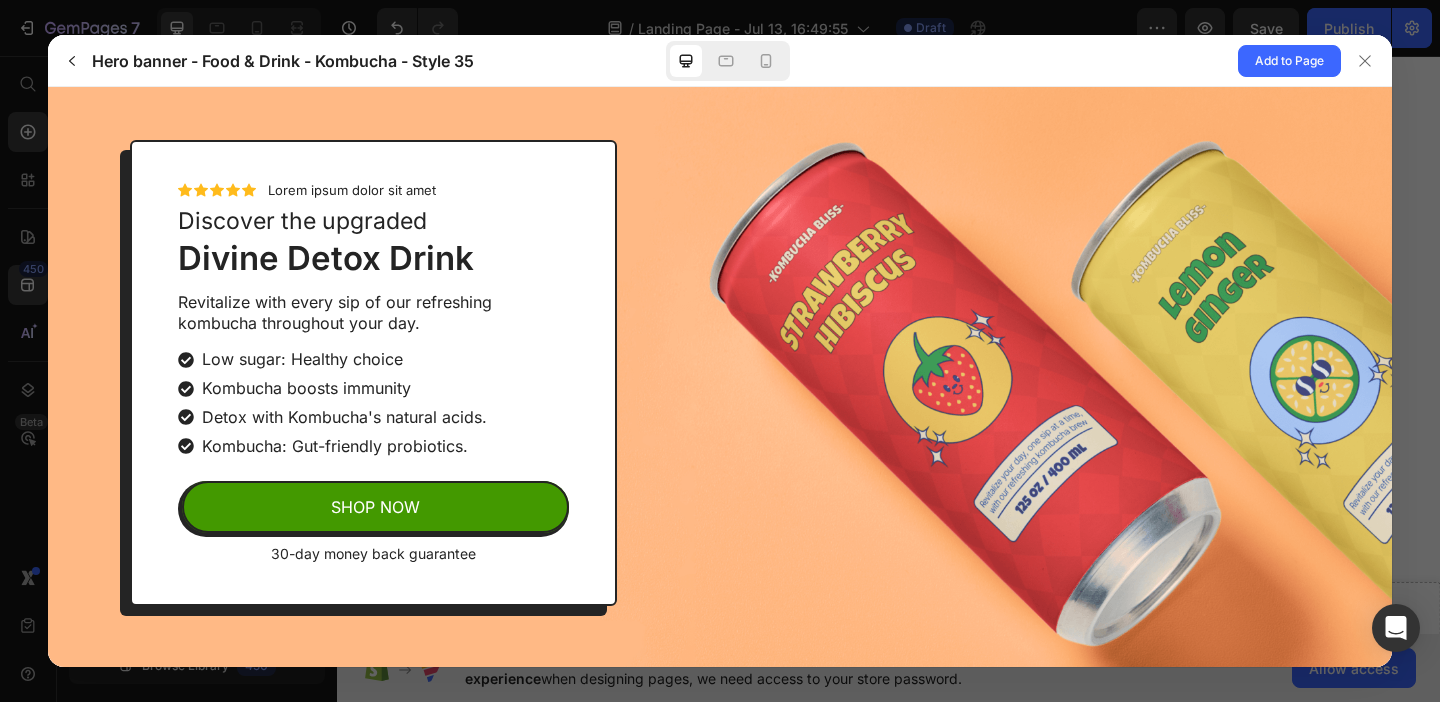 scroll, scrollTop: 0, scrollLeft: 0, axis: both 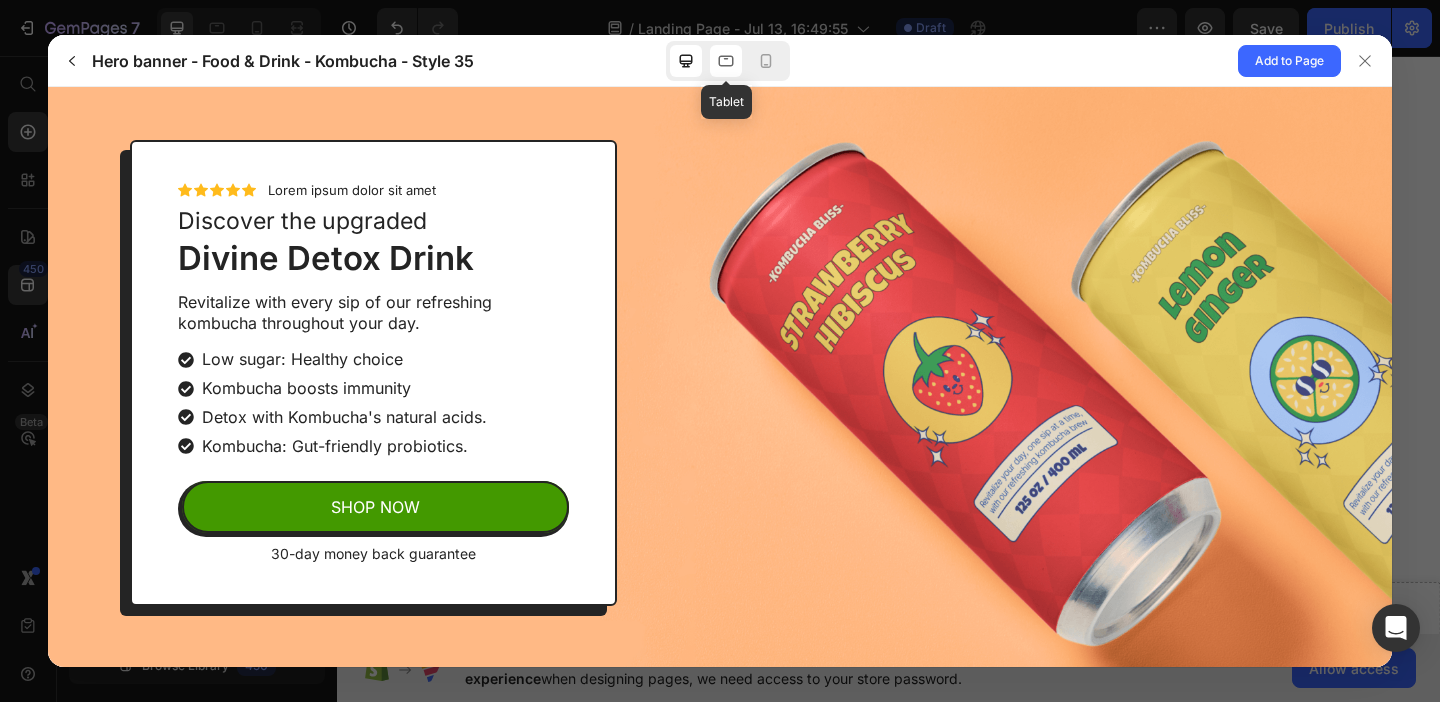 click 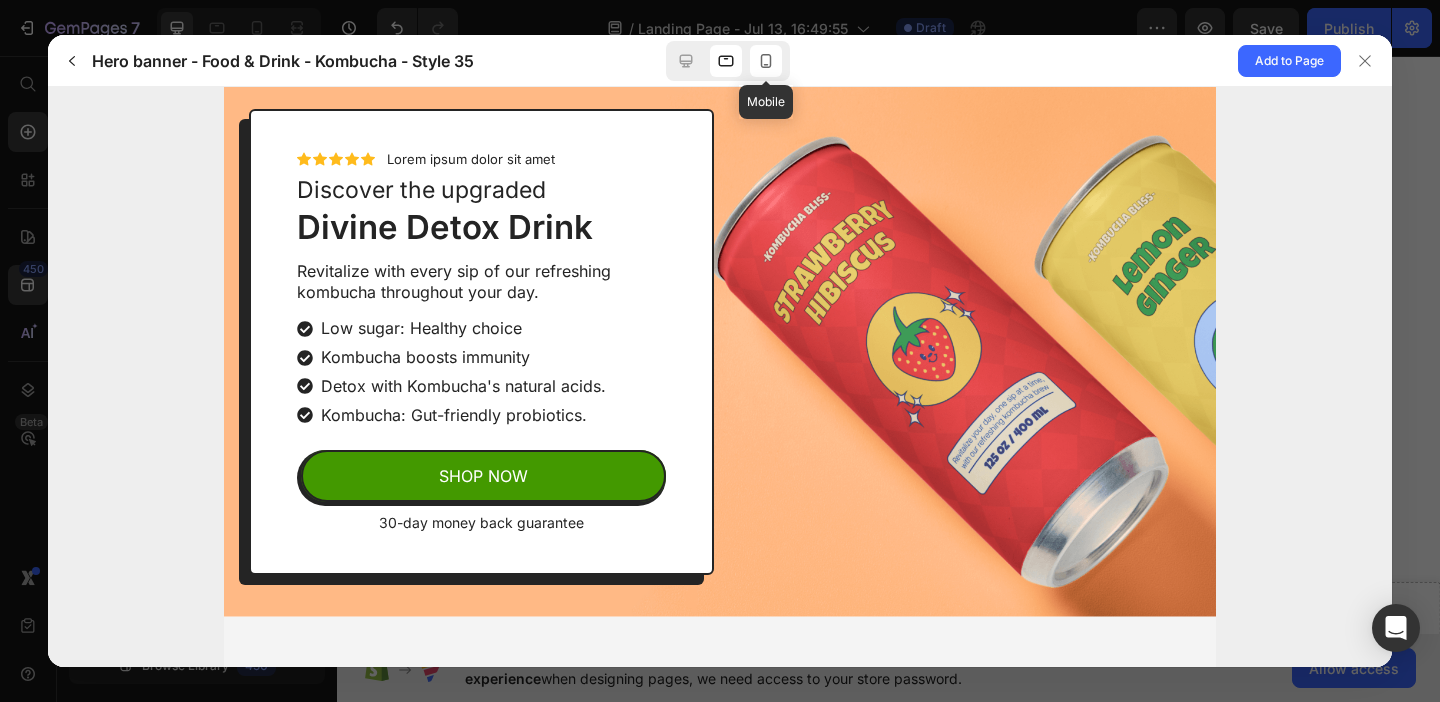 click 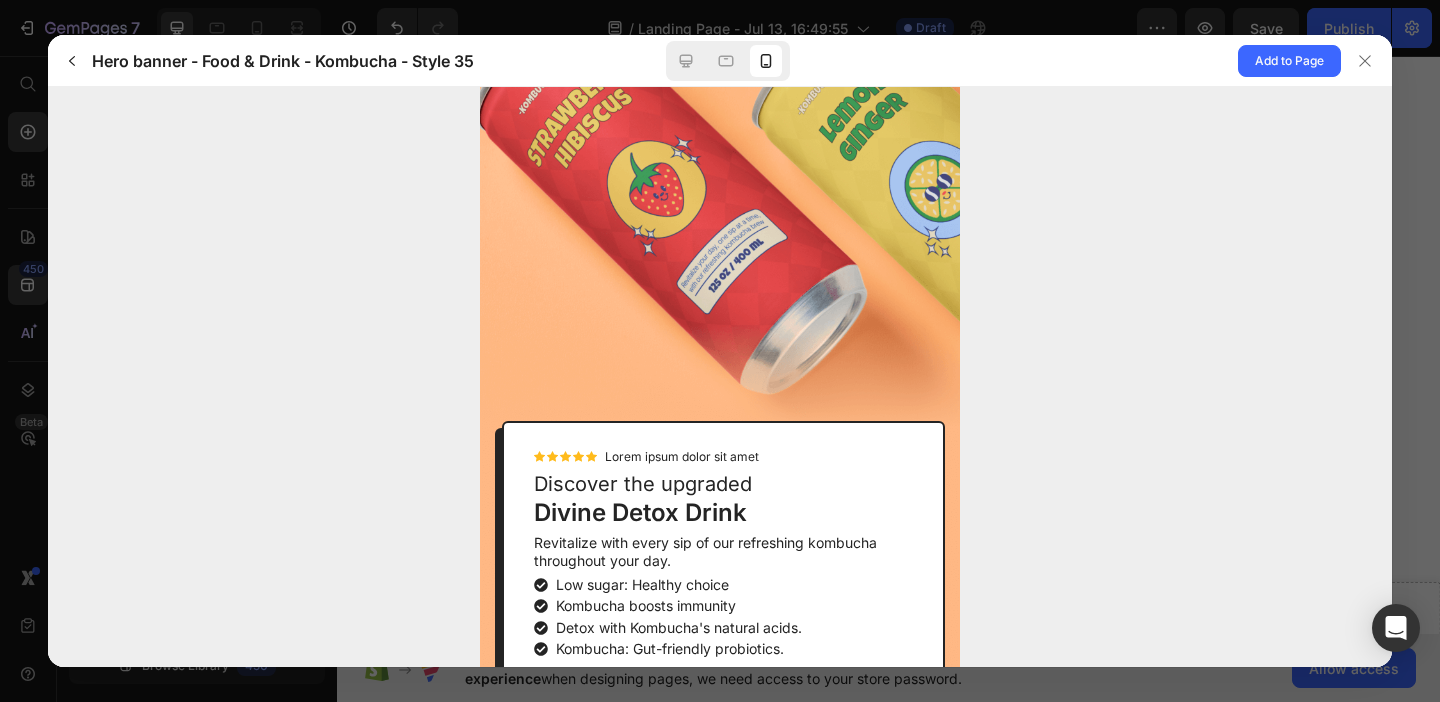 scroll, scrollTop: 0, scrollLeft: 0, axis: both 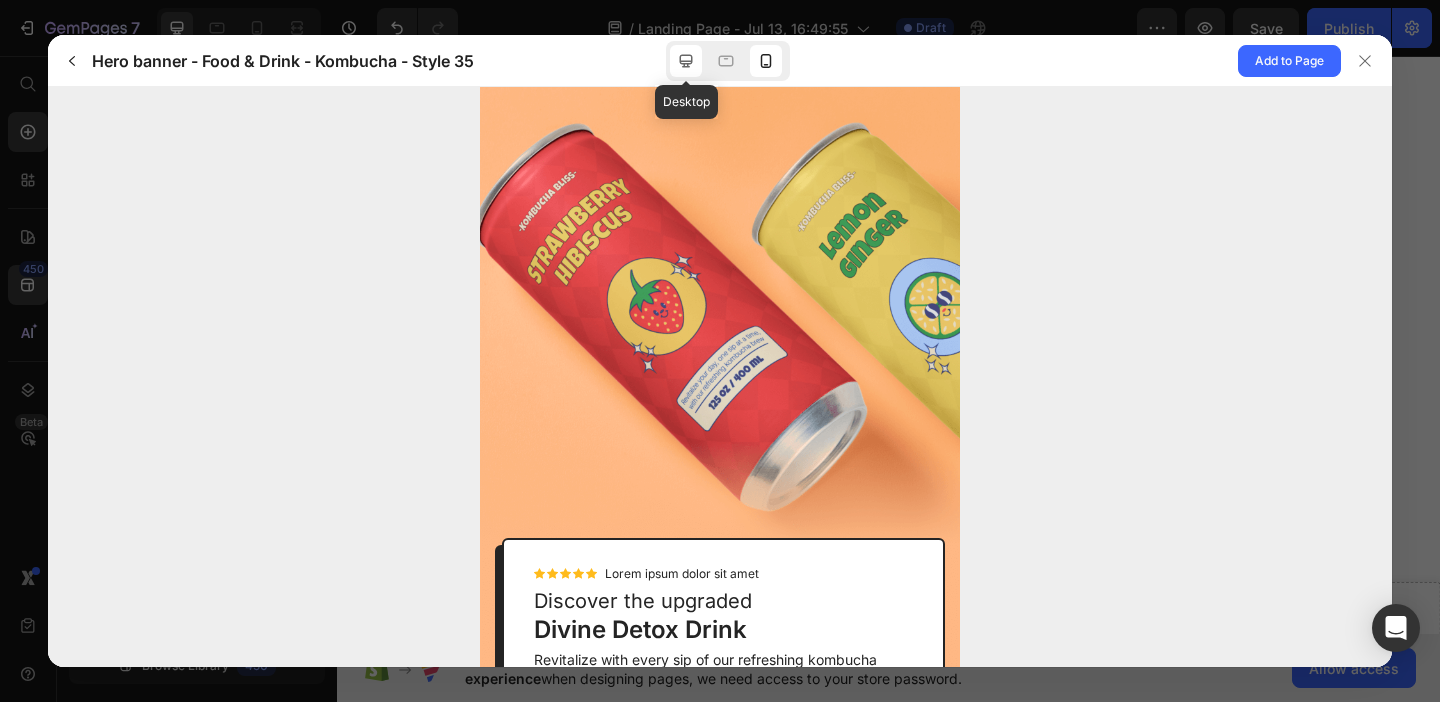 click 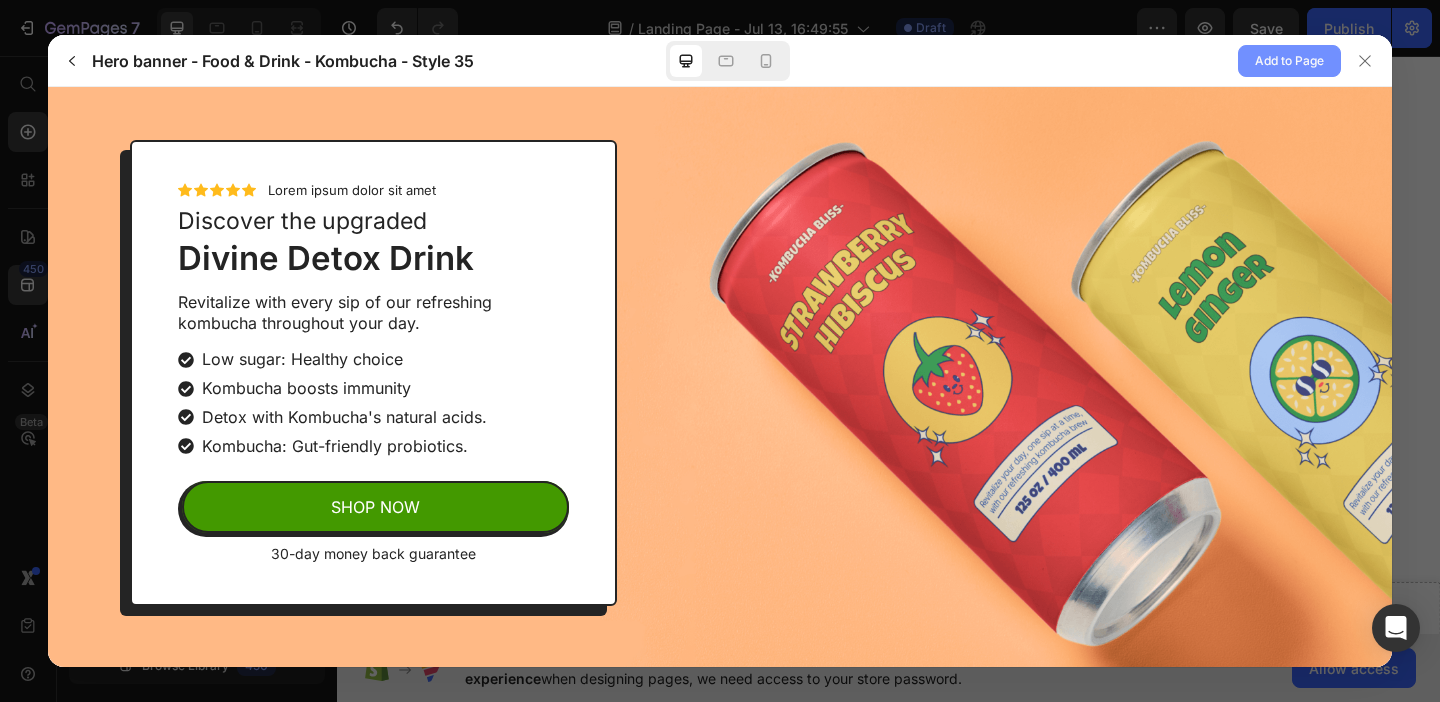 click on "Add to Page" 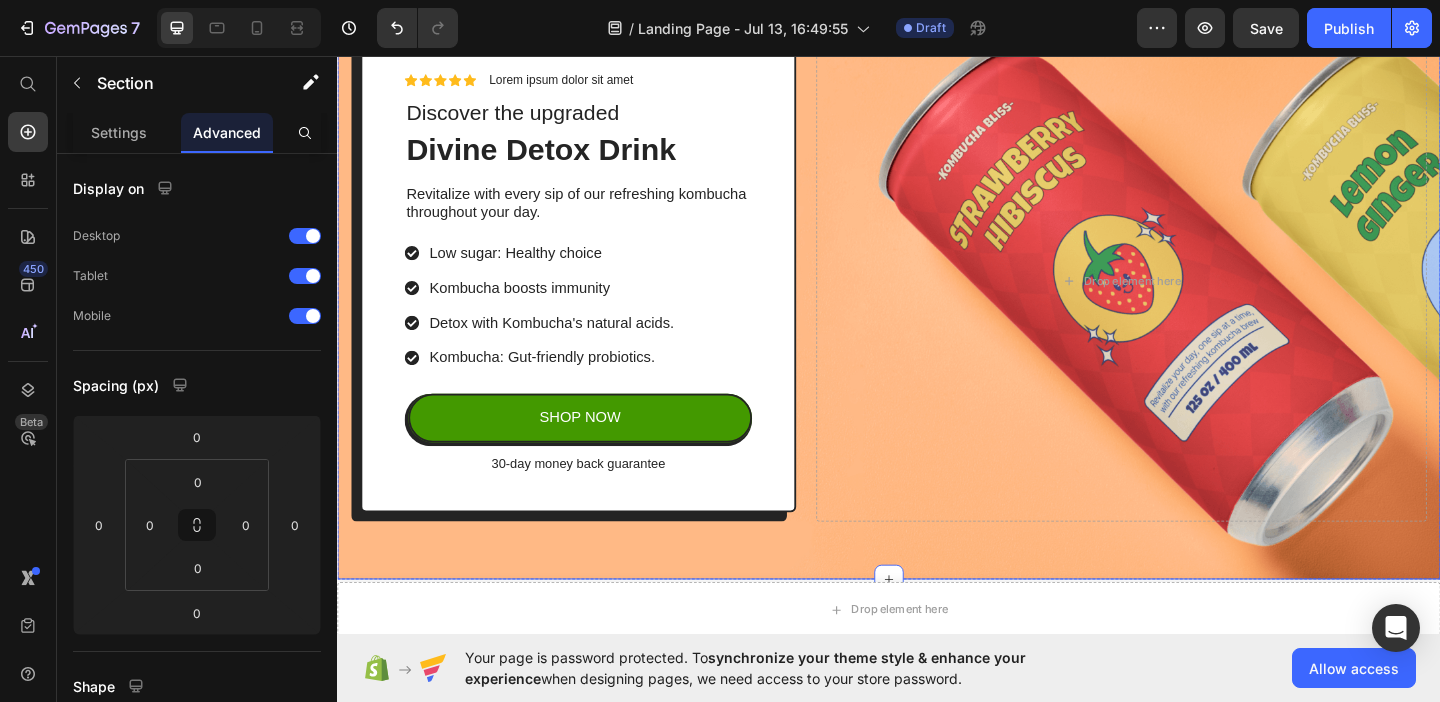 scroll, scrollTop: 1560, scrollLeft: 0, axis: vertical 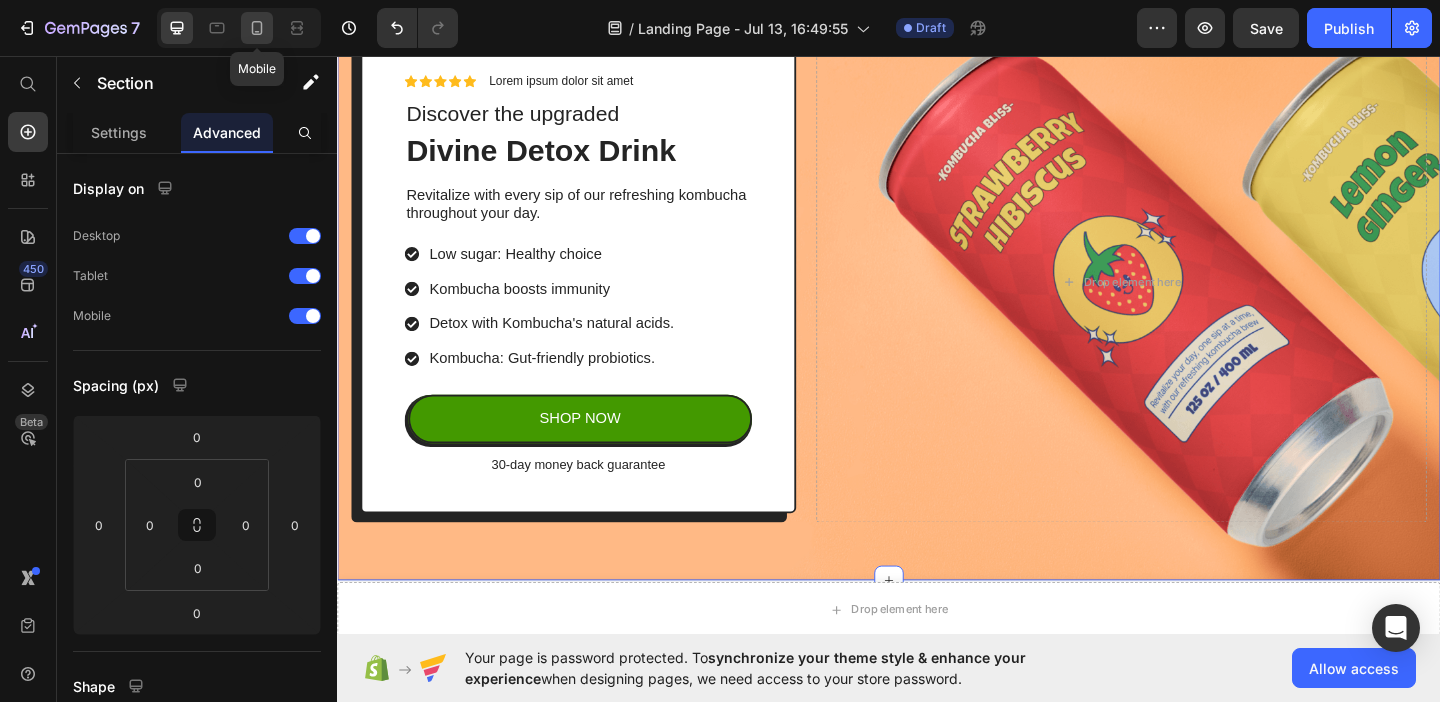click 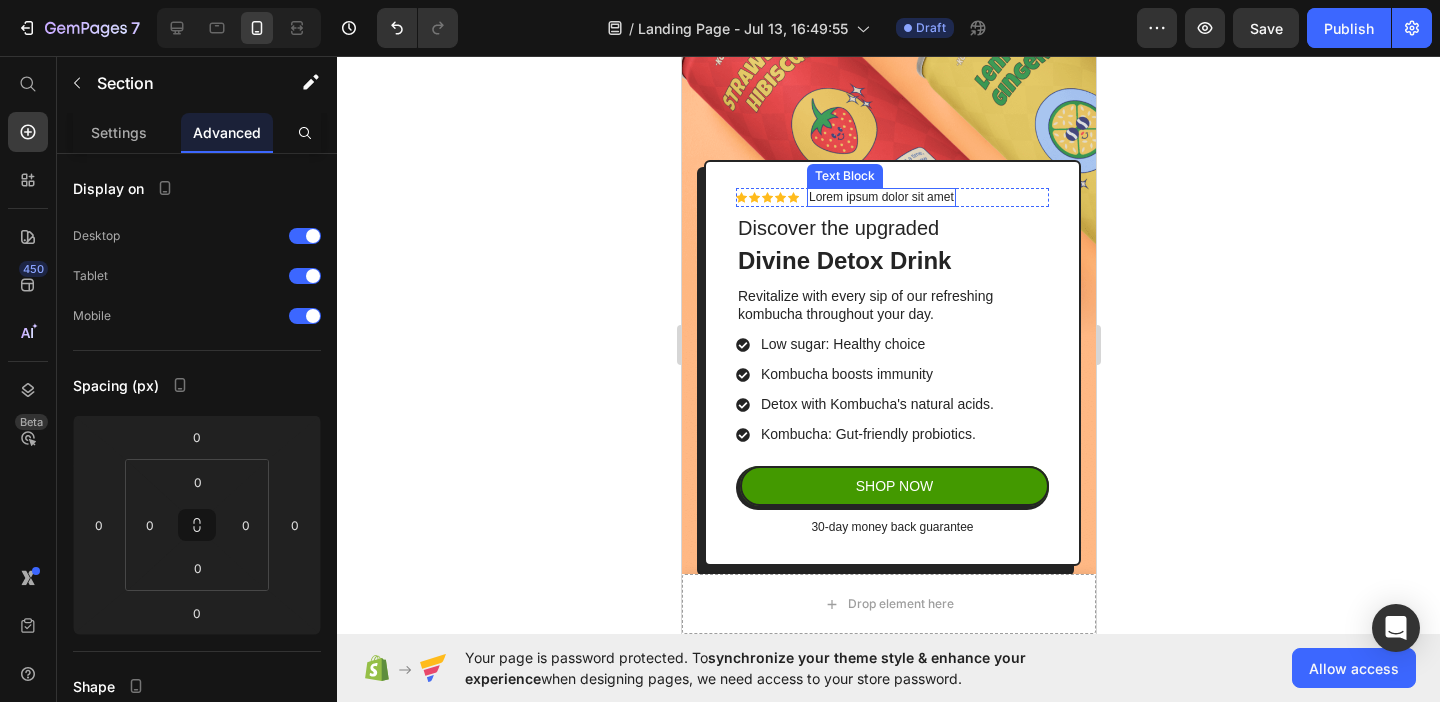 scroll, scrollTop: 3940, scrollLeft: 0, axis: vertical 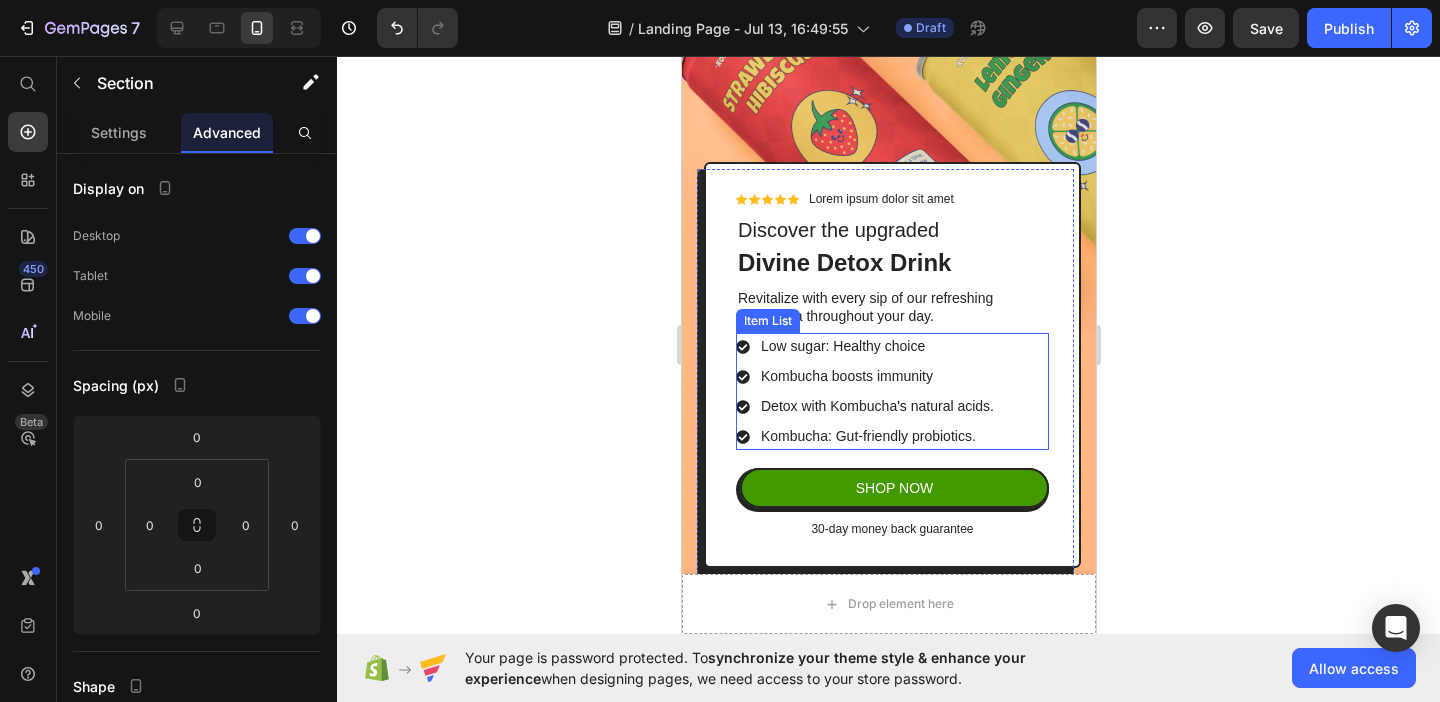 click 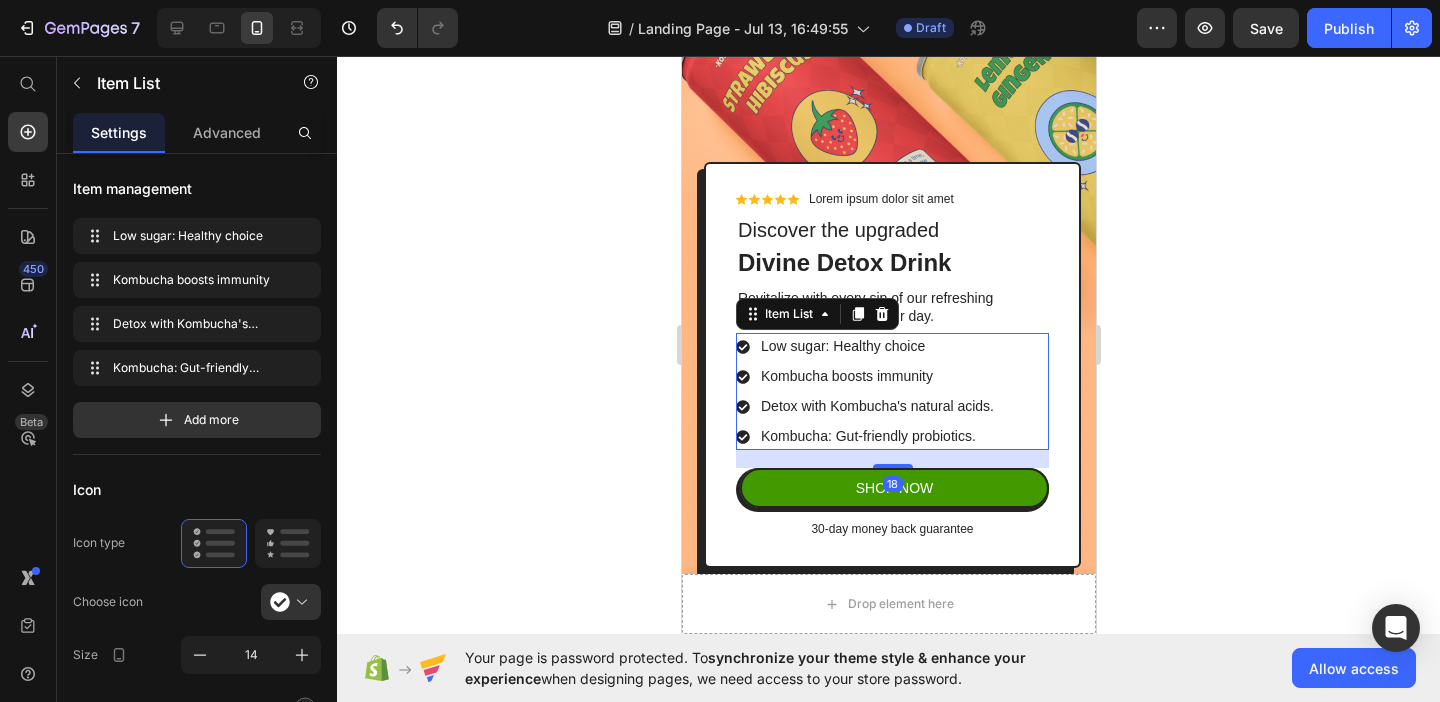 click 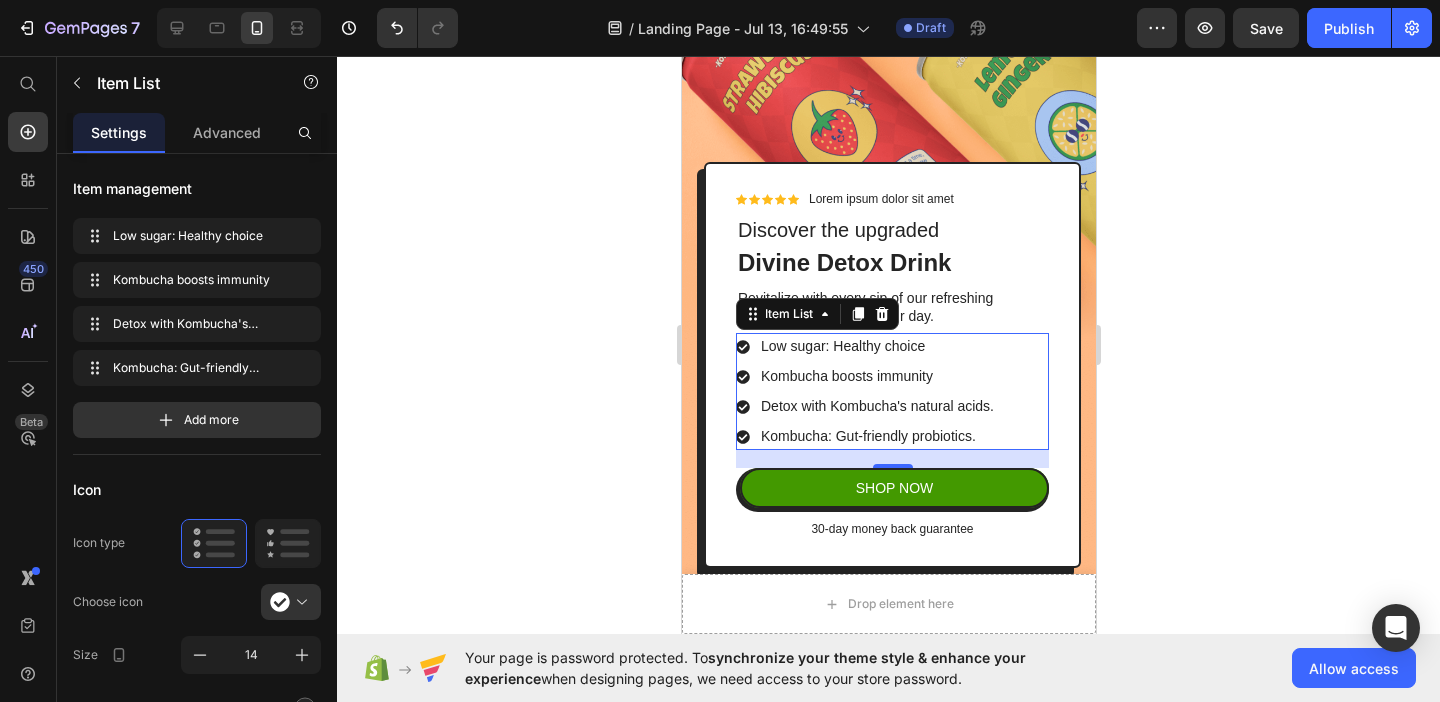 click 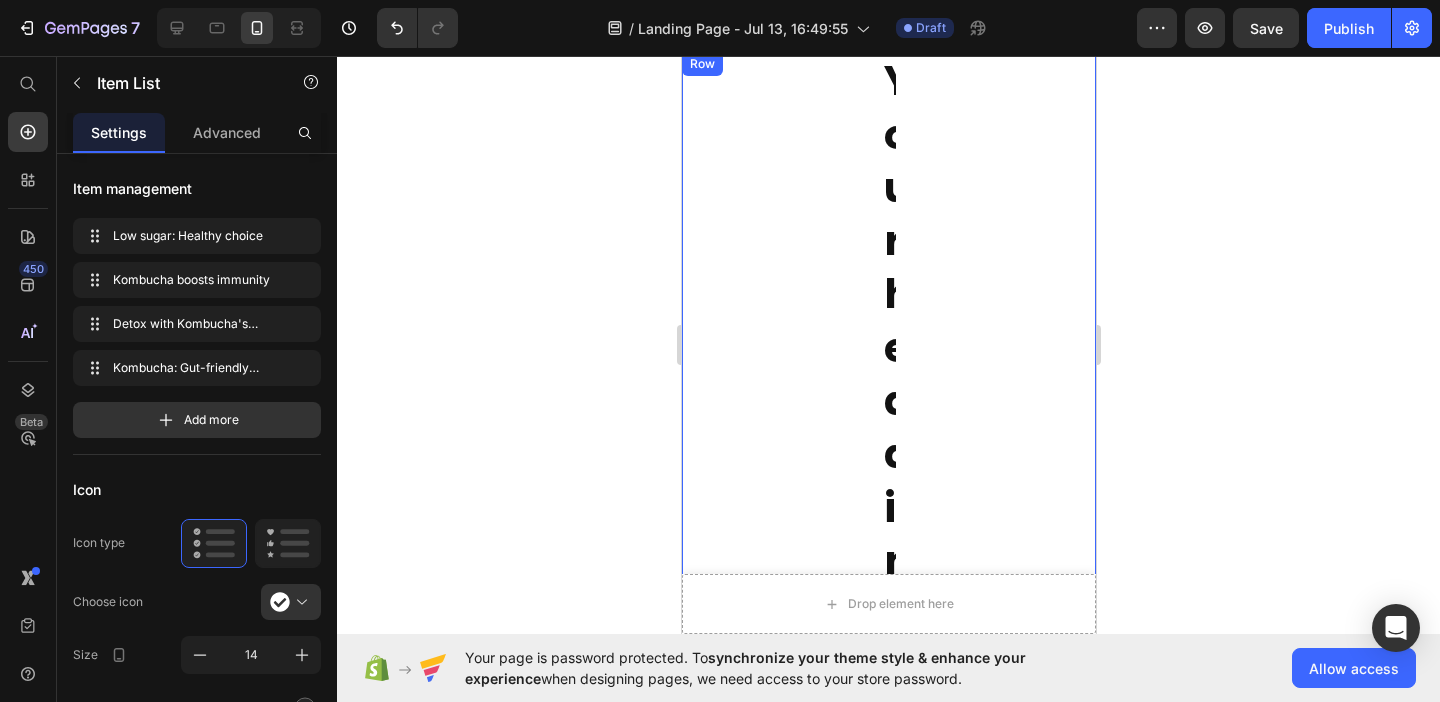 scroll, scrollTop: 0, scrollLeft: 0, axis: both 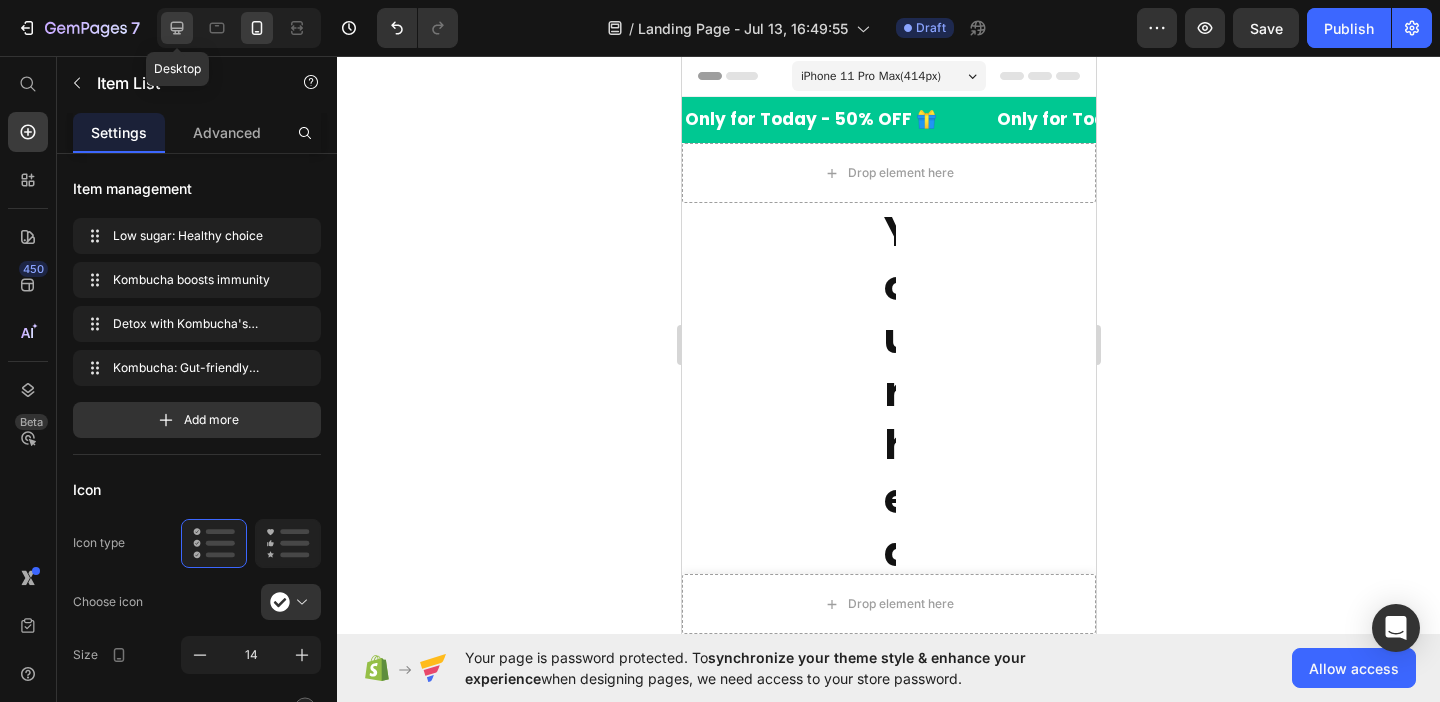 click 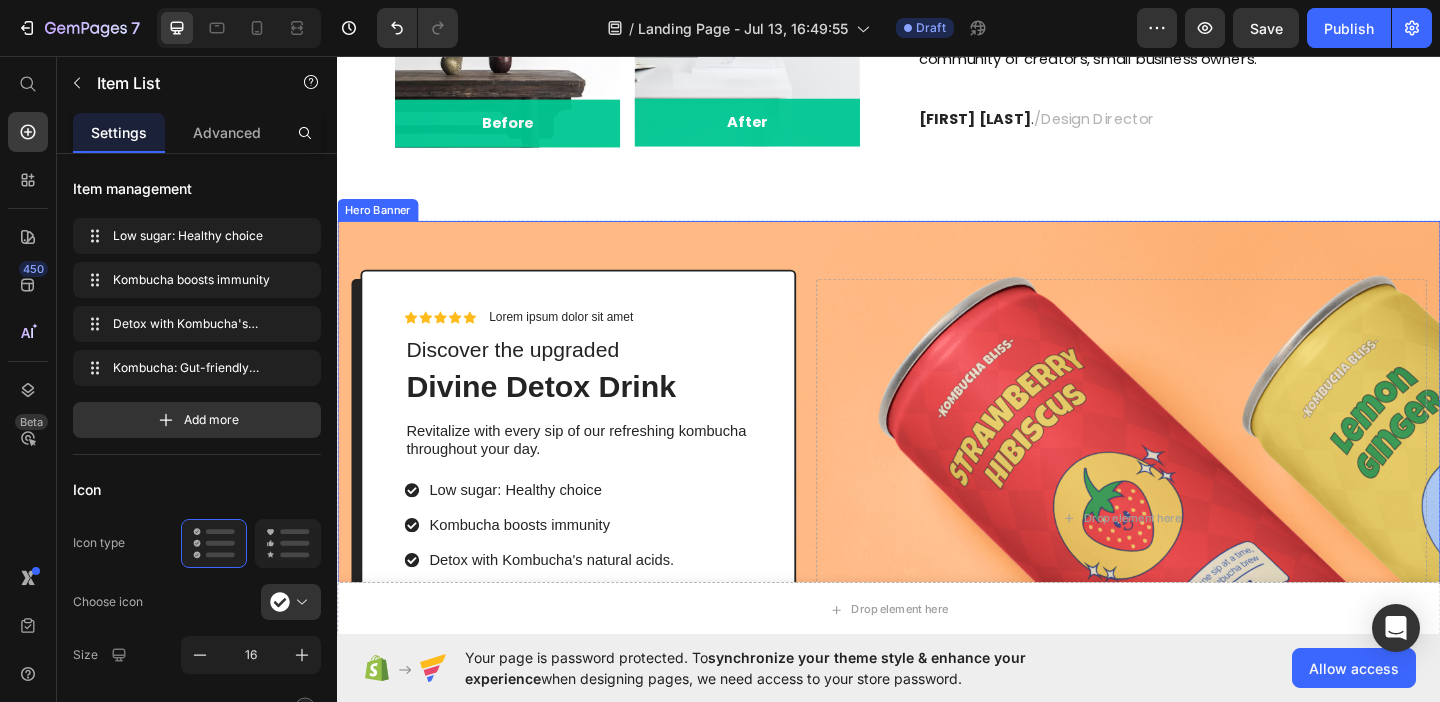 scroll, scrollTop: 1300, scrollLeft: 0, axis: vertical 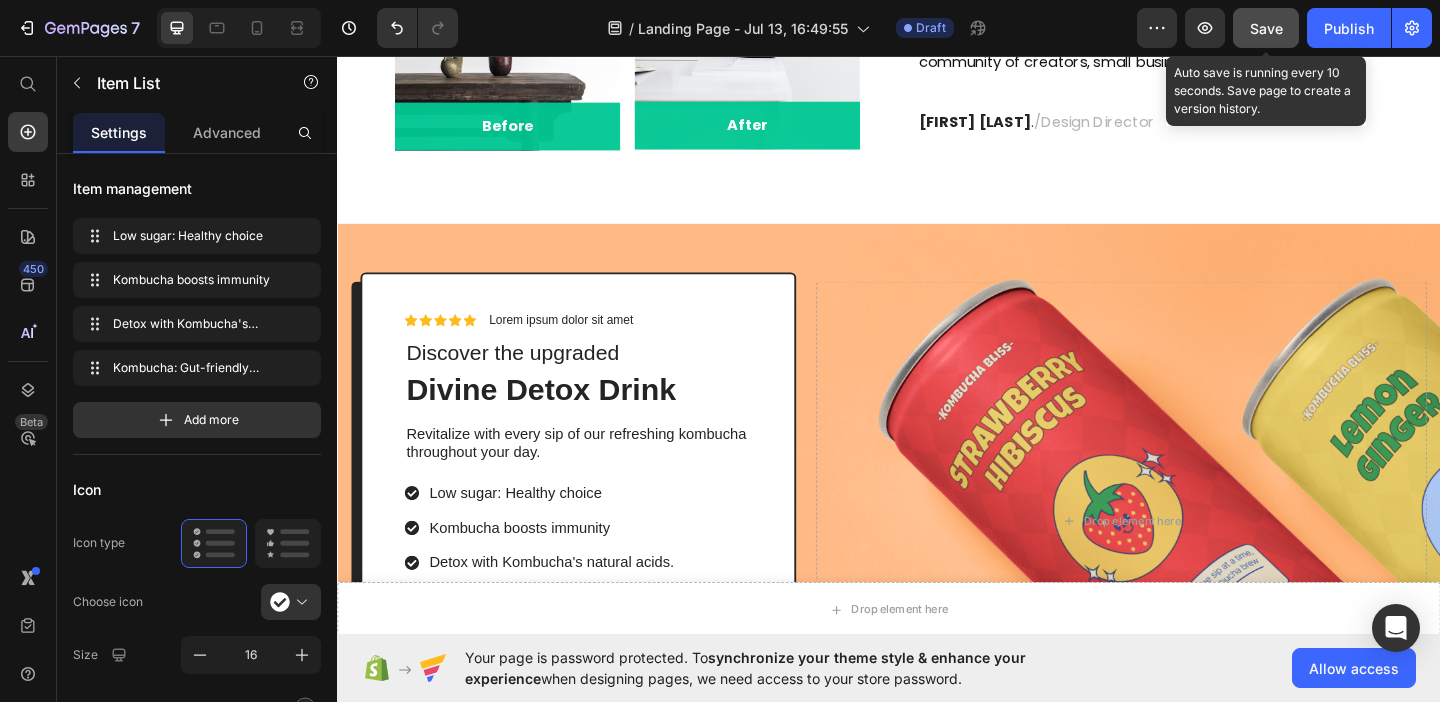 click on "Save" 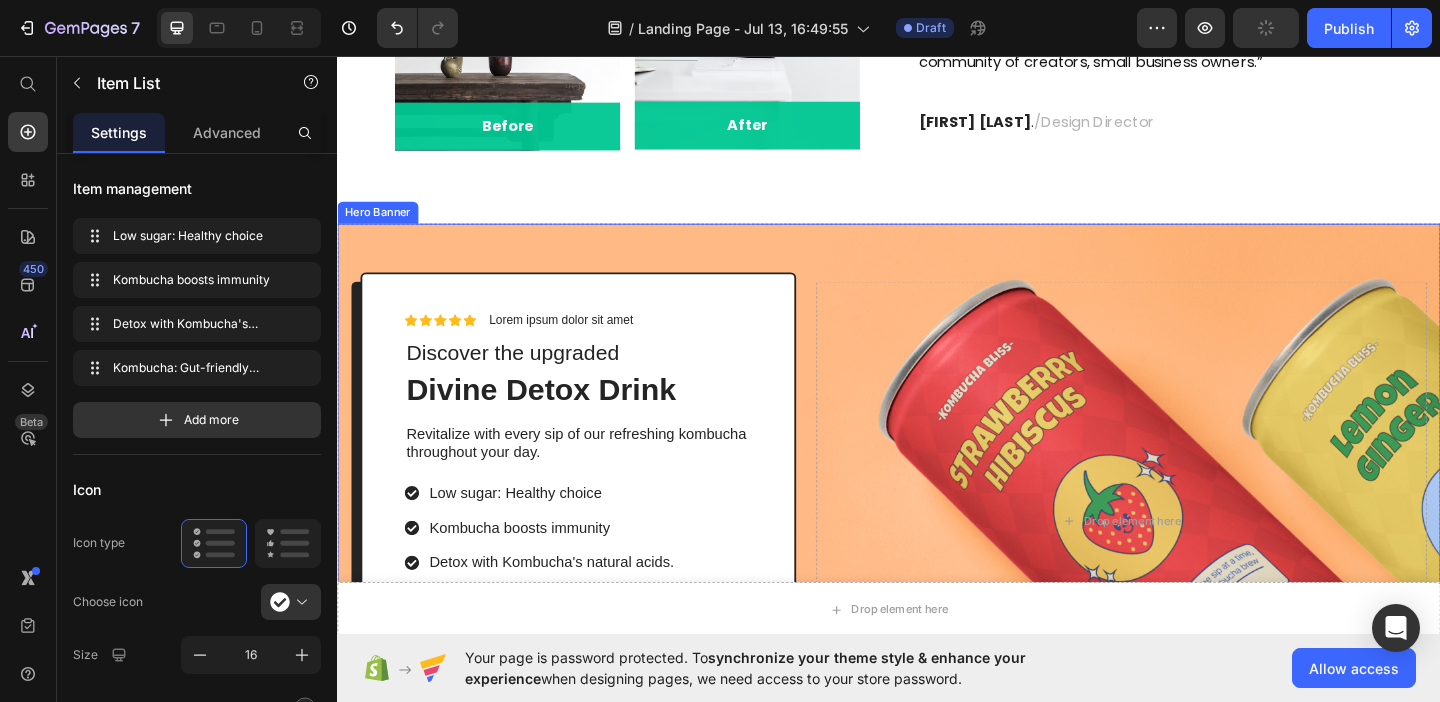 click on "Icon Icon Icon Icon Icon Icon List Lorem ipsum dolor sit amet Text Block Row Discover the upgraded Text Block Divine Detox Drink Heading Revitalize with every sip of our refreshing kombucha throughout your day. Text Block Low sugar: Healthy choice Kombucha boosts immunity Detox with Kombucha's natural acids. Kombucha: Gut-friendly probiotics. Item List SHOP NOW Button Row 30-day money back guarantee Text Block Row Row
Drop element here" at bounding box center (937, 562) 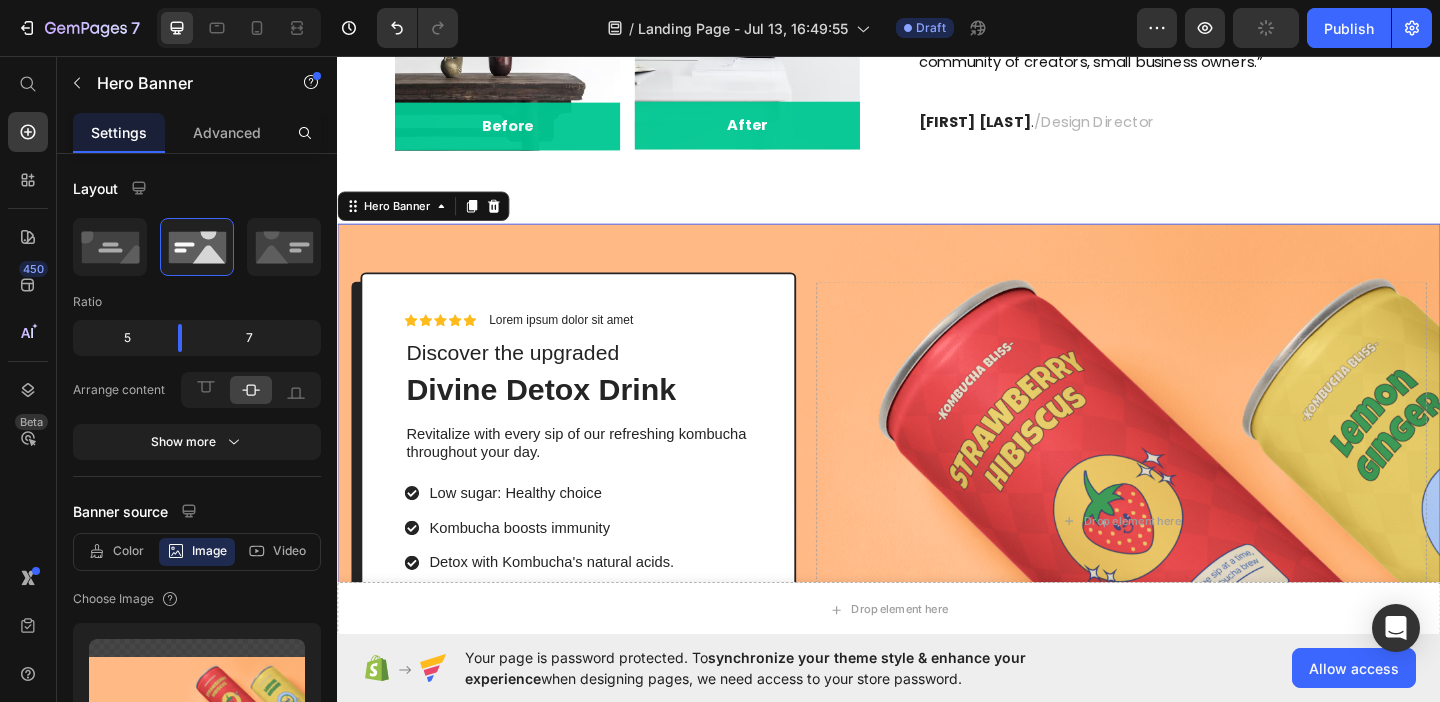 click on "Icon Icon Icon Icon Icon Icon List Lorem ipsum dolor sit amet Text Block Row Discover the upgraded Text Block Divine Detox Drink Heading Revitalize with every sip of our refreshing kombucha throughout your day. Text Block Low sugar: Healthy choice Kombucha boosts immunity Detox with Kombucha's natural acids. Kombucha: Gut-friendly probiotics. Item List SHOP NOW Button Row 30-day money back guarantee Text Block Row Row
Drop element here" at bounding box center (937, 562) 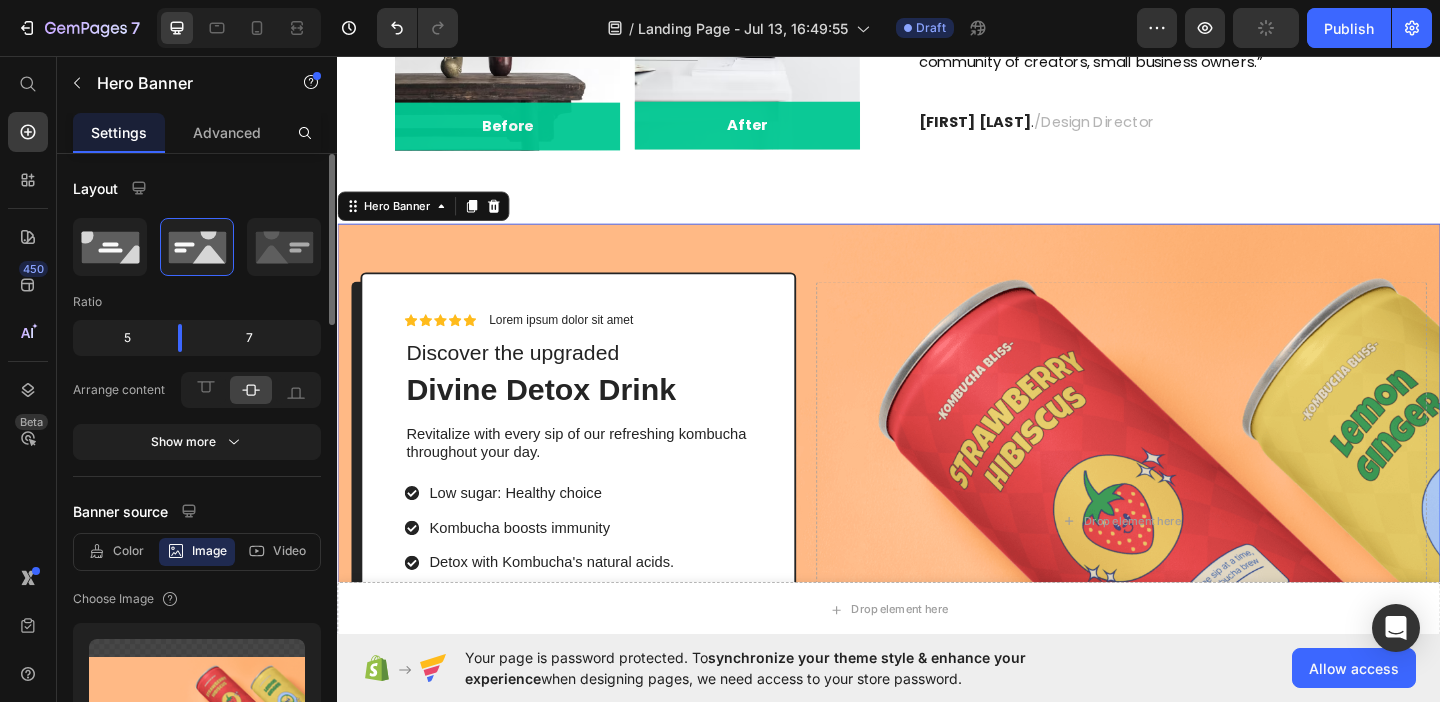 type on "https://cdn.shopify.com/s/files/1/0924/8430/5283/files/gempages_574302019884418094-2ecfd737-db30-4af6-b78c-075a0ddcd985.png" 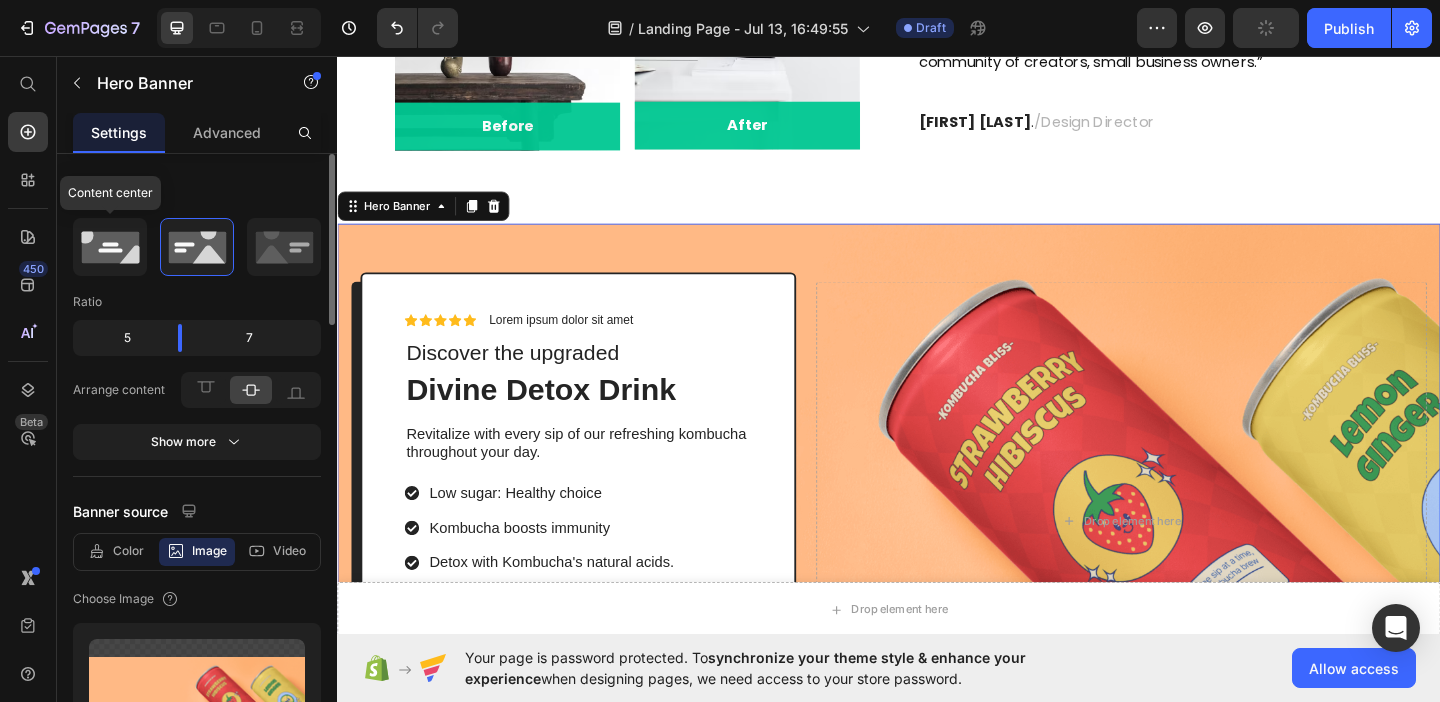 click 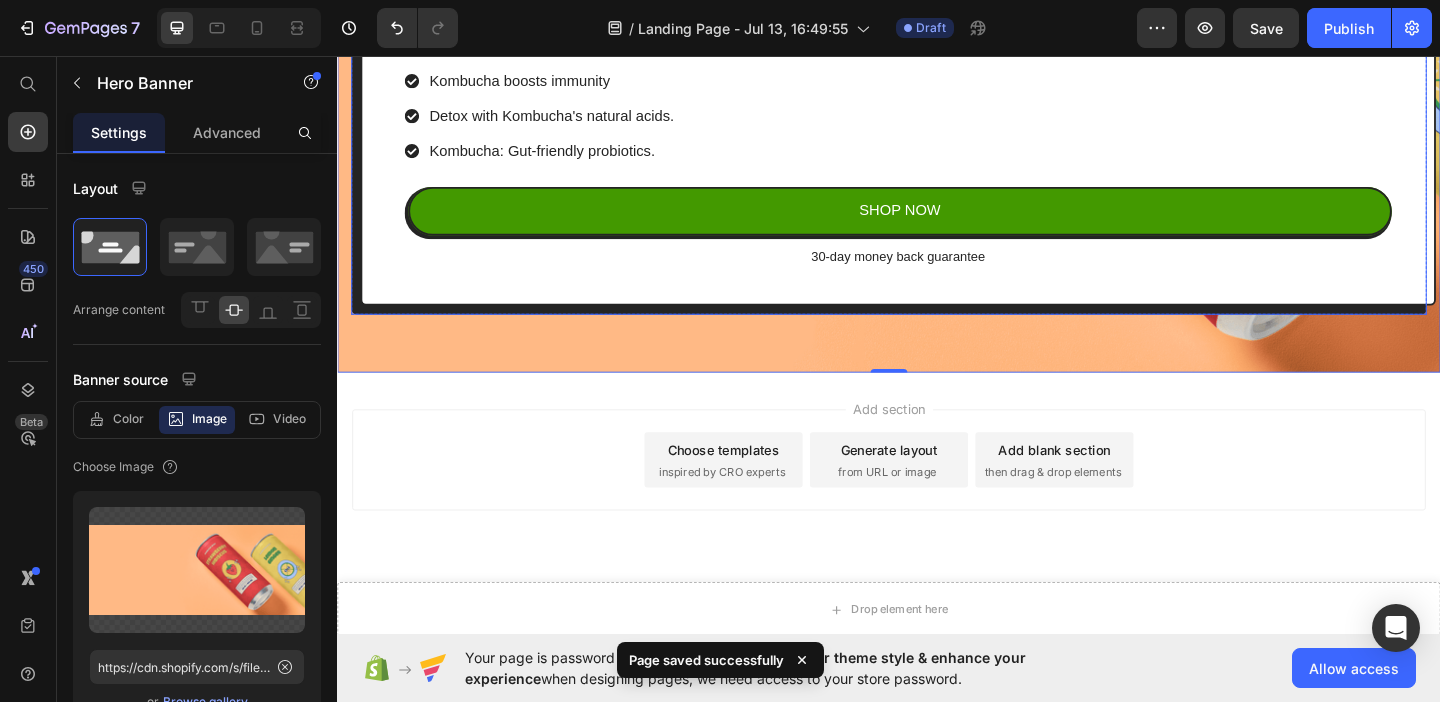 scroll, scrollTop: 1585, scrollLeft: 0, axis: vertical 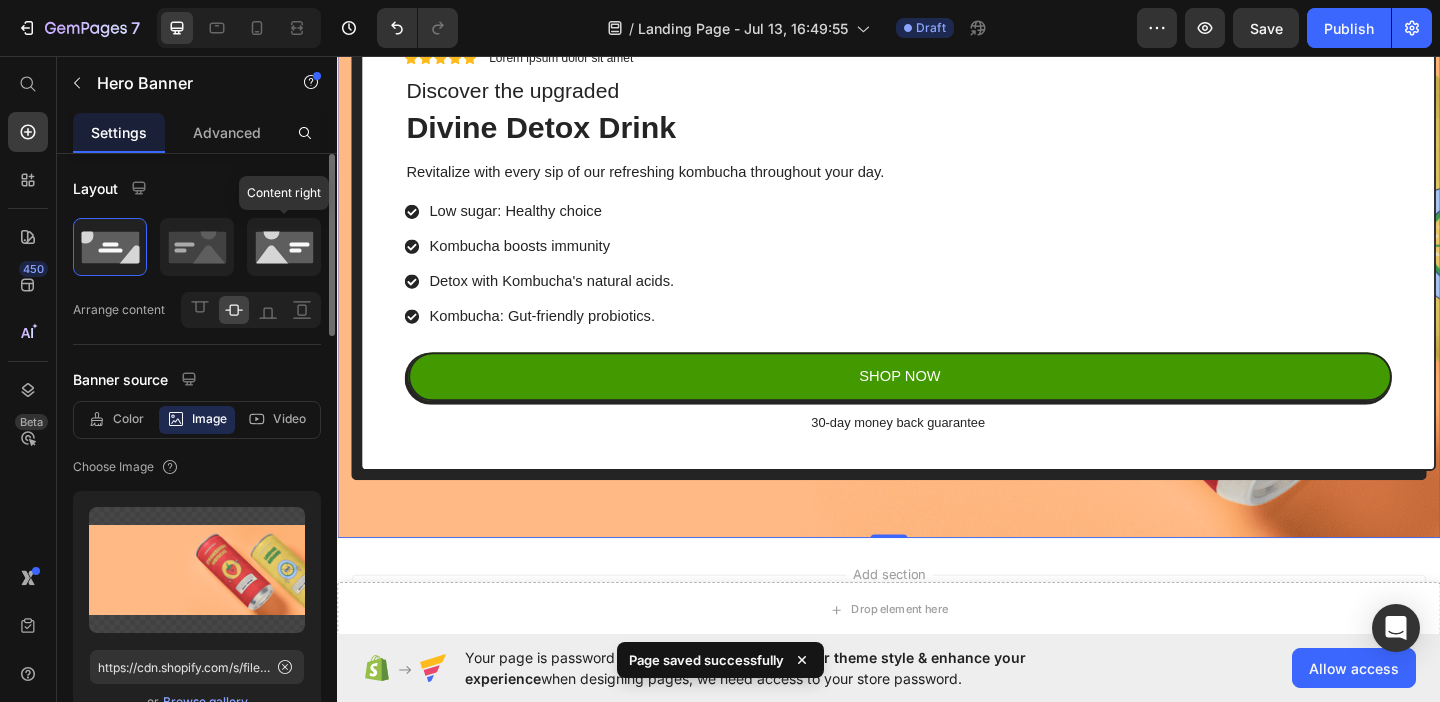 click 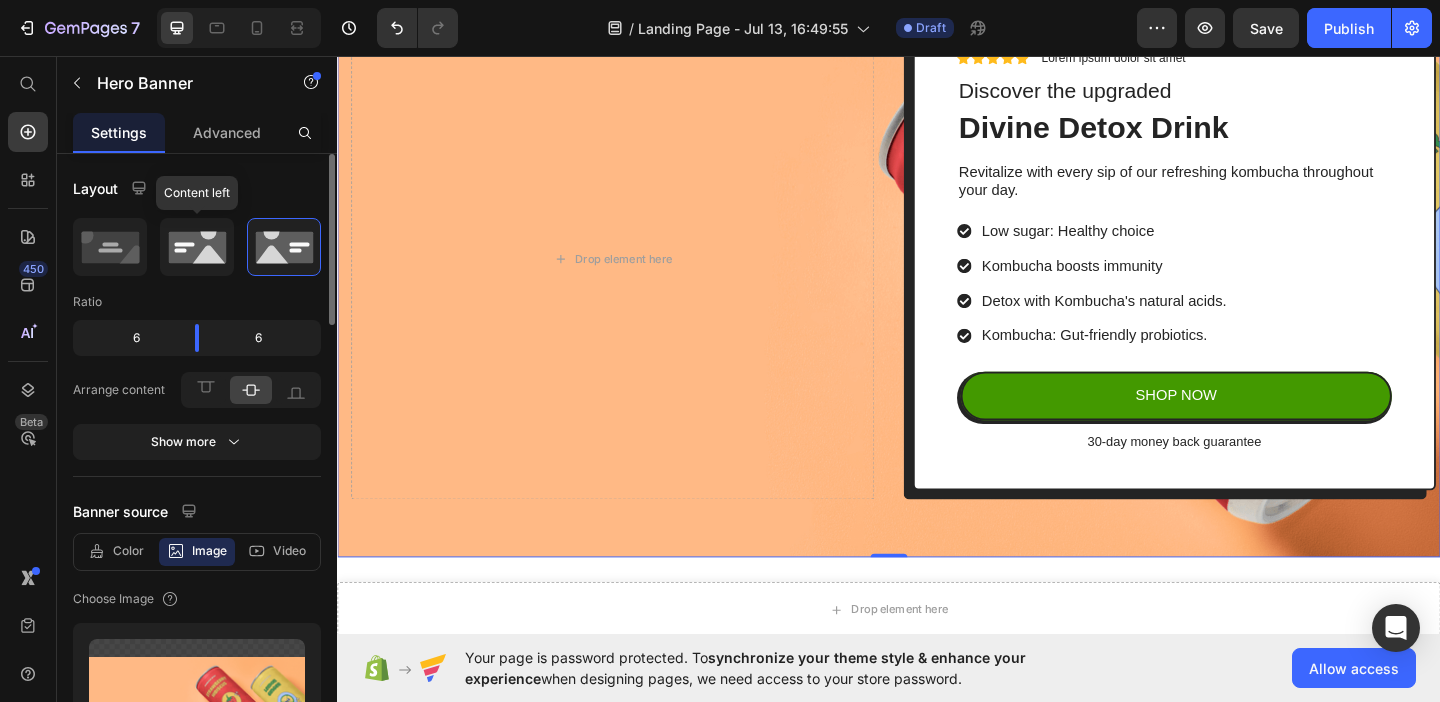 click 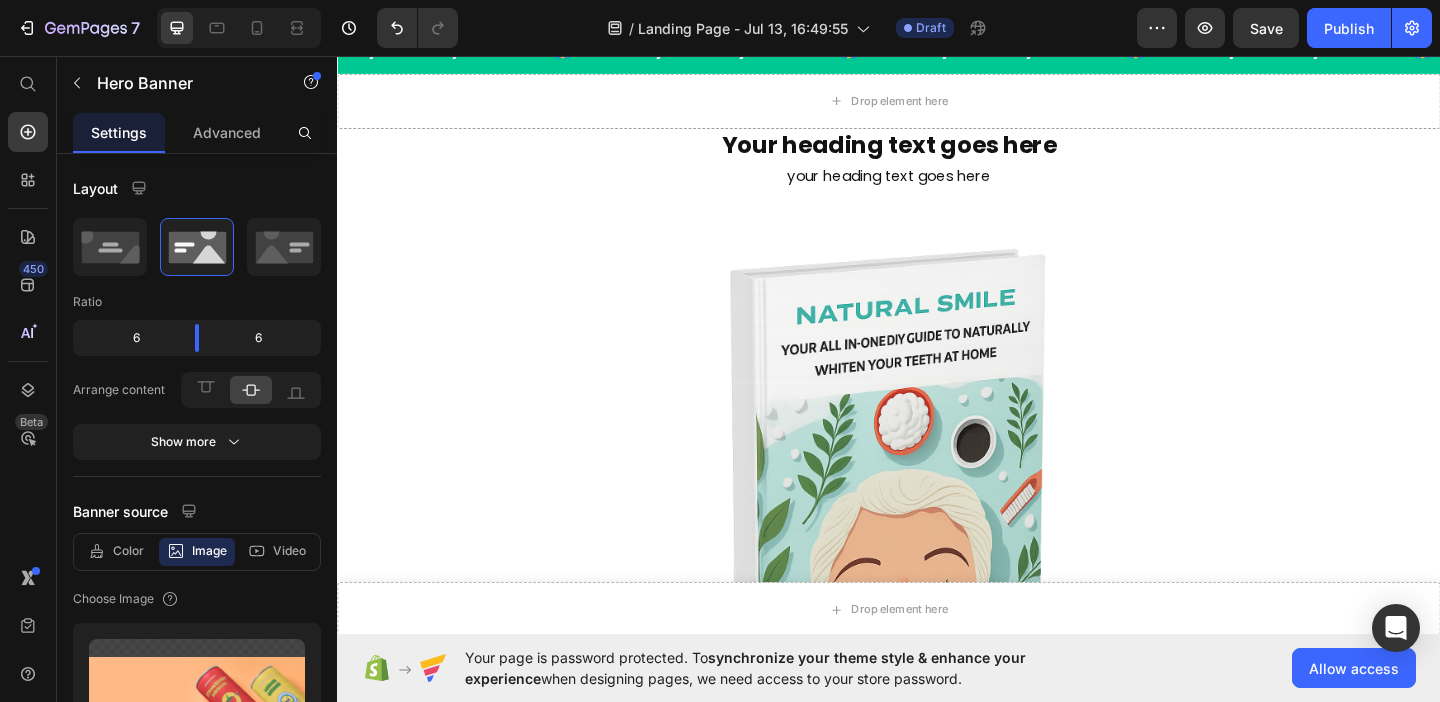 scroll, scrollTop: 0, scrollLeft: 0, axis: both 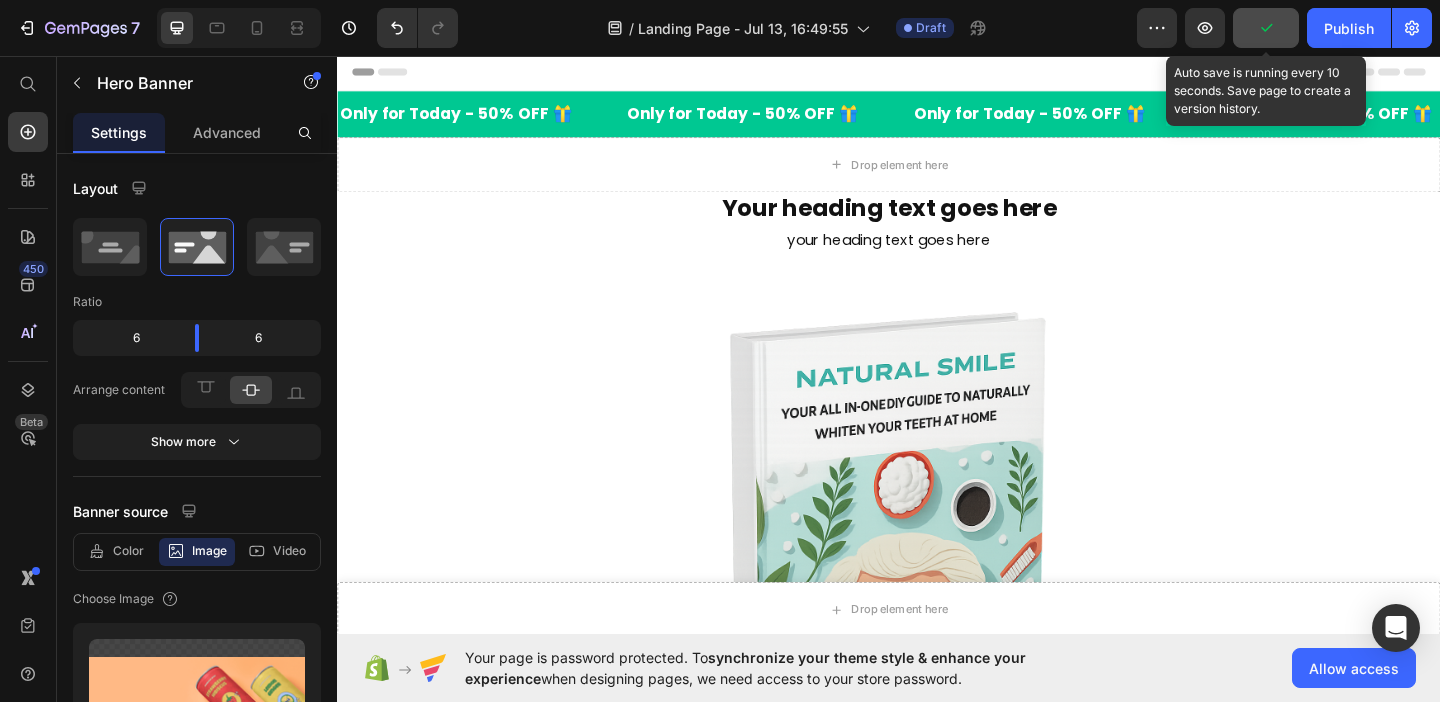 click 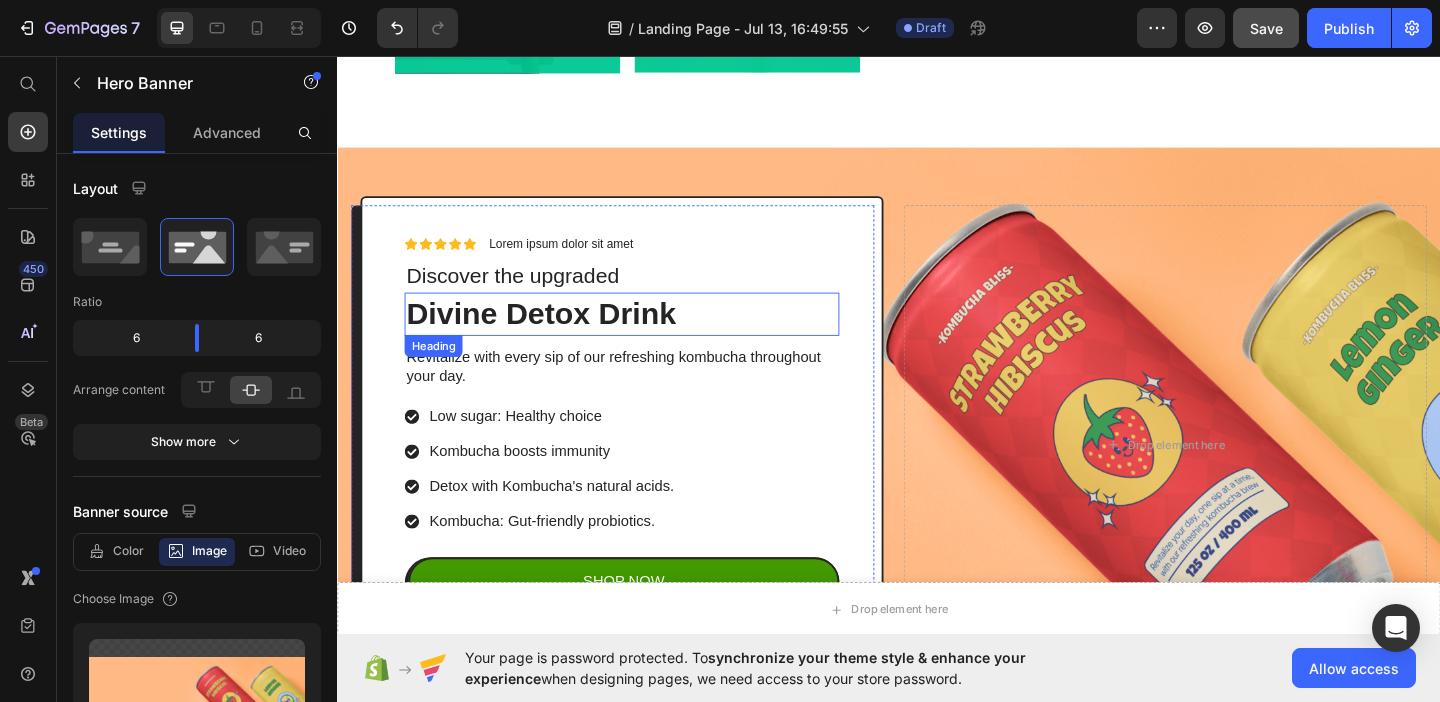 scroll, scrollTop: 1344, scrollLeft: 0, axis: vertical 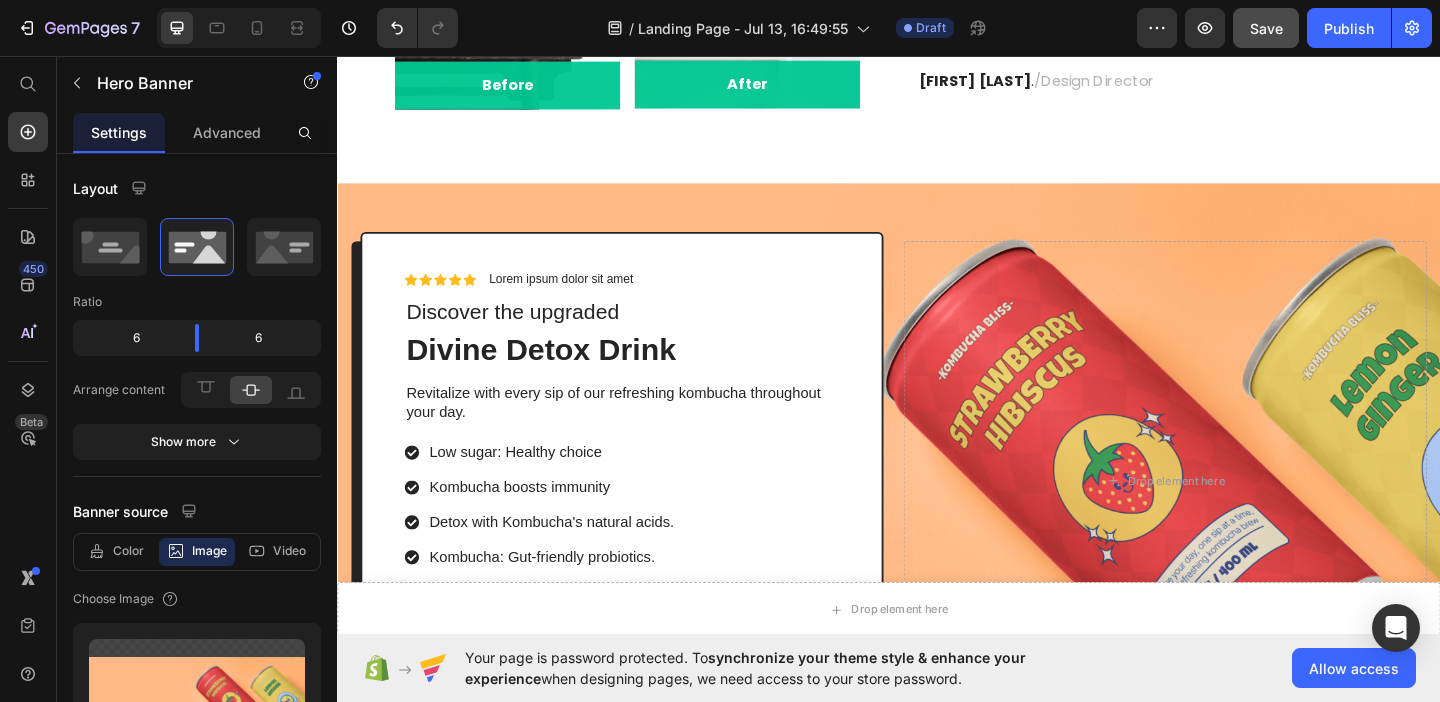 click on "Icon Icon Icon Icon Icon Icon List Lorem ipsum dolor sit amet Text Block Row Discover the upgraded Text Block Divine Detox Drink Heading Revitalize with every sip of our refreshing kombucha throughout your day. Text Block Low sugar: Healthy choice Kombucha boosts immunity Detox with Kombucha's natural acids. Kombucha: Gut-friendly probiotics. Item List SHOP NOW Button Row 30-day money back guarantee Text Block Row Row
Drop element here" at bounding box center (937, 518) 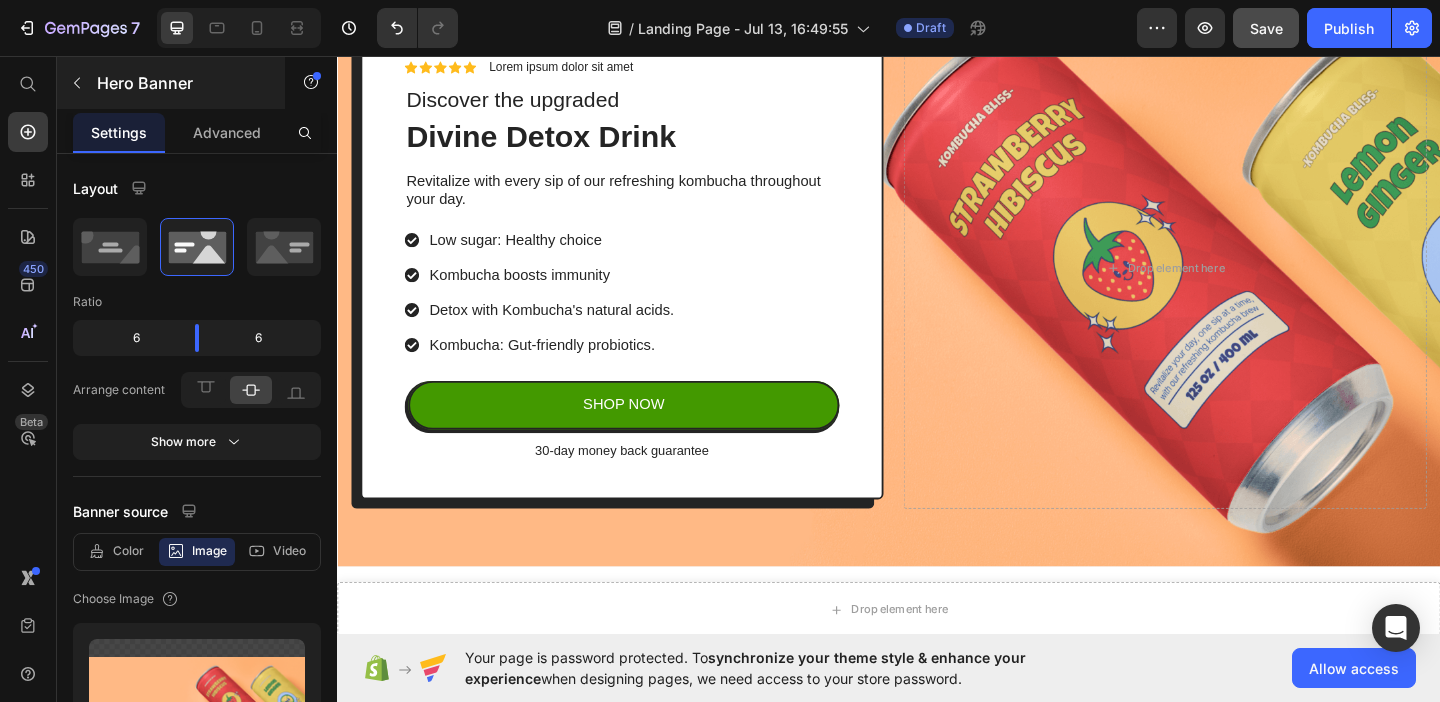 scroll, scrollTop: 1258, scrollLeft: 0, axis: vertical 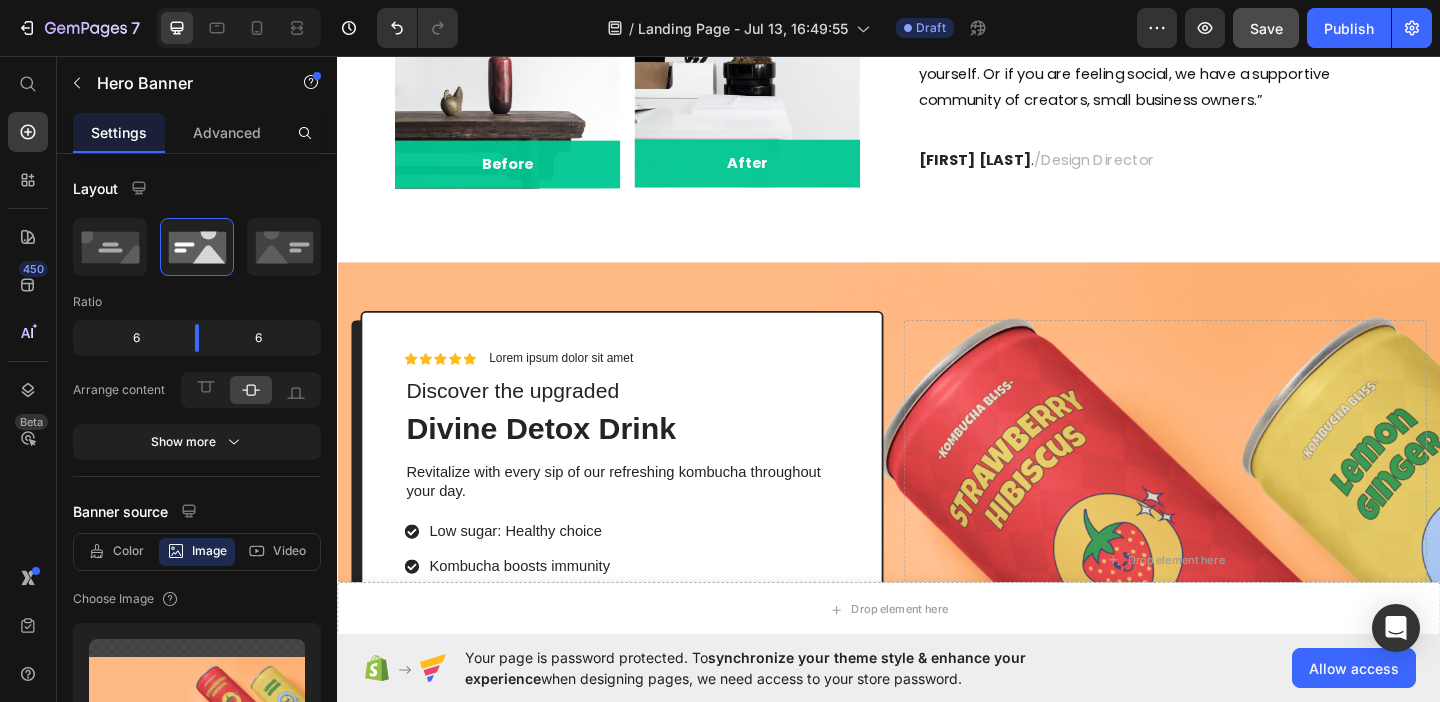 click on "Icon Icon Icon Icon Icon Icon List Lorem ipsum dolor sit amet Text Block Row Discover the upgraded Text Block Divine Detox Drink Heading Revitalize with every sip of our refreshing kombucha throughout your day. Text Block Low sugar: Healthy choice Kombucha boosts immunity Detox with Kombucha's natural acids. Kombucha: Gut-friendly probiotics. Item List SHOP NOW Button Row 30-day money back guarantee Text Block Row Row
Drop element here" at bounding box center [937, 604] 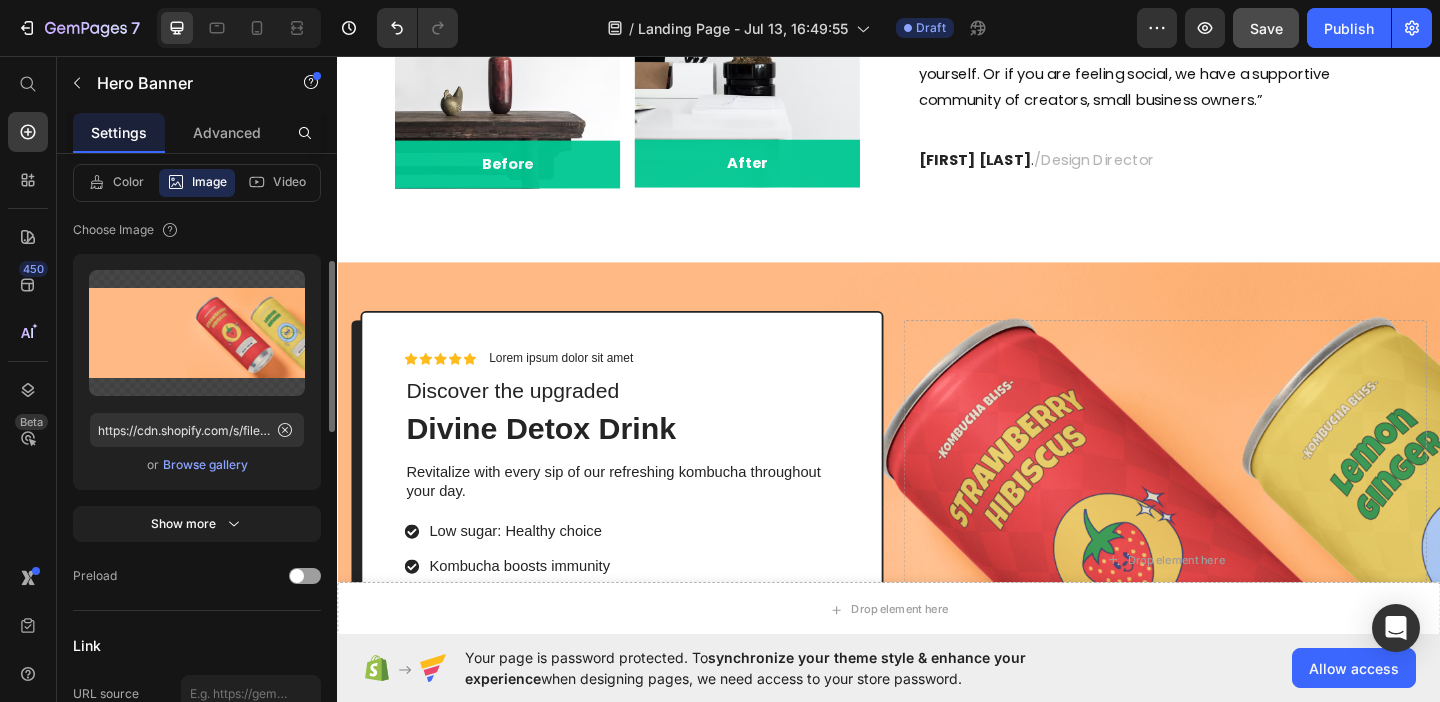 scroll, scrollTop: 371, scrollLeft: 0, axis: vertical 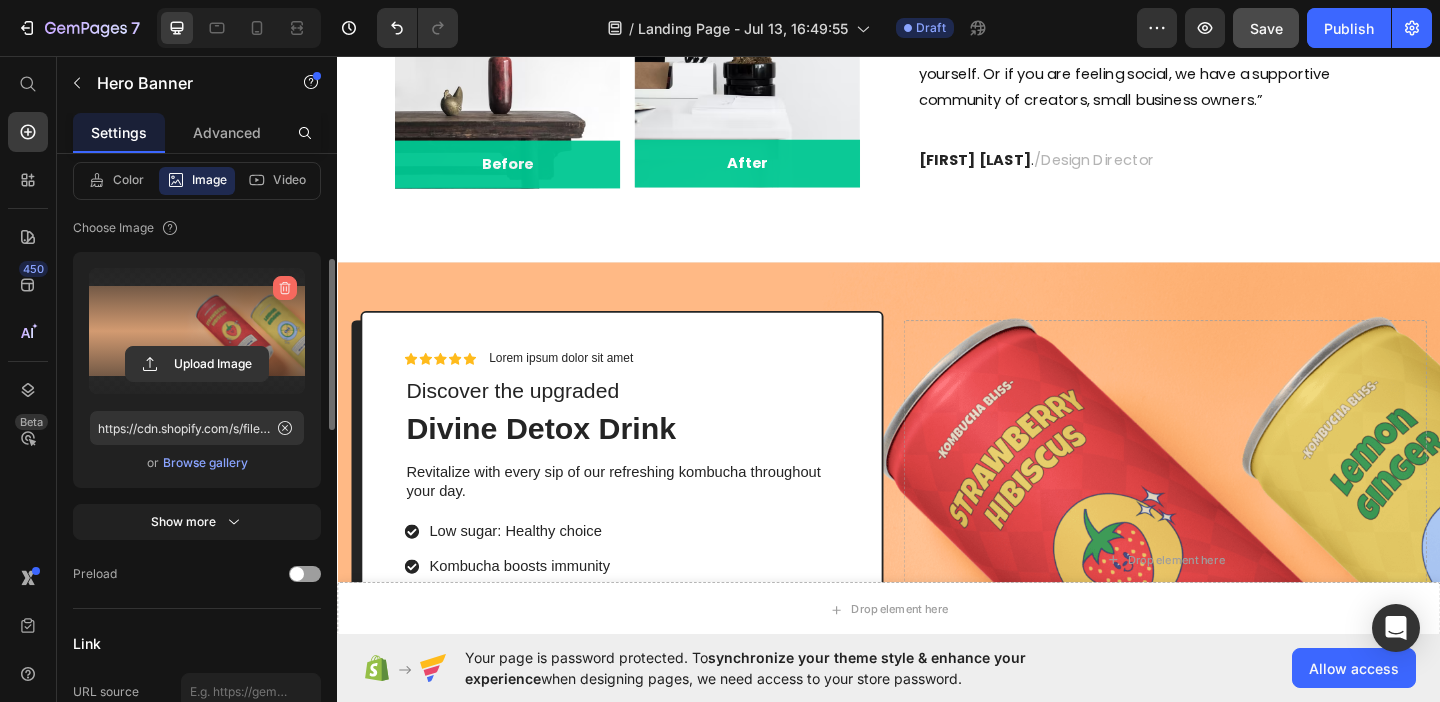 click 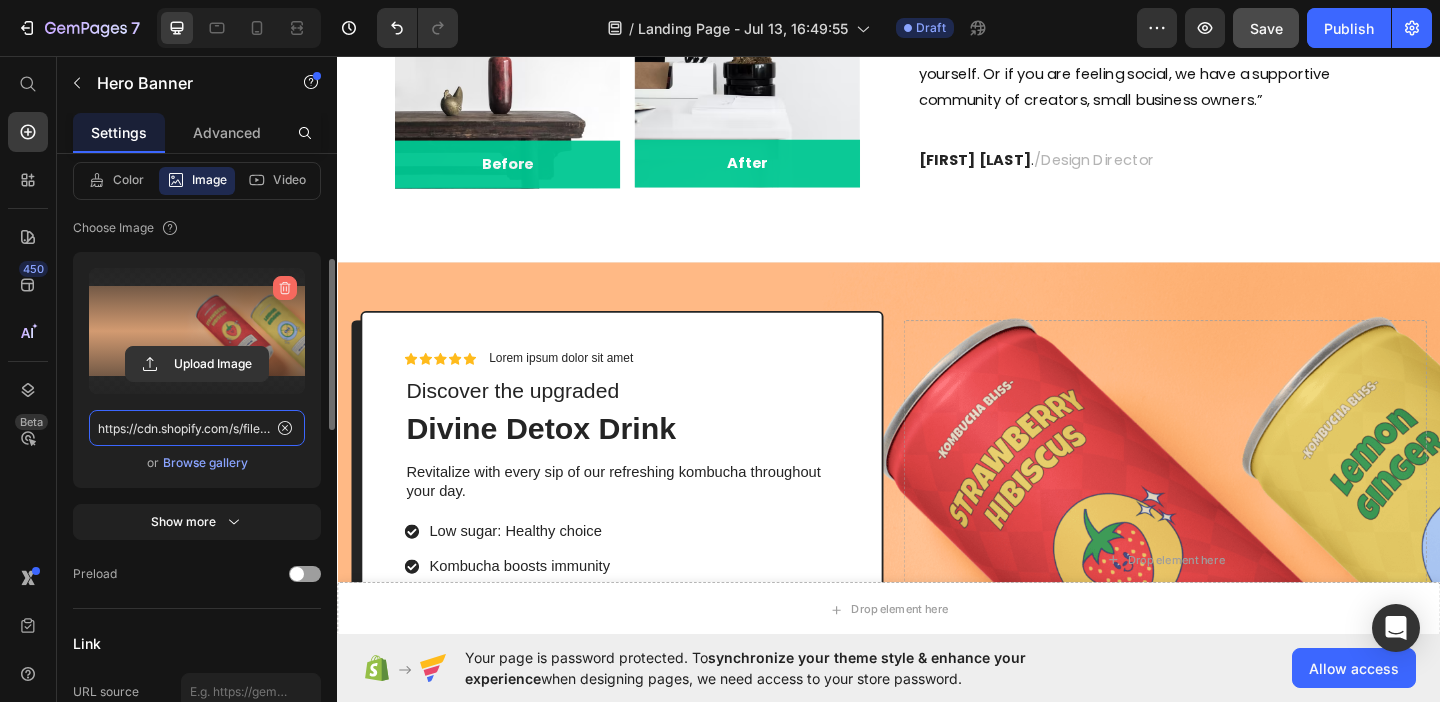 type 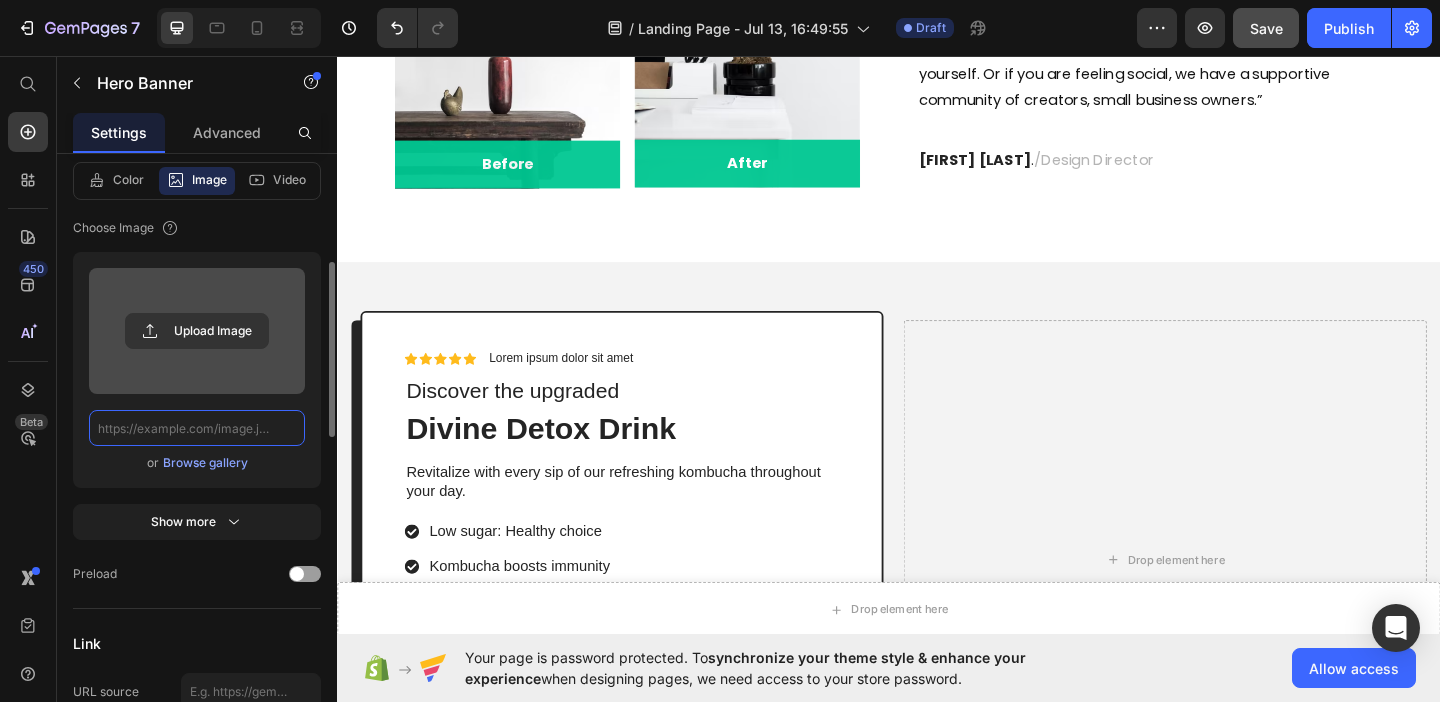 scroll, scrollTop: 0, scrollLeft: 0, axis: both 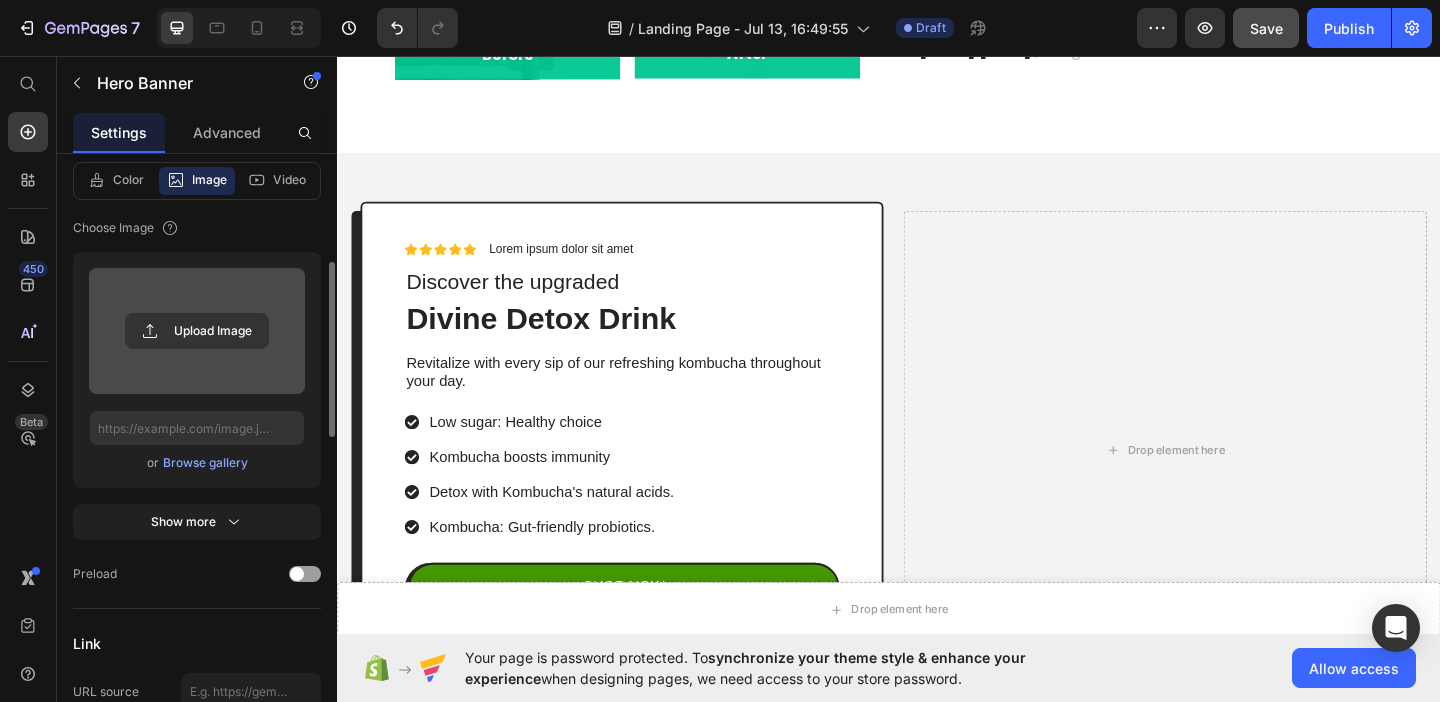 click on "Icon Icon Icon Icon Icon Icon List Lorem ipsum dolor sit amet Text Block Row Discover the upgraded Text Block Divine Detox Drink Heading Revitalize with every sip of our refreshing kombucha throughout your day. Text Block Low sugar: Healthy choice Kombucha boosts immunity Detox with Kombucha's natural acids. Kombucha: Gut-friendly probiotics. Item List SHOP NOW Button Row 30-day money back guarantee Text Block Row Row
Drop element here" at bounding box center (937, 485) 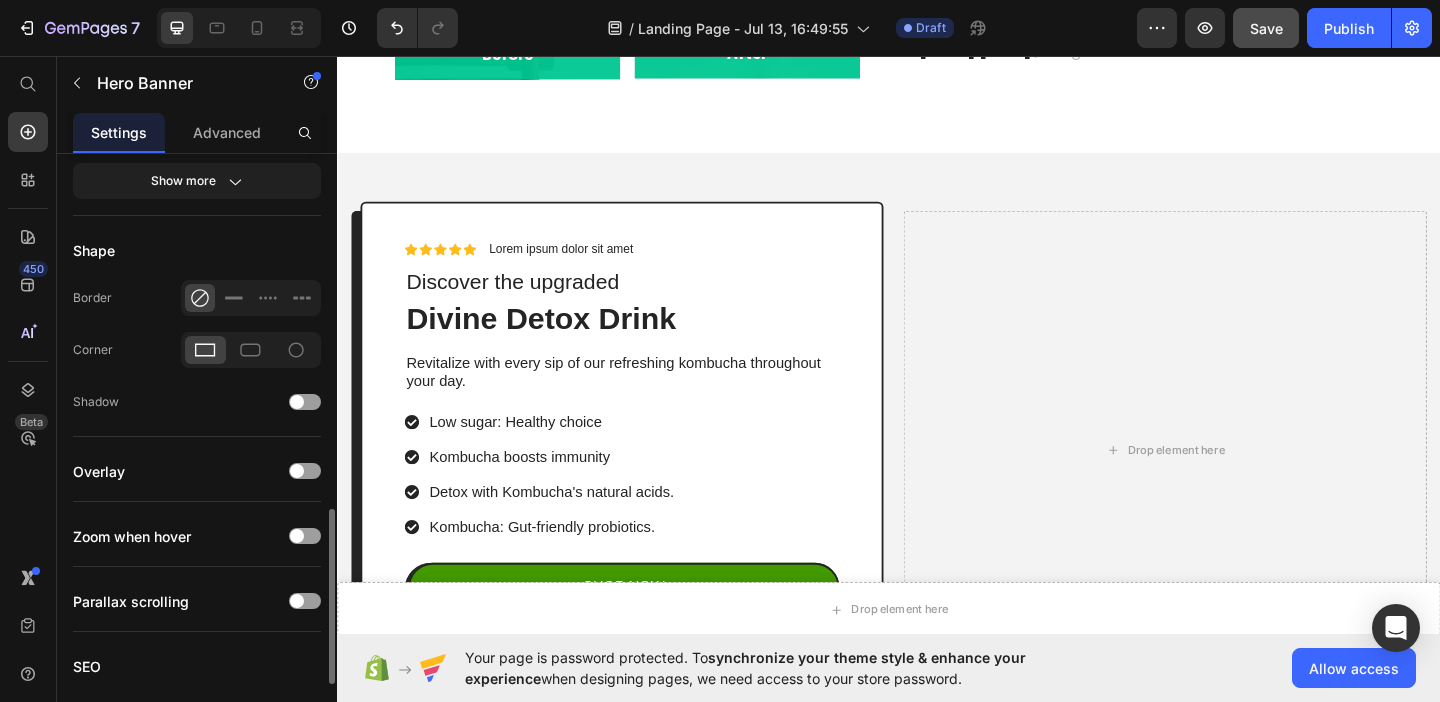 scroll, scrollTop: 1212, scrollLeft: 0, axis: vertical 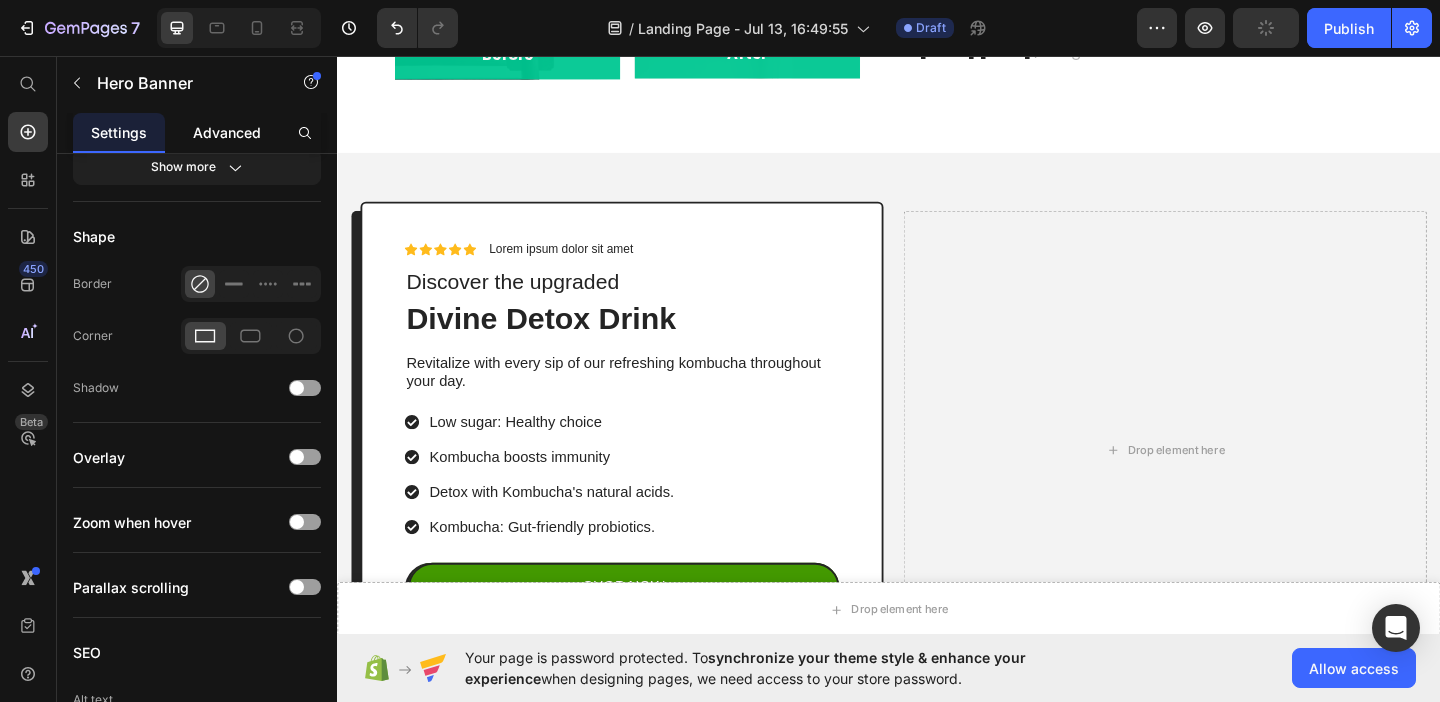 click on "Advanced" at bounding box center (227, 132) 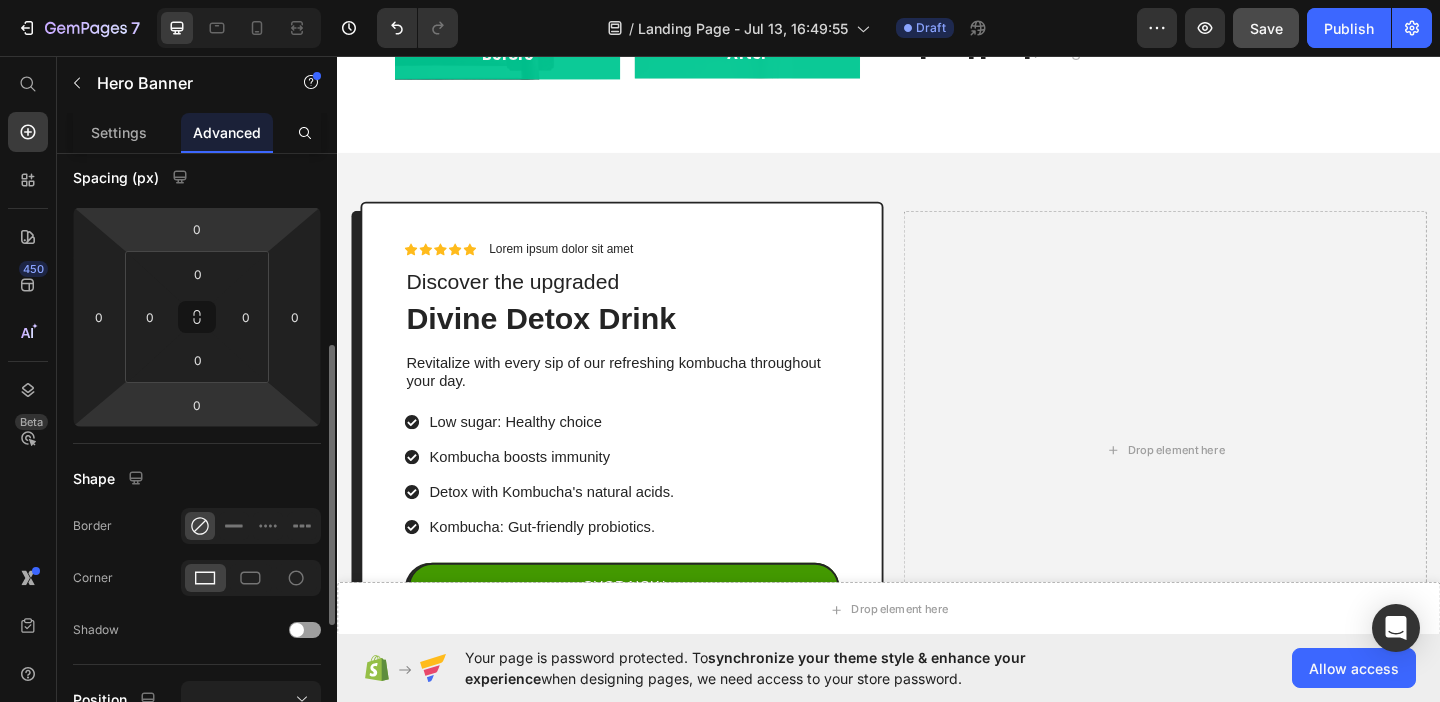 scroll, scrollTop: 452, scrollLeft: 0, axis: vertical 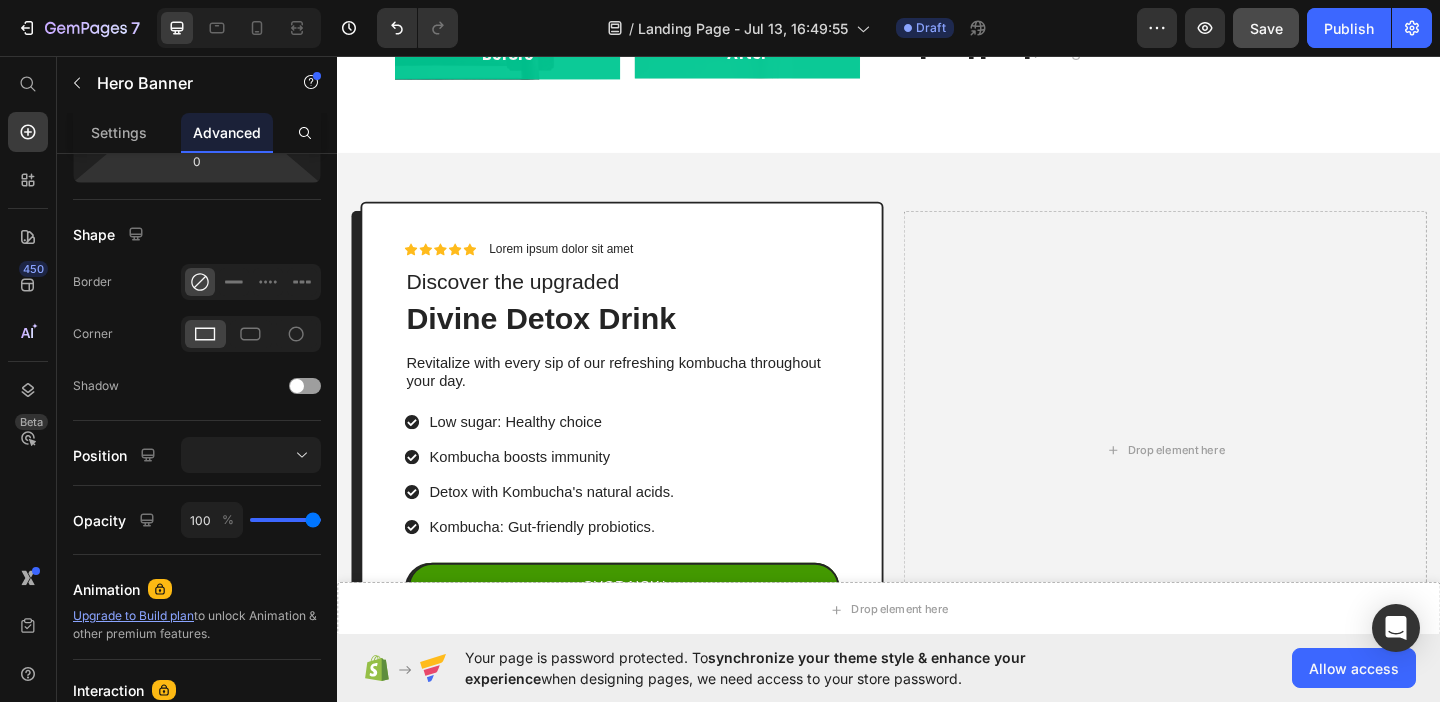 click on "Icon Icon Icon Icon Icon Icon List Lorem ipsum dolor sit amet Text Block Row Discover the upgraded Text Block Divine Detox Drink Heading Revitalize with every sip of our refreshing kombucha throughout your day. Text Block Low sugar: Healthy choice Kombucha boosts immunity Detox with Kombucha's natural acids. Kombucha: Gut-friendly probiotics. Item List SHOP NOW Button Row 30-day money back guarantee Text Block Row Row
Drop element here" at bounding box center [937, 485] 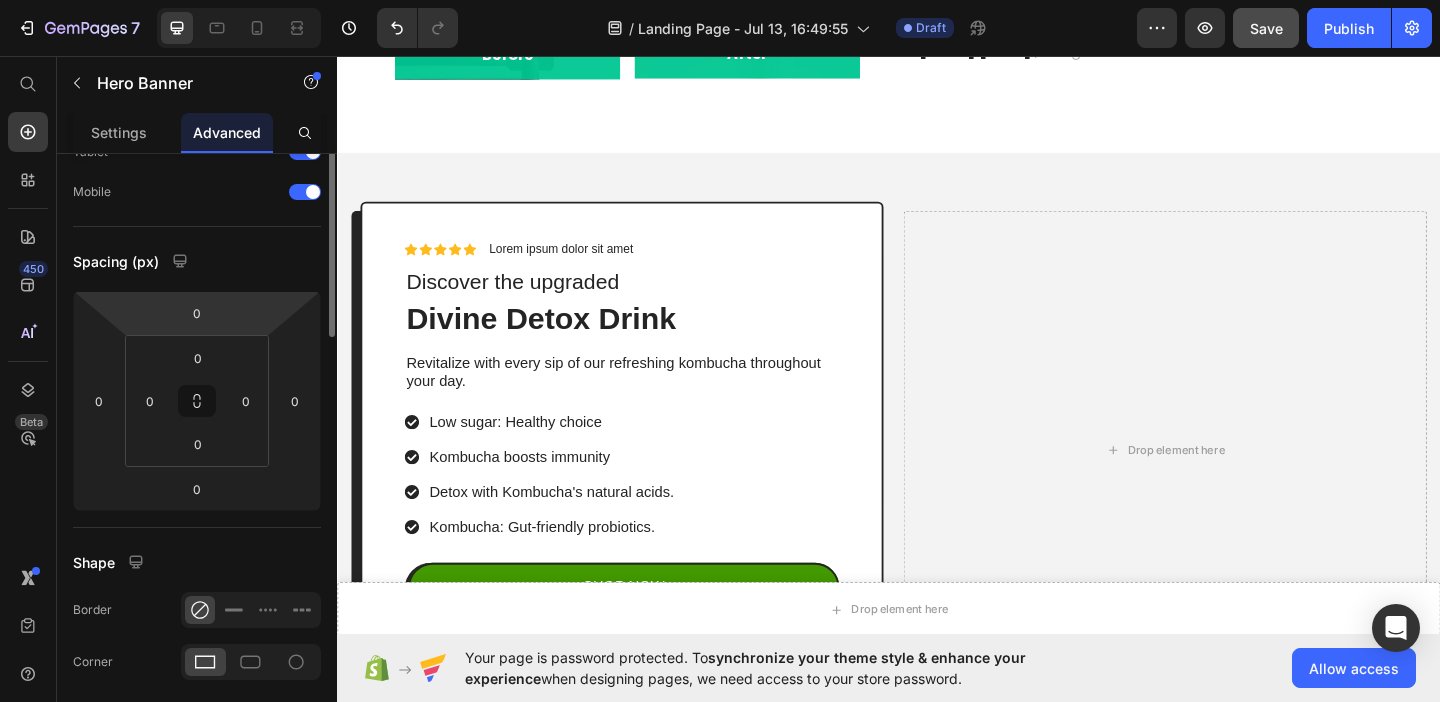 scroll, scrollTop: 0, scrollLeft: 0, axis: both 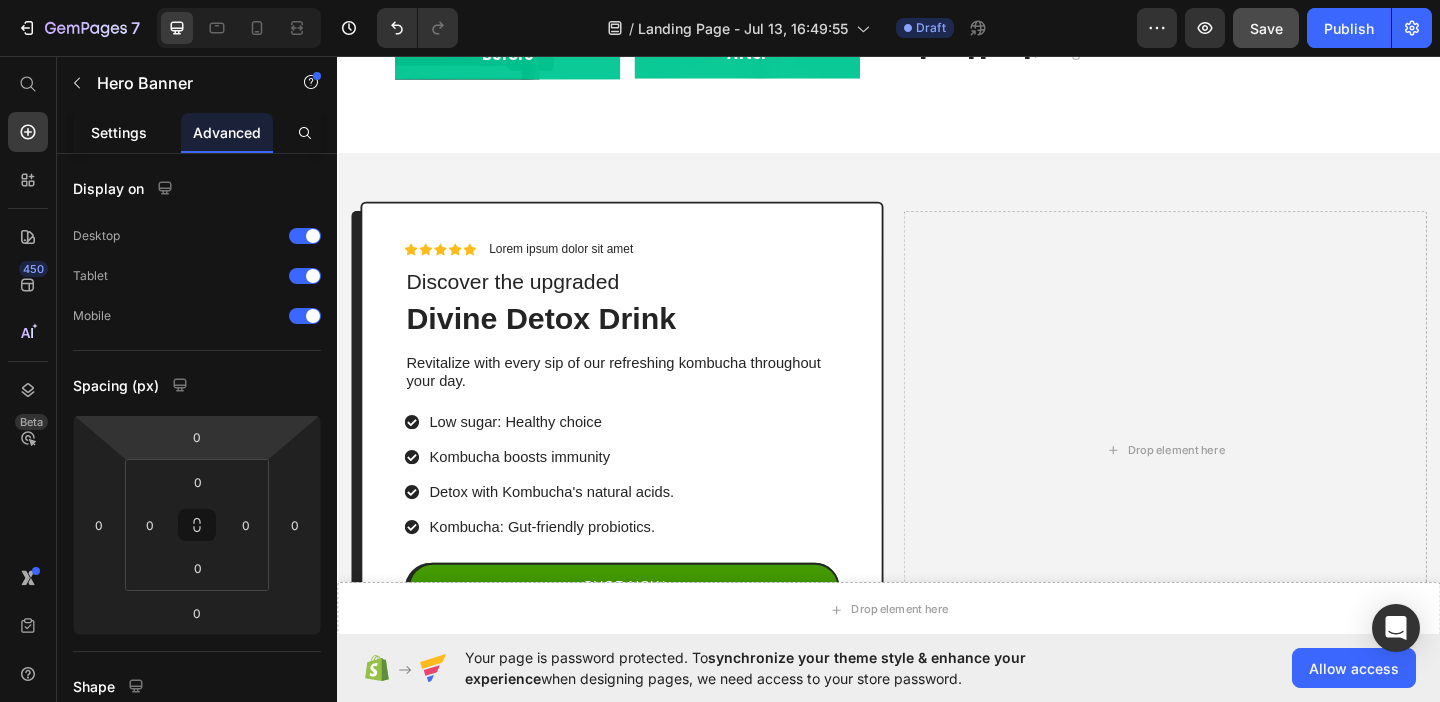 click on "Settings" at bounding box center (119, 132) 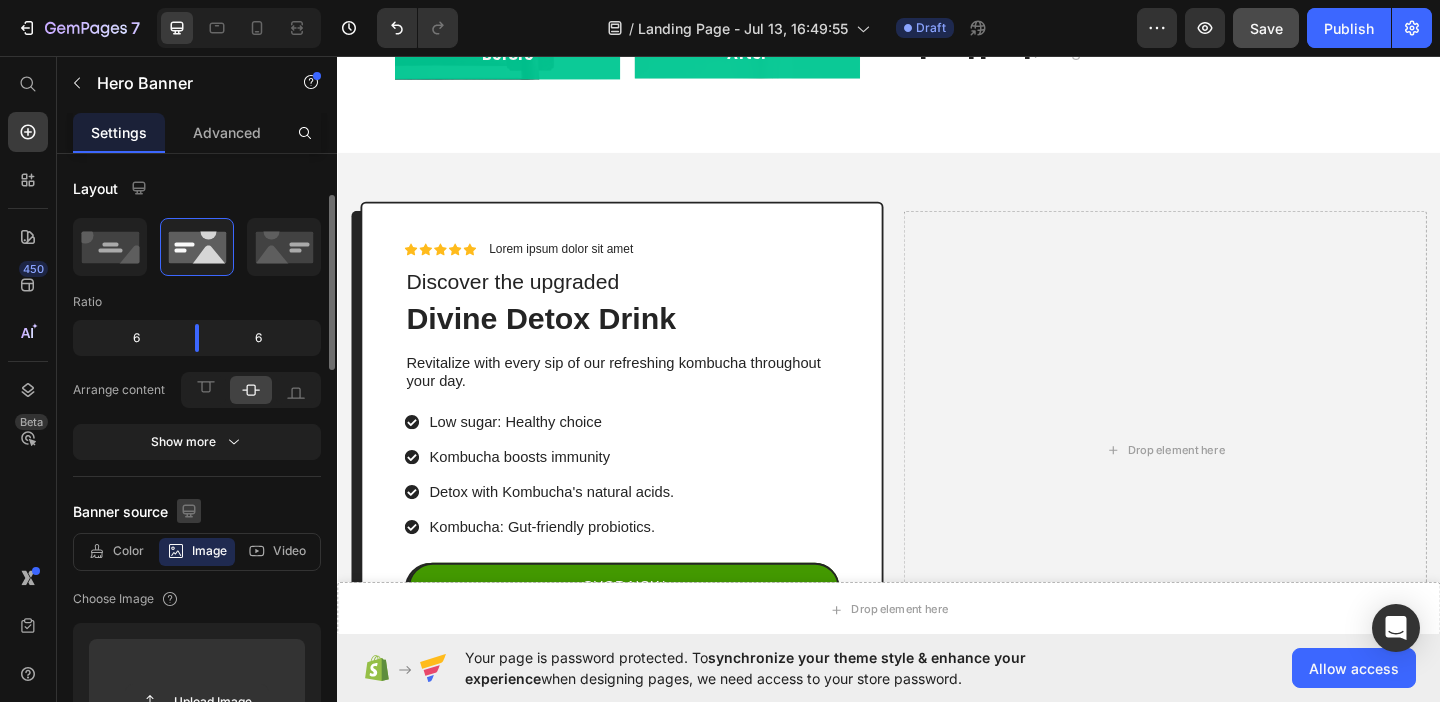 scroll, scrollTop: 44, scrollLeft: 0, axis: vertical 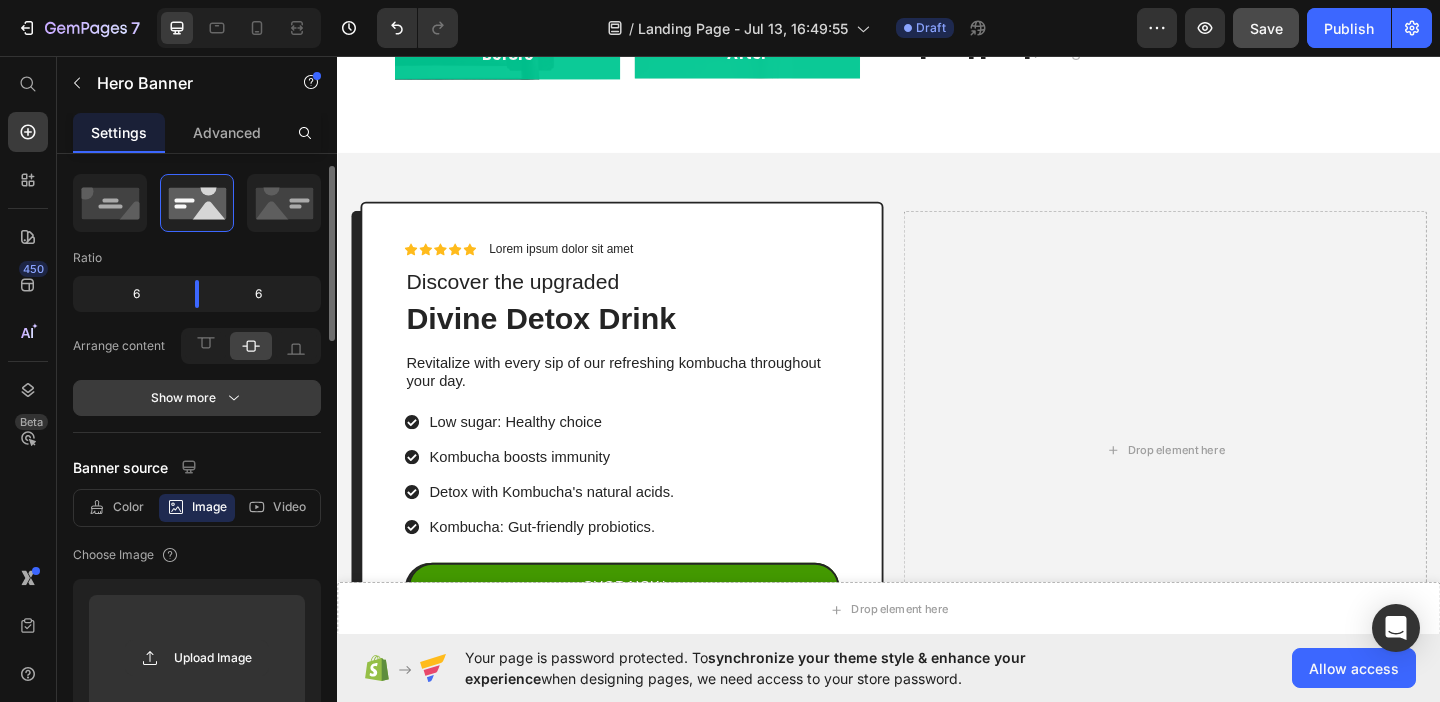 click on "Show more" at bounding box center [197, 398] 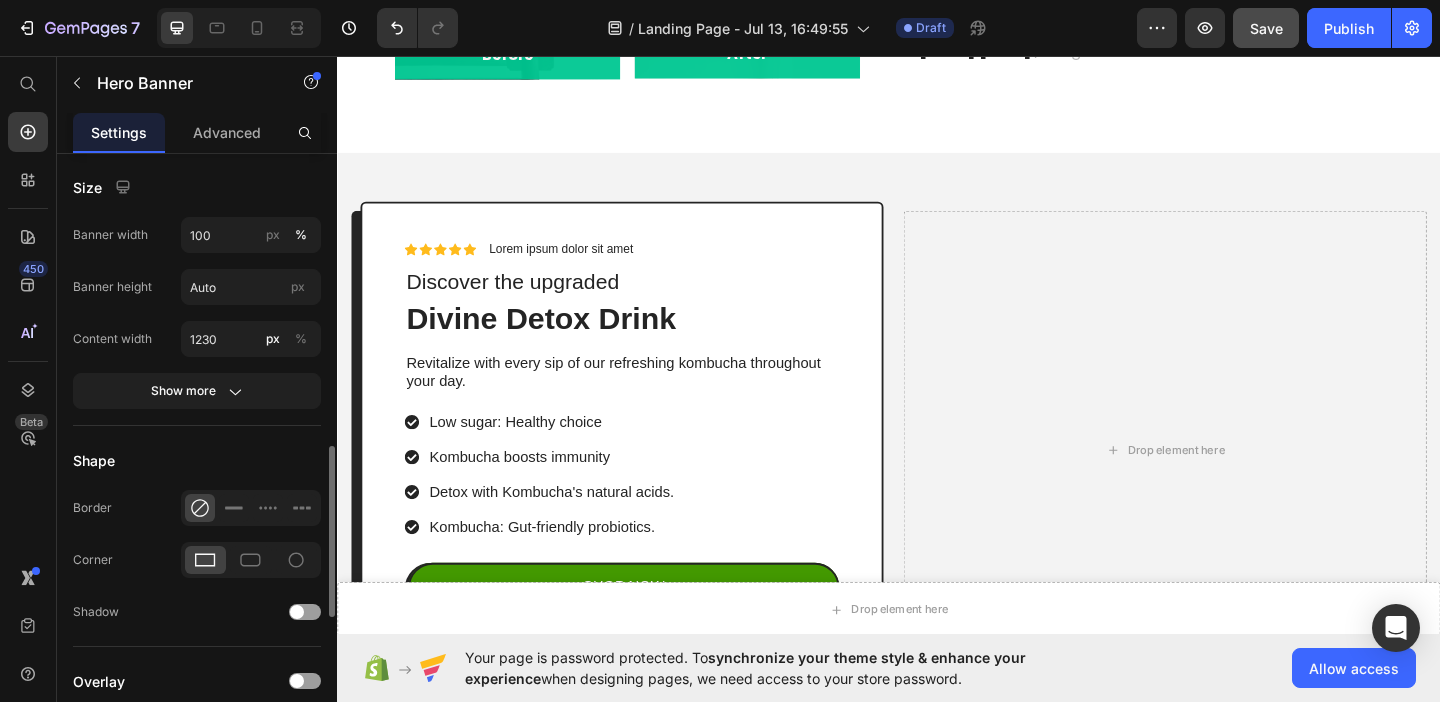 scroll, scrollTop: 1036, scrollLeft: 0, axis: vertical 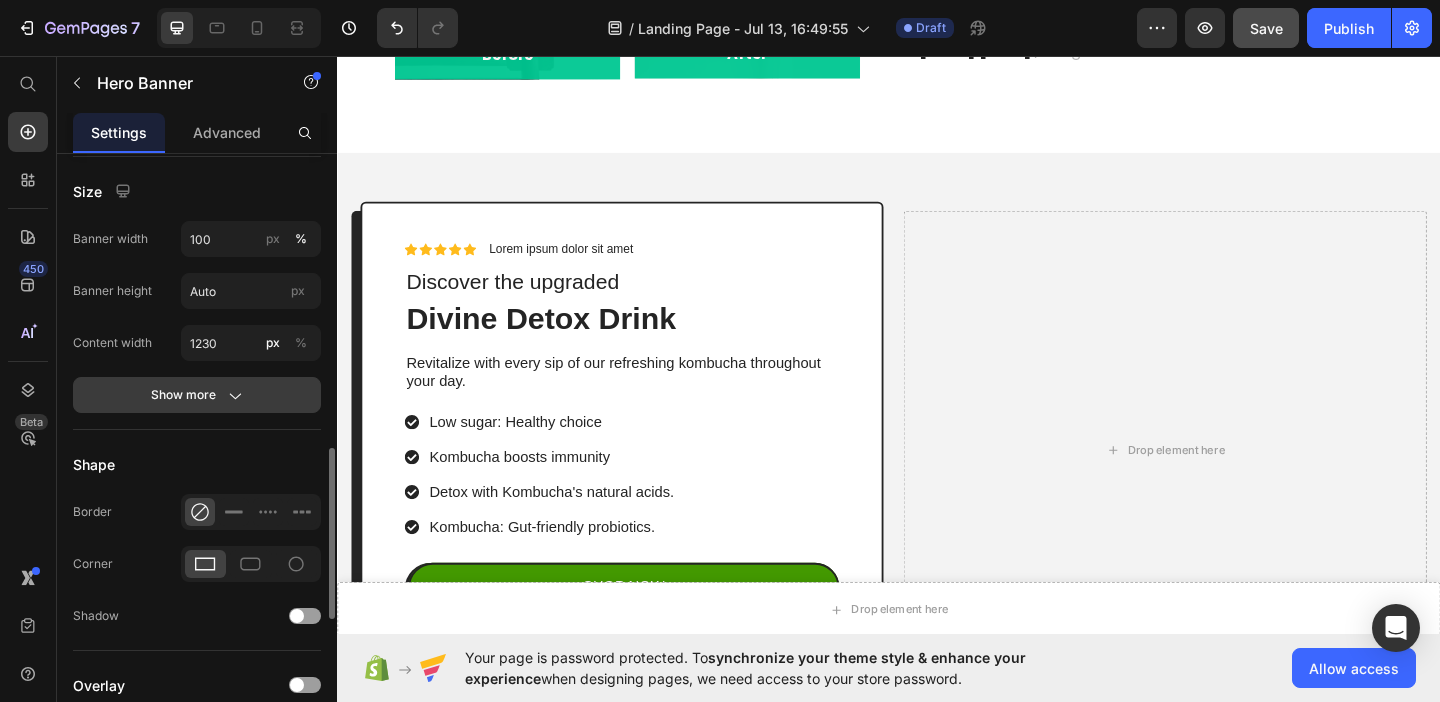 click on "Show more" 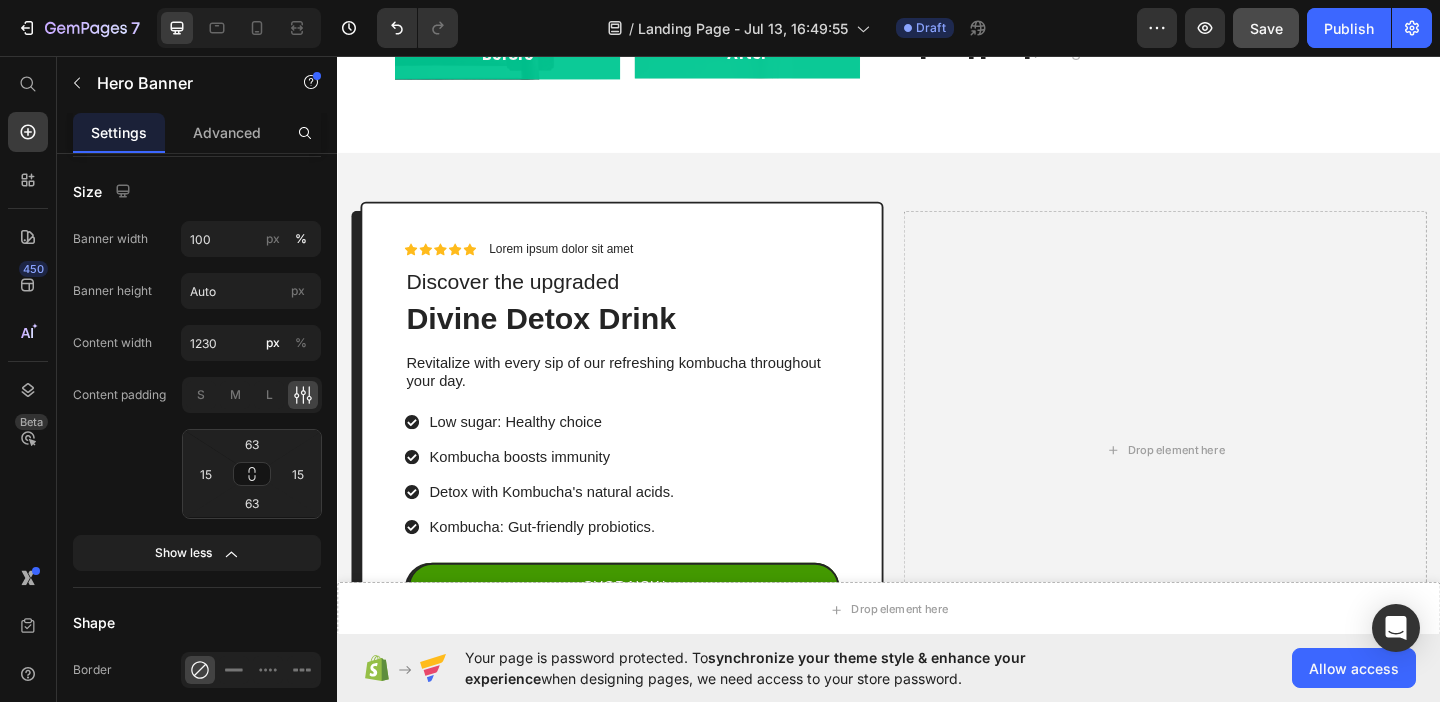 click on "Icon Icon Icon Icon Icon Icon List Lorem ipsum dolor sit amet Text Block Row Discover the upgraded Text Block Divine Detox Drink Heading Revitalize with every sip of our refreshing kombucha throughout your day. Text Block Low sugar: Healthy choice Kombucha boosts immunity Detox with Kombucha's natural acids. Kombucha: Gut-friendly probiotics. Item List SHOP NOW Button Row 30-day money back guarantee Text Block Row Row
Drop element here" at bounding box center (937, 485) 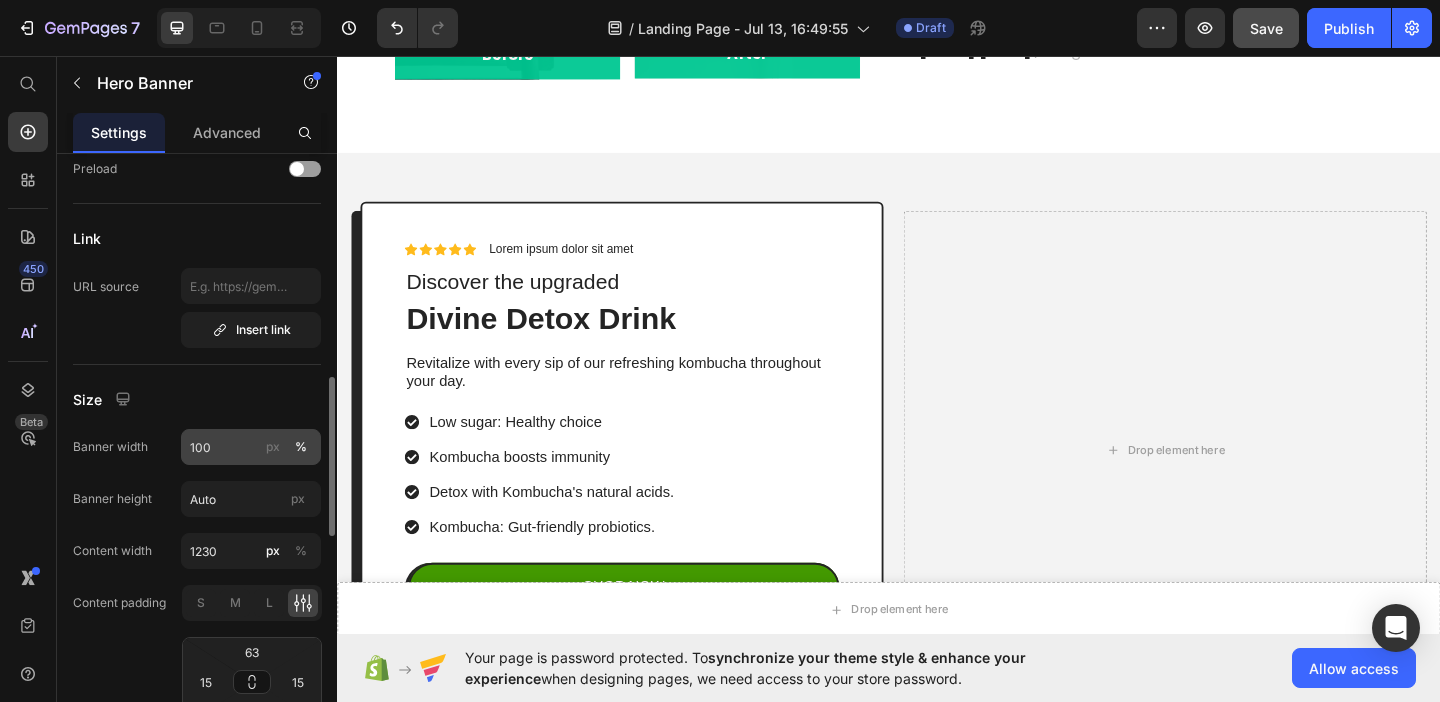 scroll, scrollTop: 825, scrollLeft: 0, axis: vertical 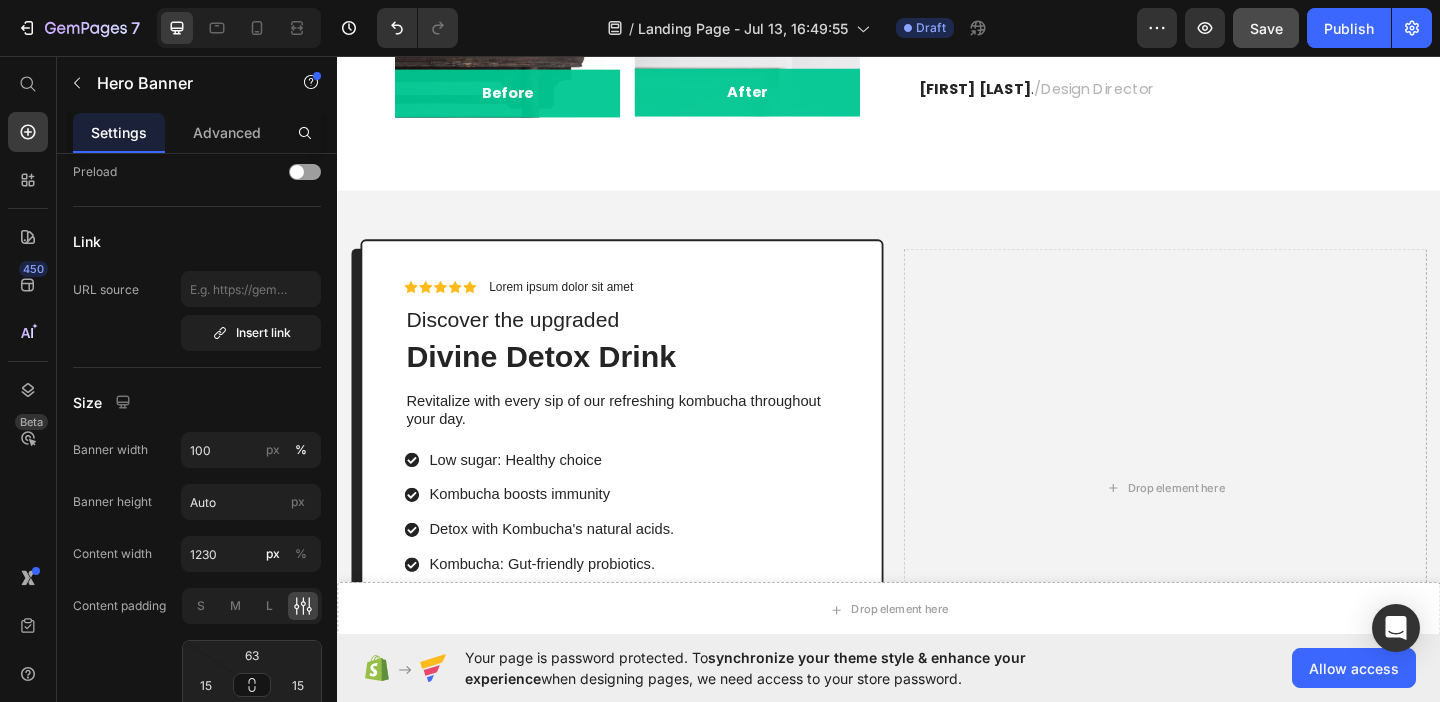 click on "Icon Icon Icon Icon Icon Icon List Lorem ipsum dolor sit amet Text Block Row Discover the upgraded Text Block Divine Detox Drink Heading Revitalize with every sip of our refreshing kombucha throughout your day. Text Block Low sugar: Healthy choice Kombucha boosts immunity Detox with Kombucha's natural acids. Kombucha: Gut-friendly probiotics. Item List SHOP NOW Button Row 30-day money back guarantee Text Block Row Row
Drop element here" at bounding box center [937, 526] 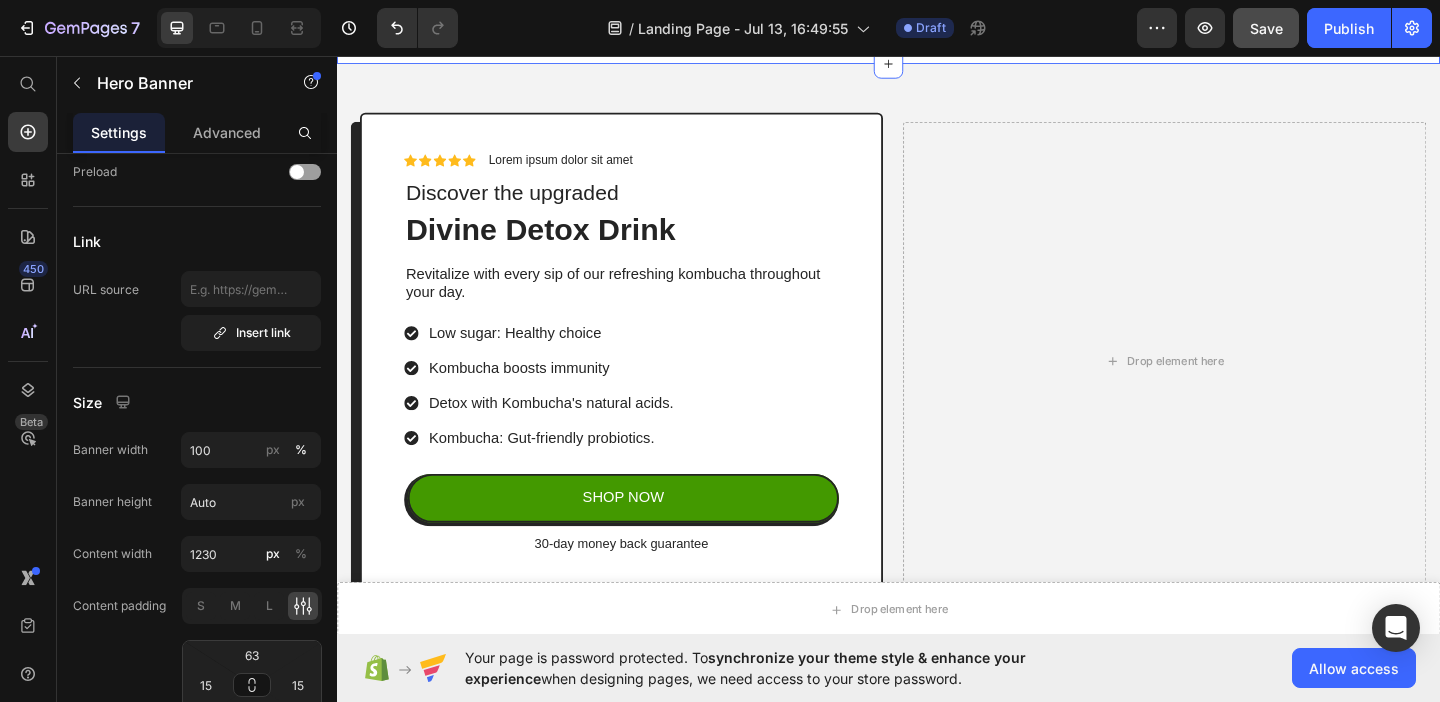 scroll, scrollTop: 1475, scrollLeft: 0, axis: vertical 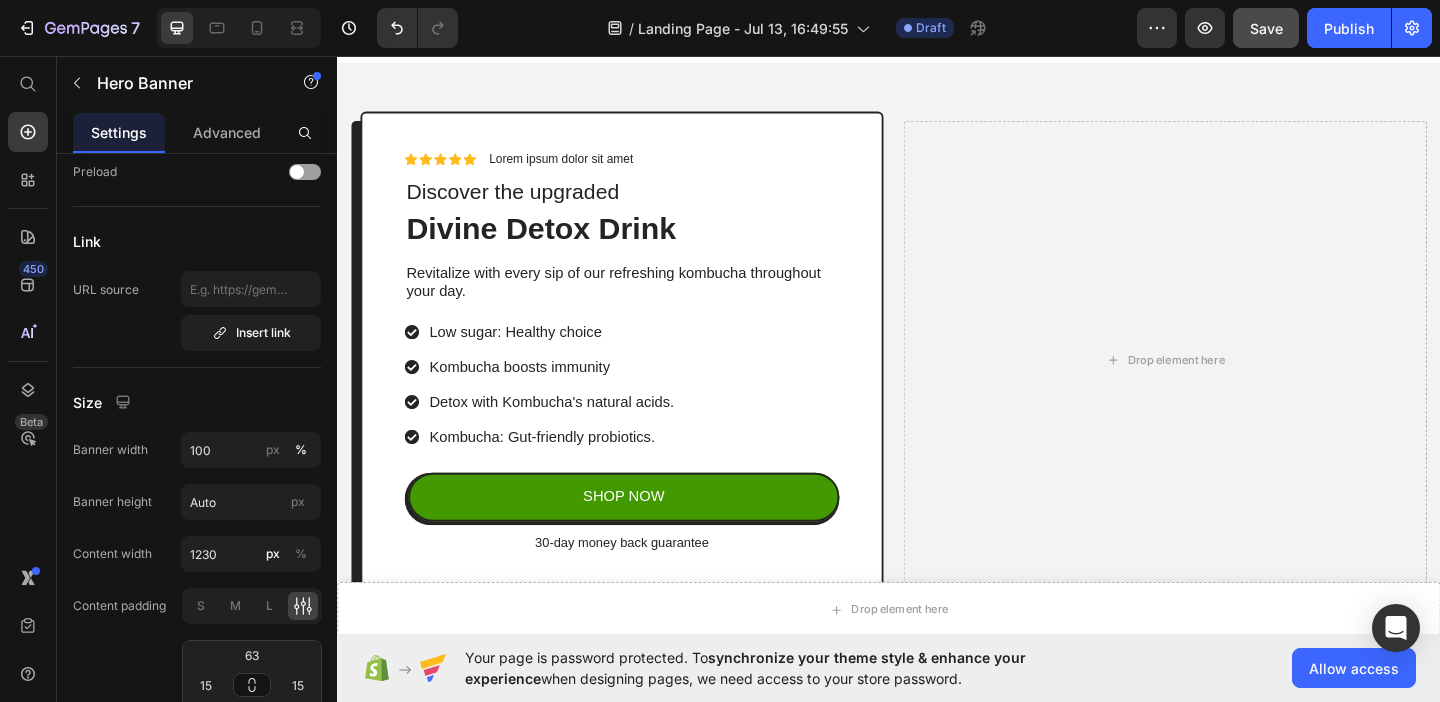 click on "Icon Icon Icon Icon Icon Icon List Lorem ipsum dolor sit amet Text Block Row Discover the upgraded Text Block Divine Detox Drink Heading Revitalize with every sip of our refreshing kombucha throughout your day. Text Block Low sugar: Healthy choice Kombucha boosts immunity Detox with Kombucha's natural acids. Kombucha: Gut-friendly probiotics. Item List SHOP NOW Button Row 30-day money back guarantee Text Block Row Row
Drop element here" at bounding box center (937, 387) 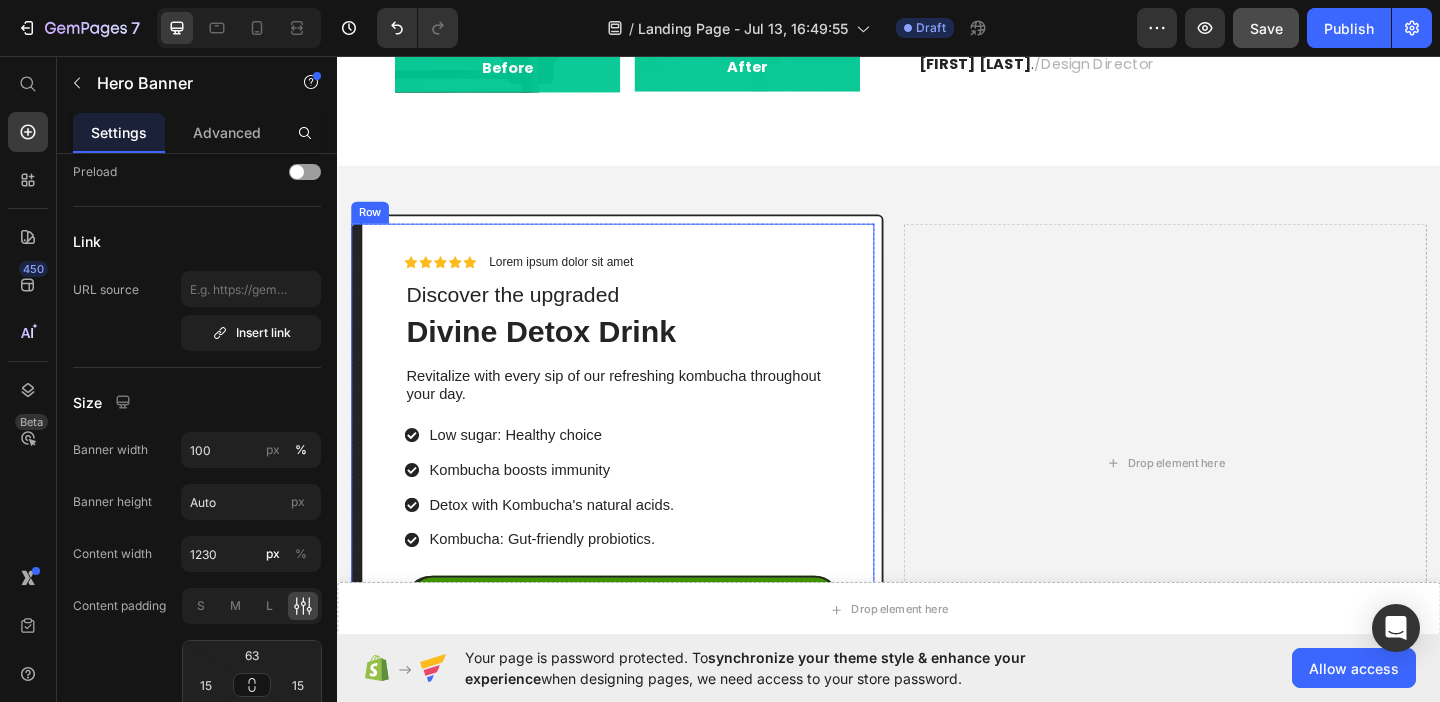 scroll, scrollTop: 1361, scrollLeft: 0, axis: vertical 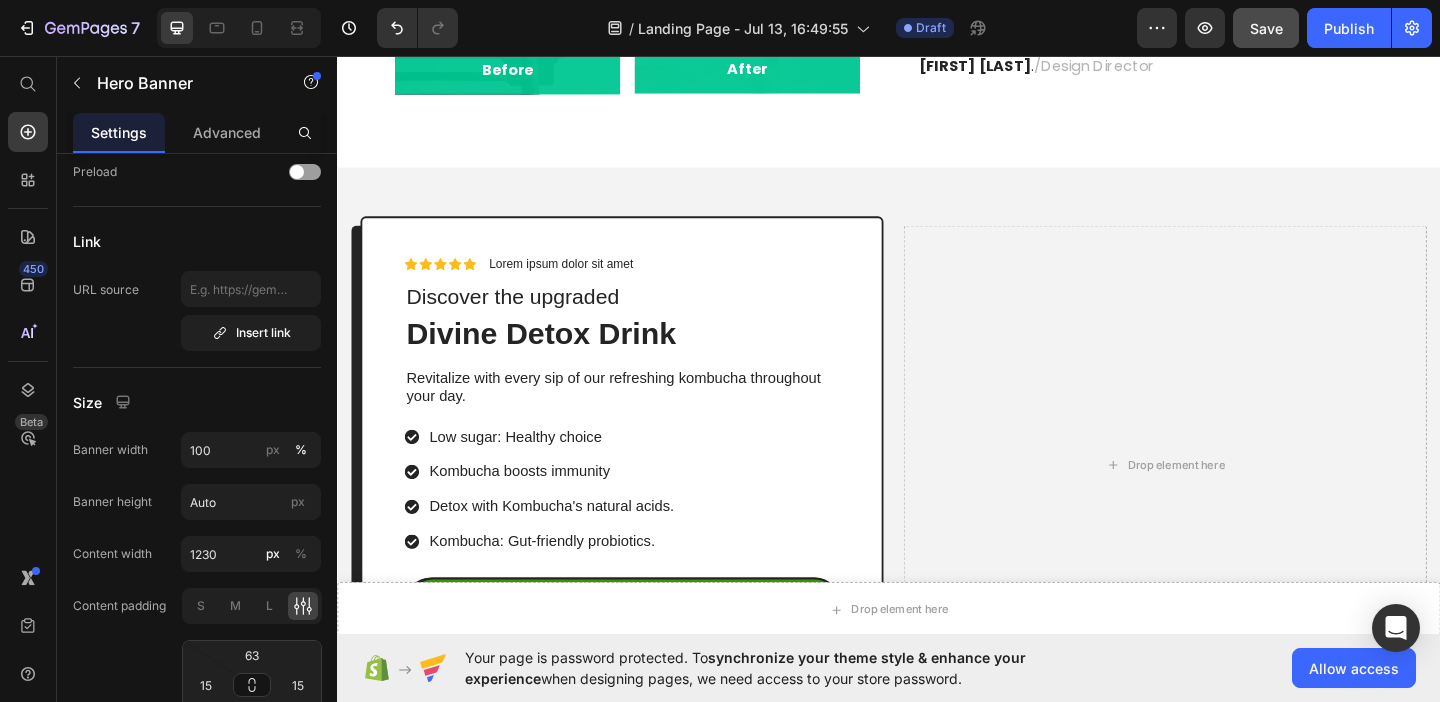 click on "Icon Icon Icon Icon Icon Icon List Lorem ipsum dolor sit amet Text Block Row Discover the upgraded Text Block Divine Detox Drink Heading Revitalize with every sip of our refreshing kombucha throughout your day. Text Block Low sugar: Healthy choice Kombucha boosts immunity Detox with Kombucha's natural acids. Kombucha: Gut-friendly probiotics. Item List SHOP NOW Button Row 30-day money back guarantee Text Block Row Row
Drop element here" at bounding box center [937, 501] 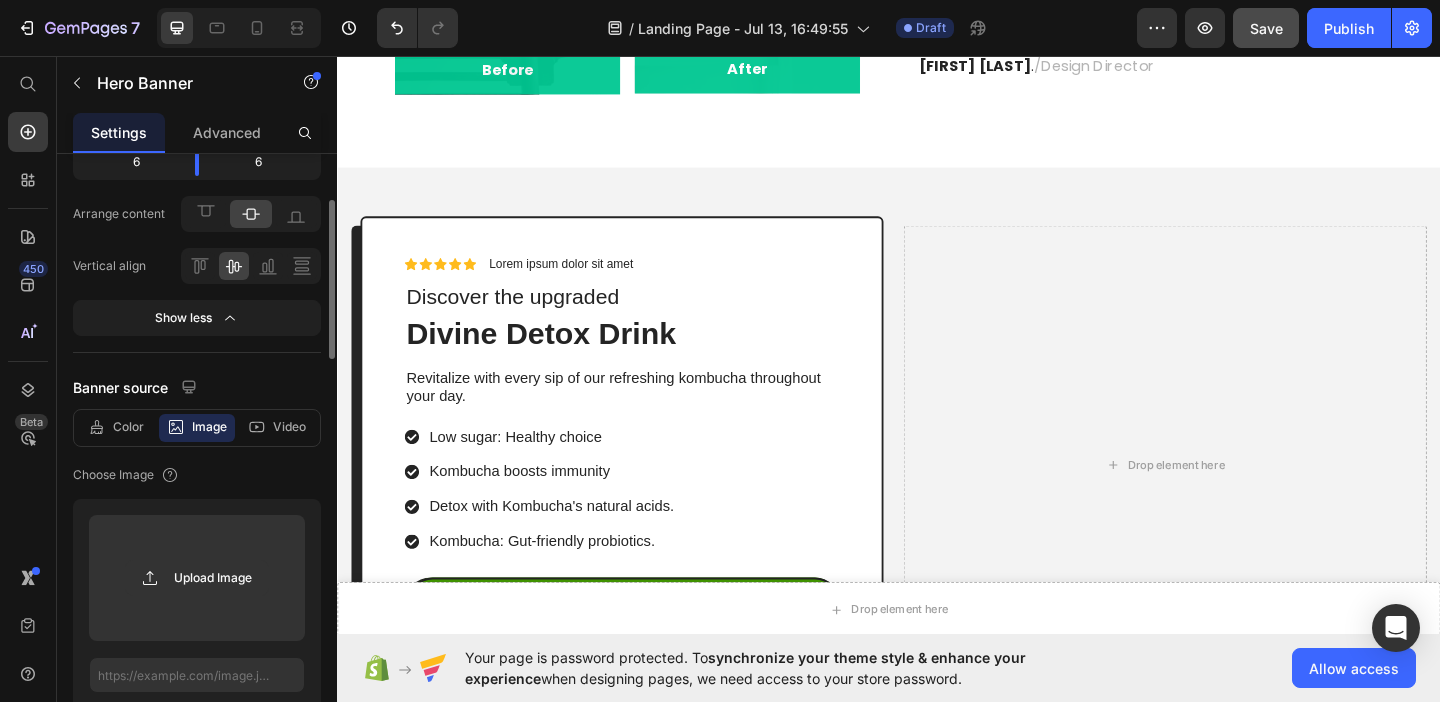 scroll, scrollTop: 185, scrollLeft: 0, axis: vertical 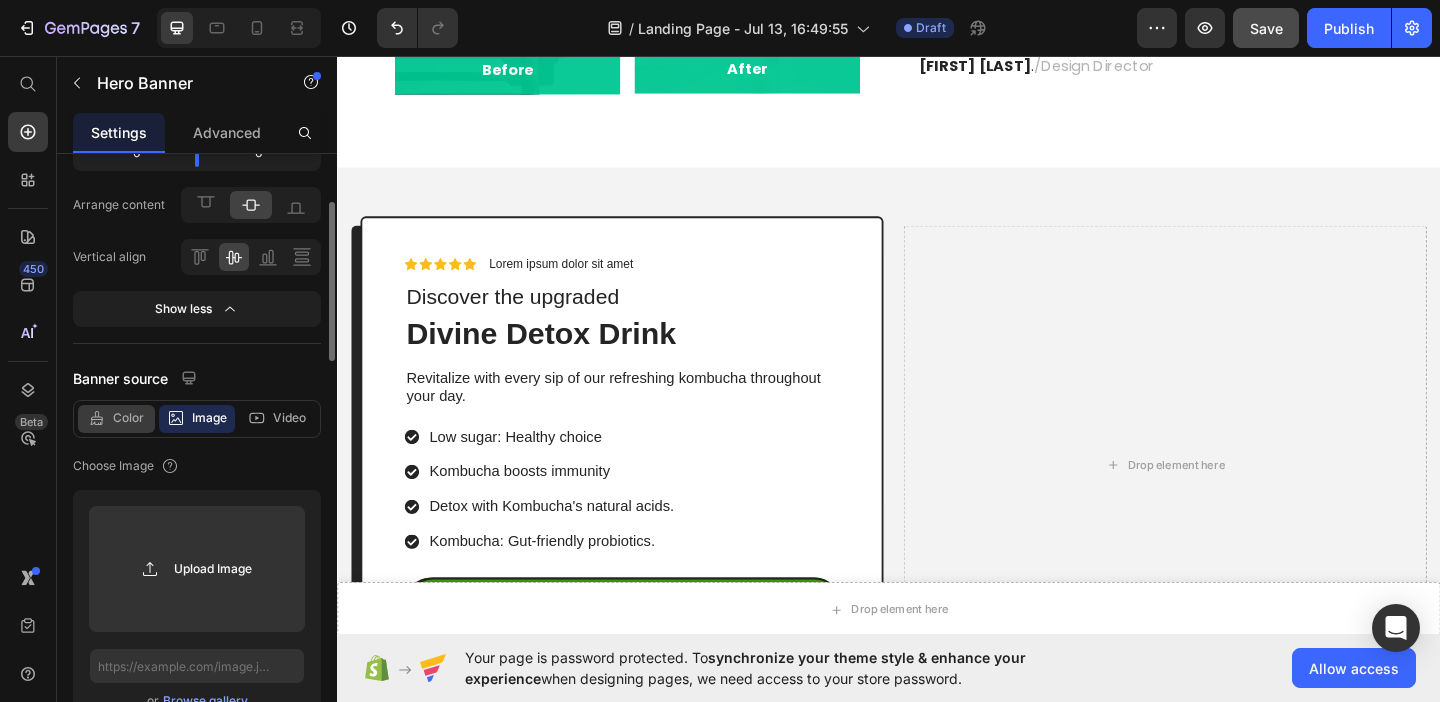click on "Color" at bounding box center [128, 418] 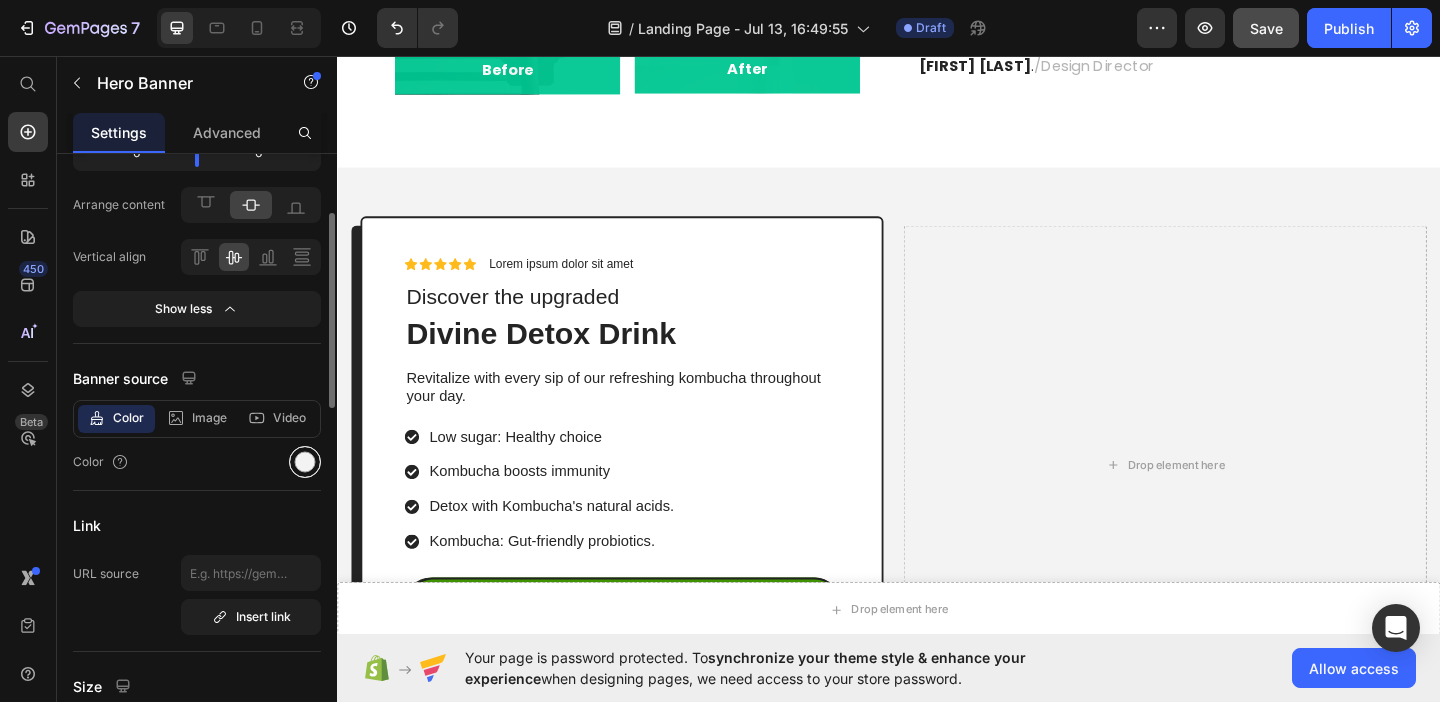 click at bounding box center [305, 462] 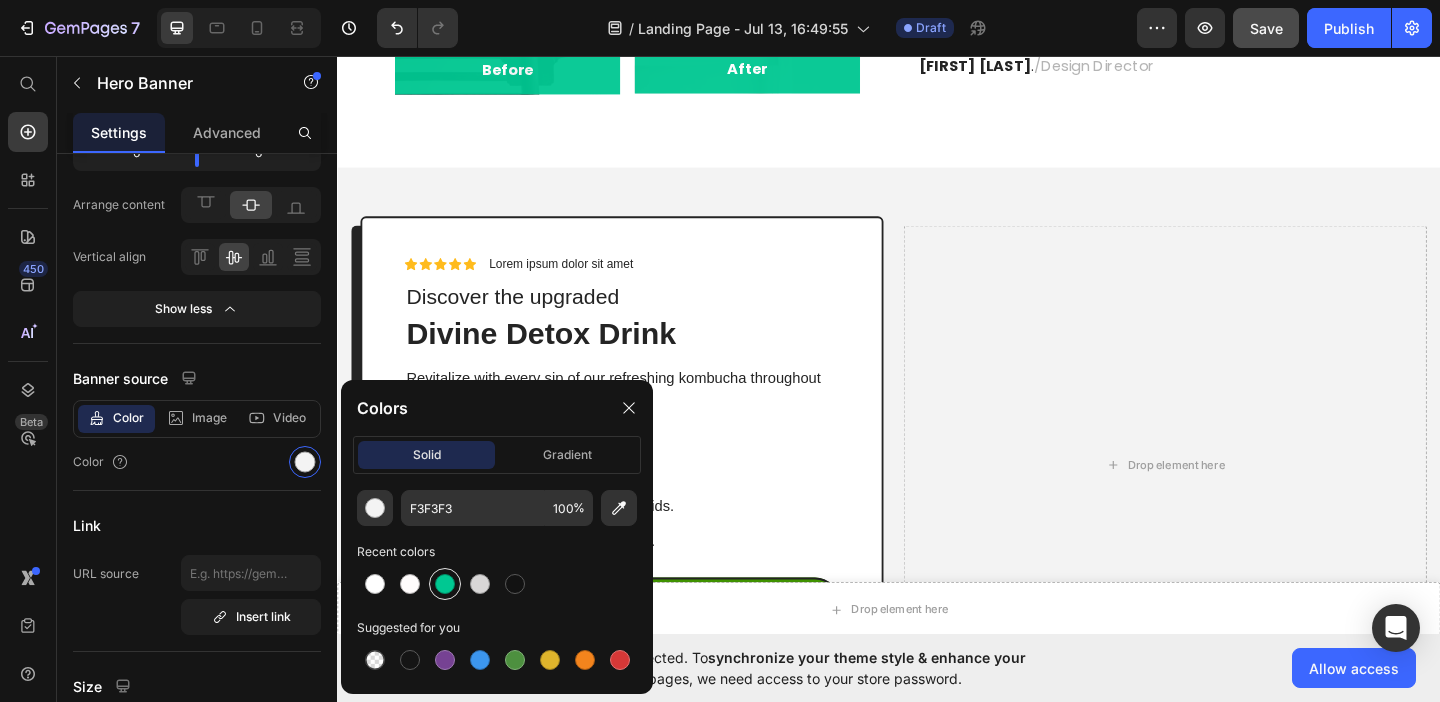 click at bounding box center (445, 584) 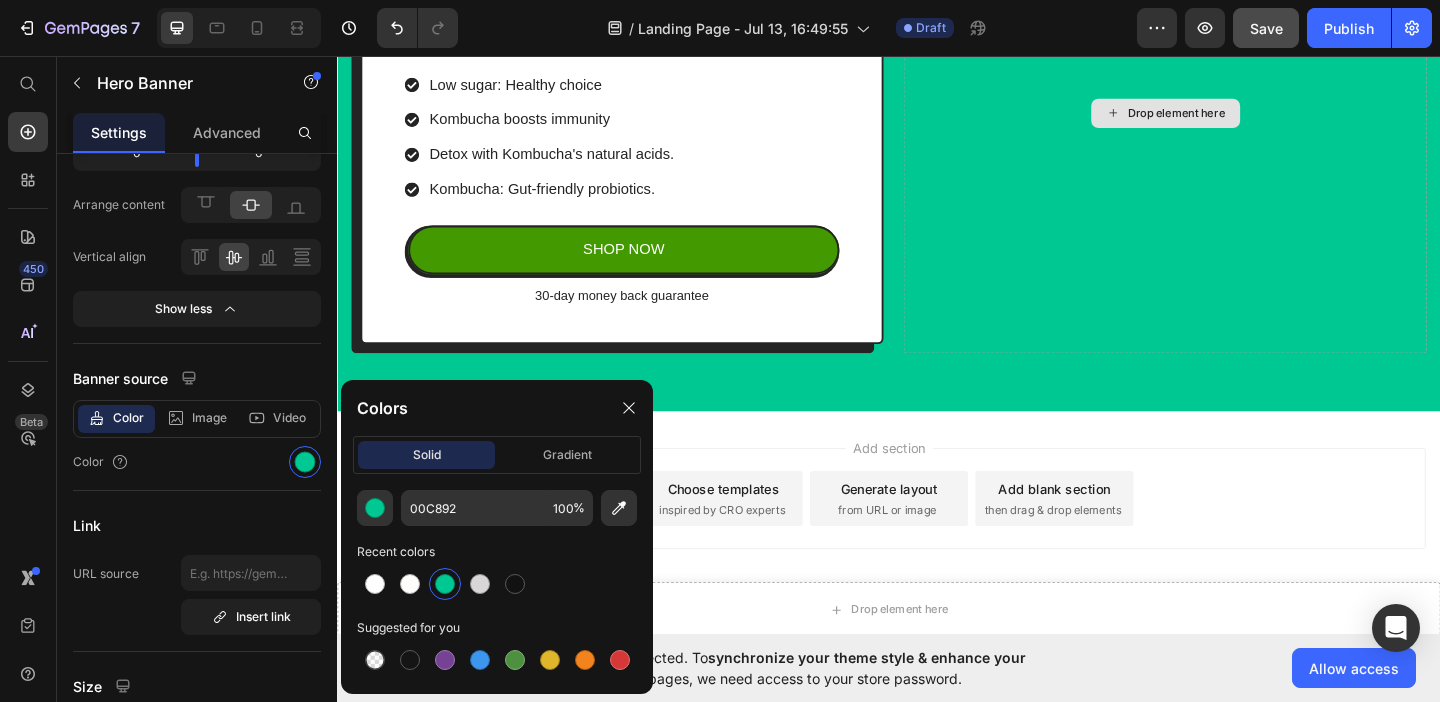 scroll, scrollTop: 1747, scrollLeft: 0, axis: vertical 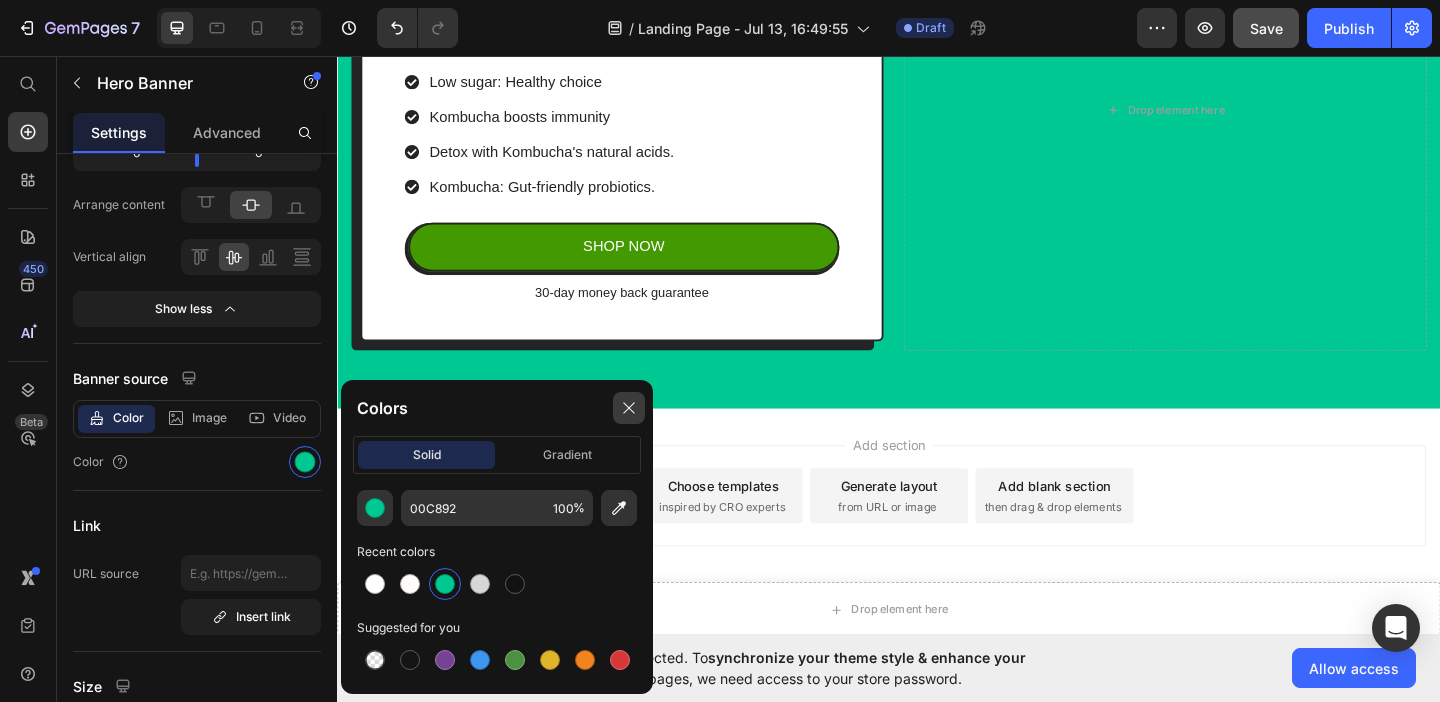 click at bounding box center (629, 408) 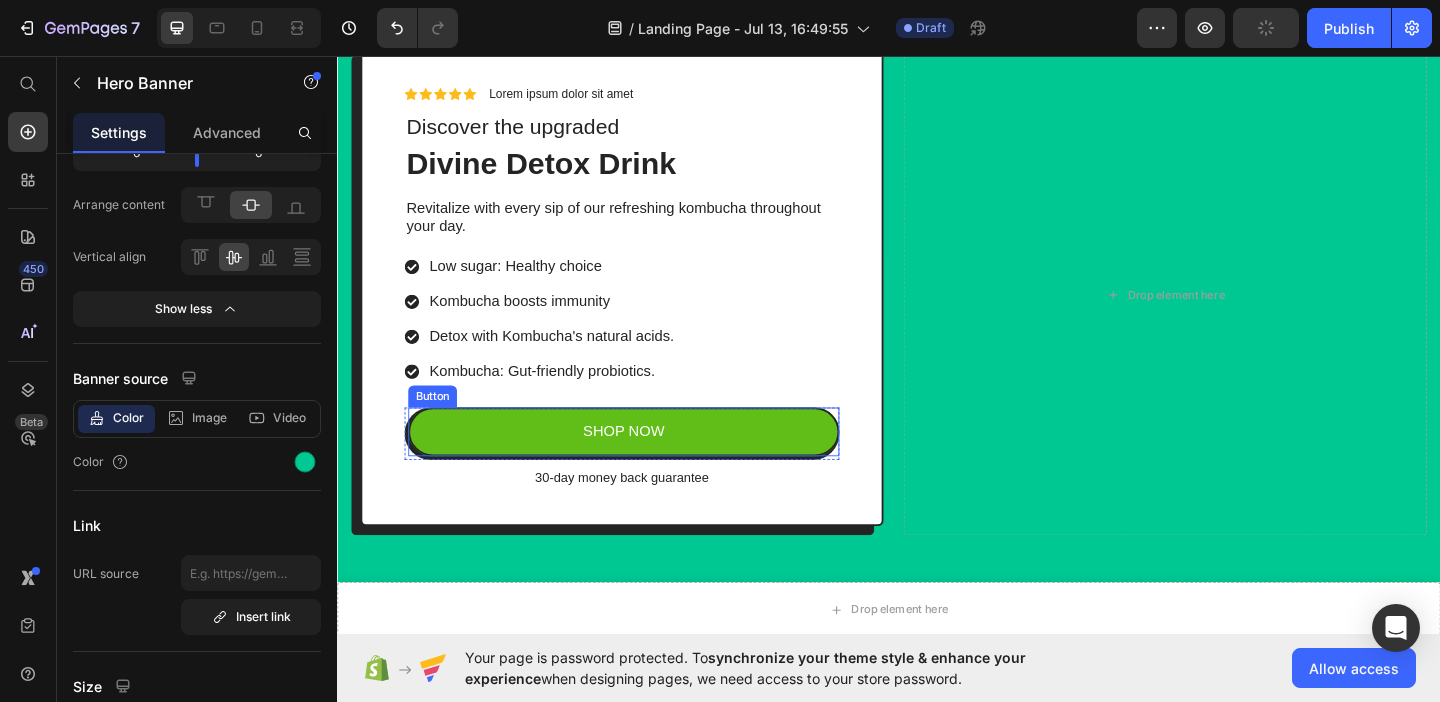 scroll, scrollTop: 1577, scrollLeft: 0, axis: vertical 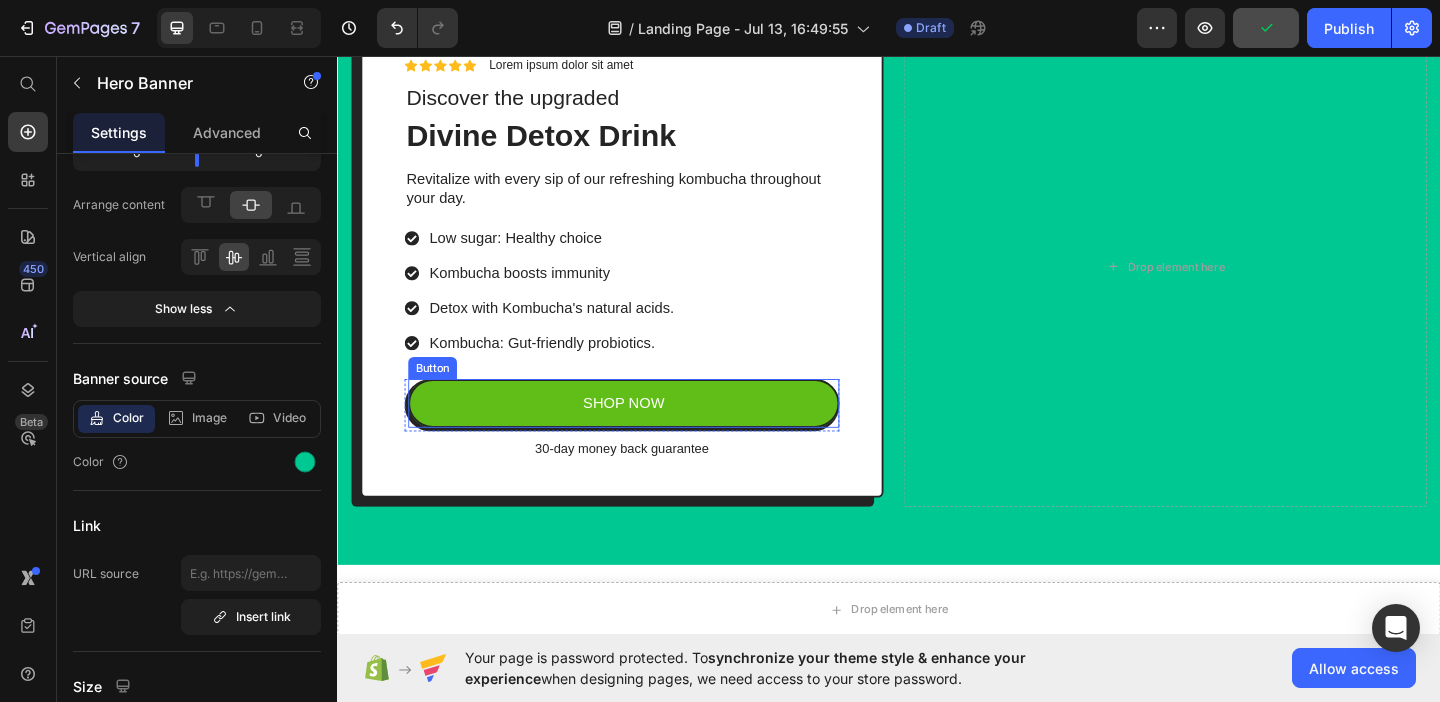 click on "SHOP NOW" at bounding box center [648, 433] 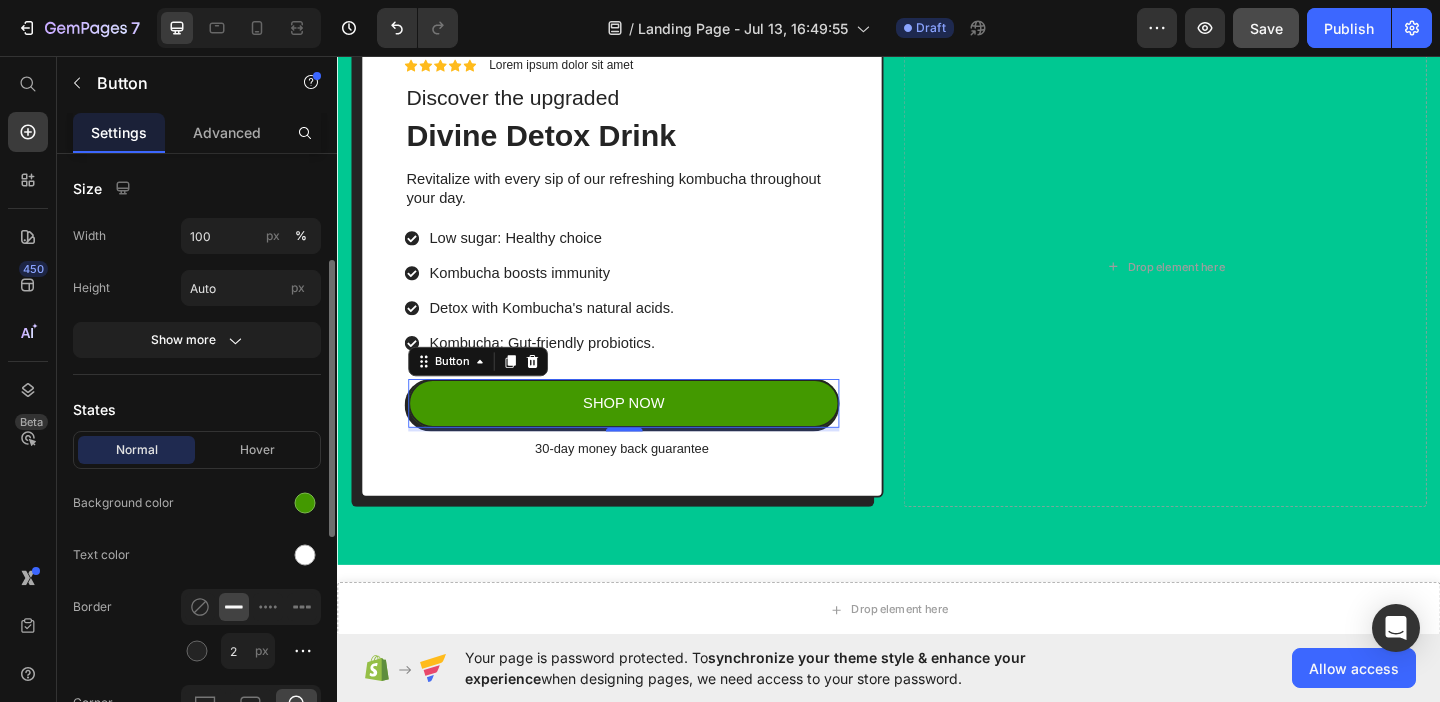 scroll, scrollTop: 260, scrollLeft: 0, axis: vertical 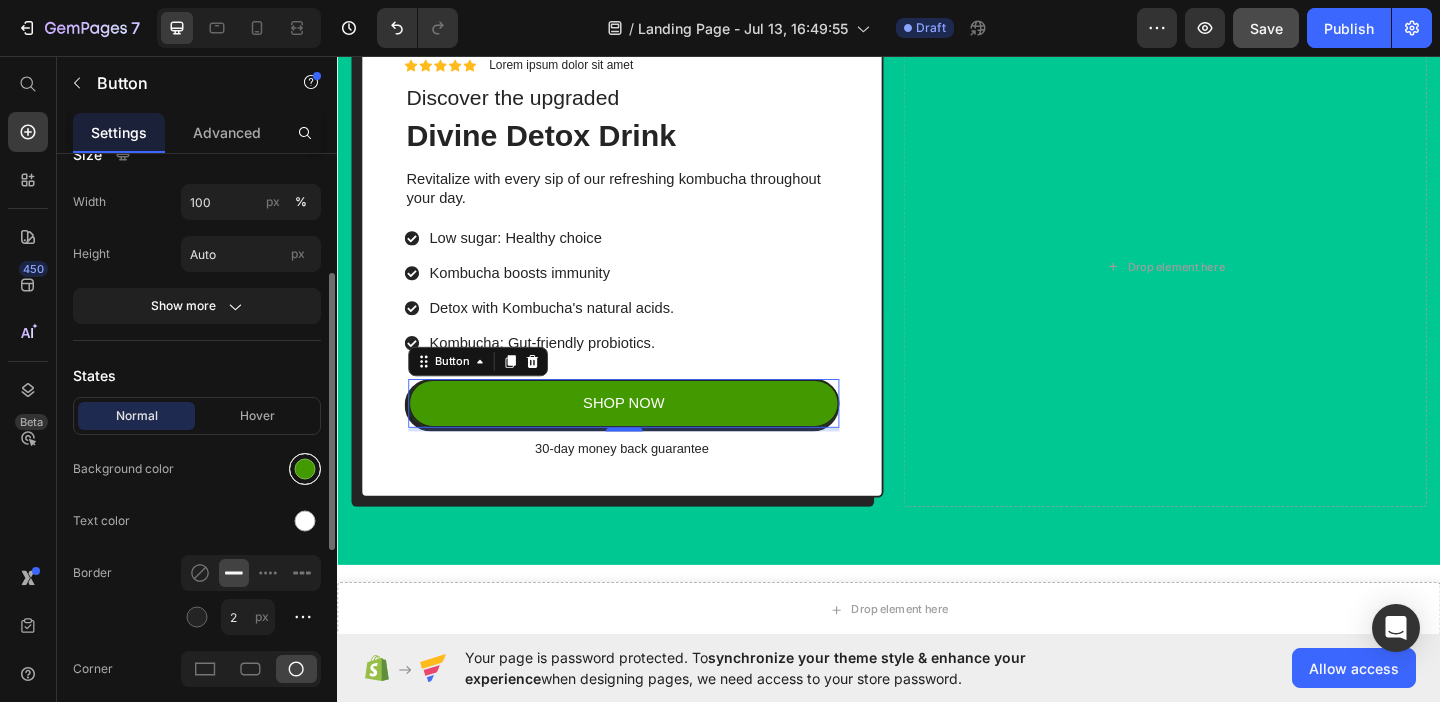 click at bounding box center (305, 469) 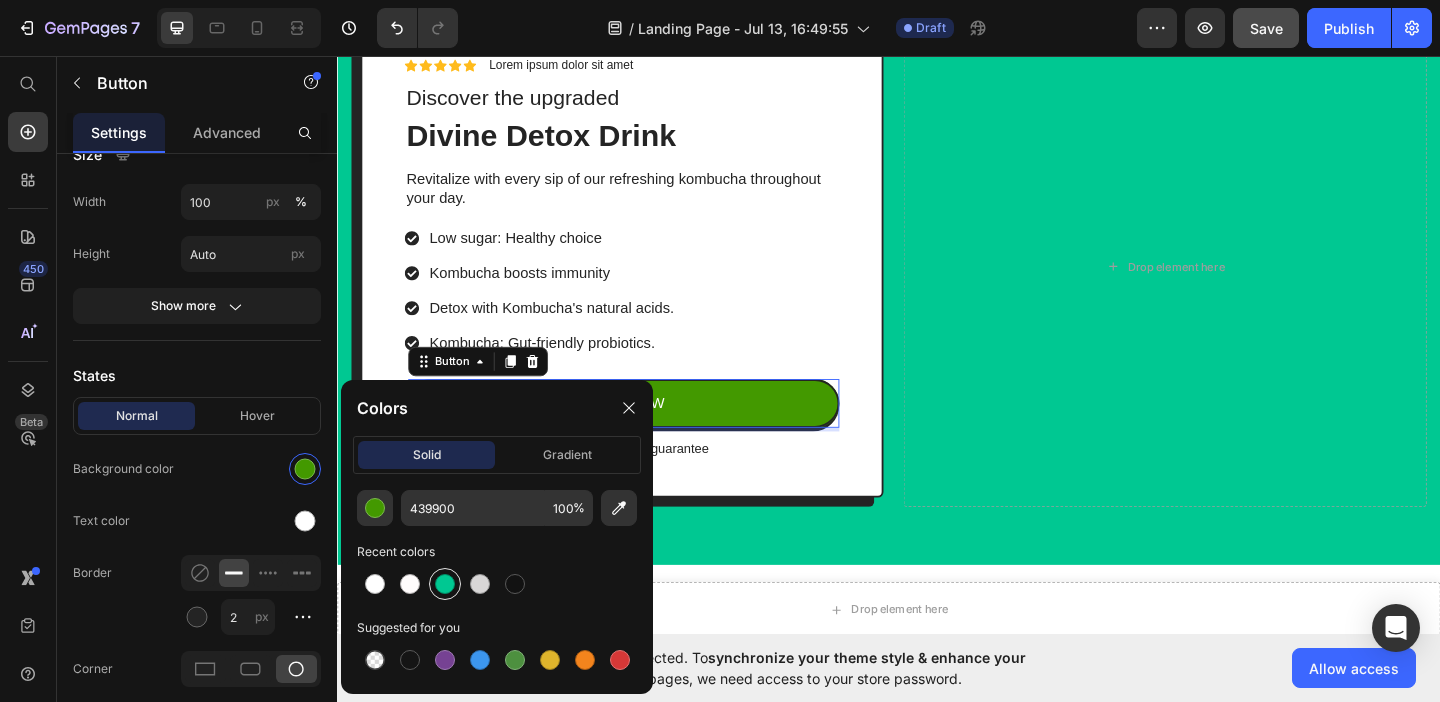 click at bounding box center (445, 584) 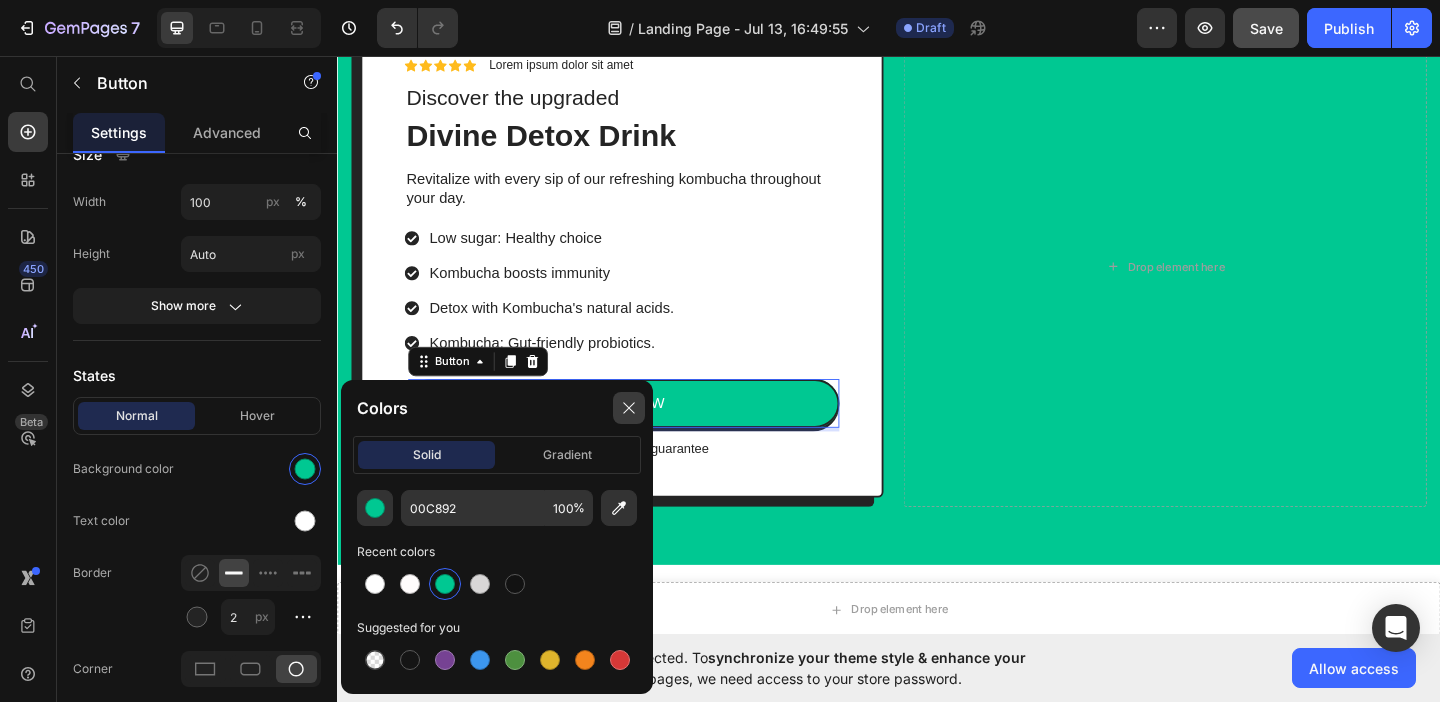 click 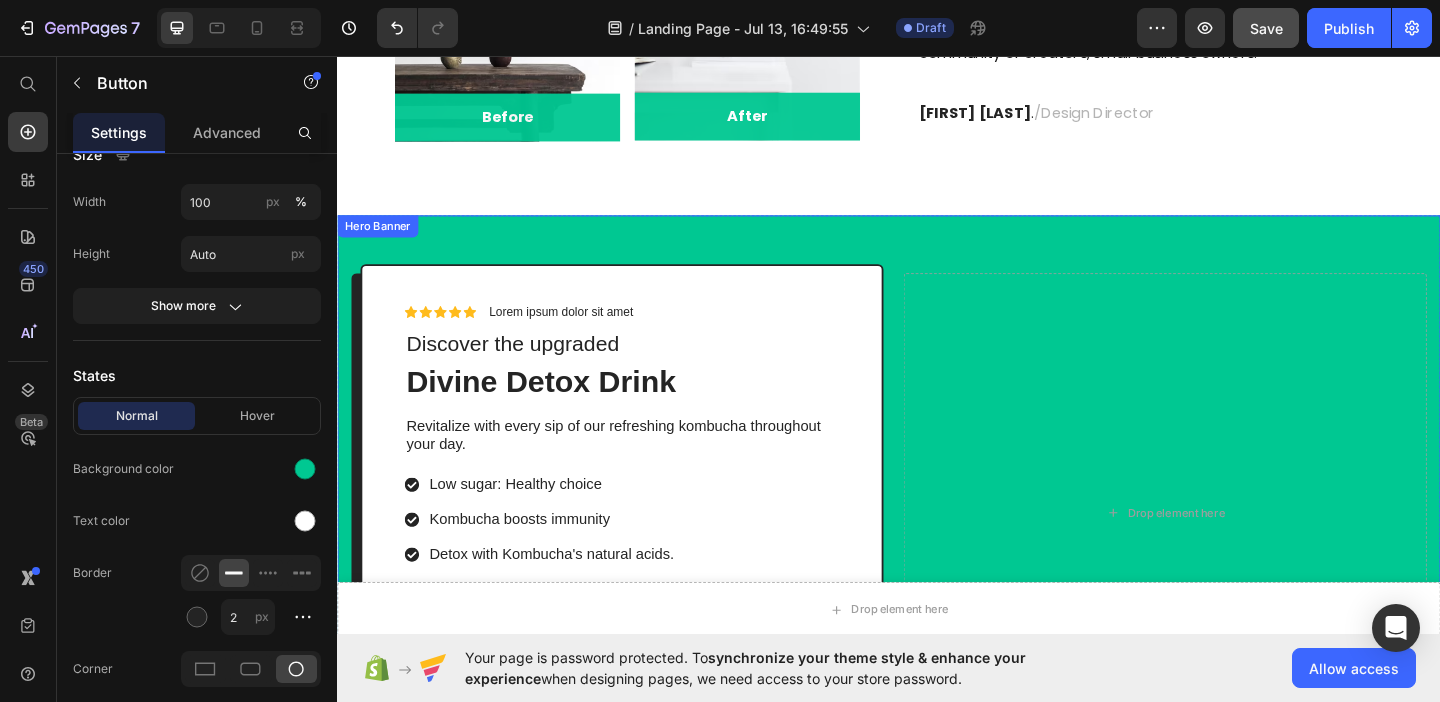 scroll, scrollTop: 1320, scrollLeft: 0, axis: vertical 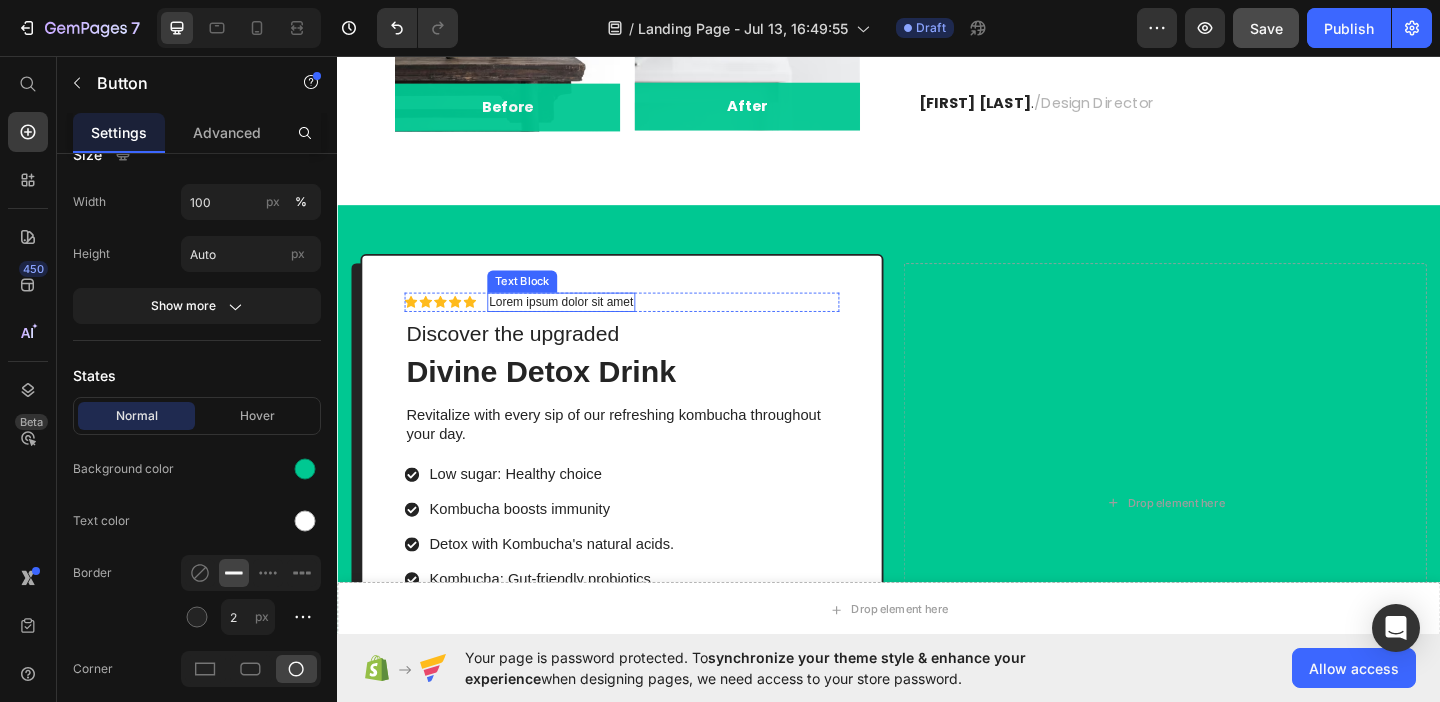 click on "Lorem ipsum dolor sit amet" at bounding box center [580, 323] 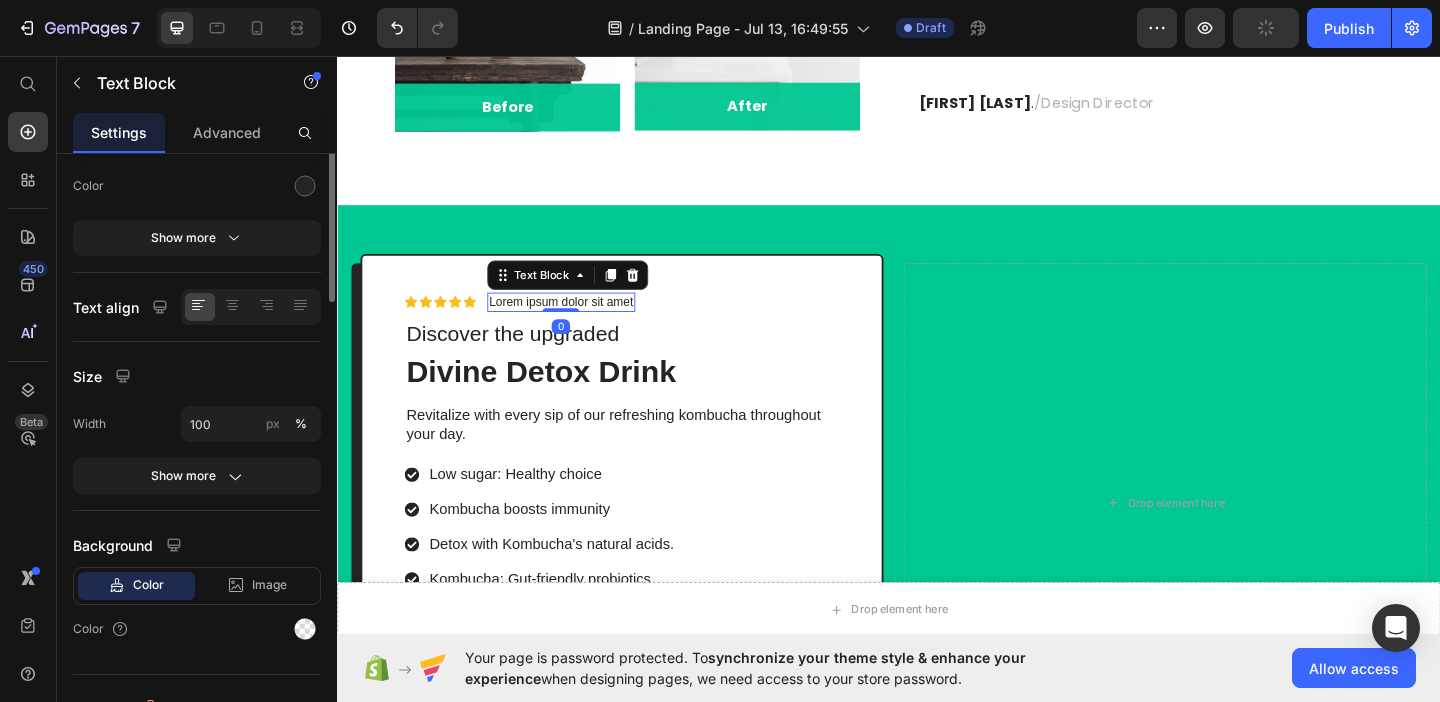 scroll, scrollTop: 0, scrollLeft: 0, axis: both 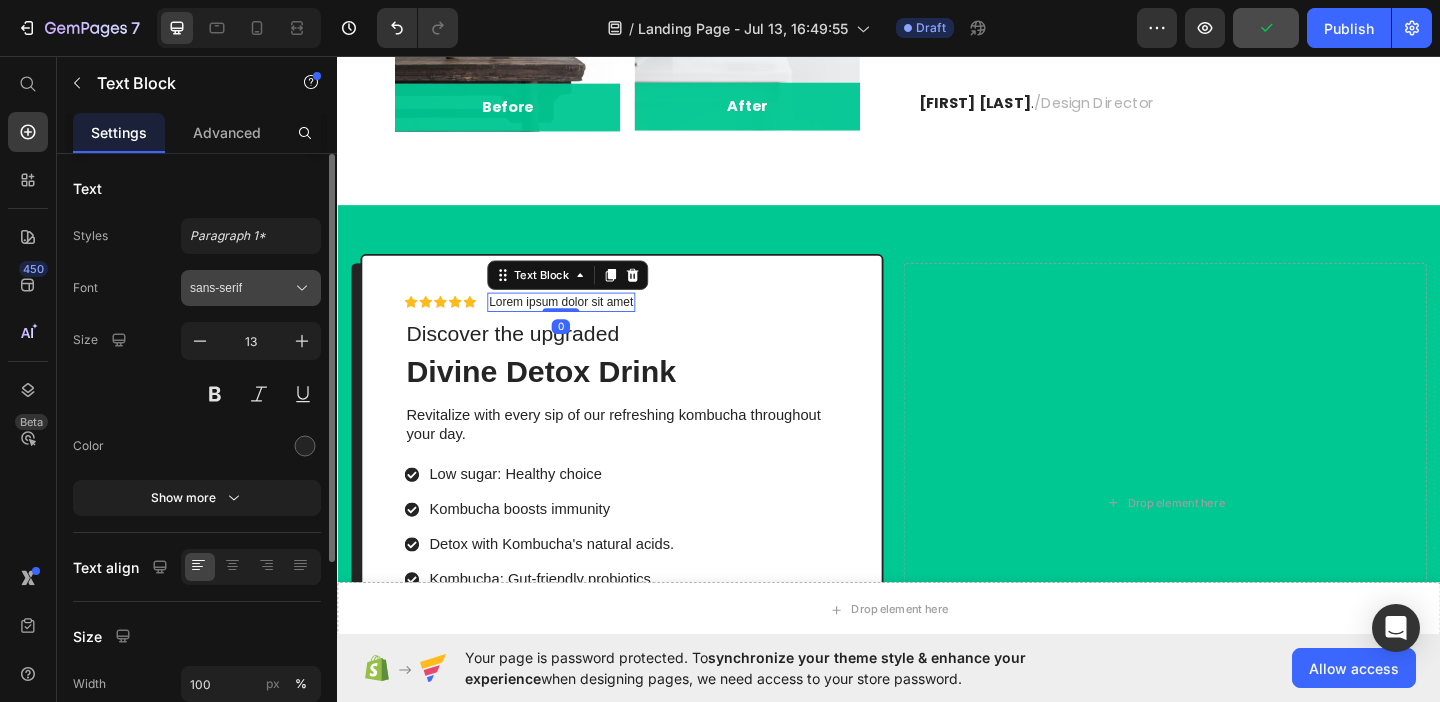 click on "sans-serif" at bounding box center [241, 288] 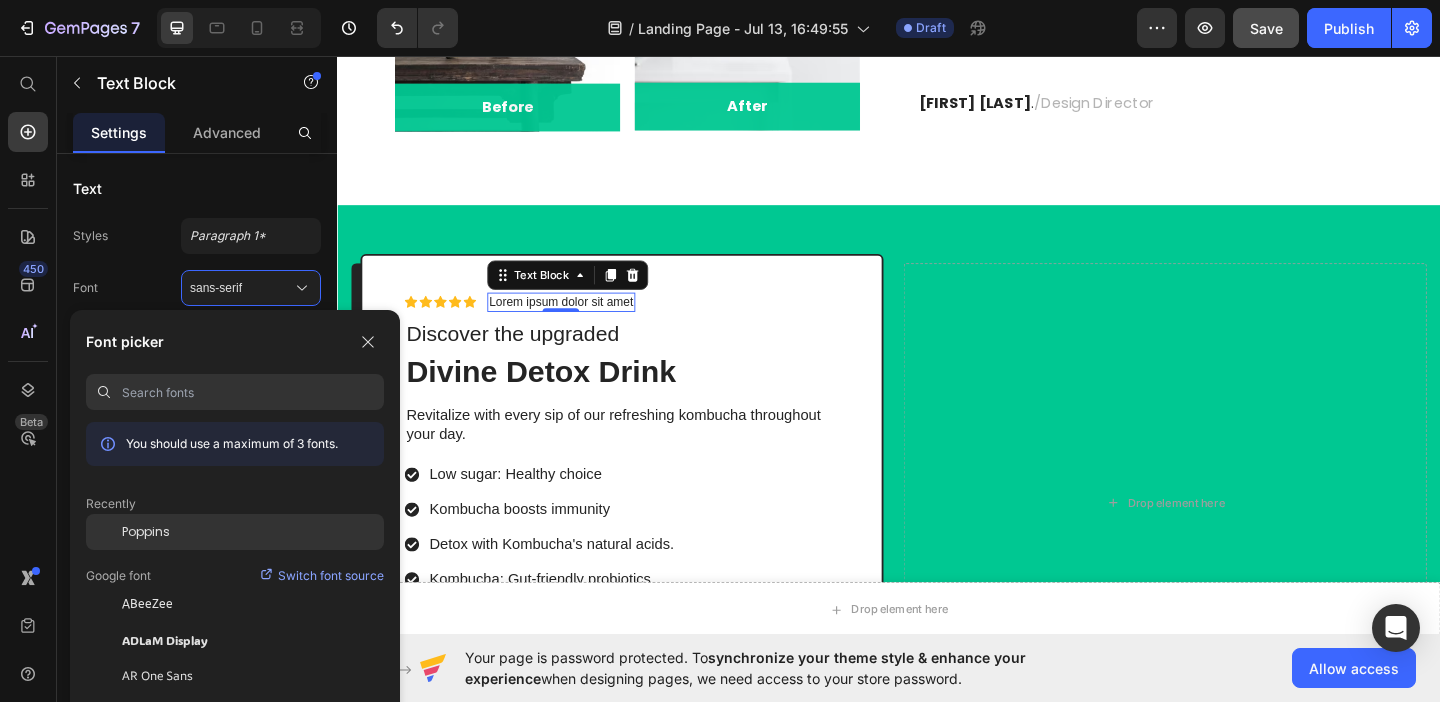 click on "Poppins" 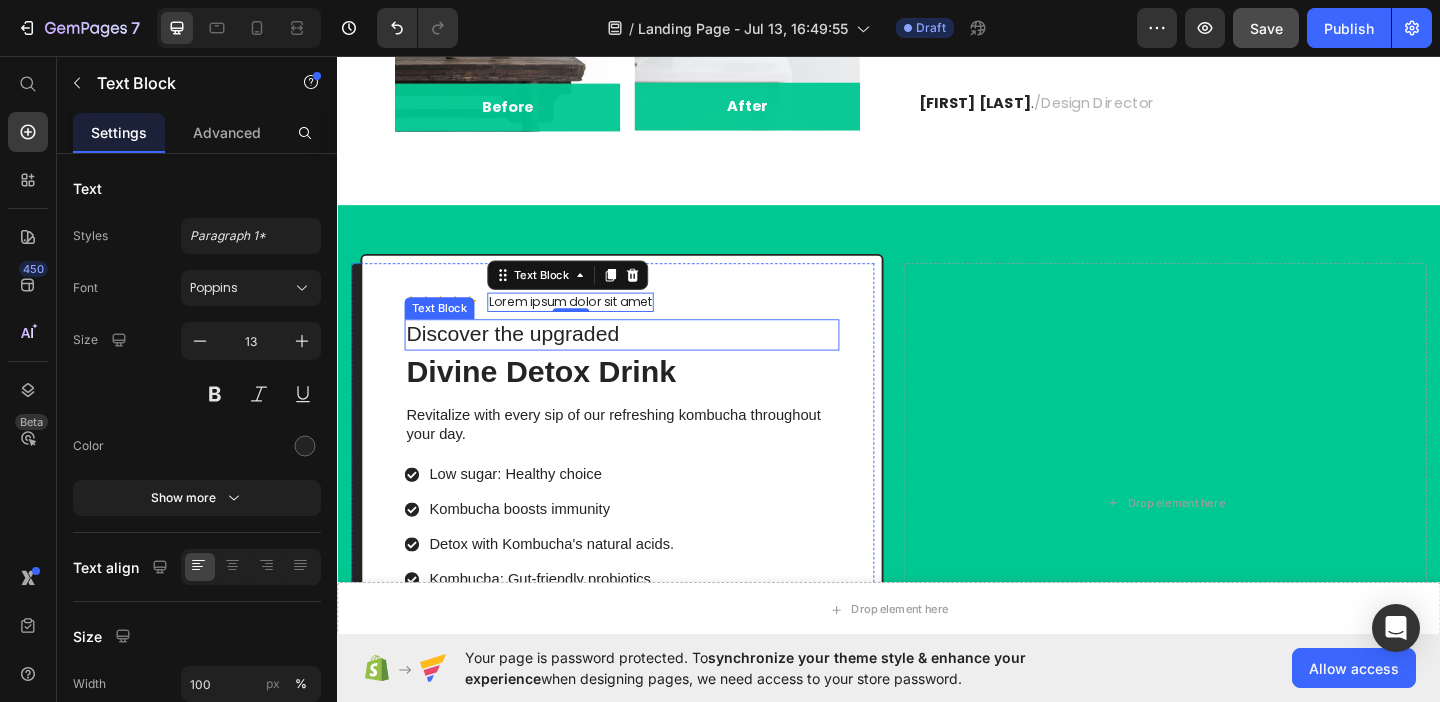 click on "Discover the upgraded" at bounding box center [646, 359] 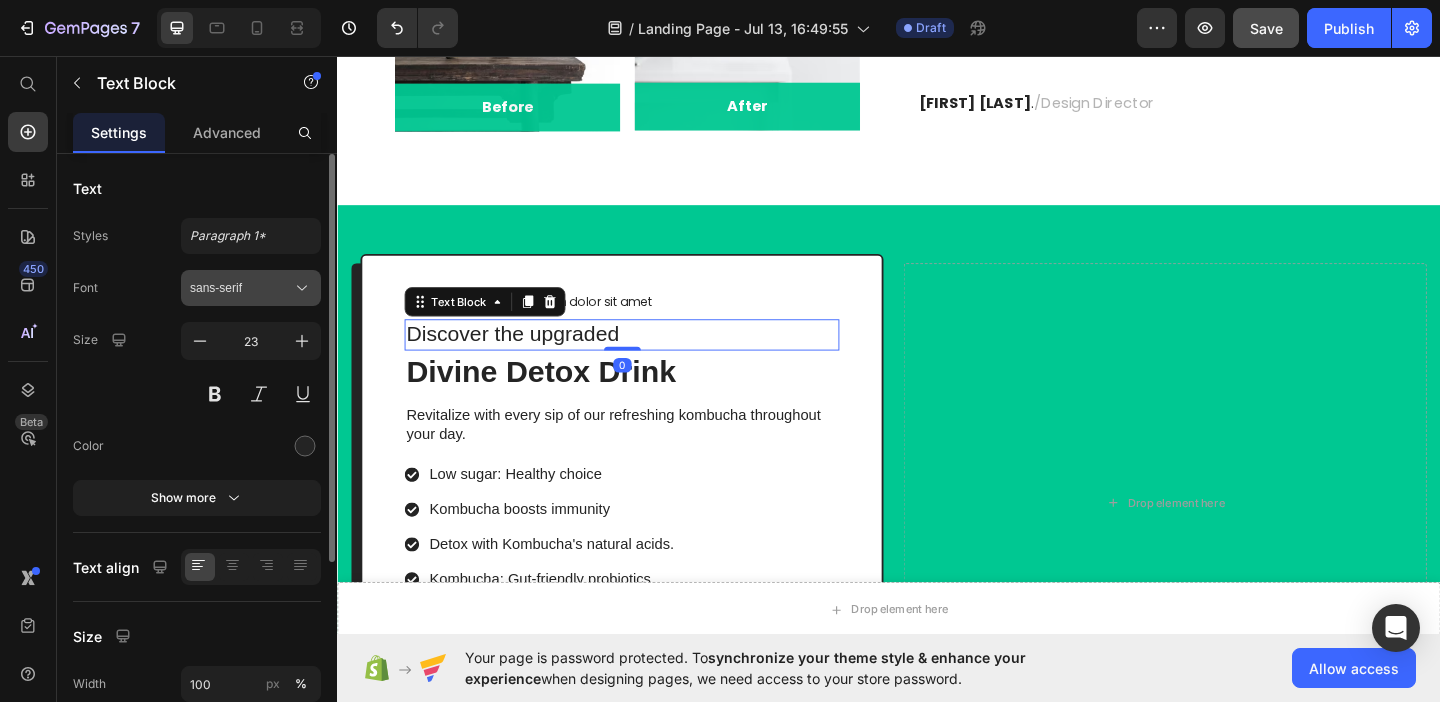 click on "sans-serif" at bounding box center [241, 288] 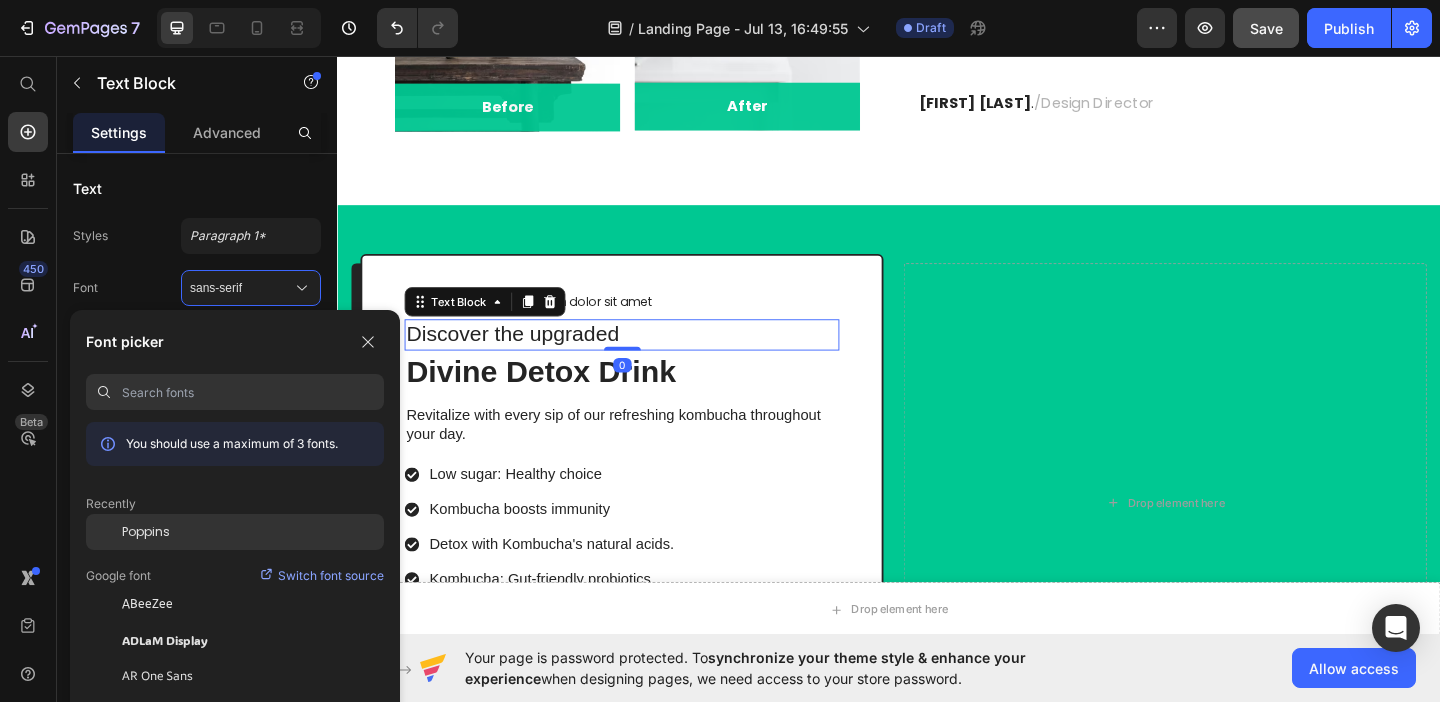 click on "Poppins" 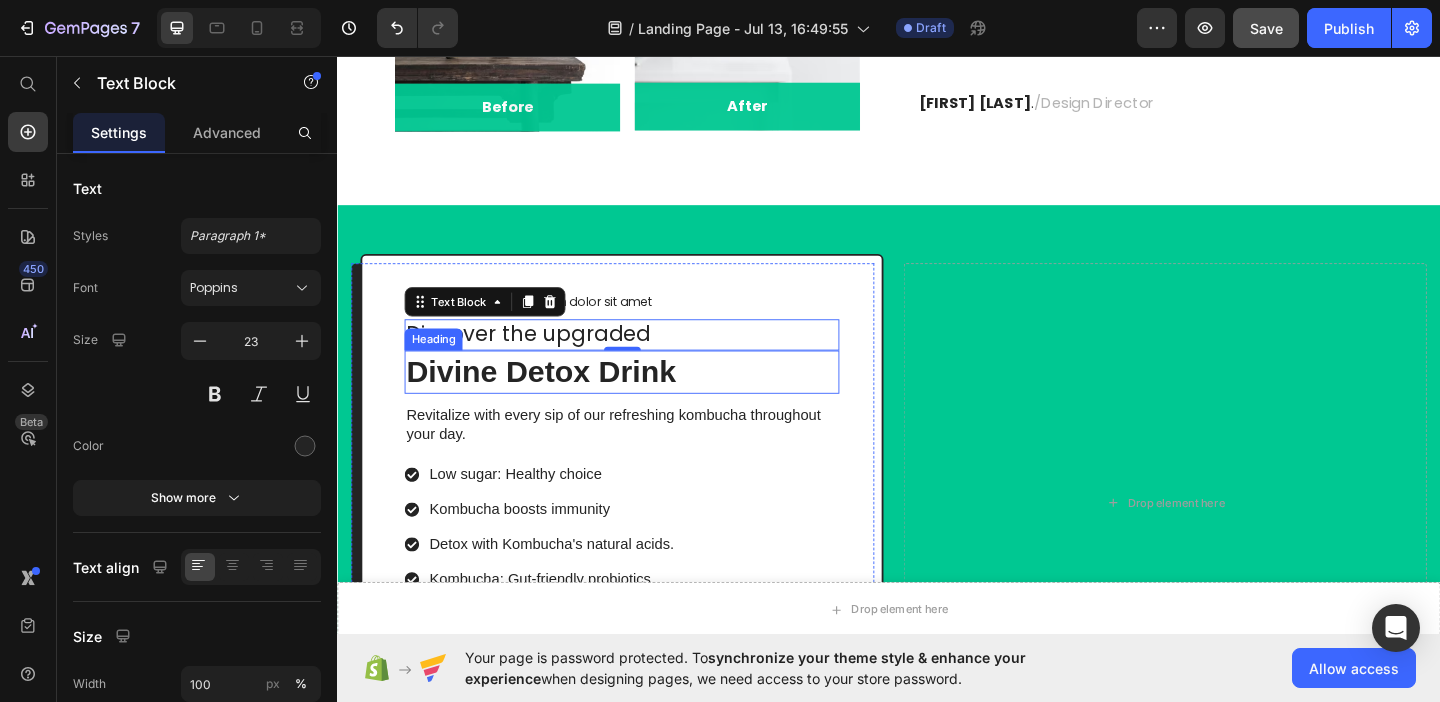 click on "Divine Detox Drink" at bounding box center (646, 399) 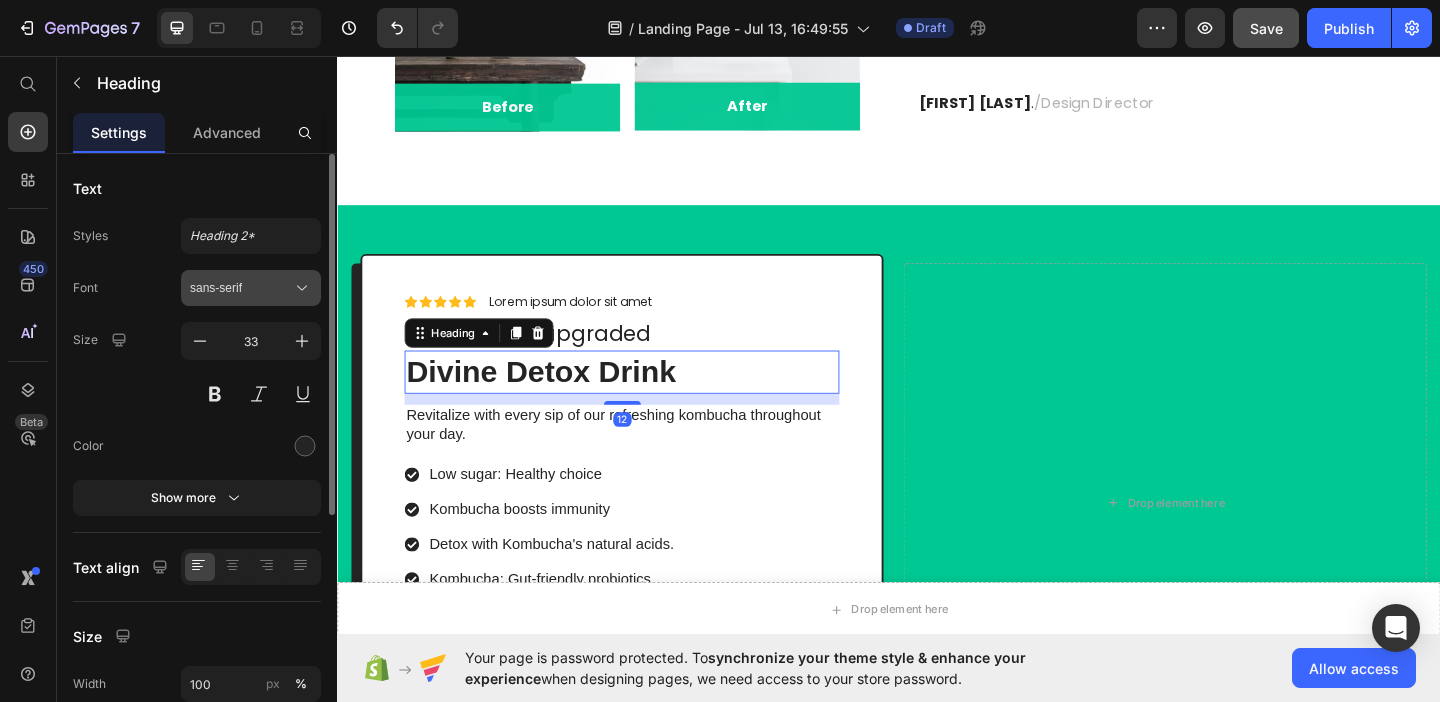 click on "sans-serif" at bounding box center [241, 288] 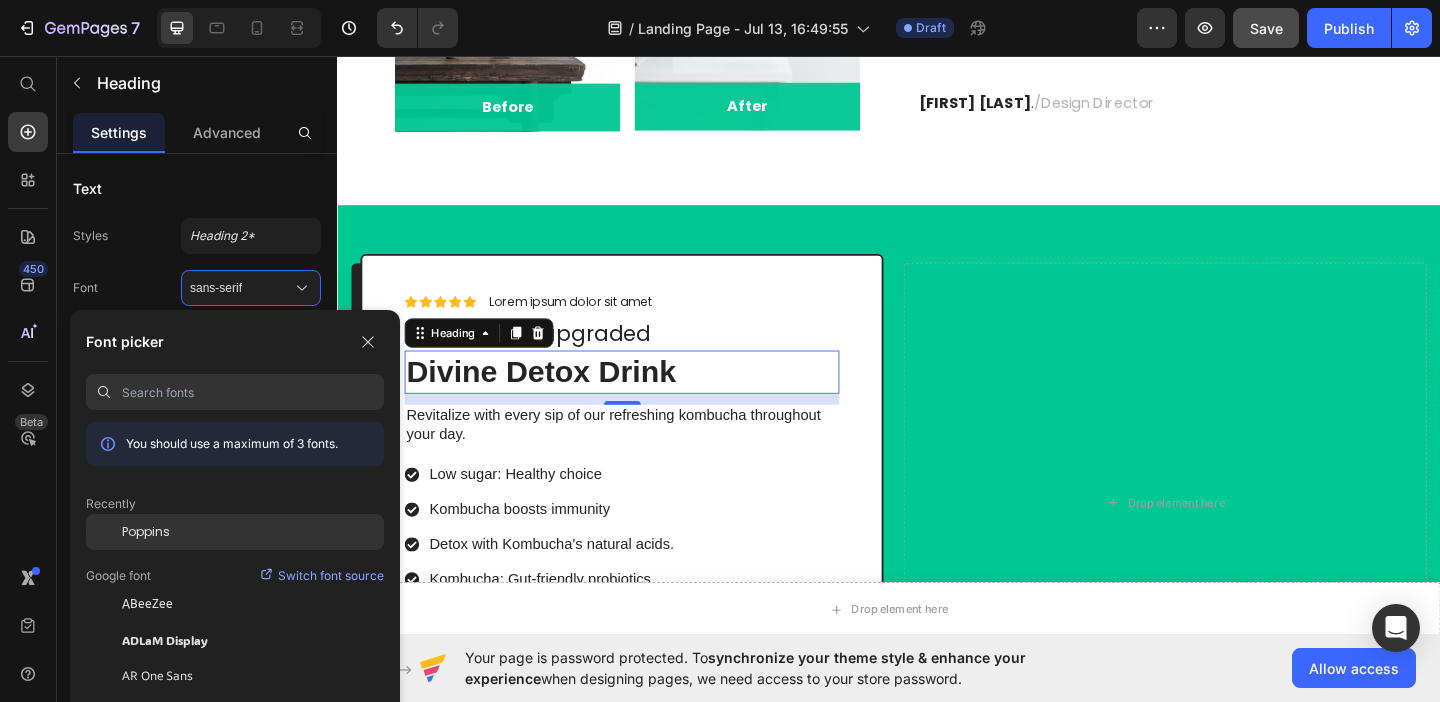 click on "Poppins" 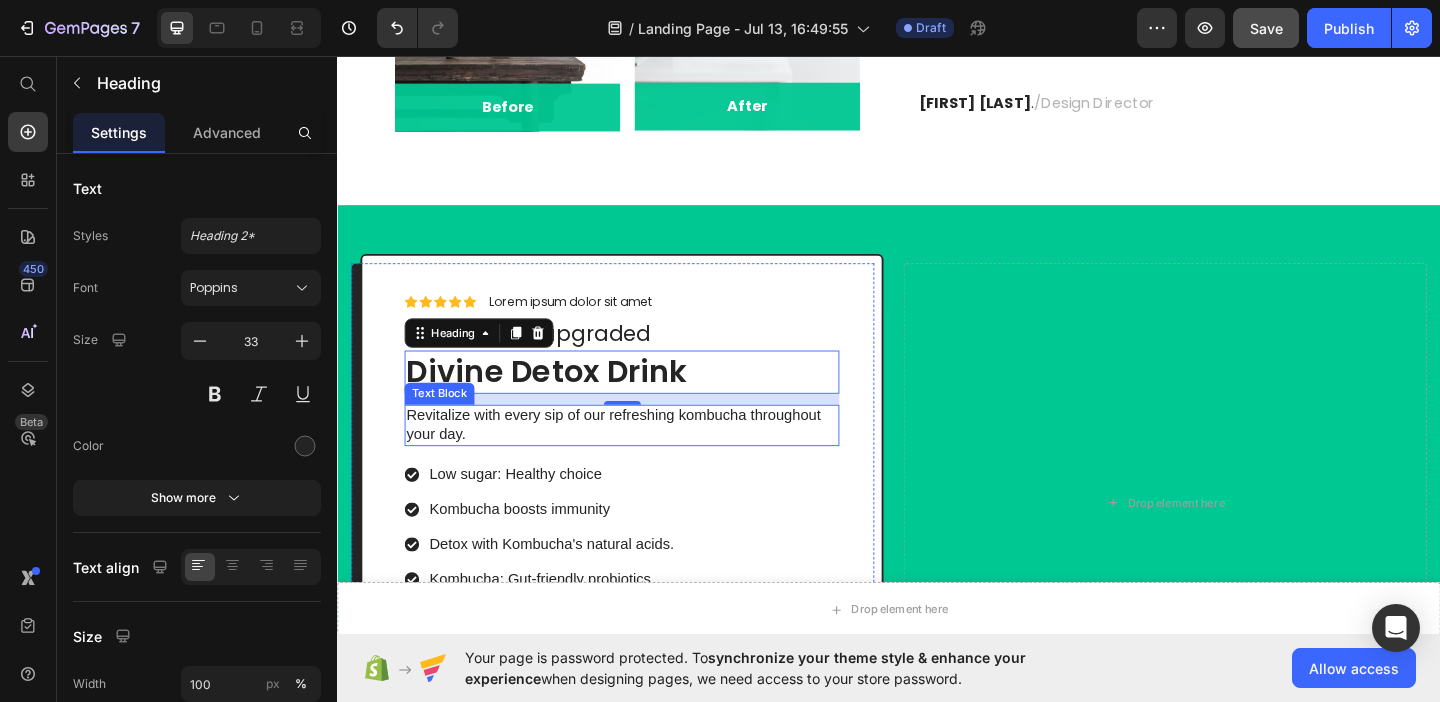 click on "Revitalize with every sip of our refreshing kombucha throughout your day." at bounding box center (646, 458) 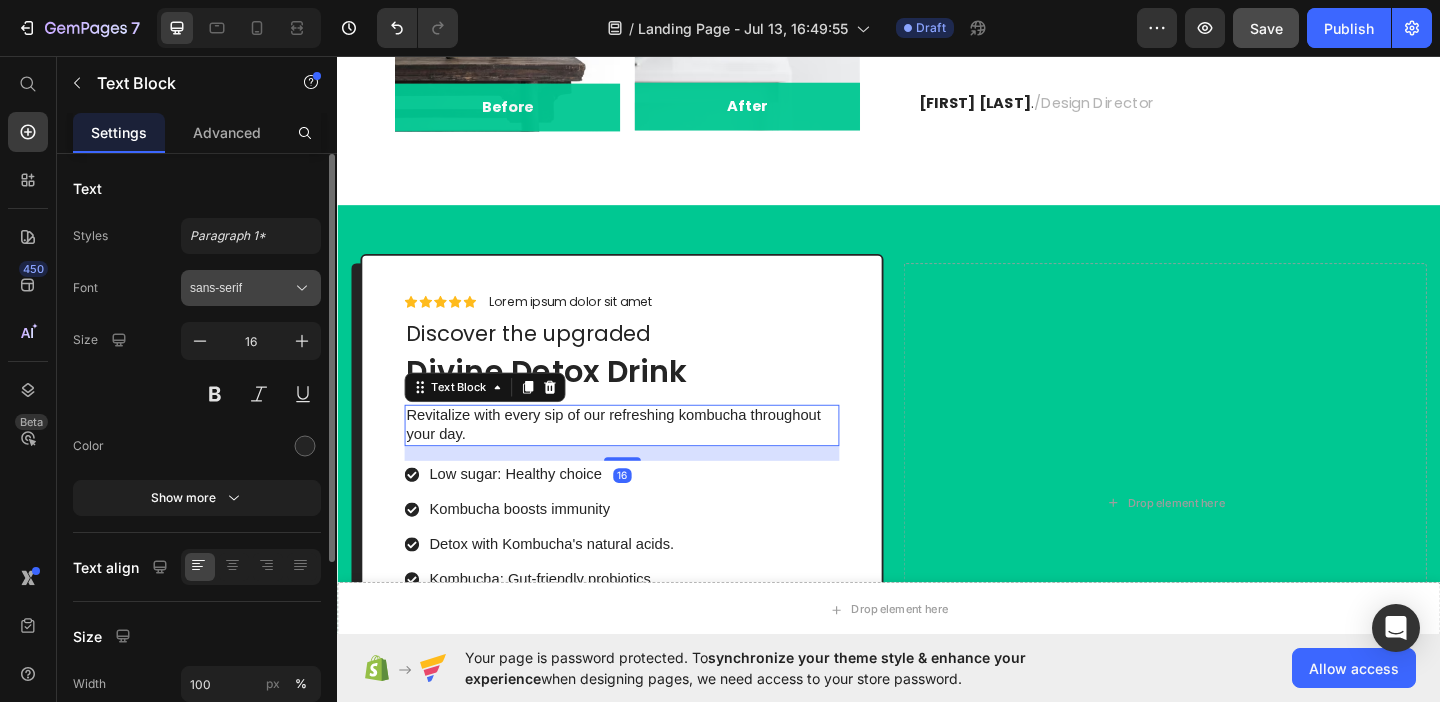 click on "sans-serif" at bounding box center (251, 288) 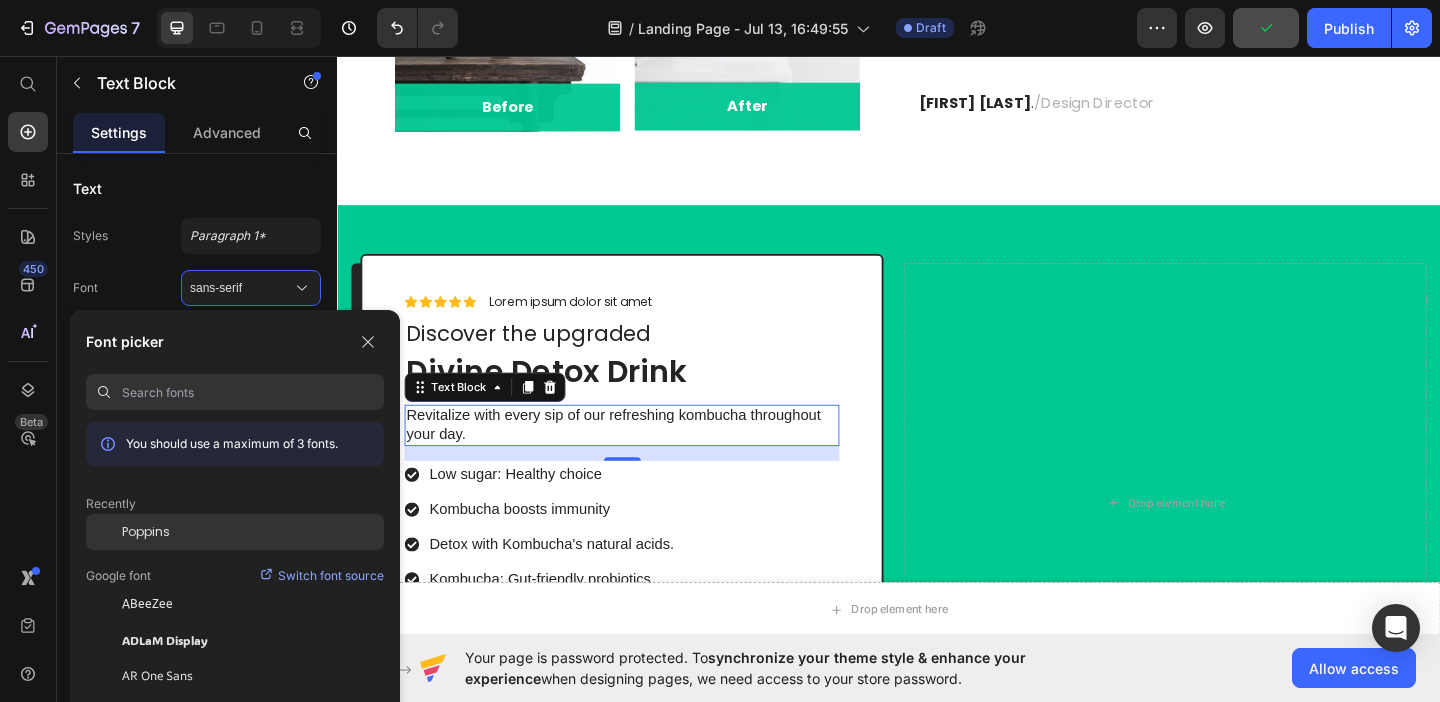click on "Poppins" 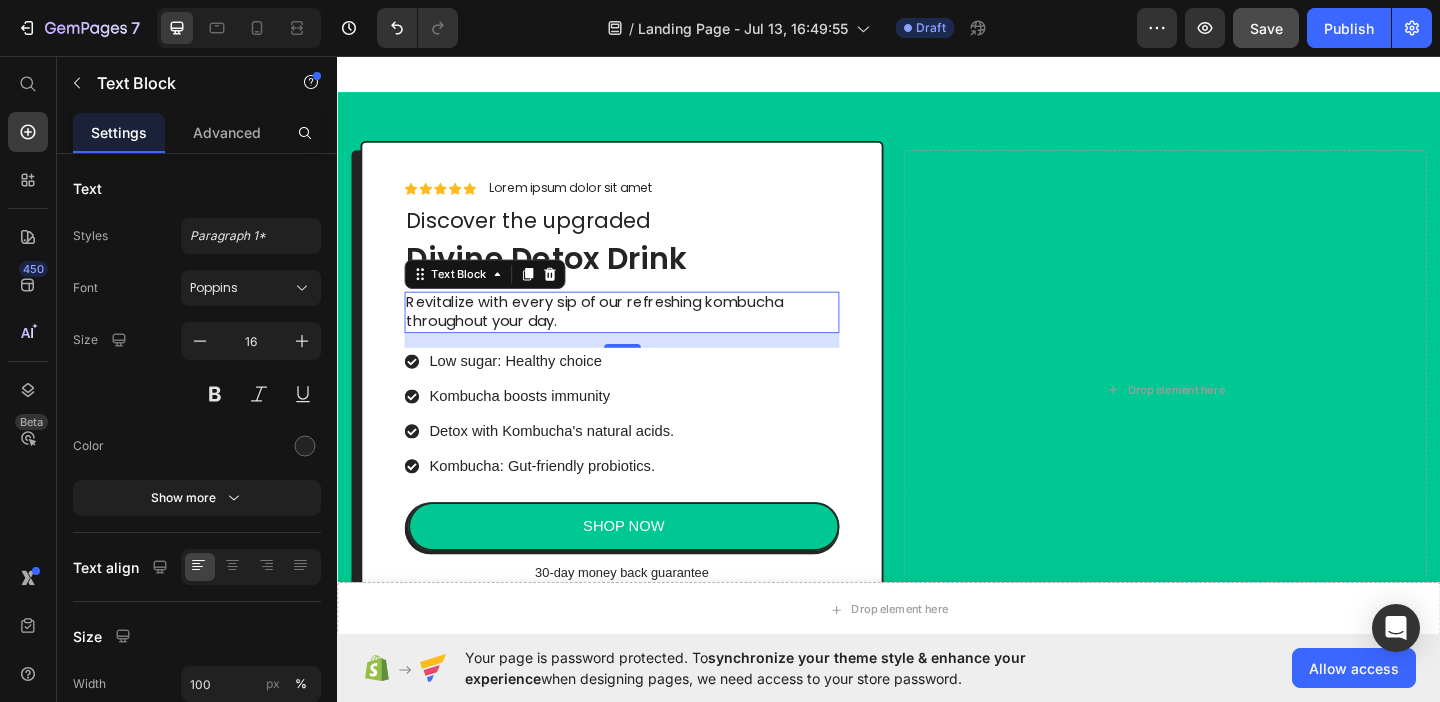 scroll, scrollTop: 1444, scrollLeft: 0, axis: vertical 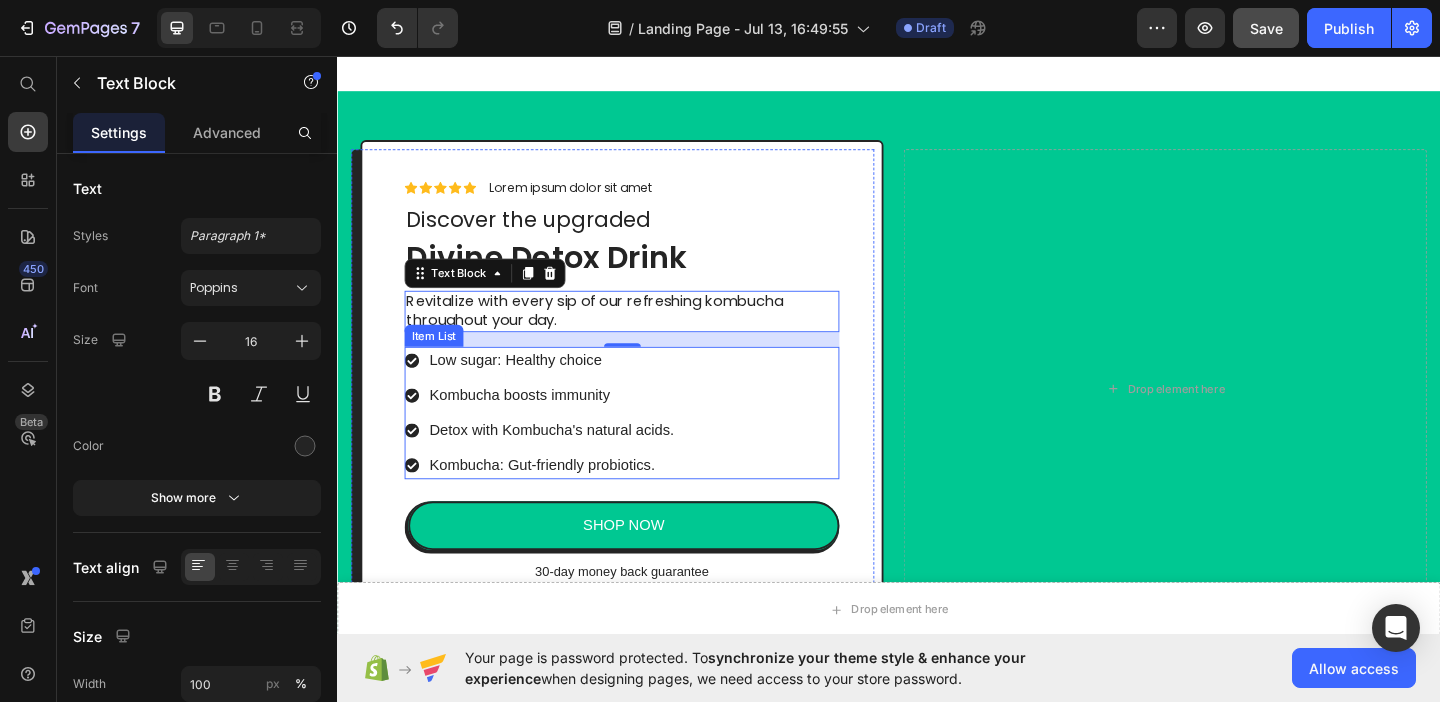 click on "Low sugar: Healthy choice" at bounding box center [570, 387] 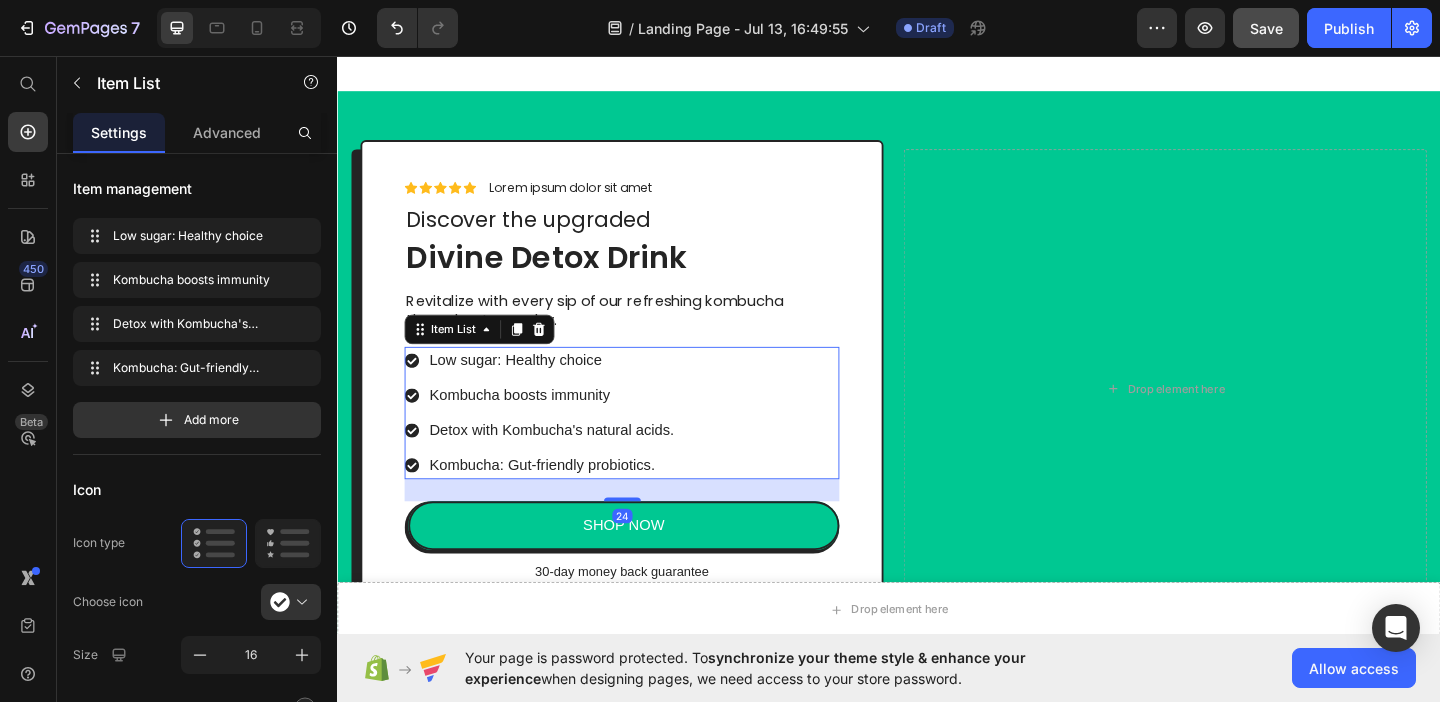 click 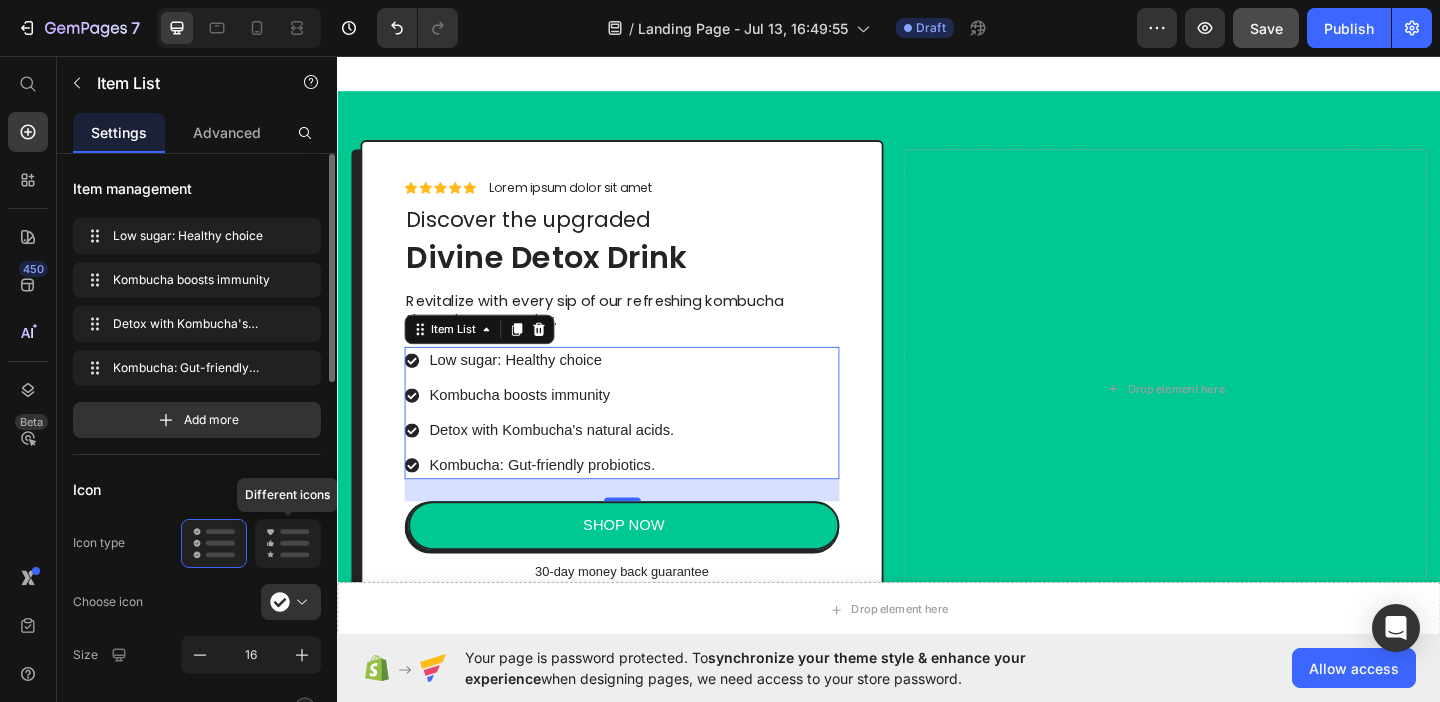 click 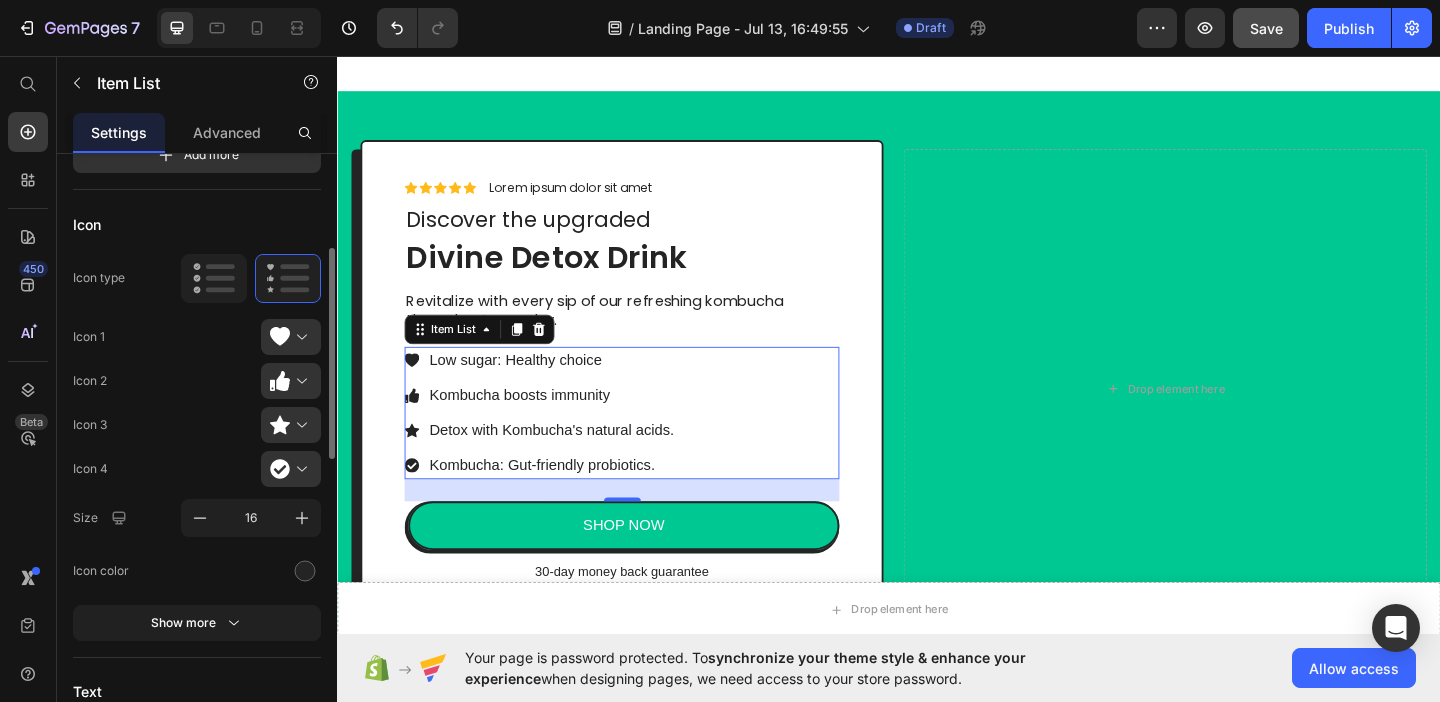 scroll, scrollTop: 266, scrollLeft: 0, axis: vertical 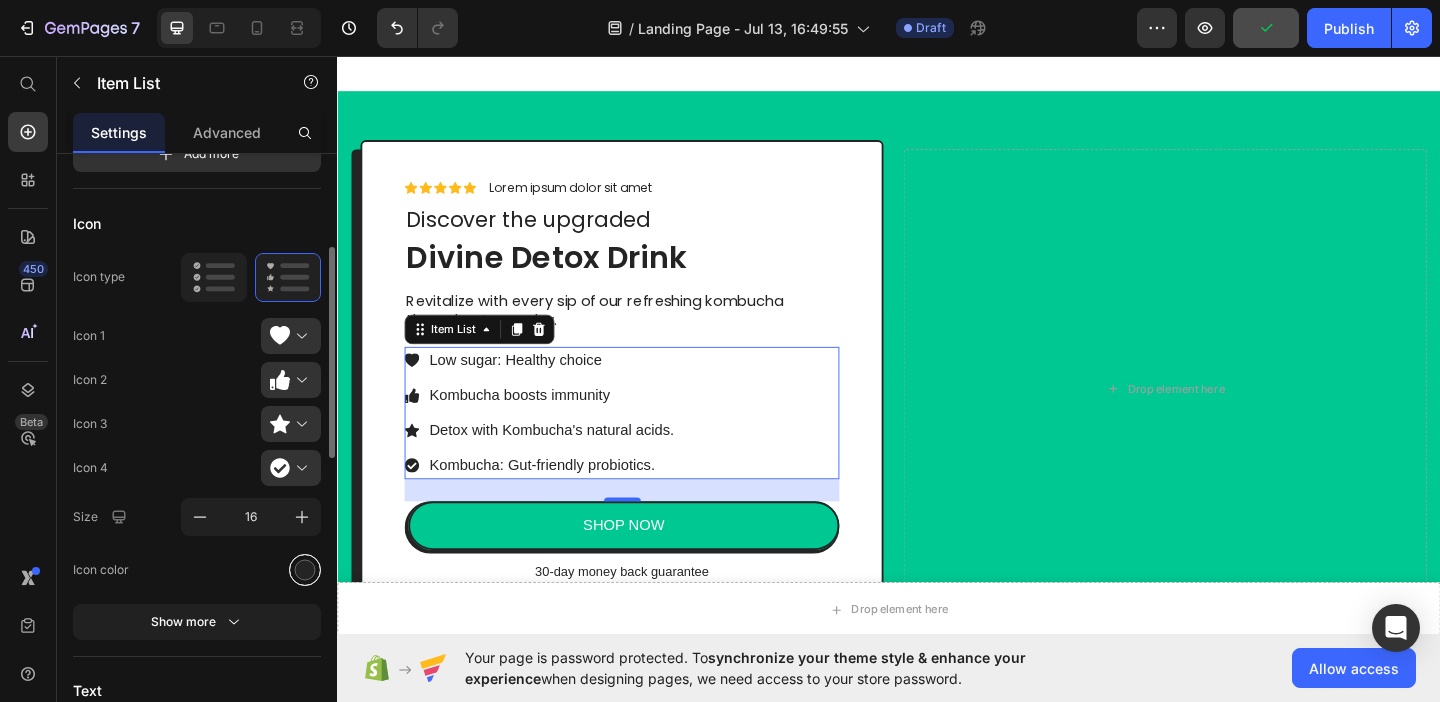click at bounding box center (305, 569) 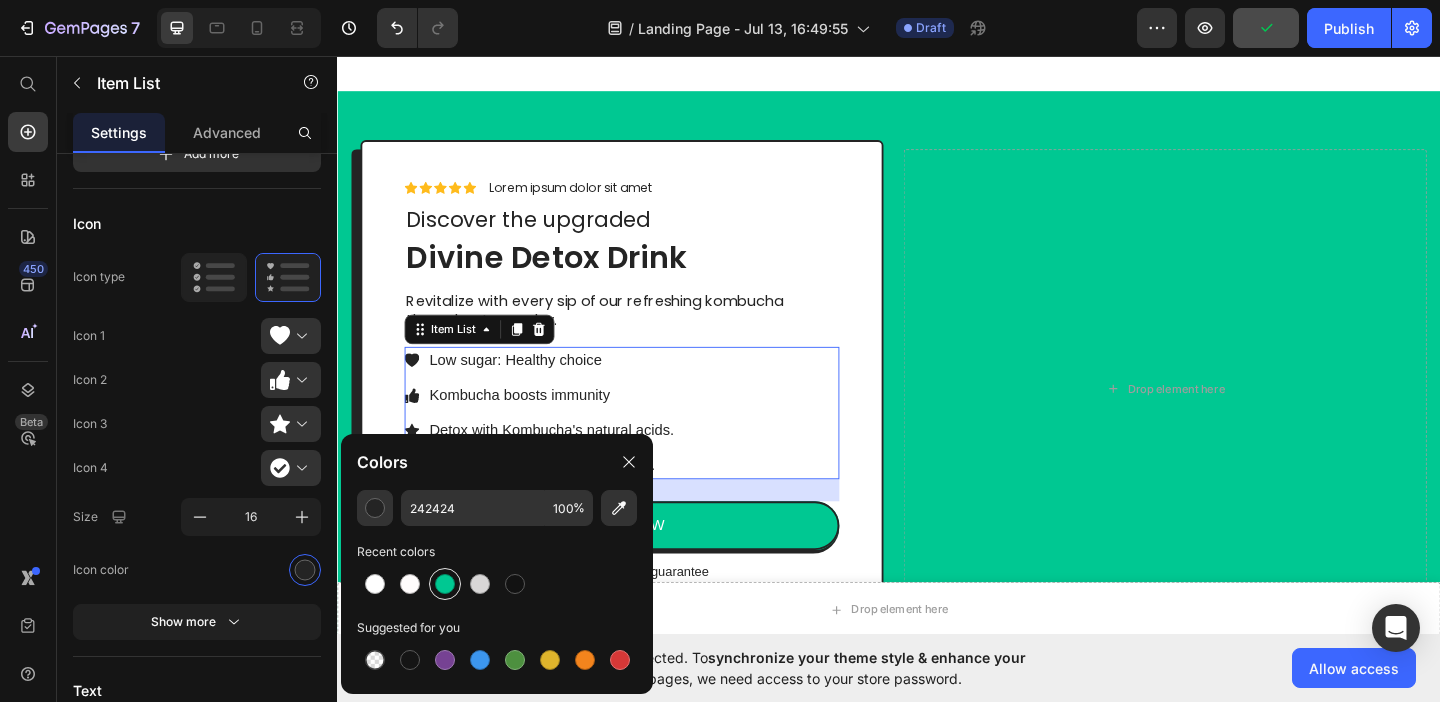 click at bounding box center [445, 584] 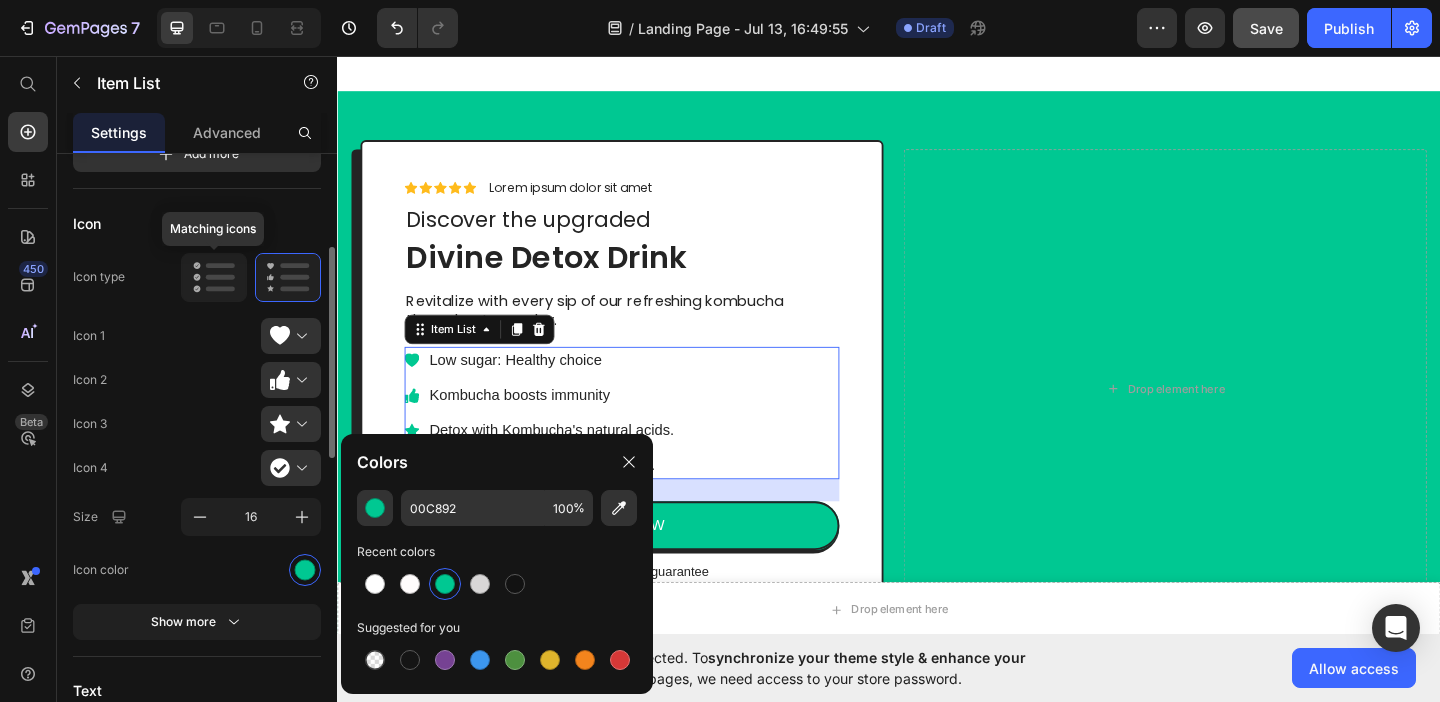 click 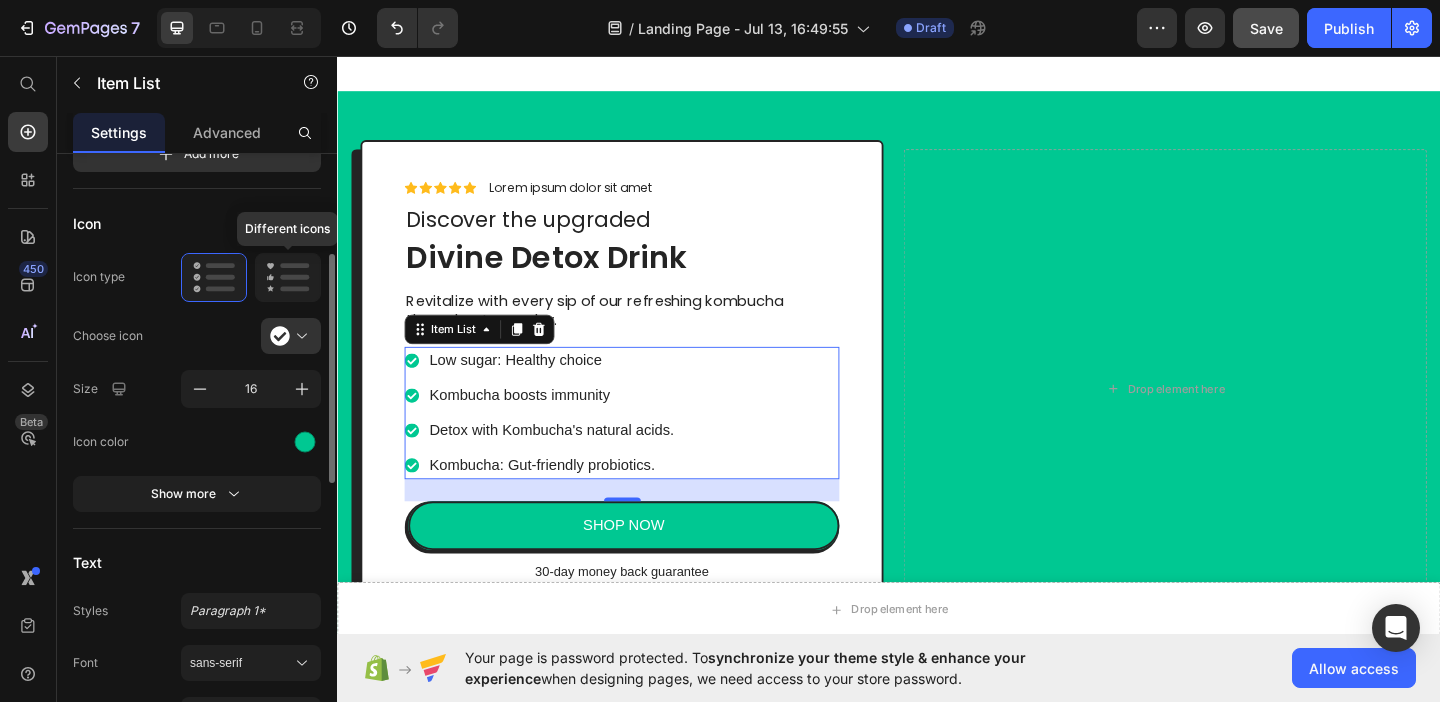 click 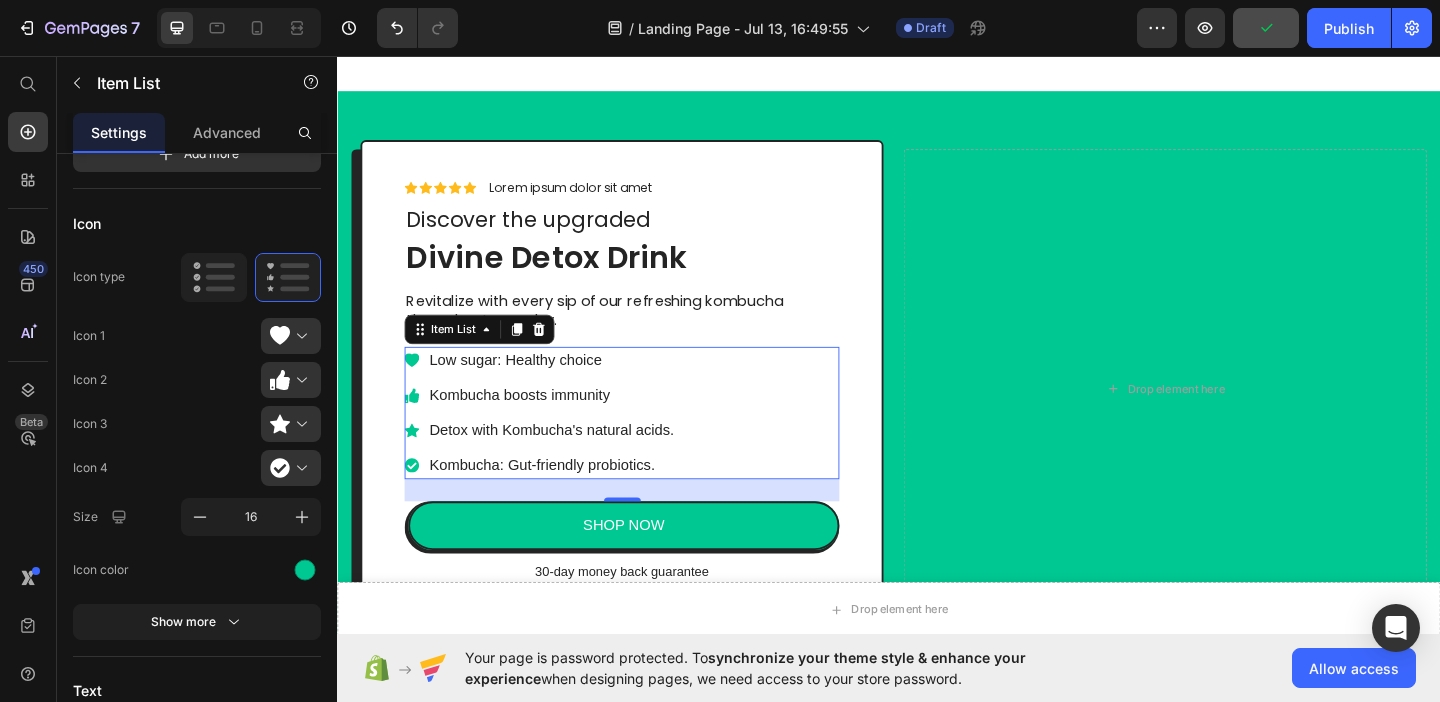 click on "Low sugar: Healthy choice" at bounding box center [570, 387] 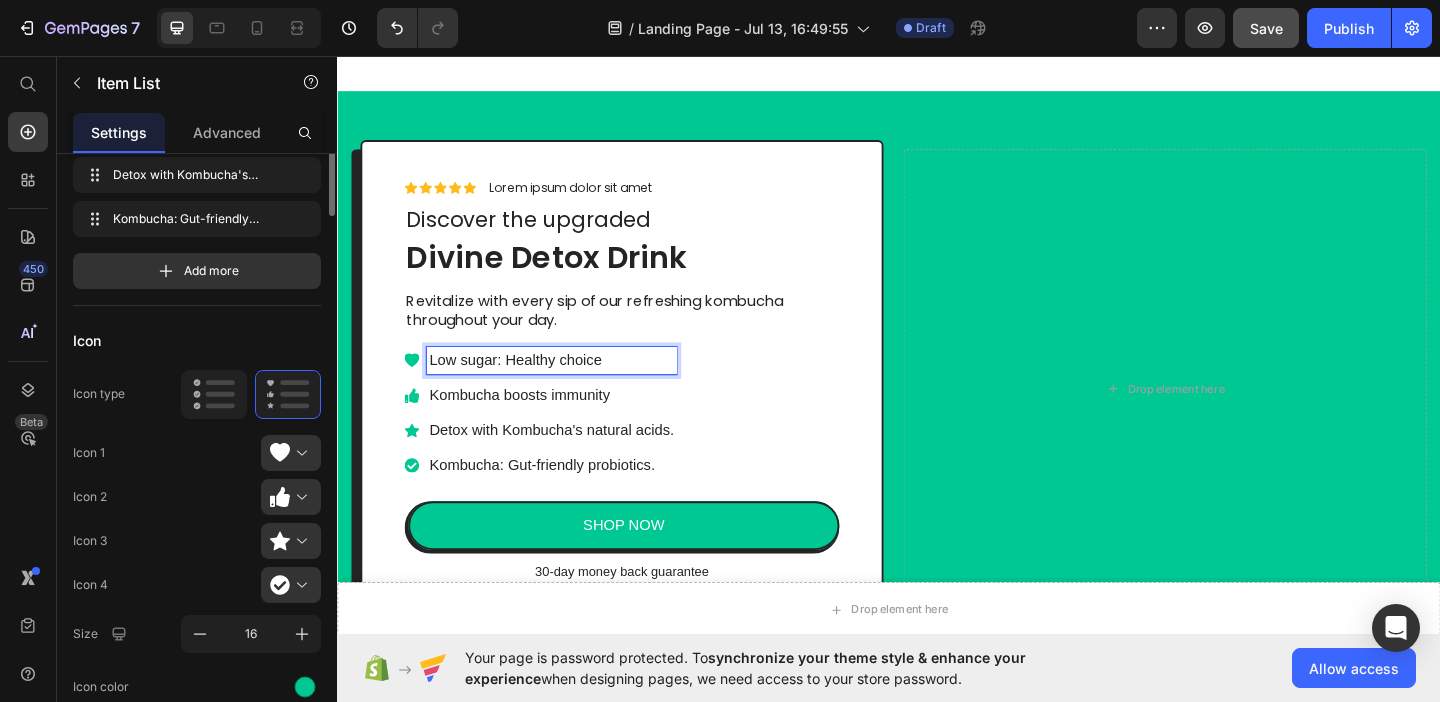 scroll, scrollTop: 0, scrollLeft: 0, axis: both 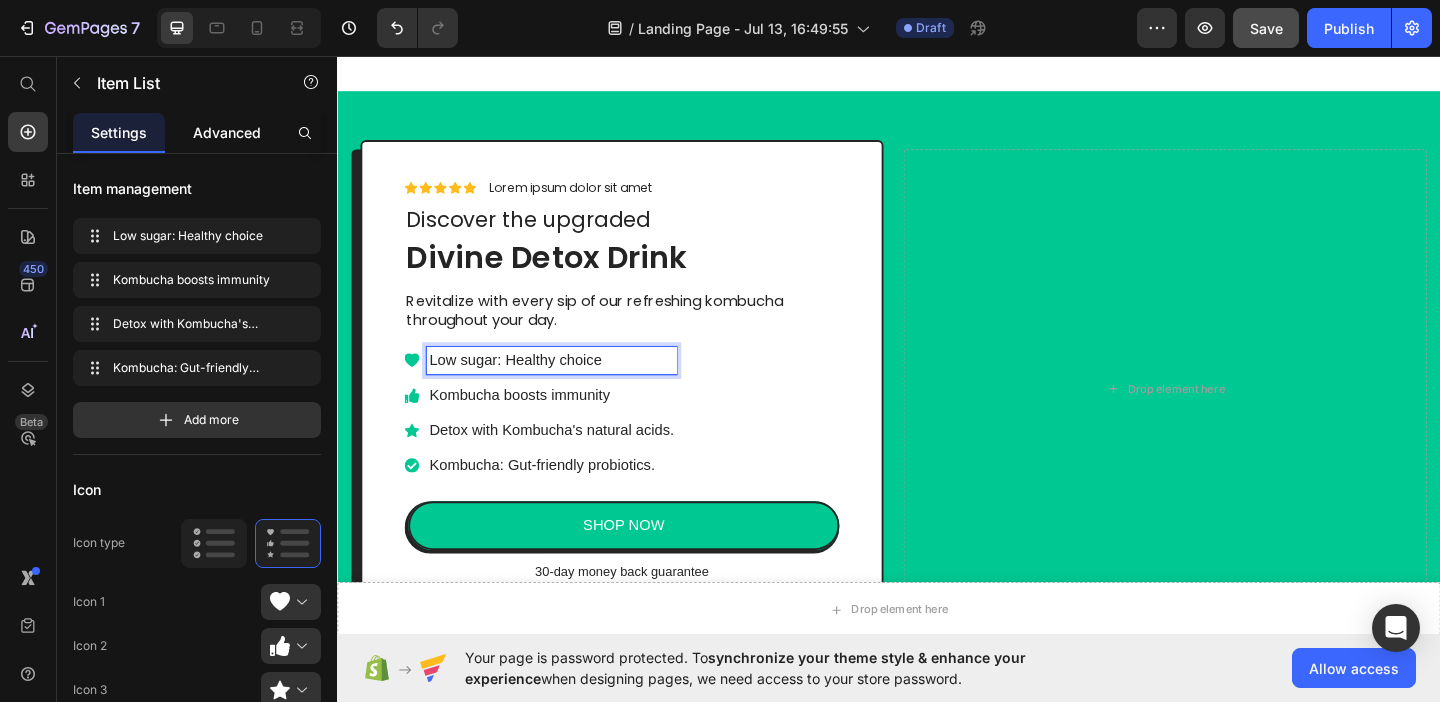 click on "Advanced" 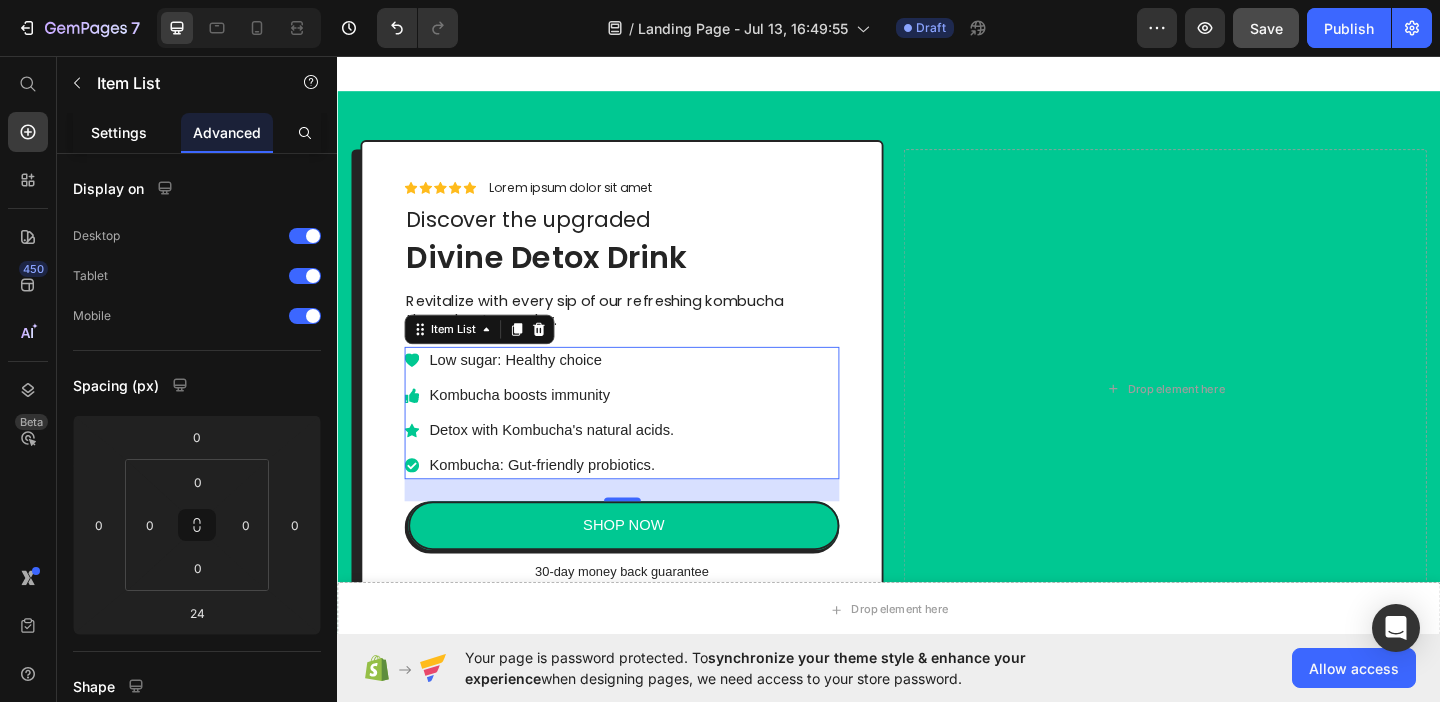click on "Settings" at bounding box center [119, 132] 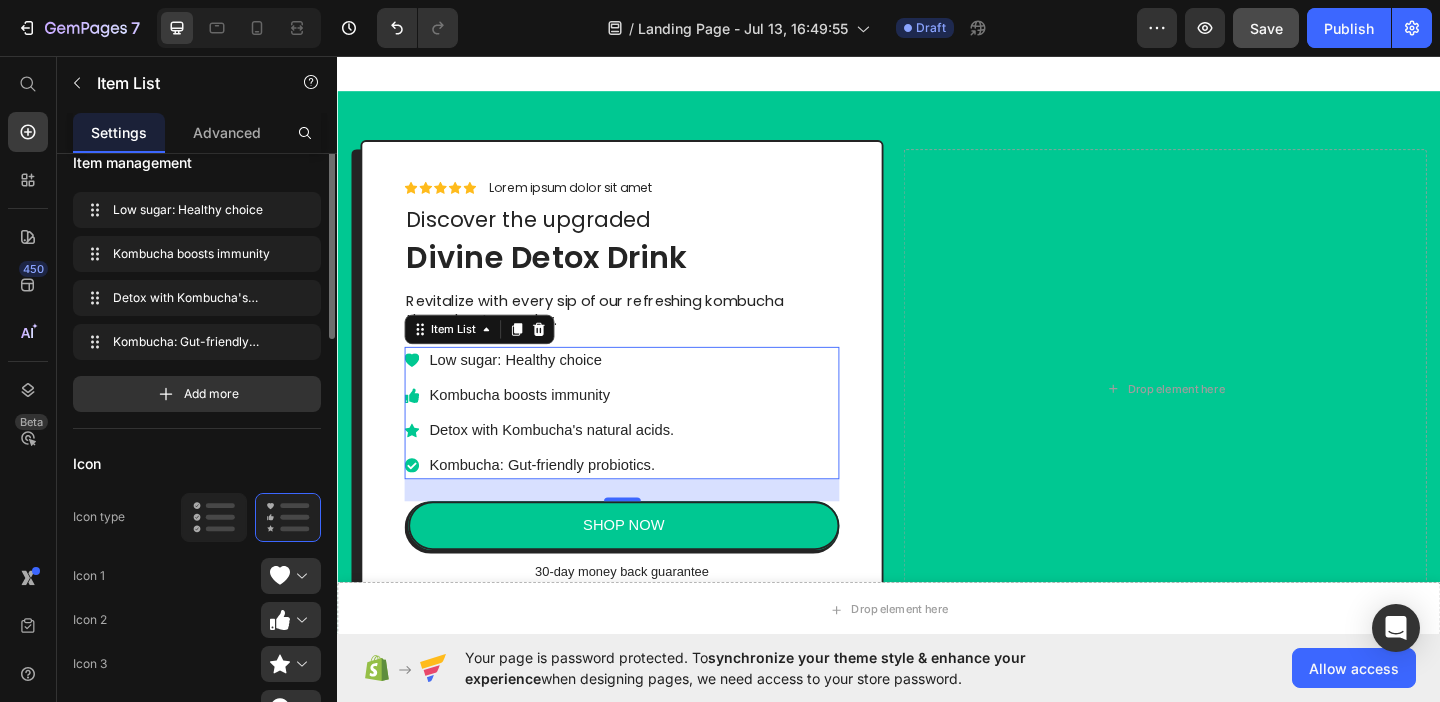 scroll, scrollTop: 0, scrollLeft: 0, axis: both 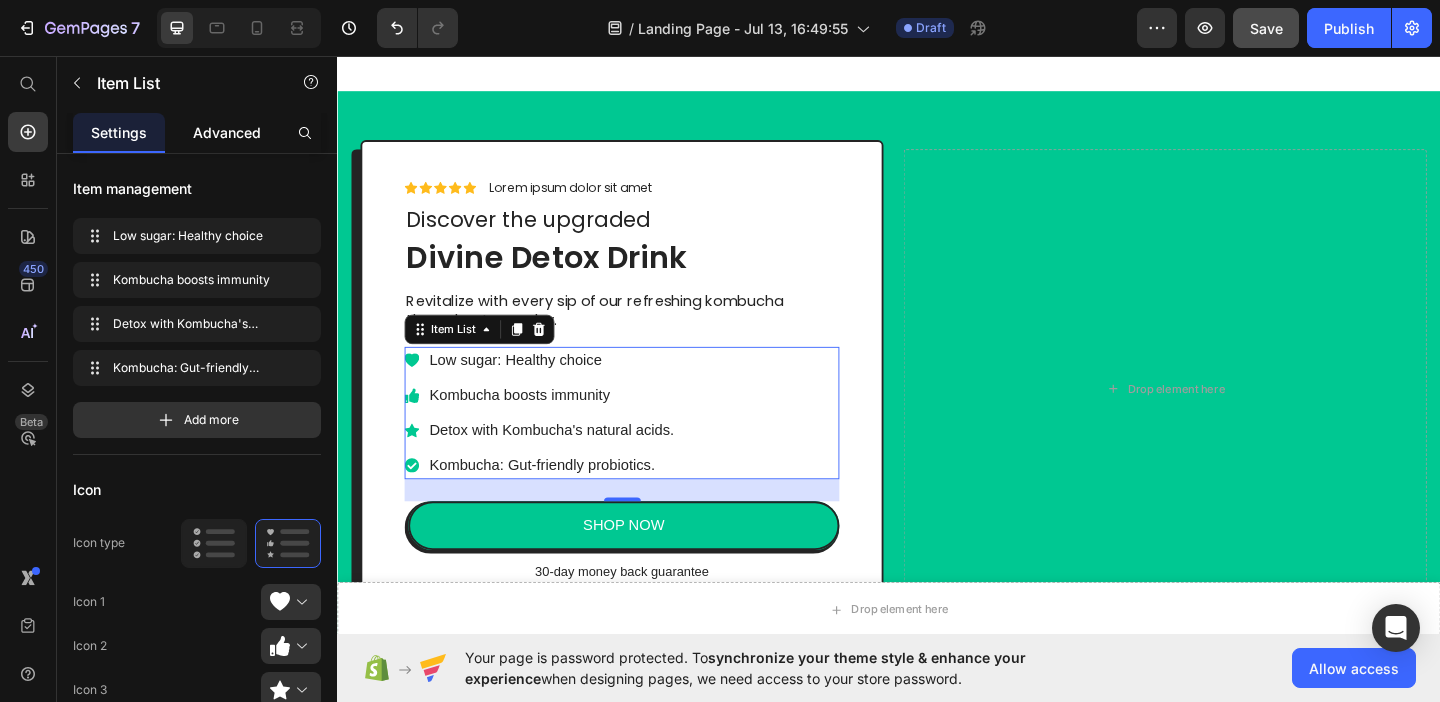 click on "Advanced" at bounding box center (227, 132) 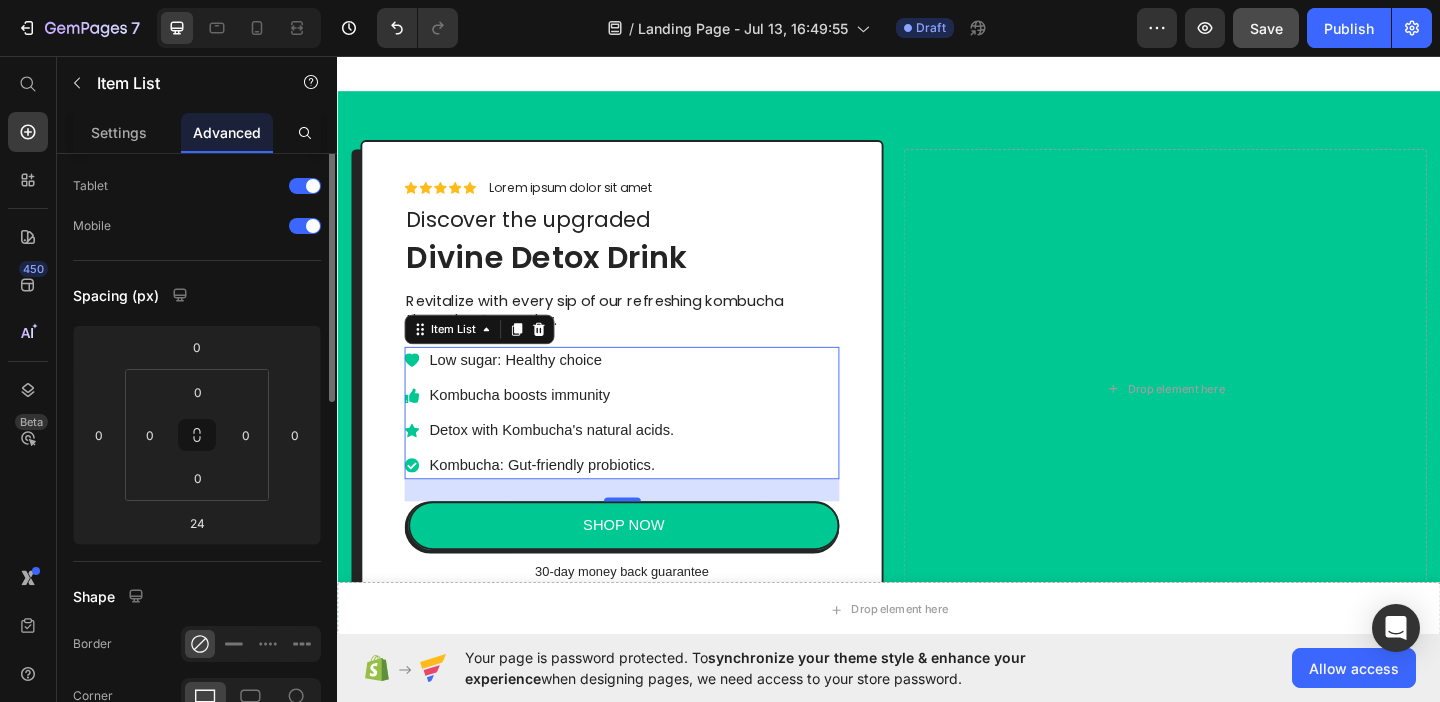 scroll, scrollTop: 40, scrollLeft: 0, axis: vertical 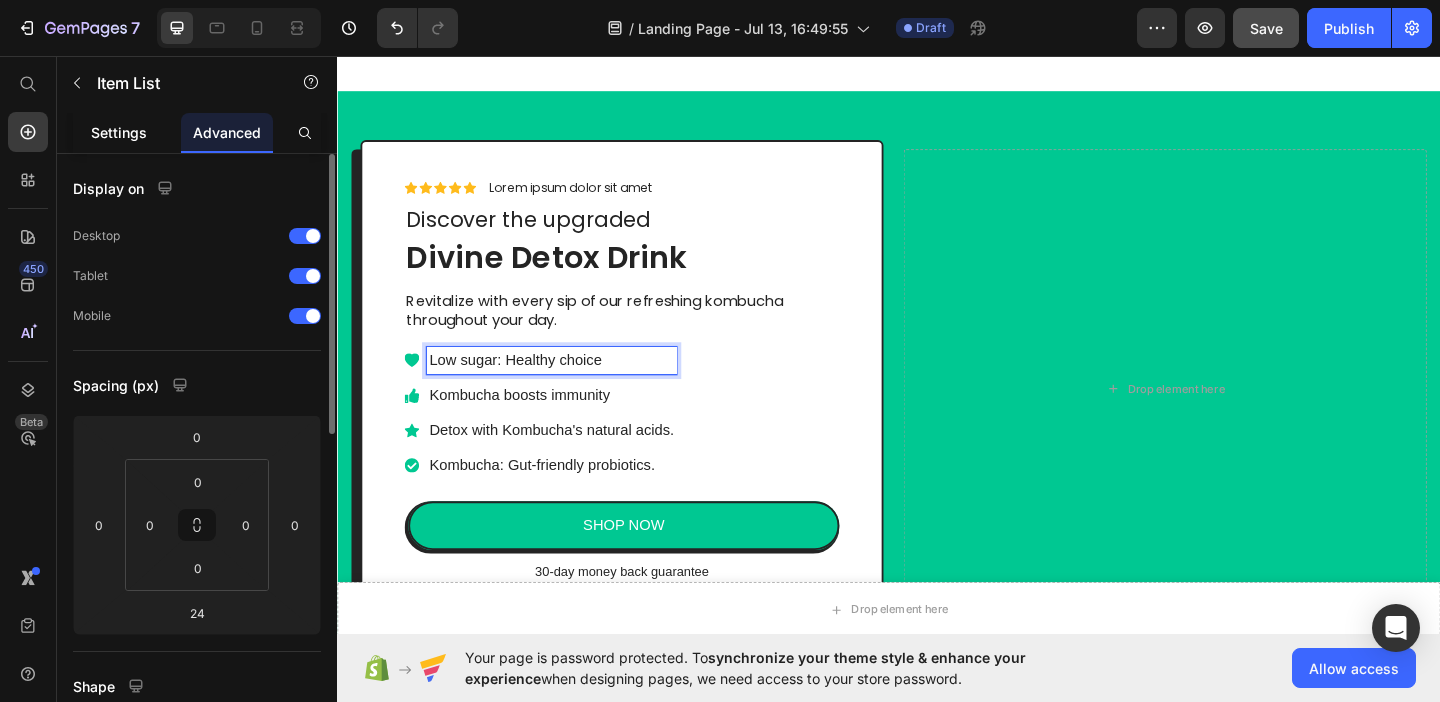 click on "Settings" at bounding box center (119, 132) 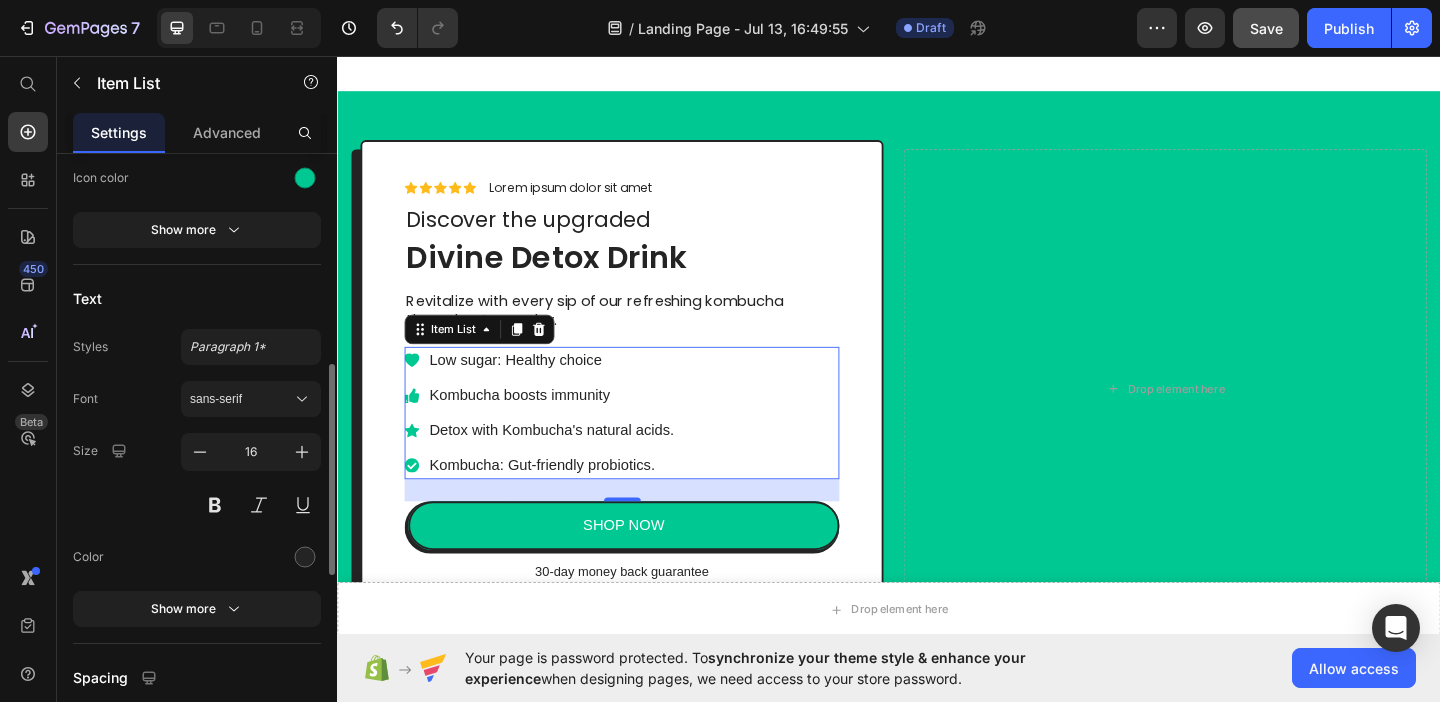 scroll, scrollTop: 666, scrollLeft: 0, axis: vertical 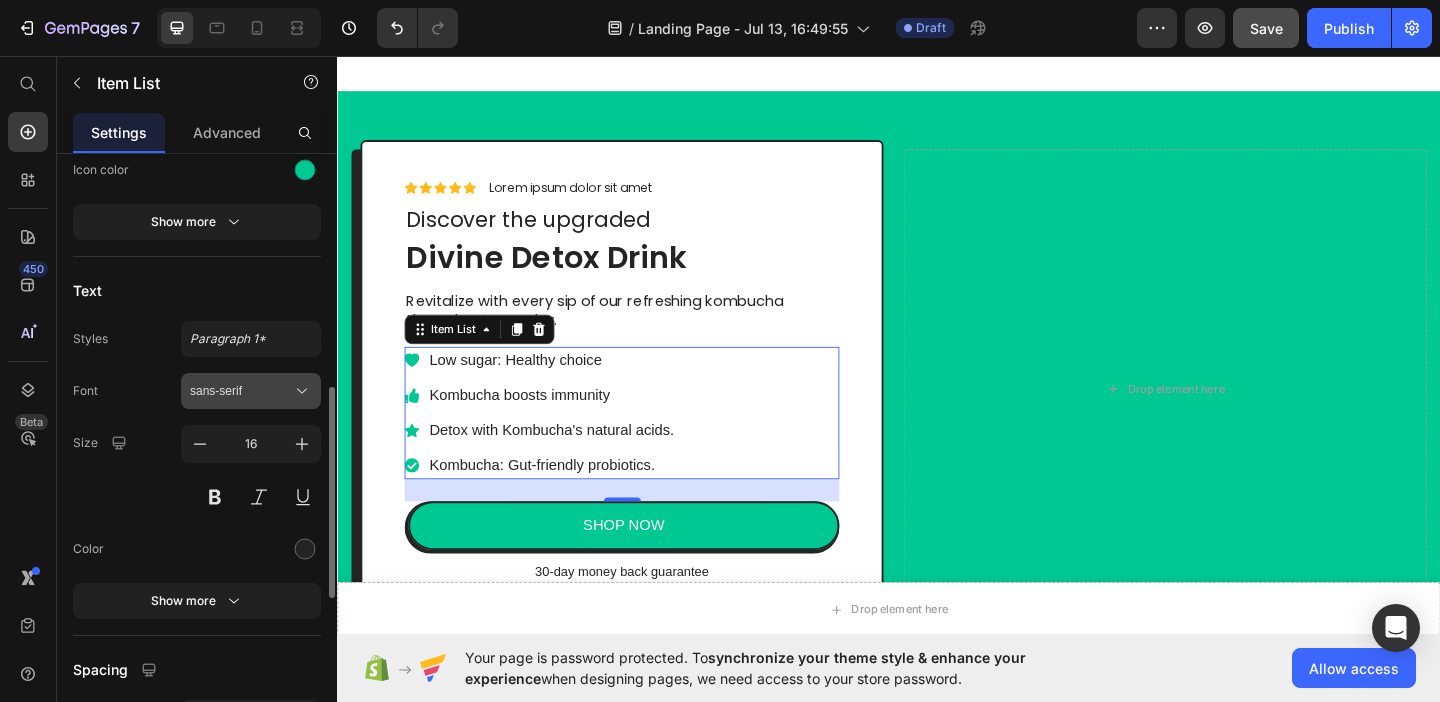 click on "sans-serif" at bounding box center (241, 391) 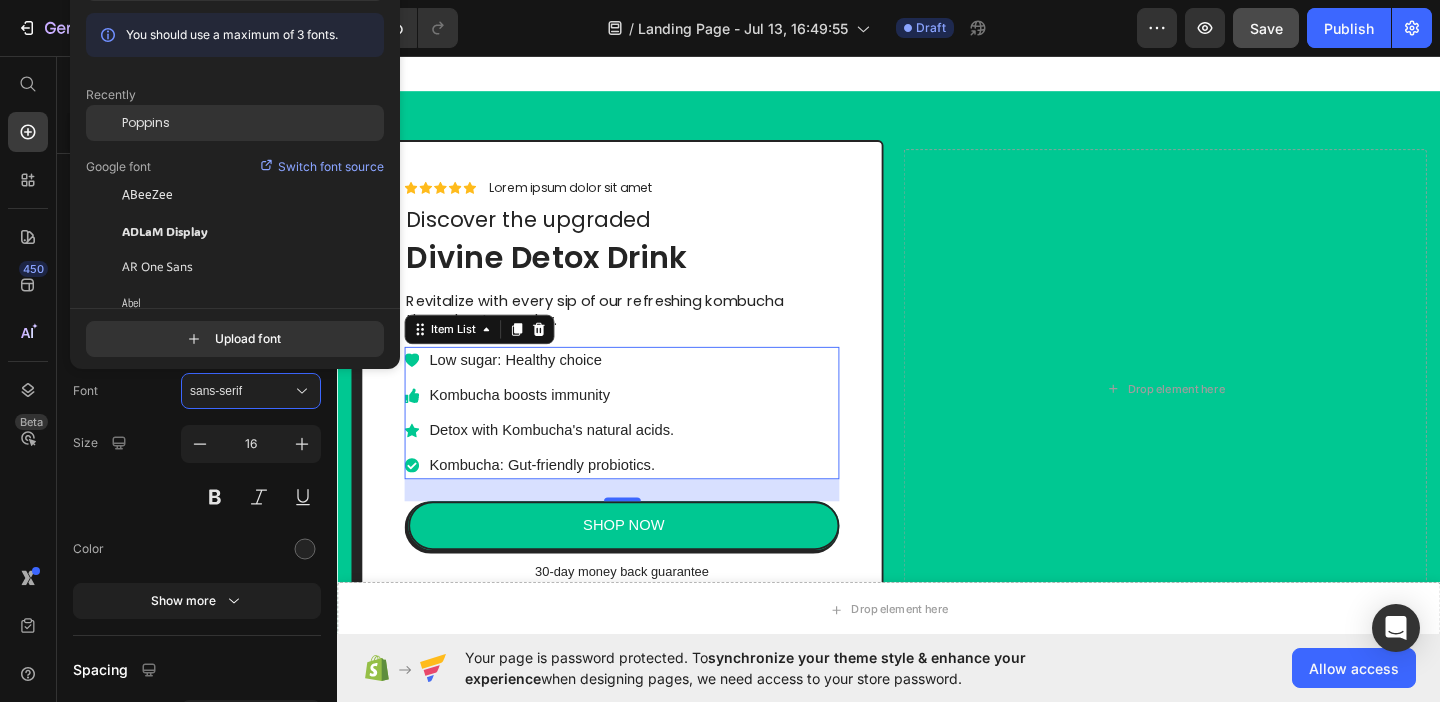 click on "Poppins" 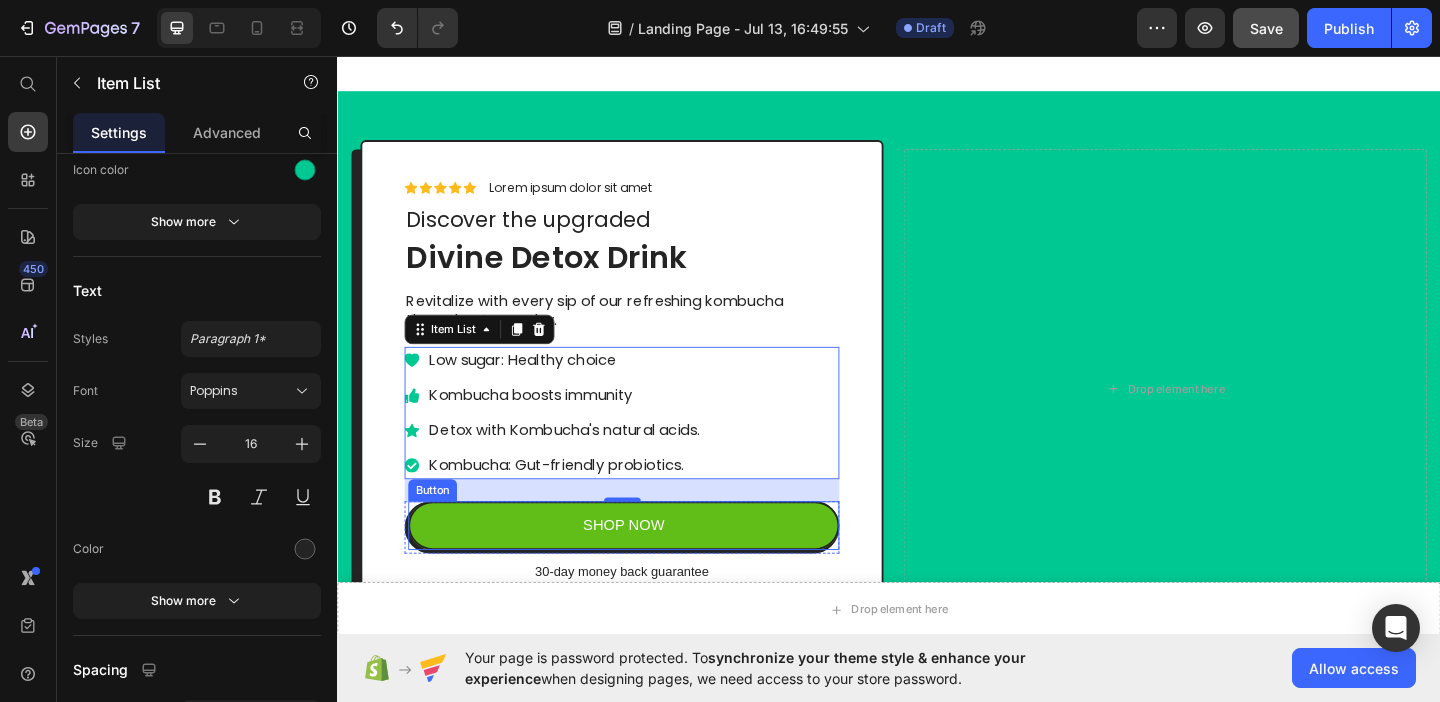 click on "SHOP NOW" at bounding box center (648, 566) 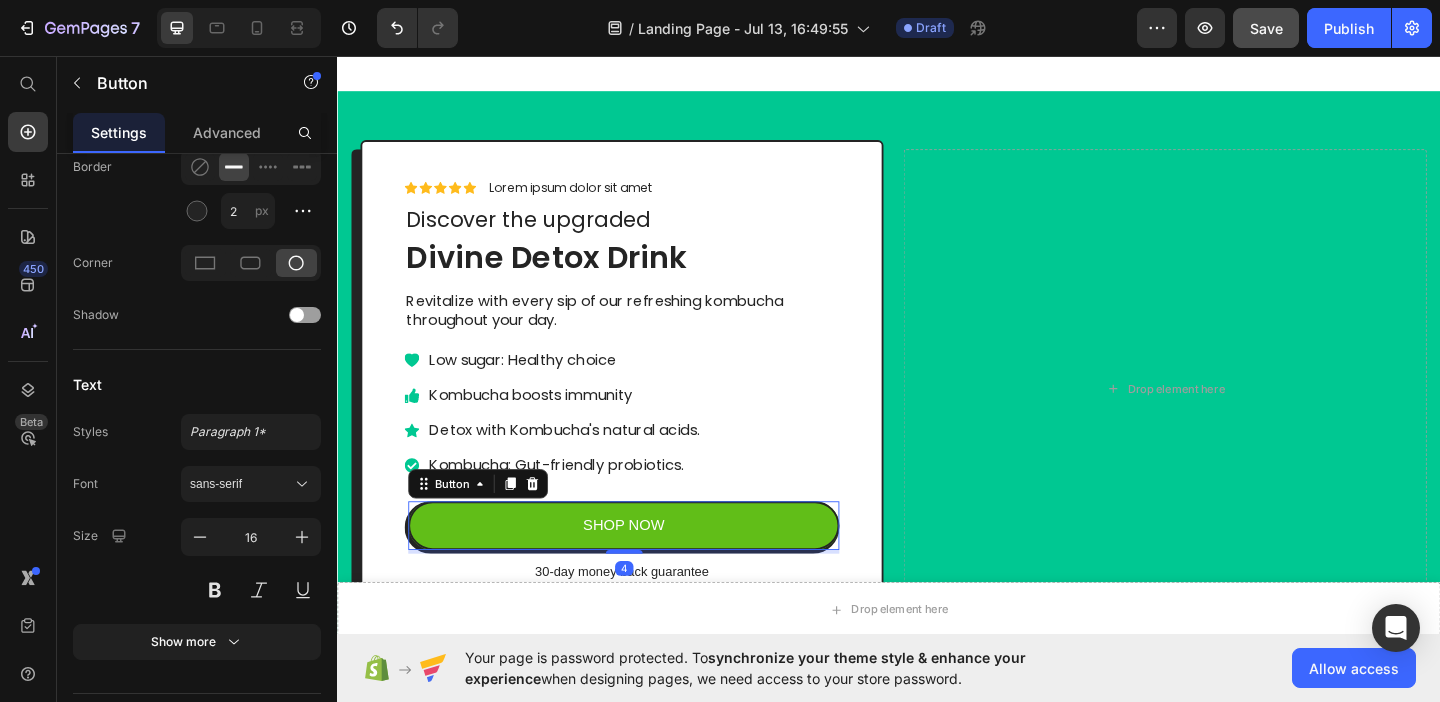 scroll, scrollTop: 0, scrollLeft: 0, axis: both 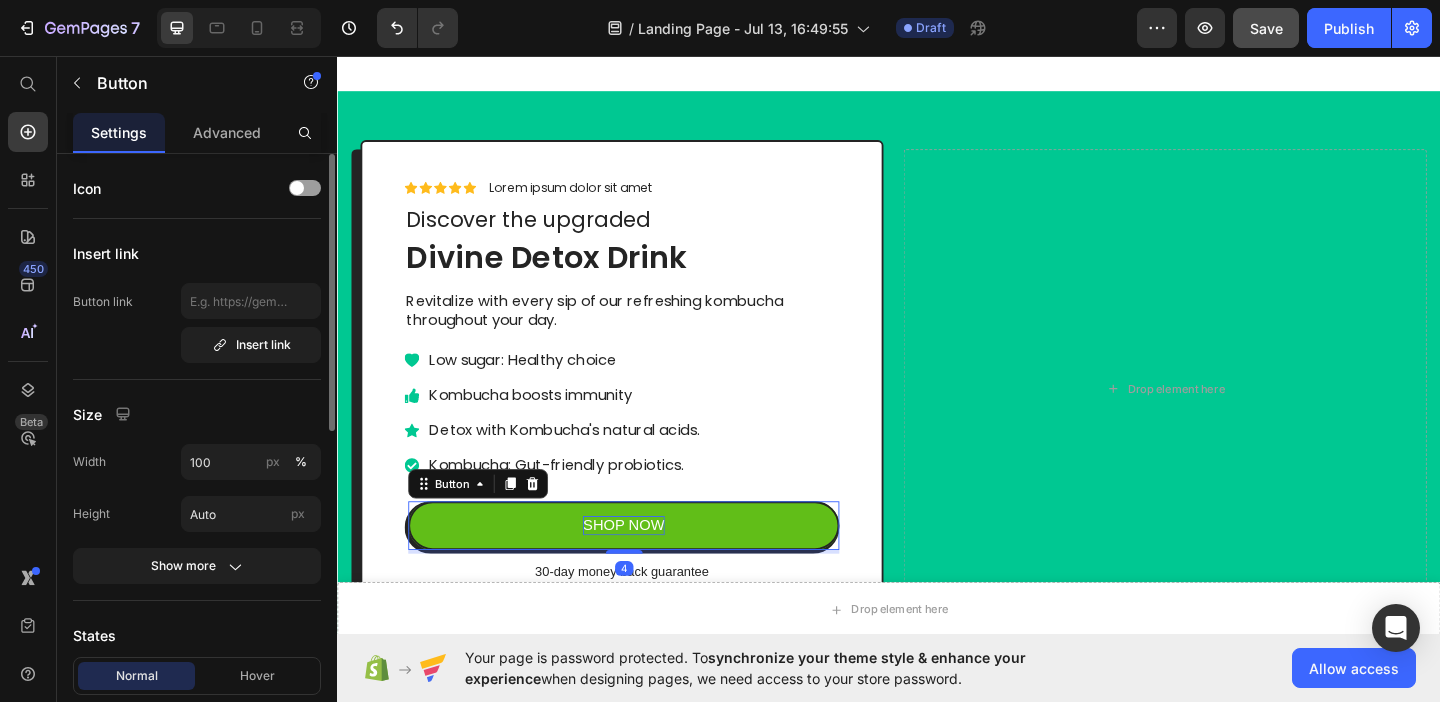 click on "SHOP NOW" at bounding box center (648, 566) 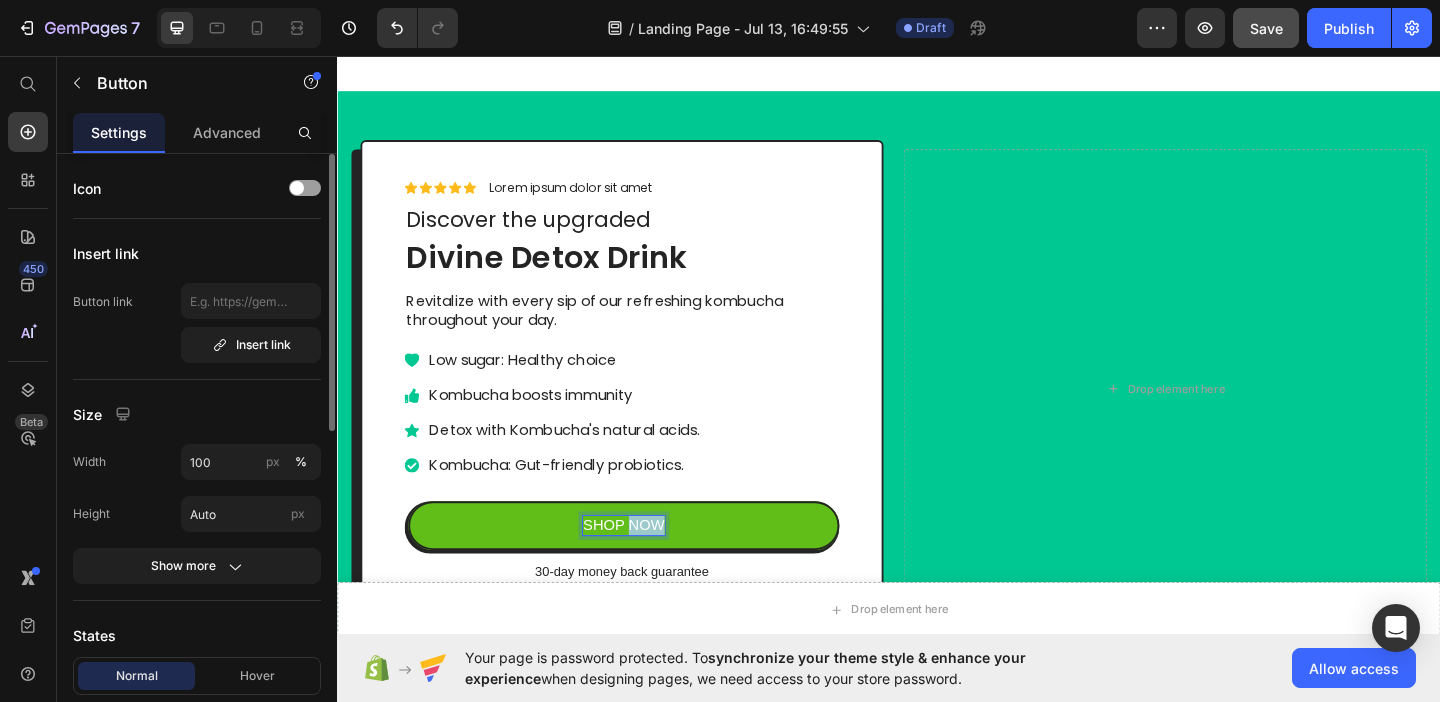 click on "SHOP NOW" at bounding box center [648, 566] 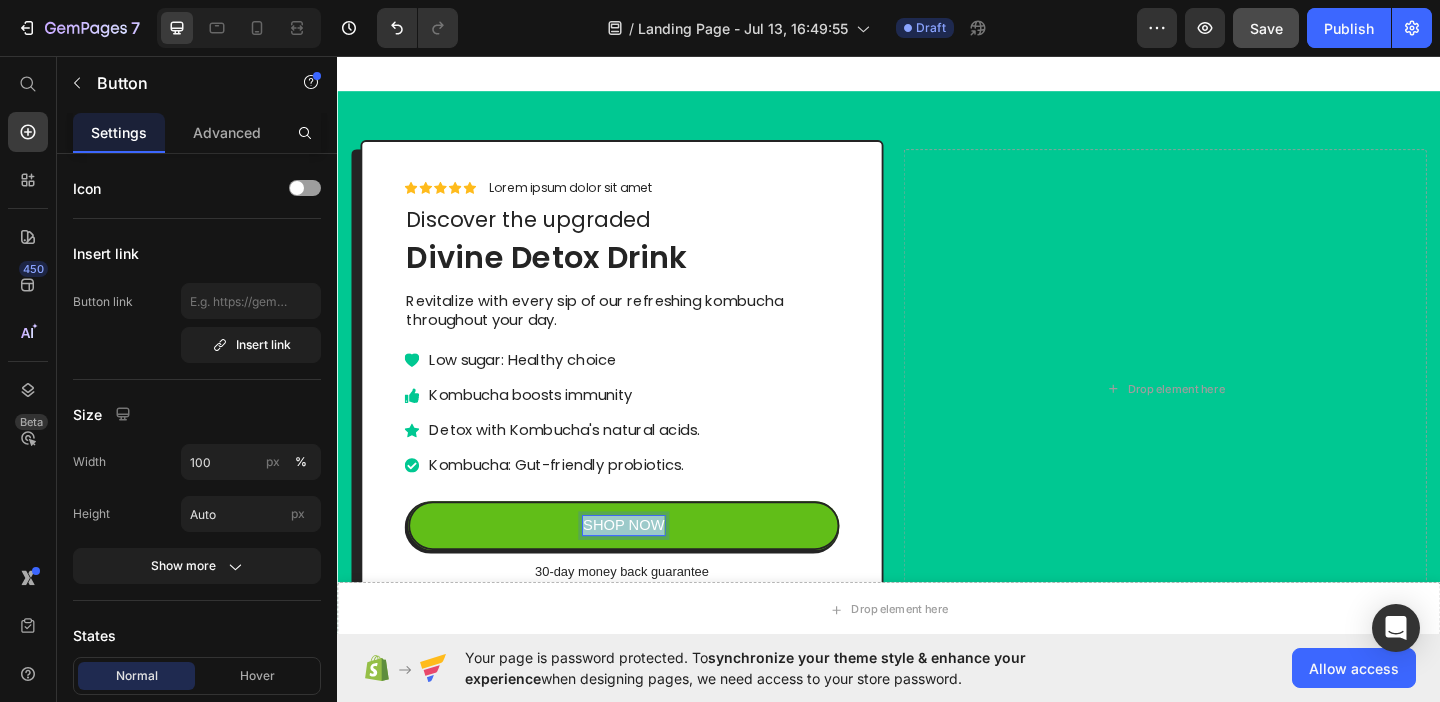 click on "SHOP NOW" at bounding box center (648, 566) 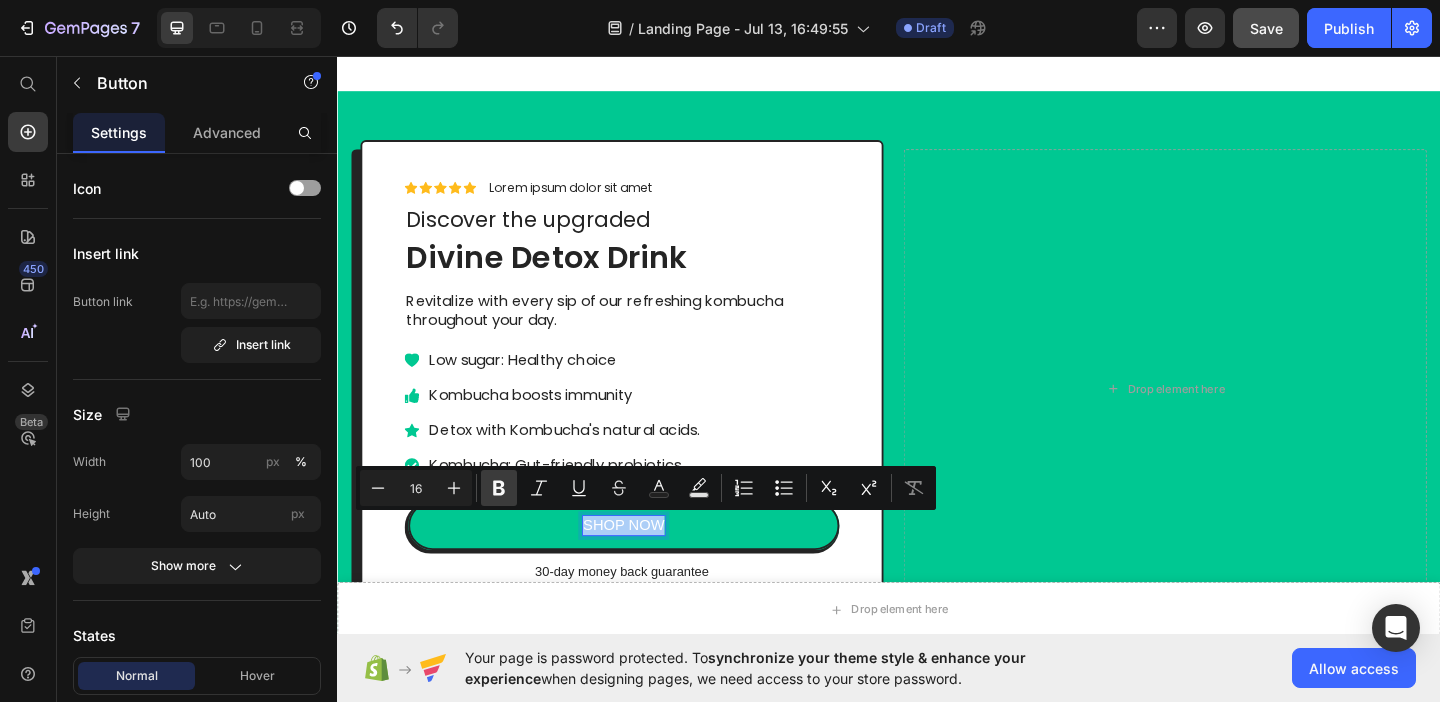 click on "Bold" at bounding box center [499, 488] 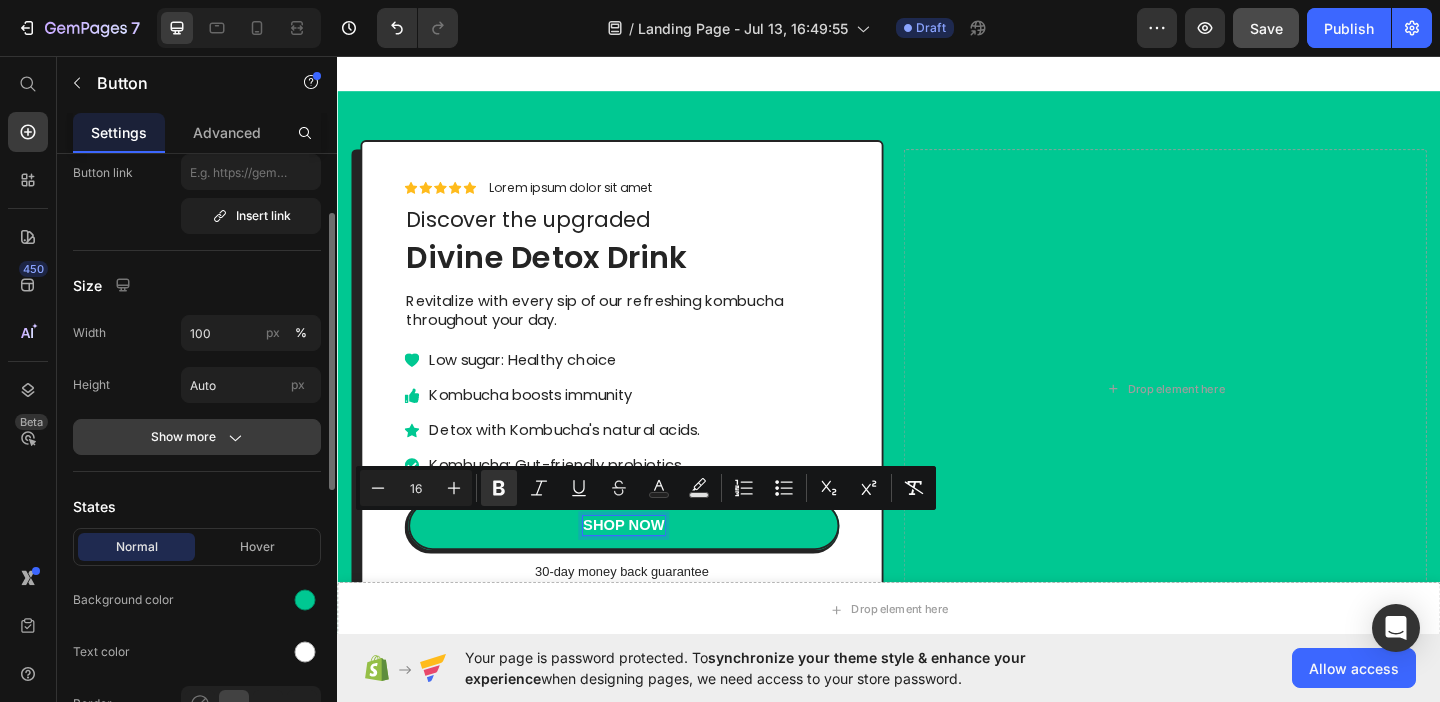 scroll, scrollTop: 0, scrollLeft: 0, axis: both 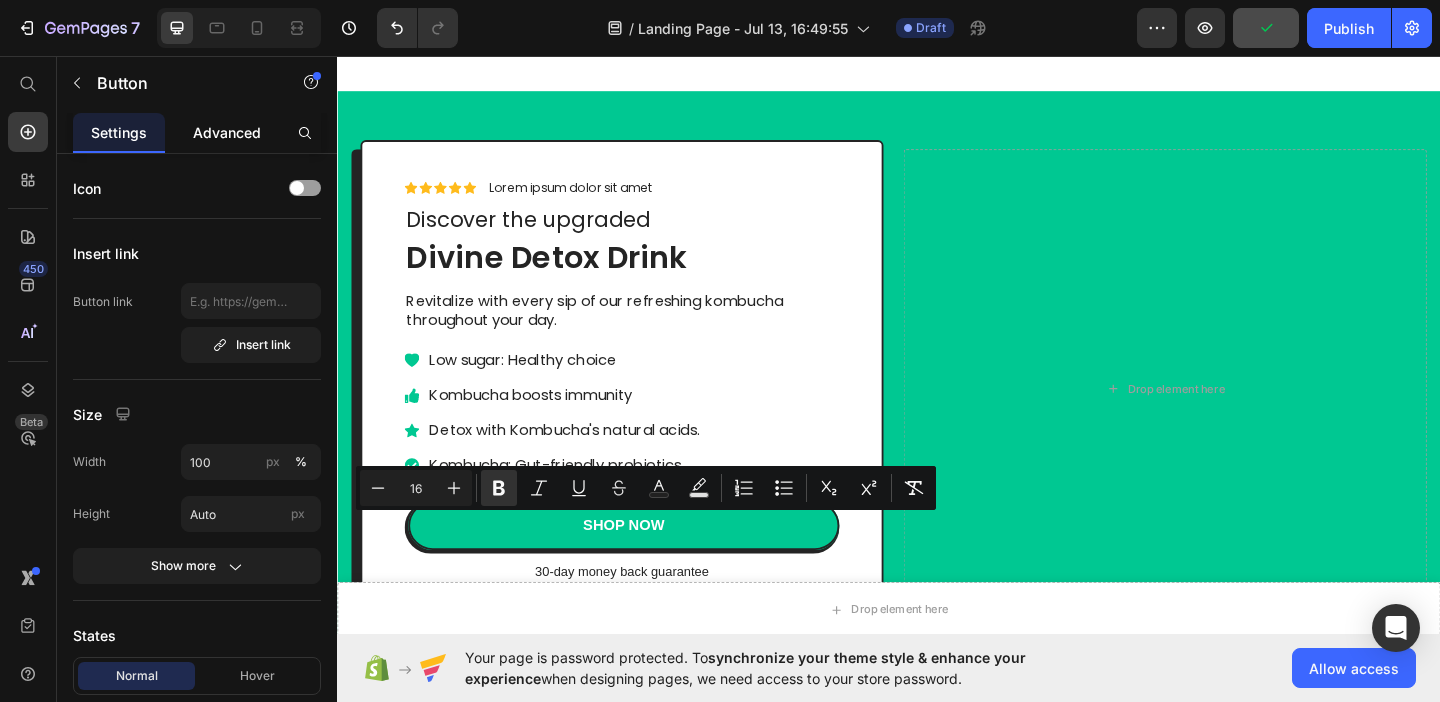 click on "Advanced" 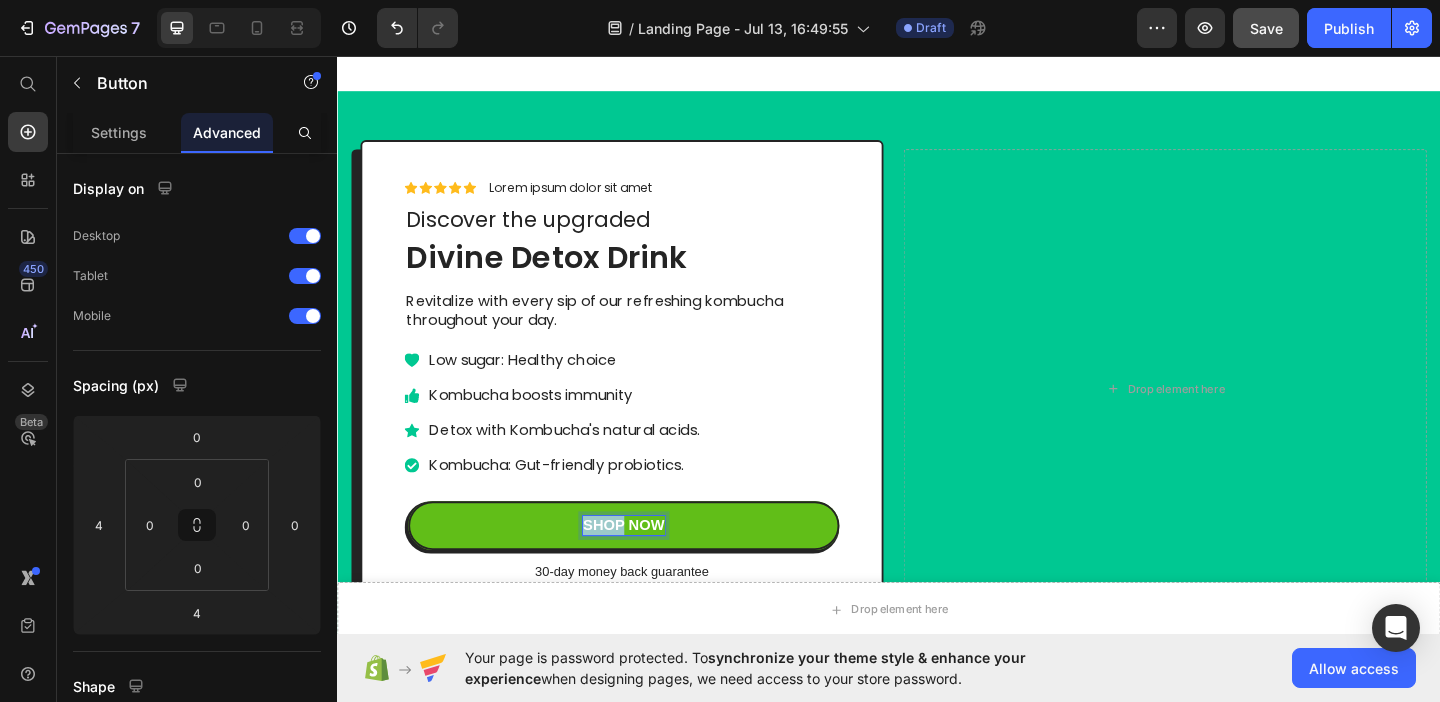 click on "SHOP NOW" at bounding box center [648, 565] 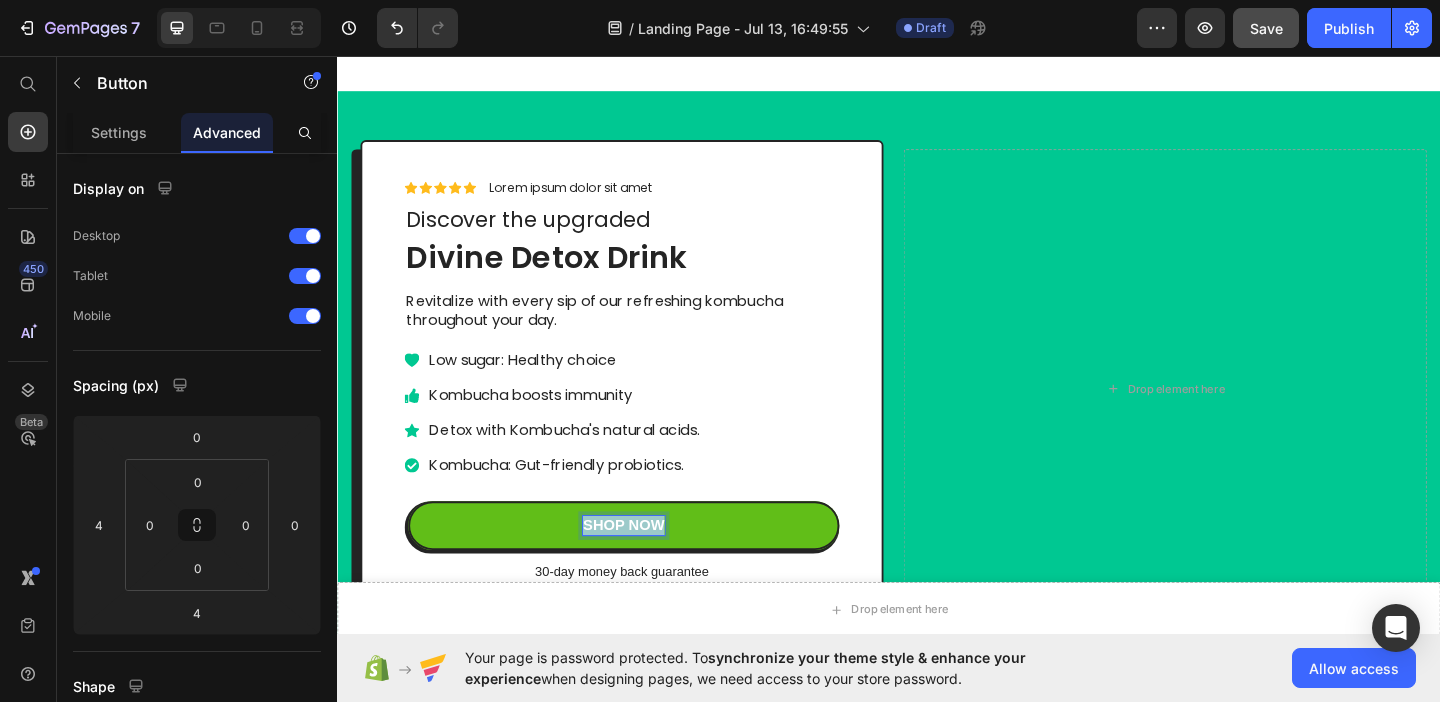 click on "SHOP NOW" at bounding box center [648, 565] 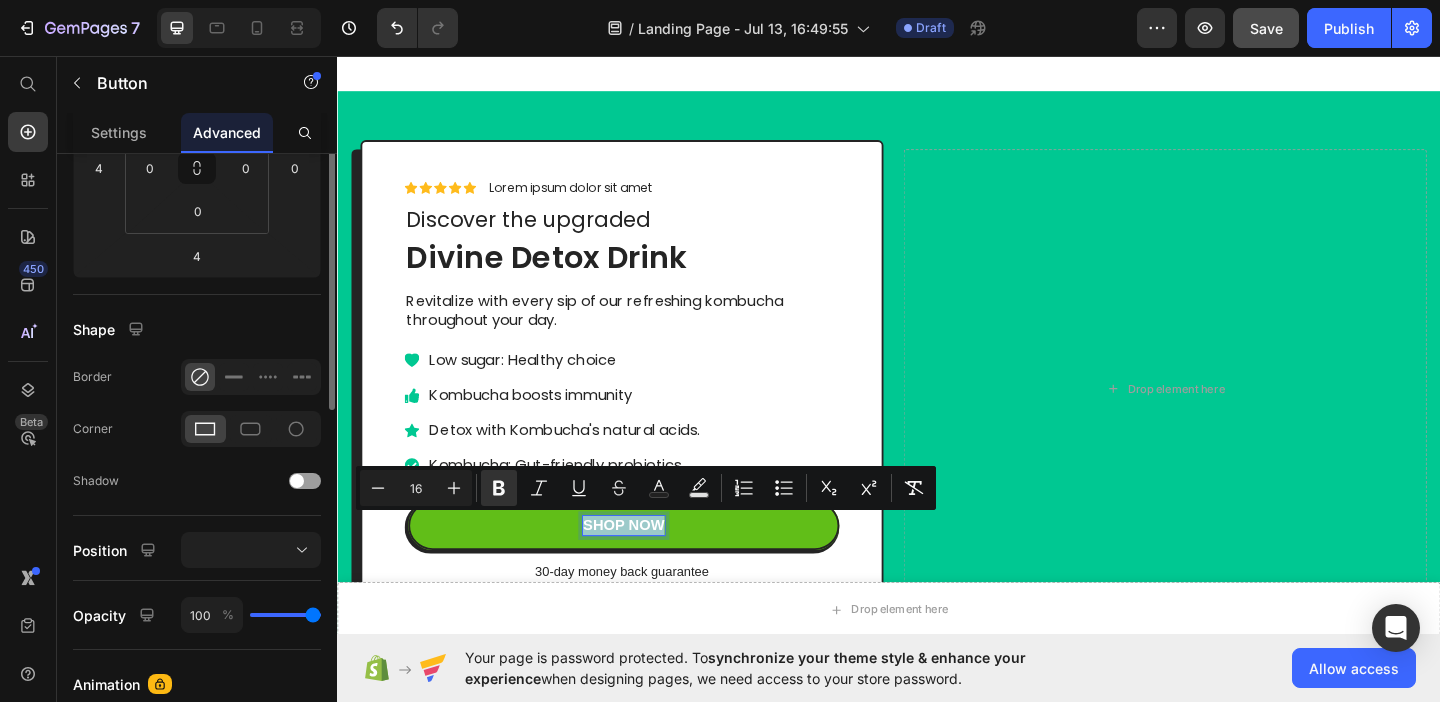scroll, scrollTop: 0, scrollLeft: 0, axis: both 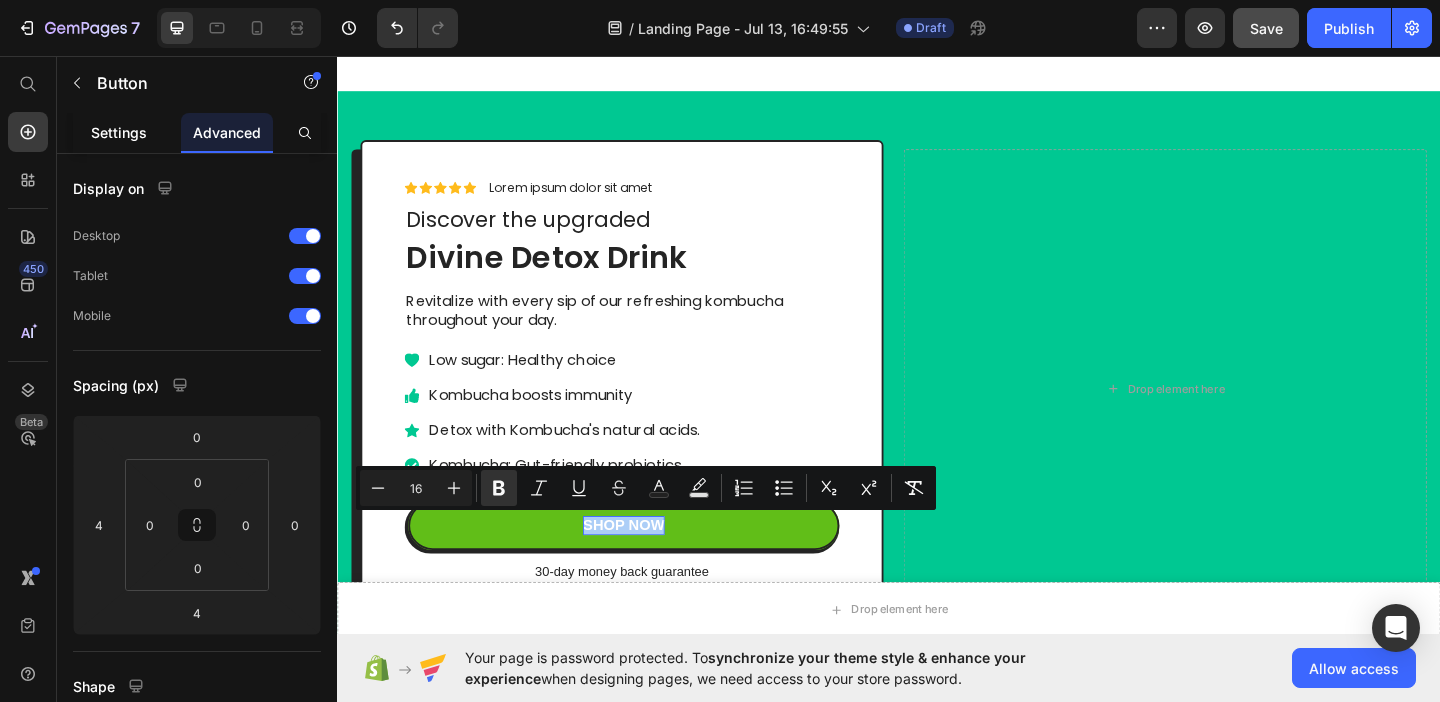 click on "Settings" 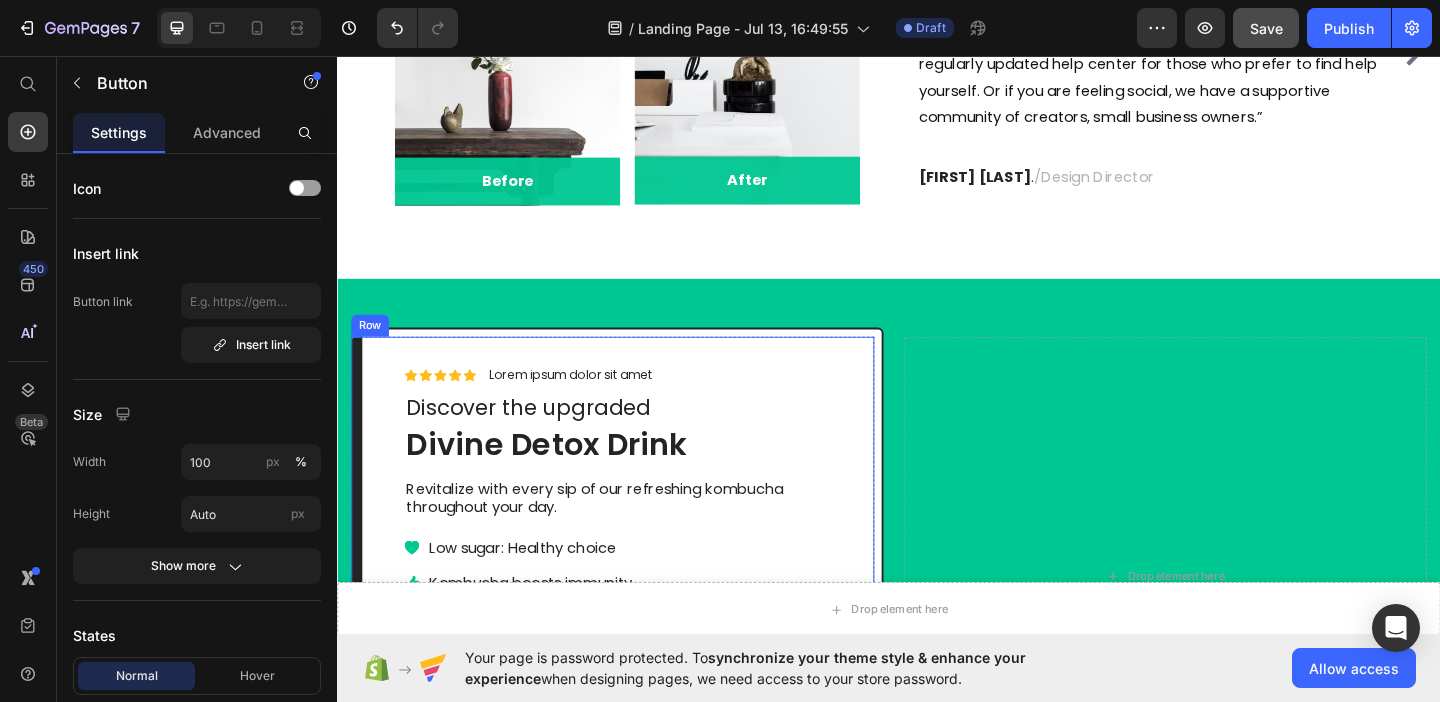 scroll, scrollTop: 1265, scrollLeft: 0, axis: vertical 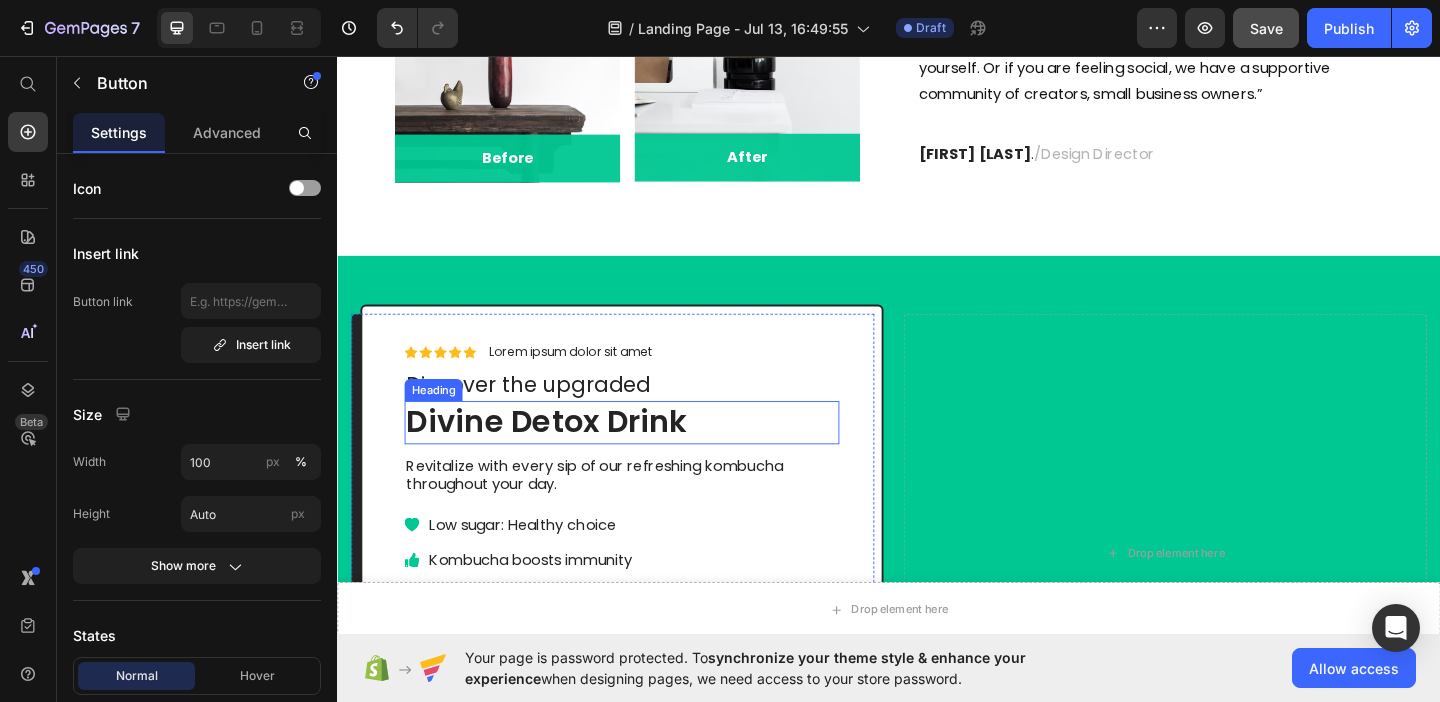 click on "Divine Detox Drink" at bounding box center [646, 454] 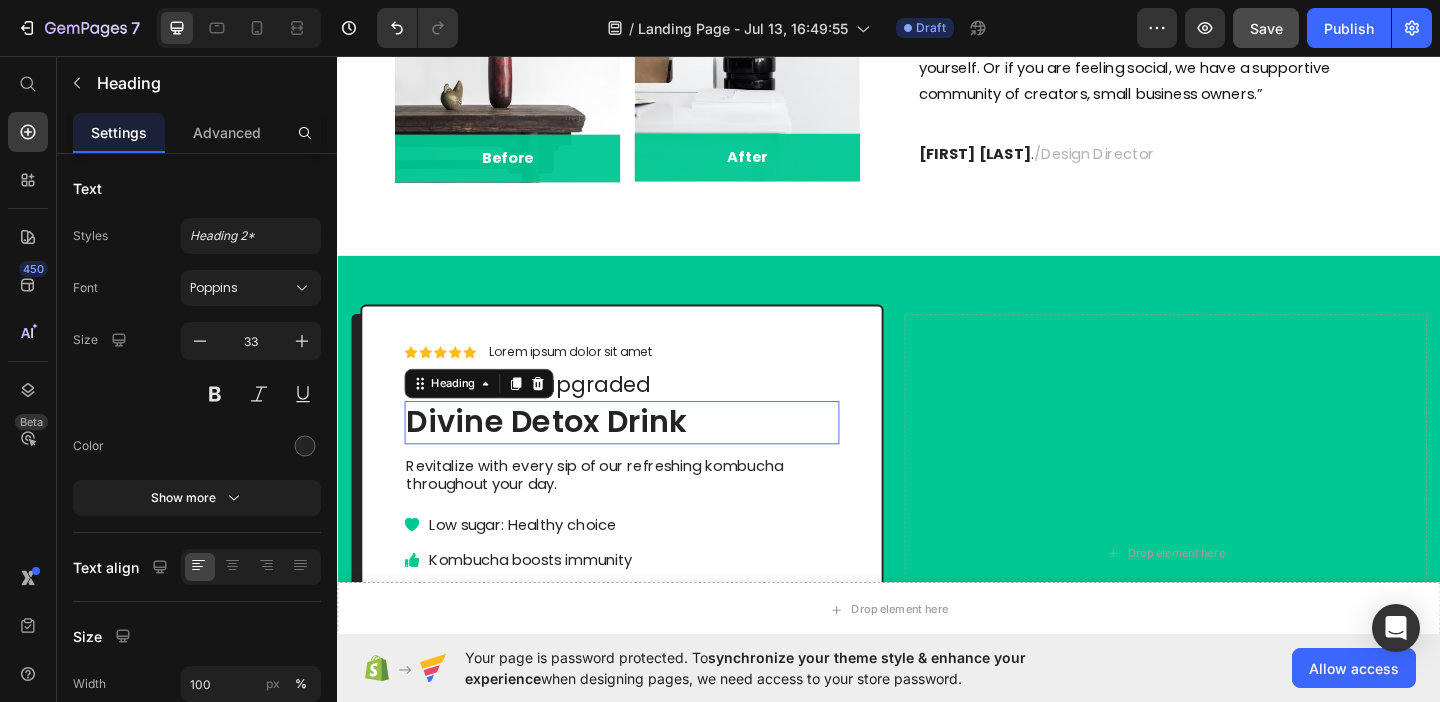 click on "Divine Detox Drink" at bounding box center [646, 454] 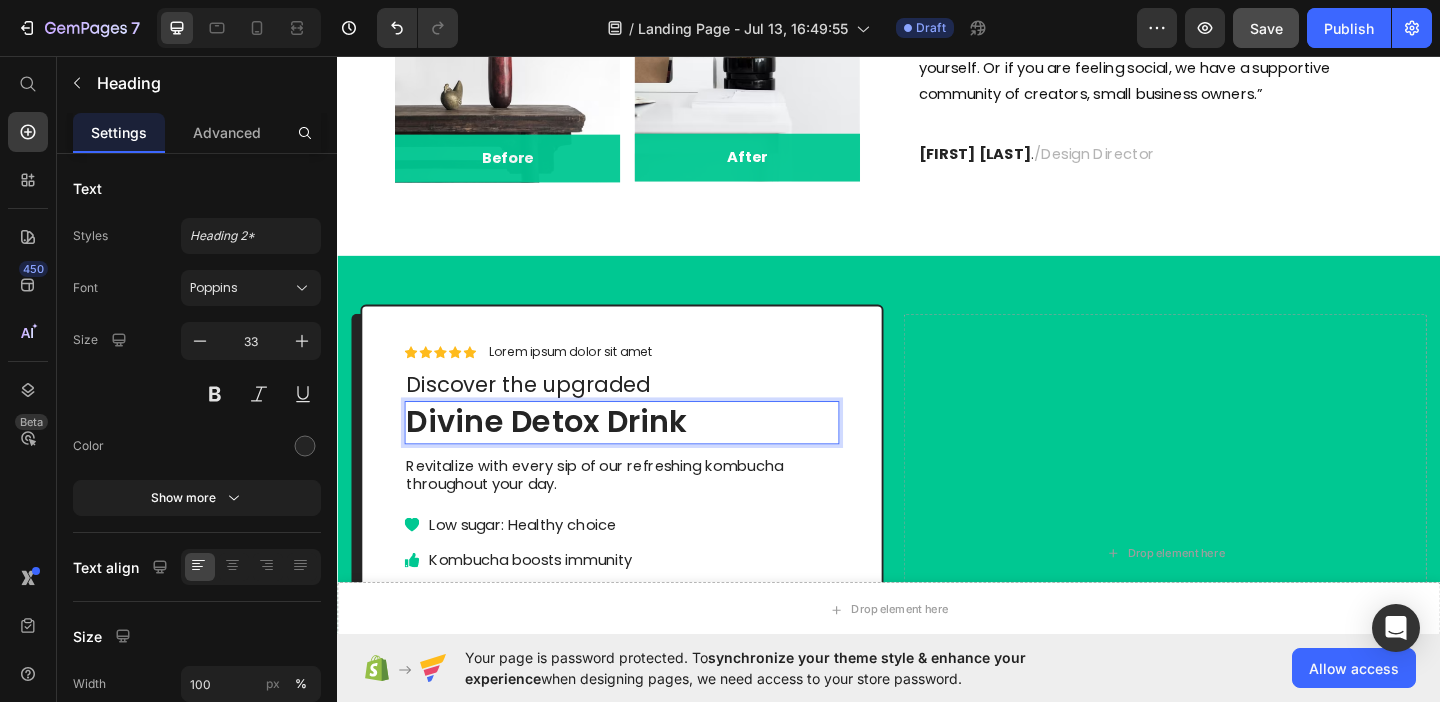 click on "Divine Detox Drink" at bounding box center [646, 454] 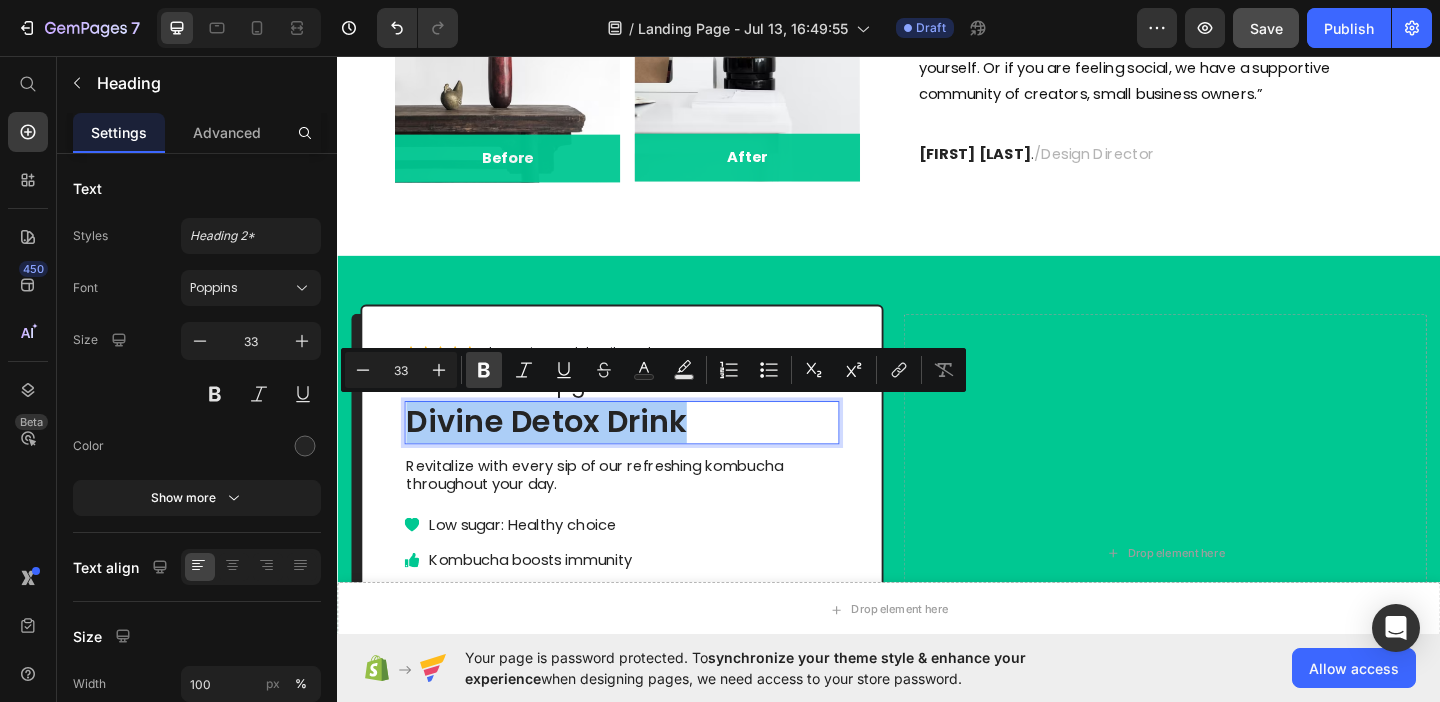 click on "Bold" at bounding box center [484, 370] 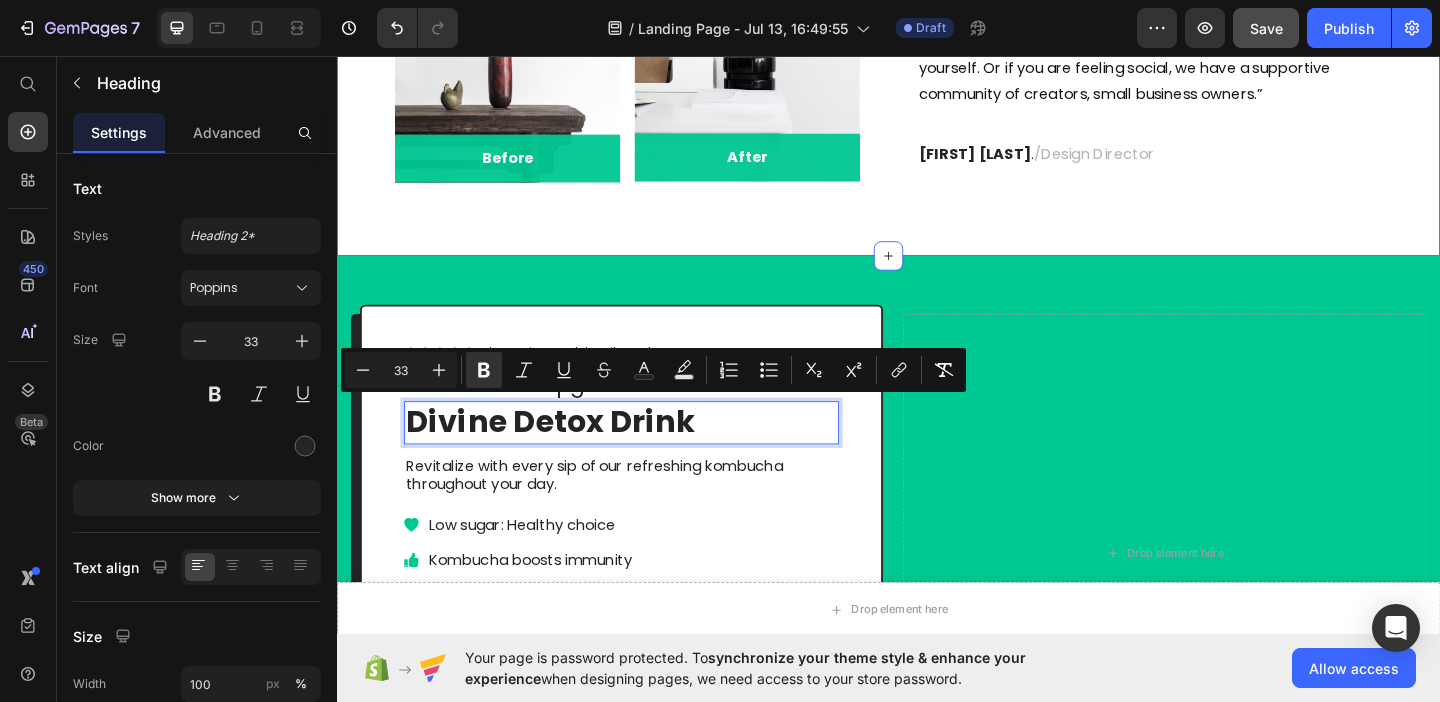 click on "` Image Before Text block Row Row Image After Text block Row Row Row                Icon                Icon                Icon                Icon
Icon Icon List Hoz You're walking on a cloud! Heading “ Our customer advocates are standing by 24/7 to support you via email and social media. We also have a comprehensive, regularly updated help center for those who prefer to find help yourself. Or if you are feeling social, we have a supportive community of creators, small business owners.” Text block [FIRST] [LAST]  /  Design Director Text block Row Image Before Text block Row Row Image After Text block Row Row Row                Icon                Icon                Icon                Icon
Icon Icon List Hoz You're walking on a cloud! Heading Text block [FIRST] [LAST]  /  Design Director Text block Row Image Before Text block Row Row Image After Text block Row Row Row                Icon                Icon                Icon                Icon
Icon Icon List Hoz ." at bounding box center [937, 28] 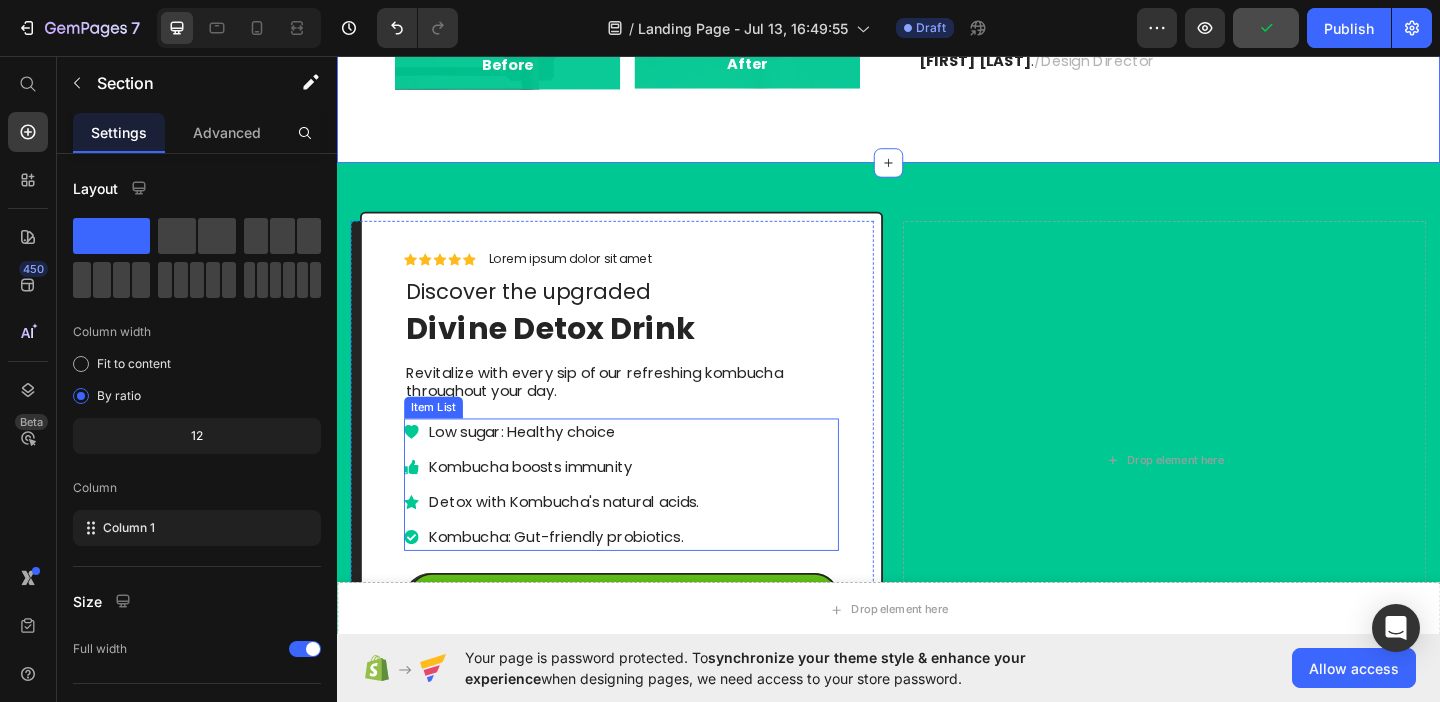scroll, scrollTop: 1523, scrollLeft: 0, axis: vertical 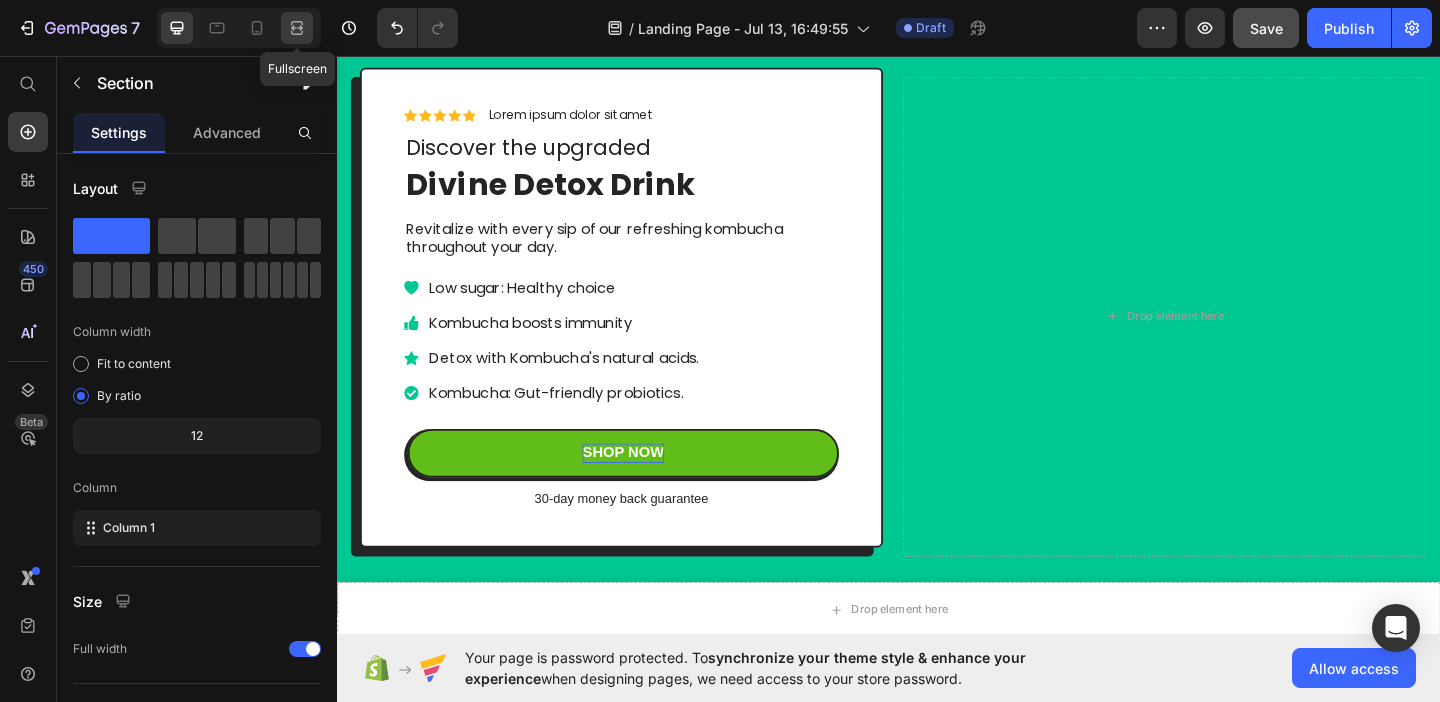 click 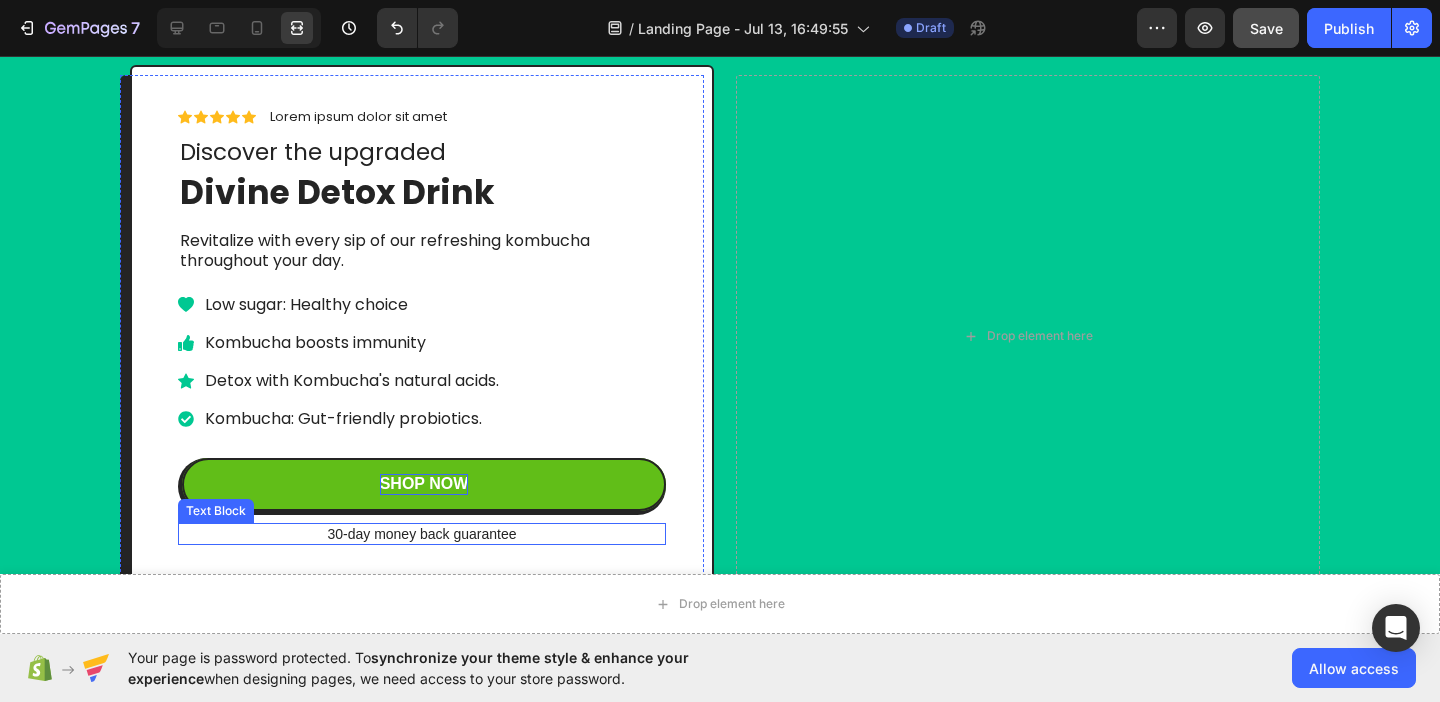 scroll, scrollTop: 1553, scrollLeft: 0, axis: vertical 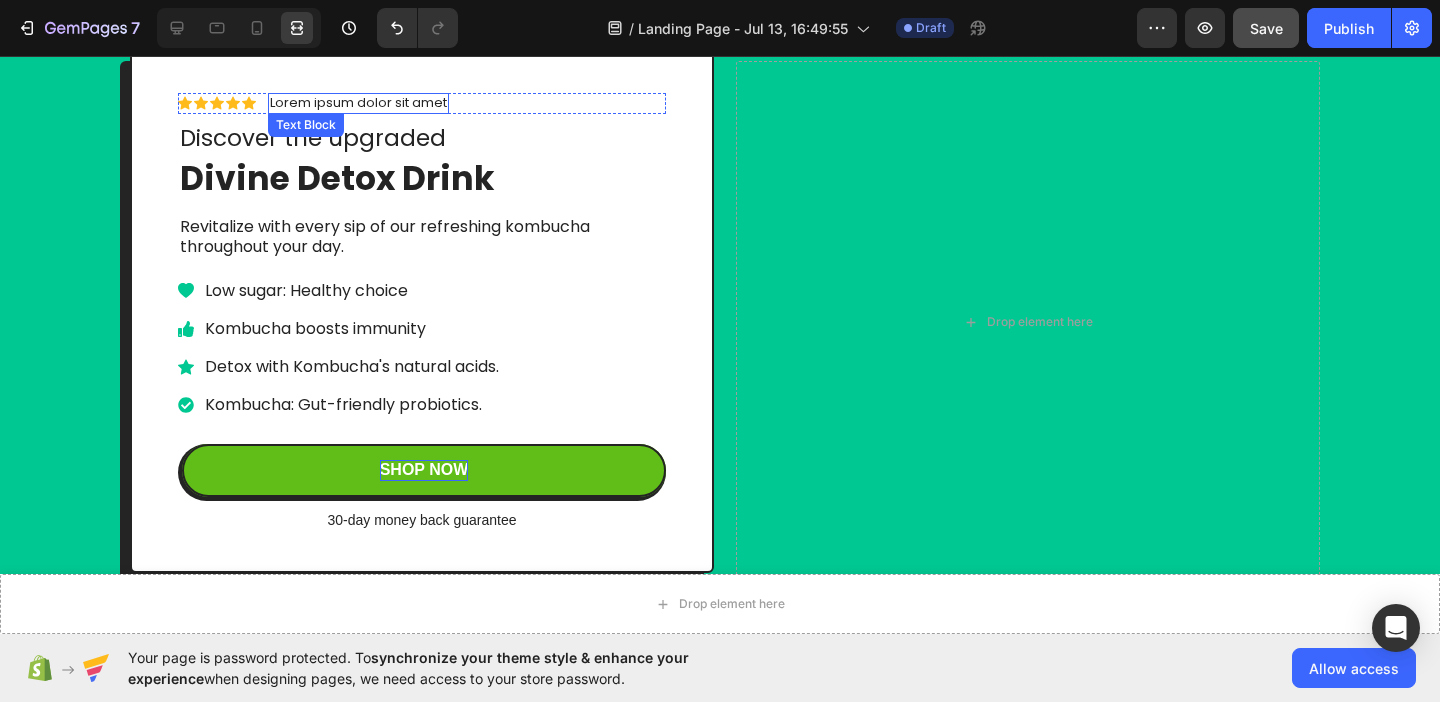 click on "Lorem ipsum dolor sit amet" at bounding box center [358, 103] 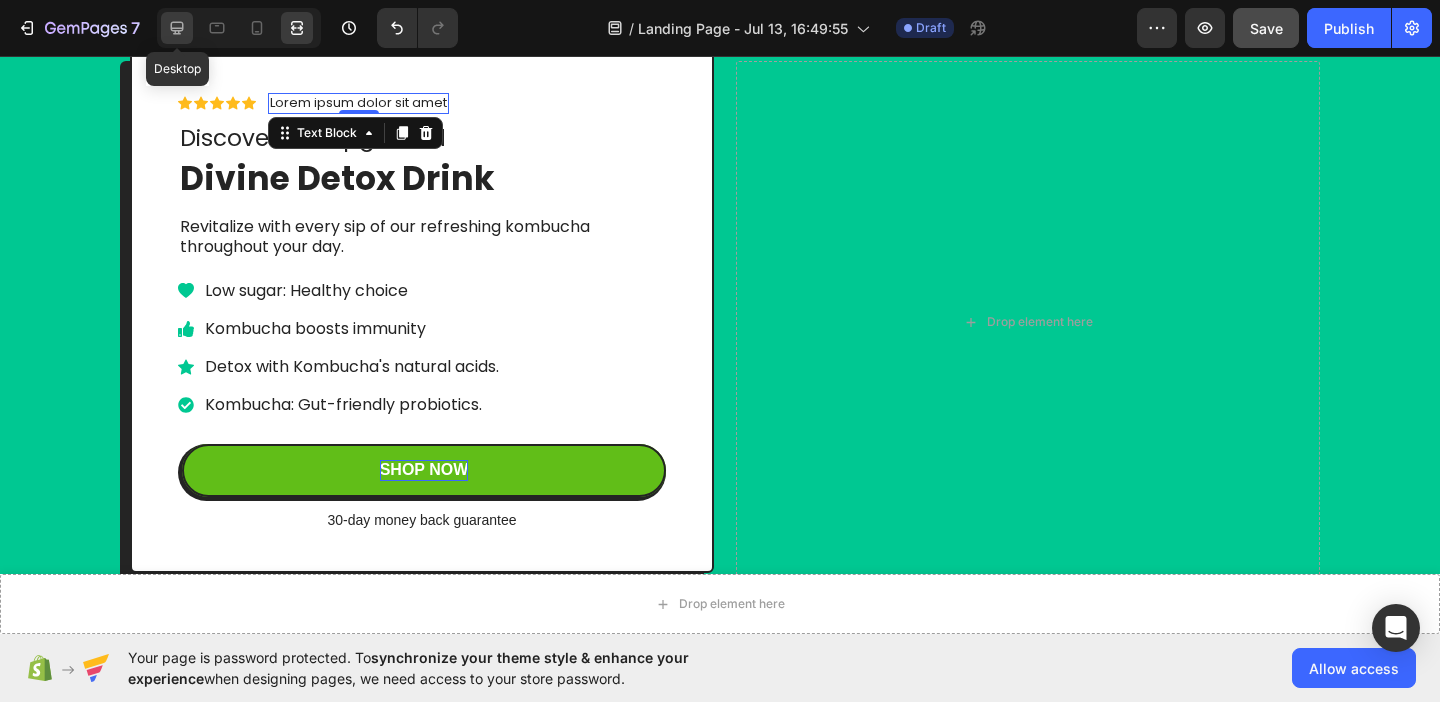 click 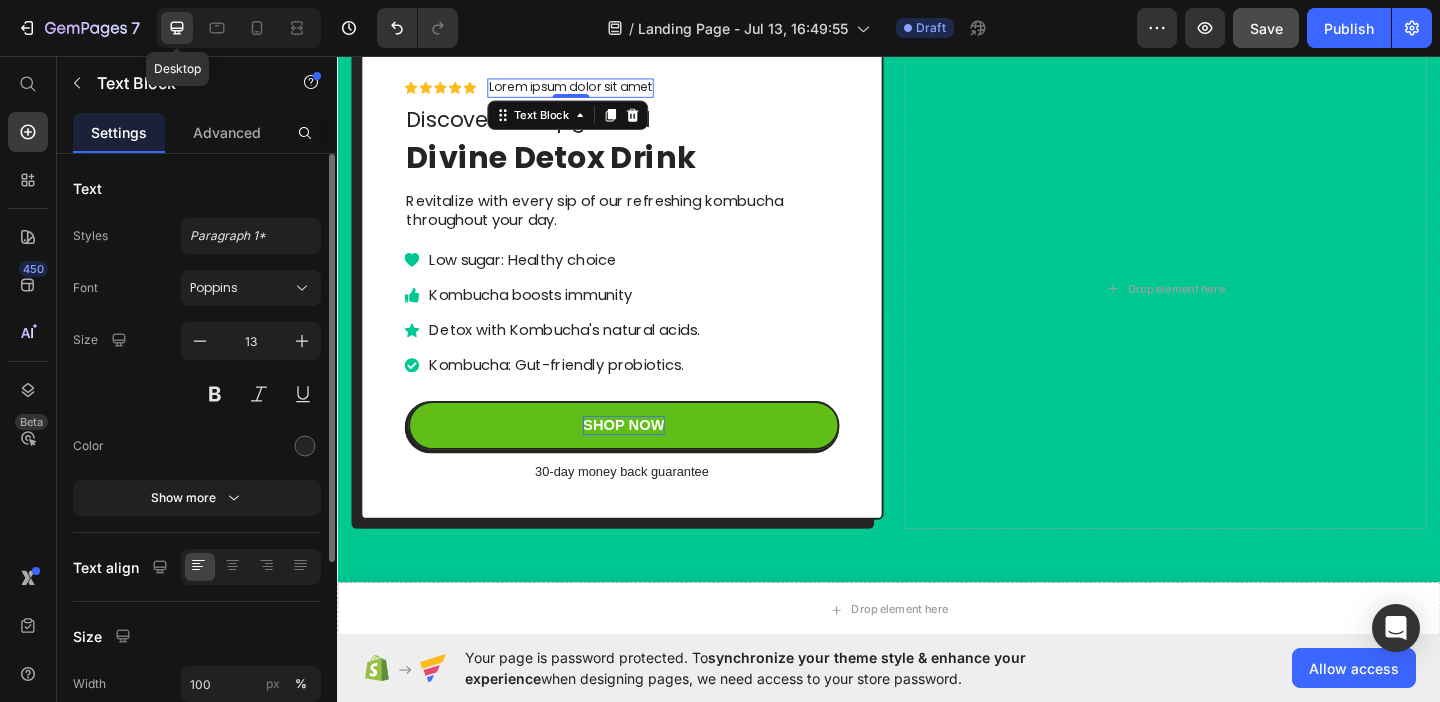 scroll, scrollTop: 1543, scrollLeft: 0, axis: vertical 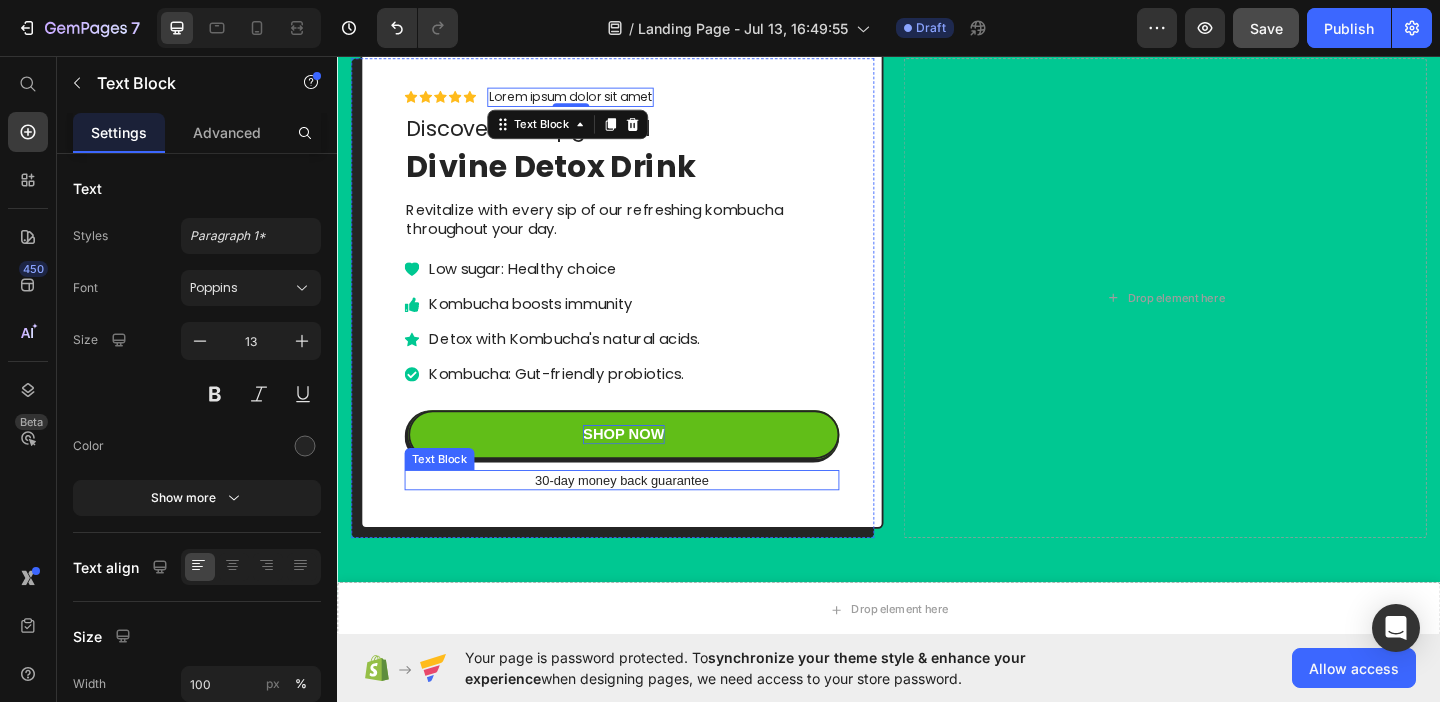 click on "30-day money back guarantee" at bounding box center [646, 517] 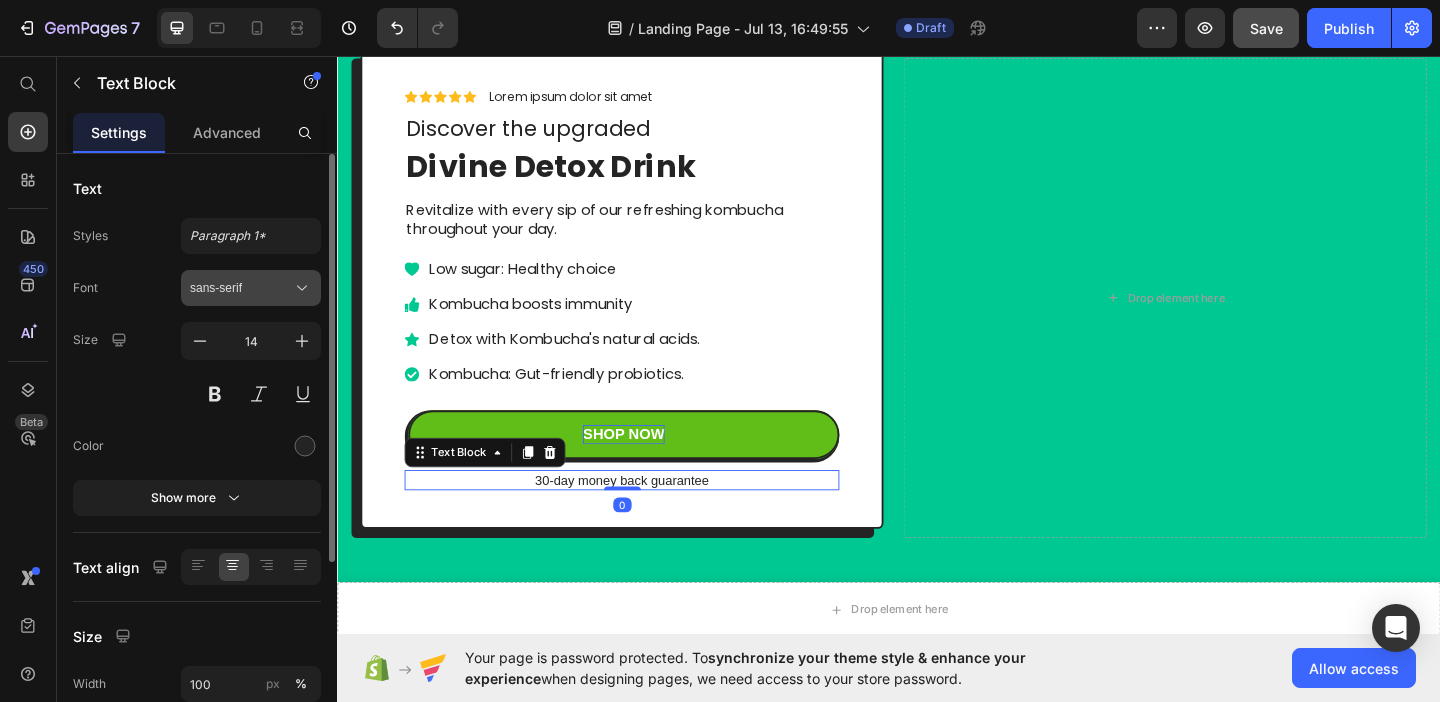 click on "sans-serif" at bounding box center (241, 288) 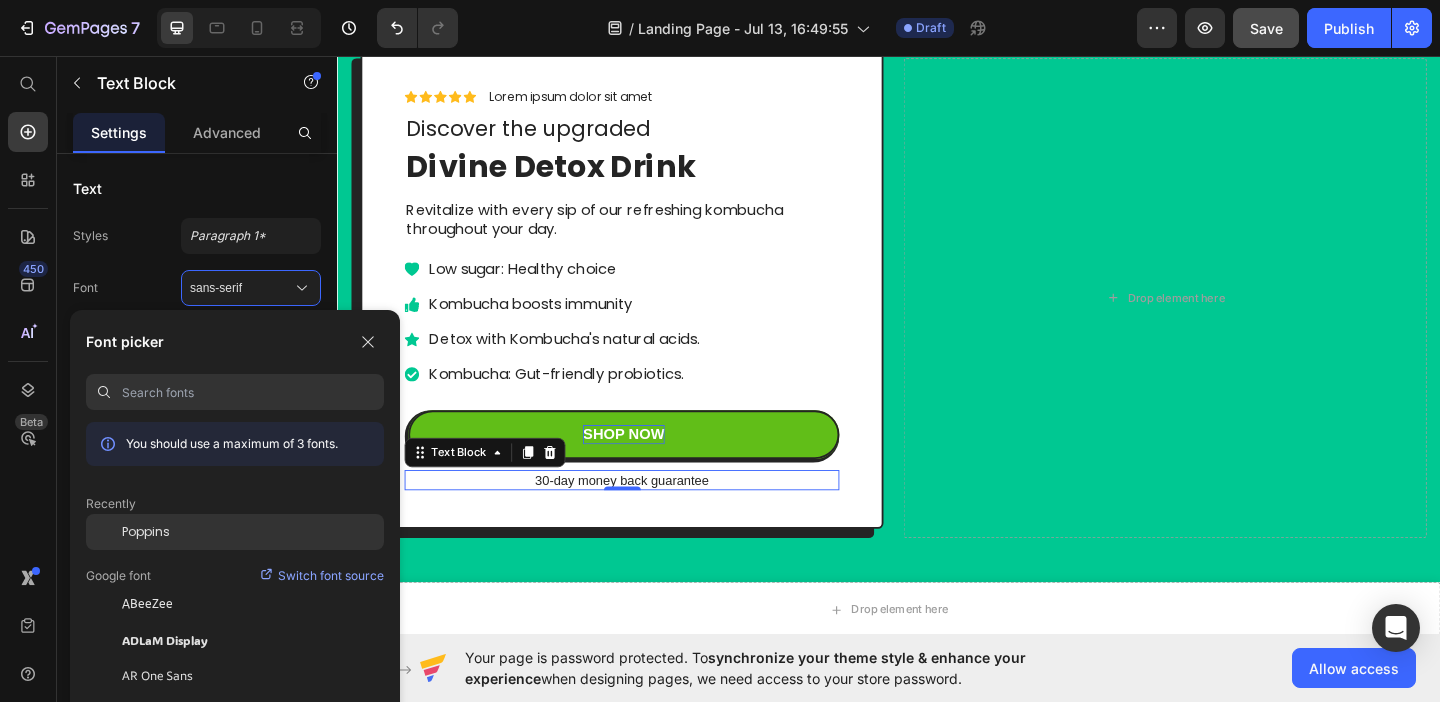 click on "Poppins" 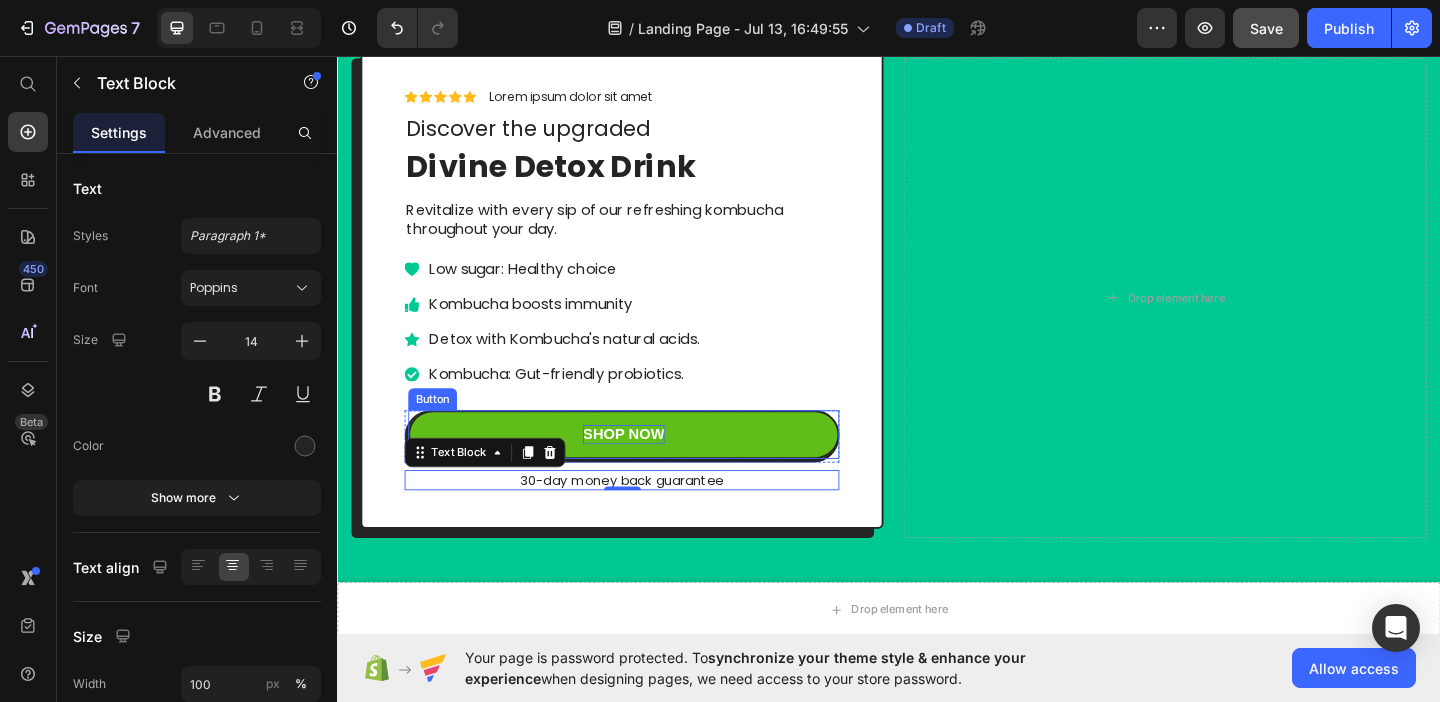 click on "SHOP NOW" at bounding box center [648, 466] 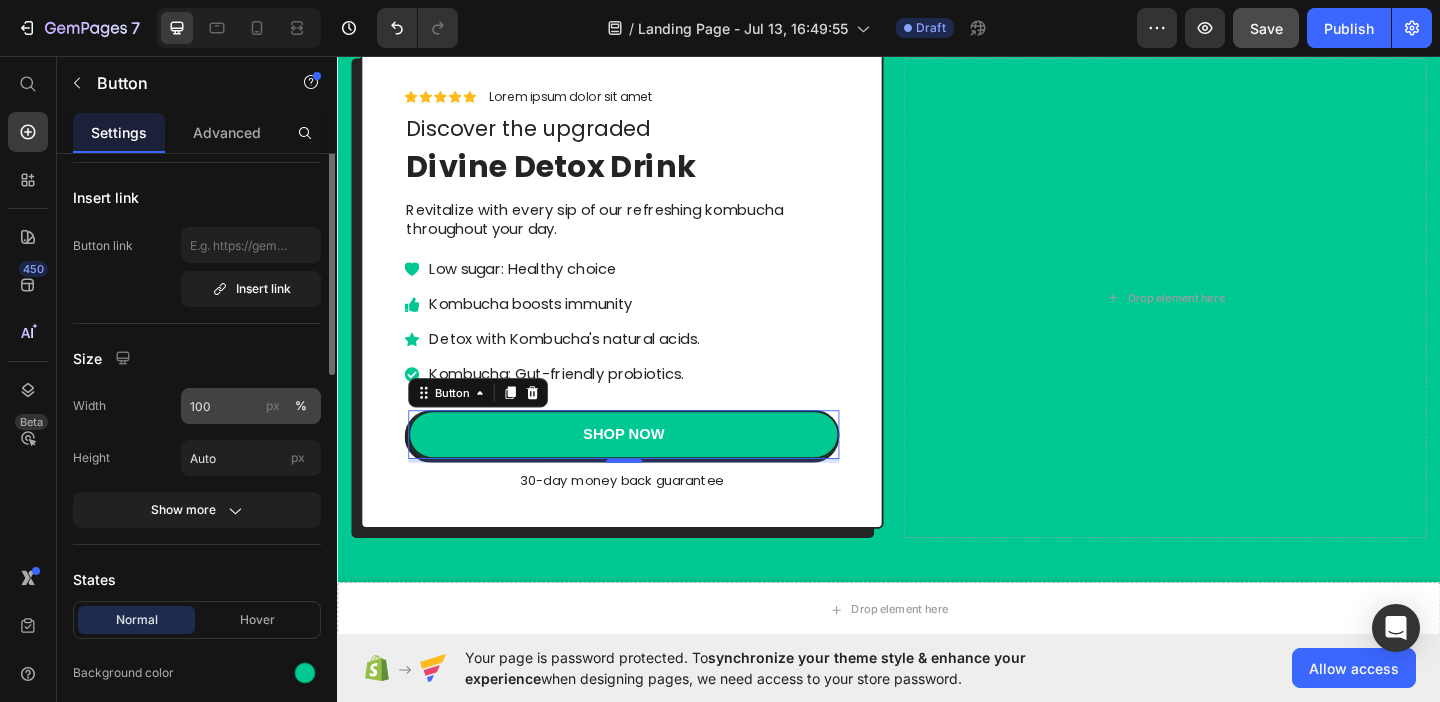 scroll, scrollTop: 0, scrollLeft: 0, axis: both 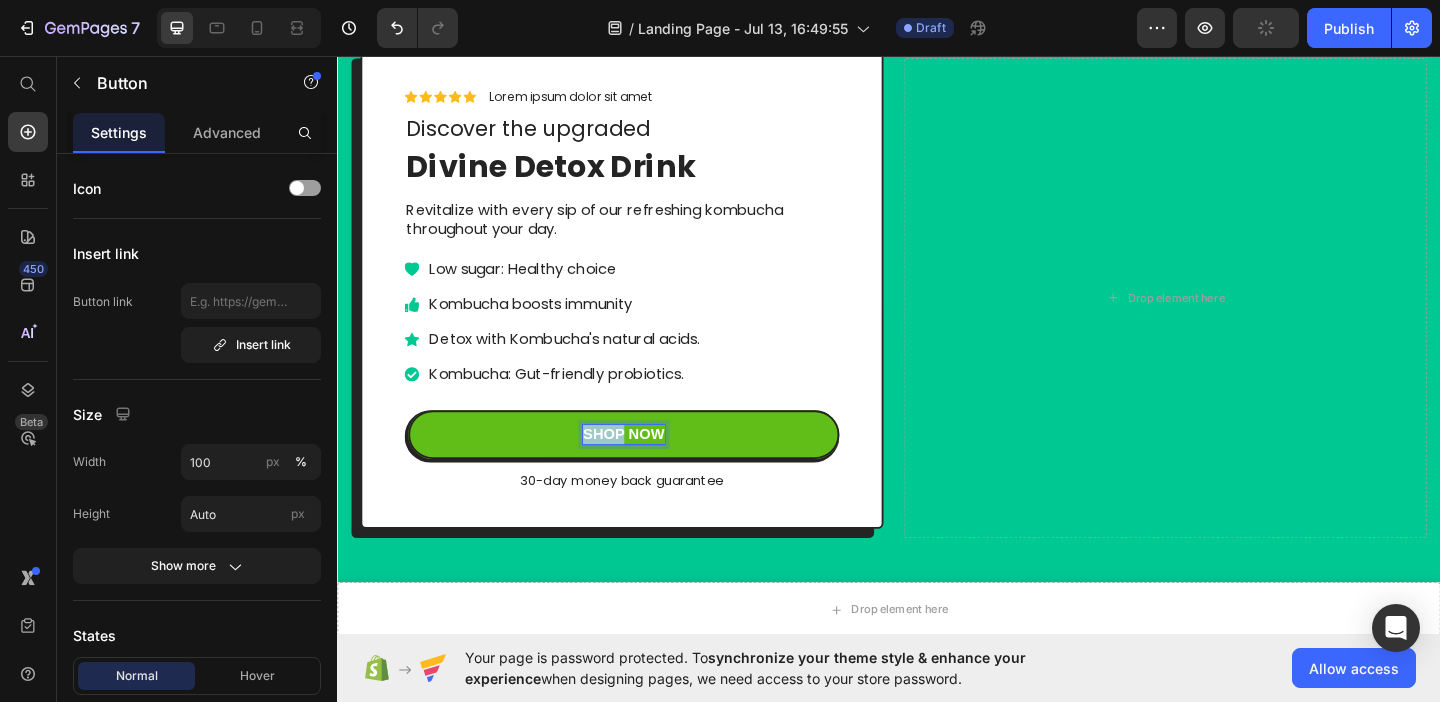 click on "SHOP NOW" at bounding box center [648, 466] 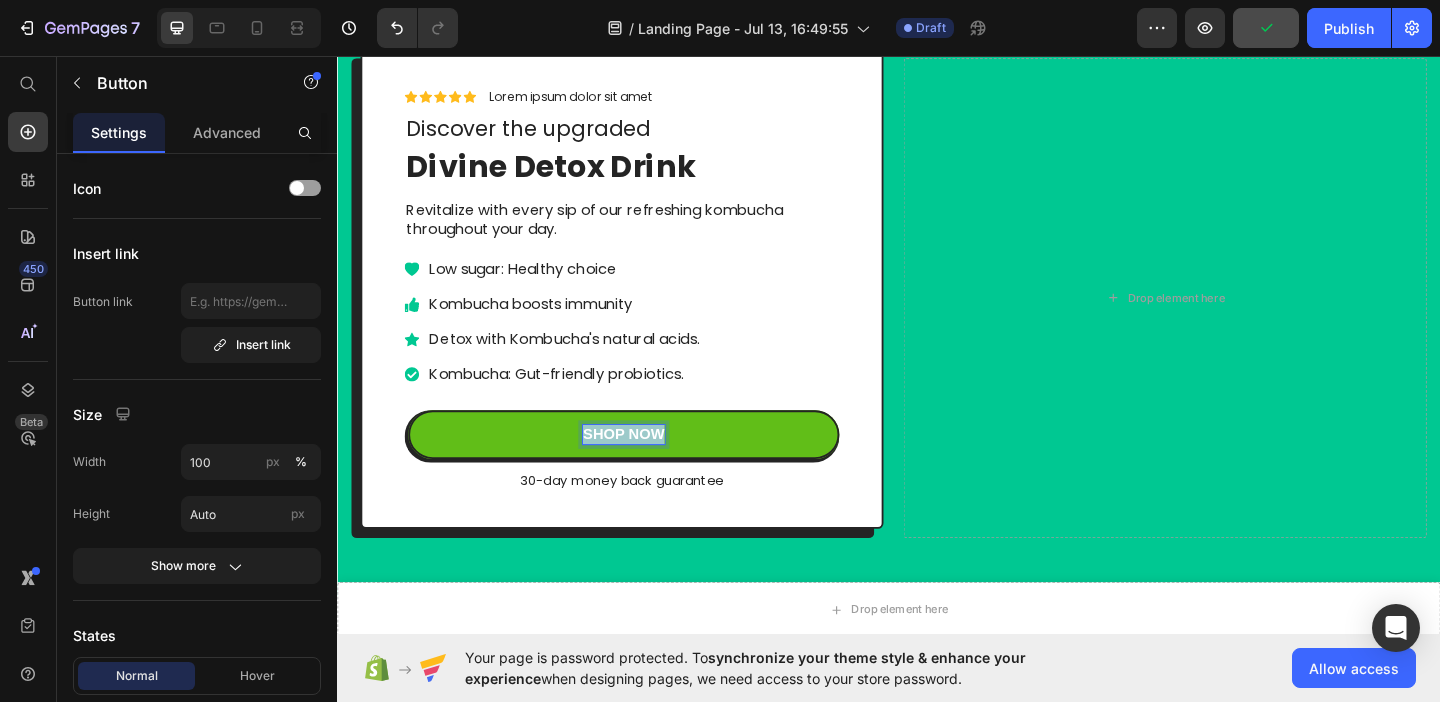 click on "SHOP NOW" at bounding box center [648, 466] 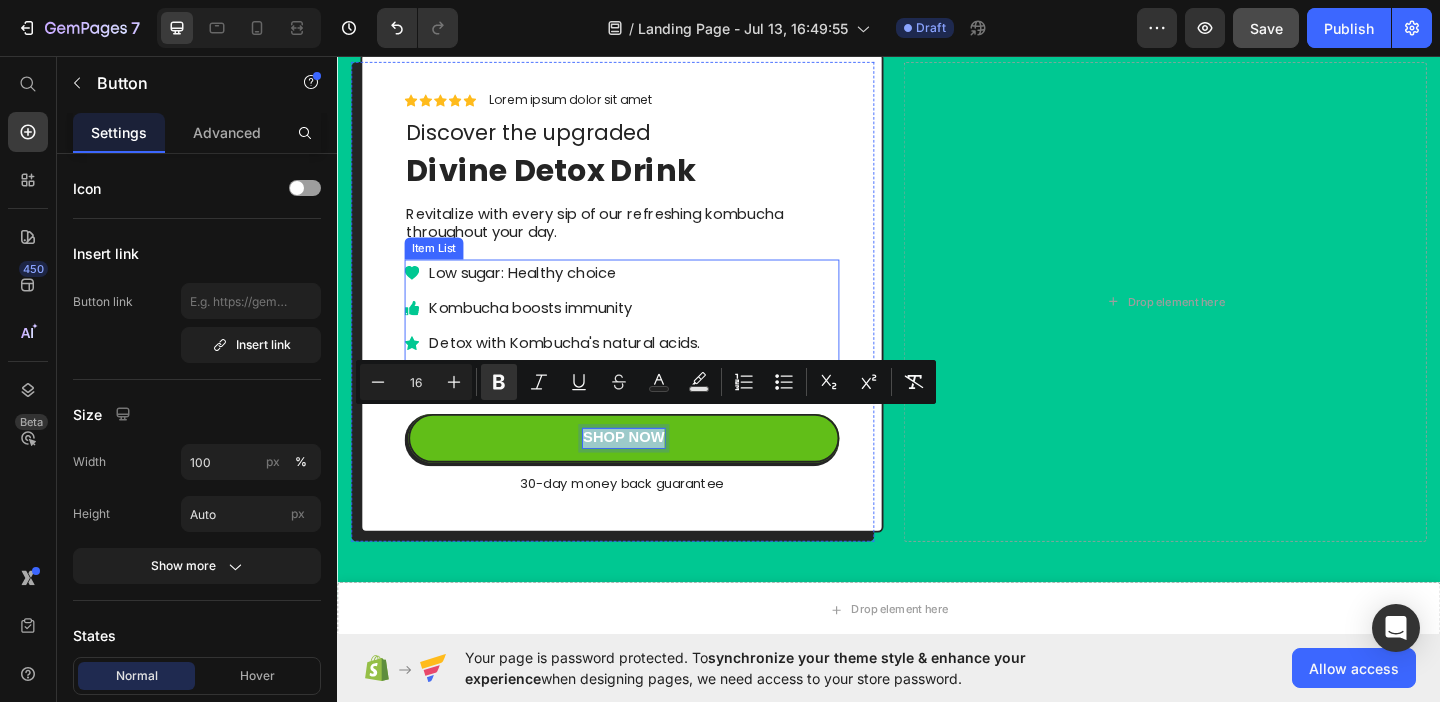 scroll, scrollTop: 1628, scrollLeft: 0, axis: vertical 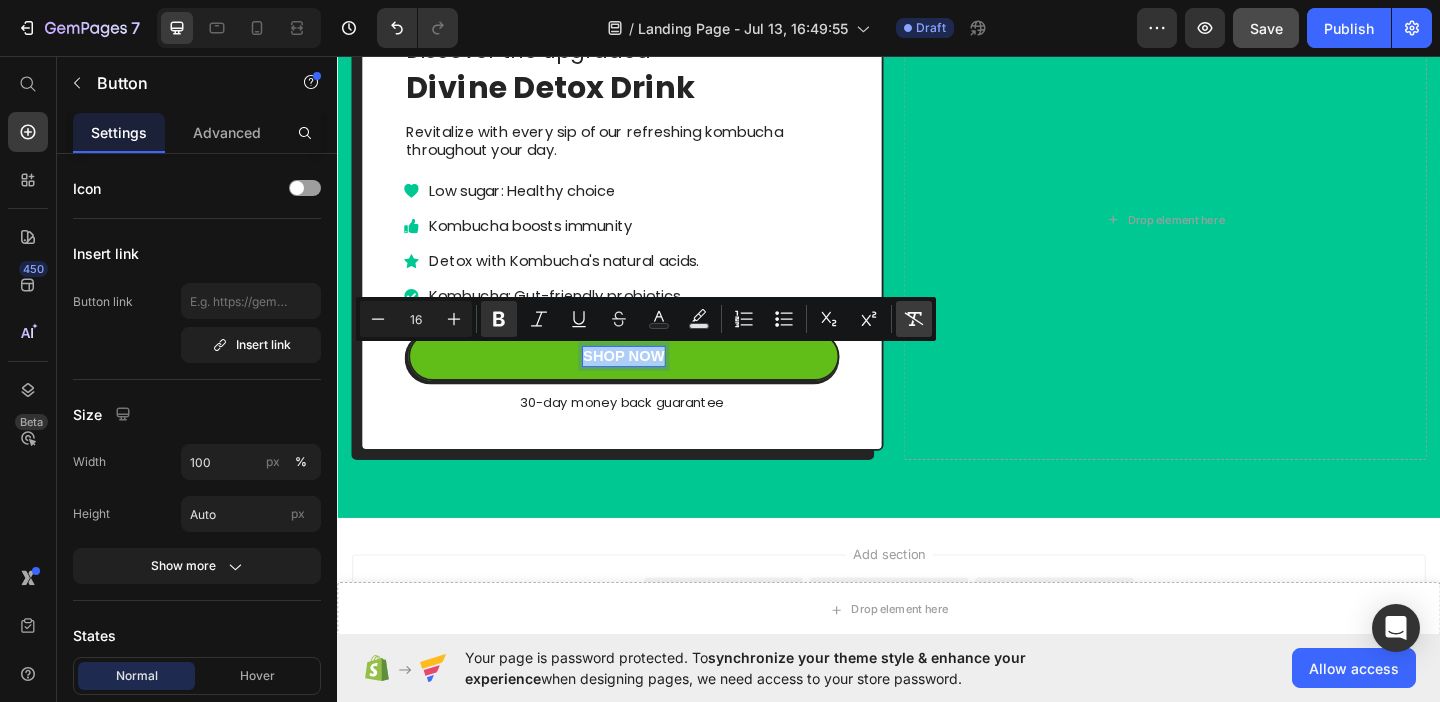 click 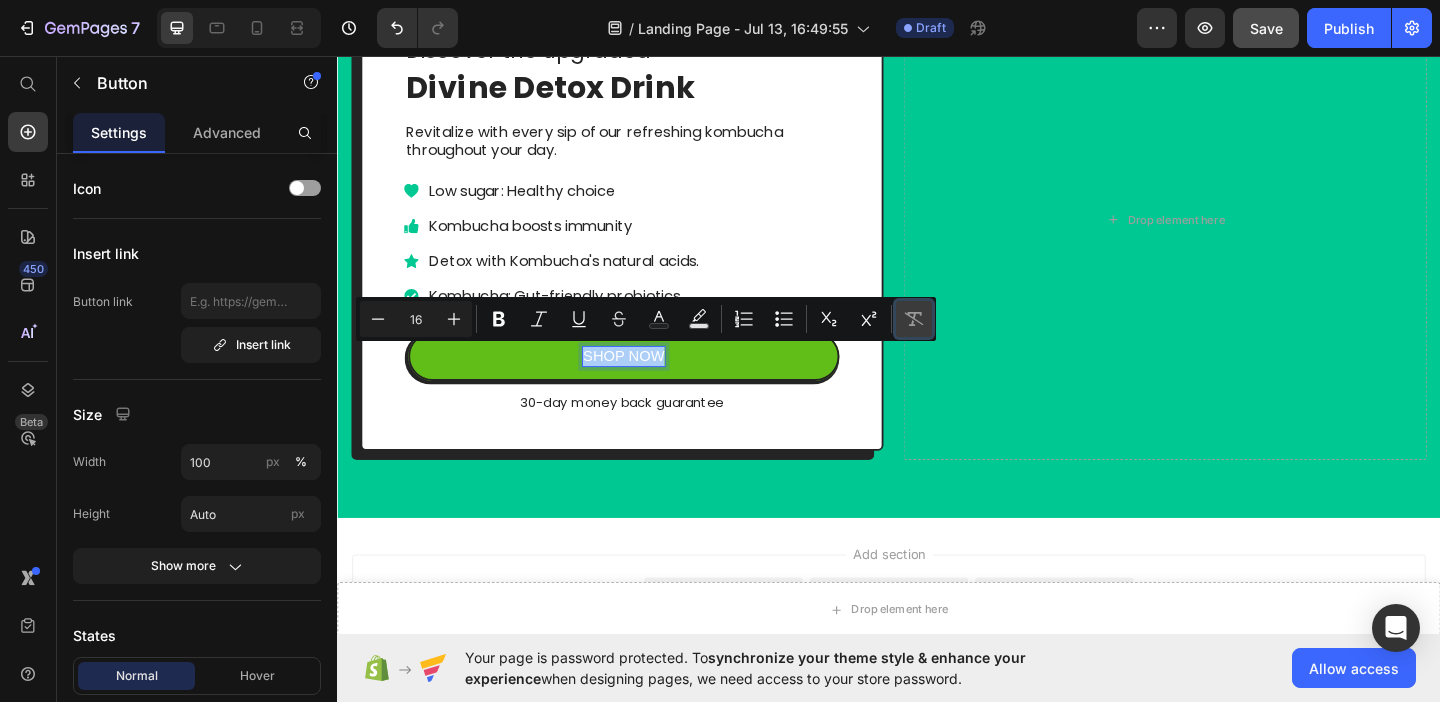 click 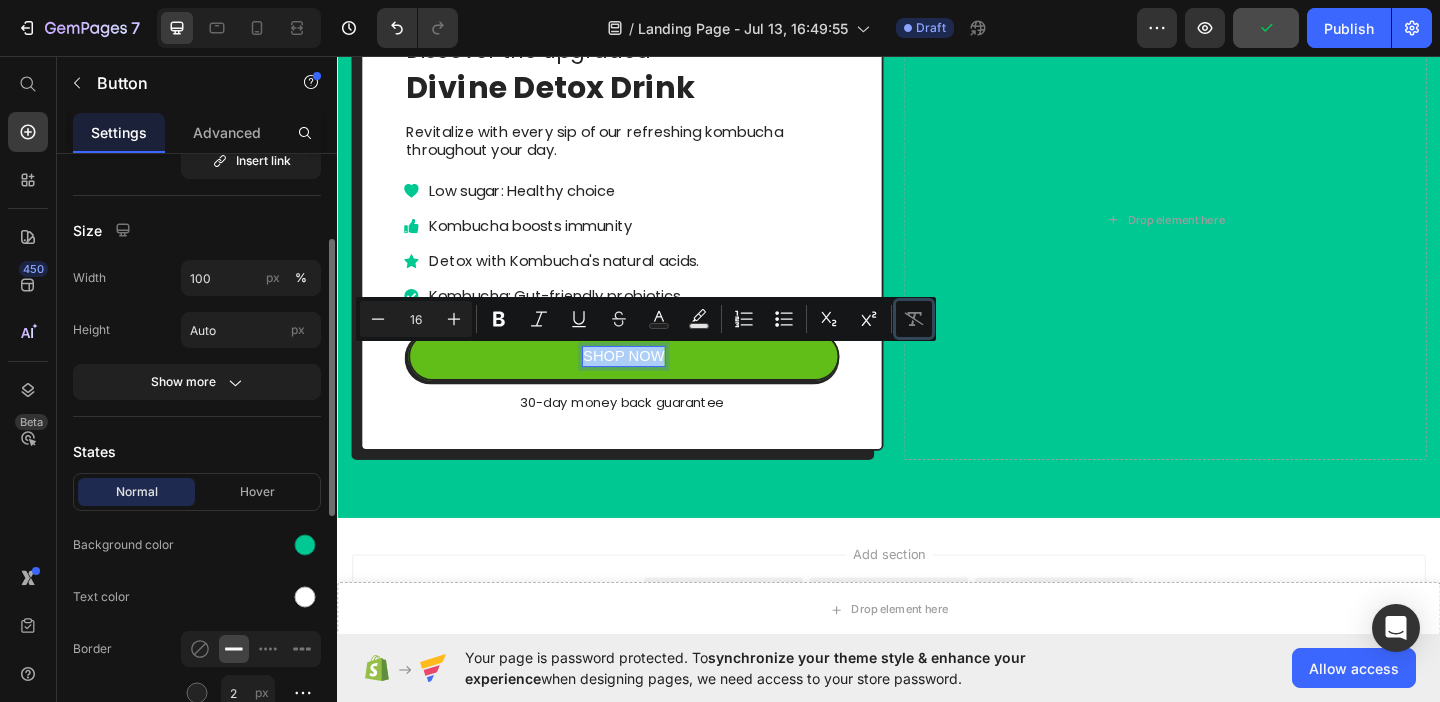 scroll, scrollTop: 187, scrollLeft: 0, axis: vertical 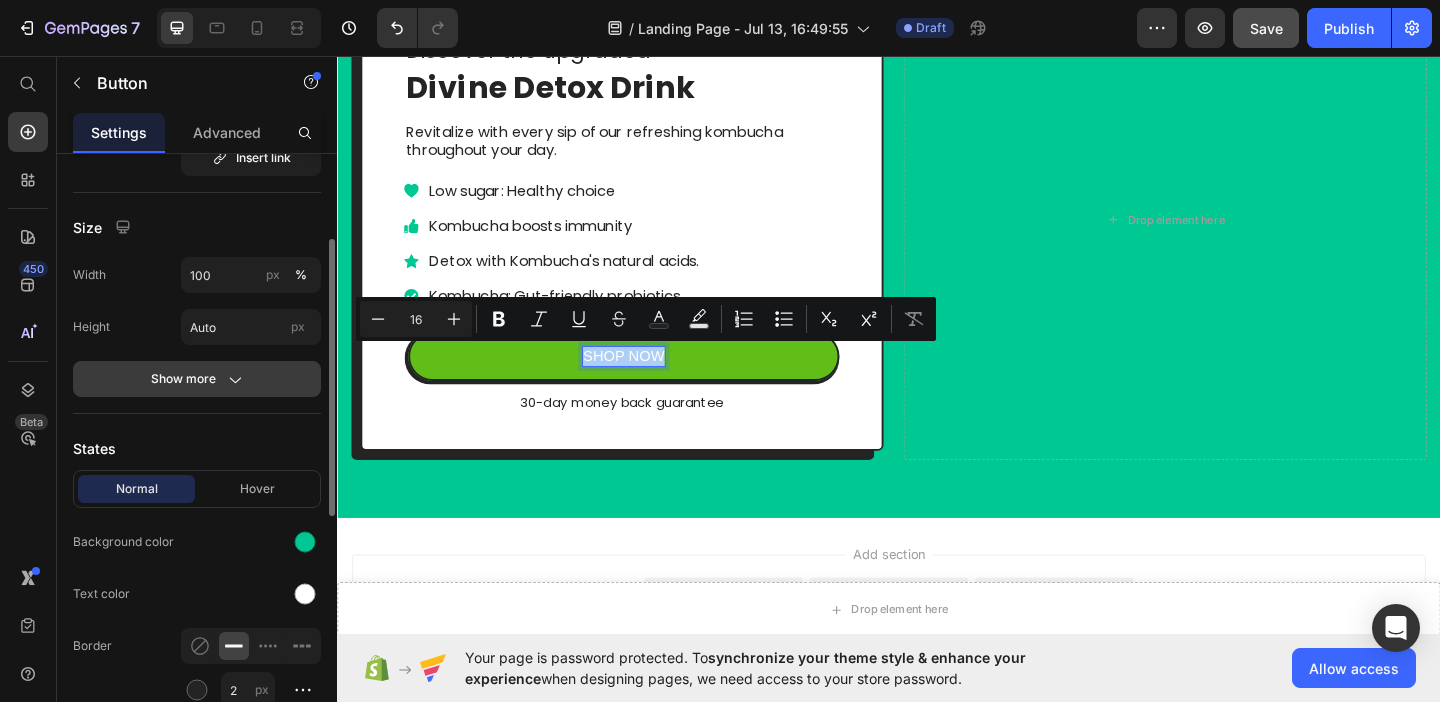 click on "Show more" at bounding box center (197, 379) 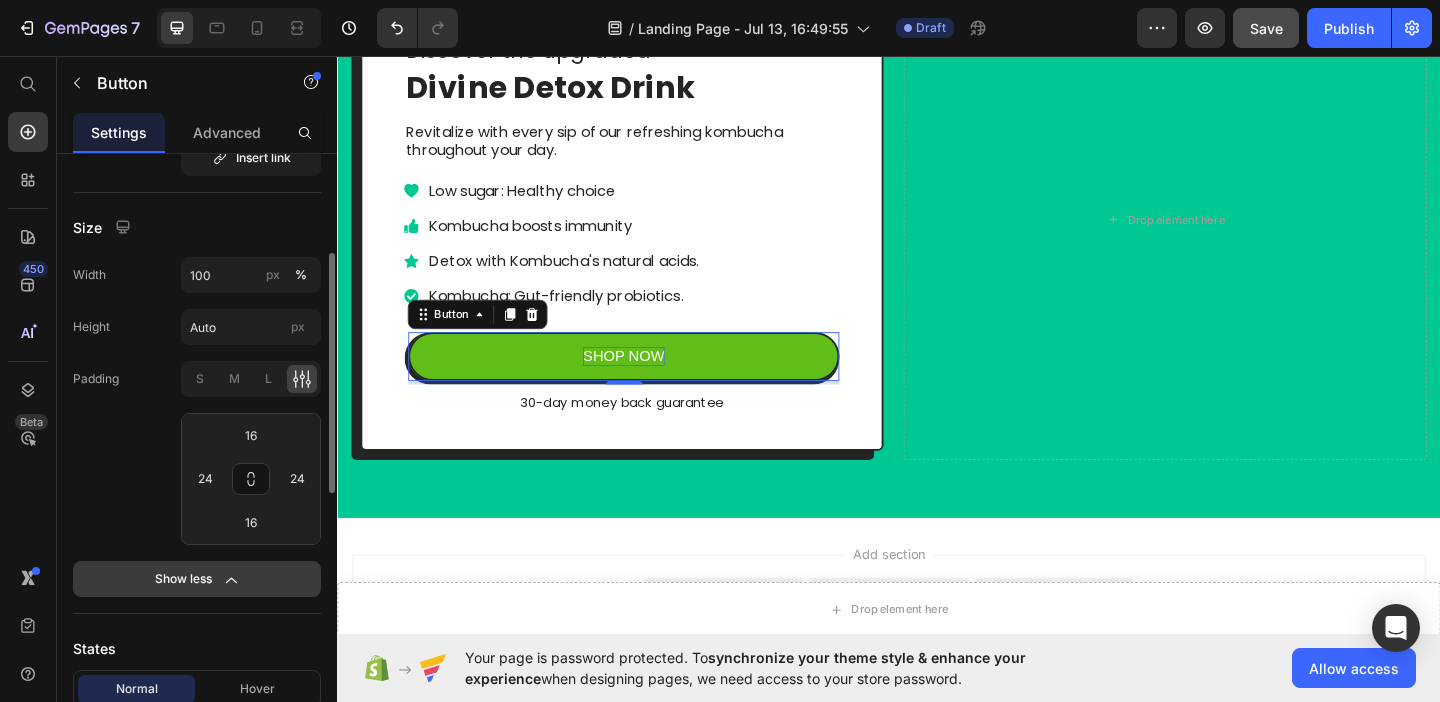 scroll, scrollTop: 215, scrollLeft: 0, axis: vertical 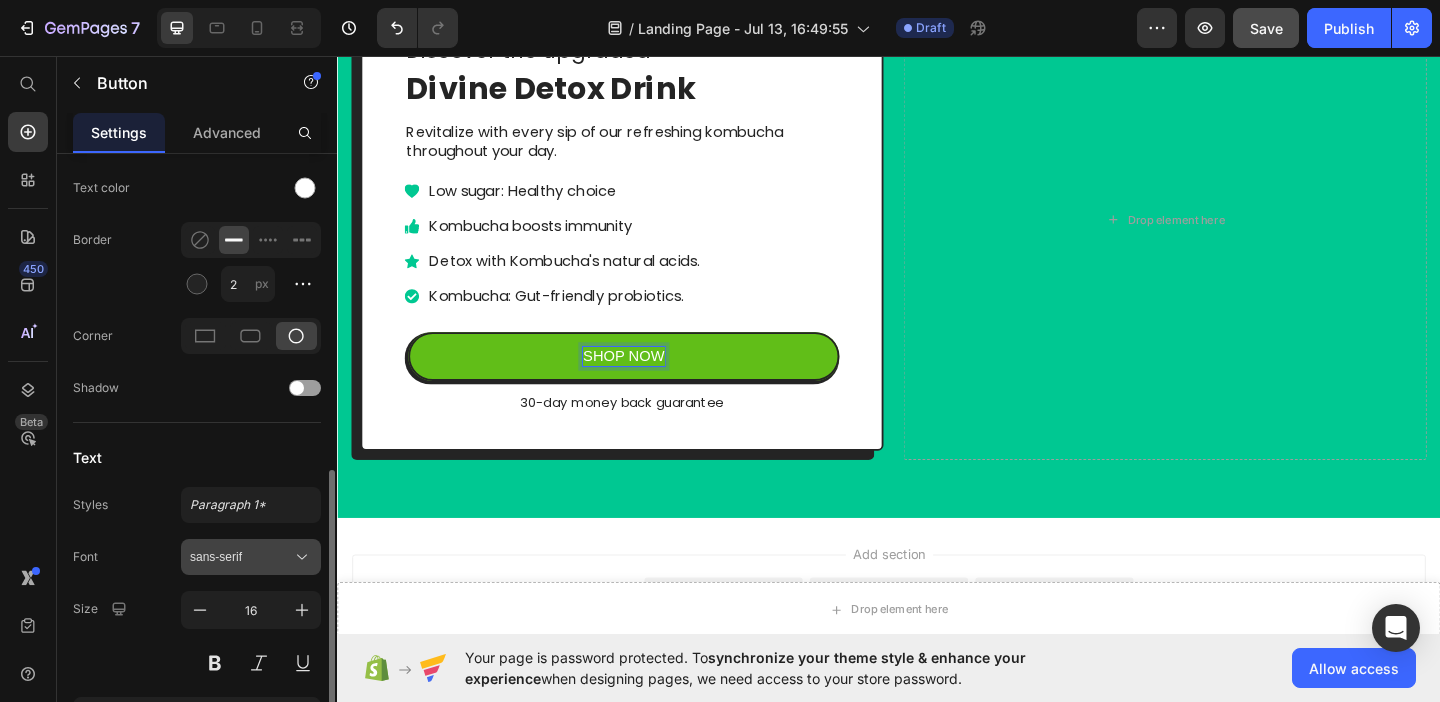 click on "sans-serif" at bounding box center [241, 557] 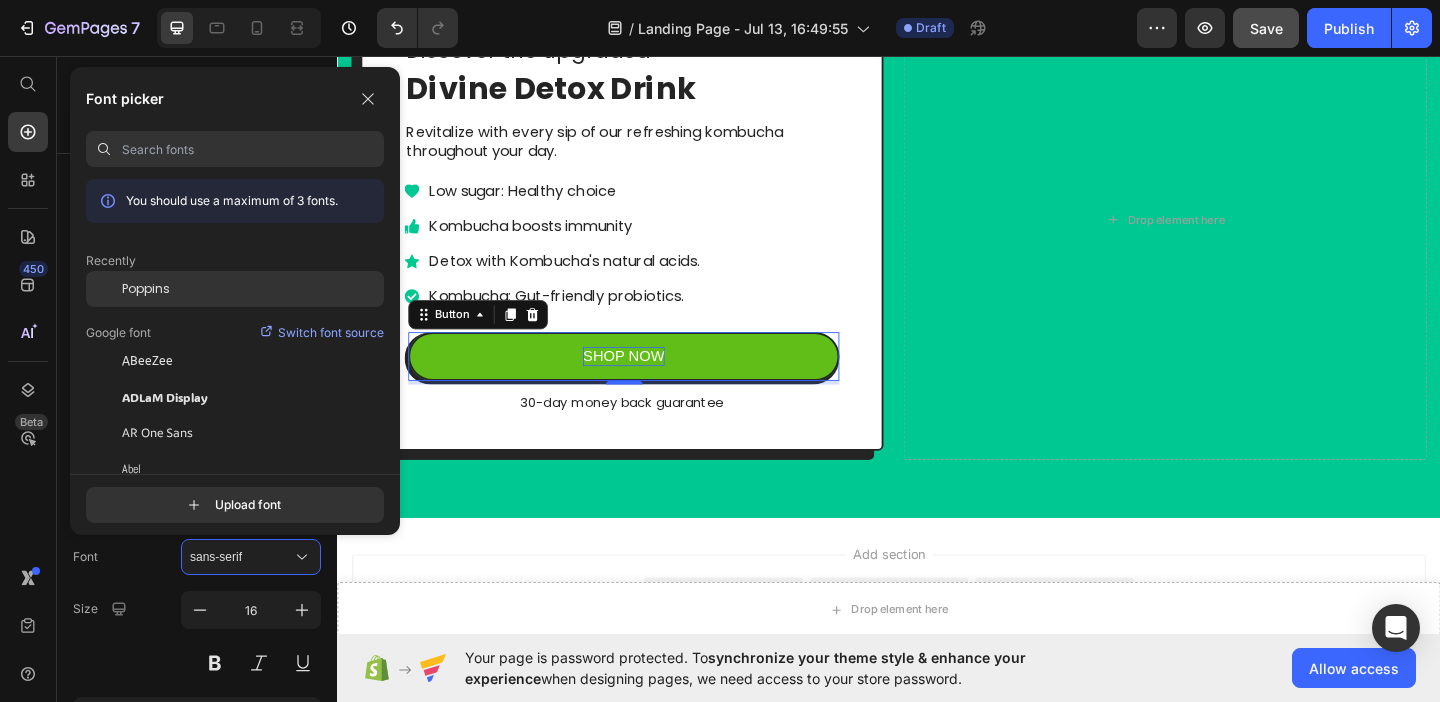 click on "Poppins" 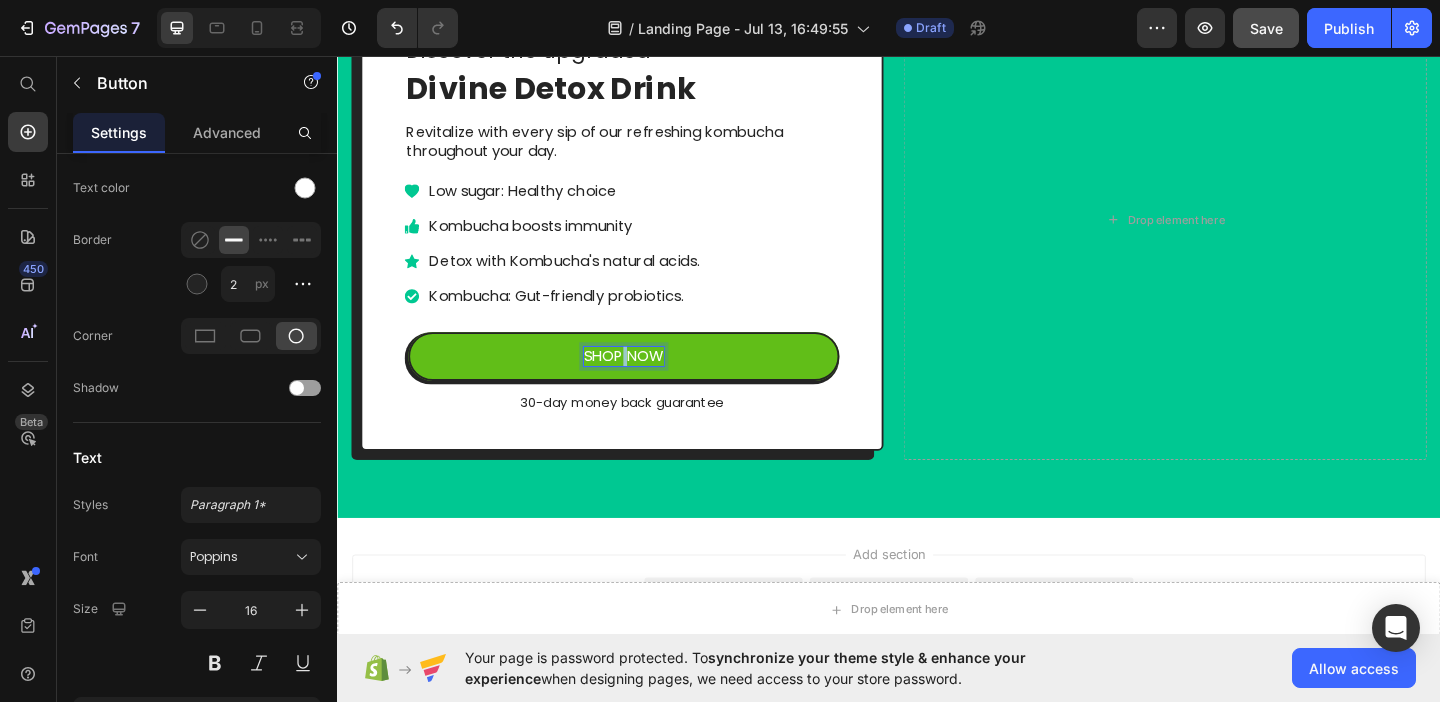 click on "SHOP NOW" at bounding box center (648, 382) 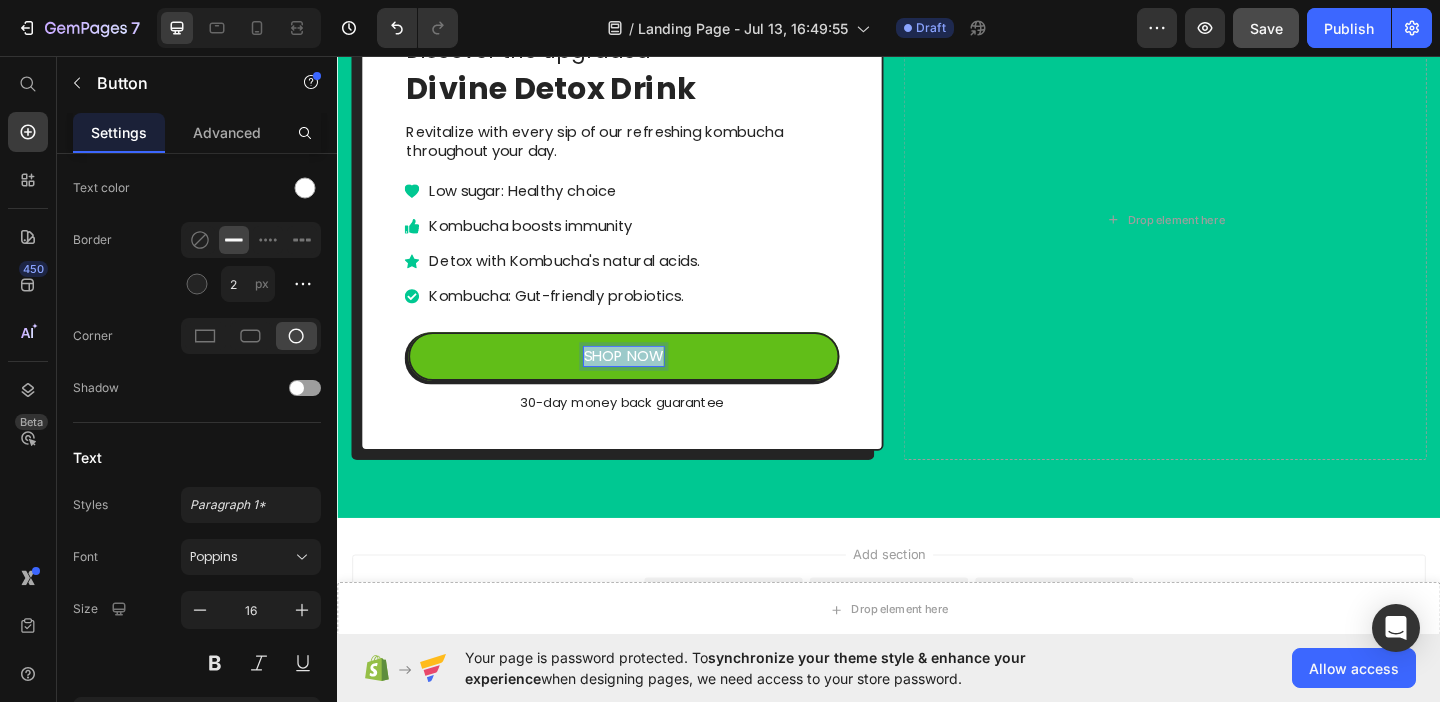 click on "SHOP NOW" at bounding box center [648, 382] 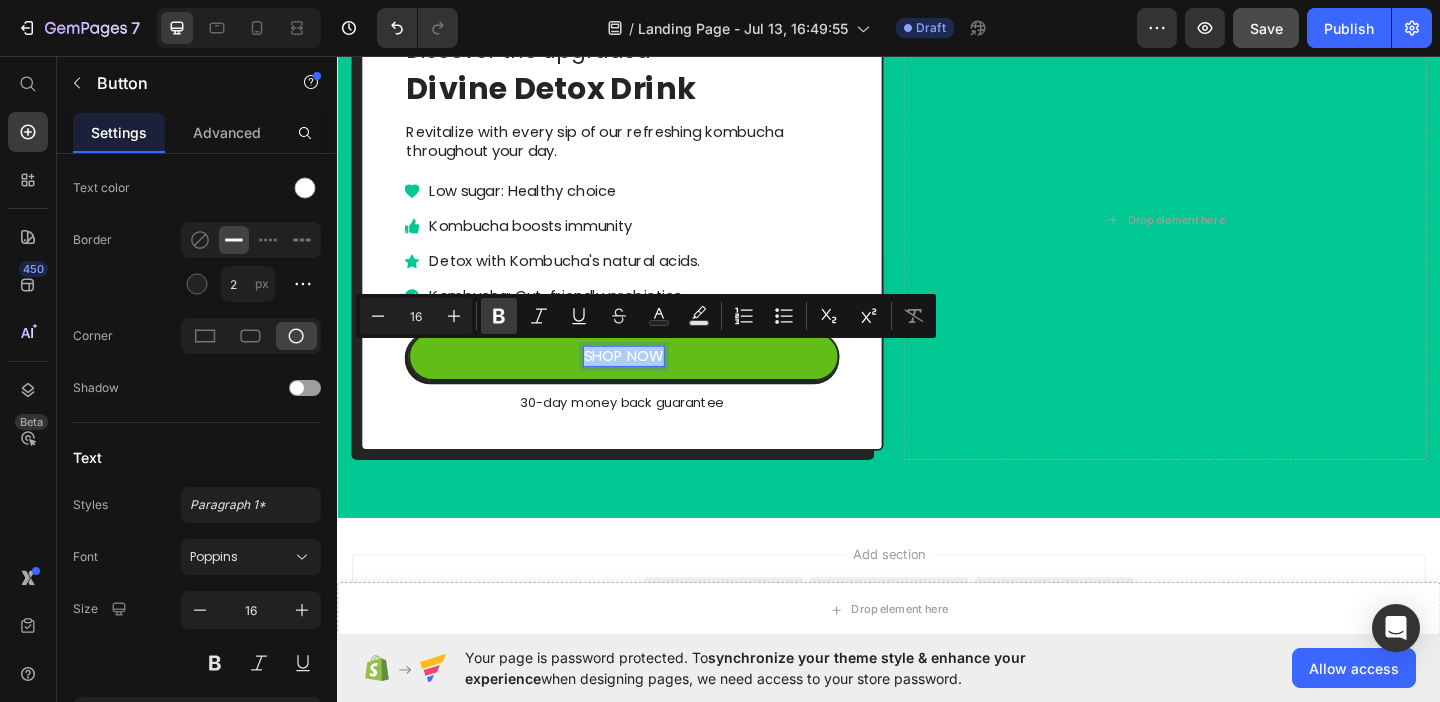 click 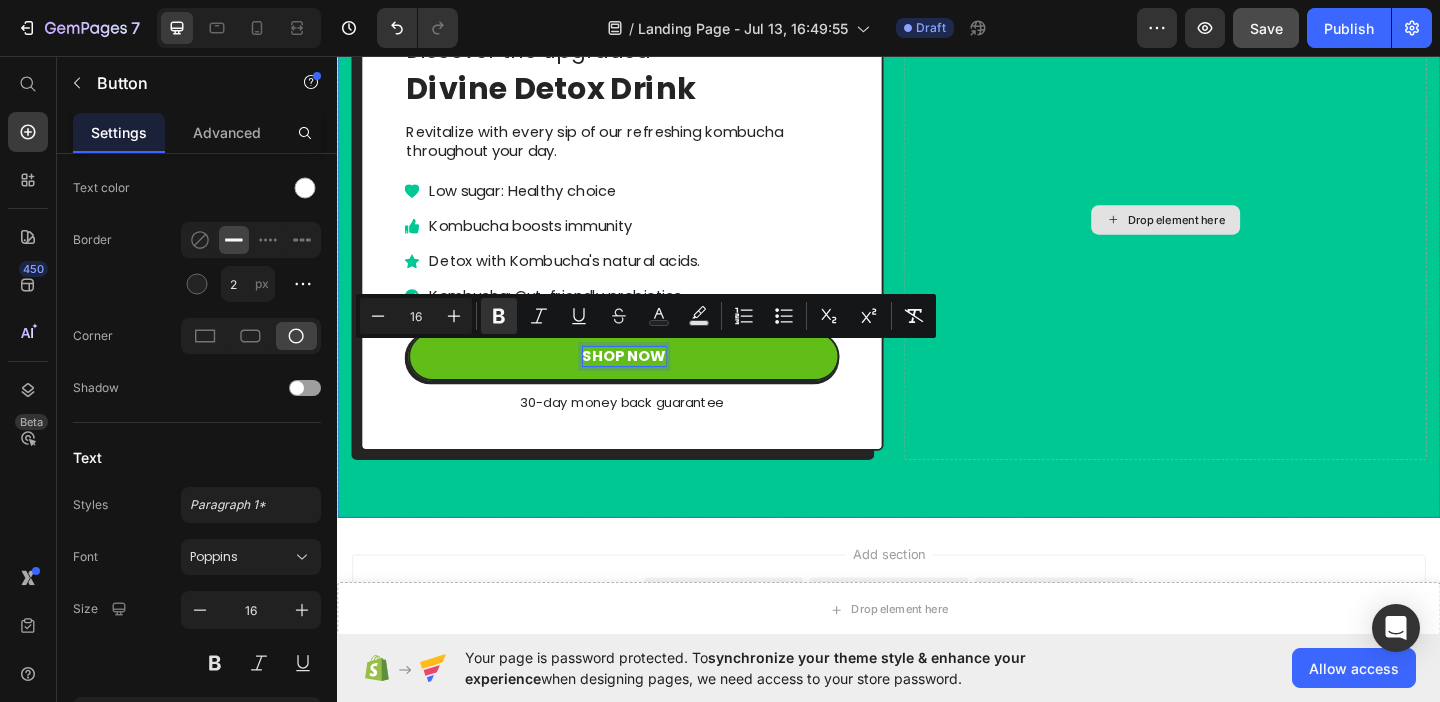 click on "Drop element here" at bounding box center (1237, 234) 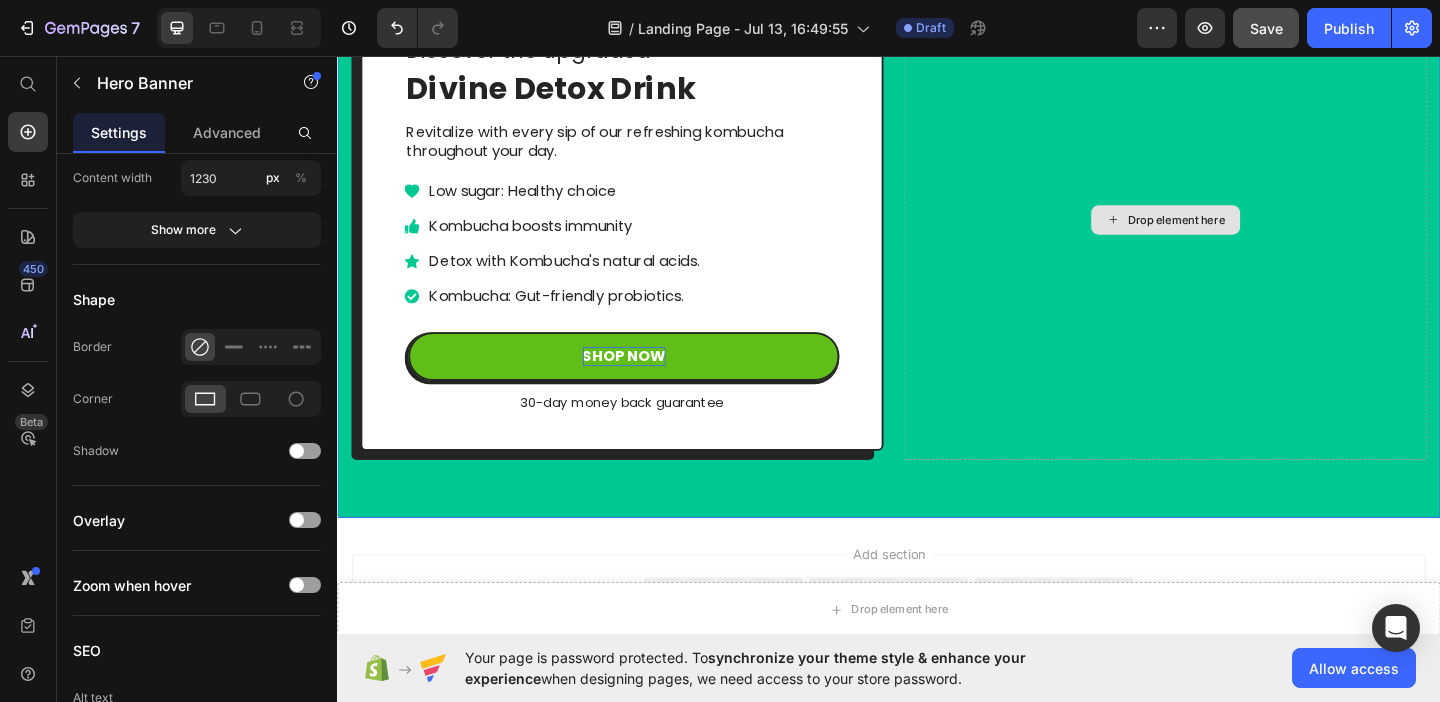 scroll, scrollTop: 0, scrollLeft: 0, axis: both 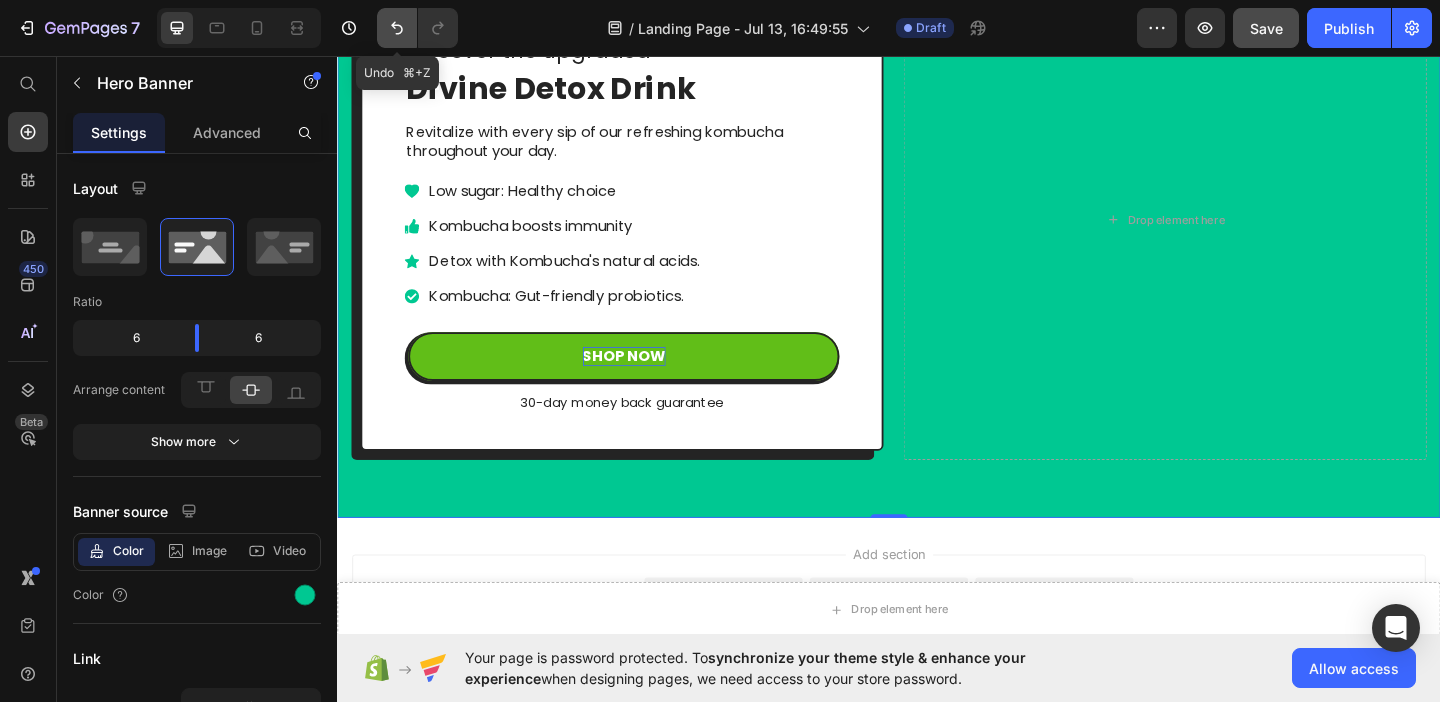 click 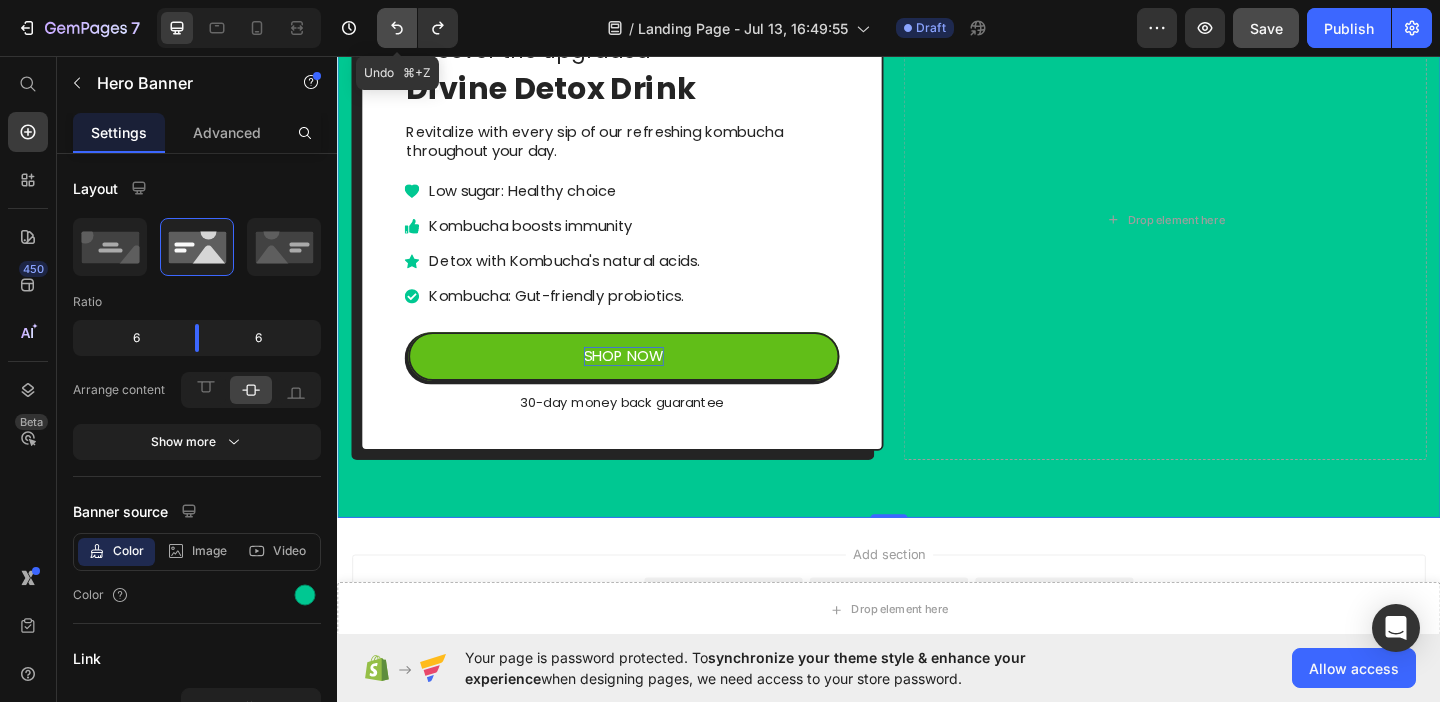 click 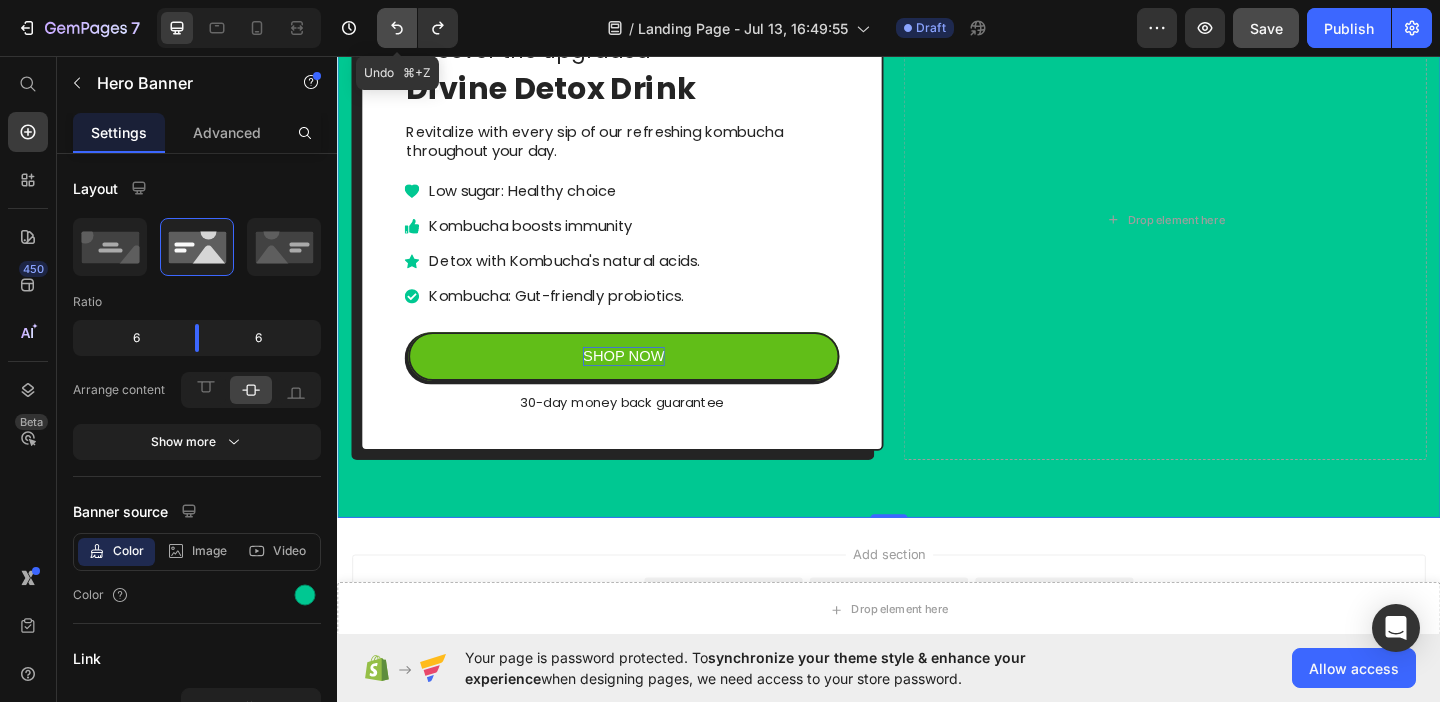 click 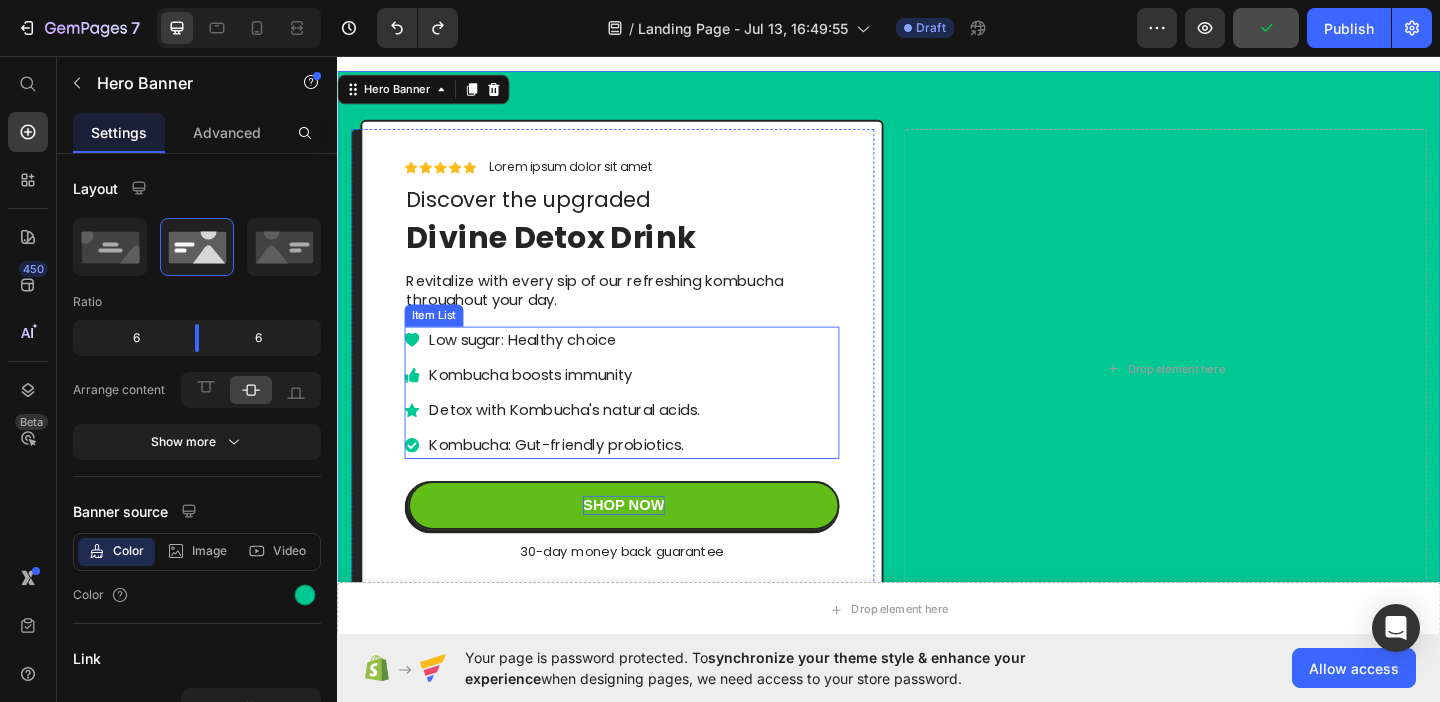 scroll, scrollTop: 1448, scrollLeft: 0, axis: vertical 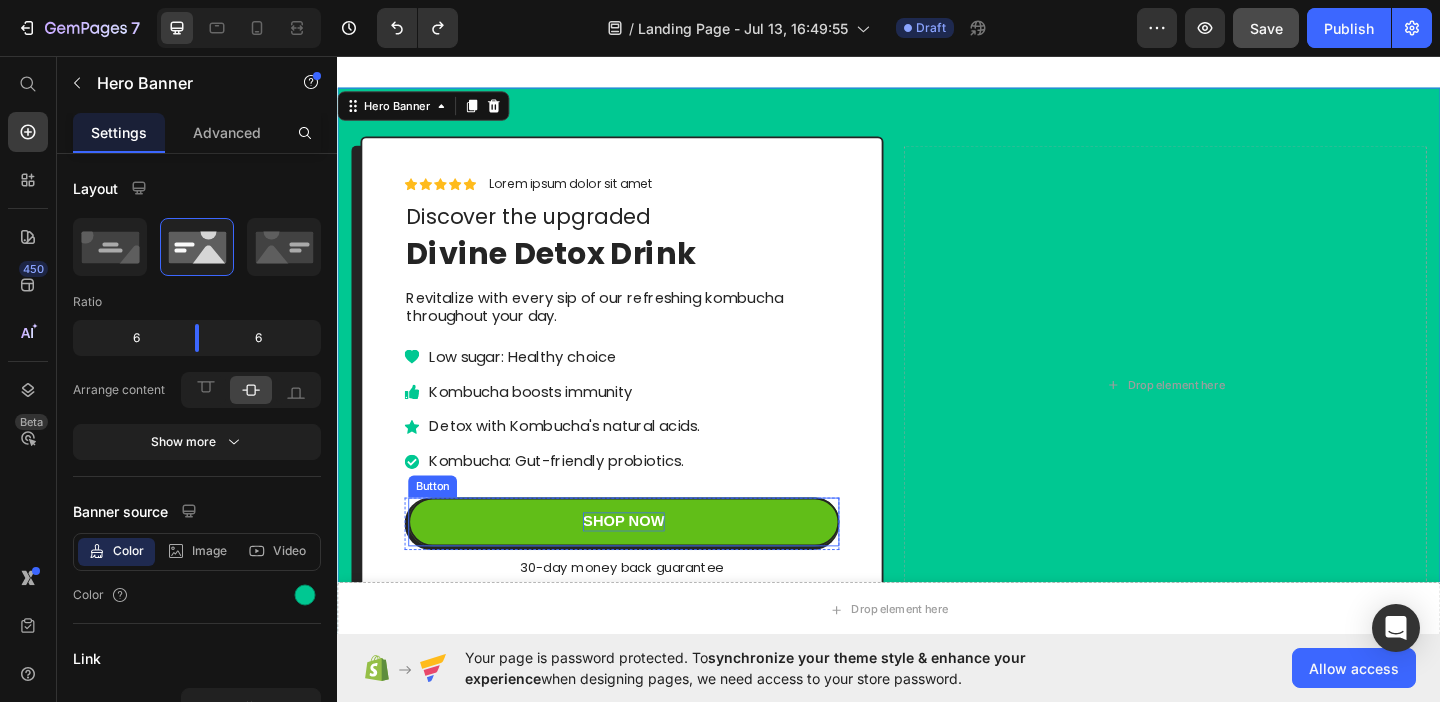click on "SHOP NOW" at bounding box center [648, 562] 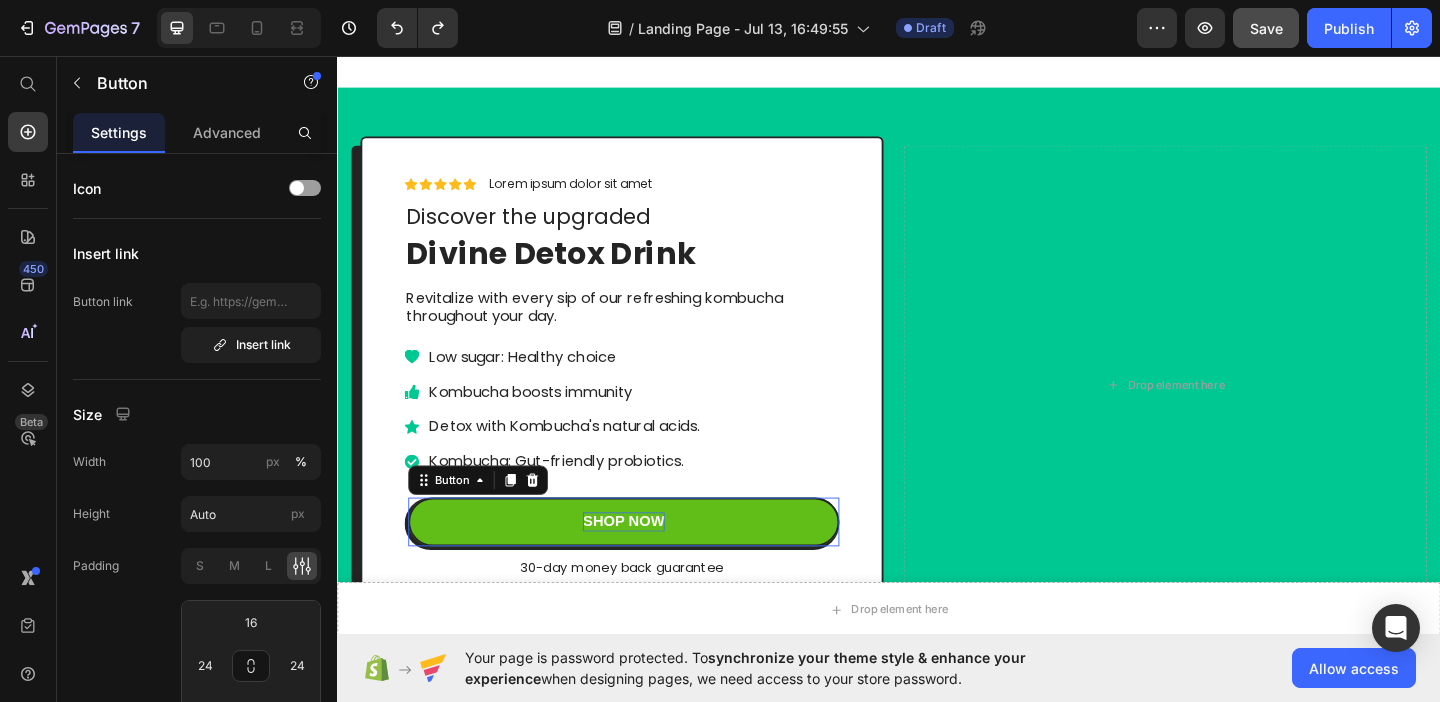 click on "SHOP NOW" at bounding box center [648, 562] 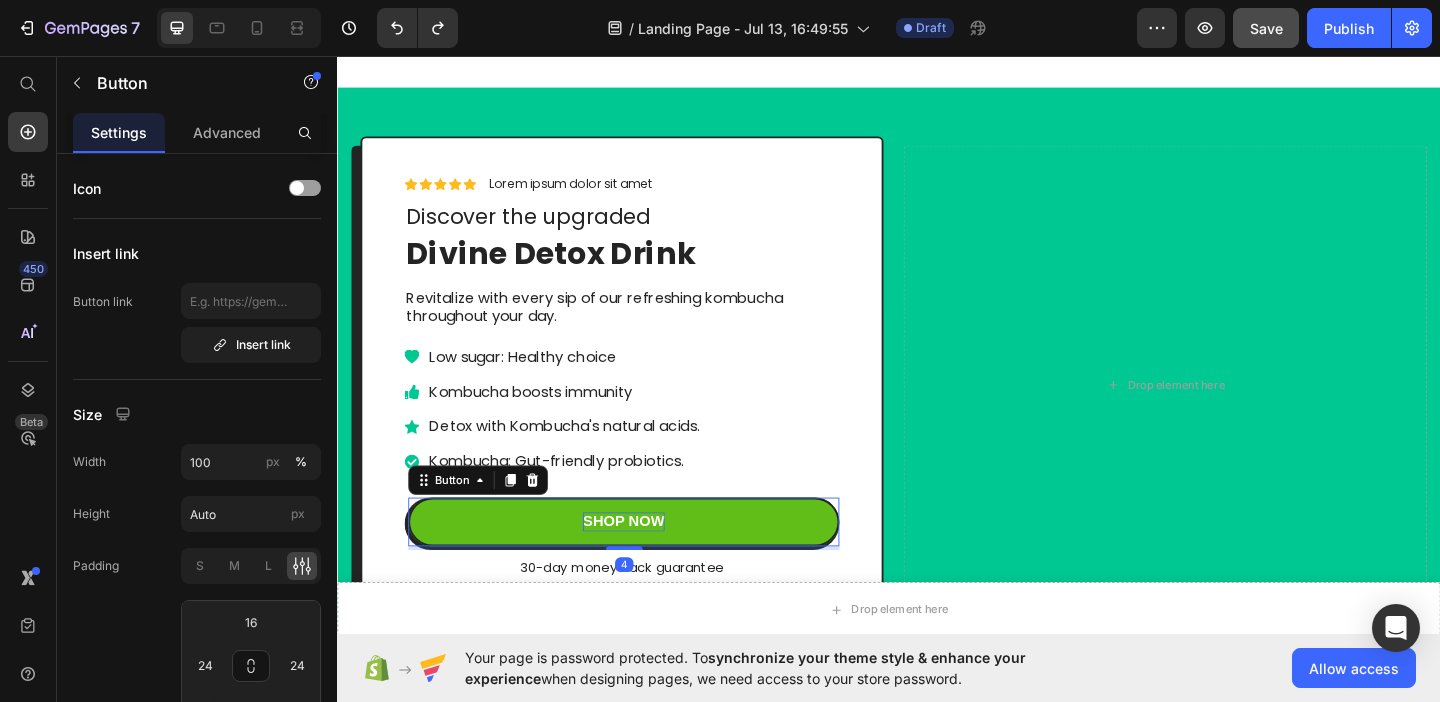 click on "SHOP NOW" at bounding box center (648, 562) 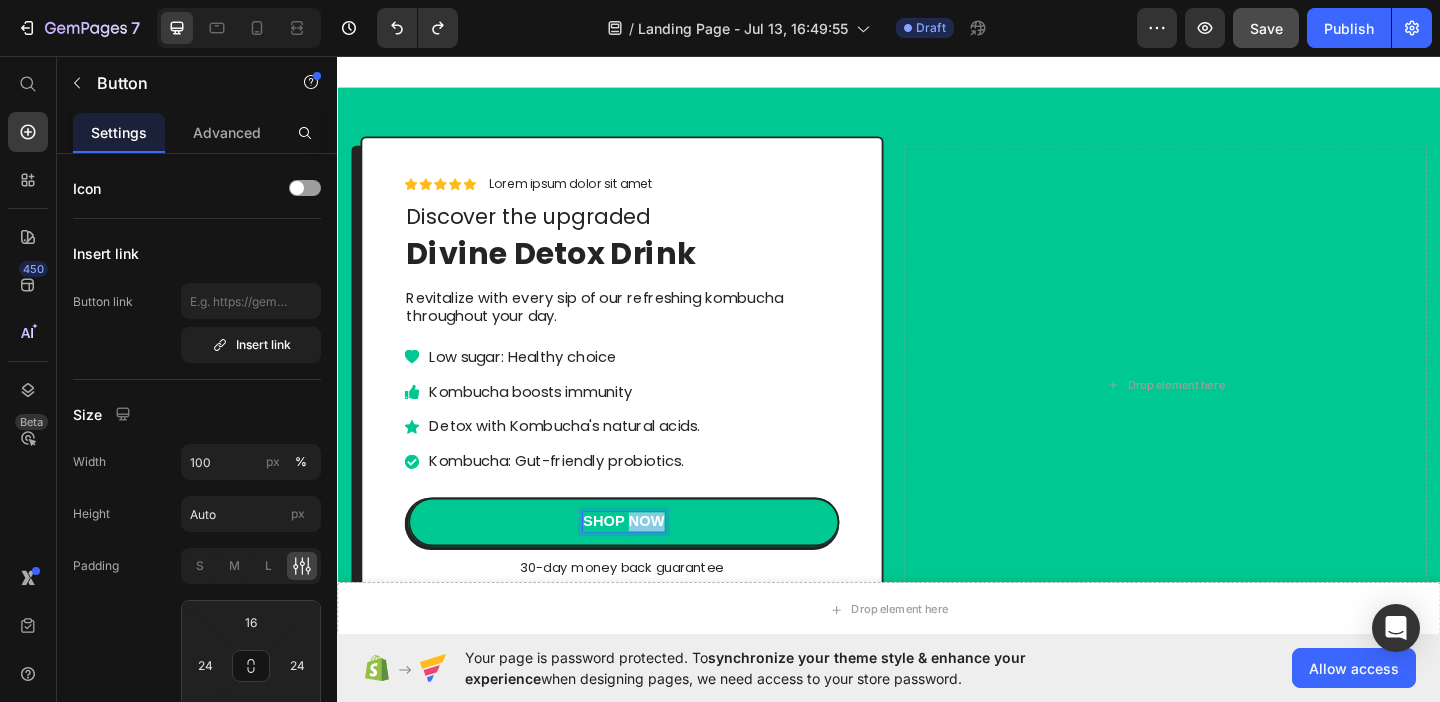click on "SHOP NOW" at bounding box center [648, 561] 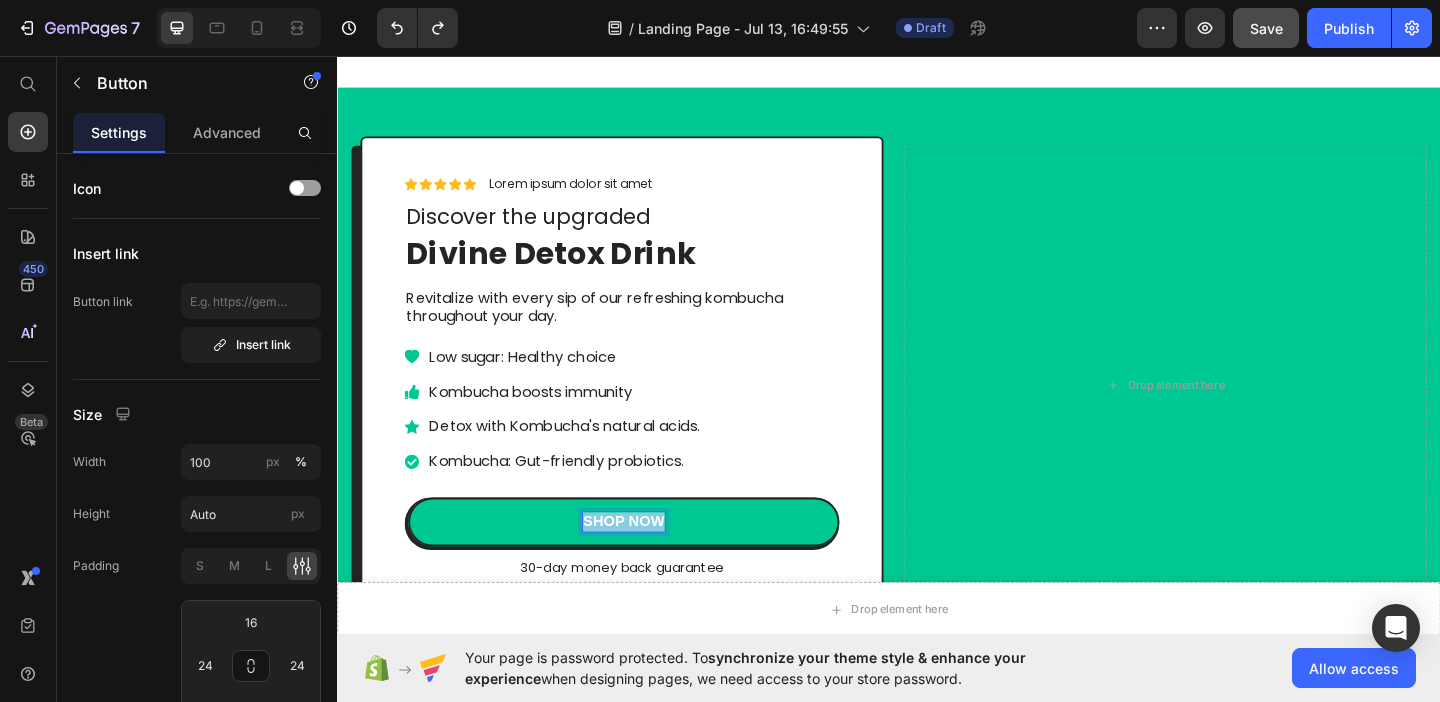 click on "SHOP NOW" at bounding box center (648, 561) 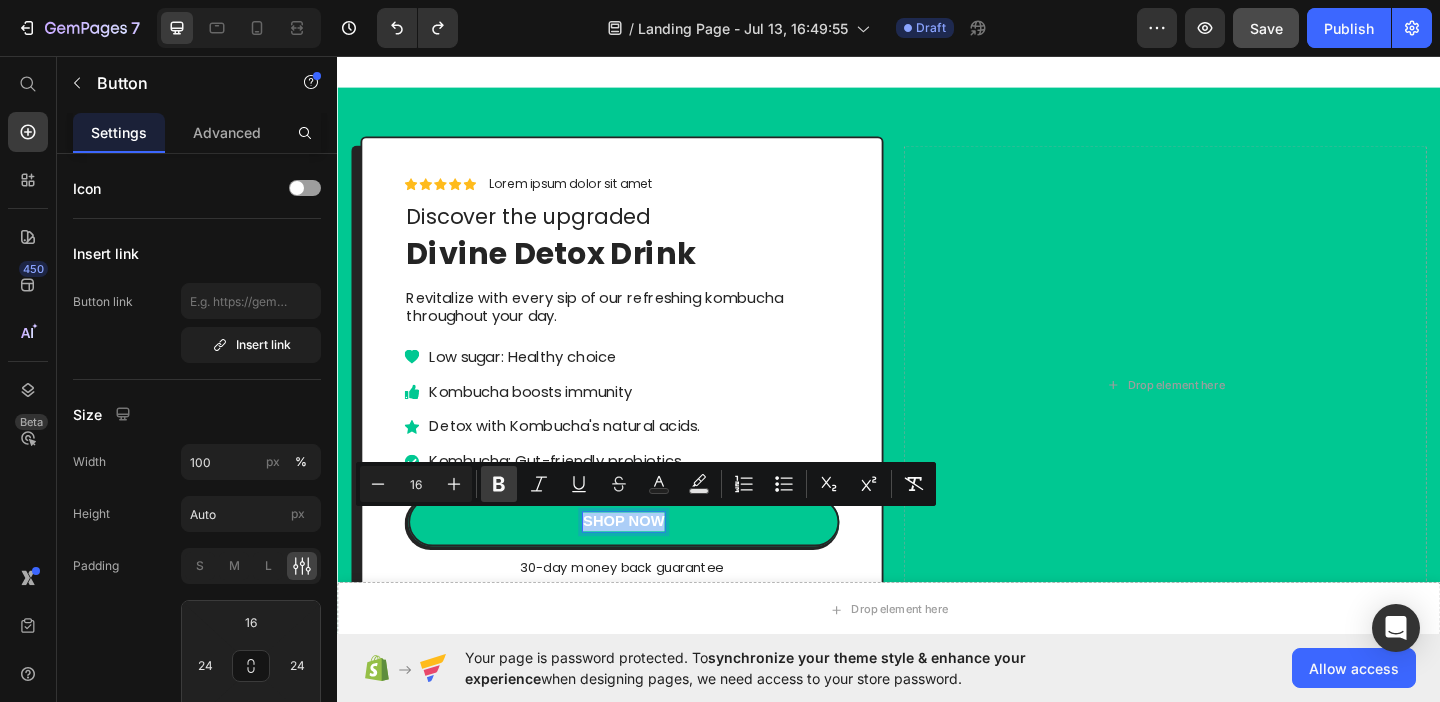 click 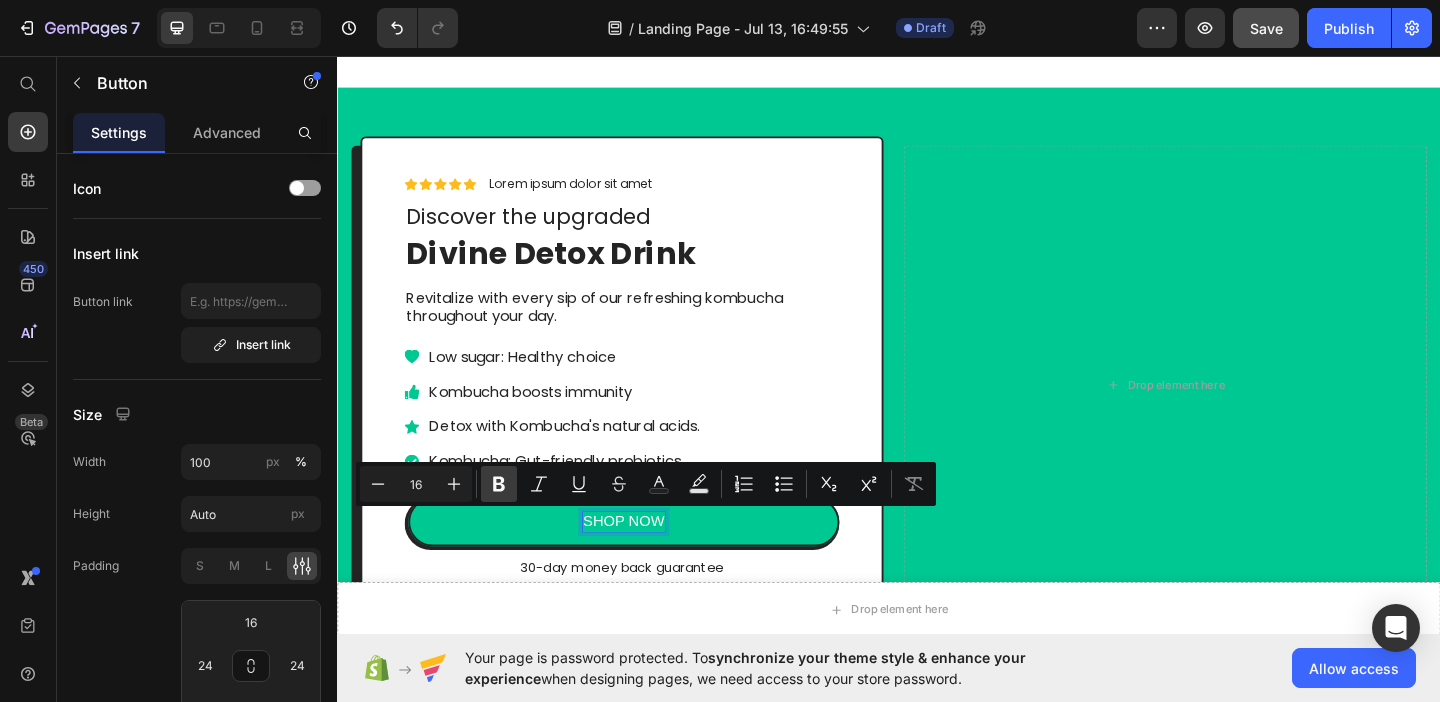 click 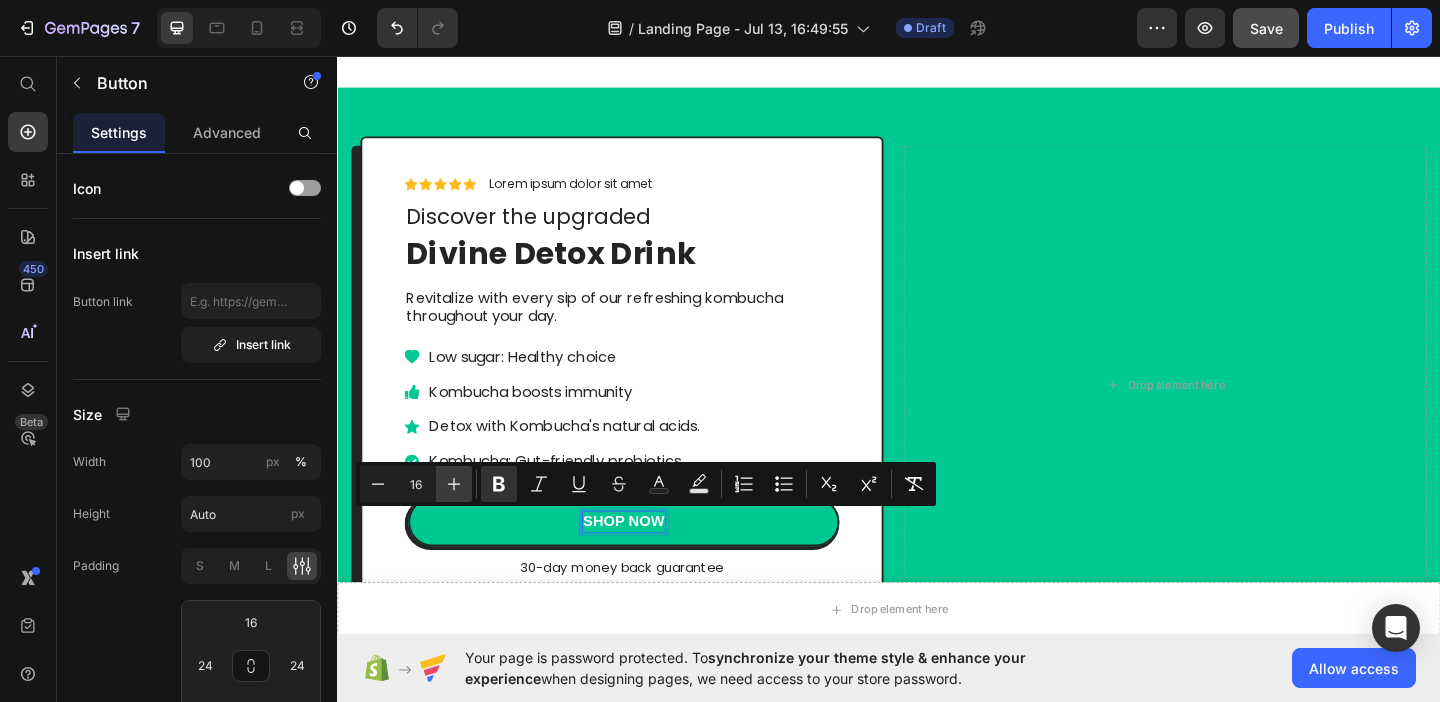 click 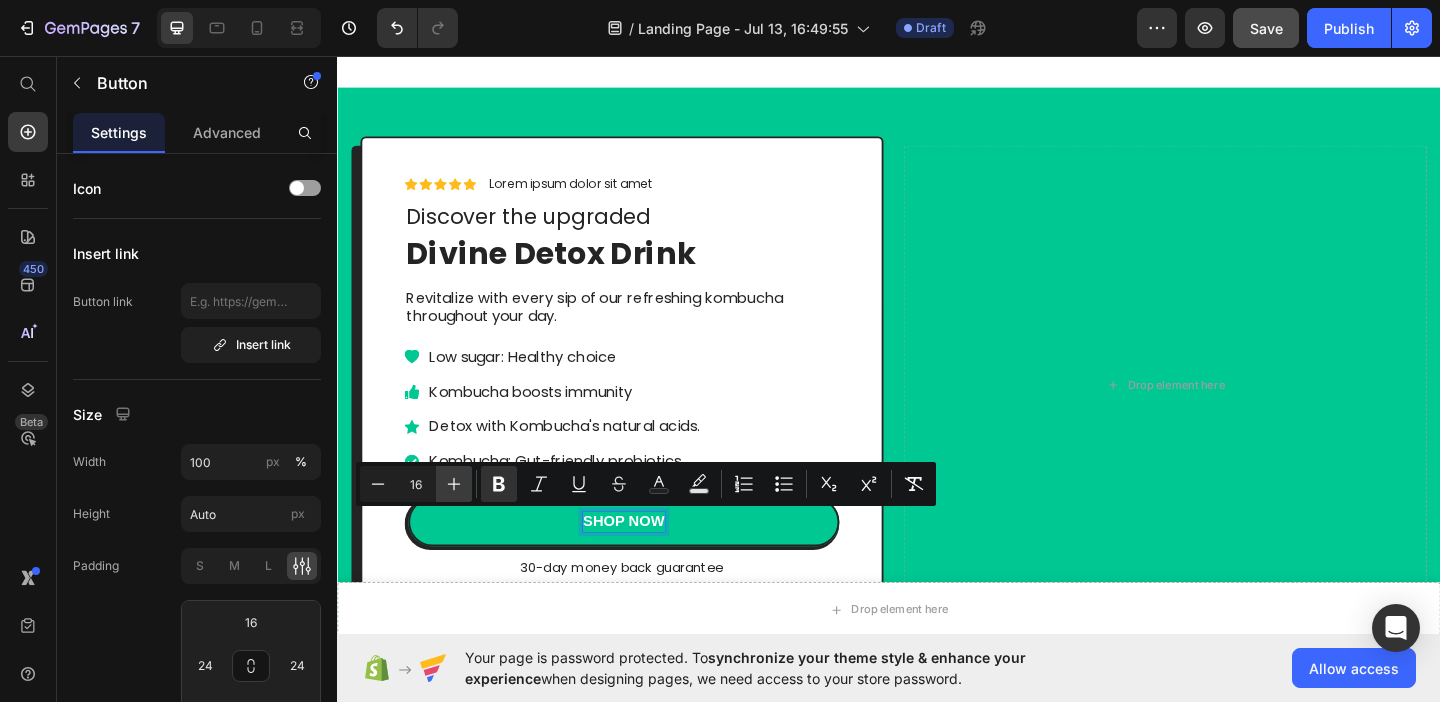 type on "17" 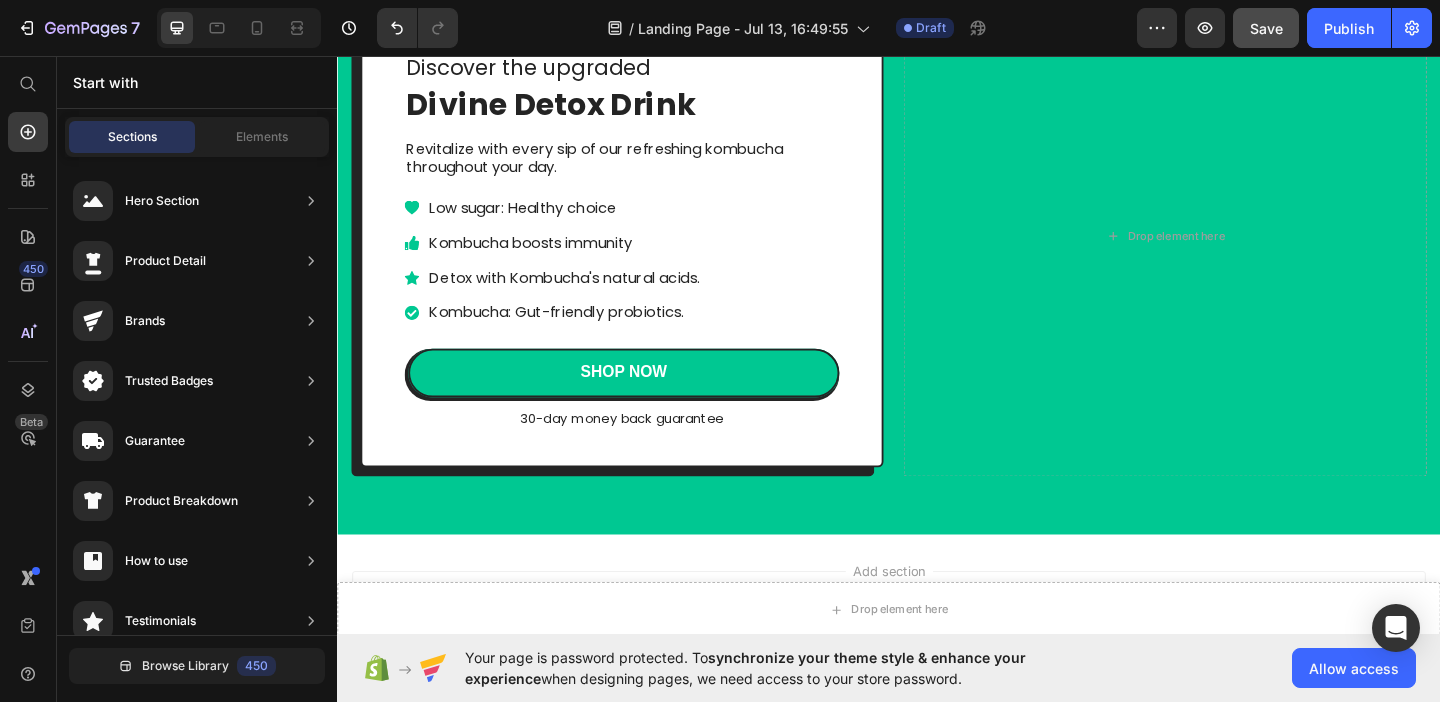 scroll, scrollTop: 1617, scrollLeft: 0, axis: vertical 